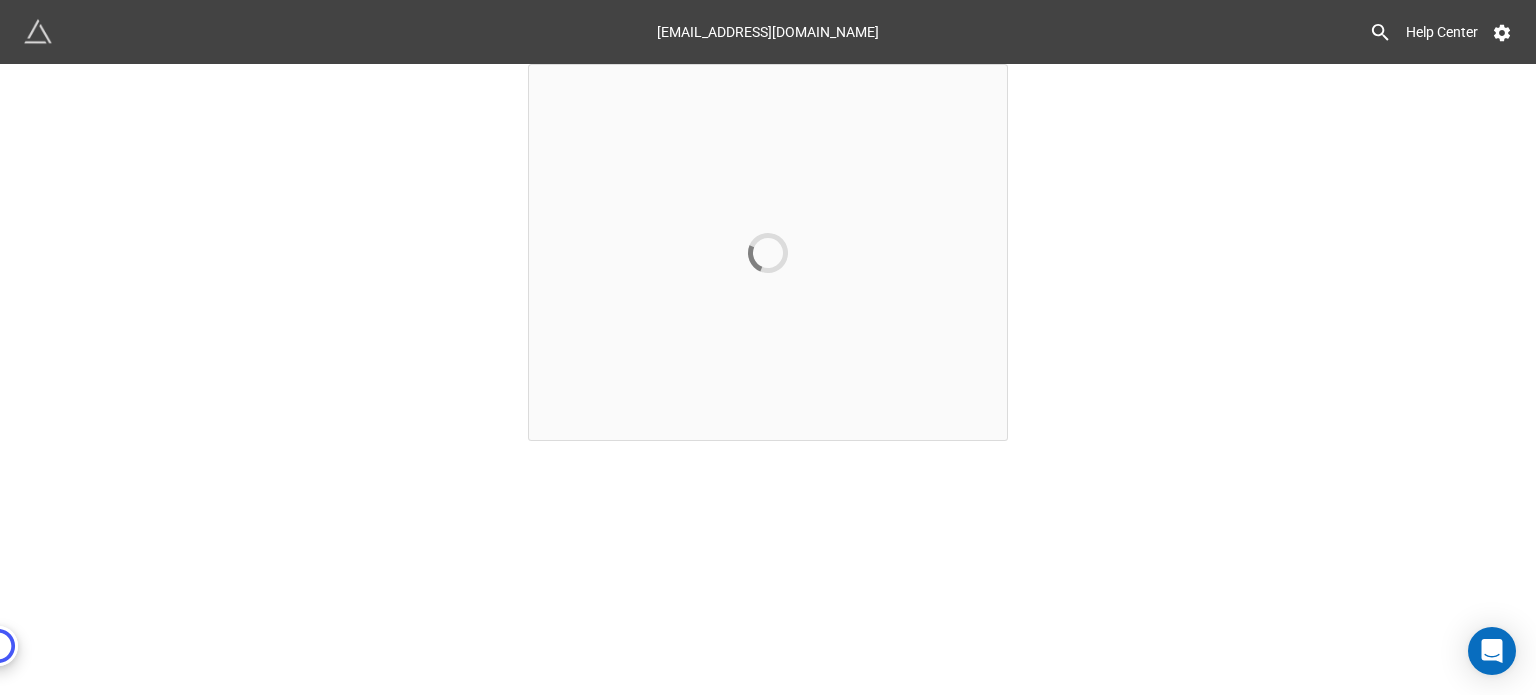 scroll, scrollTop: 0, scrollLeft: 0, axis: both 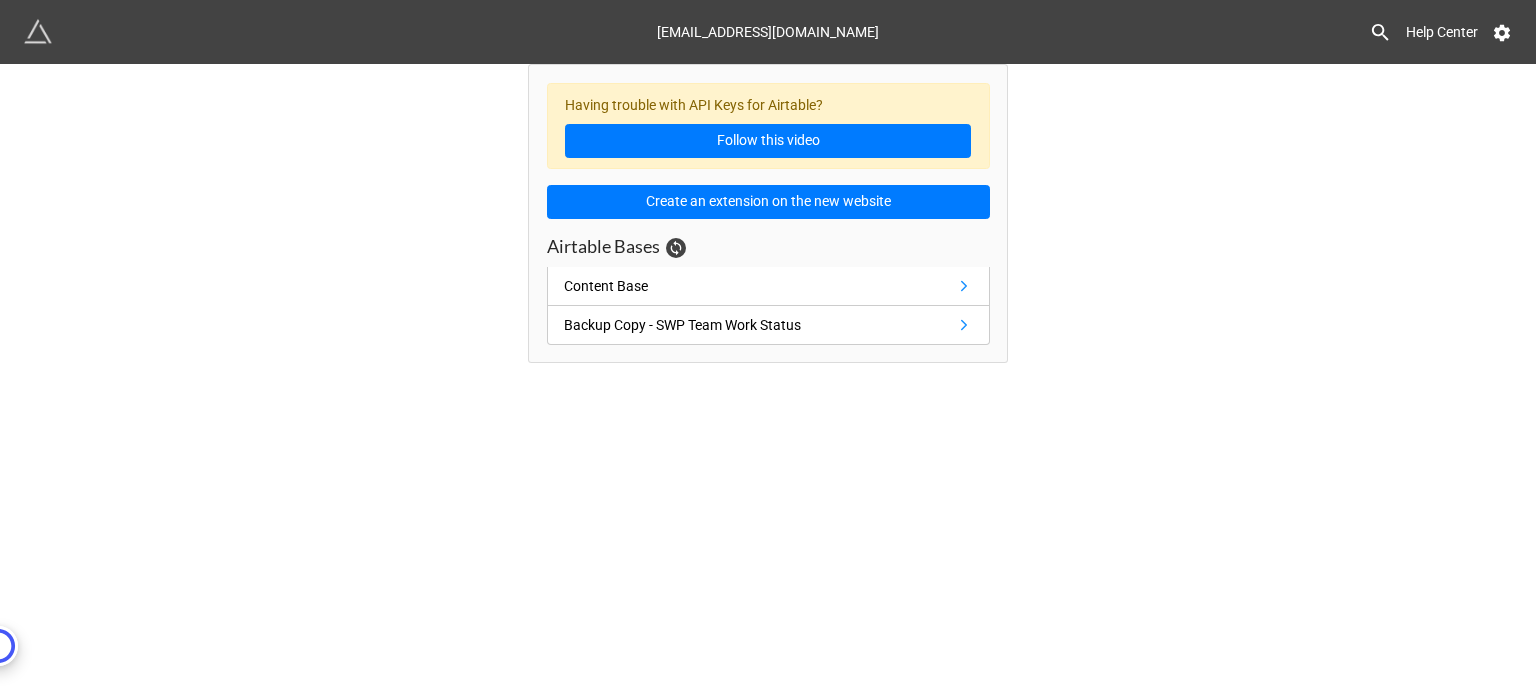click on "Having trouble with API Keys for Airtable? Follow this video Create an extension on the new website Airtable Bases Content Base   Backup Copy - SWP Team Work Status" at bounding box center [768, 213] 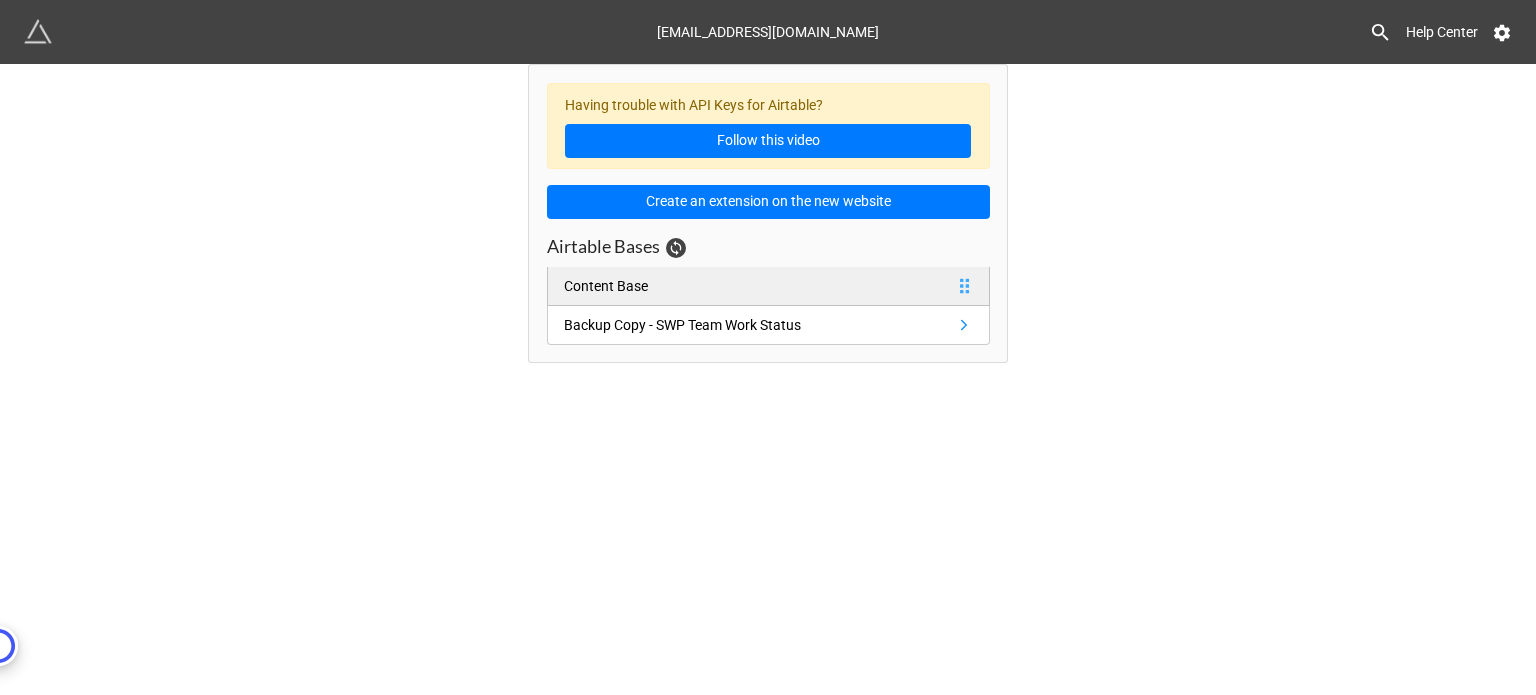 click on "Content Base" at bounding box center (768, 286) 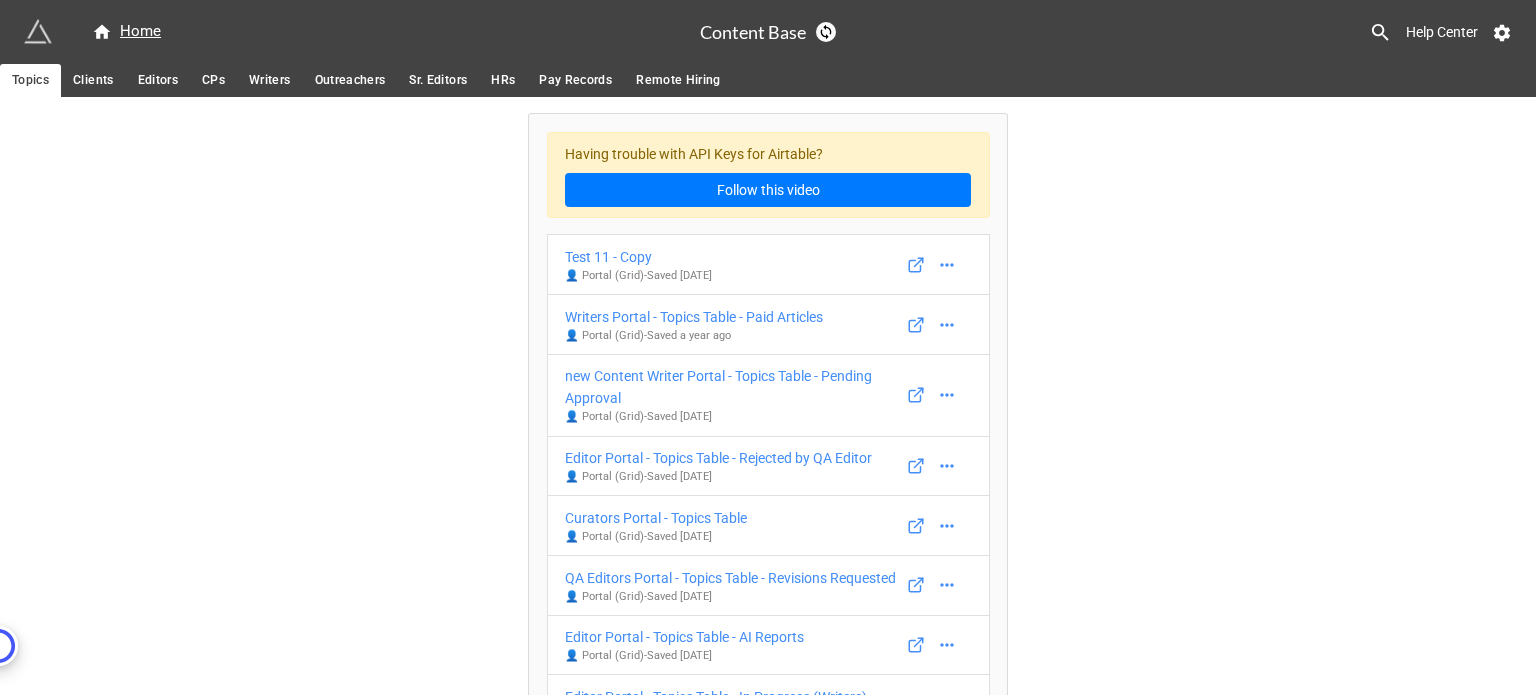 click on "Having trouble with API Keys for Airtable? Follow this video Test 11 - Copy 👤 Portal (Grid)  -  Saved 4 months ago Writers Portal - Topics Table - Paid Articles 👤 Portal (Grid)  -  Saved a year ago new Content Writer Portal - Topics Table - Pending Approval 👤 Portal (Grid)  -  Saved 22 days ago Editor Portal - Topics Table - Rejected by QA Editor 👤 Portal (Grid)  -  Saved 2 years ago Curators Portal - Topics Table 👤 Portal (Grid)  -  Saved 3 years ago QA Editors Portal - Topics Table - Revisions Requested 👤 Portal (Grid)  -  Saved 7 months ago Editor Portal - Topics Table - AI Reports 👤 Portal (Grid)  -  Saved 2 years ago Editor Portal - Topics Table - In Progress (Writers) - Email to Writer 📝 Form  -  Saved 3 years ago Zenius Guest Posts - Draft Ready 👤 Portal (Grid)  -  Saved 4 months ago Test 24 - Copy 👤 Portal (Grid)  -  Saved 4 months ago Zenius Guest Posts - Topic Assigned 👤 Portal (Grid)  -  Saved 4 months ago Editor Portal - Topics Table - Pending Approval (Writers)" at bounding box center (768, 2560) 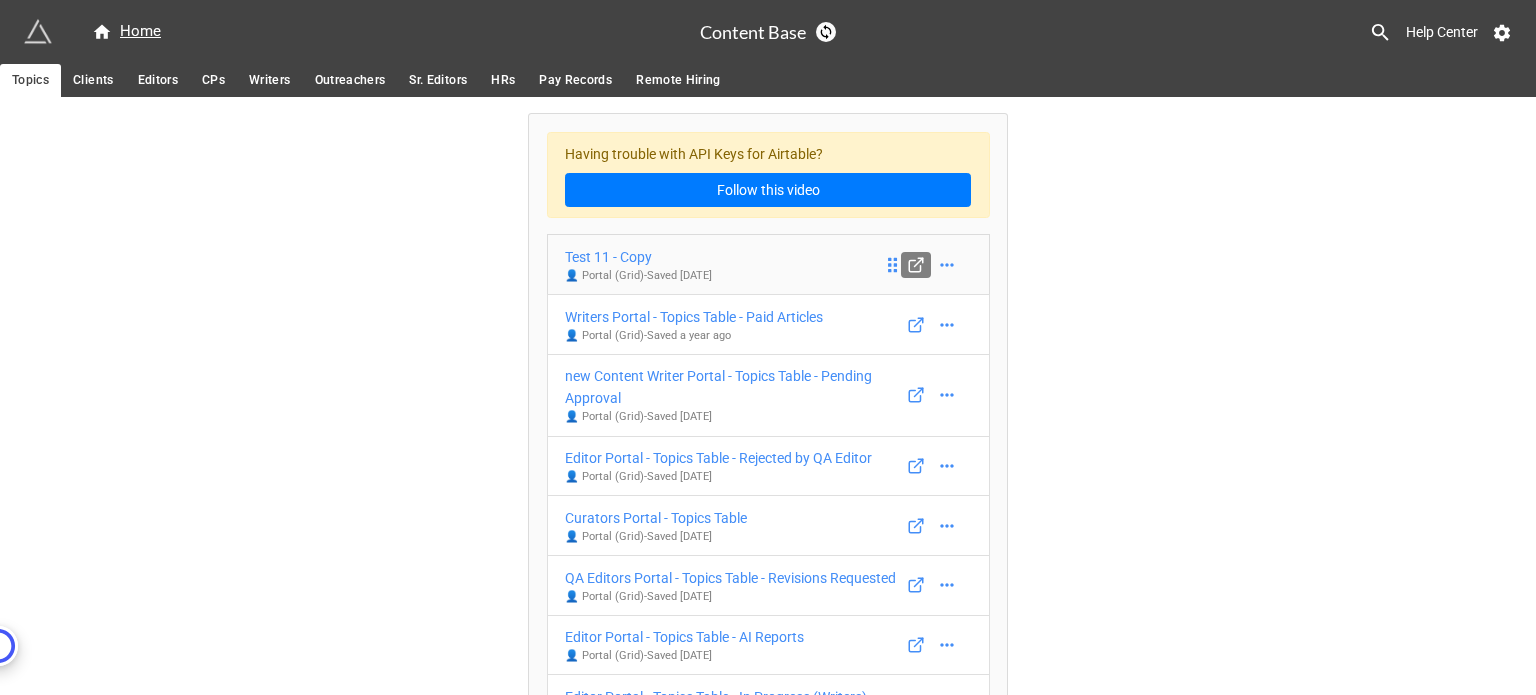 scroll, scrollTop: 4236, scrollLeft: 0, axis: vertical 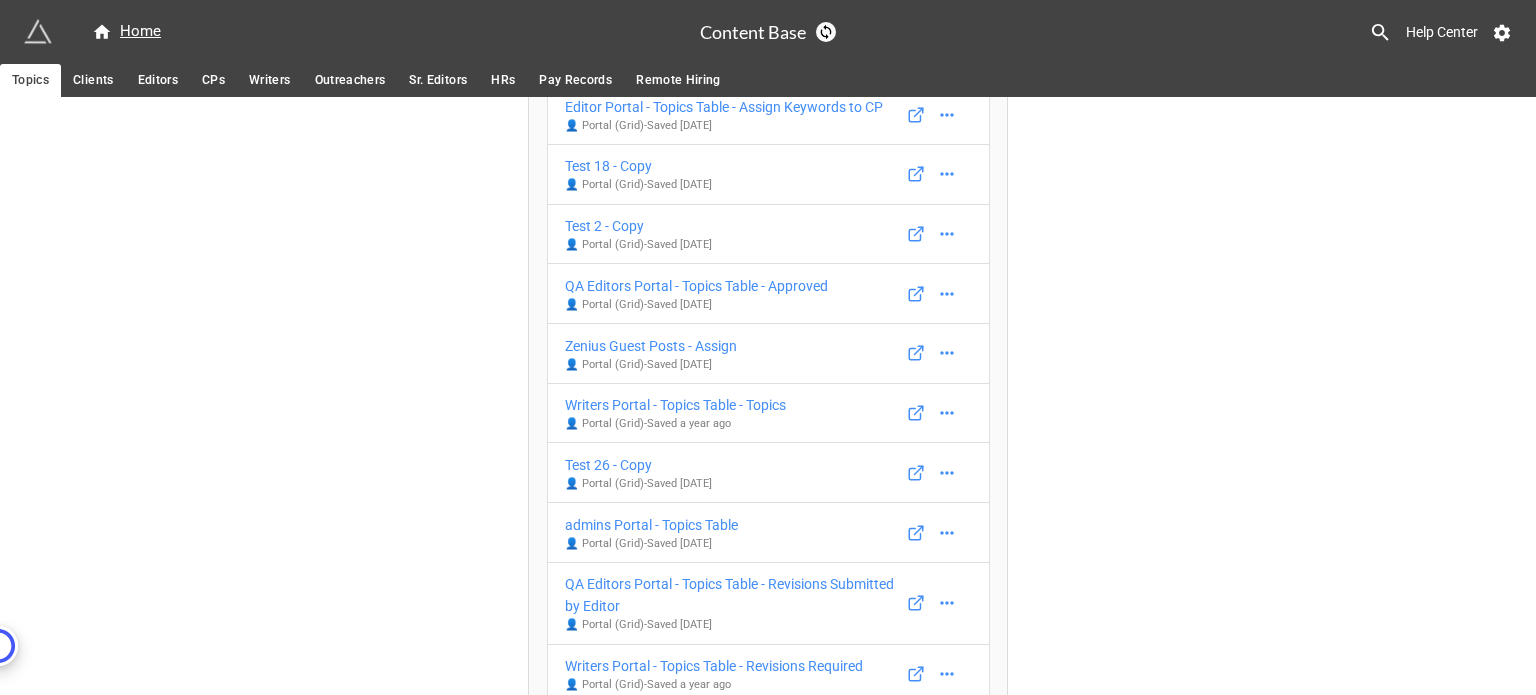 click on "Having trouble with API Keys for Airtable? Follow this video Test 11 - Copy 👤 Portal (Grid)  -  Saved 4 months ago Writers Portal - Topics Table - Paid Articles 👤 Portal (Grid)  -  Saved a year ago new Content Writer Portal - Topics Table - Pending Approval 👤 Portal (Grid)  -  Saved 22 days ago Editor Portal - Topics Table - Rejected by QA Editor 👤 Portal (Grid)  -  Saved 2 years ago Curators Portal - Topics Table 👤 Portal (Grid)  -  Saved 3 years ago QA Editors Portal - Topics Table - Revisions Requested 👤 Portal (Grid)  -  Saved 7 months ago Editor Portal - Topics Table - AI Reports 👤 Portal (Grid)  -  Saved 2 years ago Editor Portal - Topics Table - In Progress (Writers) - Email to Writer 📝 Form  -  Saved 3 years ago Zenius Guest Posts - Draft Ready 👤 Portal (Grid)  -  Saved 4 months ago Test 24 - Copy 👤 Portal (Grid)  -  Saved 4 months ago Zenius Guest Posts - Topic Assigned 👤 Portal (Grid)  -  Saved 4 months ago Editor Portal - Topics Table - Pending Approval (Writers)" at bounding box center [768, -1692] 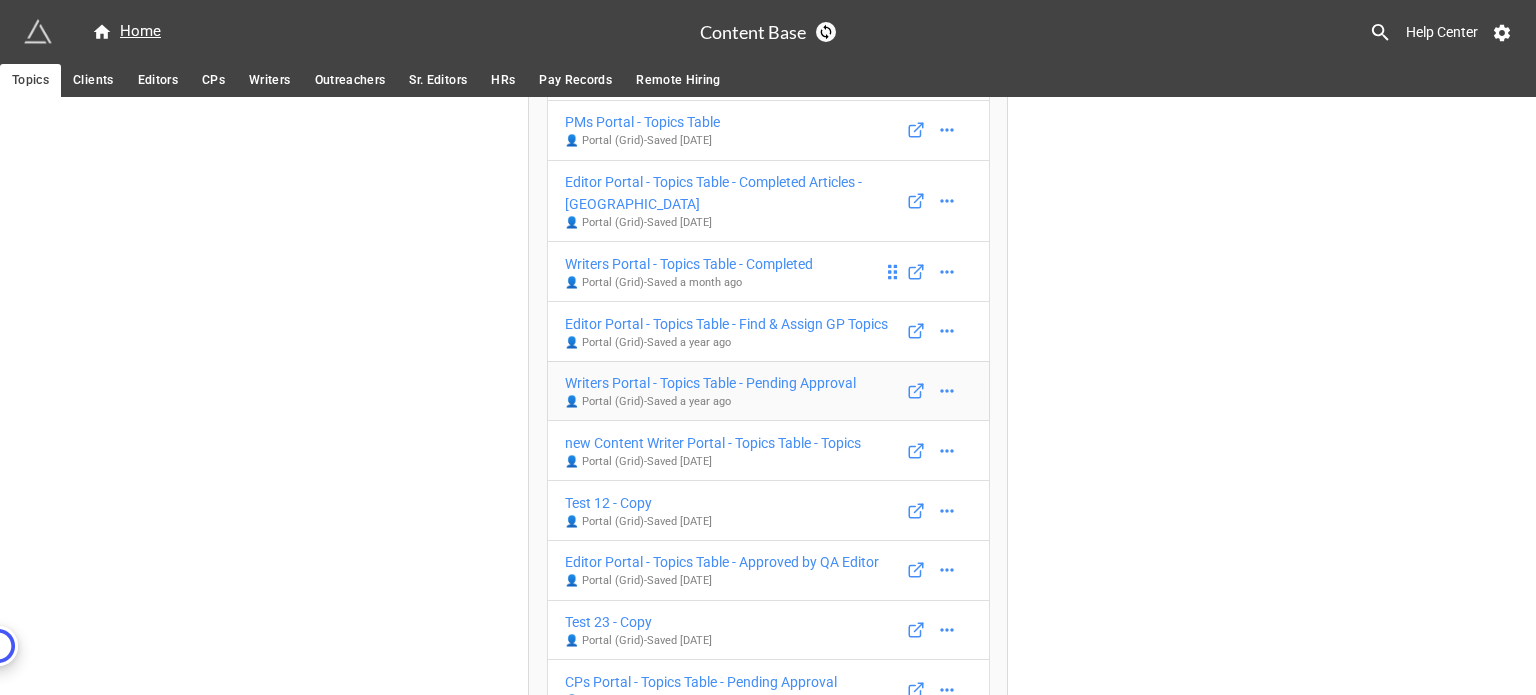 scroll, scrollTop: 1835, scrollLeft: 0, axis: vertical 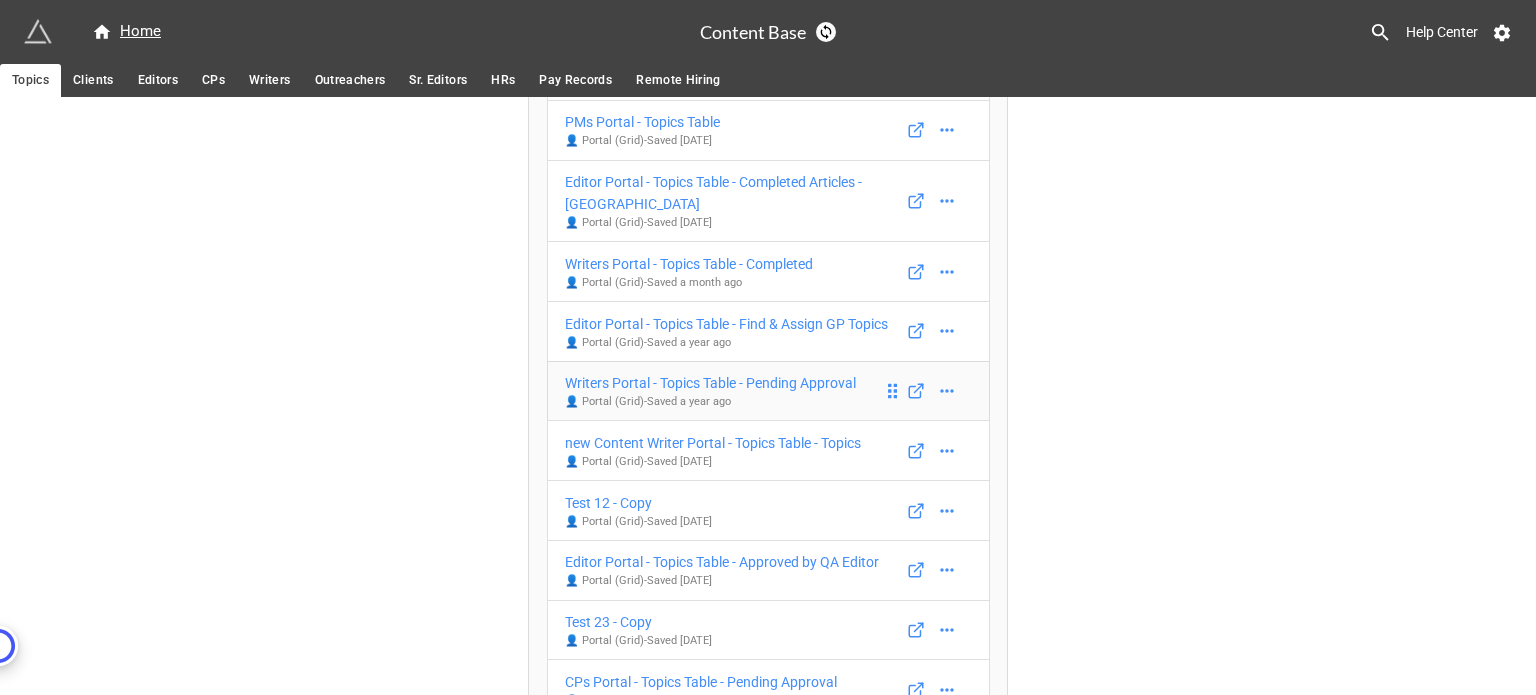 click on "Writers Portal - Topics Table - Pending Approval" at bounding box center [710, 383] 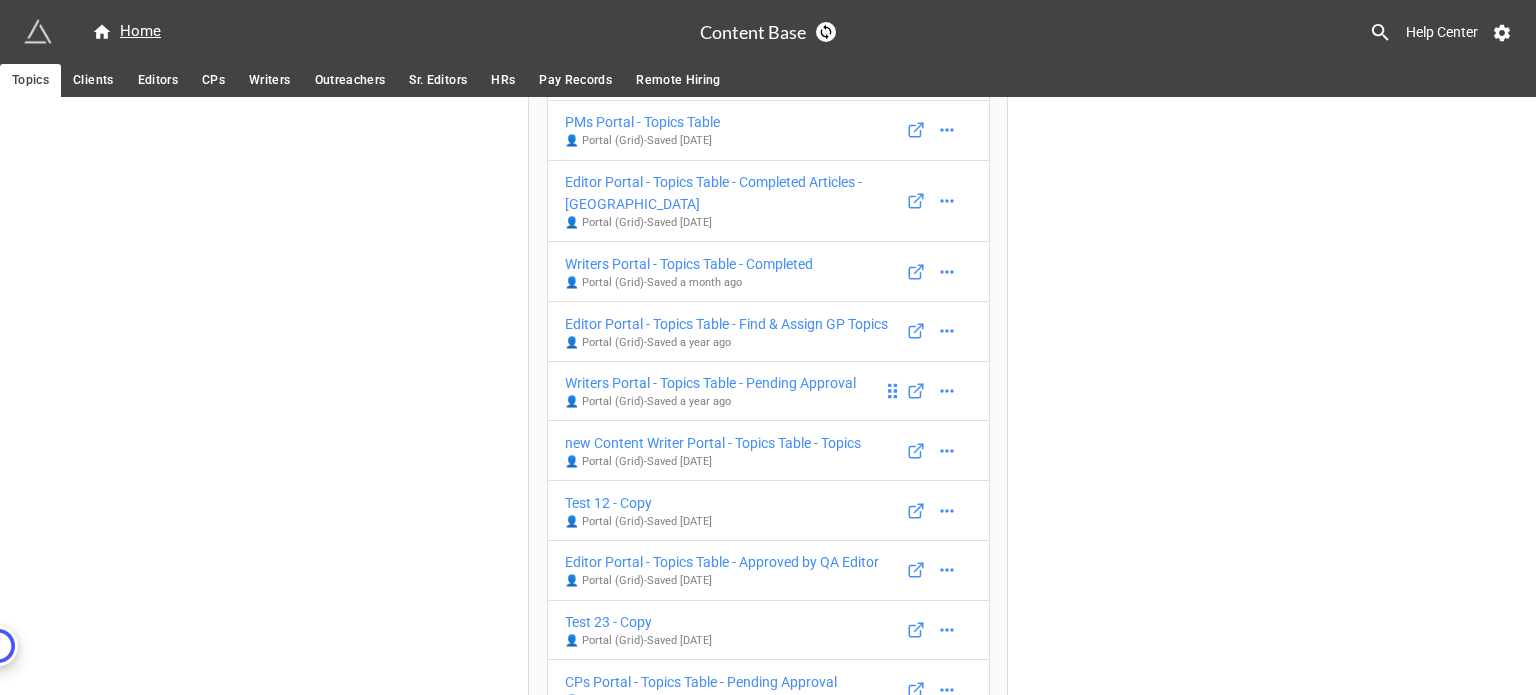 scroll, scrollTop: 1835, scrollLeft: 0, axis: vertical 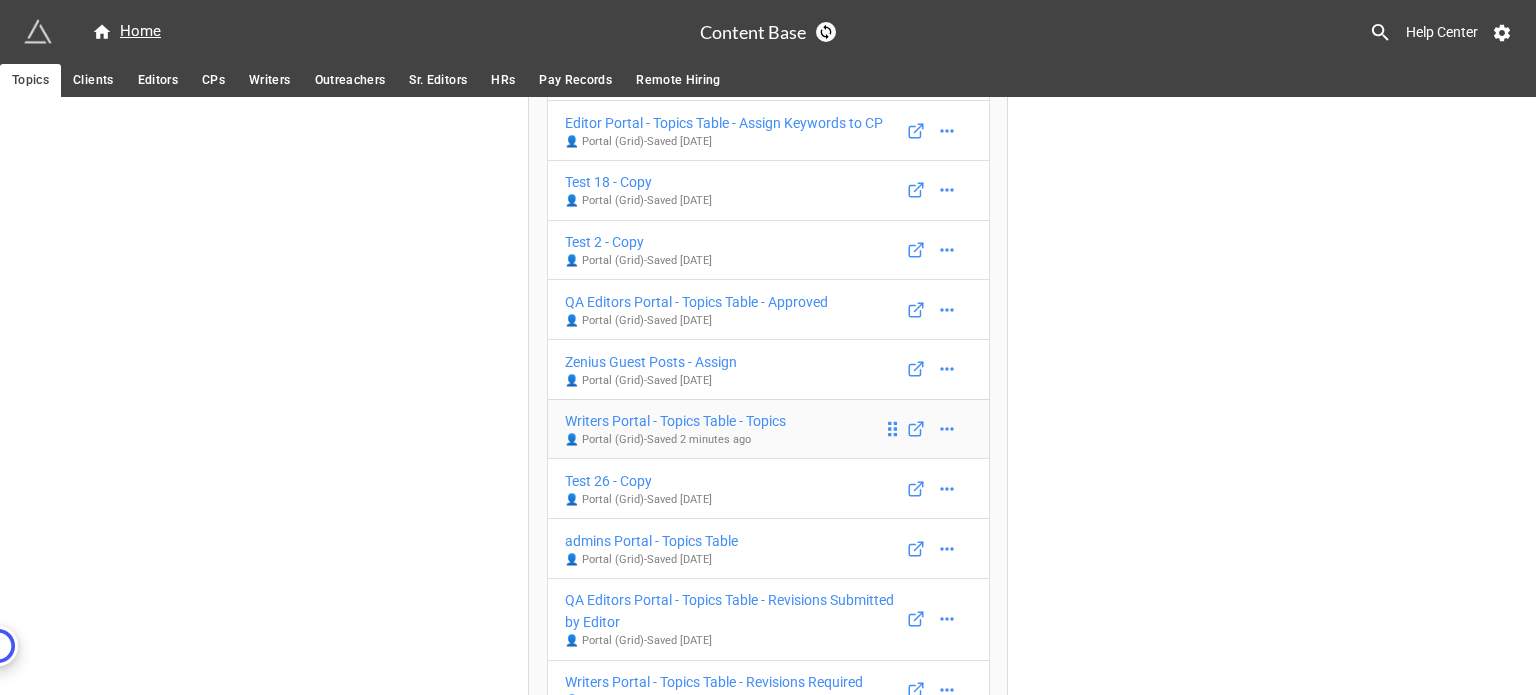 click on "Writers Portal - Topics Table - Topics" at bounding box center (675, 421) 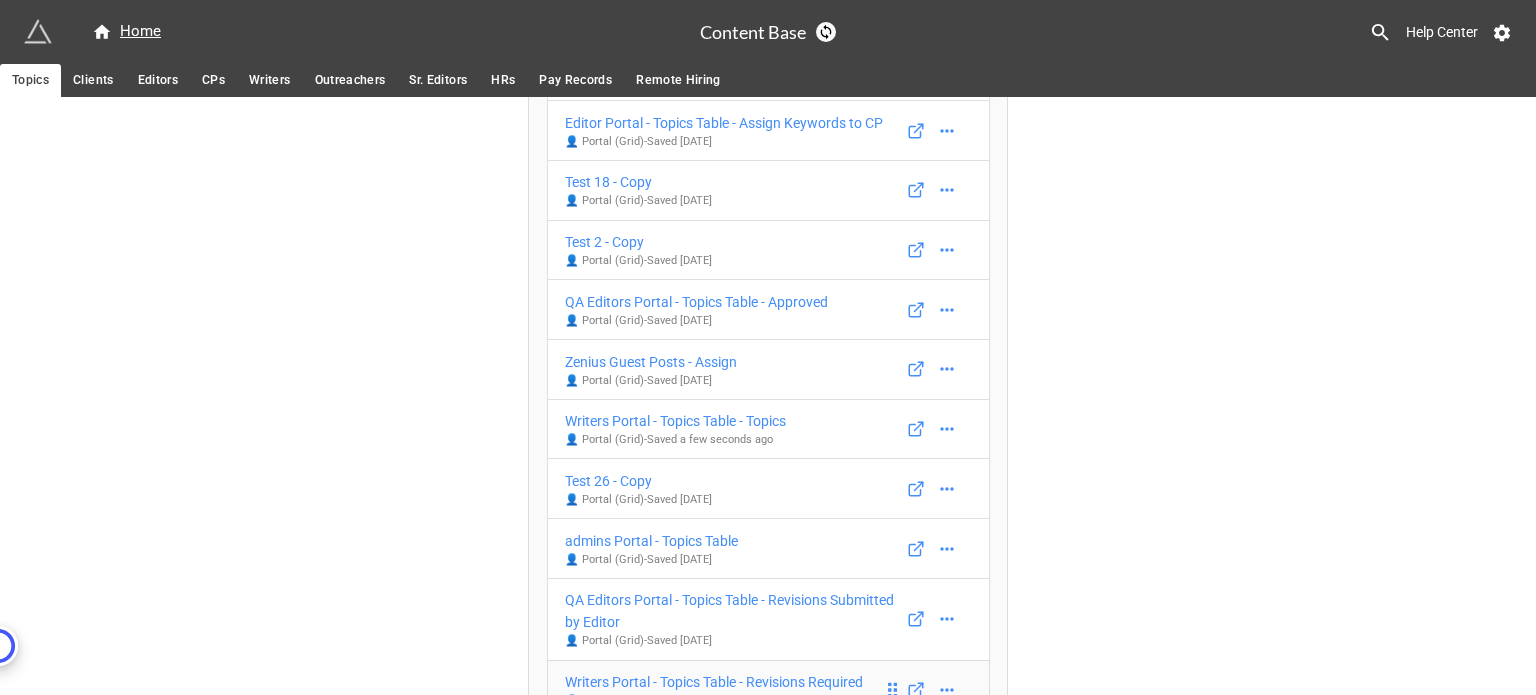 click on "Writers Portal - Topics Table - Revisions Required" at bounding box center (714, 682) 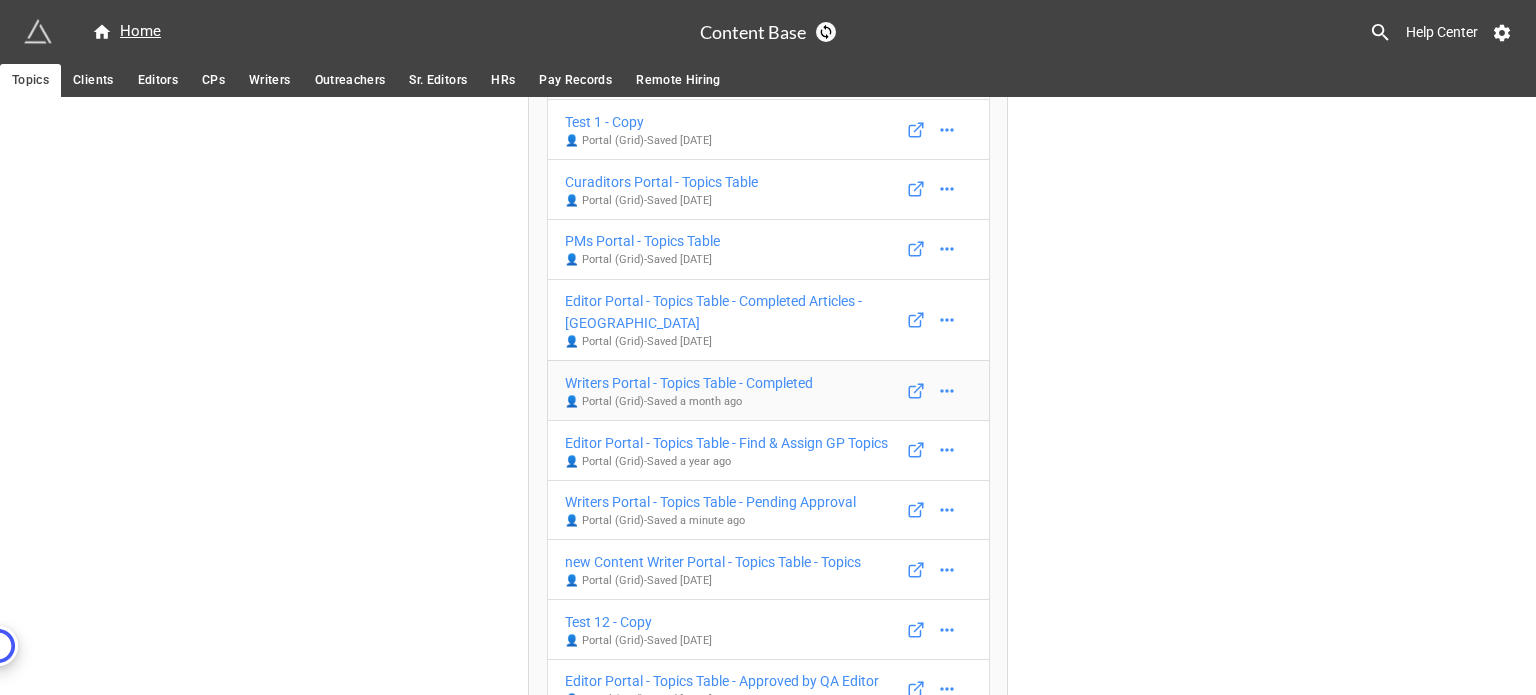 scroll, scrollTop: 1716, scrollLeft: 0, axis: vertical 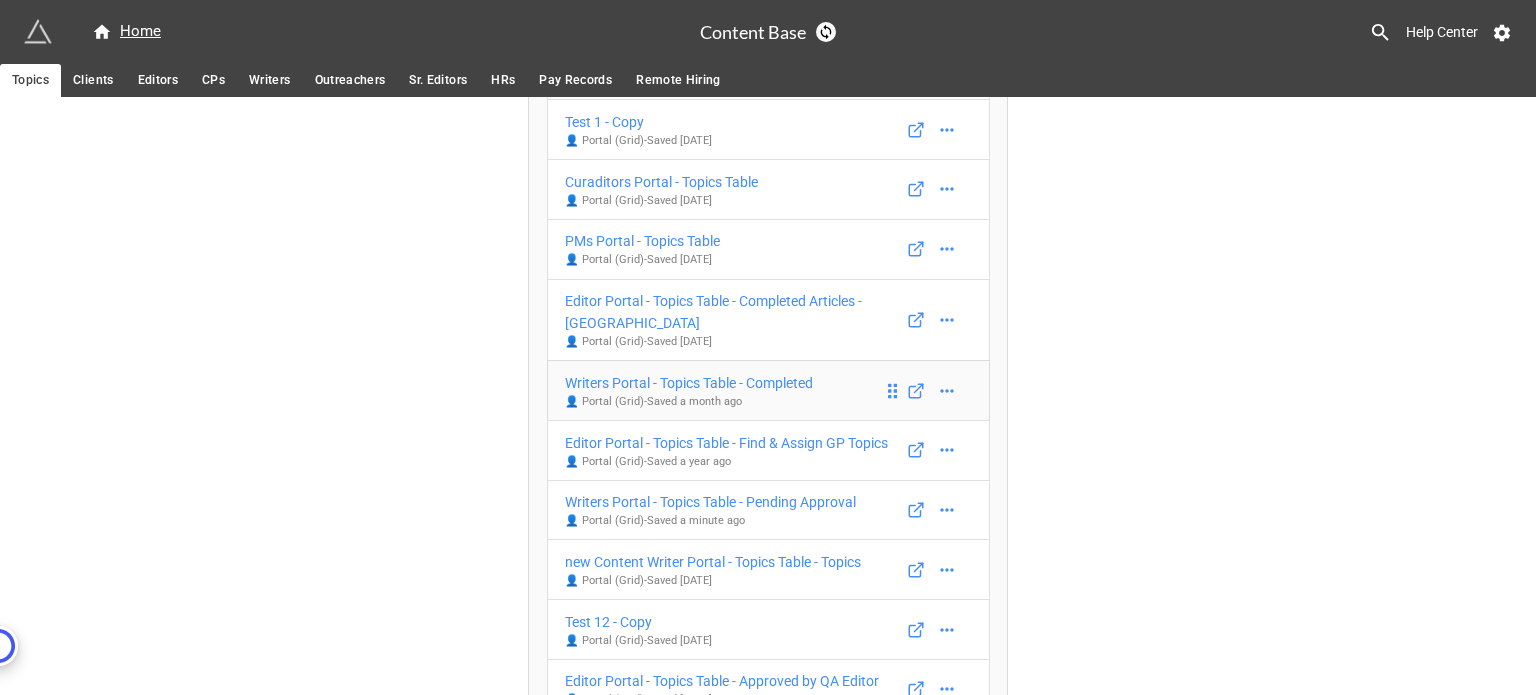click on "Writers Portal - Topics Table - Completed" at bounding box center [689, 383] 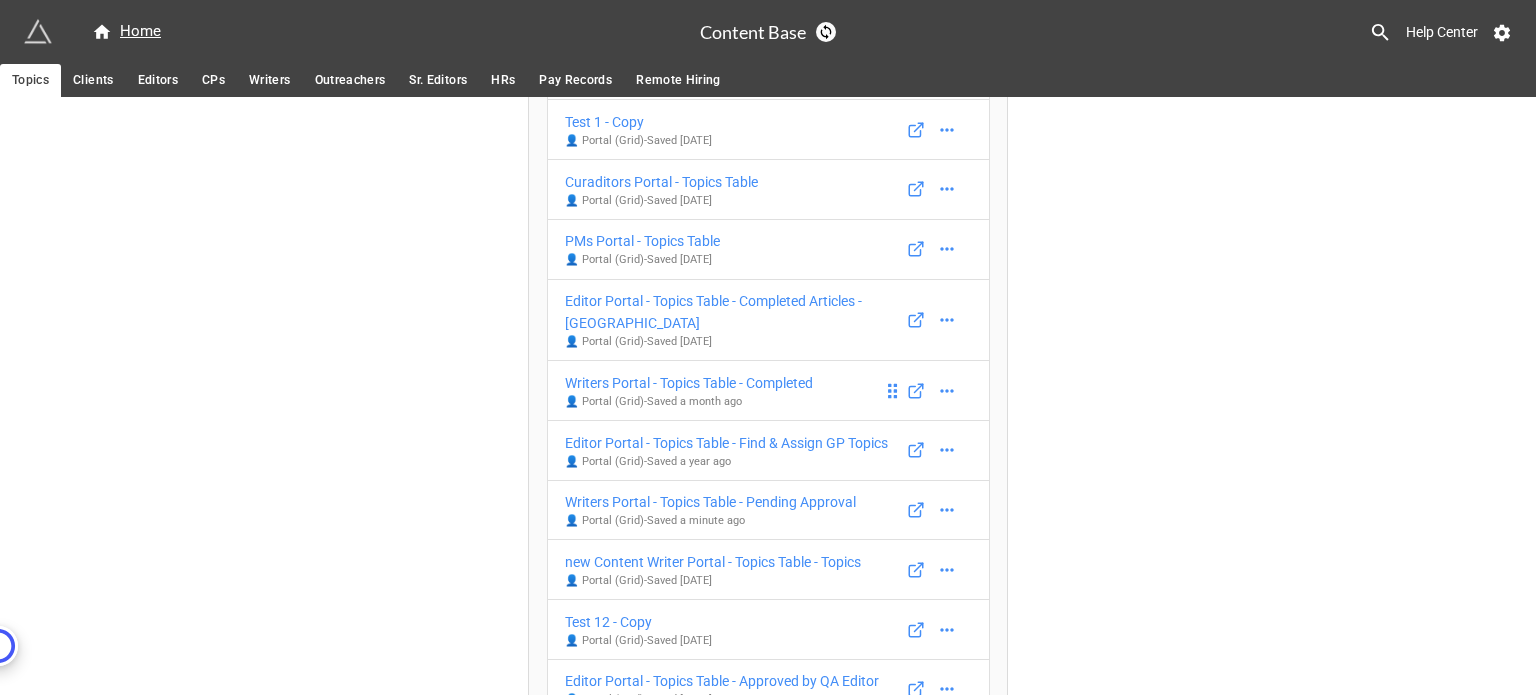 scroll, scrollTop: 1716, scrollLeft: 0, axis: vertical 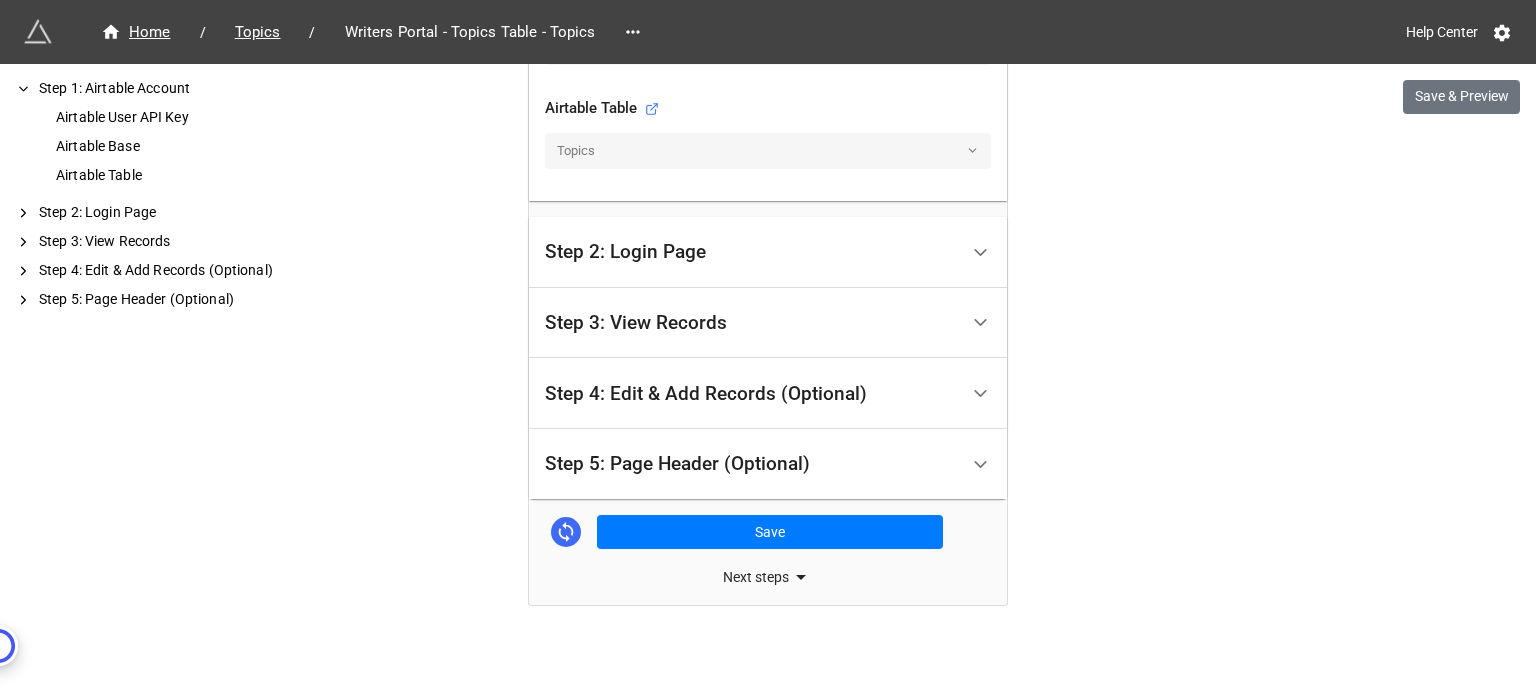 click at bounding box center [980, 252] 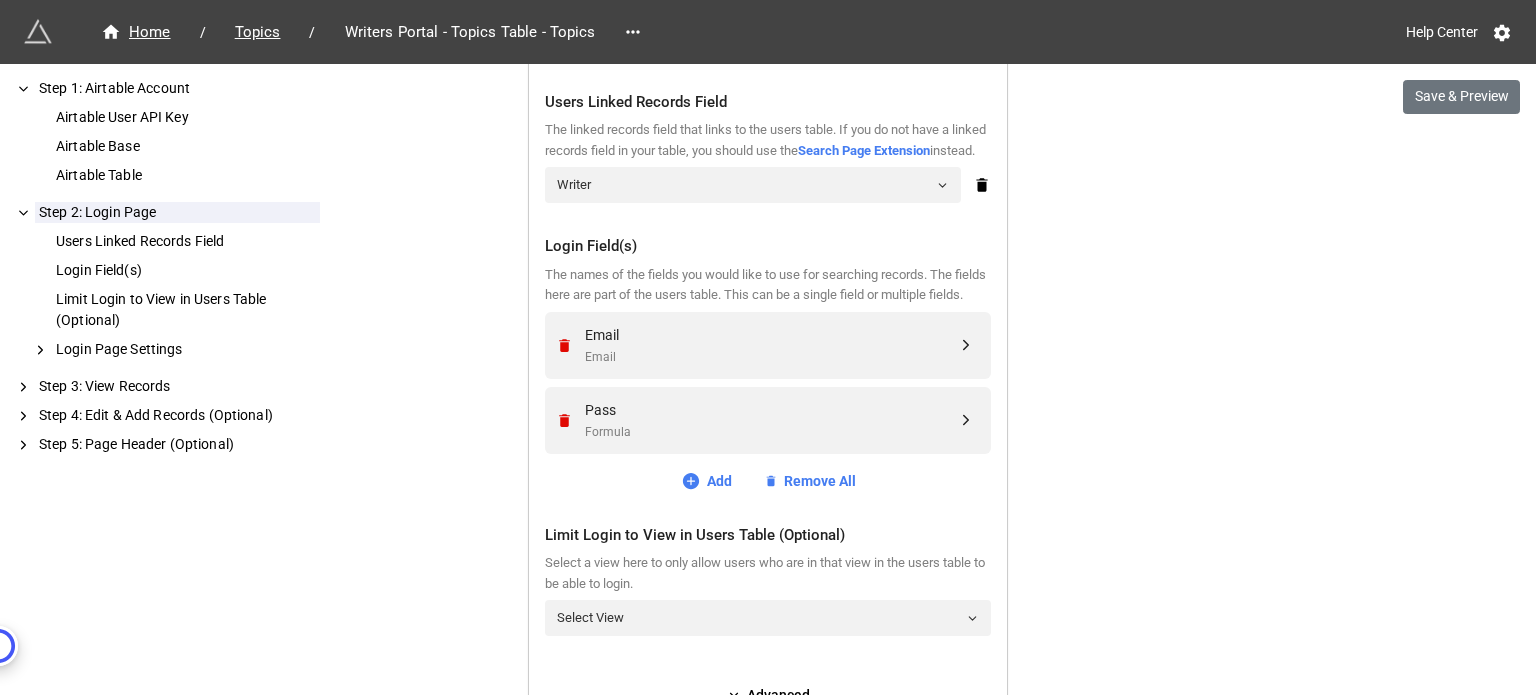 scroll, scrollTop: 569, scrollLeft: 0, axis: vertical 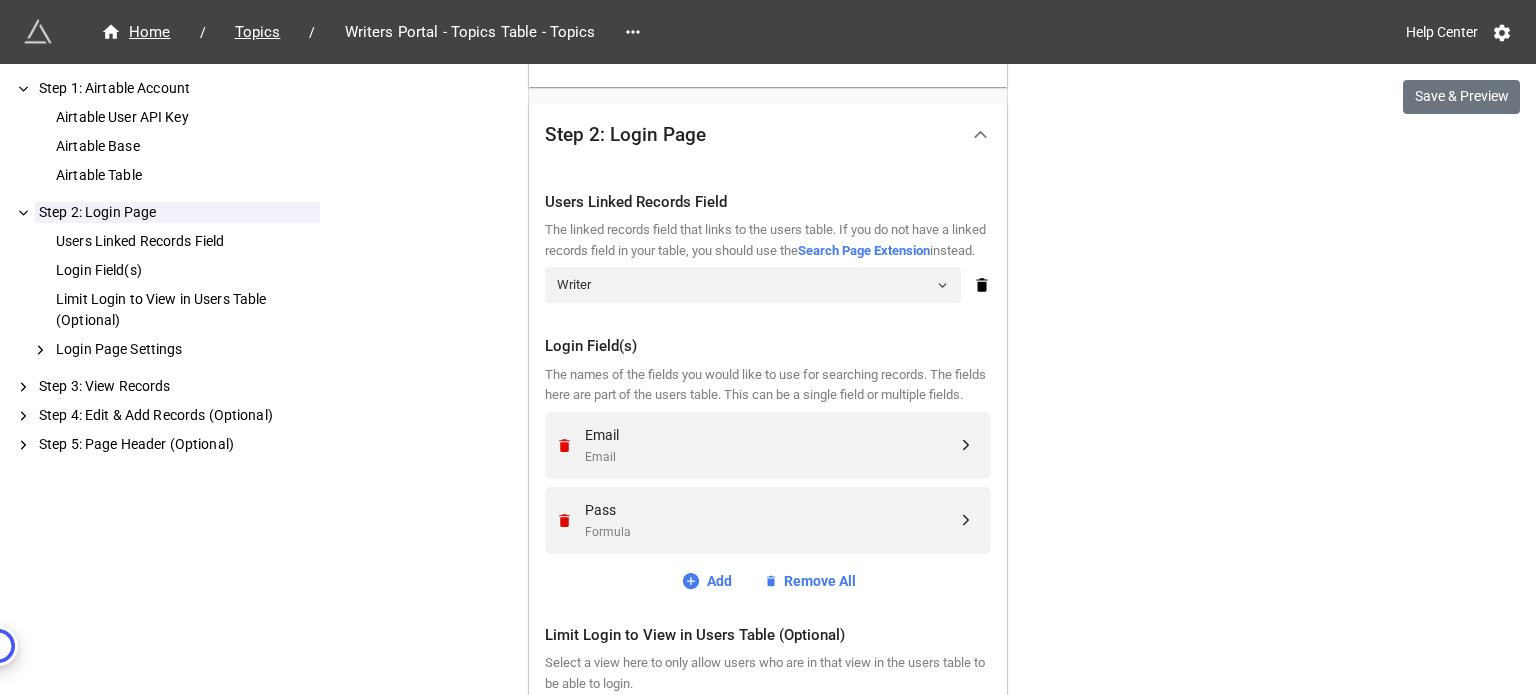 click on "The linked records field that links to the users table. If you do not have a linked records field in your table, you should use the" at bounding box center [765, 239] 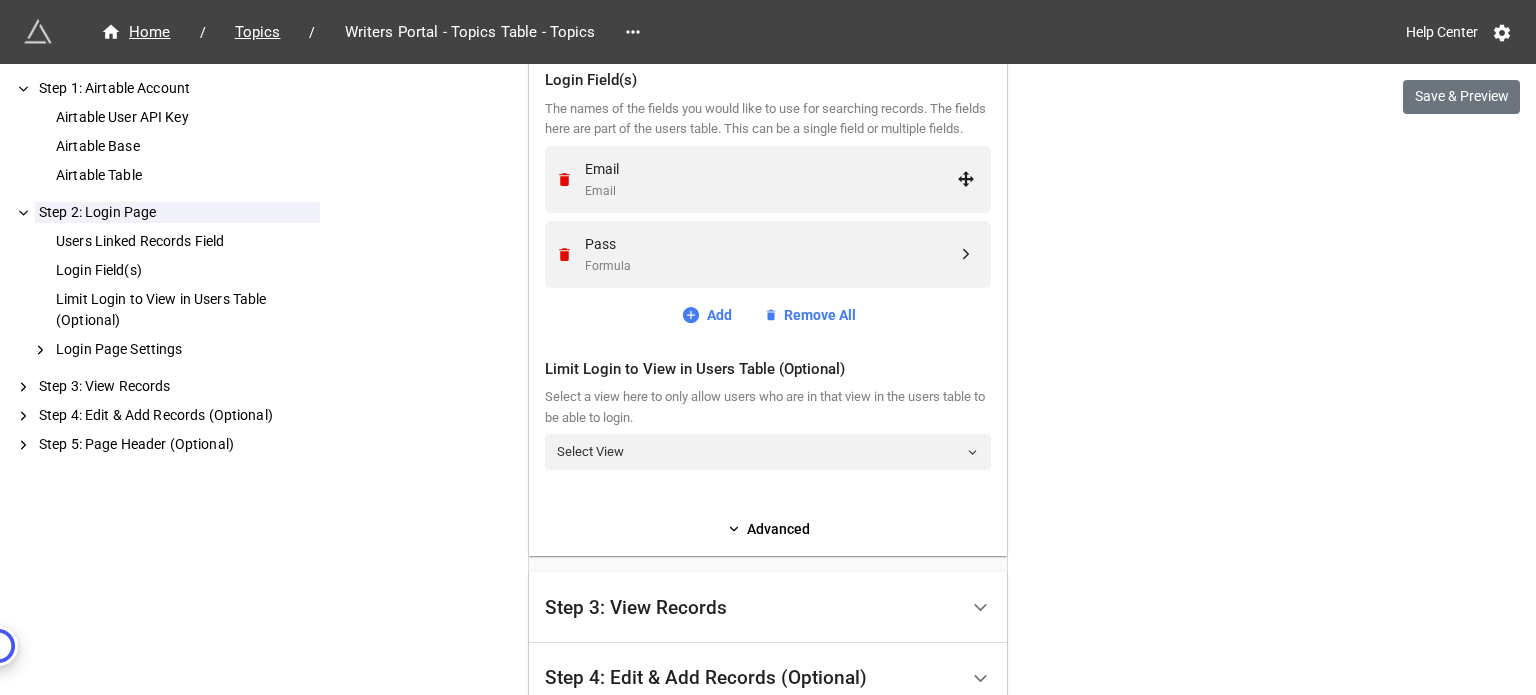 scroll, scrollTop: 869, scrollLeft: 0, axis: vertical 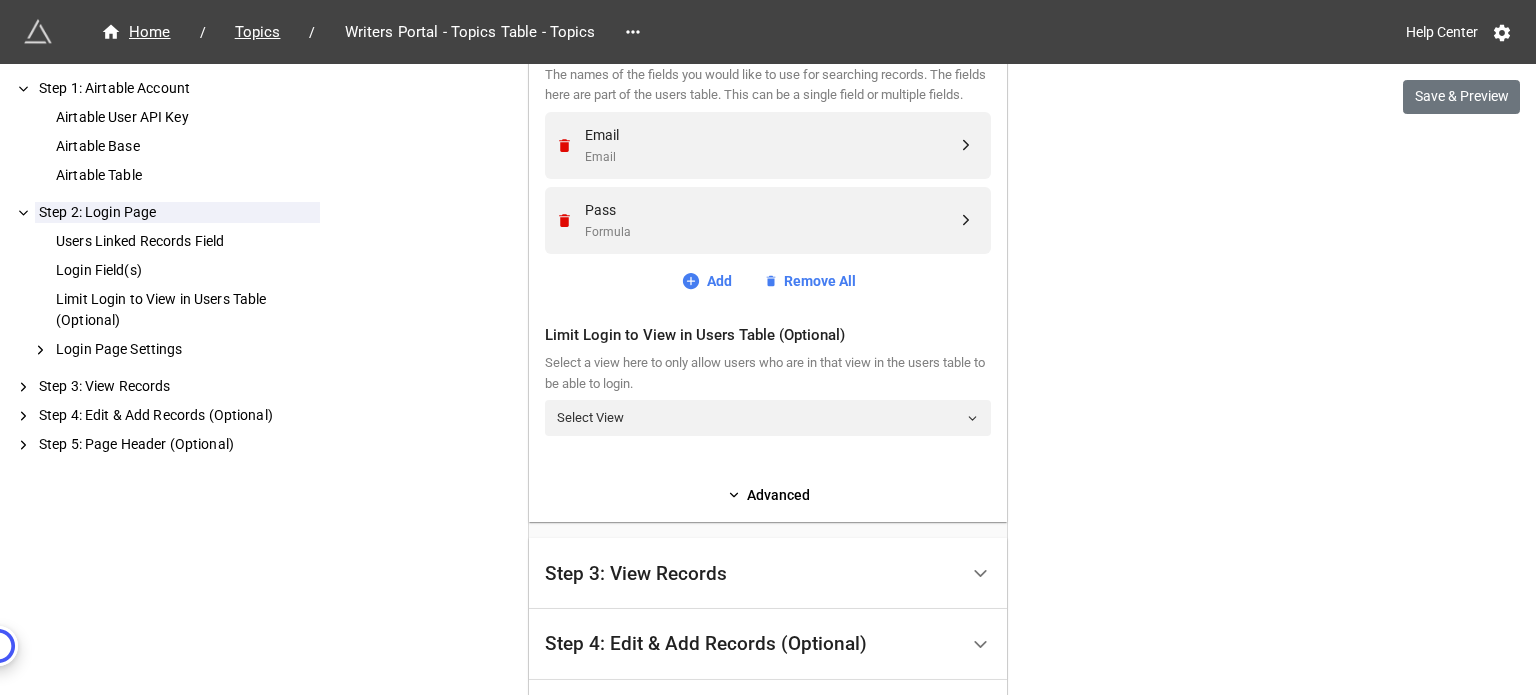click on "Select a view here to only allow users who are in that view in the users table to be able to login." at bounding box center (768, 373) 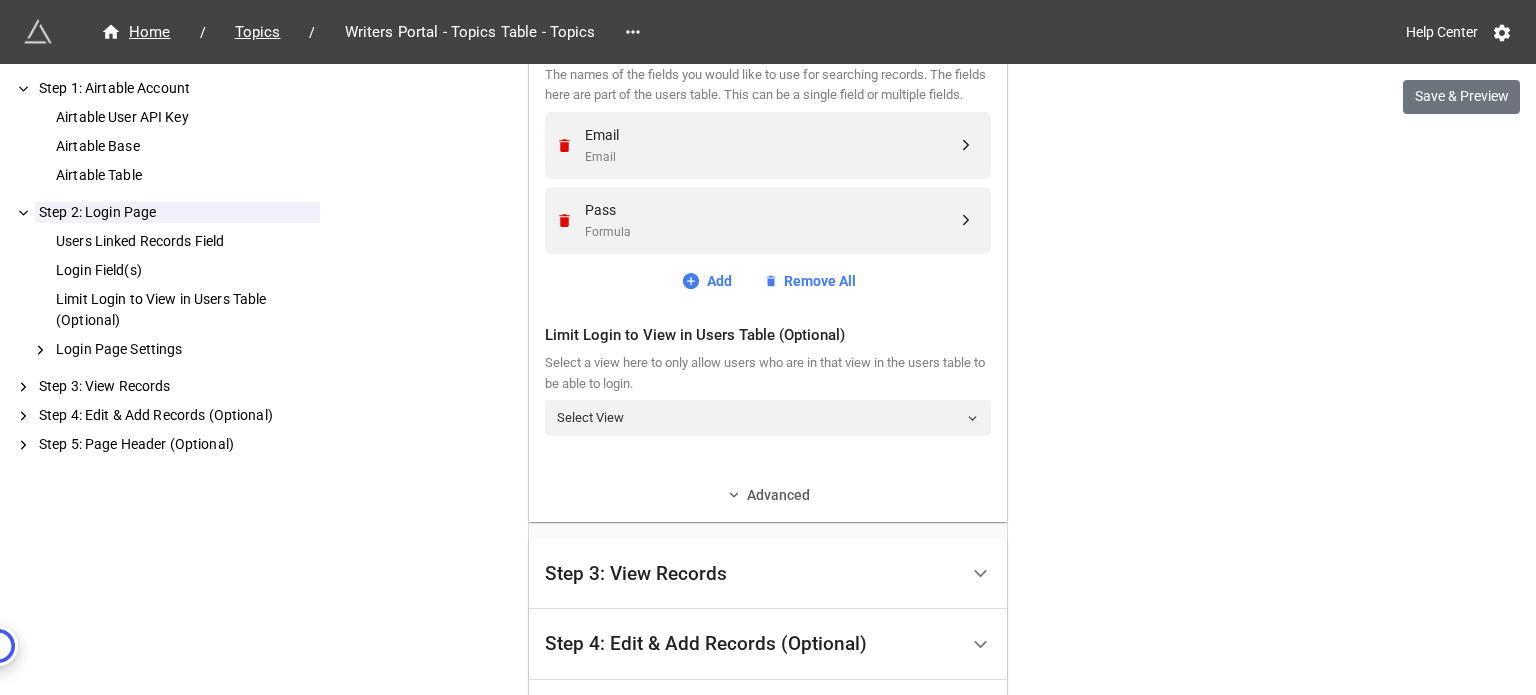 click on "Advanced" at bounding box center (768, 495) 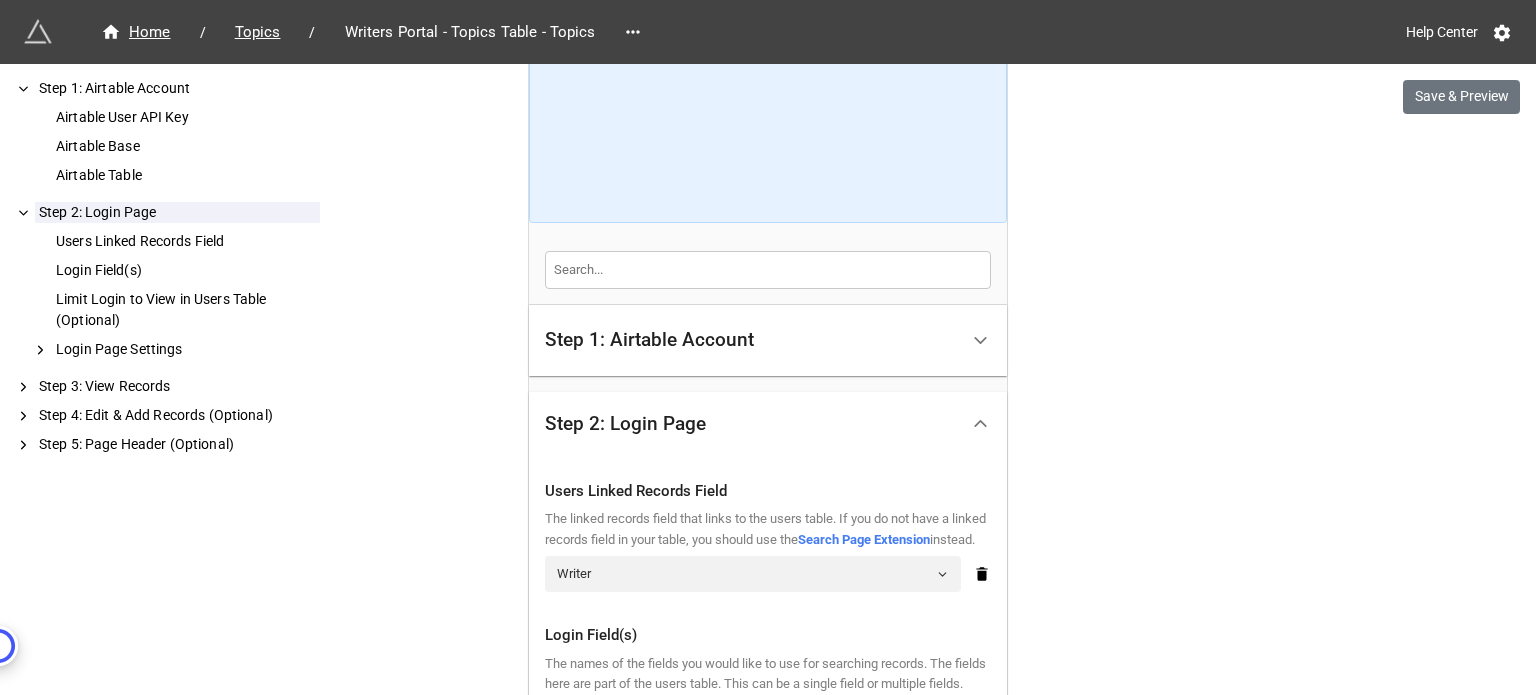 scroll, scrollTop: 269, scrollLeft: 0, axis: vertical 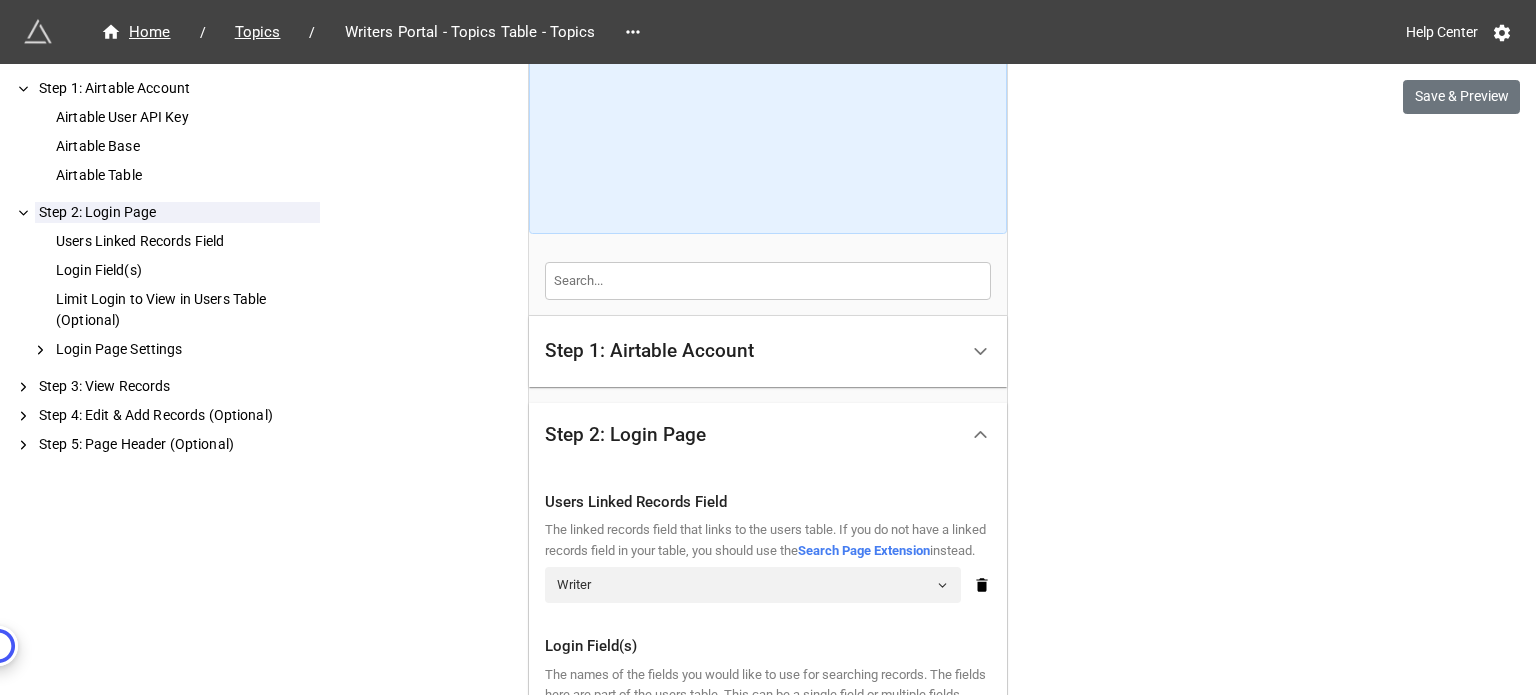 click on "Step 1: Airtable Account" at bounding box center [751, 351] 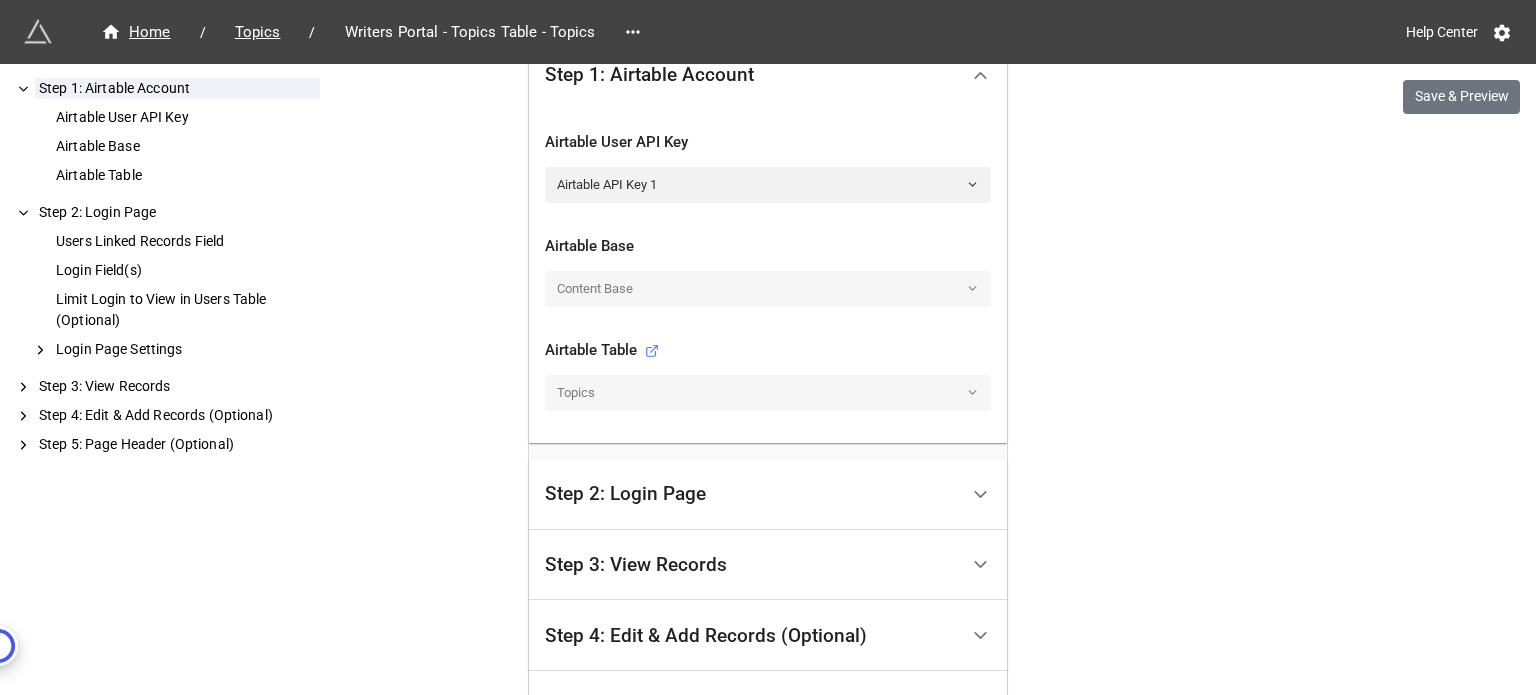 scroll, scrollTop: 669, scrollLeft: 0, axis: vertical 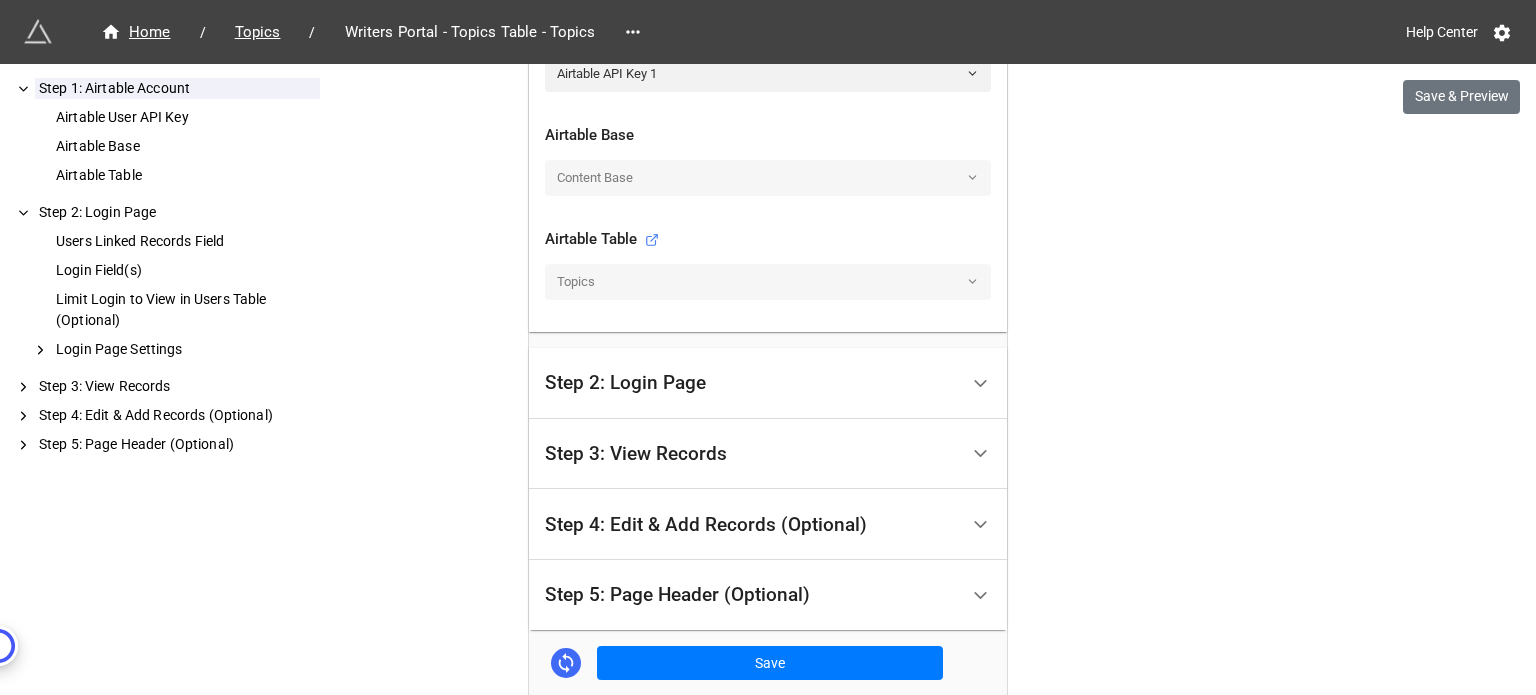 click on "Step 3: View Records" at bounding box center (751, 454) 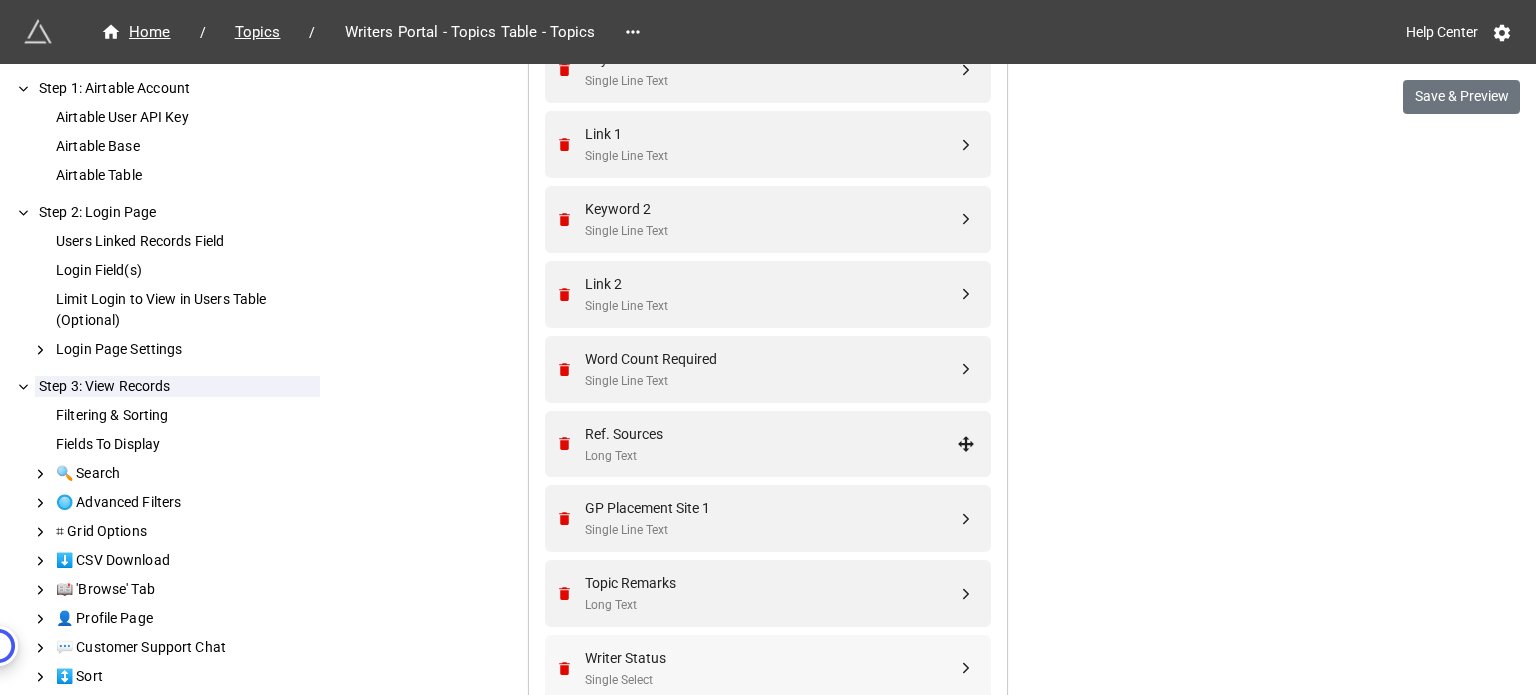scroll, scrollTop: 1469, scrollLeft: 0, axis: vertical 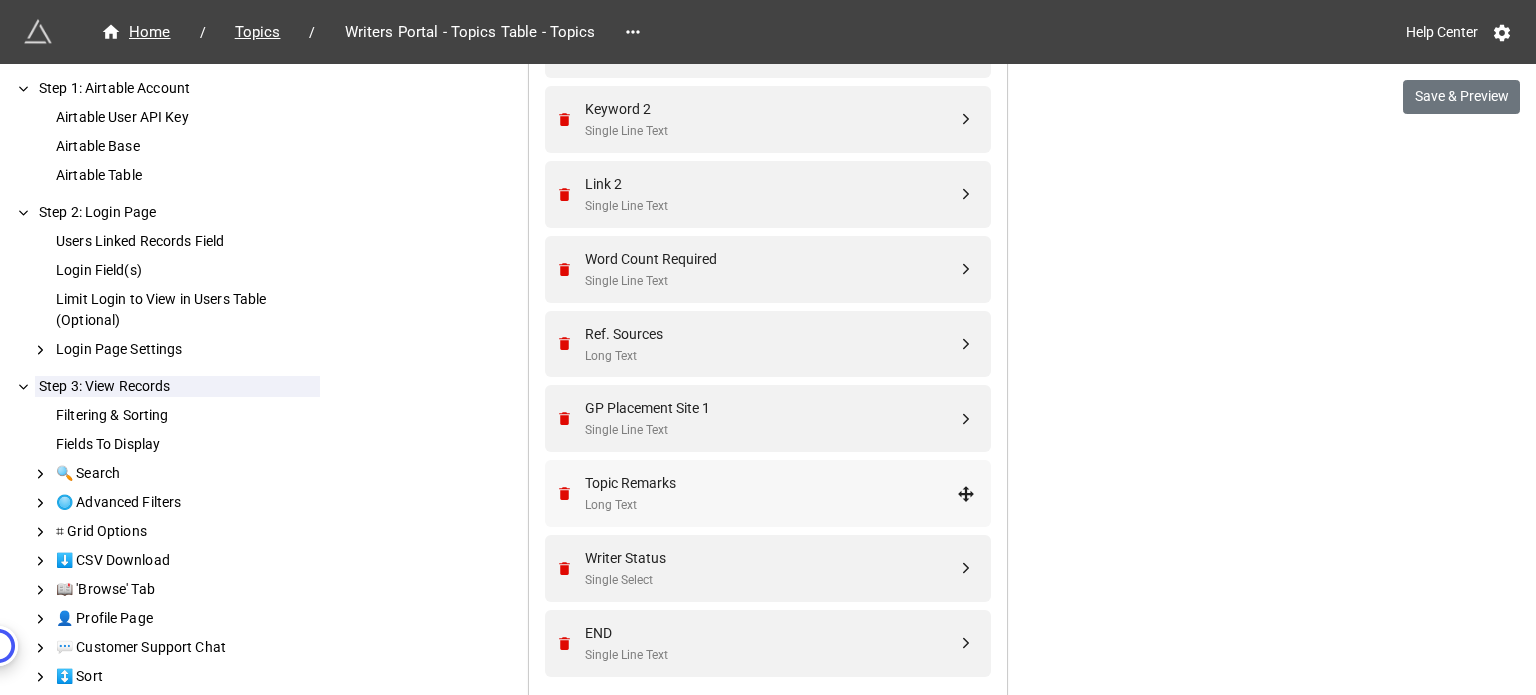 click on "Topic Remarks" at bounding box center (771, 483) 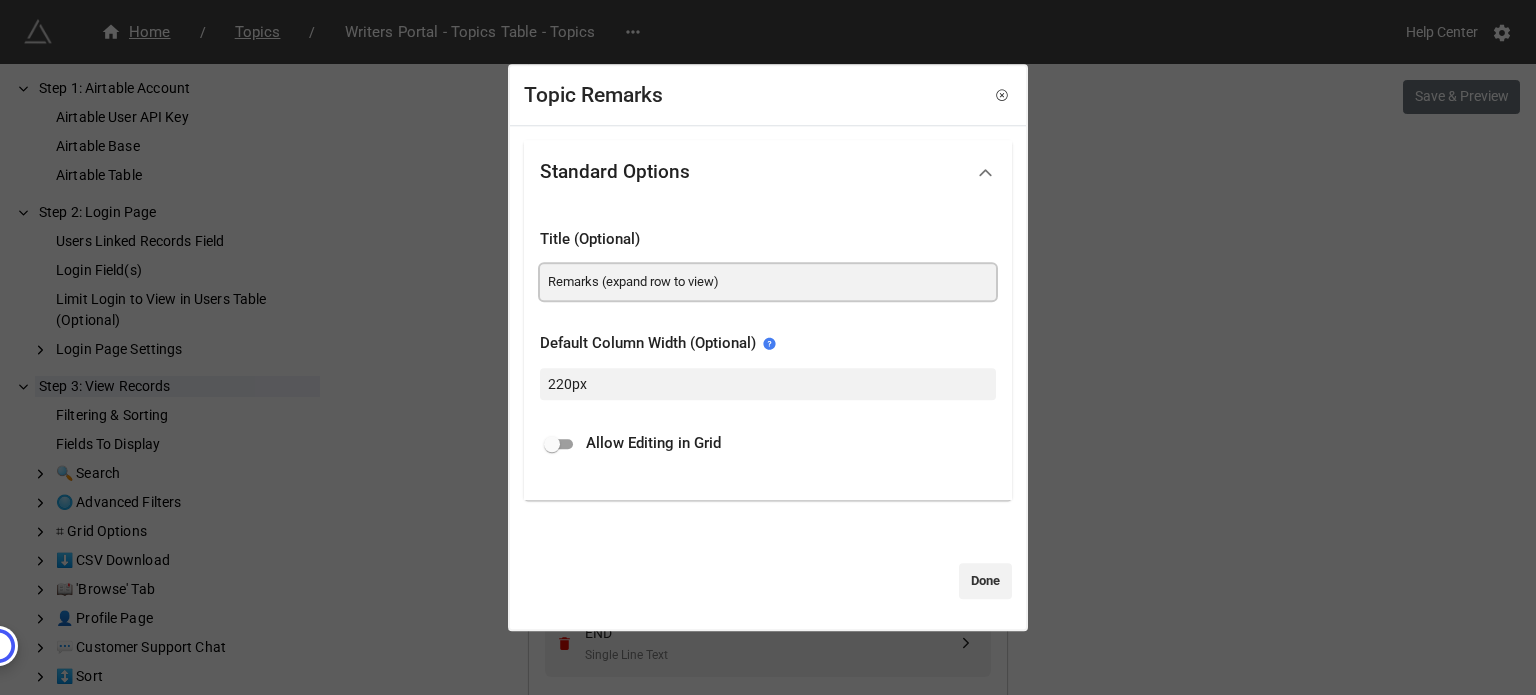 drag, startPoint x: 595, startPoint y: 281, endPoint x: 832, endPoint y: 279, distance: 237.00844 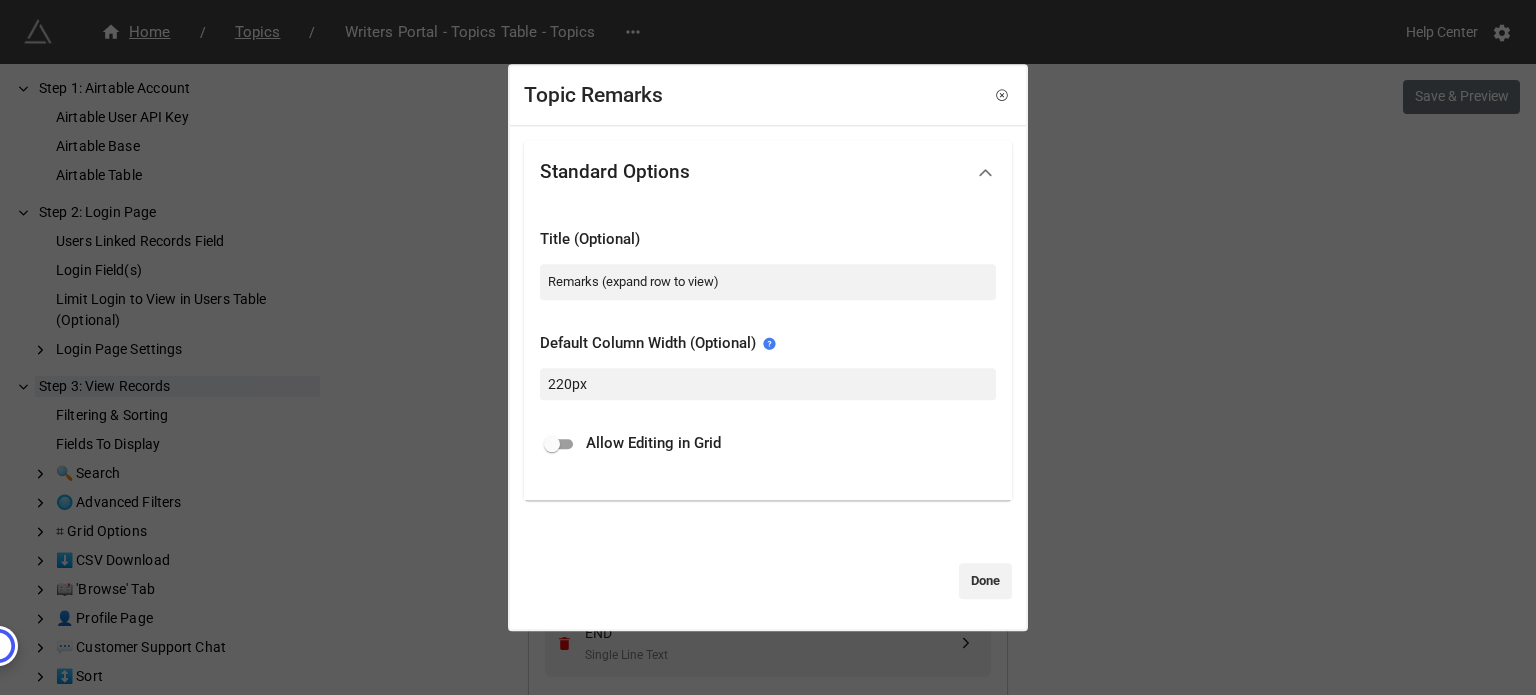 click at bounding box center (768, 260) 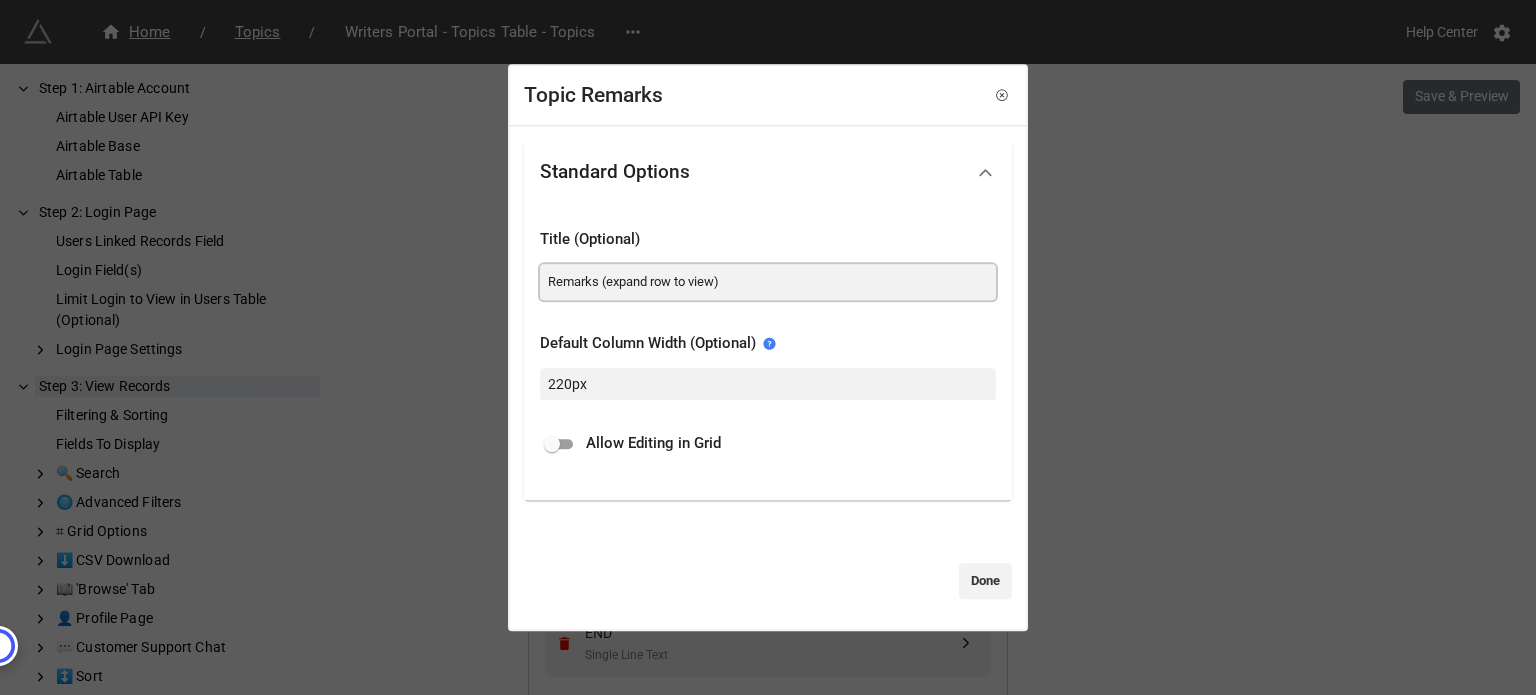drag, startPoint x: 597, startPoint y: 282, endPoint x: 848, endPoint y: 269, distance: 251.33643 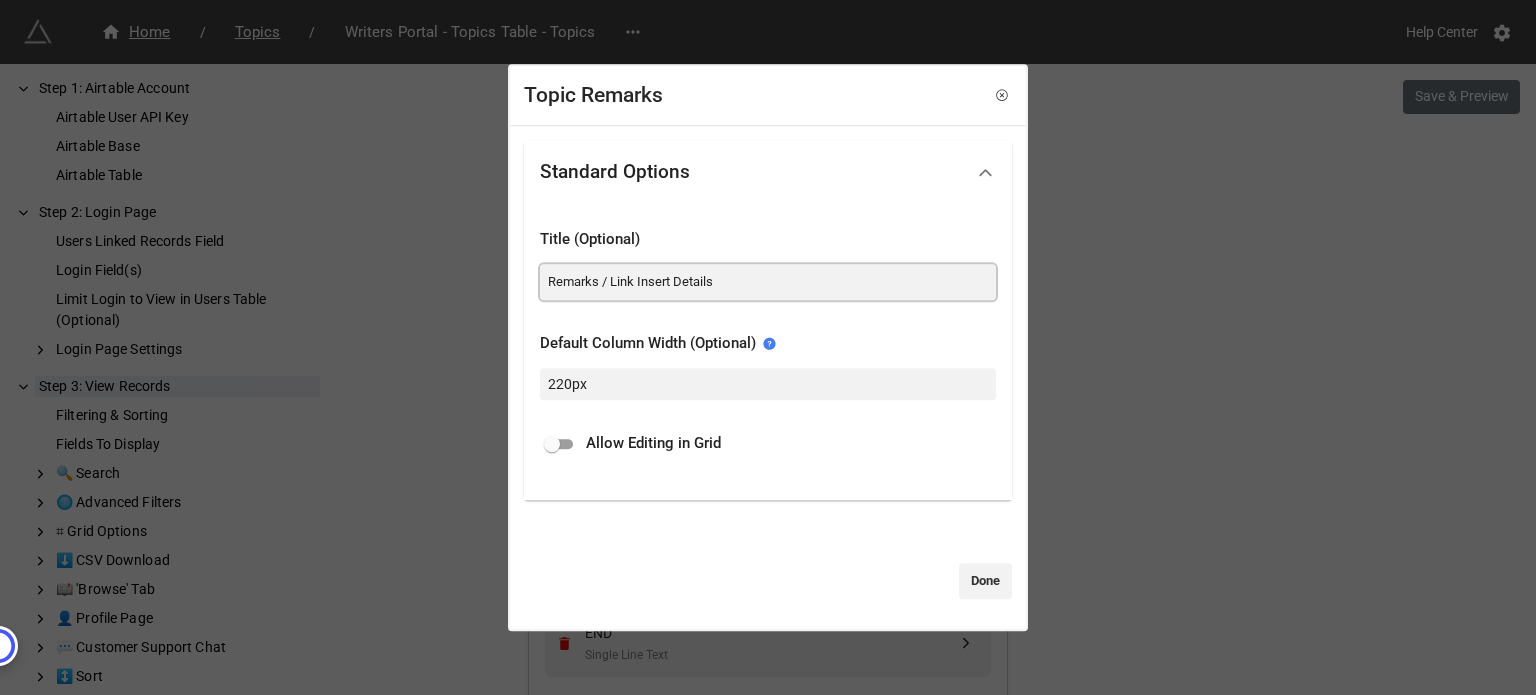 type on "Remarks / Link Insert Details" 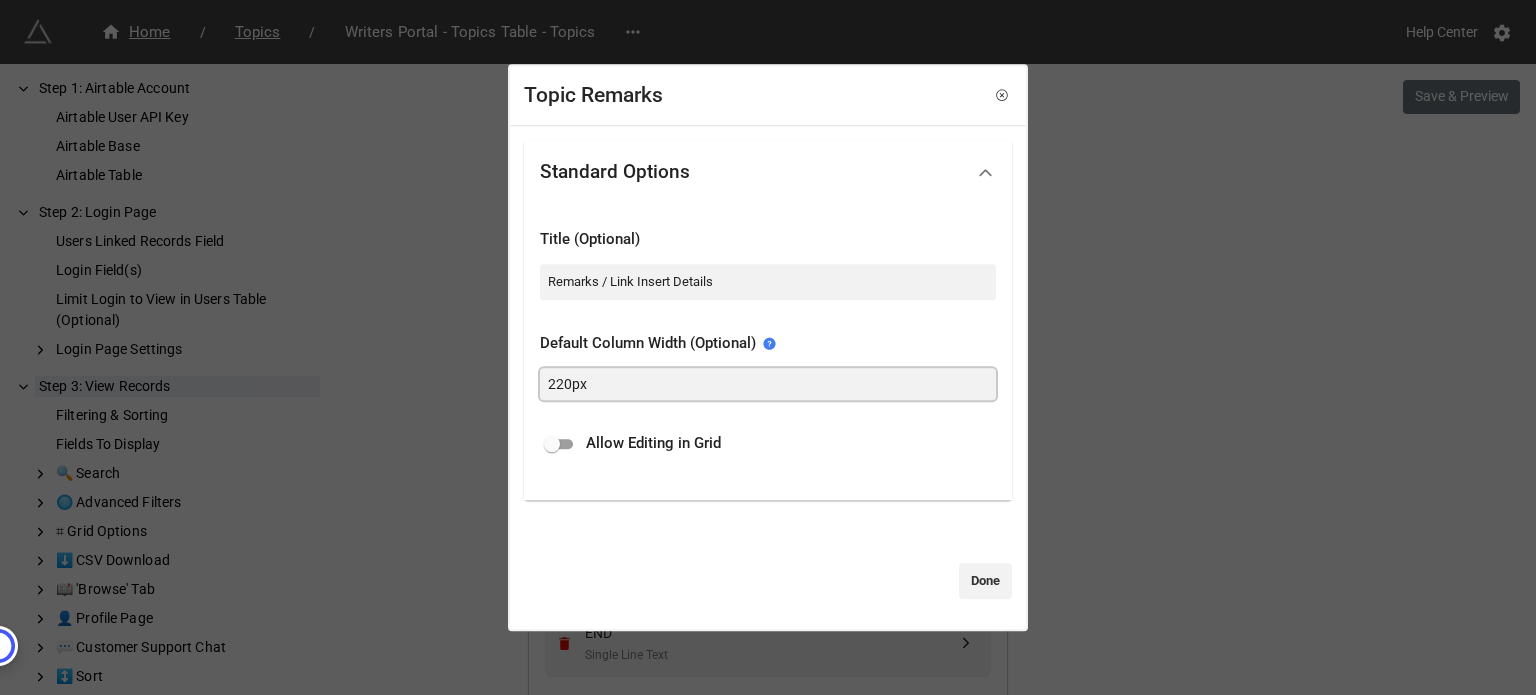 click on "220px" at bounding box center [768, 384] 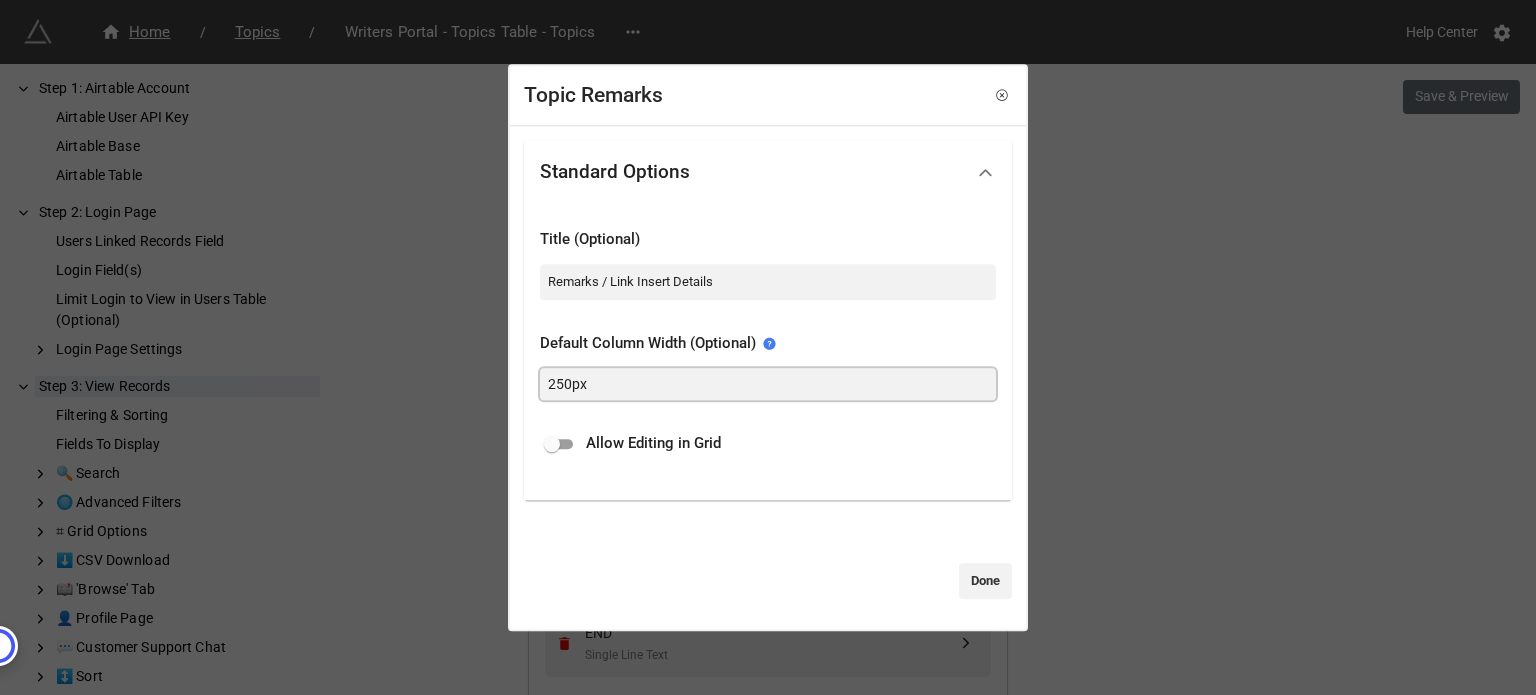 type on "250px" 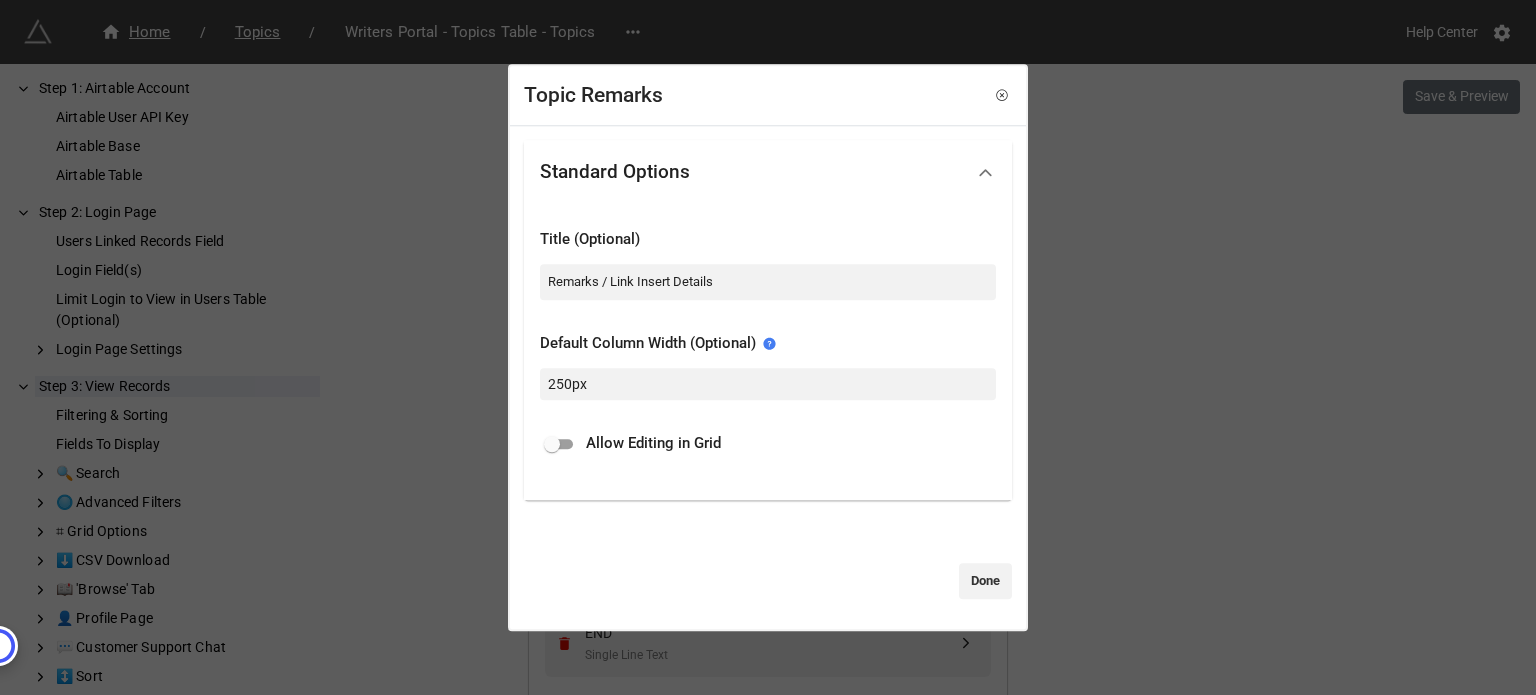 click on "Title (Optional)" at bounding box center (768, 240) 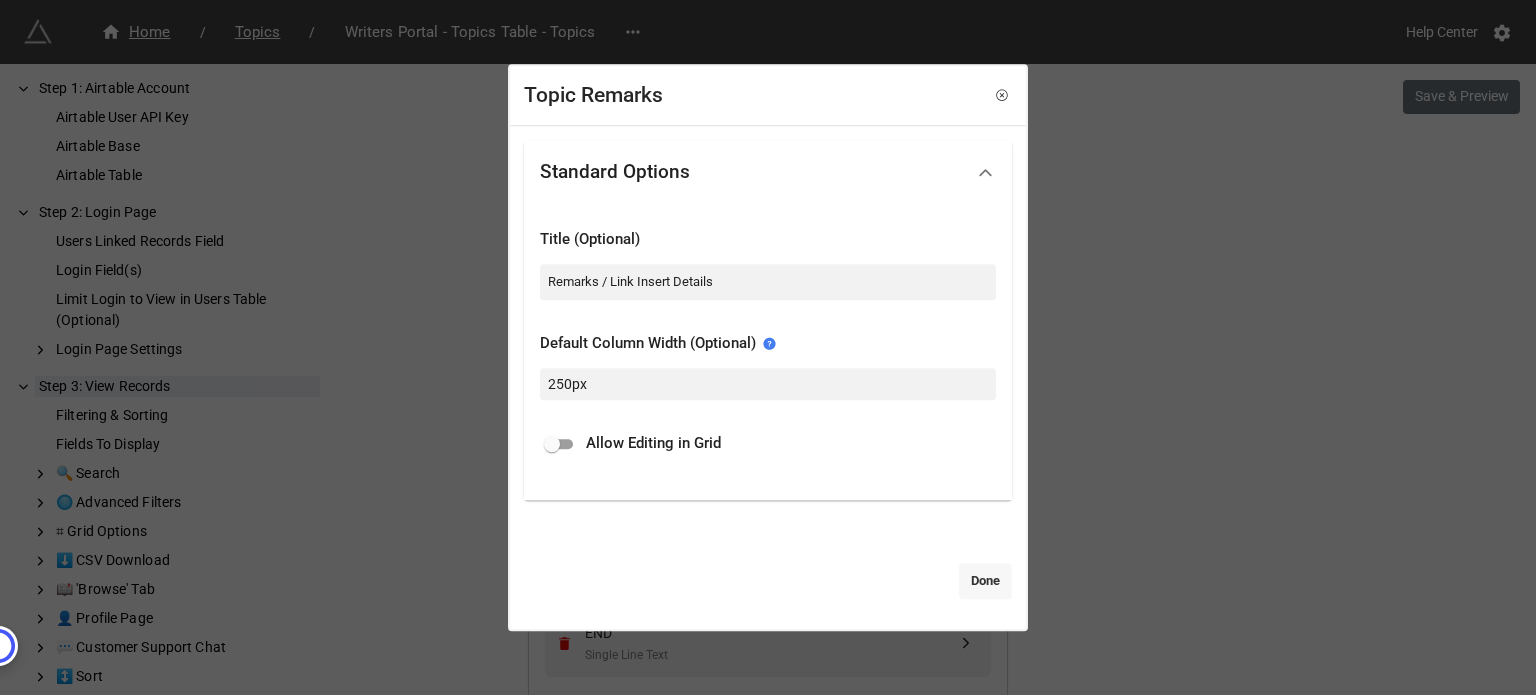 click on "Done" at bounding box center (985, 581) 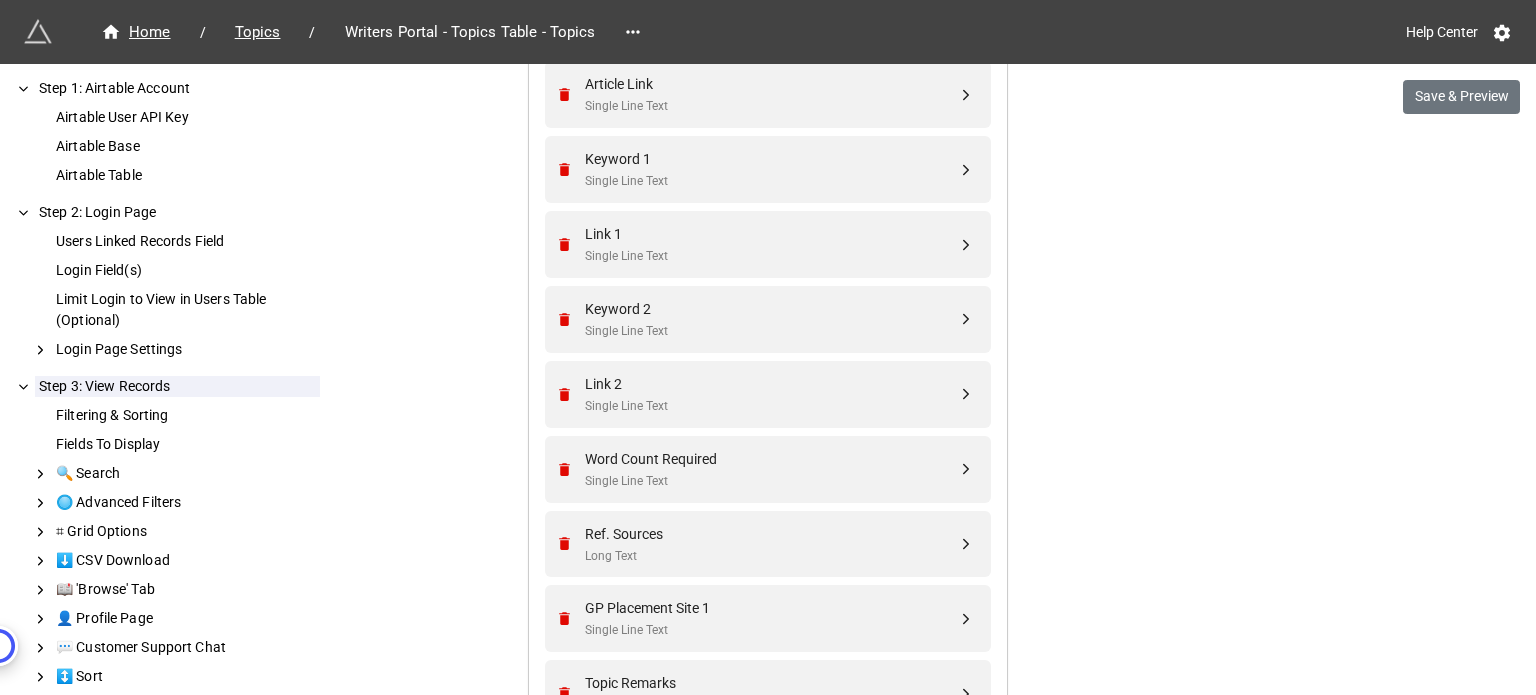 scroll, scrollTop: 1469, scrollLeft: 0, axis: vertical 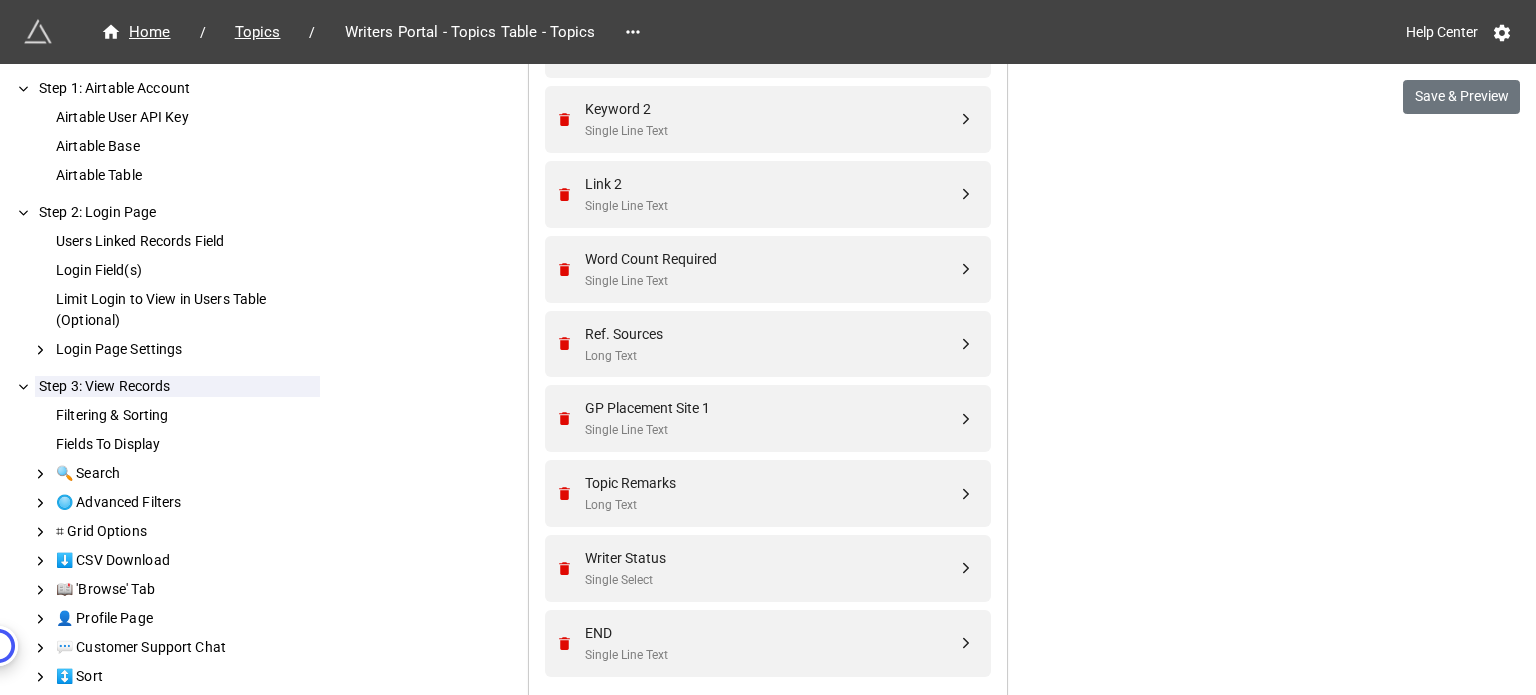 click on "We have released a newer version of this extension with many improvements!  It's  signficantly better and we highly recommend using it instead. Try new extension Home / Topics / Writers Portal - Topics Table - Topics Help Center Save & Preview How to Setup Step 1: Airtable Account Airtable User API Key Airtable Base Airtable Table Step 2: Login Page Users Linked Records Field Login Field(s) Limit Login to View in Users Table (Optional) Login Page Settings Step 3: View Records Filtering & Sorting Fields To Display 🔍  Search 🔘  Advanced Filters  ⌗   Grid Options ⬇️  CSV Download 📖  'Browse' Tab 👤  Profile Page 💬  Customer Support Chat  ↕️   Sort Step 4: Edit & Add Records (Optional) Step 5: Page Header (Optional) Step 1: Airtable Account Airtable User API Key Airtable API Key 1 Airtable Base Content Base Airtable Table Topics Step 2: Login Page Users Linked Records Field Search Page Extension  instead. Writer Login Field(s) Email Email Pass Formula Add Remove All Select View Normal Blue" at bounding box center [768, 115] 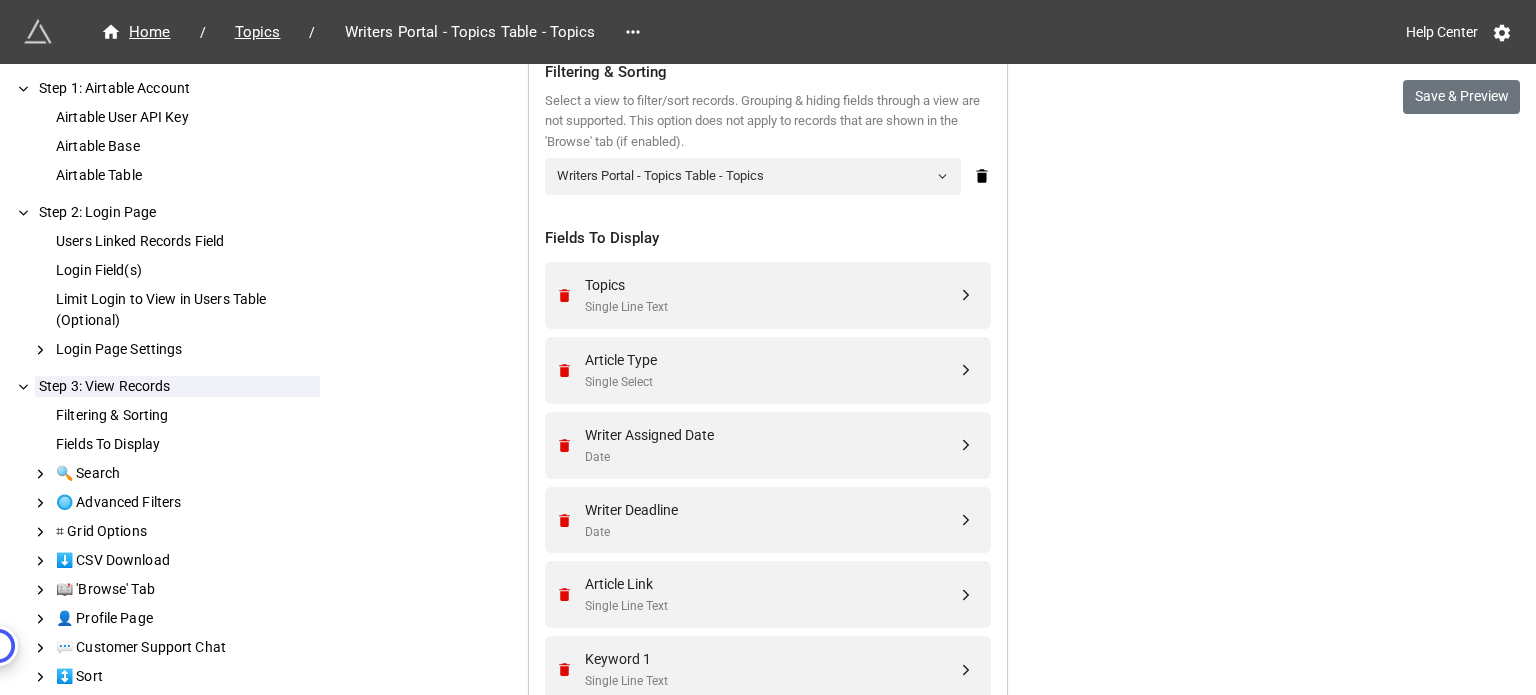 scroll, scrollTop: 869, scrollLeft: 0, axis: vertical 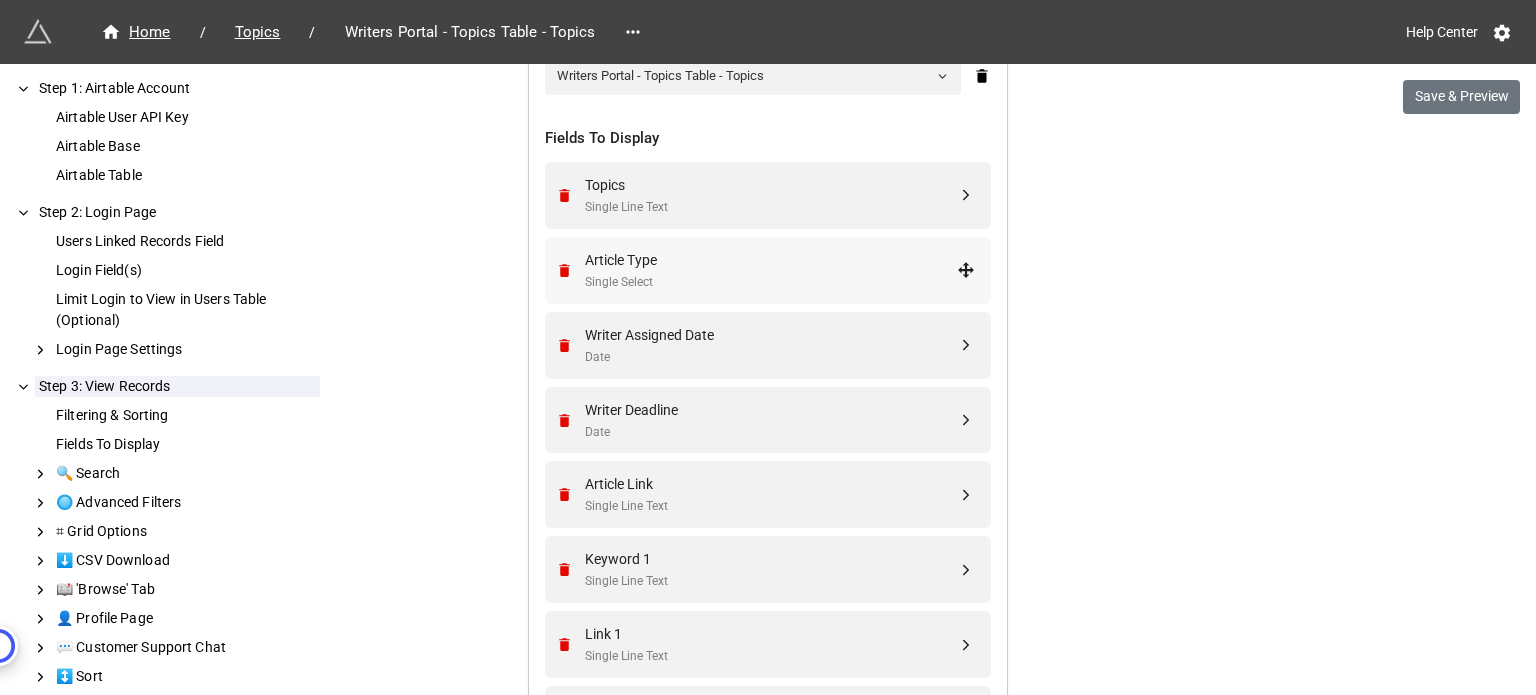 click on "Single Select" at bounding box center (771, 282) 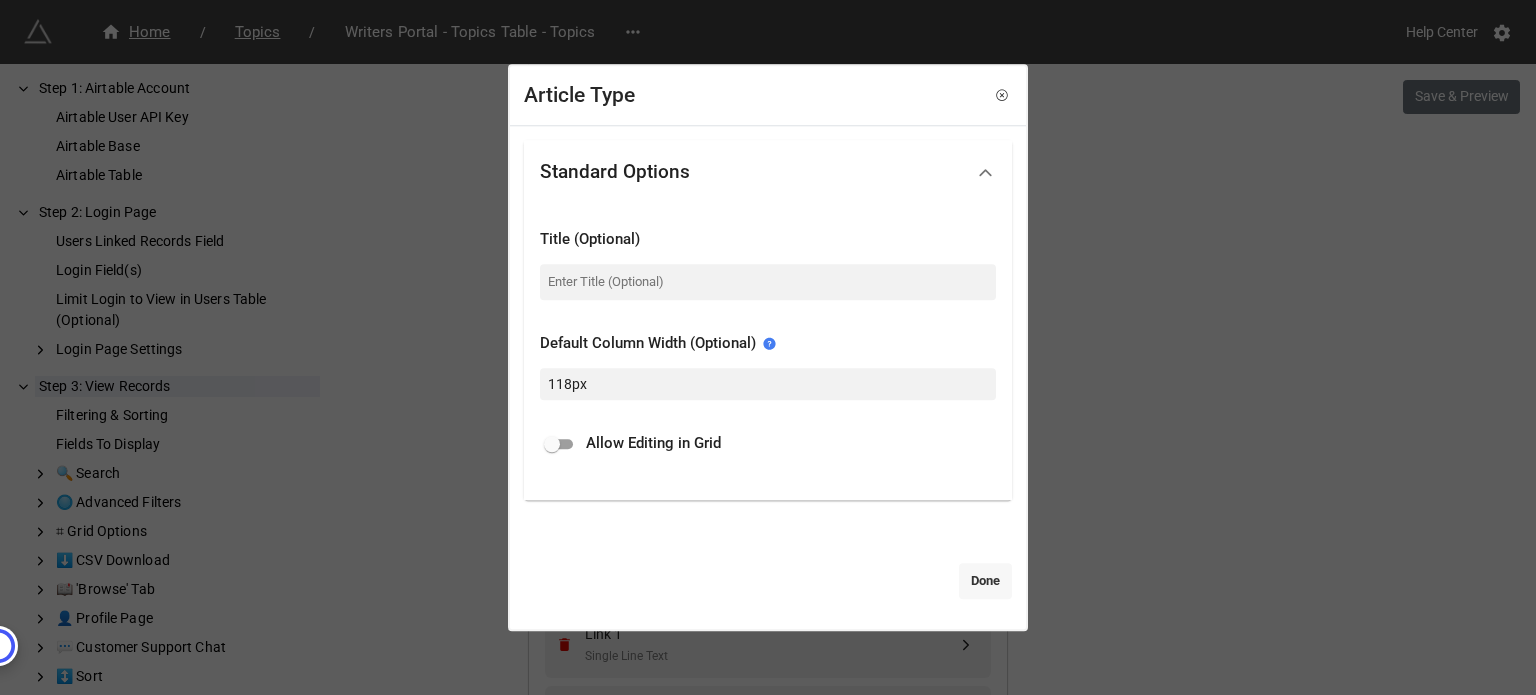 click on "Done" at bounding box center [985, 581] 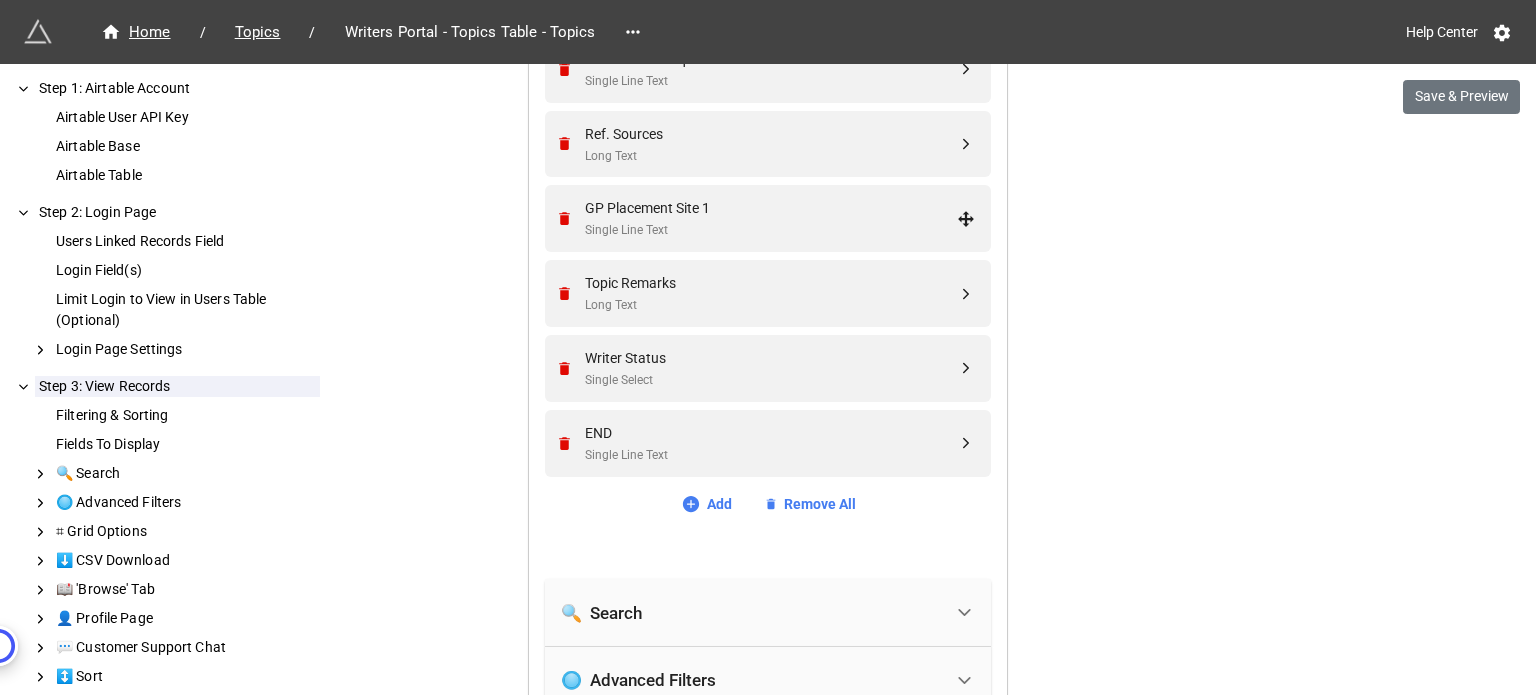 scroll, scrollTop: 1869, scrollLeft: 0, axis: vertical 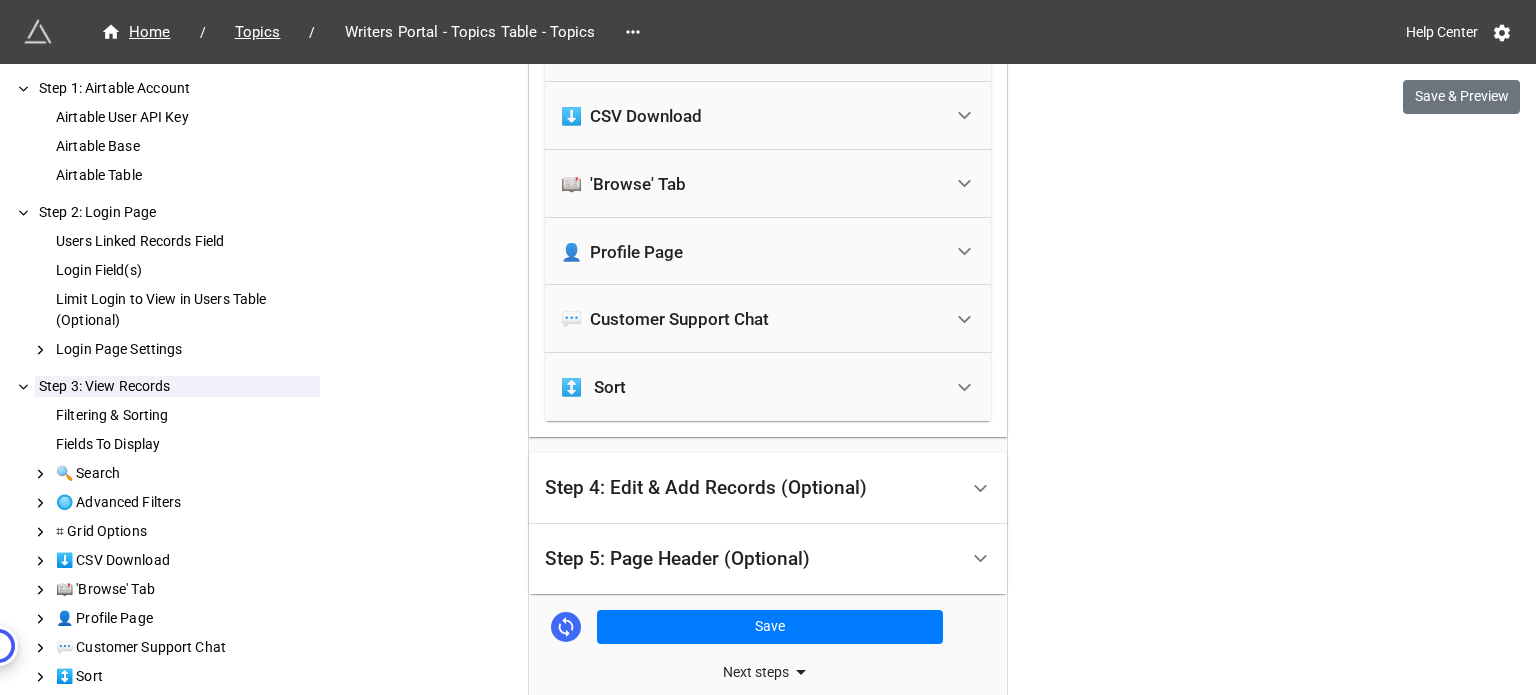 click on "Step 4: Edit & Add Records (Optional)" at bounding box center [751, 488] 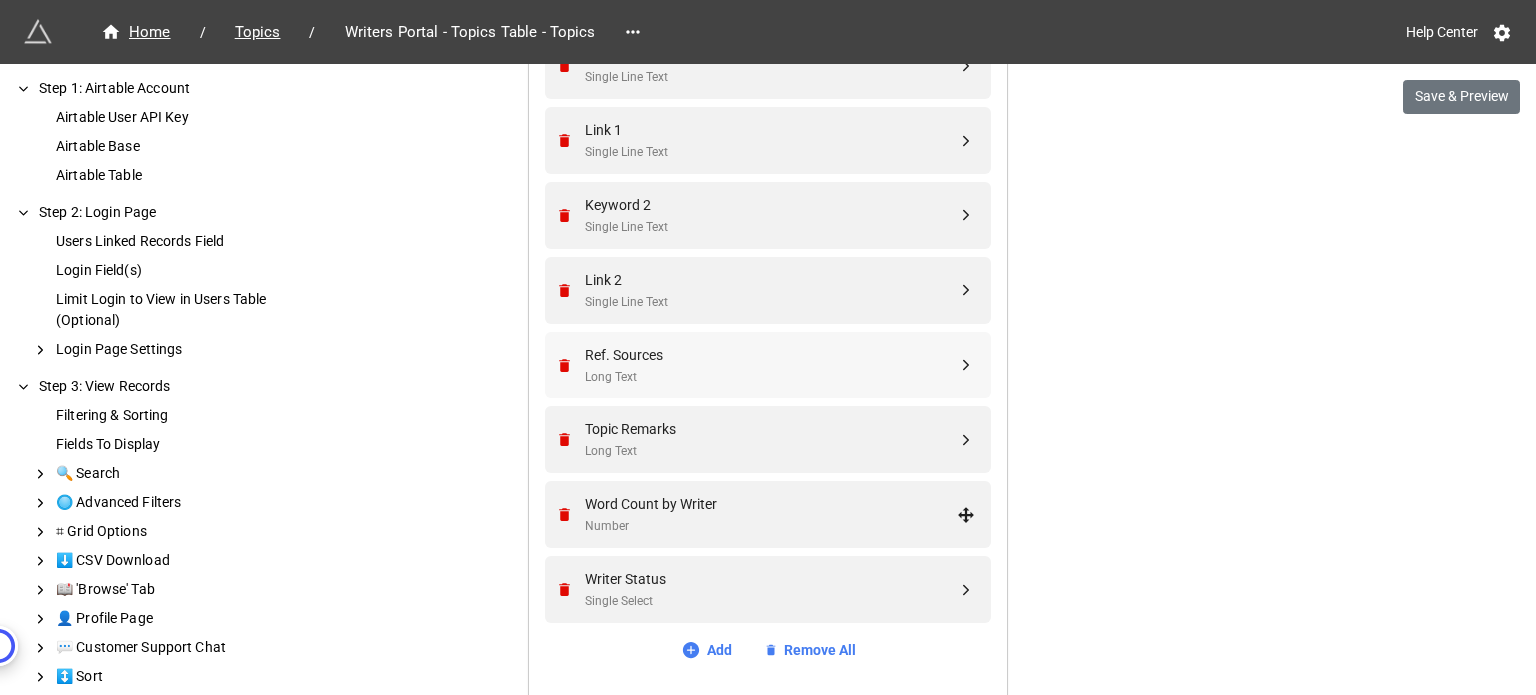 scroll, scrollTop: 1069, scrollLeft: 0, axis: vertical 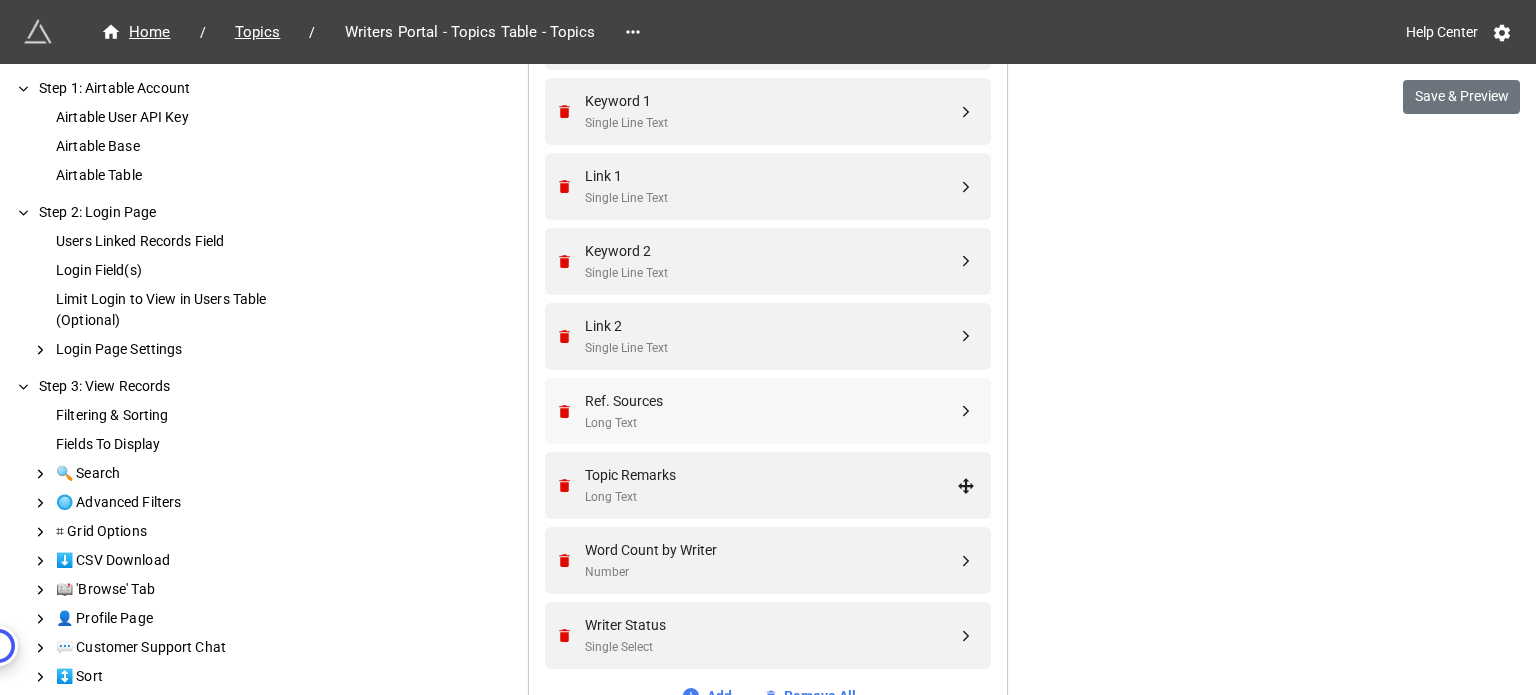 click on "Topic Remarks" at bounding box center [771, 475] 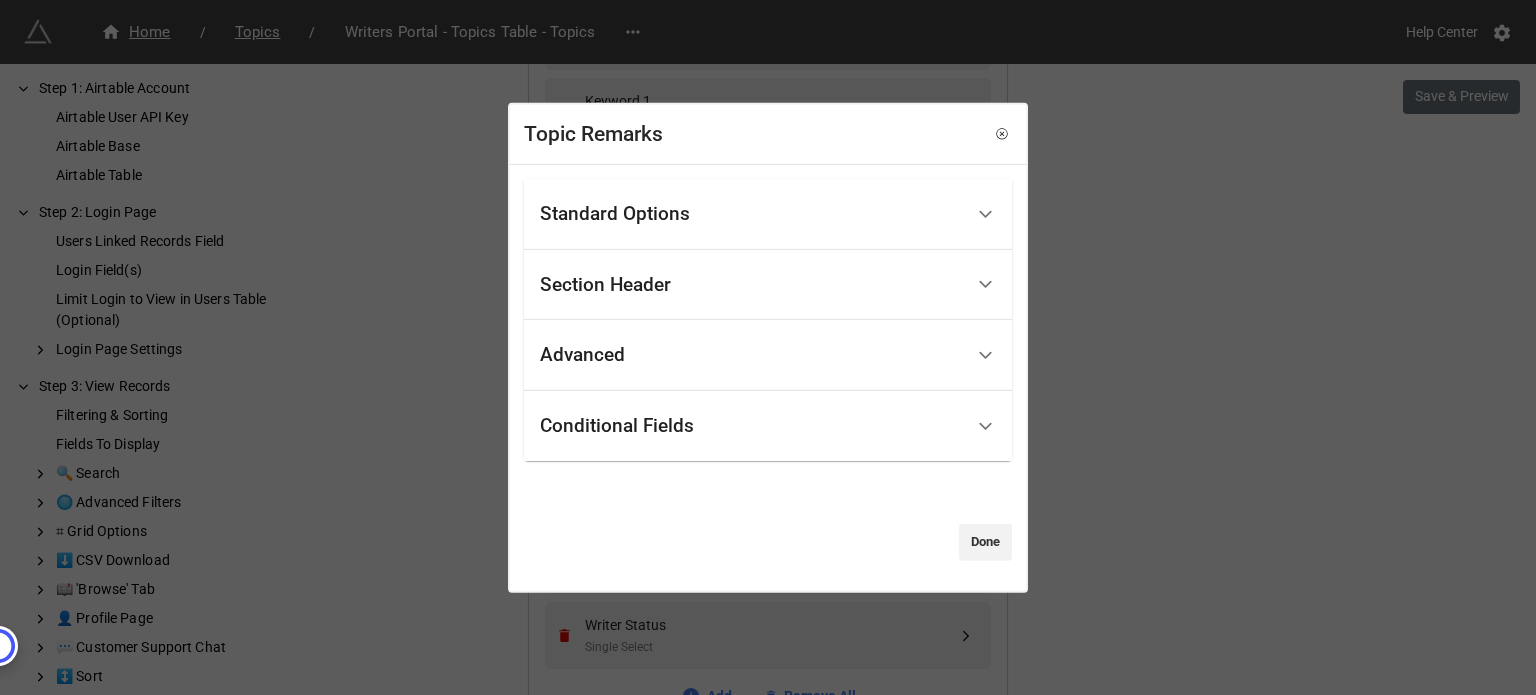 click on "Standard Options" at bounding box center (751, 214) 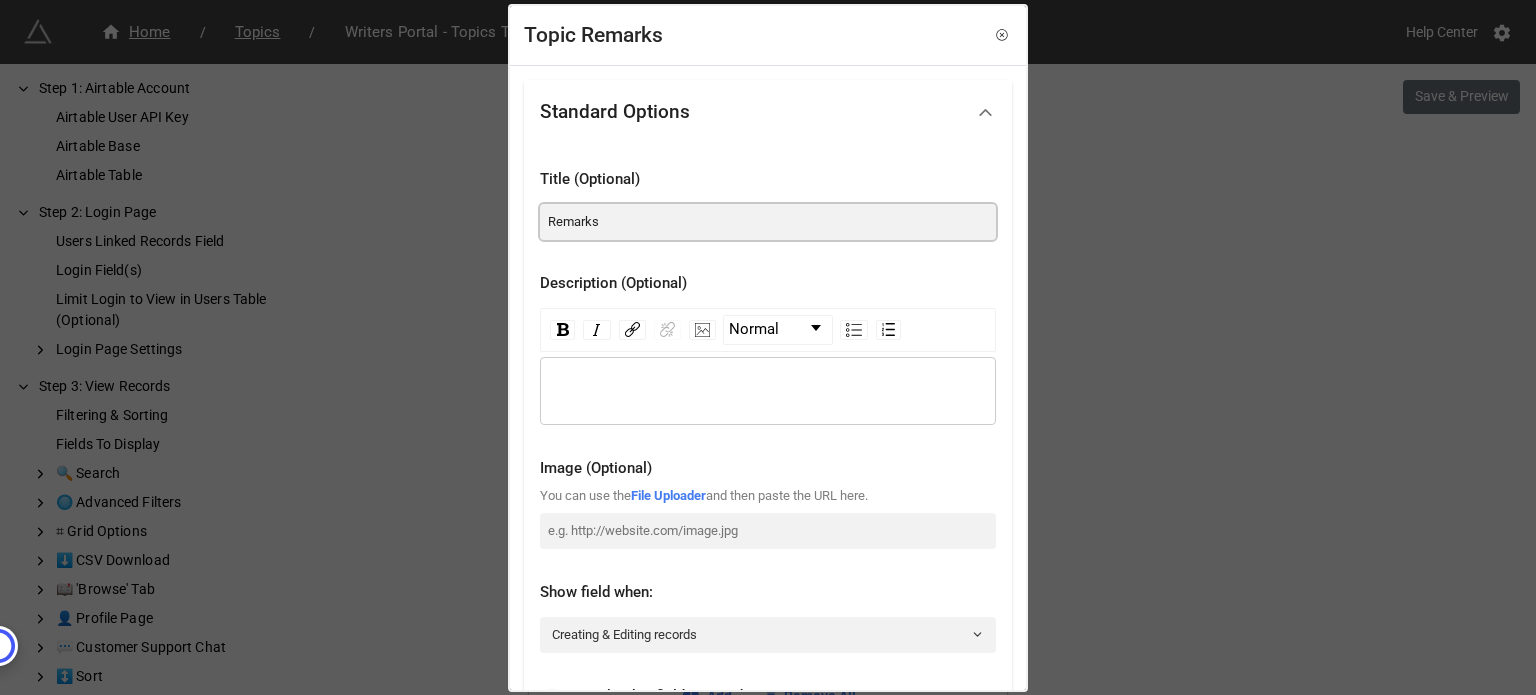 click on "Remarks" at bounding box center [768, 222] 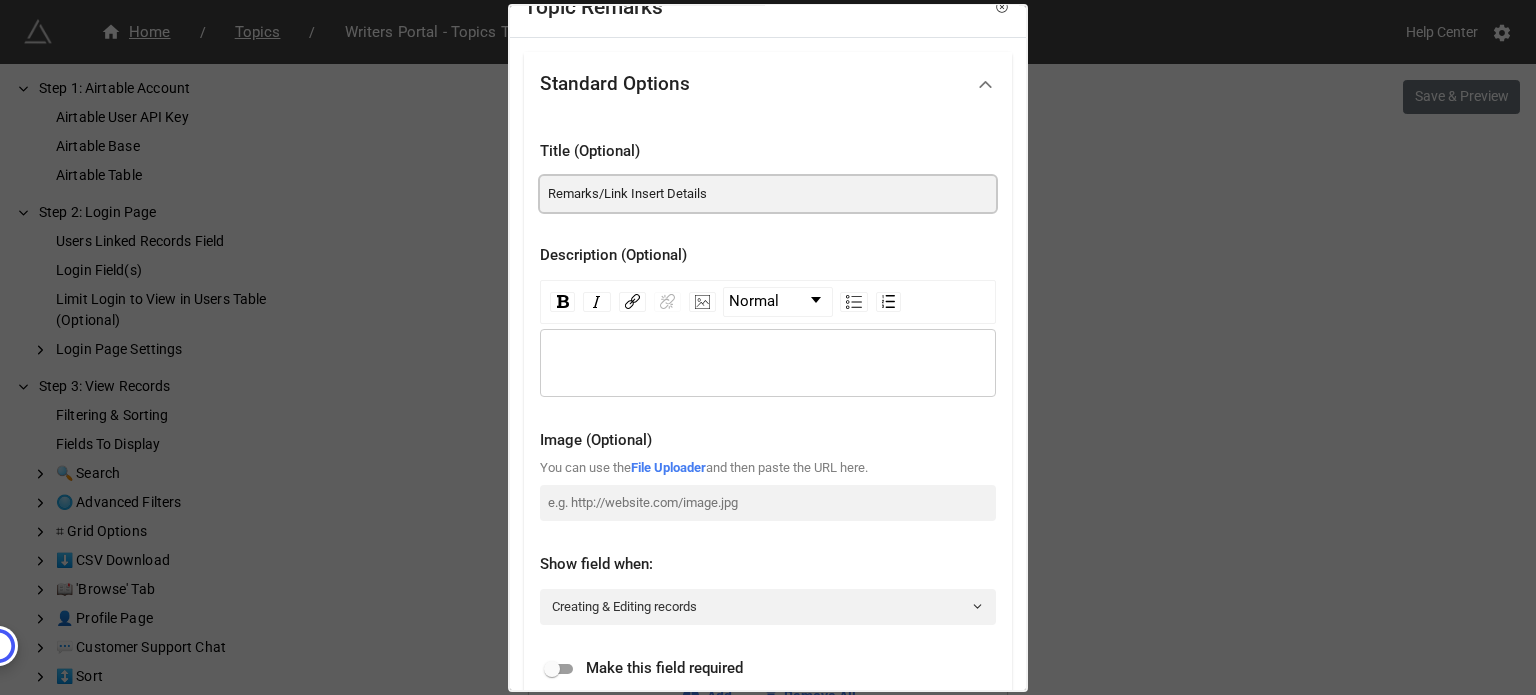 scroll, scrollTop: 0, scrollLeft: 0, axis: both 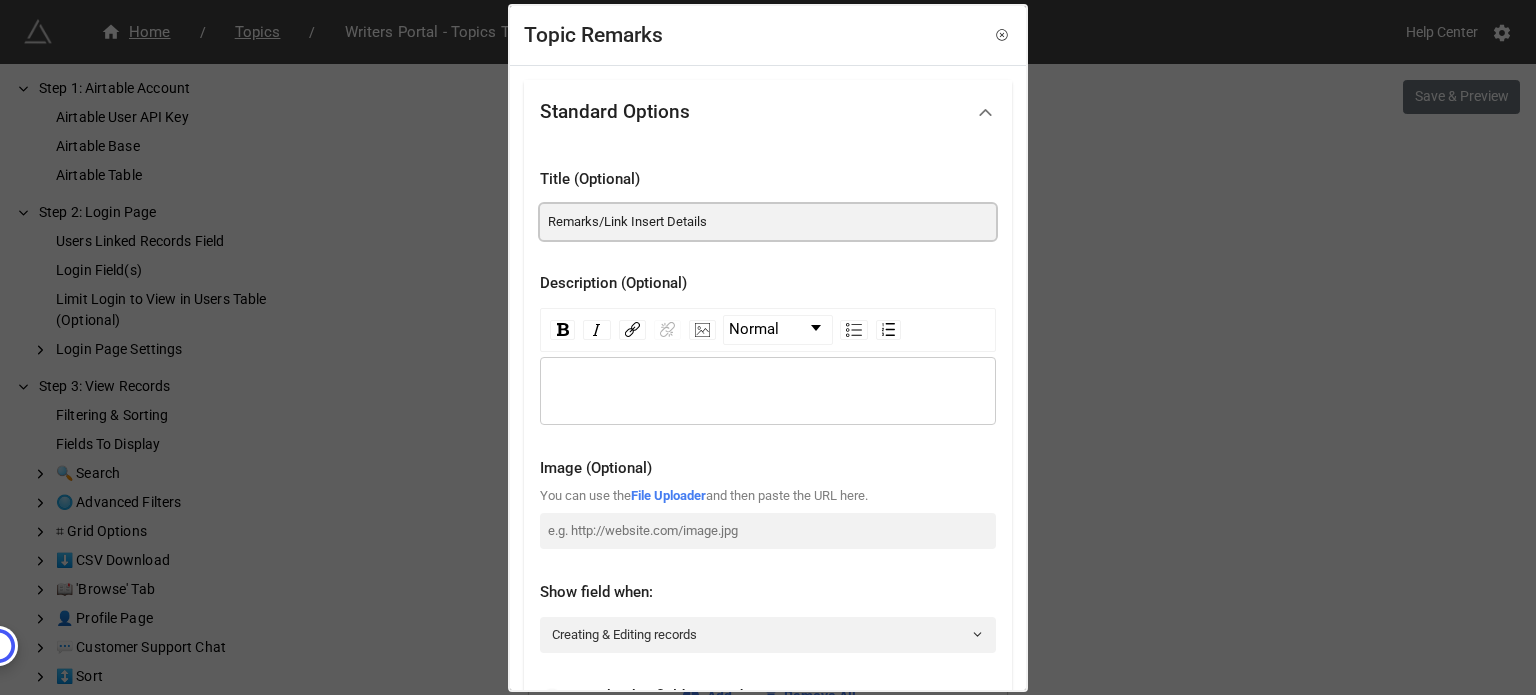 click on "Remarks/Link Insert Details" at bounding box center [768, 222] 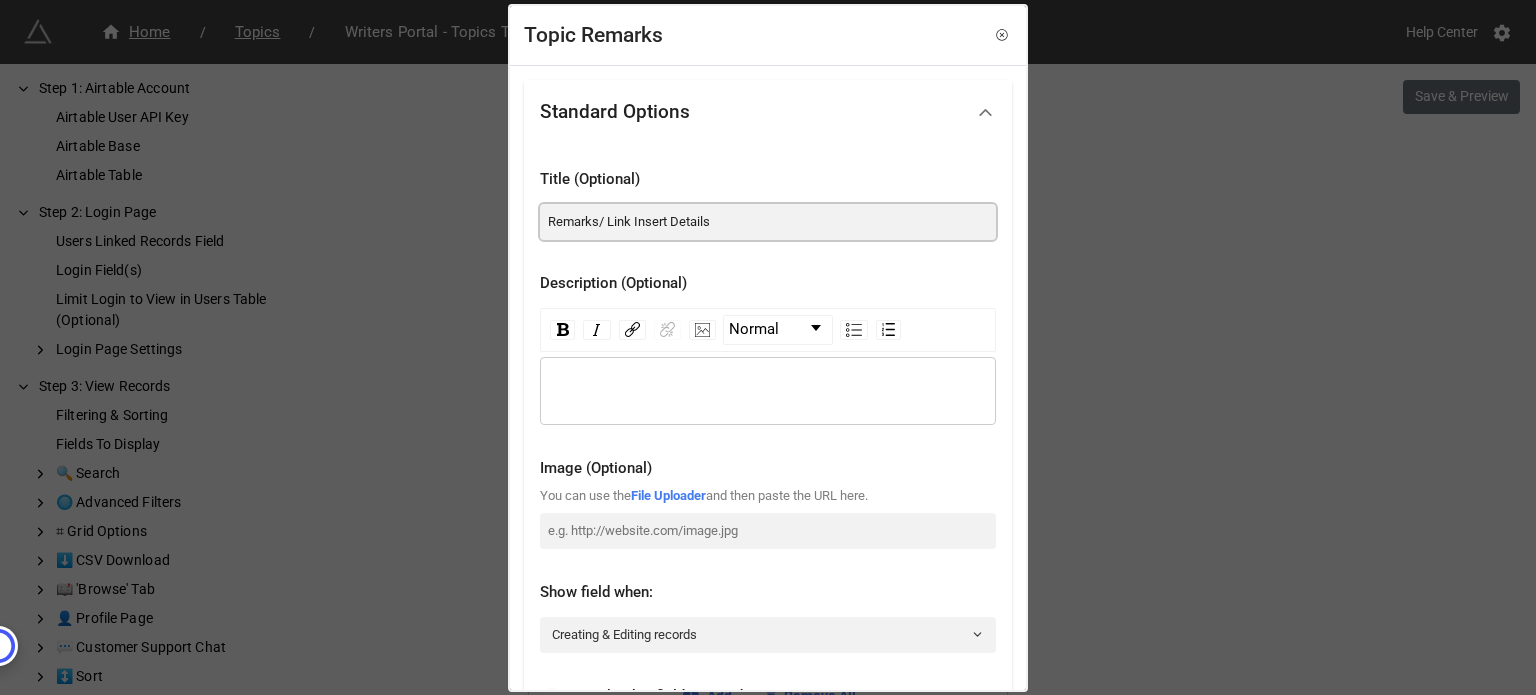 click on "Remarks/ Link Insert Details" at bounding box center (768, 222) 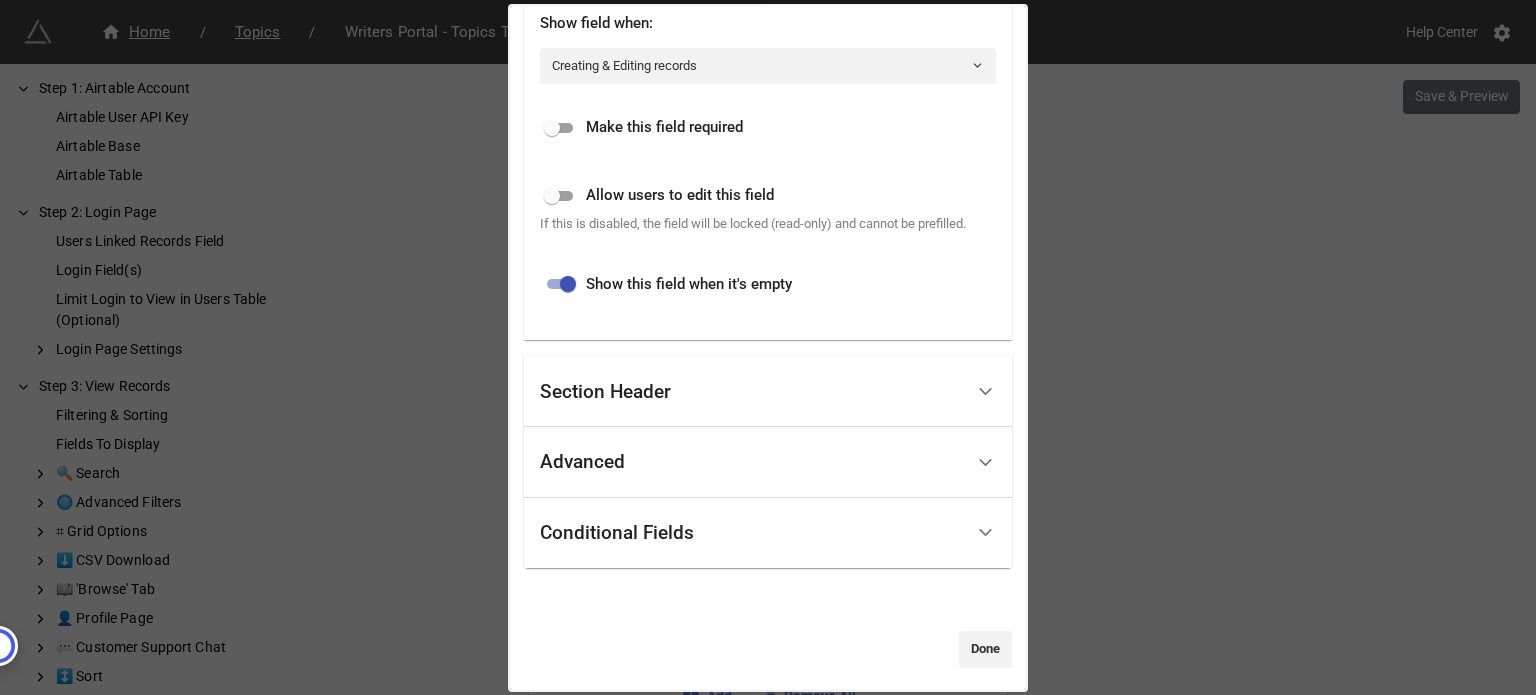 scroll, scrollTop: 575, scrollLeft: 0, axis: vertical 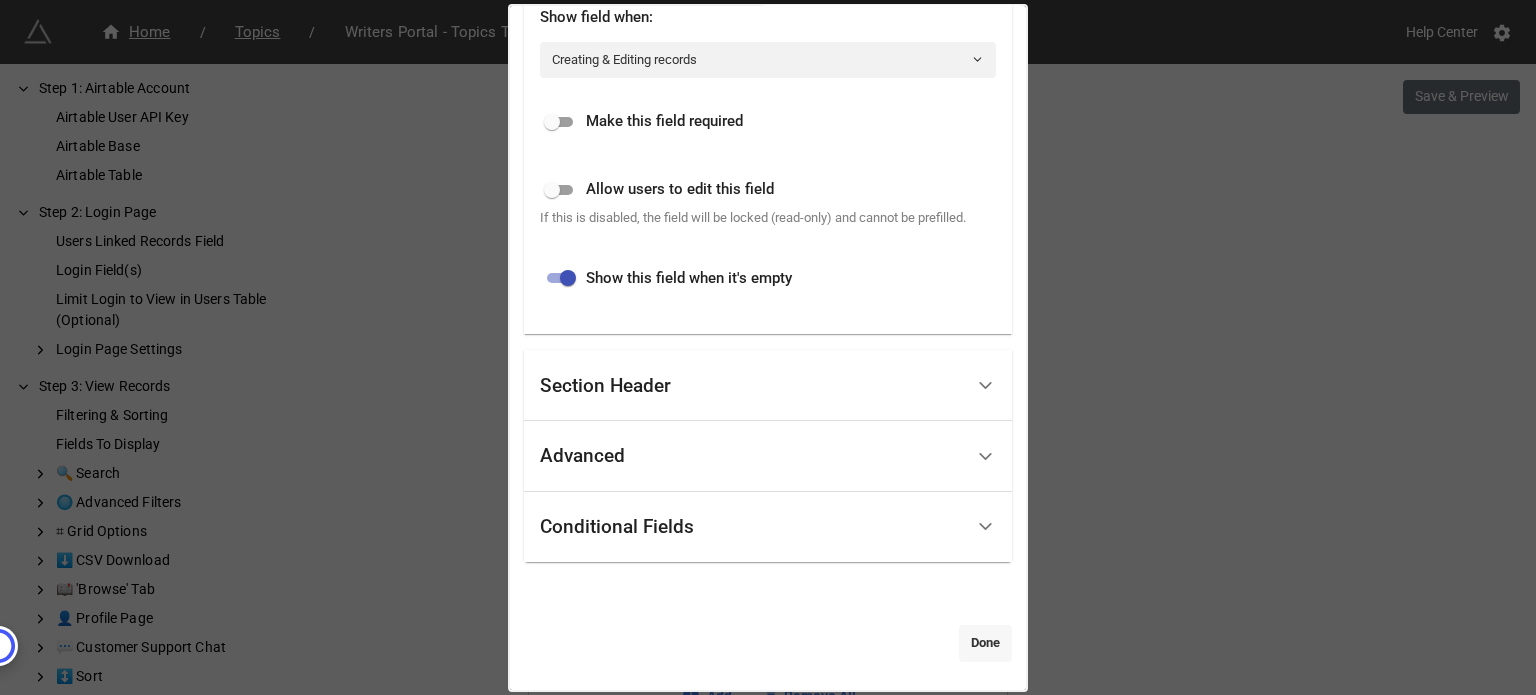 type on "Remarks / Link Insert Details" 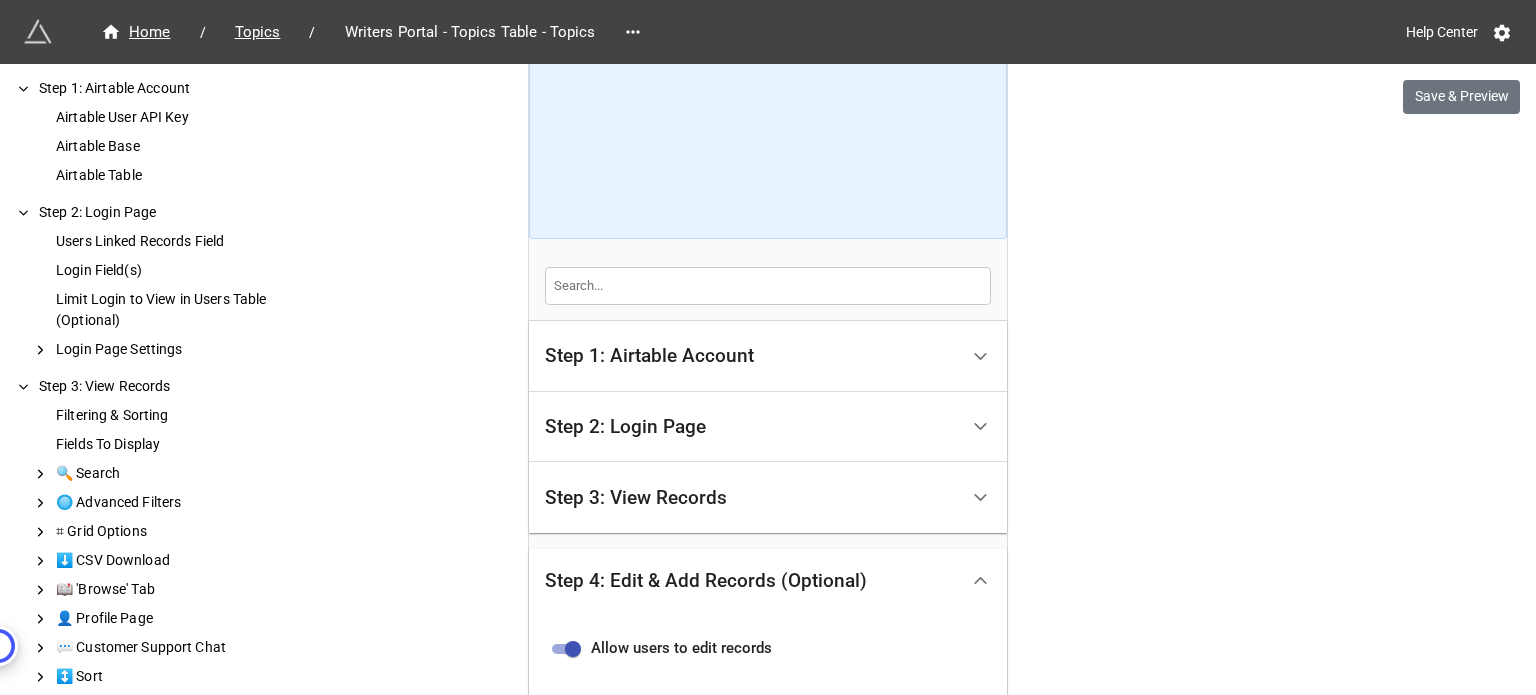 scroll, scrollTop: 0, scrollLeft: 0, axis: both 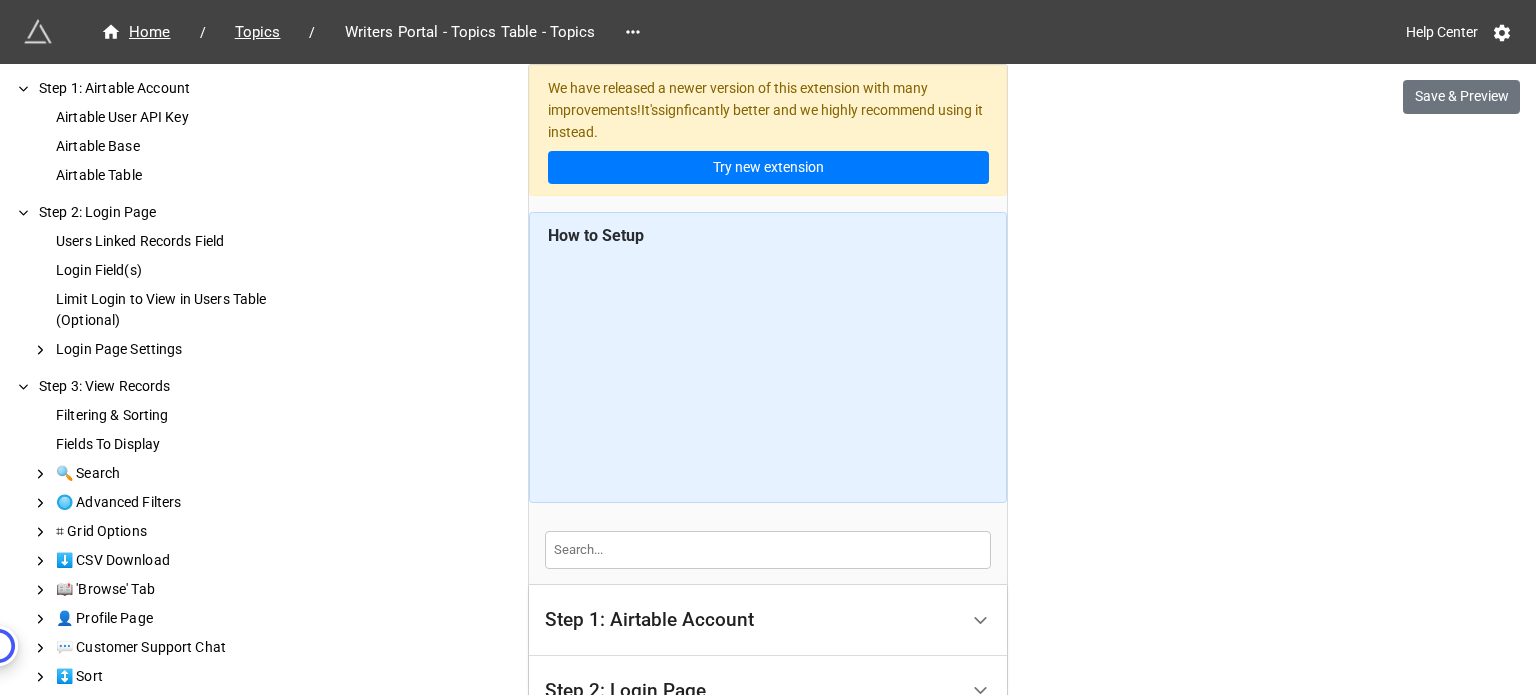 click on "We have released a newer version of this extension with many improvements!  It's  signficantly better and we highly recommend using it instead. Try new extension Home / Topics / Writers Portal - Topics Table - Topics Help Center Save & Preview How to Setup Step 1: Airtable Account Airtable User API Key Airtable Base Airtable Table Step 2: Login Page Users Linked Records Field Login Field(s) Limit Login to View in Users Table (Optional) Login Page Settings Step 3: View Records Filtering & Sorting Fields To Display 🔍  Search 🔘  Advanced Filters  ⌗   Grid Options ⬇️  CSV Download 📖  'Browse' Tab 👤  Profile Page 💬  Customer Support Chat  ↕️   Sort Step 4: Edit & Add Records (Optional) Allow users to edit records Allow users to add records Fields In Form 🔝  Form Header 🎨  Theme ➡️  Save Button 📝  Prefill 🤖  Captcha  ƒ   Formulas (Computed Fields) ❌  Delete Records ✎   Edit Button  ⌗   Grid Inline Editing 📍  Location & IP Address 🛑  Disable Form Airtable Base 55" at bounding box center (768, 1446) 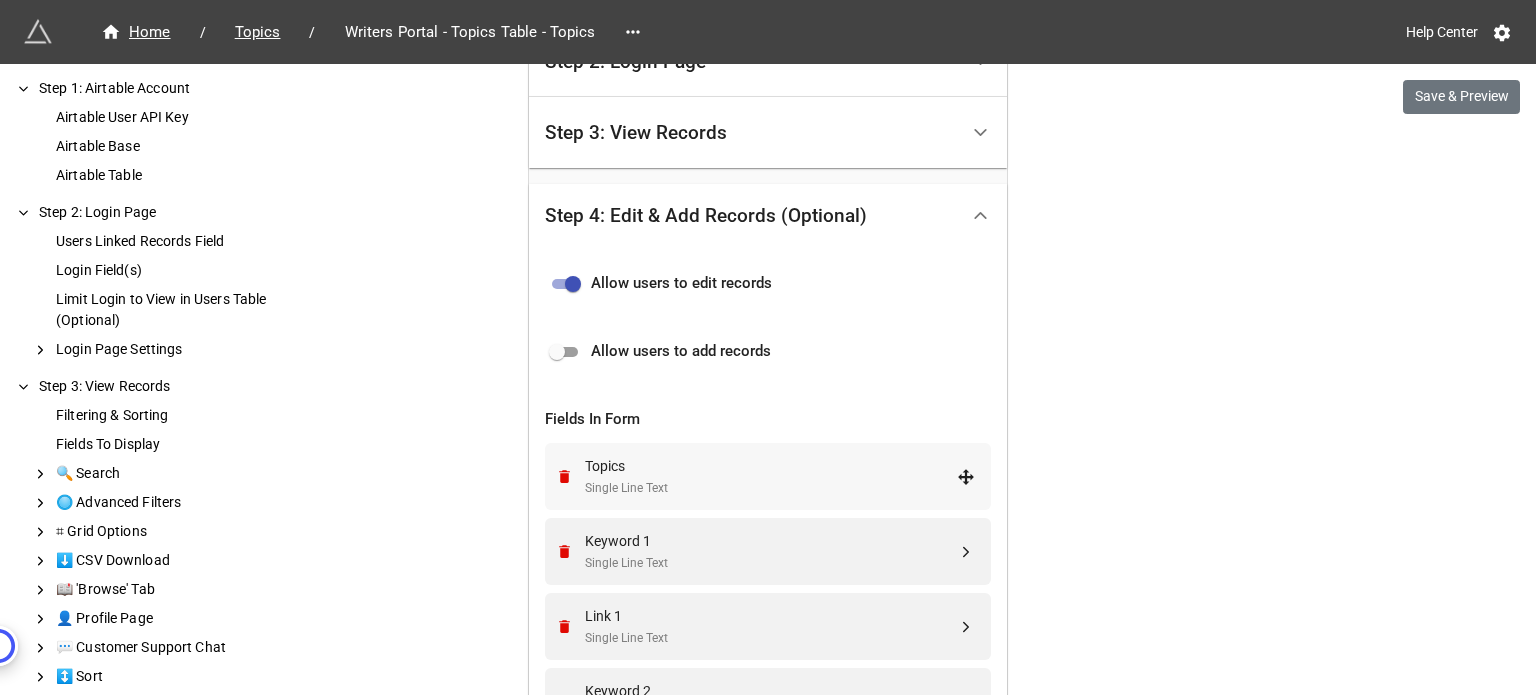 scroll, scrollTop: 600, scrollLeft: 0, axis: vertical 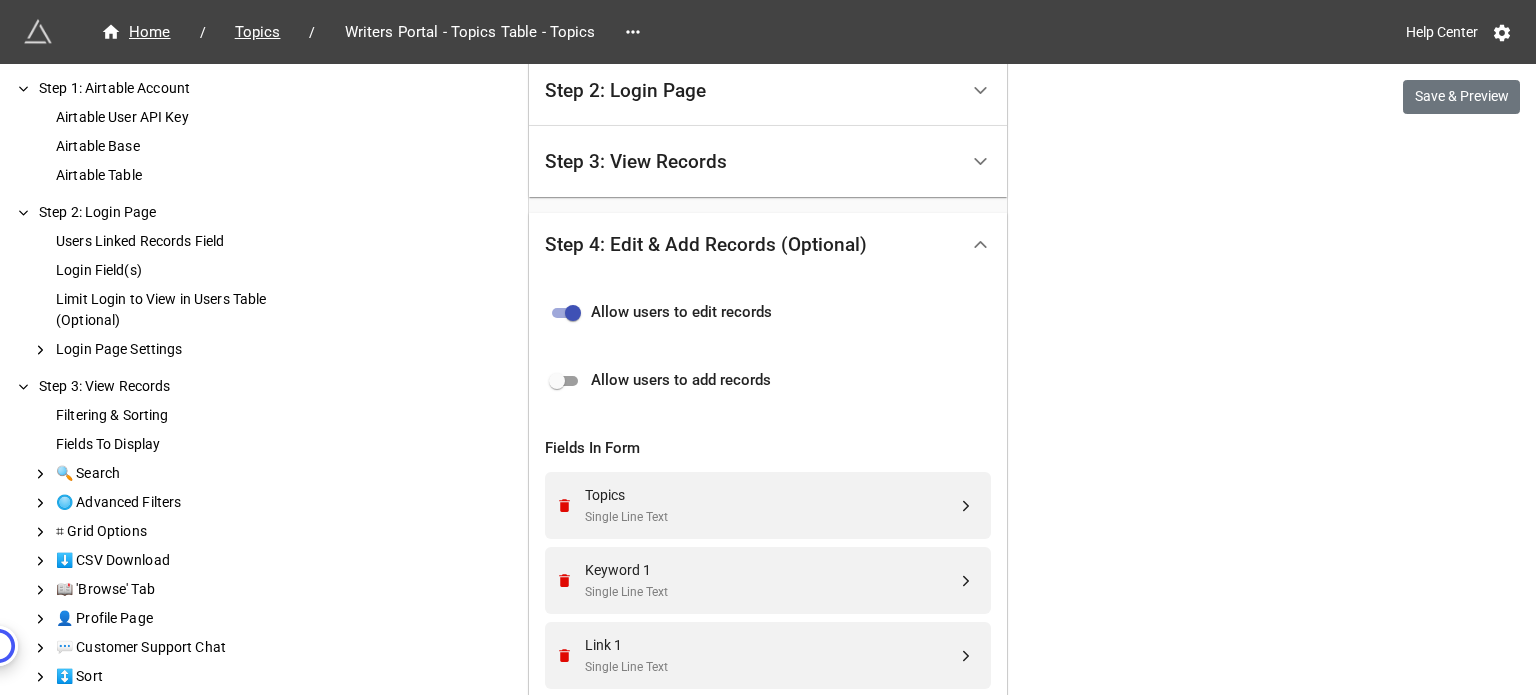 click on "Step 3: View Records" at bounding box center [751, 161] 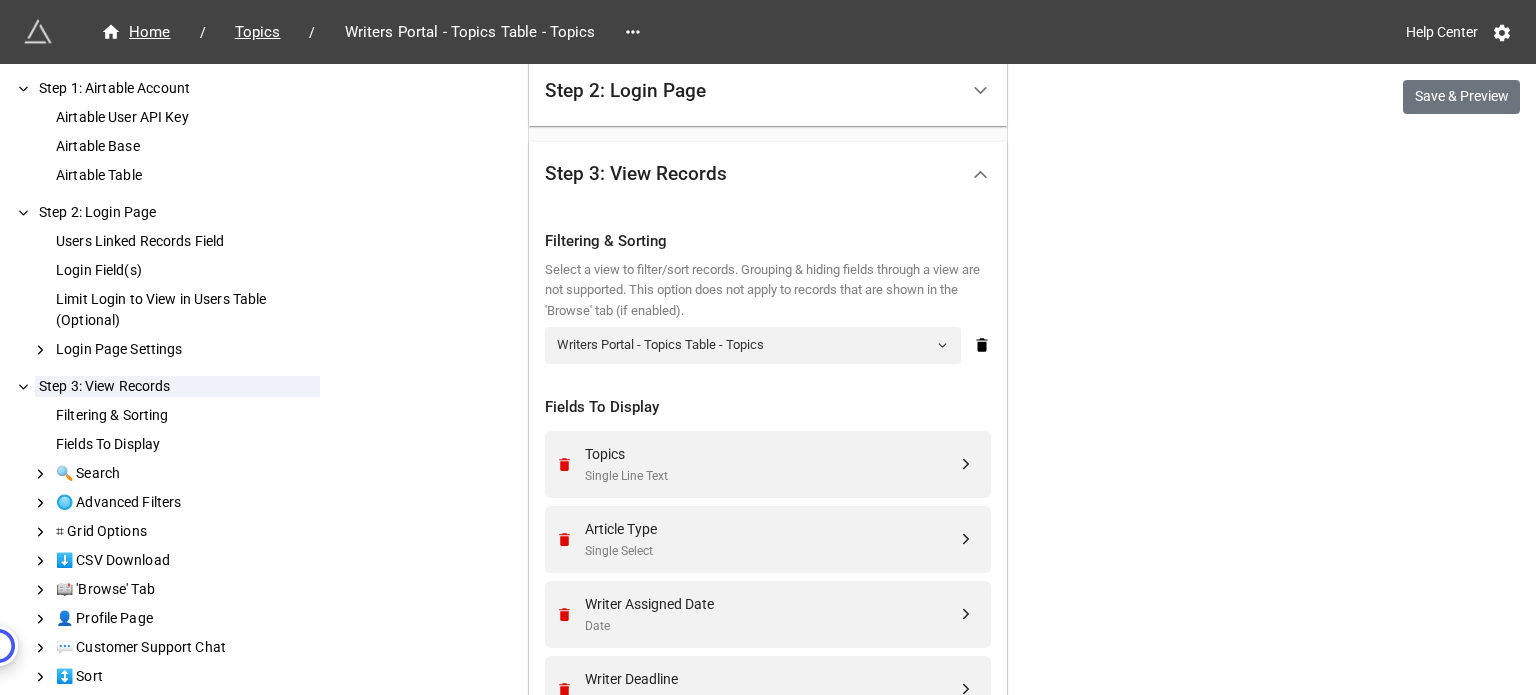 click on "We have released a newer version of this extension with many improvements!  It's  signficantly better and we highly recommend using it instead. Try new extension Home / Topics / Writers Portal - Topics Table - Topics Help Center Save & Preview How to Setup Step 1: Airtable Account Airtable User API Key Airtable Base Airtable Table Step 2: Login Page Users Linked Records Field Login Field(s) Limit Login to View in Users Table (Optional) Login Page Settings Step 3: View Records Filtering & Sorting Fields To Display 🔍  Search 🔘  Advanced Filters  ⌗   Grid Options ⬇️  CSV Download 📖  'Browse' Tab 👤  Profile Page 💬  Customer Support Chat  ↕️   Sort Step 4: Edit & Add Records (Optional) Allow users to edit records Allow users to add records Fields In Form 🔝  Form Header 🎨  Theme ➡️  Save Button 📝  Prefill 🤖  Captcha  ƒ   Formulas (Computed Fields) ❌  Delete Records ✎   Edit Button  ⌗   Grid Inline Editing 📍  Location & IP Address 🛑  Disable Form Airtable Base 55" at bounding box center (768, 984) 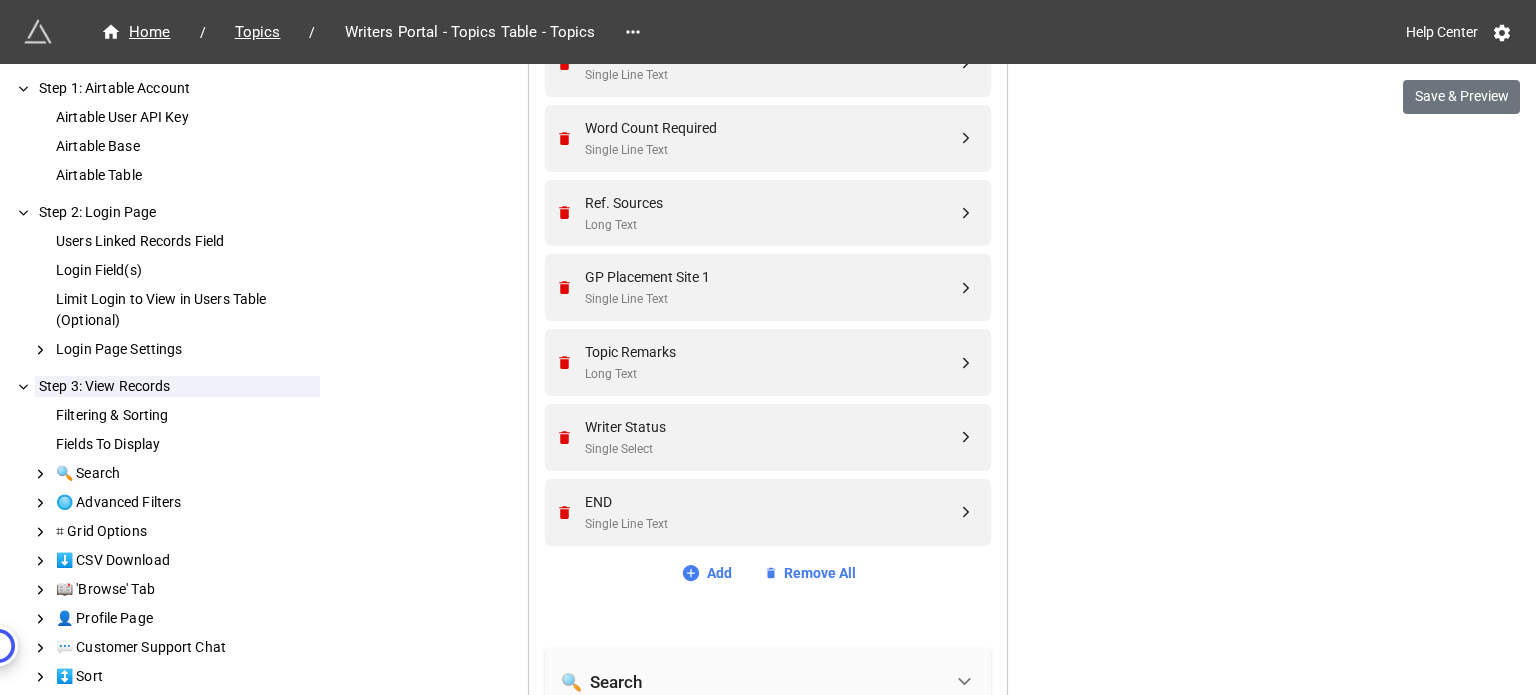 scroll, scrollTop: 1500, scrollLeft: 0, axis: vertical 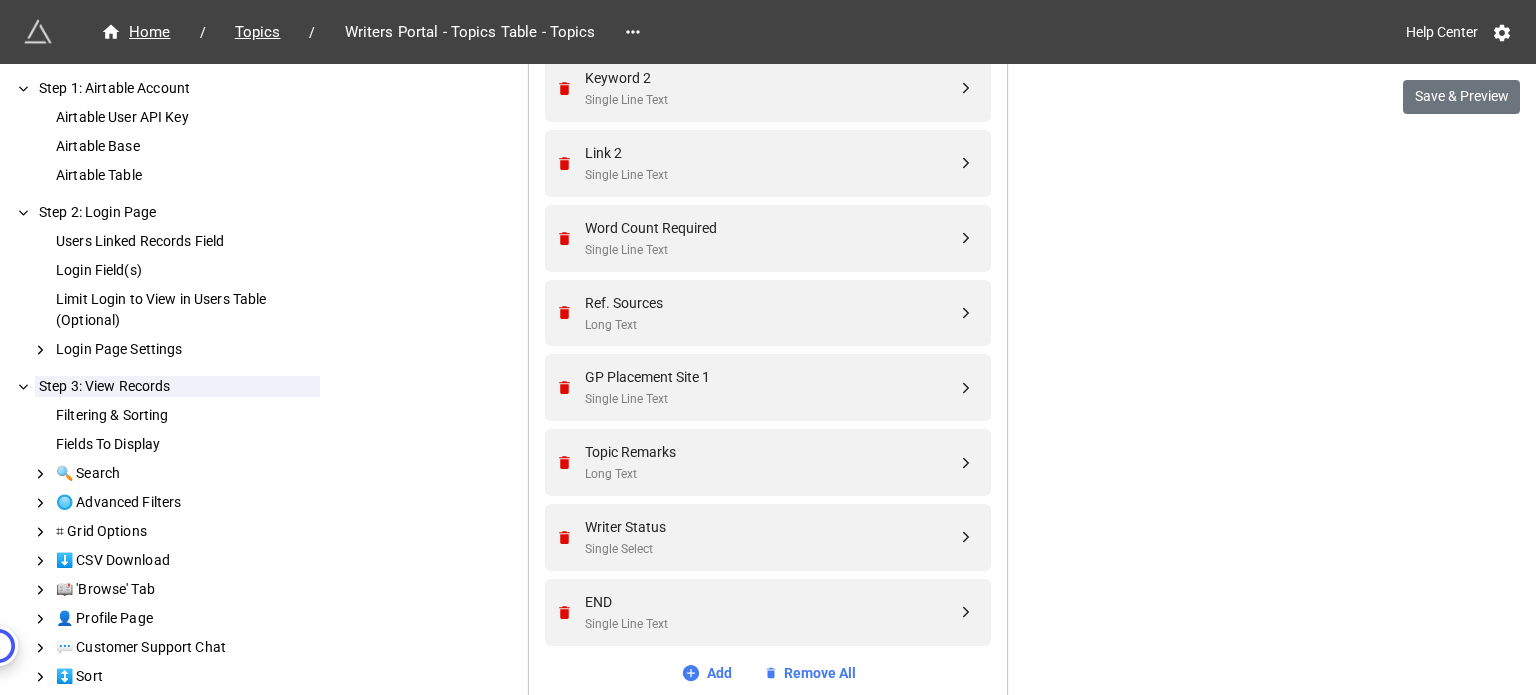 click on "We have released a newer version of this extension with many improvements!  It's  signficantly better and we highly recommend using it instead. Try new extension Home / Topics / Writers Portal - Topics Table - Topics Help Center Save & Preview How to Setup Step 1: Airtable Account Airtable User API Key Airtable Base Airtable Table Step 2: Login Page Users Linked Records Field Login Field(s) Limit Login to View in Users Table (Optional) Login Page Settings Step 3: View Records Filtering & Sorting Fields To Display 🔍  Search 🔘  Advanced Filters  ⌗   Grid Options ⬇️  CSV Download 📖  'Browse' Tab 👤  Profile Page 💬  Customer Support Chat  ↕️   Sort Step 4: Edit & Add Records (Optional) Allow users to edit records Allow users to add records Fields In Form 🔝  Form Header 🎨  Theme ➡️  Save Button 📝  Prefill 🤖  Captcha  ƒ   Formulas (Computed Fields) ❌  Delete Records ✎   Edit Button  ⌗   Grid Inline Editing 📍  Location & IP Address 🛑  Disable Form Airtable Base 55" at bounding box center (768, 84) 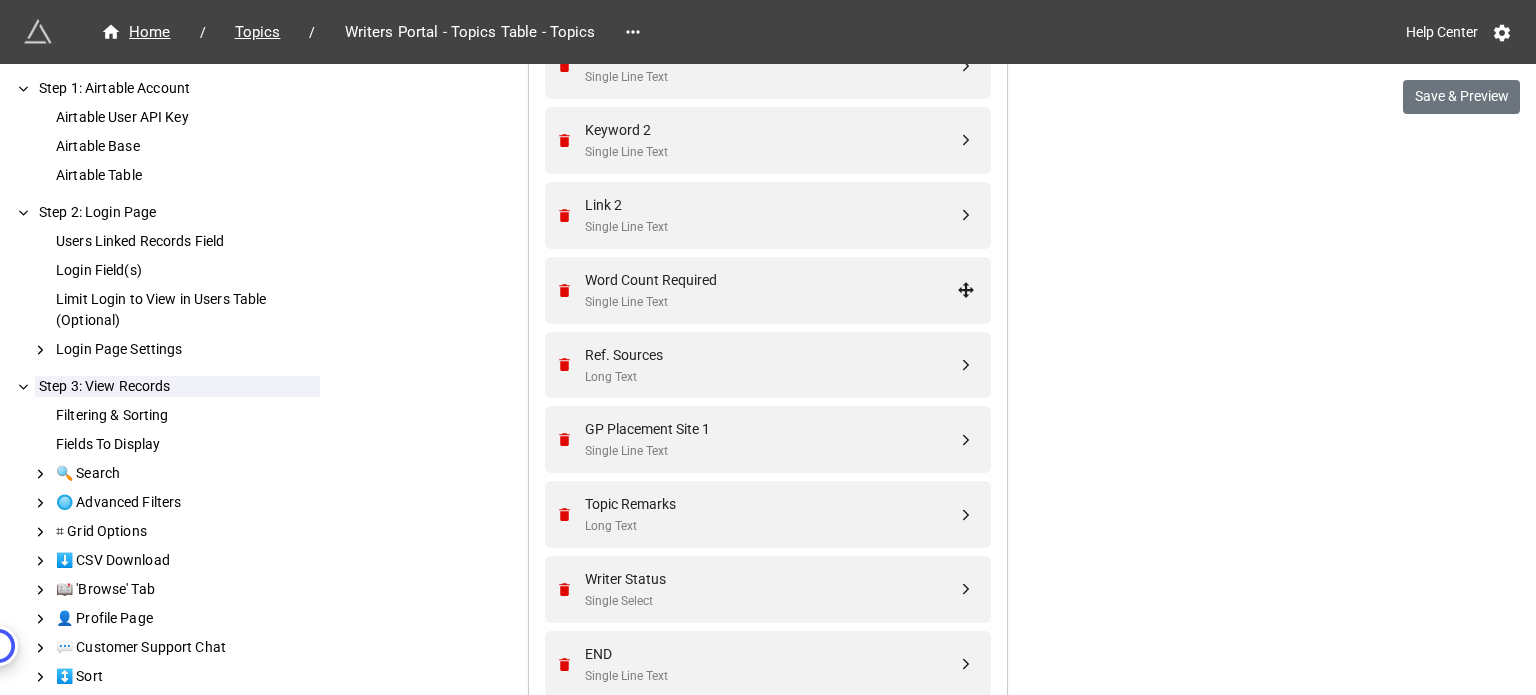 scroll, scrollTop: 1600, scrollLeft: 0, axis: vertical 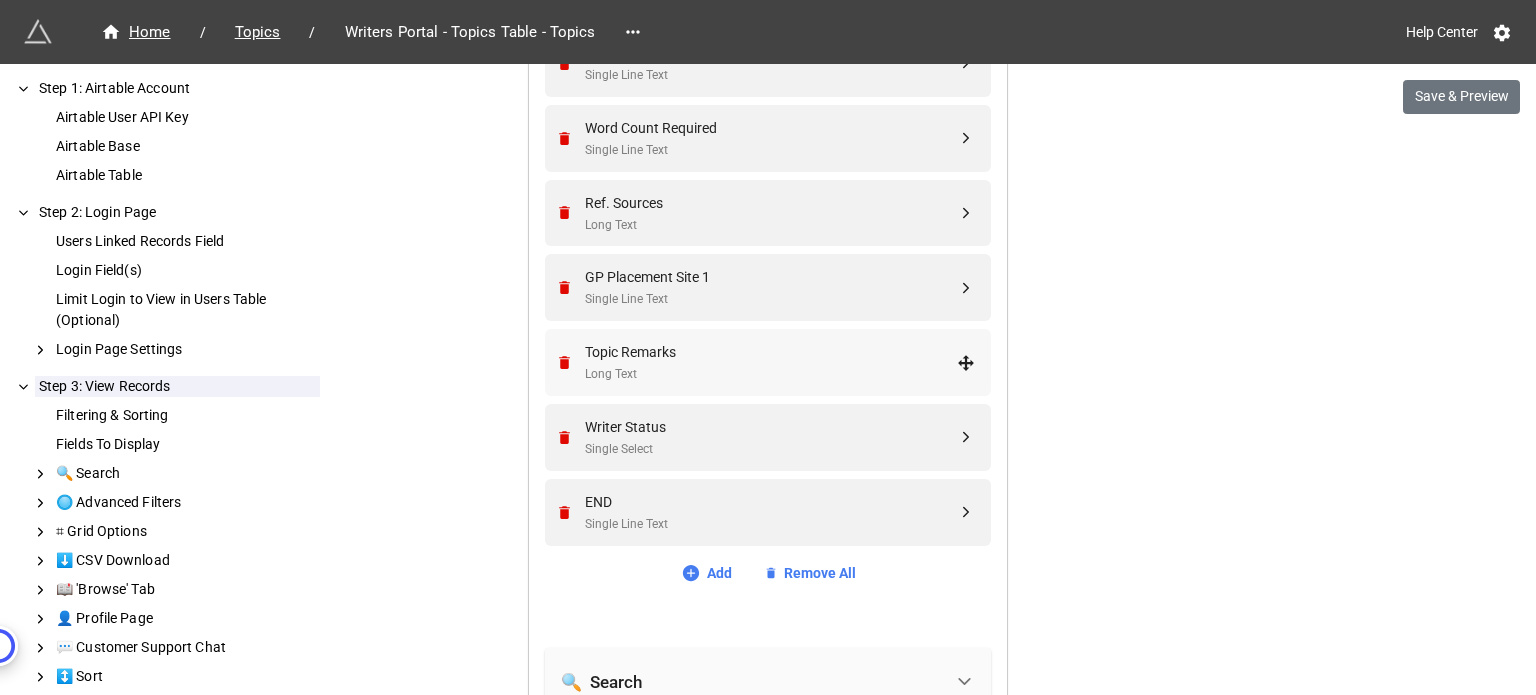 click on "Topic Remarks" at bounding box center [771, 352] 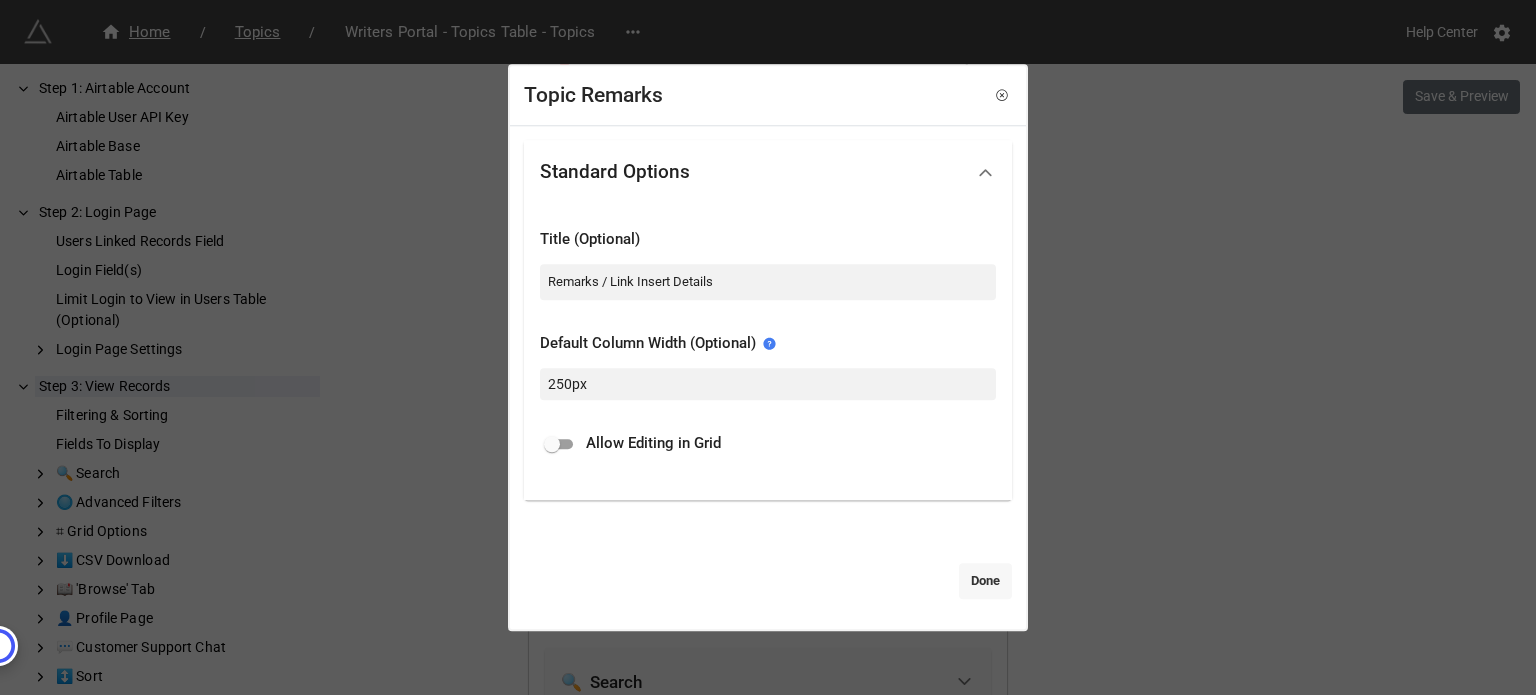 click on "Done" at bounding box center [985, 581] 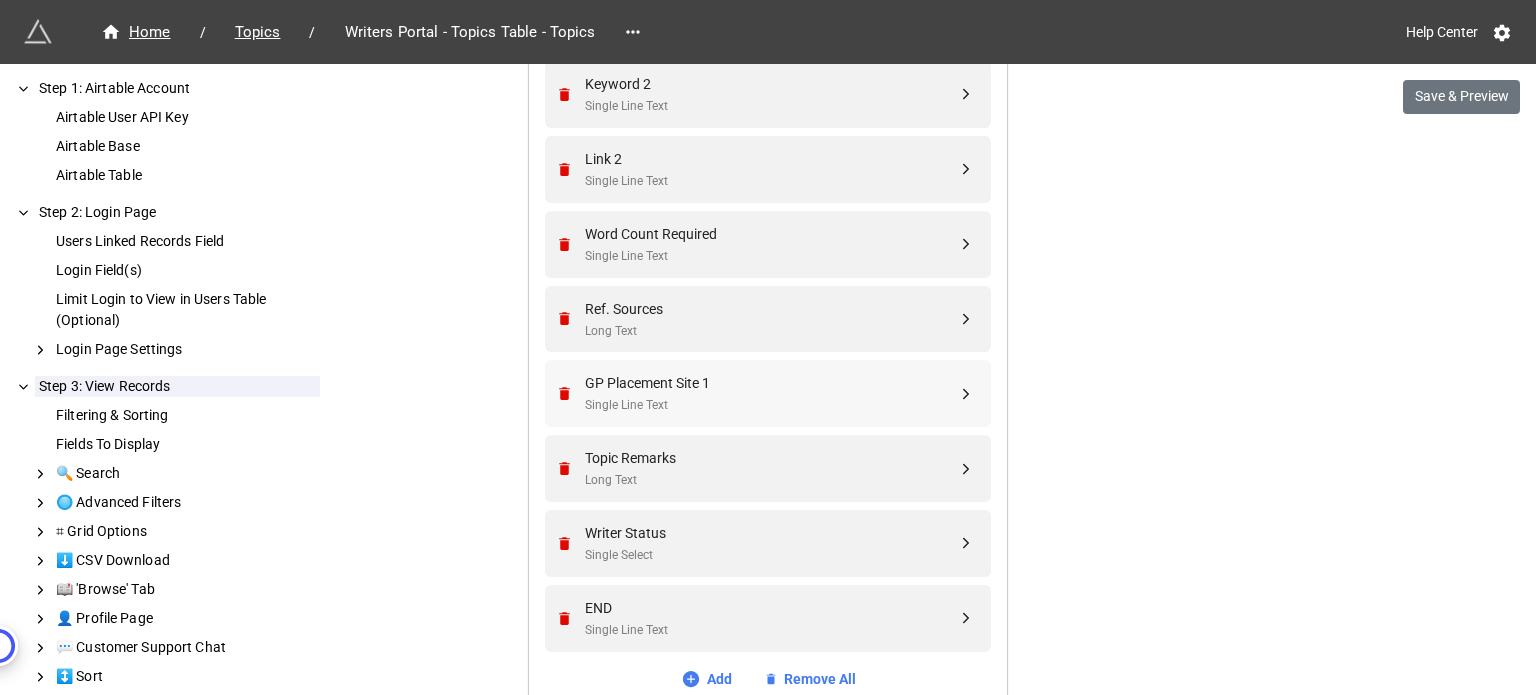 scroll, scrollTop: 1400, scrollLeft: 0, axis: vertical 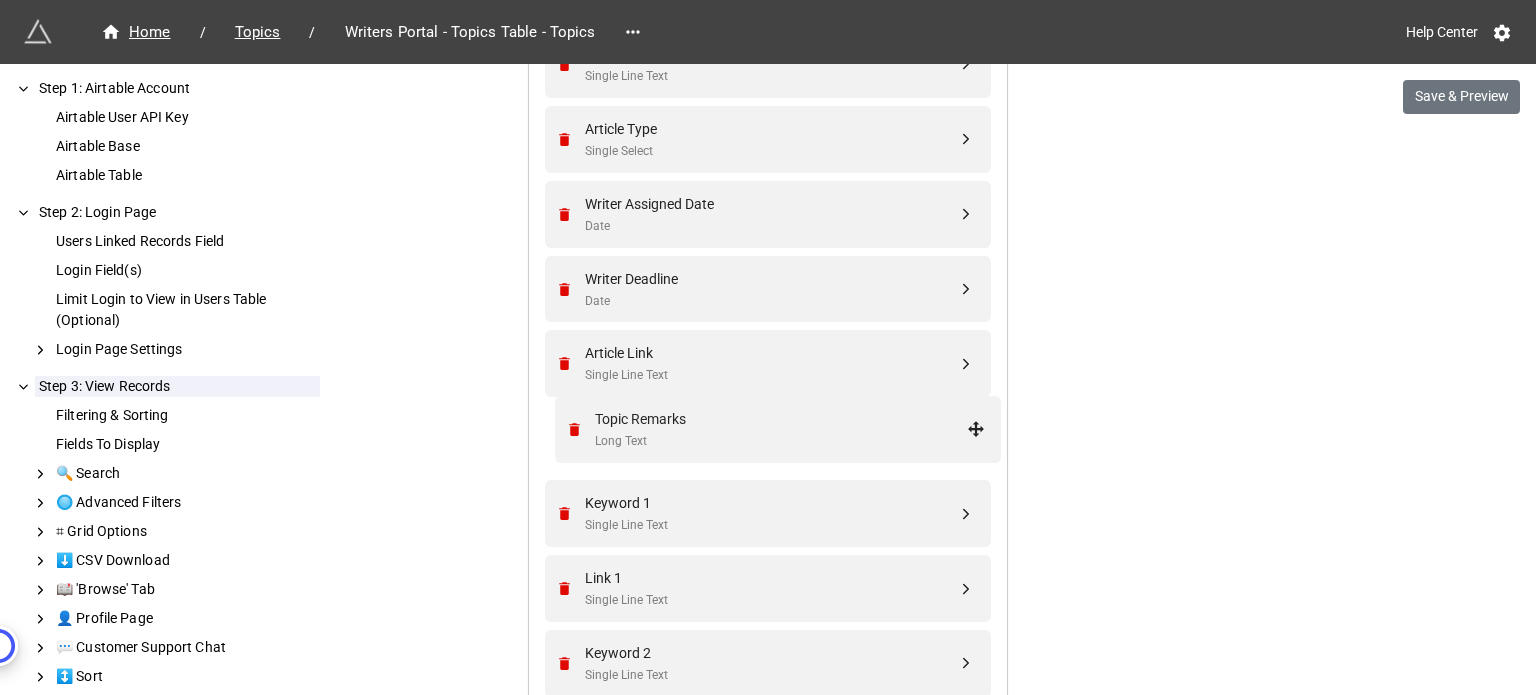 drag, startPoint x: 961, startPoint y: 555, endPoint x: 976, endPoint y: 421, distance: 134.83694 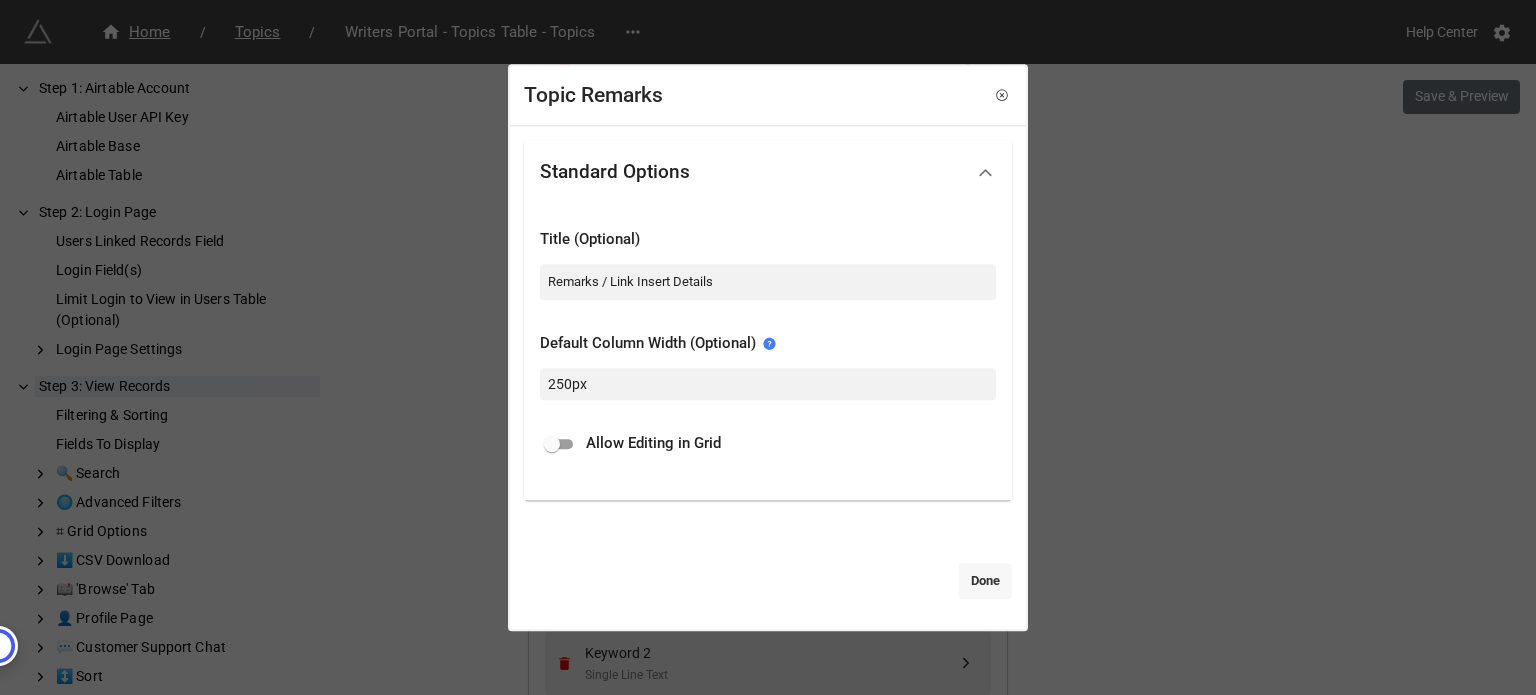 click on "Done" at bounding box center [985, 581] 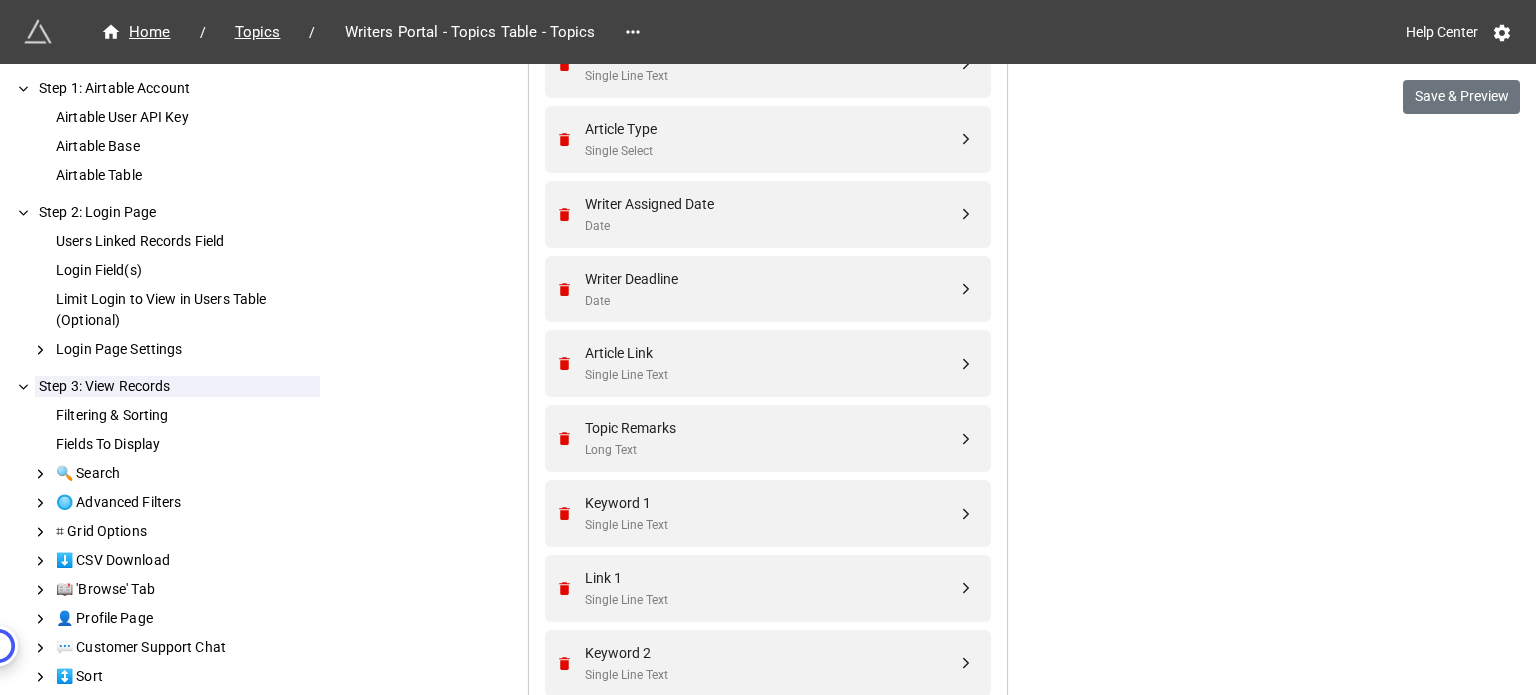 click on "We have released a newer version of this extension with many improvements!  It's  signficantly better and we highly recommend using it instead. Try new extension Home / Topics / Writers Portal - Topics Table - Topics Help Center Save & Preview How to Setup Step 1: Airtable Account Airtable User API Key Airtable Base Airtable Table Step 2: Login Page Users Linked Records Field Login Field(s) Limit Login to View in Users Table (Optional) Login Page Settings Step 3: View Records Filtering & Sorting Fields To Display 🔍  Search 🔘  Advanced Filters  ⌗   Grid Options ⬇️  CSV Download 📖  'Browse' Tab 👤  Profile Page 💬  Customer Support Chat  ↕️   Sort Step 4: Edit & Add Records (Optional) Allow users to edit records Allow users to add records Fields In Form 🔝  Form Header 🎨  Theme ➡️  Save Button 📝  Prefill 🤖  Captcha  ƒ   Formulas (Computed Fields) ❌  Delete Records ✎   Edit Button  ⌗   Grid Inline Editing 📍  Location & IP Address 🛑  Disable Form Airtable Base 55" at bounding box center (768, 584) 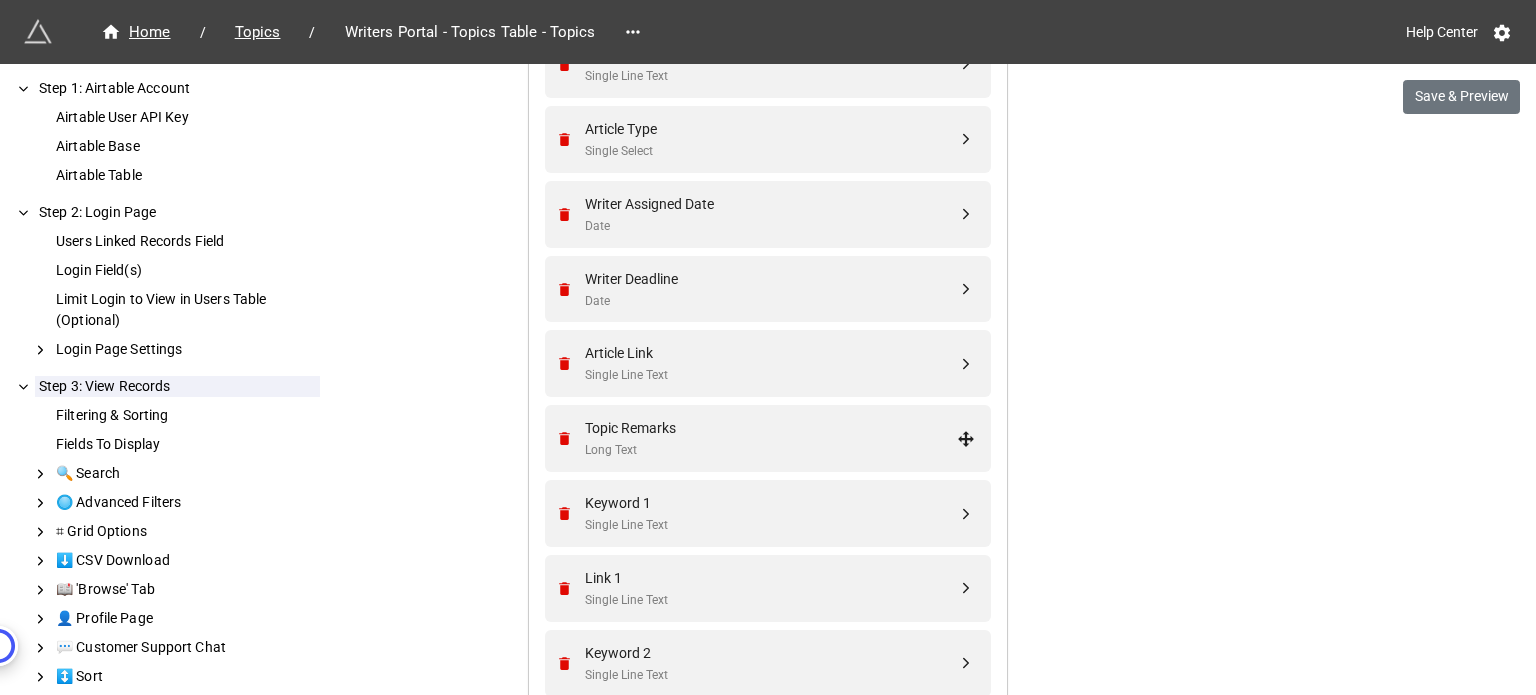 click on "Topic Remarks" at bounding box center [771, 428] 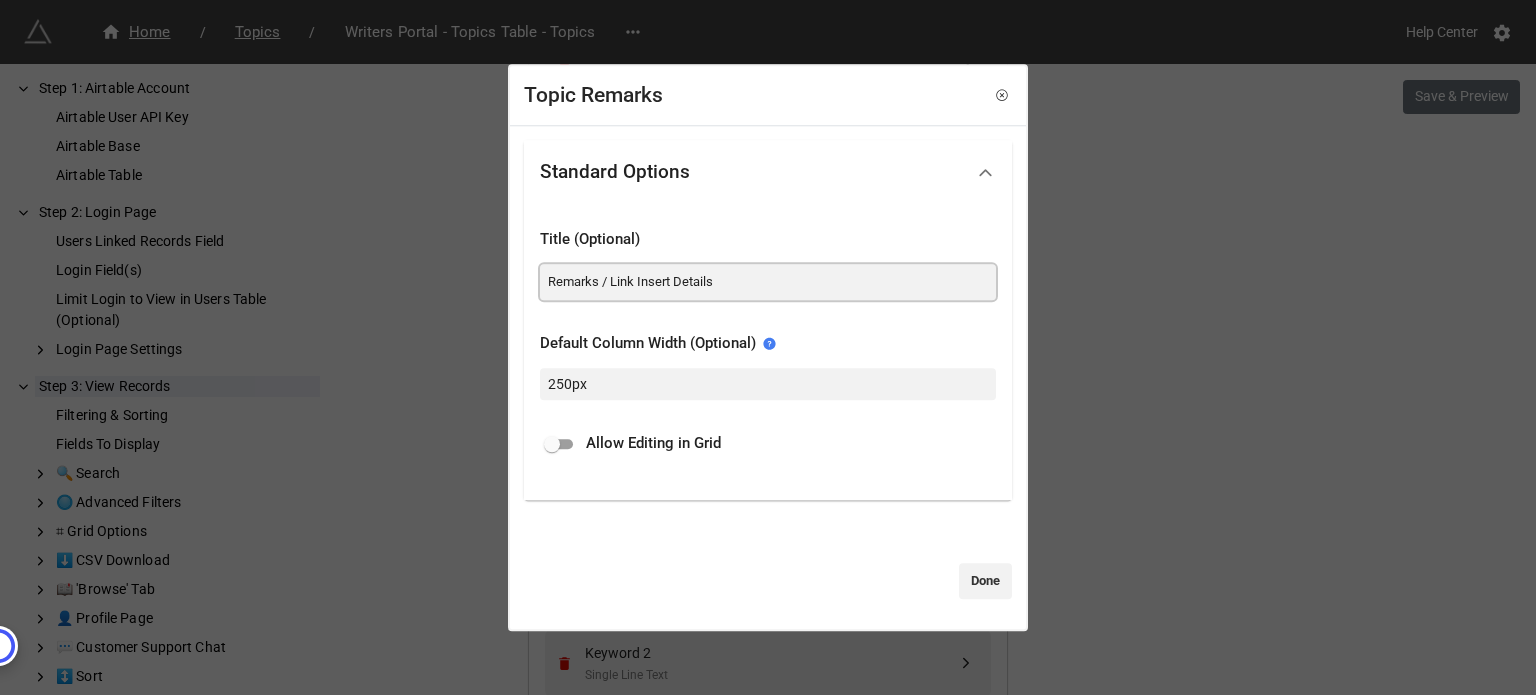 drag, startPoint x: 597, startPoint y: 281, endPoint x: 817, endPoint y: 279, distance: 220.0091 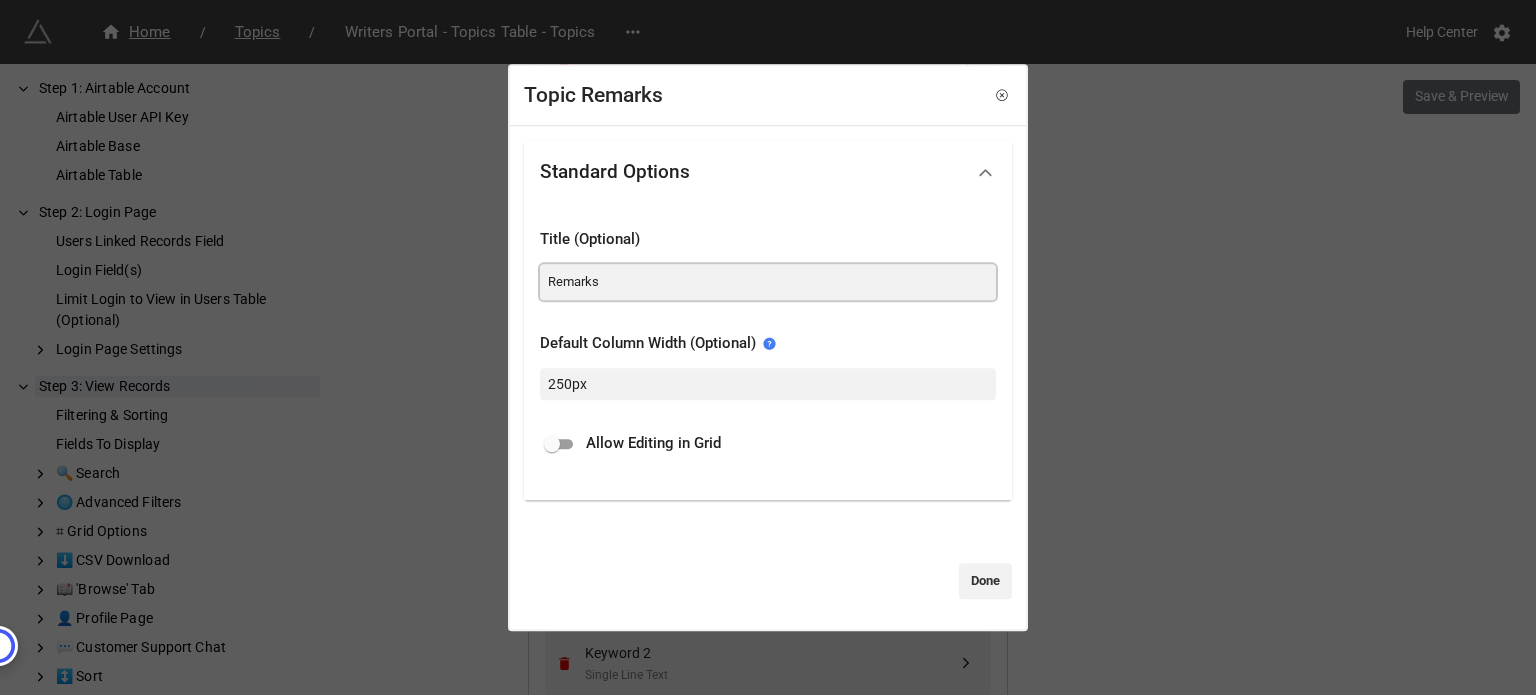 paste on "(expand row to view)" 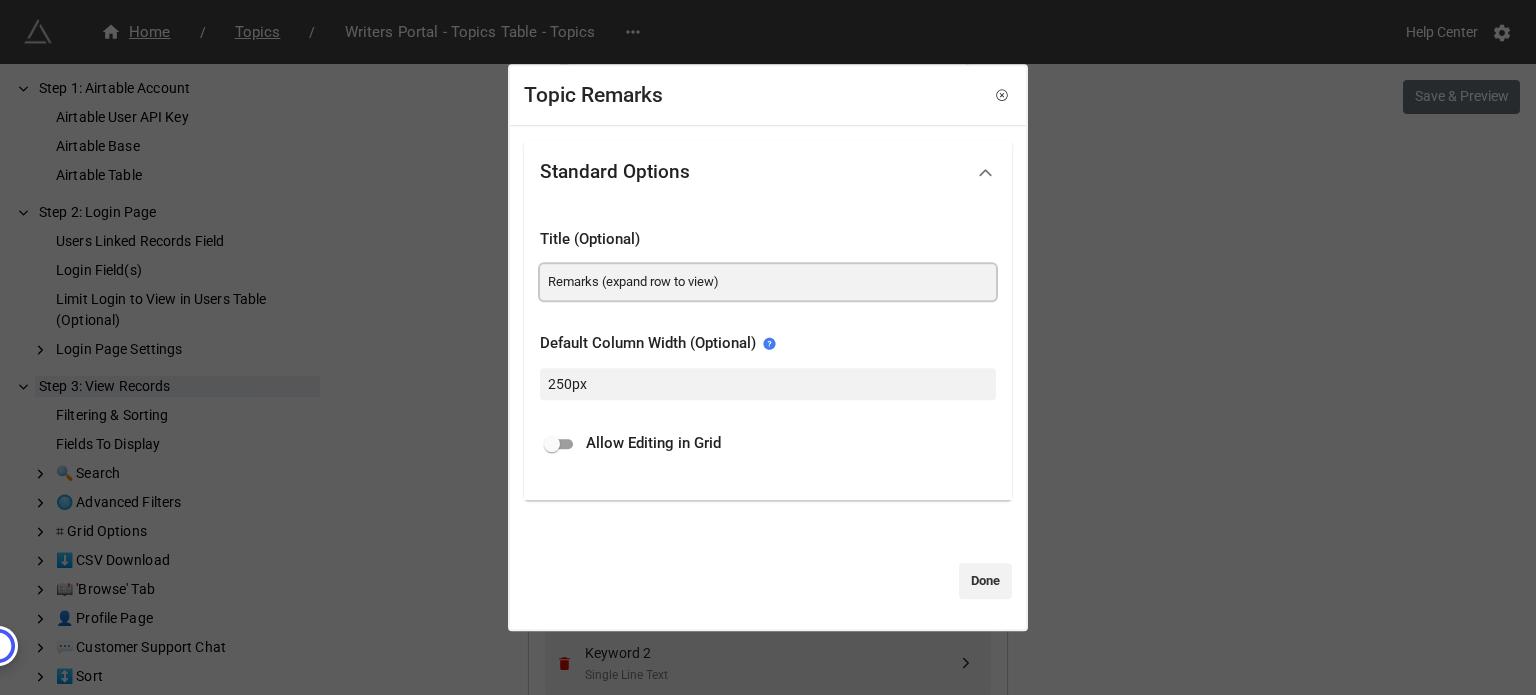 type on "Remarks (expand row to view)" 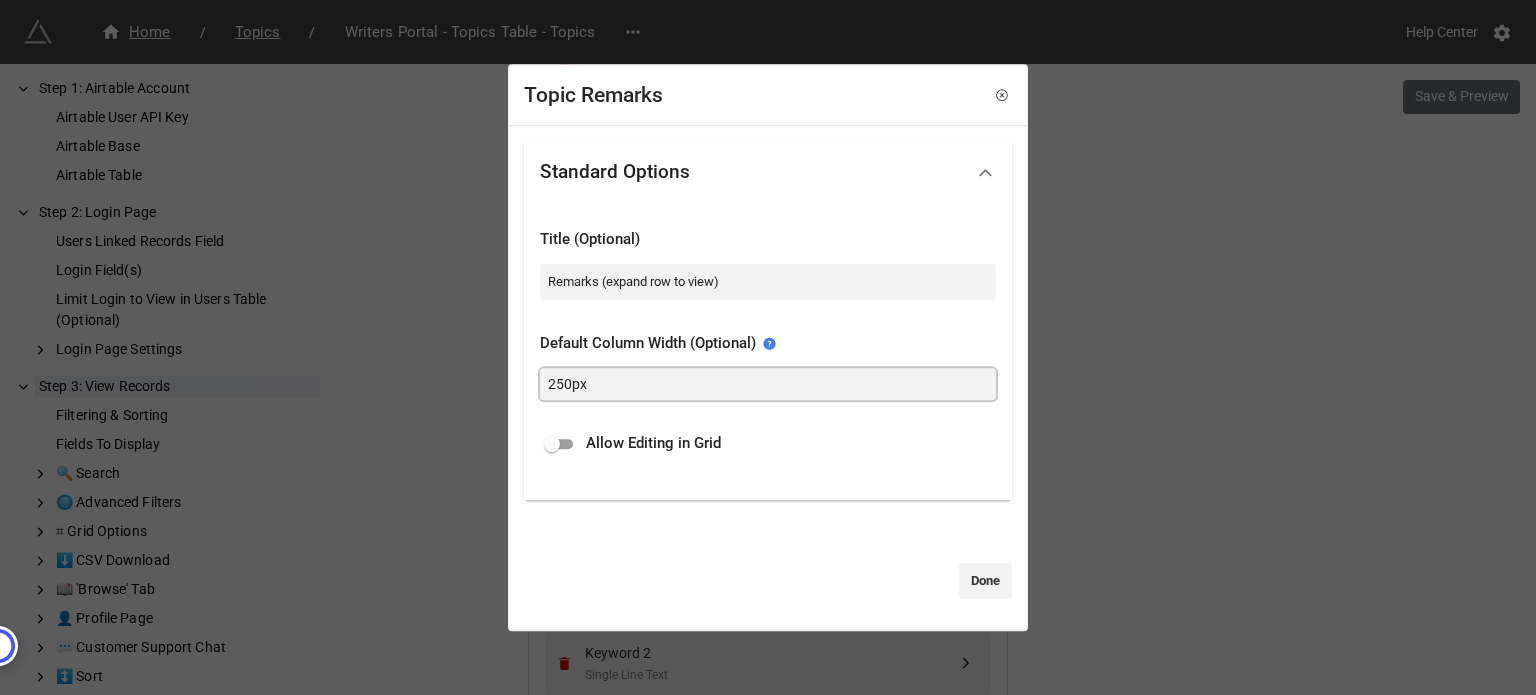 click on "250px" at bounding box center [768, 384] 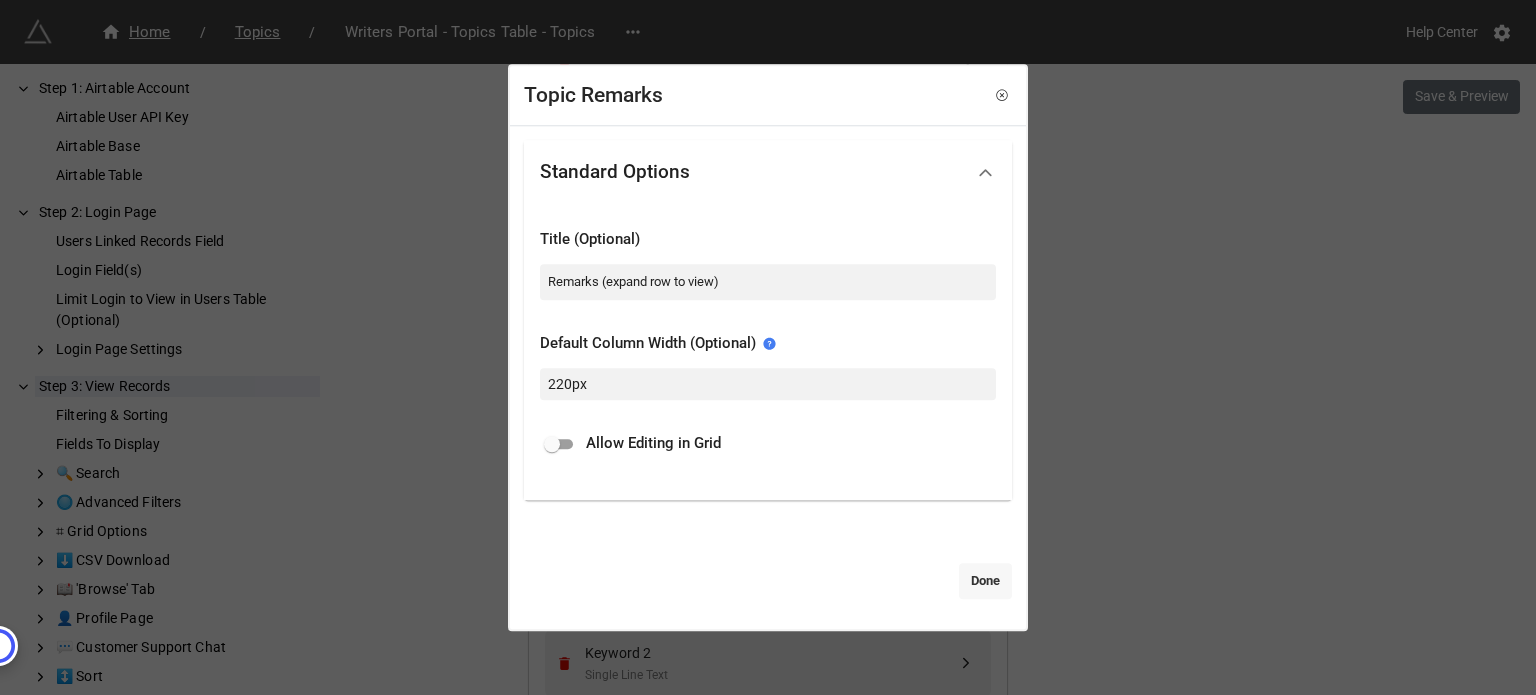 click on "Done" at bounding box center (985, 581) 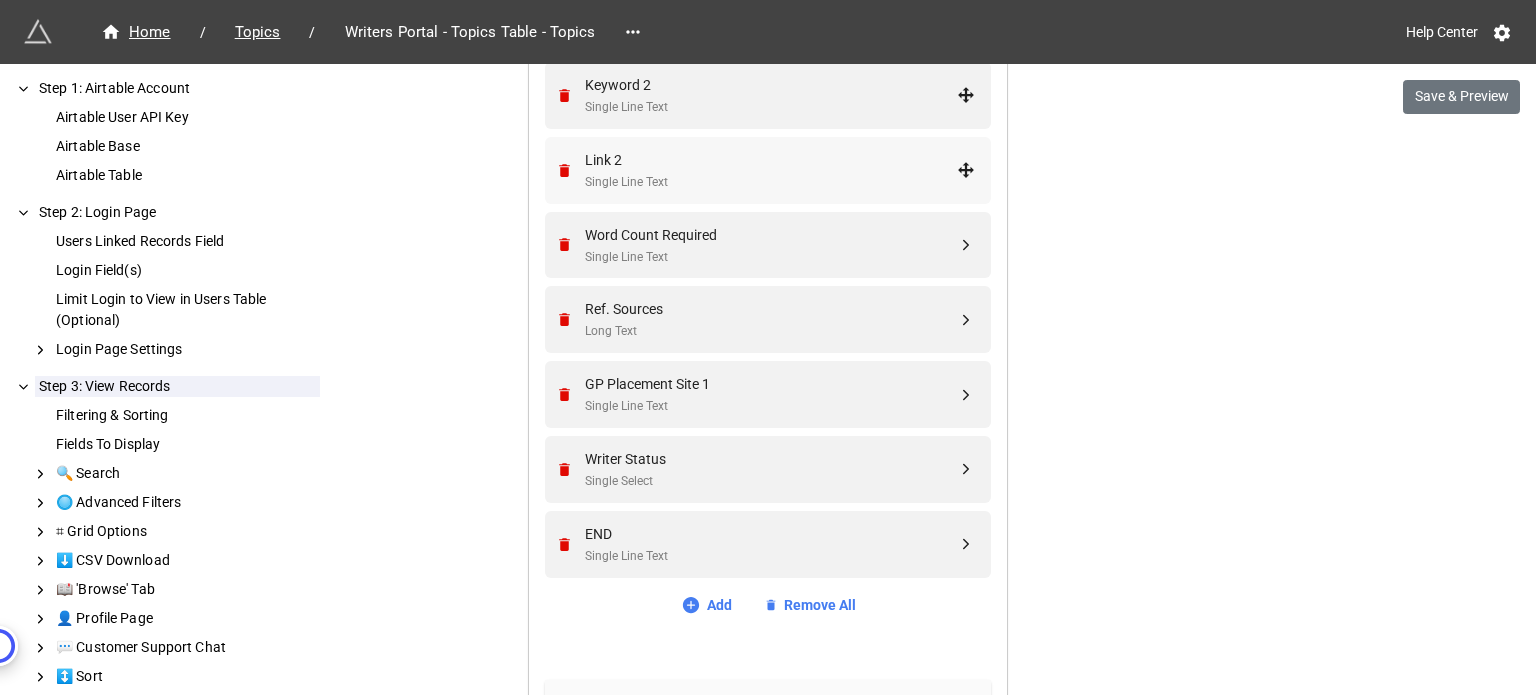 scroll, scrollTop: 1669, scrollLeft: 0, axis: vertical 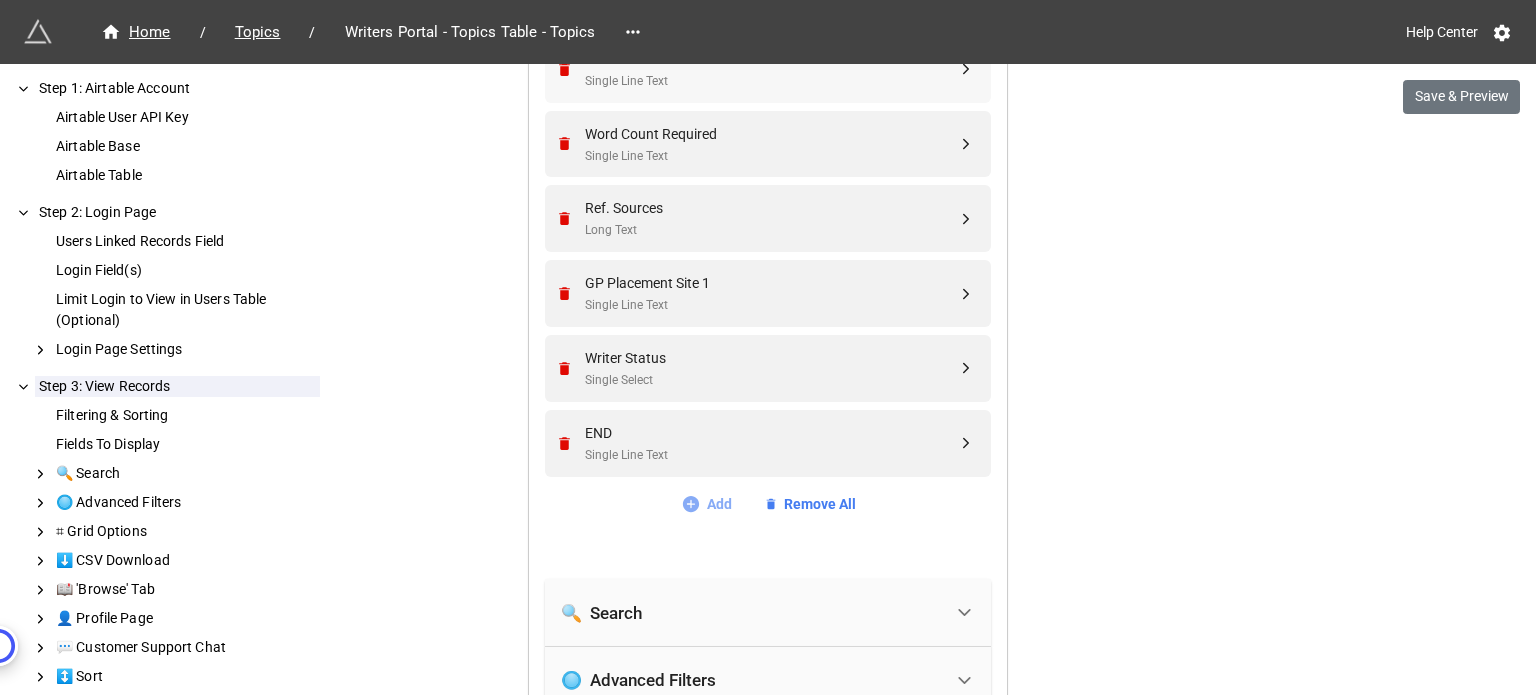 click 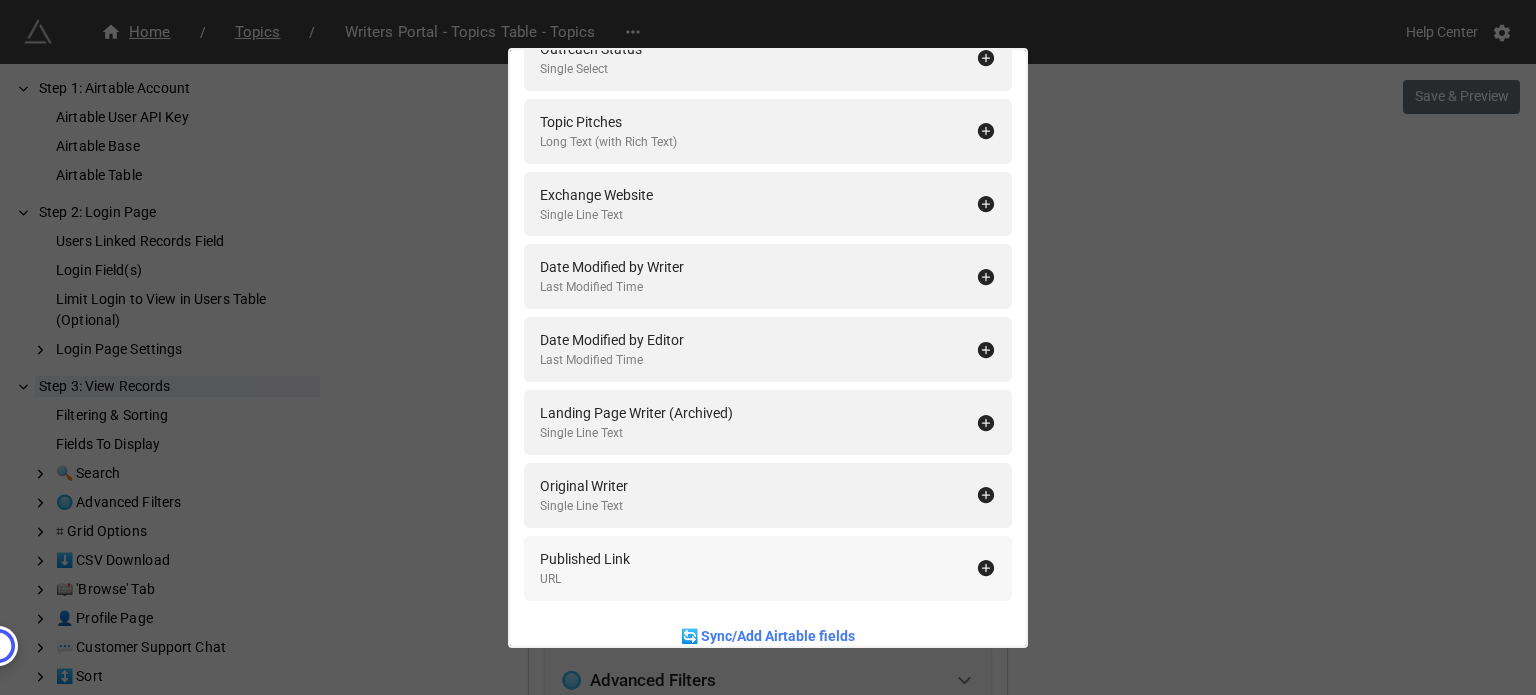 scroll, scrollTop: 5575, scrollLeft: 0, axis: vertical 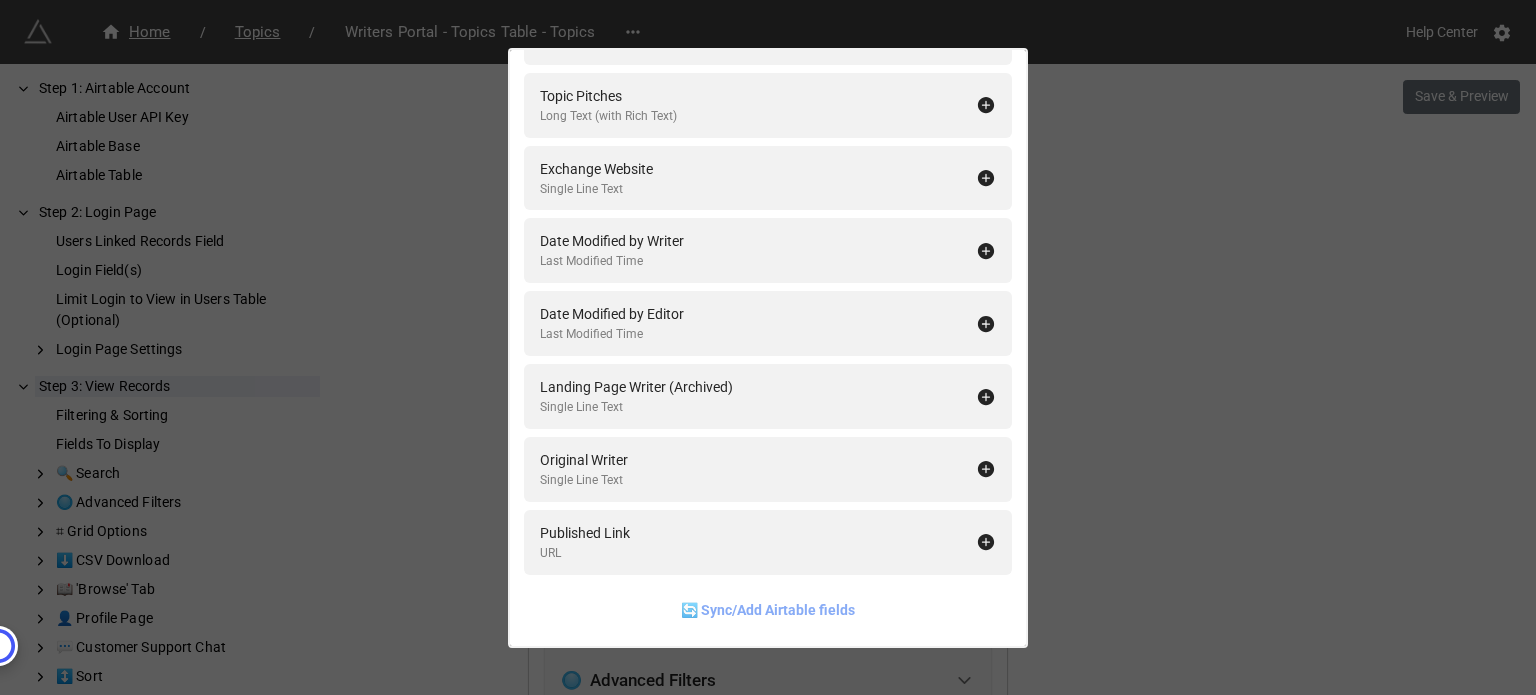 click on "🔄 Sync/Add Airtable fields" at bounding box center [768, 610] 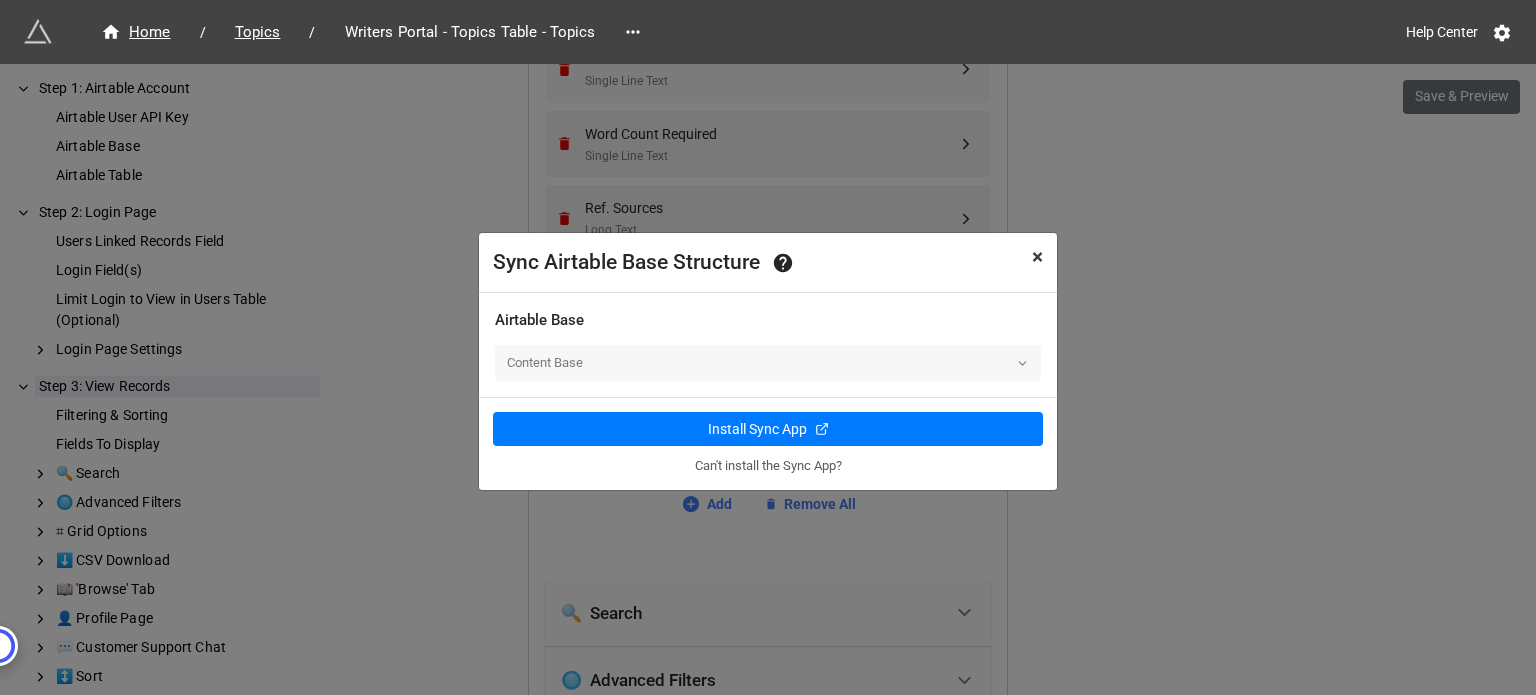 click on "× Close" at bounding box center (1037, 257) 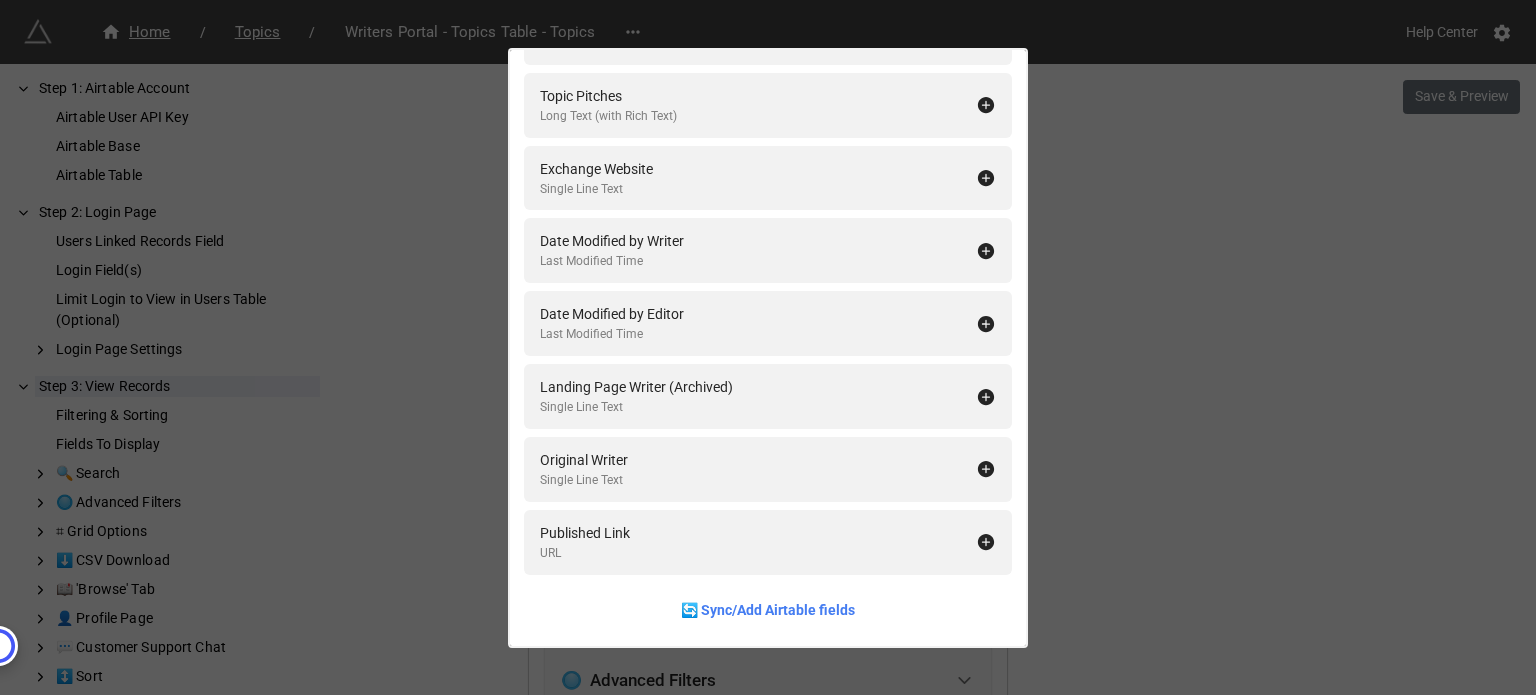 click on "Fields To Display Add All GP Order No. Linked Records GP DA Tier Single Line Text GP Placement Site 2 Single Line Text GP Published Link Single Line Text GP Site DA Single Line Text GP Site Traffic Single Line Text Editors Linked Records Writer Linked Records Sr Editors Linked Records Editor Status for Writer Single Select Order Deadline Lookup Editor Deadline for Writer Date CPs LR Linked Records Writer Email Lookup Writer Email Body Long Text Send Writer Email Button Editor Email Lookup Editor Name Lookup Writer Name Lookup Writer Status Modified Date Formula Writer Submission Date Date CP Status Single Select Editor Status for CP Single Select CP Link Single Line Text CP Deadline Date Editor Deadline for CP Date Editor Status for QA Single Select Sr Editor Status Single Select Revision Required by Writer? Number Revision Required by CP? Single Line Text Revision Required by Editor? Single Line Text QA Editor Email Lookup Writers LR Modified Date Formula CP Status Modified Date Formula CPs LR Modified Date" at bounding box center (768, 347) 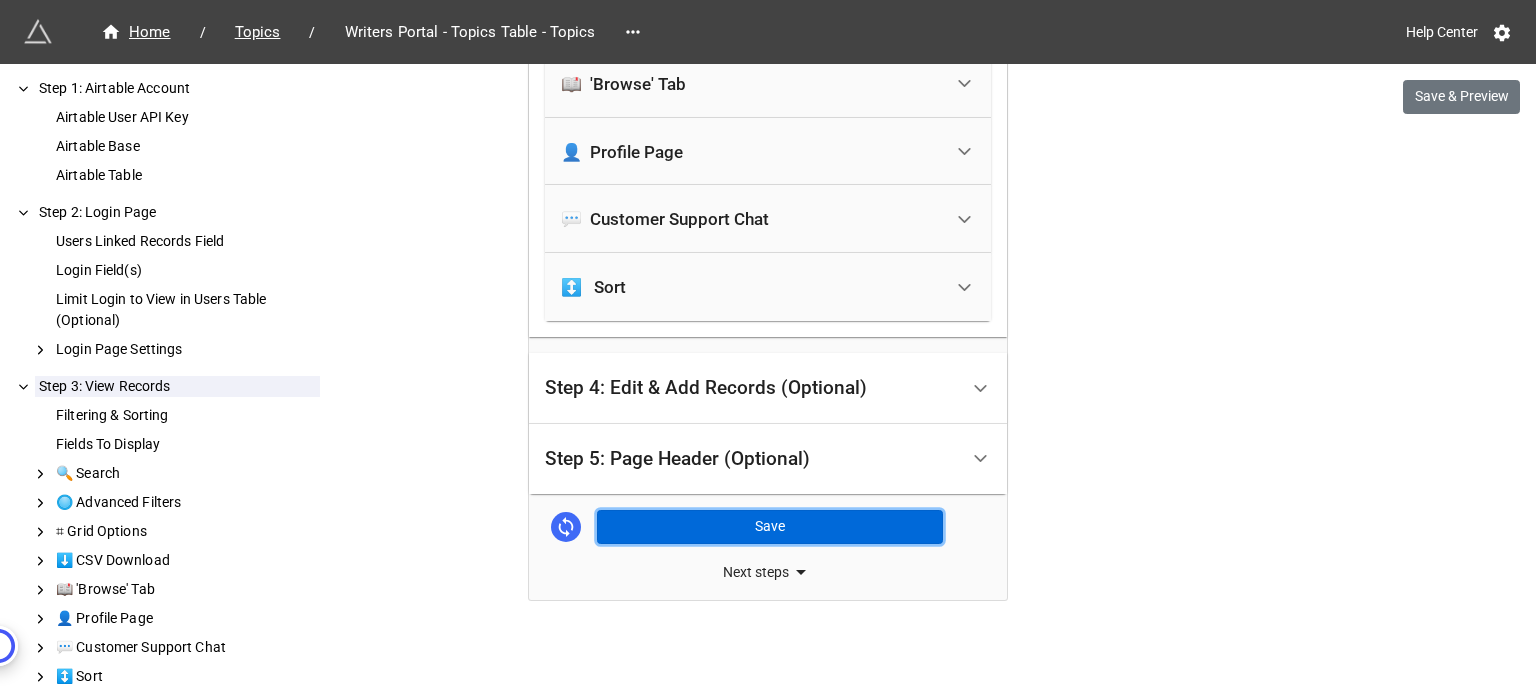 click on "Save" at bounding box center [770, 527] 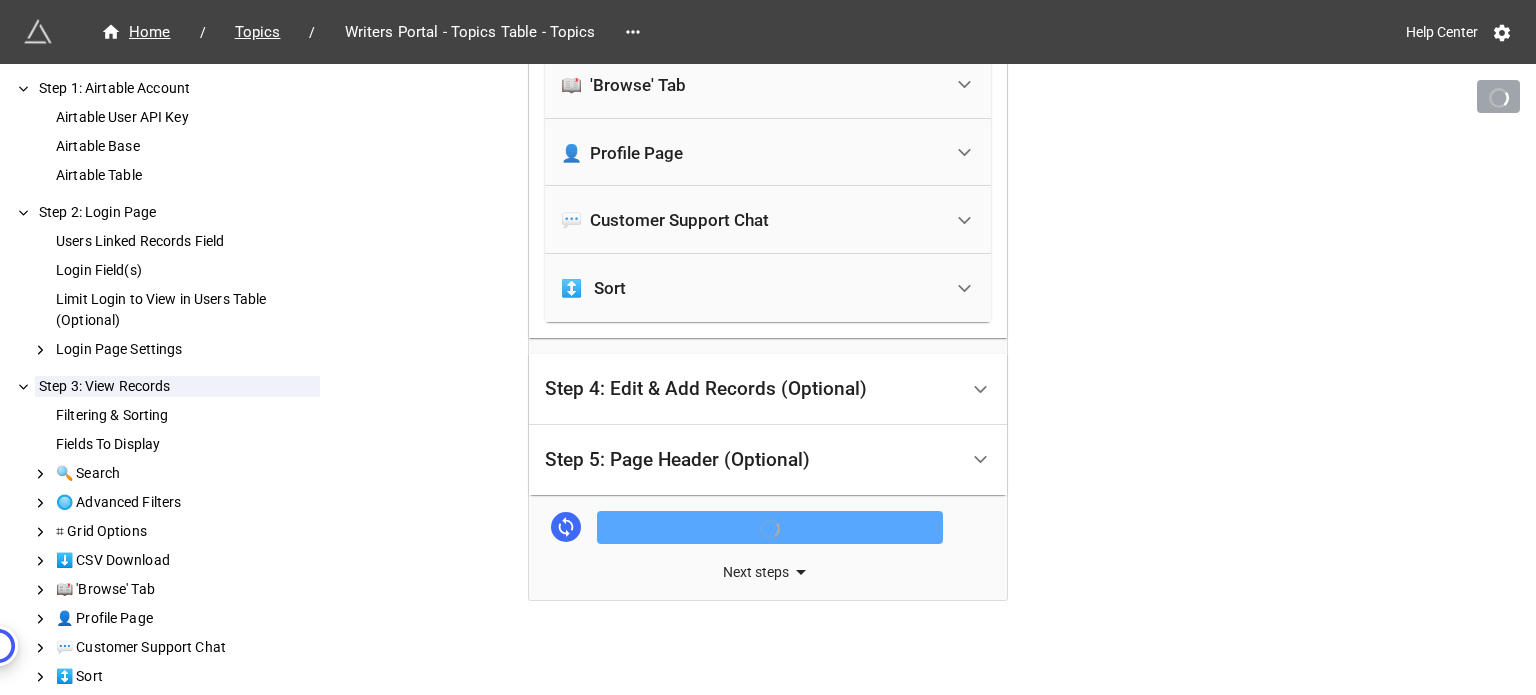 scroll, scrollTop: 2469, scrollLeft: 0, axis: vertical 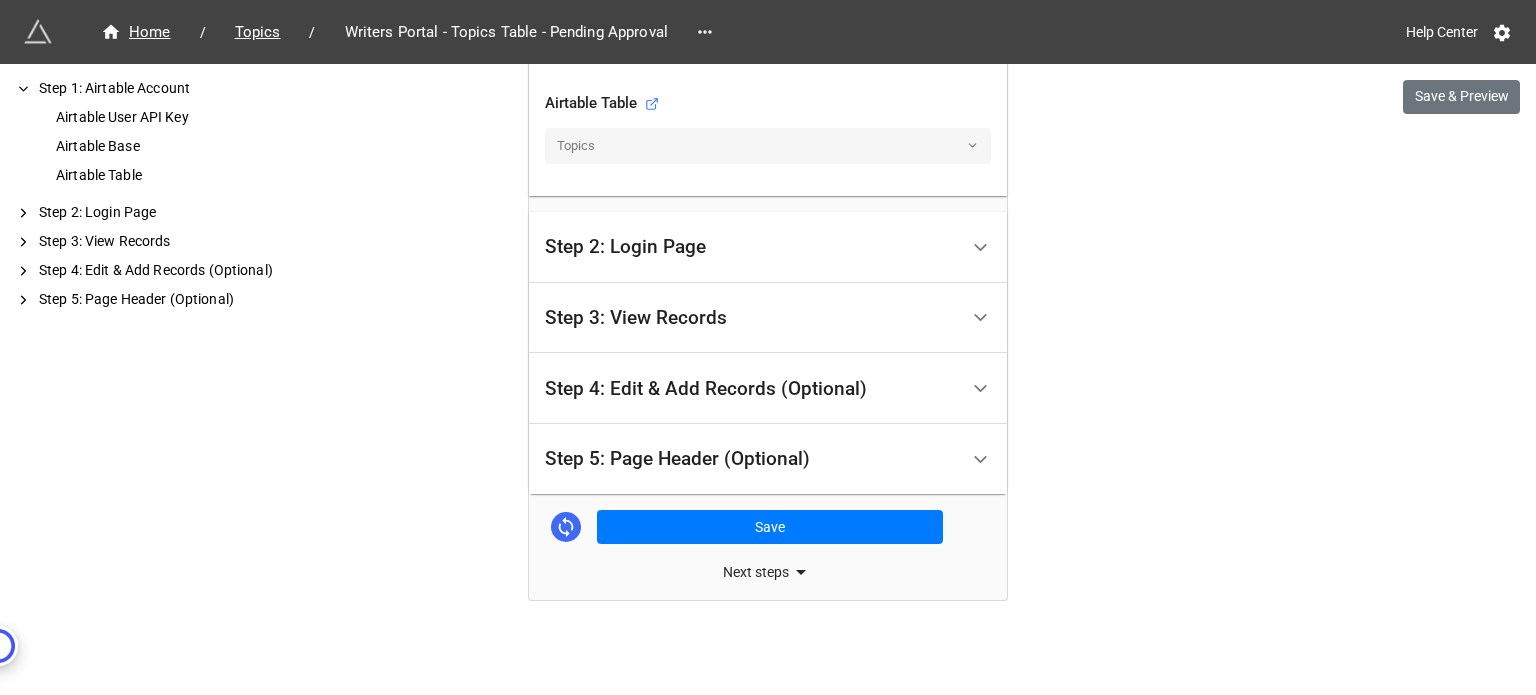 click on "Step 3: View Records" at bounding box center [751, 318] 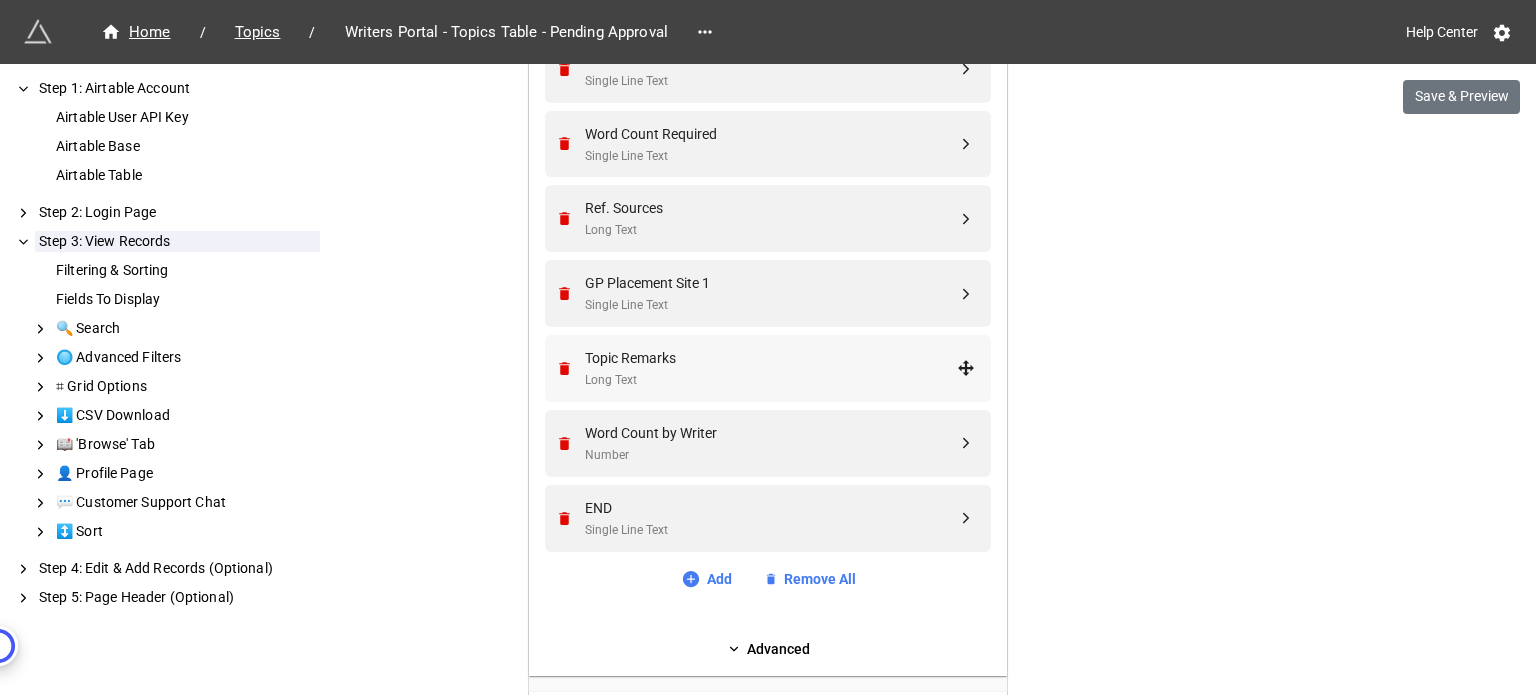 scroll, scrollTop: 1569, scrollLeft: 0, axis: vertical 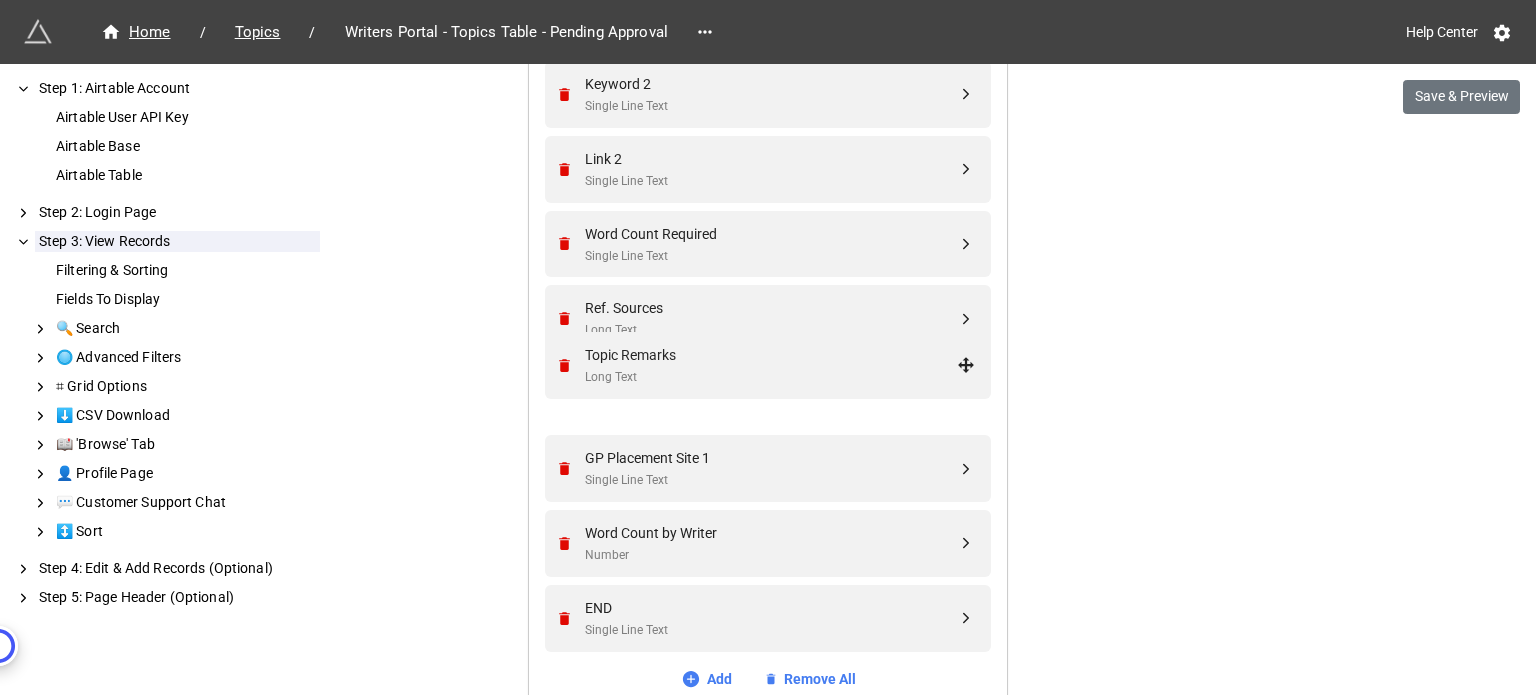 drag, startPoint x: 960, startPoint y: 467, endPoint x: 965, endPoint y: 361, distance: 106.11786 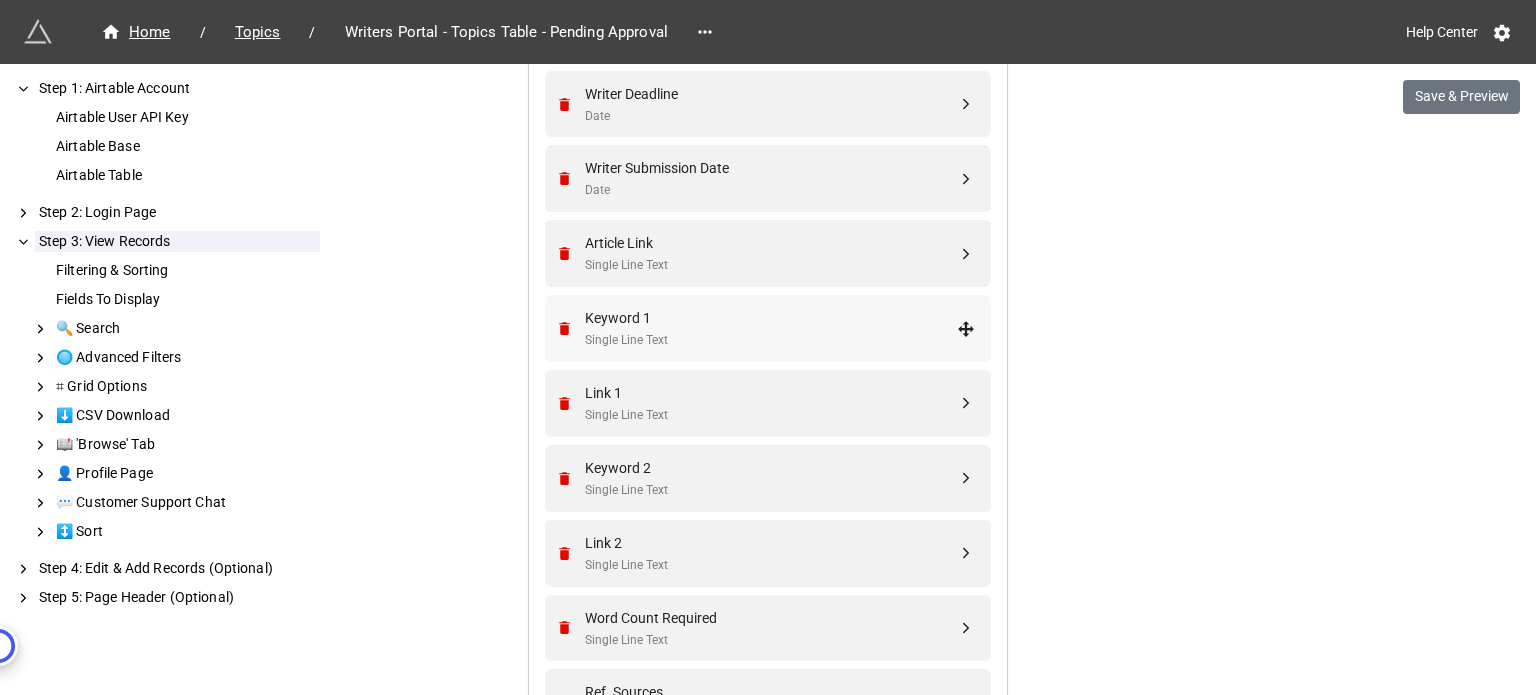 scroll, scrollTop: 1069, scrollLeft: 0, axis: vertical 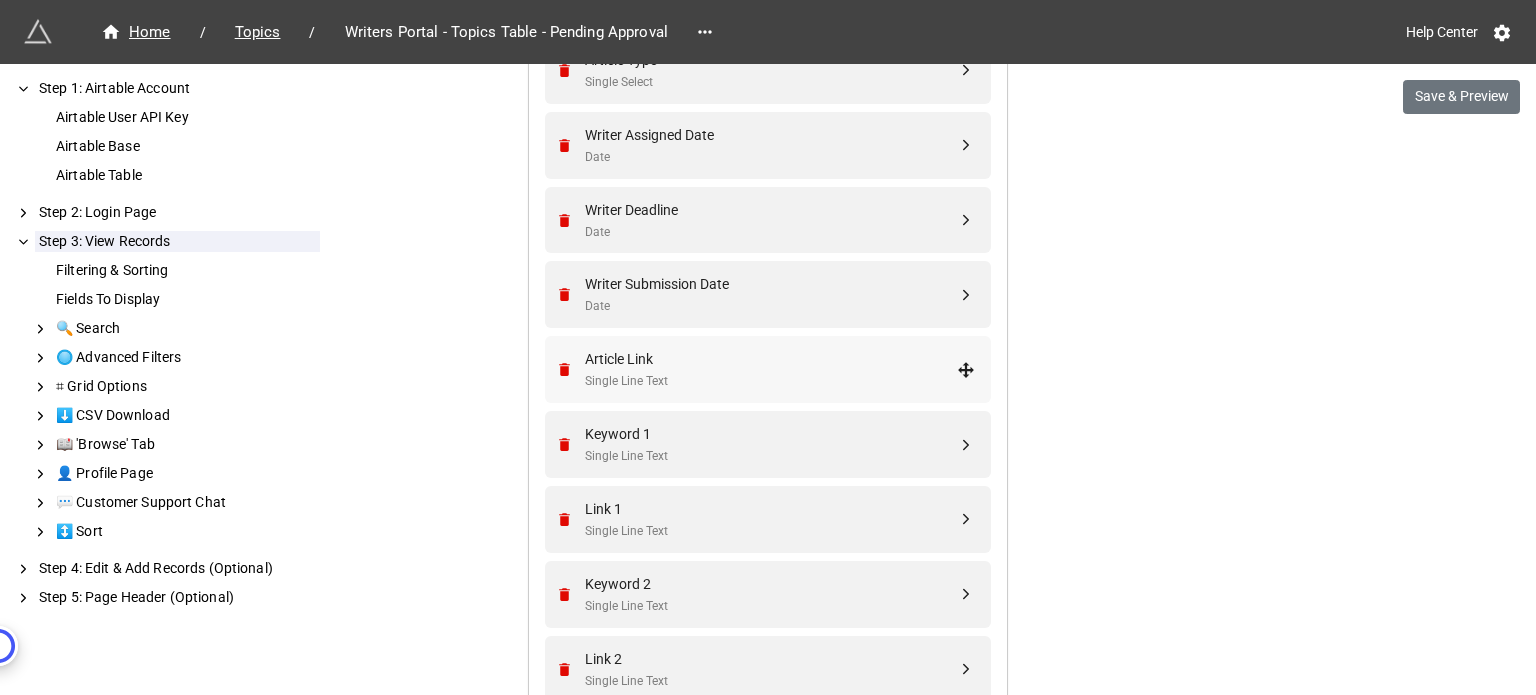 drag, startPoint x: 965, startPoint y: 361, endPoint x: 947, endPoint y: 379, distance: 25.455845 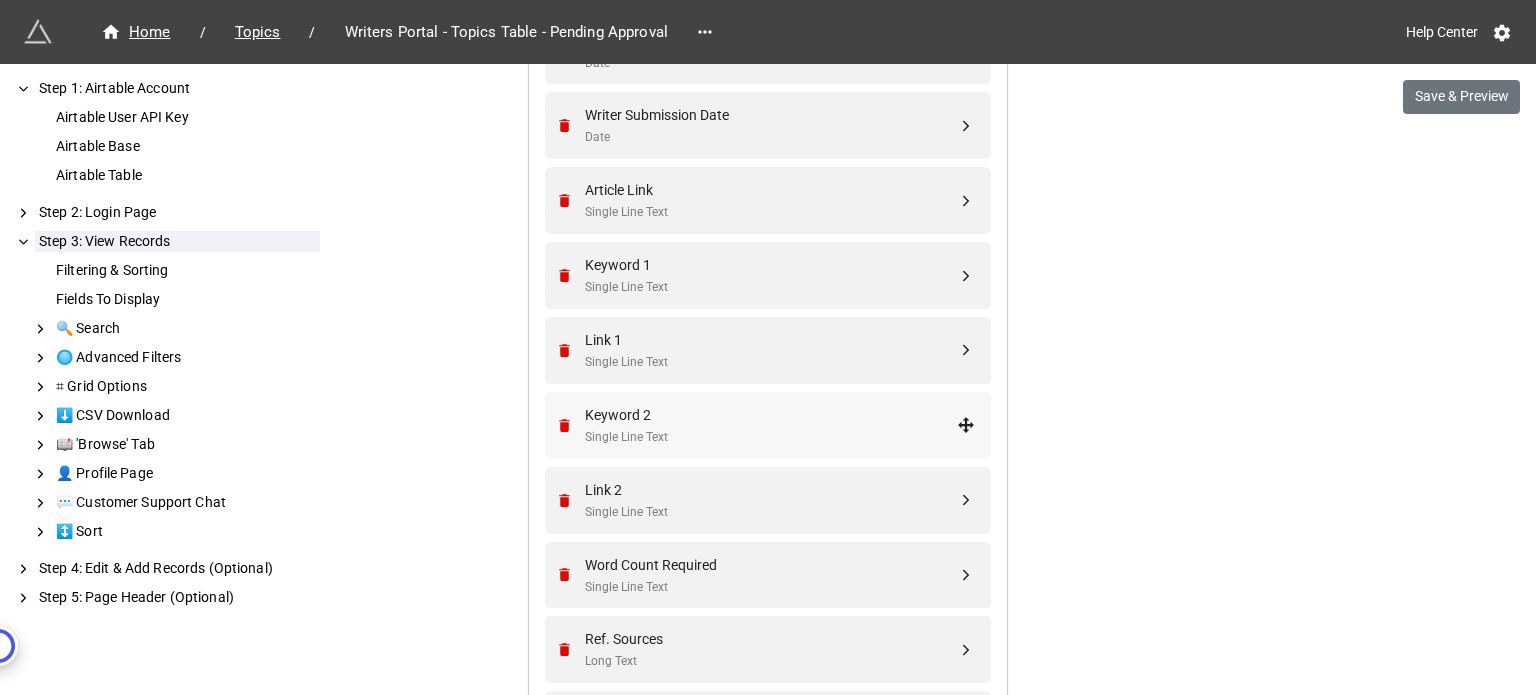 scroll, scrollTop: 1369, scrollLeft: 0, axis: vertical 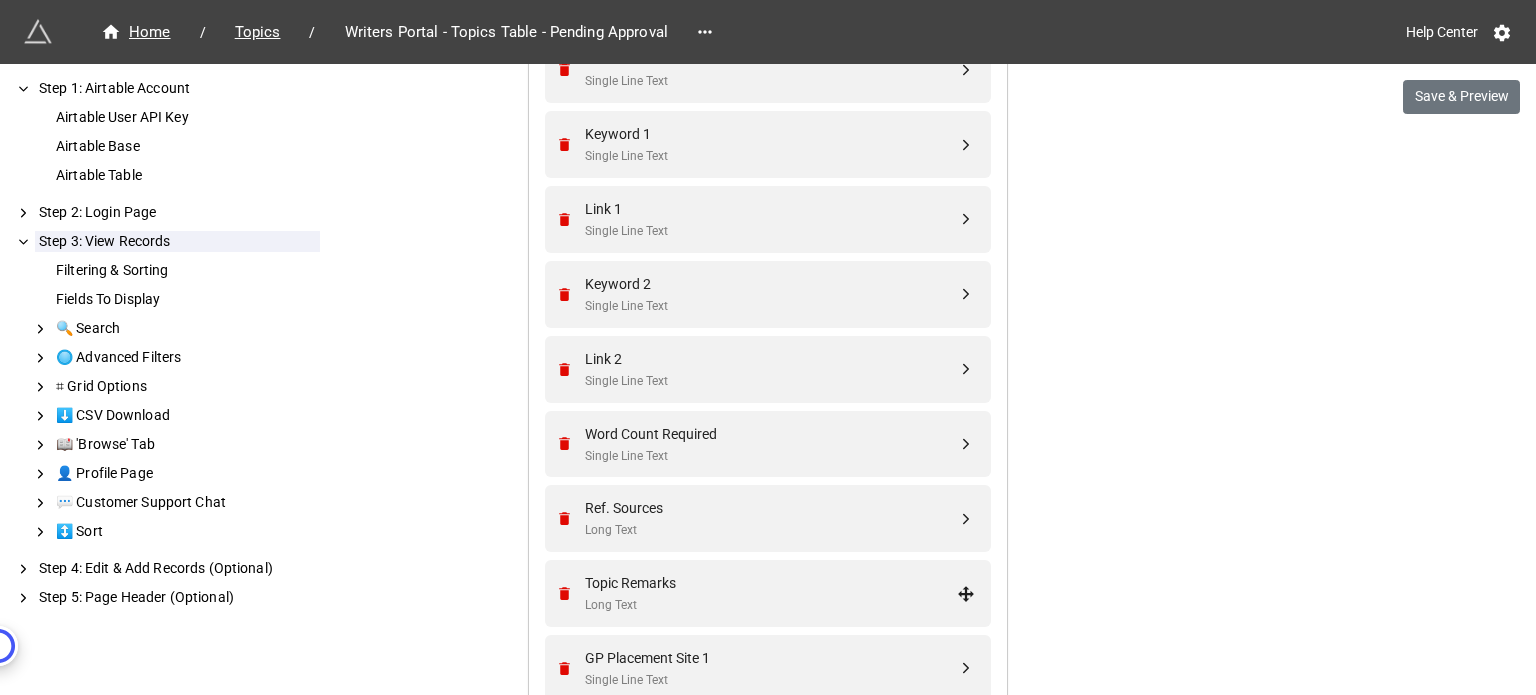 click 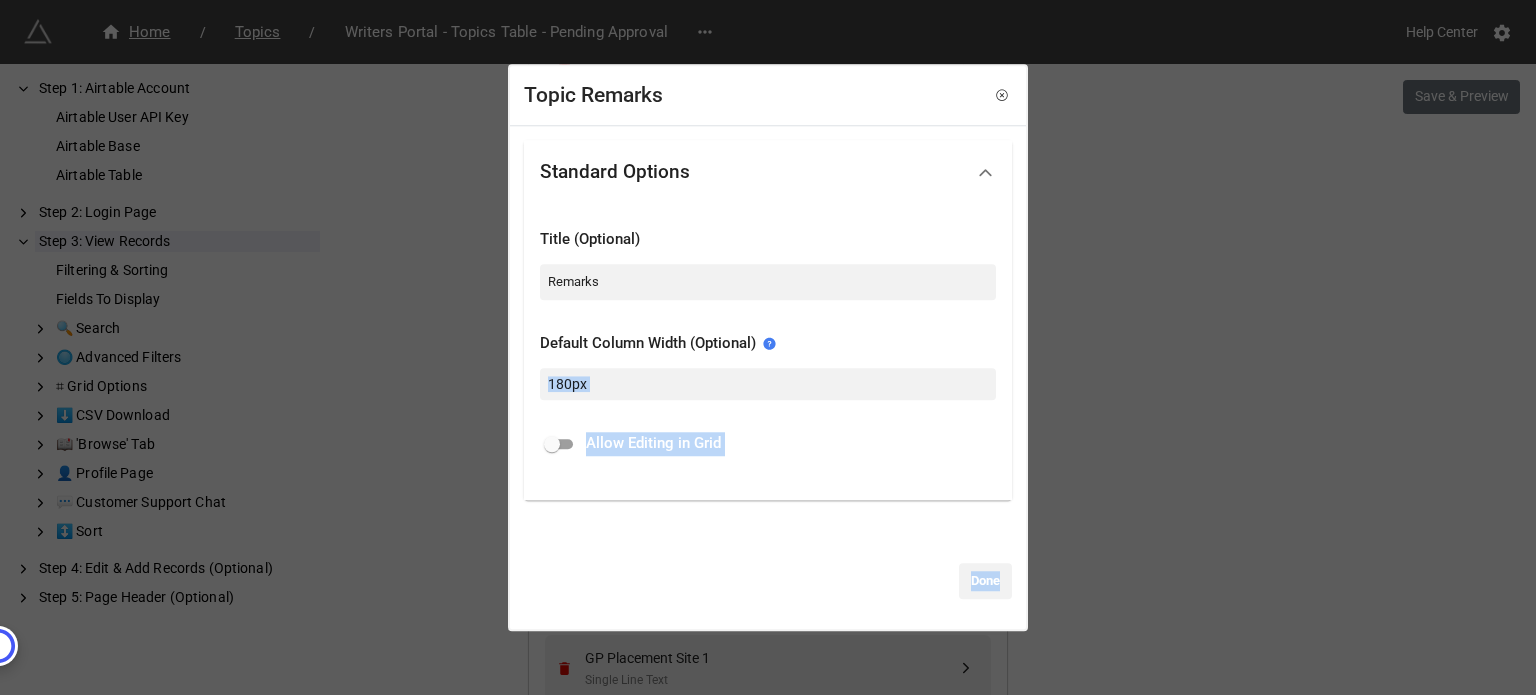 click on "Standard Options Title (Optional) Remarks Default Column Width (Optional) 180px Allow Editing in Grid Done" at bounding box center [768, 369] 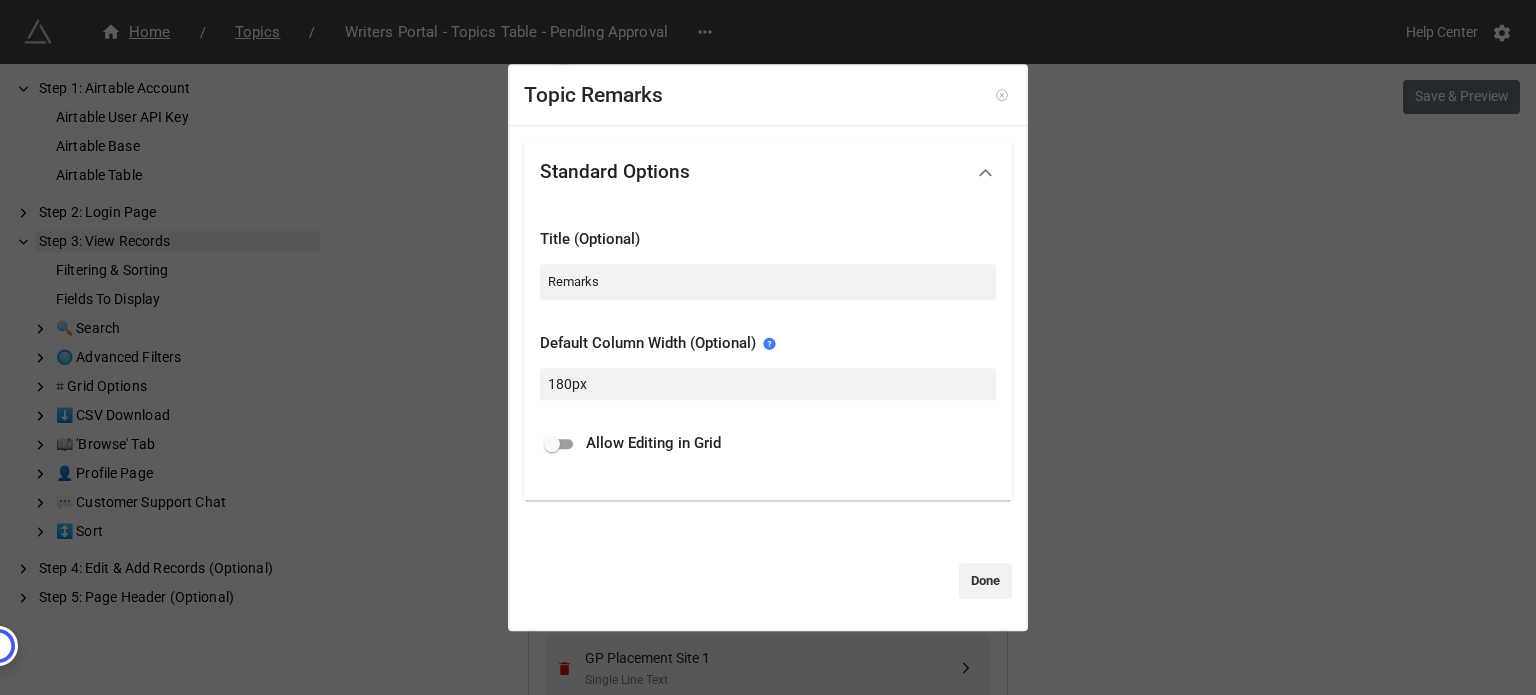 click 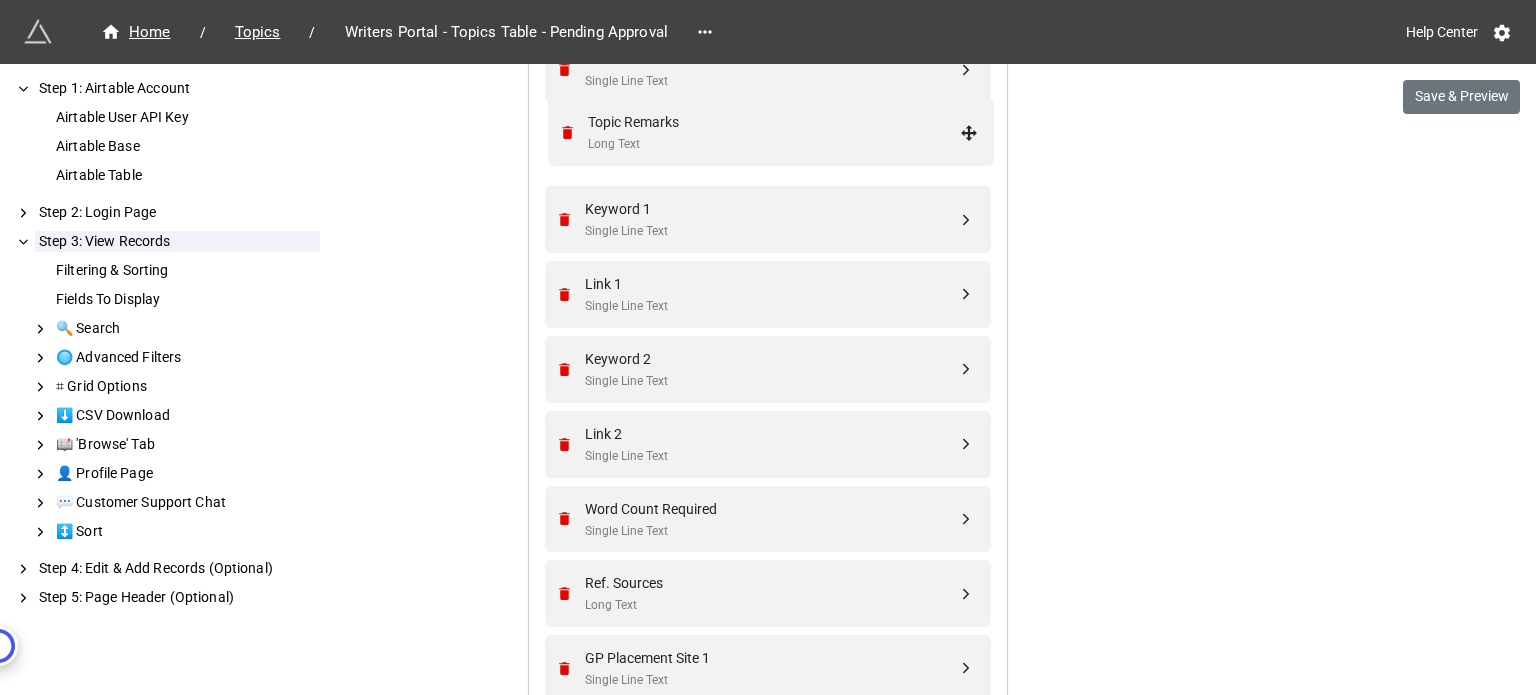drag, startPoint x: 964, startPoint y: 592, endPoint x: 972, endPoint y: 133, distance: 459.0697 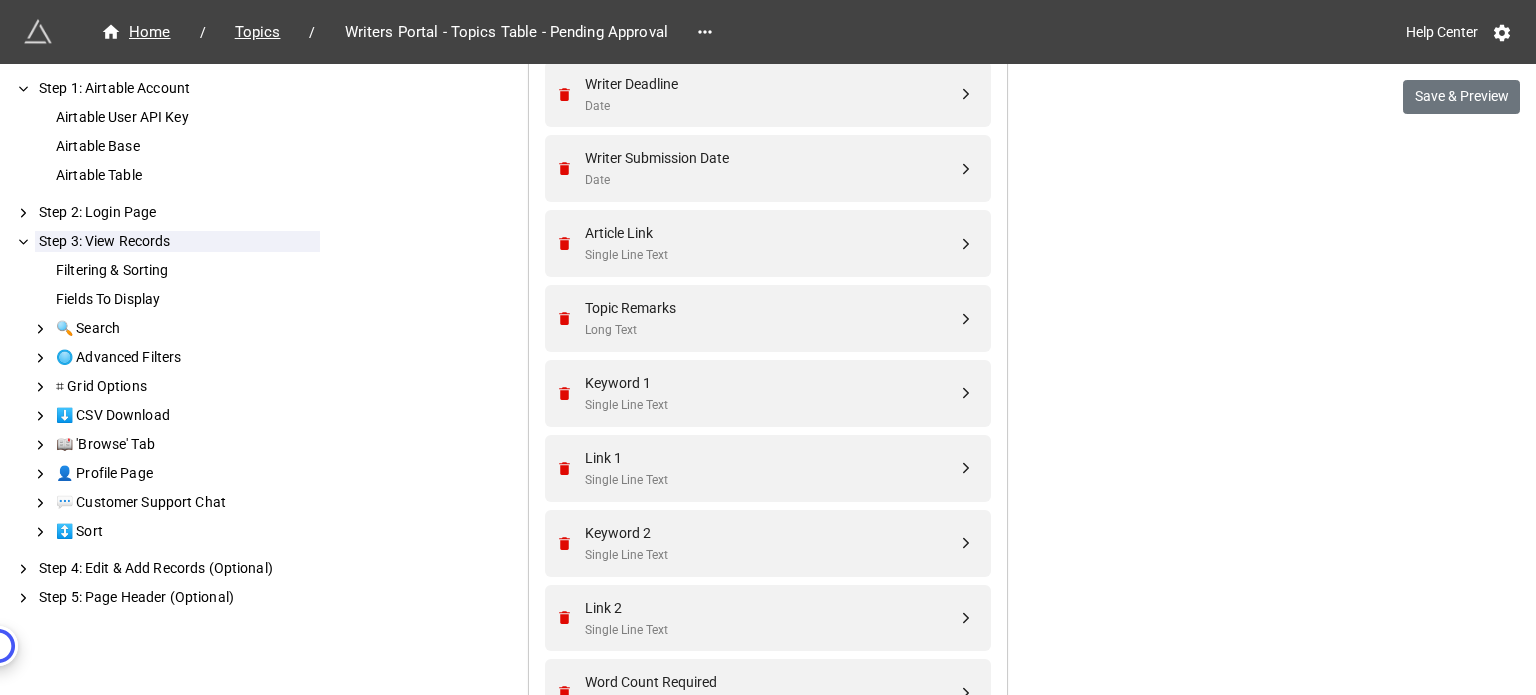 scroll, scrollTop: 1169, scrollLeft: 0, axis: vertical 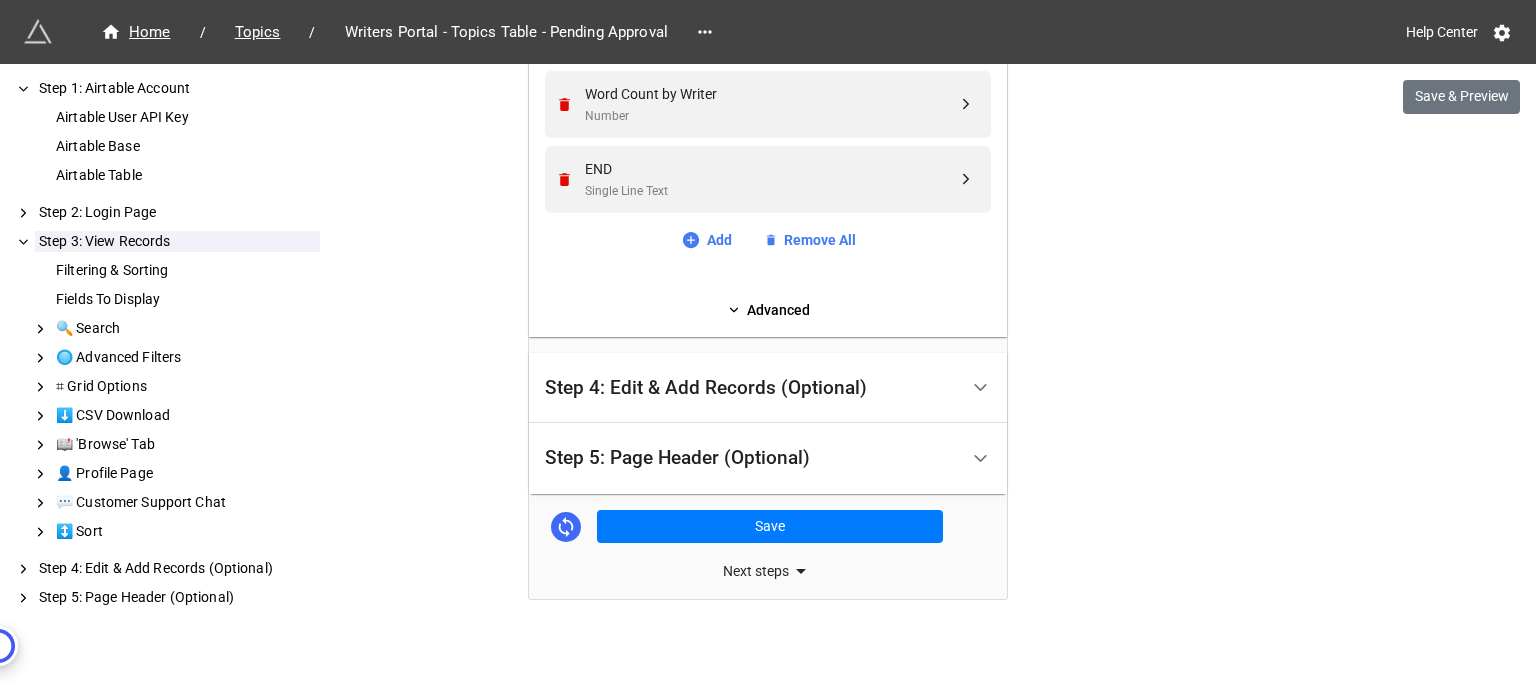 click on "Step 4: Edit & Add Records (Optional)" at bounding box center [706, 388] 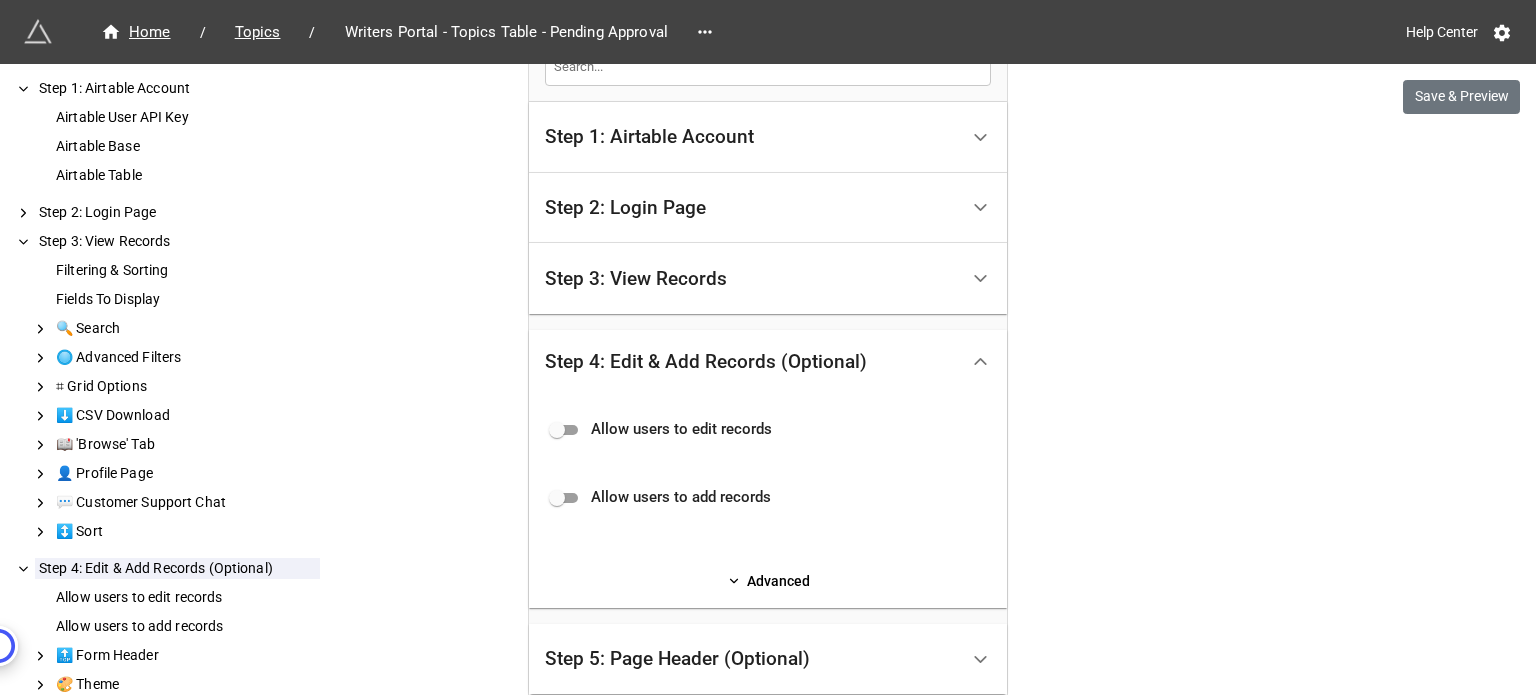 scroll, scrollTop: 683, scrollLeft: 0, axis: vertical 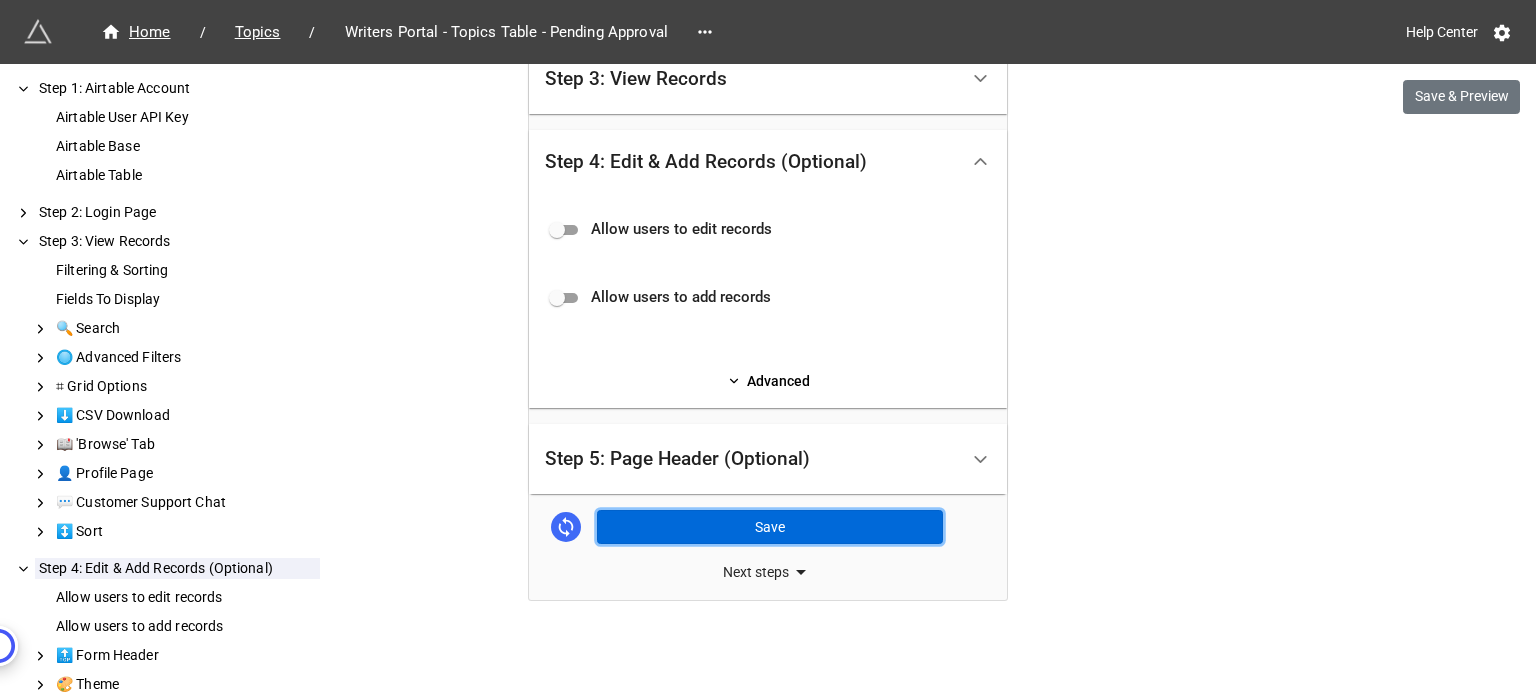click on "Save" at bounding box center [770, 527] 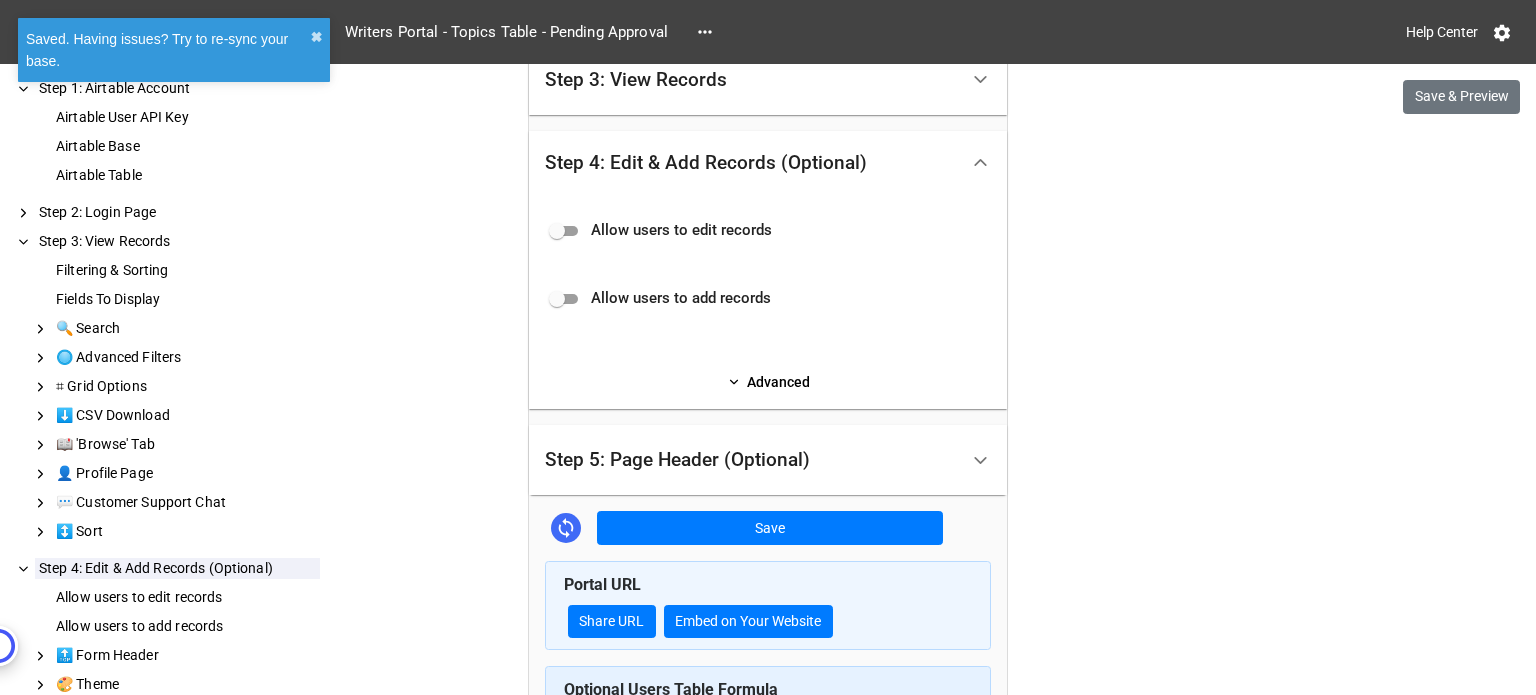 scroll, scrollTop: 683, scrollLeft: 0, axis: vertical 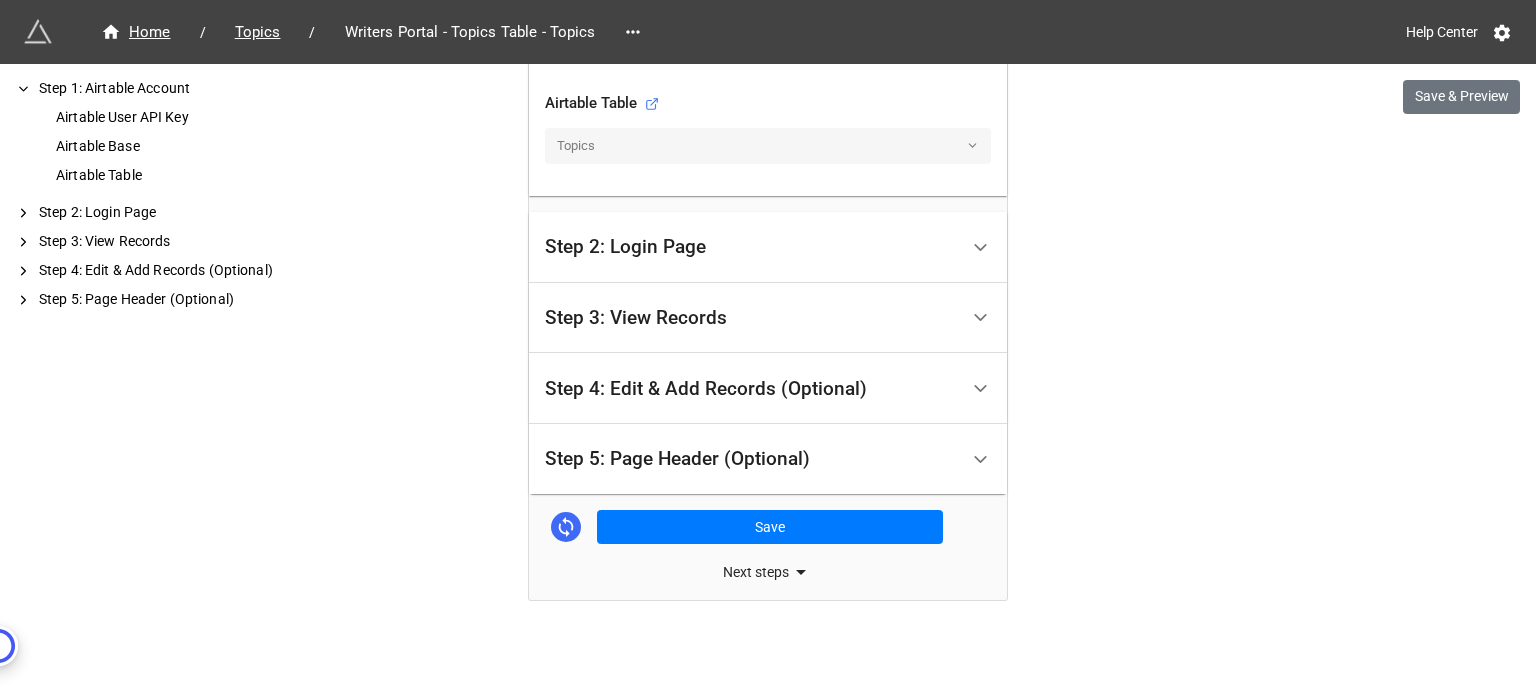 click on "Step 4: Edit & Add Records (Optional)" at bounding box center [706, 389] 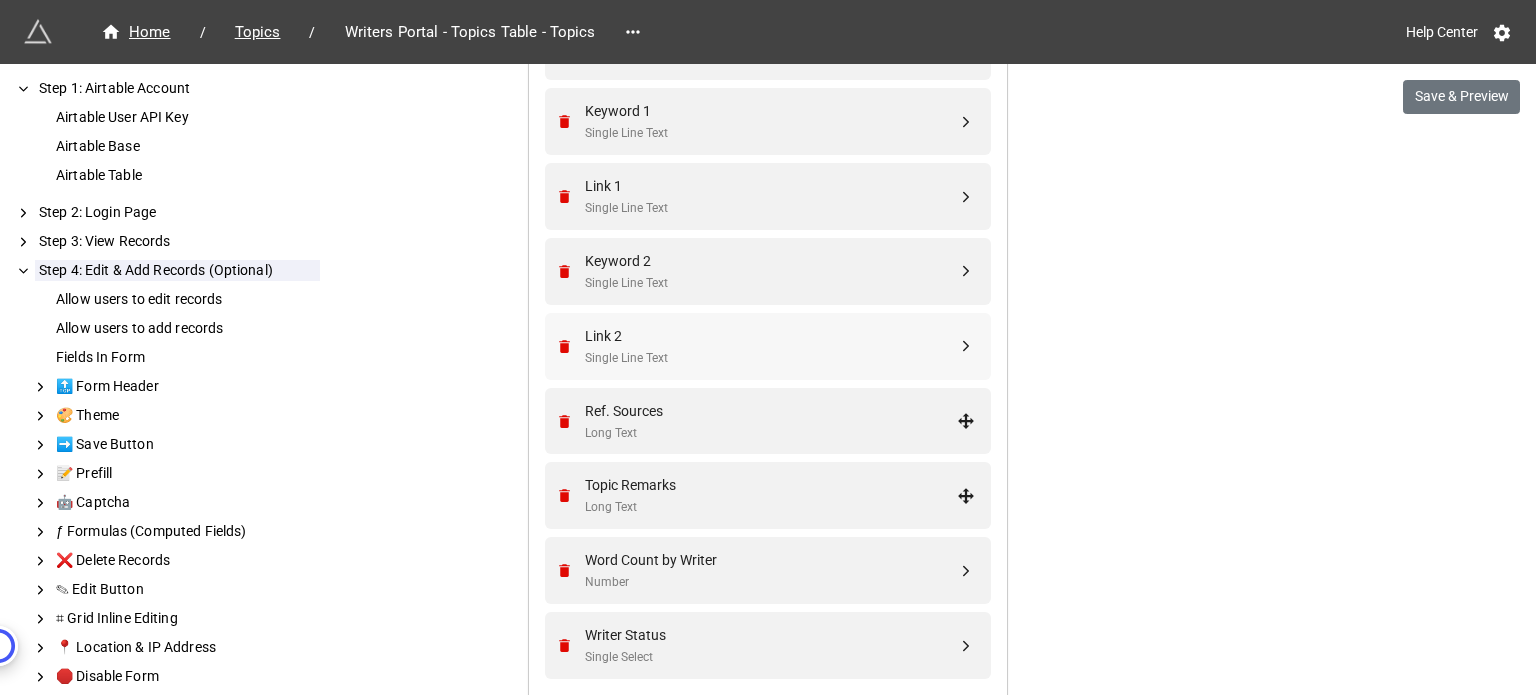 scroll, scrollTop: 954, scrollLeft: 0, axis: vertical 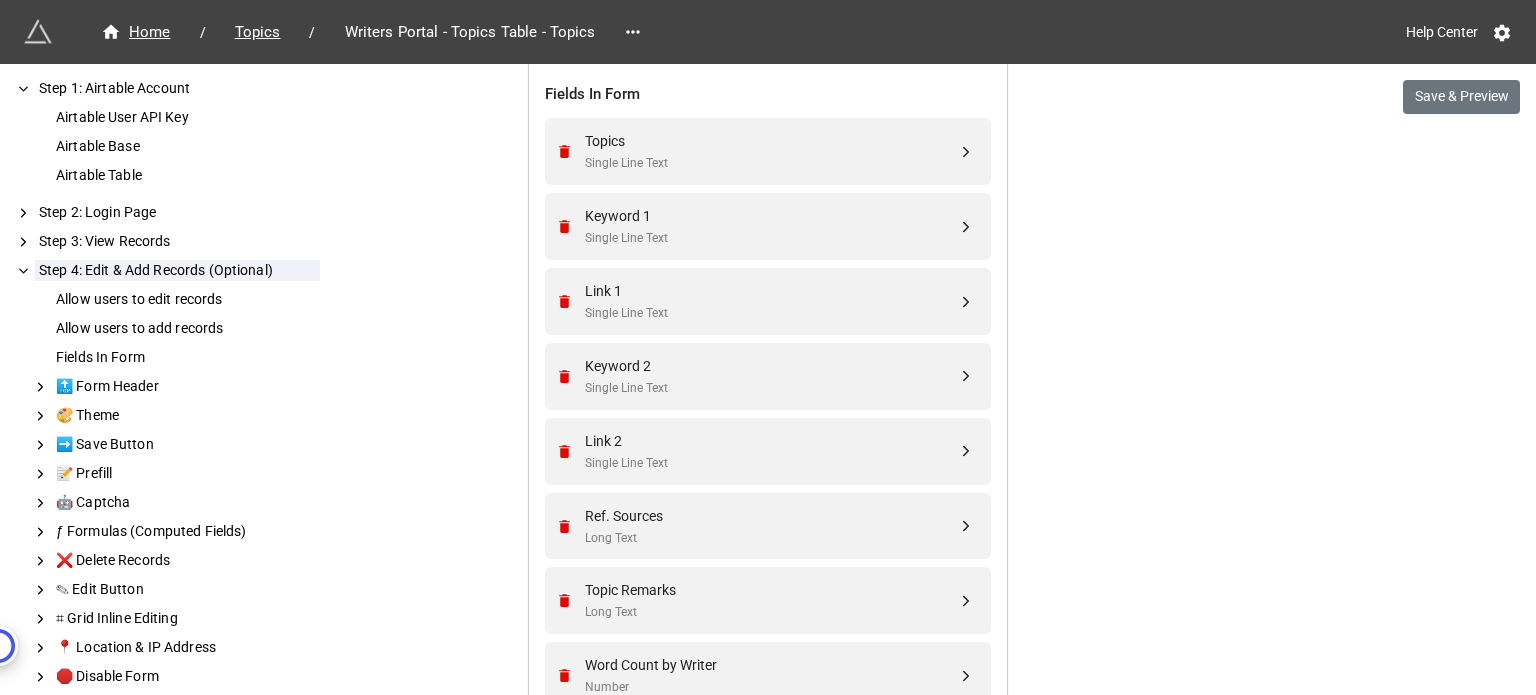 drag, startPoint x: 957, startPoint y: 586, endPoint x: 950, endPoint y: 482, distance: 104.23531 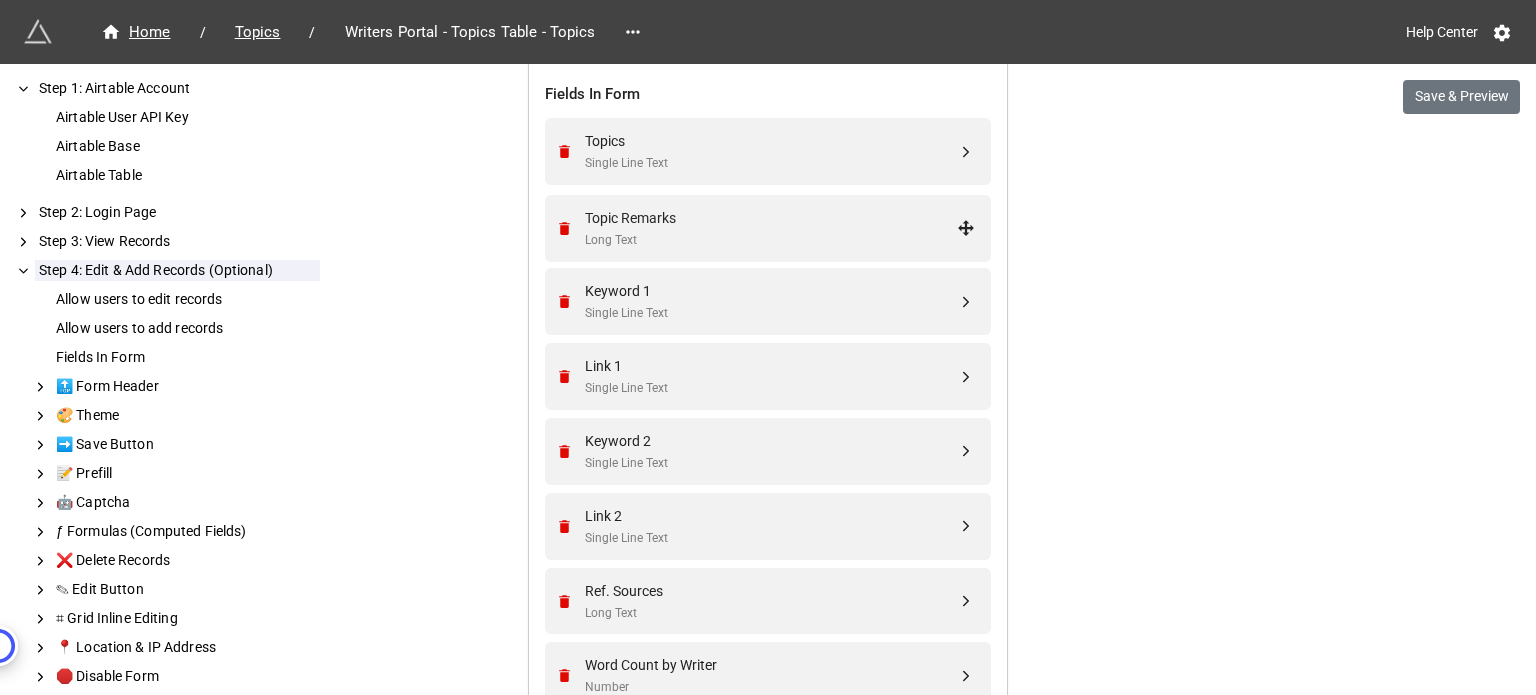 drag, startPoint x: 962, startPoint y: 599, endPoint x: 967, endPoint y: 227, distance: 372.0336 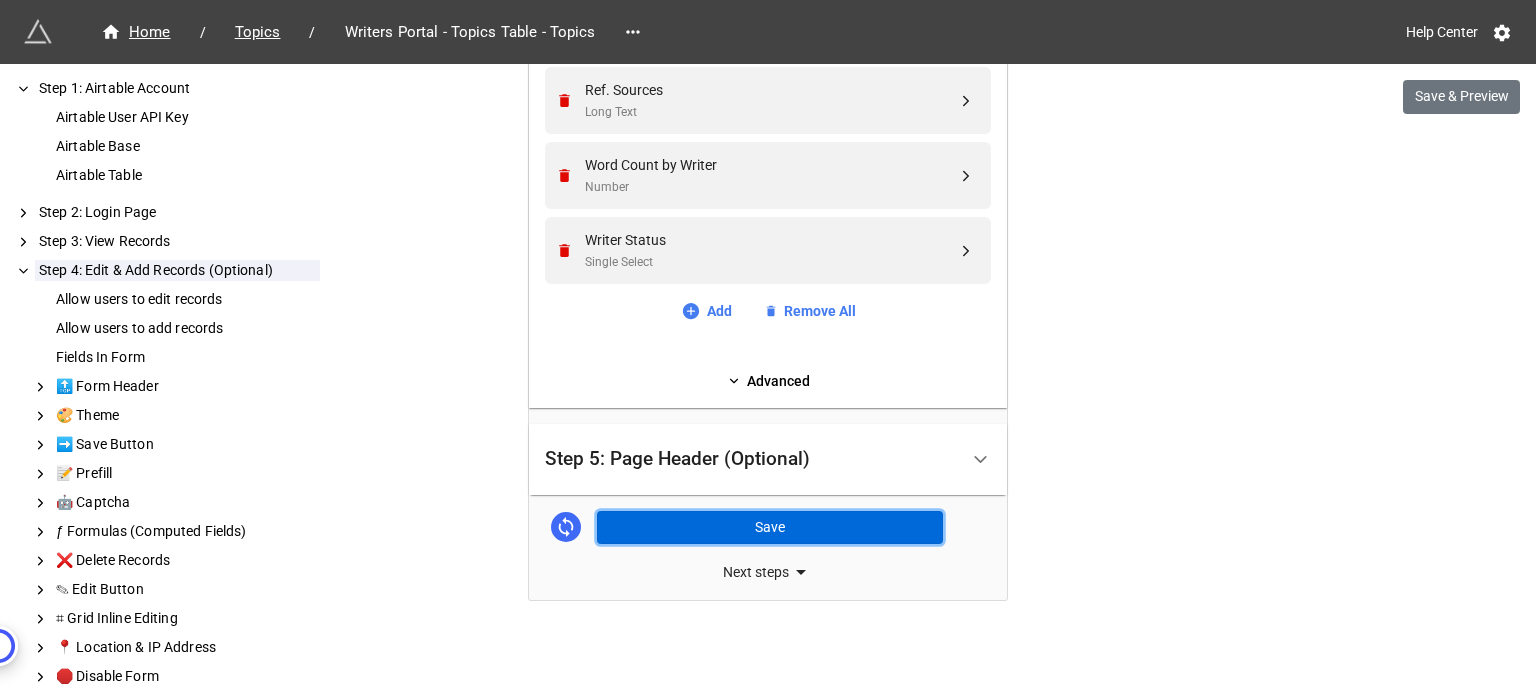 click on "Save" at bounding box center [770, 528] 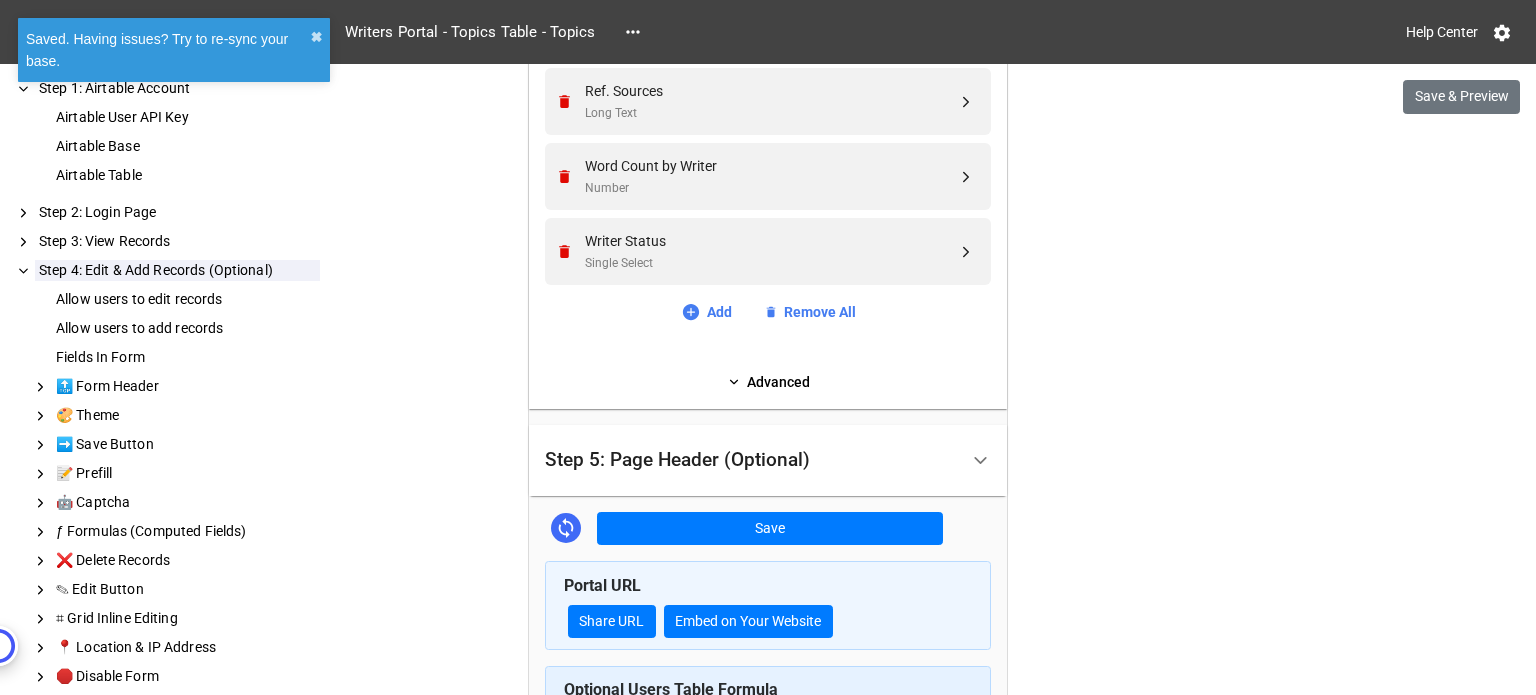 scroll, scrollTop: 1454, scrollLeft: 0, axis: vertical 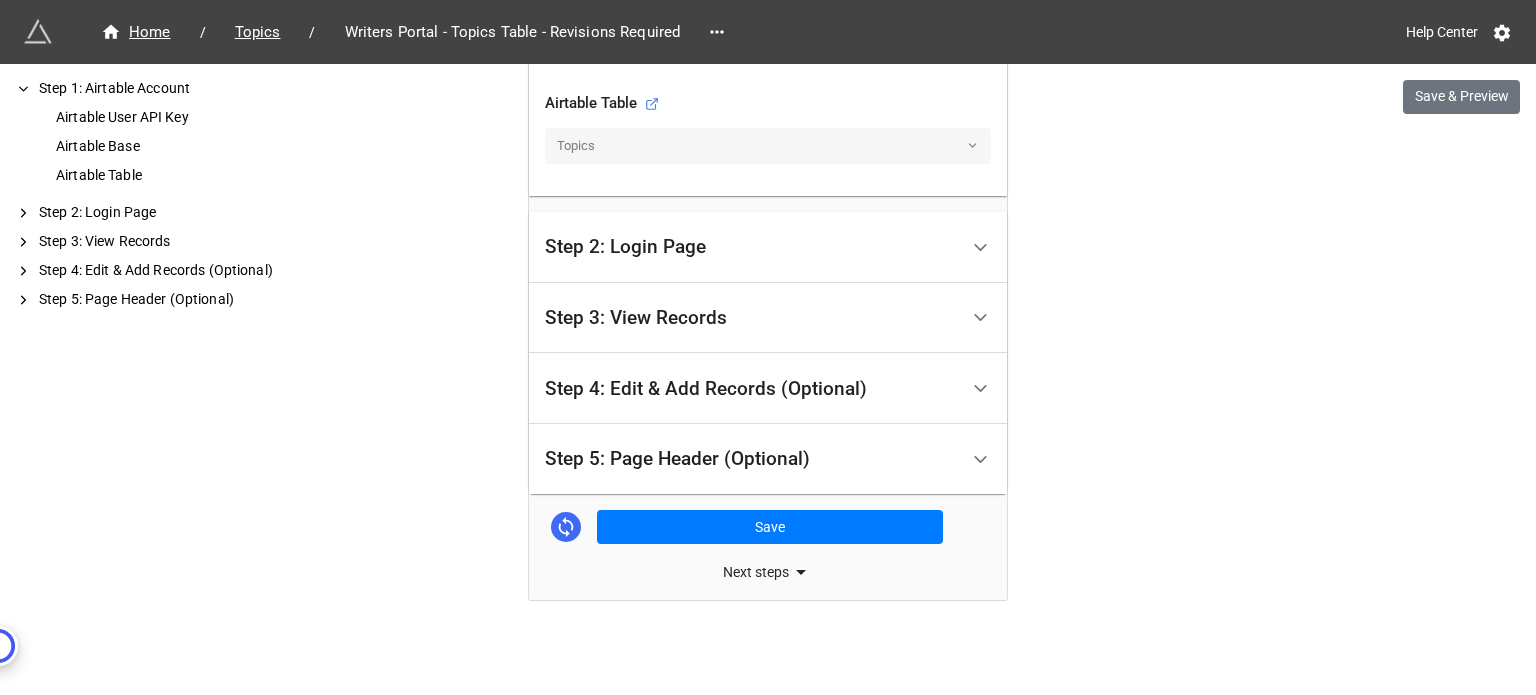 click on "Step 3: View Records" at bounding box center (751, 318) 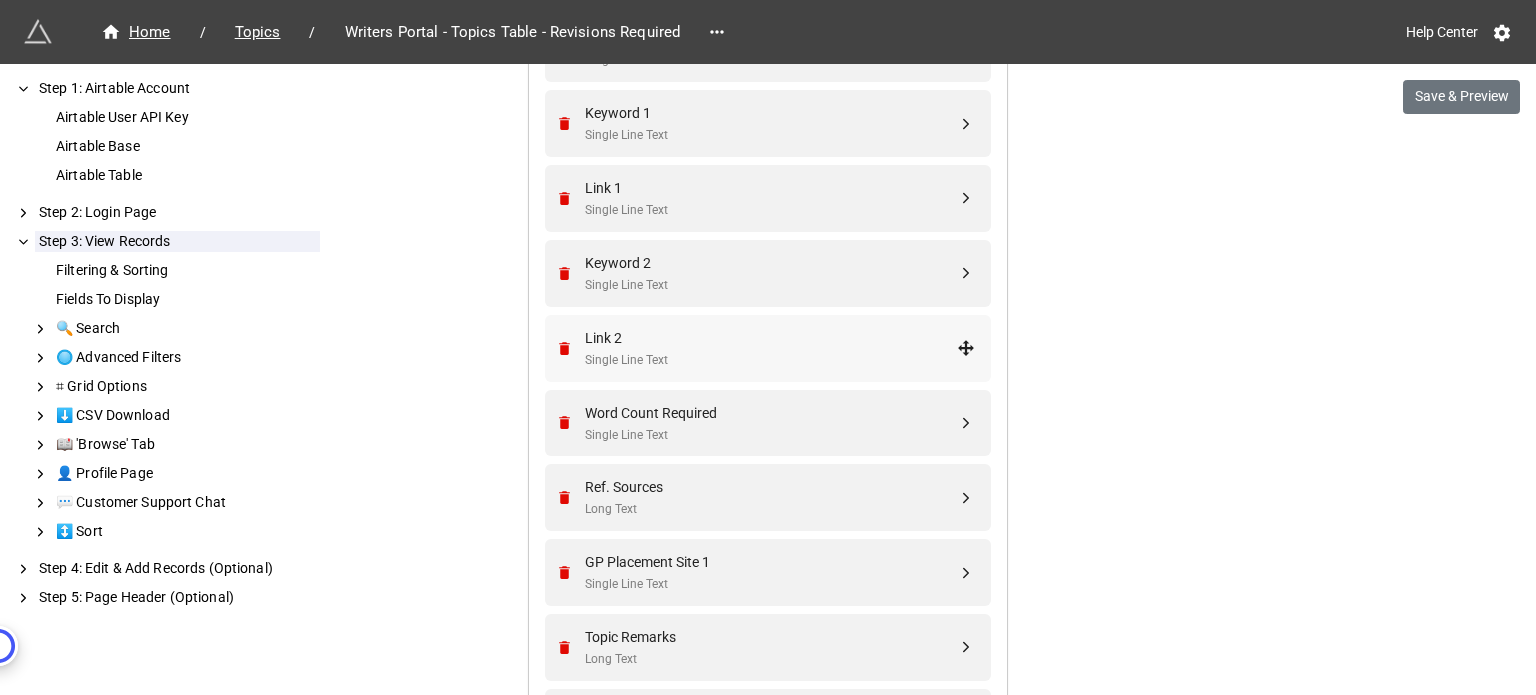 scroll, scrollTop: 1569, scrollLeft: 0, axis: vertical 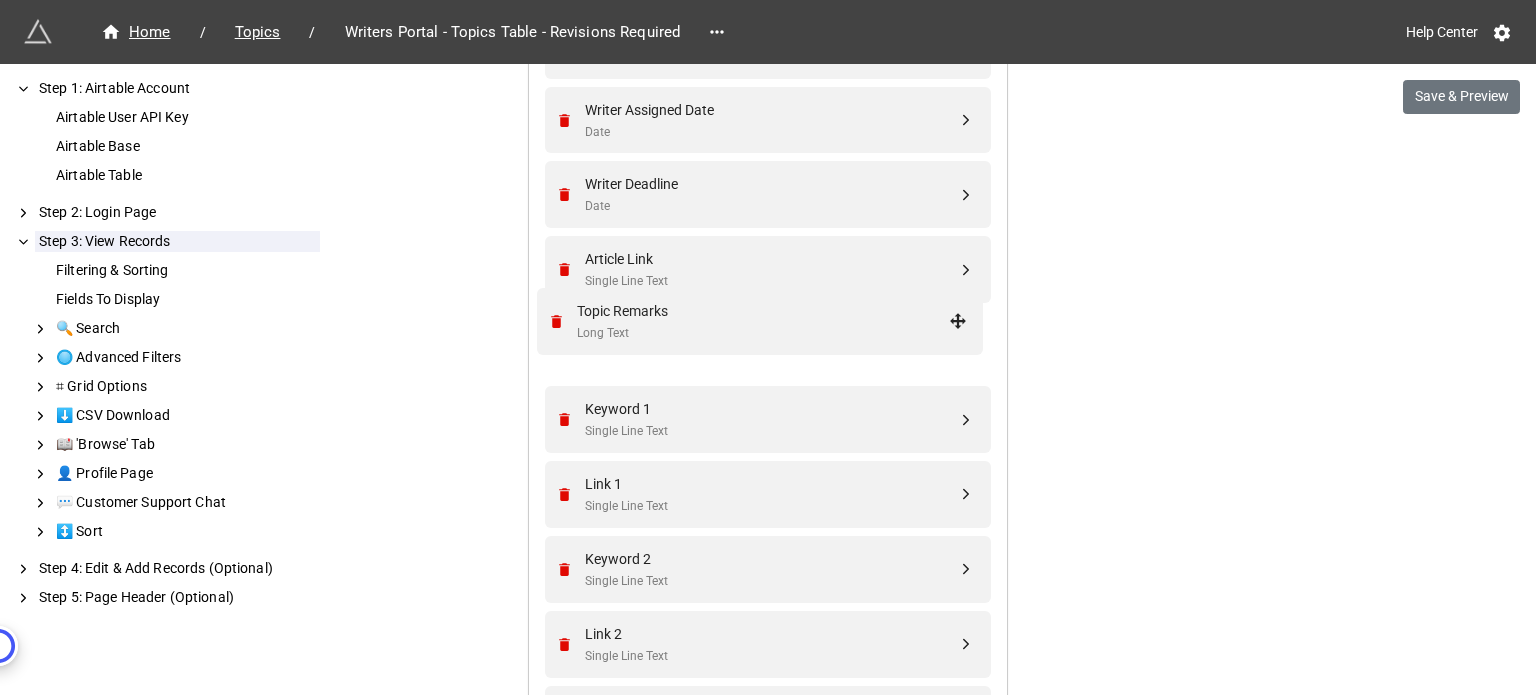 drag, startPoint x: 961, startPoint y: 462, endPoint x: 956, endPoint y: 318, distance: 144.08678 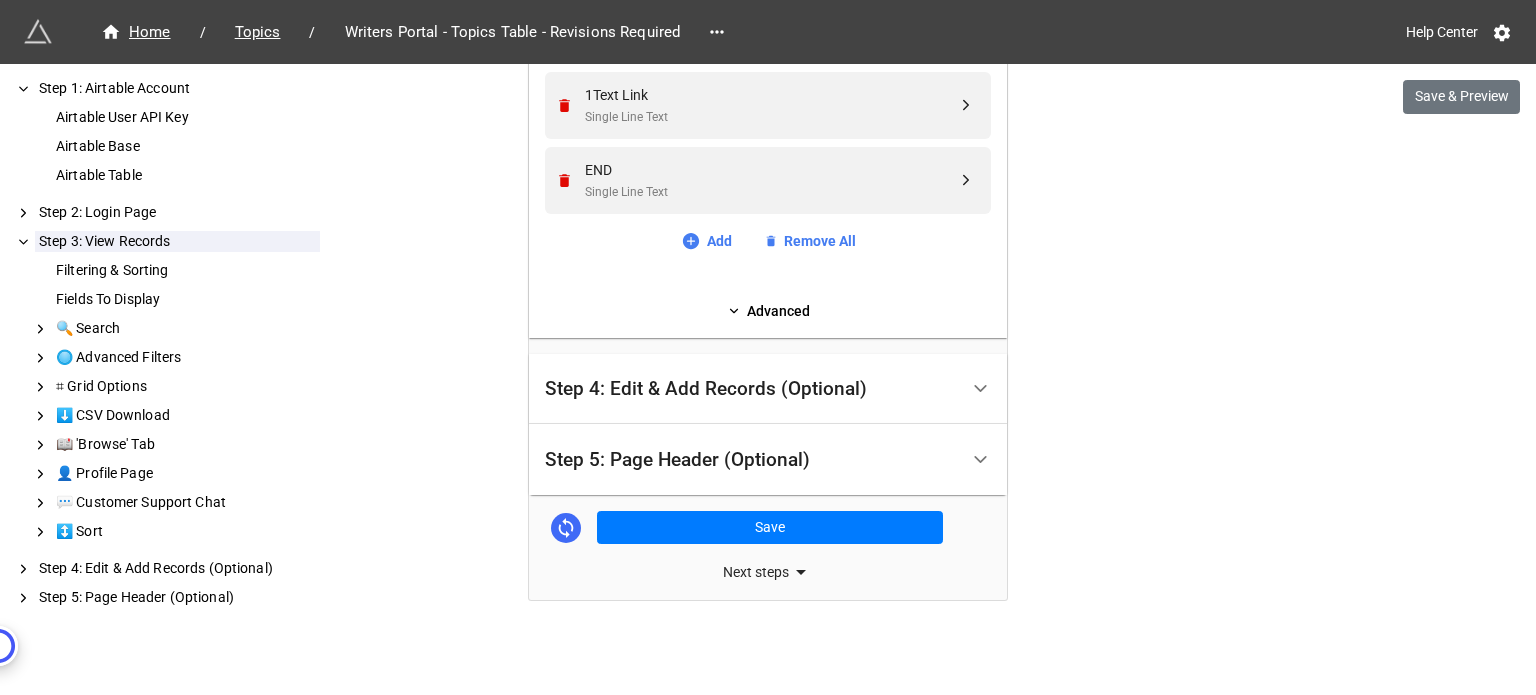 click on "Step 4: Edit & Add Records (Optional)" at bounding box center (751, 389) 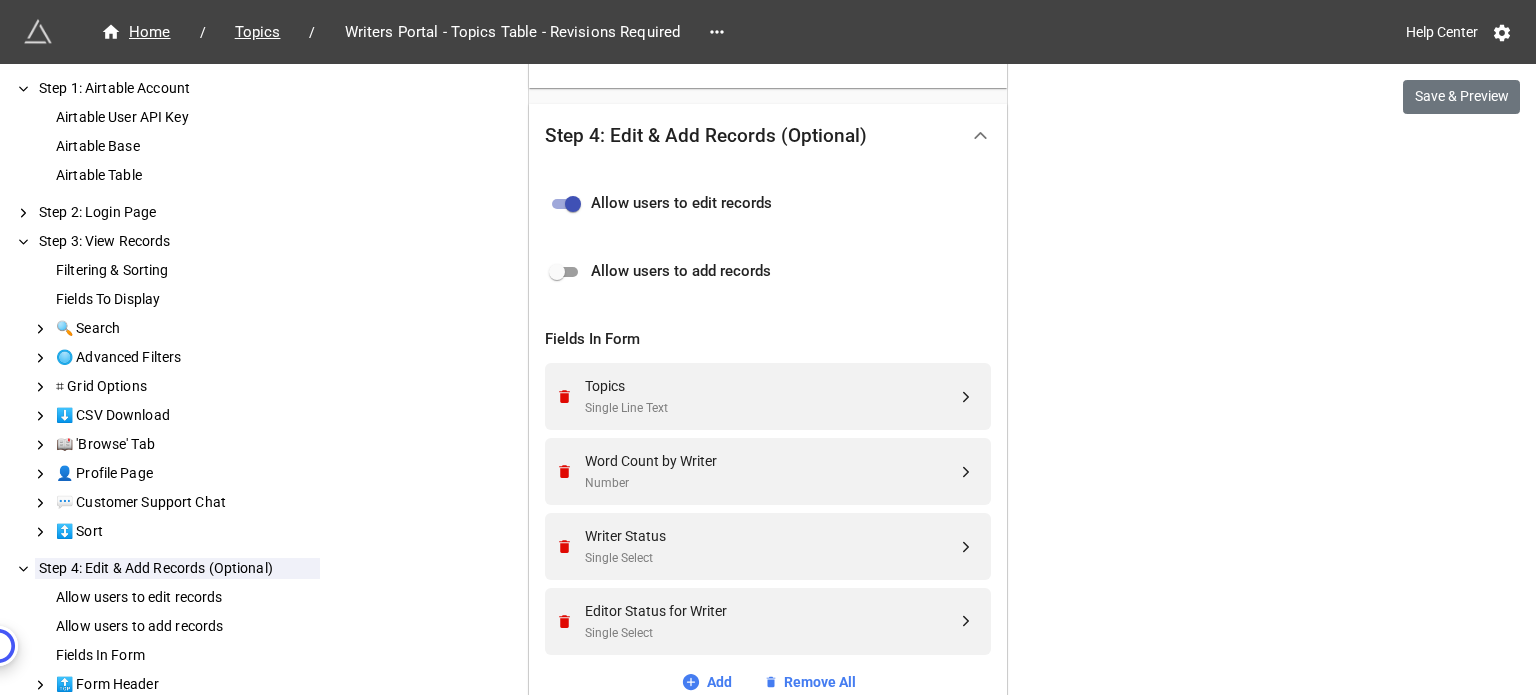 scroll, scrollTop: 869, scrollLeft: 0, axis: vertical 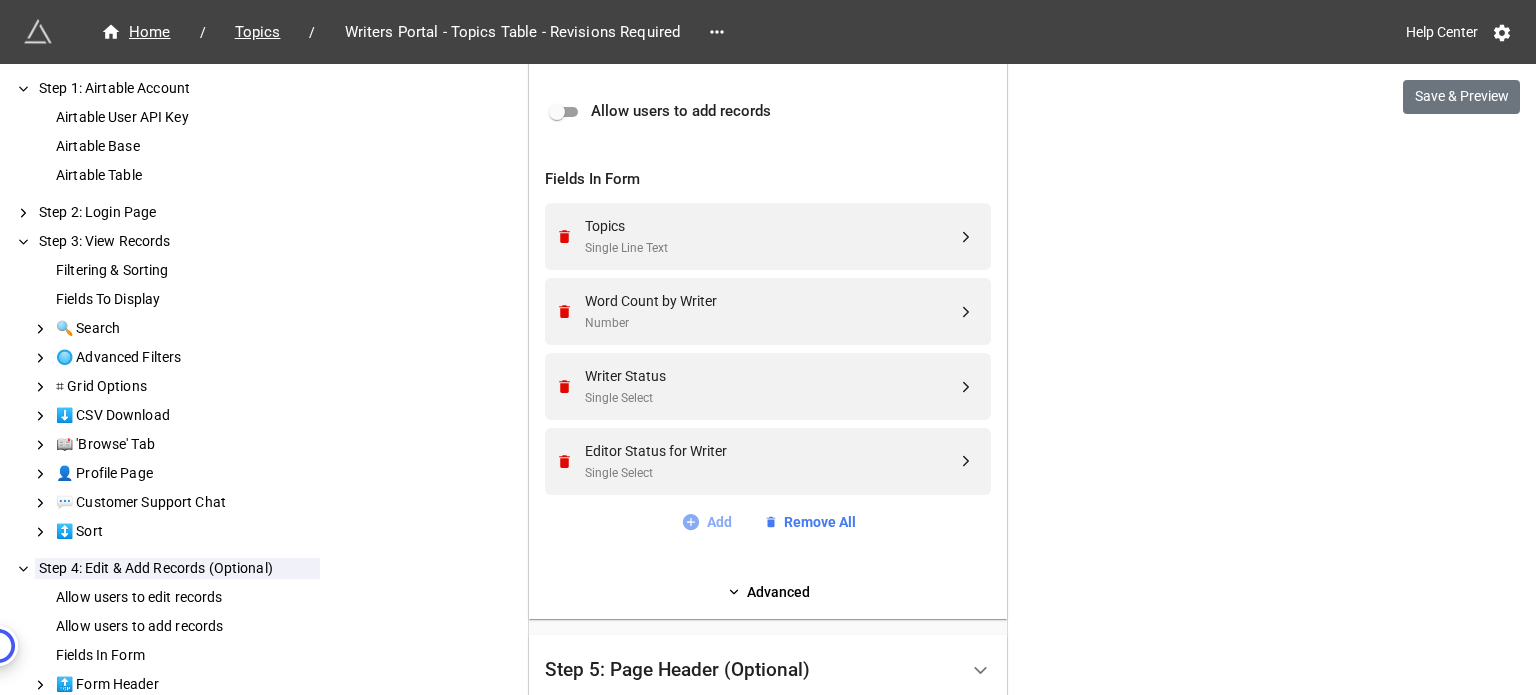 click on "Add" at bounding box center [706, 522] 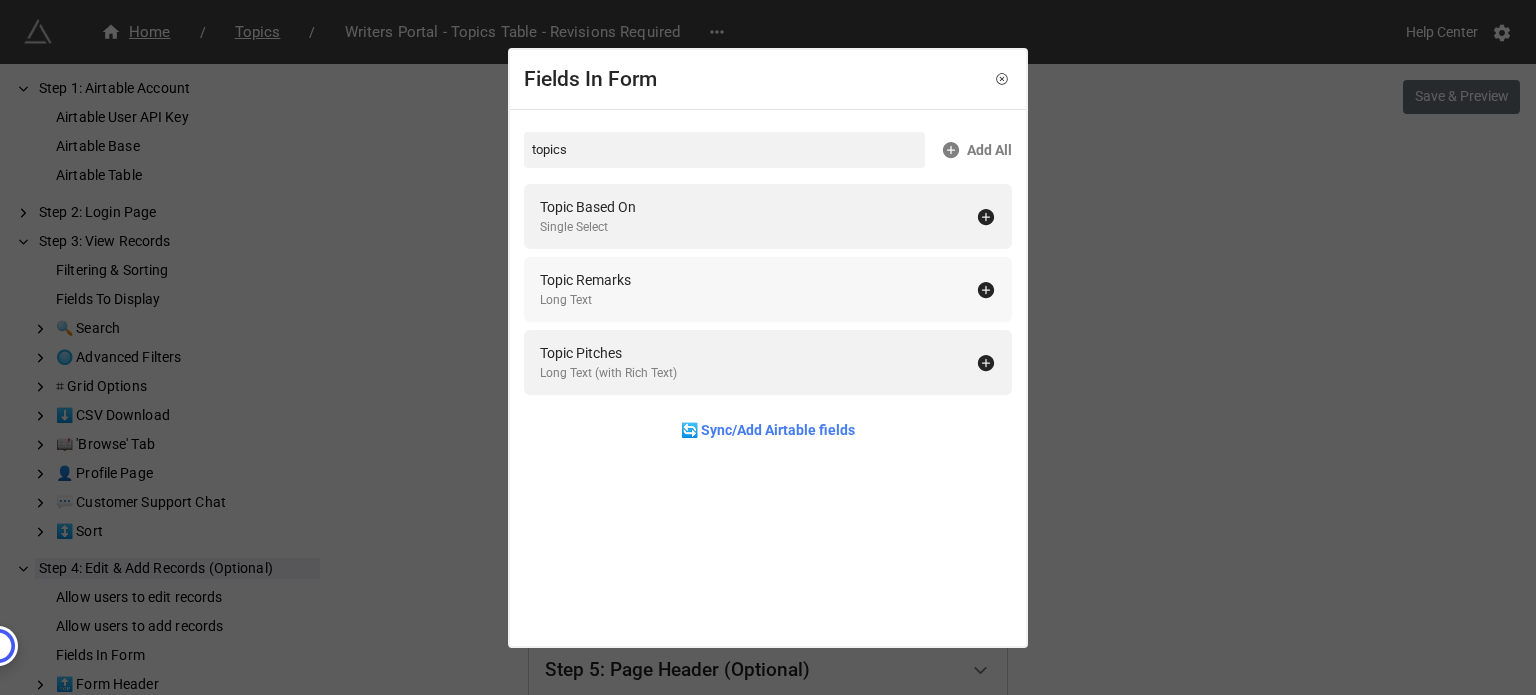 type on "topics" 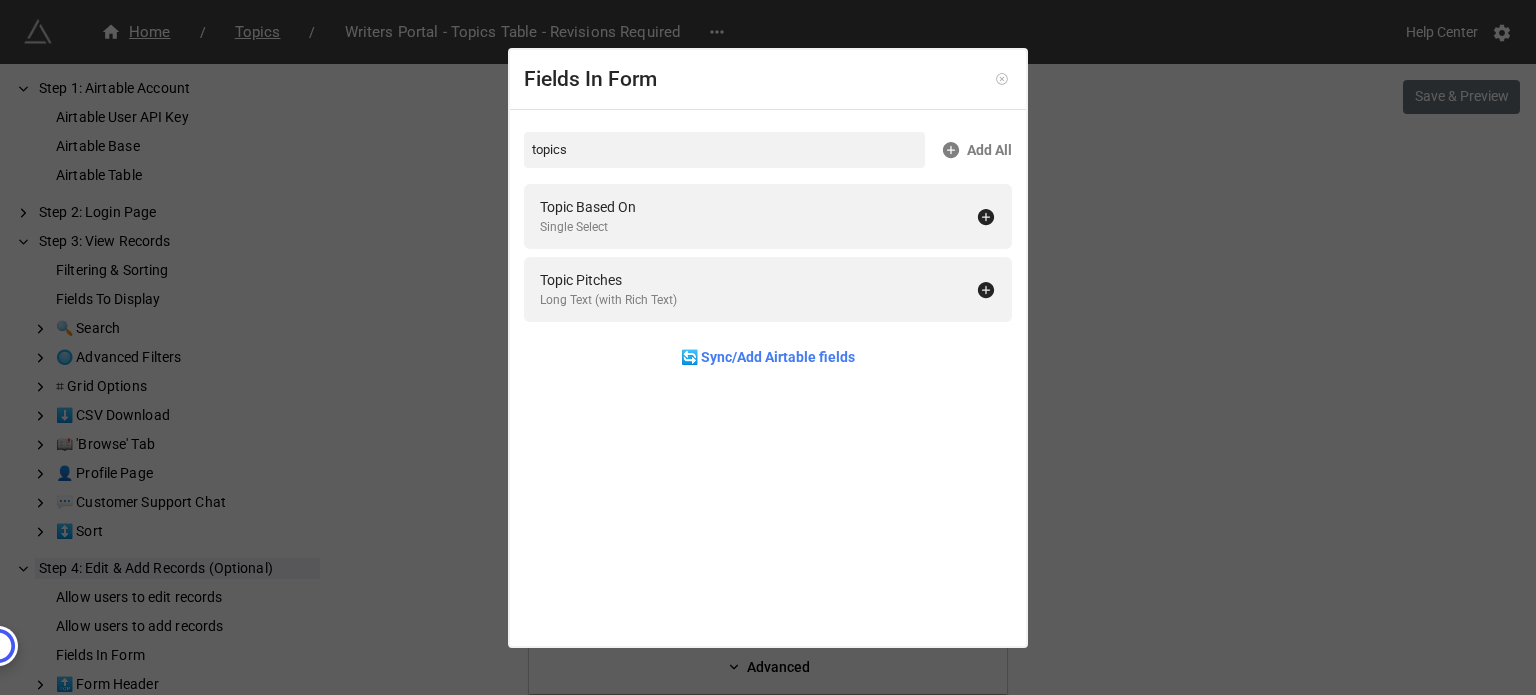 click 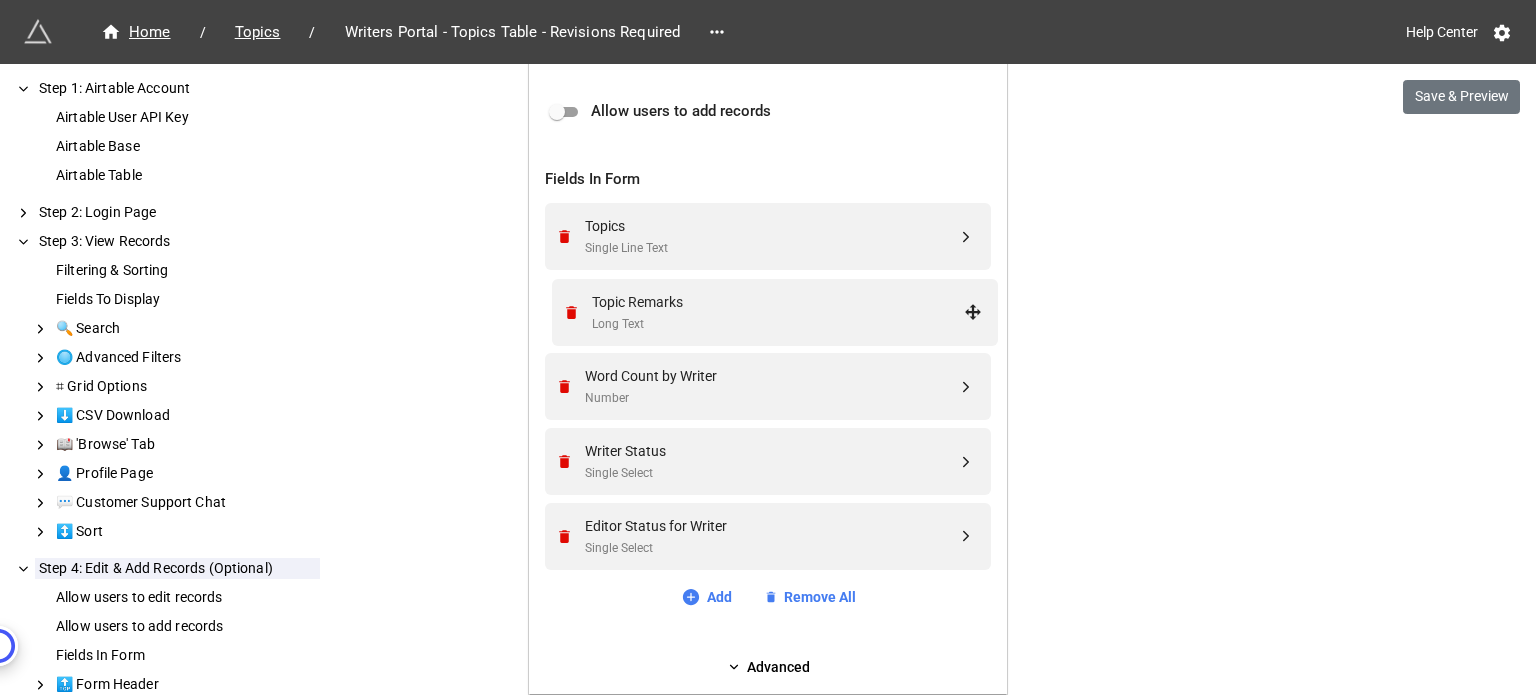drag, startPoint x: 963, startPoint y: 534, endPoint x: 975, endPoint y: 310, distance: 224.3212 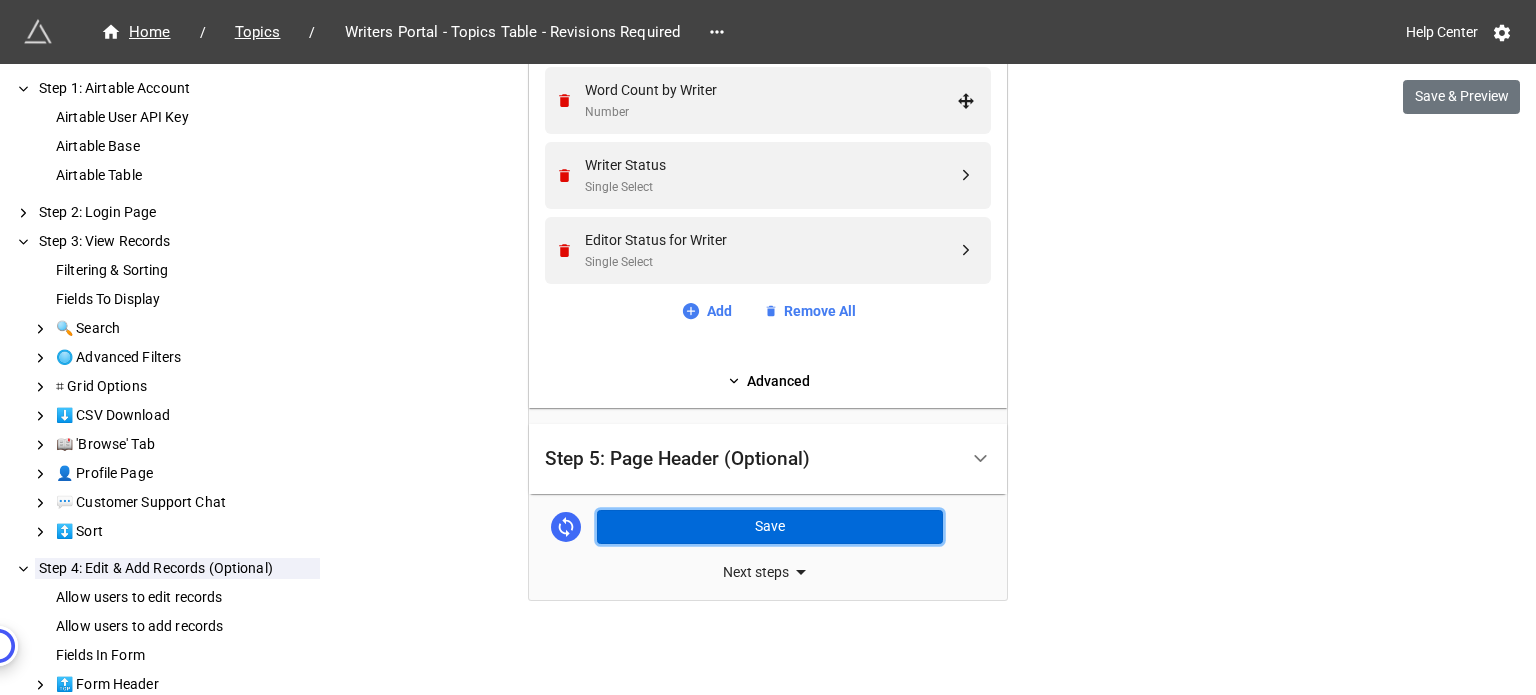 click on "Save" at bounding box center (770, 527) 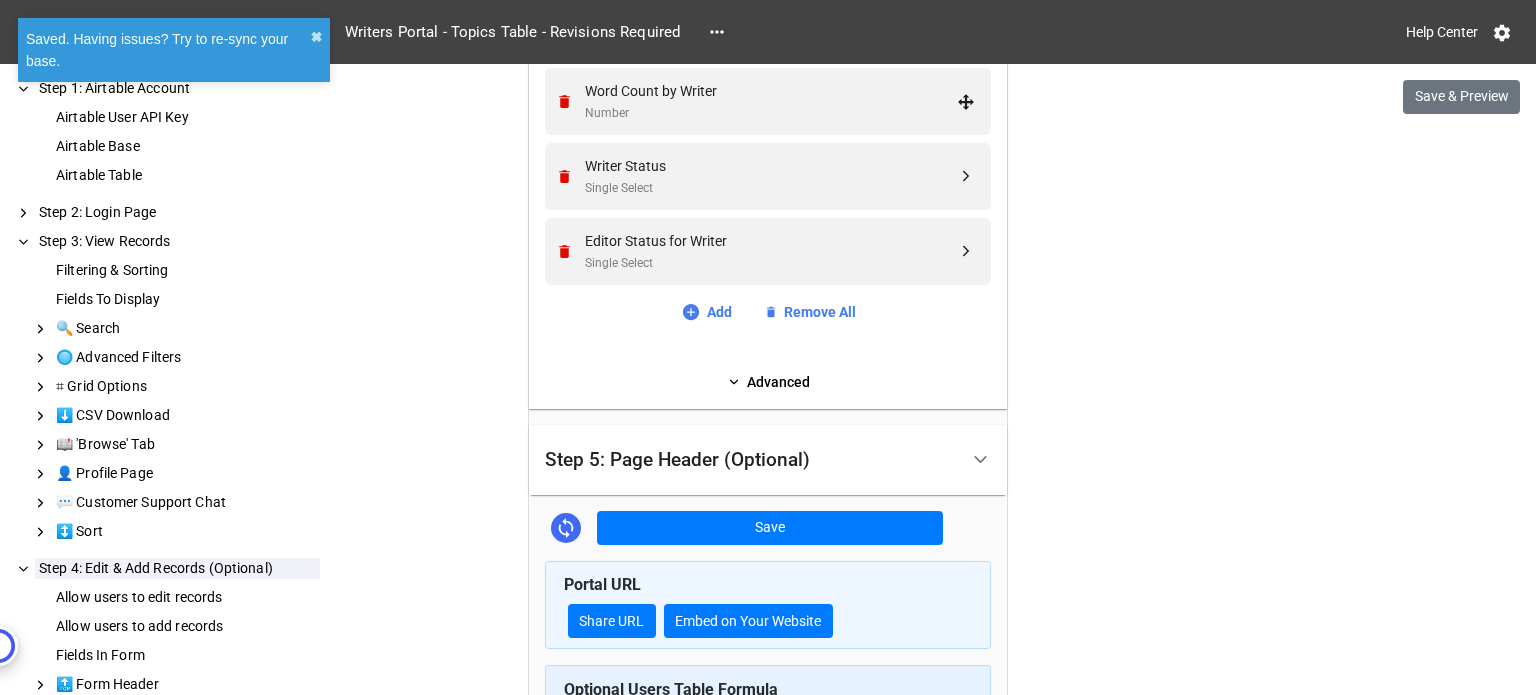 scroll, scrollTop: 1155, scrollLeft: 0, axis: vertical 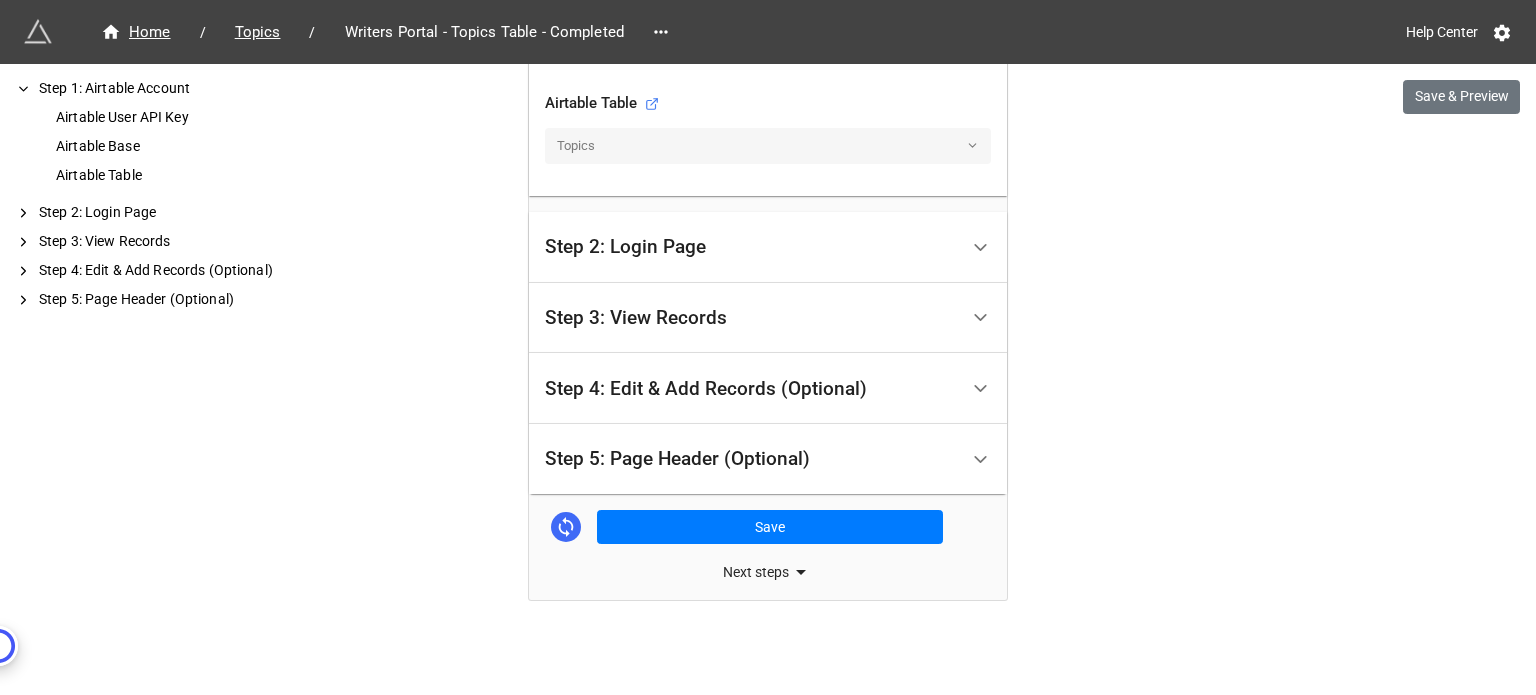click on "Step 3: View Records" at bounding box center (751, 318) 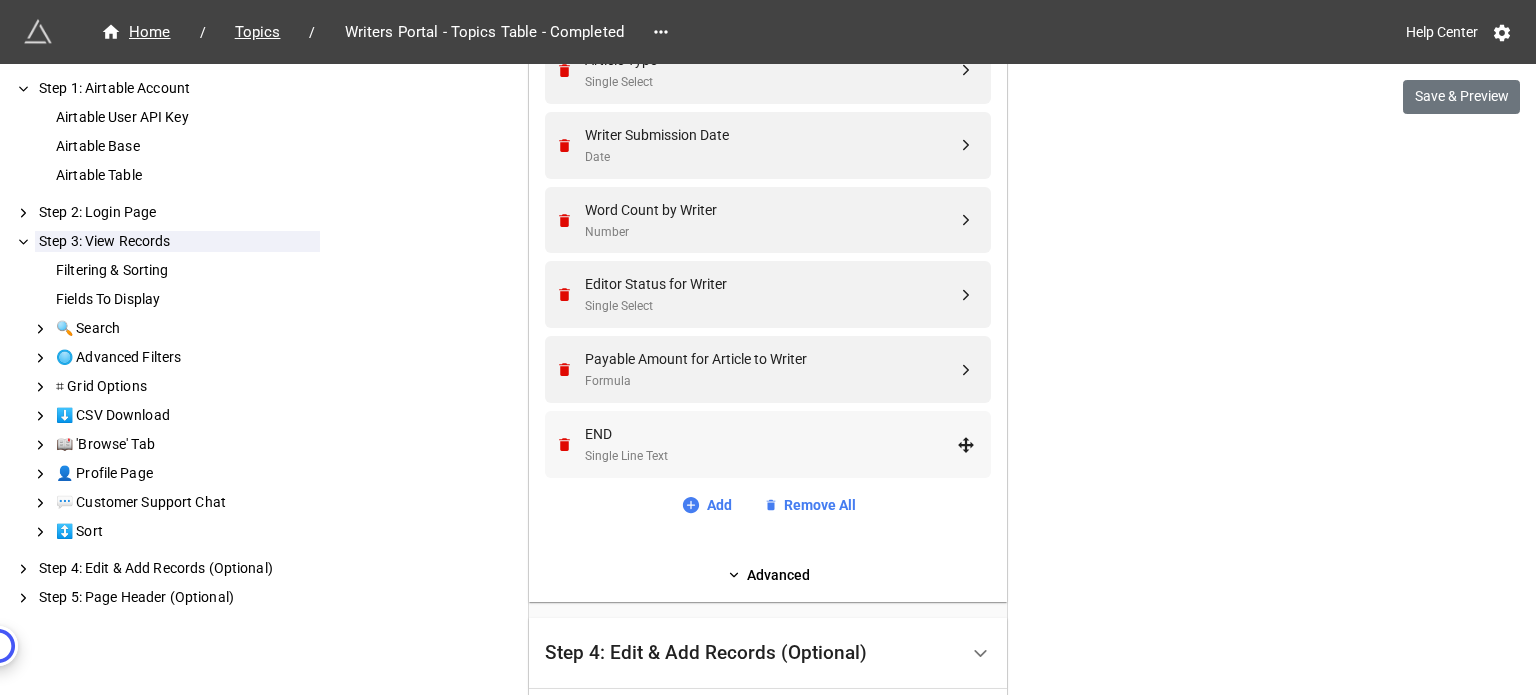 scroll, scrollTop: 969, scrollLeft: 0, axis: vertical 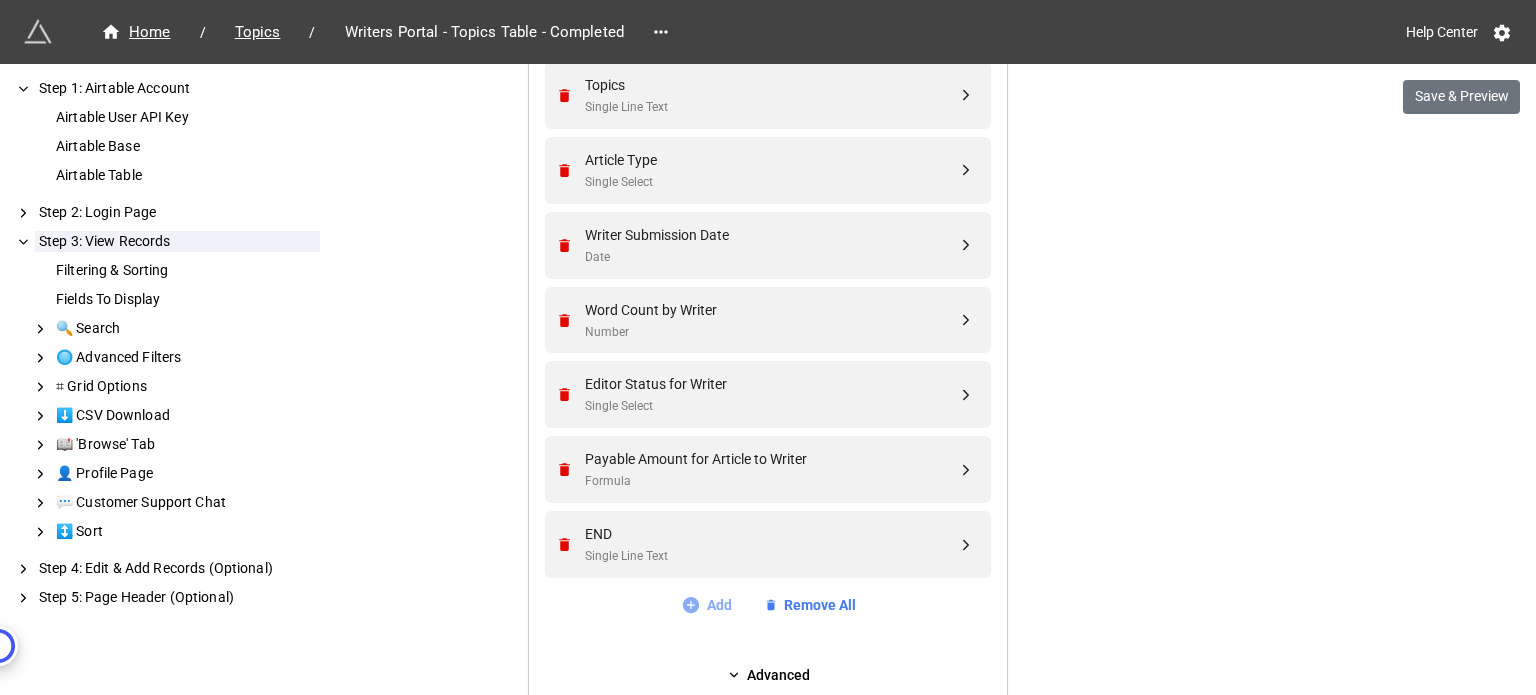 click 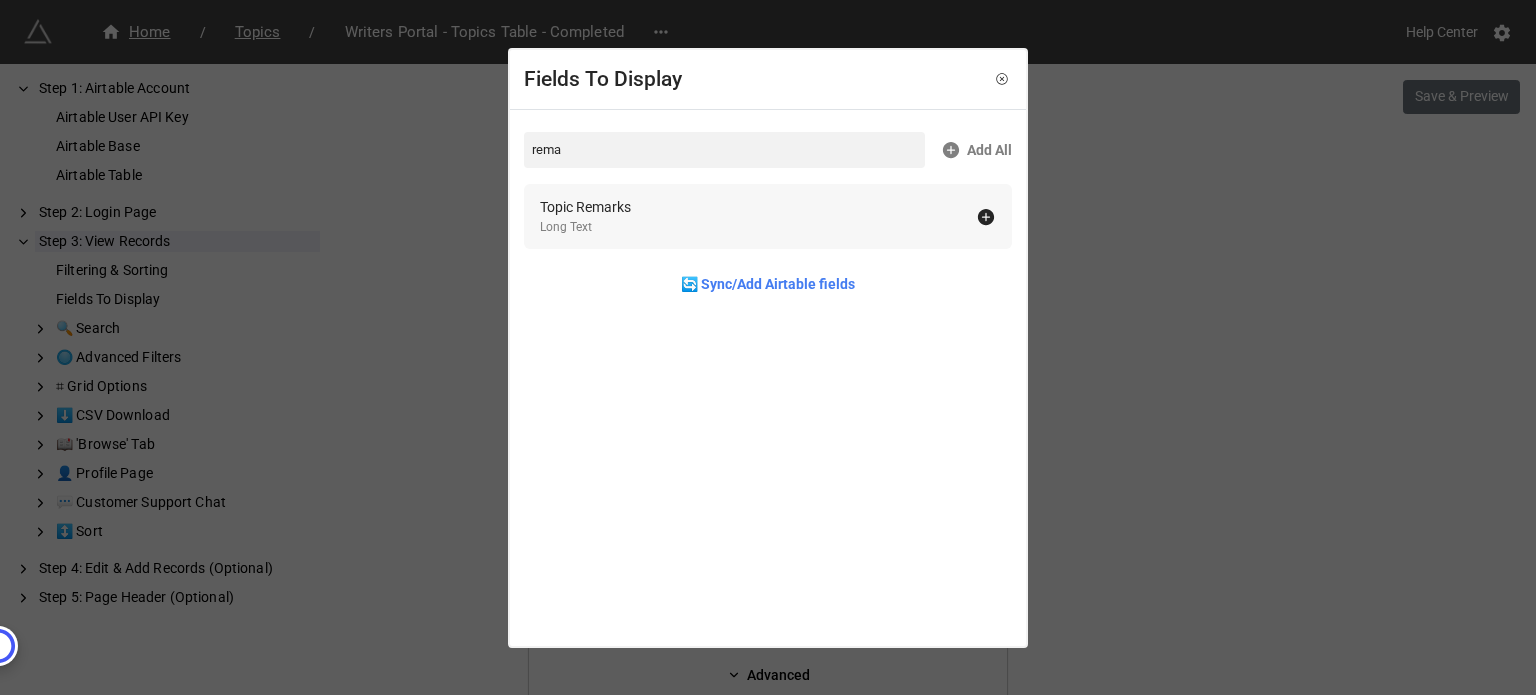 type on "rema" 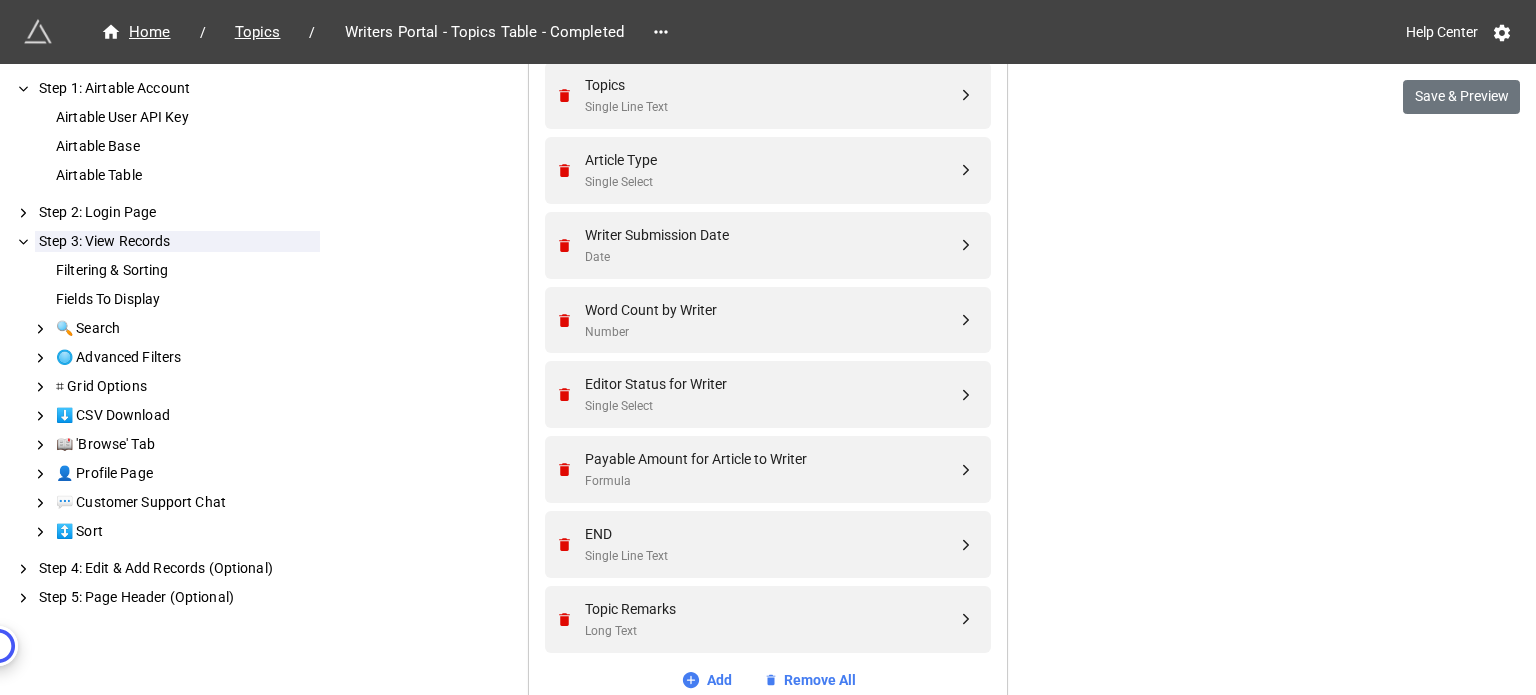 click on "We have released a newer version of this extension with many improvements!  It's  signficantly better and we highly recommend using it instead. Try new extension Home / Topics / Writers Portal - Topics Table - Completed Help Center Save & Preview How to Setup Step 1: Airtable Account Airtable User API Key Airtable Base Airtable Table Step 2: Login Page Step 3: View Records Filtering & Sorting Fields To Display 🔍  Search 🔘  Advanced Filters  ⌗   Grid Options ⬇️  CSV Download 📖  'Browse' Tab 👤  Profile Page 💬  Customer Support Chat  ↕️   Sort Step 4: Edit & Add Records (Optional) Step 5: Page Header (Optional) Step 1: Airtable Account Airtable User API Key Airtable API Key 1 Airtable Base Content Base Airtable Table Topics Step 2: Login Page Users Linked Records Field The linked records field that links to the users table. If you do not have a linked records field in your table, you should use the  Search Page Extension  instead. Writer Login Field(s) Email Email Pass Formula Add Topics" at bounding box center [768, 85] 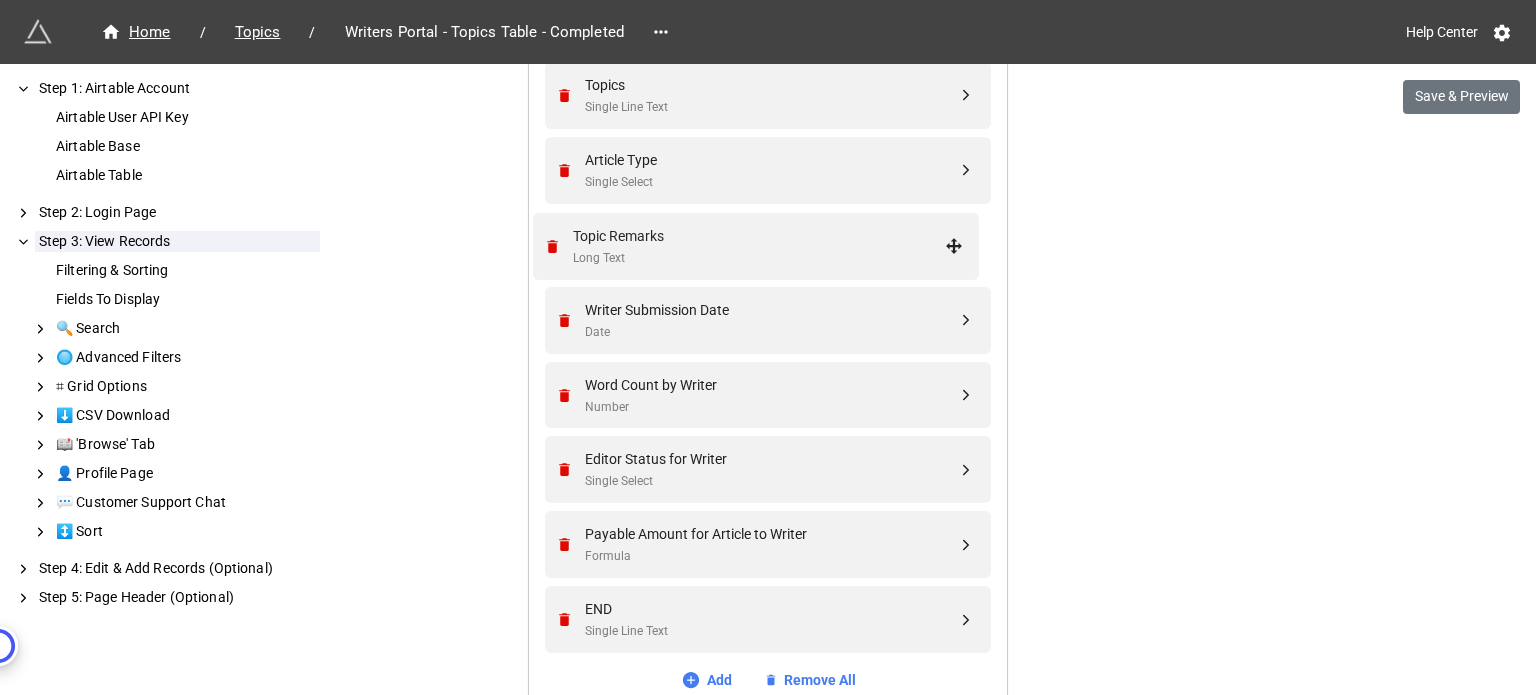 drag, startPoint x: 956, startPoint y: 607, endPoint x: 949, endPoint y: 235, distance: 372.06586 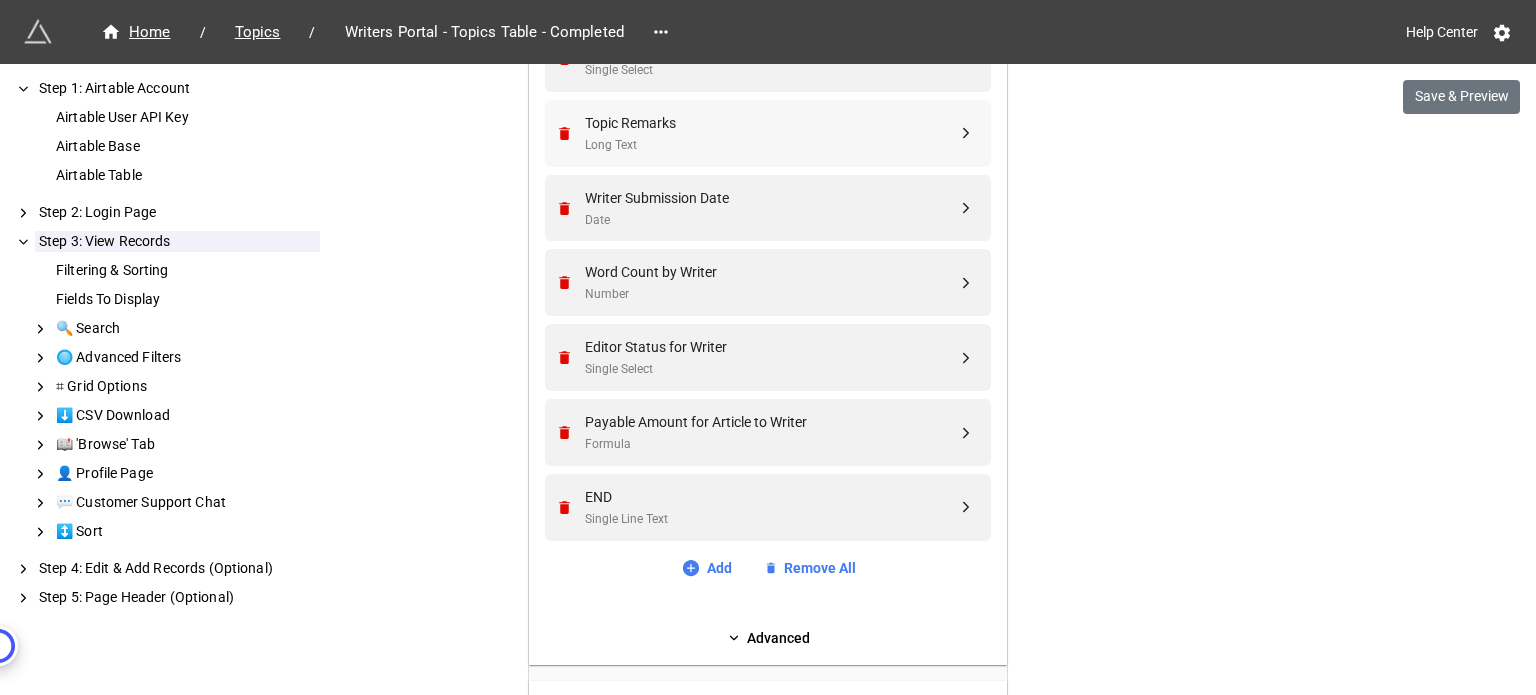 scroll, scrollTop: 1269, scrollLeft: 0, axis: vertical 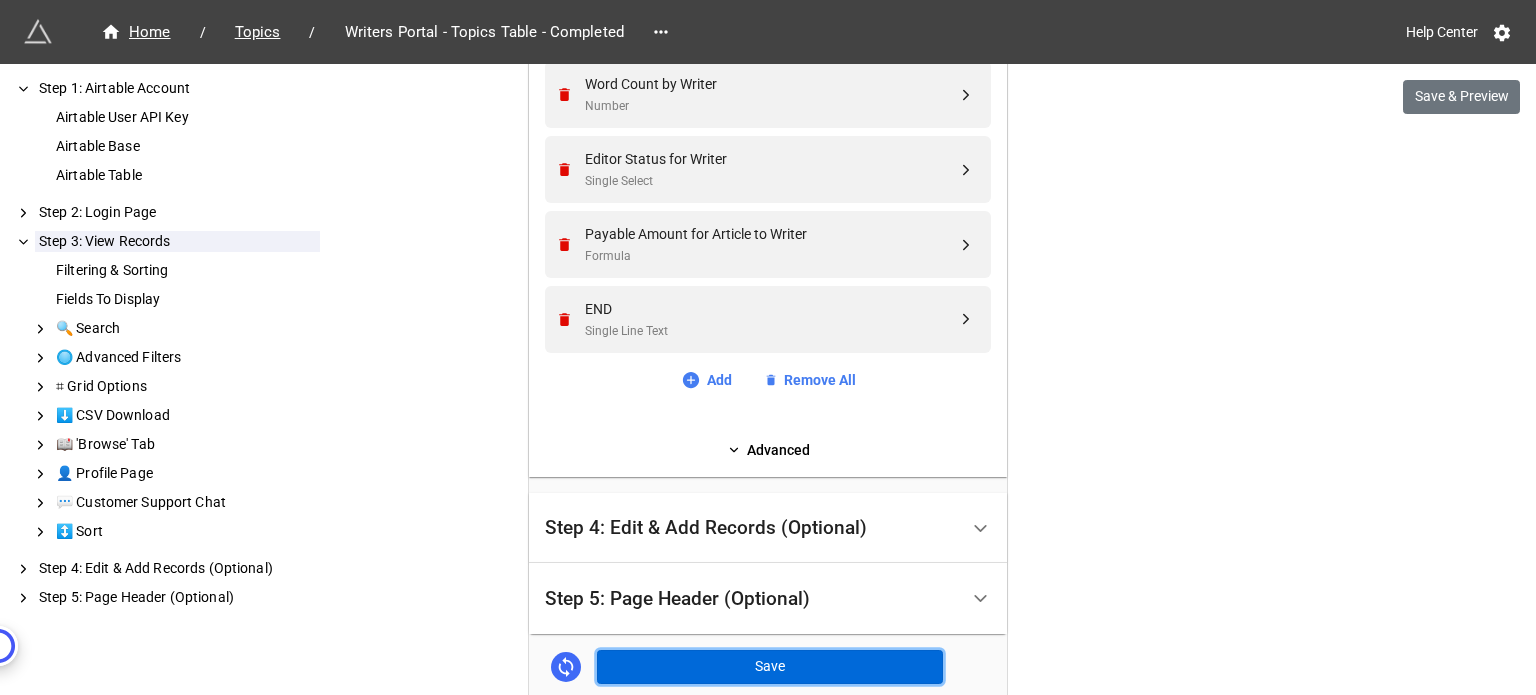 click on "Save" at bounding box center (770, 667) 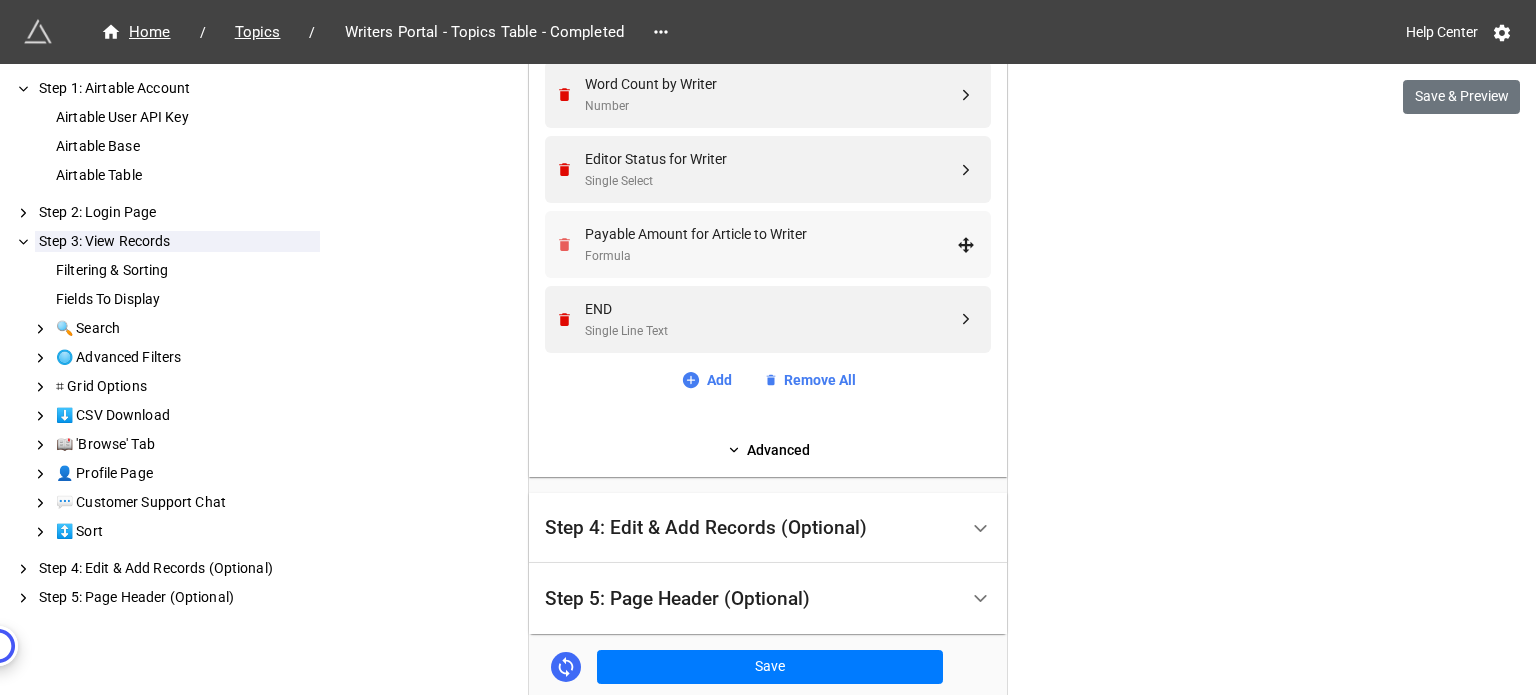 click 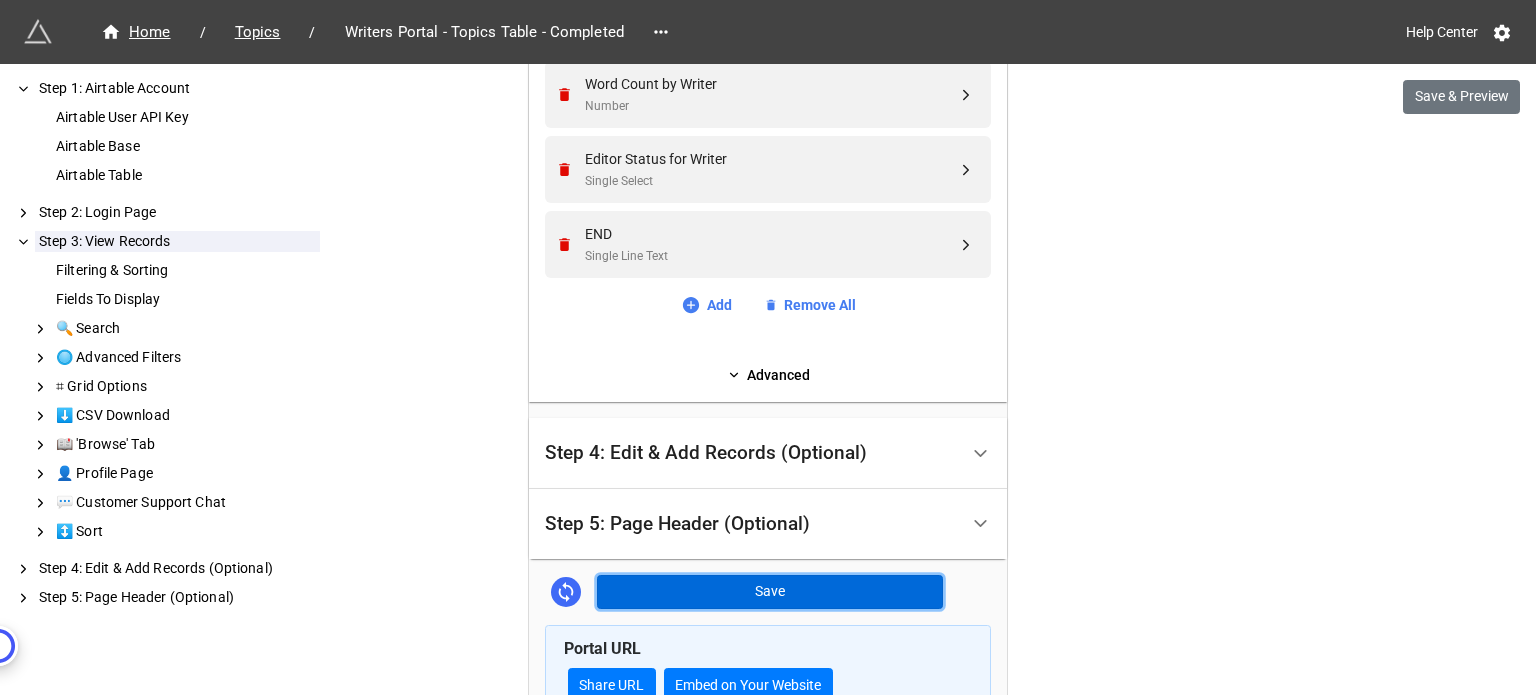 click on "Save" at bounding box center (770, 592) 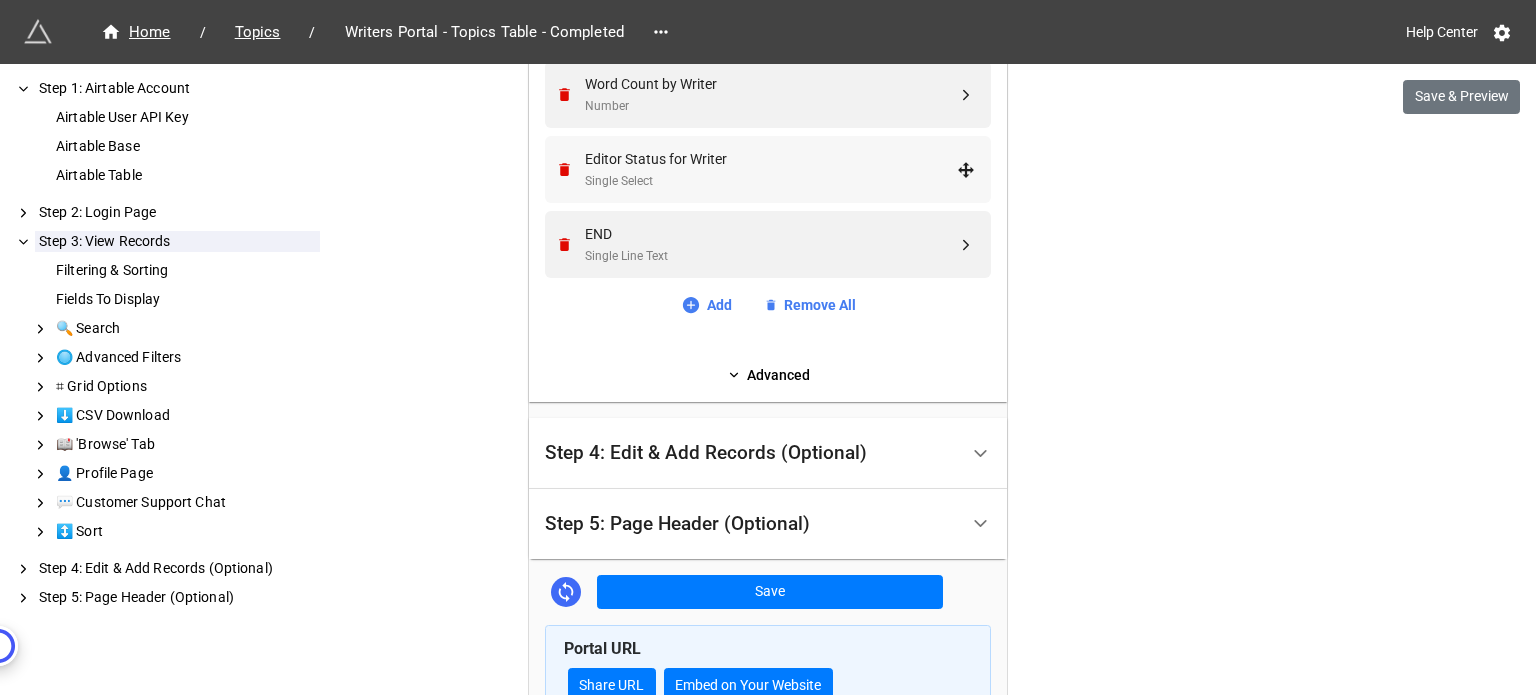 click on "Single Select" at bounding box center (771, 181) 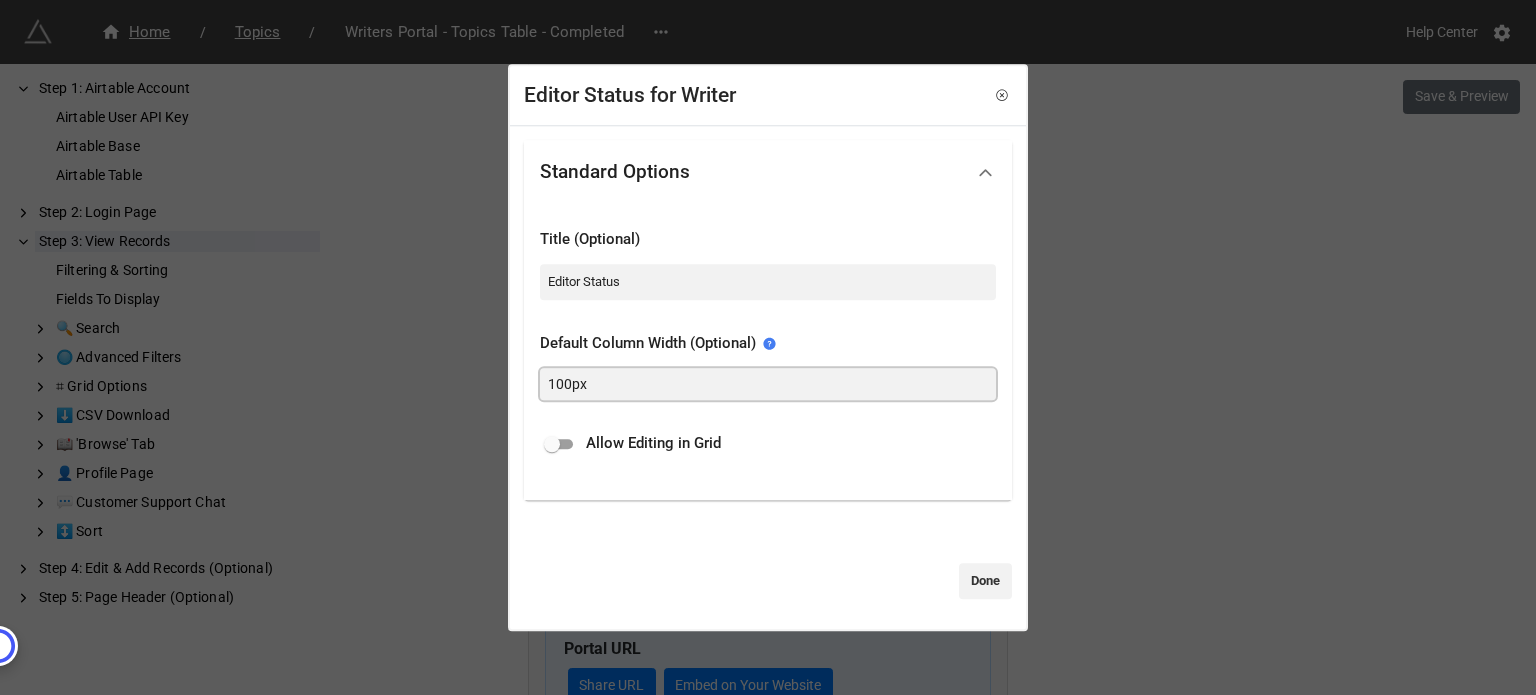 click on "100px" at bounding box center [768, 384] 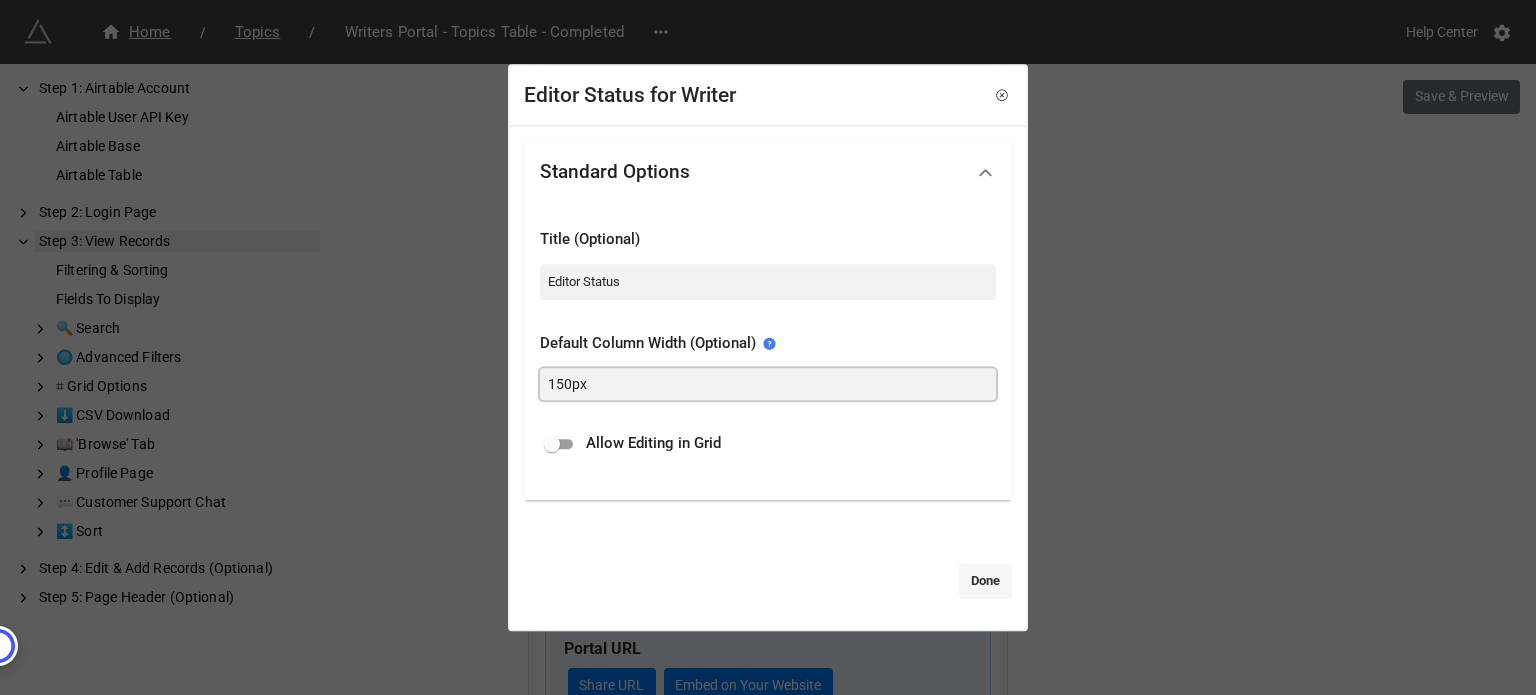 type on "150px" 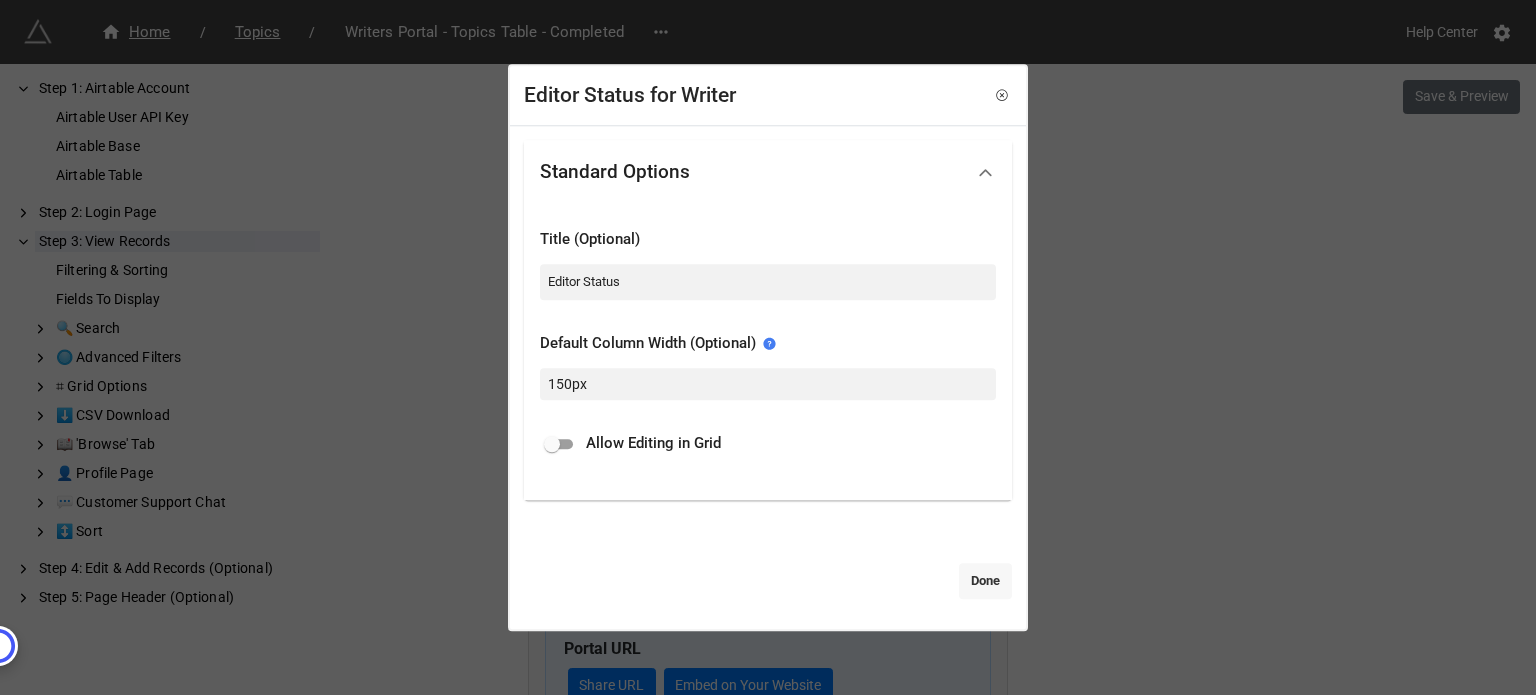 click on "Done" at bounding box center (985, 581) 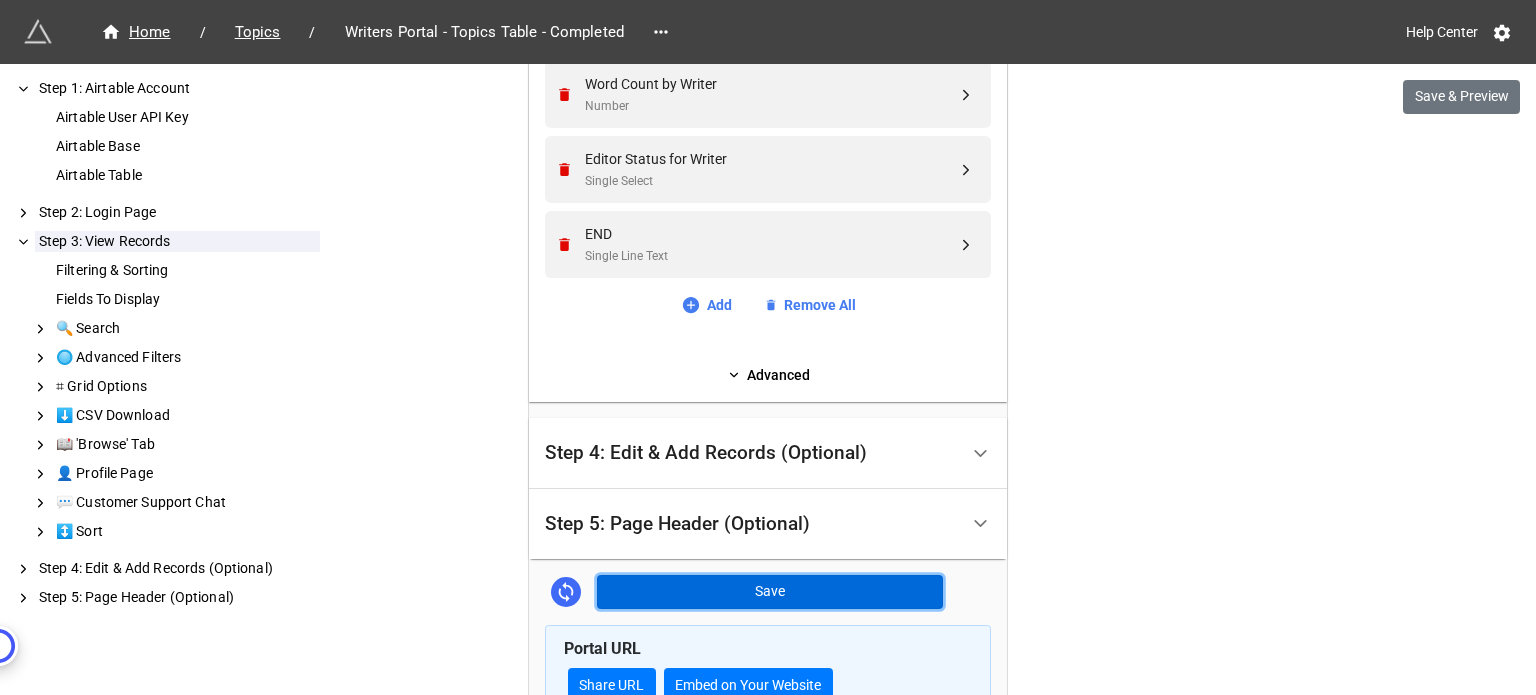 click on "Save" at bounding box center (770, 592) 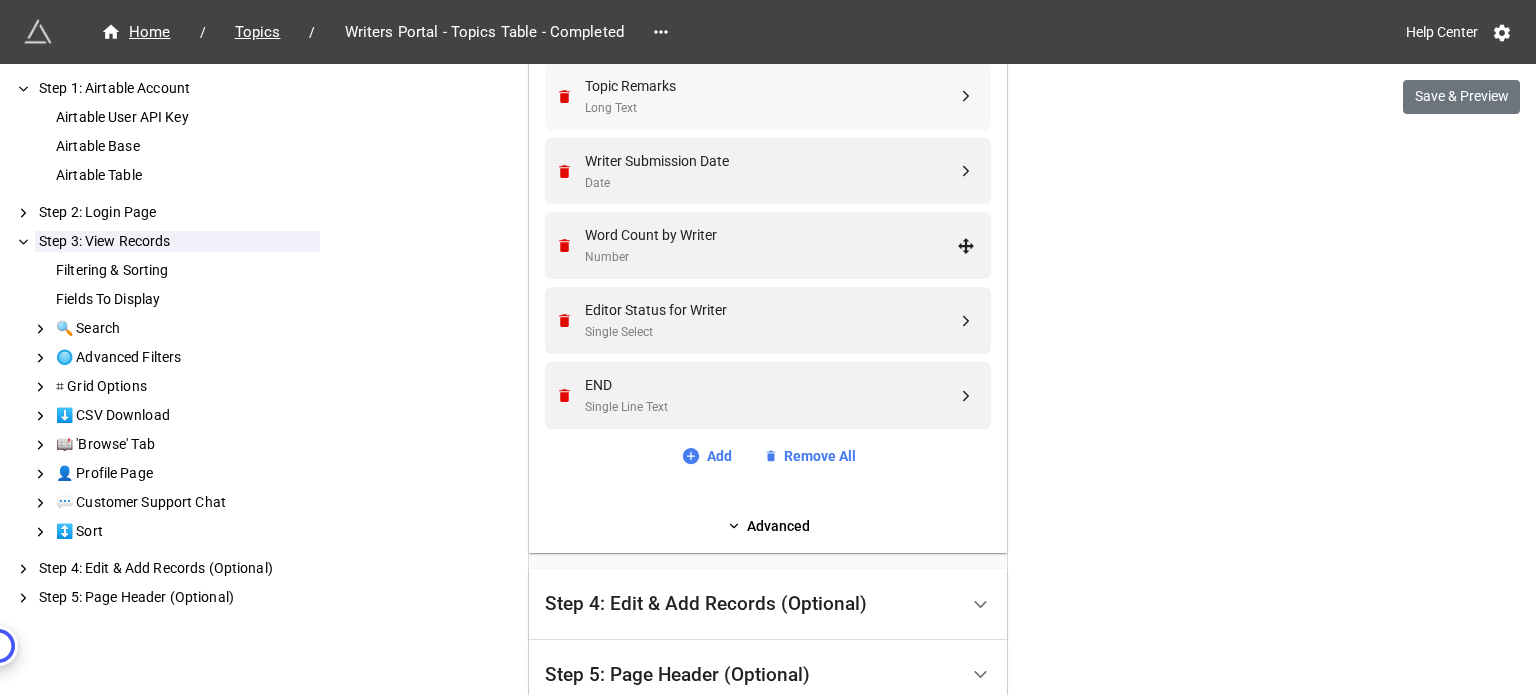 scroll, scrollTop: 1269, scrollLeft: 0, axis: vertical 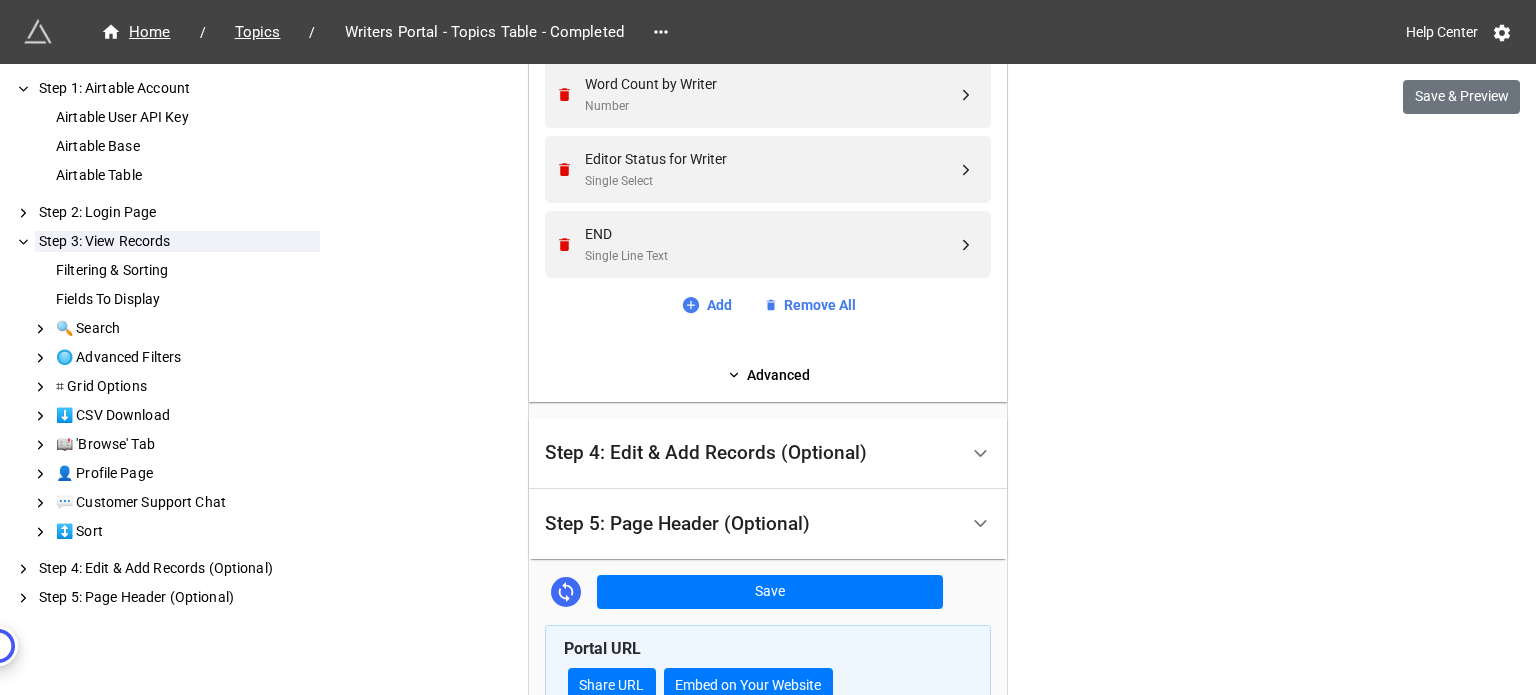 click on "Filtering & Sorting Select a view to filter/sort records. Grouping & hiding fields through a view are not supported. This option does not apply to records that are shown in the 'Browse' tab (if enabled). Writers Portal - Topics Table - Completed Fields To Display Topics Single Line Text Article Type Single Select Topic Remarks Long Text Writer Submission Date Date Word Count by Writer Number Editor Status for Writer Single Select END Single Line Text Add Remove All Advanced" at bounding box center [768, -31] 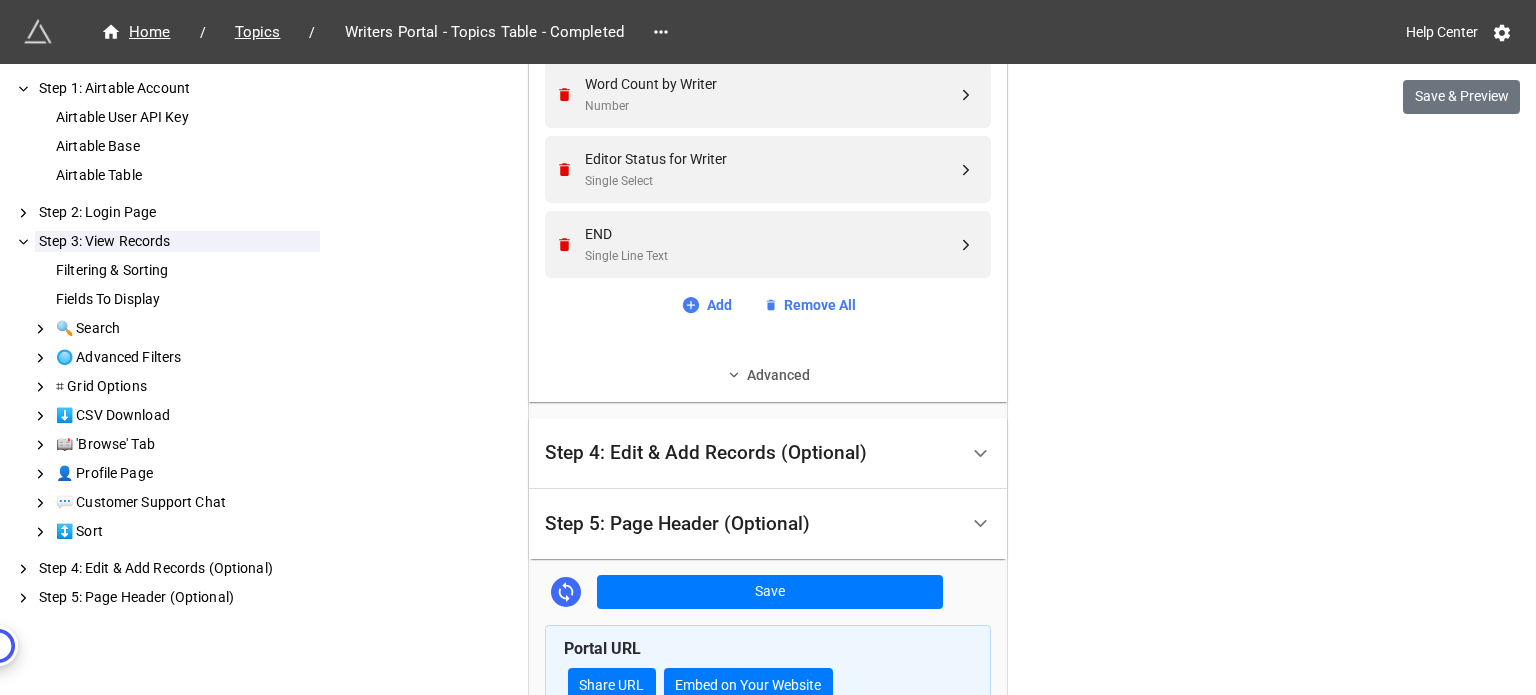 click on "Advanced" at bounding box center (768, 375) 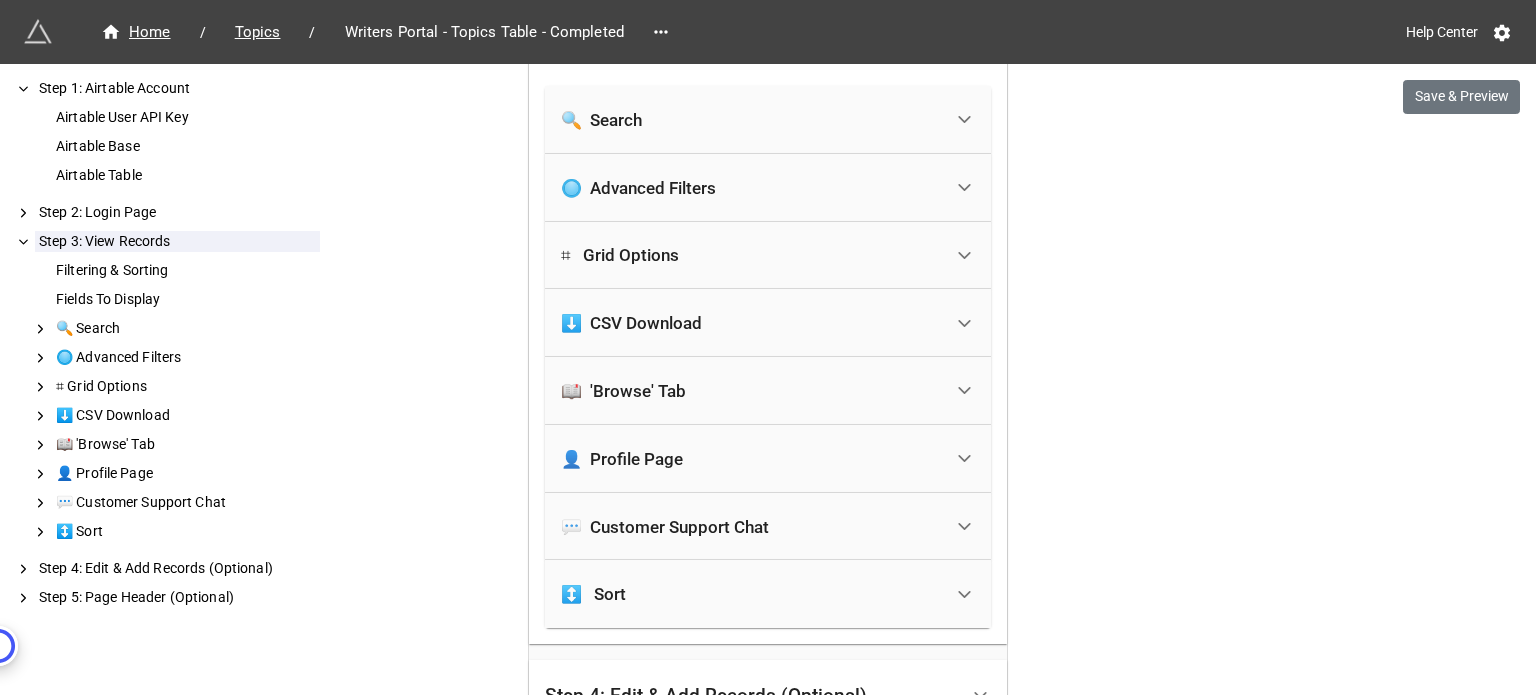 scroll, scrollTop: 1669, scrollLeft: 0, axis: vertical 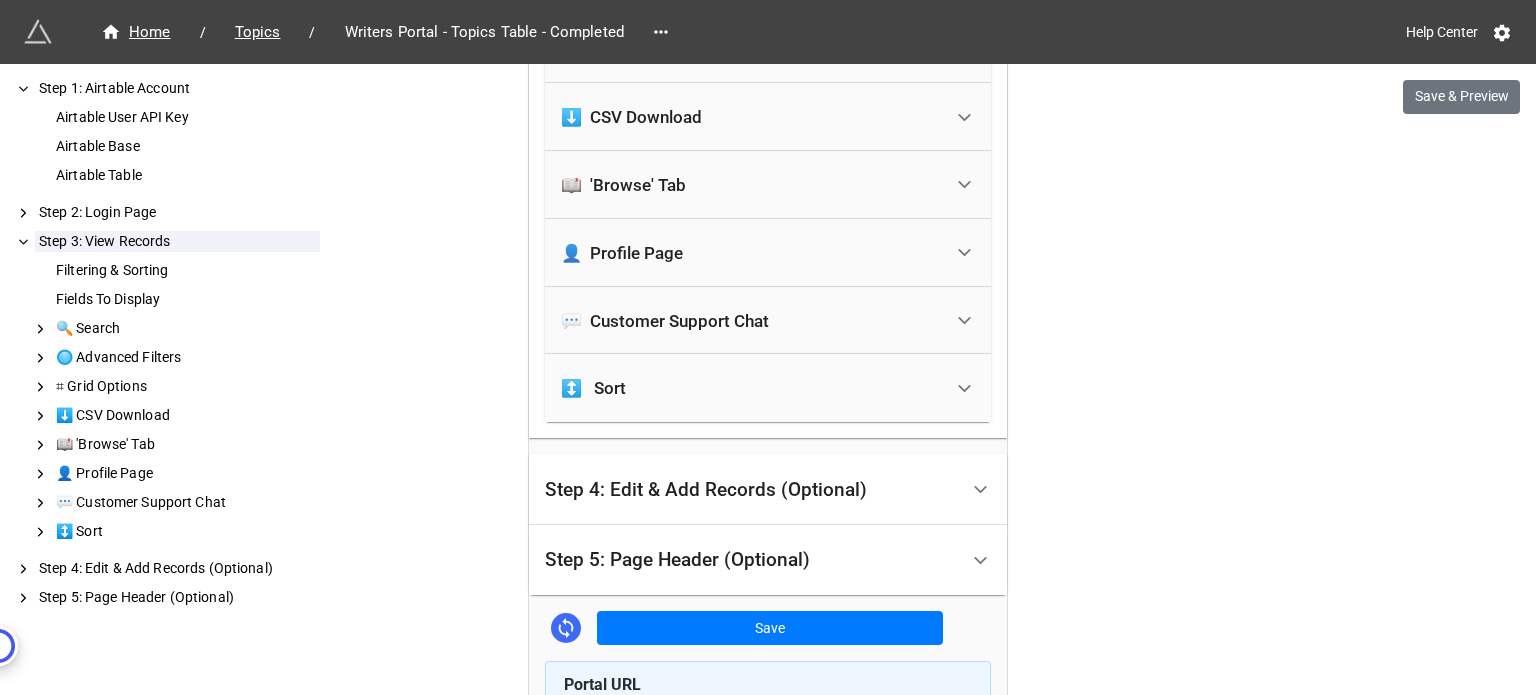 click on "Step 4: Edit & Add Records (Optional)" at bounding box center (706, 490) 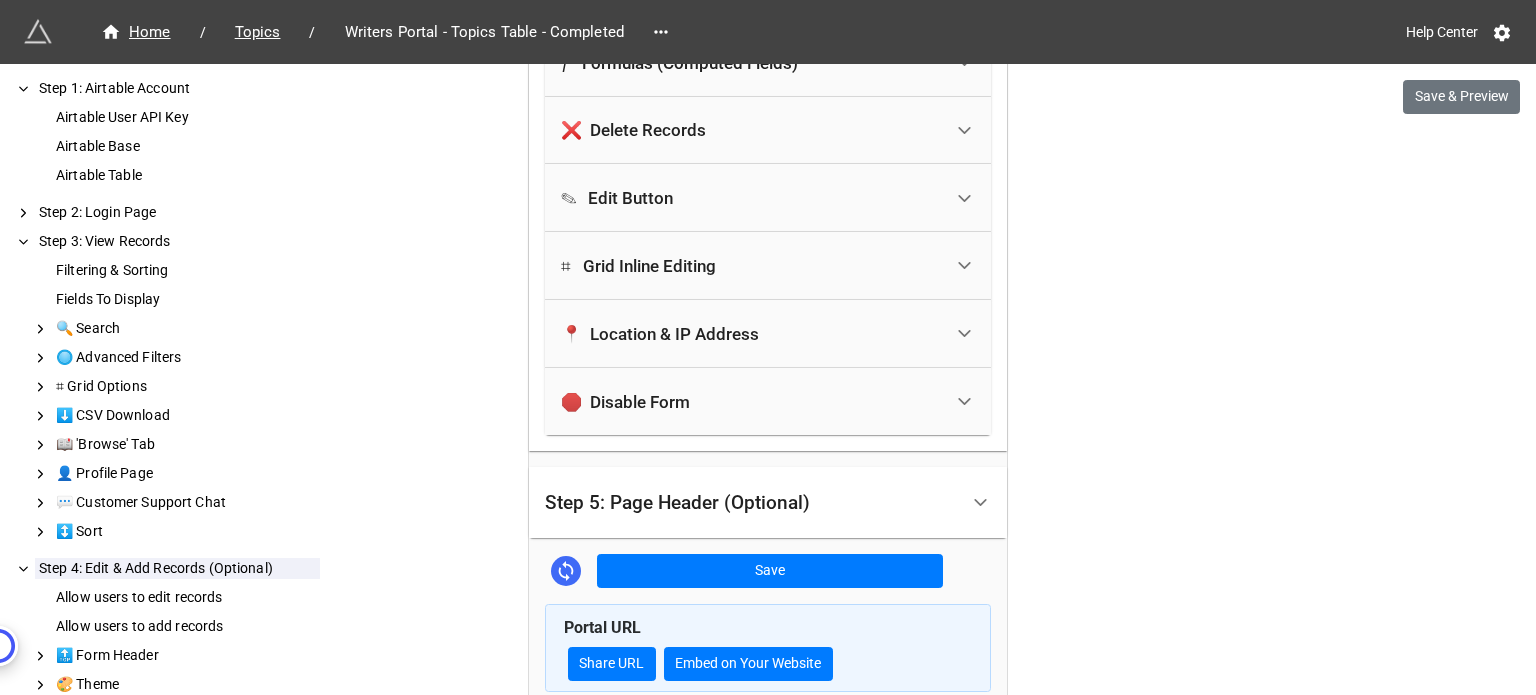 scroll, scrollTop: 1279, scrollLeft: 0, axis: vertical 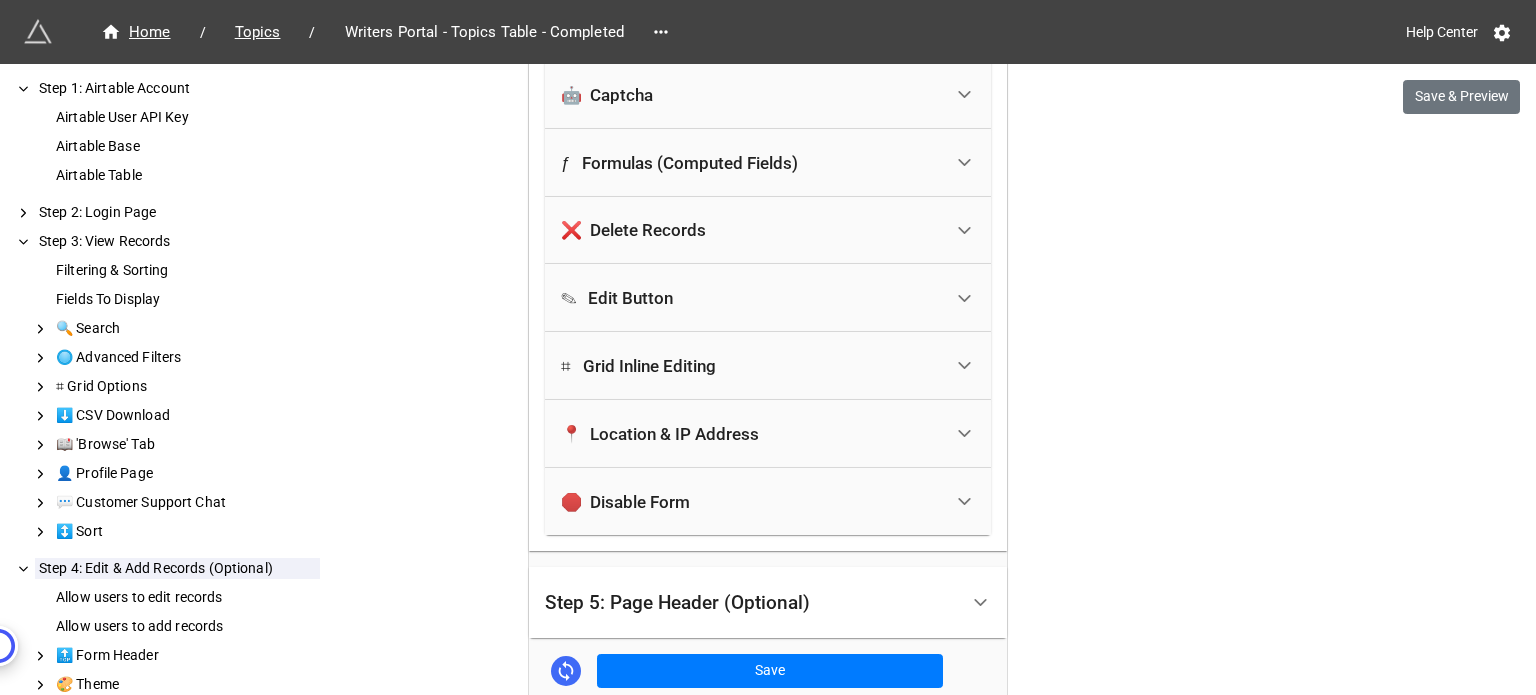 click 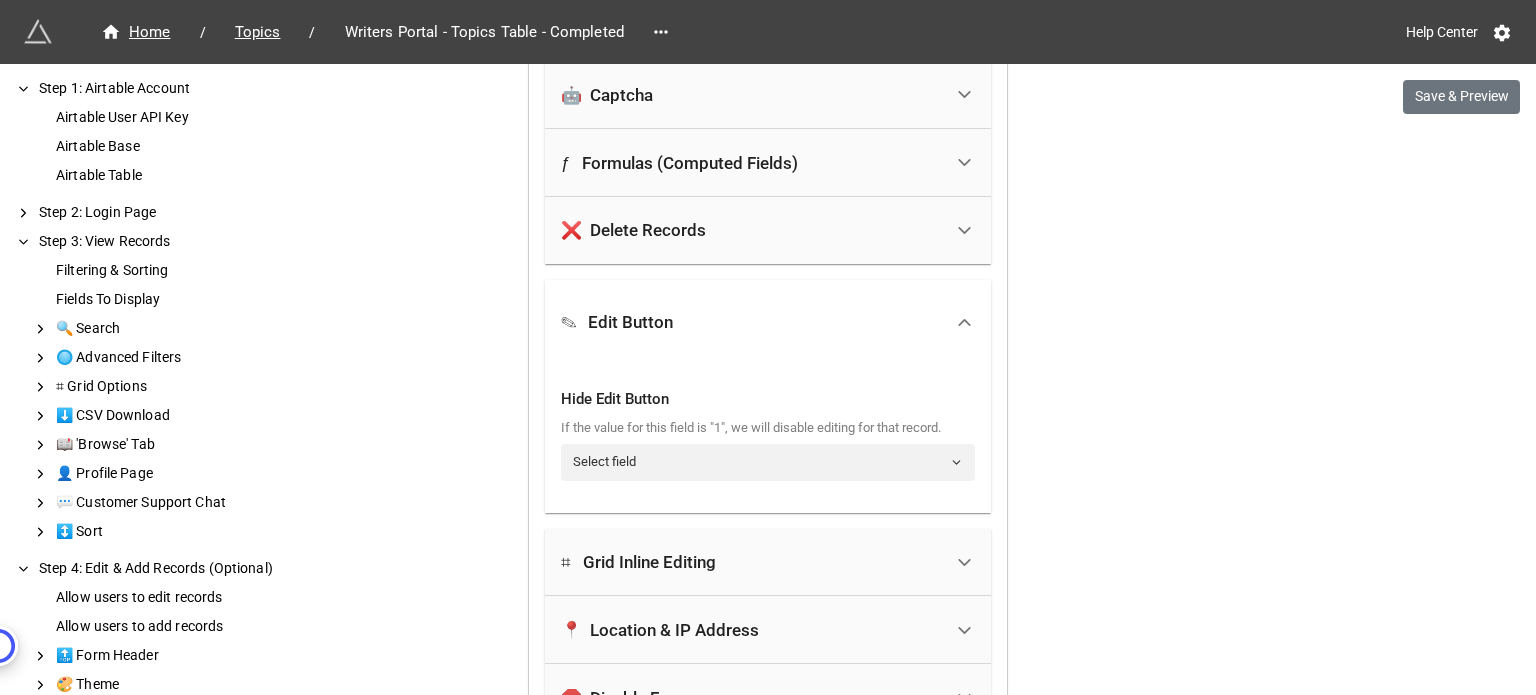 scroll, scrollTop: 1379, scrollLeft: 0, axis: vertical 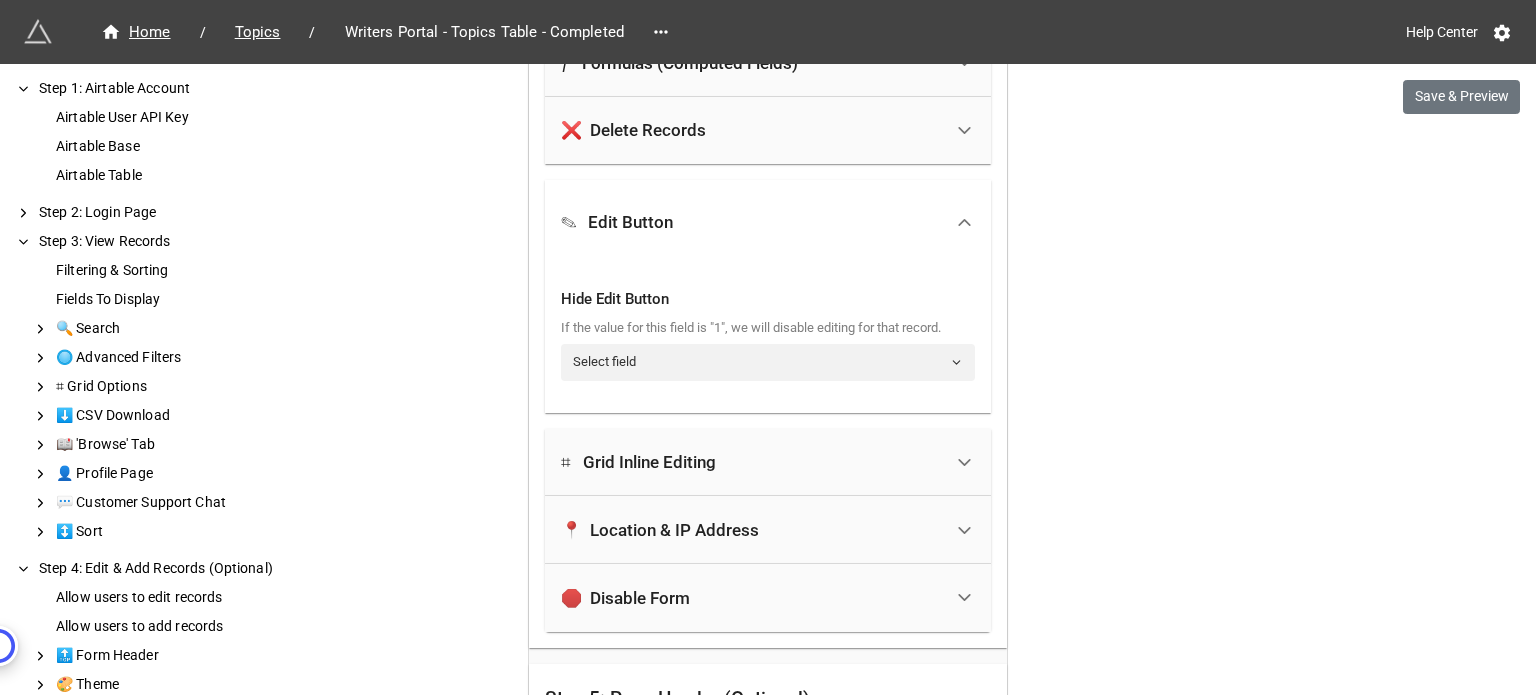 click on "⌗   Grid Inline Editing" at bounding box center [751, 463] 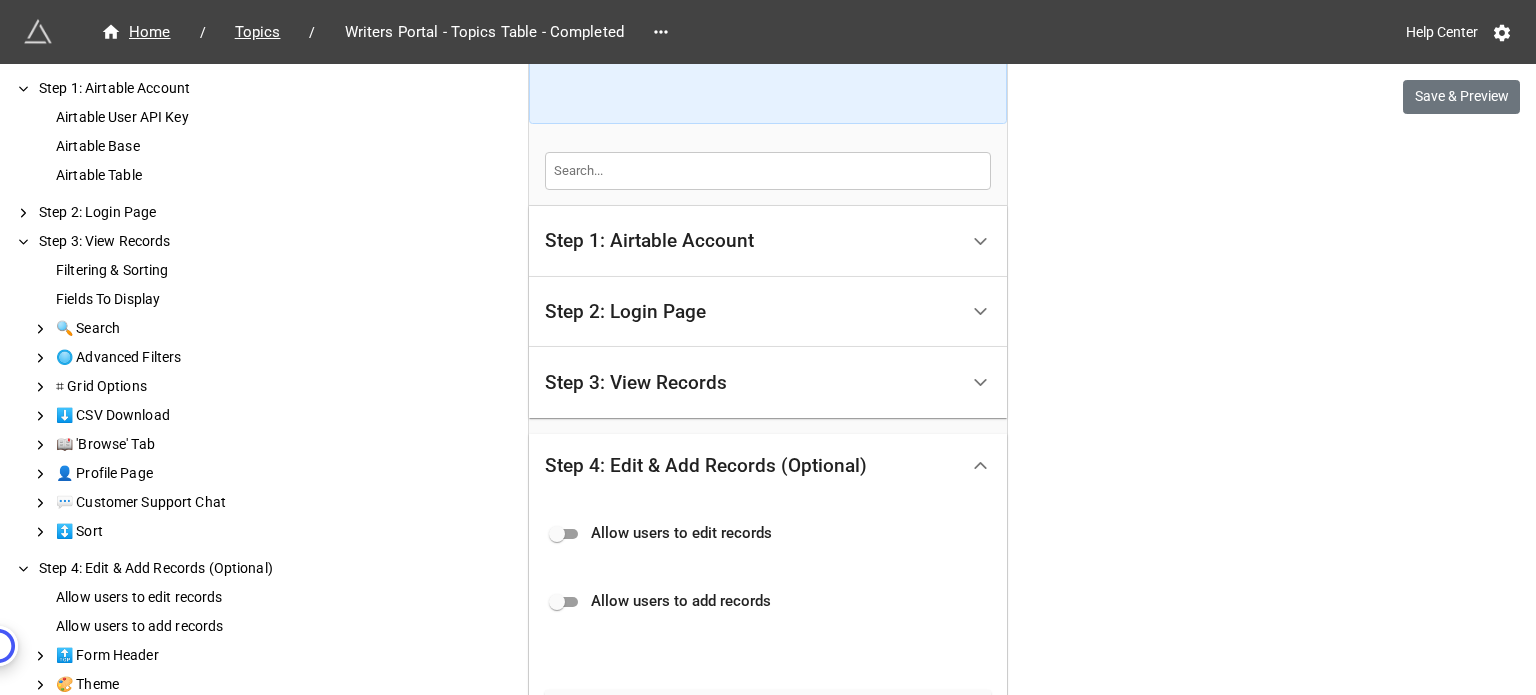 scroll, scrollTop: 579, scrollLeft: 0, axis: vertical 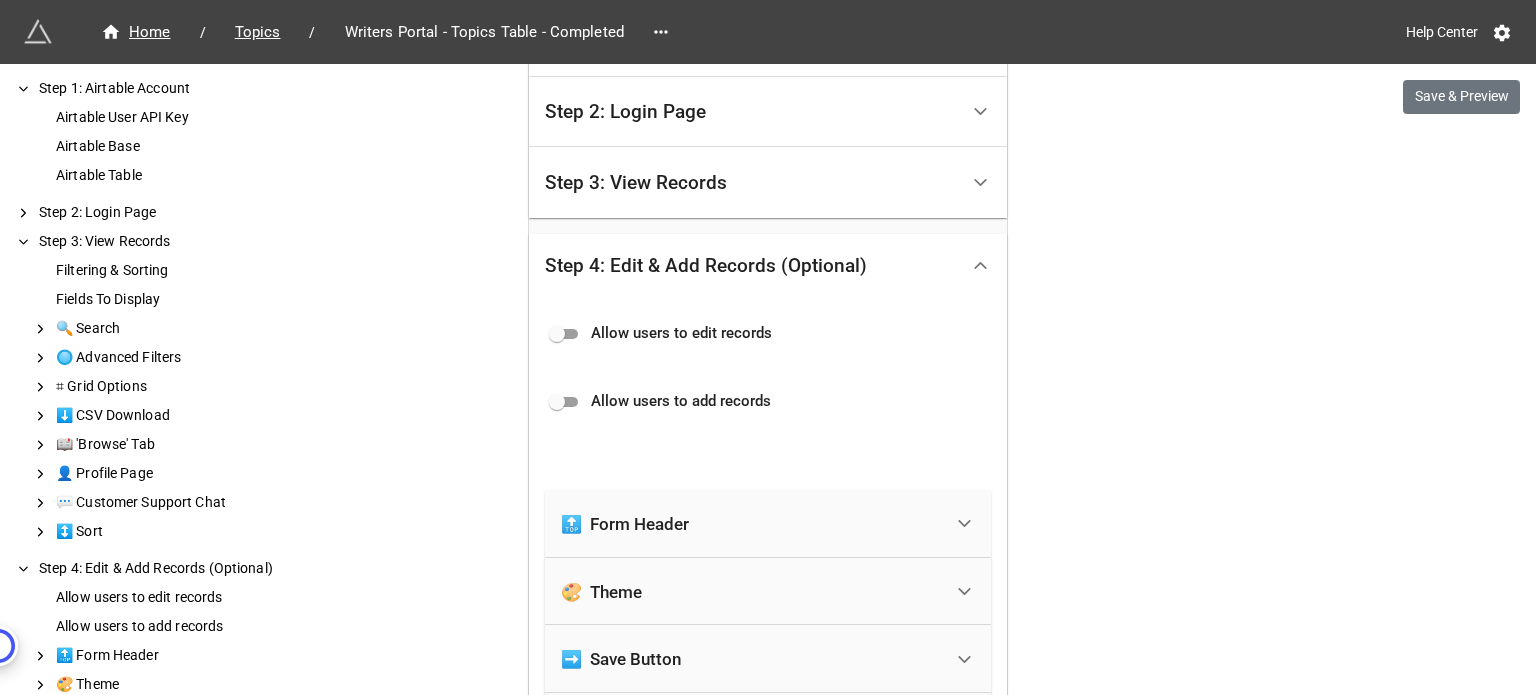 click on "Step 3: View Records" at bounding box center (768, 182) 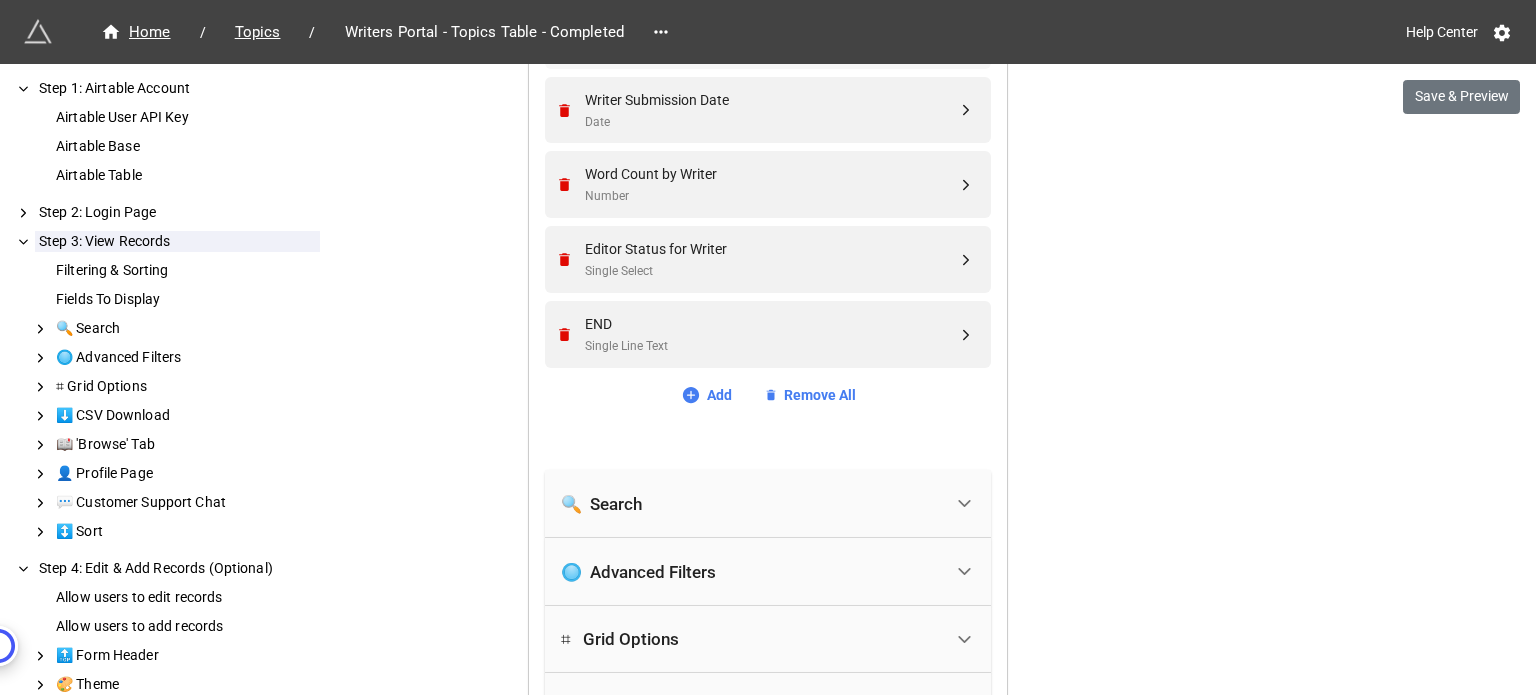scroll, scrollTop: 1379, scrollLeft: 0, axis: vertical 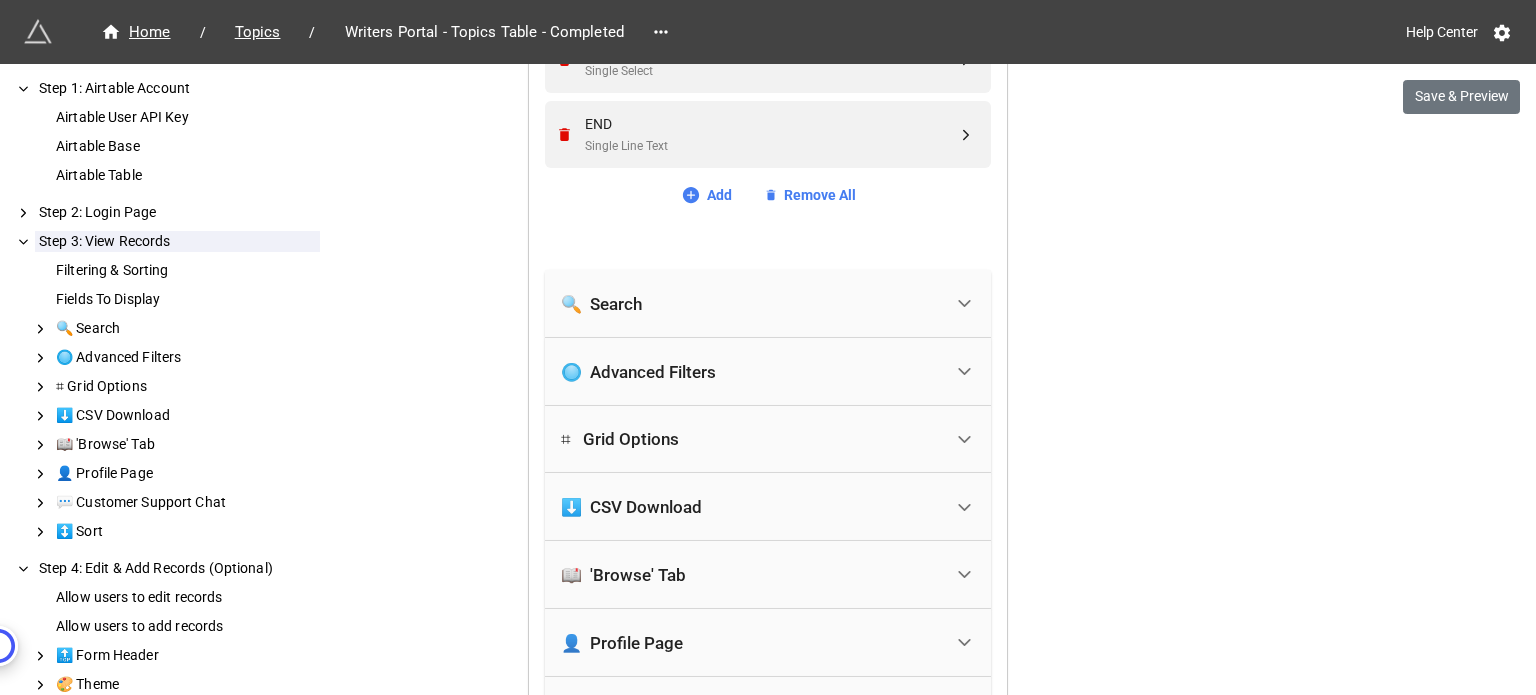 click on "⌗   Grid Options" at bounding box center (751, 440) 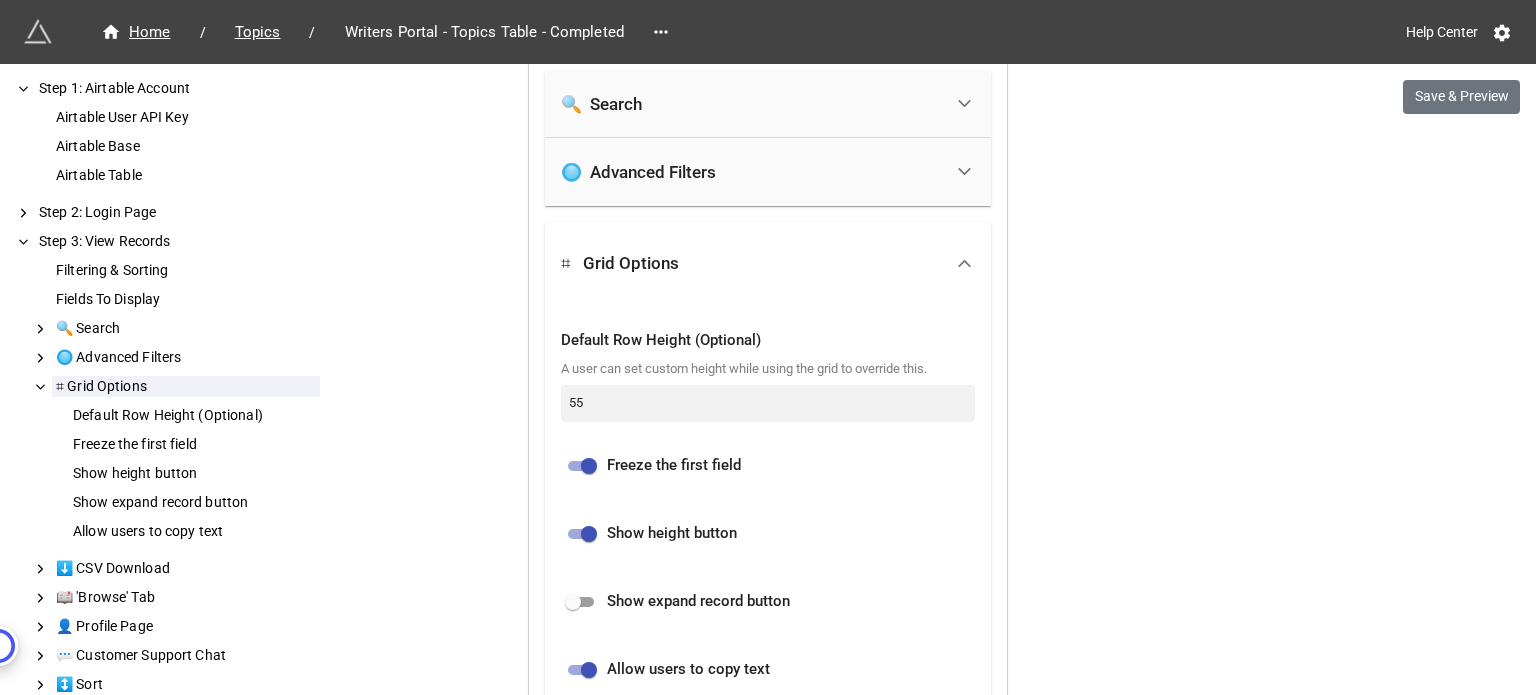 scroll, scrollTop: 1679, scrollLeft: 0, axis: vertical 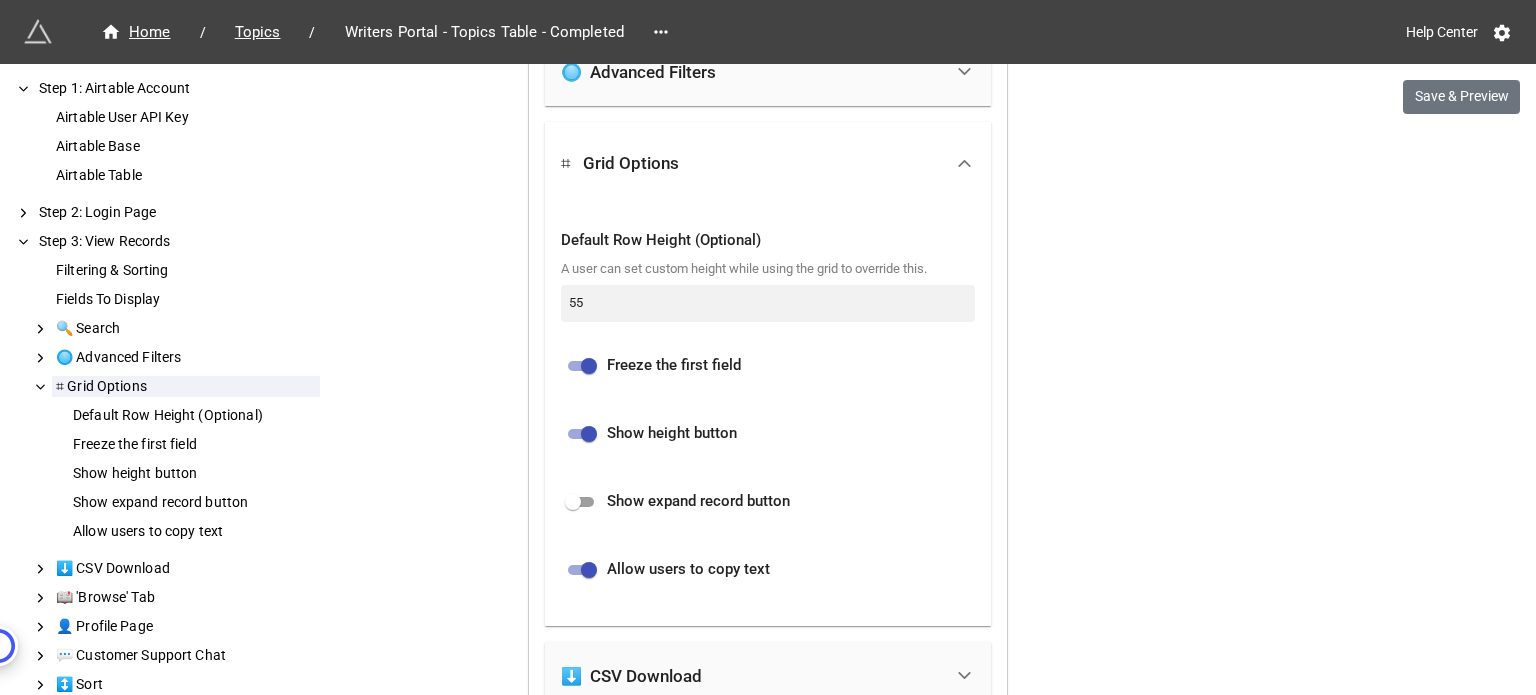 click at bounding box center [573, 502] 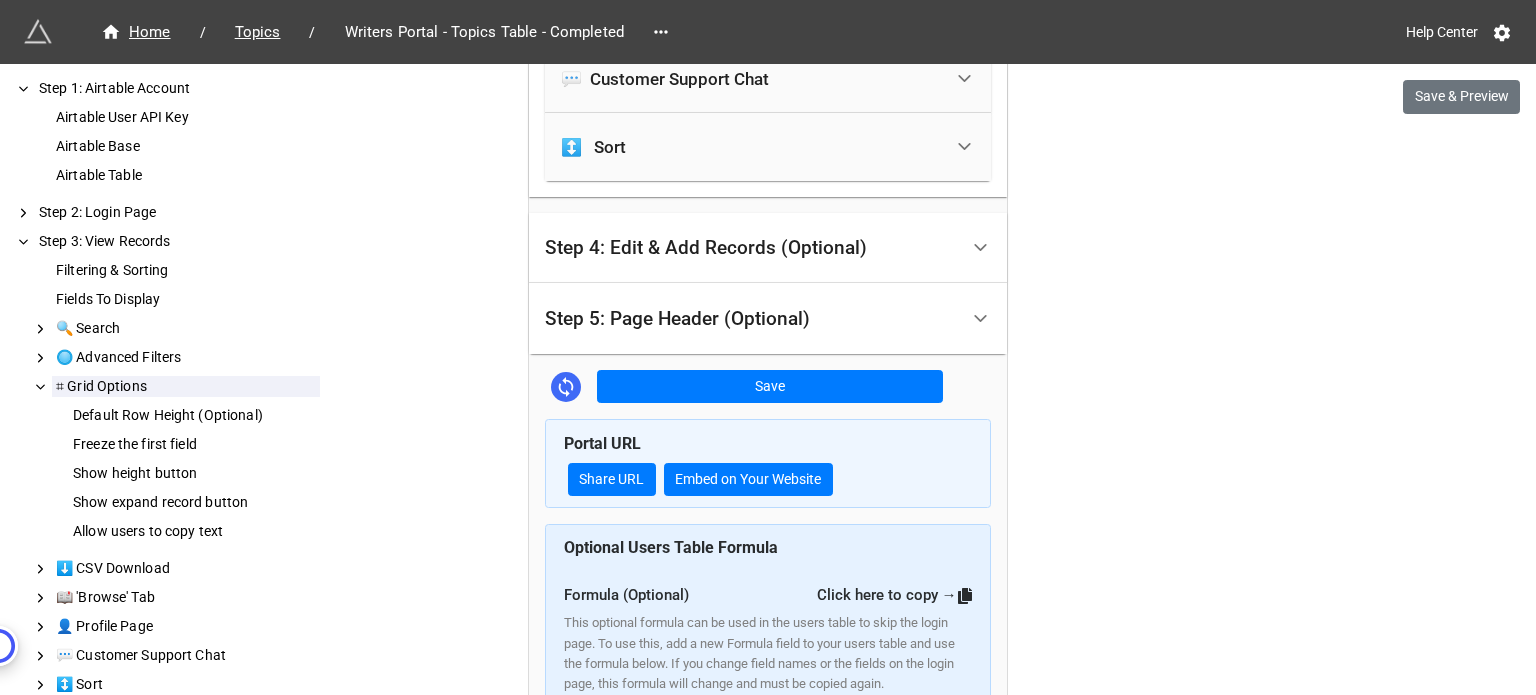 scroll, scrollTop: 2579, scrollLeft: 0, axis: vertical 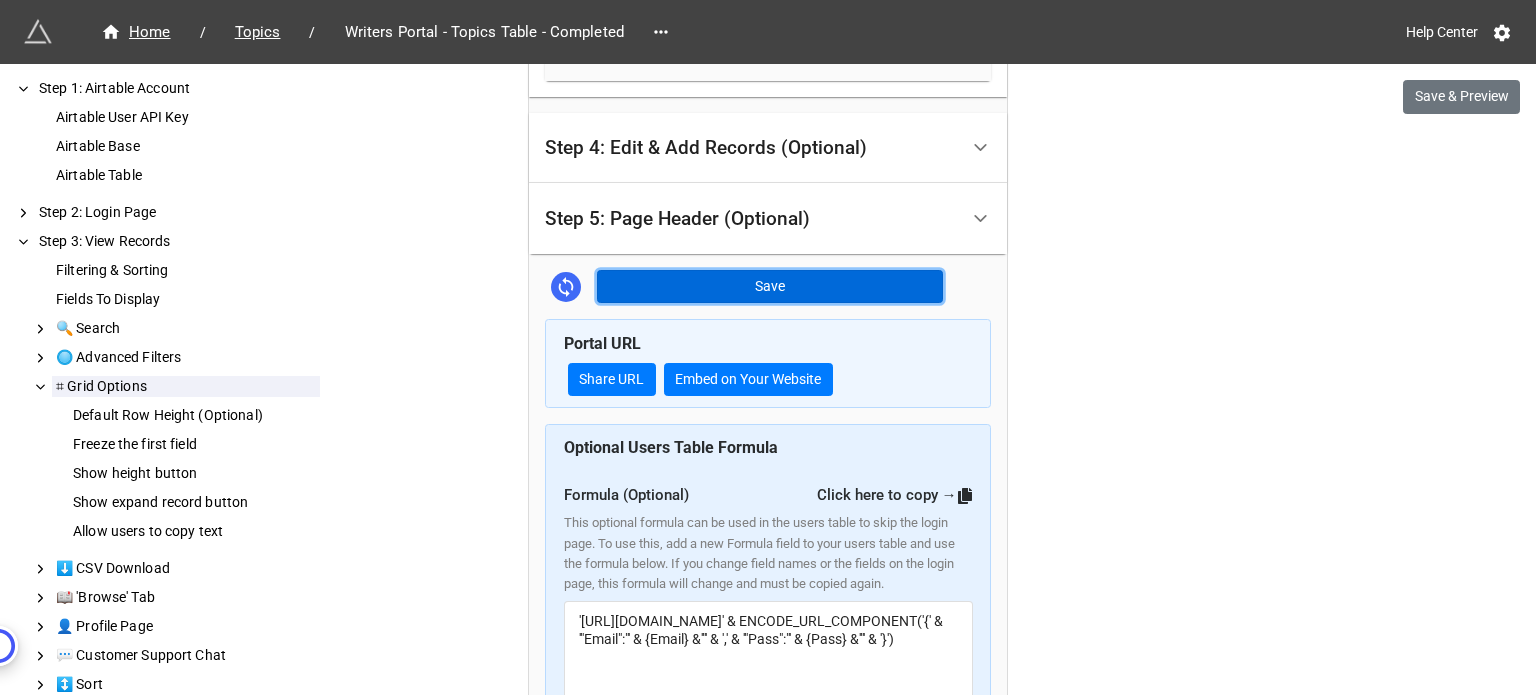click on "Save" at bounding box center [770, 287] 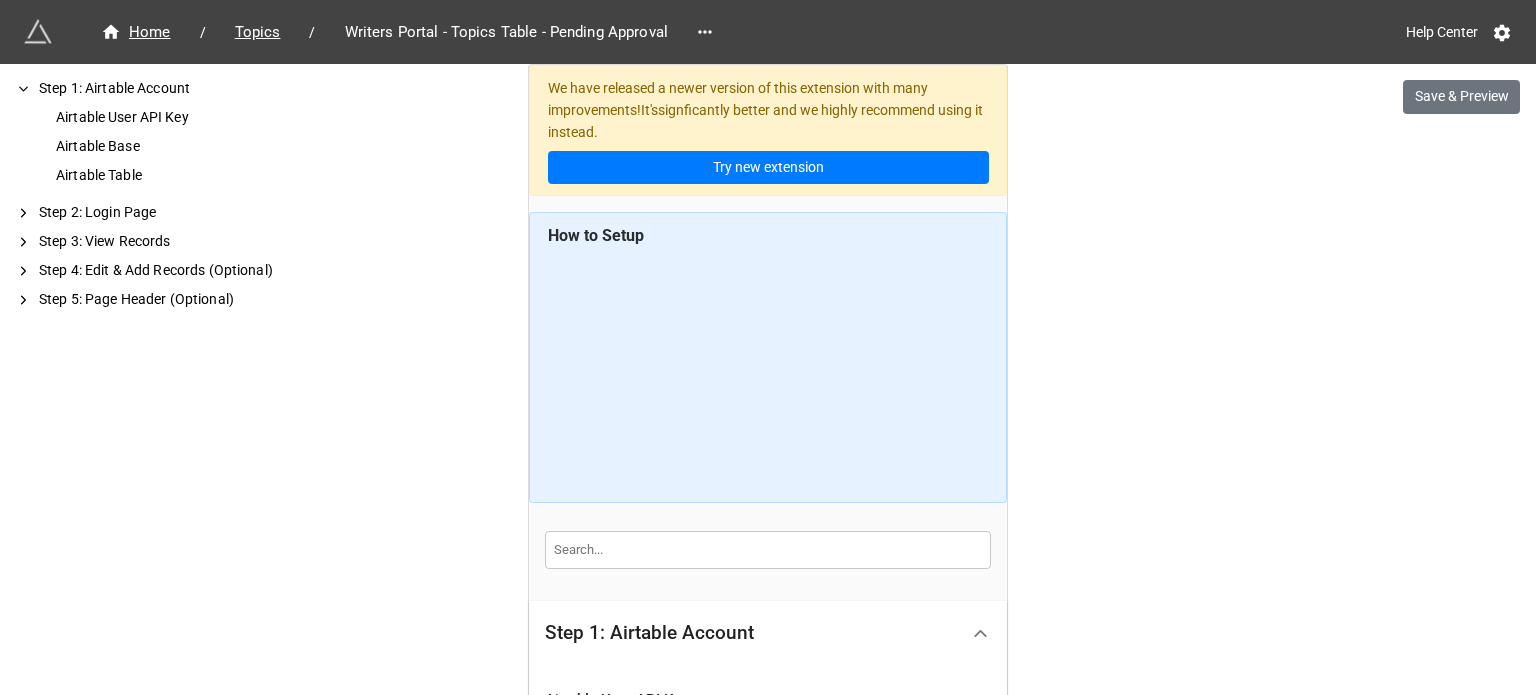 scroll, scrollTop: 0, scrollLeft: 0, axis: both 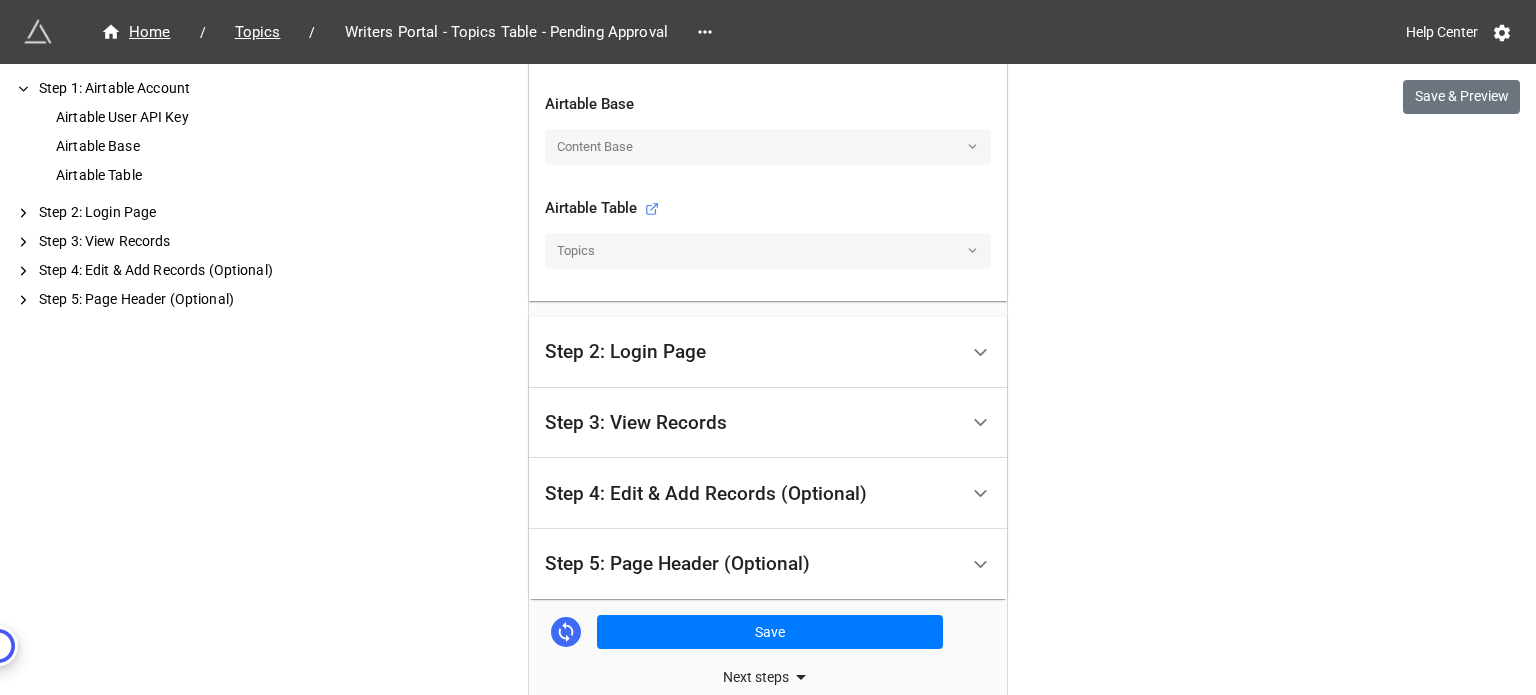 click on "Step 3: View Records" at bounding box center [751, 423] 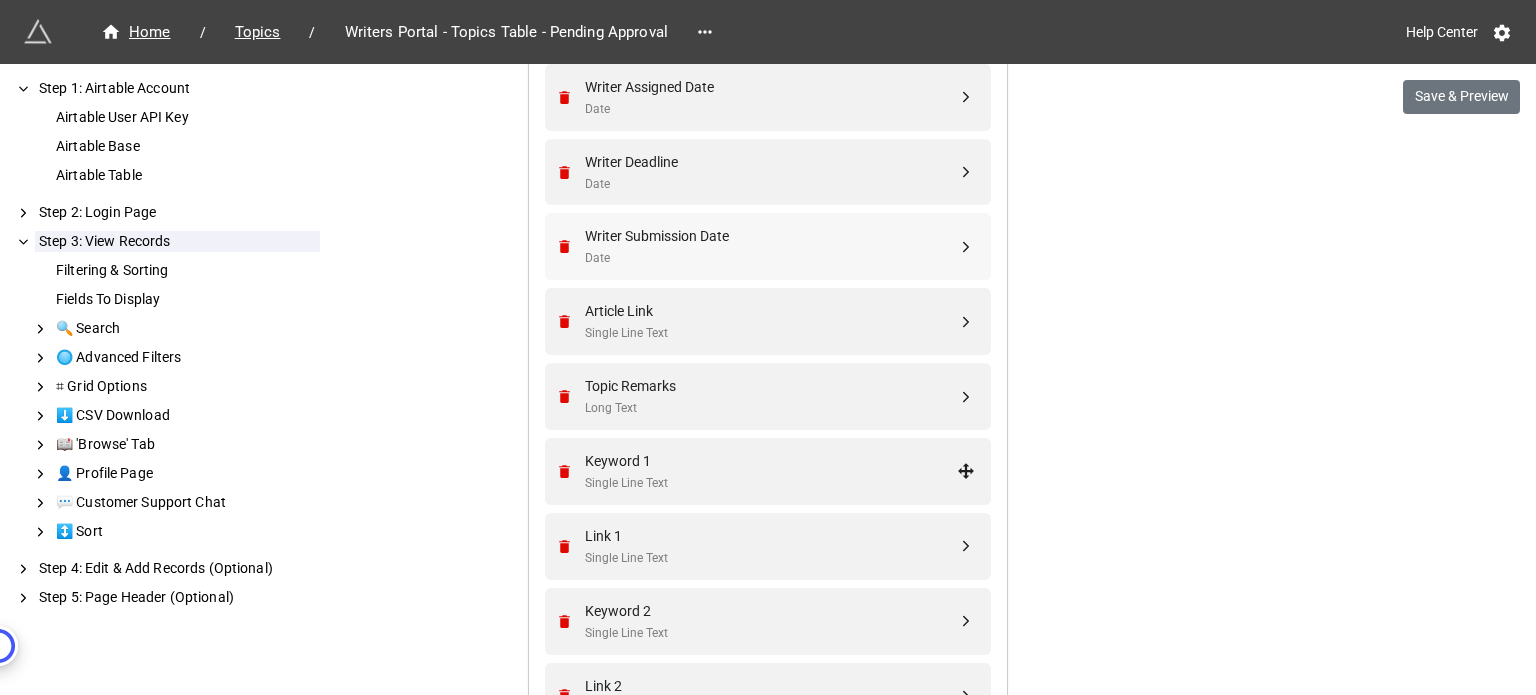 scroll, scrollTop: 1069, scrollLeft: 0, axis: vertical 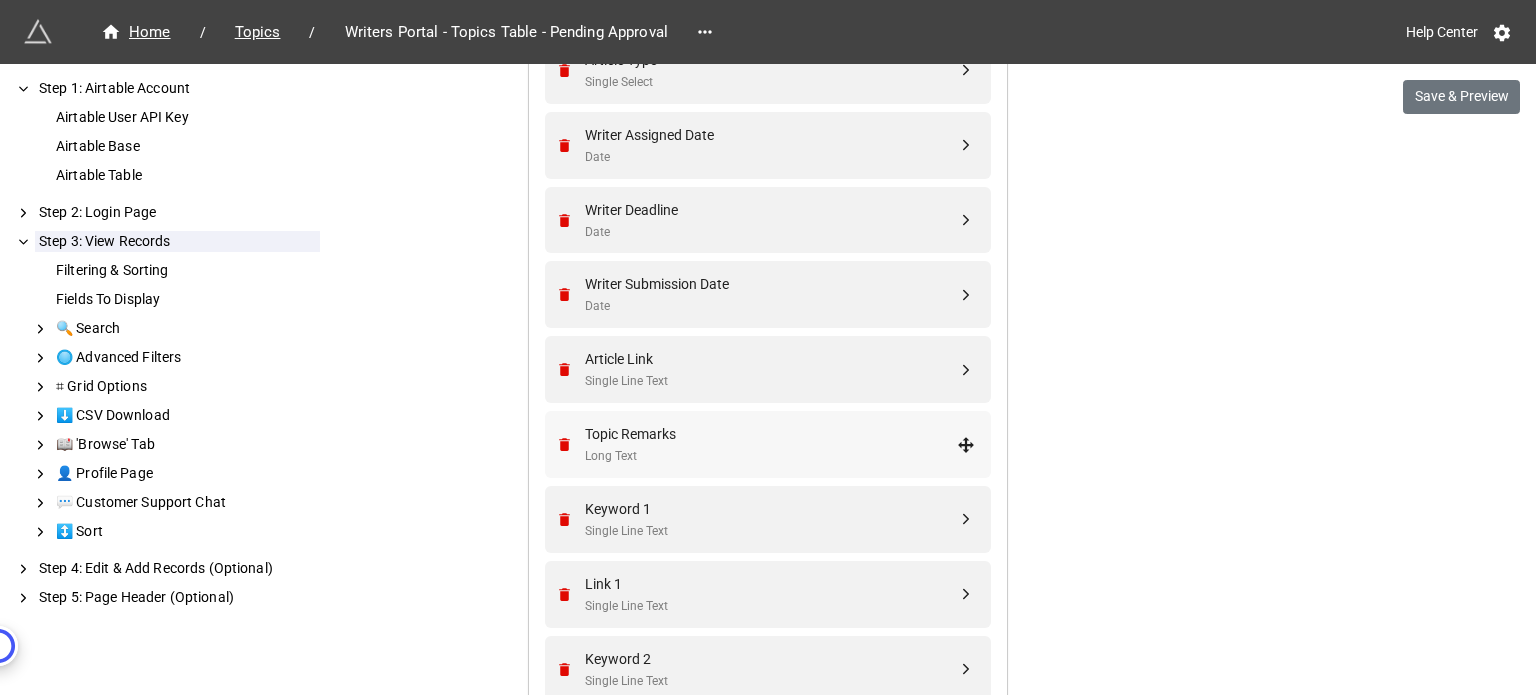 click on "Long Text" at bounding box center (771, 456) 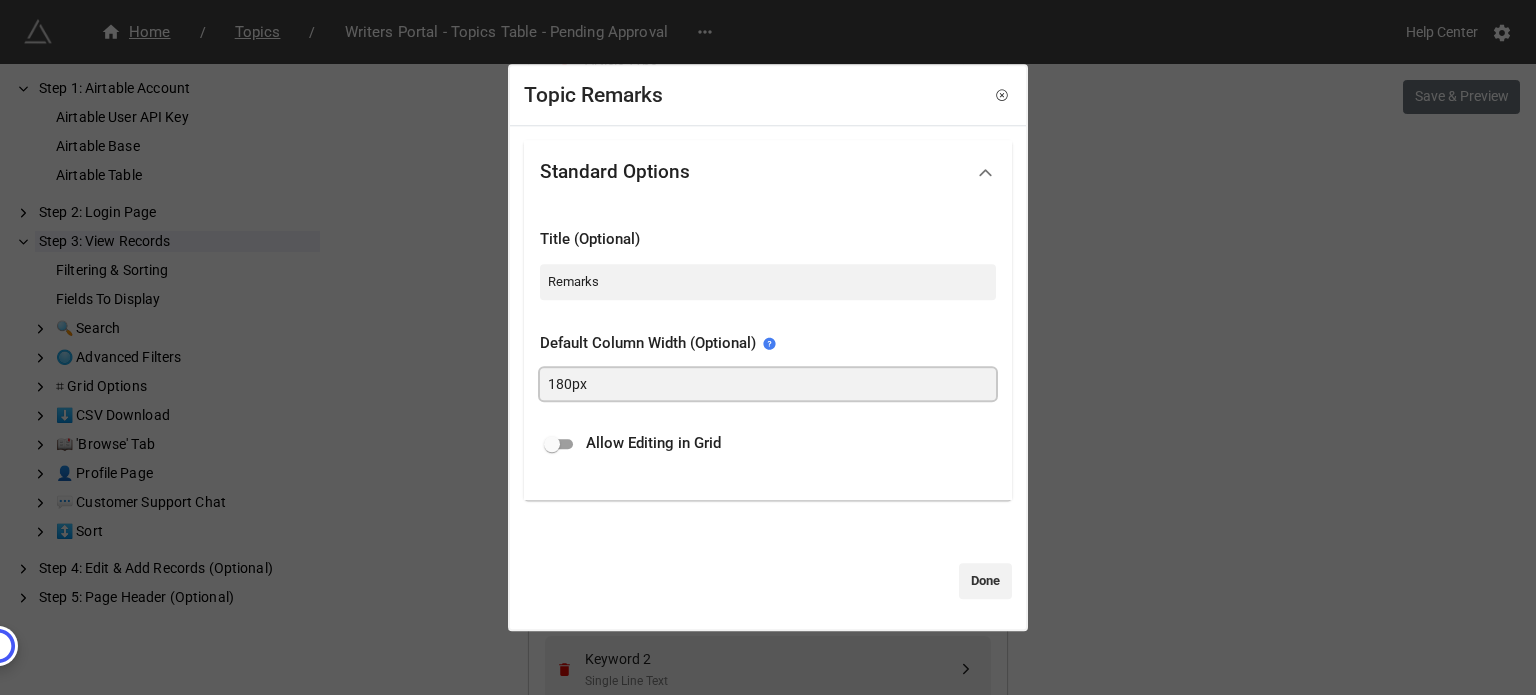 drag, startPoint x: 561, startPoint y: 381, endPoint x: 538, endPoint y: 382, distance: 23.021729 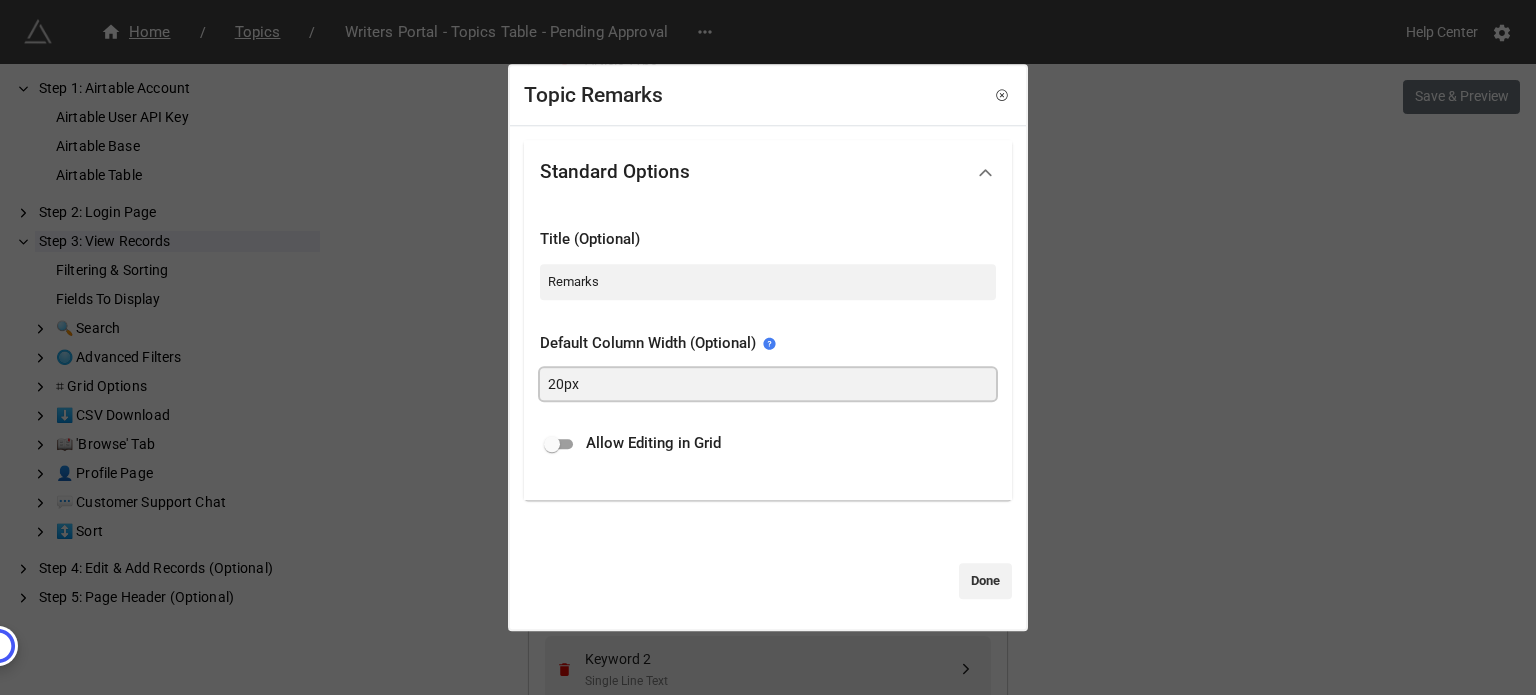 type on "220px" 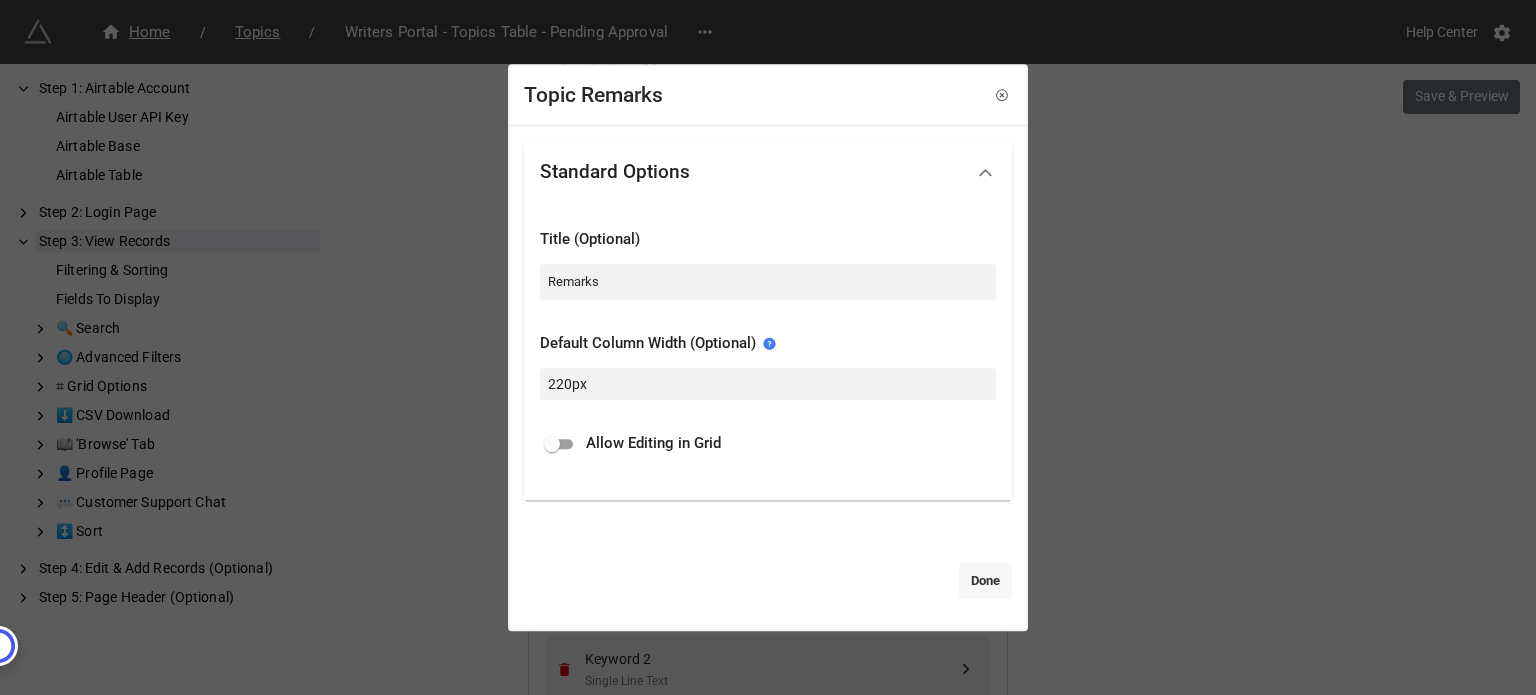 click on "Done" at bounding box center (985, 581) 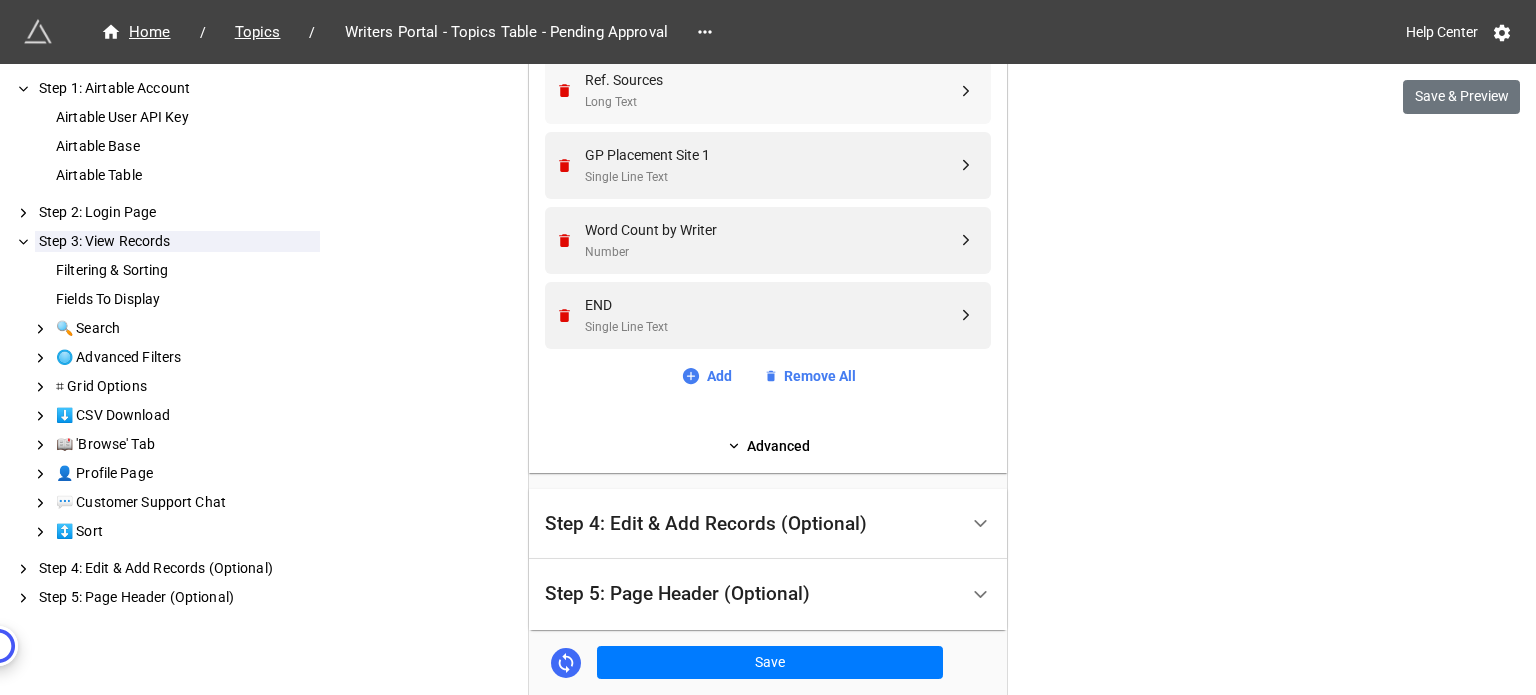 scroll, scrollTop: 1969, scrollLeft: 0, axis: vertical 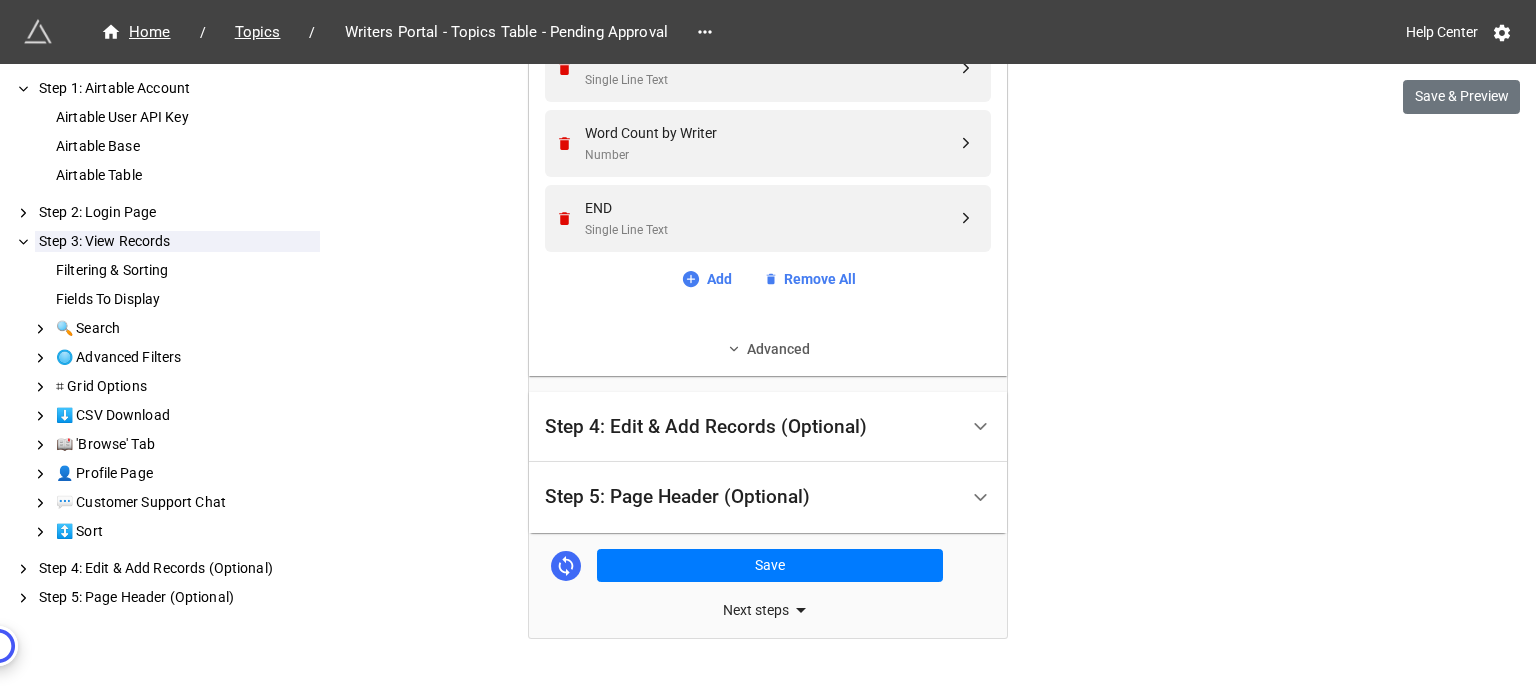 click on "Advanced" at bounding box center (768, 349) 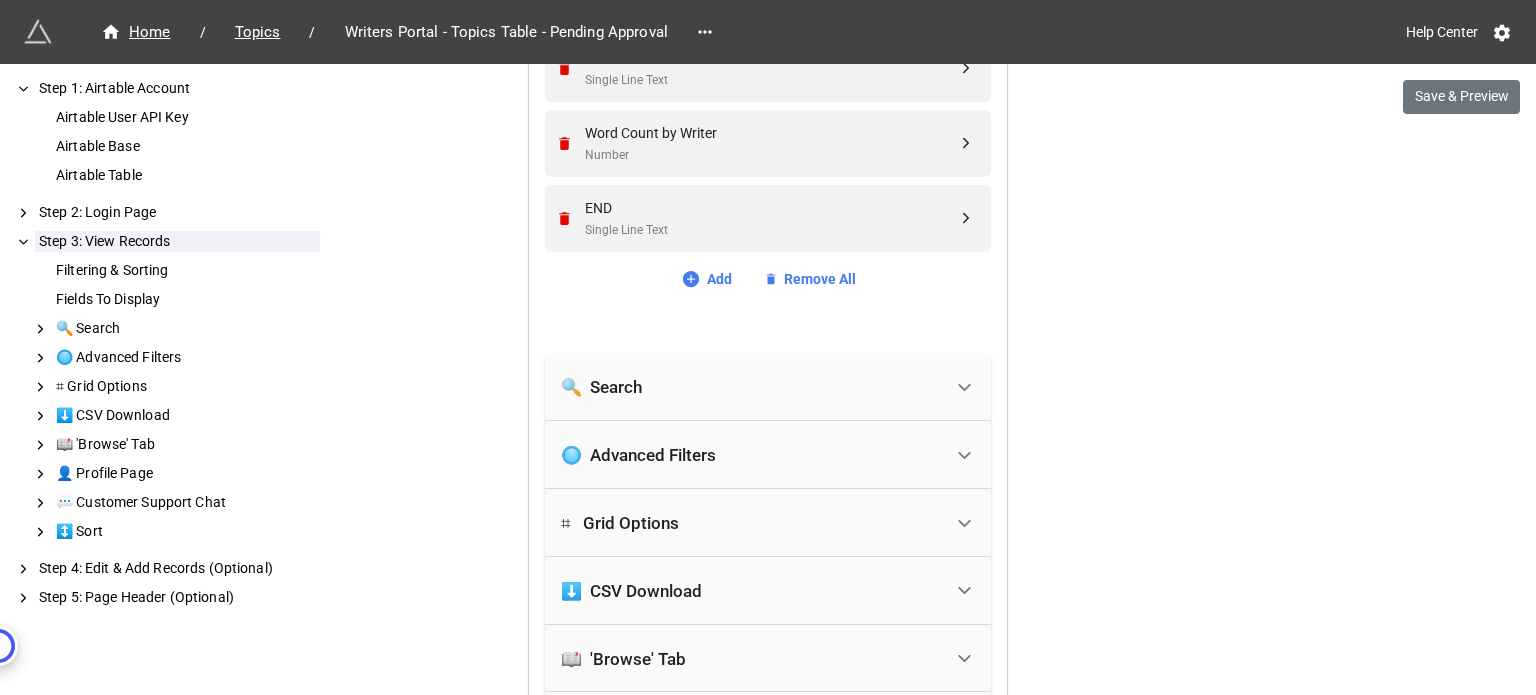 scroll, scrollTop: 2169, scrollLeft: 0, axis: vertical 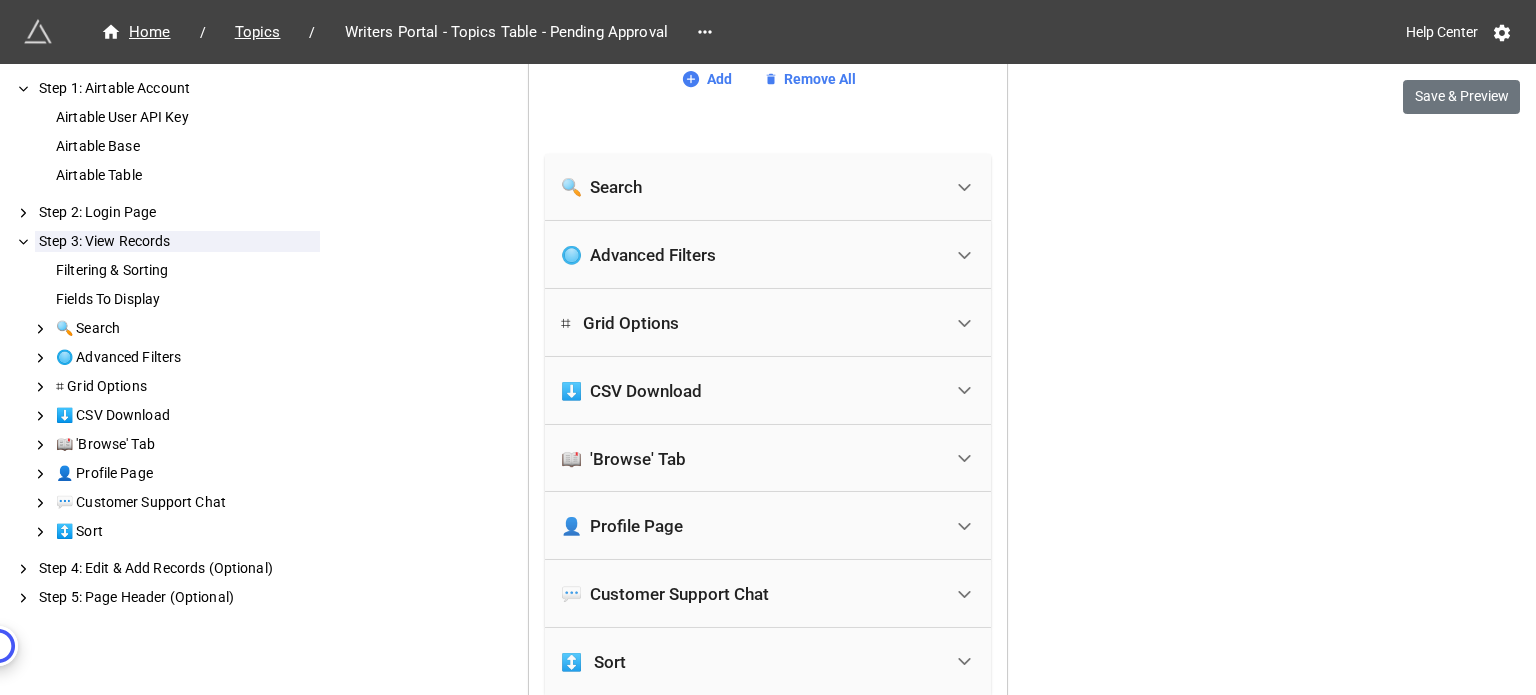 click on "⌗   Grid Options" at bounding box center [751, 323] 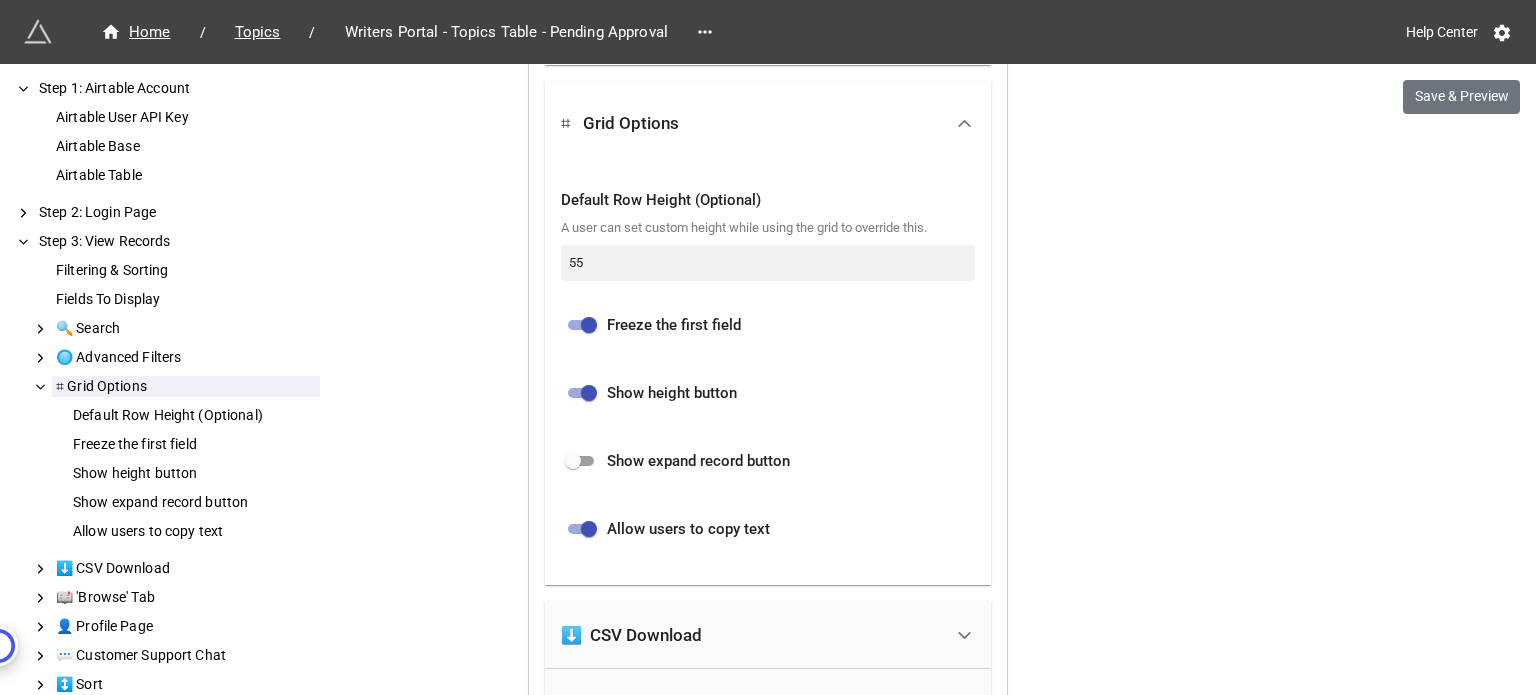 scroll, scrollTop: 2569, scrollLeft: 0, axis: vertical 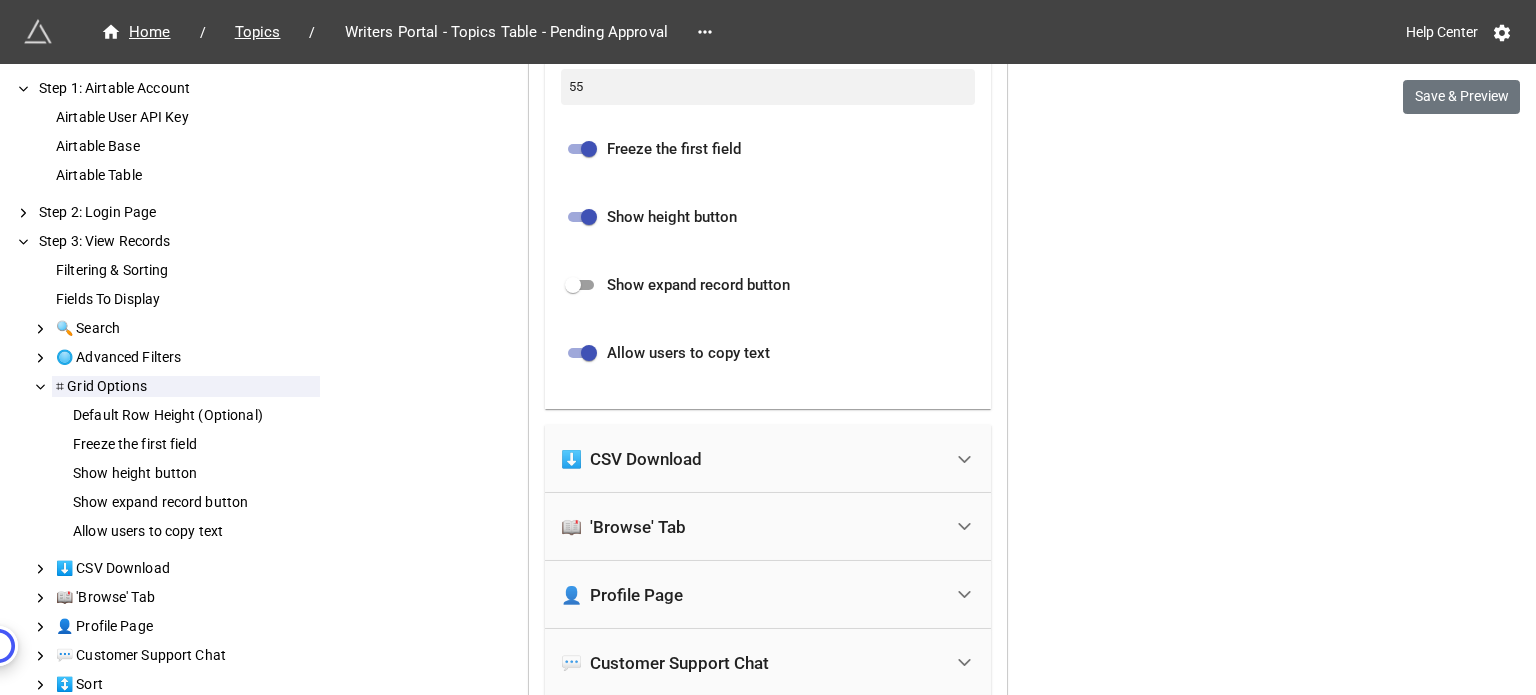 click at bounding box center (573, 285) 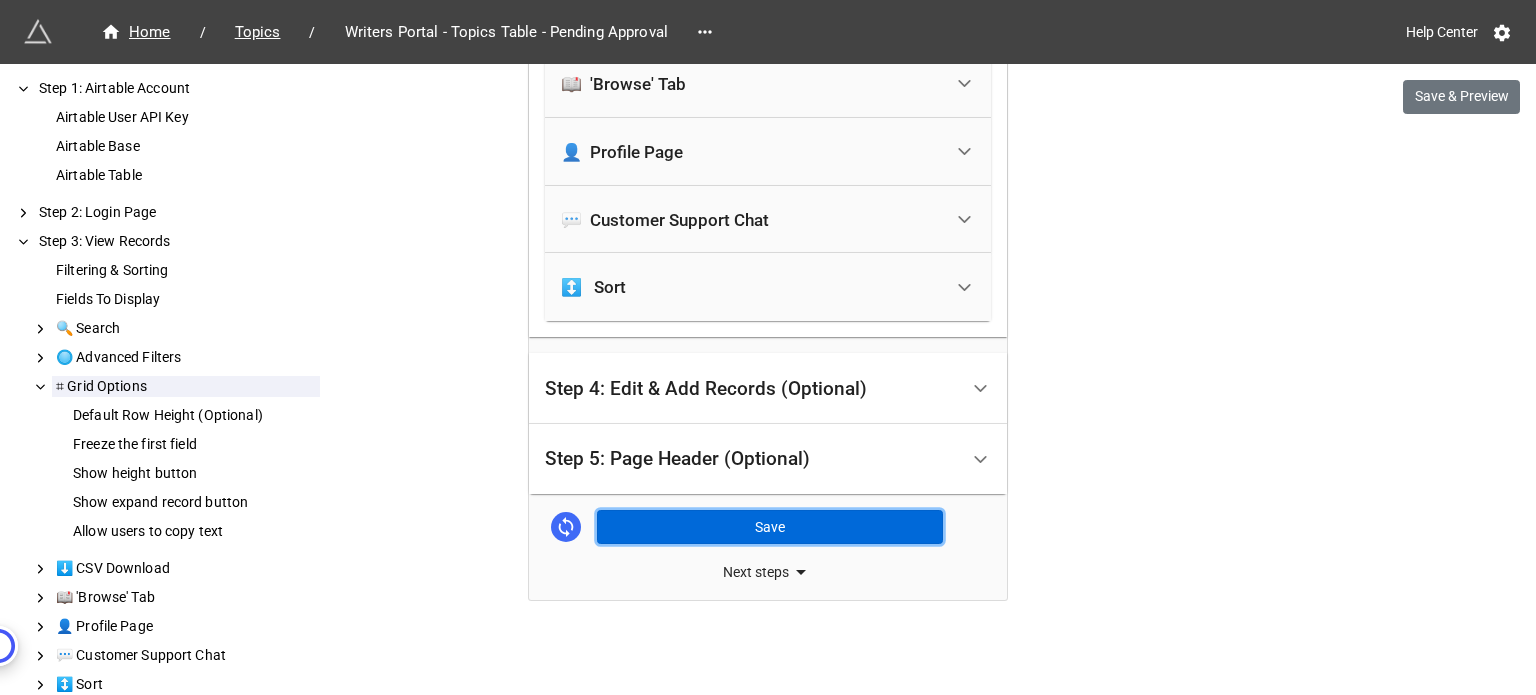 click on "Save" at bounding box center (770, 527) 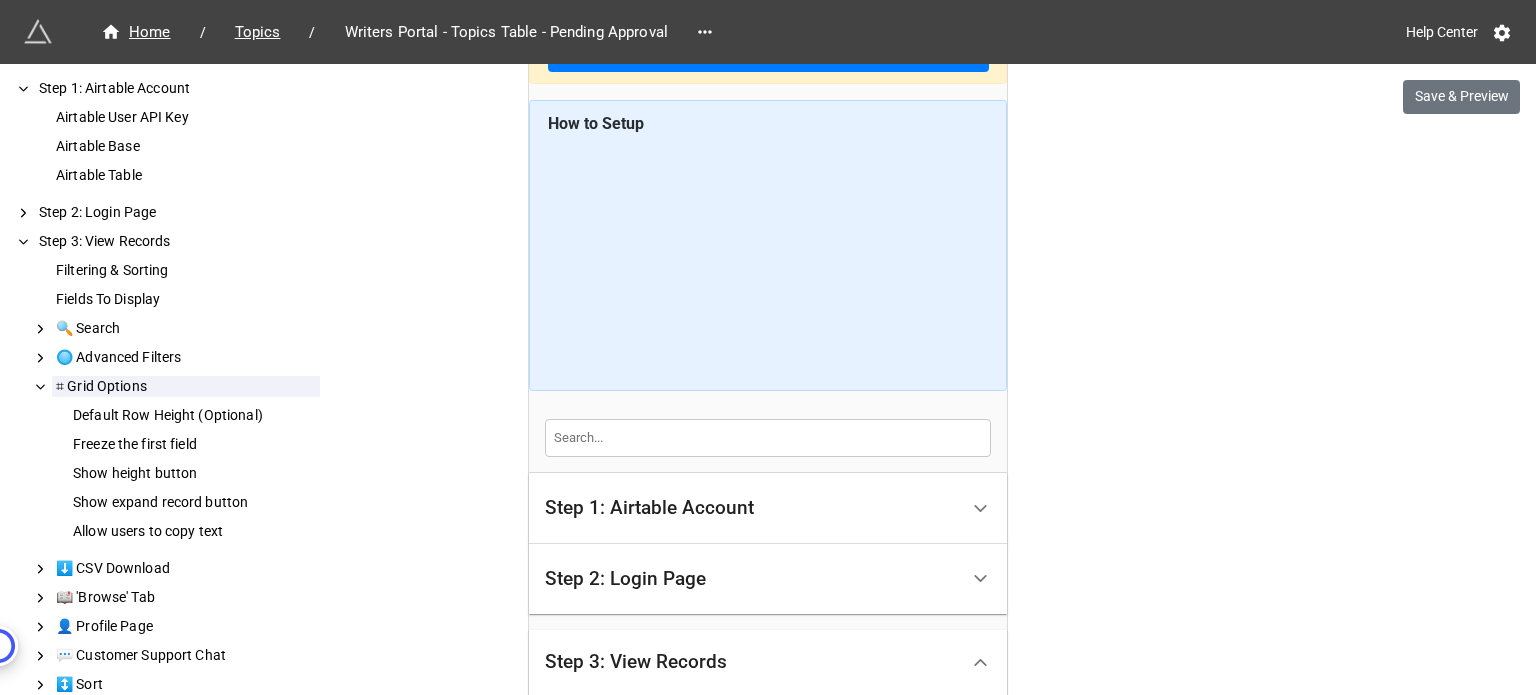 scroll, scrollTop: 0, scrollLeft: 0, axis: both 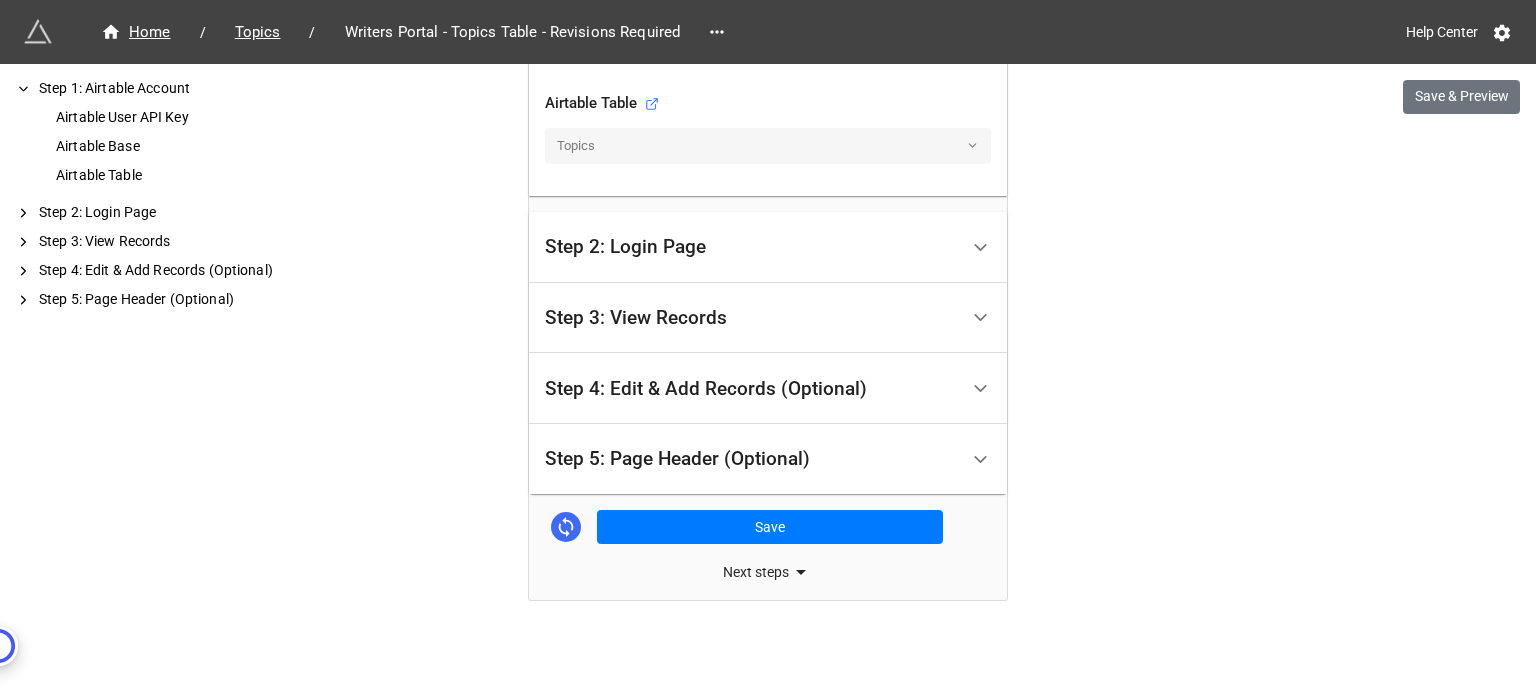 click on "Step 3: View Records" at bounding box center [751, 318] 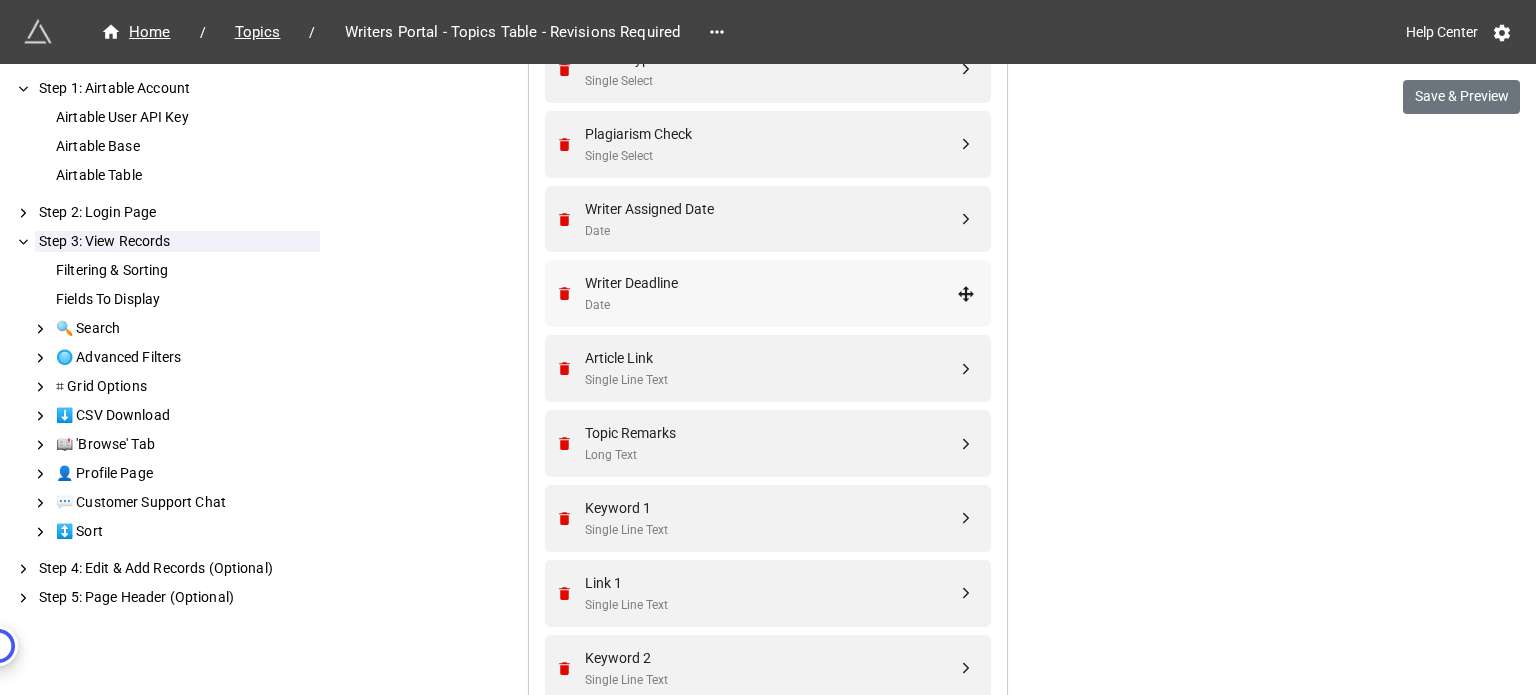 scroll, scrollTop: 1169, scrollLeft: 0, axis: vertical 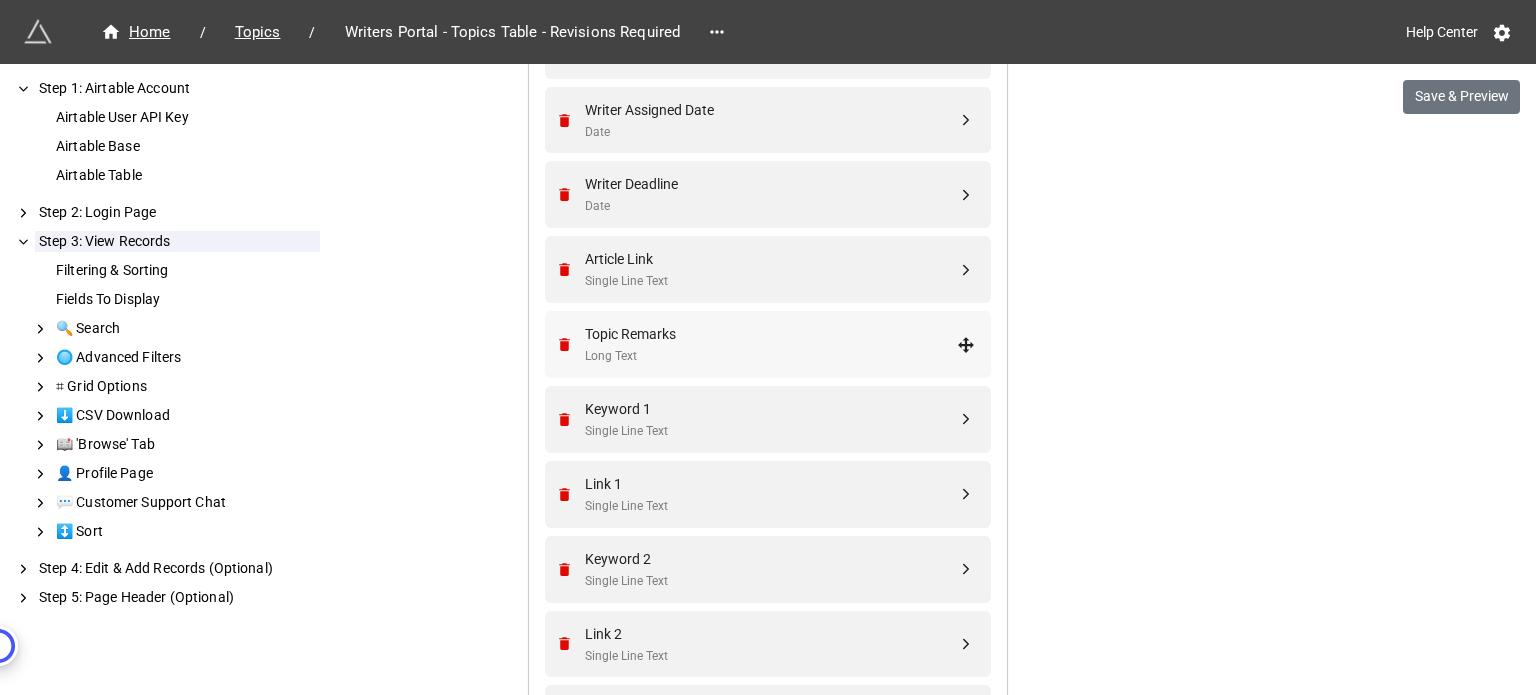 click on "Topic Remarks" at bounding box center (771, 334) 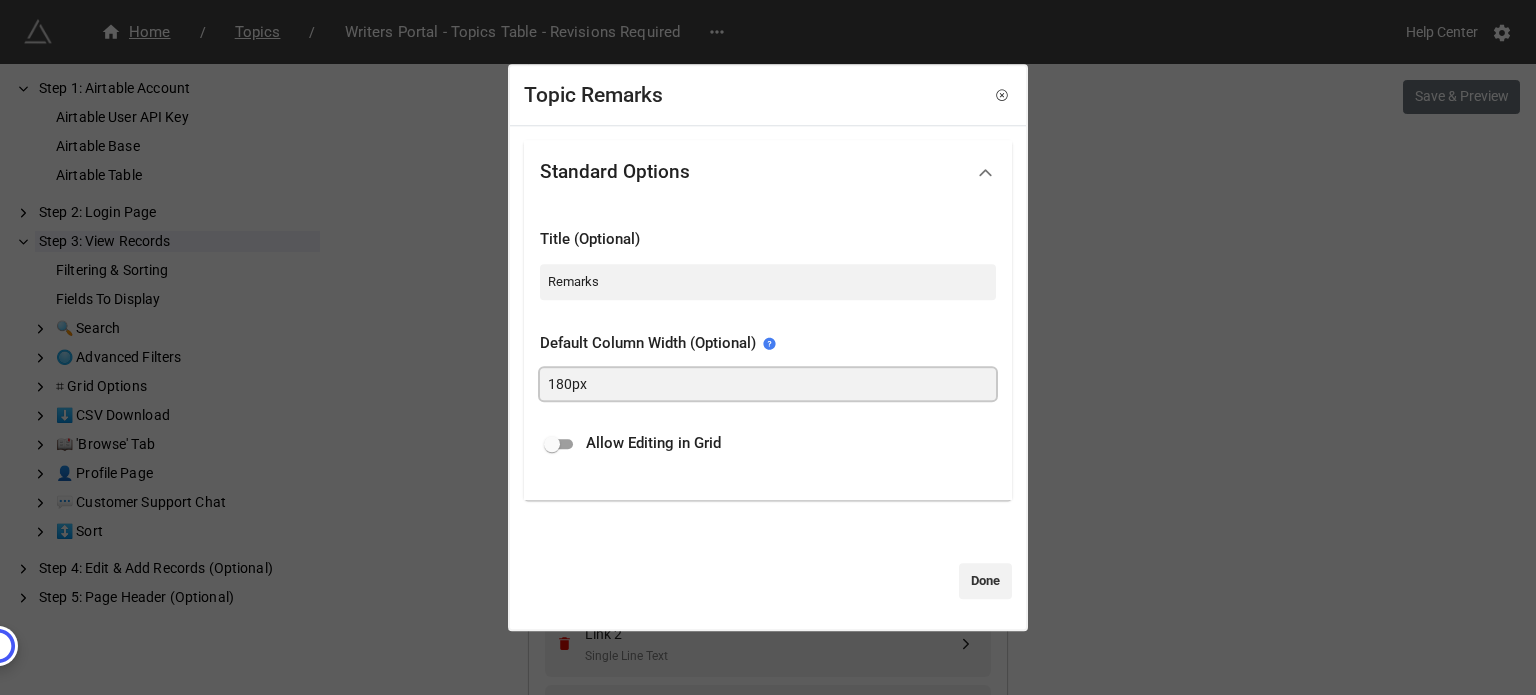 drag, startPoint x: 562, startPoint y: 382, endPoint x: 531, endPoint y: 383, distance: 31.016125 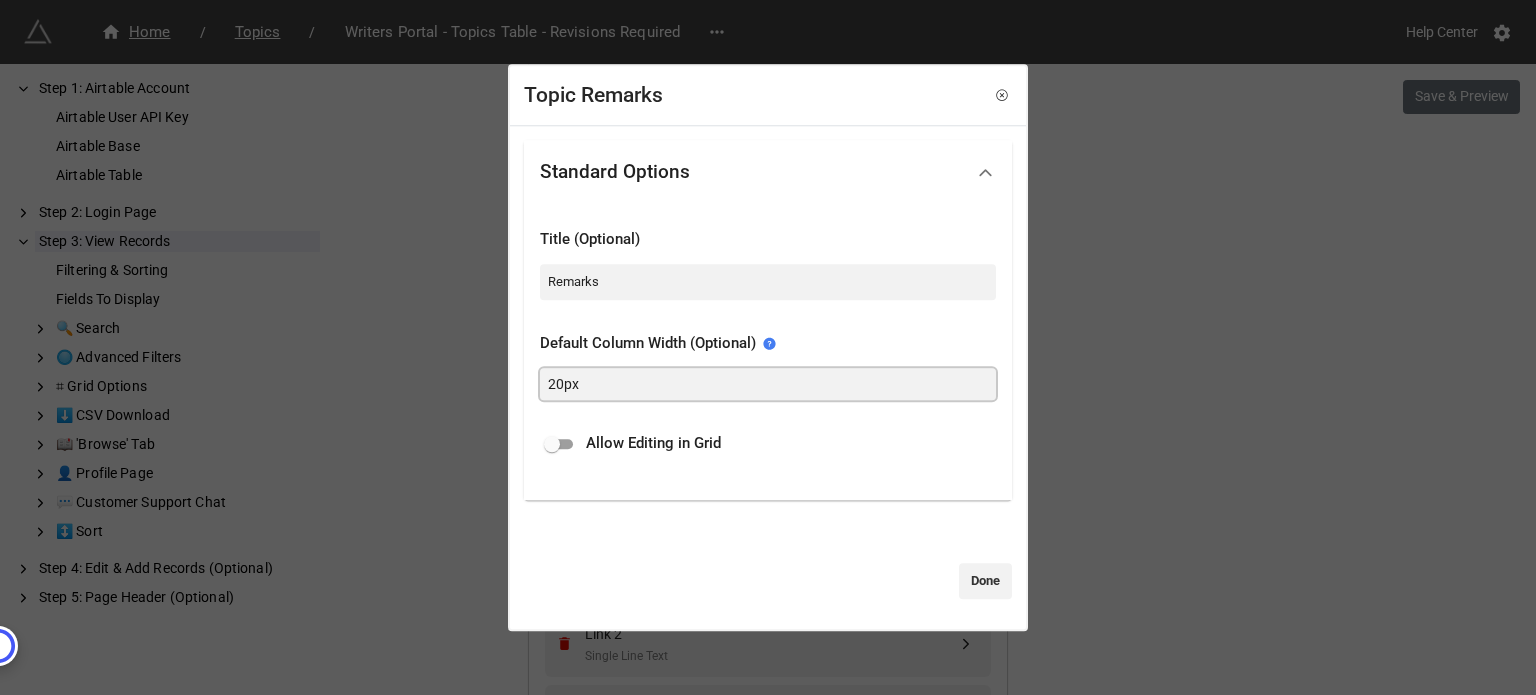 type on "220px" 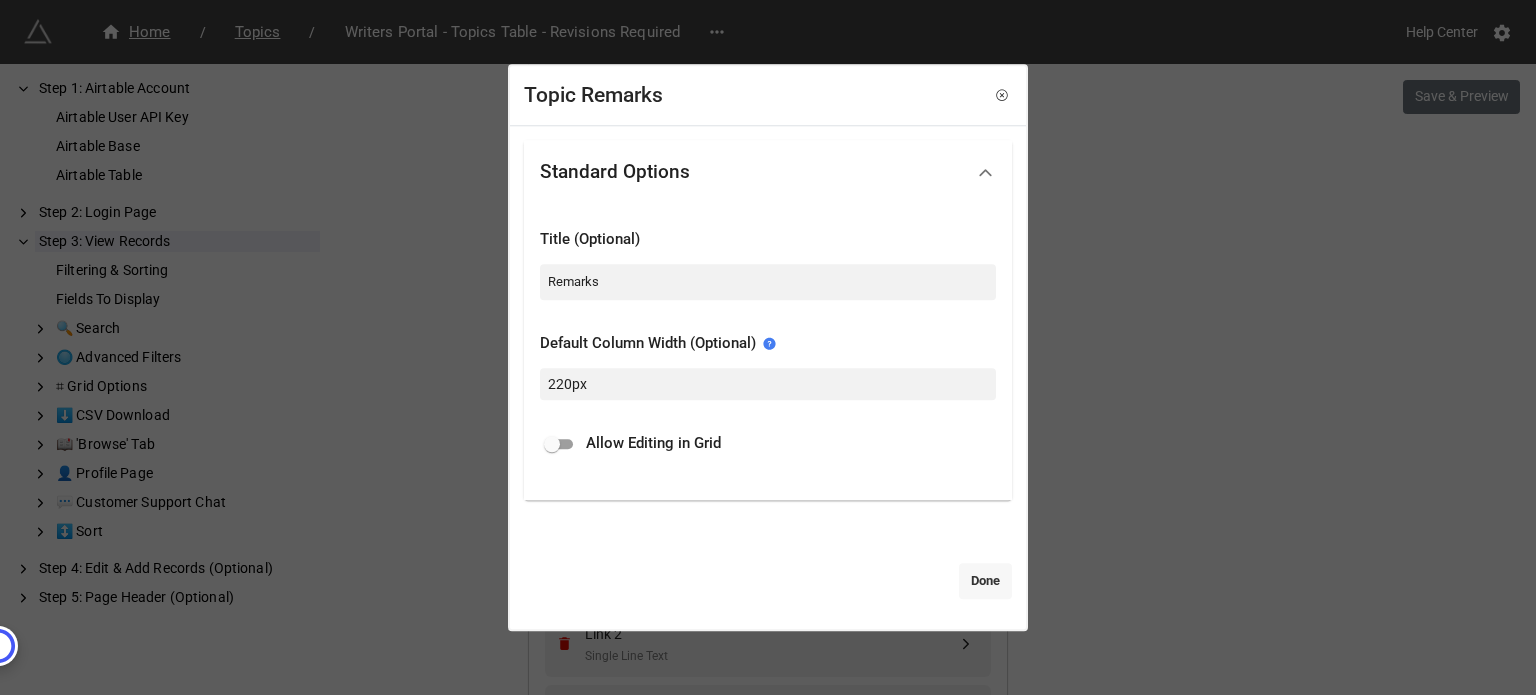click on "Done" at bounding box center (985, 581) 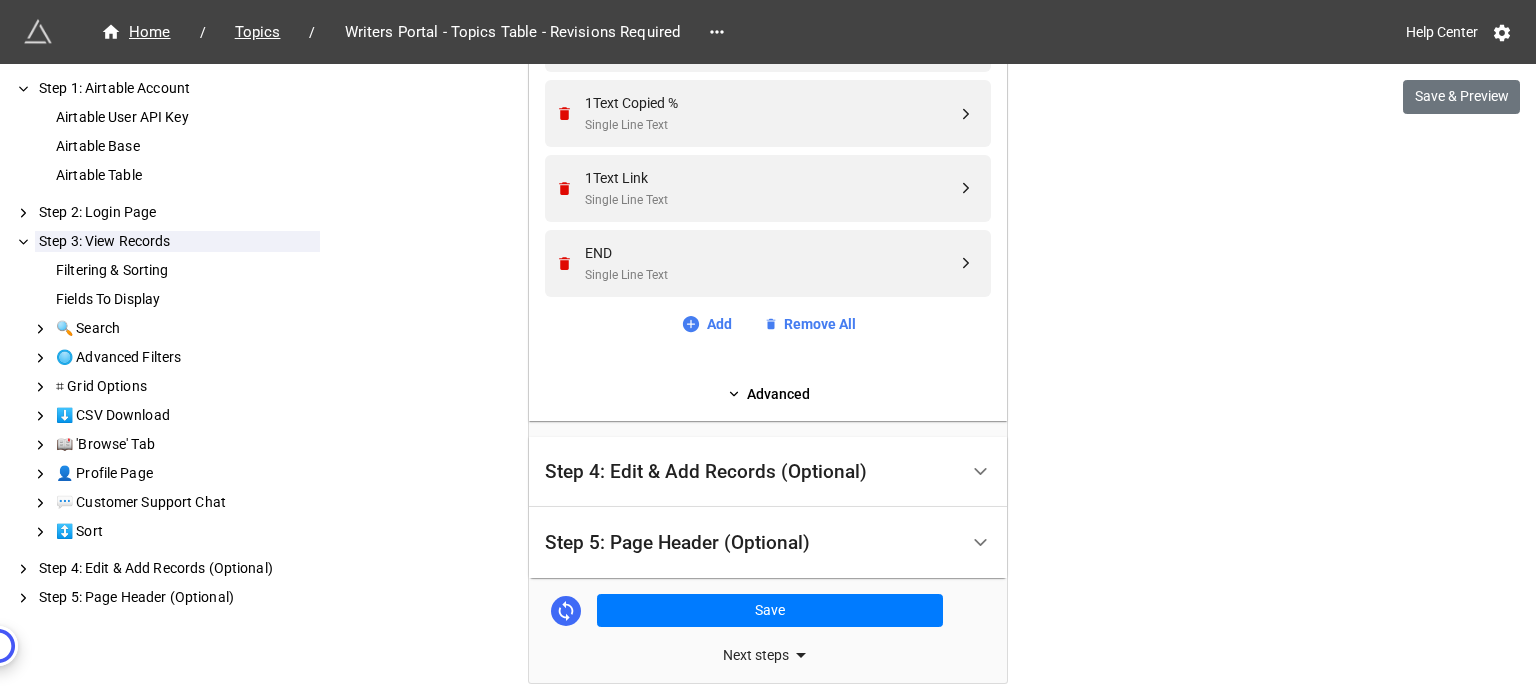 scroll, scrollTop: 2456, scrollLeft: 0, axis: vertical 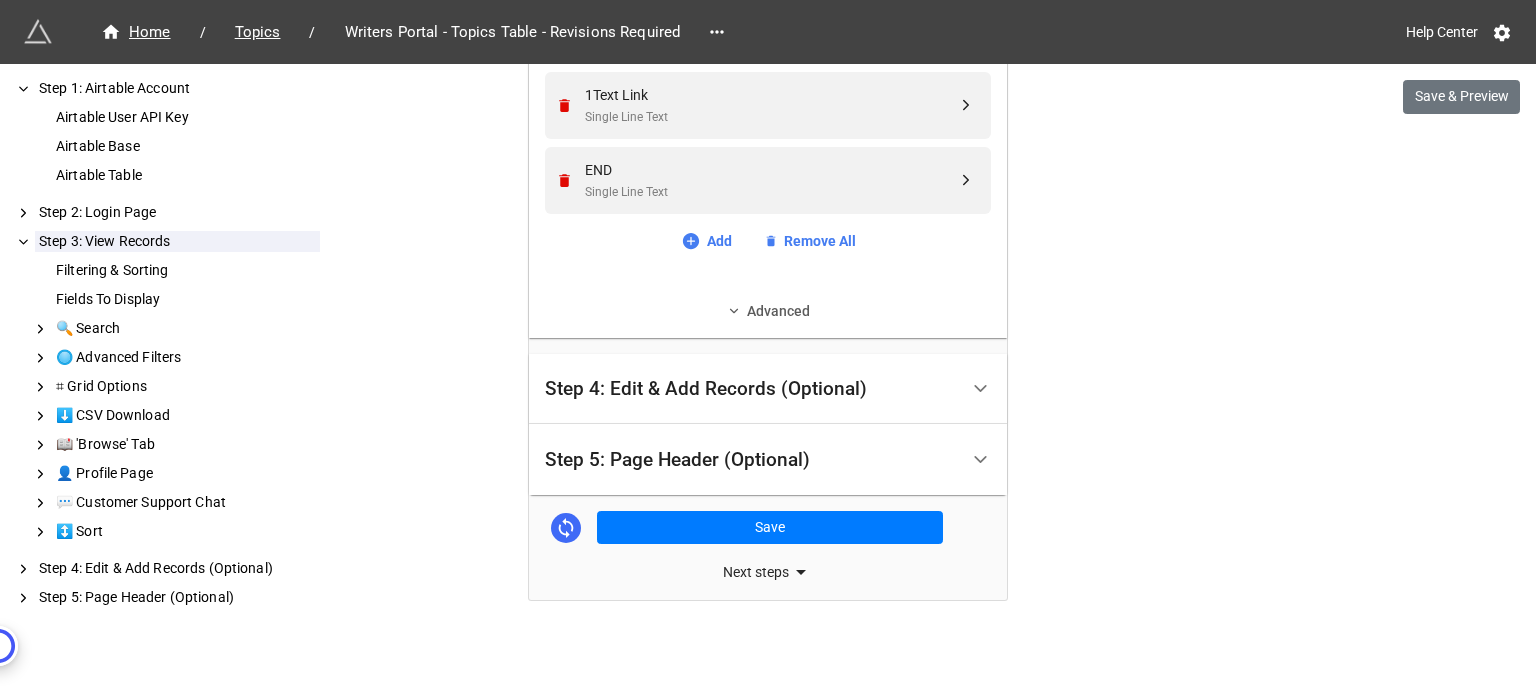 click on "Advanced" at bounding box center (768, 311) 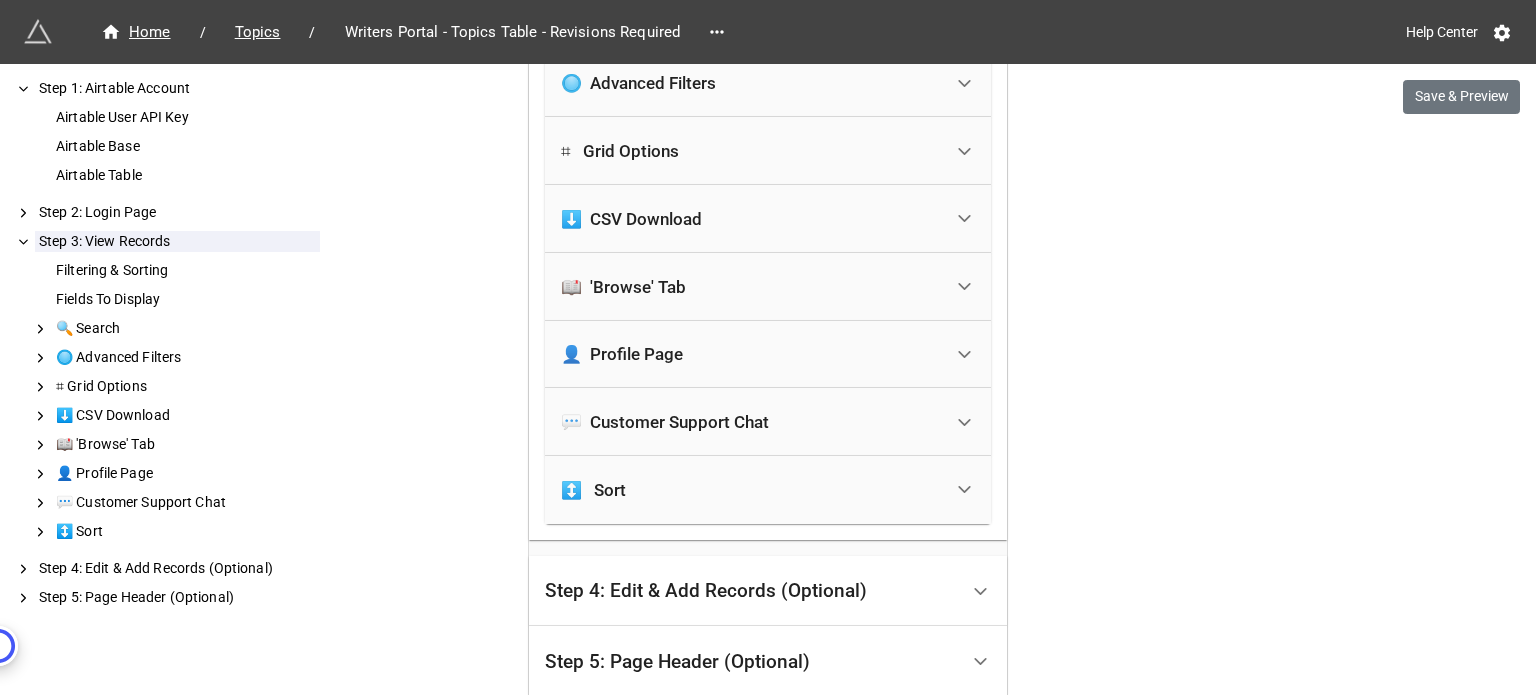 scroll, scrollTop: 2756, scrollLeft: 0, axis: vertical 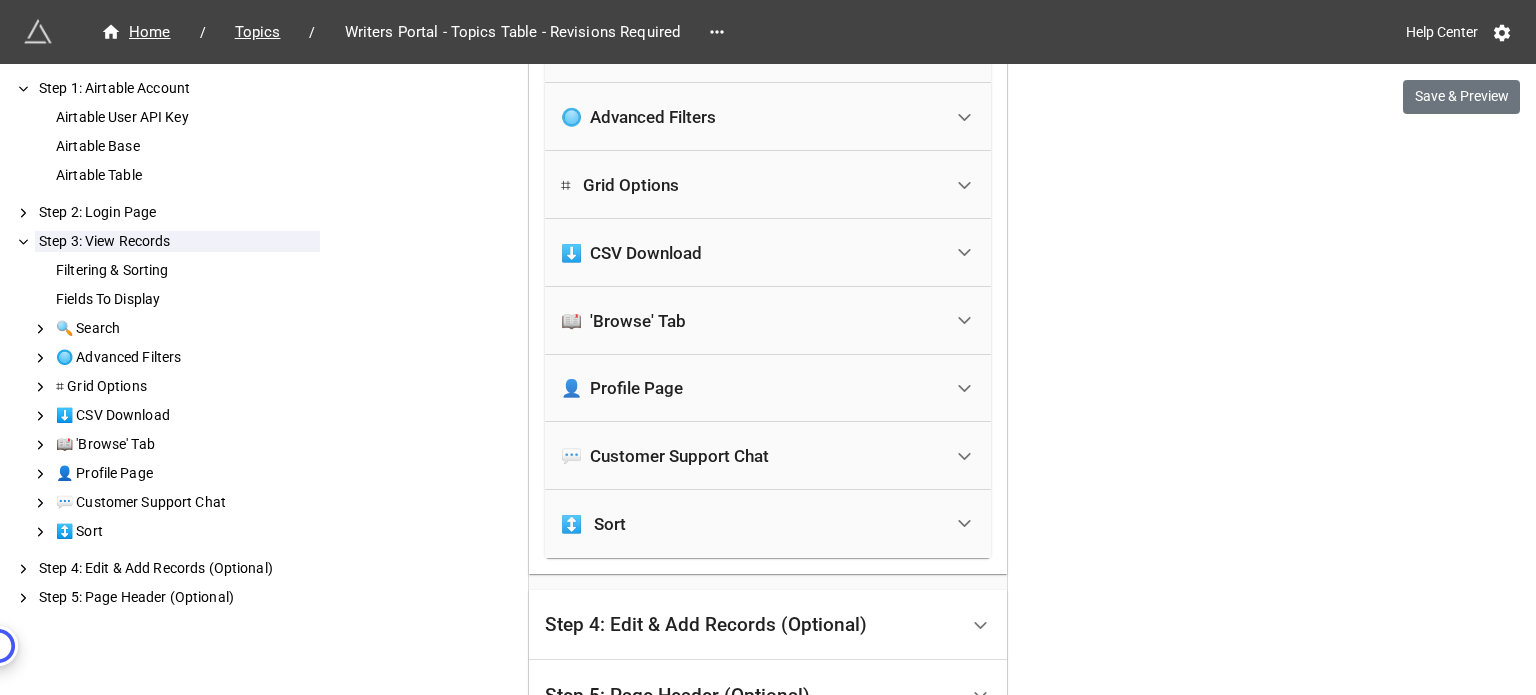 click on "⌗   Grid Options" at bounding box center [751, 185] 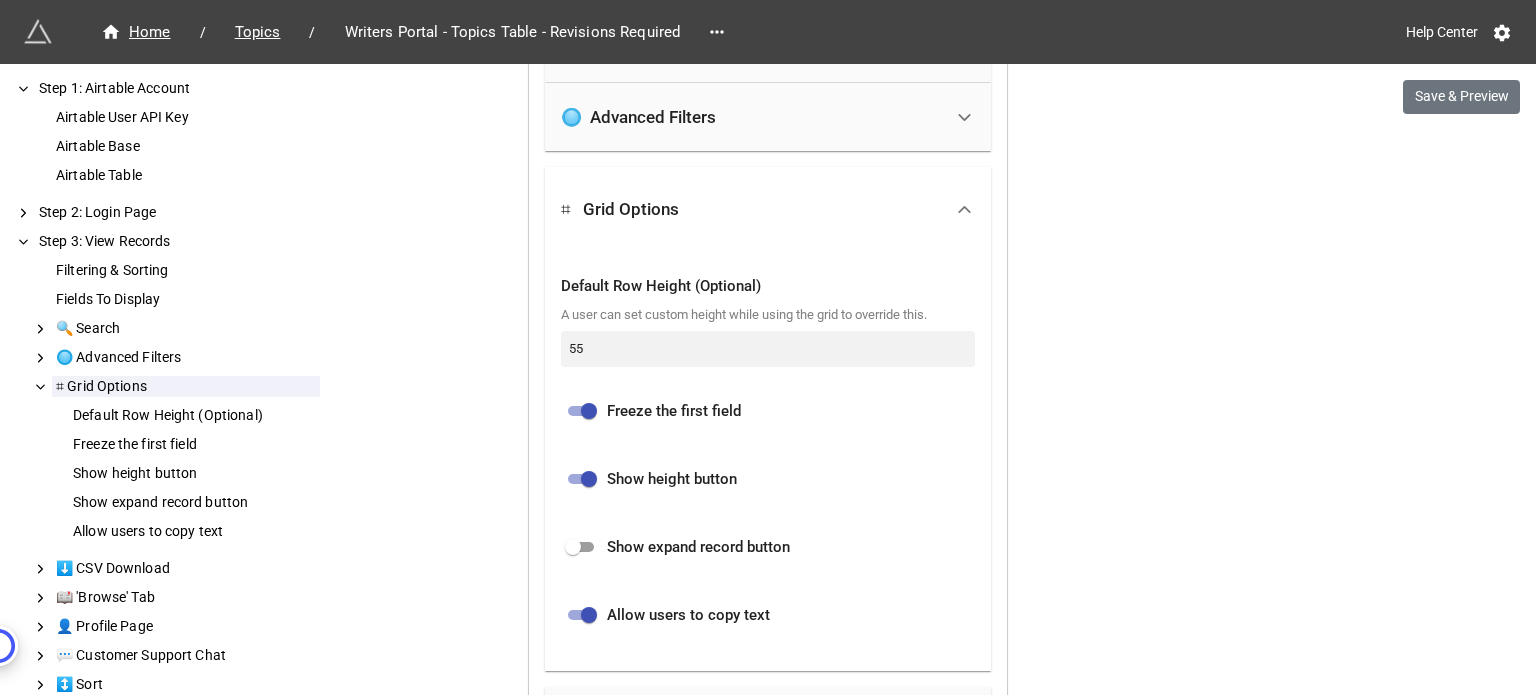 click at bounding box center (573, 547) 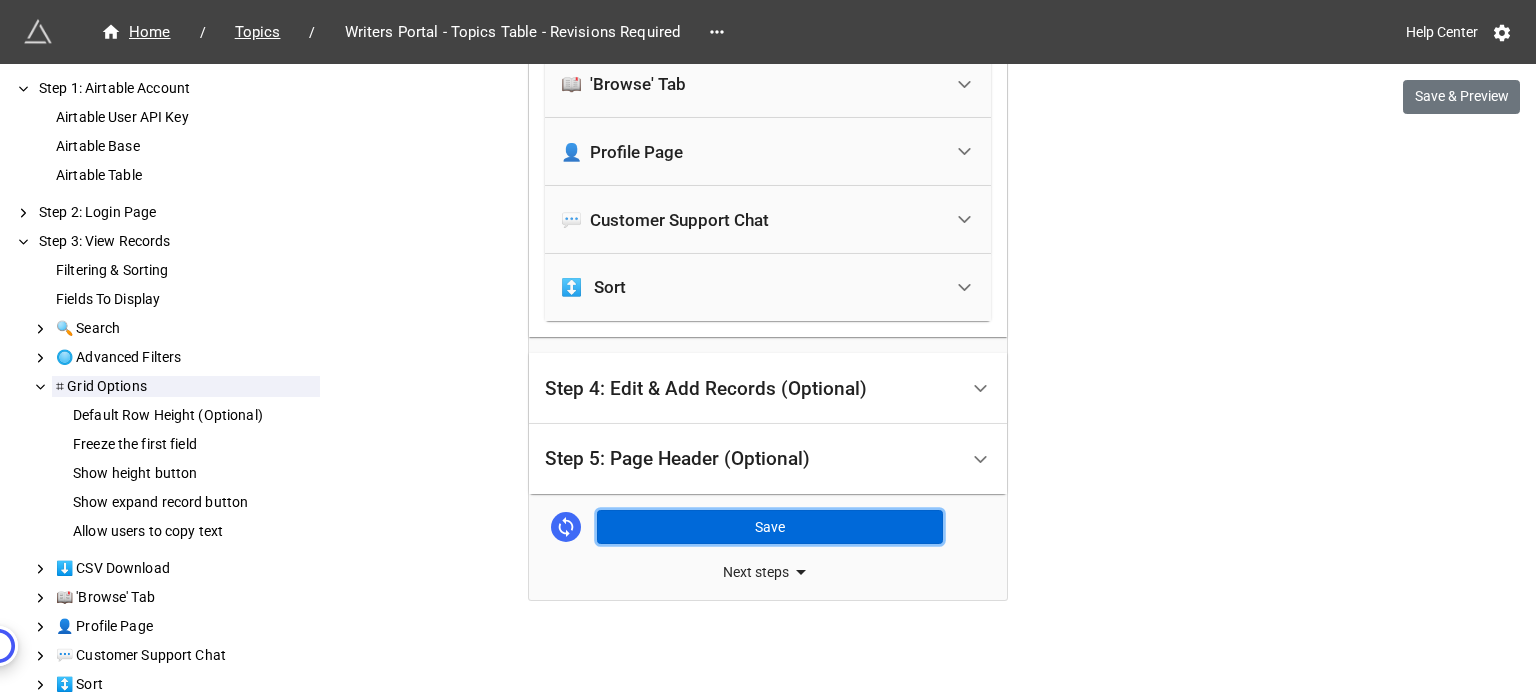 click on "Save" at bounding box center (770, 527) 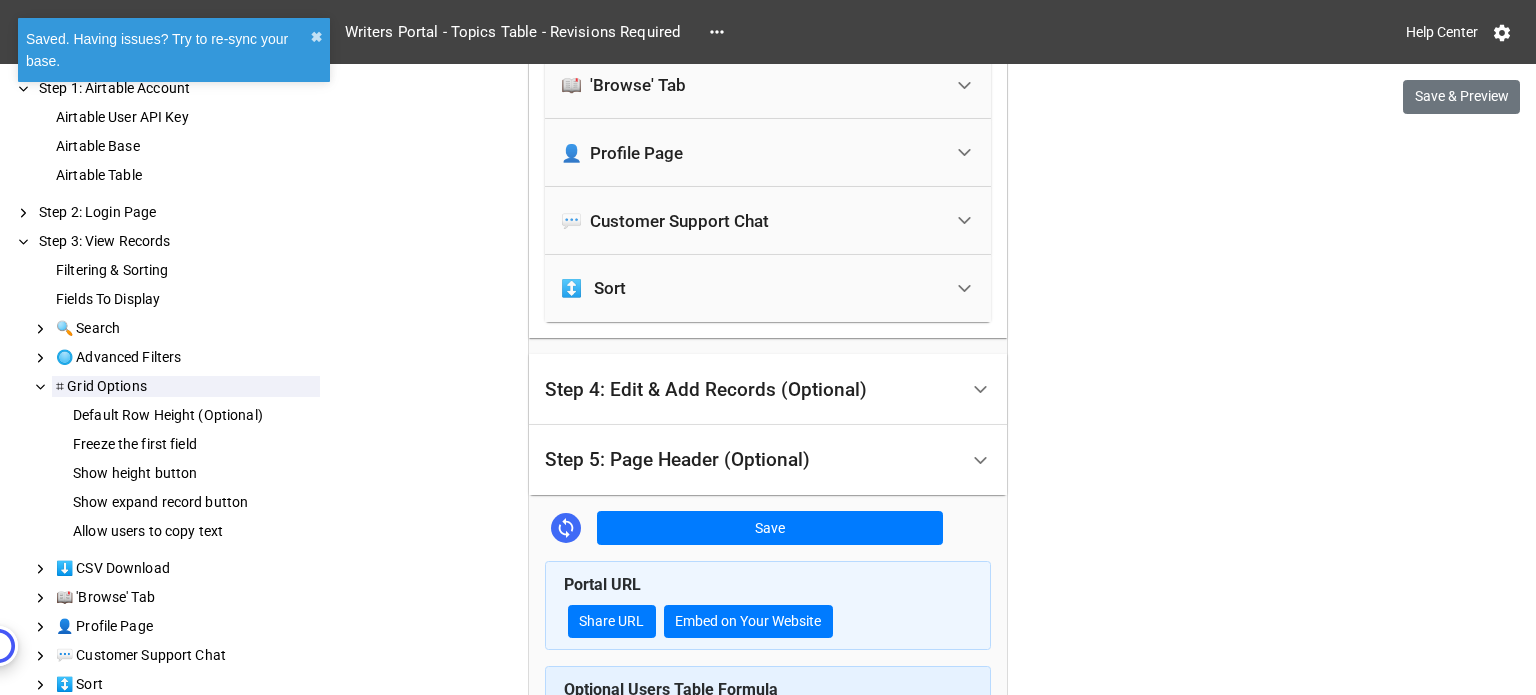 scroll, scrollTop: 3461, scrollLeft: 0, axis: vertical 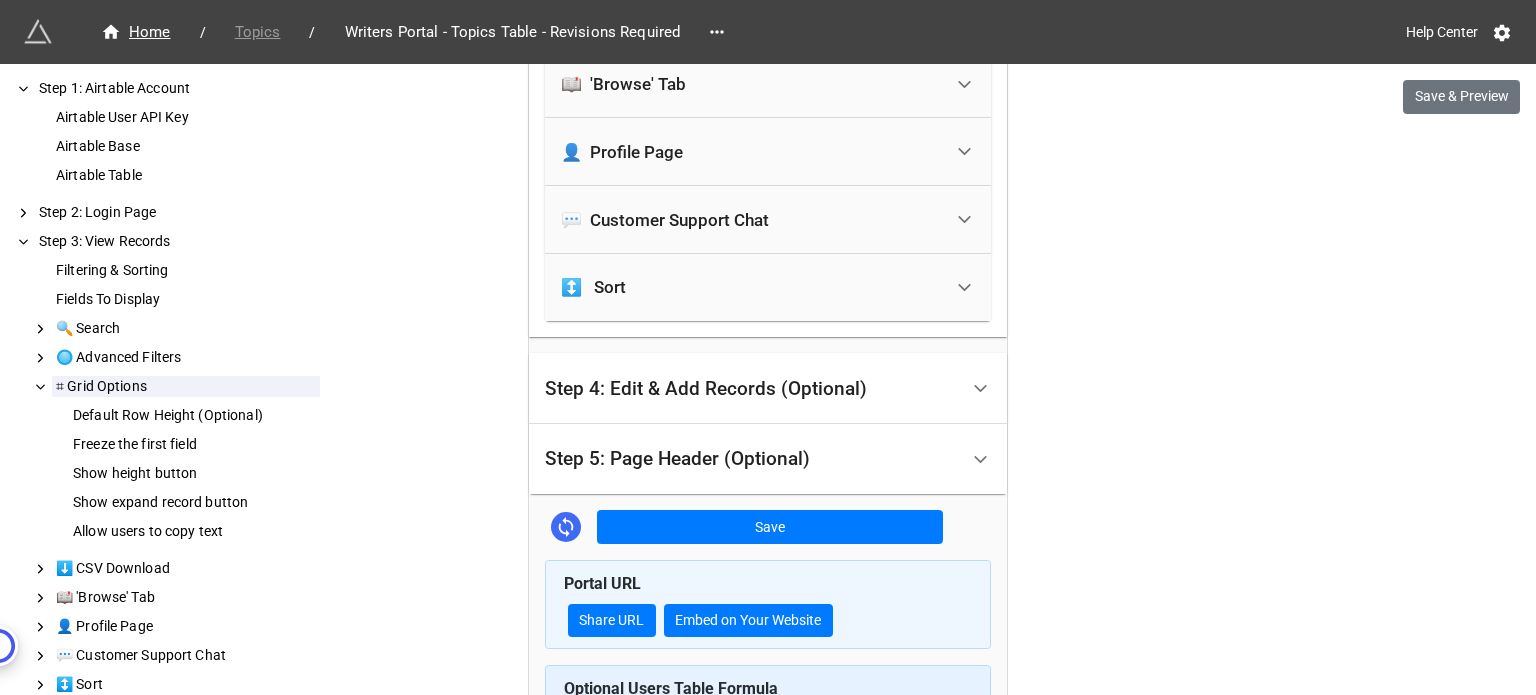 click on "Topics" at bounding box center [258, 32] 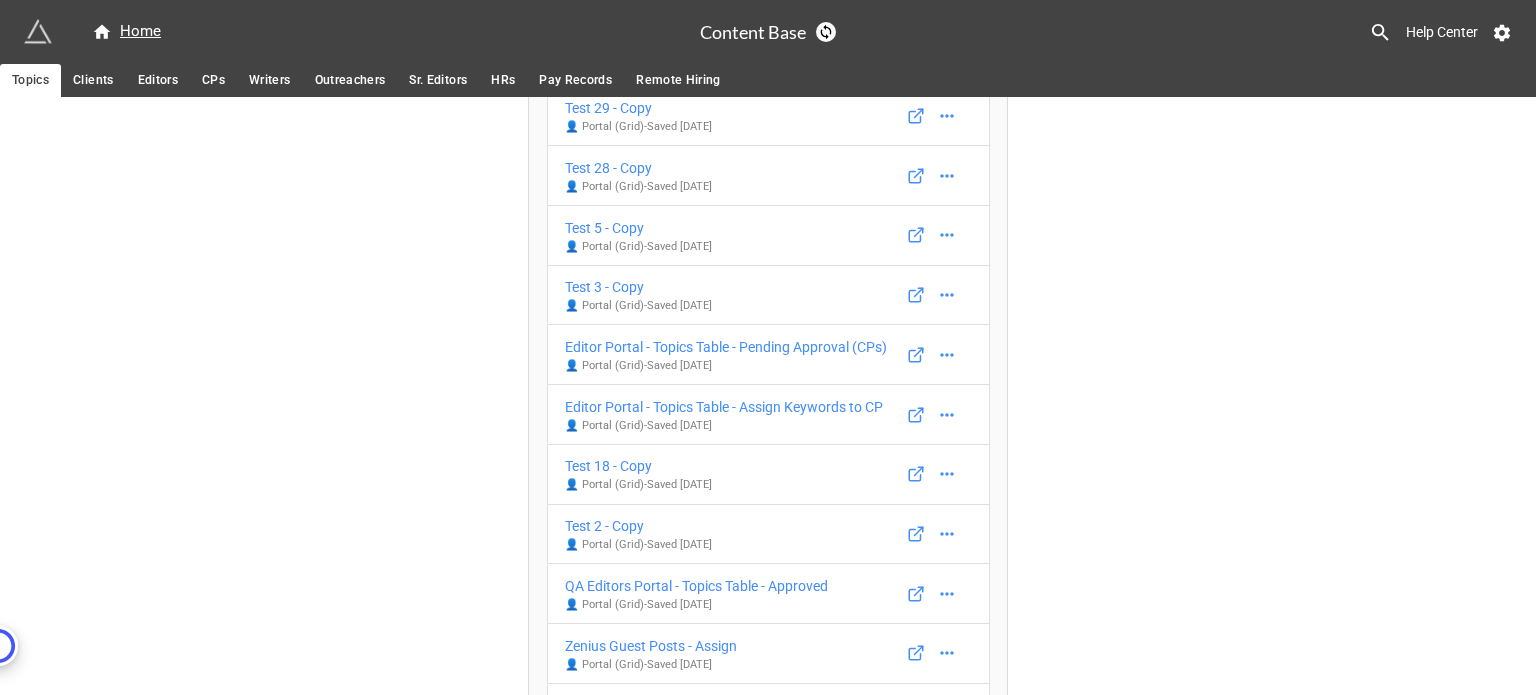 scroll, scrollTop: 3464, scrollLeft: 0, axis: vertical 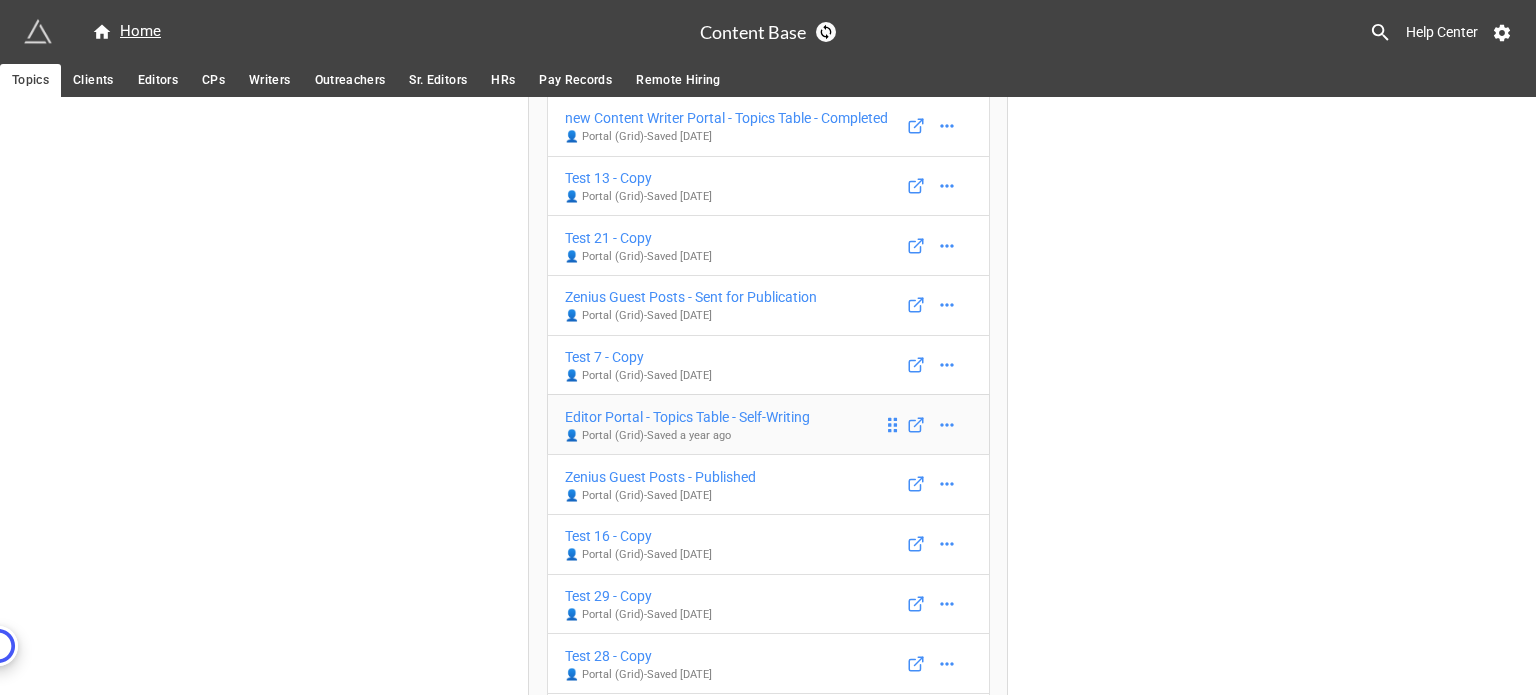 click on "Editor Portal - Topics Table - Self-Writing" at bounding box center (687, 417) 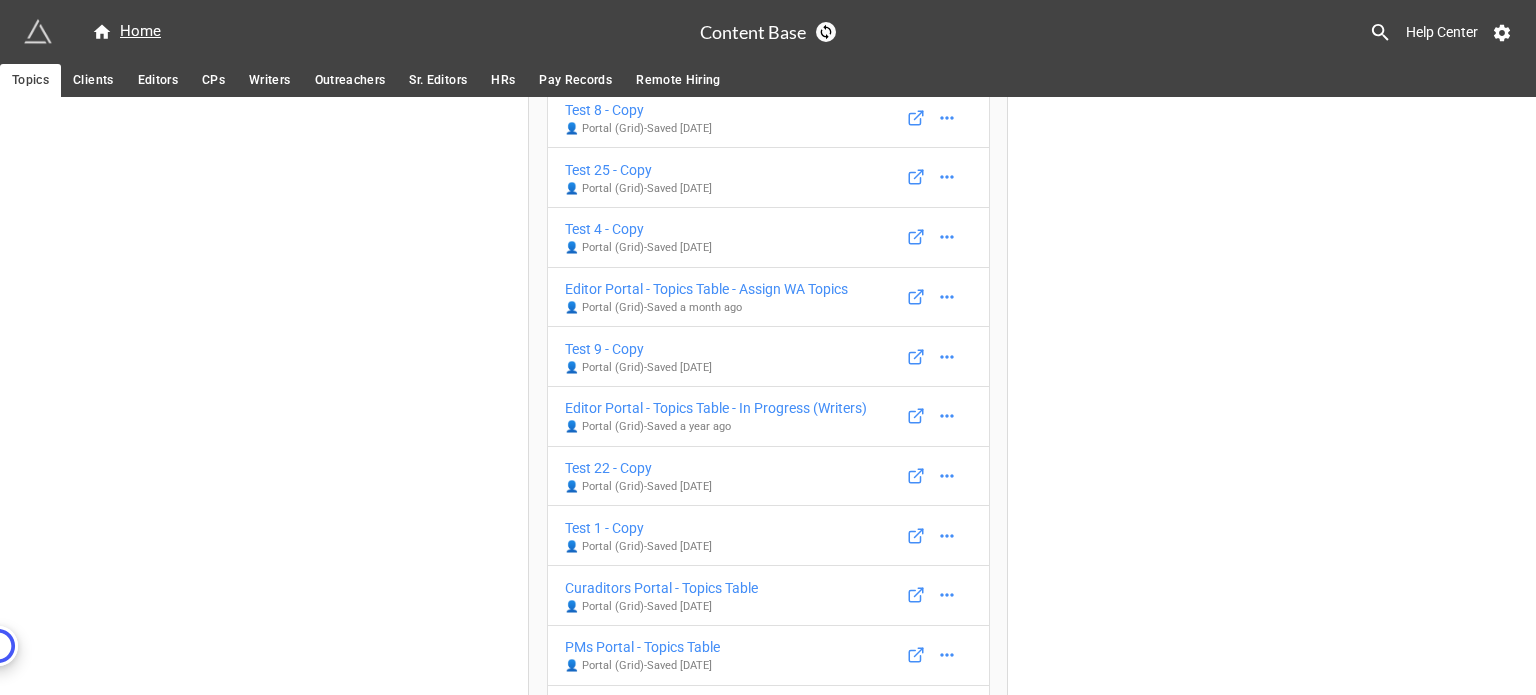 scroll, scrollTop: 1276, scrollLeft: 0, axis: vertical 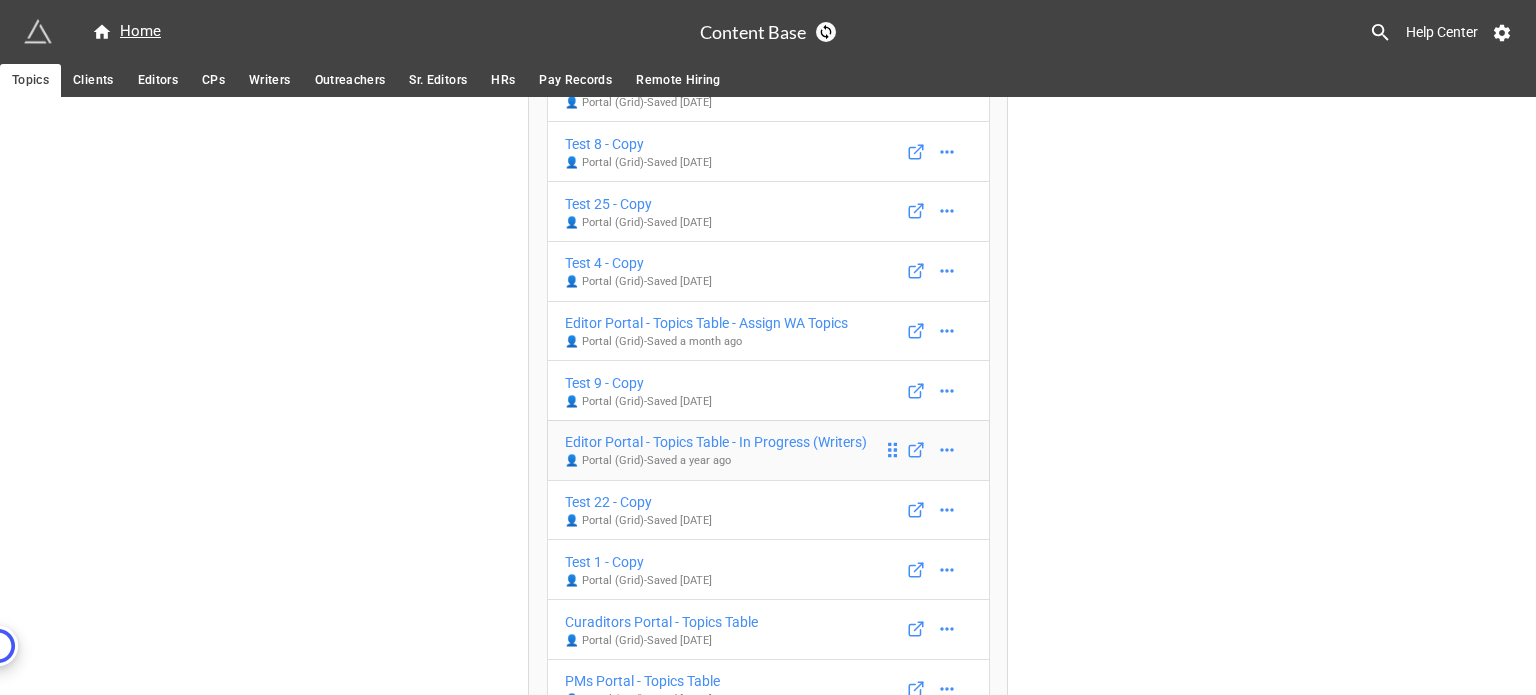 click on "Editor Portal - Topics Table - In Progress (Writers)" at bounding box center [716, 442] 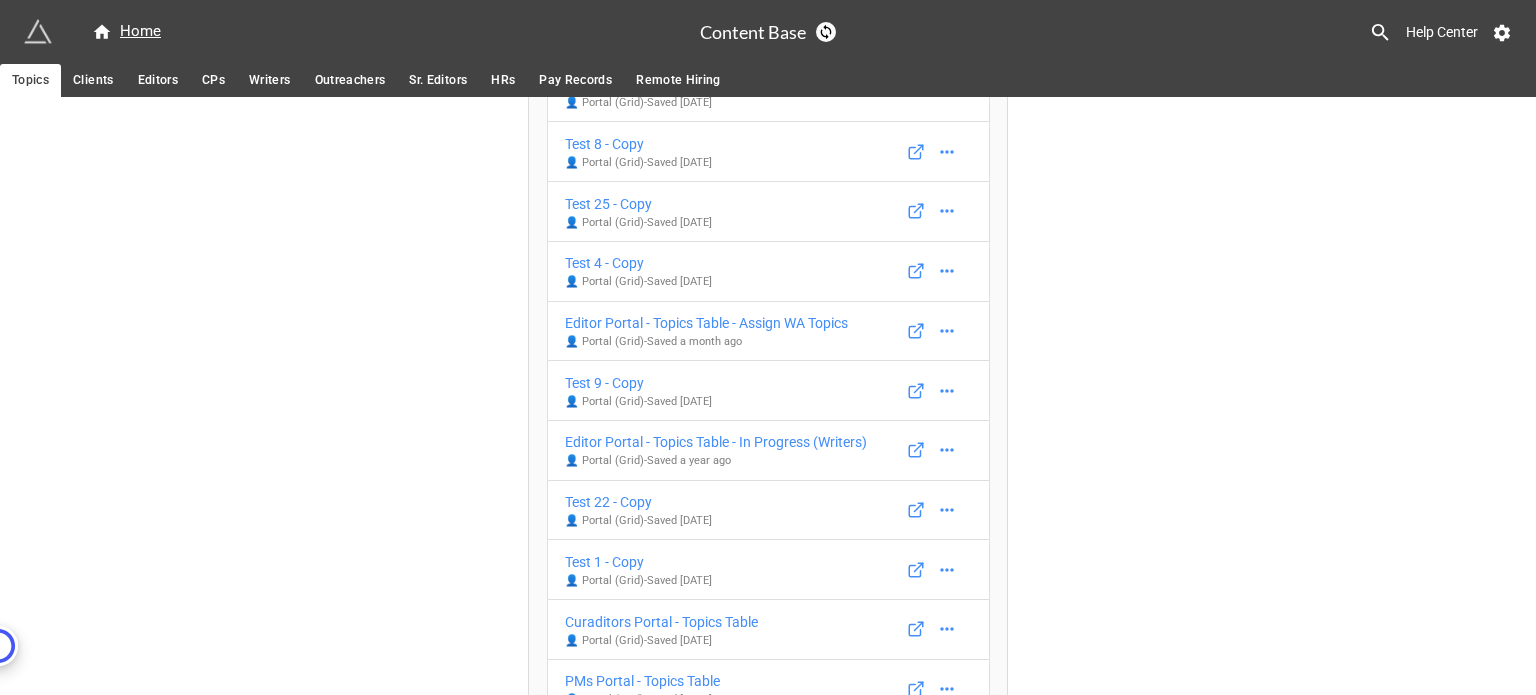 scroll, scrollTop: 1656, scrollLeft: 0, axis: vertical 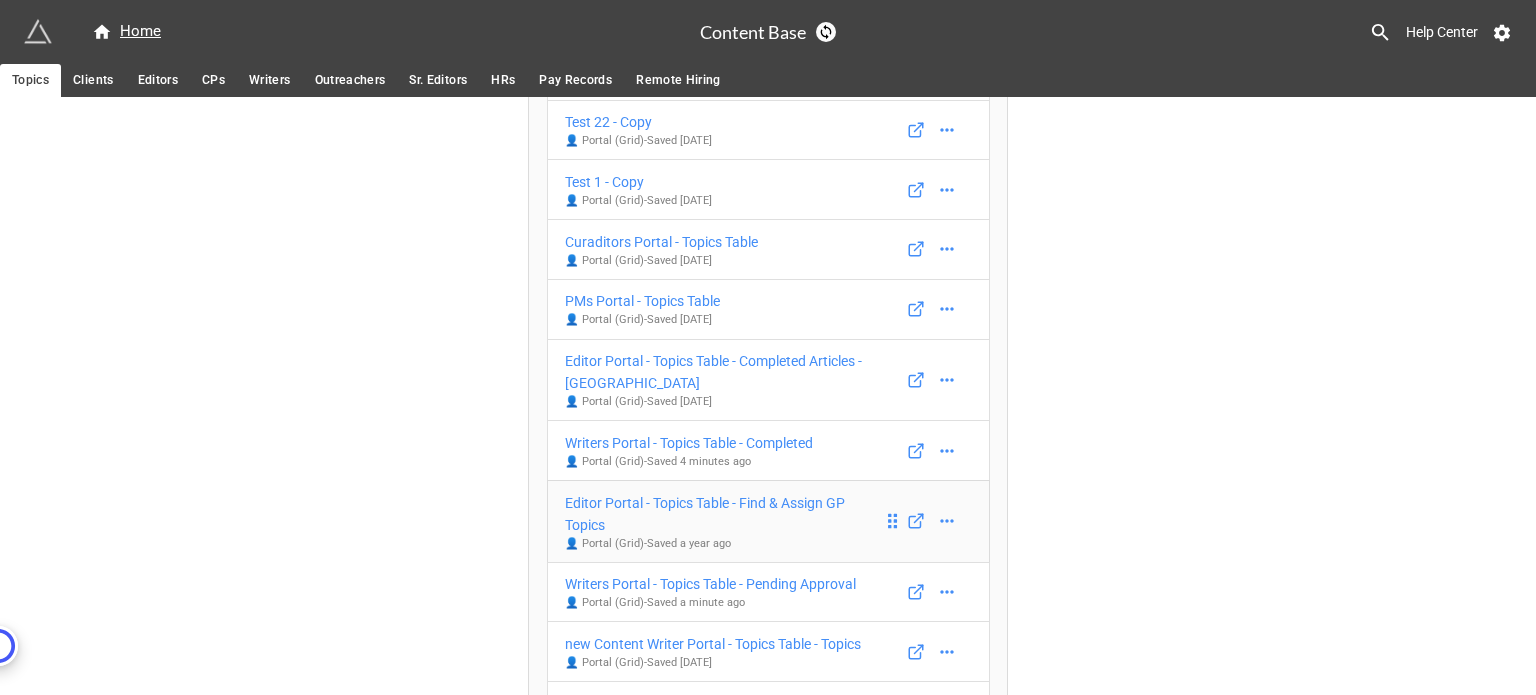 click on "Editor Portal - Topics Table - Find & Assign GP Topics" at bounding box center (724, 514) 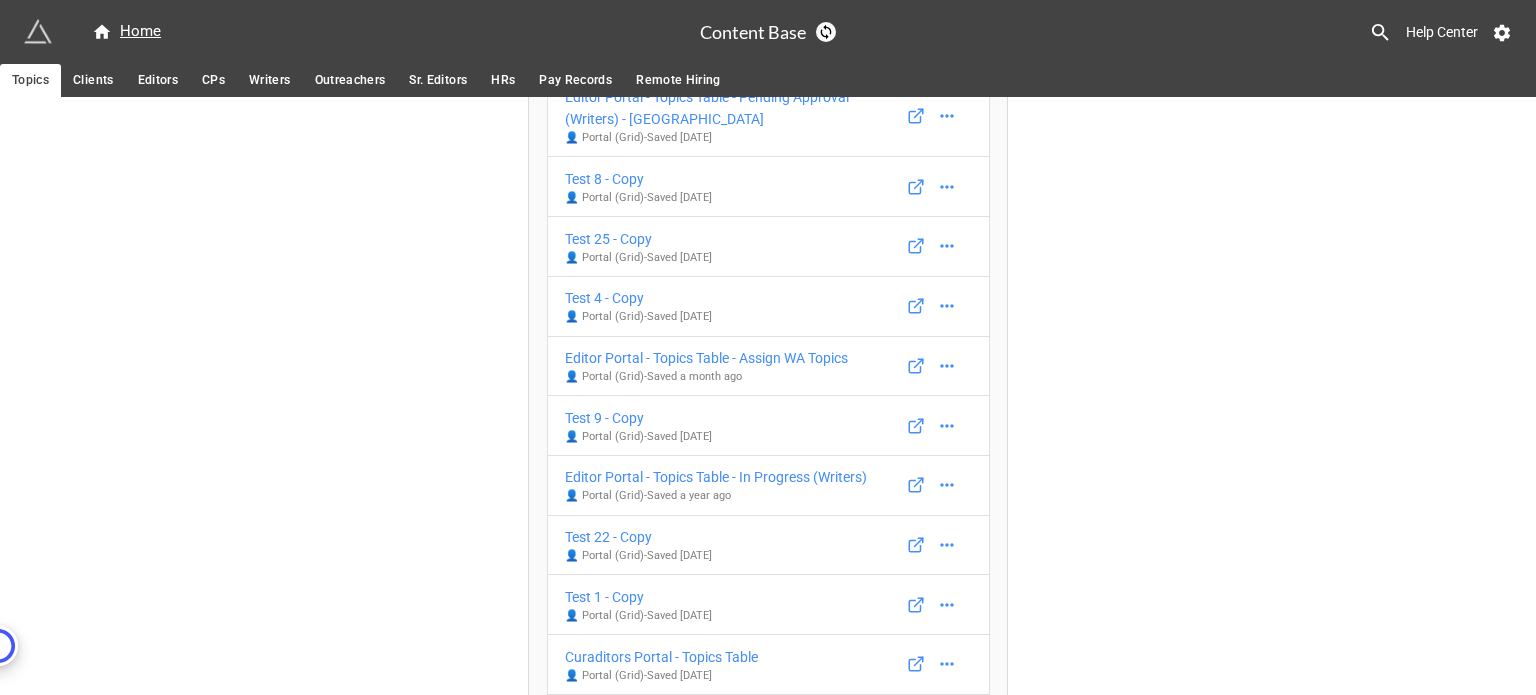 scroll, scrollTop: 804, scrollLeft: 0, axis: vertical 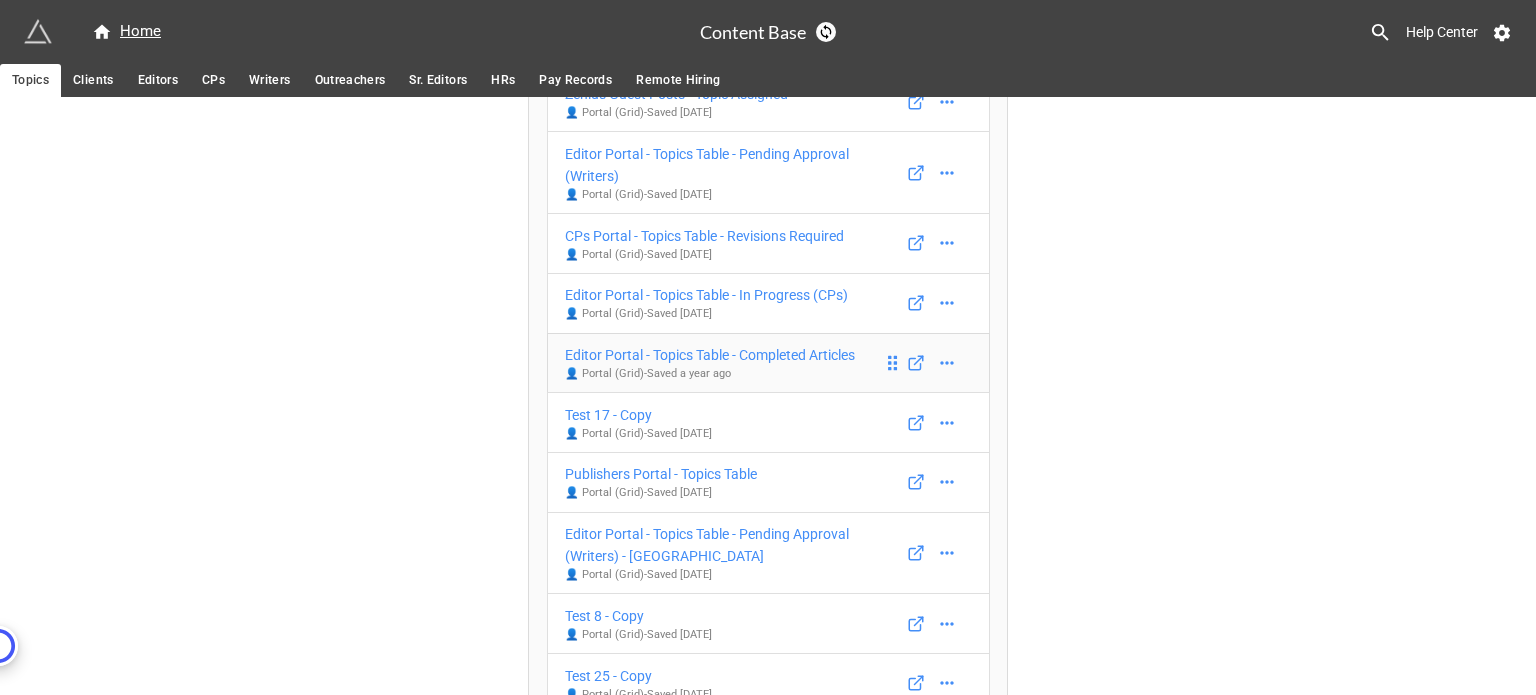 click on "Editor Portal - Topics Table - Completed Articles" at bounding box center [710, 355] 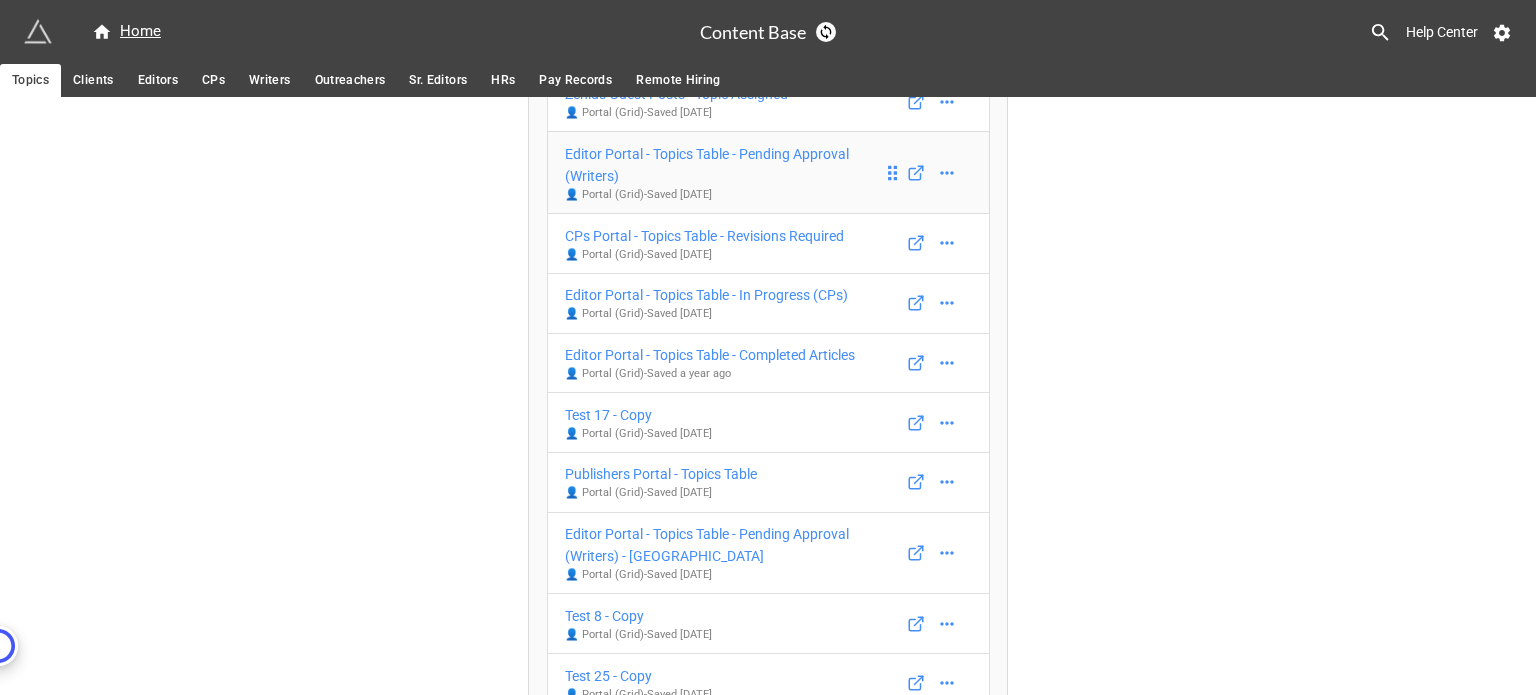 click on "Editor Portal - Topics Table - Pending Approval (Writers)" at bounding box center [724, 165] 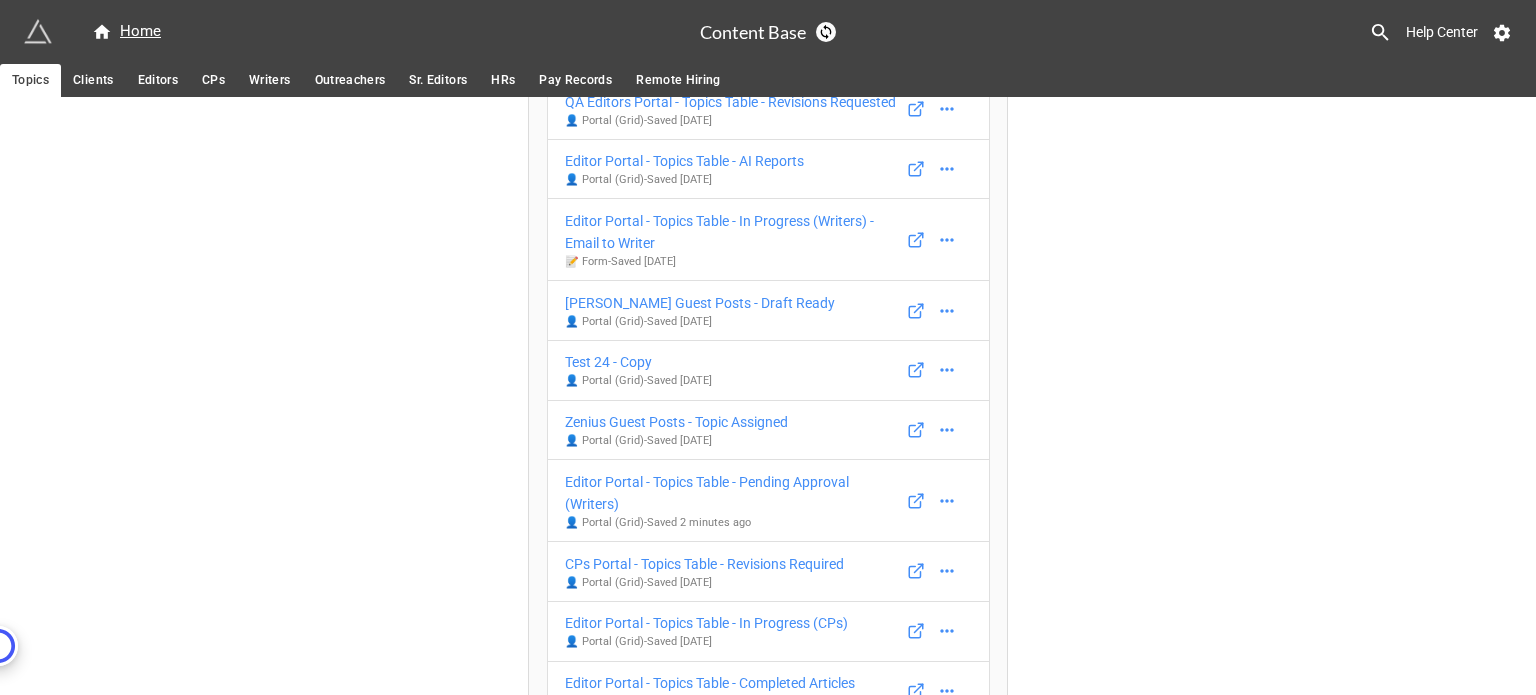 scroll, scrollTop: 0, scrollLeft: 0, axis: both 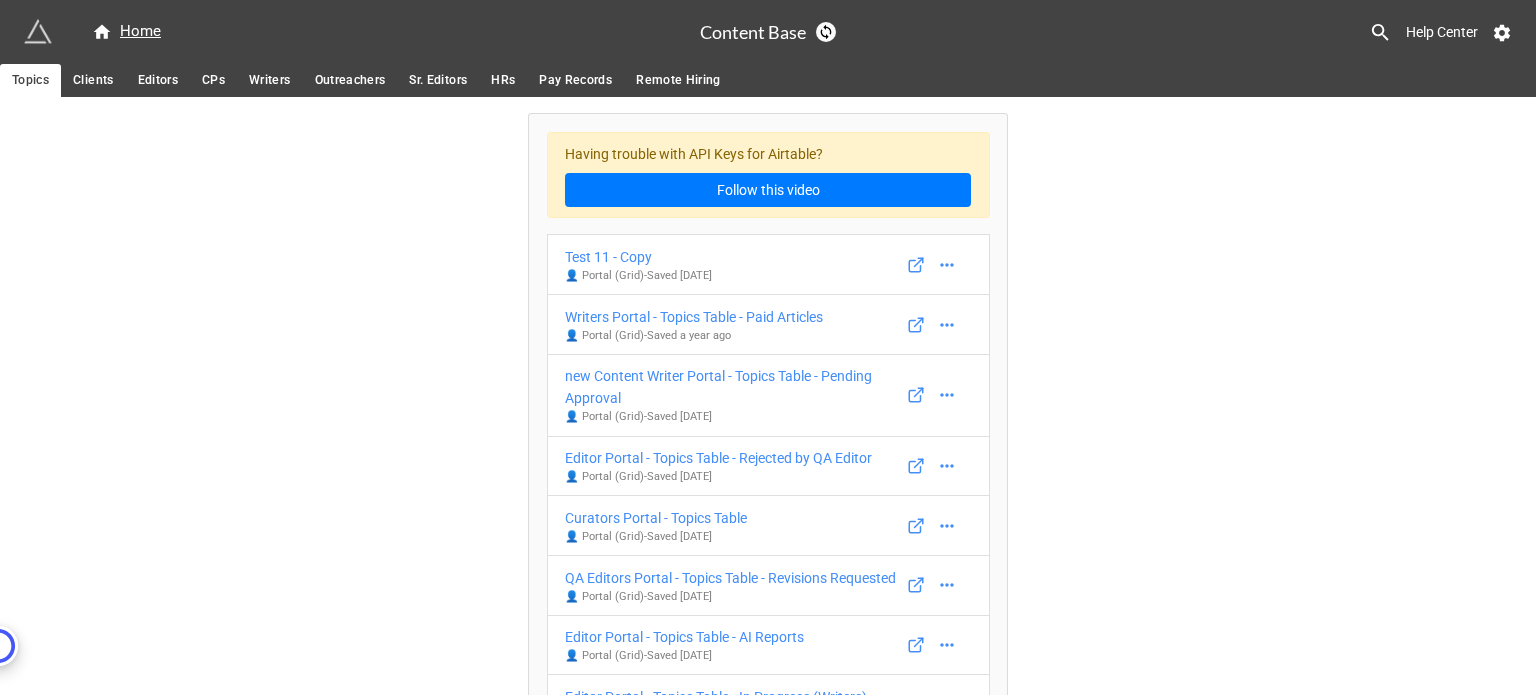 click on "Topics Clients Editors CPs Writers Outreachers Sr. Editors HRs Pay Records Remote Hiring" at bounding box center (768, 80) 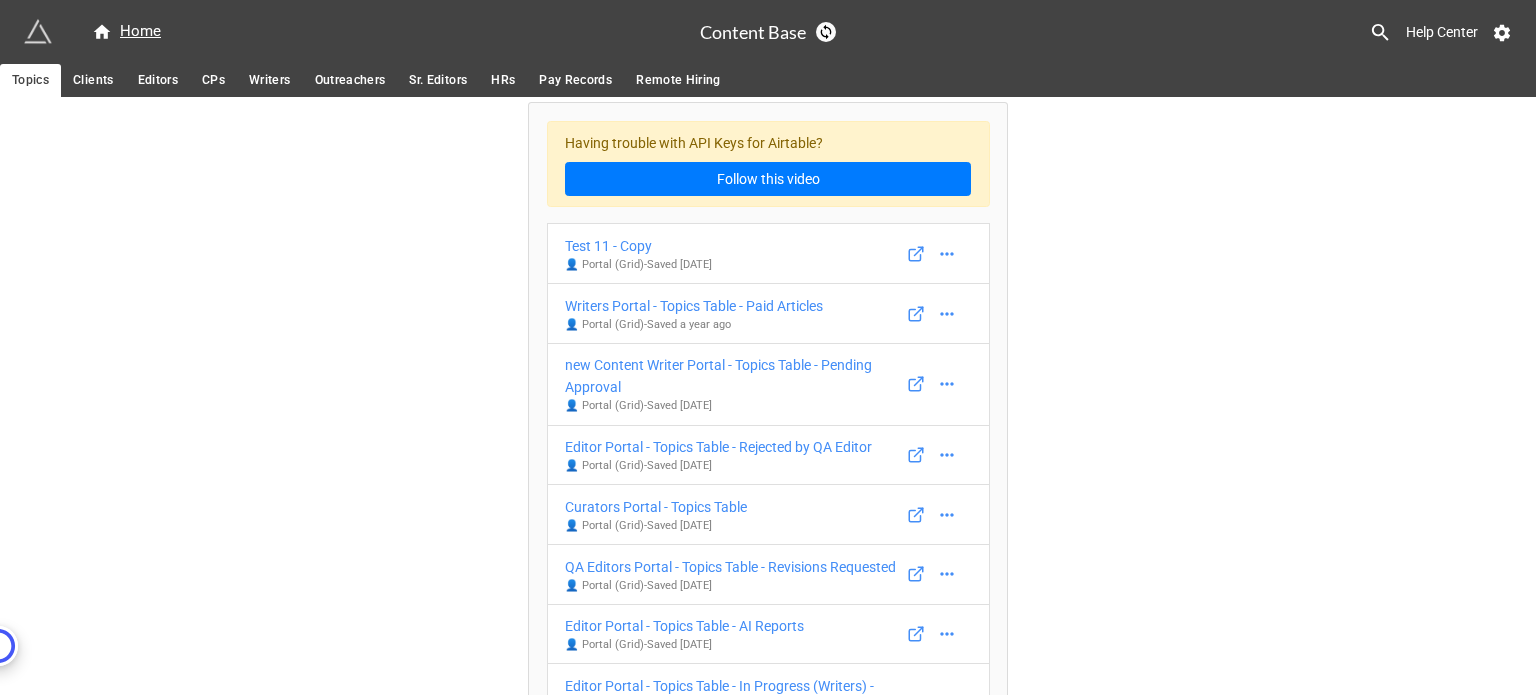 scroll, scrollTop: 0, scrollLeft: 0, axis: both 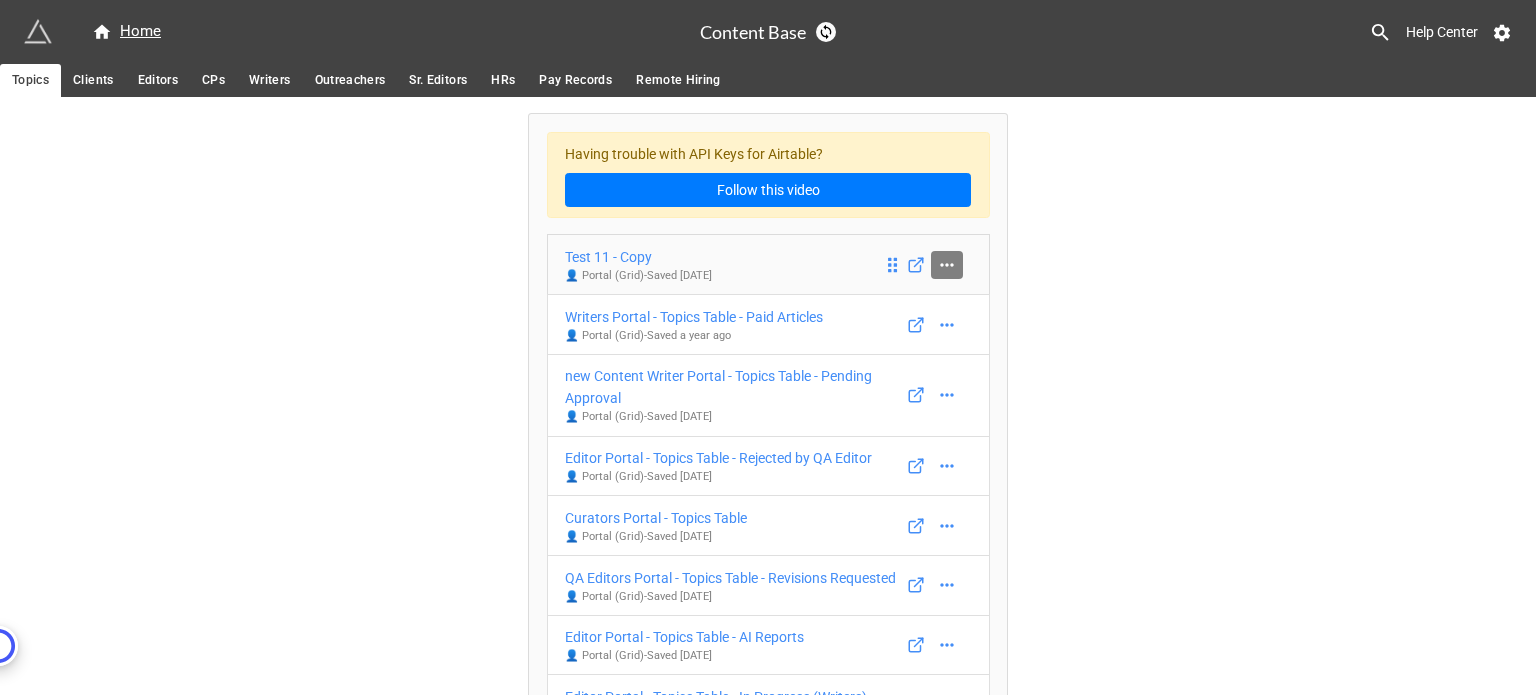 click 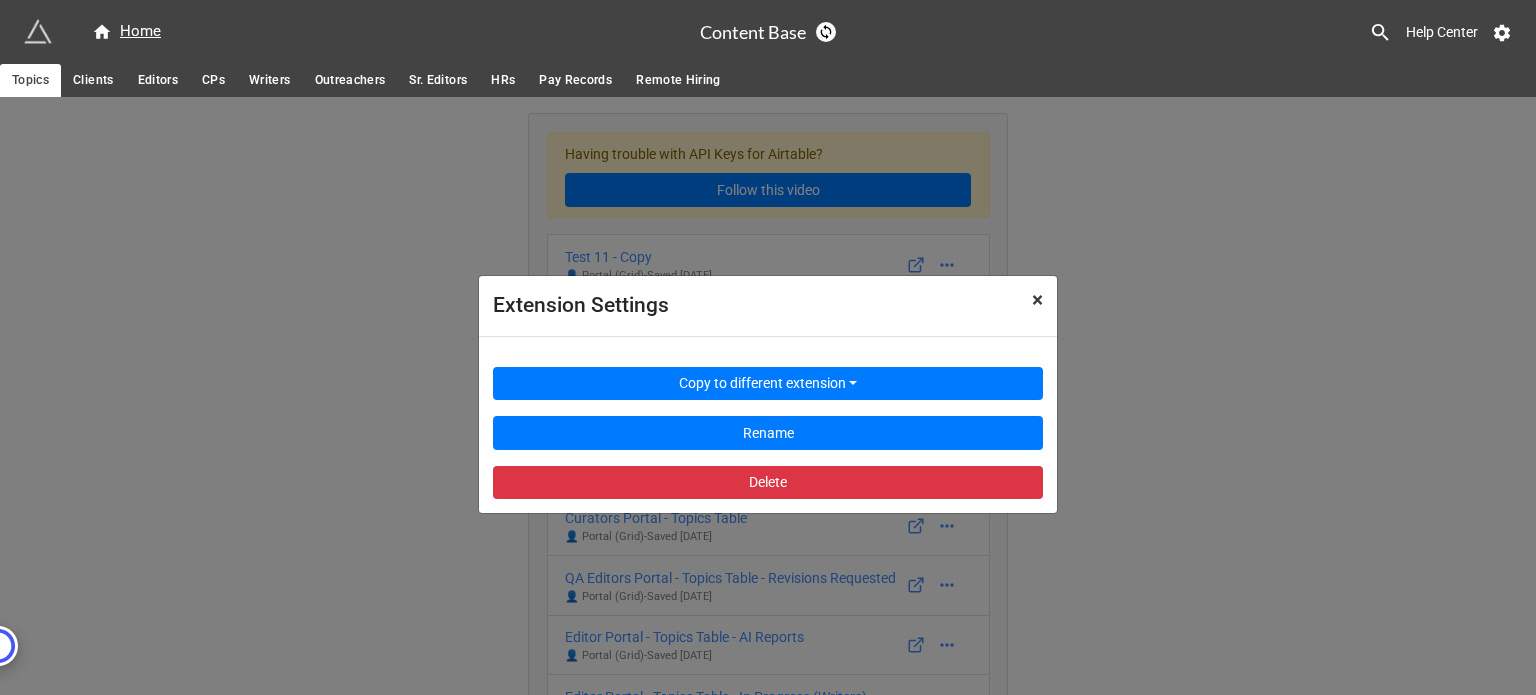 click on "×" at bounding box center (1037, 300) 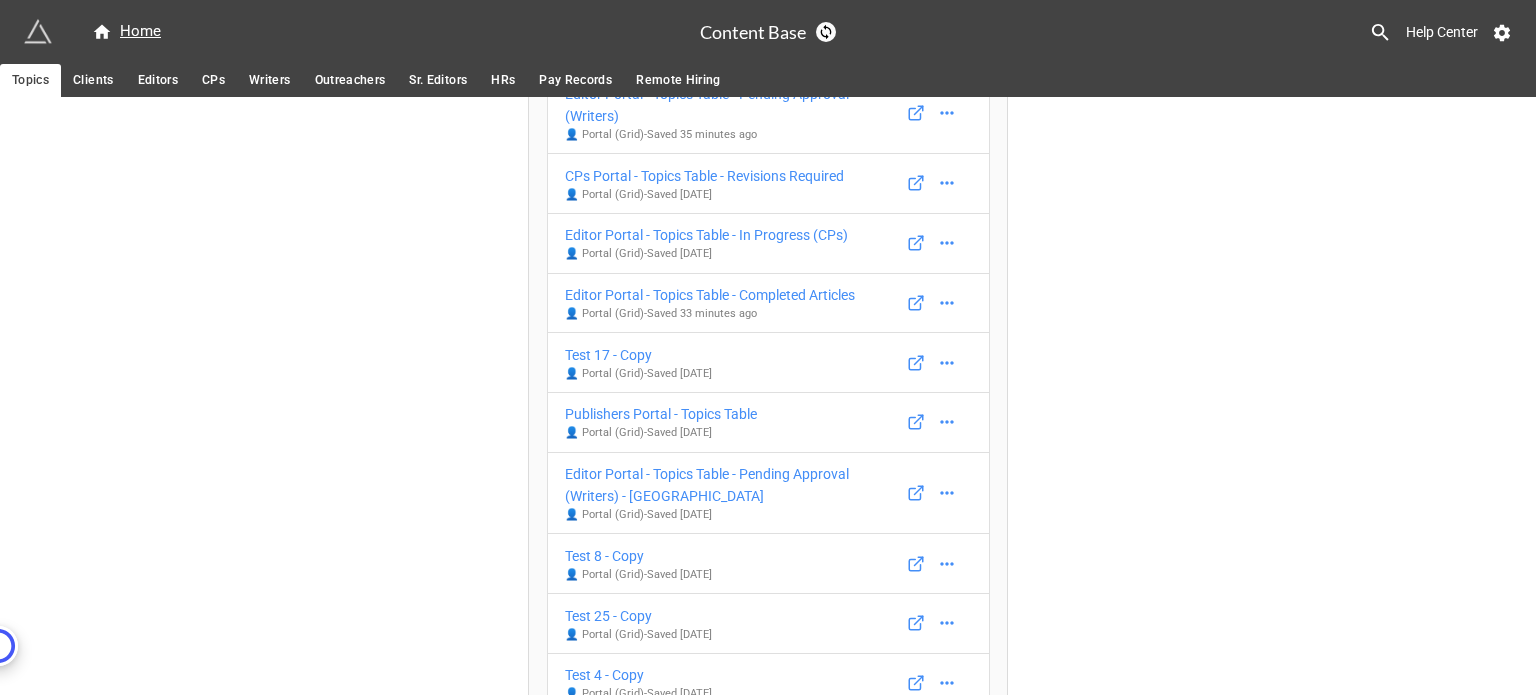 scroll, scrollTop: 1479, scrollLeft: 0, axis: vertical 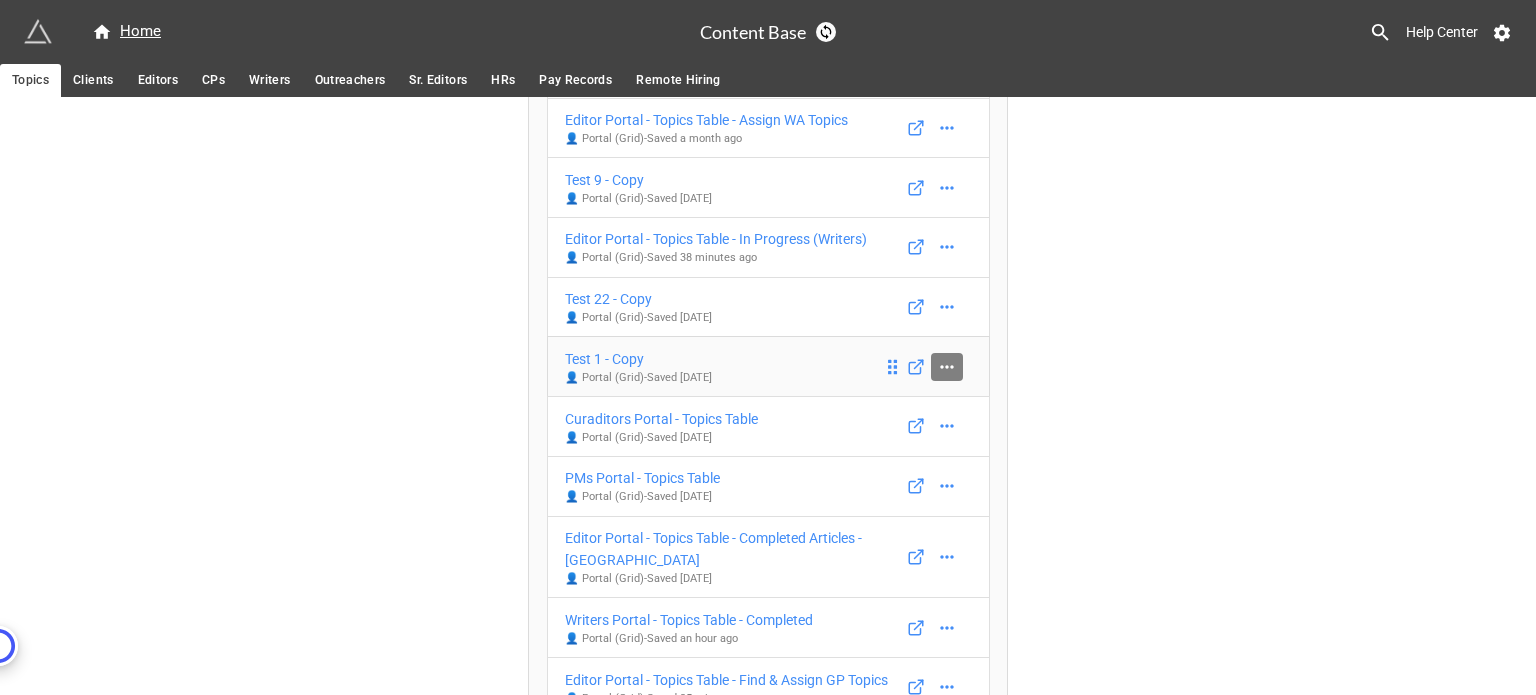 click 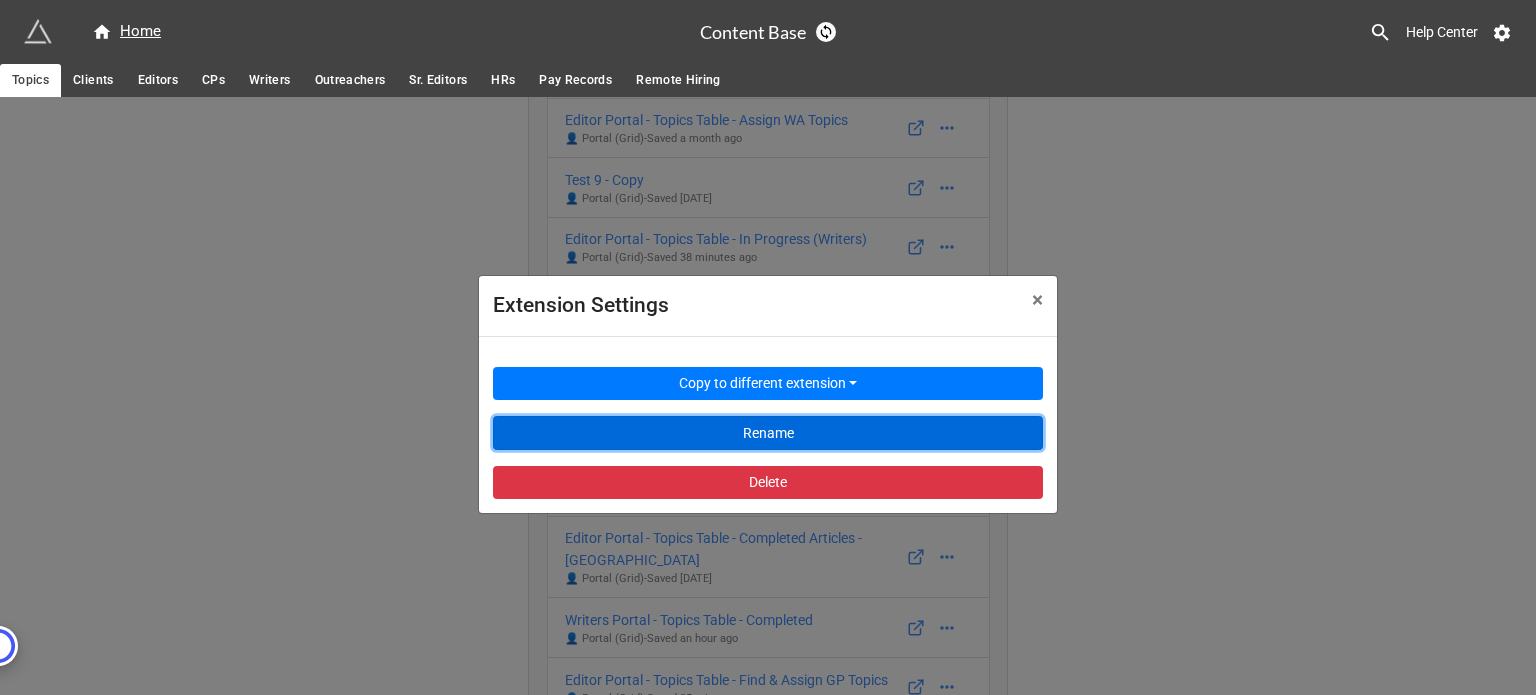 click on "Rename" at bounding box center (768, 433) 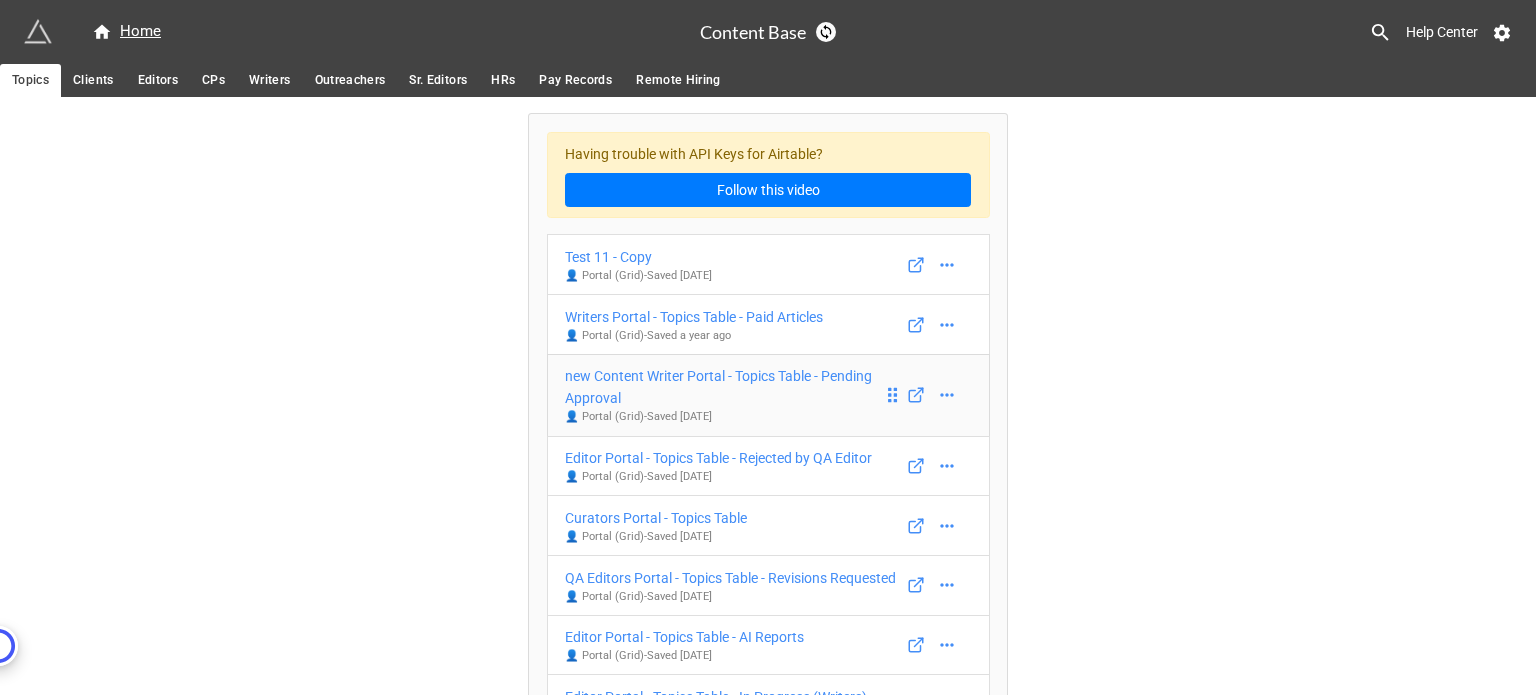 scroll, scrollTop: 1479, scrollLeft: 0, axis: vertical 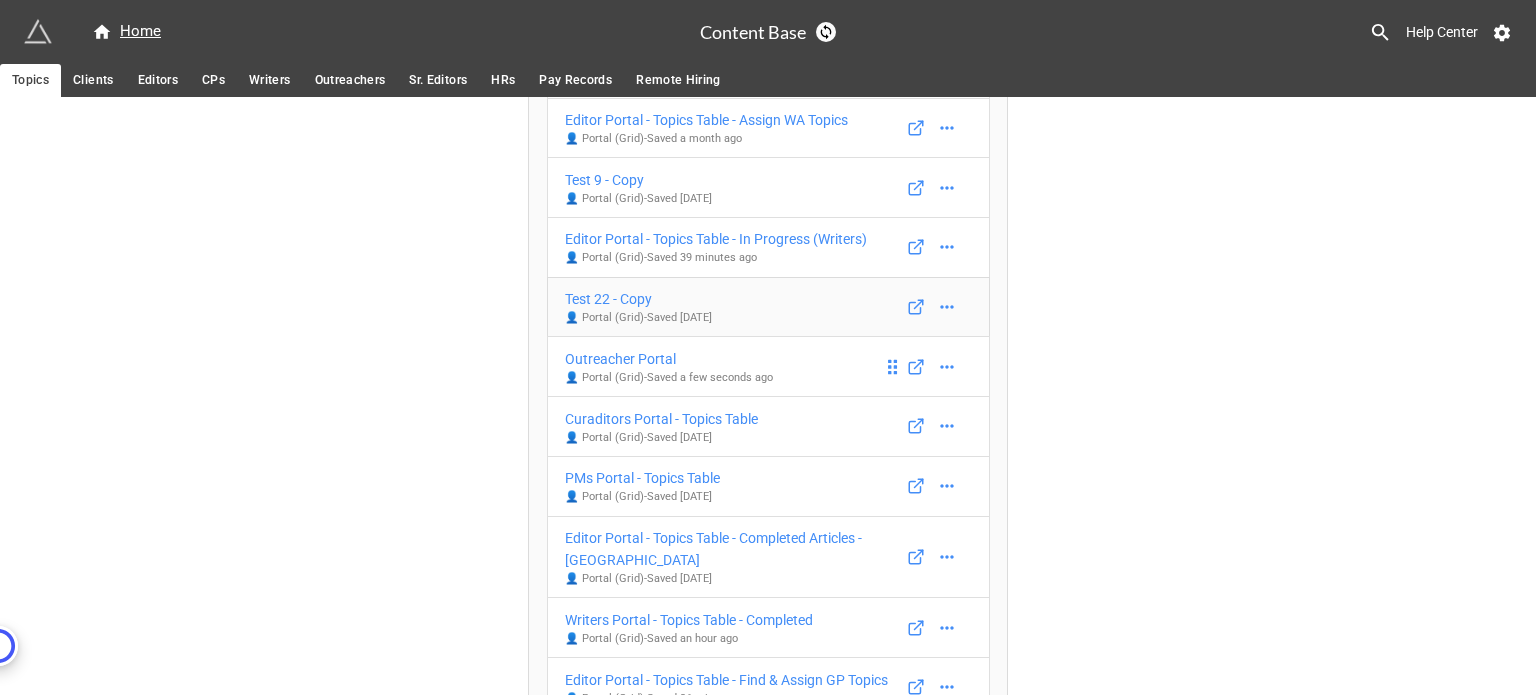 click on "👤 Portal (Grid)  -  Saved 4 months ago" at bounding box center (638, 318) 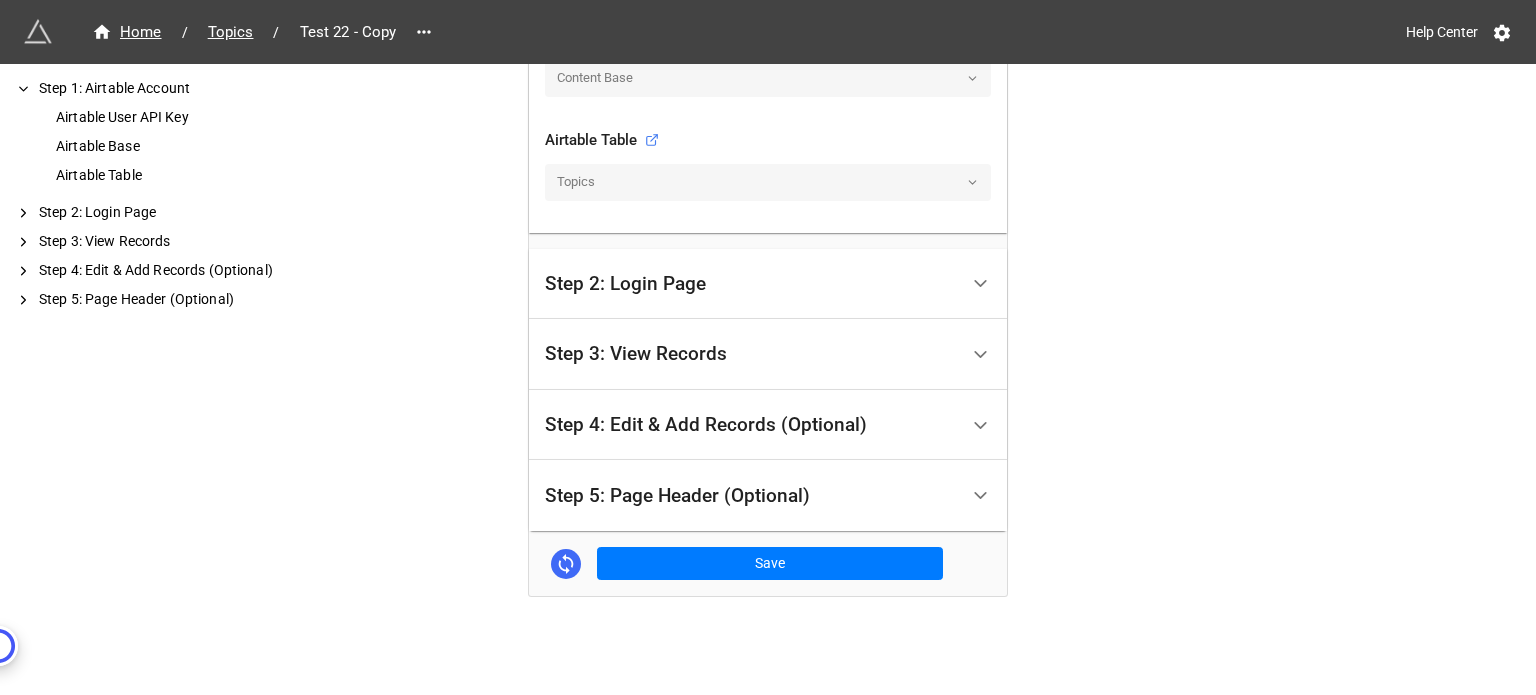 scroll, scrollTop: 747, scrollLeft: 0, axis: vertical 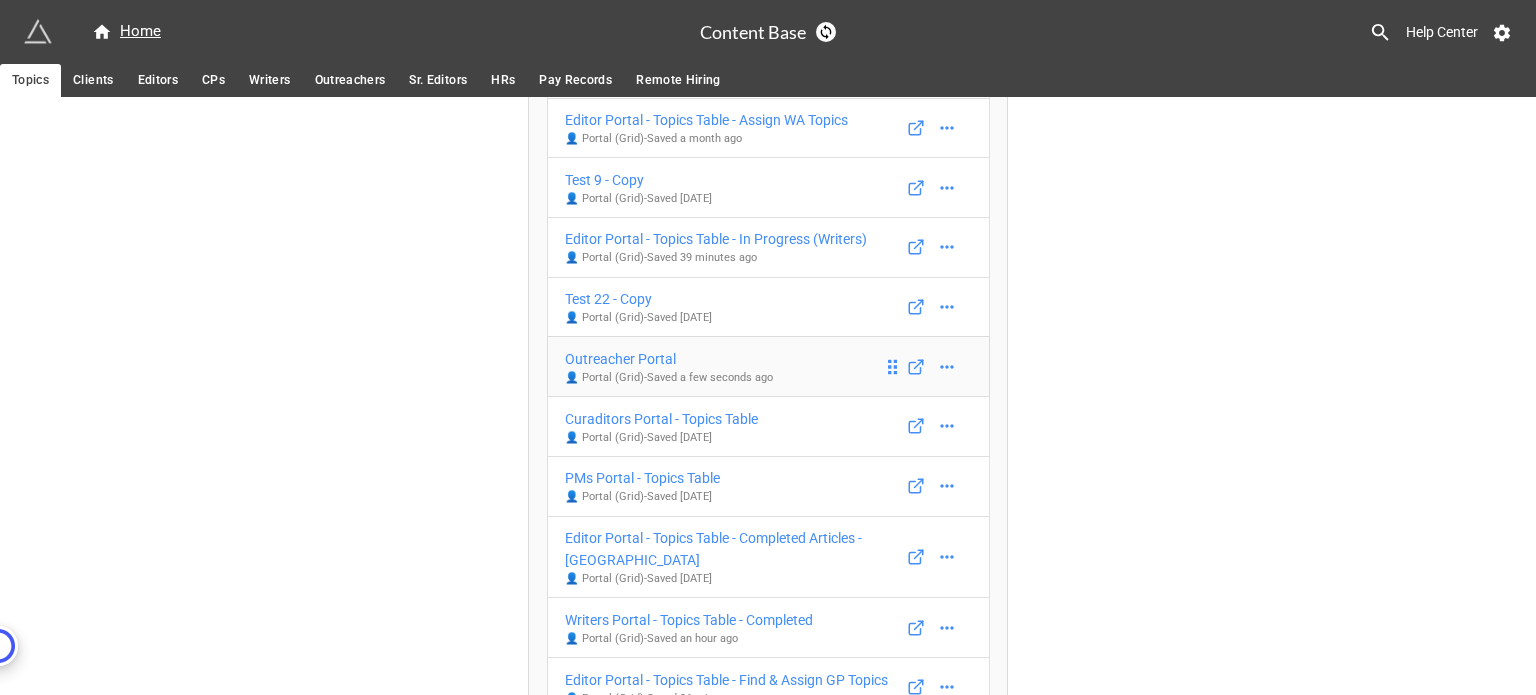 click on "Outreacher Portal" at bounding box center [669, 359] 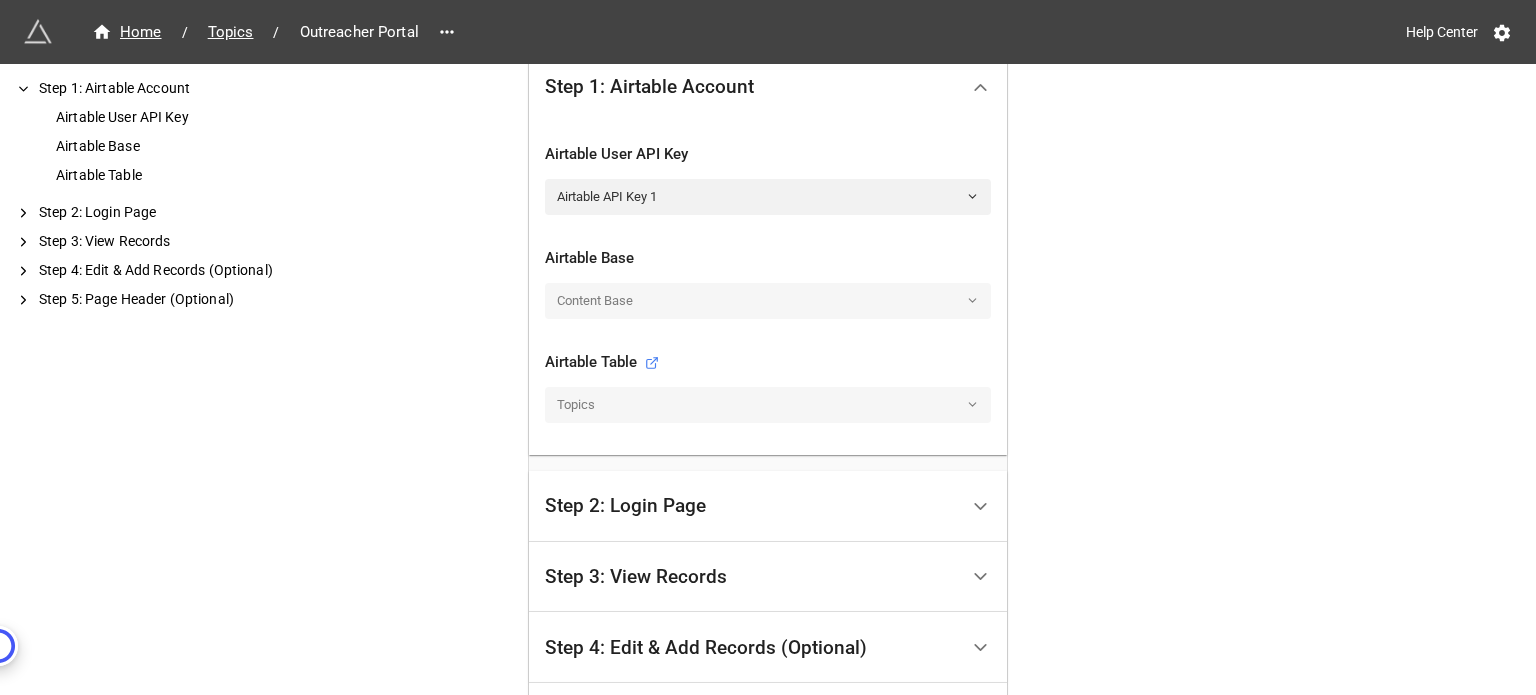 scroll, scrollTop: 500, scrollLeft: 0, axis: vertical 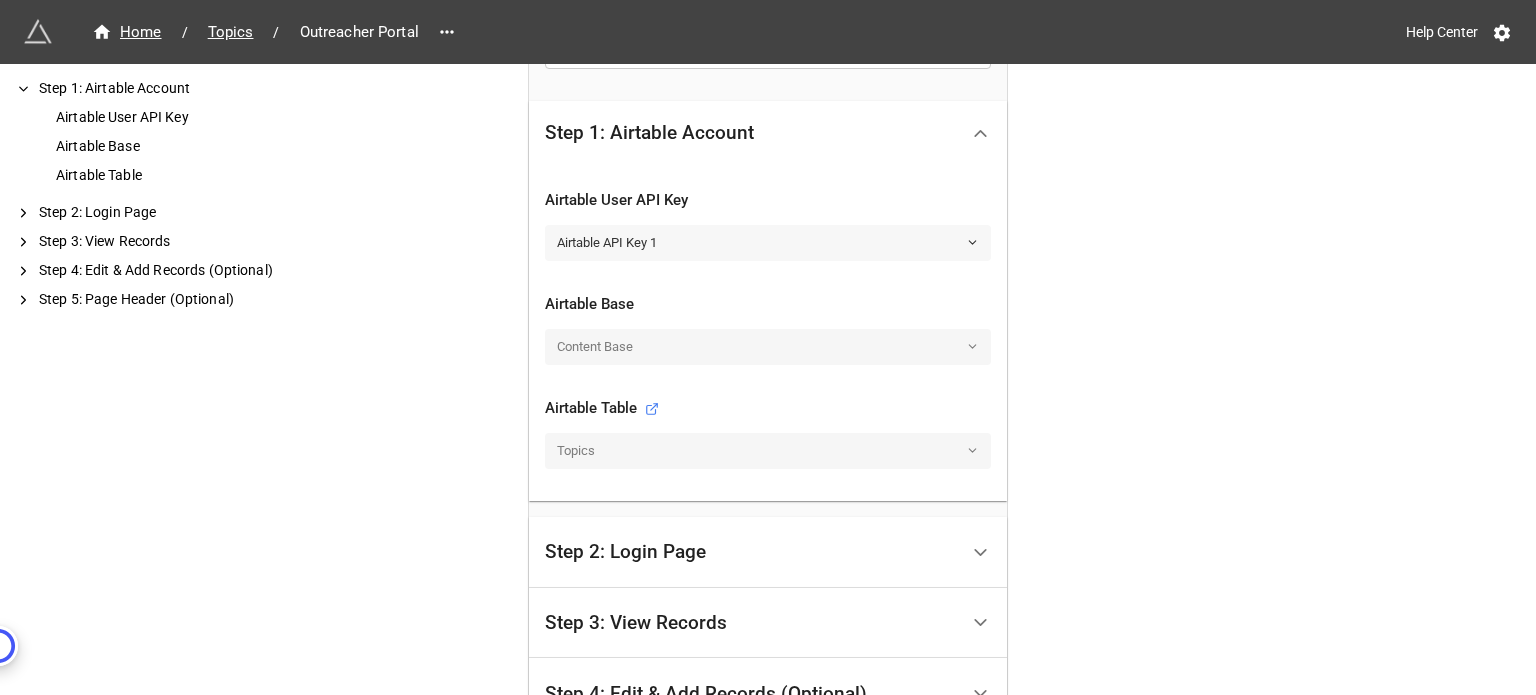click on "Airtable API Key 1" at bounding box center (768, 243) 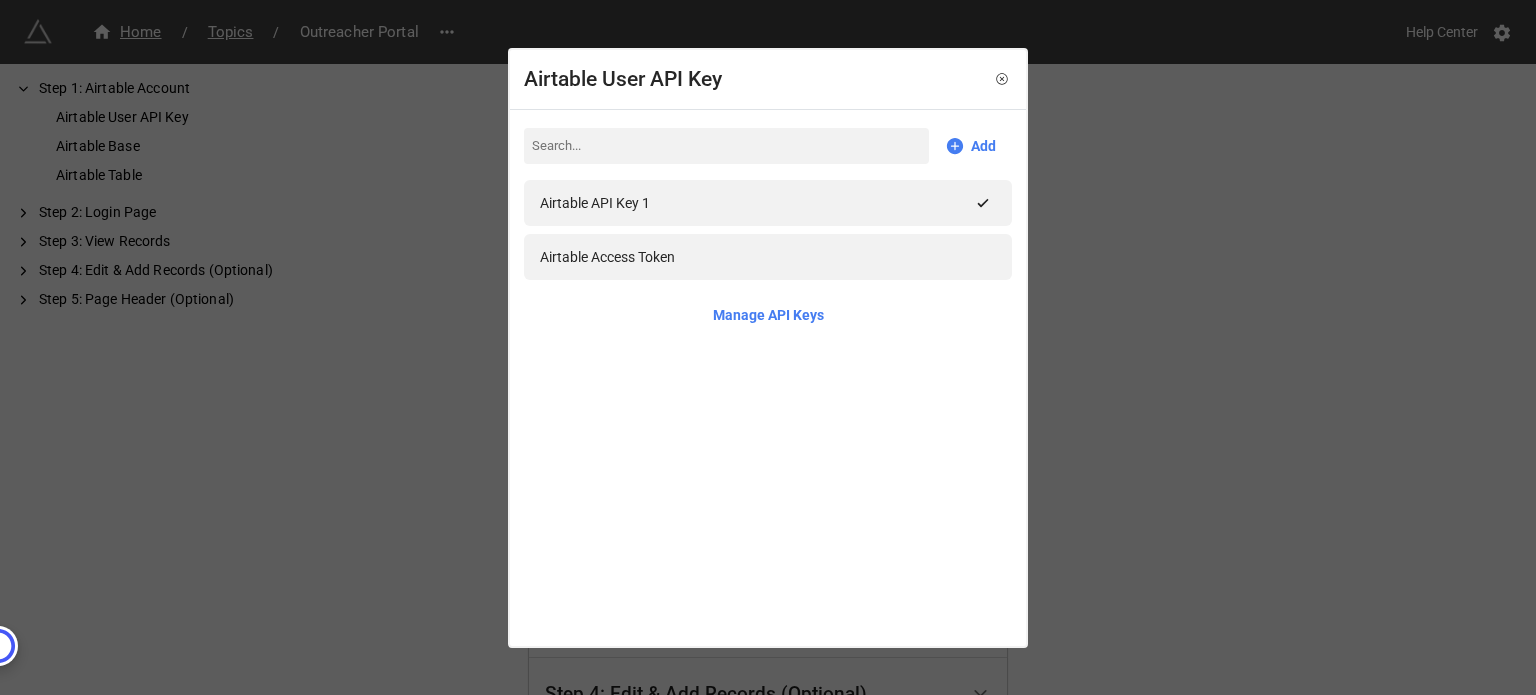 click on "Airtable User API Key Add Airtable API Key 1 Airtable Access Token Manage API Keys" at bounding box center (768, 347) 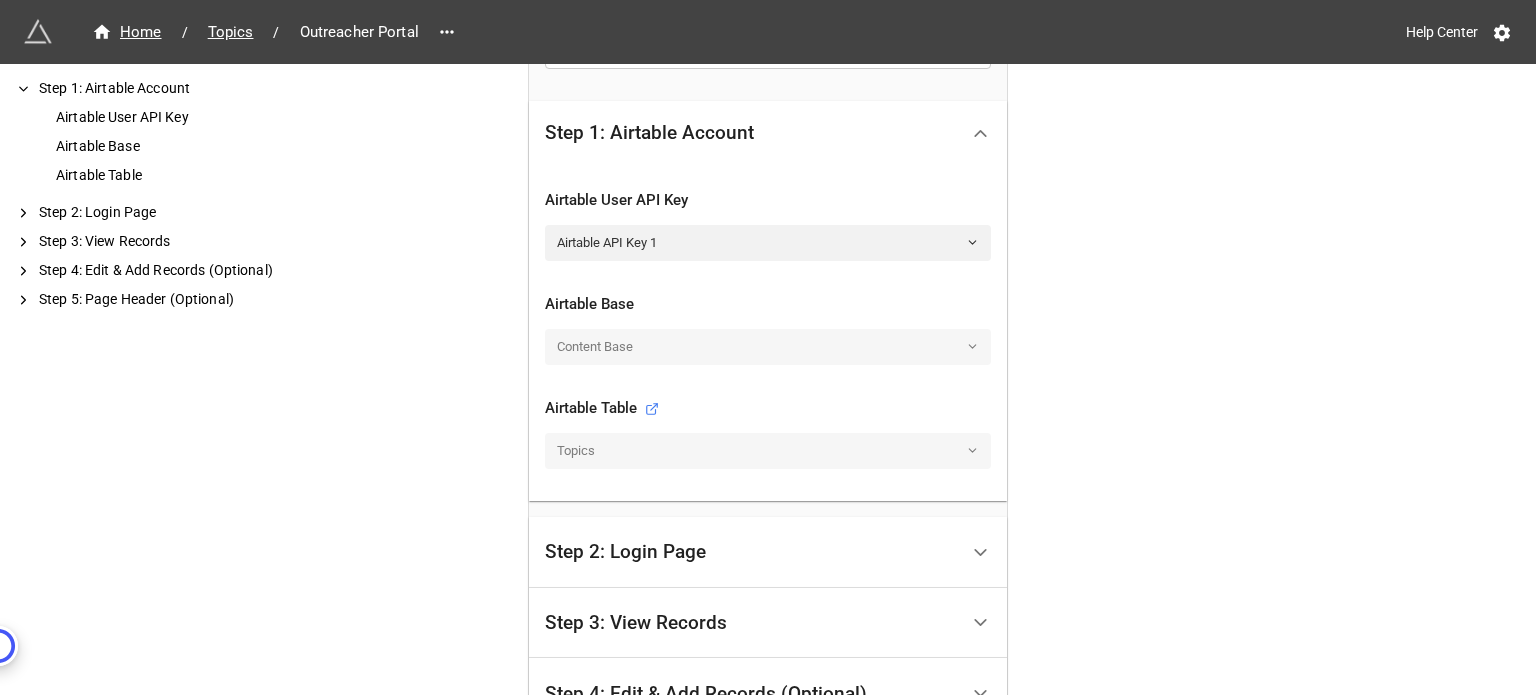 click on "Content Base" at bounding box center (768, 347) 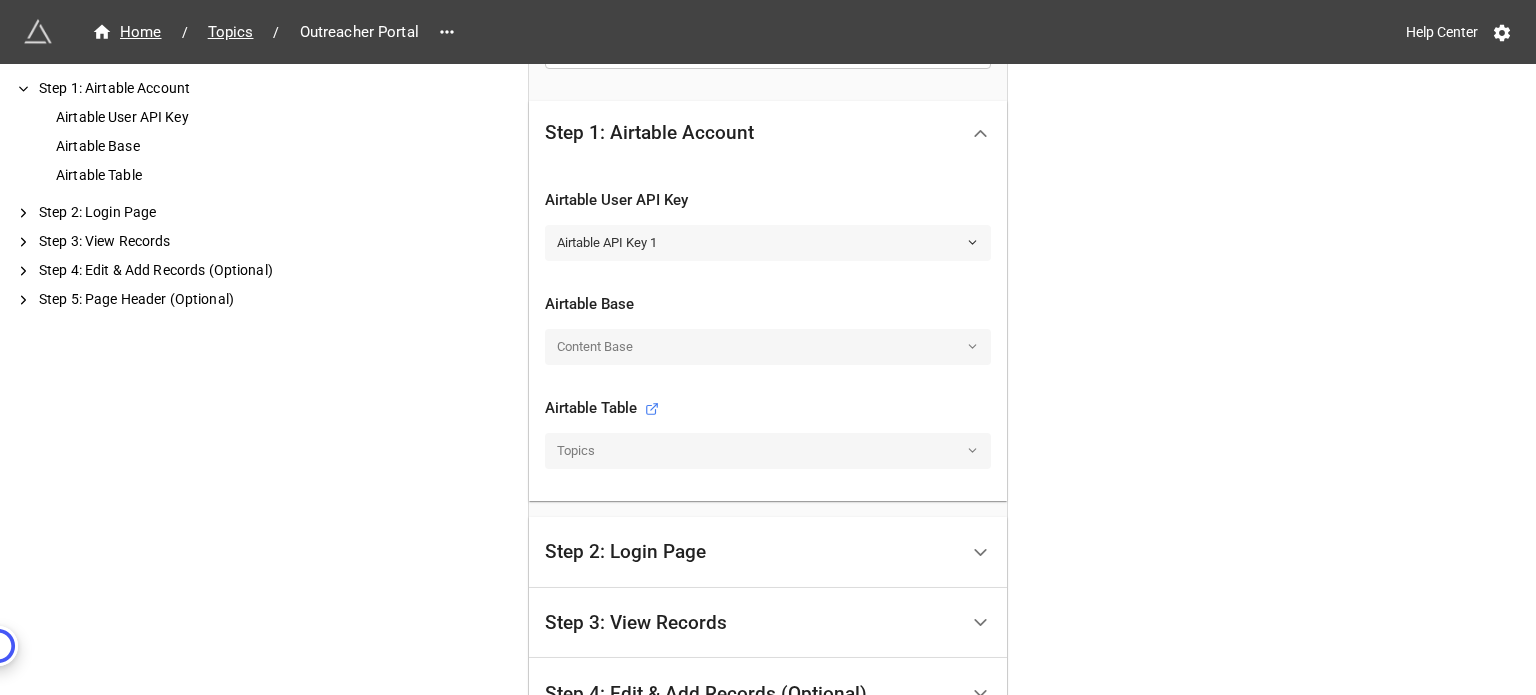 click on "Airtable API Key 1" at bounding box center [768, 243] 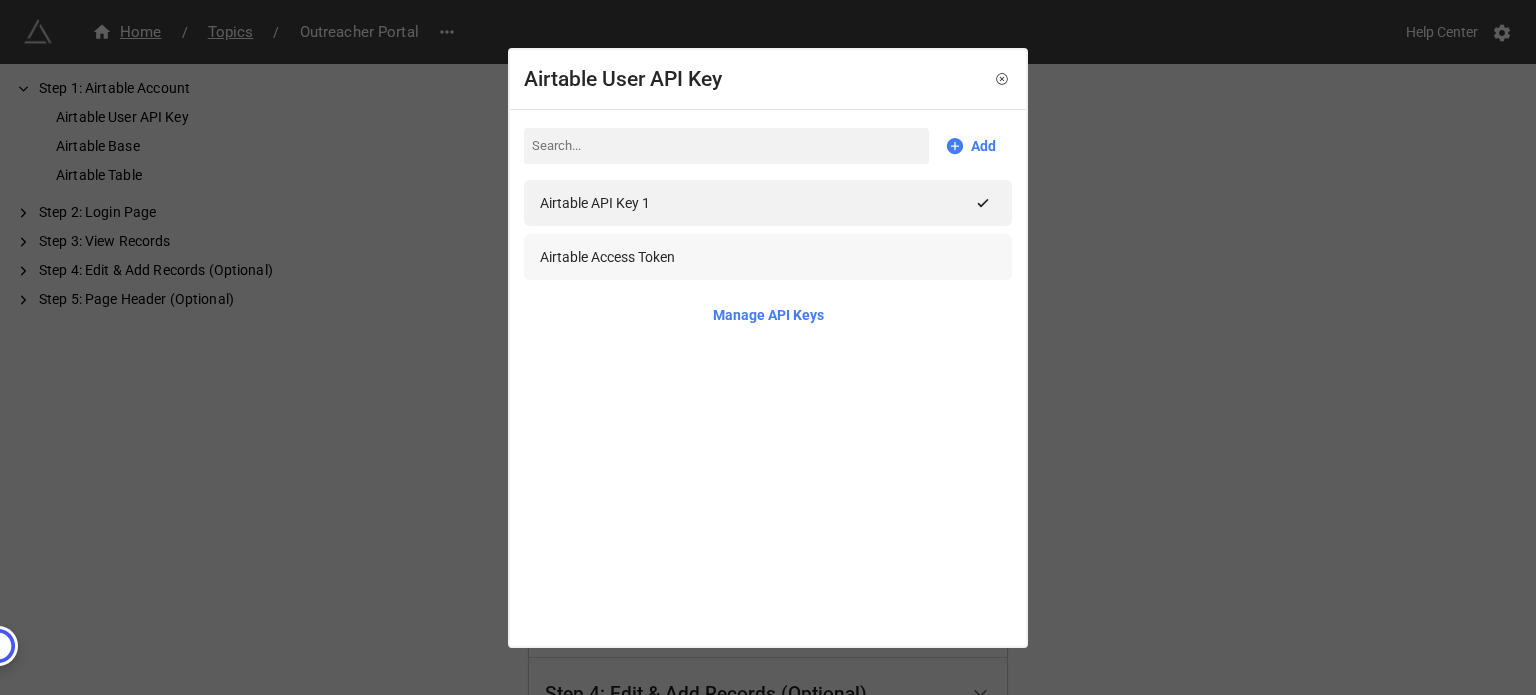 click on "Airtable Access Token" at bounding box center (768, 257) 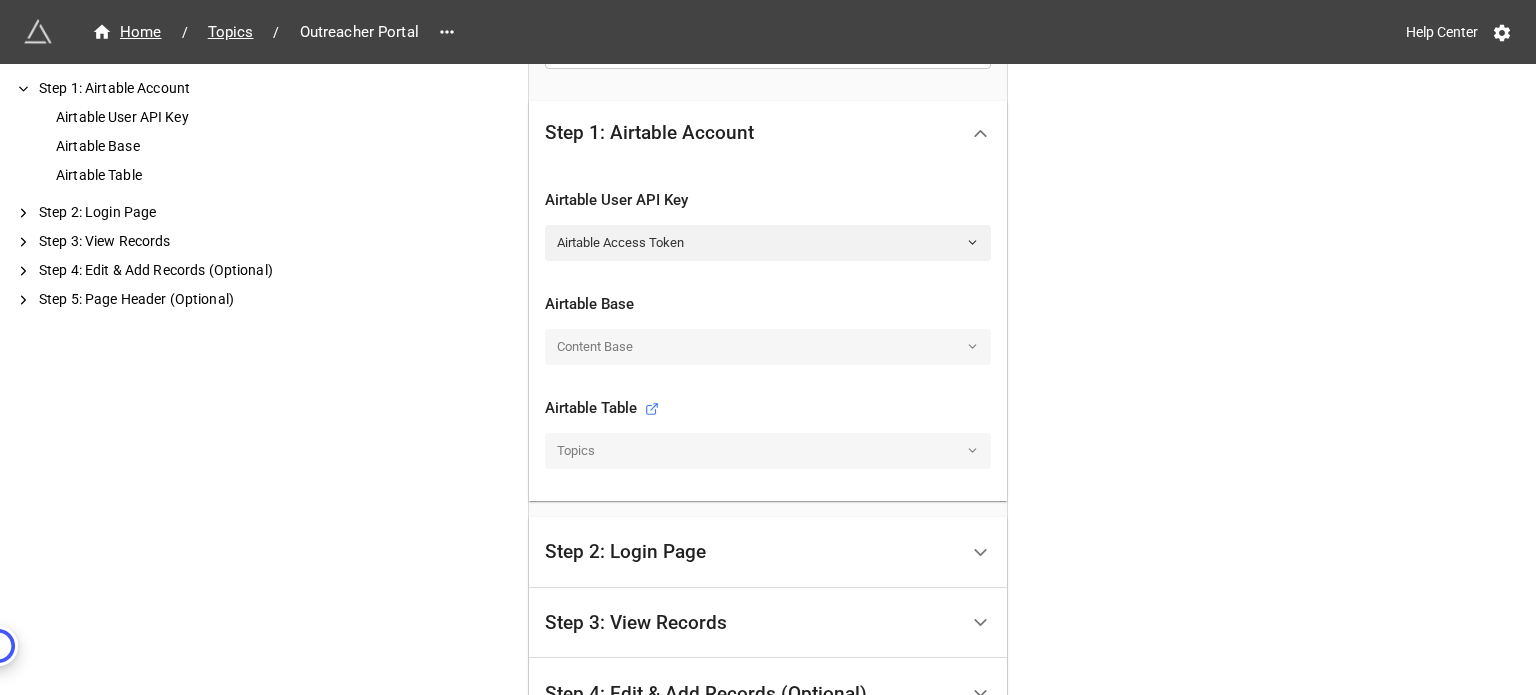 click on "Content Base" at bounding box center [768, 347] 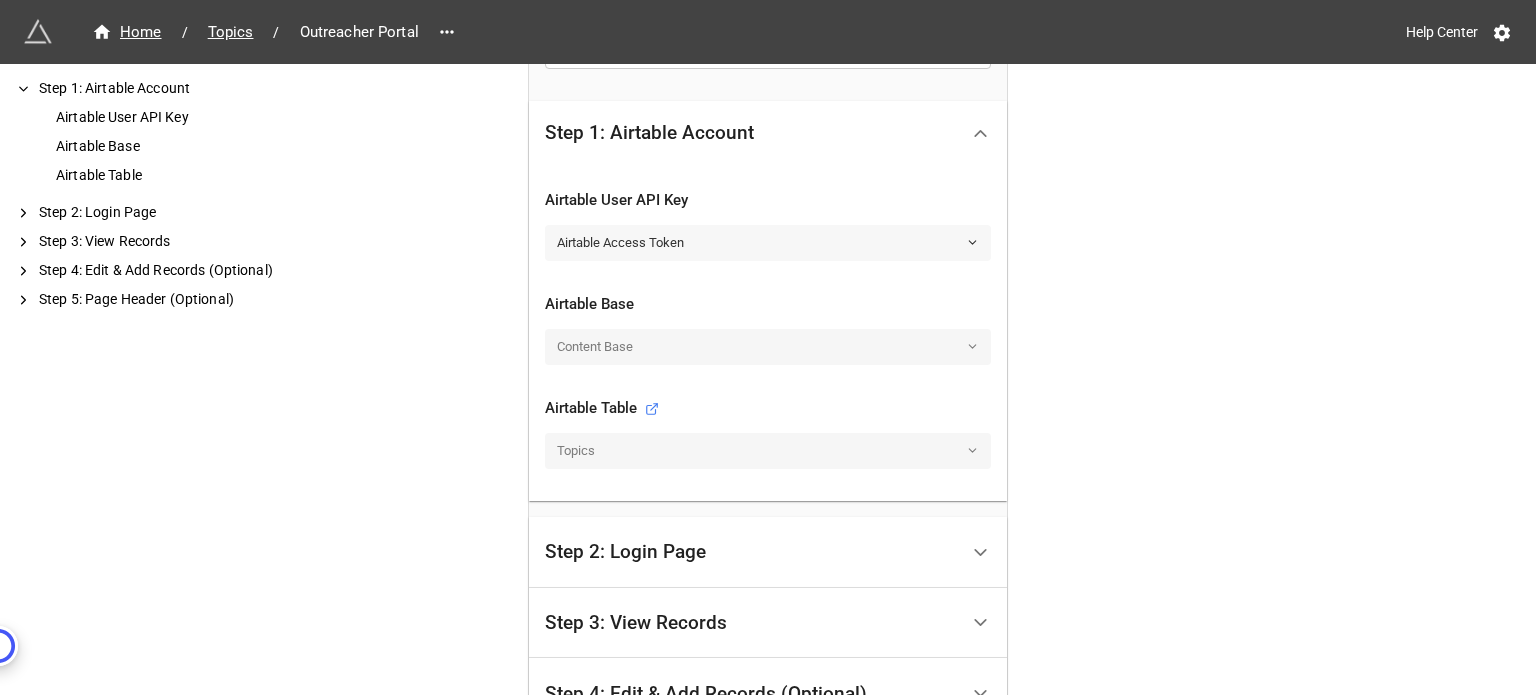 click on "Airtable Access Token" at bounding box center (768, 243) 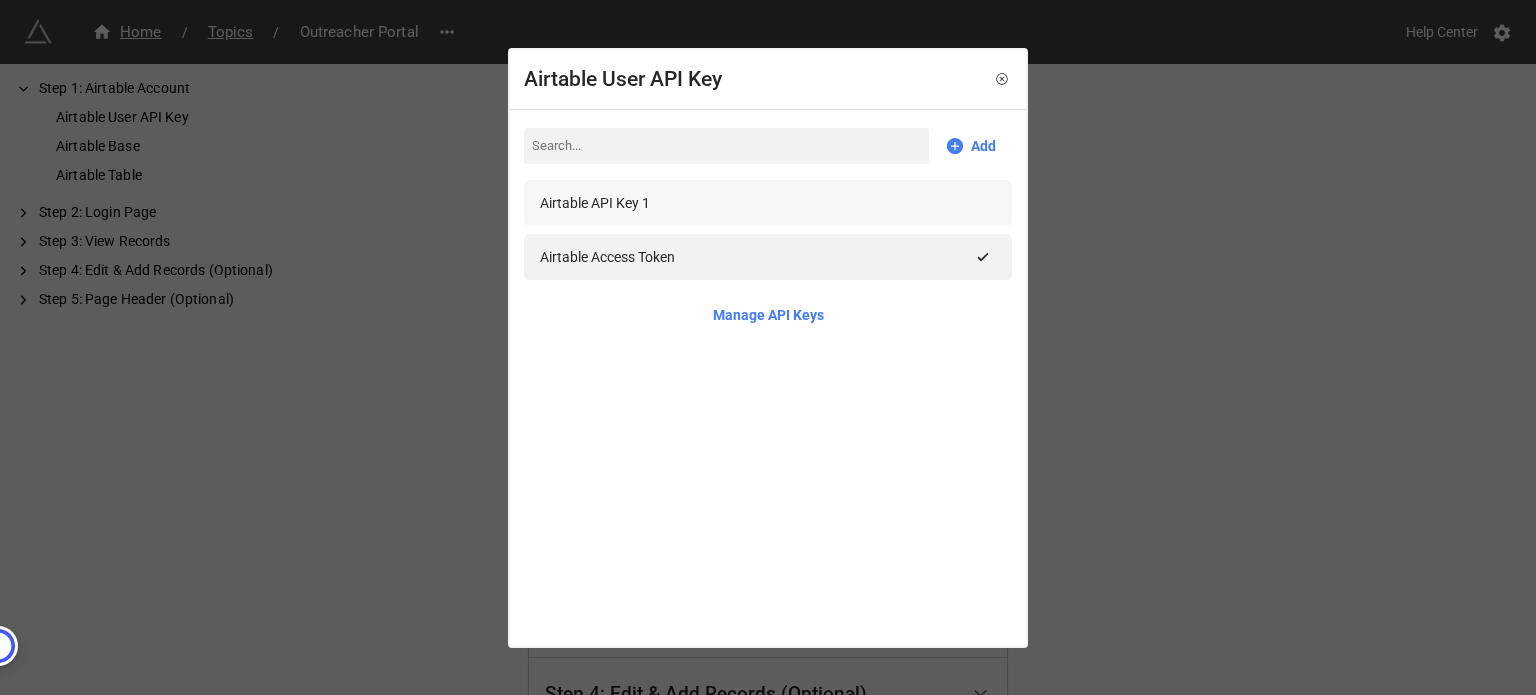click on "Airtable API Key 1" at bounding box center (768, 203) 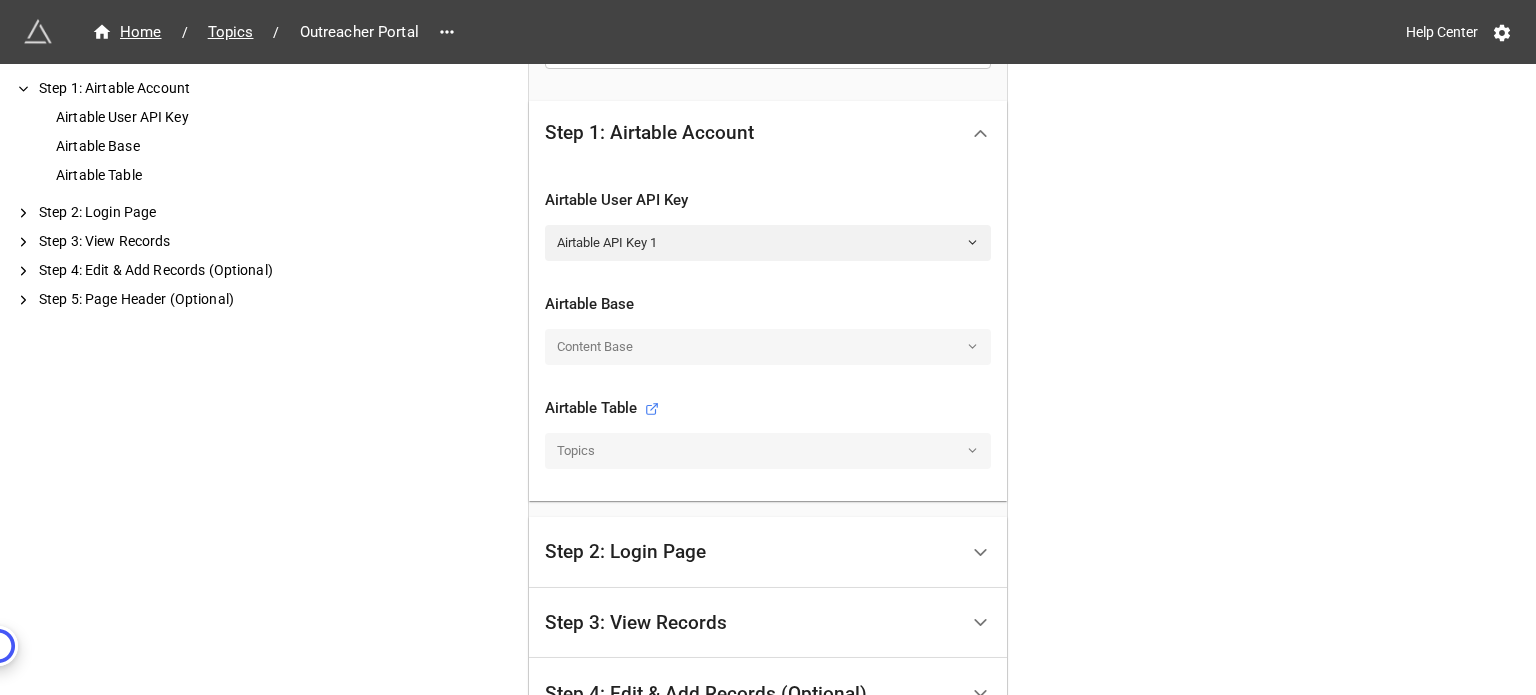 click on "We have released a newer version of this extension with many improvements!  It's  signficantly better and we highly recommend using it instead. Try new extension Home / Topics / Outreacher Portal Help Center How to Setup Step 1: Airtable Account Airtable User API Key Airtable Base Airtable Table Step 2: Login Page Step 3: View Records Step 4: Edit & Add Records (Optional) Step 5: Page Header (Optional) Step 1: Airtable Account Airtable User API Key Airtable API Key 1 Airtable Base Content Base Airtable Table Topics Step 2: Login Page Users Linked Records Field The linked records field that links to the users table. If you do not have a linked records field in your table, you should use the  Search Page Extension  instead. Writer Login Field(s) The names of the fields you would like to use for searching records. The fields here are part of the users table. This can be a single field or multiple fields. Email Email Pass Formula Add Remove All Limit Login to View in Users Table (Optional) Select View Advanced" at bounding box center [768, 232] 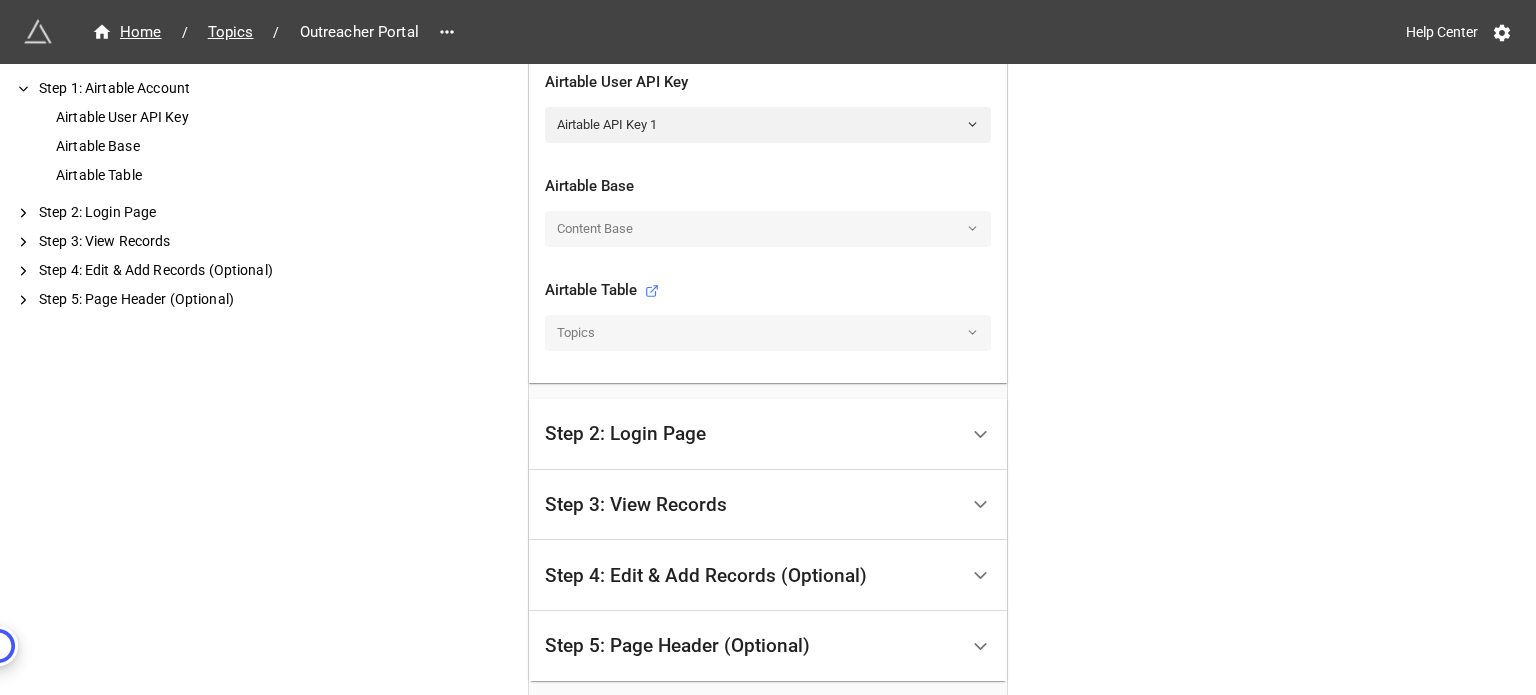 scroll, scrollTop: 700, scrollLeft: 0, axis: vertical 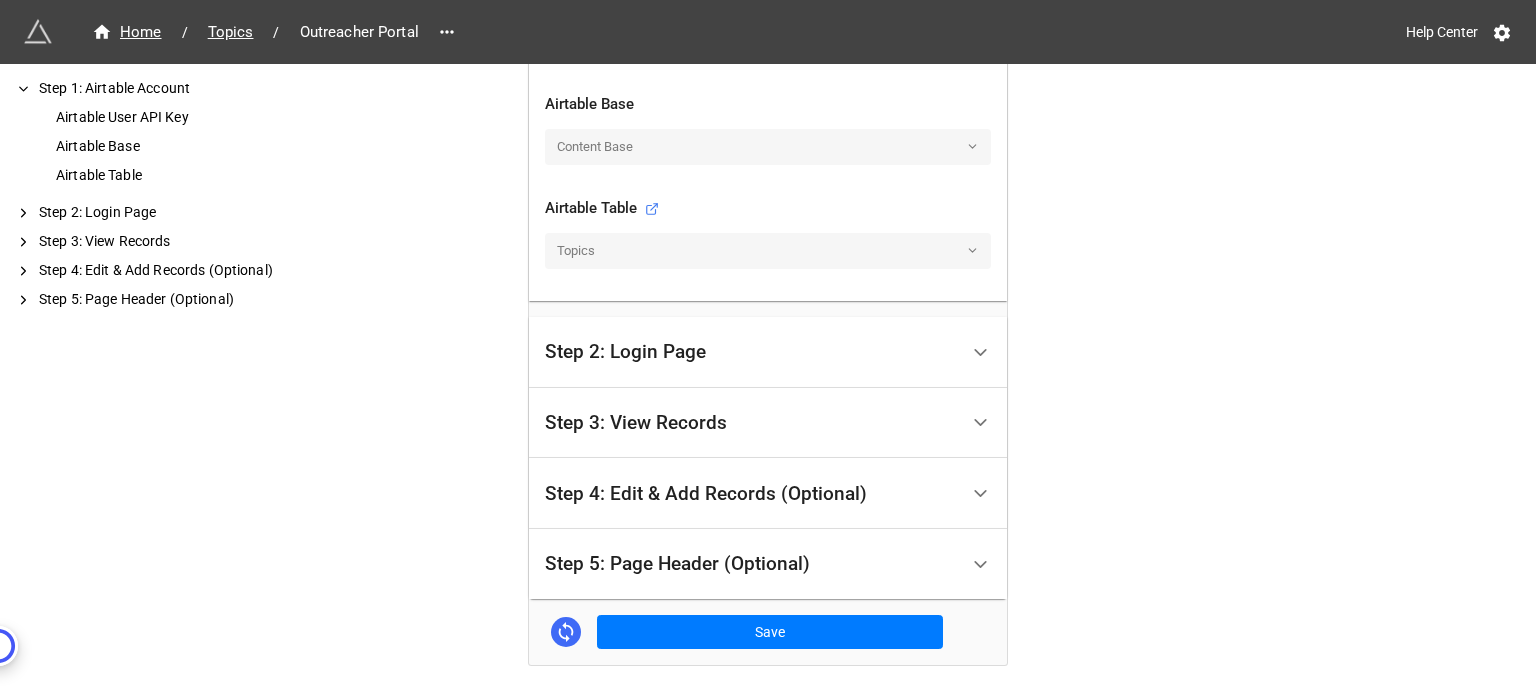 click on "Step 2: Login Page" at bounding box center [751, 352] 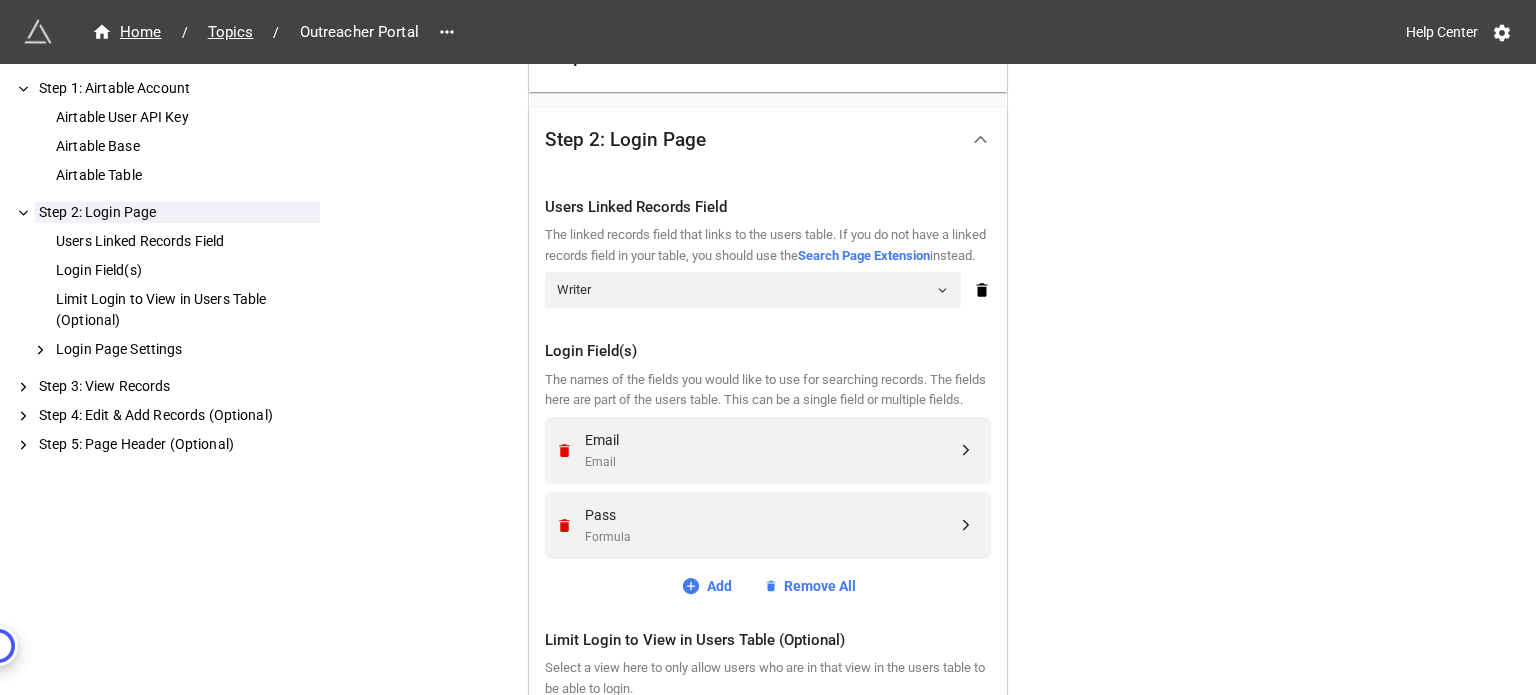 scroll, scrollTop: 729, scrollLeft: 0, axis: vertical 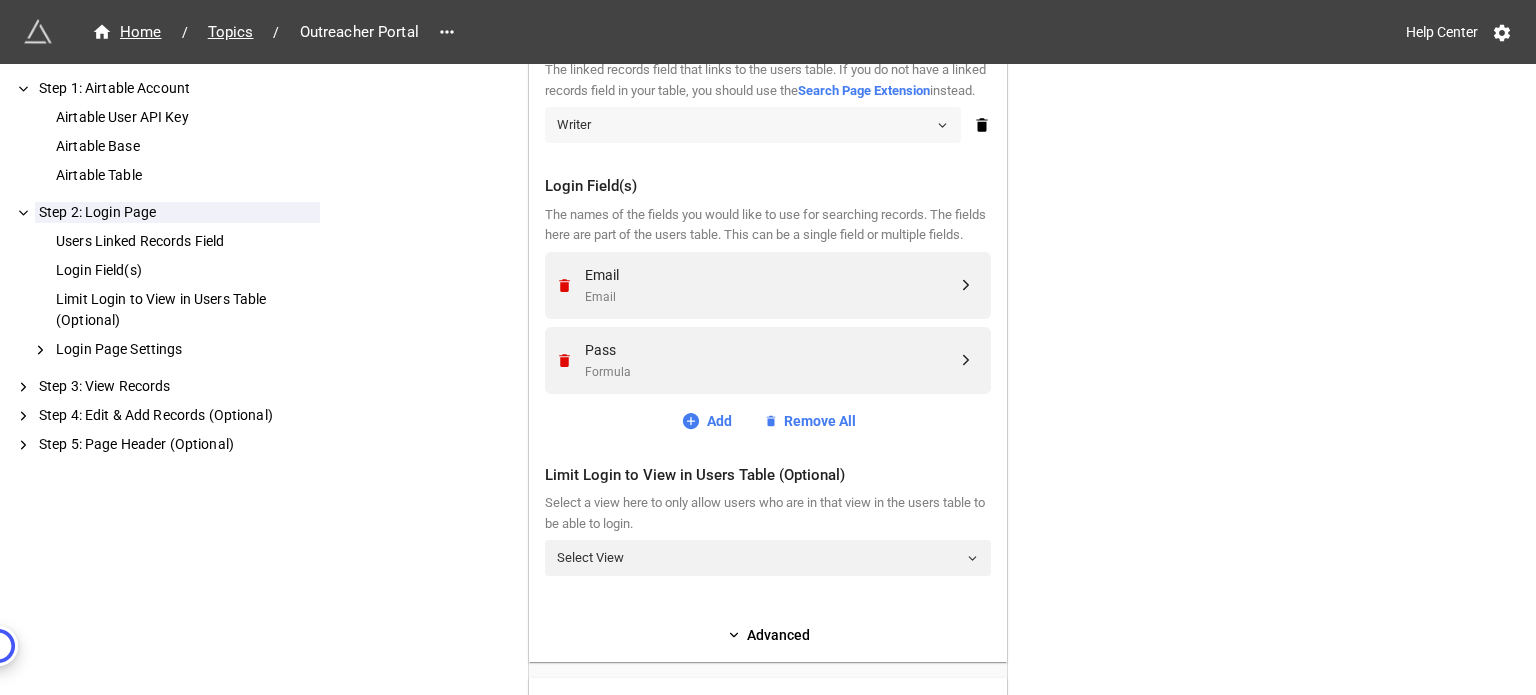 click on "Writer" at bounding box center (753, 125) 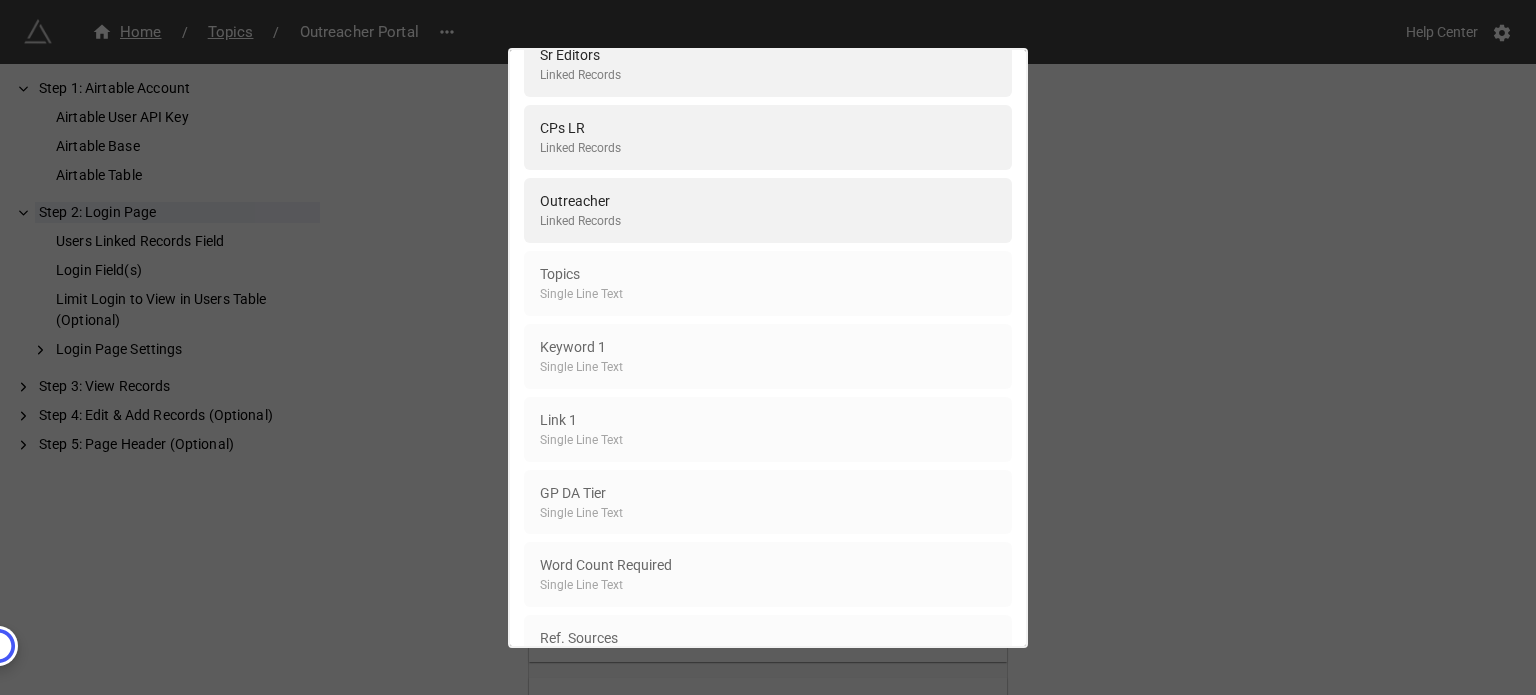 scroll, scrollTop: 300, scrollLeft: 0, axis: vertical 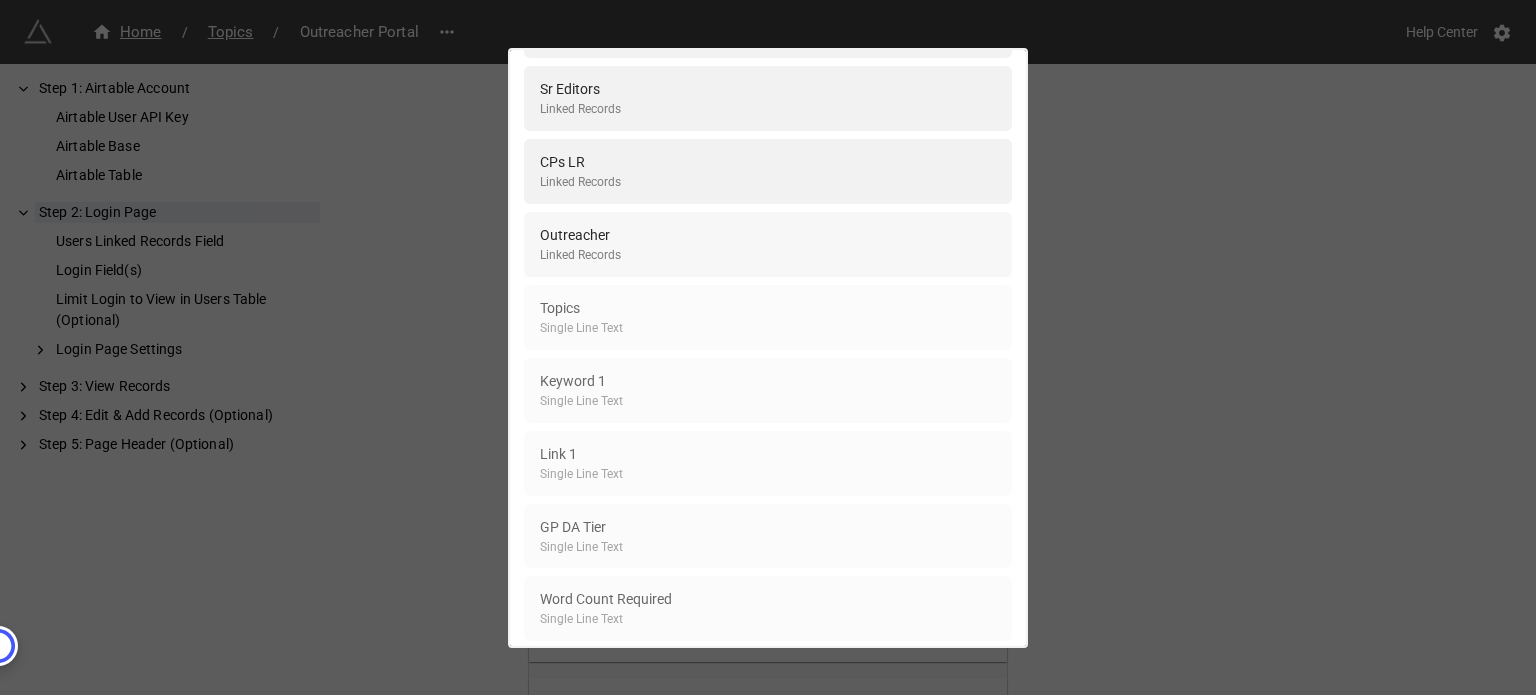 click on "Outreacher Linked Records" at bounding box center (768, 244) 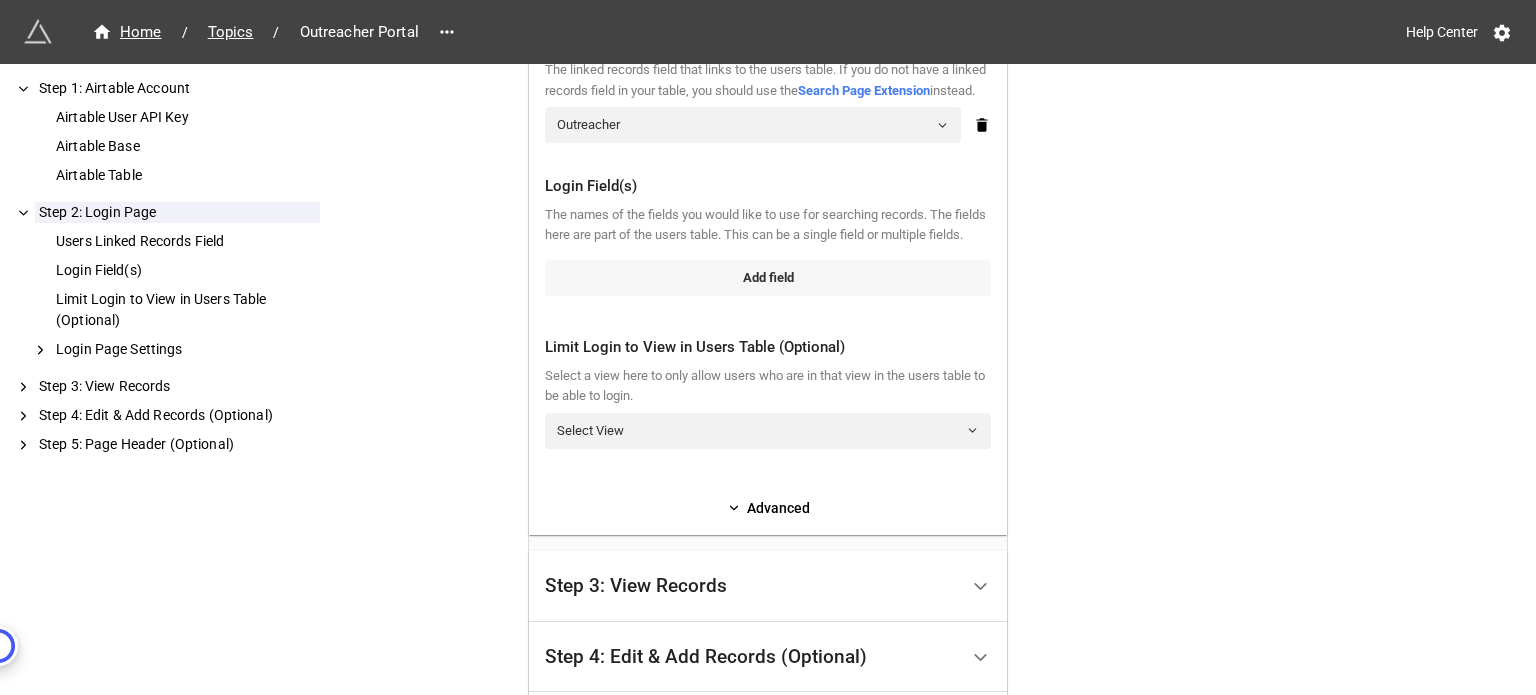 click on "Add field" at bounding box center (768, 278) 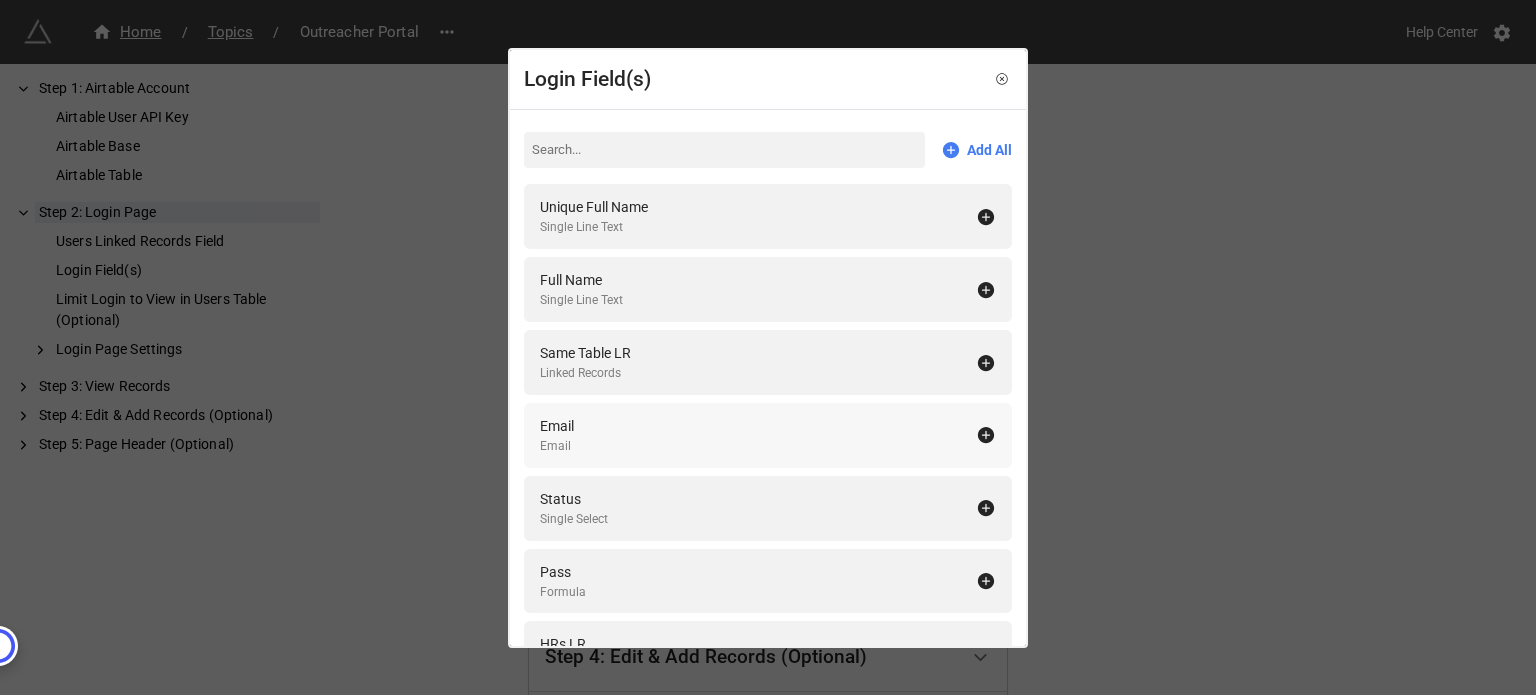 click on "Email Email" at bounding box center [758, 435] 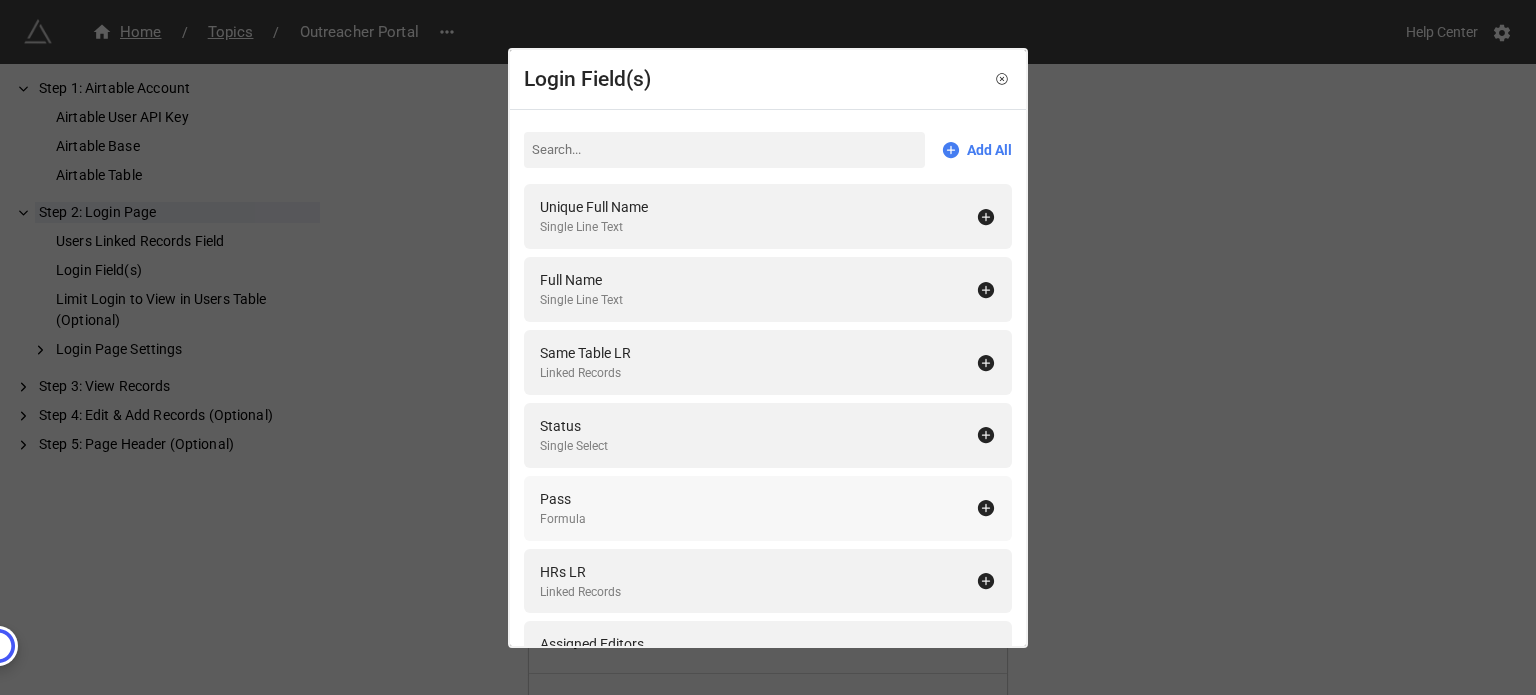 click on "Pass Formula" at bounding box center [758, 508] 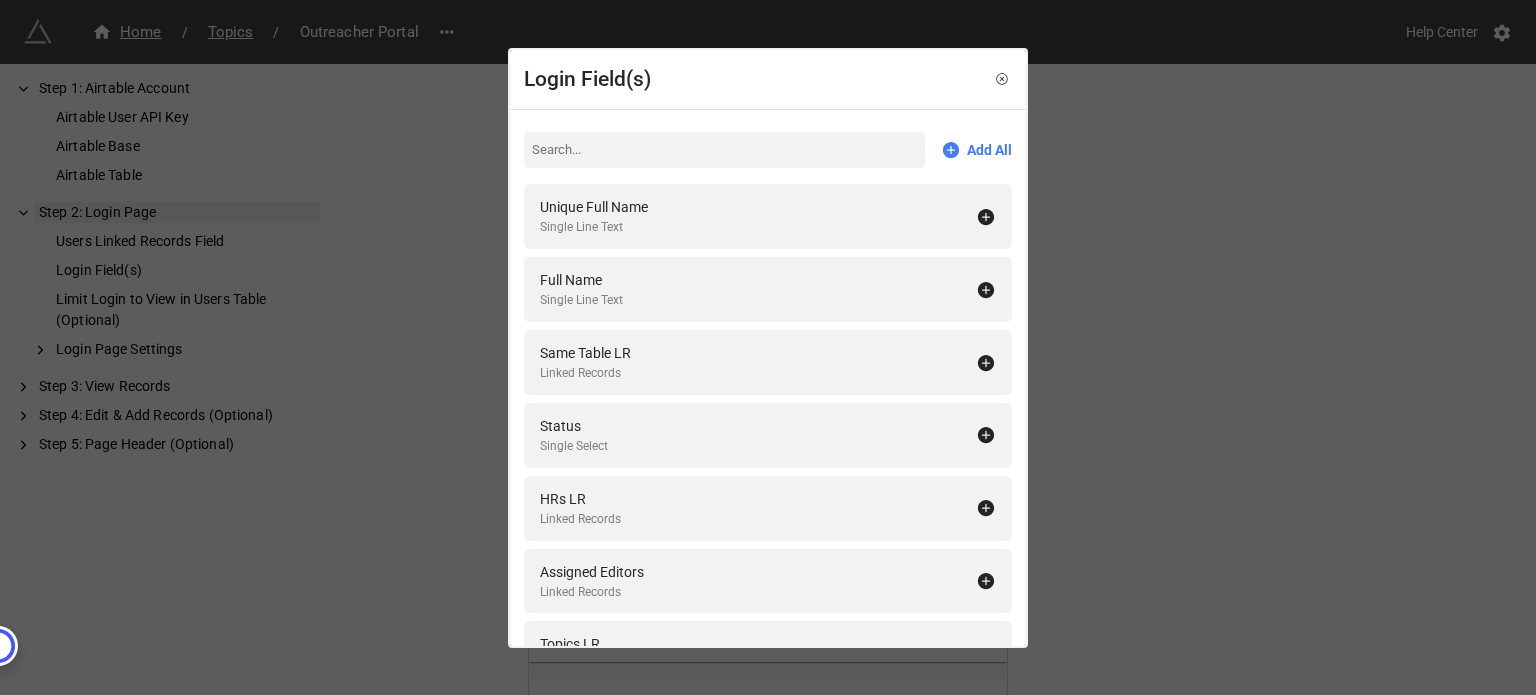 click on "Login Field(s) Add All Unique Full Name Single Line Text Full Name Single Line Text Same Table LR Linked Records Status Single Select HRs LR Linked Records Assigned Editors Linked Records Topics LR Linked Records Approved by Editors Count Revisions Submitted by Editors Count Revisions Requested from Editors Count Approved by QA Editor Count Rejected by QA Editor Count Pay Records LR Linked Records 🔄 Sync/Add Airtable fields" at bounding box center [768, 347] 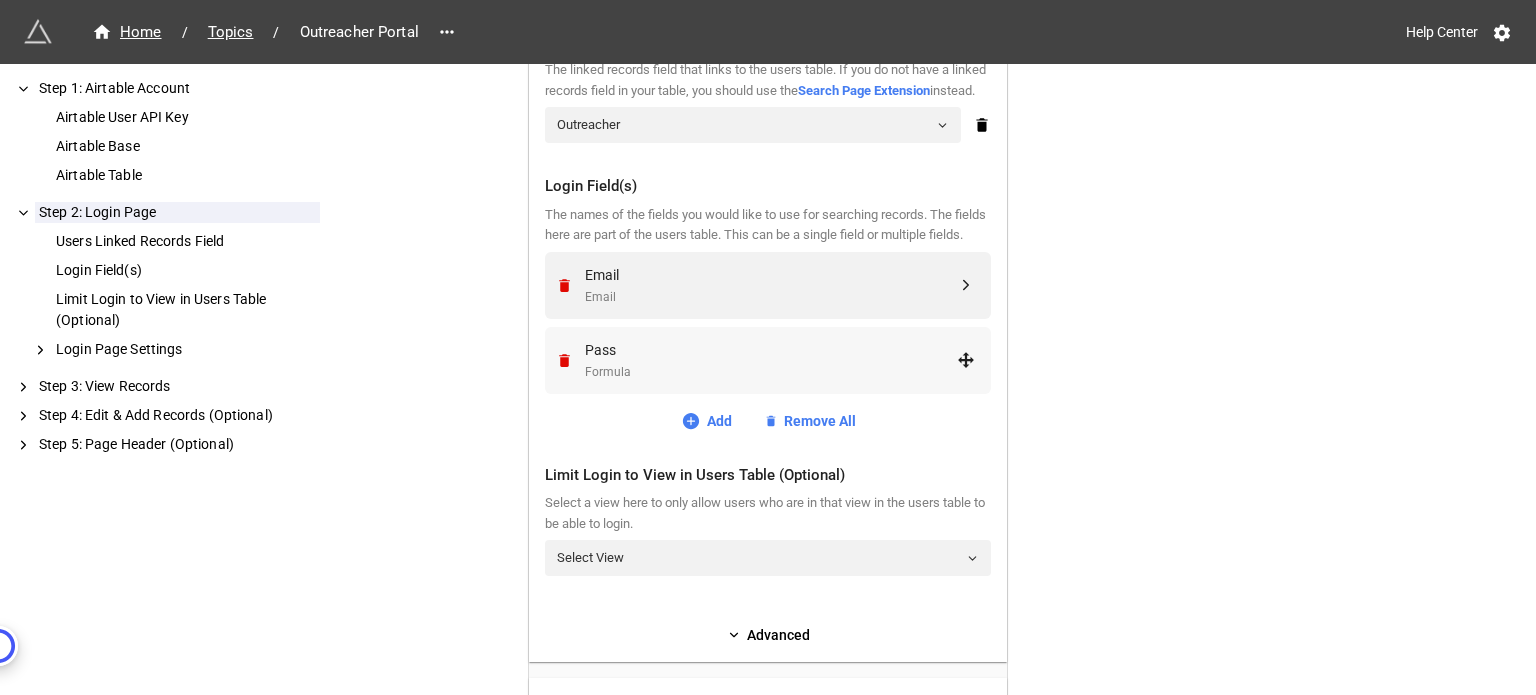 click on "Pass" at bounding box center (771, 350) 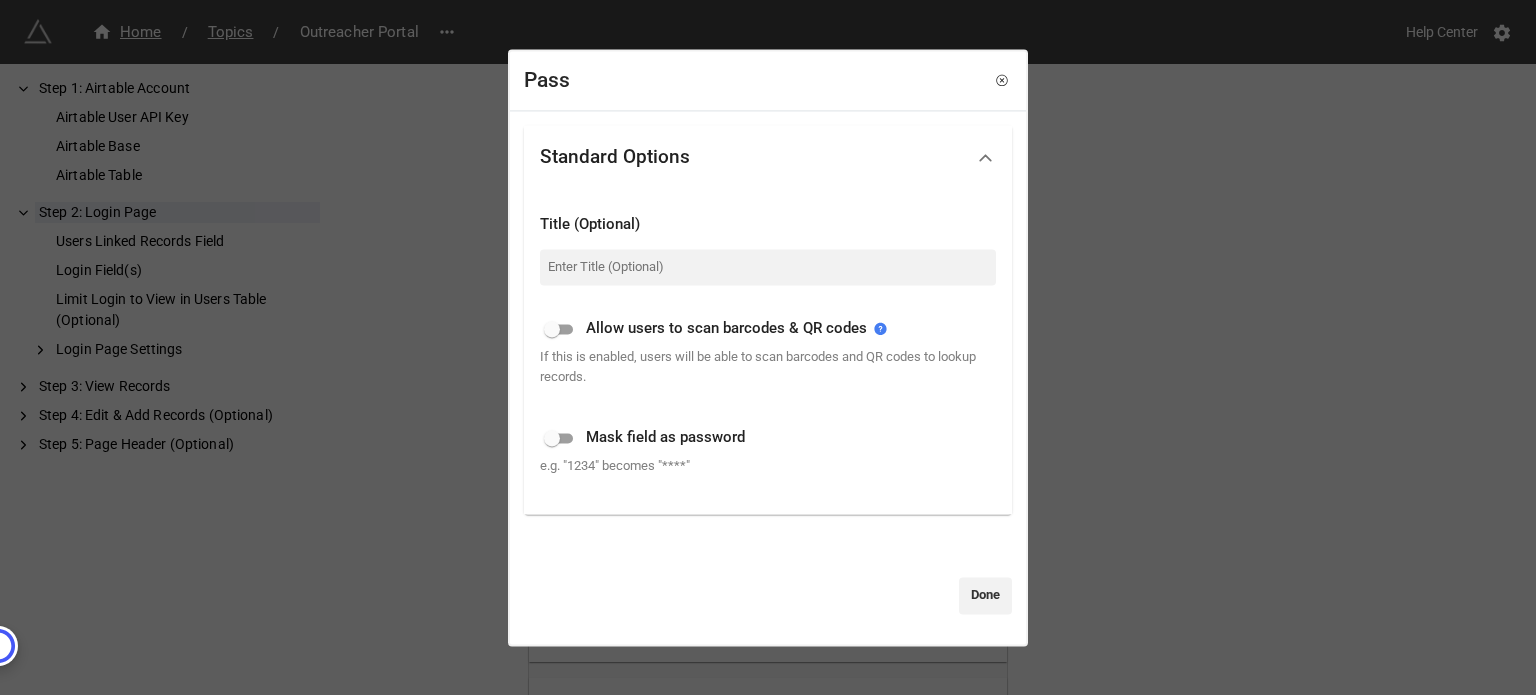 click at bounding box center (552, 438) 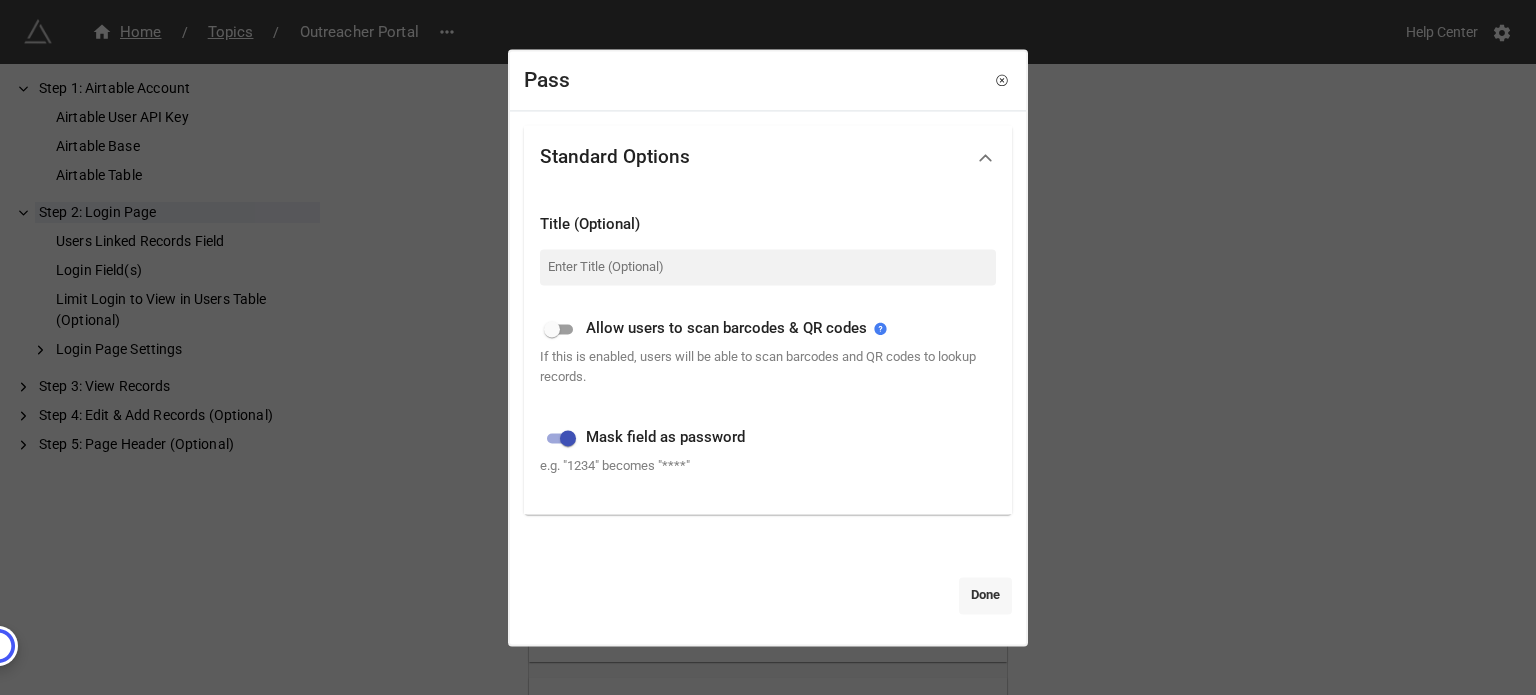 click on "Done" at bounding box center [985, 596] 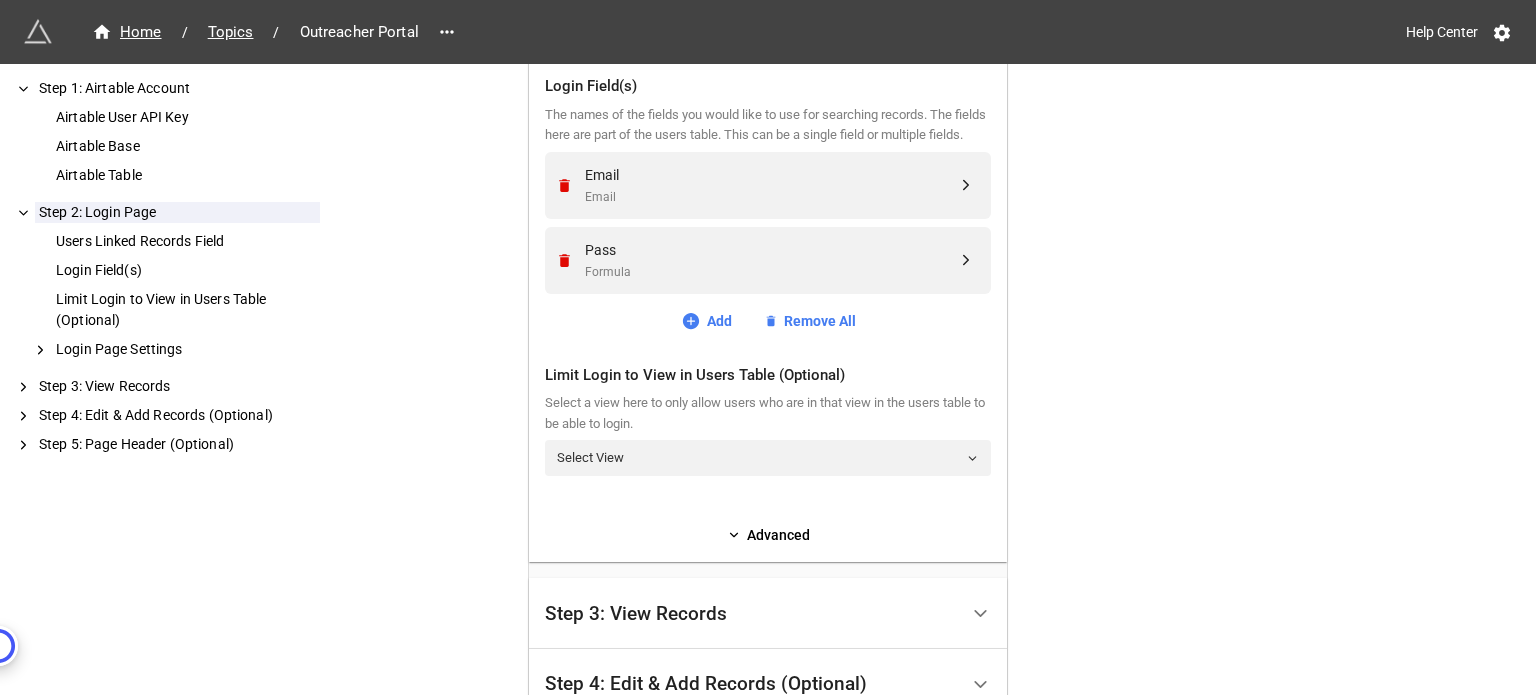 scroll, scrollTop: 1029, scrollLeft: 0, axis: vertical 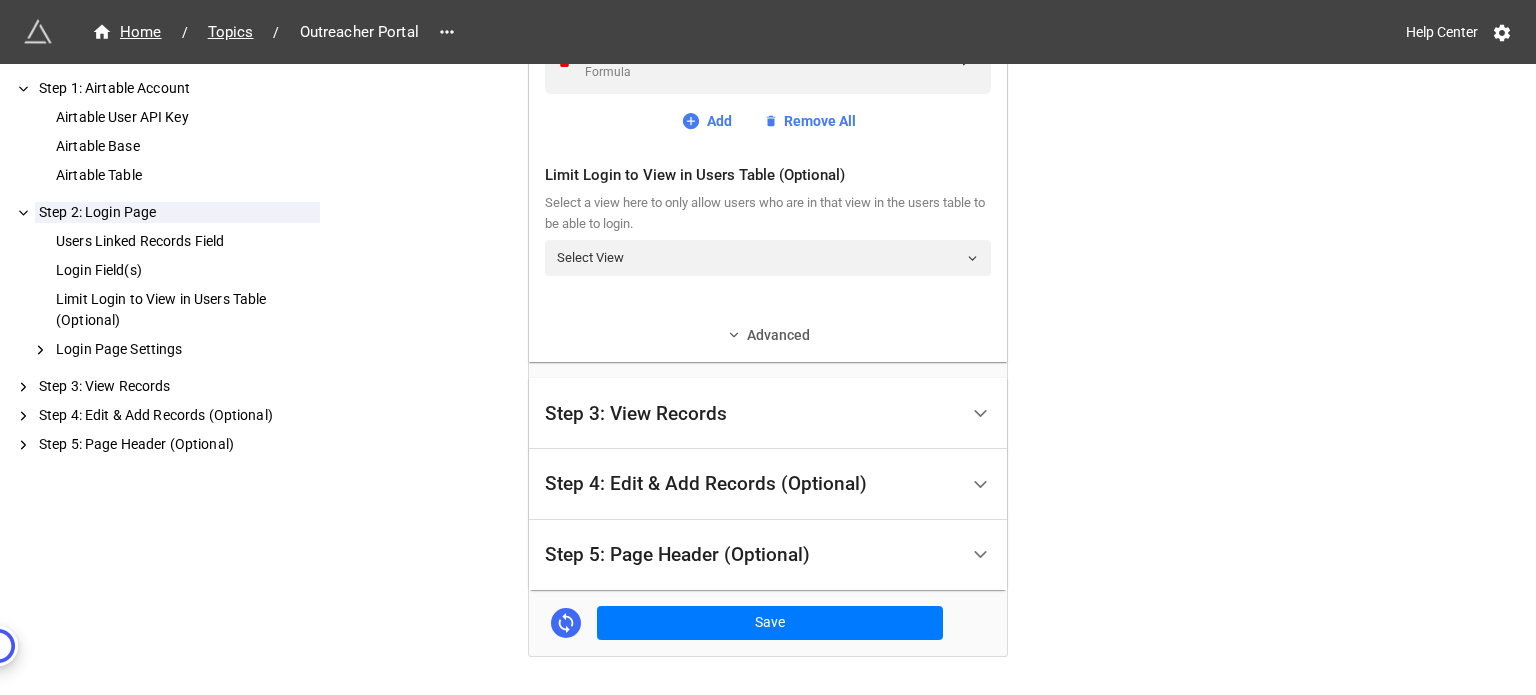 click on "Advanced" at bounding box center [768, 335] 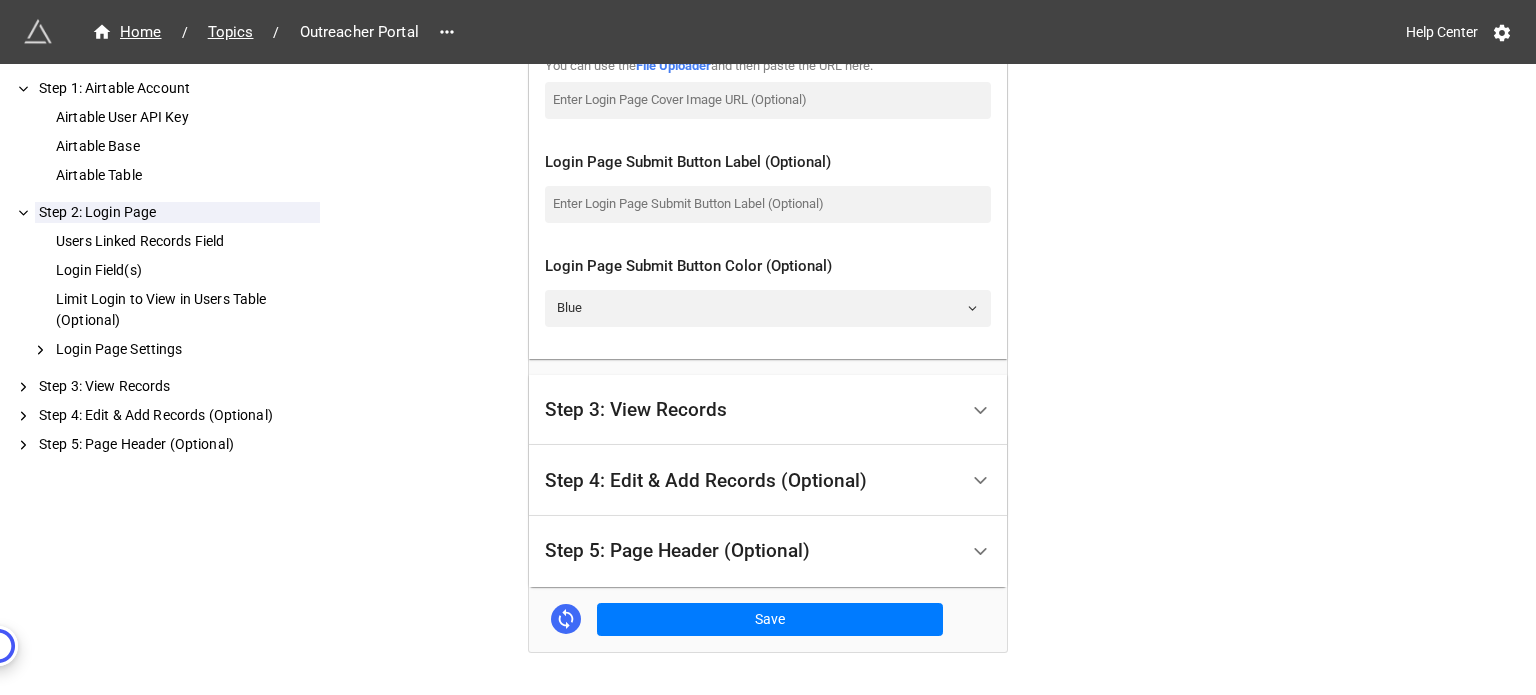 scroll, scrollTop: 1740, scrollLeft: 0, axis: vertical 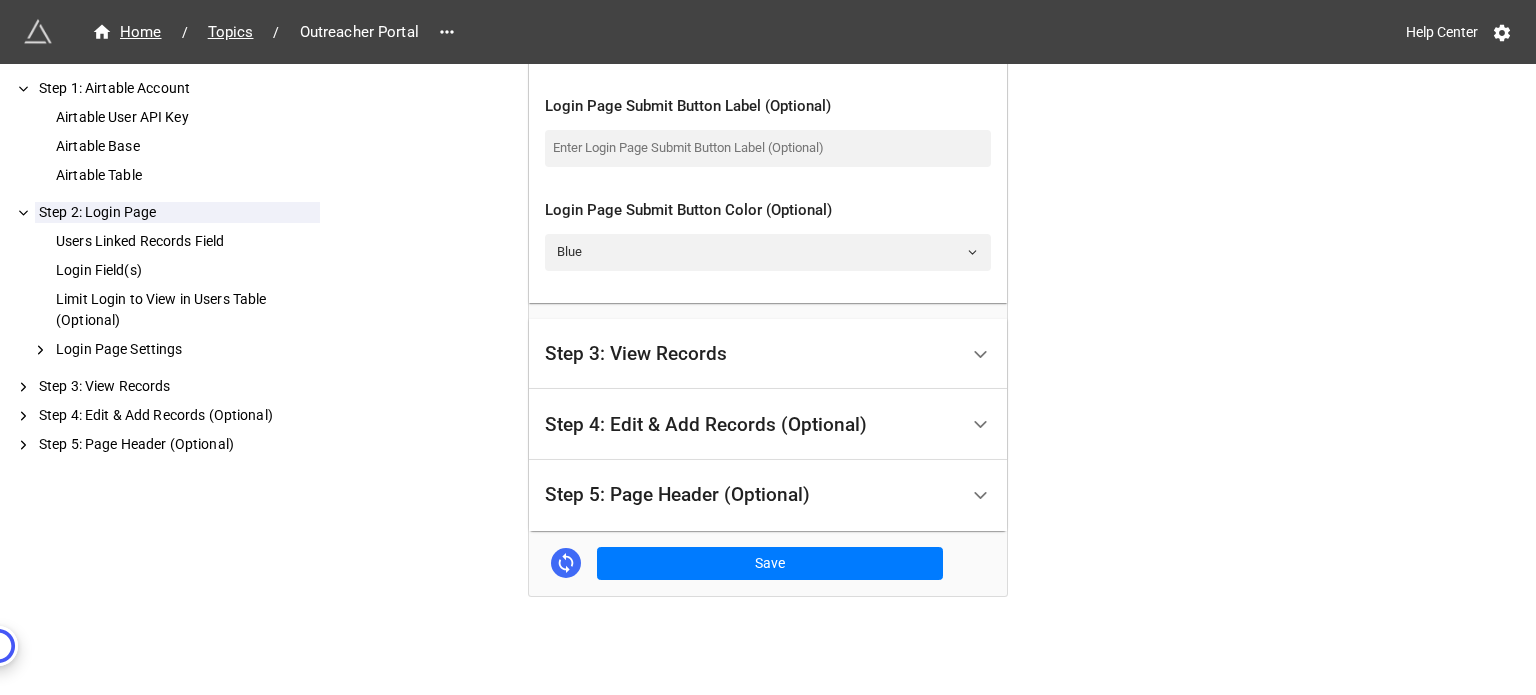 click on "Step 3: View Records" at bounding box center [751, 354] 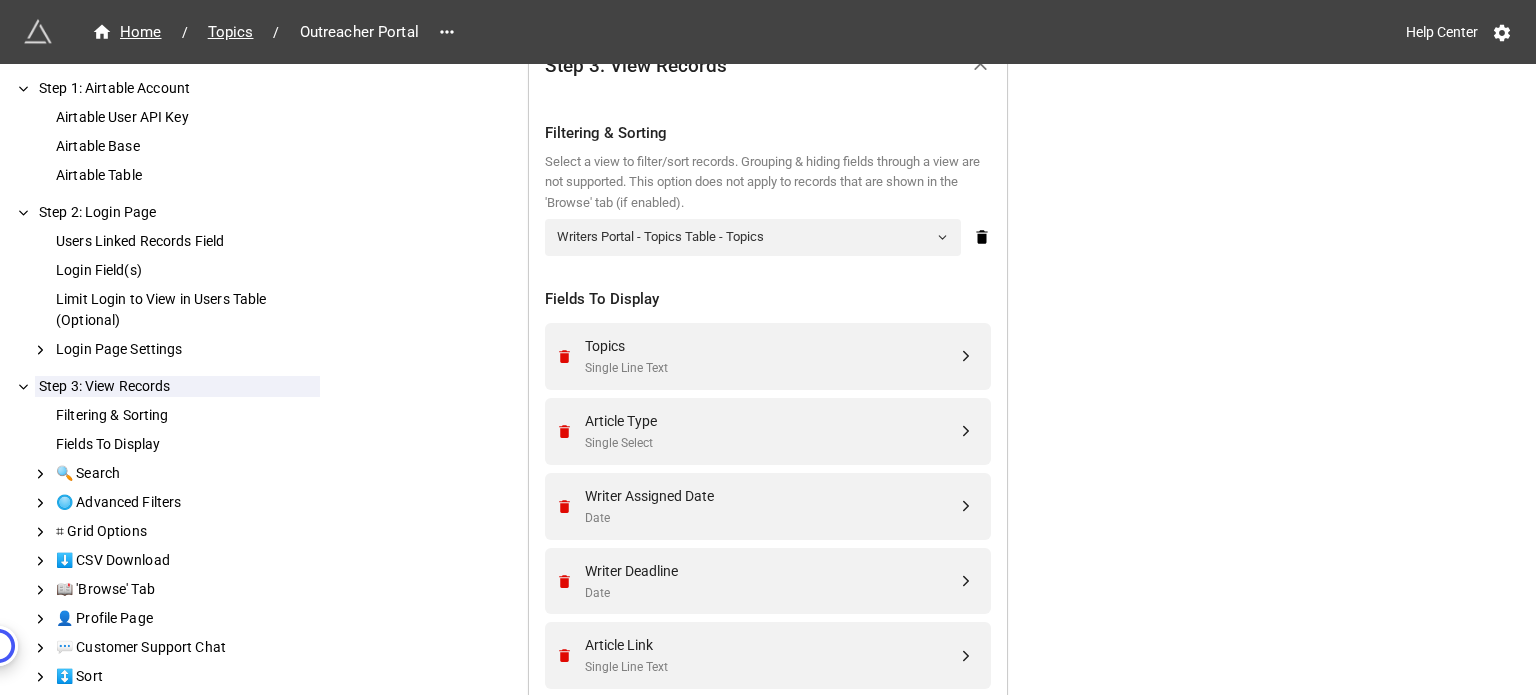 scroll, scrollTop: 729, scrollLeft: 0, axis: vertical 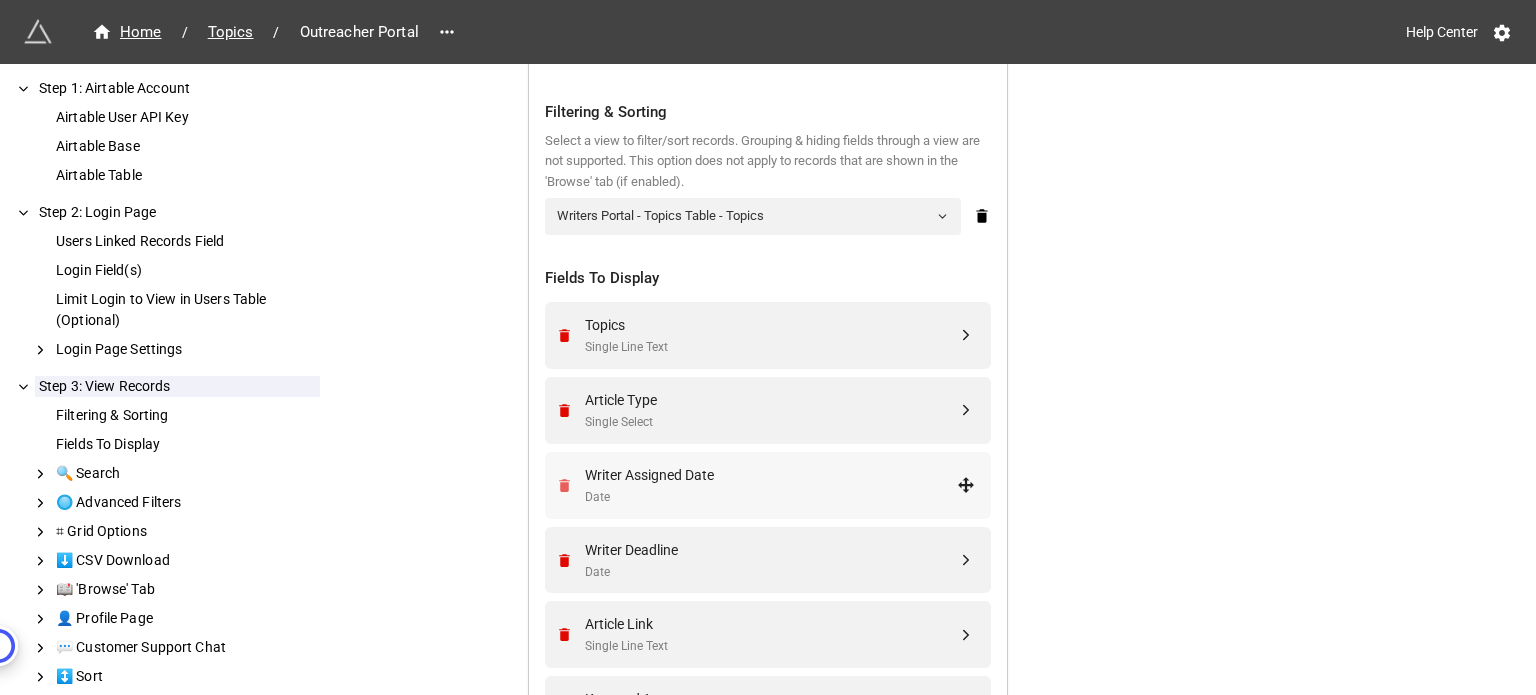 click 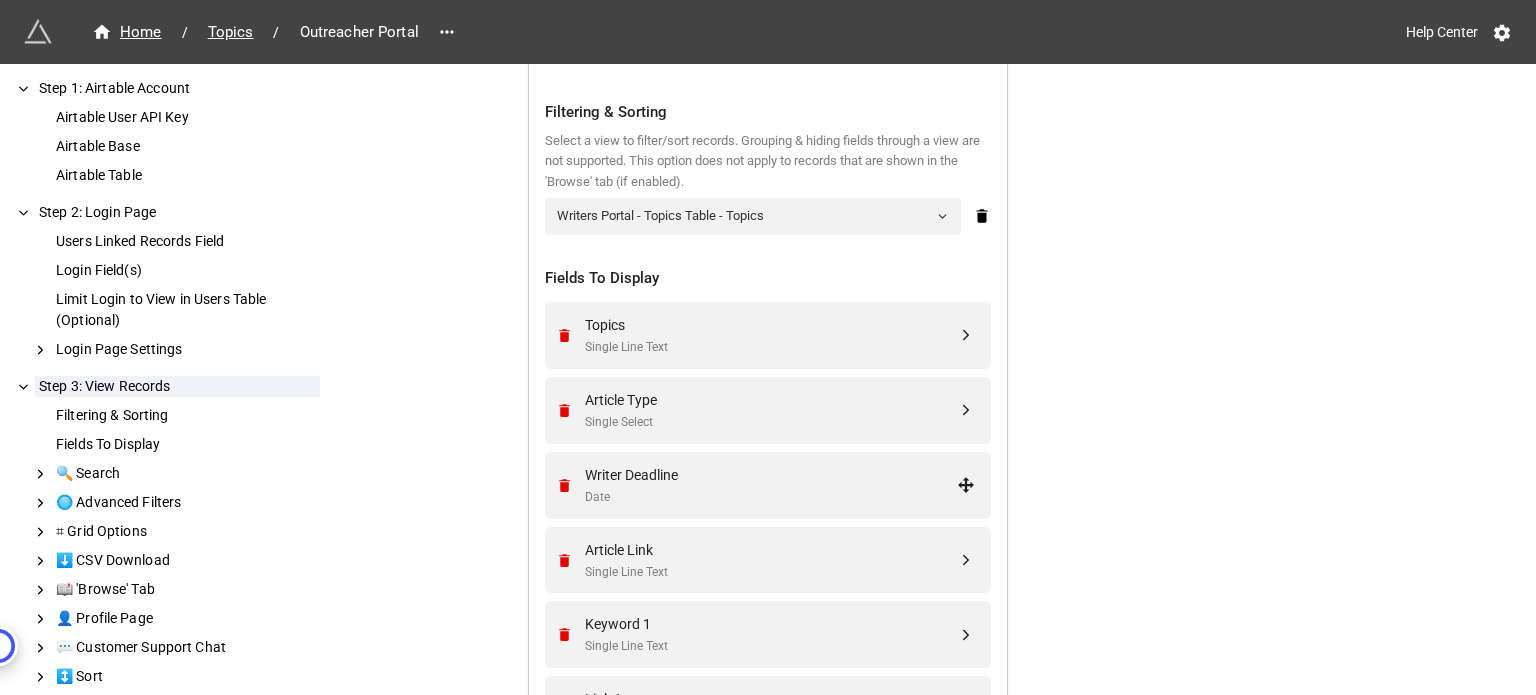 click 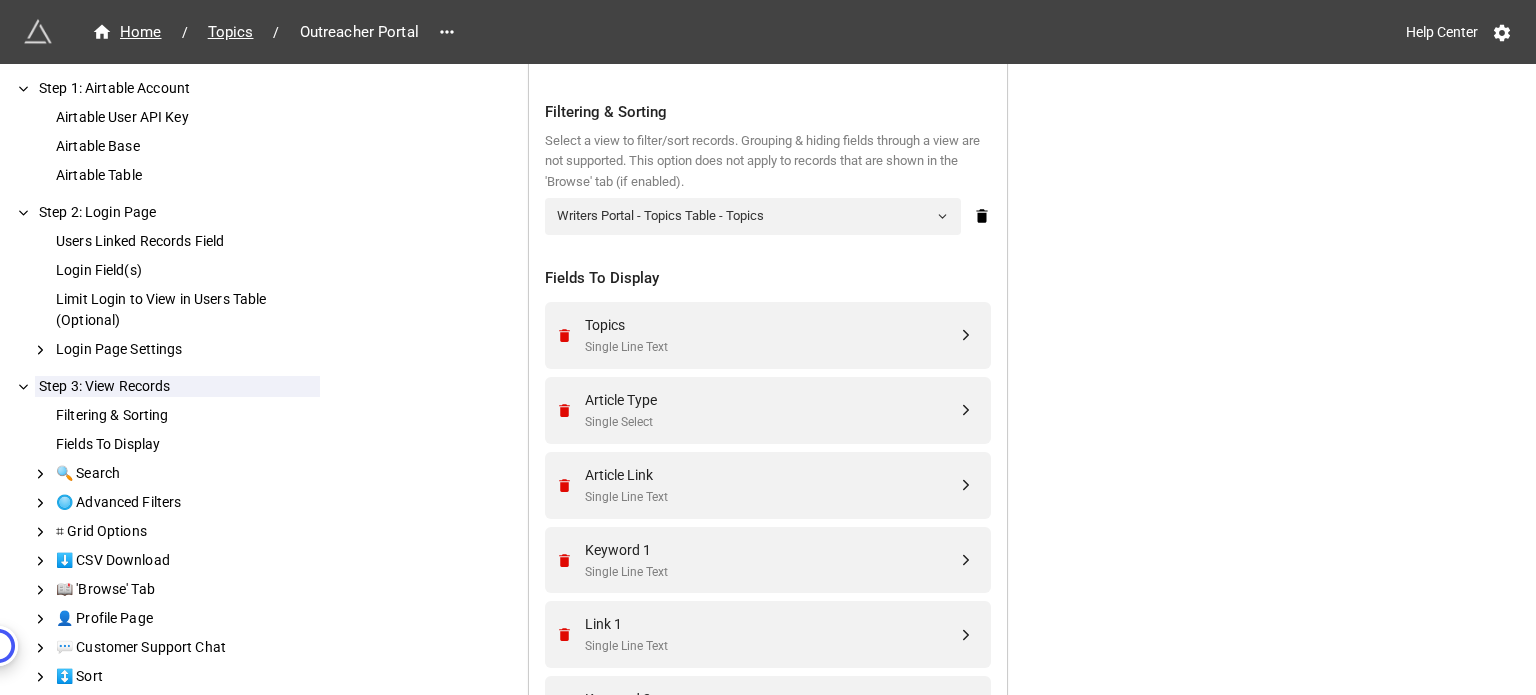 click on "We have released a newer version of this extension with many improvements!  It's  signficantly better and we highly recommend using it instead. Try new extension Home / Topics / Outreacher Portal Help Center How to Setup Step 1: Airtable Account Airtable User API Key Airtable Base Airtable Table Step 2: Login Page Users Linked Records Field Login Field(s) Limit Login to View in Users Table (Optional) Login Page Settings Step 3: View Records Filtering & Sorting Fields To Display 🔍  Search 🔘  Advanced Filters  ⌗   Grid Options ⬇️  CSV Download 📖  'Browse' Tab 👤  Profile Page 💬  Customer Support Chat  ↕️   Sort Step 4: Edit & Add Records (Optional) Step 5: Page Header (Optional) Step 1: Airtable Account Airtable User API Key Airtable API Key 1 Airtable Base Content Base Airtable Table Topics Step 2: Login Page Users Linked Records Field The linked records field that links to the users table. If you do not have a linked records field in your table, you should use the   instead. Outreacher" at bounding box center (768, 760) 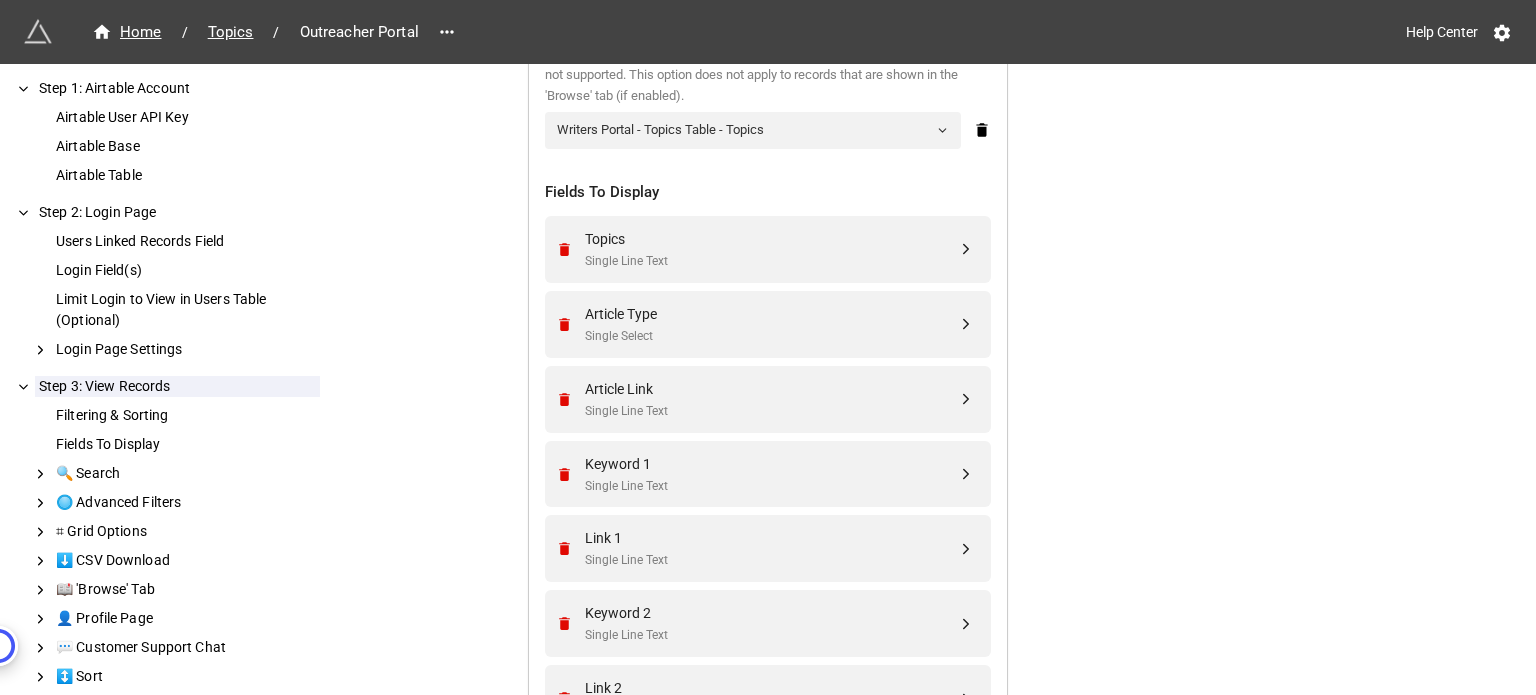 scroll, scrollTop: 929, scrollLeft: 0, axis: vertical 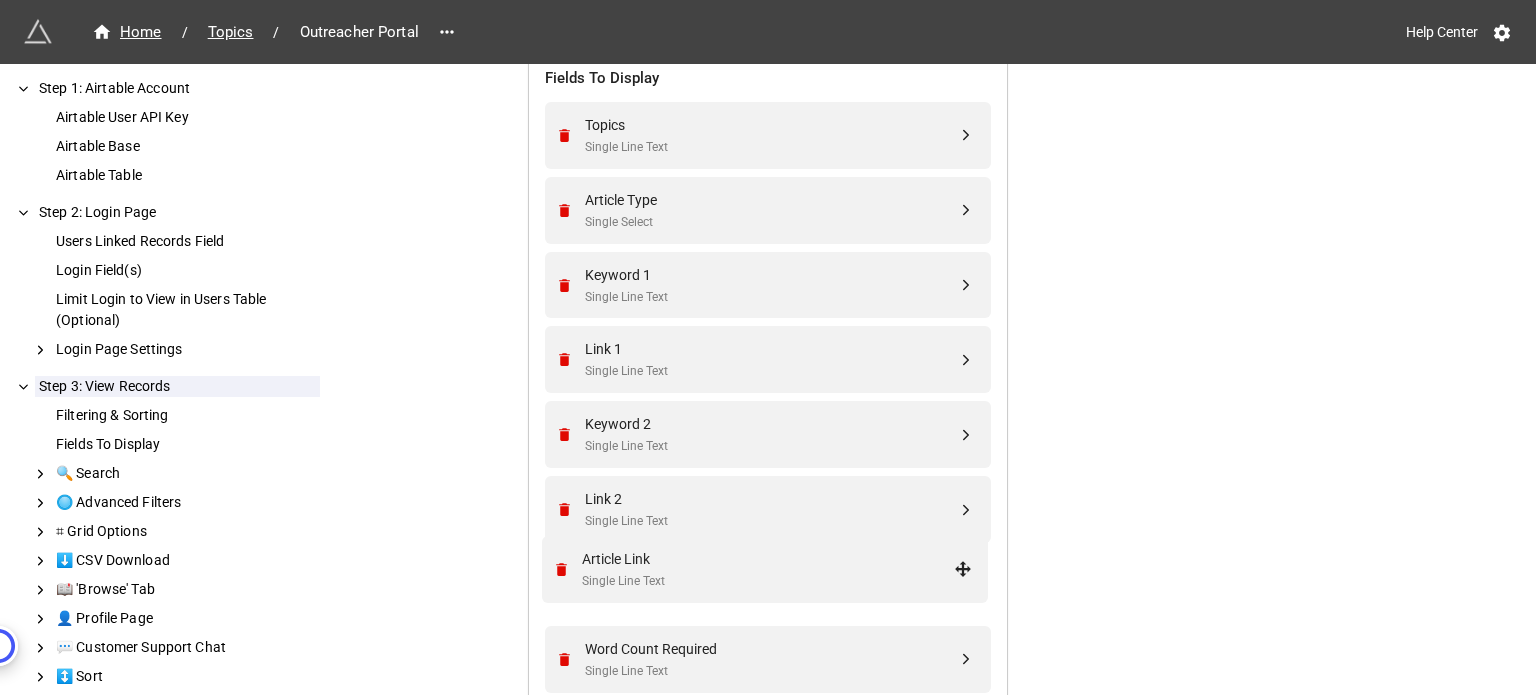 drag, startPoint x: 962, startPoint y: 282, endPoint x: 964, endPoint y: 571, distance: 289.00693 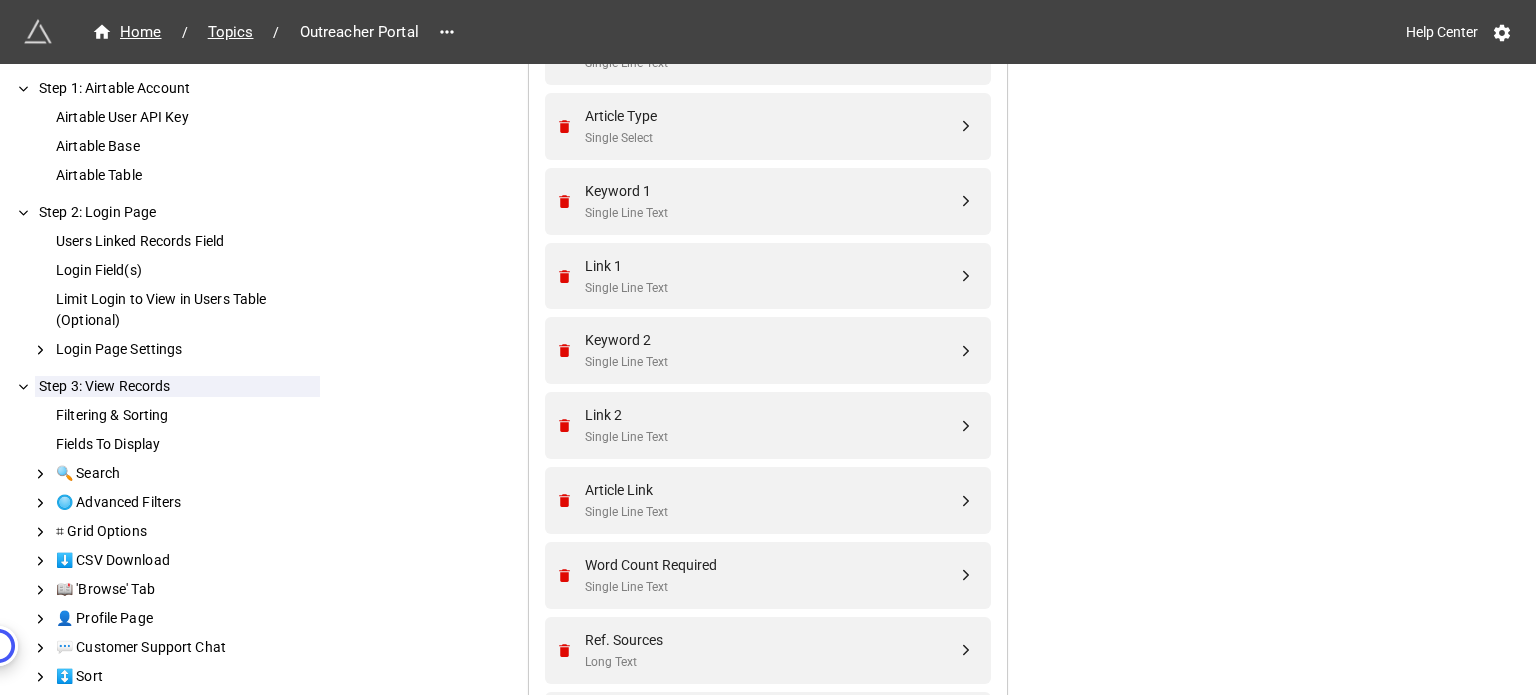 scroll, scrollTop: 1129, scrollLeft: 0, axis: vertical 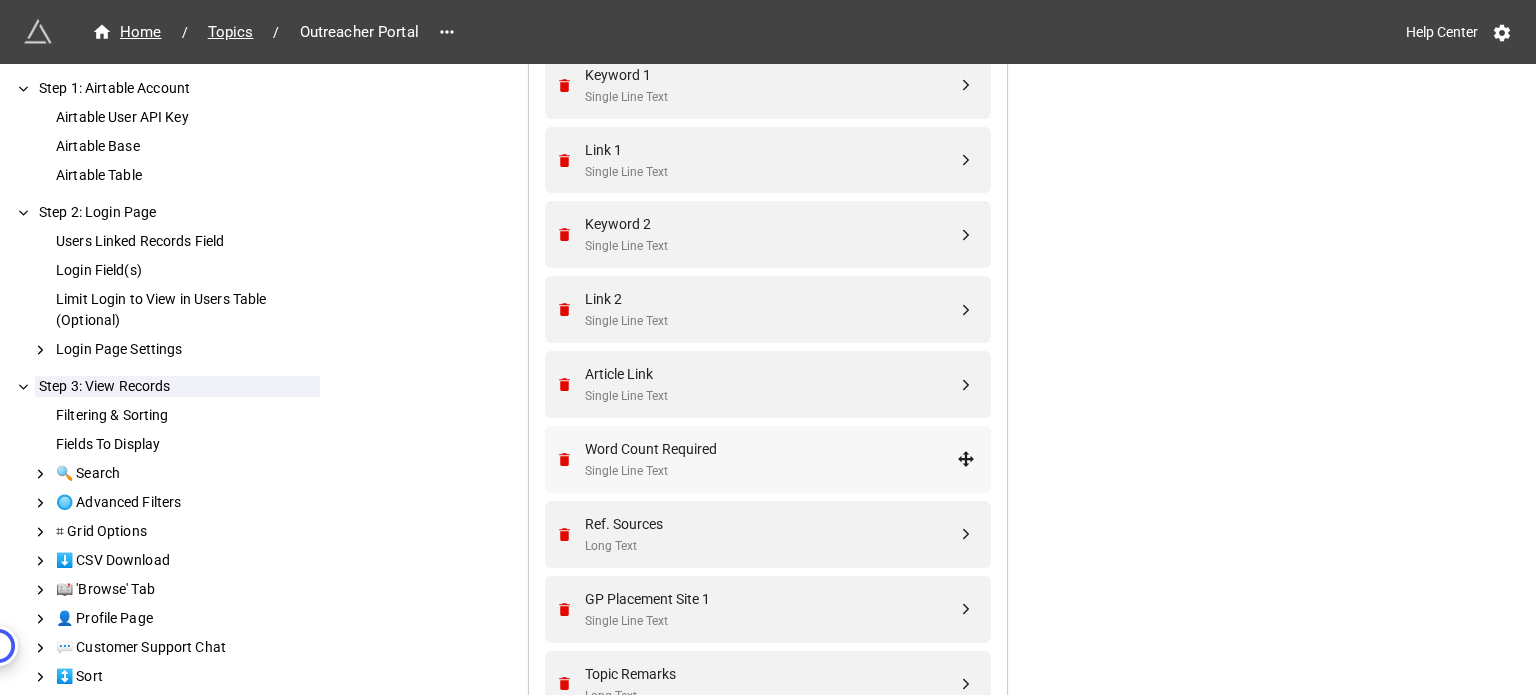 click on "Word Count Required" at bounding box center (771, 449) 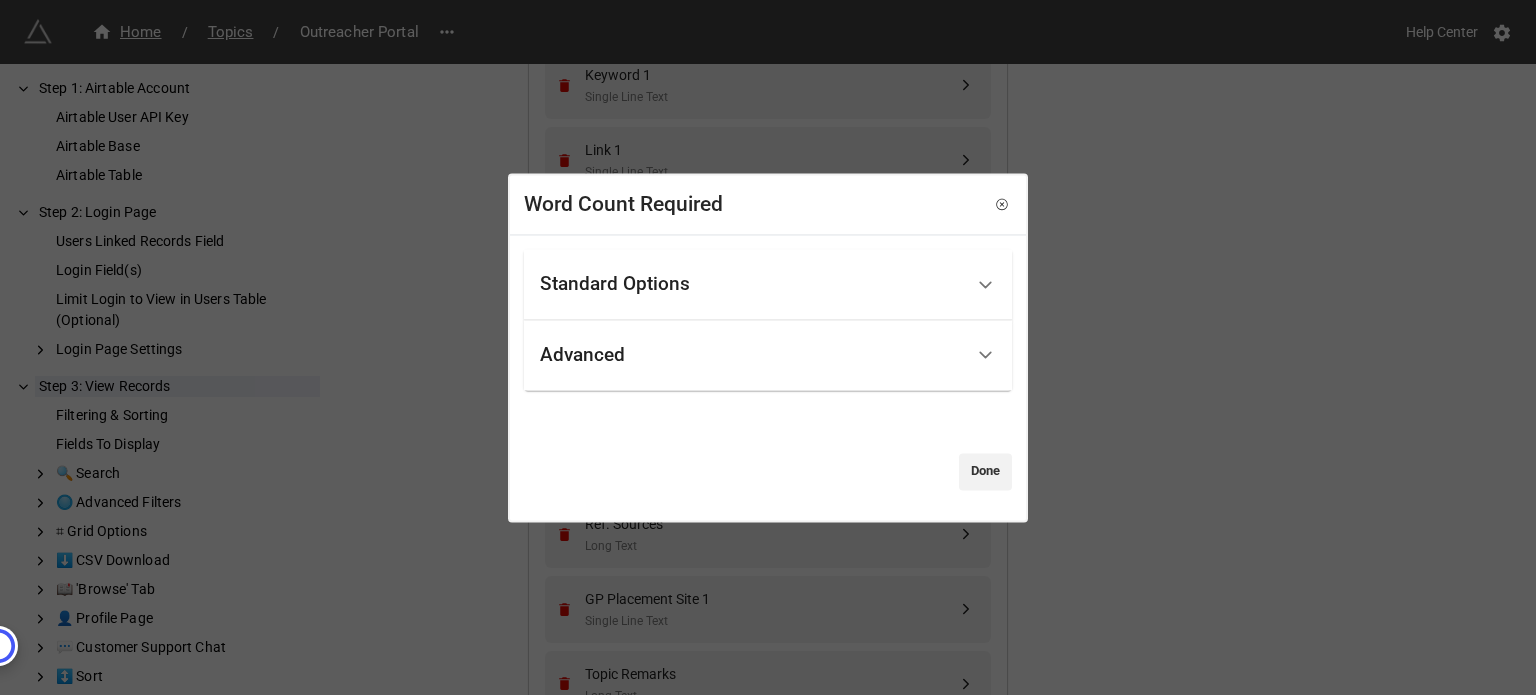 click on "Standard Options" at bounding box center [751, 284] 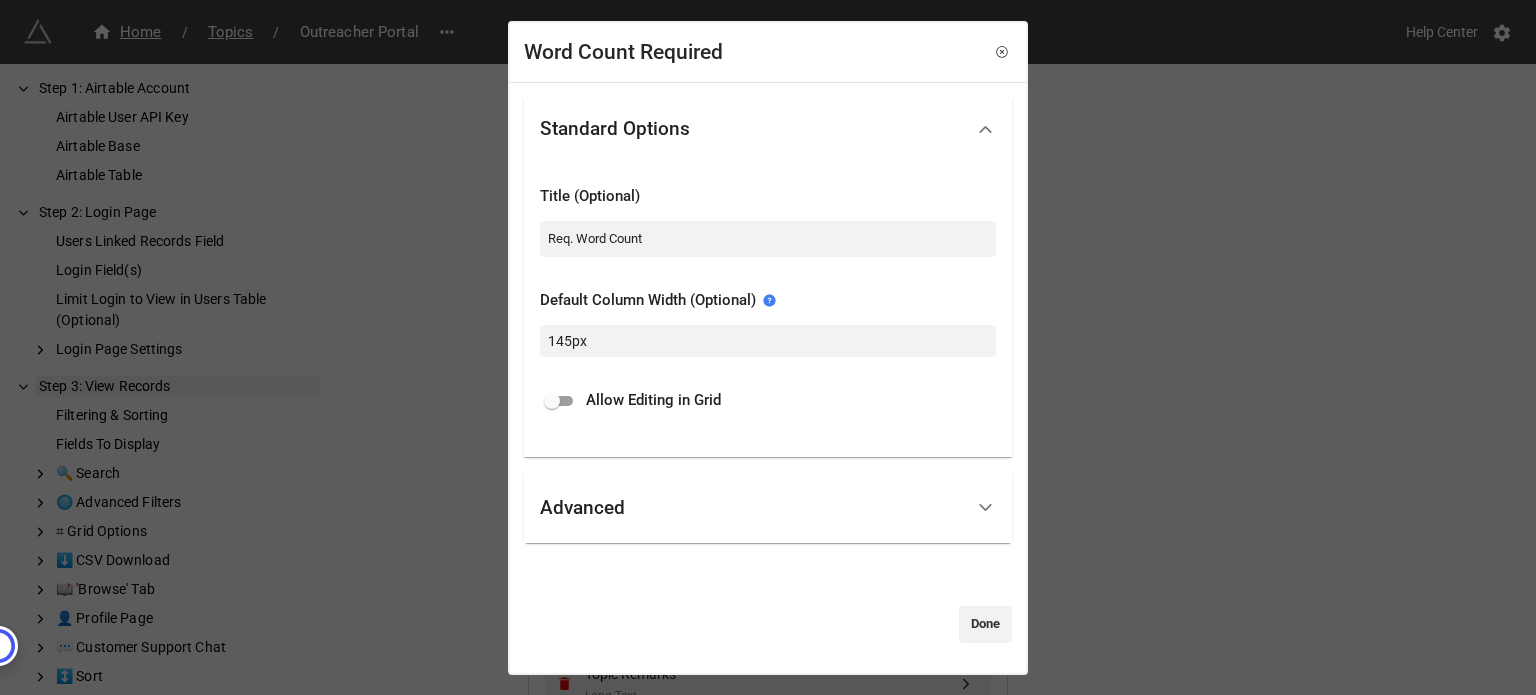 click at bounding box center [552, 401] 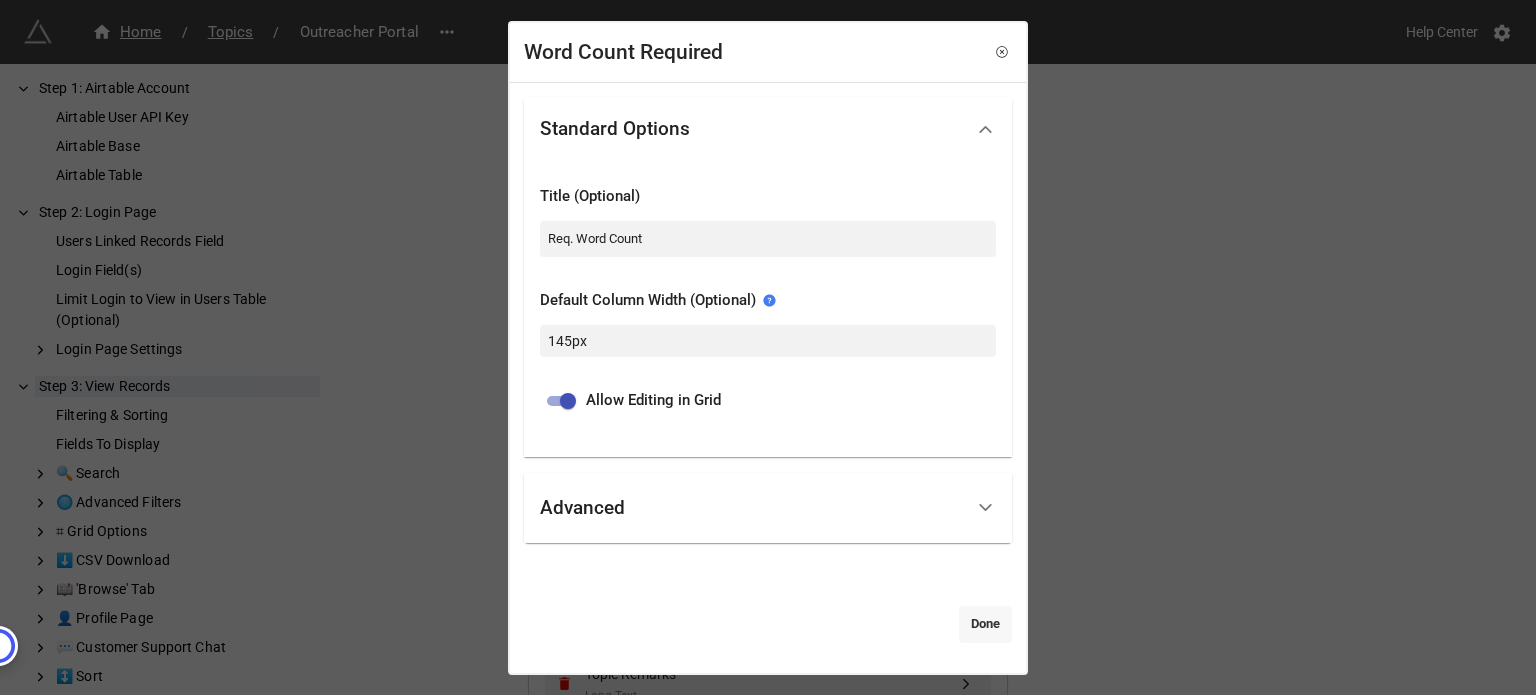 click on "Done" at bounding box center [985, 624] 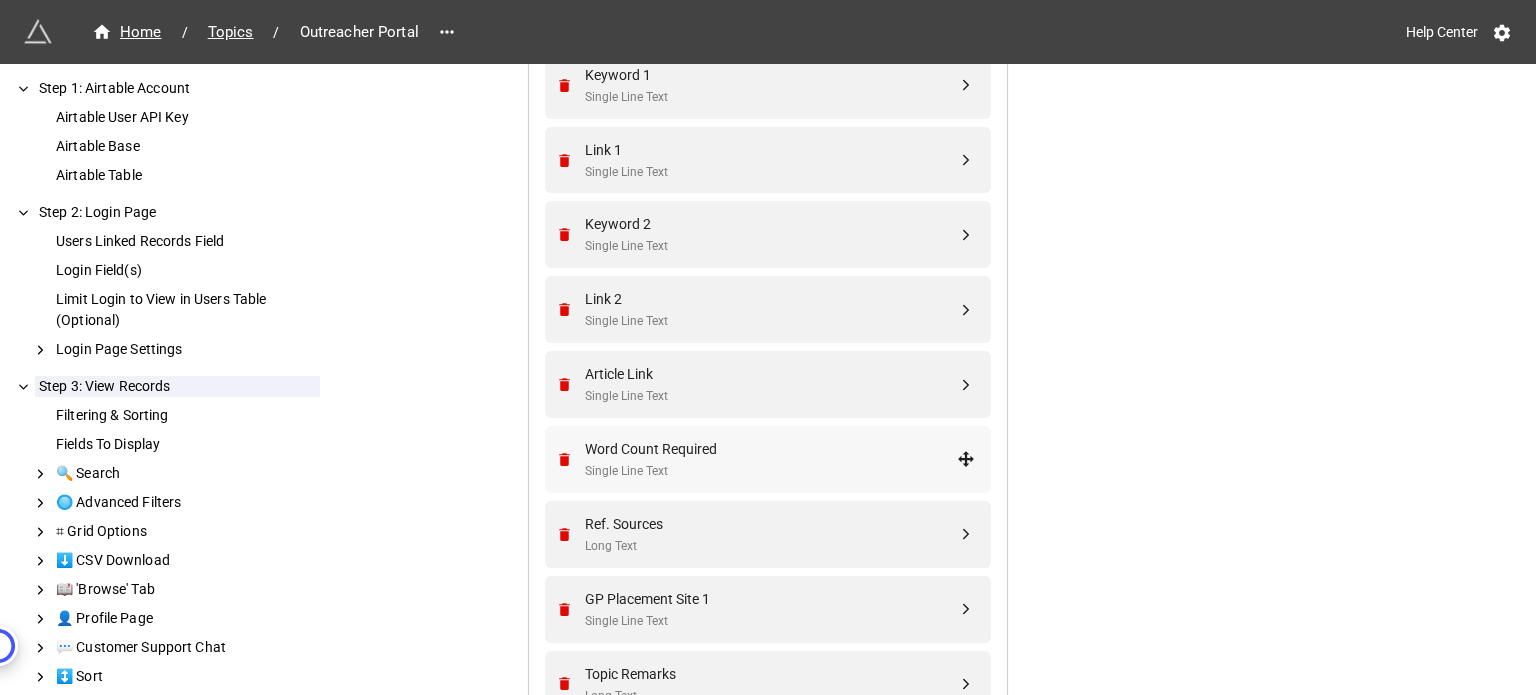 scroll, scrollTop: 1229, scrollLeft: 0, axis: vertical 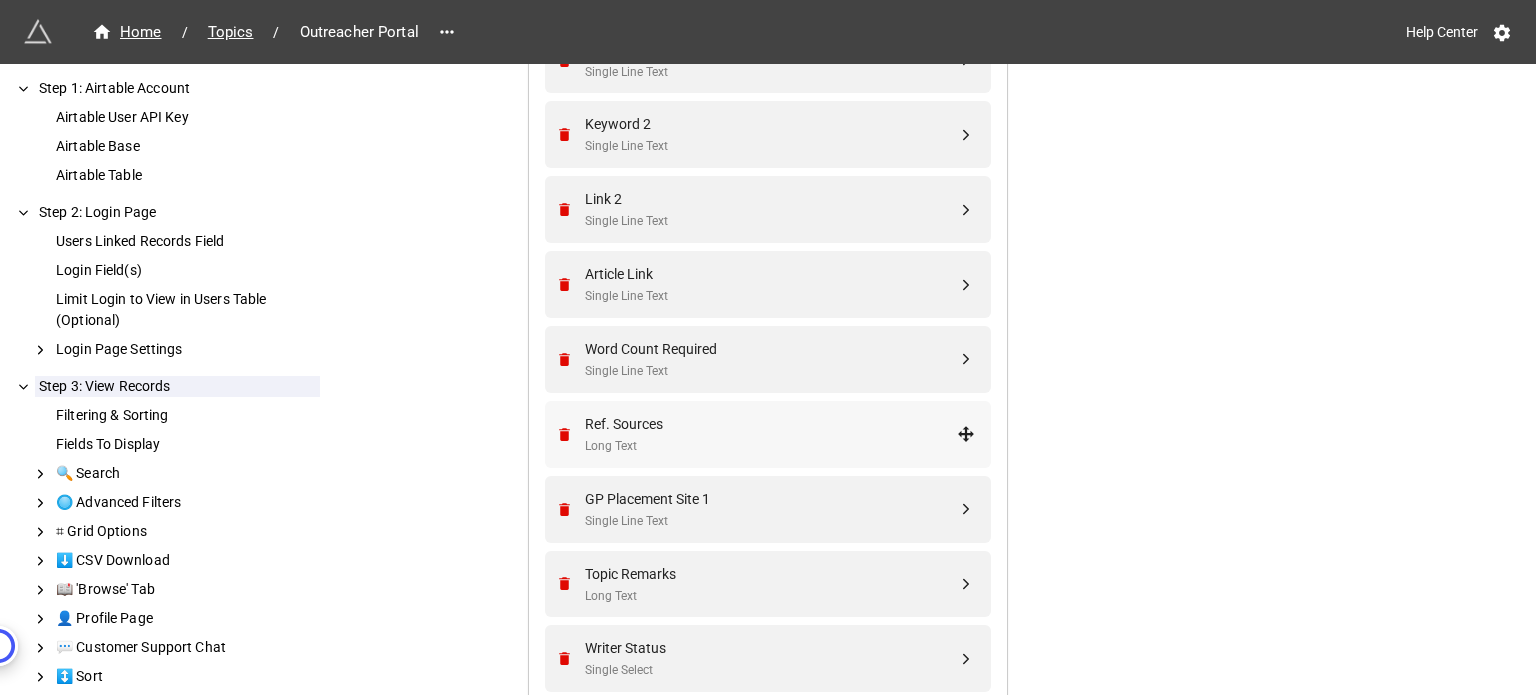 click on "Long Text" at bounding box center [771, 446] 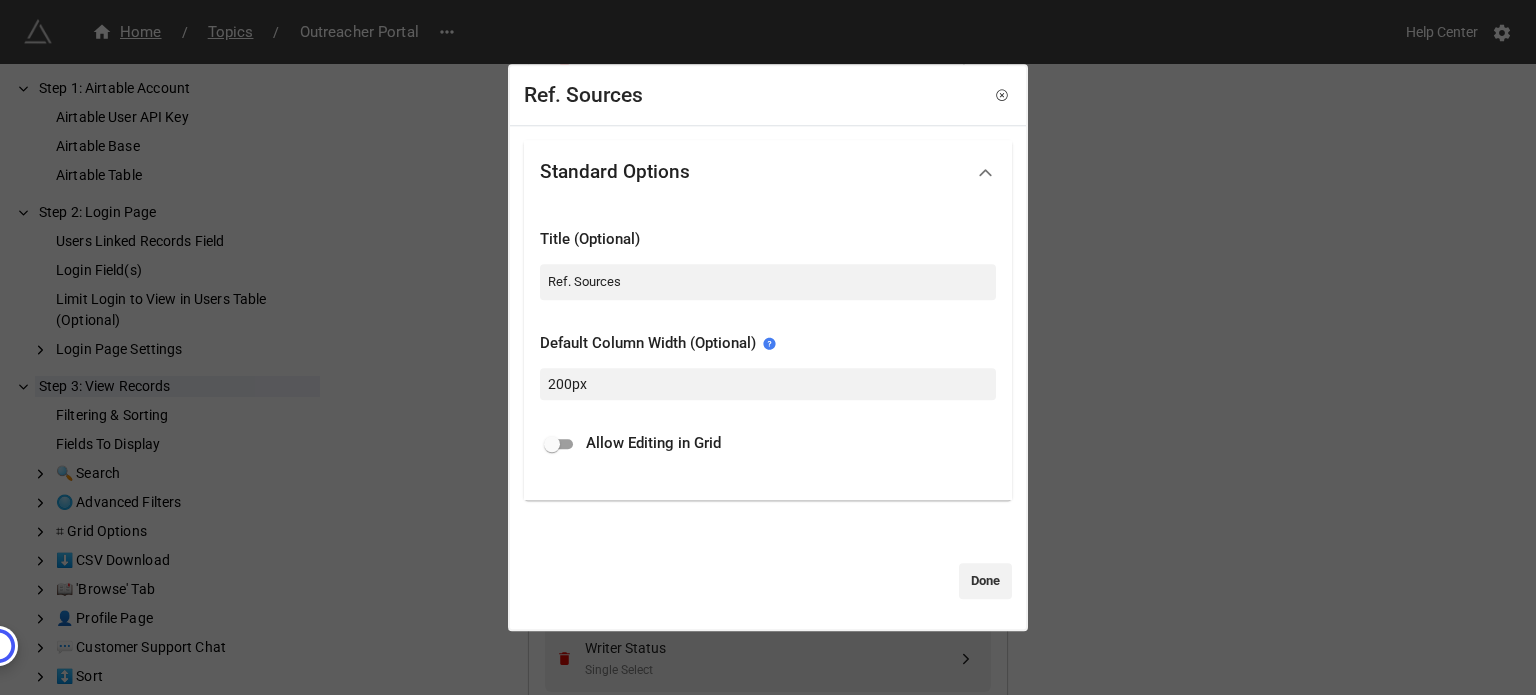 click at bounding box center (552, 444) 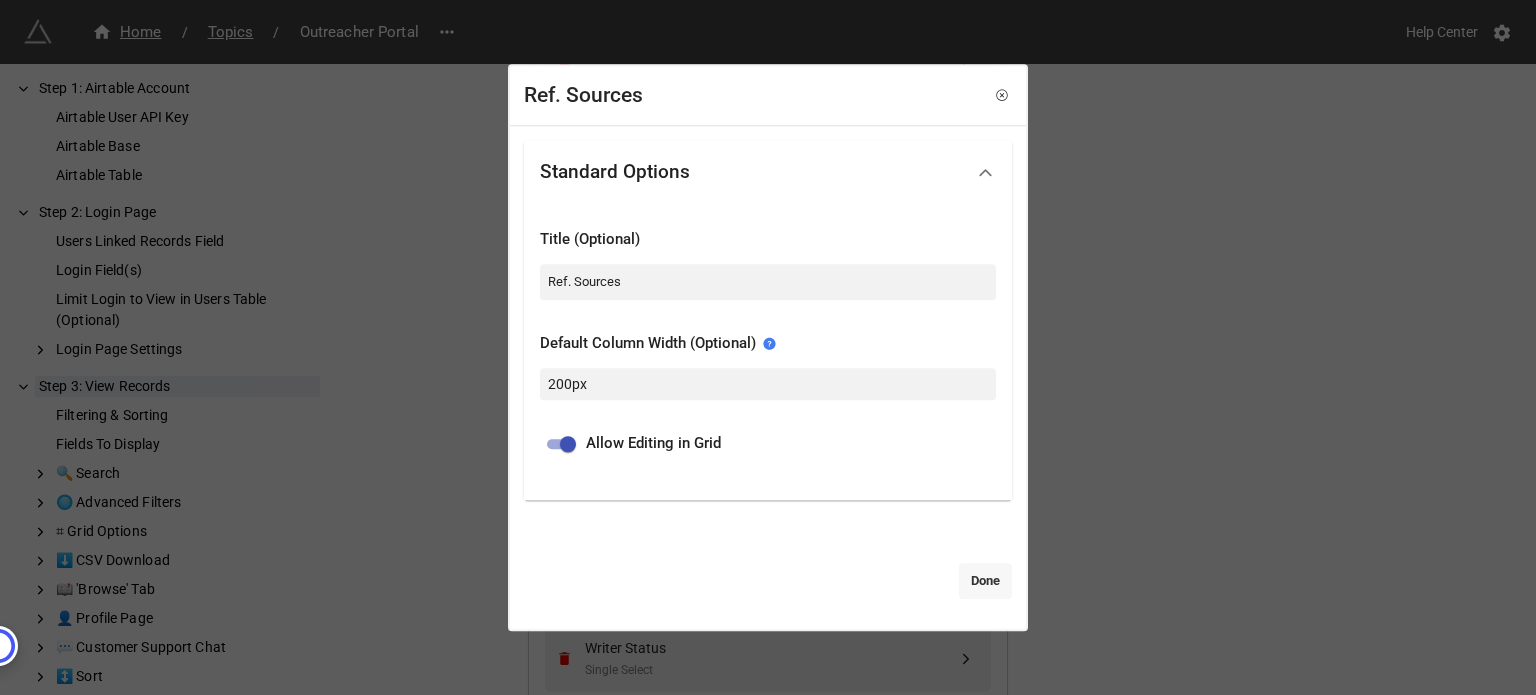 click on "Done" at bounding box center (985, 581) 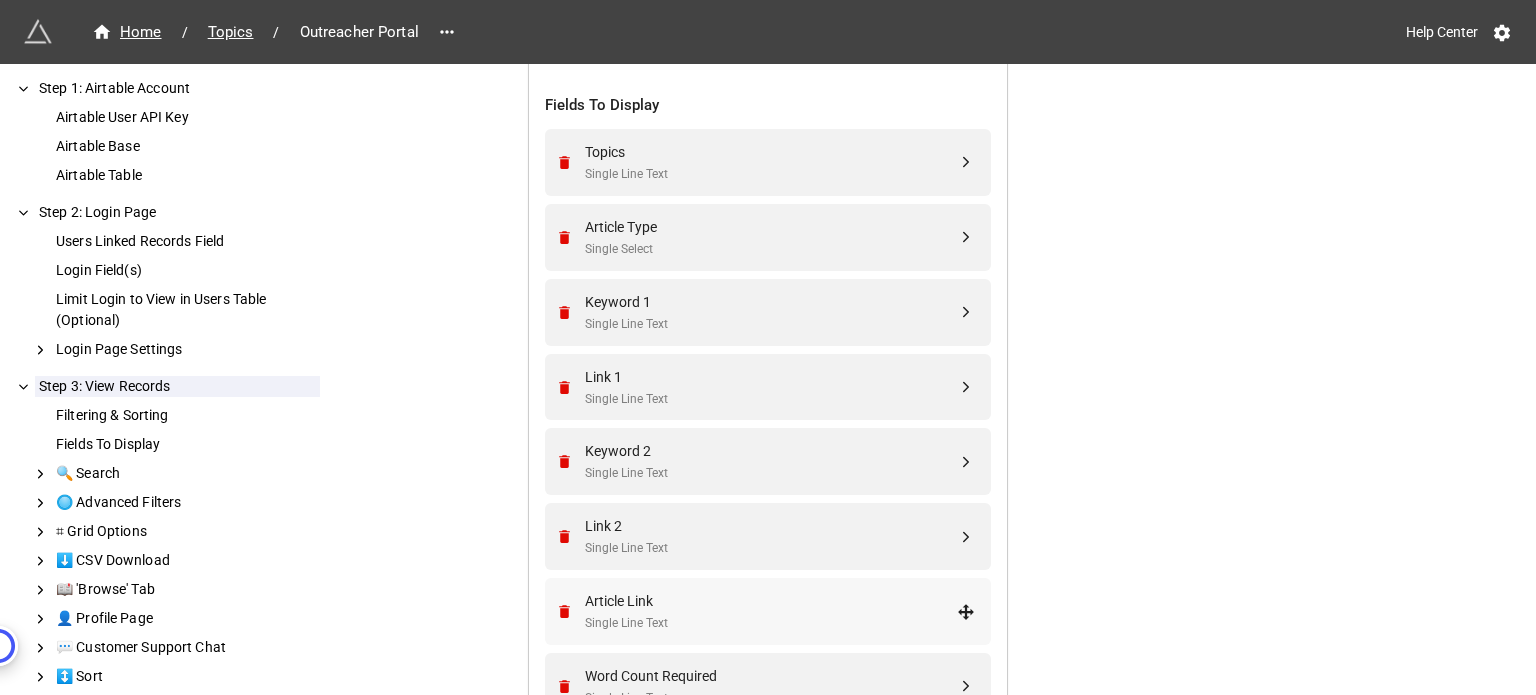 scroll, scrollTop: 829, scrollLeft: 0, axis: vertical 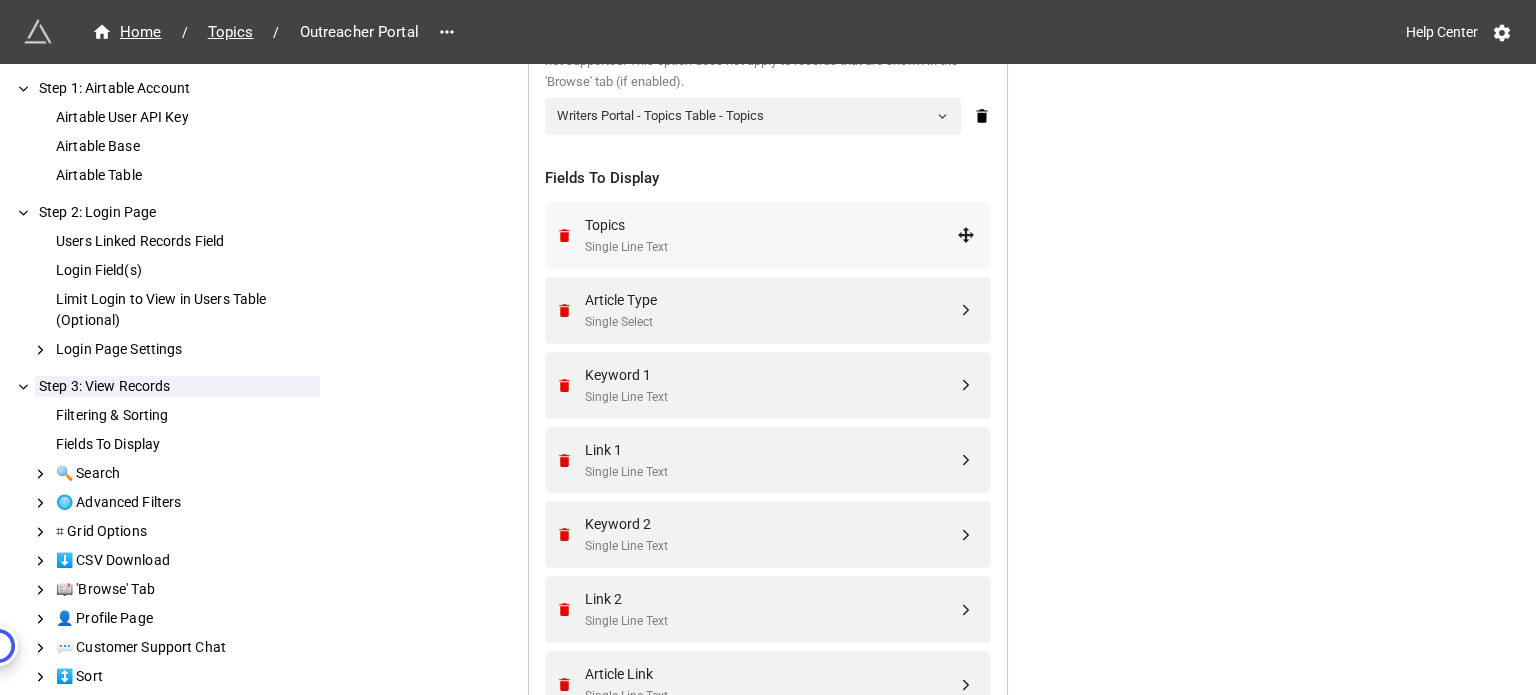 click on "Single Line Text" at bounding box center (771, 247) 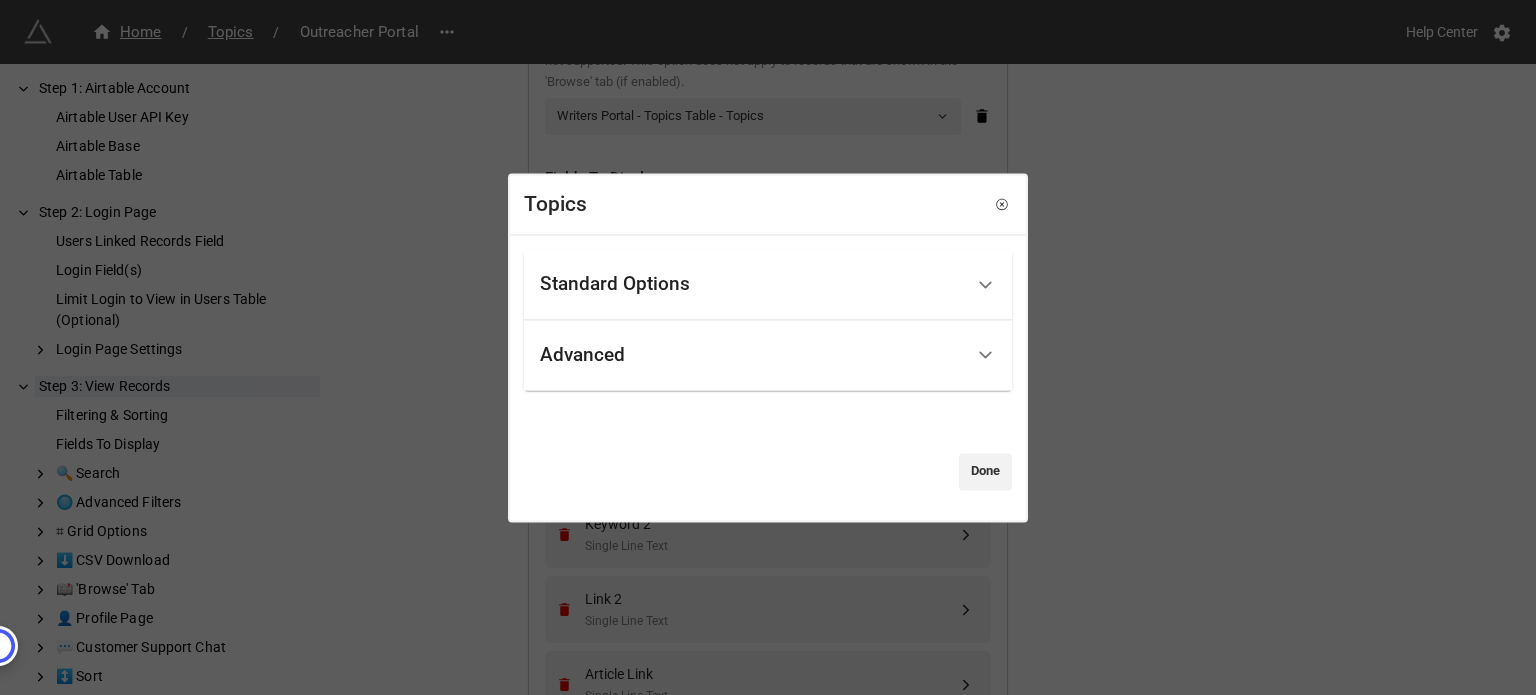 click on "Standard Options" at bounding box center (615, 285) 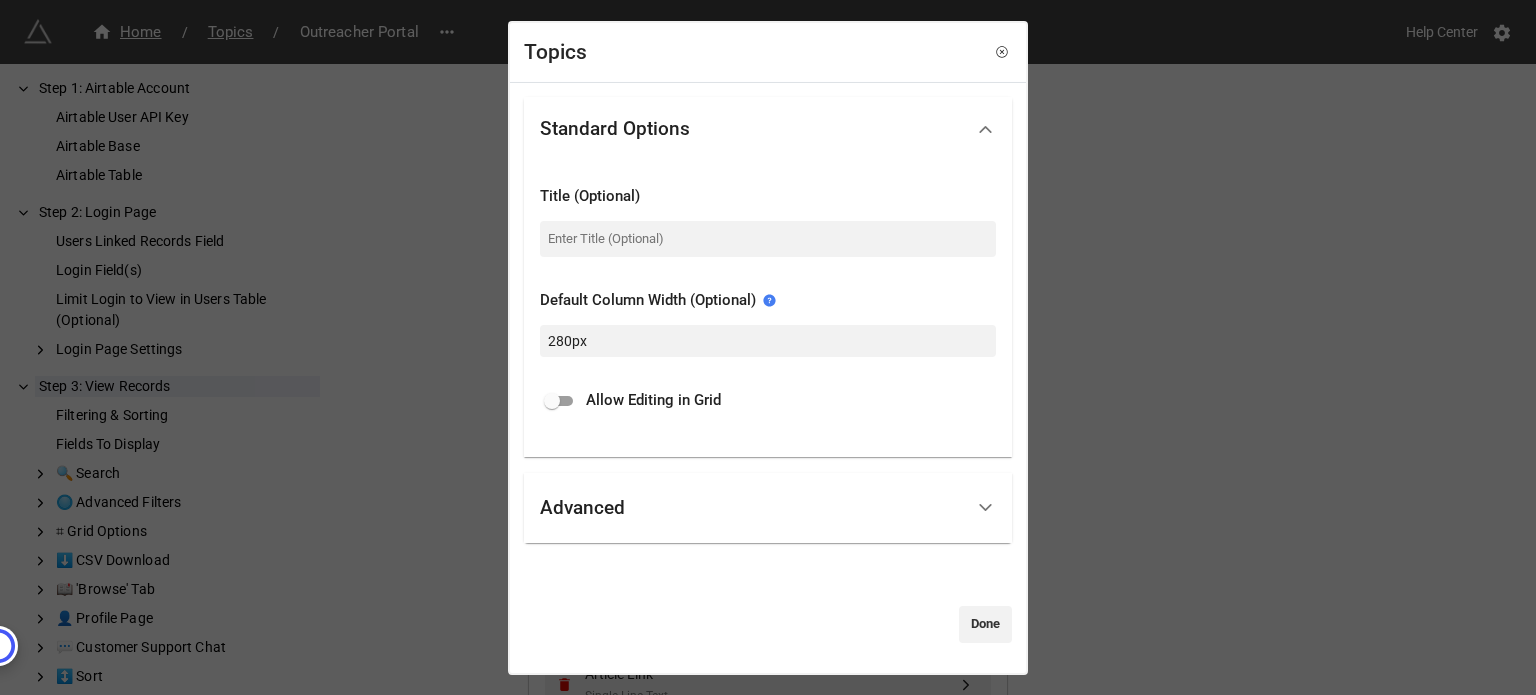 click at bounding box center (552, 401) 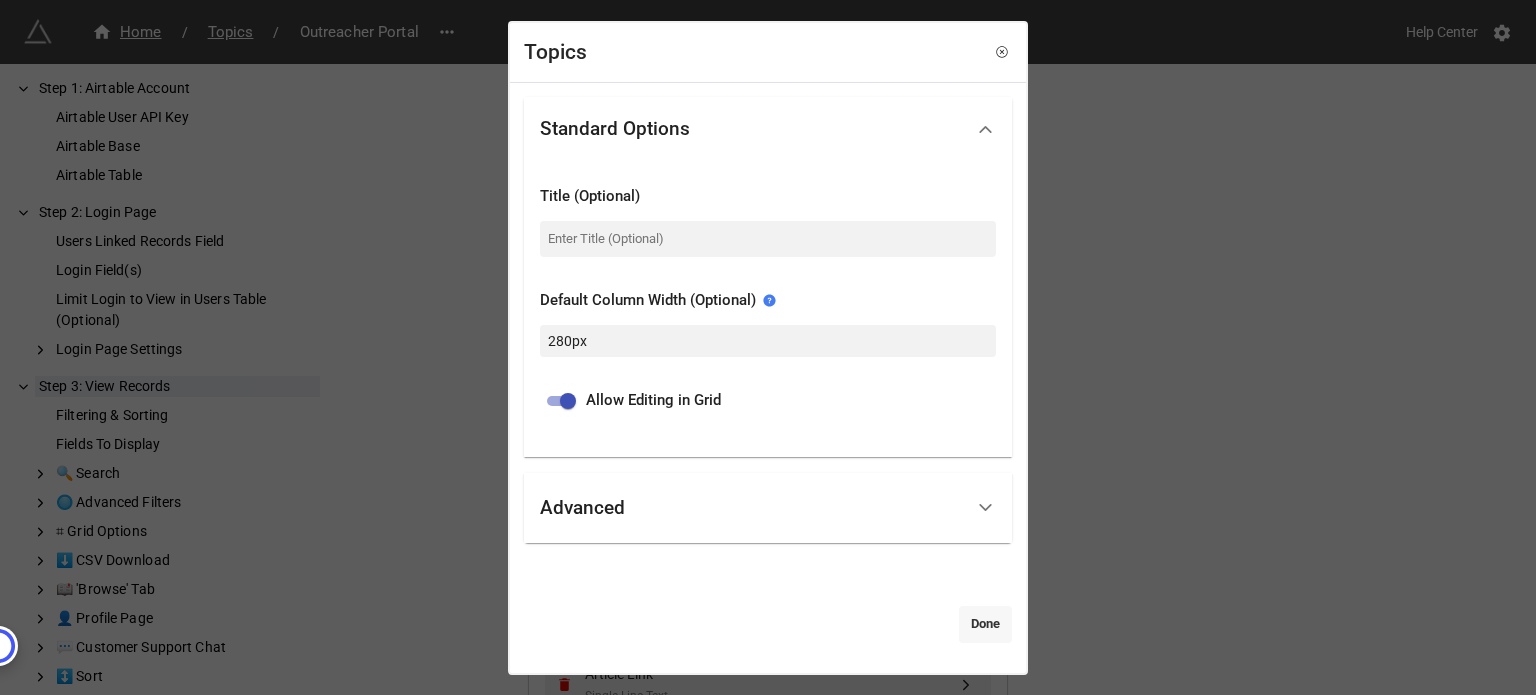 click on "Done" at bounding box center [985, 624] 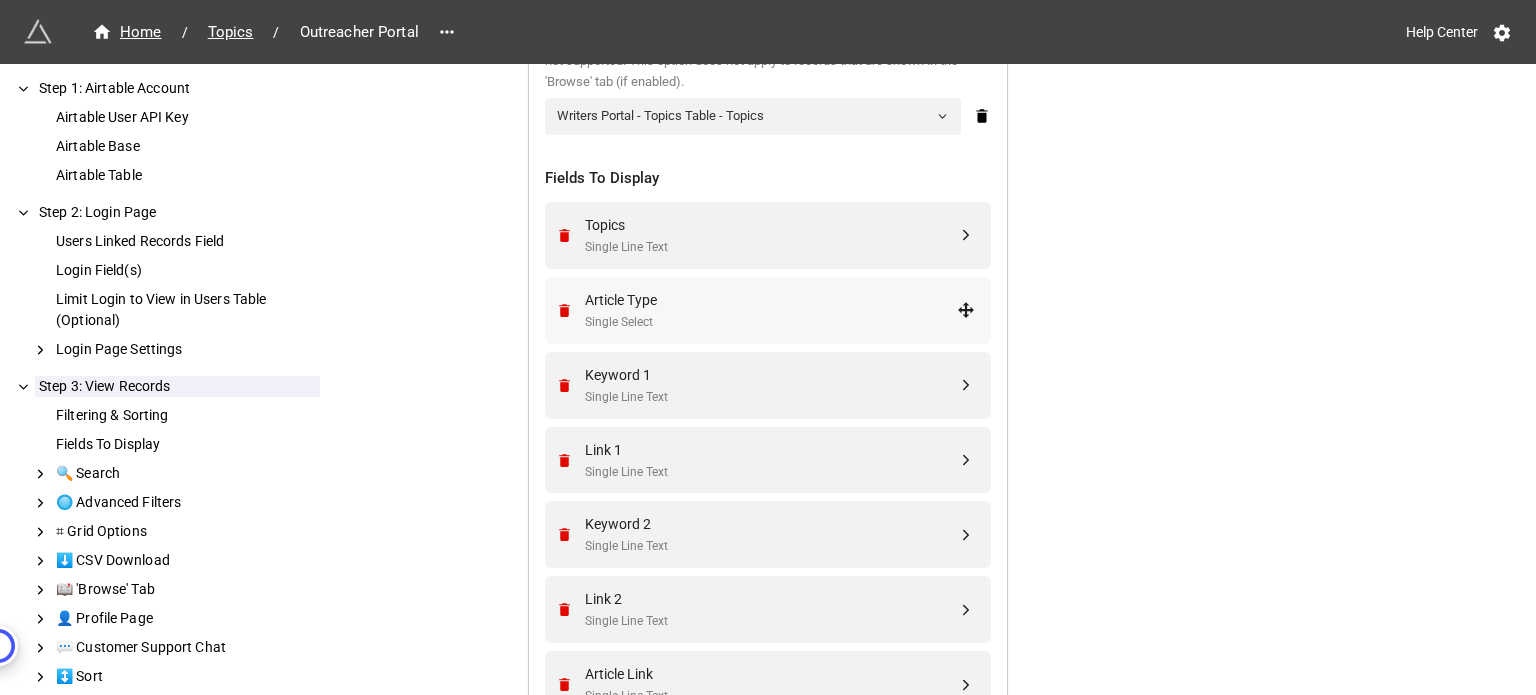 click on "Single Select" at bounding box center [771, 322] 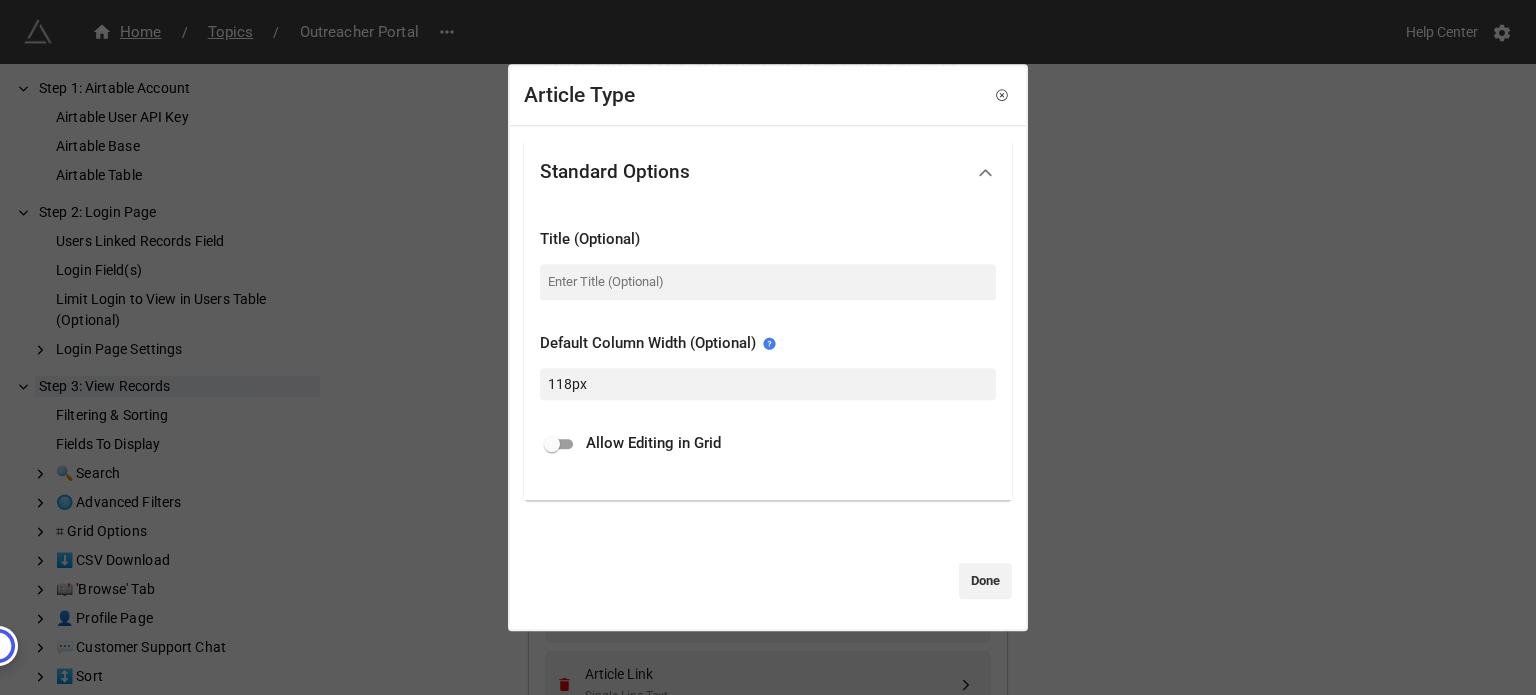 click at bounding box center (552, 444) 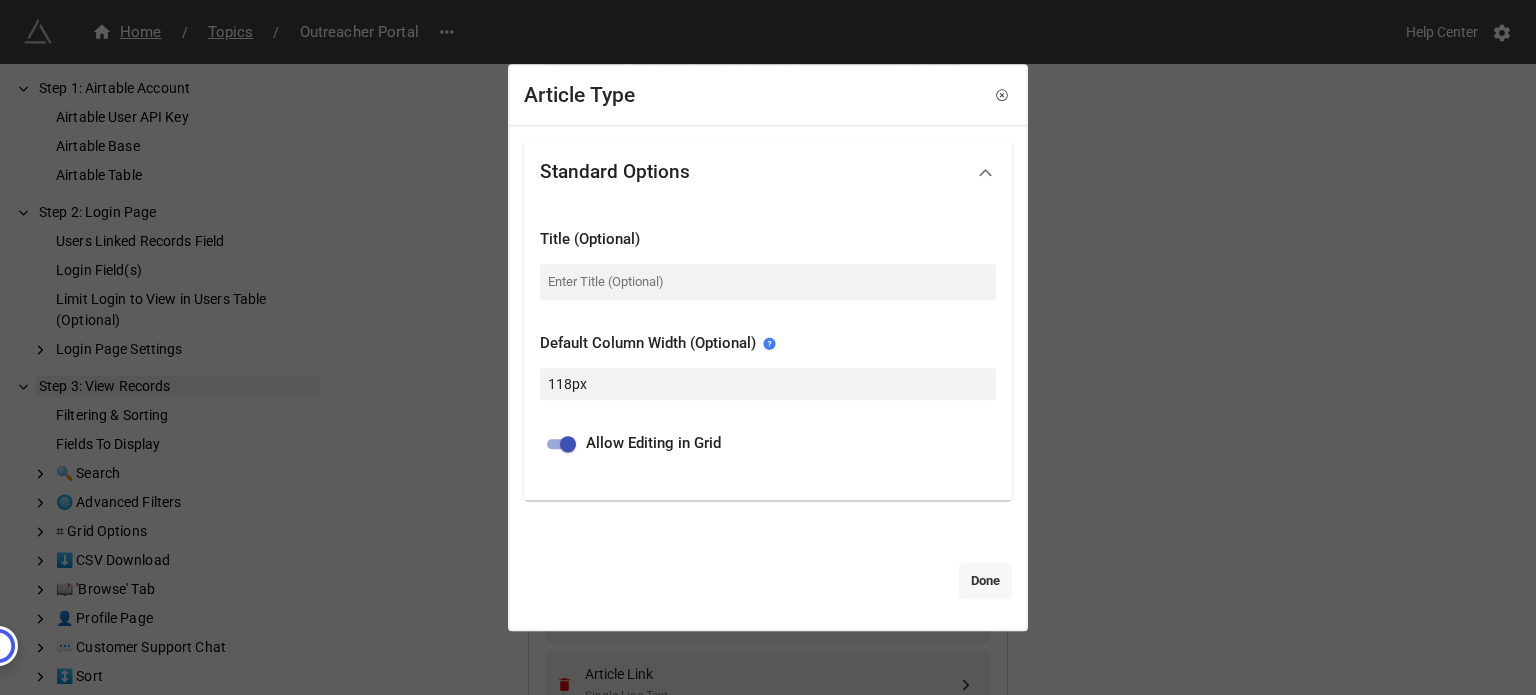 click on "Done" at bounding box center (985, 581) 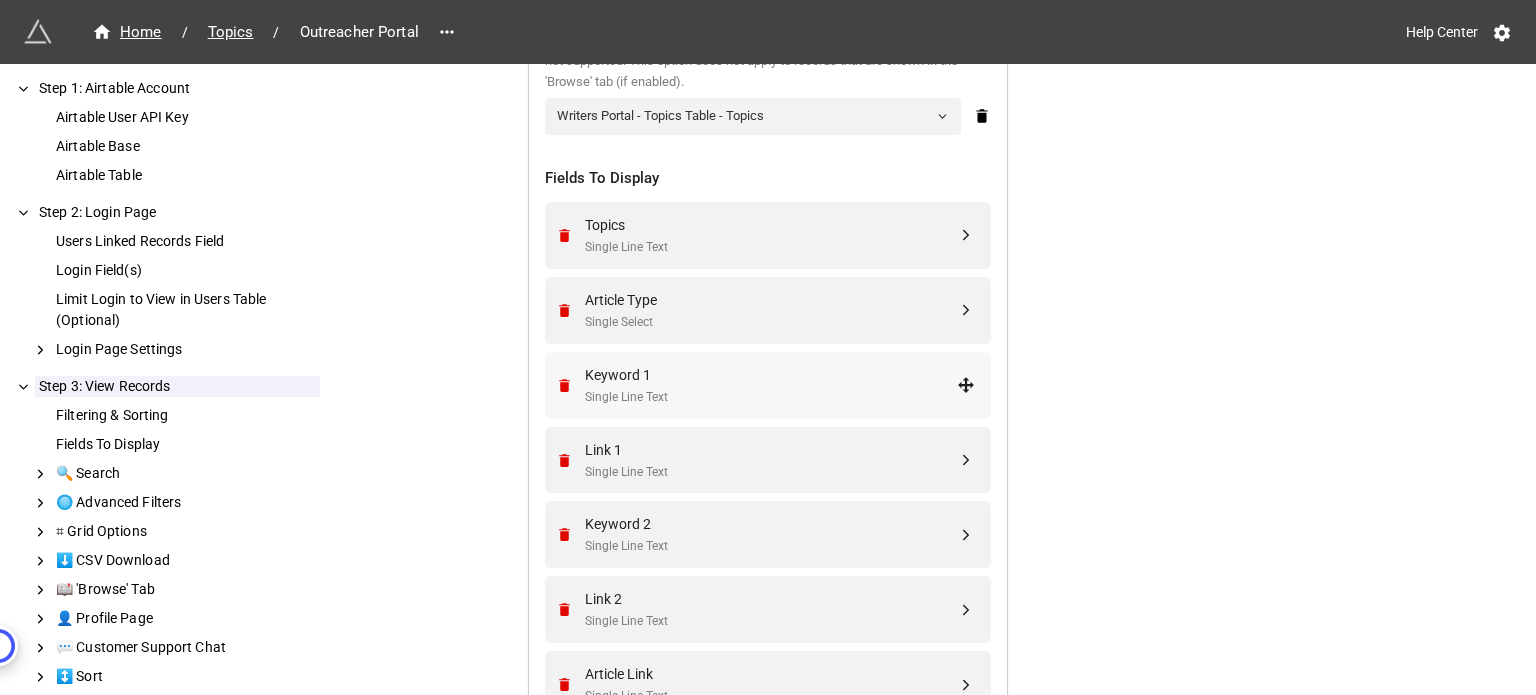 click on "Keyword 1" at bounding box center (771, 375) 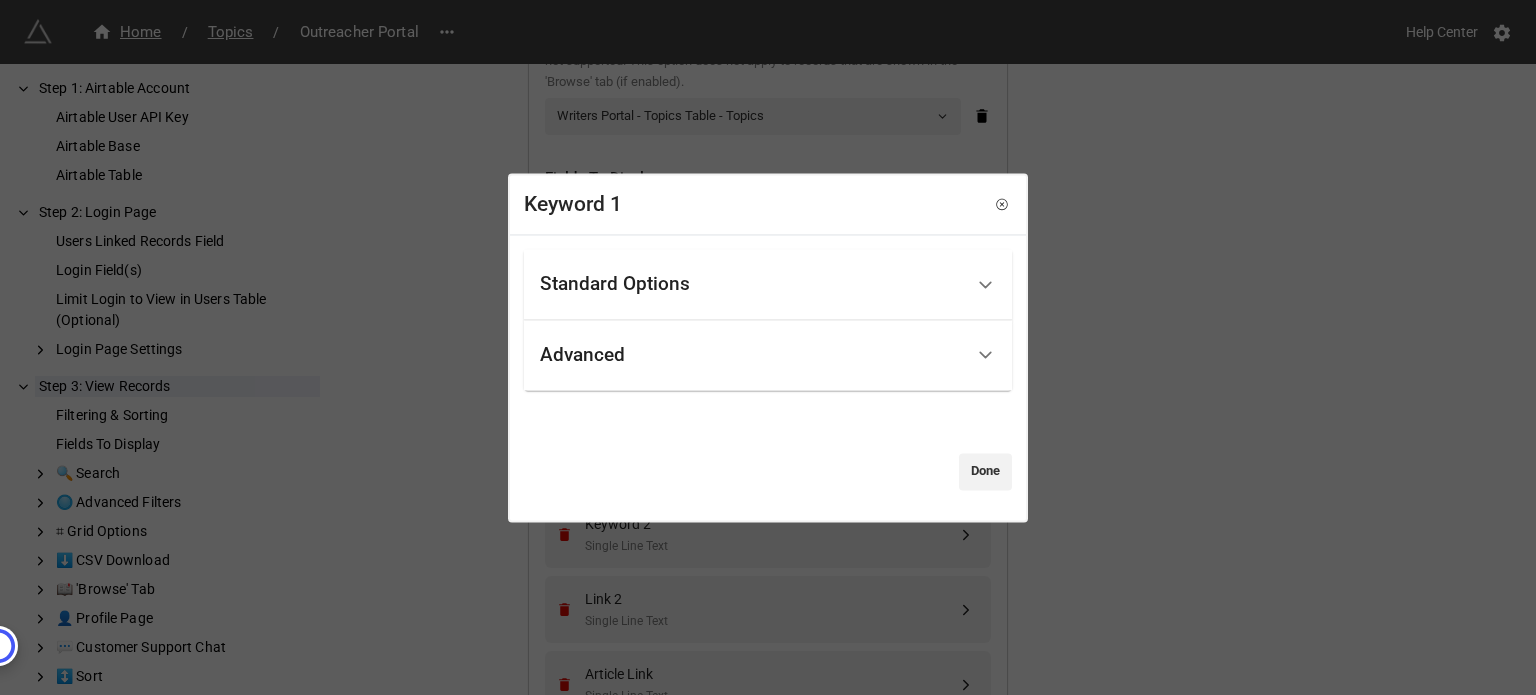 click on "Standard Options" at bounding box center (751, 284) 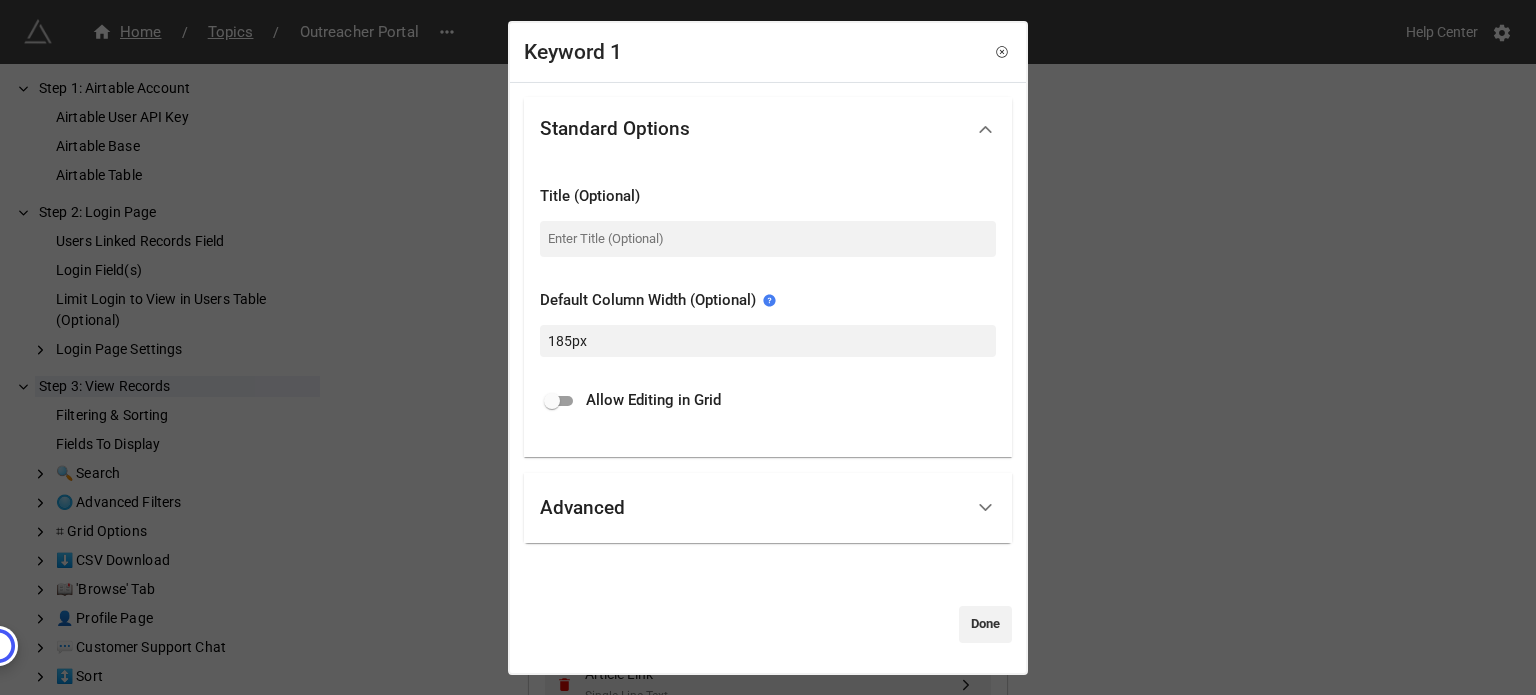 click on "Allow Editing in Grid" at bounding box center [768, 395] 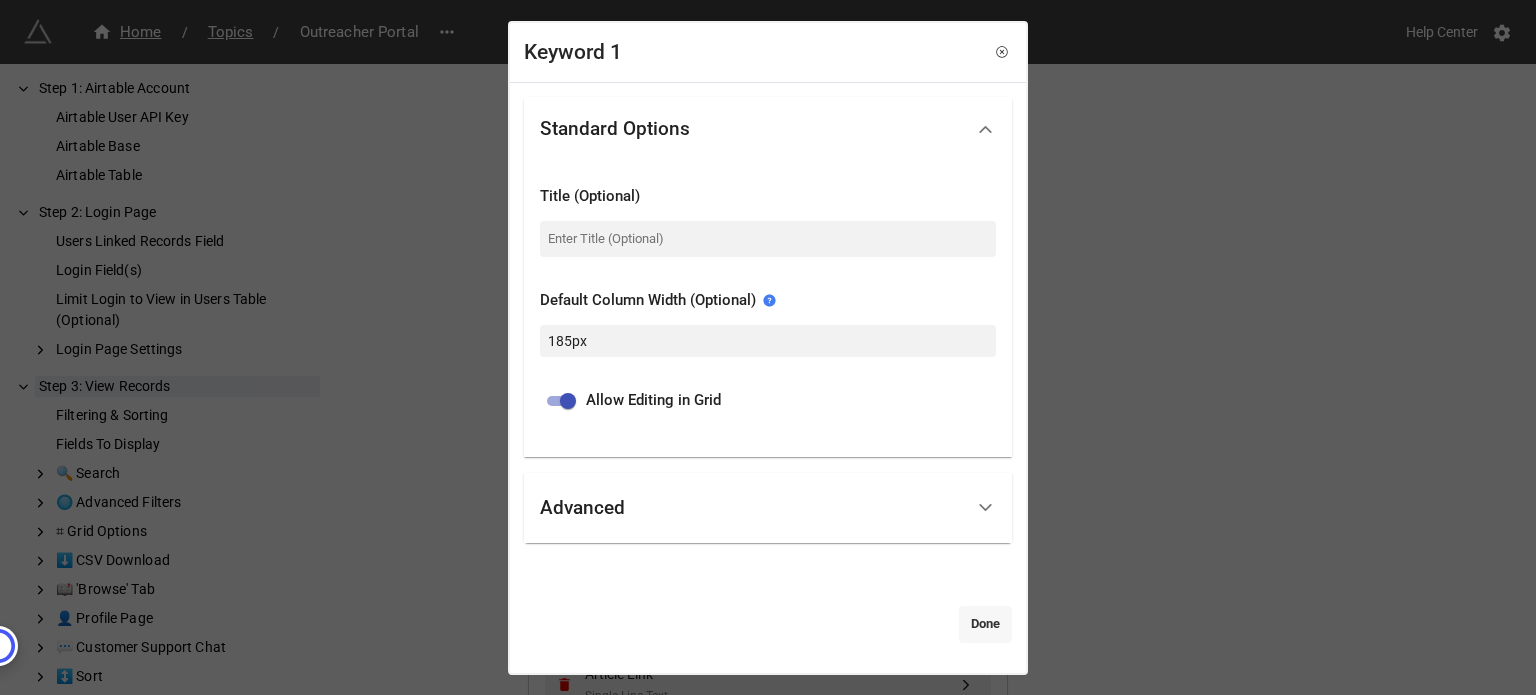 click on "Done" at bounding box center (985, 624) 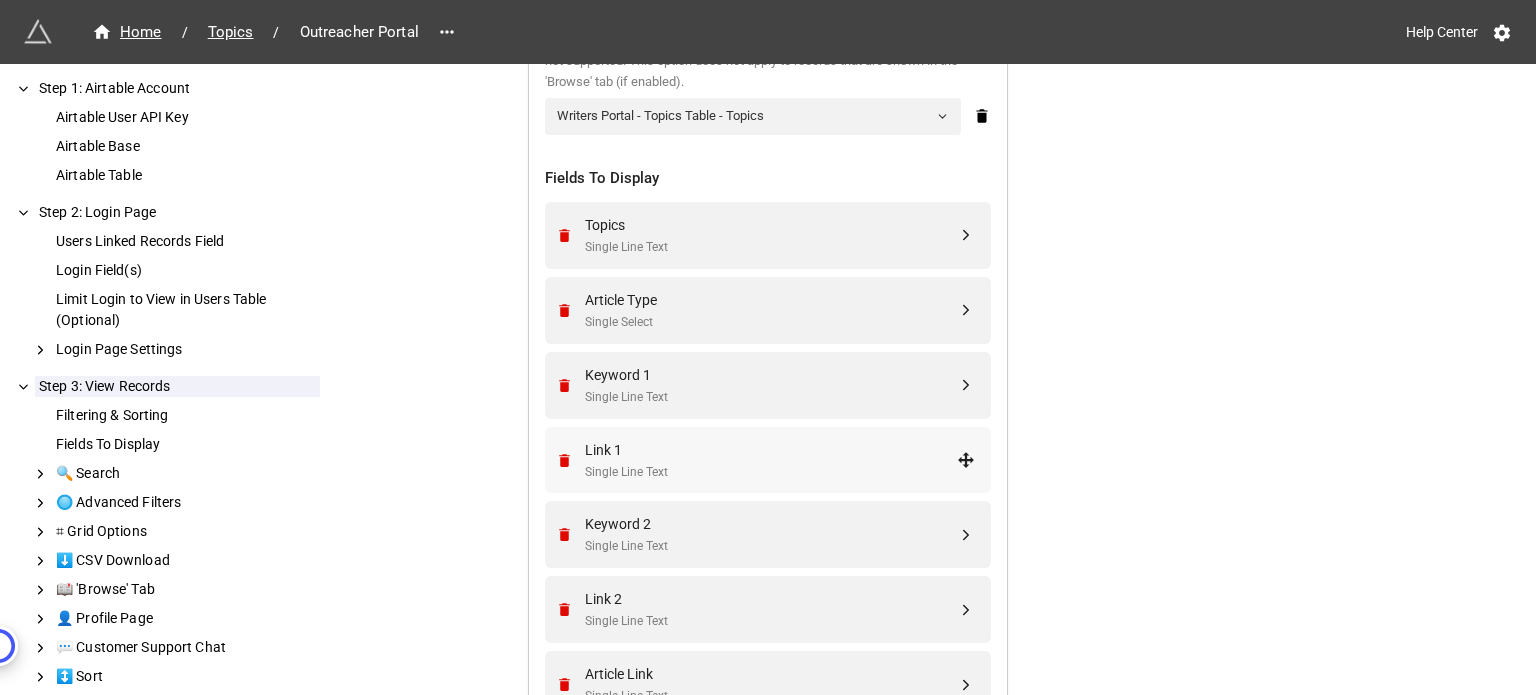 click on "Single Line Text" at bounding box center [771, 472] 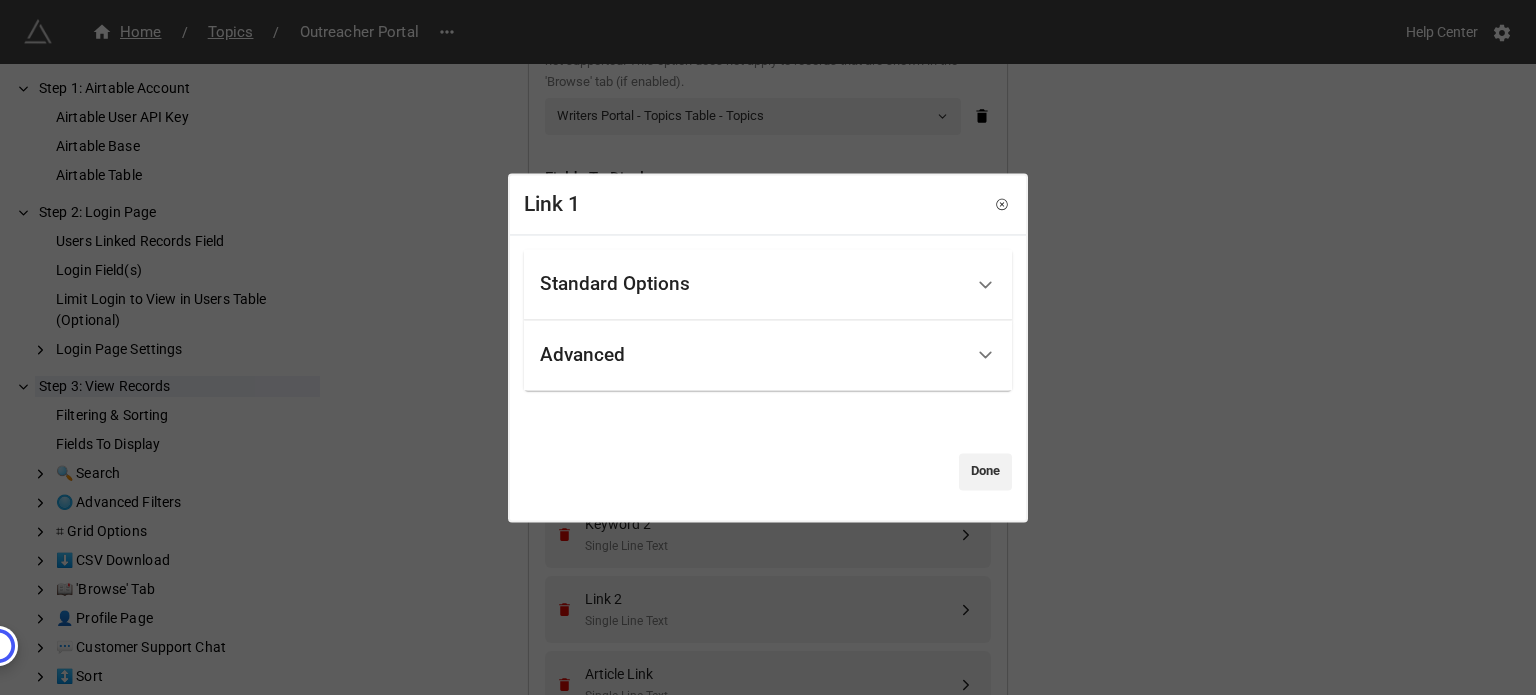 click on "Standard Options" at bounding box center [751, 284] 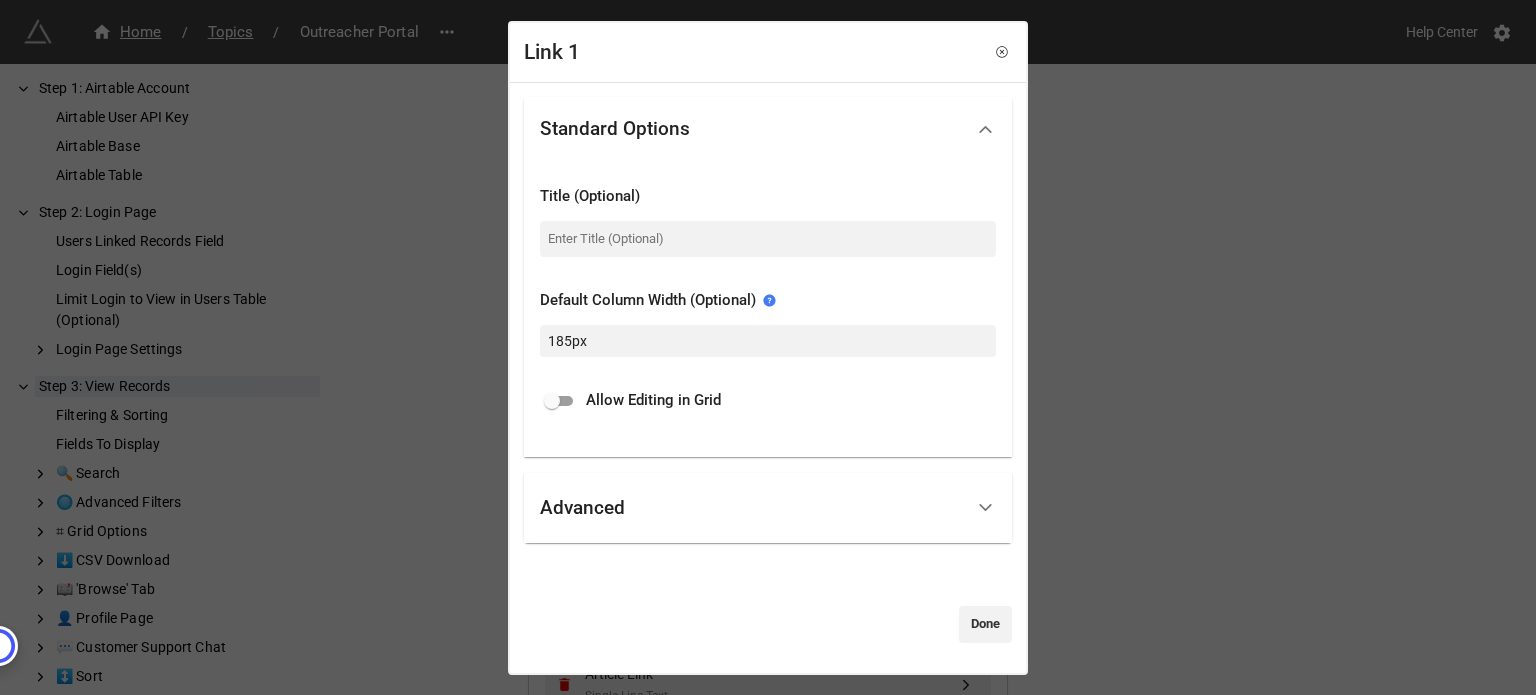 click at bounding box center [552, 401] 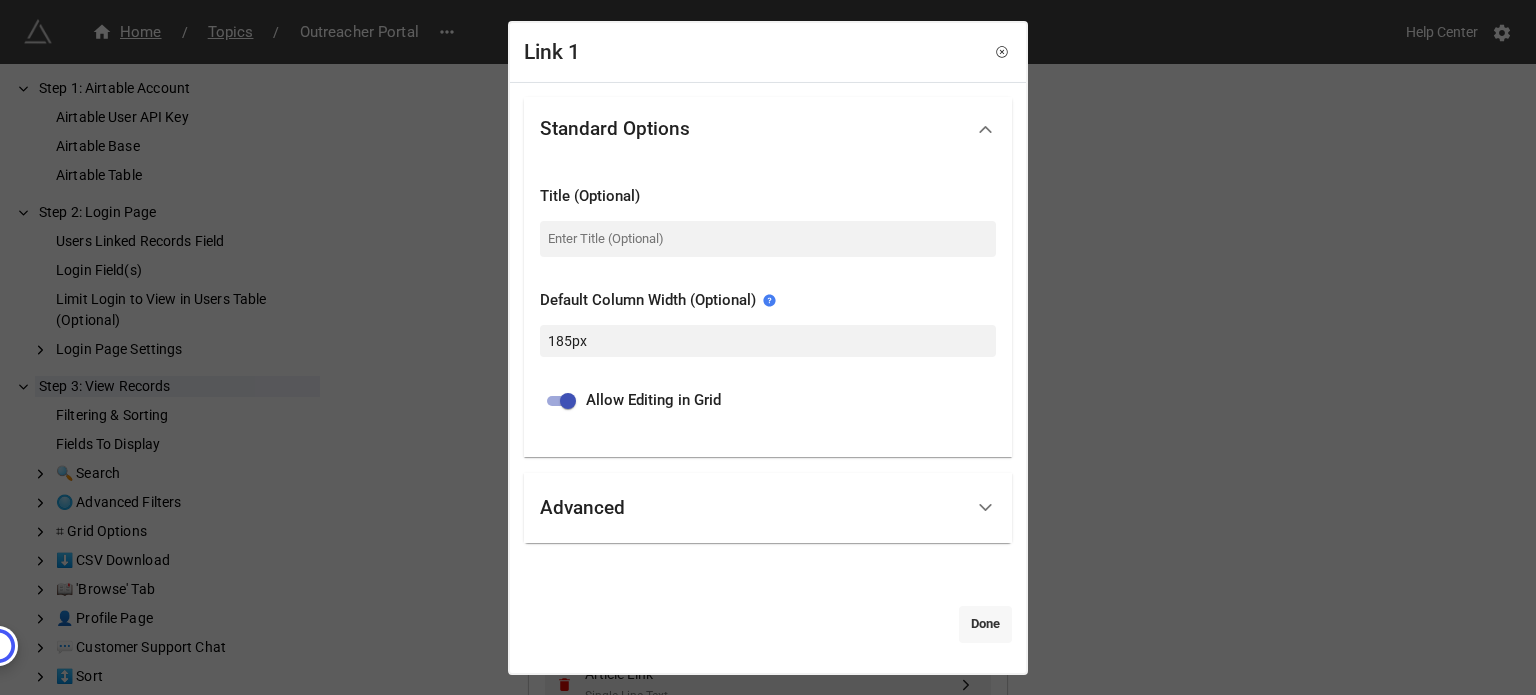 click on "Done" at bounding box center (985, 624) 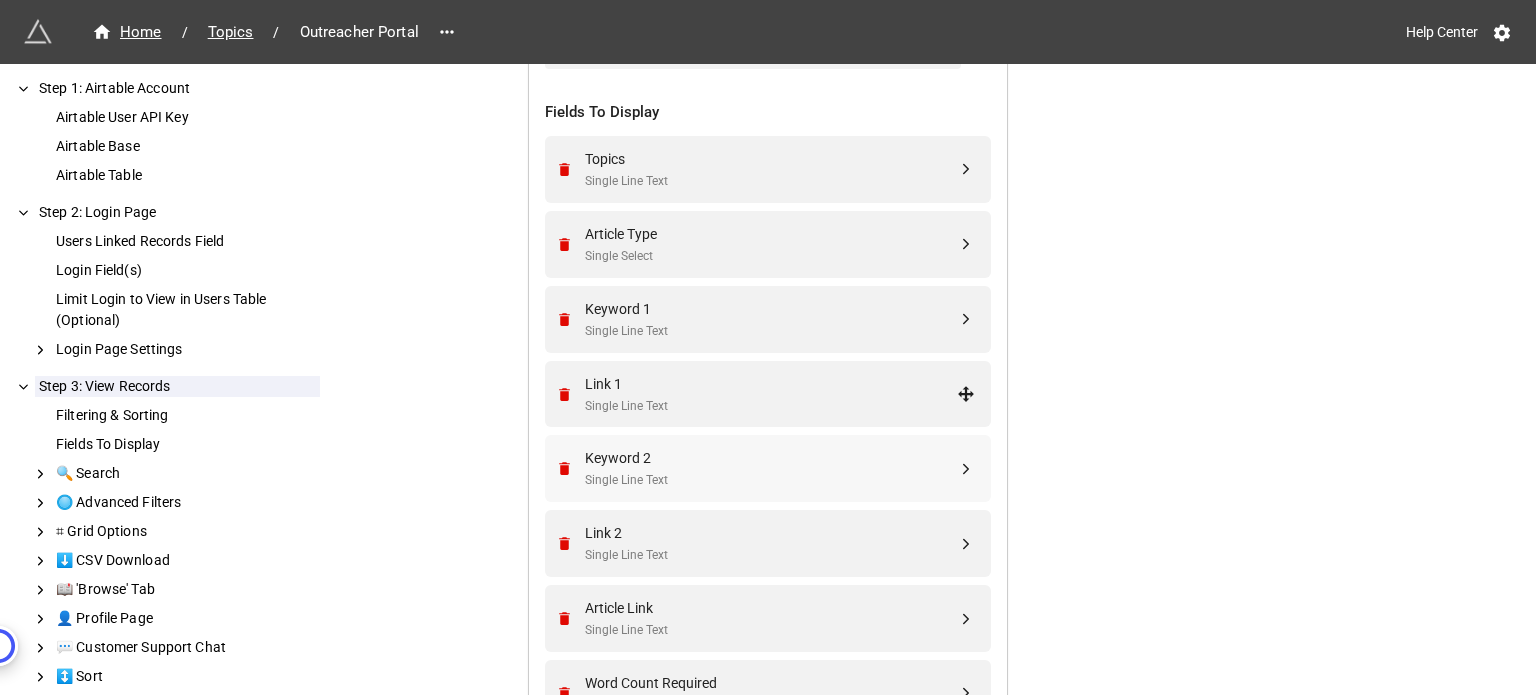 scroll, scrollTop: 929, scrollLeft: 0, axis: vertical 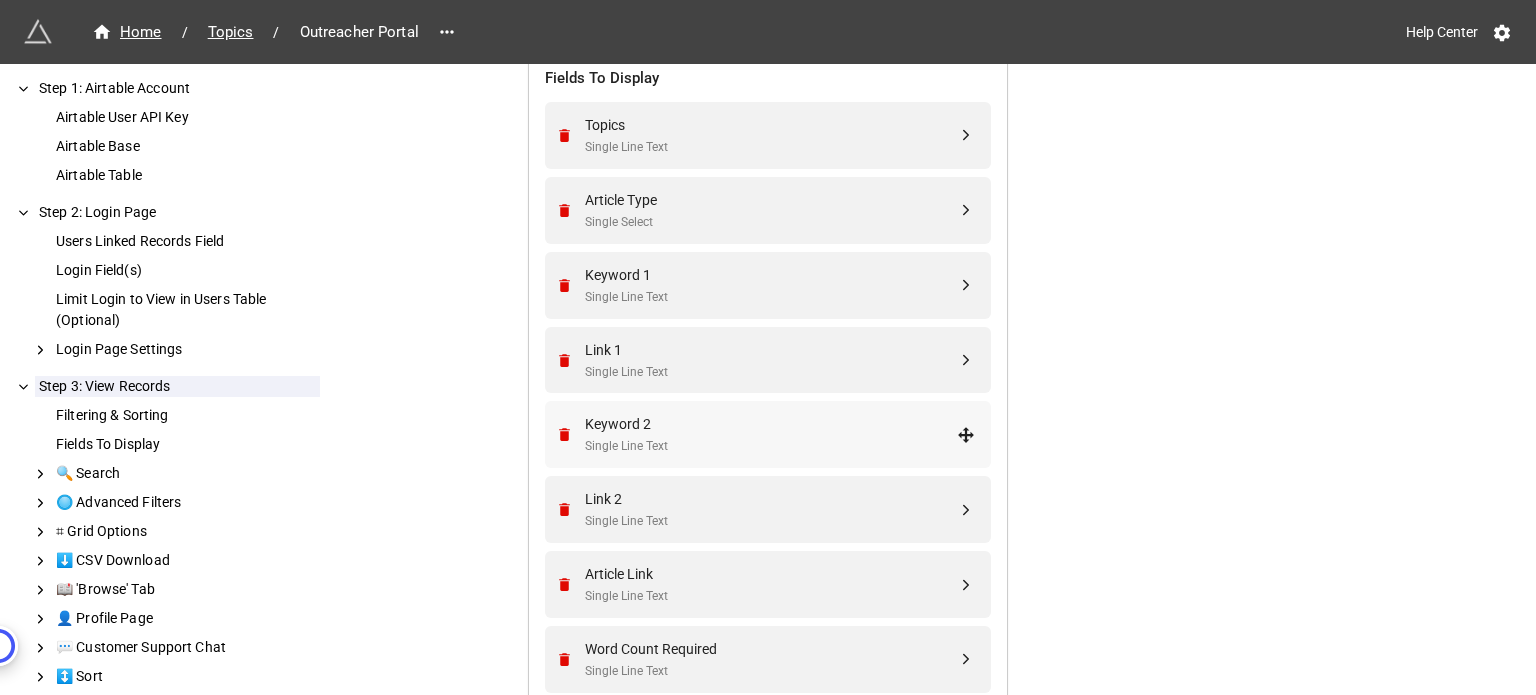 click on "Single Line Text" at bounding box center (771, 446) 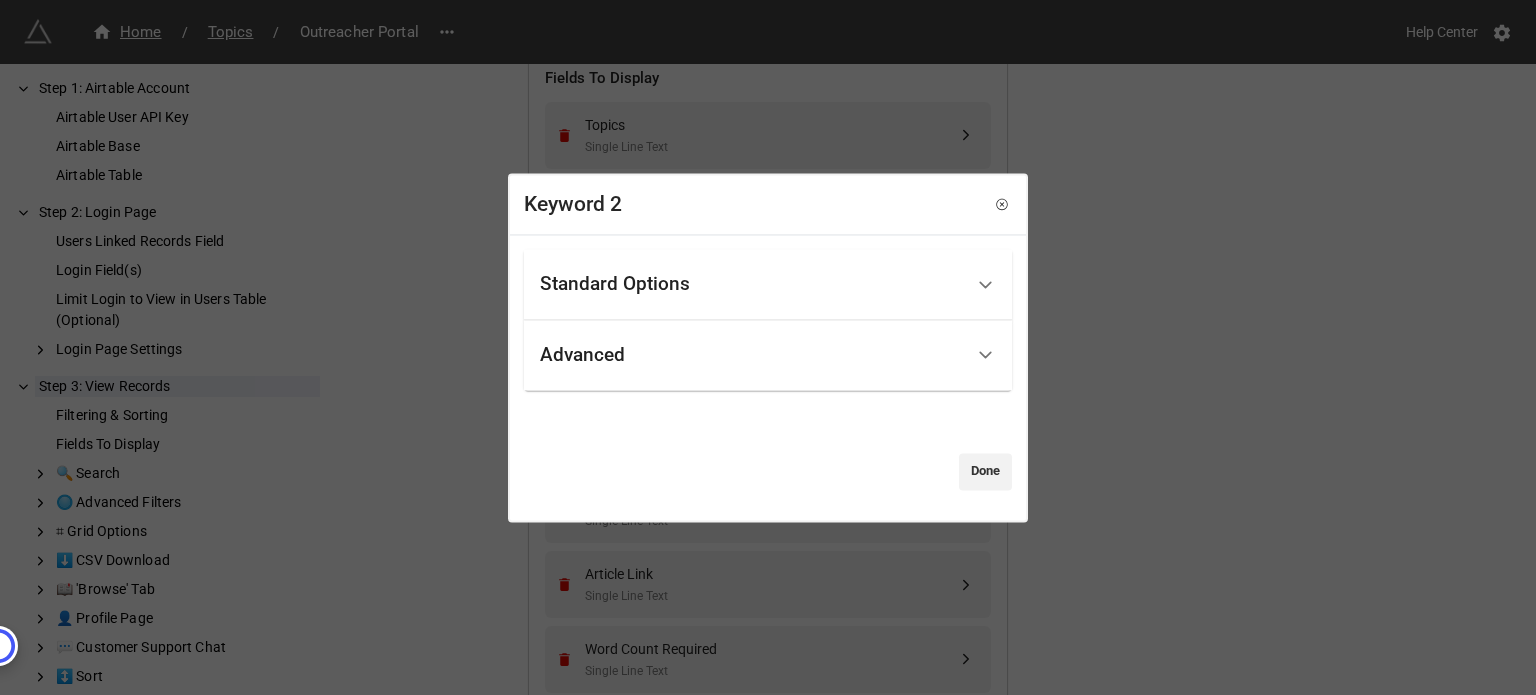 click on "Standard Options" at bounding box center (615, 285) 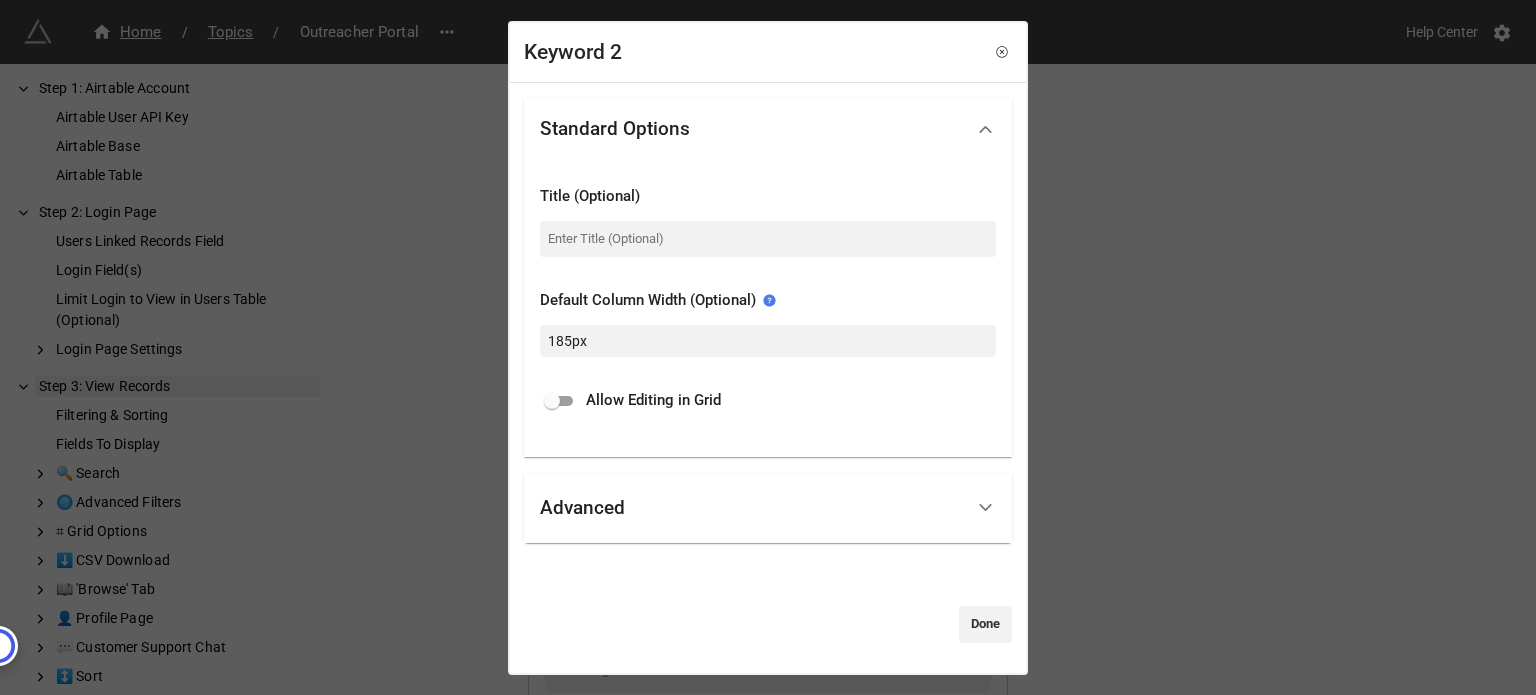 click at bounding box center [552, 401] 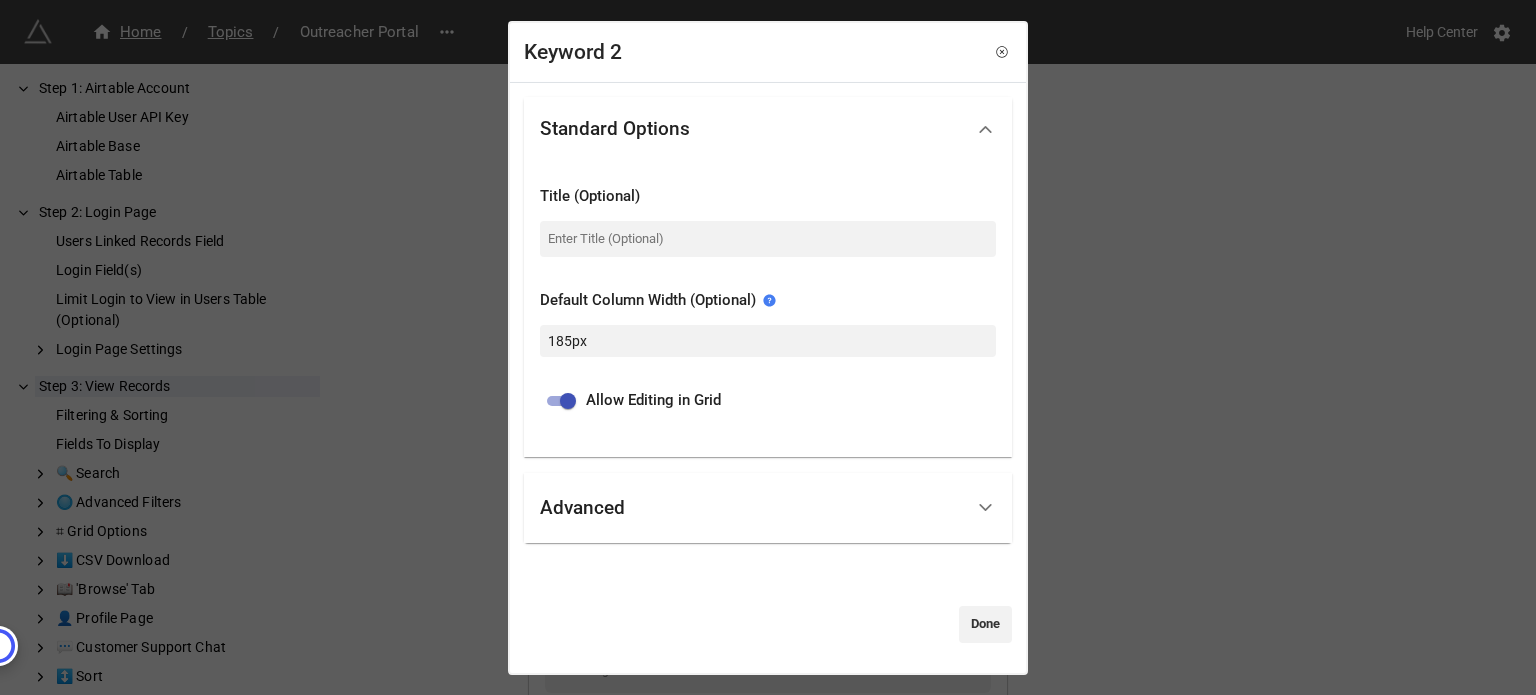 click on "Standard Options Title (Optional) Default Column Width (Optional) 185px Allow Editing in Grid Advanced Mask field as password If enabled, the value will not be always visible on the screen. The user can still click on the password to see it. Done" at bounding box center [768, 370] 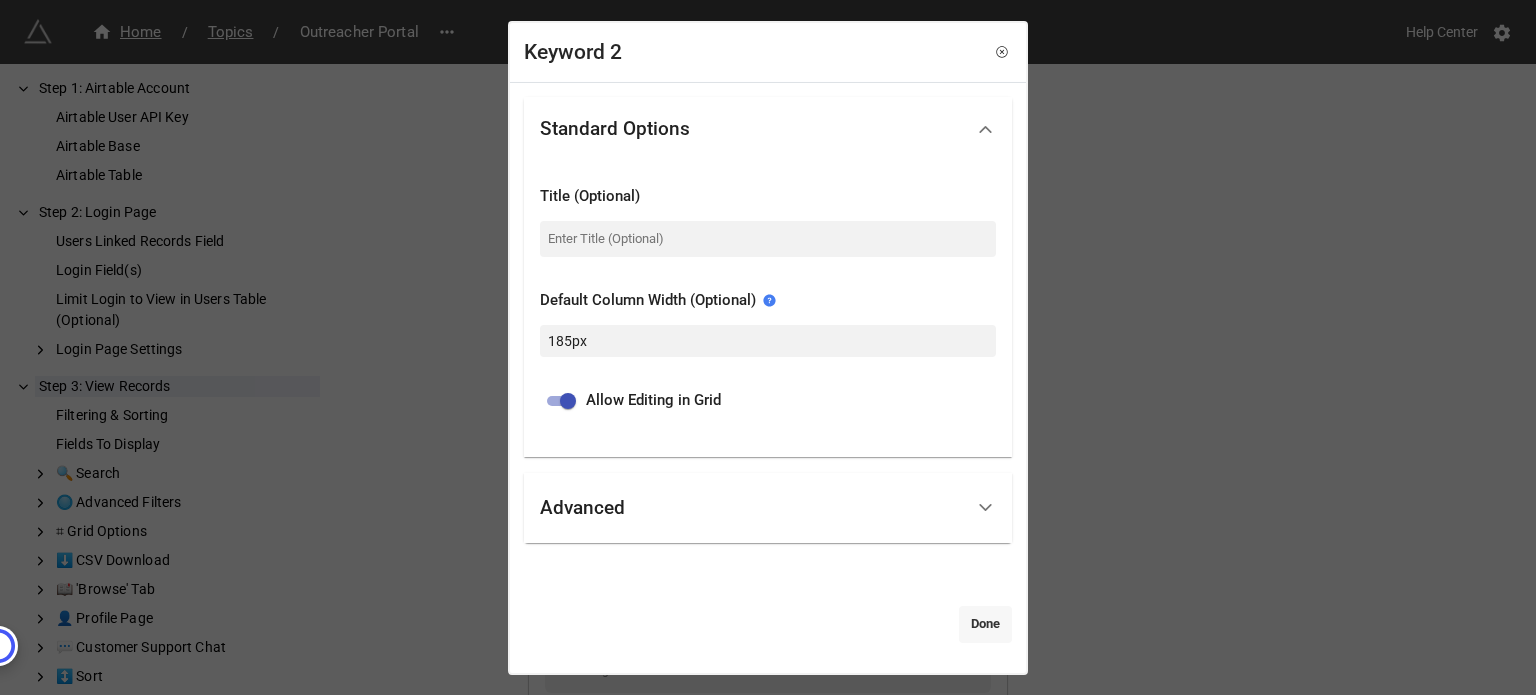 click on "Done" at bounding box center [985, 624] 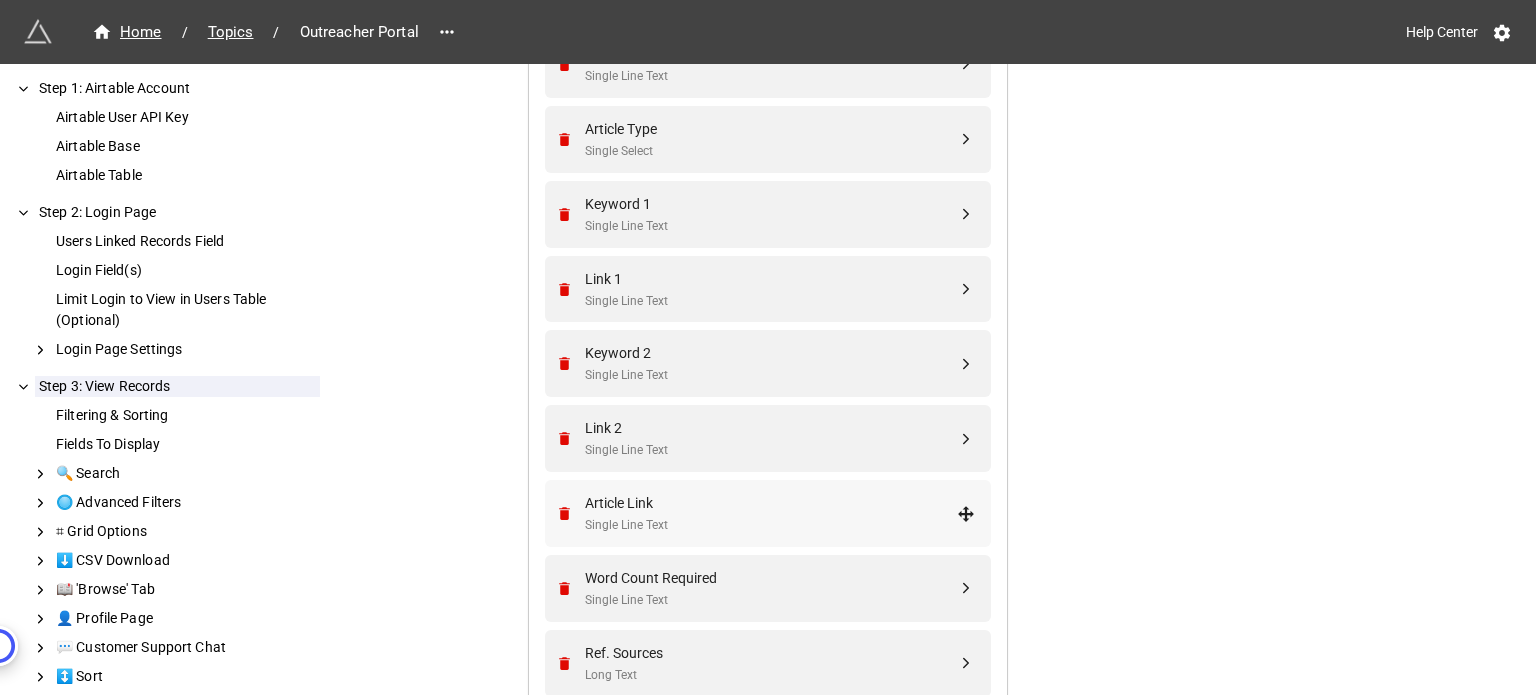 scroll, scrollTop: 1129, scrollLeft: 0, axis: vertical 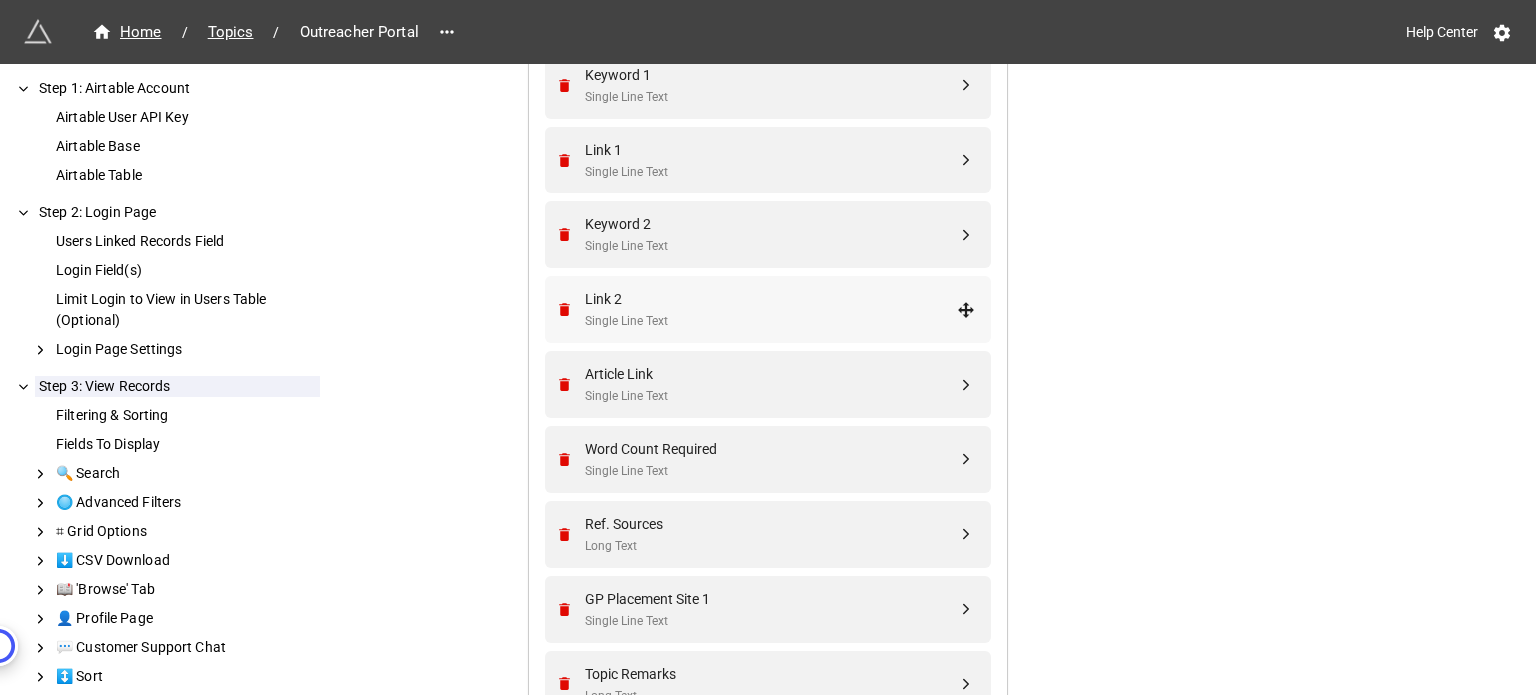 click on "Single Line Text" at bounding box center [771, 321] 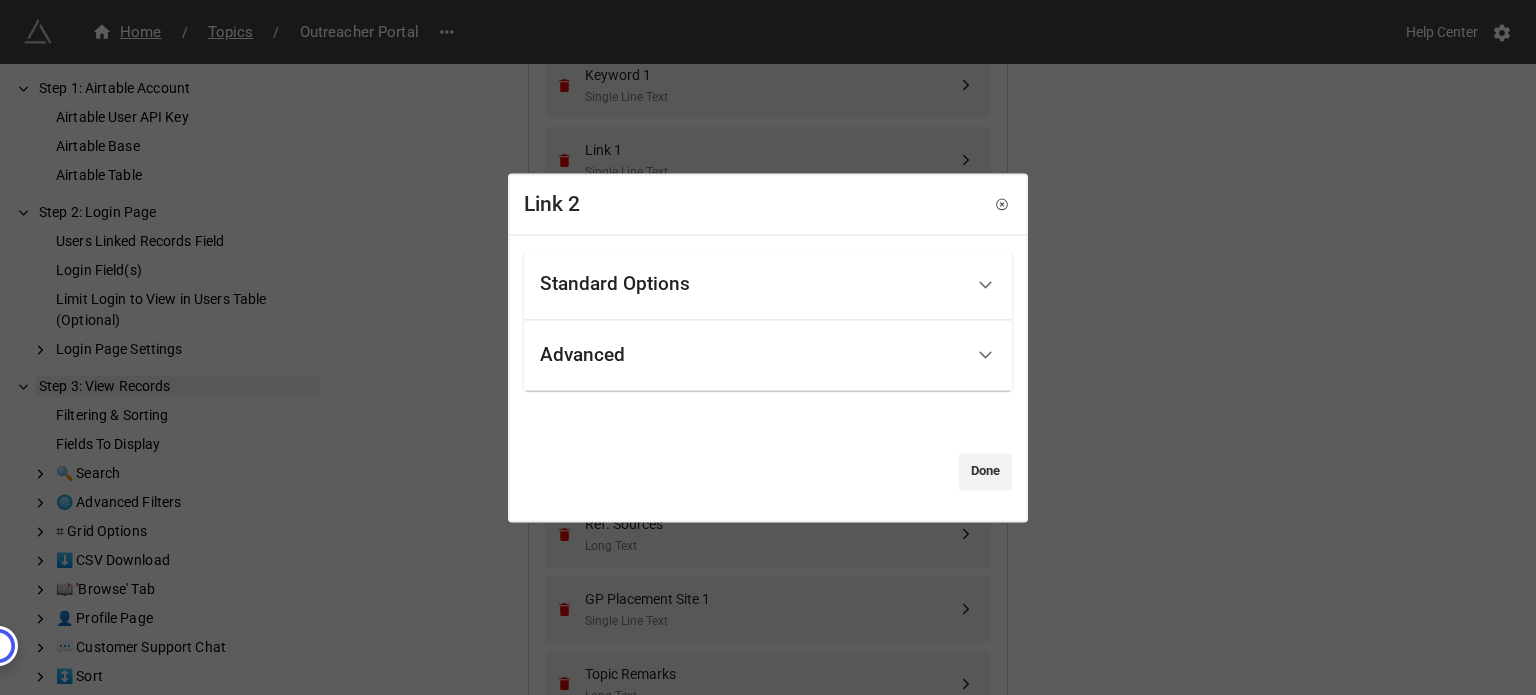 click on "Standard Options" at bounding box center (615, 285) 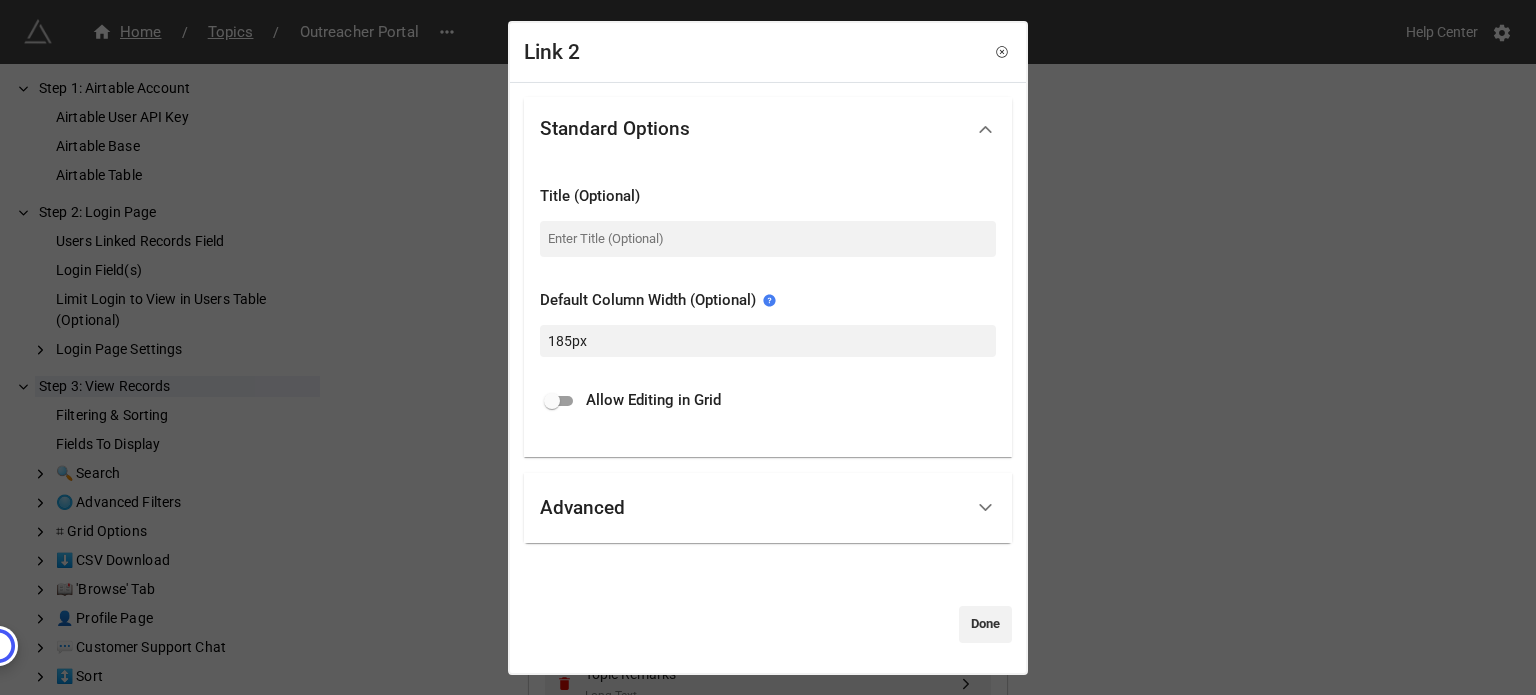 click at bounding box center [552, 401] 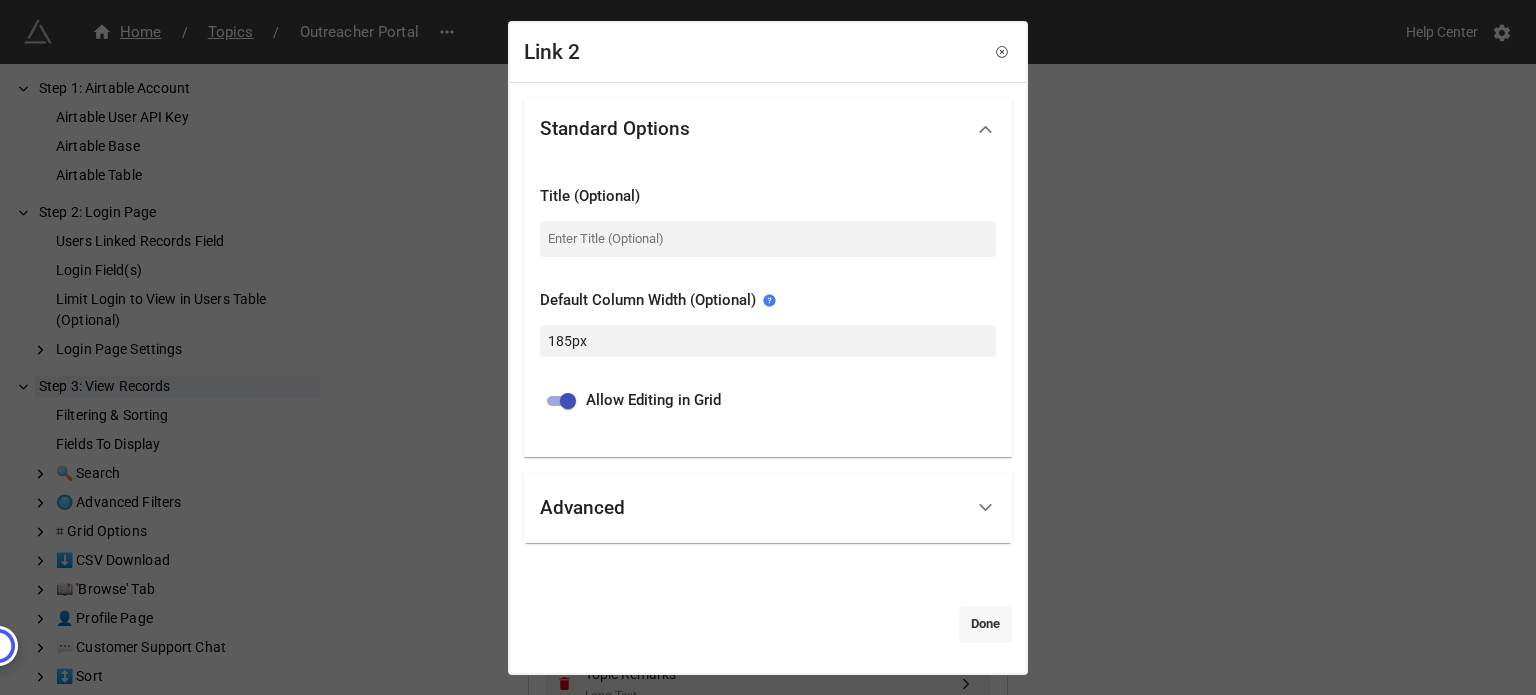 click on "Done" at bounding box center (985, 624) 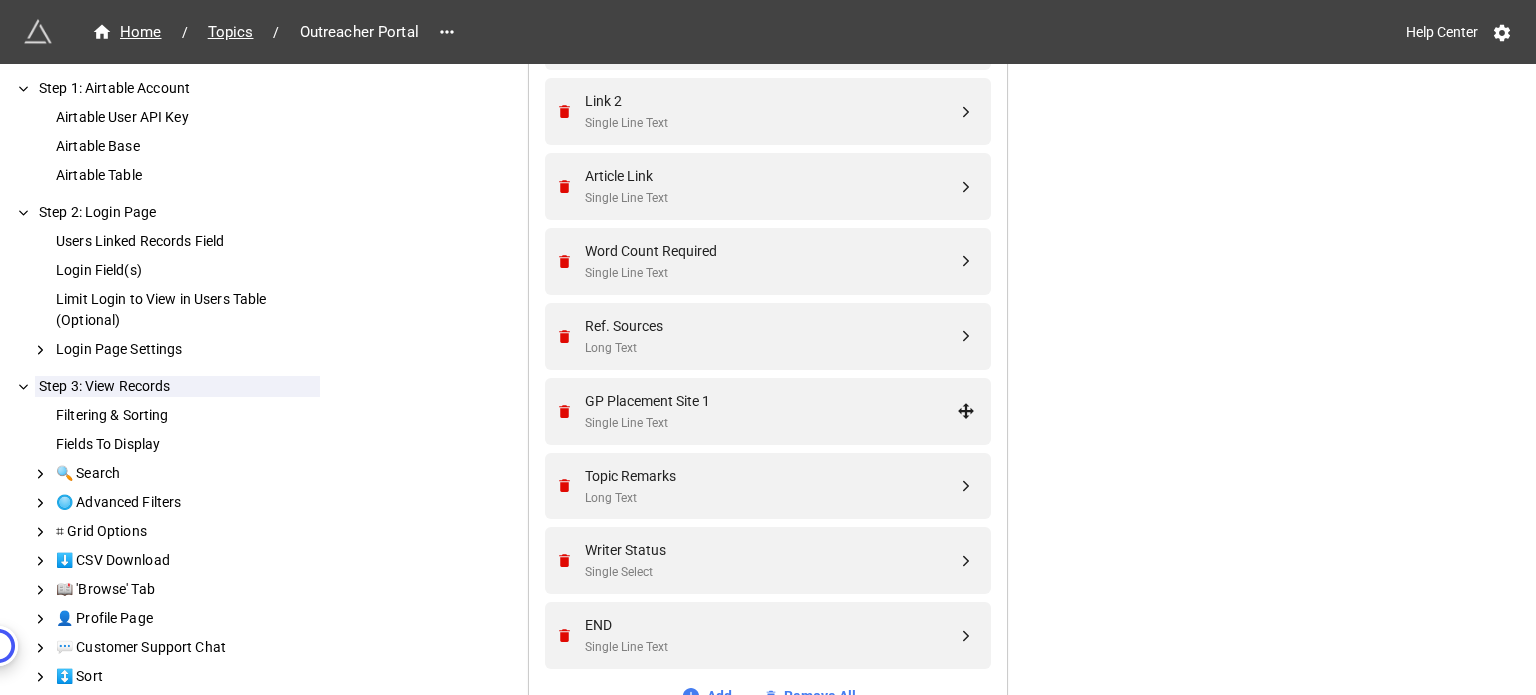 scroll, scrollTop: 1329, scrollLeft: 0, axis: vertical 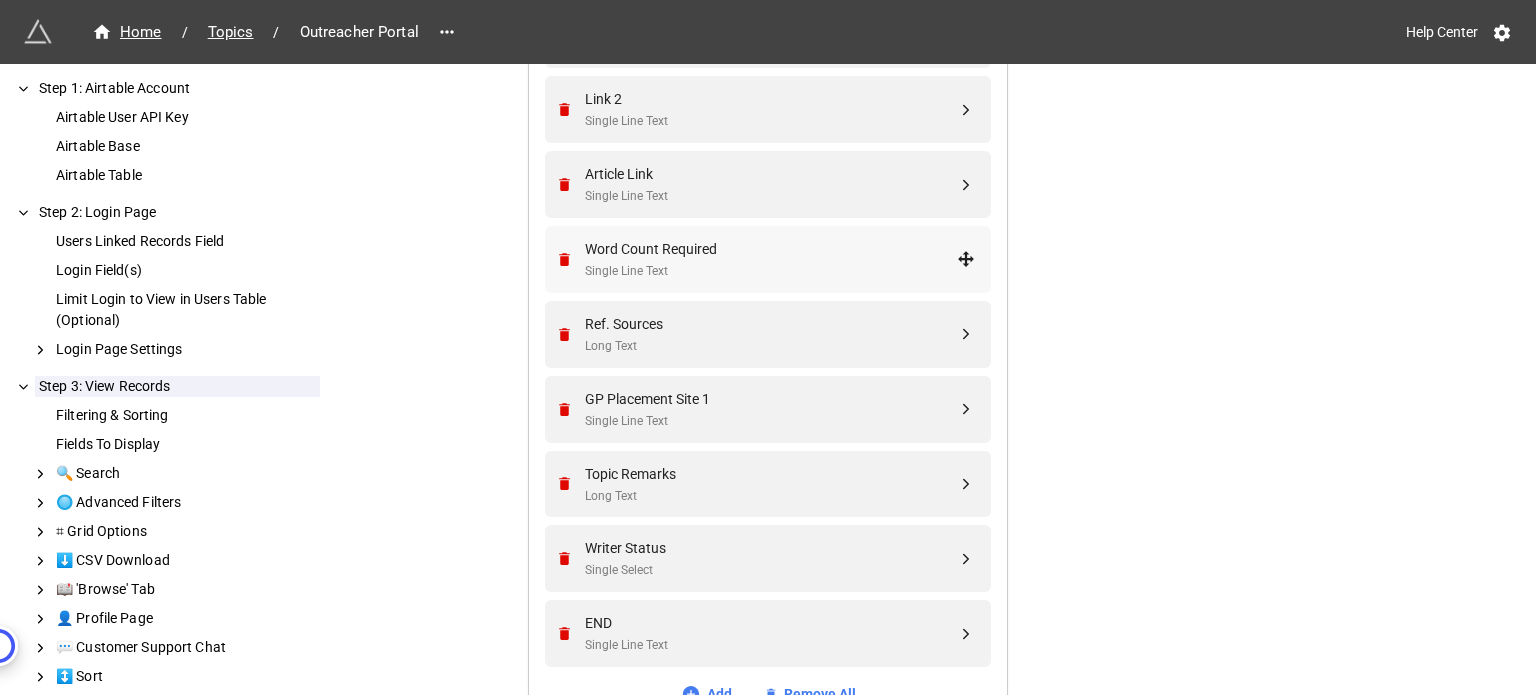 click on "Single Line Text" at bounding box center [771, 271] 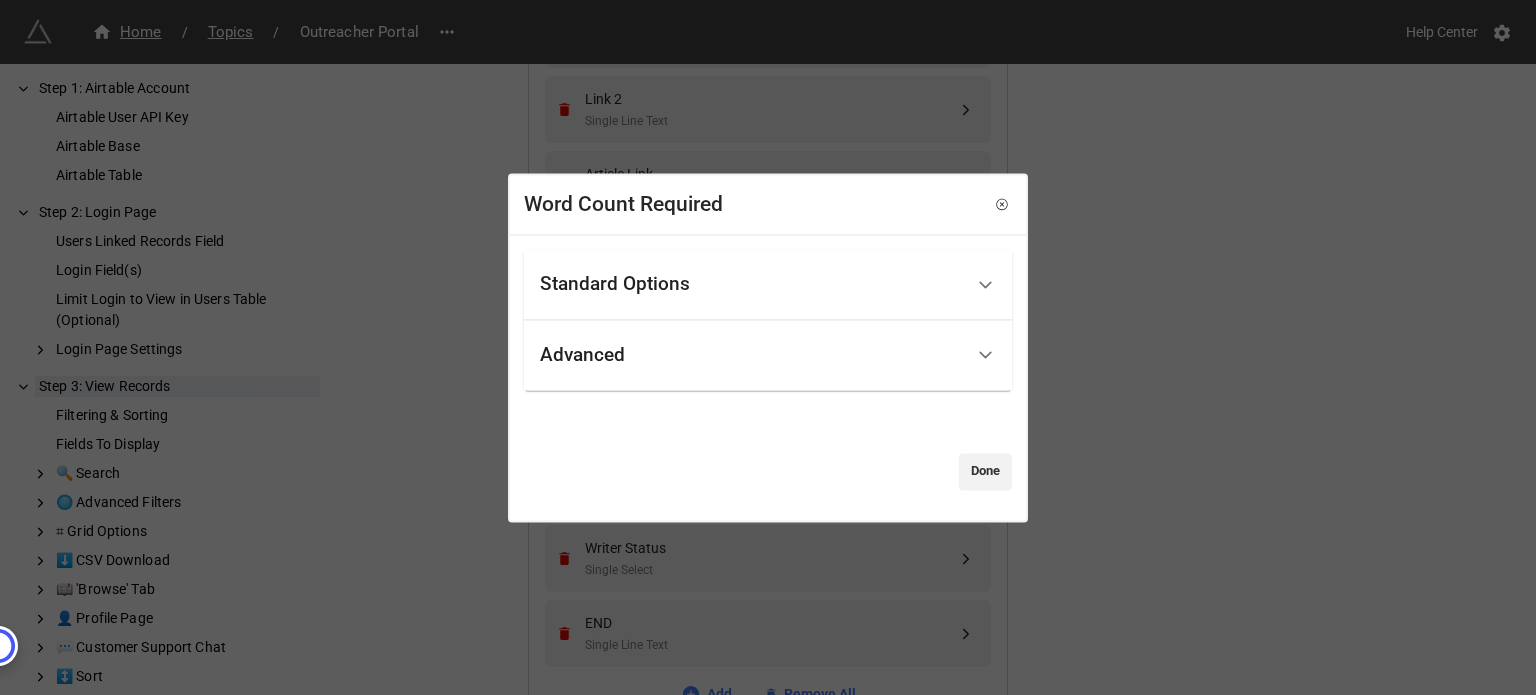 click on "Standard Options" at bounding box center (751, 284) 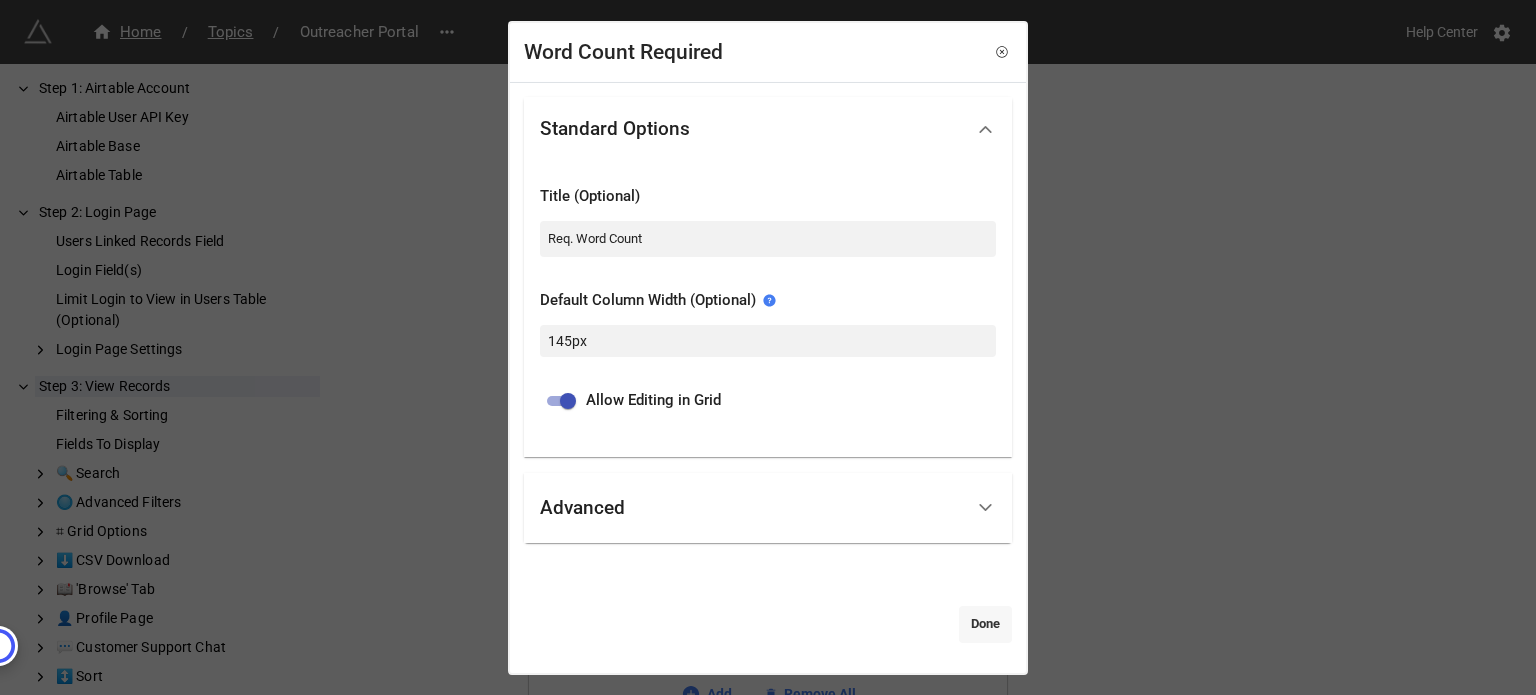 click on "Done" at bounding box center (985, 624) 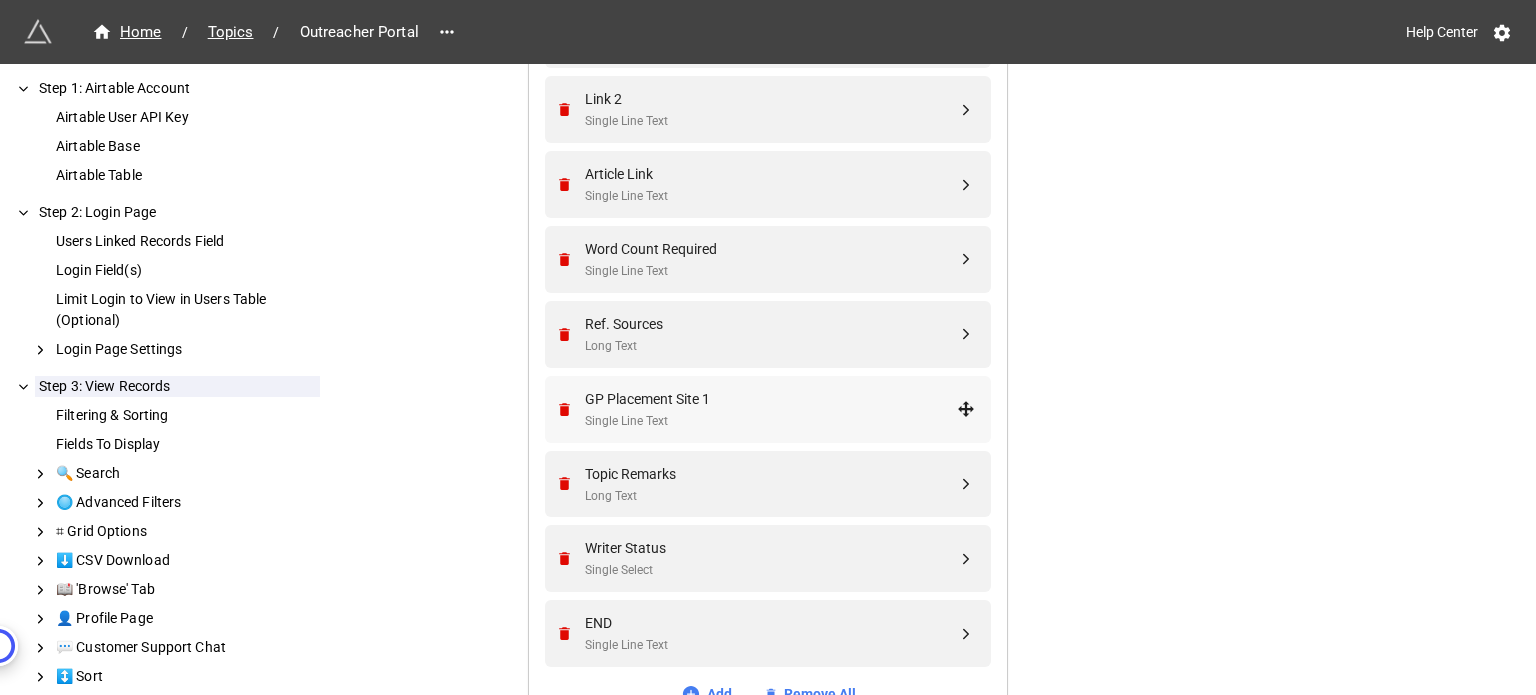 click on "Single Line Text" at bounding box center [771, 421] 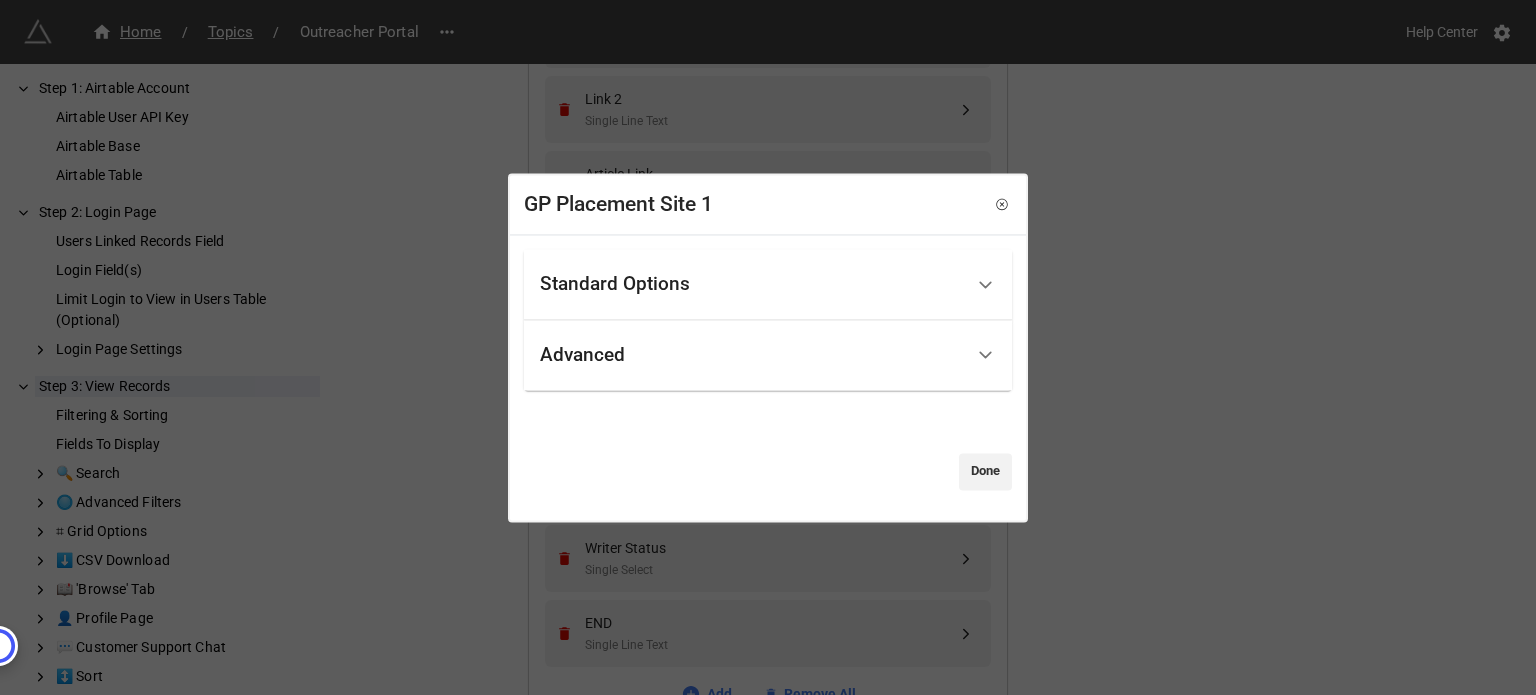 click on "Standard Options" at bounding box center (615, 285) 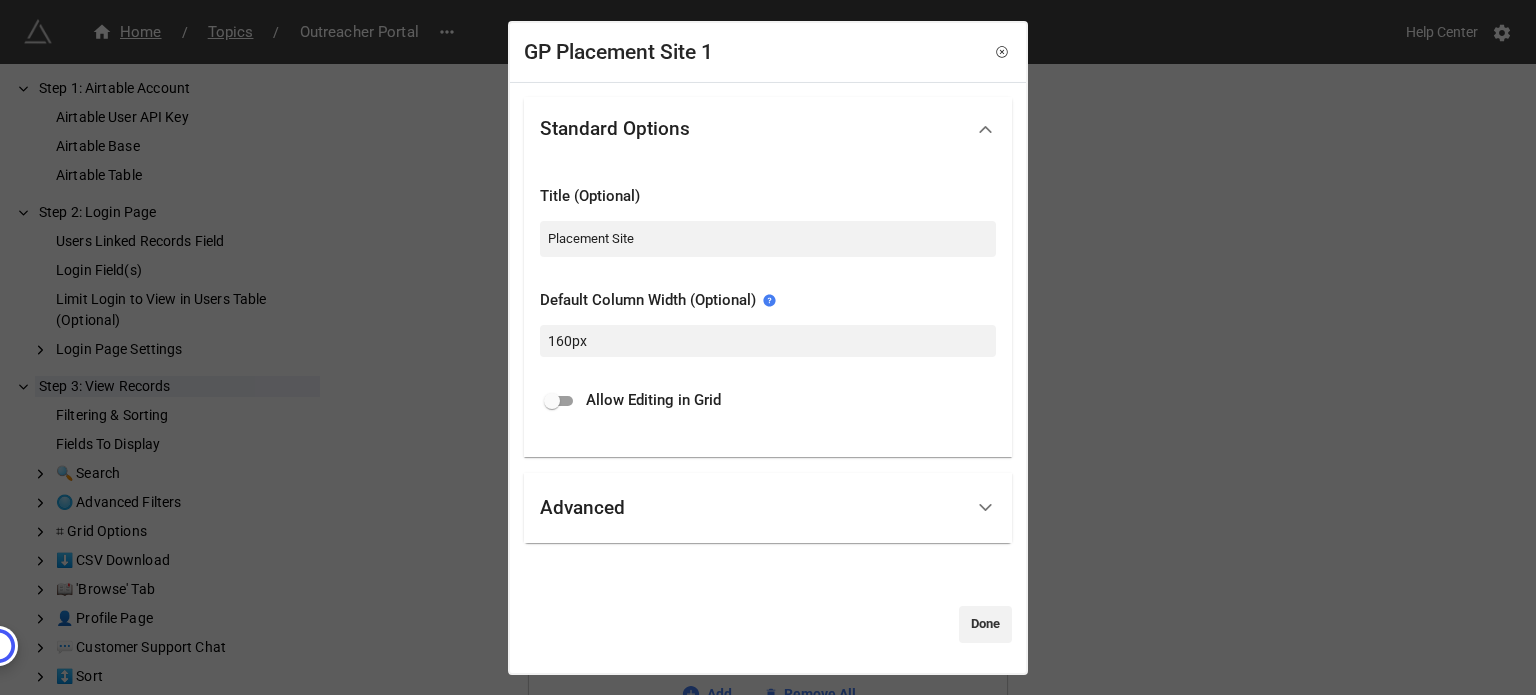 click at bounding box center [552, 401] 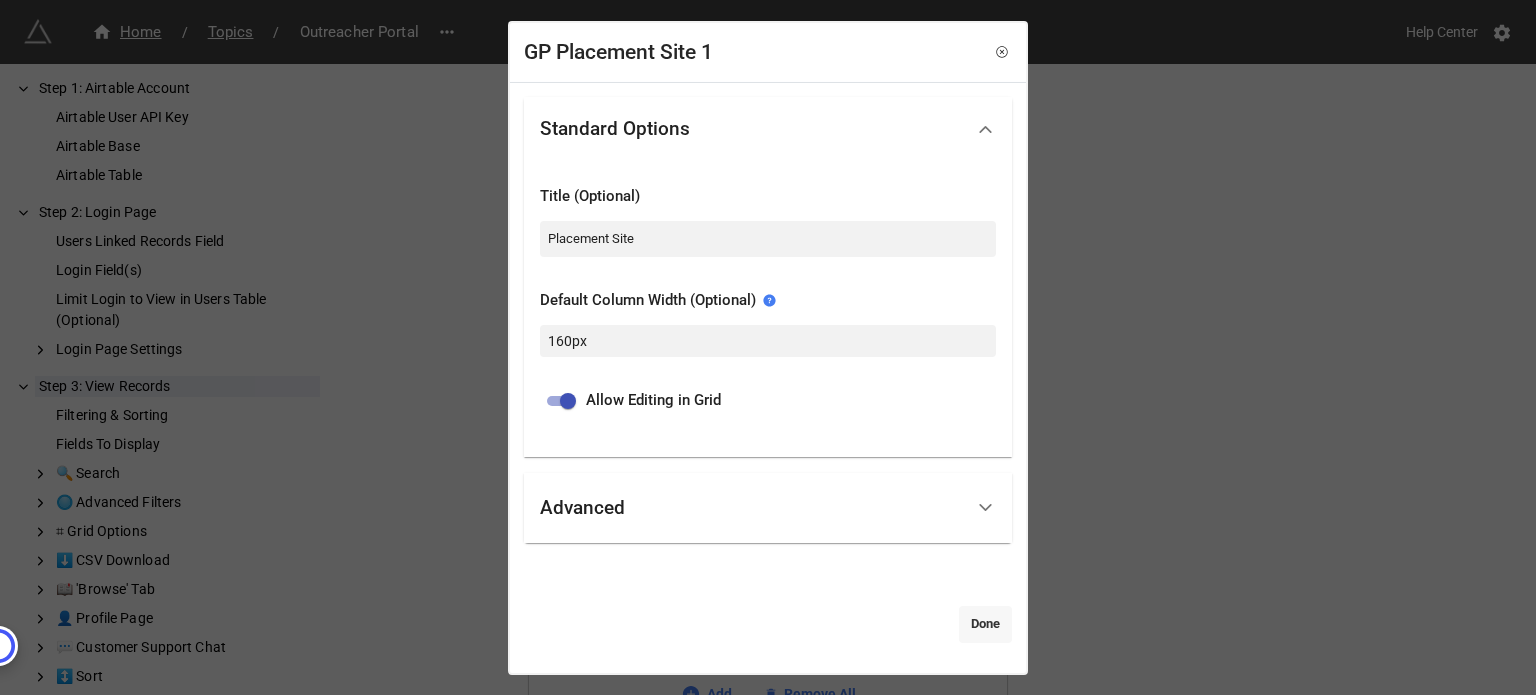 click on "Done" at bounding box center (985, 624) 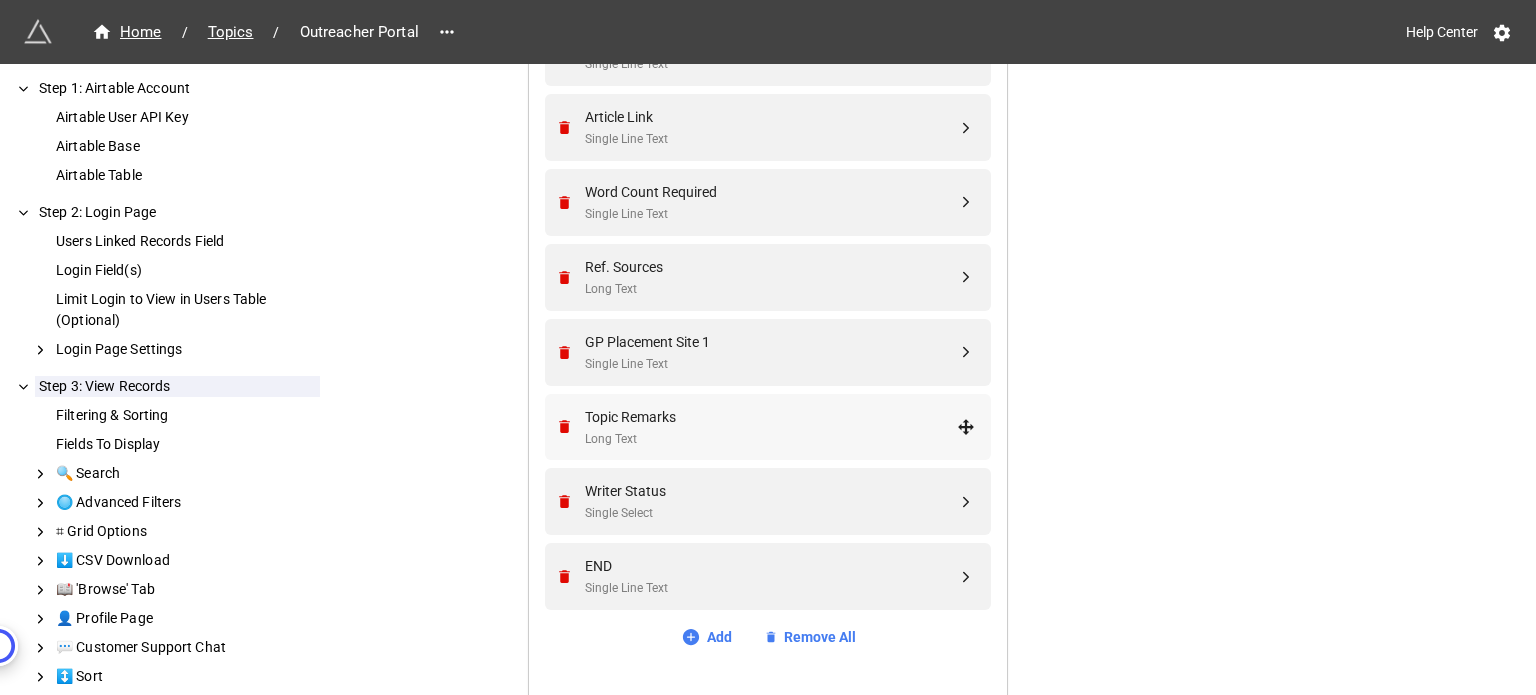 scroll, scrollTop: 1429, scrollLeft: 0, axis: vertical 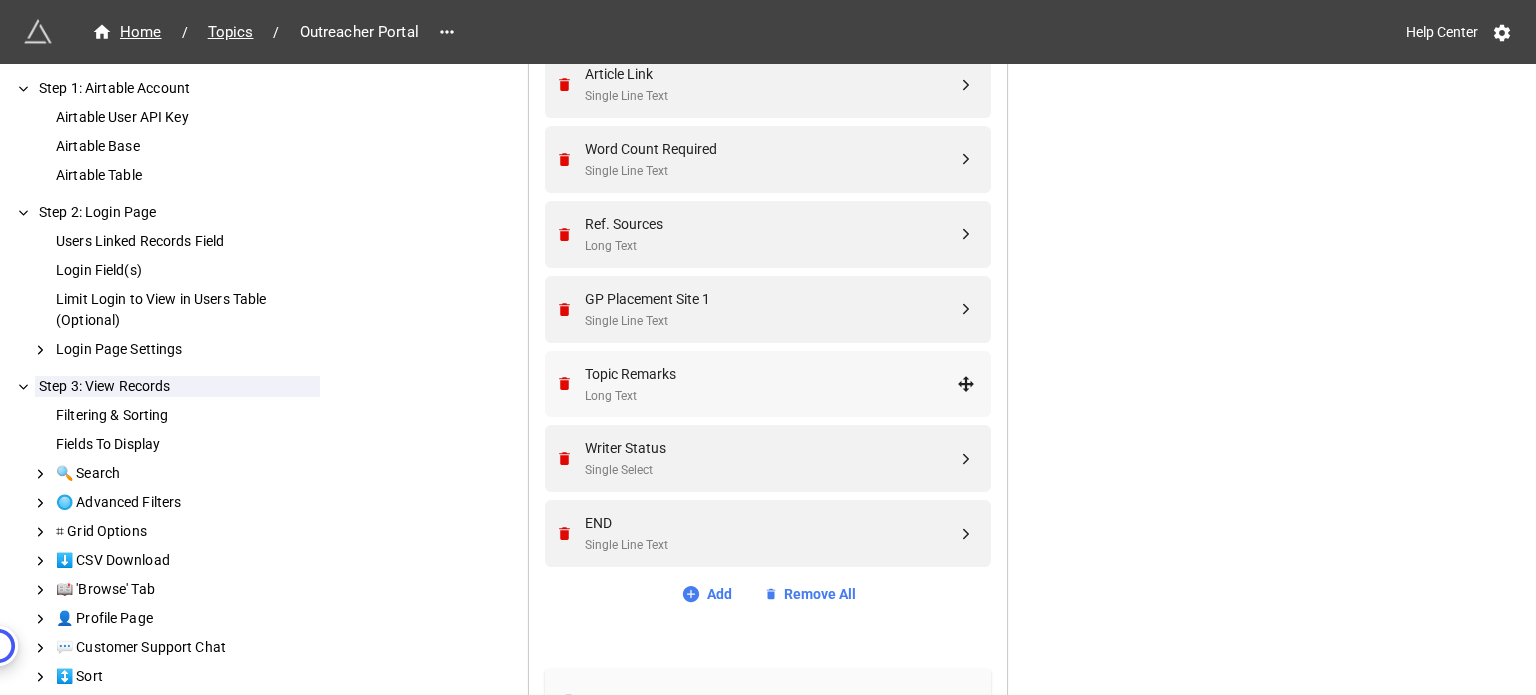 click on "Topic Remarks" at bounding box center [771, 374] 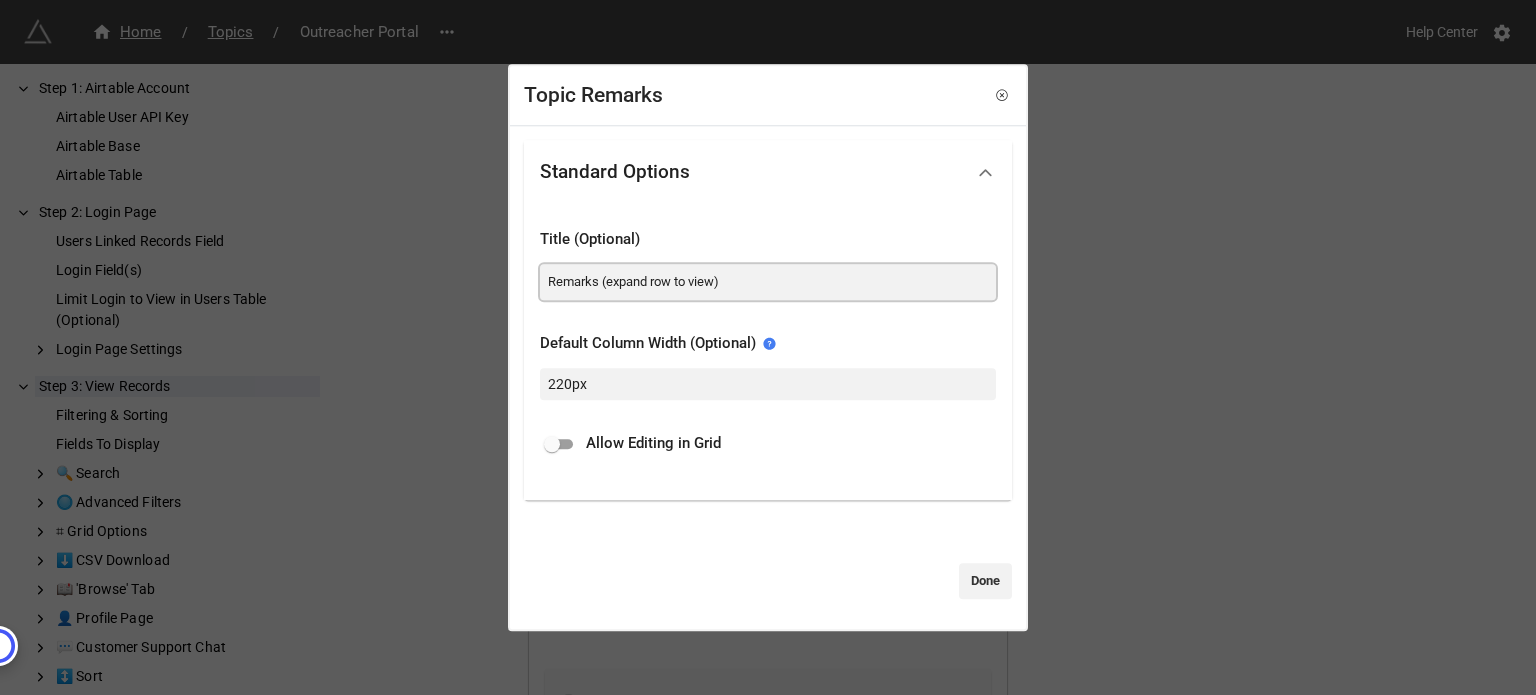 drag, startPoint x: 599, startPoint y: 281, endPoint x: 905, endPoint y: 279, distance: 306.00653 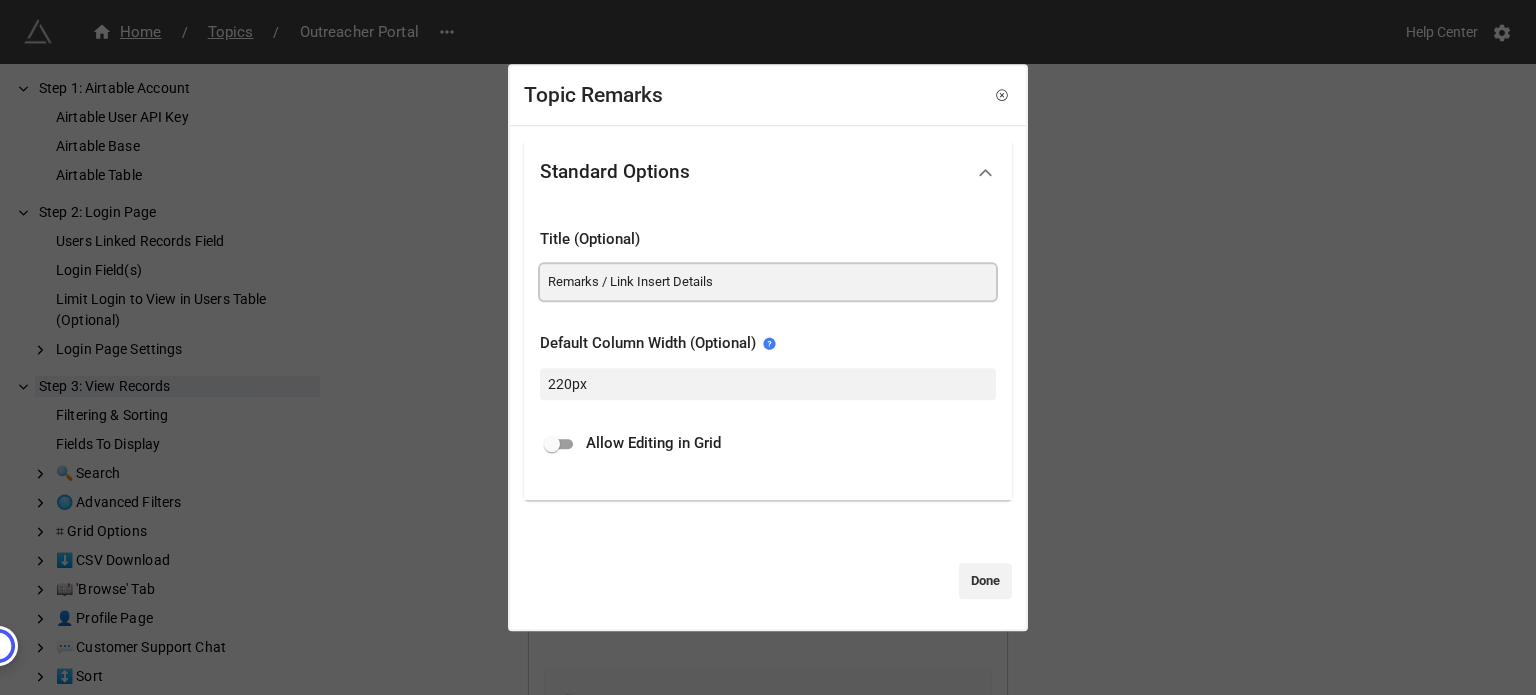 type on "Remarks / Link Insert Details" 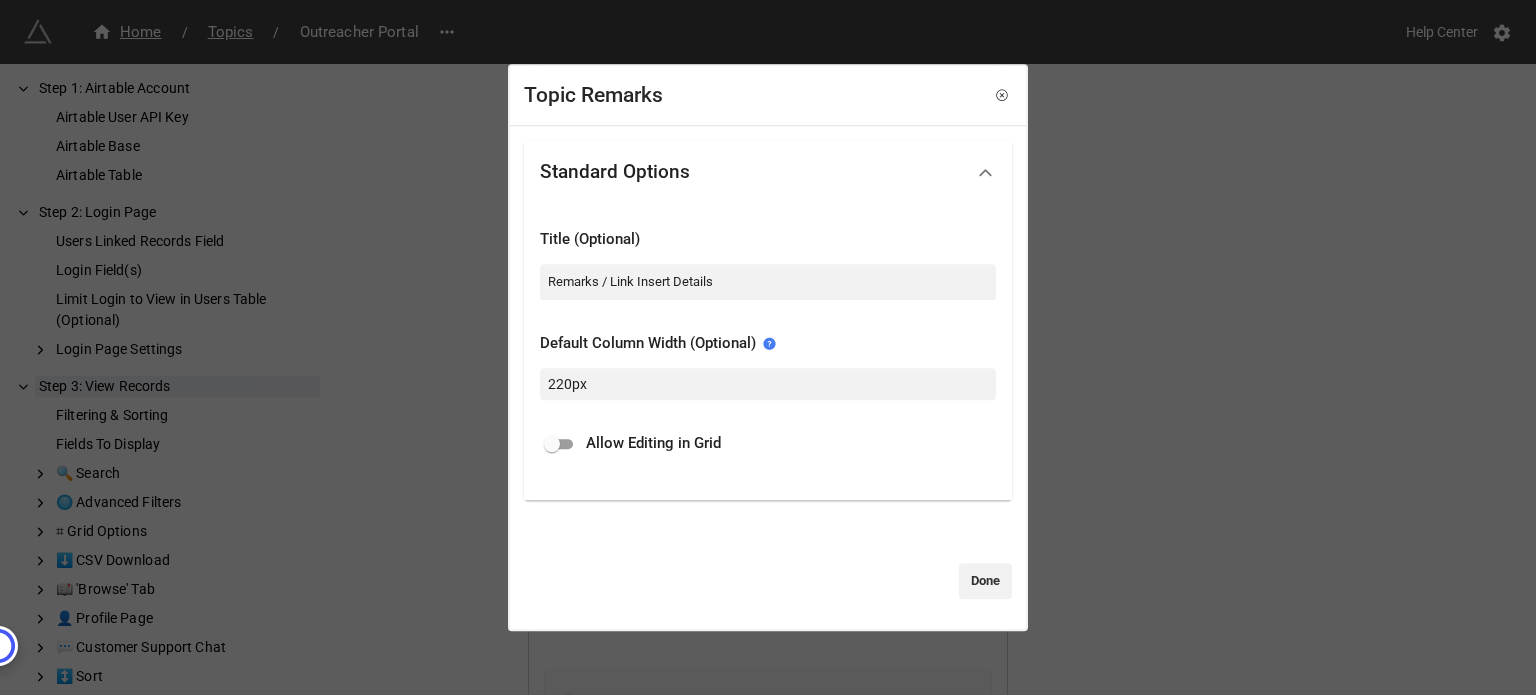 click at bounding box center (552, 444) 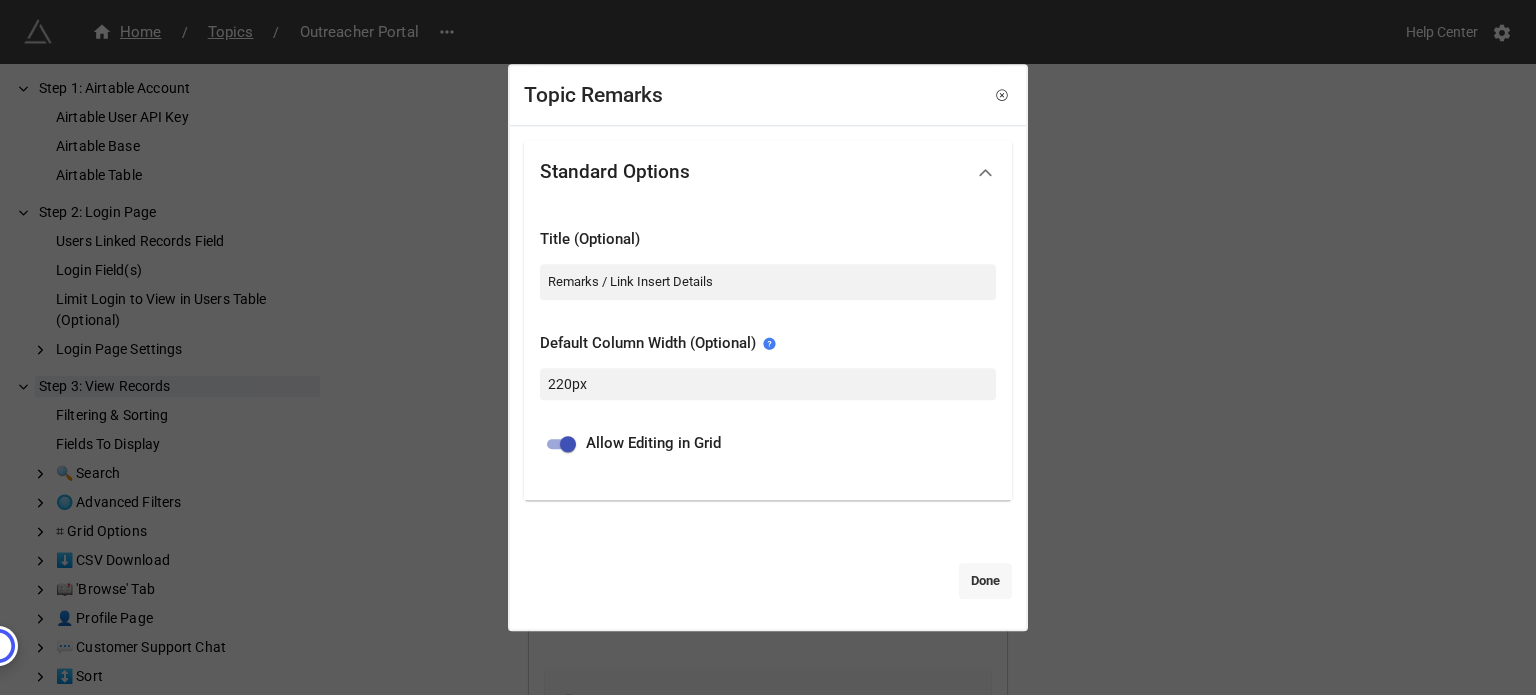 click on "Done" at bounding box center (985, 581) 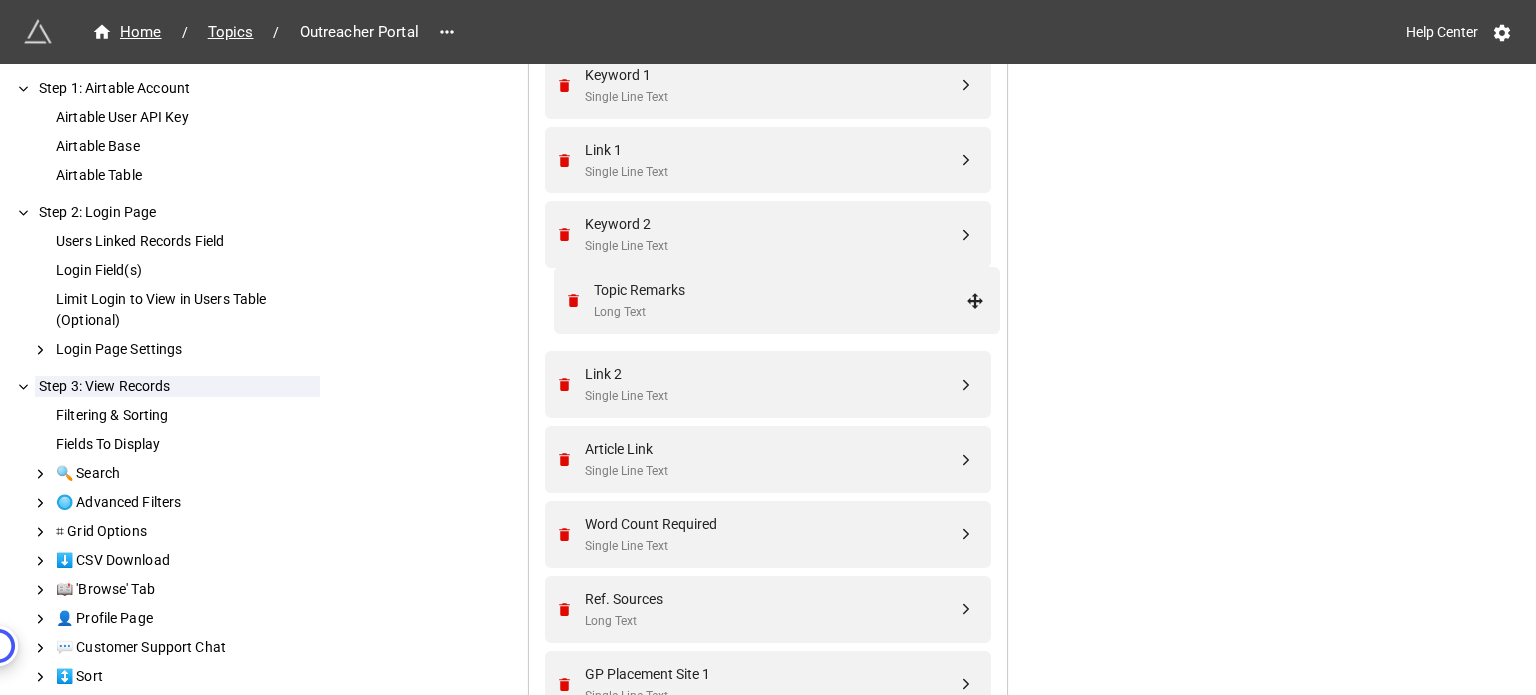 scroll, scrollTop: 929, scrollLeft: 0, axis: vertical 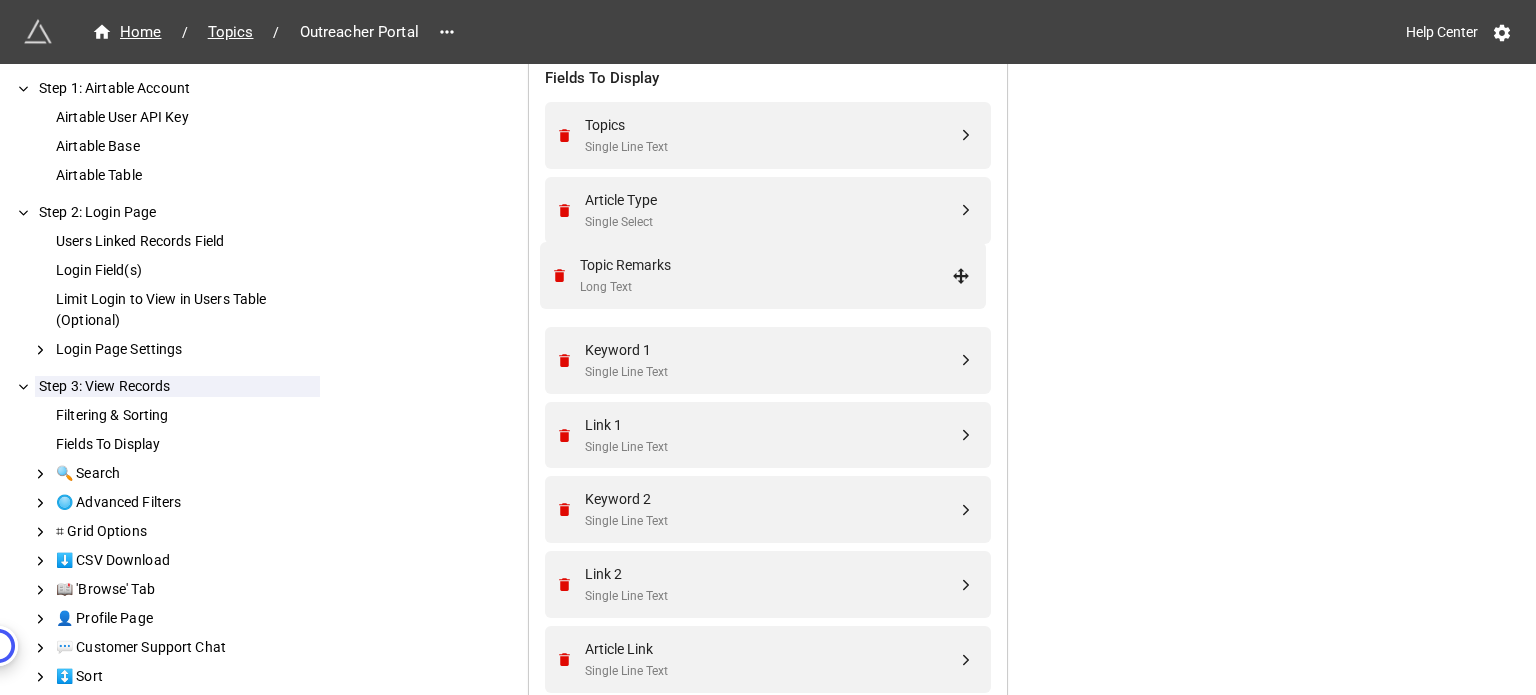 drag, startPoint x: 963, startPoint y: 379, endPoint x: 963, endPoint y: 271, distance: 108 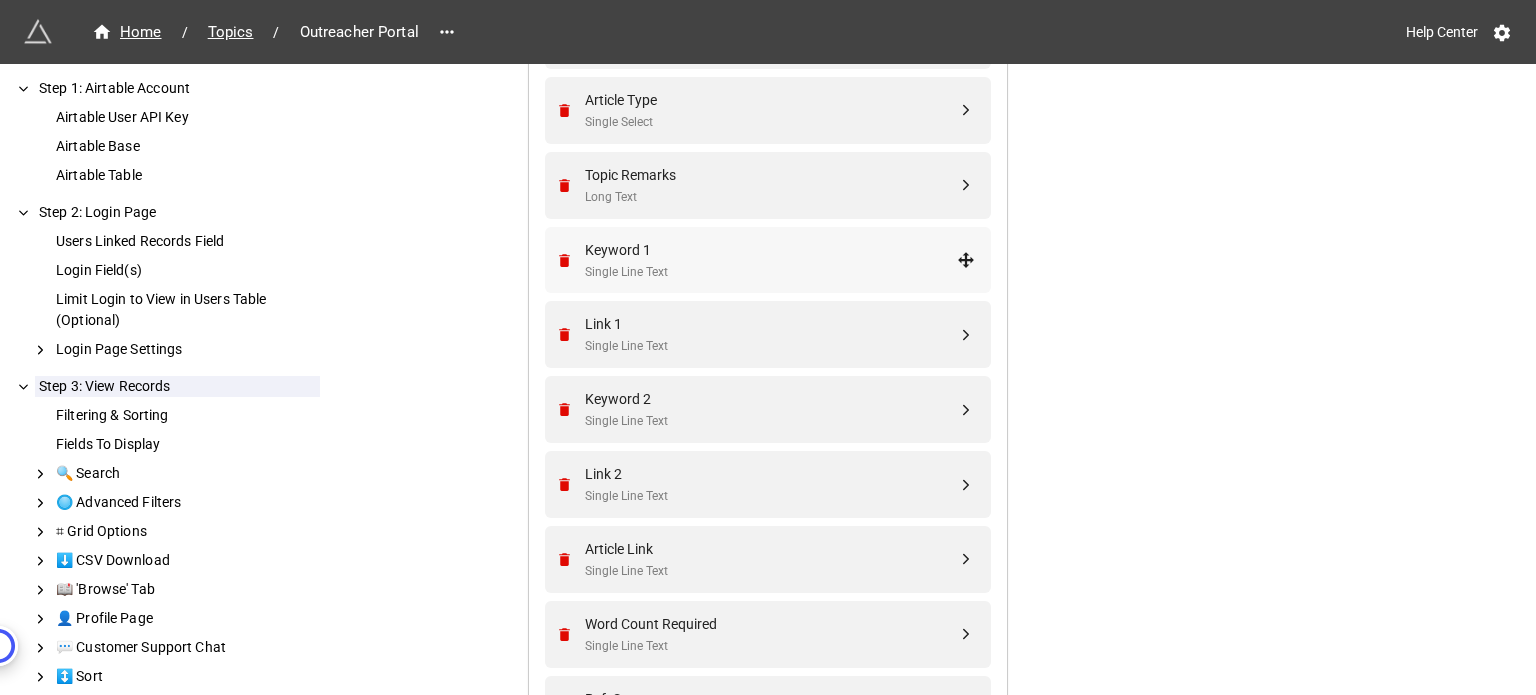 scroll, scrollTop: 929, scrollLeft: 0, axis: vertical 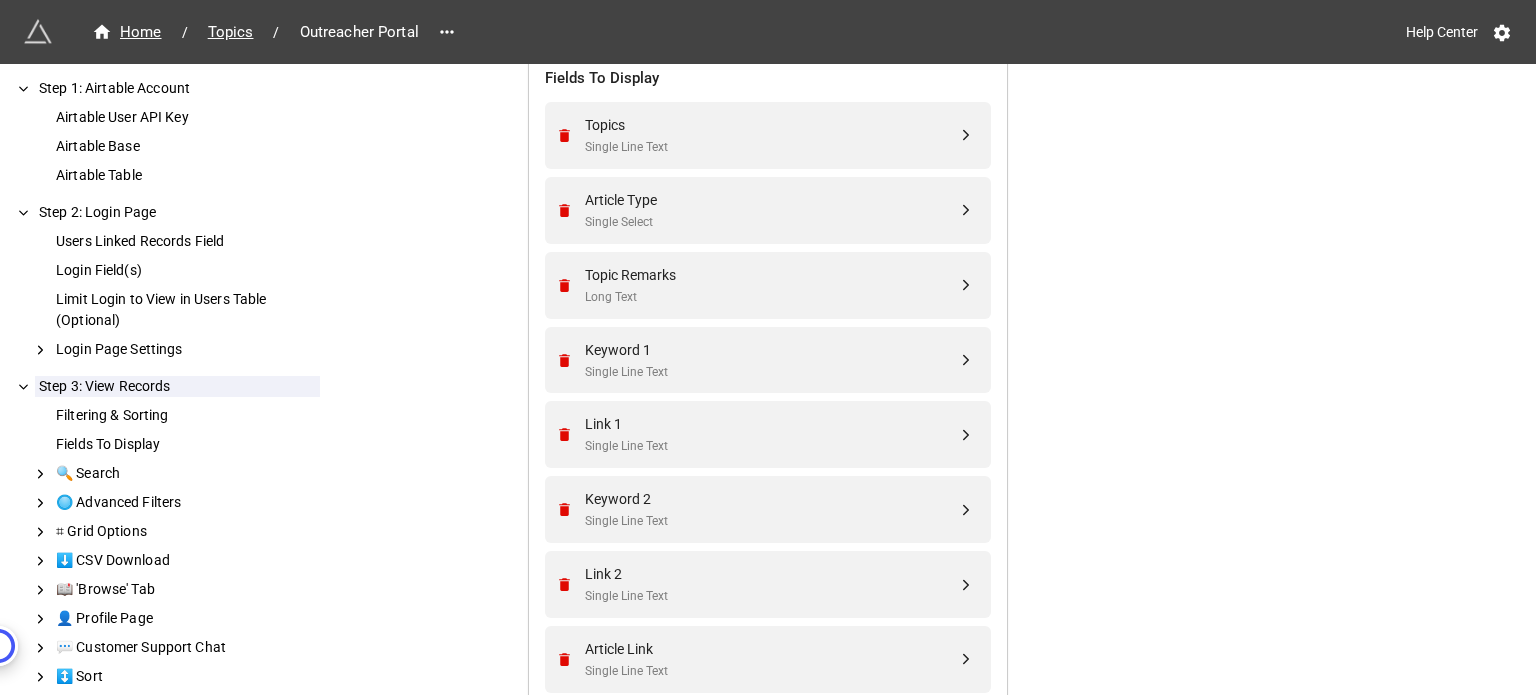 click on "We have released a newer version of this extension with many improvements!  It's  signficantly better and we highly recommend using it instead. Try new extension Home / Topics / Outreacher Portal Help Center How to Setup Step 1: Airtable Account Airtable User API Key Airtable Base Airtable Table Step 2: Login Page Users Linked Records Field Login Field(s) Limit Login to View in Users Table (Optional) Login Page Settings Step 3: View Records Filtering & Sorting Fields To Display 🔍  Search 🔘  Advanced Filters  ⌗   Grid Options ⬇️  CSV Download 📖  'Browse' Tab 👤  Profile Page 💬  Customer Support Chat  ↕️   Sort Step 4: Edit & Add Records (Optional) Step 5: Page Header (Optional) Step 1: Airtable Account Airtable User API Key Airtable API Key 1 Airtable Base Content Base Airtable Table Topics Step 2: Login Page Users Linked Records Field The linked records field that links to the users table. If you do not have a linked records field in your table, you should use the   instead. Outreacher" at bounding box center [768, 560] 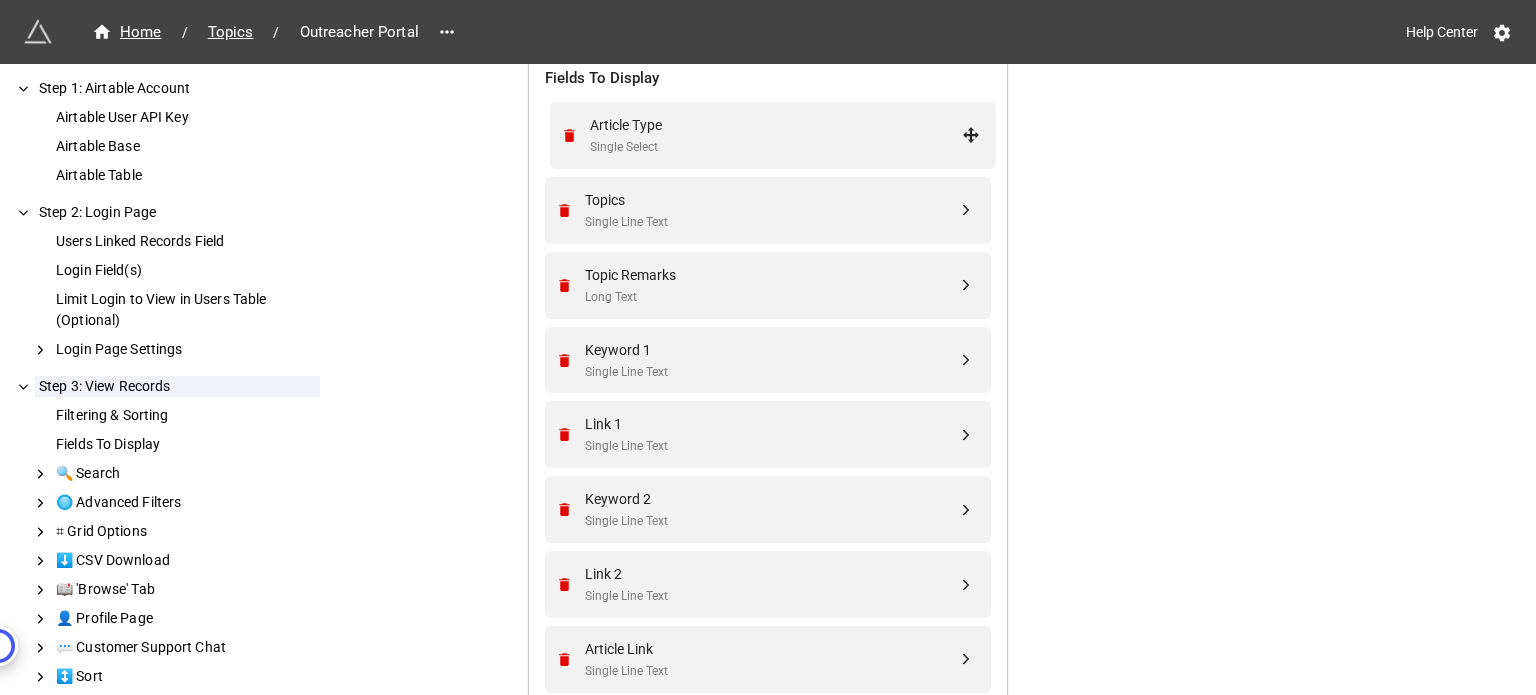 drag, startPoint x: 958, startPoint y: 213, endPoint x: 968, endPoint y: 137, distance: 76.655075 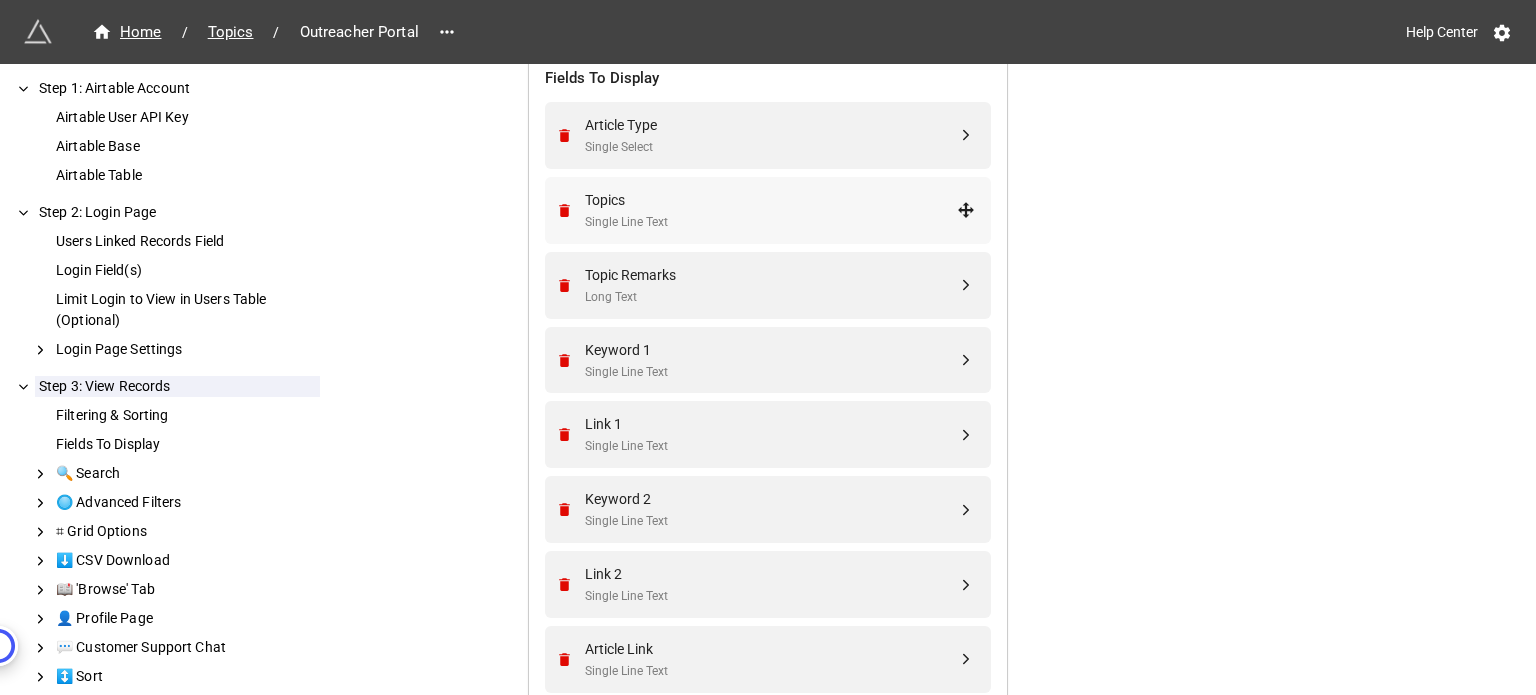 click on "Topics Single Line Text" at bounding box center (771, 210) 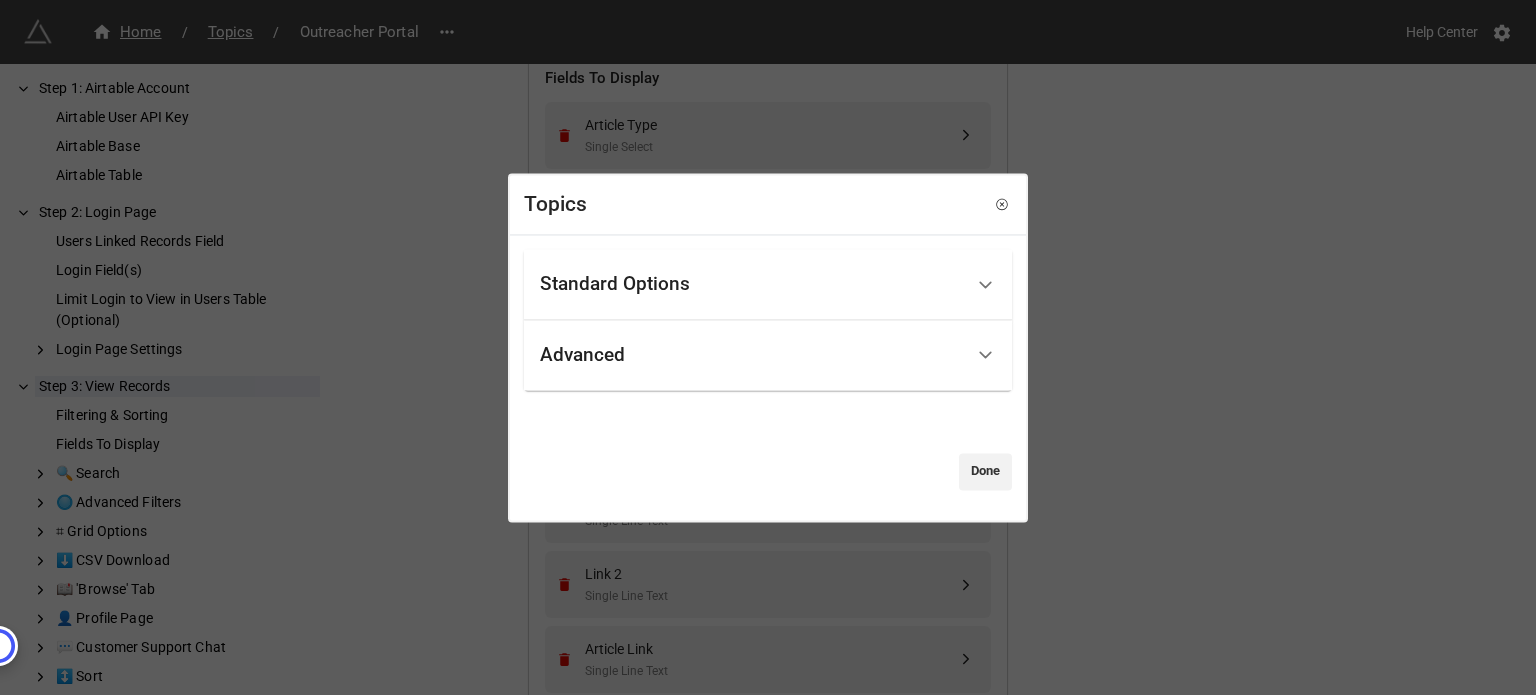 click on "Standard Options" at bounding box center (751, 284) 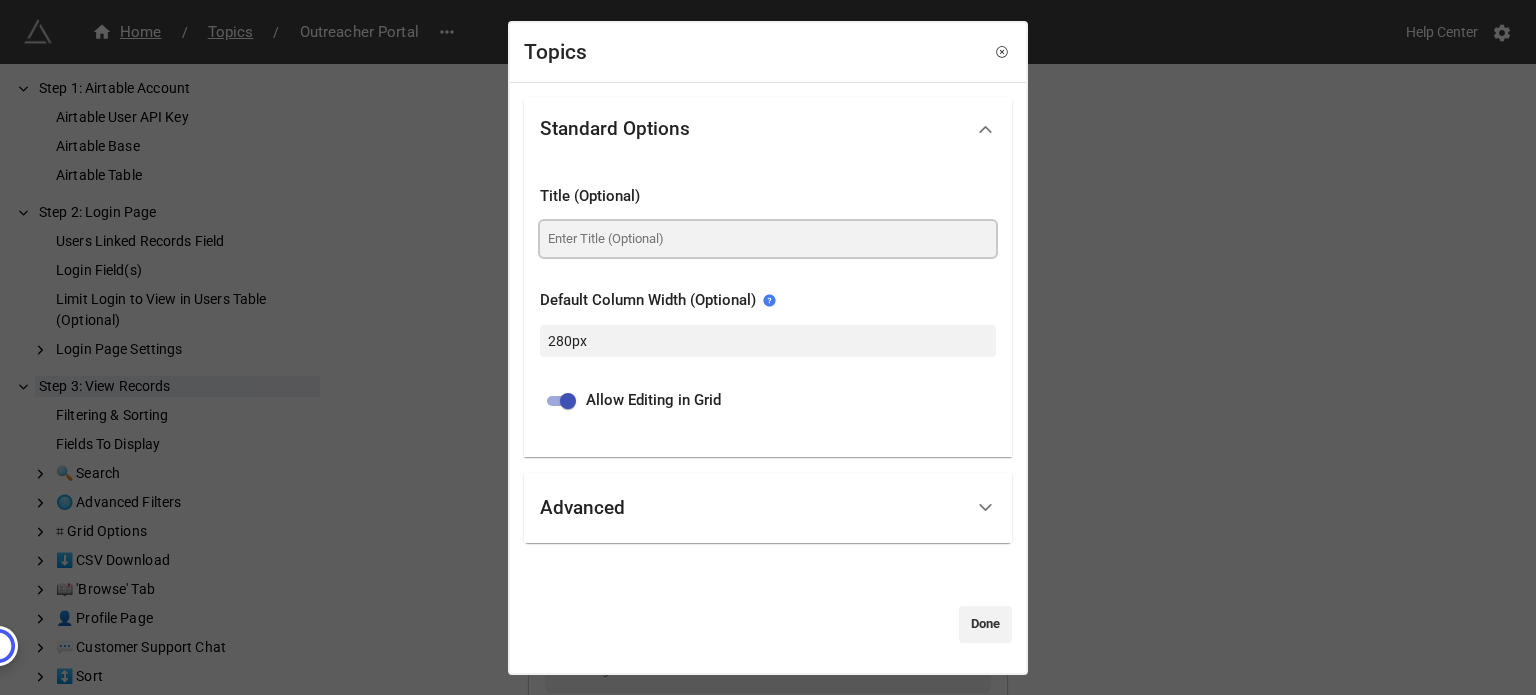 click at bounding box center [768, 239] 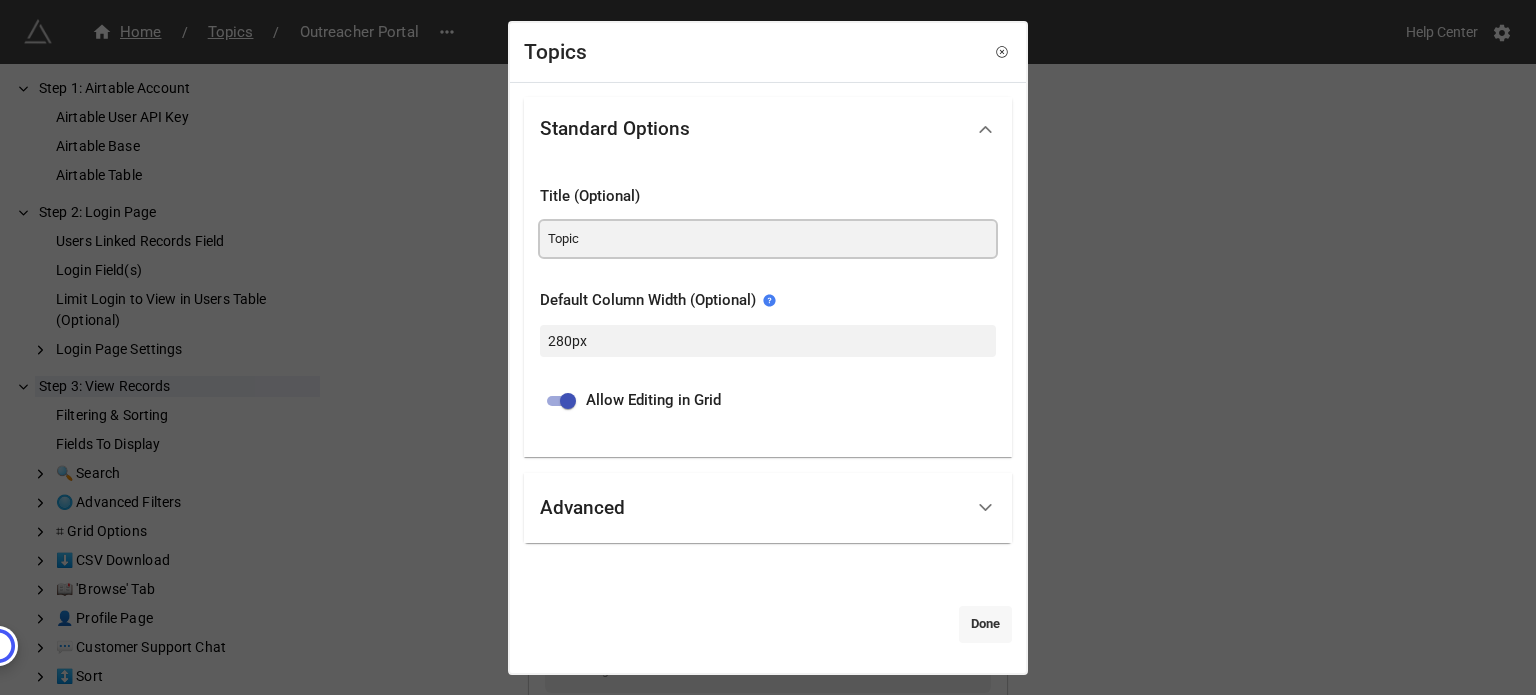 type on "Topic" 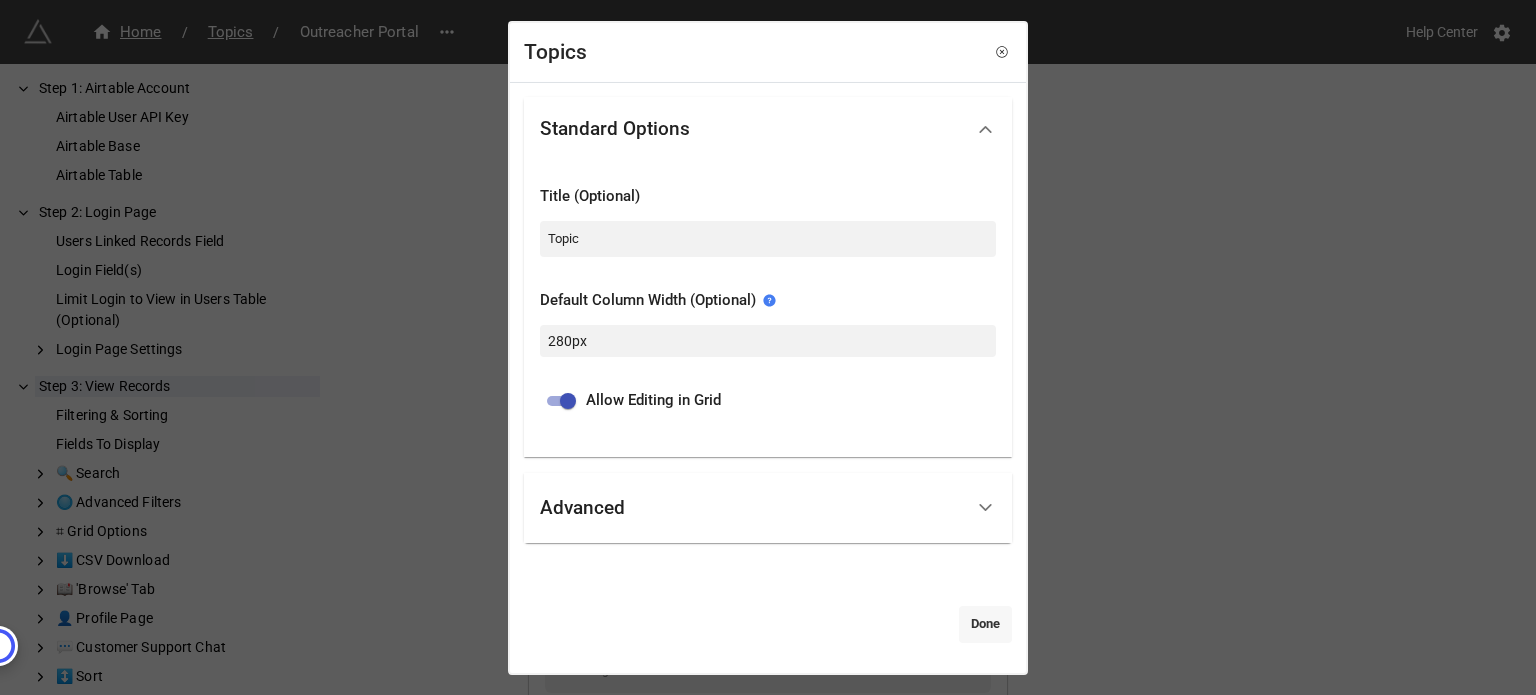 click on "Done" at bounding box center (985, 624) 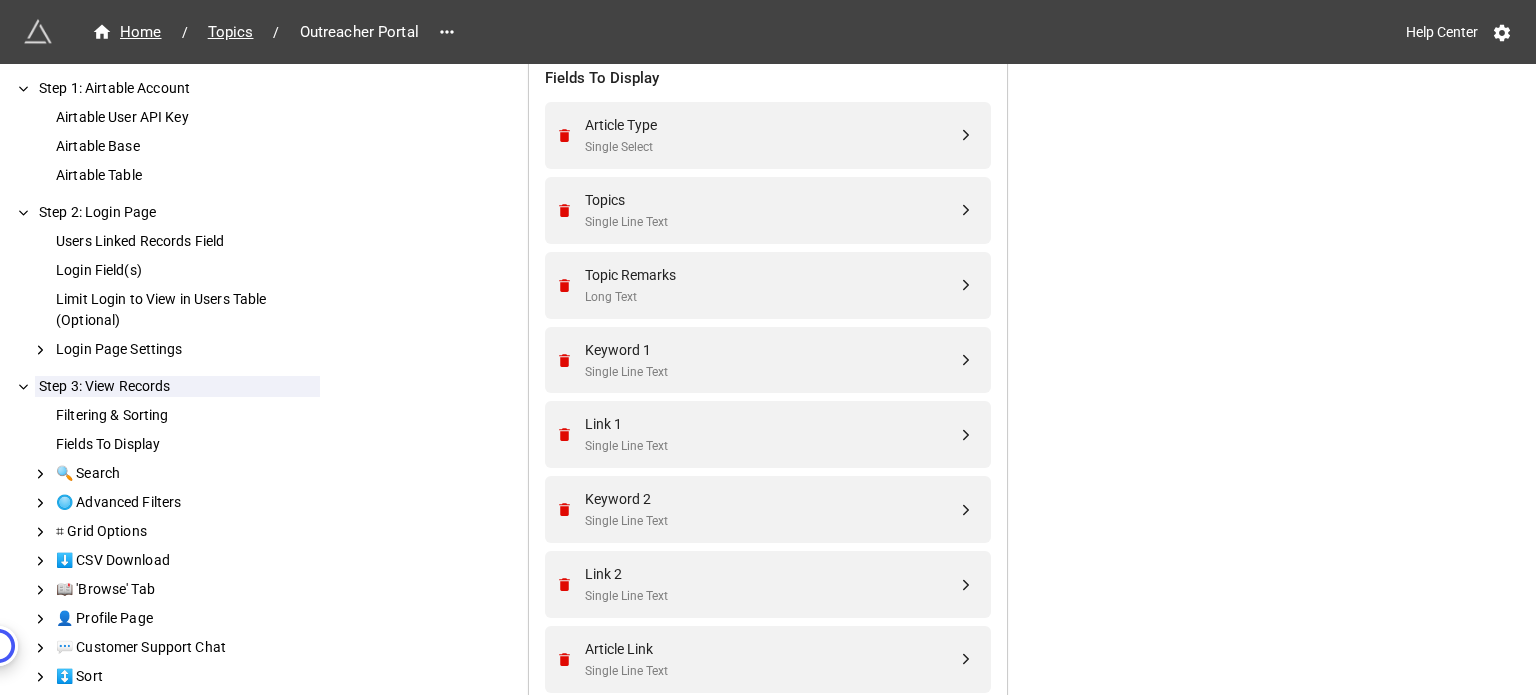 click on "We have released a newer version of this extension with many improvements!  It's  signficantly better and we highly recommend using it instead. Try new extension Home / Topics / Outreacher Portal Help Center How to Setup Step 1: Airtable Account Airtable User API Key Airtable Base Airtable Table Step 2: Login Page Users Linked Records Field Login Field(s) Limit Login to View in Users Table (Optional) Login Page Settings Step 3: View Records Filtering & Sorting Fields To Display 🔍  Search 🔘  Advanced Filters  ⌗   Grid Options ⬇️  CSV Download 📖  'Browse' Tab 👤  Profile Page 💬  Customer Support Chat  ↕️   Sort Step 4: Edit & Add Records (Optional) Step 5: Page Header (Optional) Step 1: Airtable Account Airtable User API Key Airtable API Key 1 Airtable Base Content Base Airtable Table Topics Step 2: Login Page Users Linked Records Field The linked records field that links to the users table. If you do not have a linked records field in your table, you should use the   instead. Outreacher" at bounding box center [768, 560] 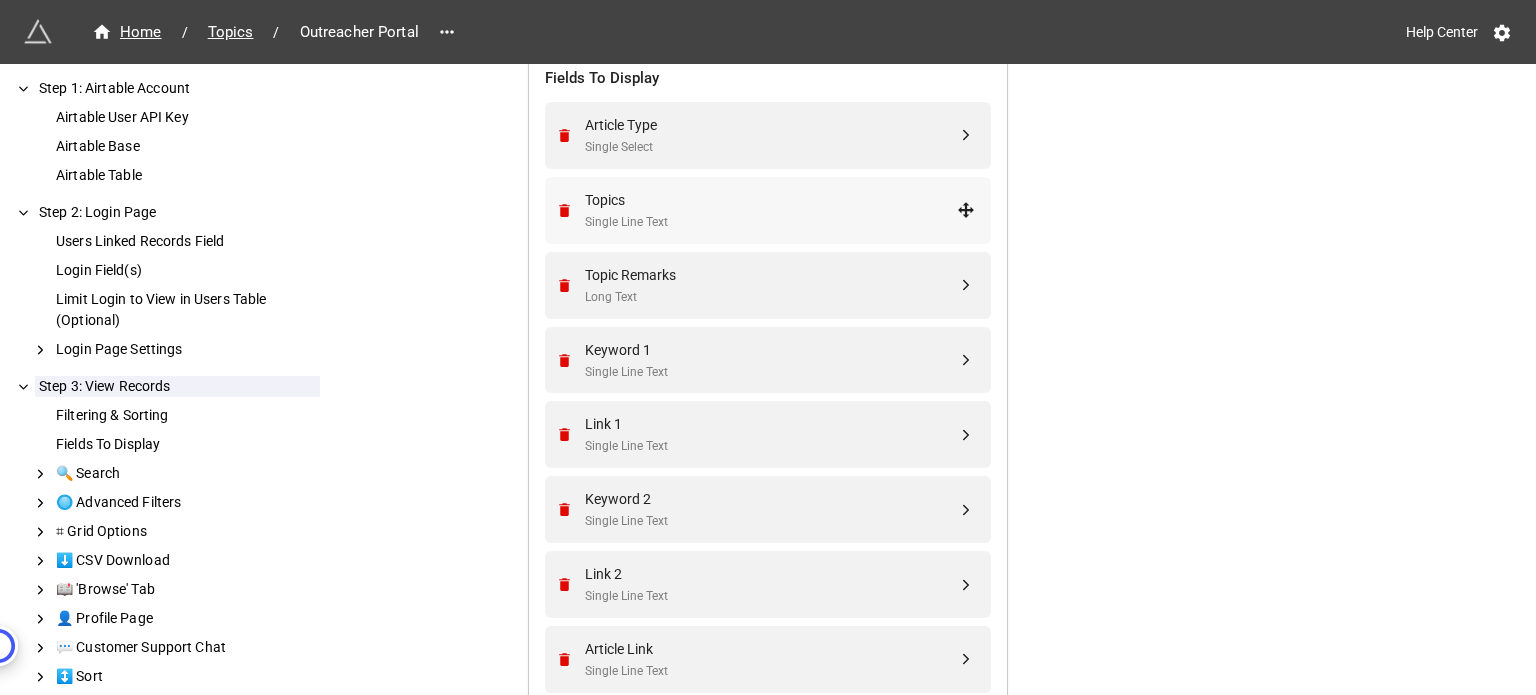 click on "Single Line Text" at bounding box center (771, 222) 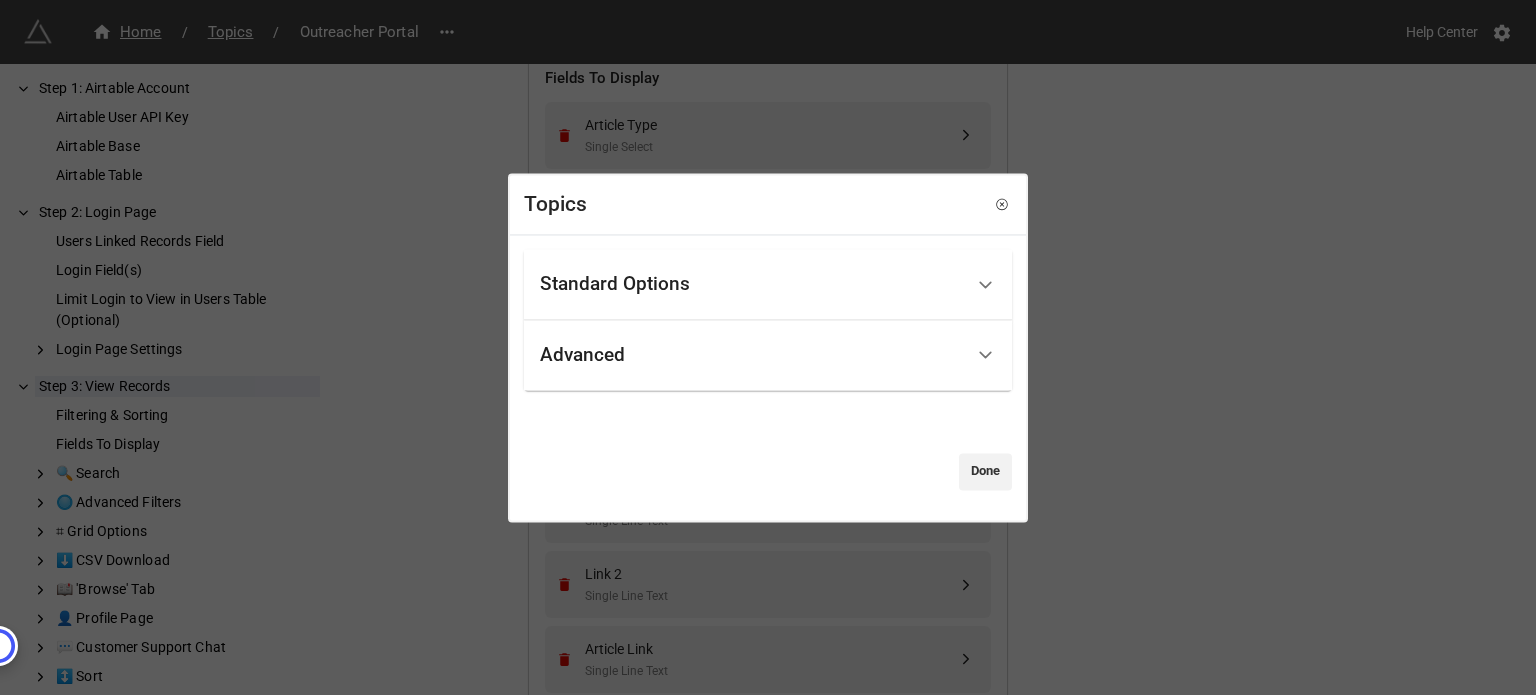 click on "Standard Options" at bounding box center (751, 284) 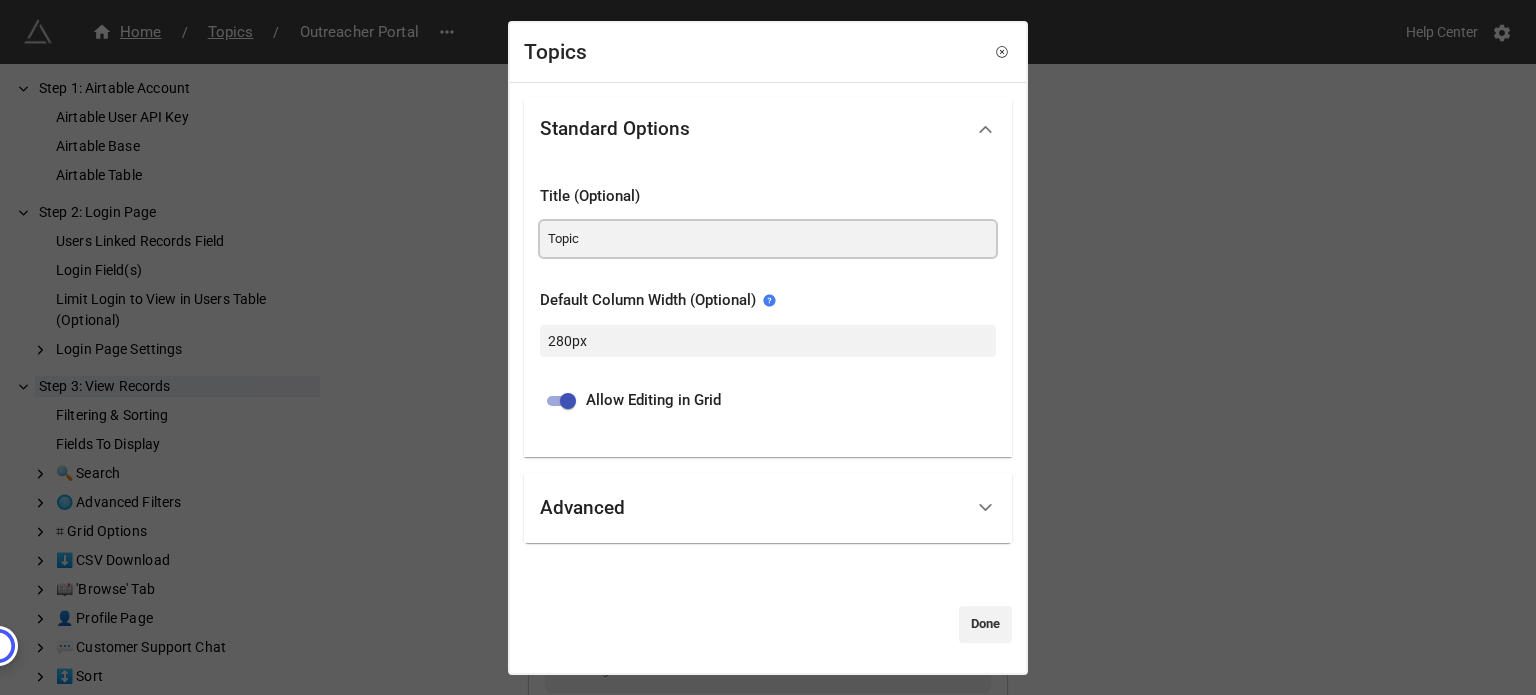 drag, startPoint x: 622, startPoint y: 239, endPoint x: 532, endPoint y: 227, distance: 90.79648 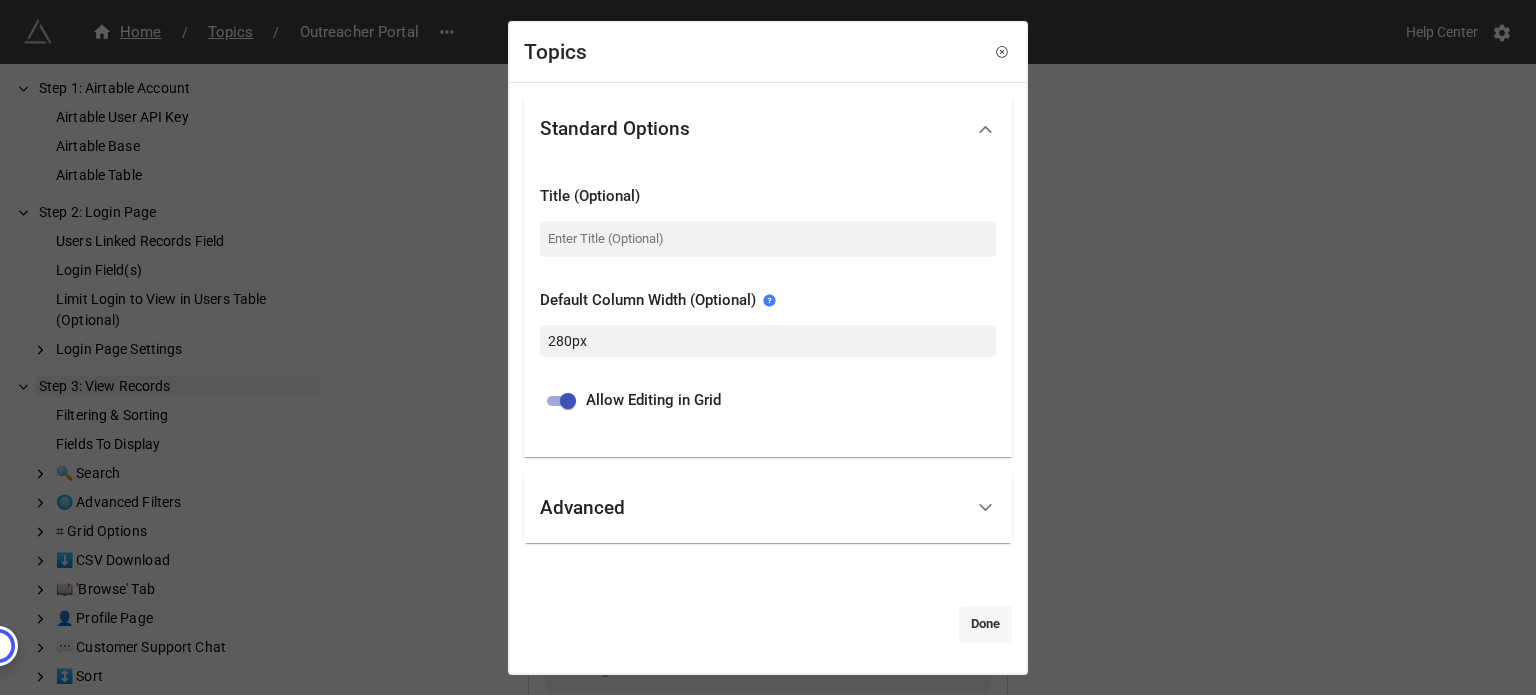 click on "Done" at bounding box center [985, 624] 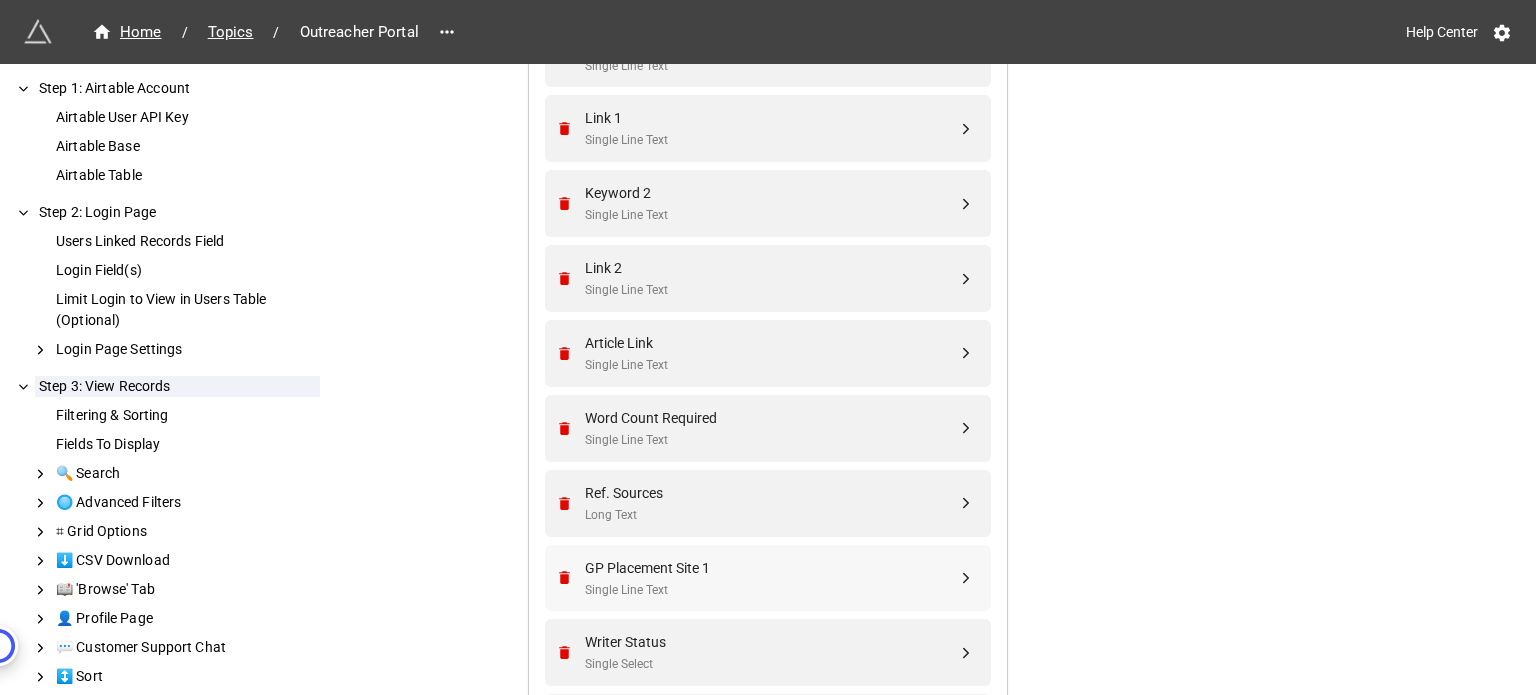 scroll, scrollTop: 1629, scrollLeft: 0, axis: vertical 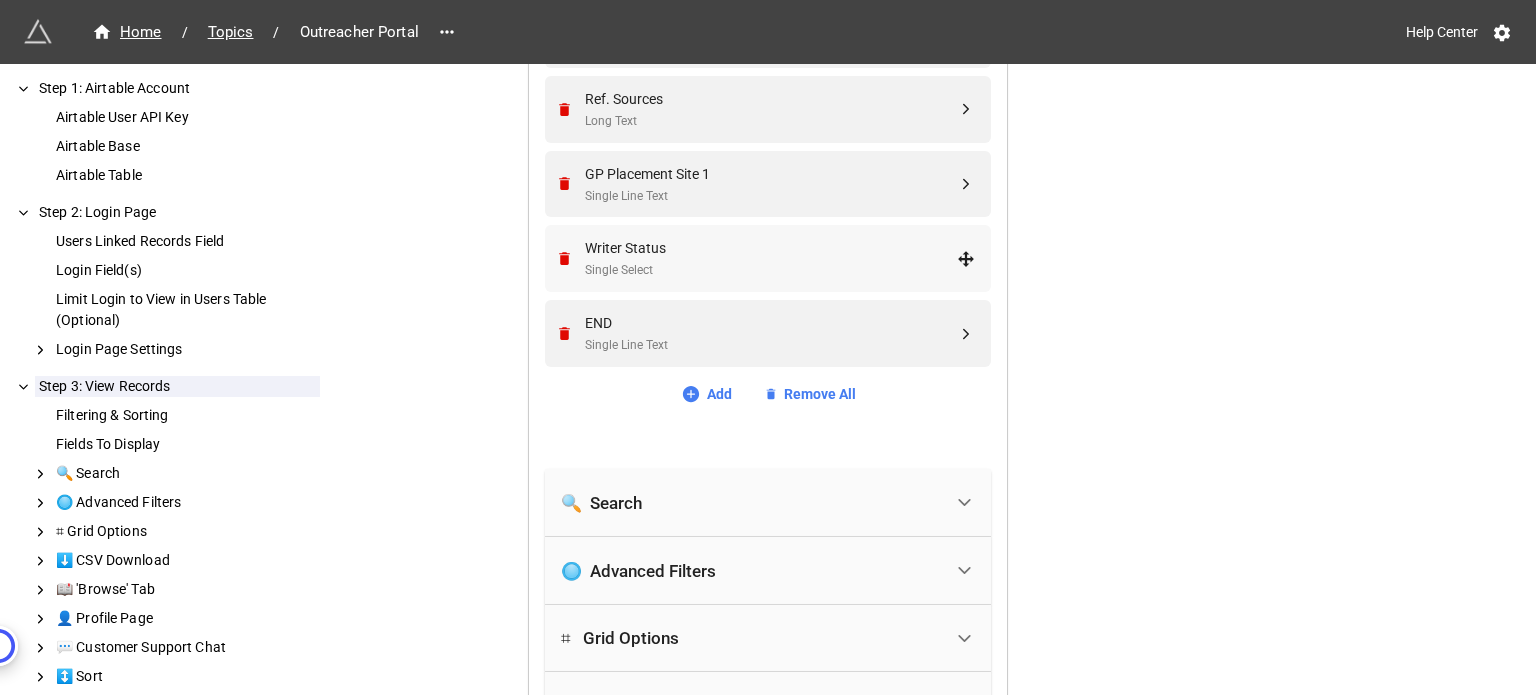 click on "Writer Status" at bounding box center (771, 248) 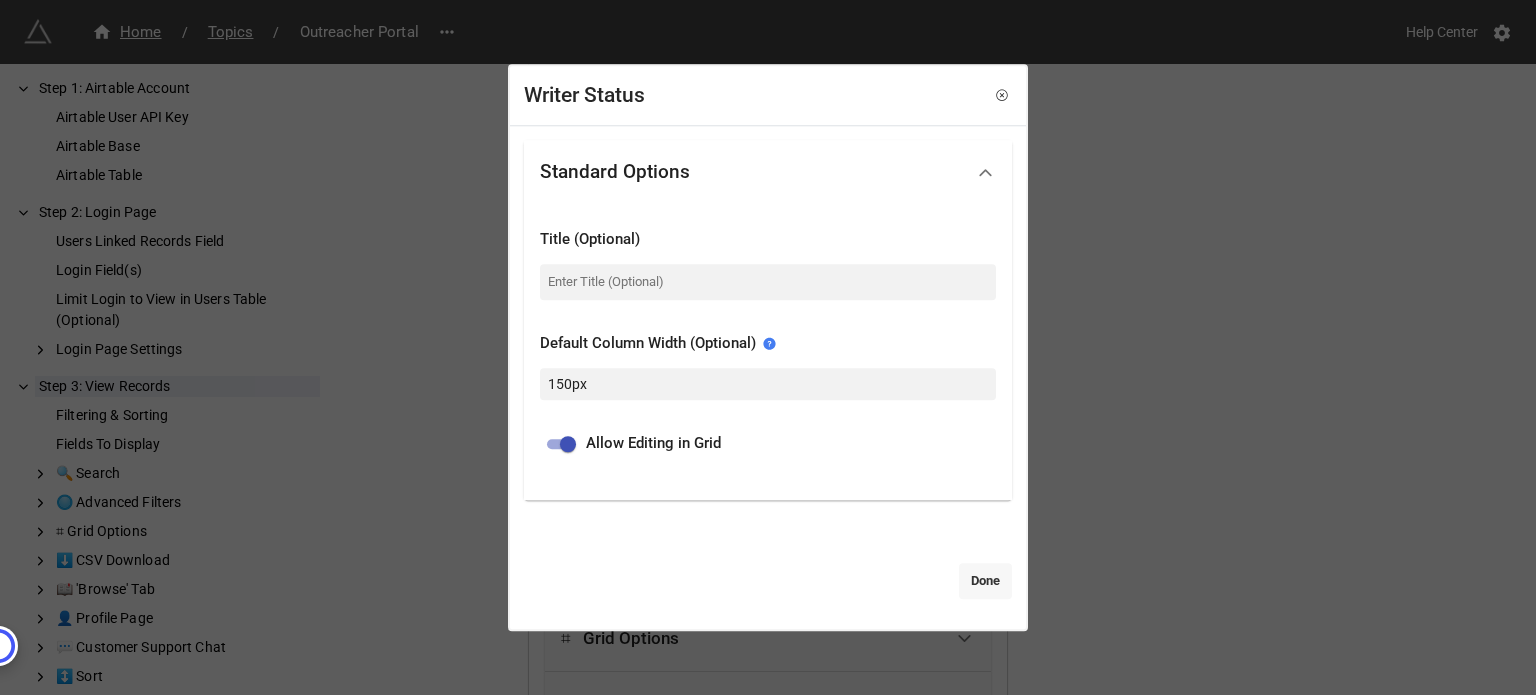 click on "Standard Options Title (Optional) Default Column Width (Optional) 150px Allow Editing in Grid Done" at bounding box center (768, 377) 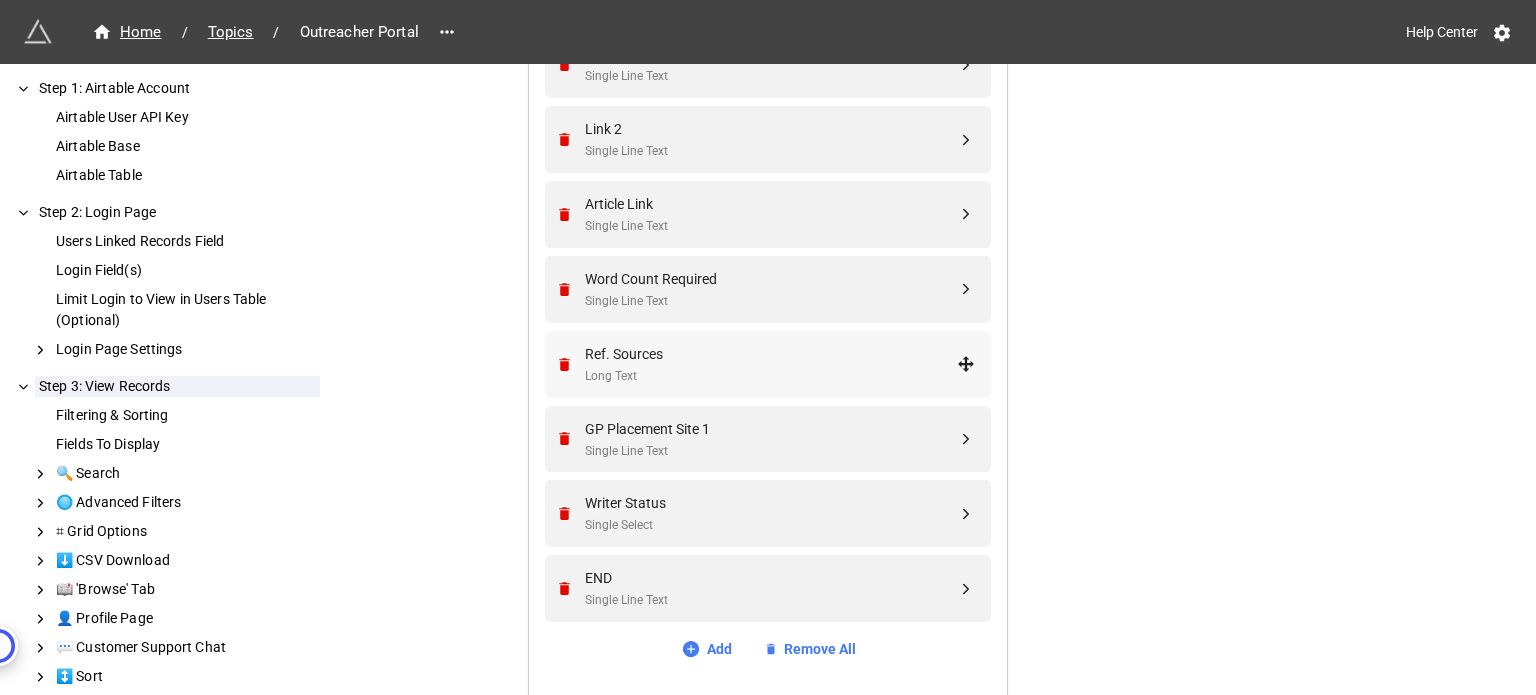 scroll, scrollTop: 1329, scrollLeft: 0, axis: vertical 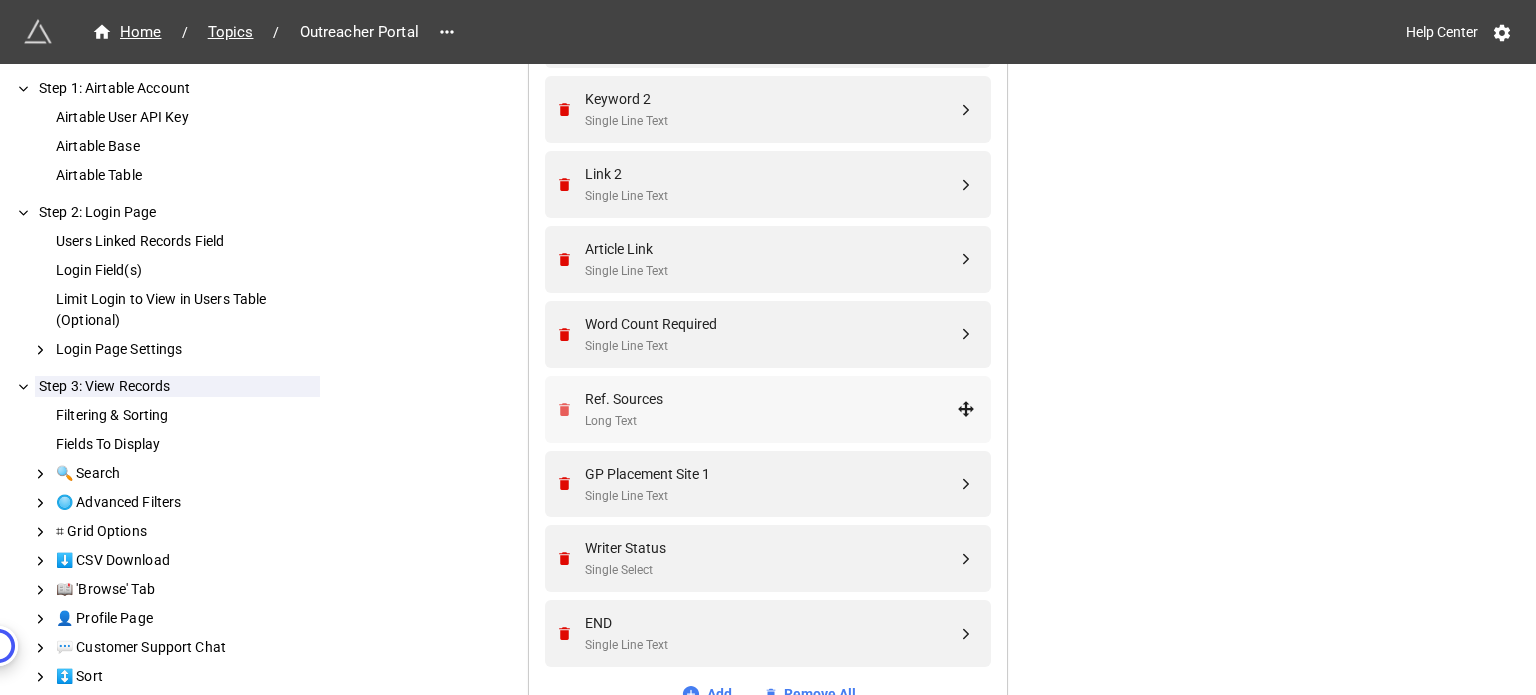 click 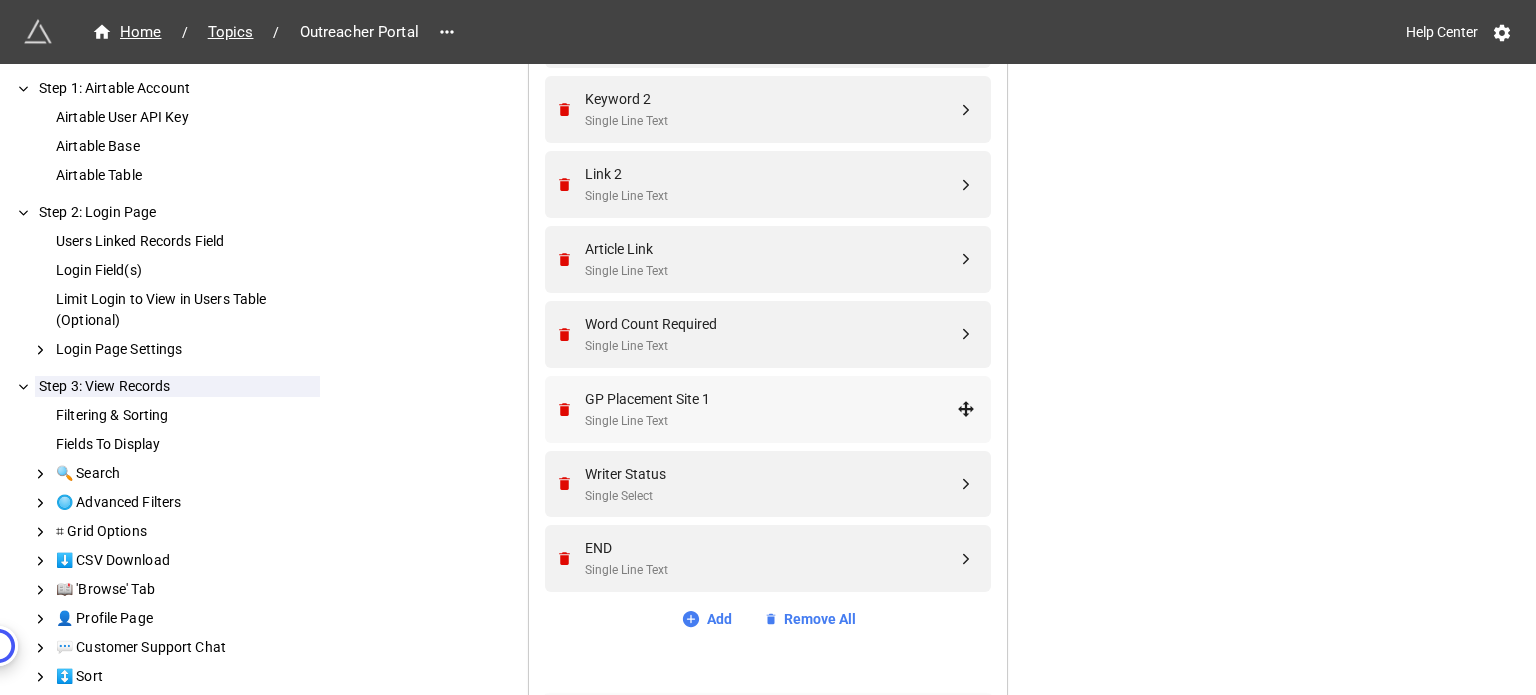 click on "Single Line Text" at bounding box center [771, 421] 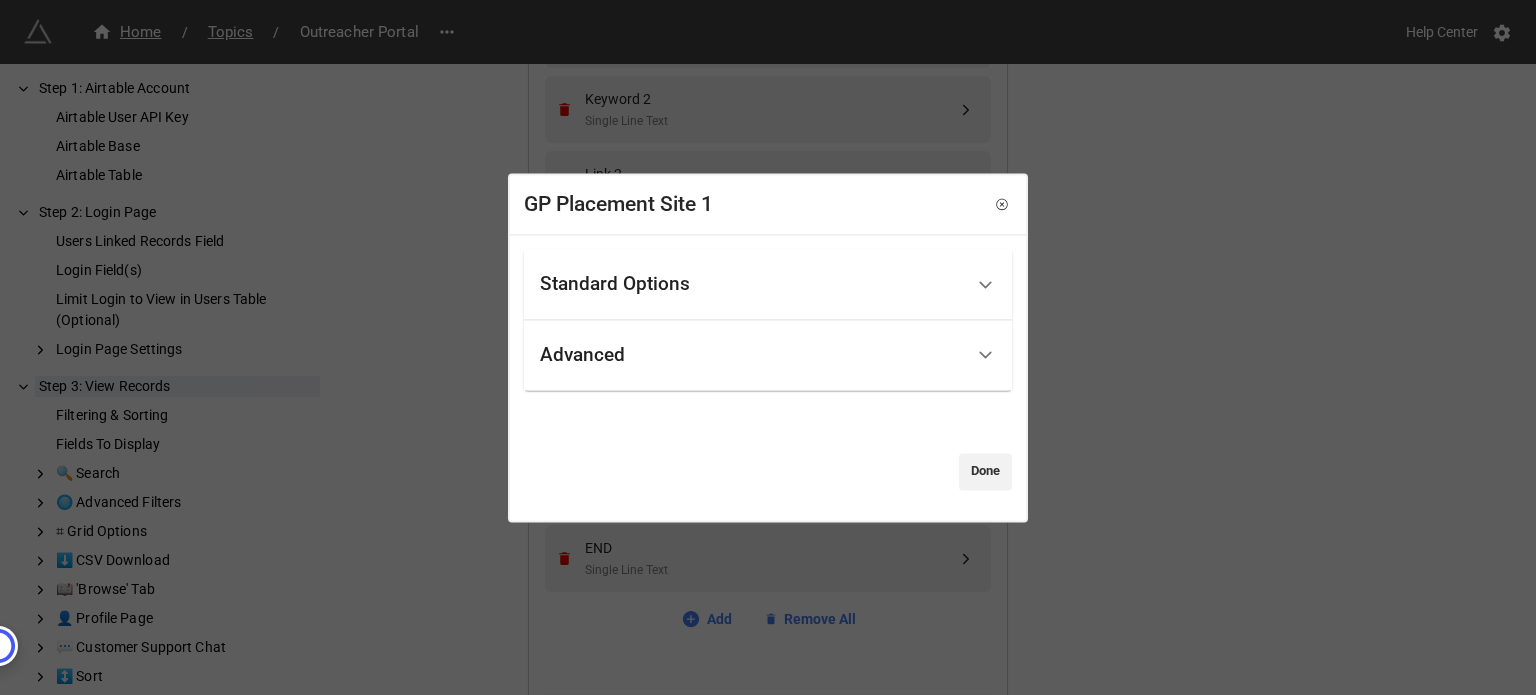 click on "Standard Options" at bounding box center [615, 285] 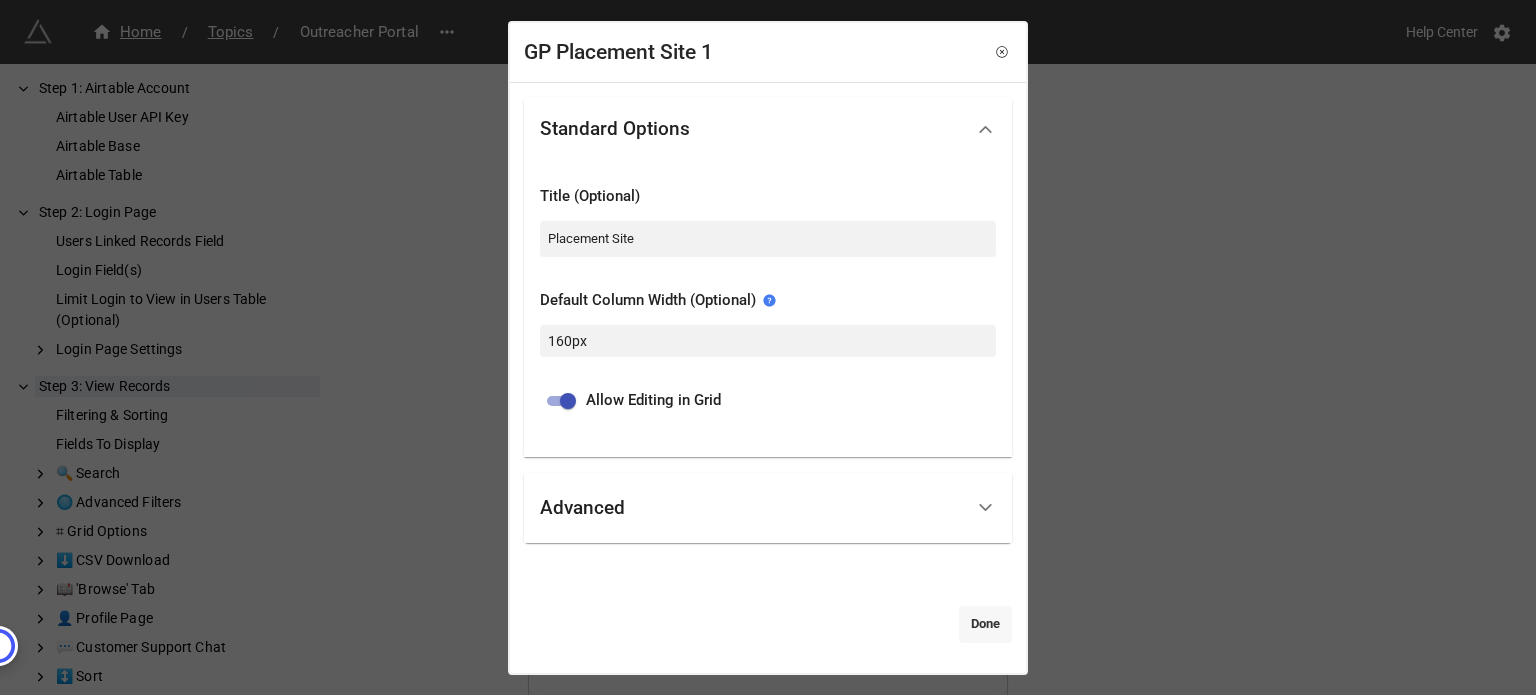 click on "Done" at bounding box center [985, 624] 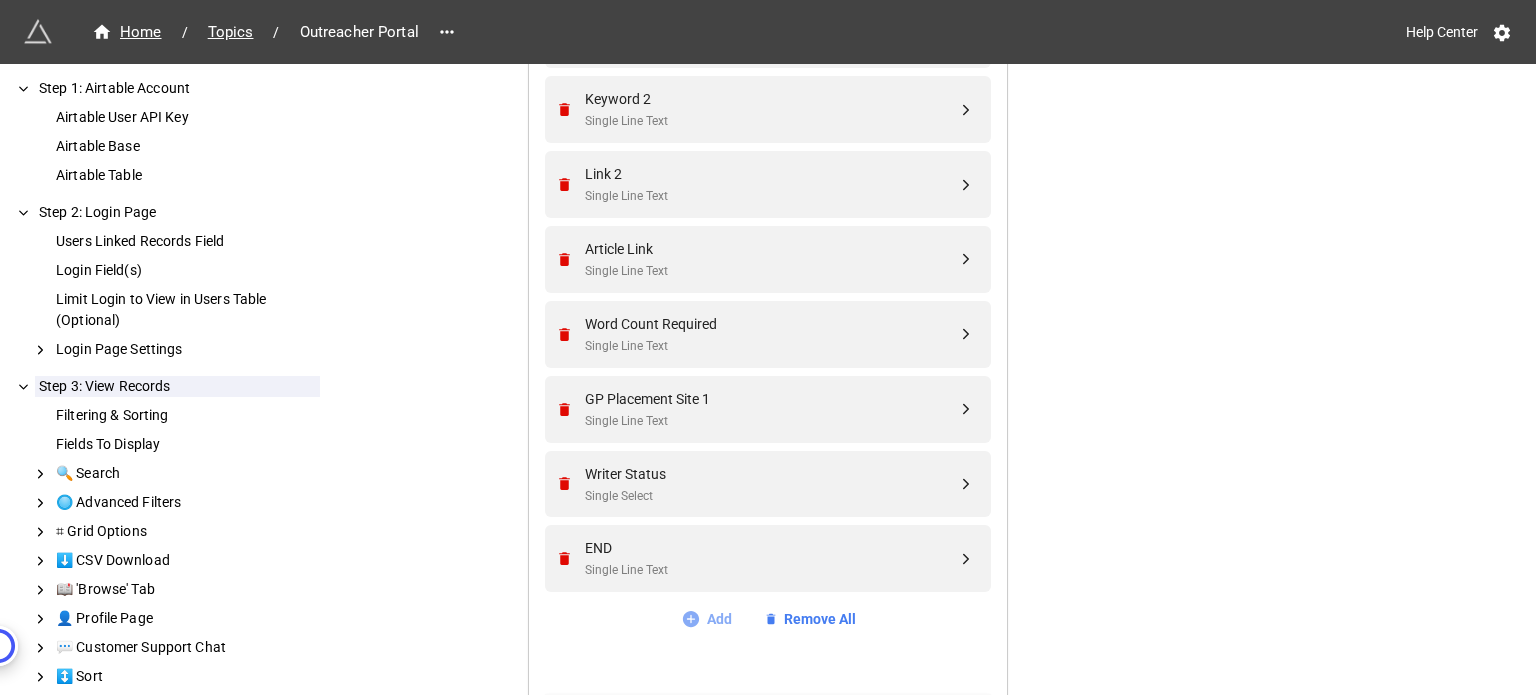 click on "Add" at bounding box center [706, 619] 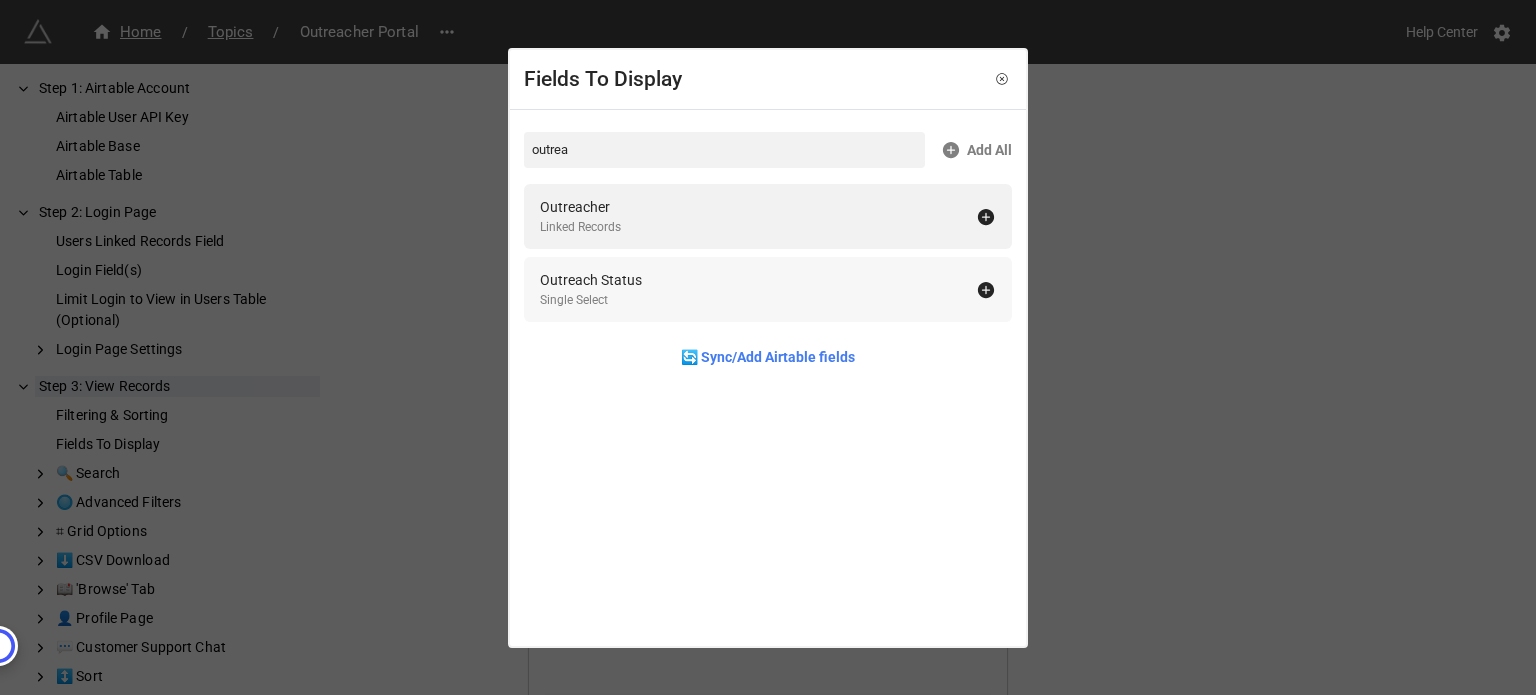 click on "Outreach Status Single Select" at bounding box center (758, 289) 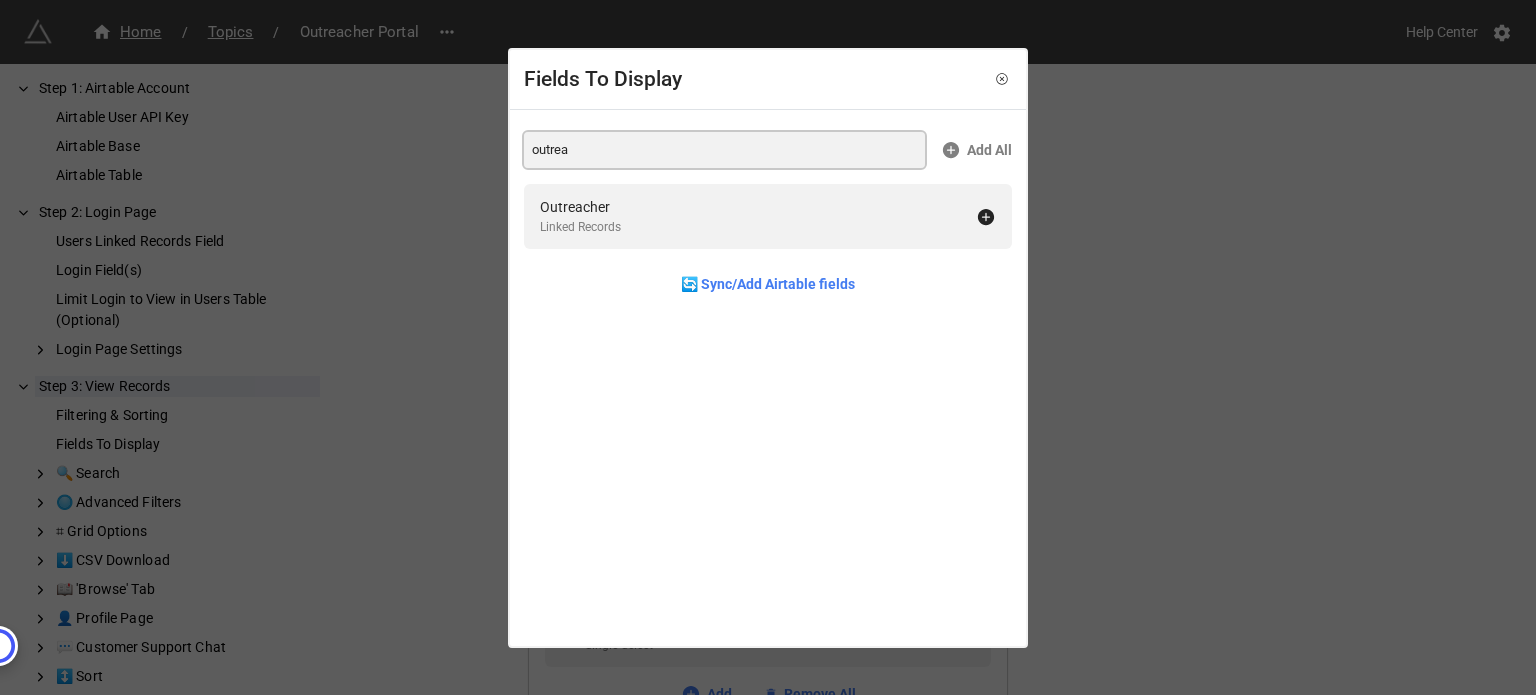 drag, startPoint x: 672, startPoint y: 160, endPoint x: 520, endPoint y: 140, distance: 153.31015 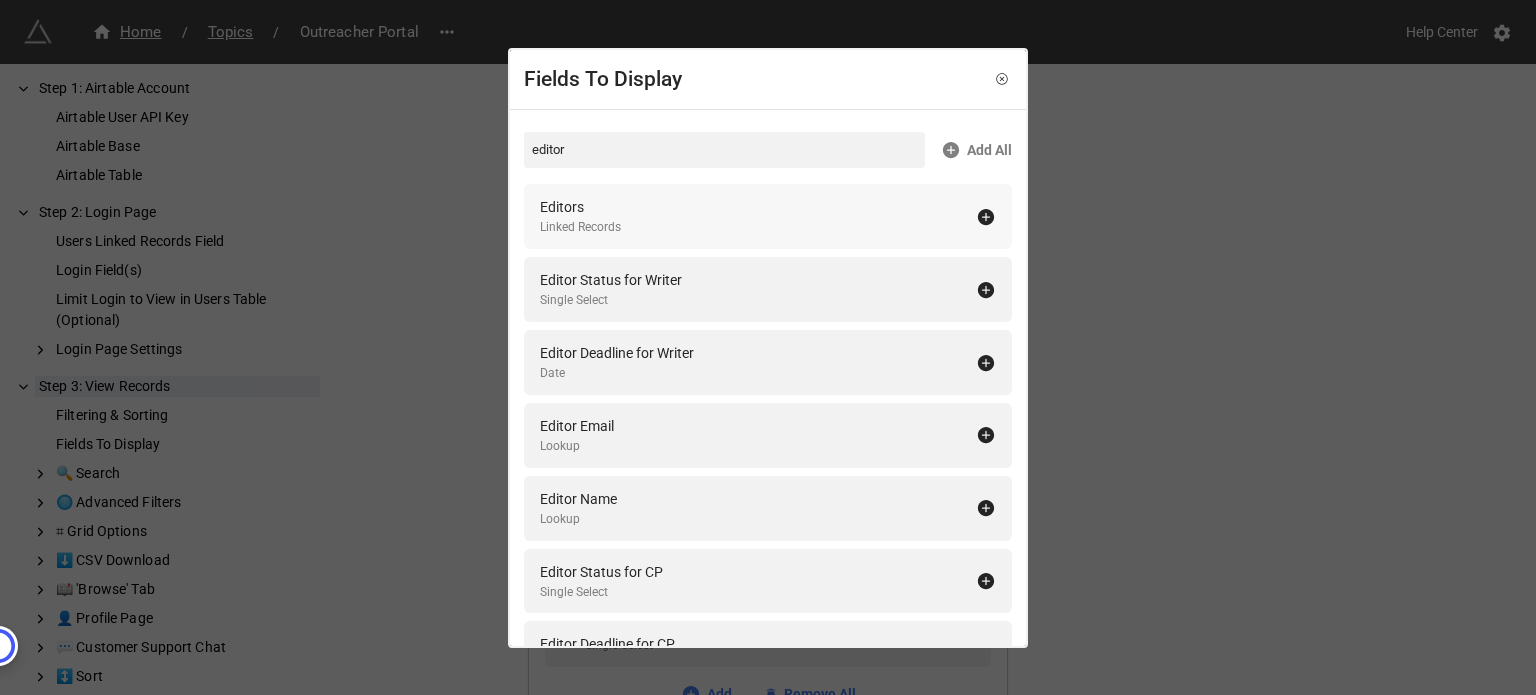 click on "Editors Linked Records" at bounding box center (758, 216) 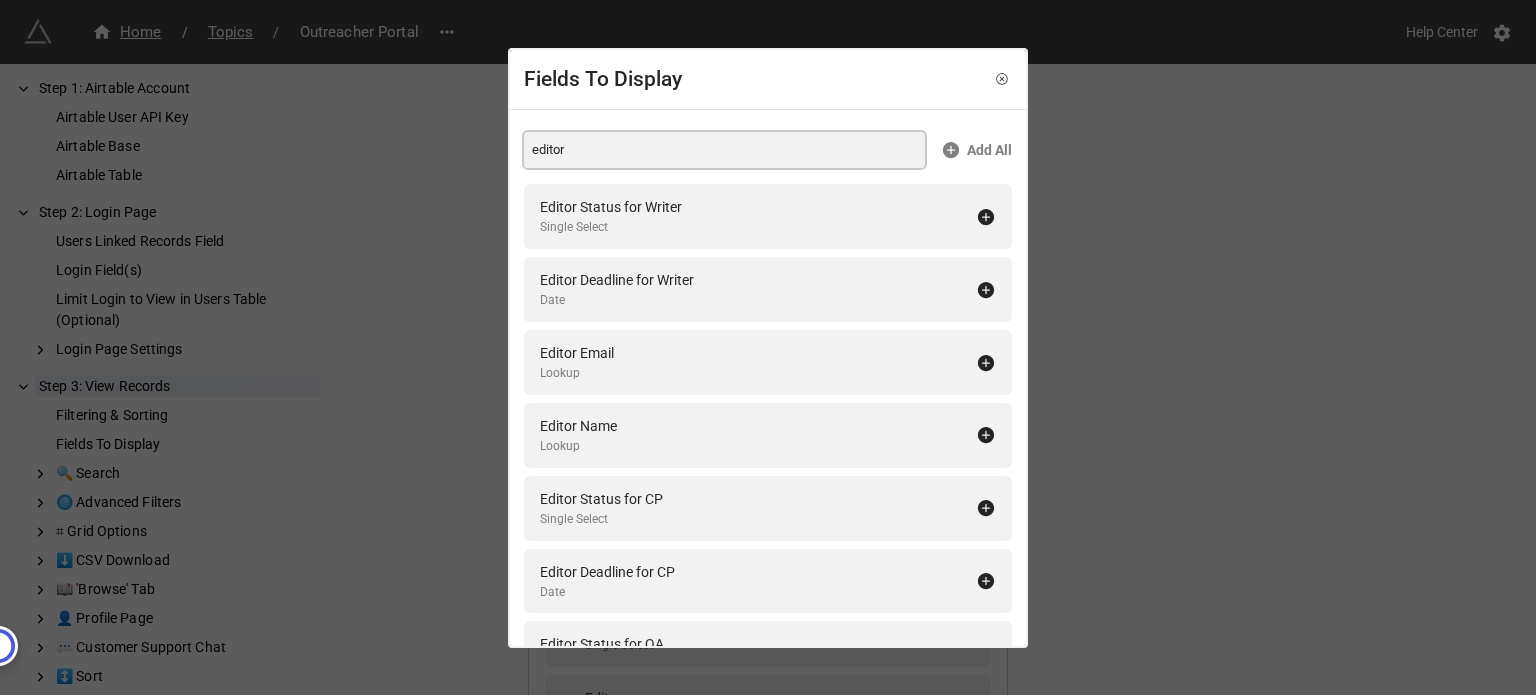 drag, startPoint x: 566, startPoint y: 149, endPoint x: 472, endPoint y: 127, distance: 96.540146 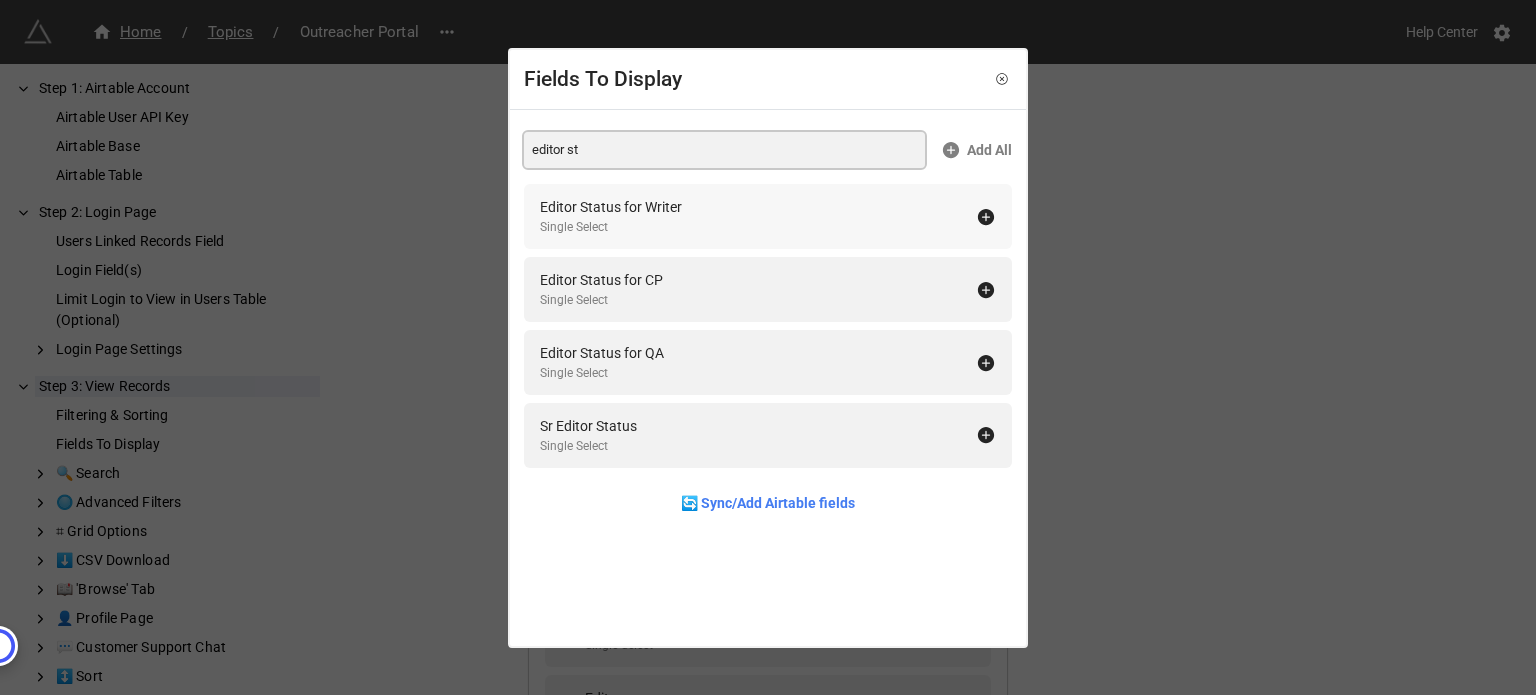type on "editor st" 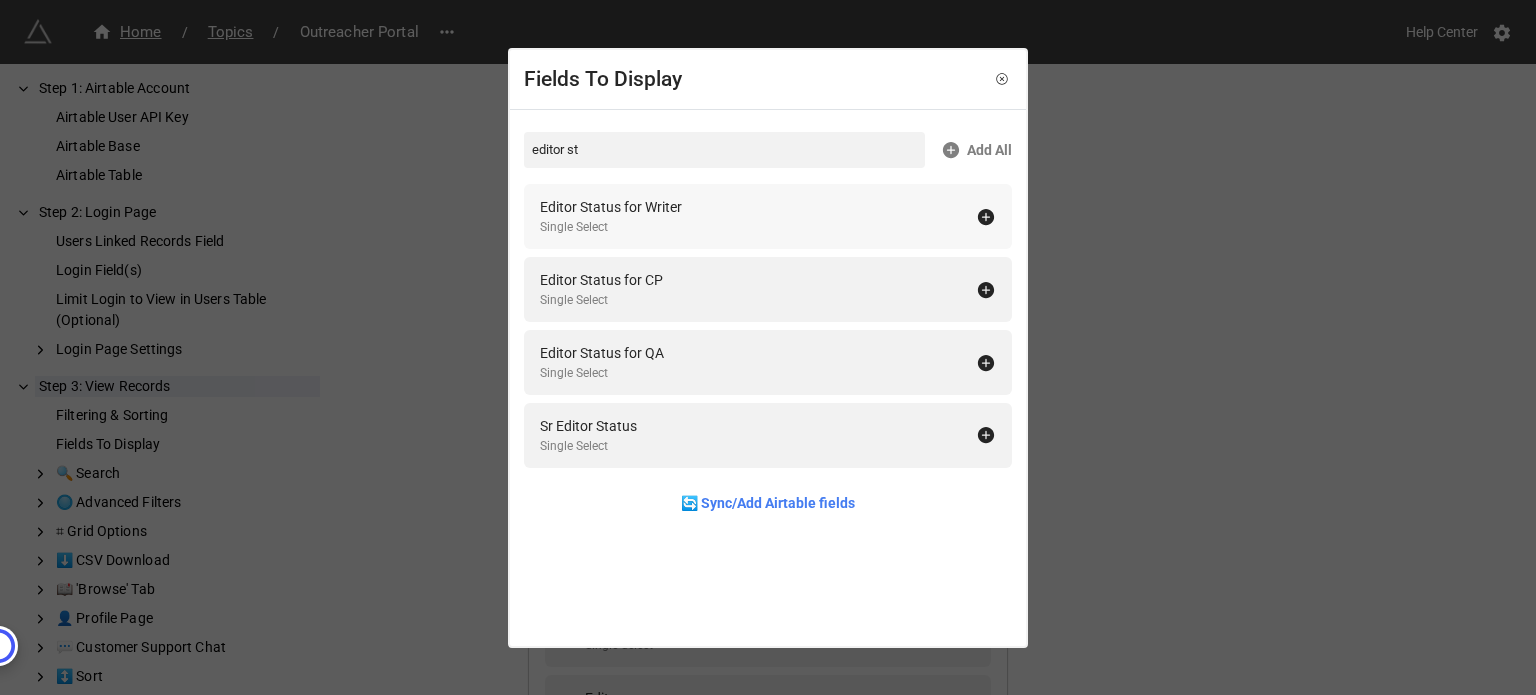 click on "Editor Status for Writer Single Select" at bounding box center [758, 216] 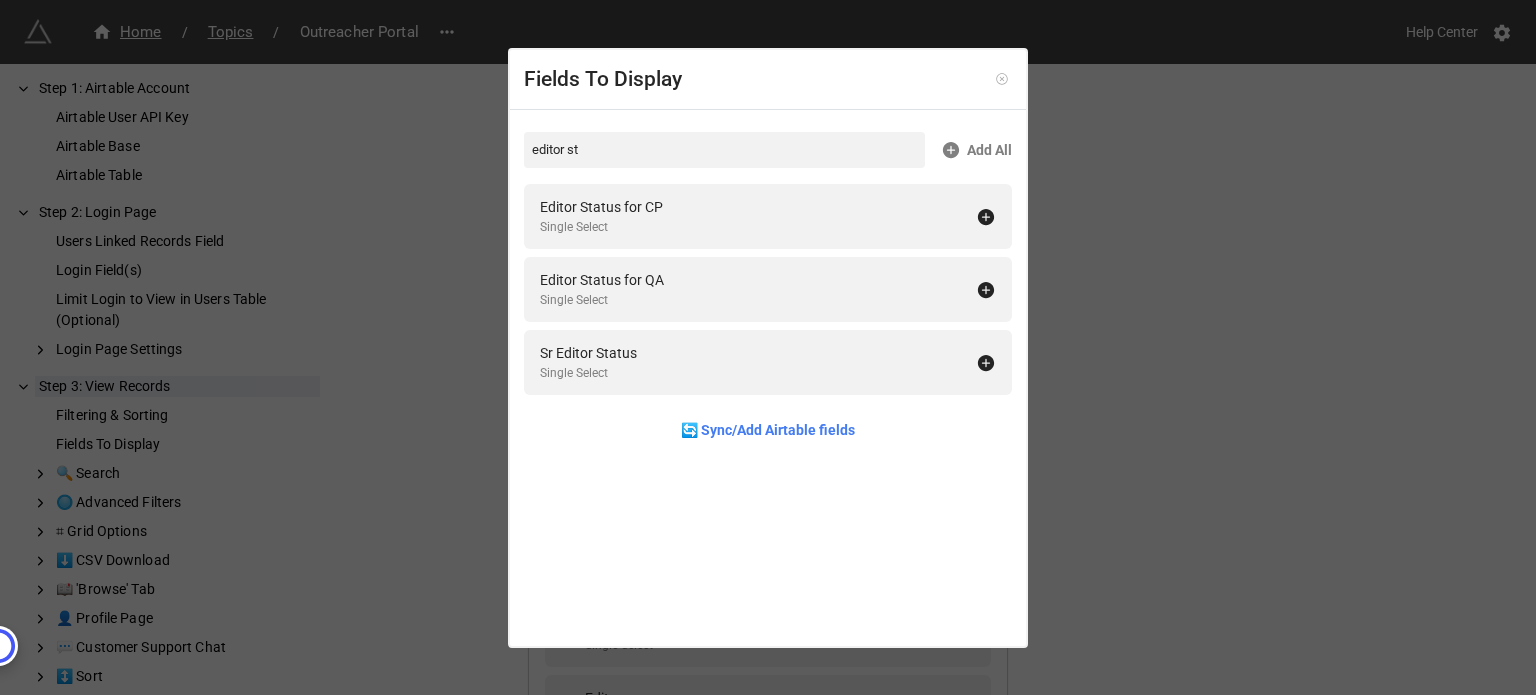 click 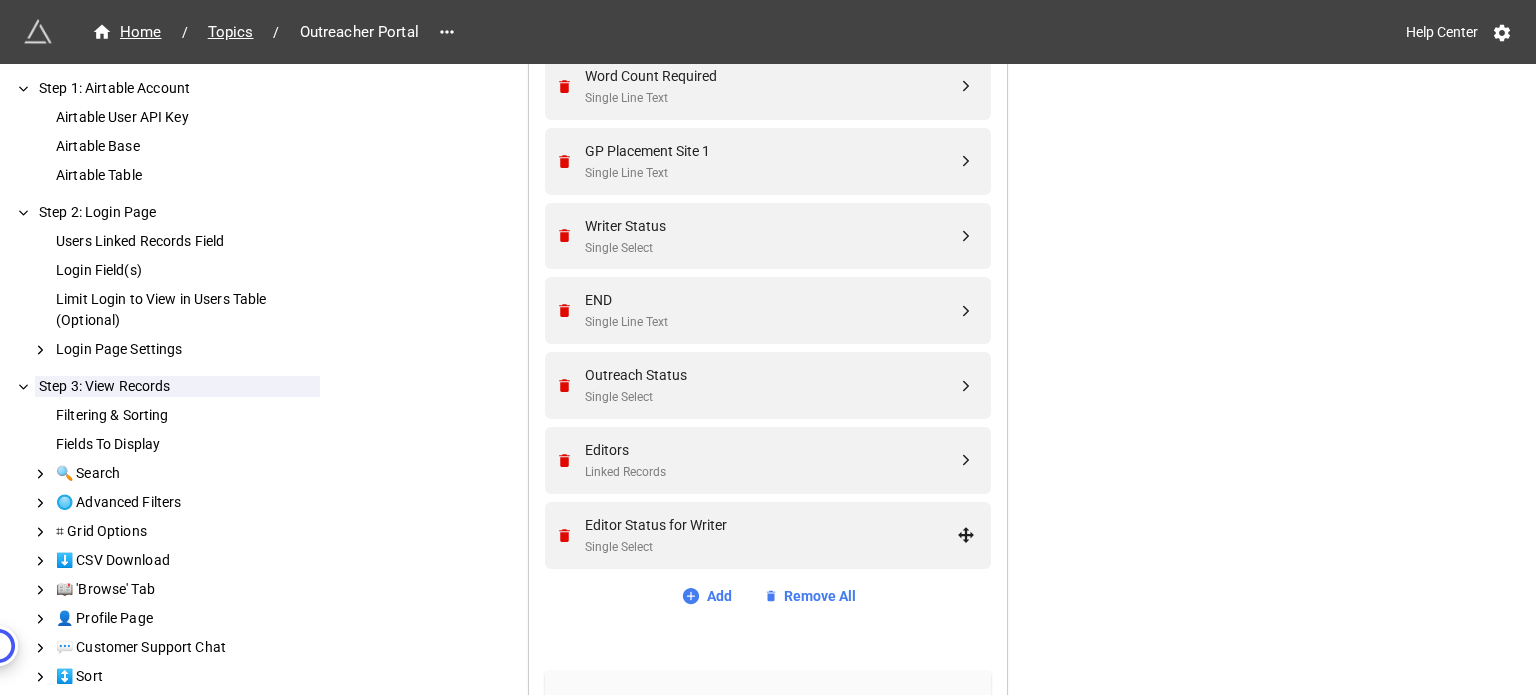 scroll, scrollTop: 1729, scrollLeft: 0, axis: vertical 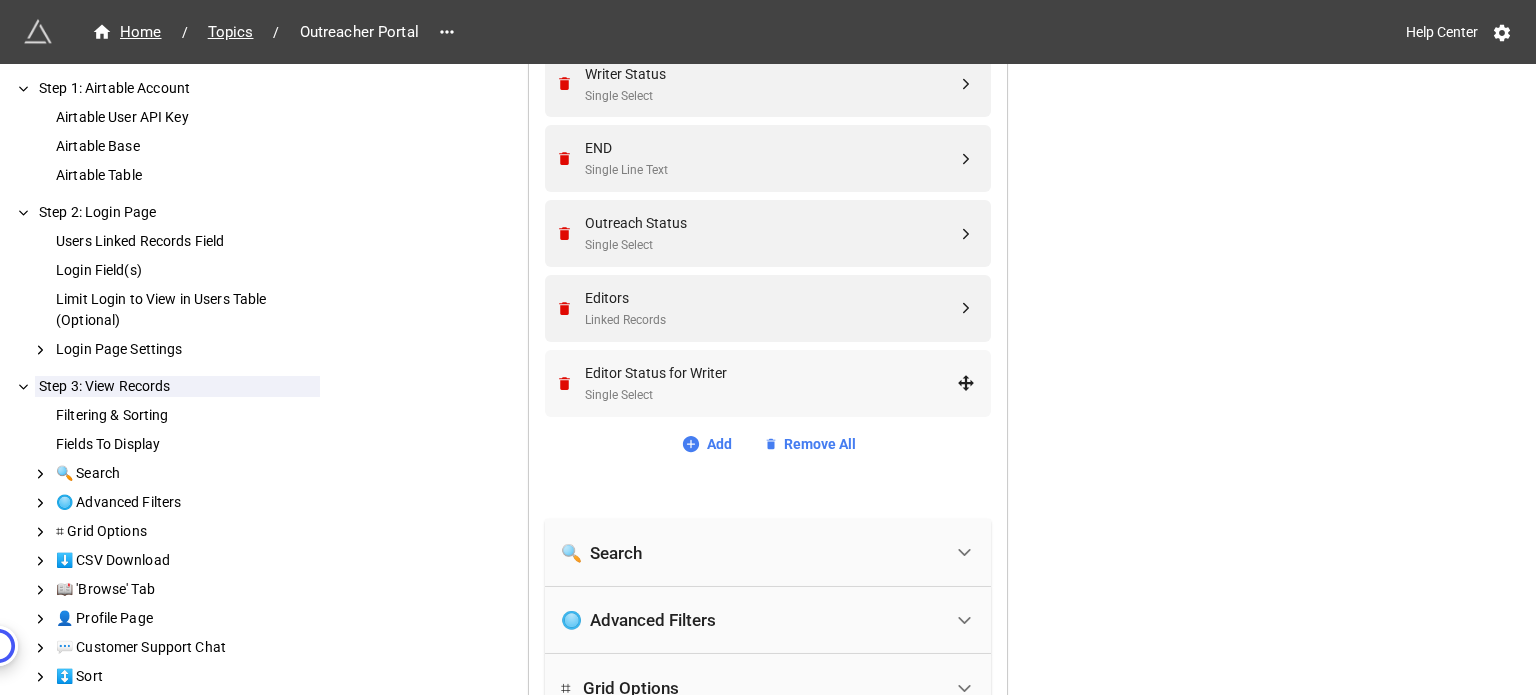 click on "Single Select" at bounding box center (771, 395) 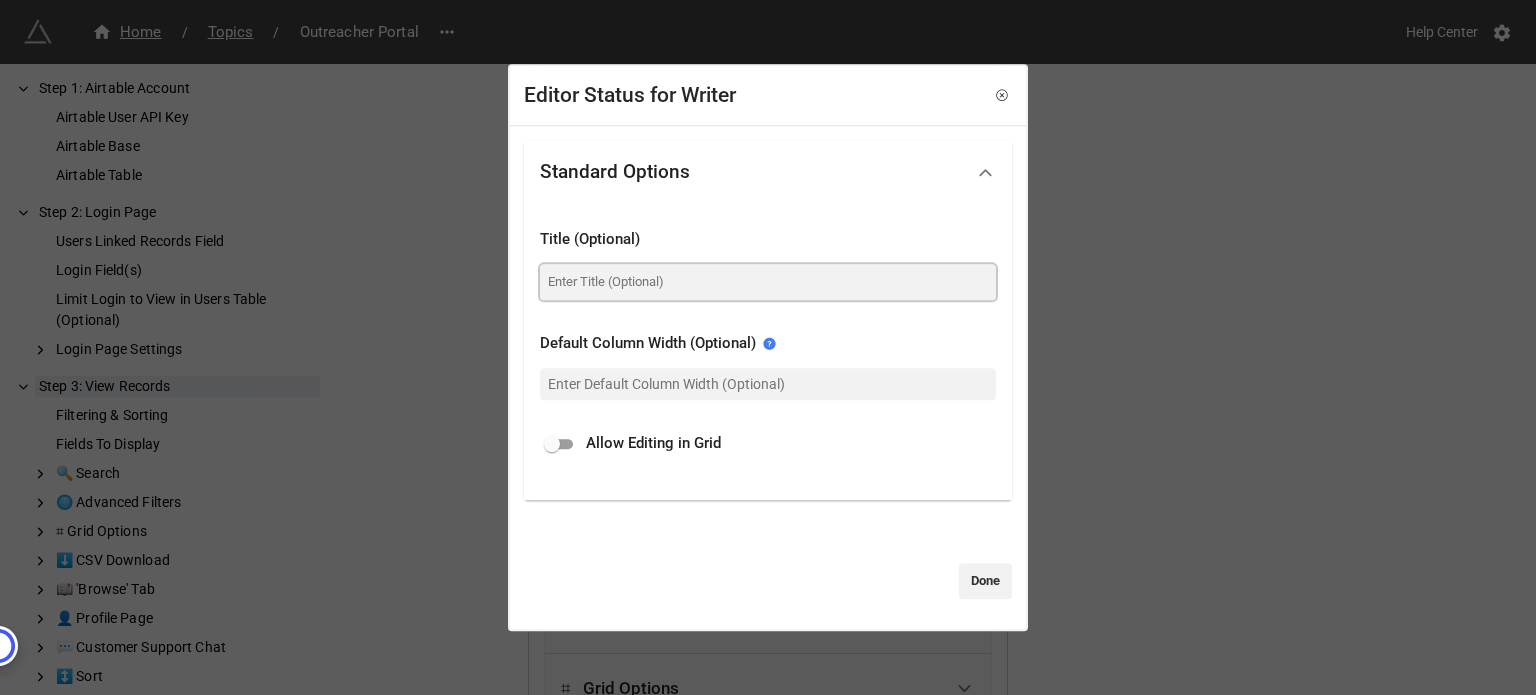 click at bounding box center [768, 282] 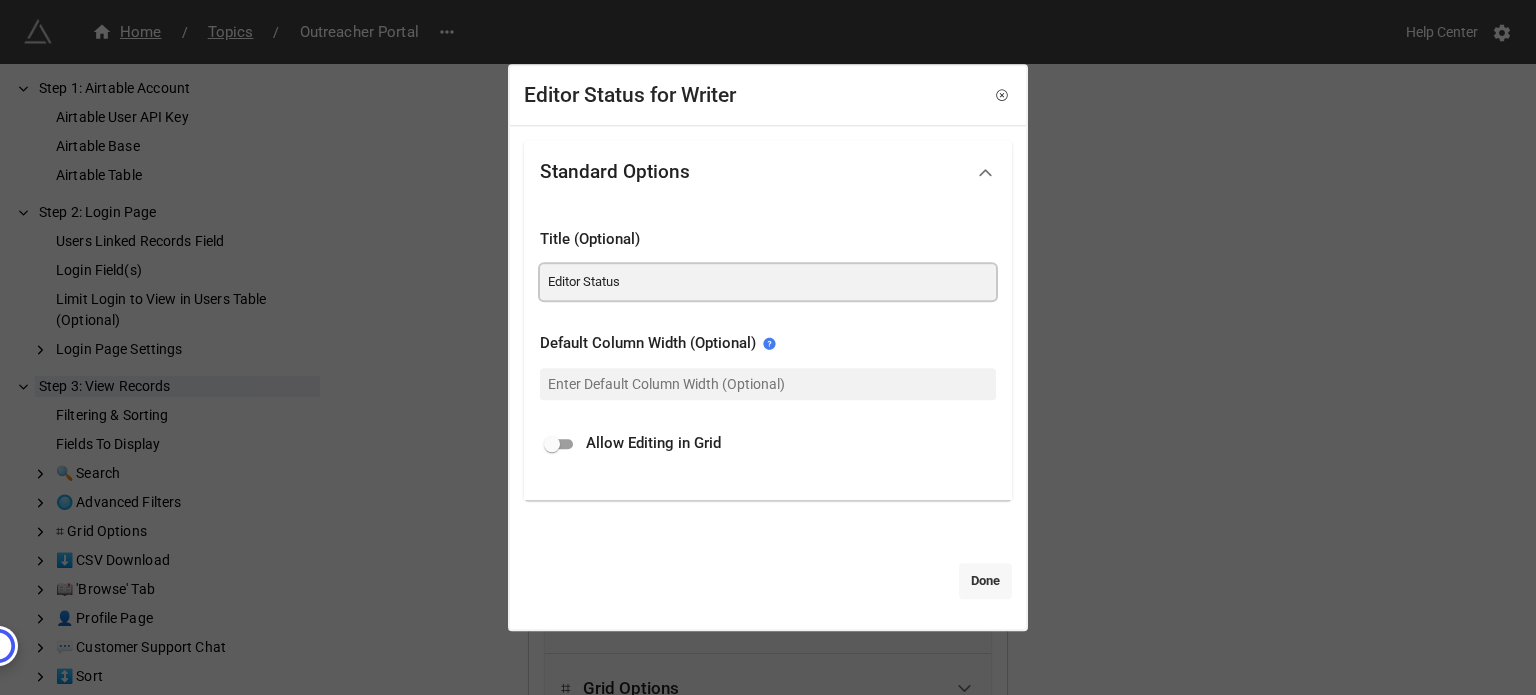 type on "Editor Status" 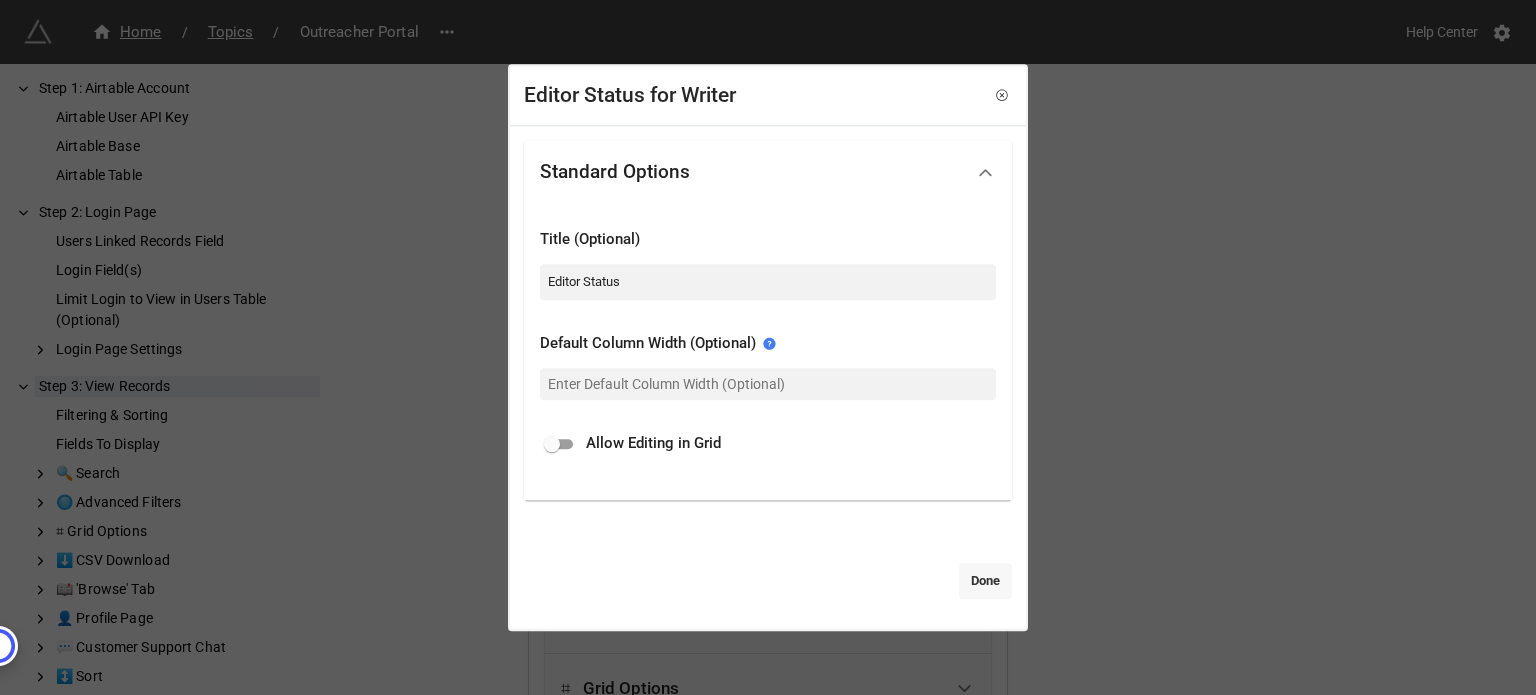 click on "Done" at bounding box center (985, 581) 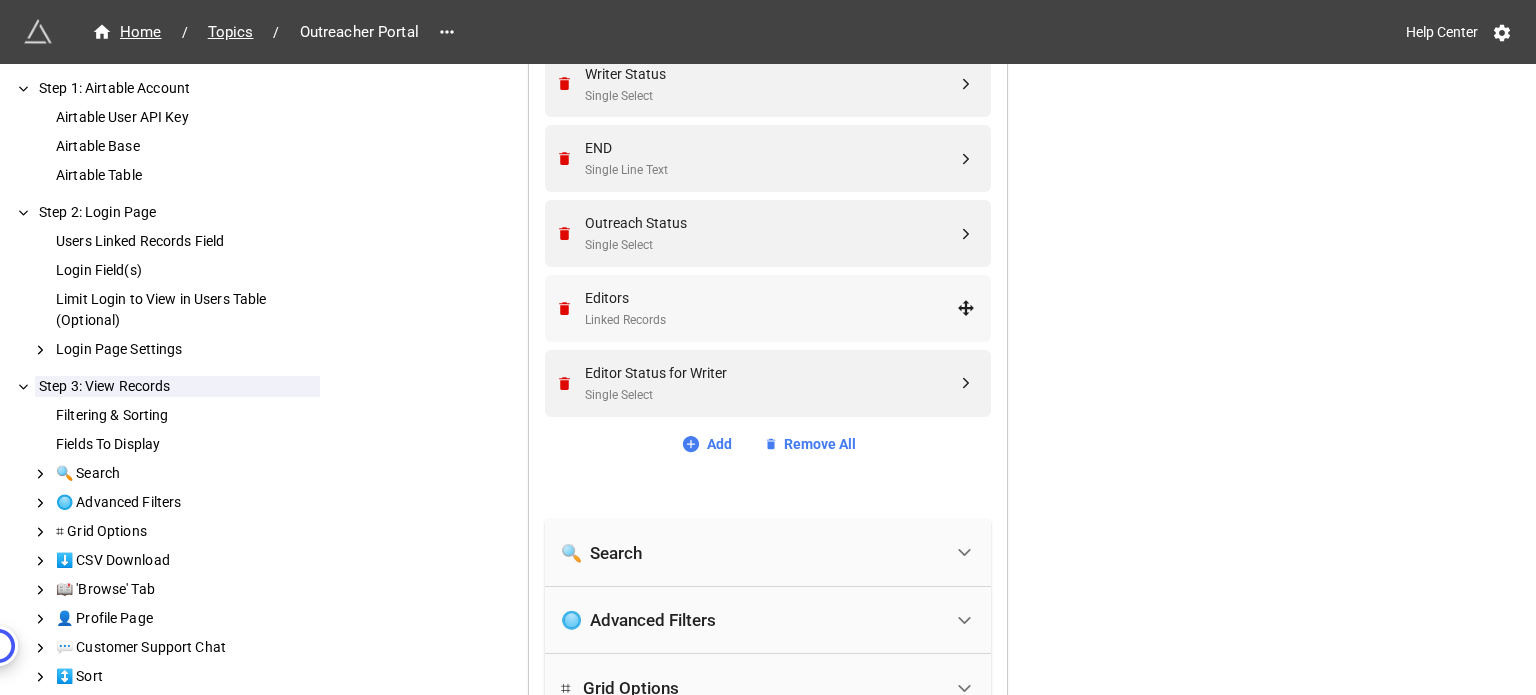 click on "Editors Linked Records" at bounding box center (765, 308) 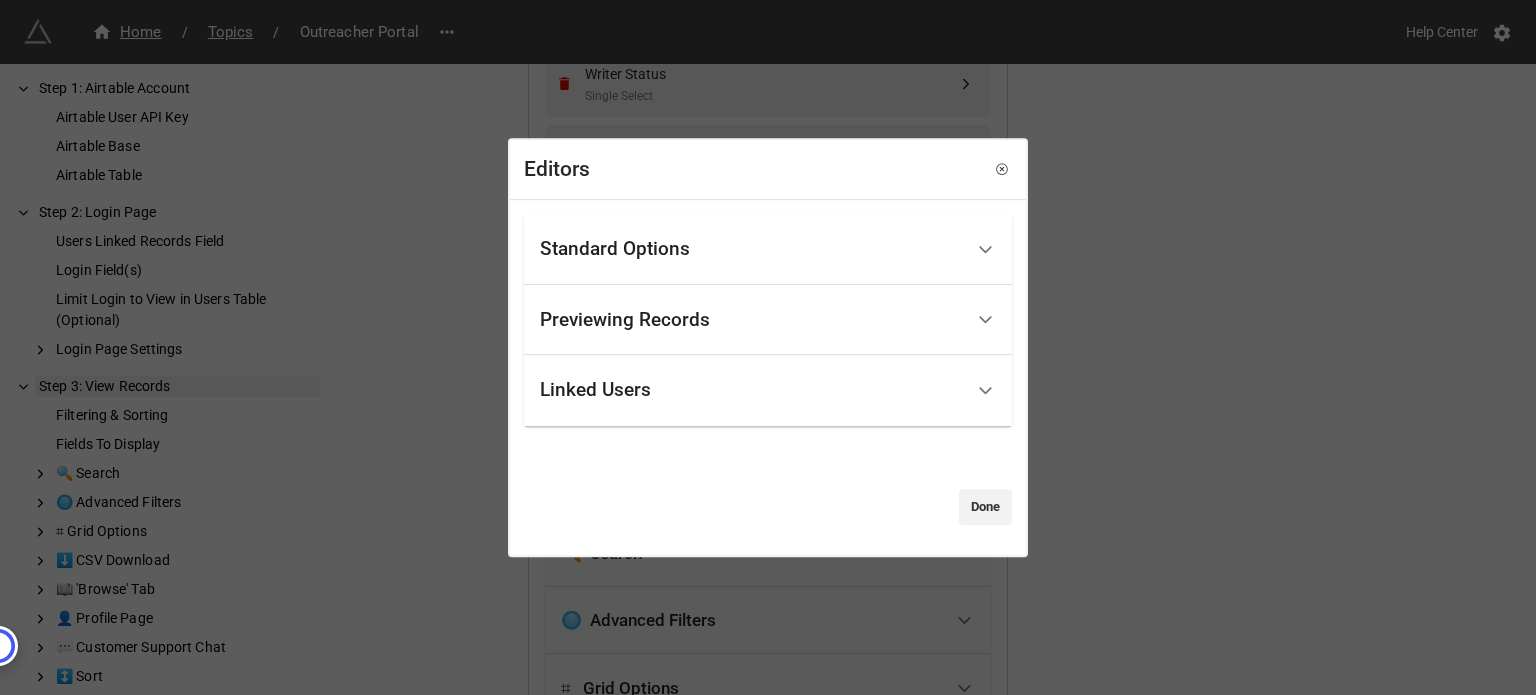 click on "Standard Options" at bounding box center (615, 249) 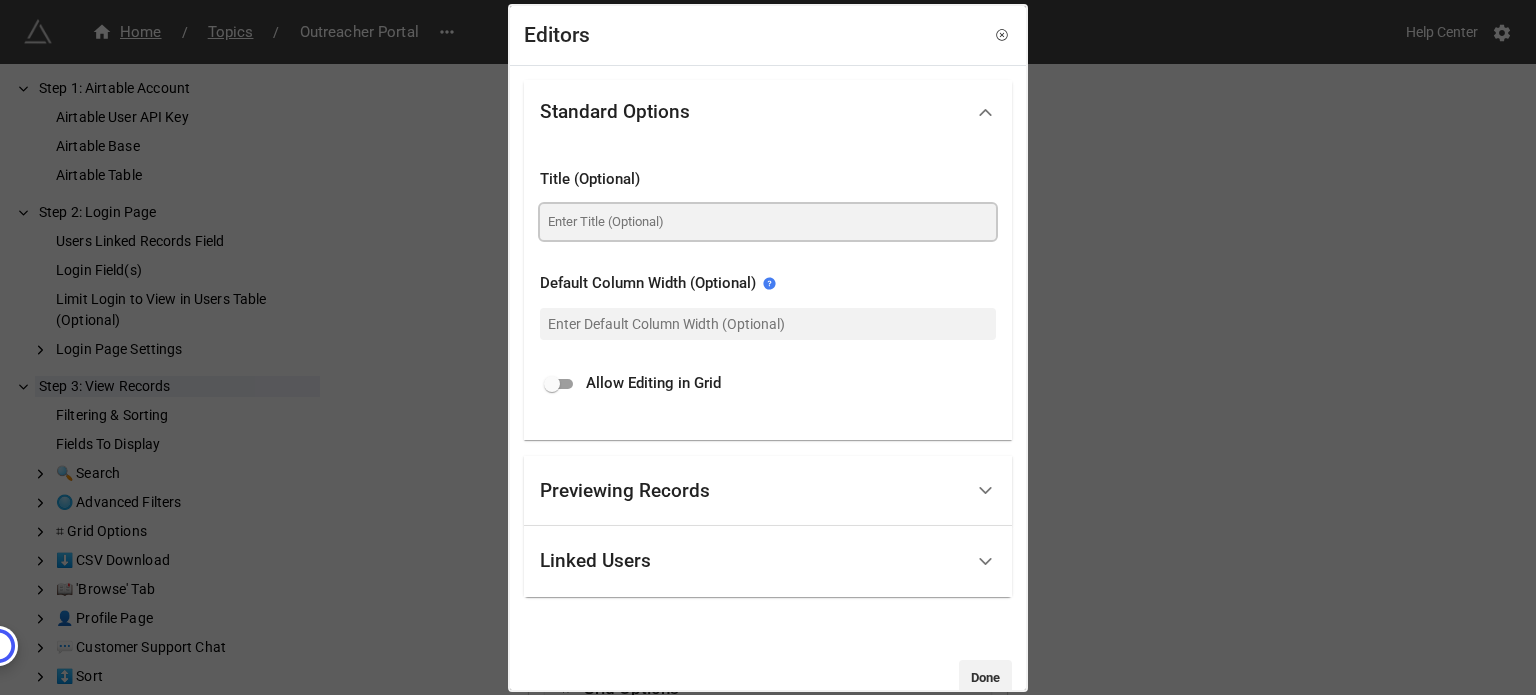 click at bounding box center (768, 222) 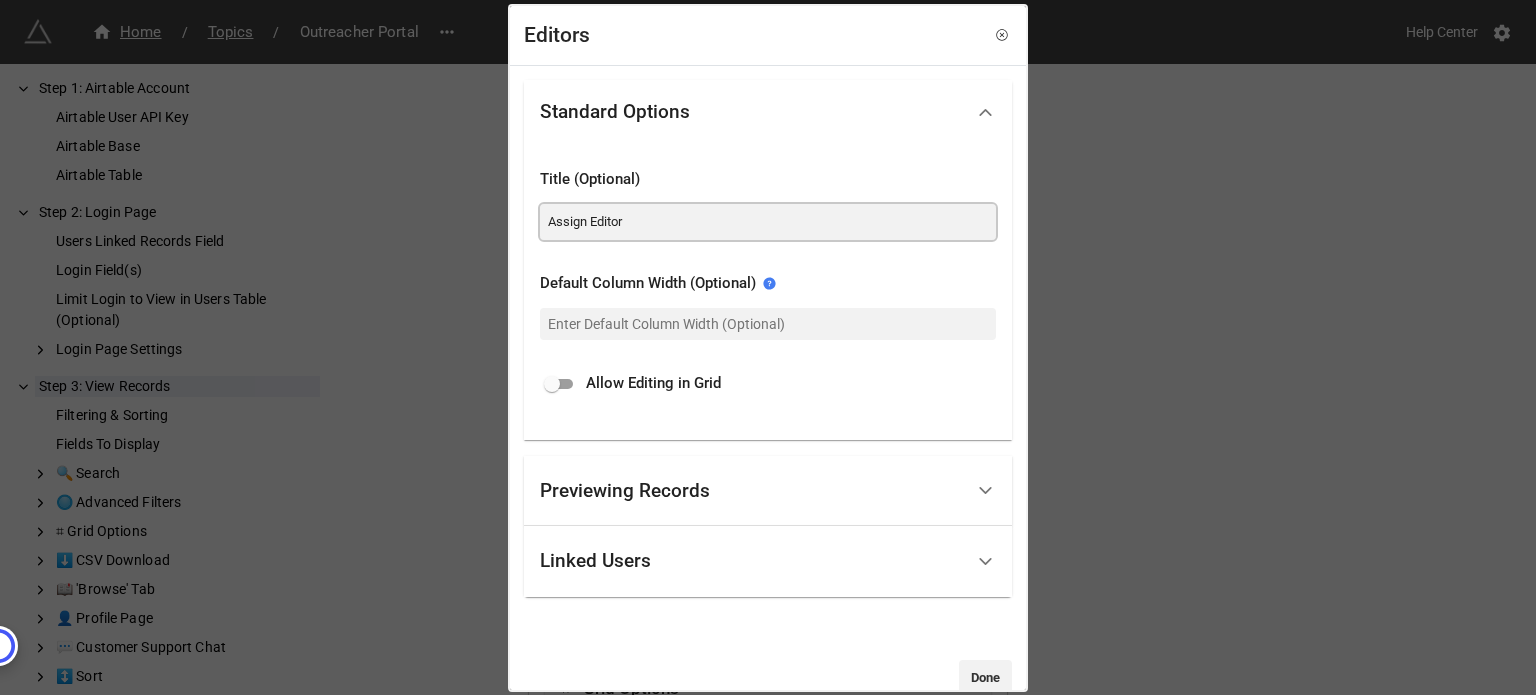 type on "Assign Editor" 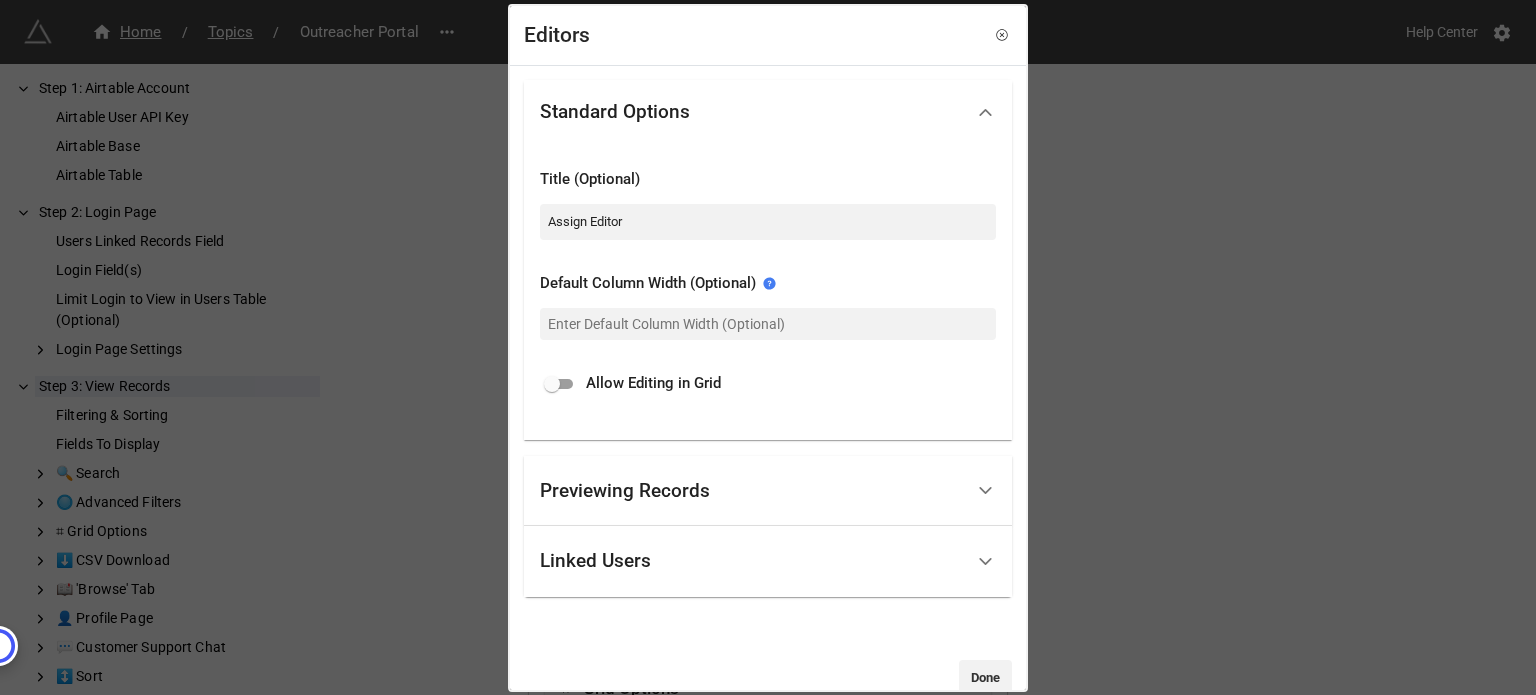 click at bounding box center (552, 384) 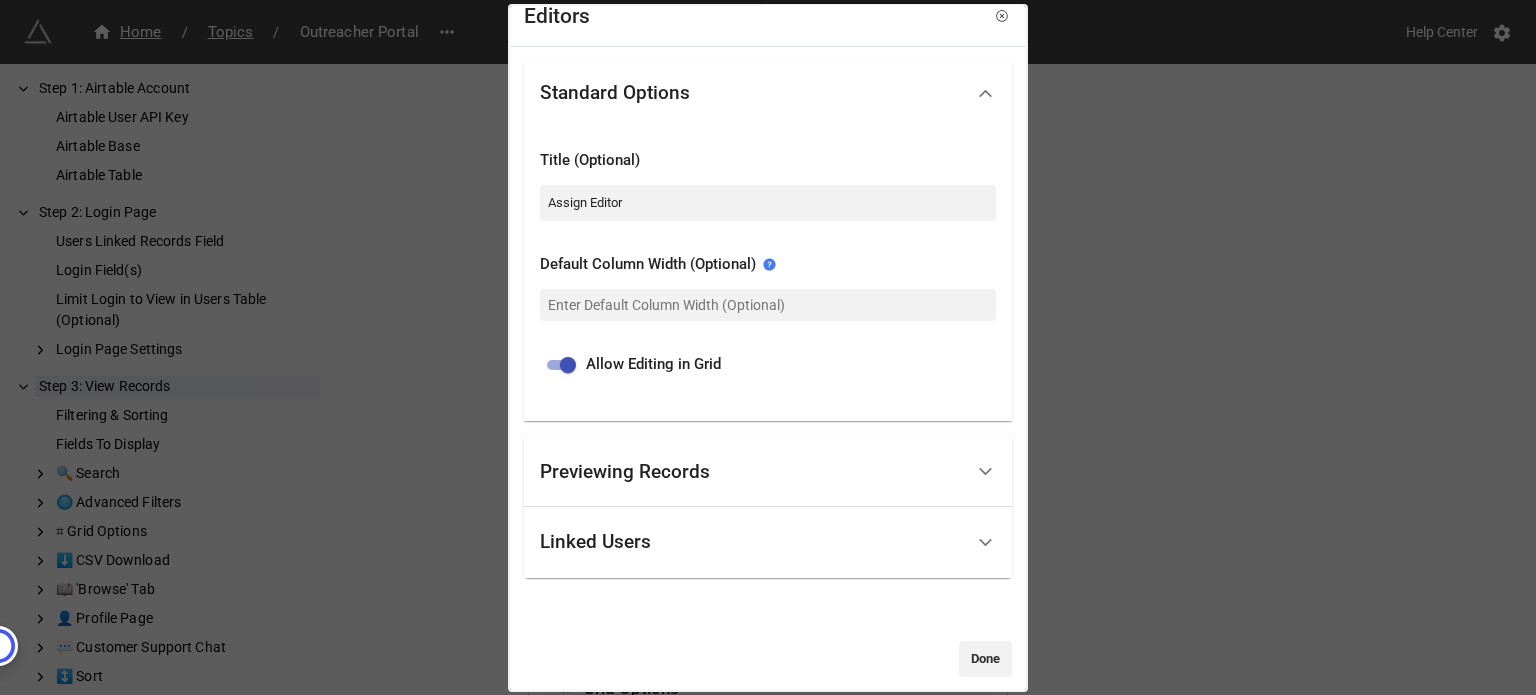 scroll, scrollTop: 35, scrollLeft: 0, axis: vertical 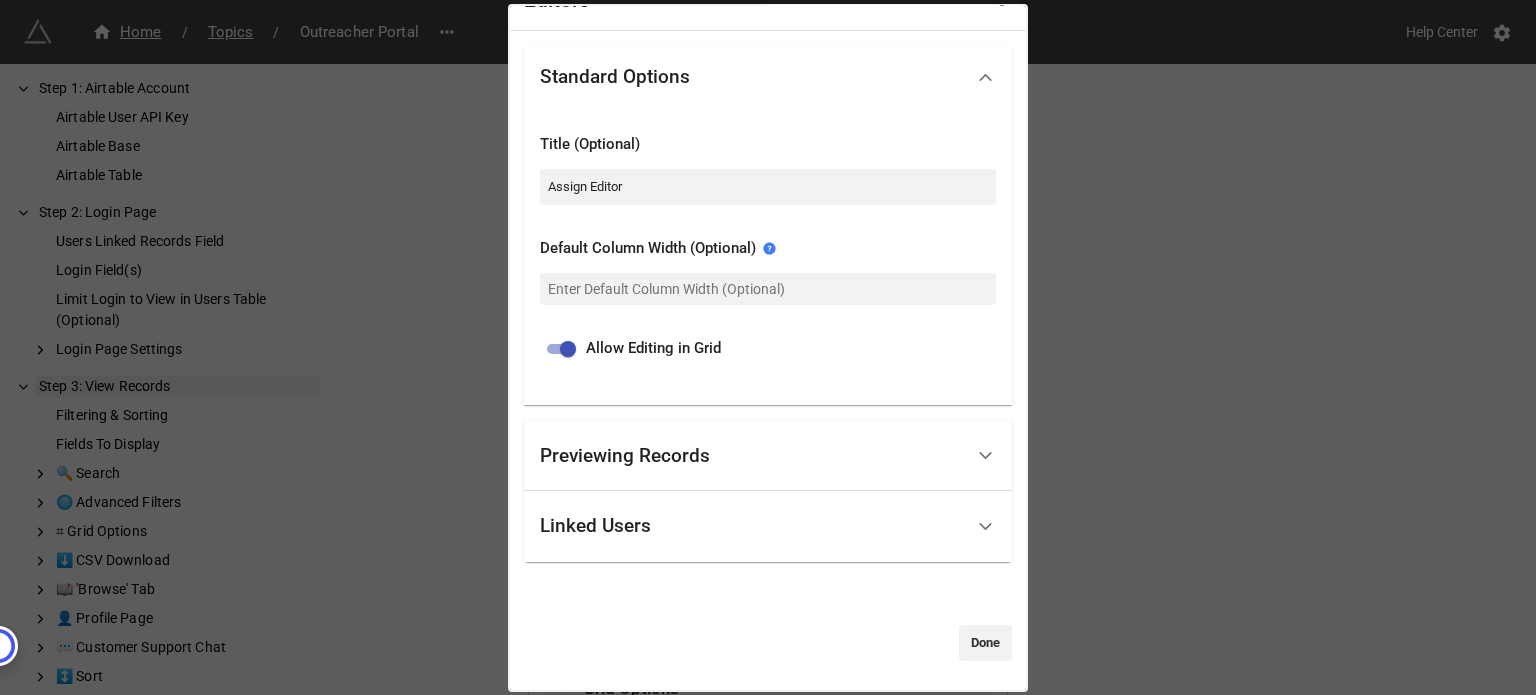 click on "Previewing Records" at bounding box center [751, 456] 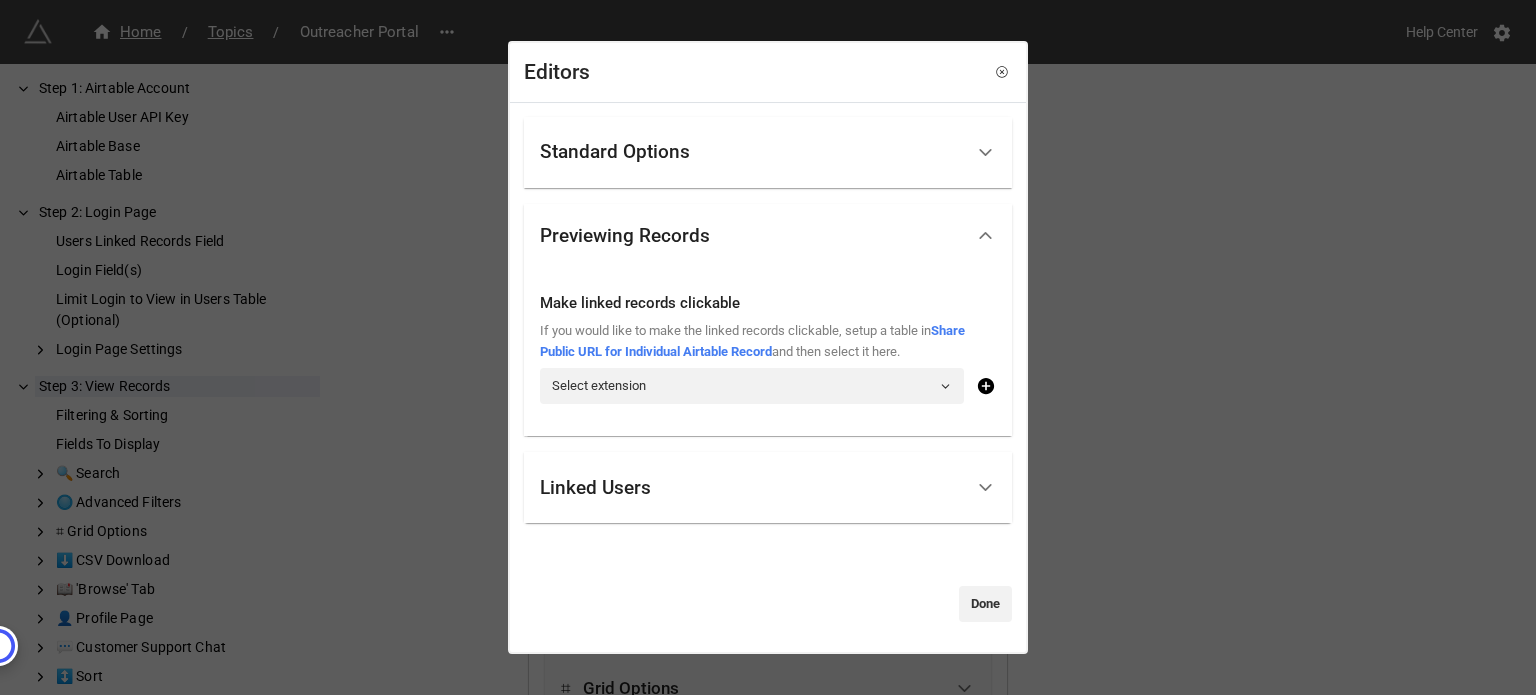 click on "Linked Users" at bounding box center [751, 487] 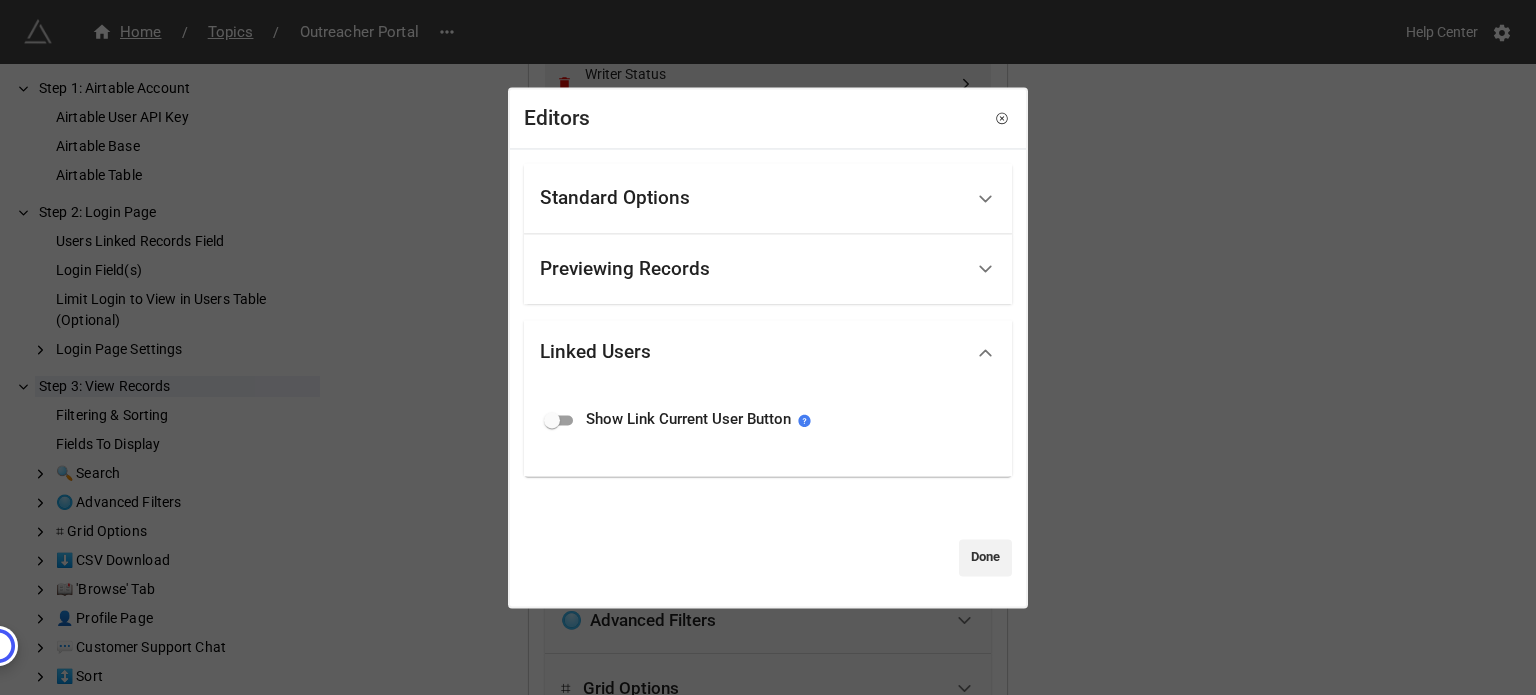 click on "Previewing Records" at bounding box center [625, 269] 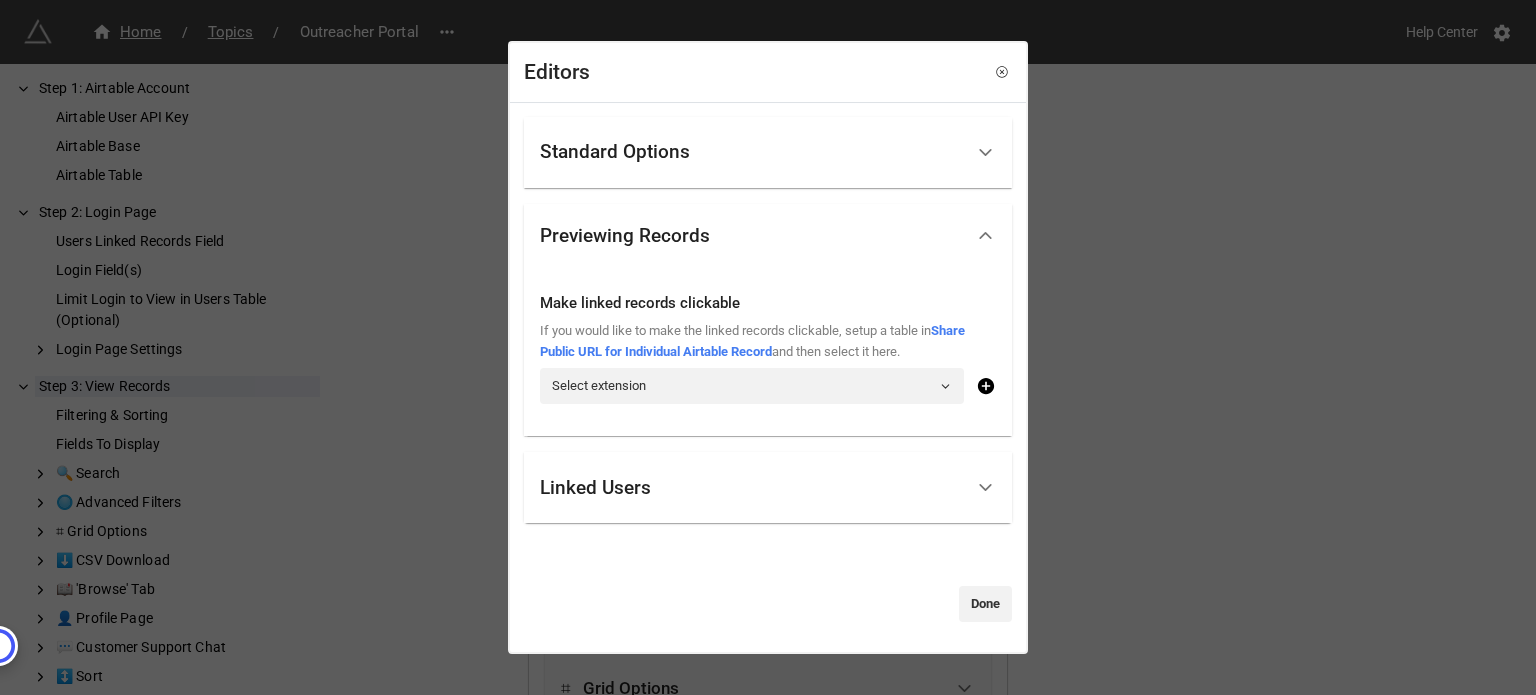 click on "Linked Users" at bounding box center (595, 488) 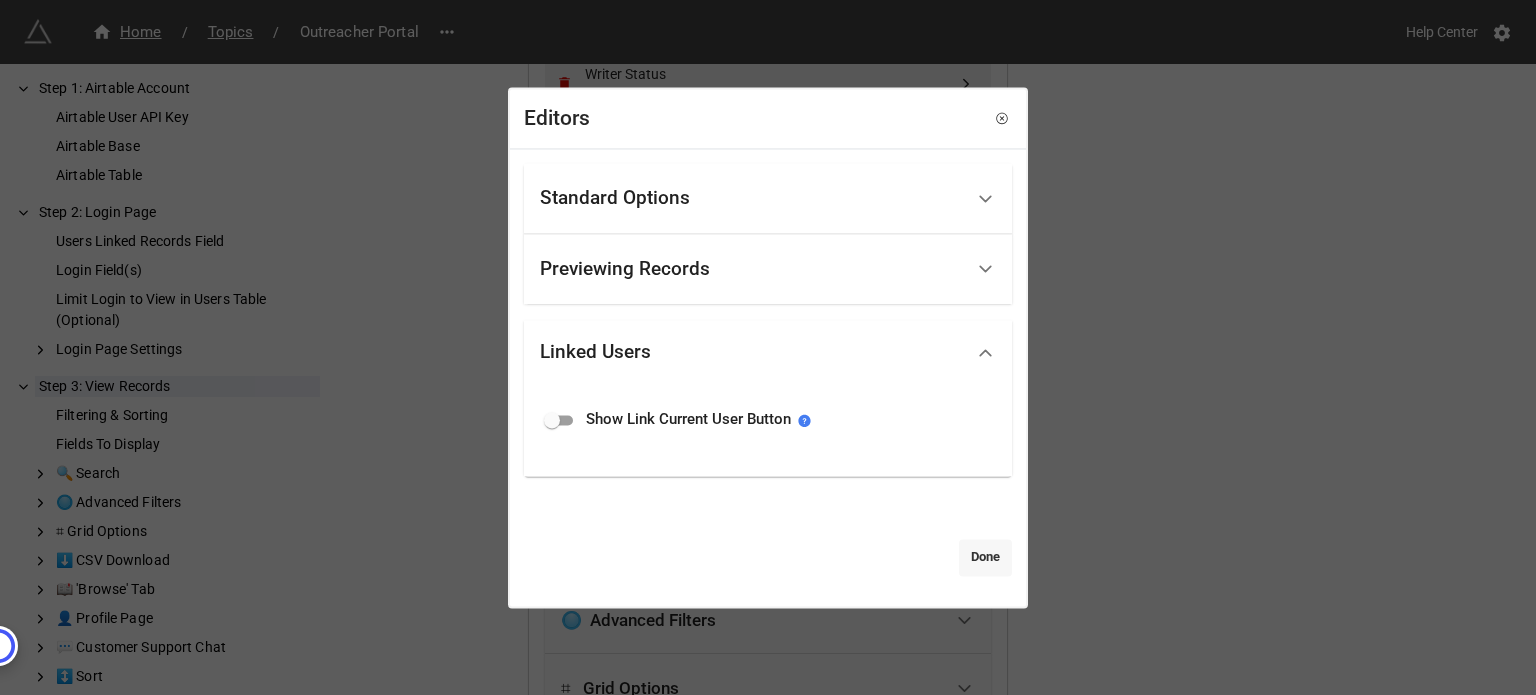 click on "Done" at bounding box center [985, 558] 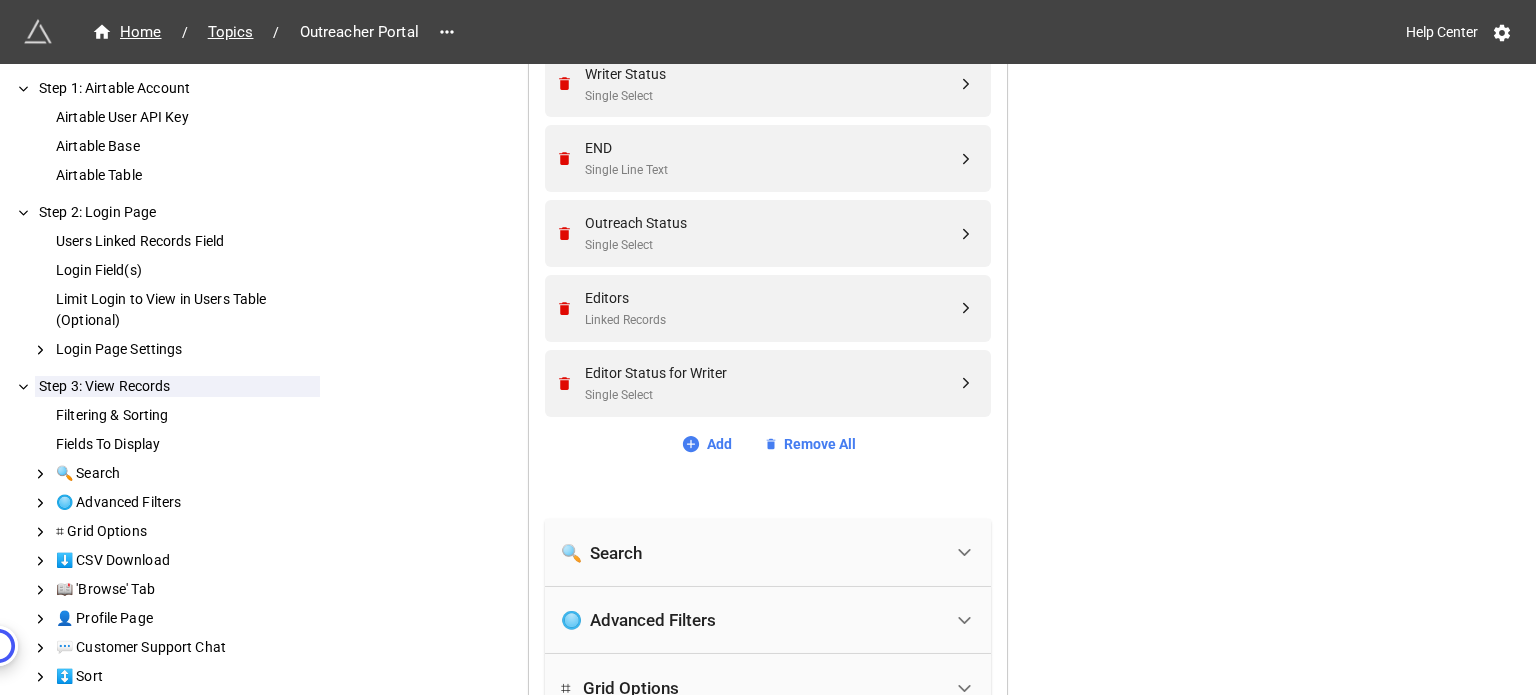 scroll, scrollTop: 1629, scrollLeft: 0, axis: vertical 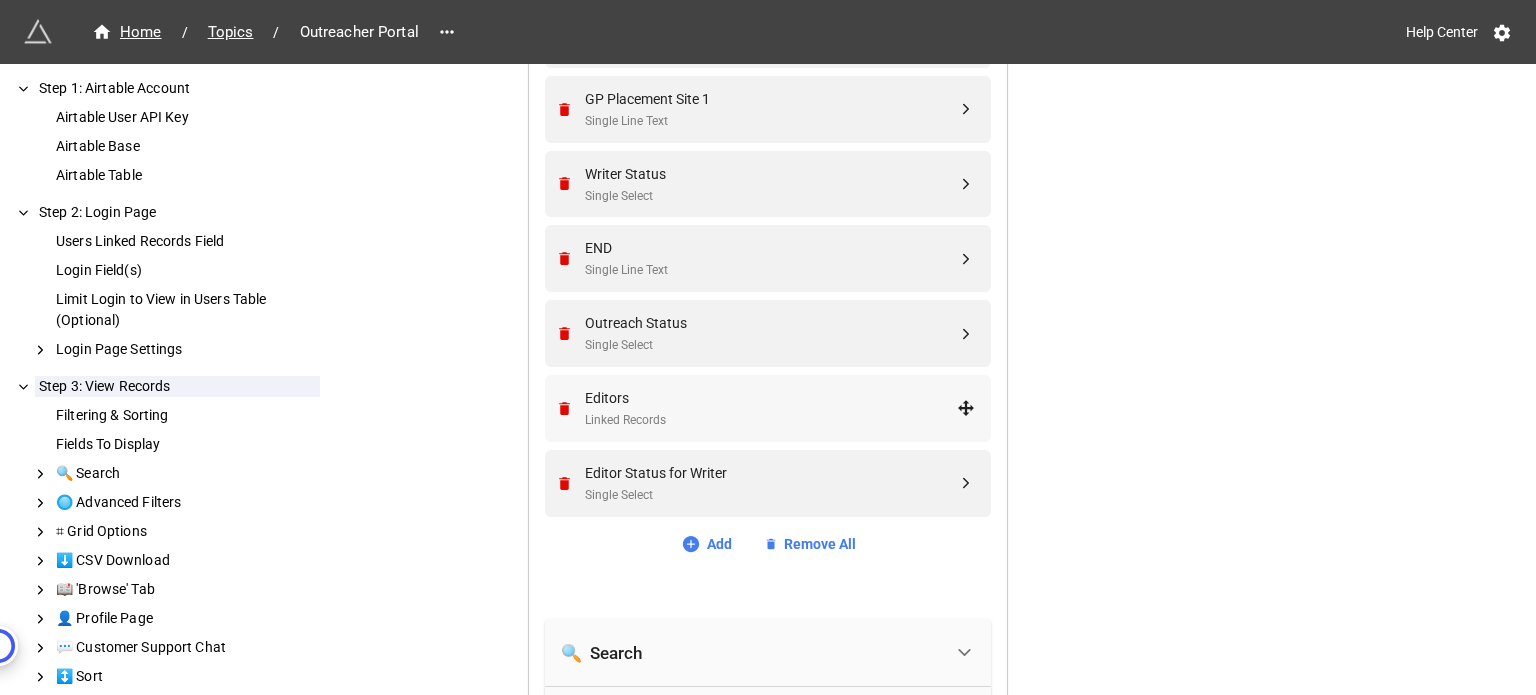 click on "Editors Linked Records" at bounding box center [771, 408] 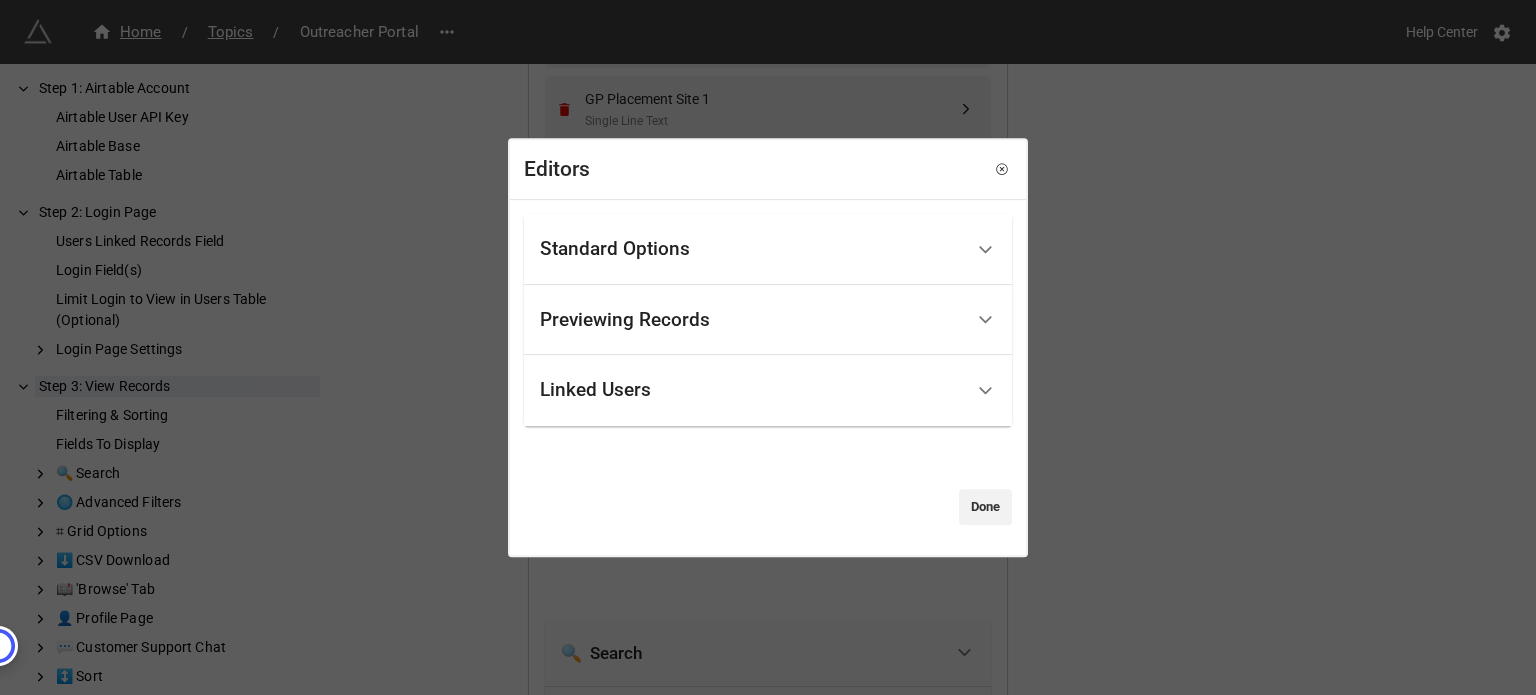 click on "Standard Options" at bounding box center (768, 249) 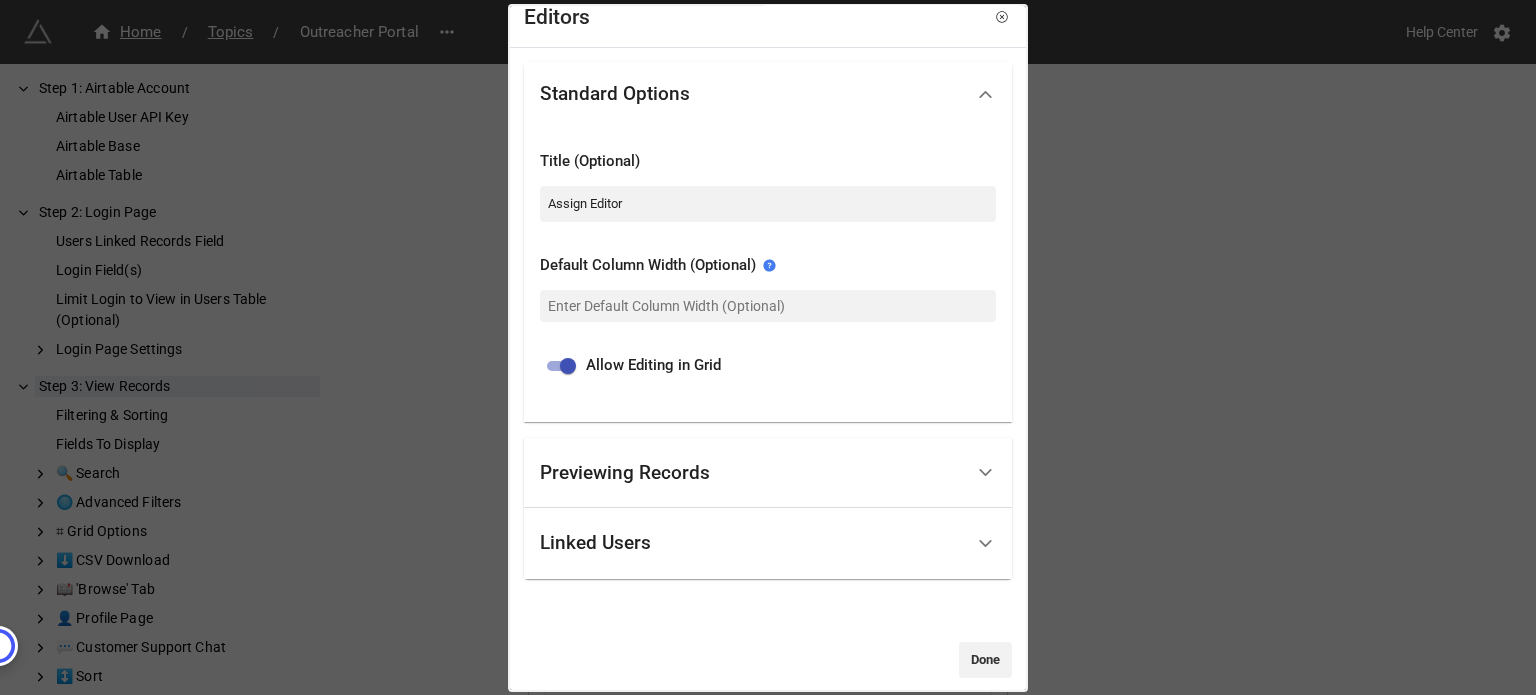 scroll, scrollTop: 35, scrollLeft: 0, axis: vertical 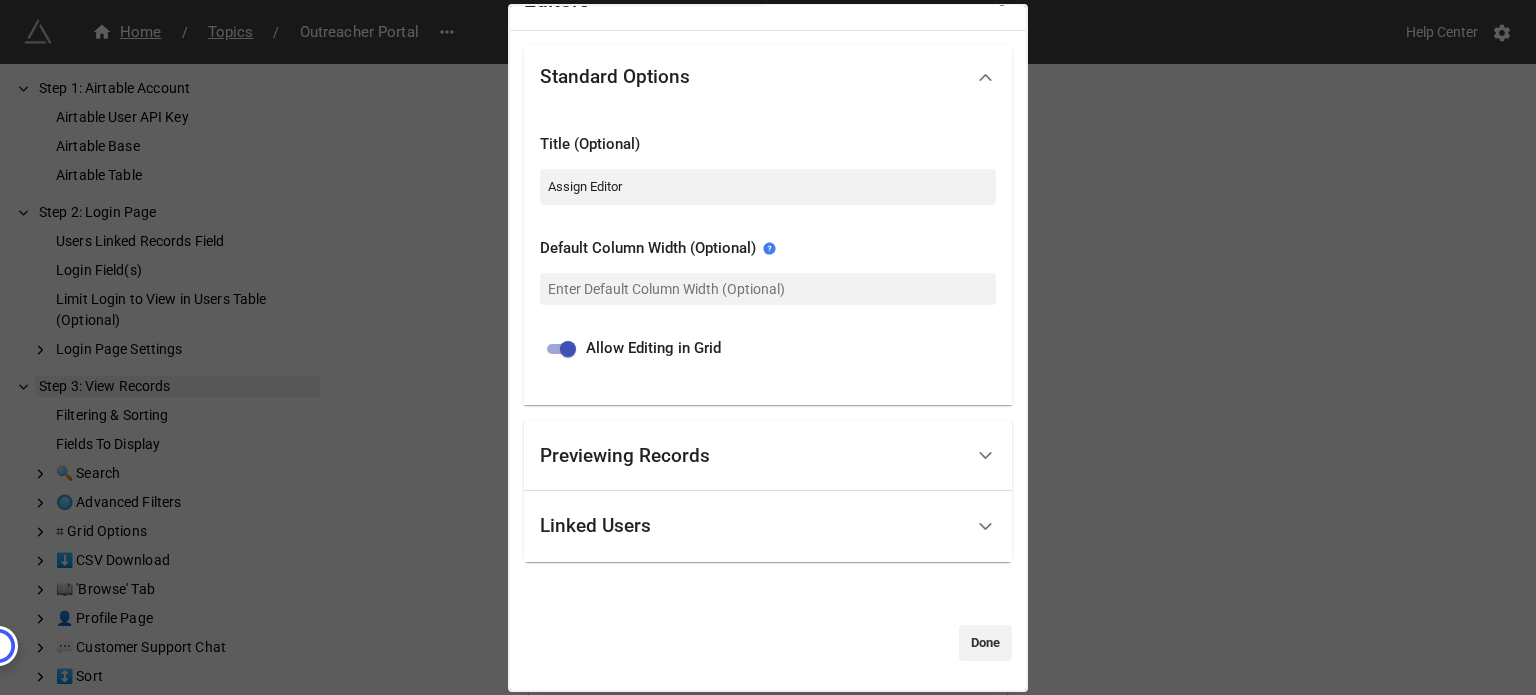 click on "Standard Options Title (Optional) Assign Editor Default Column Width (Optional) Allow Editing in Grid Previewing Records Make linked records clickable If you would like to make the linked records clickable, setup a table in  Share Public URL for Individual Airtable Record  and then select it here. Select extension Linked Users Show Link Current User Button Done" at bounding box center [768, 353] 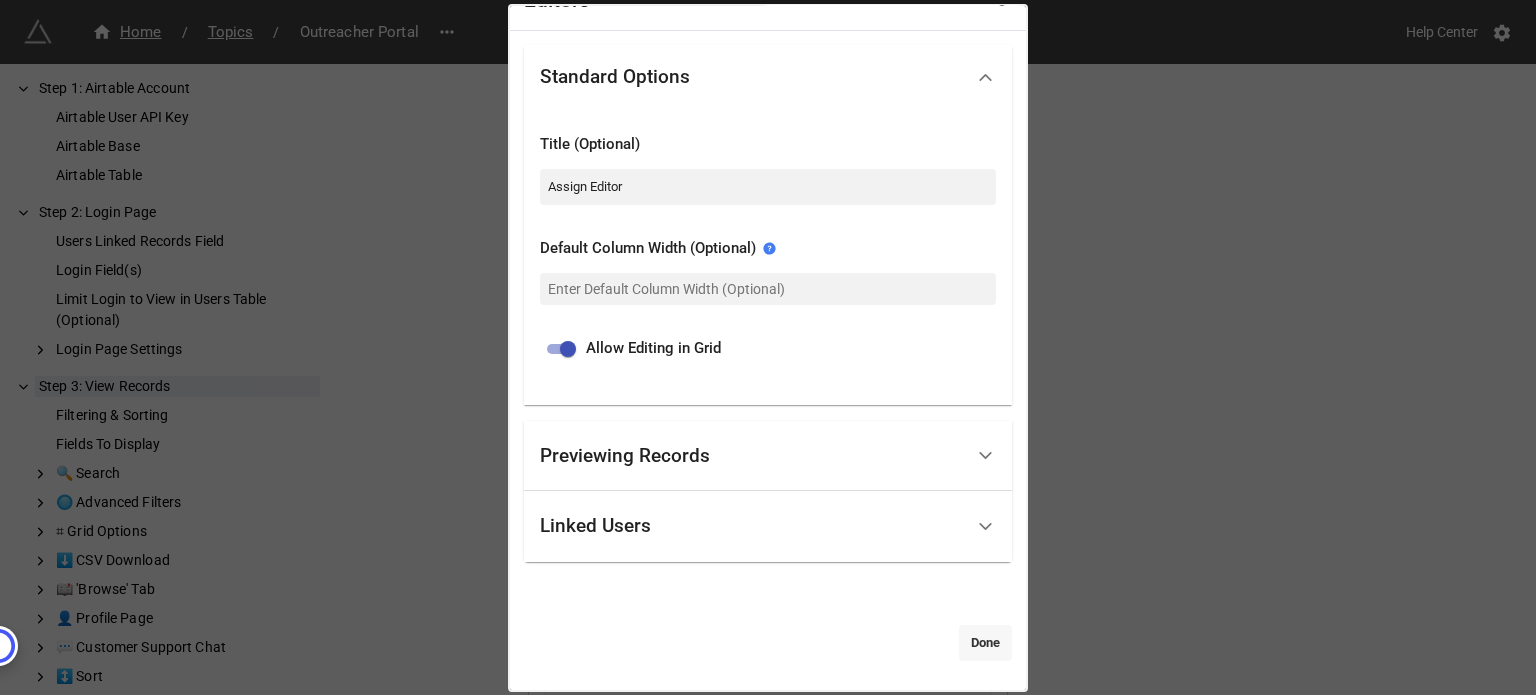 click on "Done" at bounding box center (985, 643) 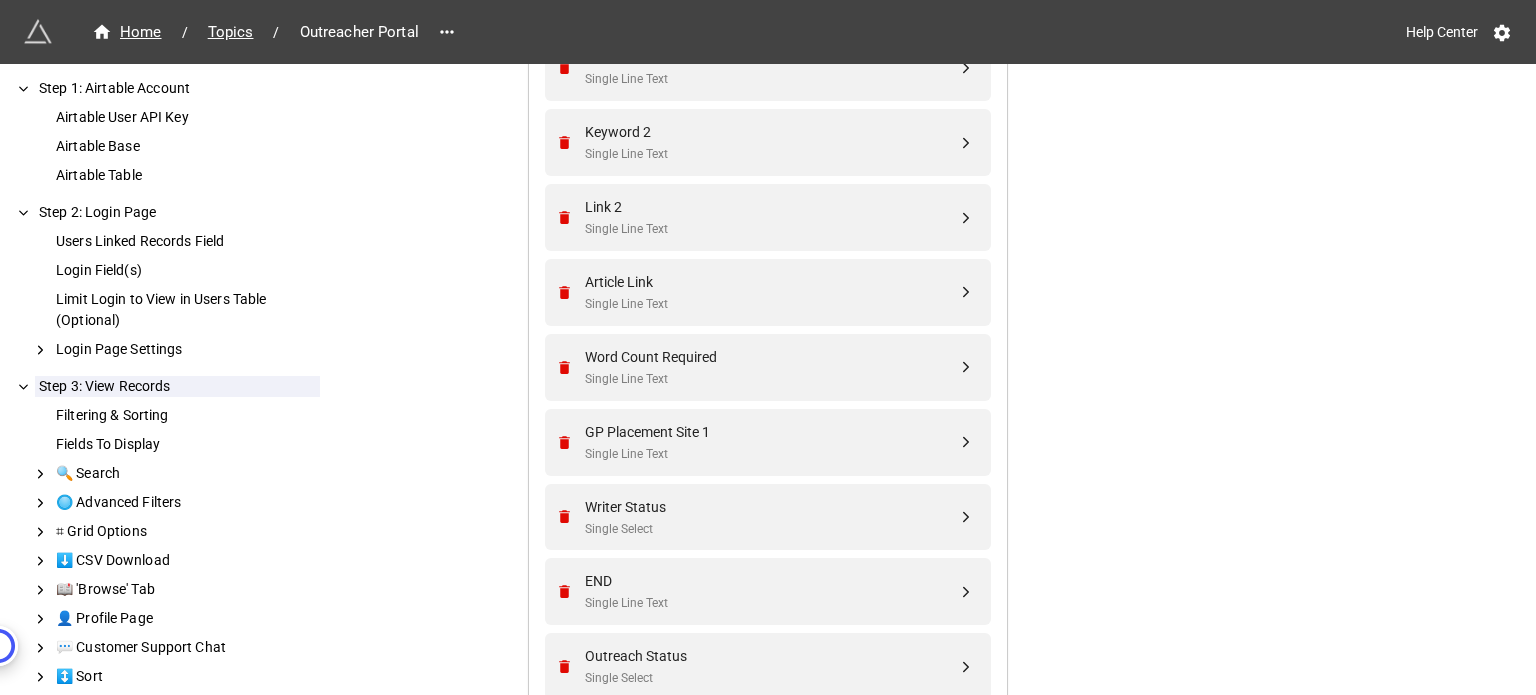 scroll, scrollTop: 1329, scrollLeft: 0, axis: vertical 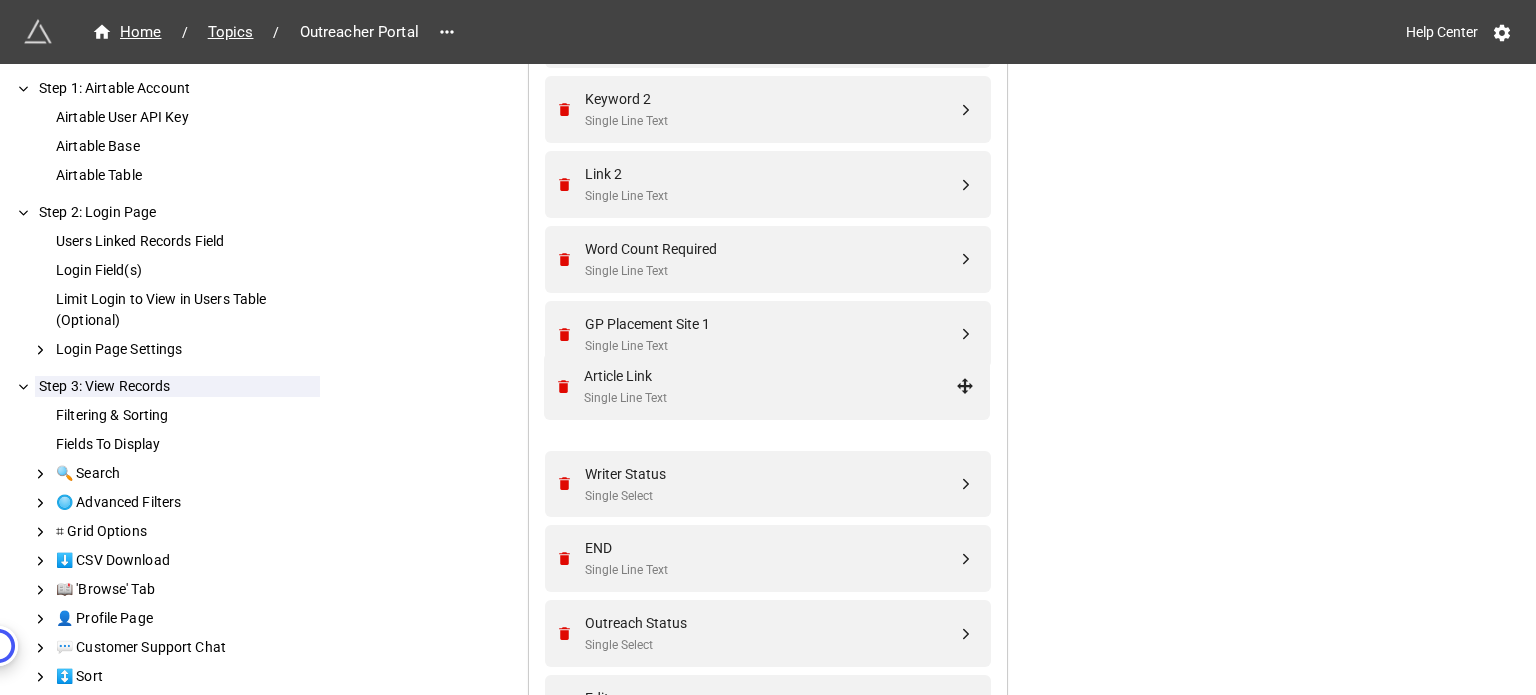 drag, startPoint x: 966, startPoint y: 256, endPoint x: 970, endPoint y: 387, distance: 131.06105 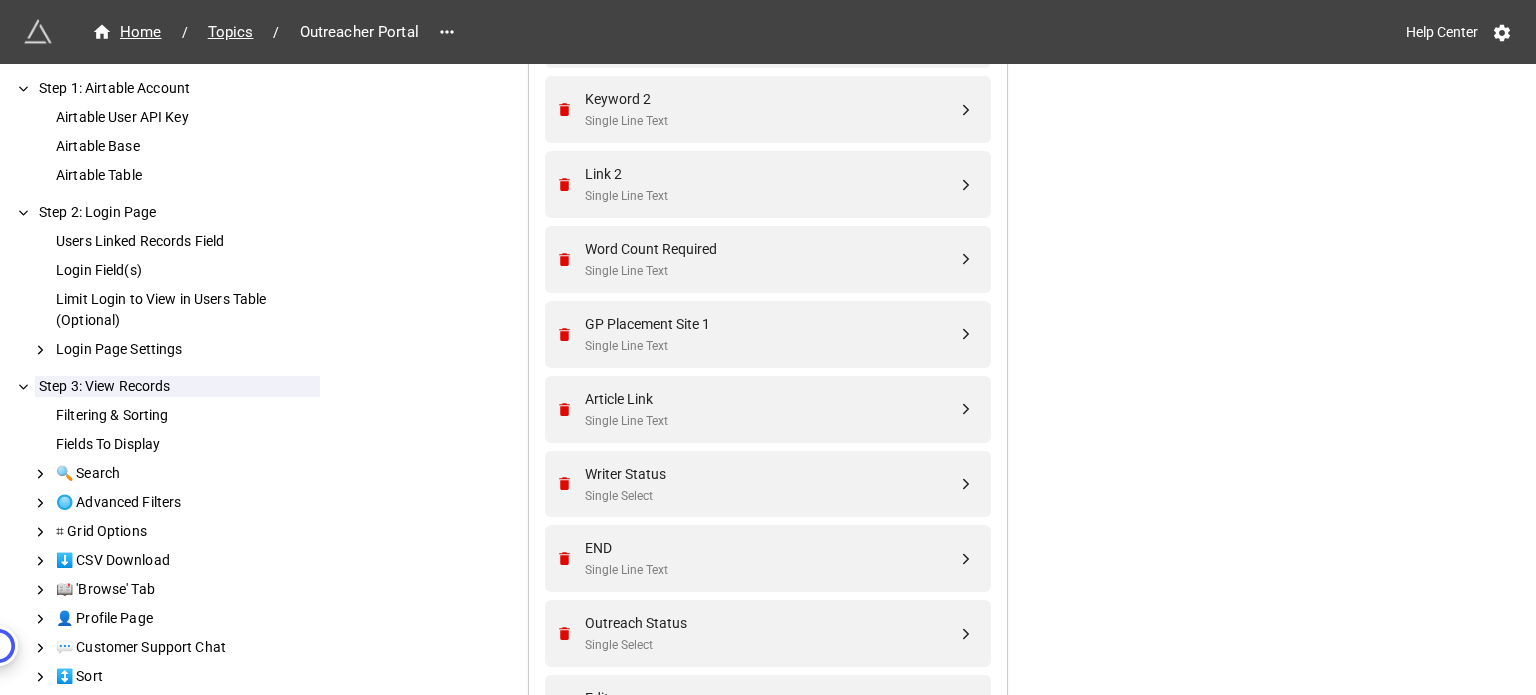 scroll, scrollTop: 1529, scrollLeft: 0, axis: vertical 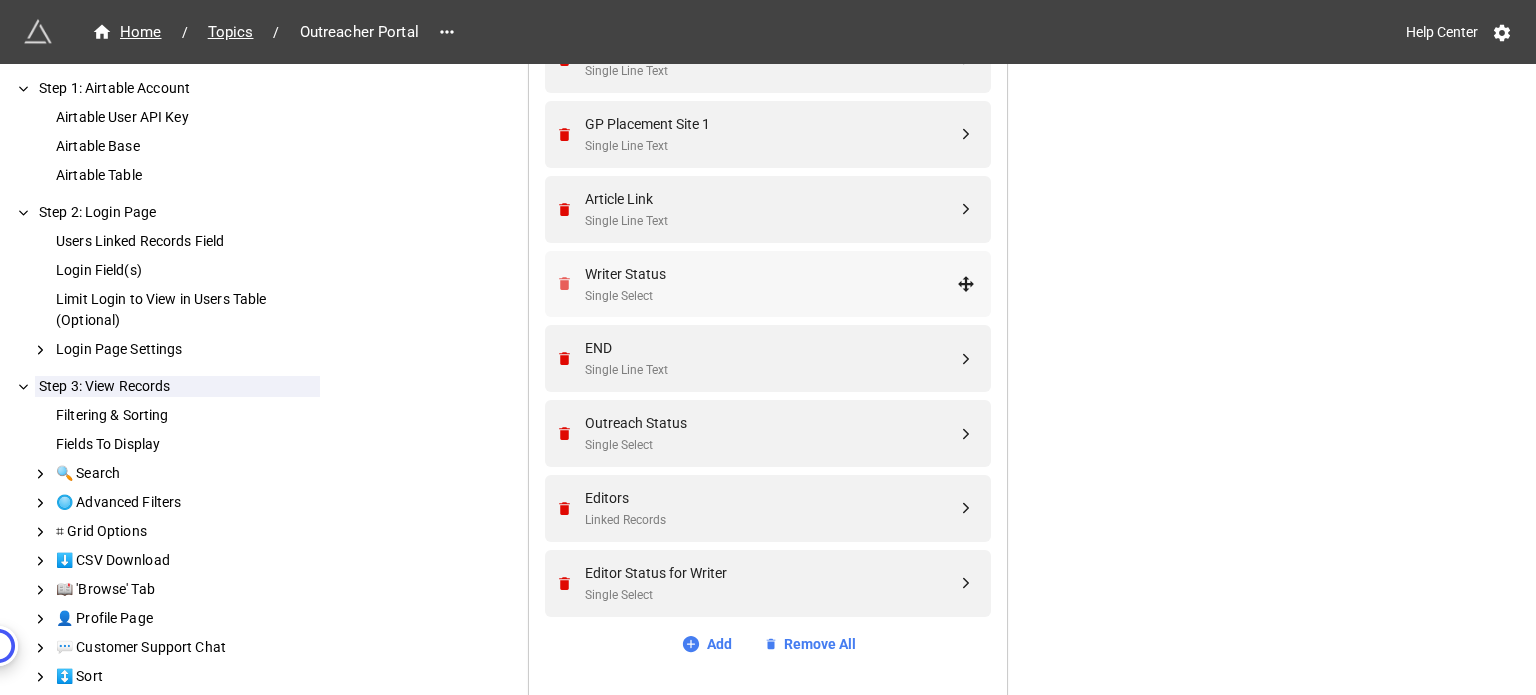 click 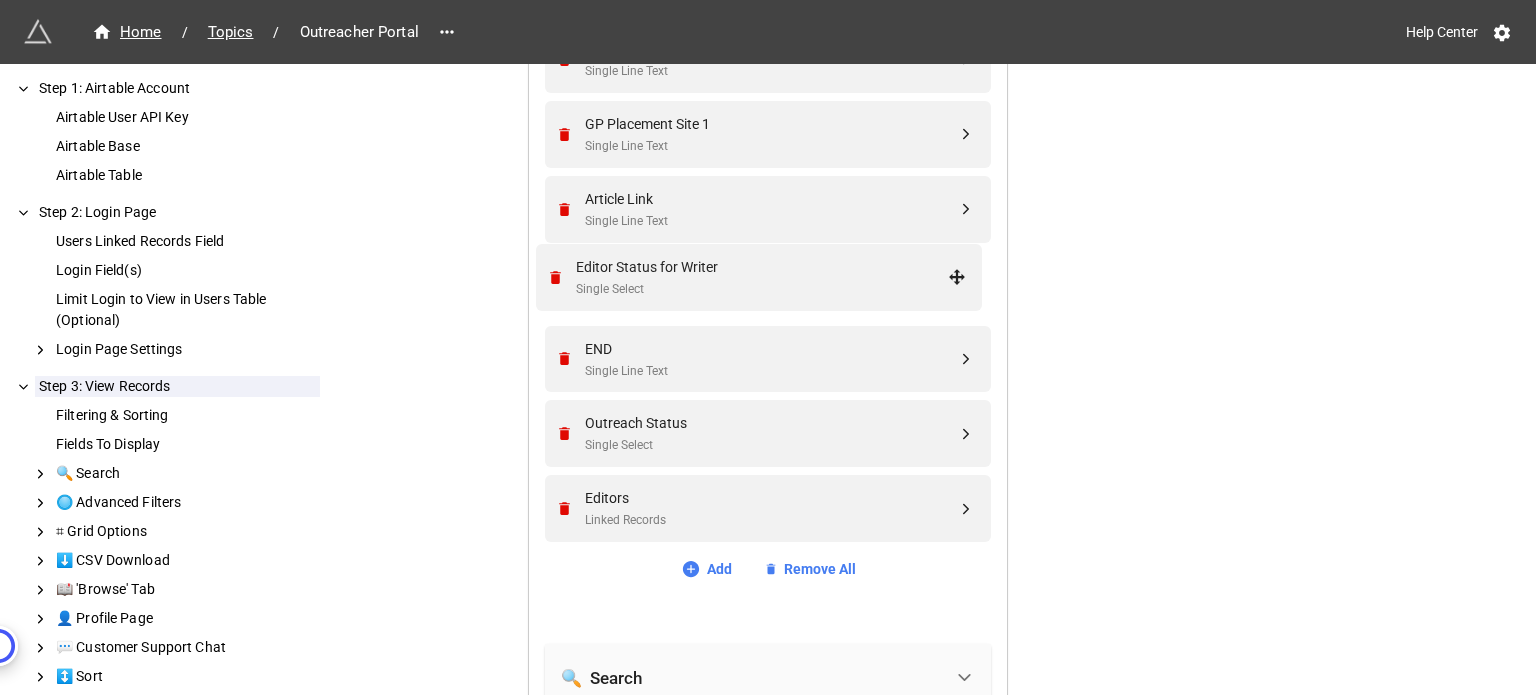 drag, startPoint x: 964, startPoint y: 501, endPoint x: 960, endPoint y: 272, distance: 229.03493 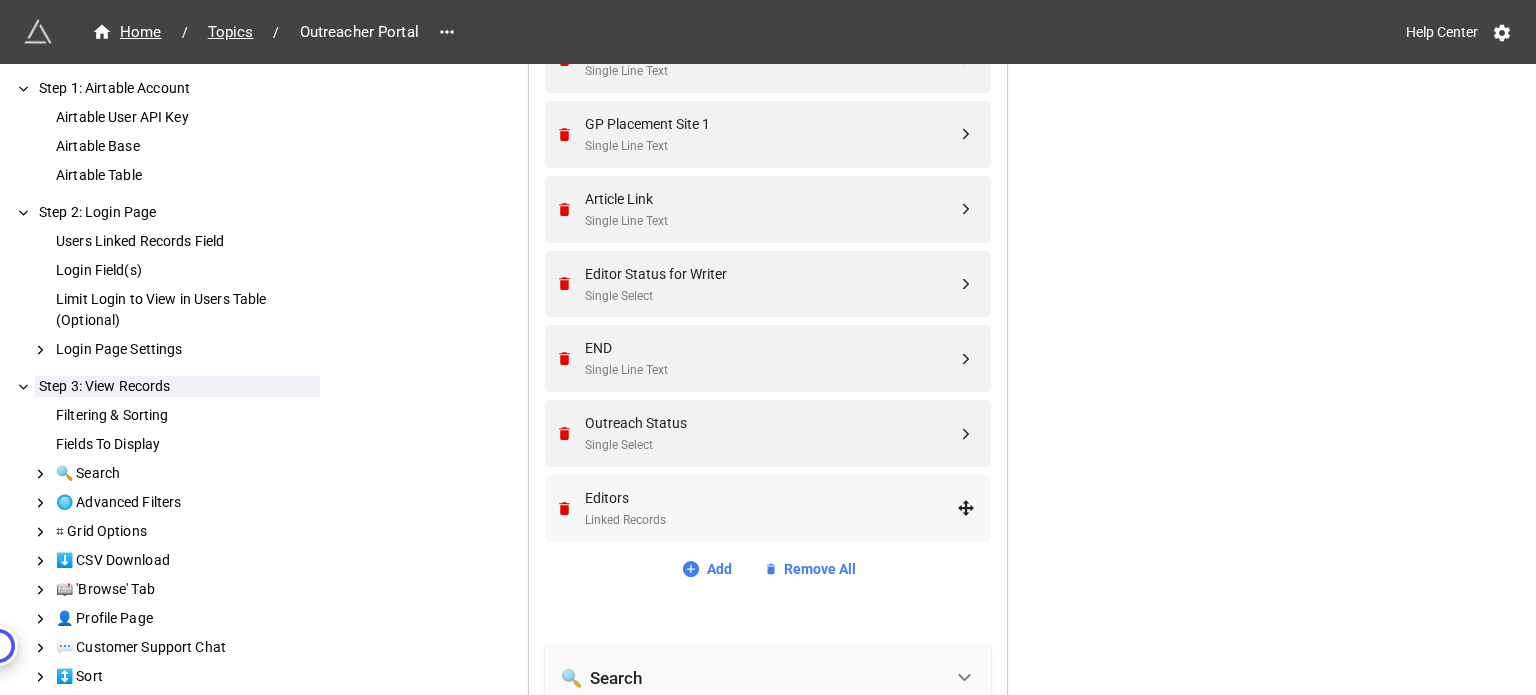 drag, startPoint x: 962, startPoint y: 517, endPoint x: 963, endPoint y: 498, distance: 19.026299 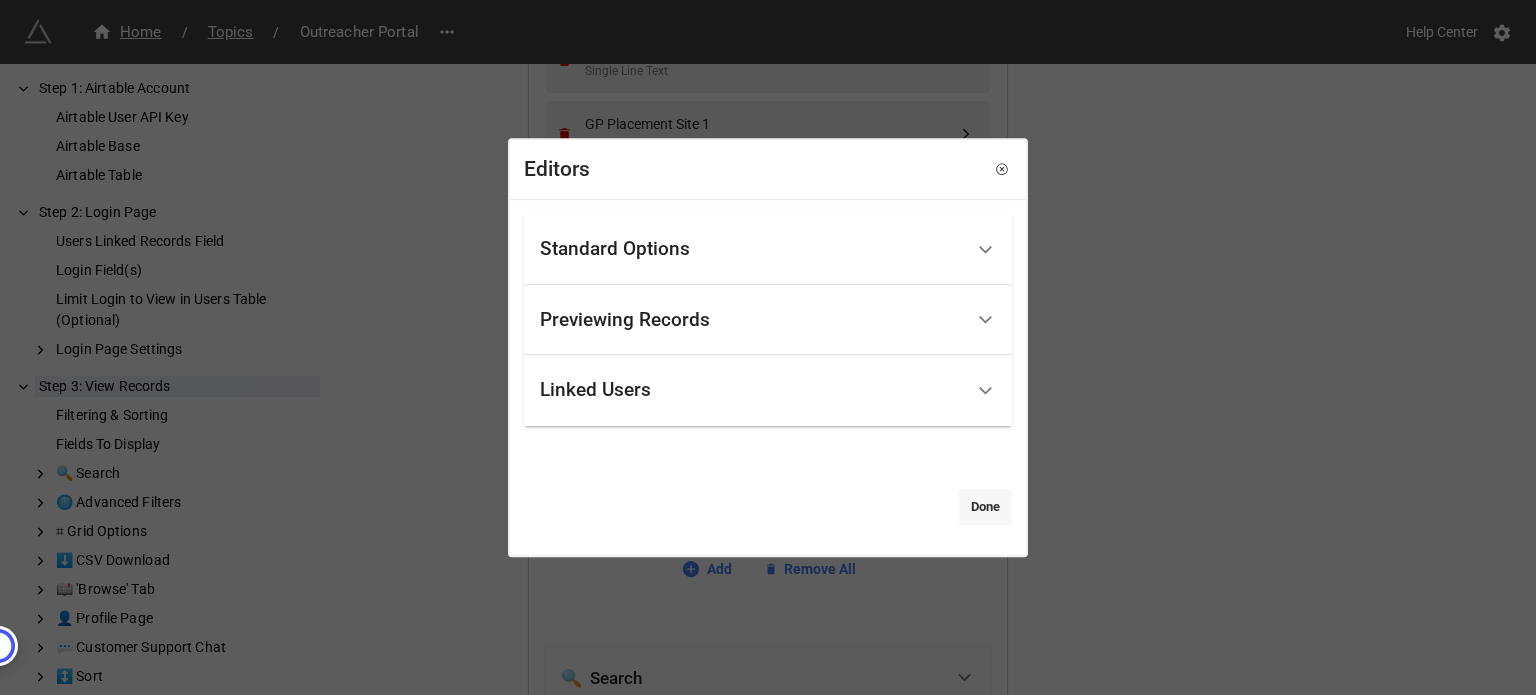 click on "Done" at bounding box center (985, 507) 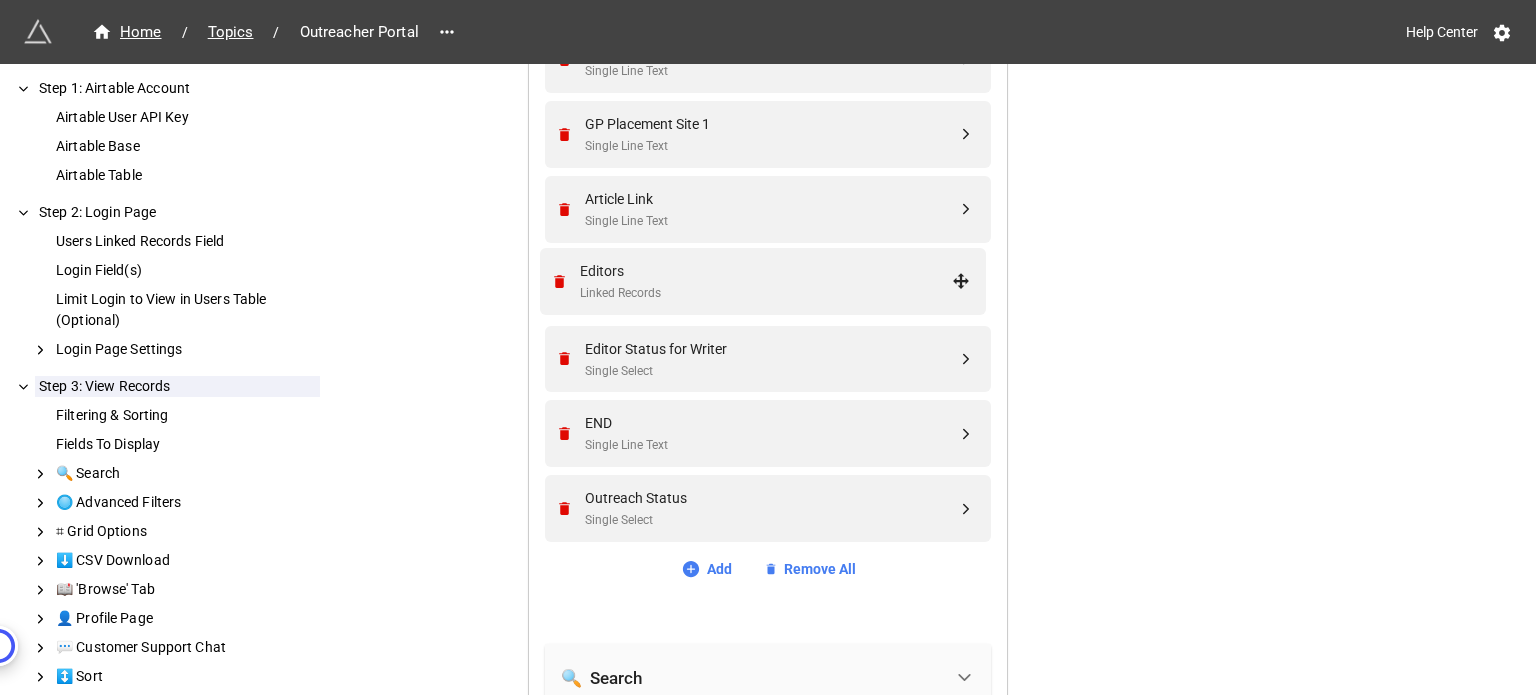 drag, startPoint x: 958, startPoint y: 500, endPoint x: 959, endPoint y: 275, distance: 225.00223 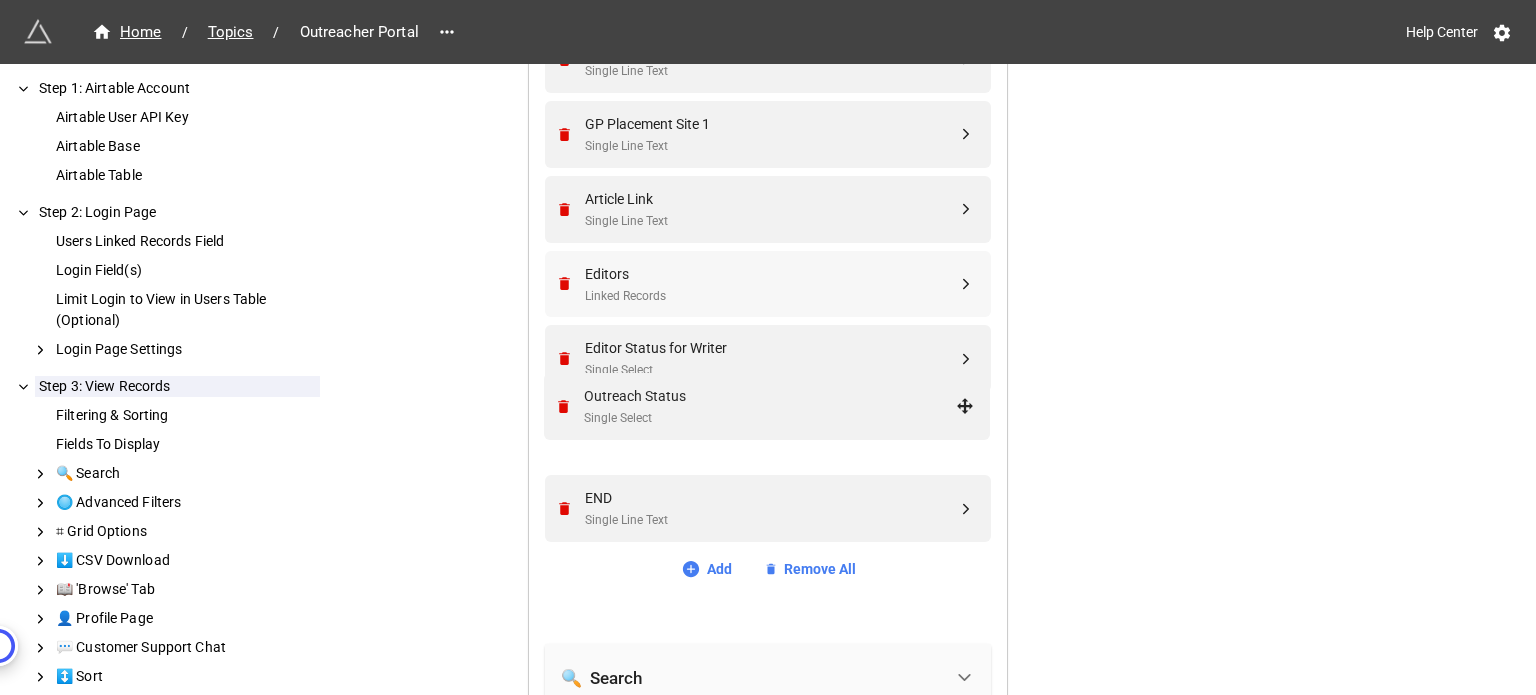 drag, startPoint x: 960, startPoint y: 508, endPoint x: 964, endPoint y: 408, distance: 100.07997 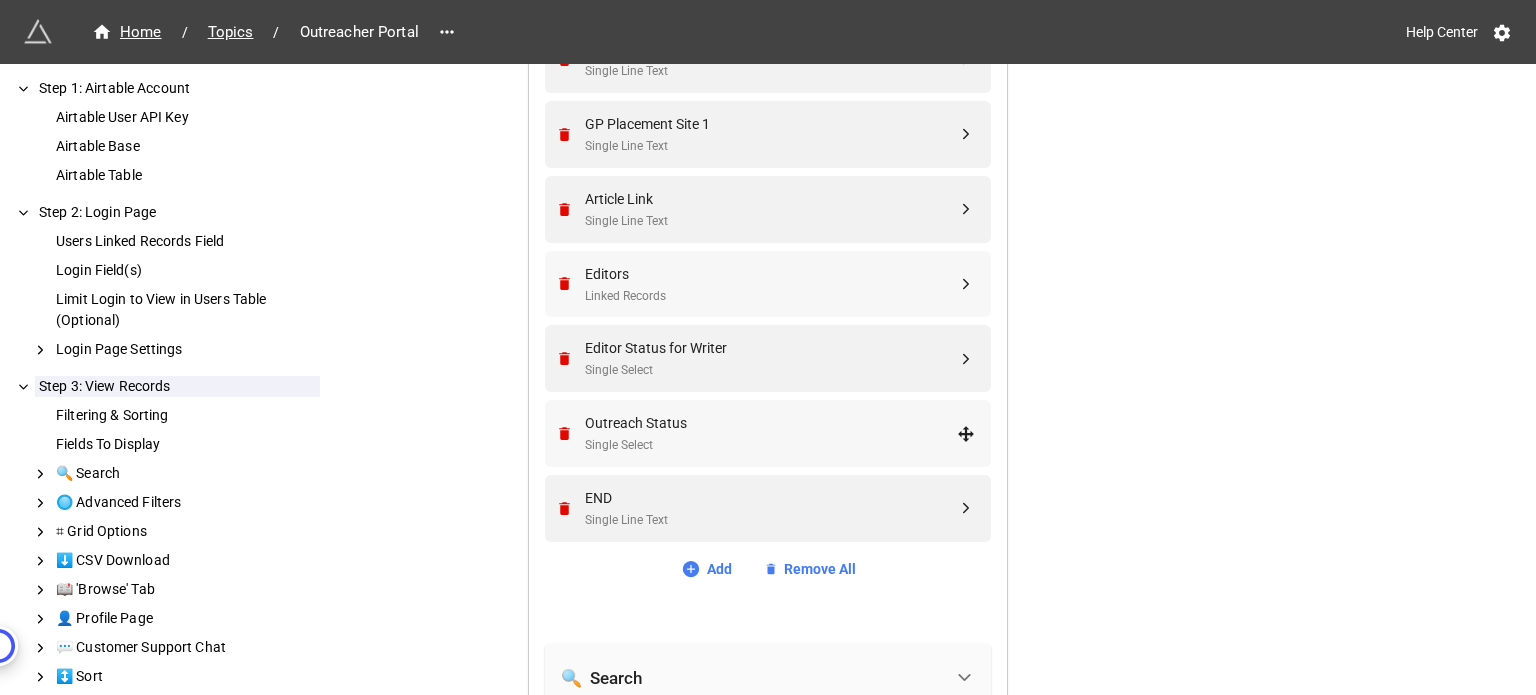 click on "Outreach Status" at bounding box center [771, 423] 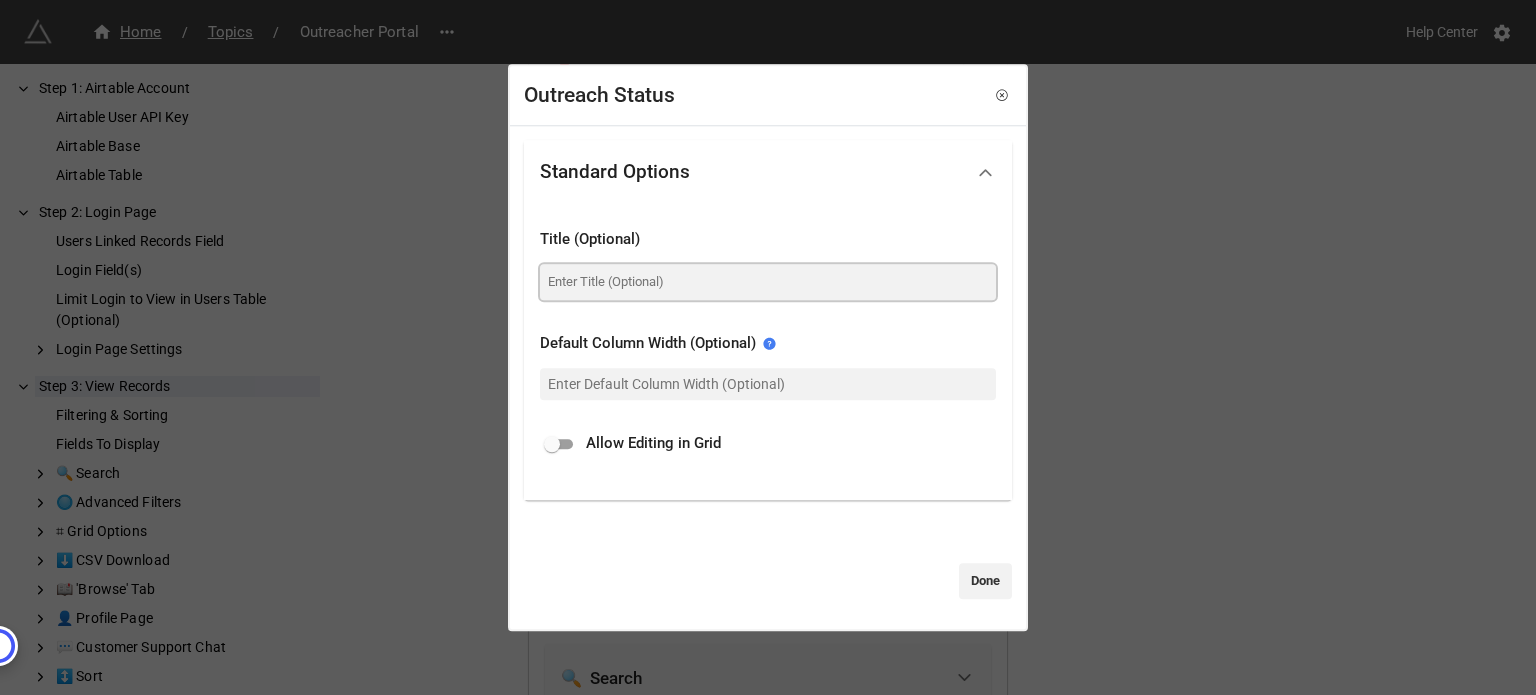 click at bounding box center [768, 282] 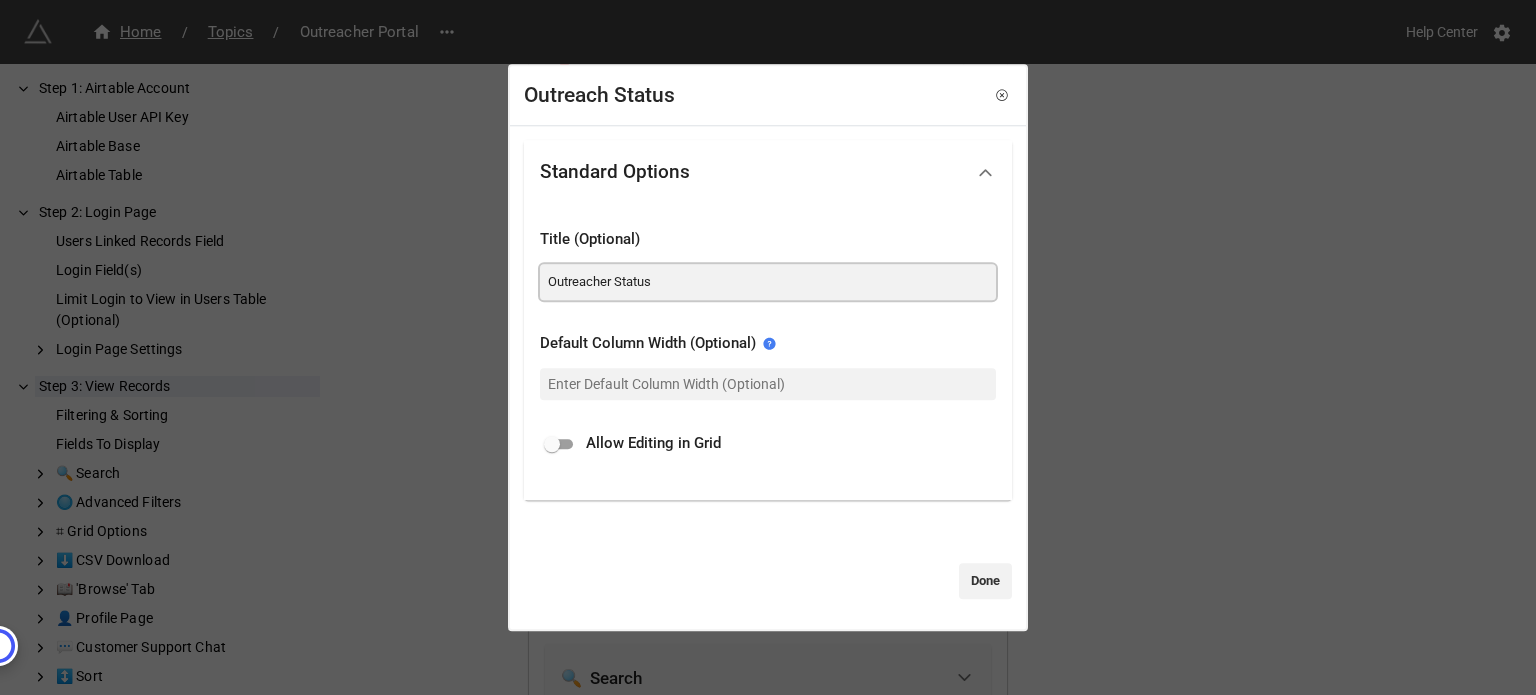 type on "Outreacher Status" 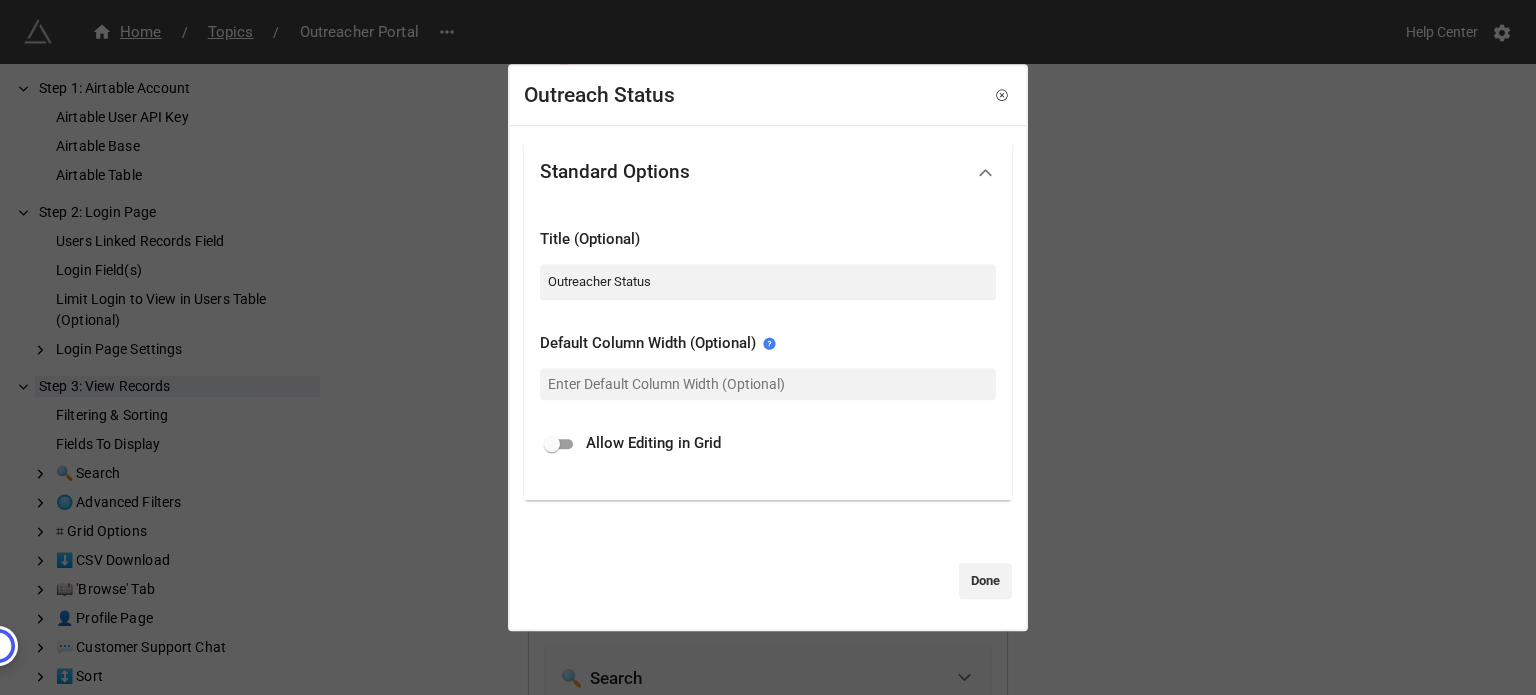 click at bounding box center (552, 444) 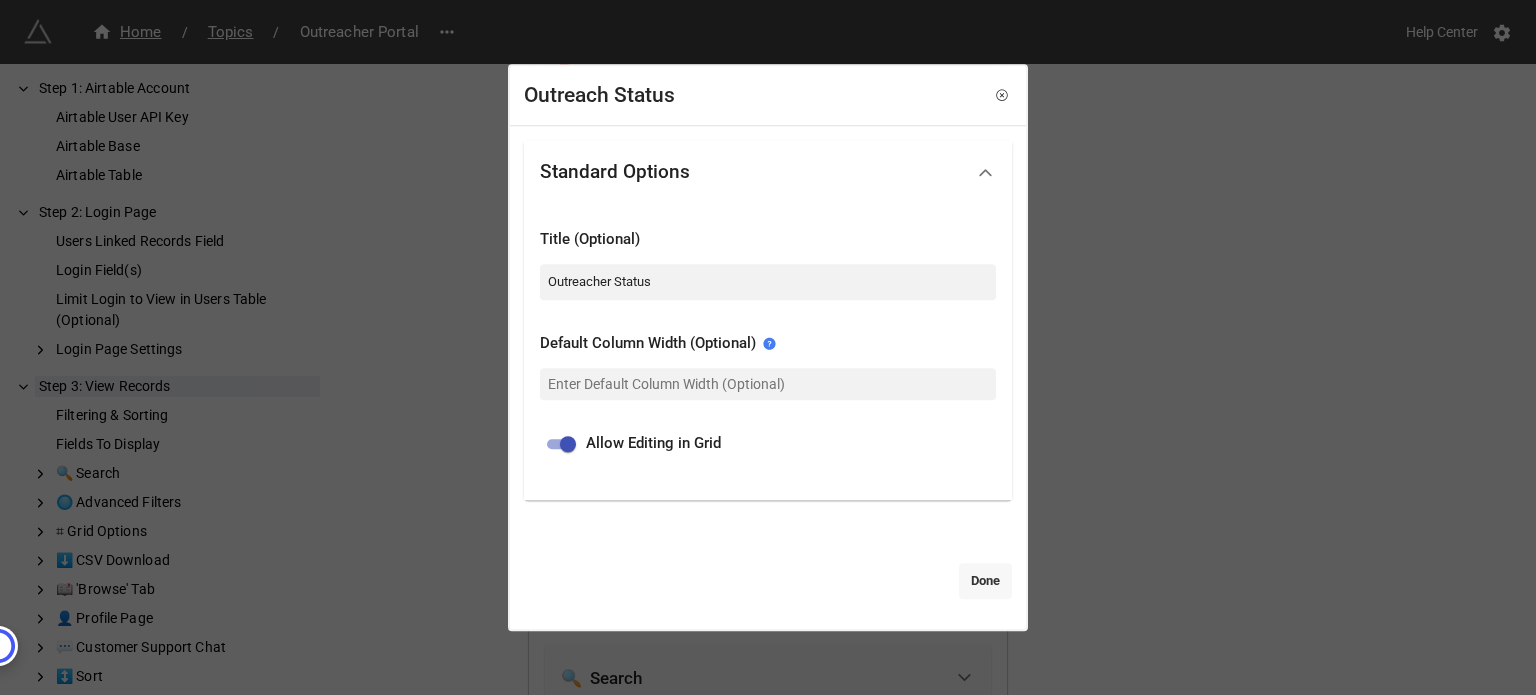 click on "Done" at bounding box center (985, 581) 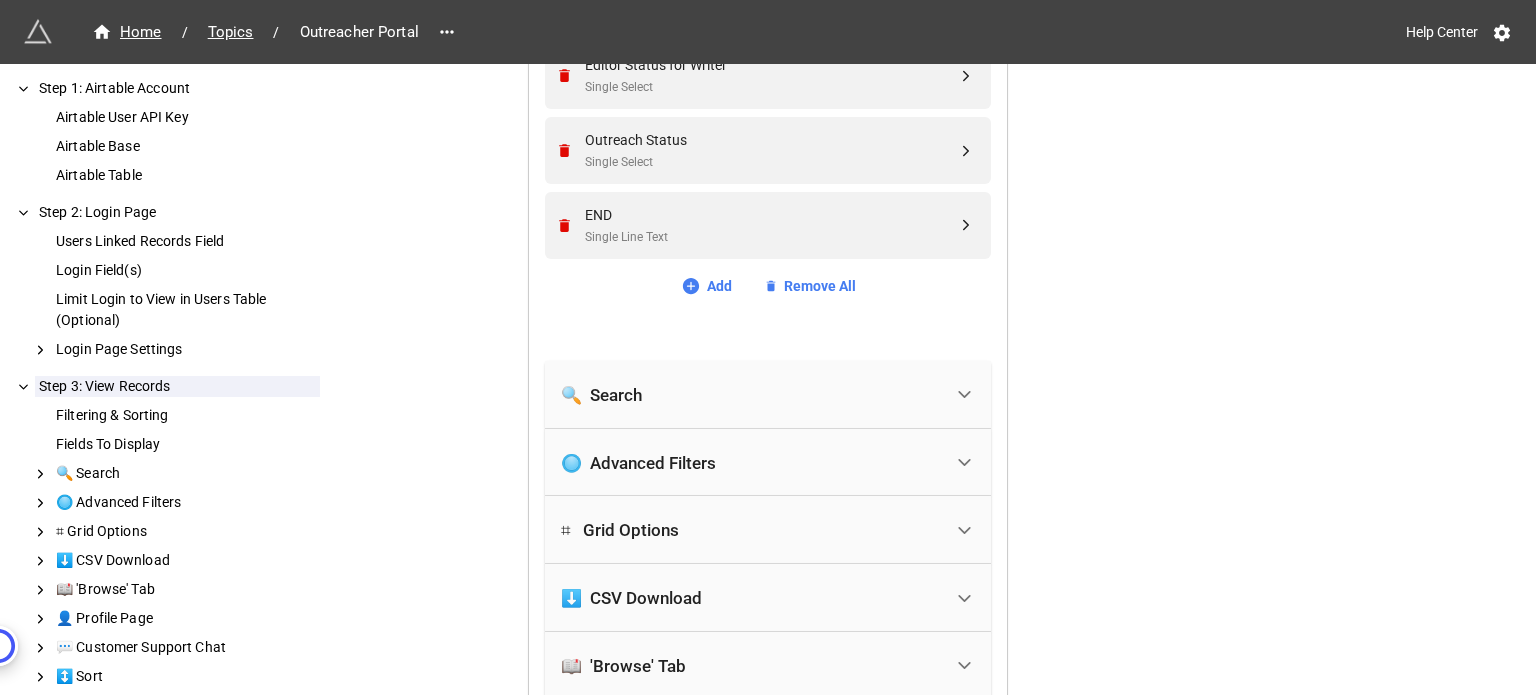 scroll, scrollTop: 1929, scrollLeft: 0, axis: vertical 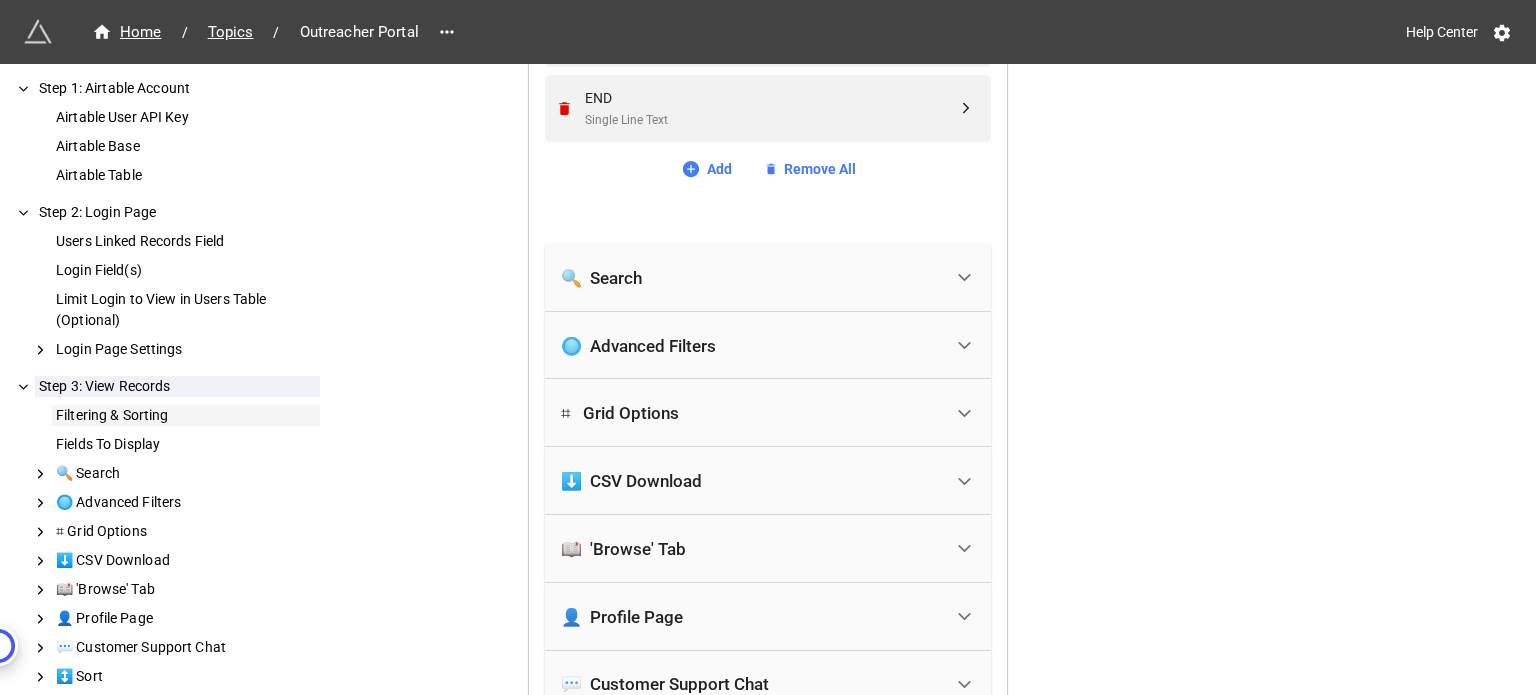 click on "Filtering & Sorting" at bounding box center (186, 415) 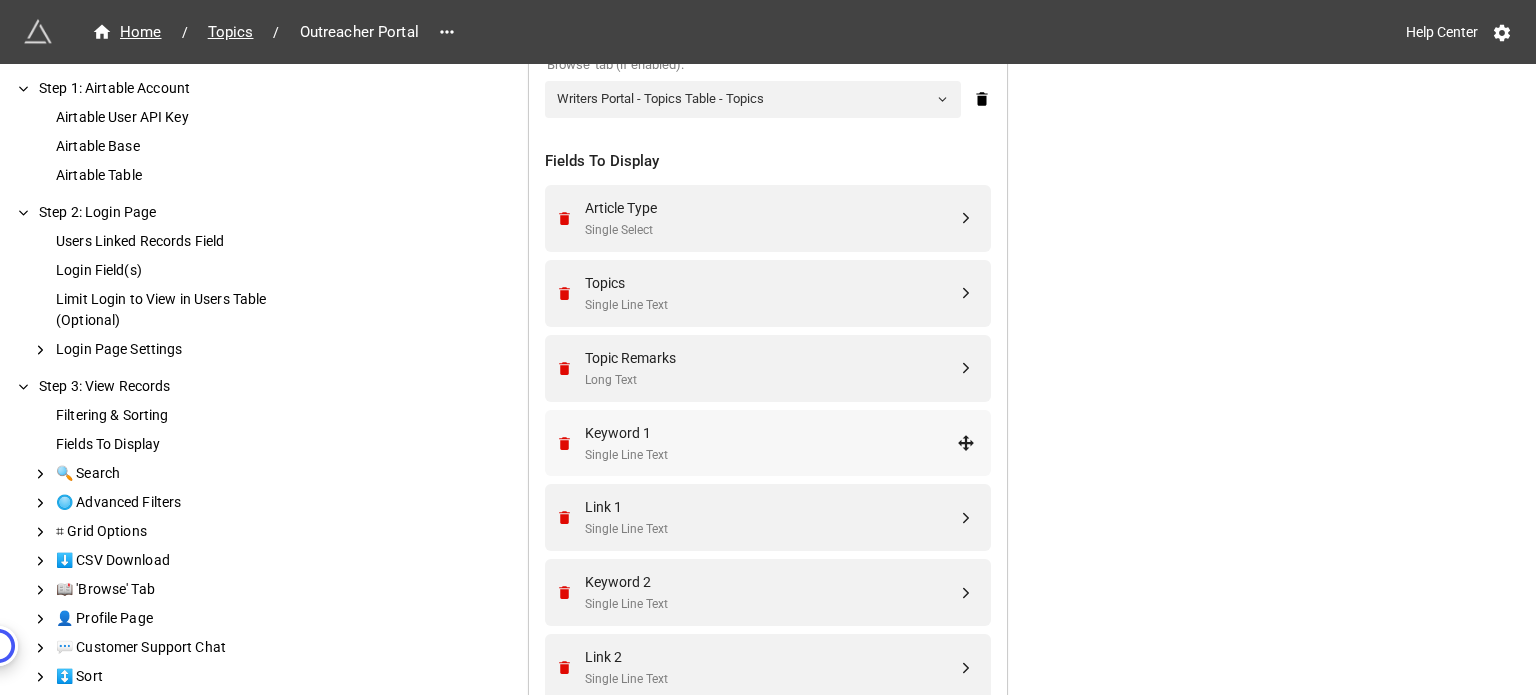 scroll, scrollTop: 646, scrollLeft: 0, axis: vertical 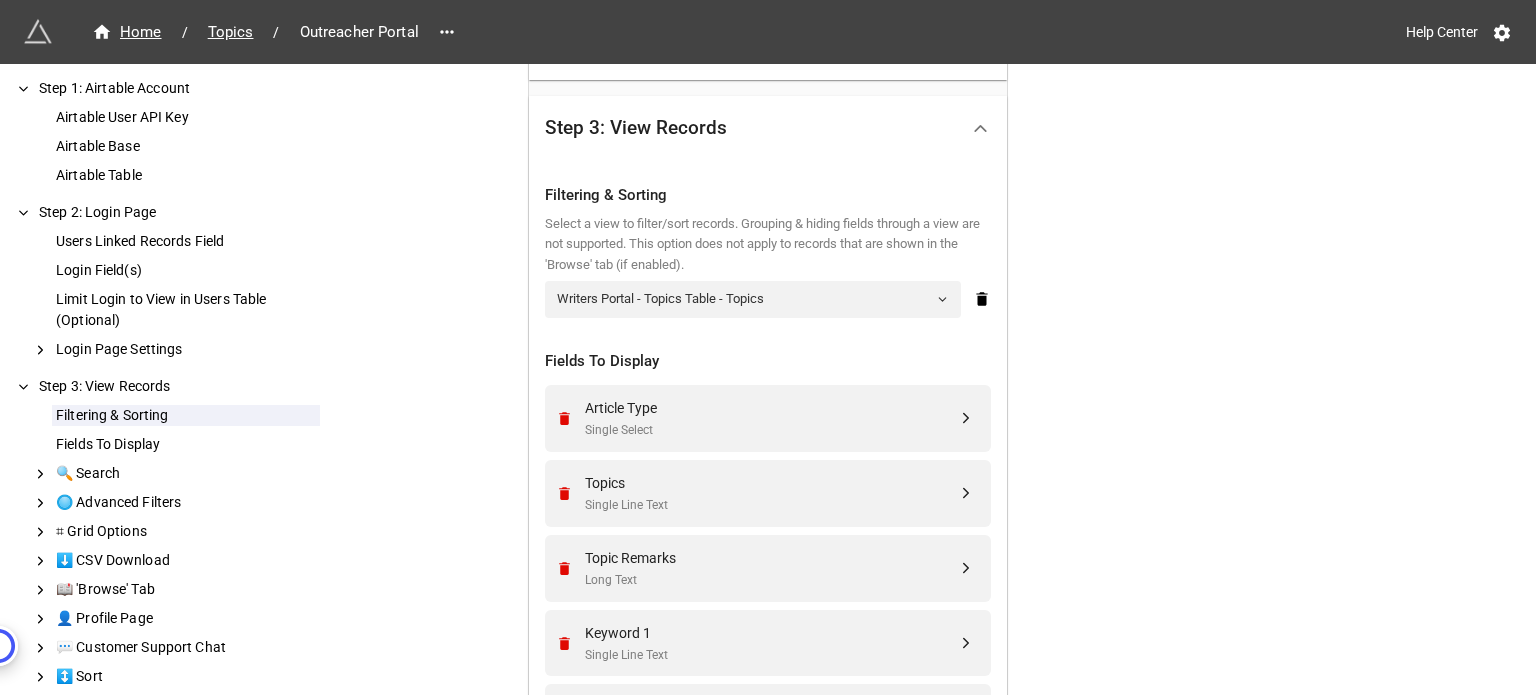 click on "Fields To Display" at bounding box center [768, 362] 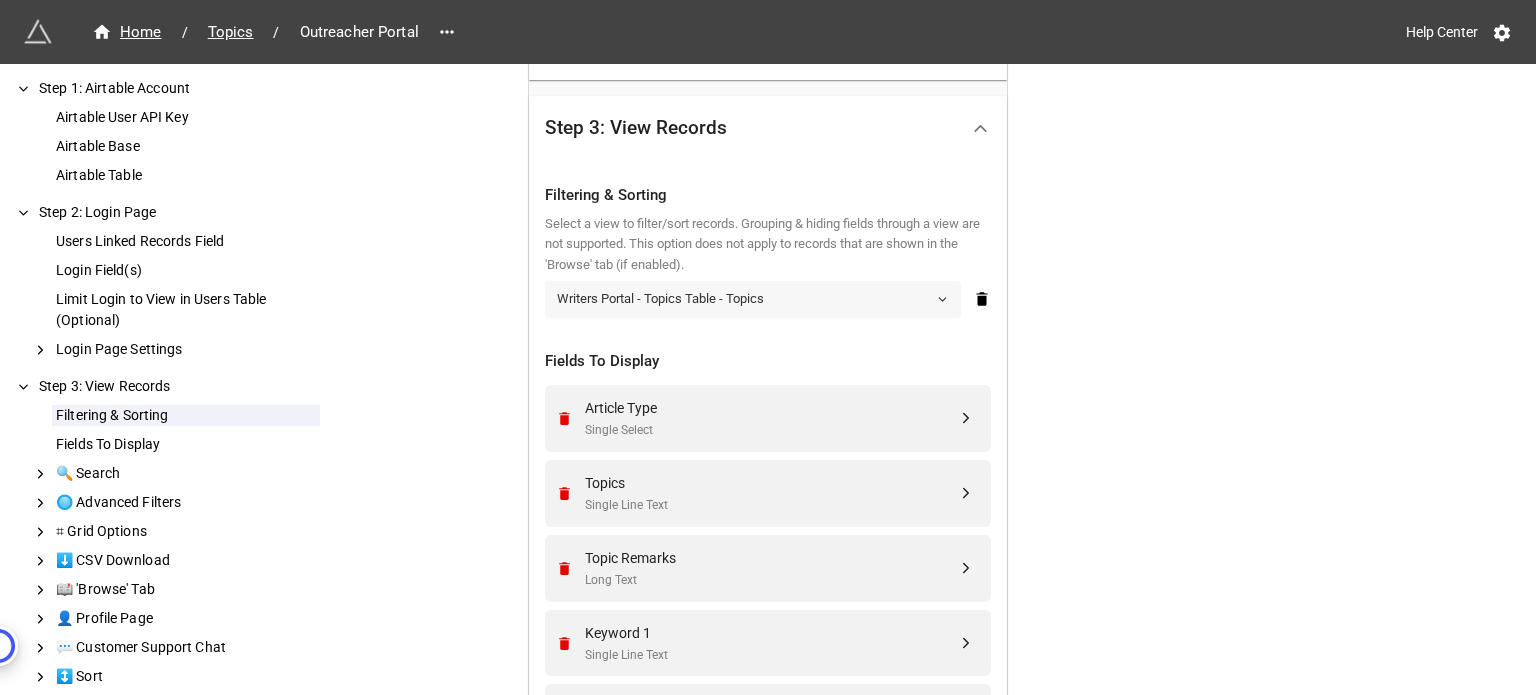 click on "Writers Portal - Topics Table - Topics" at bounding box center [753, 299] 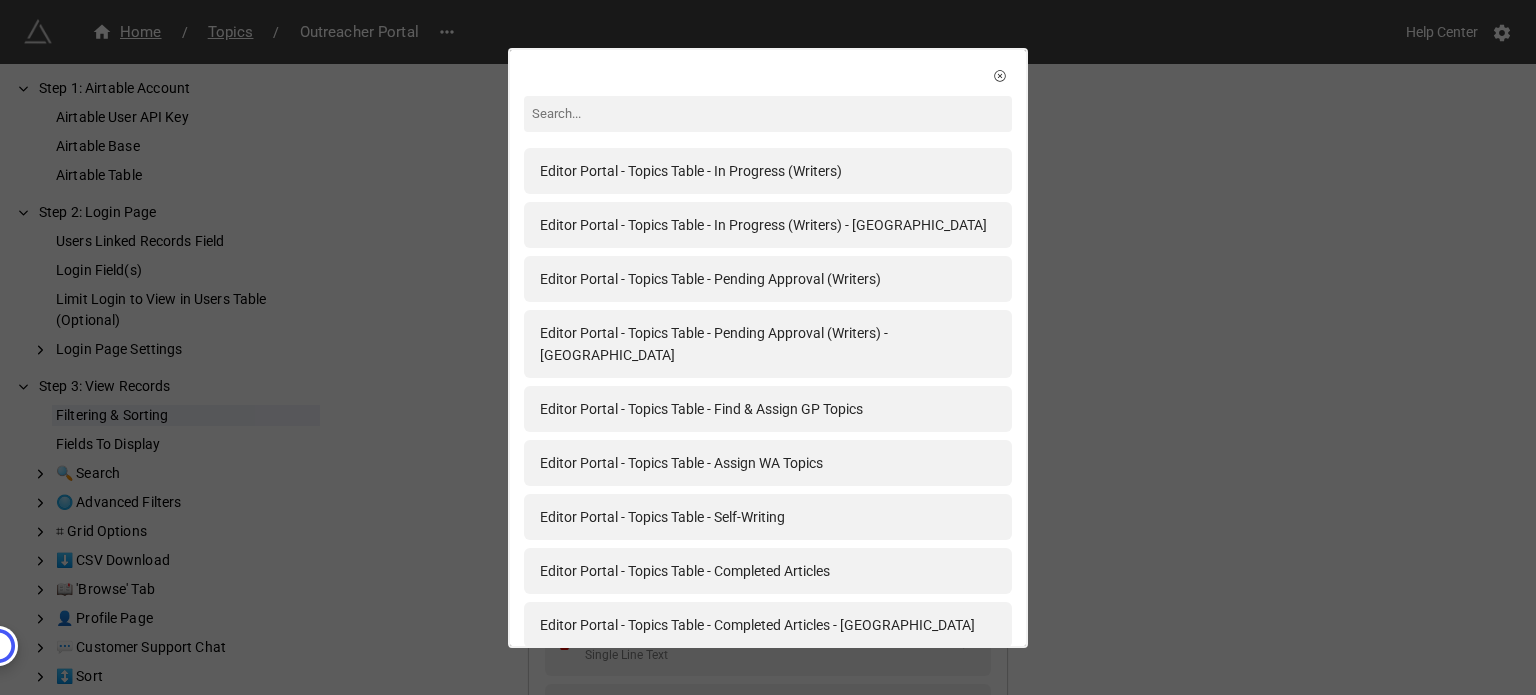 click at bounding box center [768, 114] 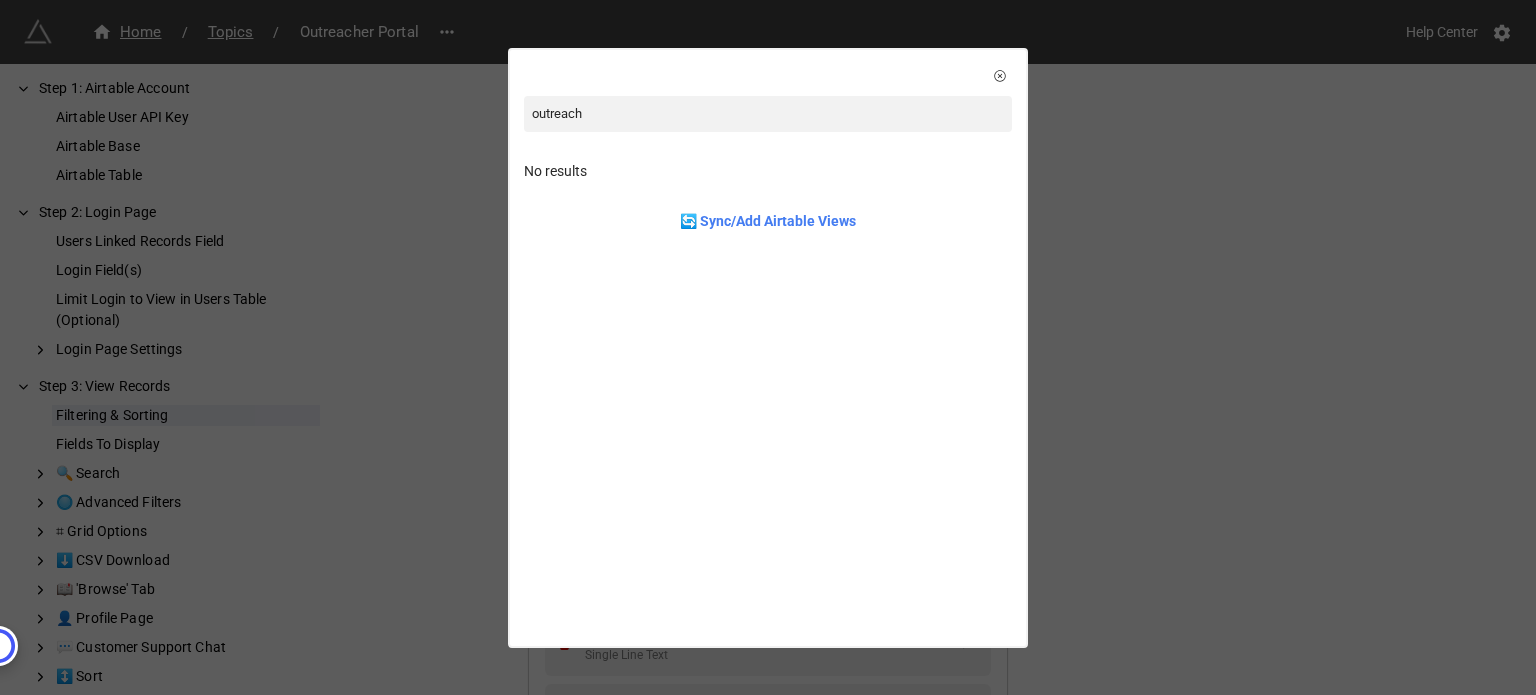 type on "outreach" 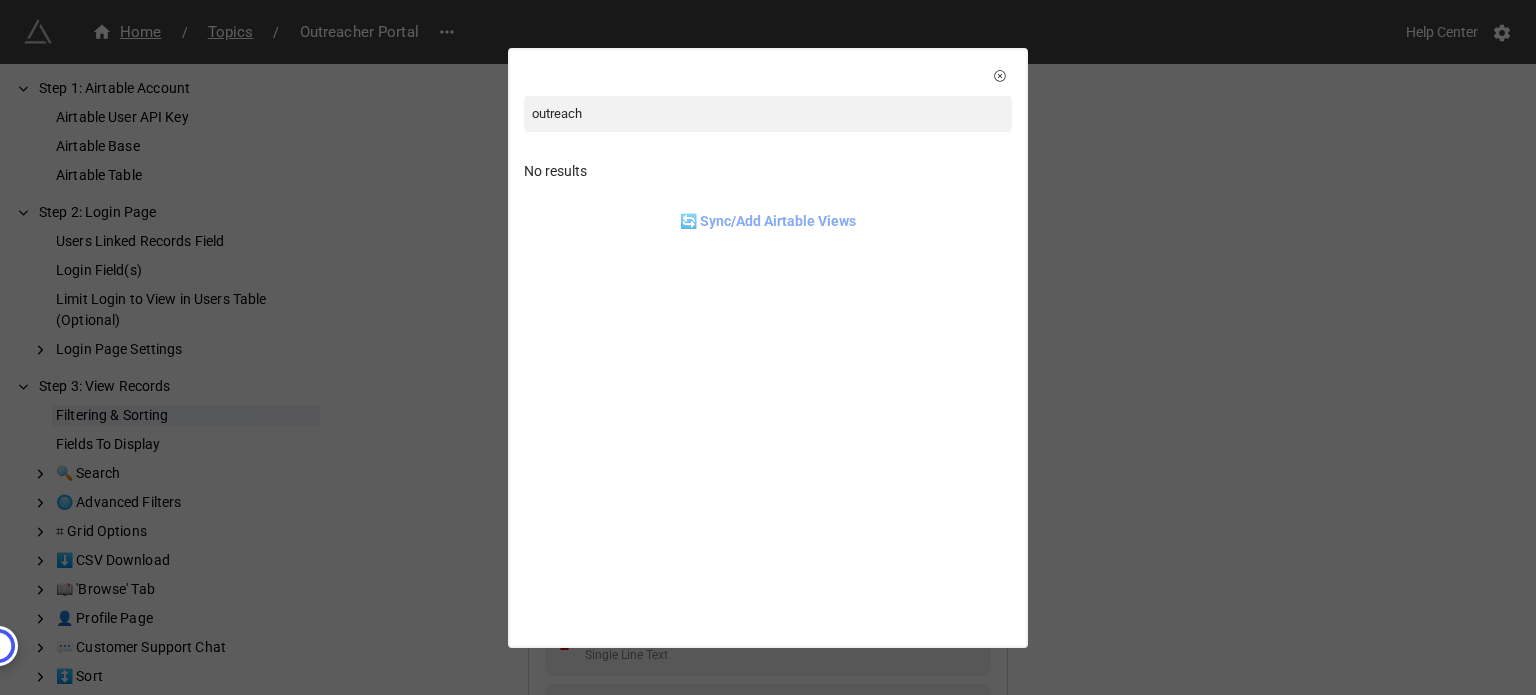 click on "🔄 Sync/Add Airtable Views" at bounding box center (768, 221) 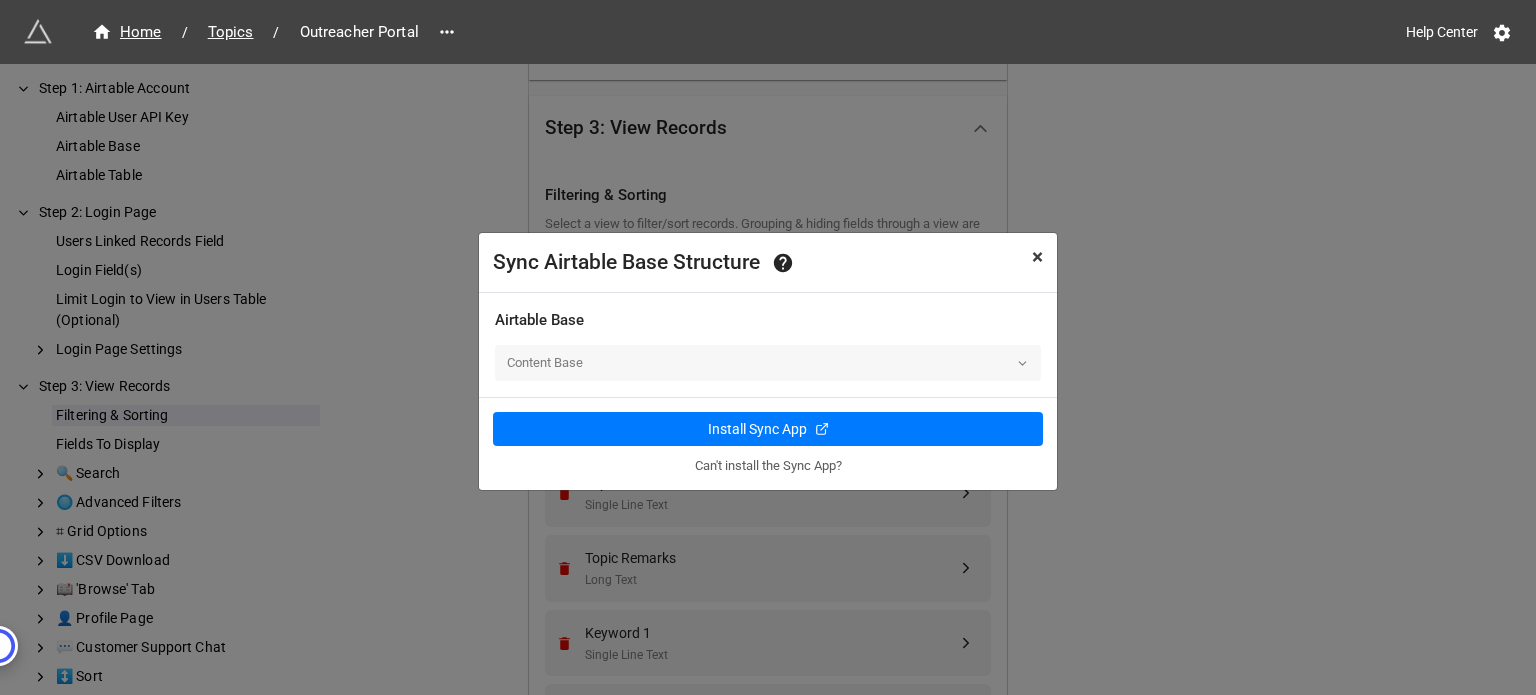 click on "×" at bounding box center (1037, 257) 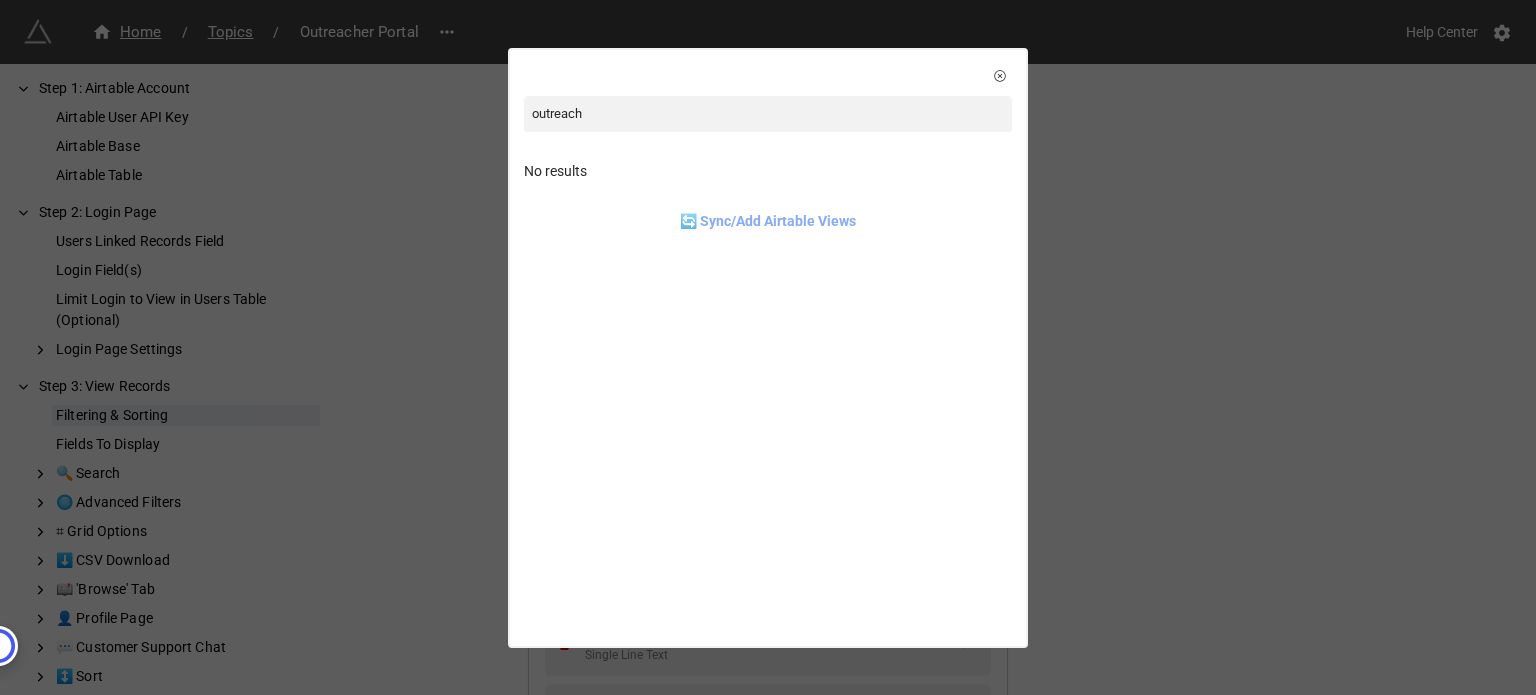 click on "🔄 Sync/Add Airtable Views" at bounding box center (768, 221) 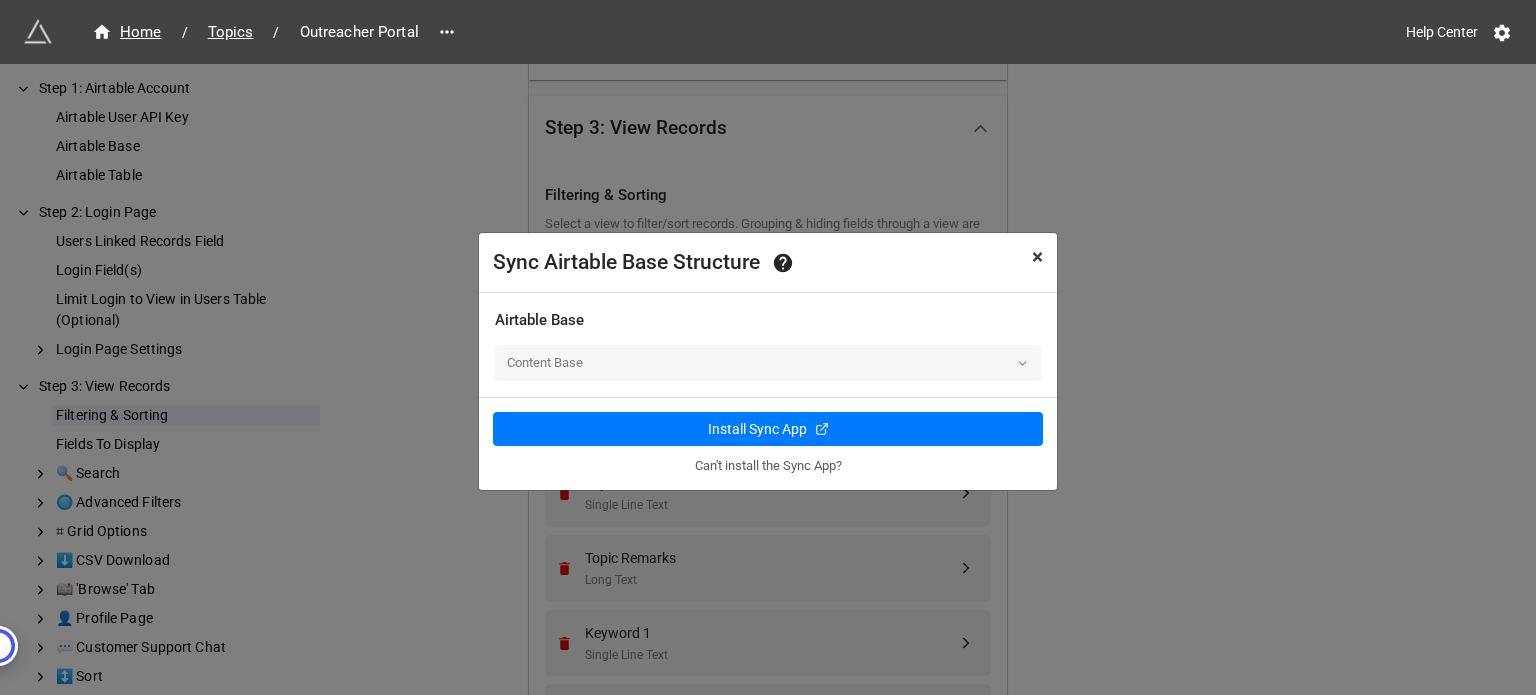 click on "×" at bounding box center [1037, 257] 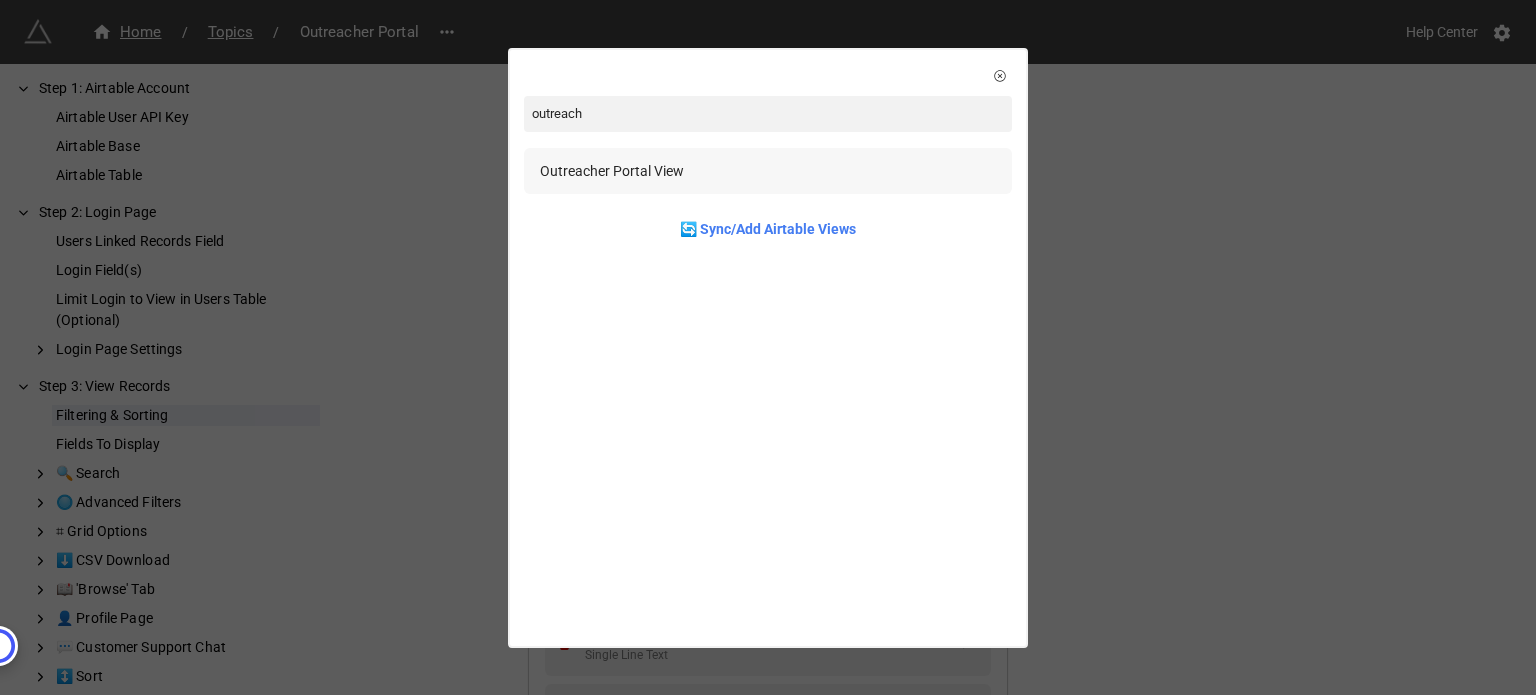 click on "Outreacher Portal View" at bounding box center (612, 171) 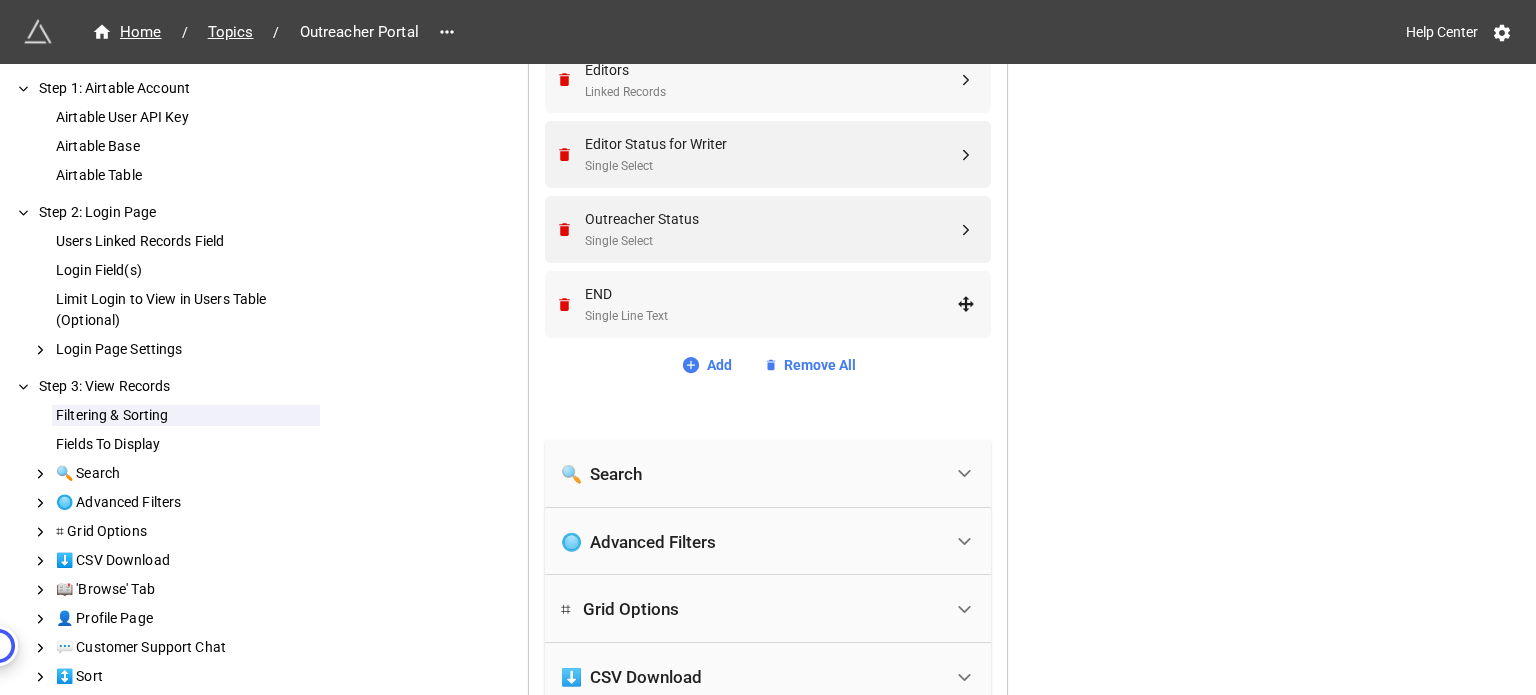 scroll, scrollTop: 1846, scrollLeft: 0, axis: vertical 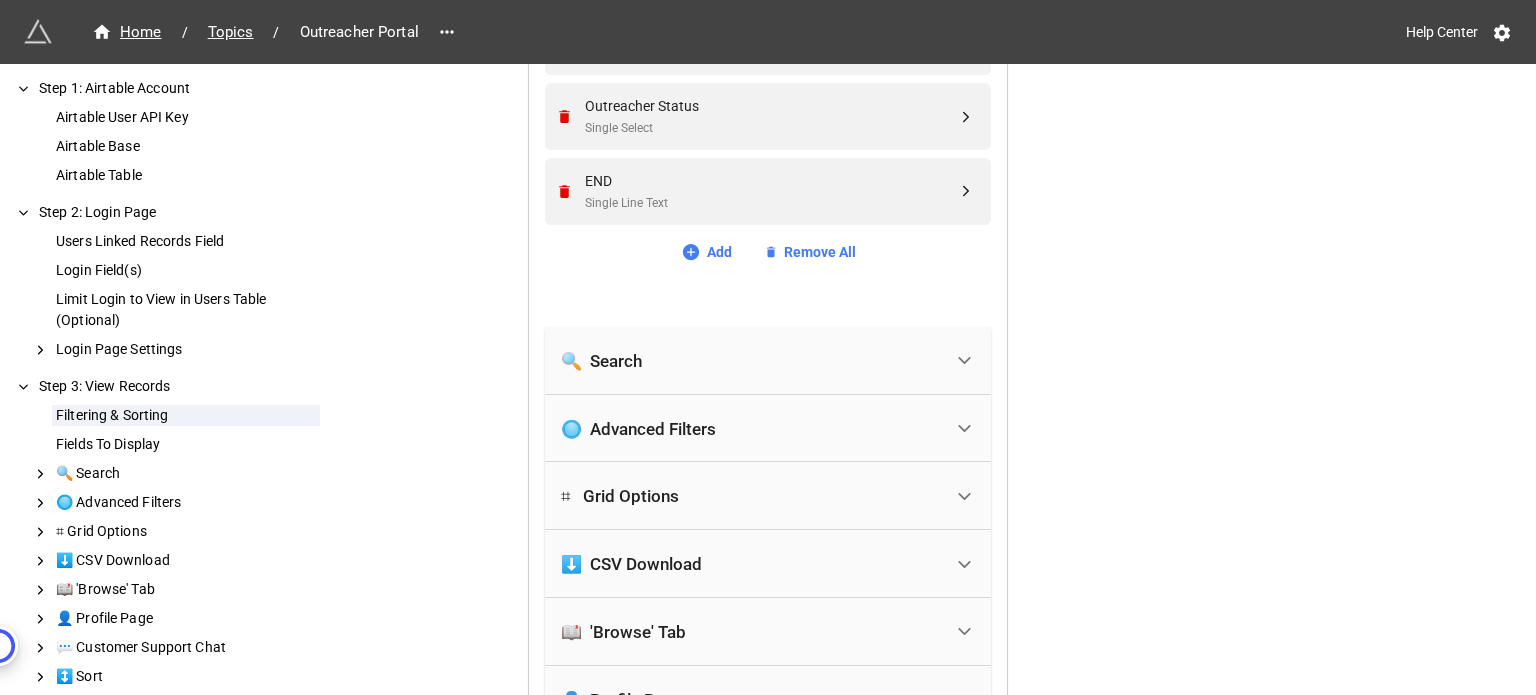 click on "🔍  Search" at bounding box center (751, 361) 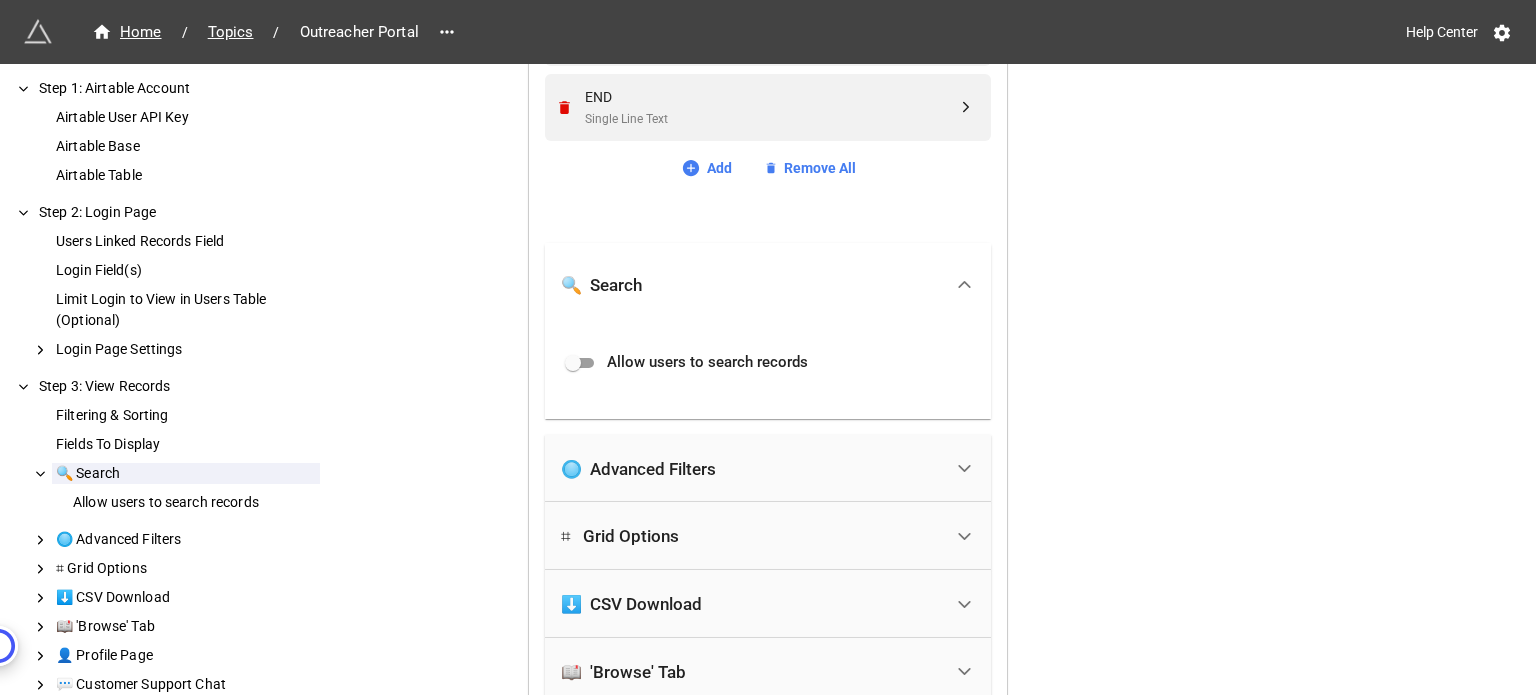 scroll, scrollTop: 2046, scrollLeft: 0, axis: vertical 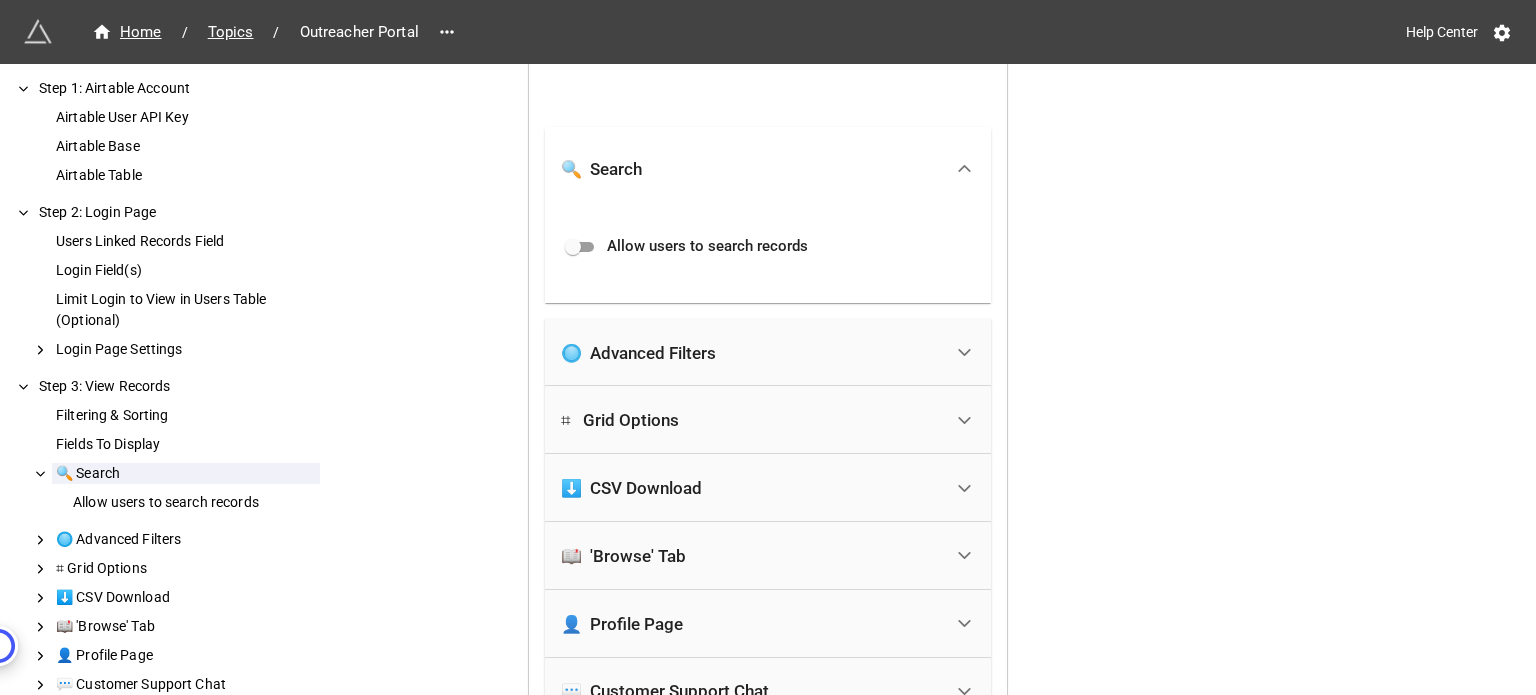 click on "🔘  Advanced Filters" at bounding box center (768, 353) 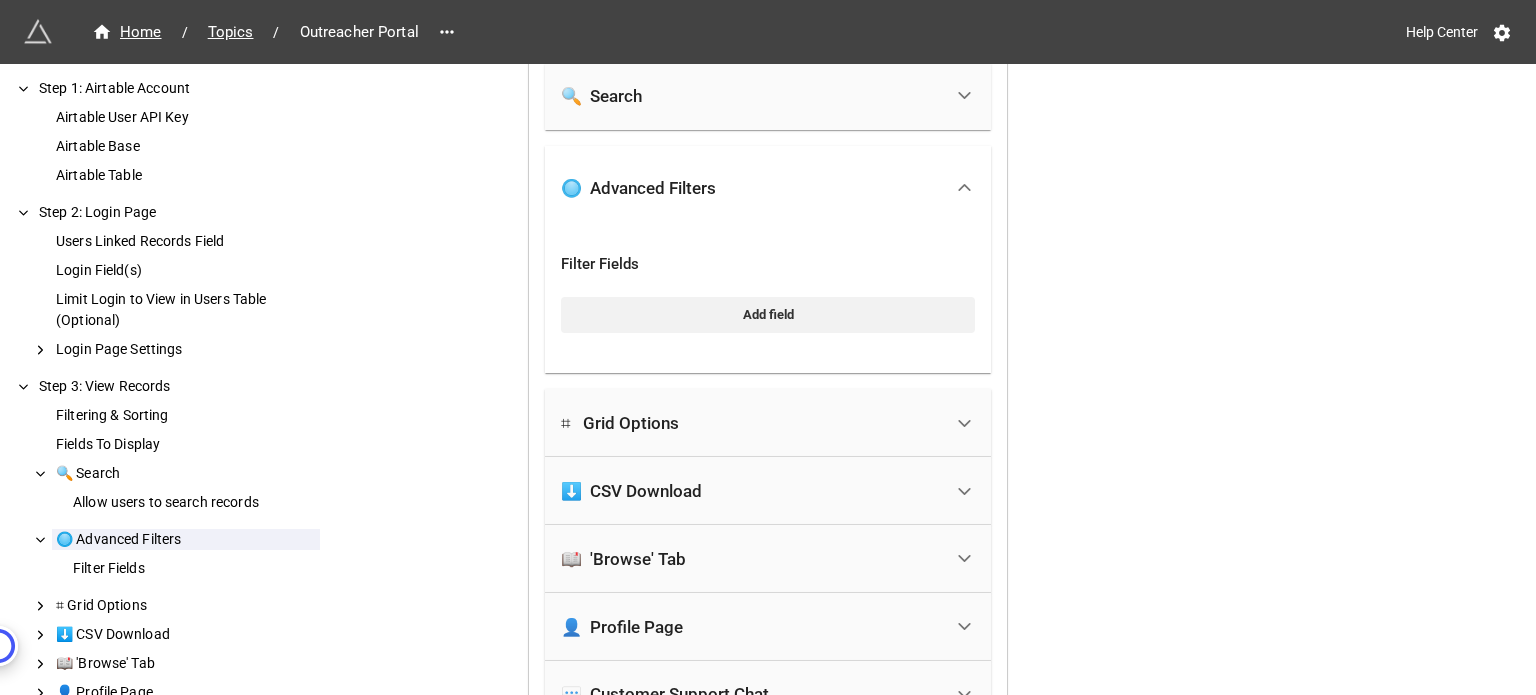scroll, scrollTop: 2146, scrollLeft: 0, axis: vertical 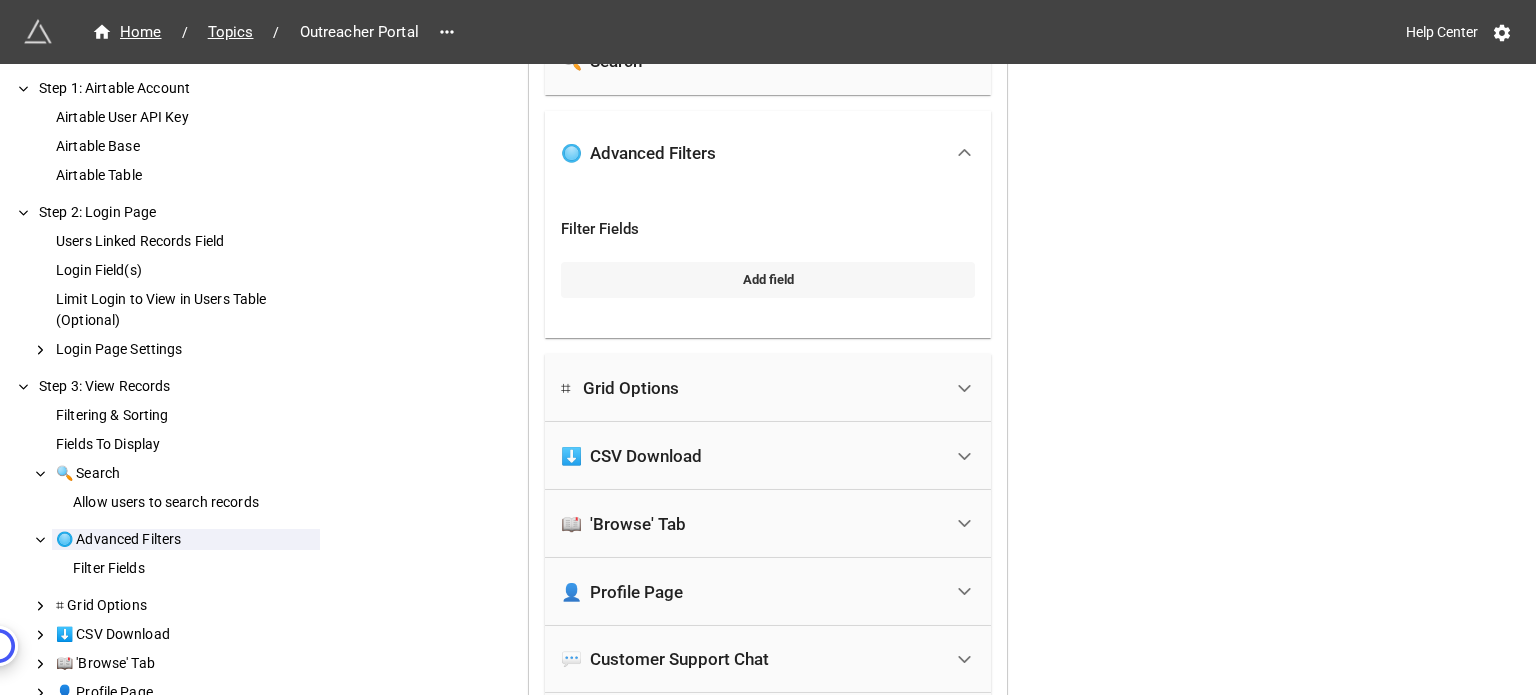 click on "Add field" at bounding box center (768, 280) 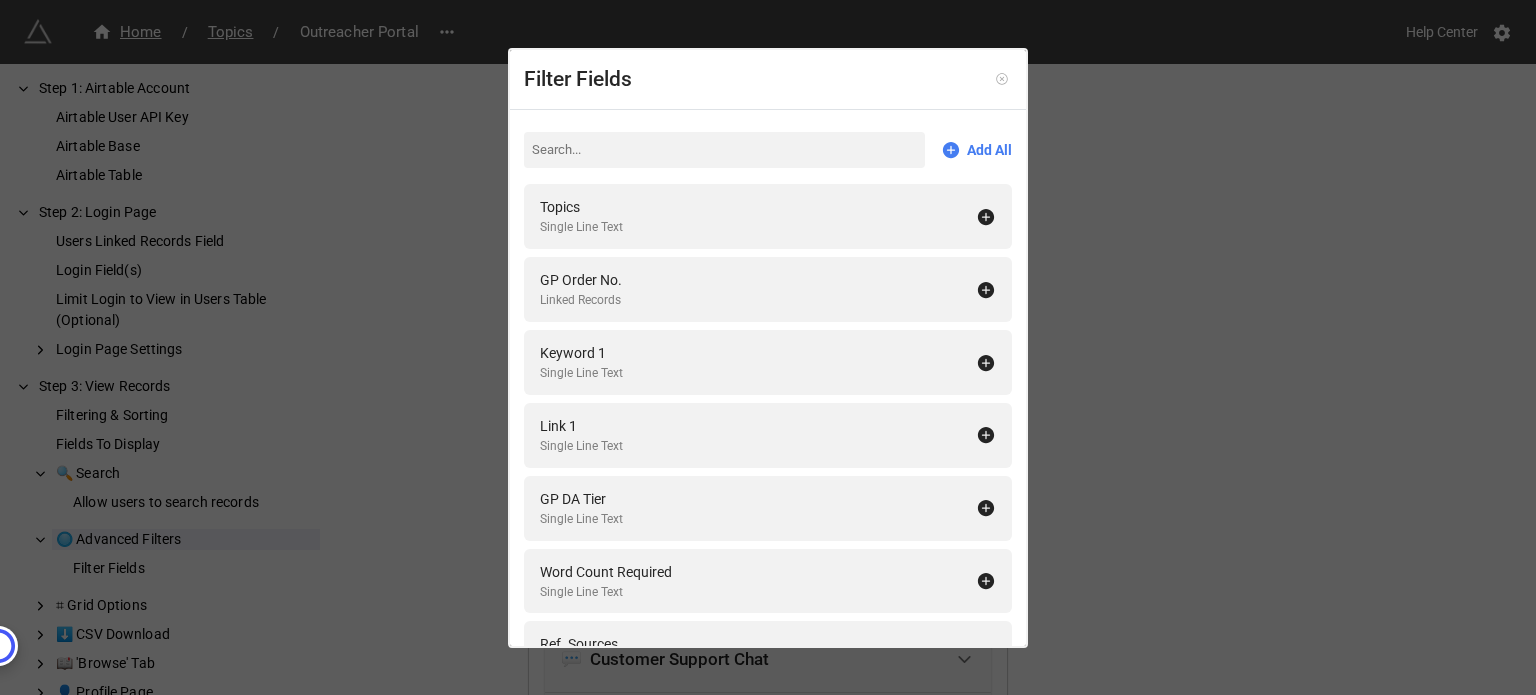 click 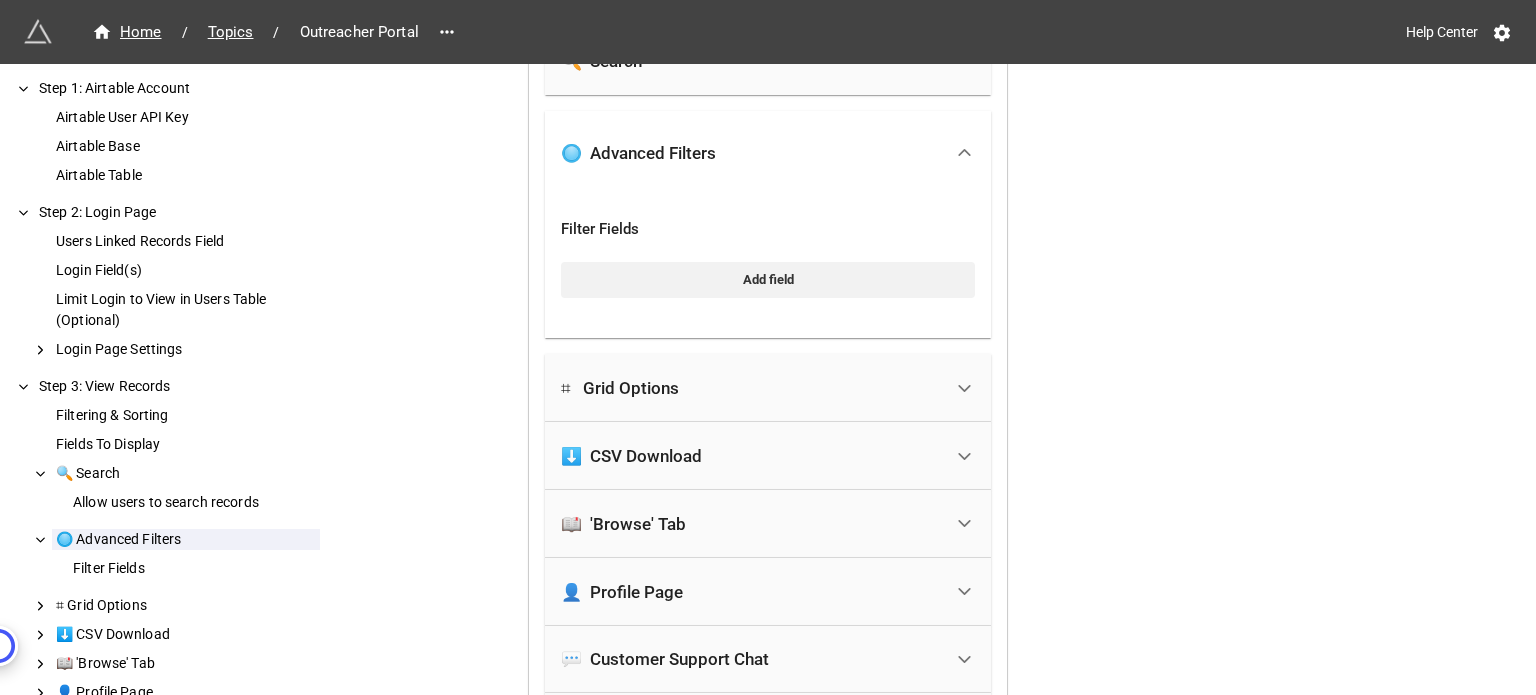 click on "⌗   Grid Options" at bounding box center [751, 388] 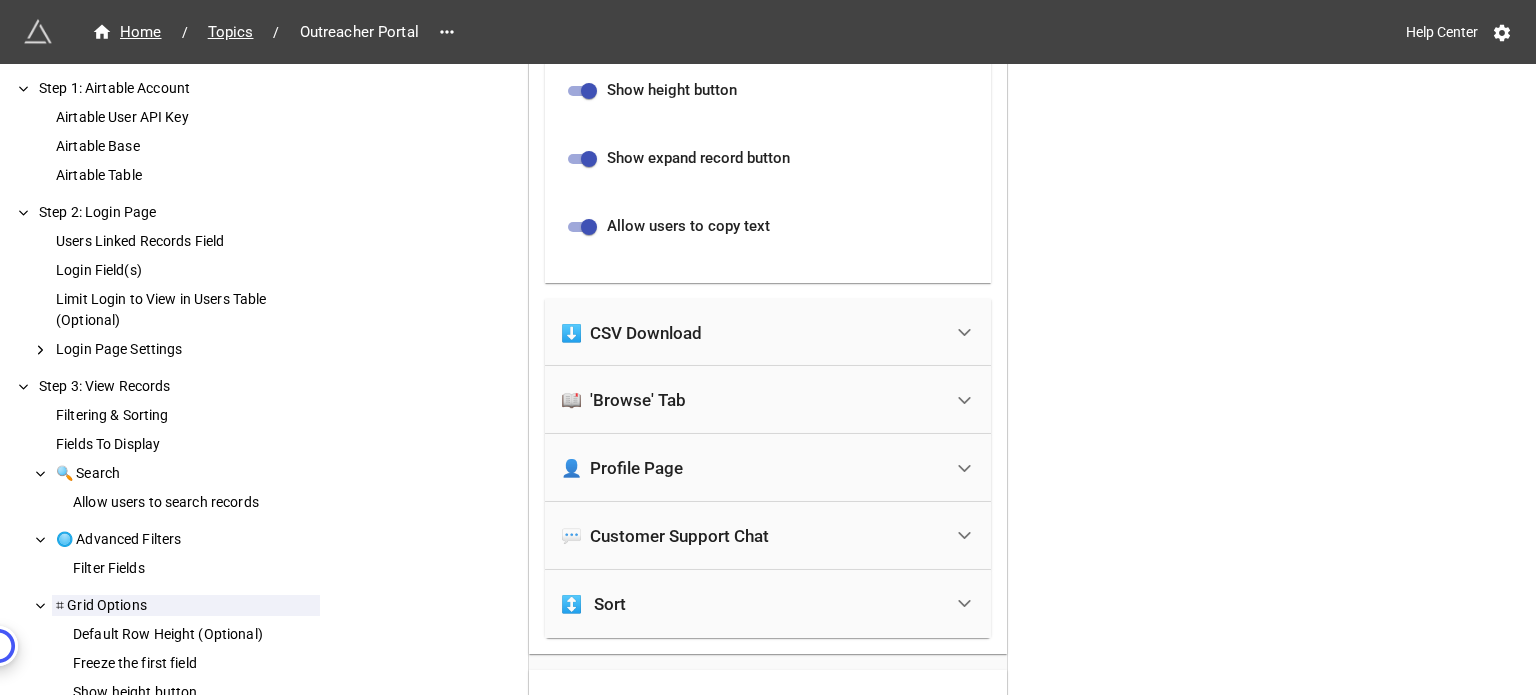 scroll, scrollTop: 2746, scrollLeft: 0, axis: vertical 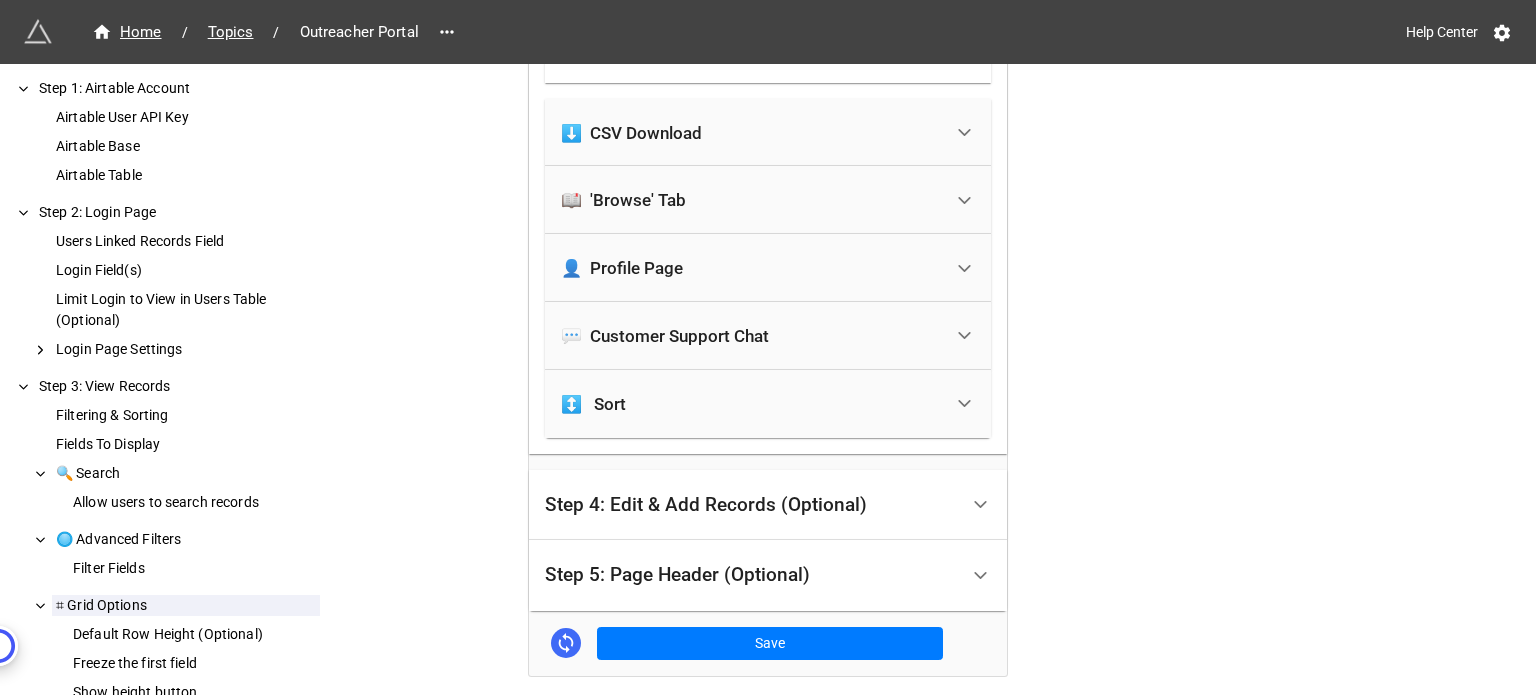 click on "↕️   Sort" at bounding box center [751, 404] 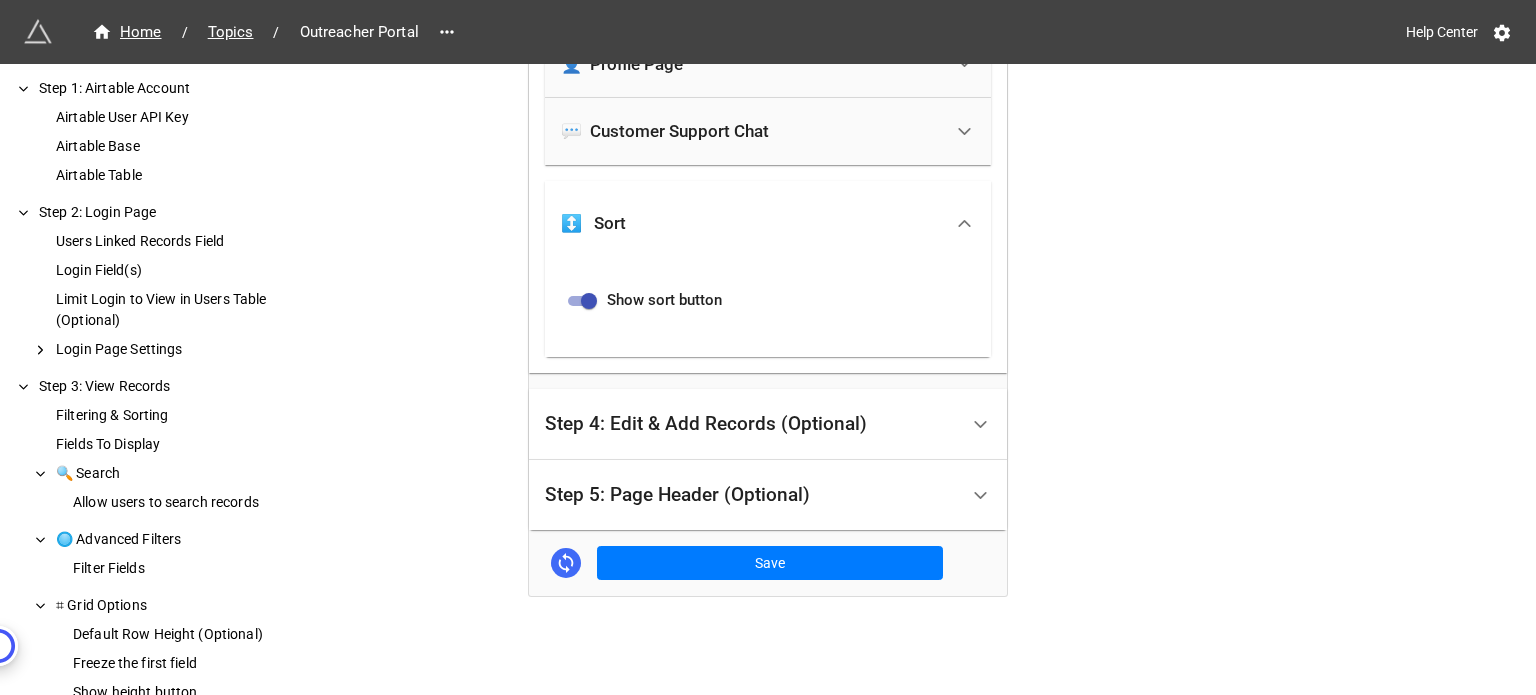 scroll, scrollTop: 2362, scrollLeft: 0, axis: vertical 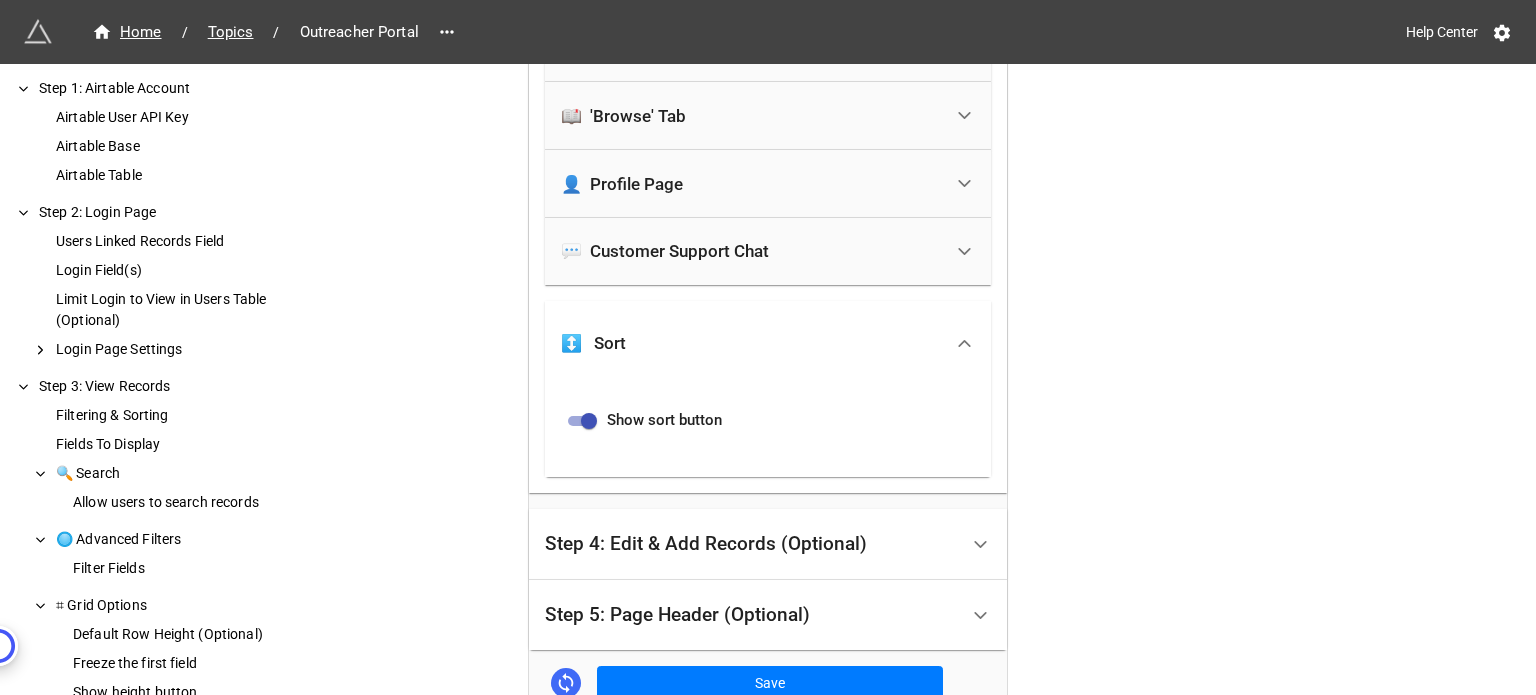 click on "↕️   Sort" at bounding box center (751, 343) 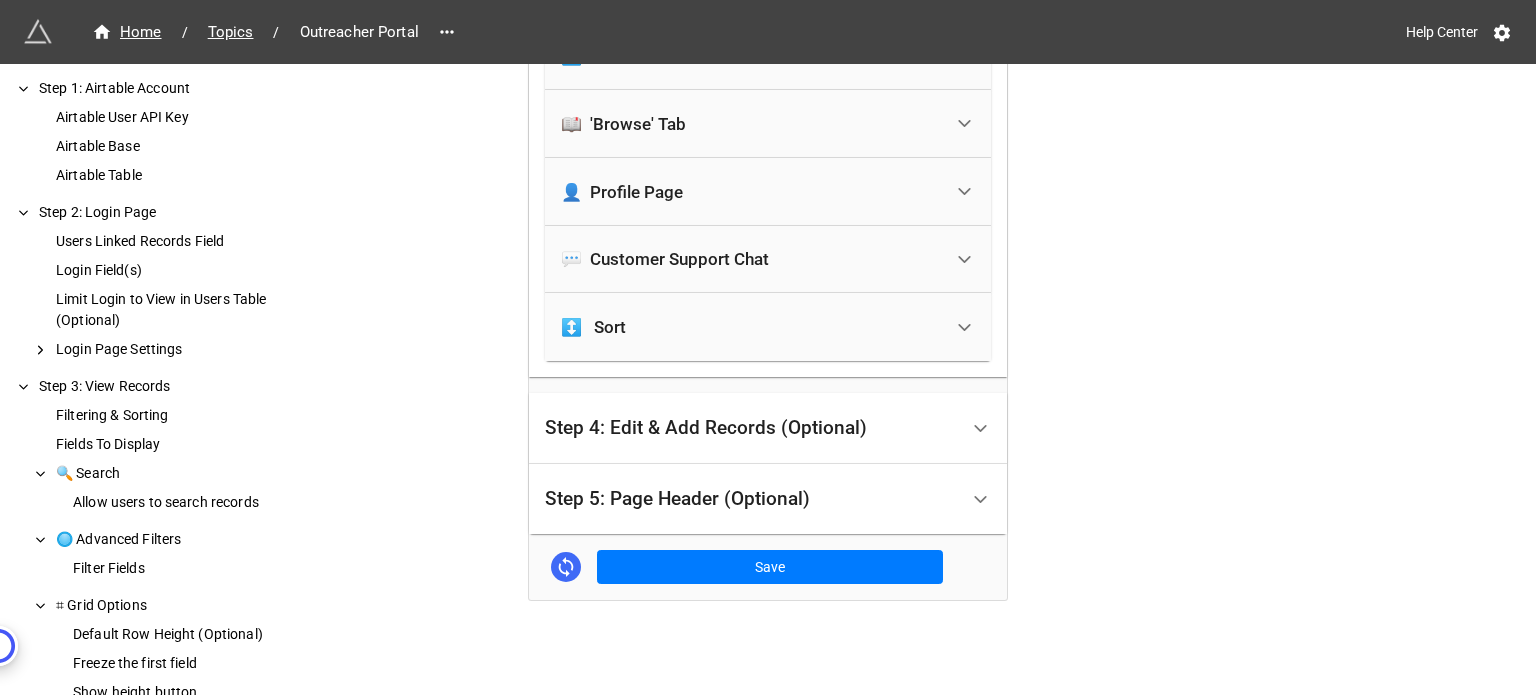 scroll, scrollTop: 2254, scrollLeft: 0, axis: vertical 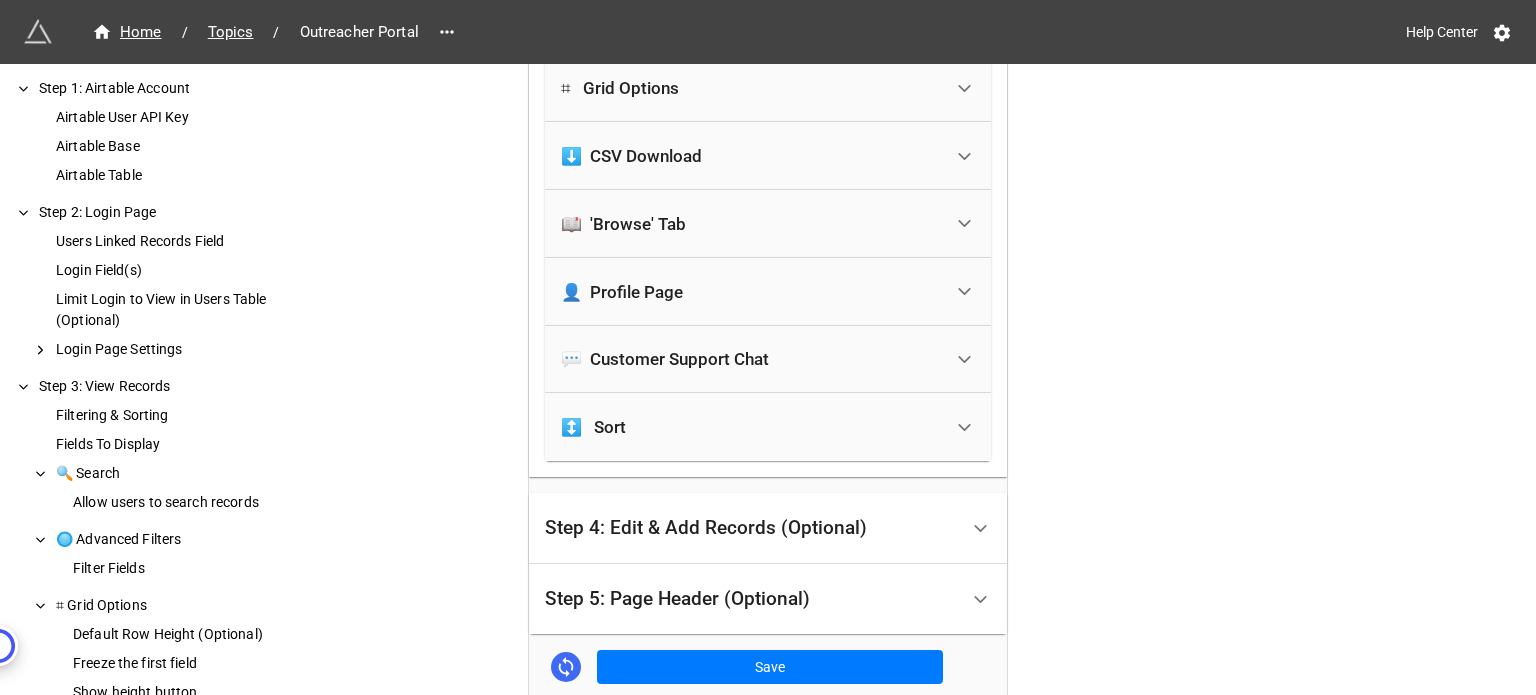 click on "👤  Profile Page" at bounding box center [751, 292] 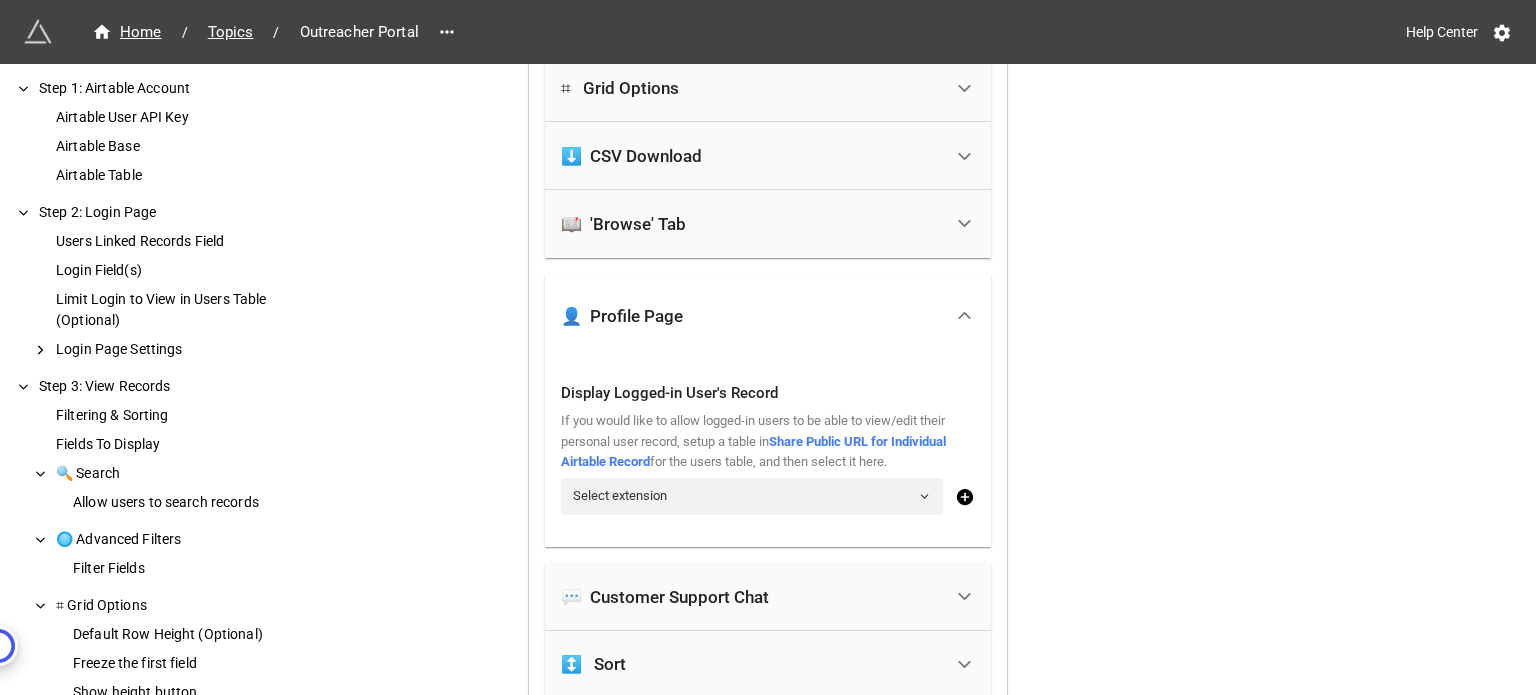 click on "👤  Profile Page" at bounding box center (751, 316) 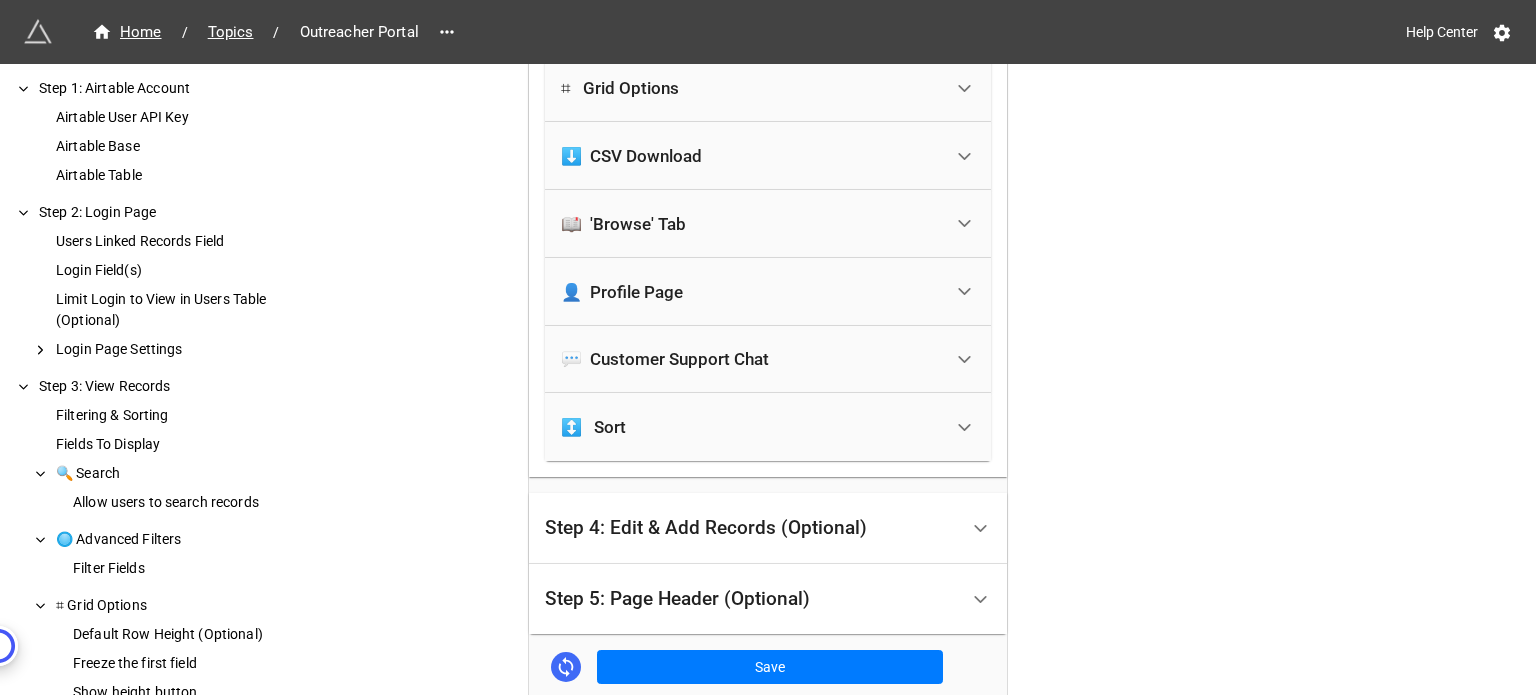 click on "📖  'Browse' Tab" at bounding box center [751, 224] 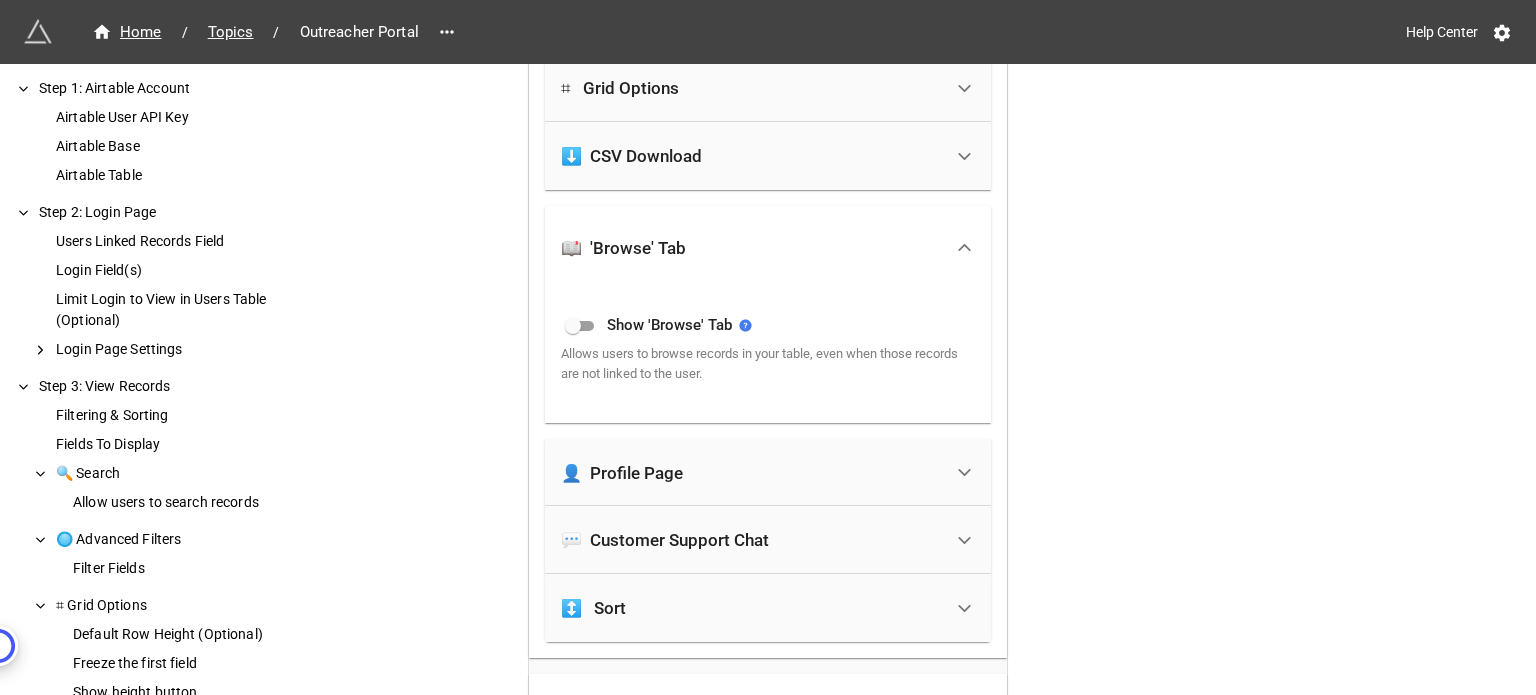 click on "📖  'Browse' Tab" at bounding box center (768, 248) 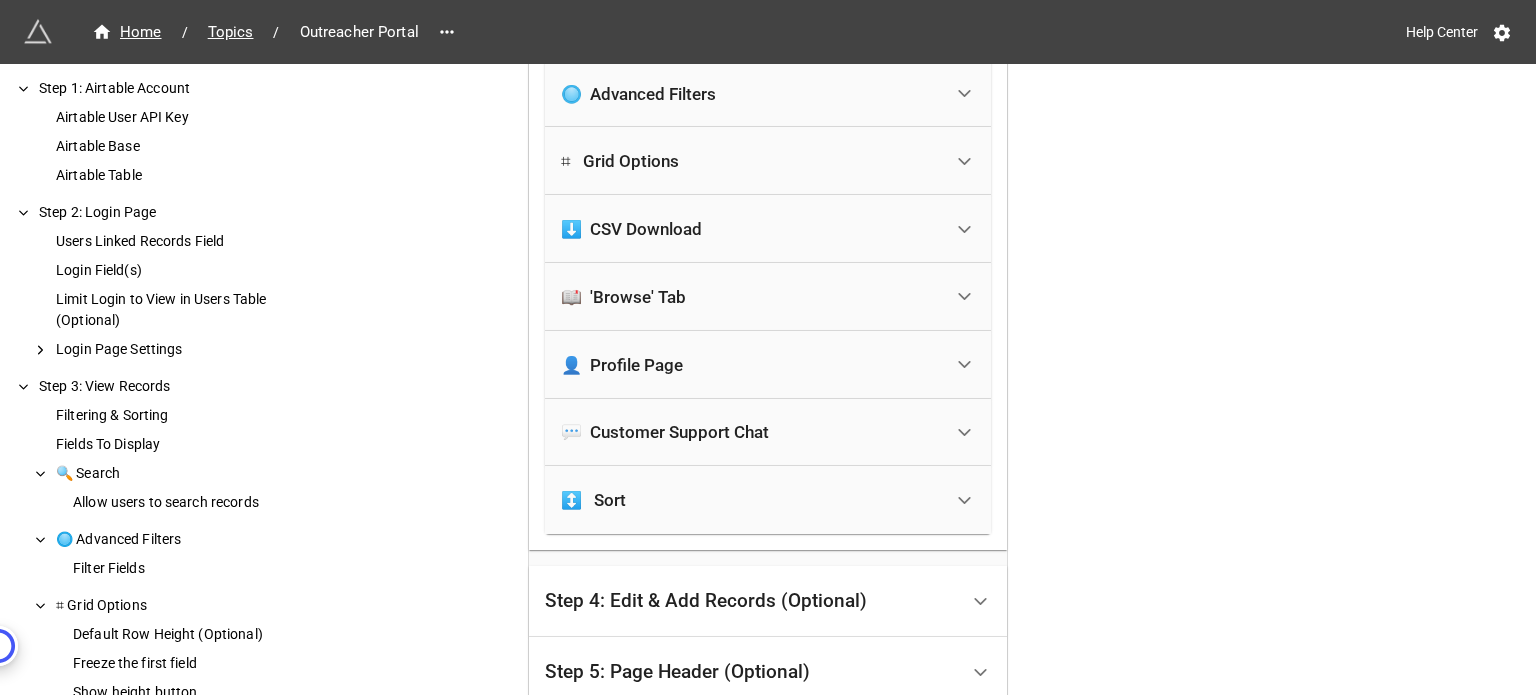 scroll, scrollTop: 2054, scrollLeft: 0, axis: vertical 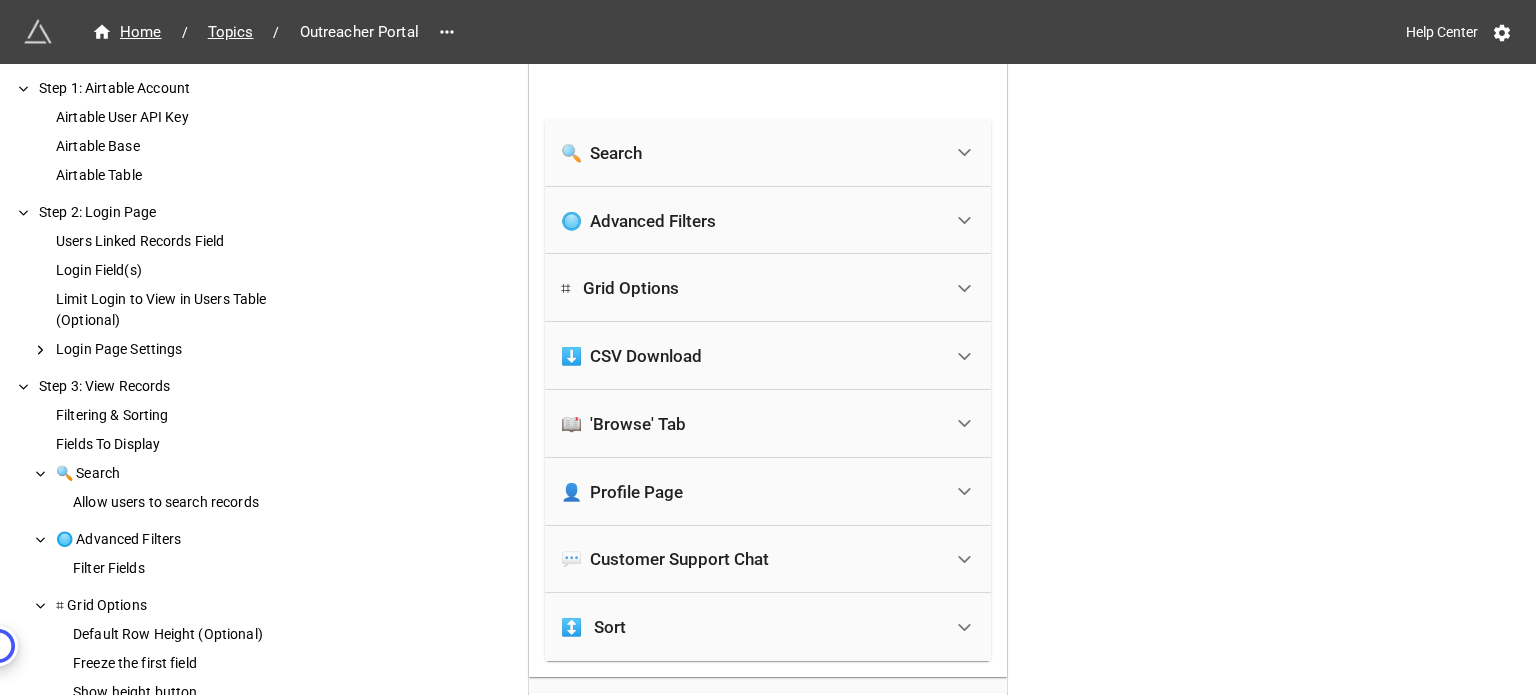 click on "⬇️  CSV Download" at bounding box center [751, 356] 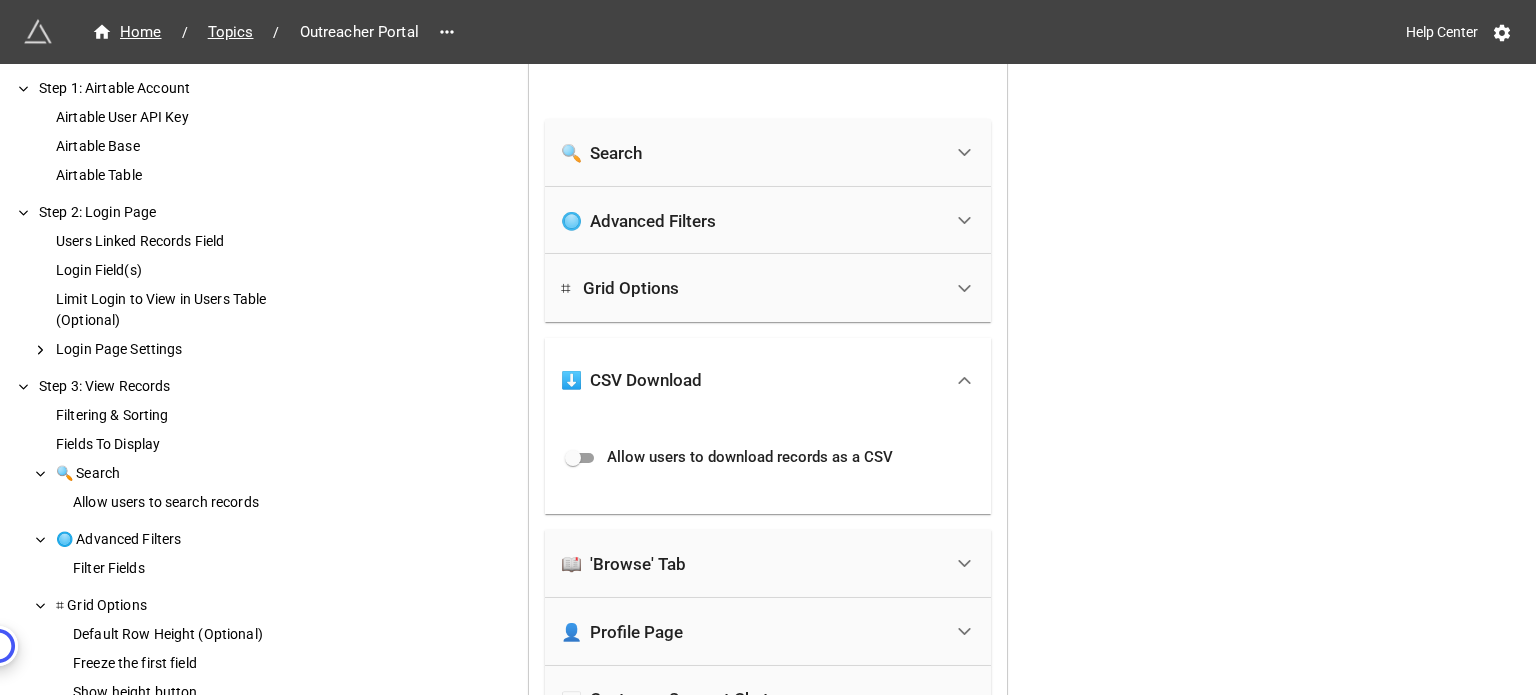 click on "⬇️  CSV Download" at bounding box center [768, 380] 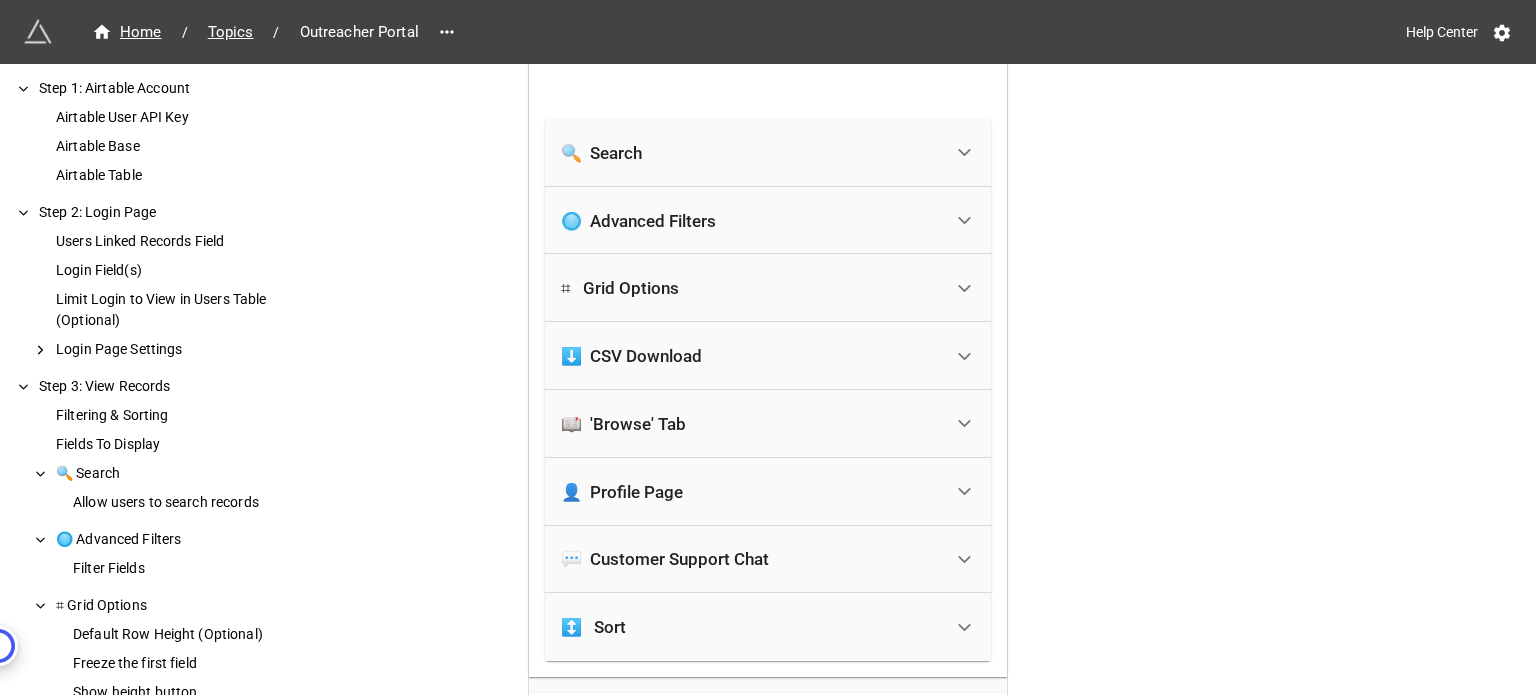 click on "⌗   Grid Options" at bounding box center [751, 288] 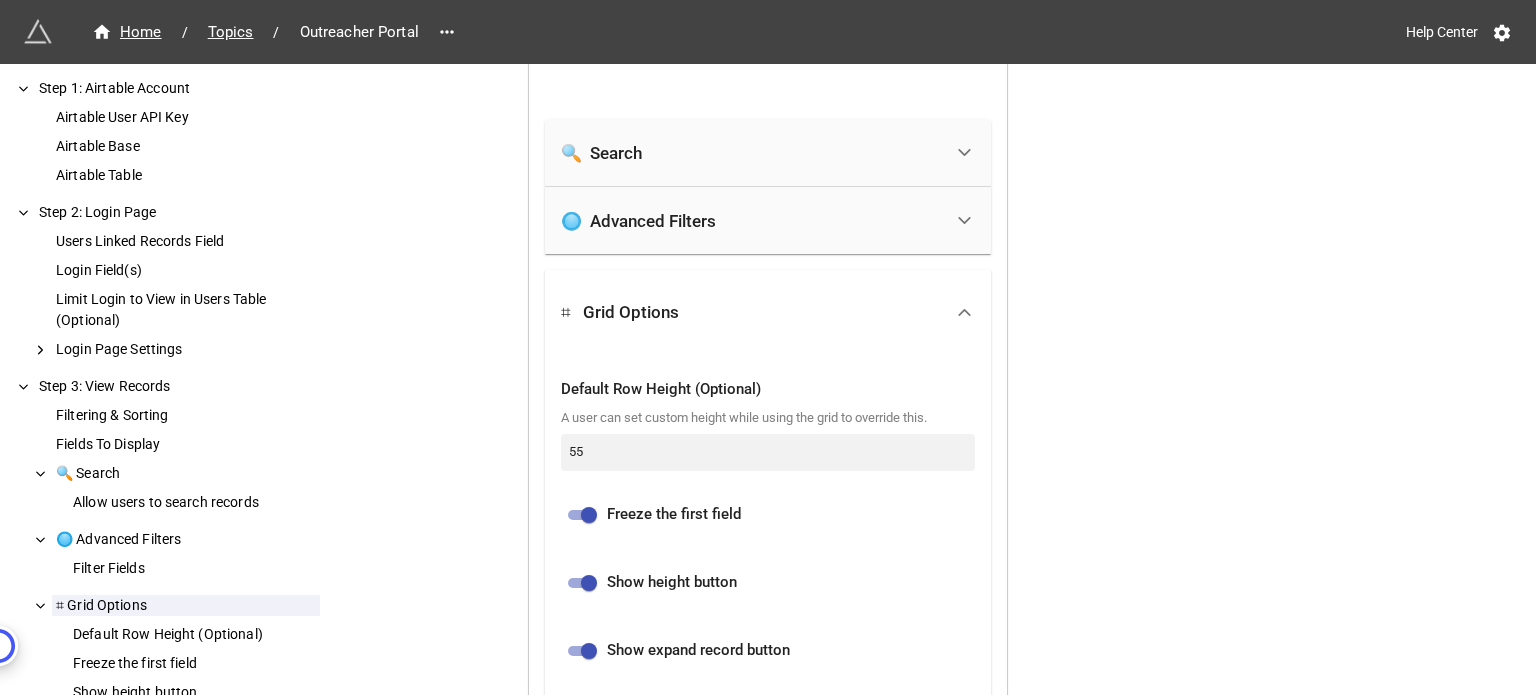 click on "⌗   Grid Options" at bounding box center (751, 312) 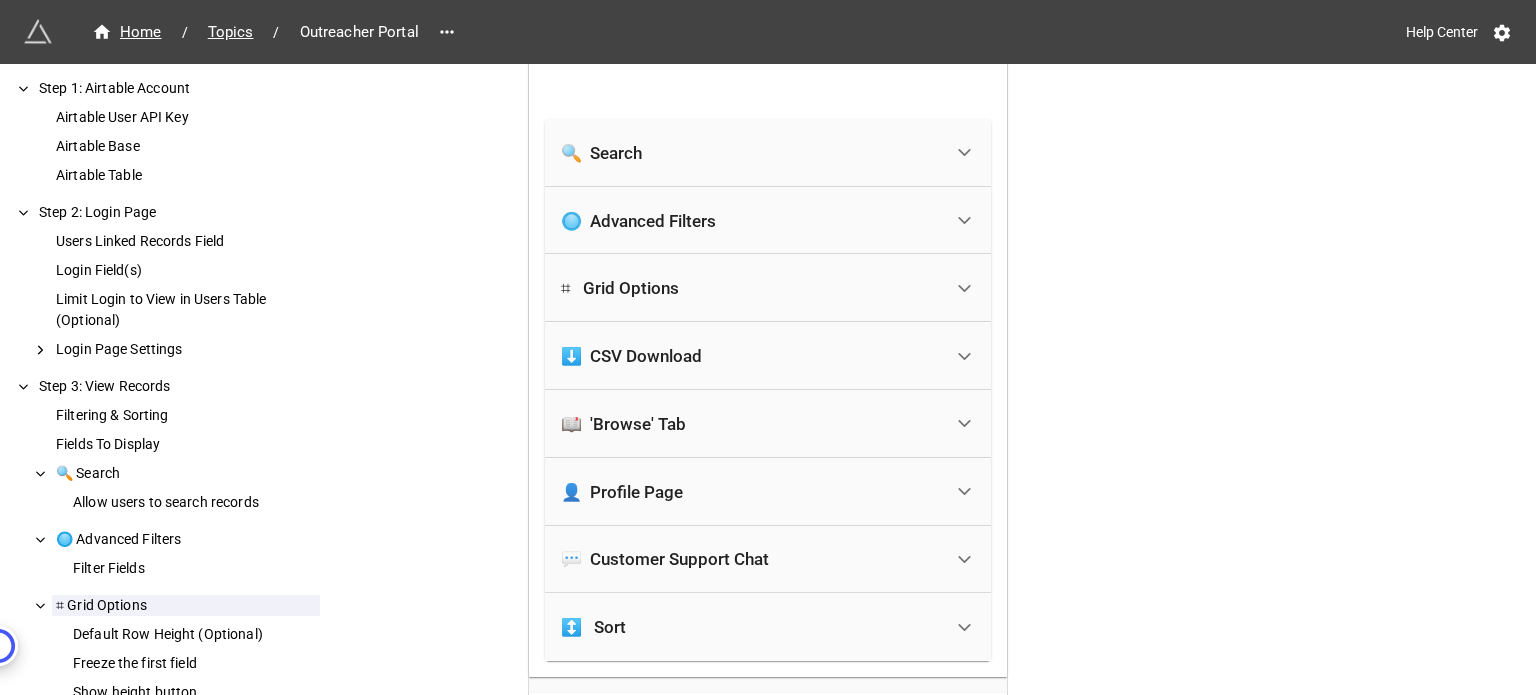 click on "🔘  Advanced Filters" at bounding box center (751, 221) 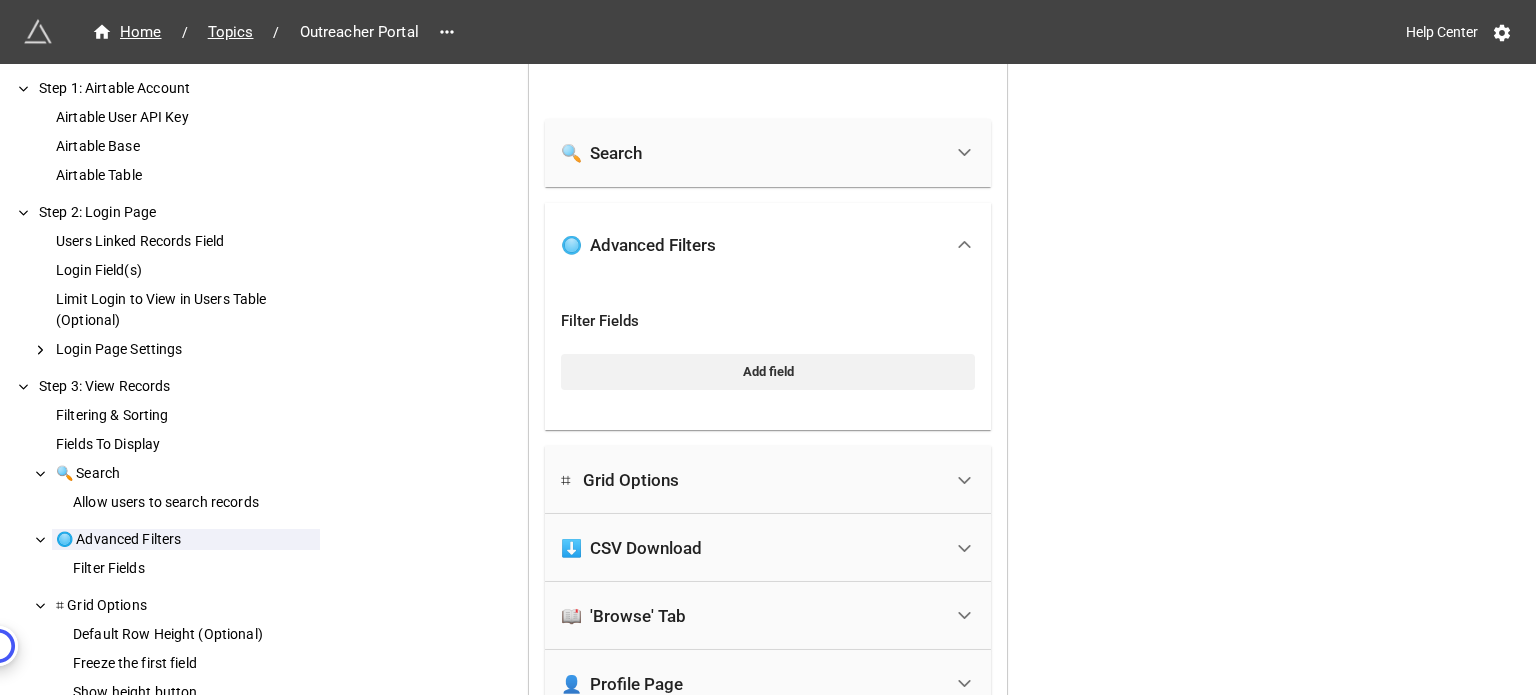click on "🔘  Advanced Filters" at bounding box center [768, 245] 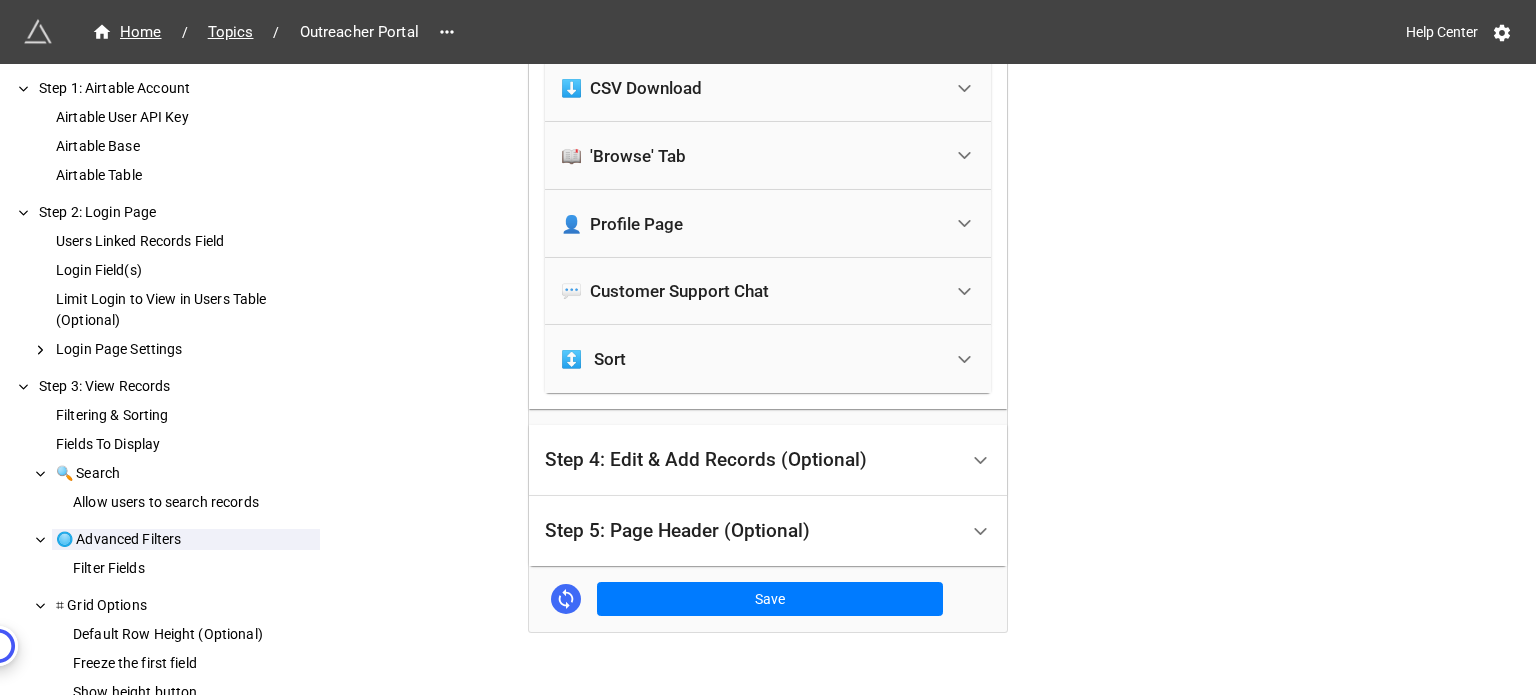scroll, scrollTop: 2354, scrollLeft: 0, axis: vertical 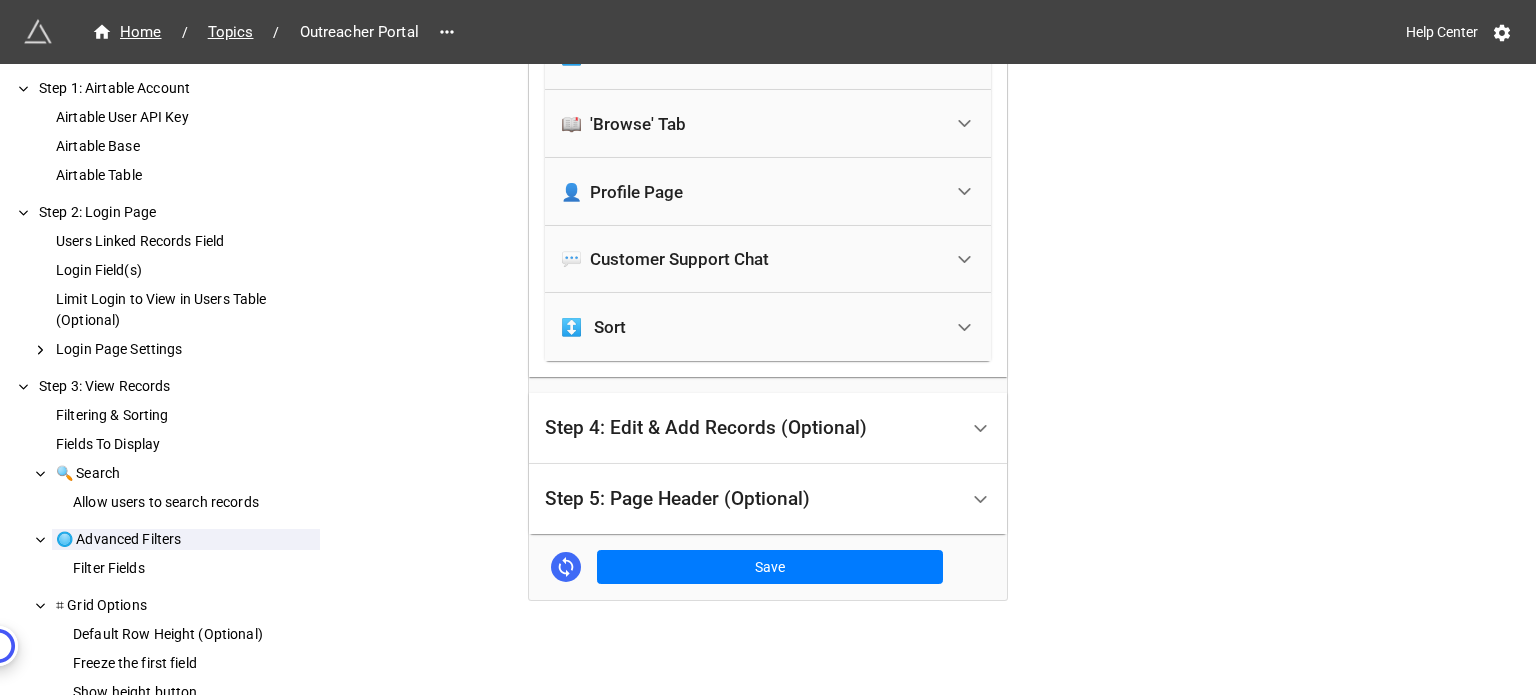 click on "Step 4: Edit & Add Records (Optional)" at bounding box center (706, 428) 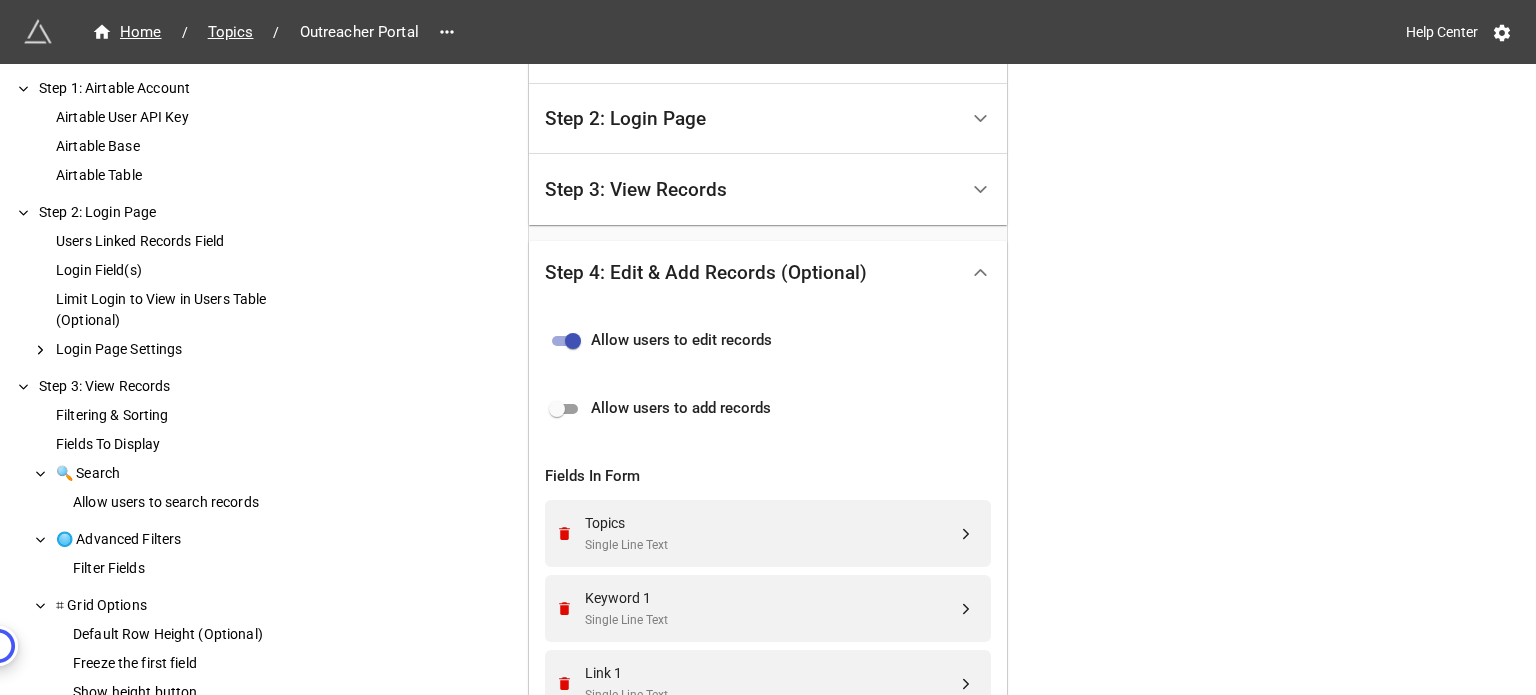 scroll, scrollTop: 729, scrollLeft: 0, axis: vertical 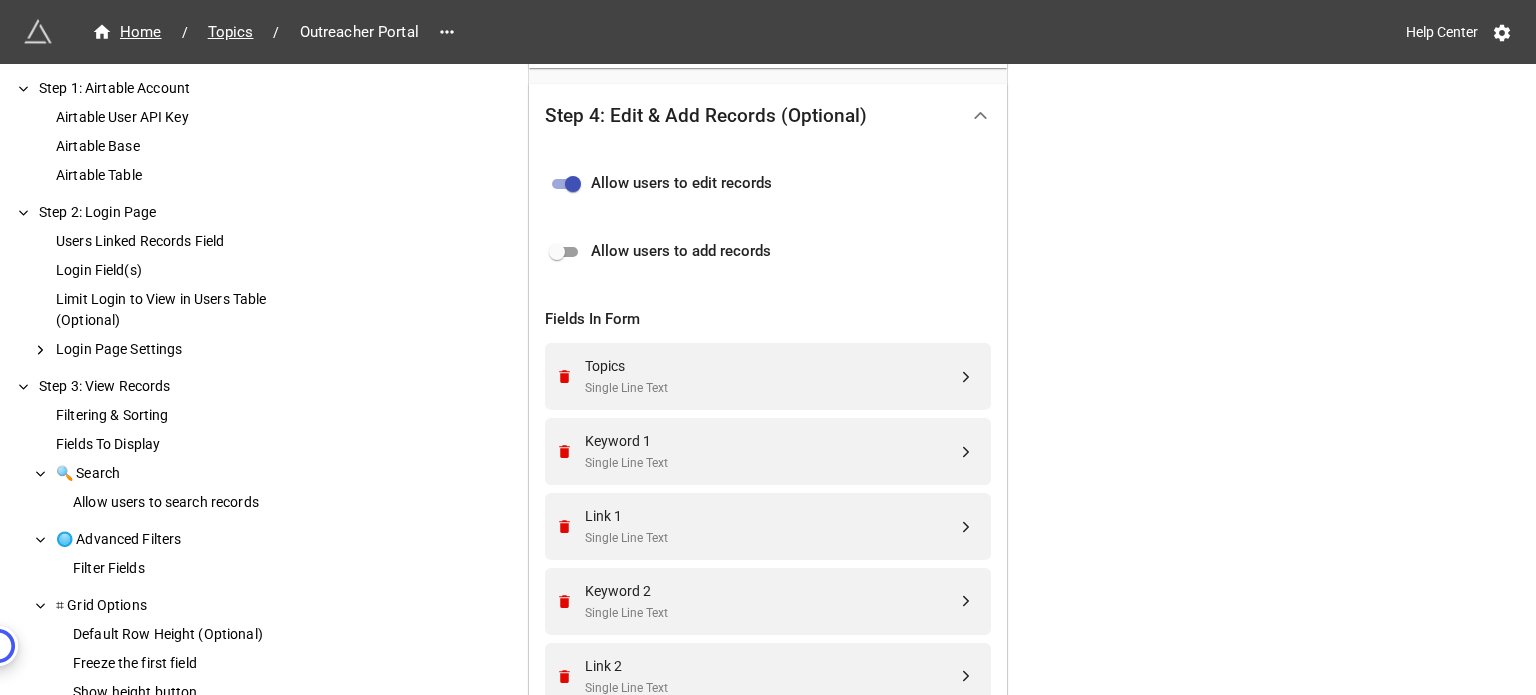 click on "Fields In Form" at bounding box center (768, 320) 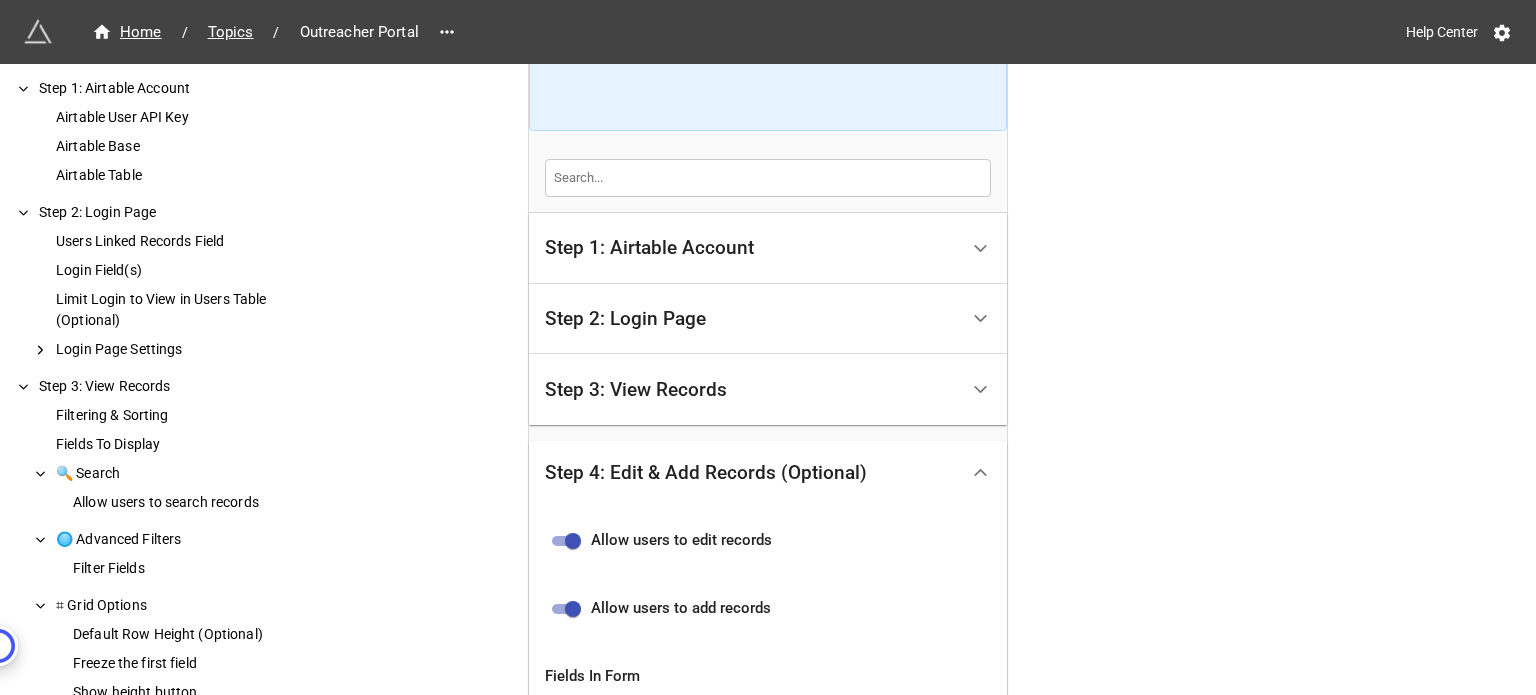 scroll, scrollTop: 600, scrollLeft: 0, axis: vertical 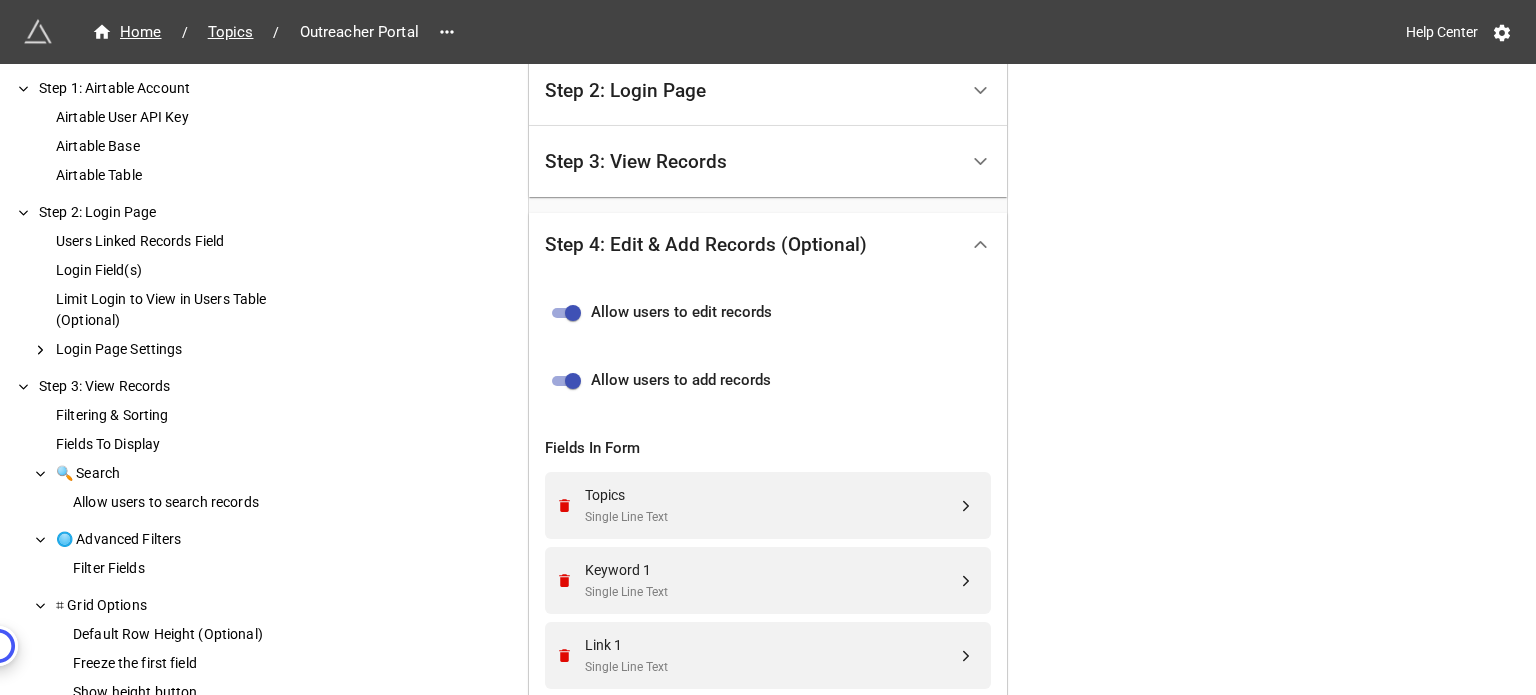 click on "Step 3: View Records" at bounding box center [751, 161] 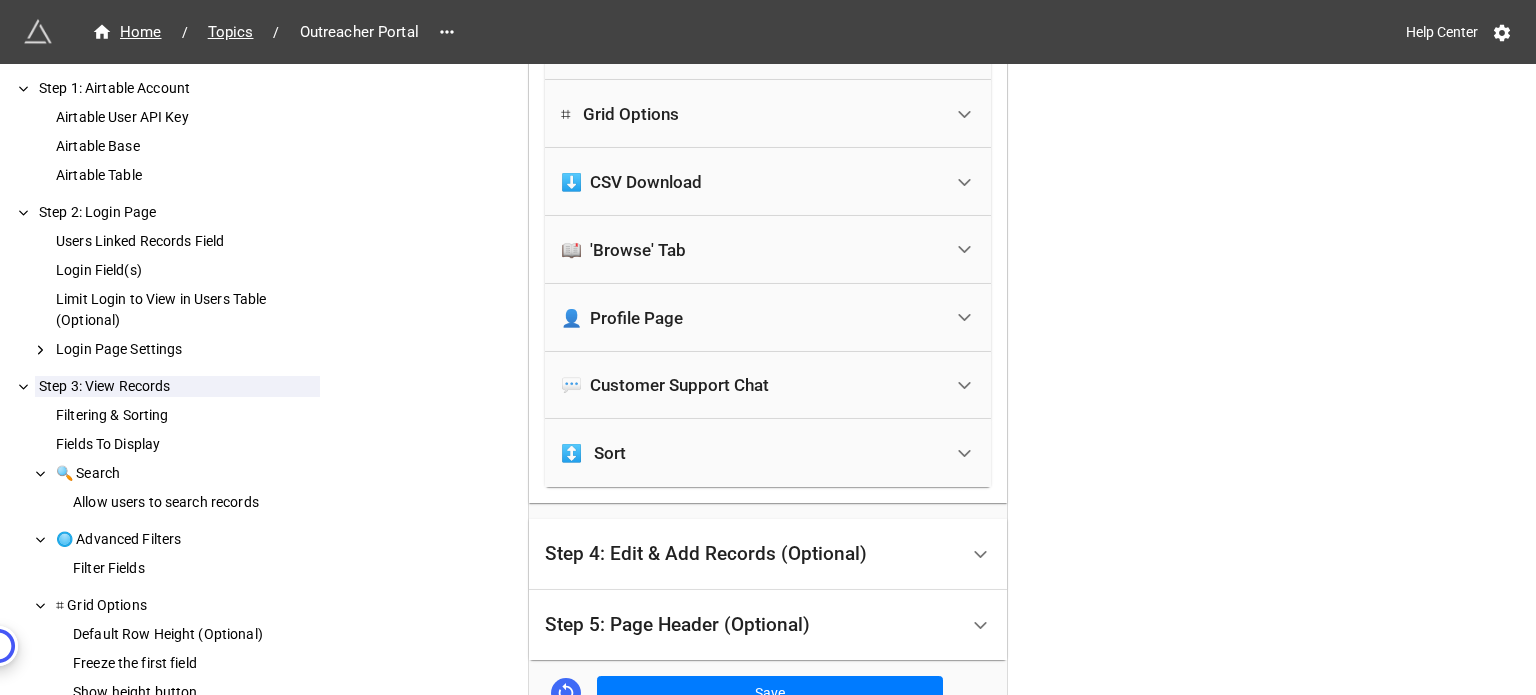 scroll, scrollTop: 2354, scrollLeft: 0, axis: vertical 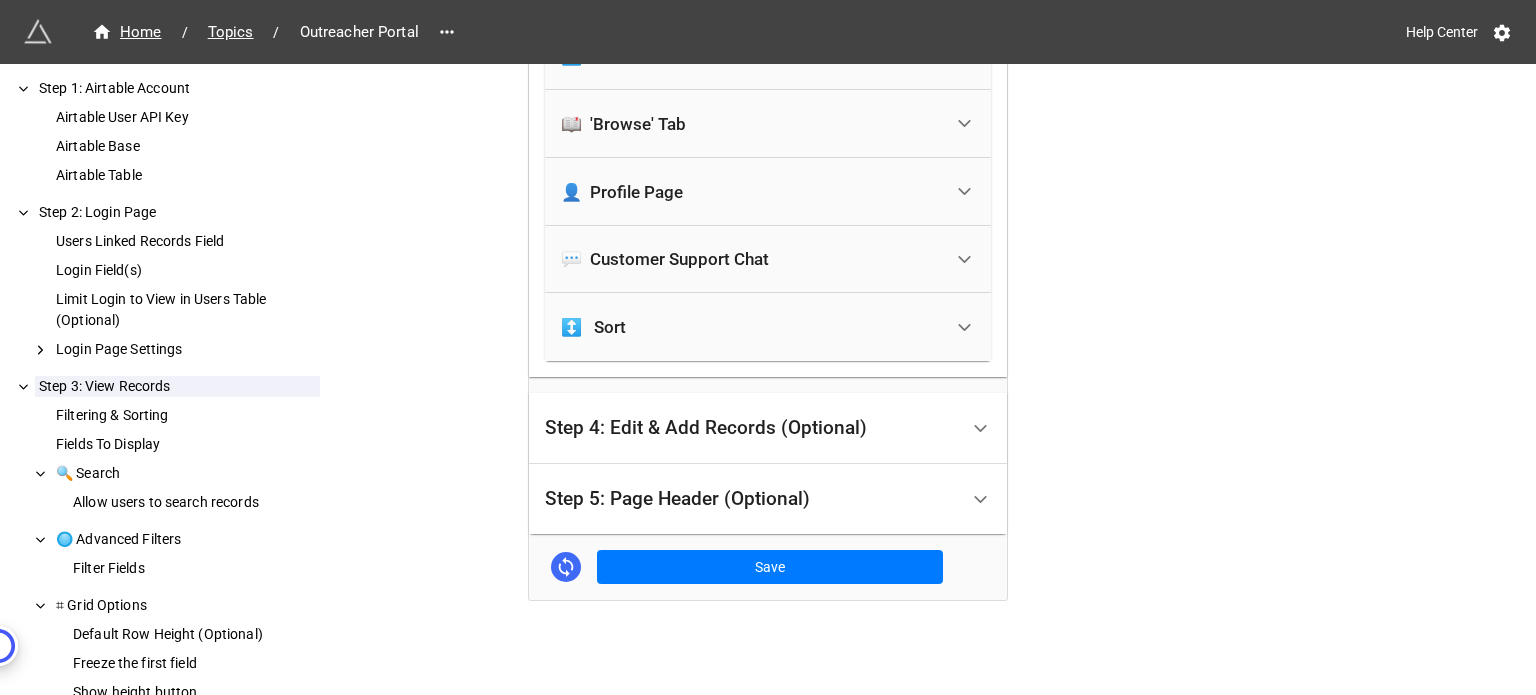 click on "Step 5: Page Header (Optional)" at bounding box center [751, 499] 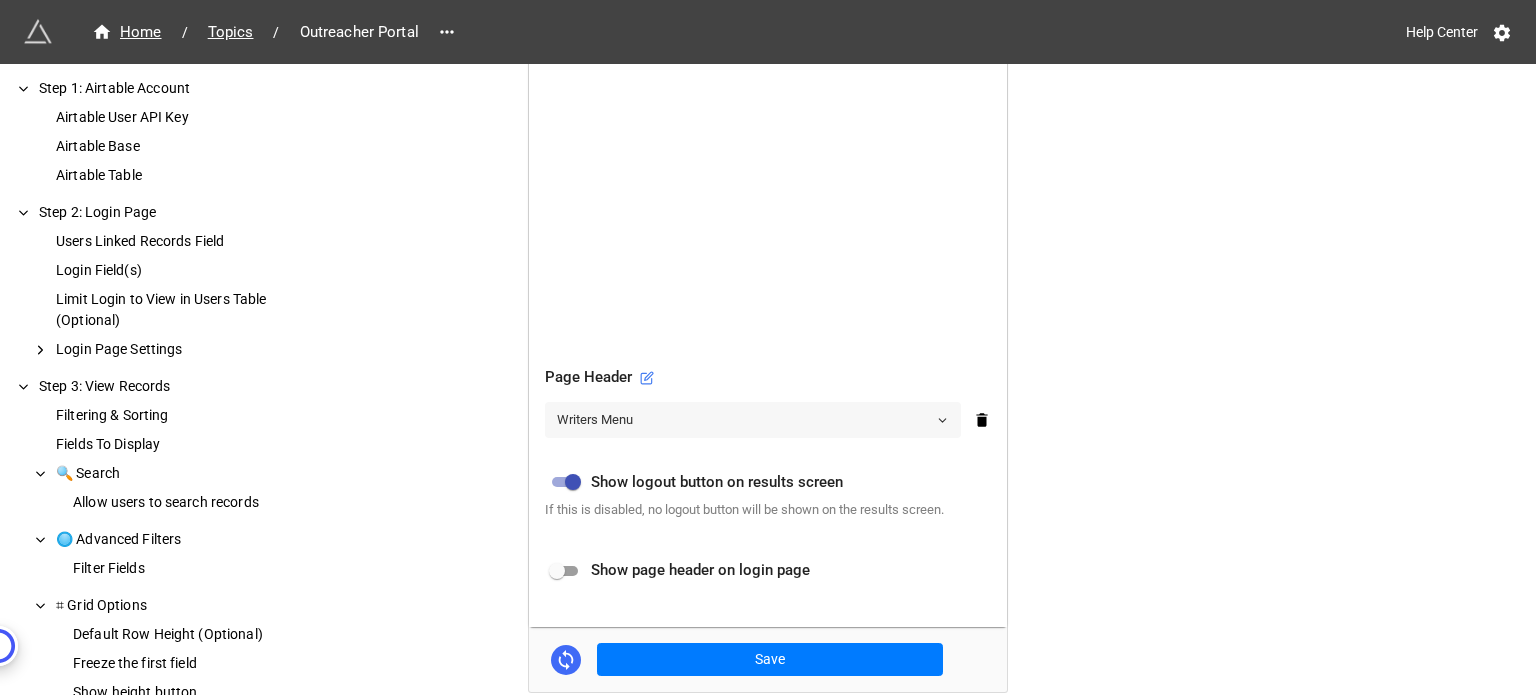 scroll, scrollTop: 968, scrollLeft: 0, axis: vertical 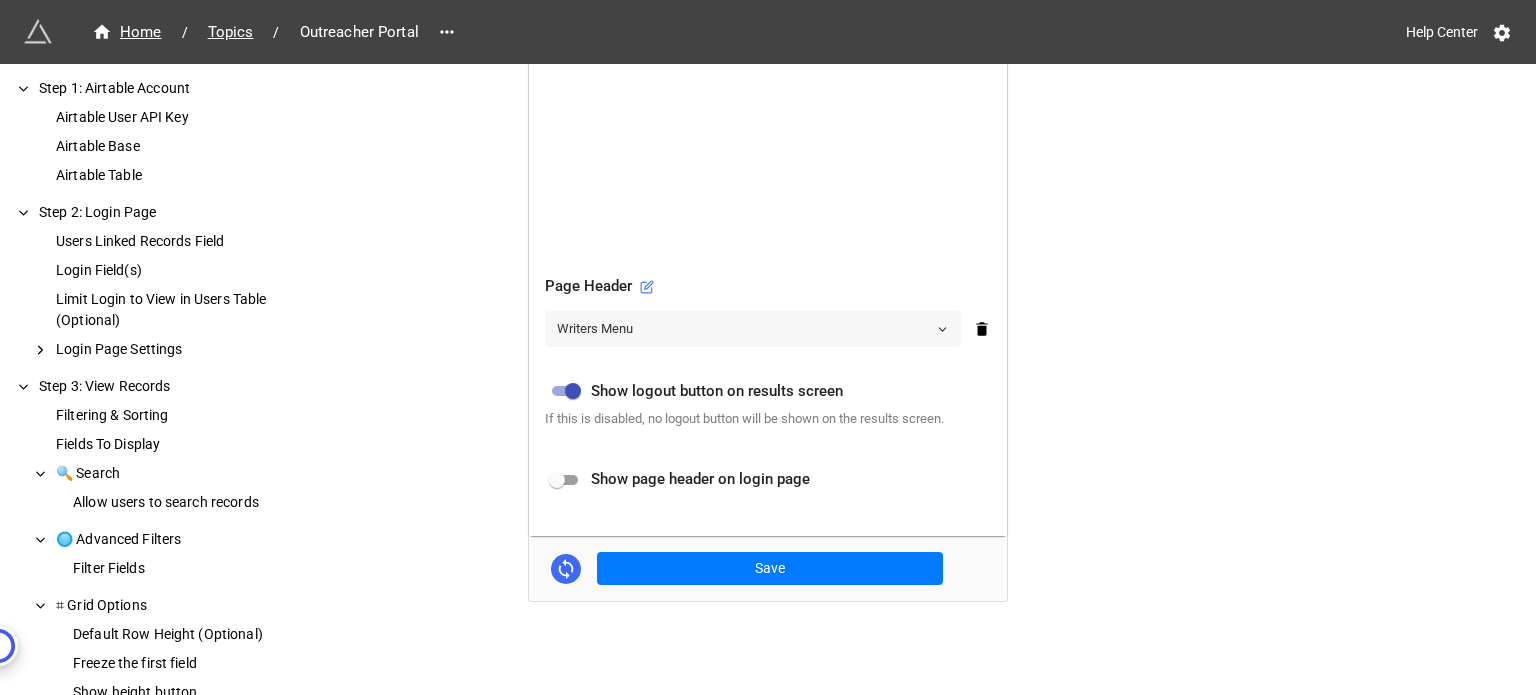 click on "Writers Menu" at bounding box center [753, 329] 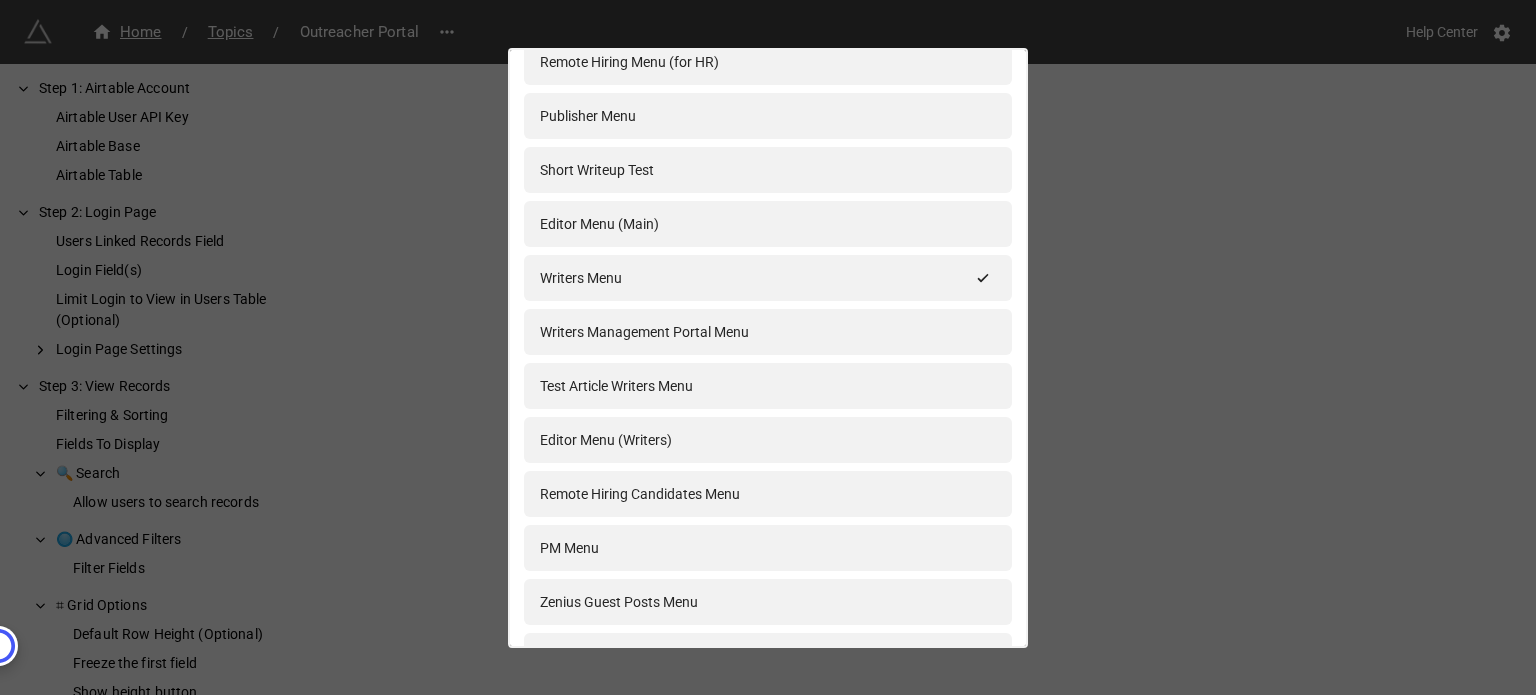 scroll, scrollTop: 0, scrollLeft: 0, axis: both 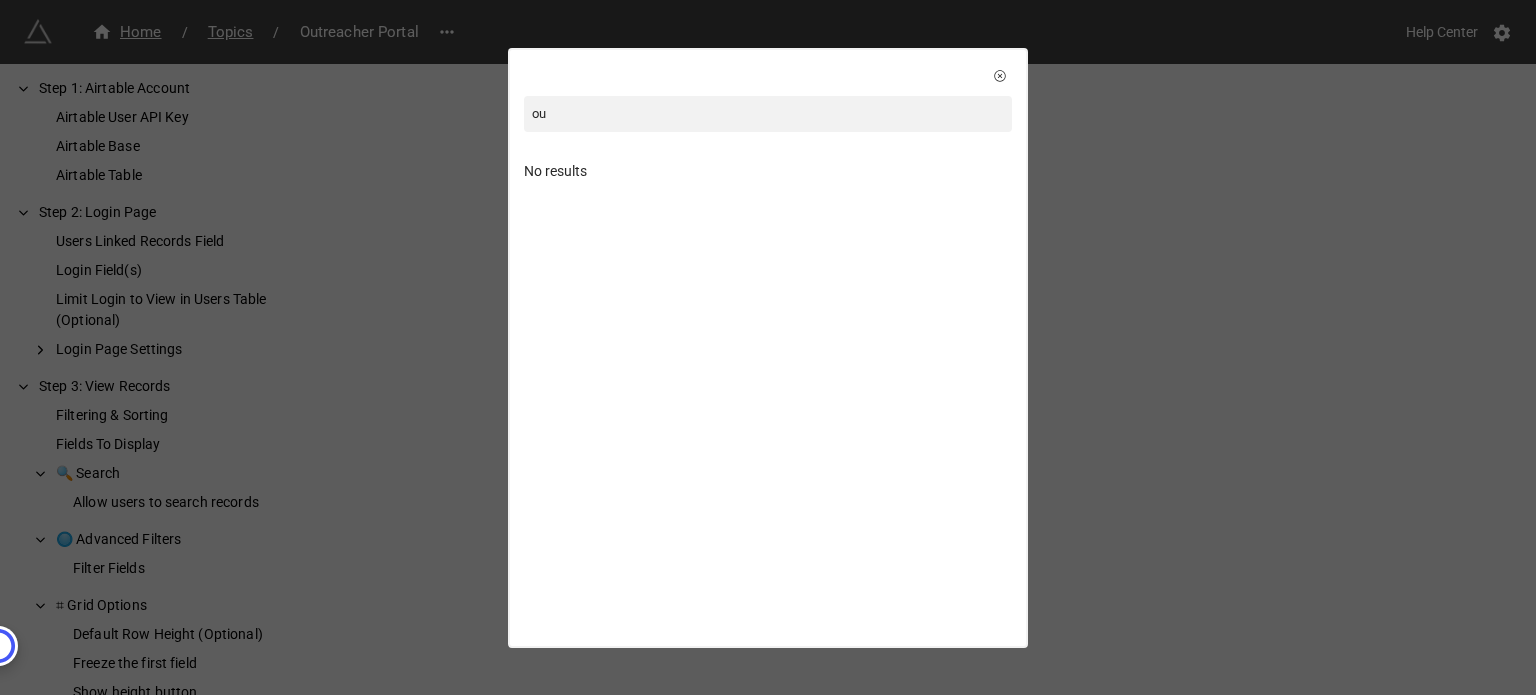 type on "o" 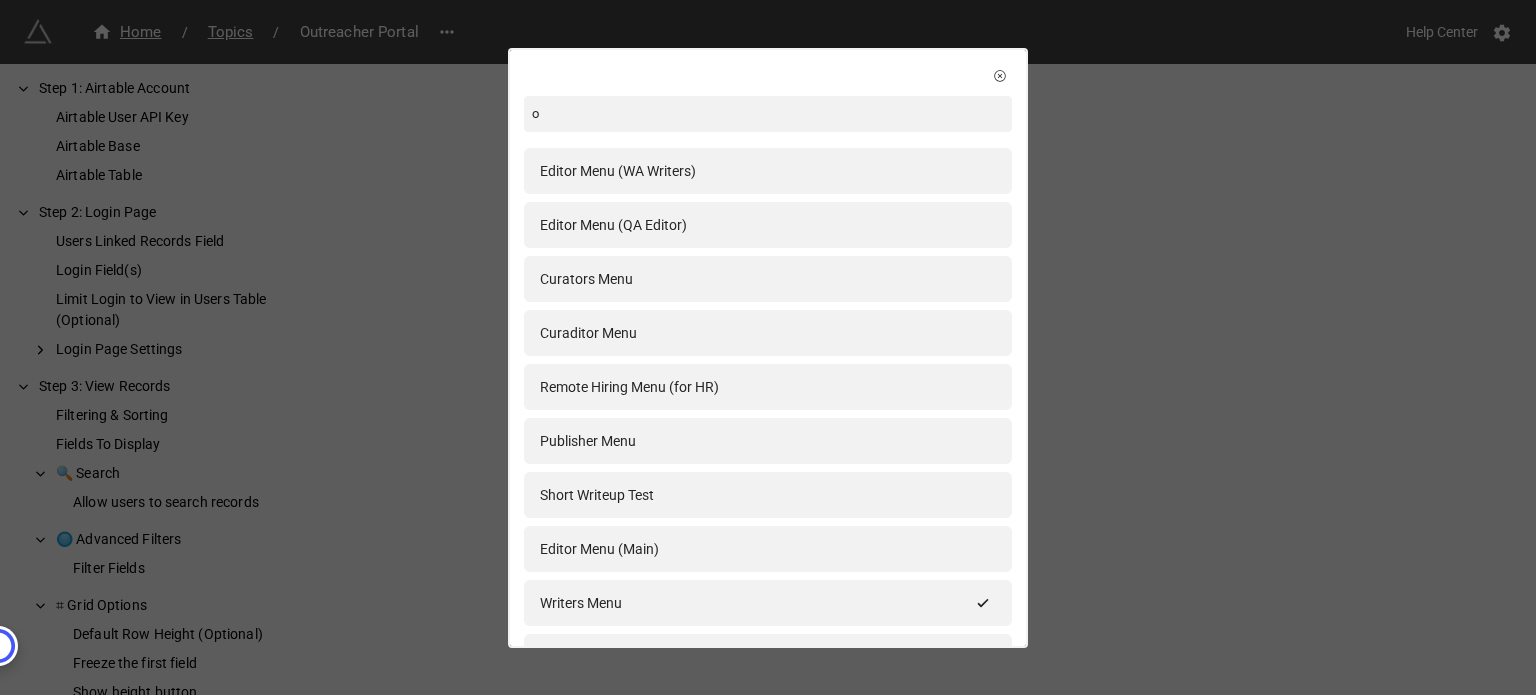 type 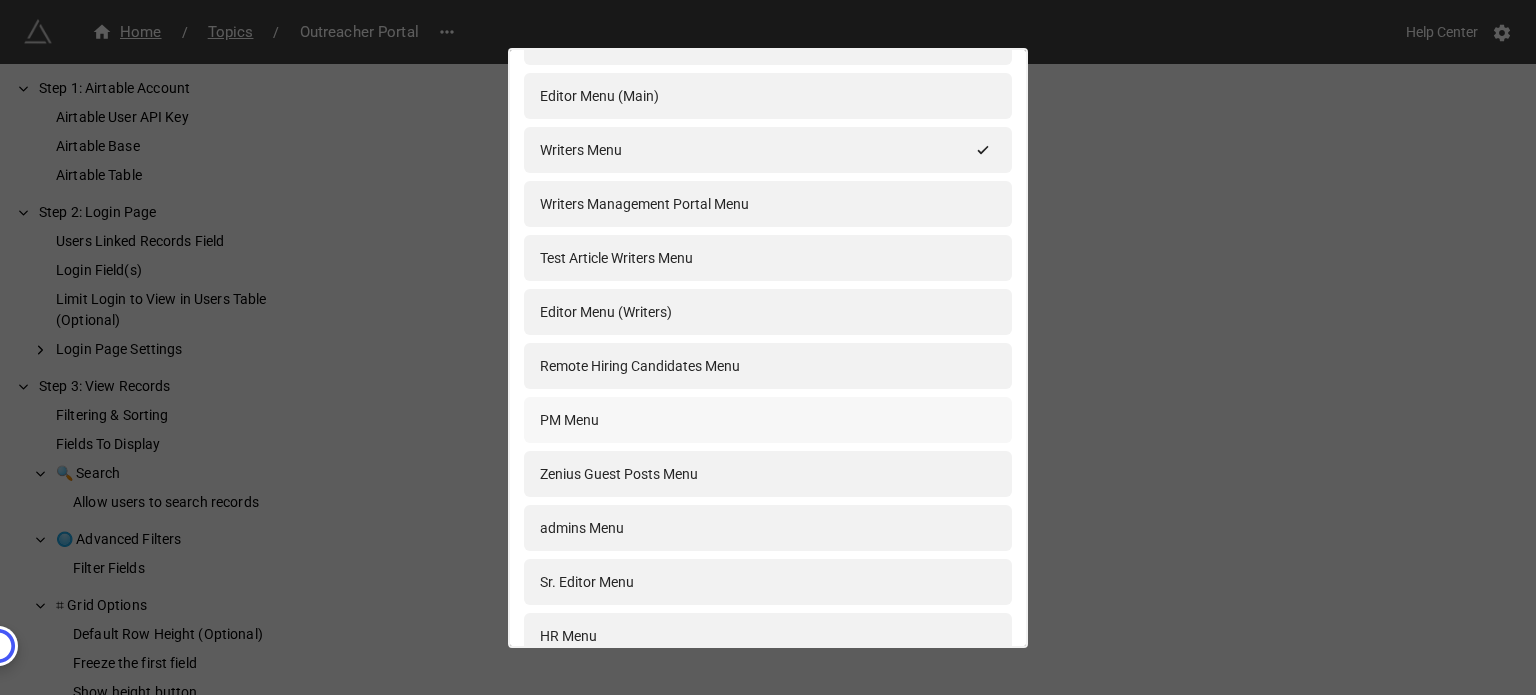 scroll, scrollTop: 0, scrollLeft: 0, axis: both 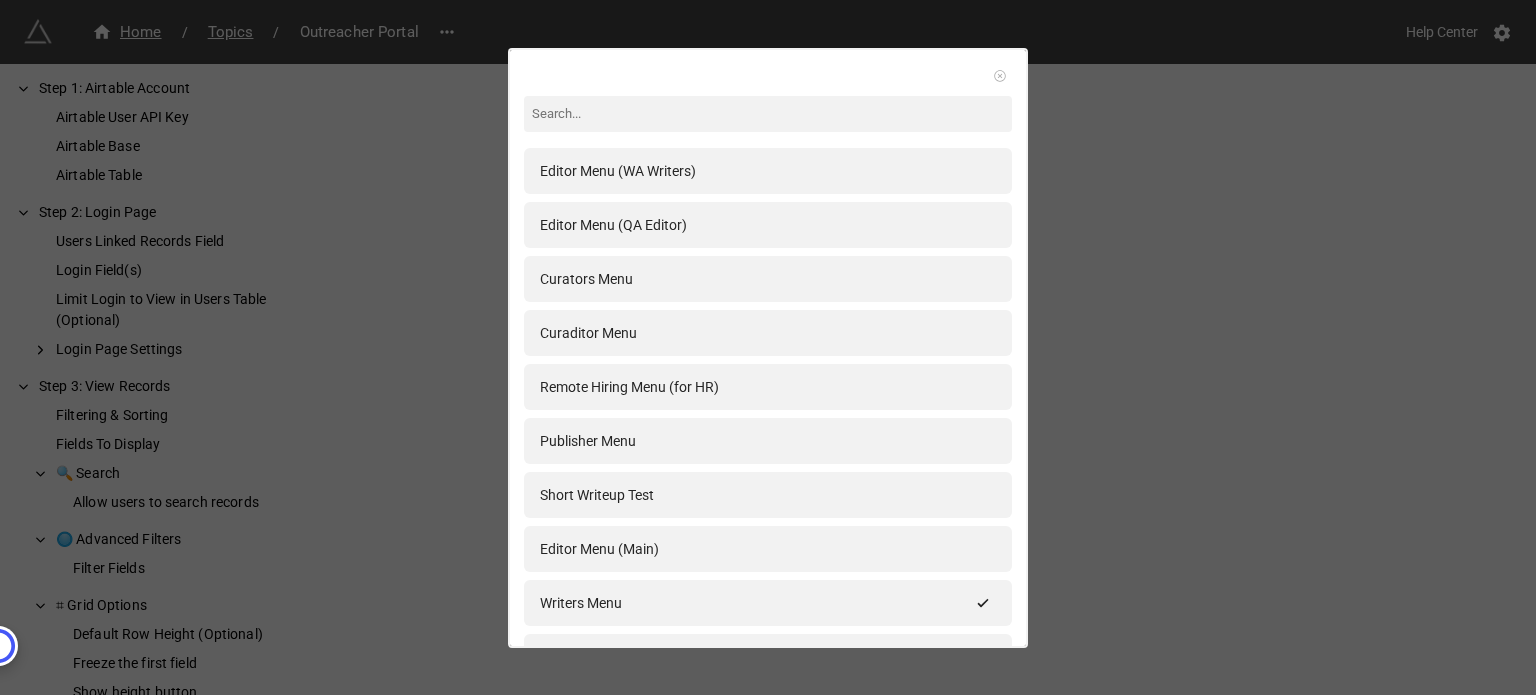 click 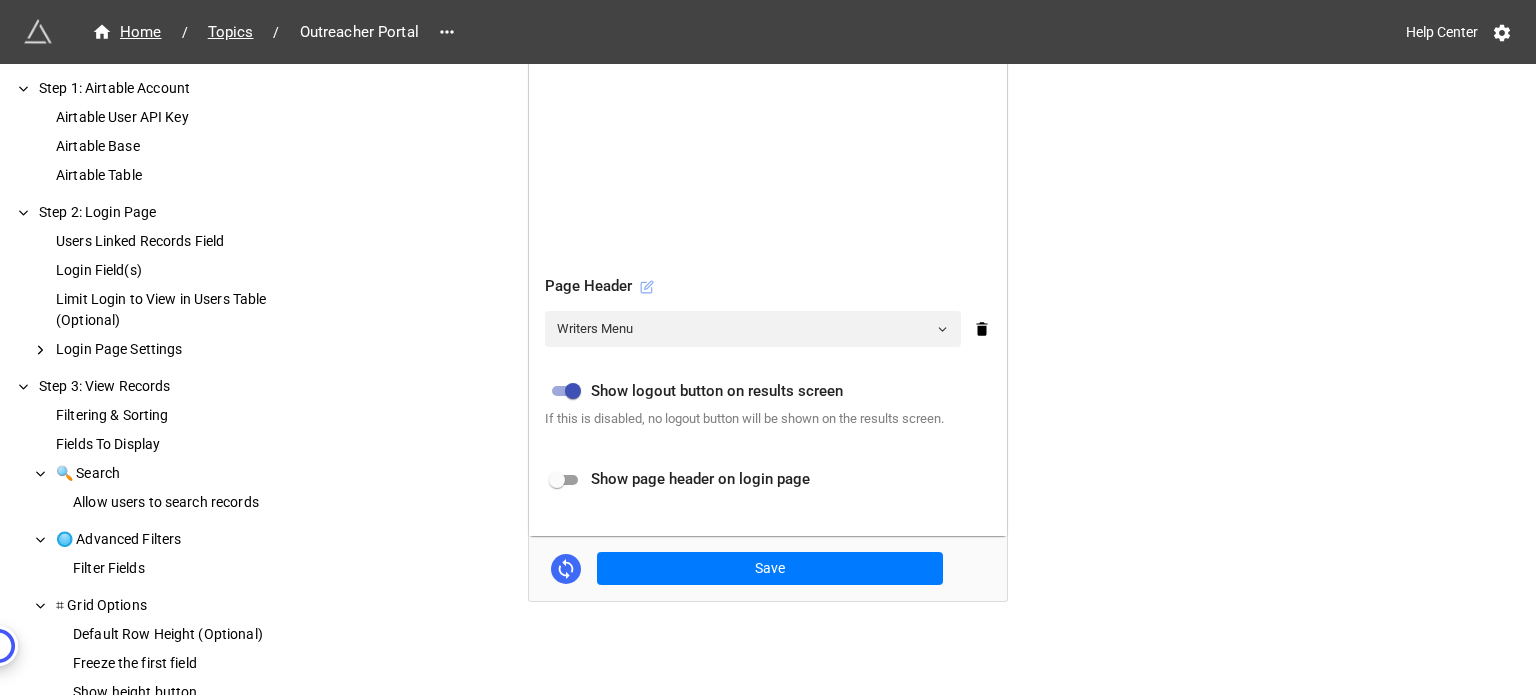 click 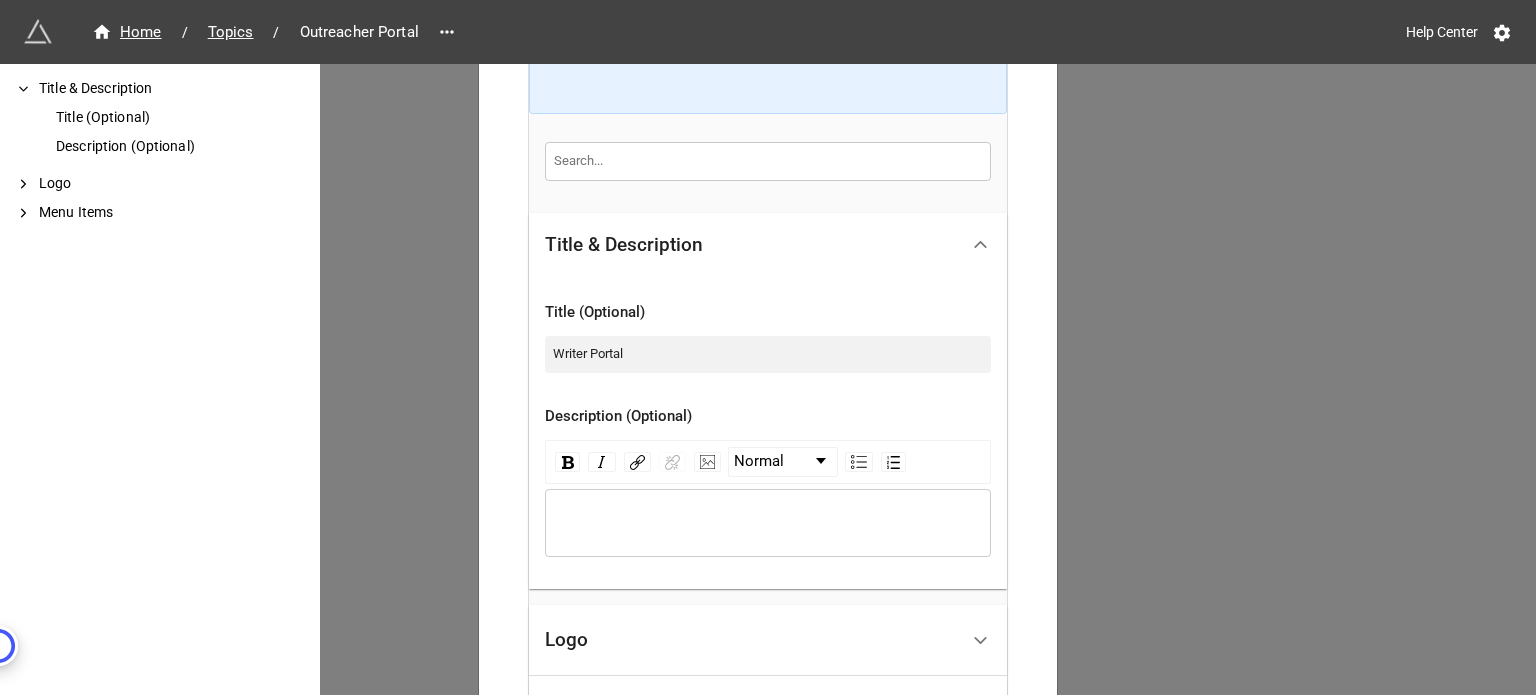 scroll, scrollTop: 400, scrollLeft: 0, axis: vertical 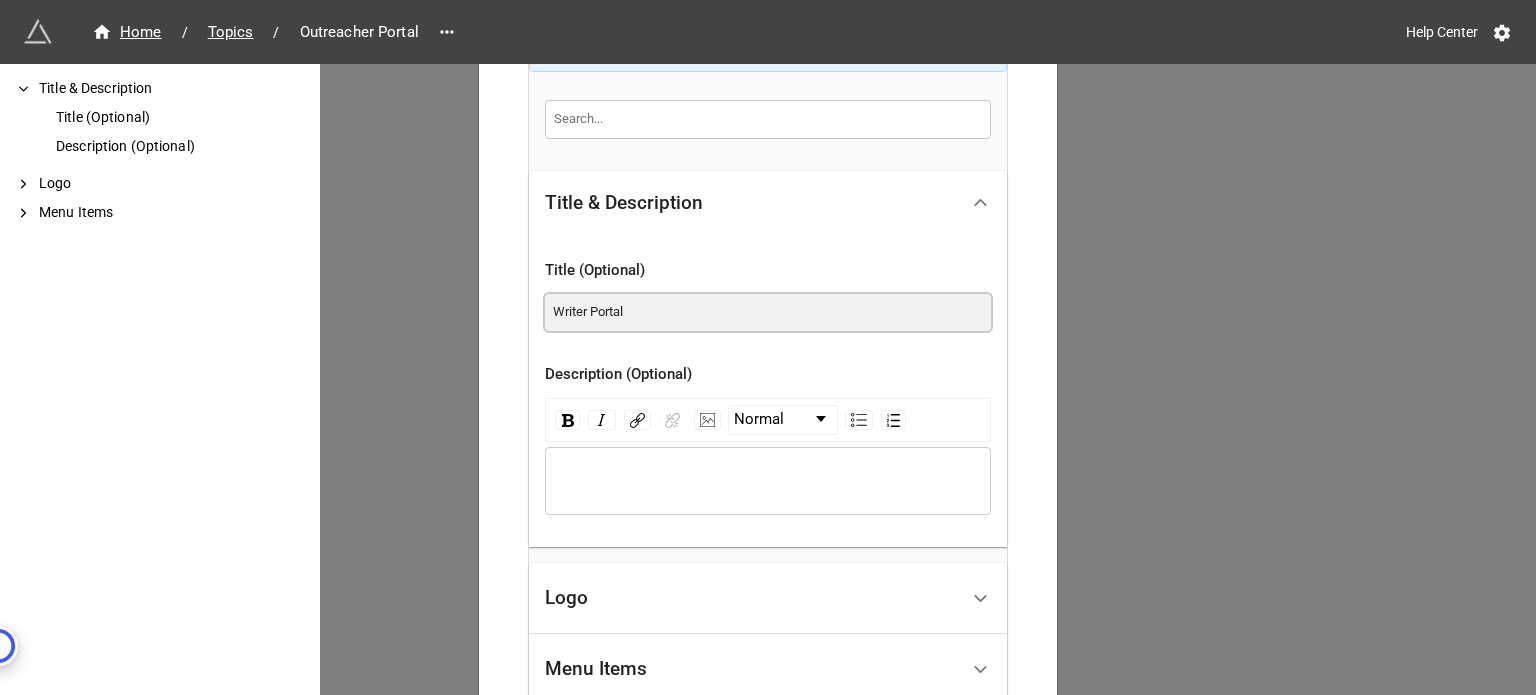 click on "Writer Portal" at bounding box center (768, 312) 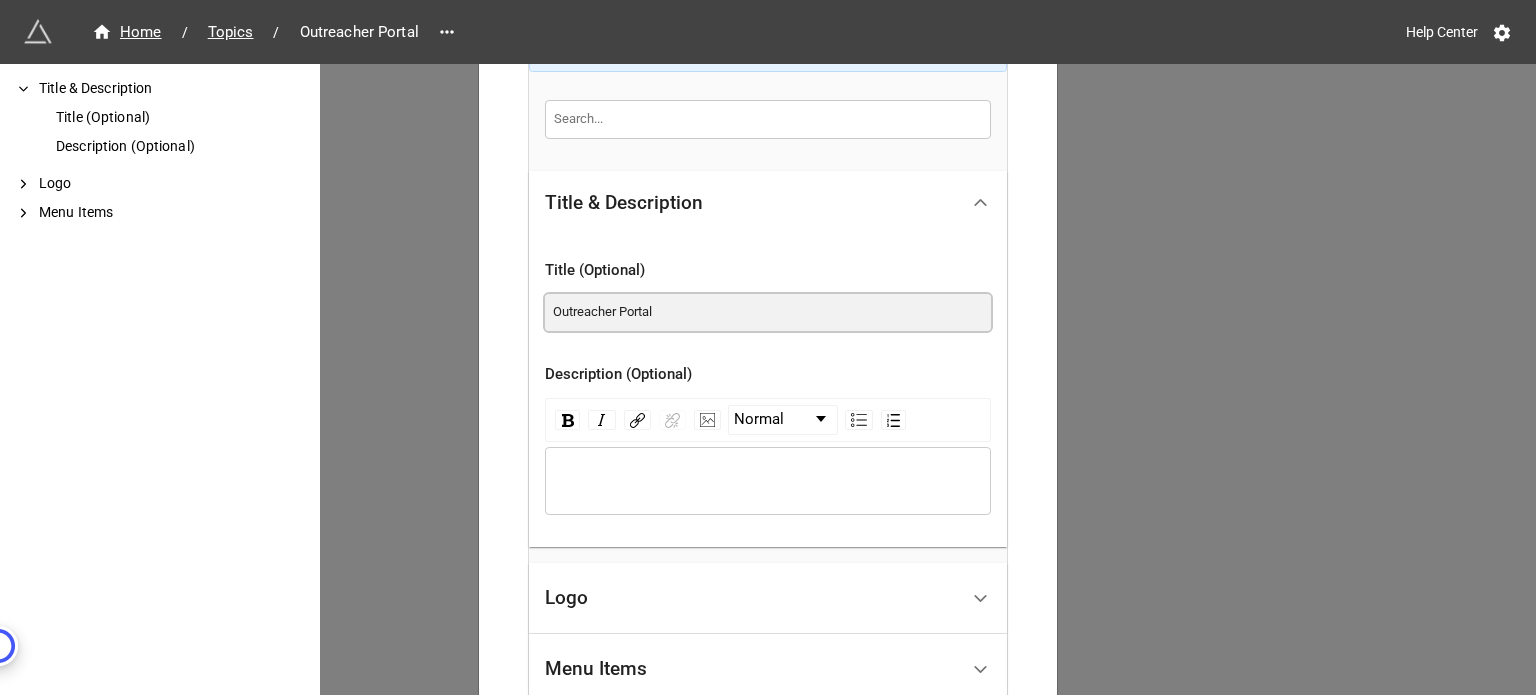 type on "Outreacher Portal" 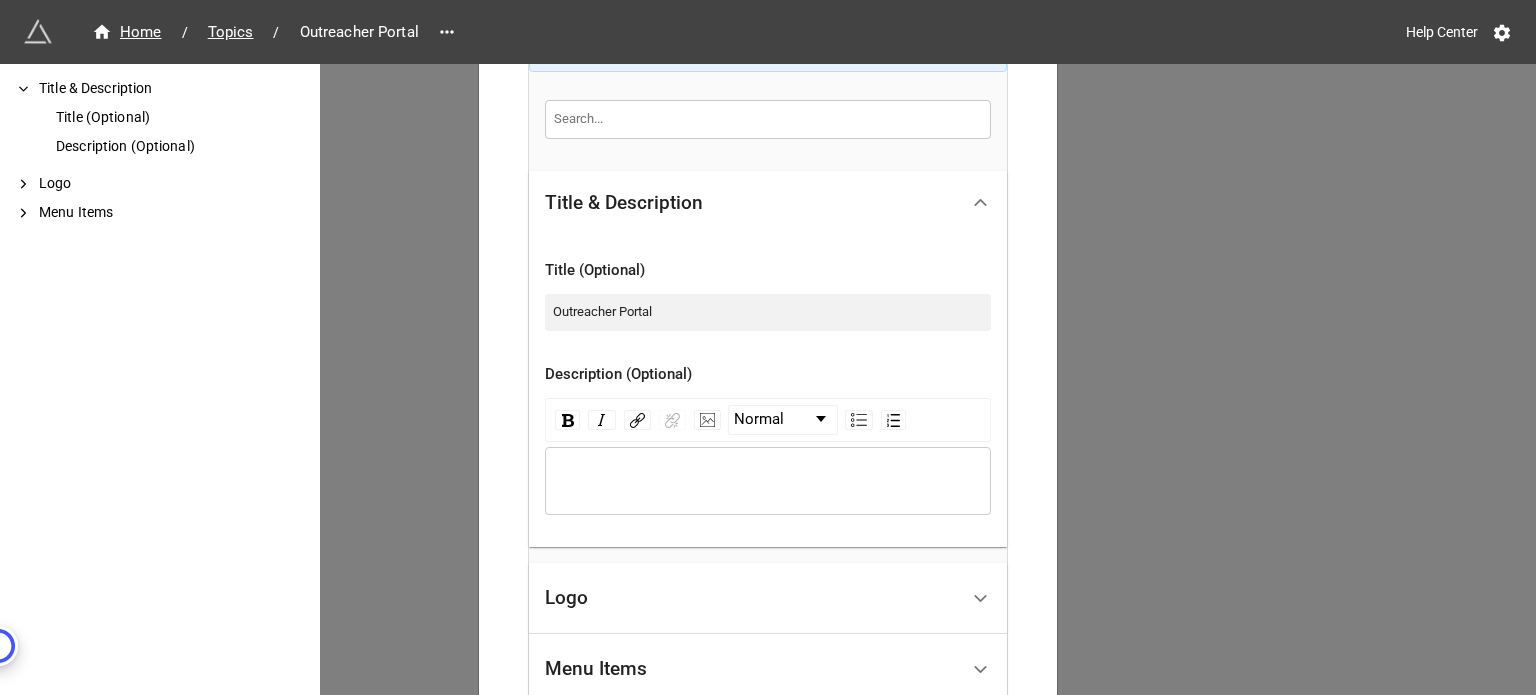 click at bounding box center (768, 119) 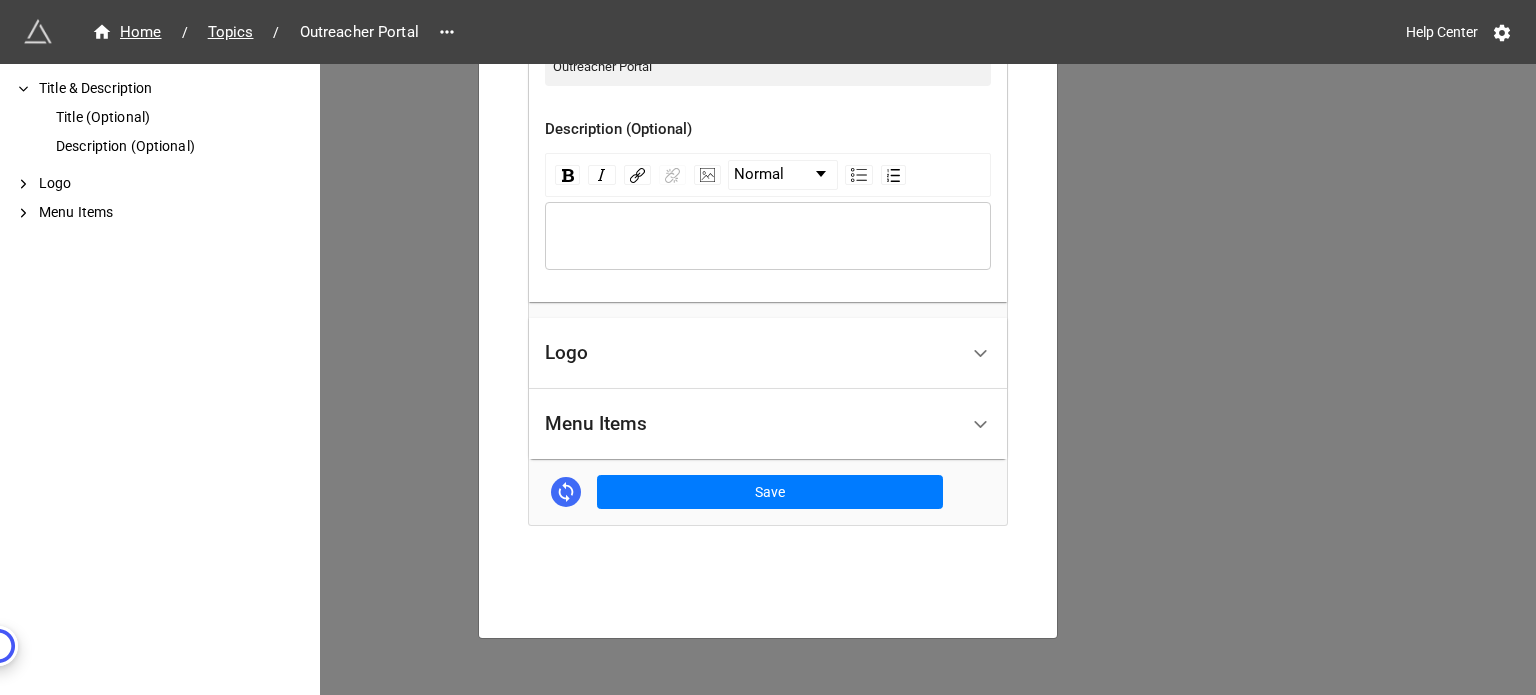 click on "Logo" at bounding box center (751, 353) 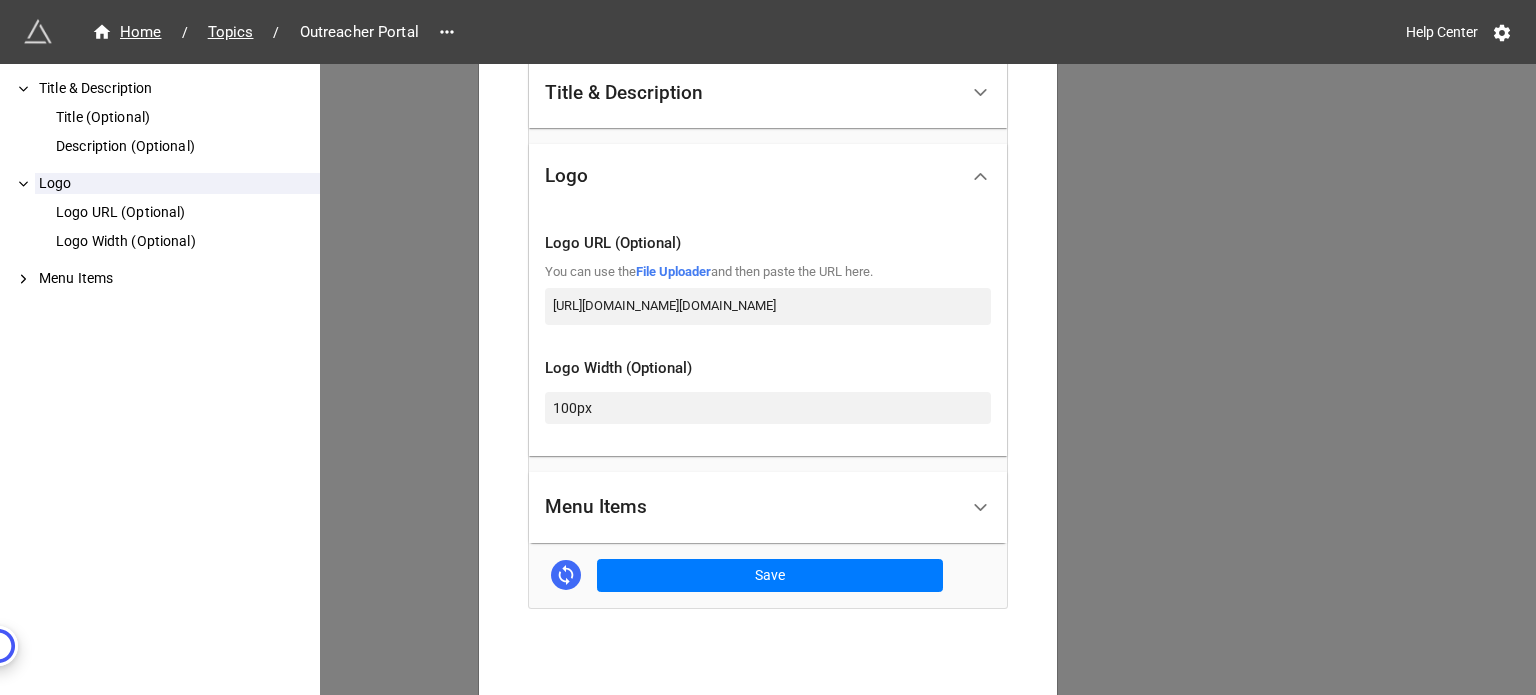 scroll, scrollTop: 581, scrollLeft: 0, axis: vertical 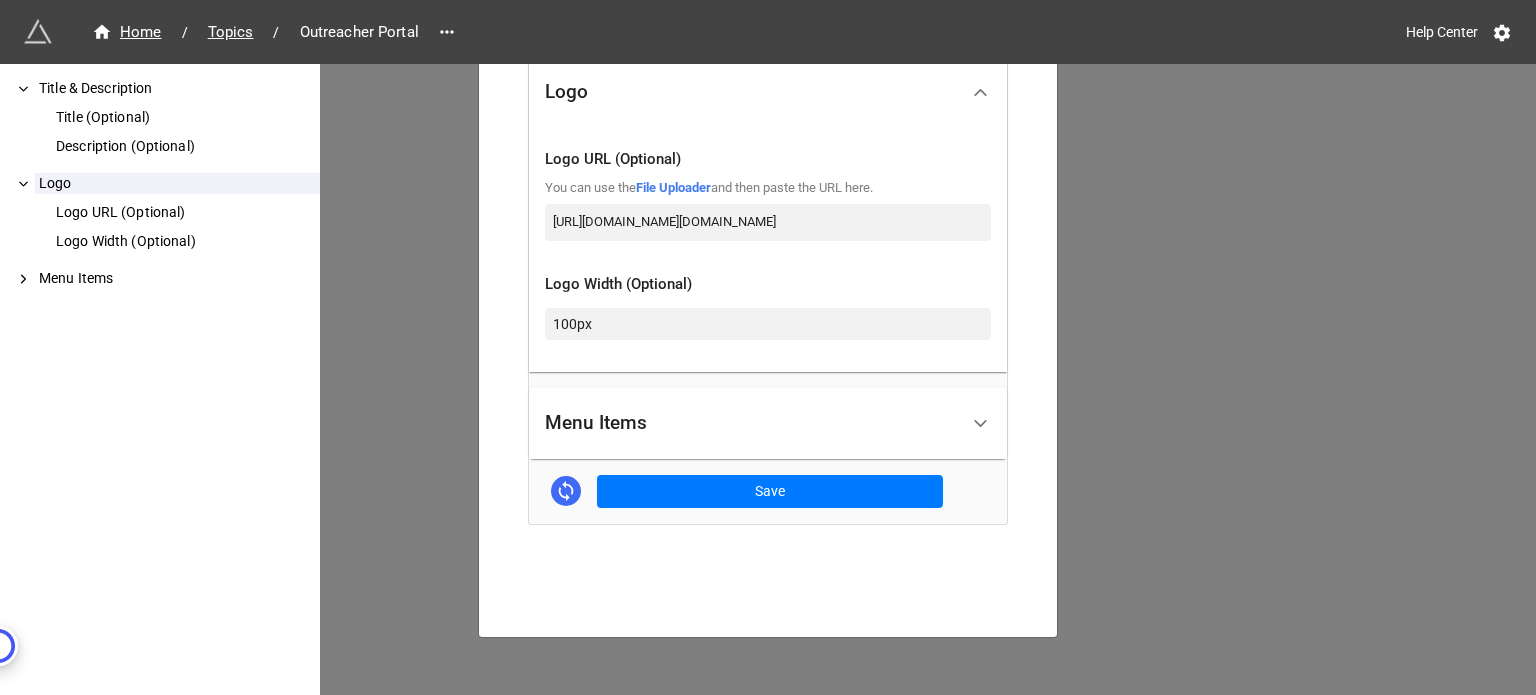 click on "Menu Items" at bounding box center [751, 423] 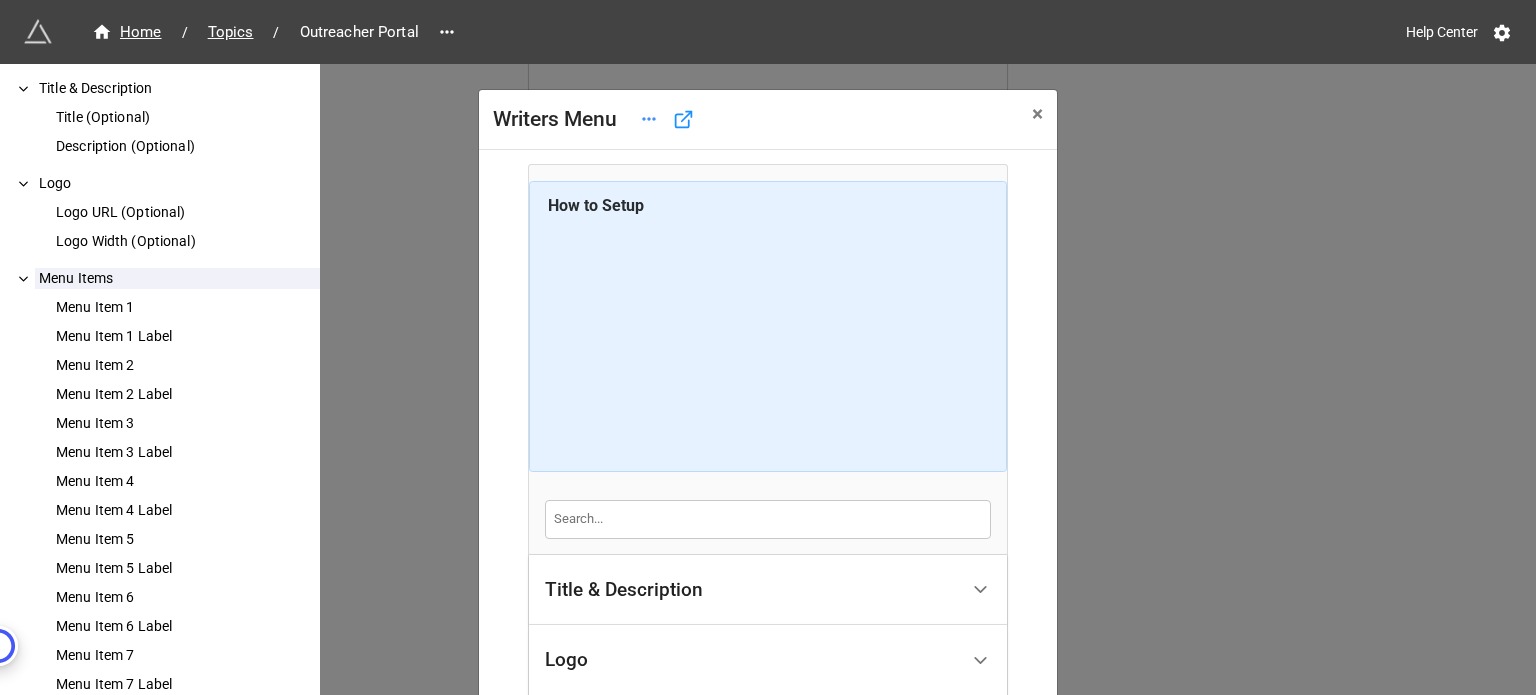 scroll, scrollTop: 0, scrollLeft: 0, axis: both 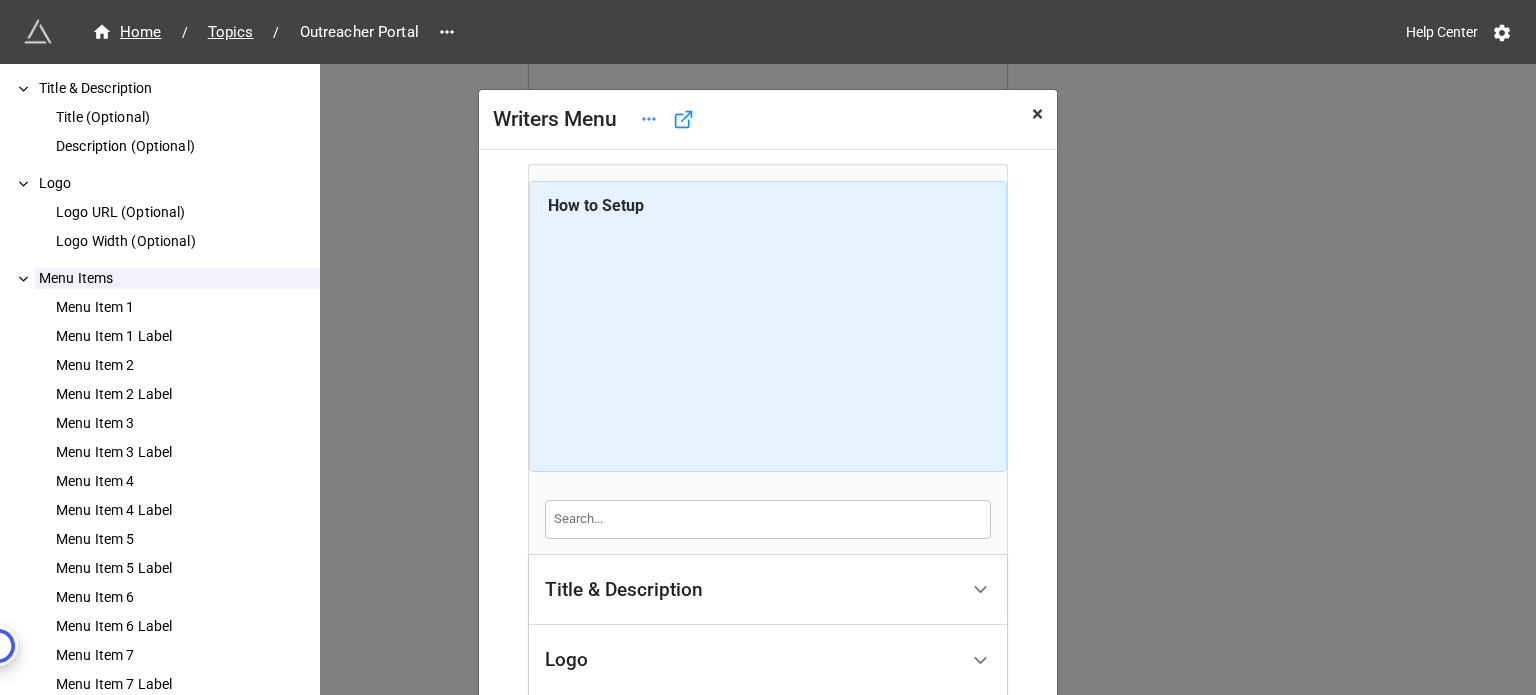 click on "×" at bounding box center (1037, 114) 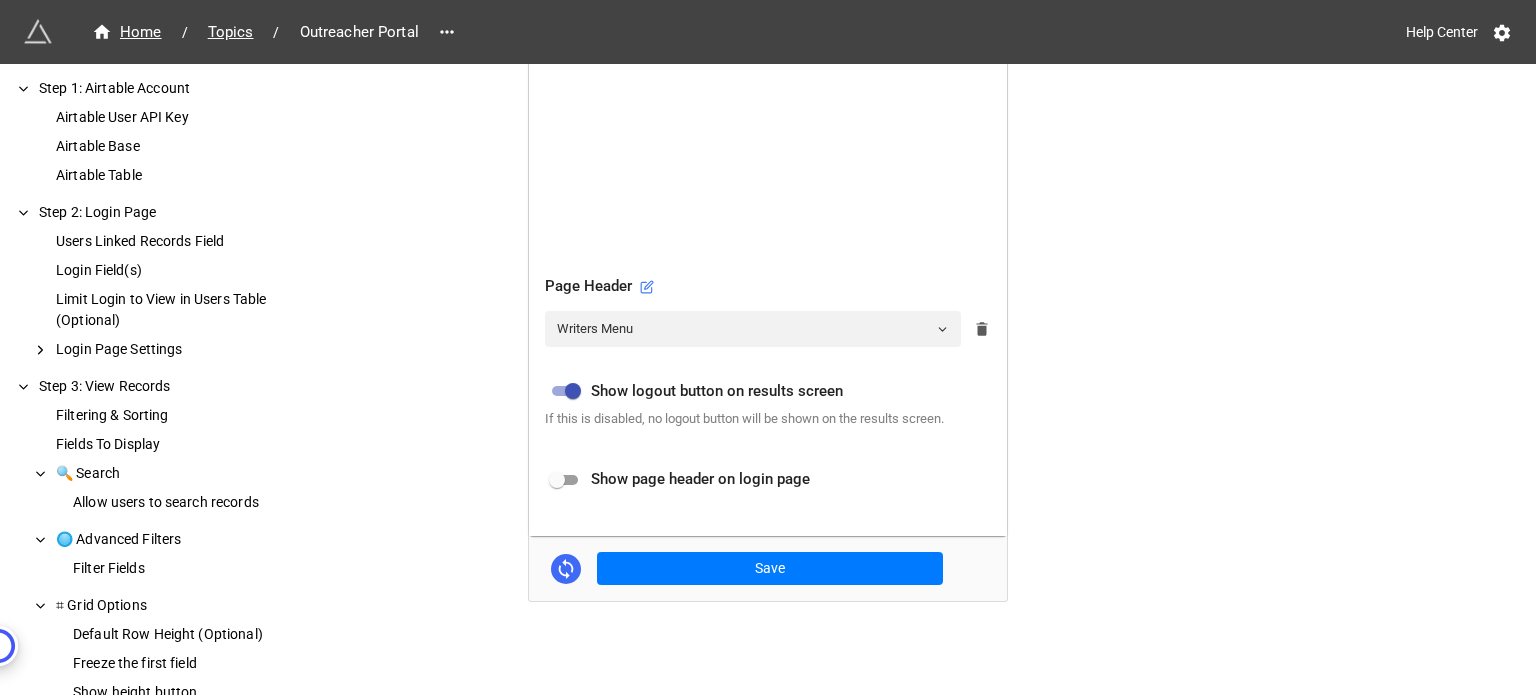 click 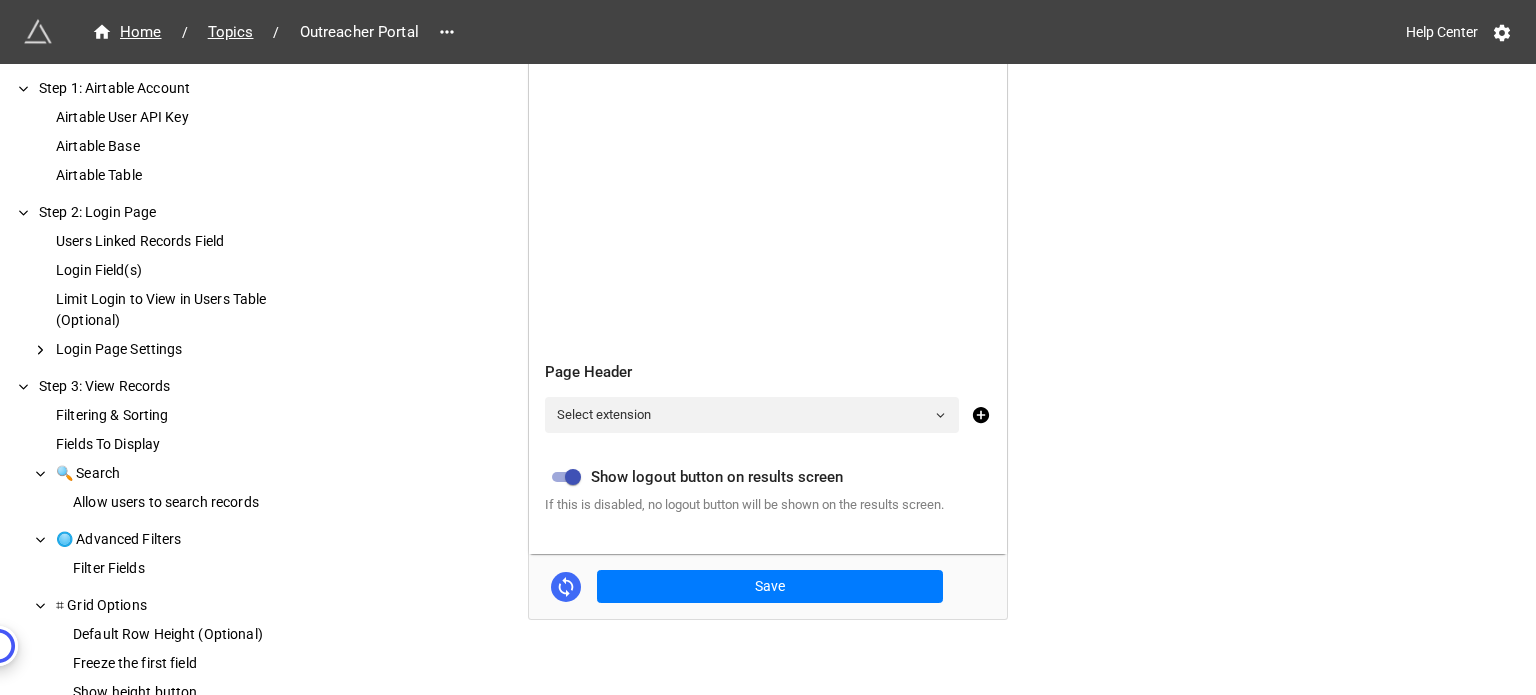 scroll, scrollTop: 900, scrollLeft: 0, axis: vertical 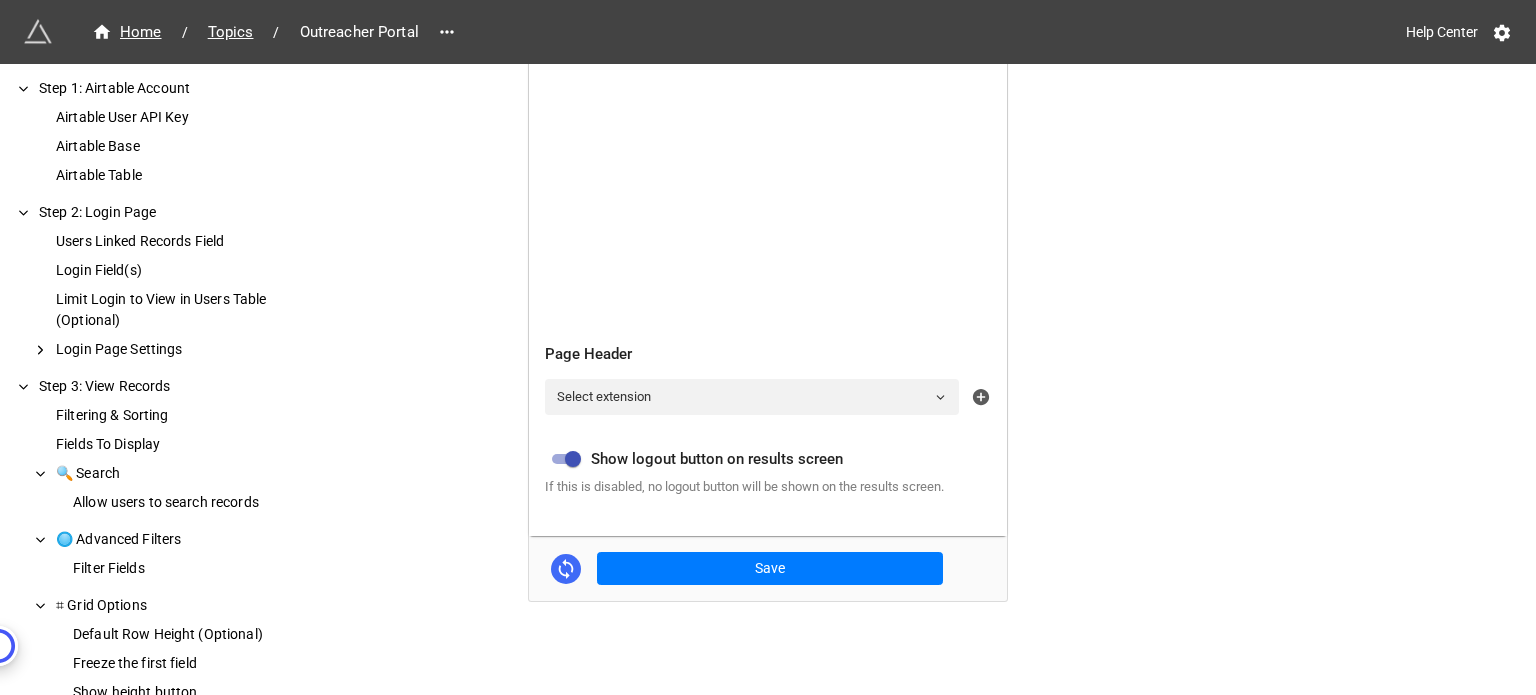 click 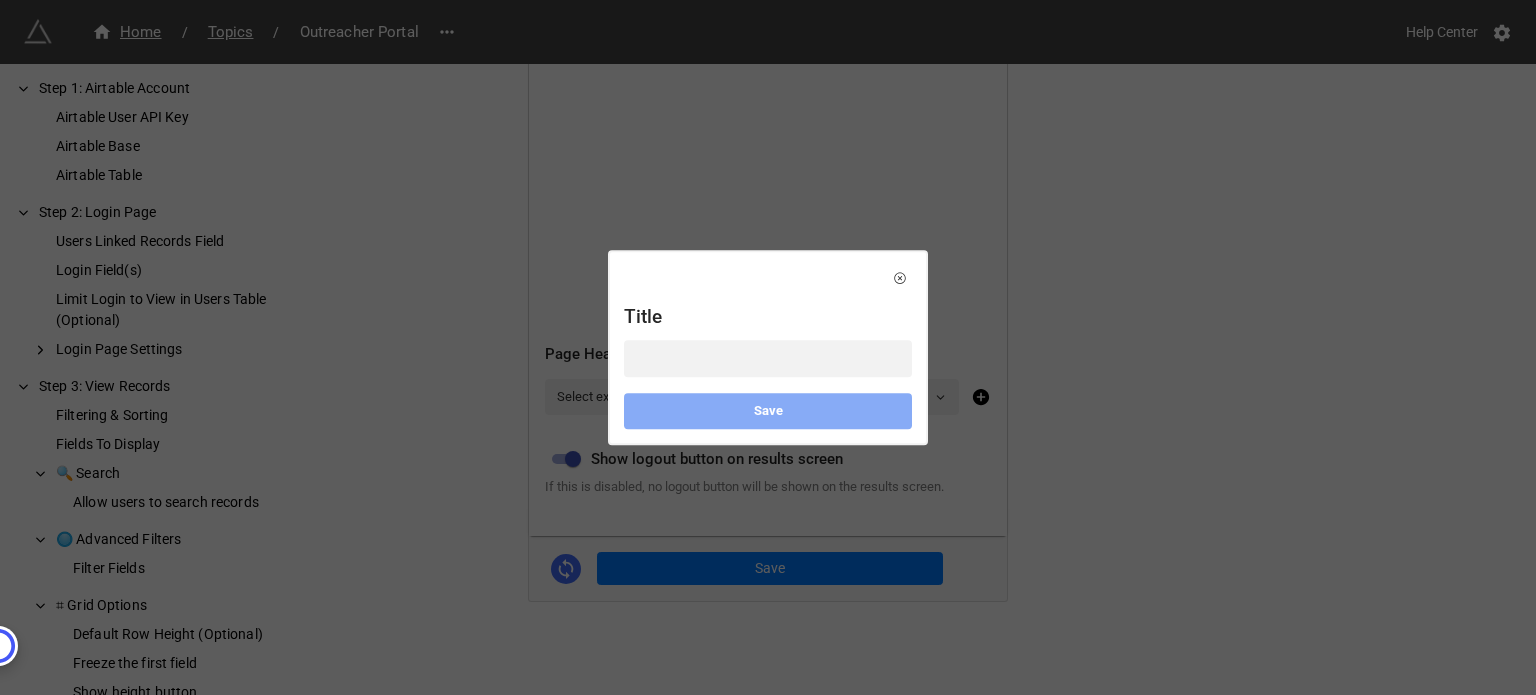 click at bounding box center (768, 358) 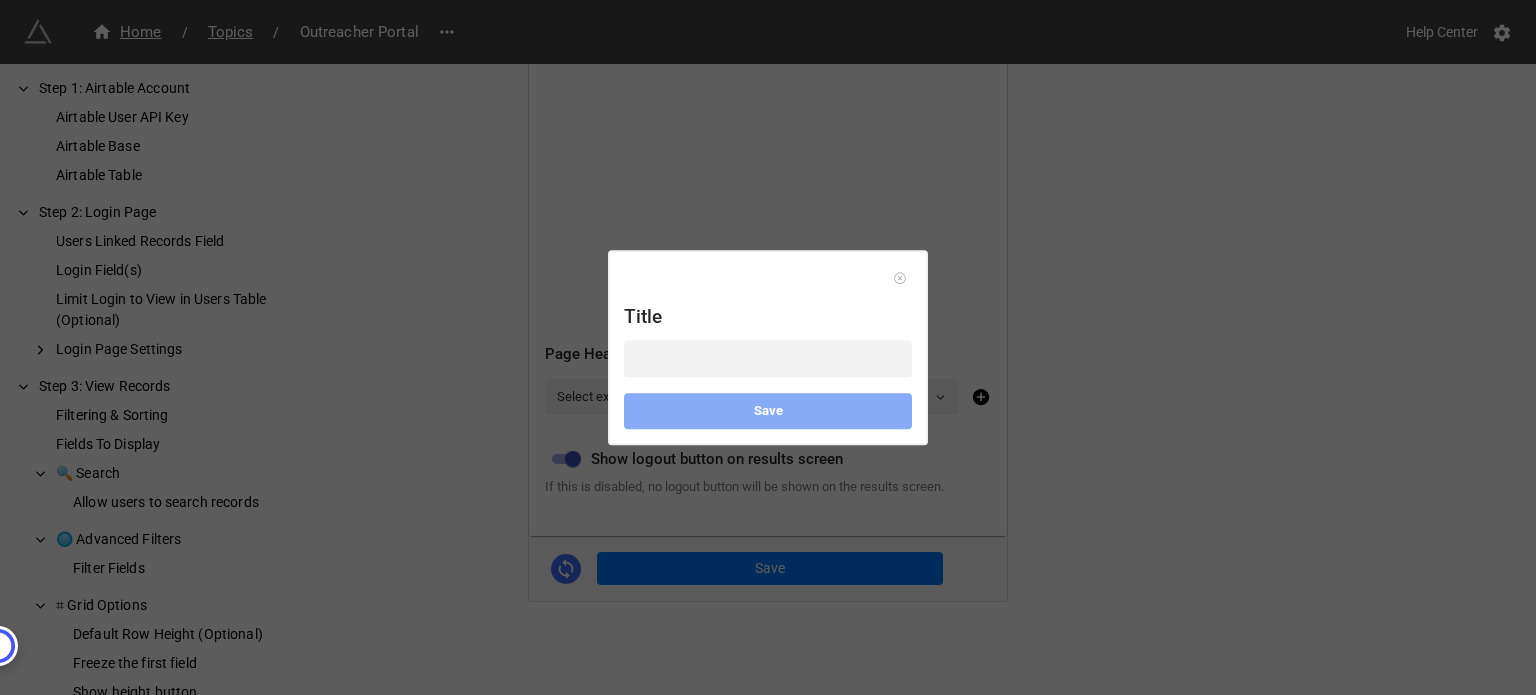 click 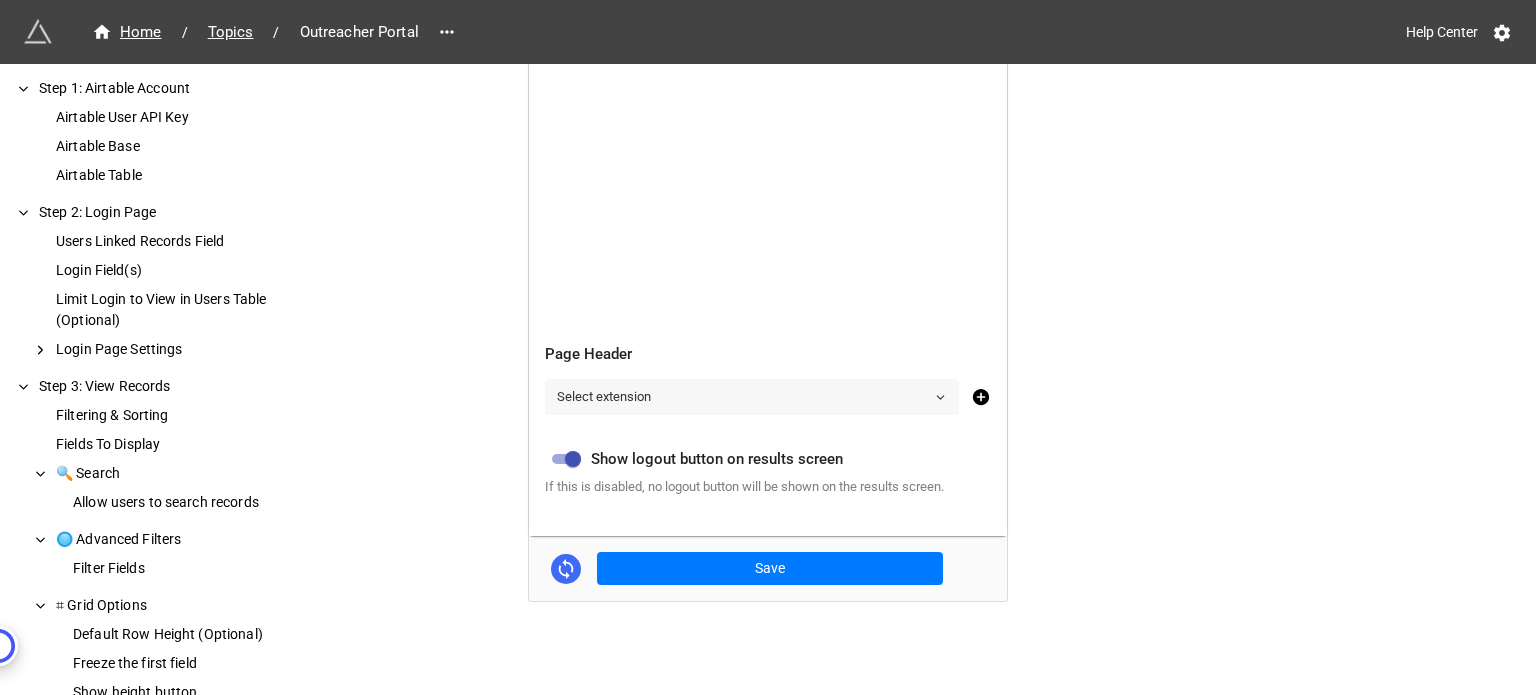 click on "Select extension" at bounding box center (752, 397) 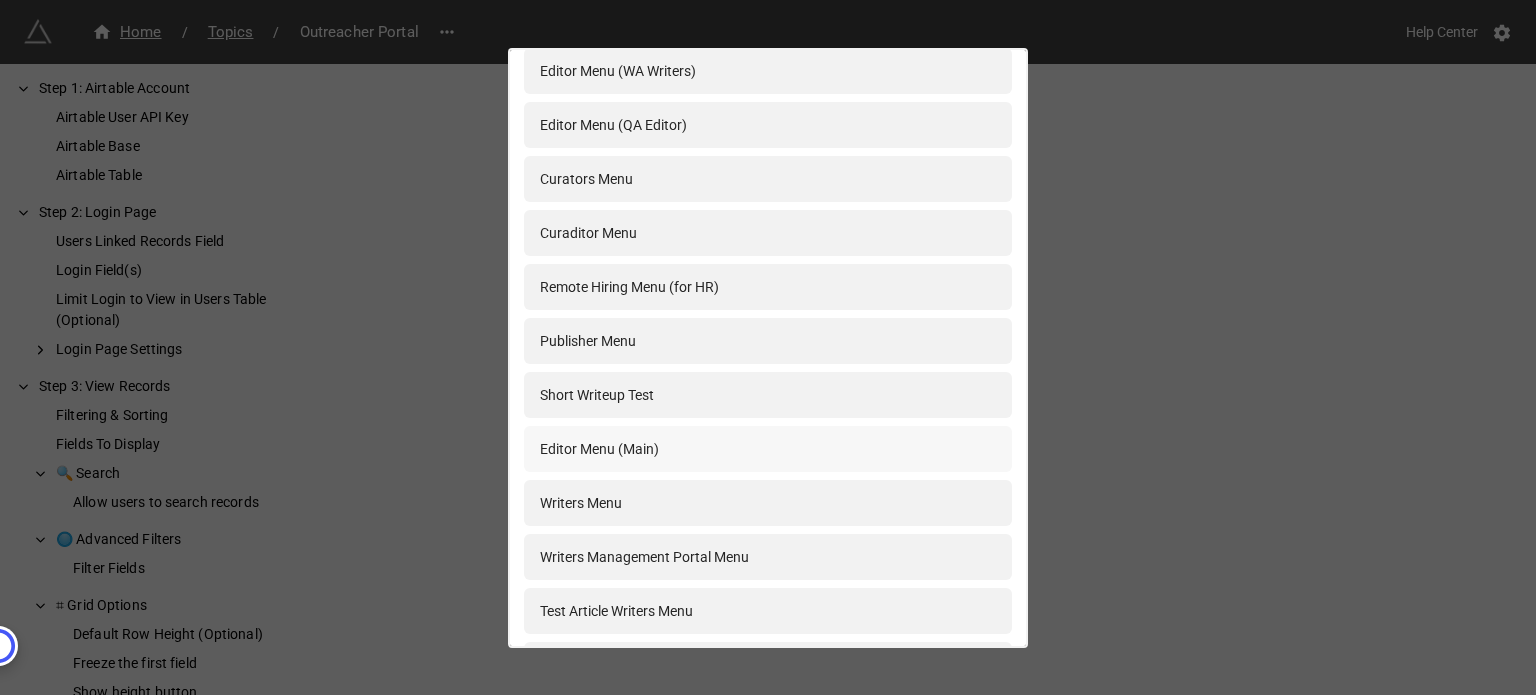 scroll, scrollTop: 0, scrollLeft: 0, axis: both 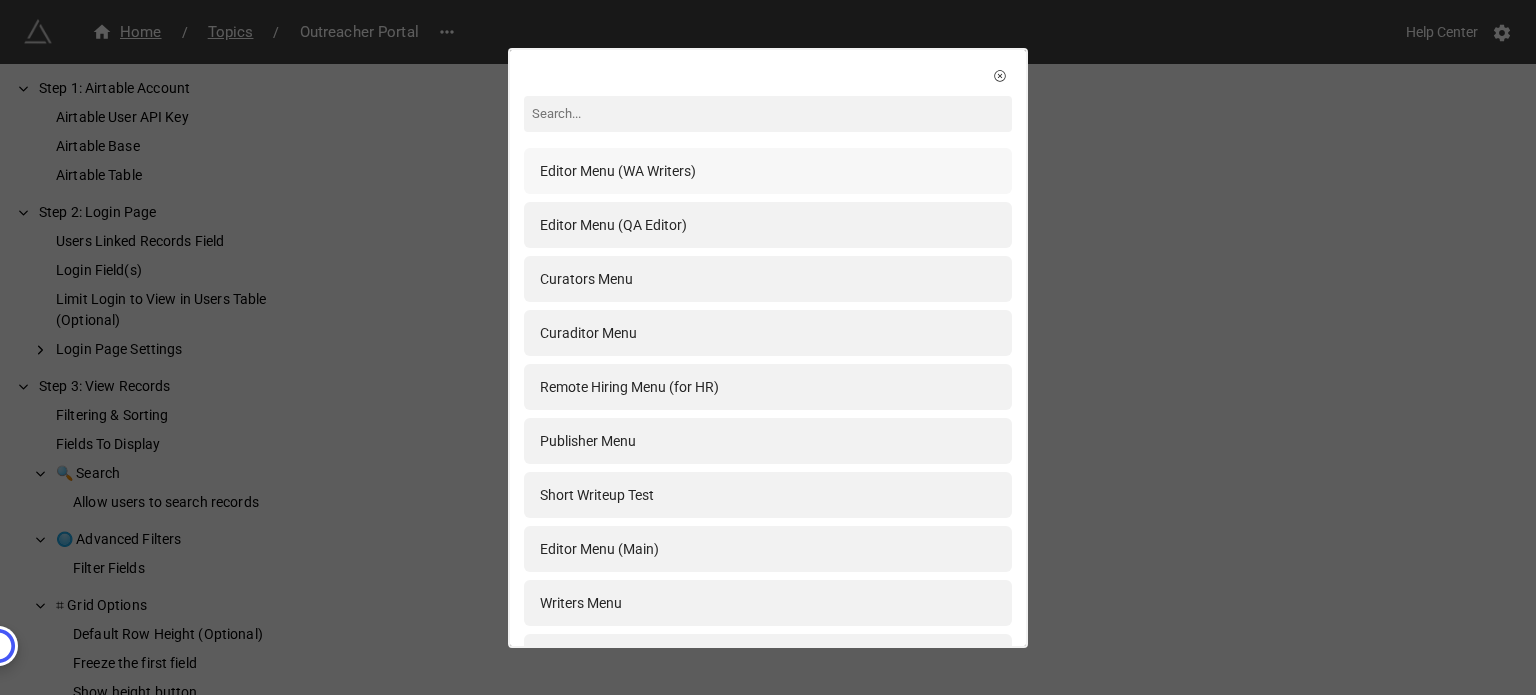 click on "Editor Menu (WA Writers)" at bounding box center [768, 171] 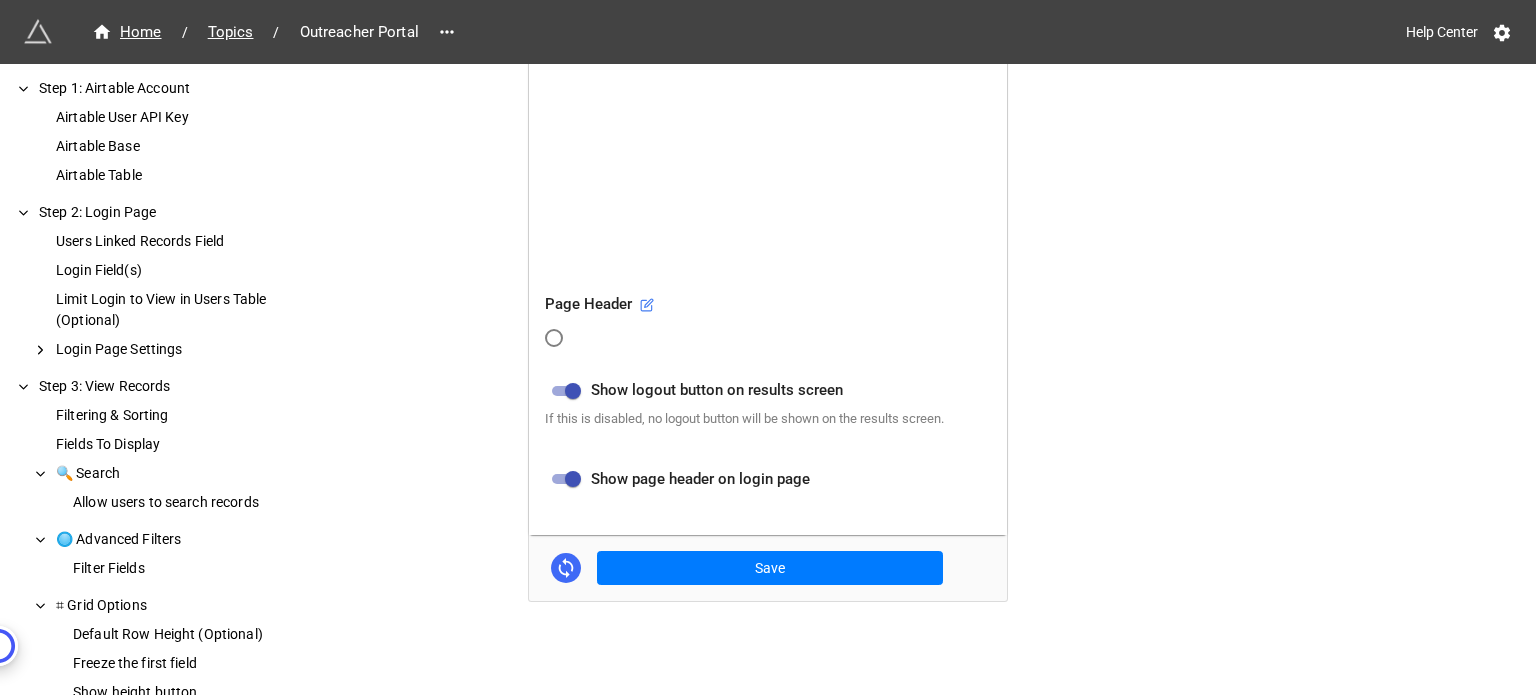 scroll, scrollTop: 968, scrollLeft: 0, axis: vertical 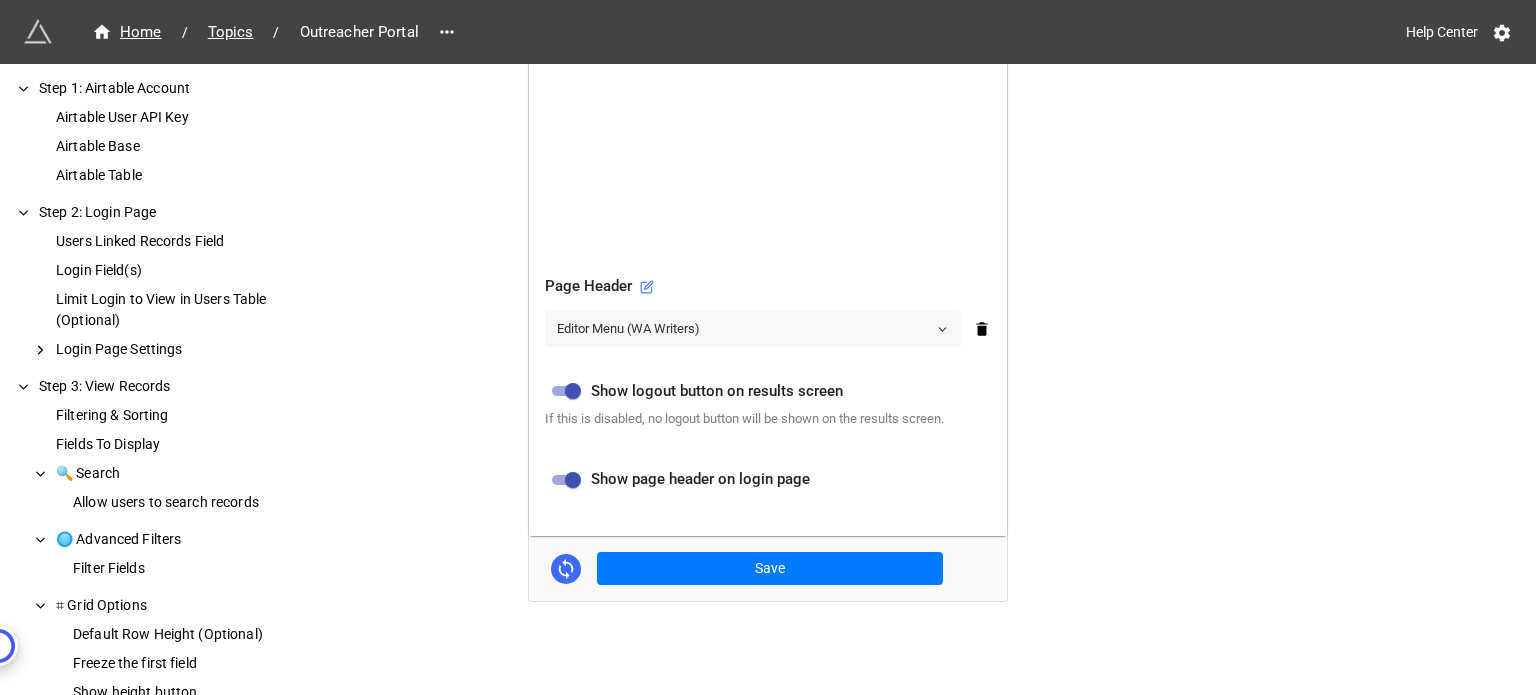 click on "Editor Menu (WA Writers)" at bounding box center (753, 329) 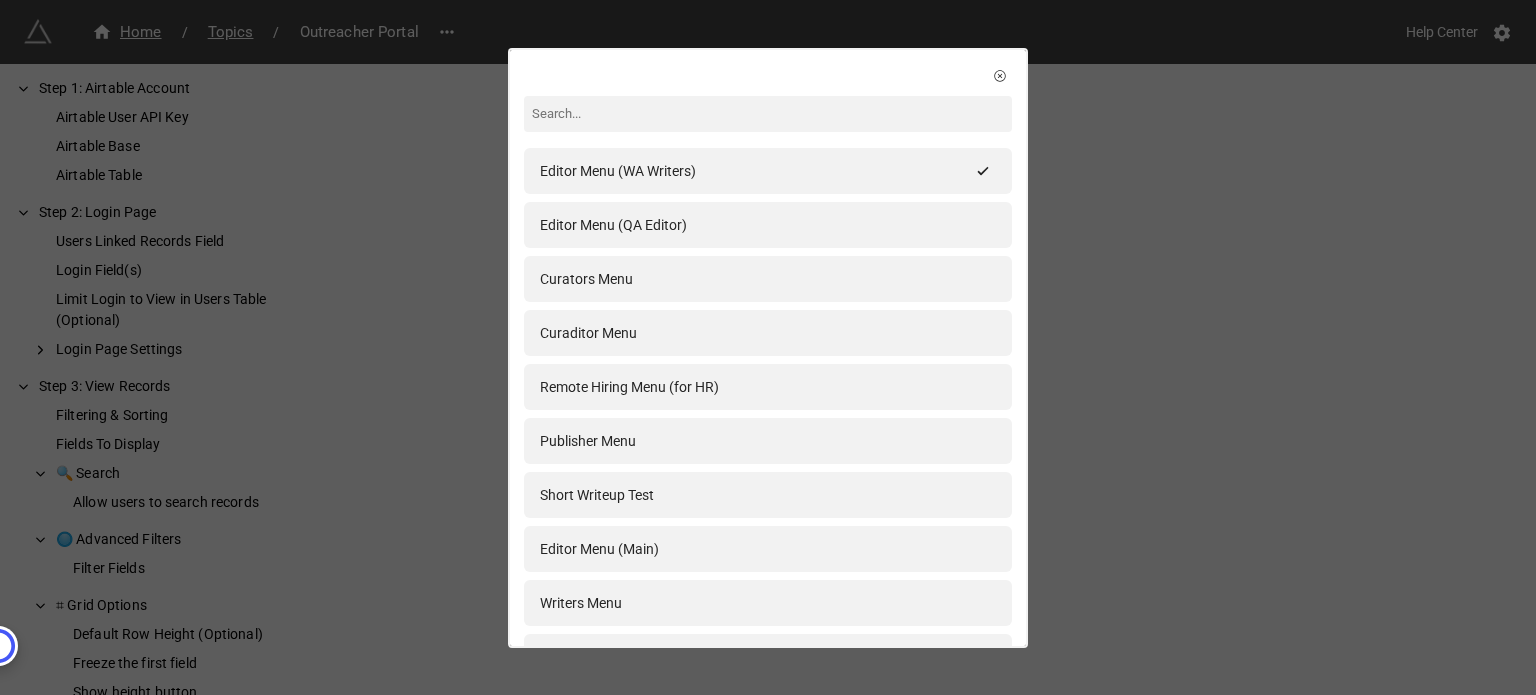 click on "Editor Menu (WA Writers) Editor Menu (QA Editor) Curators Menu Curaditor Menu Remote Hiring Menu (for HR) Publisher Menu Short Writeup Test Editor Menu (Main) Writers Menu Writers Management Portal Menu Test Article Writers Menu Editor Menu (Writers) Remote Hiring Candidates Menu PM Menu Zenius Guest Posts Menu admins Menu Sr. Editor Menu HR Menu Writer Hiring Menu Data Entry Menu Content Planner Menu new Writer Menu Editor Menu (Content Planners)" at bounding box center [768, 347] 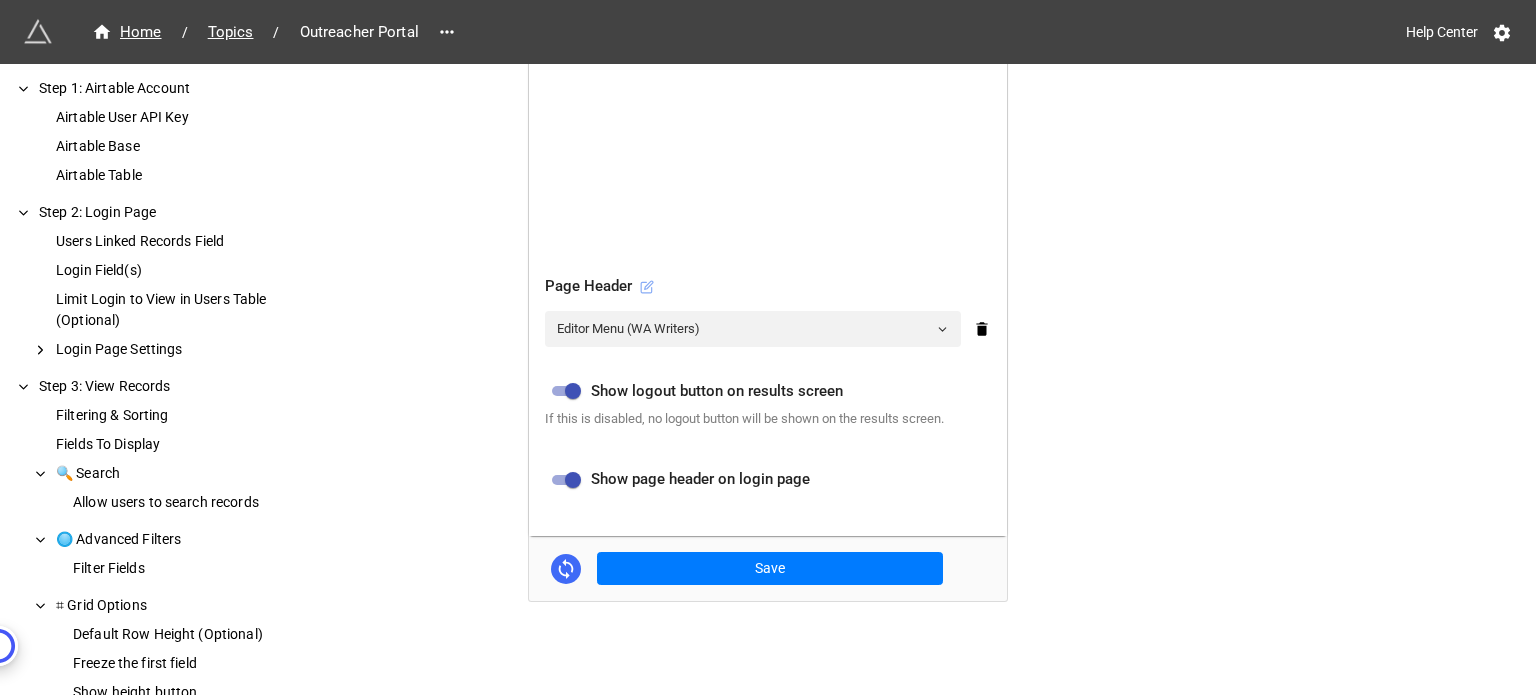 click 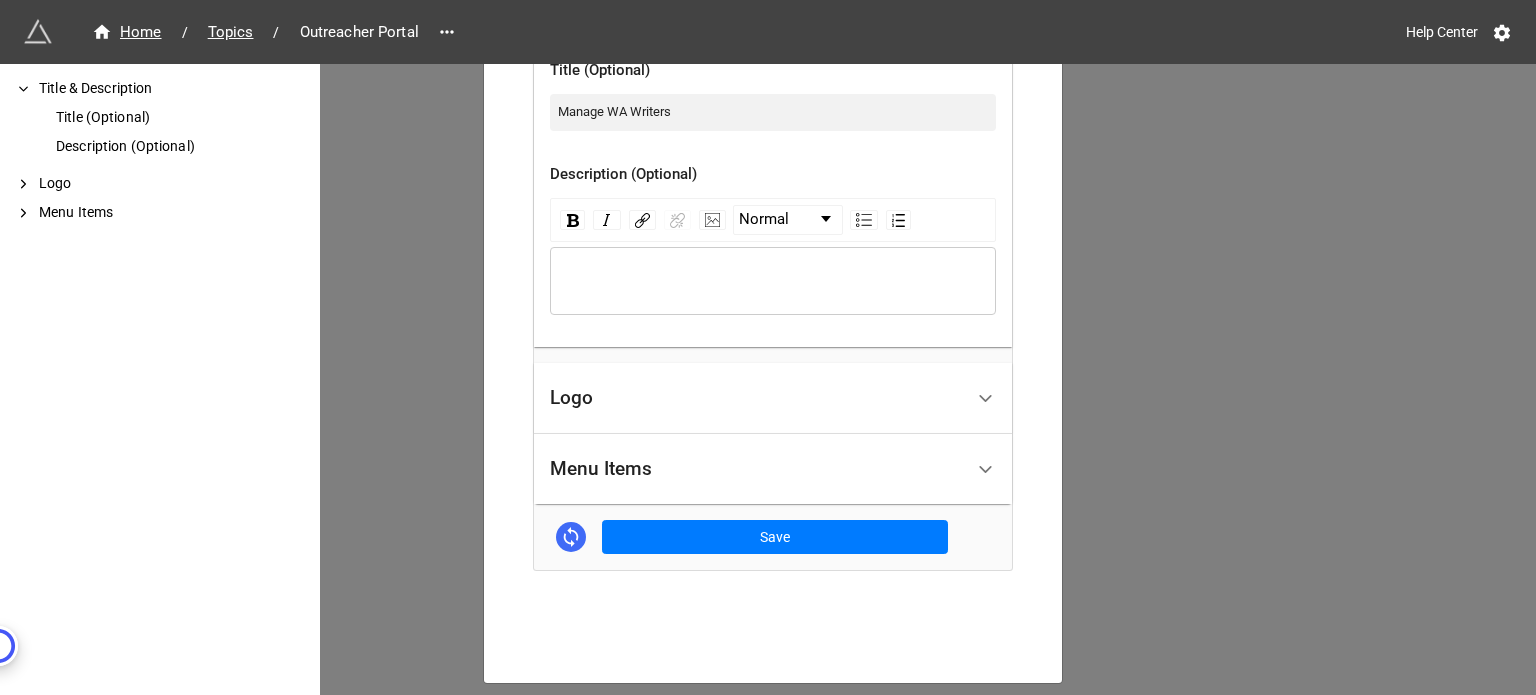 click on "Logo" at bounding box center (756, 398) 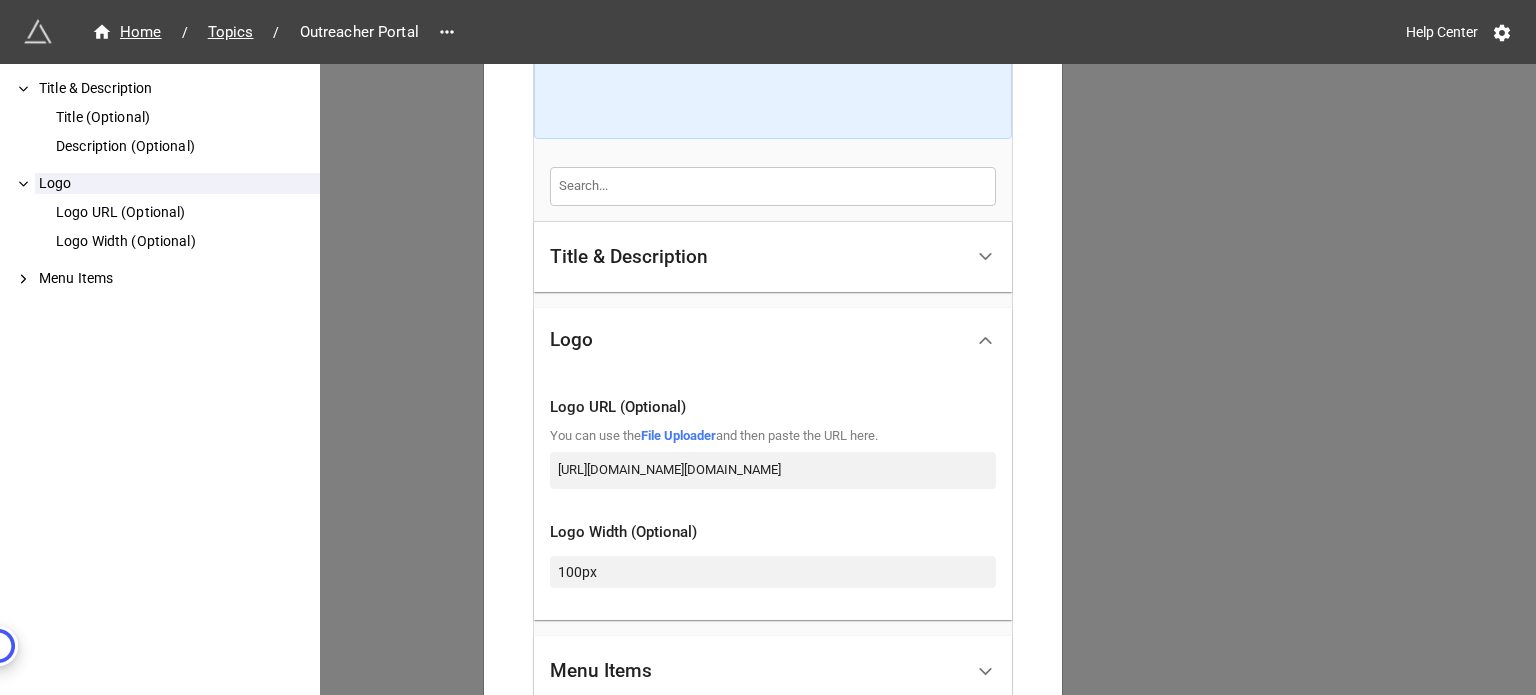 scroll, scrollTop: 533, scrollLeft: 0, axis: vertical 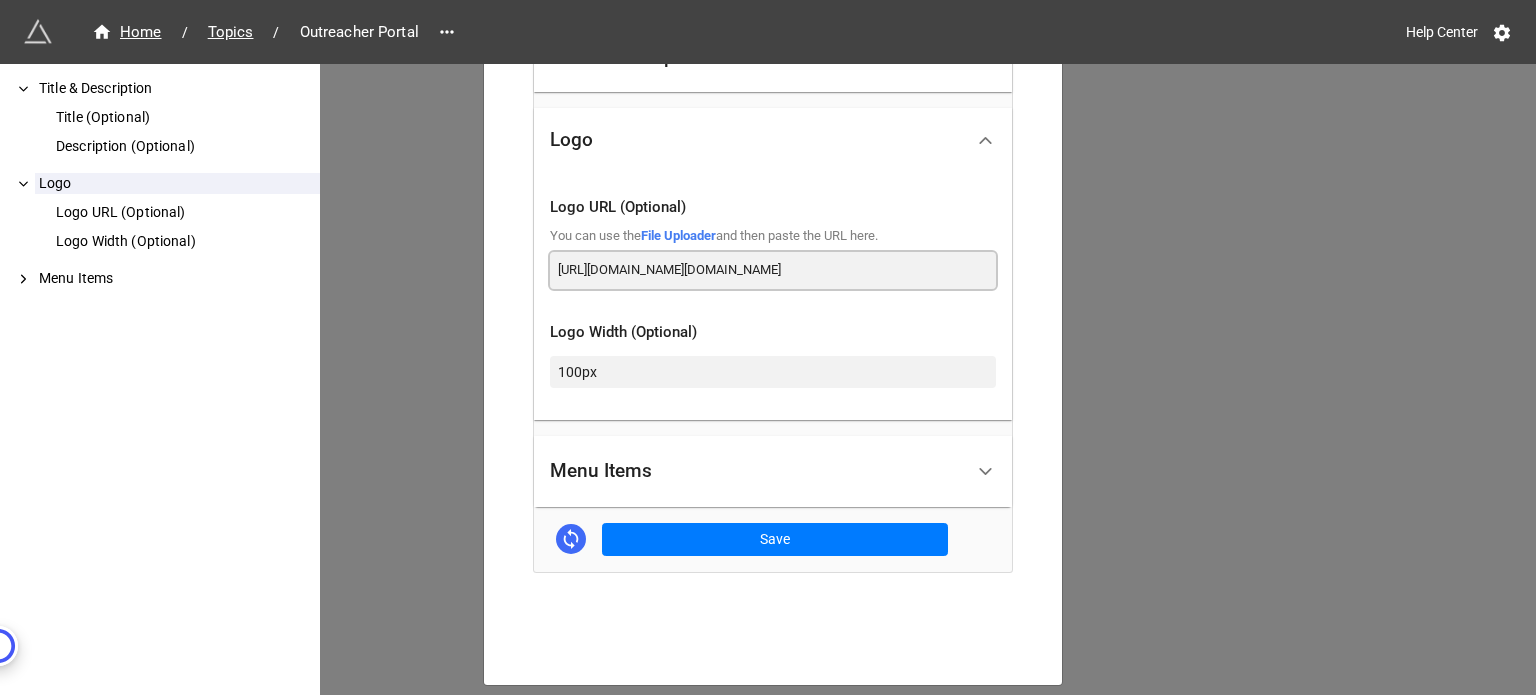 click on "https://firebasestorage.googleapis.com/v0/b/app-store-81d55.appspot.com/o/wyFDzeJ2e7%2FME%20Portal%20Zenius%20Menu%20Logo%20(163%20x%2050%20px).png?alt=media&token=5c1fbfd5-cd25-4352-9815-da2e98d20993" at bounding box center (773, 270) 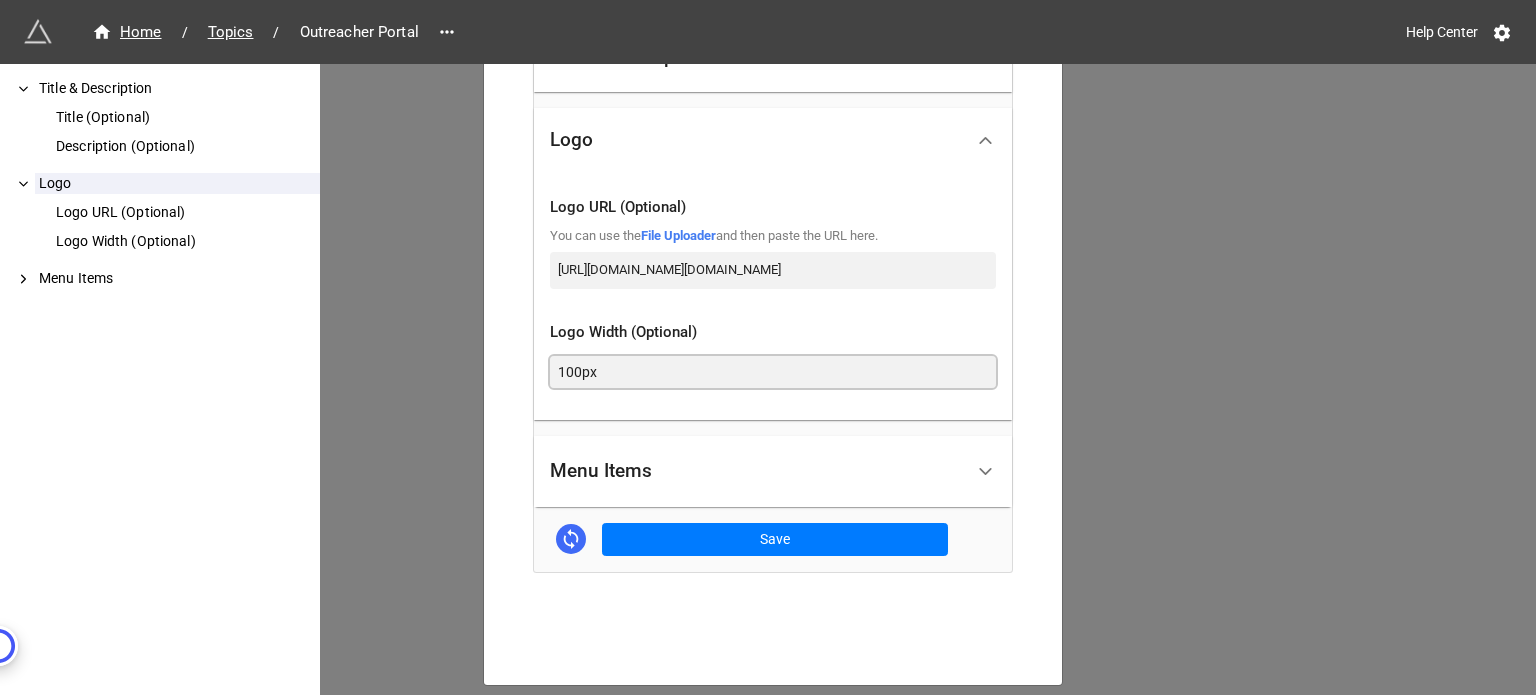 drag, startPoint x: 642, startPoint y: 374, endPoint x: 519, endPoint y: 352, distance: 124.95199 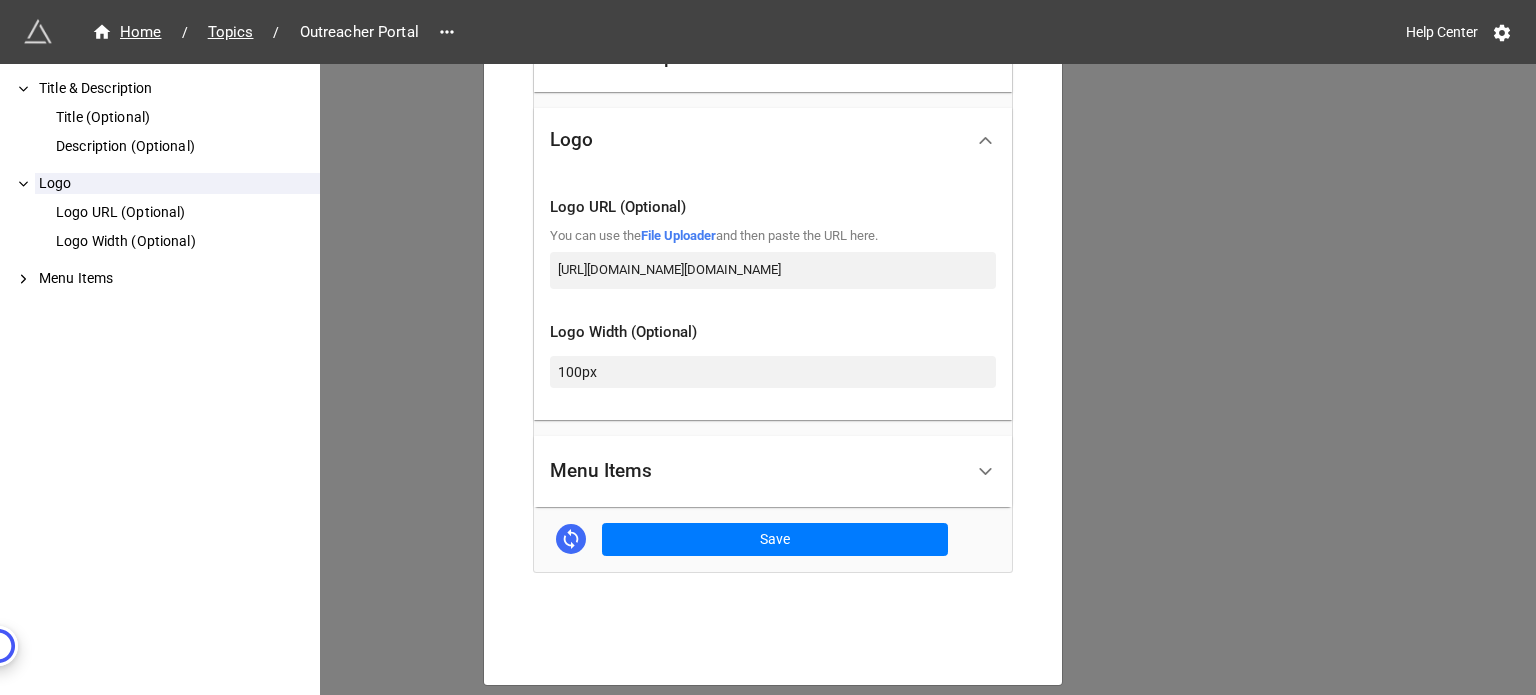 click on "Menu Items" at bounding box center (756, 471) 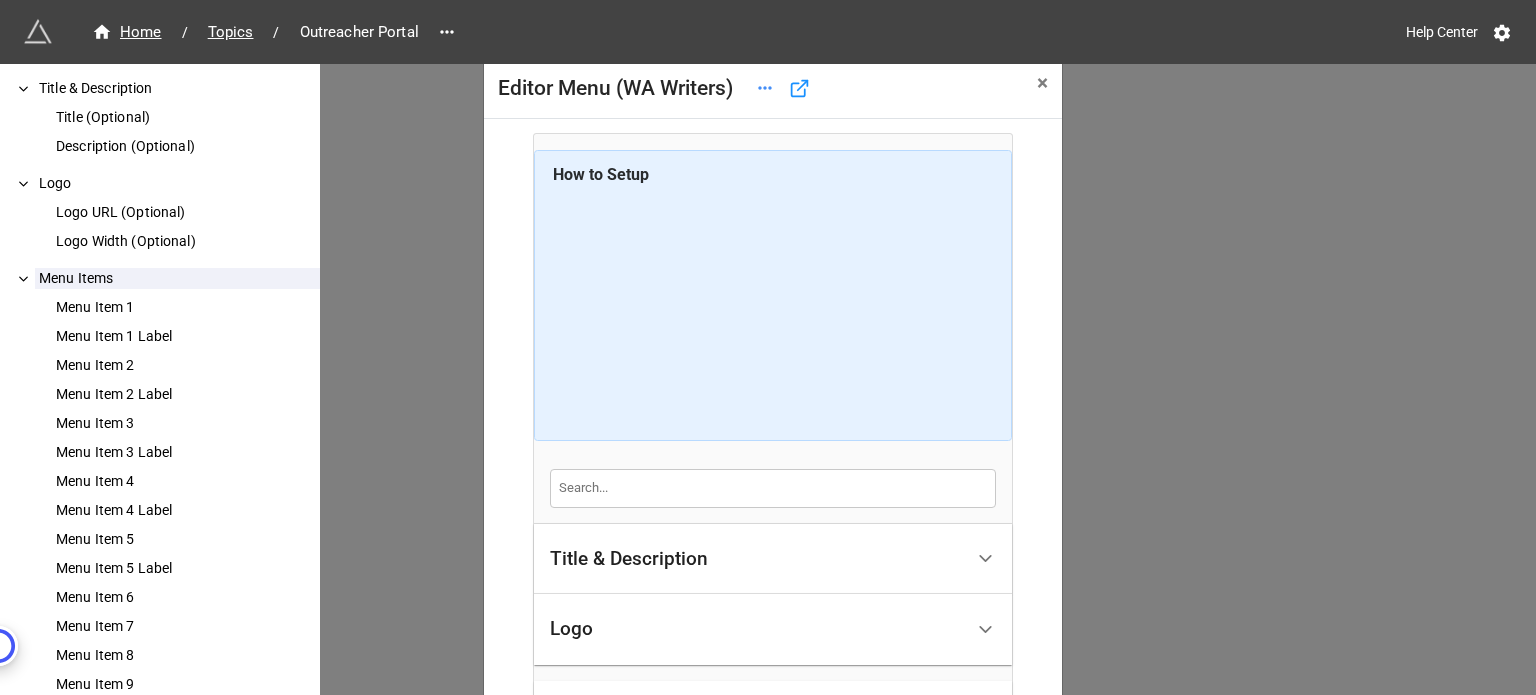 scroll, scrollTop: 0, scrollLeft: 0, axis: both 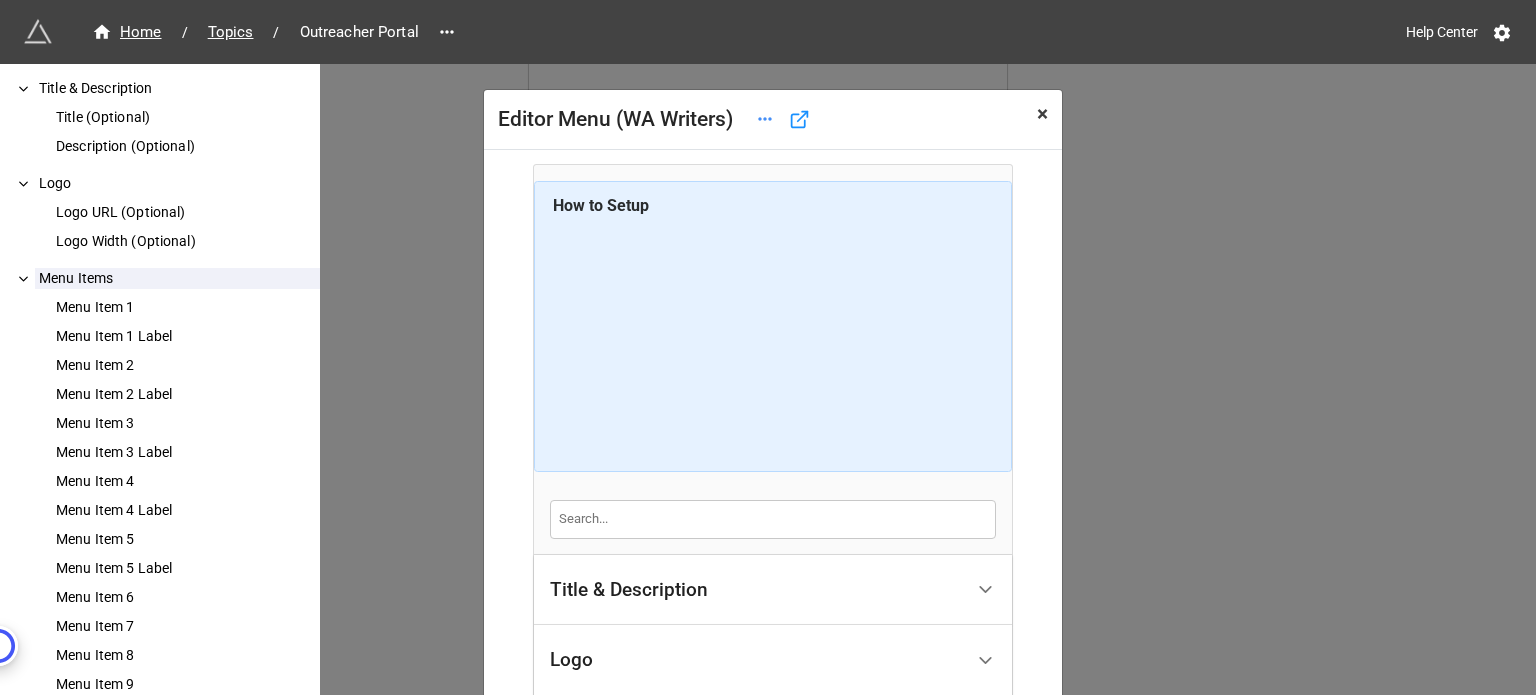 click on "× Close" at bounding box center (1042, 114) 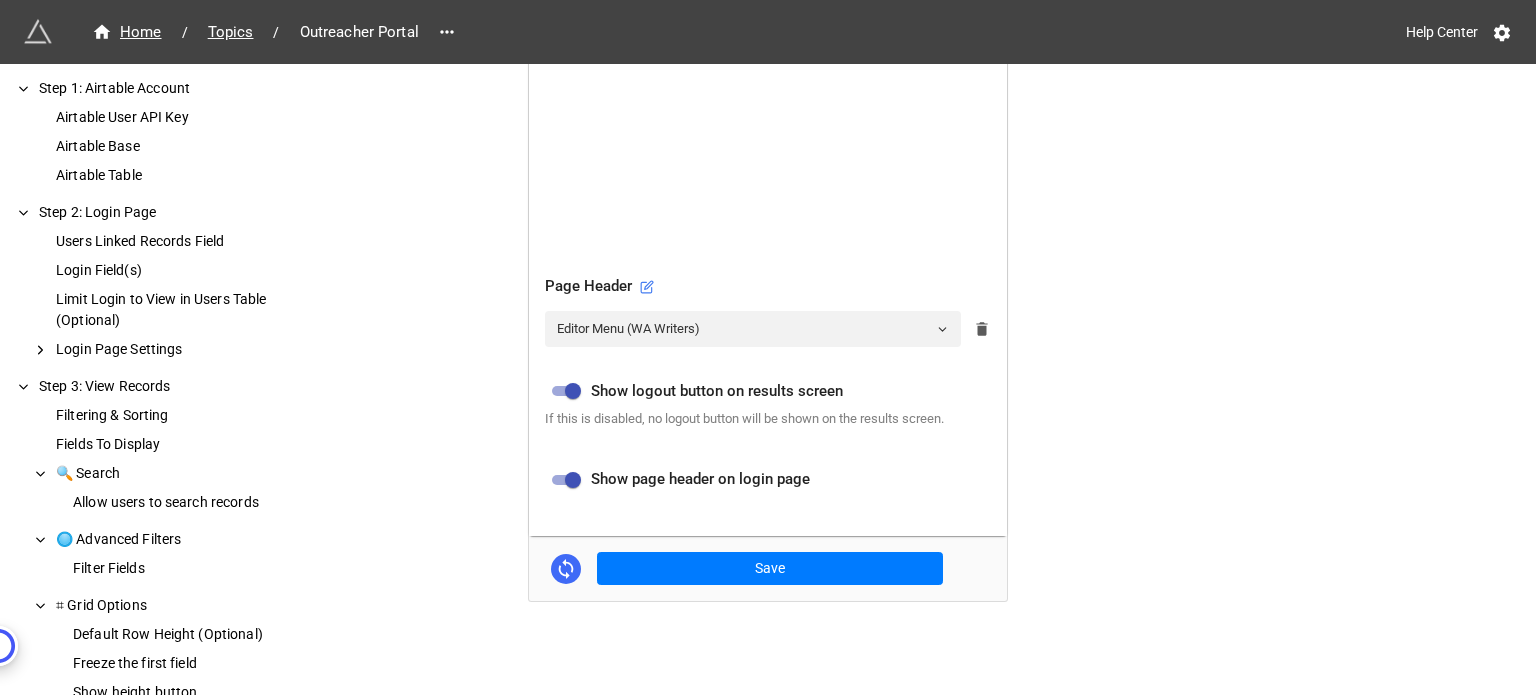 click 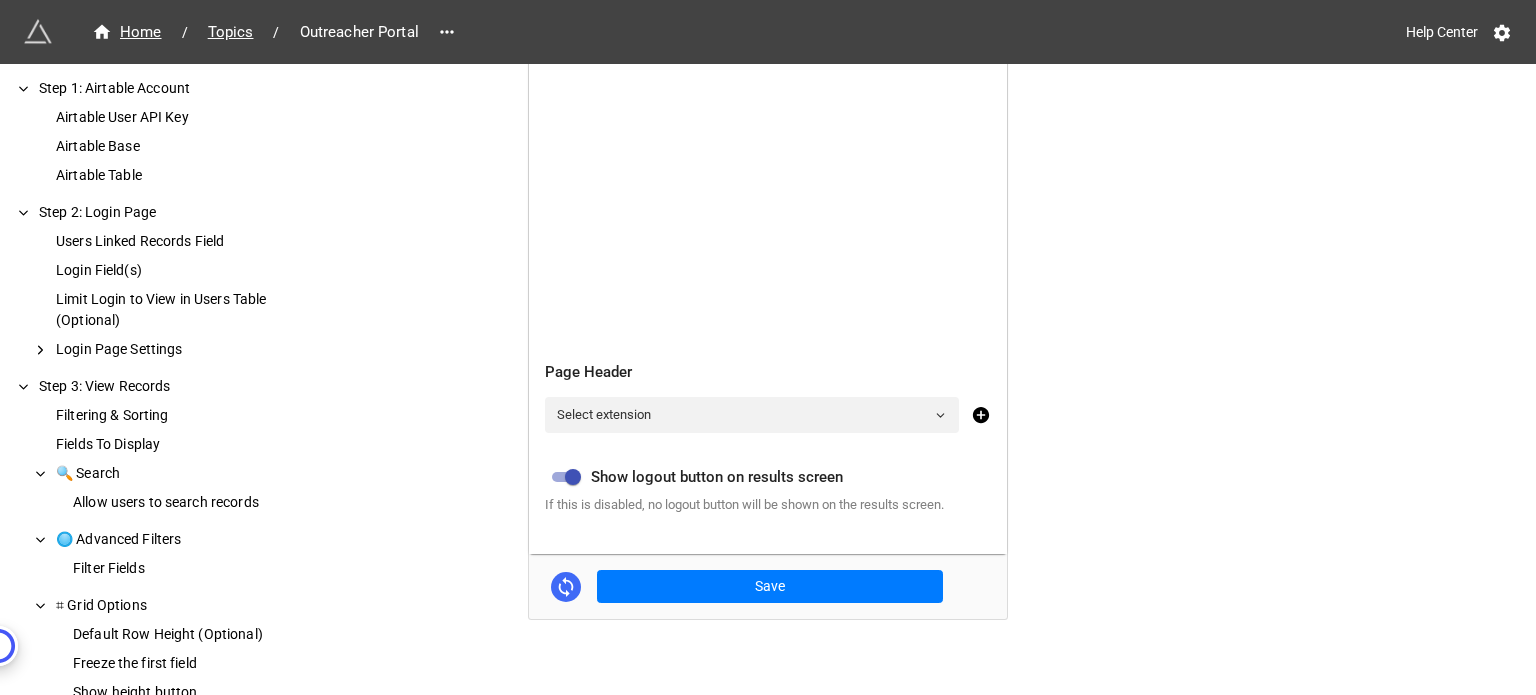 scroll, scrollTop: 900, scrollLeft: 0, axis: vertical 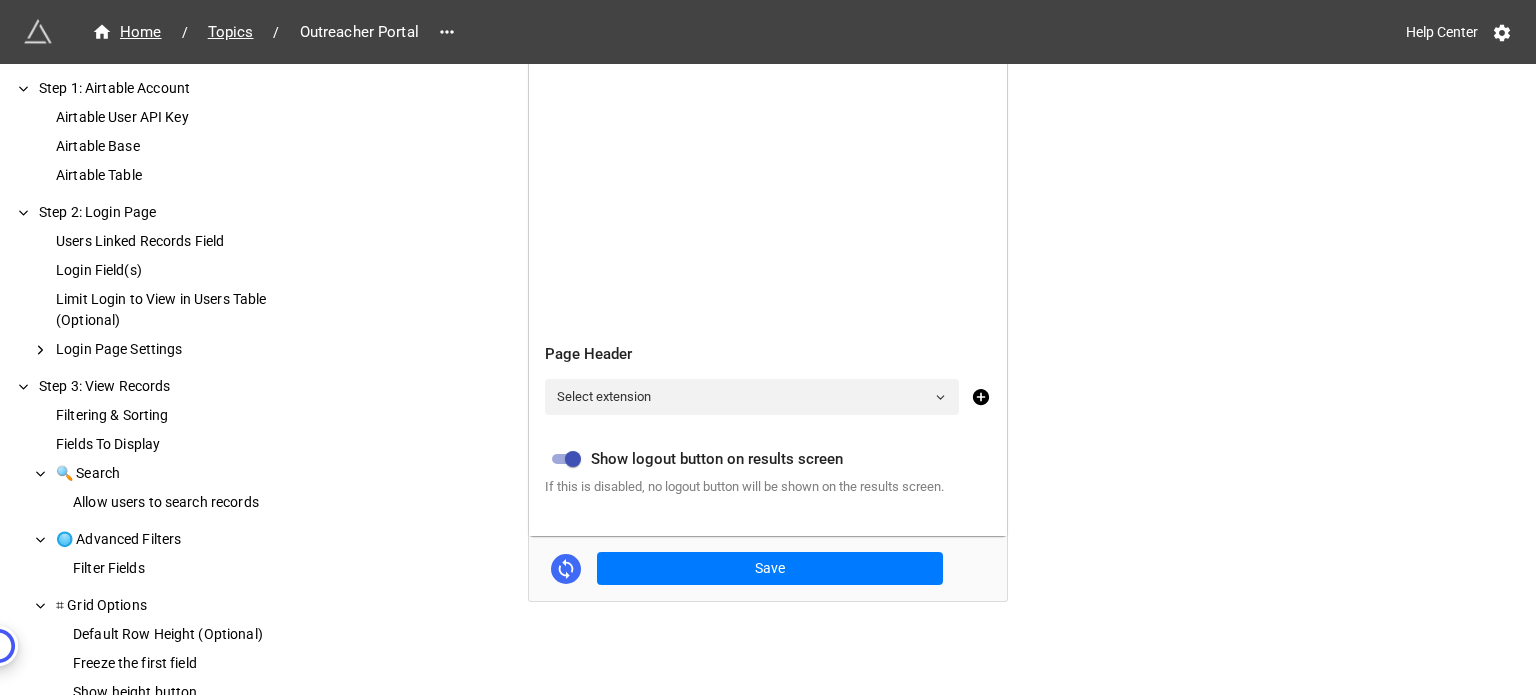 click on "Page Header Select extension Show logout button on results screen If this is disabled, no logout button will be shown on the results screen." at bounding box center (768, 291) 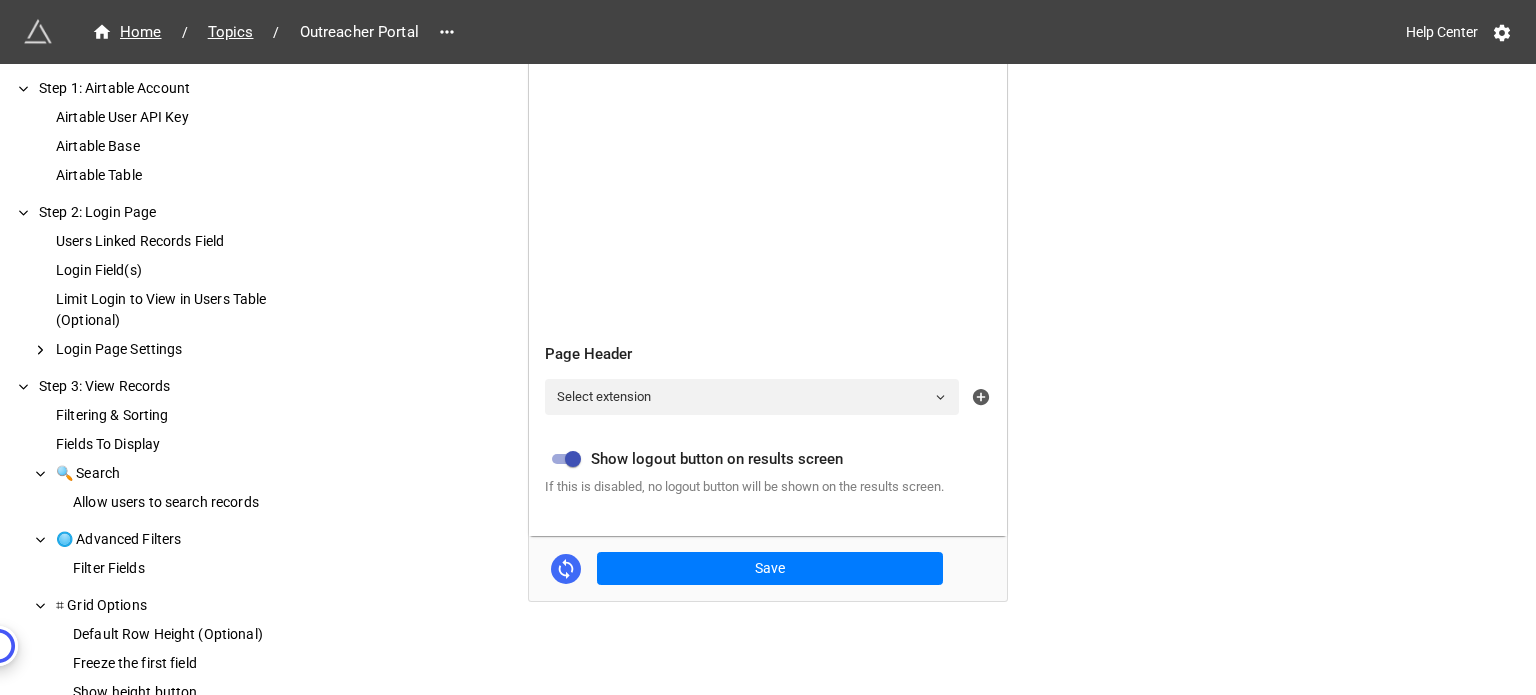 click 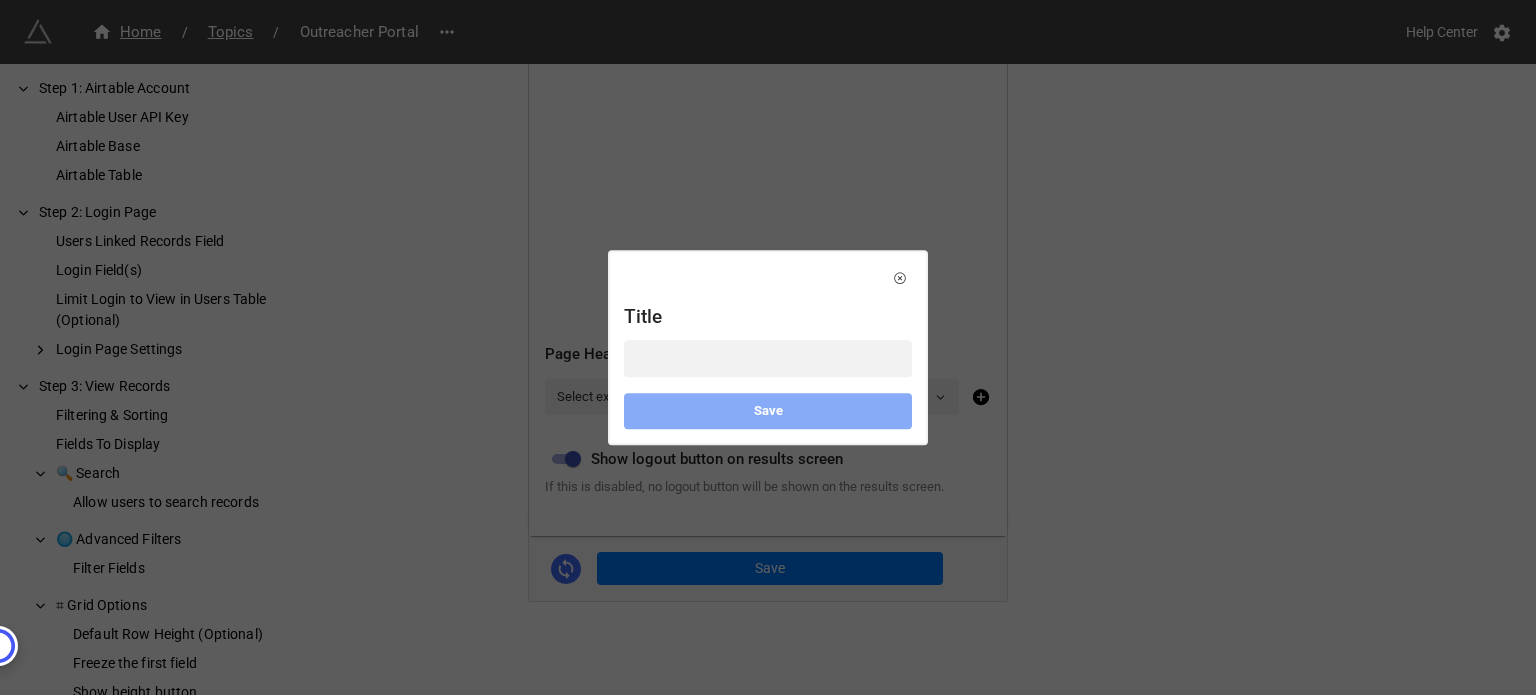 click at bounding box center (768, 358) 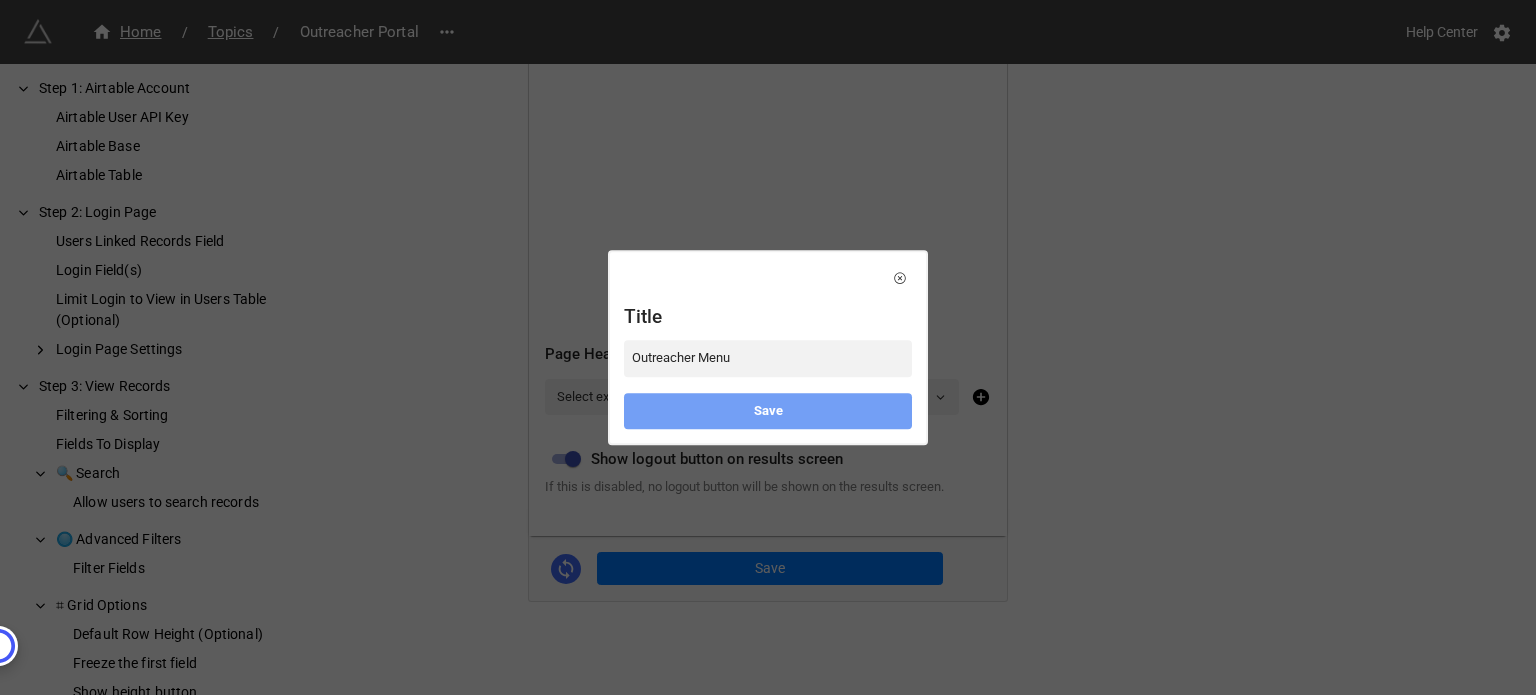 type on "Outreacher Menu" 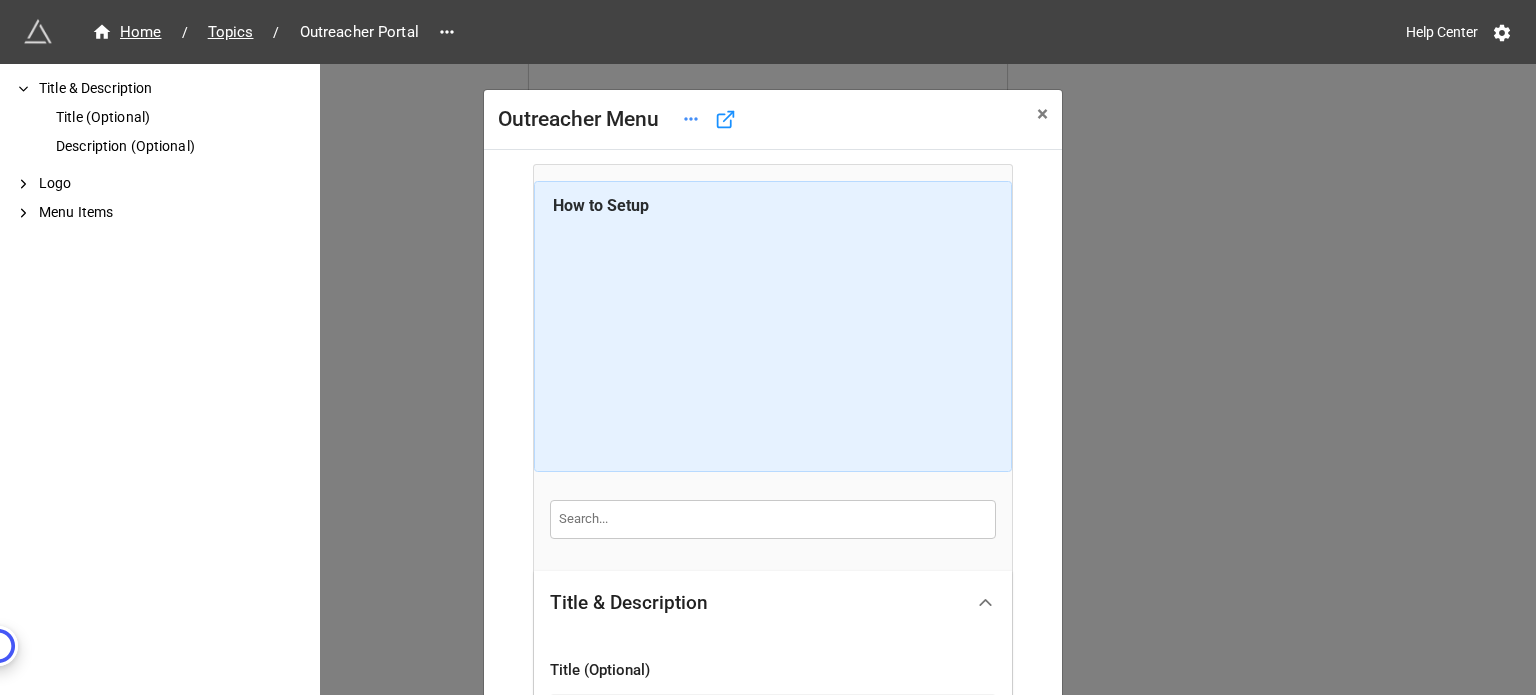 scroll, scrollTop: 950, scrollLeft: 0, axis: vertical 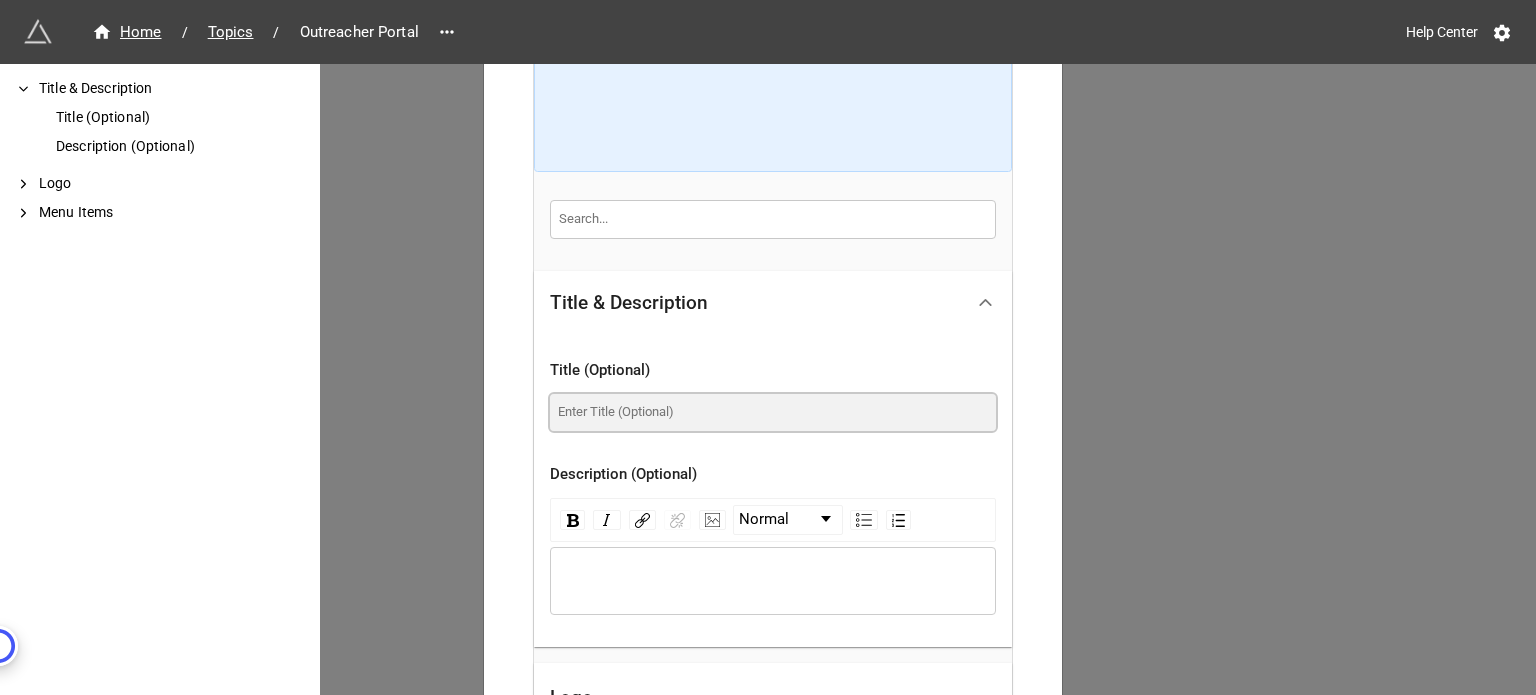 click at bounding box center (773, 412) 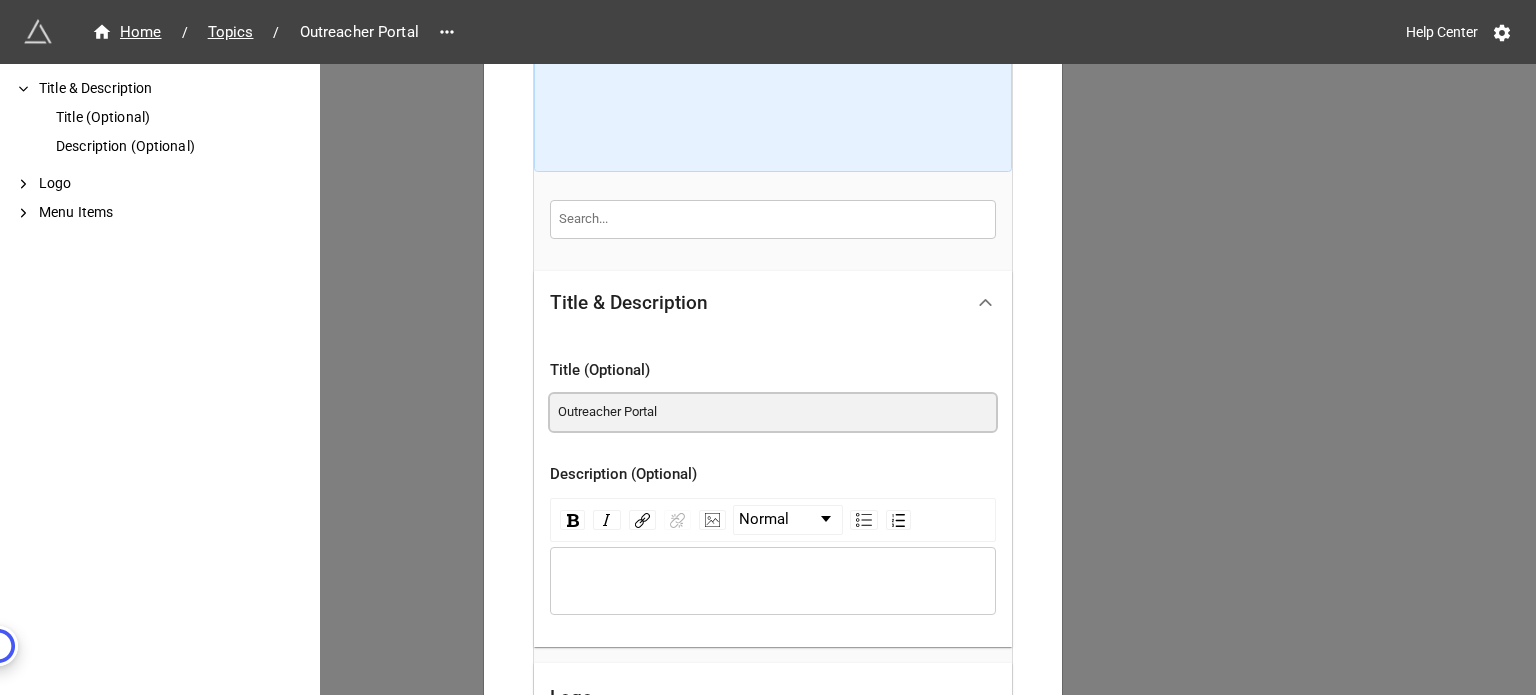 type on "Outreacher Portal" 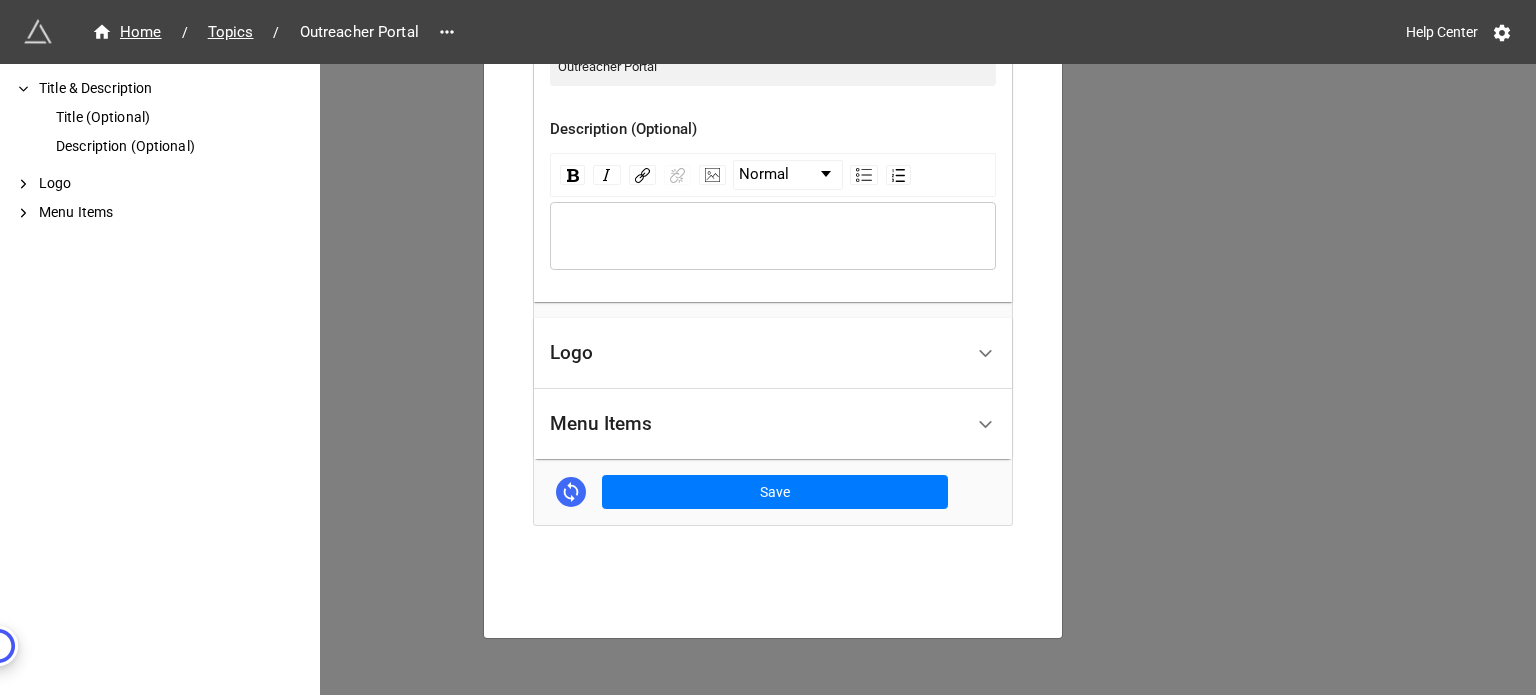 click on "Logo" at bounding box center (756, 353) 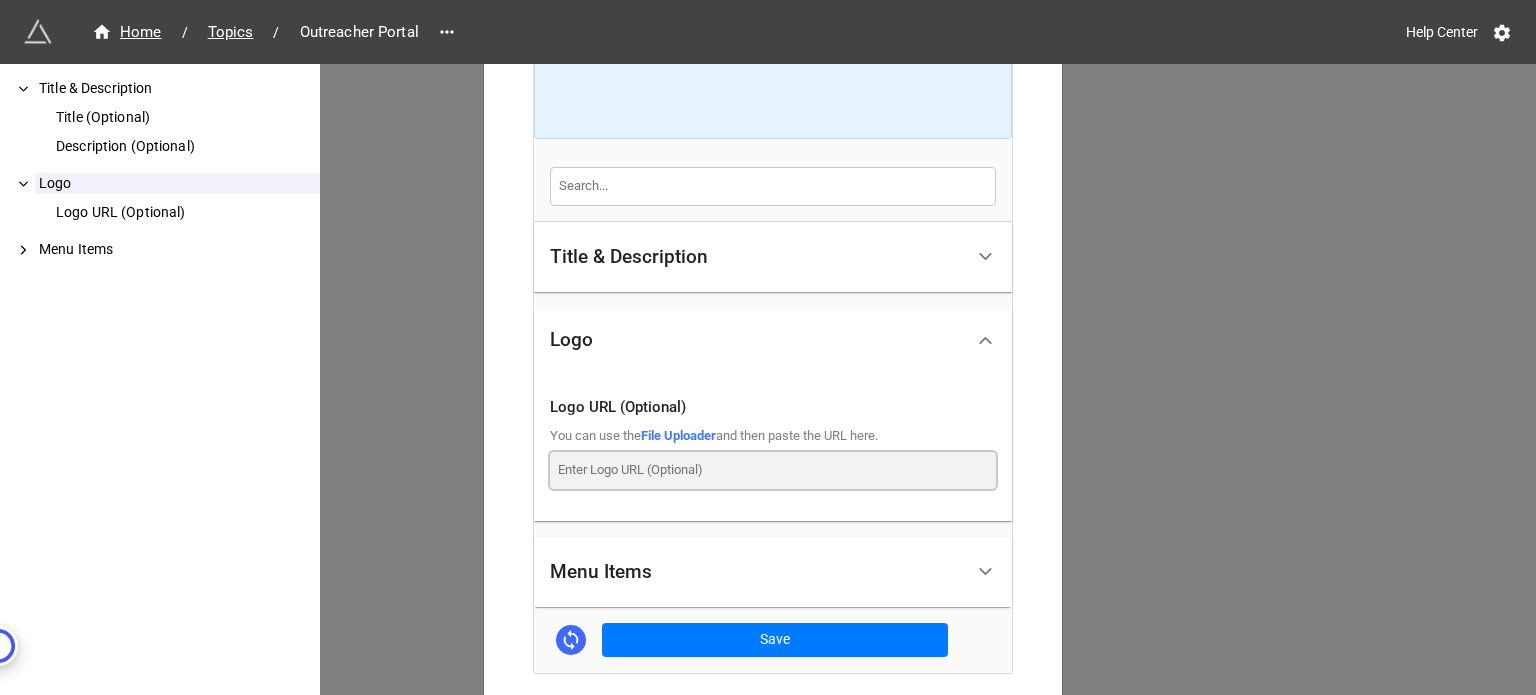click at bounding box center [773, 470] 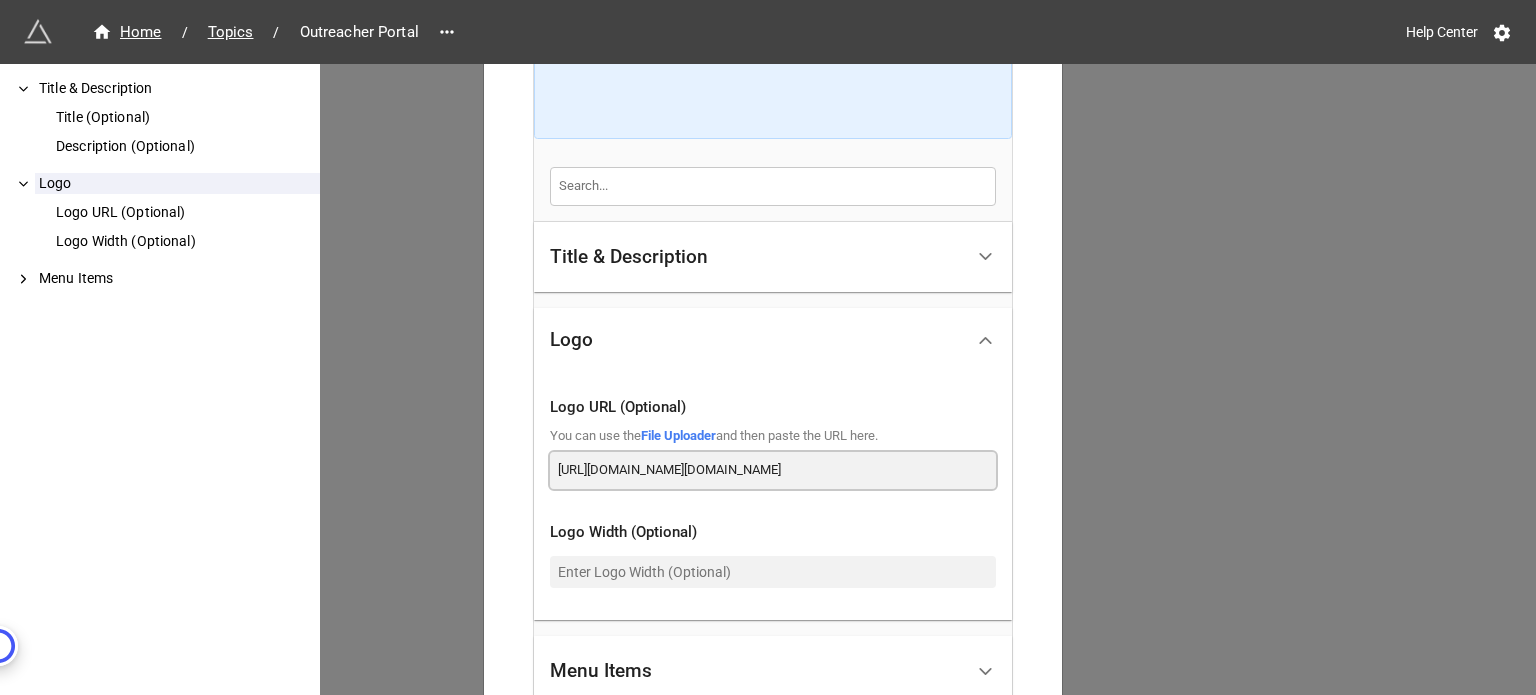 scroll, scrollTop: 0, scrollLeft: 908, axis: horizontal 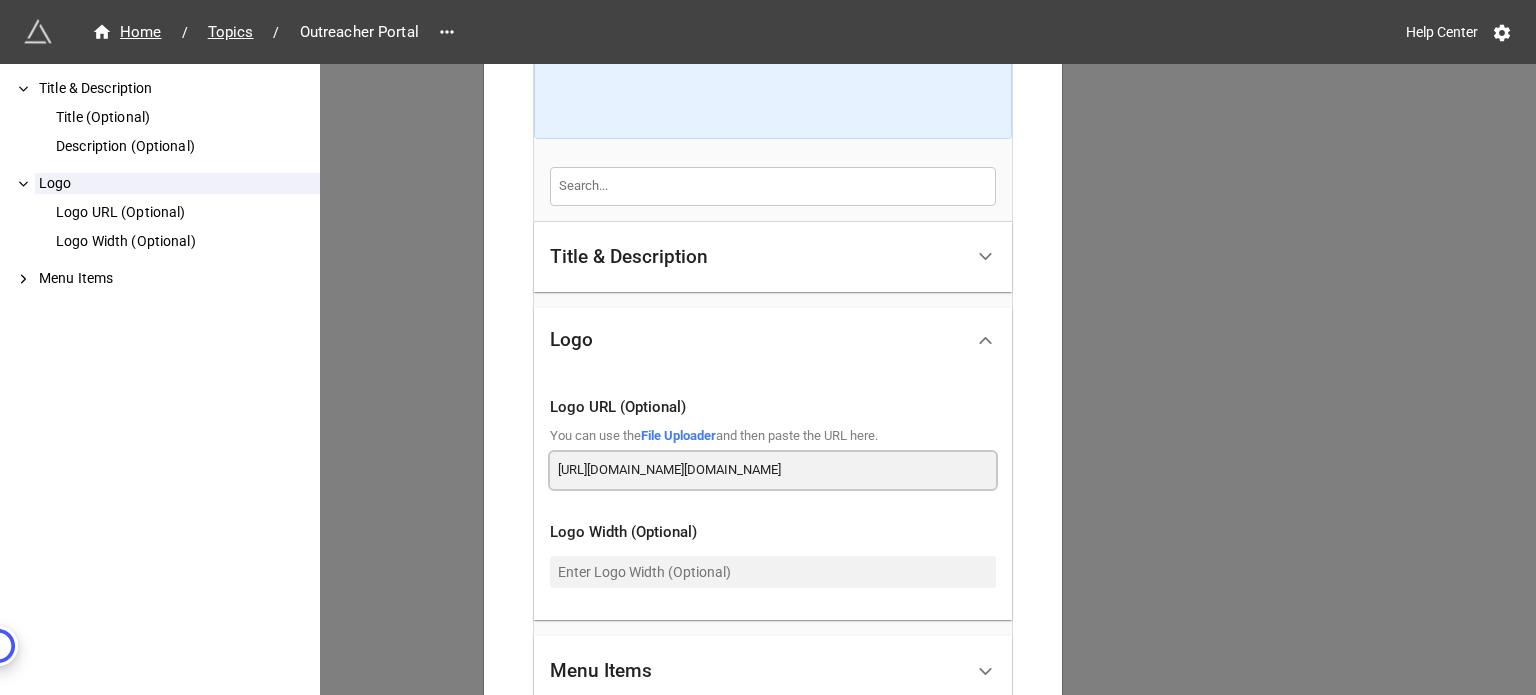 type on "https://firebasestorage.googleapis.com/v0/b/app-store-81d55.appspot.com/o/wyFDzeJ2e7%2FME%20Portal%20Zenius%20Menu%20Logo%20(163%20x%2050%20px).png?alt=media&token=5c1fbfd5-cd25-4352-9815-da2e98d20993" 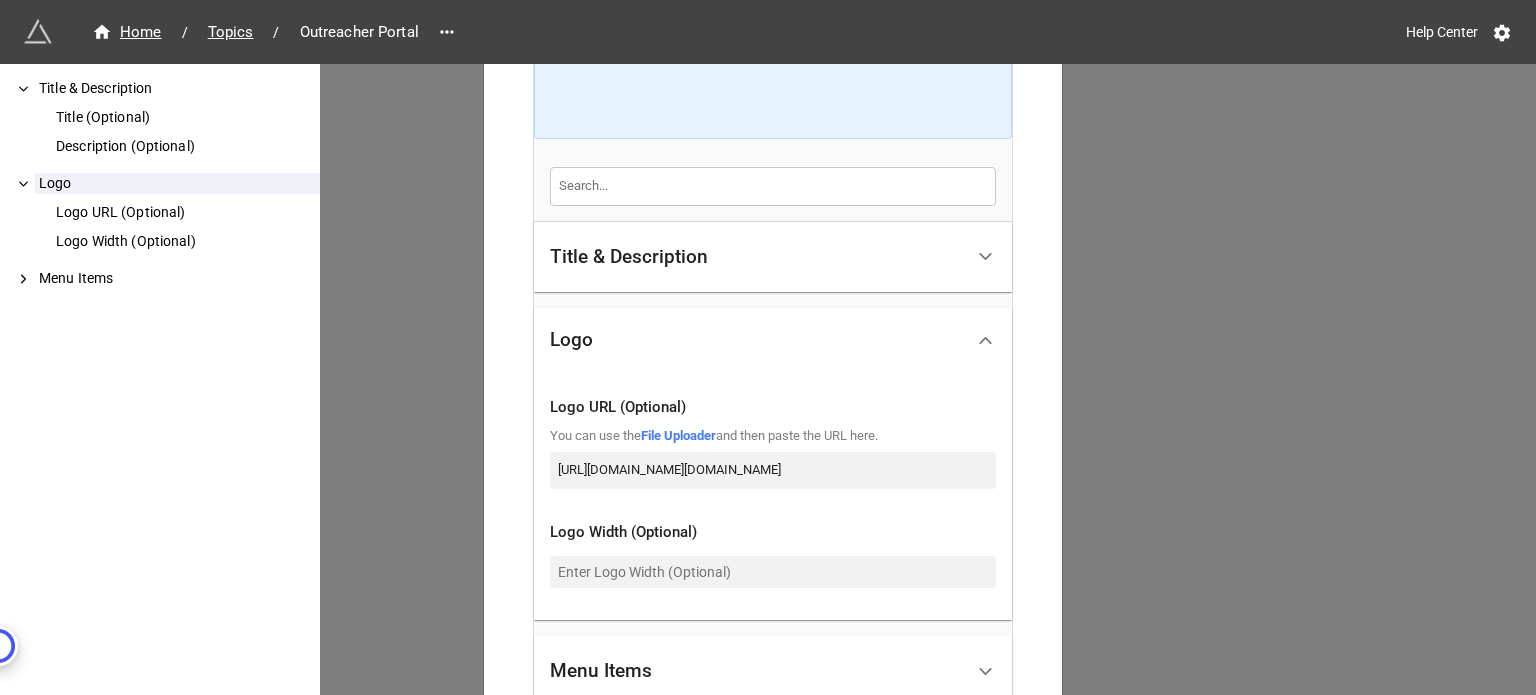 scroll, scrollTop: 0, scrollLeft: 0, axis: both 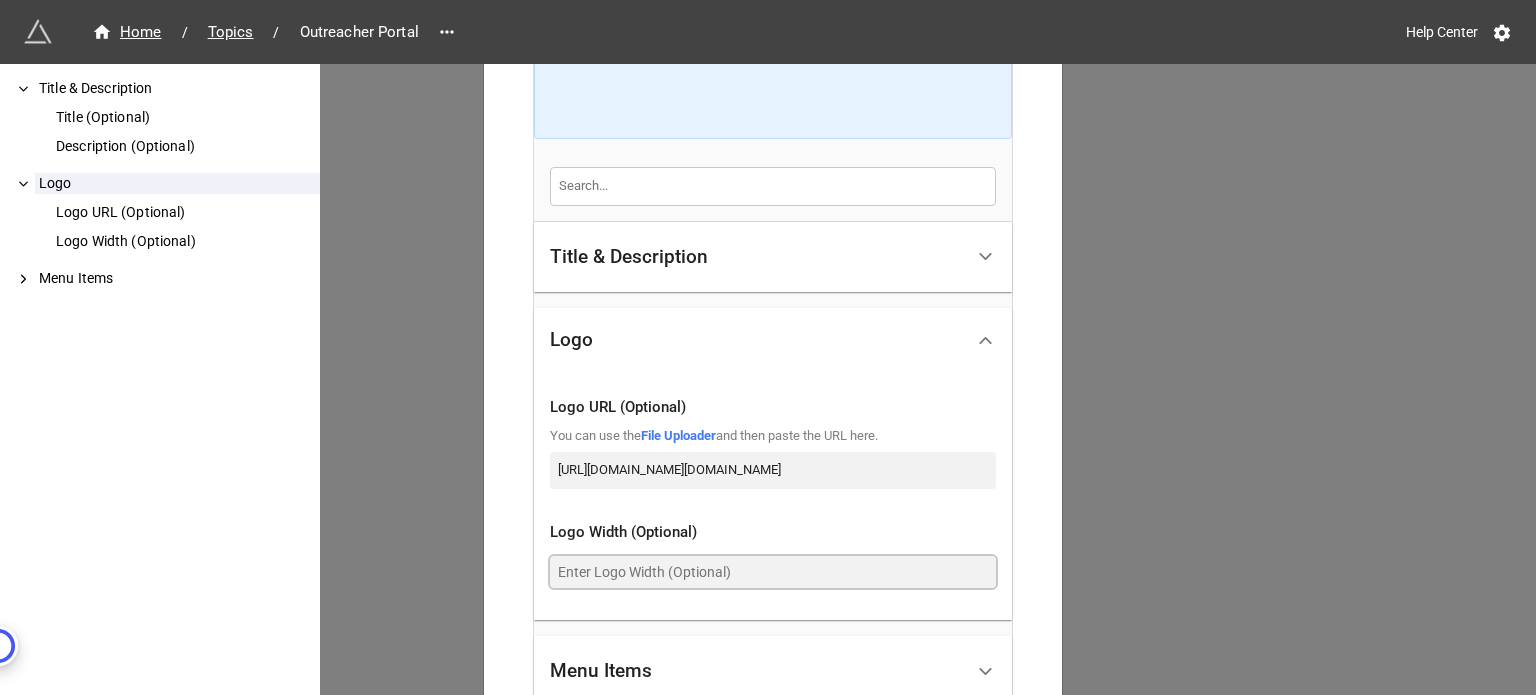 click at bounding box center [773, 572] 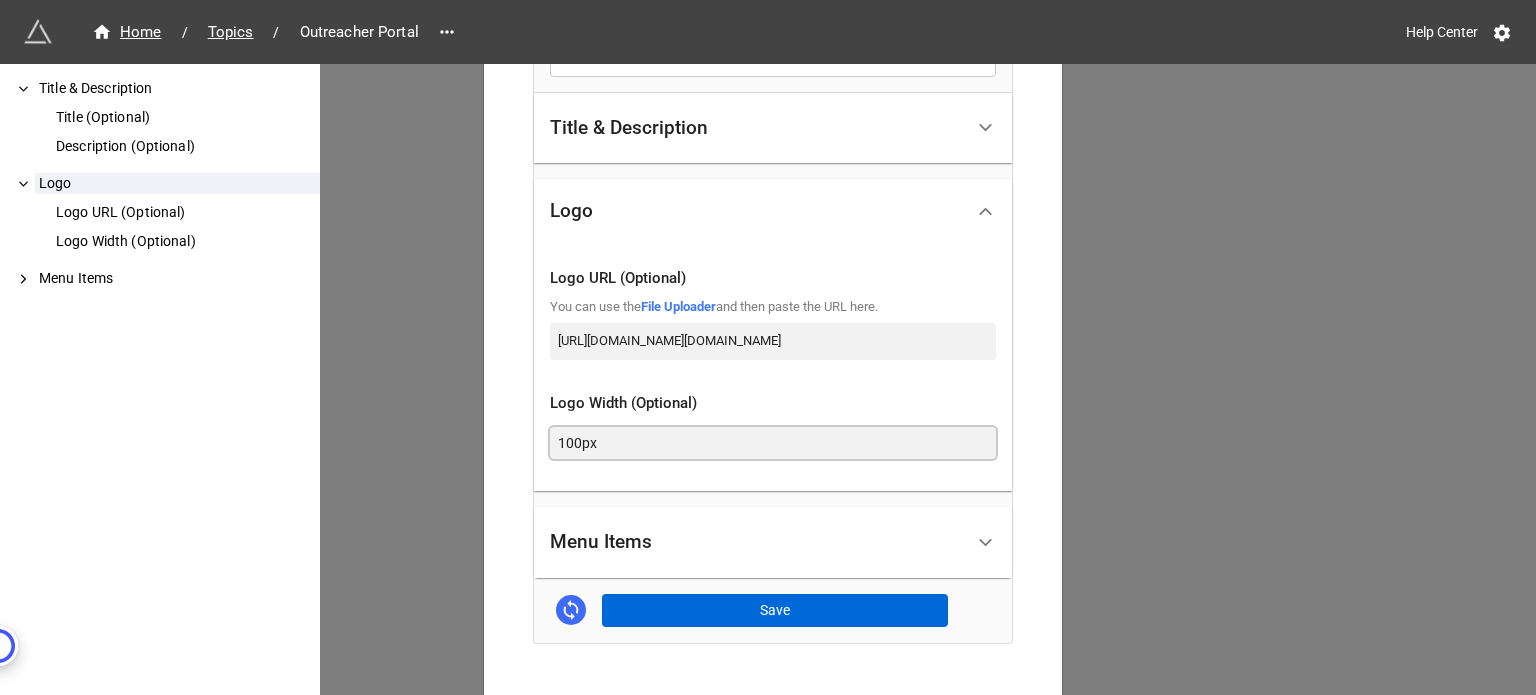scroll, scrollTop: 581, scrollLeft: 0, axis: vertical 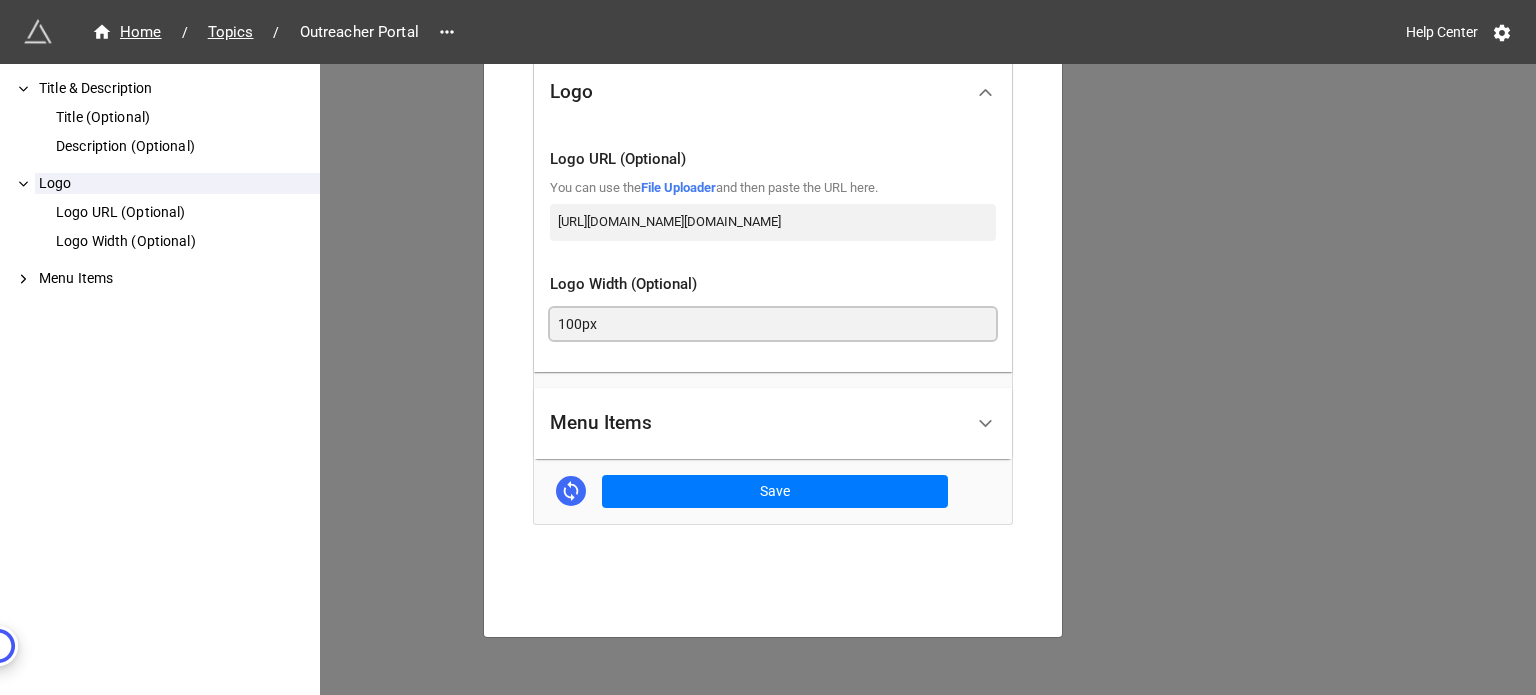 type on "100px" 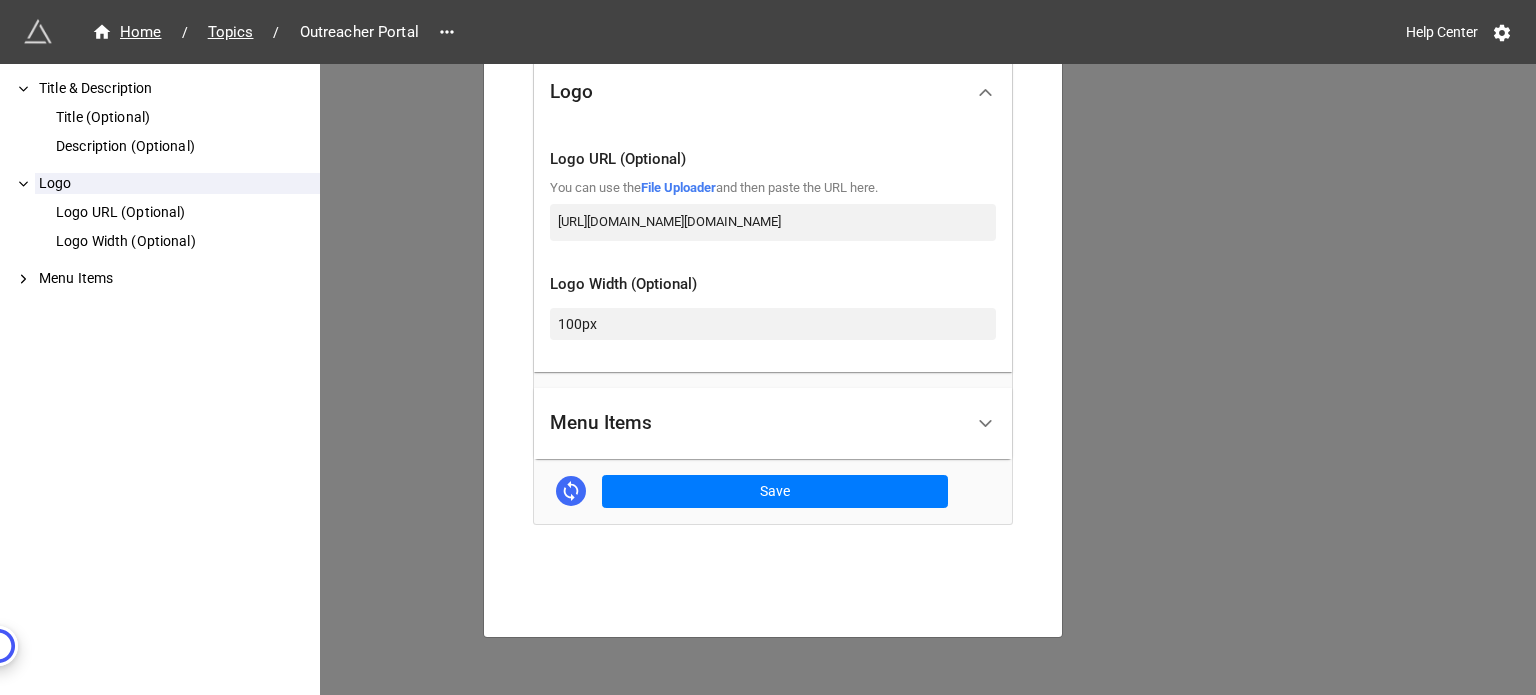 click on "Menu Items" at bounding box center (756, 423) 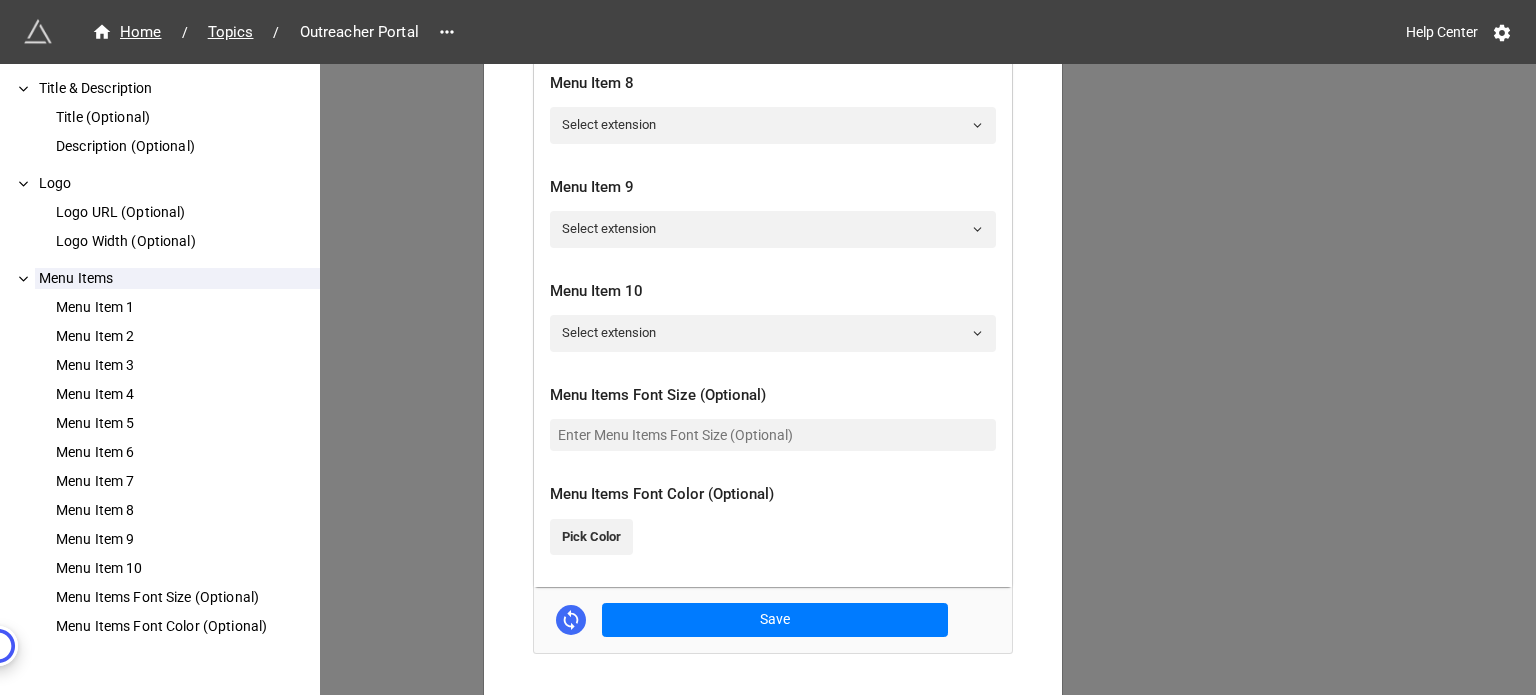 scroll, scrollTop: 1584, scrollLeft: 0, axis: vertical 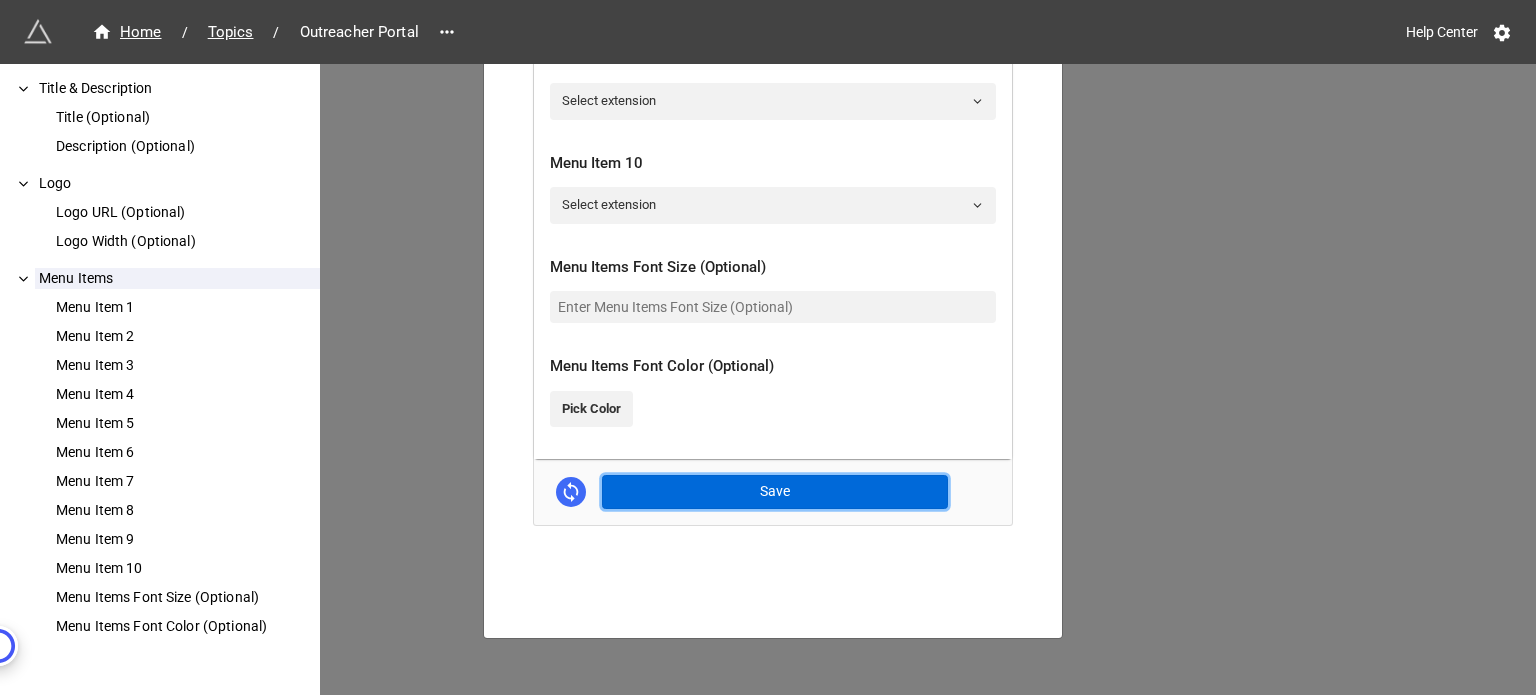 click on "Save" at bounding box center [775, 492] 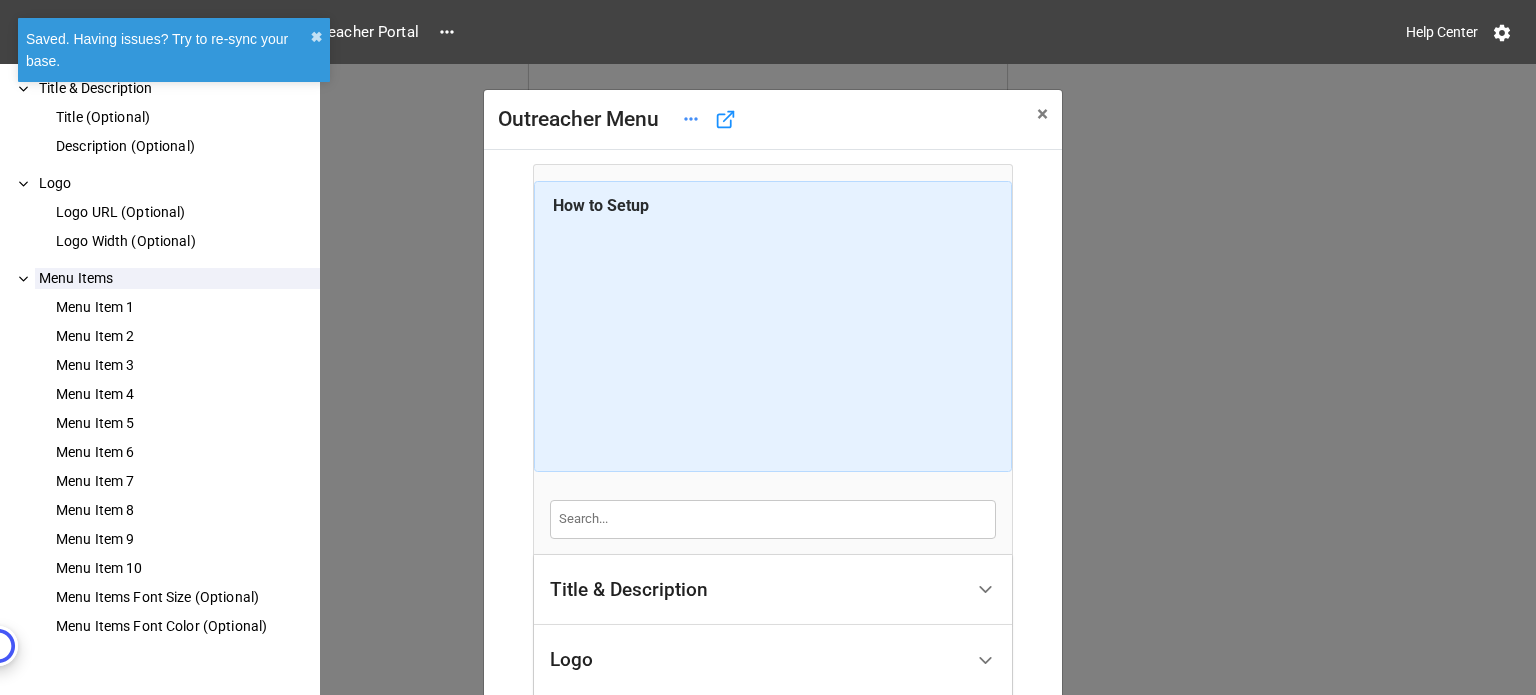 scroll, scrollTop: 0, scrollLeft: 0, axis: both 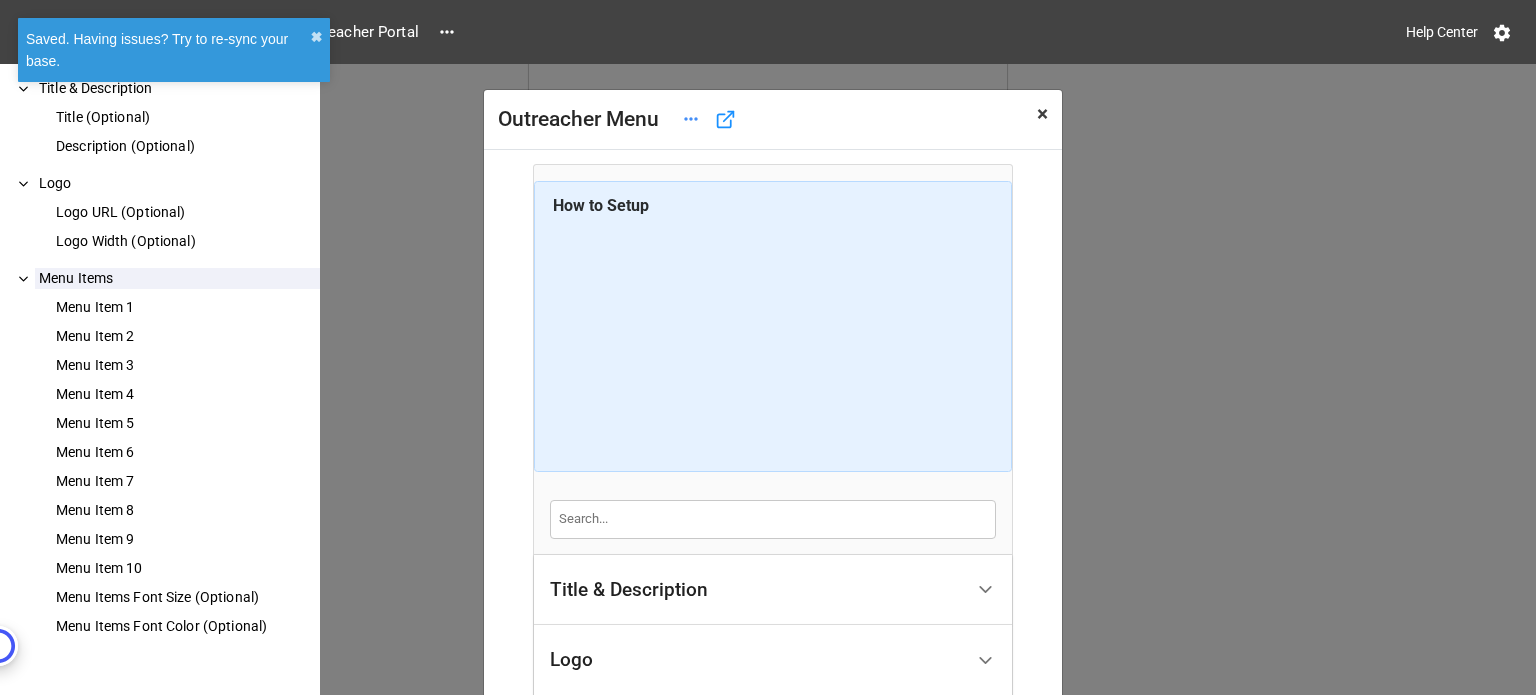 click on "×" at bounding box center (1042, 114) 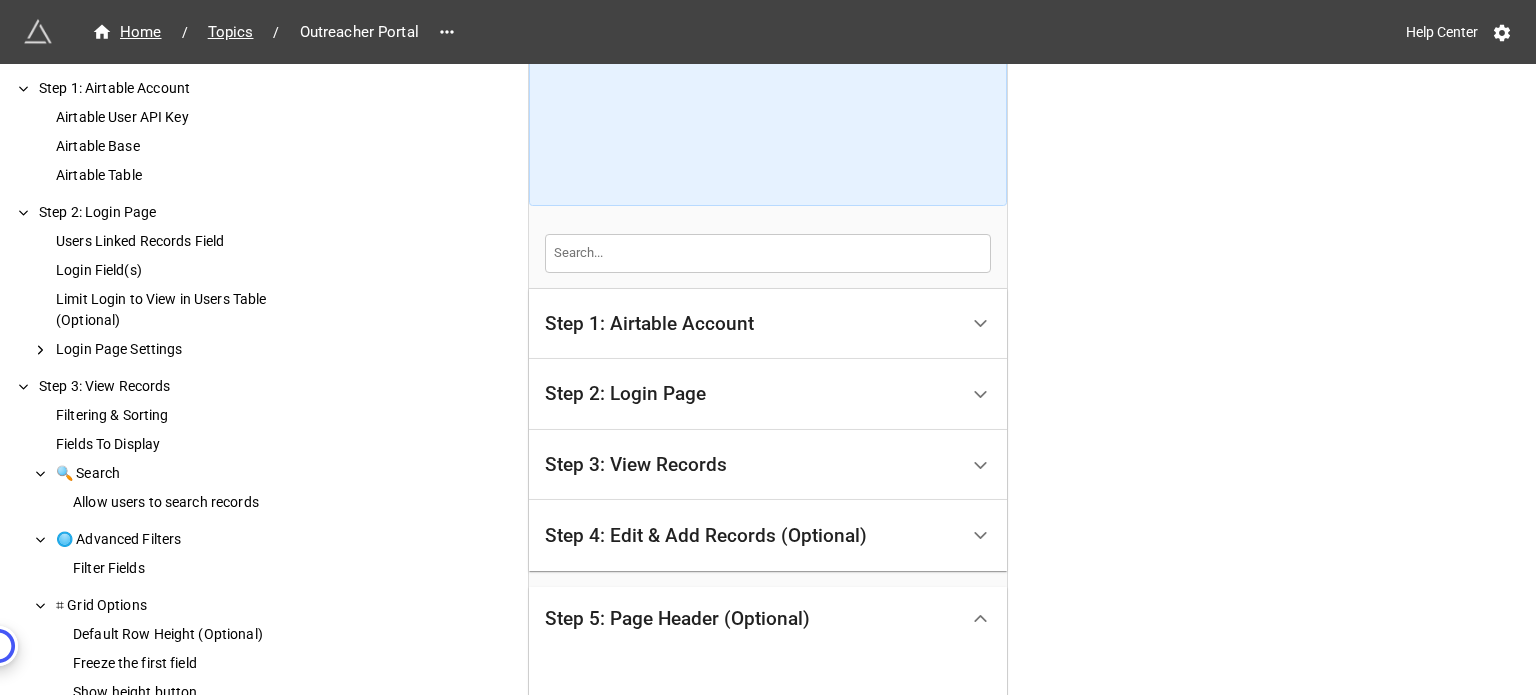 scroll, scrollTop: 614, scrollLeft: 0, axis: vertical 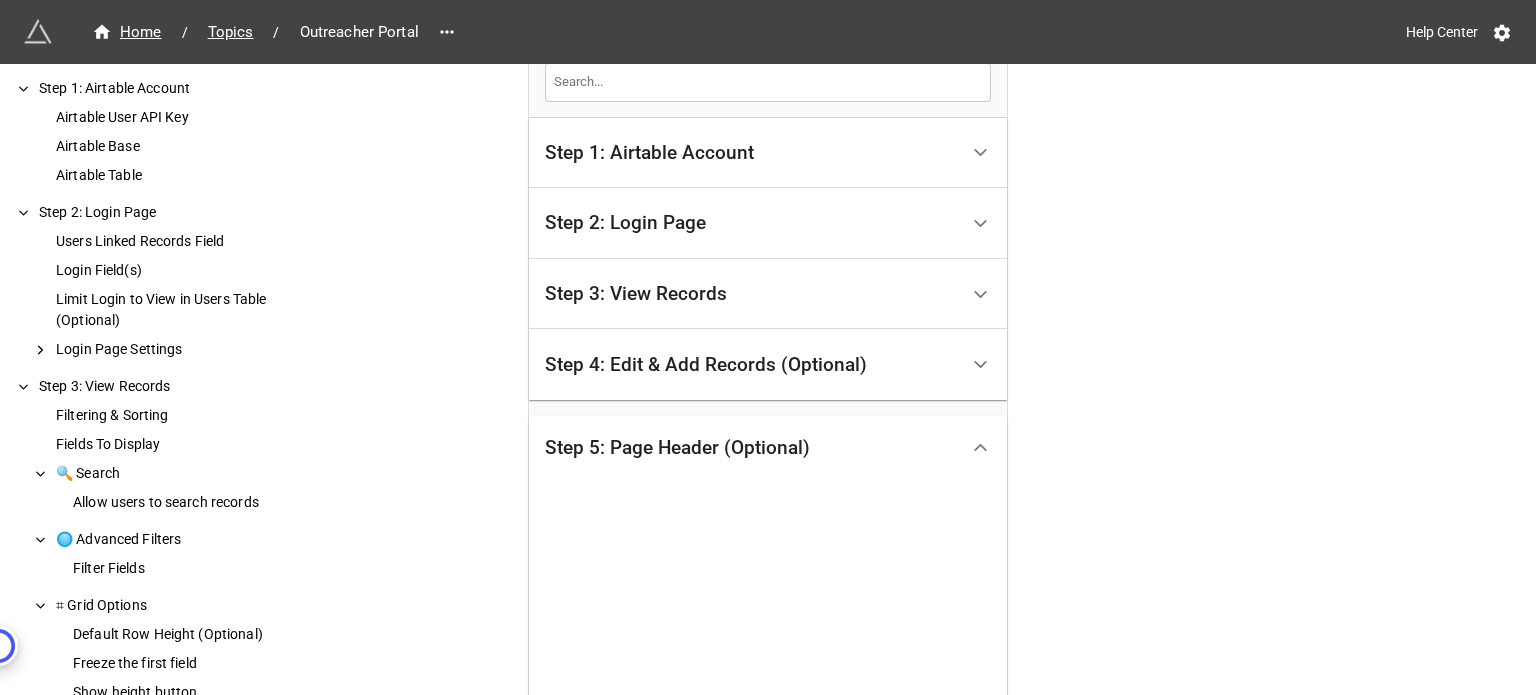 click on "Step 4: Edit & Add Records (Optional)" at bounding box center [751, 364] 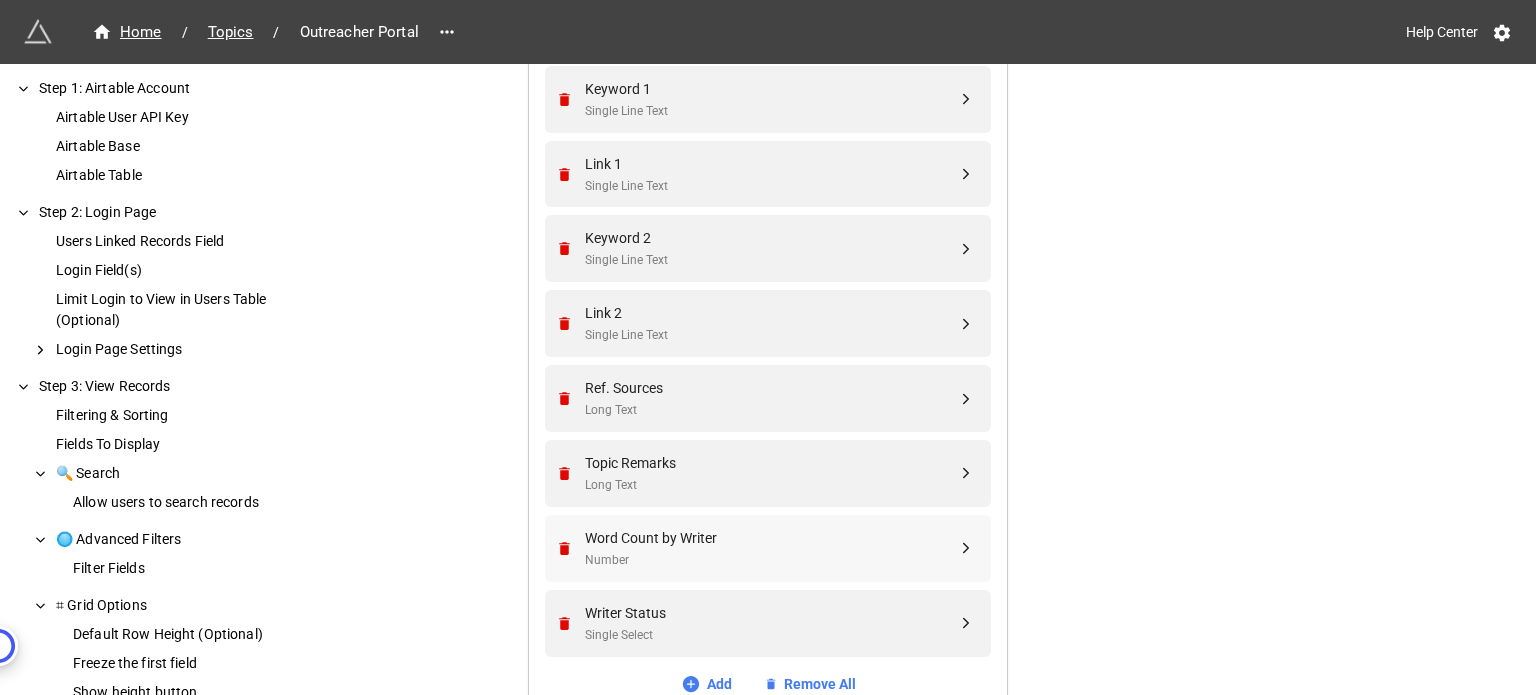 scroll, scrollTop: 1114, scrollLeft: 0, axis: vertical 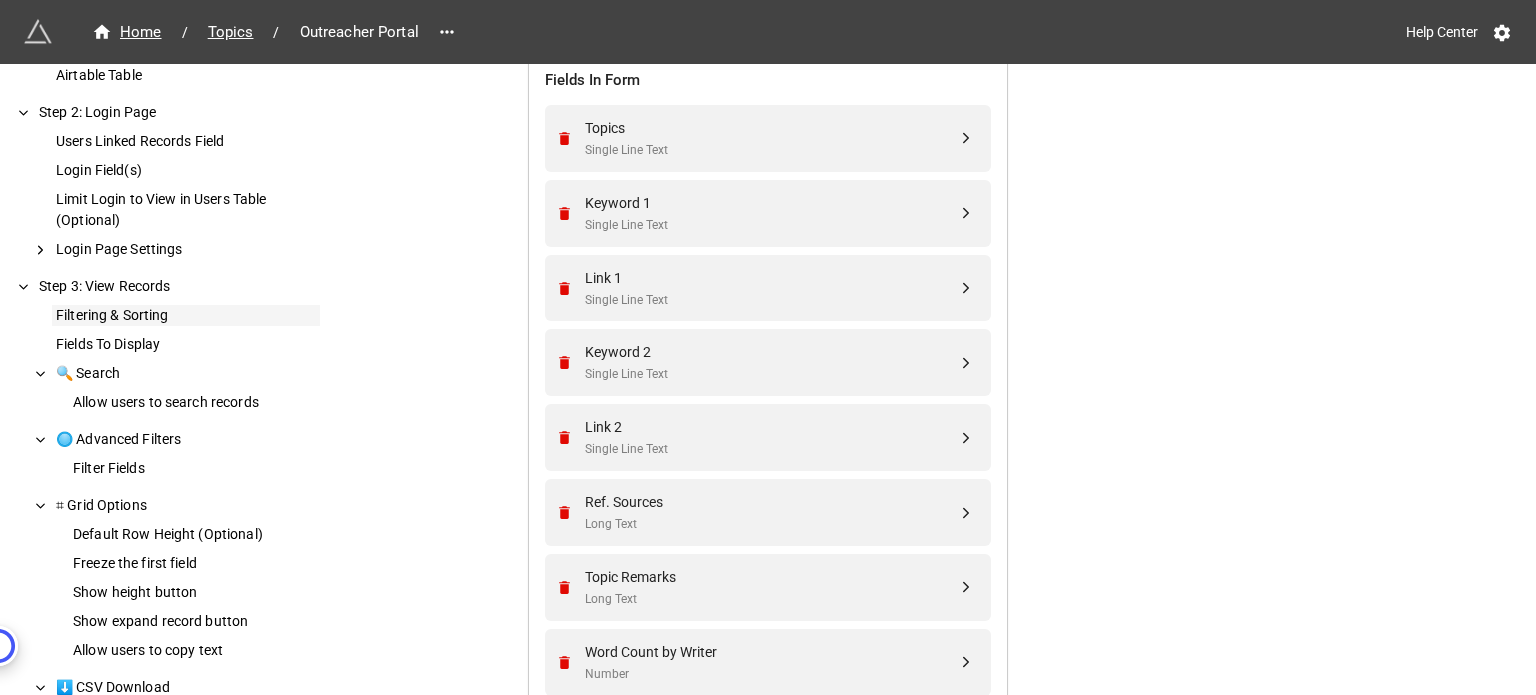 click on "Filtering & Sorting" at bounding box center [186, 315] 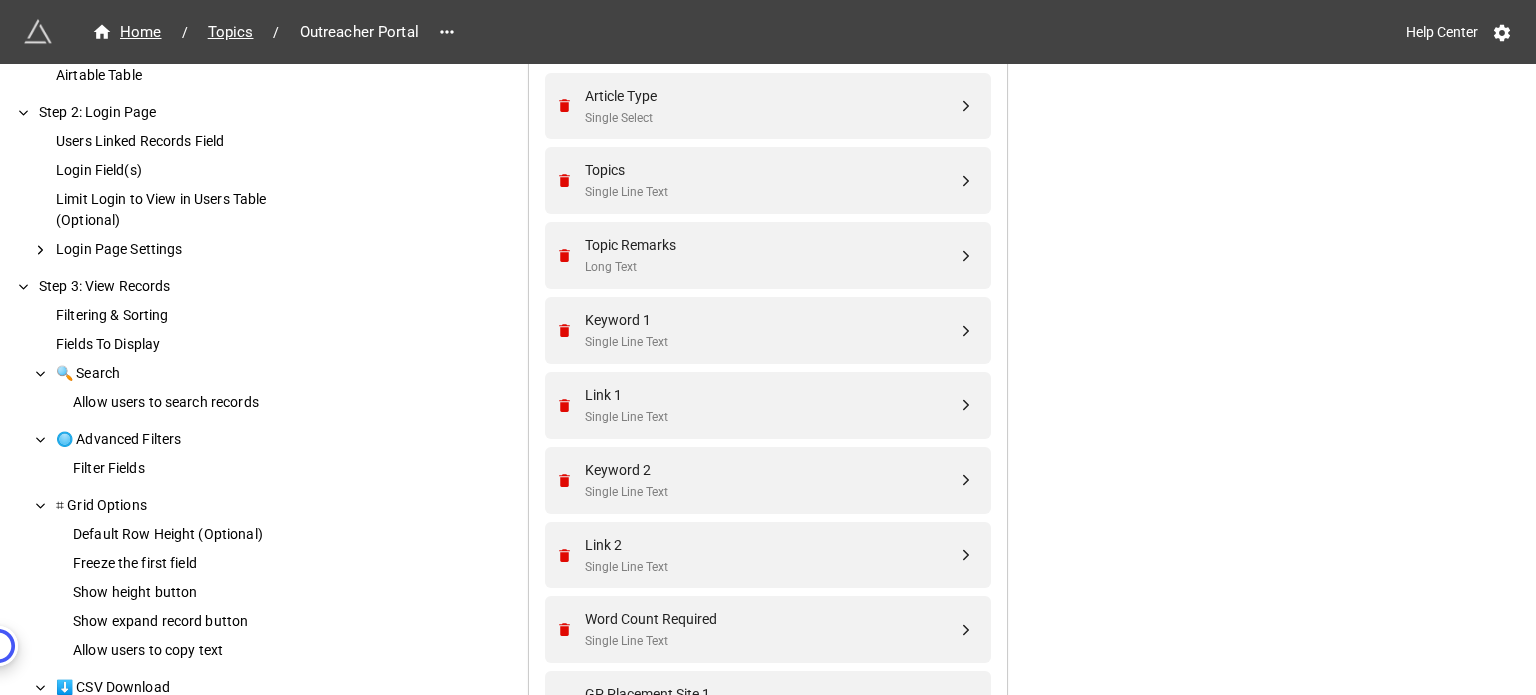 scroll, scrollTop: 692, scrollLeft: 0, axis: vertical 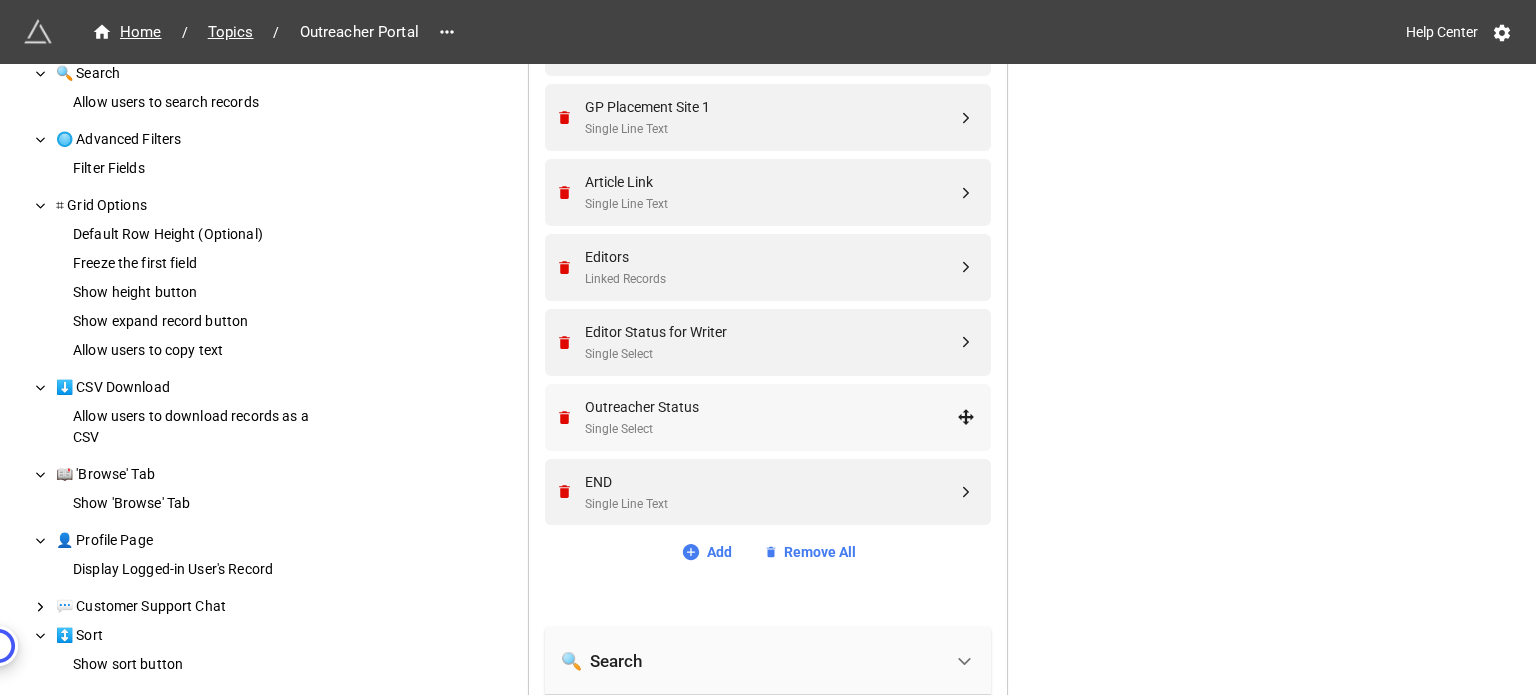 click on "Single Select" at bounding box center [771, 429] 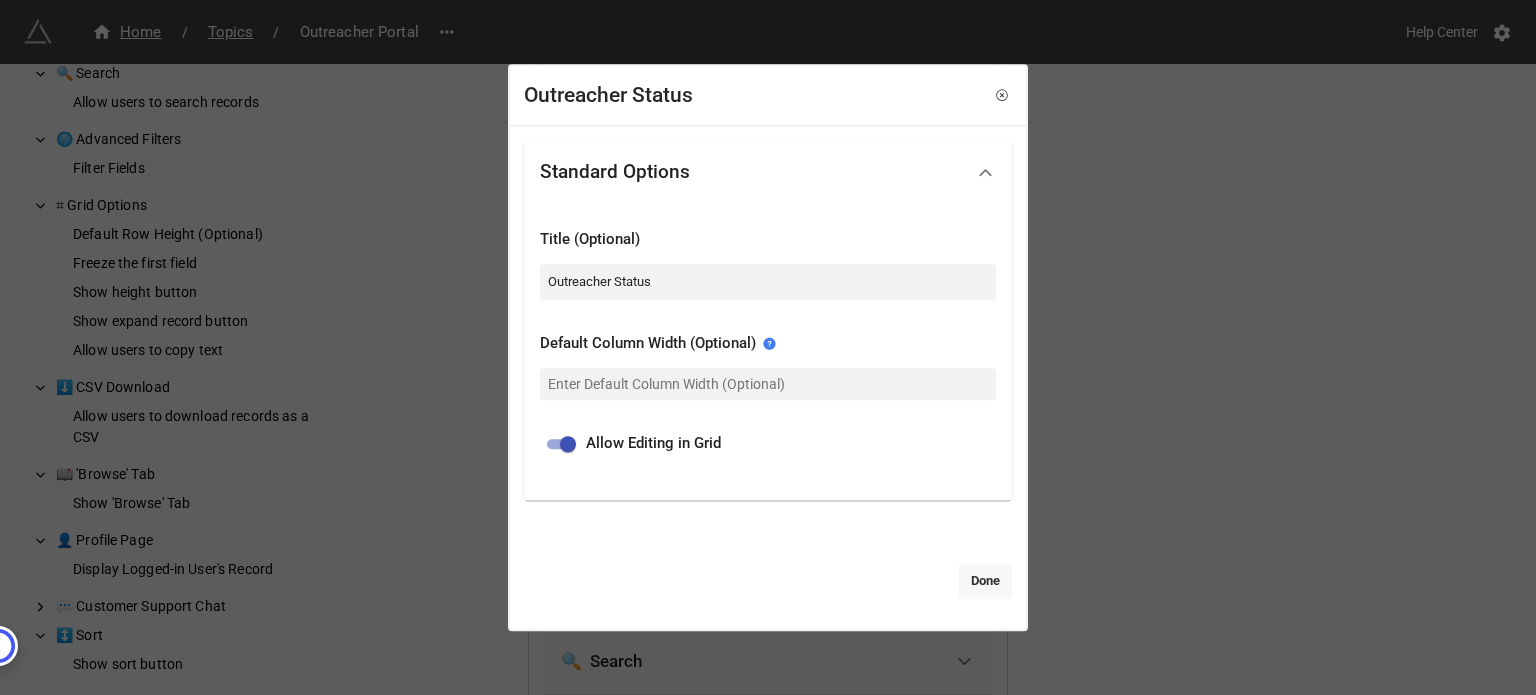 click on "Done" at bounding box center (985, 581) 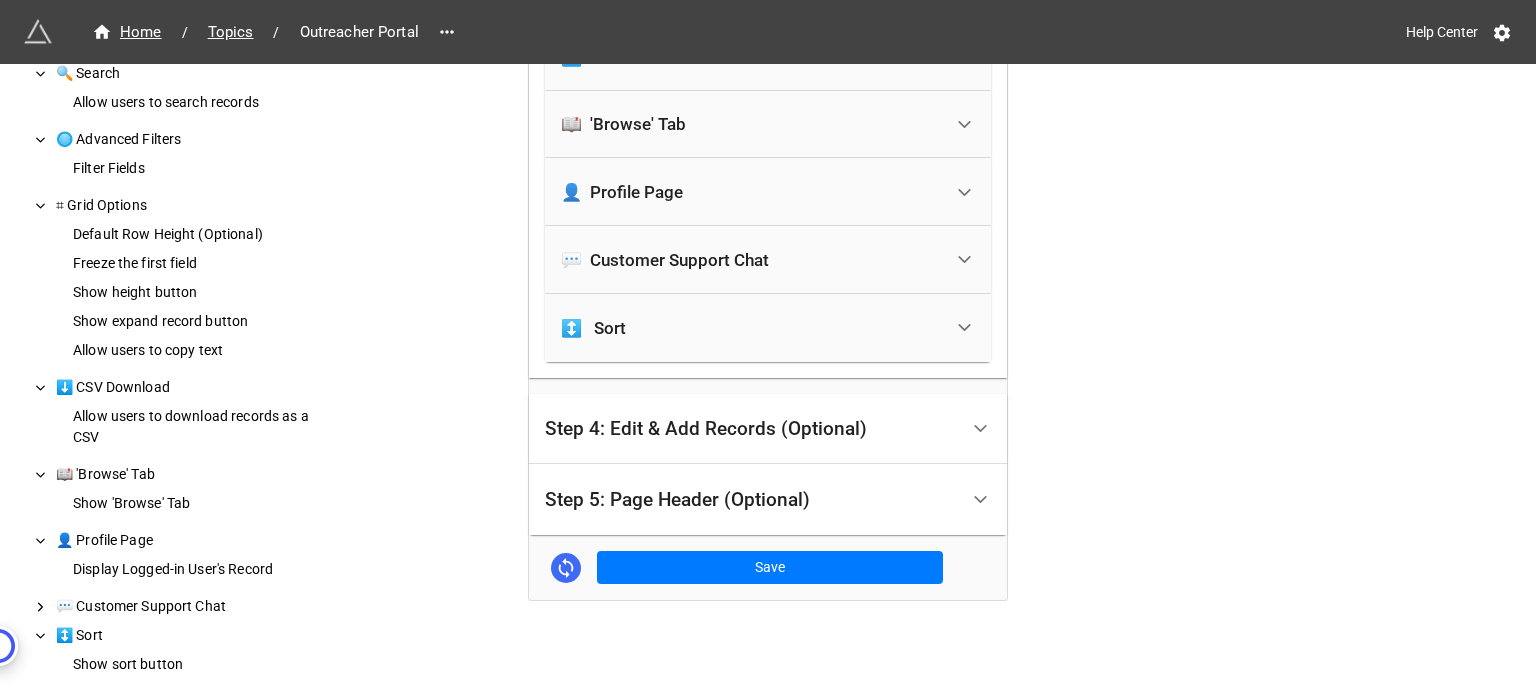 scroll, scrollTop: 2400, scrollLeft: 0, axis: vertical 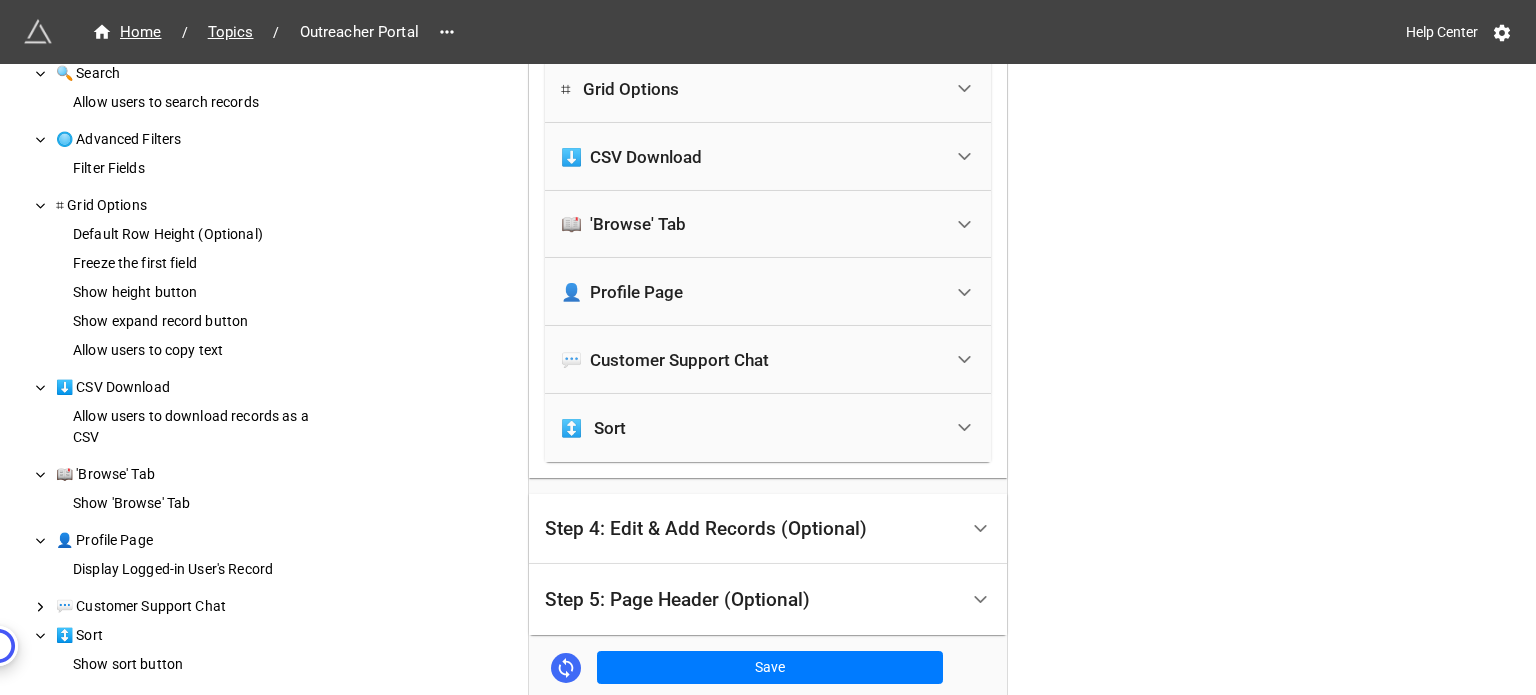 click on "Step 4: Edit & Add Records (Optional)" at bounding box center (751, 529) 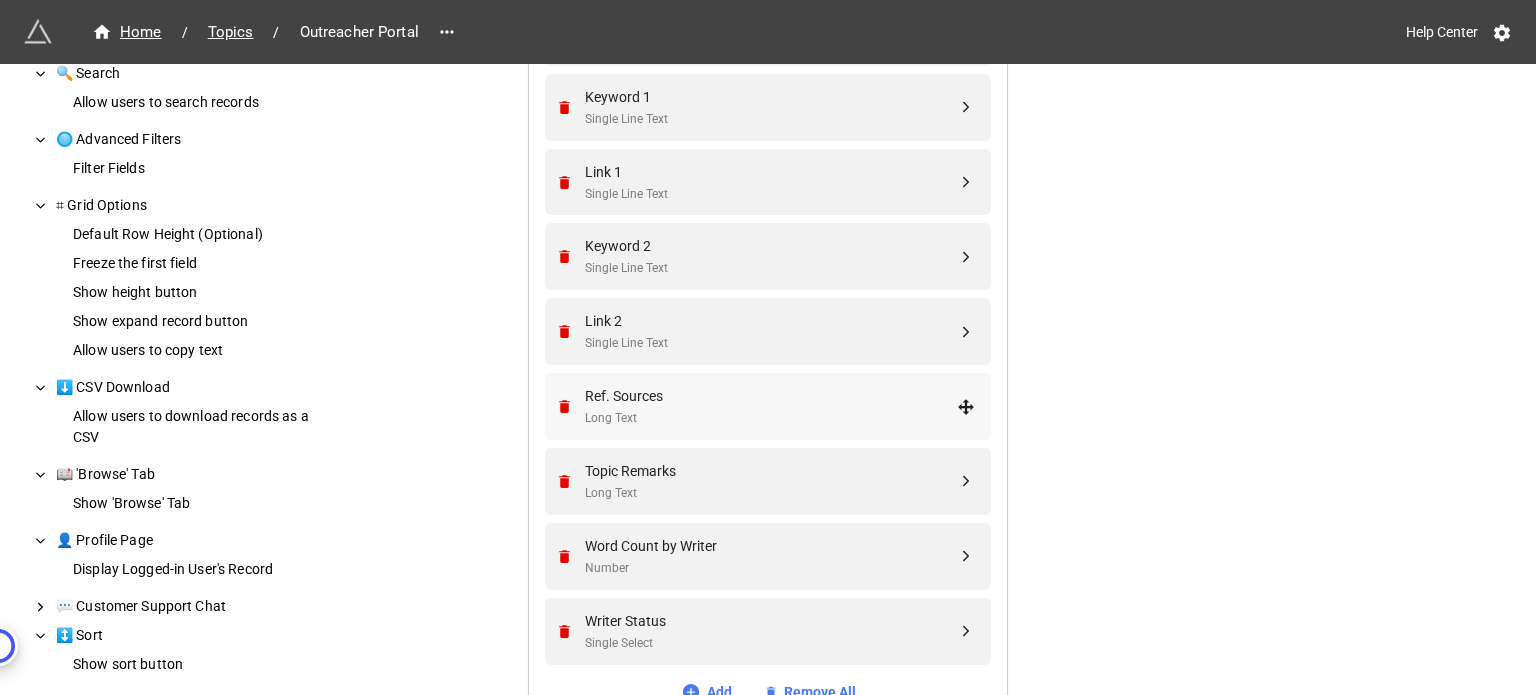 scroll, scrollTop: 1300, scrollLeft: 0, axis: vertical 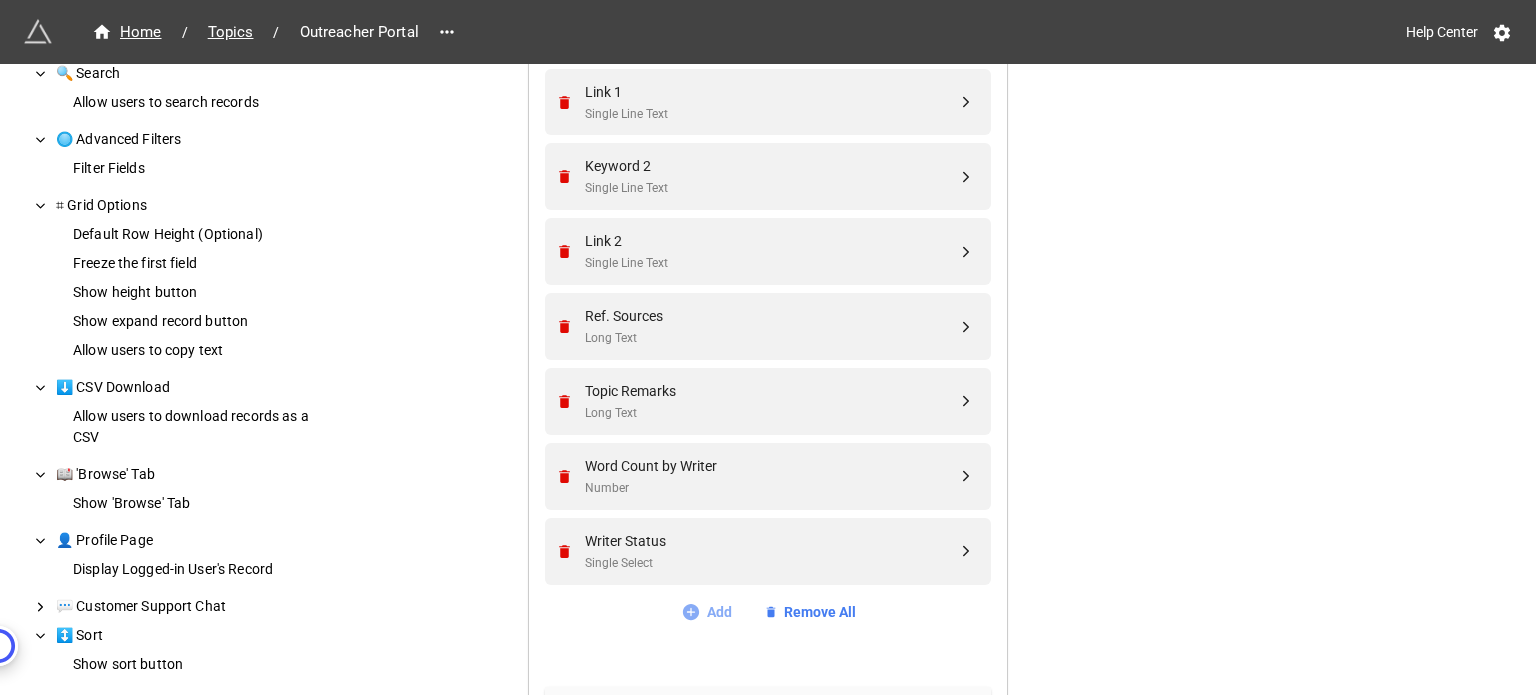 click on "Add" at bounding box center [706, 612] 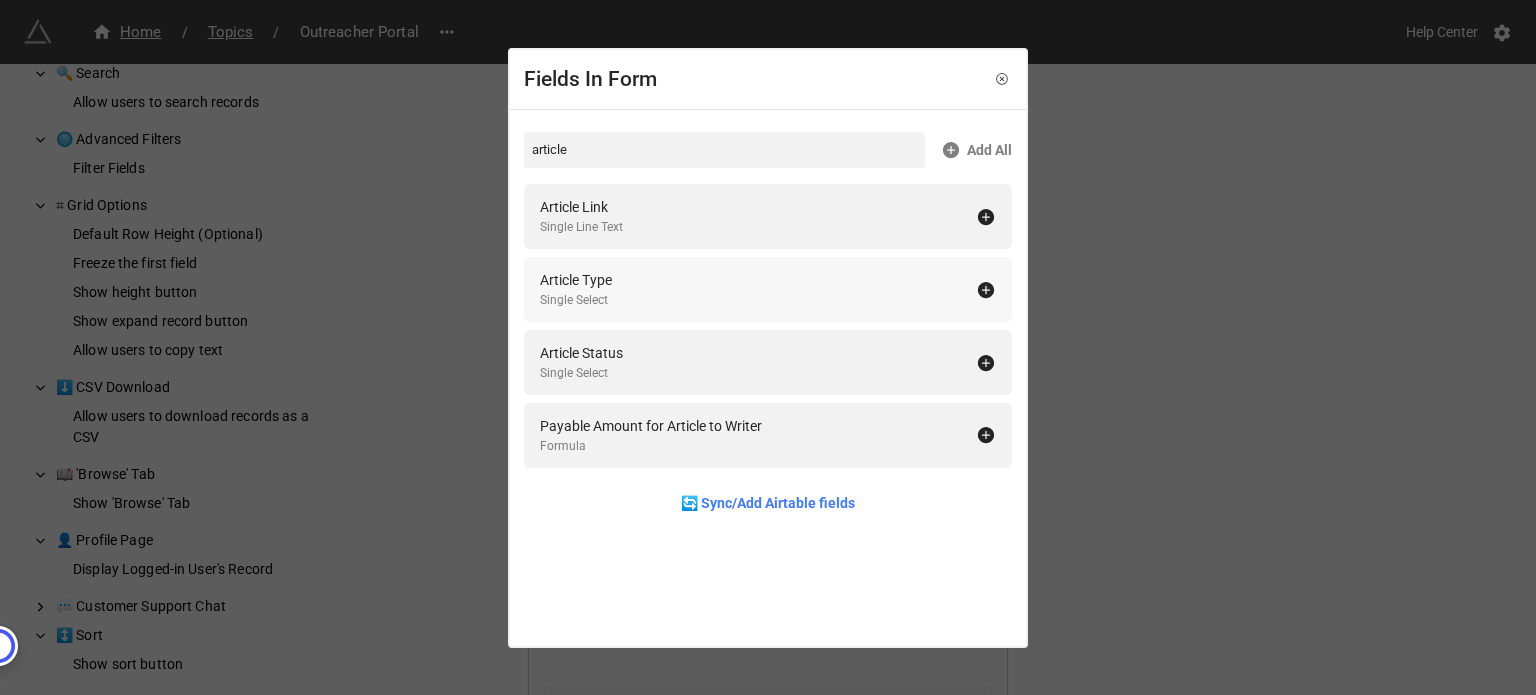type on "article" 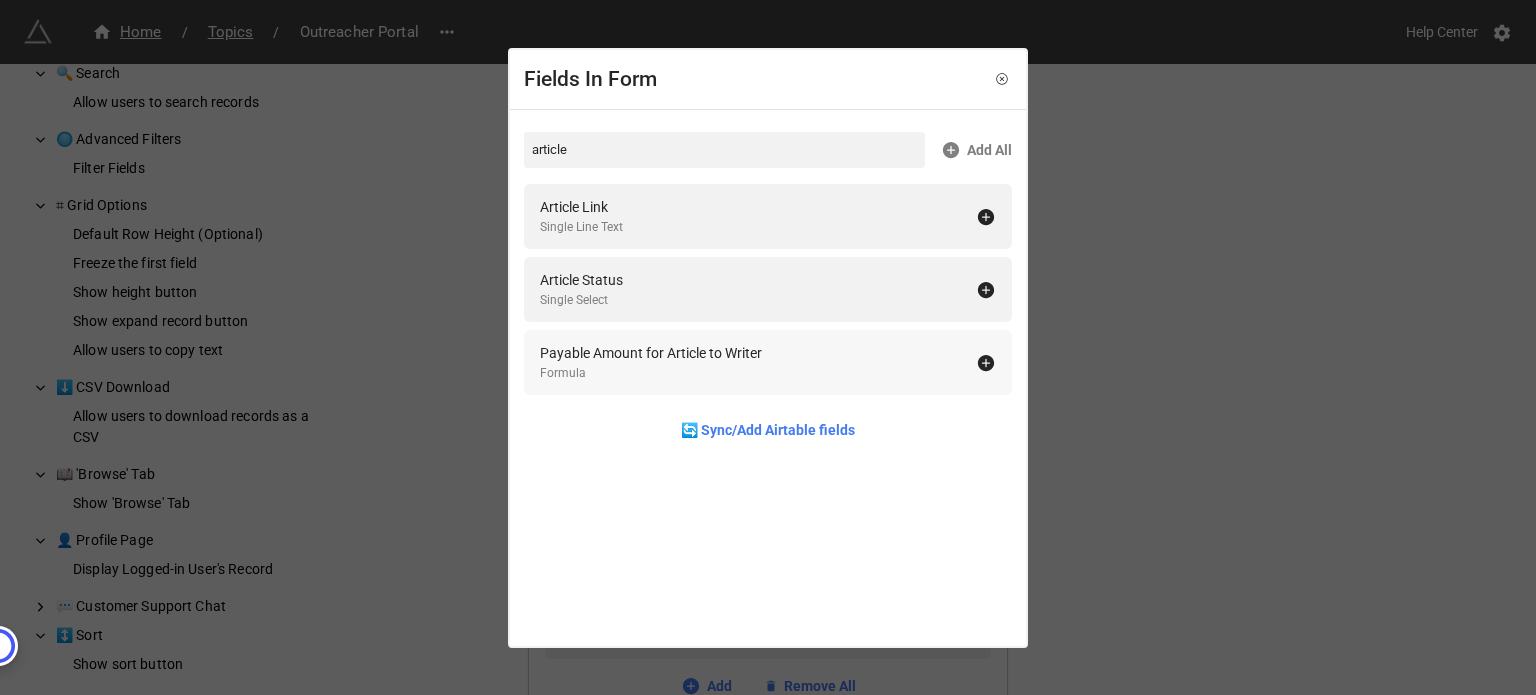 scroll, scrollTop: 1154, scrollLeft: 0, axis: vertical 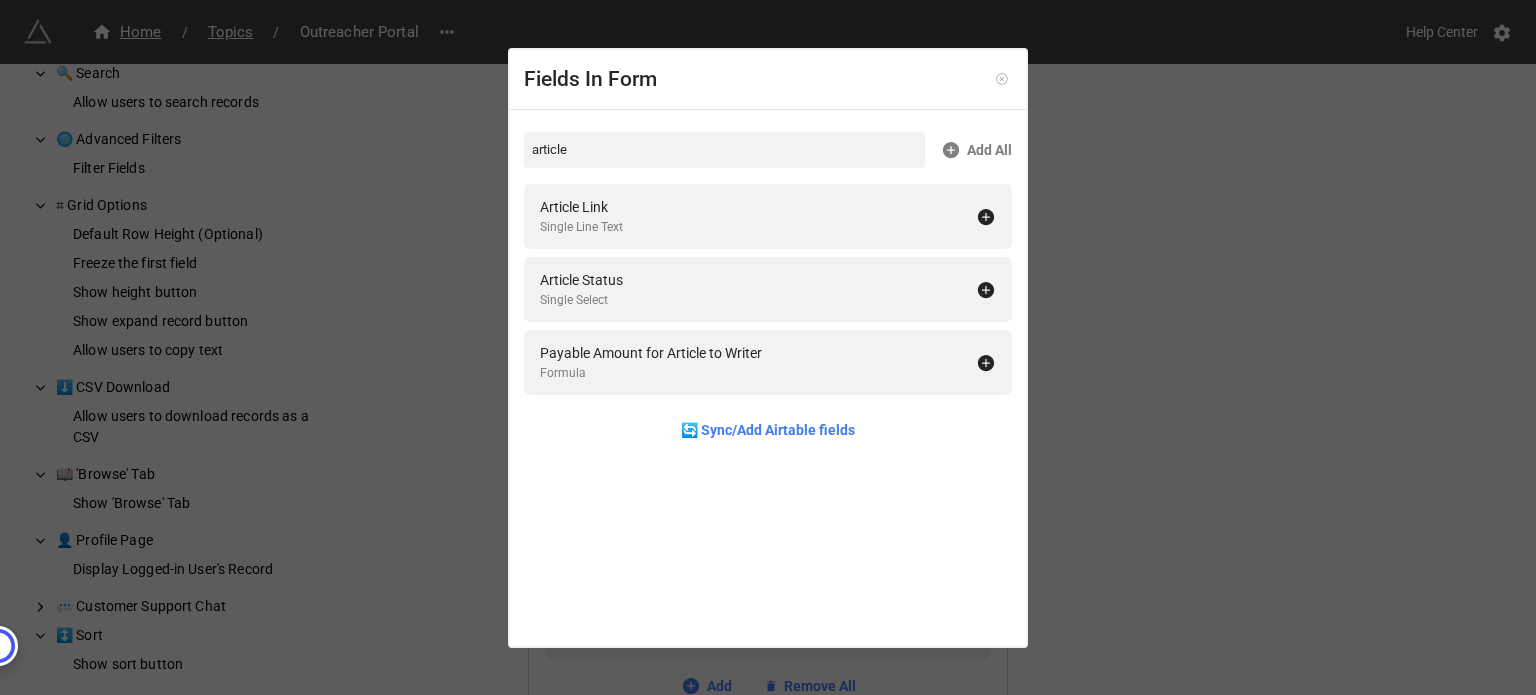 click 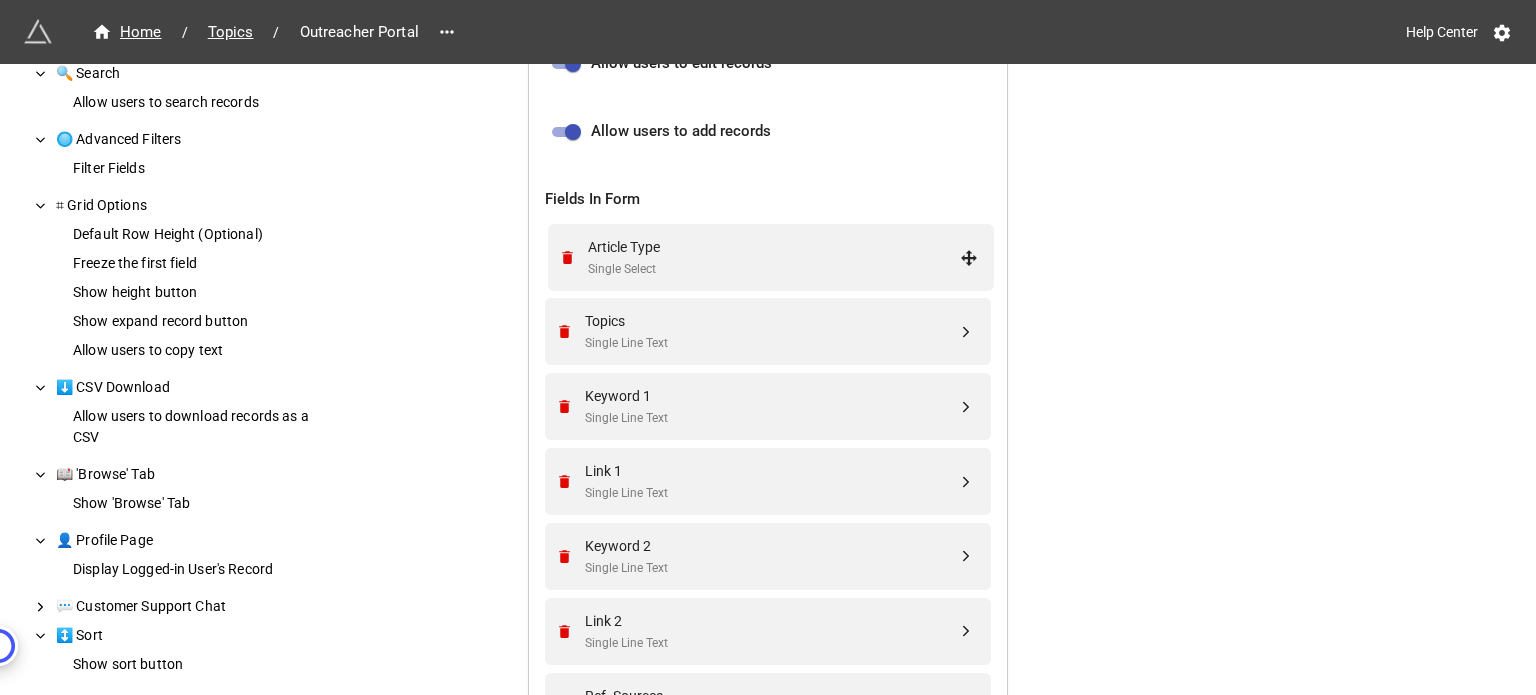 scroll, scrollTop: 654, scrollLeft: 0, axis: vertical 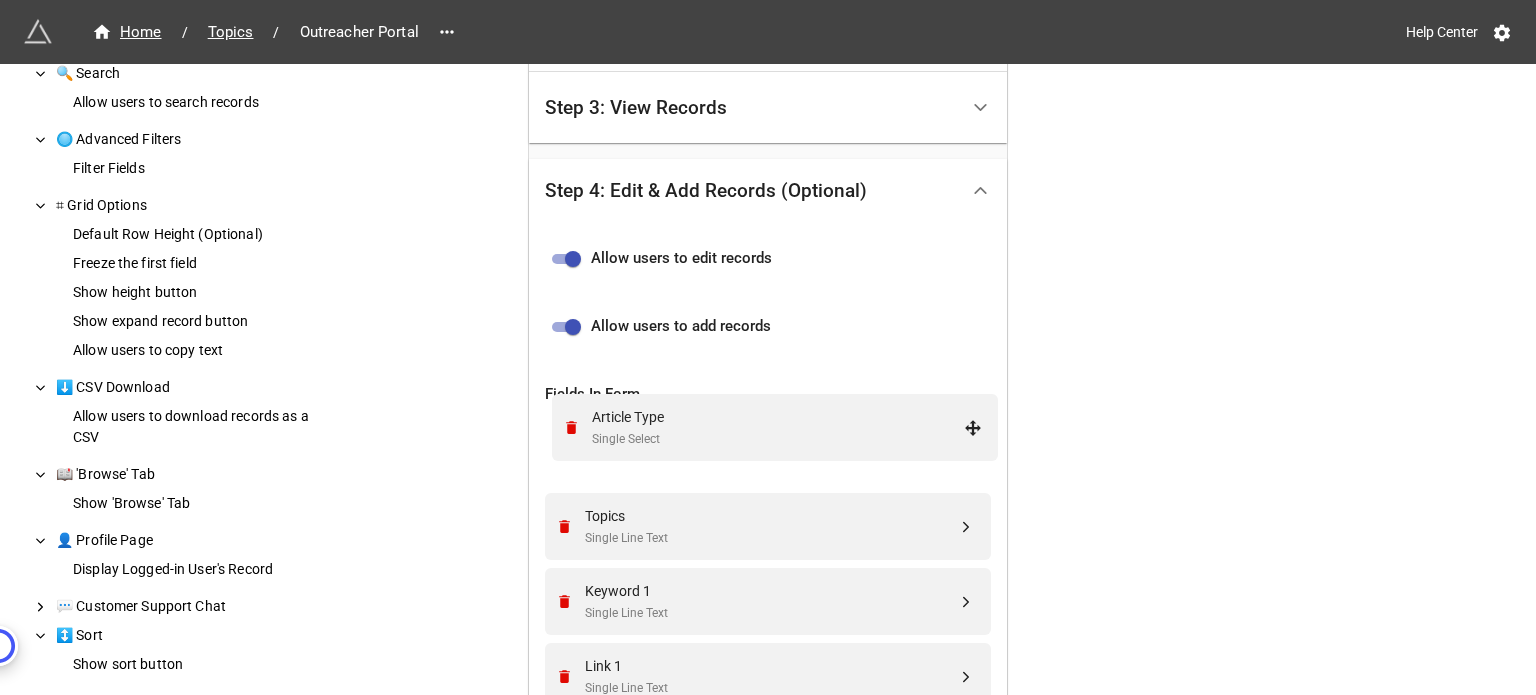 drag, startPoint x: 960, startPoint y: 618, endPoint x: 972, endPoint y: 420, distance: 198.3633 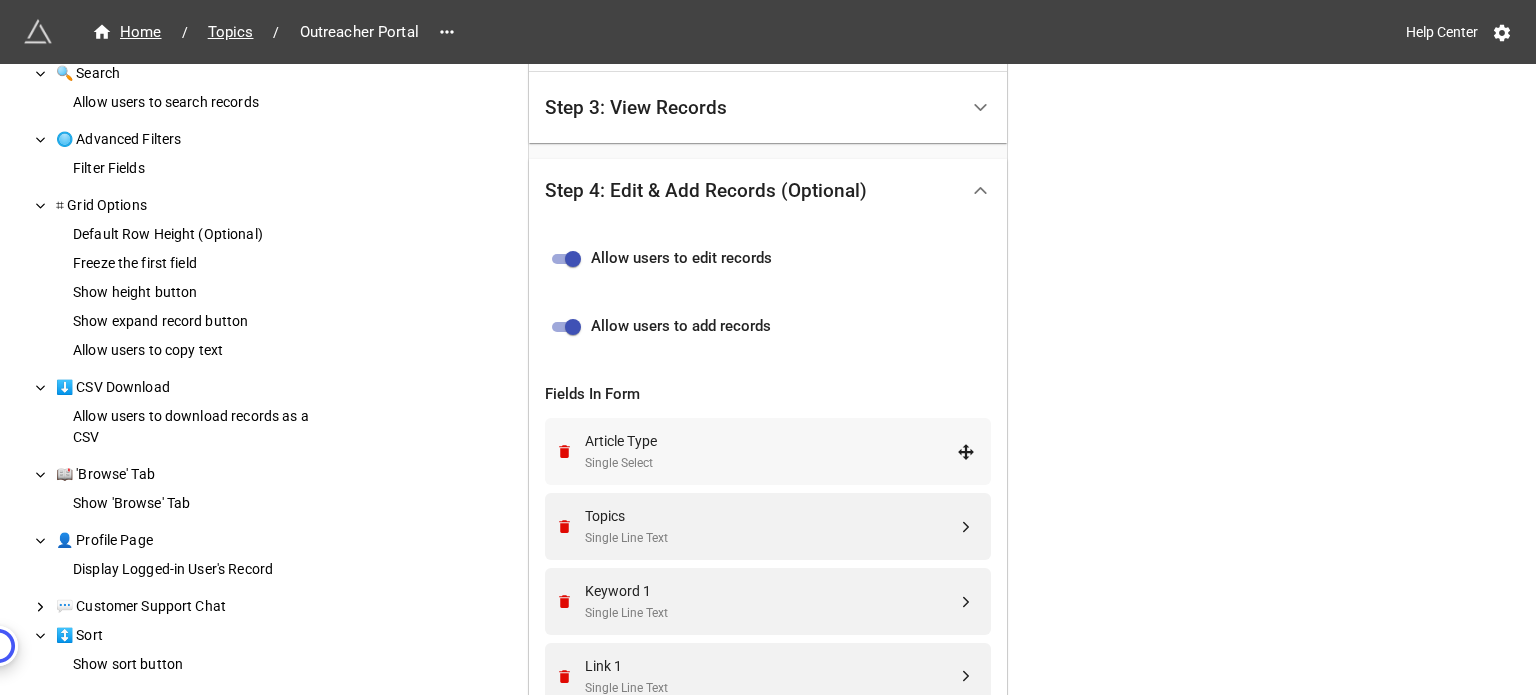 click on "Article Type" at bounding box center [771, 441] 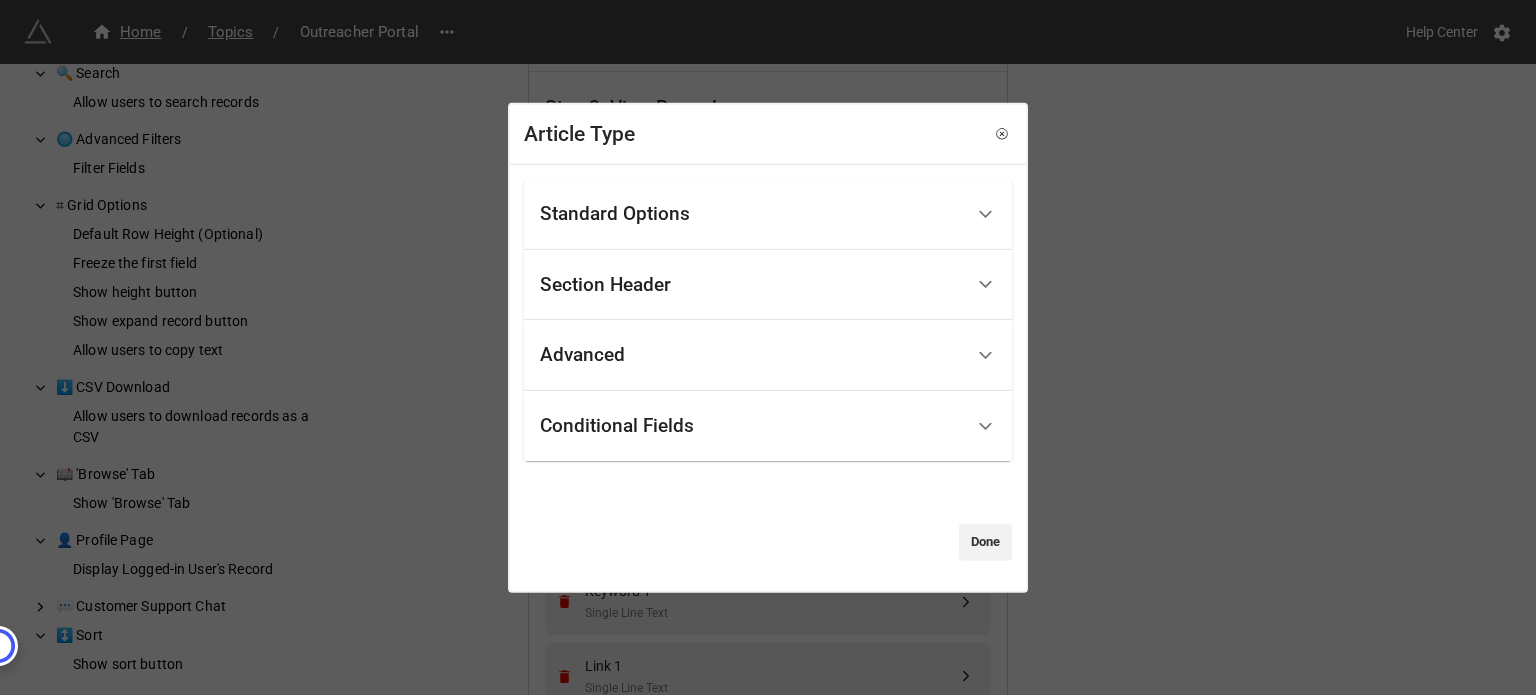 click on "Standard Options" at bounding box center (768, 214) 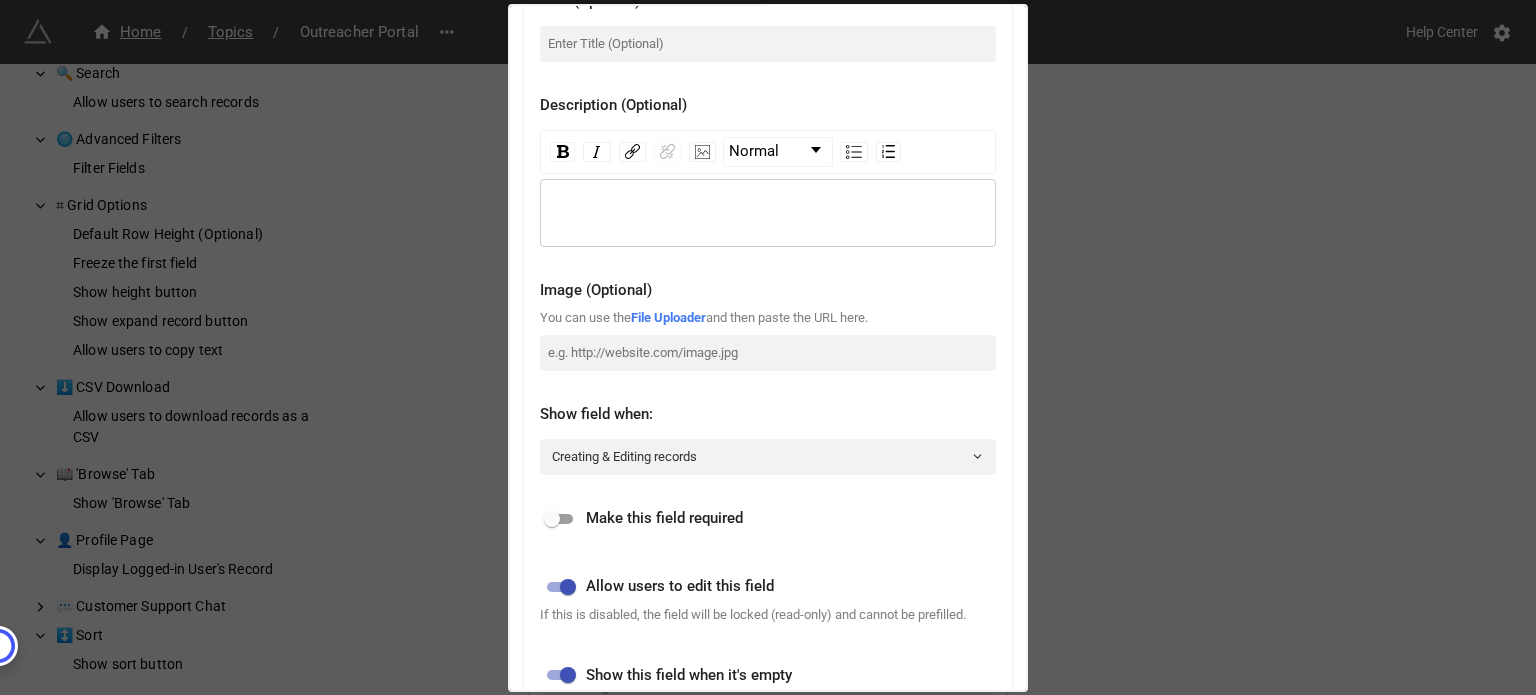 scroll, scrollTop: 0, scrollLeft: 0, axis: both 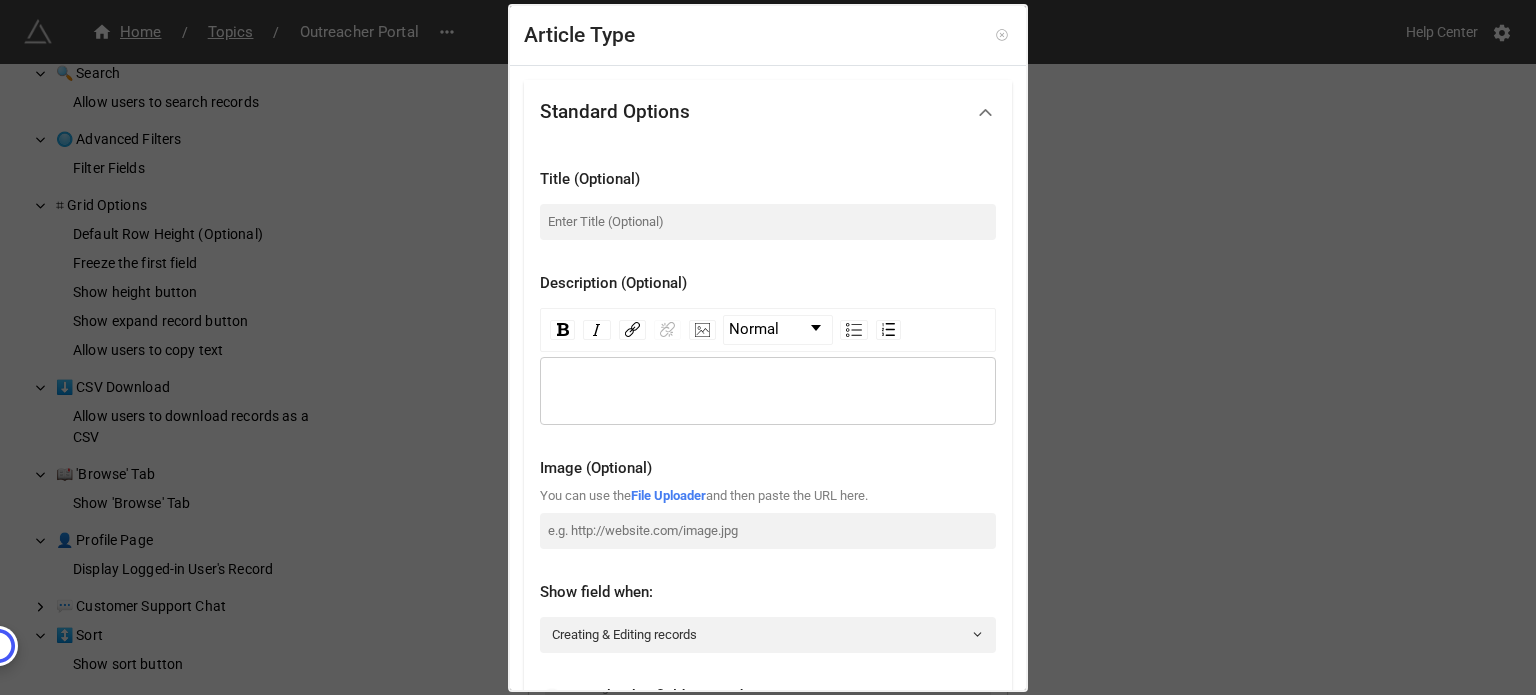 click at bounding box center (1002, 35) 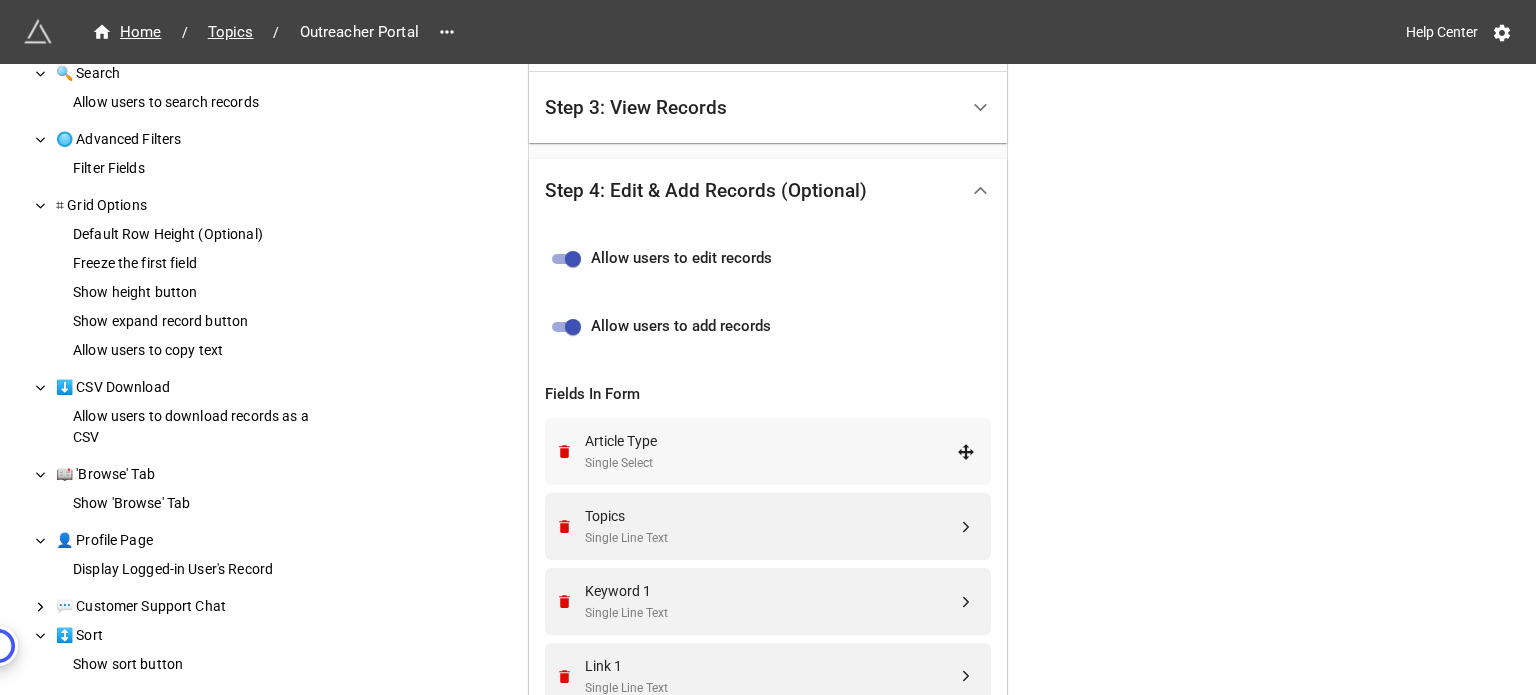 click on "Single Select" at bounding box center [771, 463] 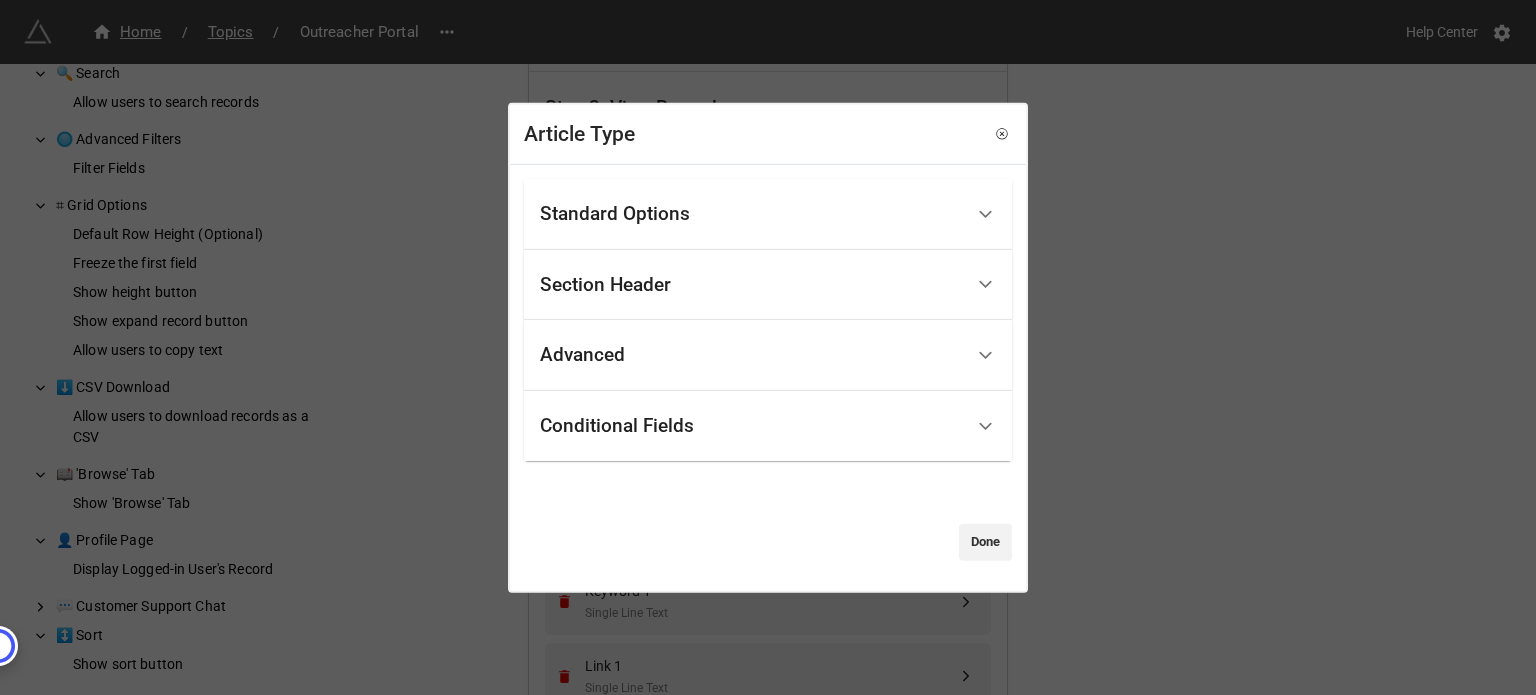 click on "Section Header" at bounding box center (751, 284) 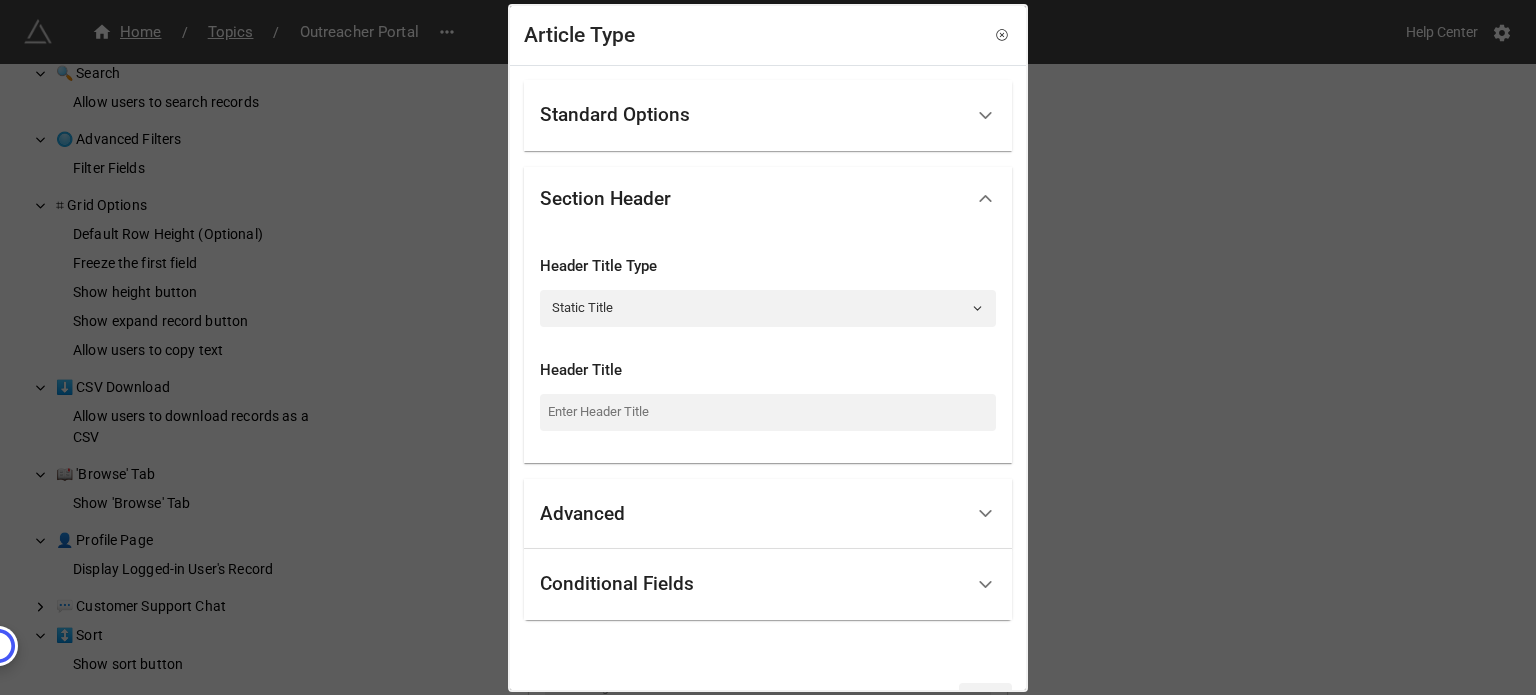 click on "Advanced" at bounding box center (751, 514) 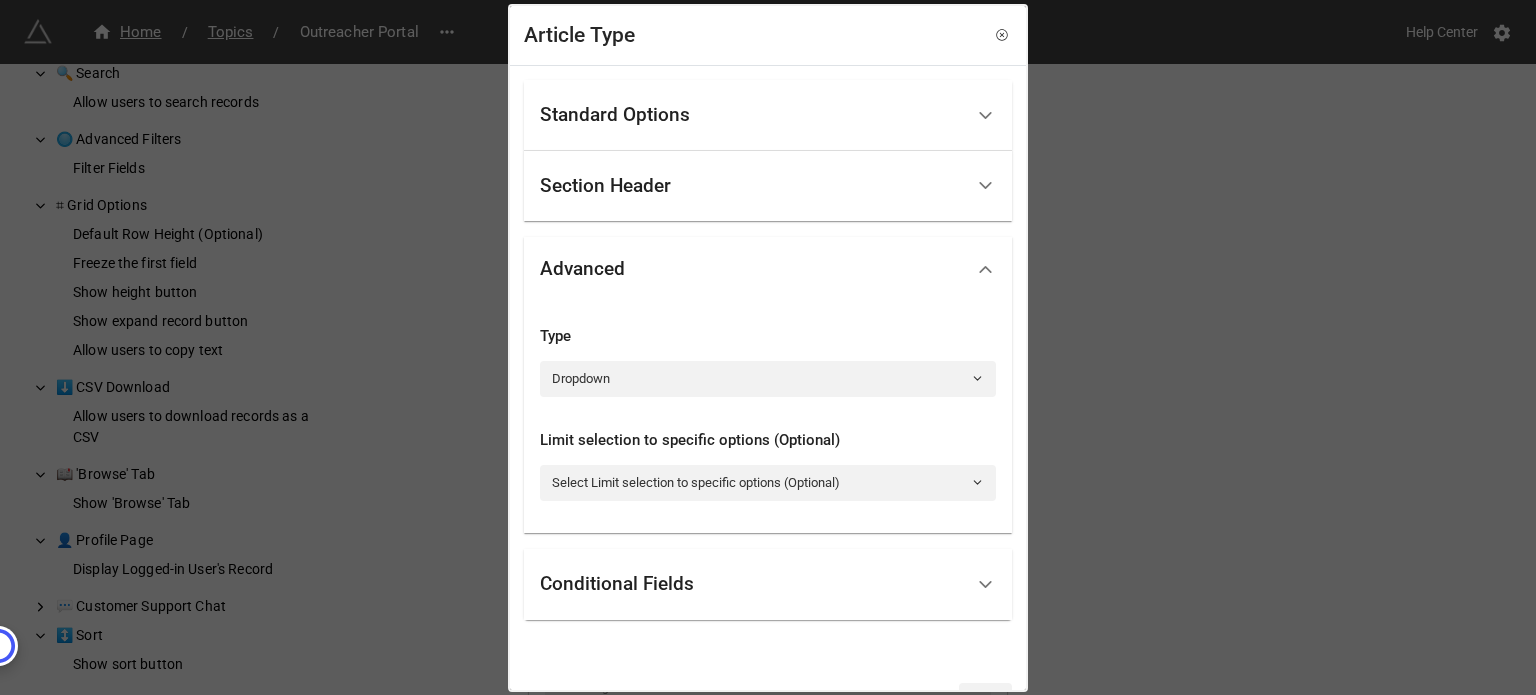 click on "Section Header" at bounding box center [751, 186] 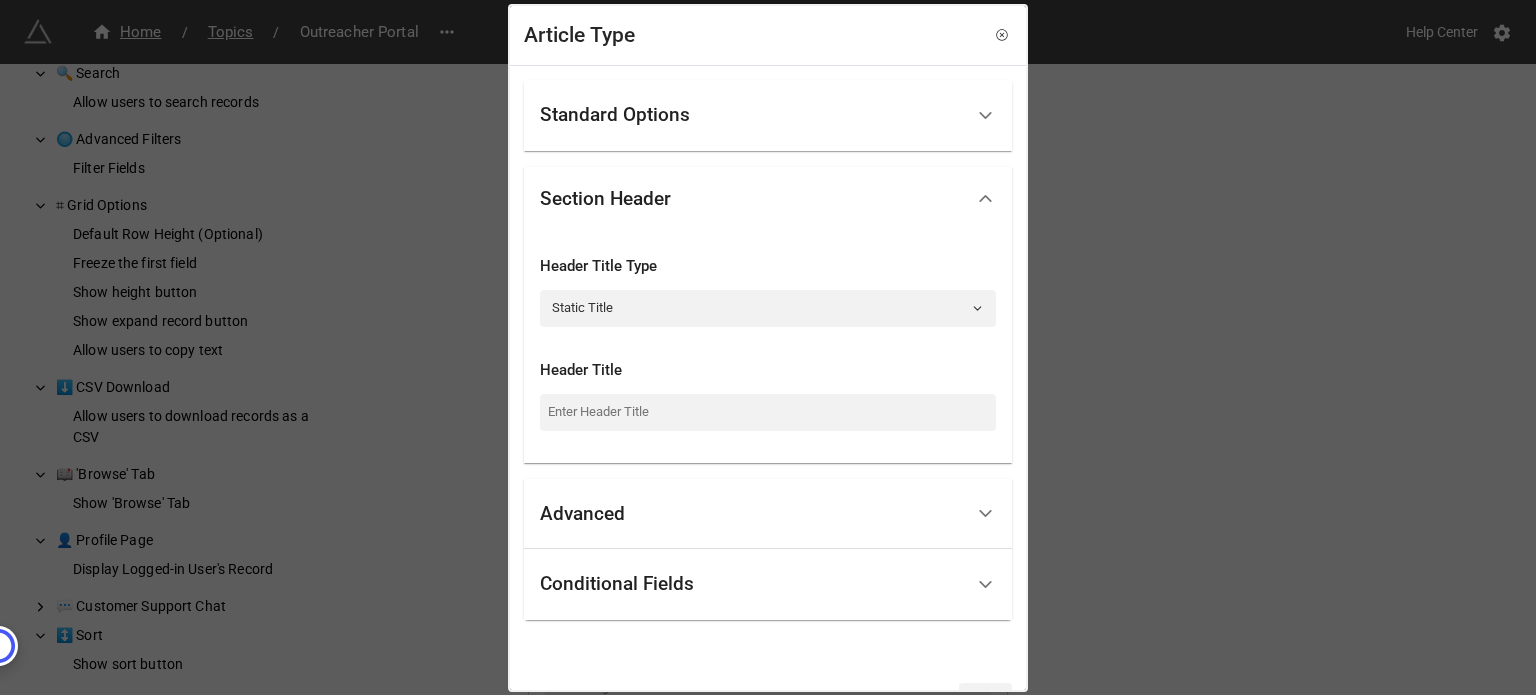 click on "Standard Options" at bounding box center [751, 115] 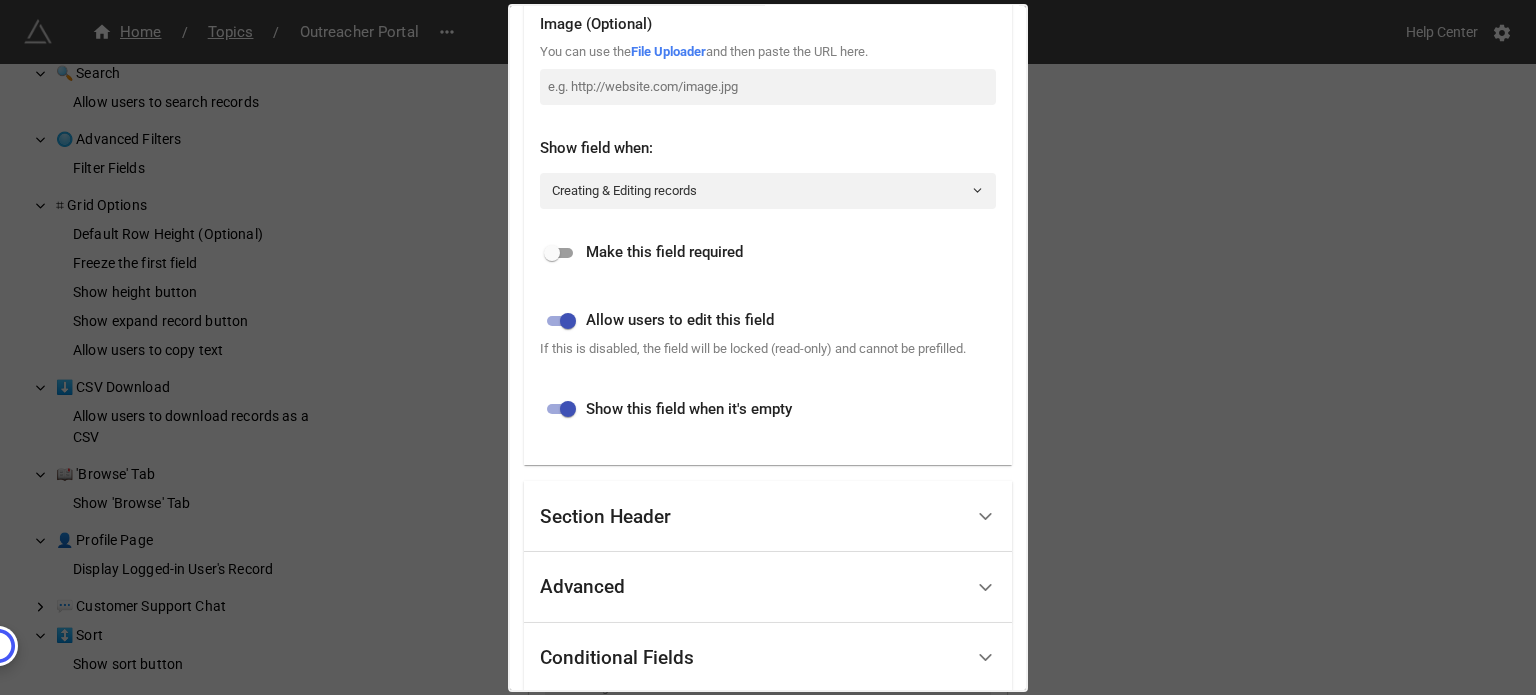 scroll, scrollTop: 575, scrollLeft: 0, axis: vertical 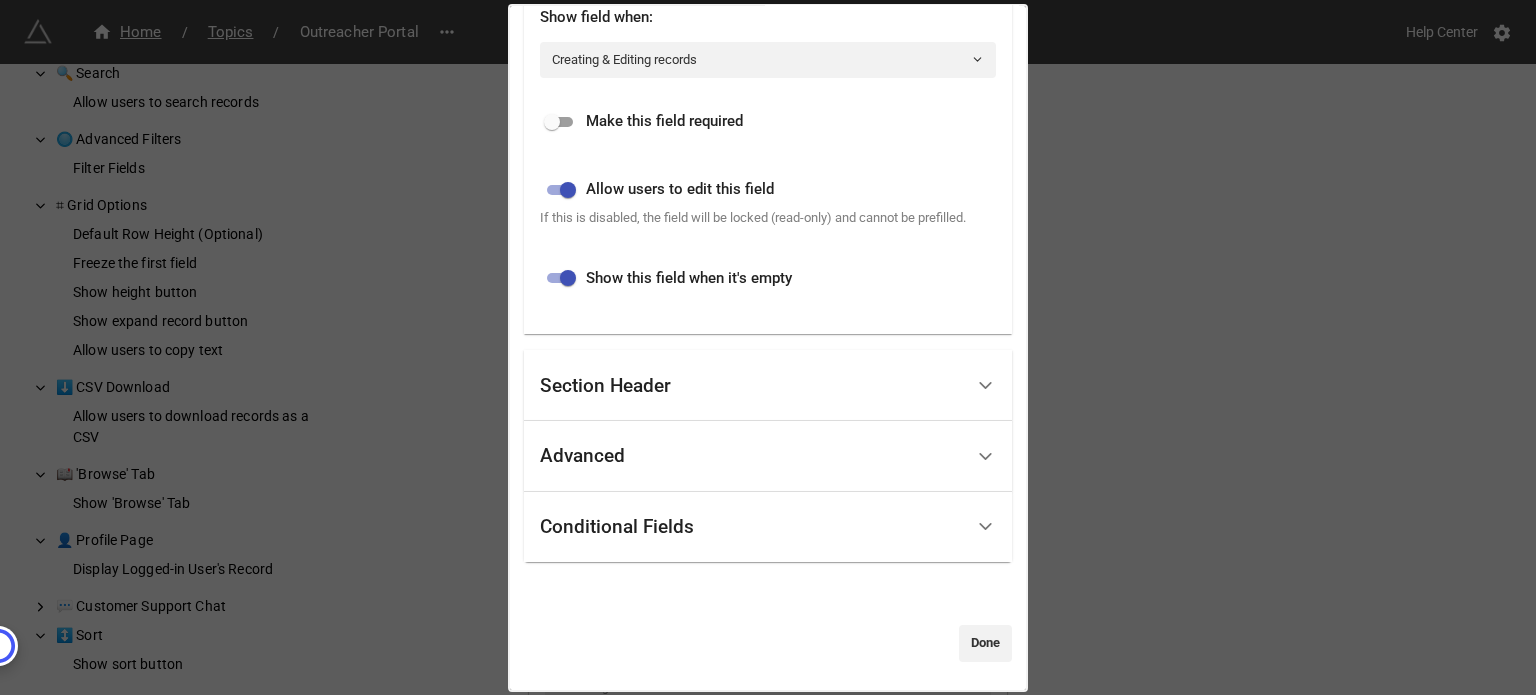 click on "Conditional Fields" at bounding box center (751, 527) 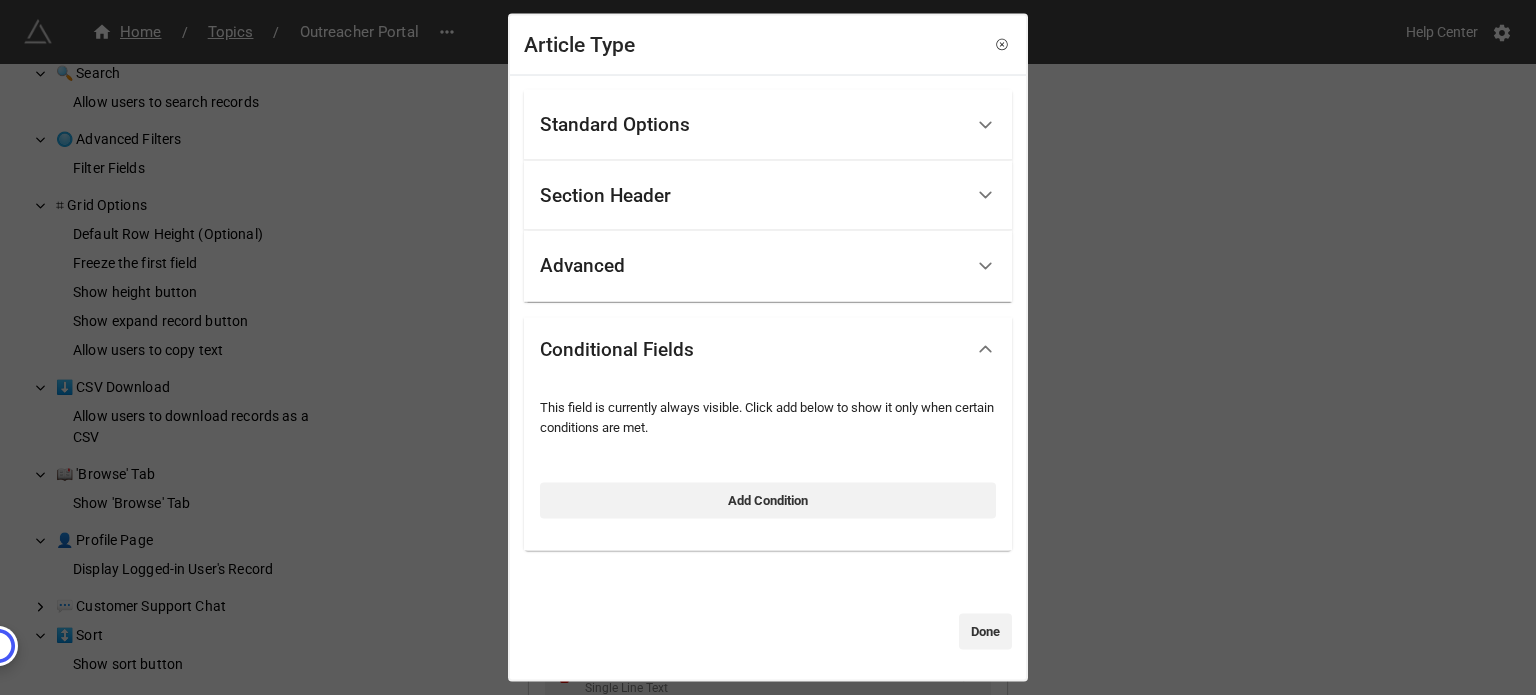 scroll, scrollTop: 0, scrollLeft: 0, axis: both 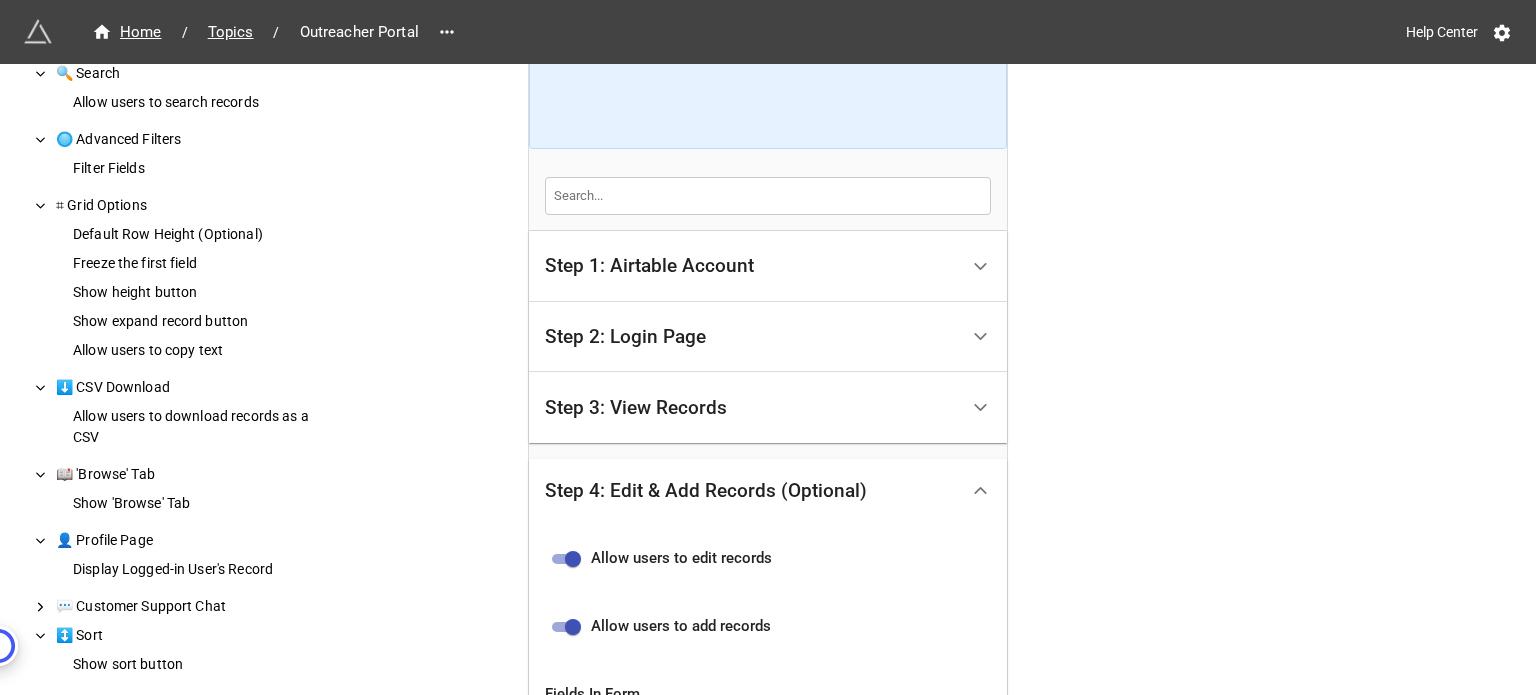 click on "Step 3: View Records" at bounding box center [751, 407] 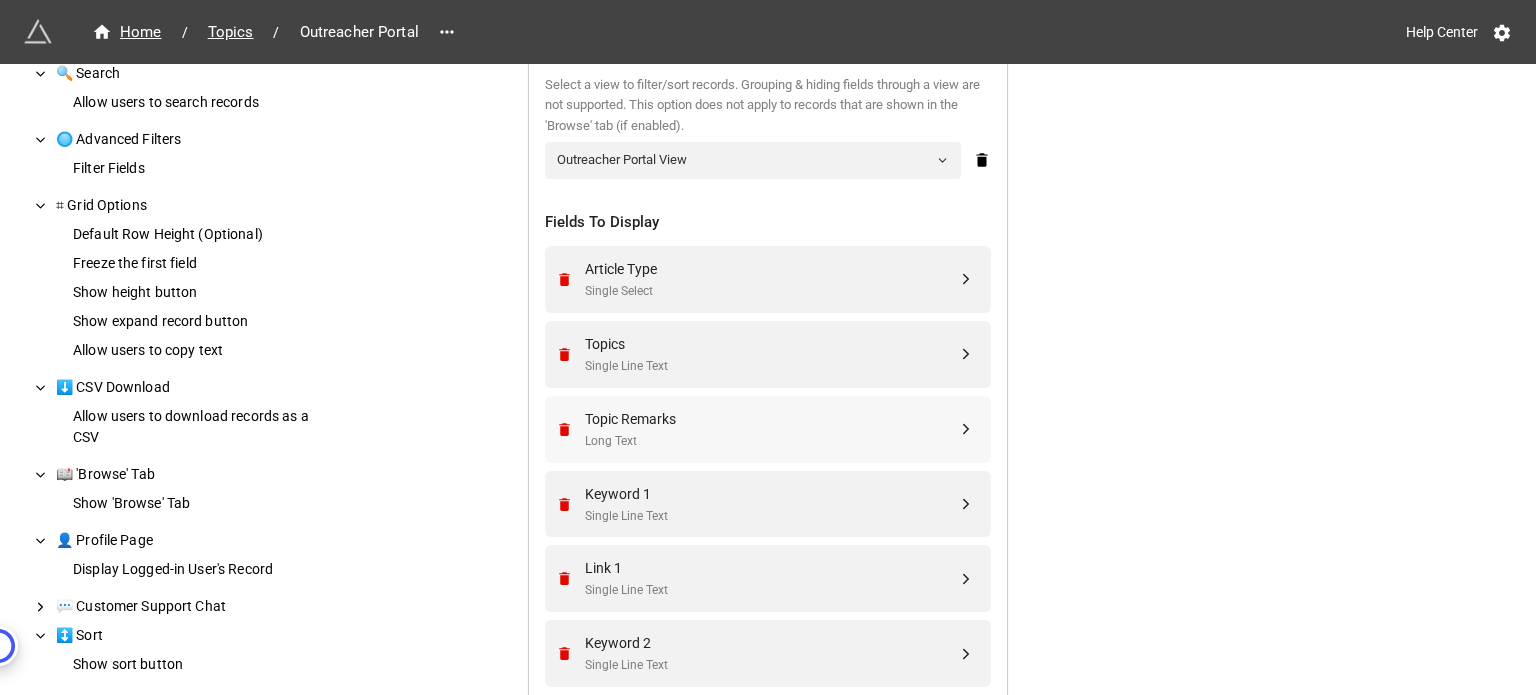 scroll, scrollTop: 854, scrollLeft: 0, axis: vertical 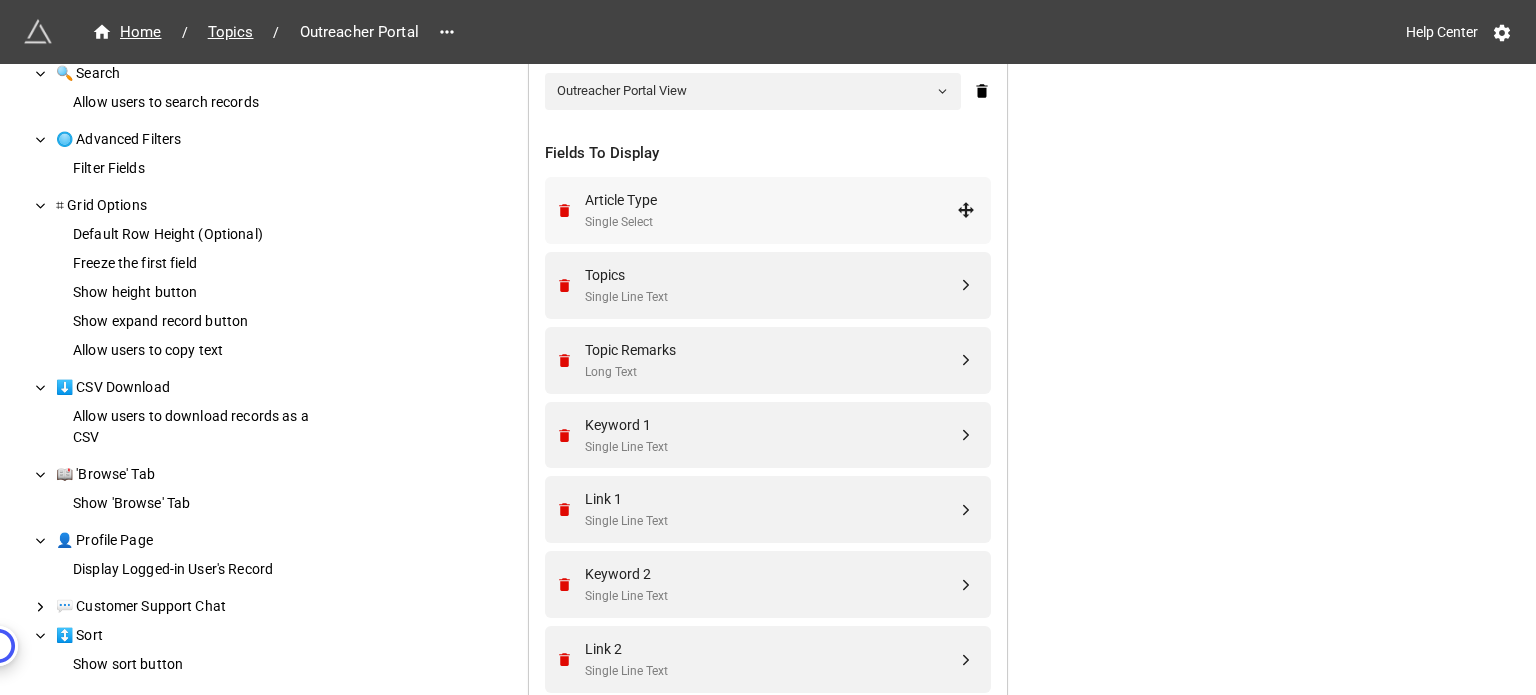 click on "Article Type" at bounding box center [771, 200] 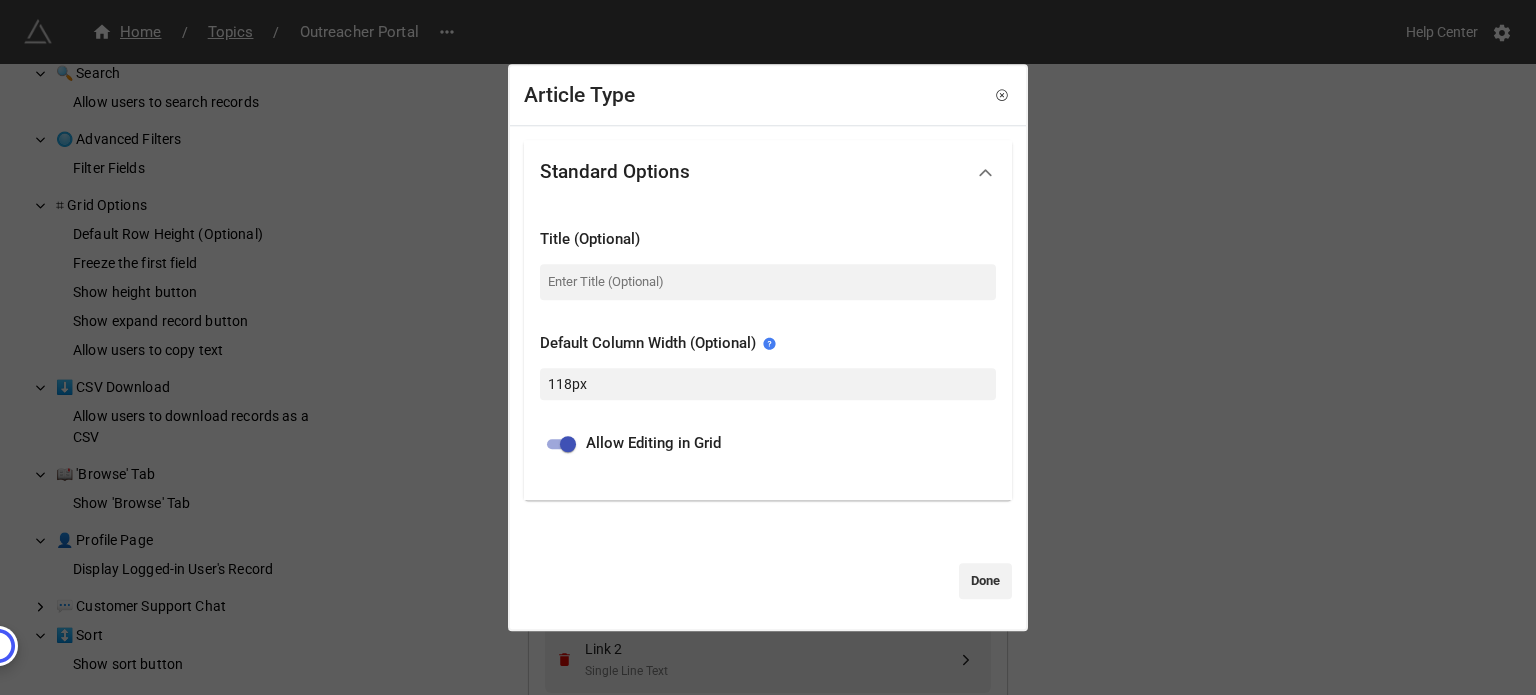 click on "Article Type Standard Options Title (Optional) Default Column Width (Optional) 118px Allow Editing in Grid Done" at bounding box center (768, 347) 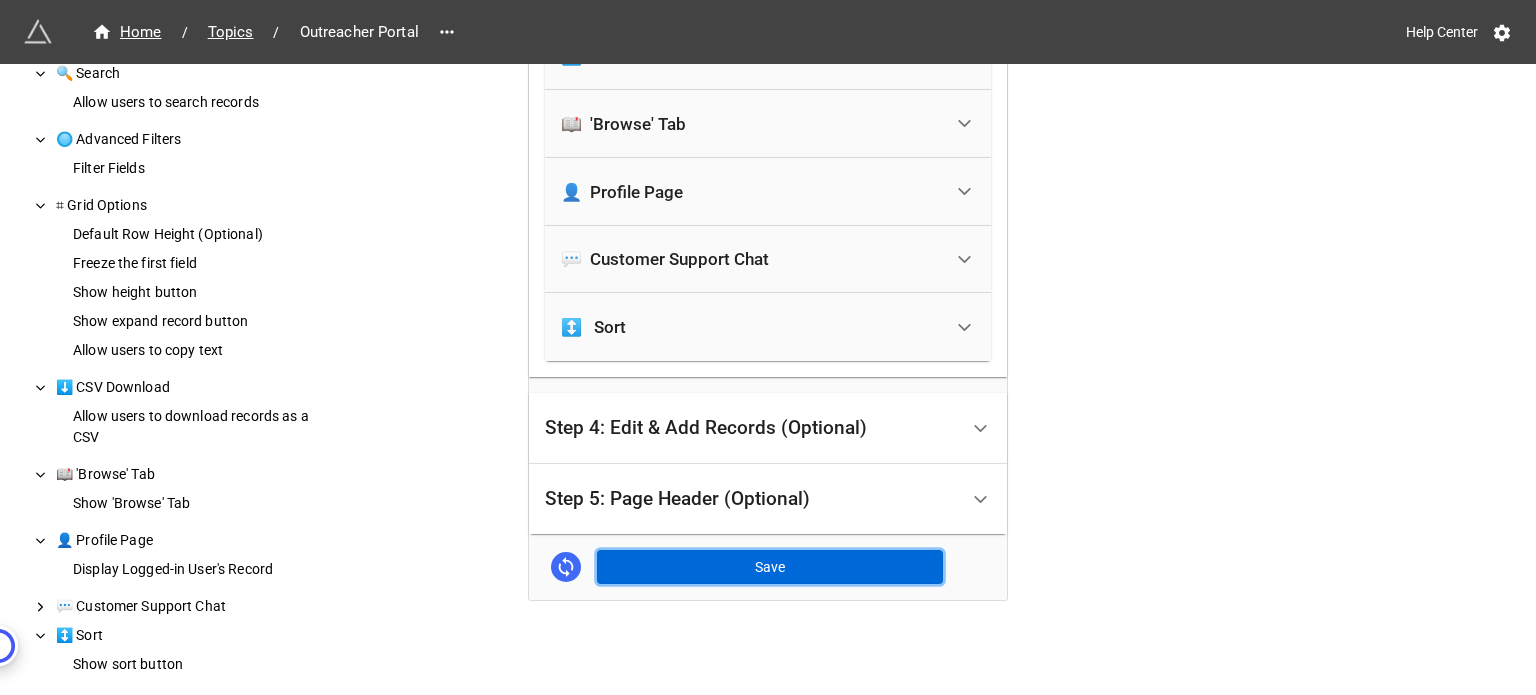 click on "Save" at bounding box center (770, 567) 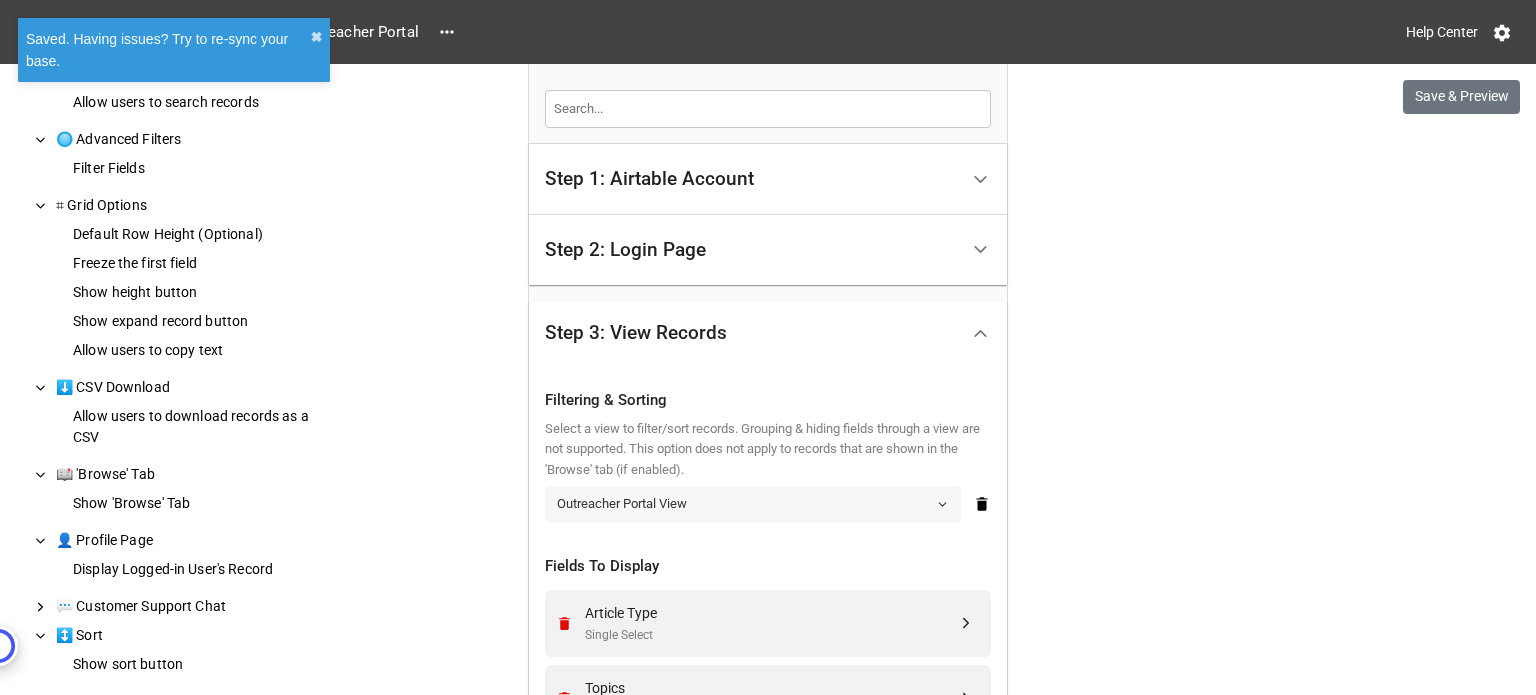 scroll, scrollTop: 300, scrollLeft: 0, axis: vertical 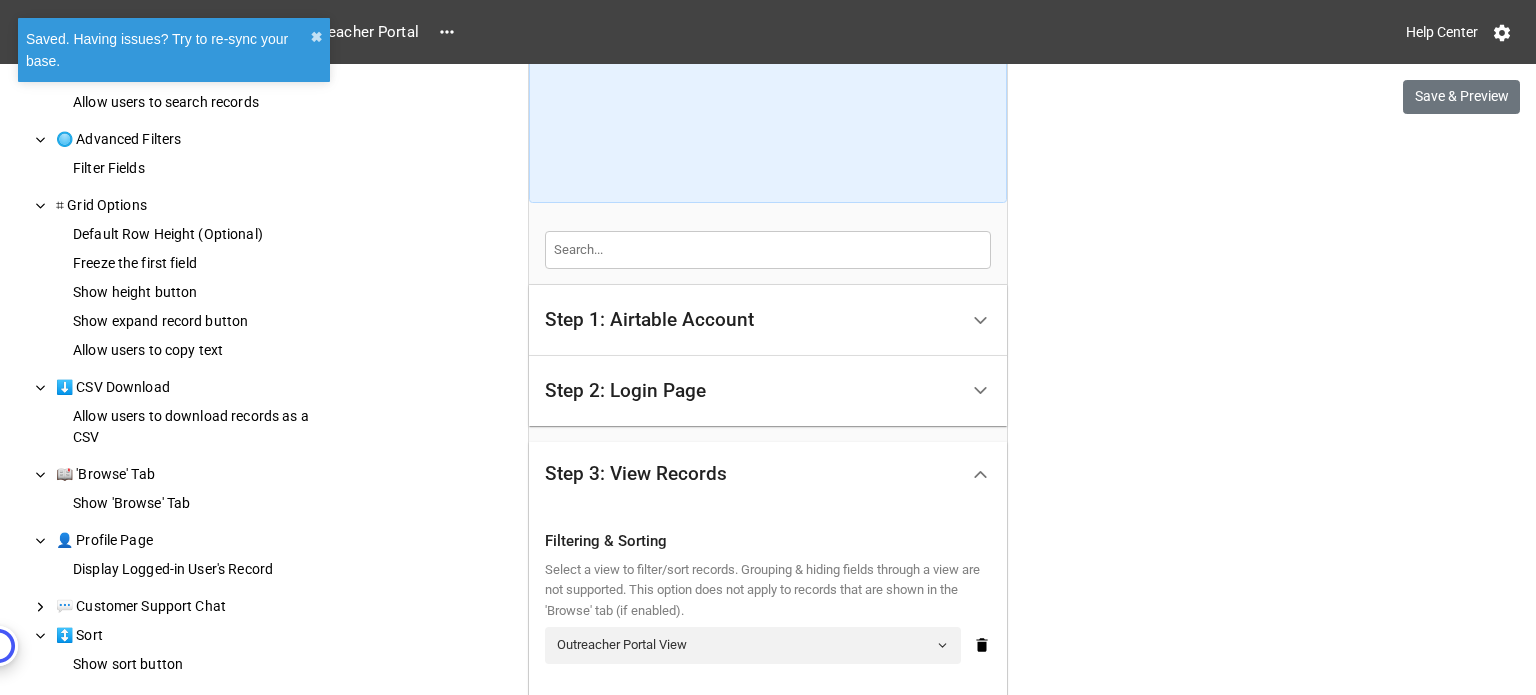 click on "Step 2: Login Page" at bounding box center [751, 391] 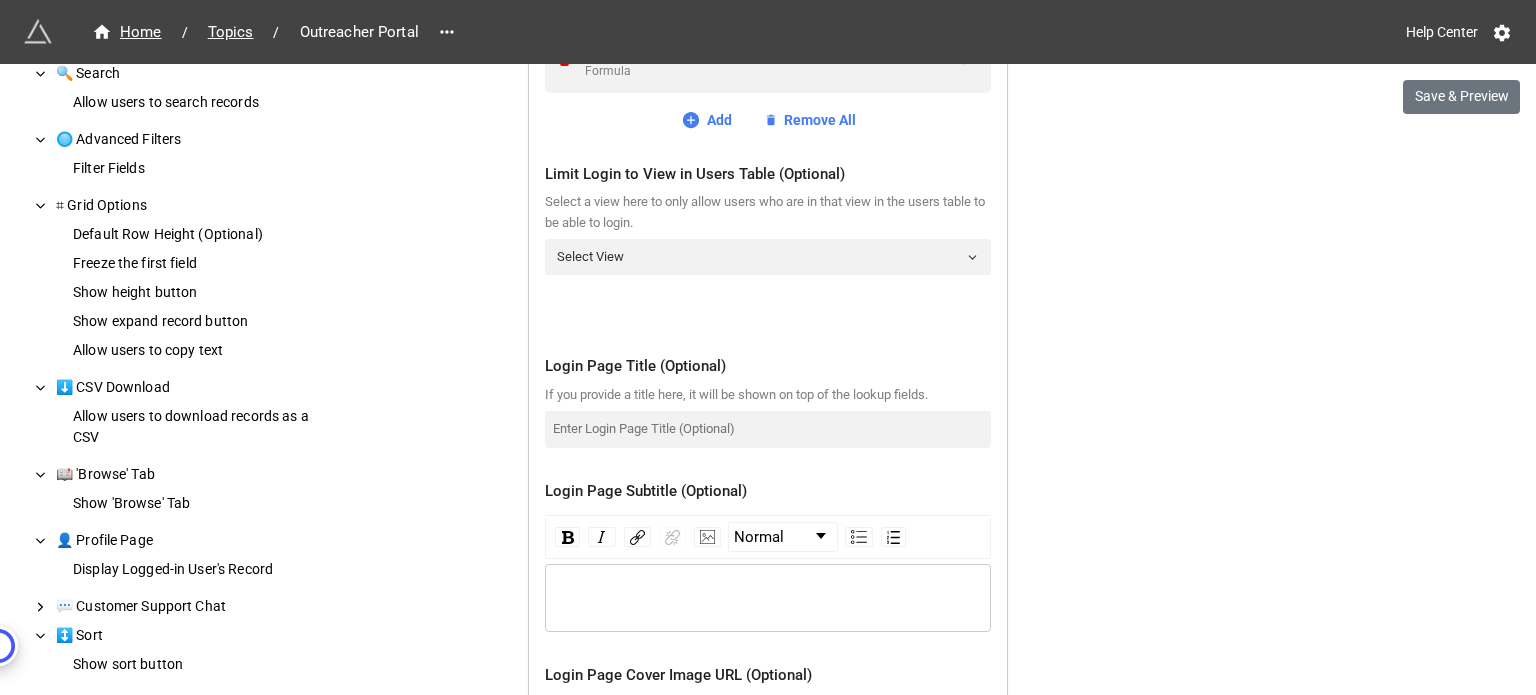 scroll, scrollTop: 1000, scrollLeft: 0, axis: vertical 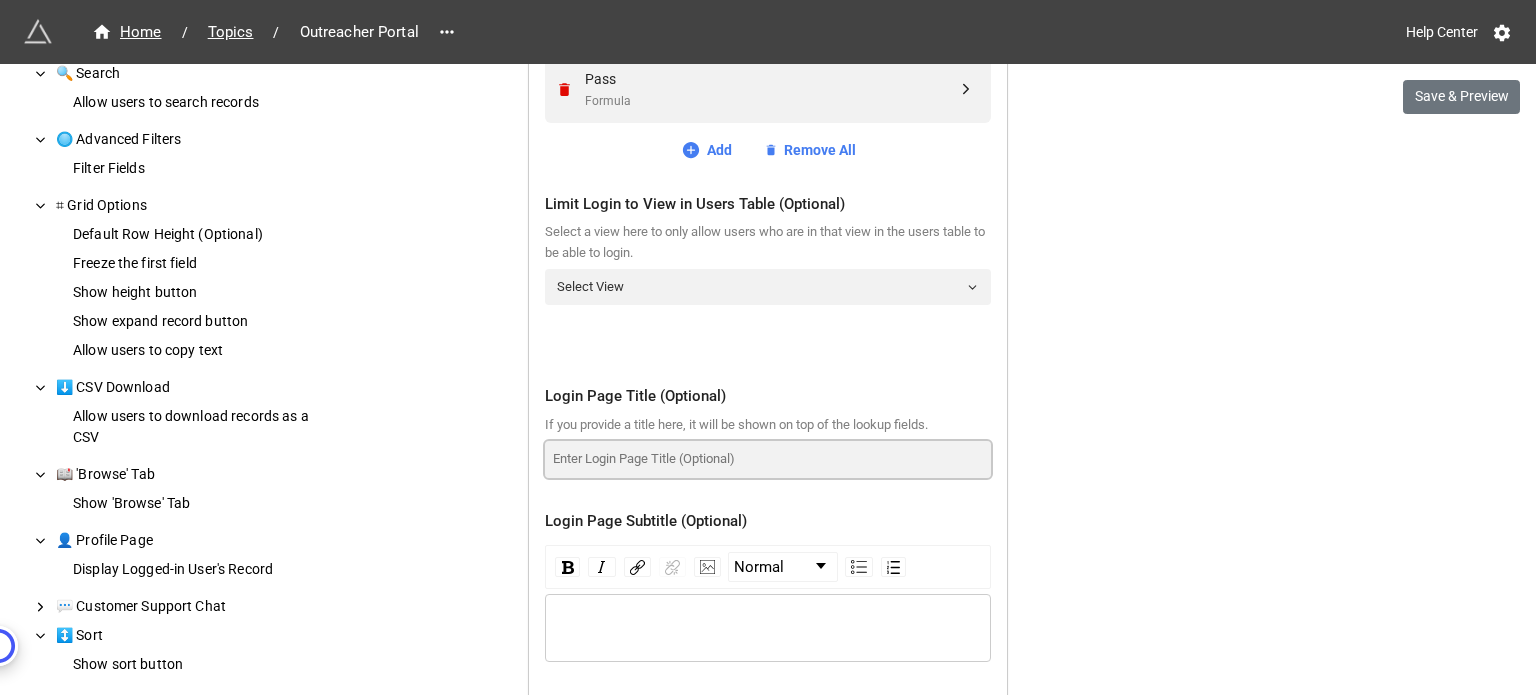 click at bounding box center (768, 459) 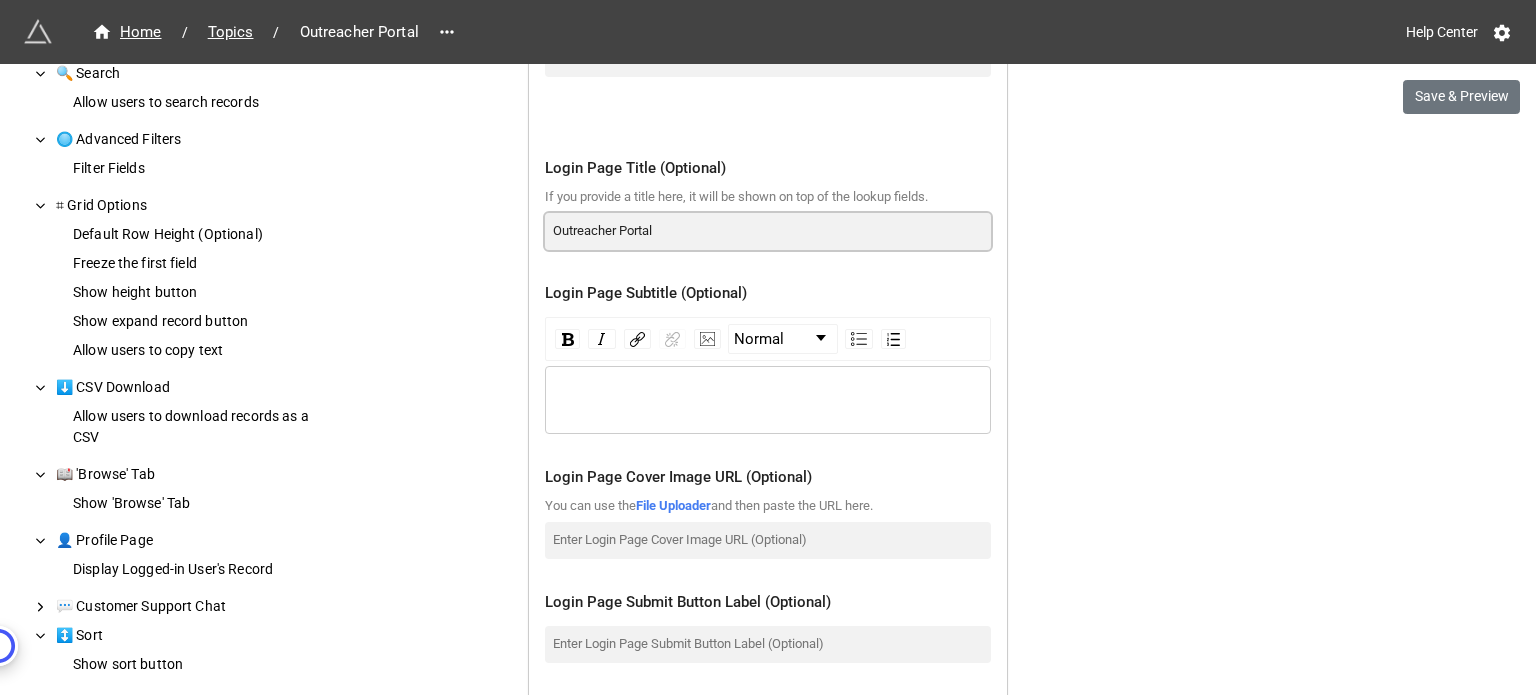 scroll, scrollTop: 1400, scrollLeft: 0, axis: vertical 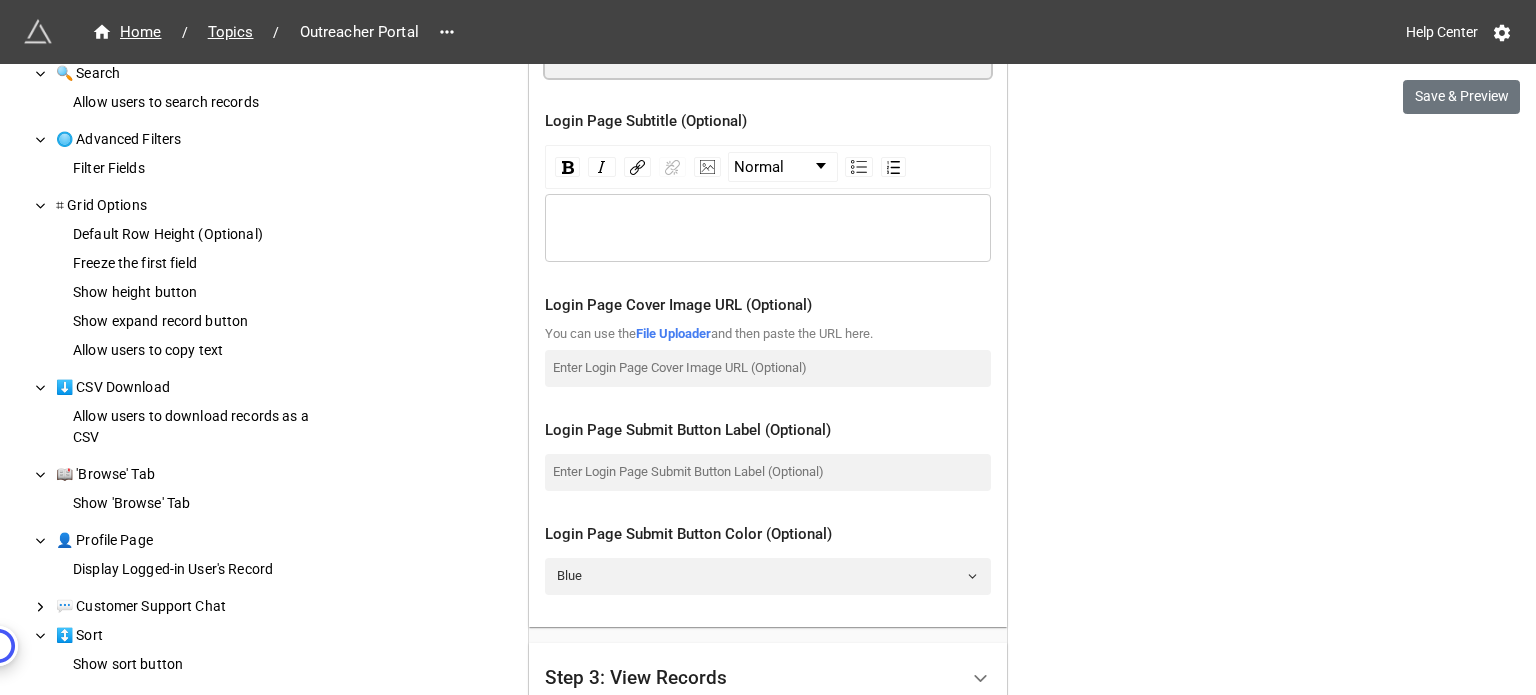 type on "Outreacher Portal" 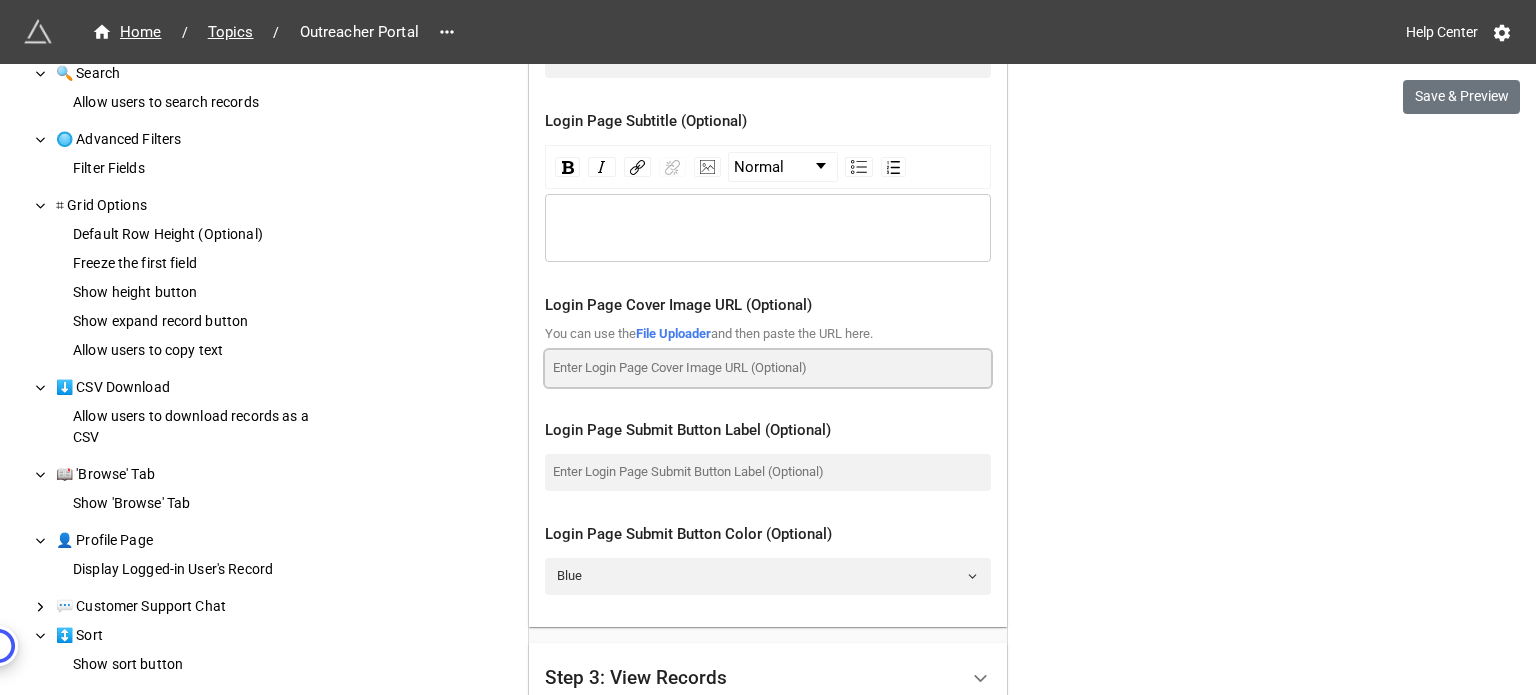 click at bounding box center [768, 368] 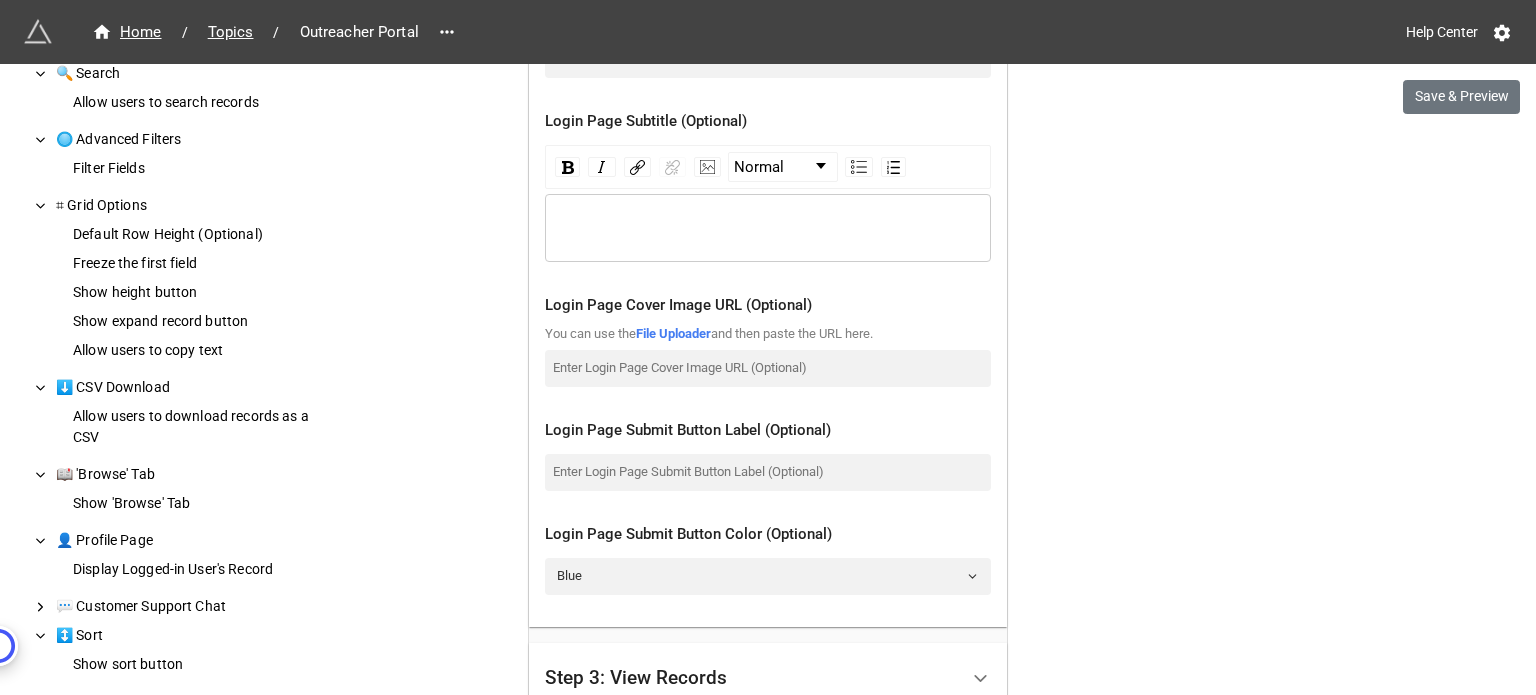 click on "Login Page Submit Button Label (Optional)" at bounding box center [768, 431] 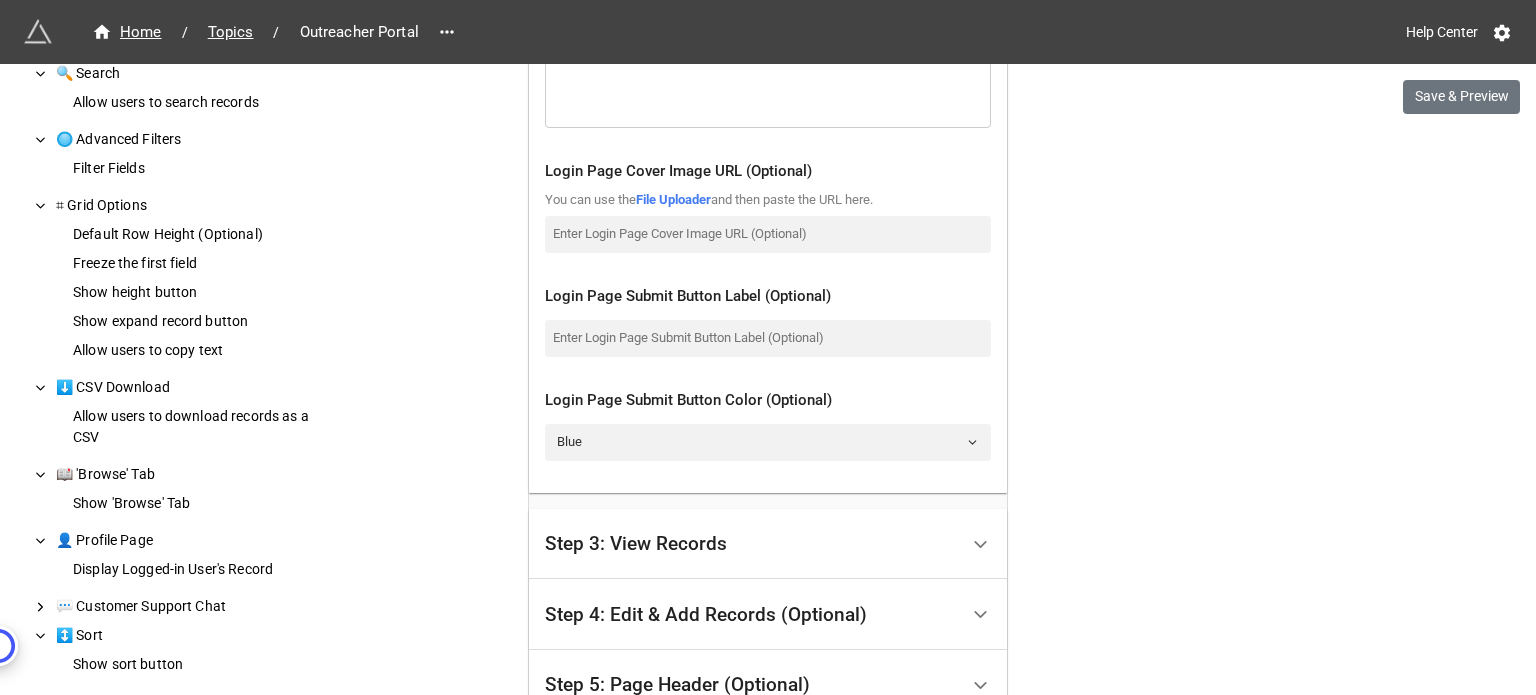 scroll, scrollTop: 1500, scrollLeft: 0, axis: vertical 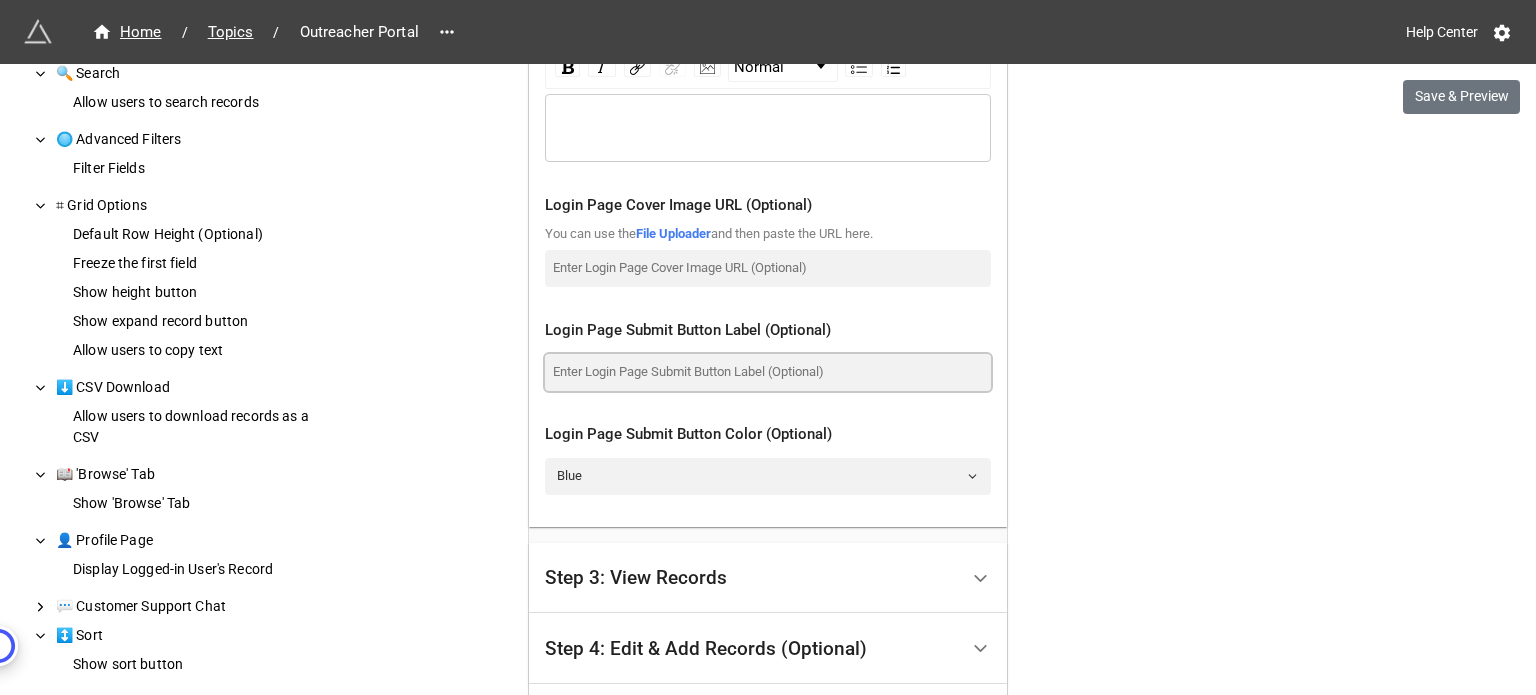 click at bounding box center (768, 372) 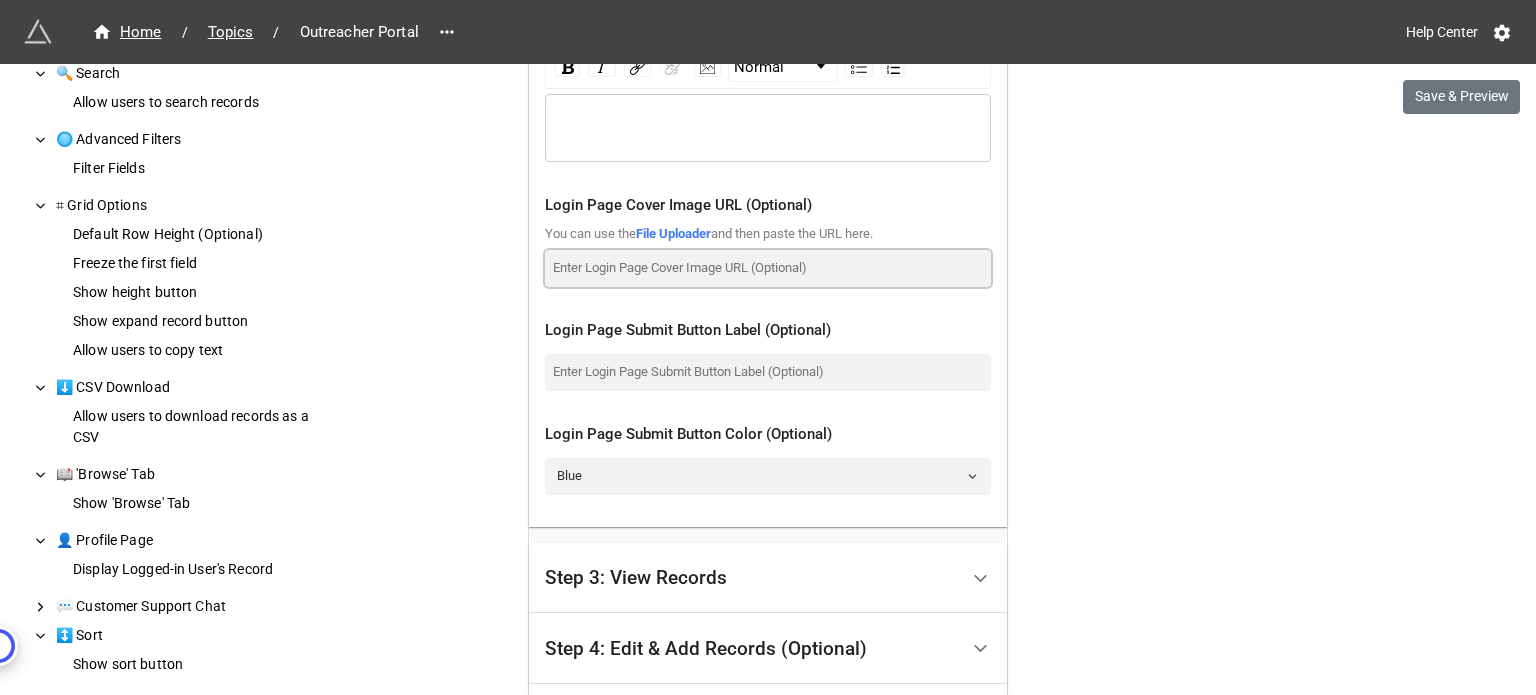 click at bounding box center [768, 268] 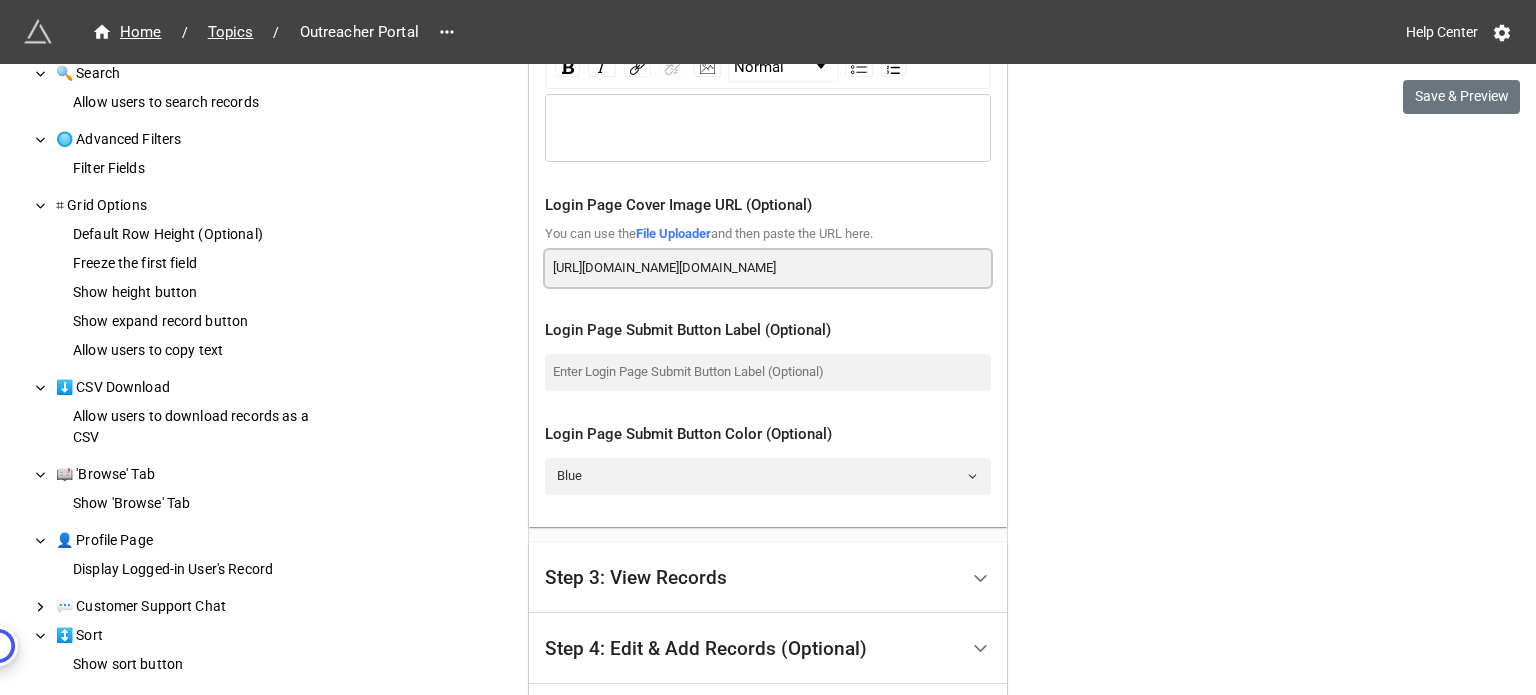 scroll, scrollTop: 0, scrollLeft: 804, axis: horizontal 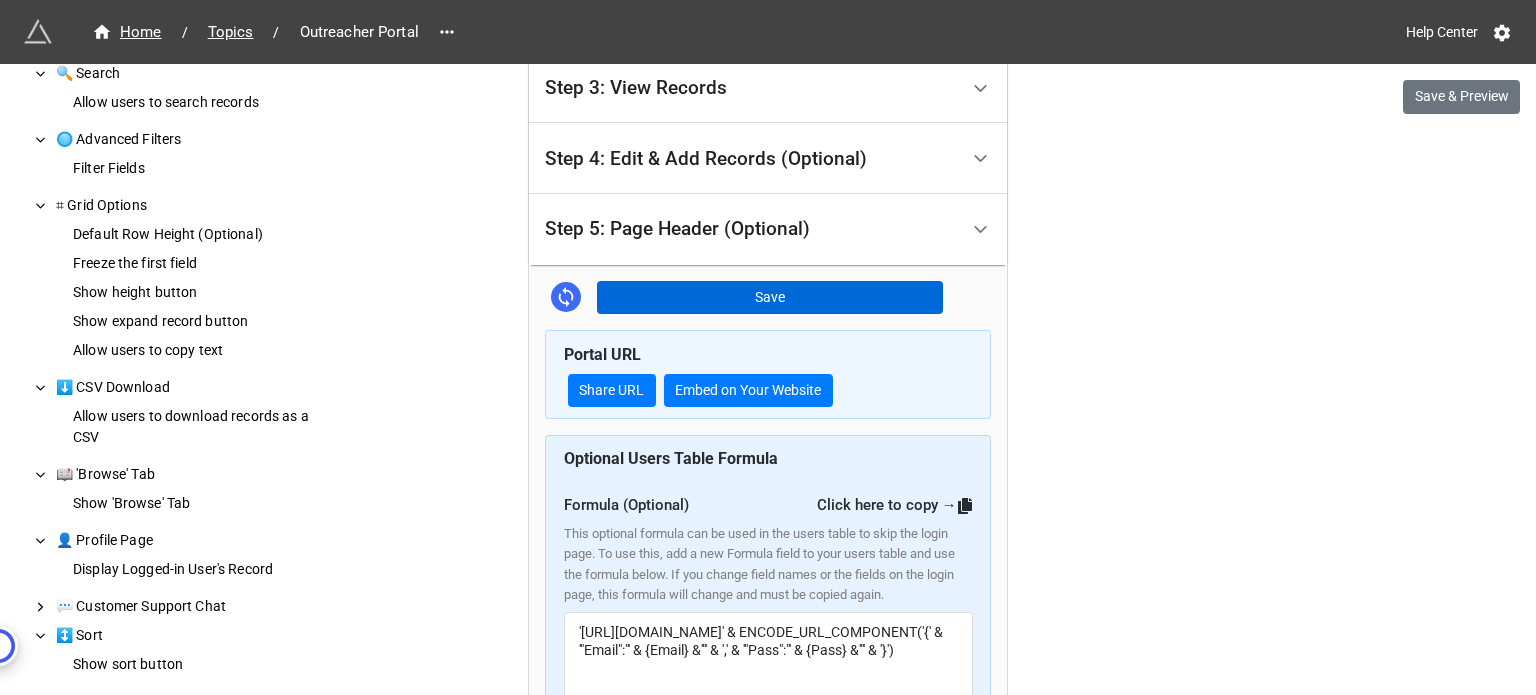 type on "https://firebasestorage.googleapis.com/v0/b/app-store-81d55.appspot.com/o/vQUpcNTUah%2FMiniE%20Portal%20Cover%20Image%20-%20Zenius.png?alt=media&token=c44e2177-4672-4011-8b25-defc9d7f11ea" 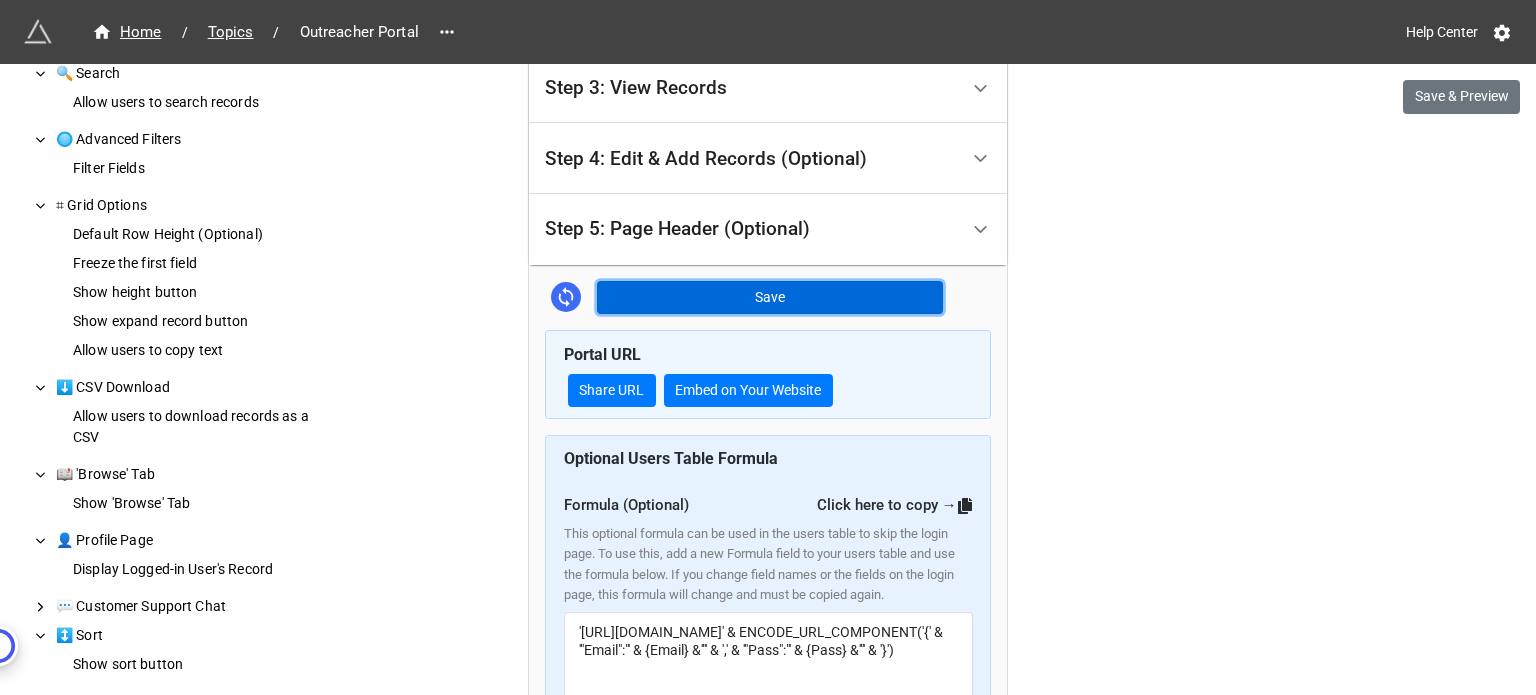 click on "Save" at bounding box center (770, 298) 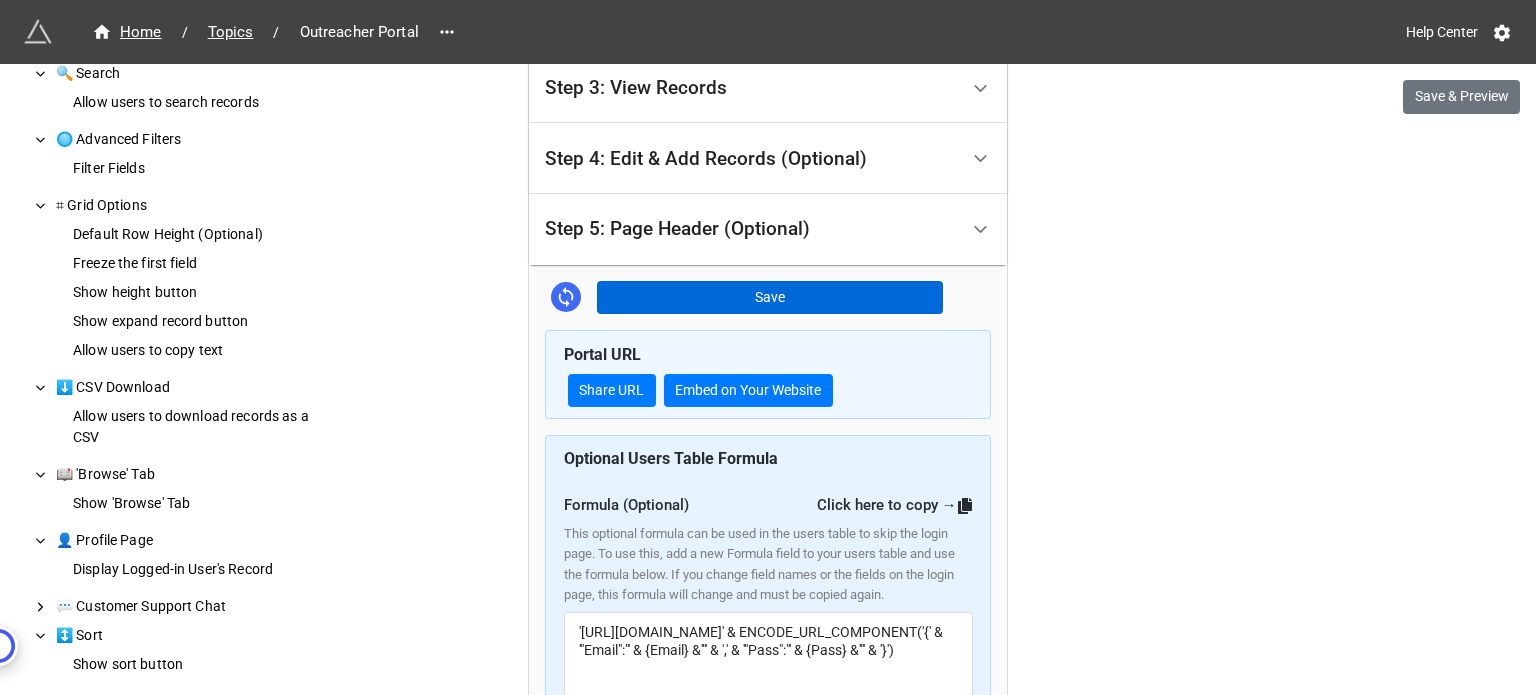 scroll, scrollTop: 0, scrollLeft: 0, axis: both 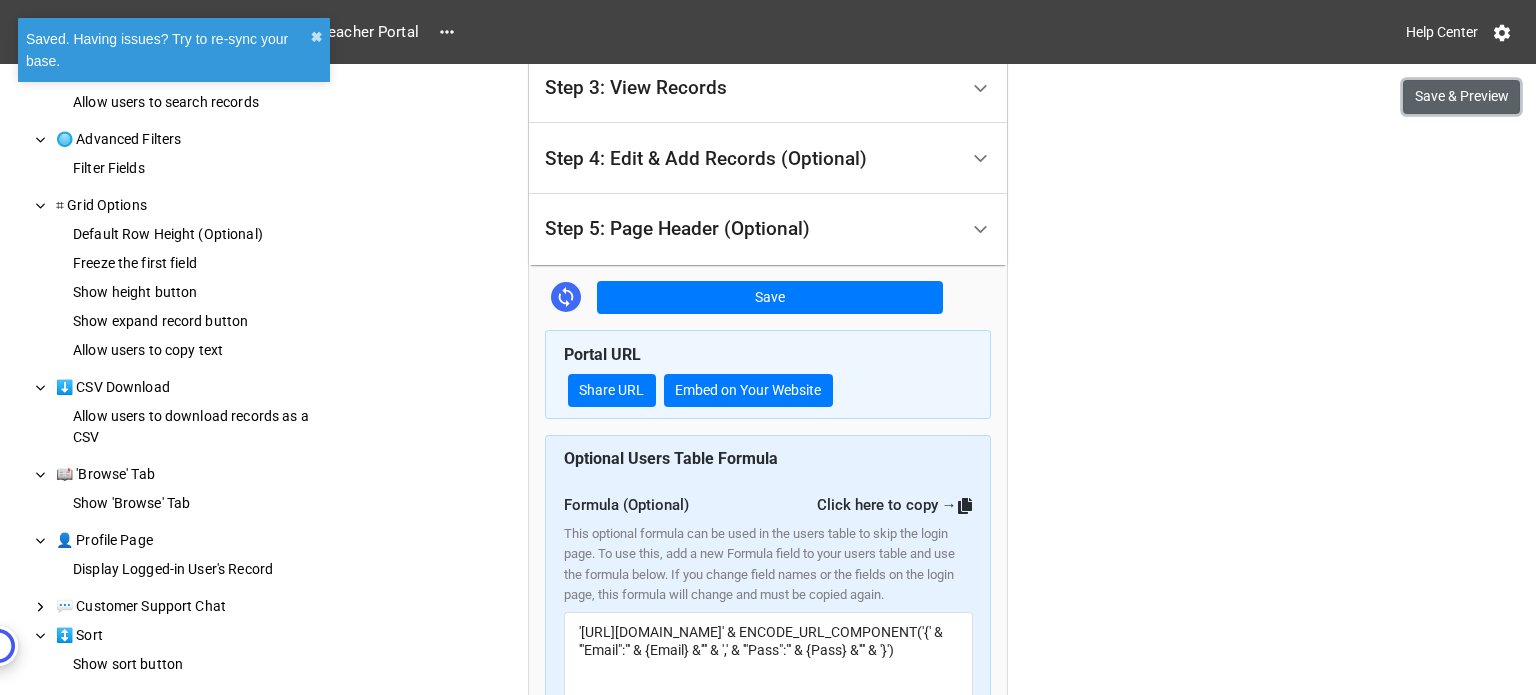 click on "Save & Preview" at bounding box center (1461, 97) 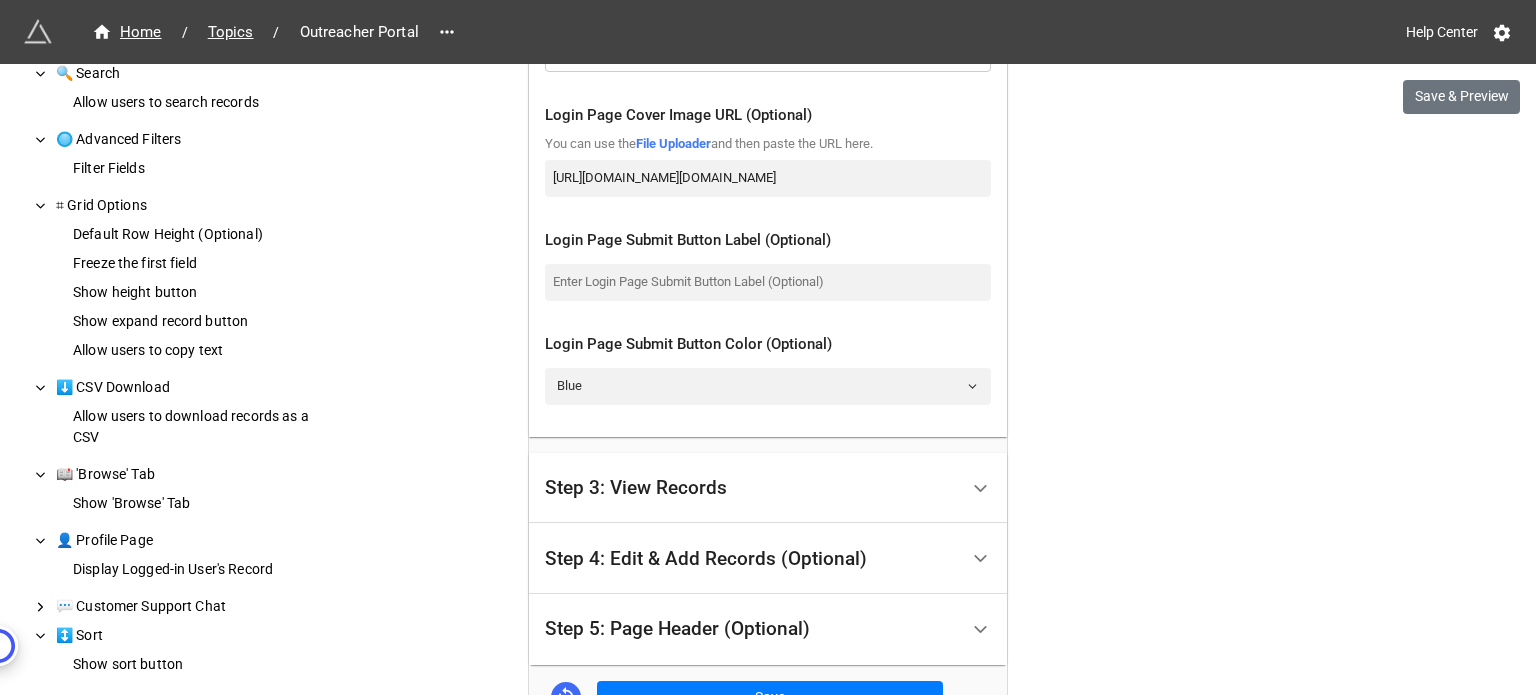 click on "Step 3: View Records" at bounding box center [751, 488] 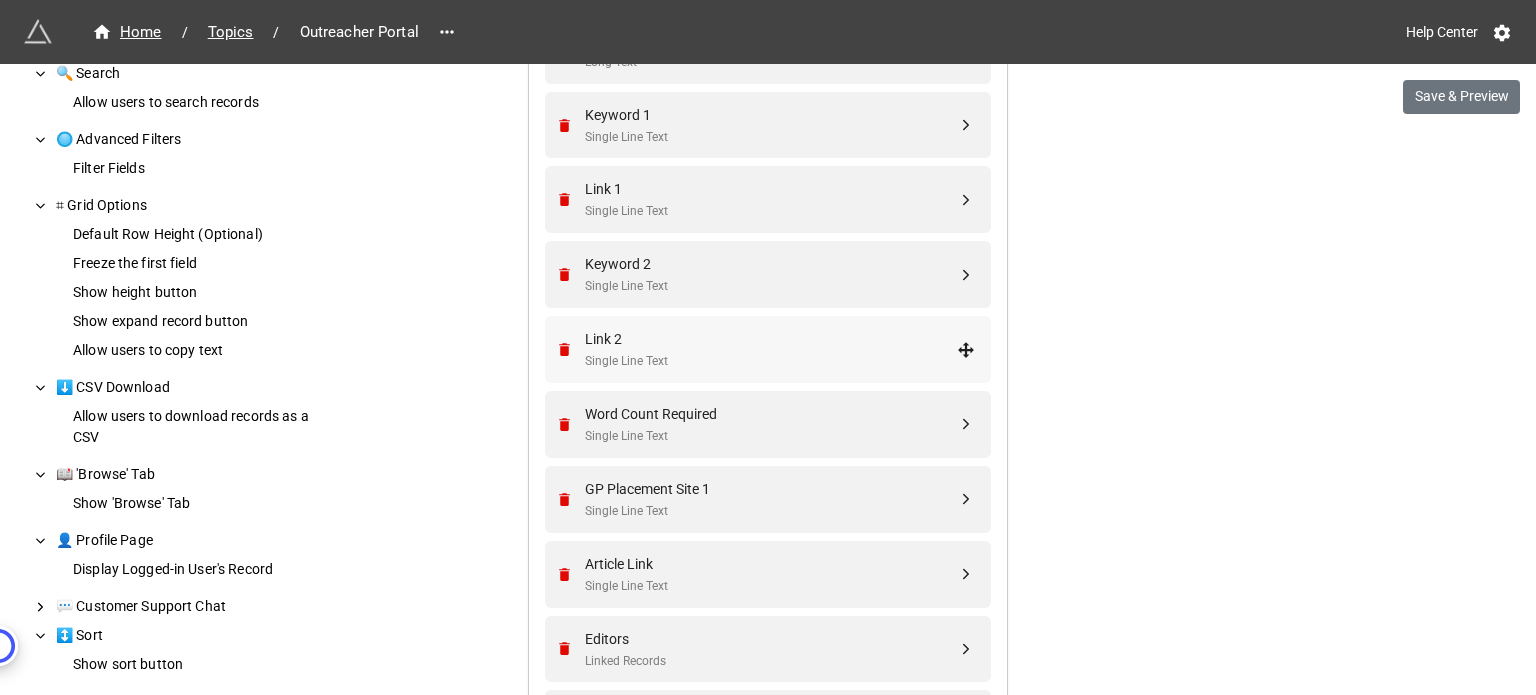 scroll, scrollTop: 1304, scrollLeft: 0, axis: vertical 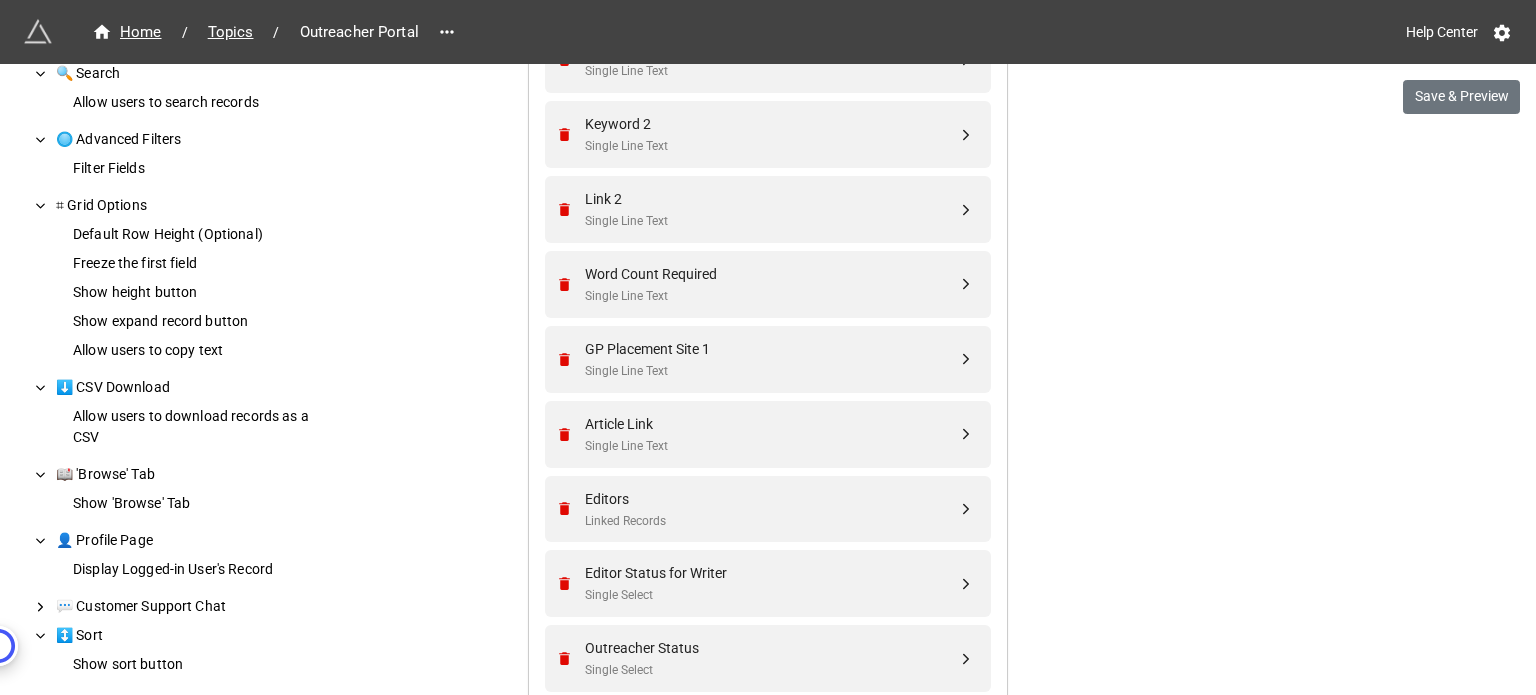 drag, startPoint x: 1150, startPoint y: 389, endPoint x: 1128, endPoint y: 382, distance: 23.086792 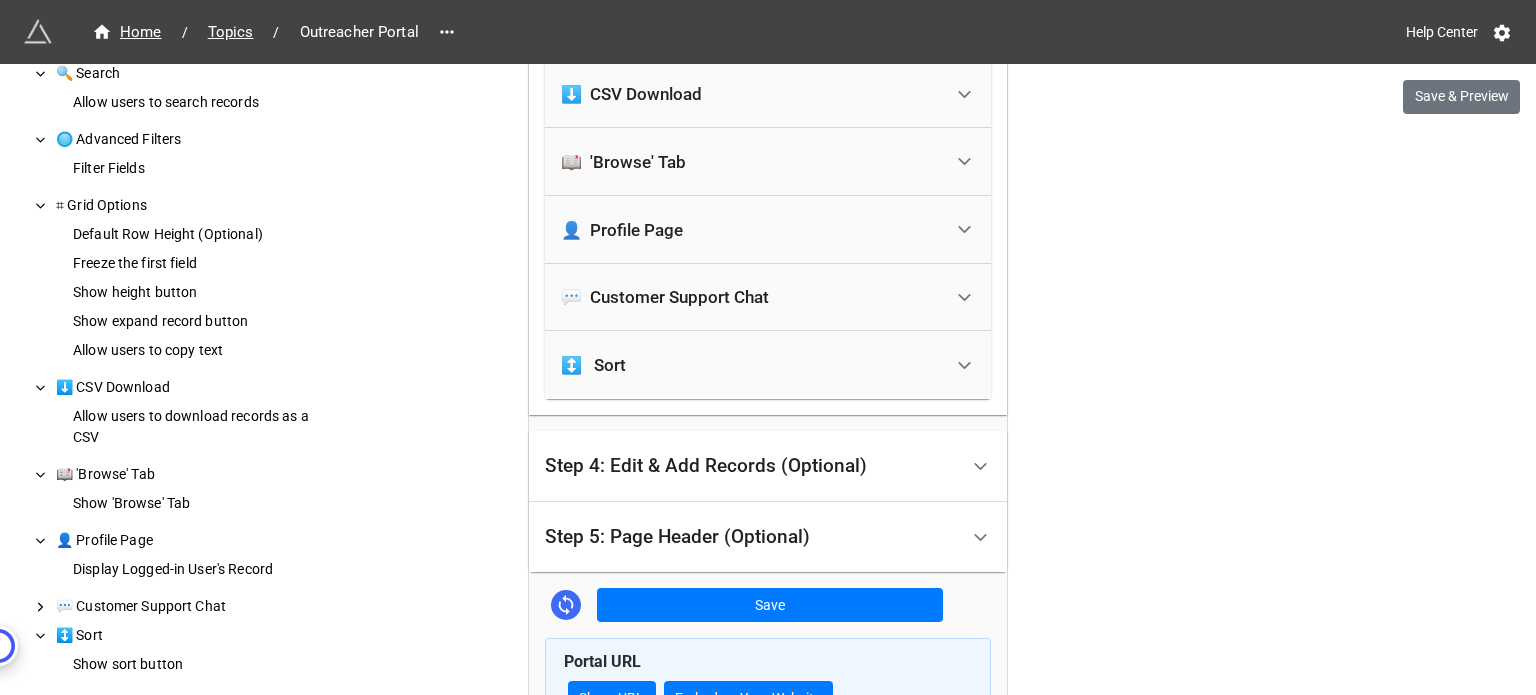 scroll, scrollTop: 2404, scrollLeft: 0, axis: vertical 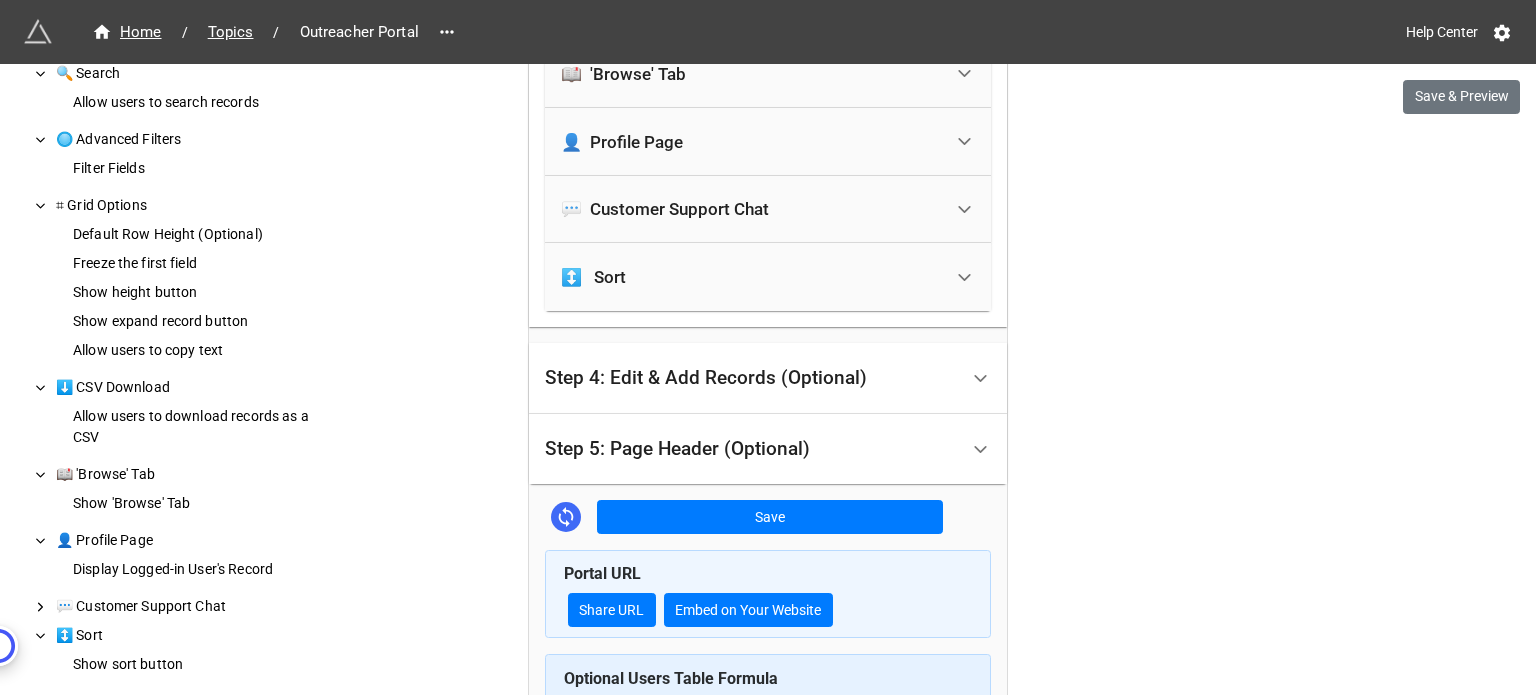click on "Step 4: Edit & Add Records (Optional)" at bounding box center [706, 378] 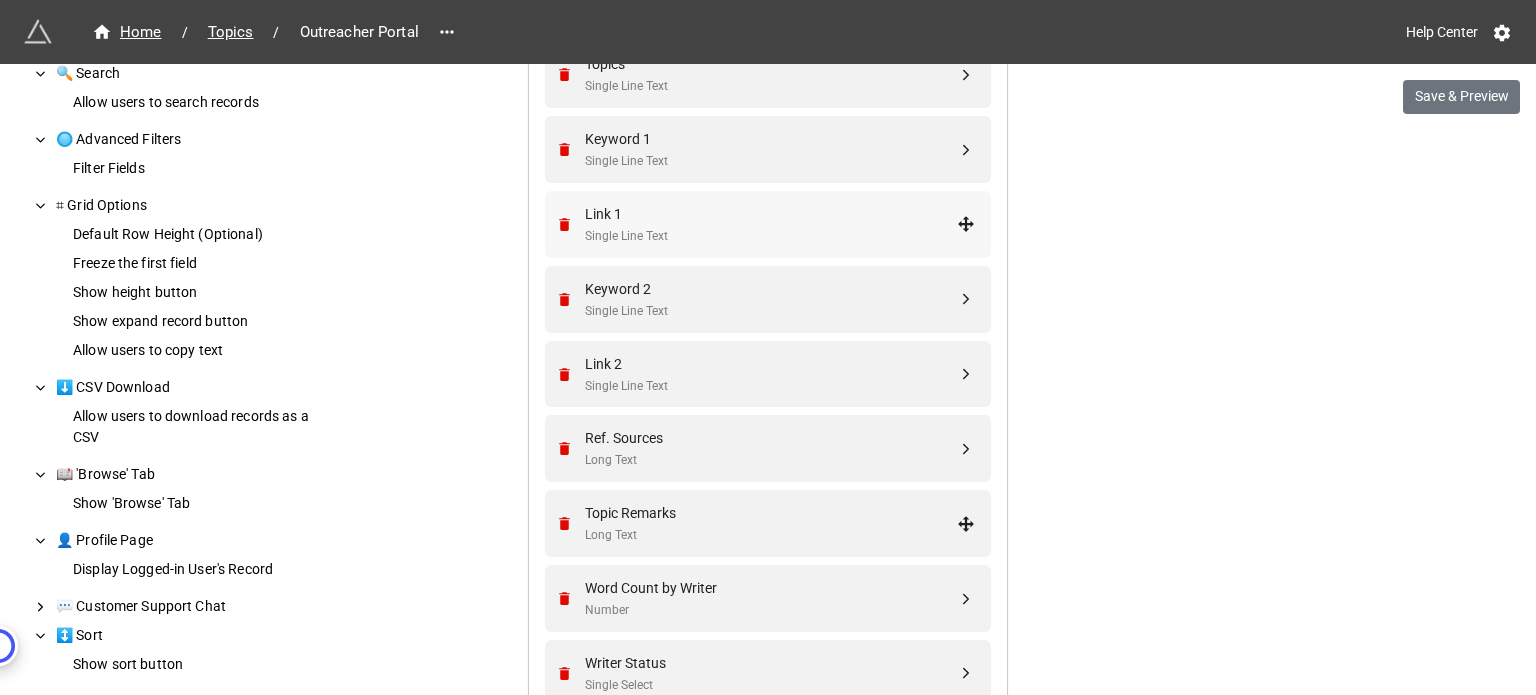 scroll, scrollTop: 1179, scrollLeft: 0, axis: vertical 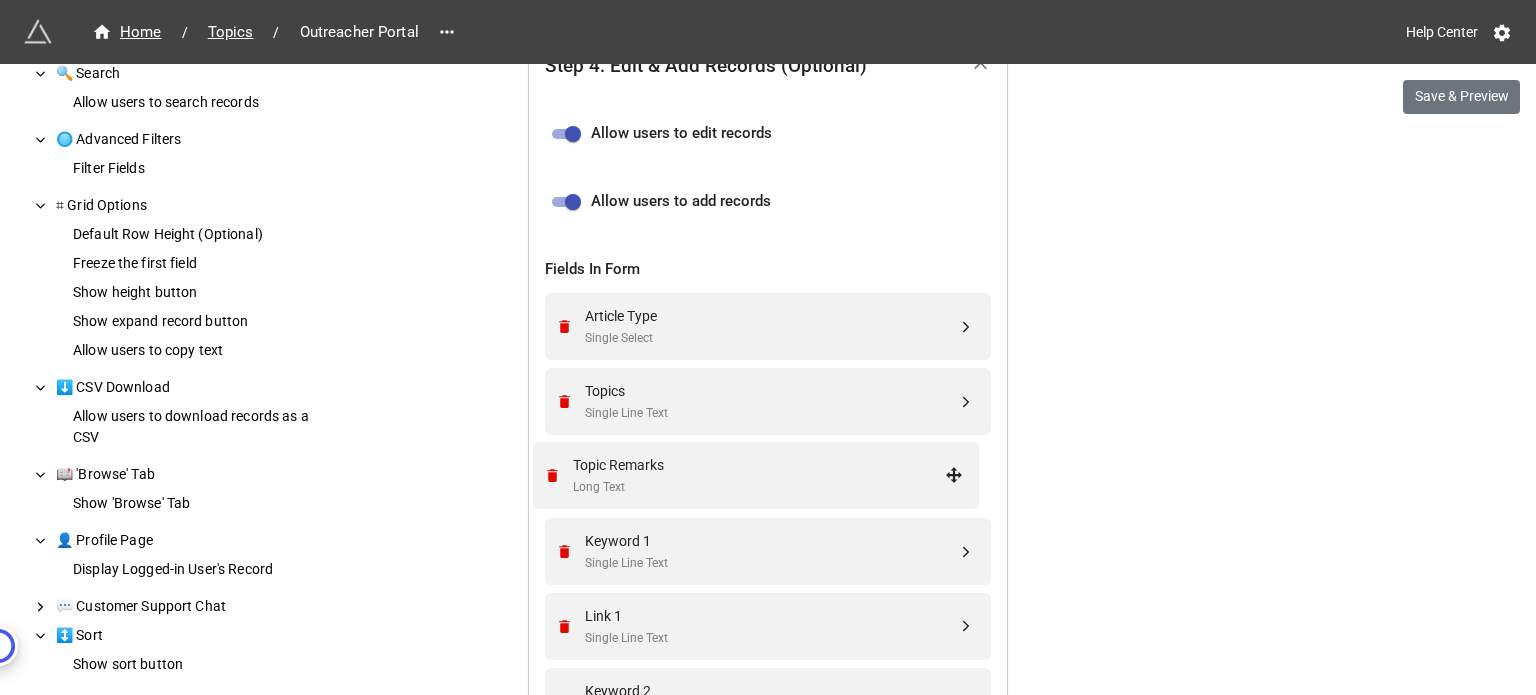 drag, startPoint x: 966, startPoint y: 447, endPoint x: 959, endPoint y: 470, distance: 24.04163 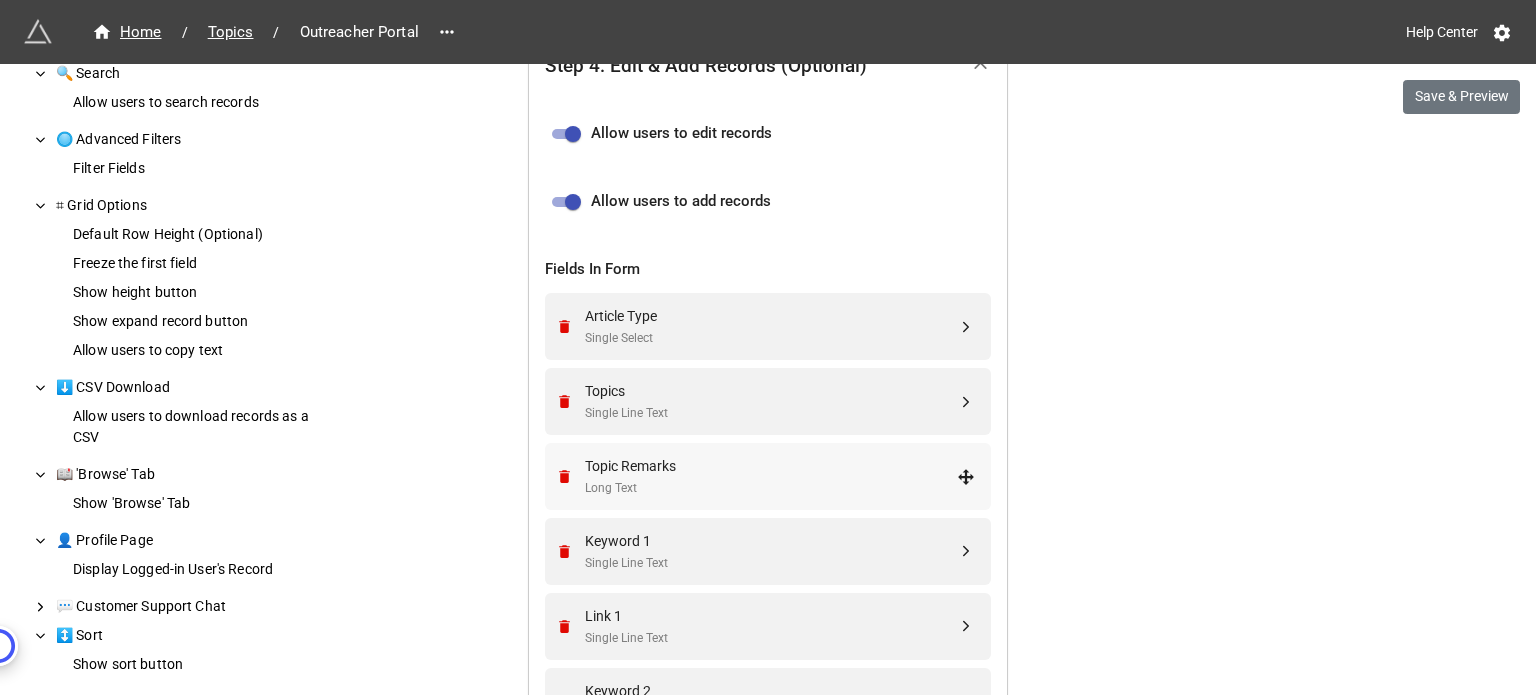 click on "Topic Remarks" at bounding box center (771, 466) 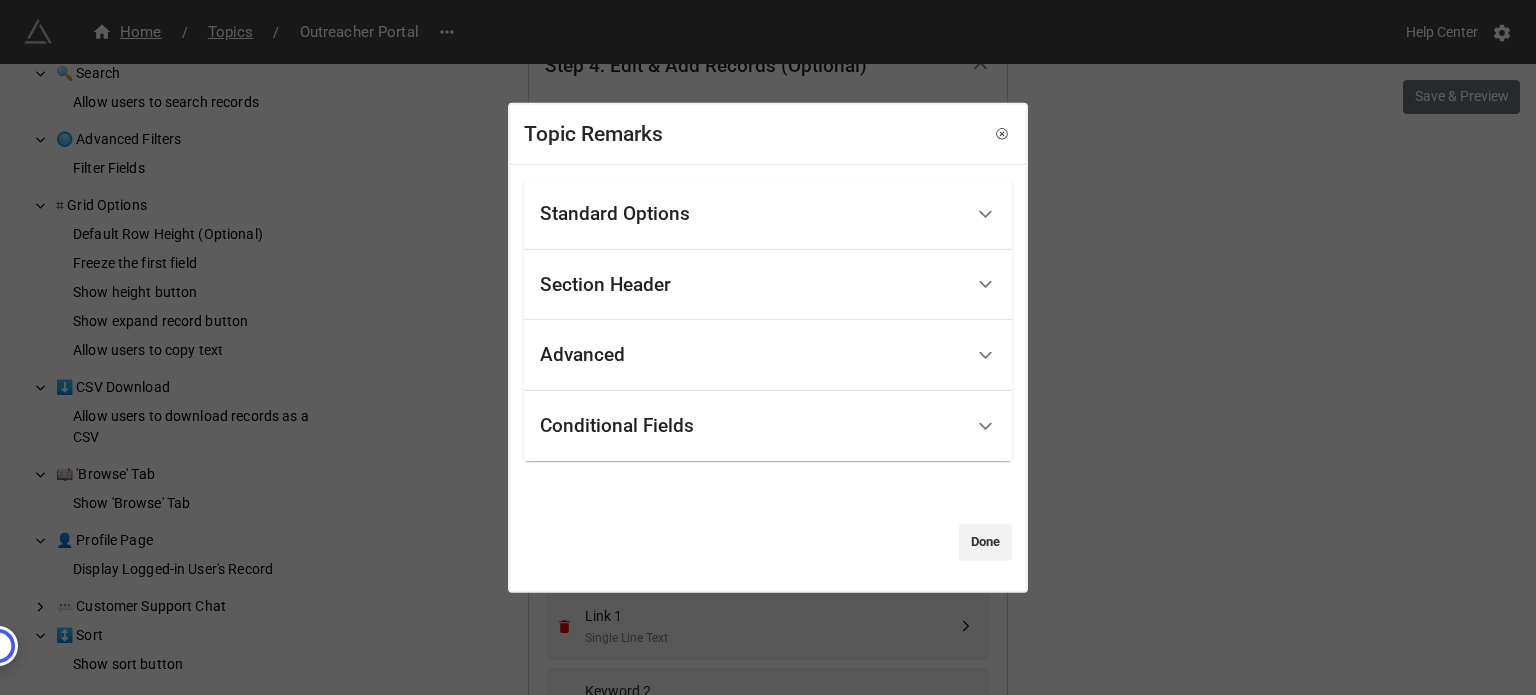 click on "Standard Options" at bounding box center (751, 214) 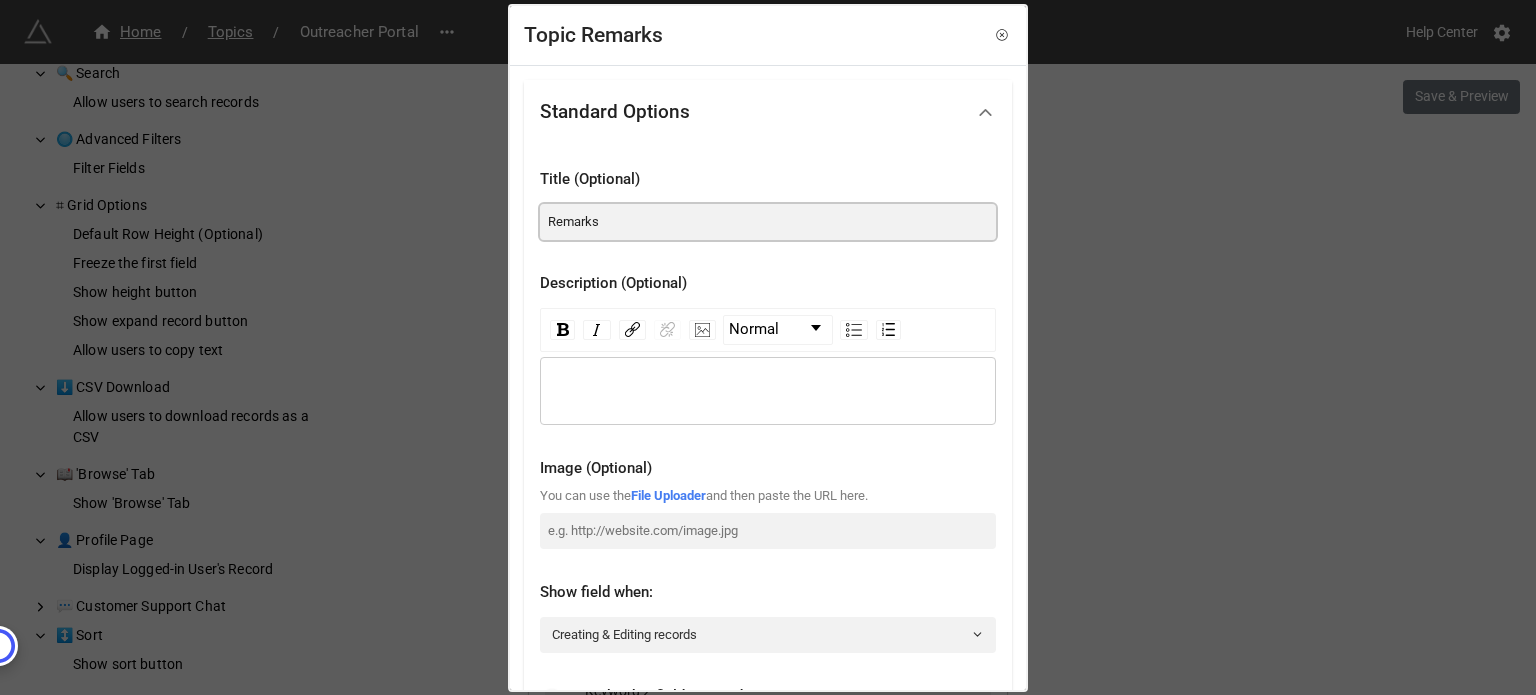 click on "Remarks" at bounding box center [768, 222] 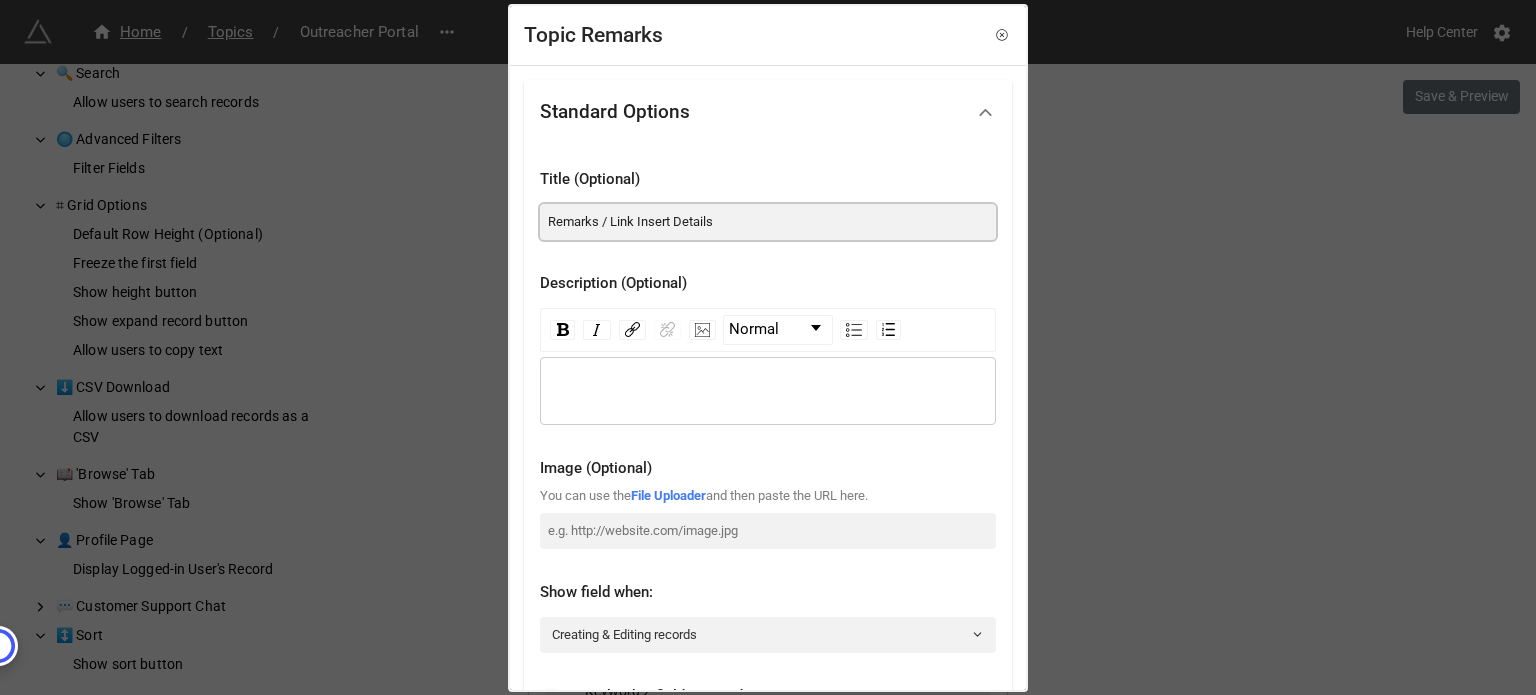 type on "Remarks / Link Insert Details" 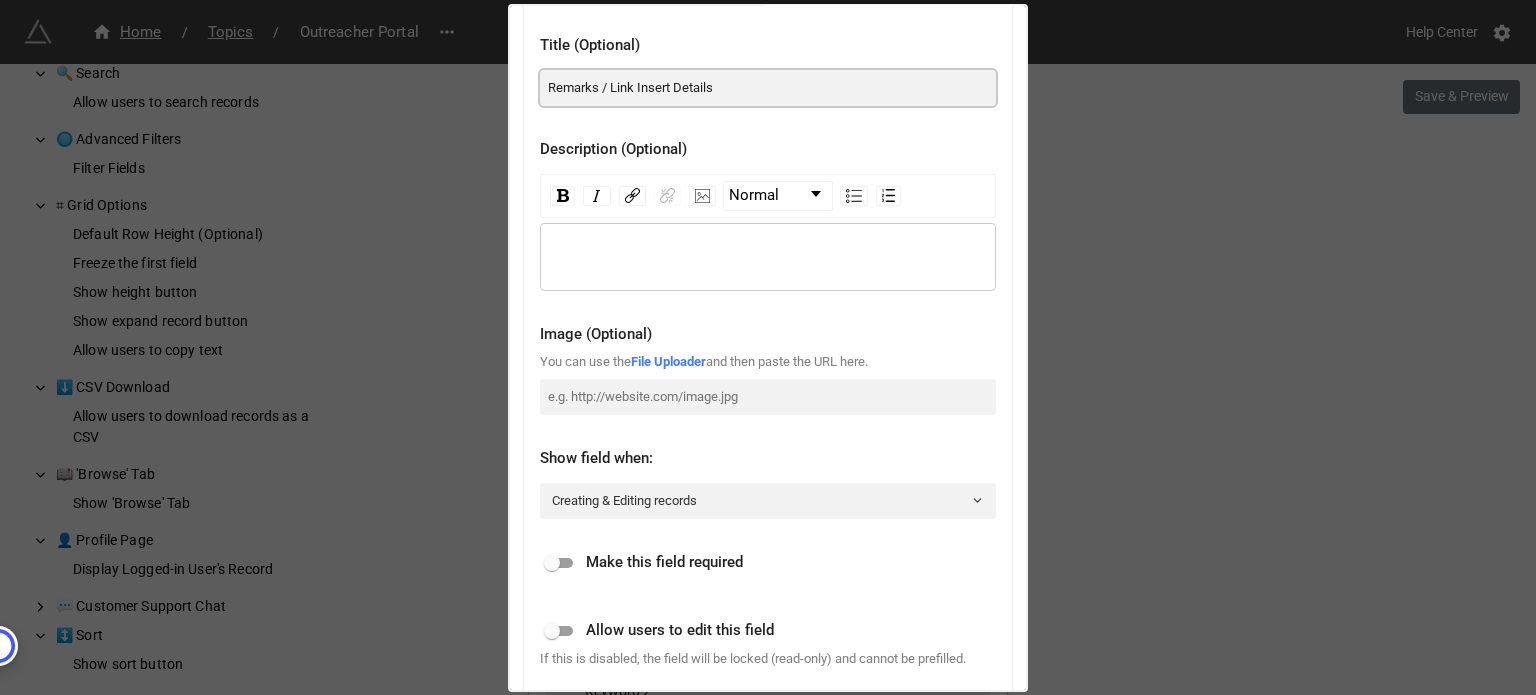 scroll, scrollTop: 400, scrollLeft: 0, axis: vertical 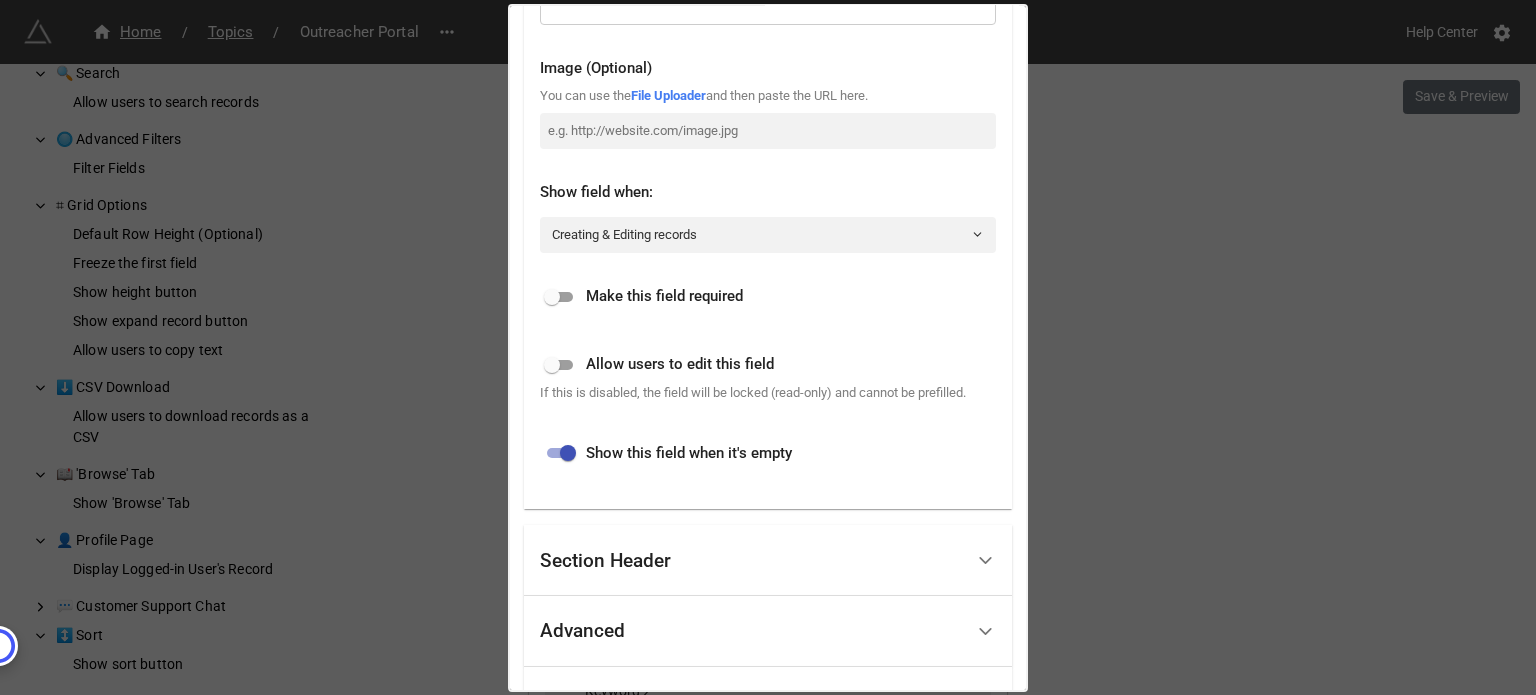 click at bounding box center [552, 365] 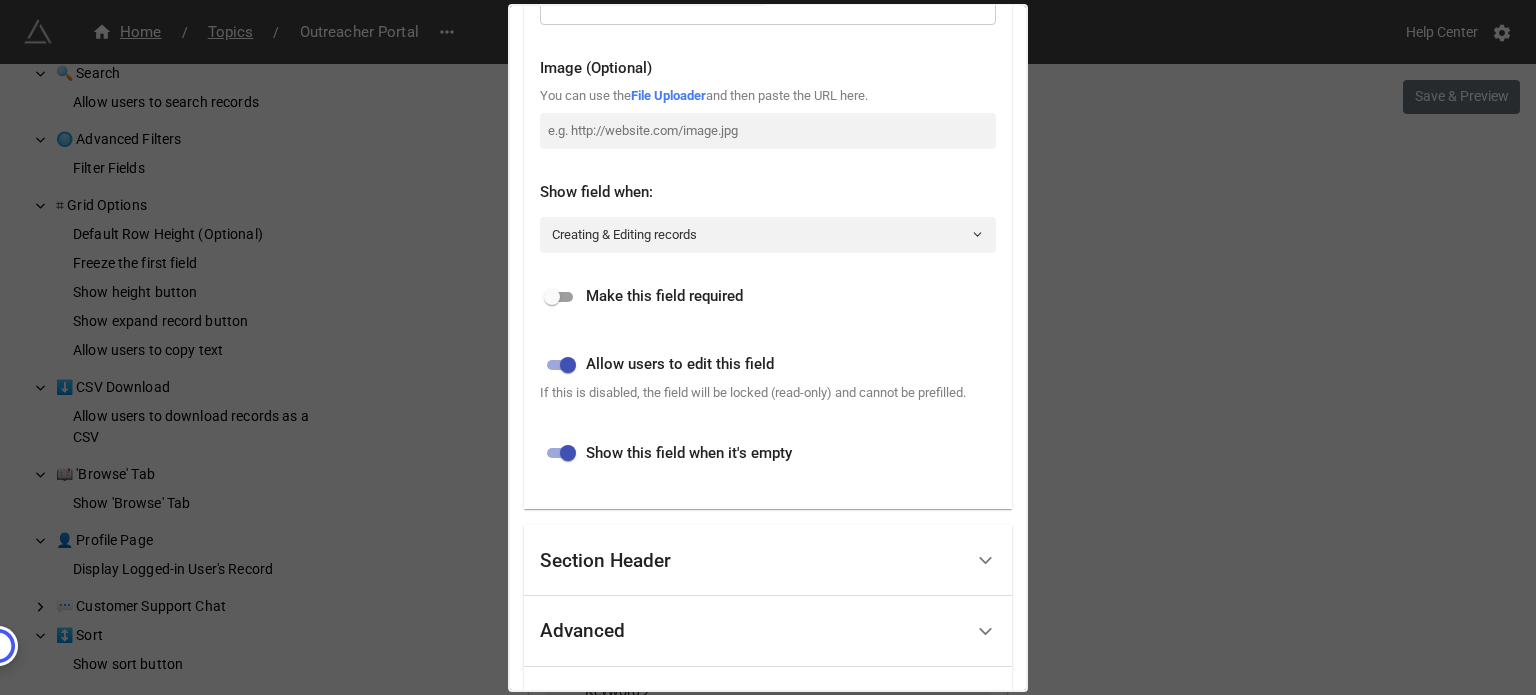 scroll, scrollTop: 575, scrollLeft: 0, axis: vertical 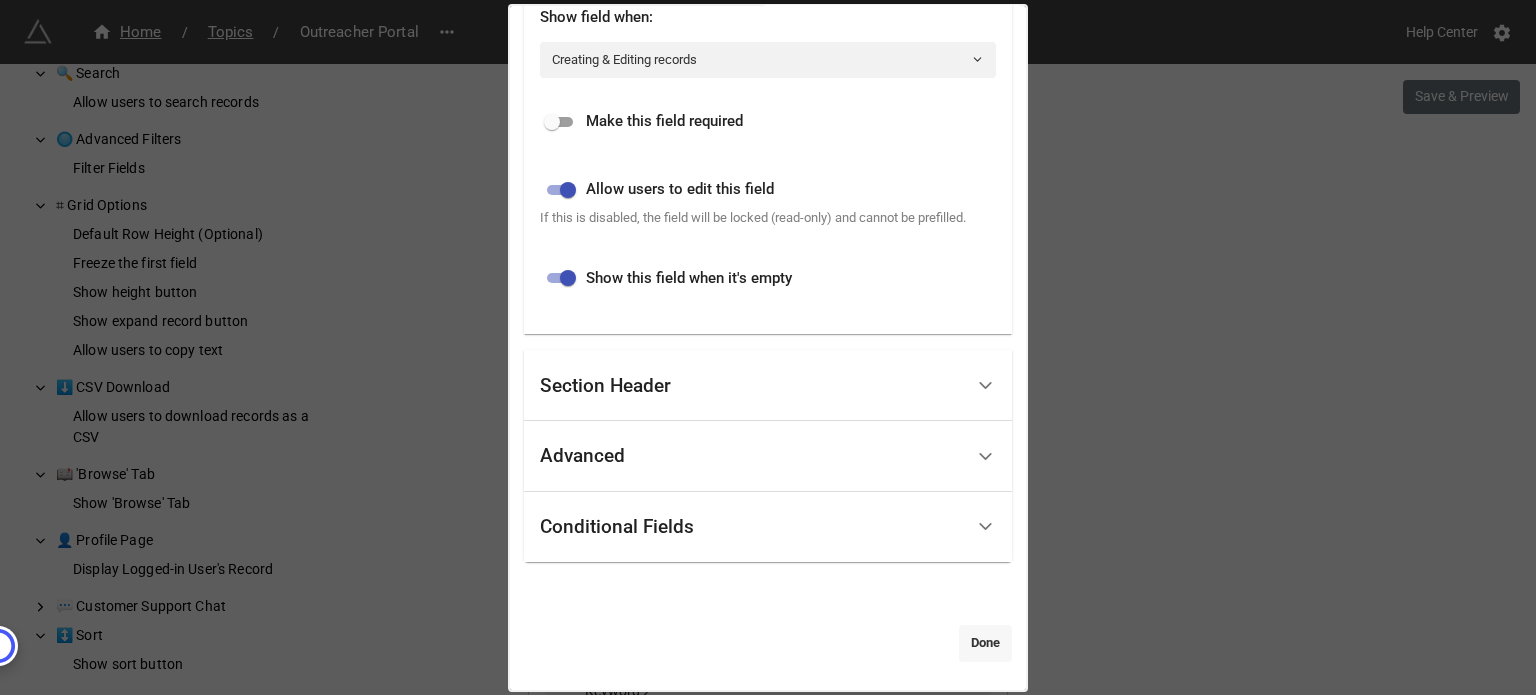 click on "Done" at bounding box center [985, 643] 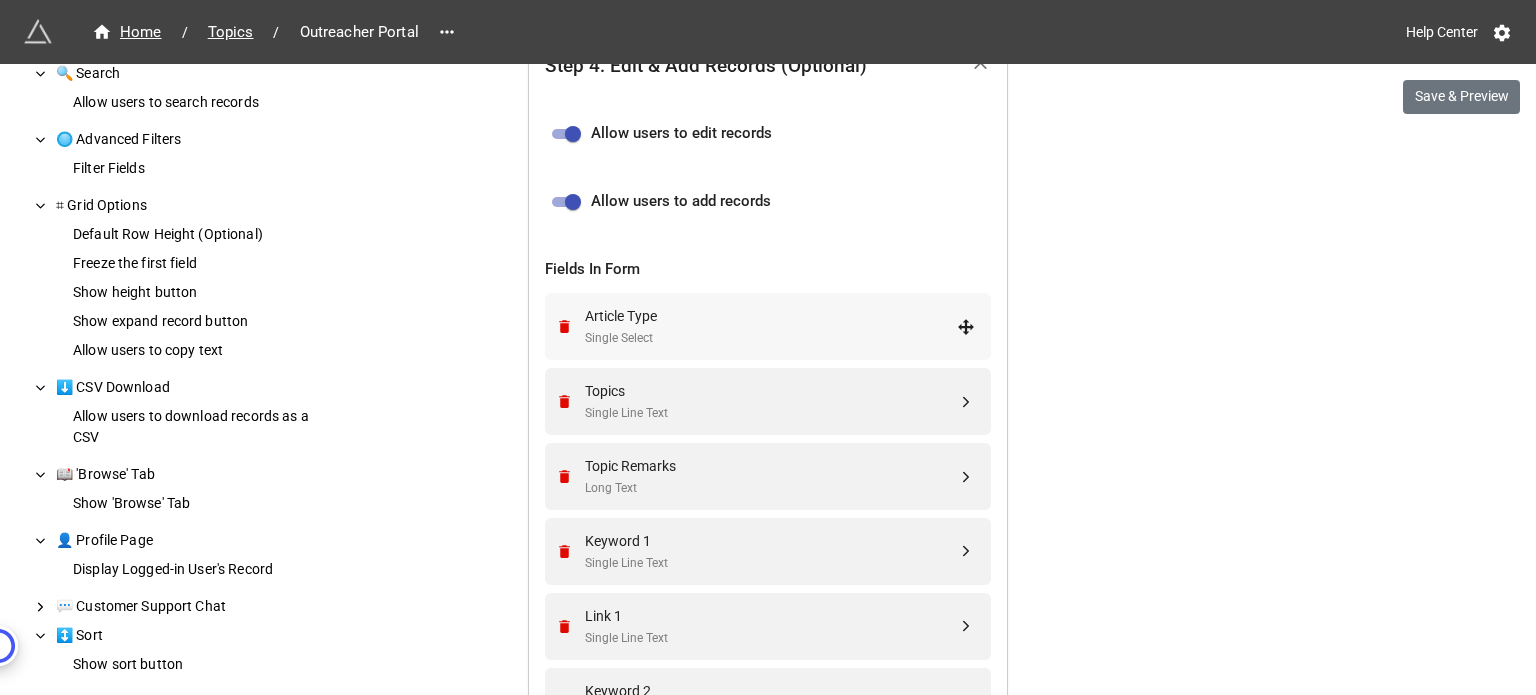 click on "Single Select" at bounding box center [771, 338] 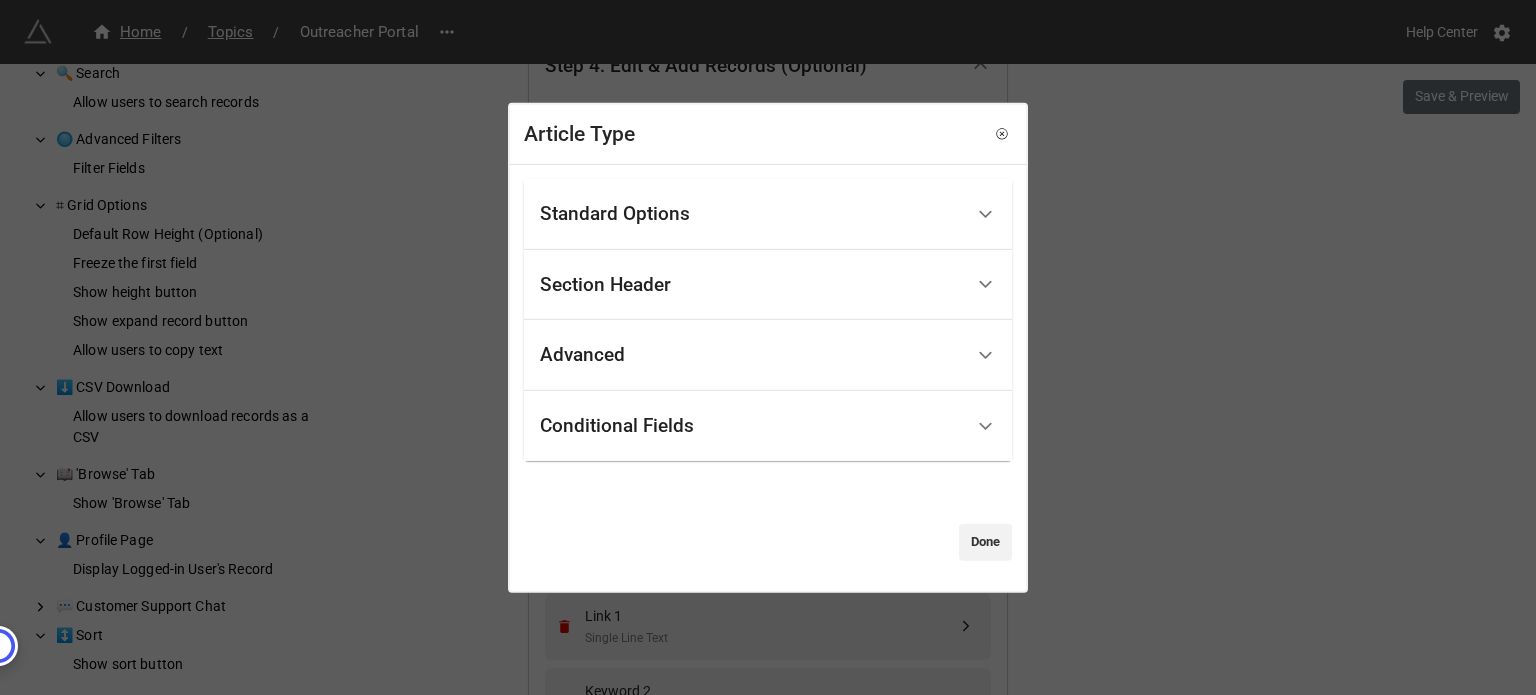 click on "Standard Options" at bounding box center [751, 214] 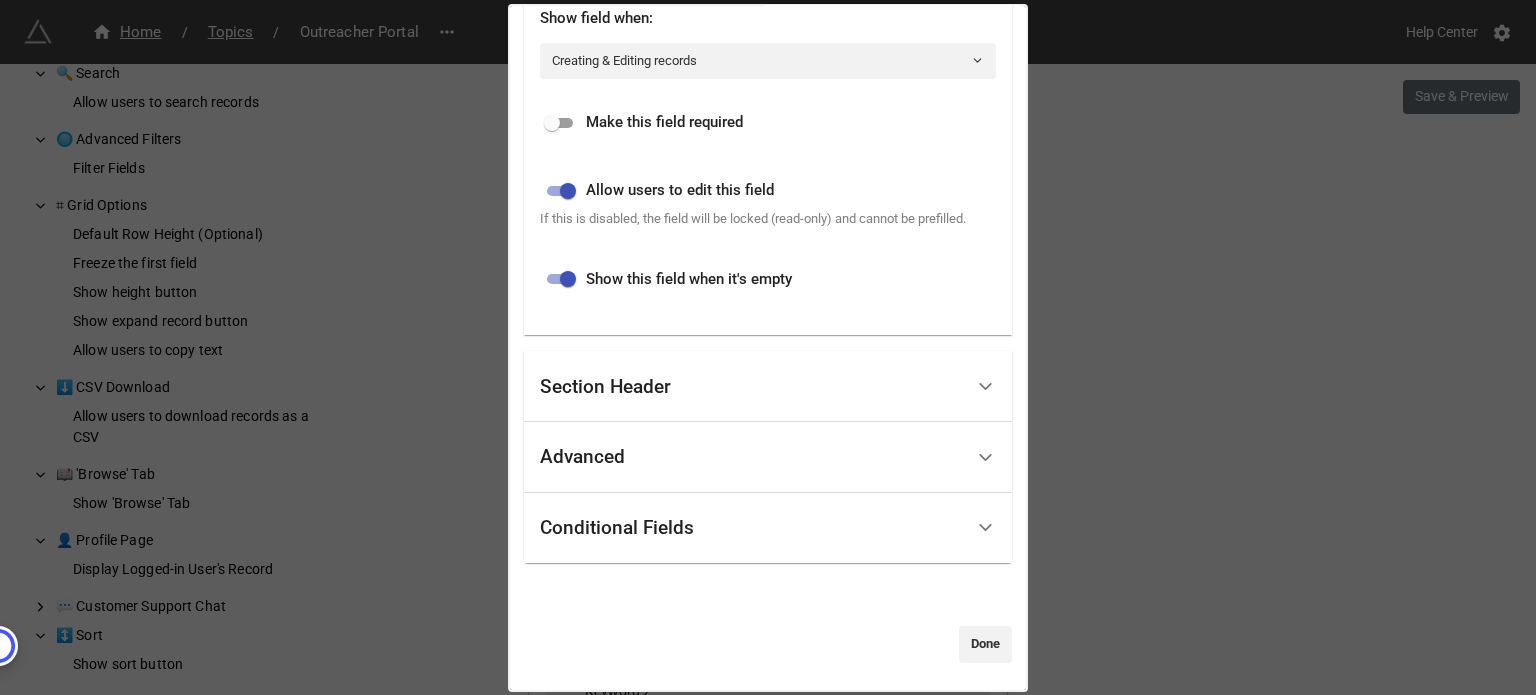 scroll, scrollTop: 575, scrollLeft: 0, axis: vertical 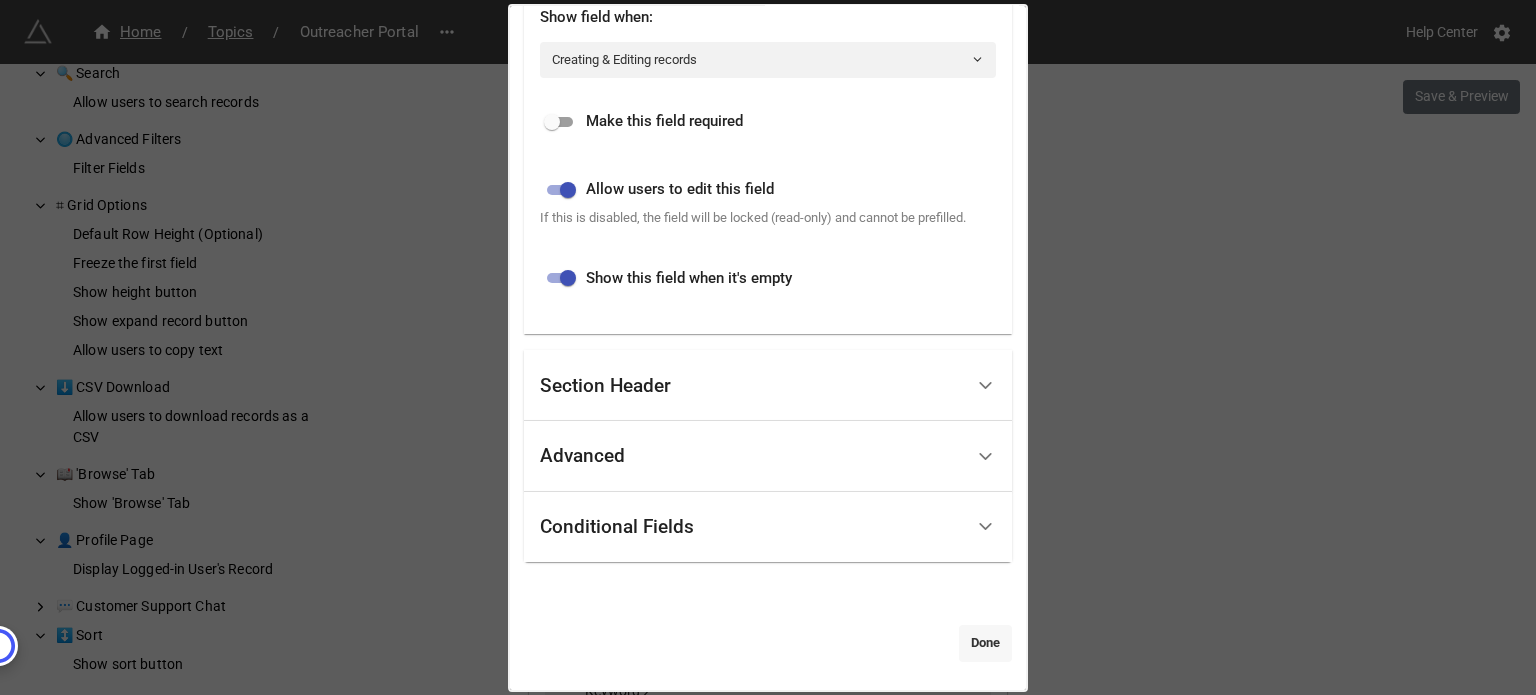 click on "Done" at bounding box center [985, 643] 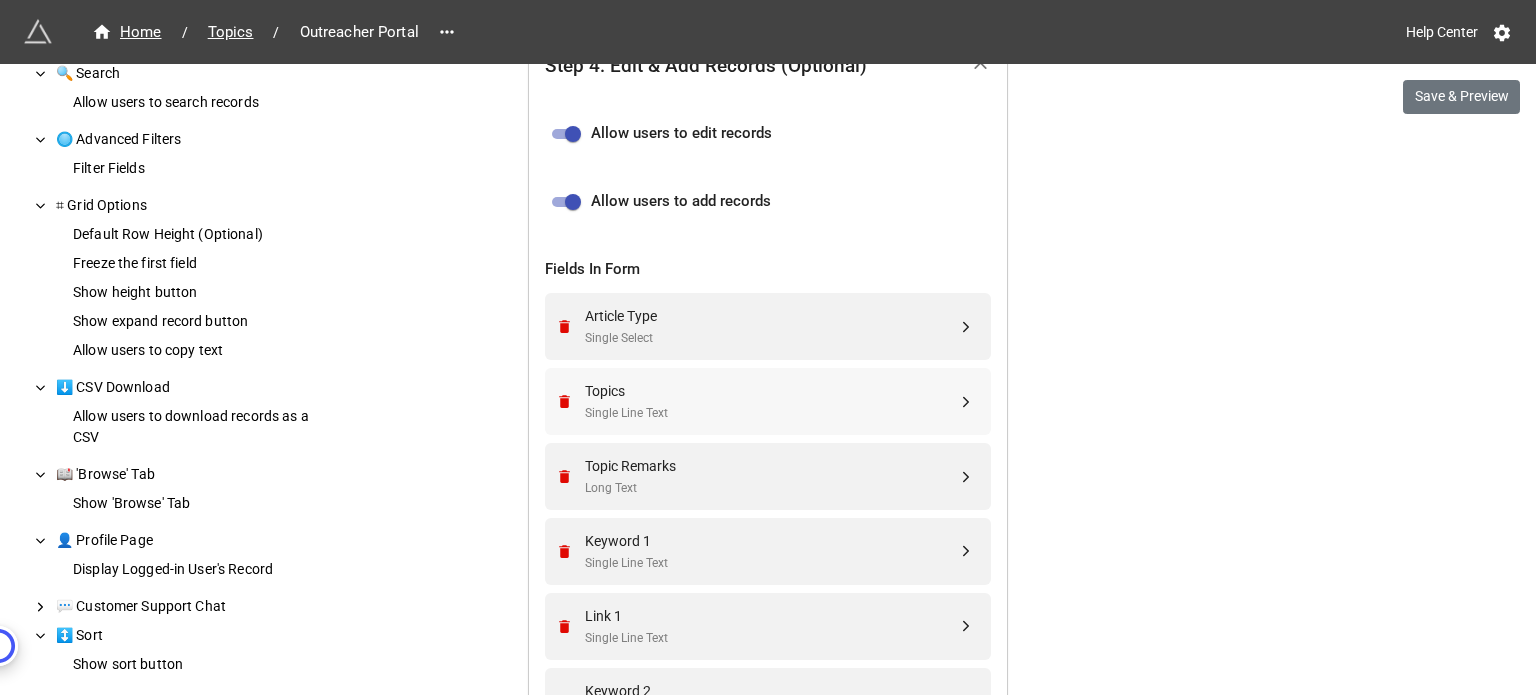 click on "Topics Single Line Text" at bounding box center [765, 401] 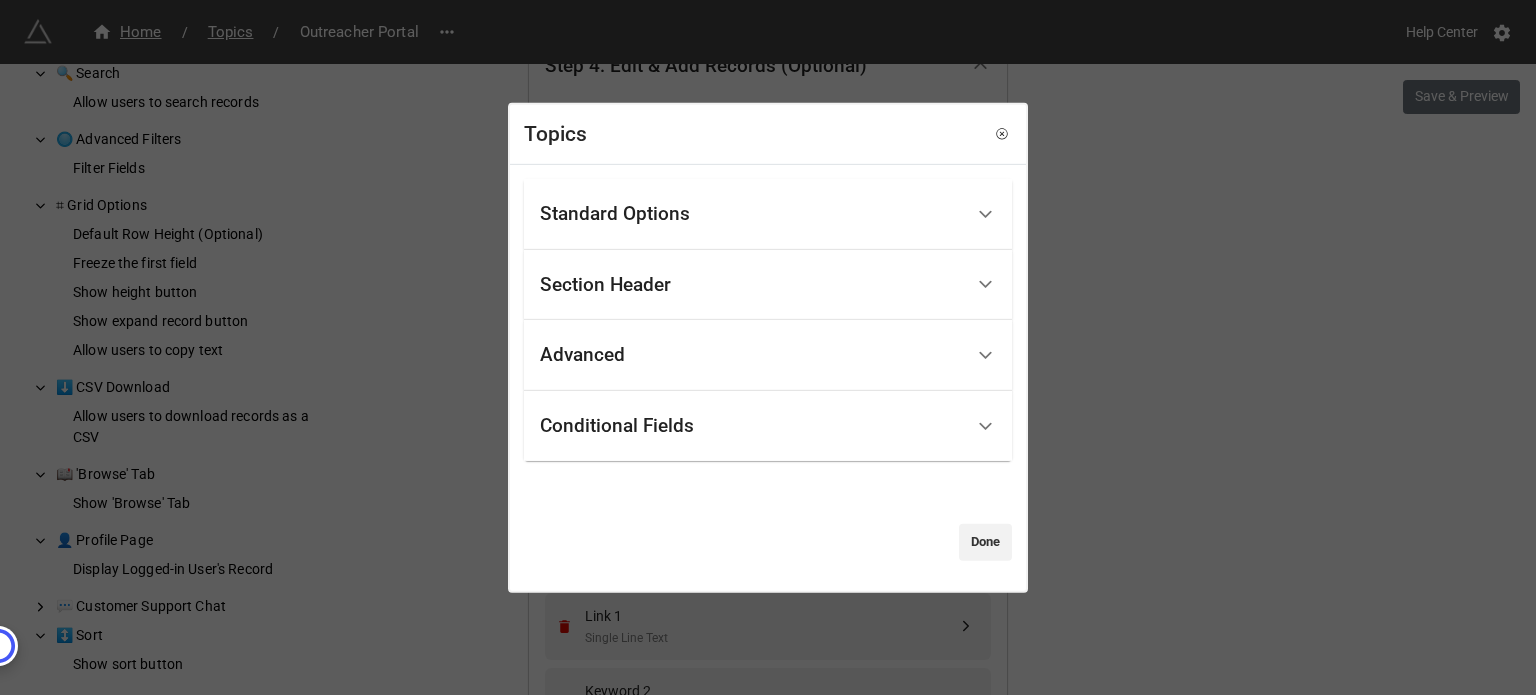click on "Standard Options" at bounding box center [751, 214] 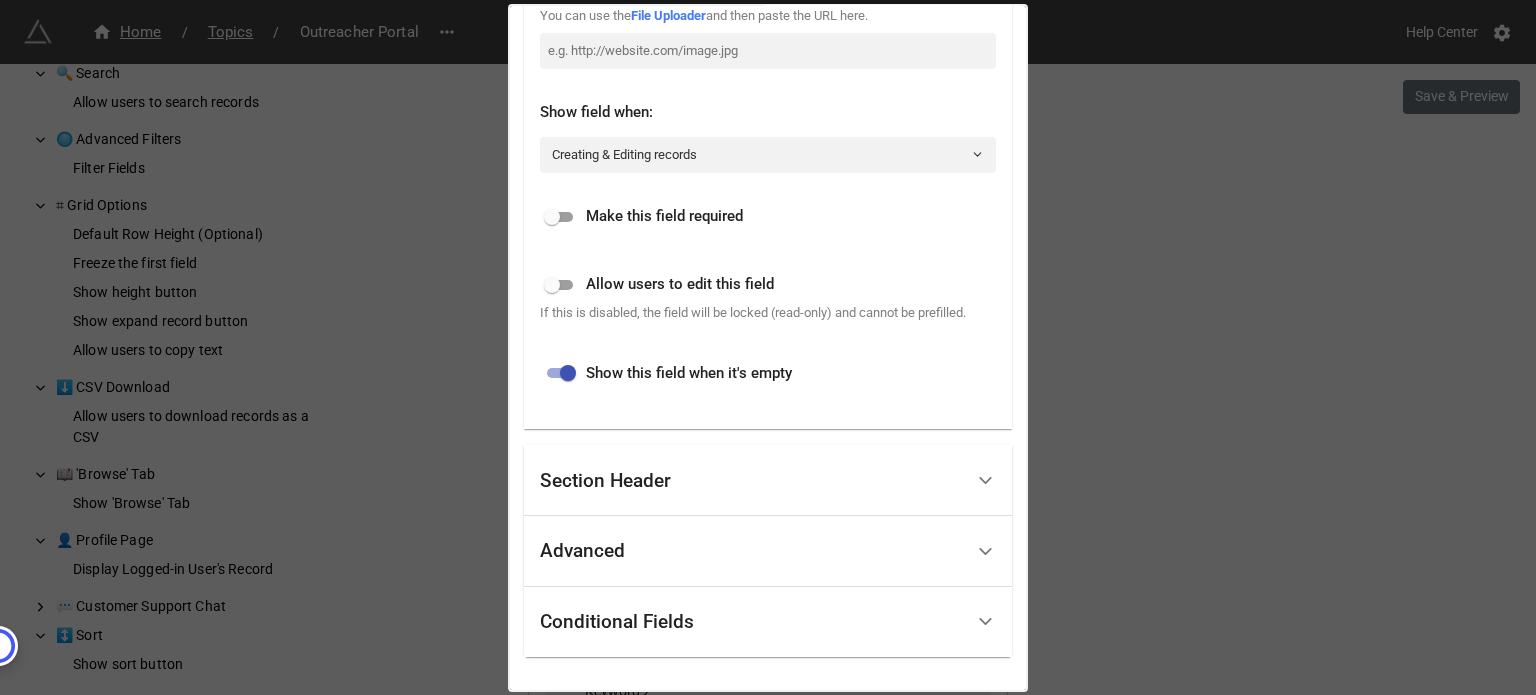scroll, scrollTop: 575, scrollLeft: 0, axis: vertical 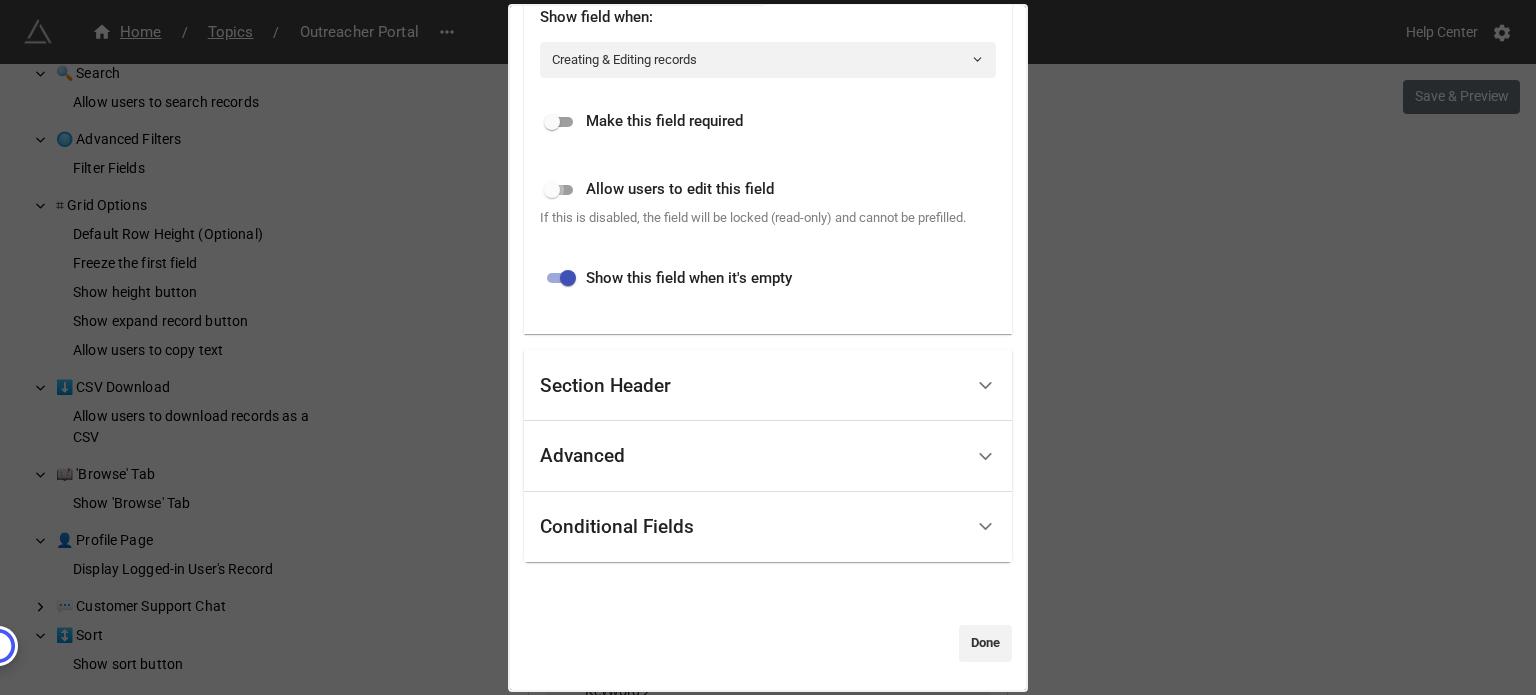 click at bounding box center (552, 190) 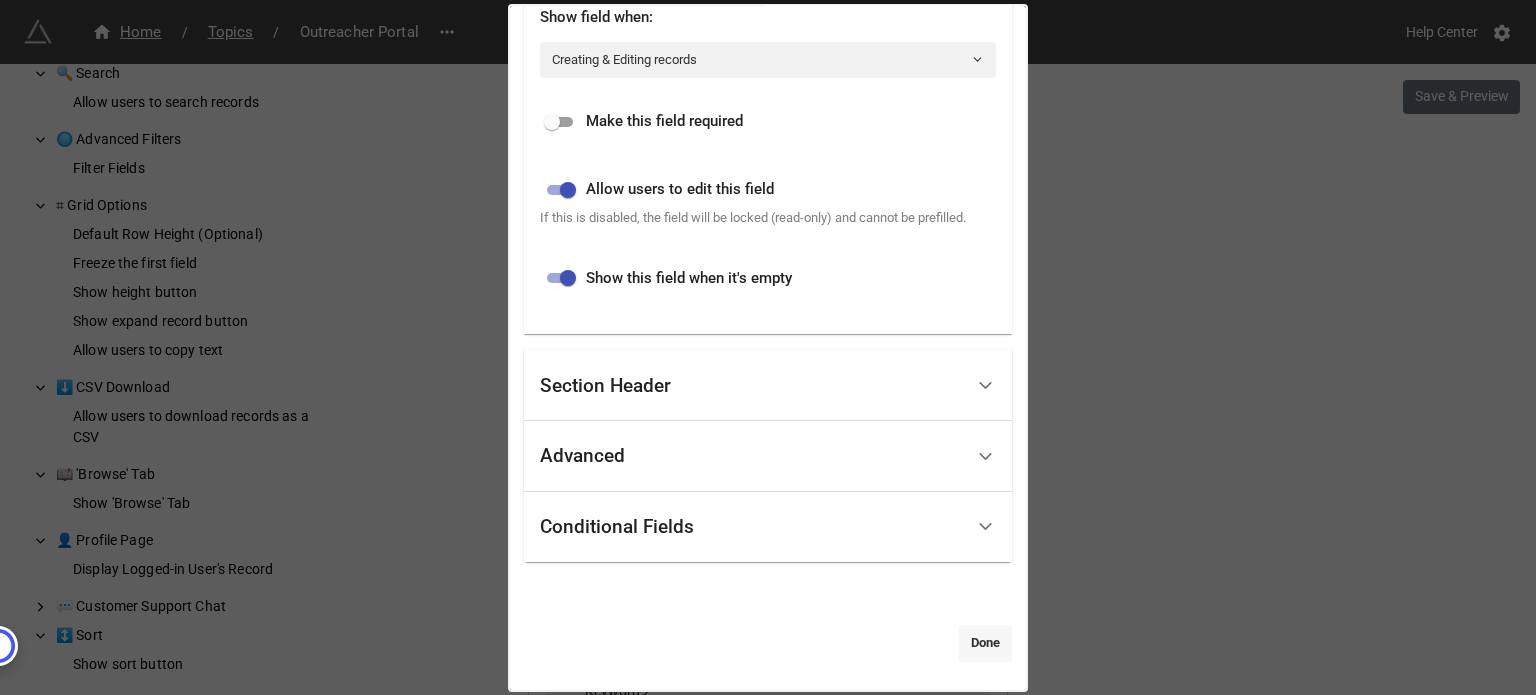 click on "Done" at bounding box center (985, 643) 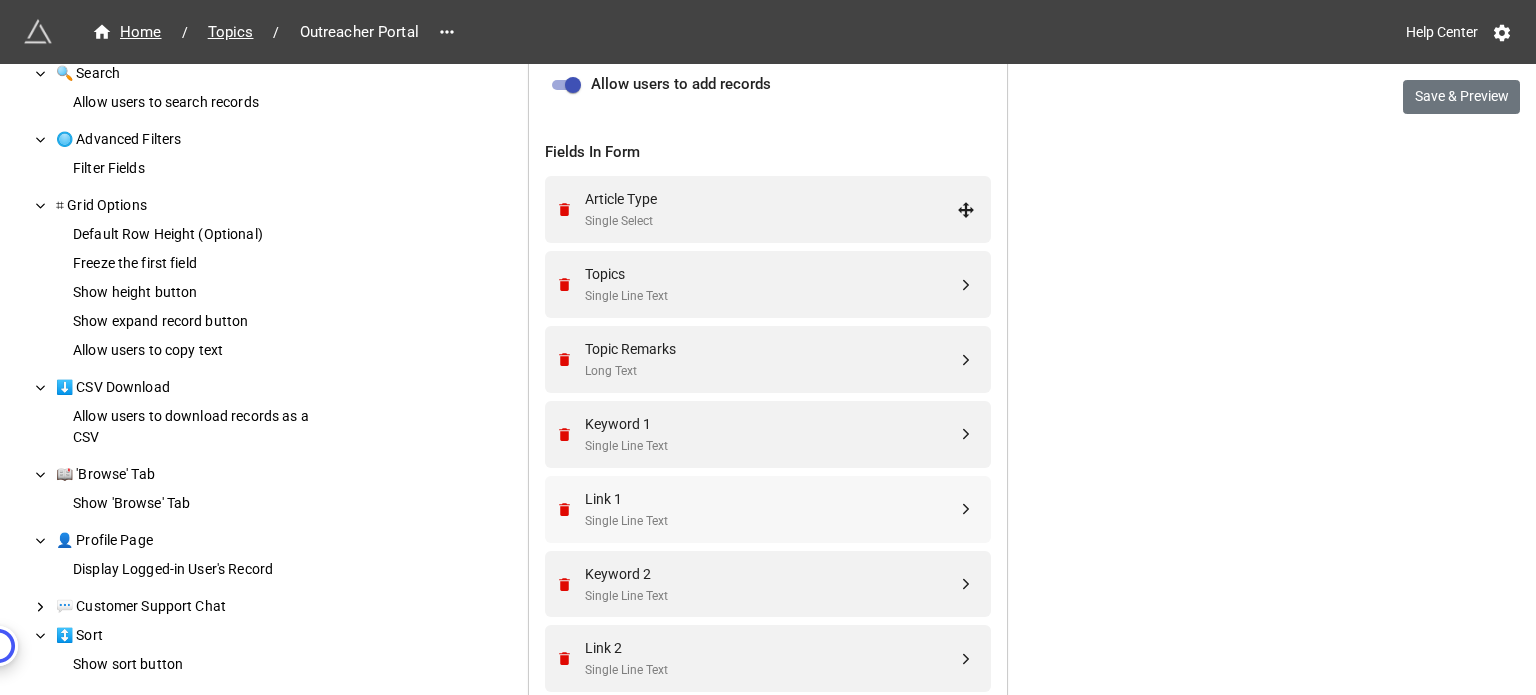 scroll, scrollTop: 1079, scrollLeft: 0, axis: vertical 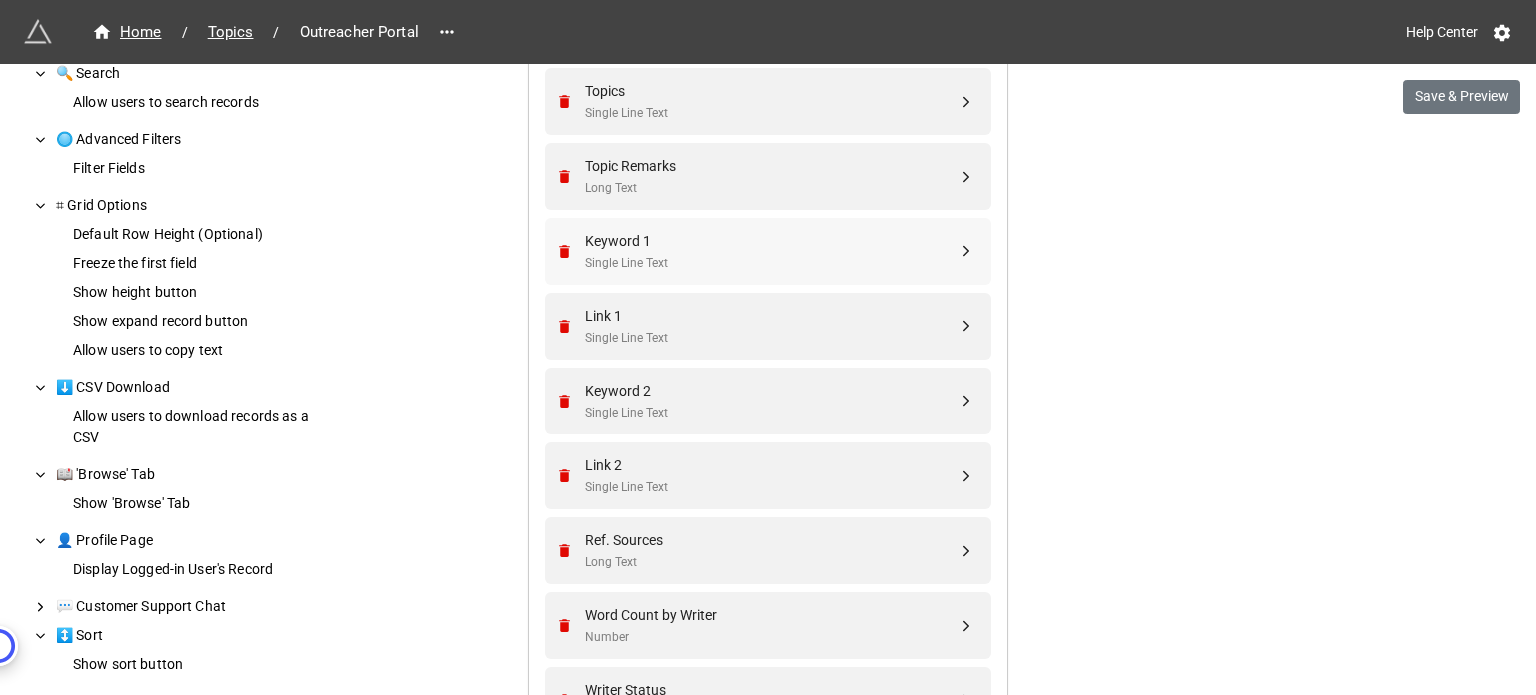 click on "Single Line Text" at bounding box center [771, 263] 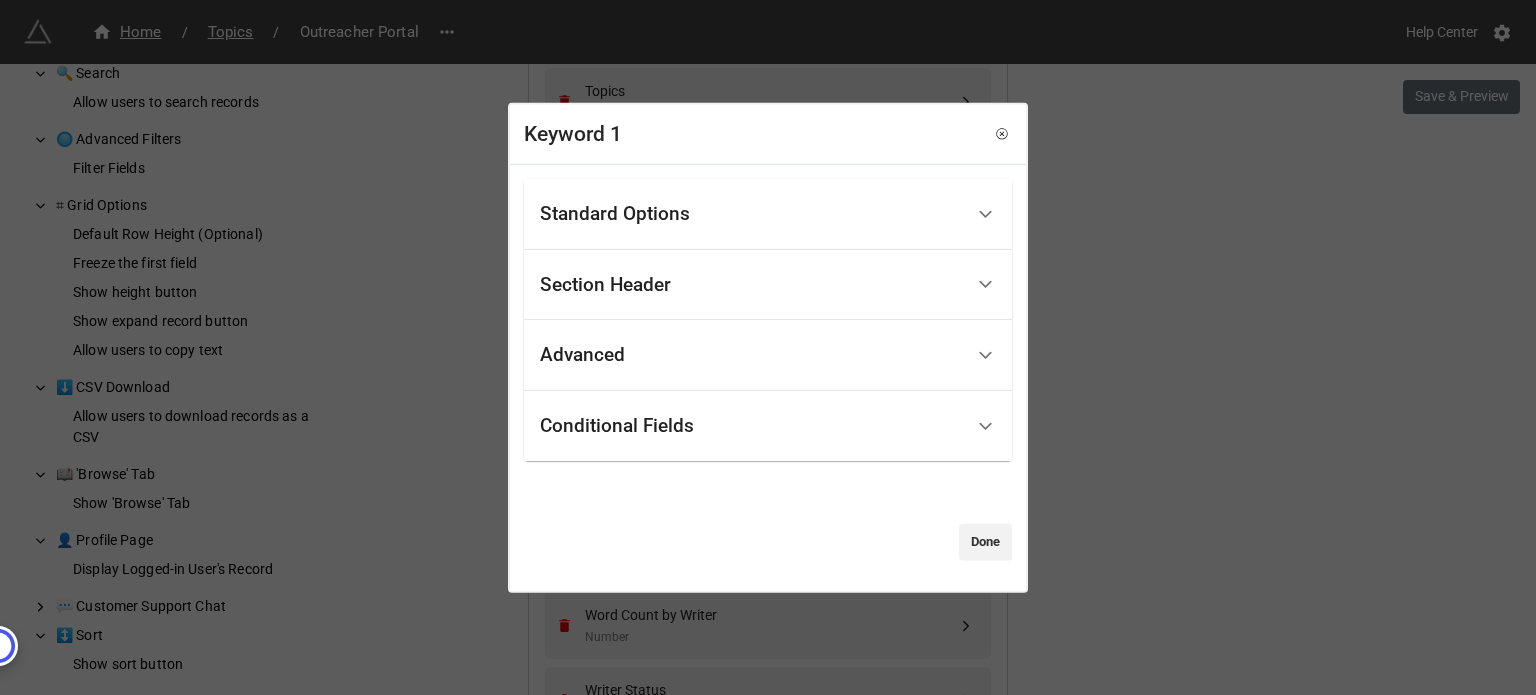 click on "Standard Options" at bounding box center (751, 214) 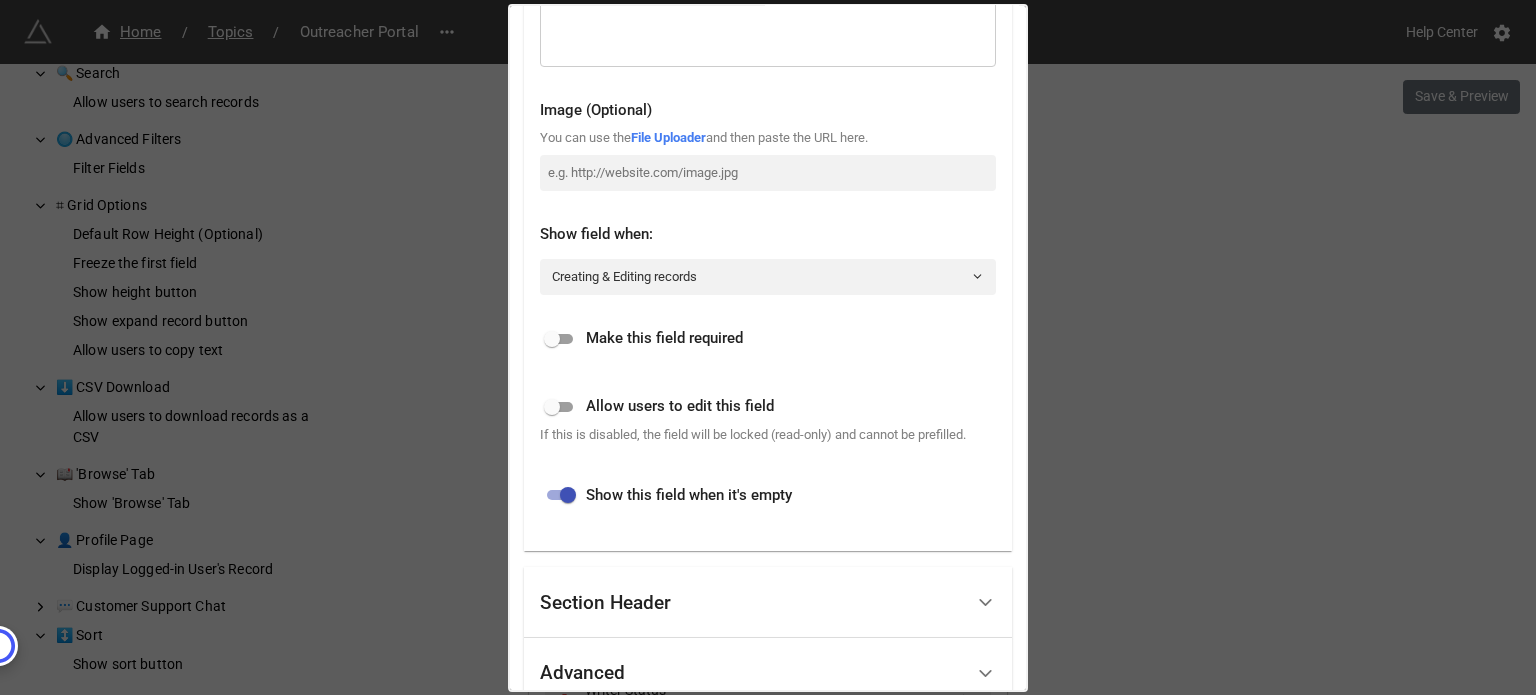 scroll, scrollTop: 500, scrollLeft: 0, axis: vertical 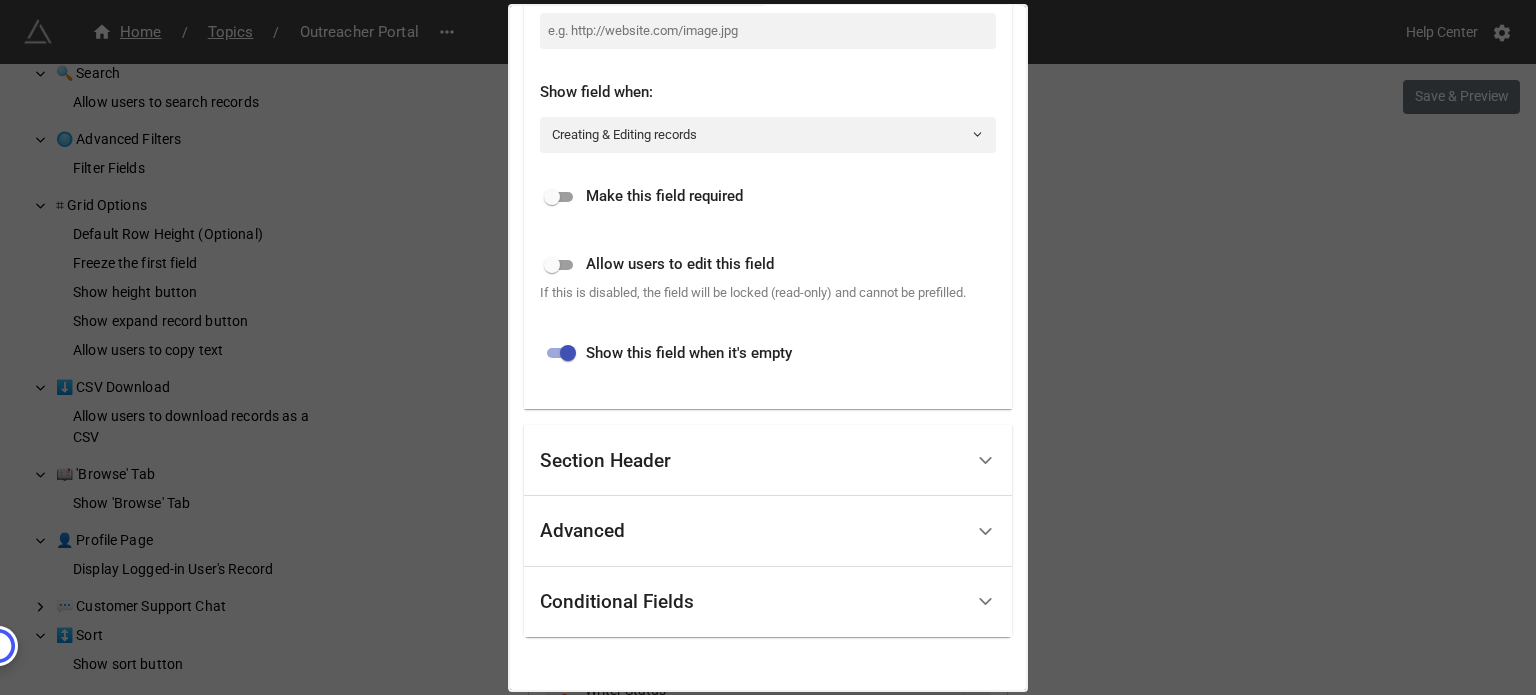 click at bounding box center [552, 265] 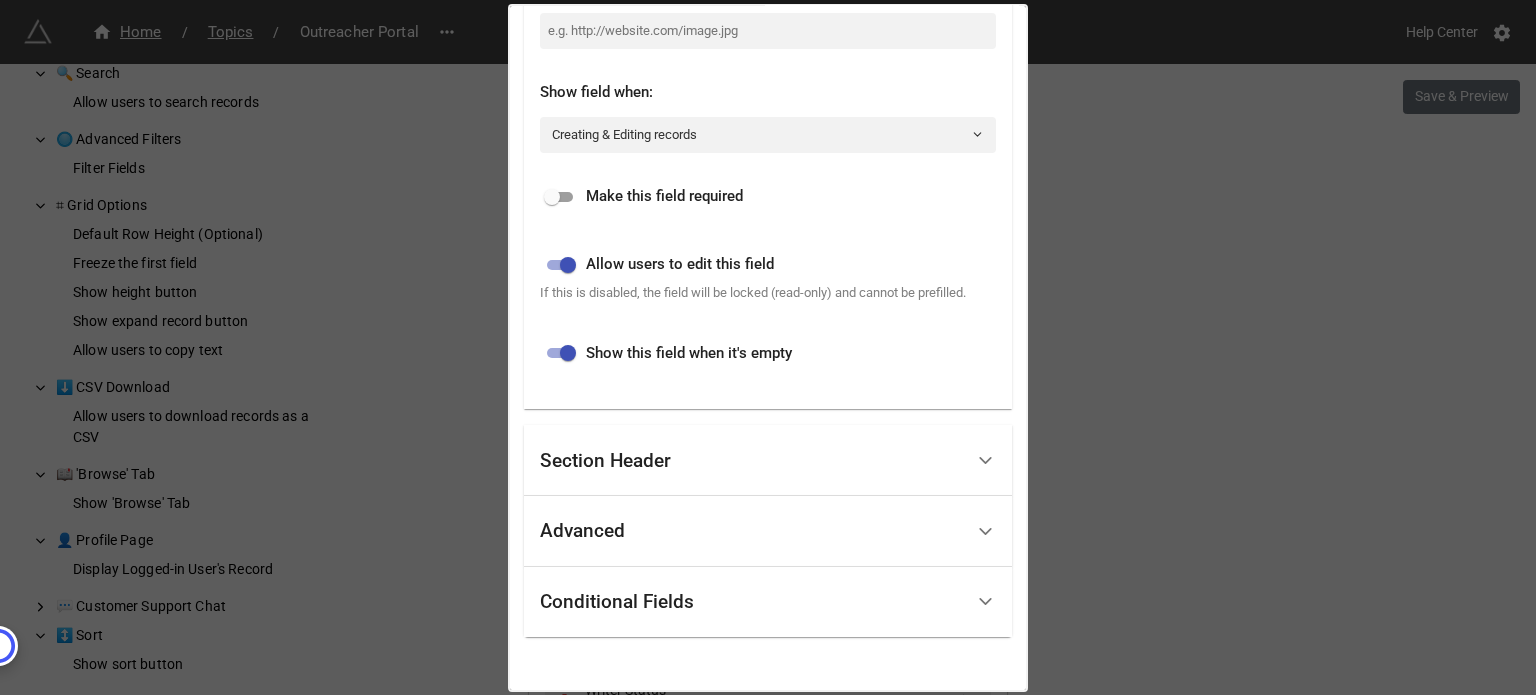 scroll, scrollTop: 575, scrollLeft: 0, axis: vertical 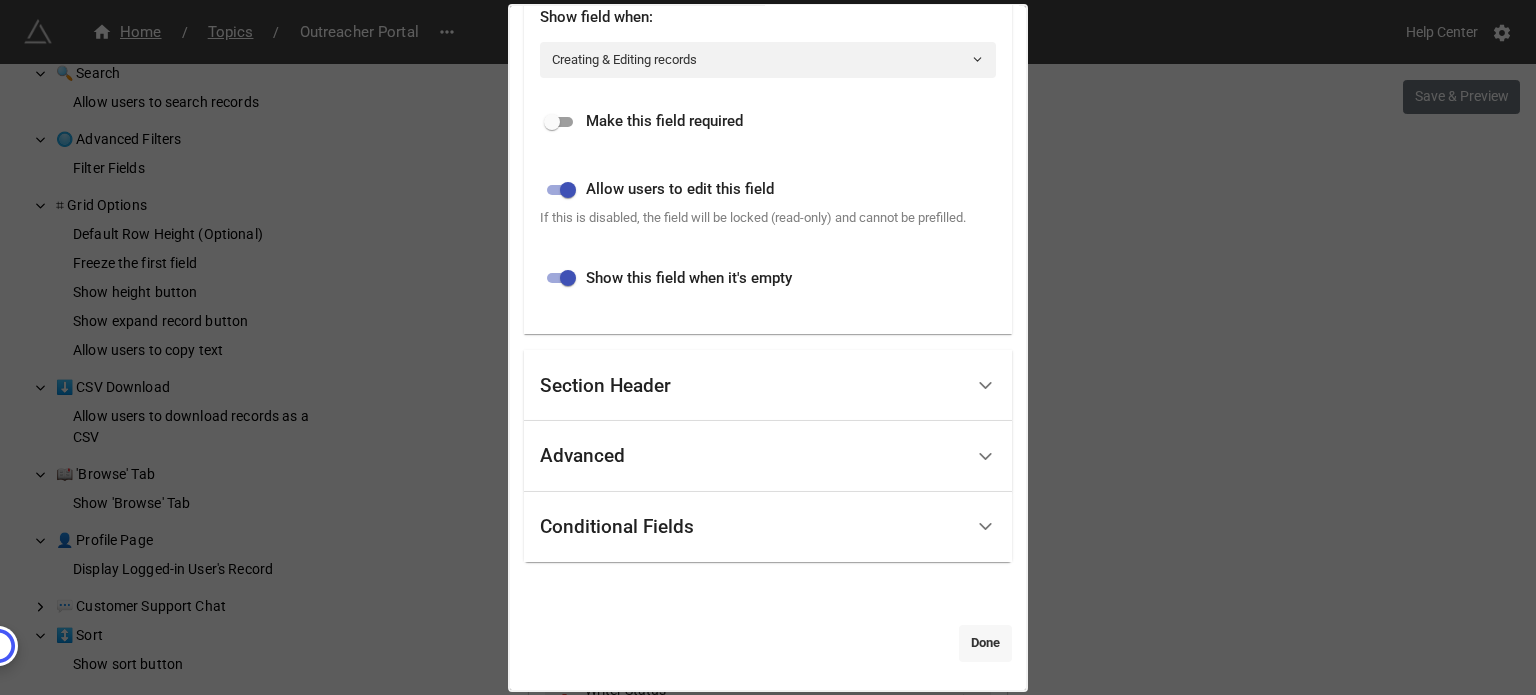 click on "Done" at bounding box center (985, 643) 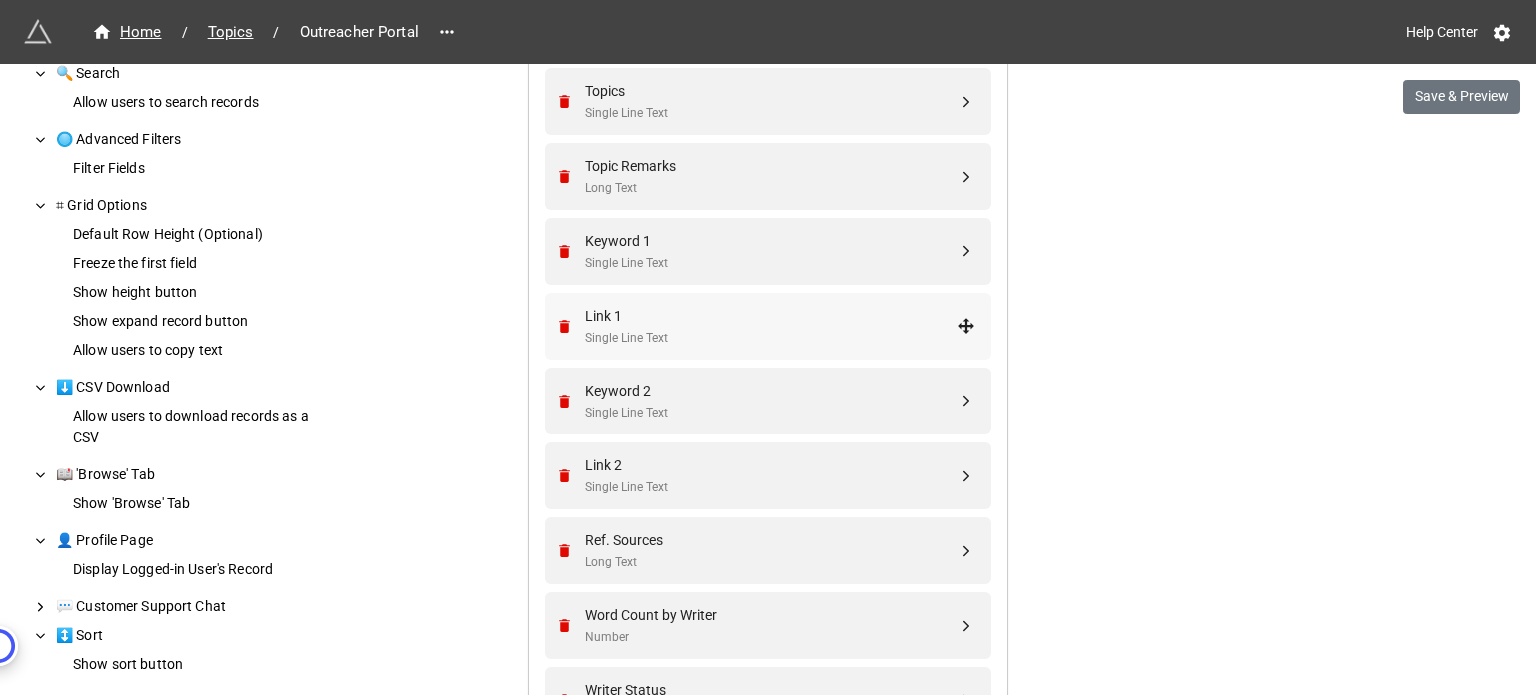 click on "Link 1" at bounding box center [771, 316] 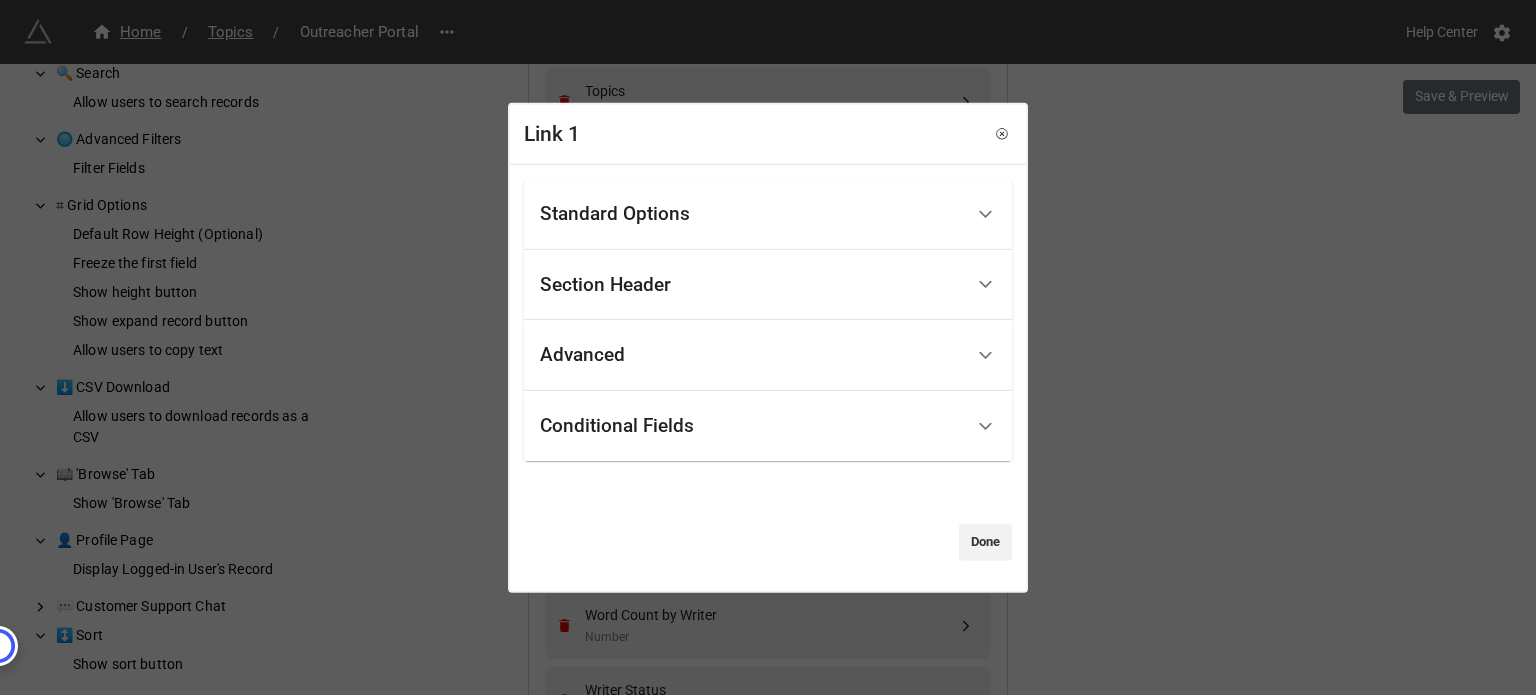 click on "Standard Options" at bounding box center [615, 214] 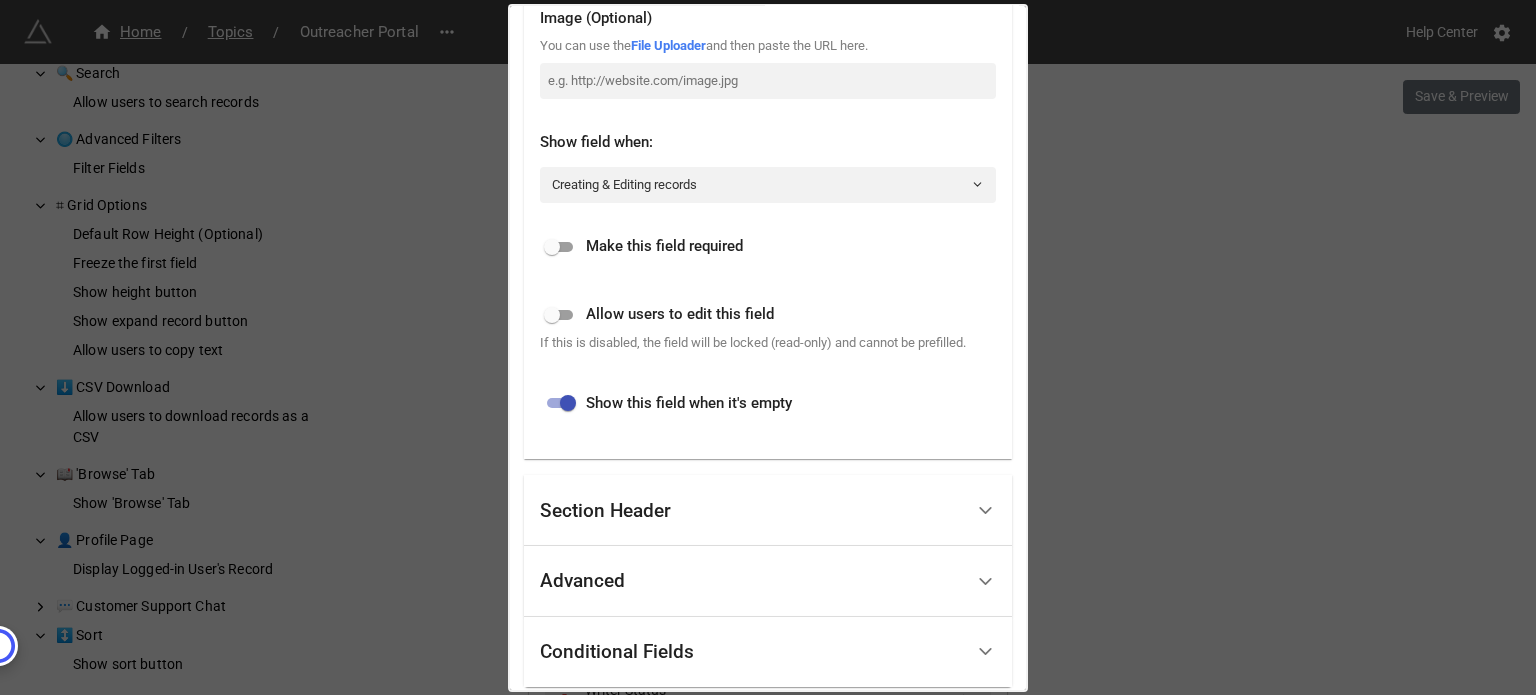 scroll, scrollTop: 575, scrollLeft: 0, axis: vertical 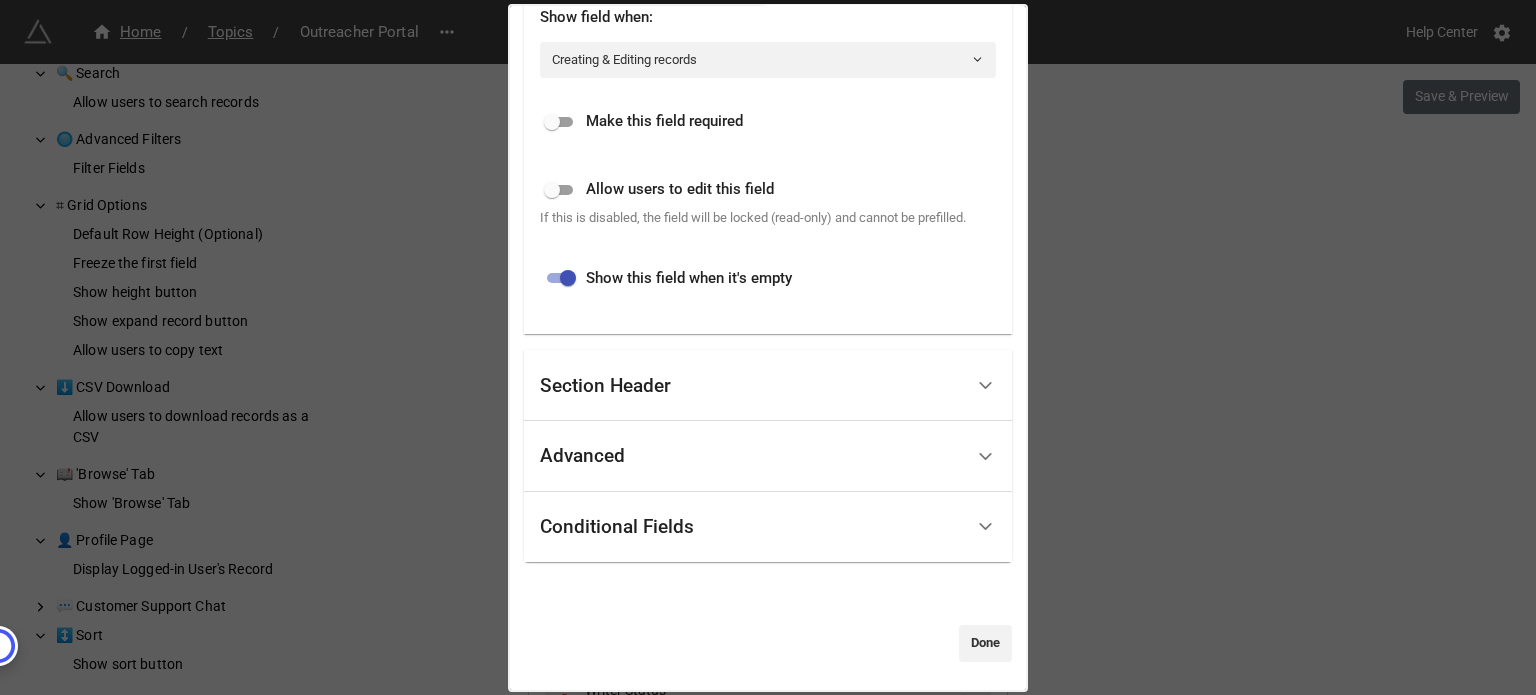 click at bounding box center [552, 190] 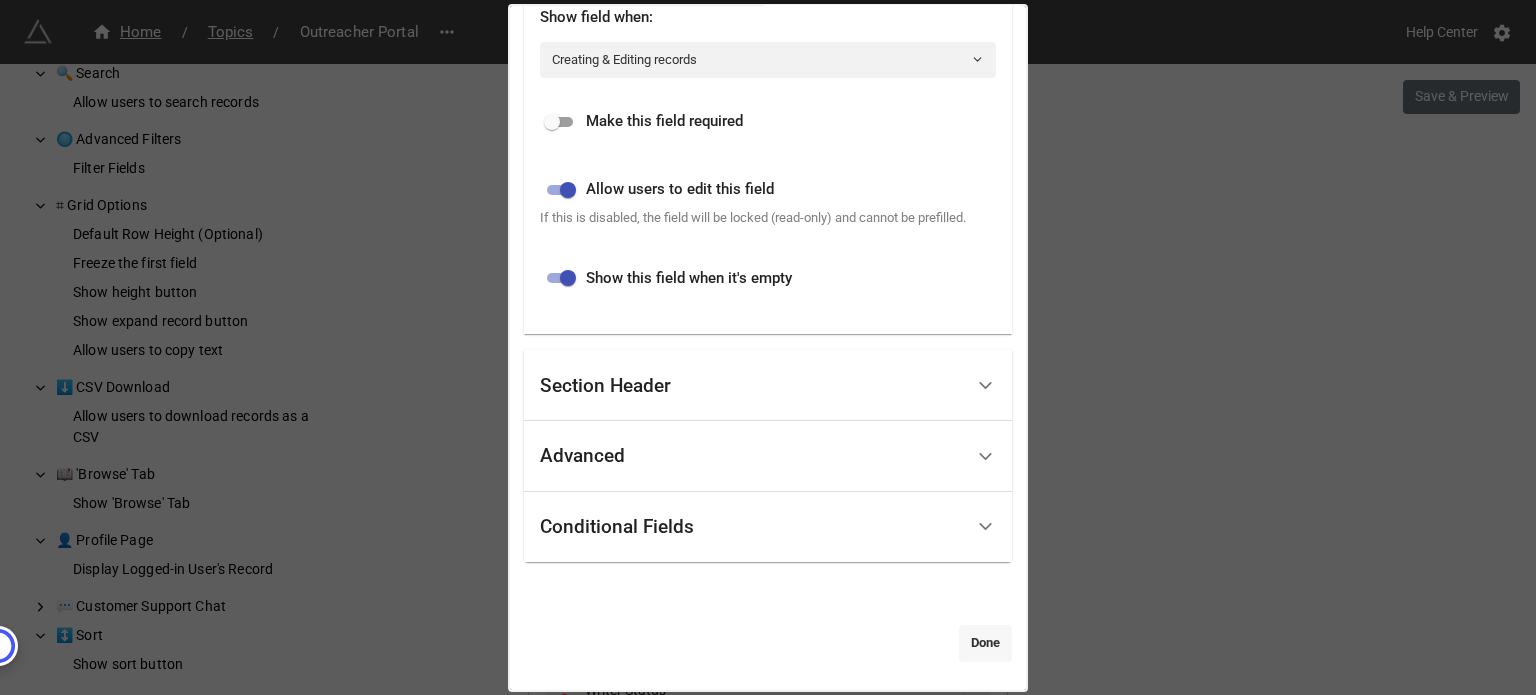 click on "Done" at bounding box center [985, 643] 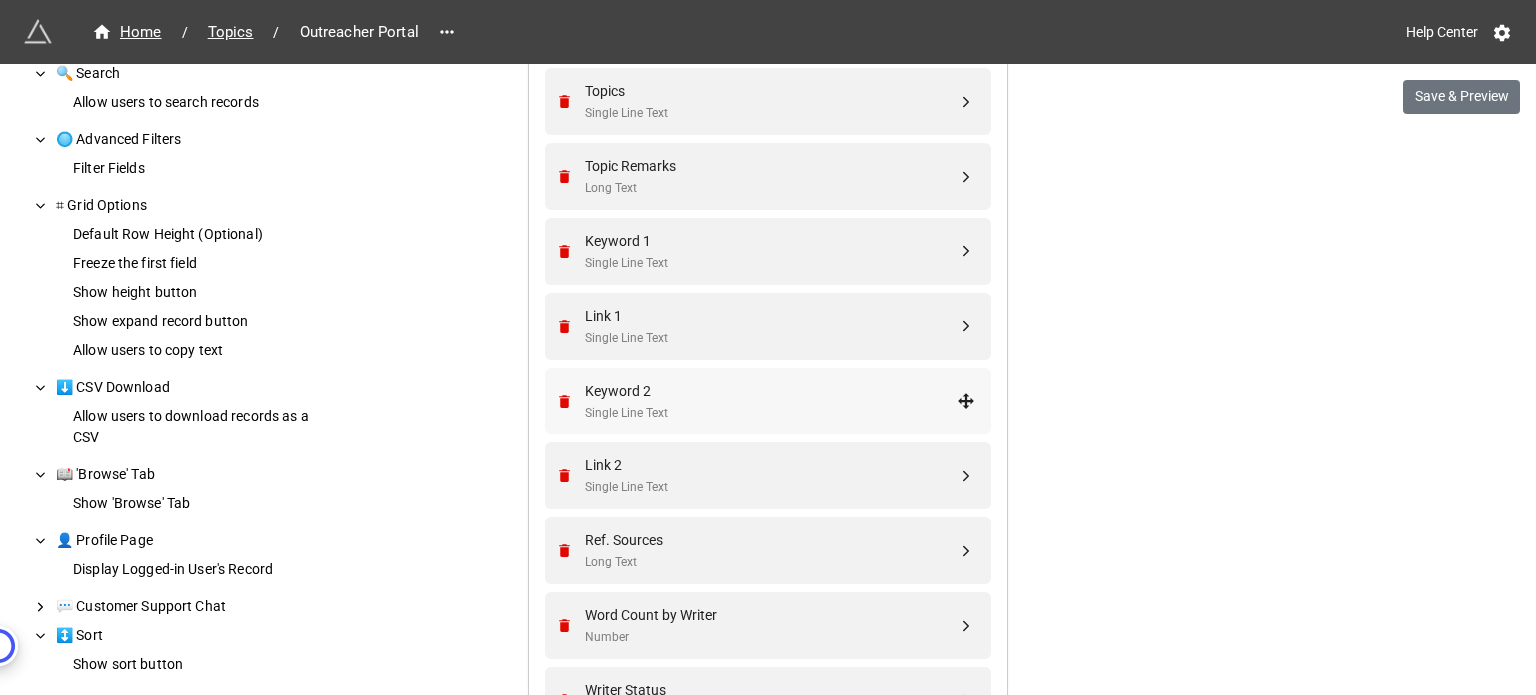 click on "Keyword 2" at bounding box center (771, 391) 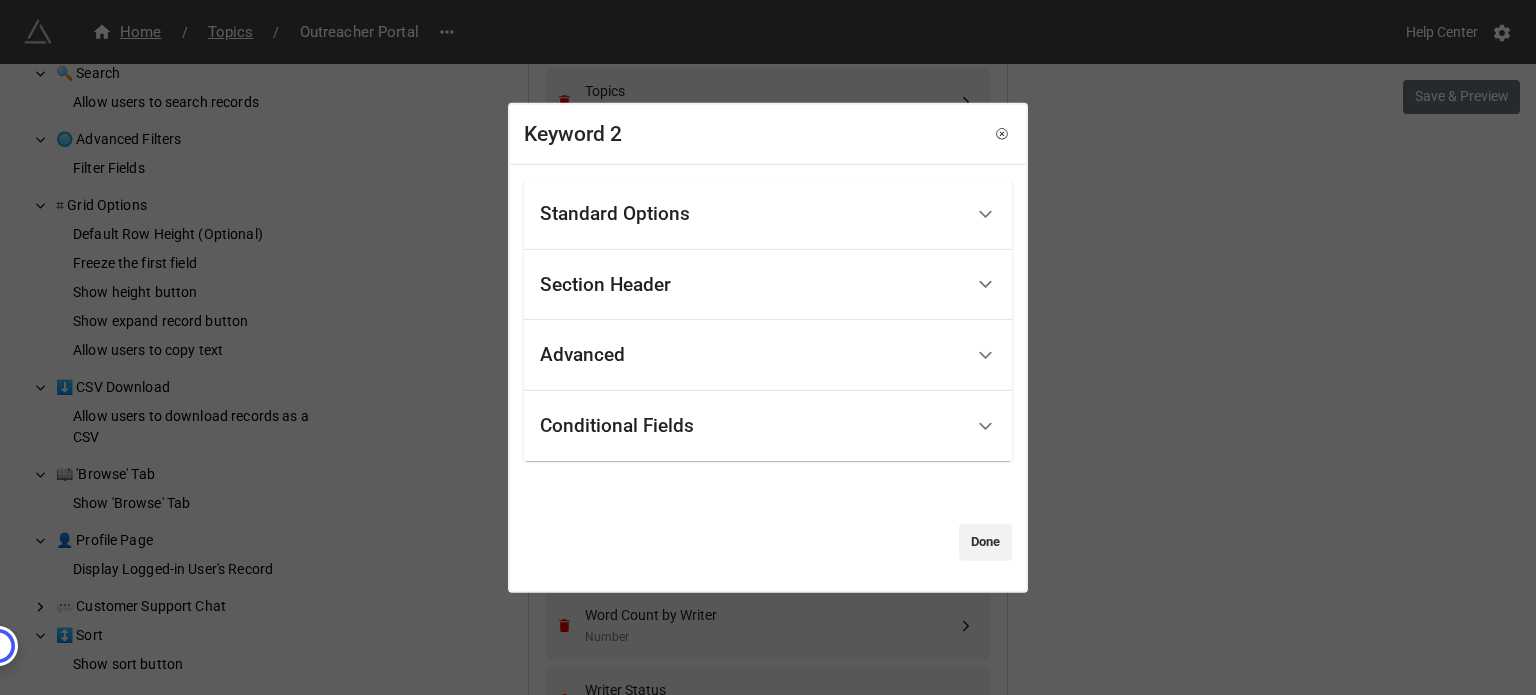 click on "Standard Options" at bounding box center [615, 214] 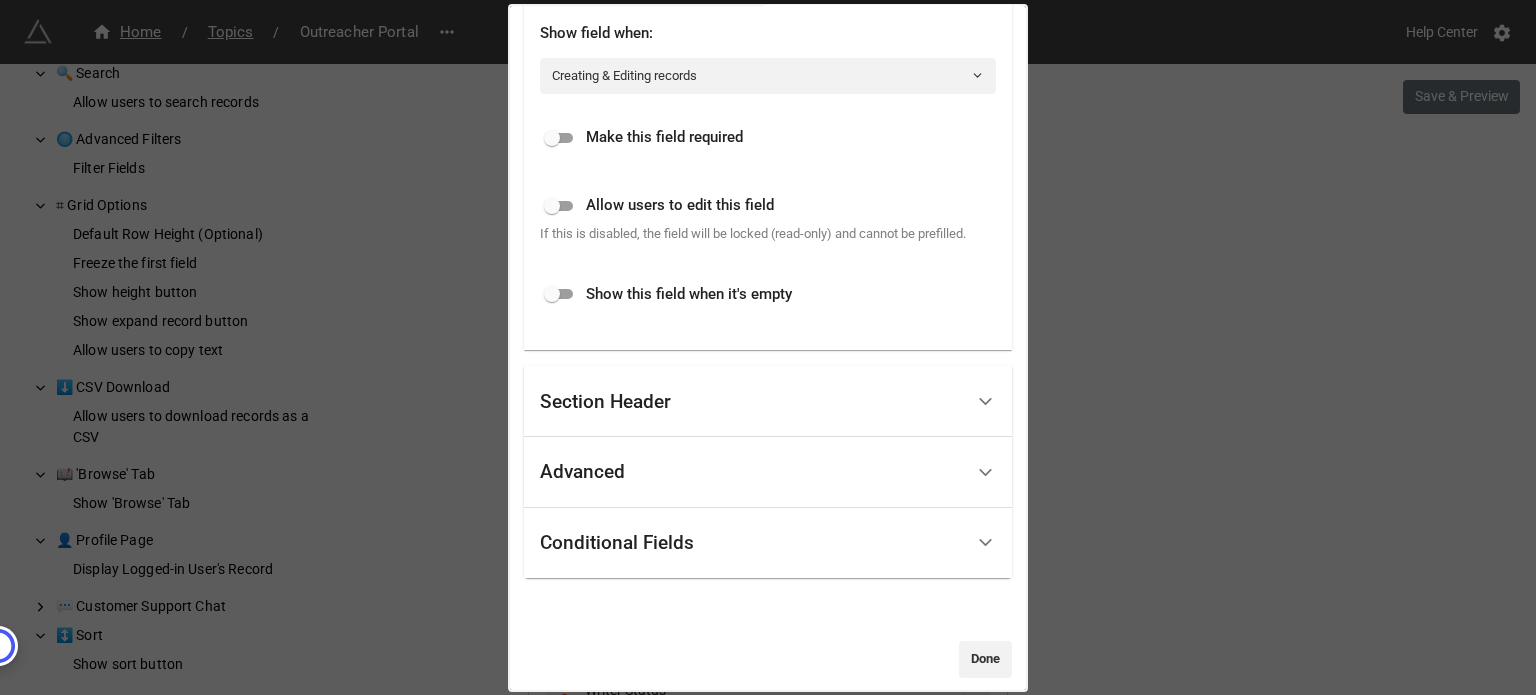 scroll, scrollTop: 575, scrollLeft: 0, axis: vertical 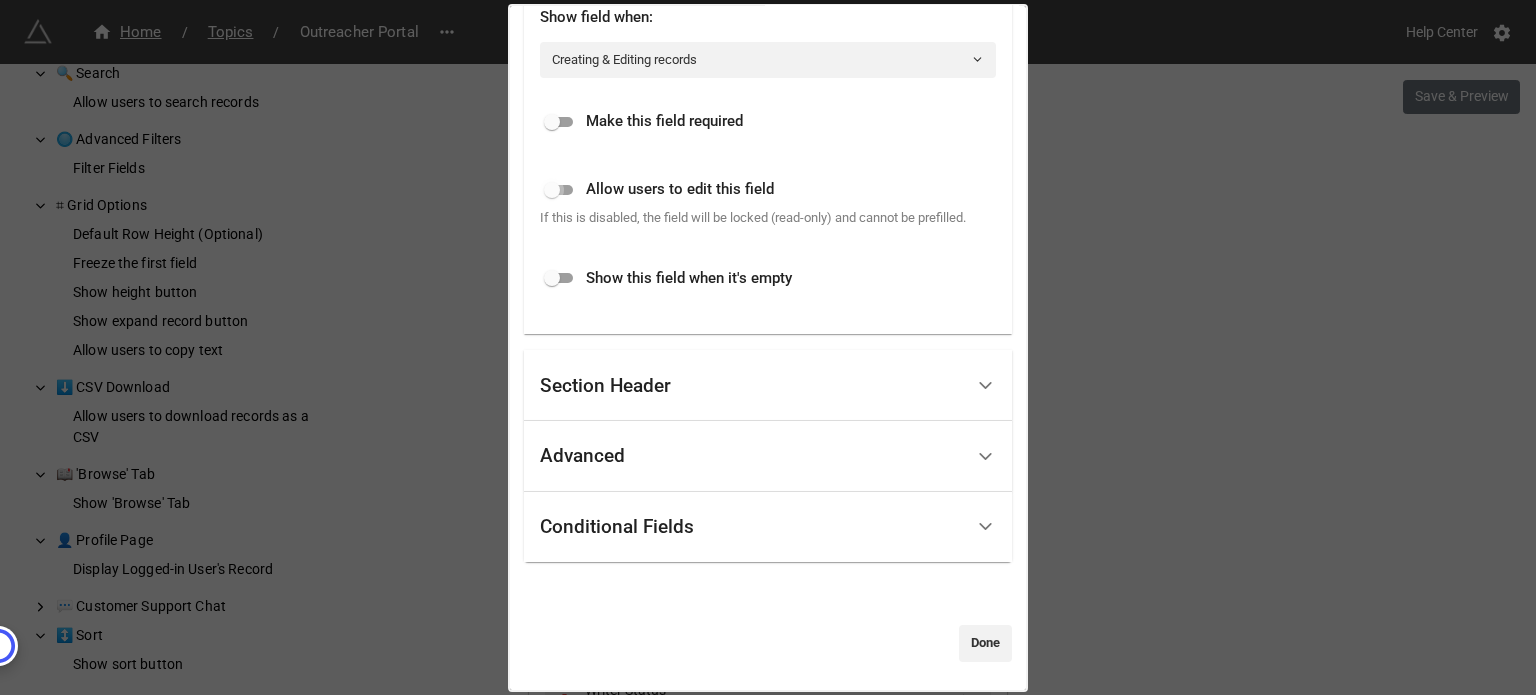 click at bounding box center (552, 190) 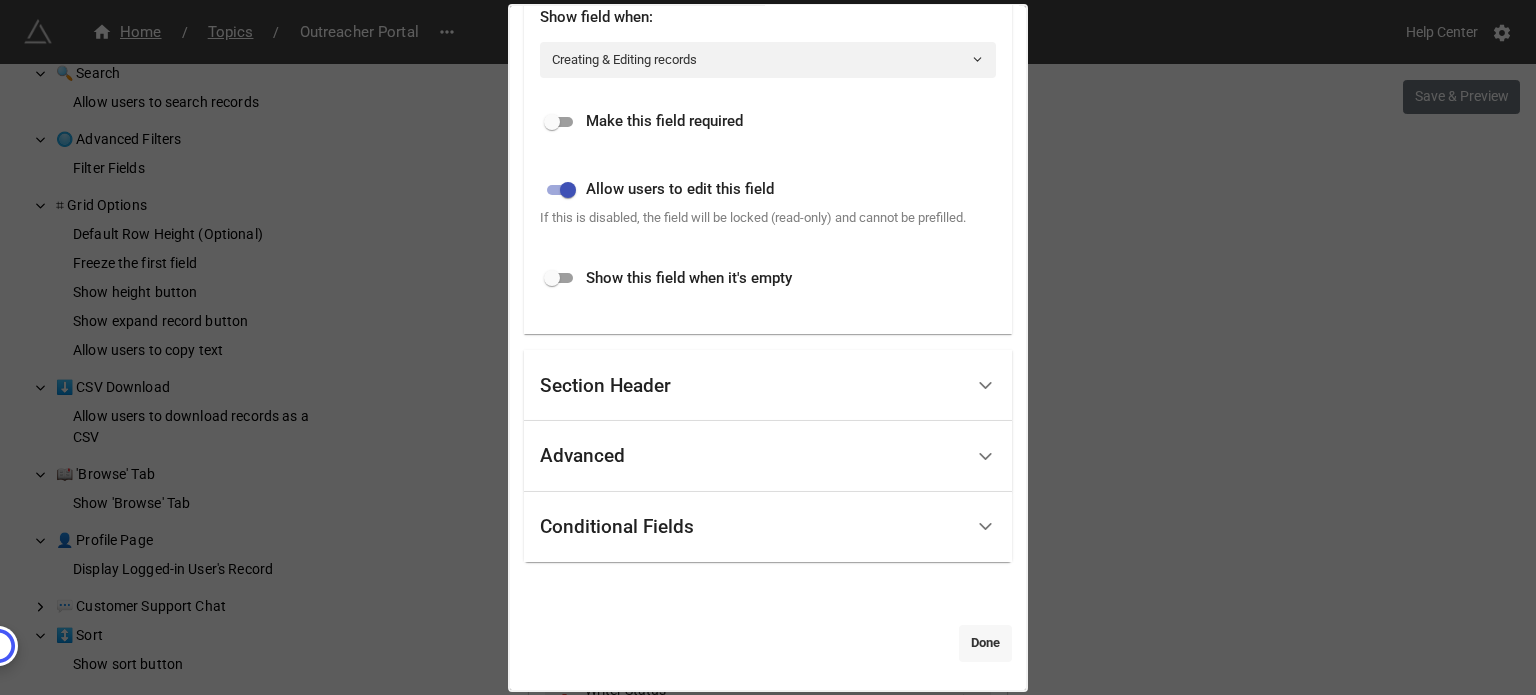 click on "Done" at bounding box center (985, 643) 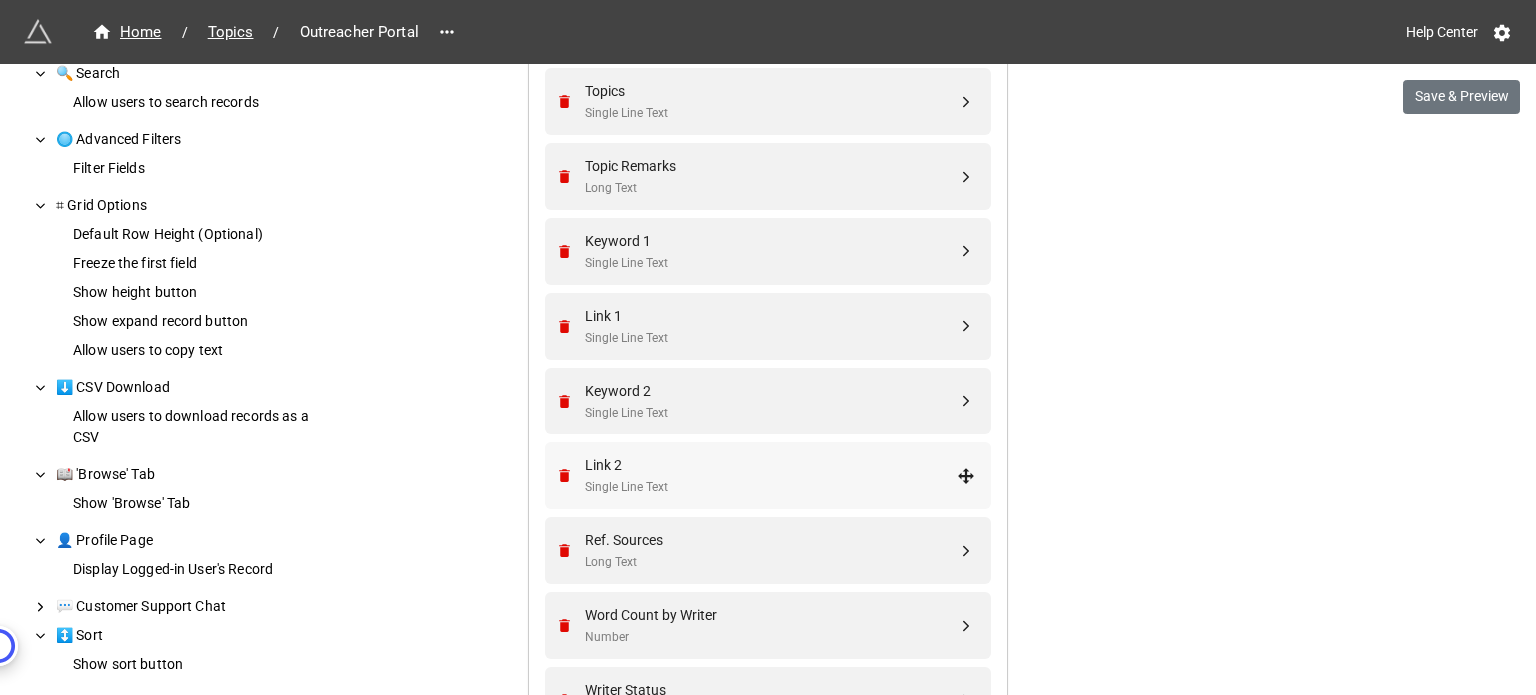 click on "Link 2" at bounding box center (771, 465) 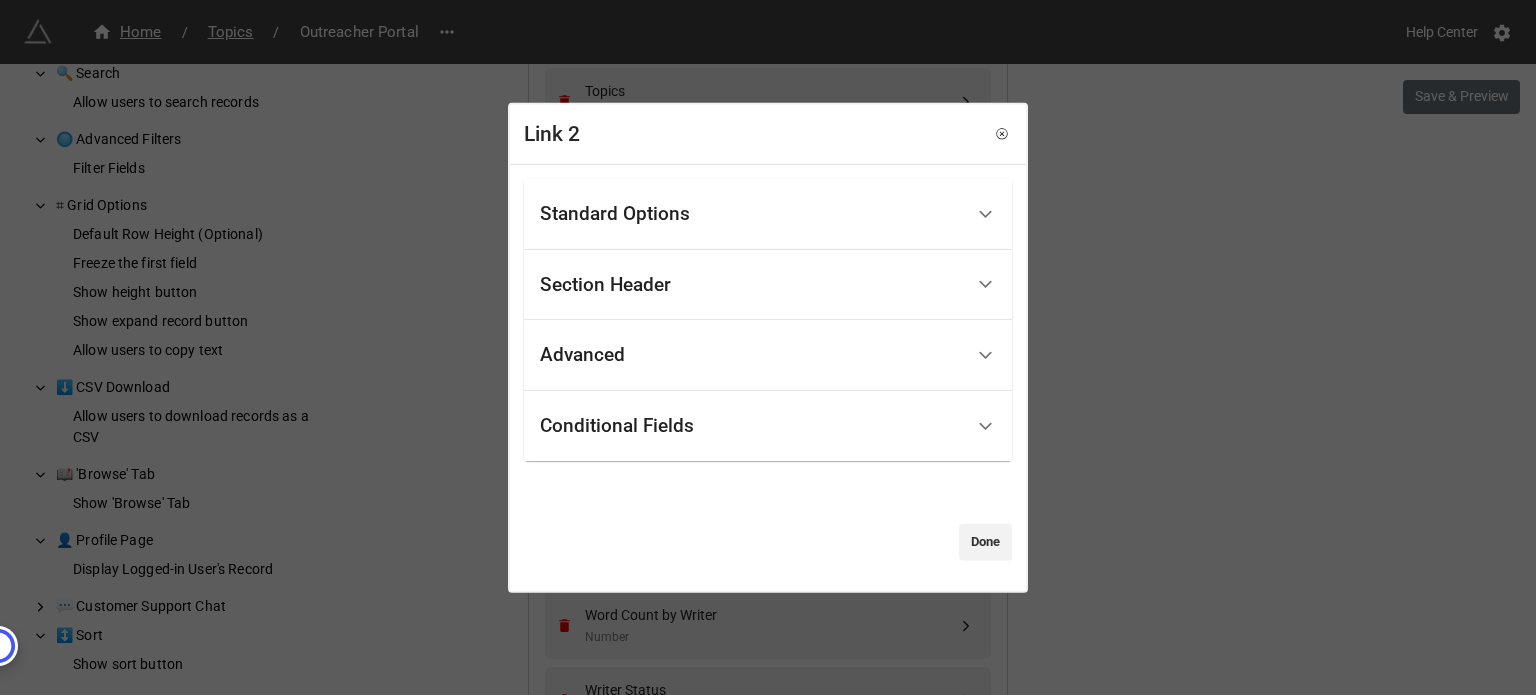 click on "Standard Options" at bounding box center (751, 214) 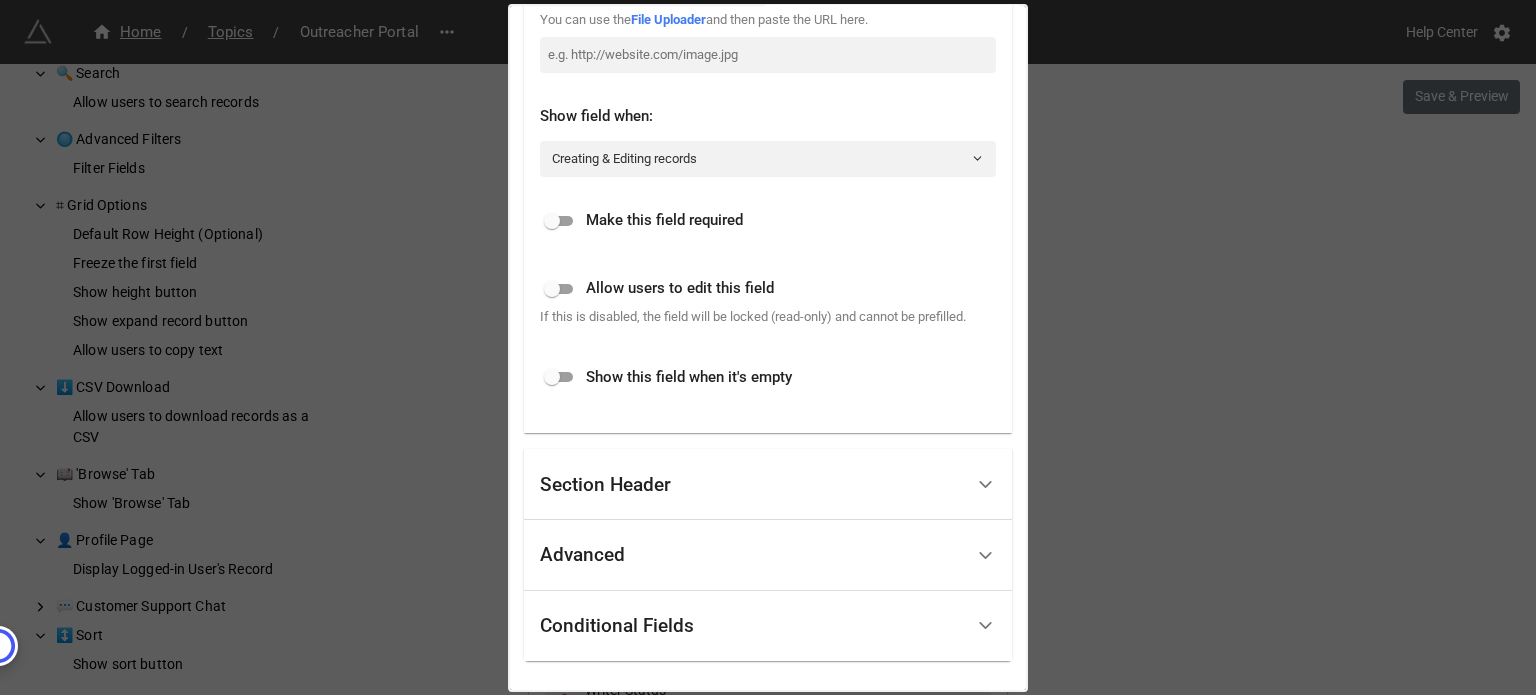scroll, scrollTop: 575, scrollLeft: 0, axis: vertical 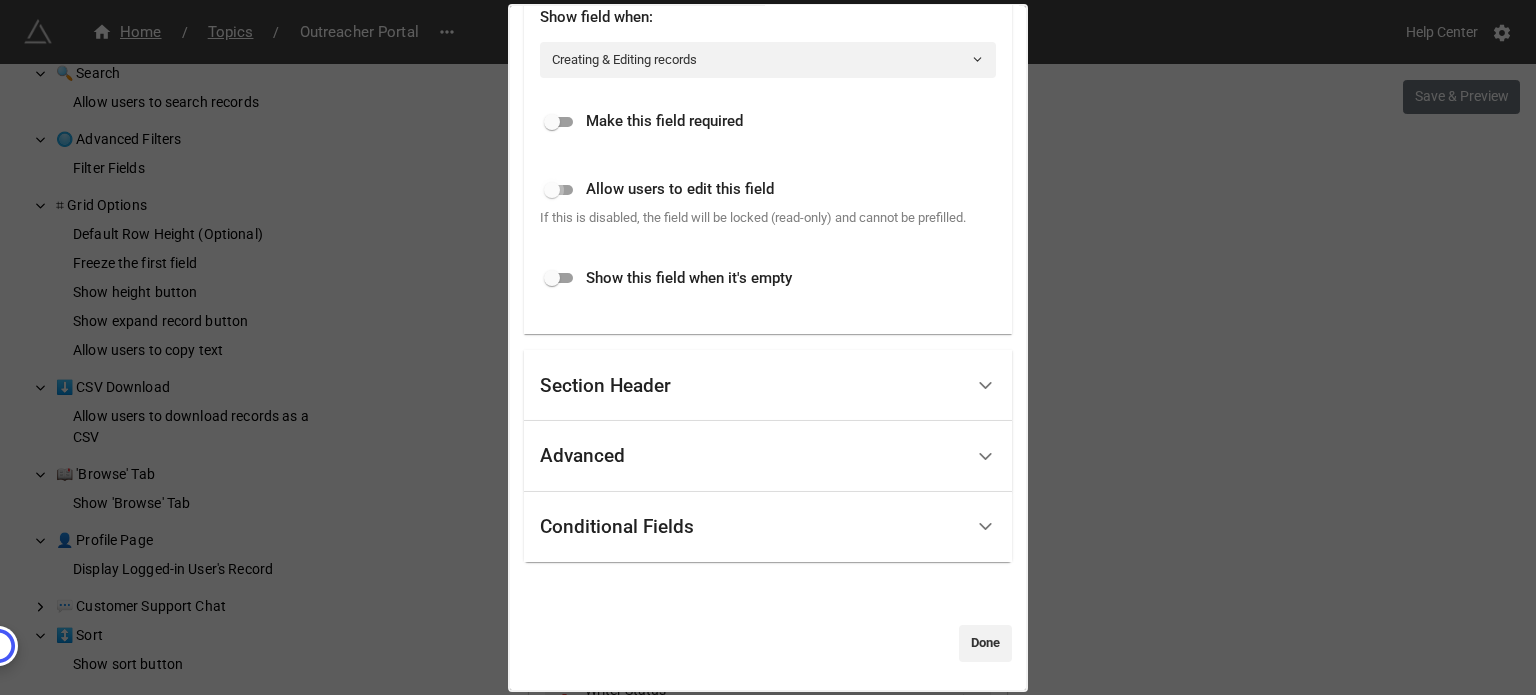 click at bounding box center [552, 190] 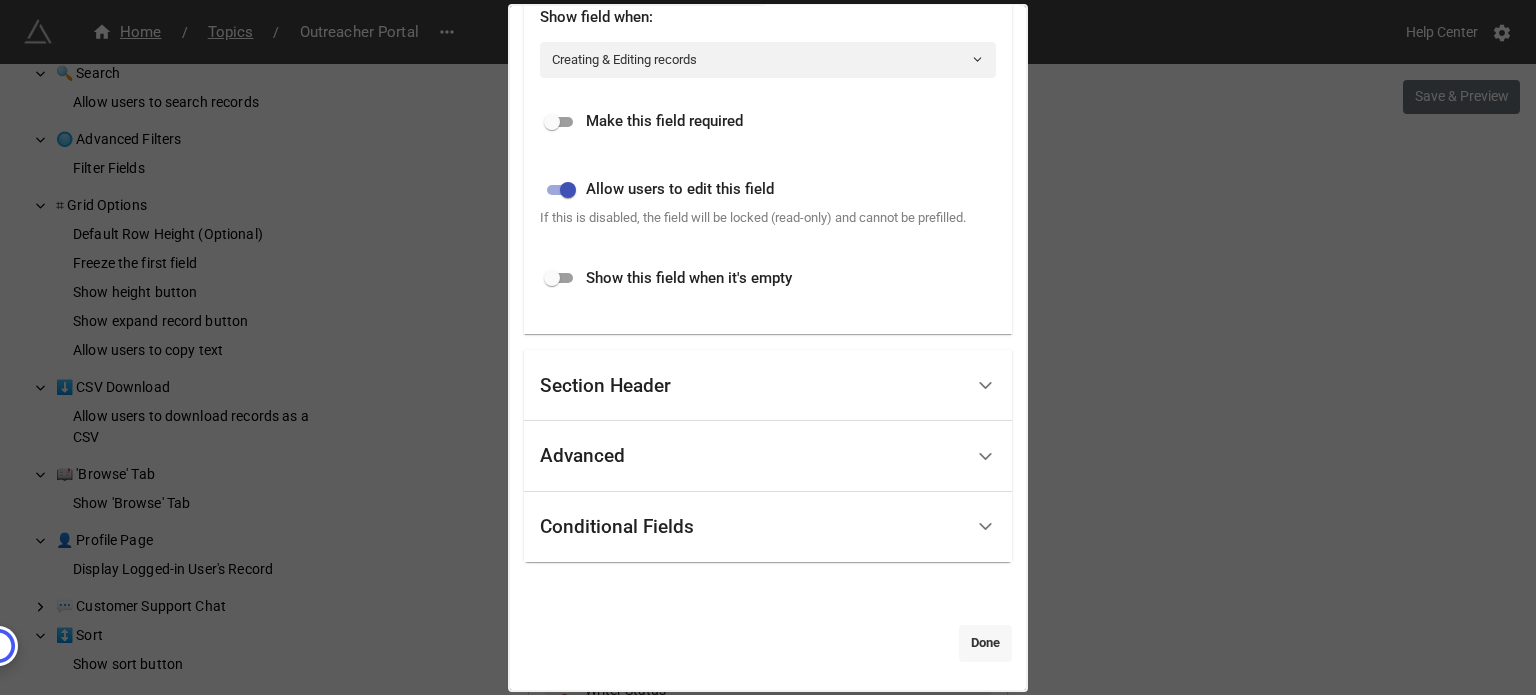 click on "Done" at bounding box center (985, 643) 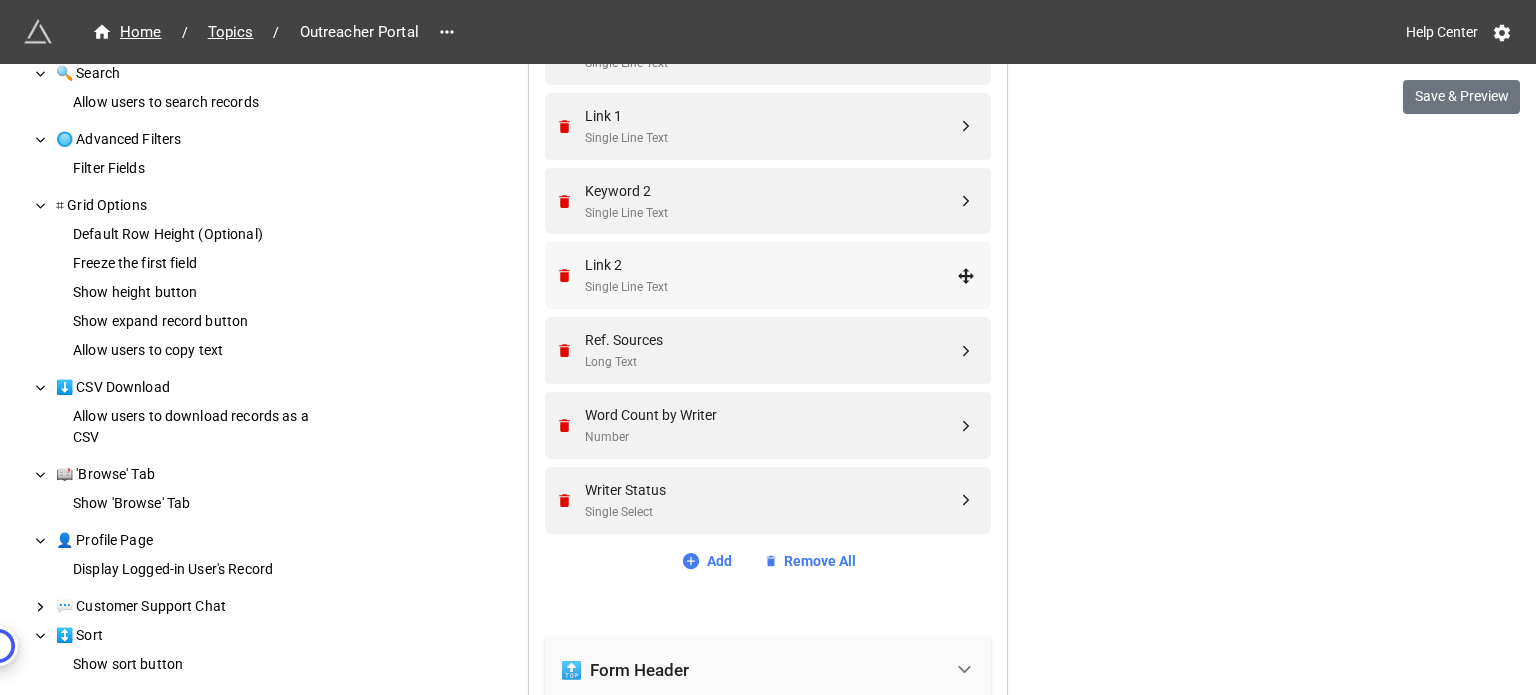 scroll, scrollTop: 1179, scrollLeft: 0, axis: vertical 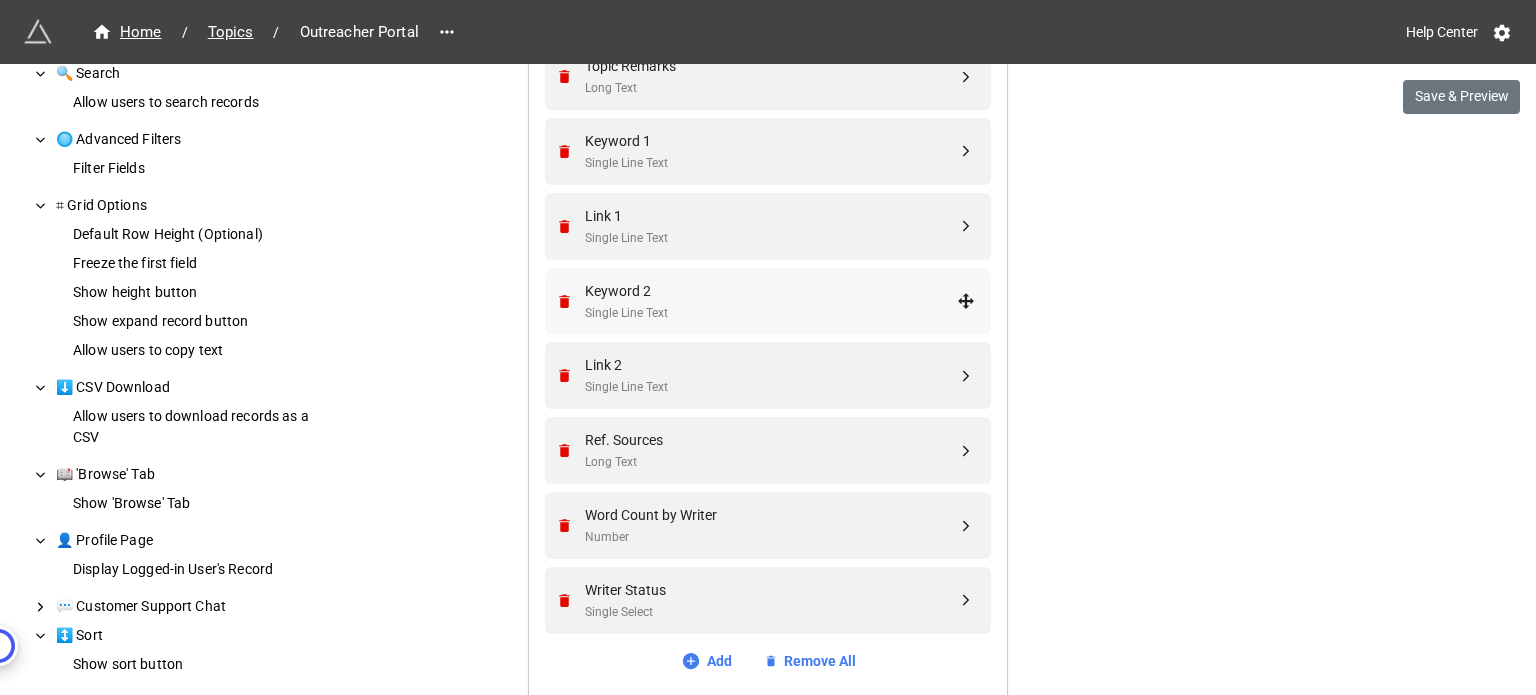 click on "Keyword 2" at bounding box center [771, 291] 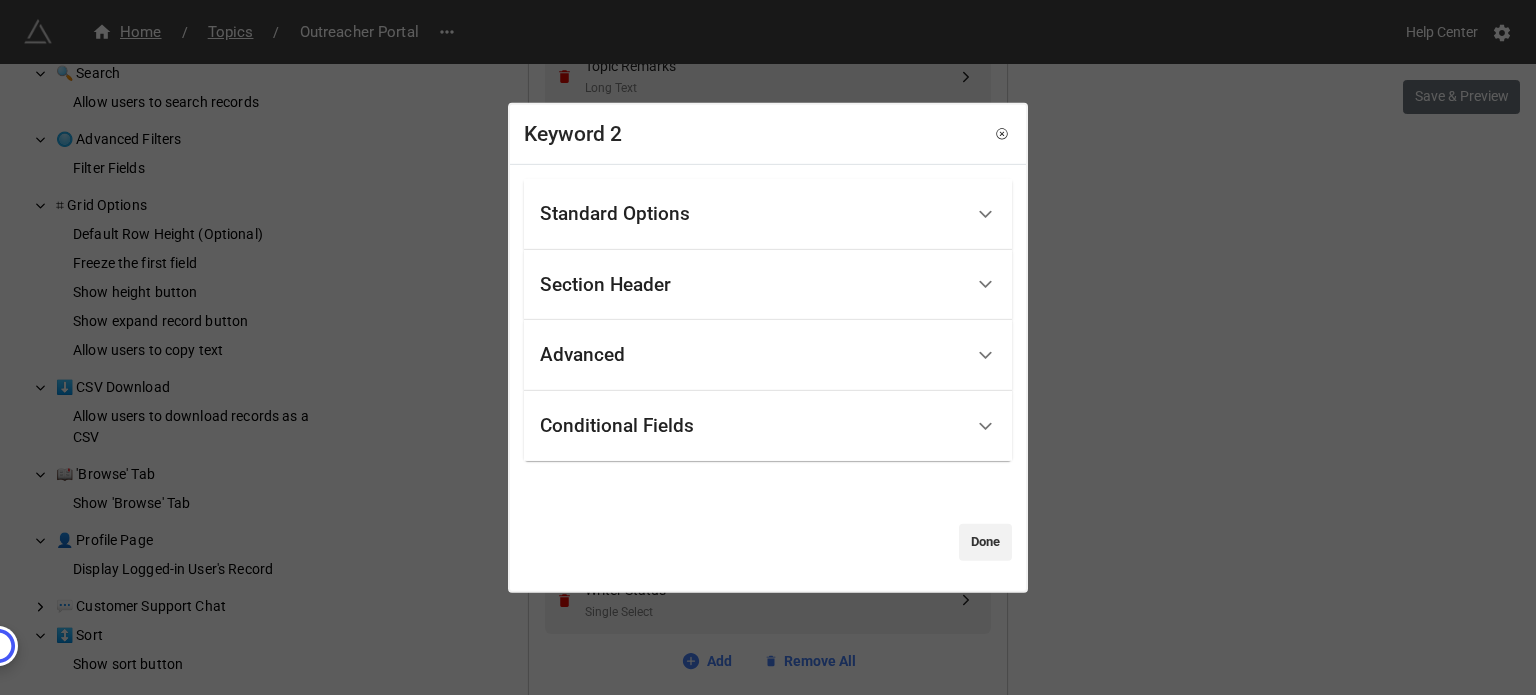 click on "Standard Options" at bounding box center (751, 214) 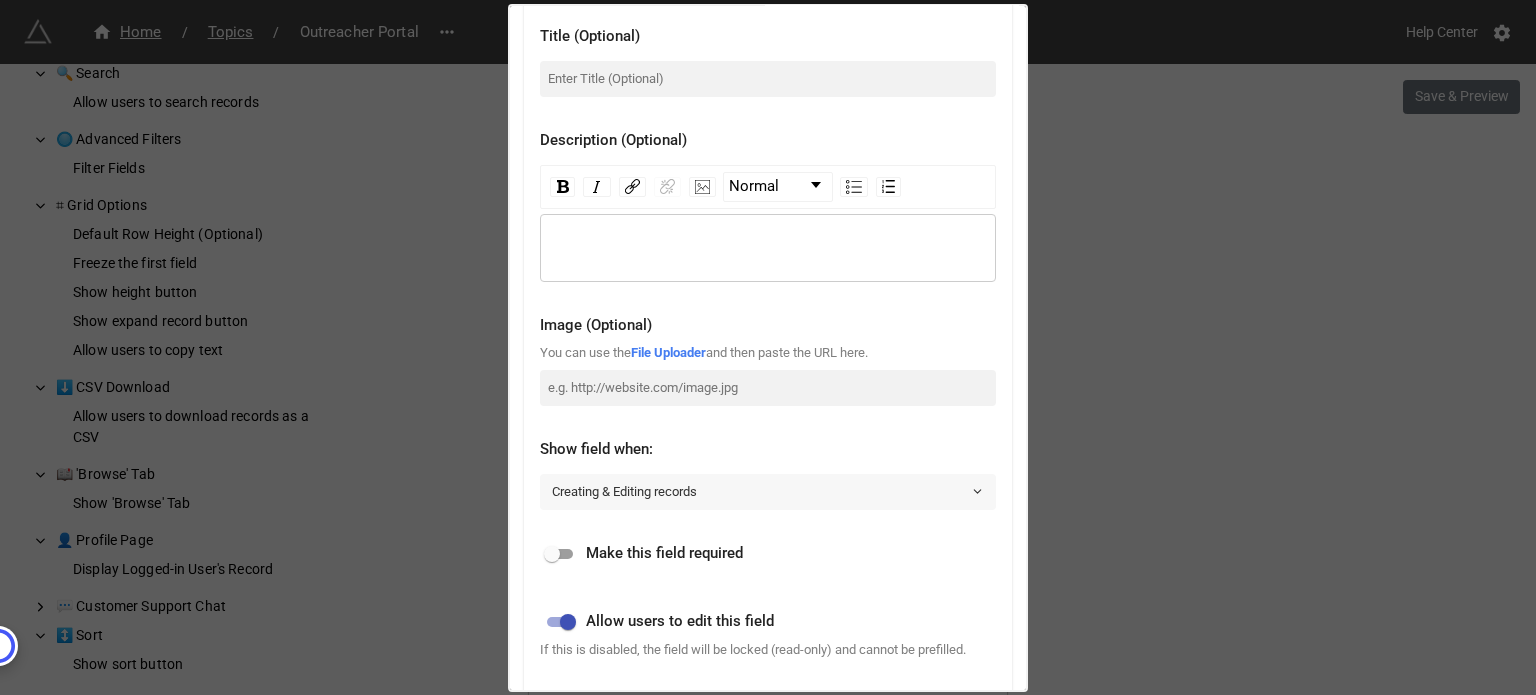 scroll, scrollTop: 300, scrollLeft: 0, axis: vertical 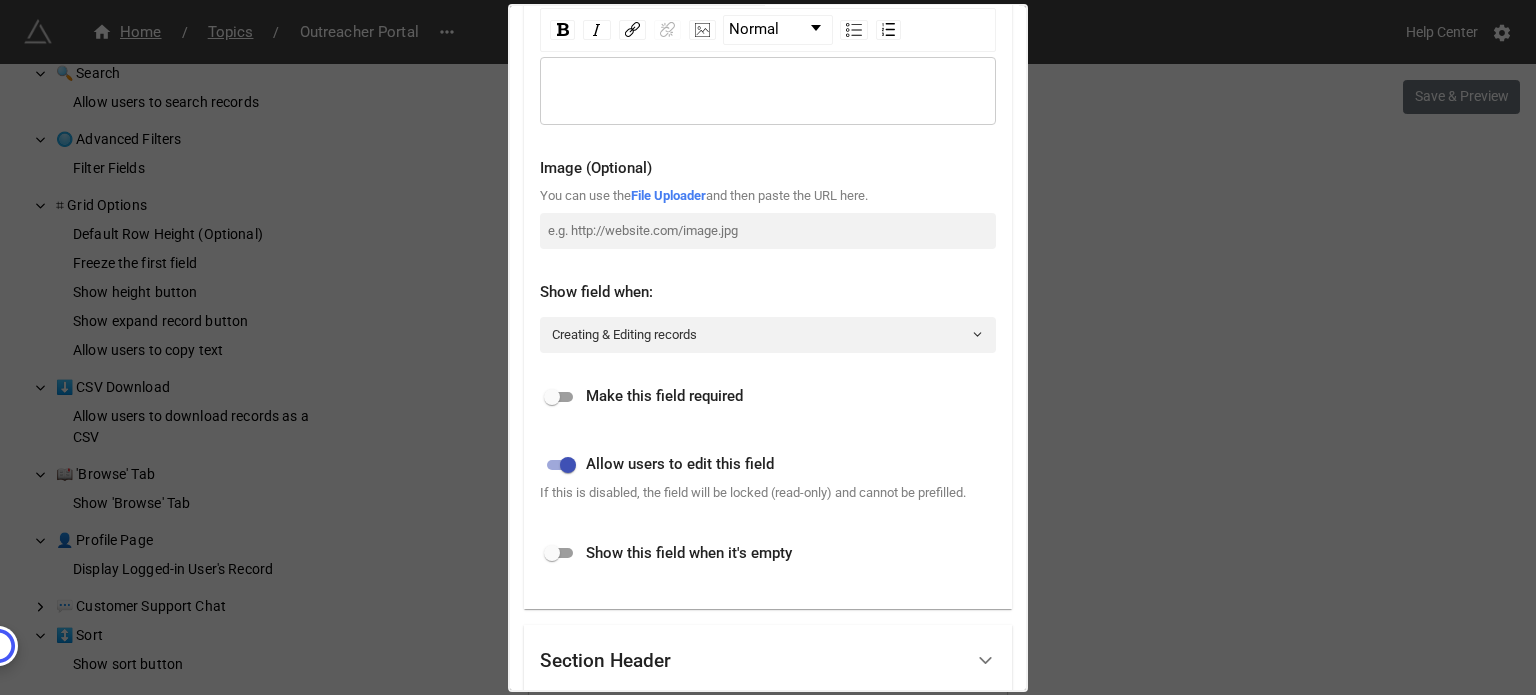 click at bounding box center (552, 553) 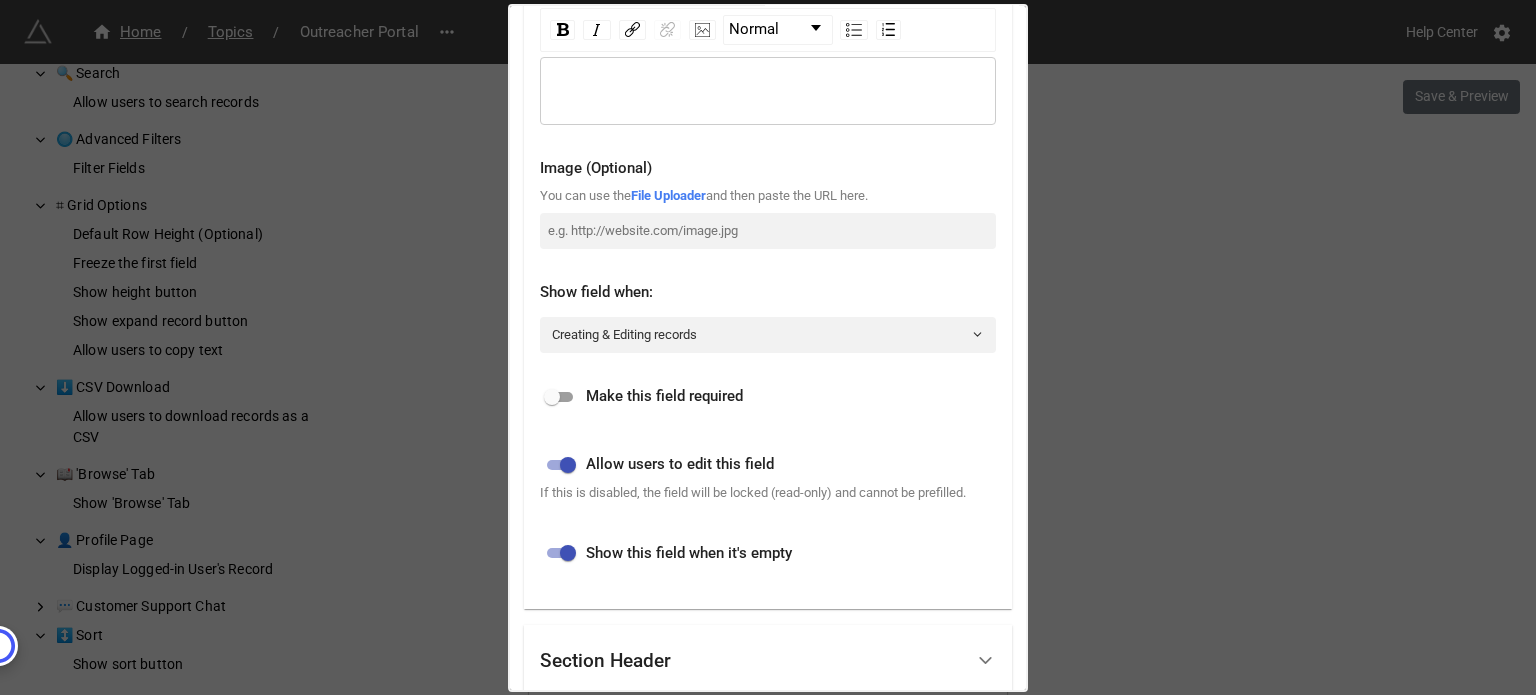 scroll, scrollTop: 575, scrollLeft: 0, axis: vertical 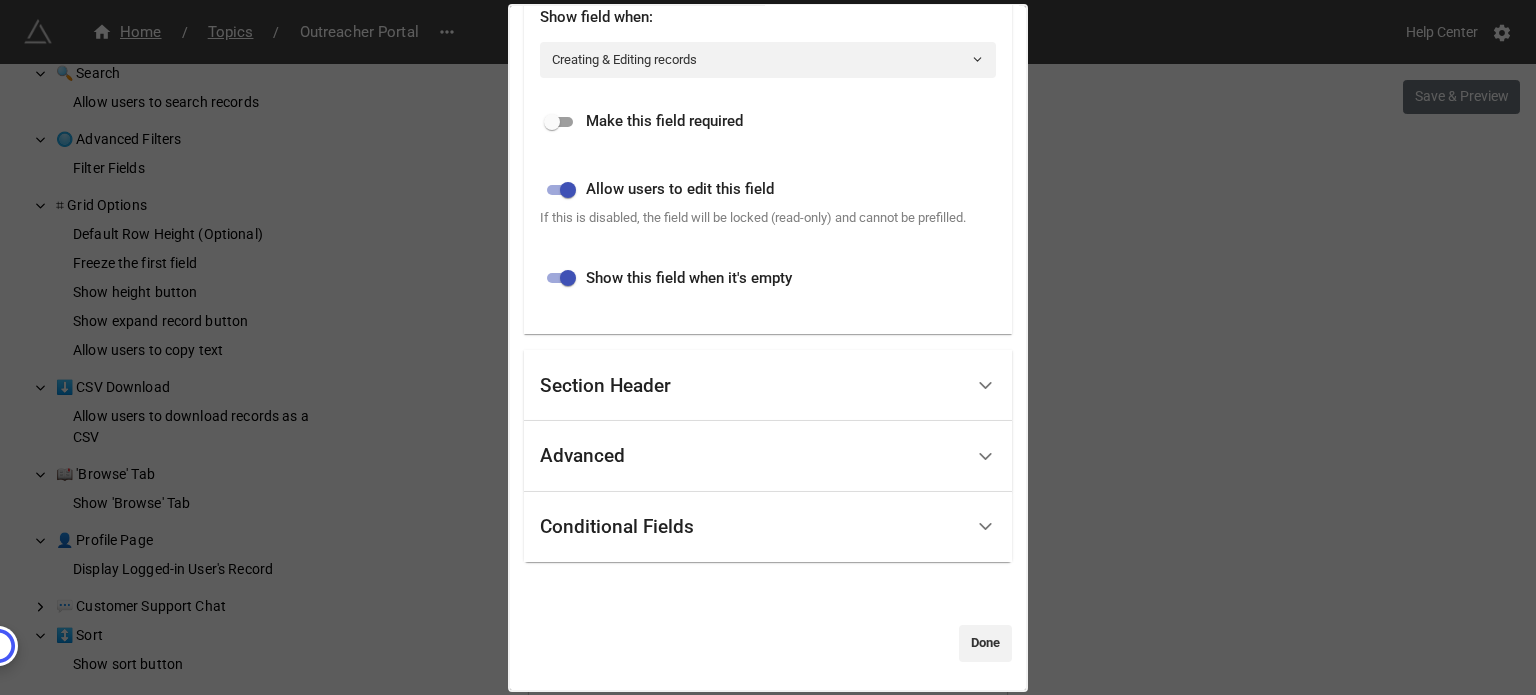 click on "Done" at bounding box center [985, 643] 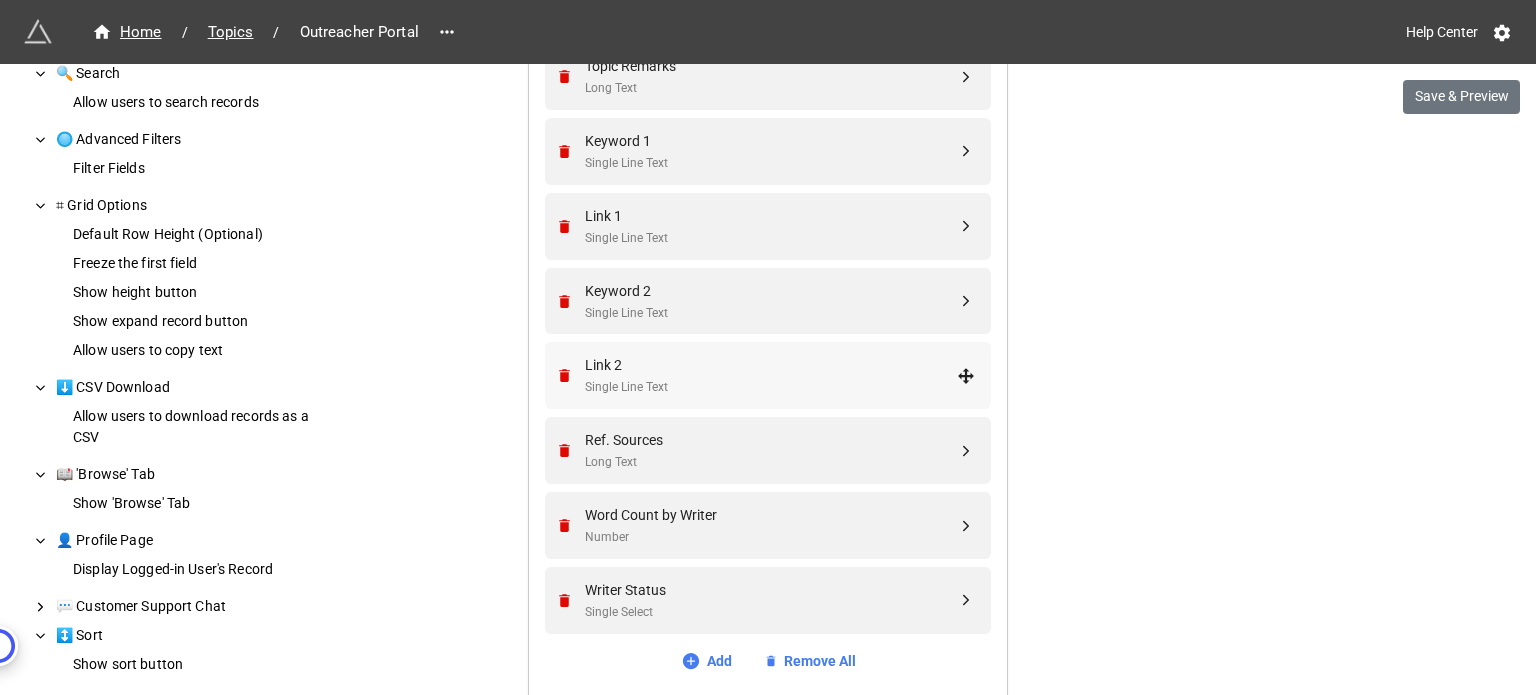 click on "Link 2" at bounding box center (771, 365) 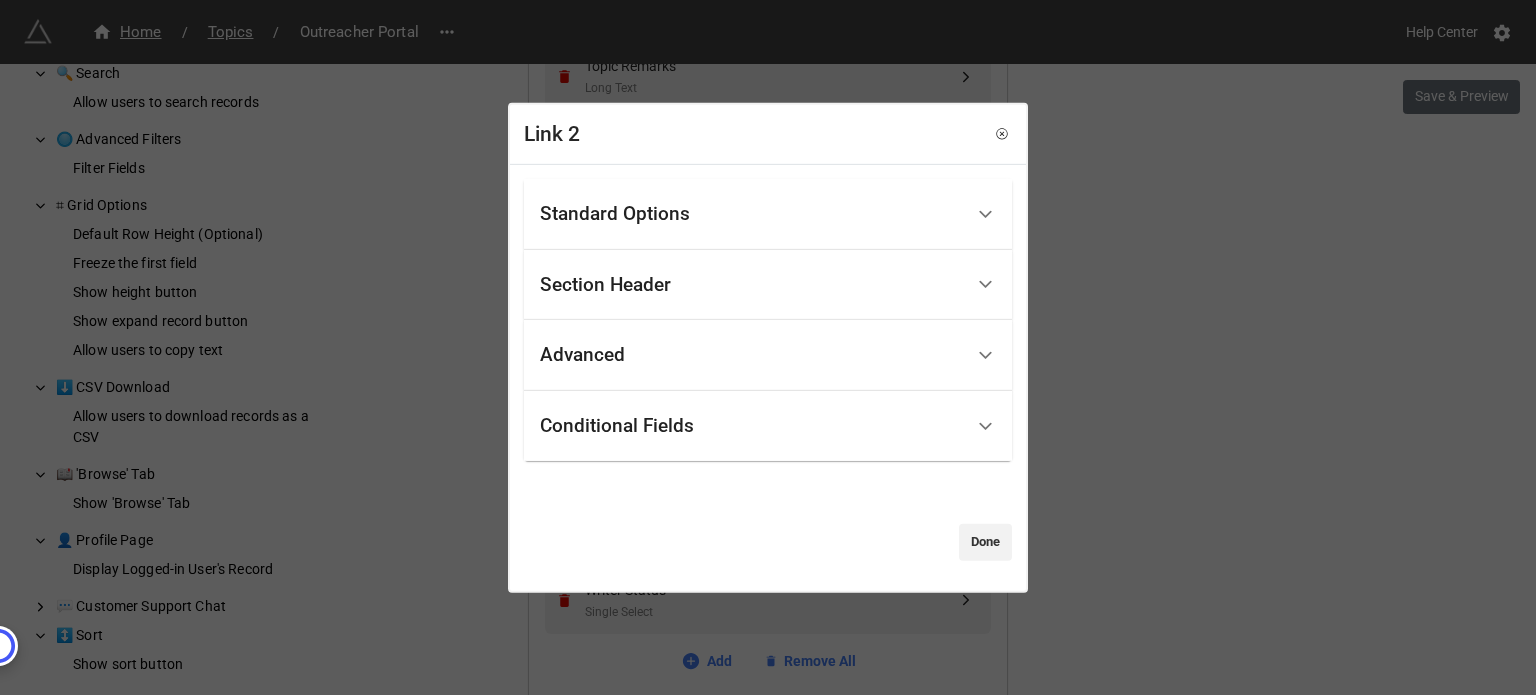 click on "Standard Options" at bounding box center [615, 214] 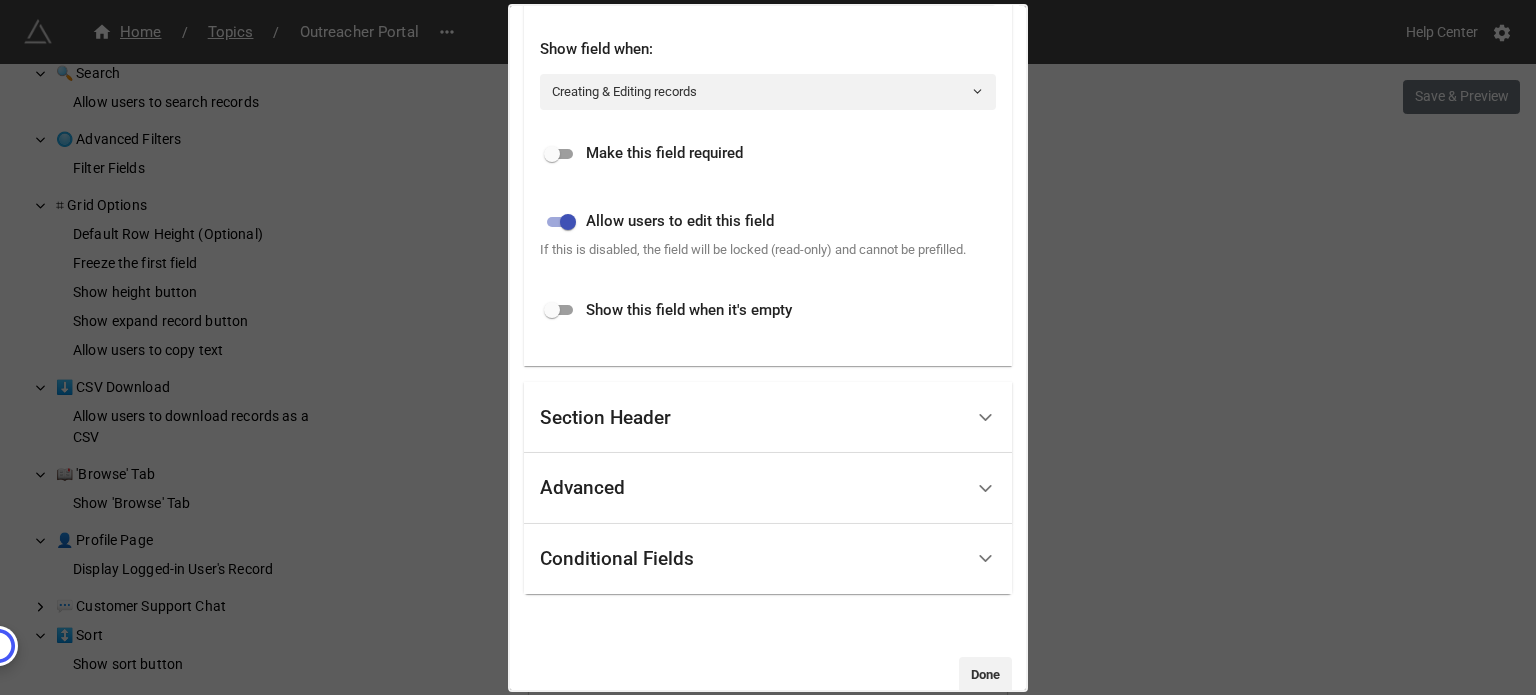 scroll, scrollTop: 575, scrollLeft: 0, axis: vertical 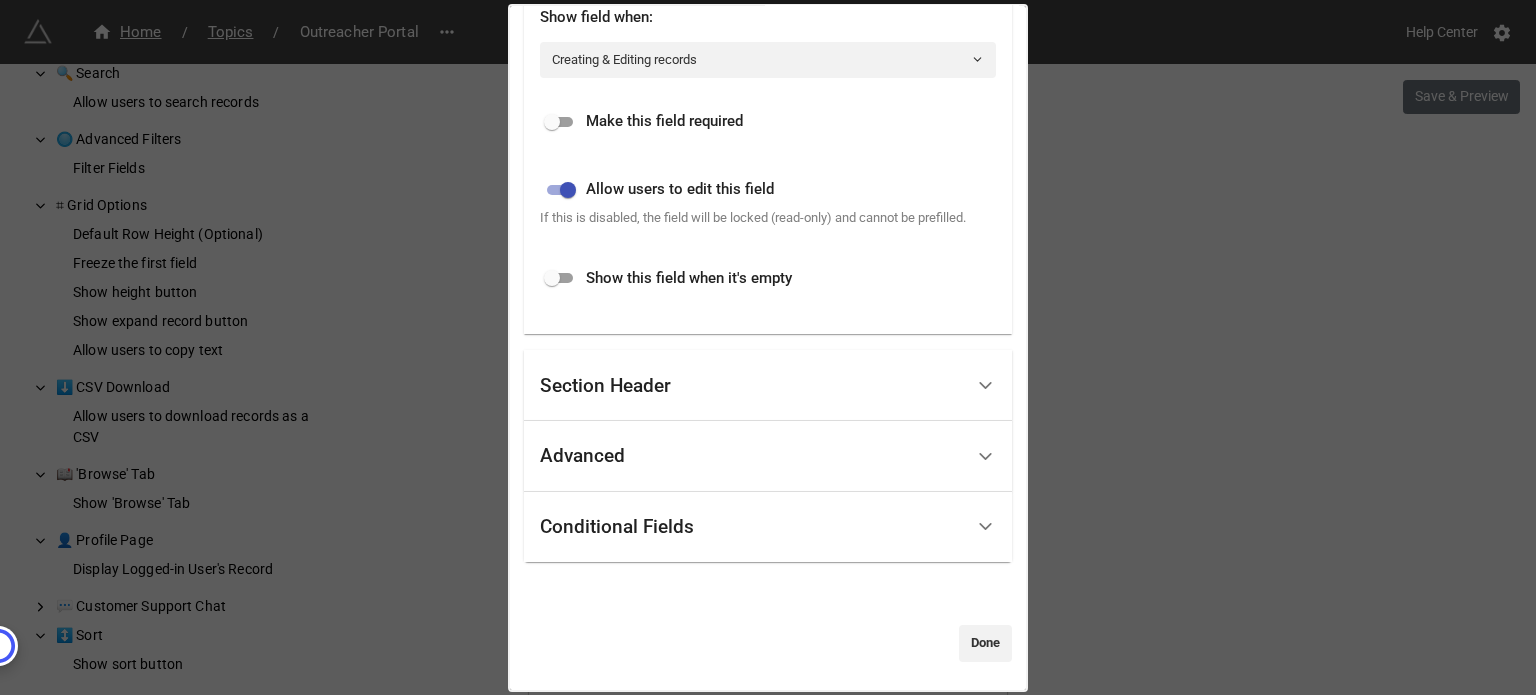 click at bounding box center (552, 278) 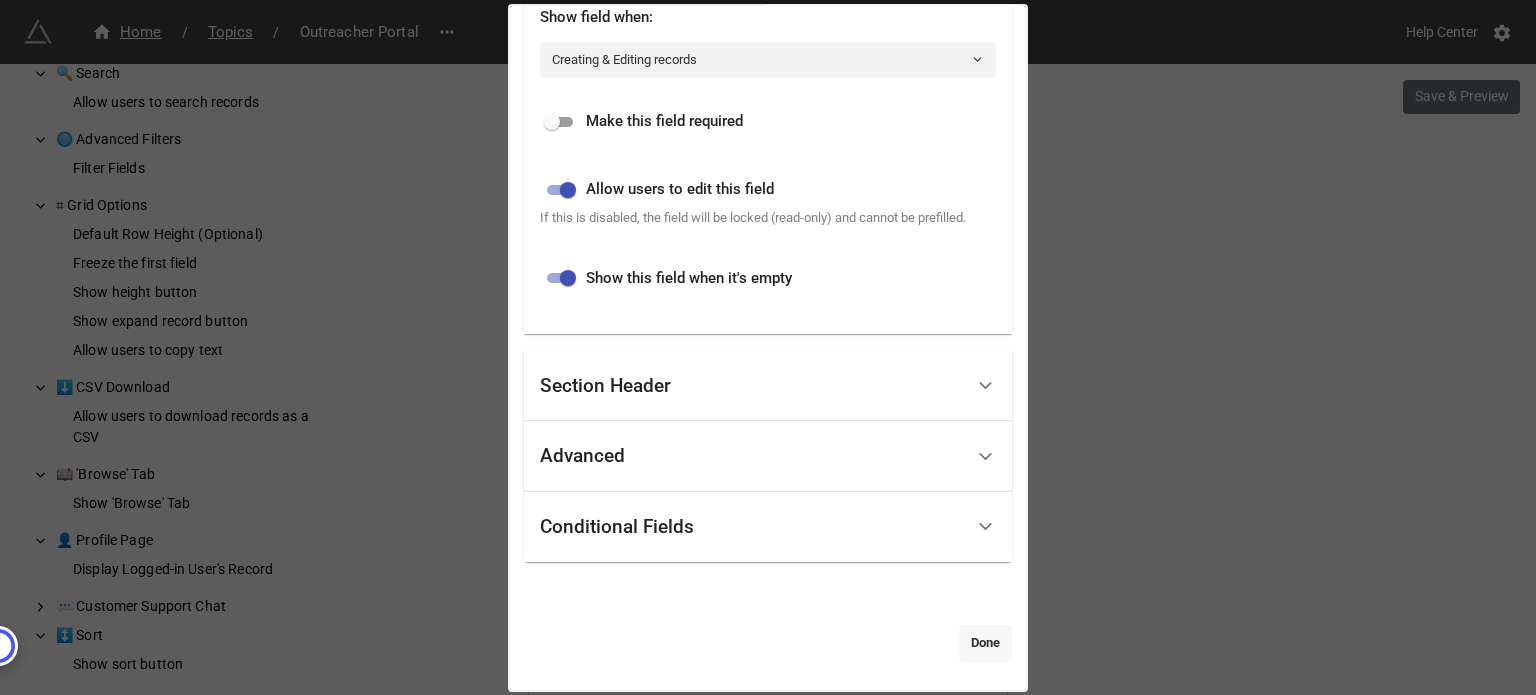 click on "Done" at bounding box center (985, 643) 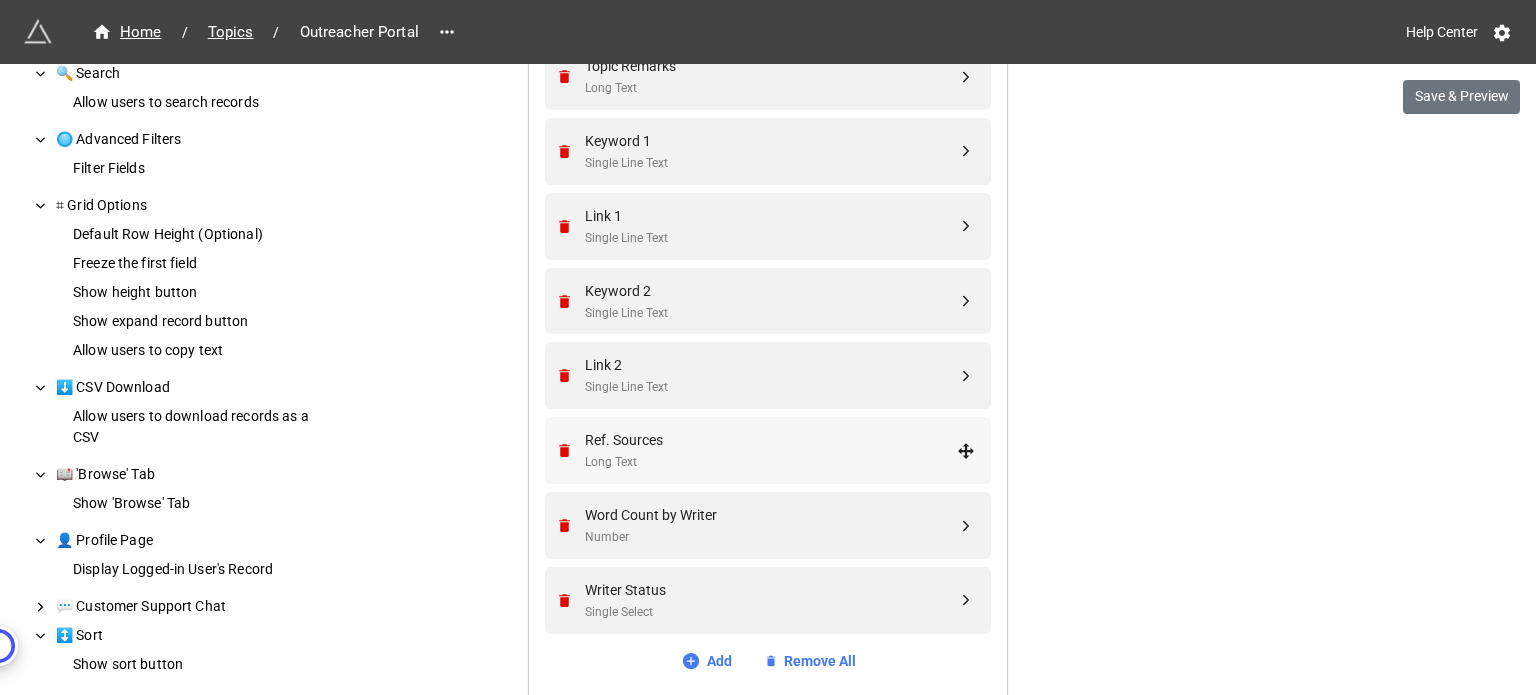 click on "Ref. Sources Long Text" at bounding box center (765, 450) 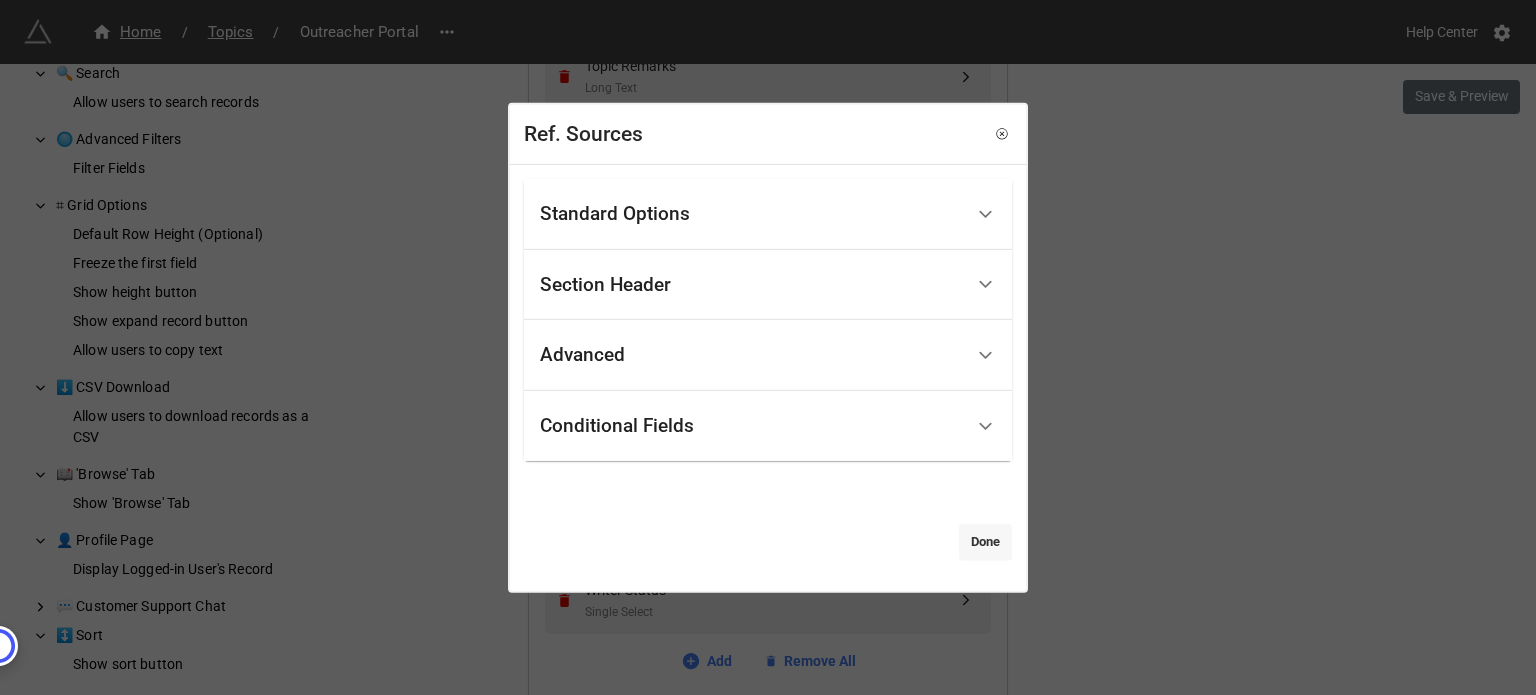 click on "Done" at bounding box center (985, 542) 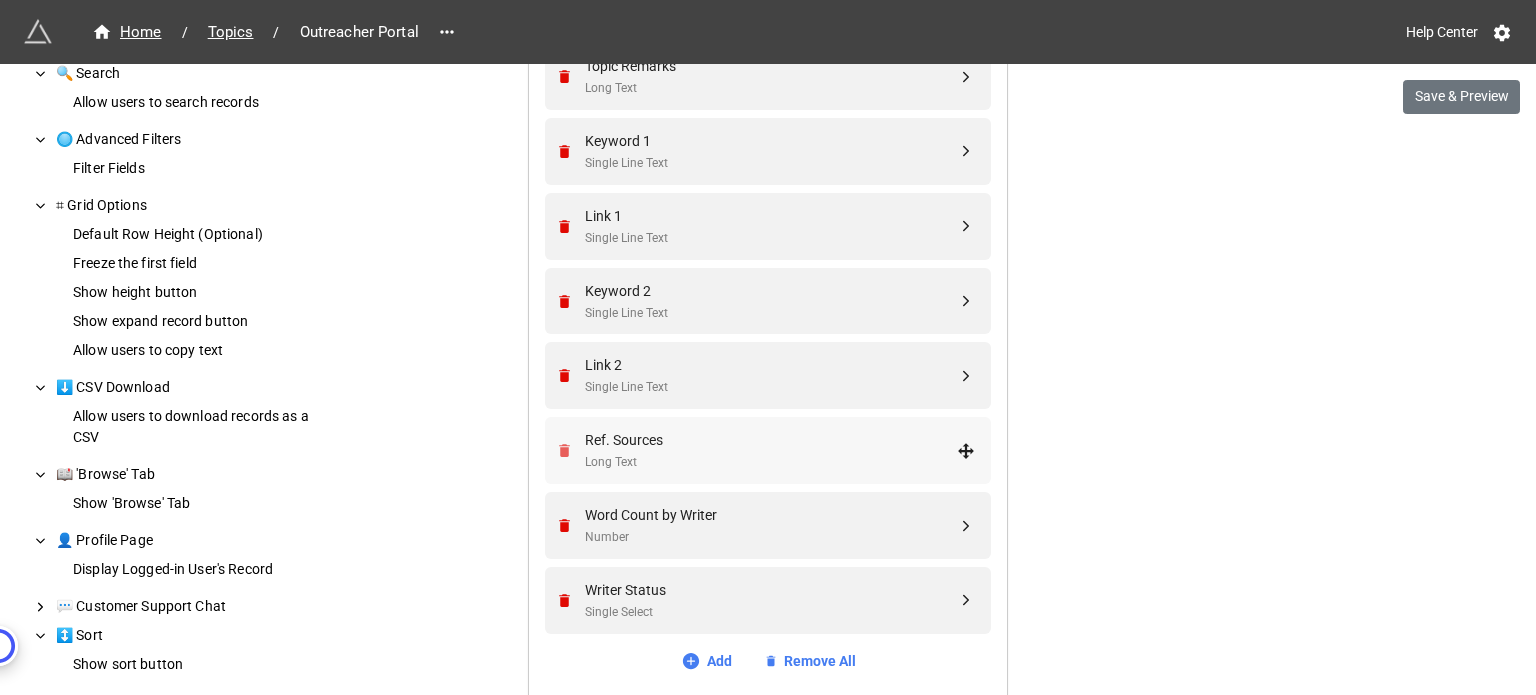 click 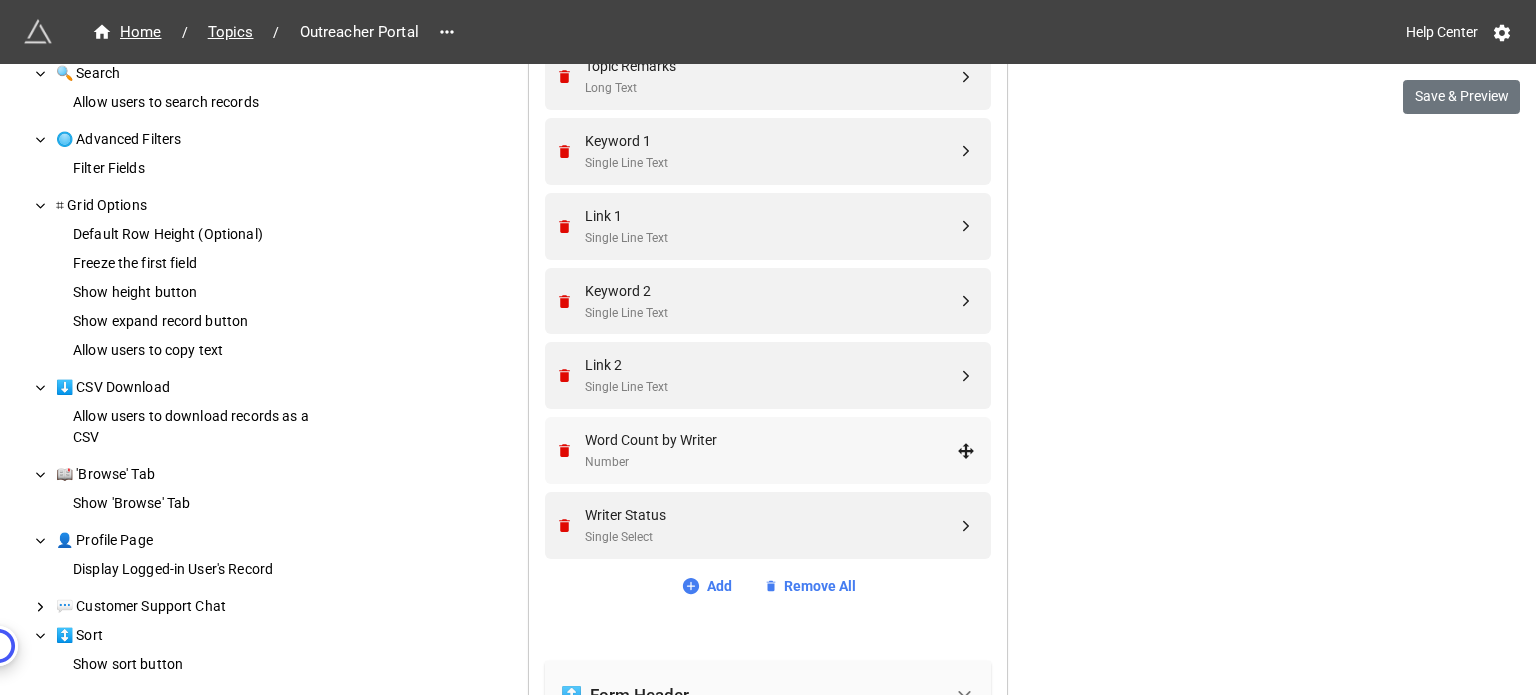 click on "Word Count by Writer Number" at bounding box center [765, 450] 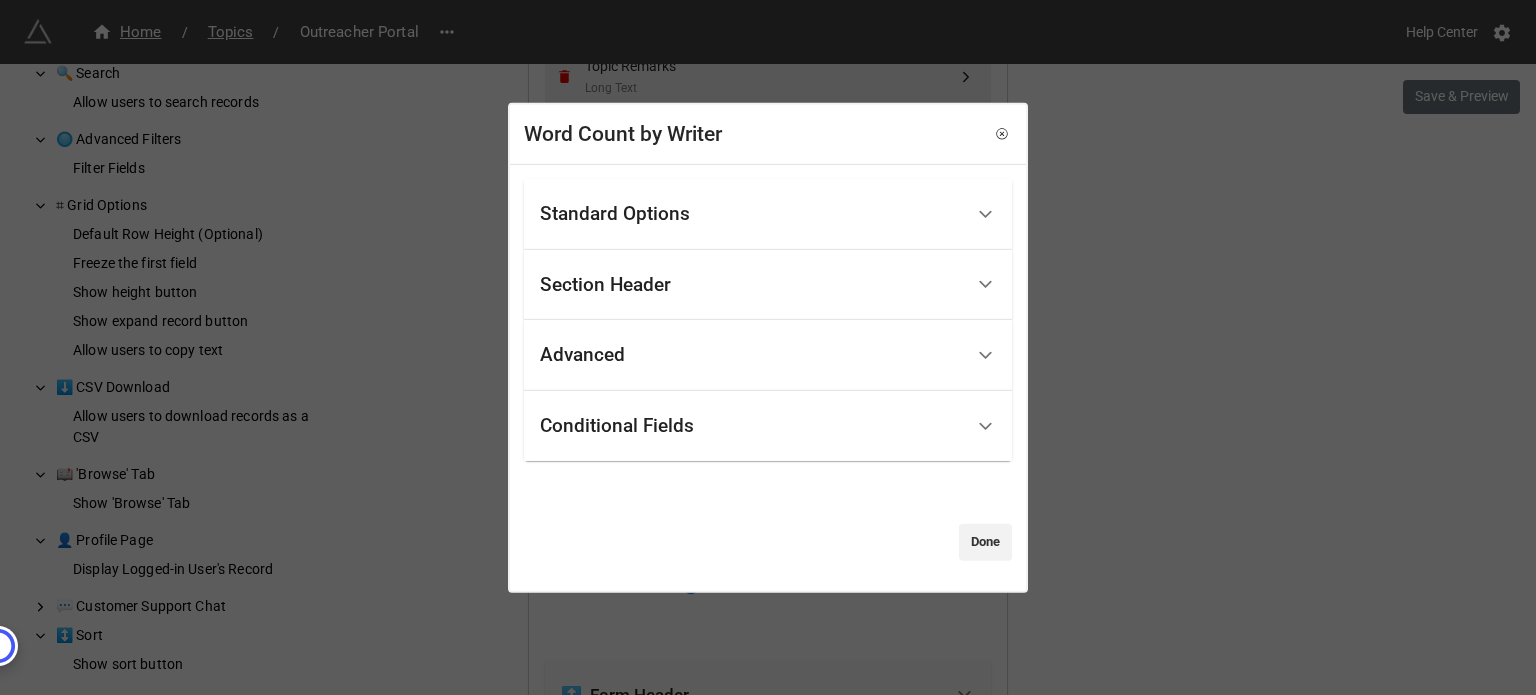 click on "Standard Options" at bounding box center (751, 214) 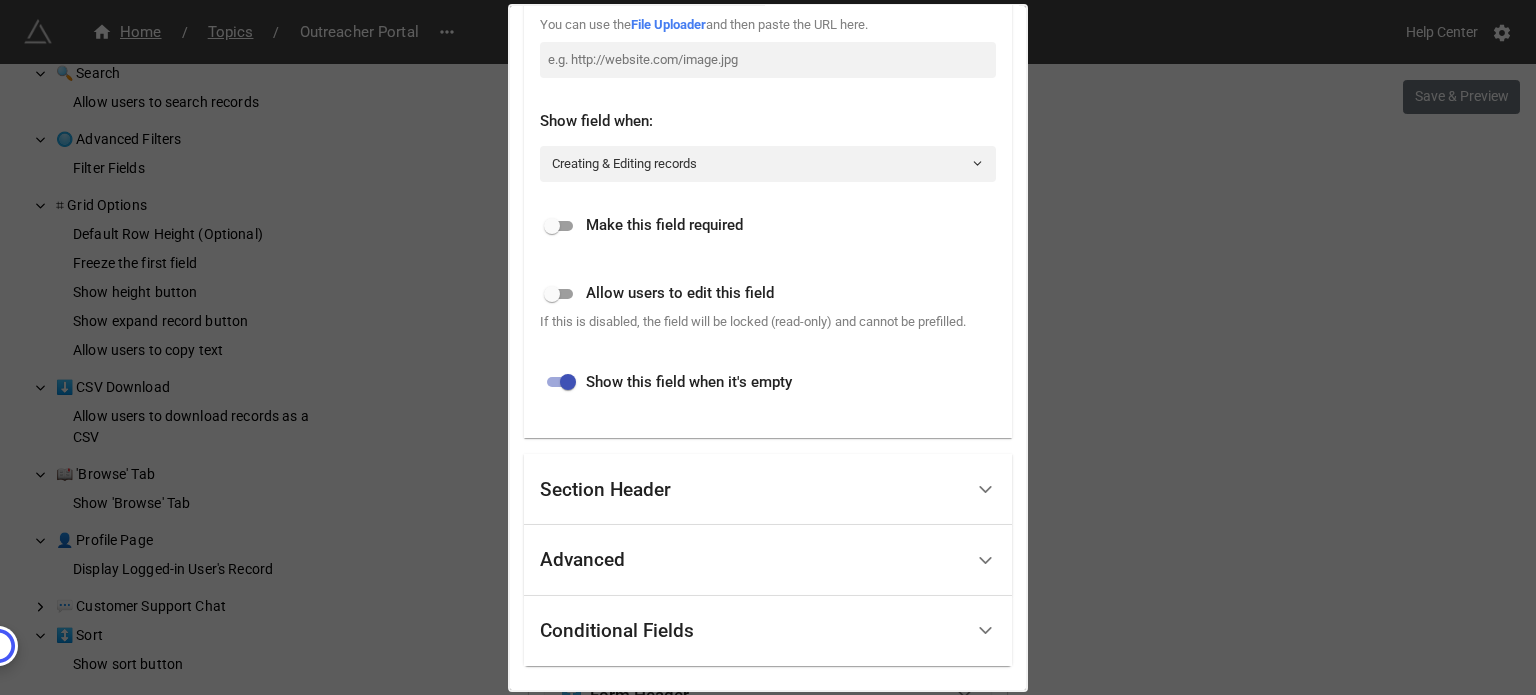 scroll, scrollTop: 575, scrollLeft: 0, axis: vertical 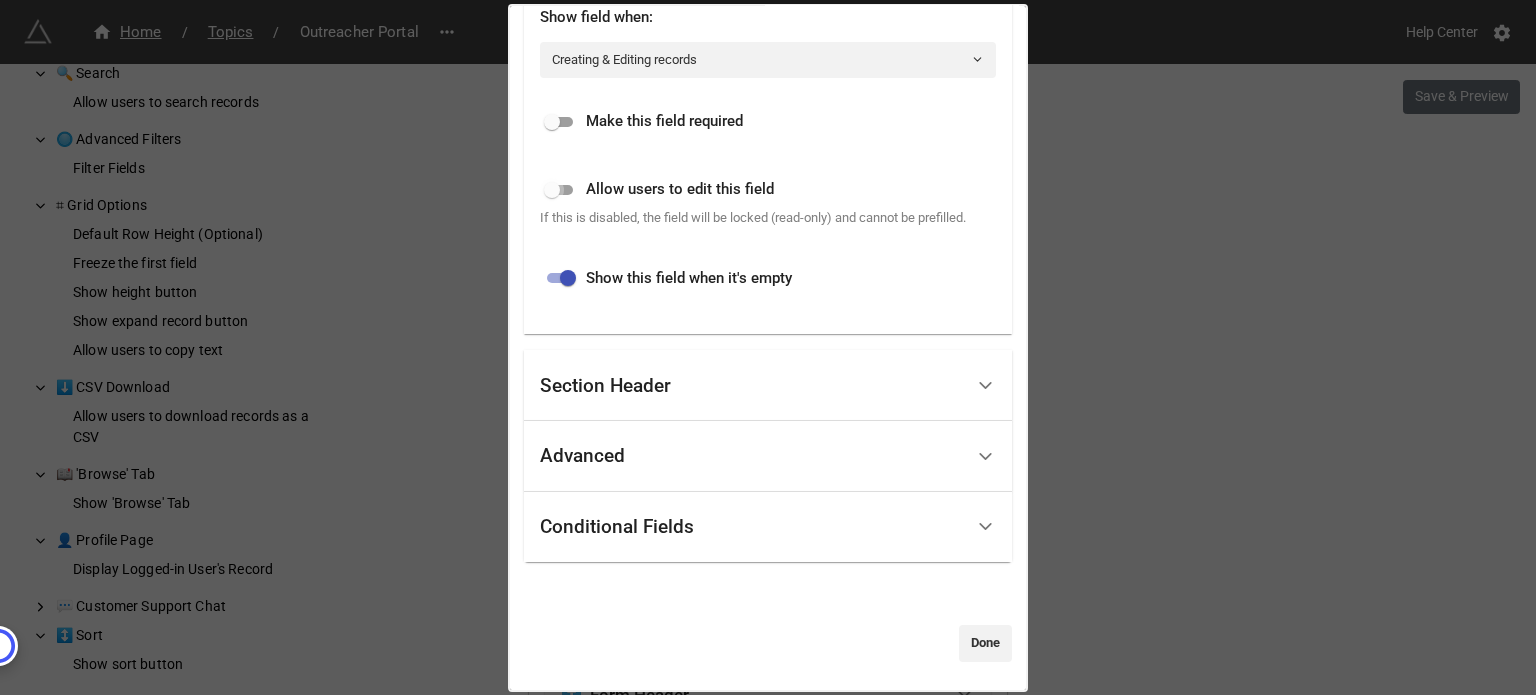 click at bounding box center [552, 190] 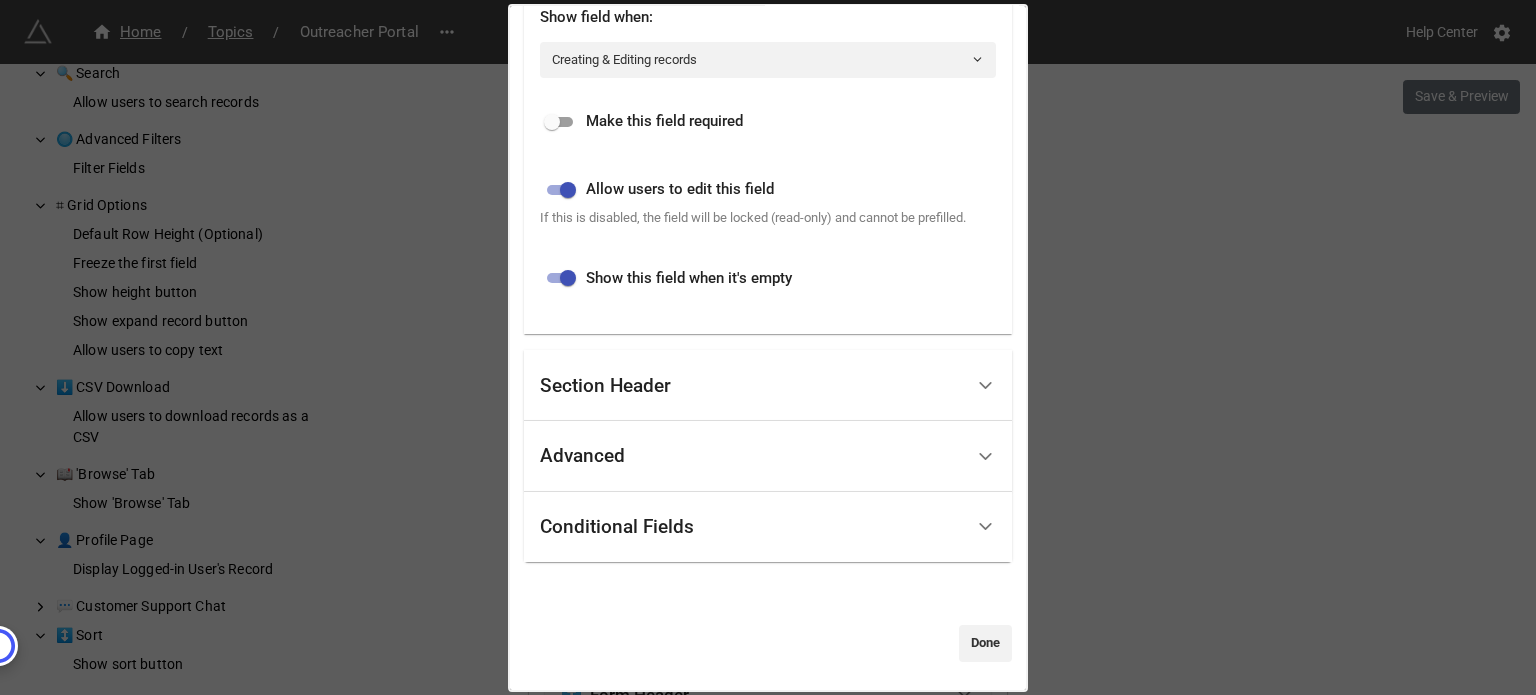 click on "Done" at bounding box center (985, 643) 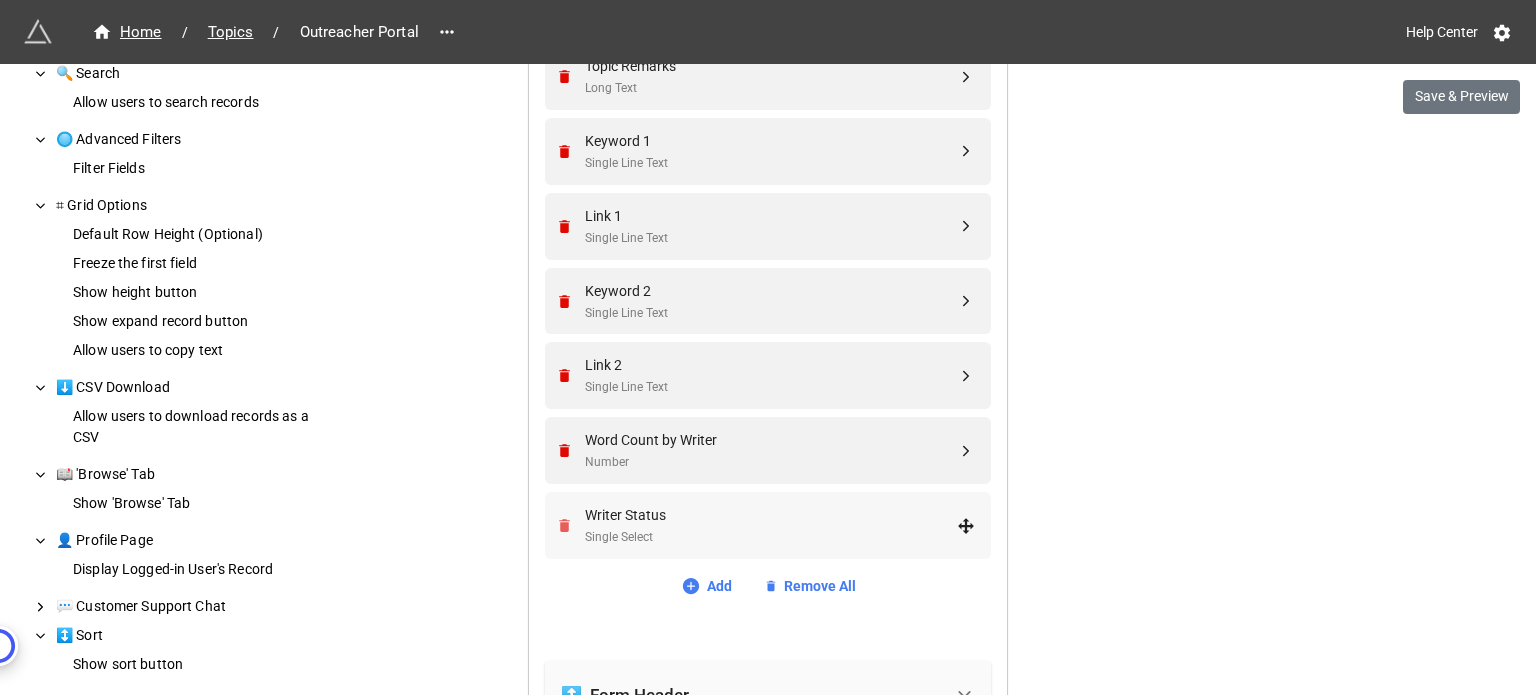 click 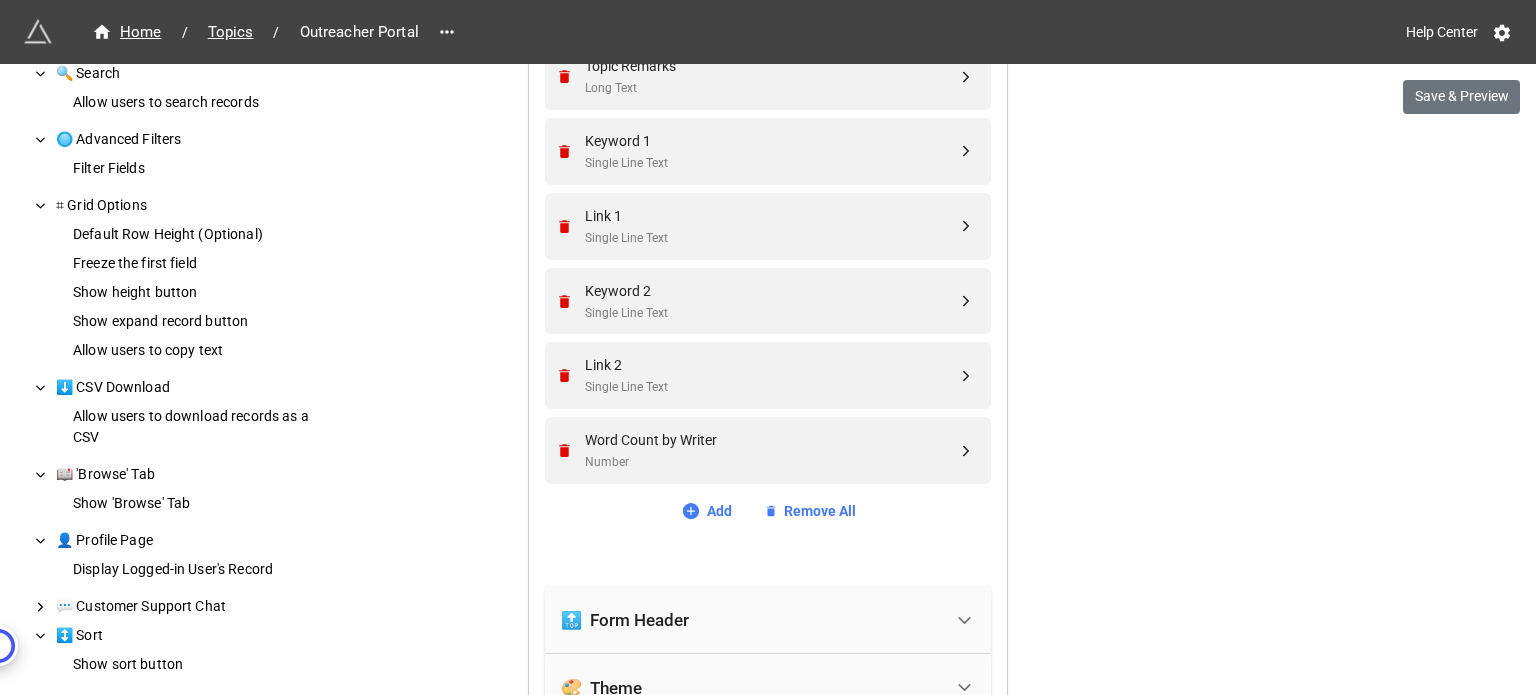 click on "Article Type Single Select Topics Single Line Text Topic Remarks Long Text Keyword 1 Single Line Text Link 1 Single Line Text Keyword 2 Single Line Text Link 2 Single Line Text Word Count by Writer Number Add Remove All" at bounding box center [768, 207] 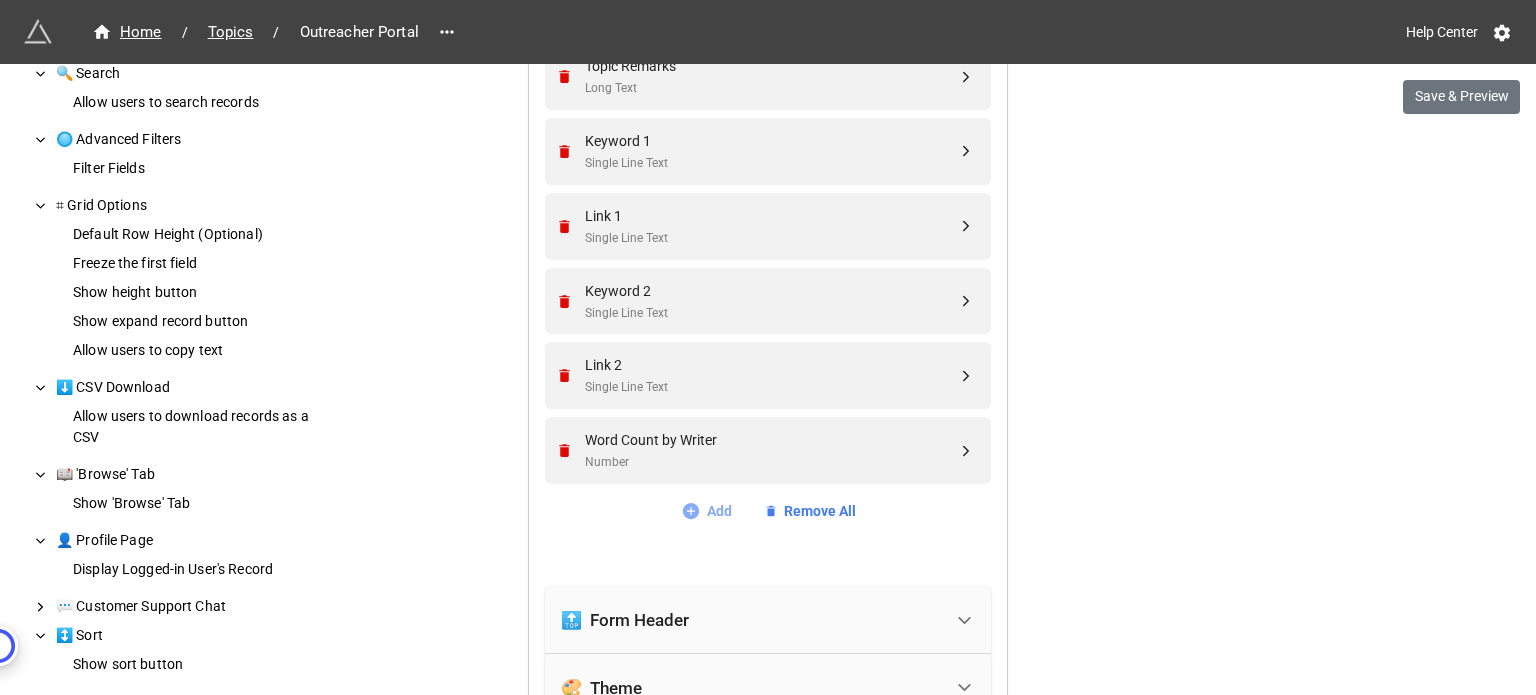 click on "Add" at bounding box center (706, 511) 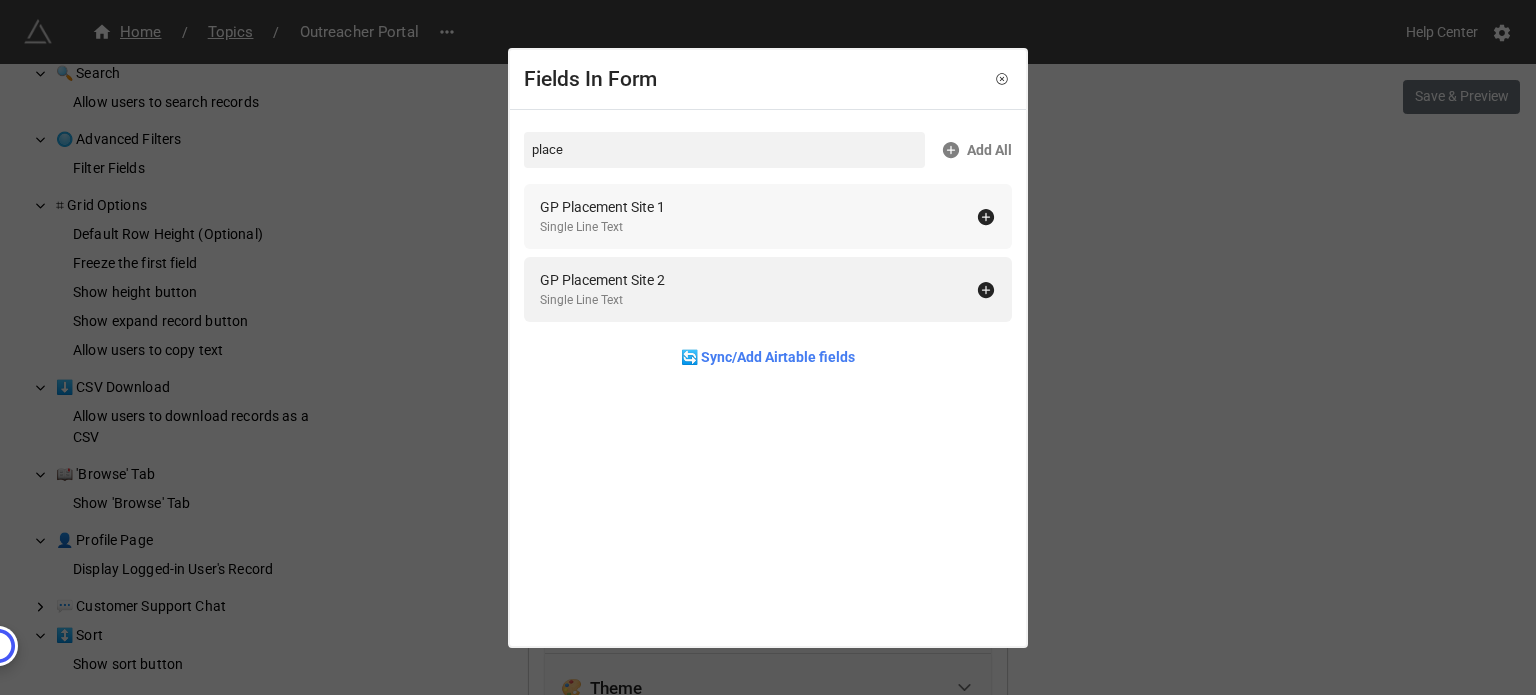 type on "place" 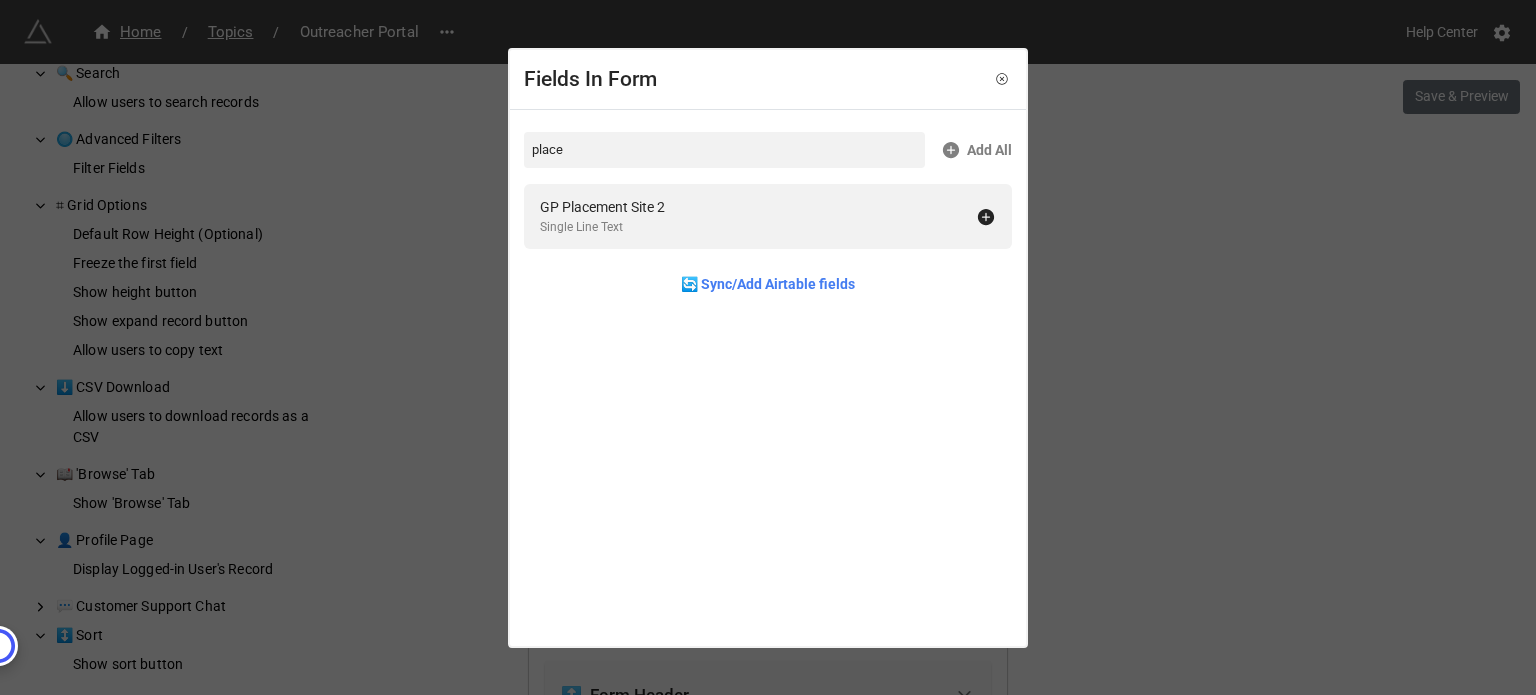 click on "Fields In Form place Add All GP Placement Site 2 Single Line Text 🔄 Sync/Add Airtable fields" at bounding box center [768, 347] 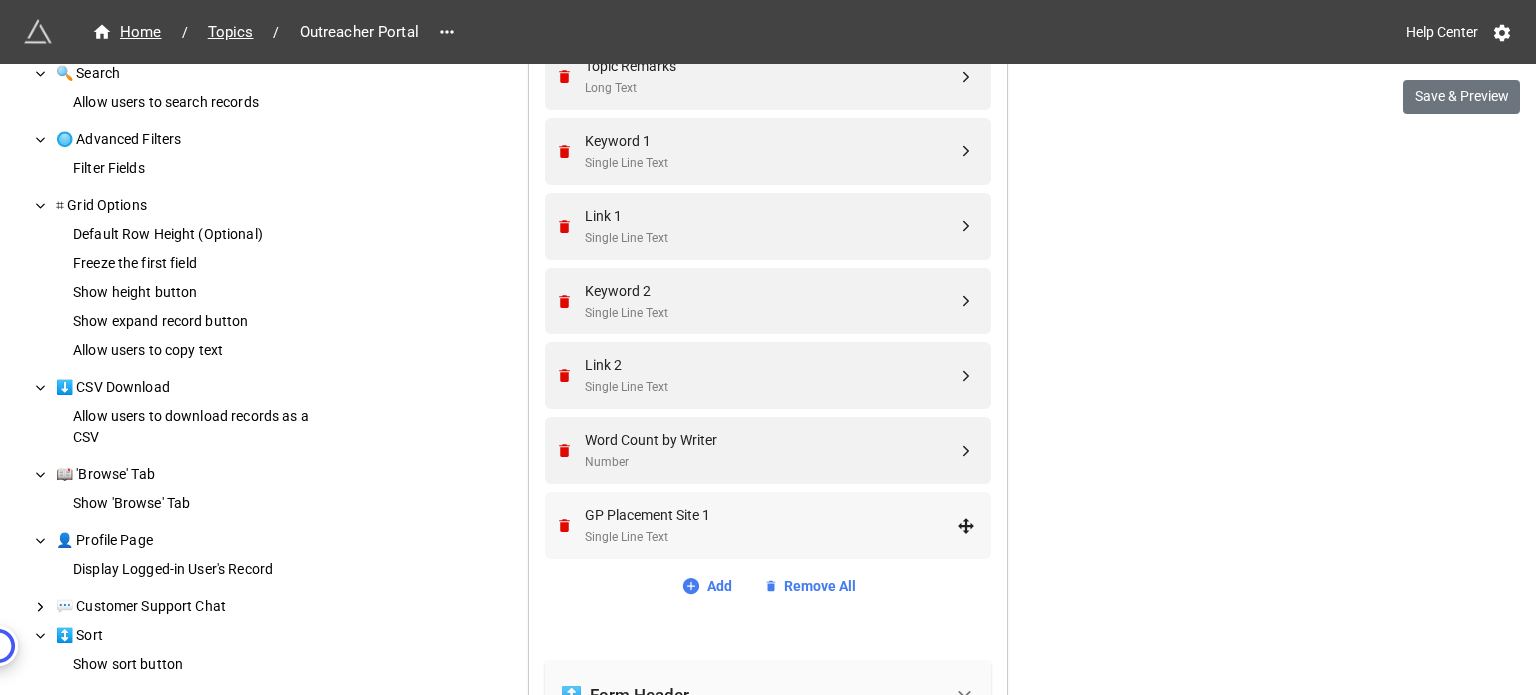 click on "GP Placement Site 1" at bounding box center [771, 515] 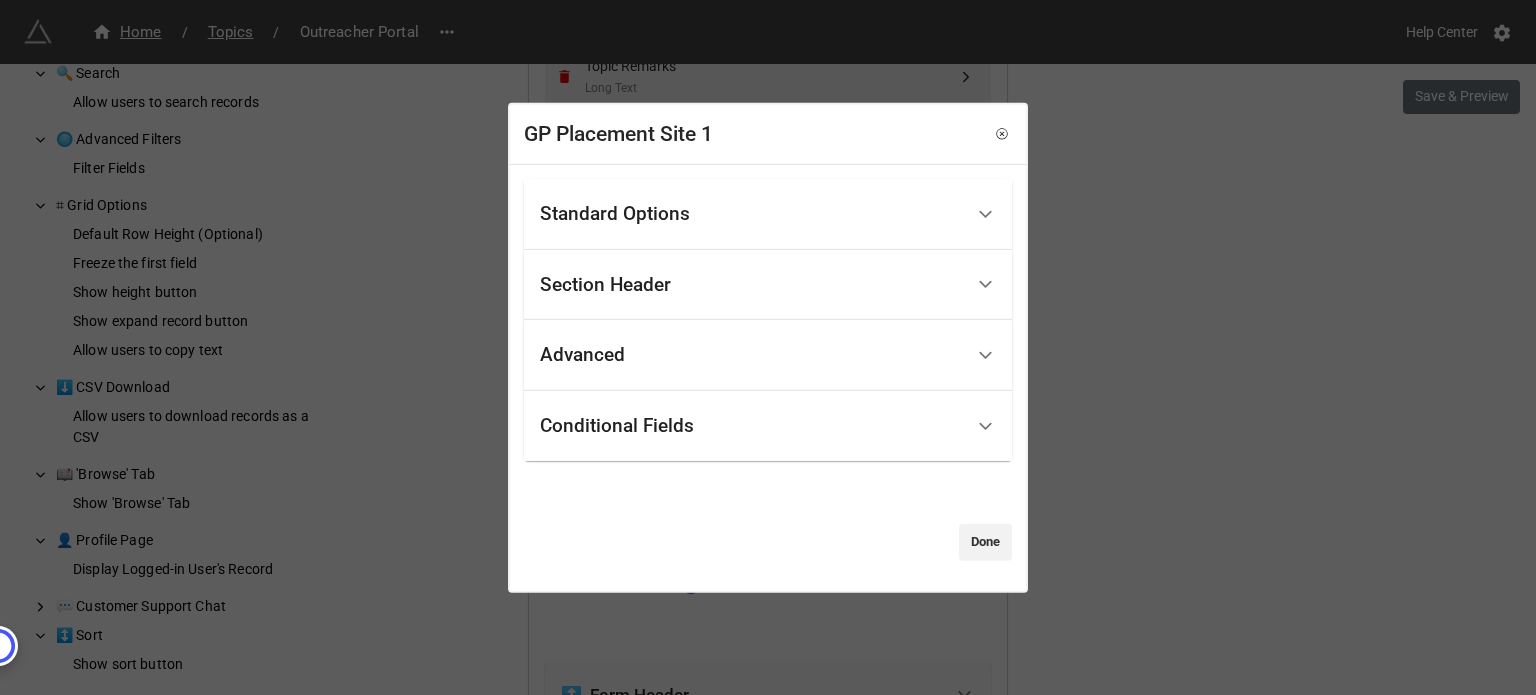 click on "Standard Options" at bounding box center [751, 214] 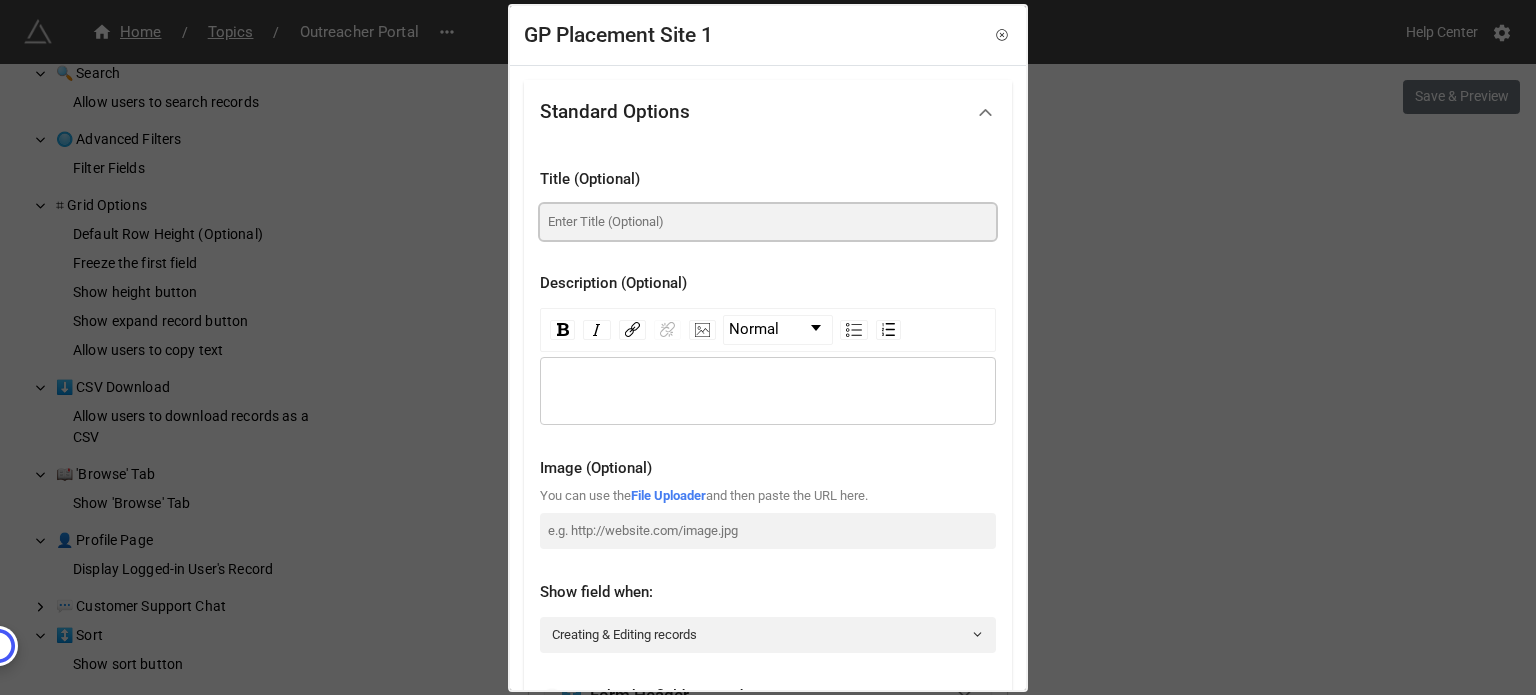 click at bounding box center [768, 222] 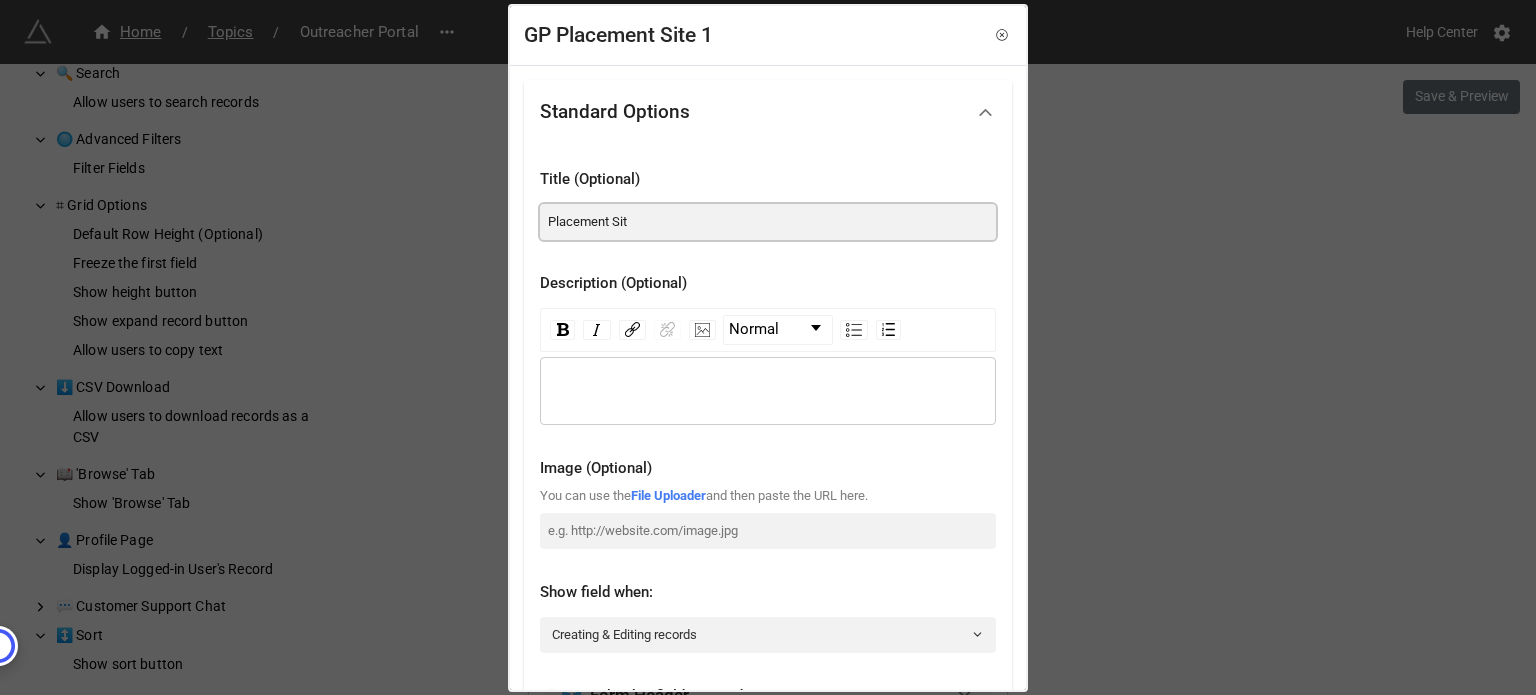type on "Placement Site" 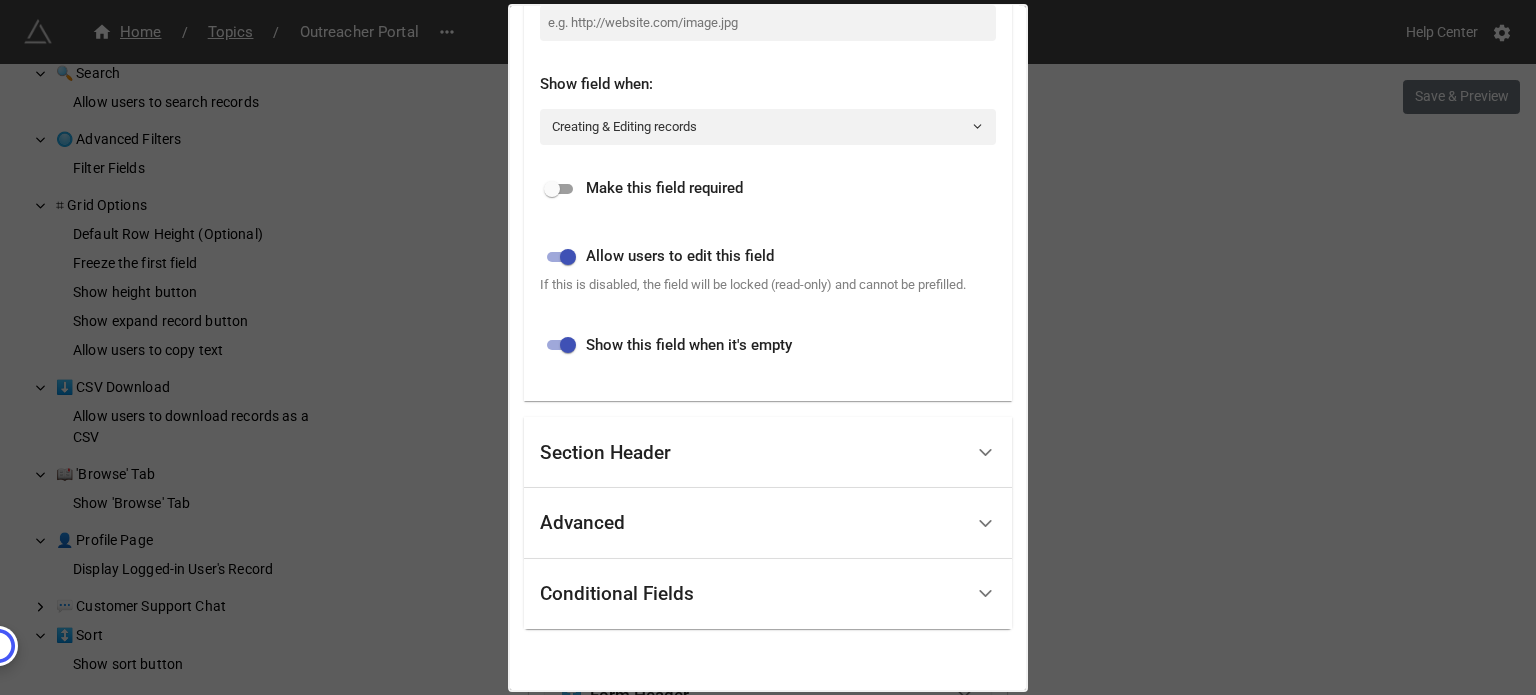 scroll, scrollTop: 575, scrollLeft: 0, axis: vertical 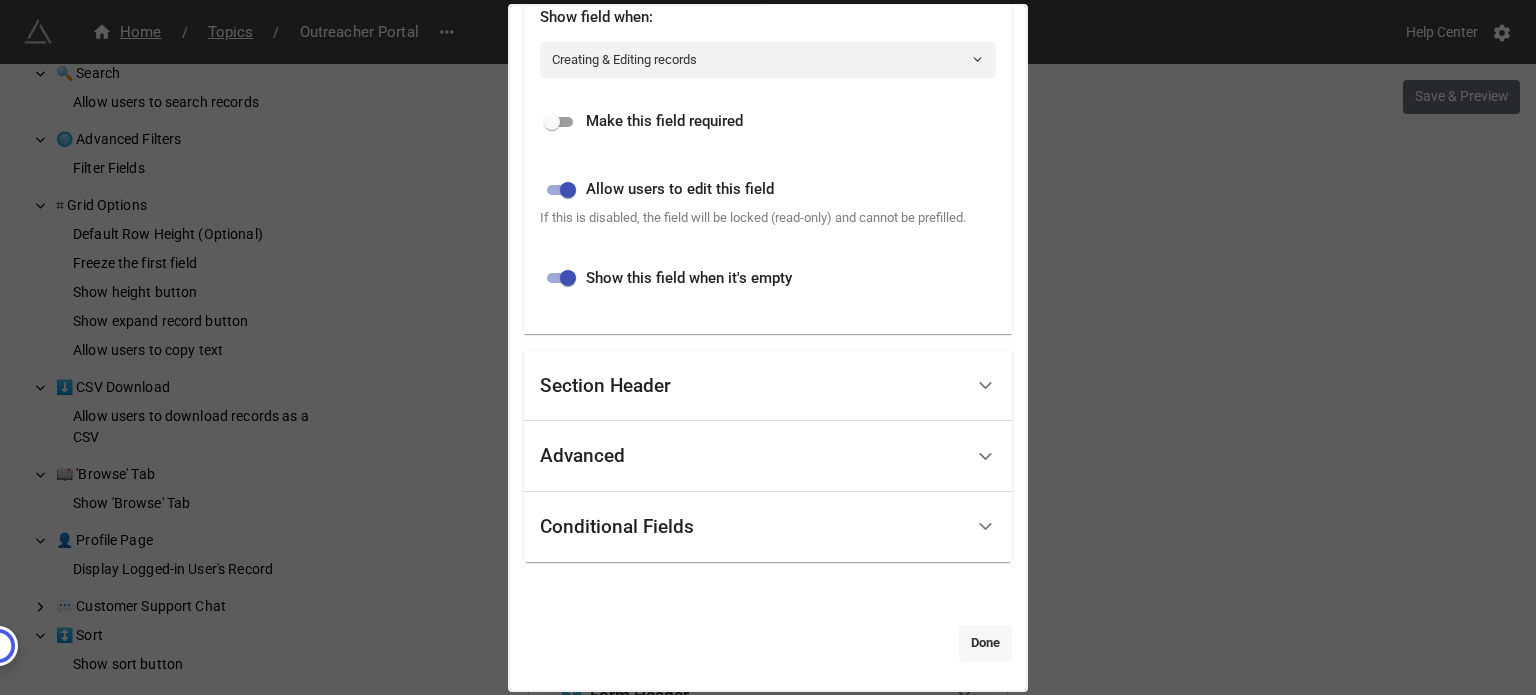 click on "Done" at bounding box center [985, 643] 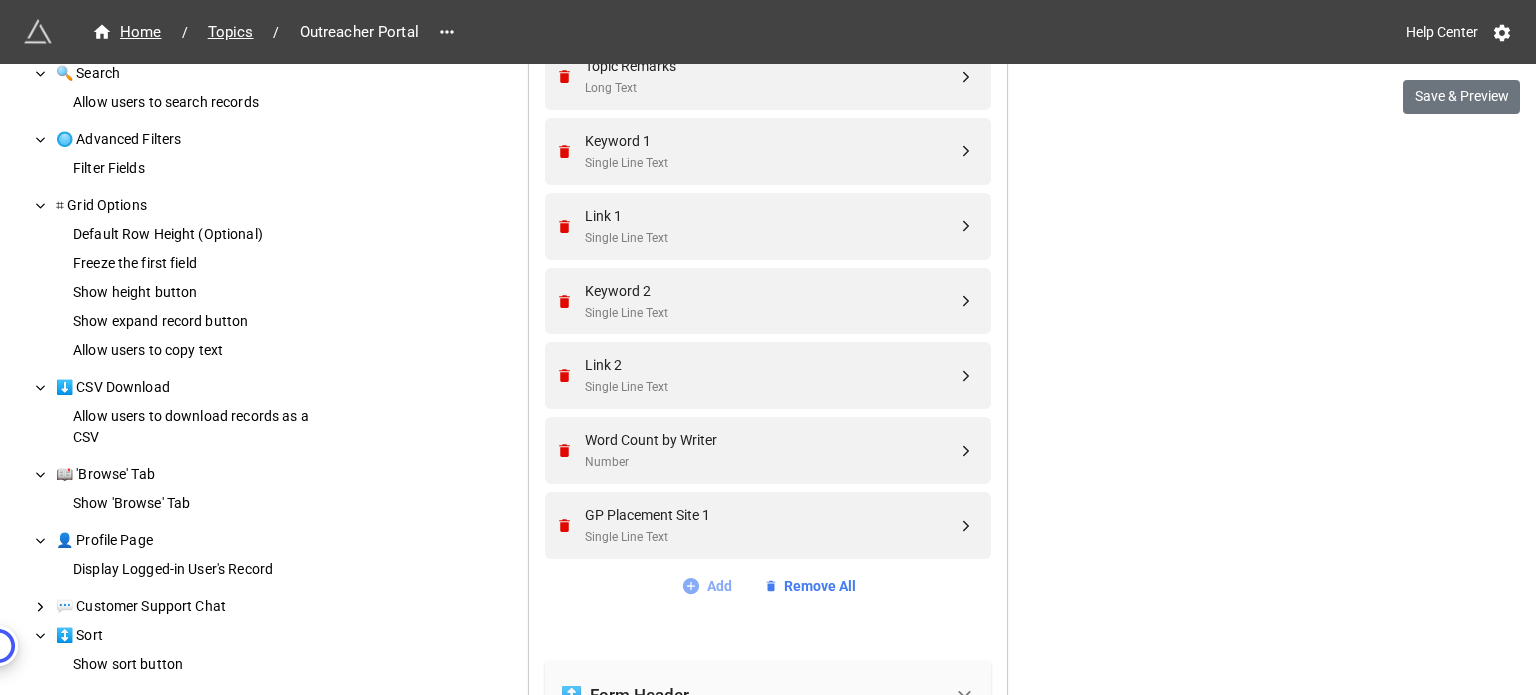 click 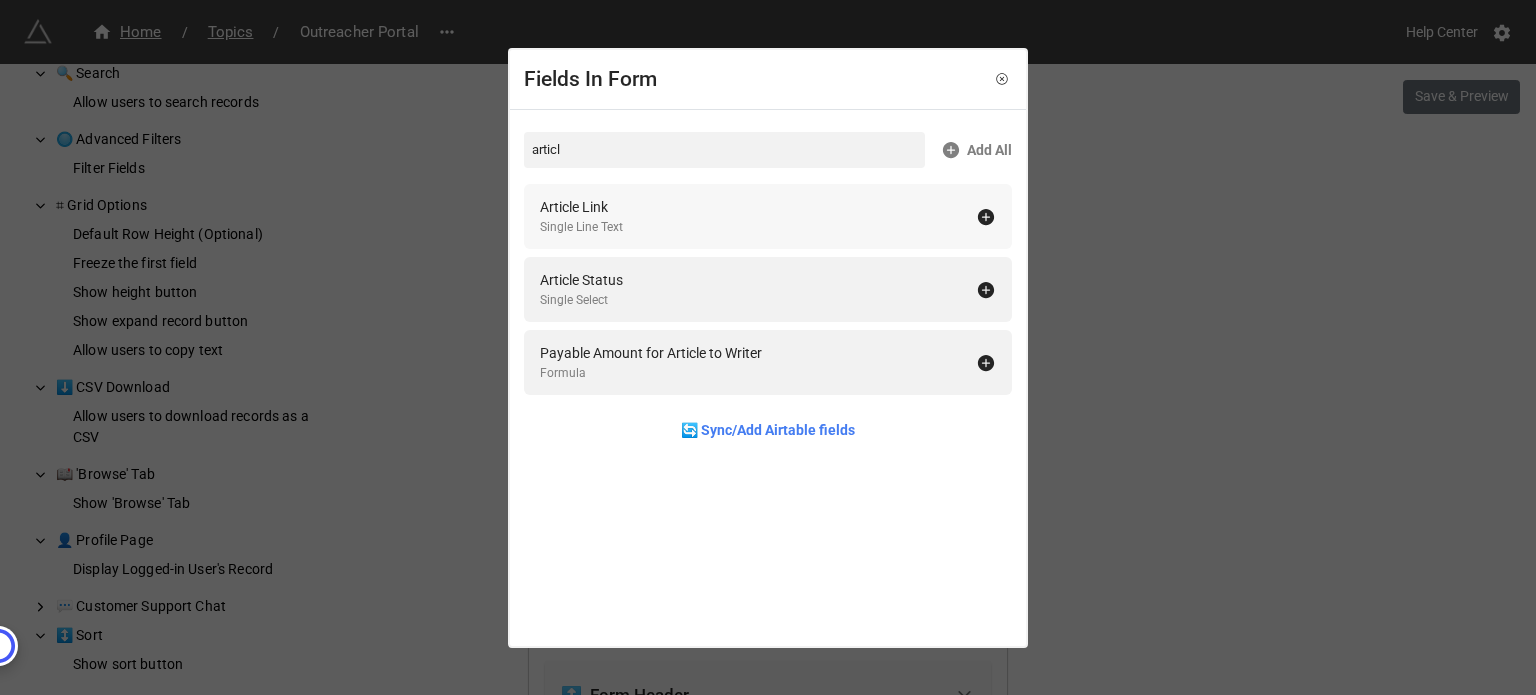 click 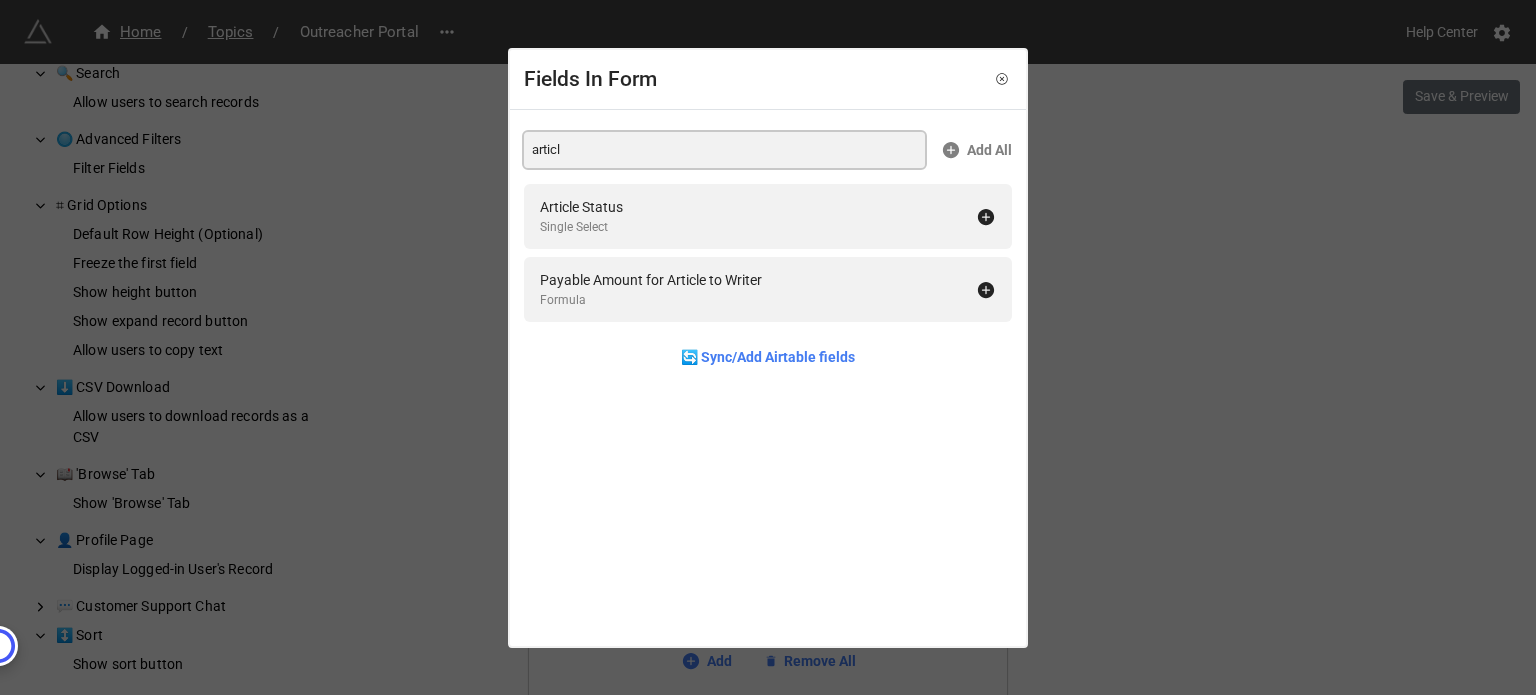 drag, startPoint x: 620, startPoint y: 150, endPoint x: 457, endPoint y: 127, distance: 164.6147 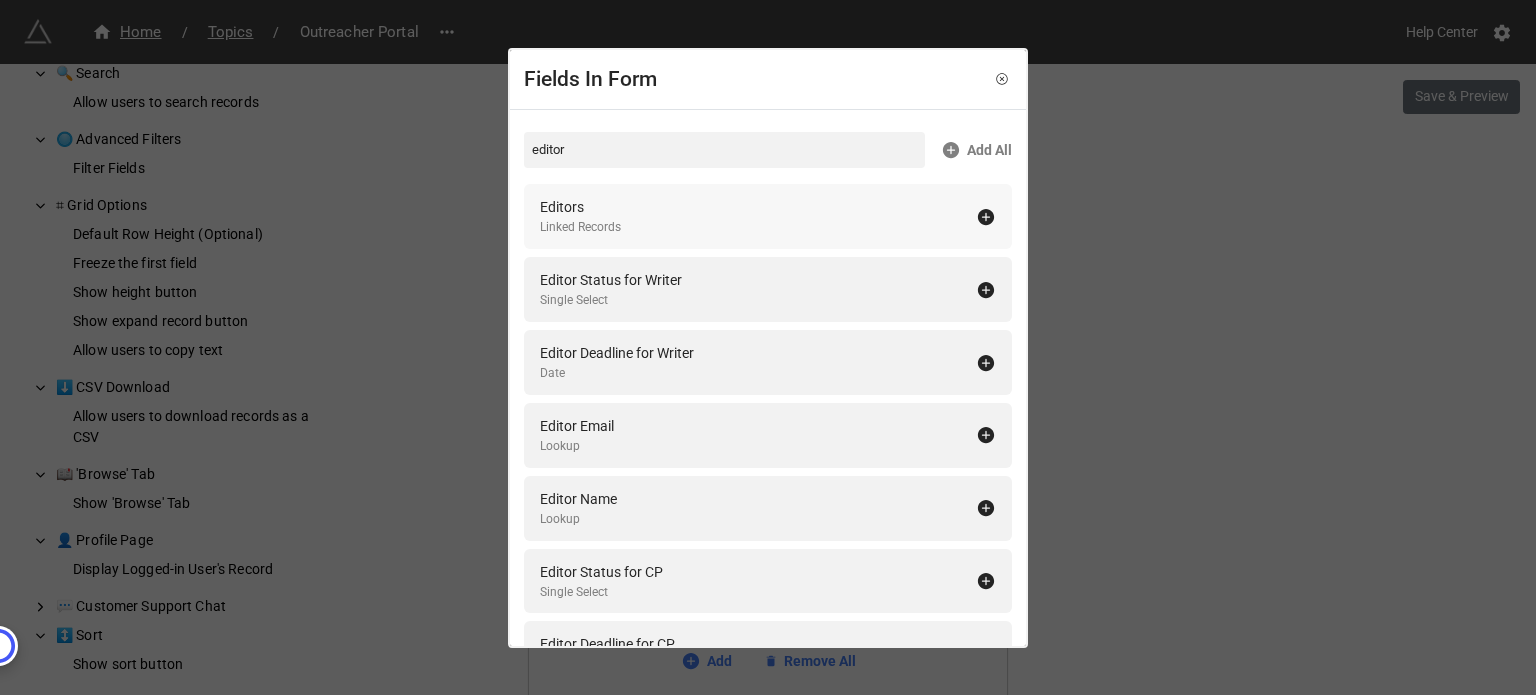 click 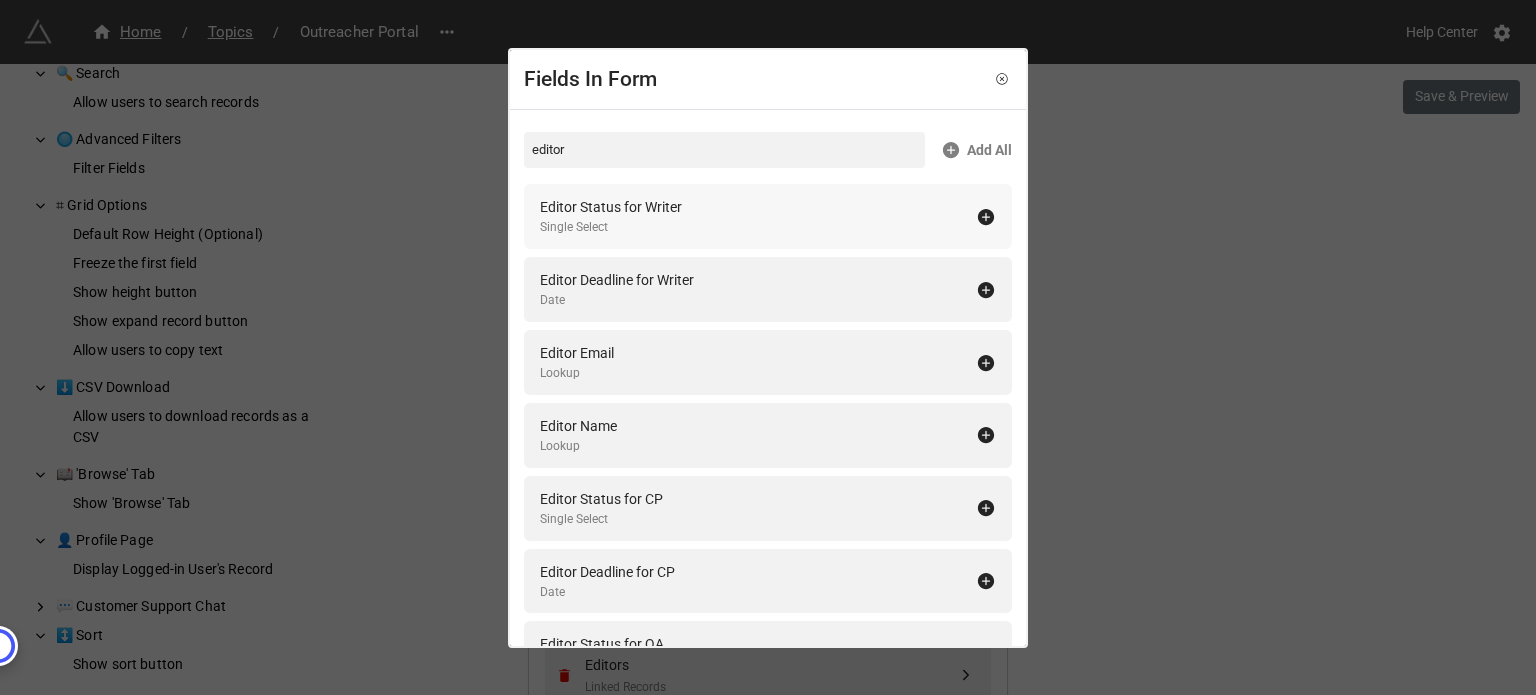 click 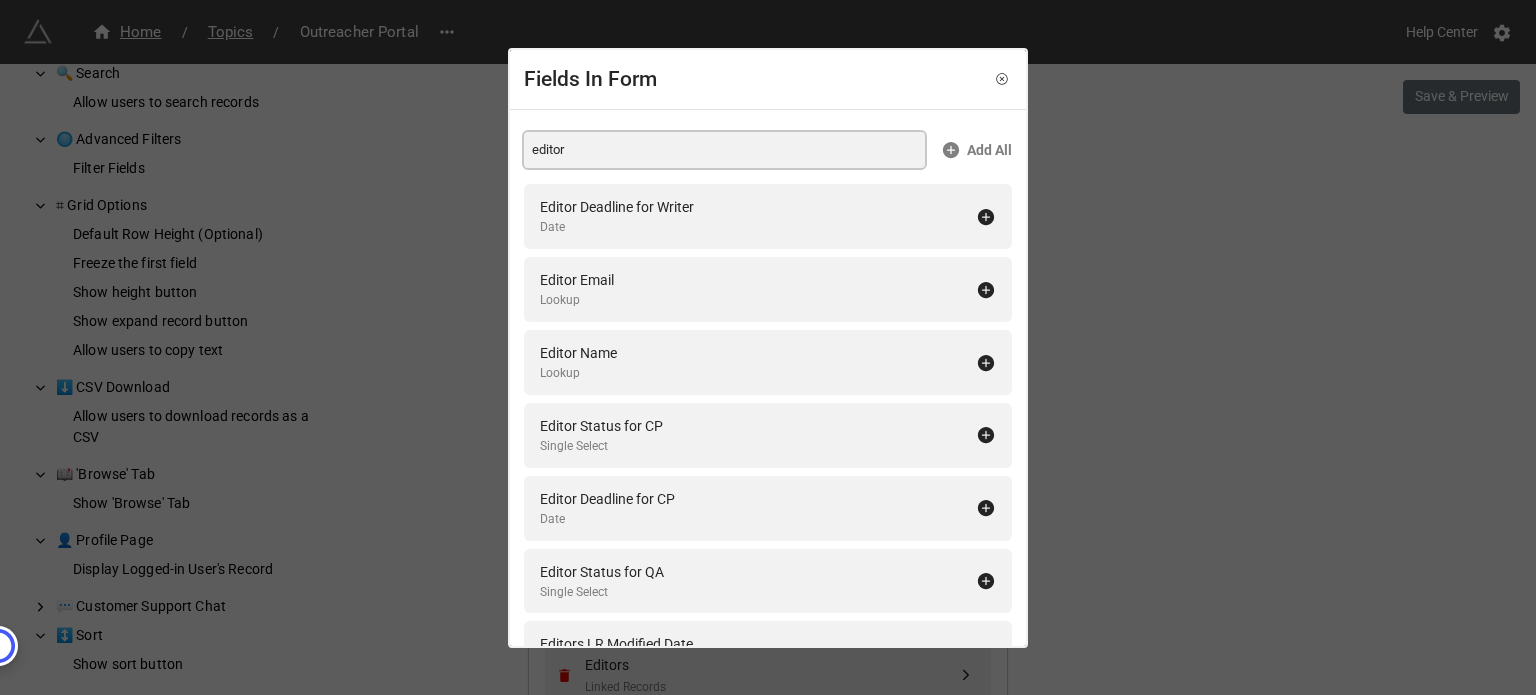 click on "Fields In Form editor Add All Editor Deadline for Writer Date Editor Email Lookup Editor Name Lookup Editor Status for CP Single Select Editor Deadline for CP Date Editor Status for QA Single Select Editors LR Modified Date Formula Editor Assigned Date Date Editor Approved Date for Writer Date Editors First Name Lookup Sr Editors Linked Records Sr Editor Status Single Select QA Editor Email Lookup Date Modified by Editor Last Modified Time 🔄 Sync/Add Airtable fields" at bounding box center (768, 347) 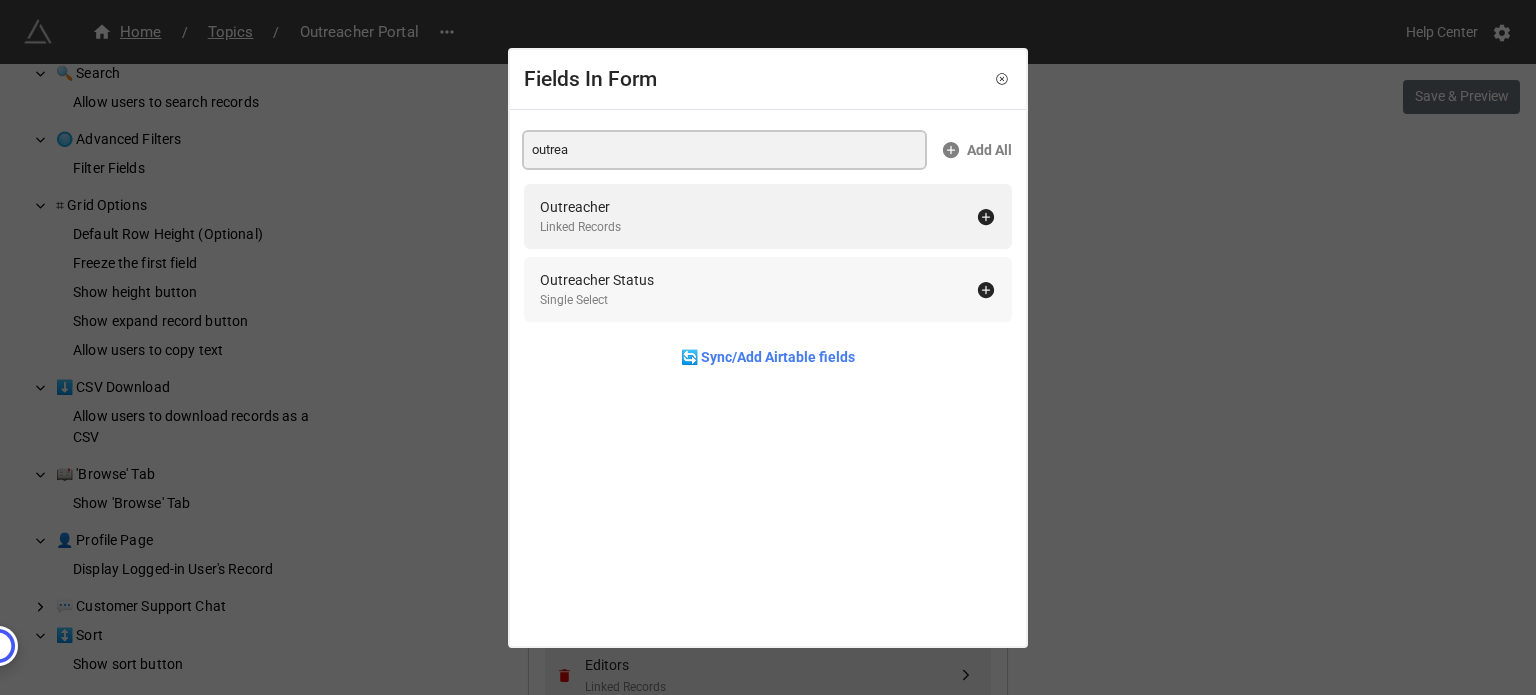 type on "outrea" 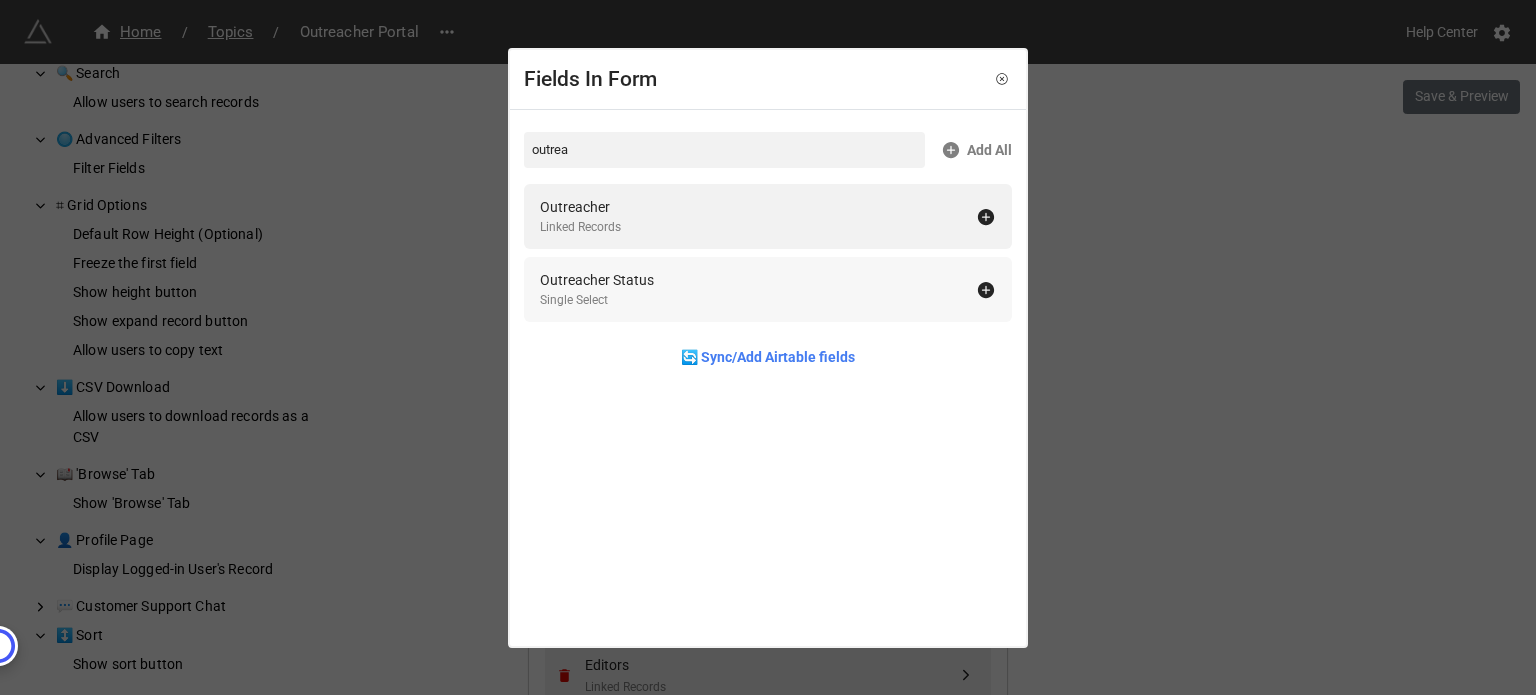 click 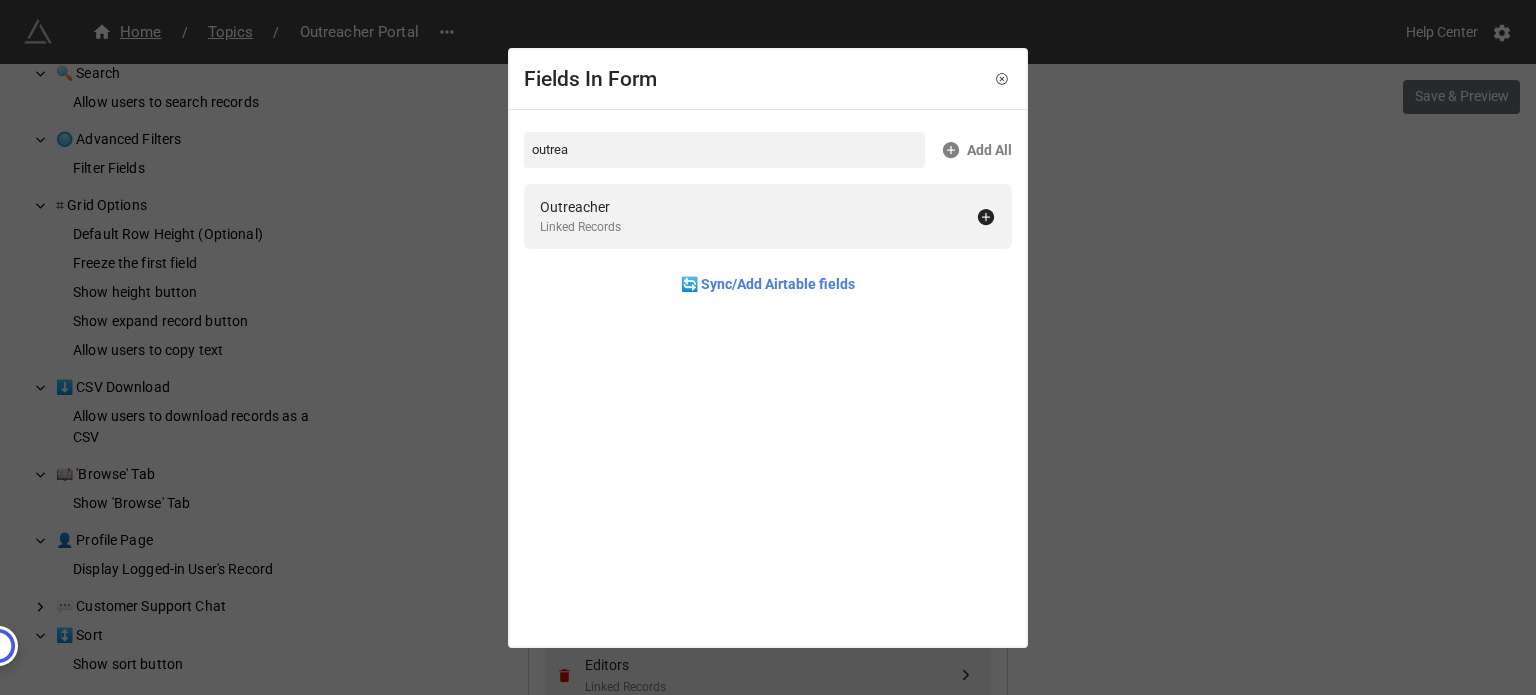 click on "Fields In Form outrea Add All Outreacher Linked Records 🔄 Sync/Add Airtable fields" at bounding box center (768, 347) 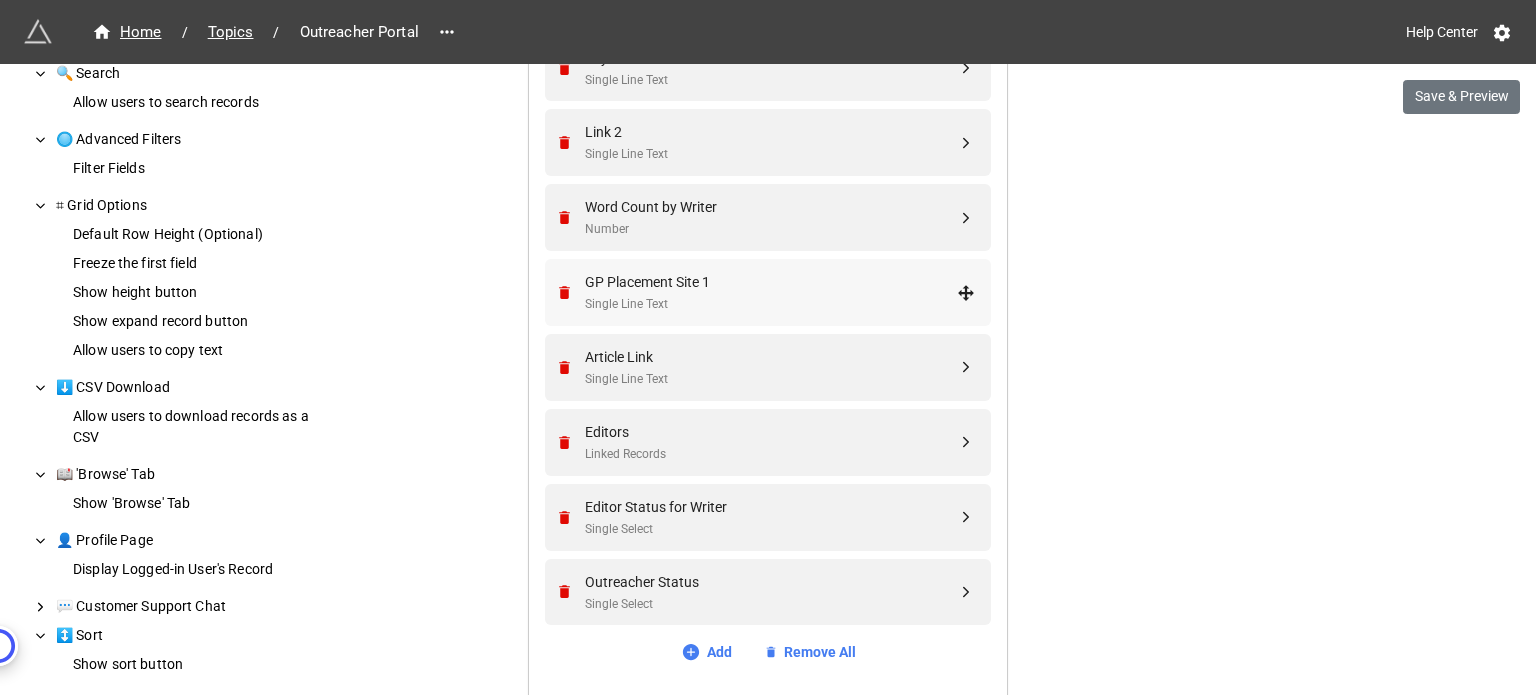 scroll, scrollTop: 1379, scrollLeft: 0, axis: vertical 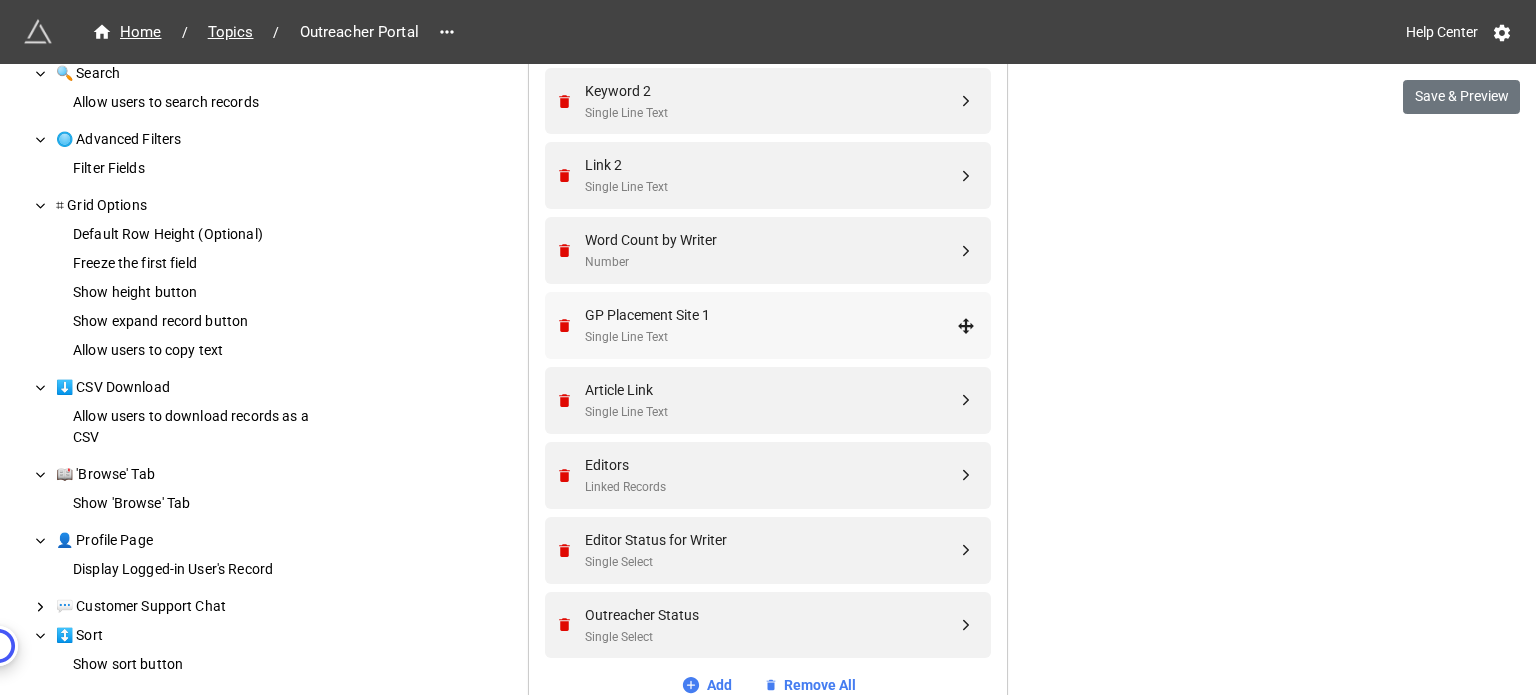 click on "Single Line Text" at bounding box center (771, 337) 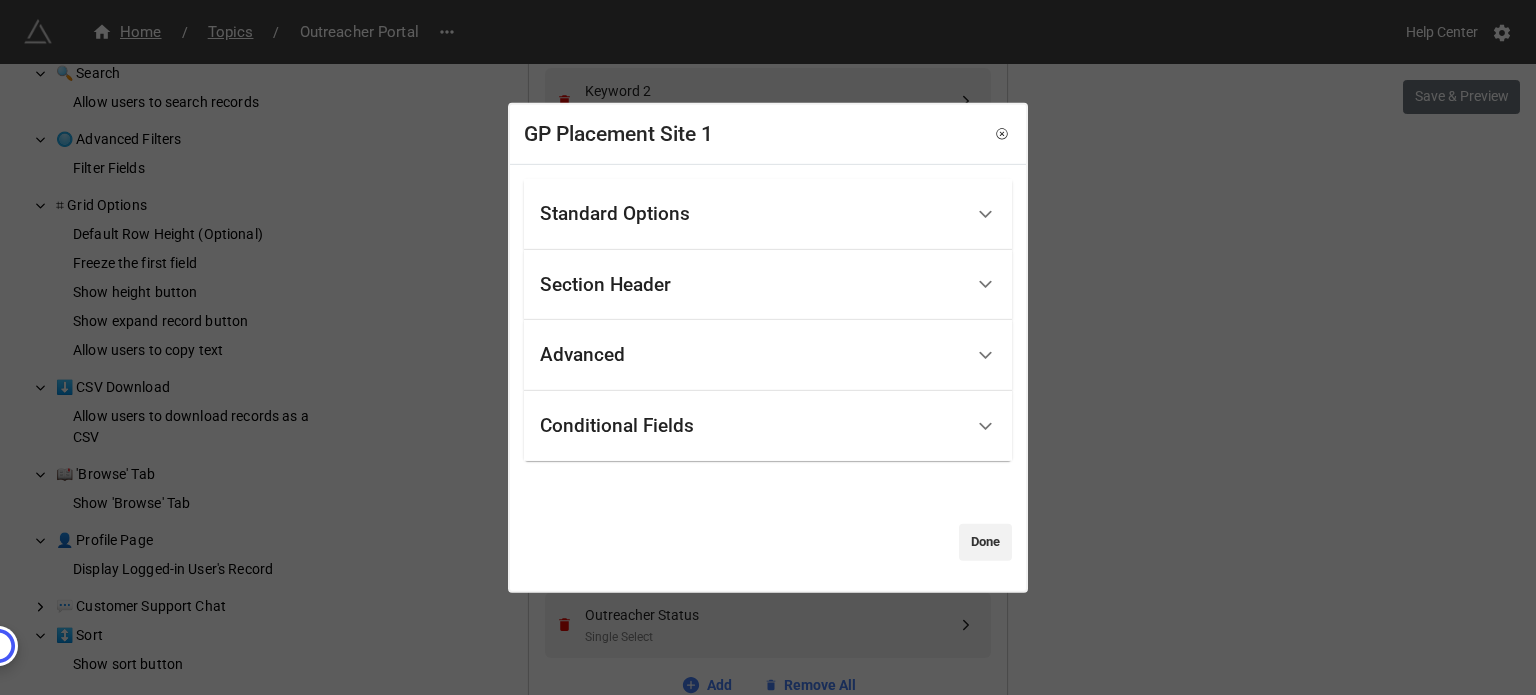 click on "Standard Options" at bounding box center [751, 214] 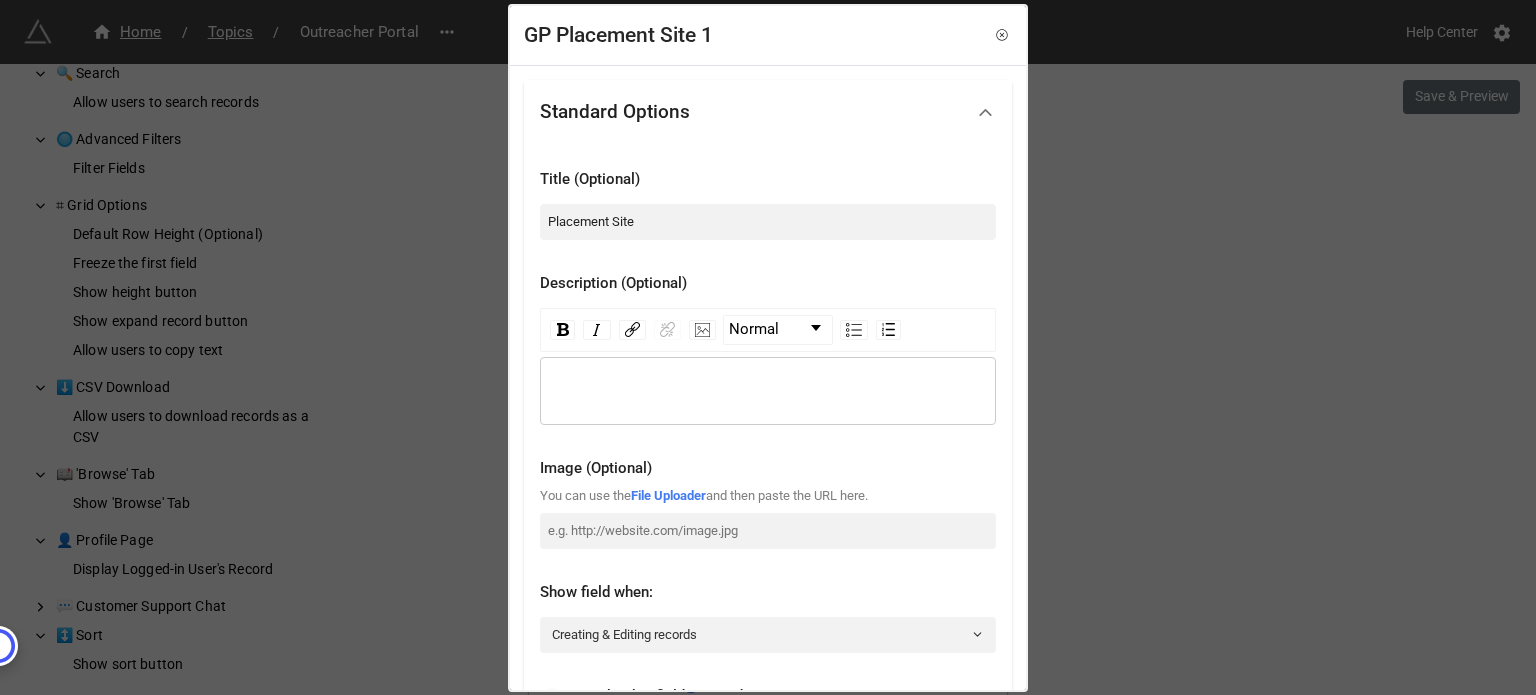 click on "GP Placement Site 1 Standard Options Title (Optional) Placement Site Description (Optional) Normal Image (Optional) You can use the  File Uploader  and then paste the URL here. Show field when: Creating & Editing records Make this field required Allow users to edit this field If this is disabled, the field will be locked (read-only) and cannot be prefilled. Show this field when it's empty Section Header Header Title Type Static Title Header Title Advanced Prevent Duplicates If you enable this, we will prevent any records from having the same value in this field as a record that already exists in your table. Mask field as password e.g. "1234" becomes "****" Character Limit Conditional Fields This field is currently always visible. Click add below to show it only when certain conditions are met. Add Condition Done" at bounding box center (768, 347) 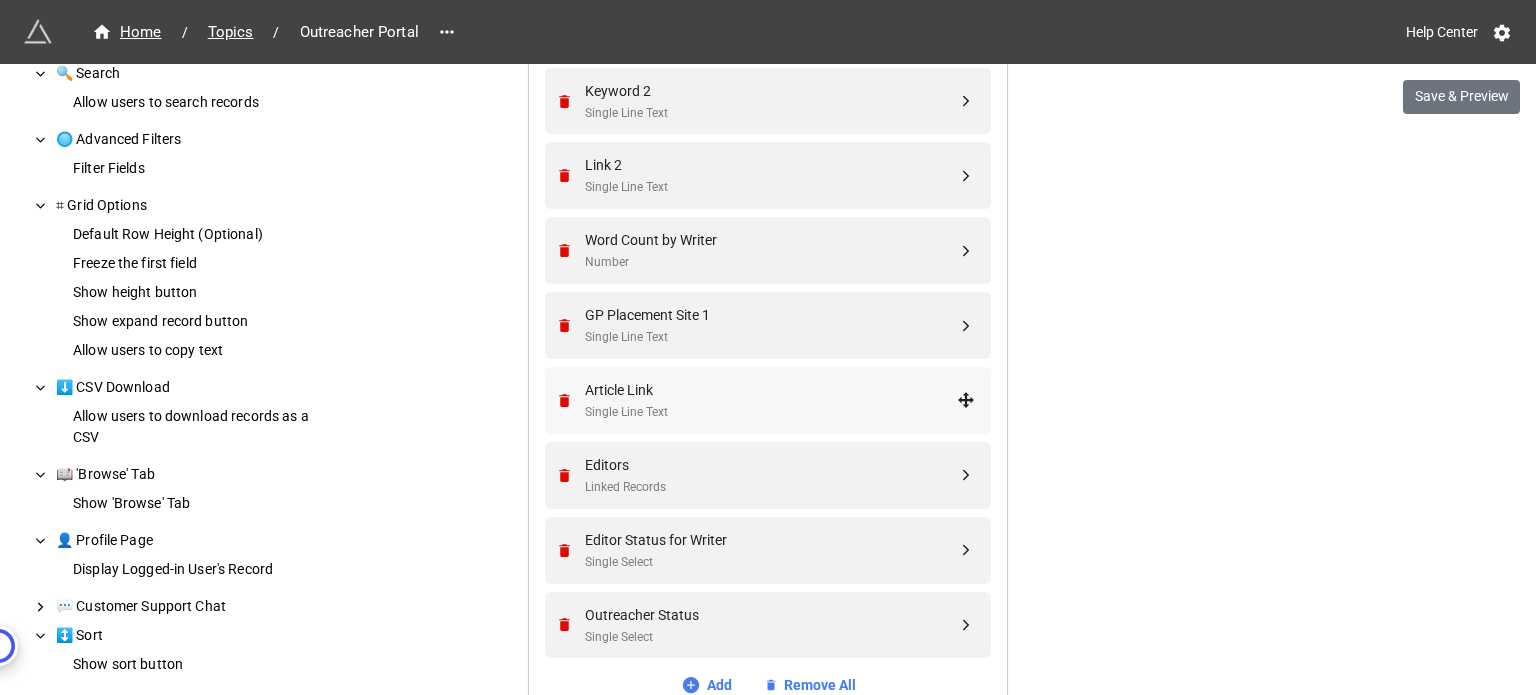 click on "Single Line Text" at bounding box center [771, 412] 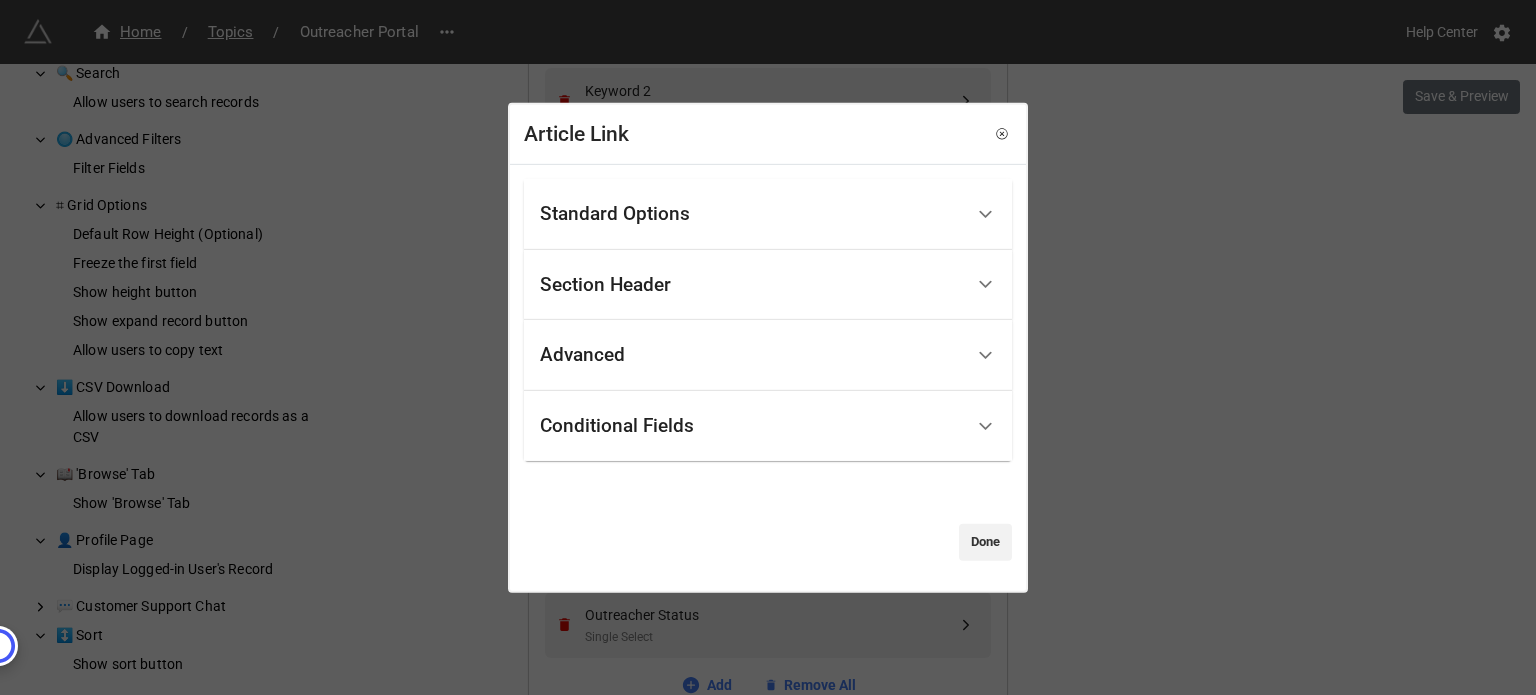 click on "Standard Options" at bounding box center (768, 214) 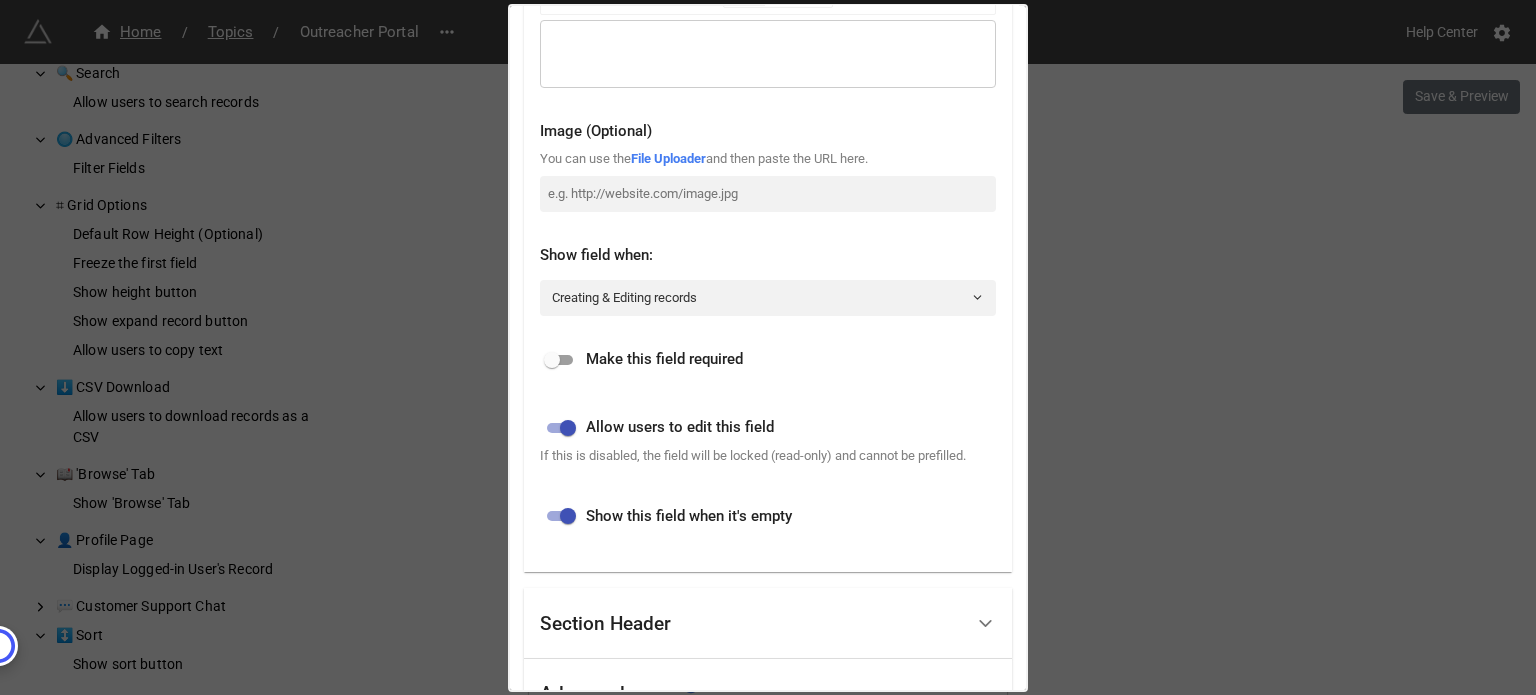 scroll, scrollTop: 400, scrollLeft: 0, axis: vertical 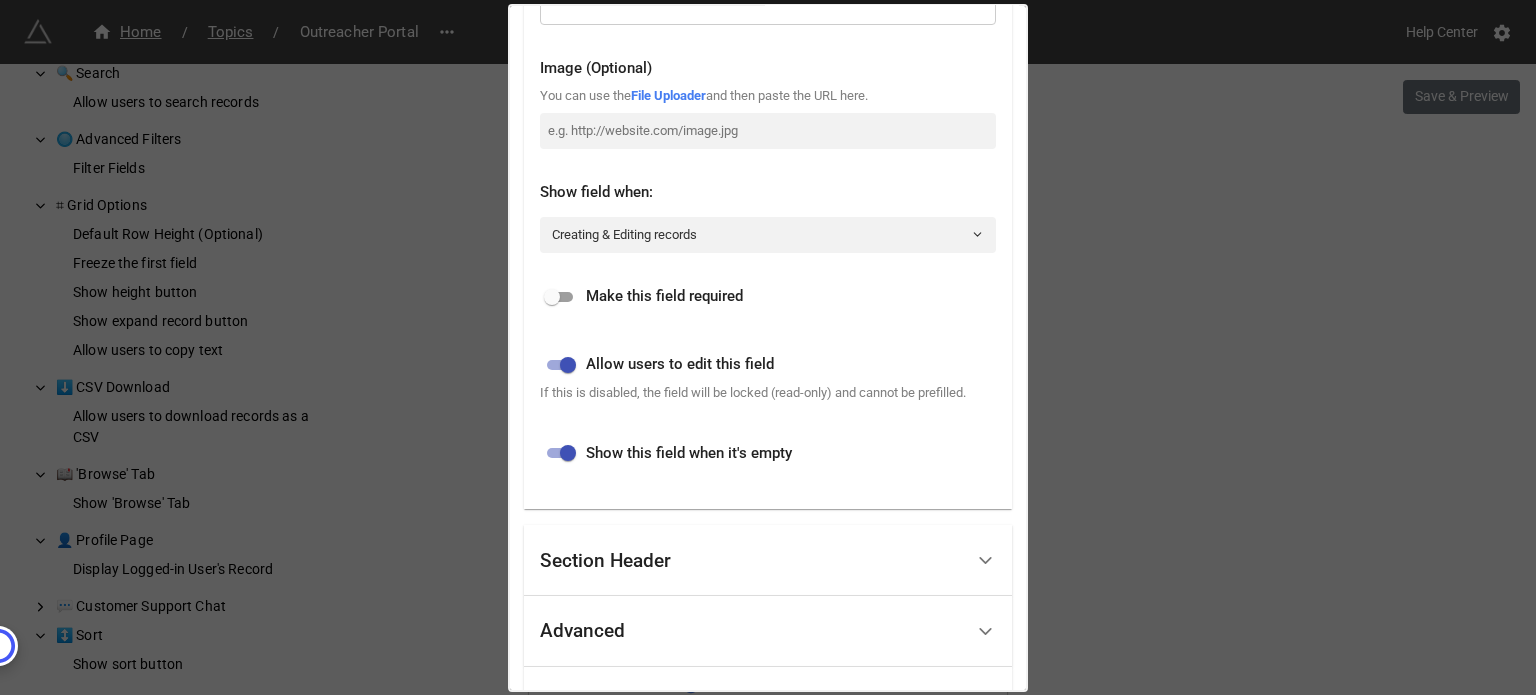click at bounding box center (568, 365) 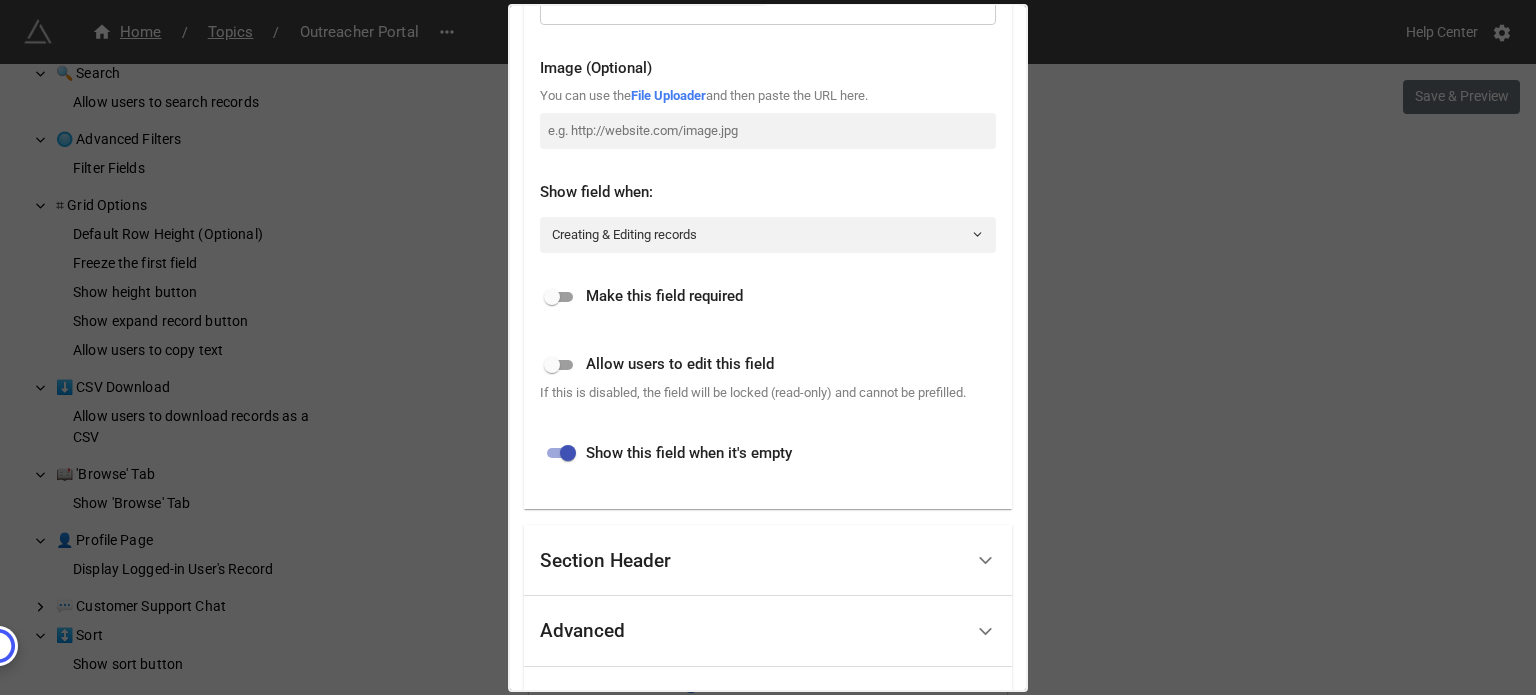 scroll, scrollTop: 575, scrollLeft: 0, axis: vertical 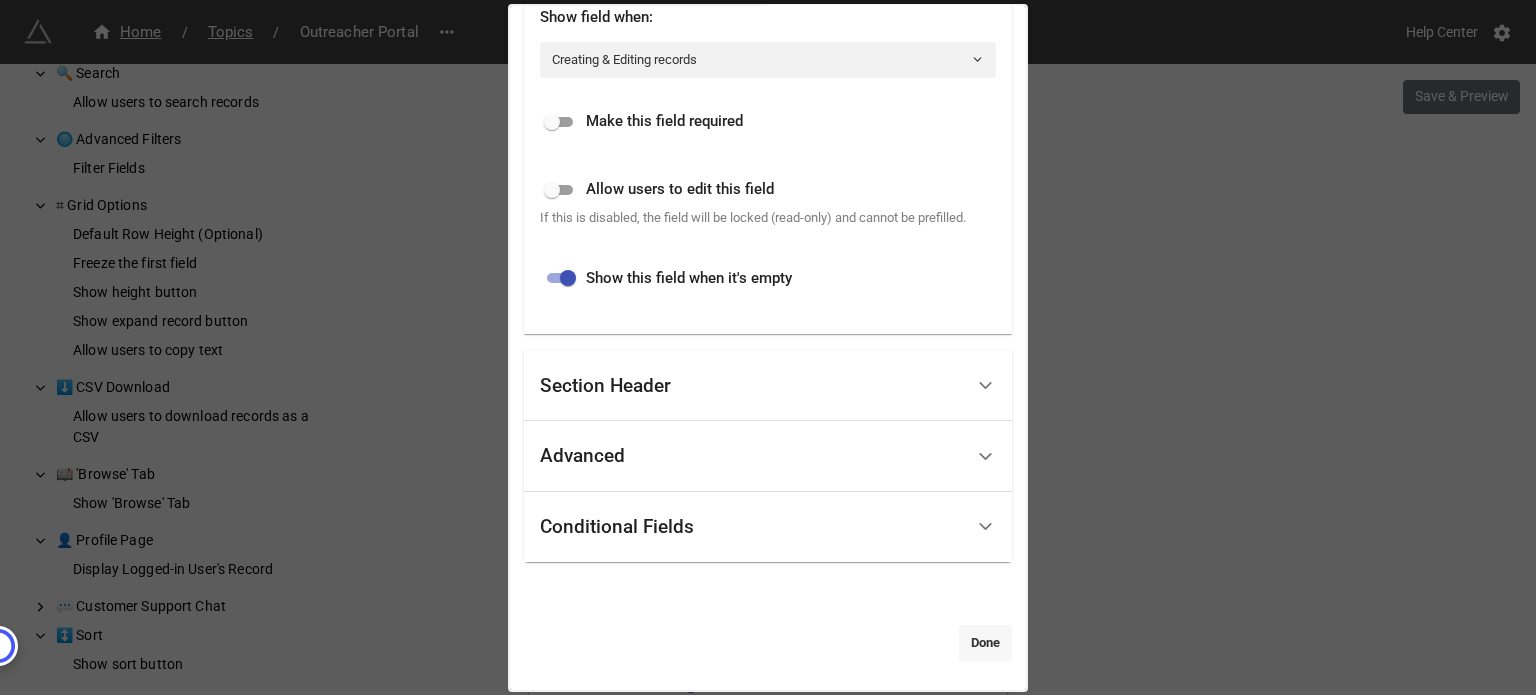 click on "Done" at bounding box center [985, 643] 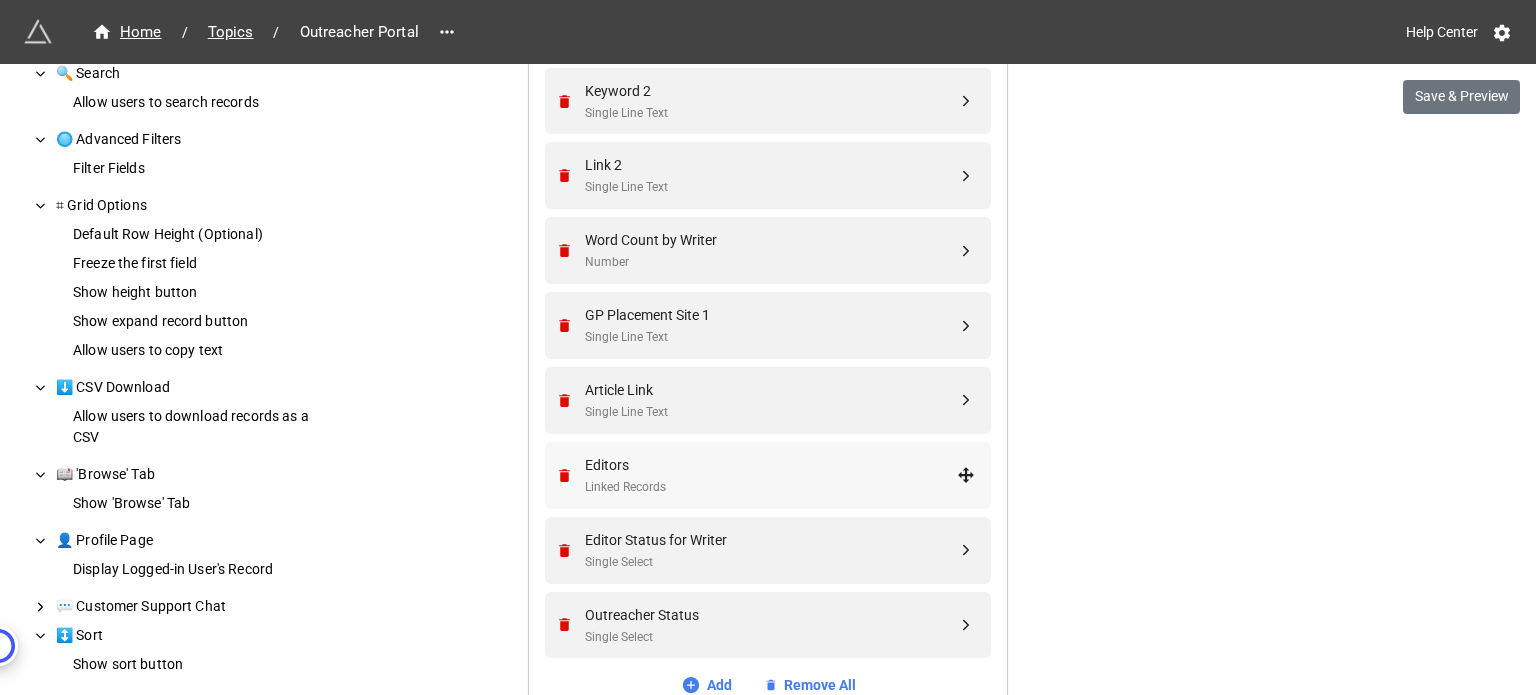 click on "Linked Records" at bounding box center (771, 487) 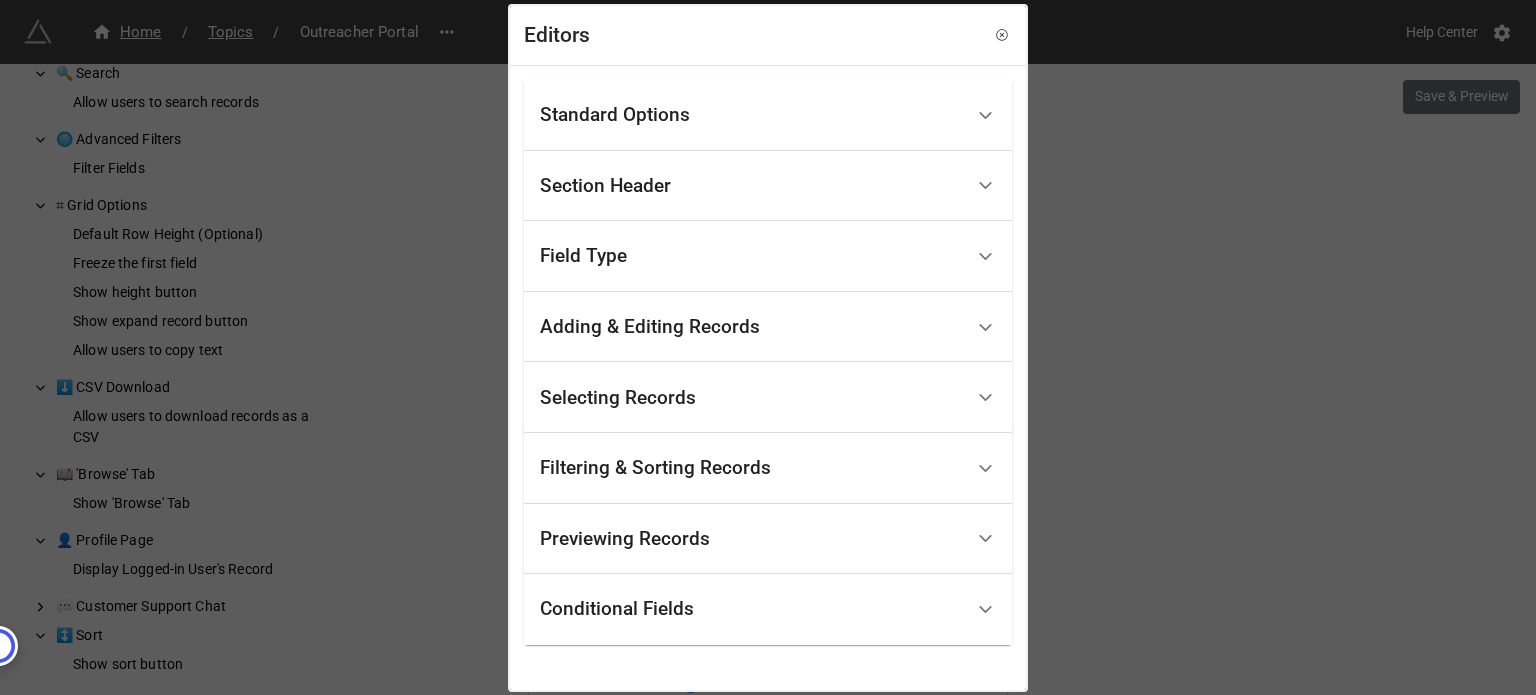click on "Standard Options" at bounding box center (615, 115) 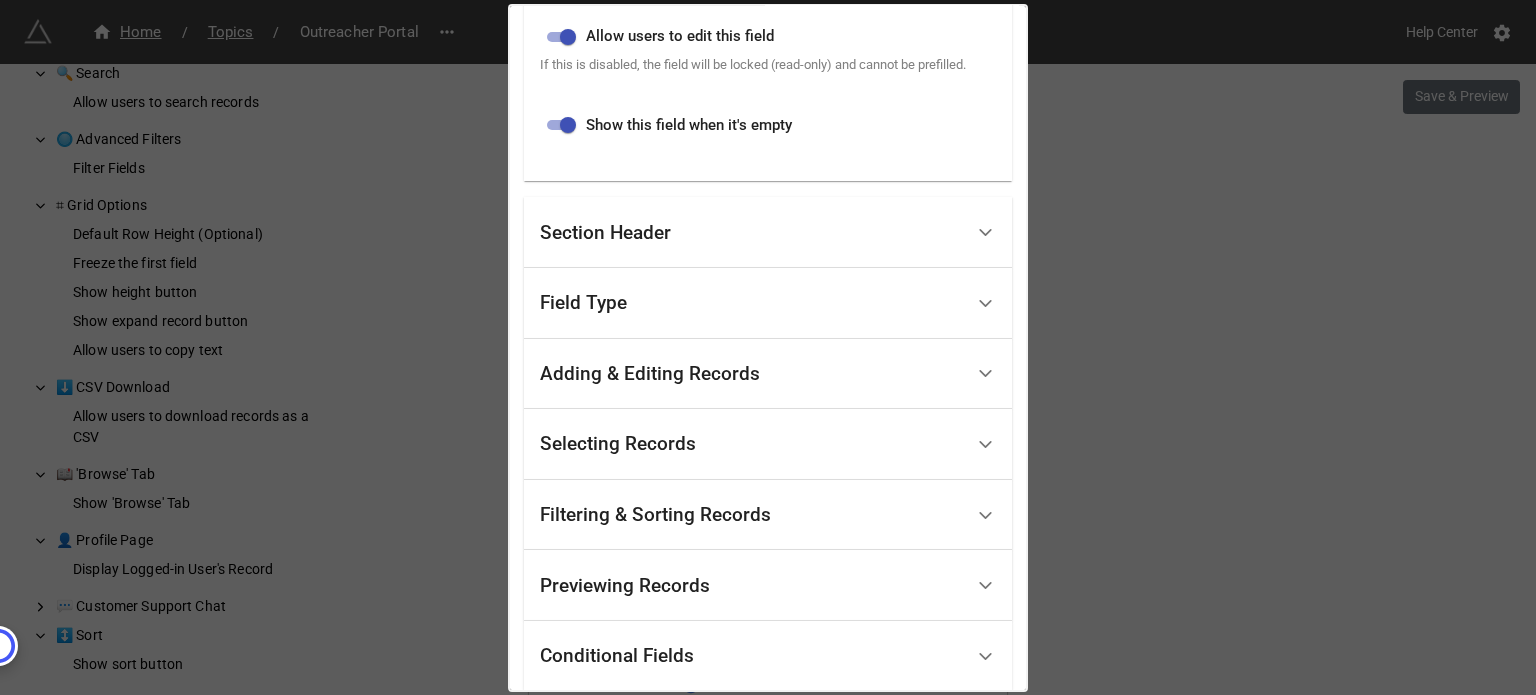 scroll, scrollTop: 800, scrollLeft: 0, axis: vertical 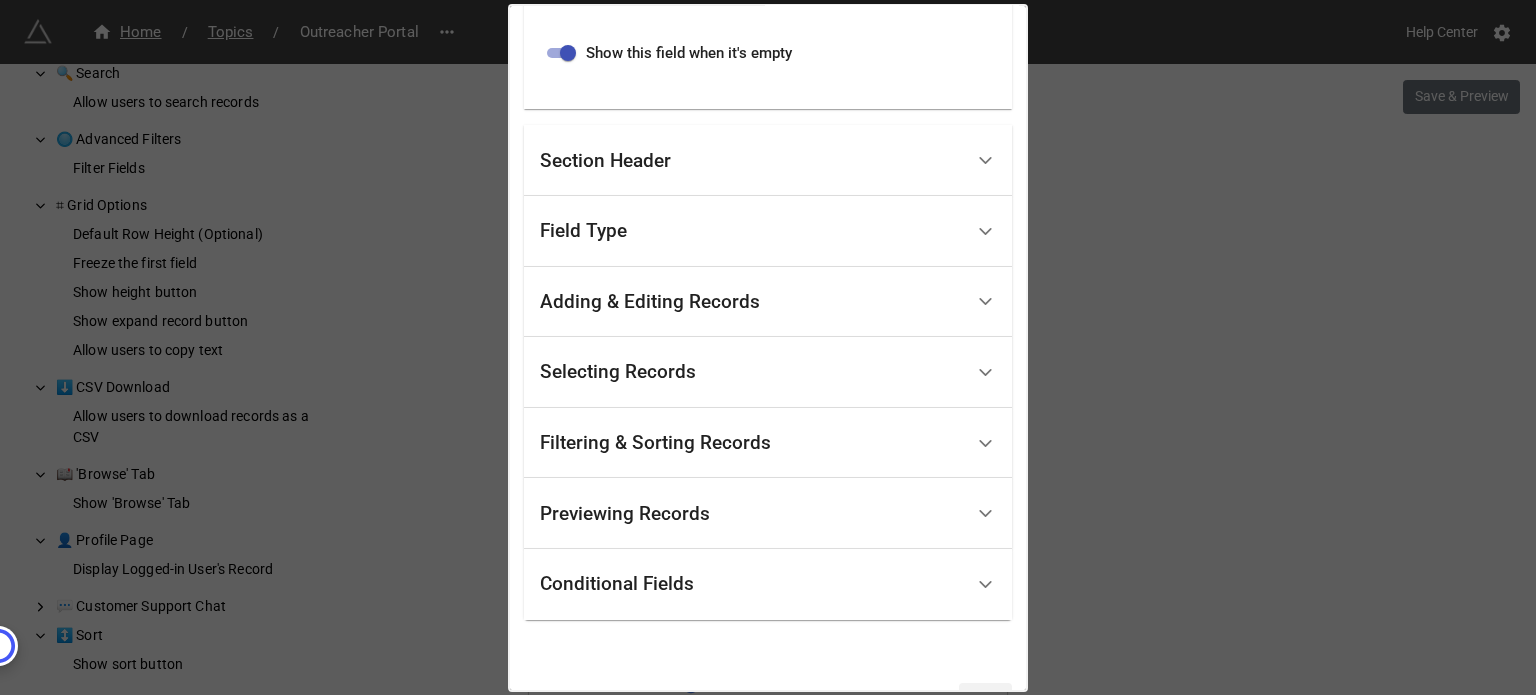 click on "Adding & Editing Records" at bounding box center (751, 302) 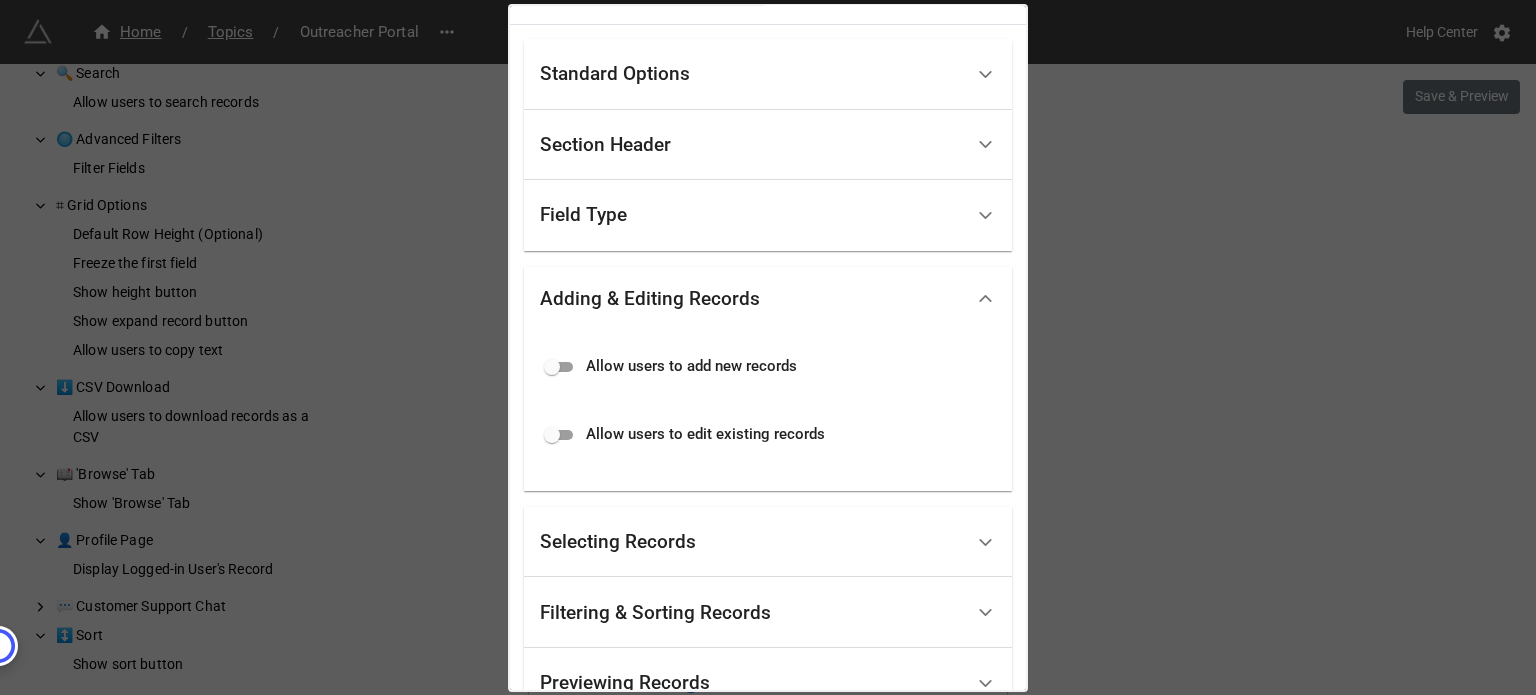scroll, scrollTop: 0, scrollLeft: 0, axis: both 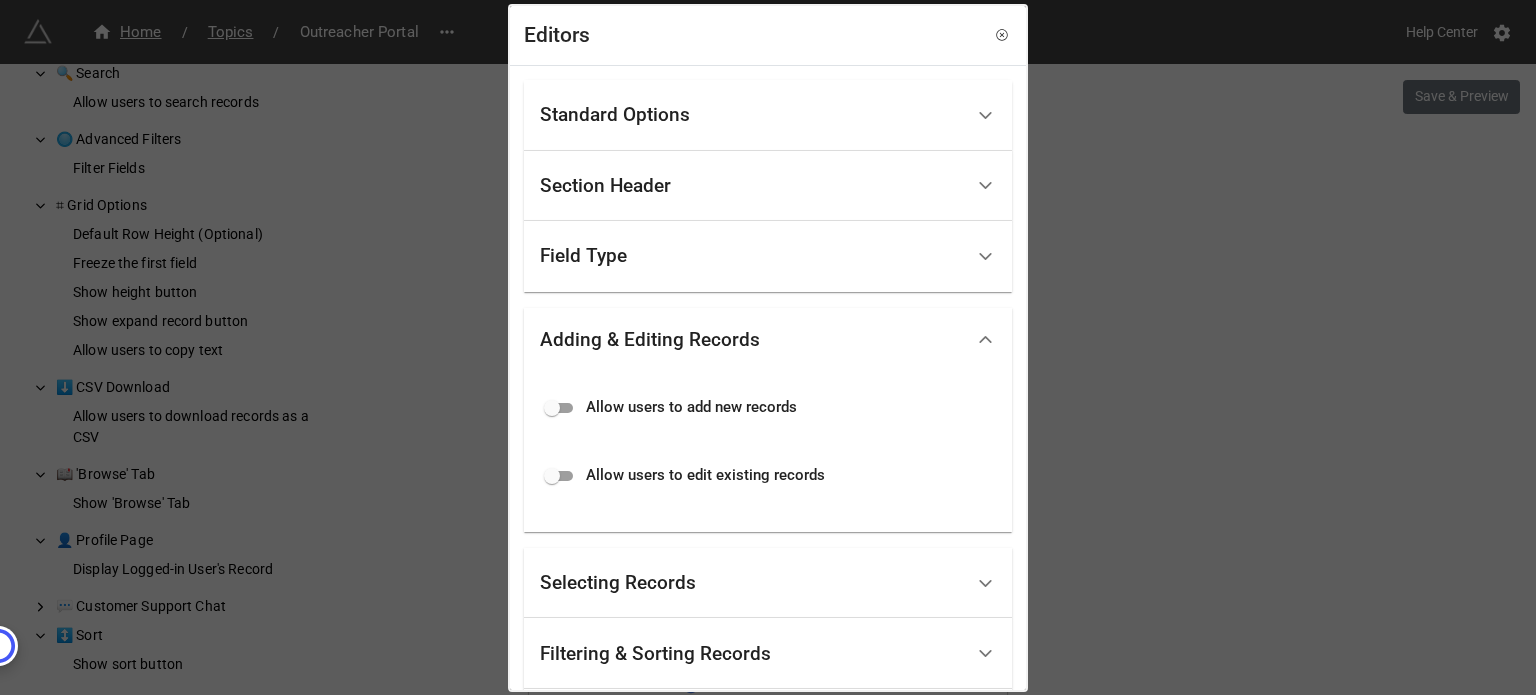 click on "Field Type" at bounding box center (768, 256) 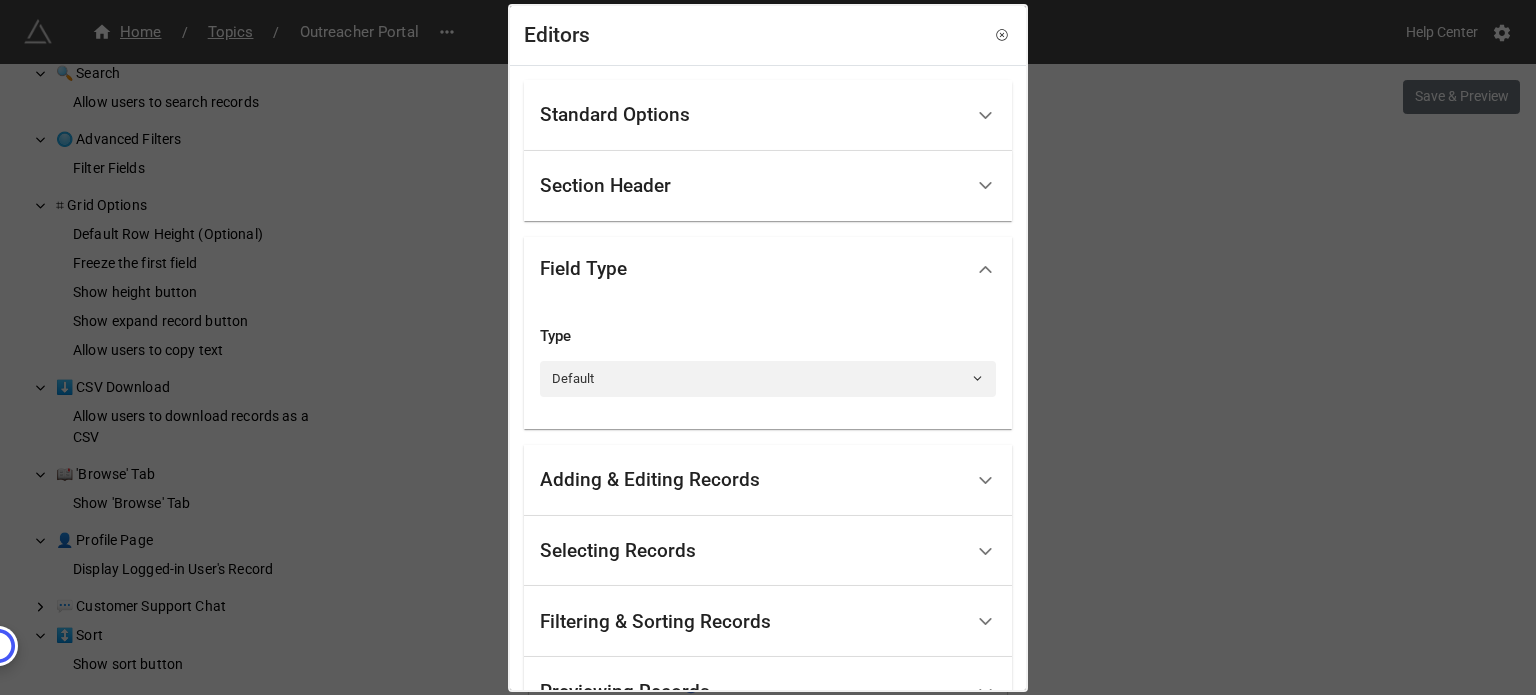 click on "Type" at bounding box center [768, 331] 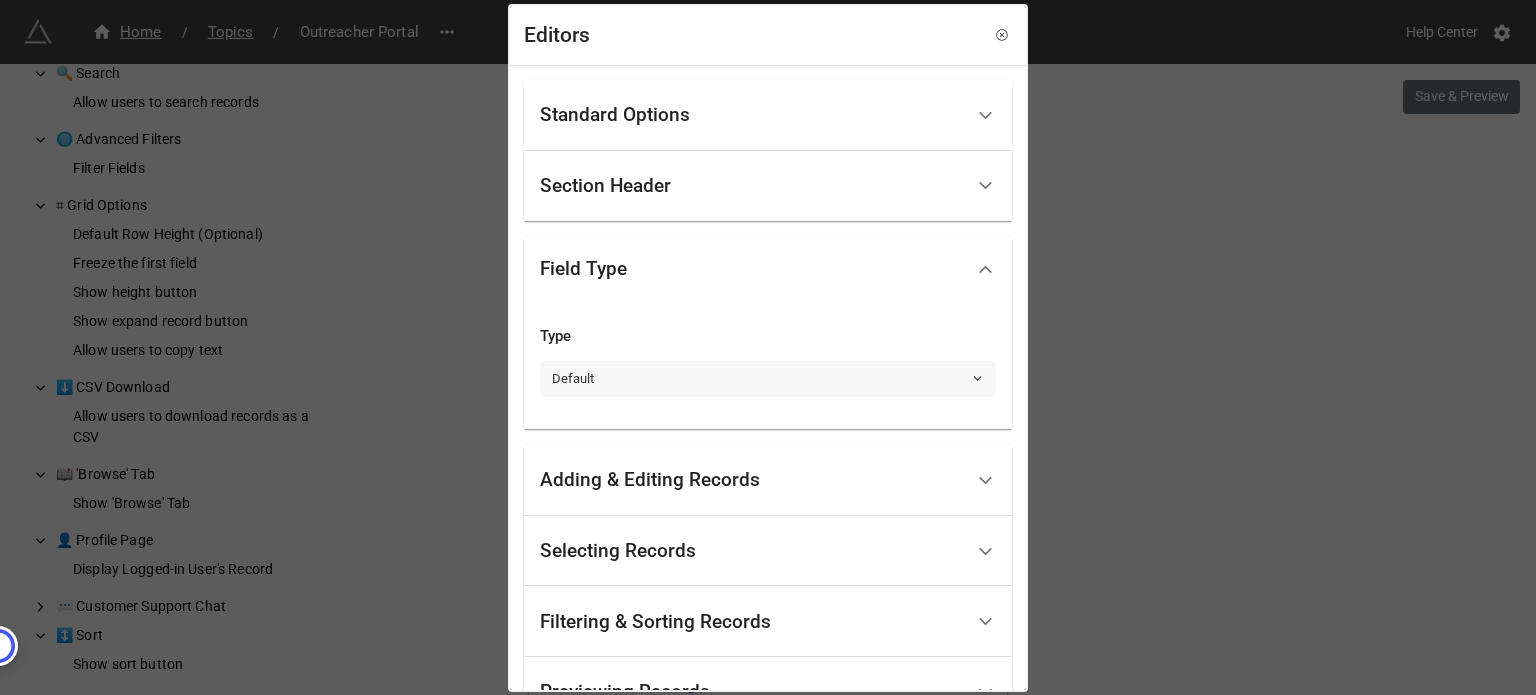 click on "Default" at bounding box center (768, 379) 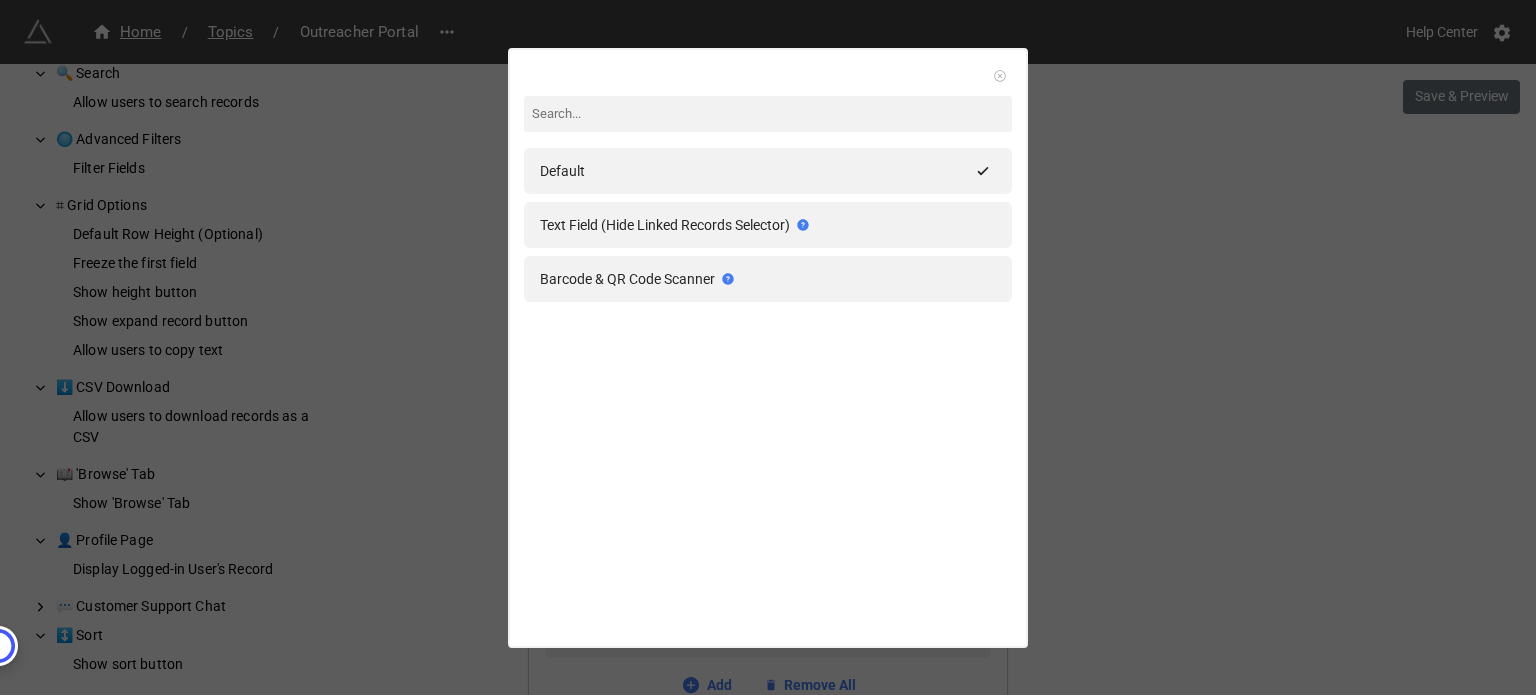click 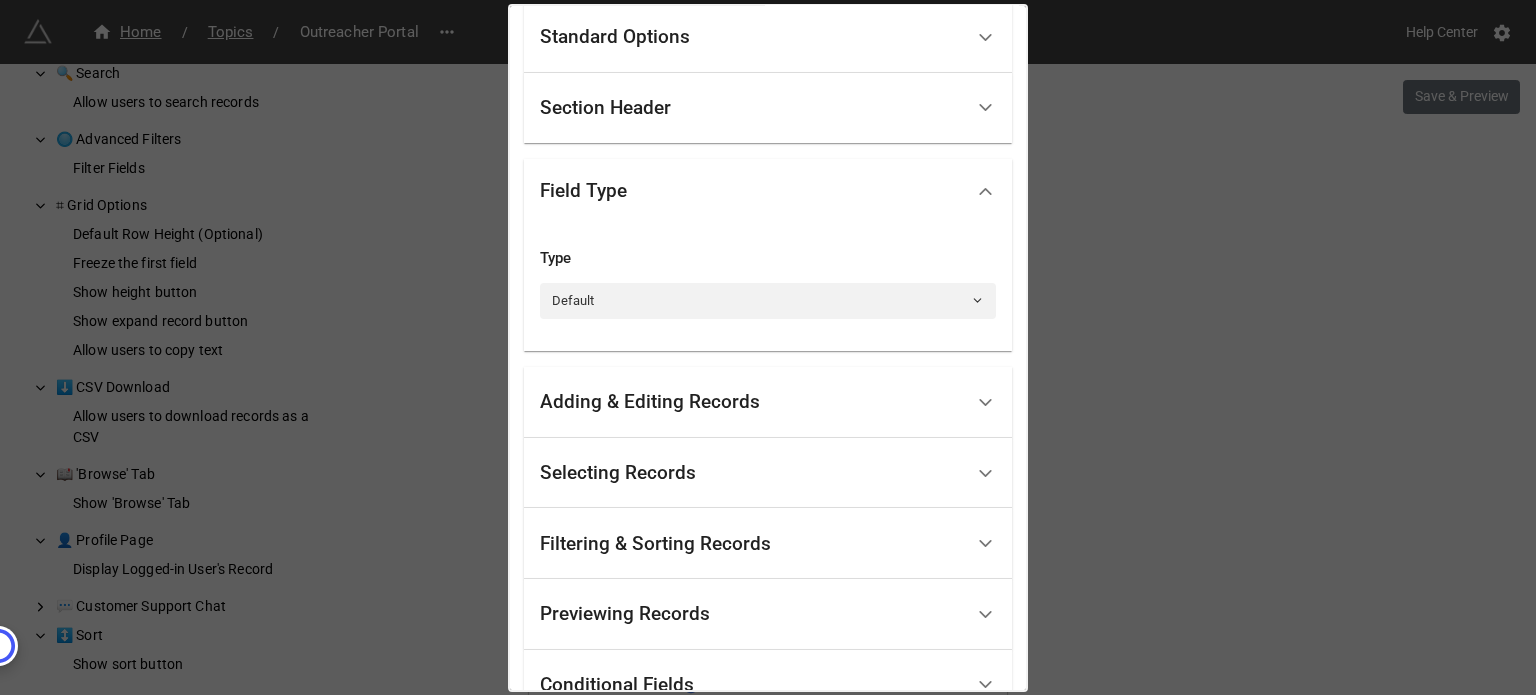scroll, scrollTop: 200, scrollLeft: 0, axis: vertical 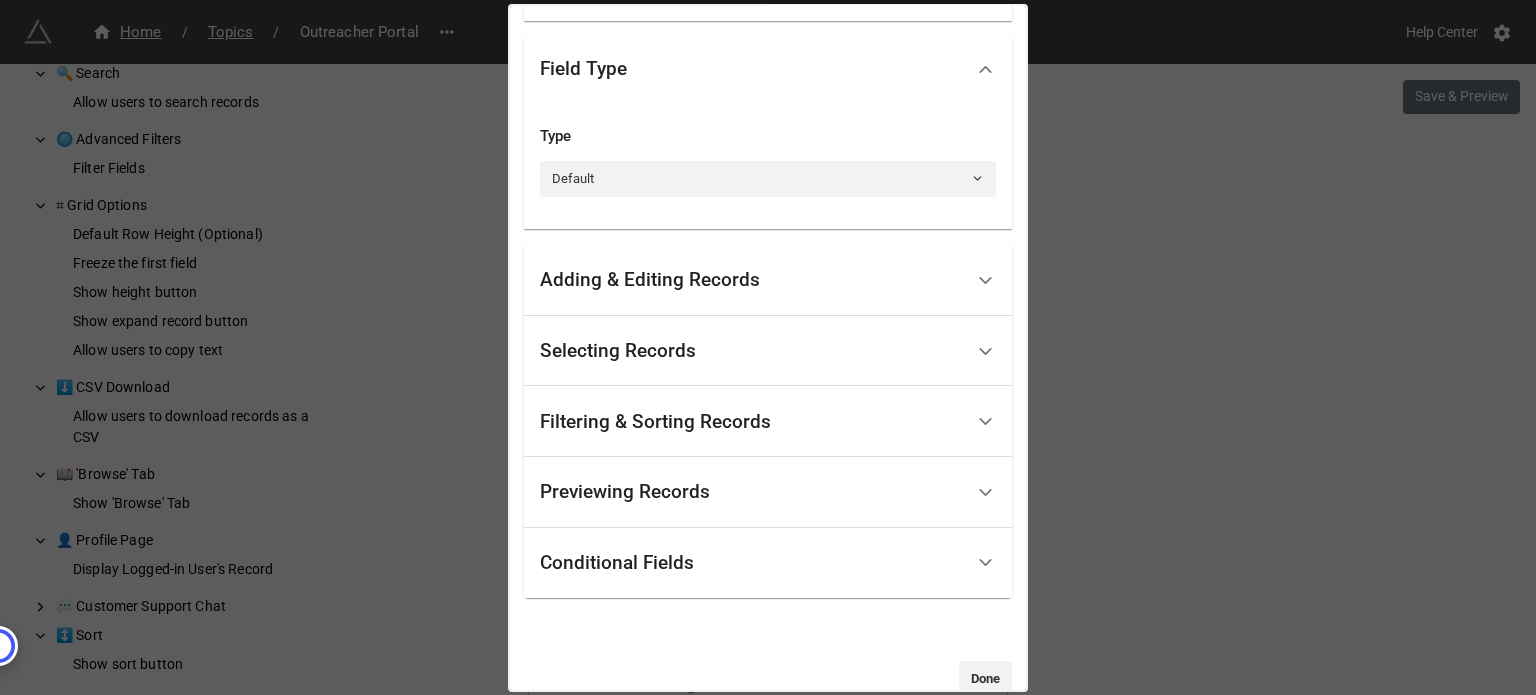click on "Selecting Records" at bounding box center [751, 351] 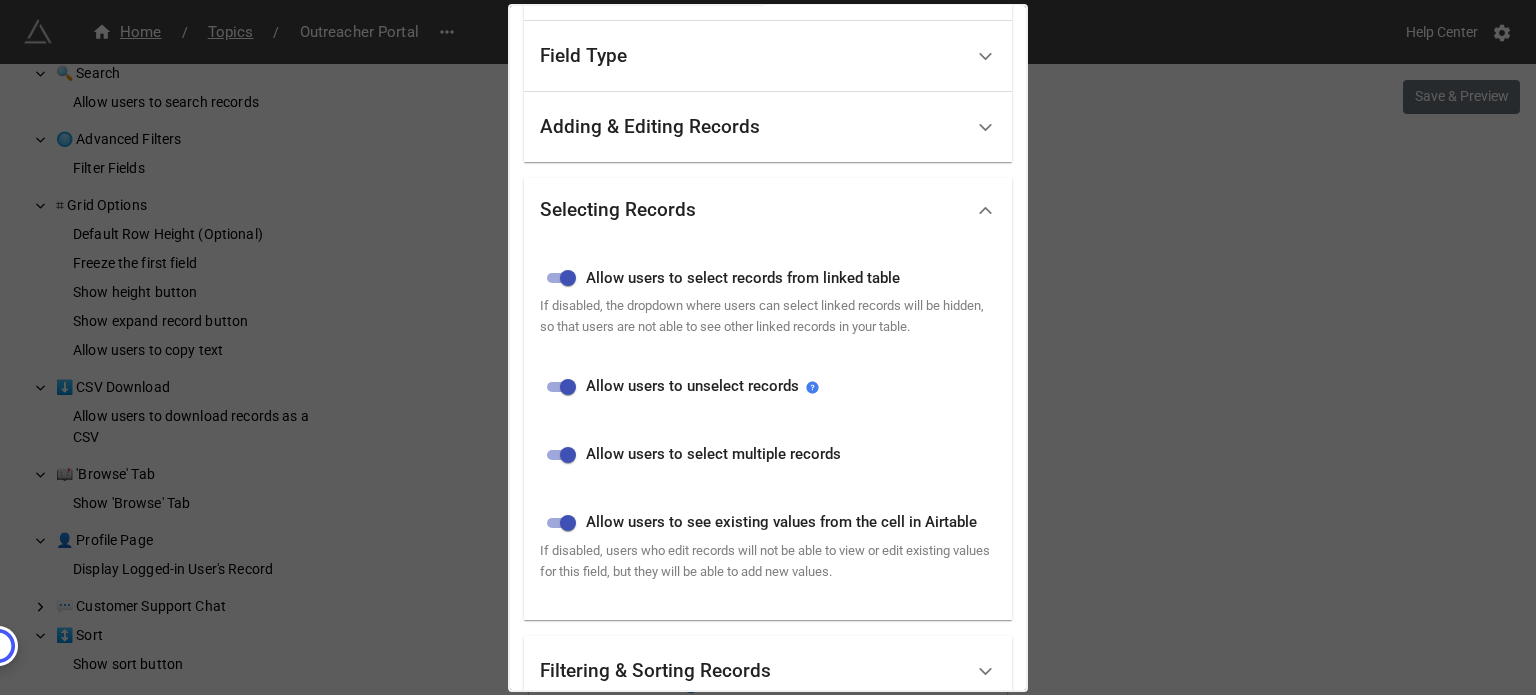 click at bounding box center (568, 455) 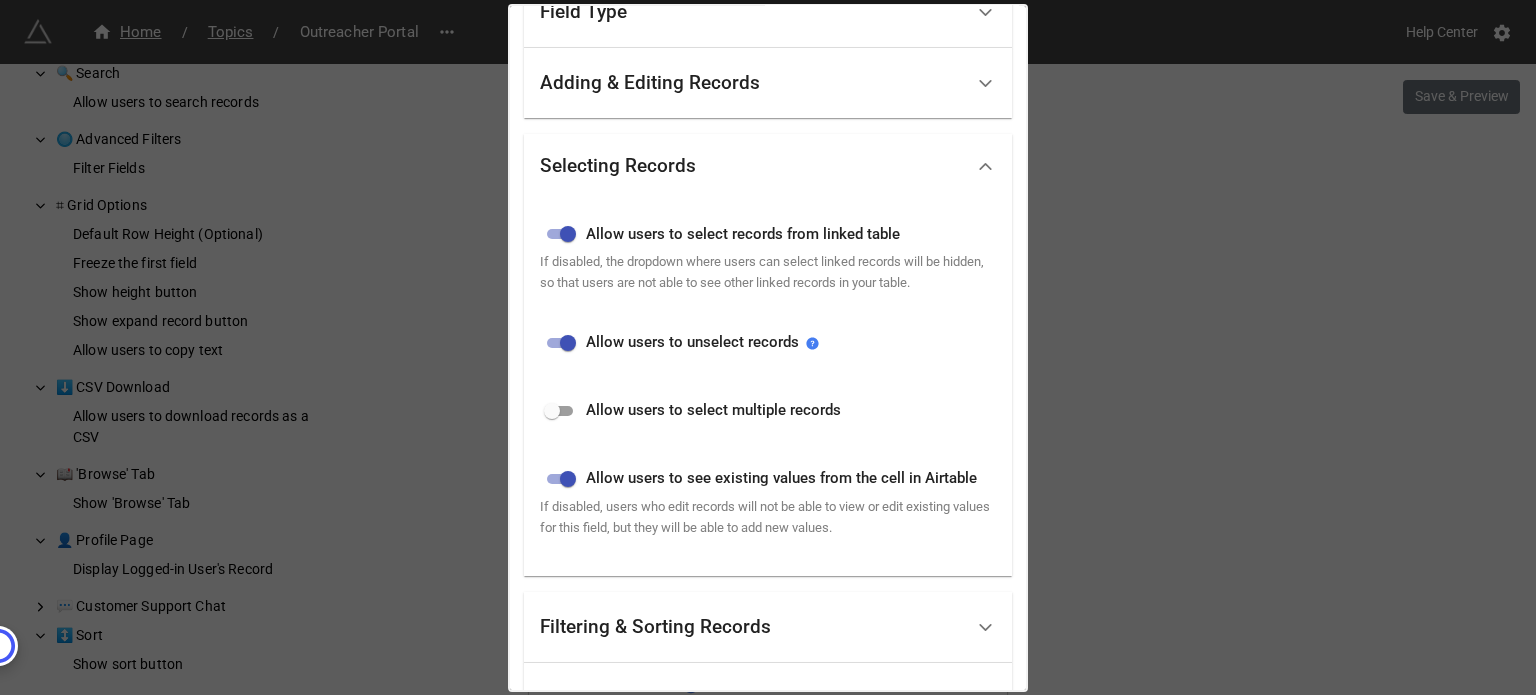 scroll, scrollTop: 200, scrollLeft: 0, axis: vertical 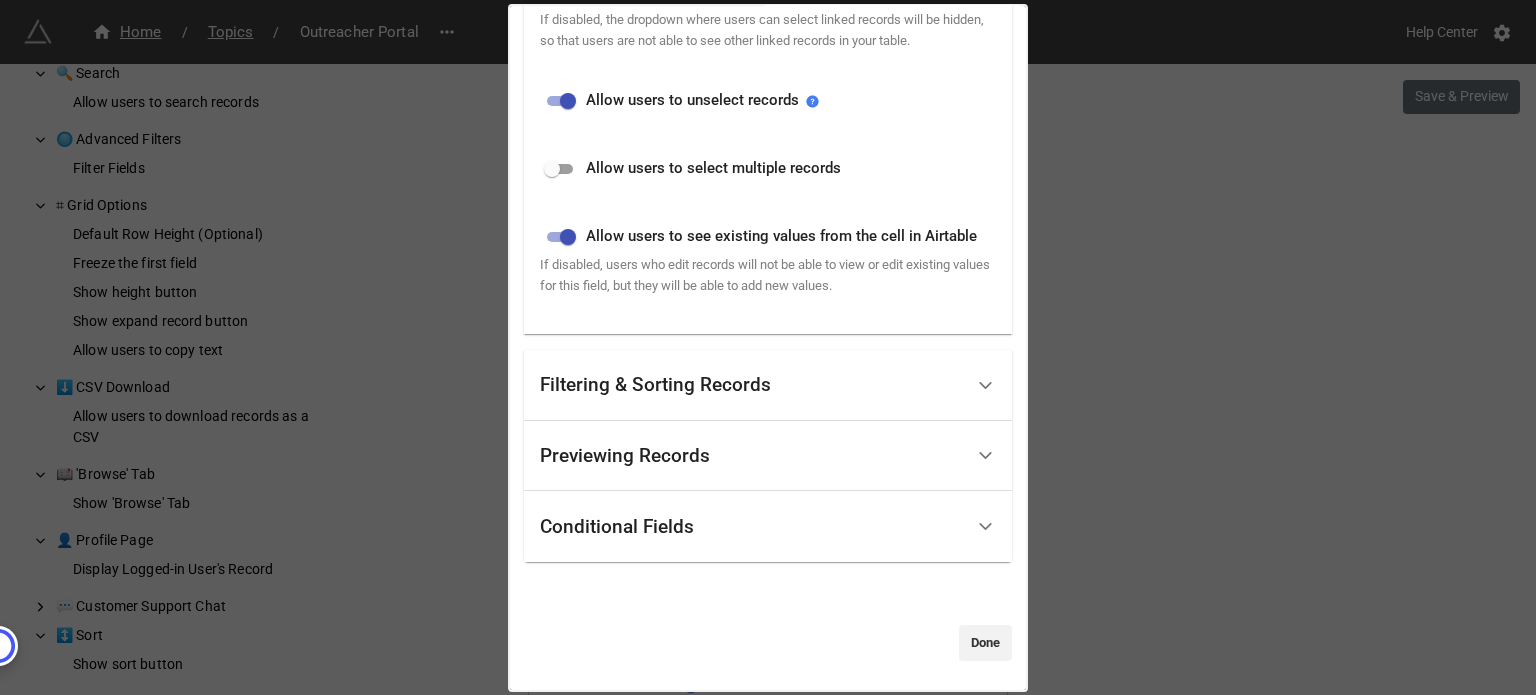 click on "Filtering & Sorting Records" at bounding box center [751, 385] 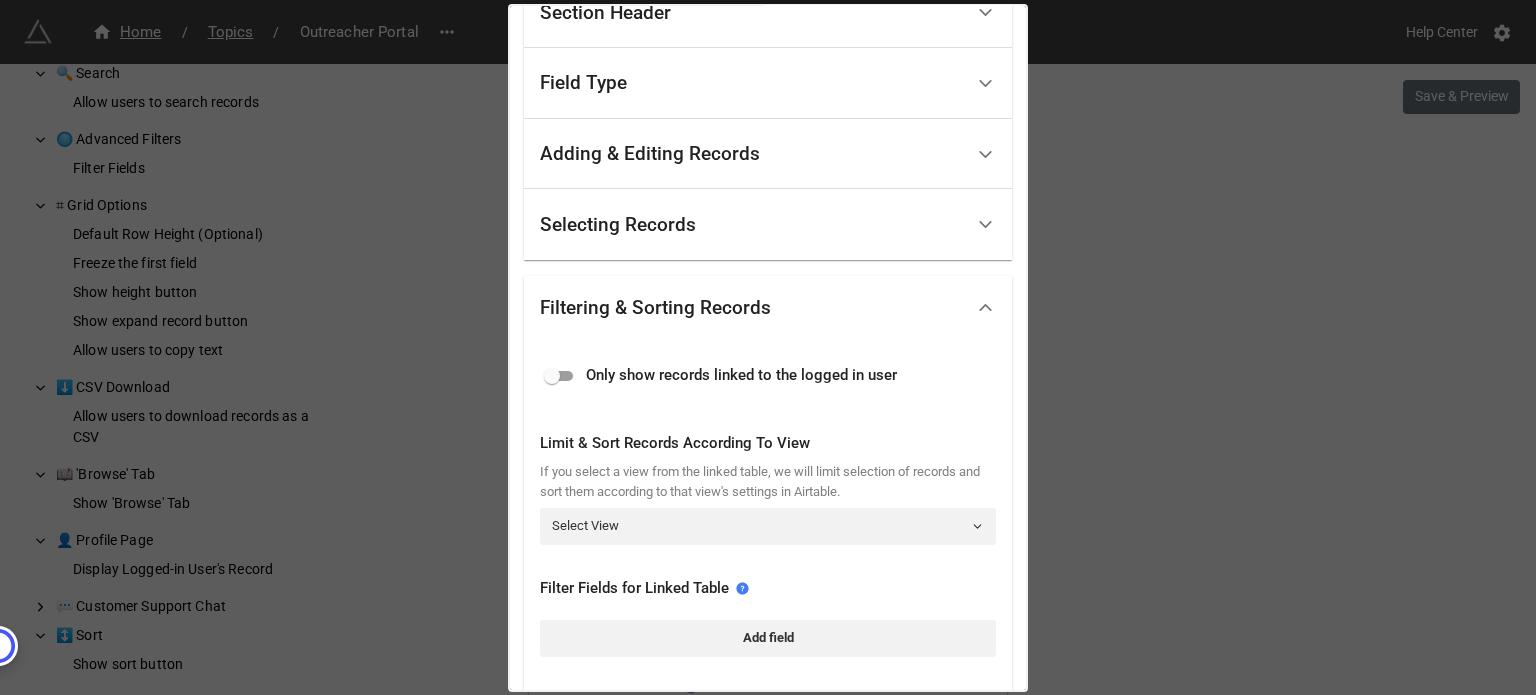scroll, scrollTop: 208, scrollLeft: 0, axis: vertical 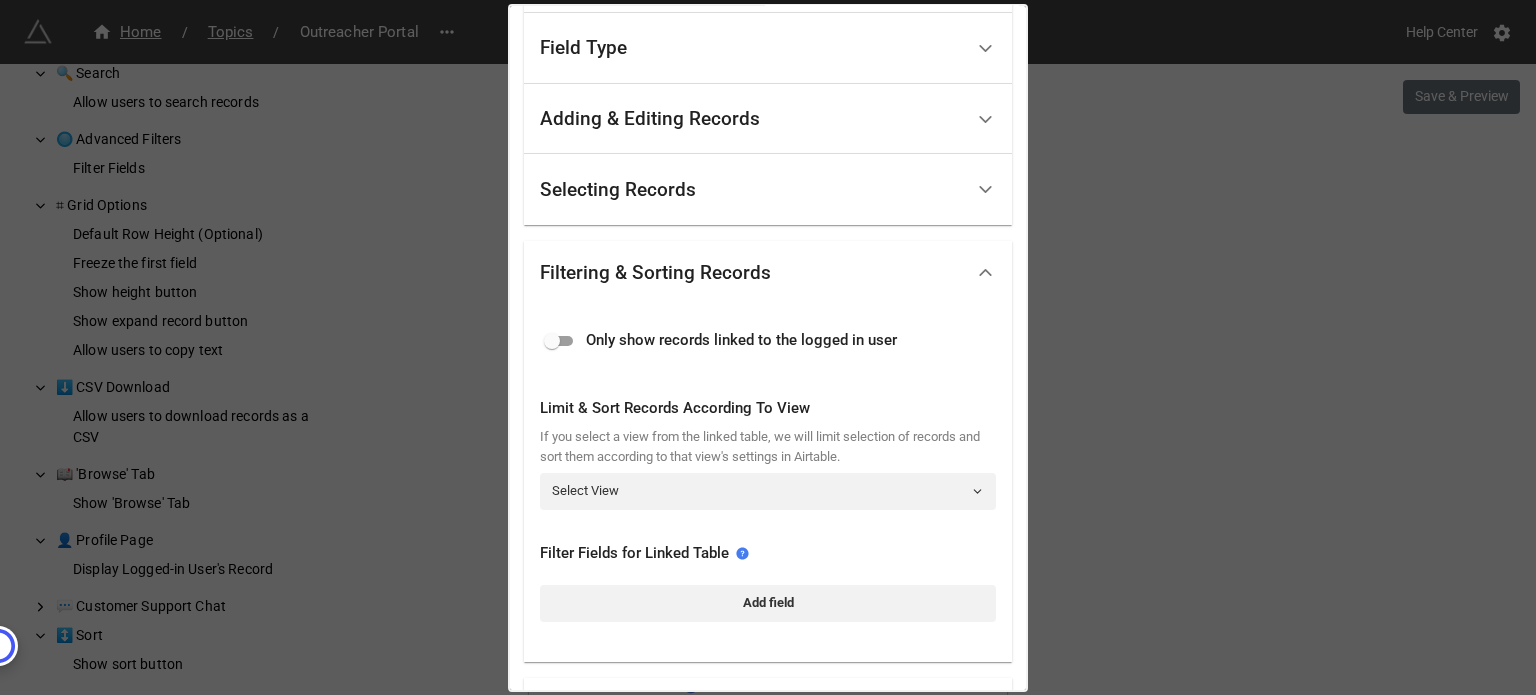 click at bounding box center [552, 341] 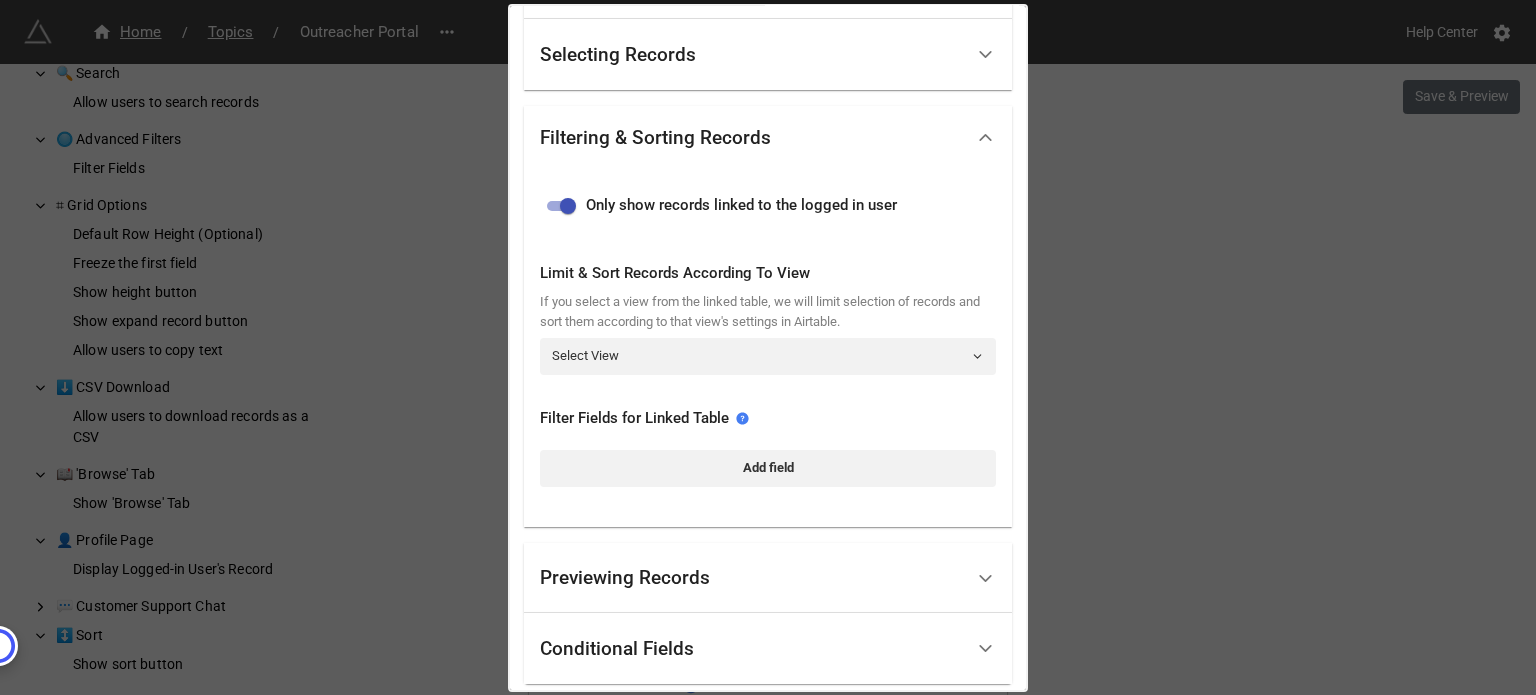scroll, scrollTop: 465, scrollLeft: 0, axis: vertical 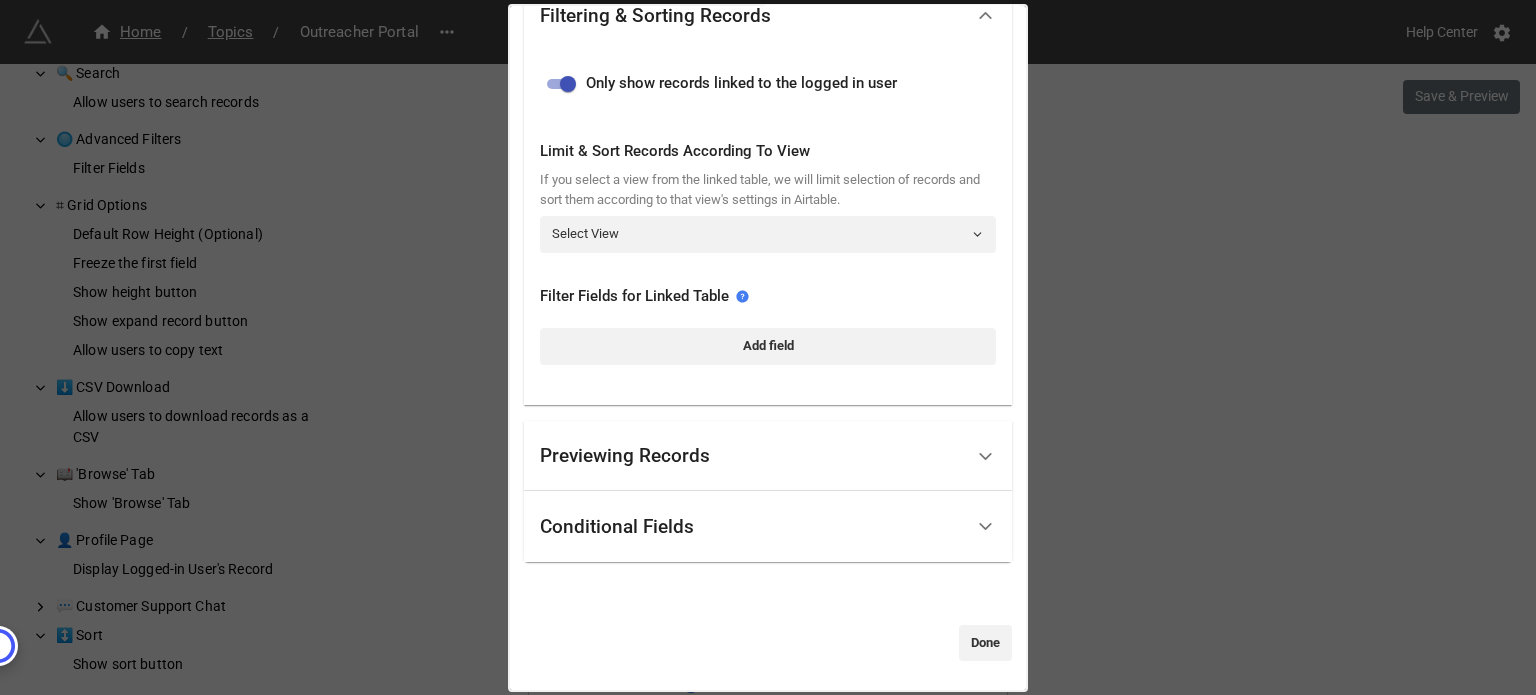 click on "Previewing Records" at bounding box center (751, 456) 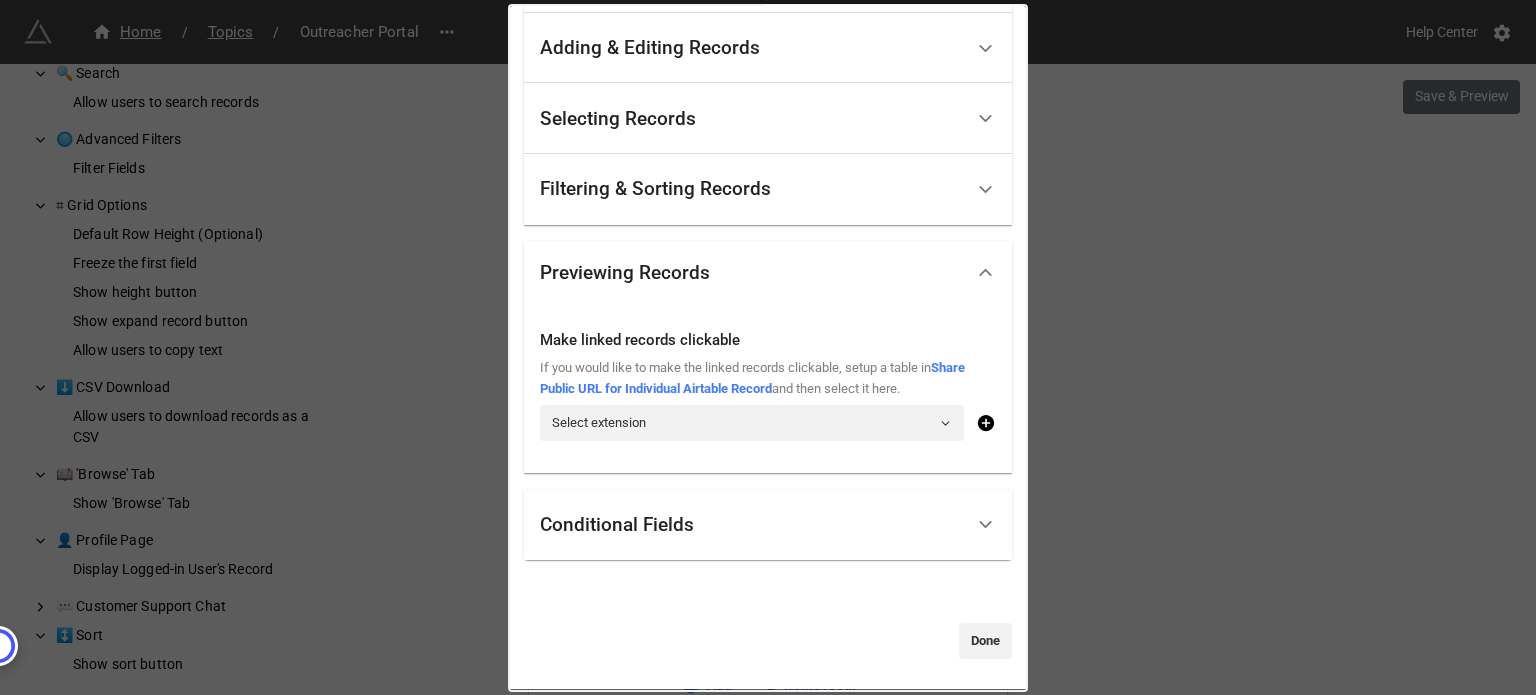 scroll, scrollTop: 276, scrollLeft: 0, axis: vertical 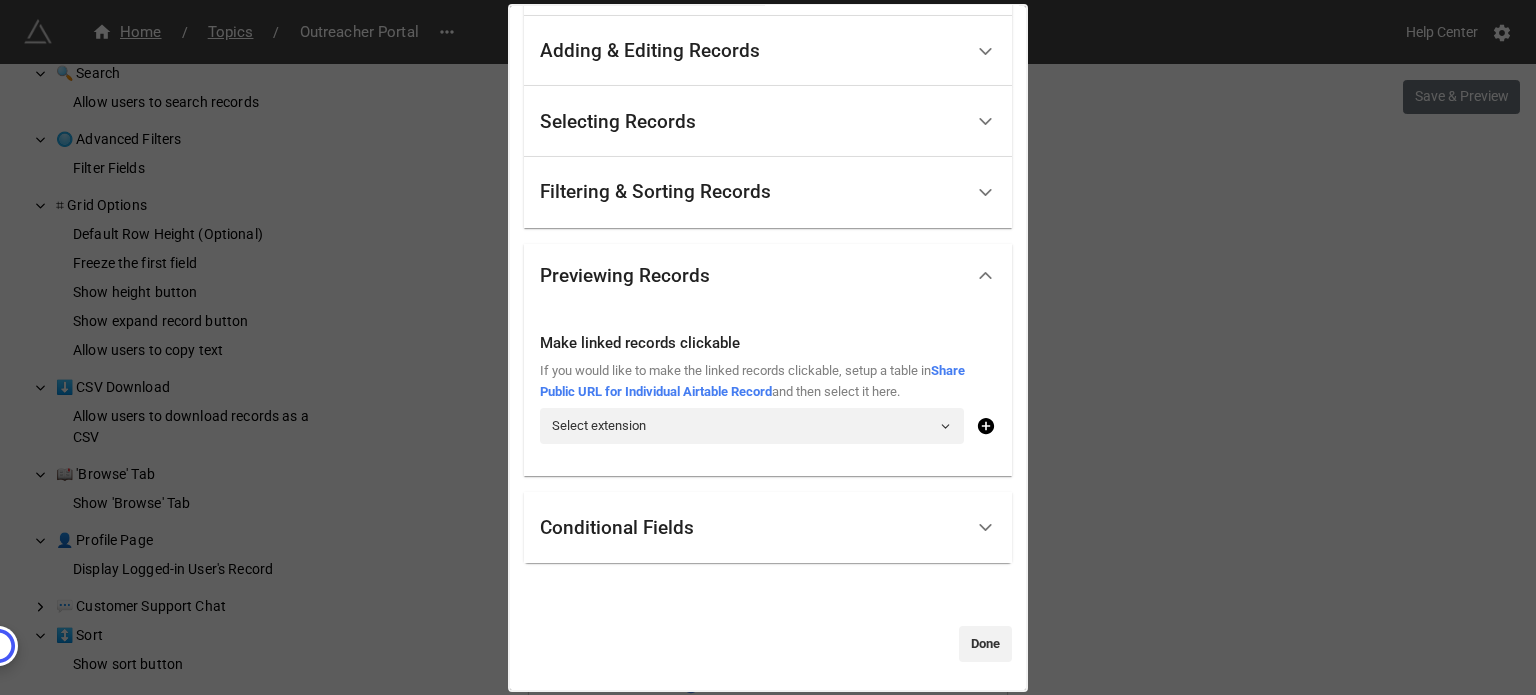 click on "Make linked records clickable" at bounding box center [768, 338] 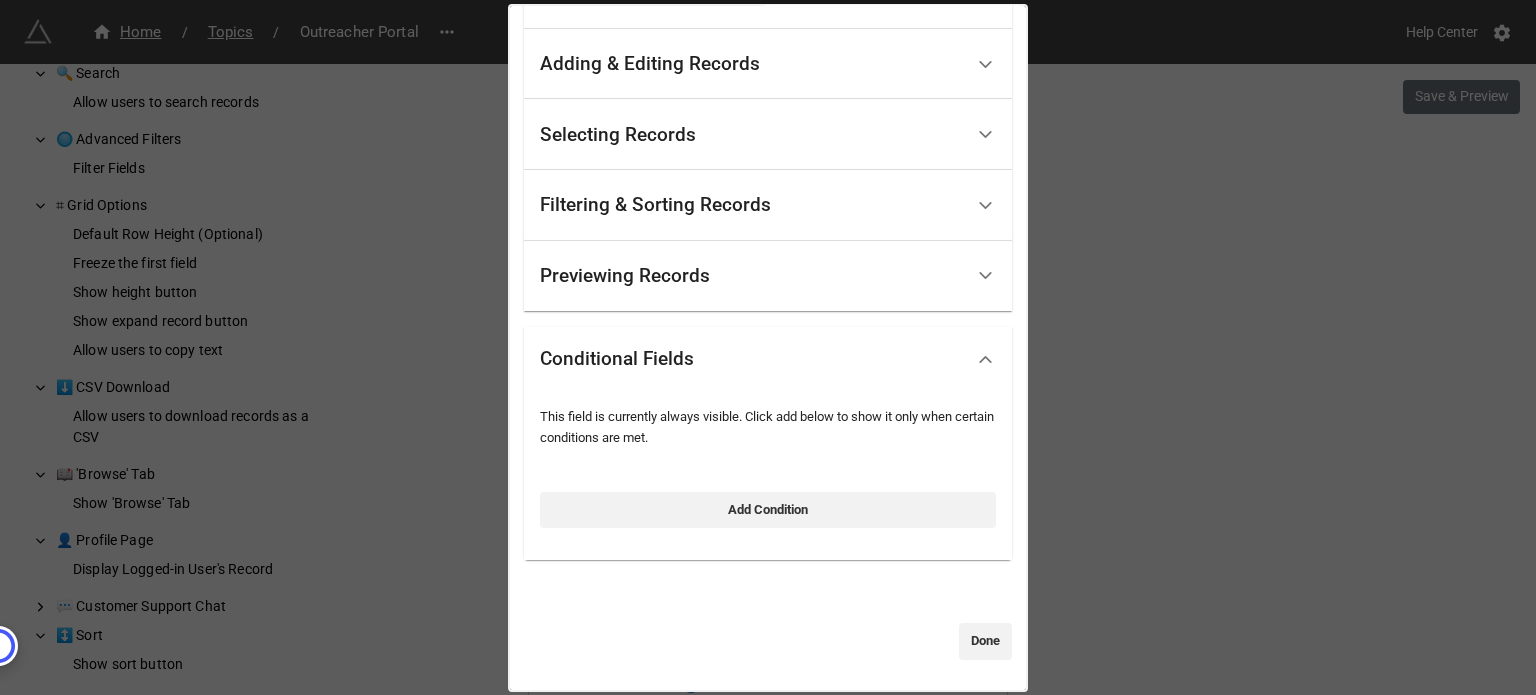 scroll, scrollTop: 262, scrollLeft: 0, axis: vertical 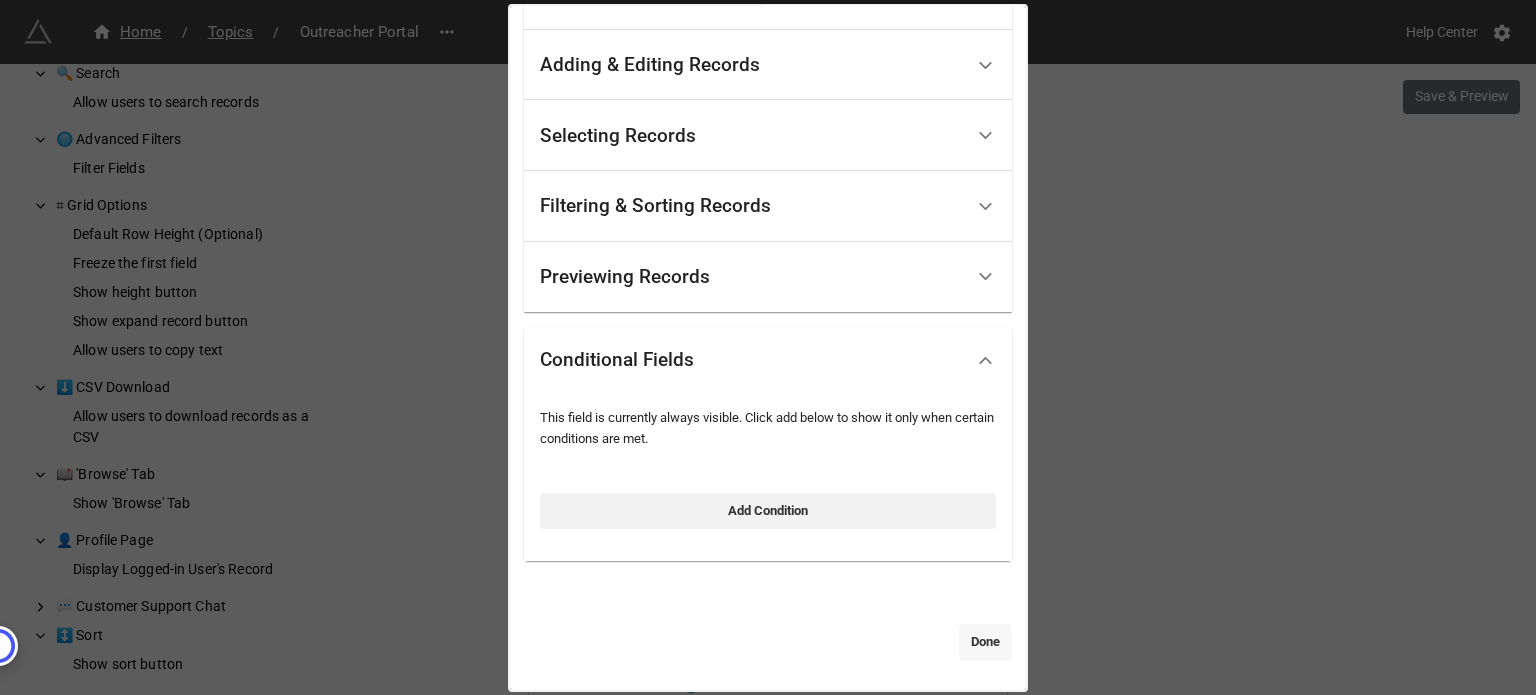click on "Done" at bounding box center [985, 642] 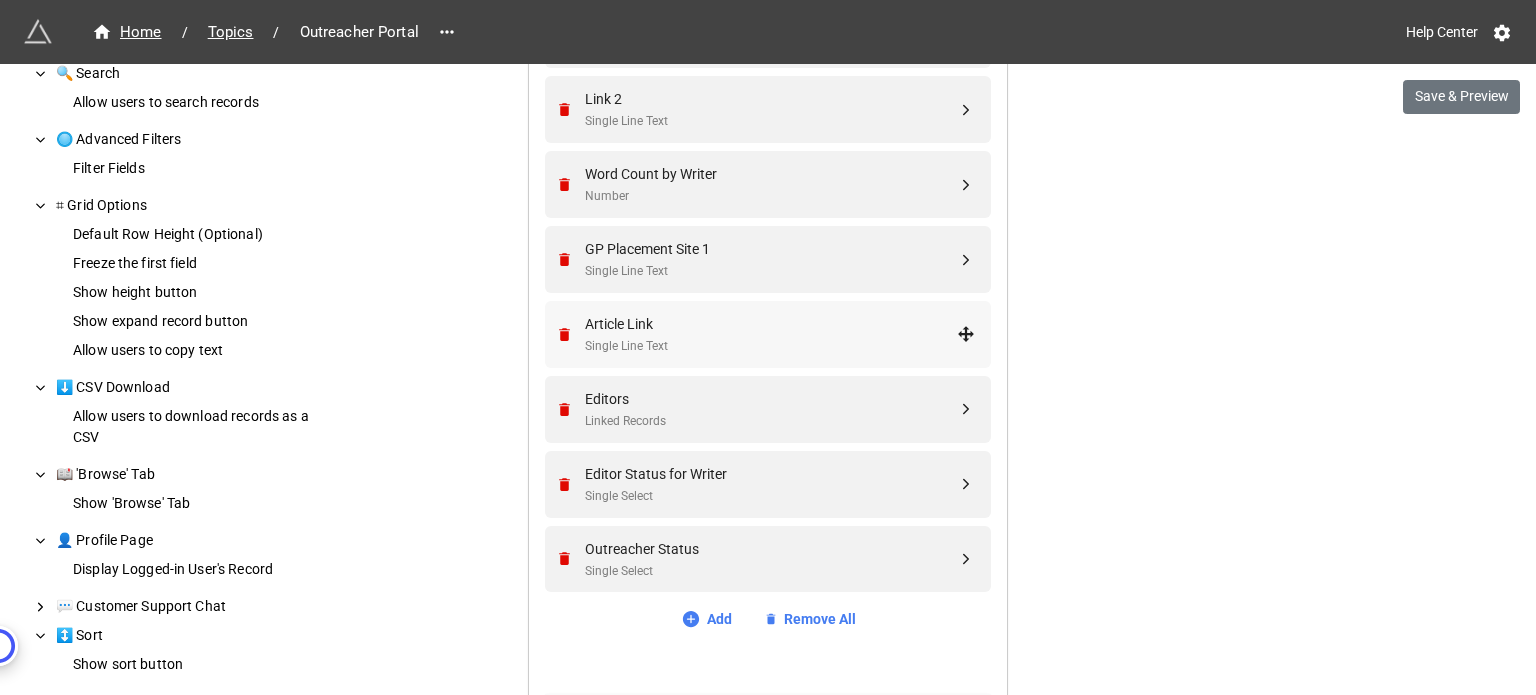 scroll, scrollTop: 1479, scrollLeft: 0, axis: vertical 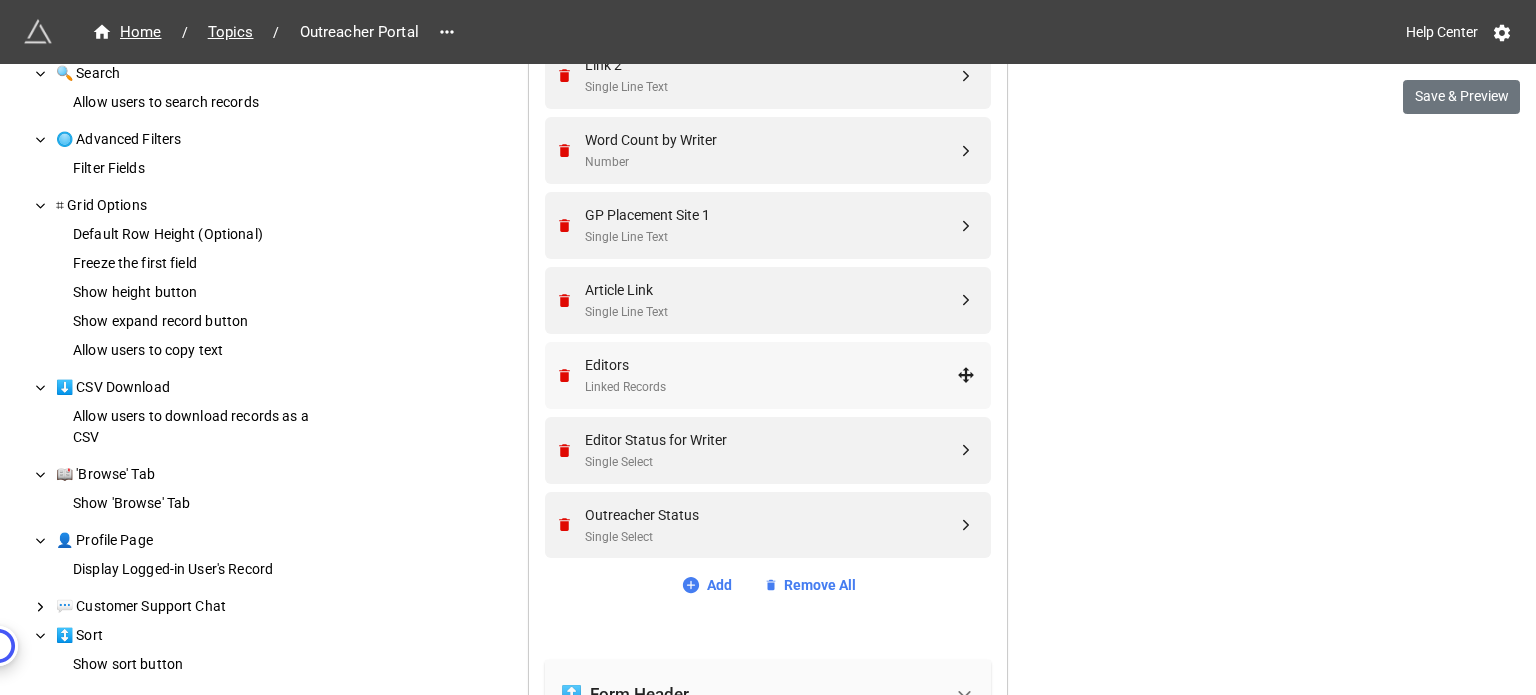 click on "Linked Records" at bounding box center (771, 387) 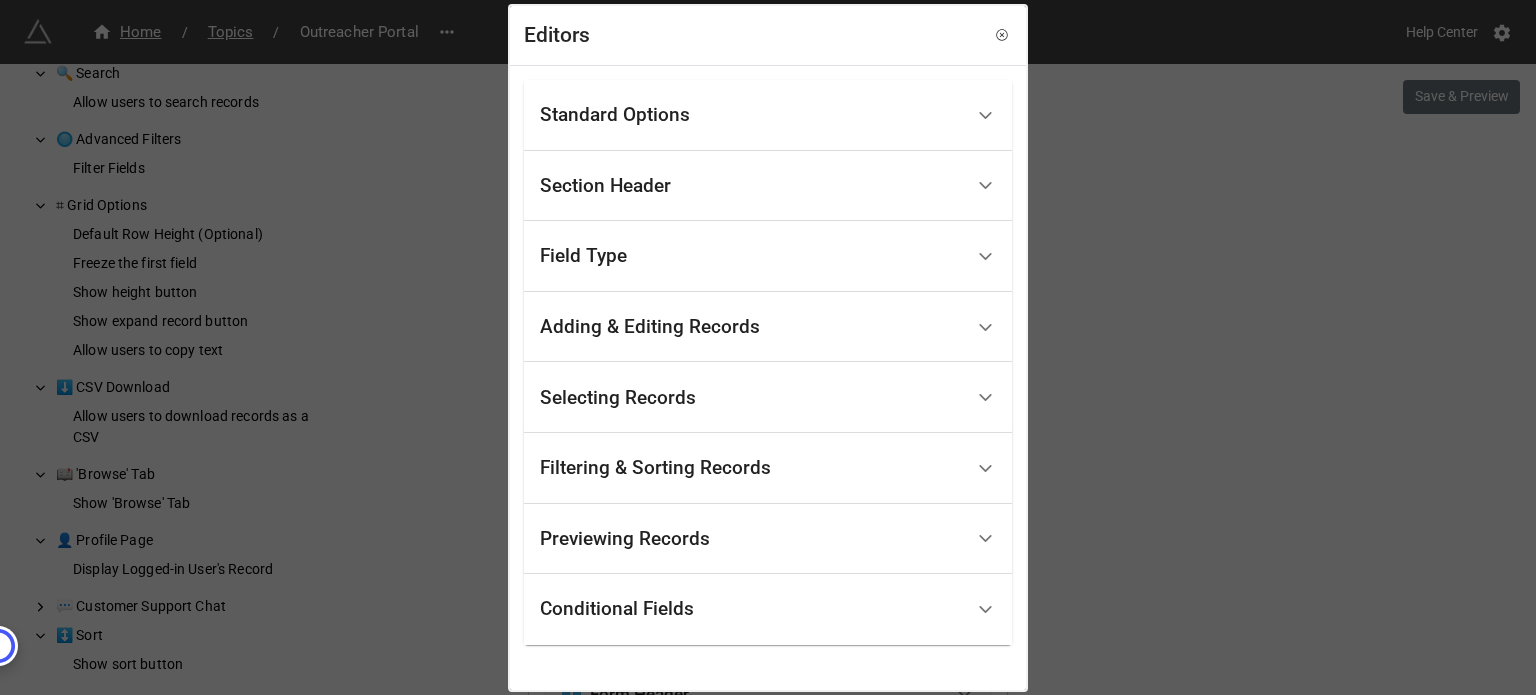 click on "Standard Options" at bounding box center [751, 115] 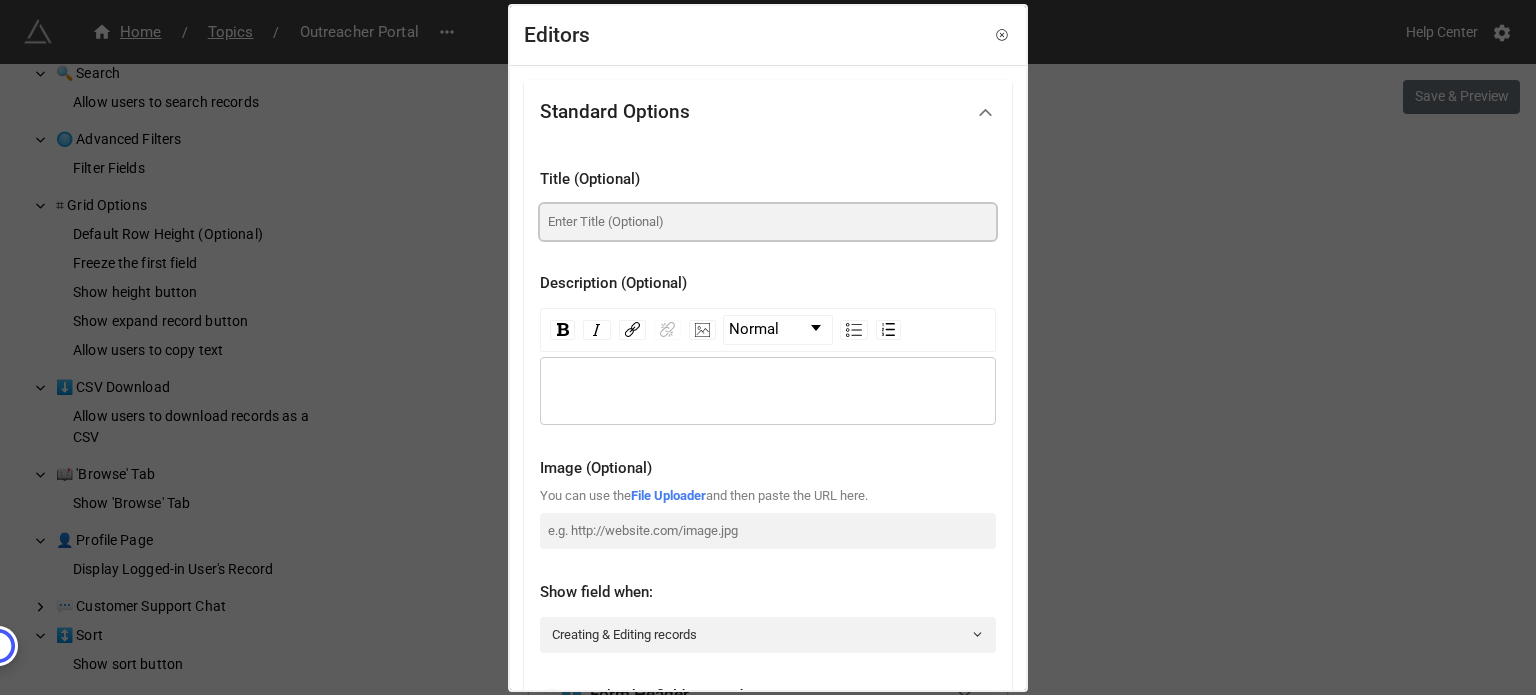 click at bounding box center (768, 222) 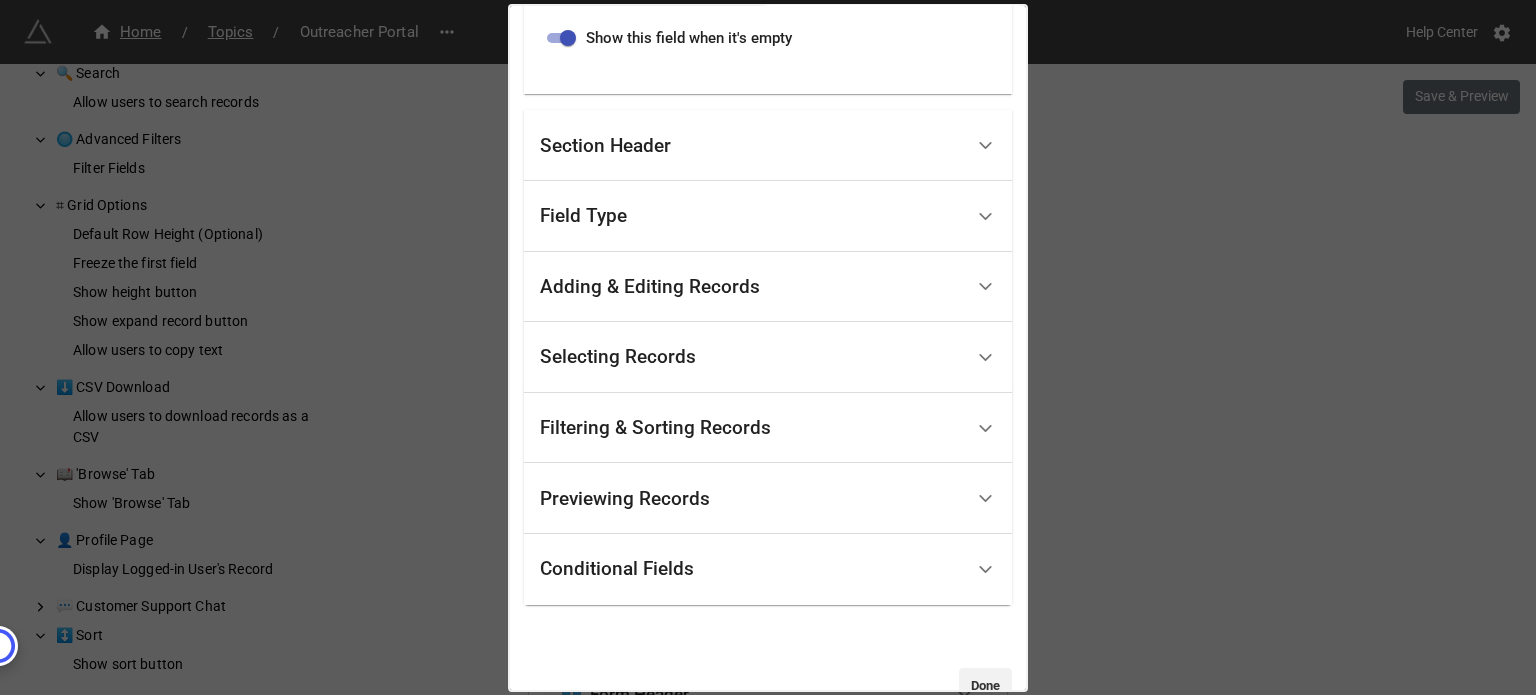 scroll, scrollTop: 857, scrollLeft: 0, axis: vertical 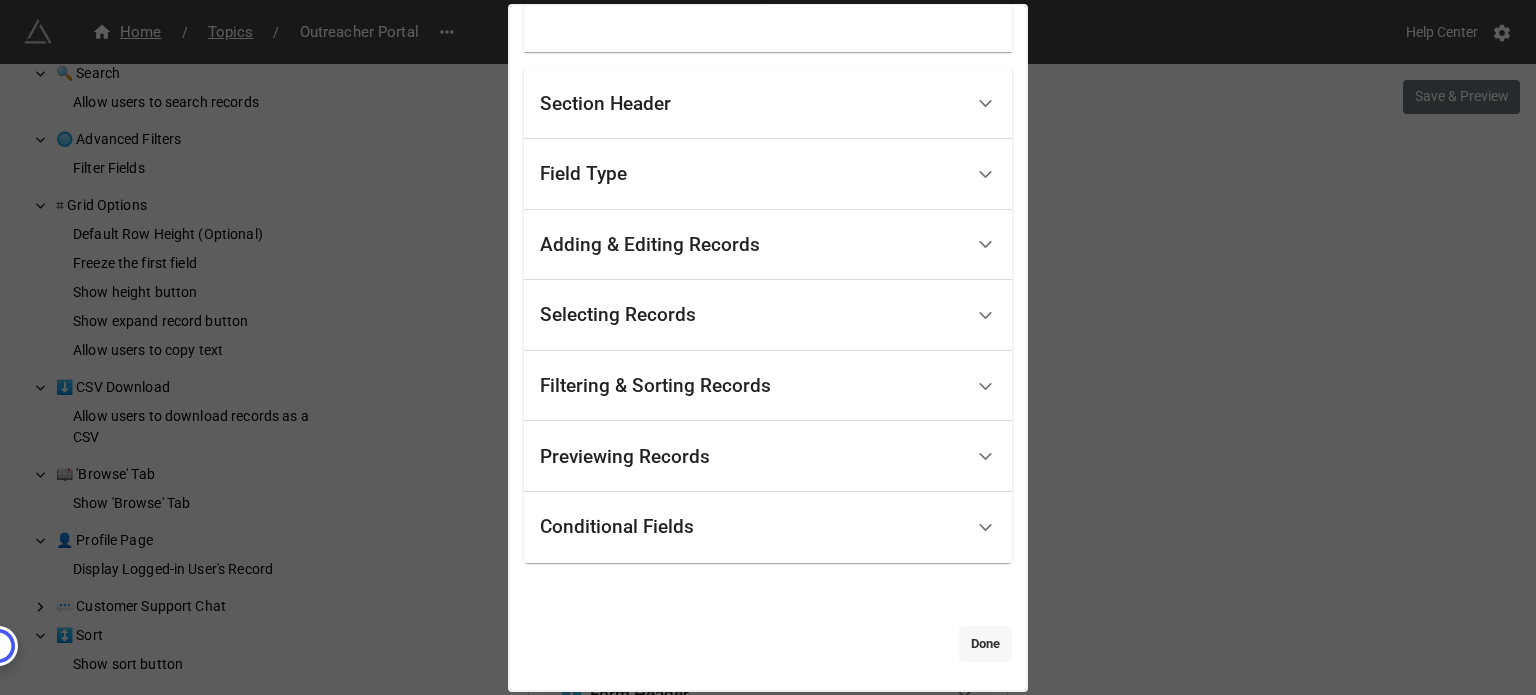 type on "Assign Editor" 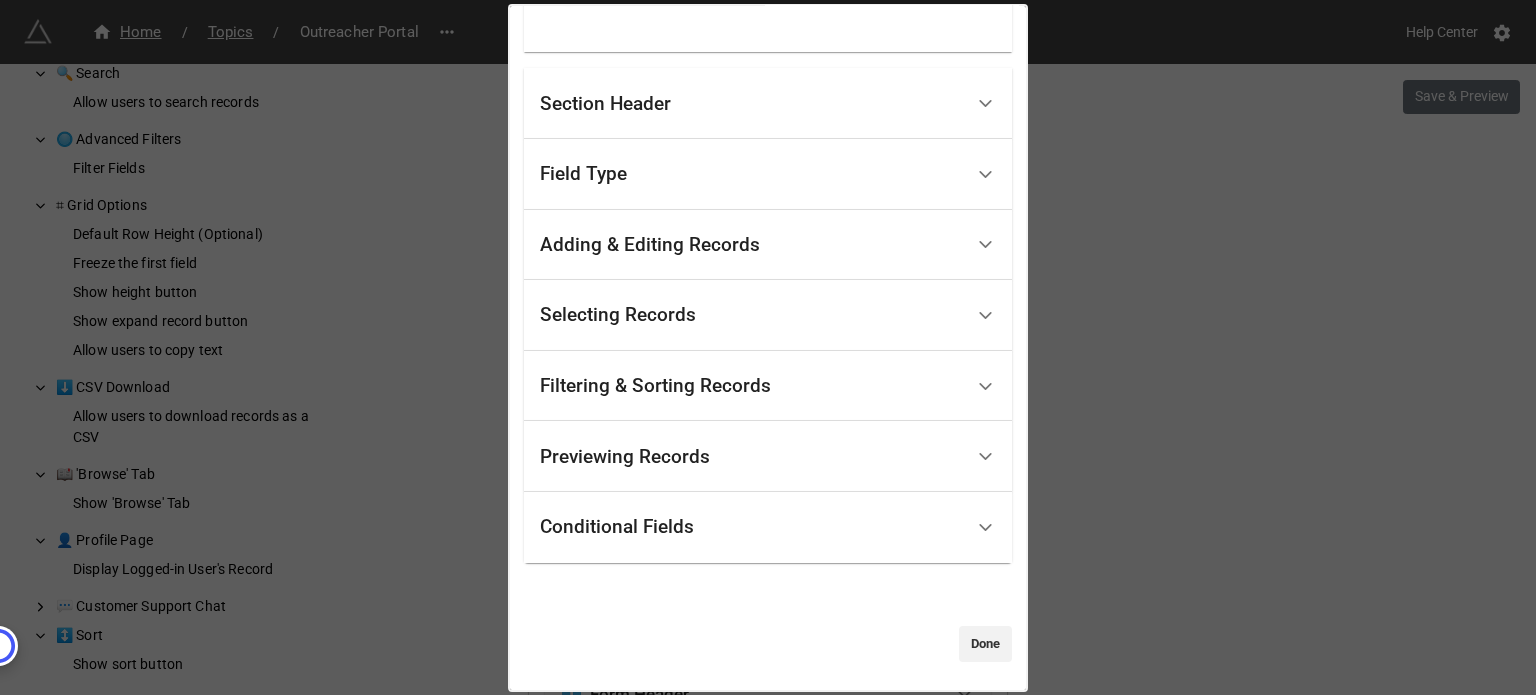 click on "Done" at bounding box center [985, 643] 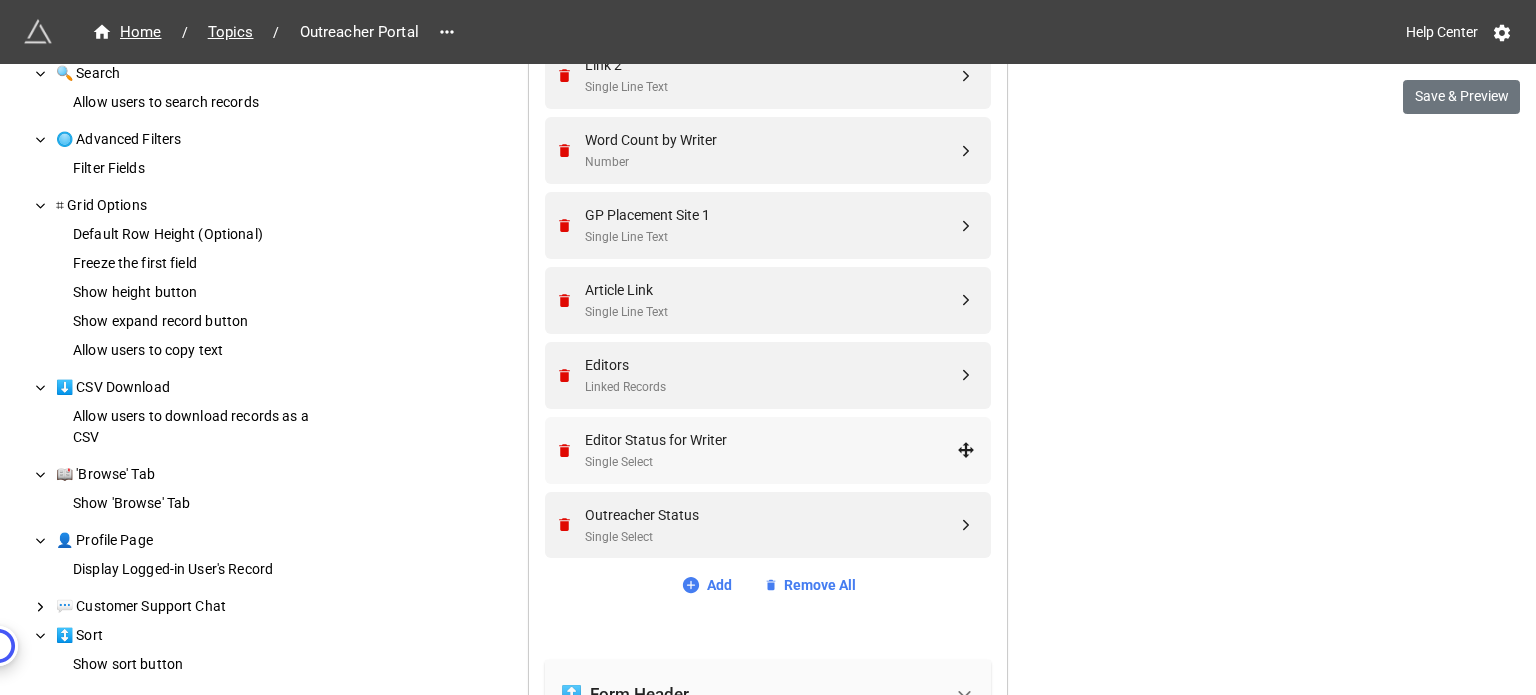 click on "Editor Status for Writer" at bounding box center [771, 440] 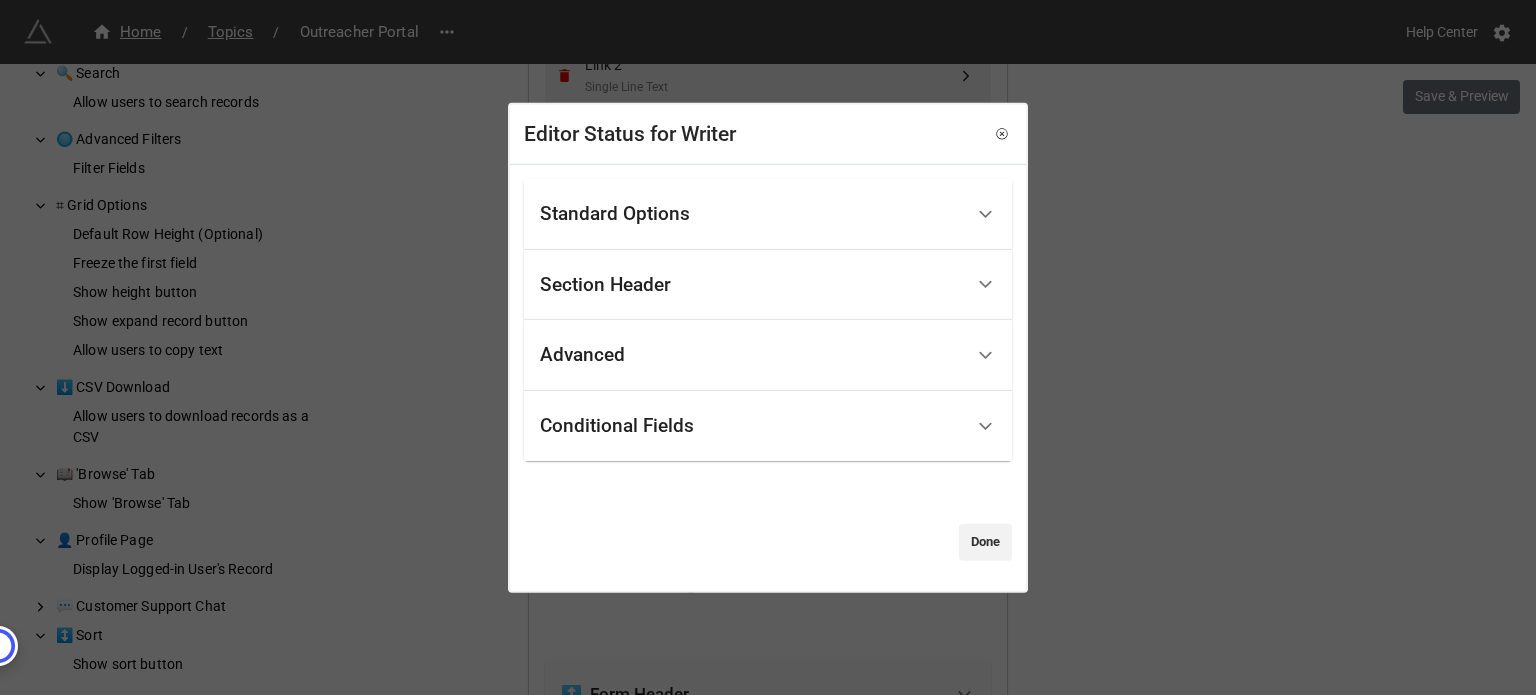 click on "Standard Options" at bounding box center [751, 214] 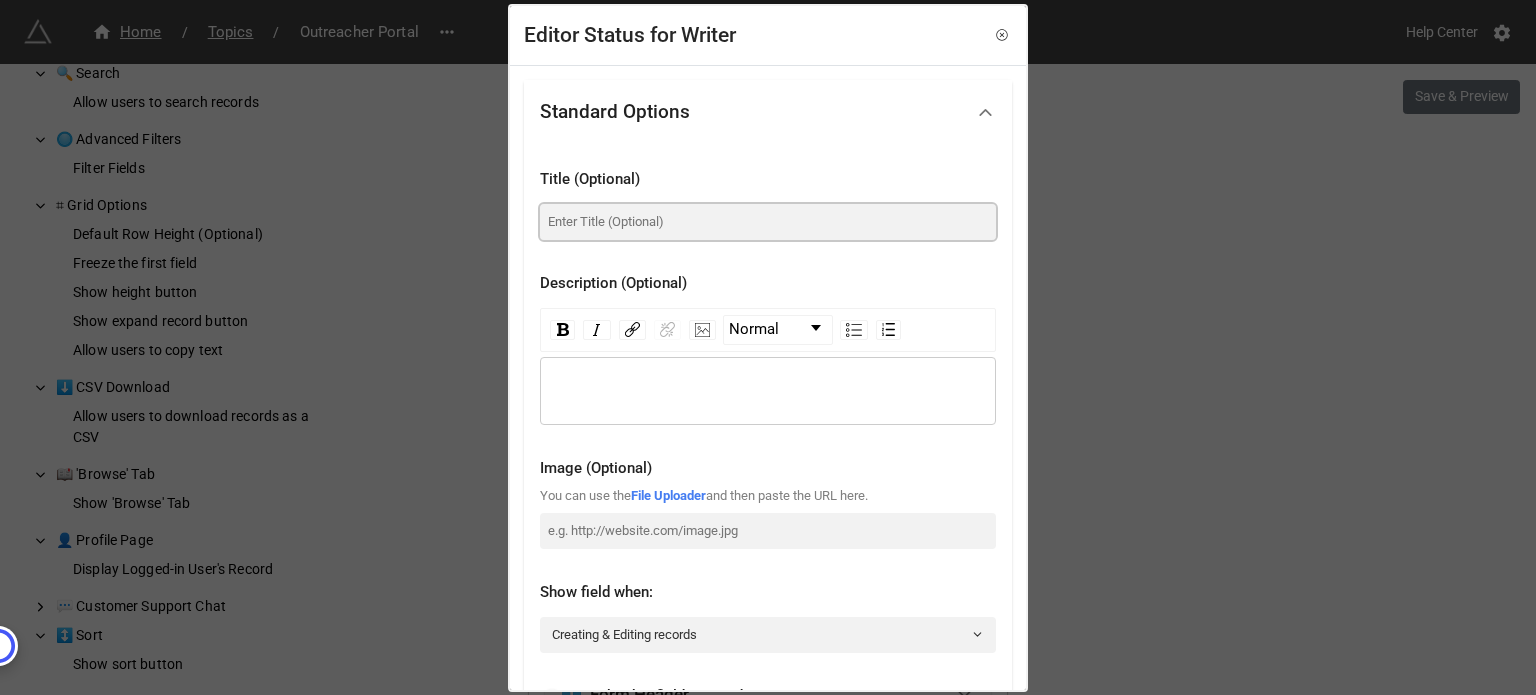 click at bounding box center (768, 222) 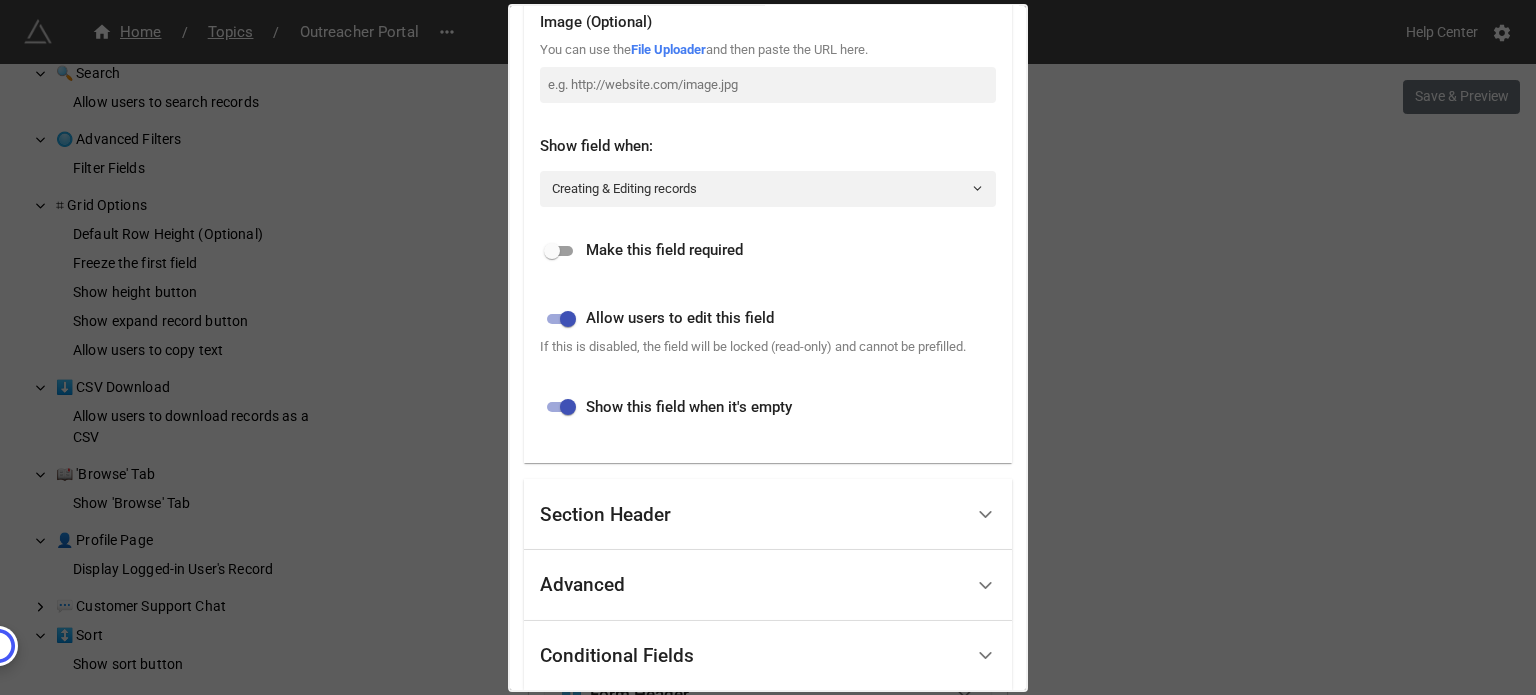 scroll, scrollTop: 575, scrollLeft: 0, axis: vertical 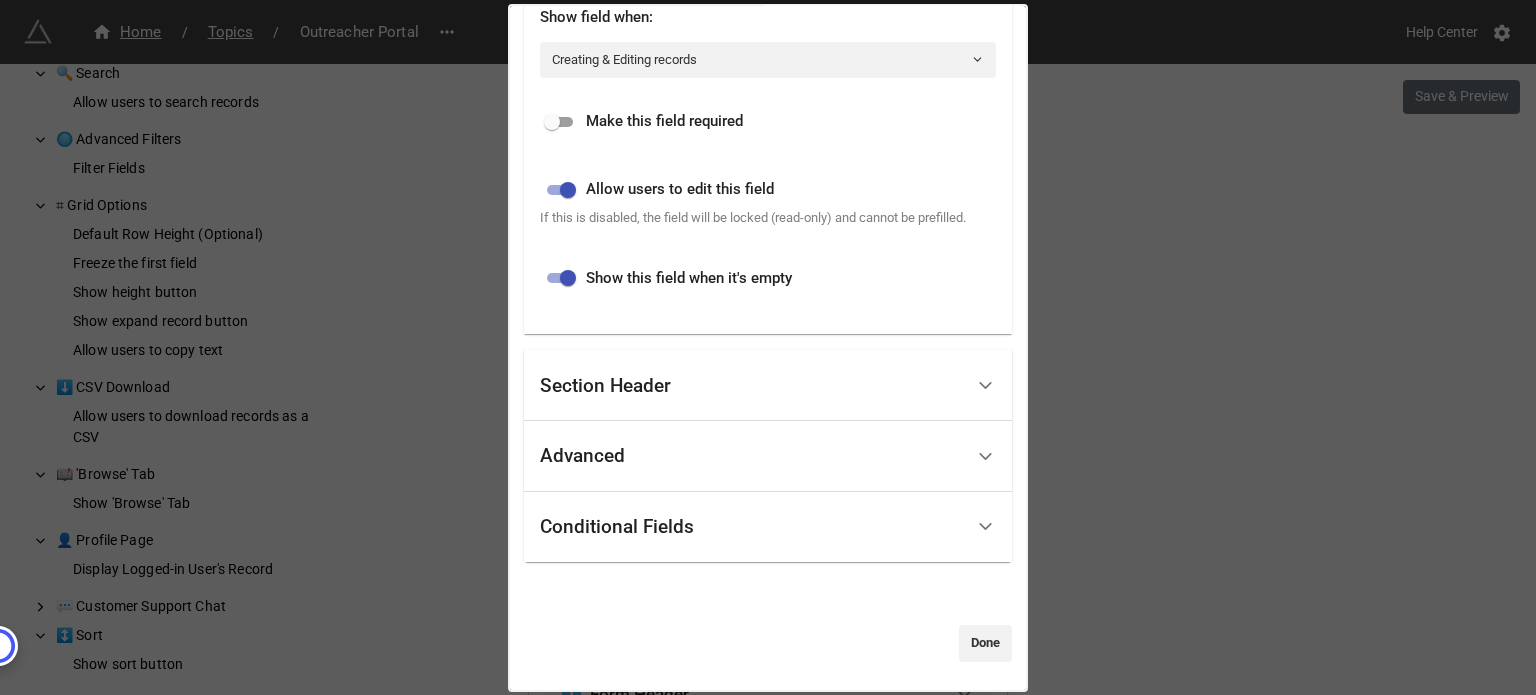 type on "Editor Status" 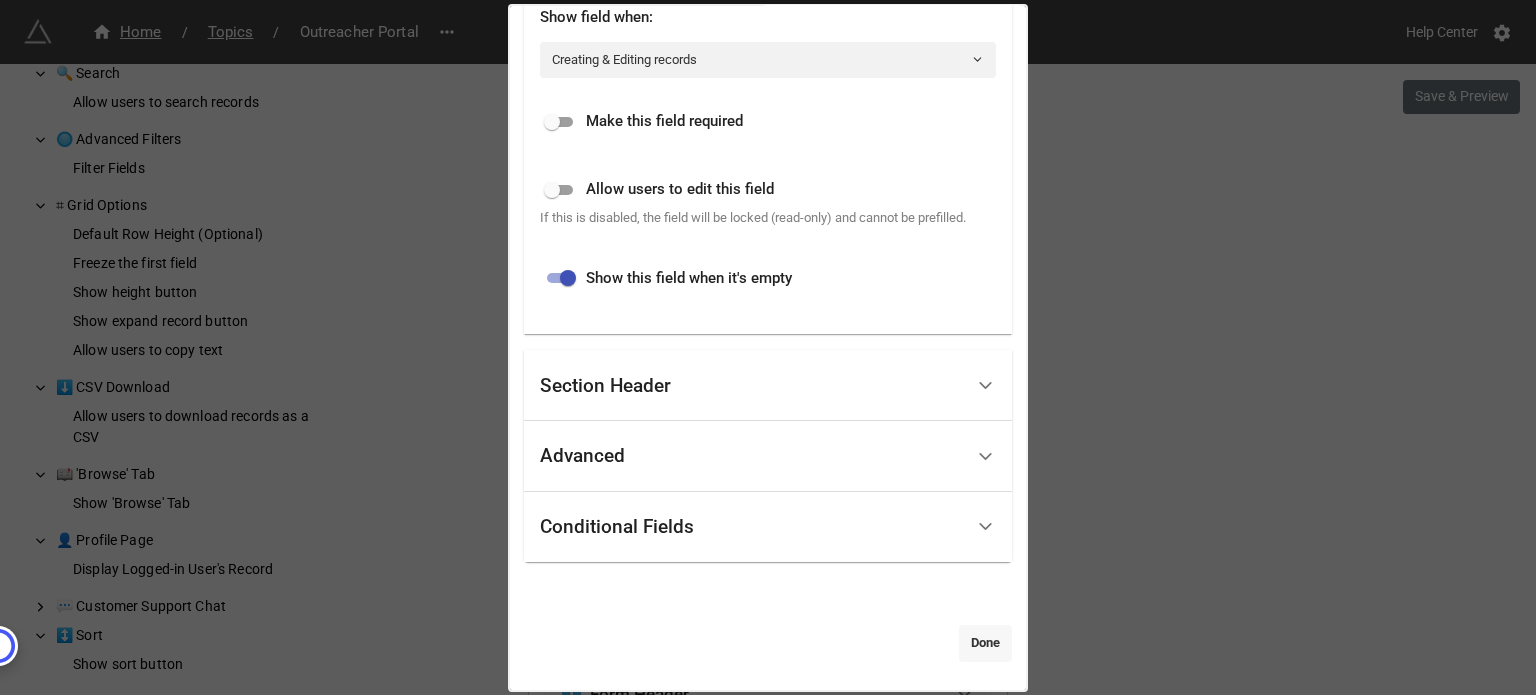 click on "Done" at bounding box center [985, 643] 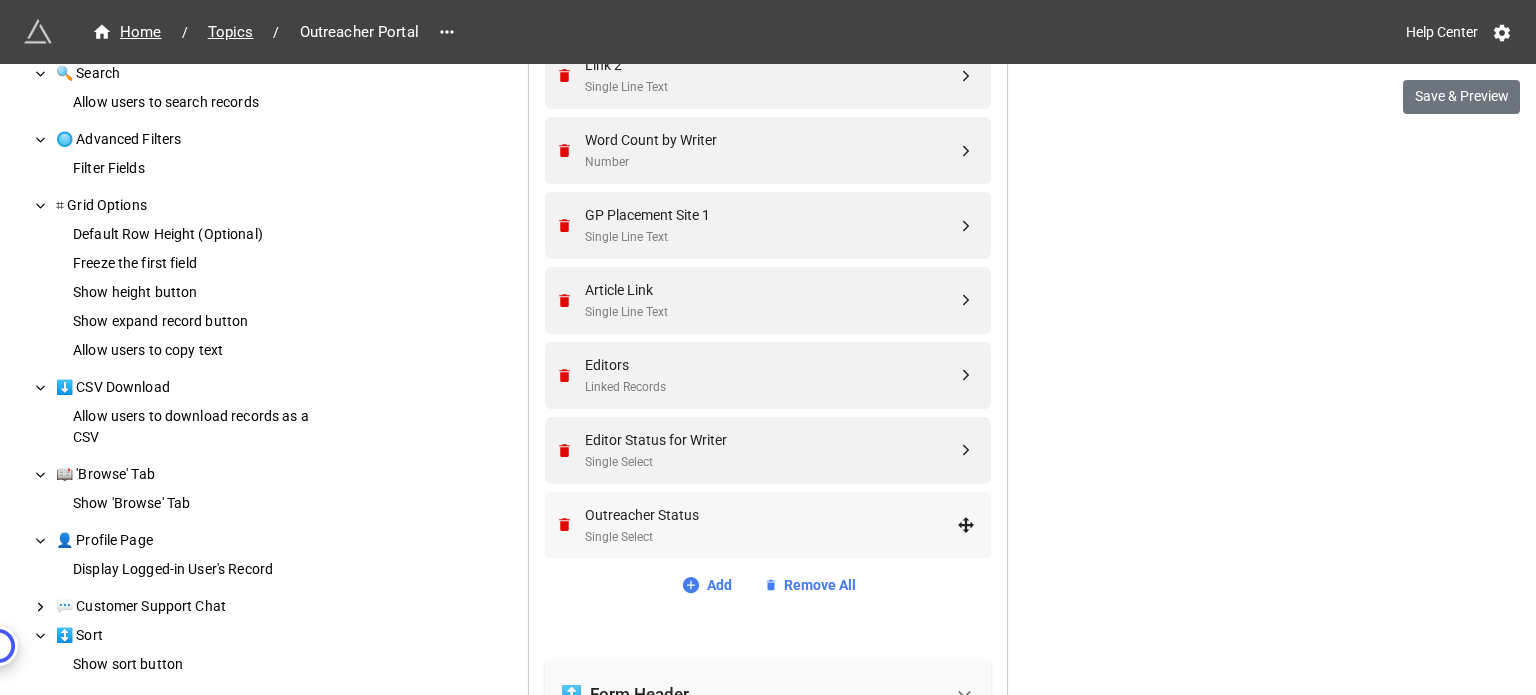 click on "Outreacher Status" at bounding box center (771, 515) 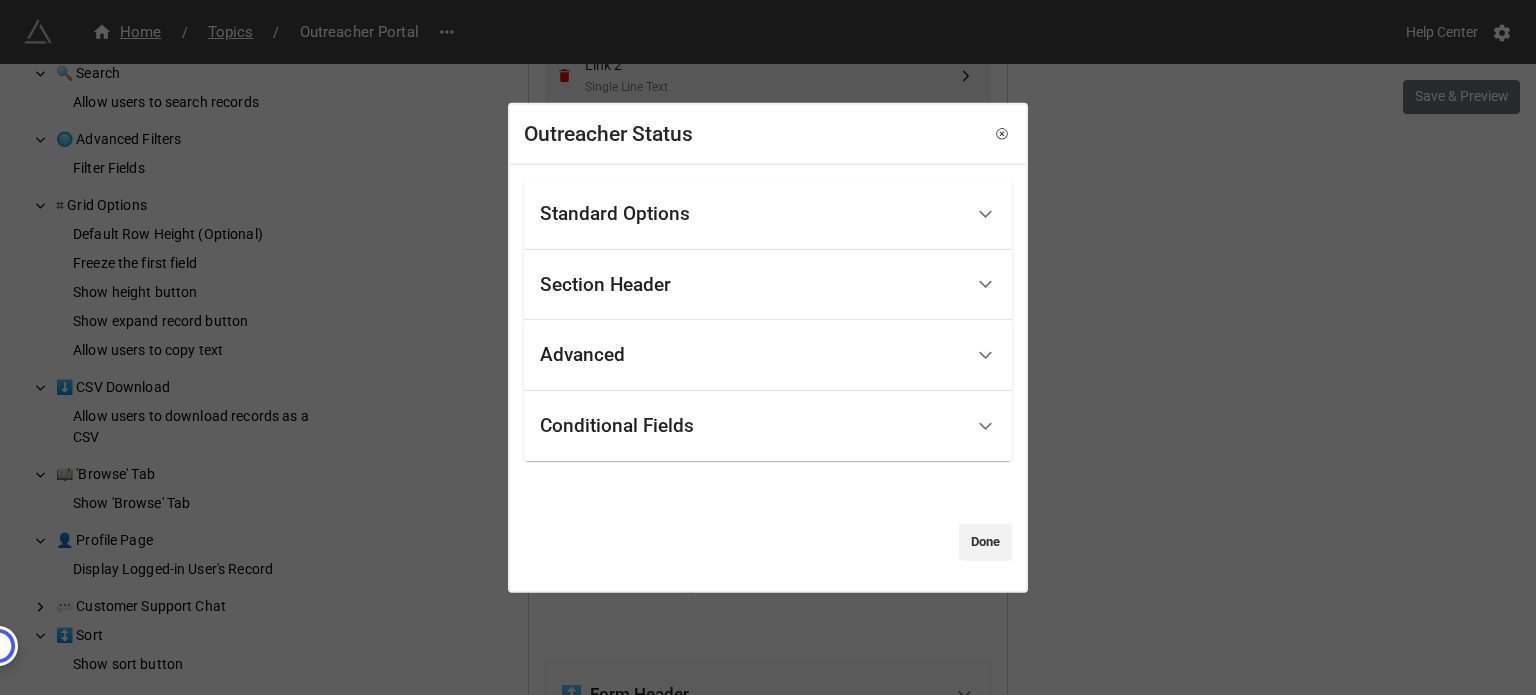 click on "Standard Options" at bounding box center [615, 214] 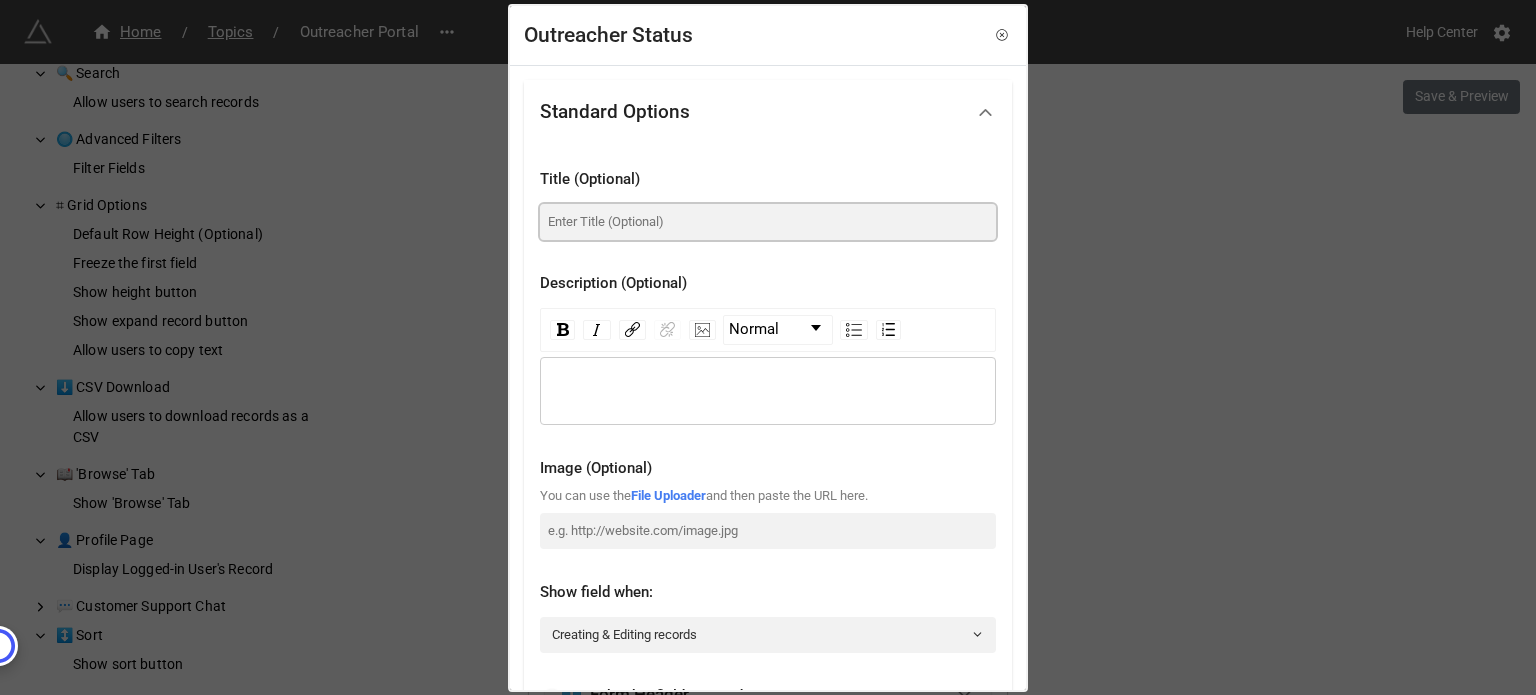 click at bounding box center (768, 222) 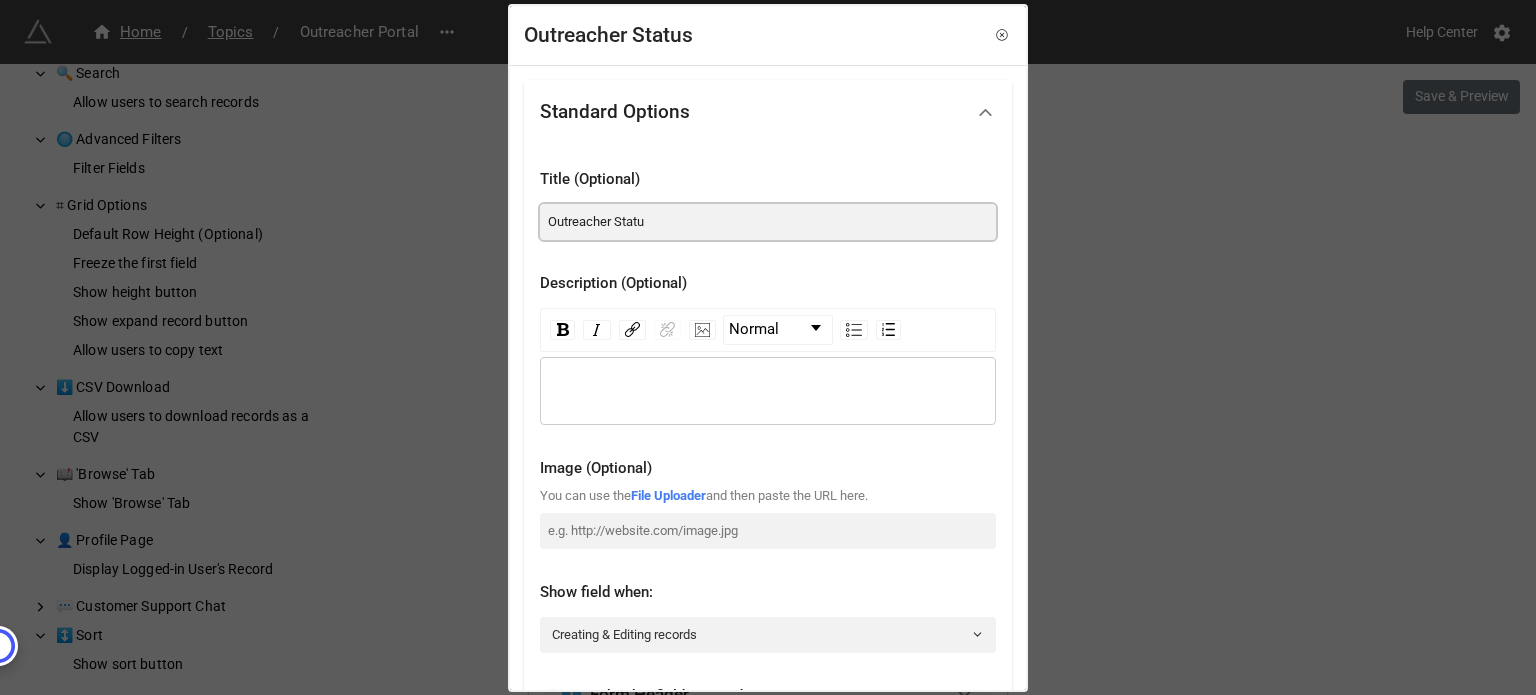 type on "Outreacher Status" 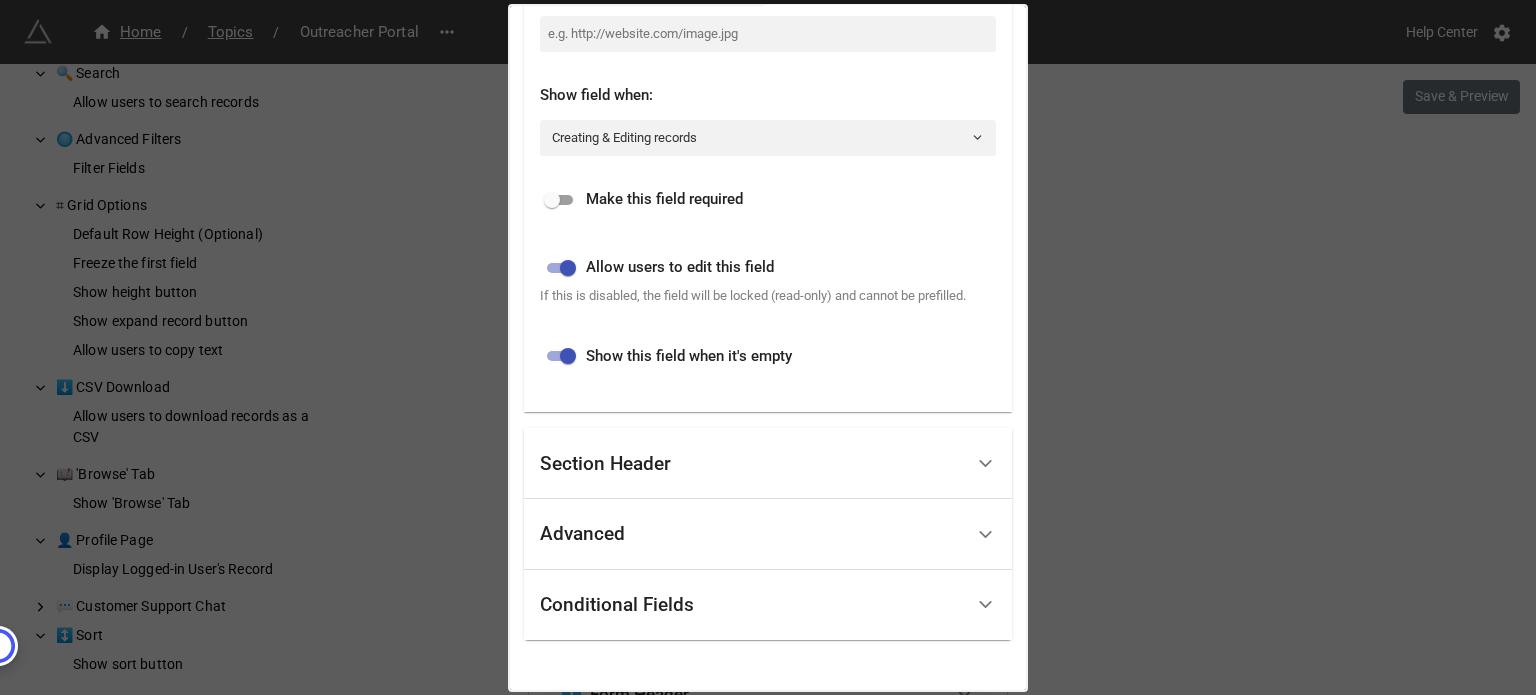 scroll, scrollTop: 575, scrollLeft: 0, axis: vertical 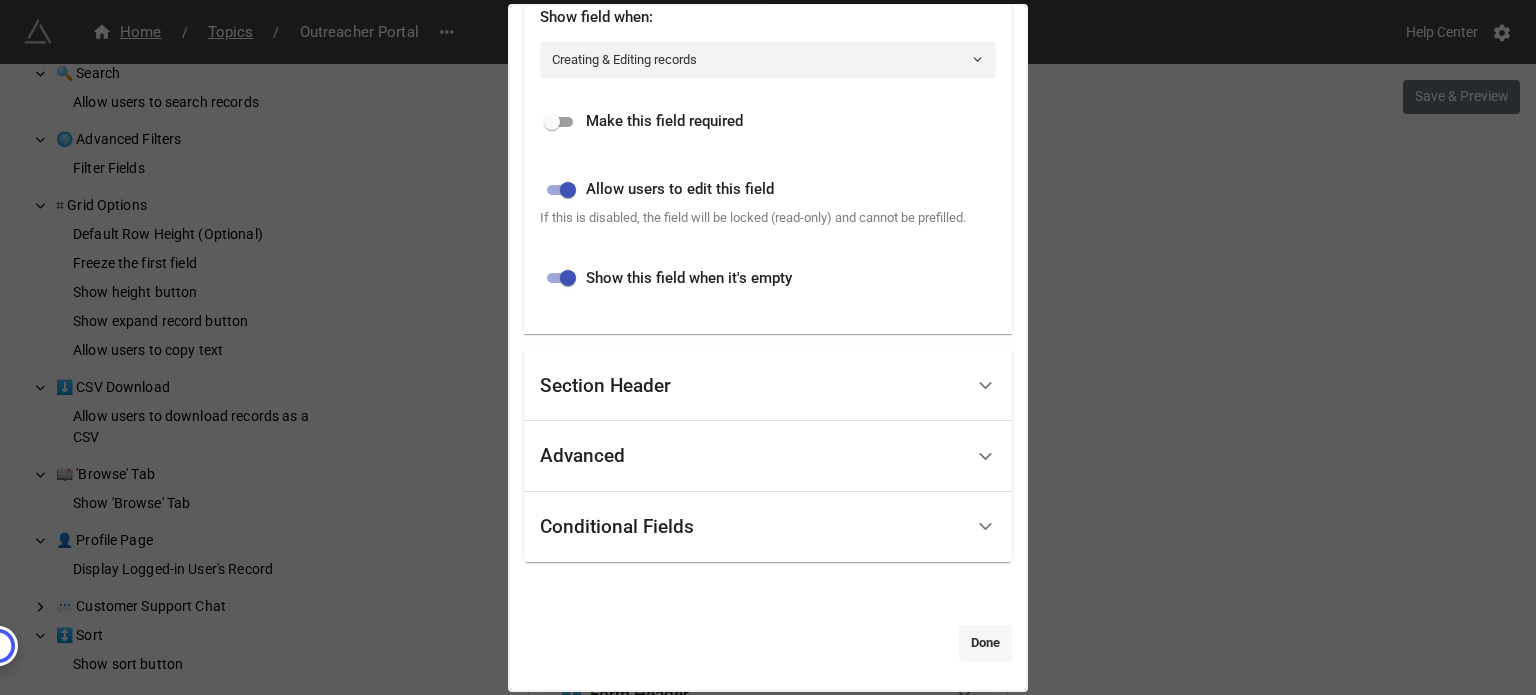 click on "Done" at bounding box center (985, 643) 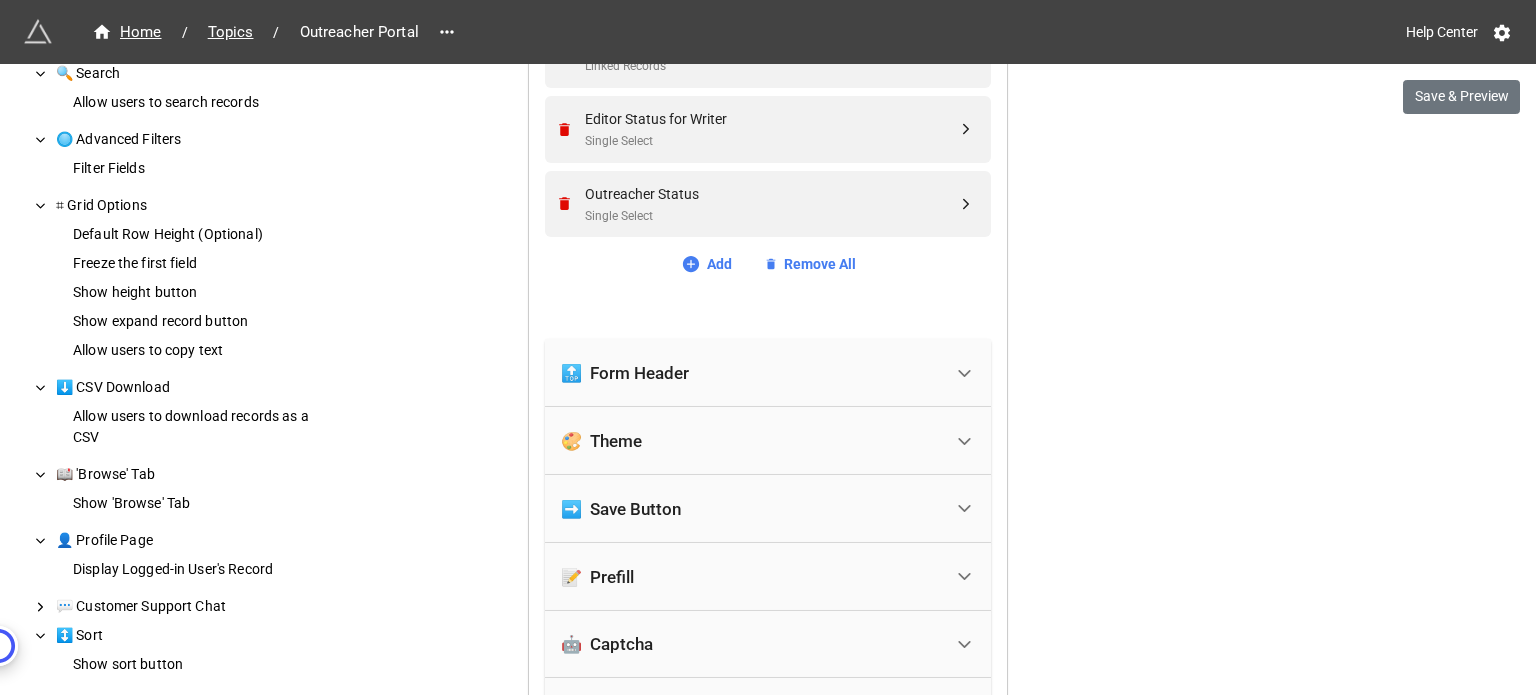 scroll, scrollTop: 1879, scrollLeft: 0, axis: vertical 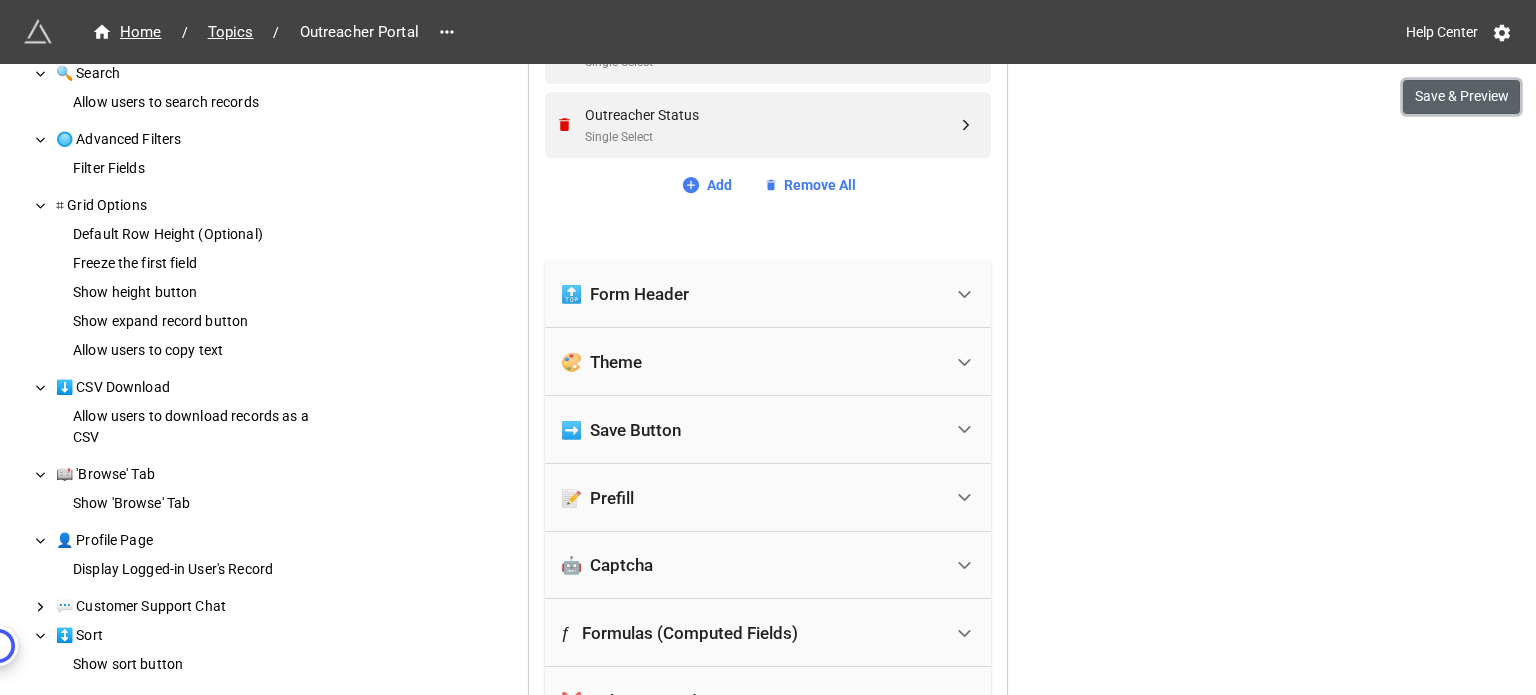 click on "Save & Preview" at bounding box center (1461, 97) 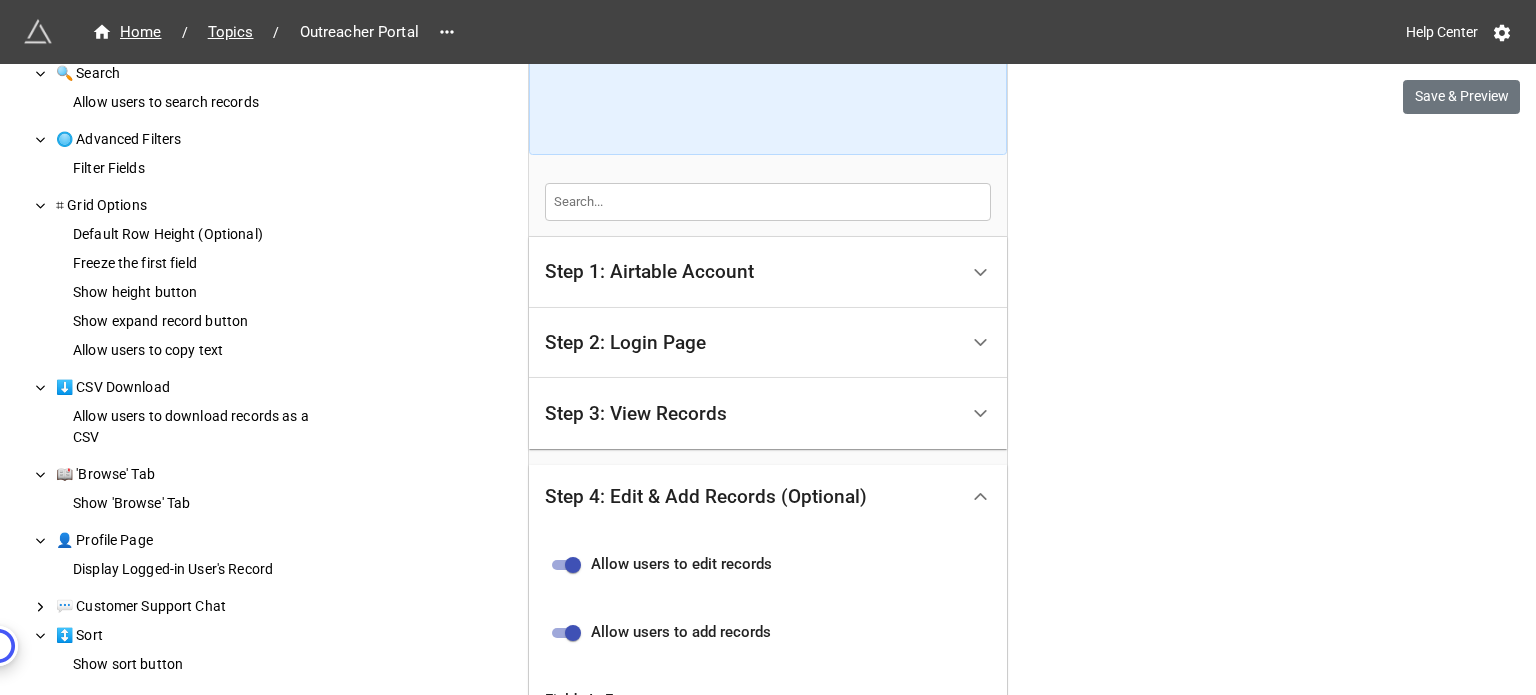 scroll, scrollTop: 400, scrollLeft: 0, axis: vertical 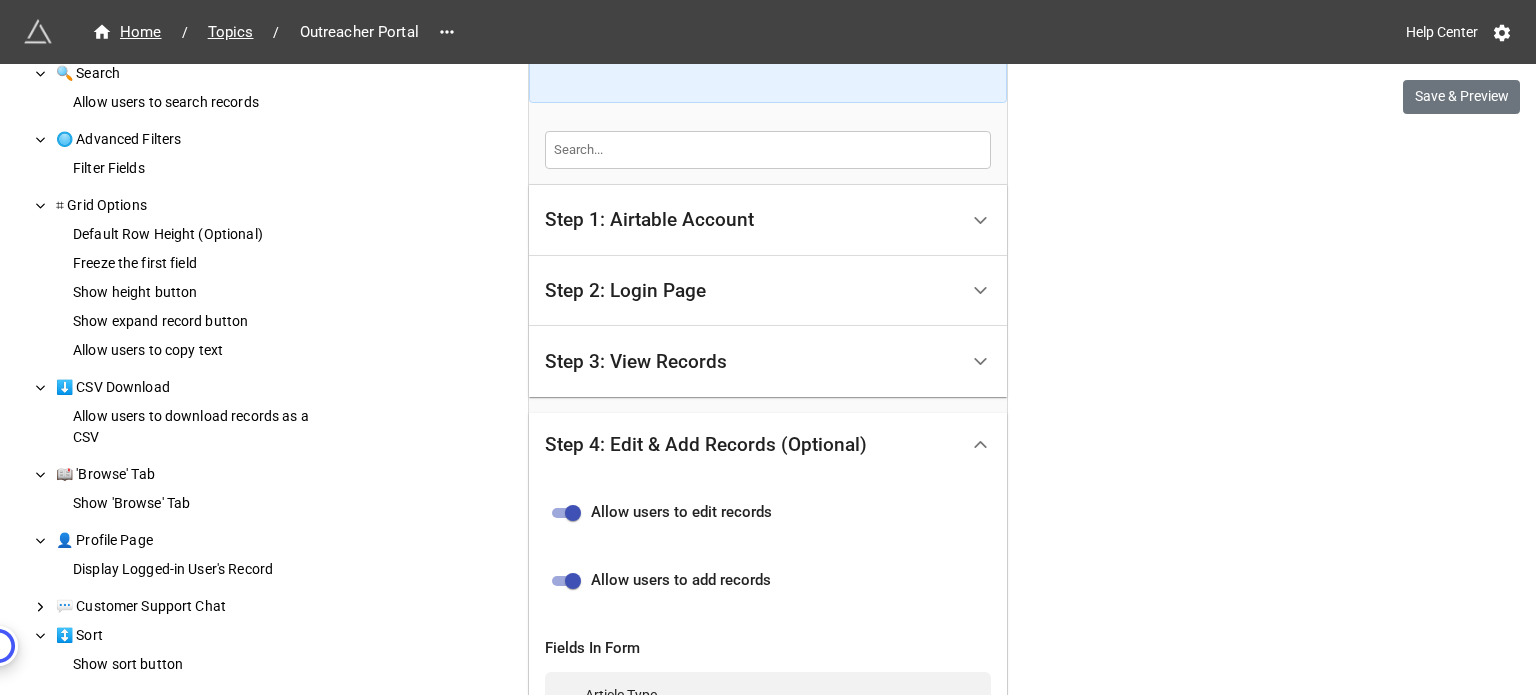 click on "Step 2: Login Page" at bounding box center (751, 291) 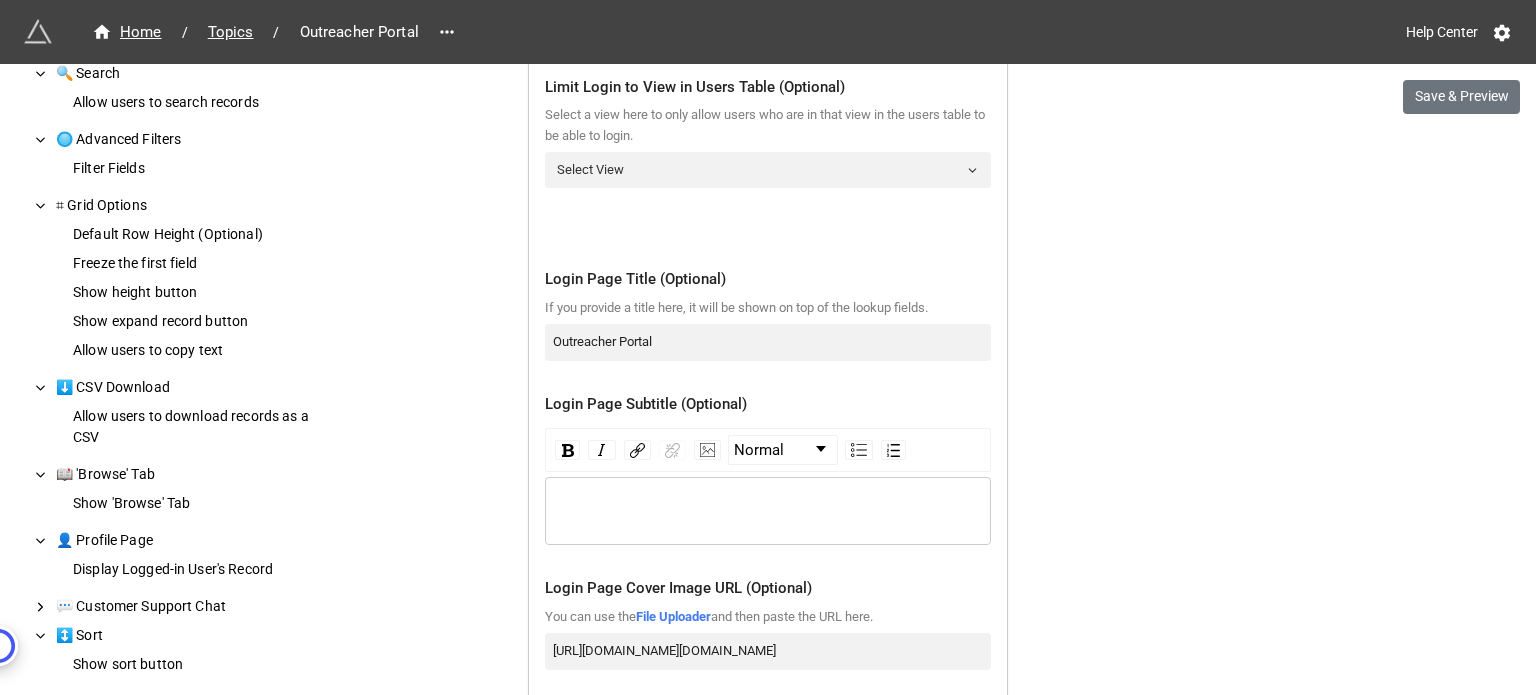 scroll, scrollTop: 1200, scrollLeft: 0, axis: vertical 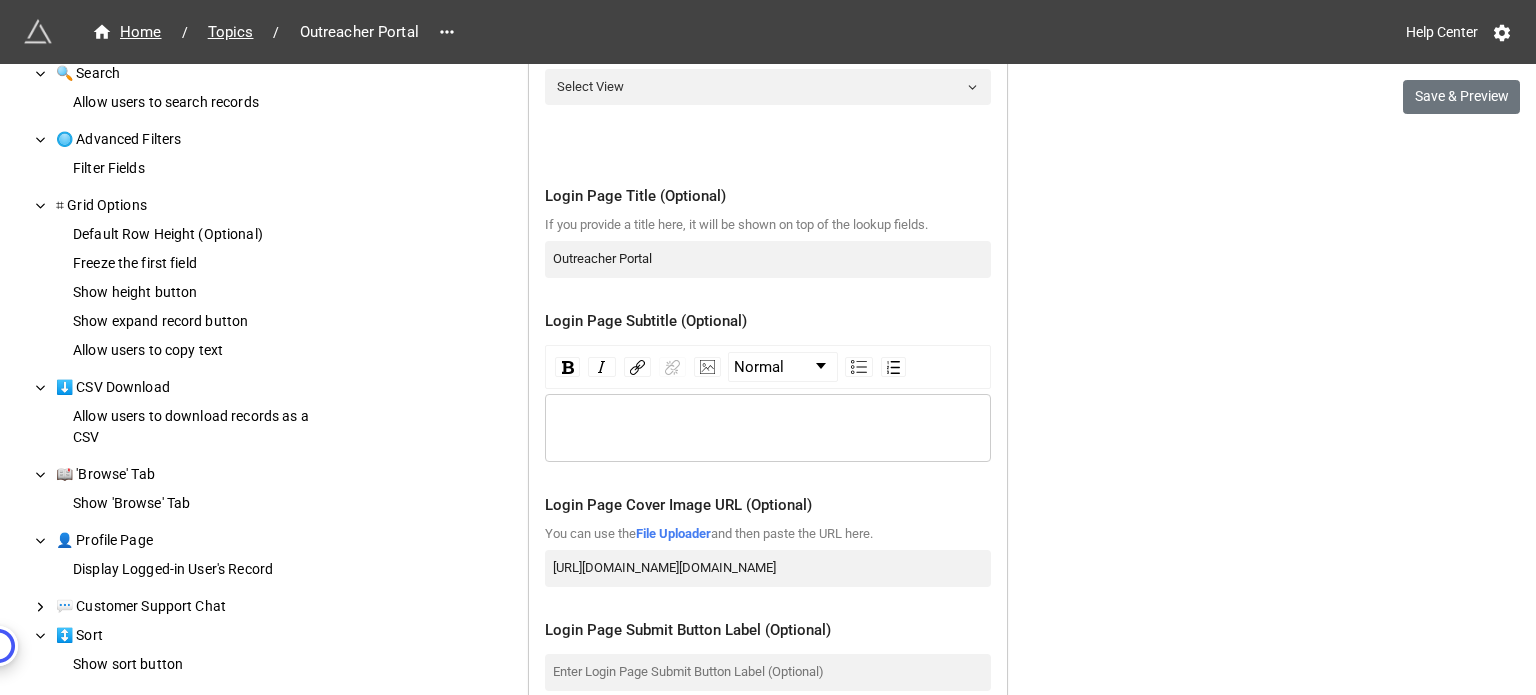 click on "Login Page Subtitle (Optional)" at bounding box center (768, 322) 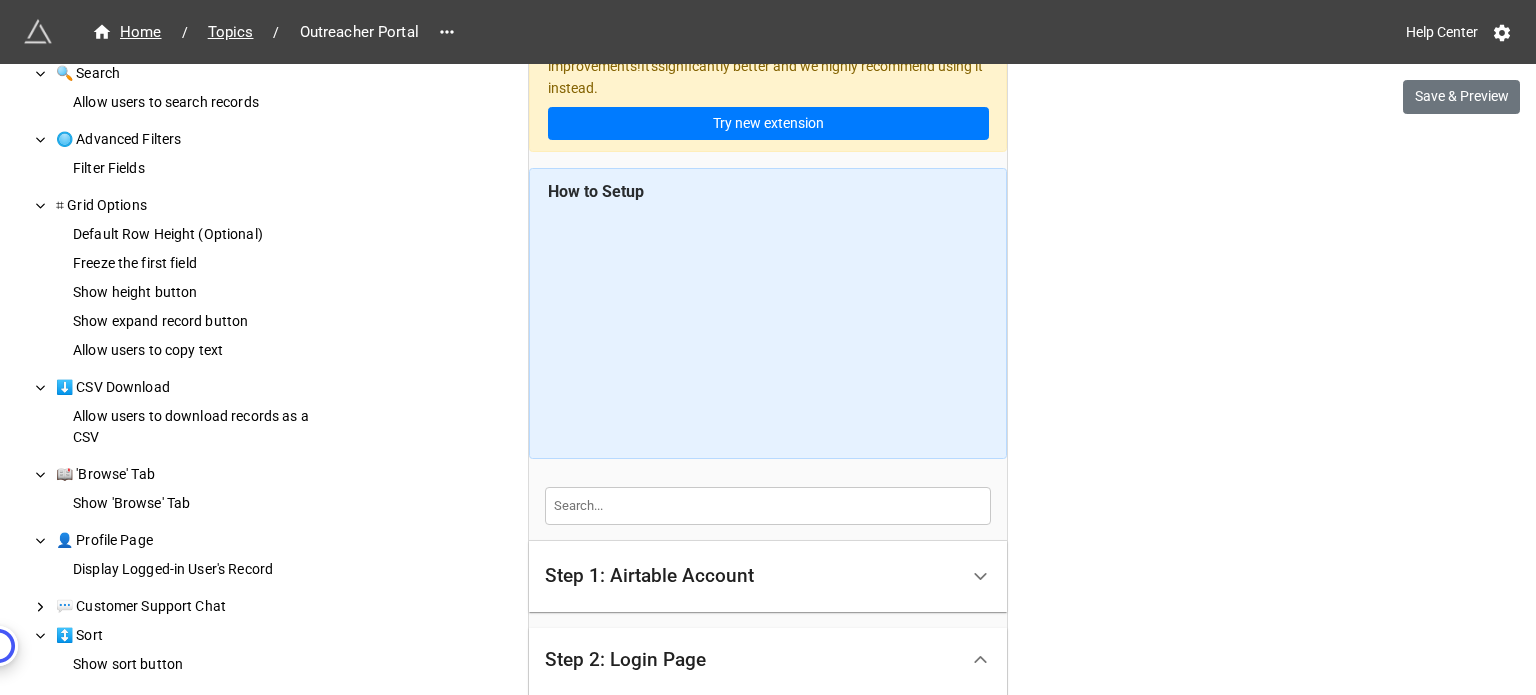 scroll, scrollTop: 0, scrollLeft: 0, axis: both 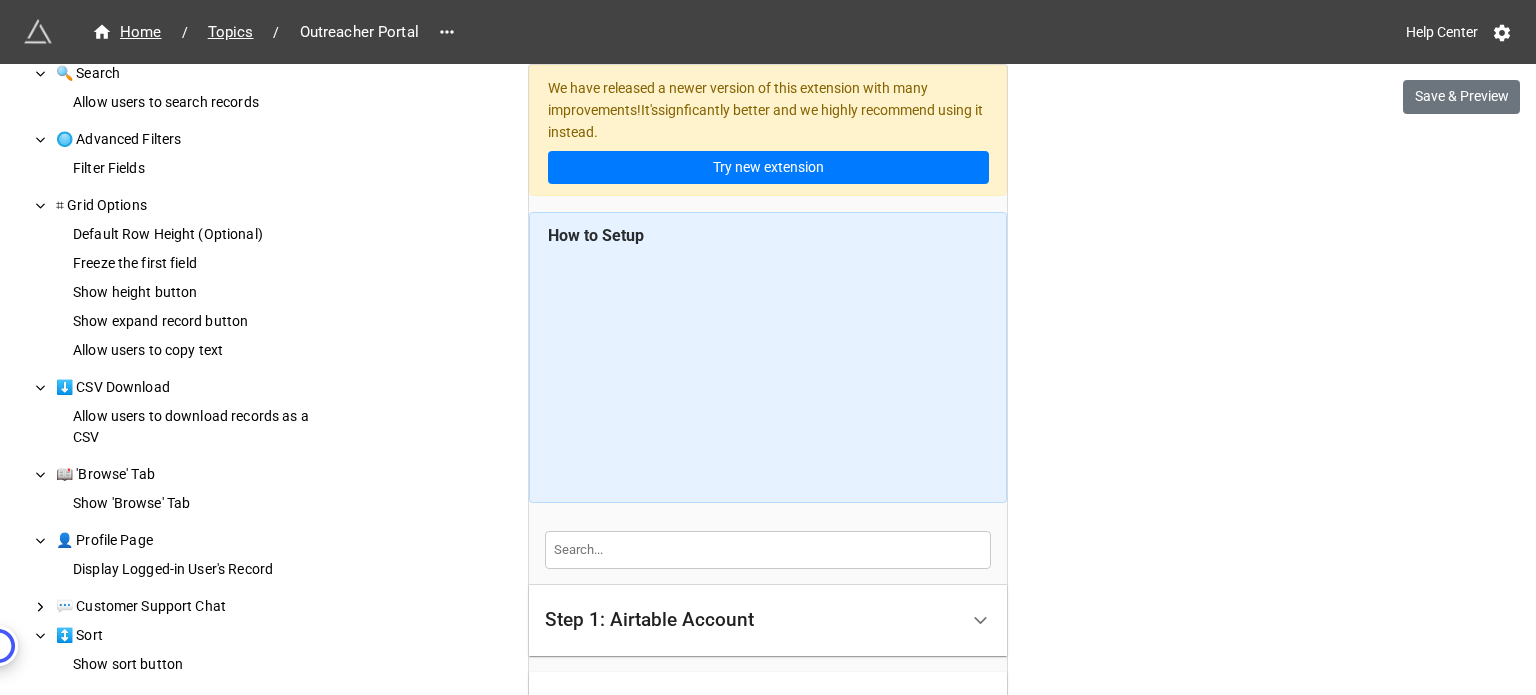 click on "We have released a newer version of this extension with many improvements!  It's  signficantly better and we highly recommend using it instead. Try new extension Home / Topics / Outreacher Portal Help Center Save & Preview How to Setup Step 1: Airtable Account Airtable User API Key Airtable Base Airtable Table Step 2: Login Page Users Linked Records Field Login Field(s) Limit Login to View in Users Table (Optional) Login Page Settings Step 3: View Records Filtering & Sorting Fields To Display 🔍  Search Allow users to search records 🔘  Advanced Filters Filter Fields  ⌗   Grid Options Default Row Height (Optional) Freeze the first field Show height button Show expand record button Allow users to copy text ⬇️  CSV Download Allow users to download records as a CSV 📖  'Browse' Tab Show 'Browse' Tab 👤  Profile Page Display Logged-in User's Record 💬  Customer Support Chat  ↕️   Sort Show sort button Step 4: Edit & Add Records (Optional) Allow users to edit records Allow users to add records" at bounding box center (768, 1435) 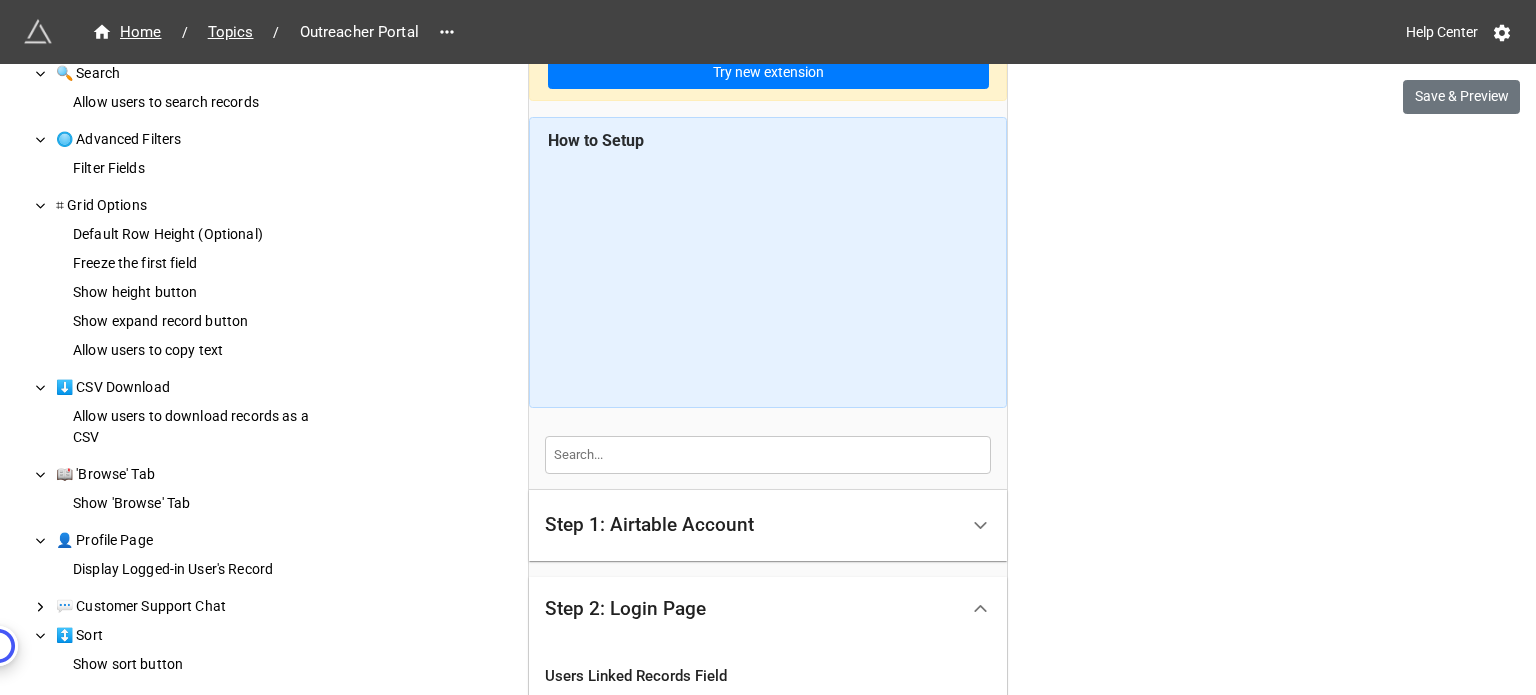 scroll, scrollTop: 200, scrollLeft: 0, axis: vertical 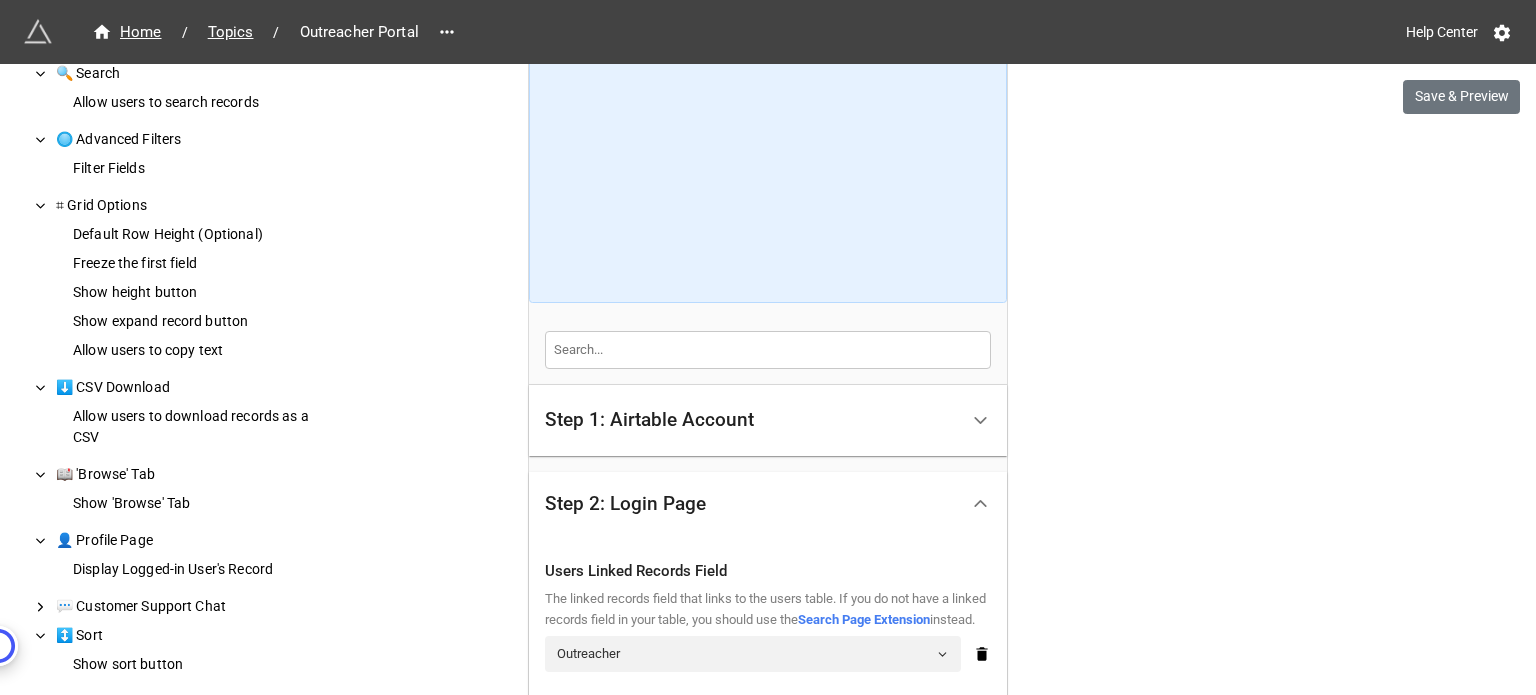 click on "We have released a newer version of this extension with many improvements!  It's  signficantly better and we highly recommend using it instead. Try new extension Home / Topics / Outreacher Portal Help Center Save & Preview How to Setup Step 1: Airtable Account Airtable User API Key Airtable Base Airtable Table Step 2: Login Page Users Linked Records Field Login Field(s) Limit Login to View in Users Table (Optional) Login Page Settings Step 3: View Records Filtering & Sorting Fields To Display 🔍  Search Allow users to search records 🔘  Advanced Filters Filter Fields  ⌗   Grid Options Default Row Height (Optional) Freeze the first field Show height button Show expand record button Allow users to copy text ⬇️  CSV Download Allow users to download records as a CSV 📖  'Browse' Tab Show 'Browse' Tab 👤  Profile Page Display Logged-in User's Record 💬  Customer Support Chat  ↕️   Sort Show sort button Step 4: Edit & Add Records (Optional) Allow users to edit records Allow users to add records" at bounding box center (768, 1235) 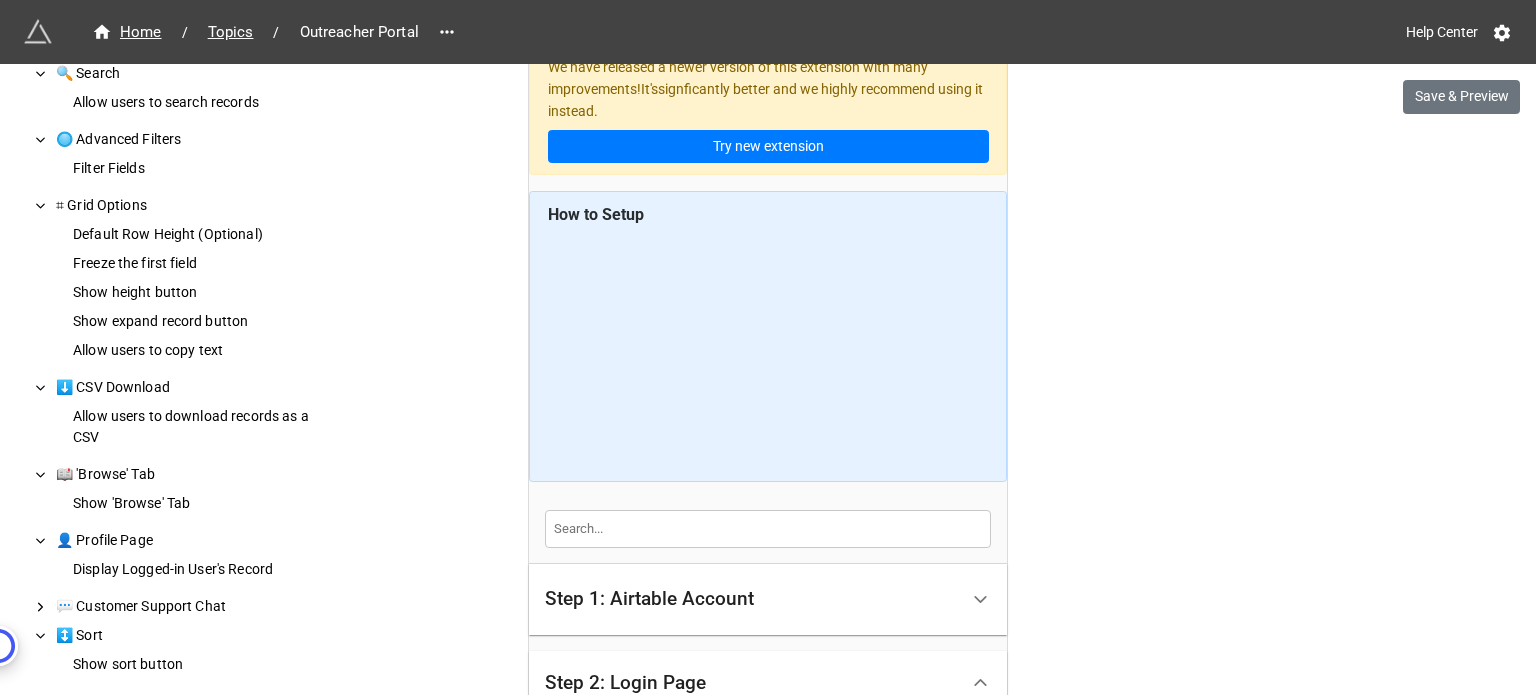scroll, scrollTop: 0, scrollLeft: 0, axis: both 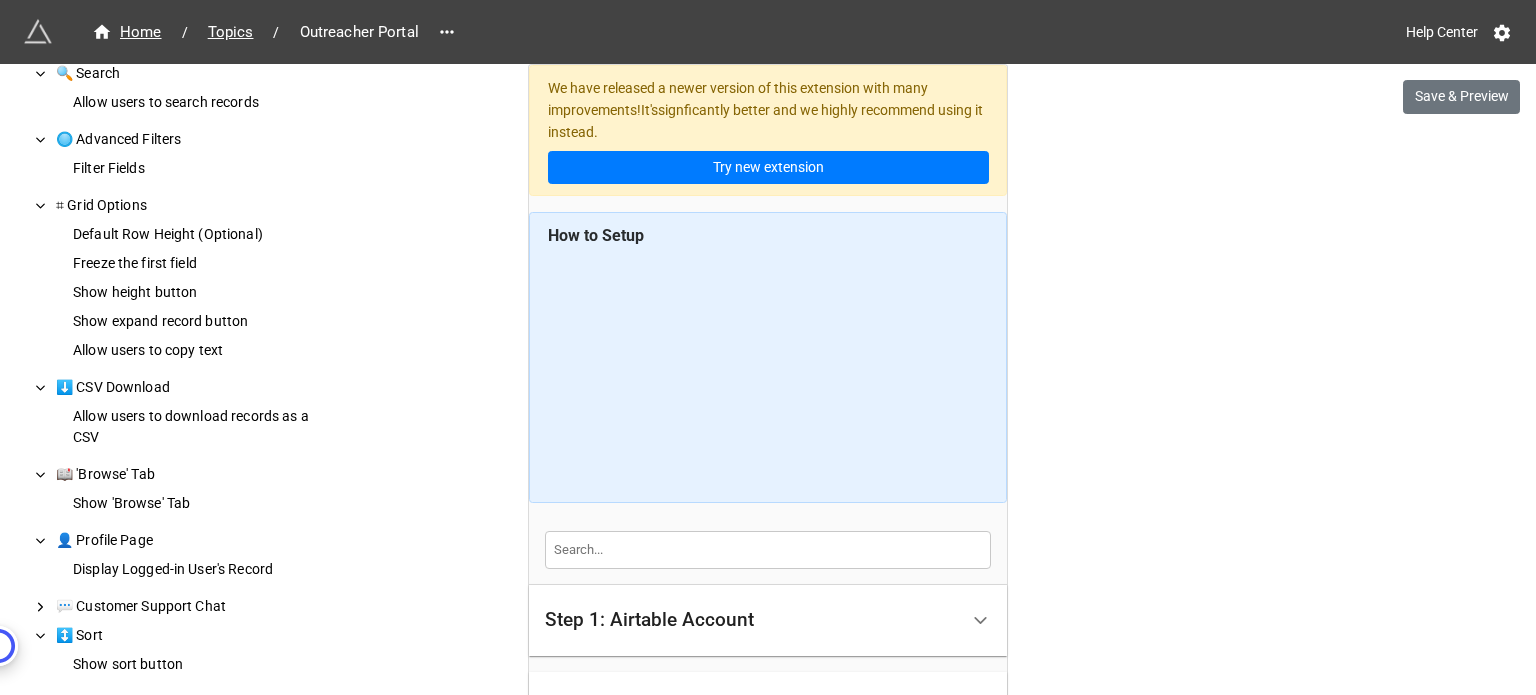 click on "We have released a newer version of this extension with many improvements!  It's  signficantly better and we highly recommend using it instead. Try new extension Home / Topics / Outreacher Portal Help Center Save & Preview How to Setup Step 1: Airtable Account Airtable User API Key Airtable Base Airtable Table Step 2: Login Page Users Linked Records Field Login Field(s) Limit Login to View in Users Table (Optional) Login Page Settings Step 3: View Records Filtering & Sorting Fields To Display 🔍  Search Allow users to search records 🔘  Advanced Filters Filter Fields  ⌗   Grid Options Default Row Height (Optional) Freeze the first field Show height button Show expand record button Allow users to copy text ⬇️  CSV Download Allow users to download records as a CSV 📖  'Browse' Tab Show 'Browse' Tab 👤  Profile Page Display Logged-in User's Record 💬  Customer Support Chat  ↕️   Sort Show sort button Step 4: Edit & Add Records (Optional) Allow users to edit records Allow users to add records" at bounding box center [768, 1435] 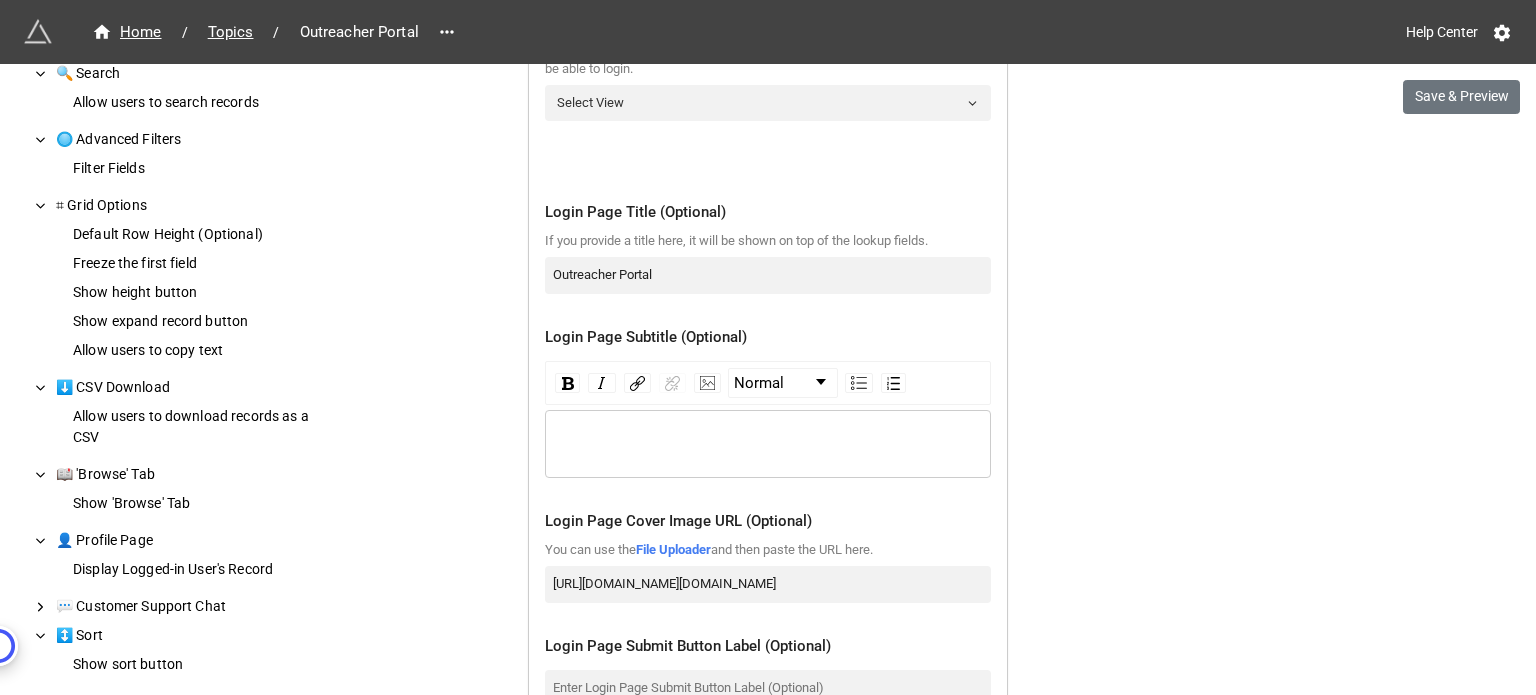 scroll, scrollTop: 1300, scrollLeft: 0, axis: vertical 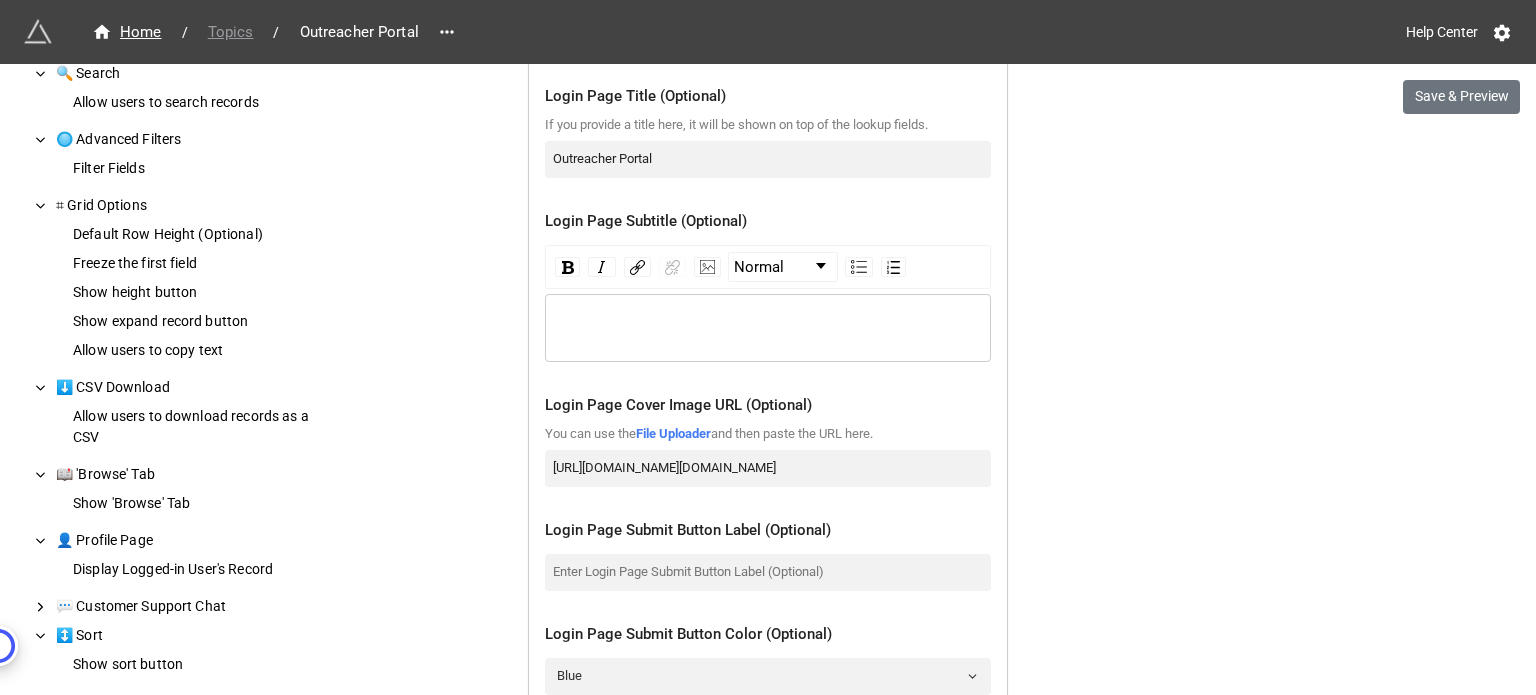 click on "Topics" at bounding box center [231, 32] 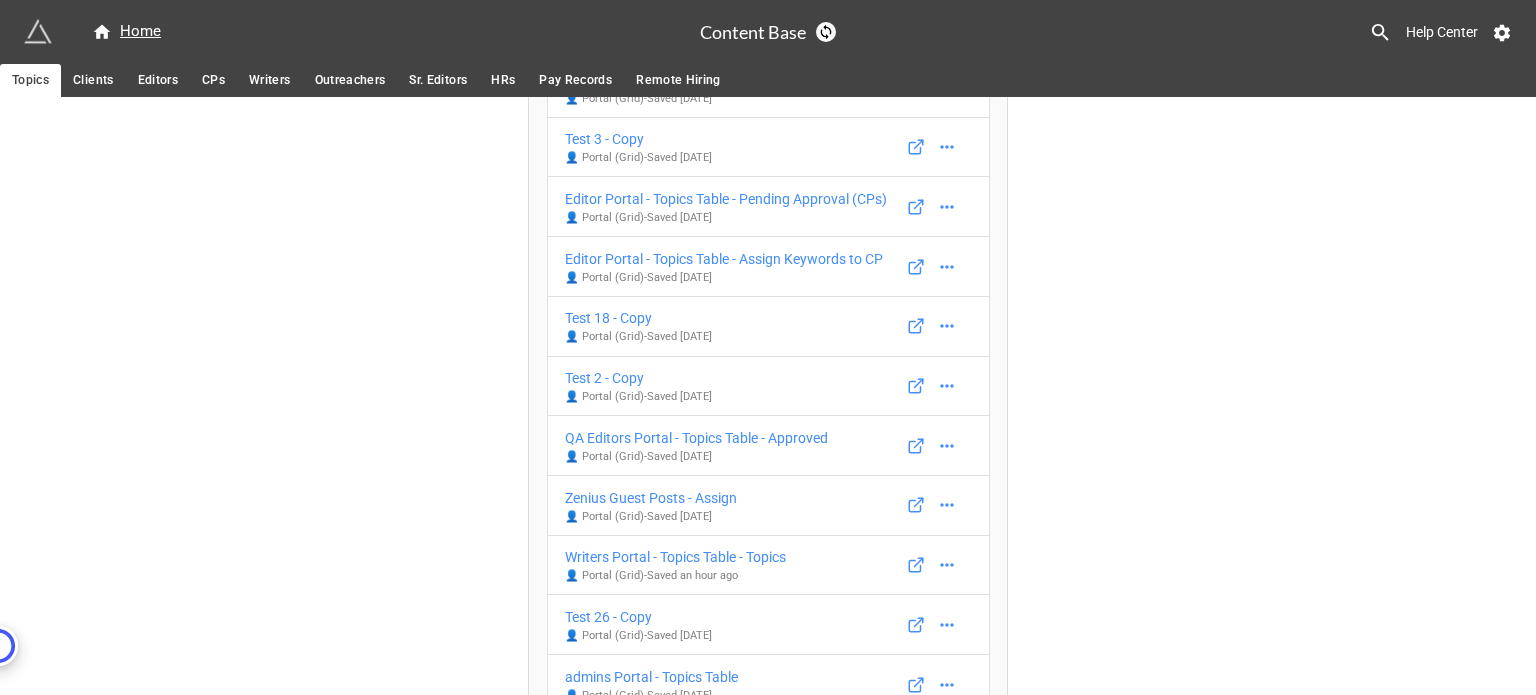 scroll, scrollTop: 1479, scrollLeft: 0, axis: vertical 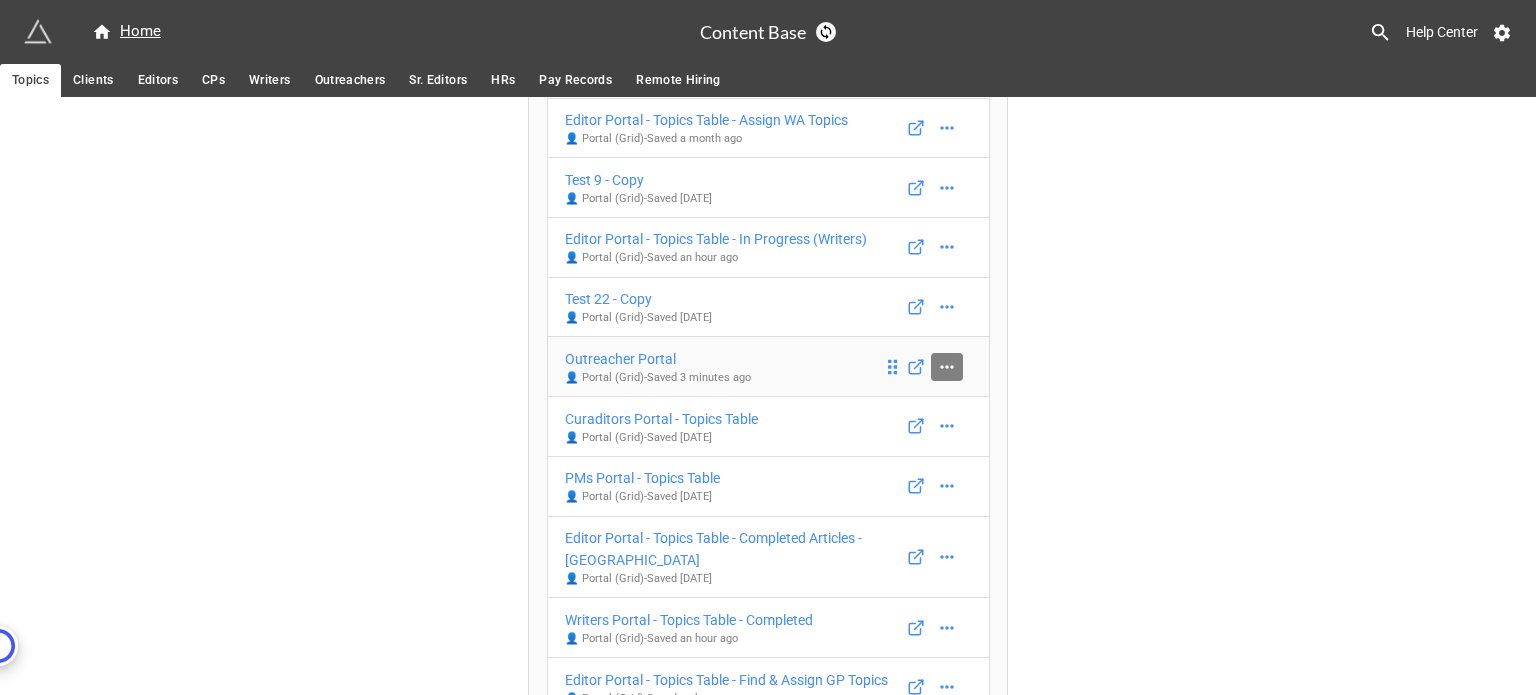 click 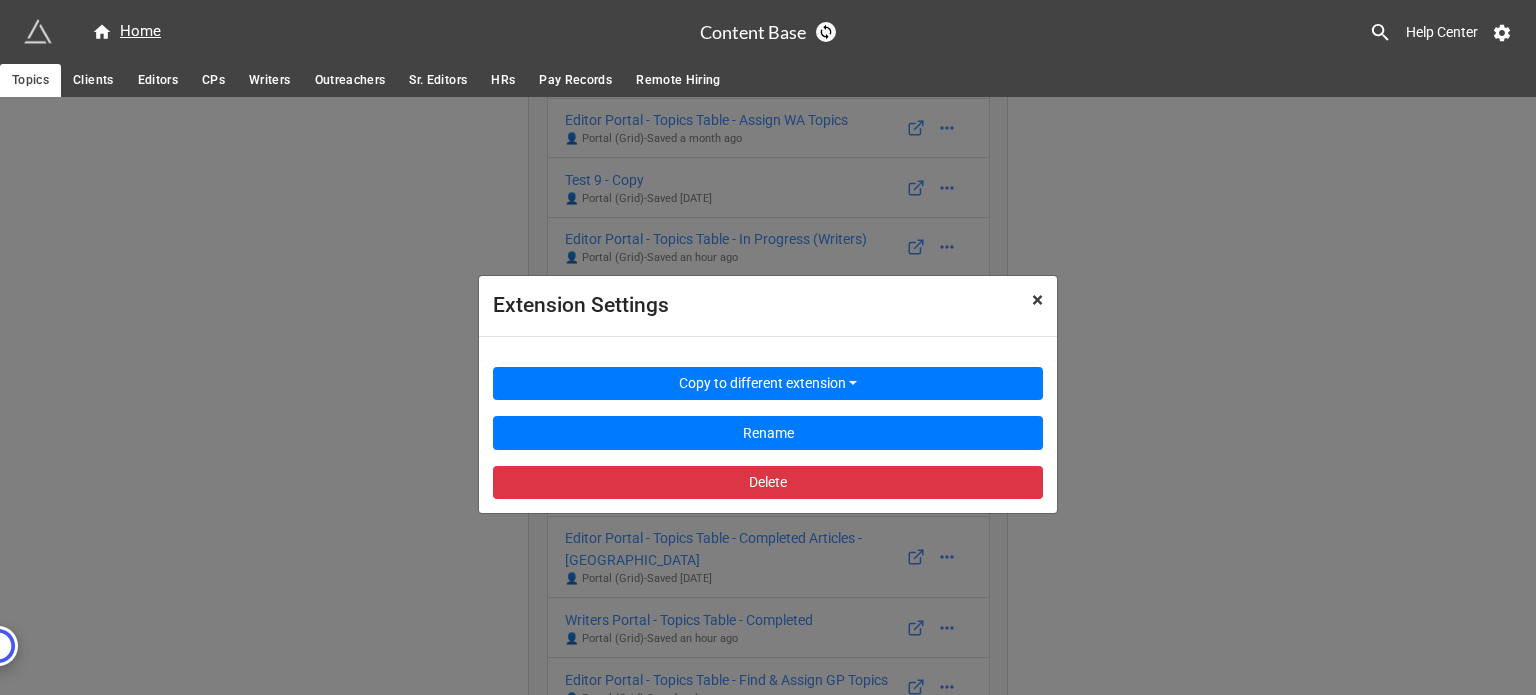 click on "×" at bounding box center [1037, 300] 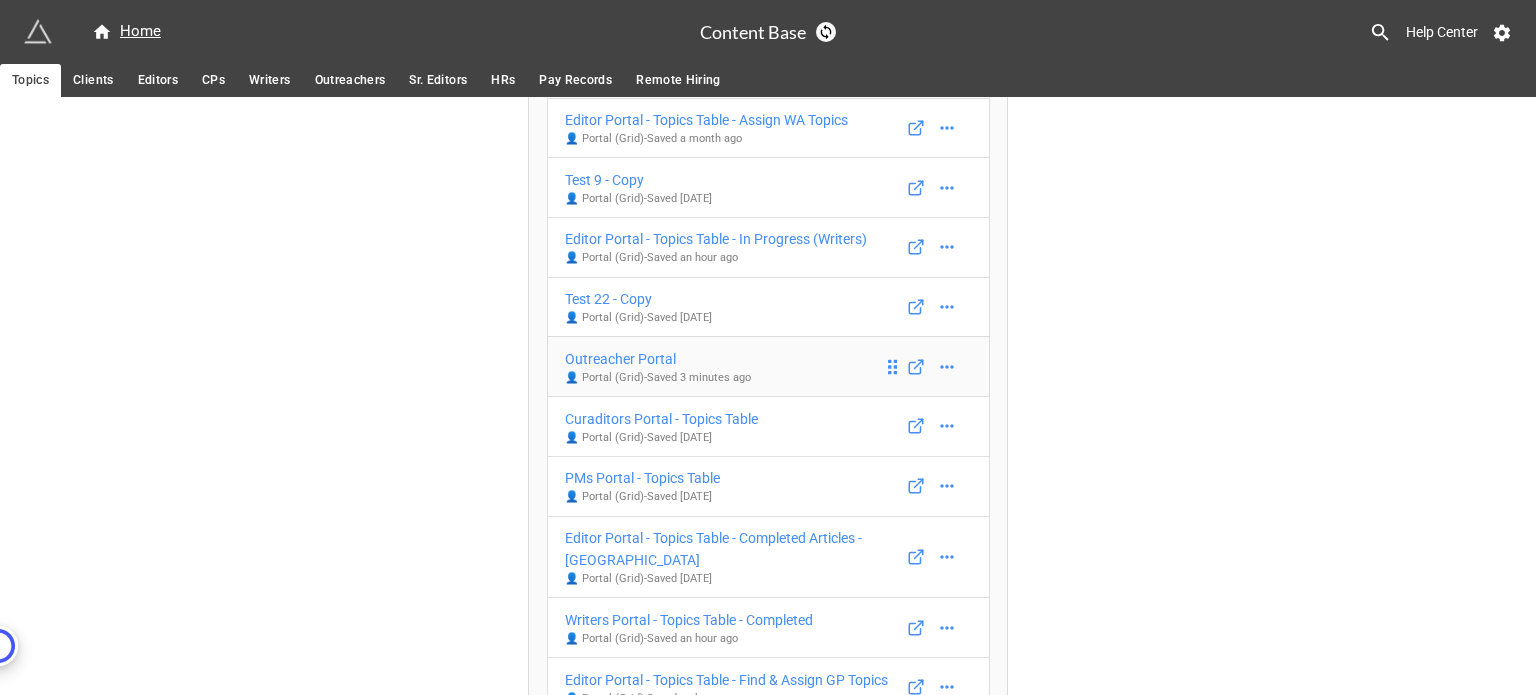 click on "Outreacher Portal" at bounding box center [658, 359] 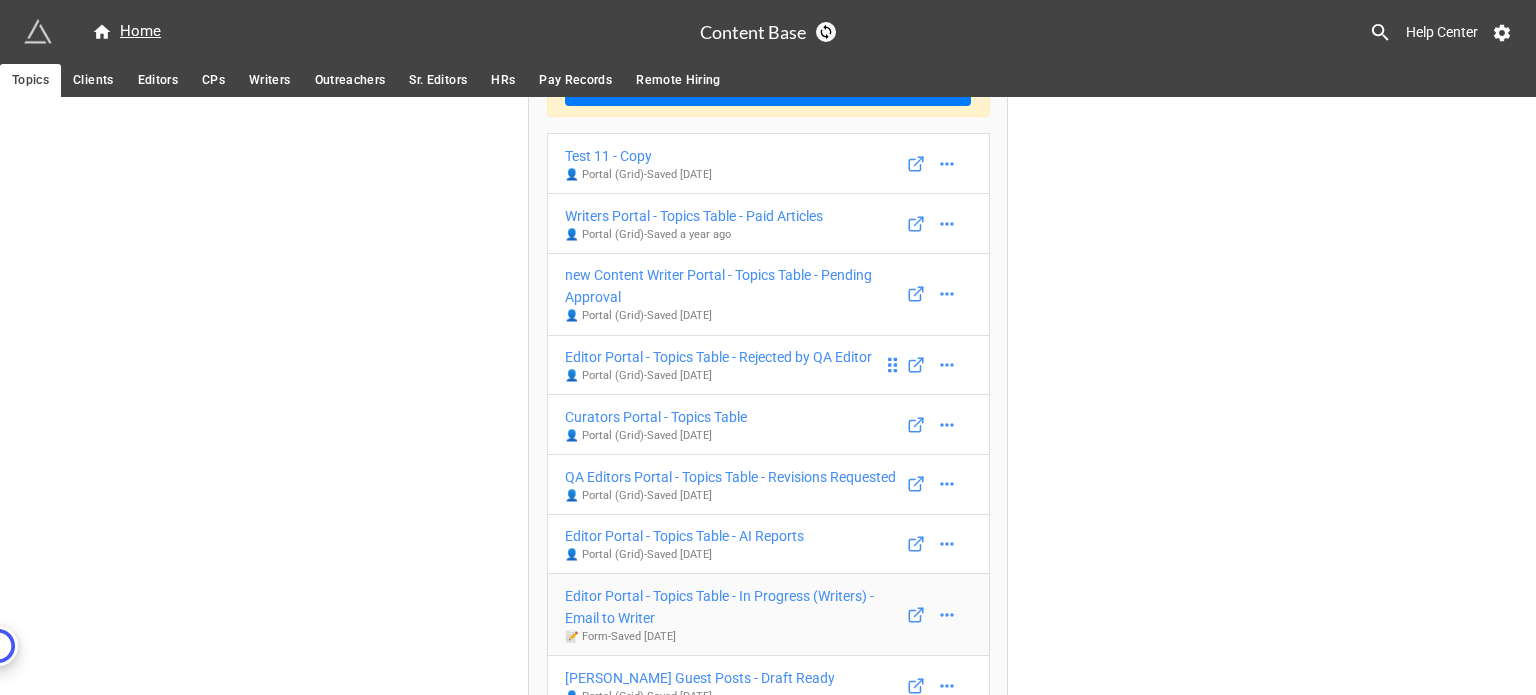 scroll, scrollTop: 0, scrollLeft: 0, axis: both 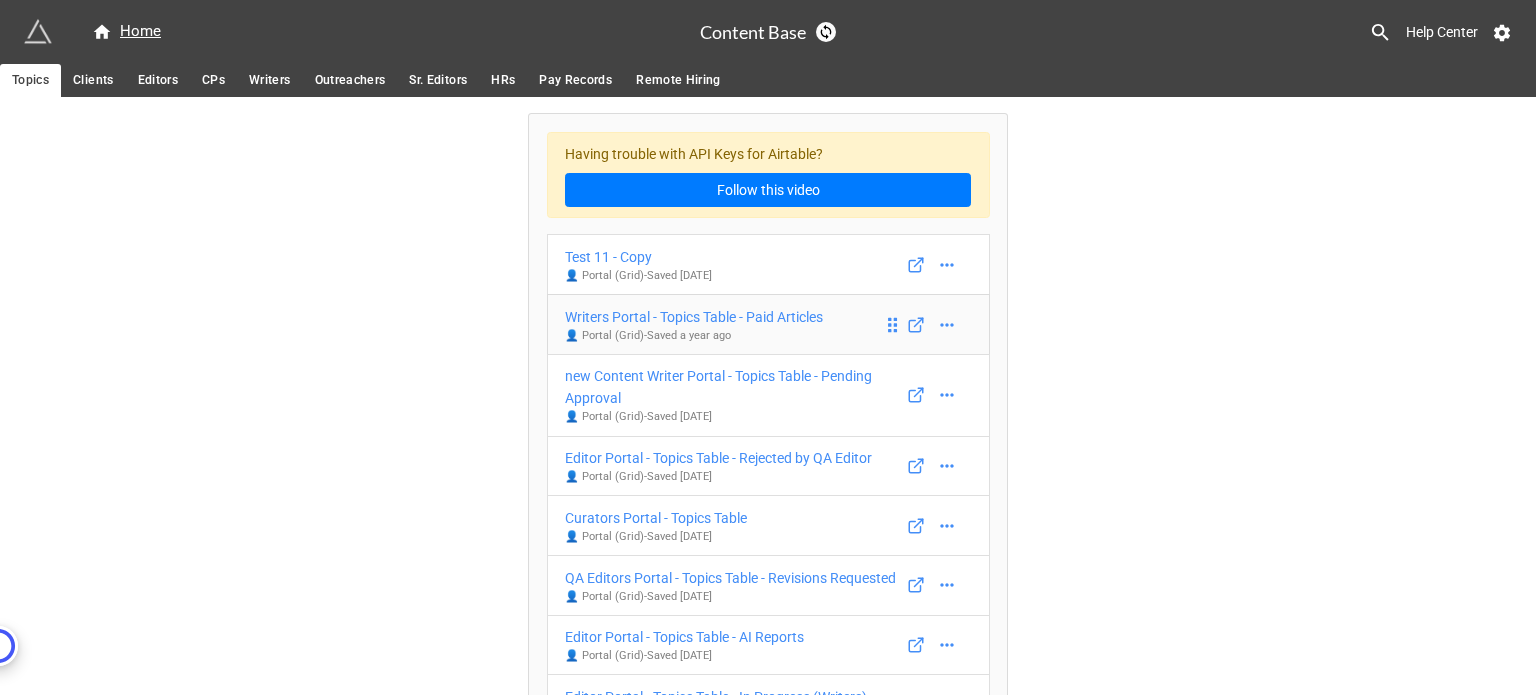 click on "Writers Portal - Topics Table - Paid Articles" at bounding box center [694, 317] 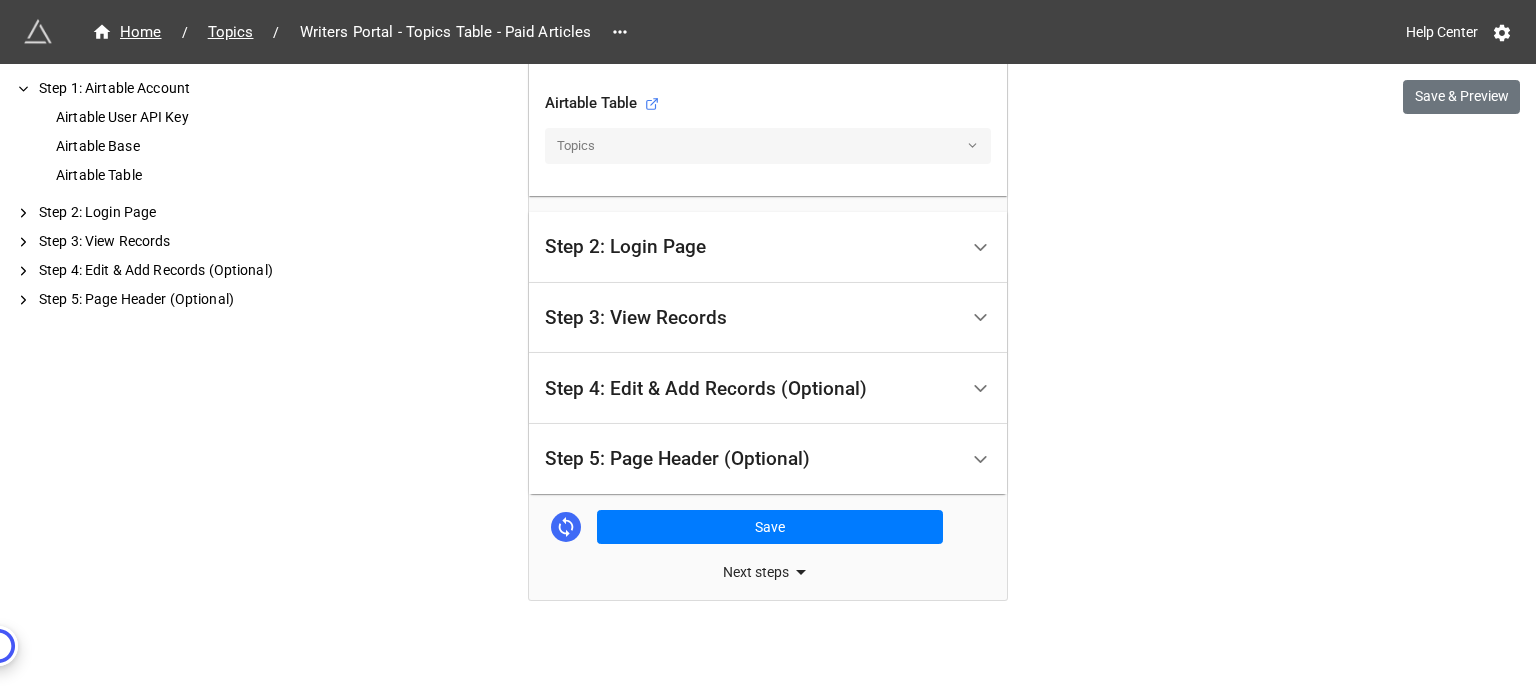 click on "Step 5: Page Header (Optional)" at bounding box center (768, 459) 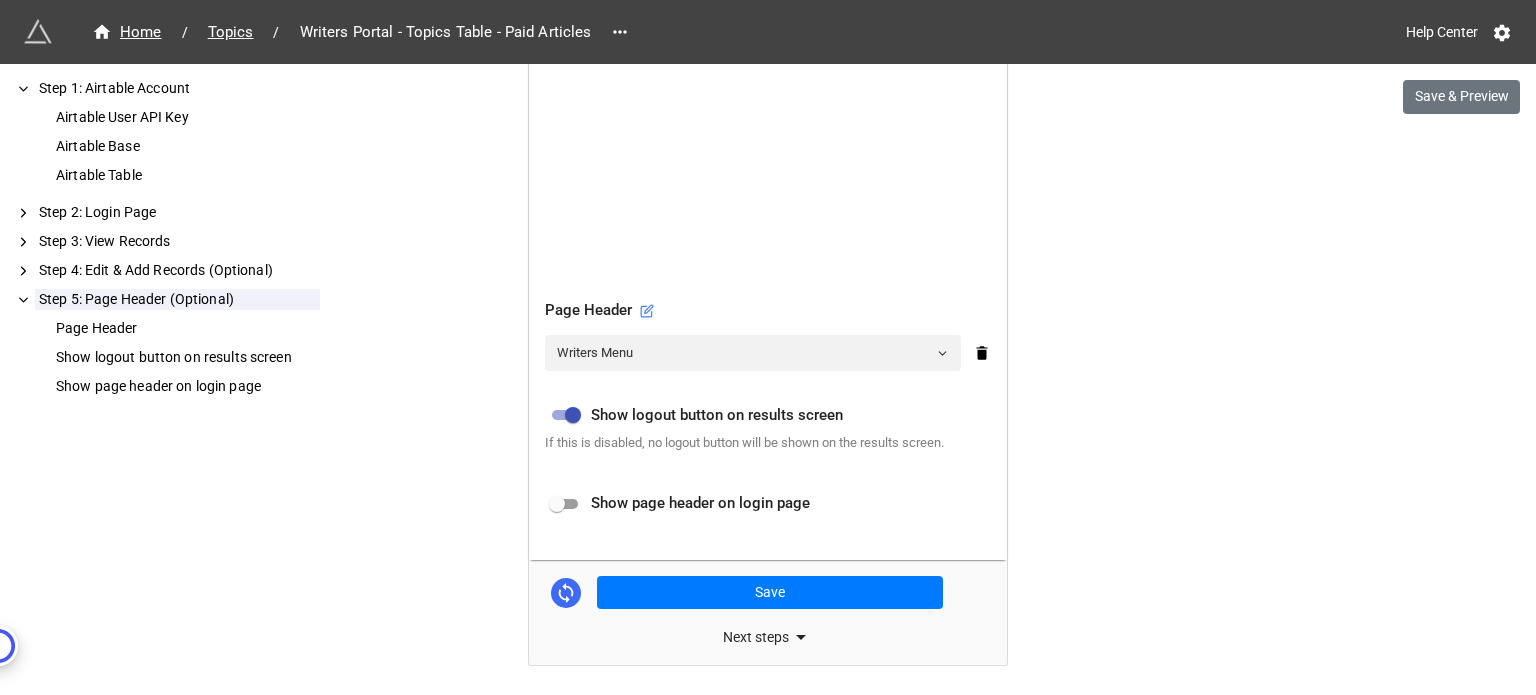 scroll, scrollTop: 1008, scrollLeft: 0, axis: vertical 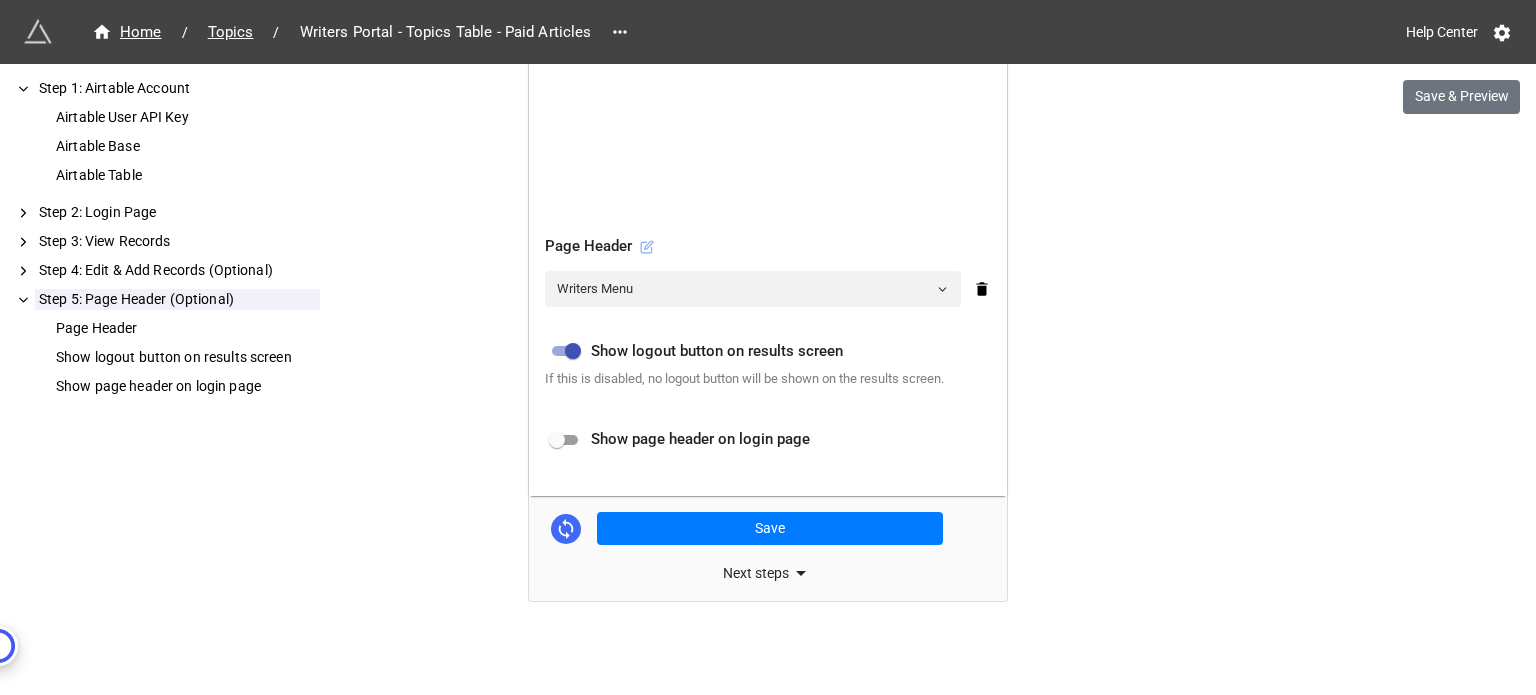 click 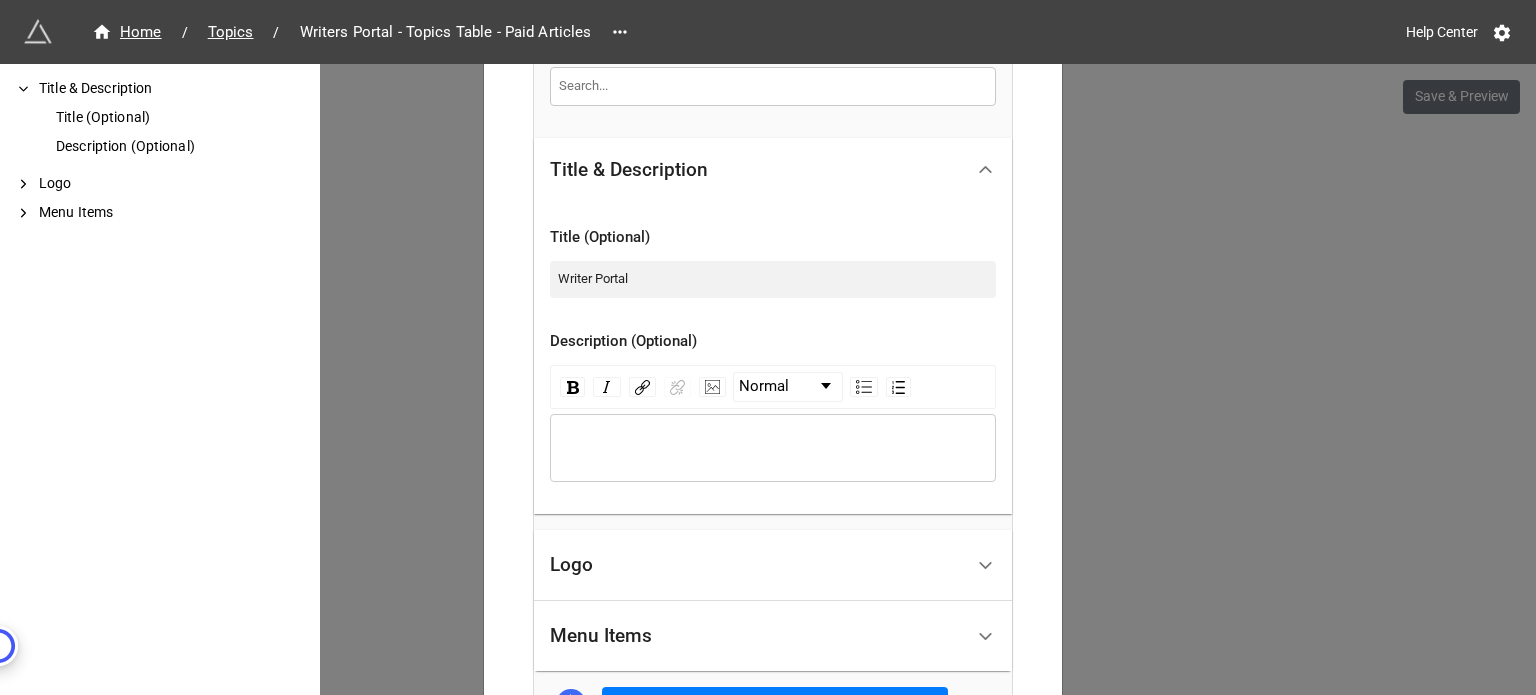 scroll, scrollTop: 400, scrollLeft: 0, axis: vertical 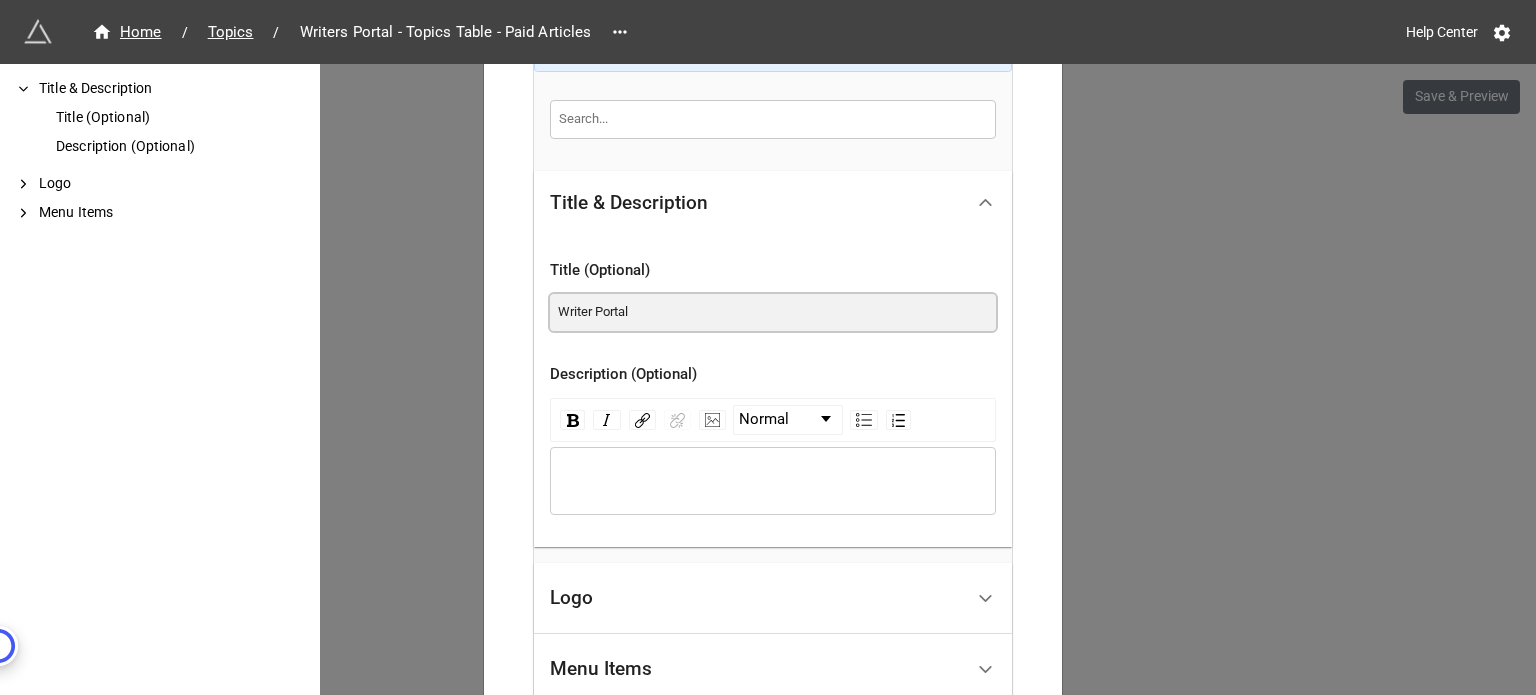 click on "Writer Portal" at bounding box center (773, 312) 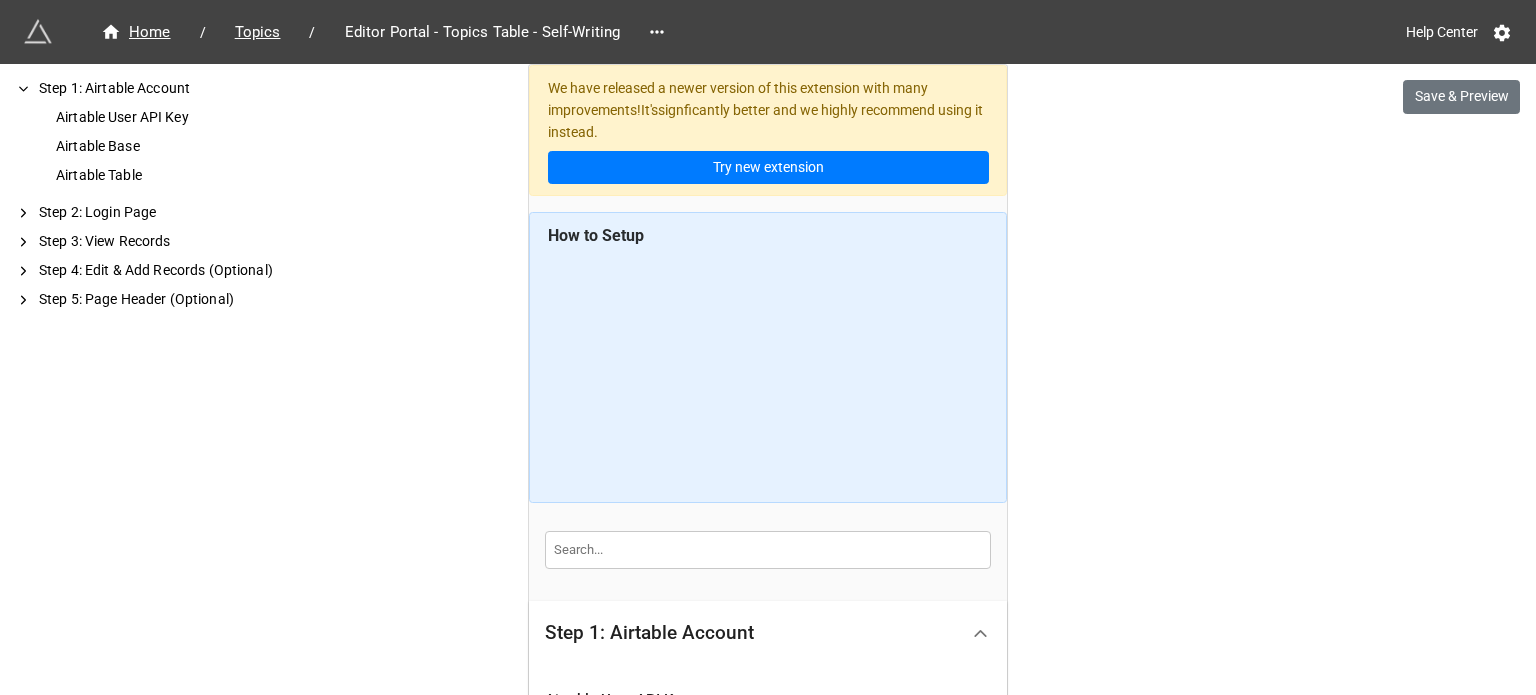 scroll, scrollTop: 0, scrollLeft: 0, axis: both 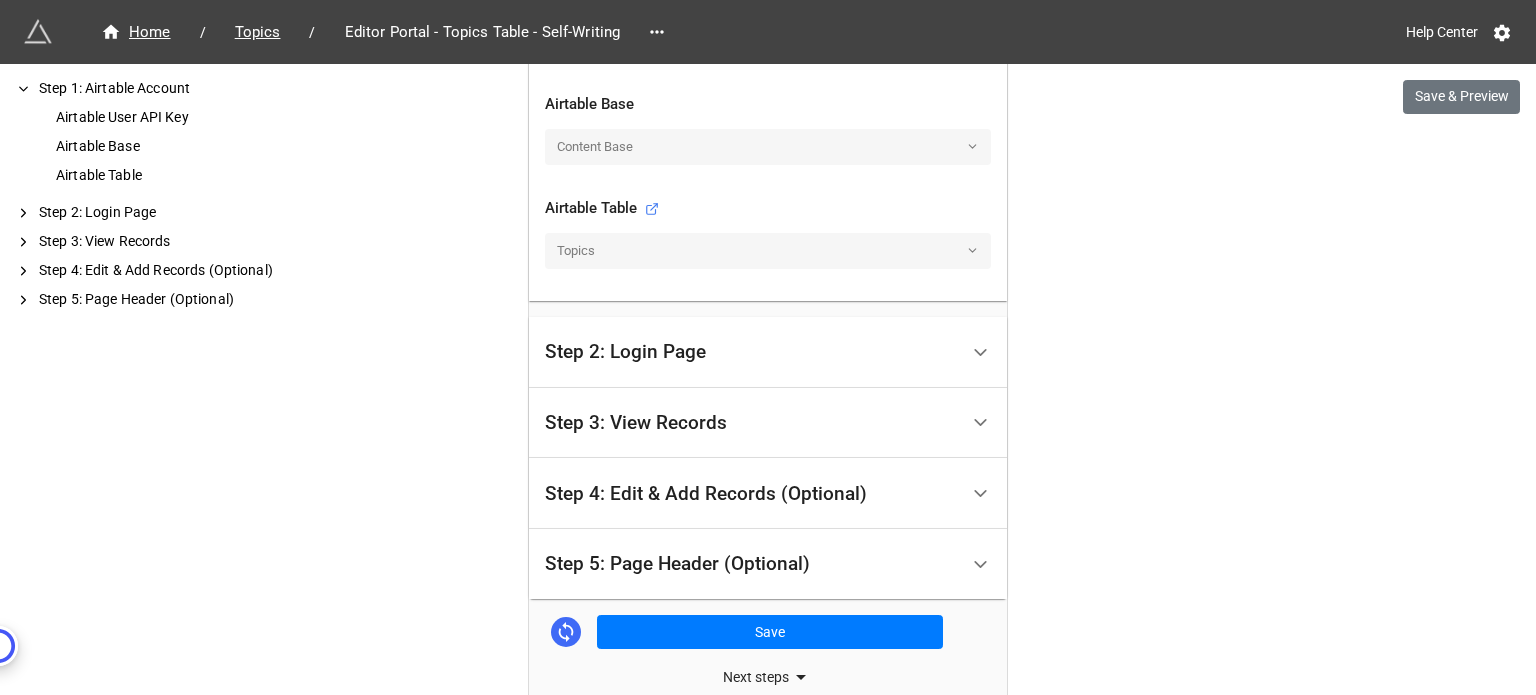 click on "Step 2: Login Page" at bounding box center [751, 352] 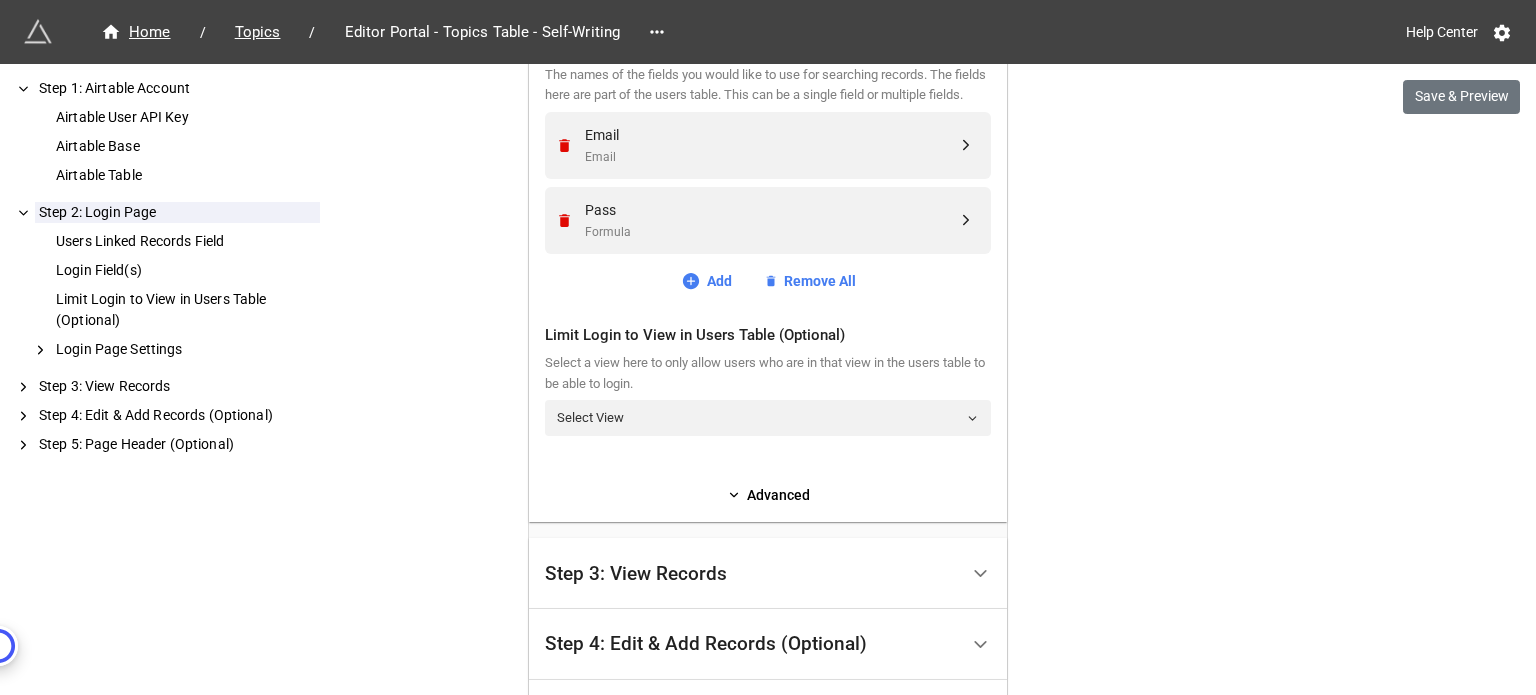 scroll, scrollTop: 1069, scrollLeft: 0, axis: vertical 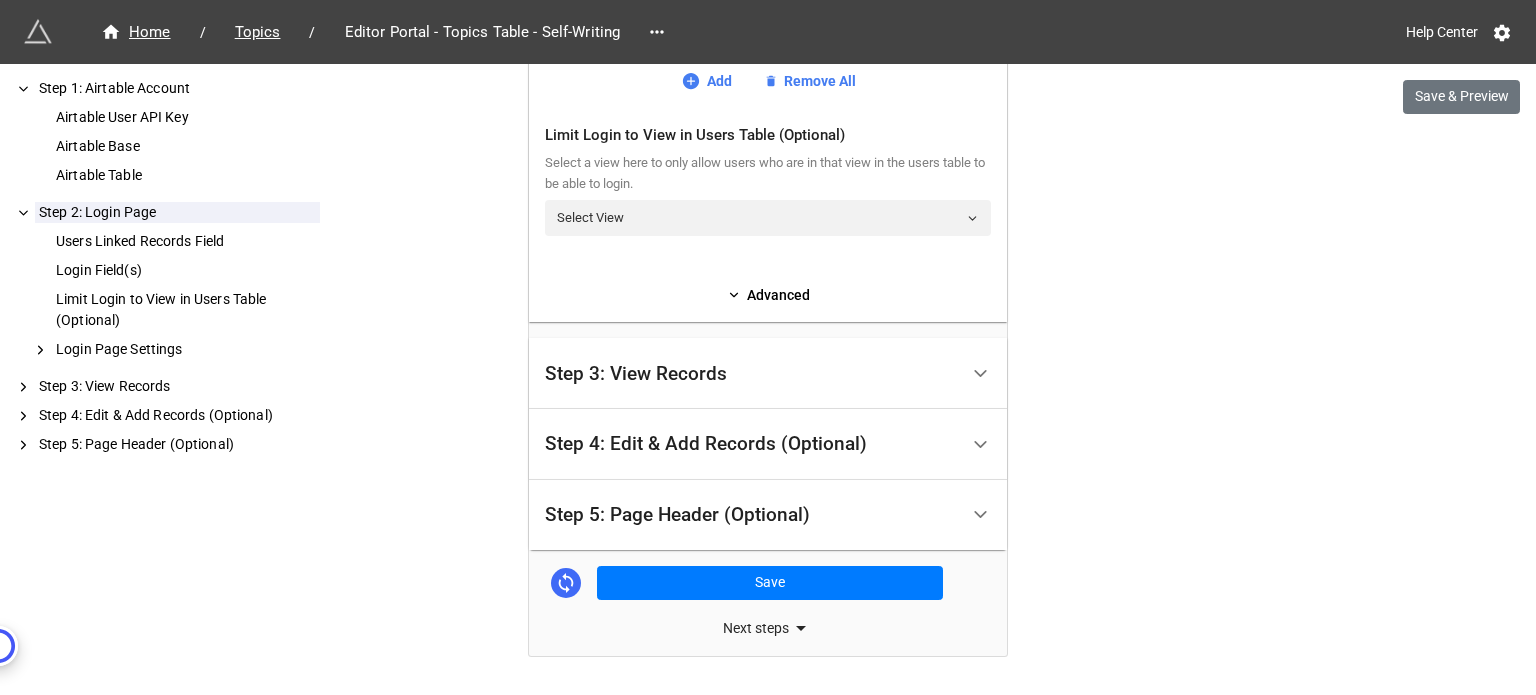 click on "Step 3: View Records" at bounding box center [751, 373] 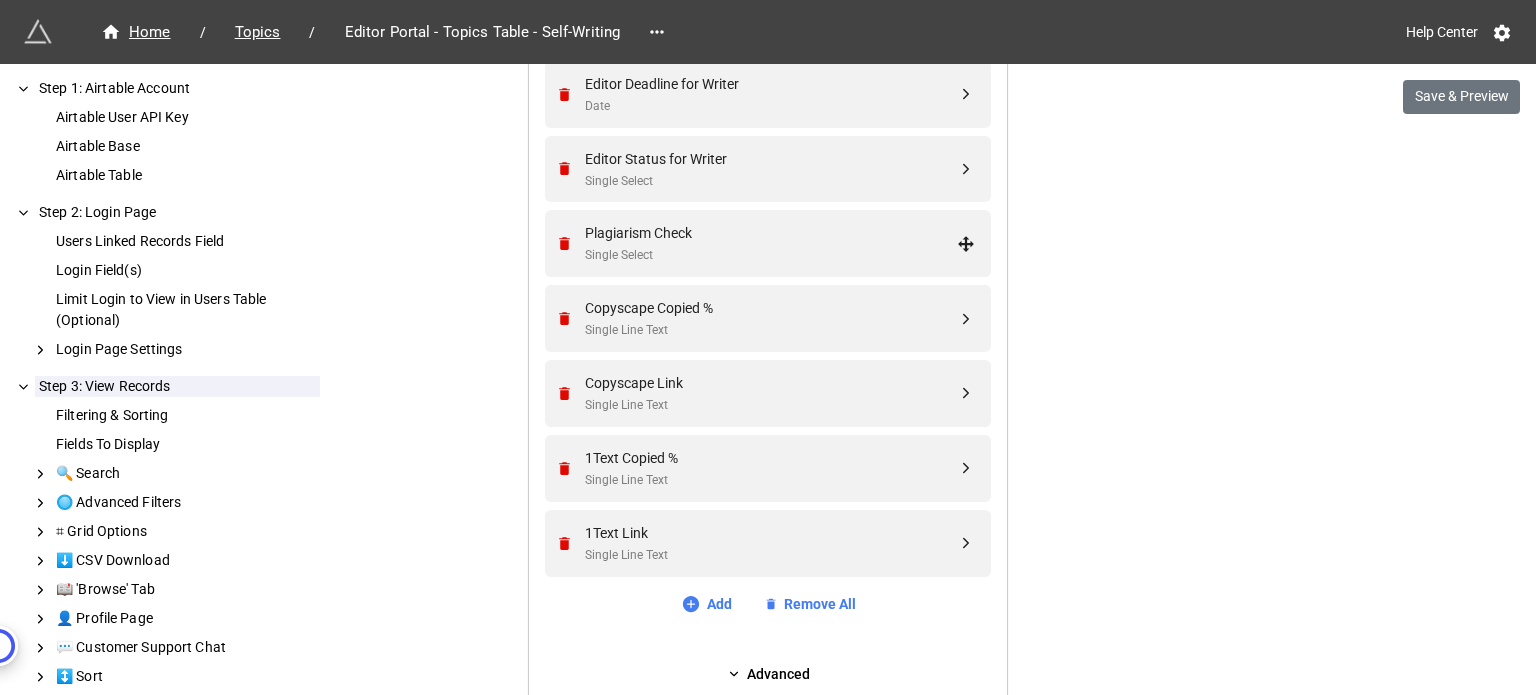 scroll, scrollTop: 1669, scrollLeft: 0, axis: vertical 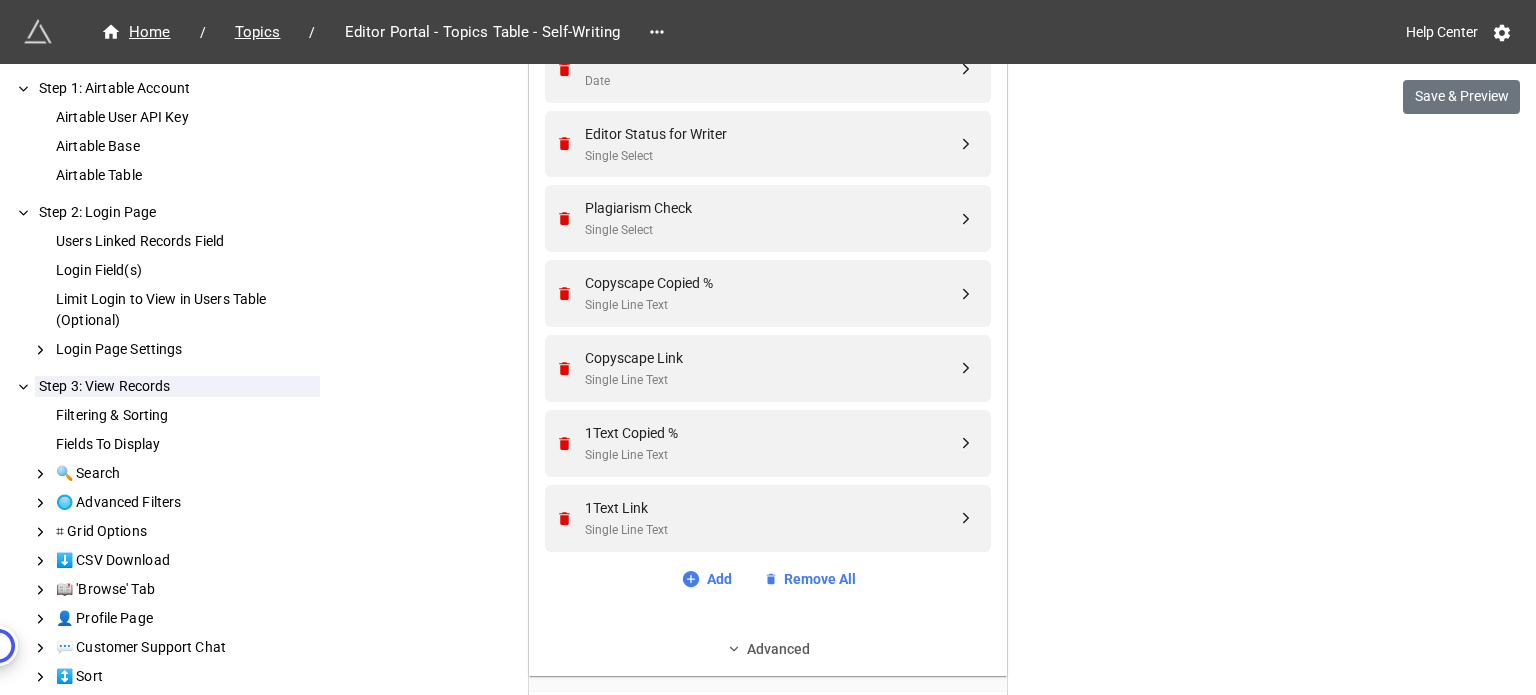 click on "Advanced" at bounding box center [768, 649] 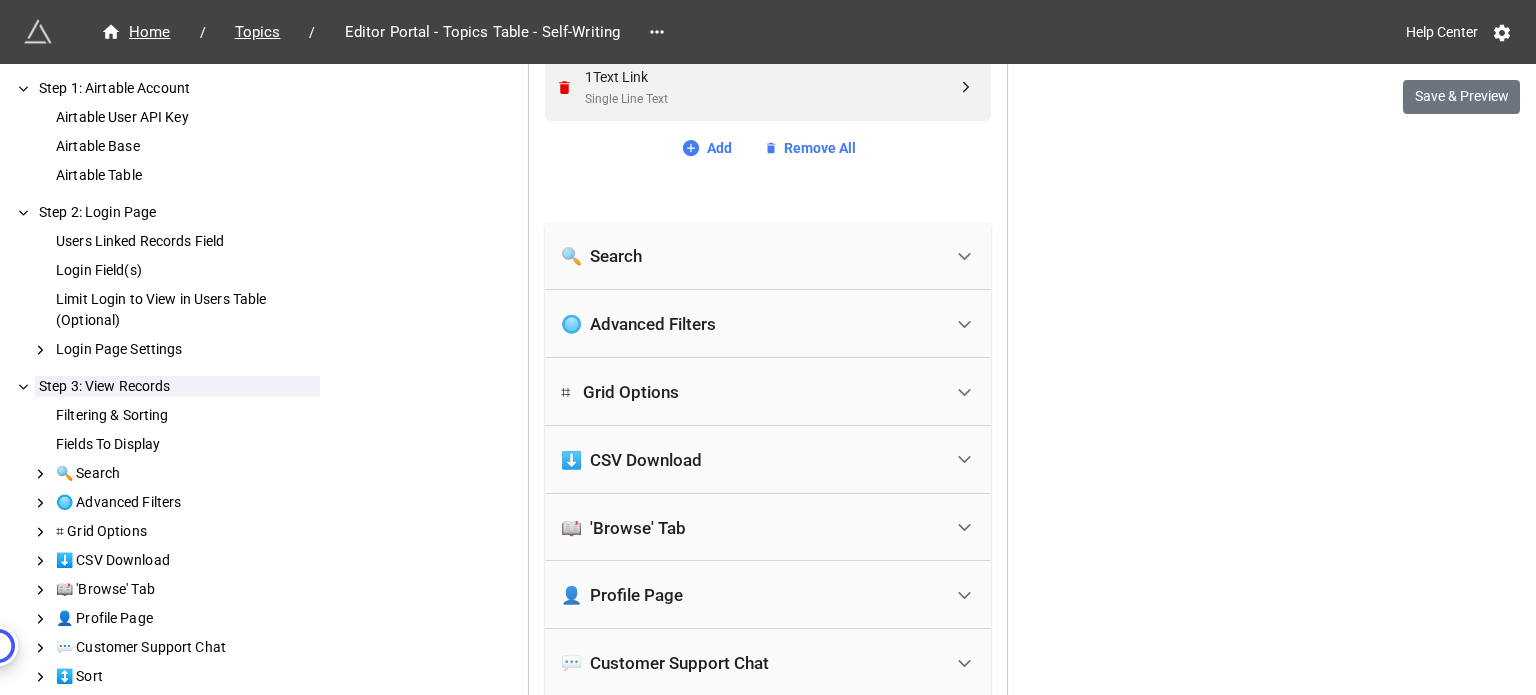 scroll, scrollTop: 2069, scrollLeft: 0, axis: vertical 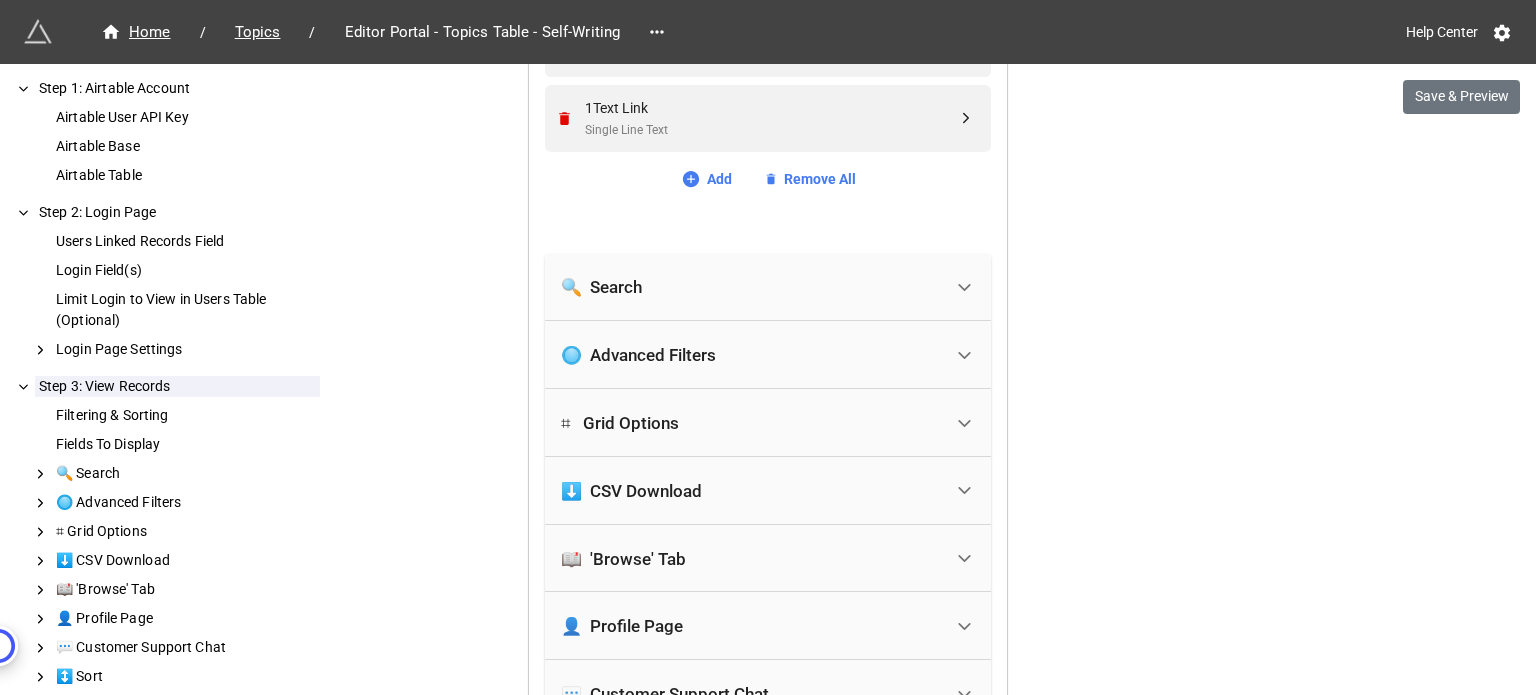click on "⌗   Grid Options" at bounding box center (751, 423) 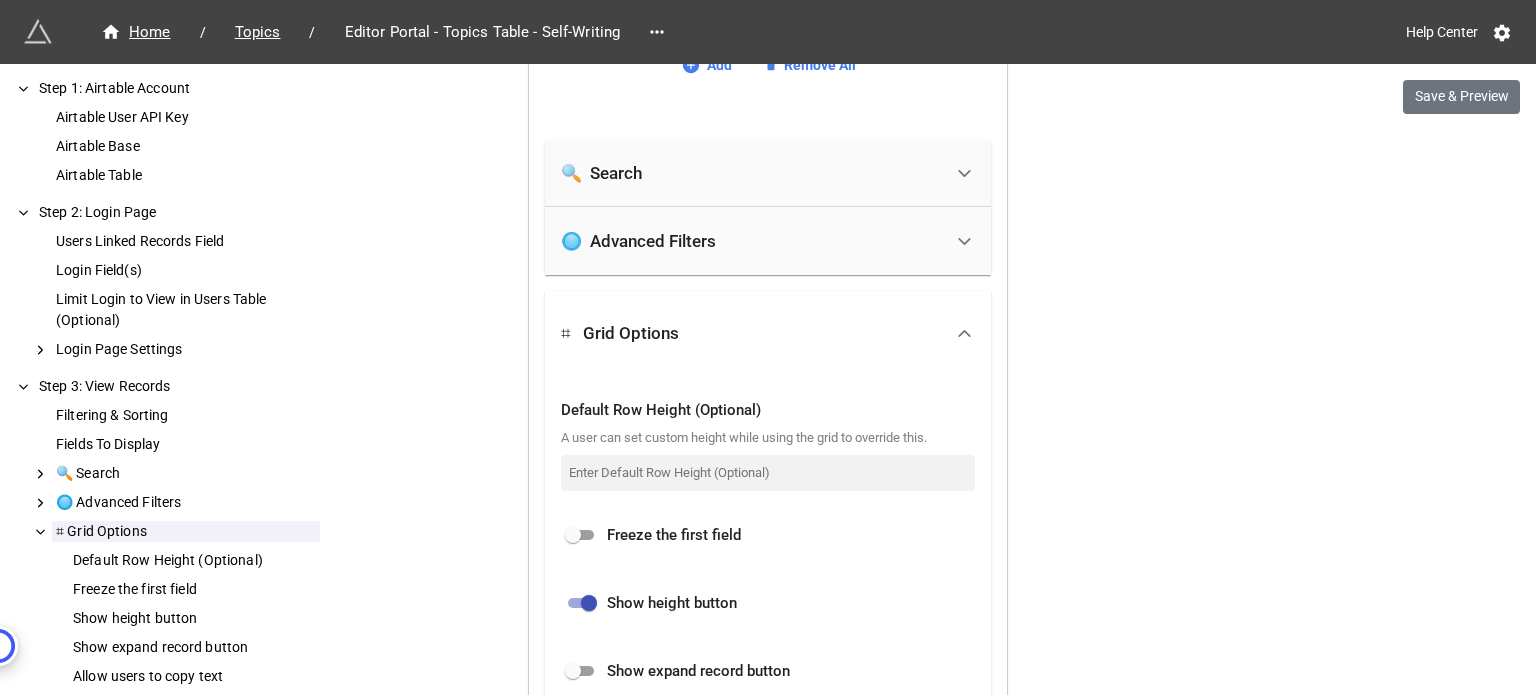 scroll, scrollTop: 2269, scrollLeft: 0, axis: vertical 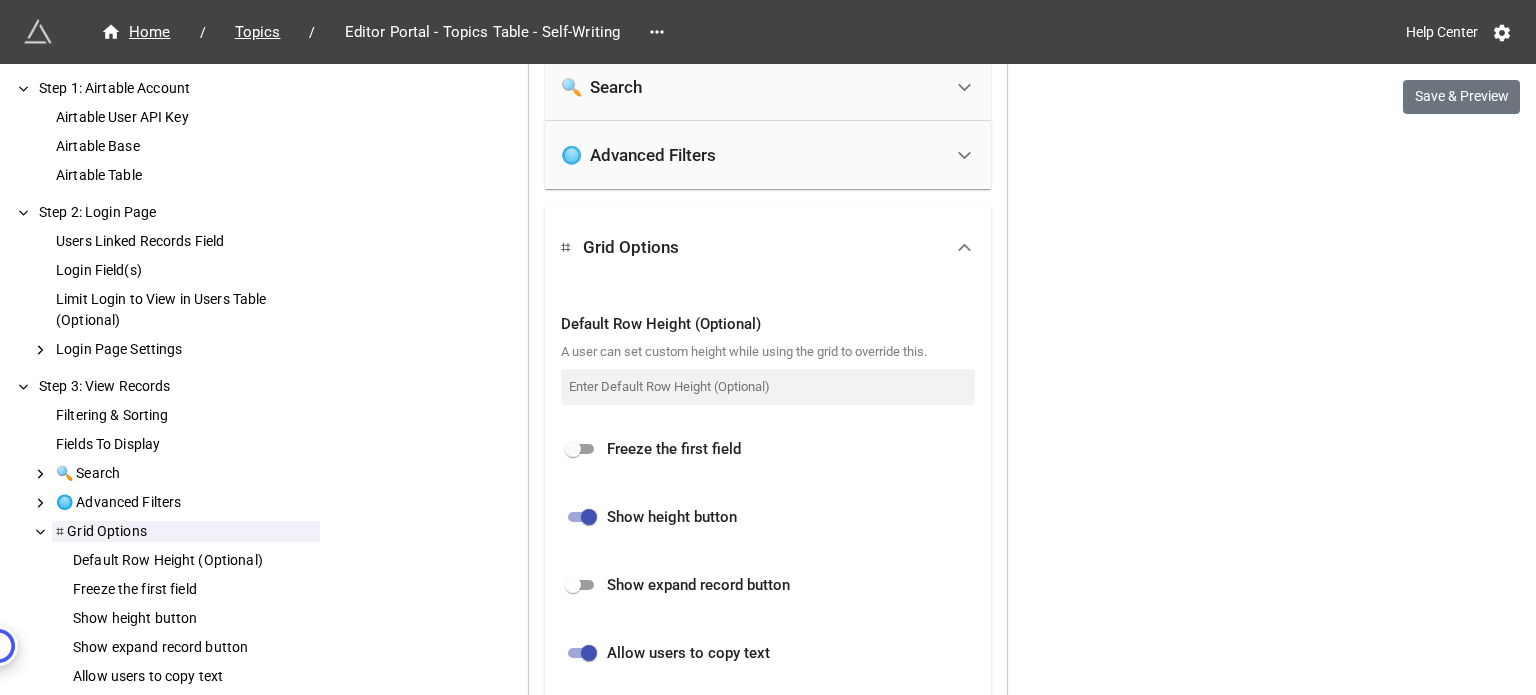 click at bounding box center [573, 585] 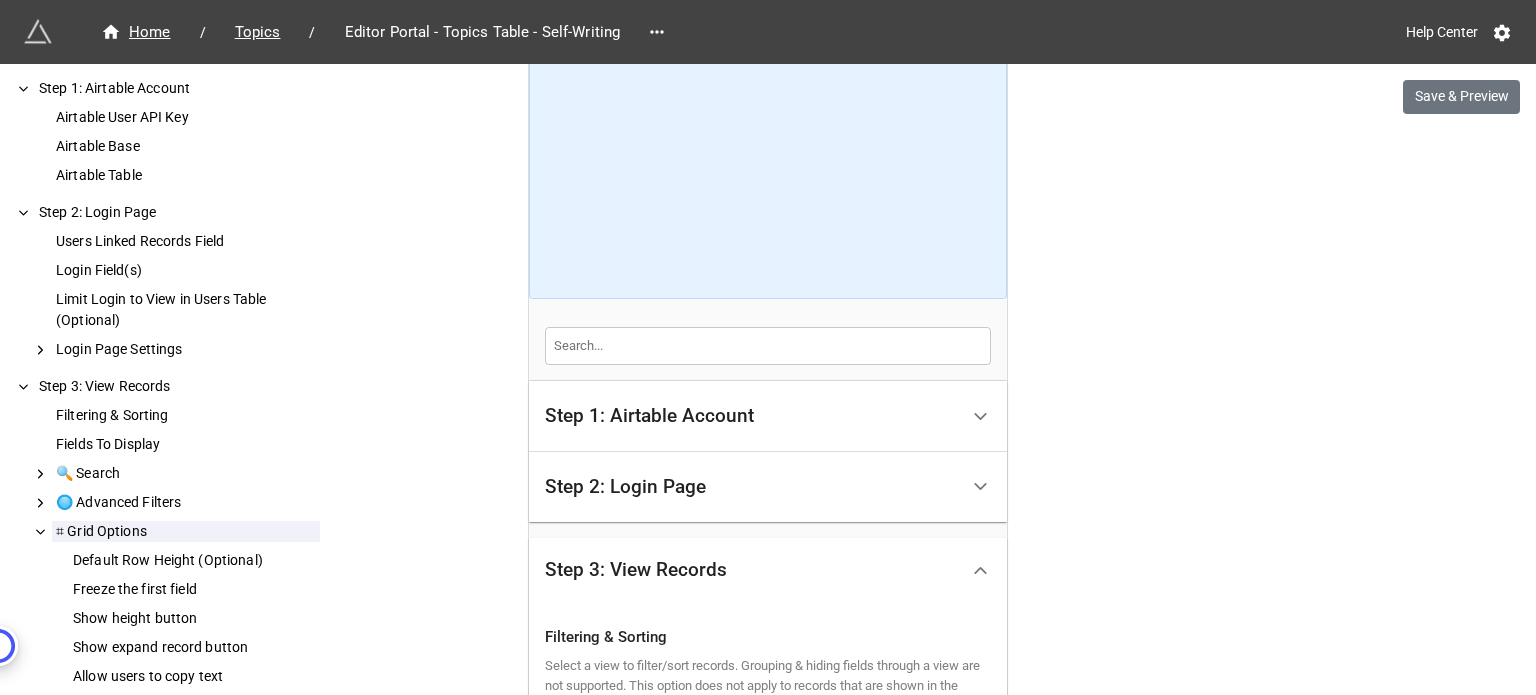 scroll, scrollTop: 369, scrollLeft: 0, axis: vertical 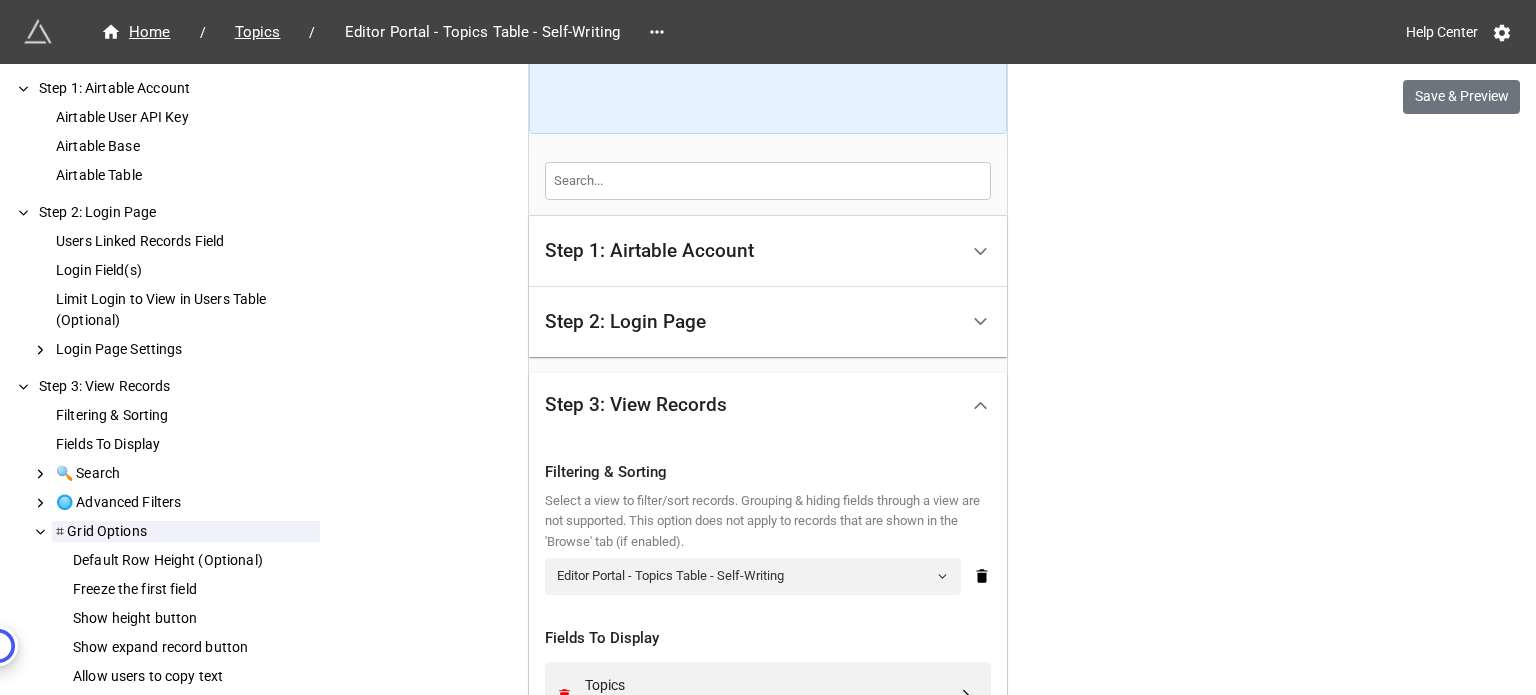 click on "Step 2: Login Page" at bounding box center (751, 322) 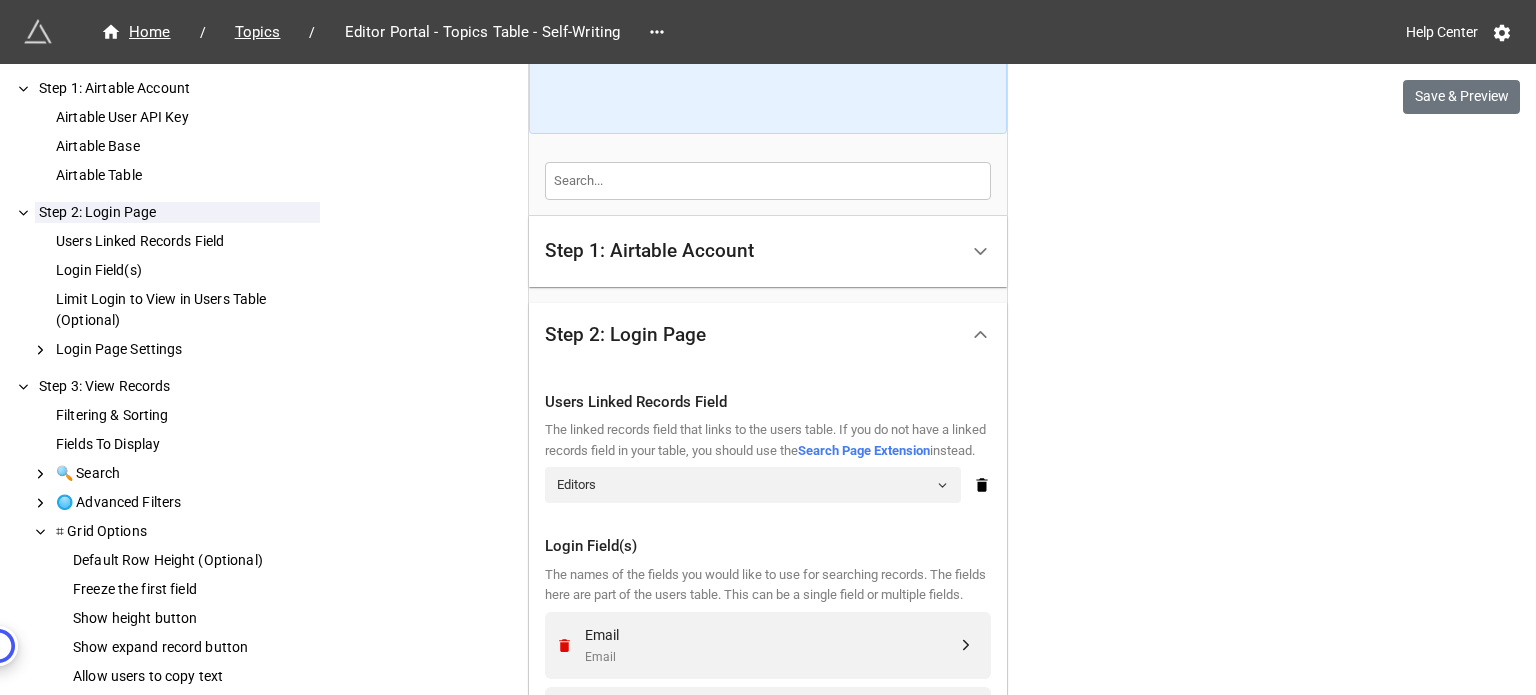 click on "Step 2: Login Page" at bounding box center (751, 334) 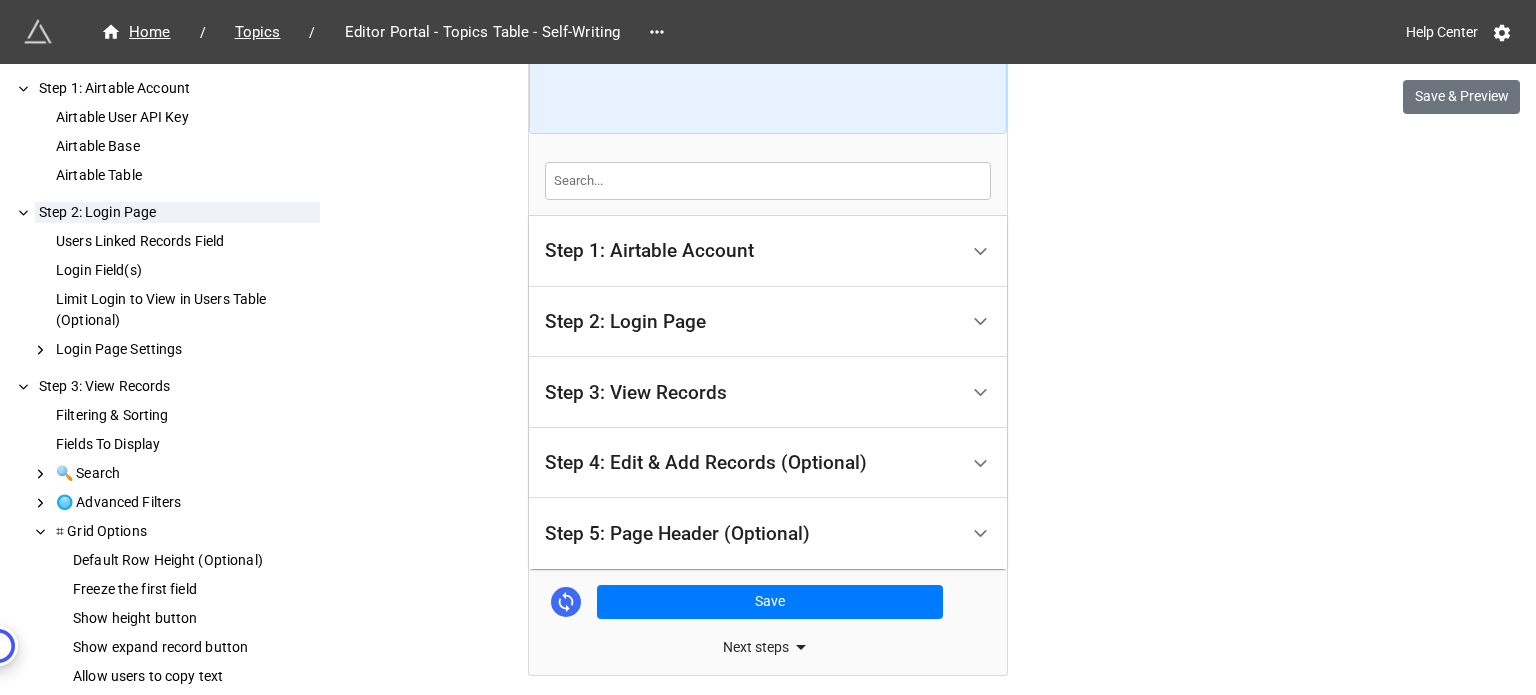 click on "Step 3: View Records" at bounding box center [751, 392] 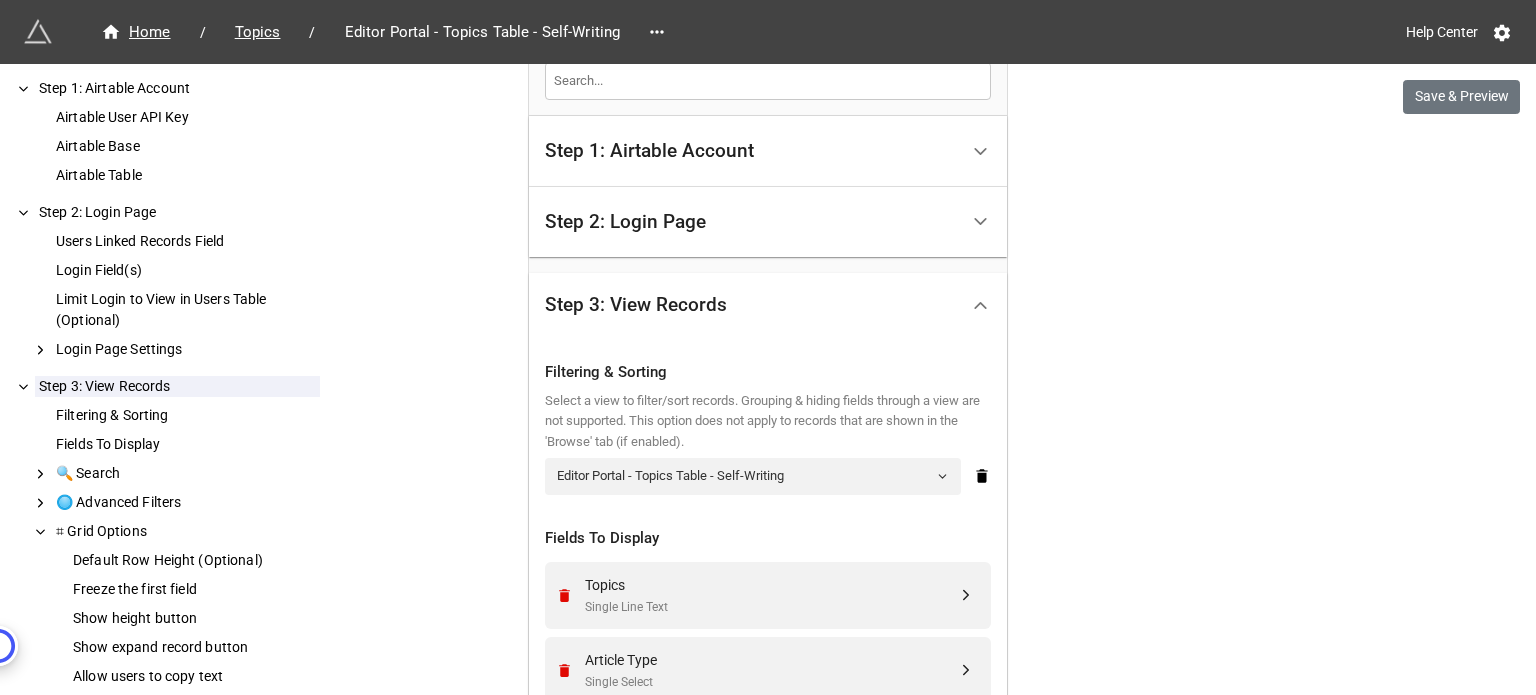 scroll, scrollTop: 569, scrollLeft: 0, axis: vertical 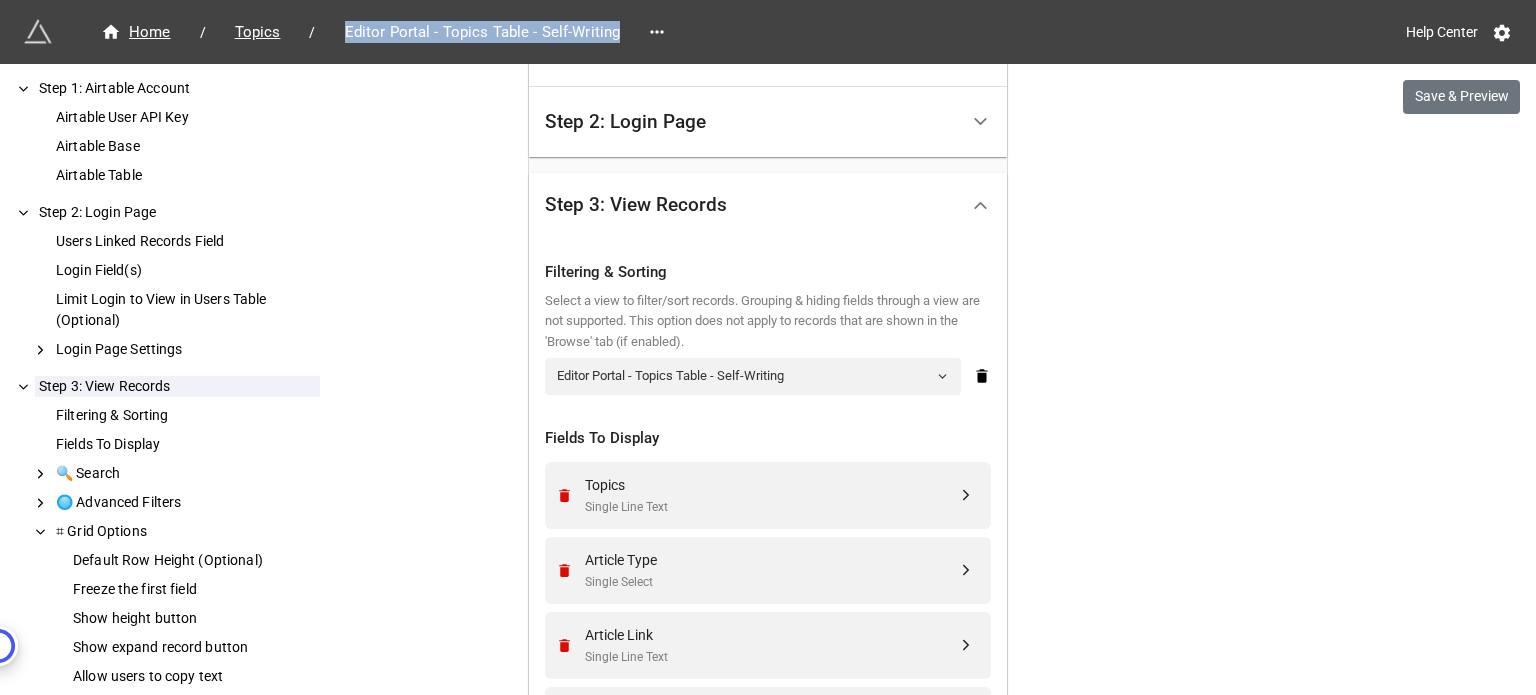 drag, startPoint x: 332, startPoint y: 31, endPoint x: 613, endPoint y: 25, distance: 281.06406 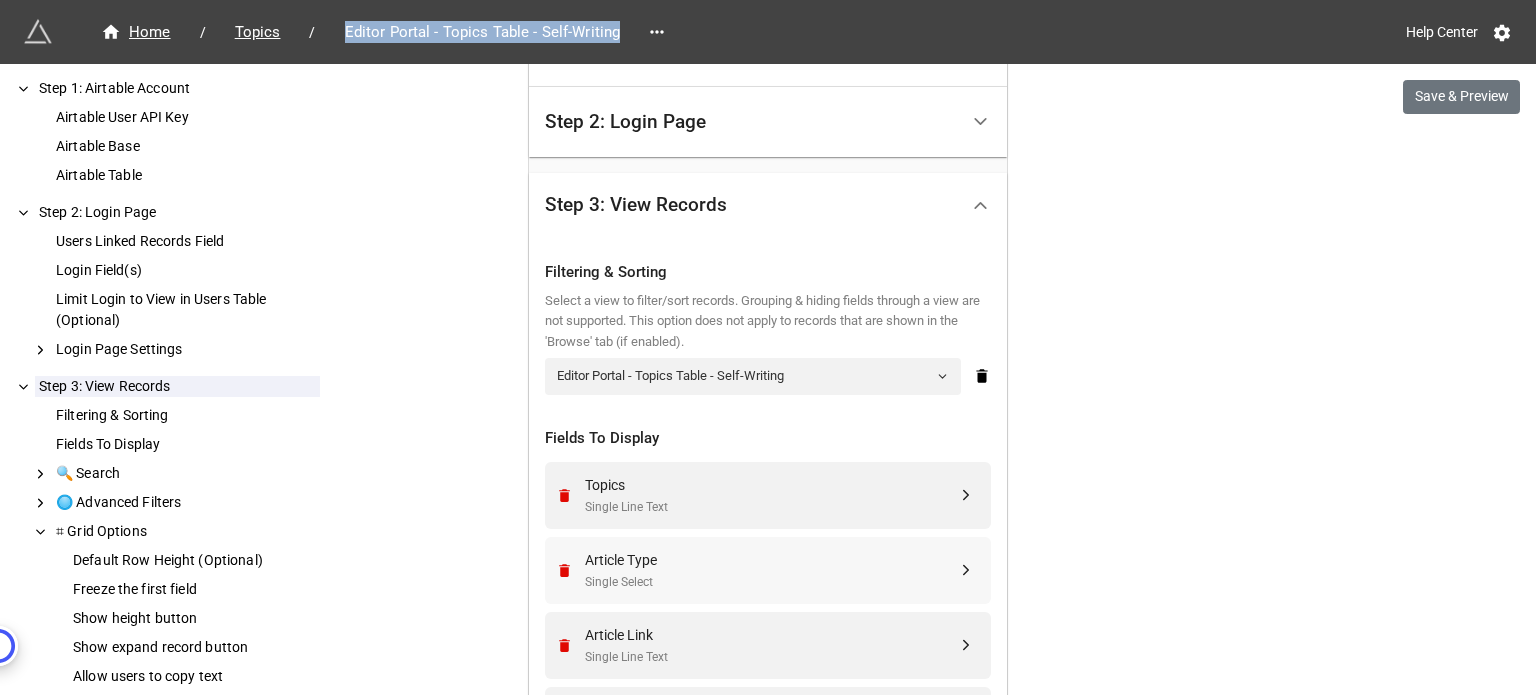 copy on "Editor Portal - Topics Table - Self-Writing" 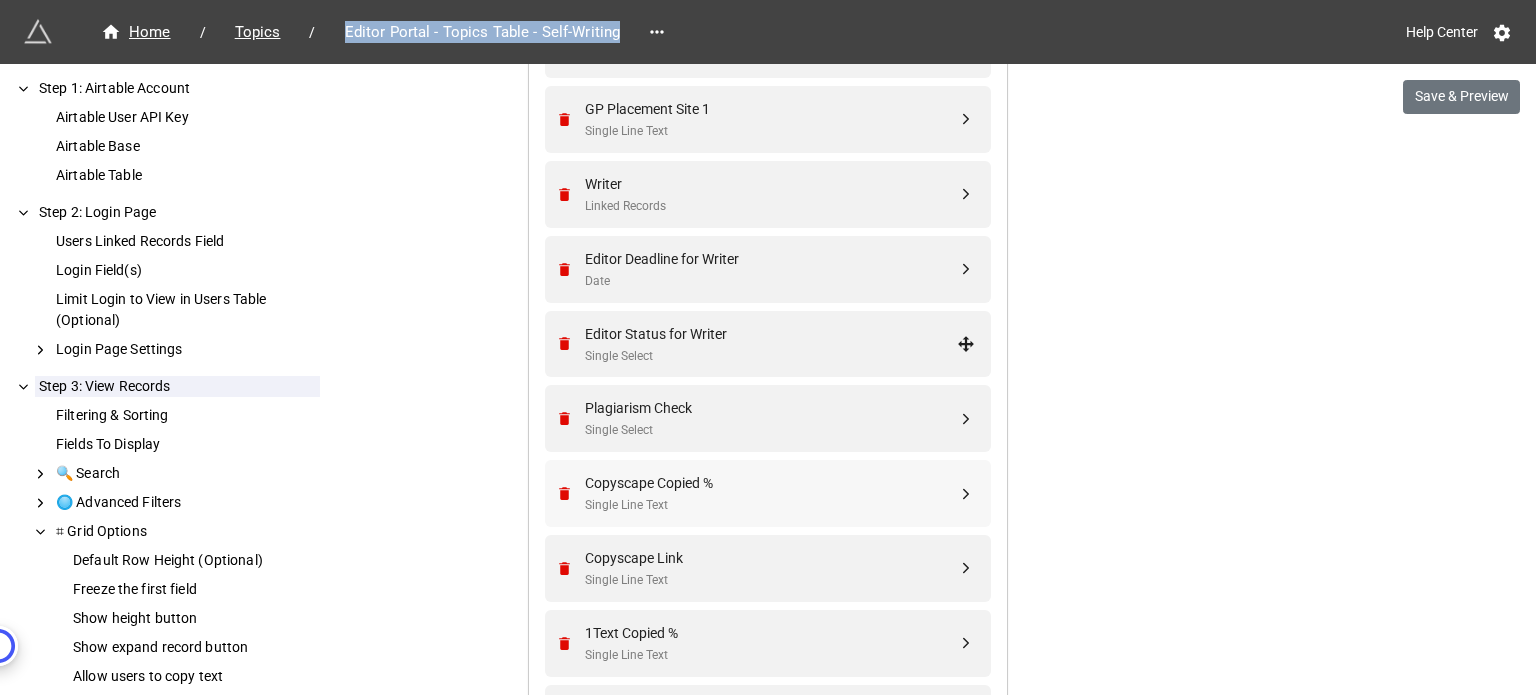 scroll, scrollTop: 1869, scrollLeft: 0, axis: vertical 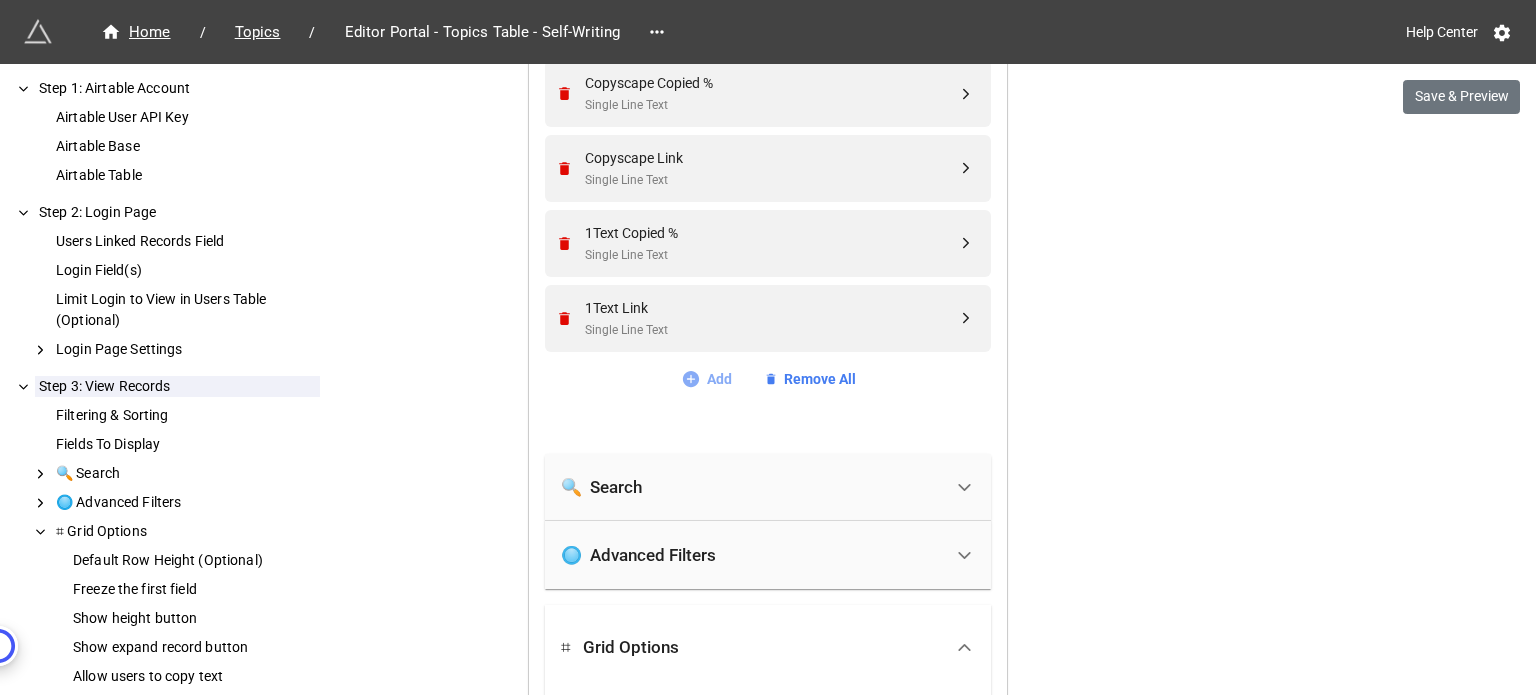 click 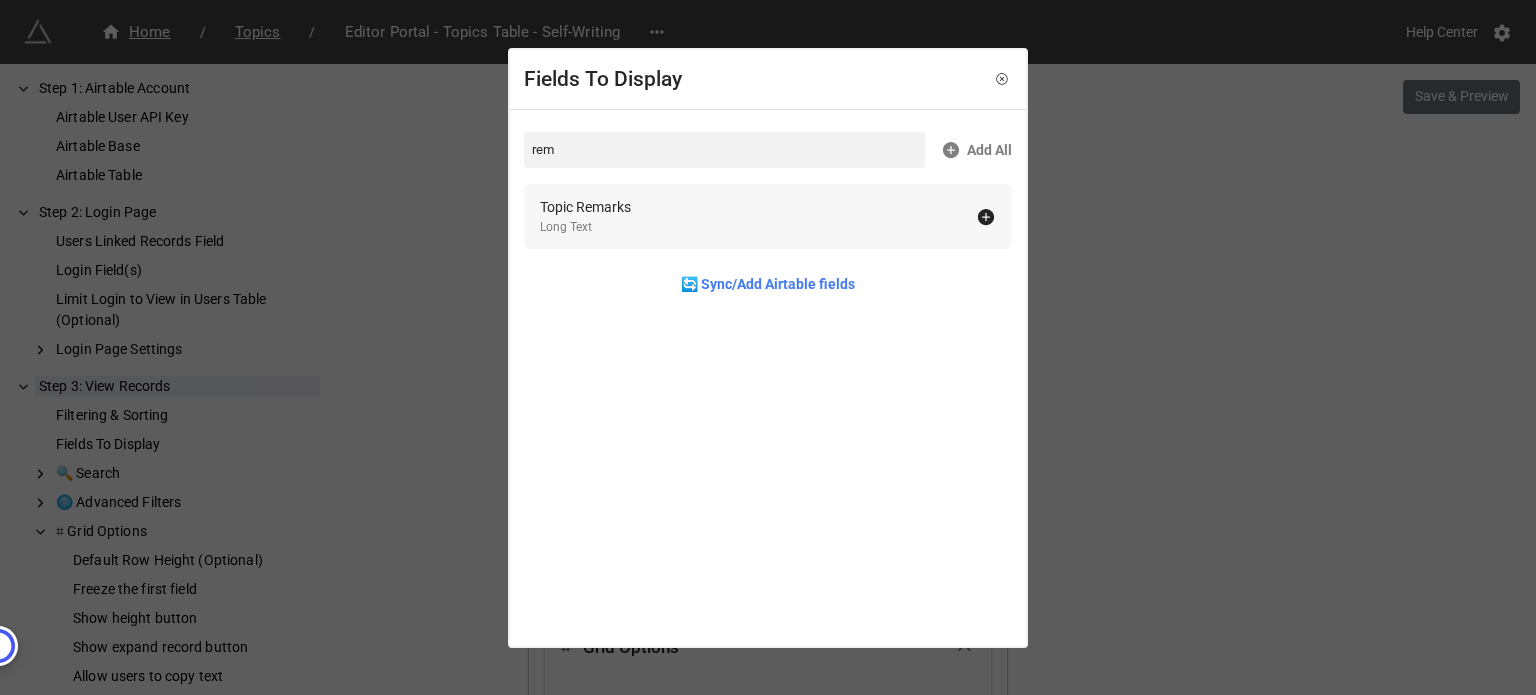 type on "rem" 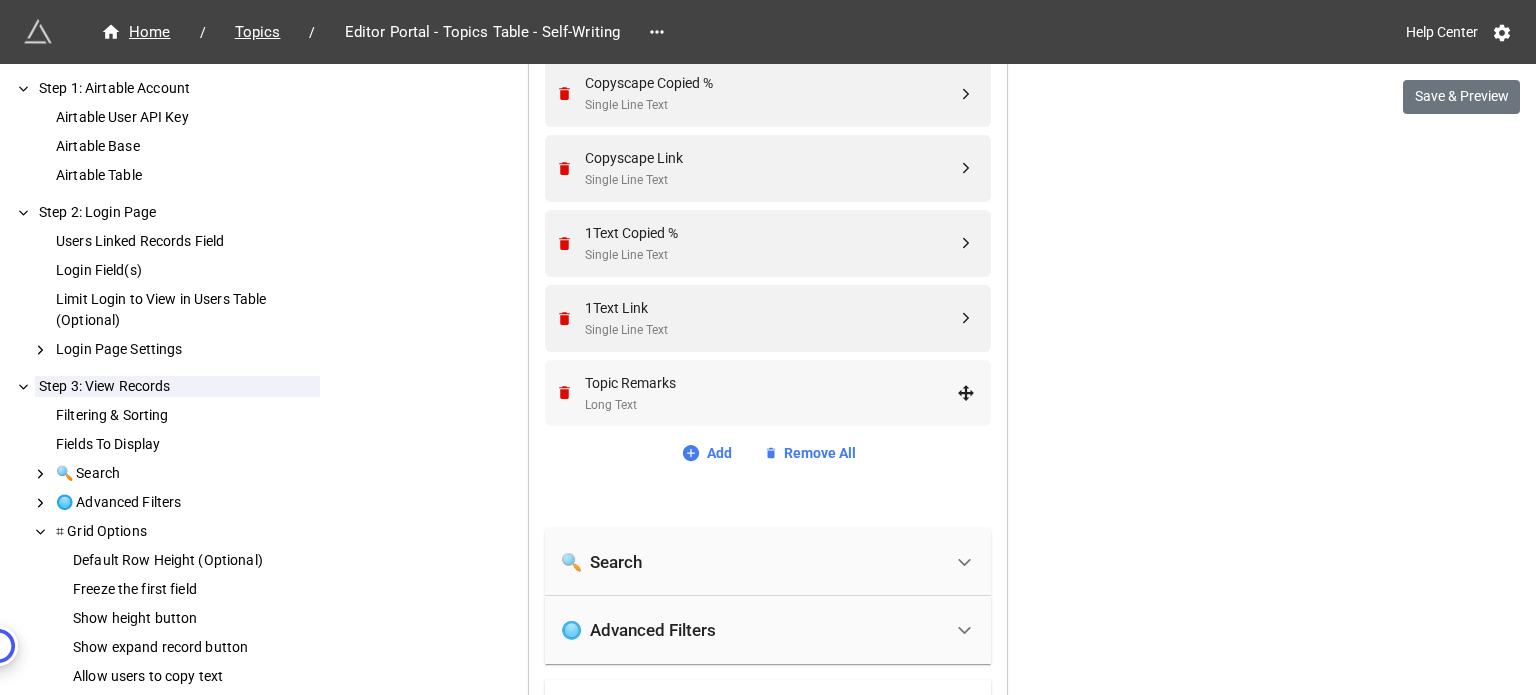 click on "Topic Remarks" at bounding box center (771, 383) 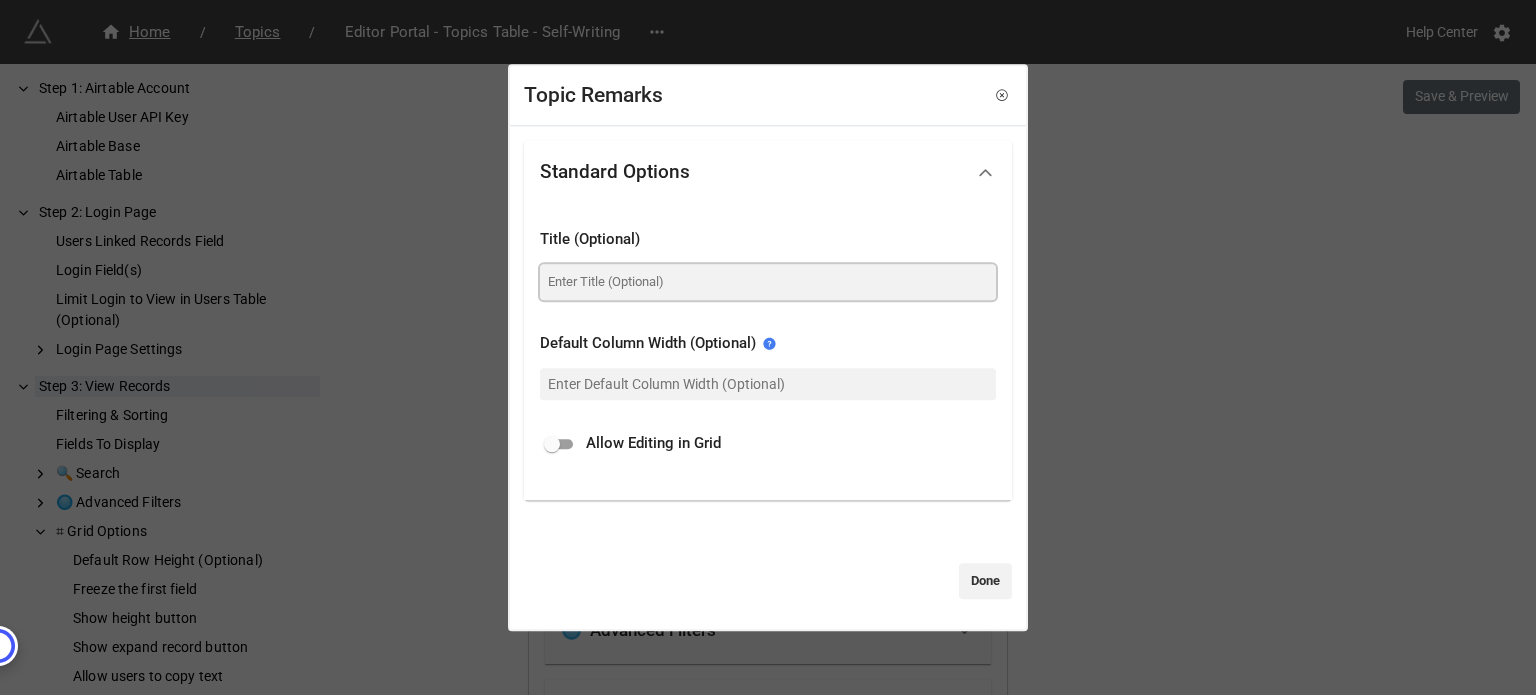 click at bounding box center (768, 282) 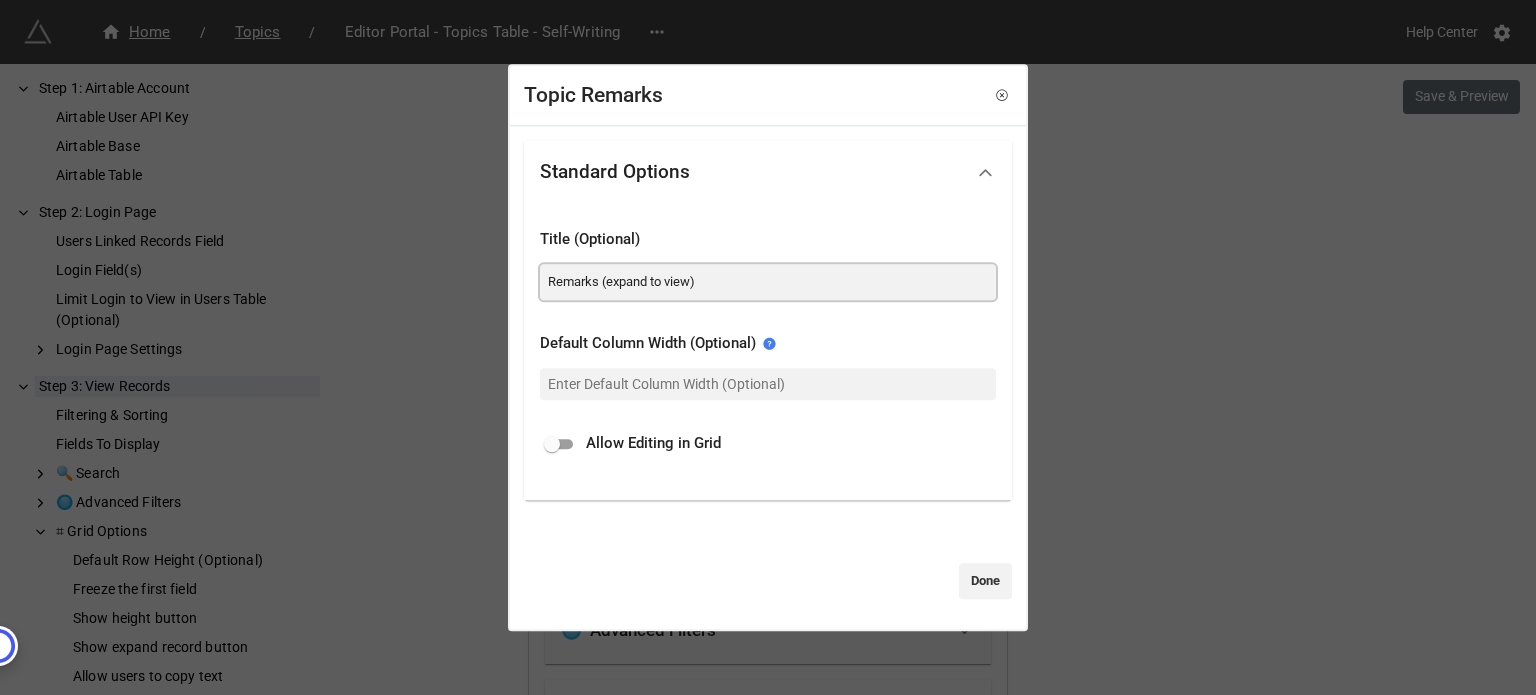 type on "Remarks (expand to view)" 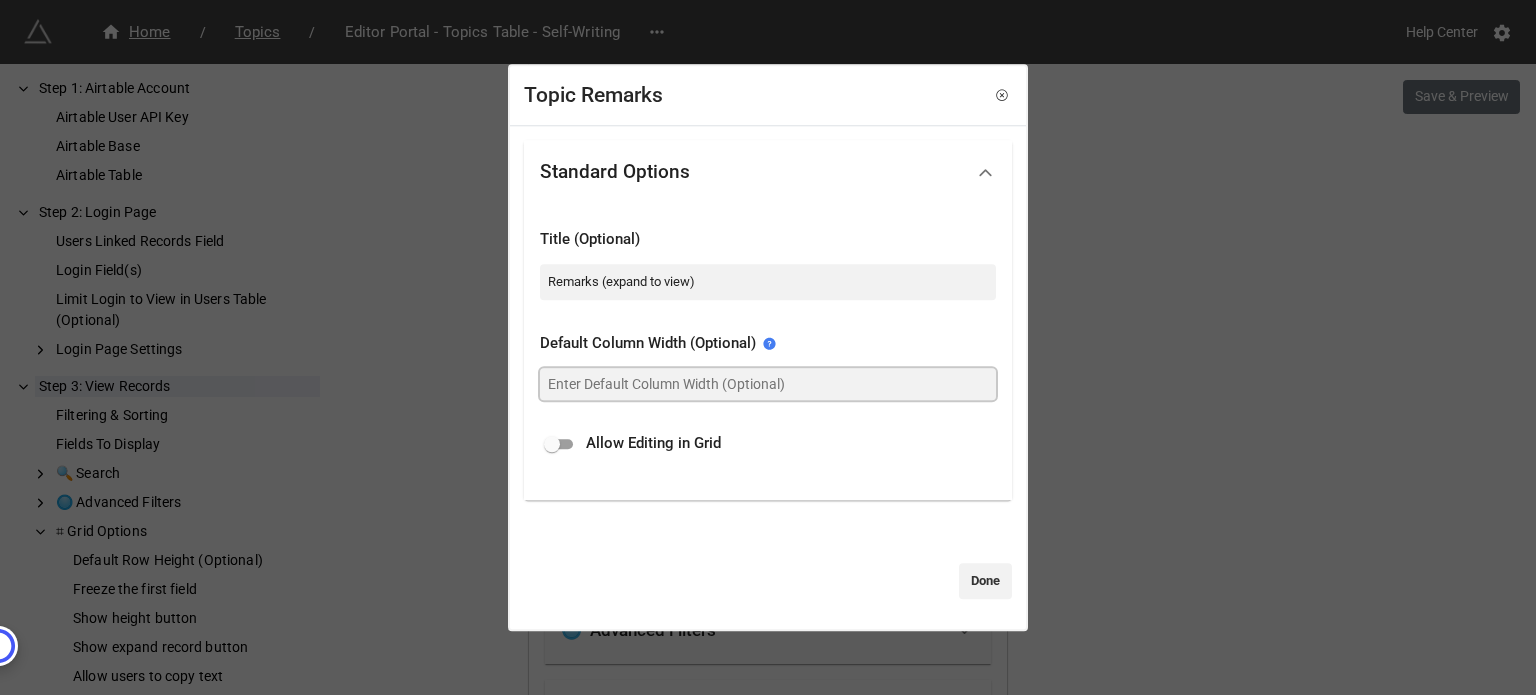 click at bounding box center (768, 384) 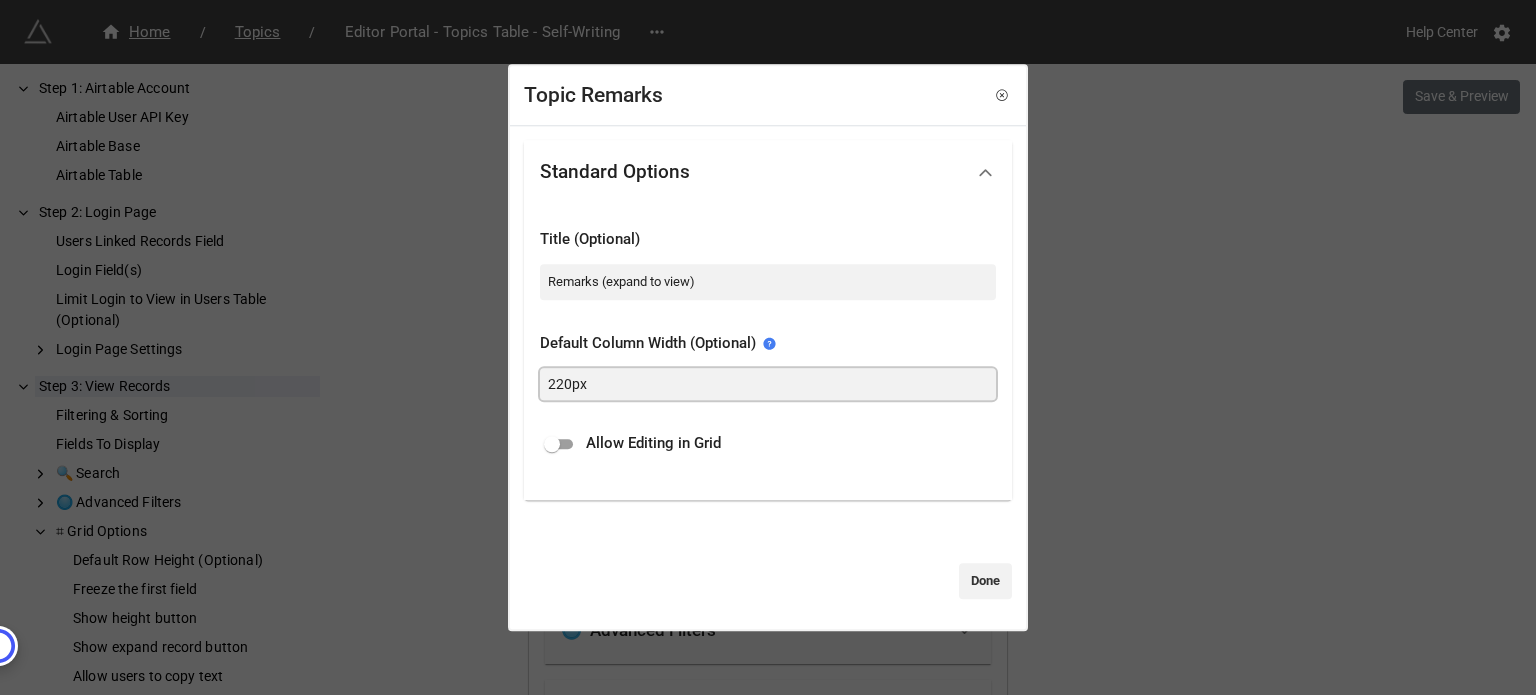 type on "220px" 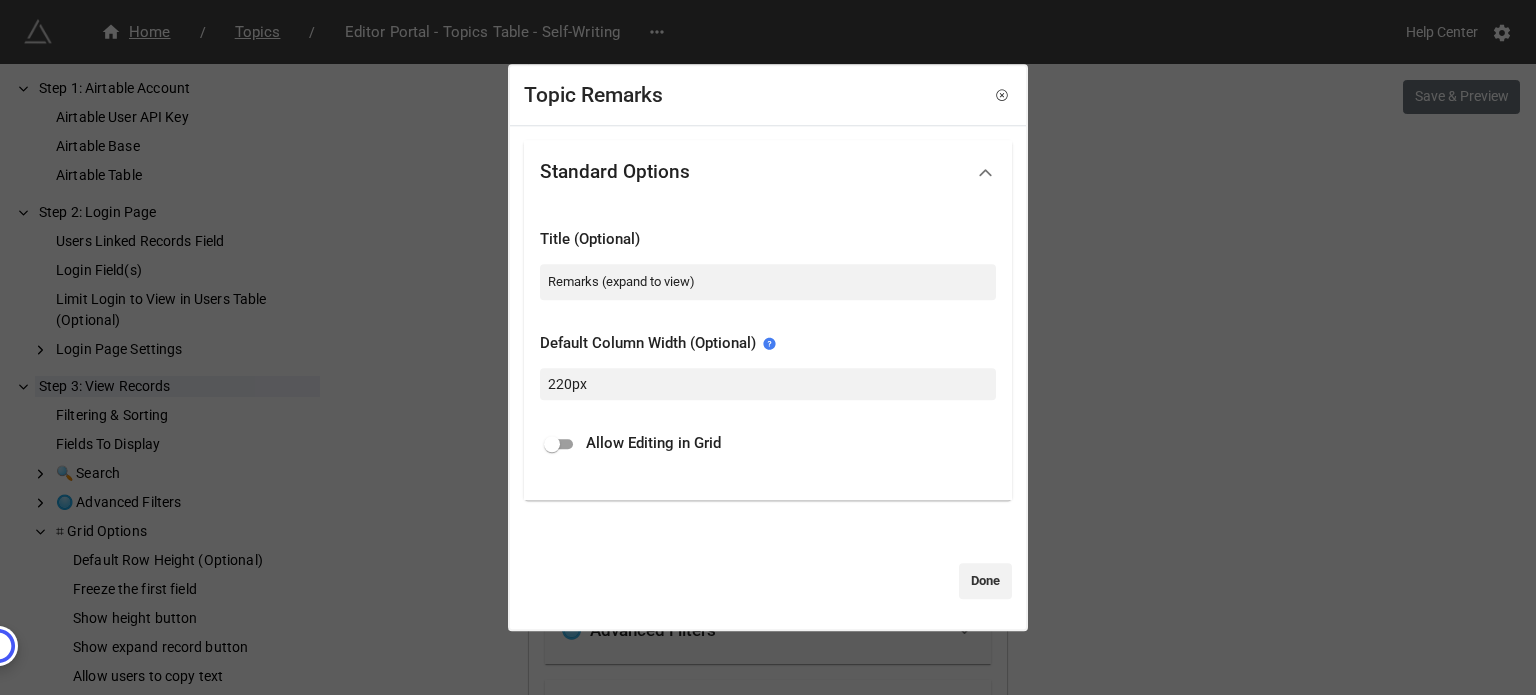 click at bounding box center [552, 444] 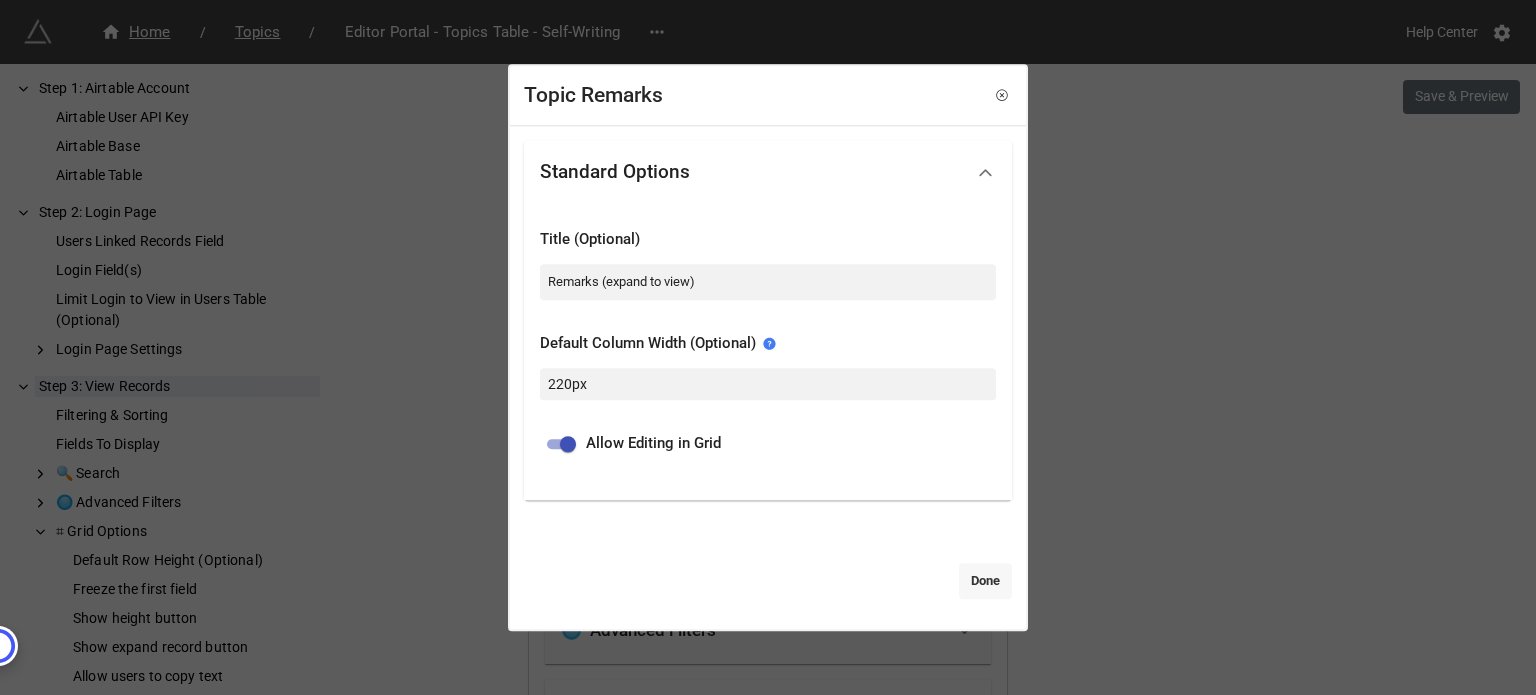 click on "Done" at bounding box center (985, 581) 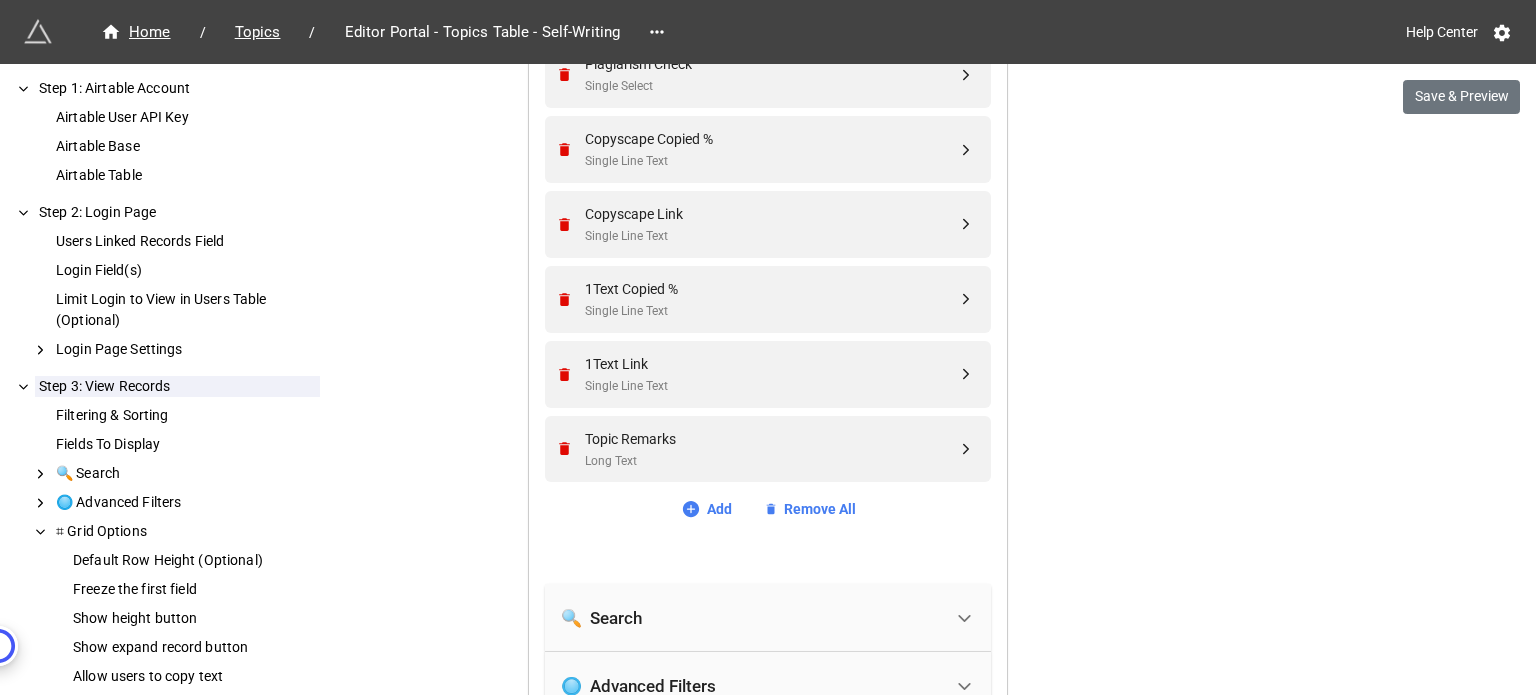 scroll, scrollTop: 1769, scrollLeft: 0, axis: vertical 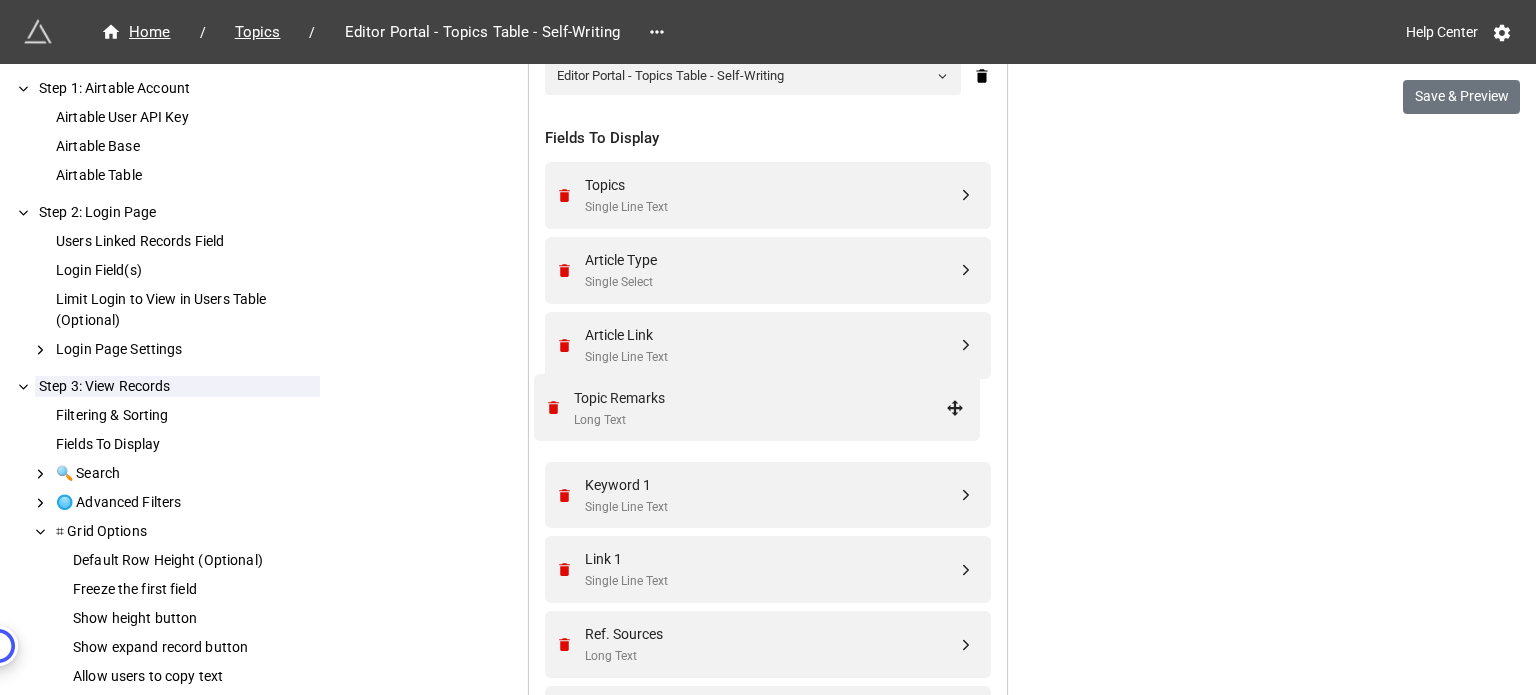 drag, startPoint x: 954, startPoint y: 487, endPoint x: 948, endPoint y: 404, distance: 83.21658 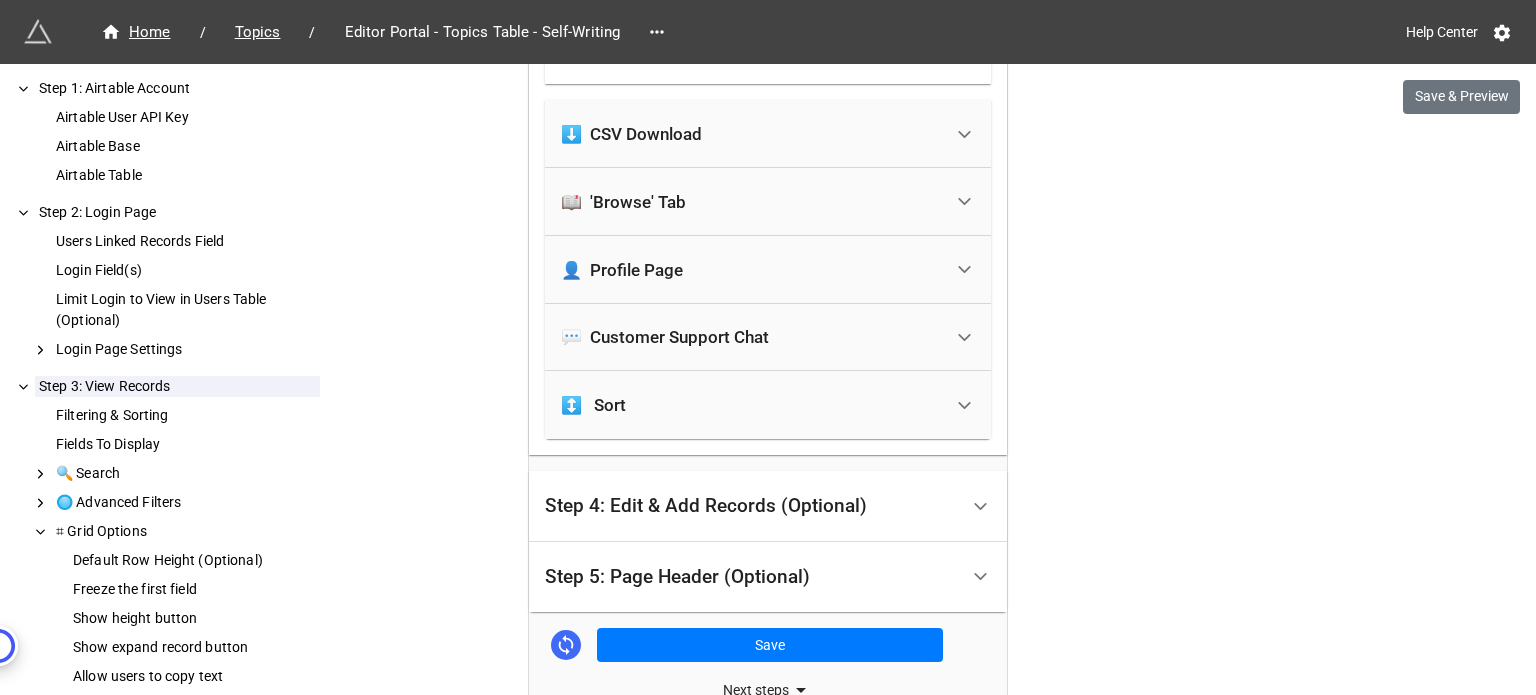 scroll, scrollTop: 3088, scrollLeft: 0, axis: vertical 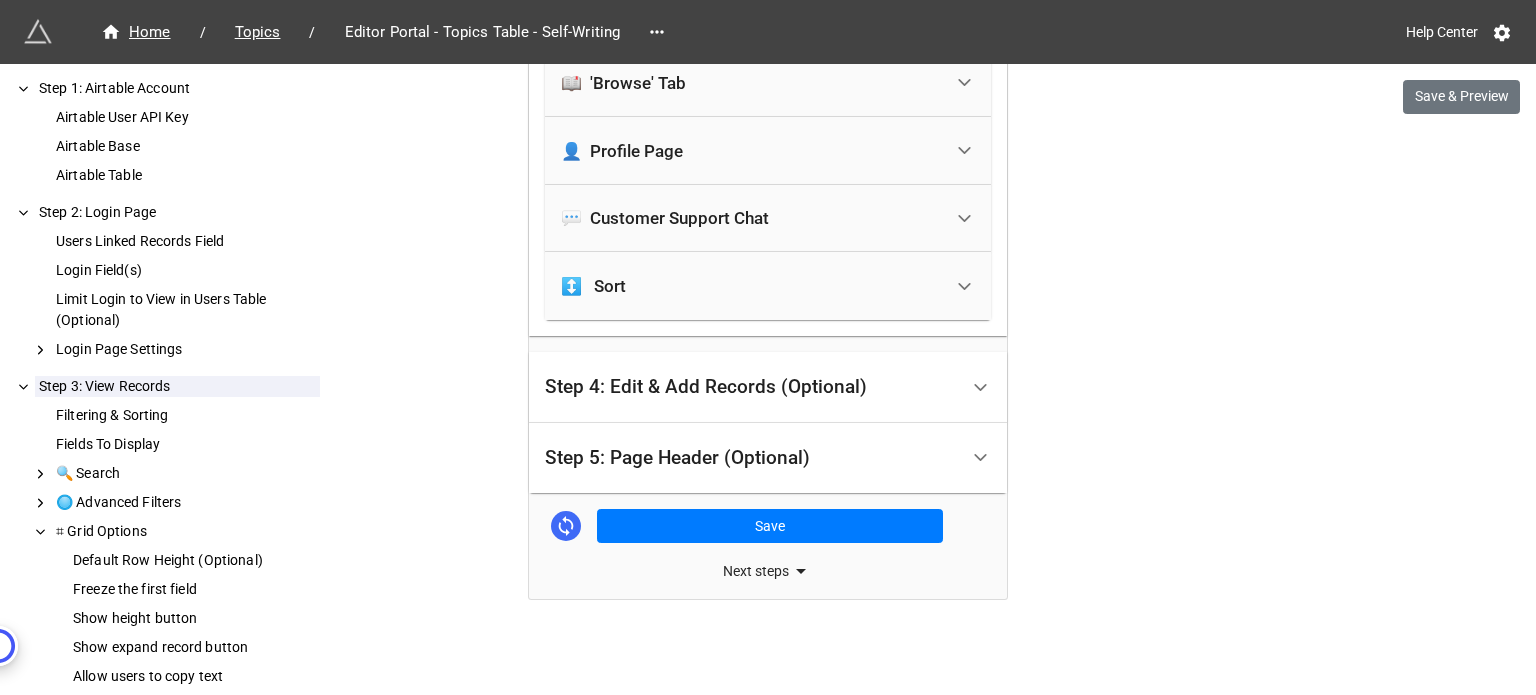 click on "Step 4: Edit & Add Records (Optional)" at bounding box center (751, 387) 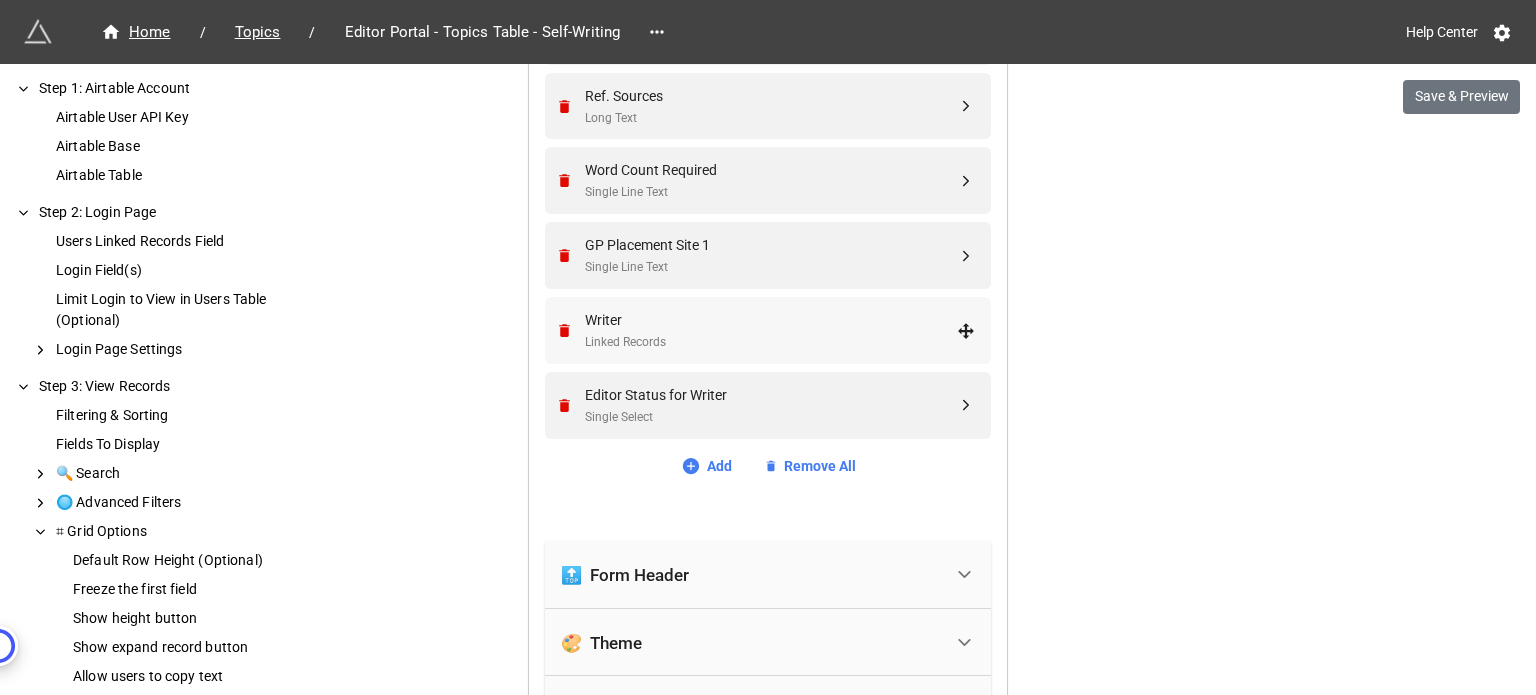 scroll, scrollTop: 1469, scrollLeft: 0, axis: vertical 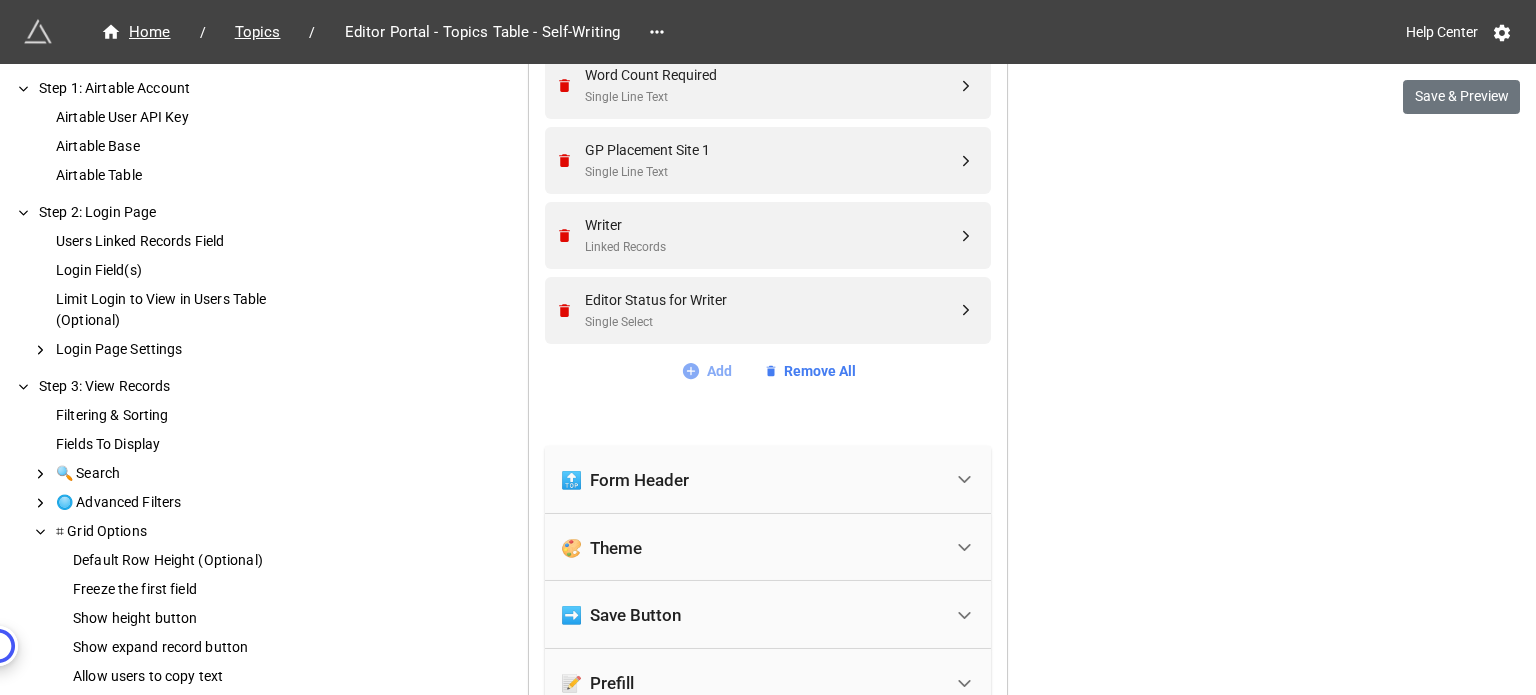 click on "Add" at bounding box center [706, 371] 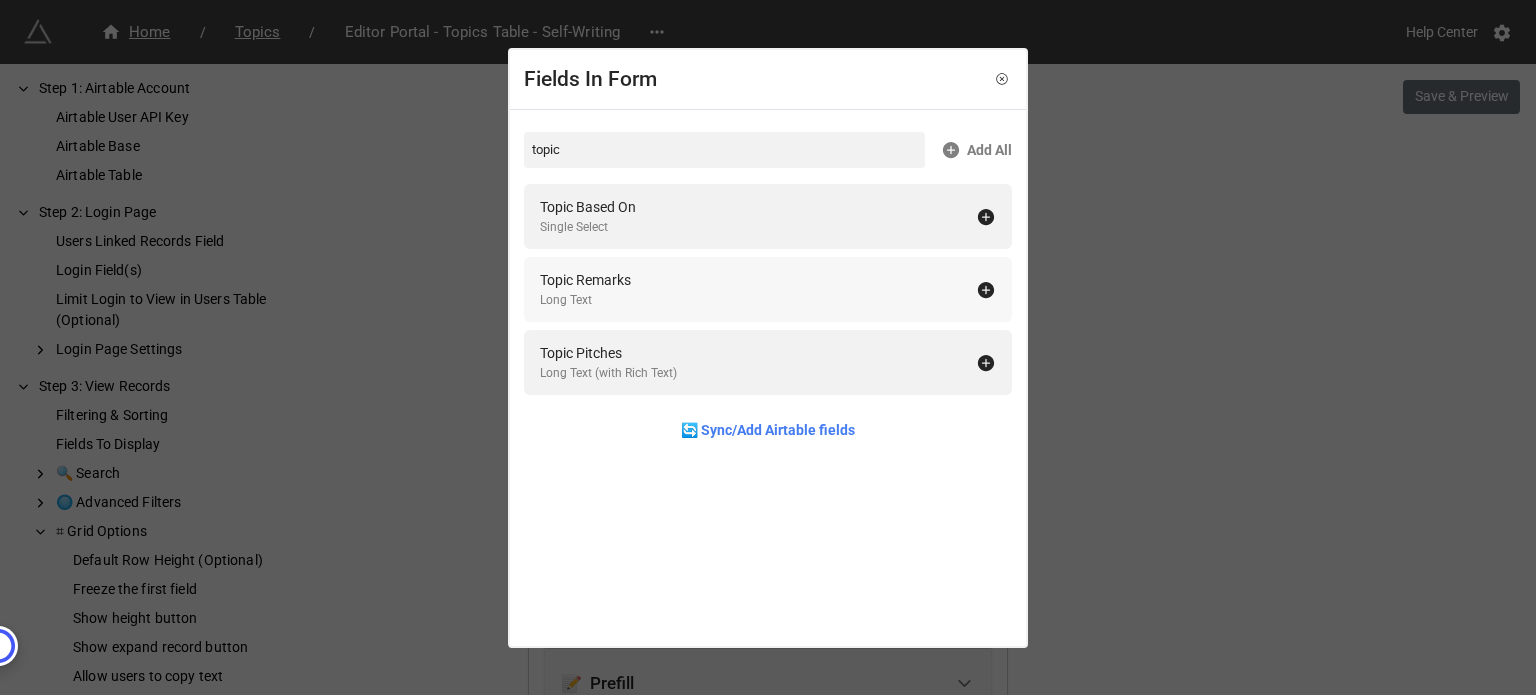 type on "topic" 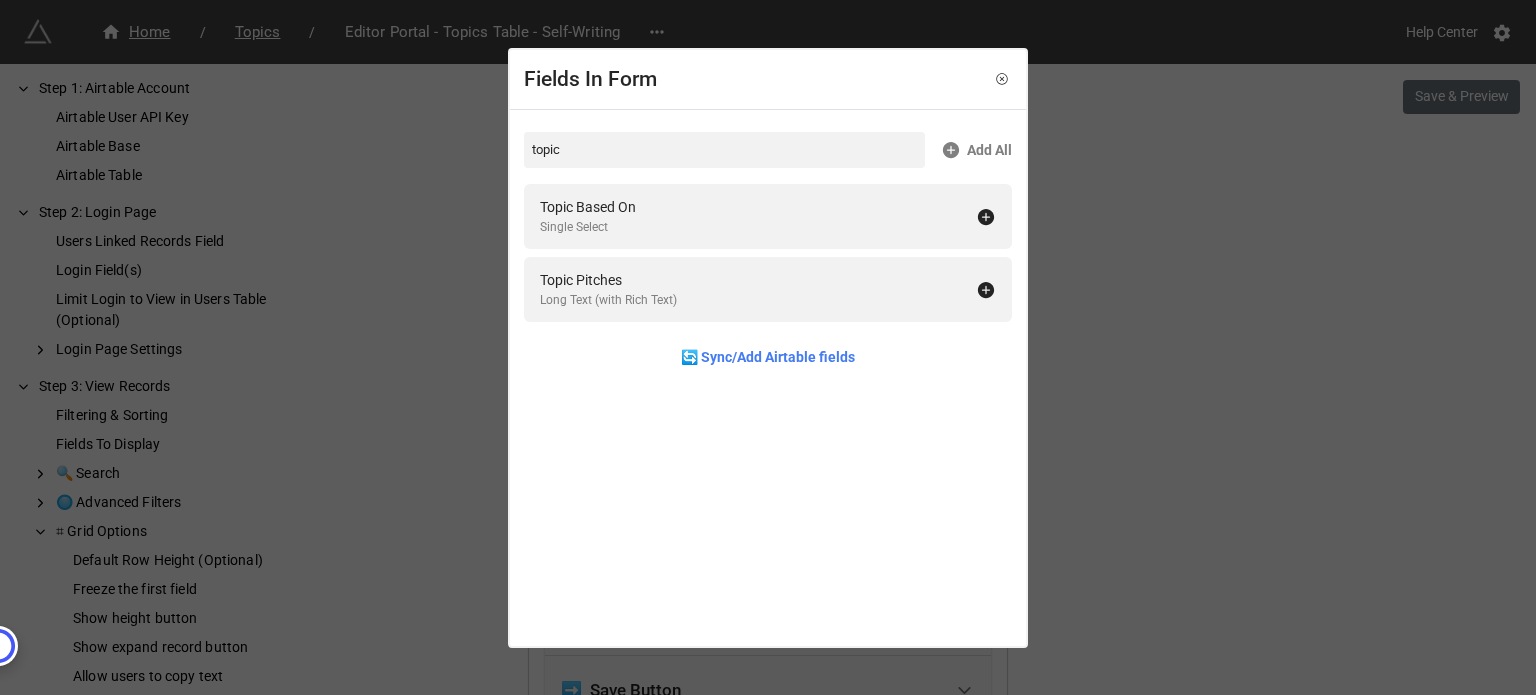 click on "Fields In Form topic Add All Topic Based On Single Select Topic Pitches Long Text (with Rich Text) 🔄 Sync/Add Airtable fields" at bounding box center [768, 347] 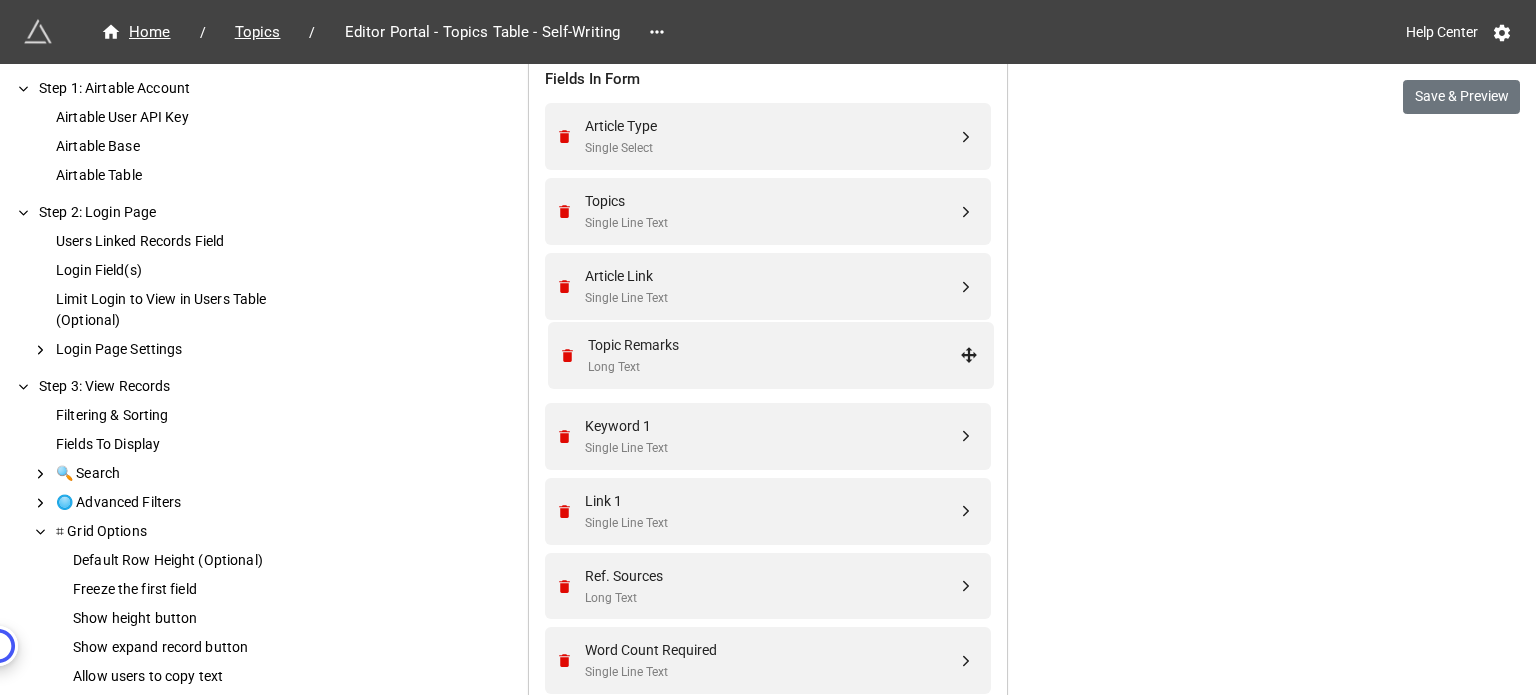 scroll, scrollTop: 769, scrollLeft: 0, axis: vertical 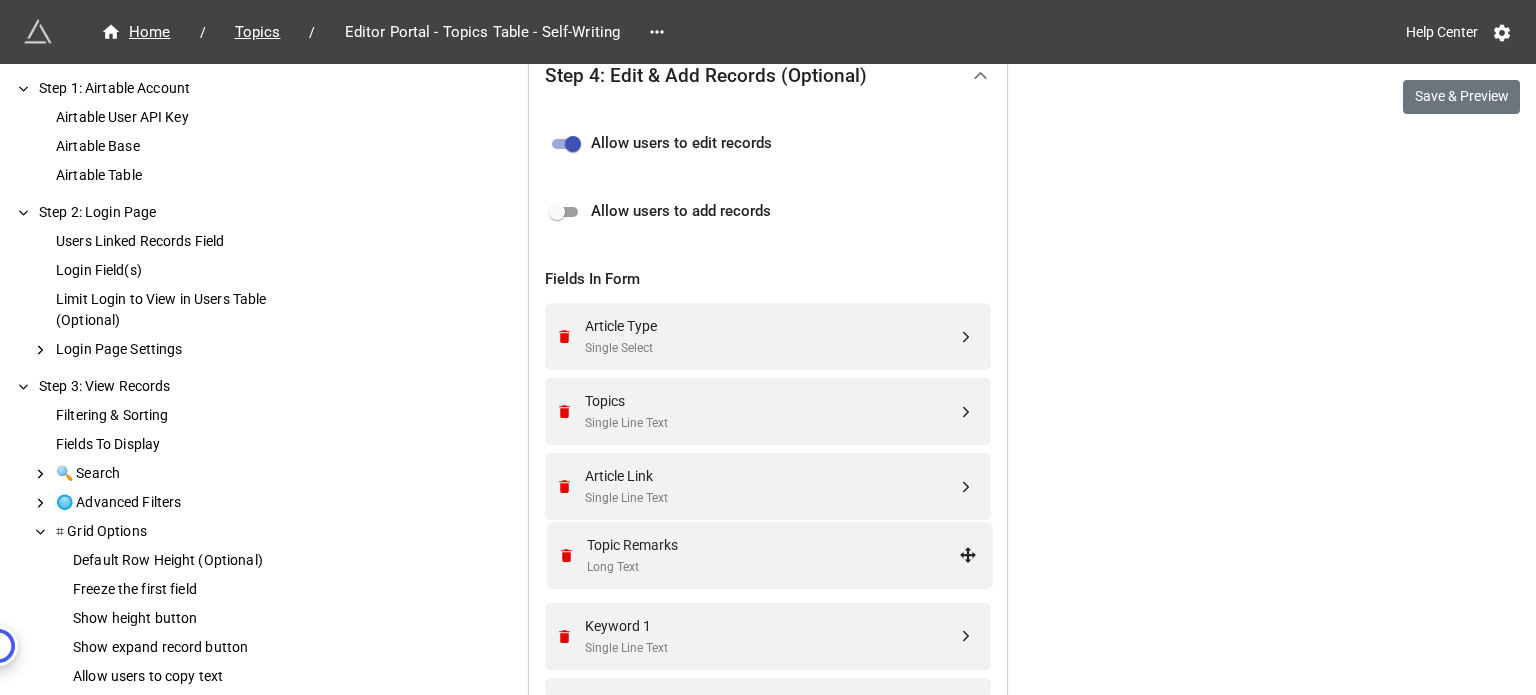 drag, startPoint x: 961, startPoint y: 382, endPoint x: 968, endPoint y: 553, distance: 171.14322 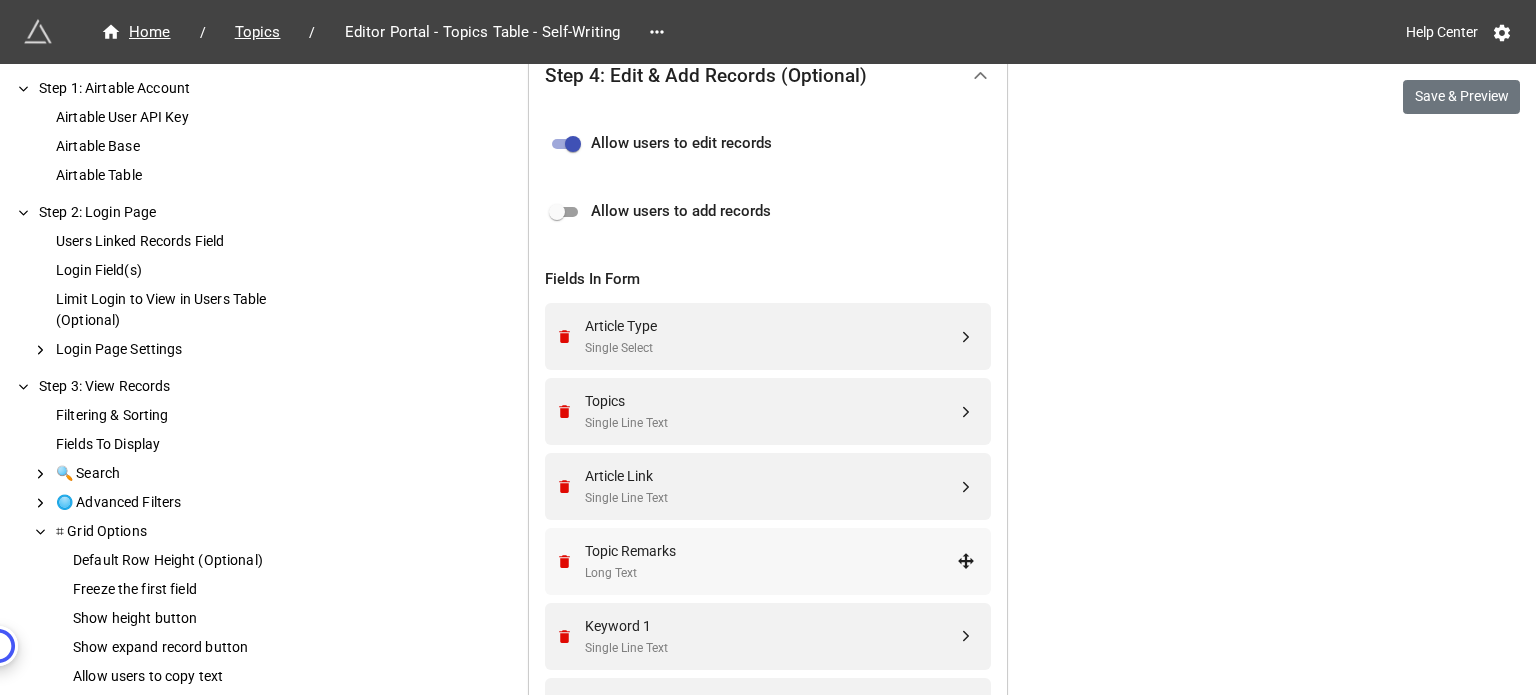 click on "Topic Remarks Long Text" at bounding box center [771, 561] 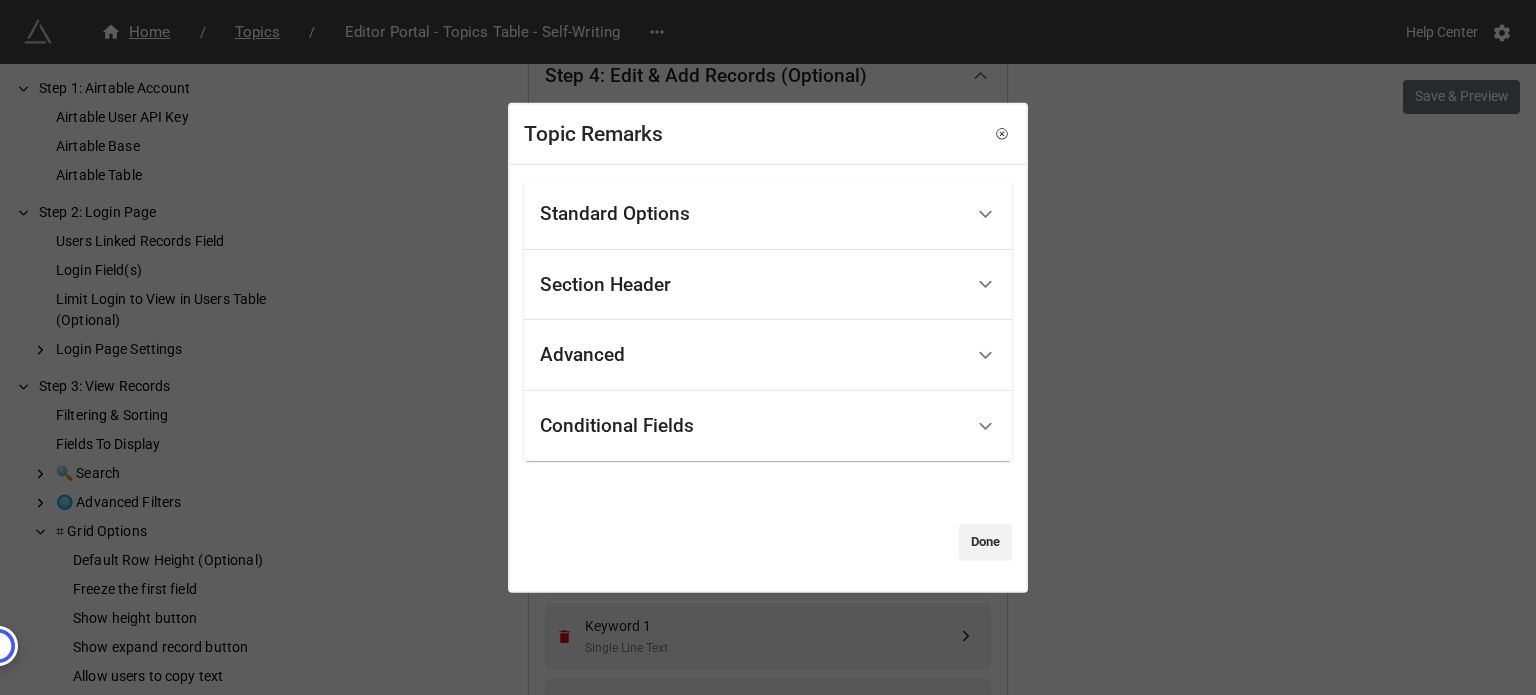 click on "Standard Options" at bounding box center (751, 214) 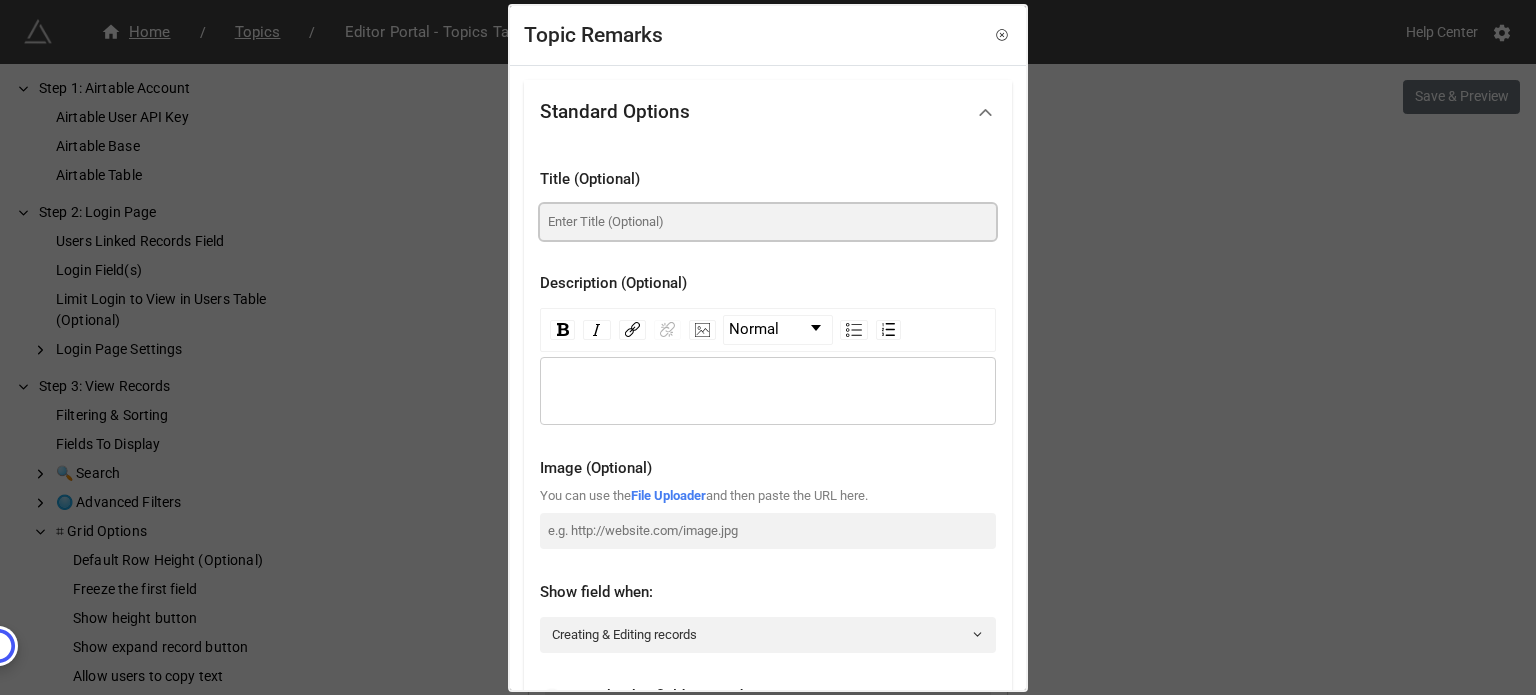 click at bounding box center [768, 222] 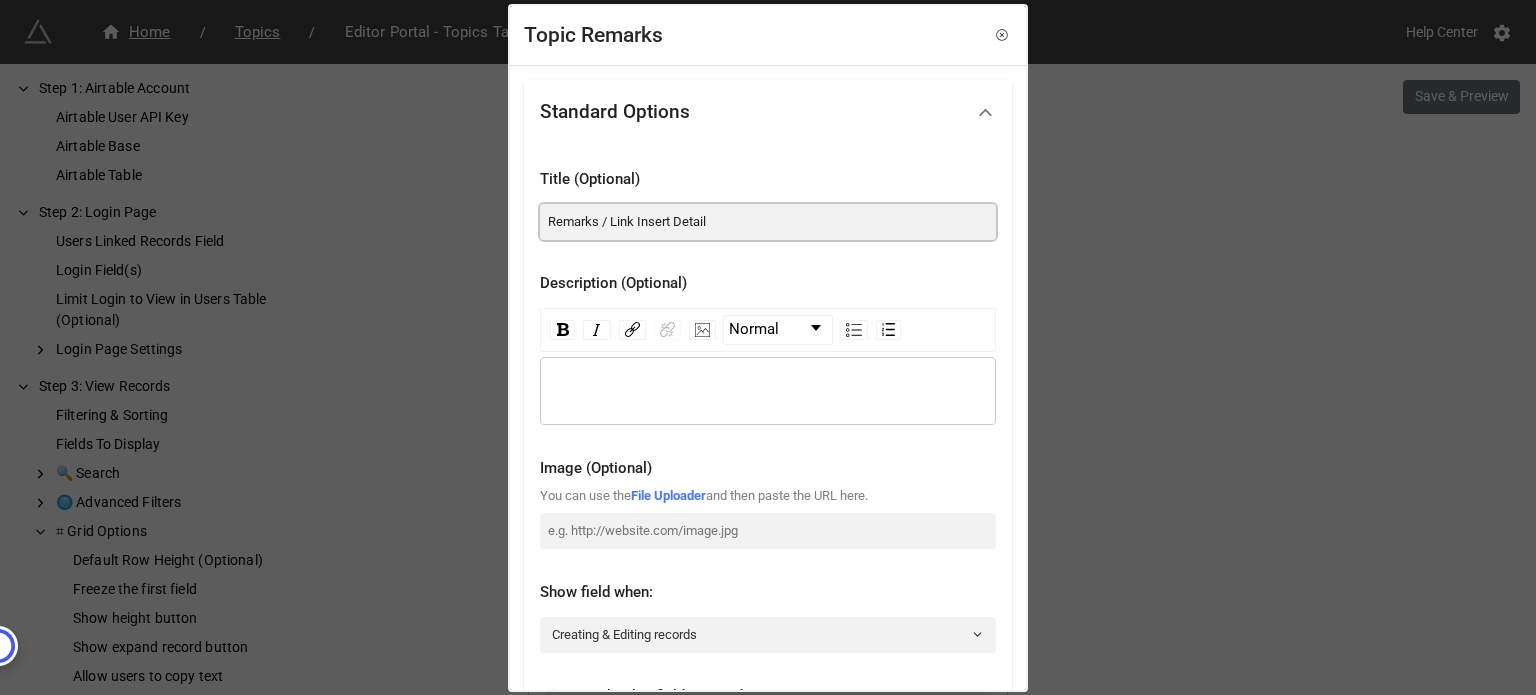 type on "Remarks / Link Insert Details" 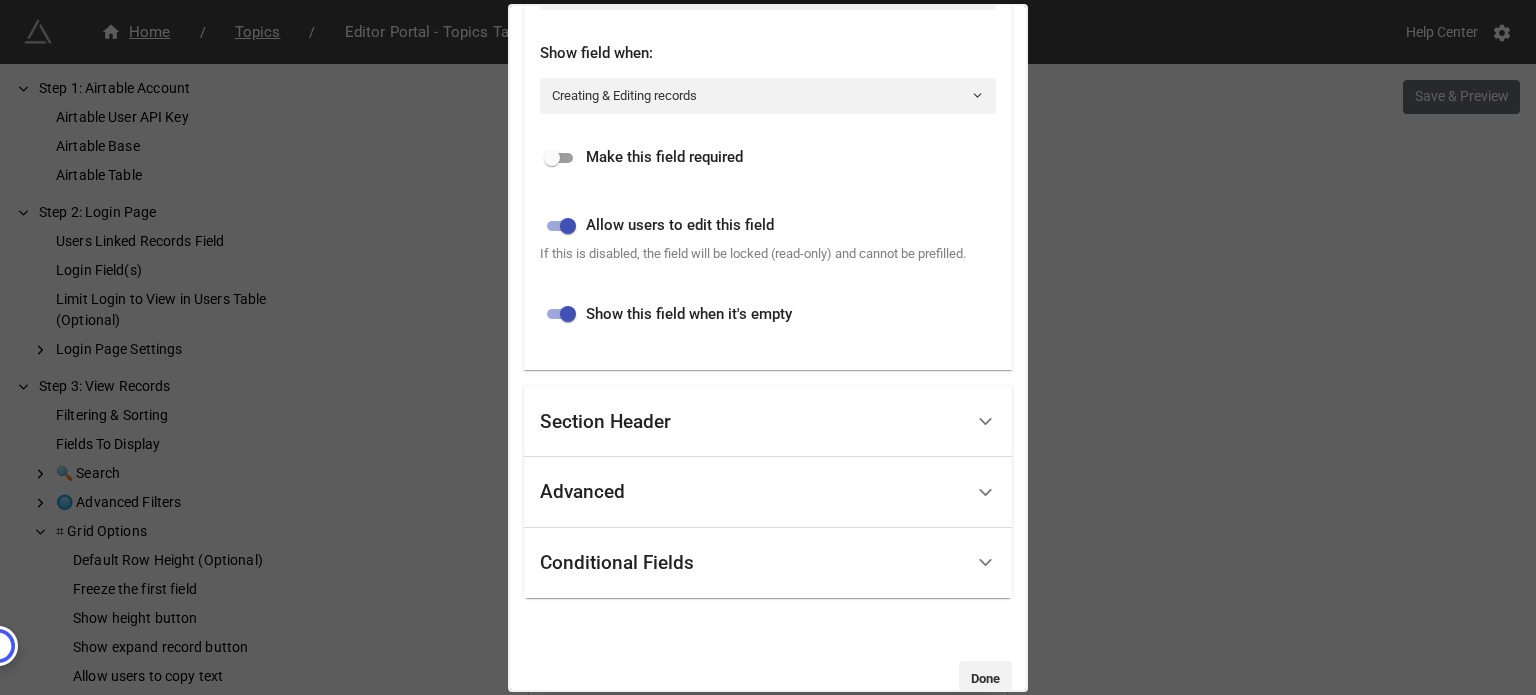scroll, scrollTop: 575, scrollLeft: 0, axis: vertical 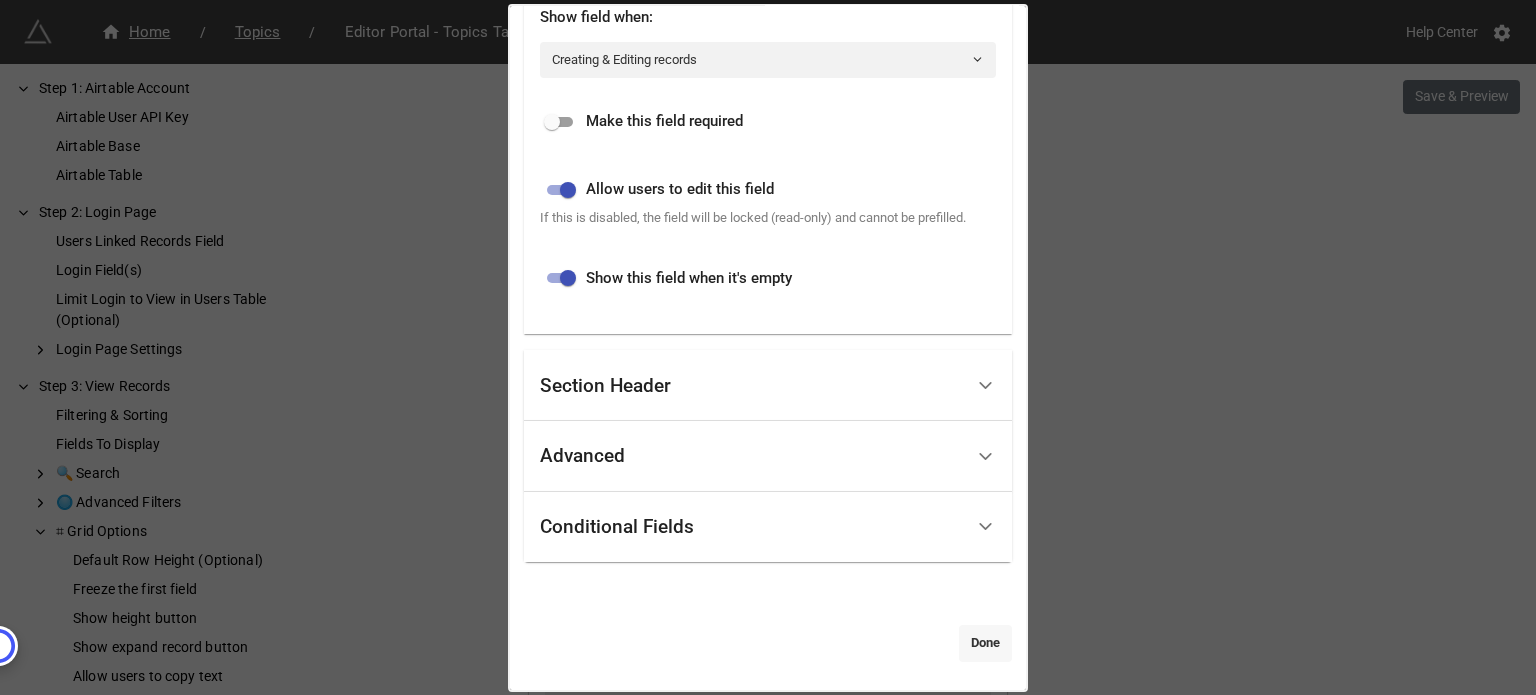 click on "Done" at bounding box center (985, 643) 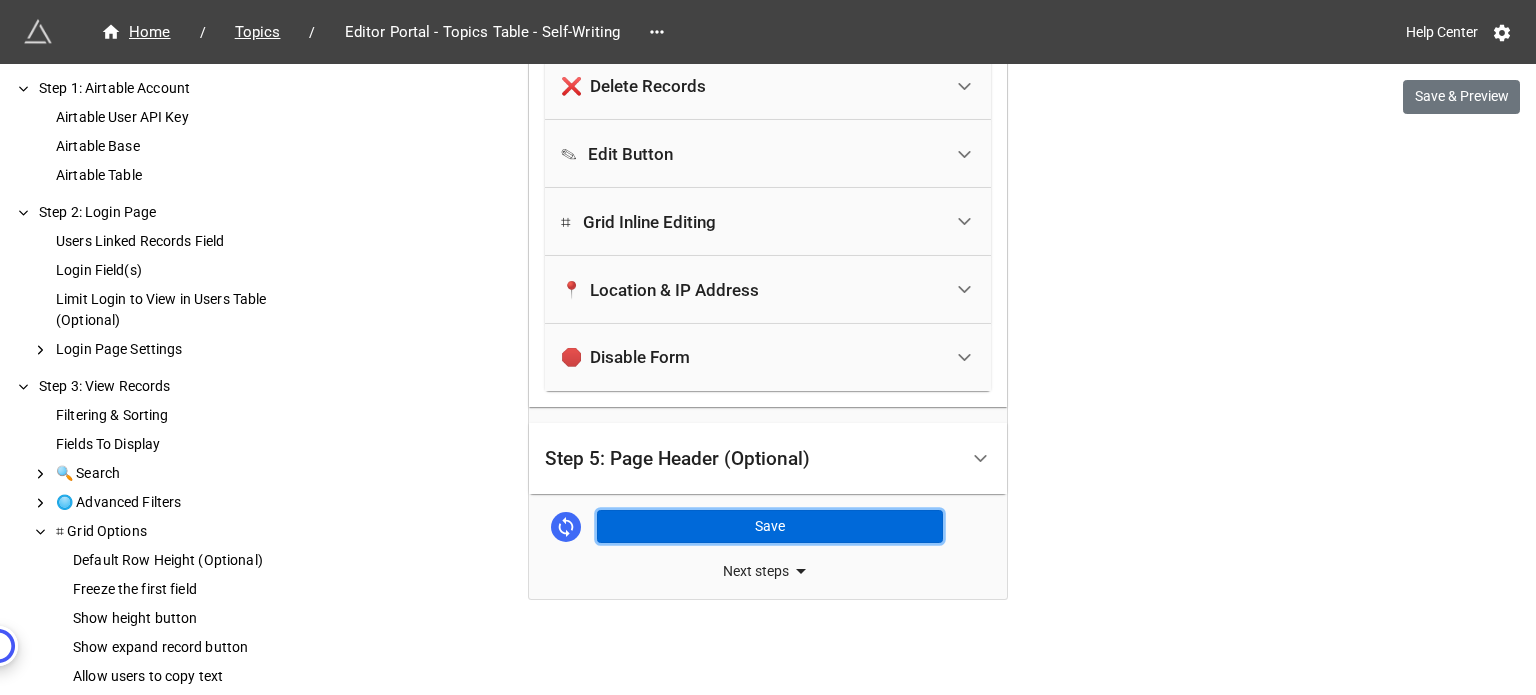 click on "Save" at bounding box center (770, 527) 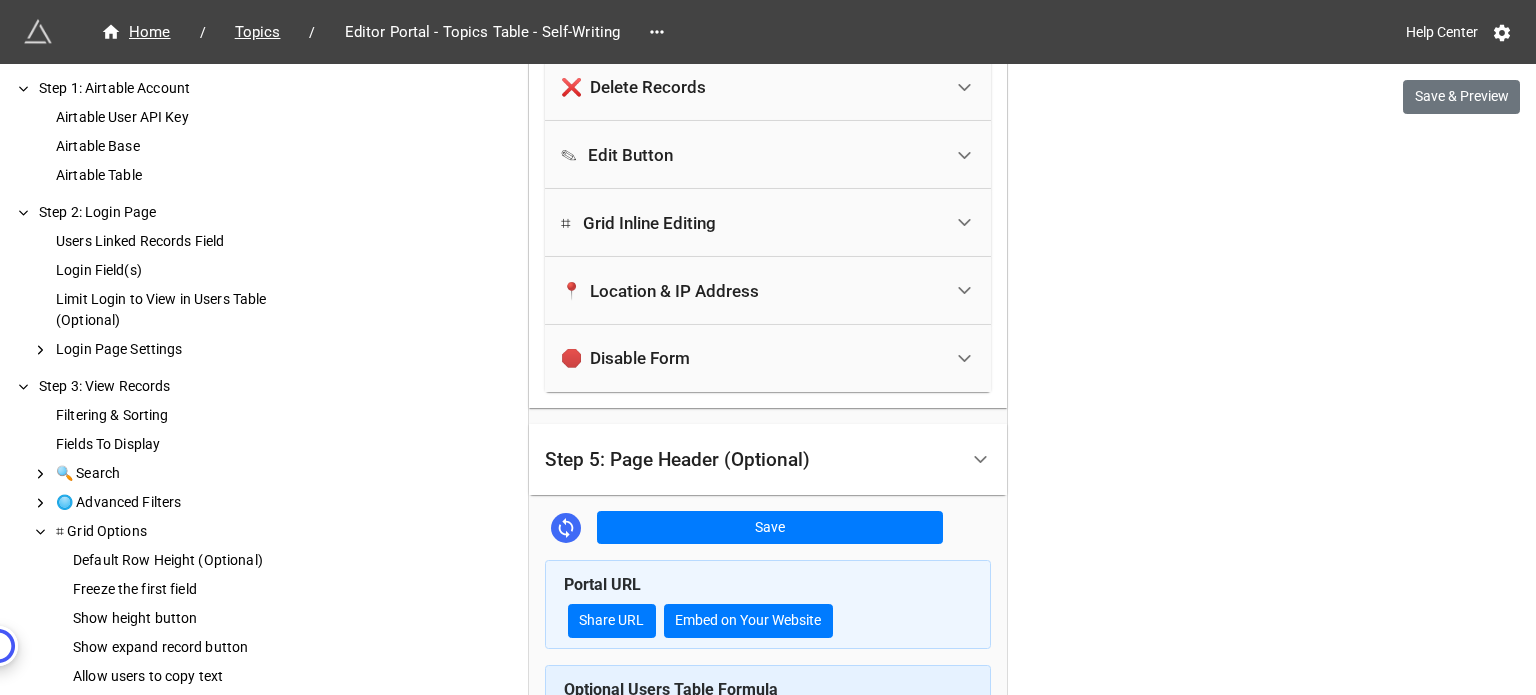 scroll, scrollTop: 2344, scrollLeft: 0, axis: vertical 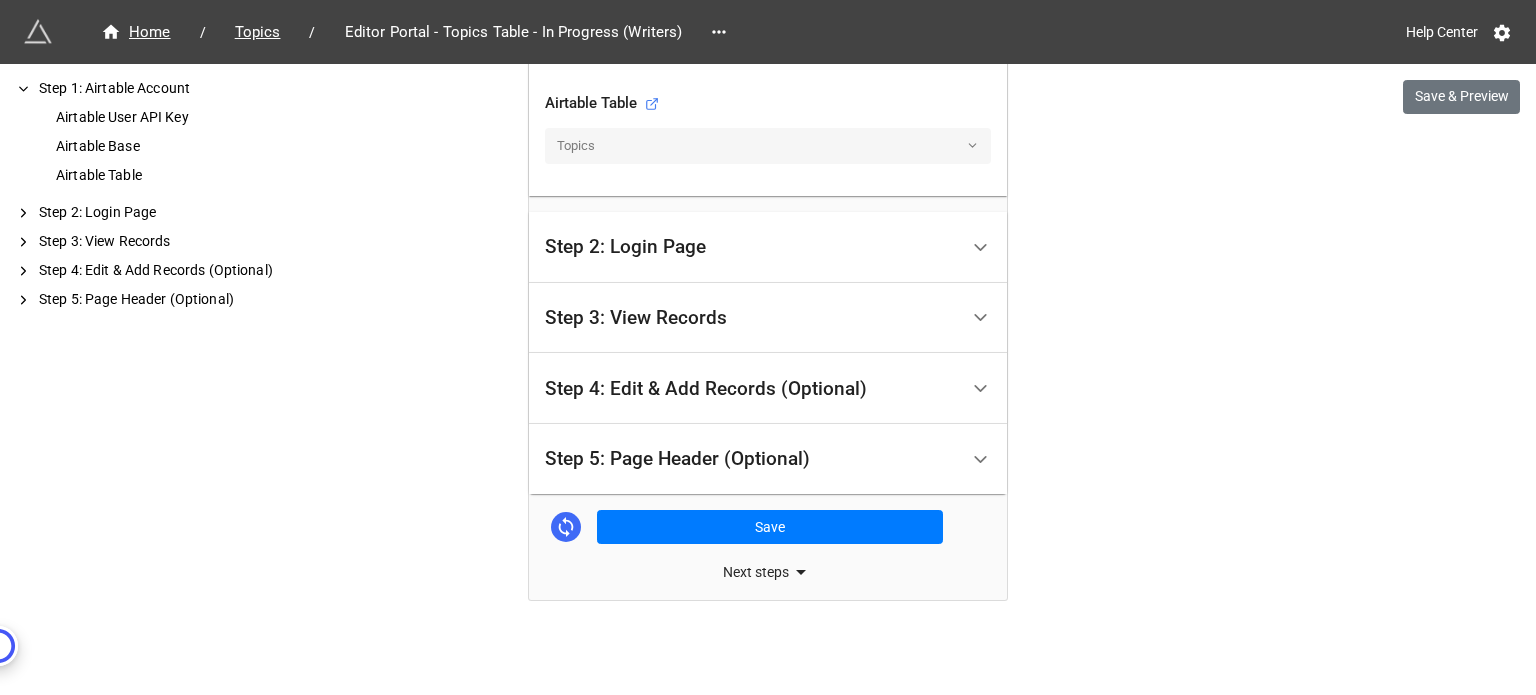 click on "Step 3: View Records" at bounding box center [751, 318] 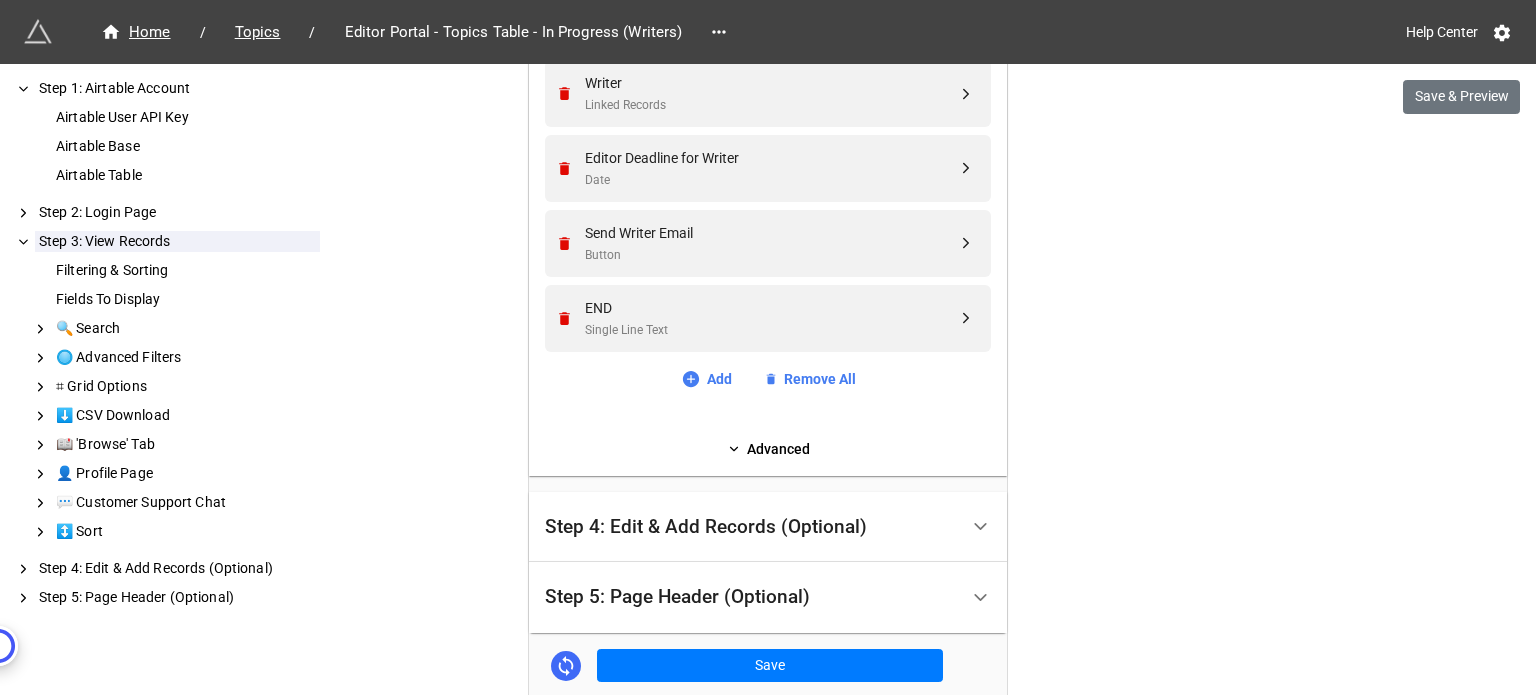 scroll, scrollTop: 2008, scrollLeft: 0, axis: vertical 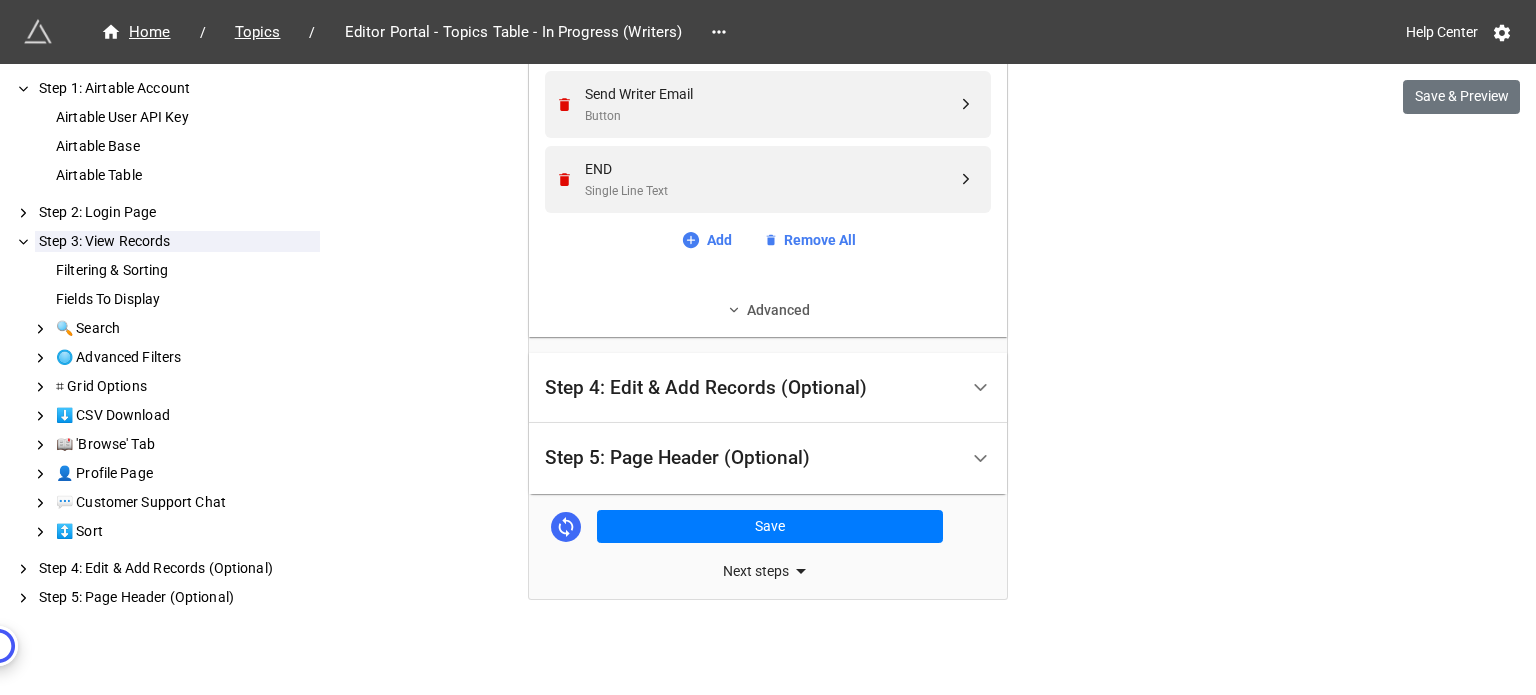 click on "Advanced" at bounding box center (768, 310) 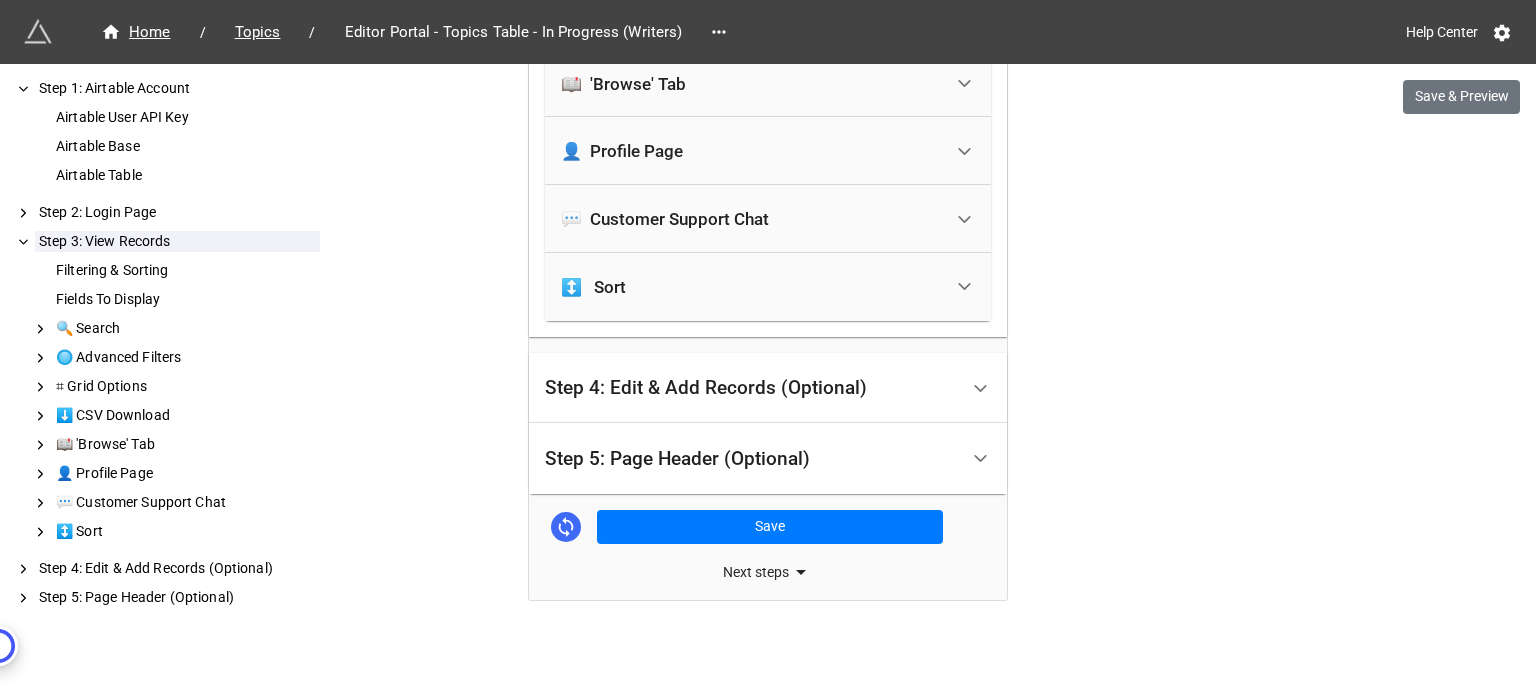click on "Step 4: Edit & Add Records (Optional)" at bounding box center (706, 388) 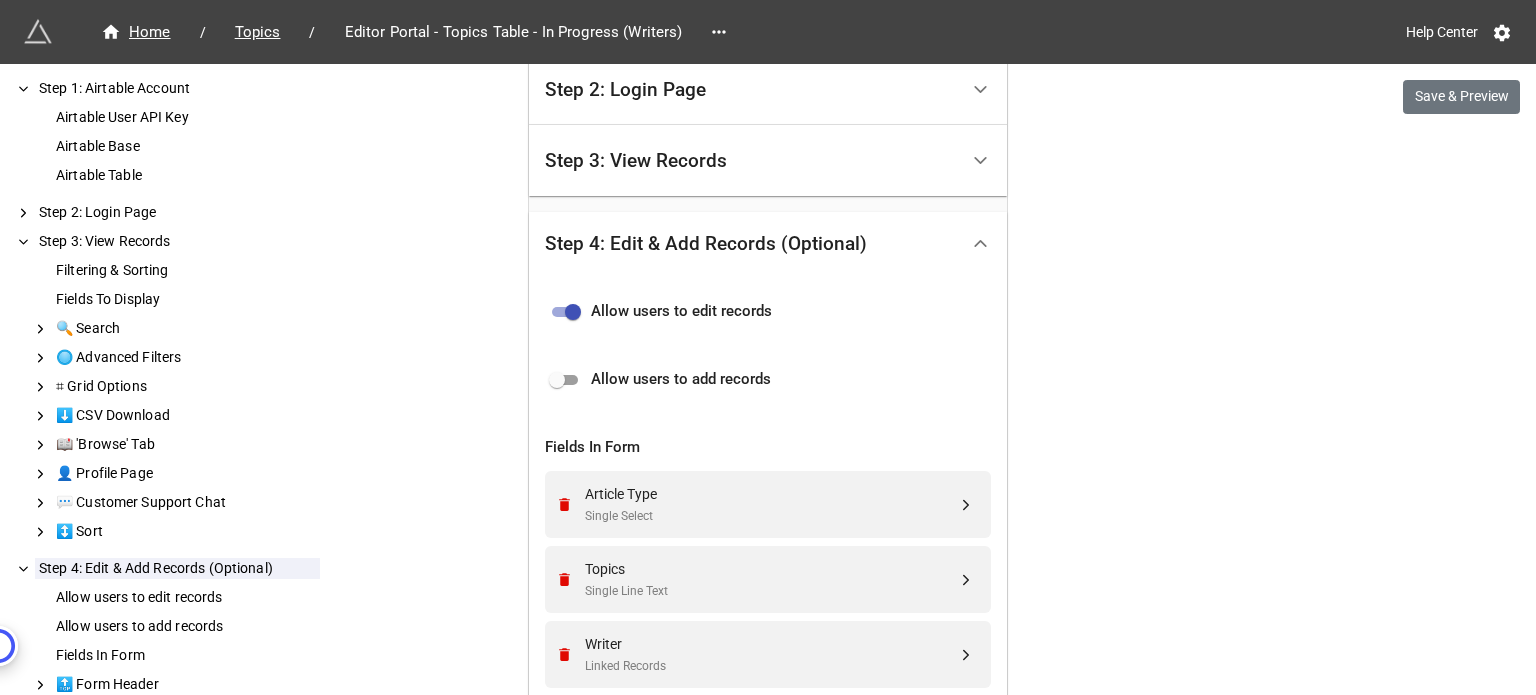scroll, scrollTop: 469, scrollLeft: 0, axis: vertical 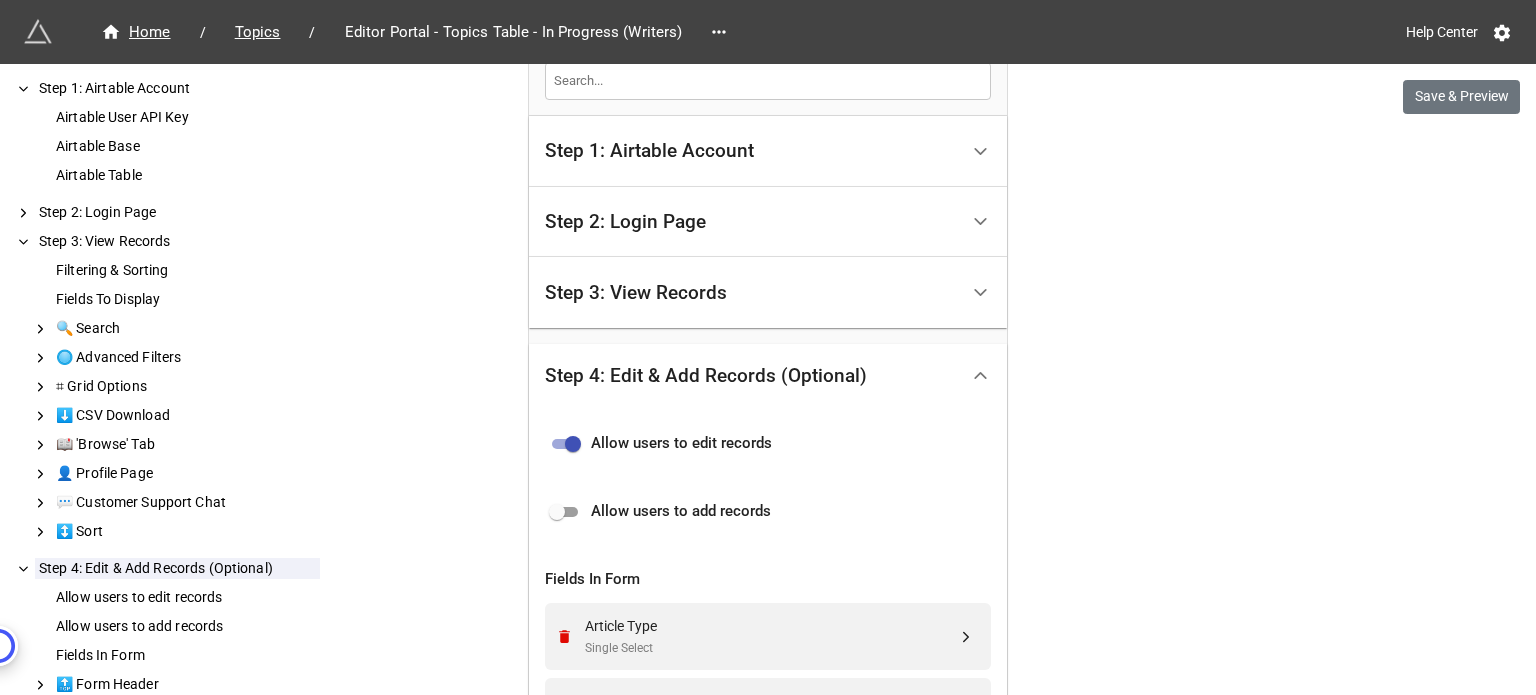 click on "Step 3: View Records" at bounding box center (751, 292) 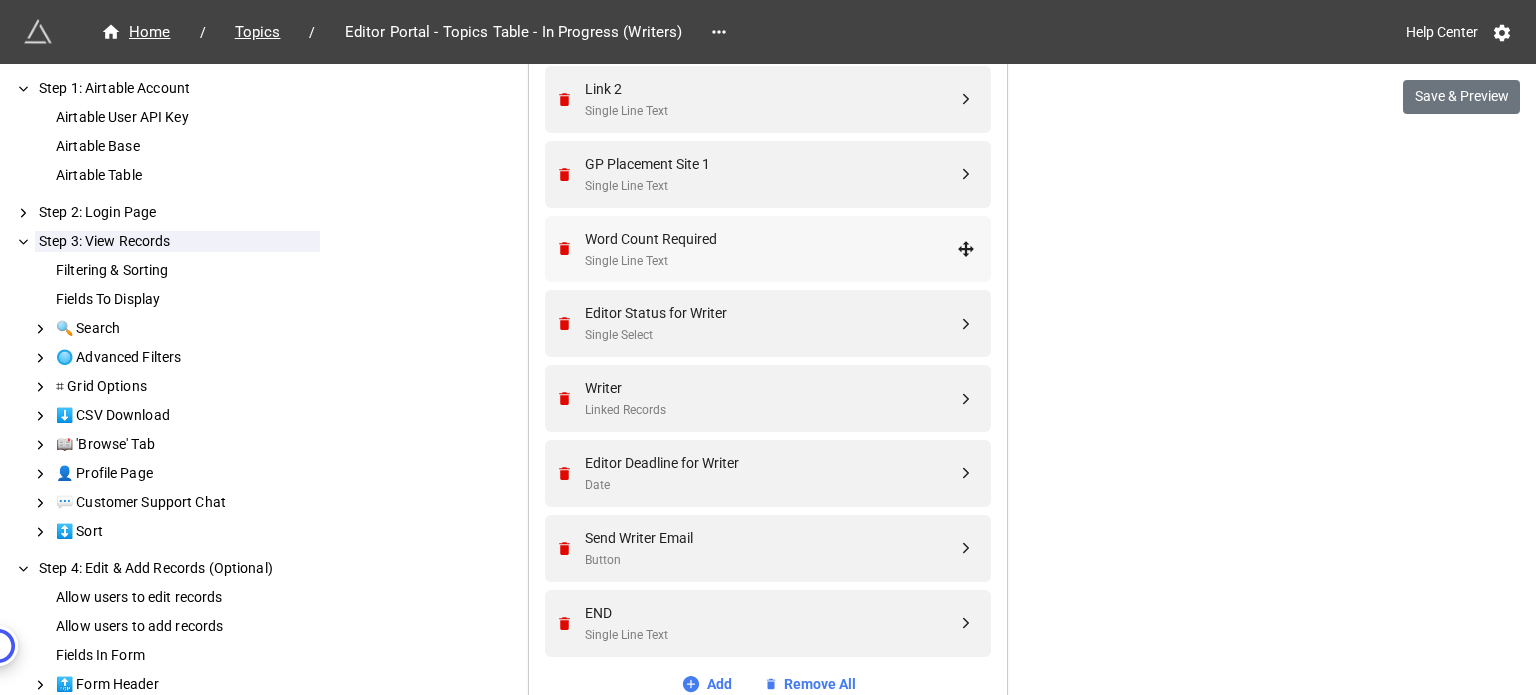 scroll, scrollTop: 1669, scrollLeft: 0, axis: vertical 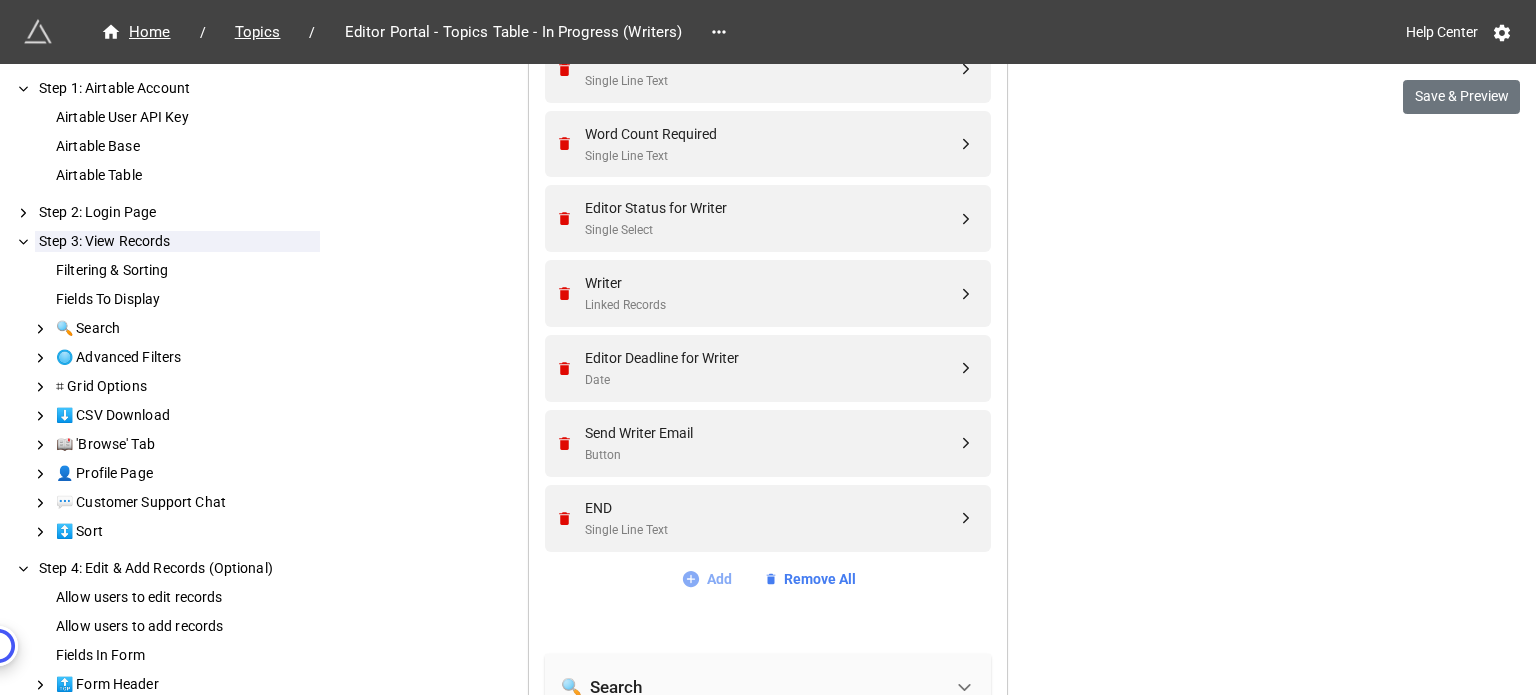 click on "Add" at bounding box center (706, 579) 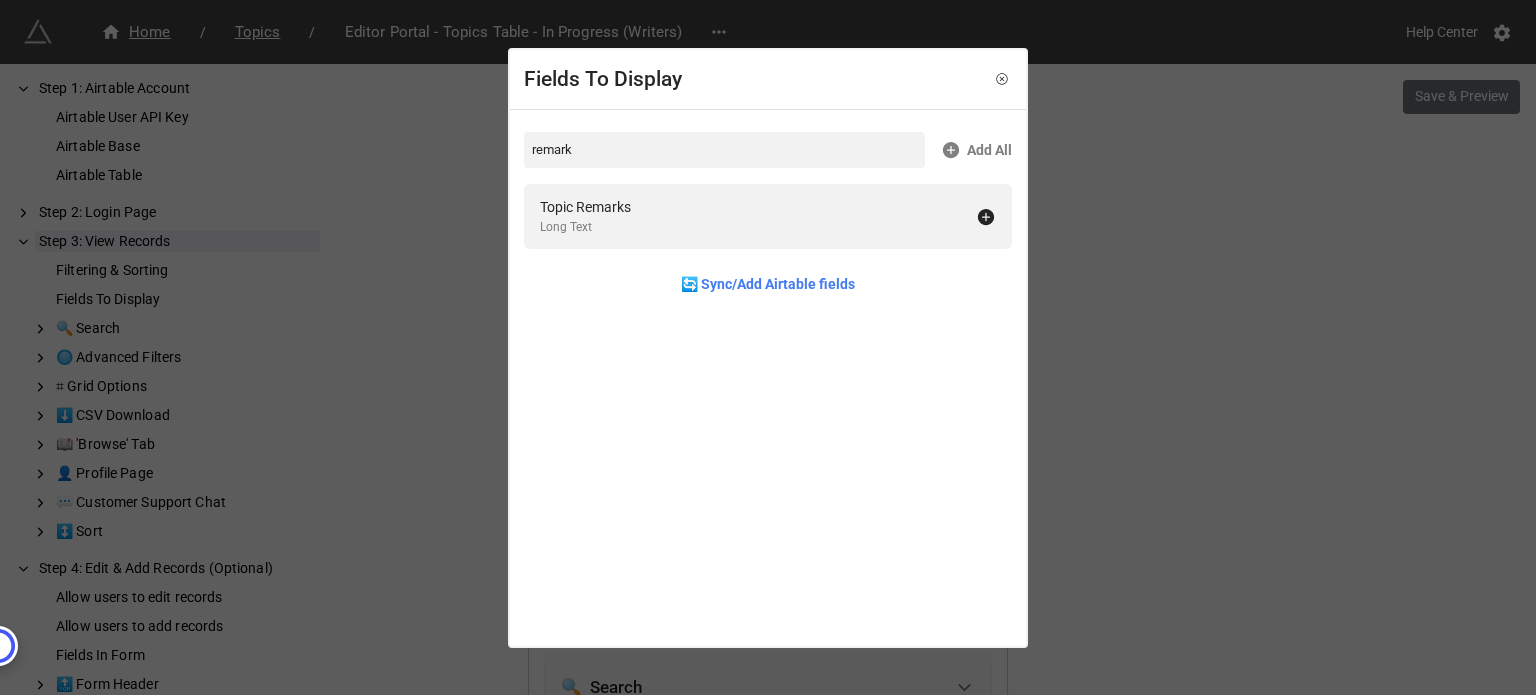 type on "remarks" 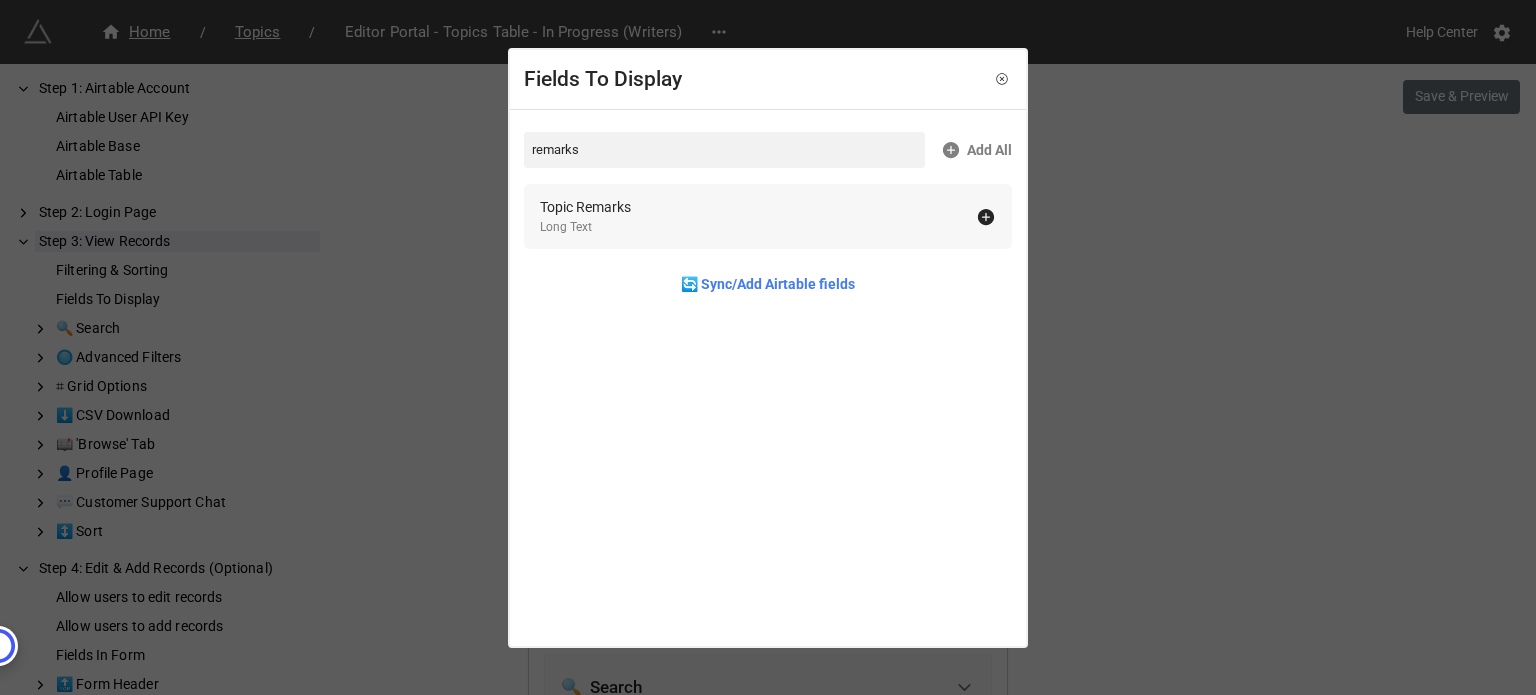 click 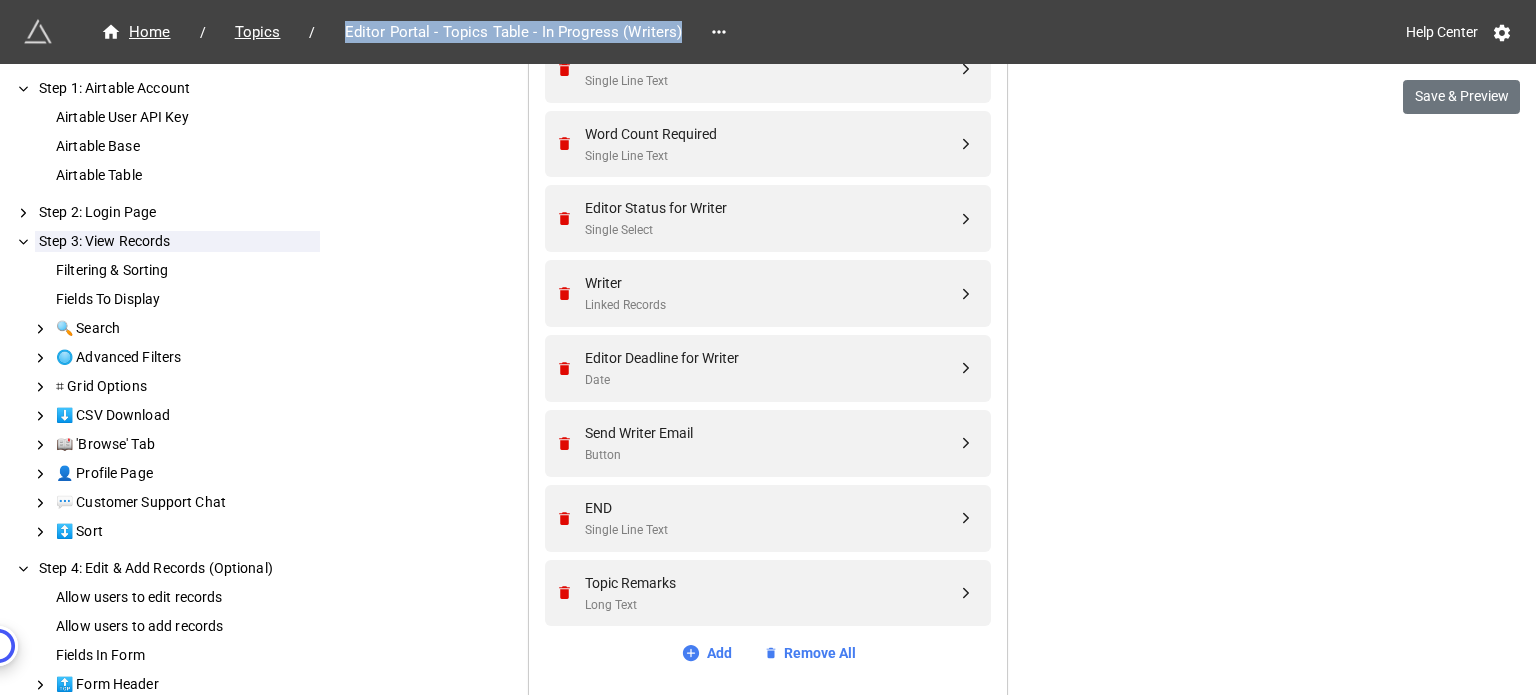 drag, startPoint x: 335, startPoint y: 28, endPoint x: 679, endPoint y: 35, distance: 344.07123 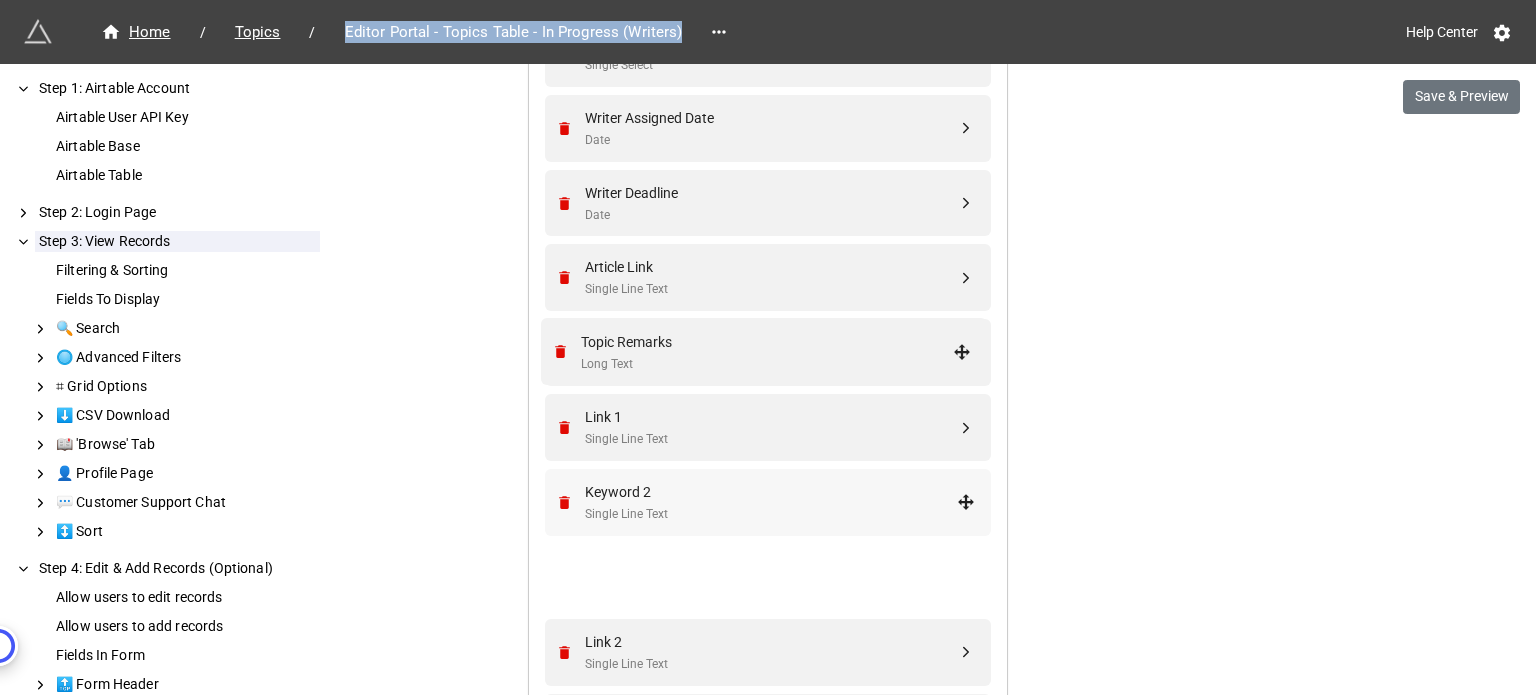 scroll, scrollTop: 1069, scrollLeft: 0, axis: vertical 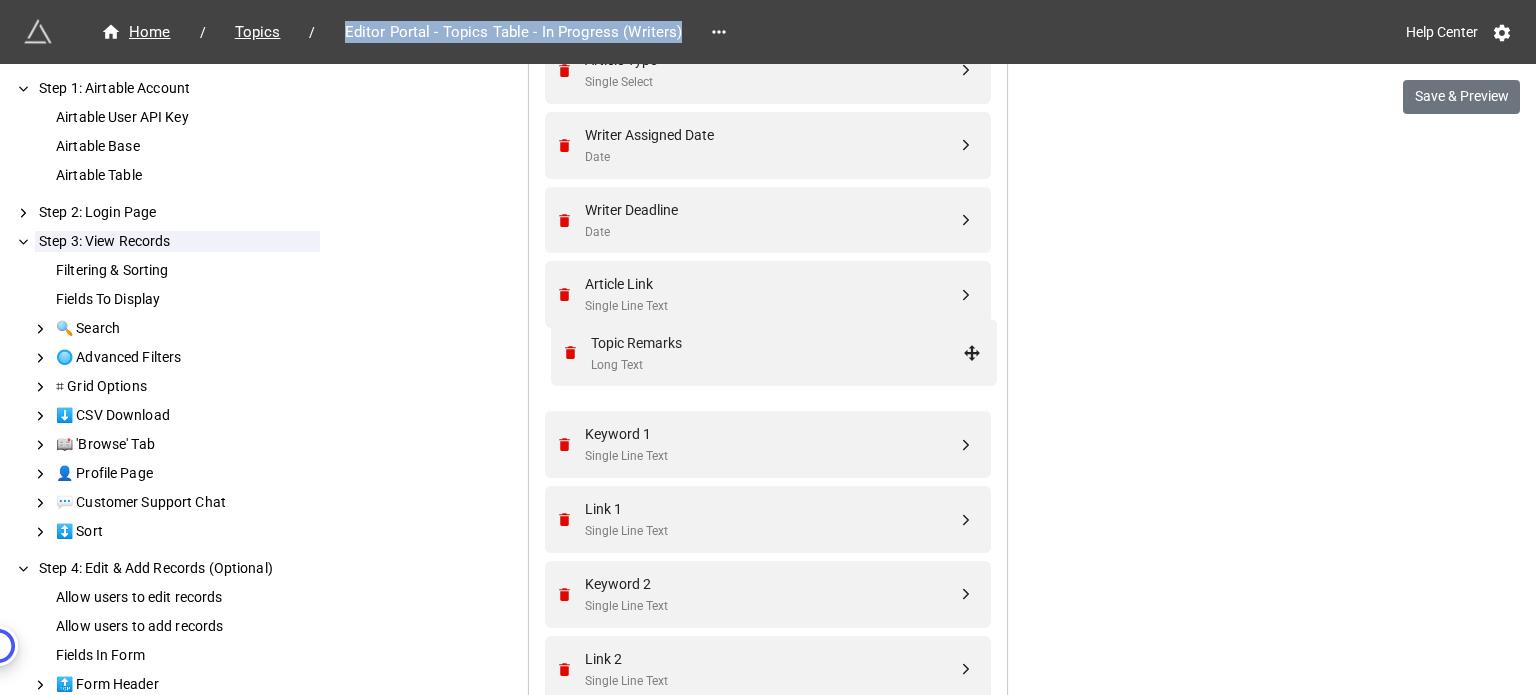 drag, startPoint x: 958, startPoint y: 583, endPoint x: 970, endPoint y: 344, distance: 239.30107 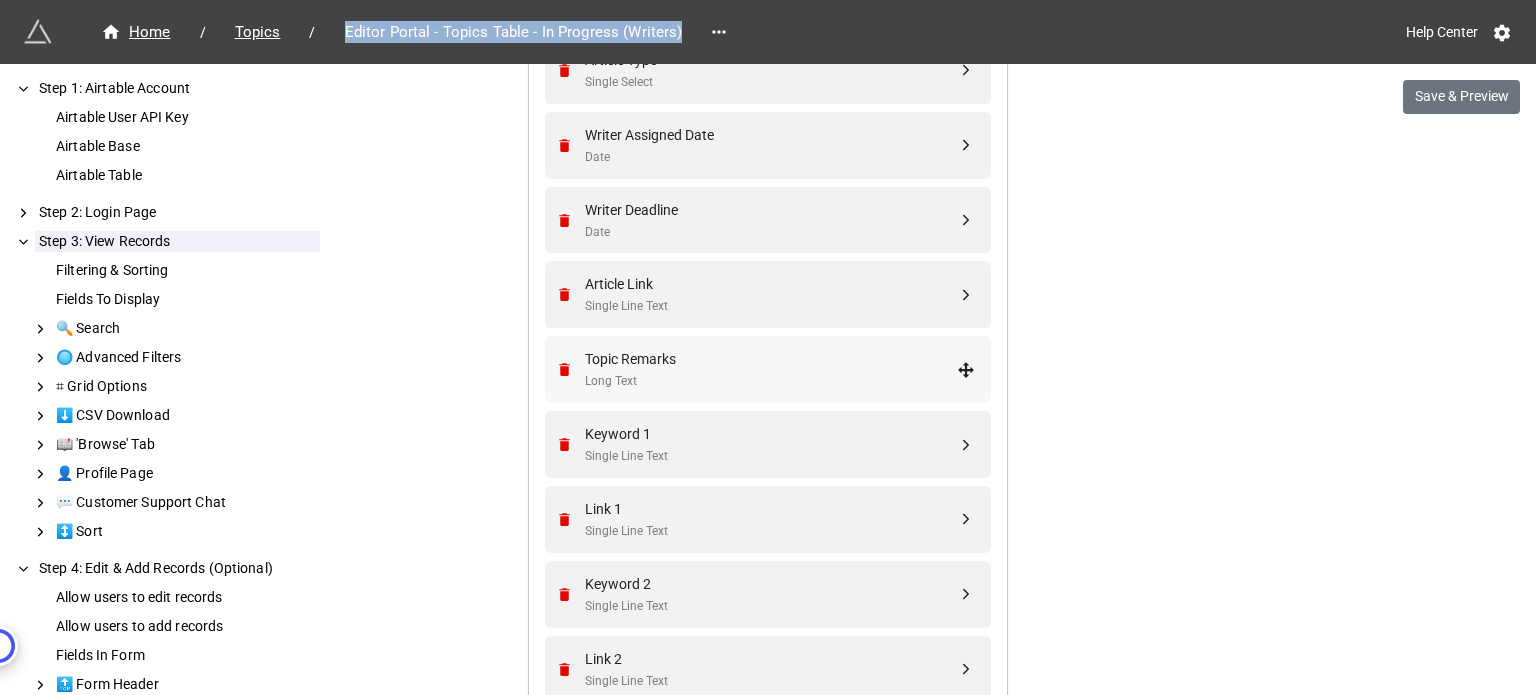 click on "Topic Remarks" at bounding box center (771, 359) 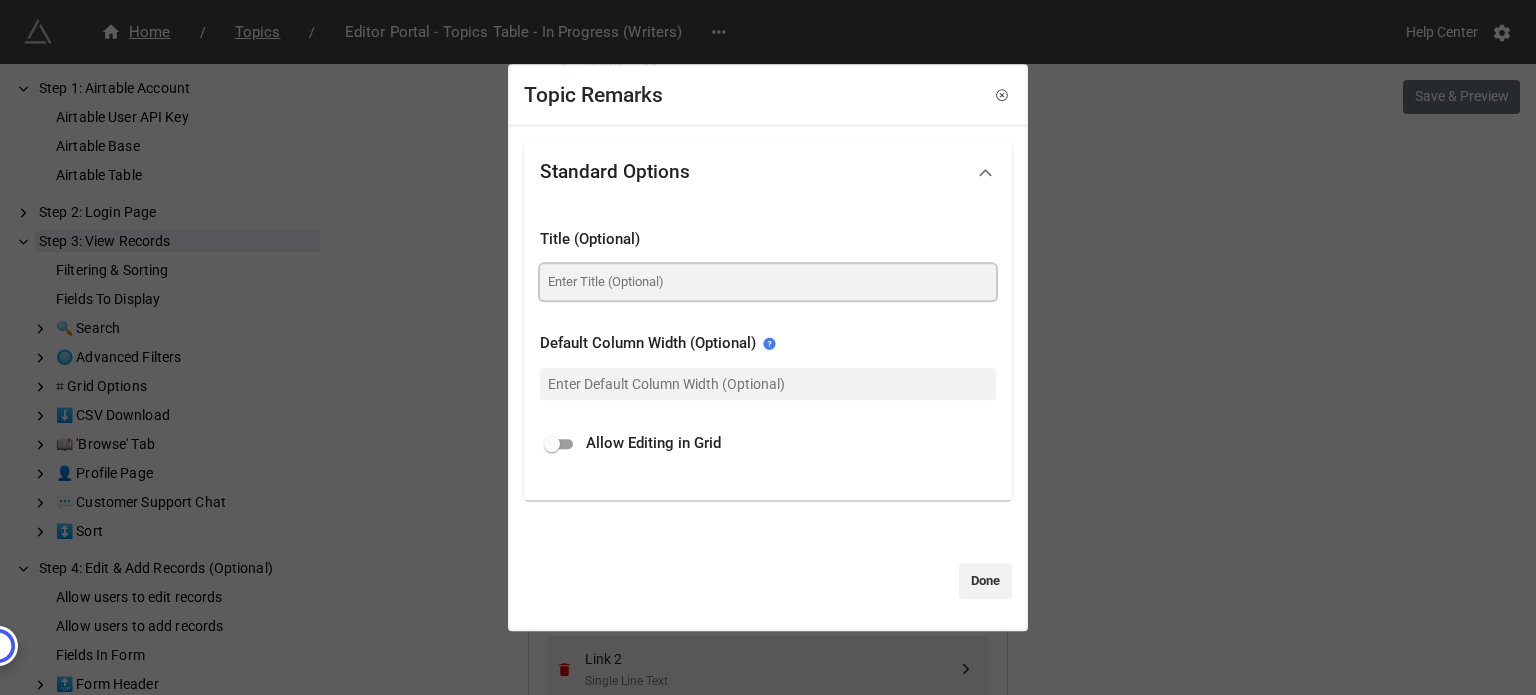 click at bounding box center (768, 282) 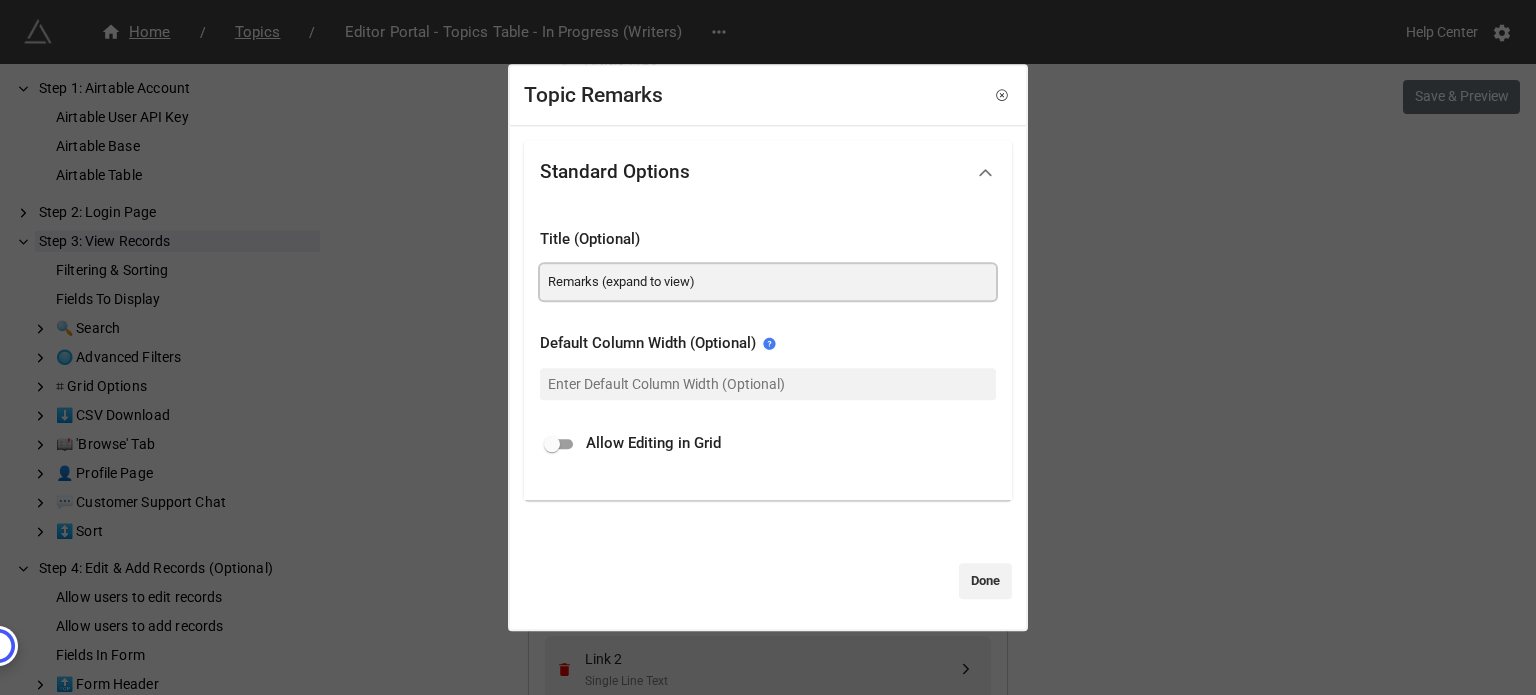type on "Remarks (expand to view)" 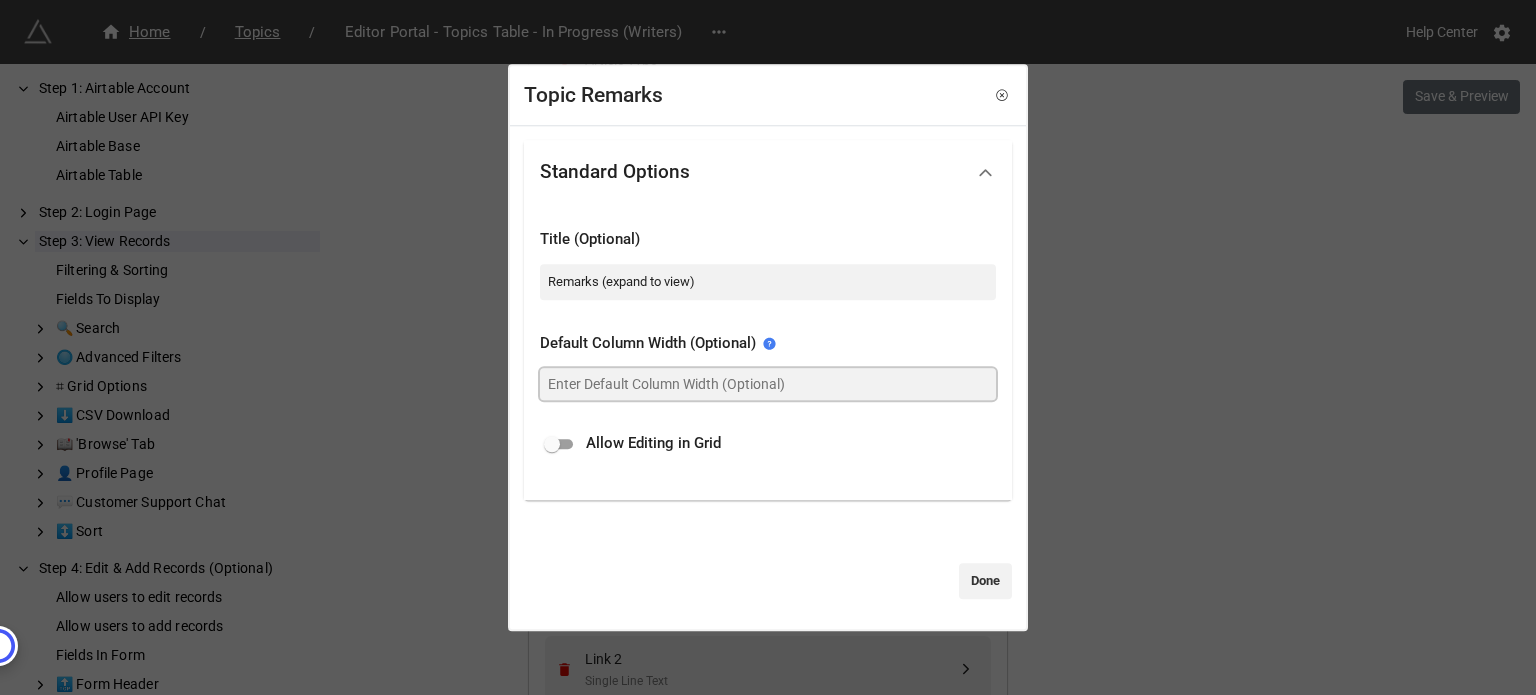 click at bounding box center [768, 384] 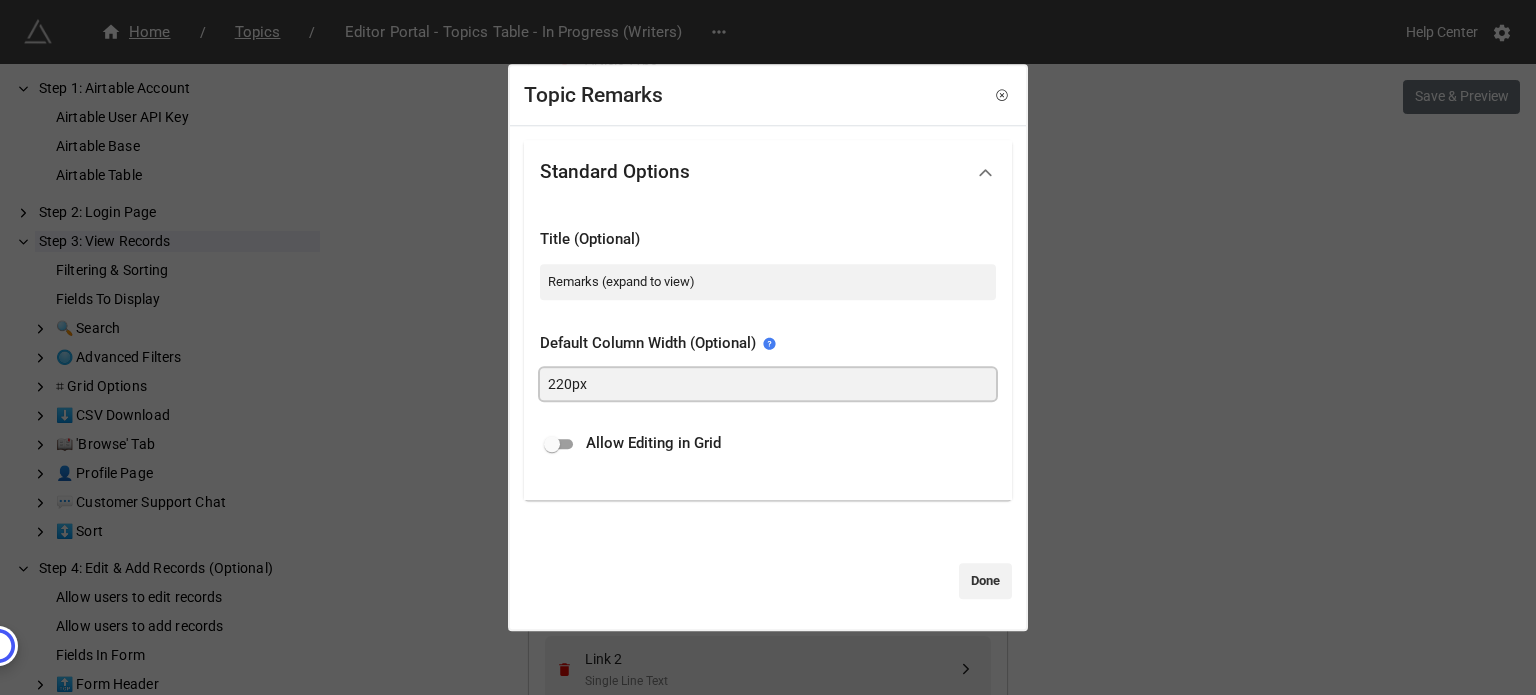 type on "220px" 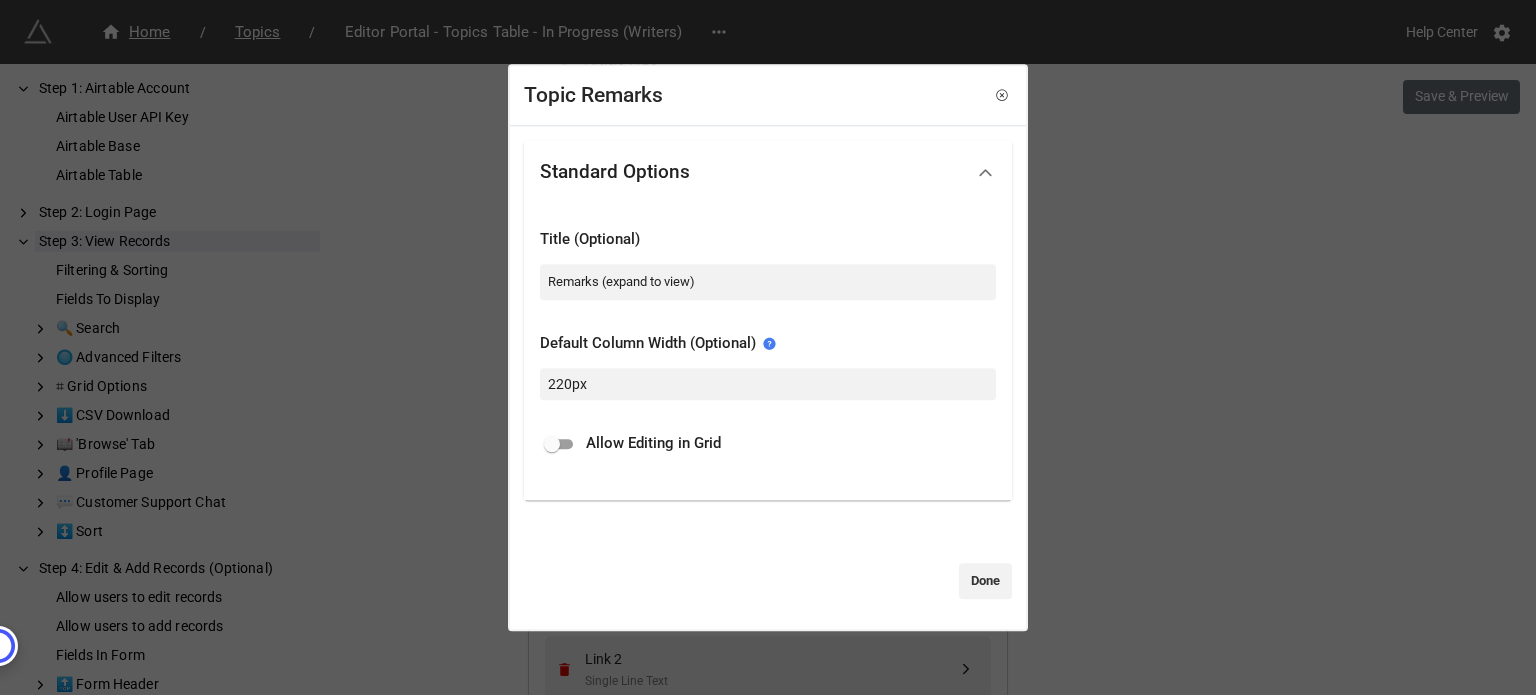 click on "Allow Editing in Grid" at bounding box center [768, 444] 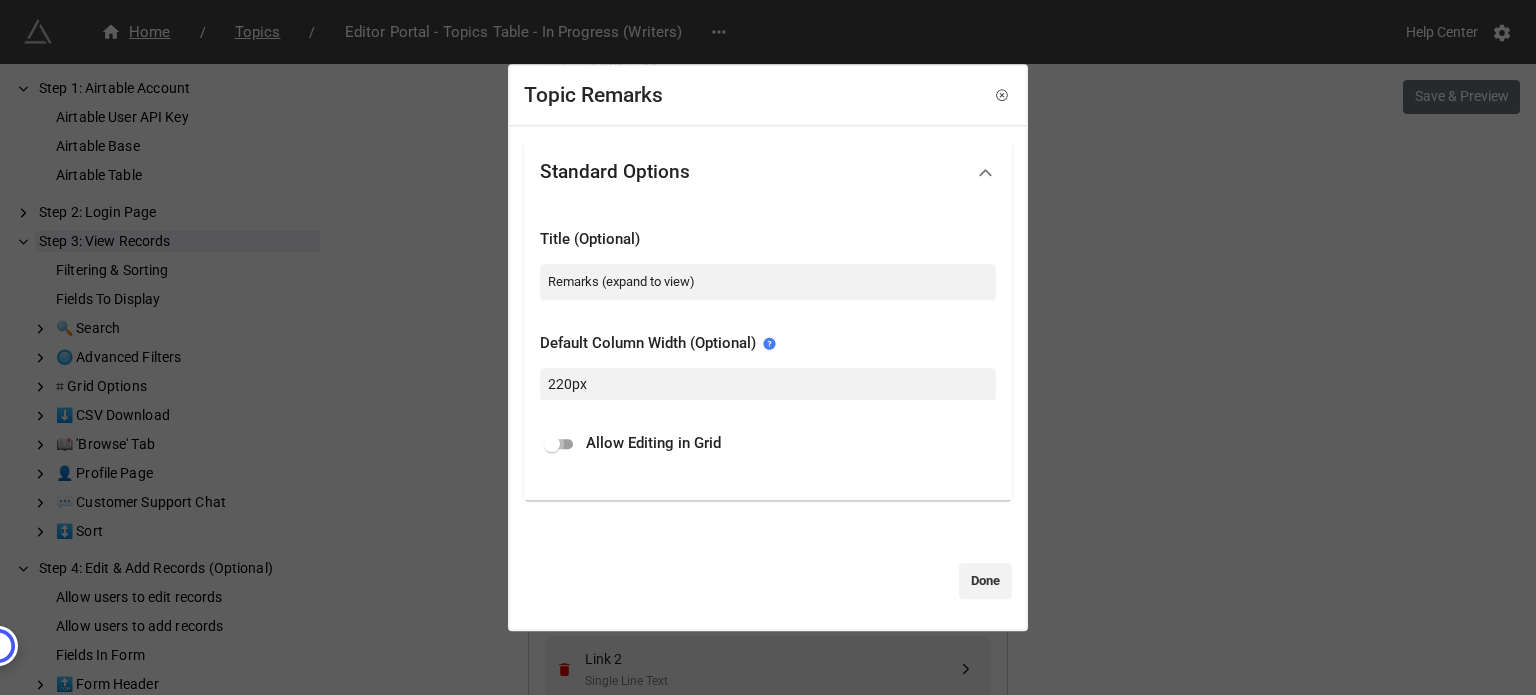 click at bounding box center [552, 444] 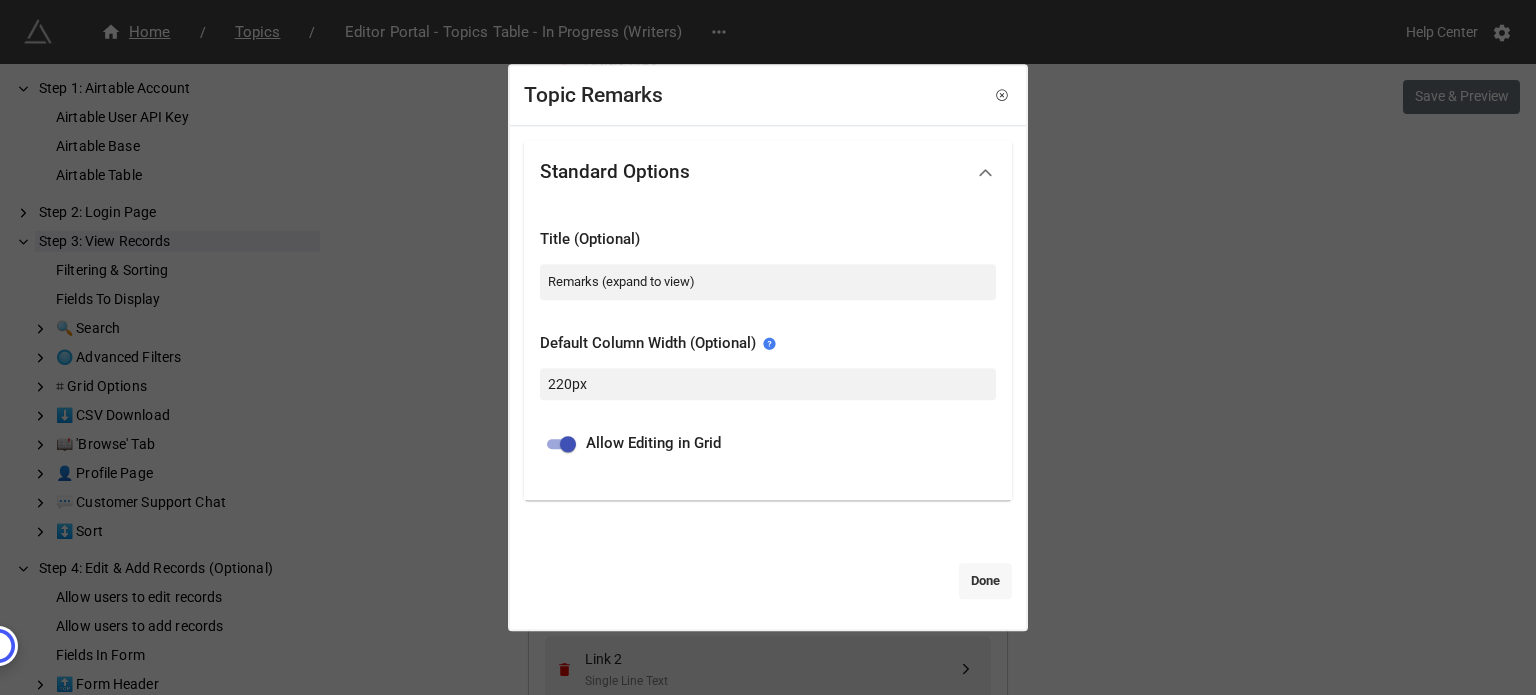 click on "Done" at bounding box center [985, 581] 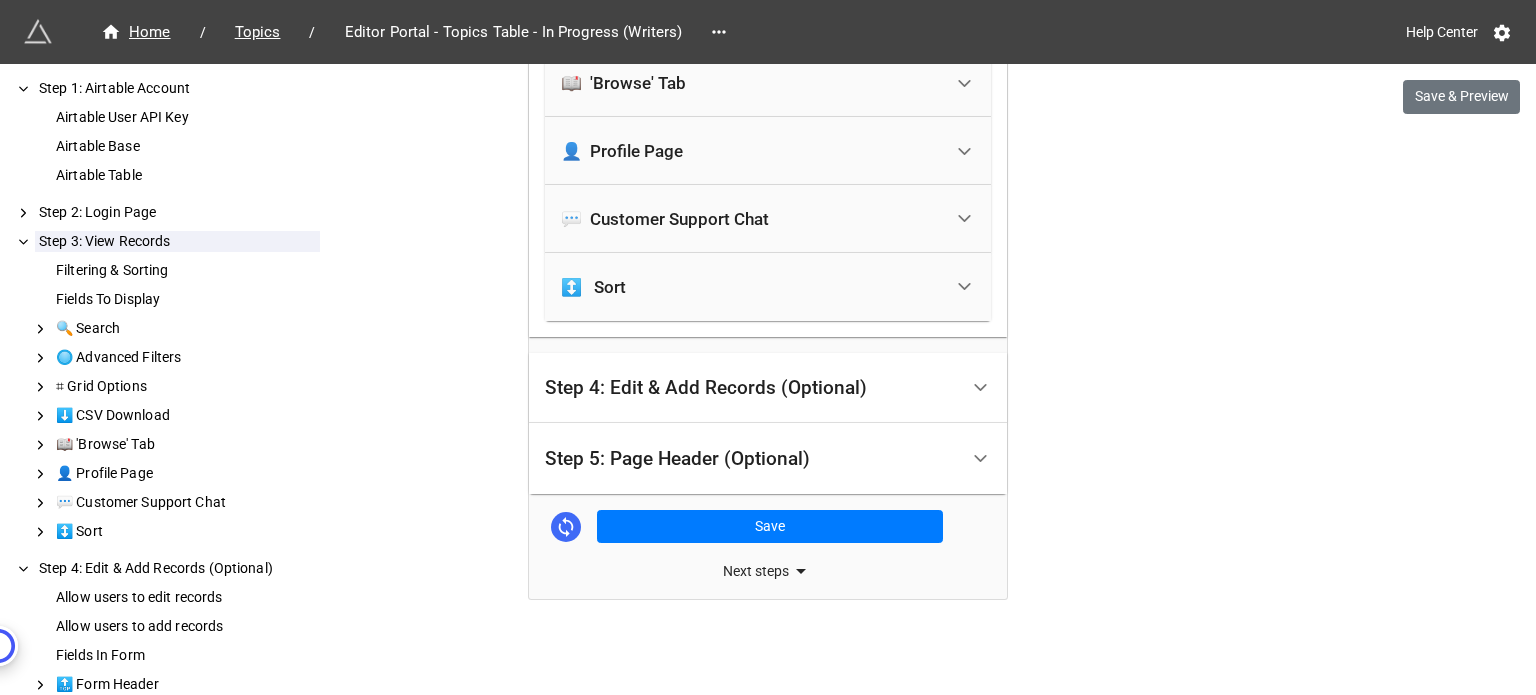 click on "Step 4: Edit & Add Records (Optional)" at bounding box center (751, 388) 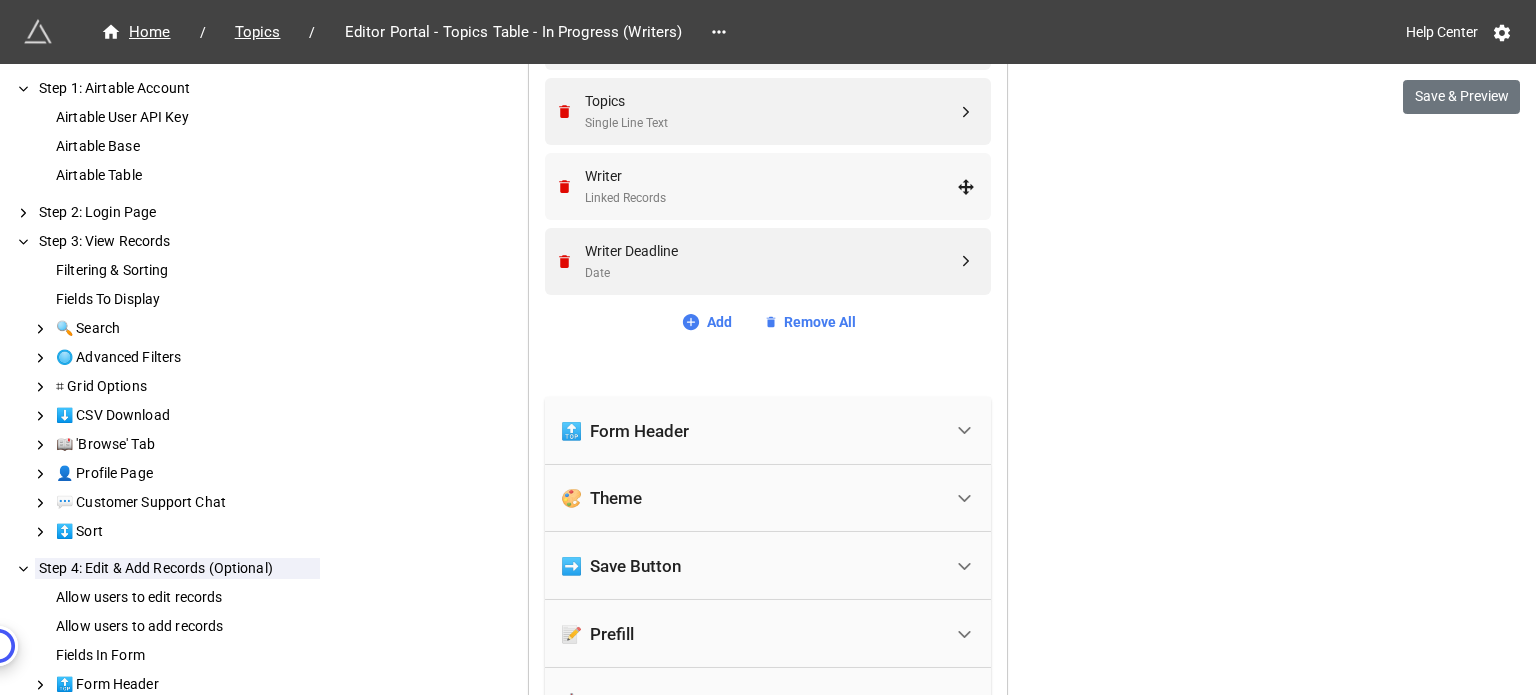 scroll, scrollTop: 969, scrollLeft: 0, axis: vertical 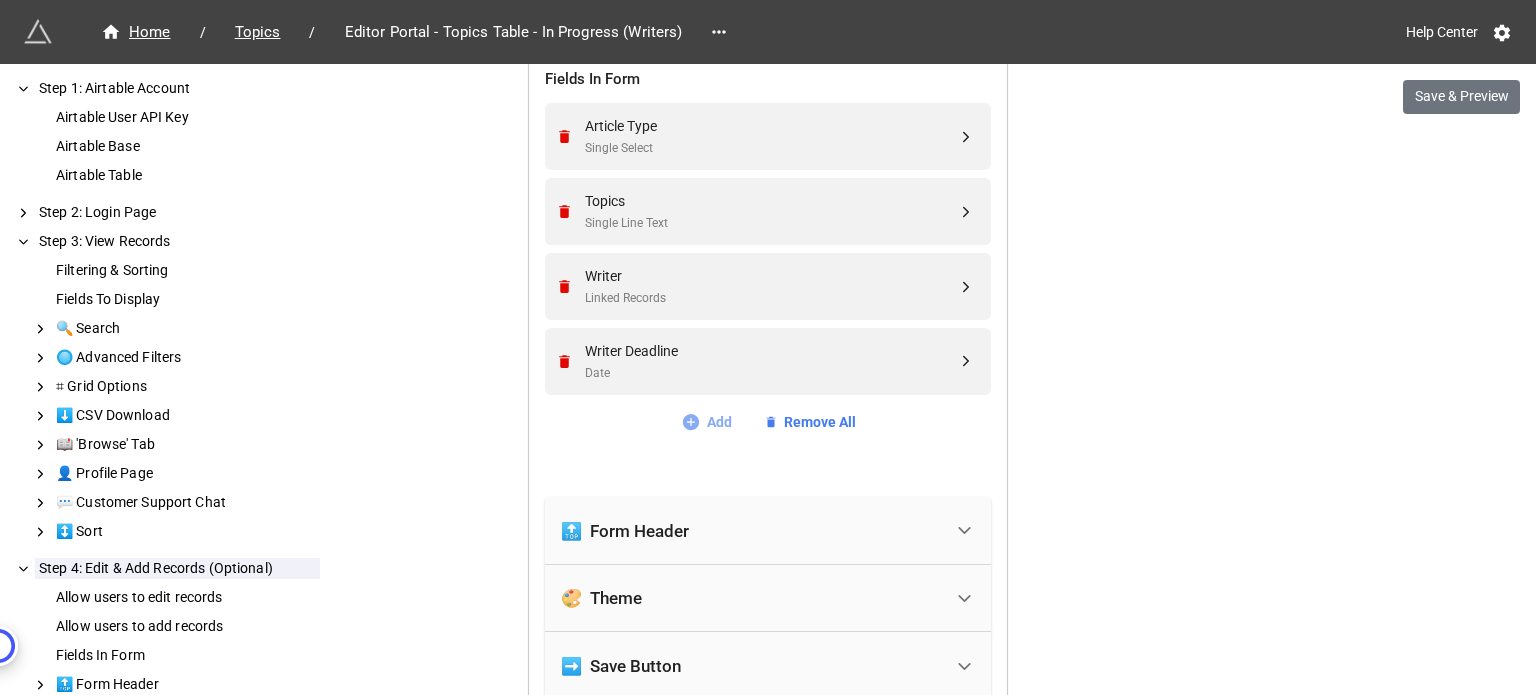 click on "Add" at bounding box center [706, 422] 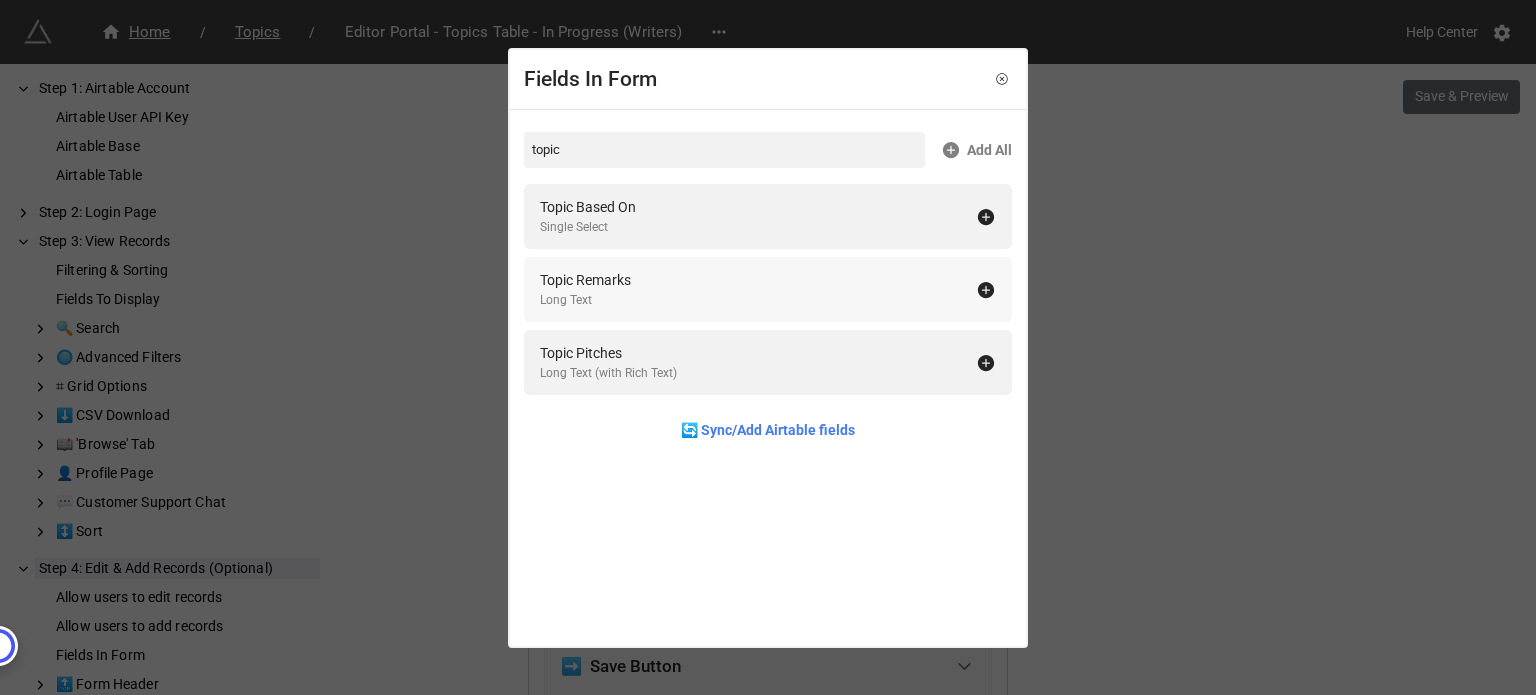 type on "topic" 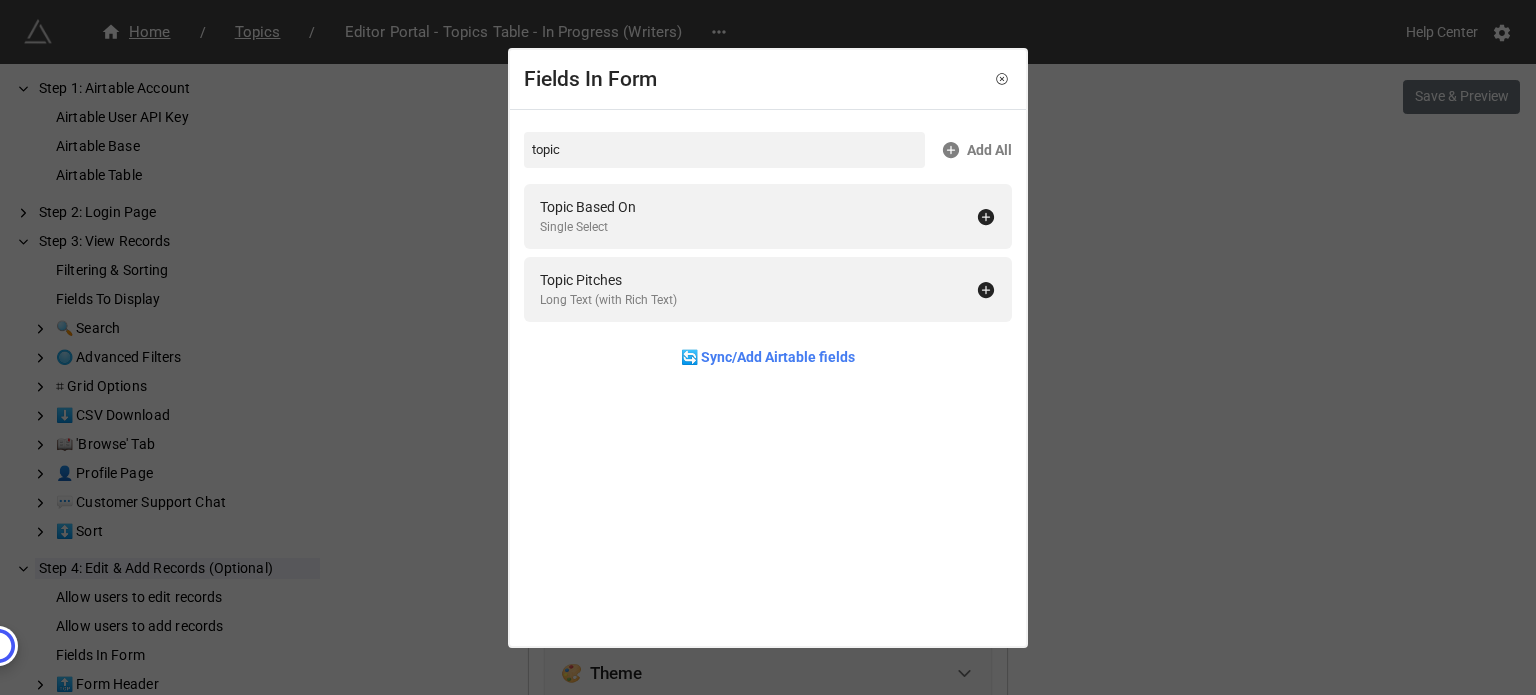 click on "Fields In Form topic Add All Topic Based On Single Select Topic Pitches Long Text (with Rich Text) 🔄 Sync/Add Airtable fields" at bounding box center [768, 347] 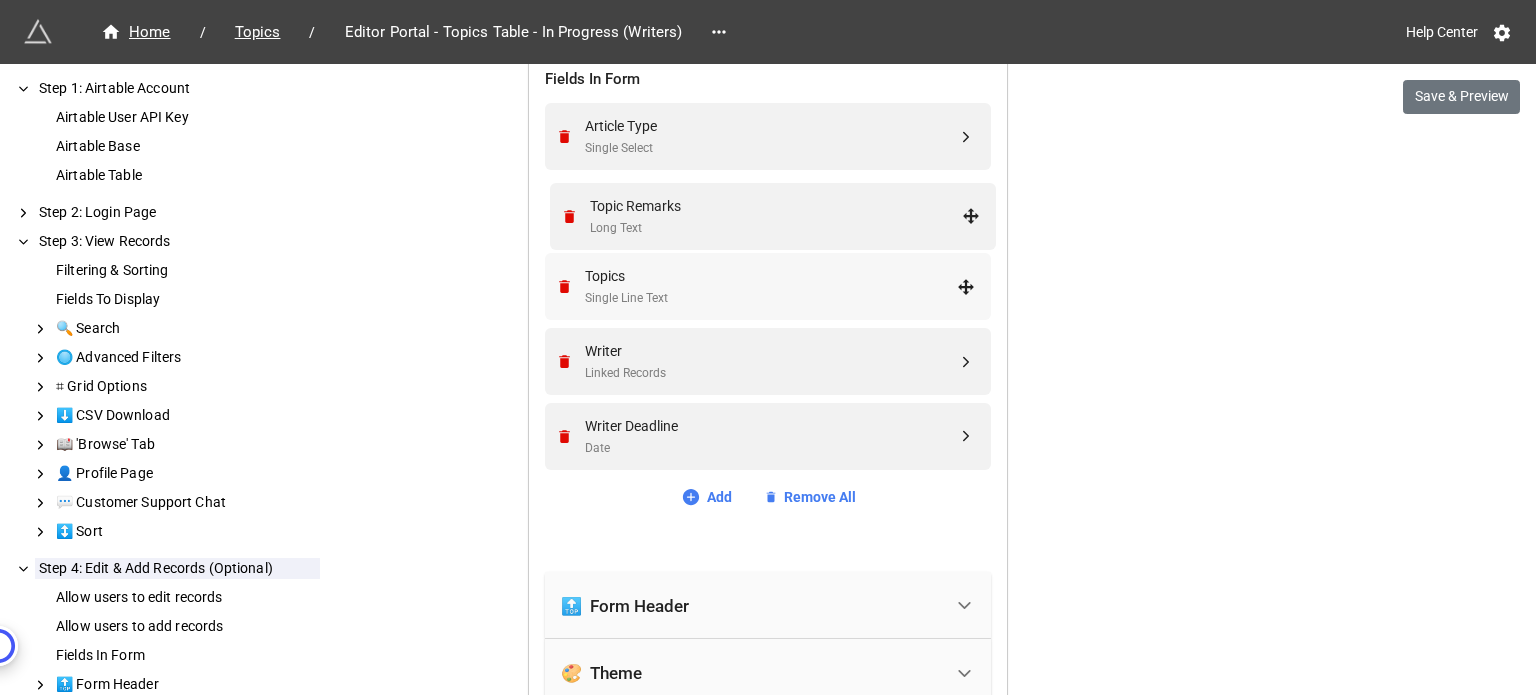 drag, startPoint x: 962, startPoint y: 430, endPoint x: 972, endPoint y: 211, distance: 219.2282 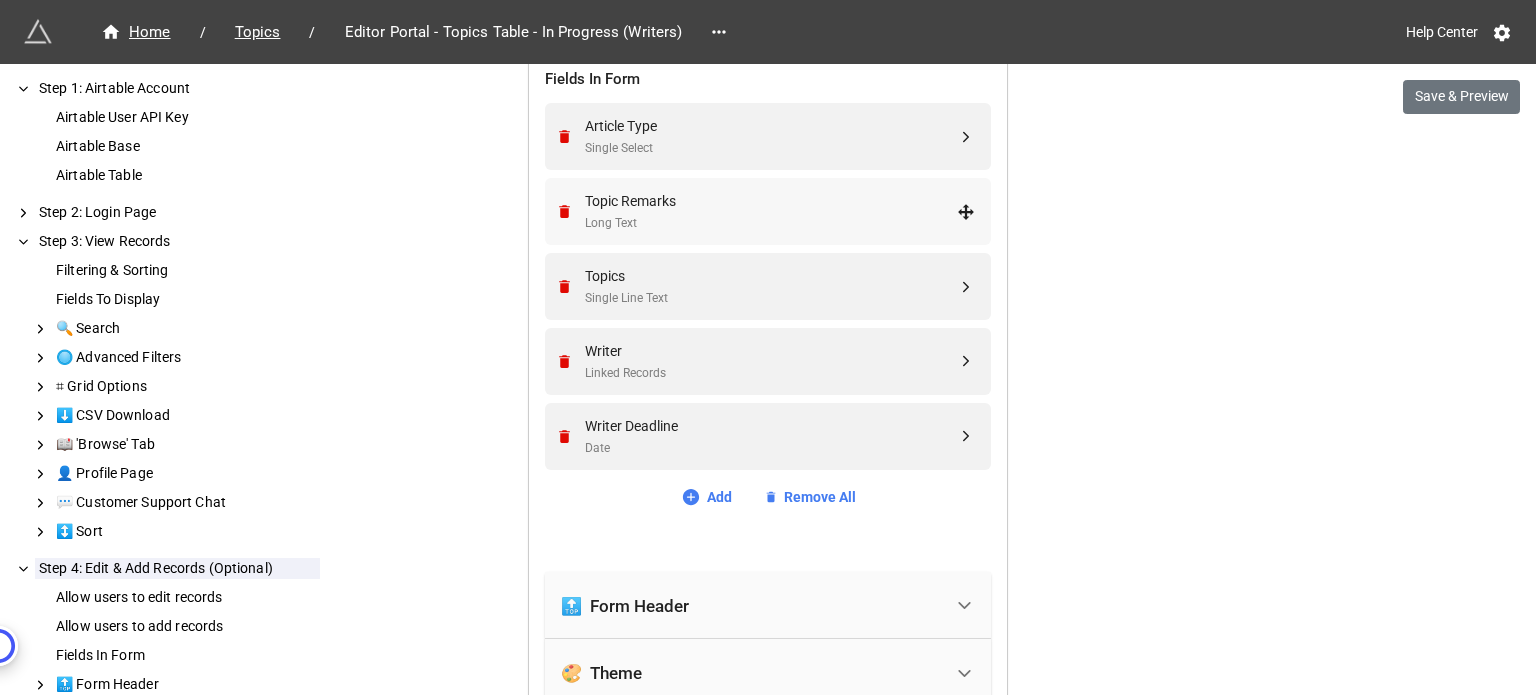 click on "Long Text" at bounding box center (771, 223) 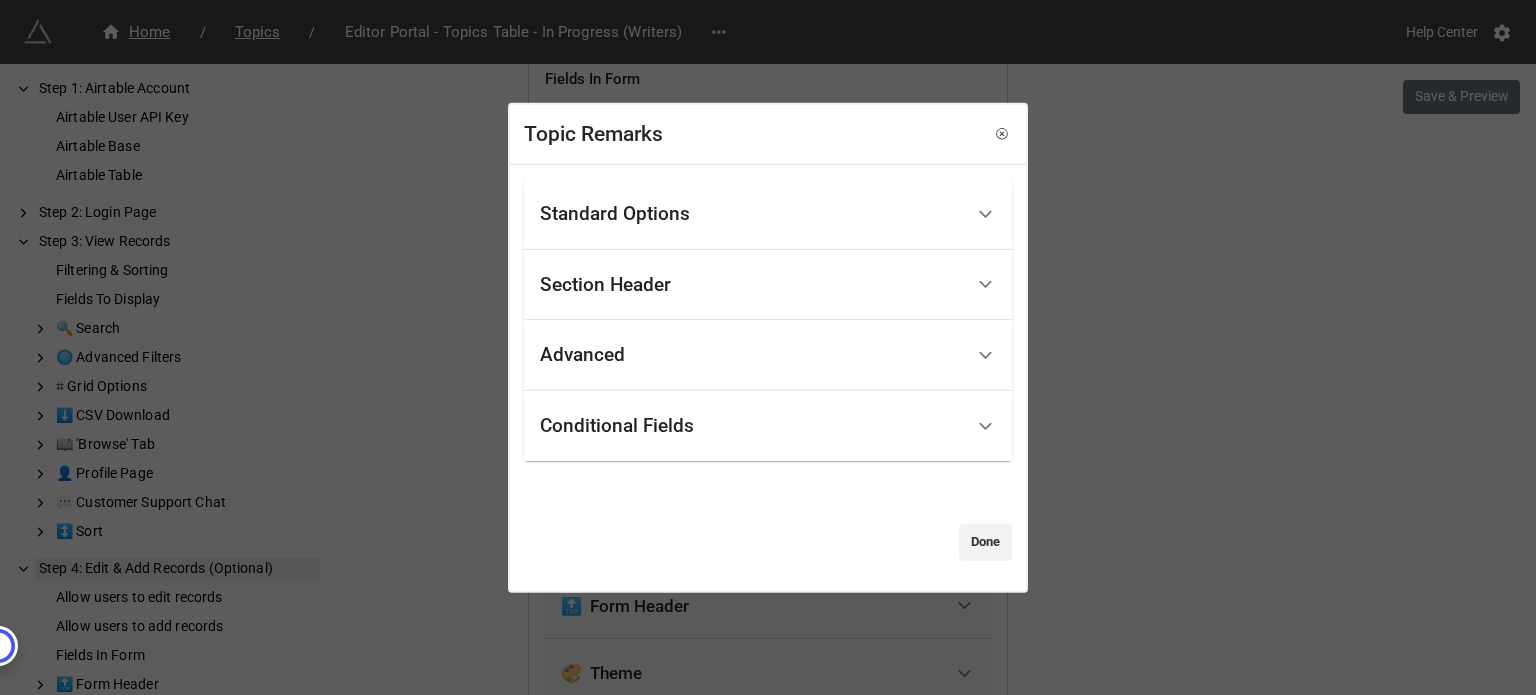 click on "Standard Options" at bounding box center [751, 214] 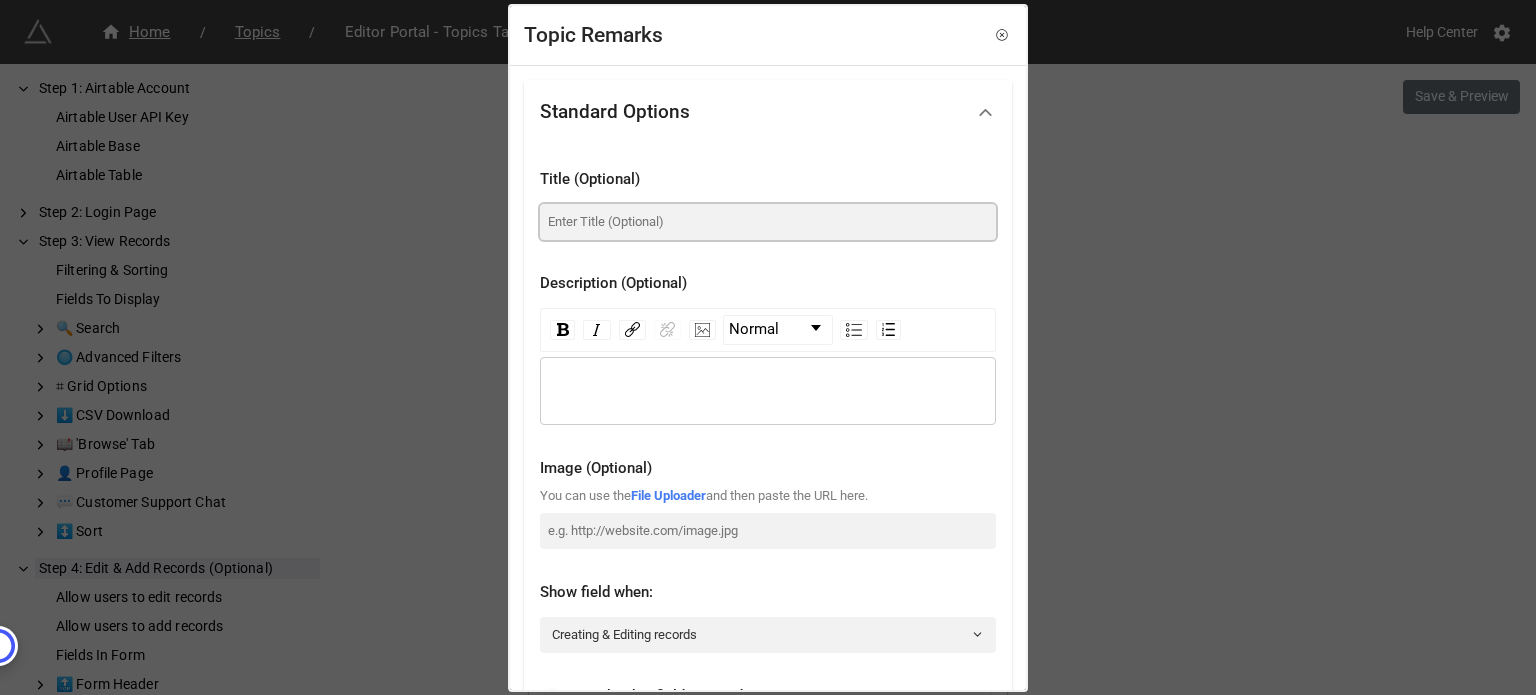 click at bounding box center [768, 222] 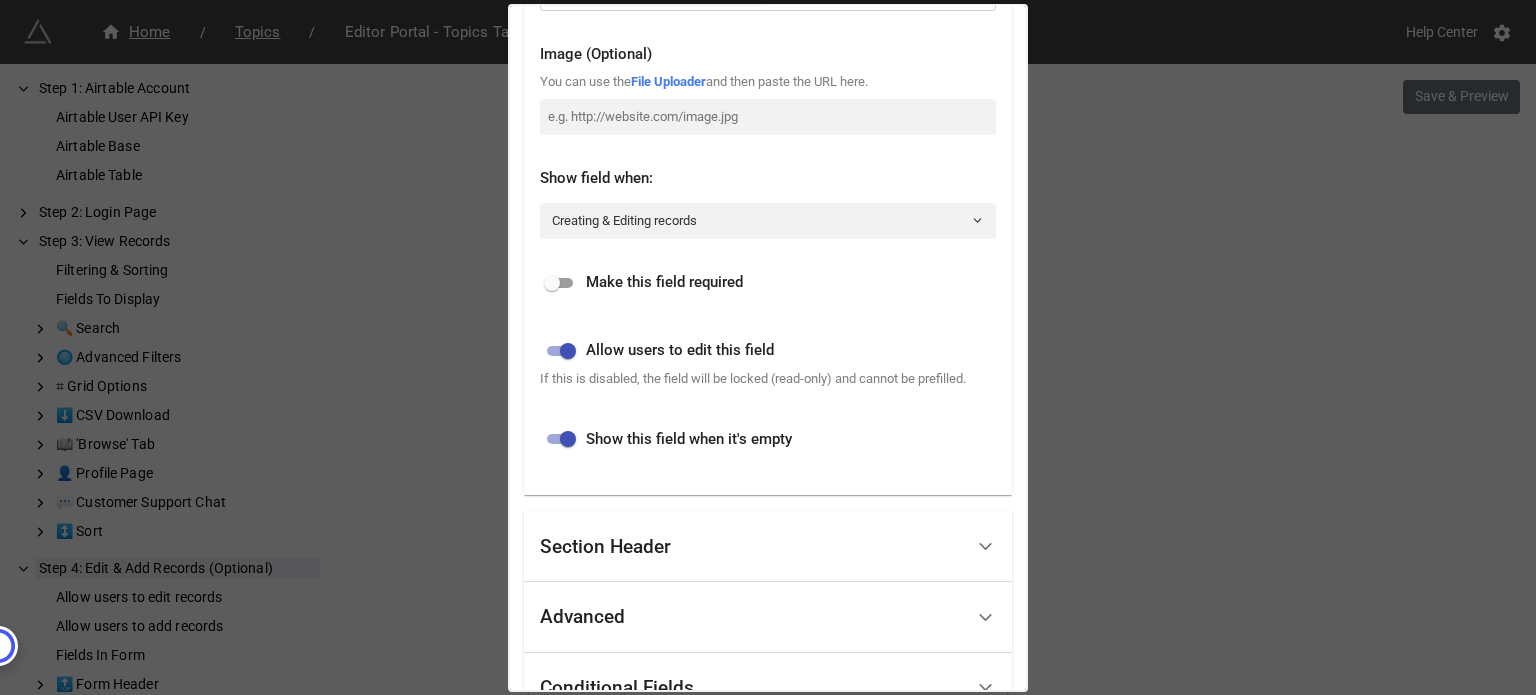 scroll, scrollTop: 575, scrollLeft: 0, axis: vertical 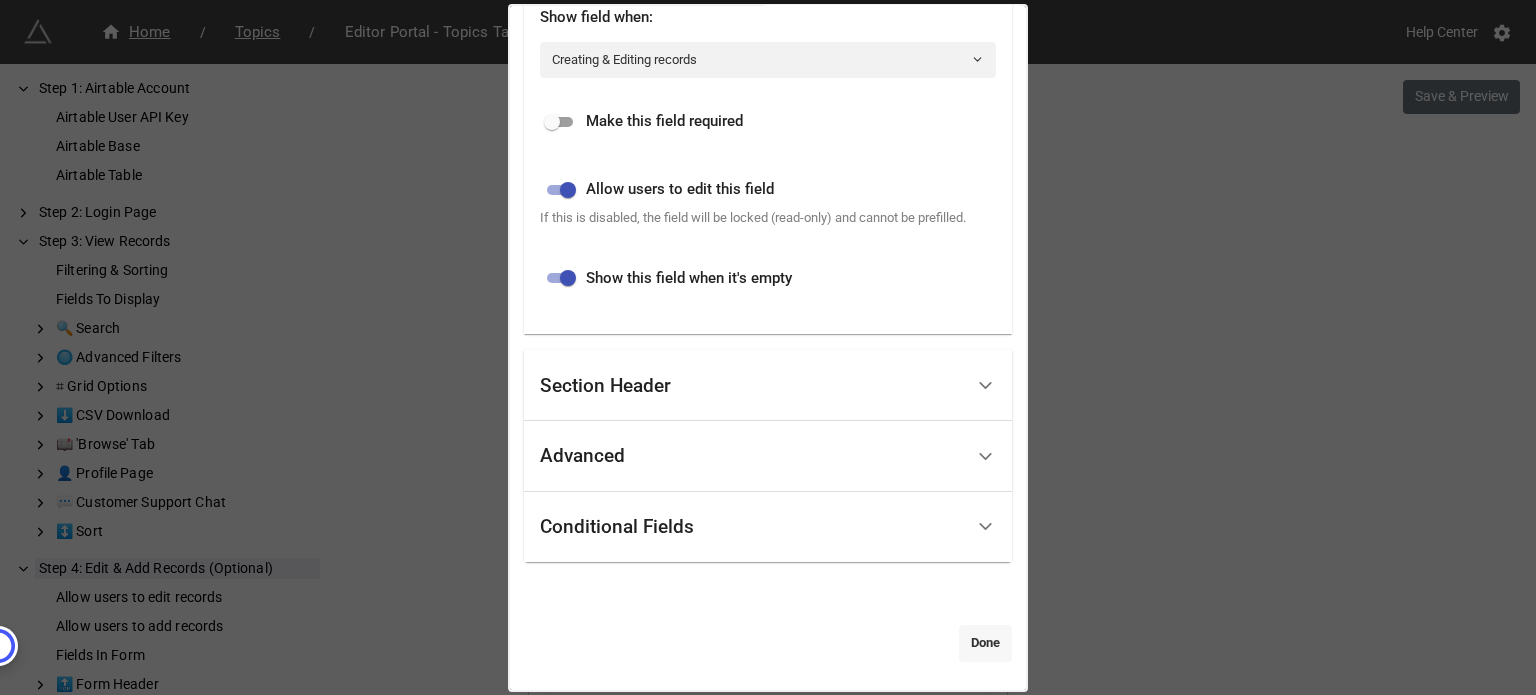 type on "Remarks / Link Insert Details" 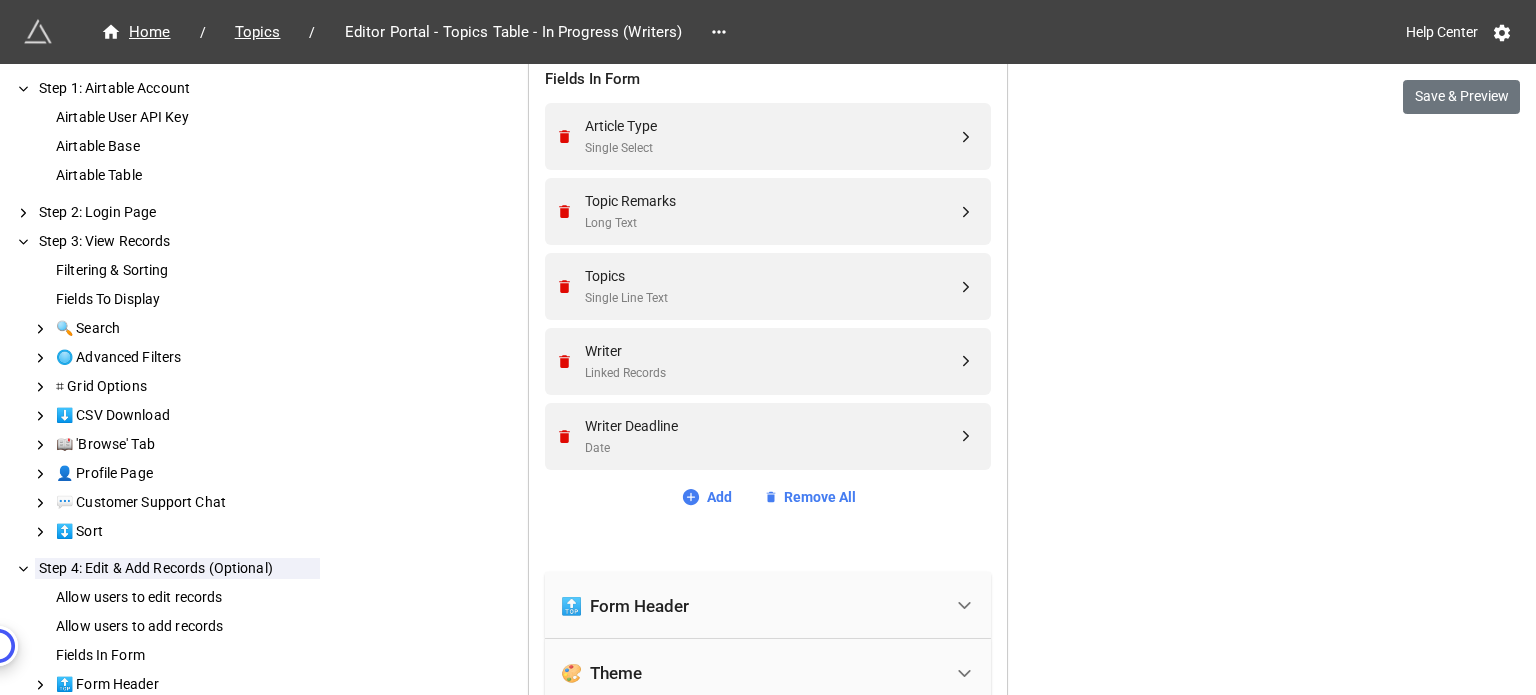 click on "We have released a newer version of this extension with many improvements!  It's  signficantly better and we highly recommend using it instead. Try new extension Home / Topics / Editor Portal - Topics Table - In Progress (Writers) Help Center Save & Preview How to Setup Step 1: Airtable Account Airtable User API Key Airtable Base Airtable Table Step 2: Login Page Step 3: View Records Filtering & Sorting Fields To Display 🔍  Search 🔘  Advanced Filters  ⌗   Grid Options ⬇️  CSV Download 📖  'Browse' Tab 👤  Profile Page 💬  Customer Support Chat  ↕️   Sort Step 4: Edit & Add Records (Optional) Allow users to edit records Allow users to add records Fields In Form 🔝  Form Header 🎨  Theme ➡️  Save Button 📝  Prefill 🤖  Captcha  ƒ   Formulas (Computed Fields) ❌  Delete Records ✎   Edit Button  ⌗   Grid Inline Editing 📍  Location & IP Address 🛑  Disable Form Step 5: Page Header (Optional) Step 1: Airtable Account Airtable User API Key Airtable API Key 1 Airtable Base" at bounding box center (768, 327) 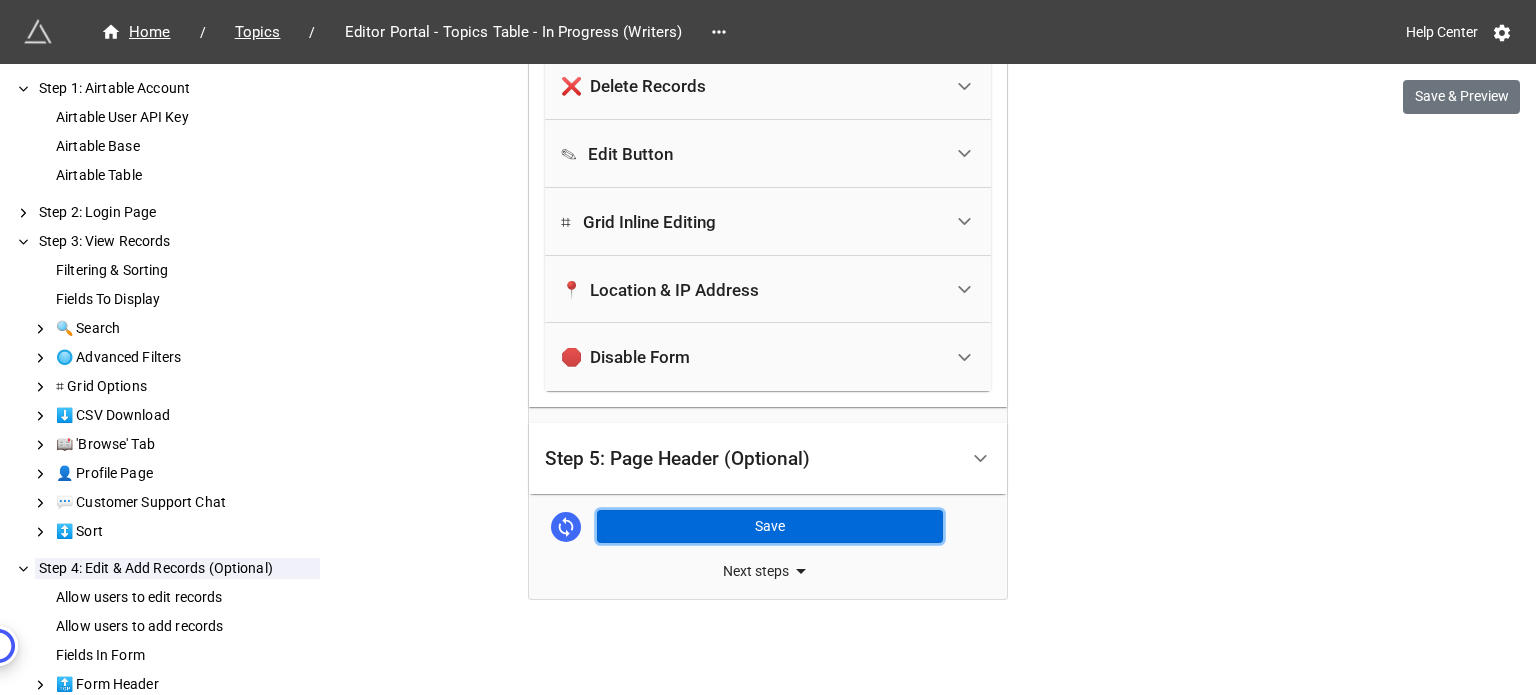 click on "Save" at bounding box center (770, 527) 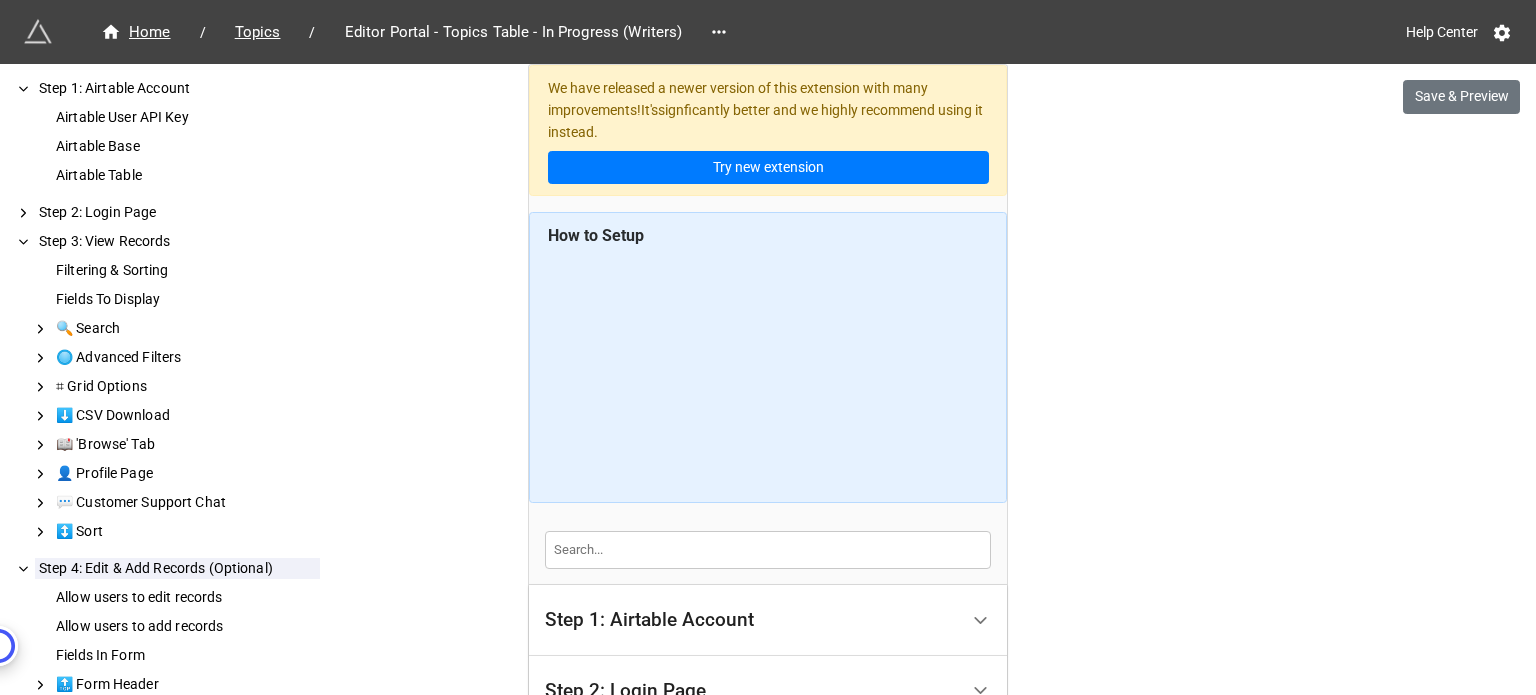 scroll, scrollTop: 300, scrollLeft: 0, axis: vertical 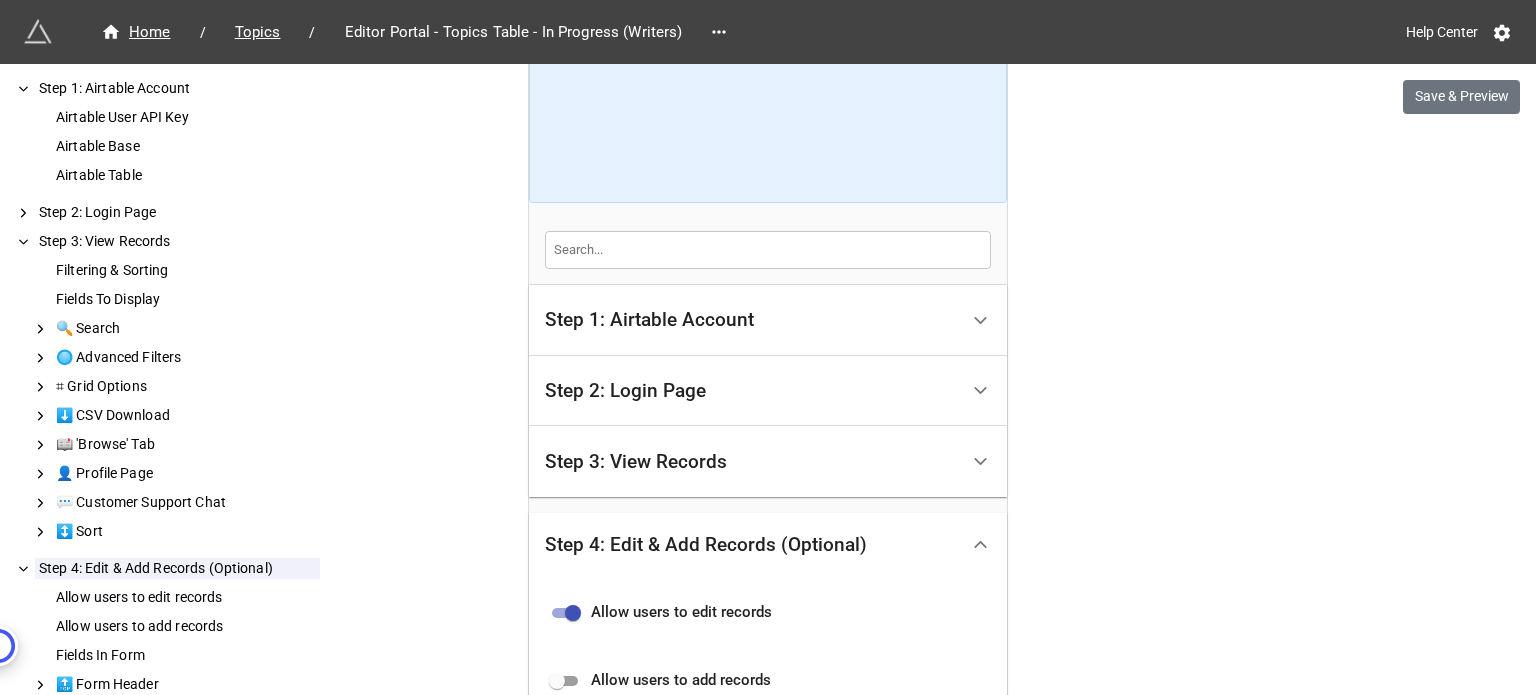 click on "Step 2: Login Page" at bounding box center [751, 391] 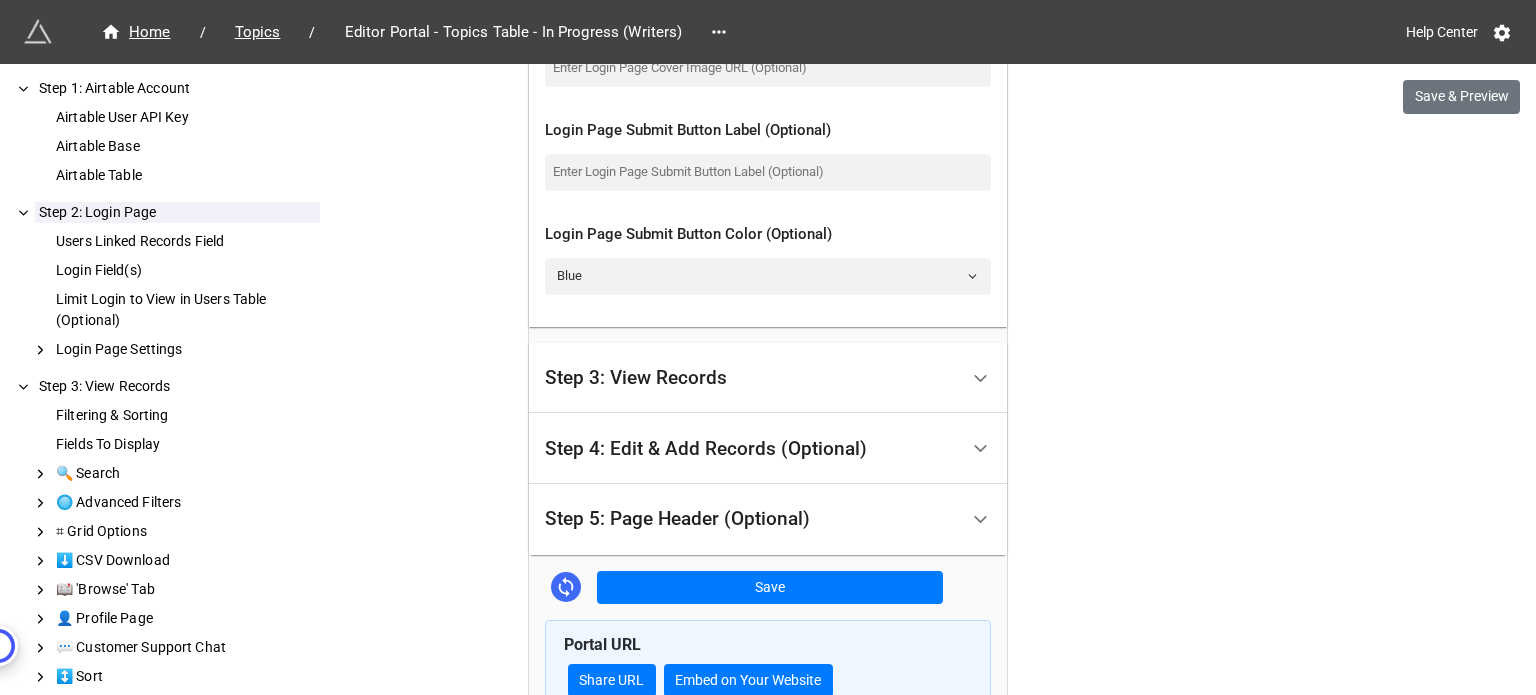 scroll, scrollTop: 1400, scrollLeft: 0, axis: vertical 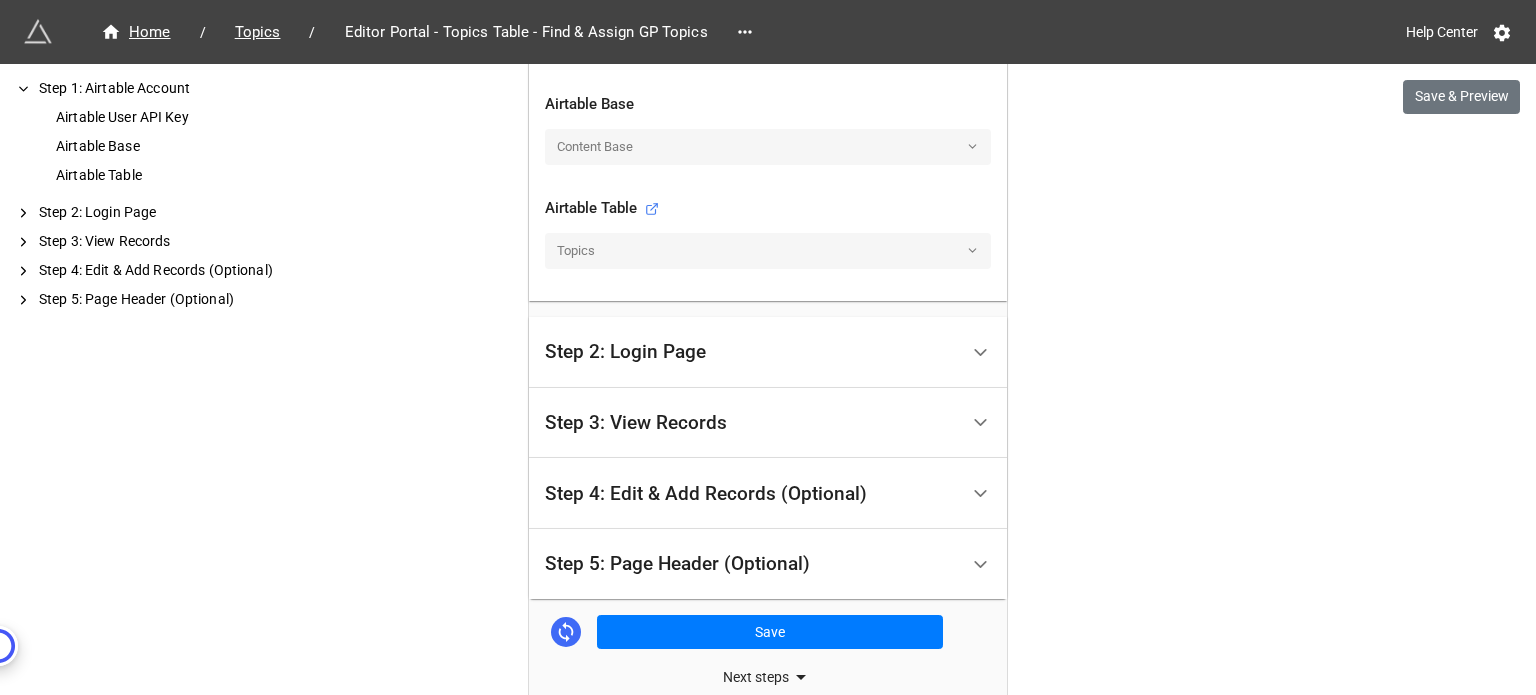 click on "Step 2: Login Page" at bounding box center [751, 352] 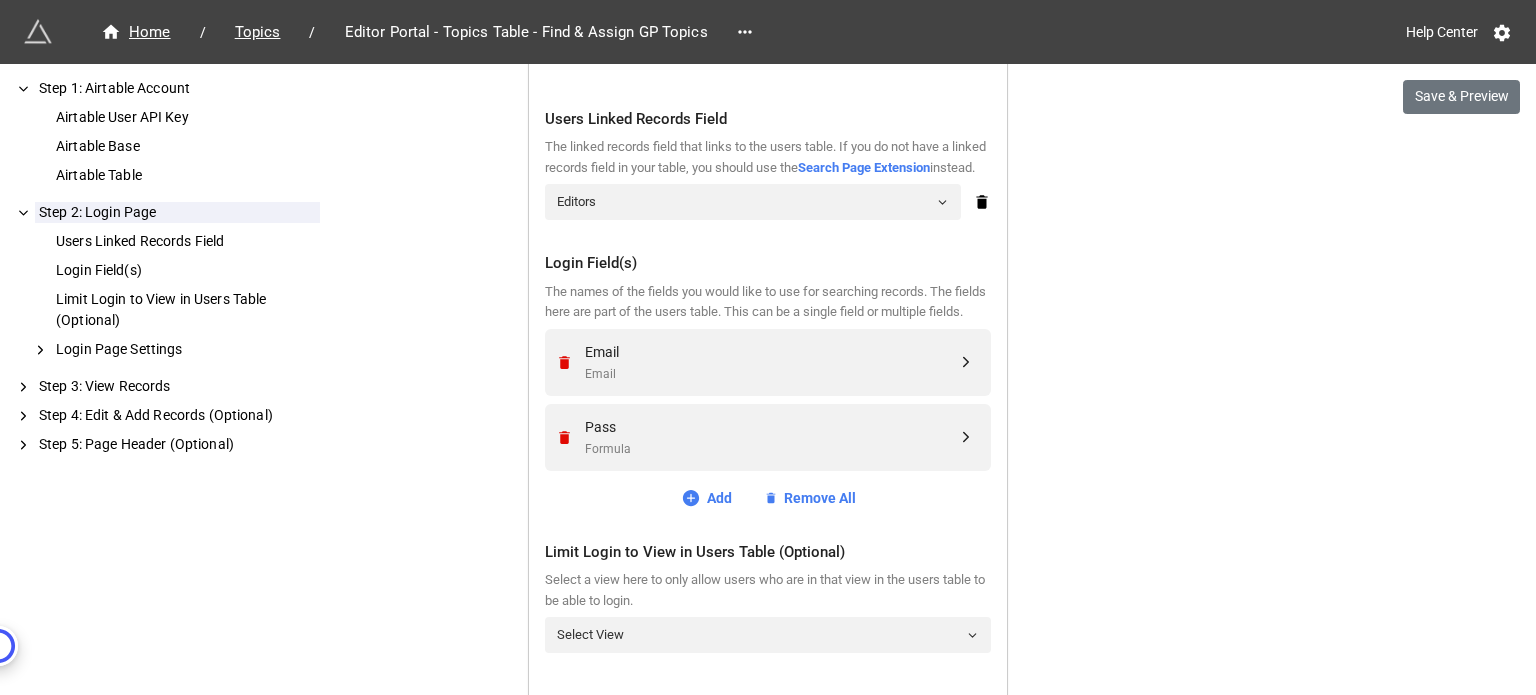 scroll, scrollTop: 869, scrollLeft: 0, axis: vertical 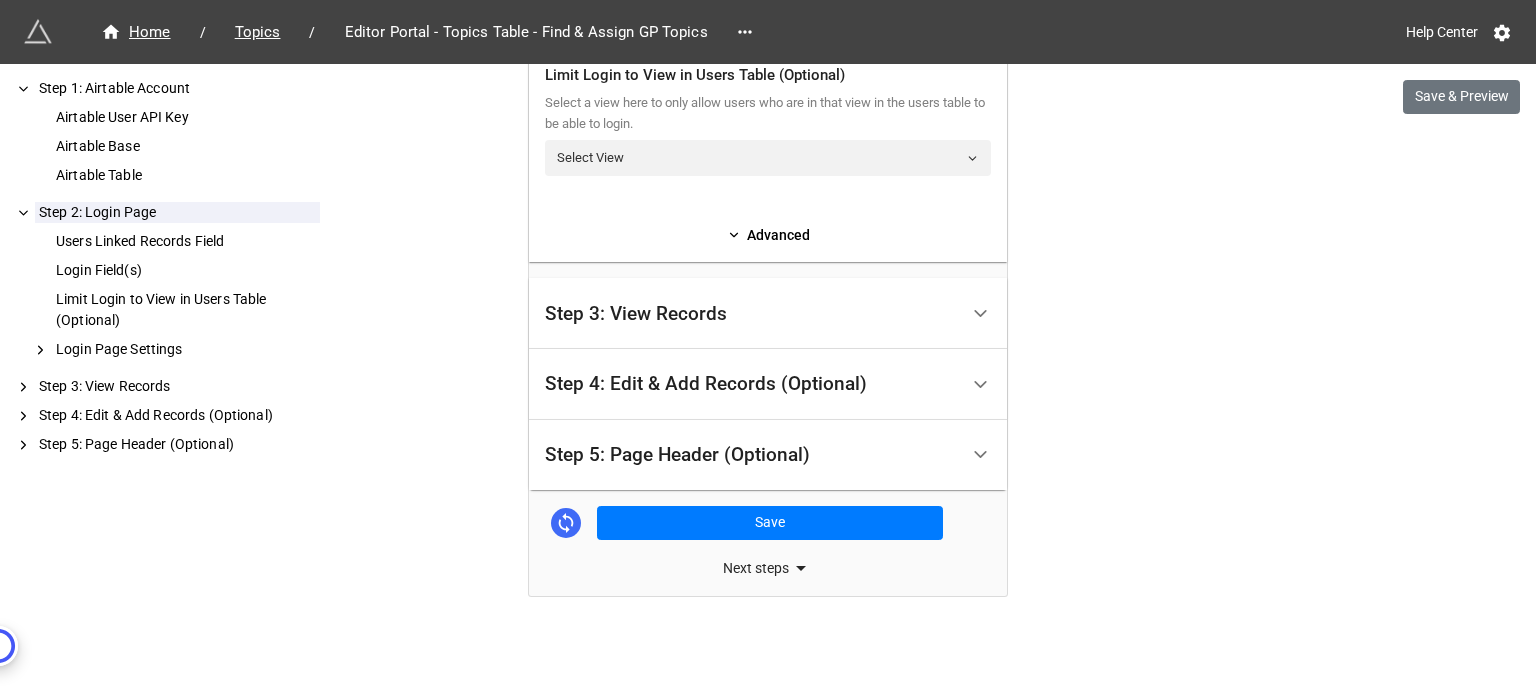 click on "Step 3: View Records" at bounding box center [751, 313] 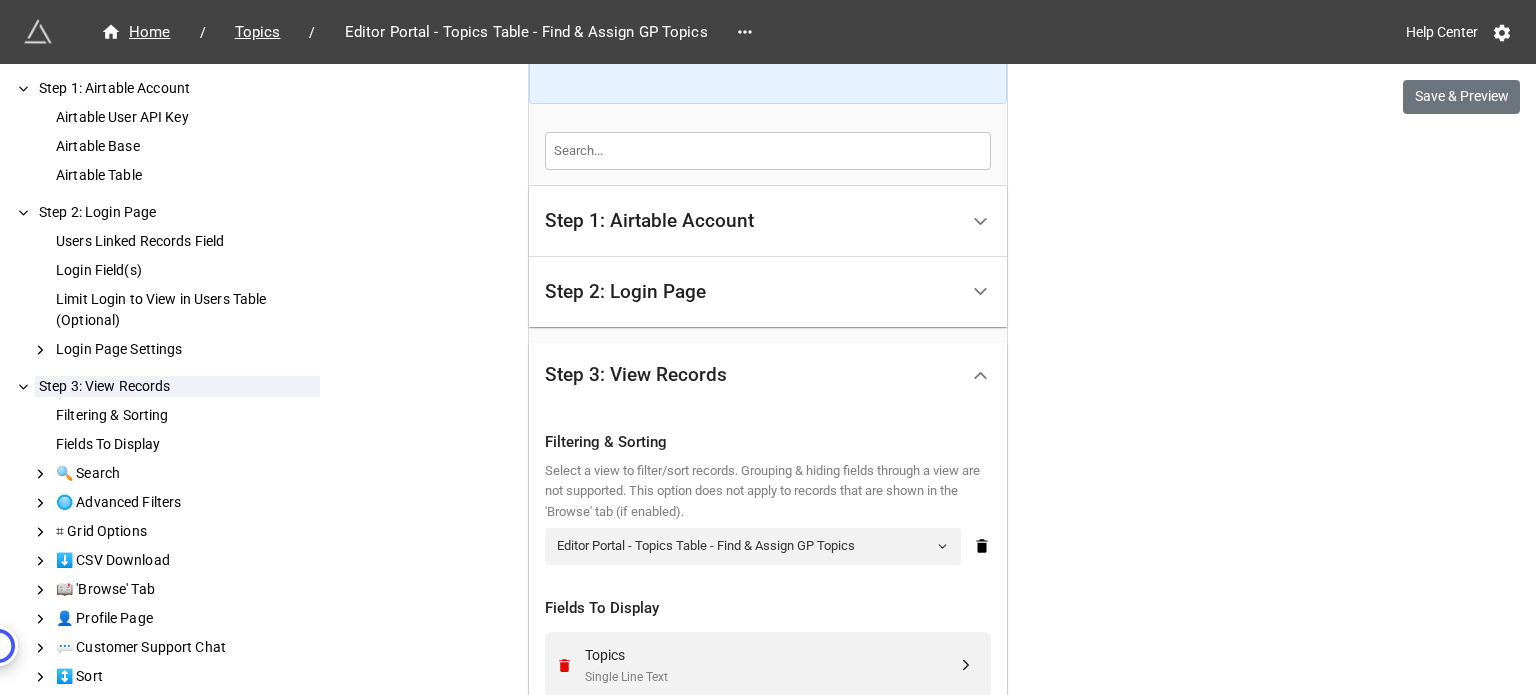 scroll, scrollTop: 369, scrollLeft: 0, axis: vertical 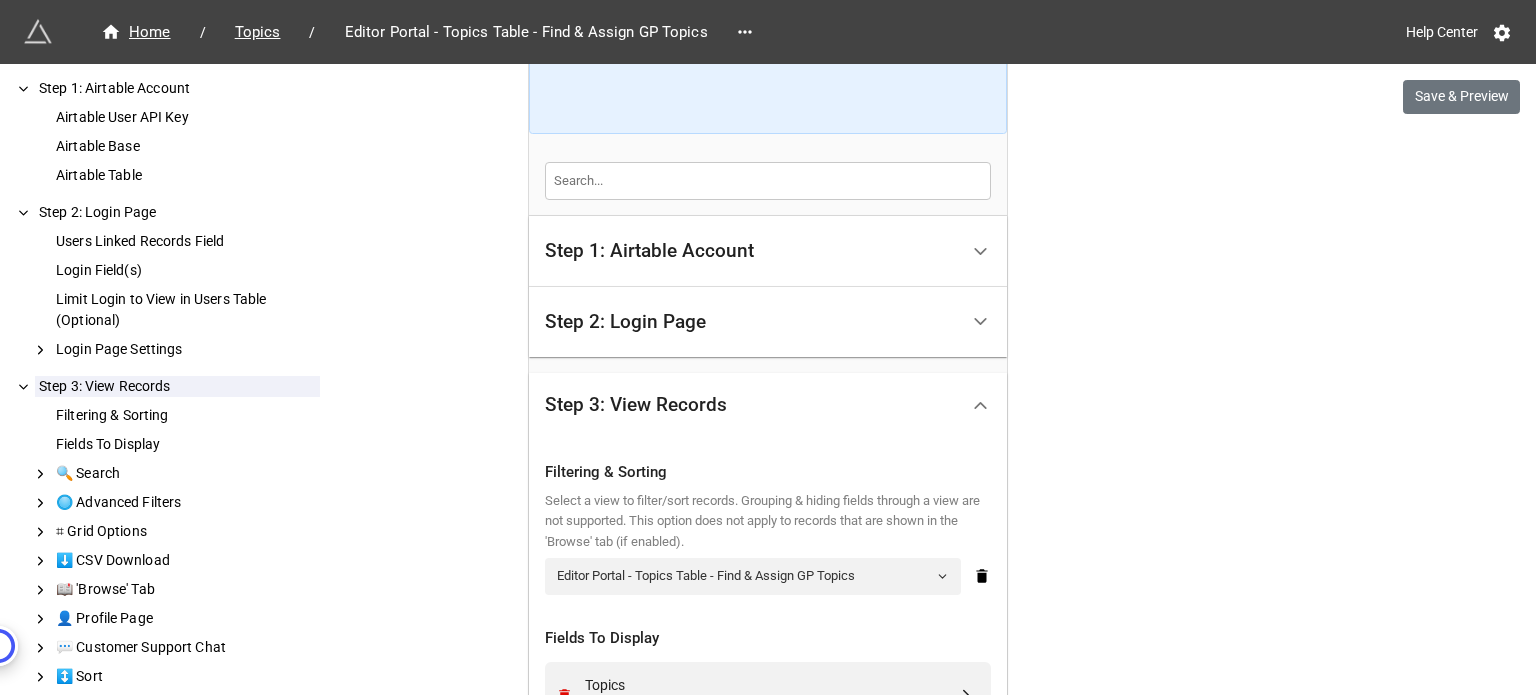 click on "Step 2: Login Page" at bounding box center [751, 322] 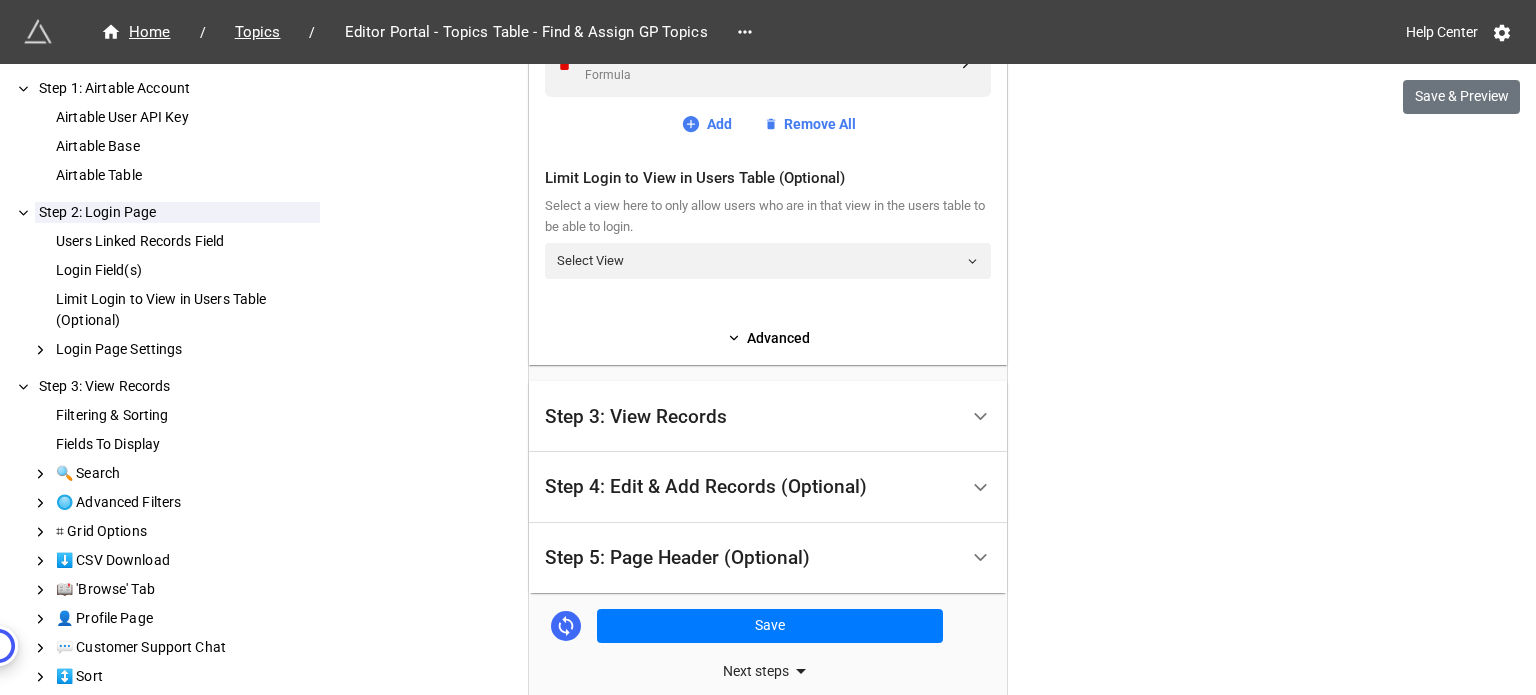 scroll, scrollTop: 1145, scrollLeft: 0, axis: vertical 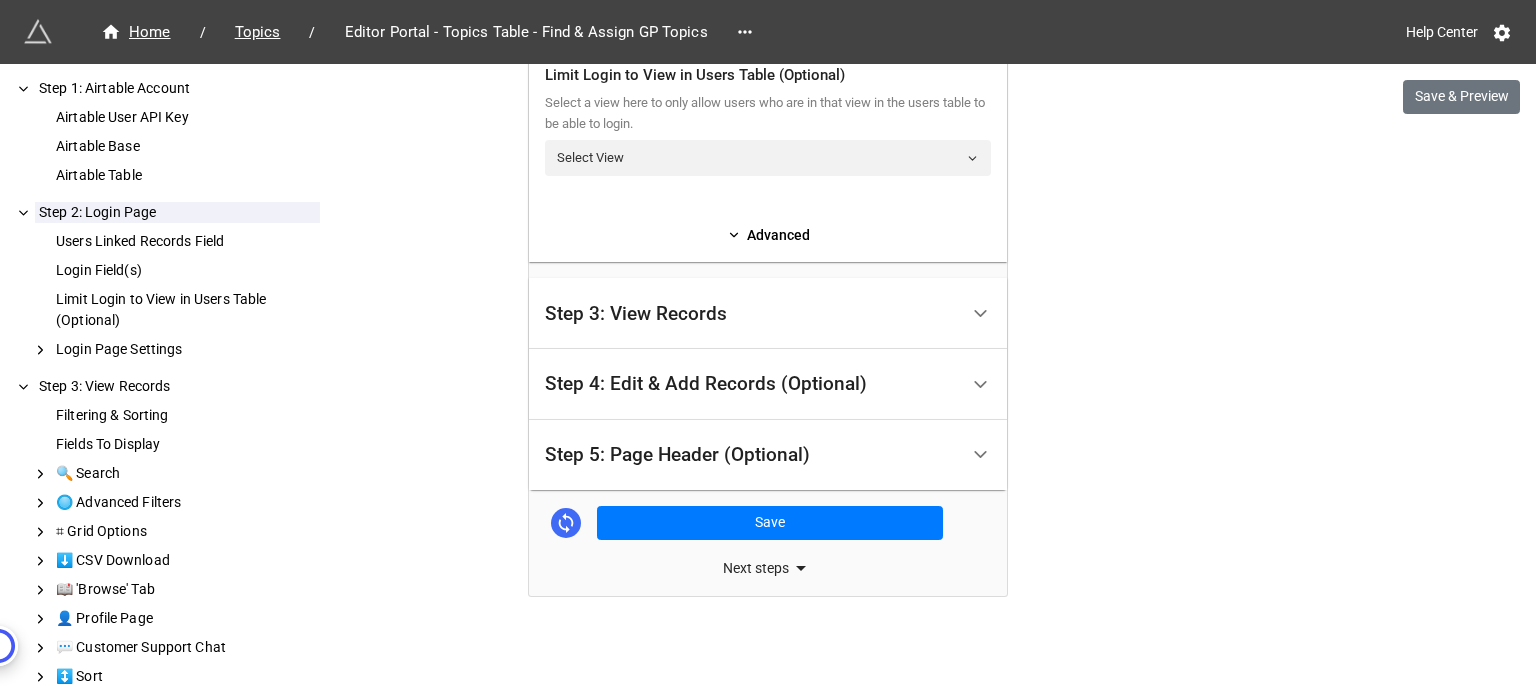click on "Users Linked Records Field The linked records field that links to the users table. If you do not have a linked records field in your table, you should use the  Search Page Extension  instead. Editors Login Field(s) The names of the fields you would like to use for searching records. The fields here are part of the users table. This can be a single field or multiple fields. Email Email Pass Formula Add Remove All Limit Login to View in Users Table (Optional) Select a view here to only allow users who are in that view in the users table to be able to login. Select View Advanced" at bounding box center [768, -65] 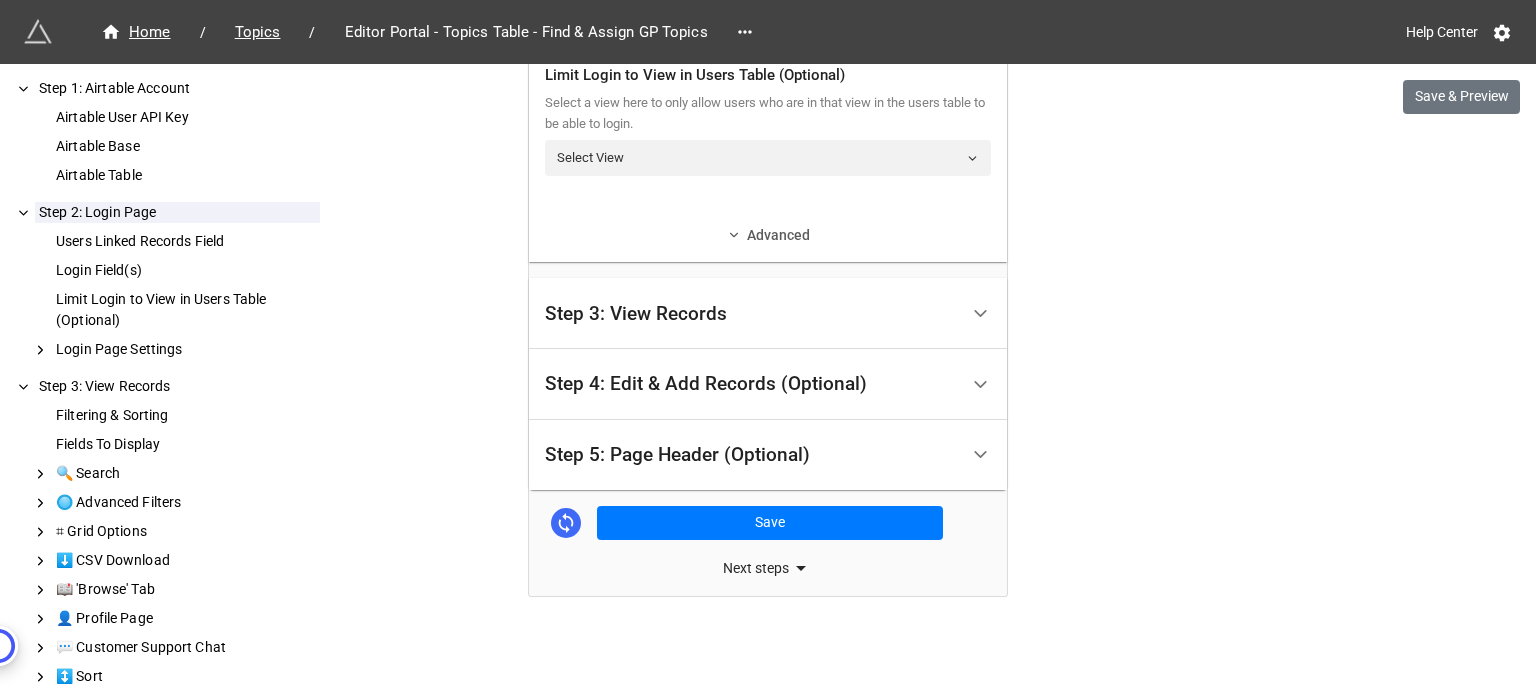 click on "Advanced" at bounding box center (768, 235) 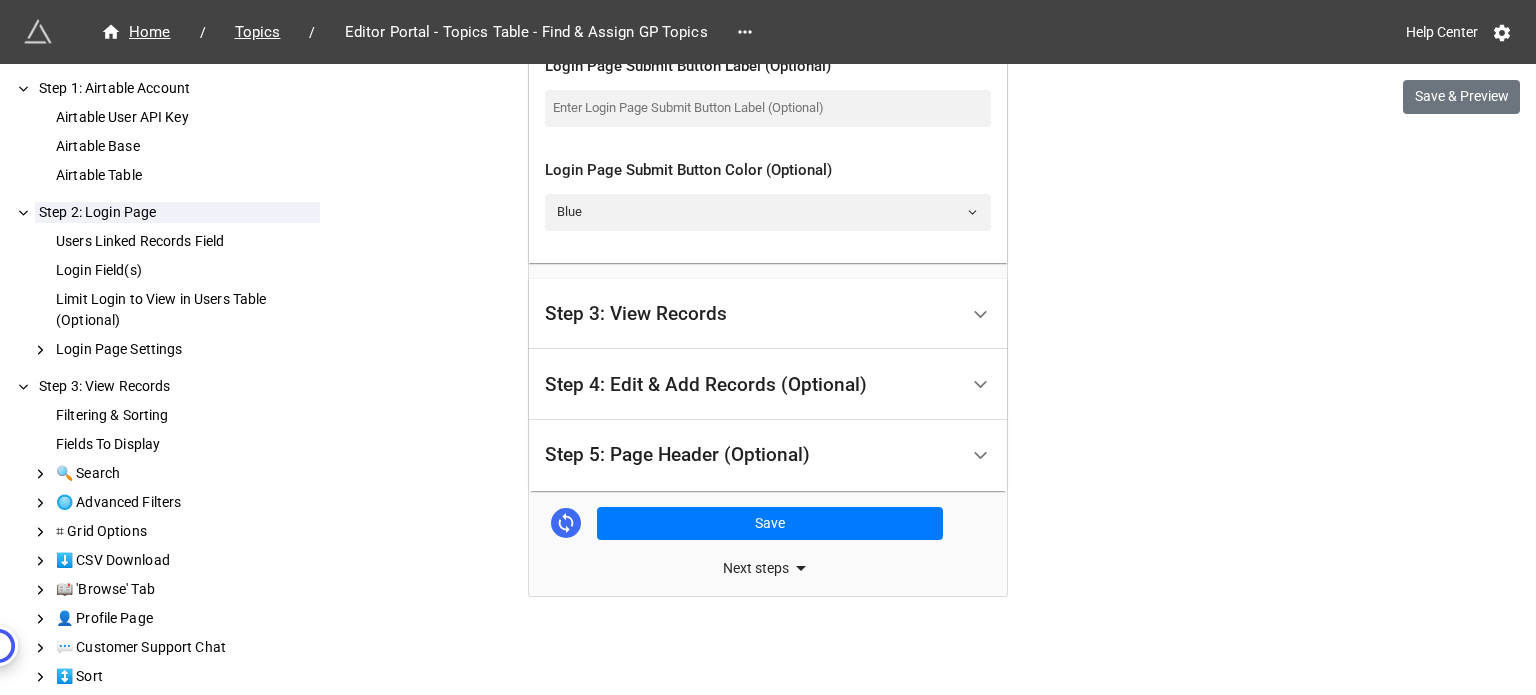 click on "Step 3: View Records" at bounding box center [751, 314] 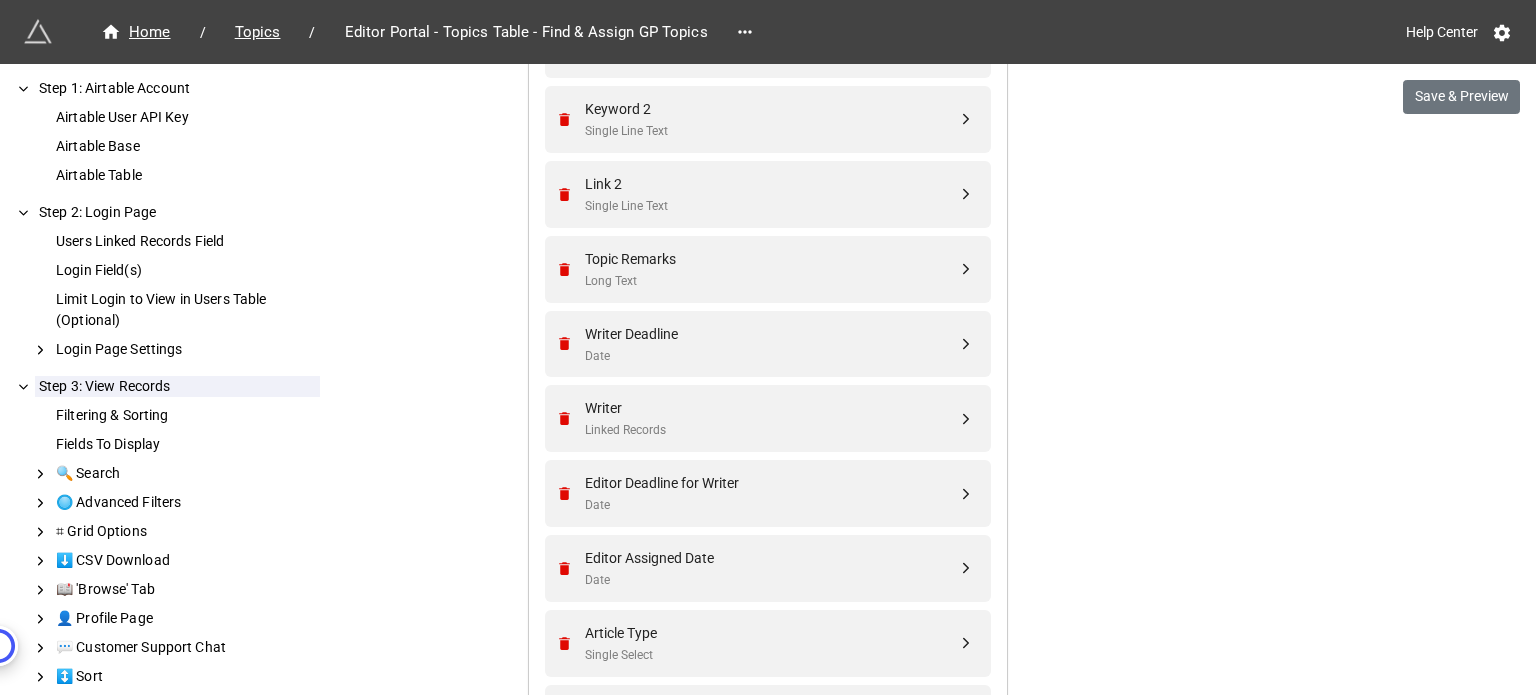 scroll, scrollTop: 1169, scrollLeft: 0, axis: vertical 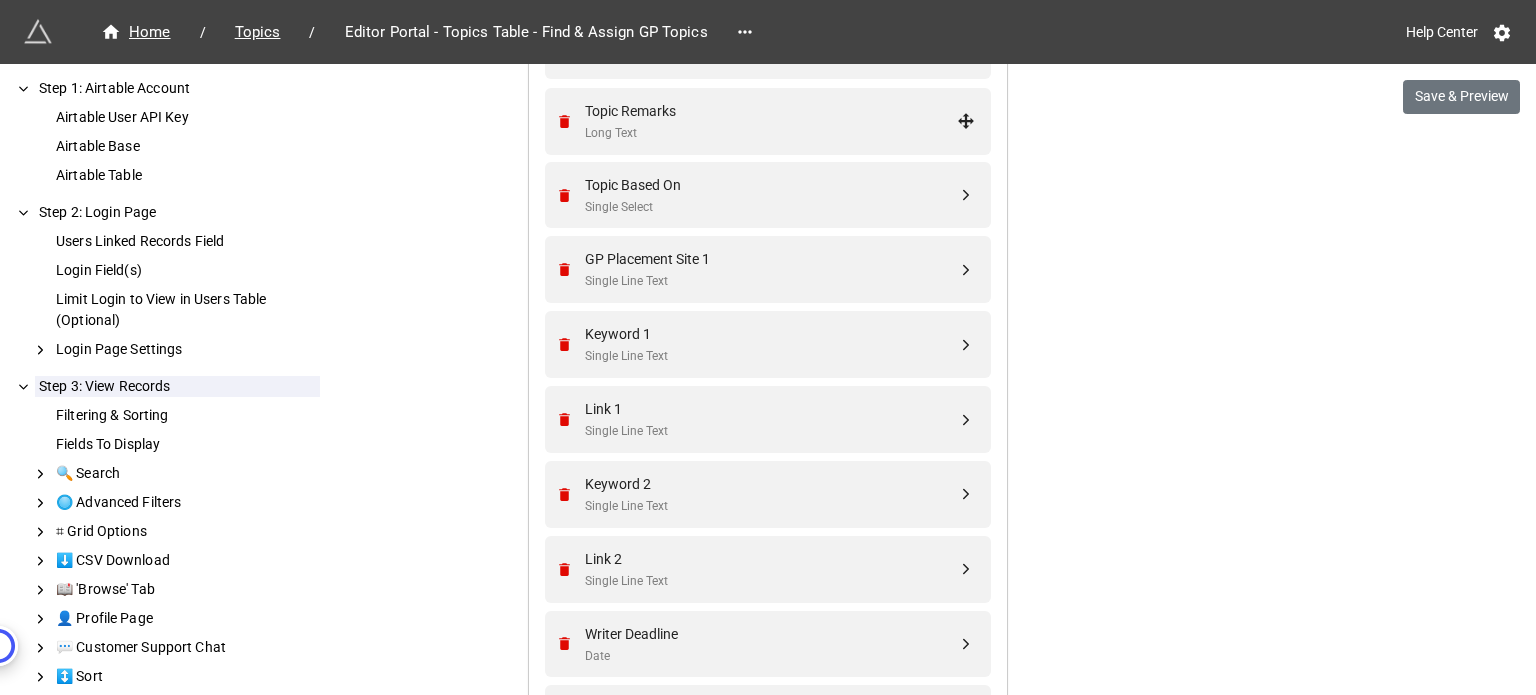 drag, startPoint x: 967, startPoint y: 564, endPoint x: 972, endPoint y: 118, distance: 446.028 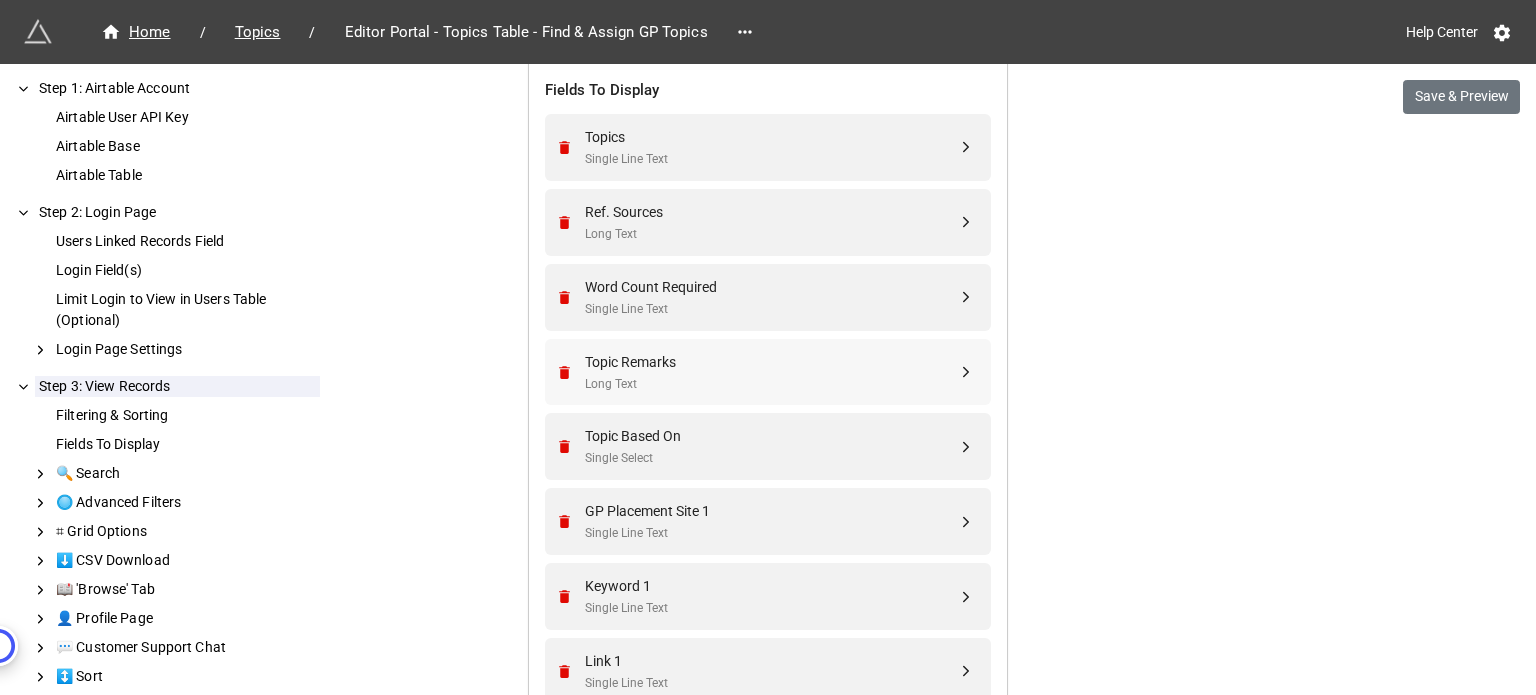 scroll, scrollTop: 869, scrollLeft: 0, axis: vertical 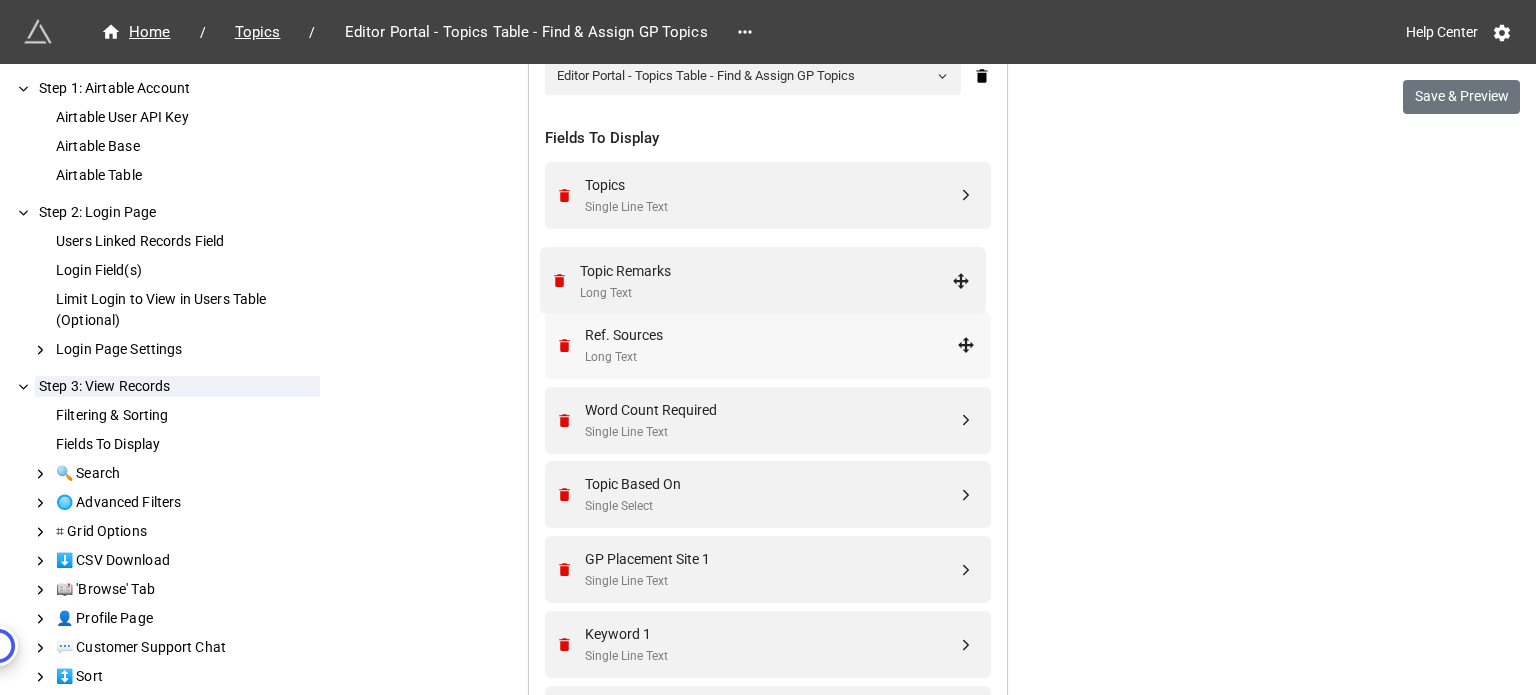 drag, startPoint x: 955, startPoint y: 415, endPoint x: 956, endPoint y: 279, distance: 136.00368 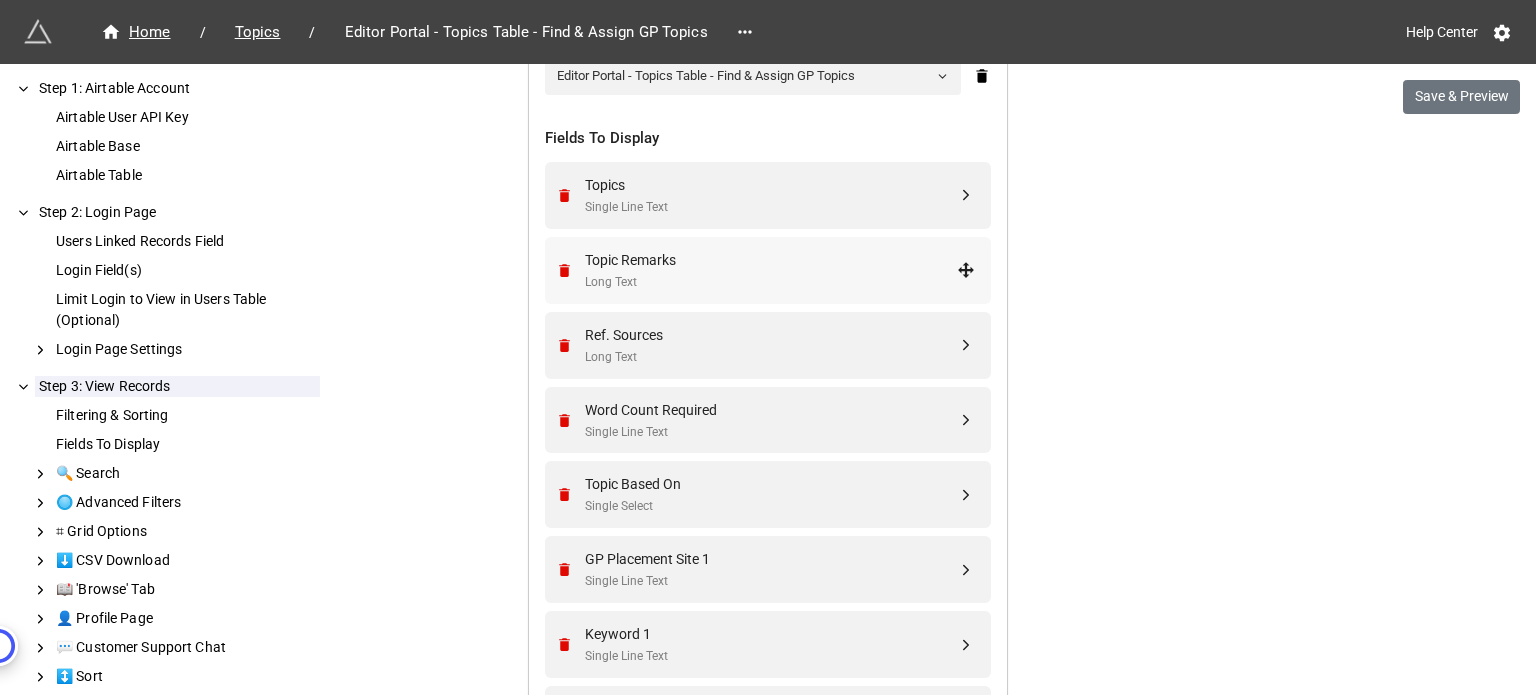 click on "Long Text" at bounding box center (771, 282) 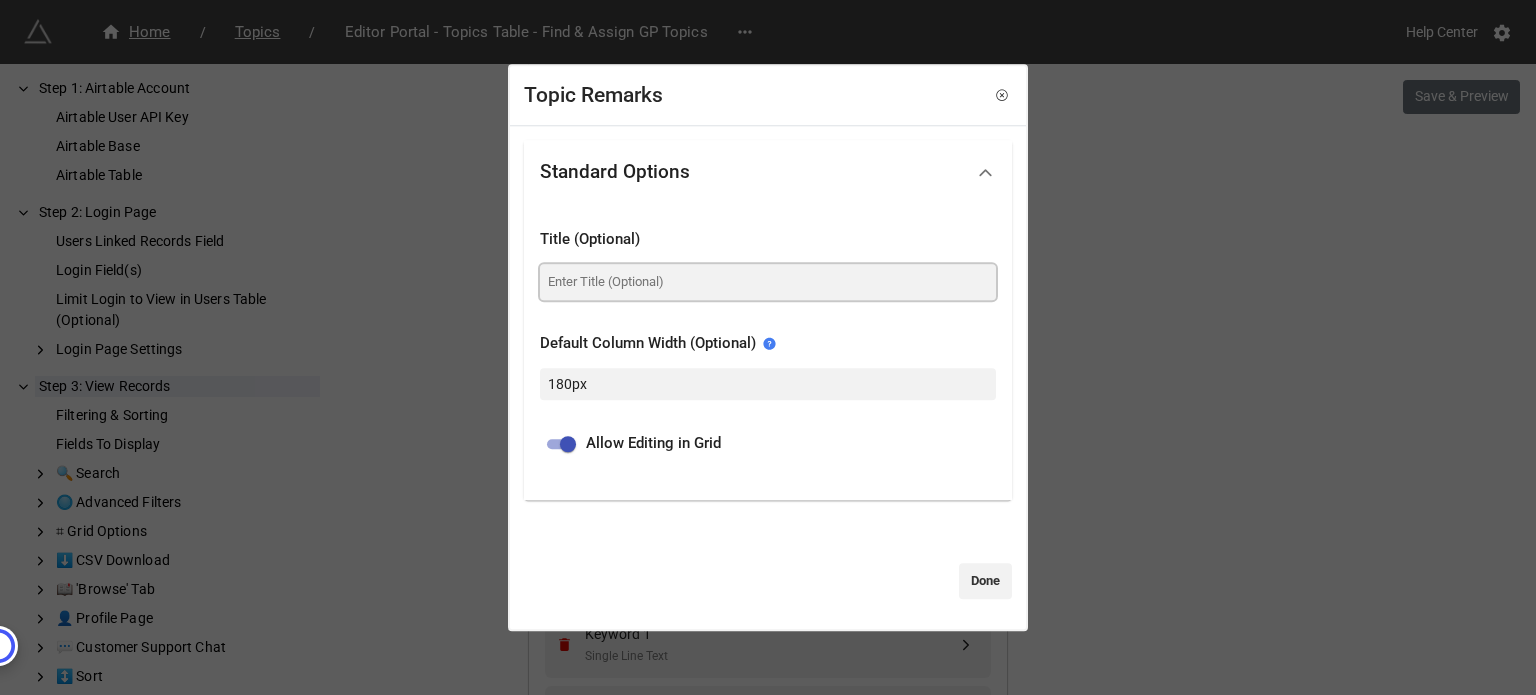 click at bounding box center (768, 282) 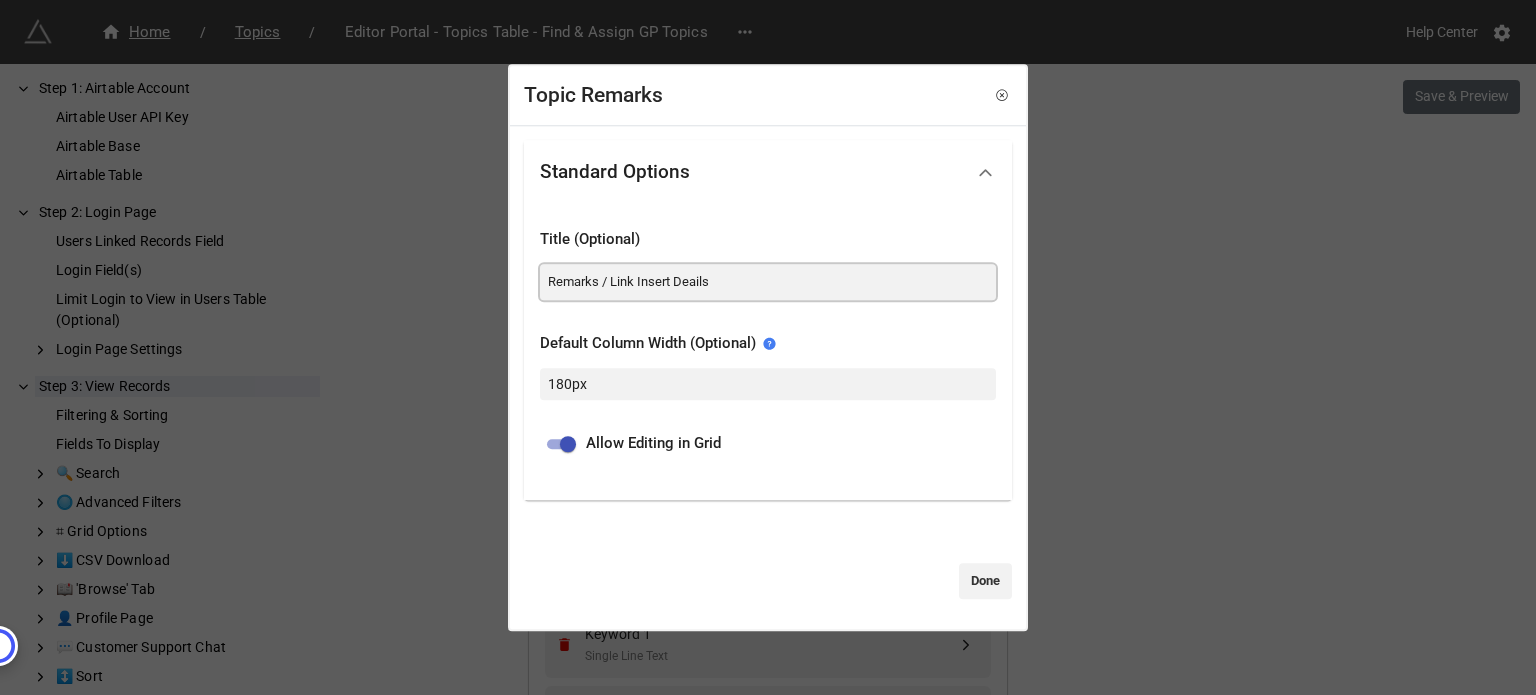 type on "Remarks / Link Insert Deails" 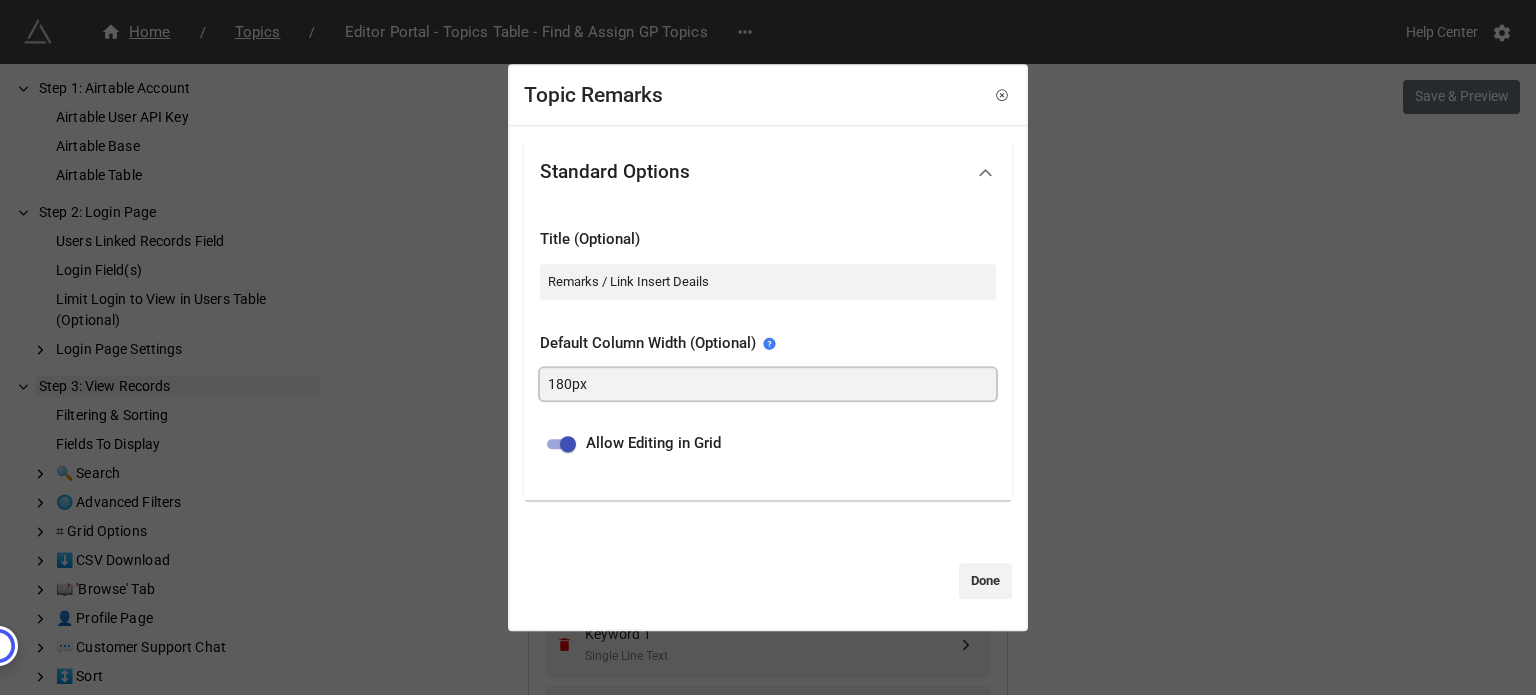 drag, startPoint x: 560, startPoint y: 380, endPoint x: 525, endPoint y: 374, distance: 35.510563 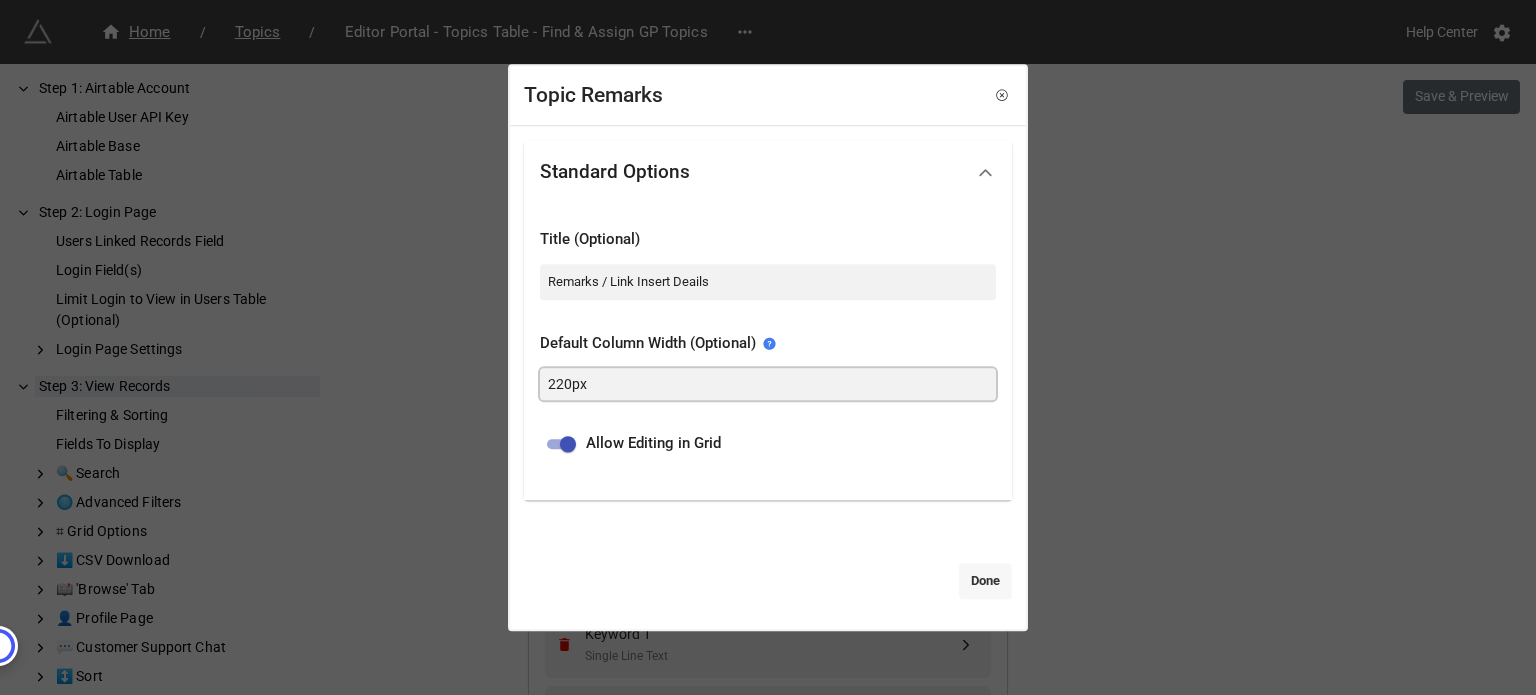 type on "220px" 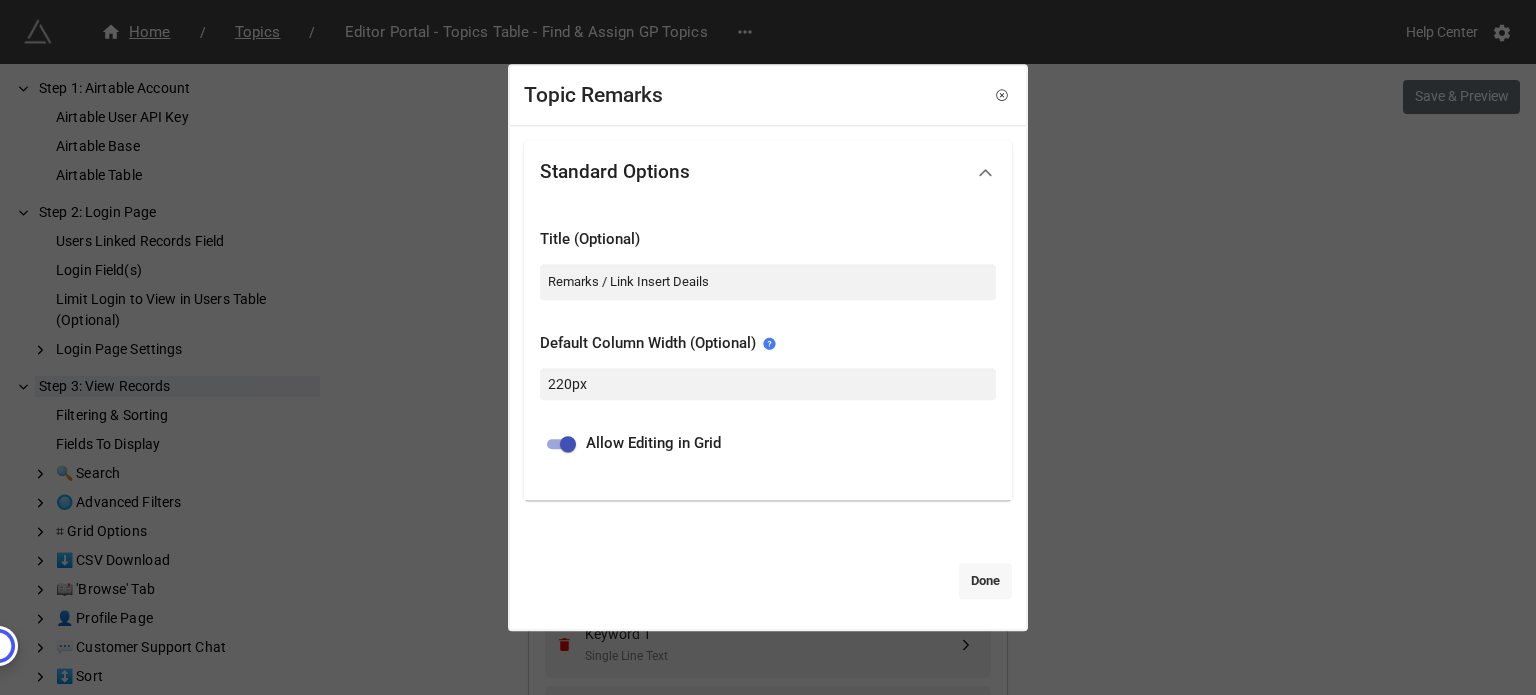 click on "Done" at bounding box center (985, 581) 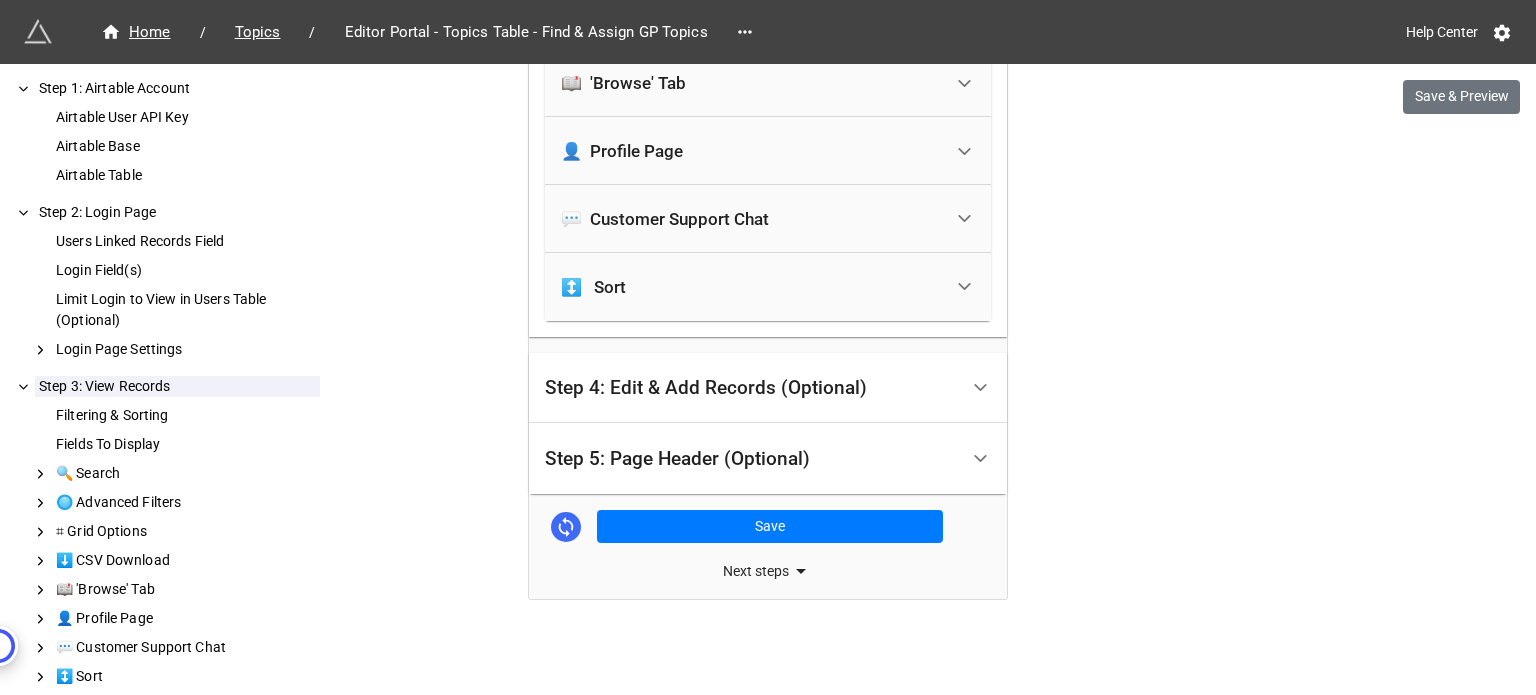 click on "Step 4: Edit & Add Records (Optional)" at bounding box center [706, 388] 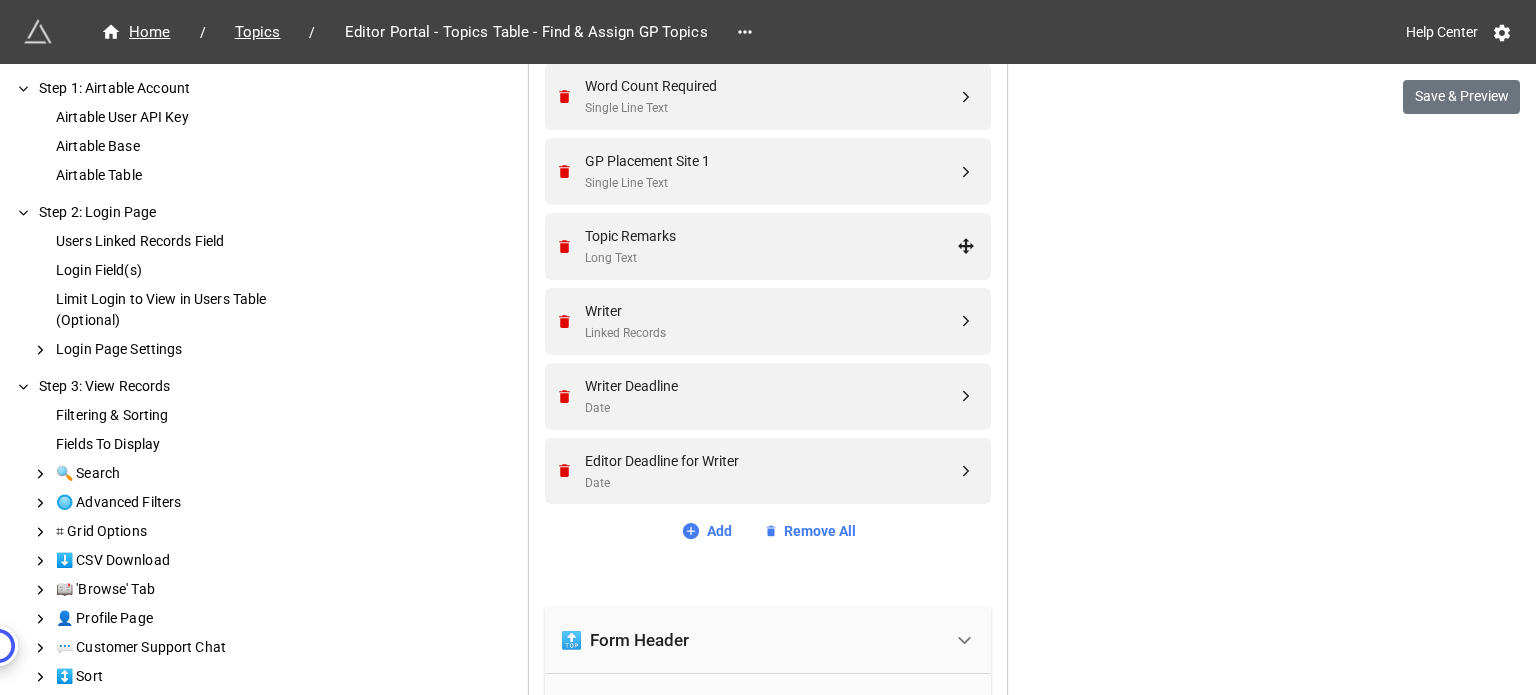scroll, scrollTop: 1669, scrollLeft: 0, axis: vertical 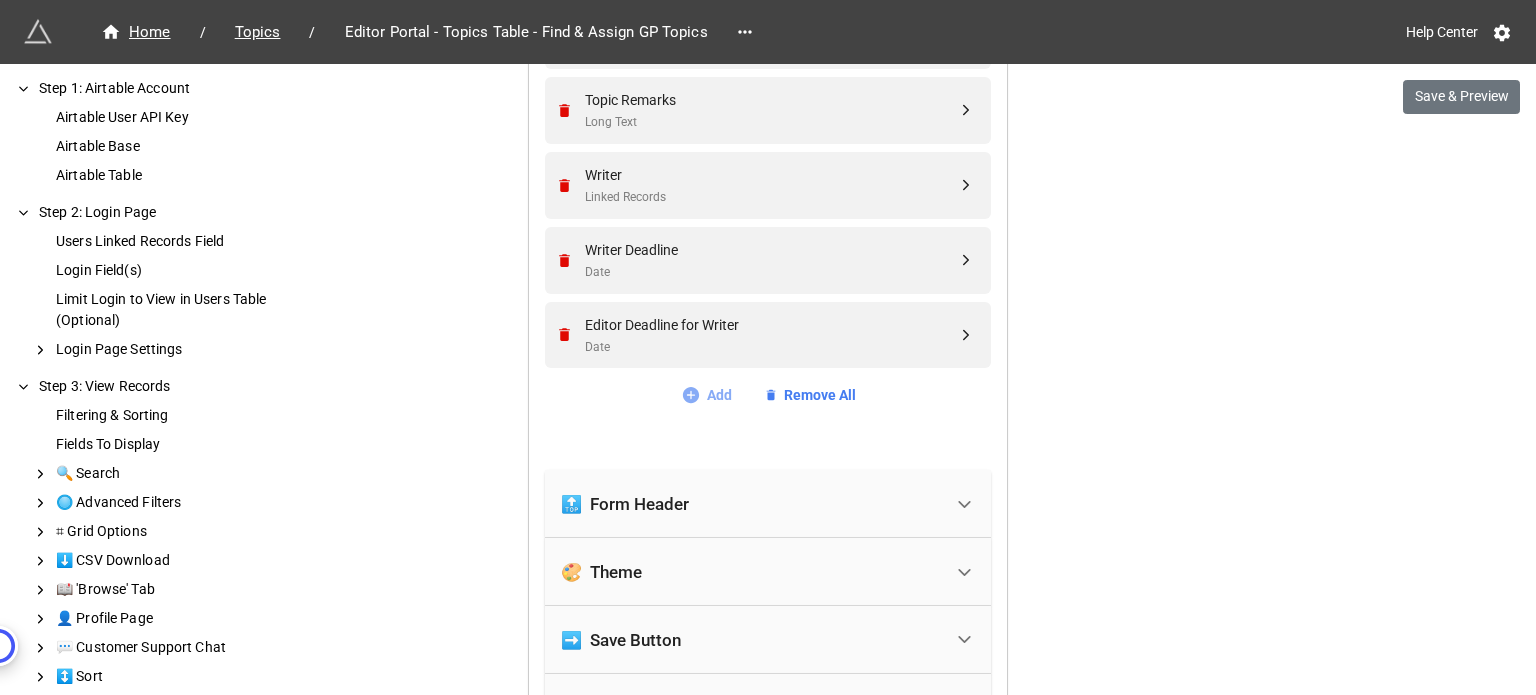 click on "Add" at bounding box center (706, 395) 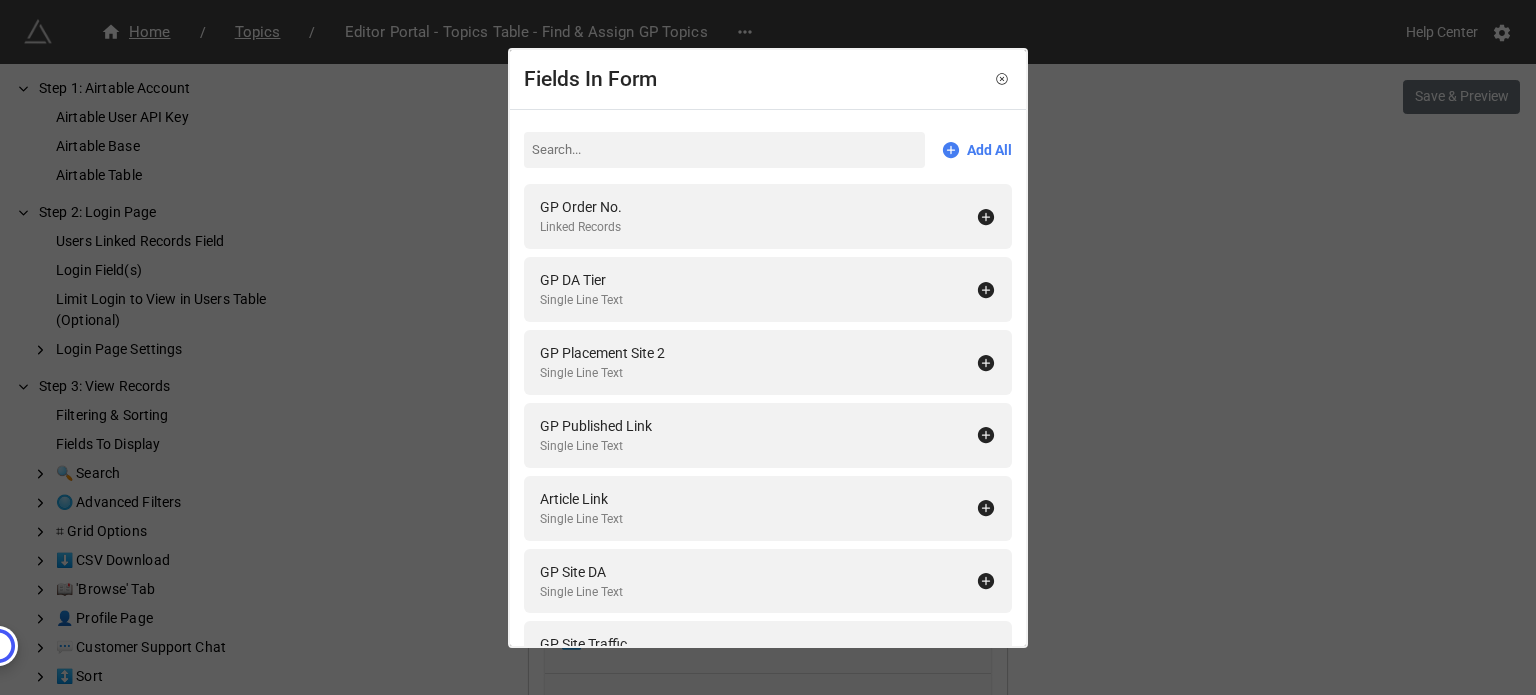 click on "Fields In Form Add All GP Order No. Linked Records GP DA Tier Single Line Text GP Placement Site 2 Single Line Text GP Published Link Single Line Text Article Link Single Line Text GP Site DA Single Line Text GP Site Traffic Single Line Text Article Type Single Select Editors Linked Records Sr Editors Linked Records Writer Status Single Select Editor Status for Writer Single Select Order Deadline Lookup CPs LR Linked Records Writer Email Lookup Writer Email Body Long Text Send Writer Email Button Editor Email Lookup Editor Name Lookup Writer Name Lookup Writer Status Modified Date Formula Writer Submission Date Date CP Status Single Select Editor Status for CP Single Select CP Link Single Line Text CP Deadline Date Editor Deadline for CP Date Editor Status for QA Single Select Sr Editor Status Single Select Revision Required by Writer? Number Revision Required by CP? Single Line Text Revision Required by Editor? Single Line Text QA Editor Email Lookup Writer Assigned Date Date Writers LR Modified Date Formula" at bounding box center [768, 347] 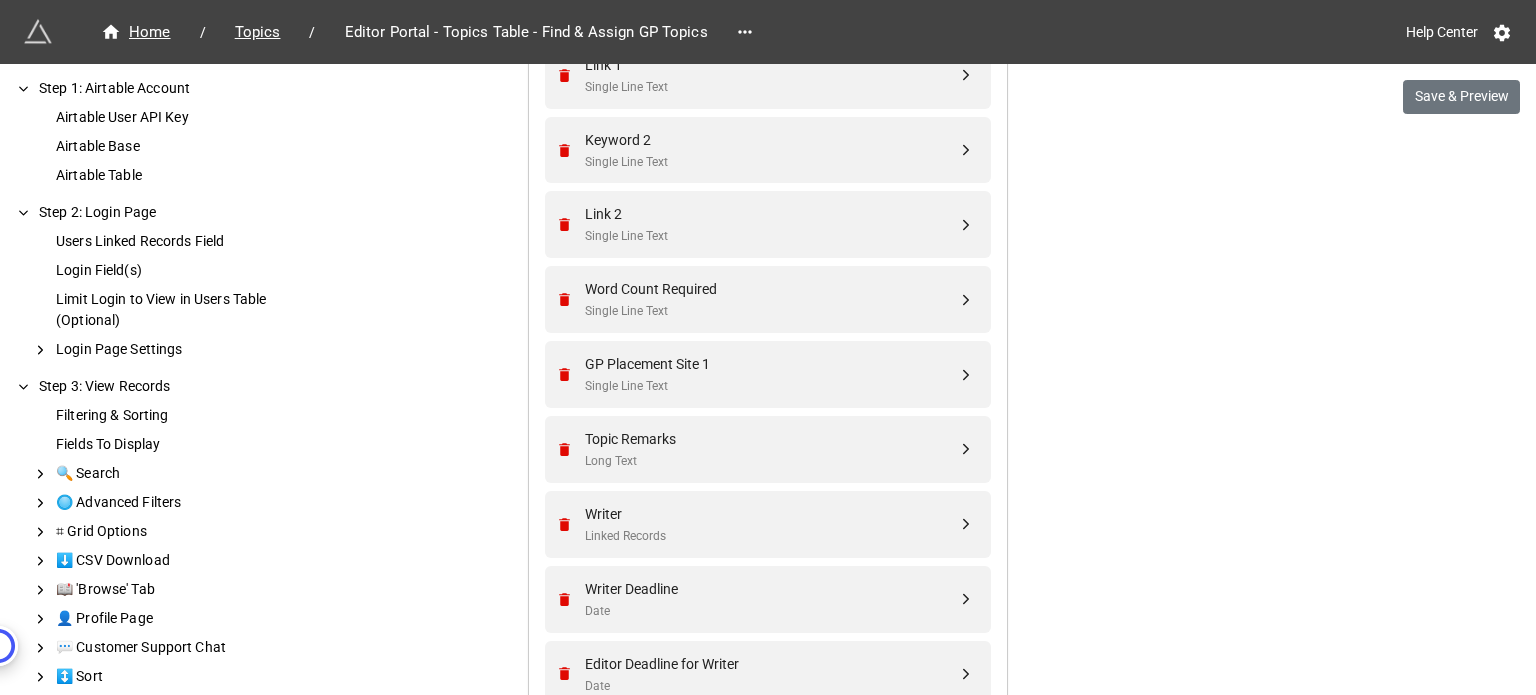 scroll, scrollTop: 1269, scrollLeft: 0, axis: vertical 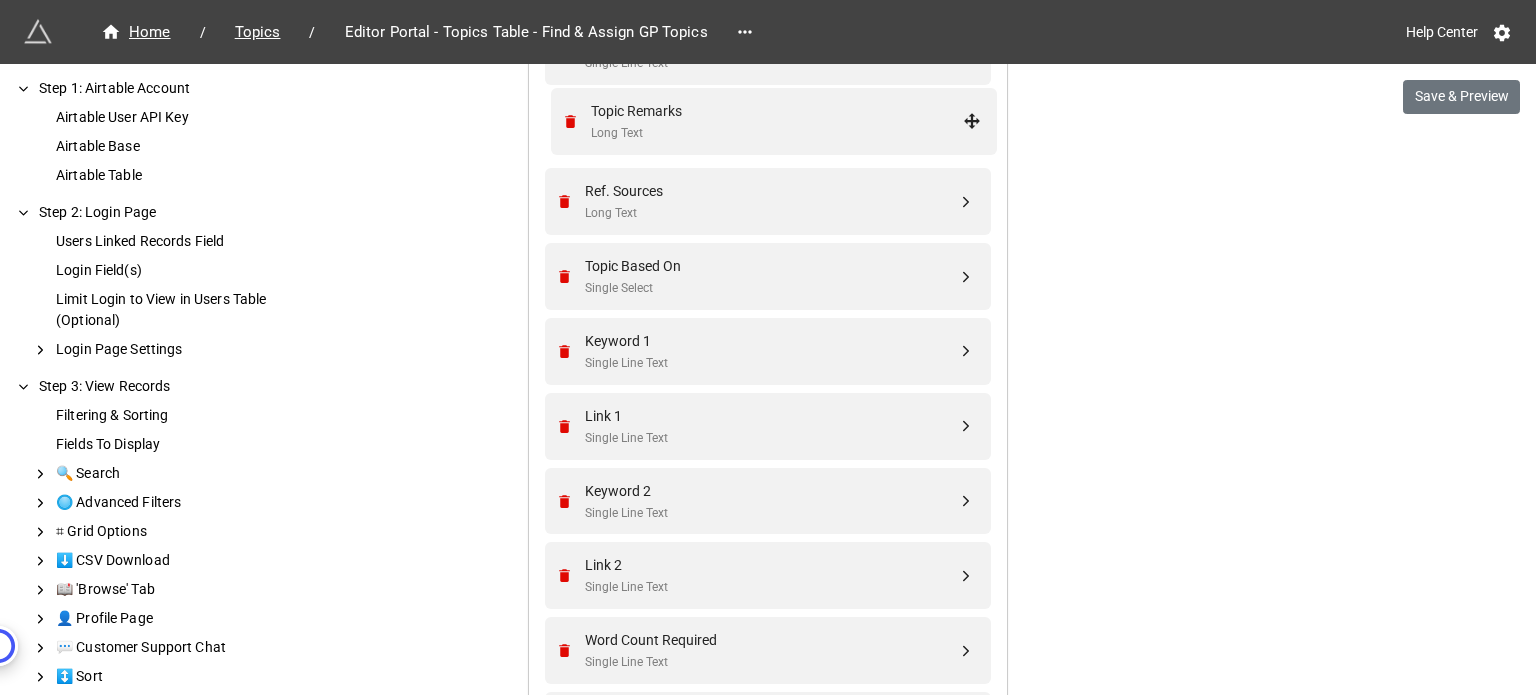 drag, startPoint x: 967, startPoint y: 505, endPoint x: 977, endPoint y: 120, distance: 385.12985 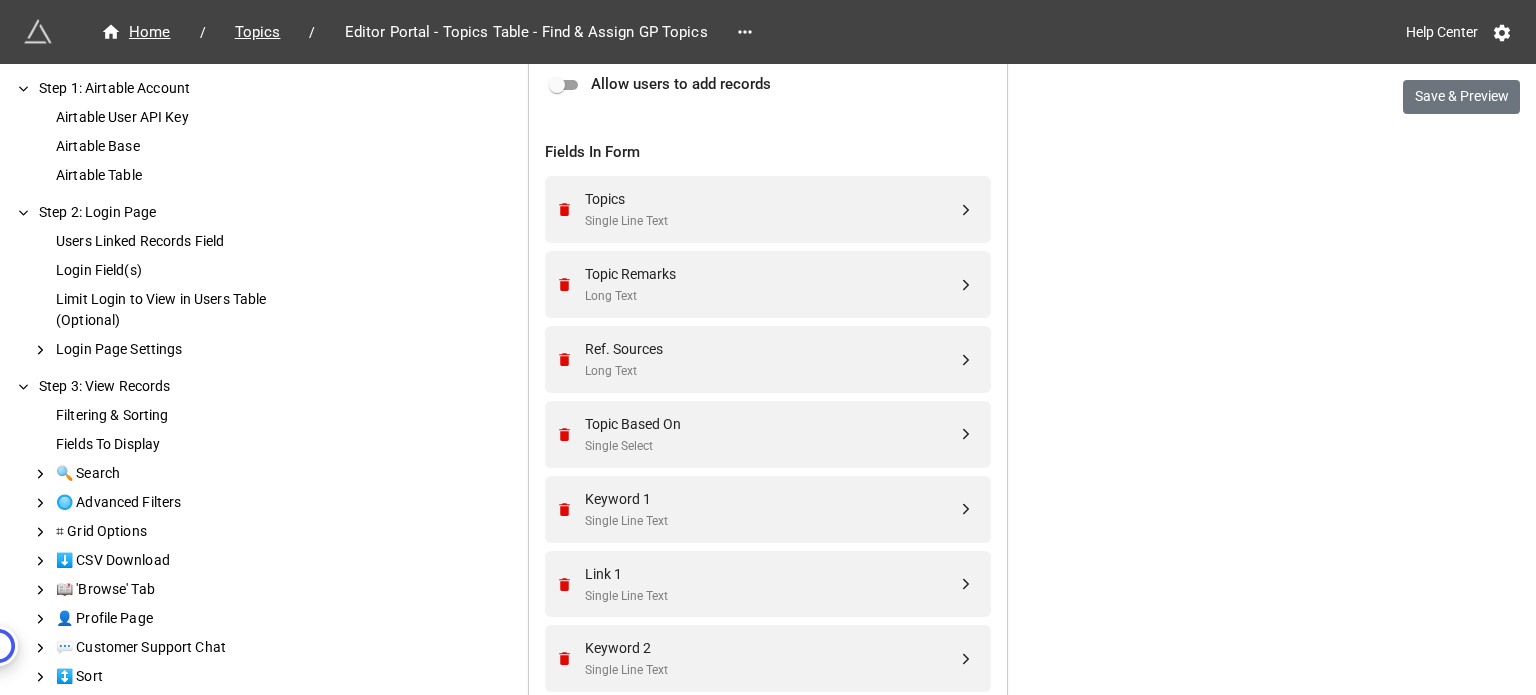 scroll, scrollTop: 854, scrollLeft: 0, axis: vertical 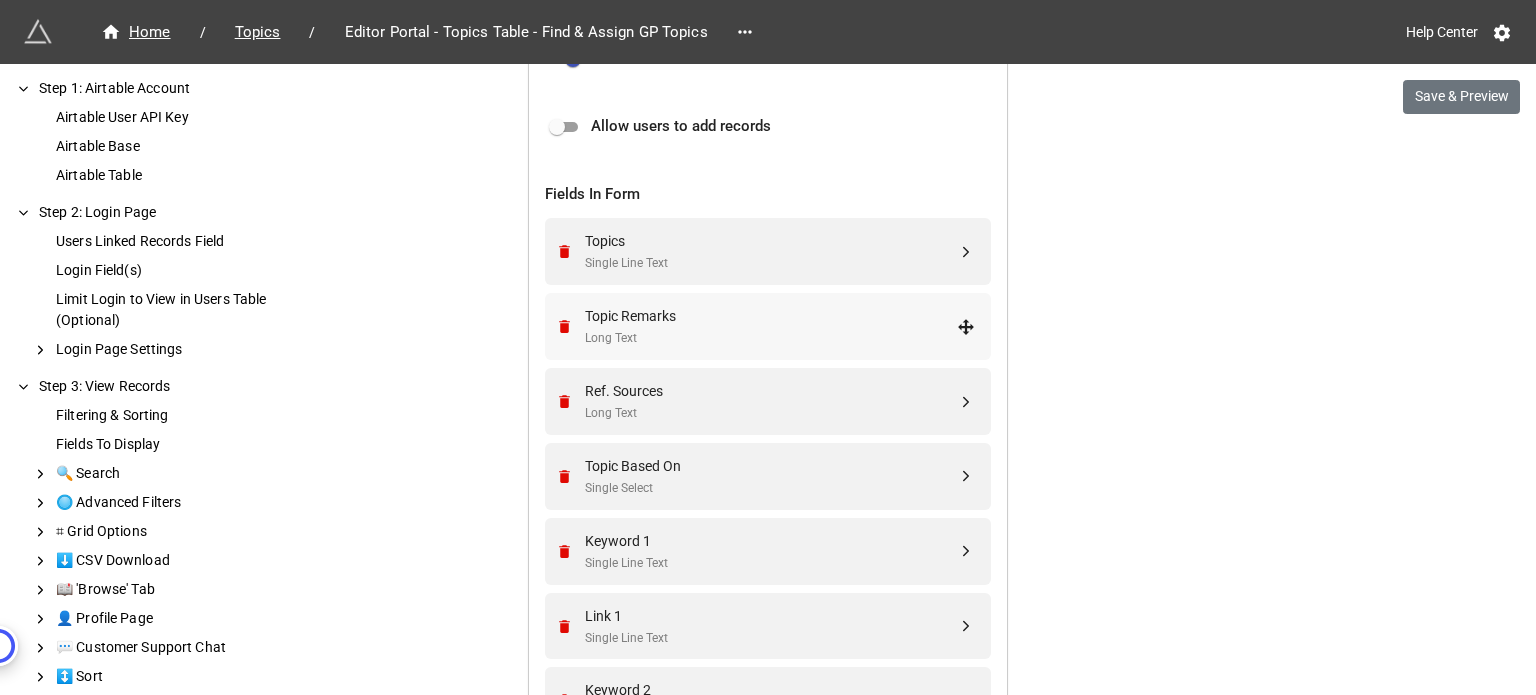 click on "Long Text" at bounding box center (771, 338) 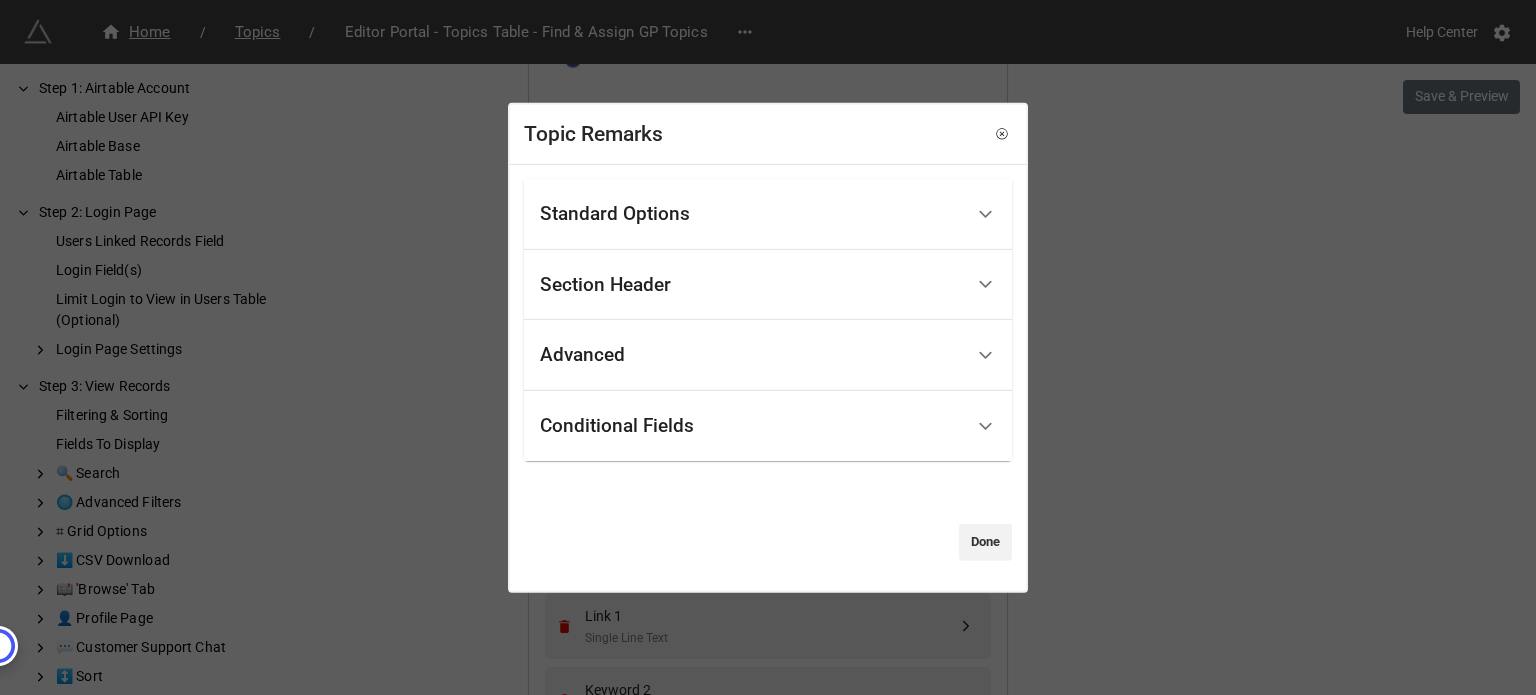 click on "Standard Options" at bounding box center [751, 214] 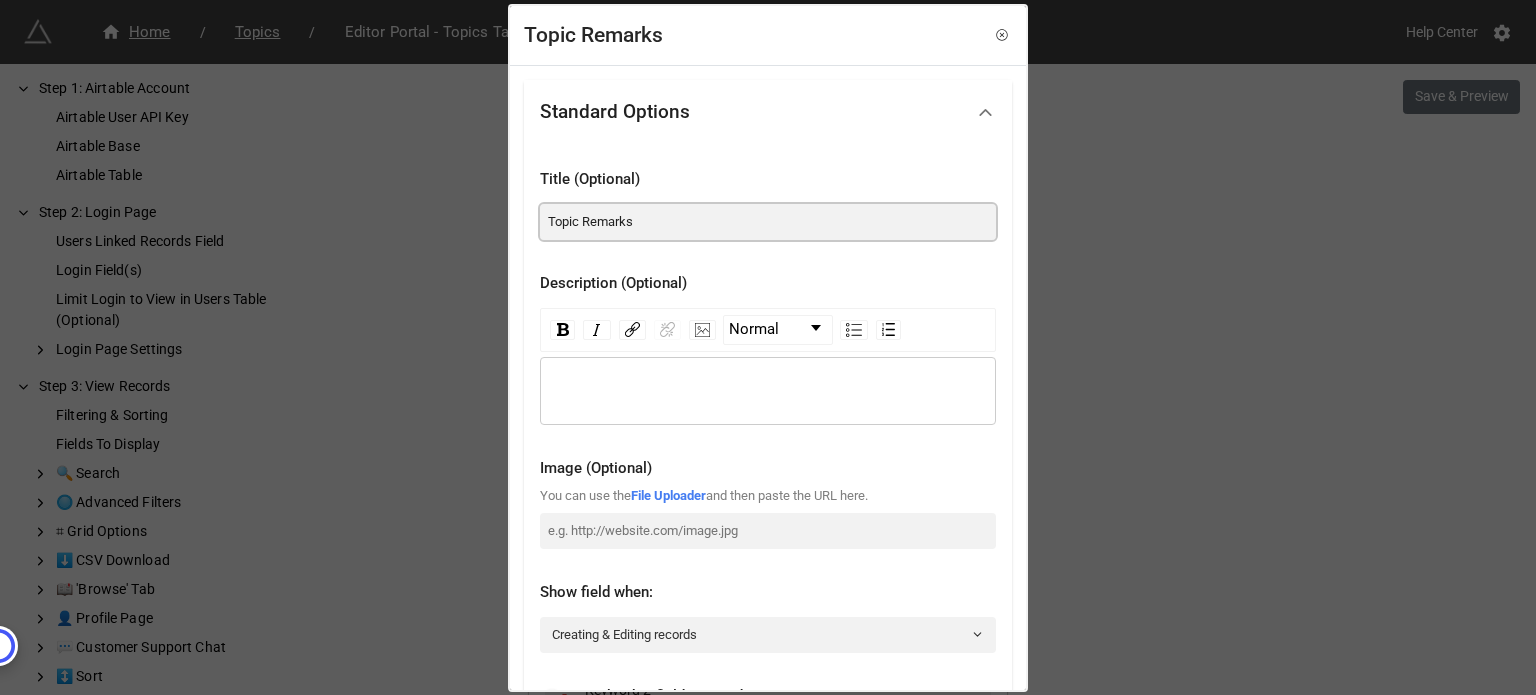 click on "Topic Remarks" at bounding box center [768, 222] 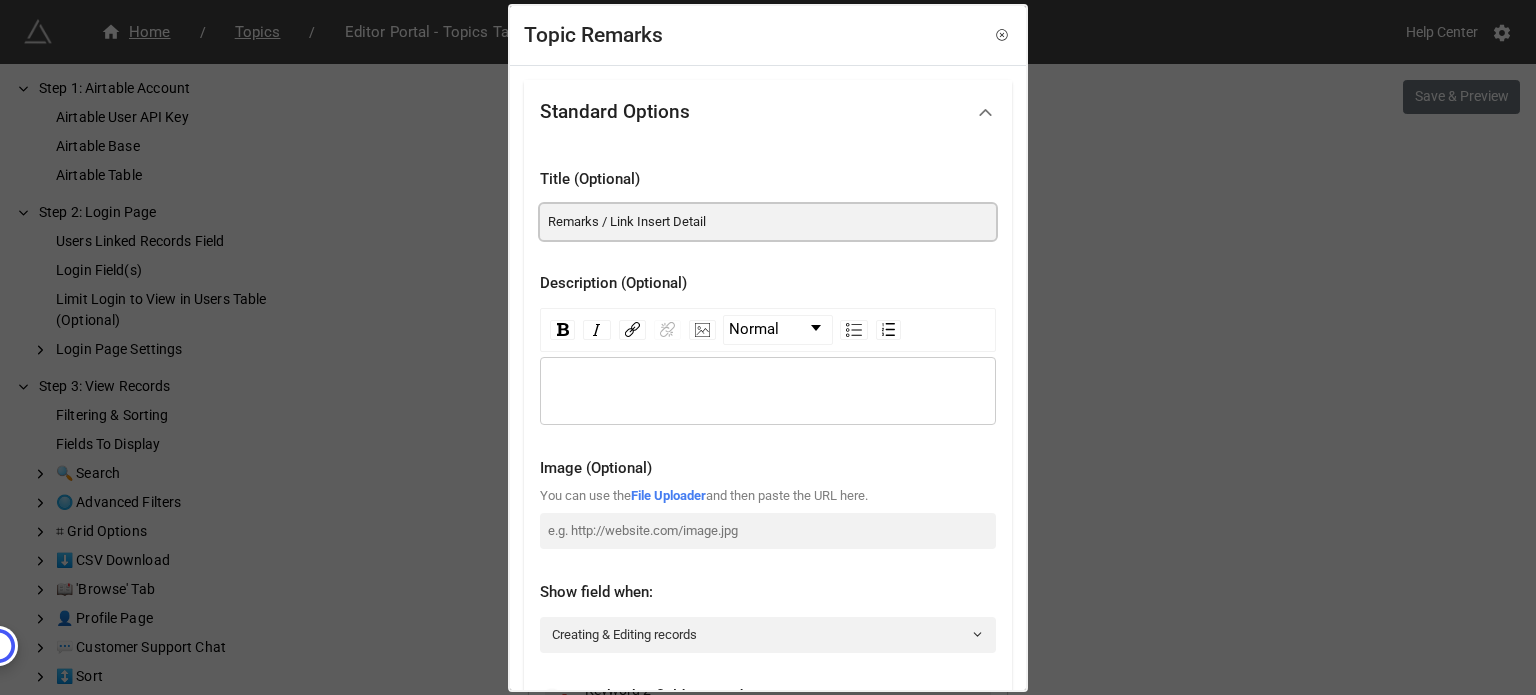 type on "Remarks / Link Insert Details" 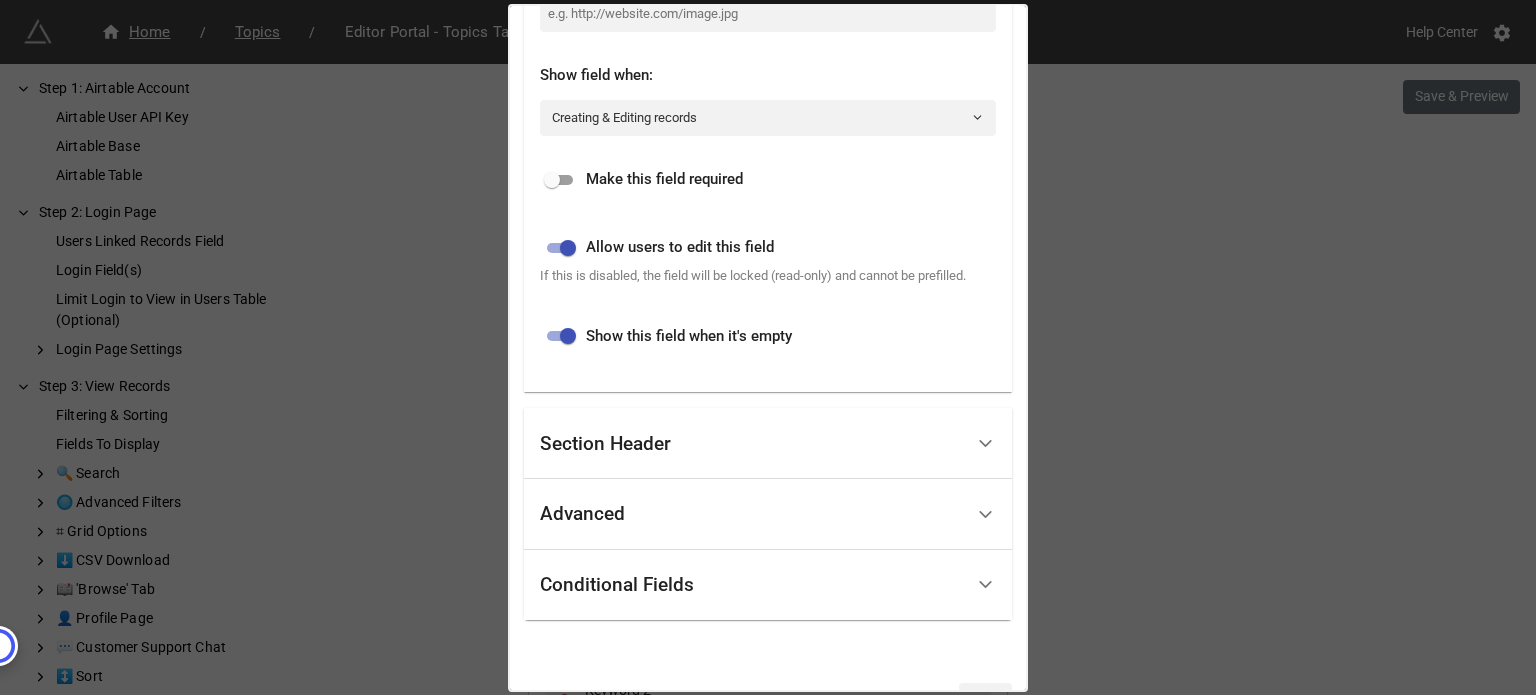 scroll, scrollTop: 575, scrollLeft: 0, axis: vertical 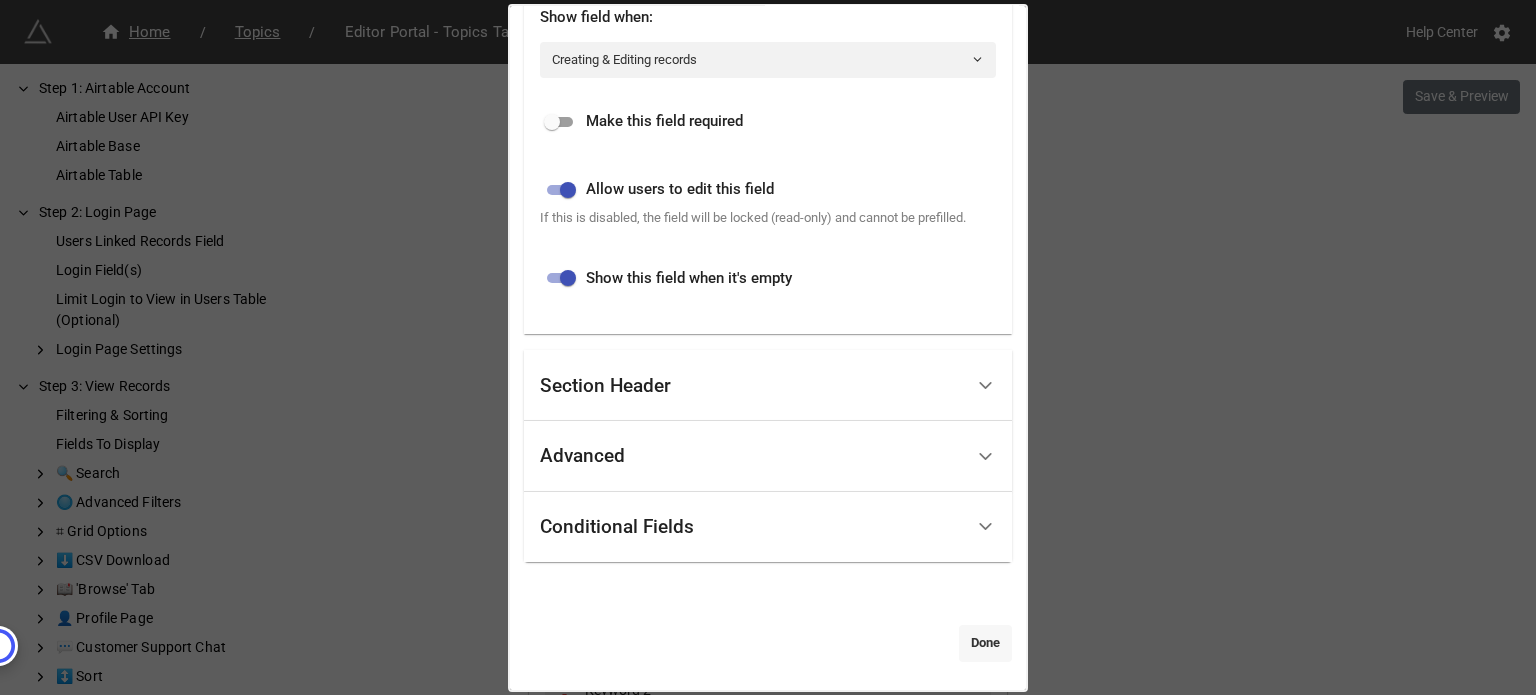 click on "Done" at bounding box center (985, 643) 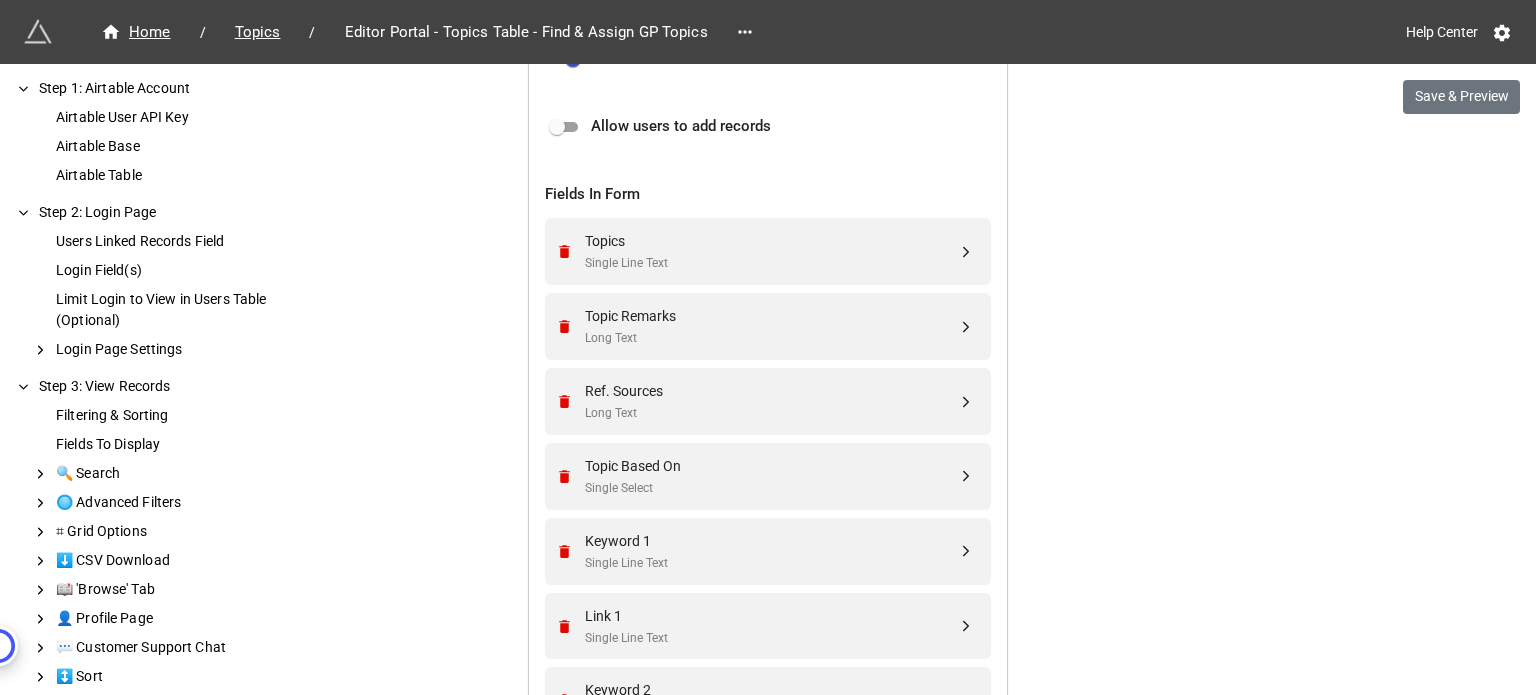click on "We have released a newer version of this extension with many improvements!  It's  signficantly better and we highly recommend using it instead. Try new extension Home / Topics / Editor Portal - Topics Table - Find & Assign GP Topics Help Center Save & Preview How to Setup Step 1: Airtable Account Airtable User API Key Airtable Base Airtable Table Step 2: Login Page Users Linked Records Field Login Field(s) Limit Login to View in Users Table (Optional) Login Page Settings Step 3: View Records Filtering & Sorting Fields To Display 🔍  Search 🔘  Advanced Filters  ⌗   Grid Options ⬇️  CSV Download 📖  'Browse' Tab 👤  Profile Page 💬  Customer Support Chat  ↕️   Sort Step 4: Edit & Add Records (Optional) Allow users to edit records Allow users to add records Fields In Form 🔝  Form Header 🎨  Theme ➡️  Save Button 📝  Prefill 🤖  Captcha  ƒ   Formulas (Computed Fields) ❌  Delete Records ✎   Edit Button  ⌗   Grid Inline Editing 📍  Location & IP Address 🛑  Disable Form" at bounding box center (768, 742) 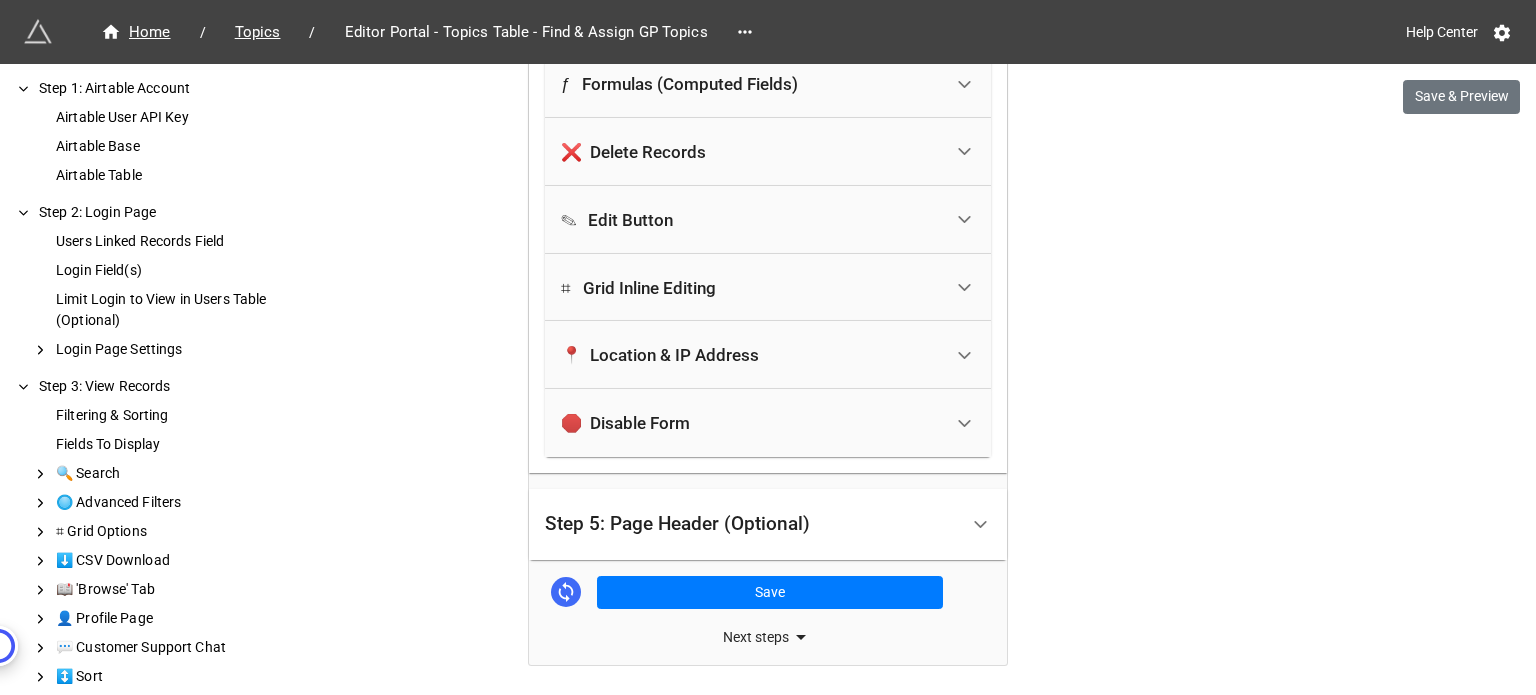 scroll, scrollTop: 2493, scrollLeft: 0, axis: vertical 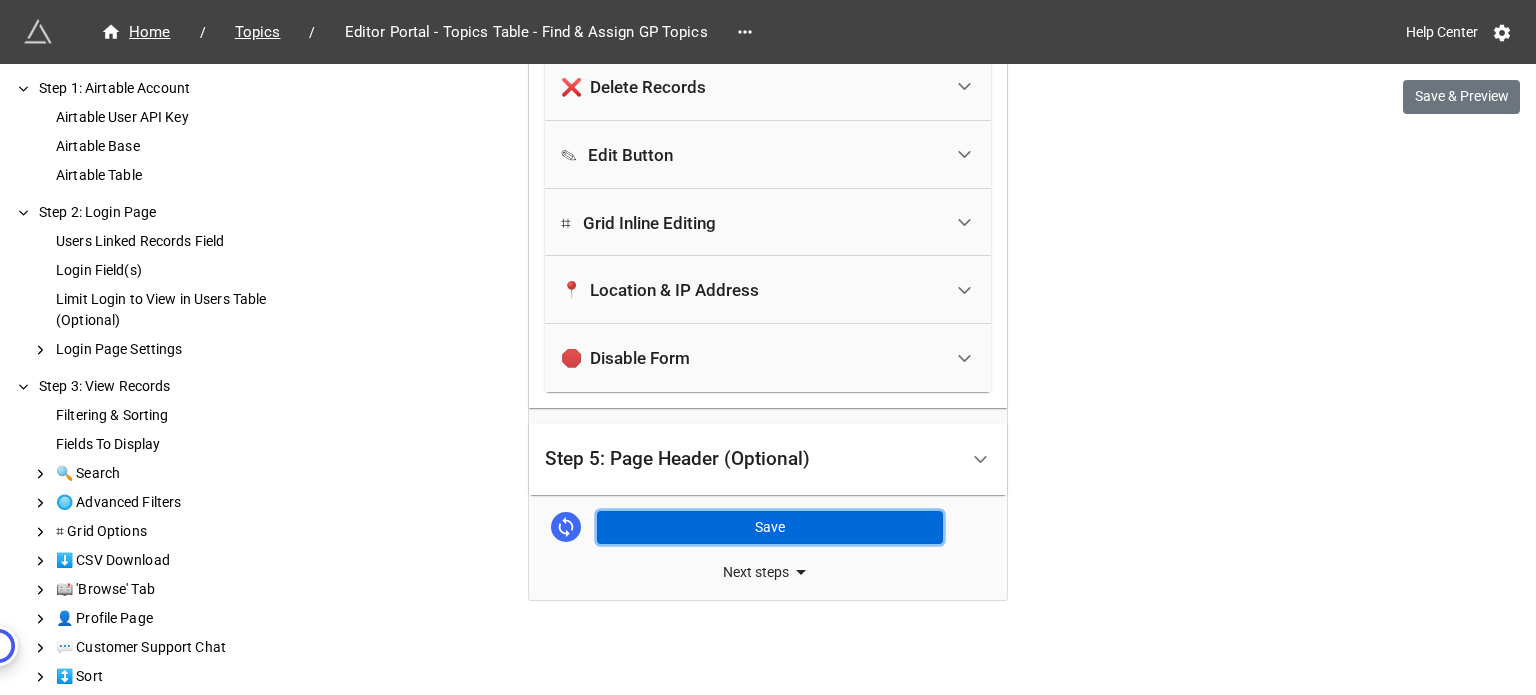click on "Save" at bounding box center (770, 528) 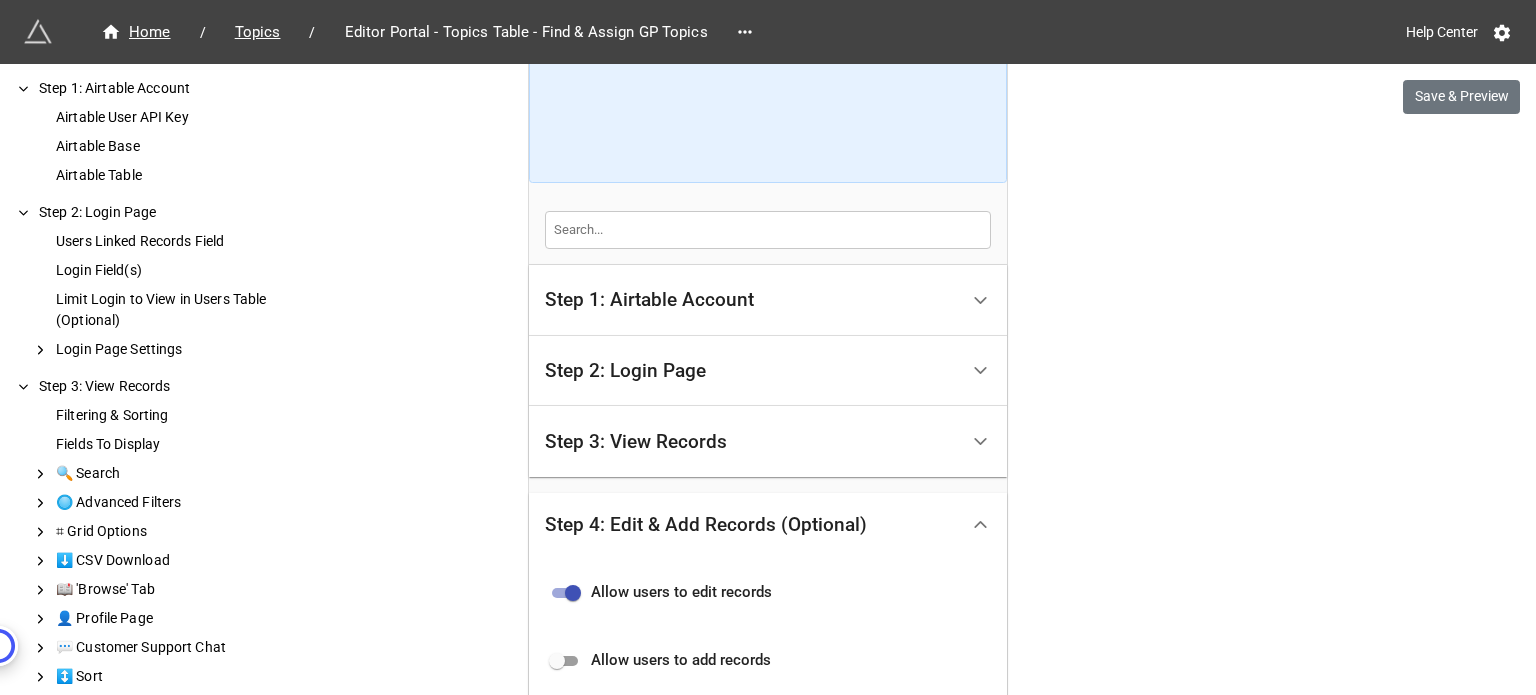 scroll, scrollTop: 504, scrollLeft: 0, axis: vertical 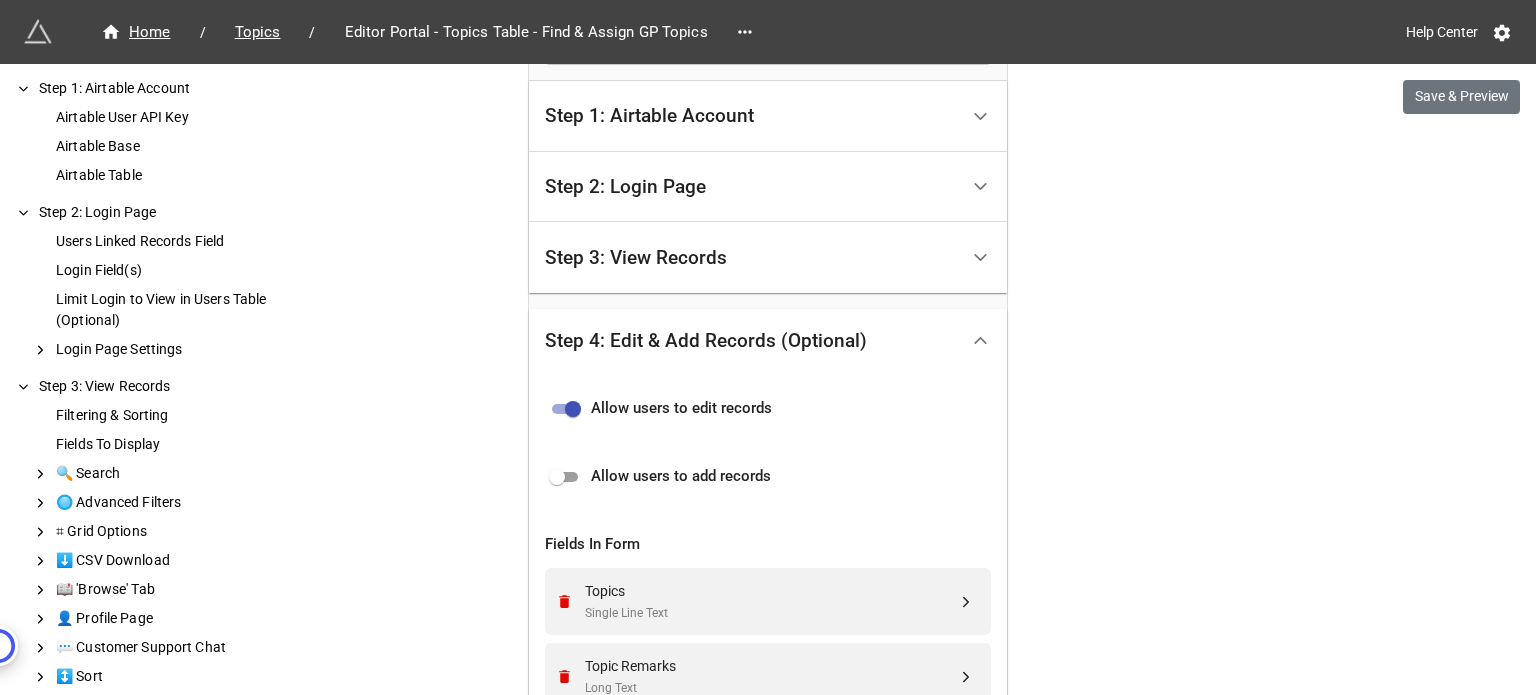 click at bounding box center [557, 477] 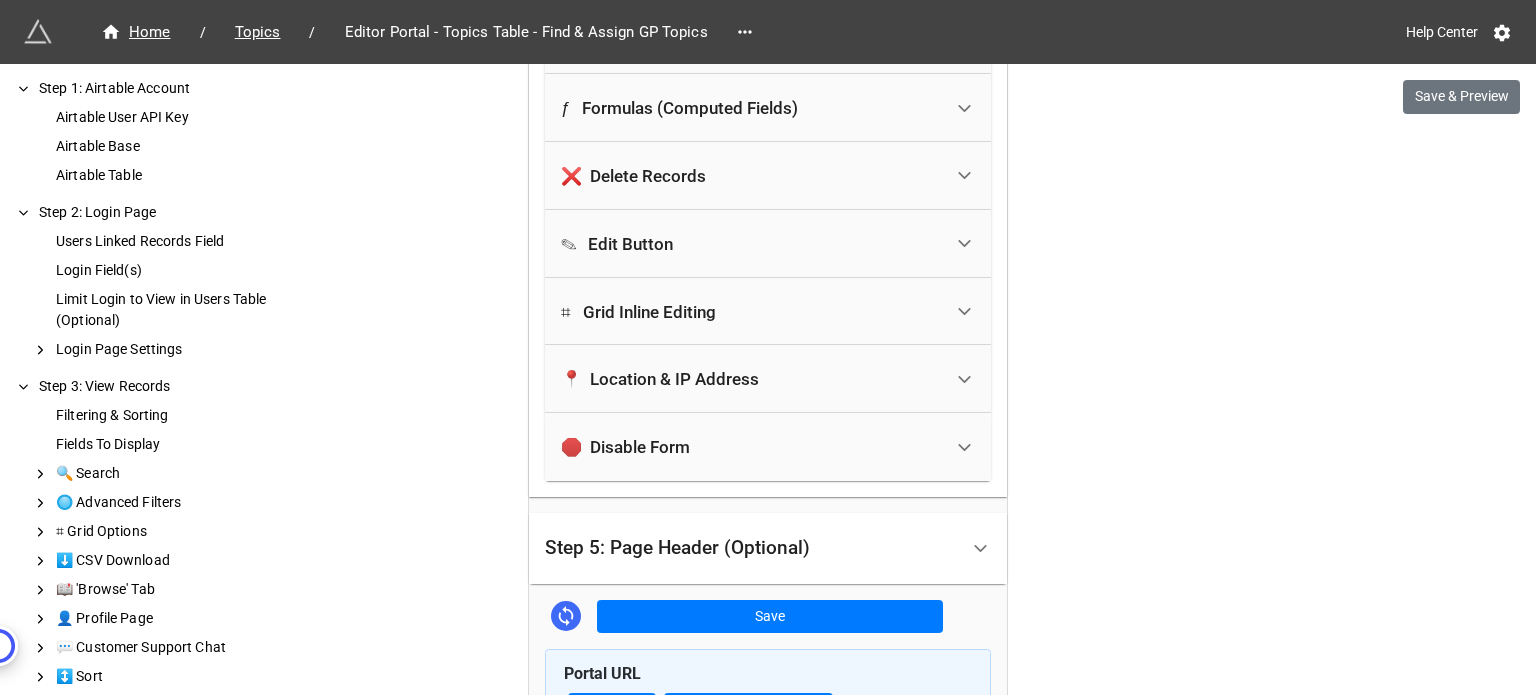 scroll, scrollTop: 2804, scrollLeft: 0, axis: vertical 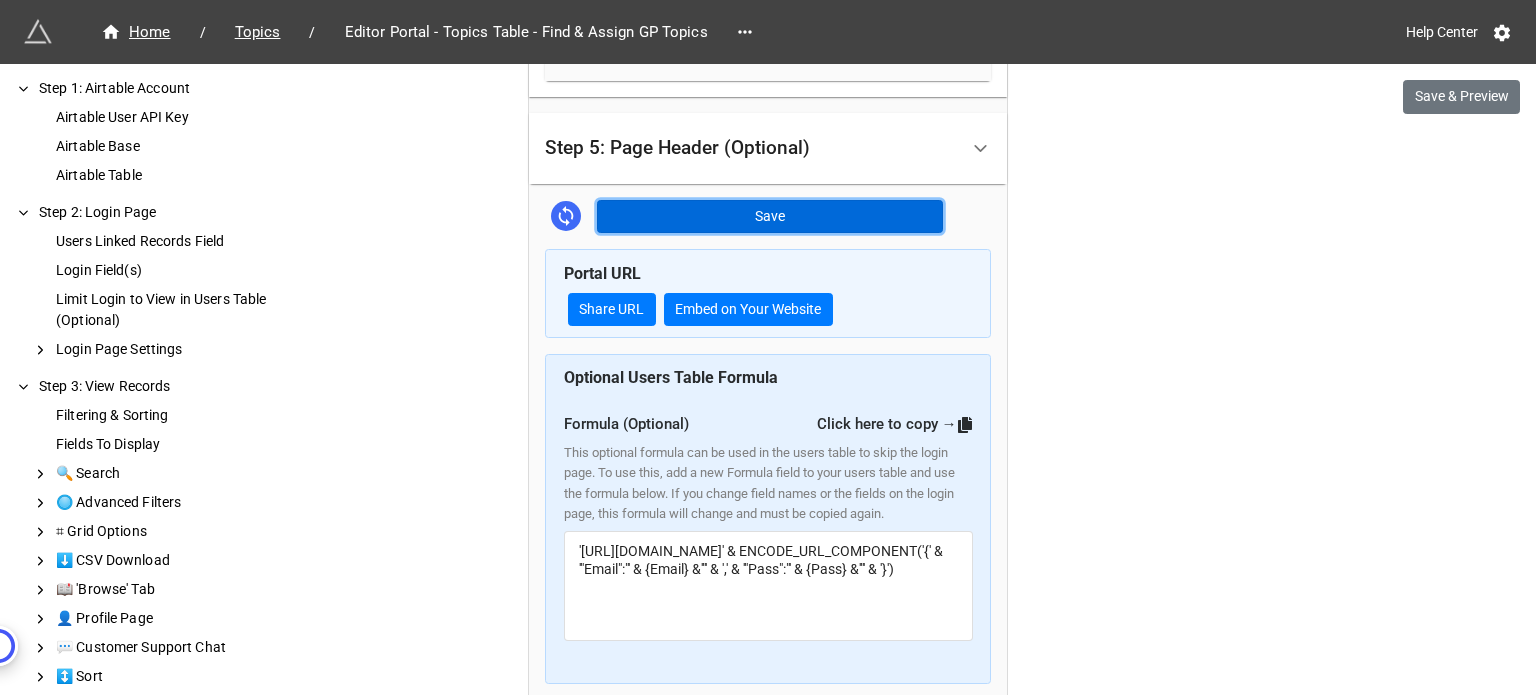 click on "Save" at bounding box center (770, 217) 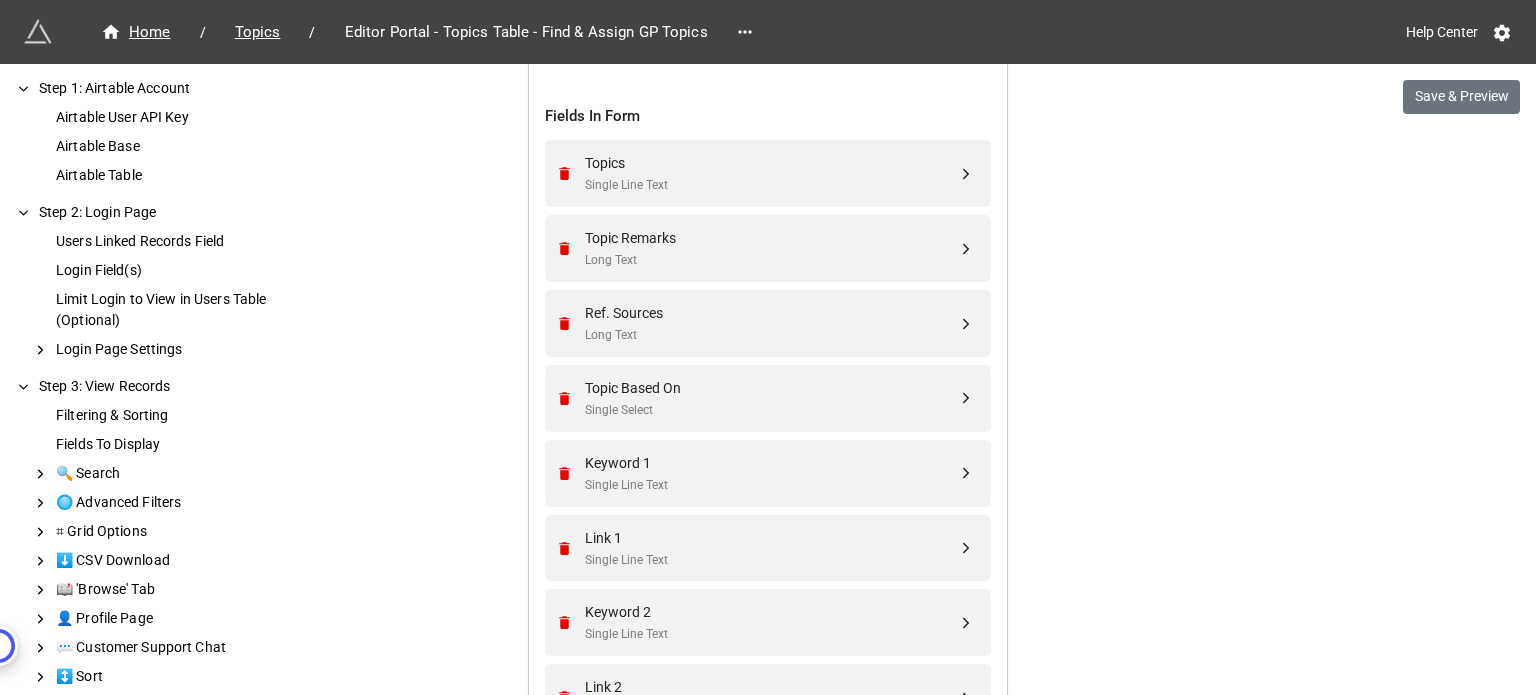 scroll, scrollTop: 804, scrollLeft: 0, axis: vertical 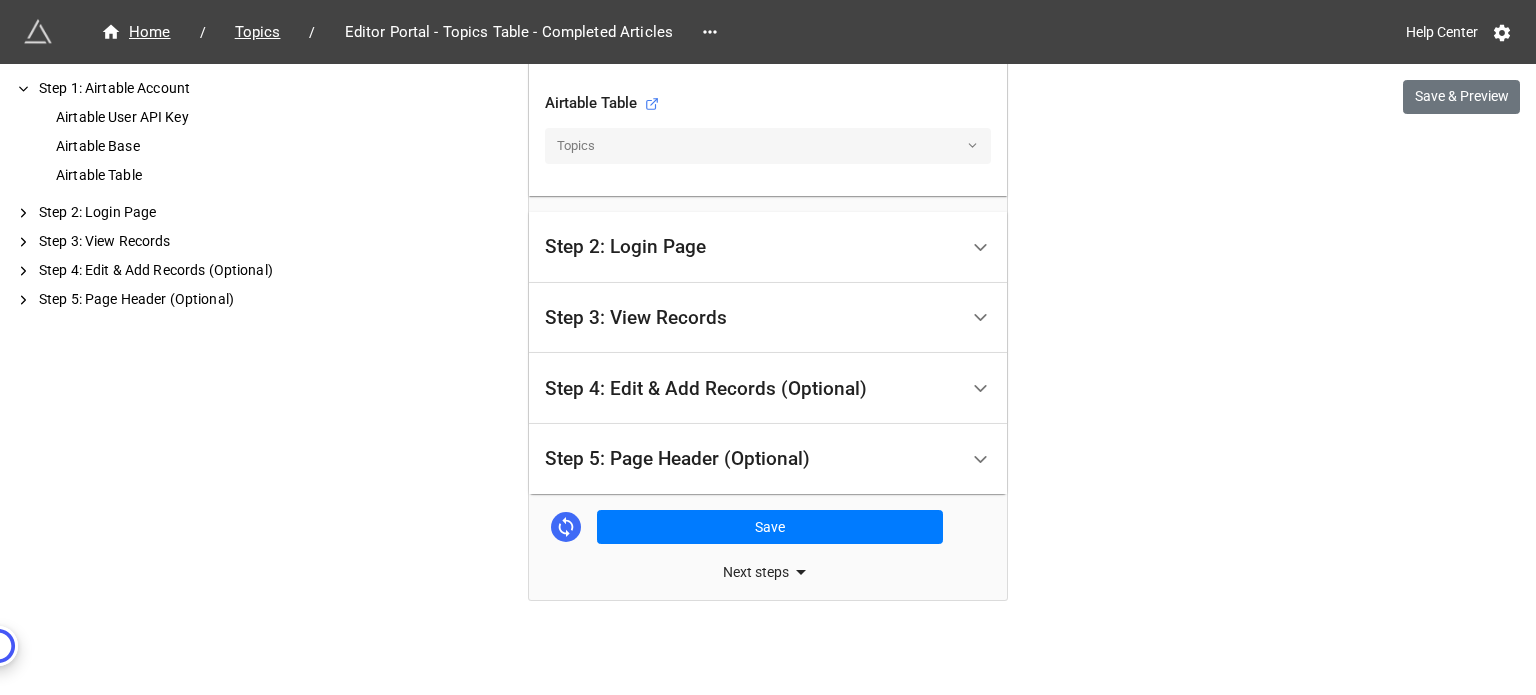 click on "Step 3: View Records" at bounding box center [751, 318] 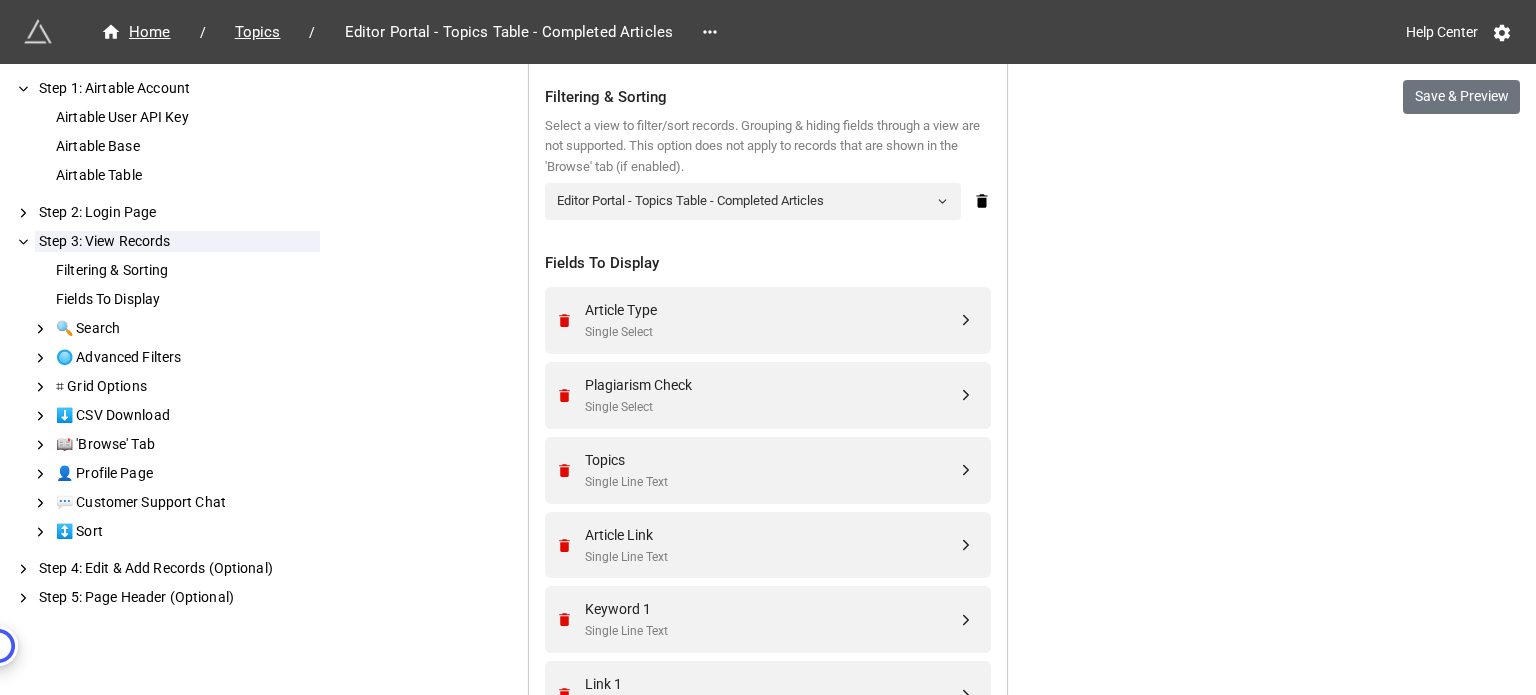 scroll, scrollTop: 869, scrollLeft: 0, axis: vertical 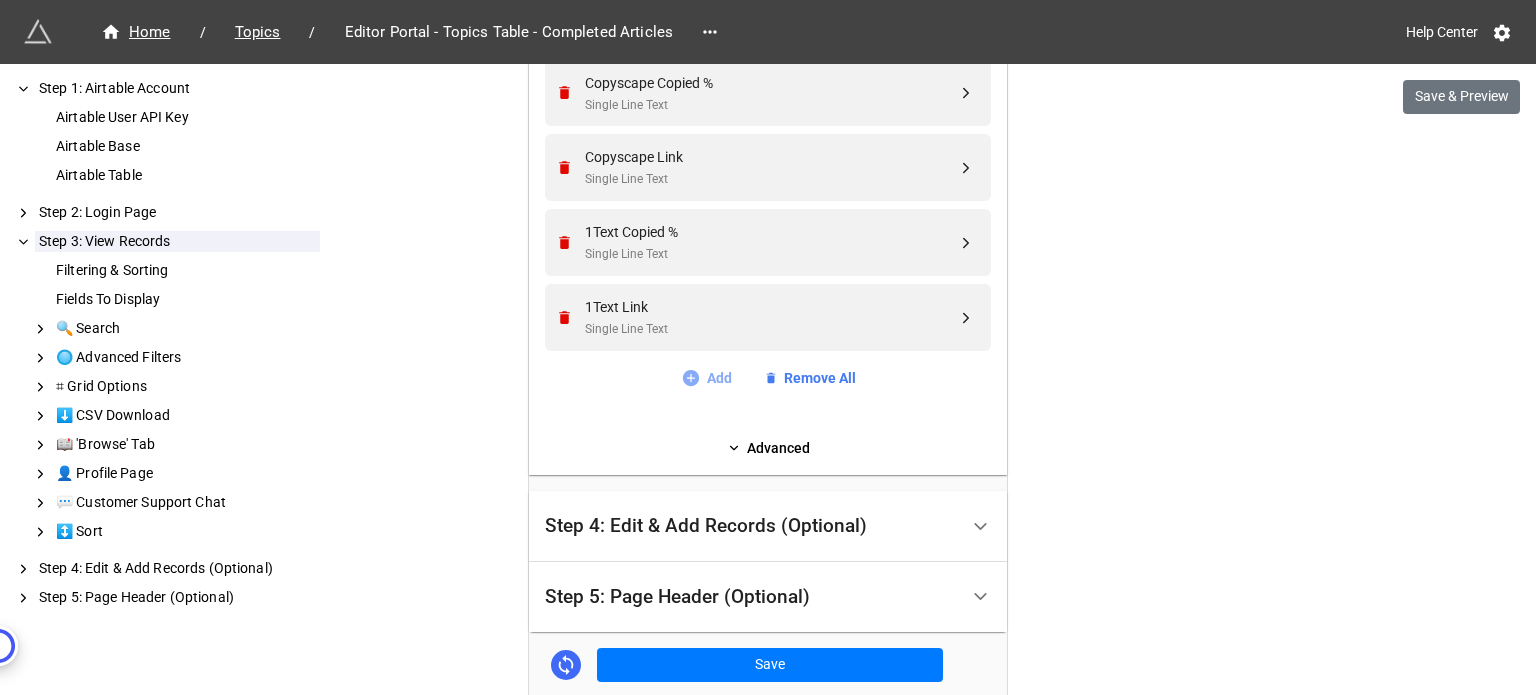 click on "Add" at bounding box center (706, 378) 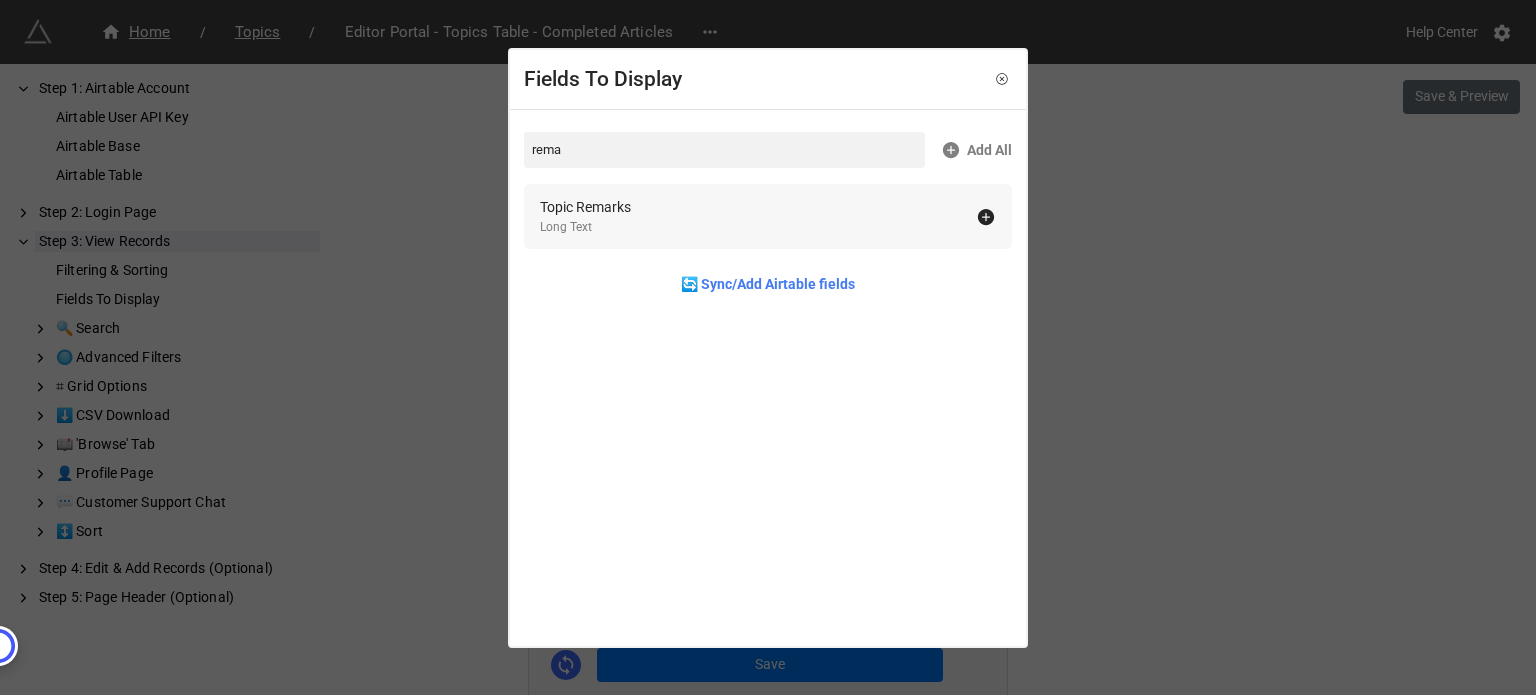 type on "rema" 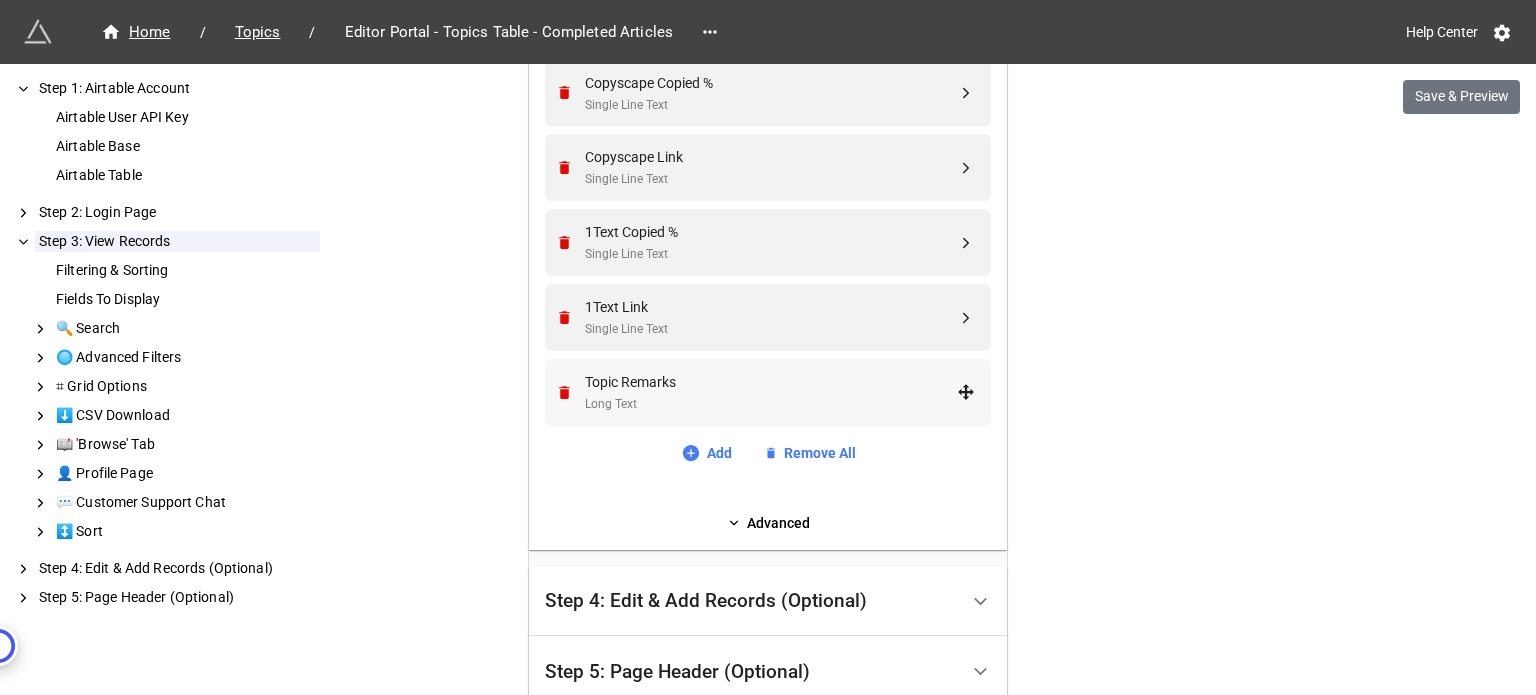click on "Topic Remarks" at bounding box center (771, 382) 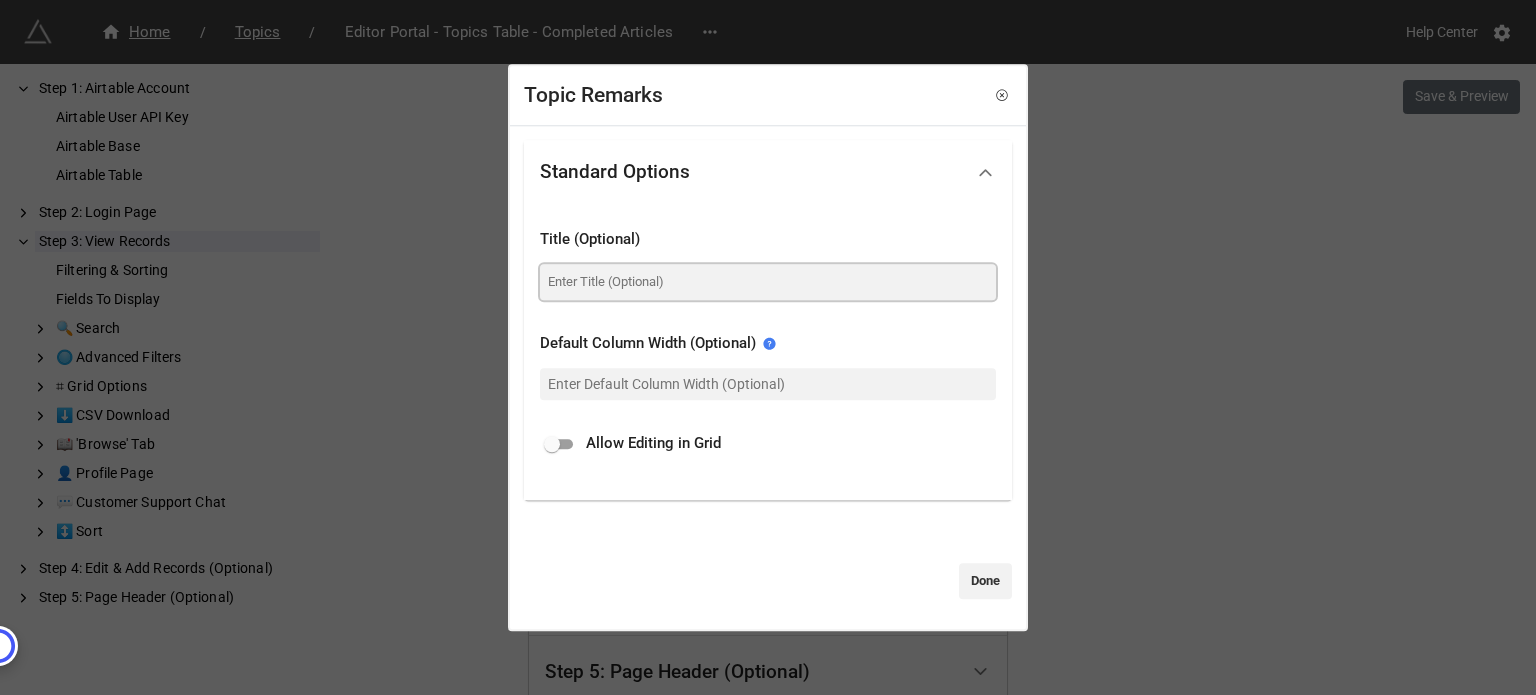 click at bounding box center (768, 282) 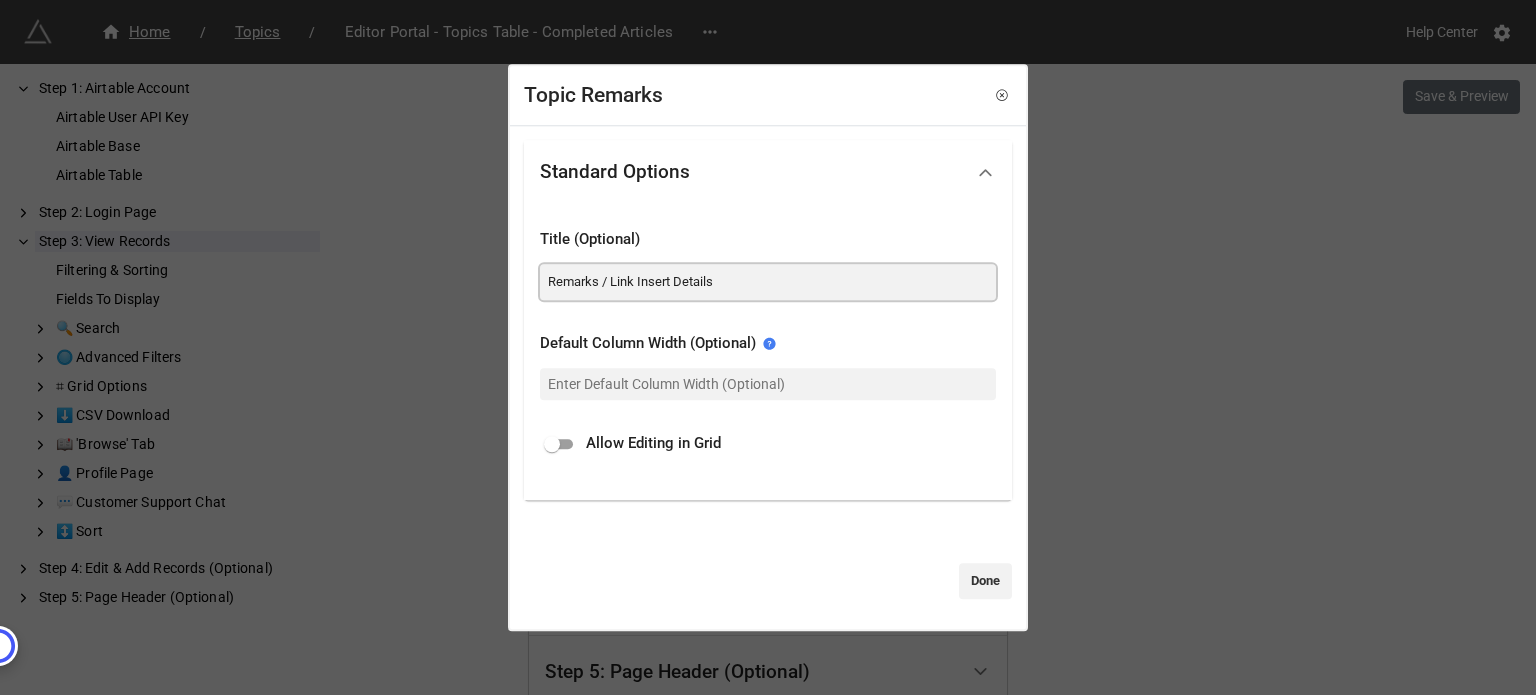 type on "Remarks / Link Insert Details" 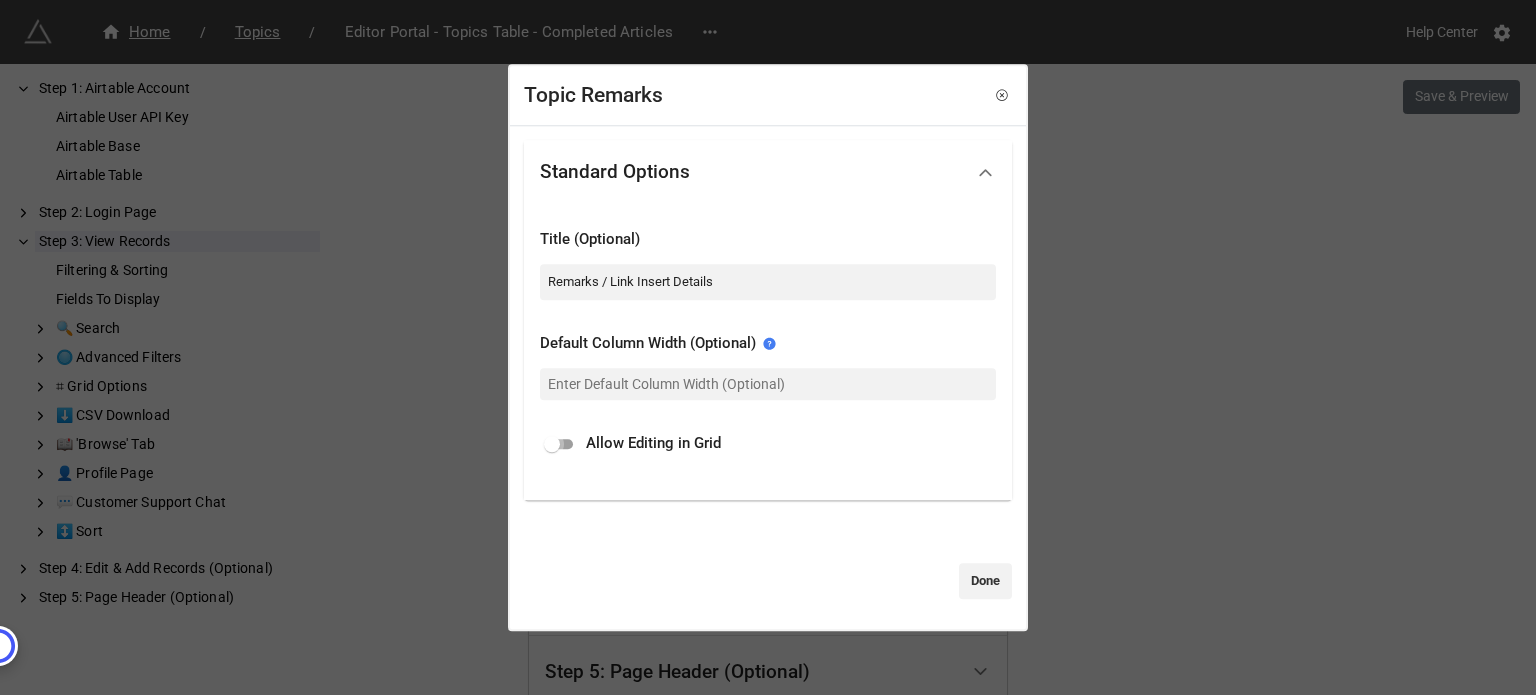 click at bounding box center (552, 444) 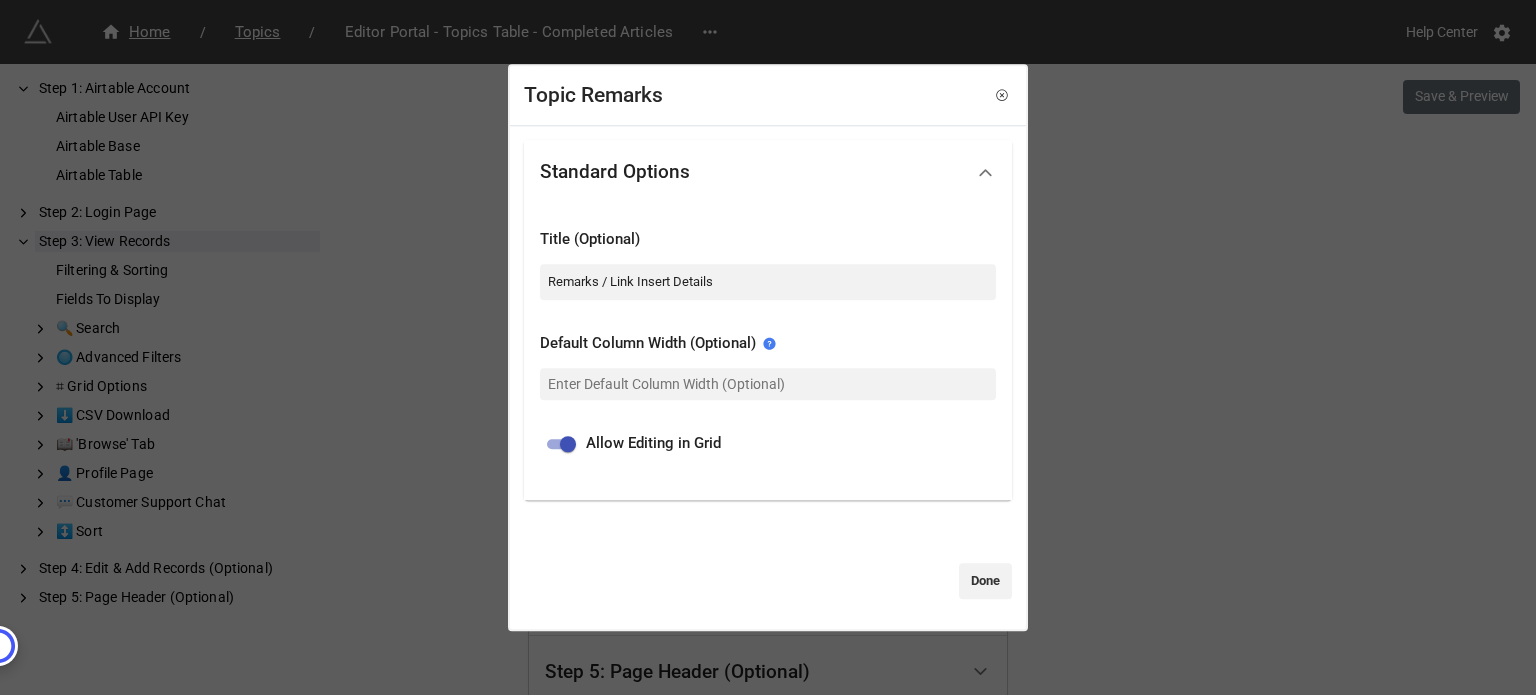 click at bounding box center (568, 444) 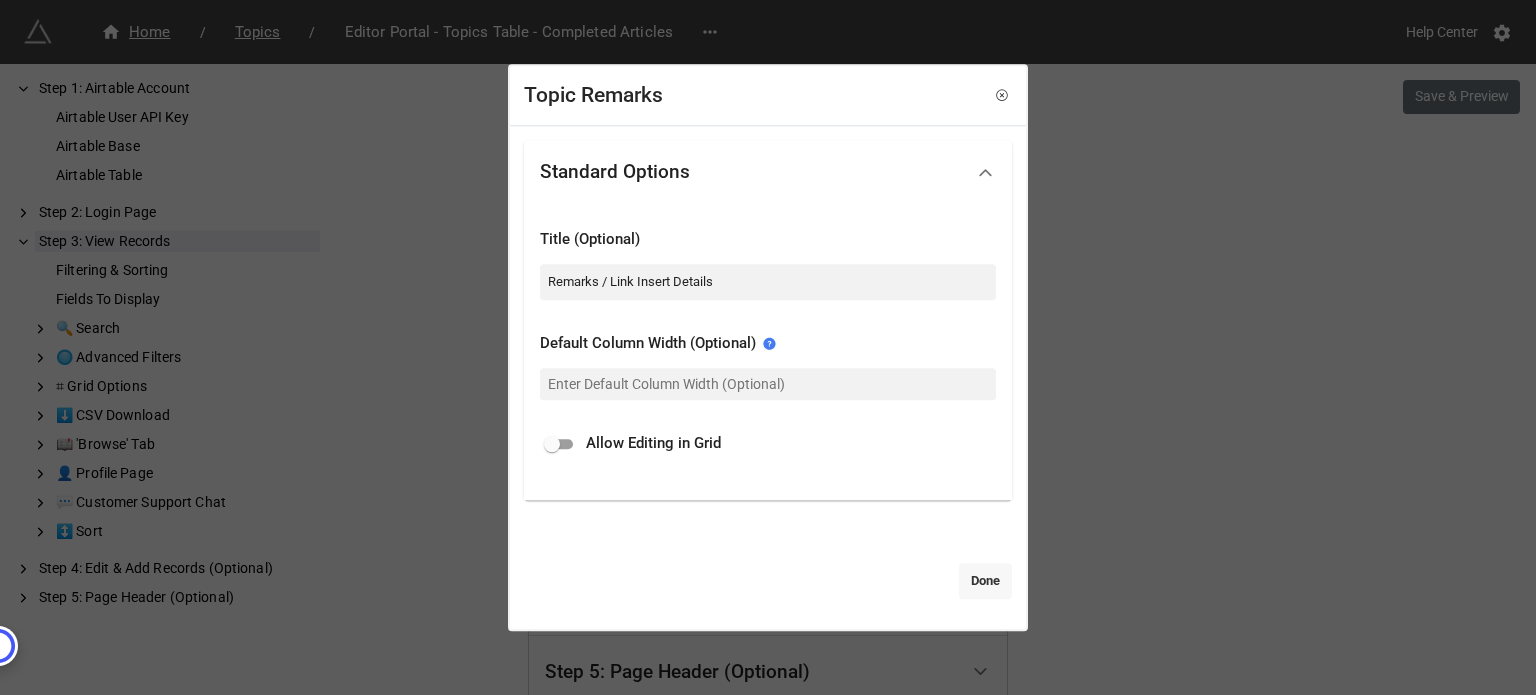 click on "Done" at bounding box center [985, 581] 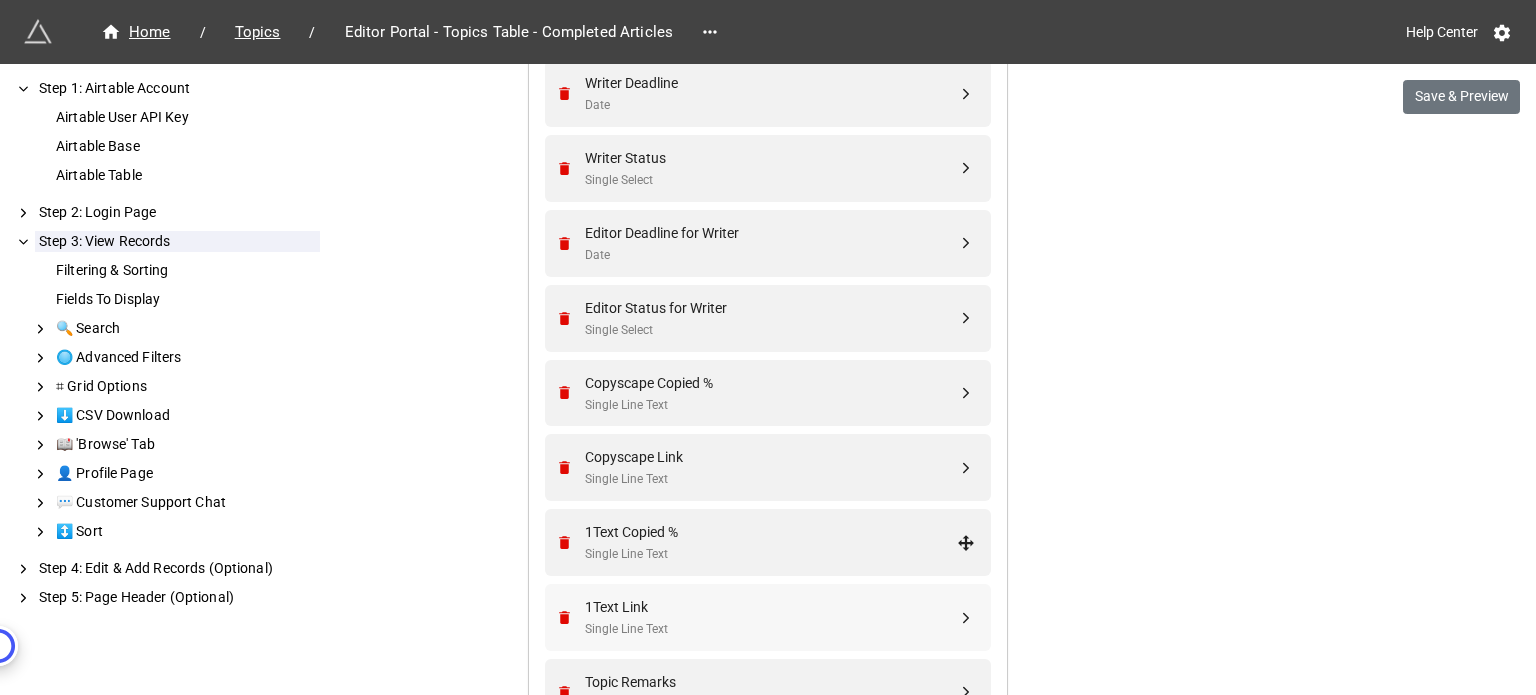 scroll, scrollTop: 1969, scrollLeft: 0, axis: vertical 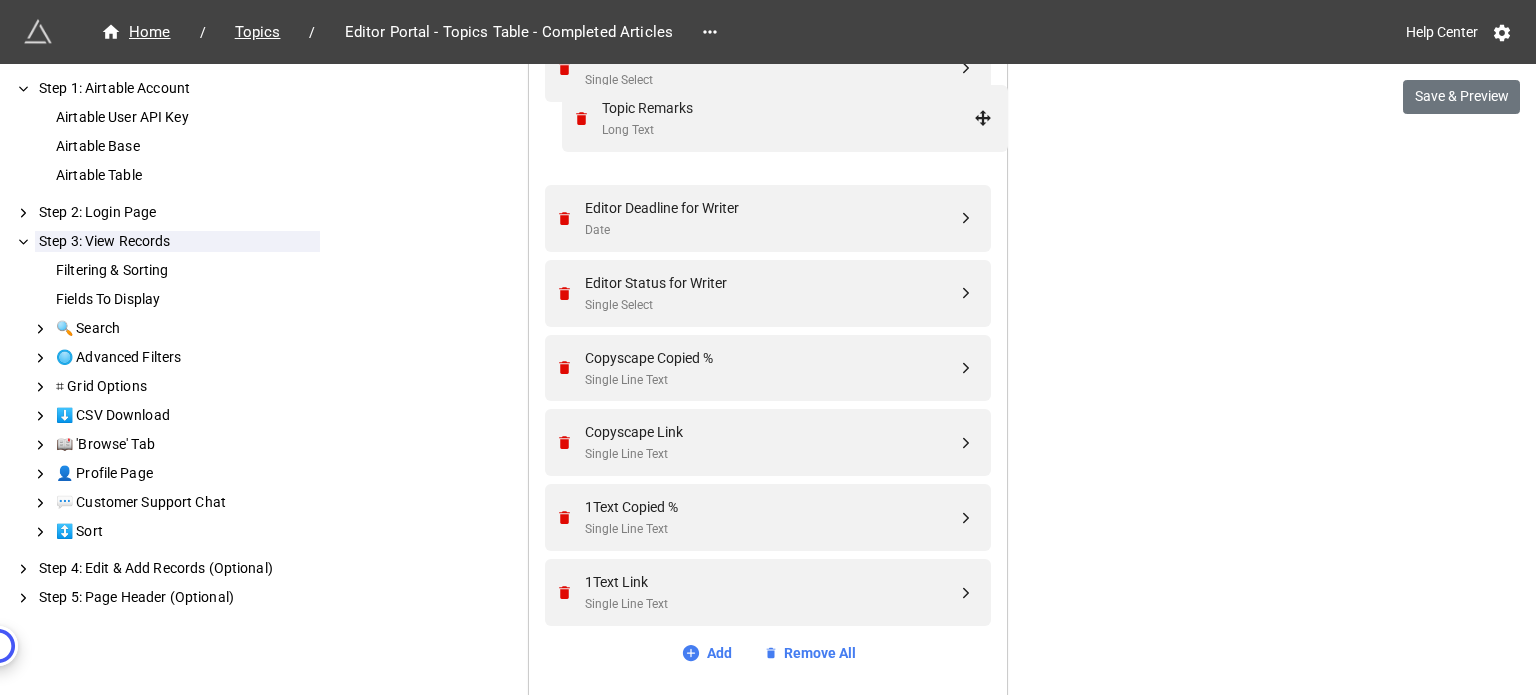 drag, startPoint x: 965, startPoint y: 580, endPoint x: 987, endPoint y: 108, distance: 472.51242 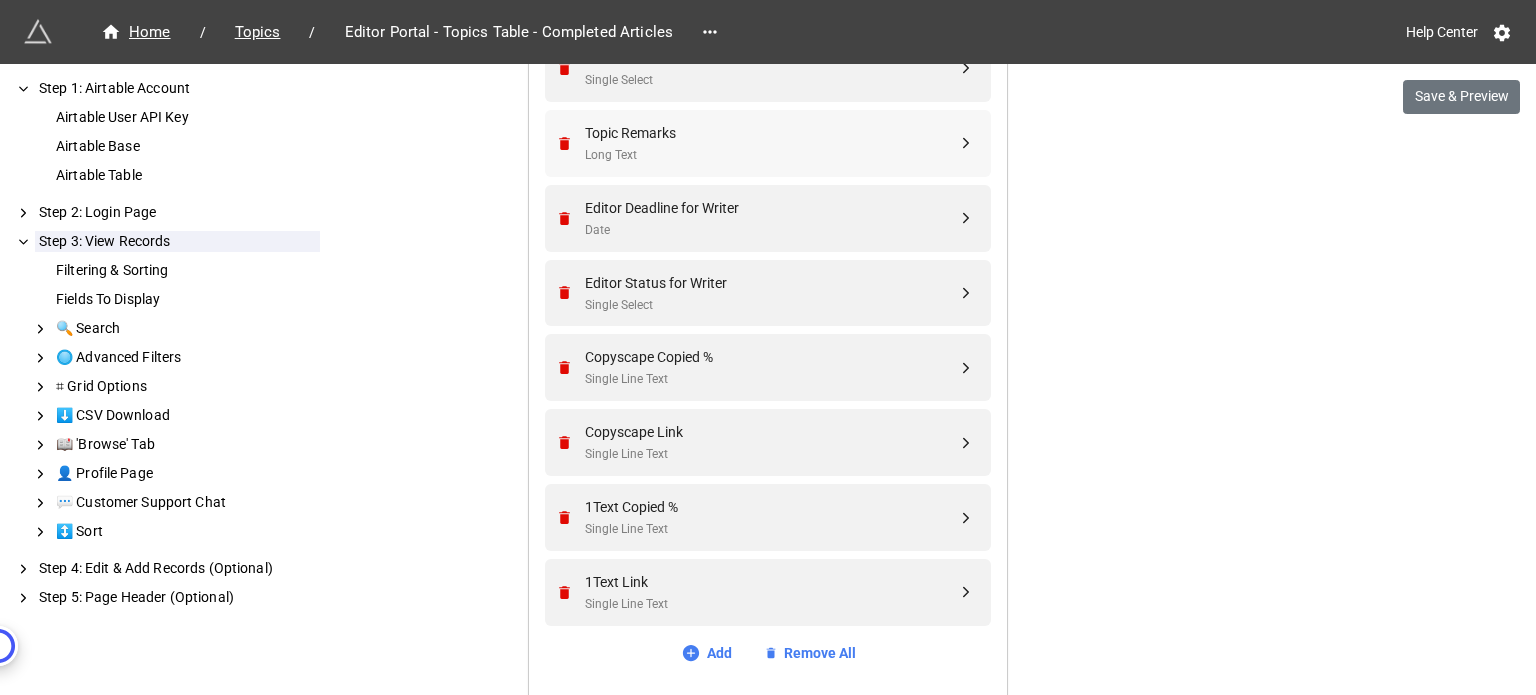 scroll, scrollTop: 1769, scrollLeft: 0, axis: vertical 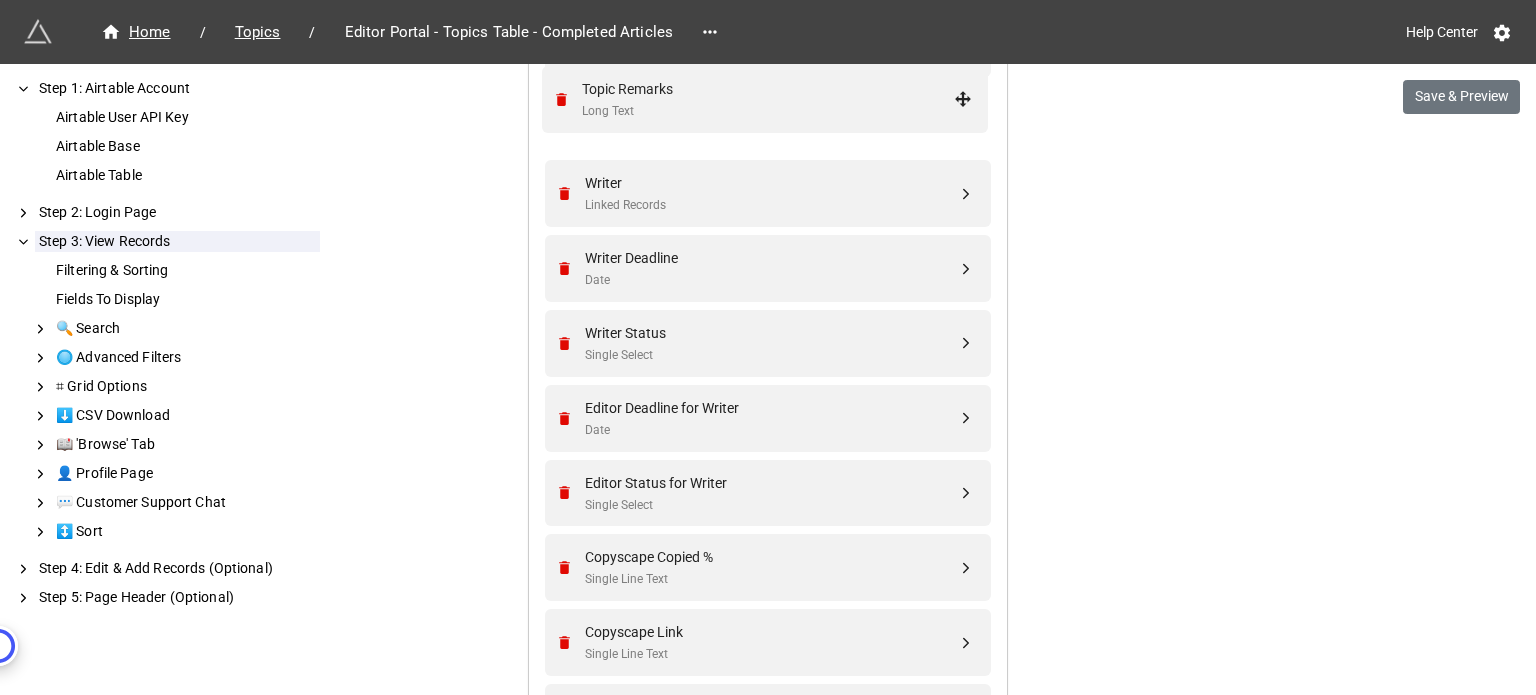 drag, startPoint x: 968, startPoint y: 340, endPoint x: 970, endPoint y: 98, distance: 242.00827 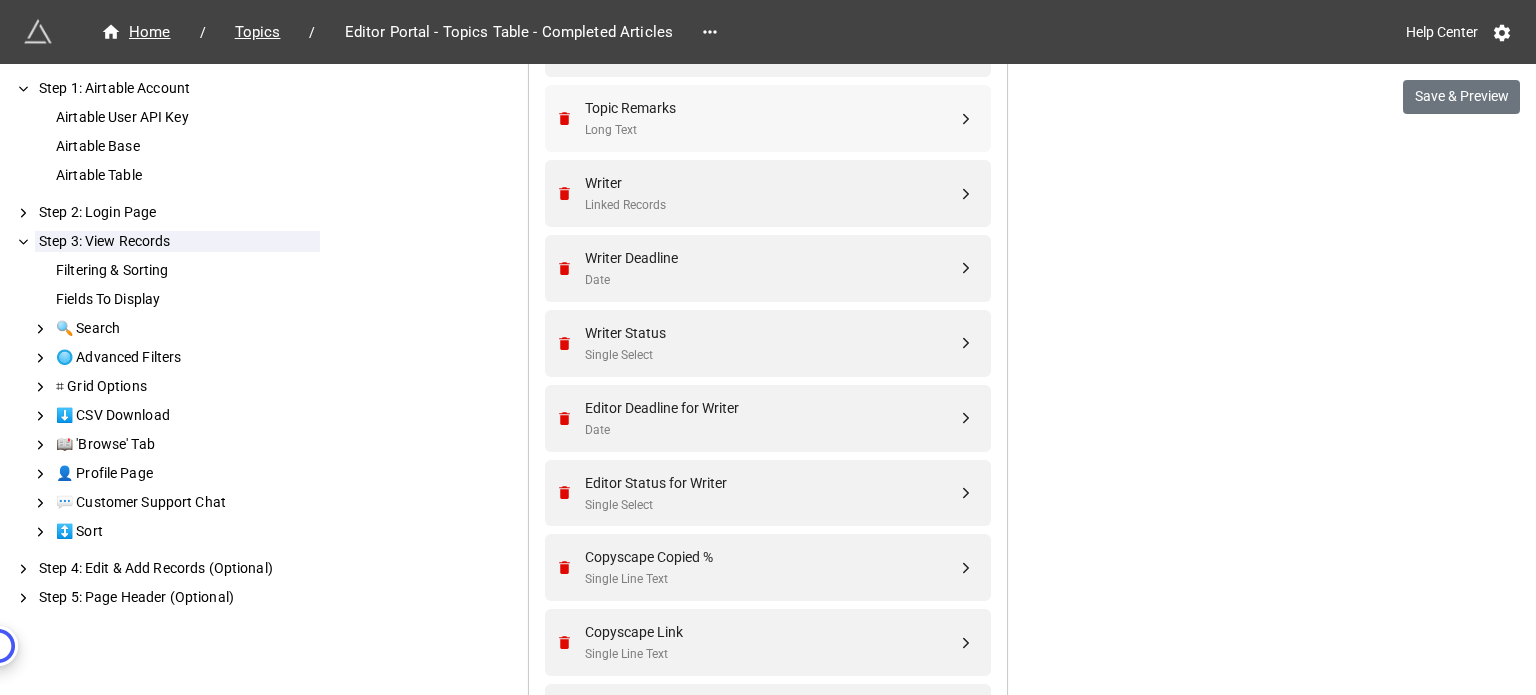 scroll, scrollTop: 1469, scrollLeft: 0, axis: vertical 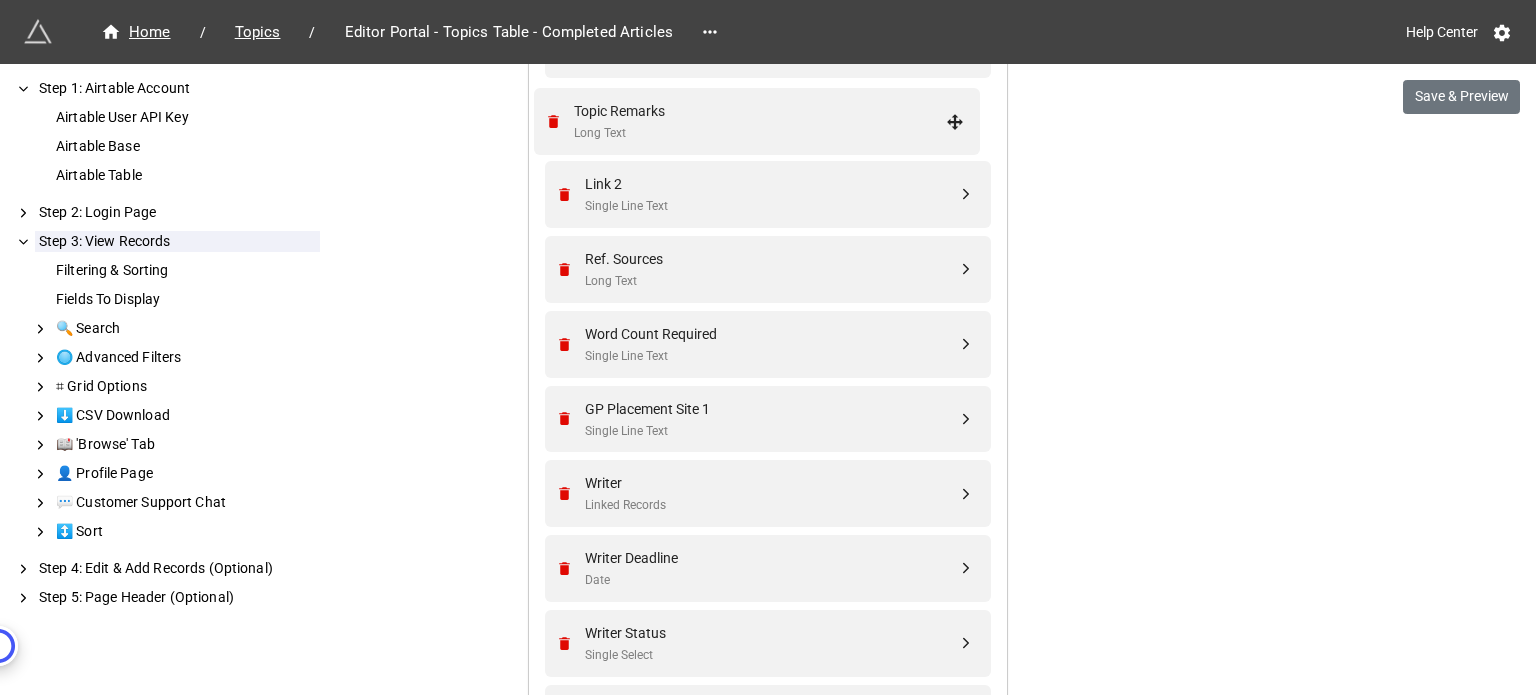 drag, startPoint x: 961, startPoint y: 410, endPoint x: 956, endPoint y: 106, distance: 304.0411 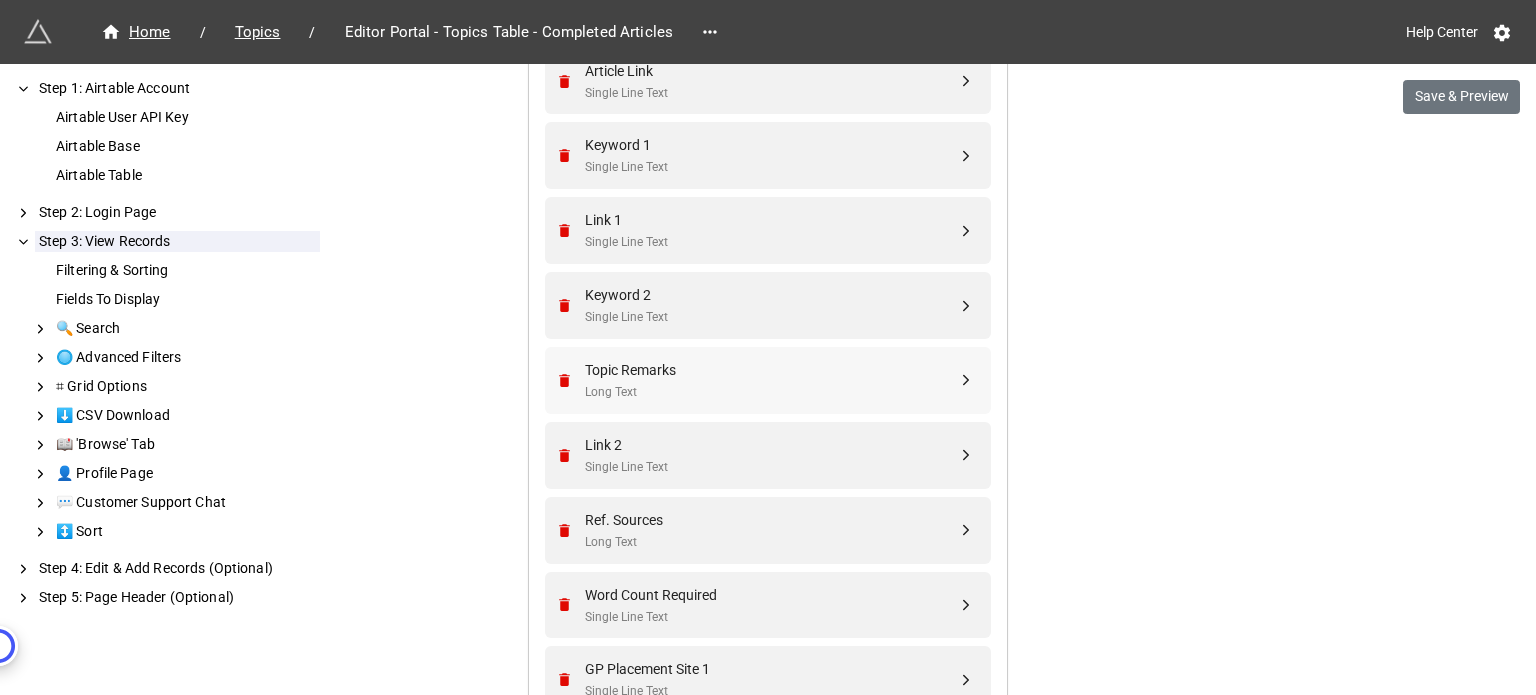 scroll, scrollTop: 1169, scrollLeft: 0, axis: vertical 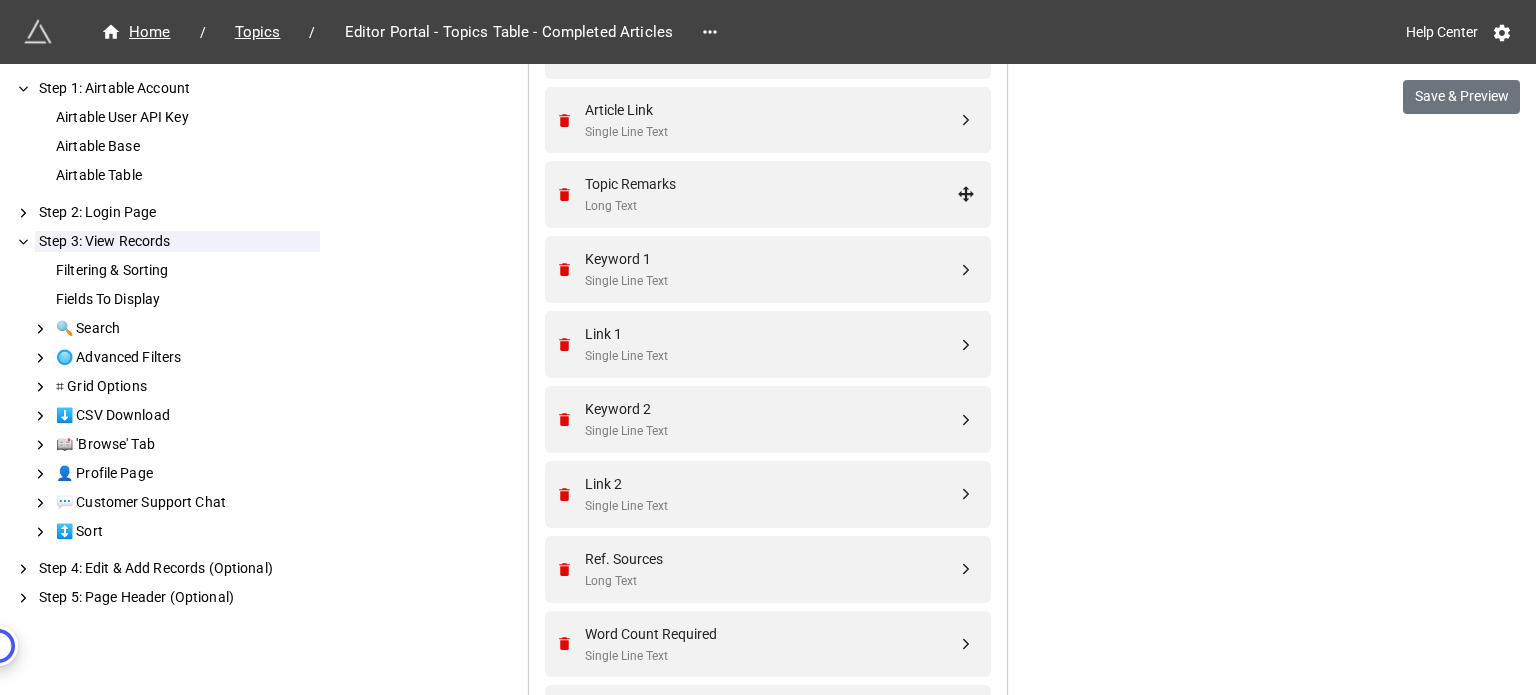 drag, startPoint x: 972, startPoint y: 409, endPoint x: 962, endPoint y: 194, distance: 215.23244 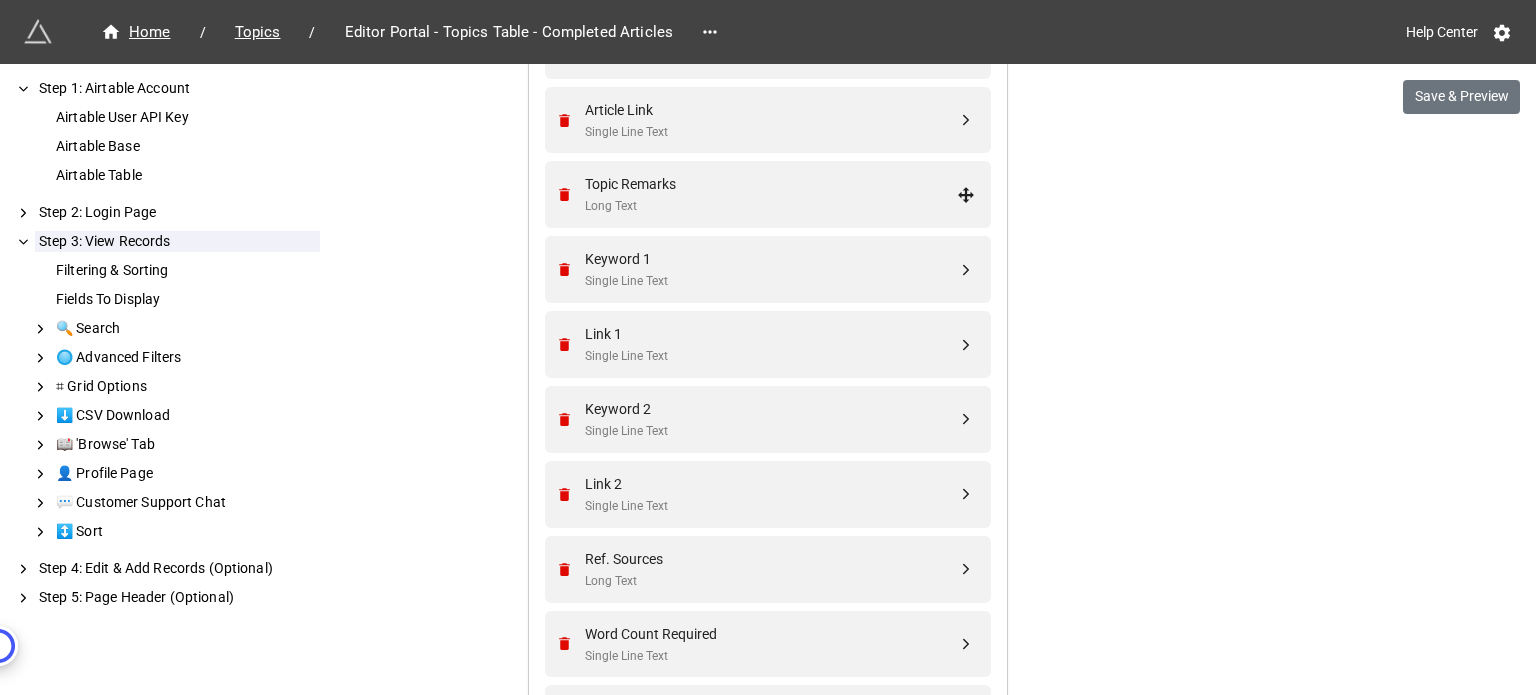 click on "Long Text" at bounding box center [771, 206] 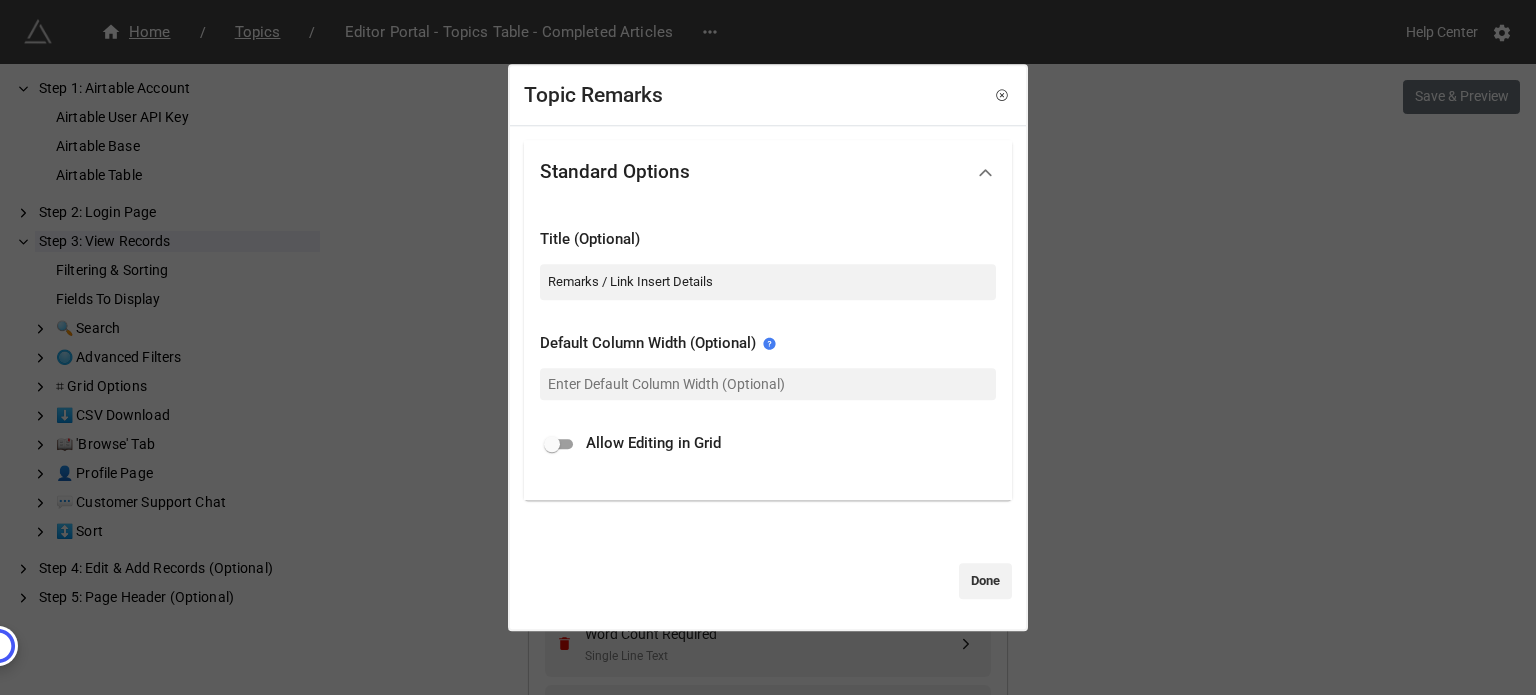 click on "Allow Editing in Grid" at bounding box center (653, 444) 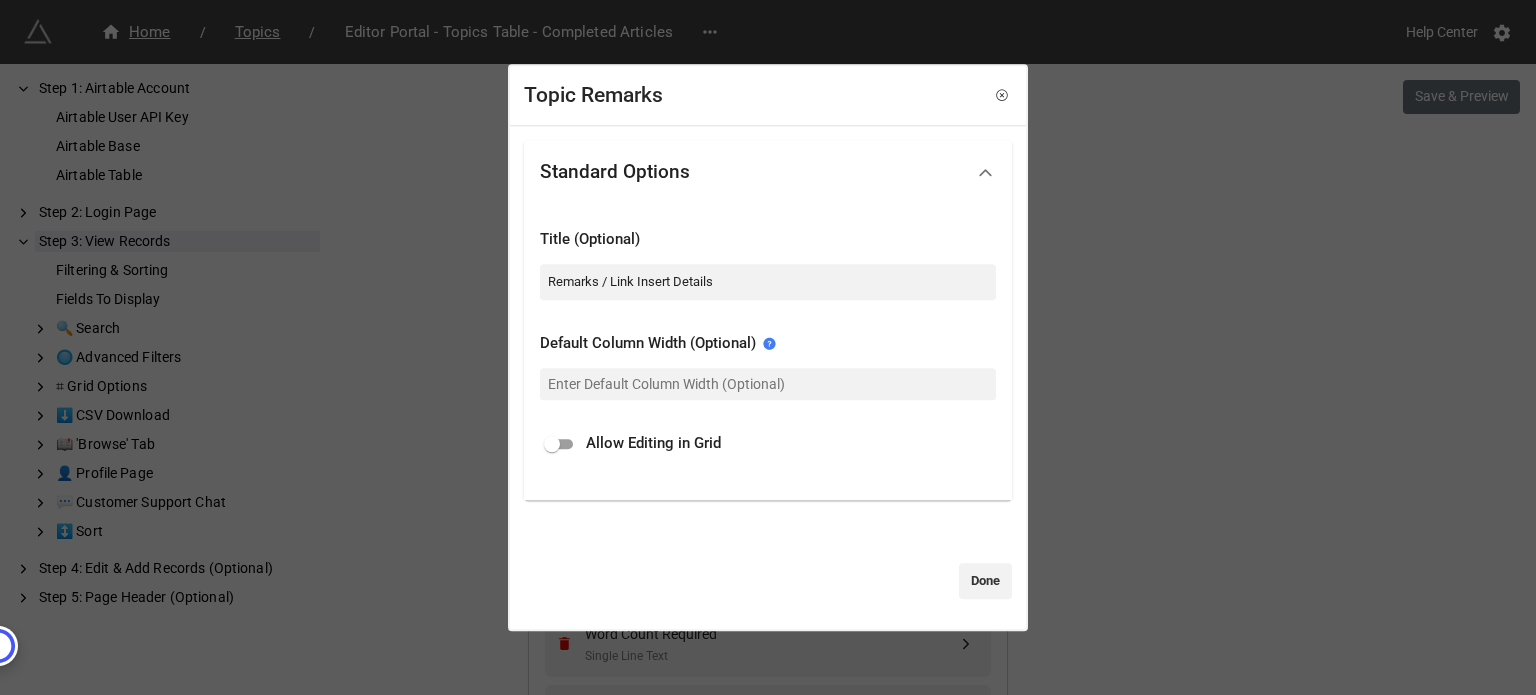 click at bounding box center [552, 444] 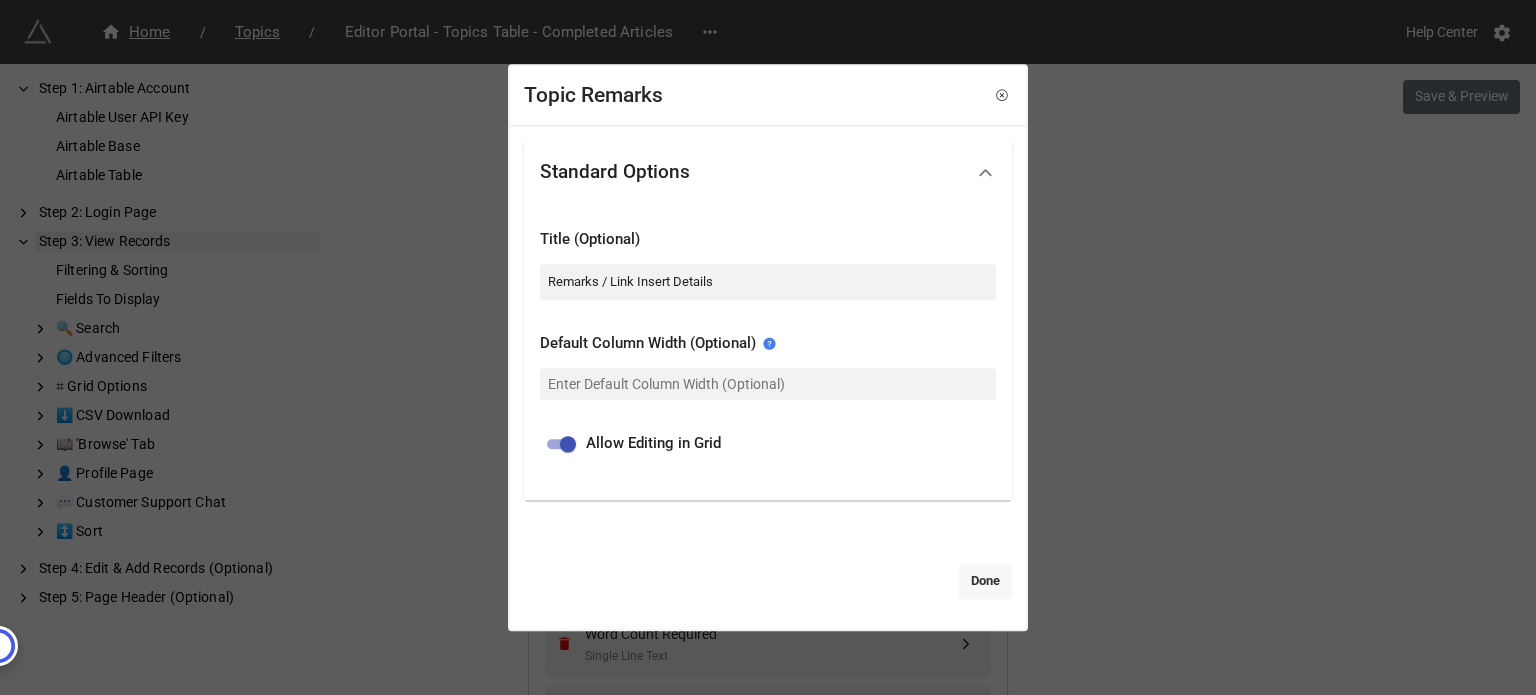 click on "Done" at bounding box center [985, 581] 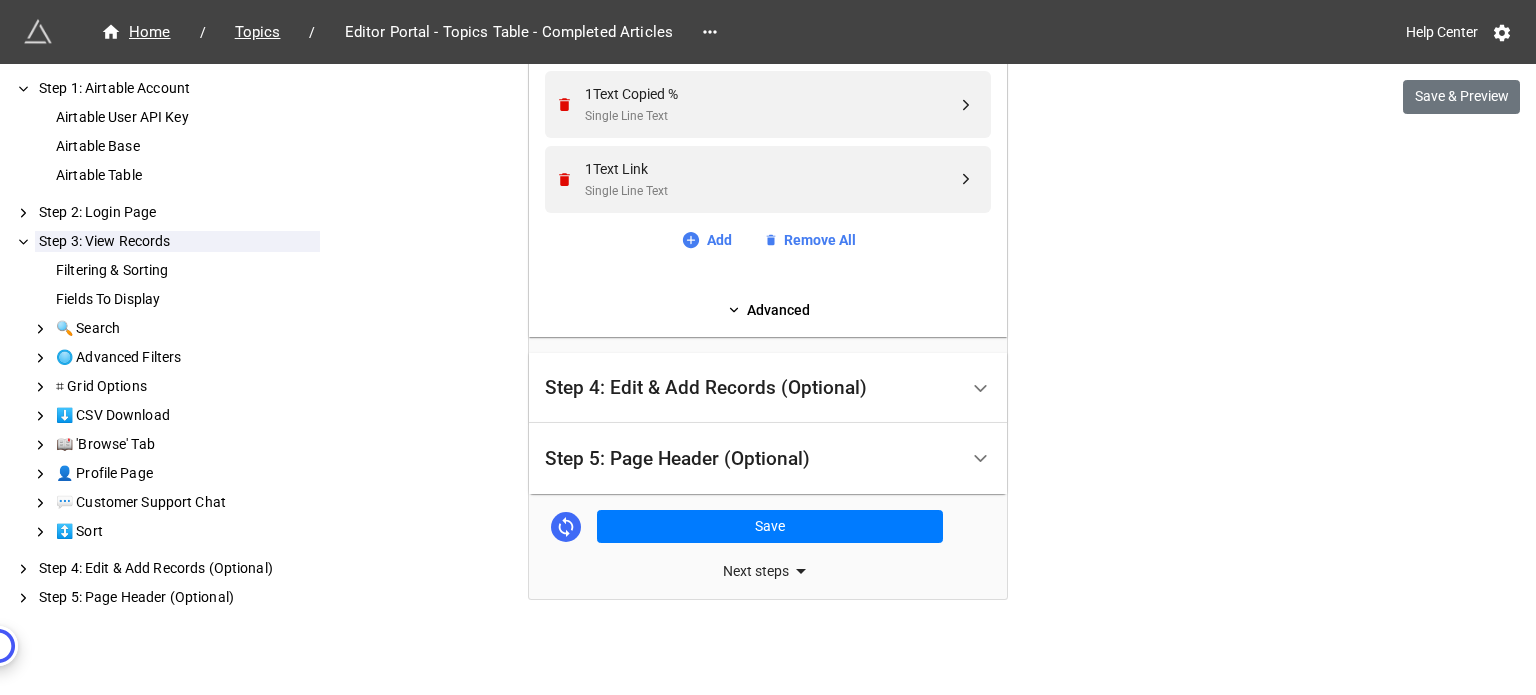 click on "Step 4: Edit & Add Records (Optional)" at bounding box center [751, 388] 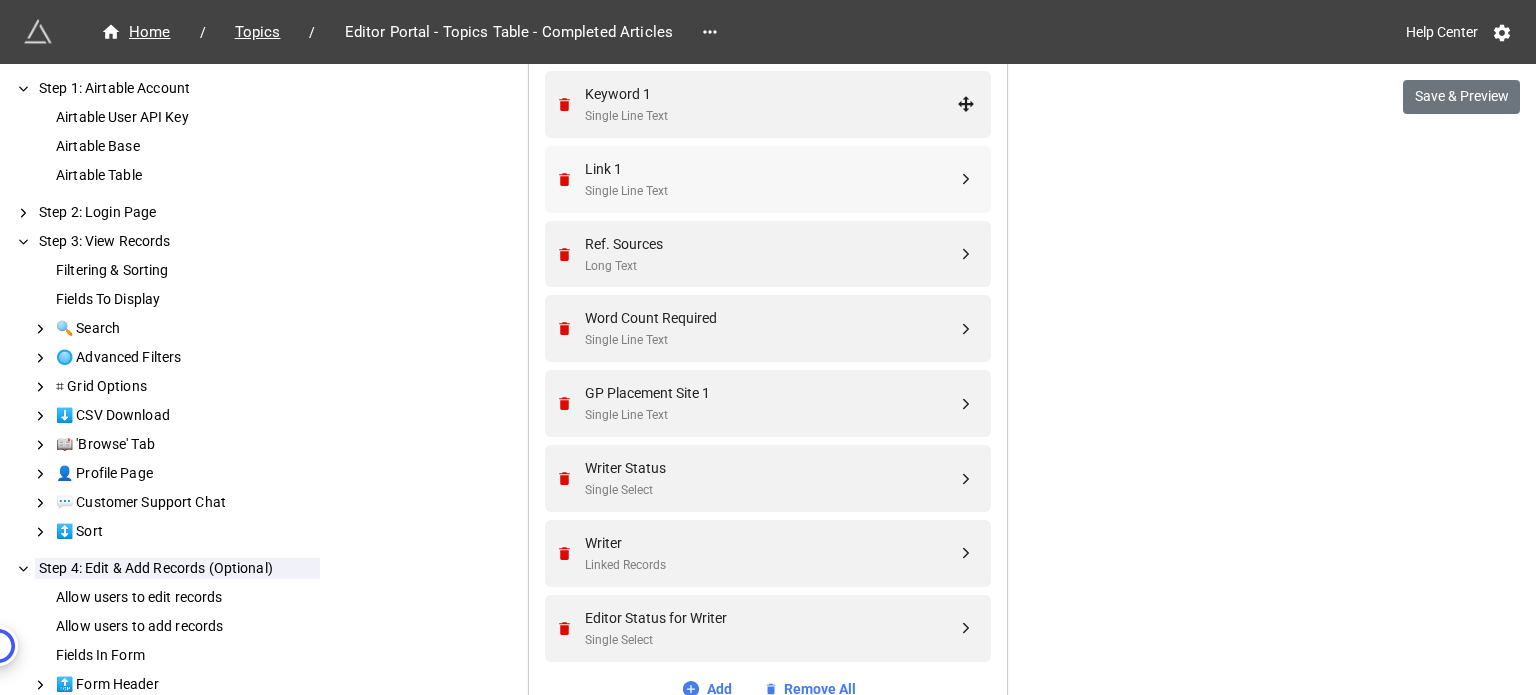 scroll, scrollTop: 1369, scrollLeft: 0, axis: vertical 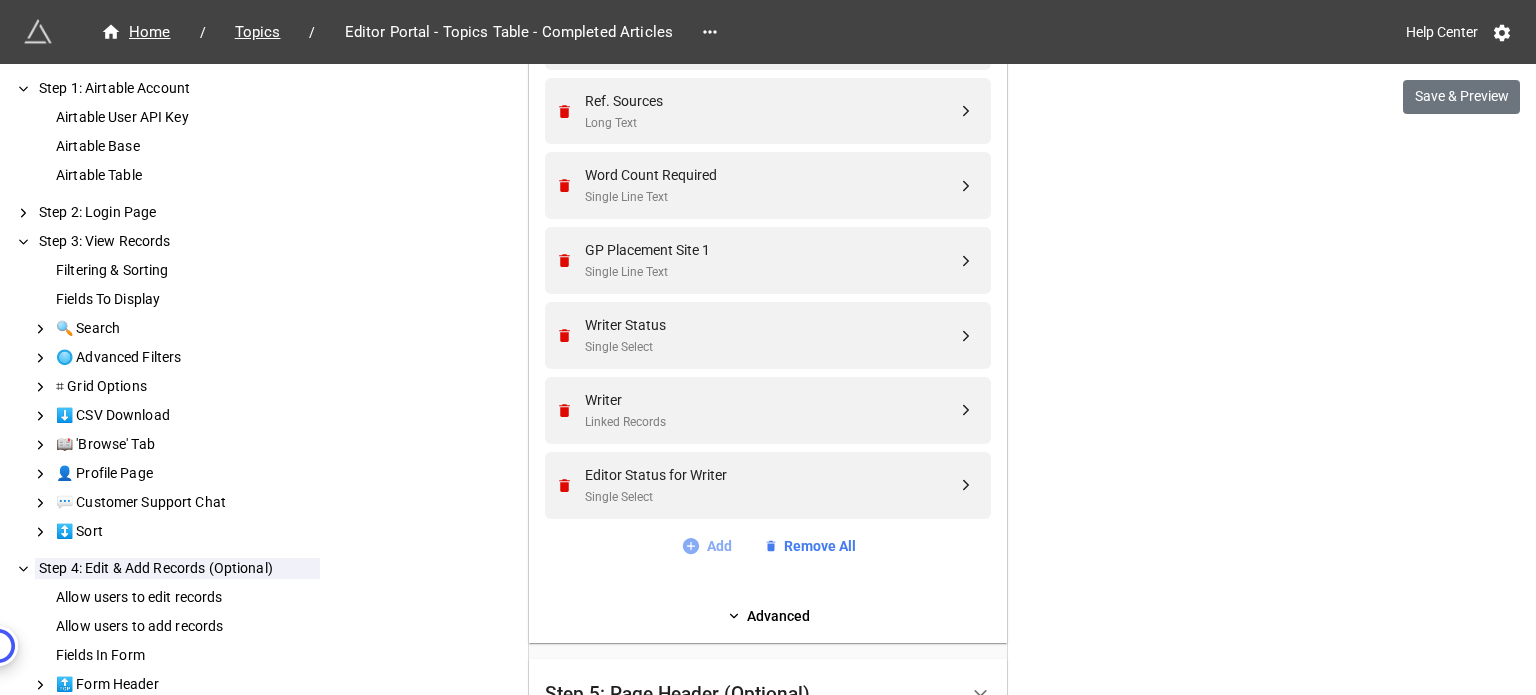 click on "Add" at bounding box center (706, 546) 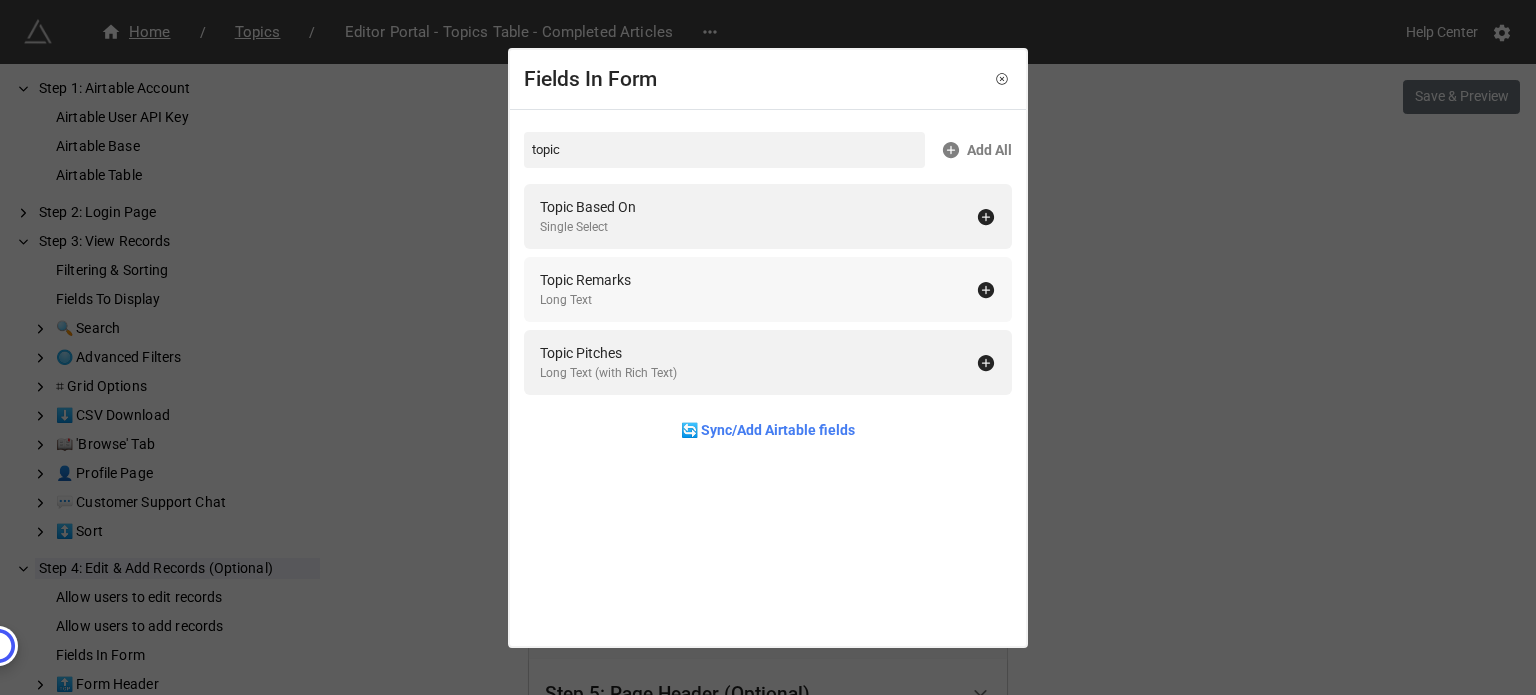 type on "topic" 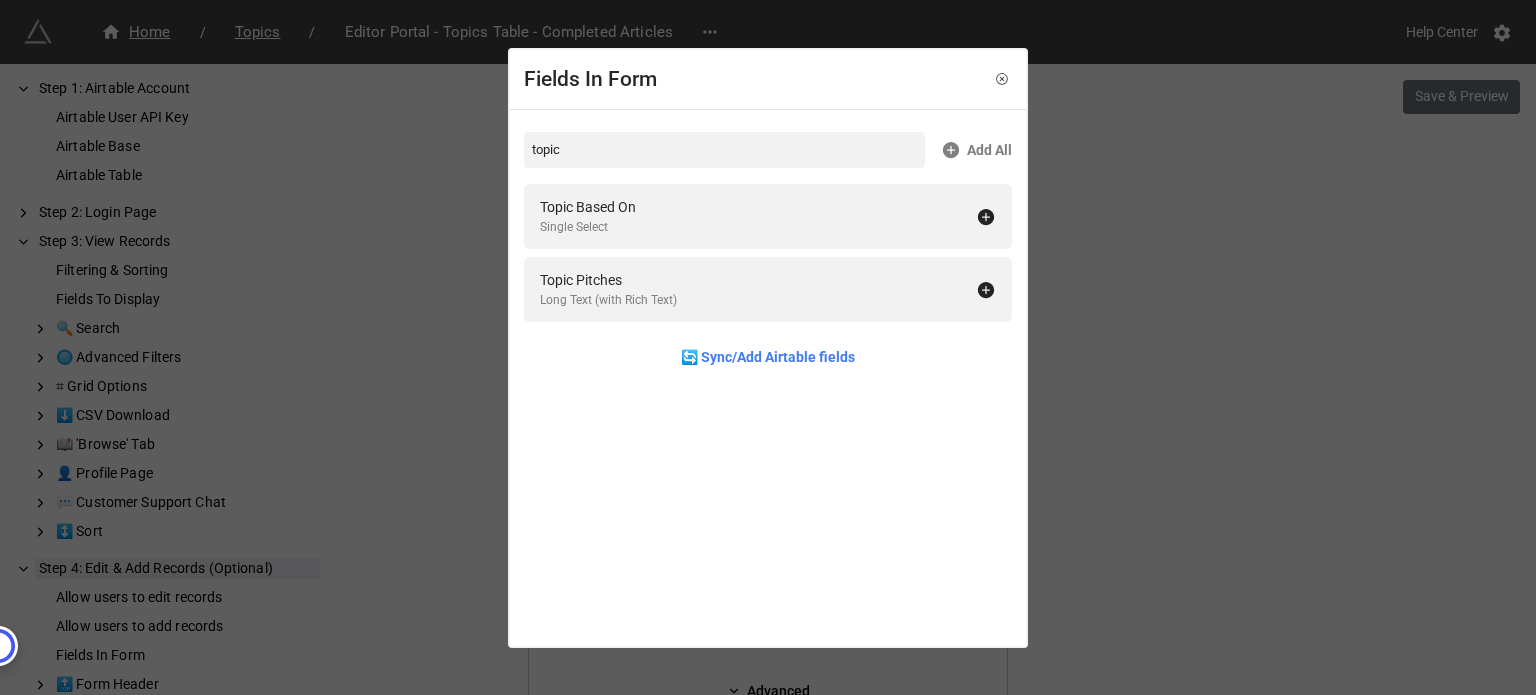 click on "Fields In Form topic Add All Topic Based On Single Select Topic Pitches Long Text (with Rich Text) 🔄 Sync/Add Airtable fields" at bounding box center (768, 347) 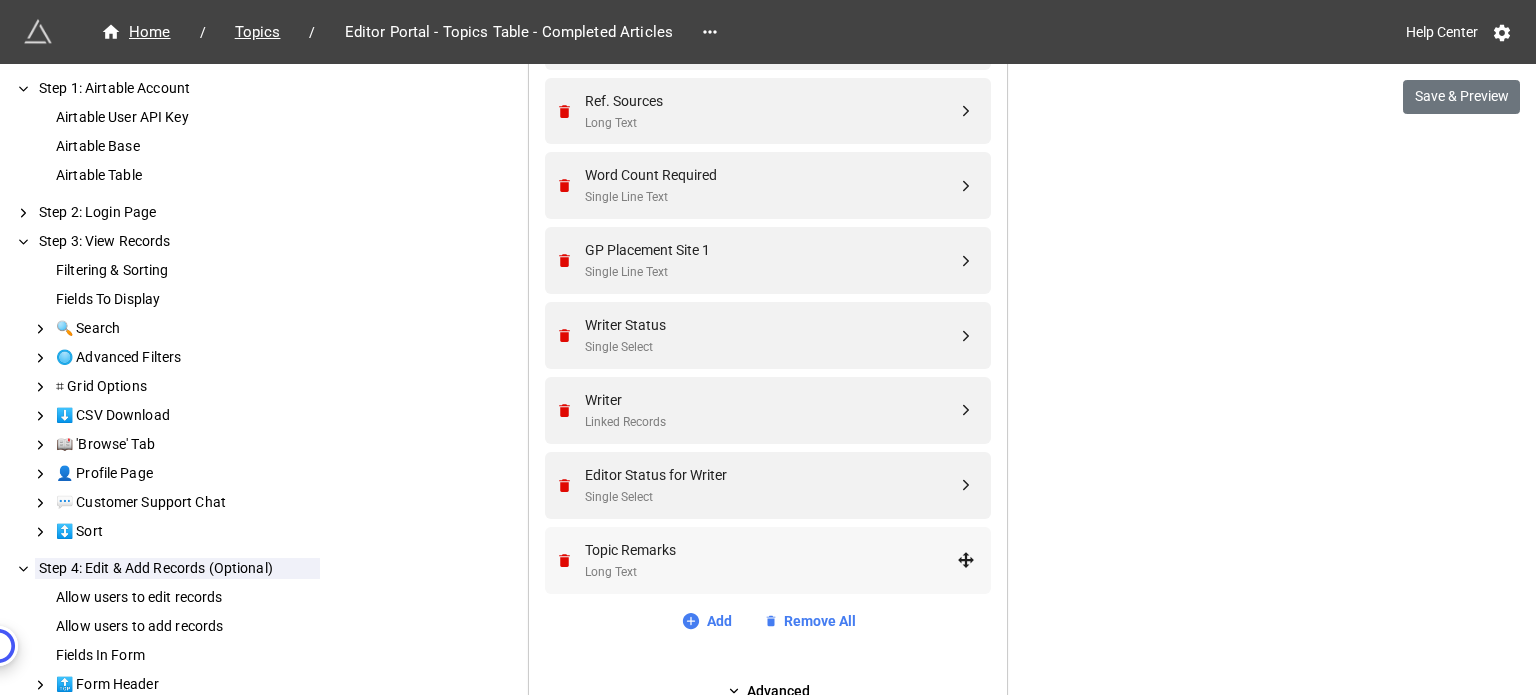 click on "Long Text" at bounding box center (771, 572) 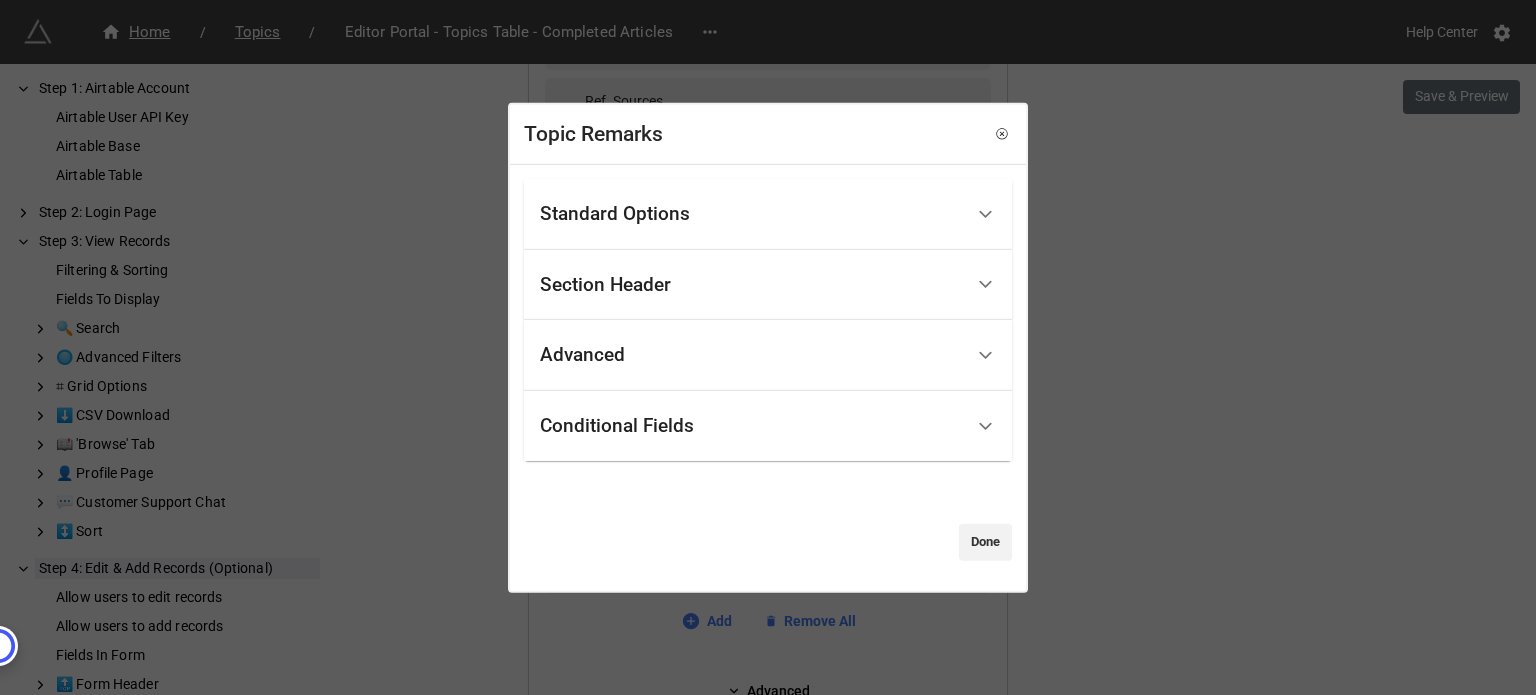 drag, startPoint x: 668, startPoint y: 224, endPoint x: 641, endPoint y: 230, distance: 27.658634 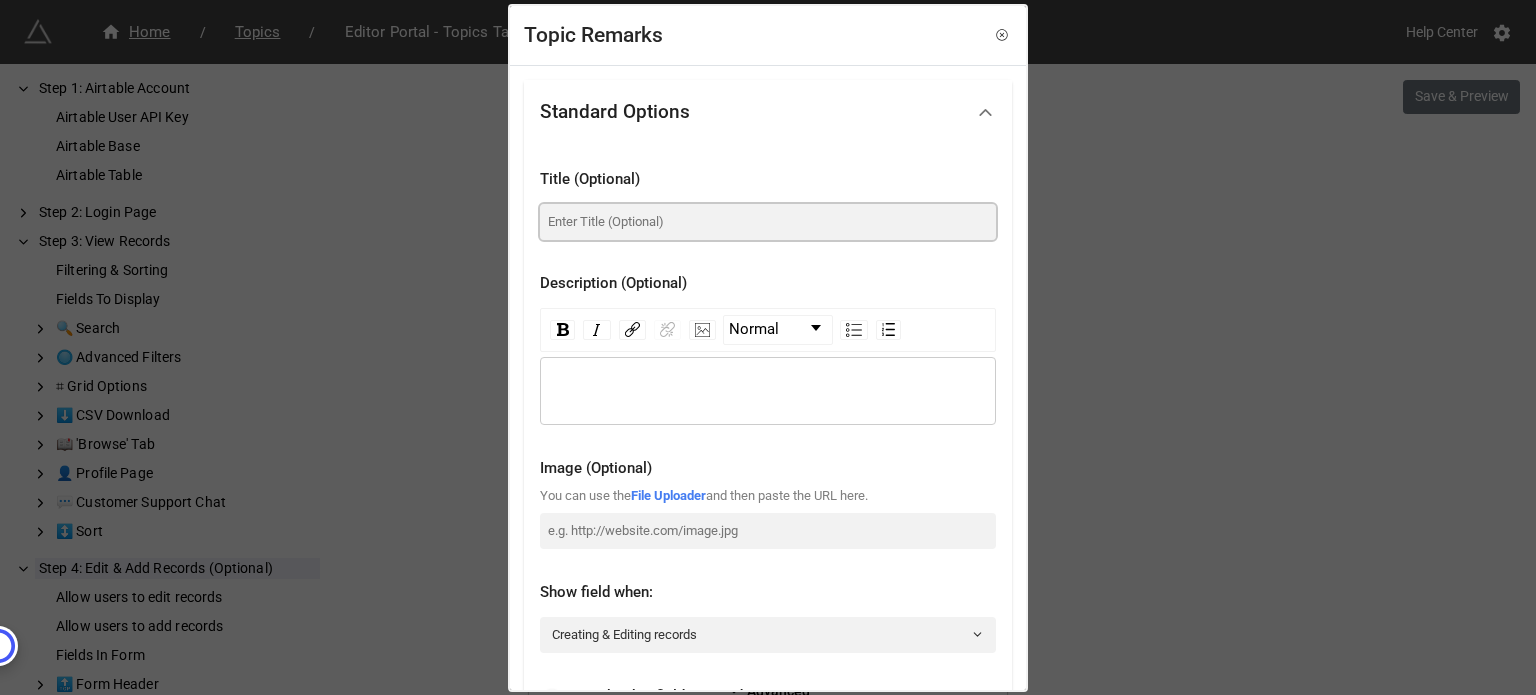 click at bounding box center [768, 222] 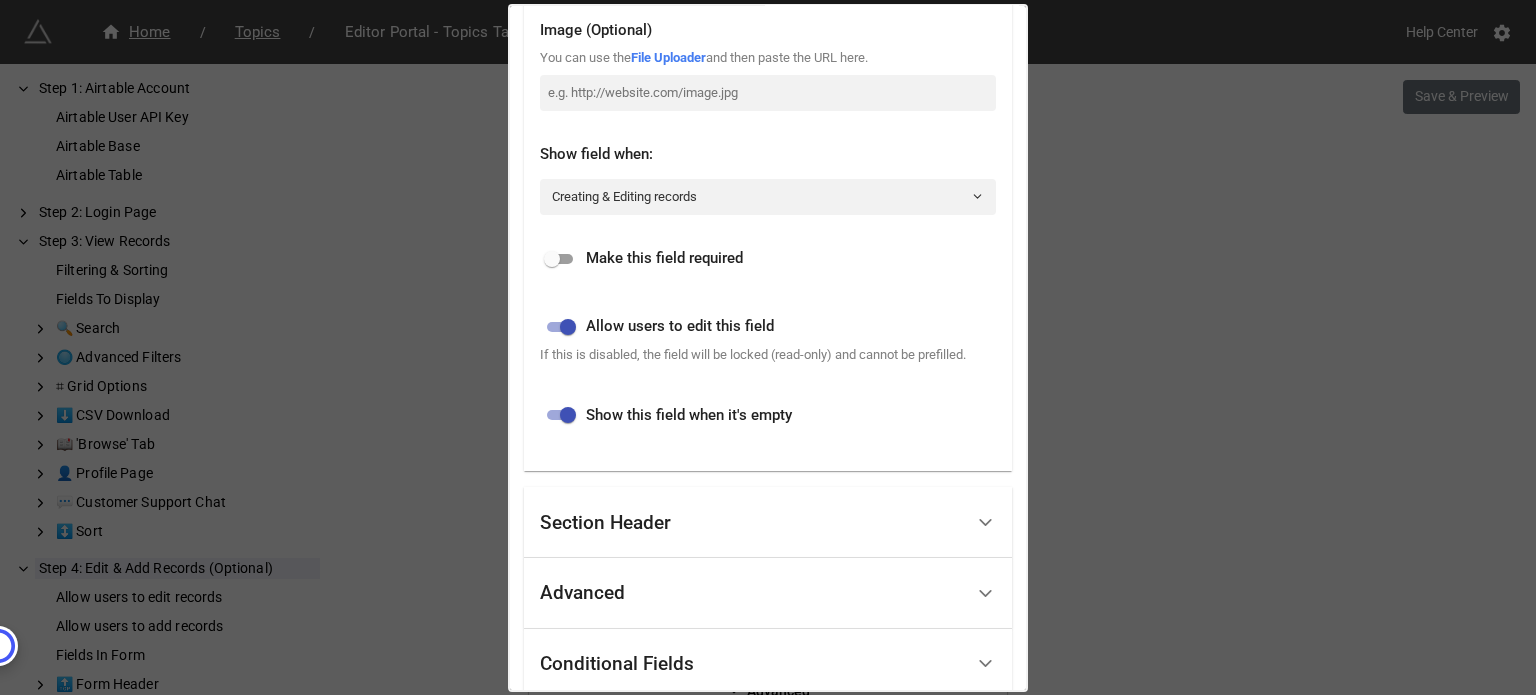 scroll, scrollTop: 575, scrollLeft: 0, axis: vertical 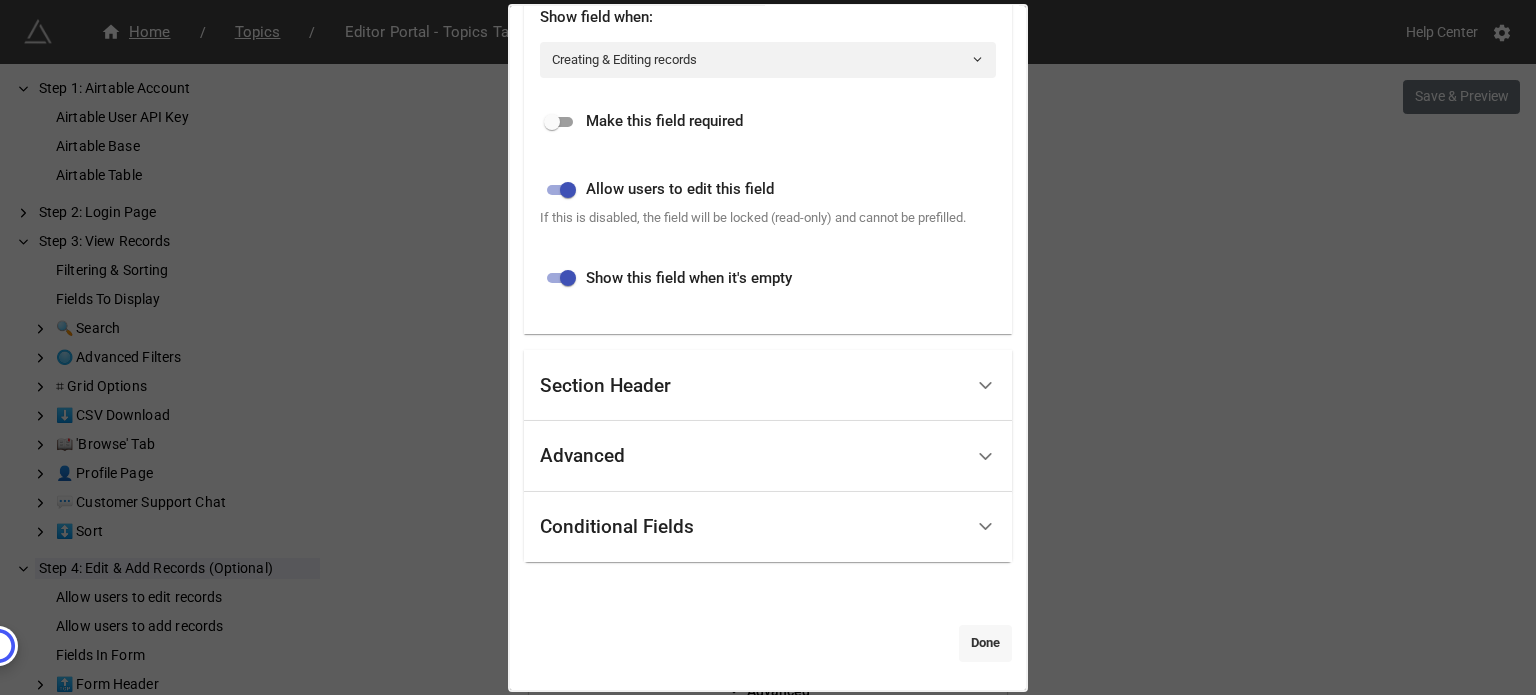 type on "Remarks / Link Insert Details" 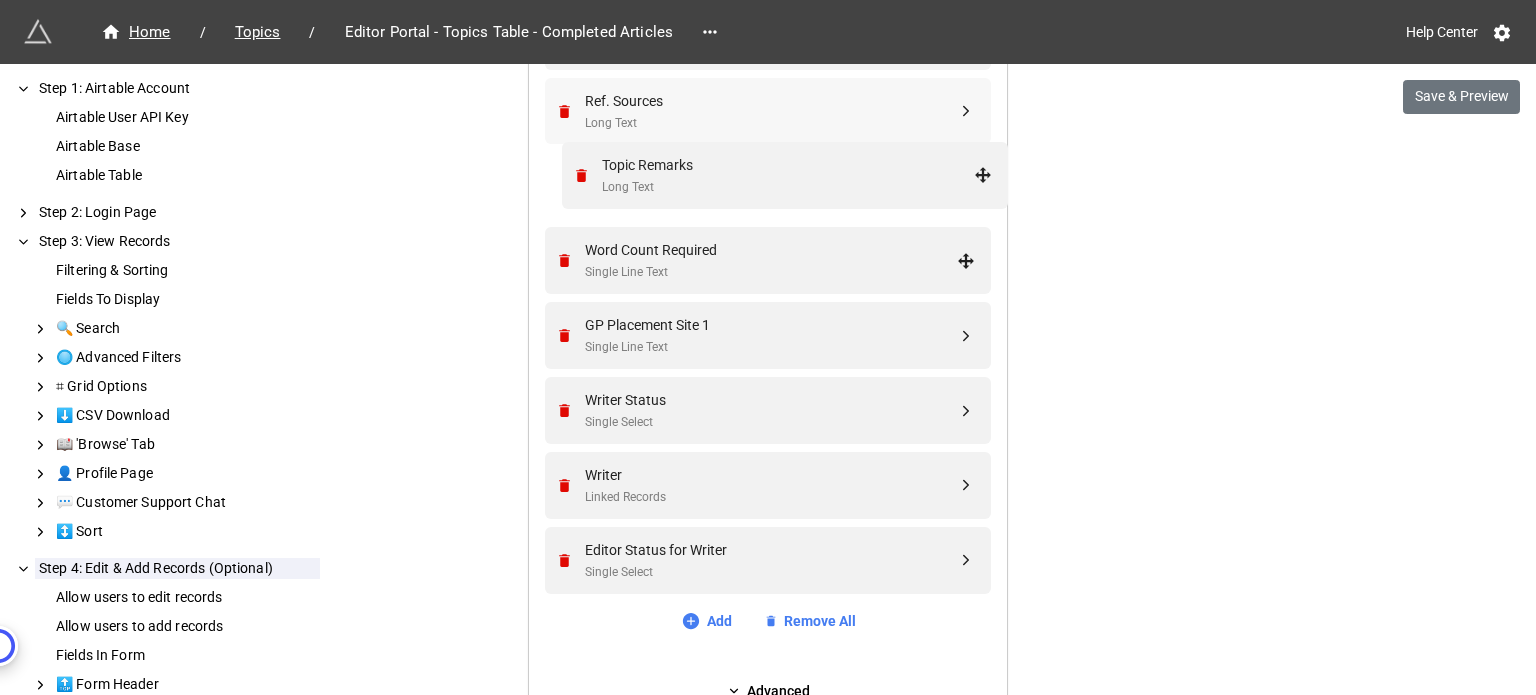drag, startPoint x: 962, startPoint y: 553, endPoint x: 980, endPoint y: 115, distance: 438.36972 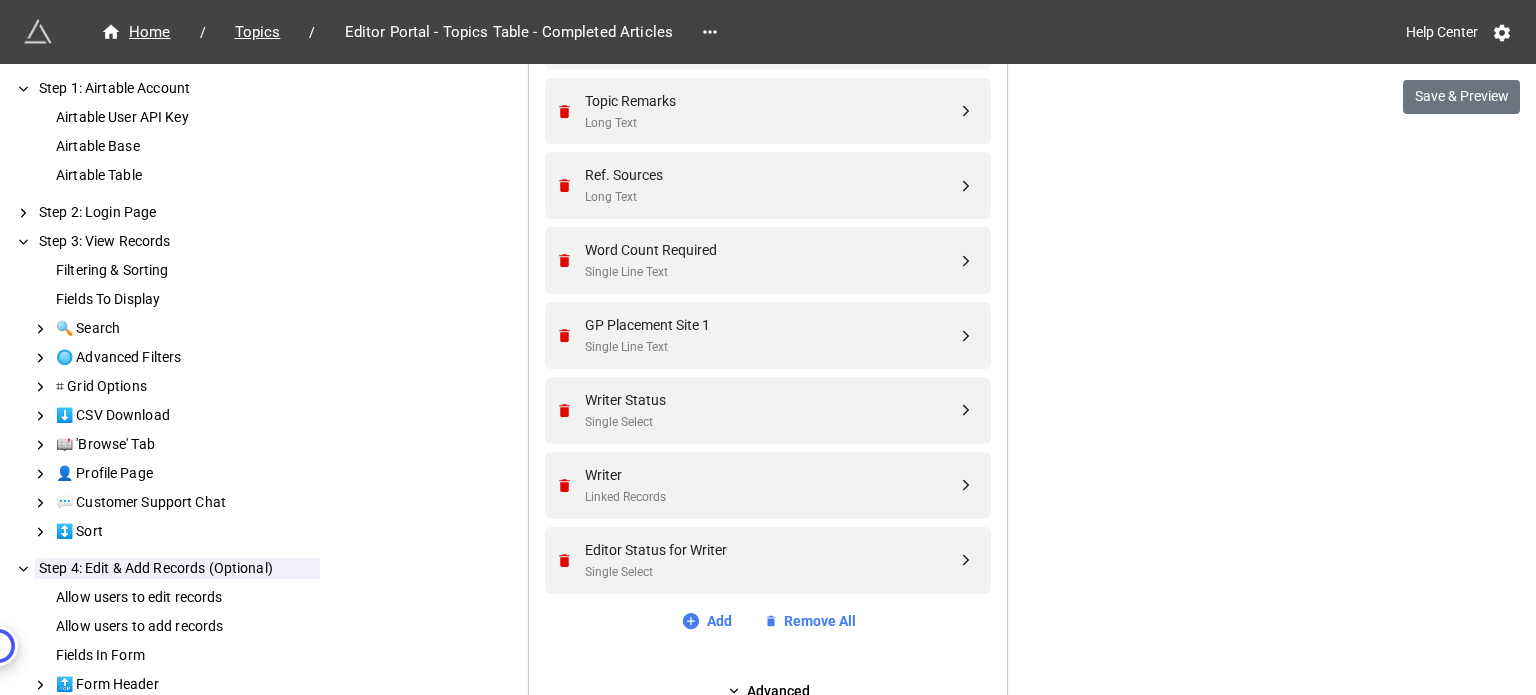 scroll, scrollTop: 969, scrollLeft: 0, axis: vertical 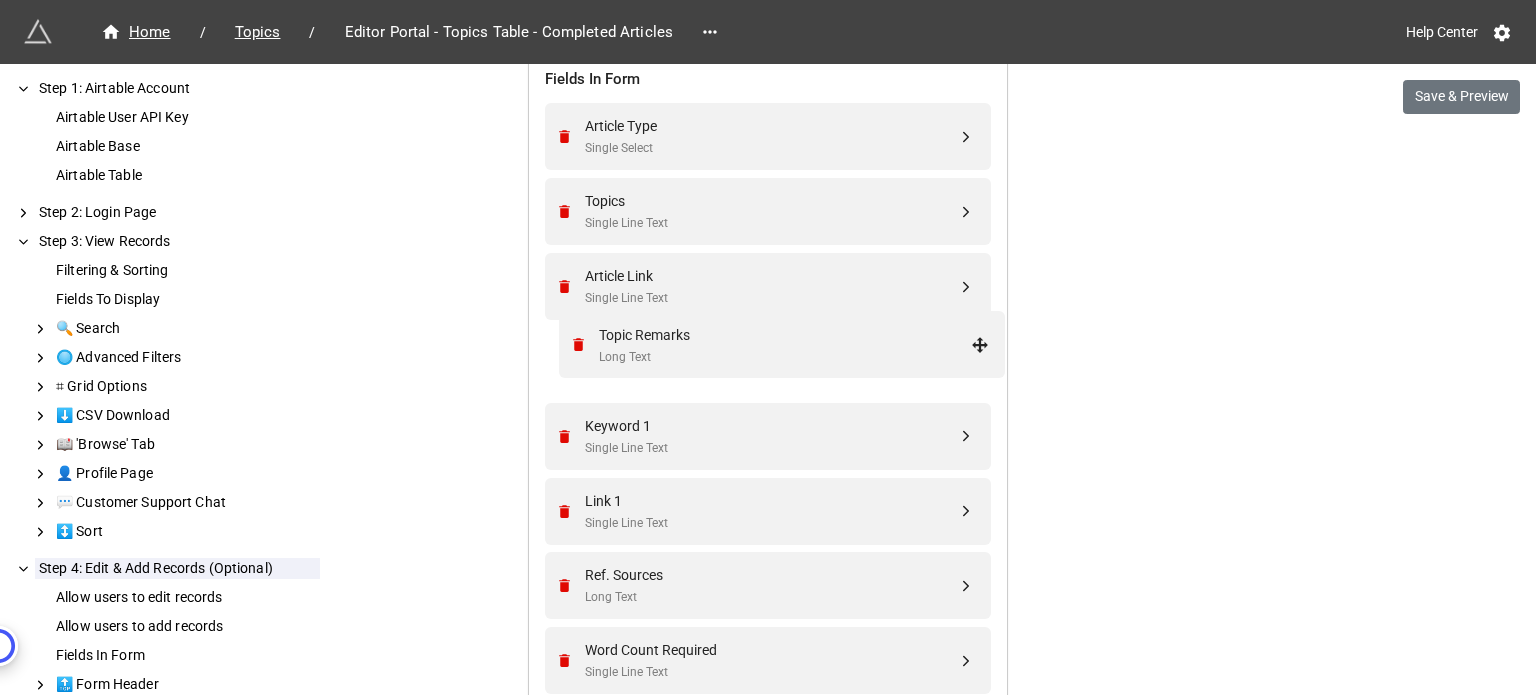 drag, startPoint x: 963, startPoint y: 507, endPoint x: 982, endPoint y: 339, distance: 169.07098 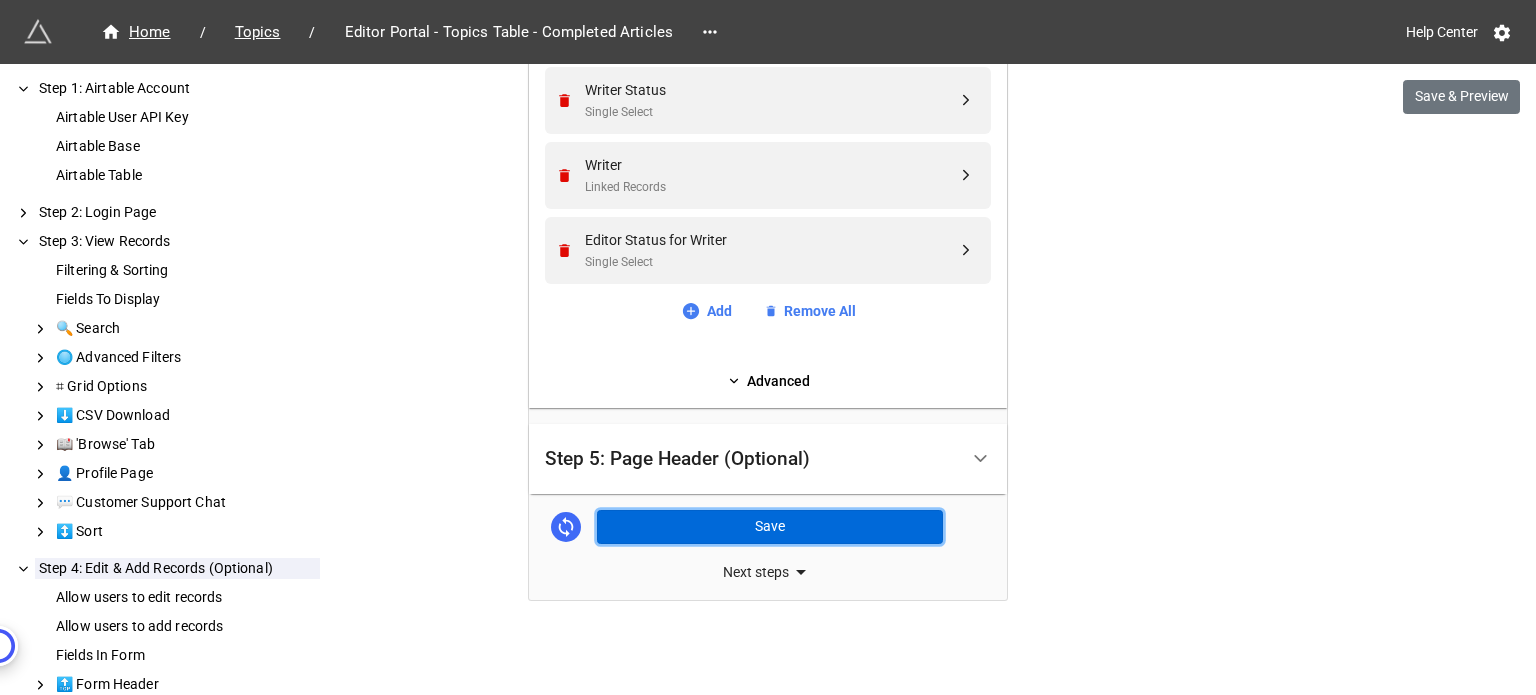 click on "Save" at bounding box center [770, 527] 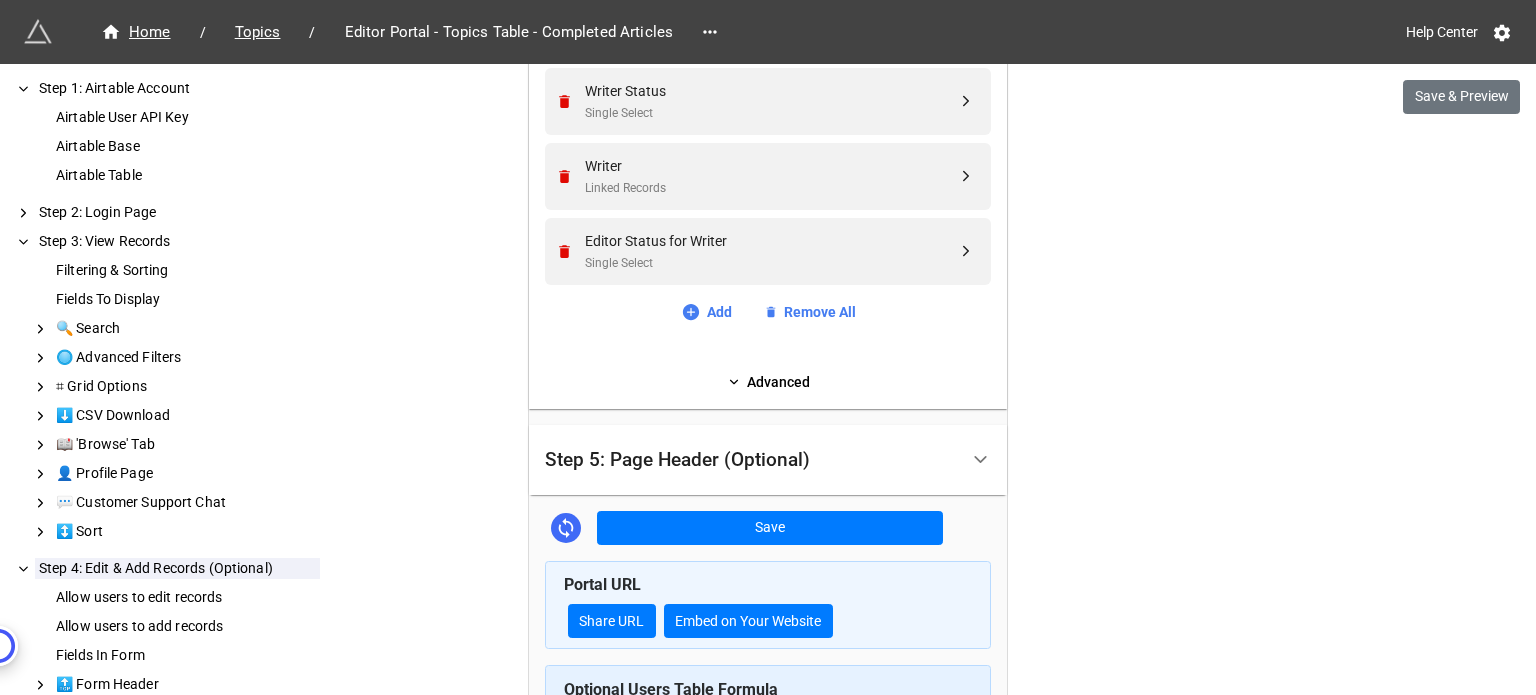 scroll, scrollTop: 1679, scrollLeft: 0, axis: vertical 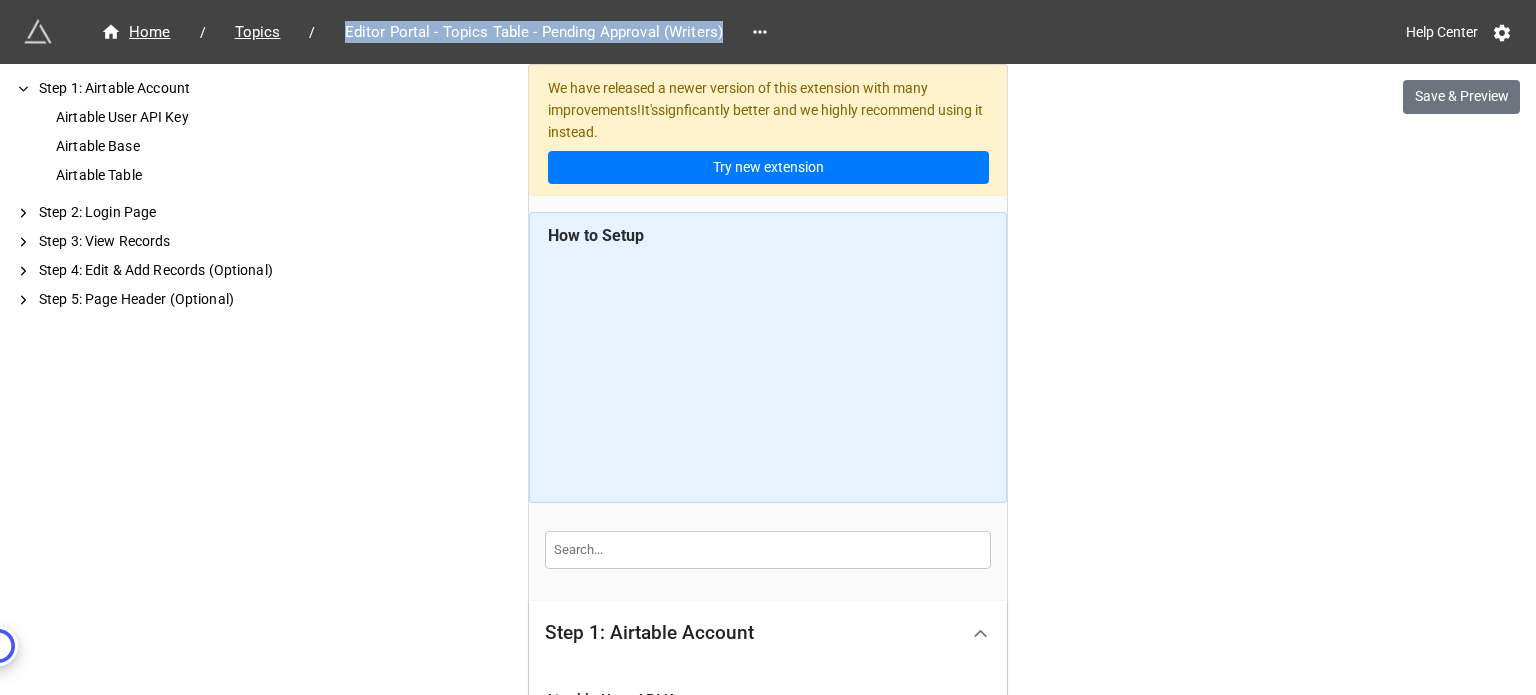 drag, startPoint x: 344, startPoint y: 31, endPoint x: 718, endPoint y: 23, distance: 374.08554 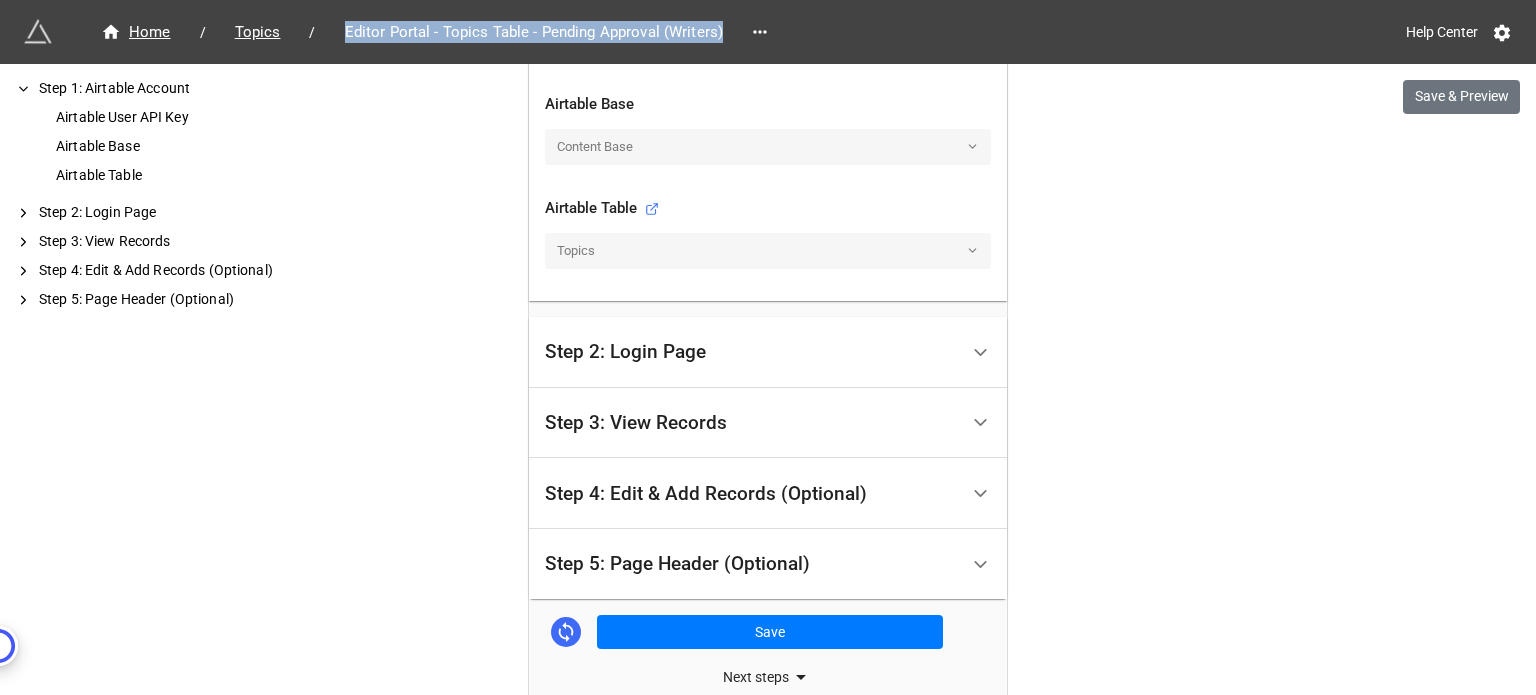 click on "Step 3: View Records" at bounding box center (751, 423) 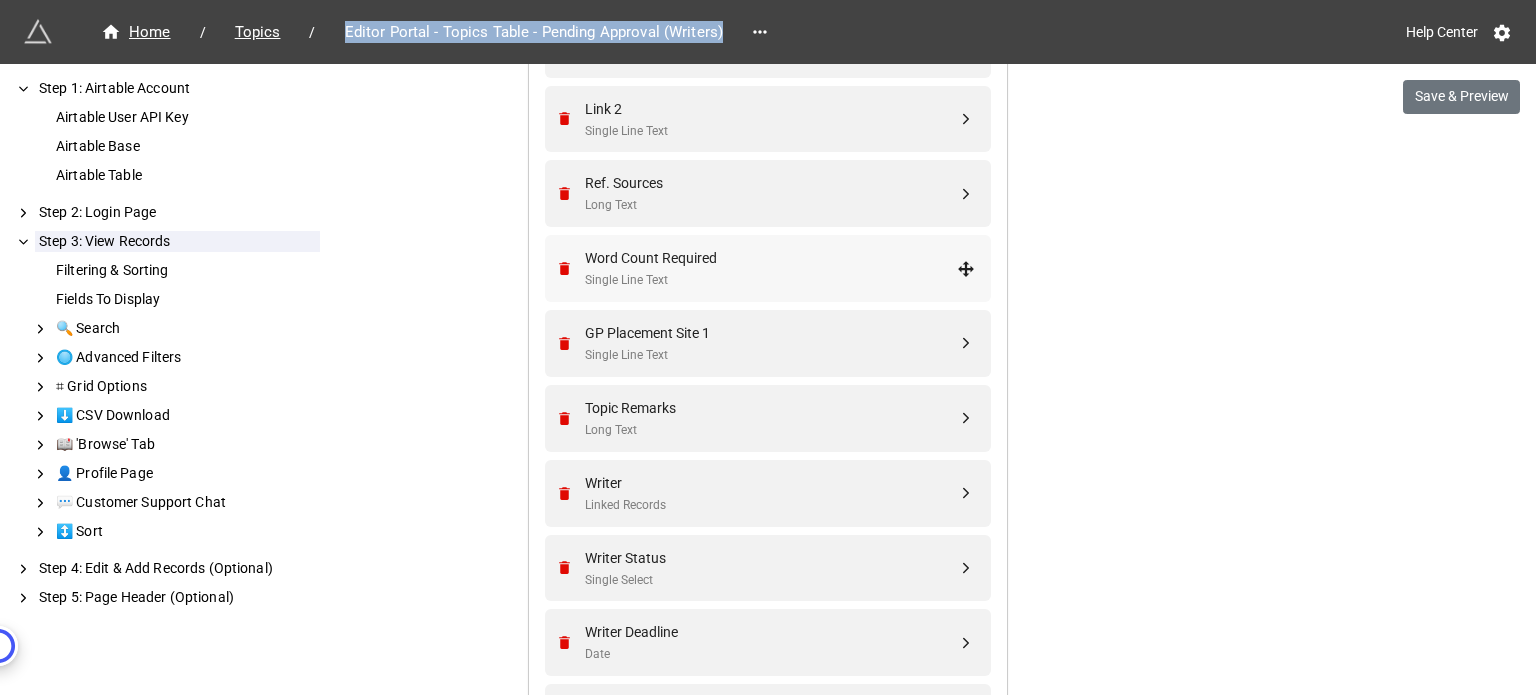 scroll, scrollTop: 1769, scrollLeft: 0, axis: vertical 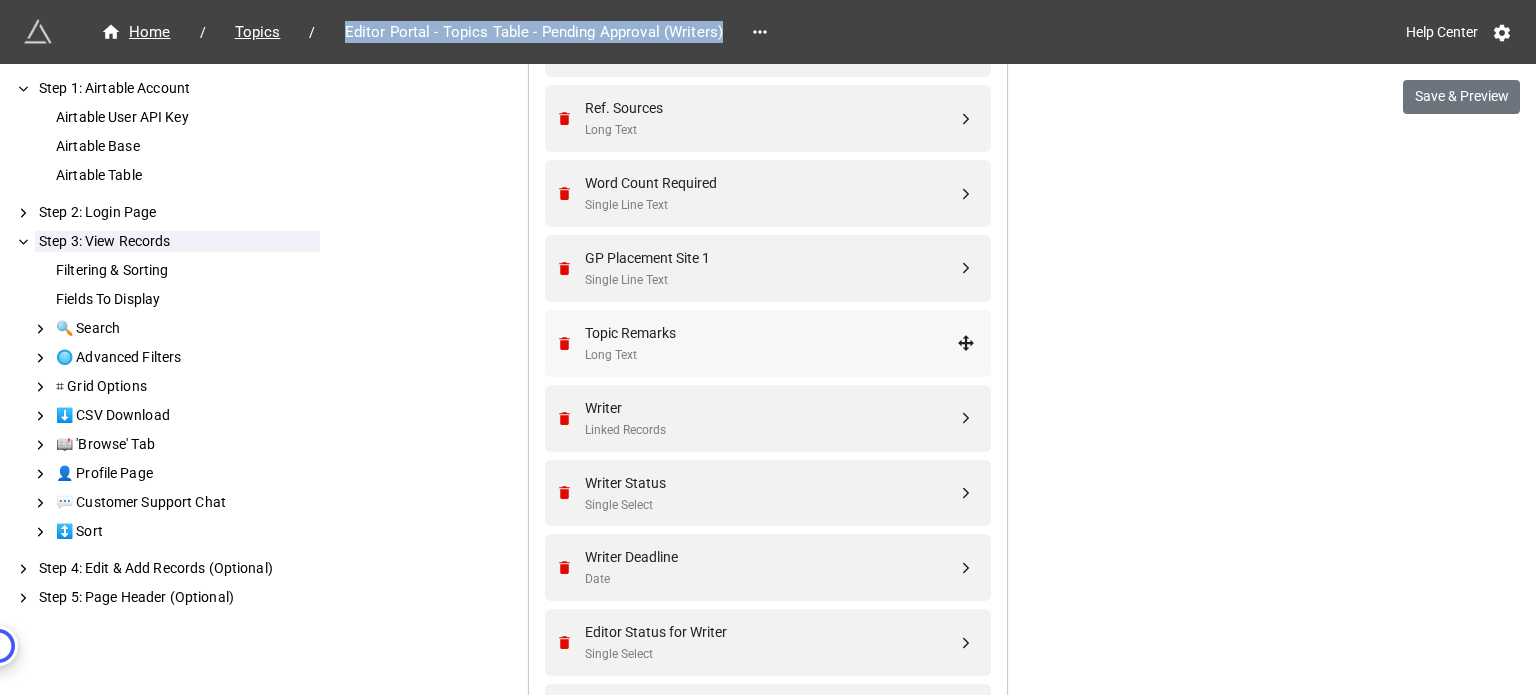 click on "Long Text" at bounding box center [771, 355] 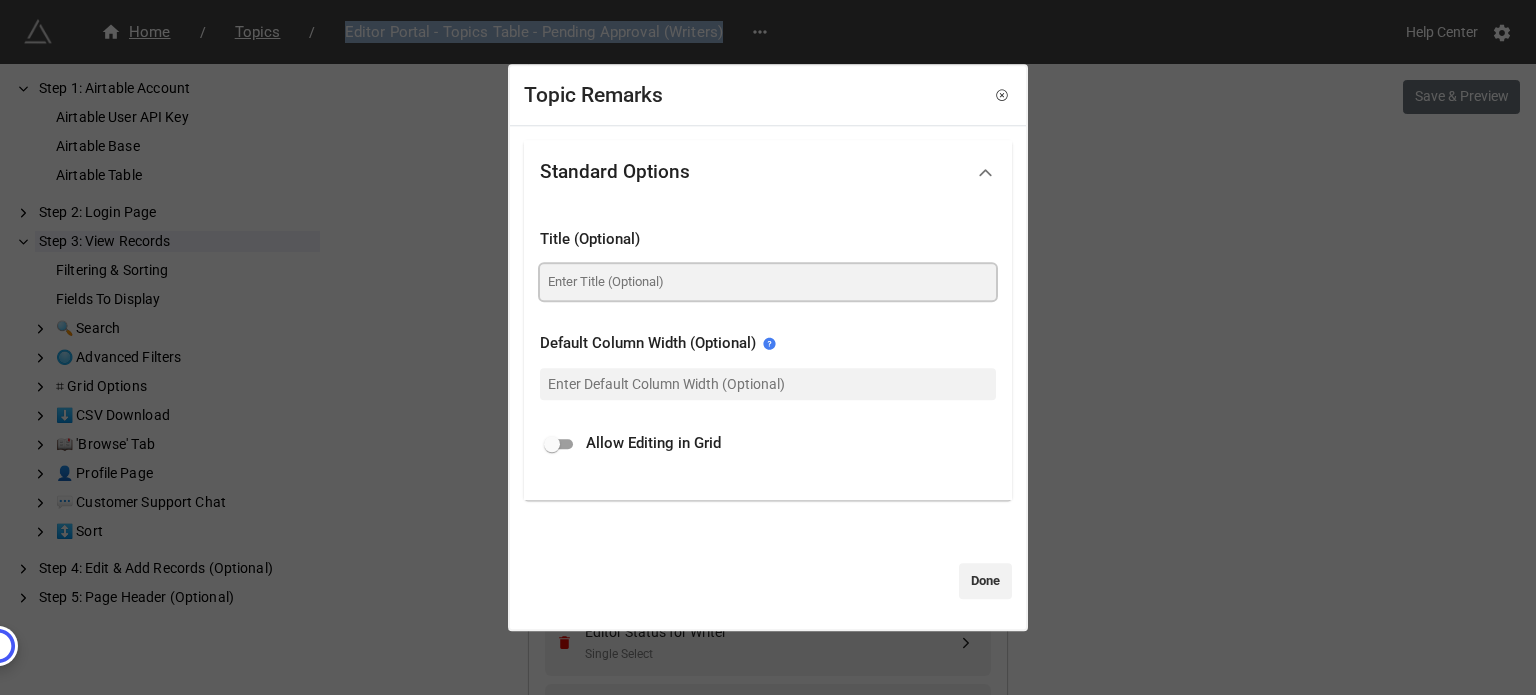 click at bounding box center (768, 282) 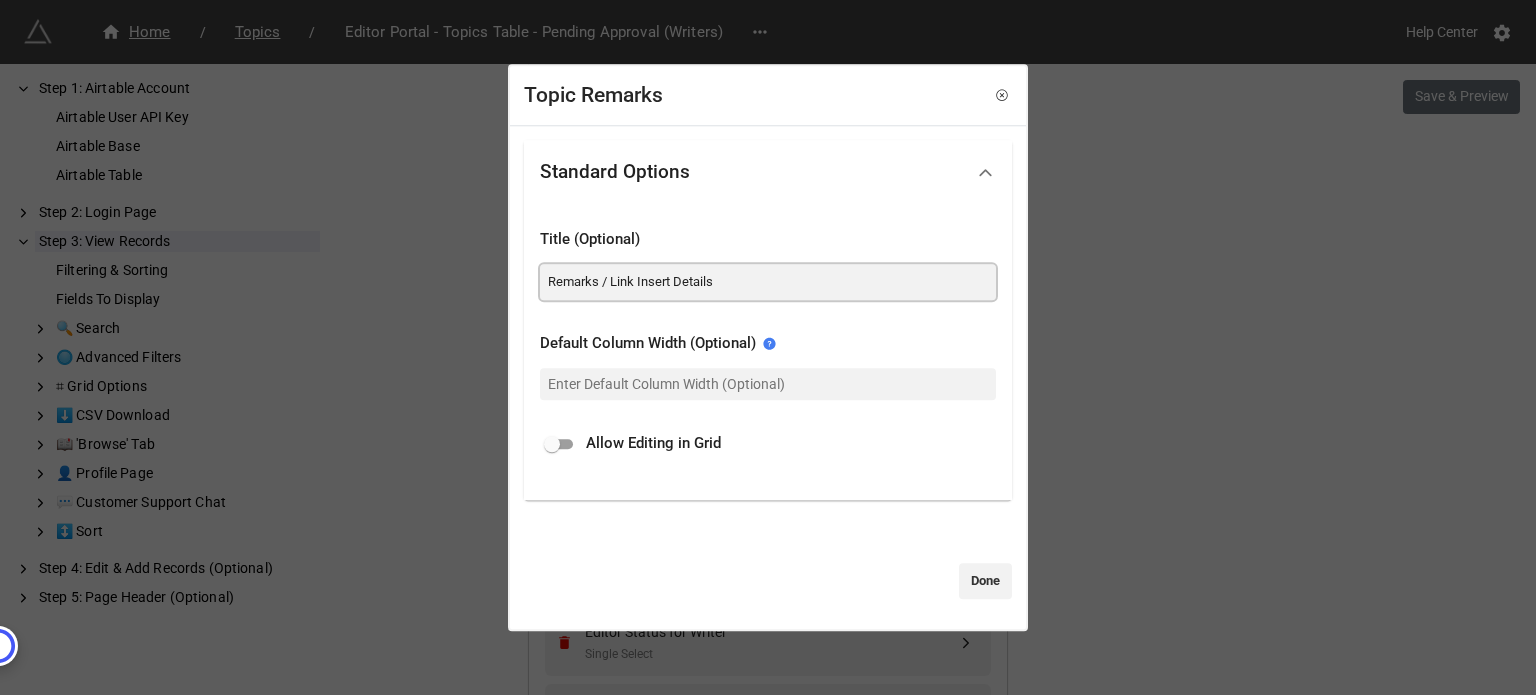 type on "Remarks / Link Insert Details" 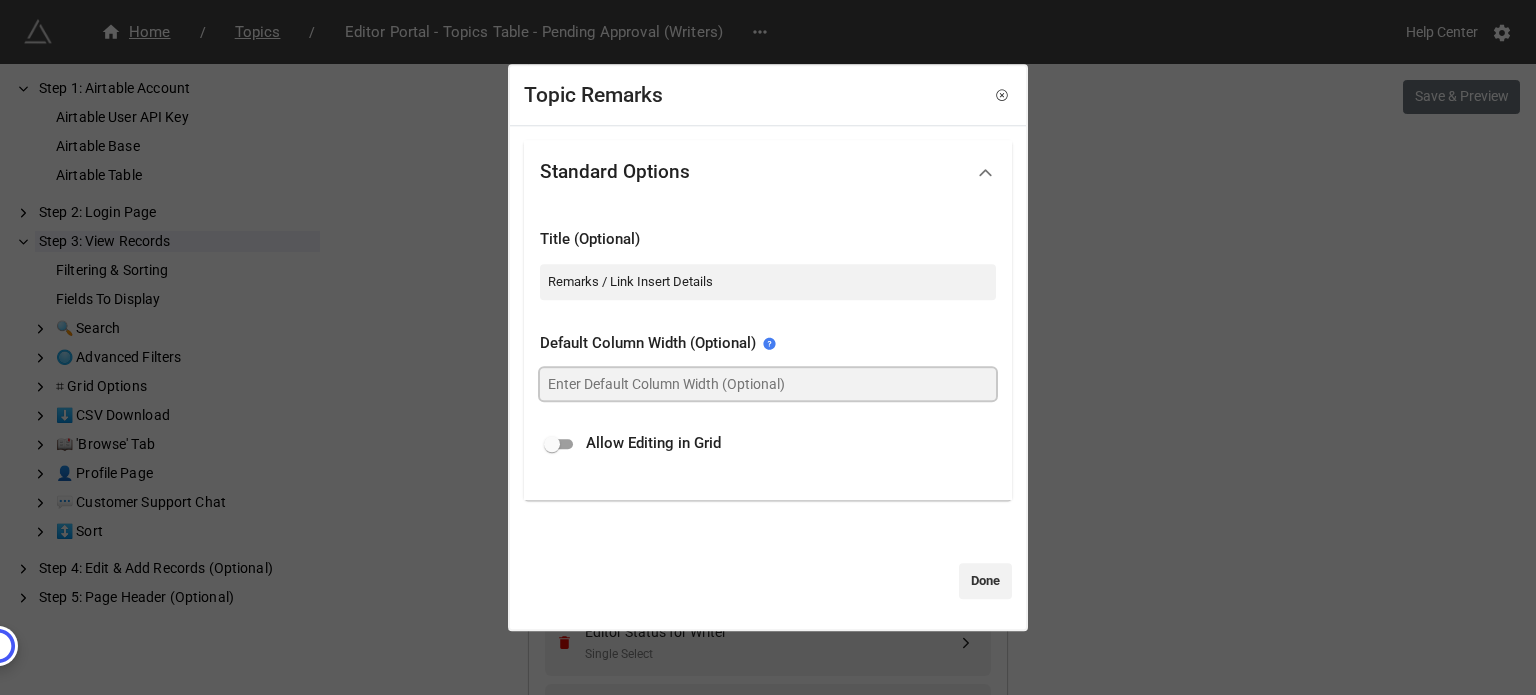 click at bounding box center (768, 384) 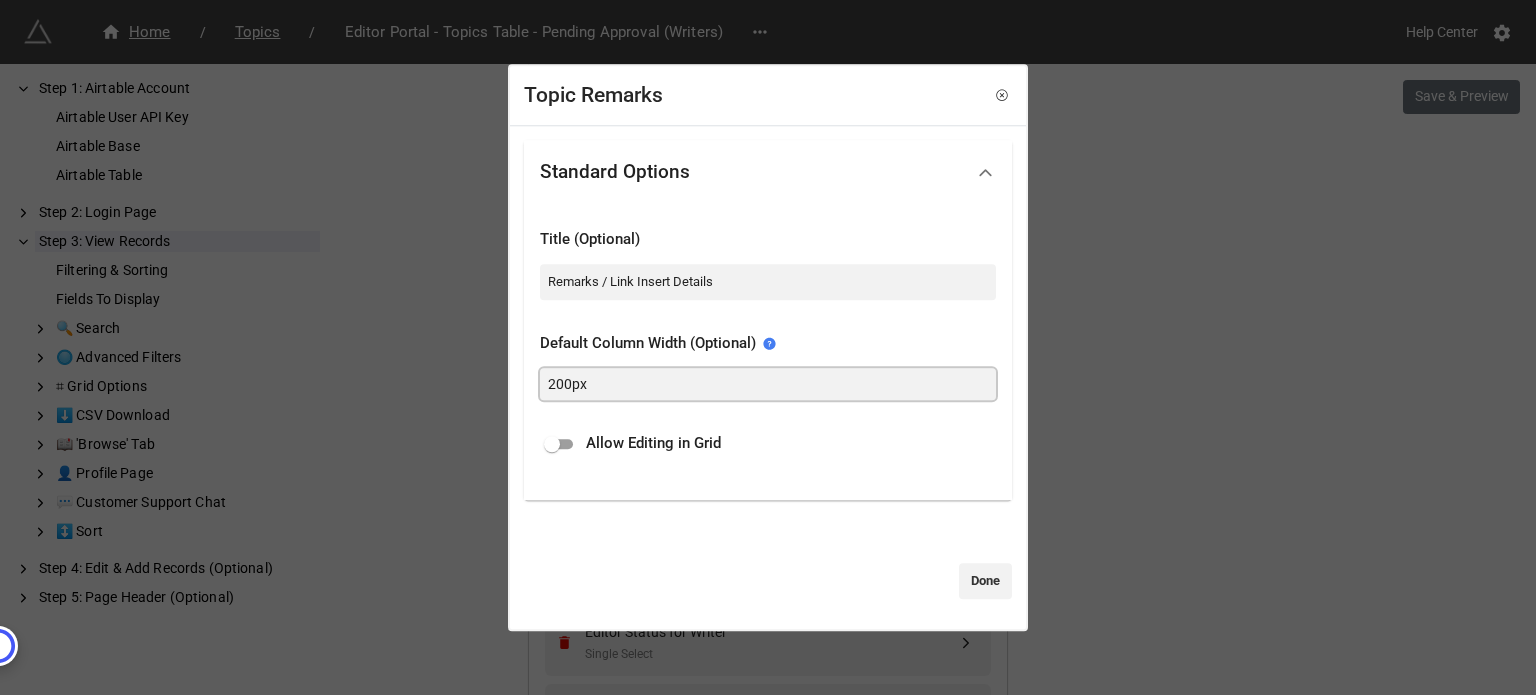 type on "200px" 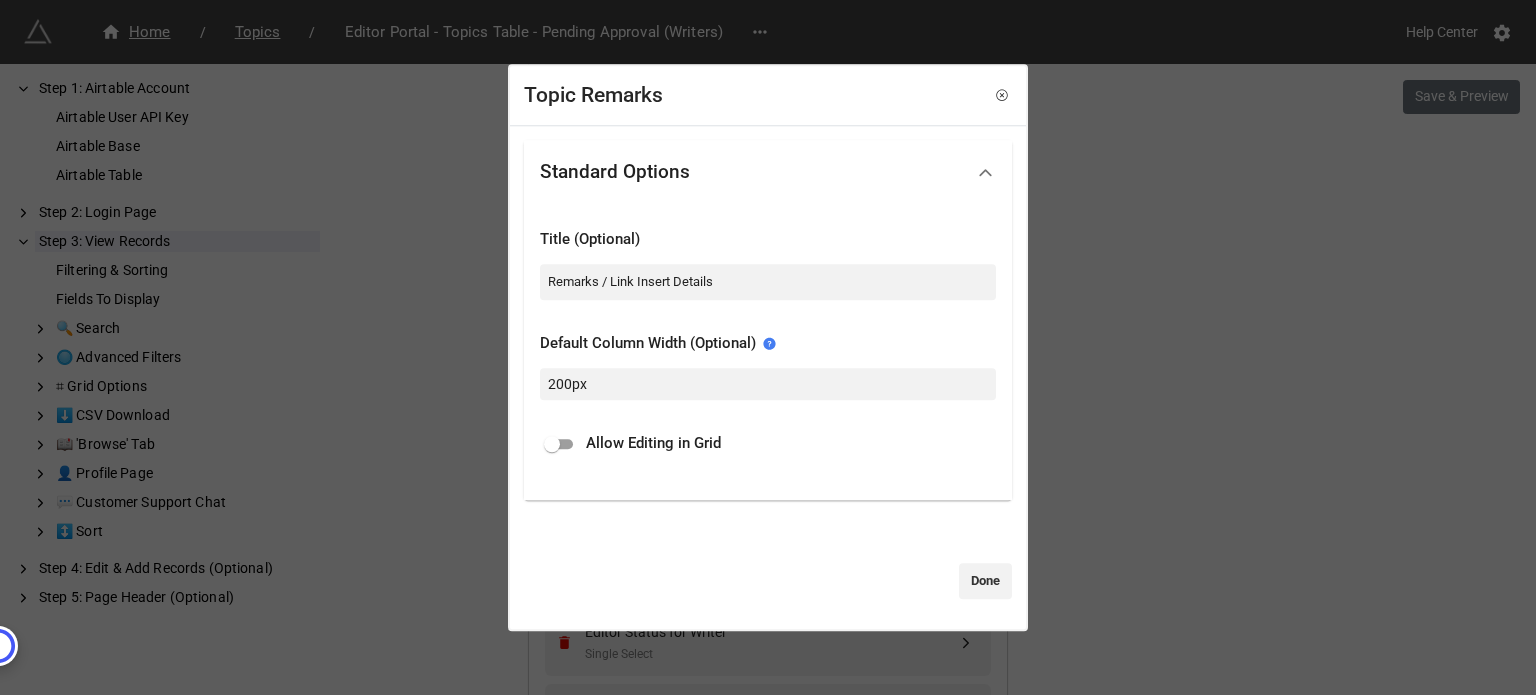 click at bounding box center (552, 444) 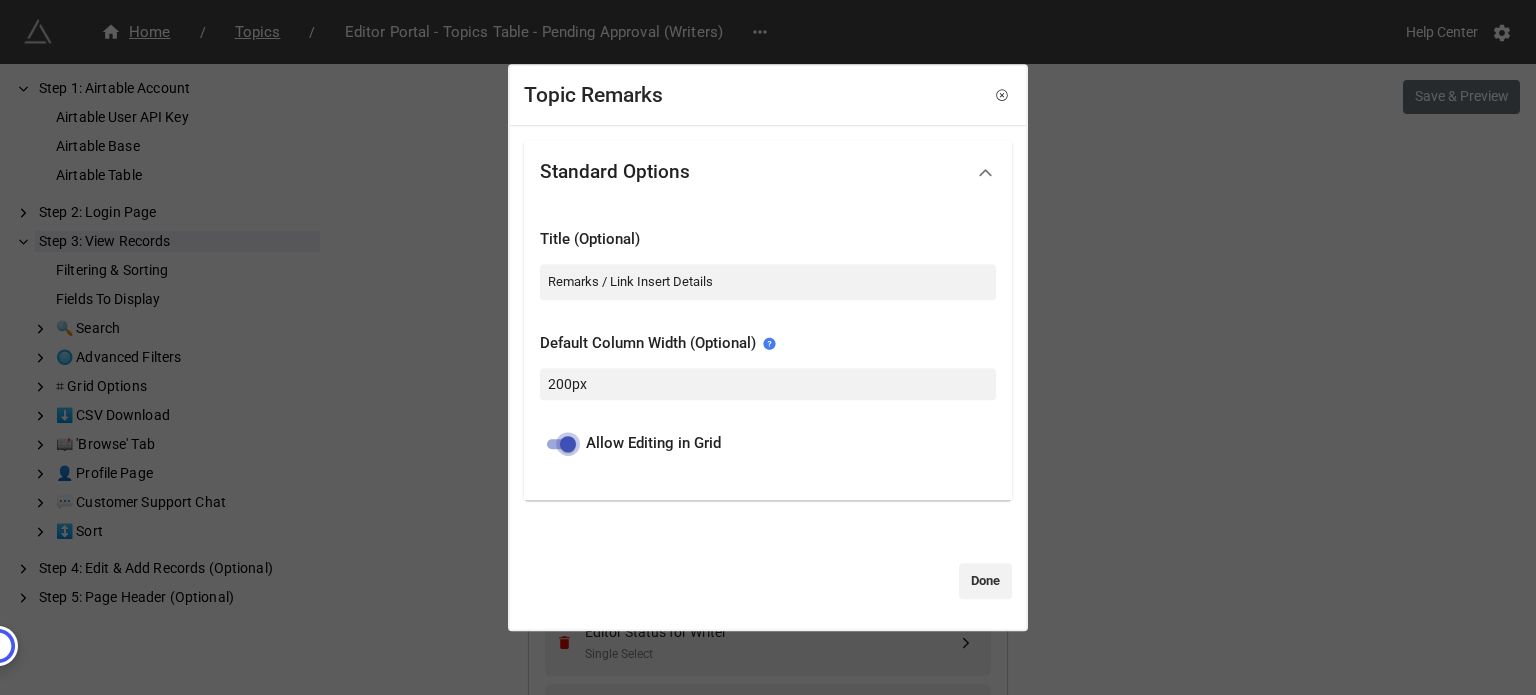 click at bounding box center (568, 444) 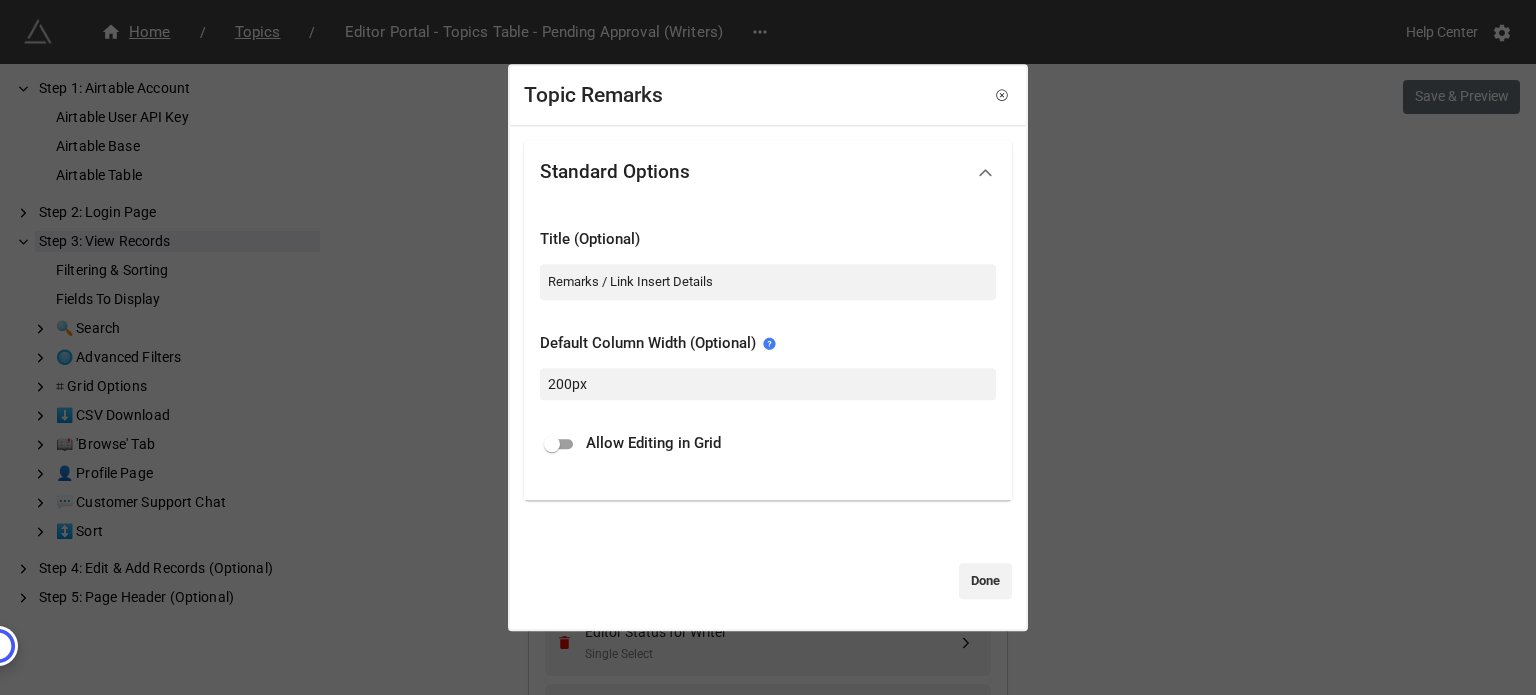 click at bounding box center [552, 444] 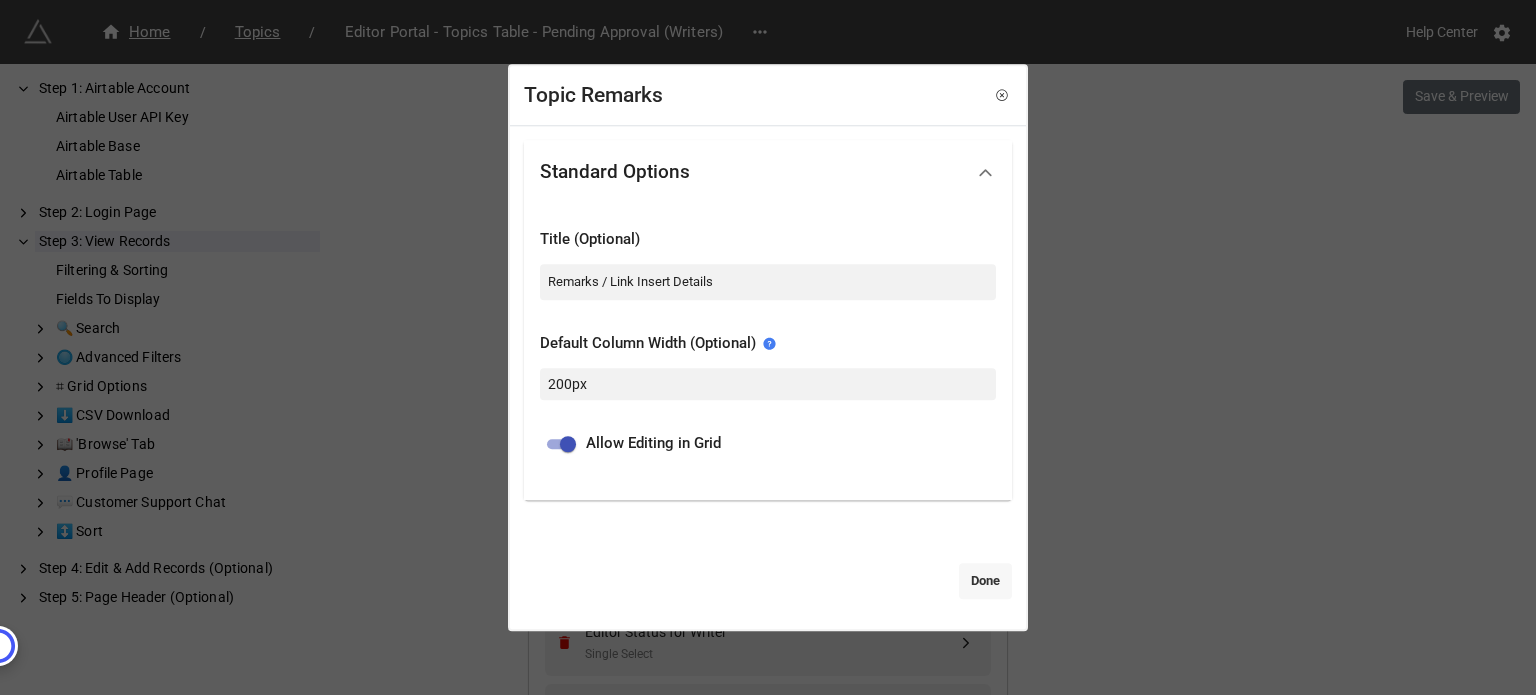 click on "Done" at bounding box center [985, 581] 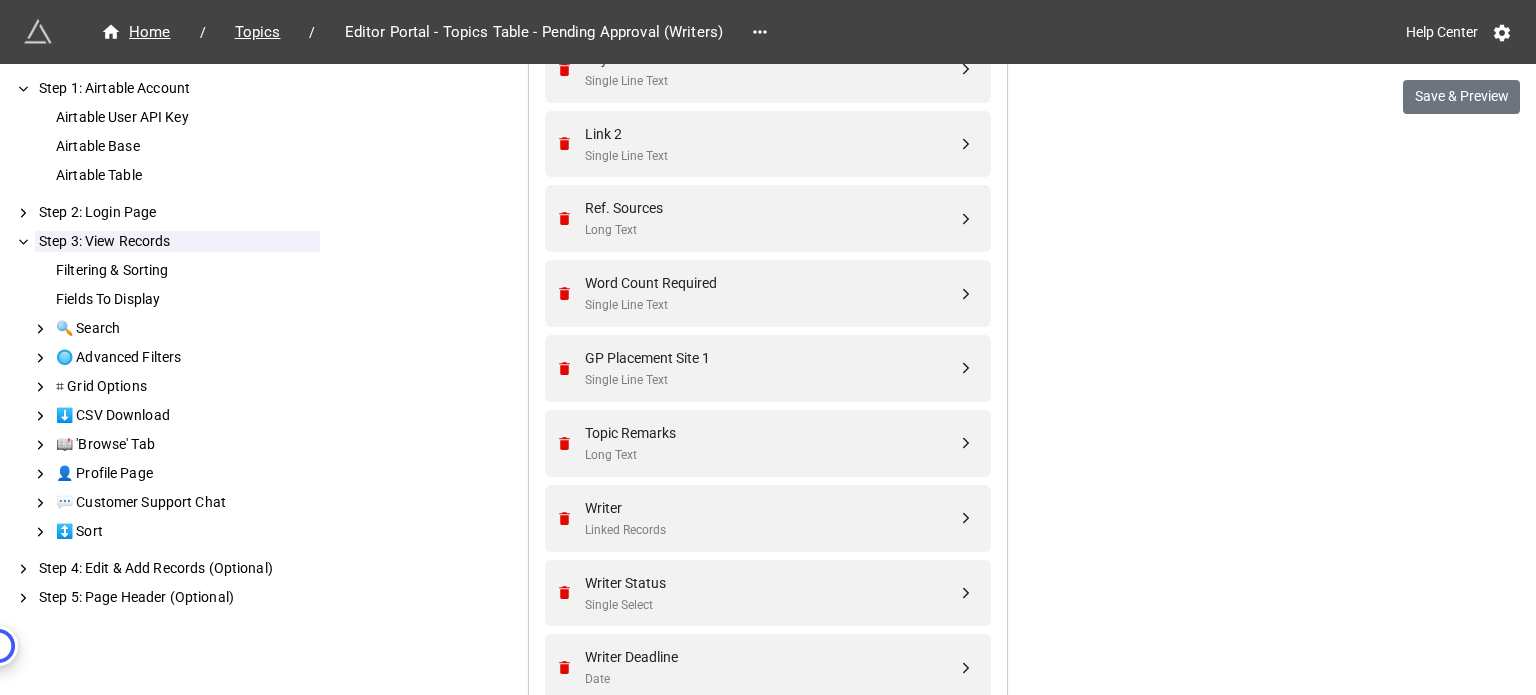 scroll, scrollTop: 1569, scrollLeft: 0, axis: vertical 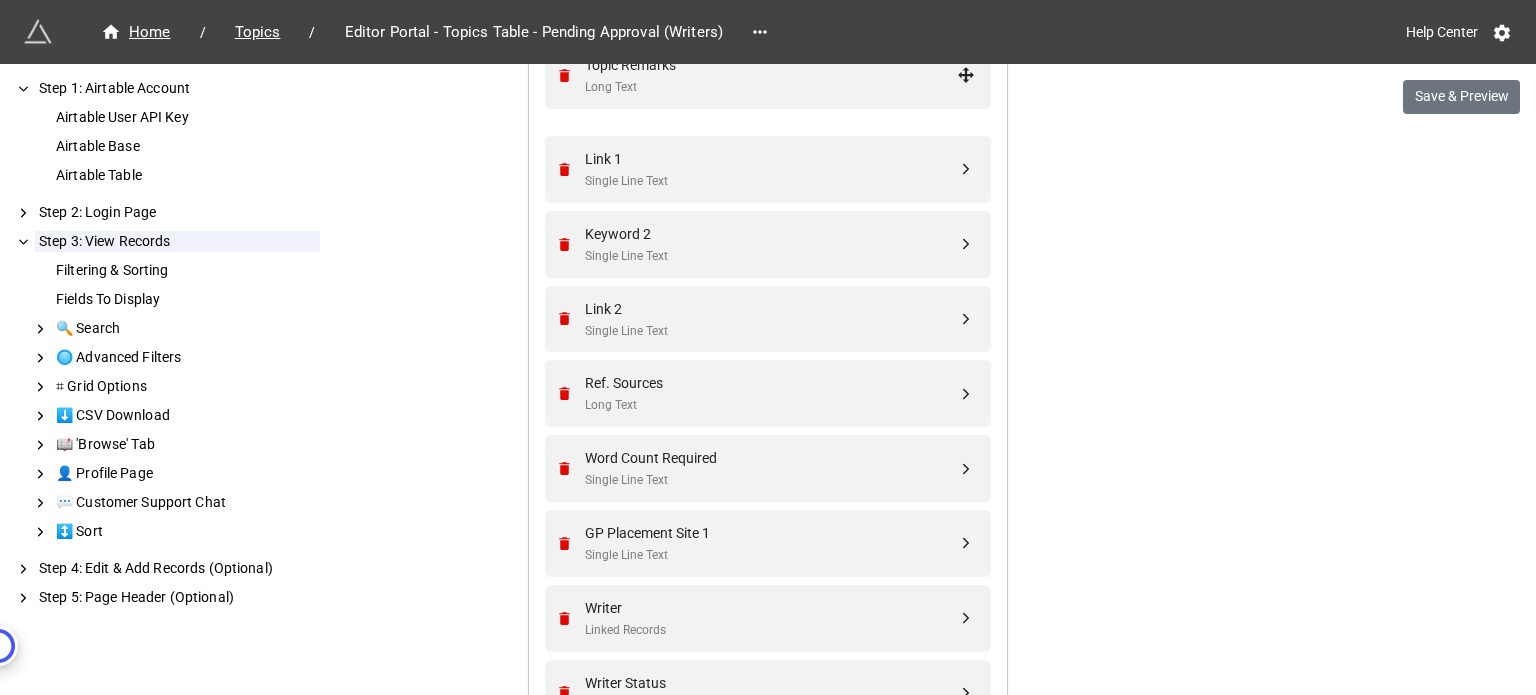 drag, startPoint x: 967, startPoint y: 540, endPoint x: 972, endPoint y: 72, distance: 468.0267 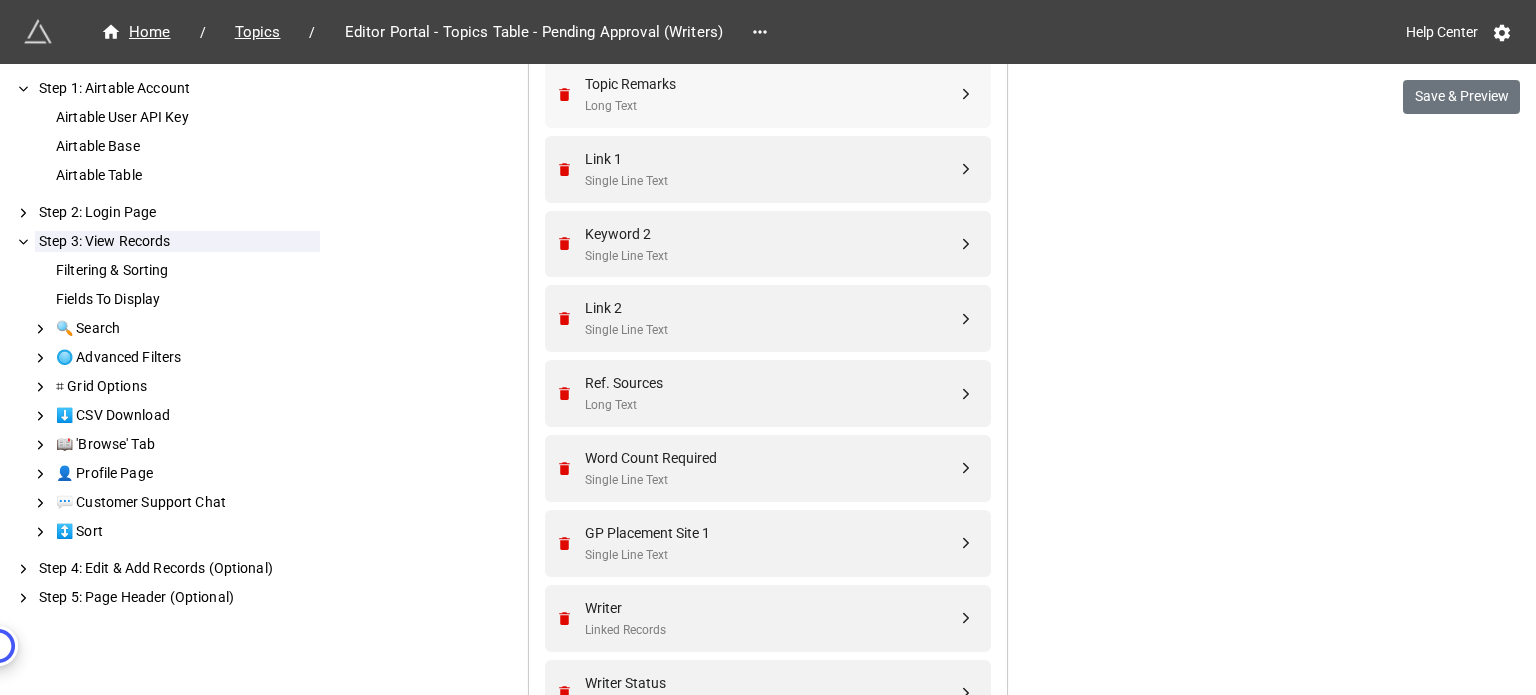 scroll, scrollTop: 1269, scrollLeft: 0, axis: vertical 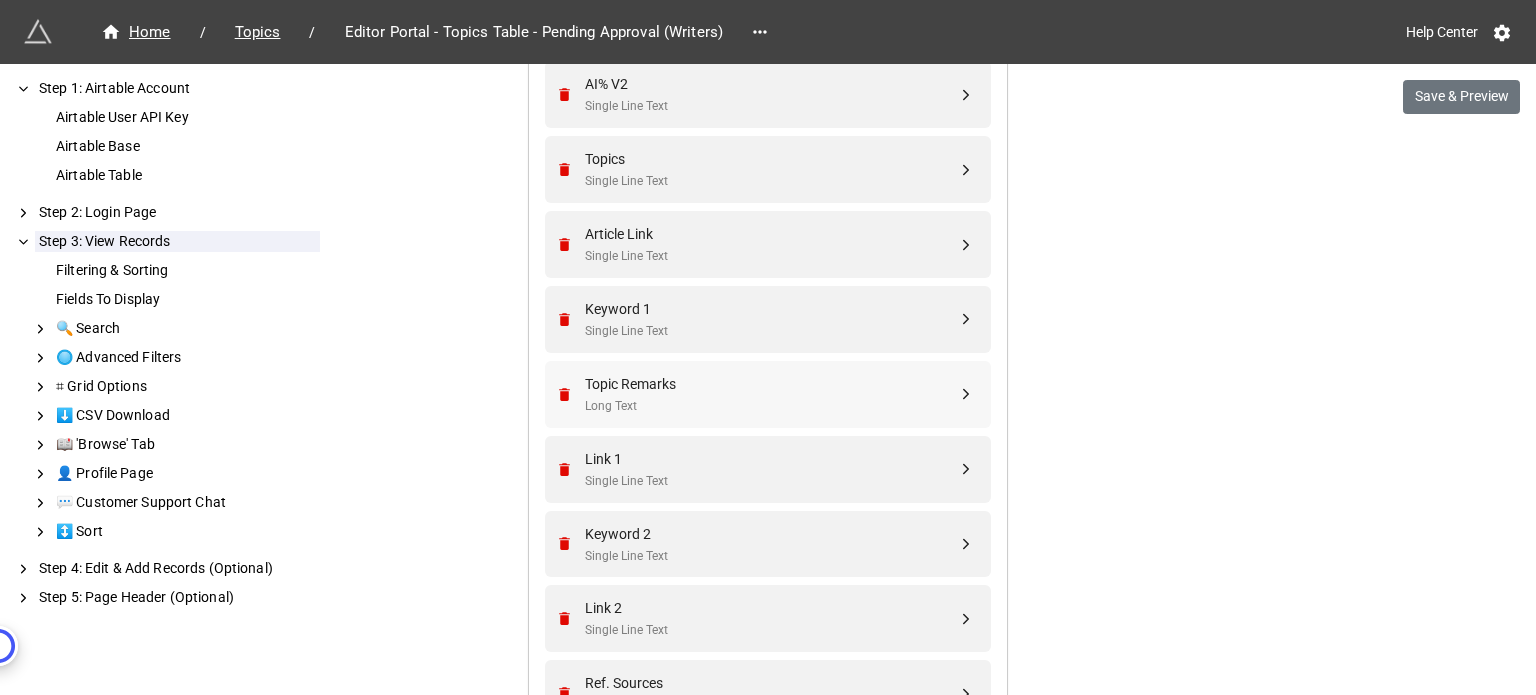 click on "We have released a newer version of this extension with many improvements!  It's  signficantly better and we highly recommend using it instead. Try new extension Home / Topics / Editor Portal - Topics Table - Pending Approval (Writers) Help Center Save & Preview How to Setup Step 1: Airtable Account Airtable User API Key Airtable Base Airtable Table Step 2: Login Page Step 3: View Records Filtering & Sorting Fields To Display 🔍  Search 🔘  Advanced Filters  ⌗   Grid Options ⬇️  CSV Download 📖  'Browse' Tab 👤  Profile Page 💬  Customer Support Chat  ↕️   Sort Step 4: Edit & Add Records (Optional) Step 5: Page Header (Optional) Step 1: Airtable Account Airtable User API Key Airtable API Key 1 Airtable Base Content Base Airtable Table Topics Step 2: Login Page Users Linked Records Field The linked records field that links to the users table. If you do not have a linked records field in your table, you should use the  Search Page Extension  instead. Editors Login Field(s) Email Email Pass" at bounding box center [768, 383] 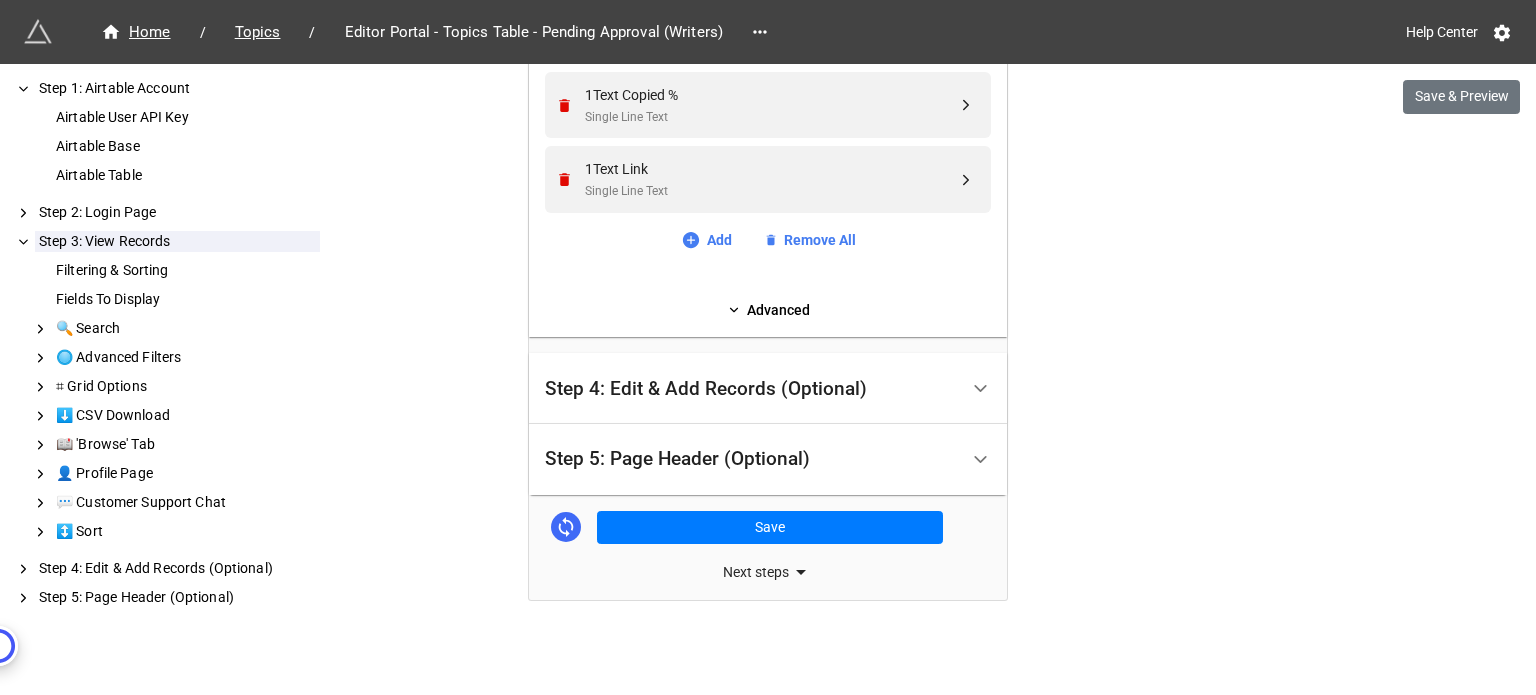 click on "Step 4: Edit & Add Records (Optional)" at bounding box center [751, 388] 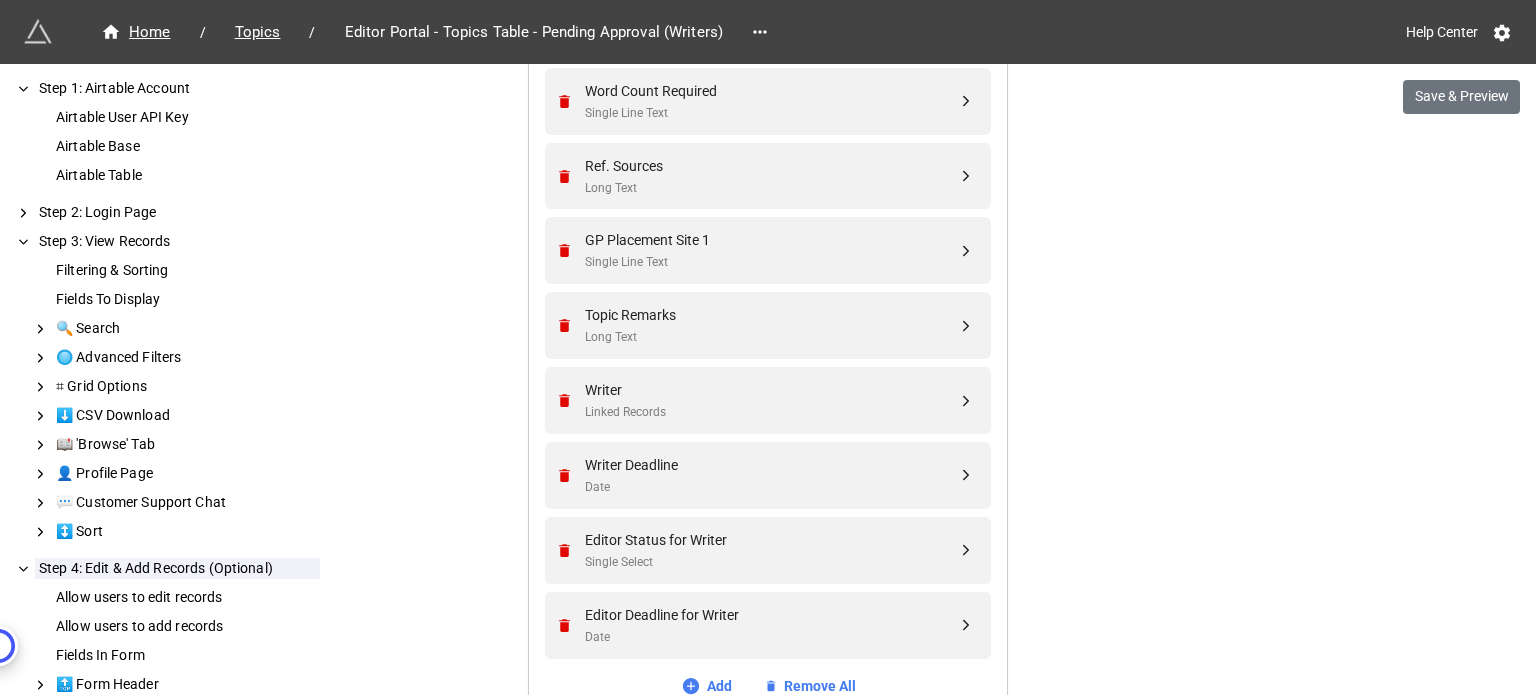 scroll, scrollTop: 1269, scrollLeft: 0, axis: vertical 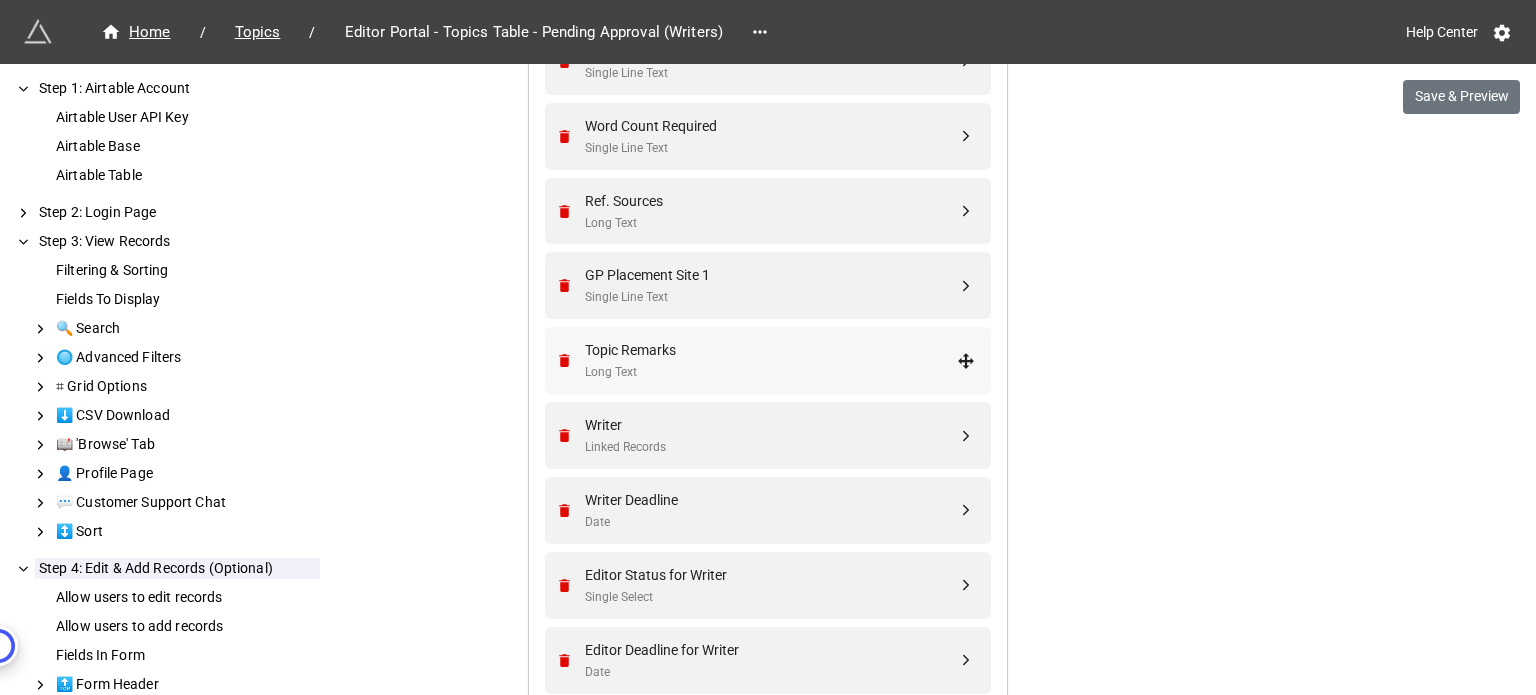click on "Topic Remarks" at bounding box center [771, 350] 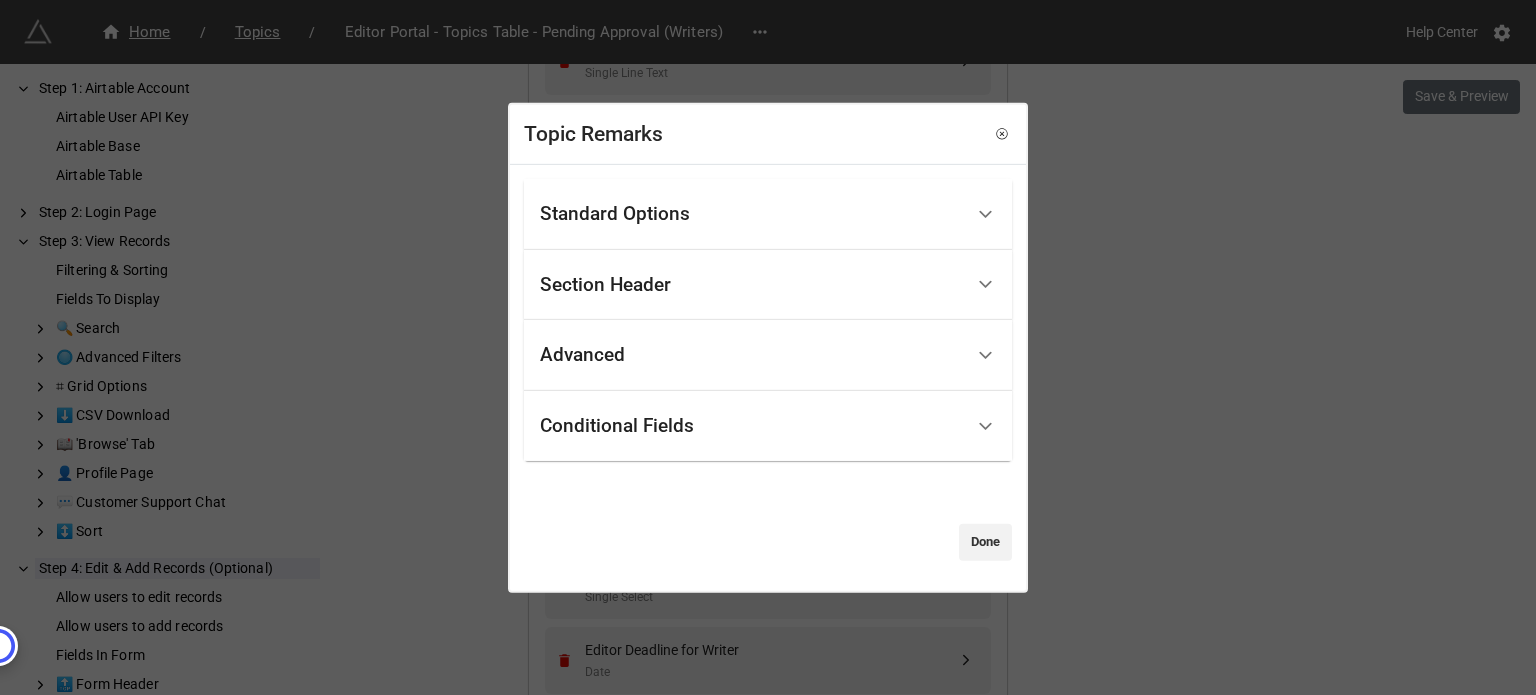 click on "Standard Options" at bounding box center (751, 214) 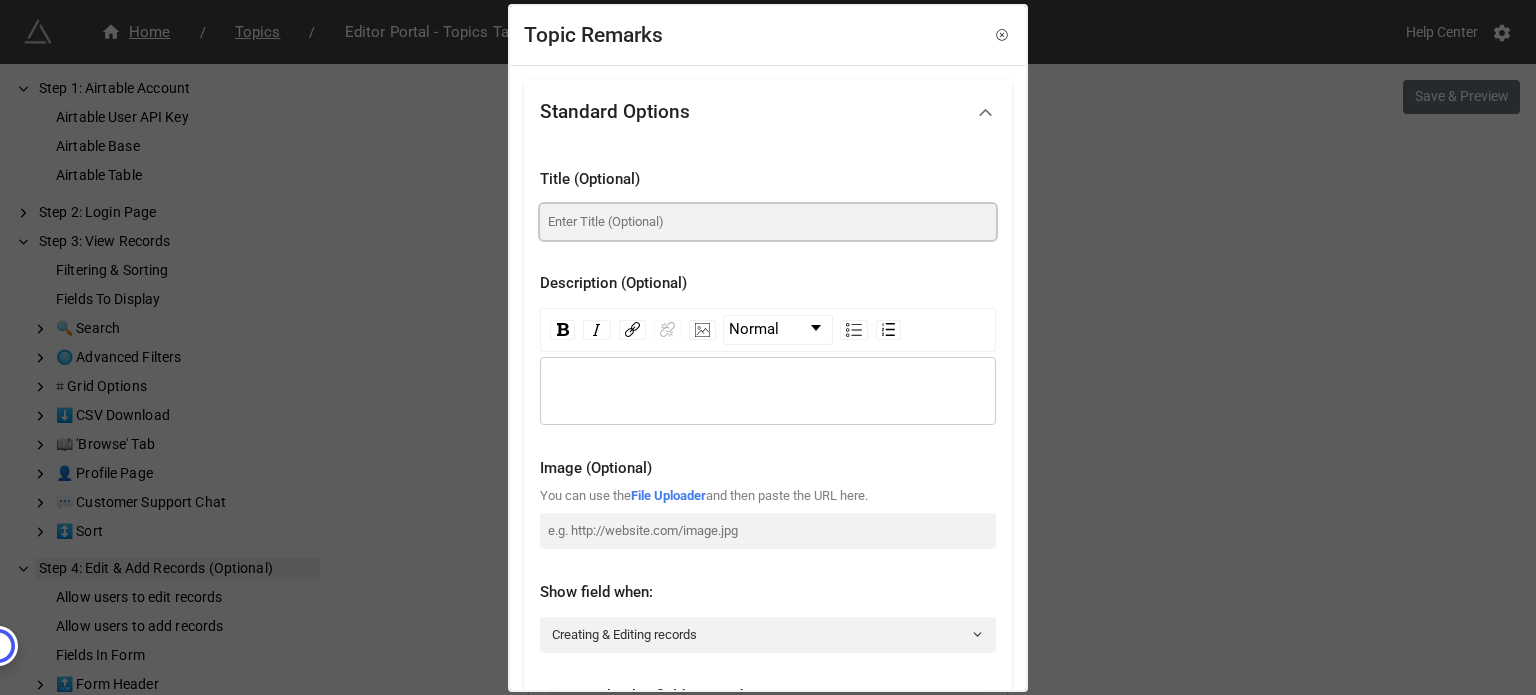 click at bounding box center (768, 222) 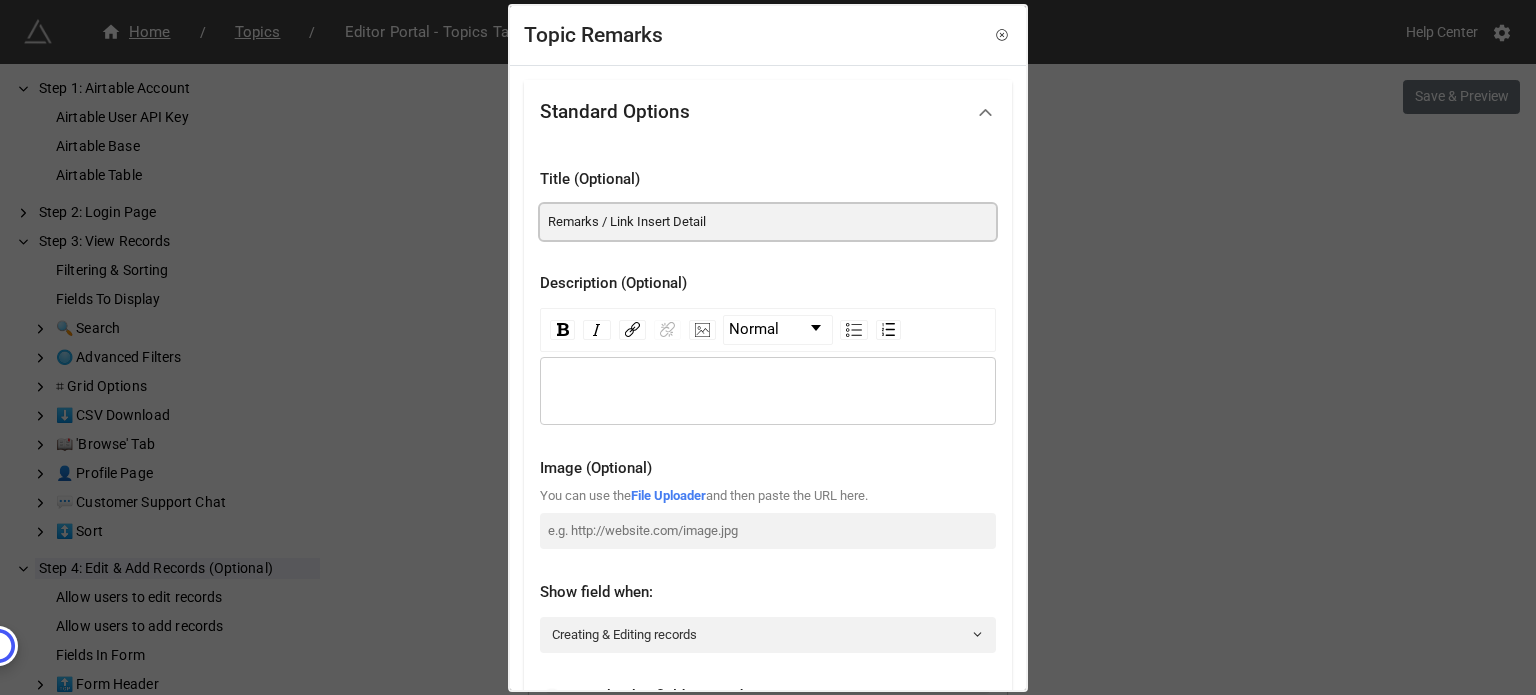 type on "Remarks / Link Insert Details" 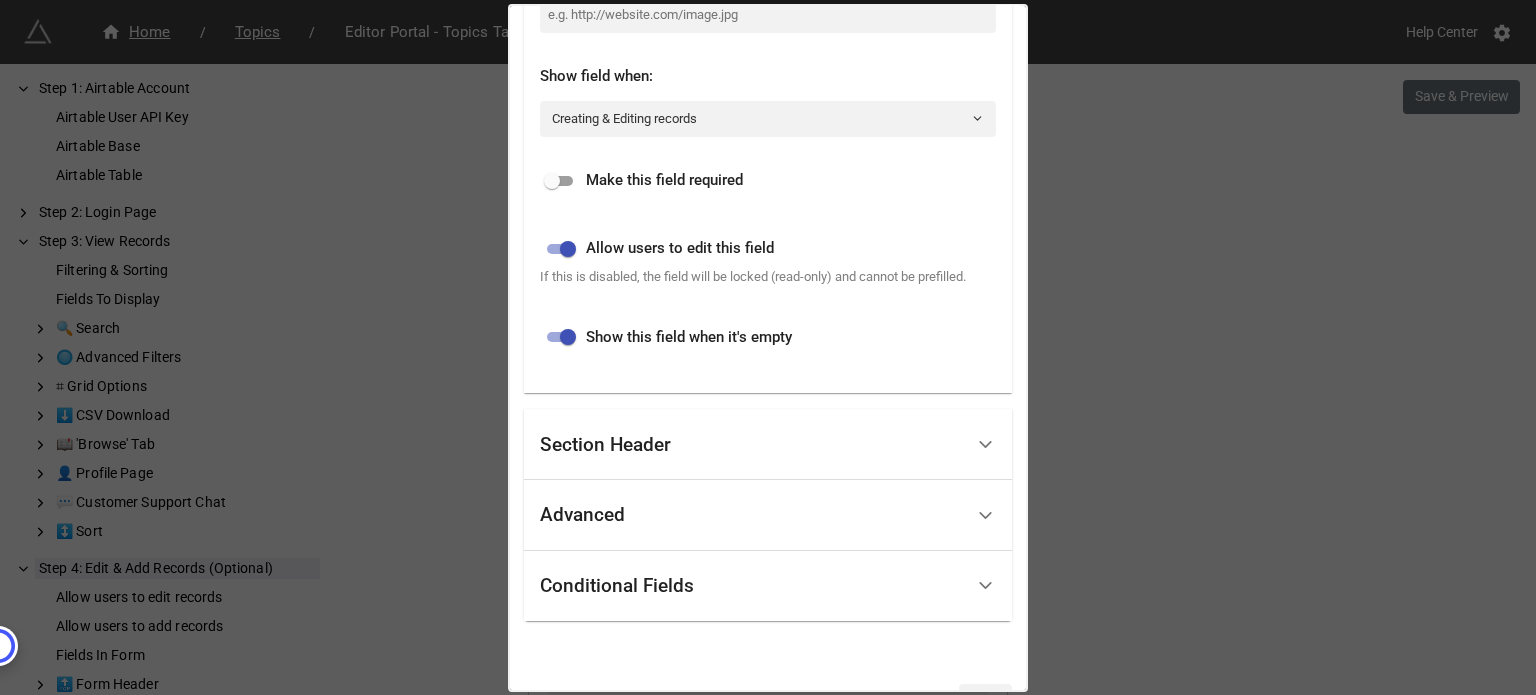 scroll, scrollTop: 575, scrollLeft: 0, axis: vertical 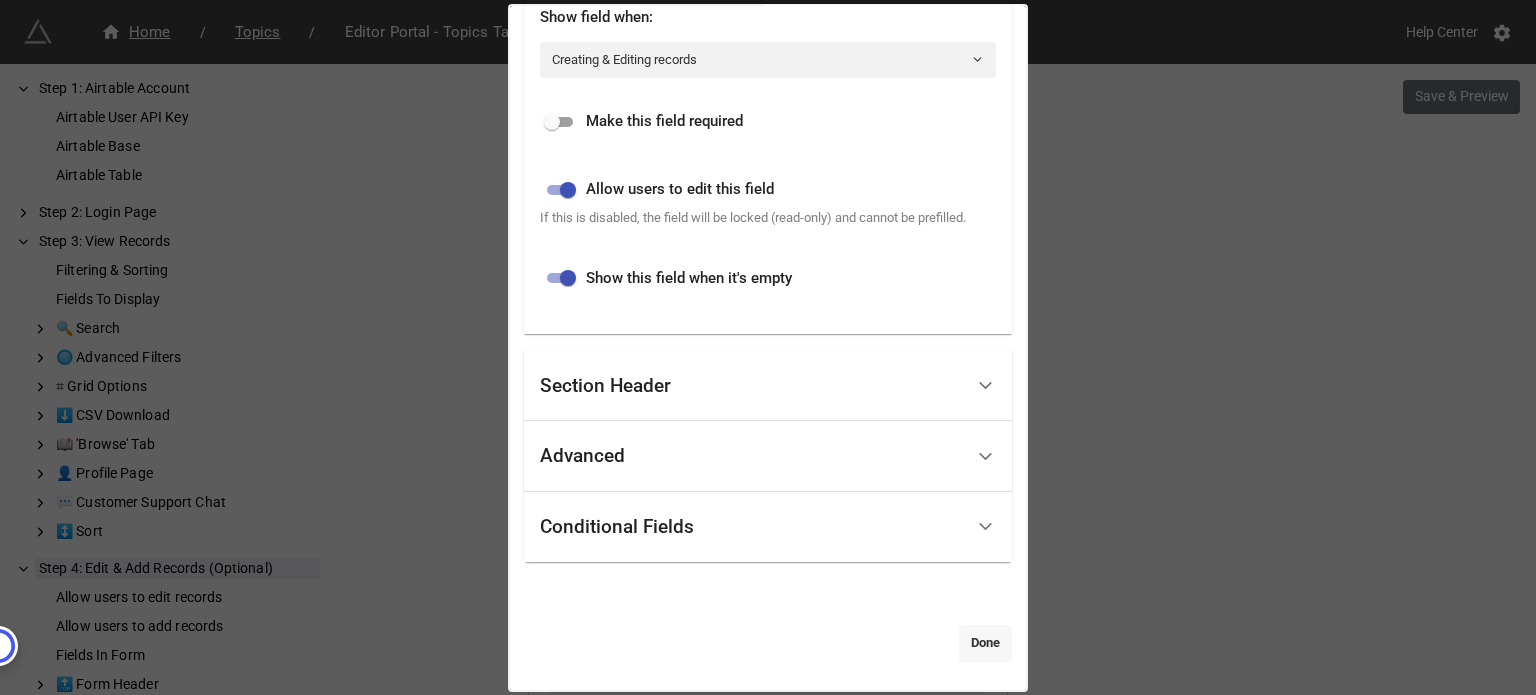 click on "Done" at bounding box center (985, 643) 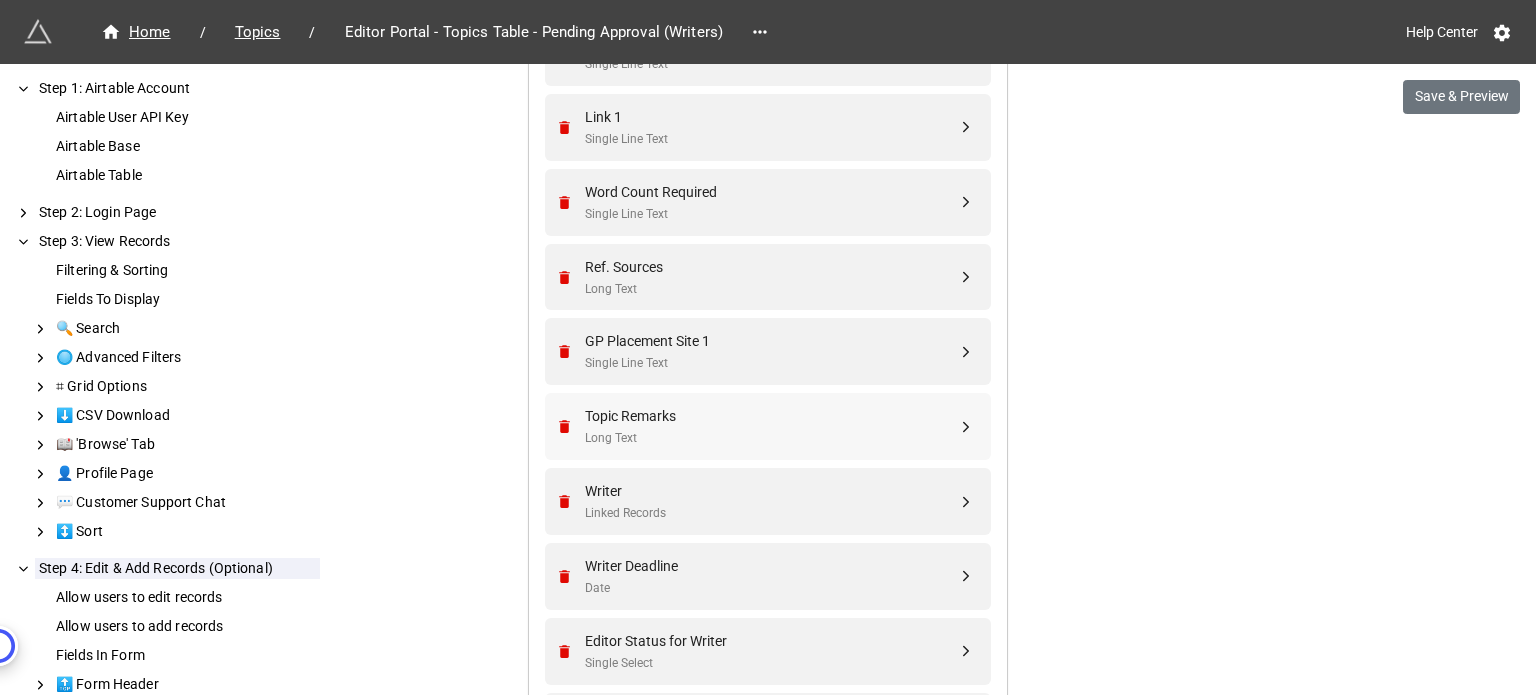scroll, scrollTop: 1169, scrollLeft: 0, axis: vertical 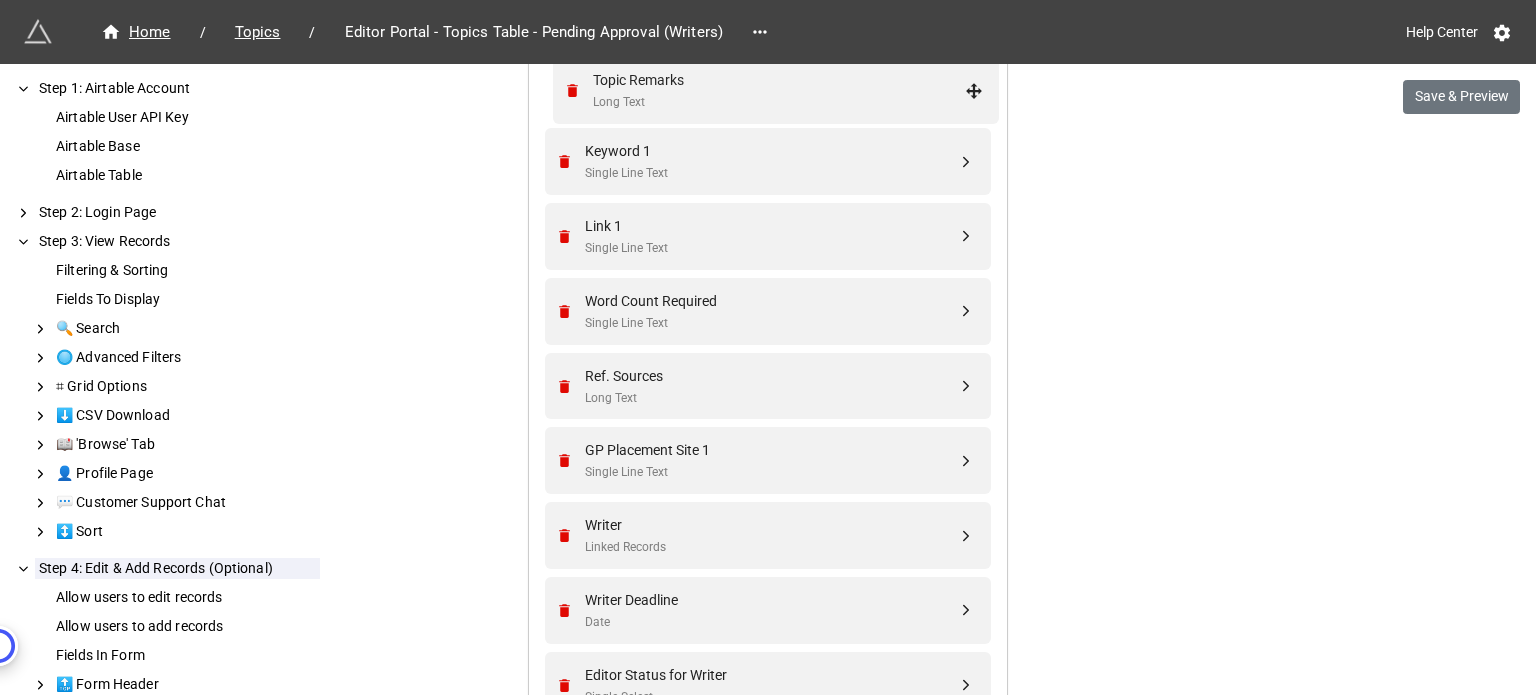 drag, startPoint x: 963, startPoint y: 461, endPoint x: 976, endPoint y: 94, distance: 367.23016 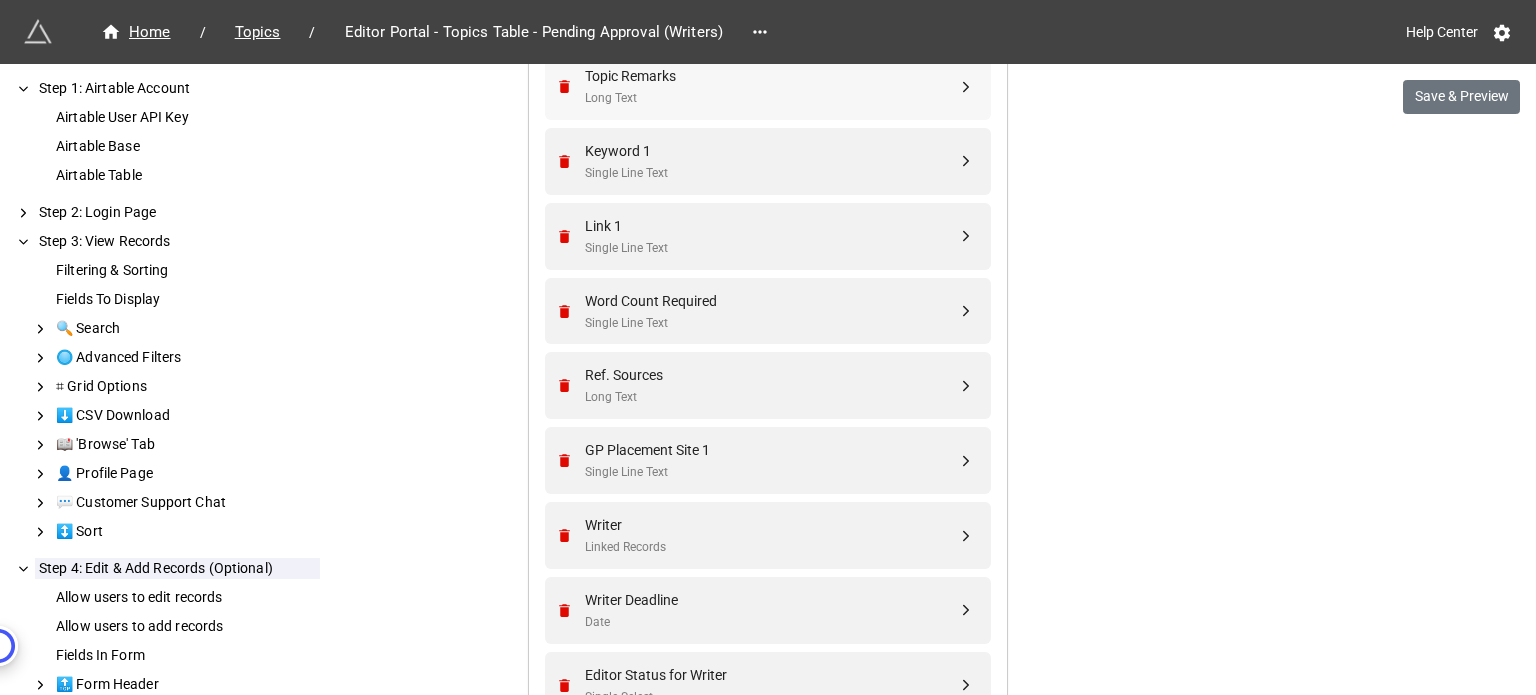 scroll, scrollTop: 869, scrollLeft: 0, axis: vertical 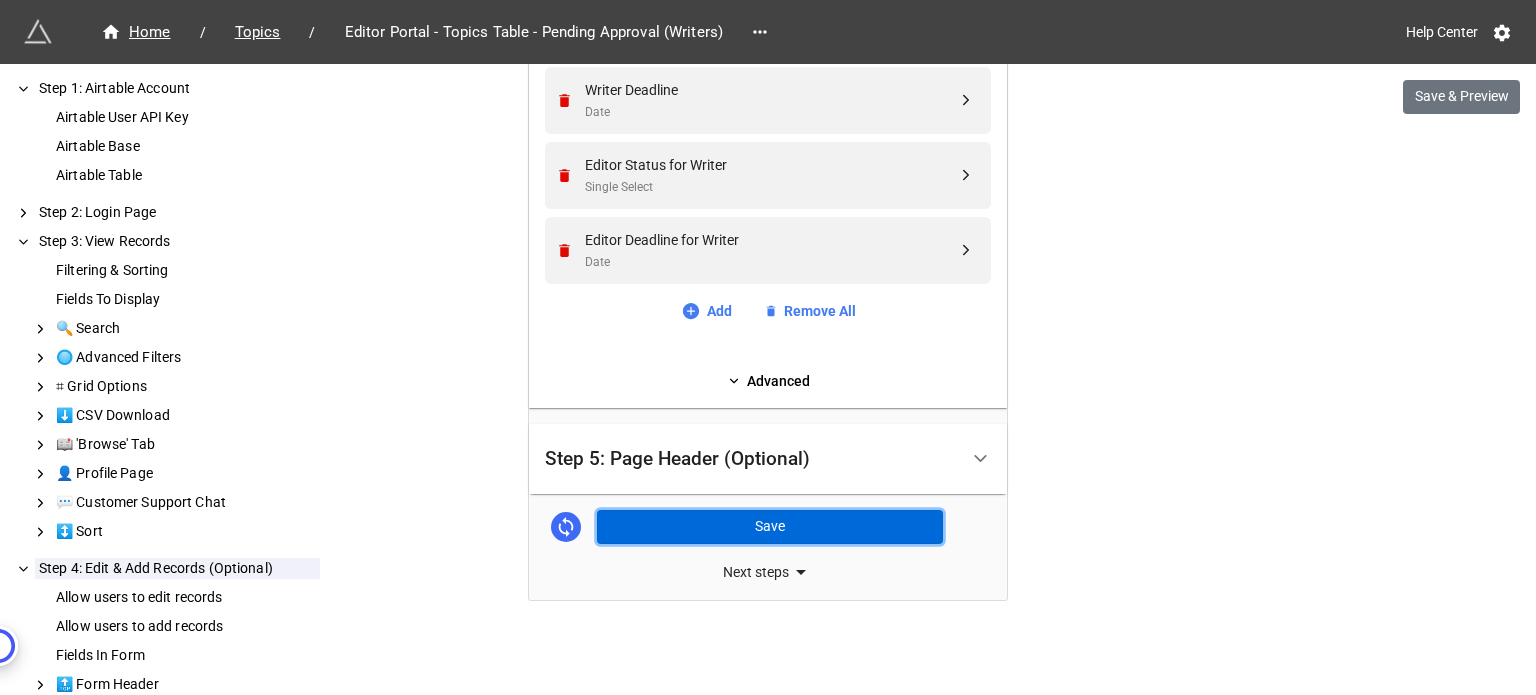 click on "Save" at bounding box center [770, 527] 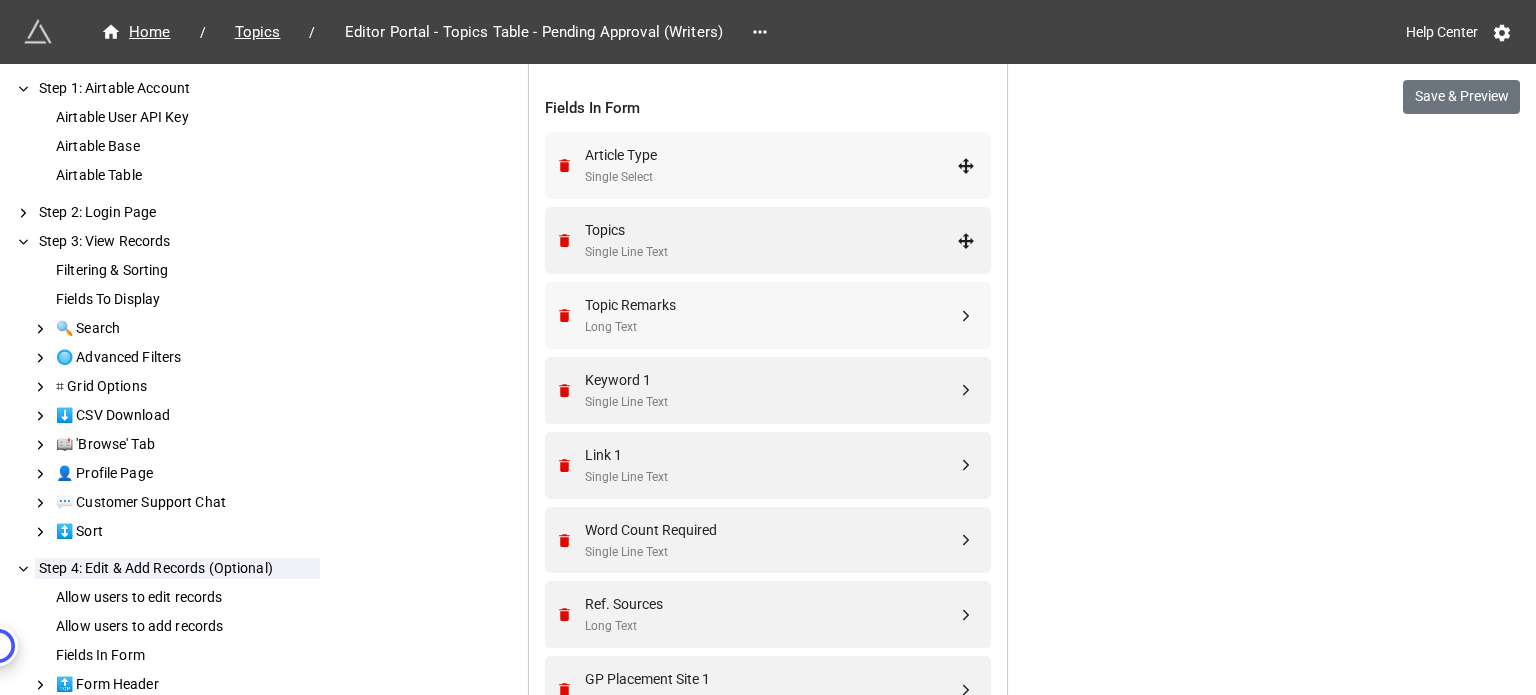 scroll, scrollTop: 779, scrollLeft: 0, axis: vertical 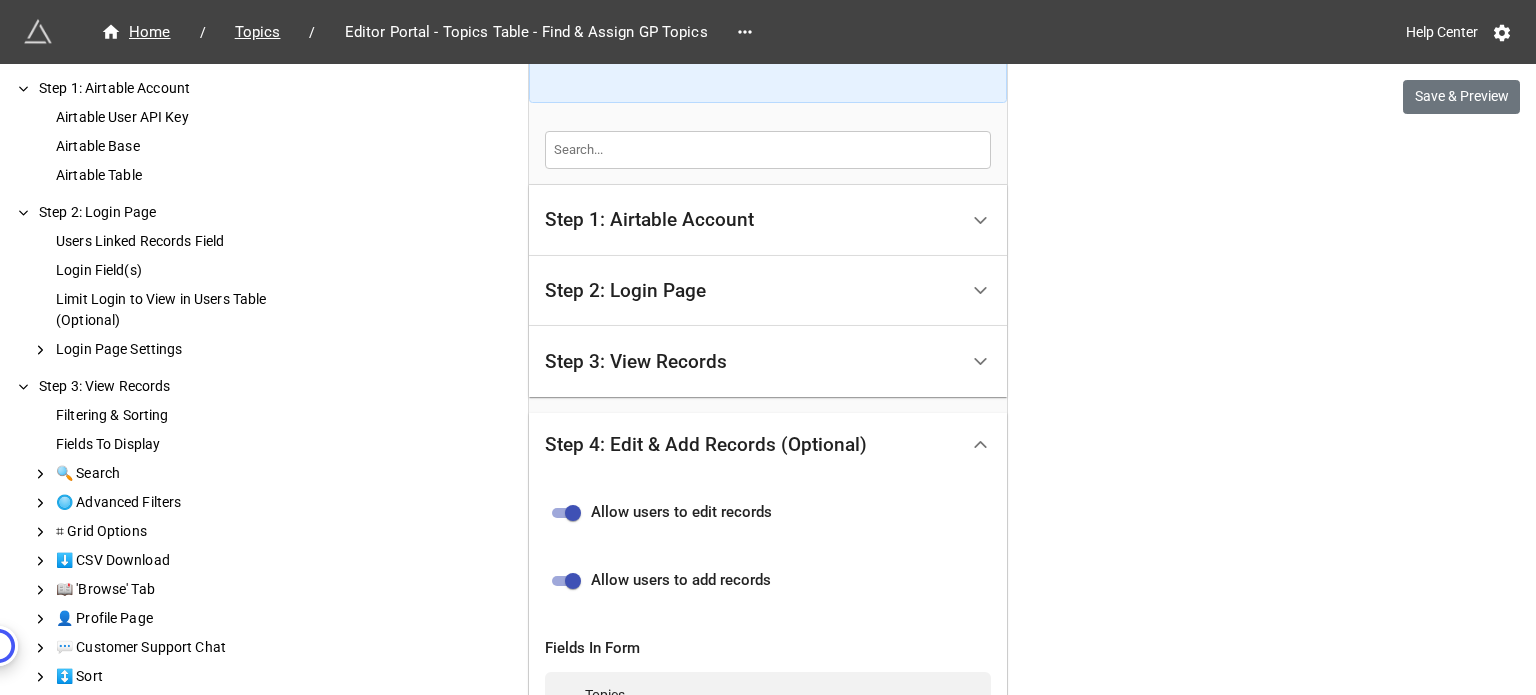 click on "Step 2: Login Page" at bounding box center [751, 291] 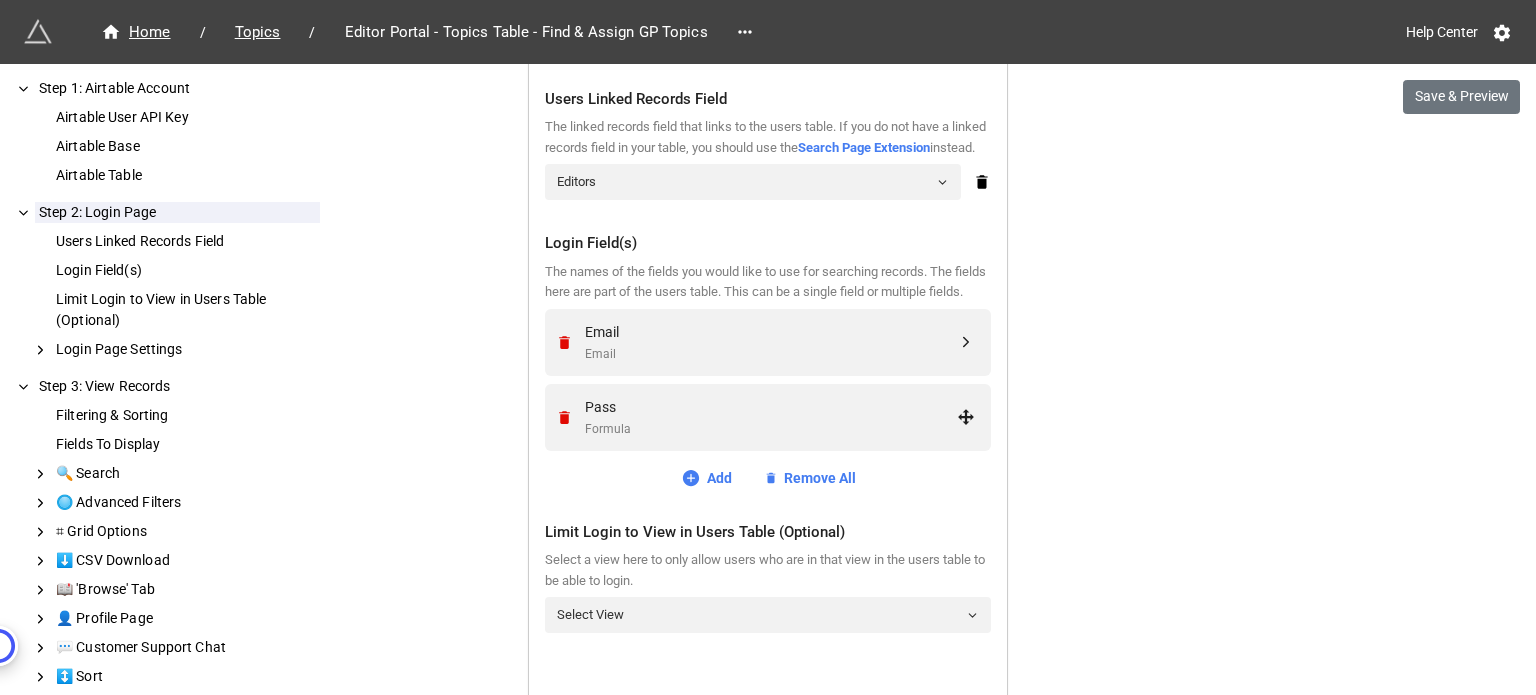 scroll, scrollTop: 500, scrollLeft: 0, axis: vertical 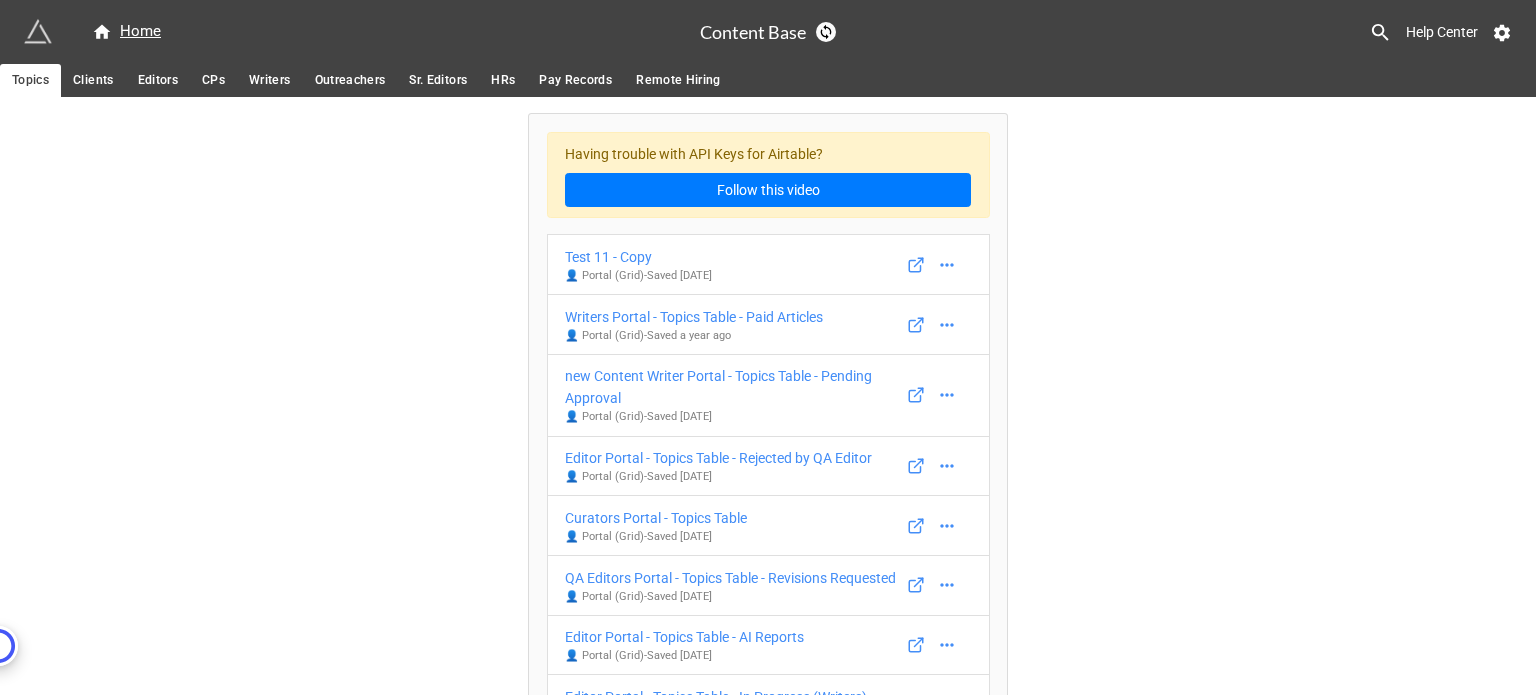 click on "Writers" at bounding box center [269, 80] 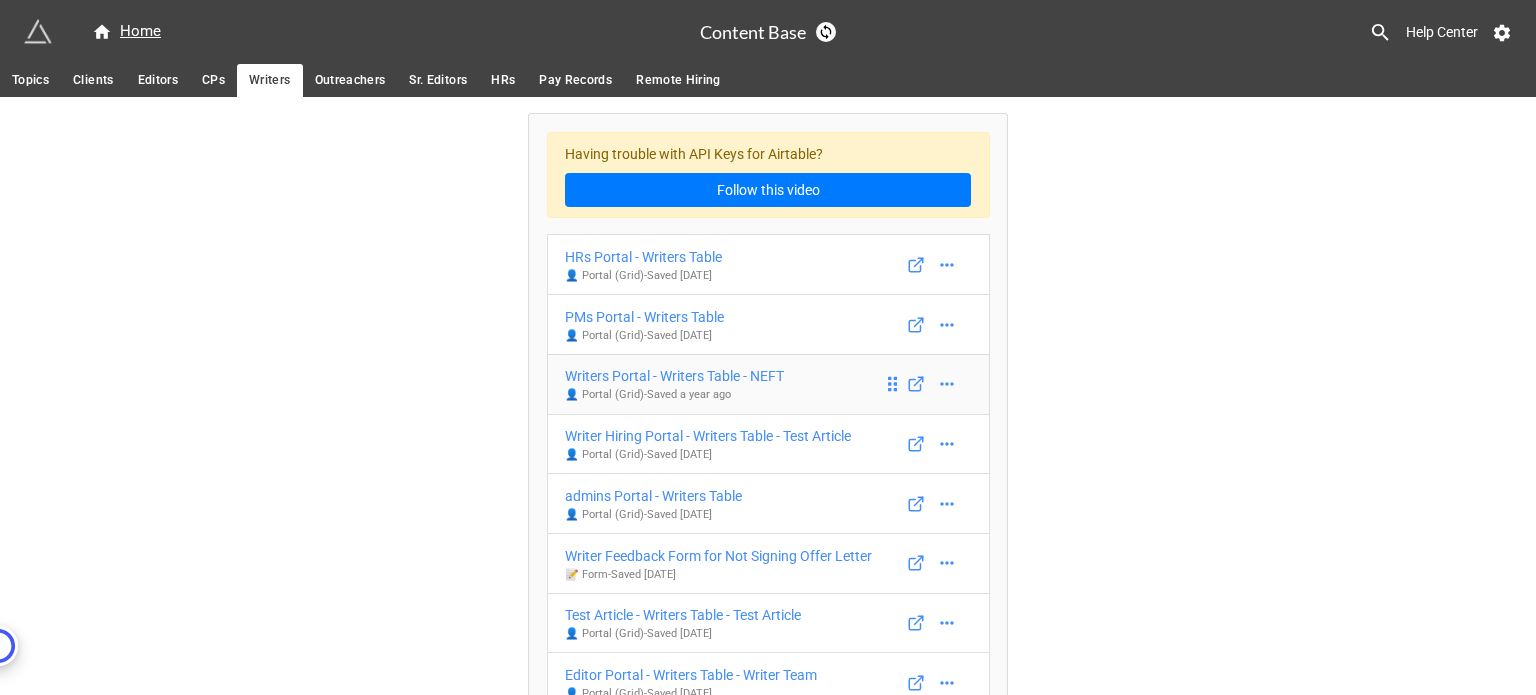 scroll, scrollTop: 383, scrollLeft: 0, axis: vertical 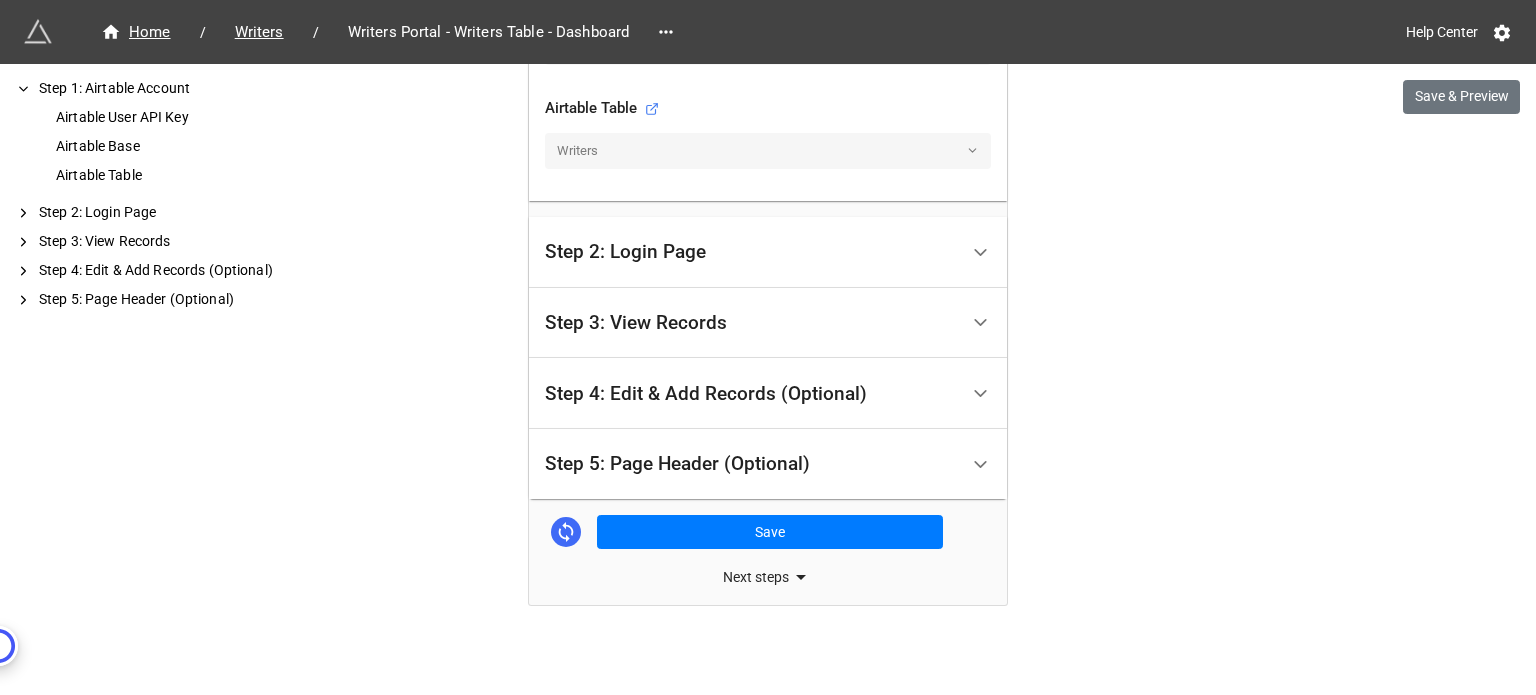 click on "Step 2: Login Page" at bounding box center (751, 252) 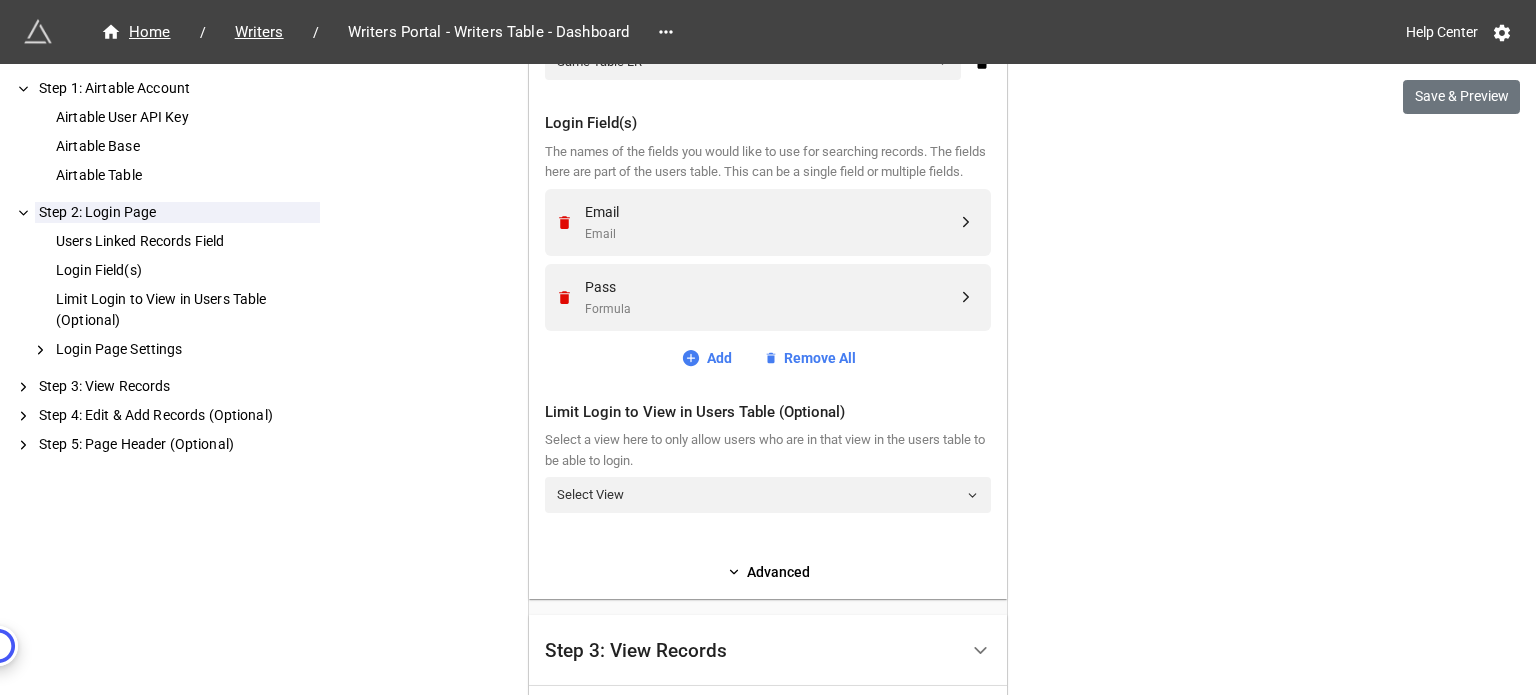 scroll, scrollTop: 869, scrollLeft: 0, axis: vertical 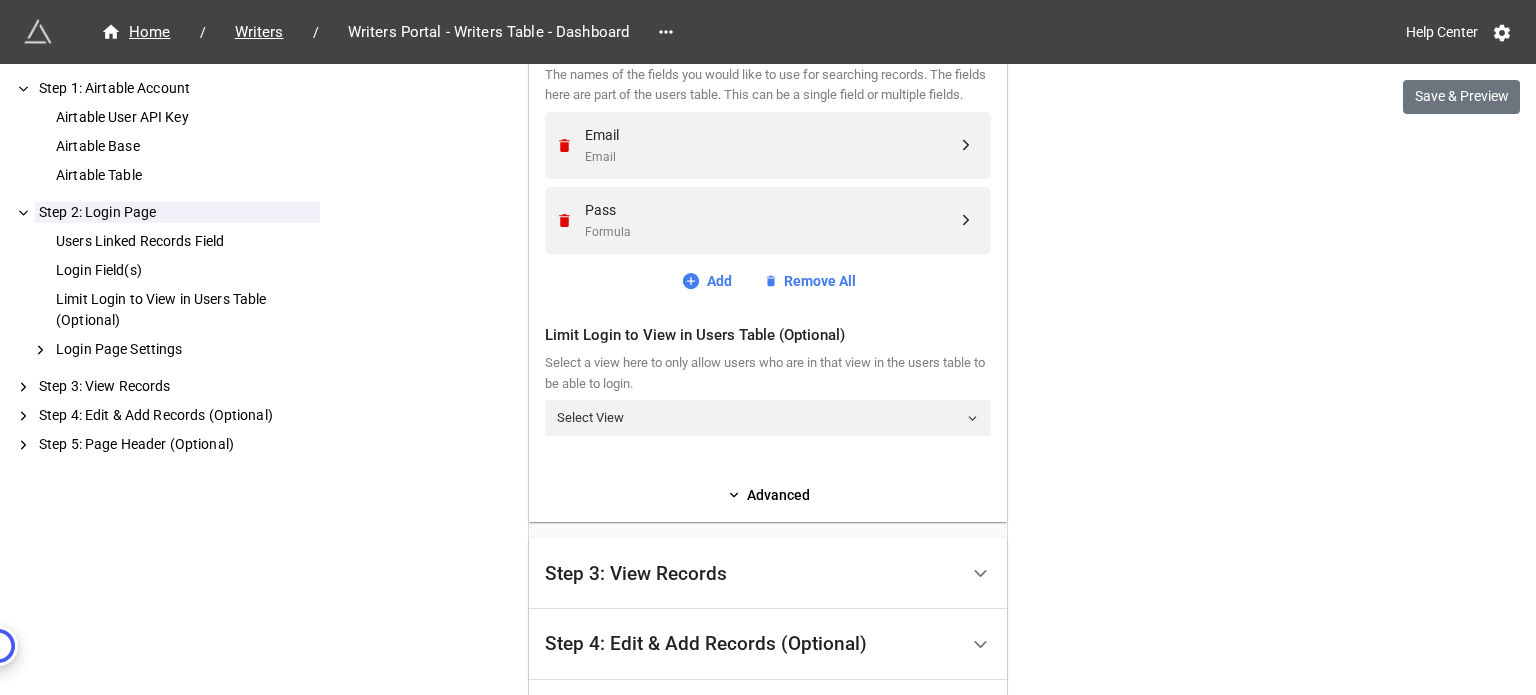 click on "Users Linked Records Field The linked records field that links to the users table. If you do not have a linked records field in your table, you should use the  Search Page Extension  instead. Same Table LR Login Field(s) The names of the fields you would like to use for searching records. The fields here are part of the users table. This can be a single field or multiple fields. Email Email Pass Formula Add Remove All Limit Login to View in Users Table (Optional) Select a view here to only allow users who are in that view in the users table to be able to login. Select View Advanced" at bounding box center (768, 191) 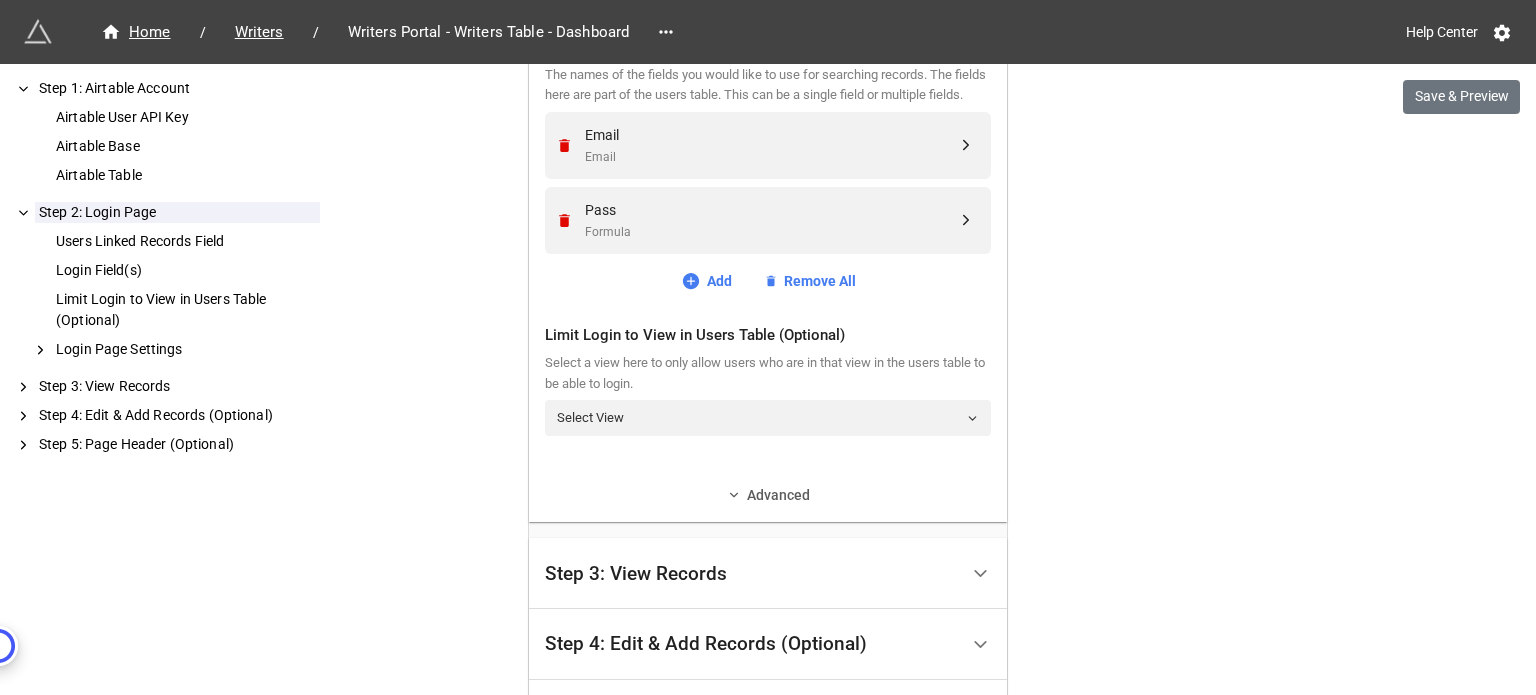 click on "Advanced" at bounding box center [768, 495] 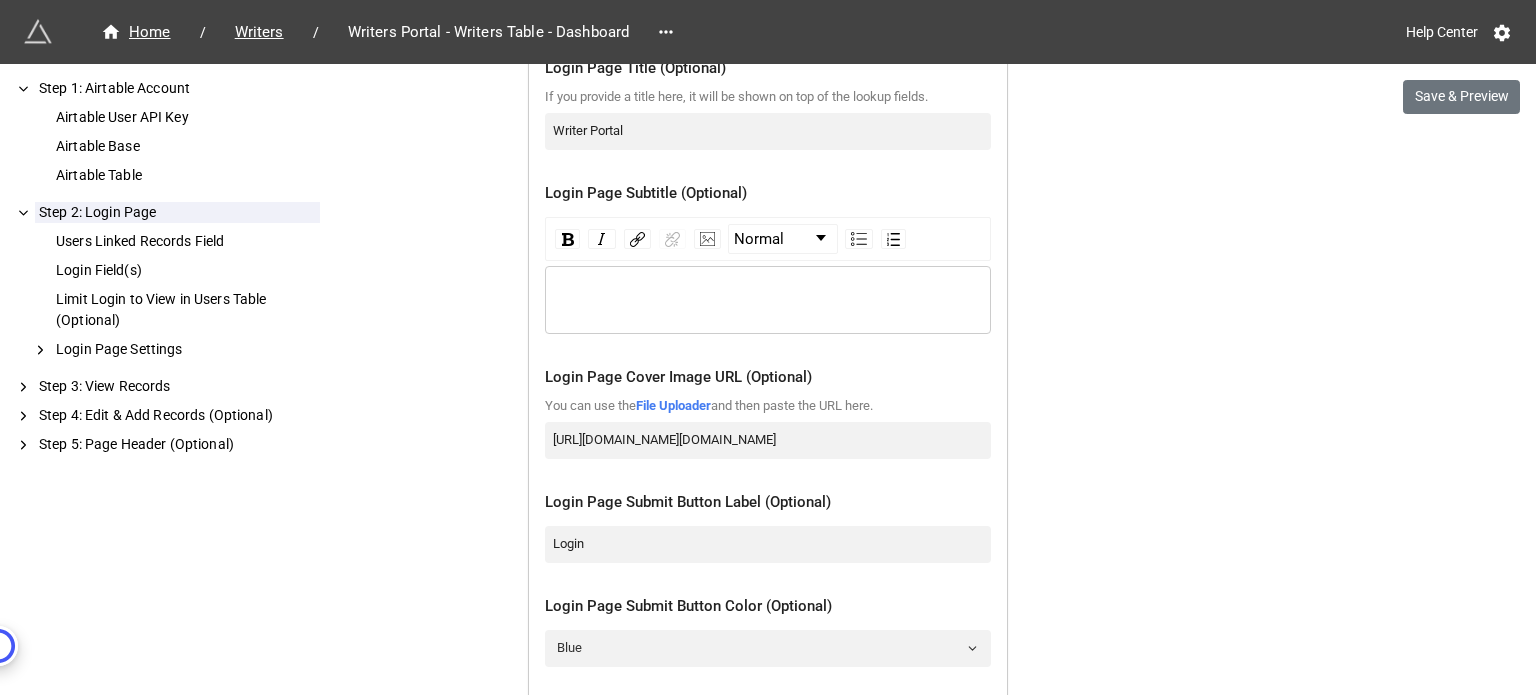 scroll, scrollTop: 1469, scrollLeft: 0, axis: vertical 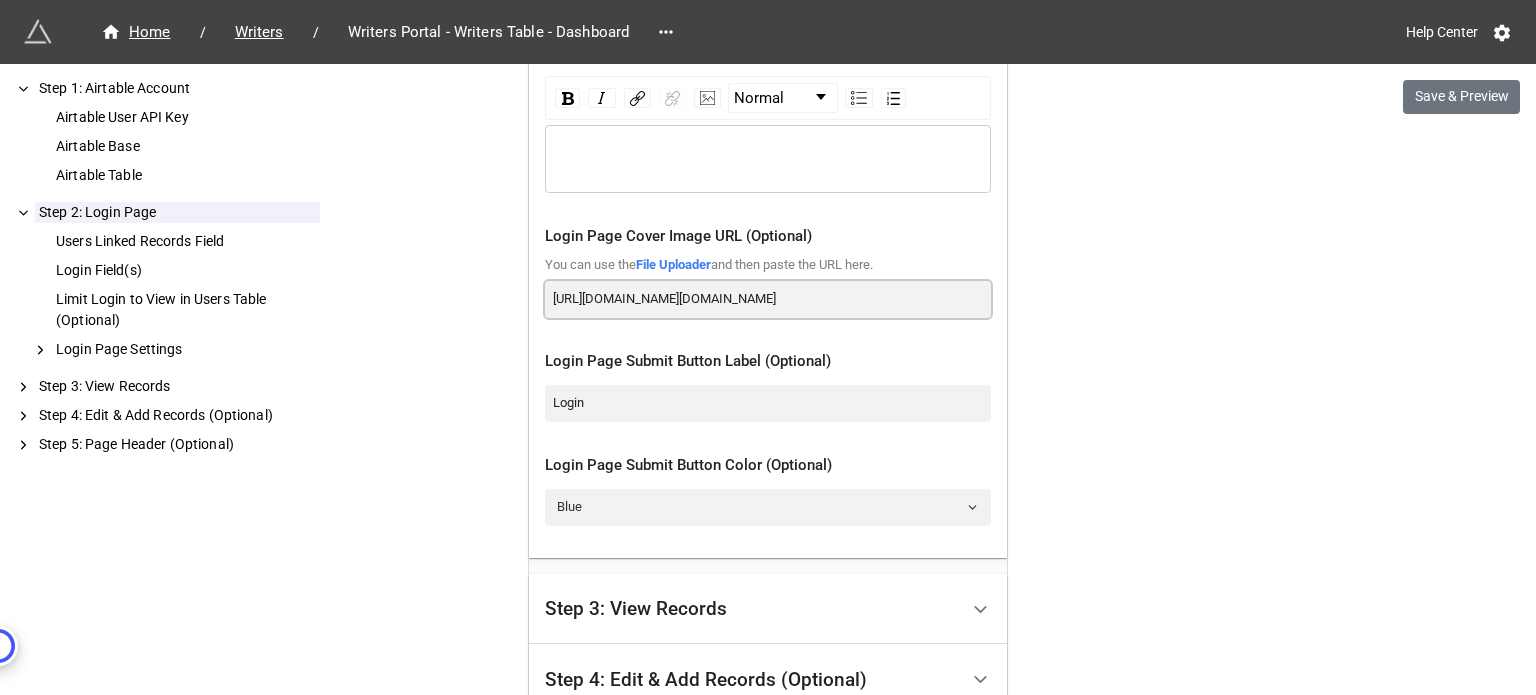 click on "[URL][DOMAIN_NAME][DOMAIN_NAME]" at bounding box center (768, 299) 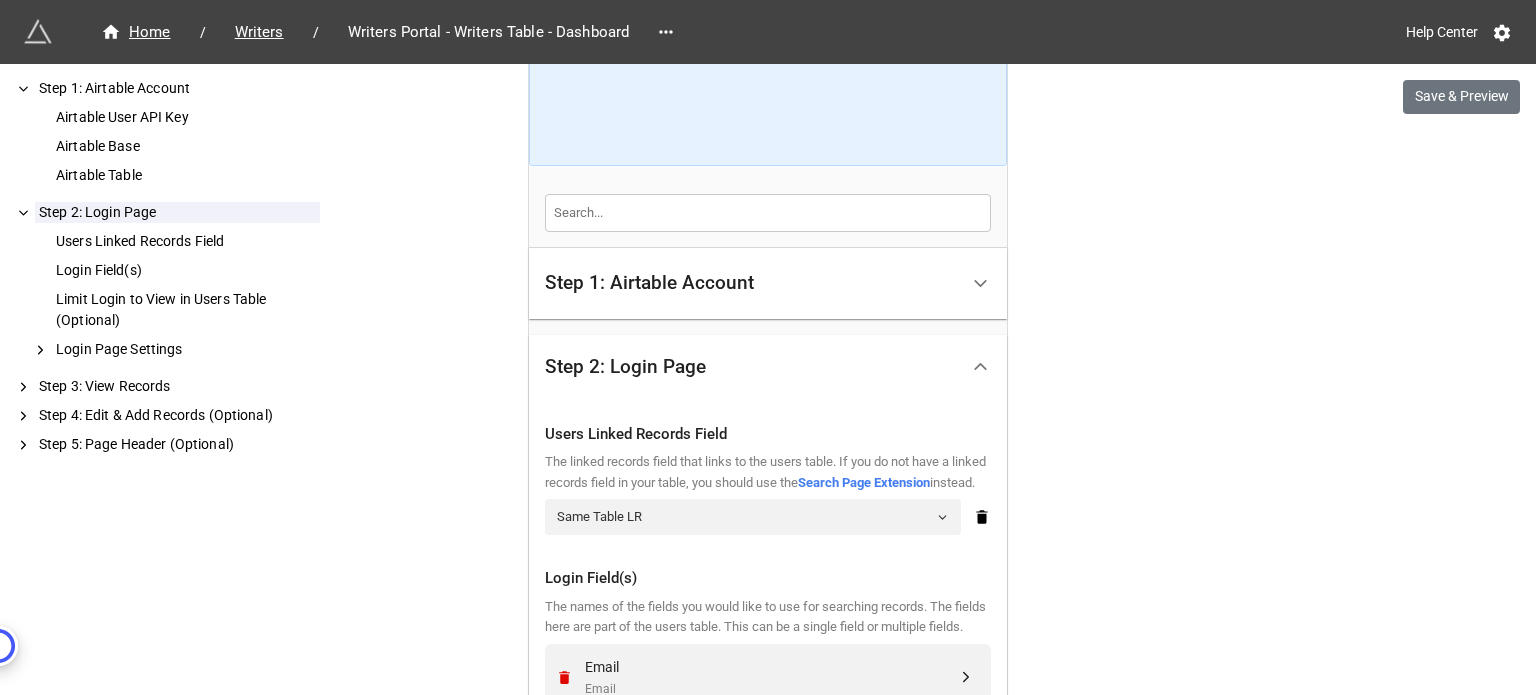 scroll, scrollTop: 169, scrollLeft: 0, axis: vertical 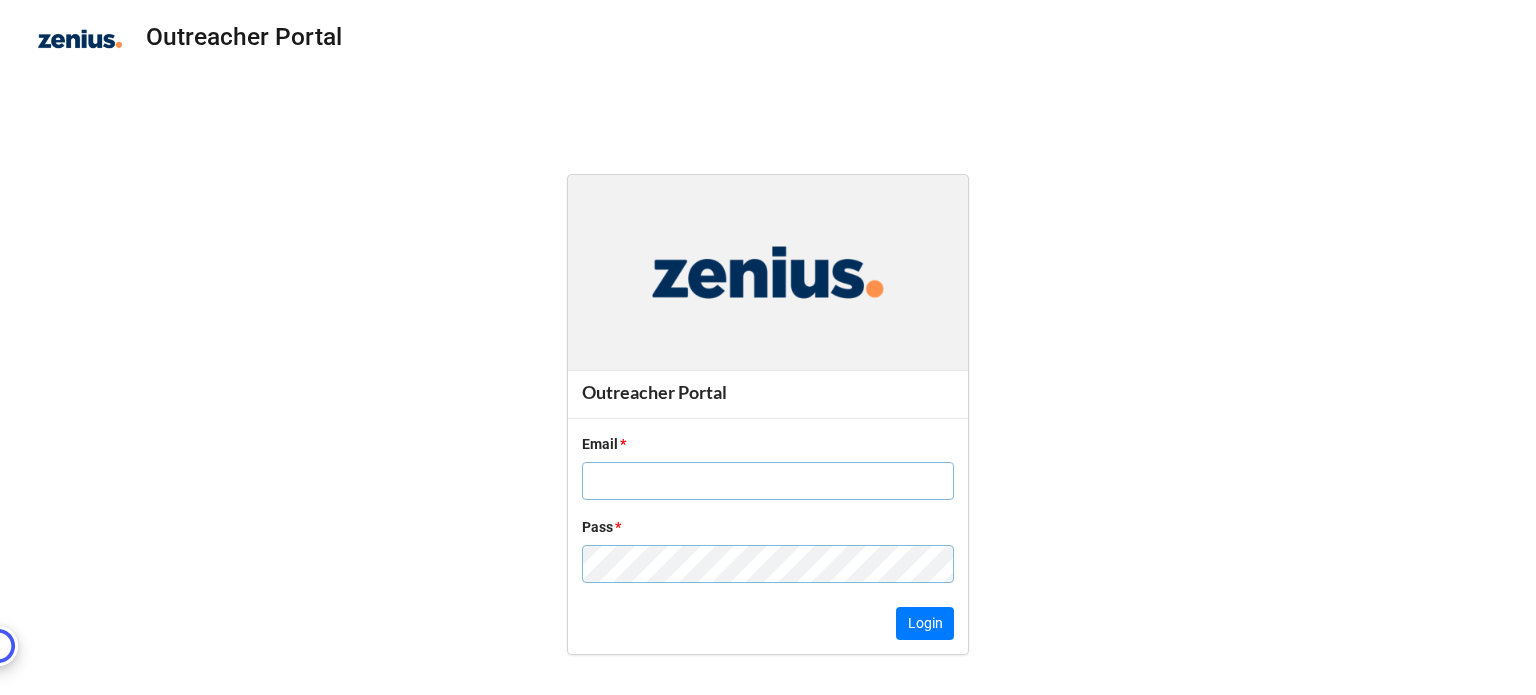 click at bounding box center (768, 481) 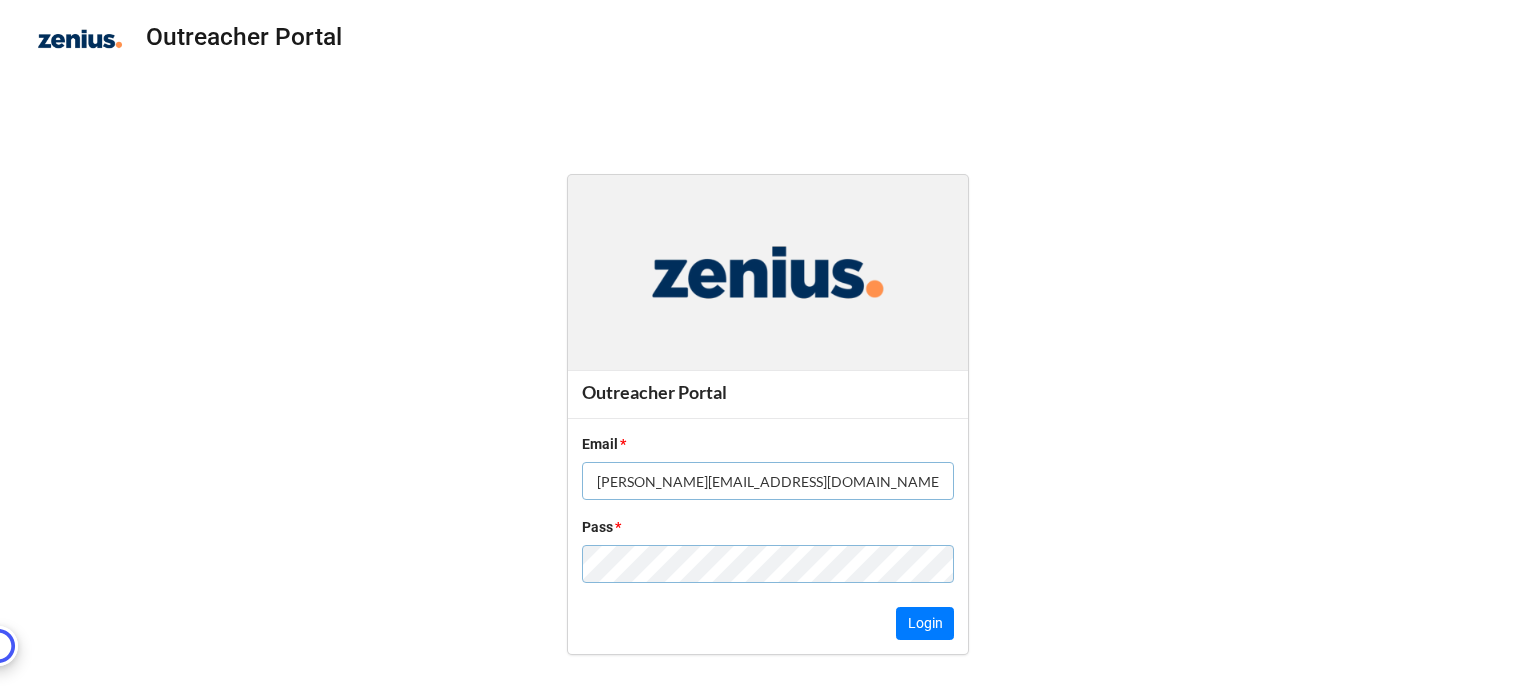 type on "[PERSON_NAME][EMAIL_ADDRESS][DOMAIN_NAME]" 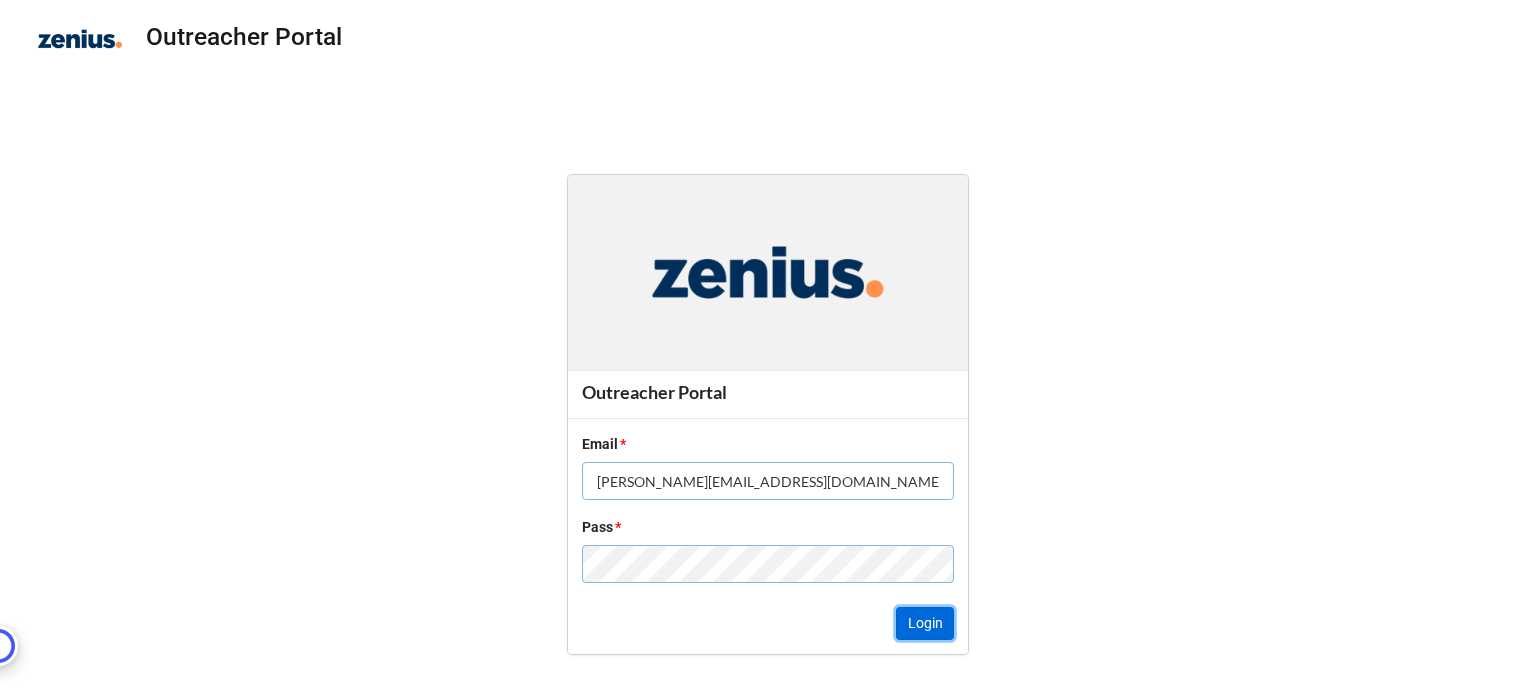 click on "Login" at bounding box center (925, 624) 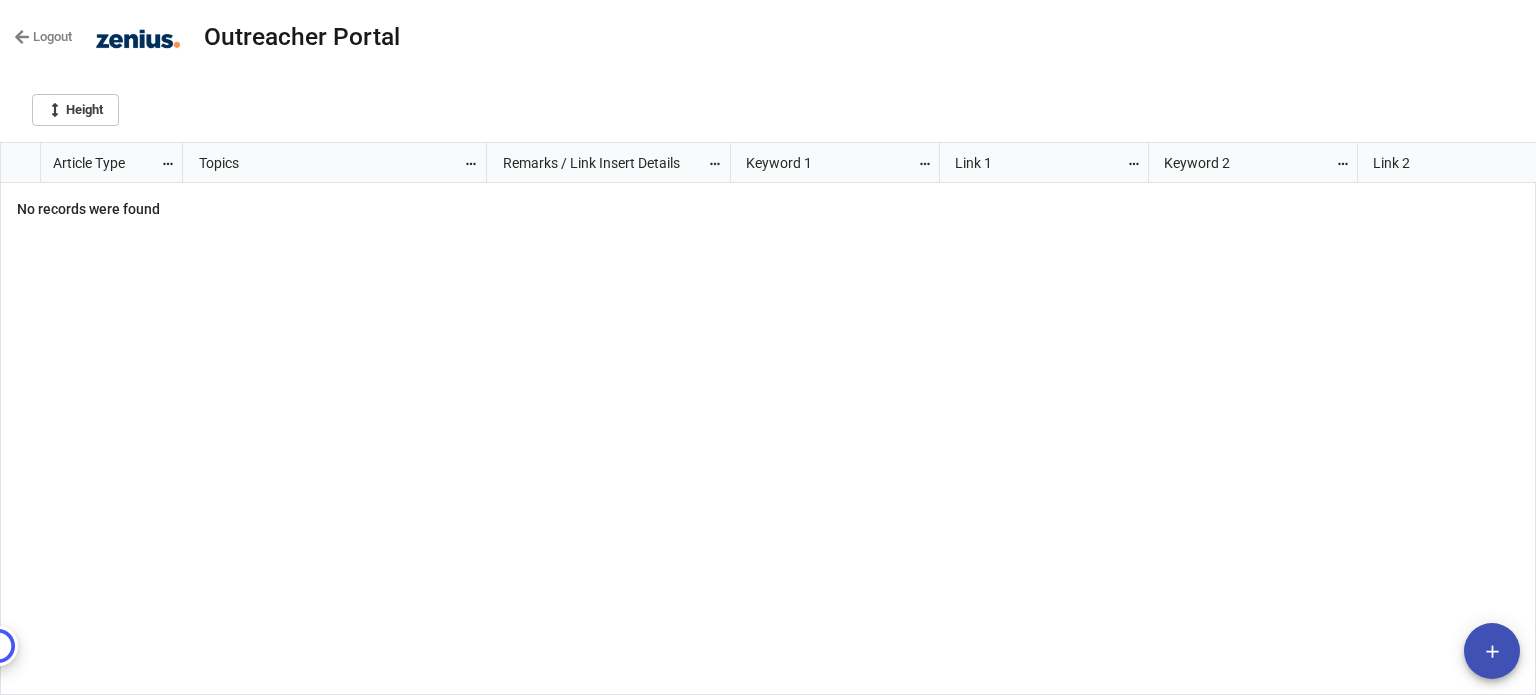 scroll, scrollTop: 10, scrollLeft: 10, axis: both 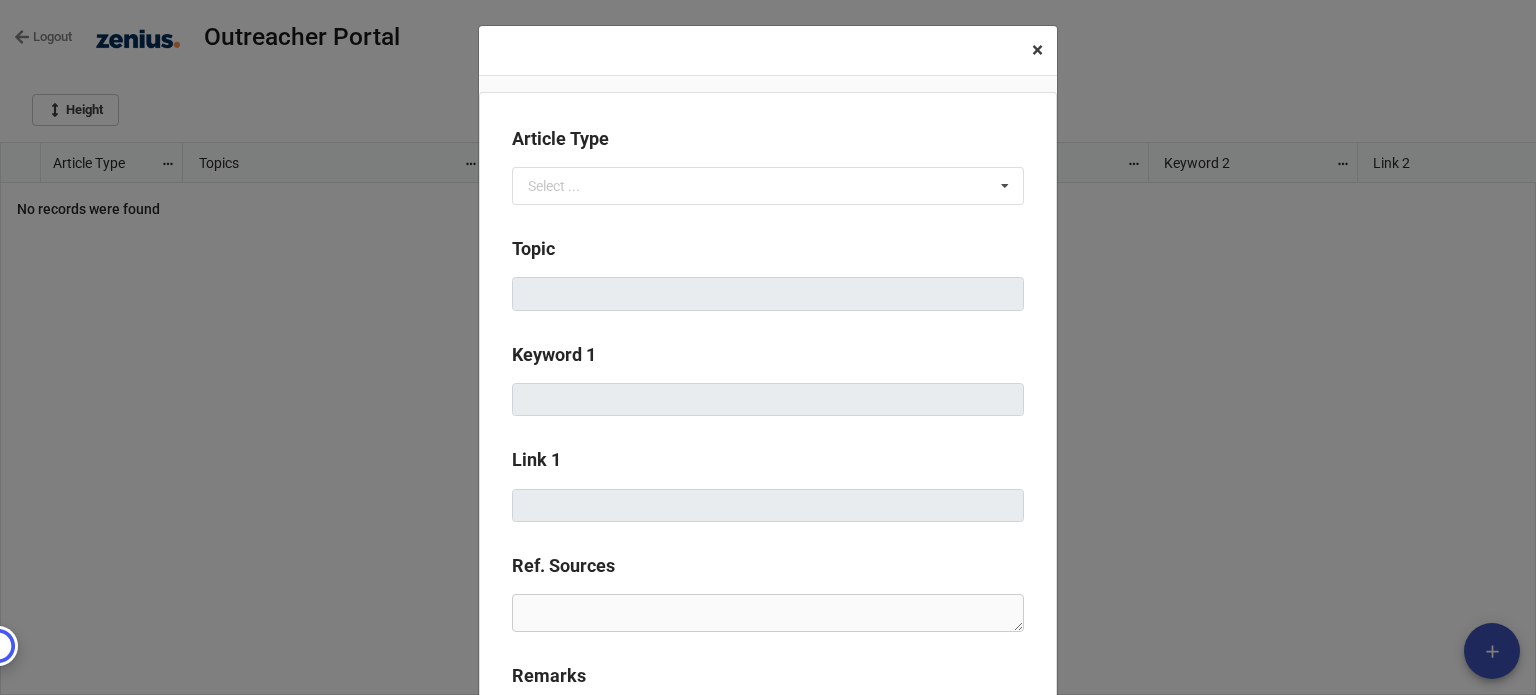click on "×" at bounding box center (1037, 50) 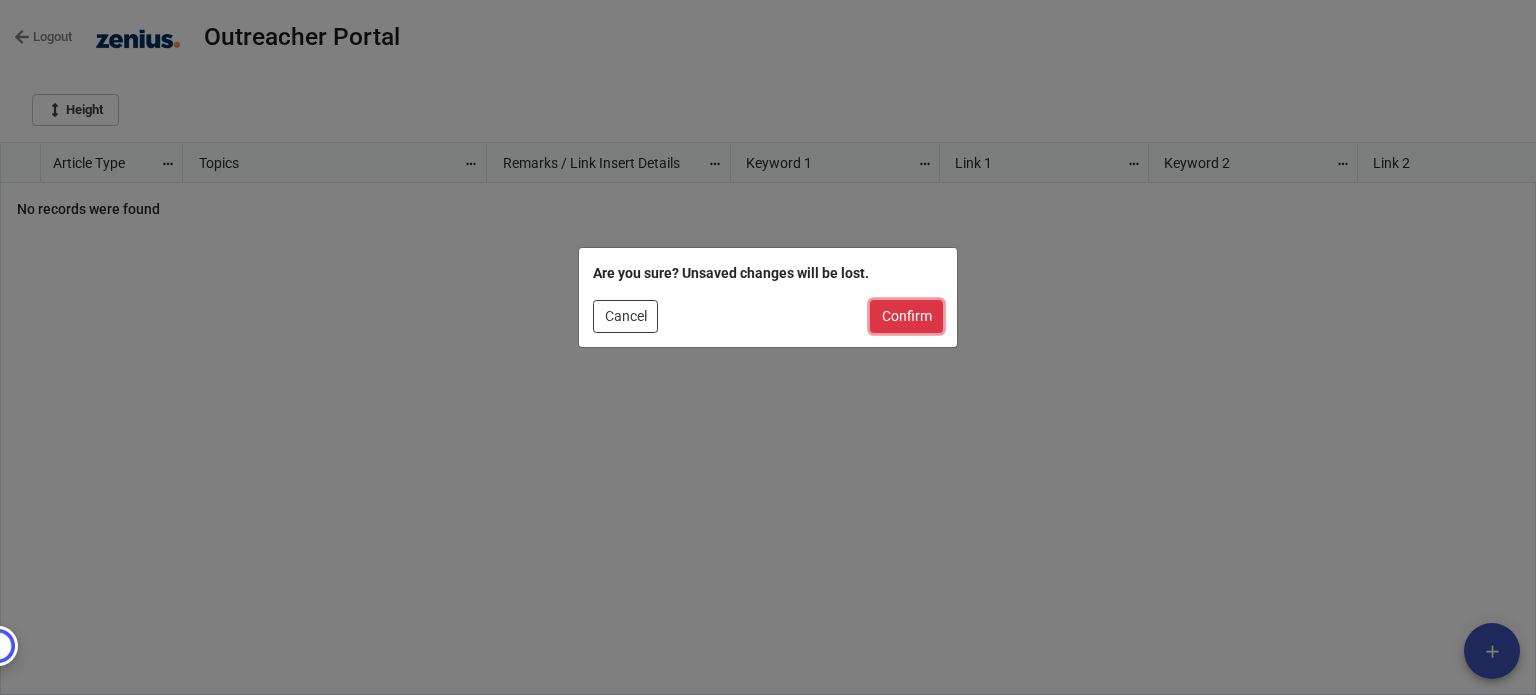 click on "Confirm" at bounding box center [906, 317] 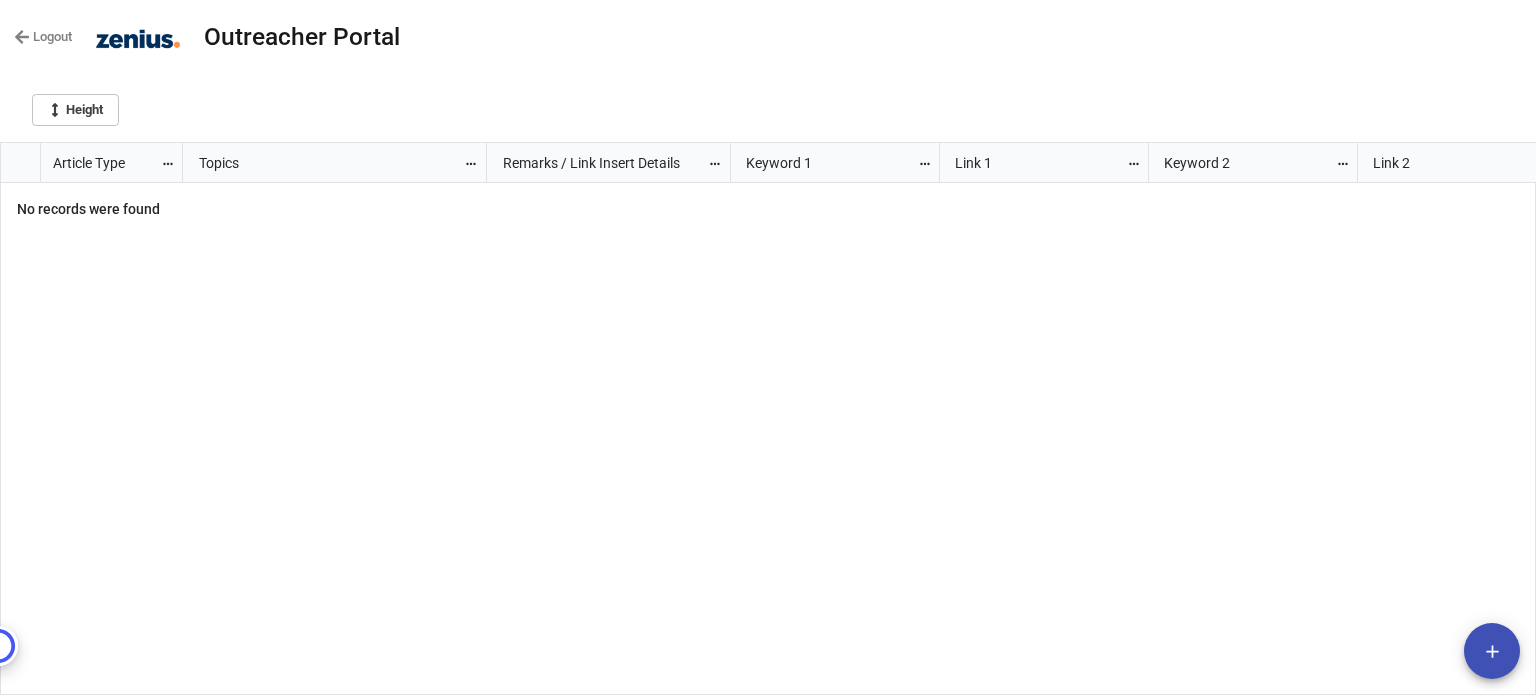 type 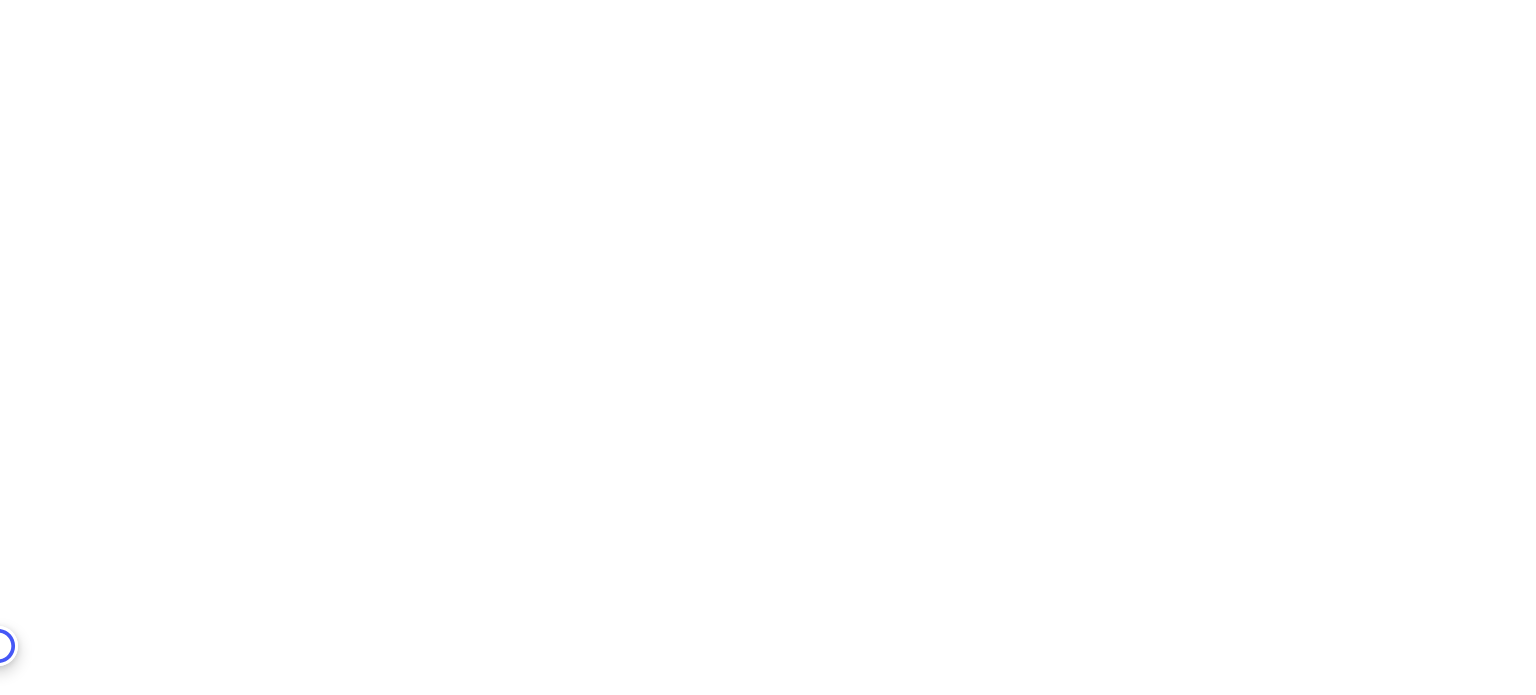 scroll, scrollTop: 0, scrollLeft: 0, axis: both 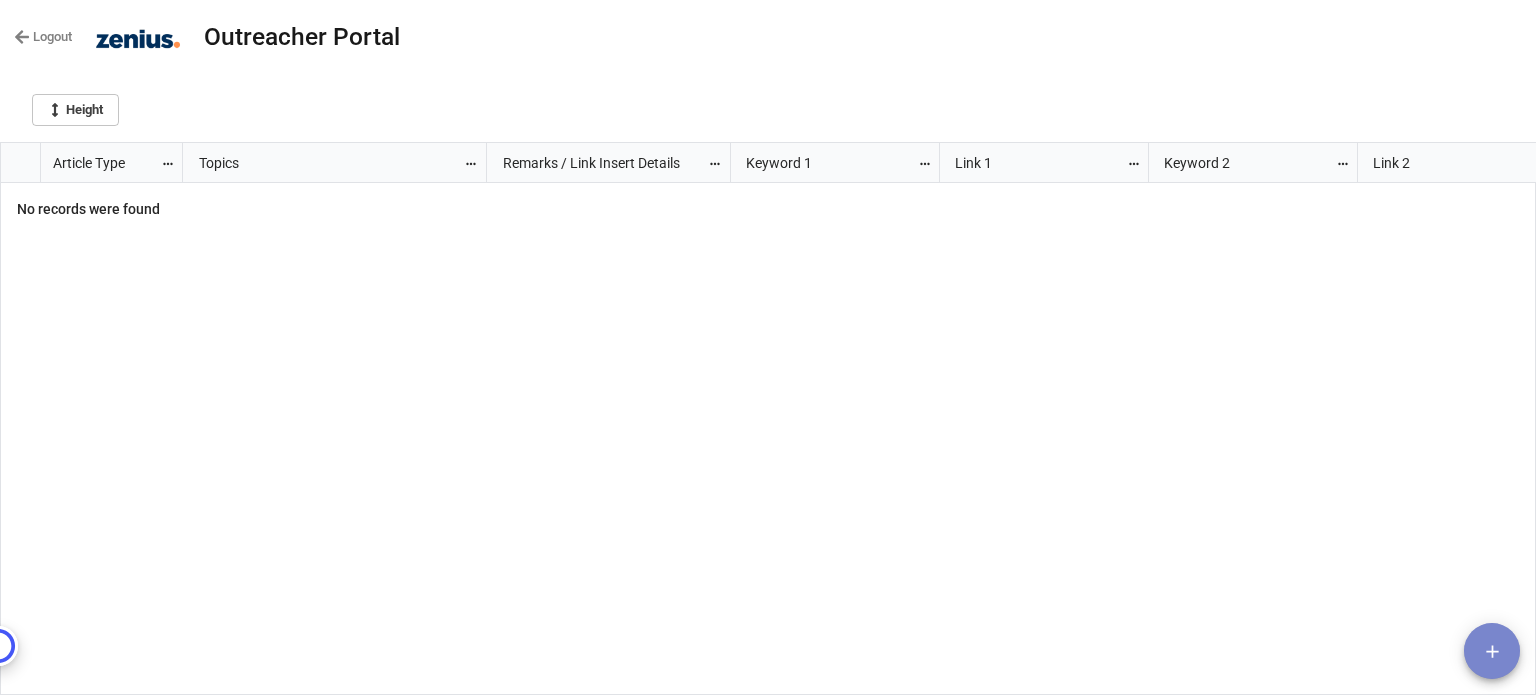 click at bounding box center (1492, 651) 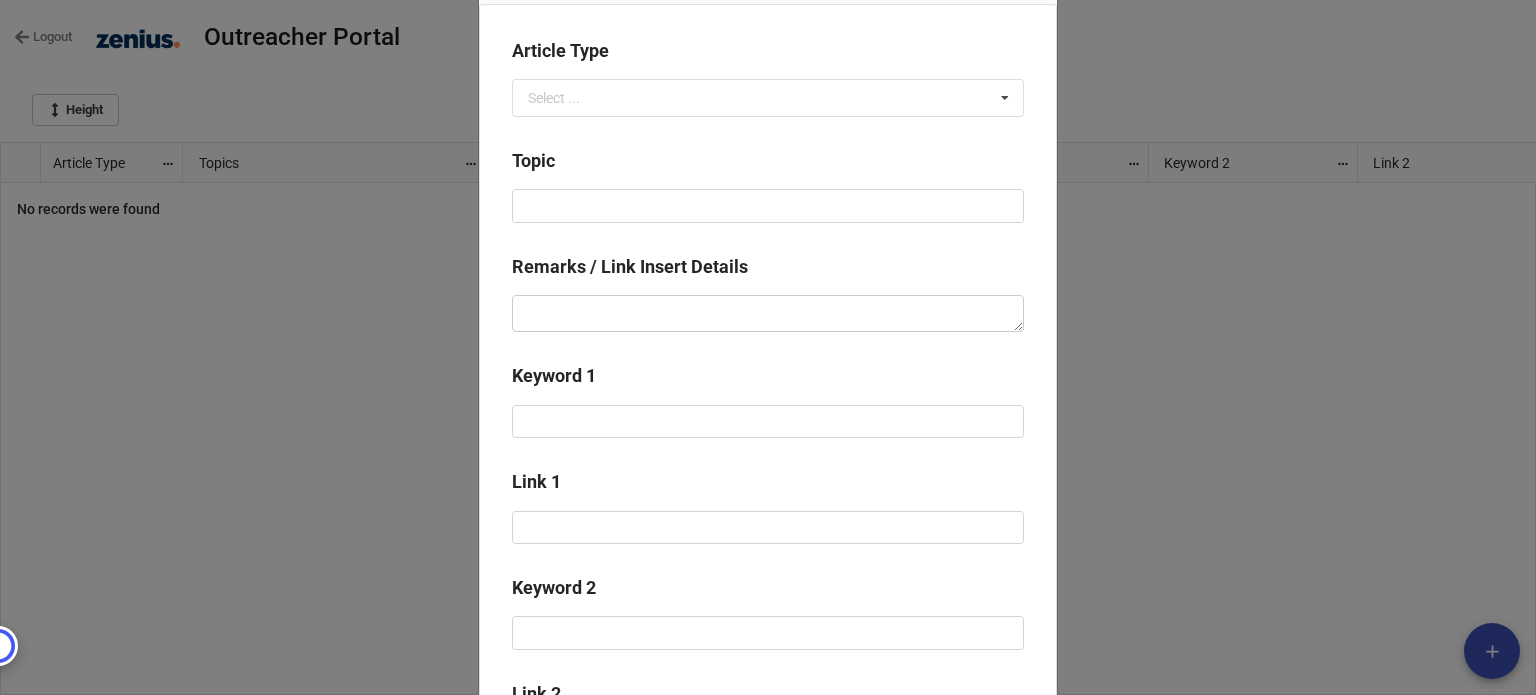 scroll, scrollTop: 200, scrollLeft: 0, axis: vertical 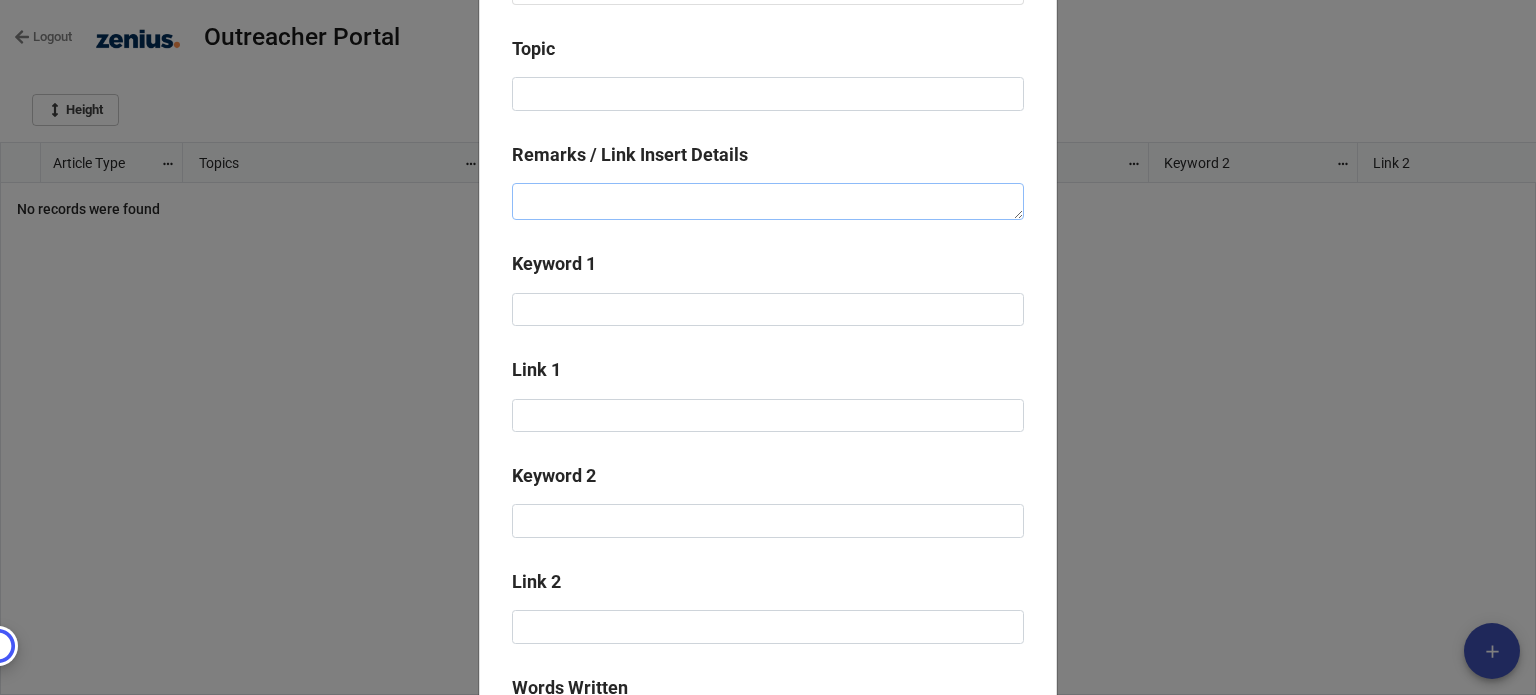 click at bounding box center [768, 202] 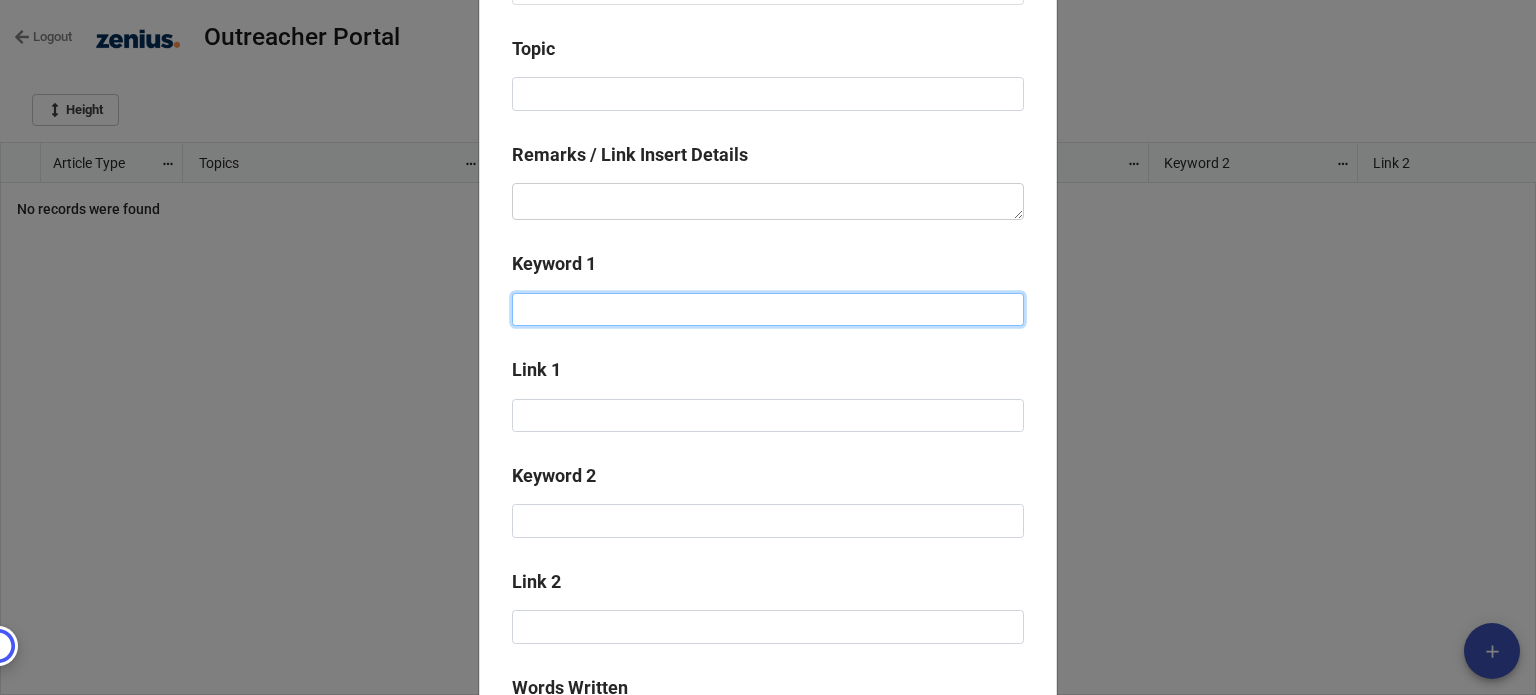 click at bounding box center (768, 310) 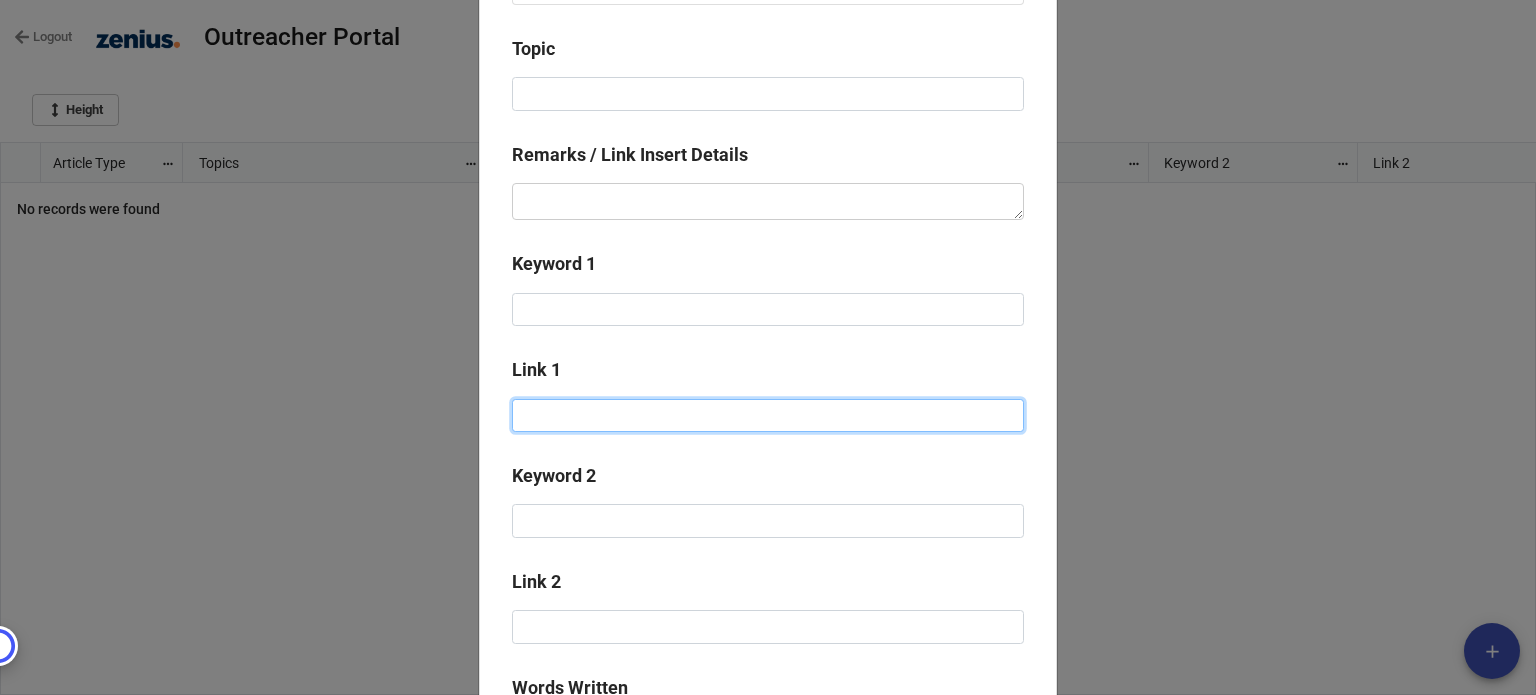 click at bounding box center (768, 416) 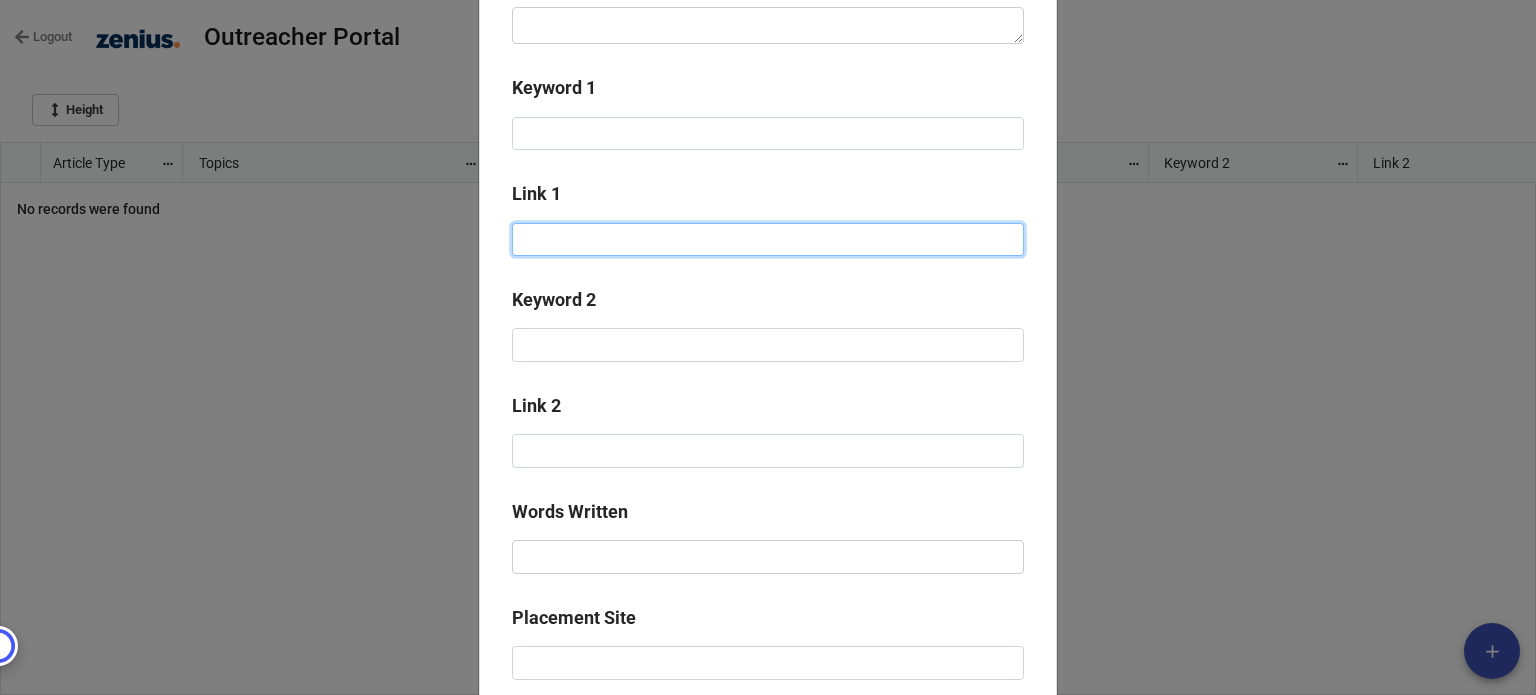 scroll, scrollTop: 500, scrollLeft: 0, axis: vertical 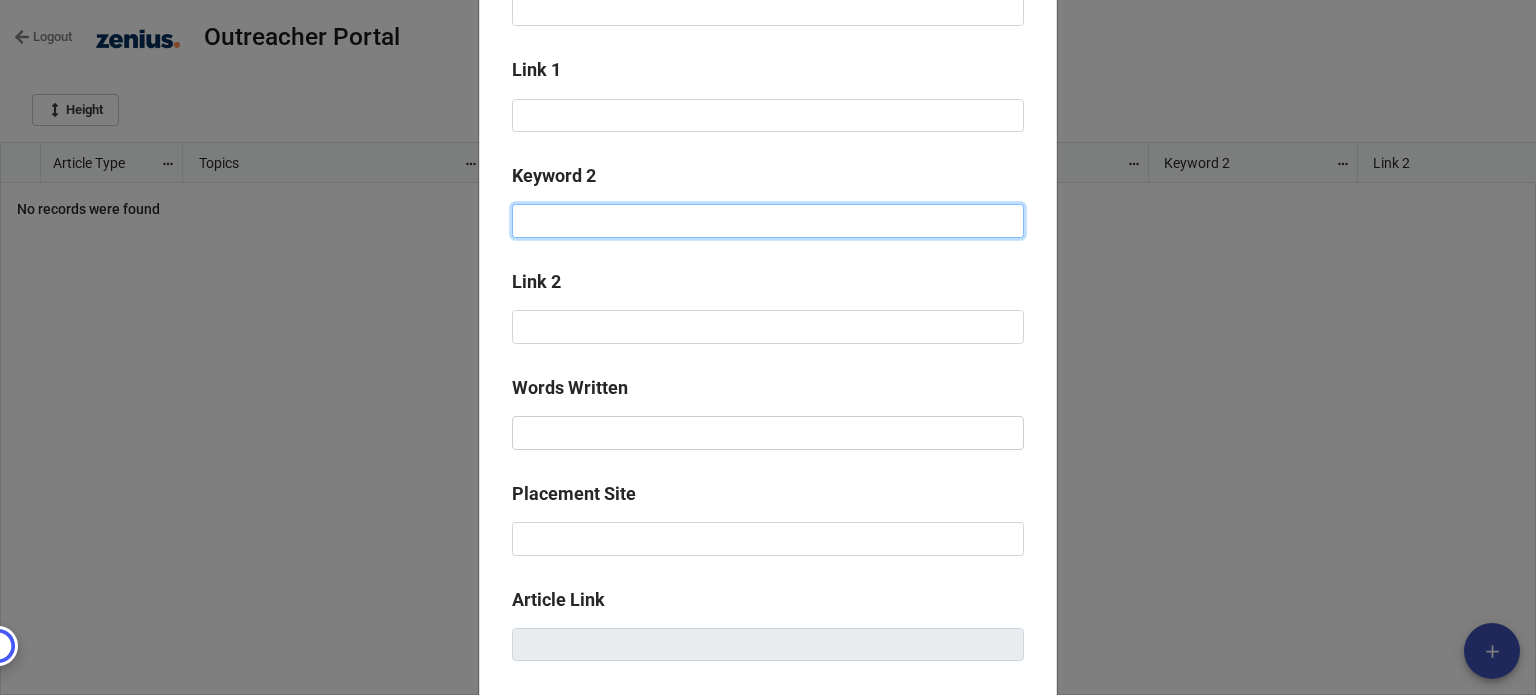 click at bounding box center [768, 221] 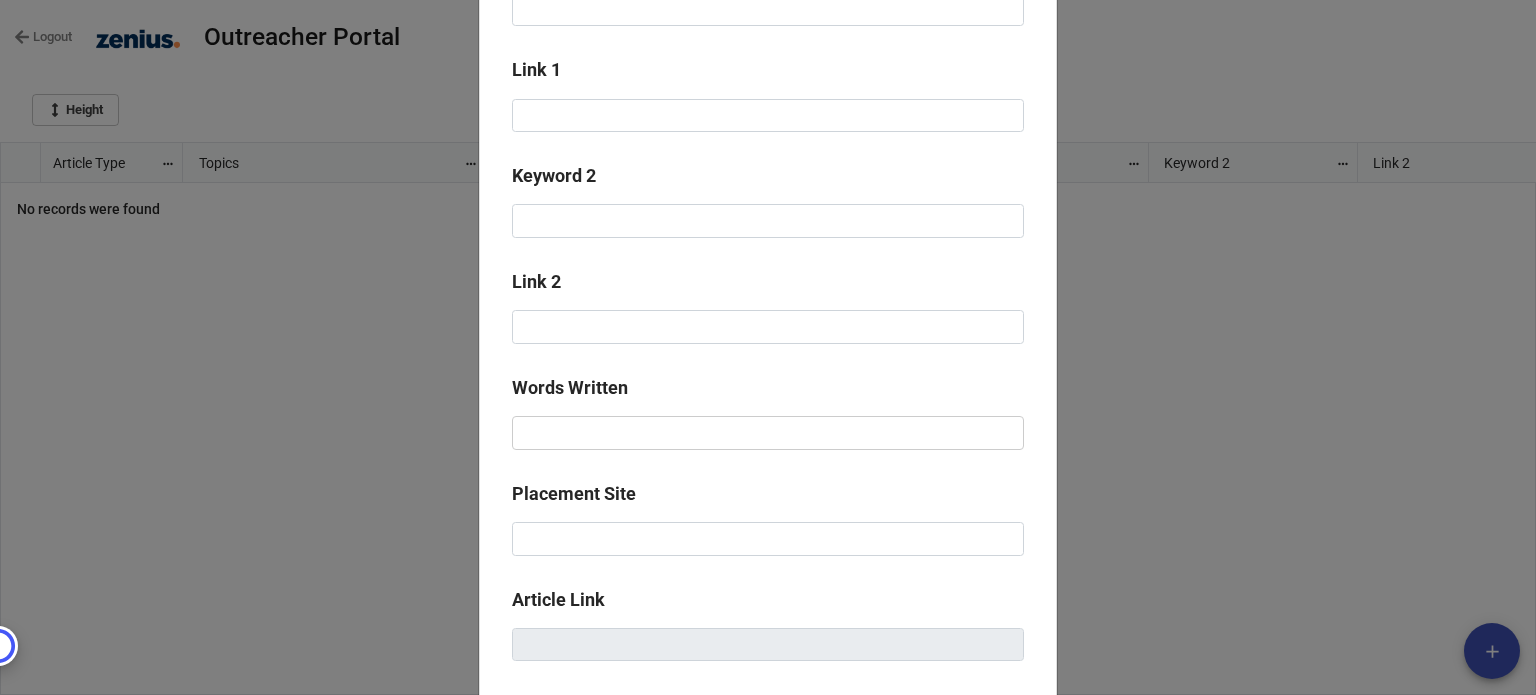 click on "Article Type Select ... Guest Post Website Article Link Insert Topic Remarks / Link Insert Details Keyword 1 Link 1 Keyword 2 Link 2 Words Written Placement Site Article Link Assign Editor Select ... No results found. Editor Status Select ... Approved Approved with Edits Revision Required Rejected Completed Revision Resubmitted Outreacher Status Select ... Completed Published Save" at bounding box center (768, 353) 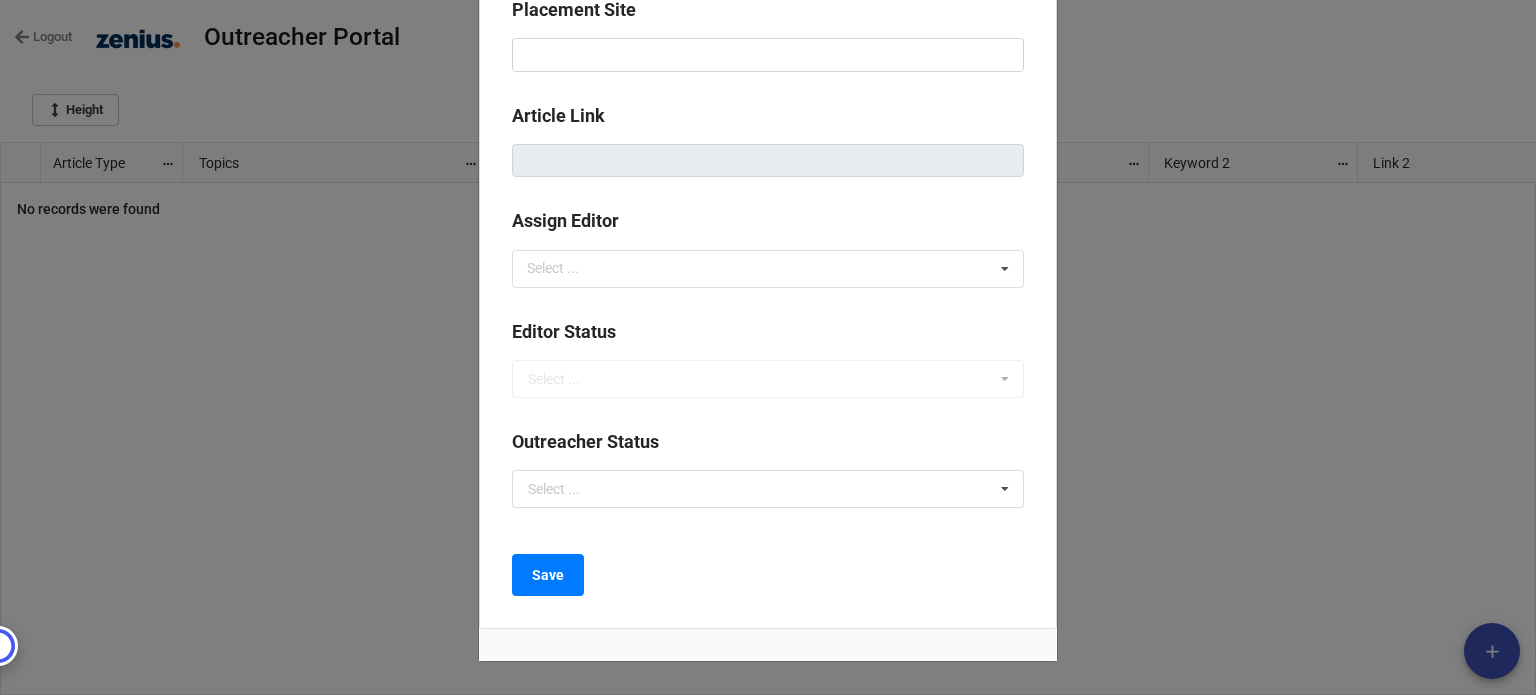 scroll, scrollTop: 1074, scrollLeft: 0, axis: vertical 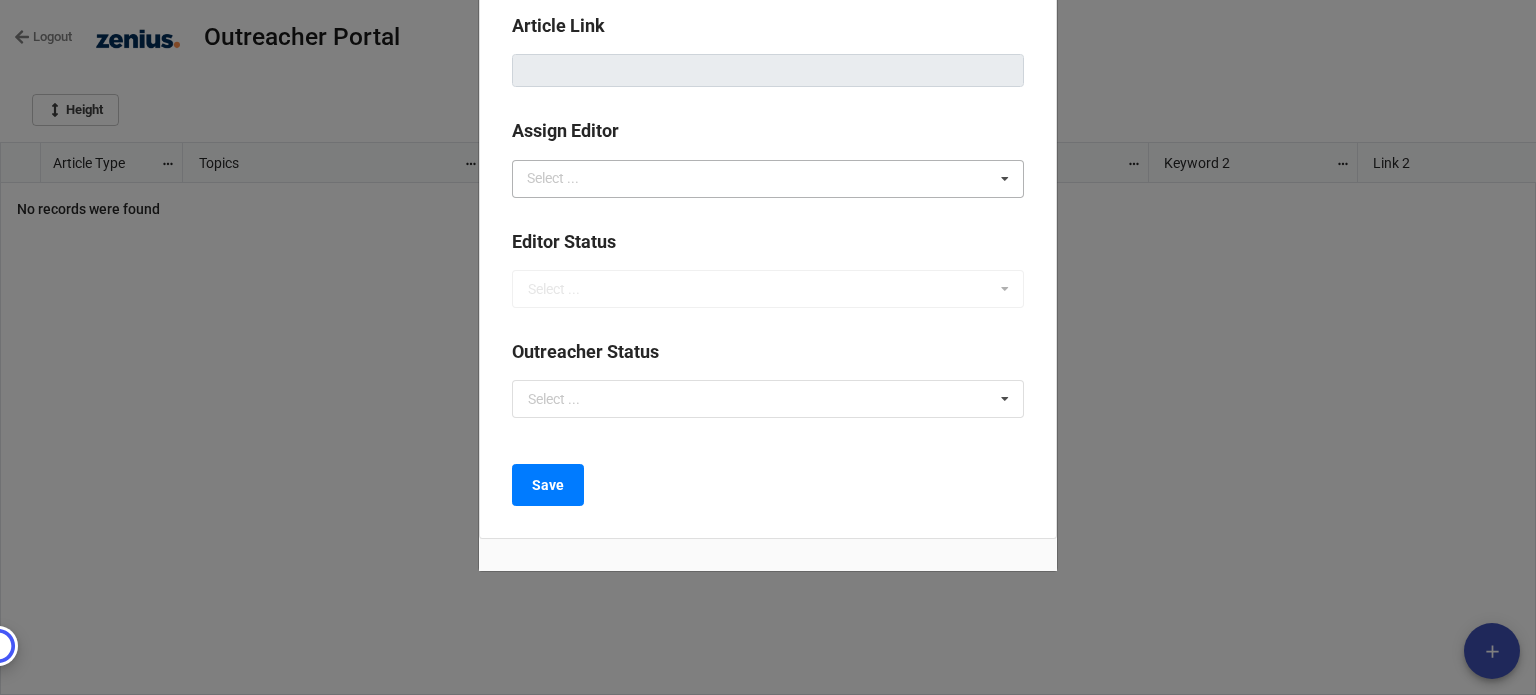 click on "Select ... No results found." at bounding box center [768, 179] 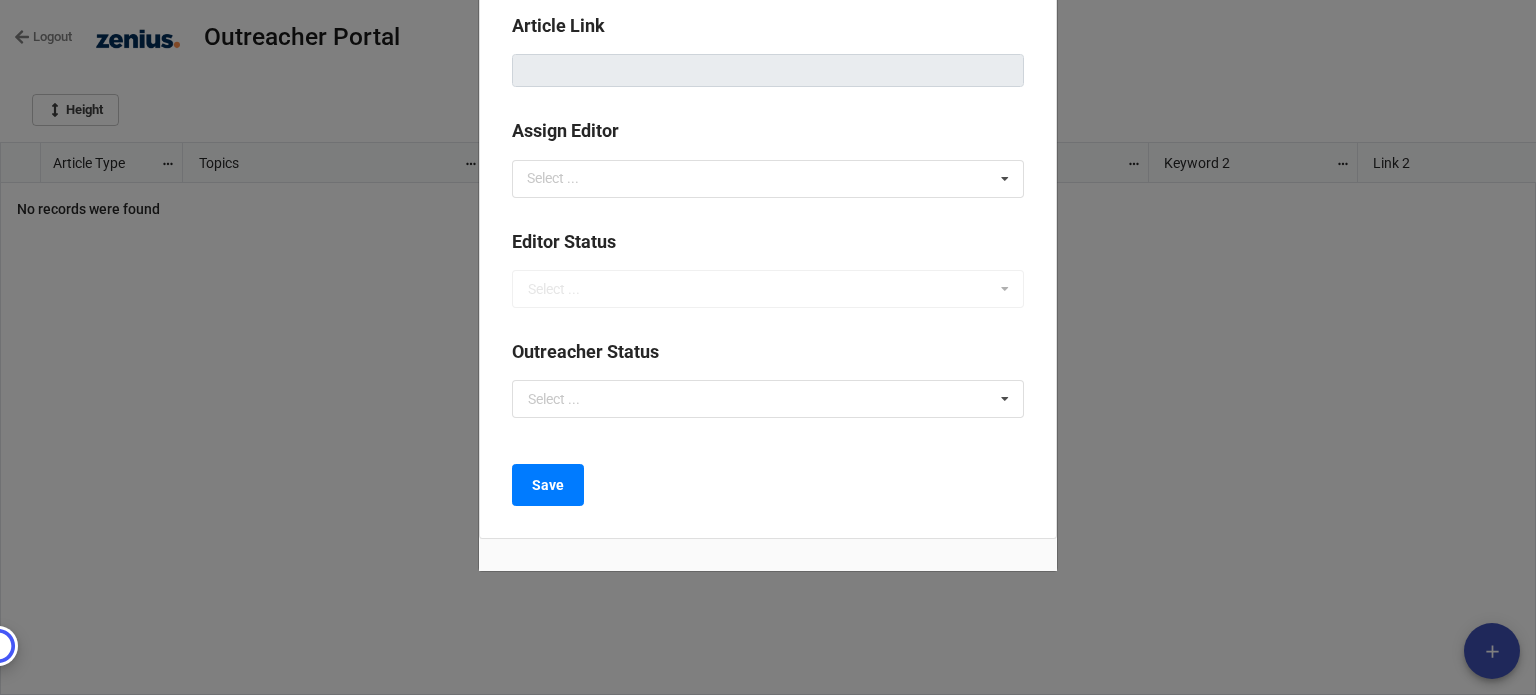 click on "Assign Editor" at bounding box center [768, 134] 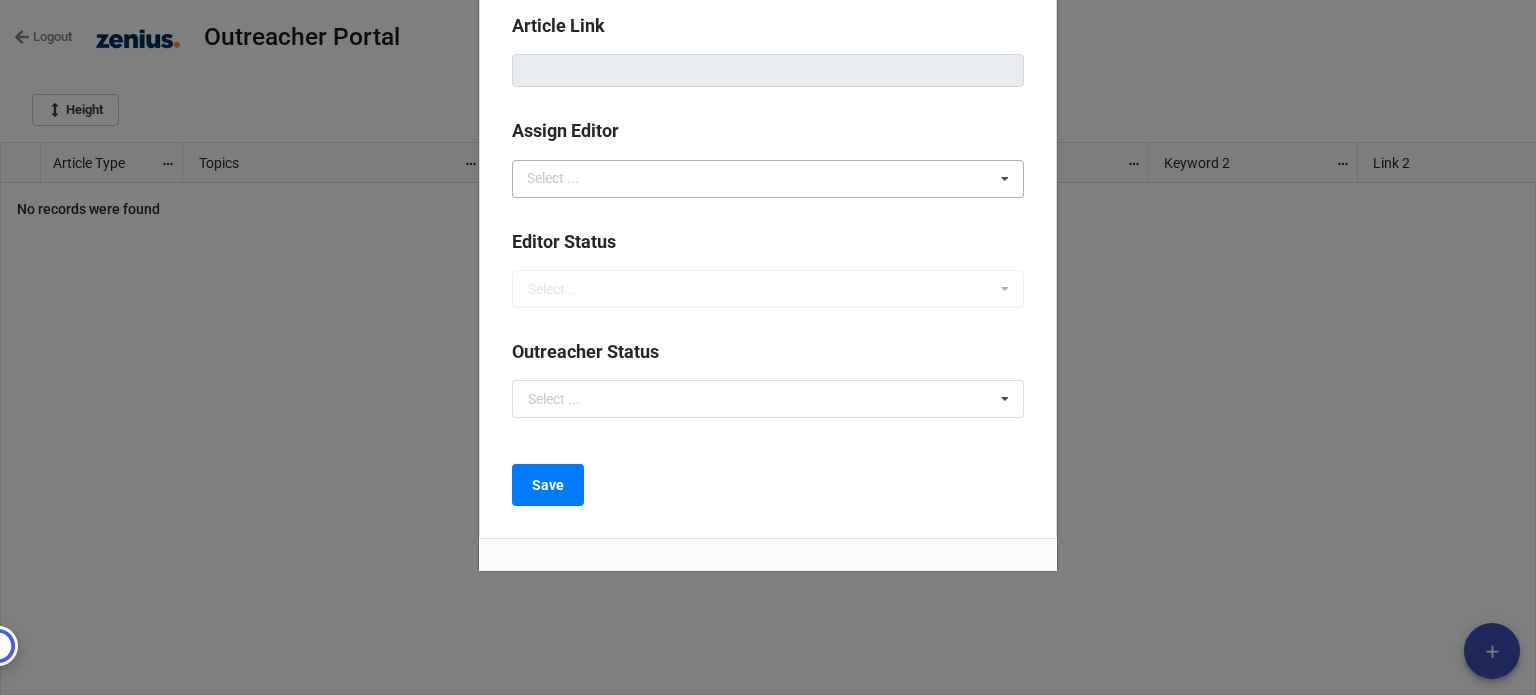 click on "Select ... Milky Sowja" at bounding box center [768, 179] 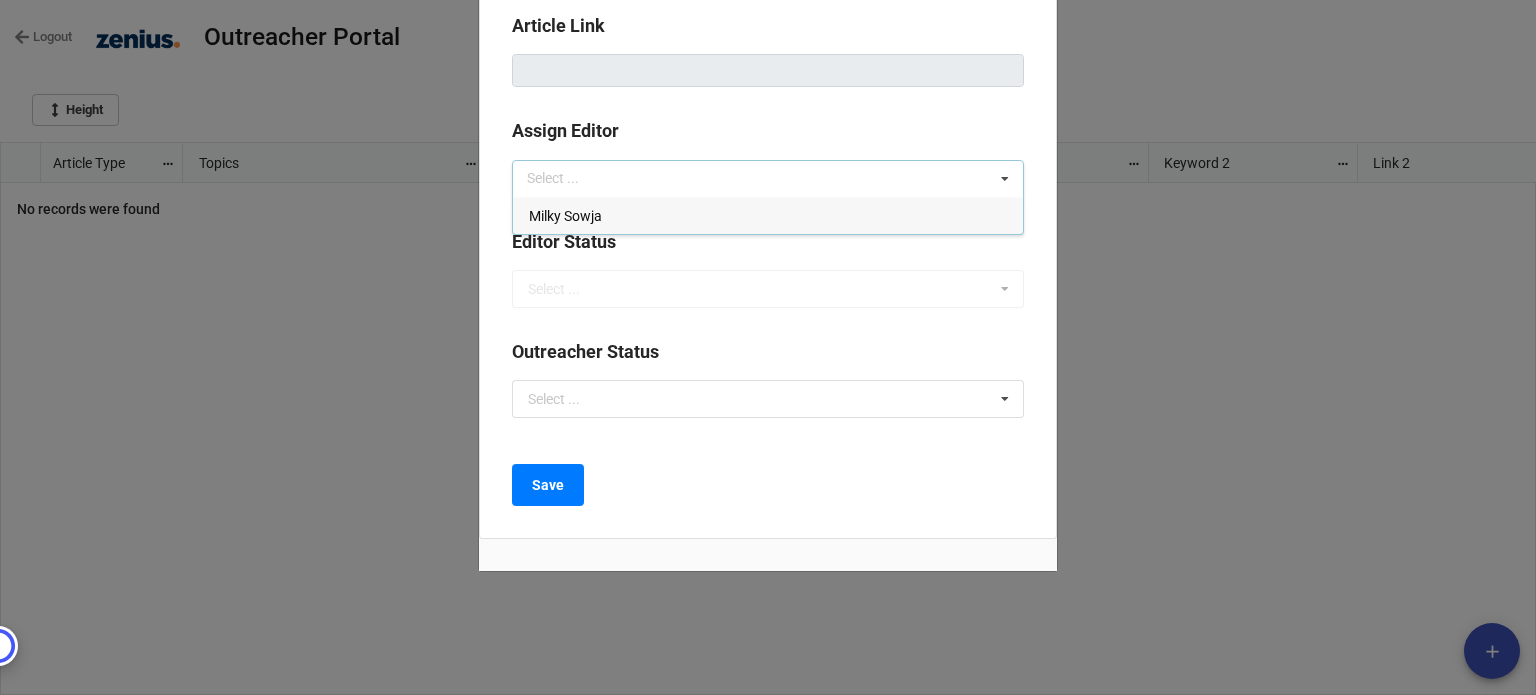 click on "Assign Editor" at bounding box center [768, 134] 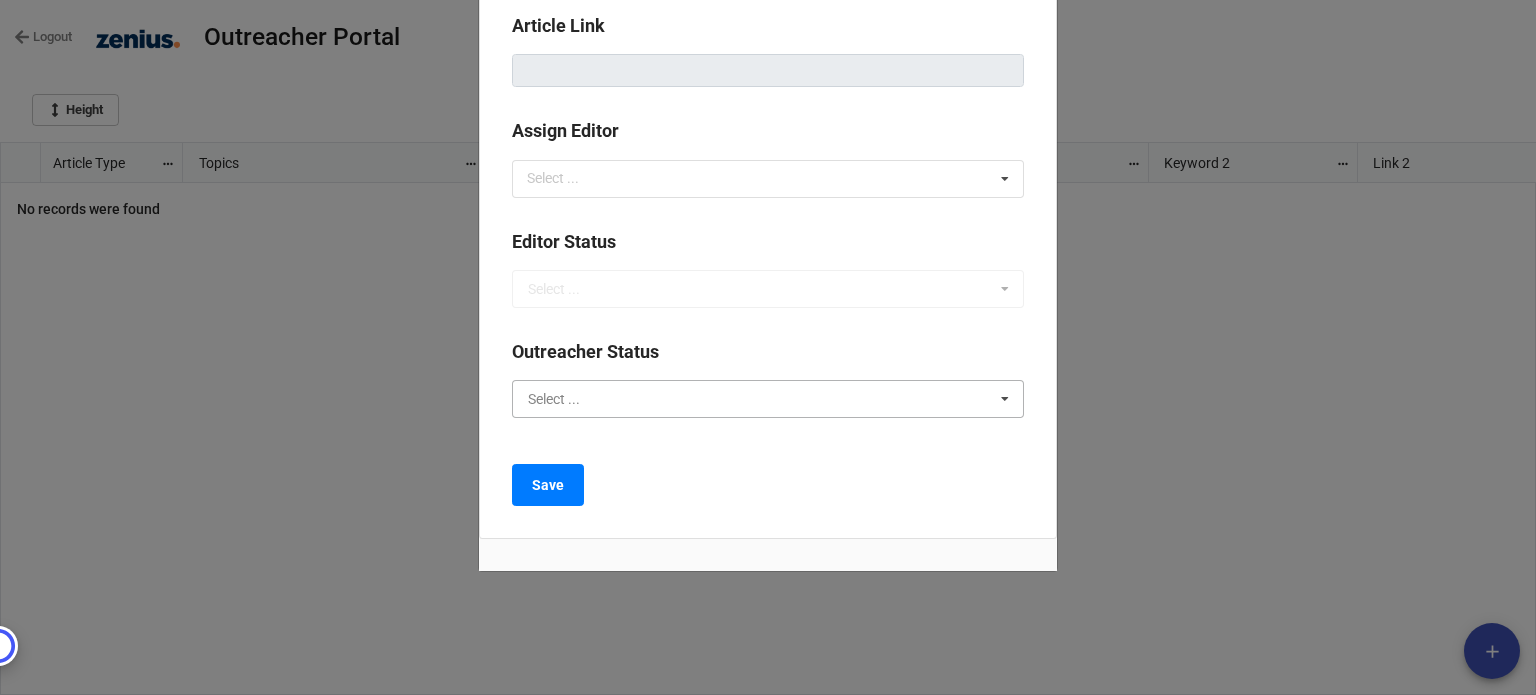 click at bounding box center [769, 399] 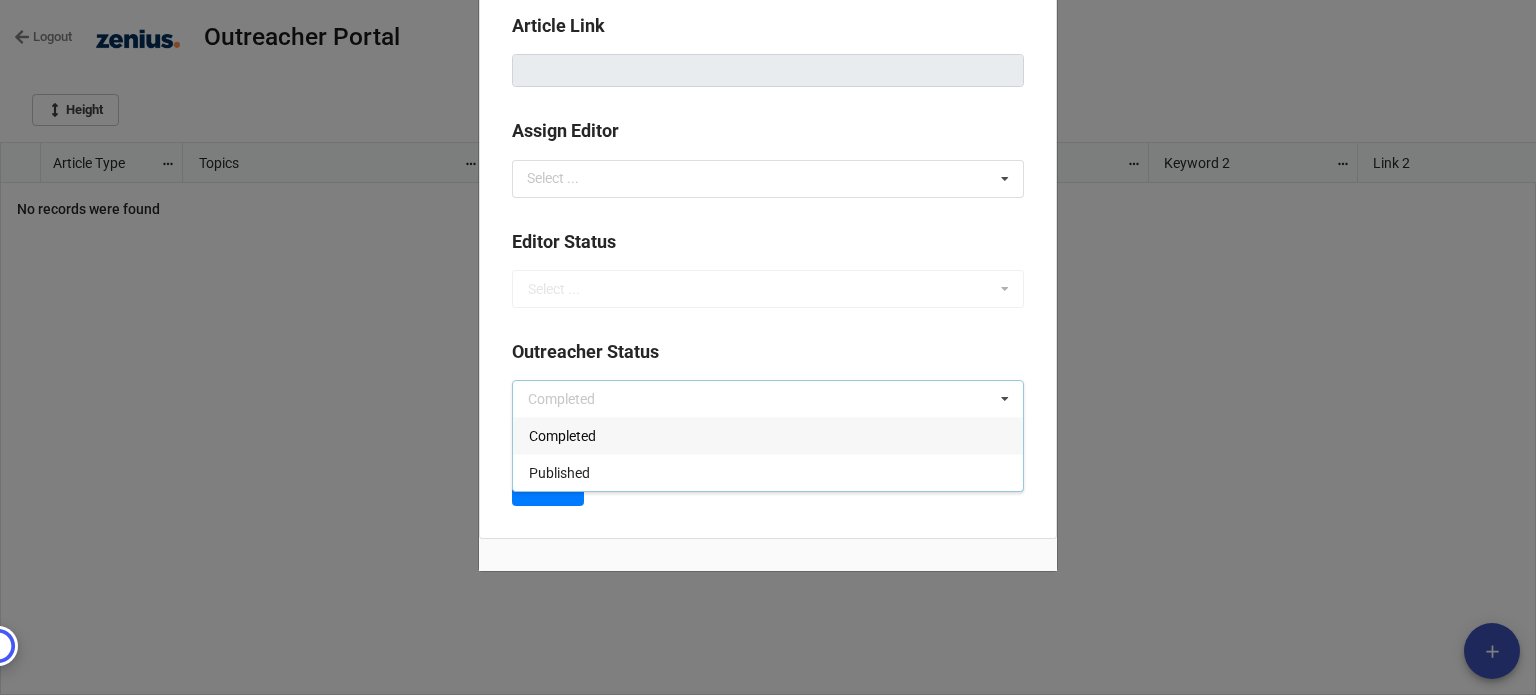 click on "Outreacher Status" at bounding box center [768, 355] 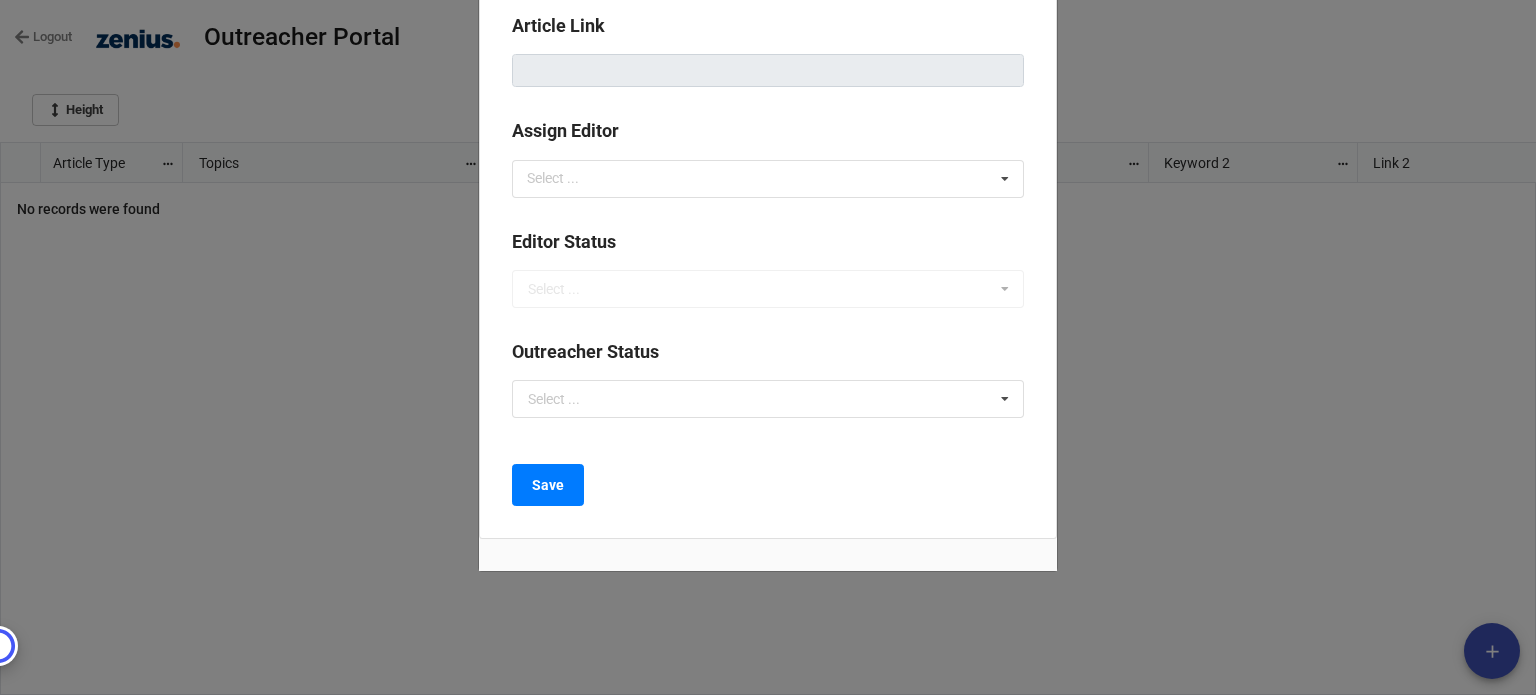 click on "Editor Status Select ... Approved Approved with Edits Revision Required Rejected Completed Revision Resubmitted" at bounding box center (768, 268) 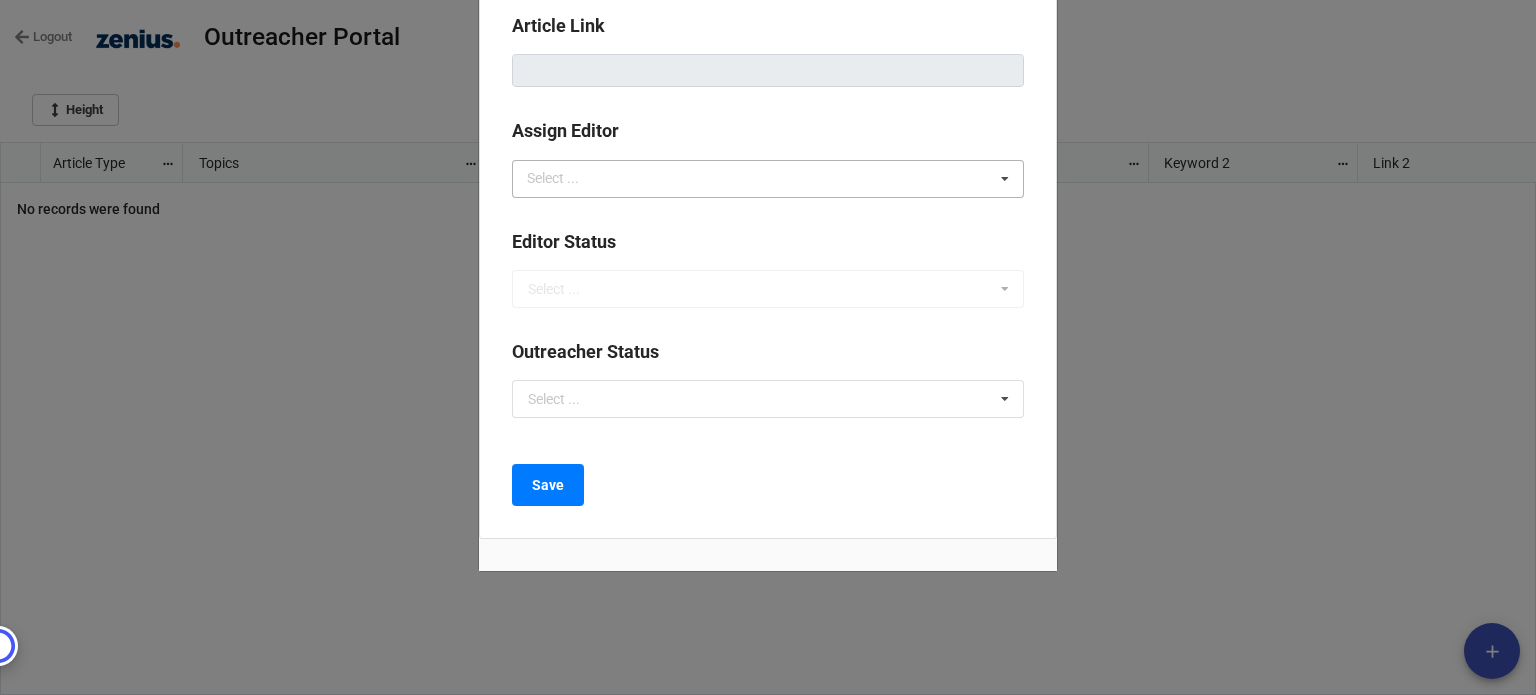 click on "Select ... Milky Sowja" at bounding box center [768, 179] 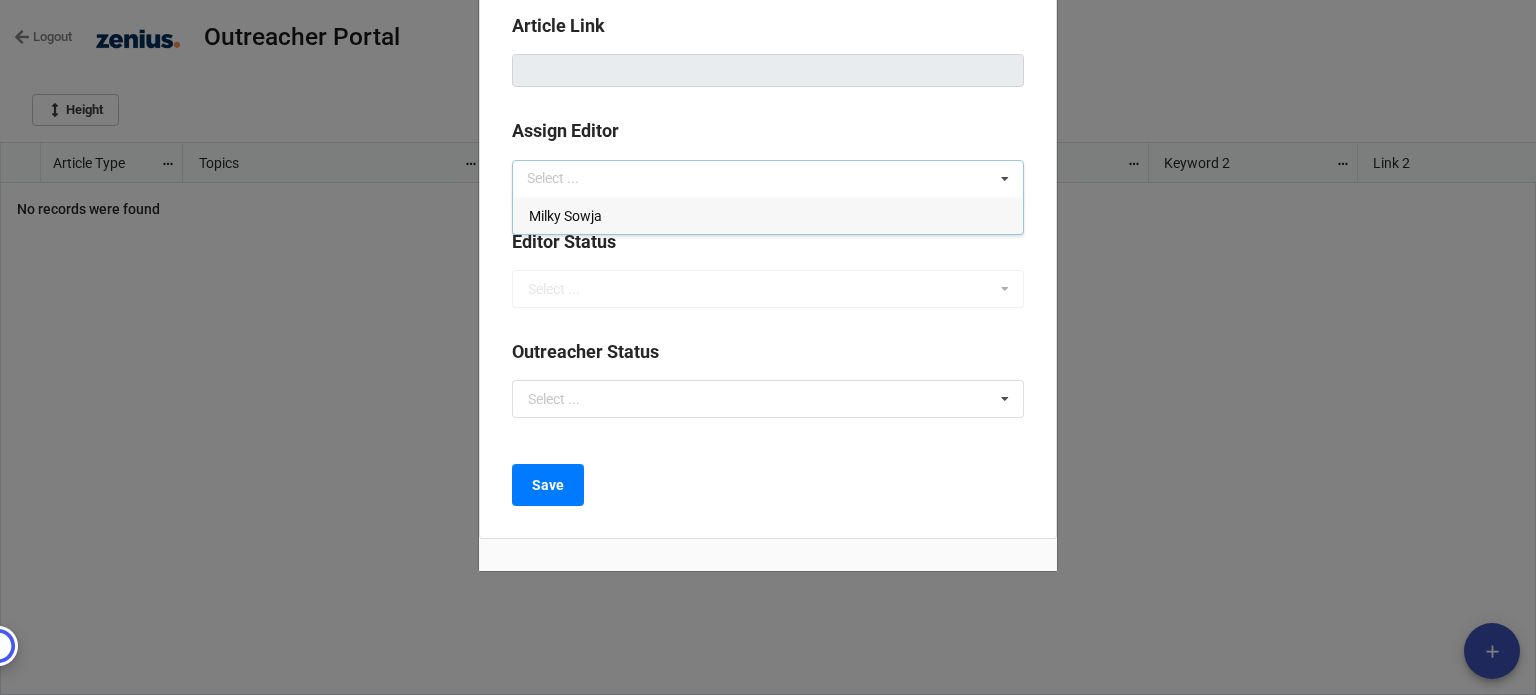 click on "Assign Editor" at bounding box center [768, 134] 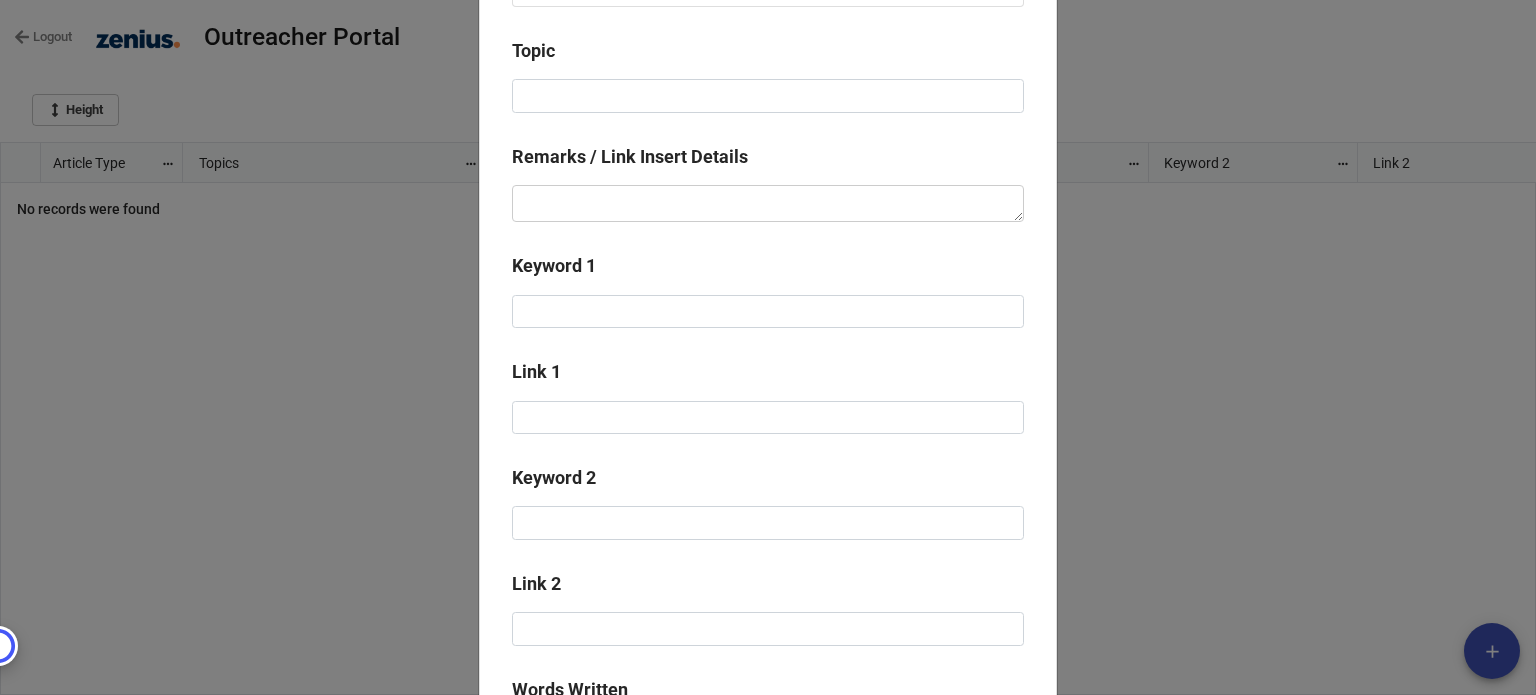 scroll, scrollTop: 0, scrollLeft: 0, axis: both 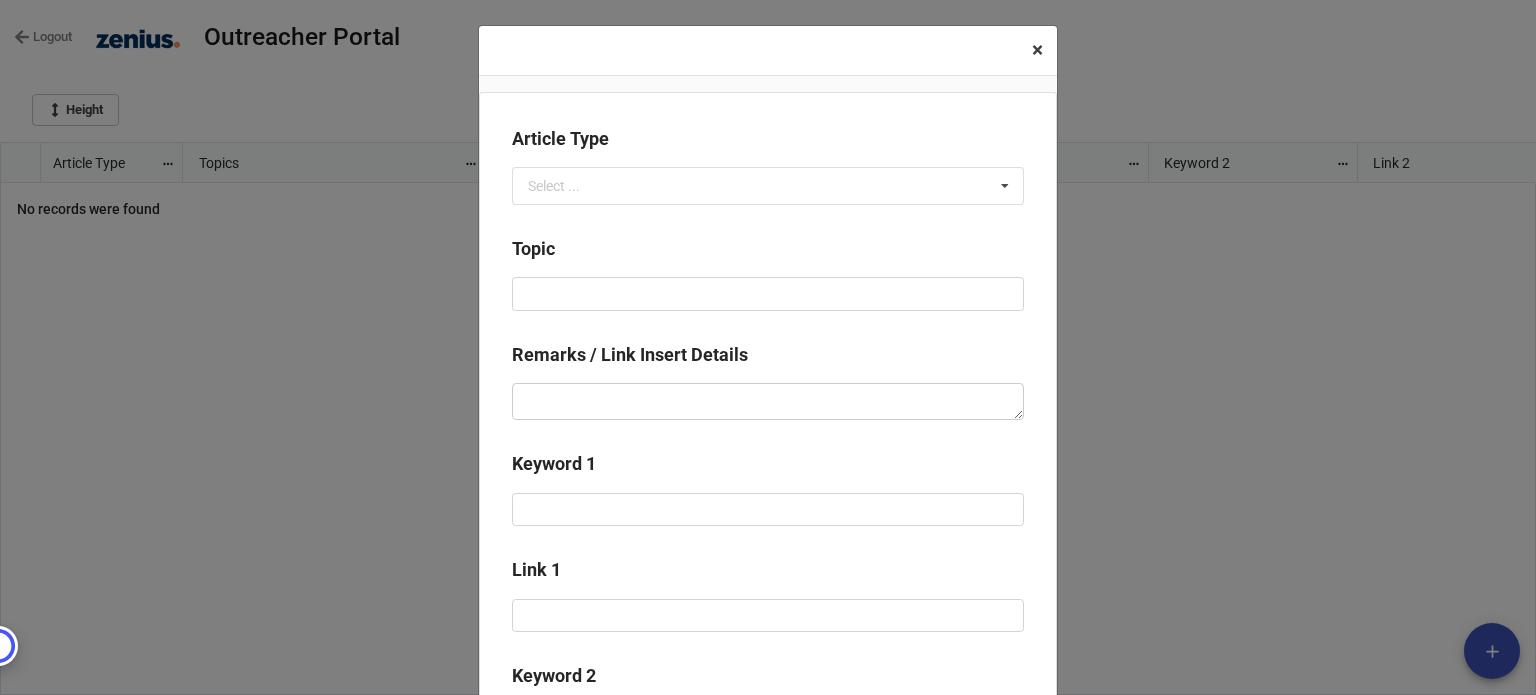 click on "×" at bounding box center [1037, 50] 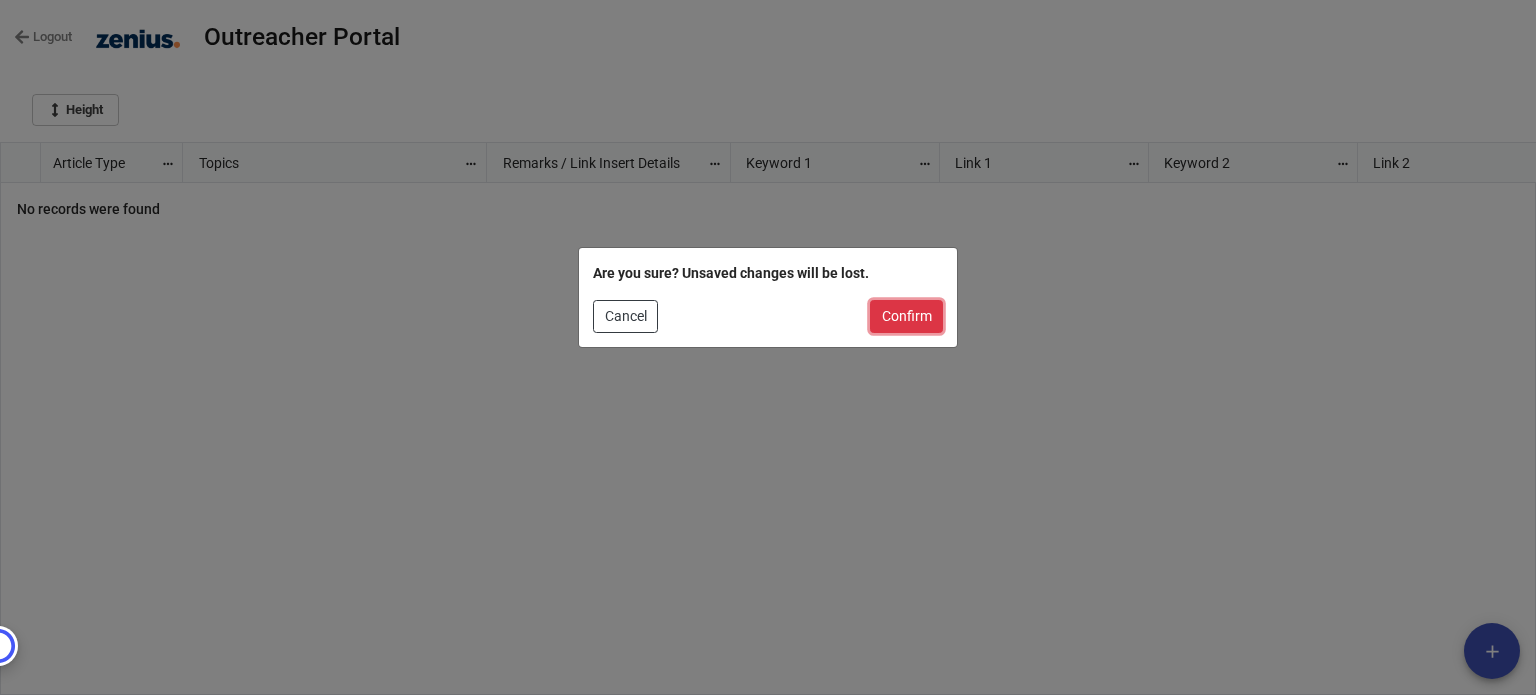 click on "Confirm" at bounding box center (906, 317) 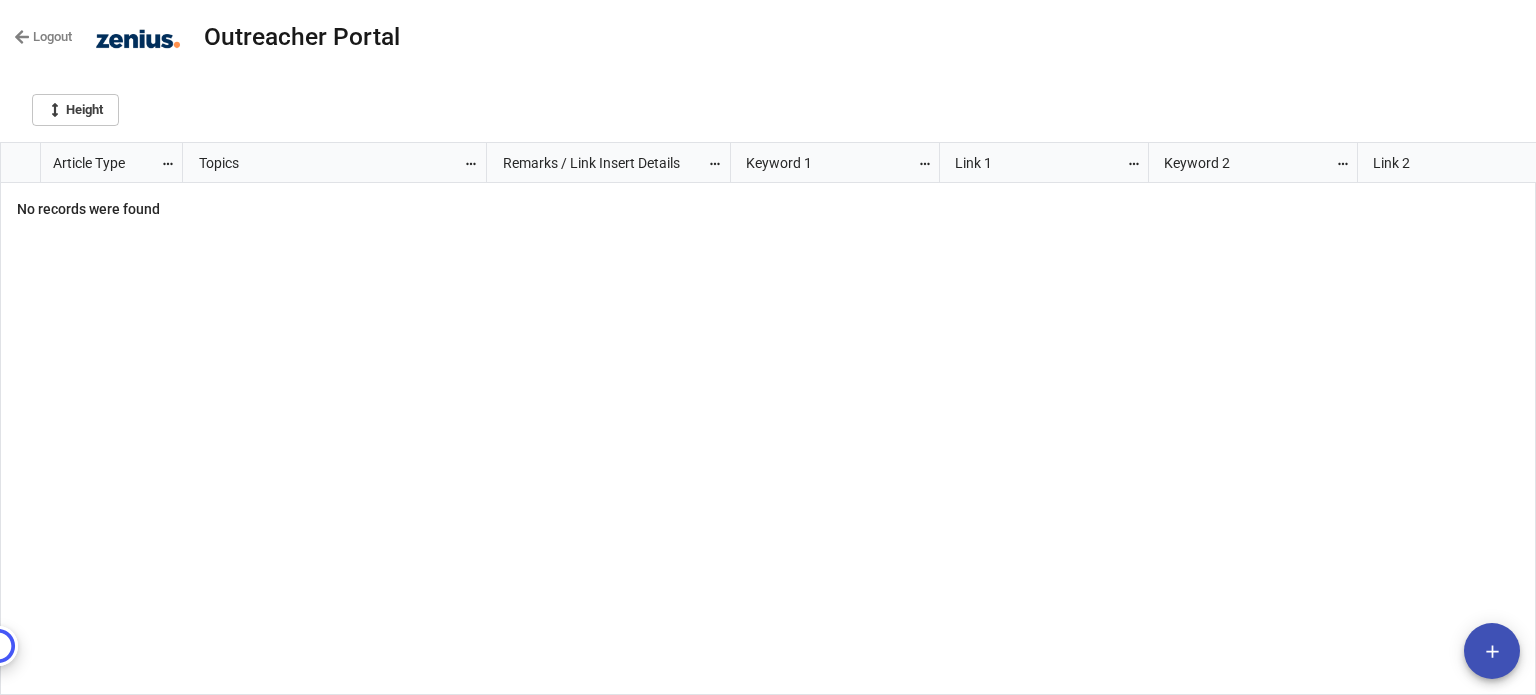 click at bounding box center [860, 439] 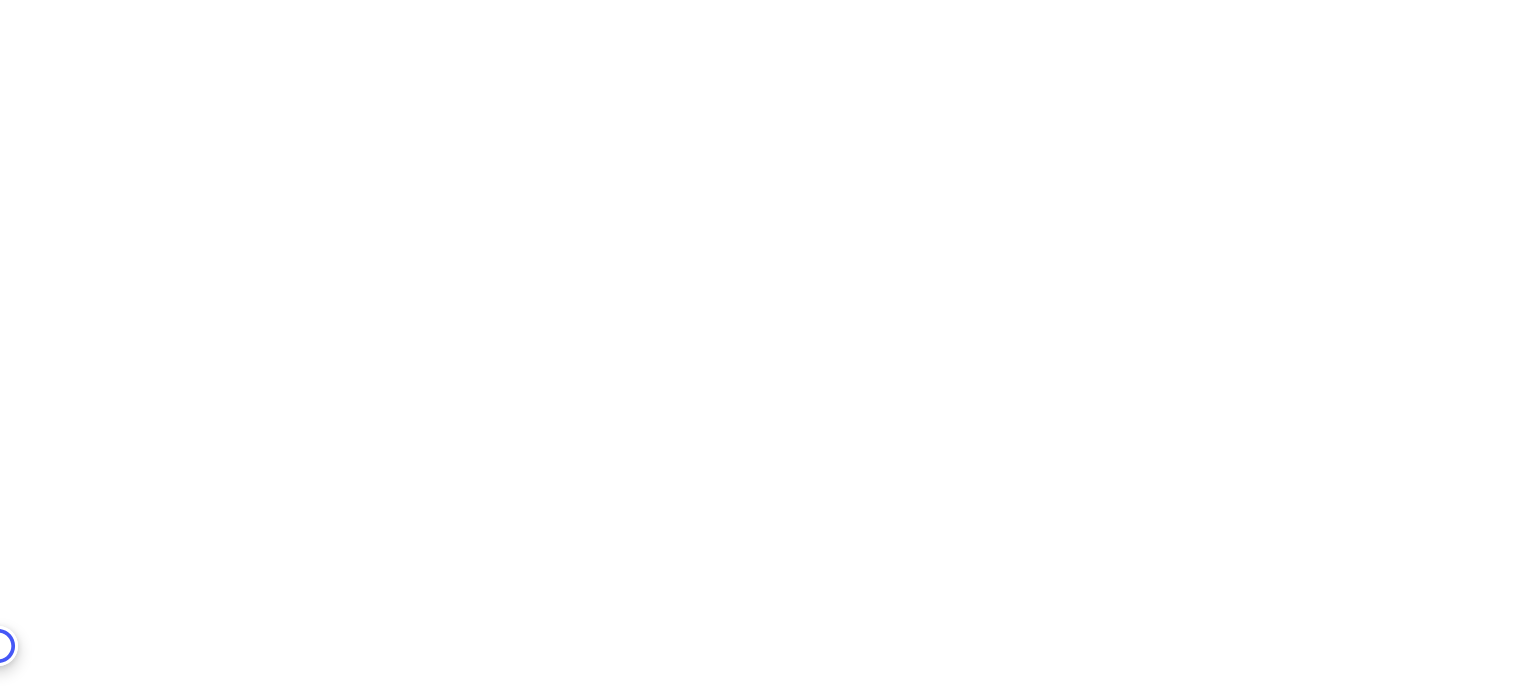 scroll, scrollTop: 0, scrollLeft: 0, axis: both 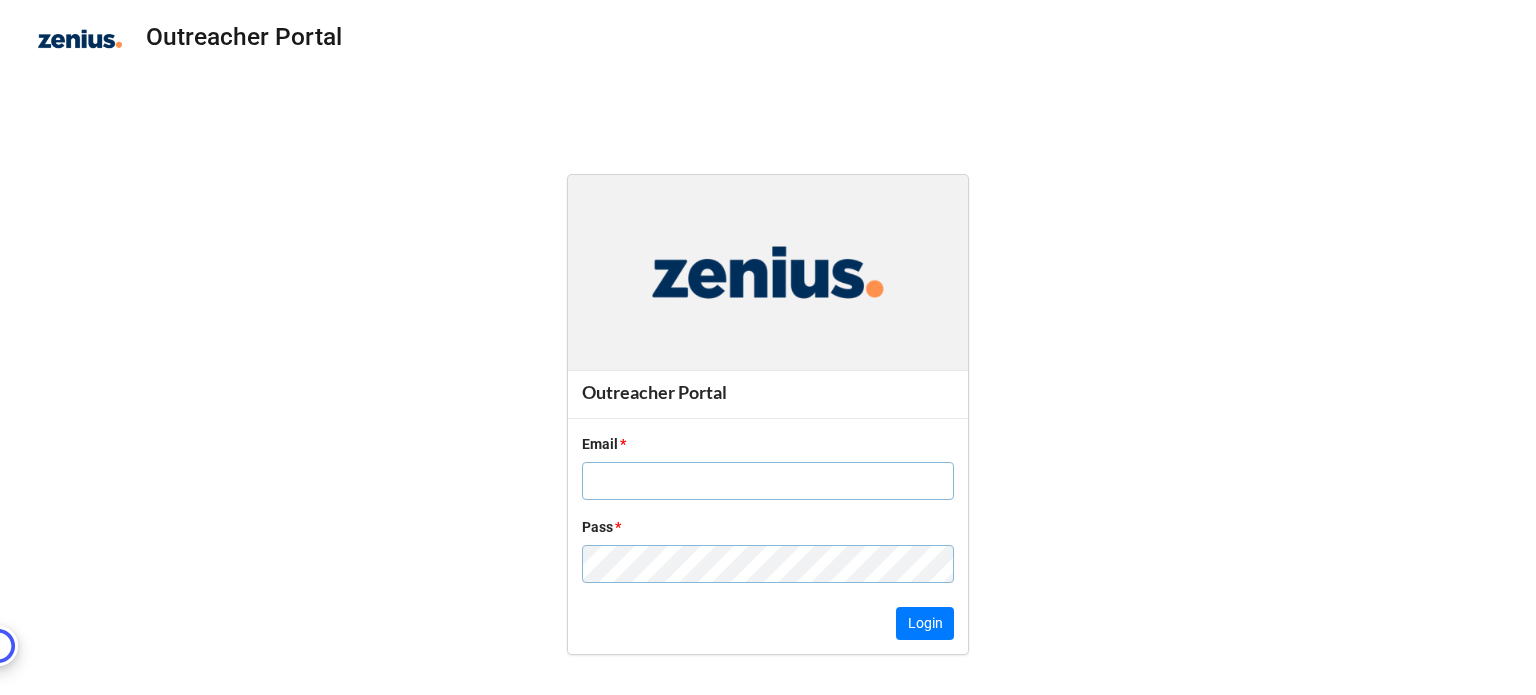 click on "Outreacher Portal Email * Pass * Login" at bounding box center (768, 414) 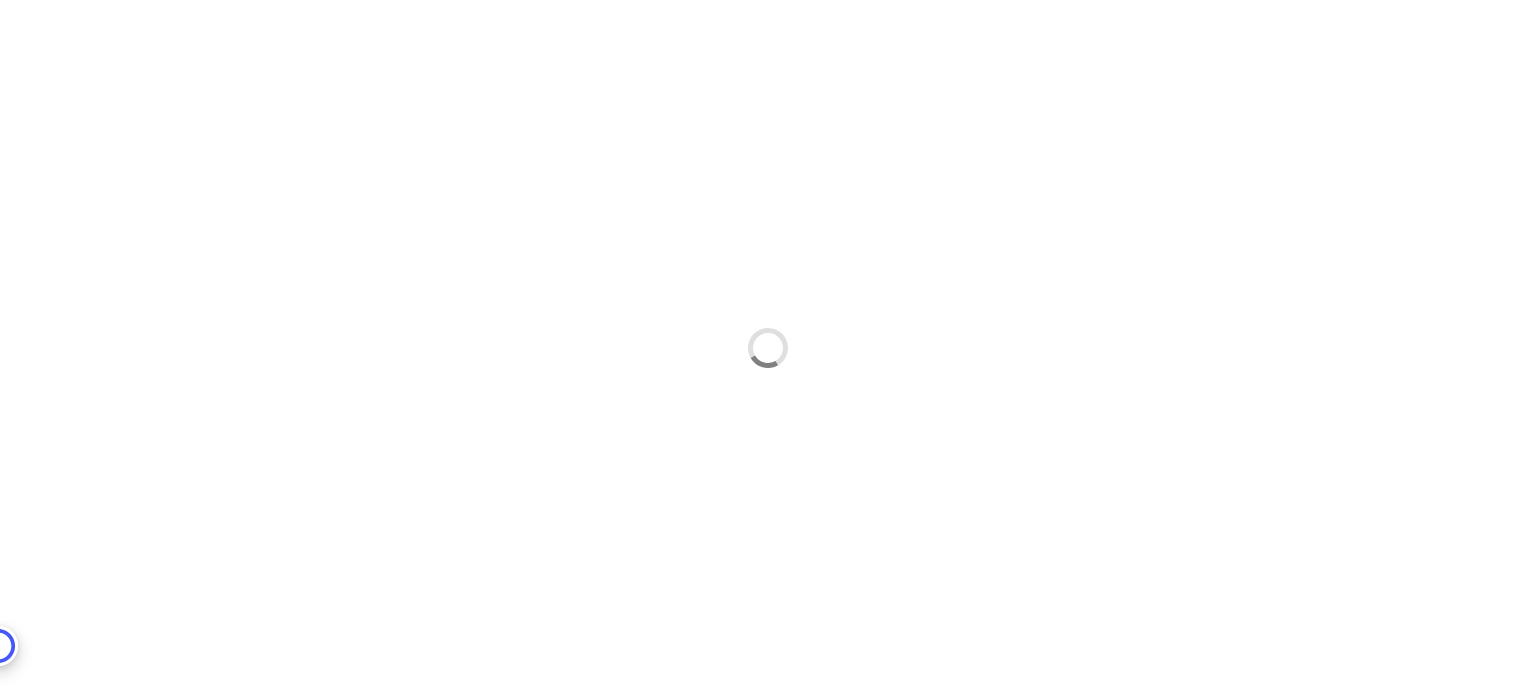 scroll, scrollTop: 0, scrollLeft: 0, axis: both 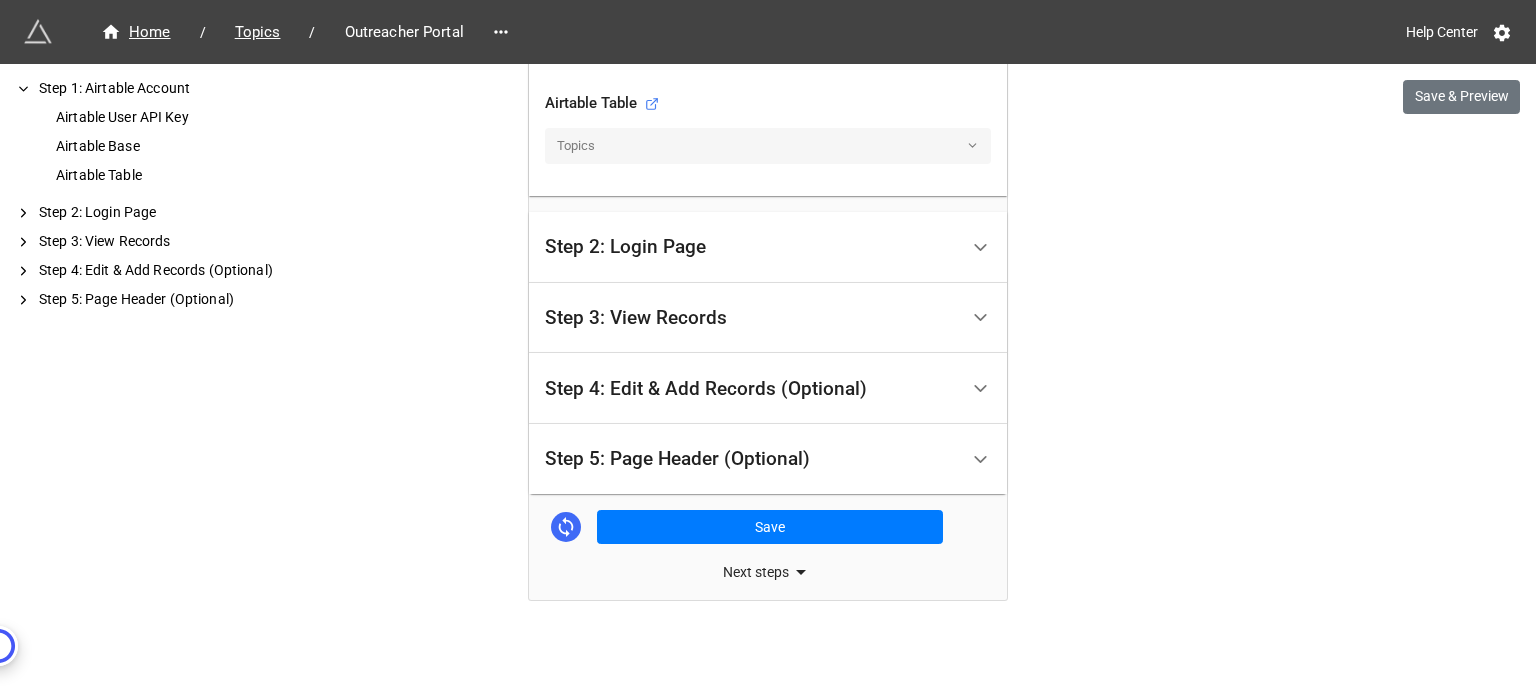 click on "Step 2: Login Page" at bounding box center [751, 247] 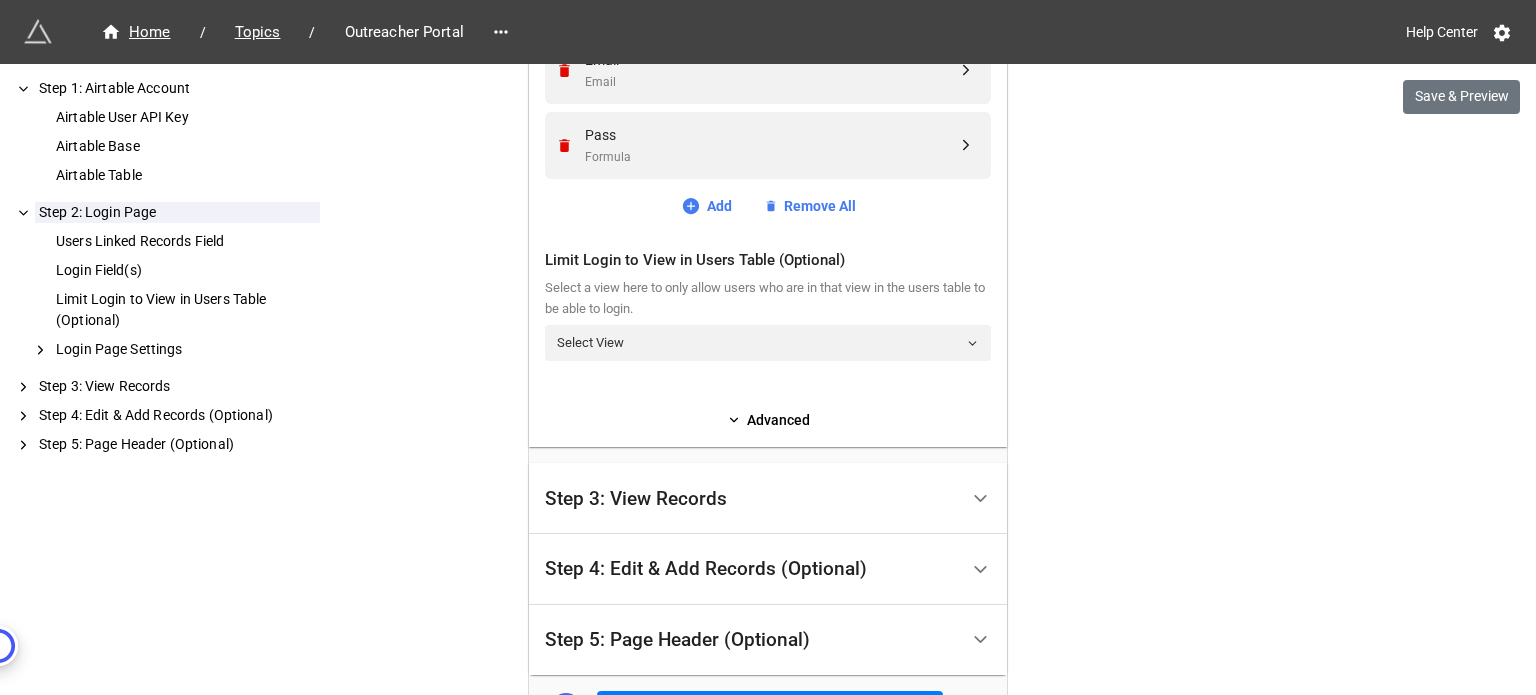 scroll, scrollTop: 1069, scrollLeft: 0, axis: vertical 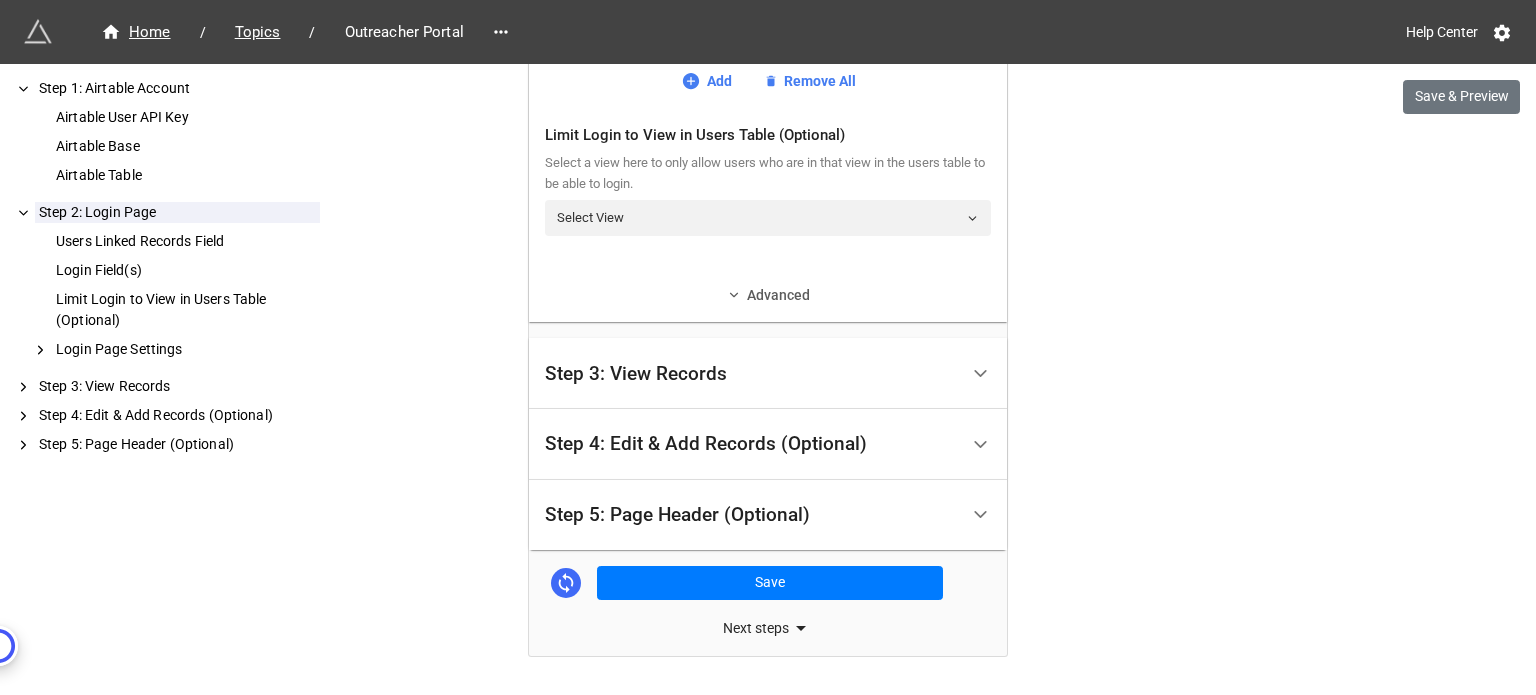 click on "Advanced" at bounding box center (768, 295) 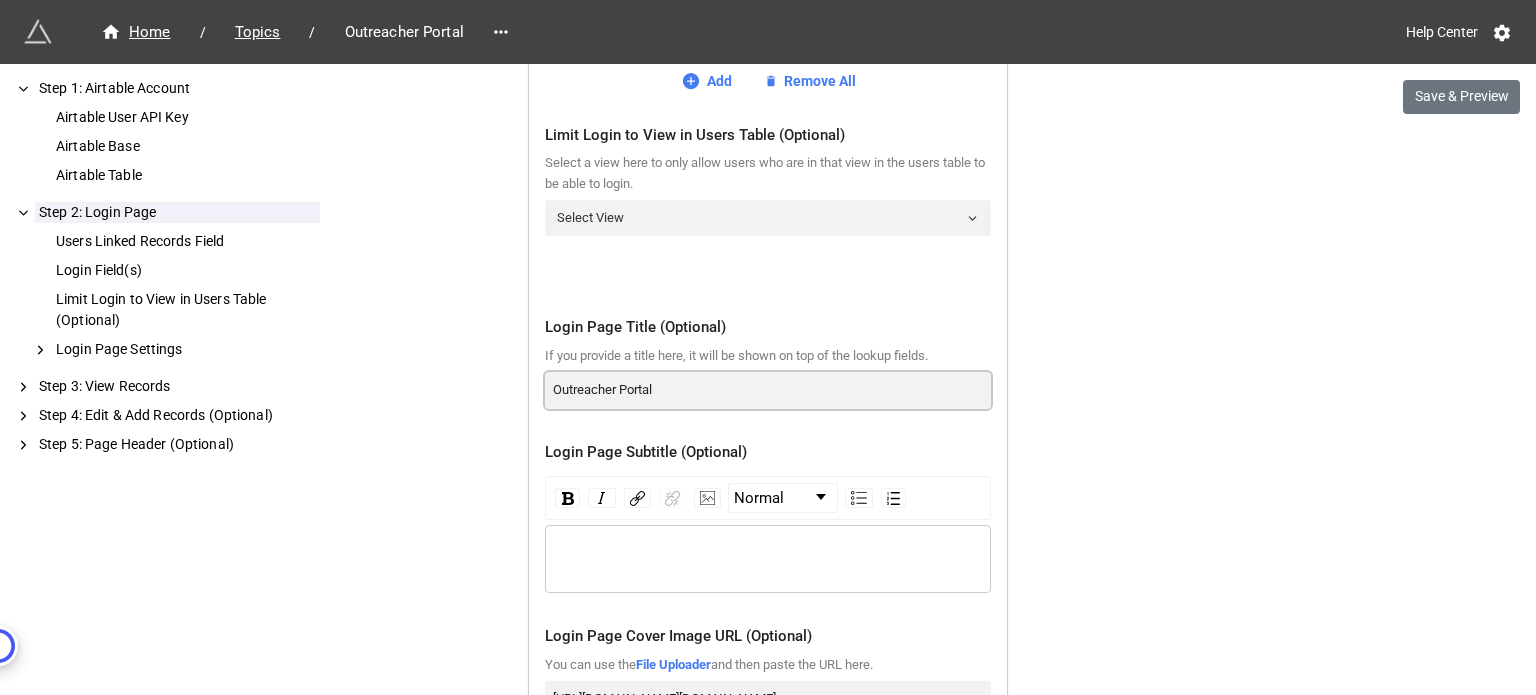 drag, startPoint x: 670, startPoint y: 398, endPoint x: 476, endPoint y: 374, distance: 195.4789 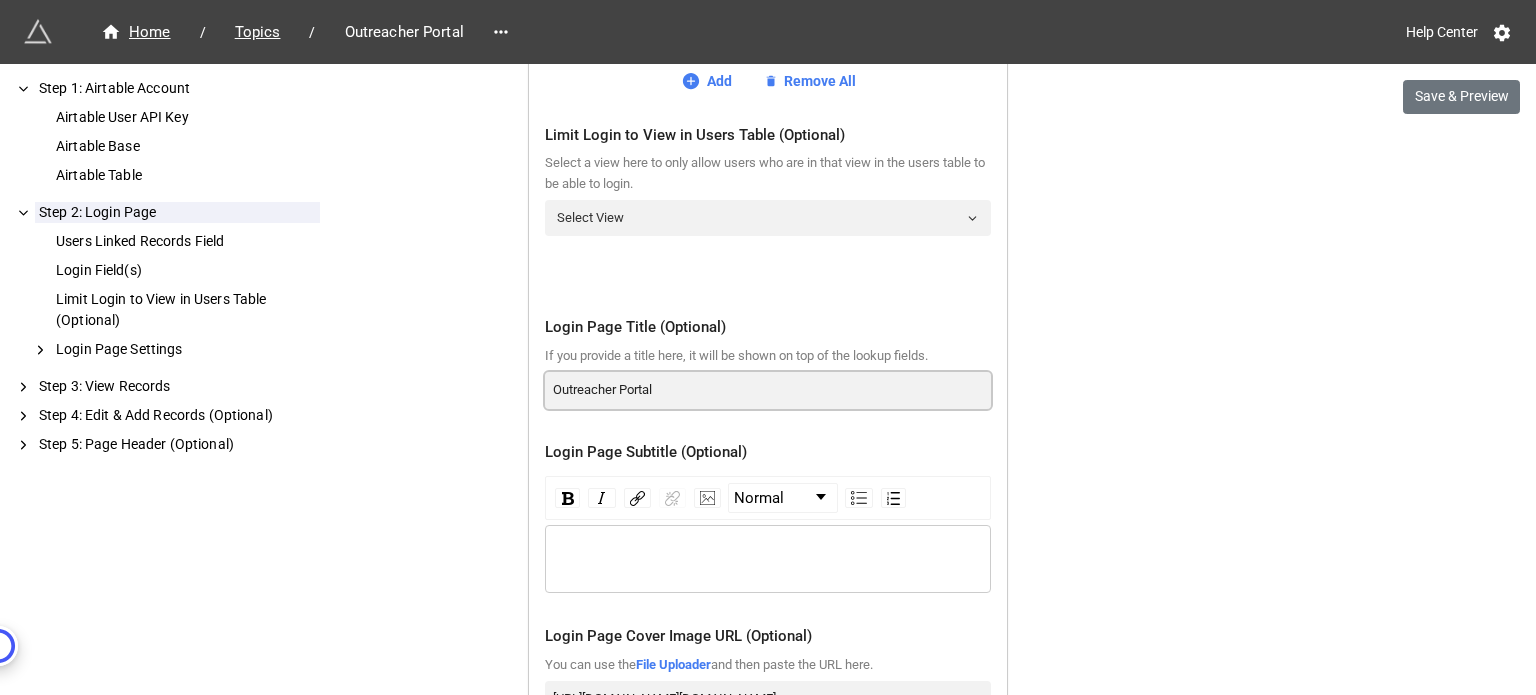 click on "We have released a newer version of this extension with many improvements!  It's  signficantly better and we highly recommend using it instead. Try new extension Home / Topics / Outreacher Portal Help Center Save & Preview How to Setup Step 1: Airtable Account Airtable User API Key Airtable Base Airtable Table Step 2: Login Page Users Linked Records Field Login Field(s) Limit Login to View in Users Table (Optional) Login Page Settings Step 3: View Records Step 4: Edit & Add Records (Optional) Step 5: Page Header (Optional) Step 1: Airtable Account Airtable User API Key Airtable API Key 1 Airtable Base Content Base Airtable Table Topics Step 2: Login Page Users Linked Records Field The linked records field that links to the users table. If you do not have a linked records field in your table, you should use the  Search Page Extension  instead. Outreacher Login Field(s) Email Email Pass Formula Add Remove All Limit Login to View in Users Table (Optional) Select View Login Page Title (Optional) Outreacher Portal" at bounding box center [768, 160] 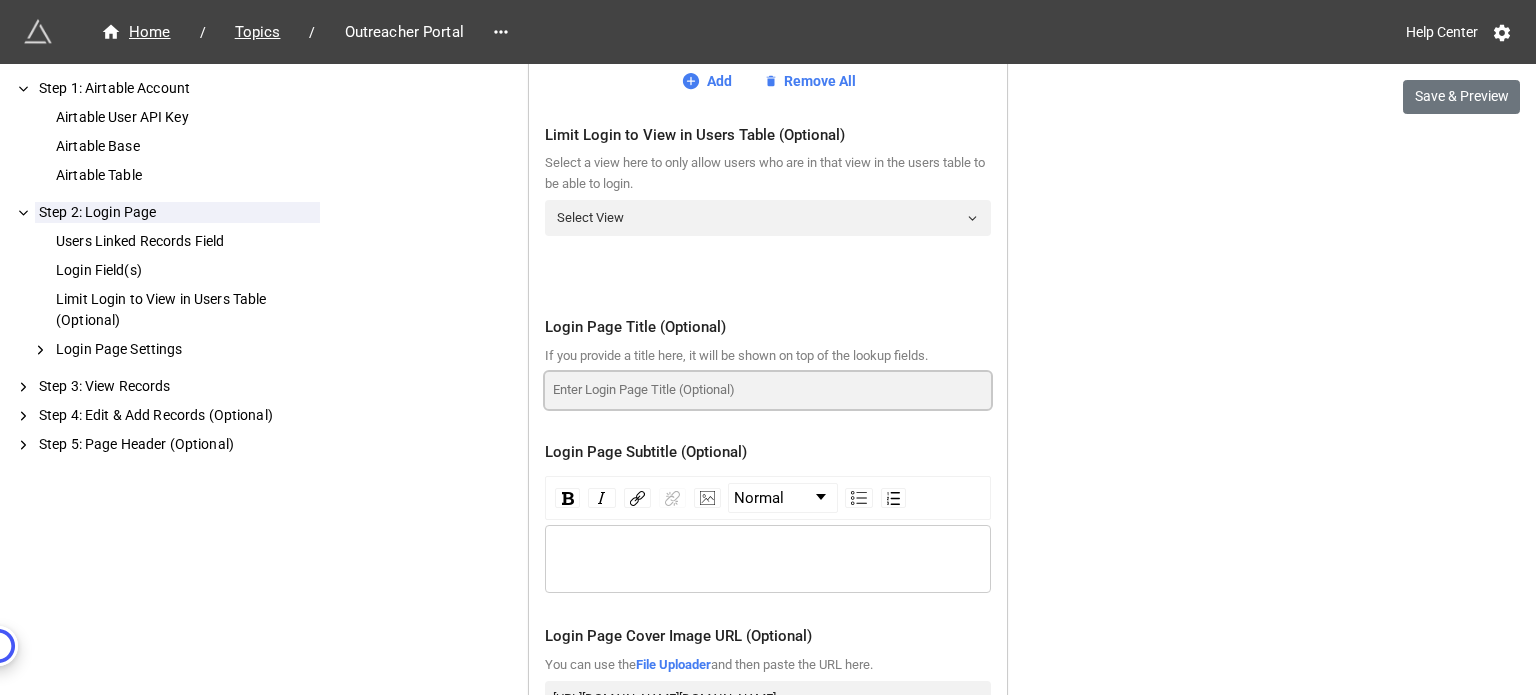 type 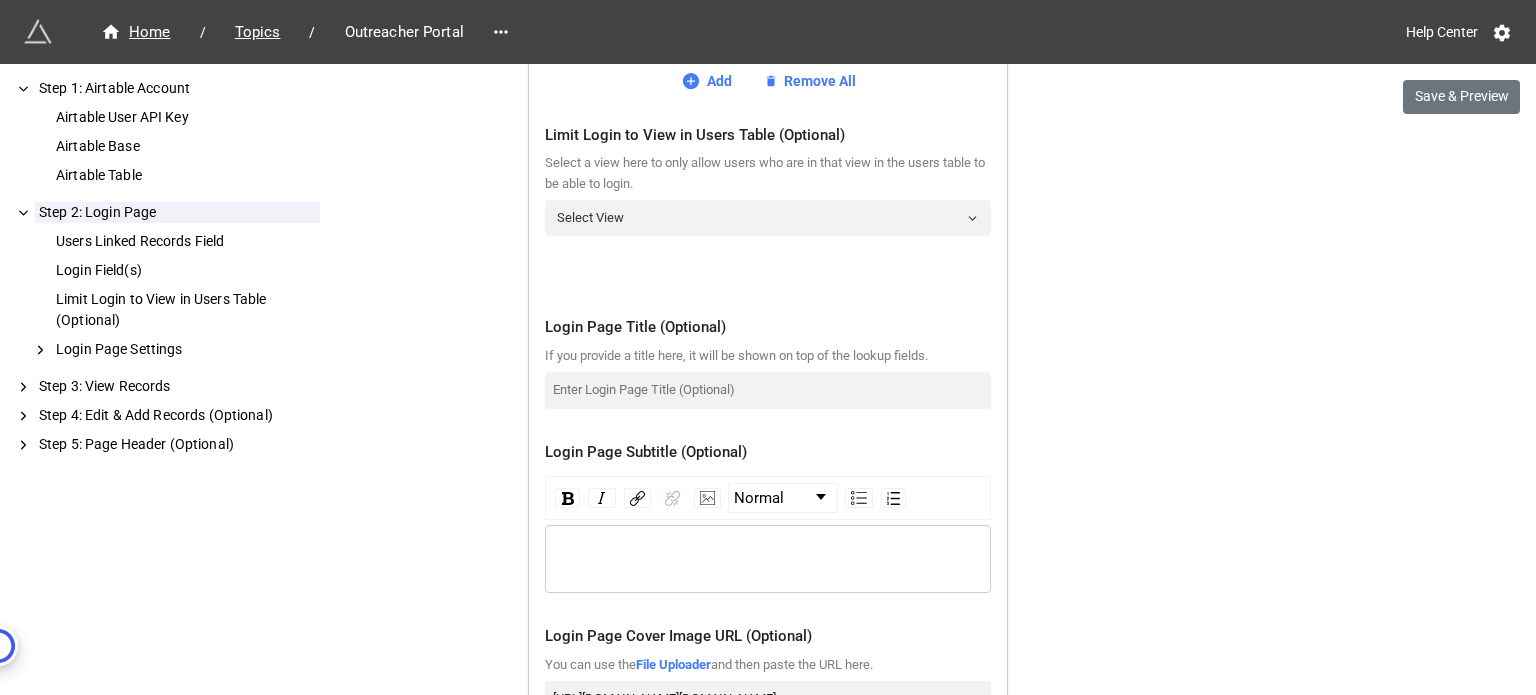 click on "Login Page Title (Optional)" at bounding box center (768, 328) 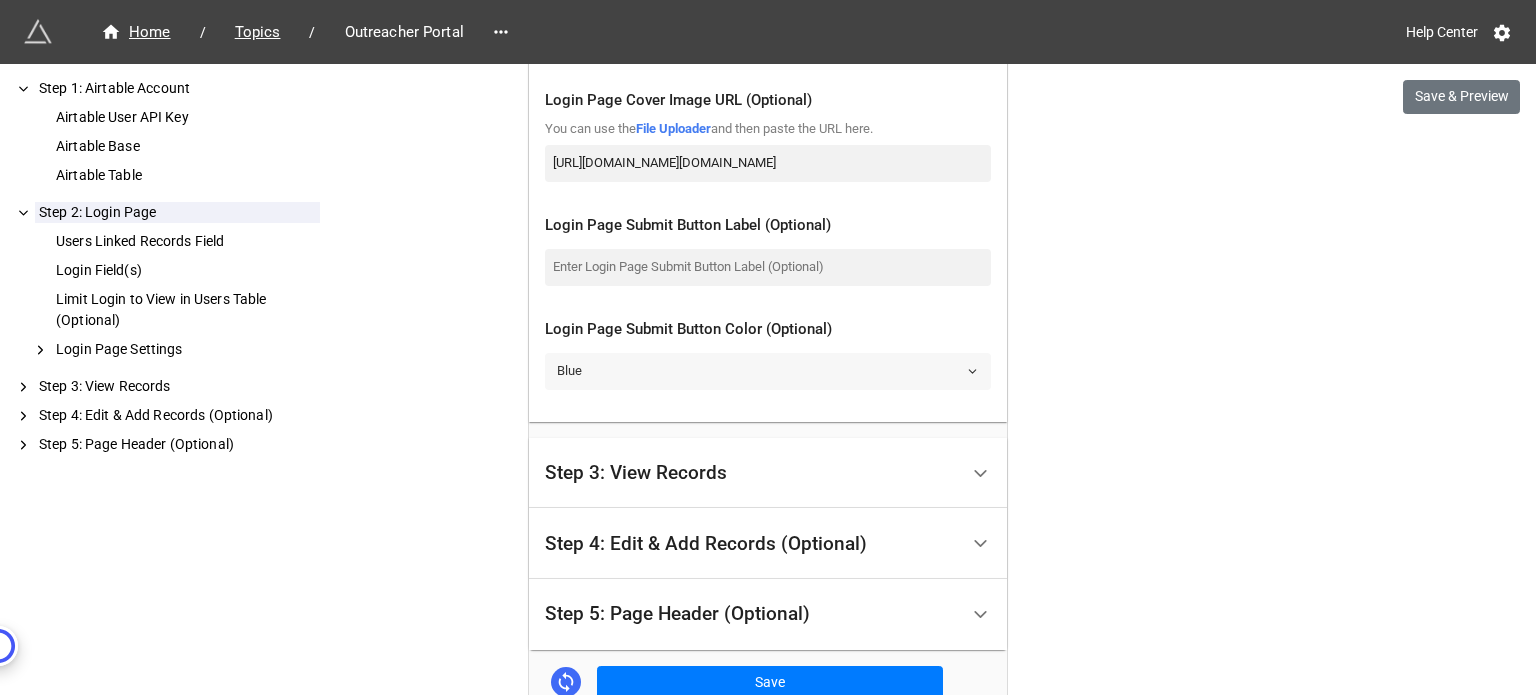 scroll, scrollTop: 1780, scrollLeft: 0, axis: vertical 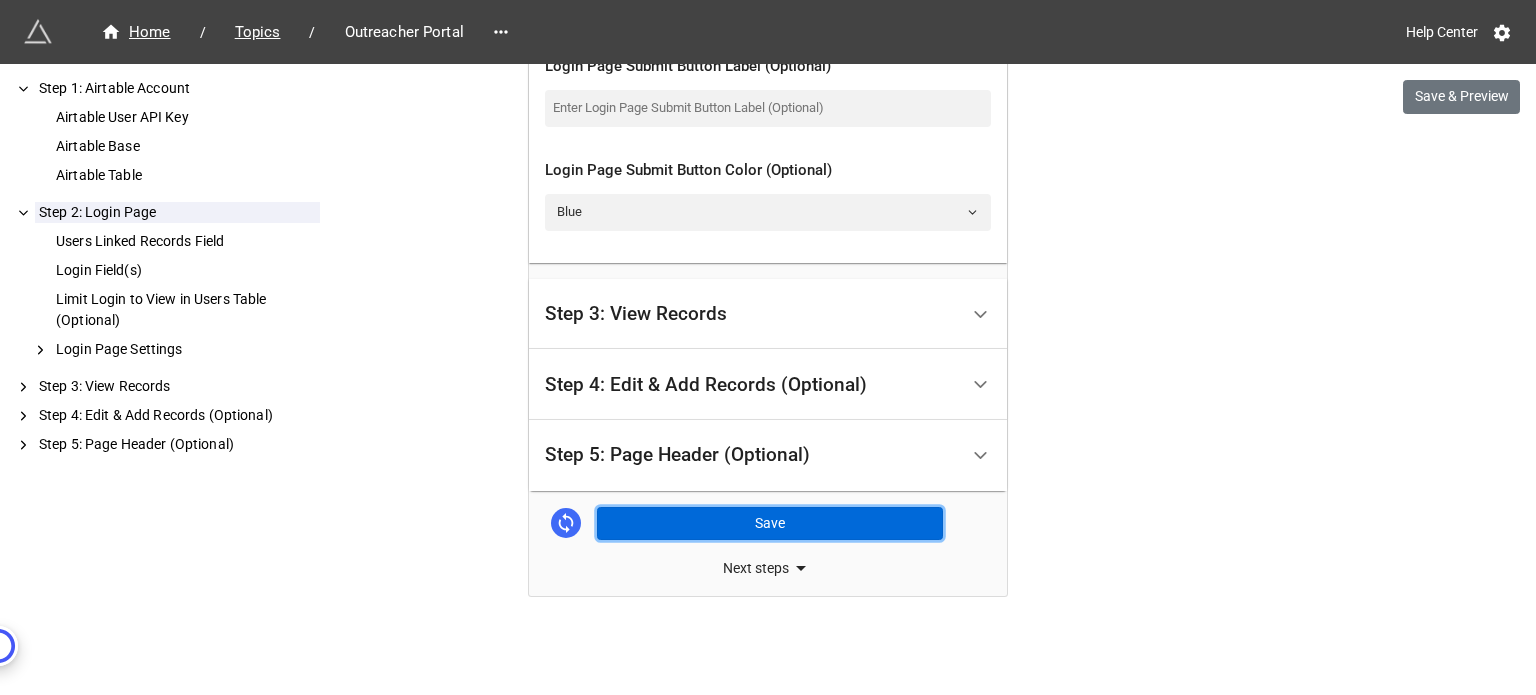 click on "Save" at bounding box center [770, 524] 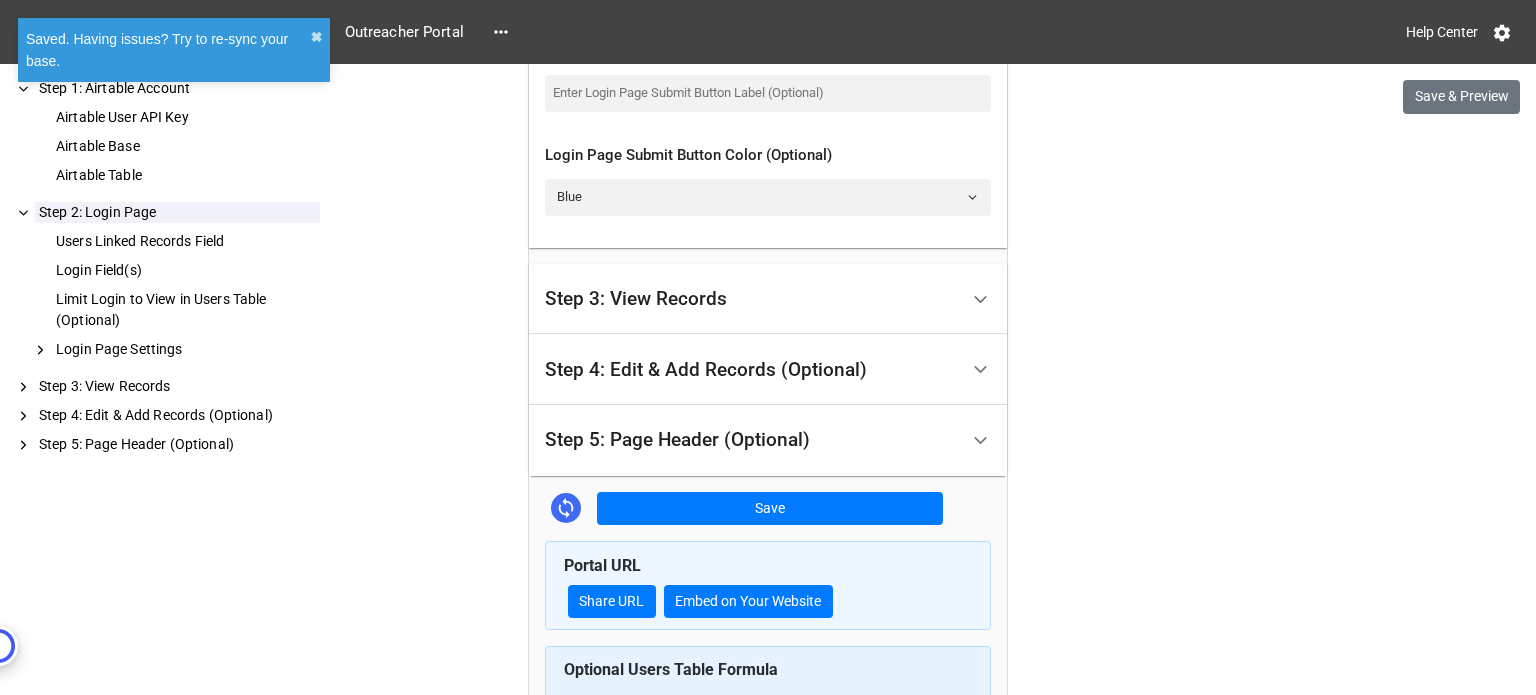 scroll, scrollTop: 1780, scrollLeft: 0, axis: vertical 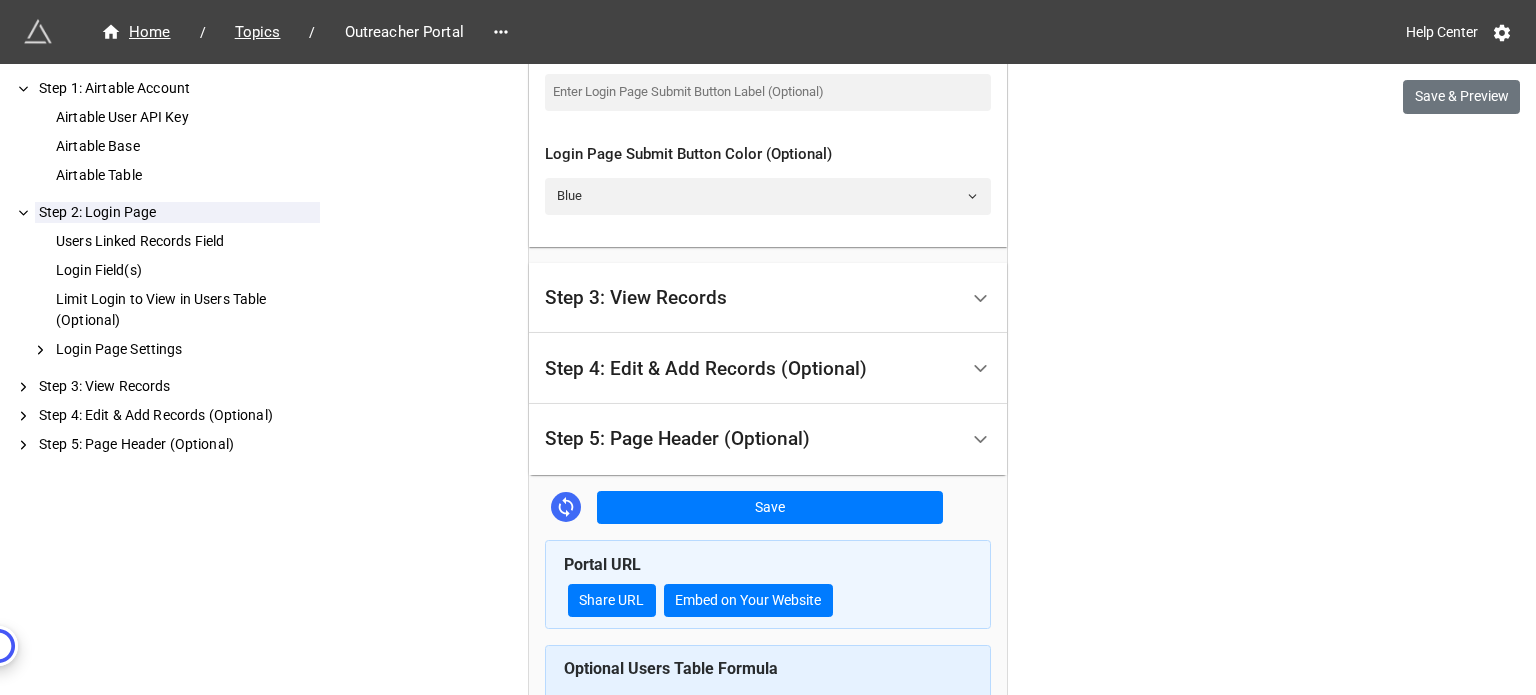 click on "Step 5: Page Header (Optional)" at bounding box center [677, 439] 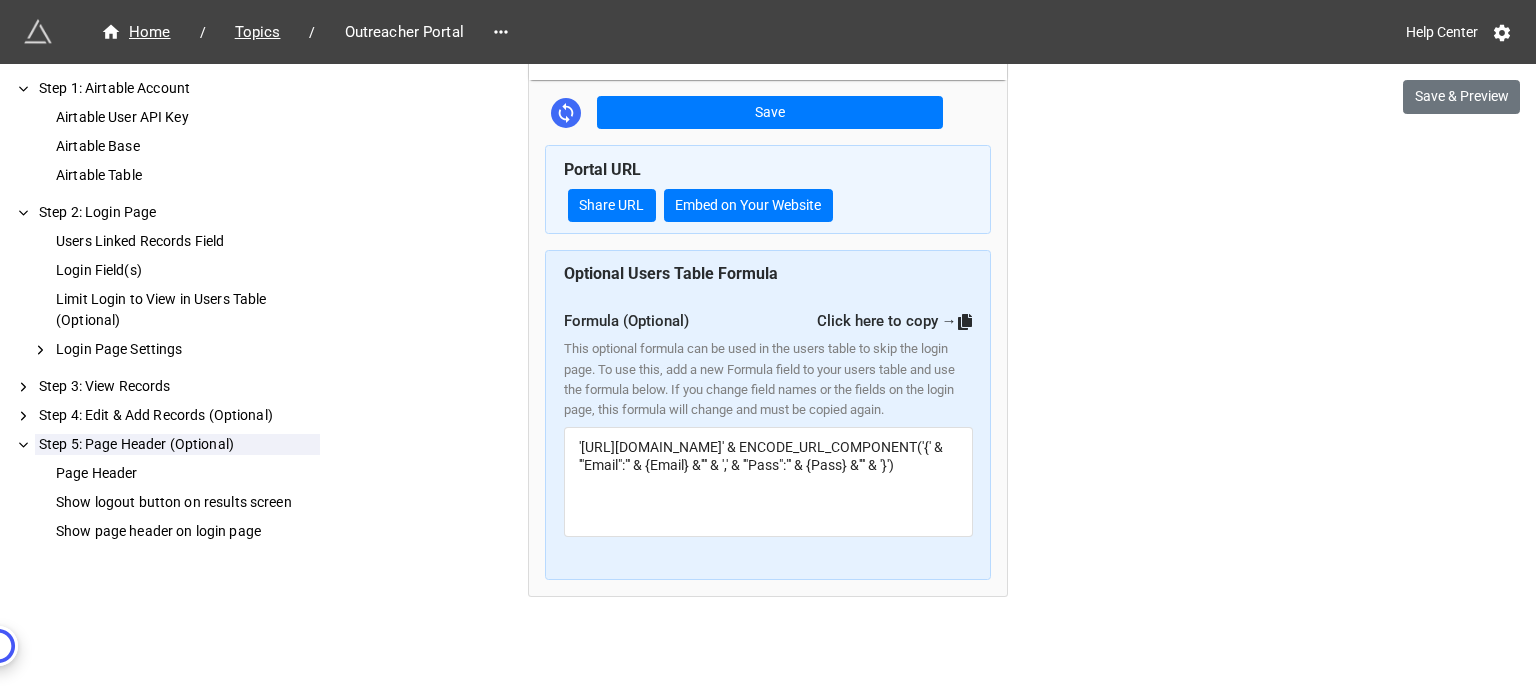 scroll, scrollTop: 853, scrollLeft: 0, axis: vertical 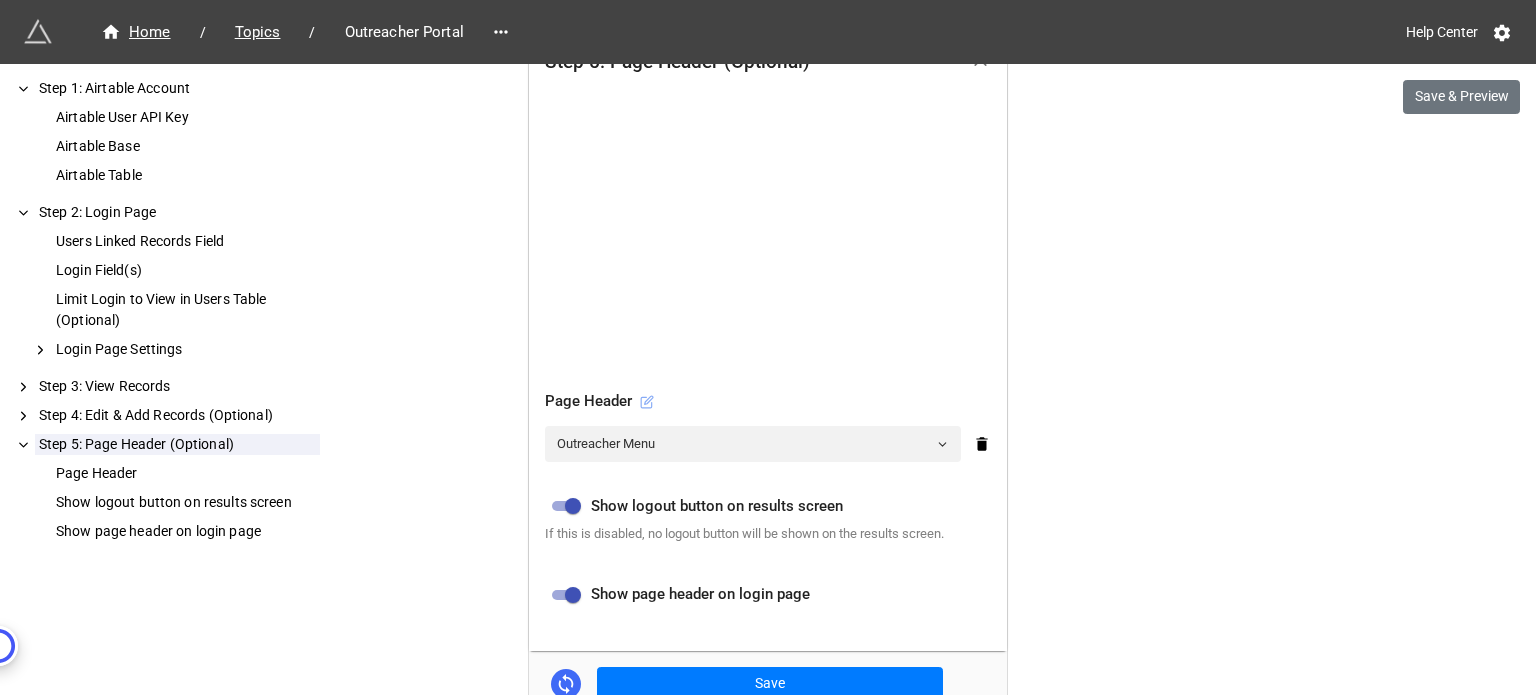 click 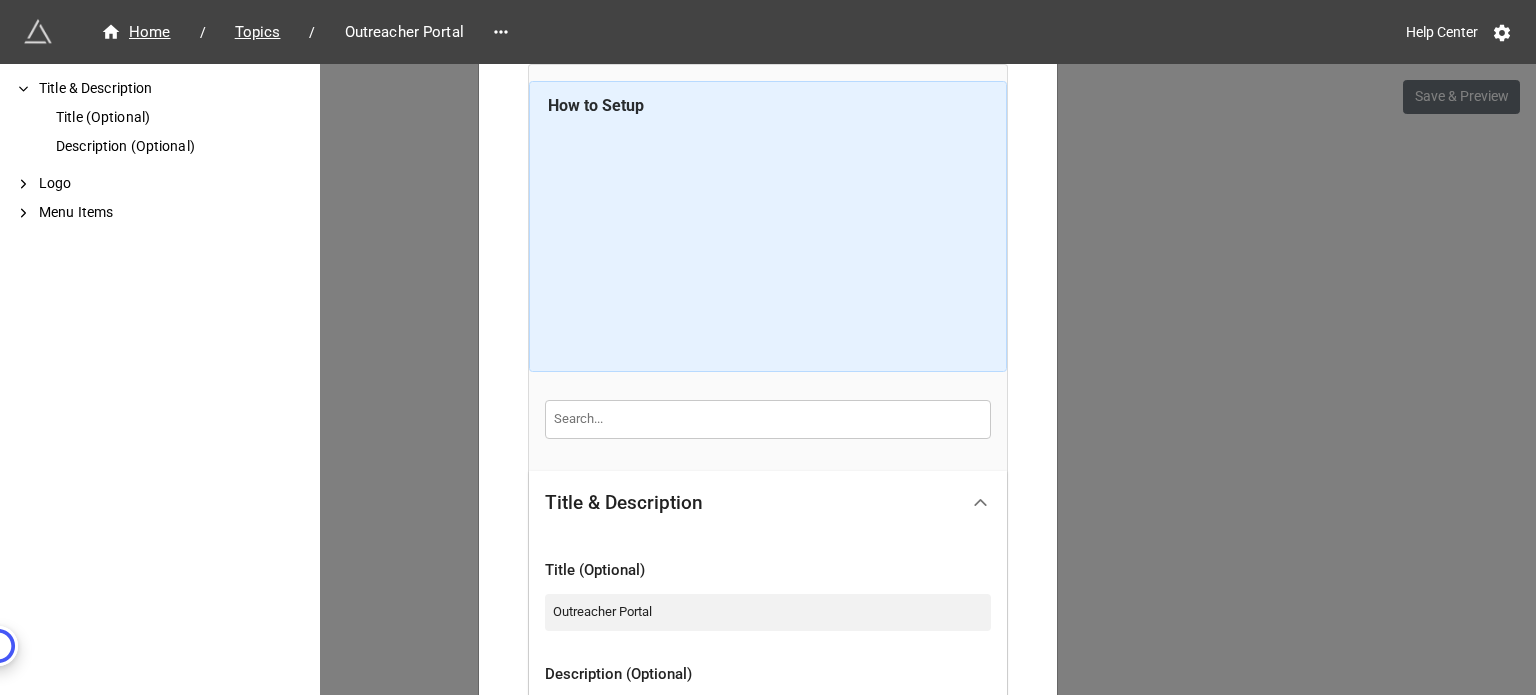 scroll, scrollTop: 400, scrollLeft: 0, axis: vertical 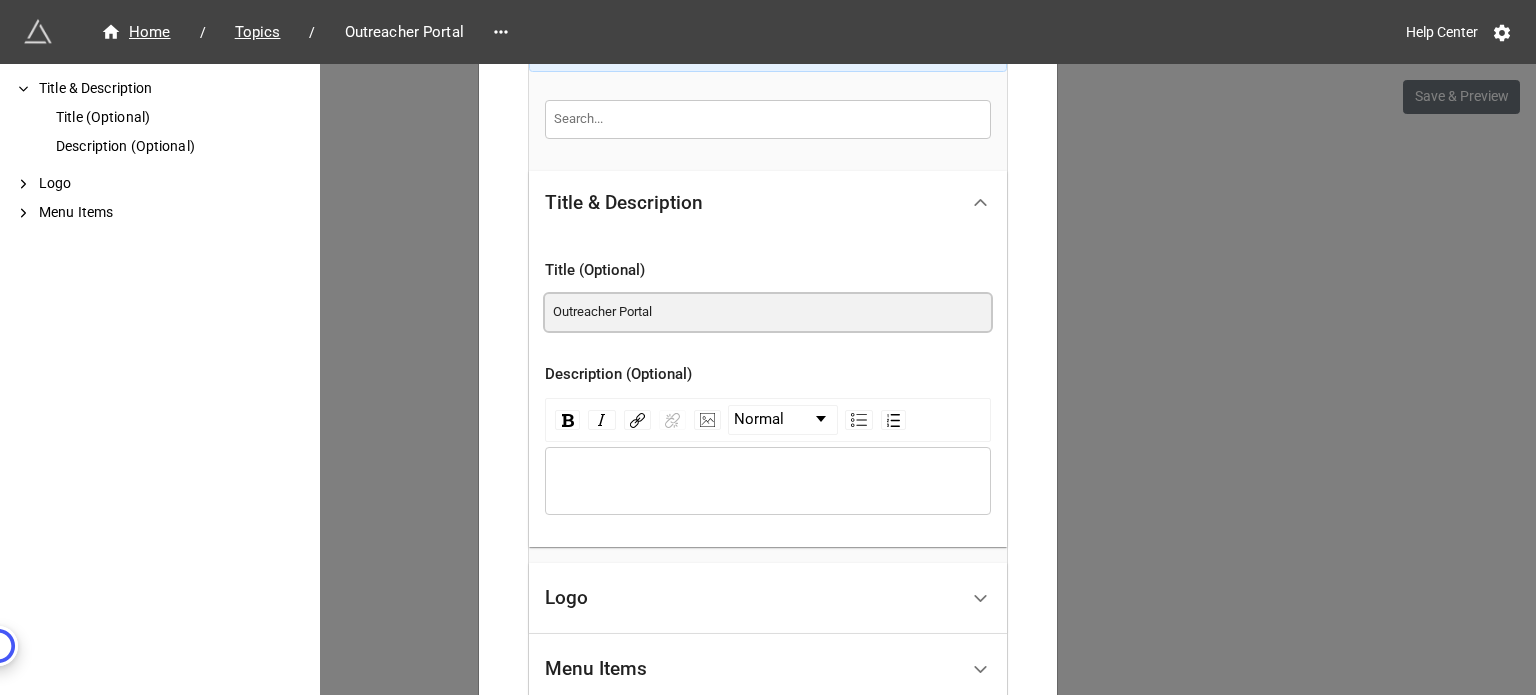 drag, startPoint x: 688, startPoint y: 310, endPoint x: 524, endPoint y: 292, distance: 164.98485 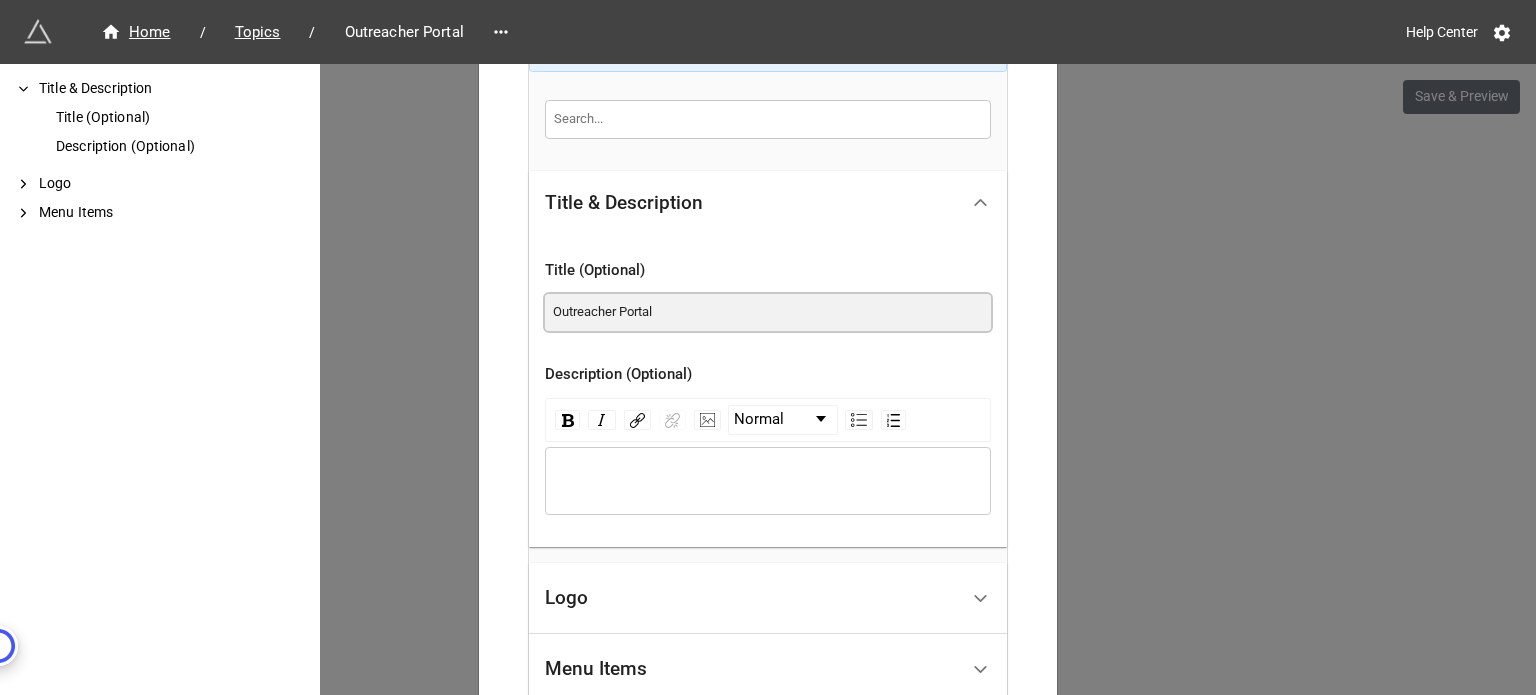 click on "Title (Optional) Outreacher Portal Description (Optional) Normal" at bounding box center [768, 391] 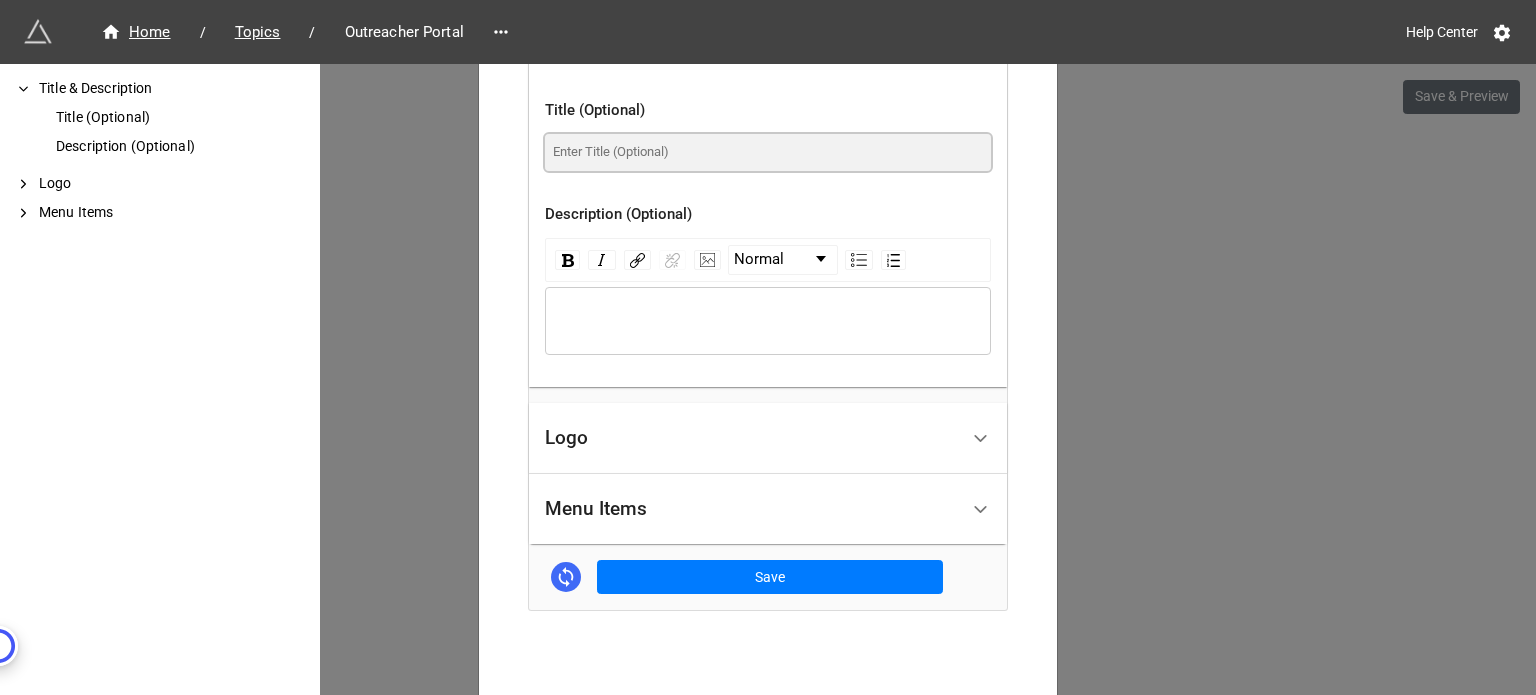 scroll, scrollTop: 645, scrollLeft: 0, axis: vertical 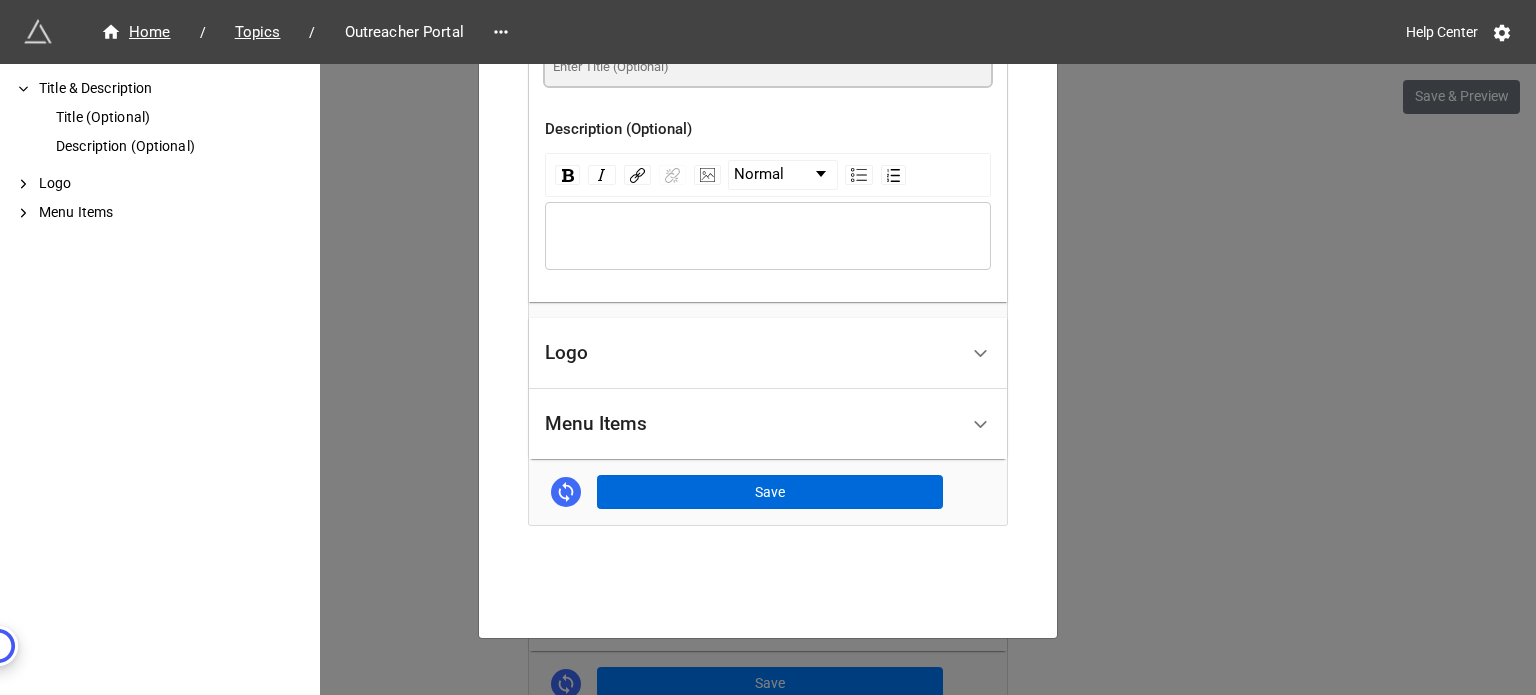 type 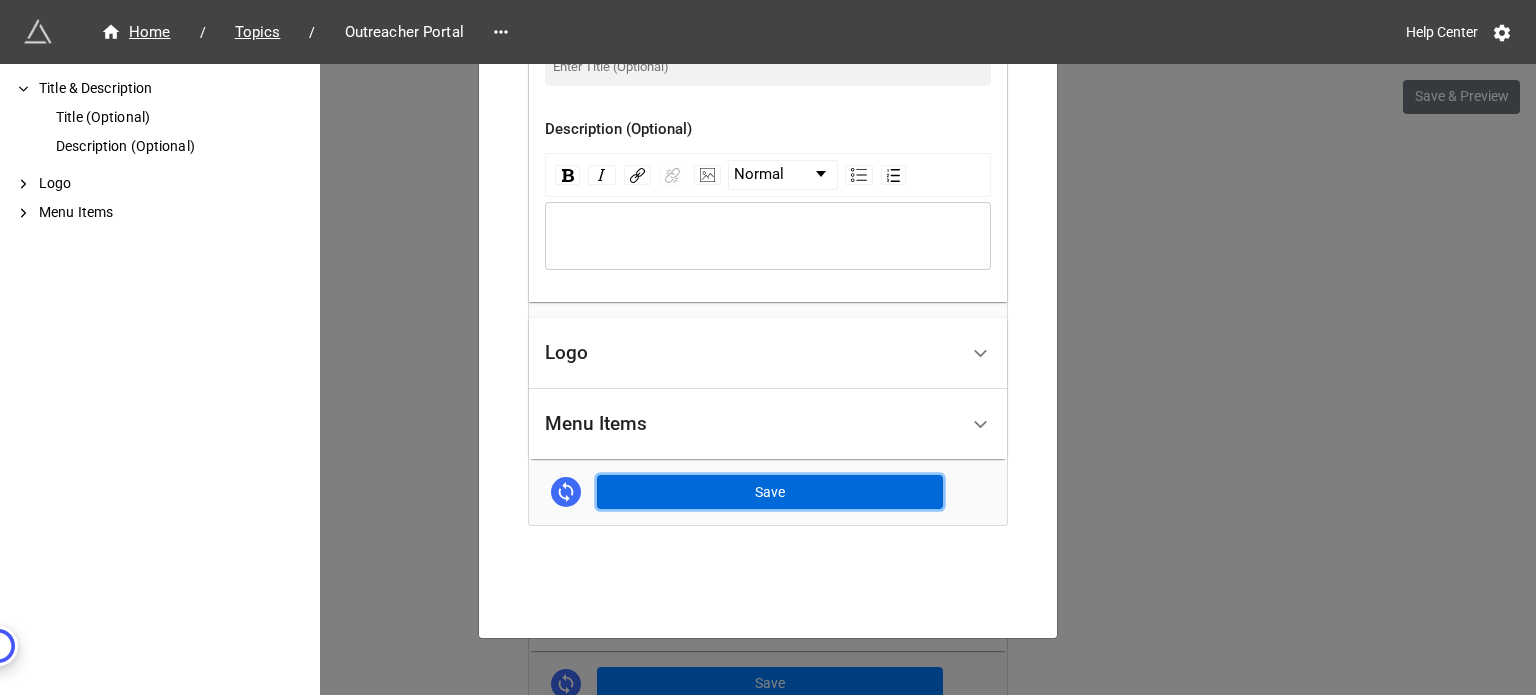 click on "Save" at bounding box center (770, 492) 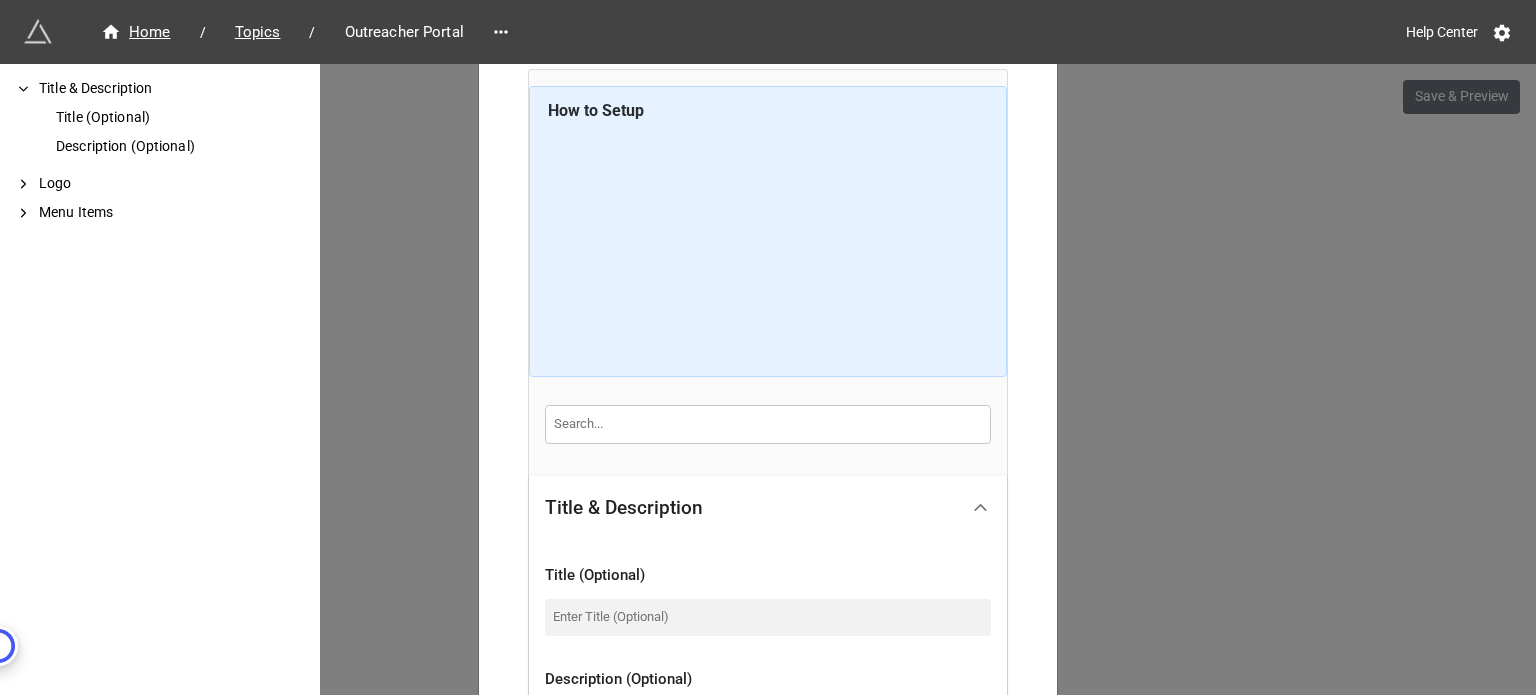 scroll, scrollTop: 0, scrollLeft: 0, axis: both 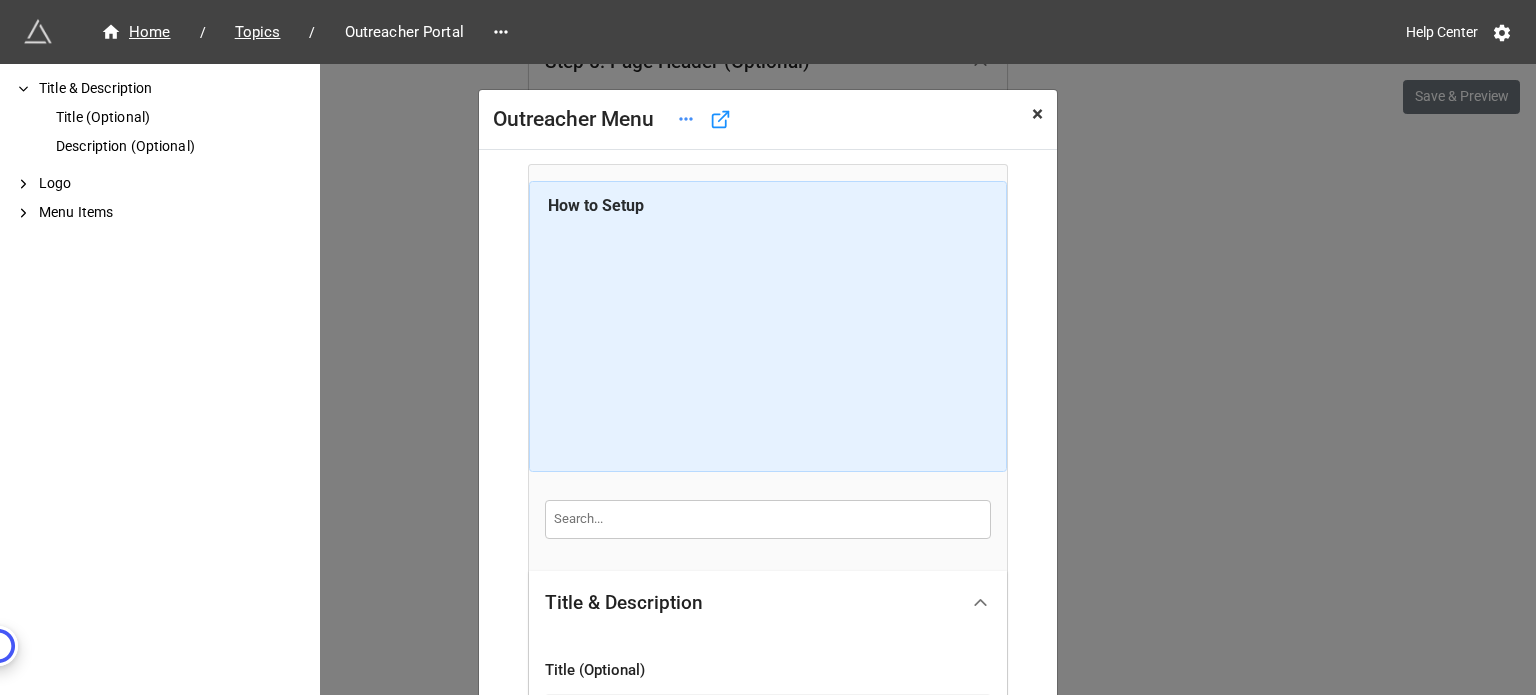 click on "×" at bounding box center (1037, 114) 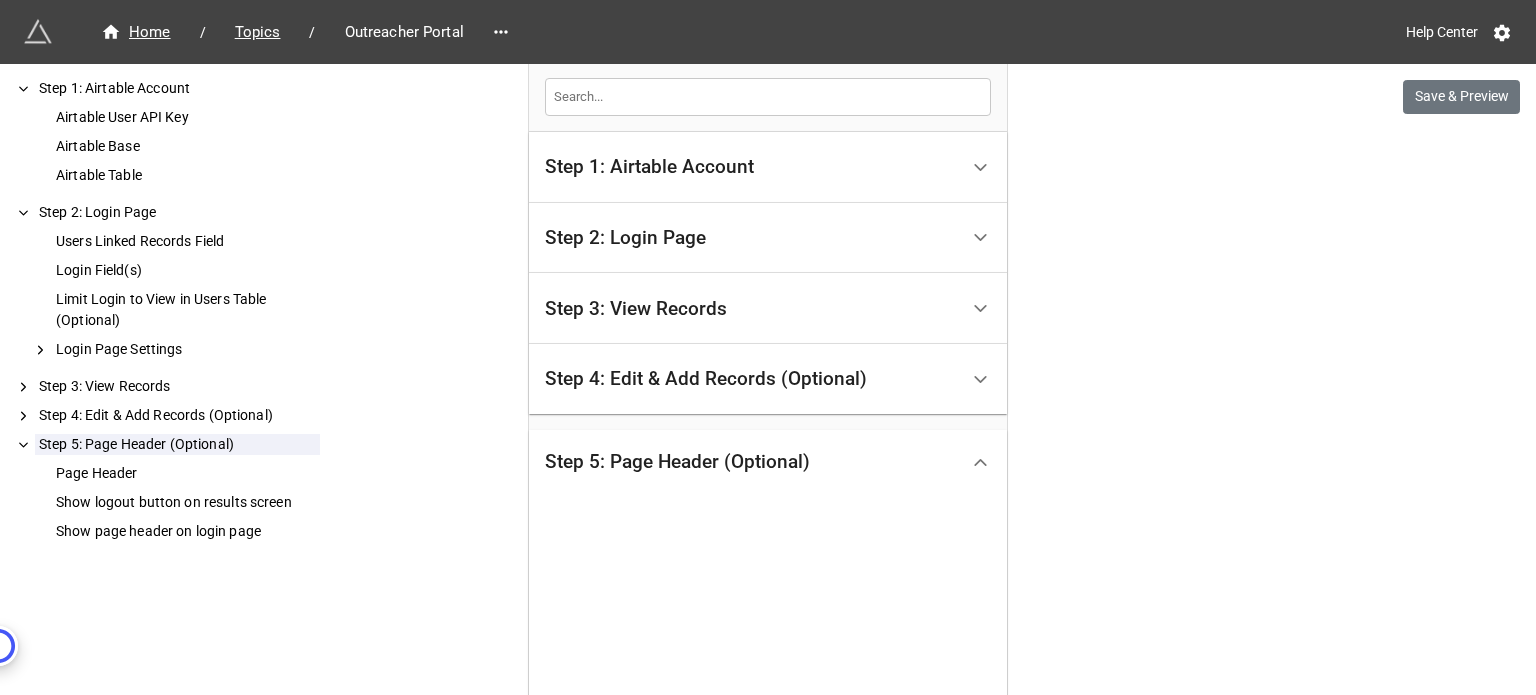 scroll, scrollTop: 353, scrollLeft: 0, axis: vertical 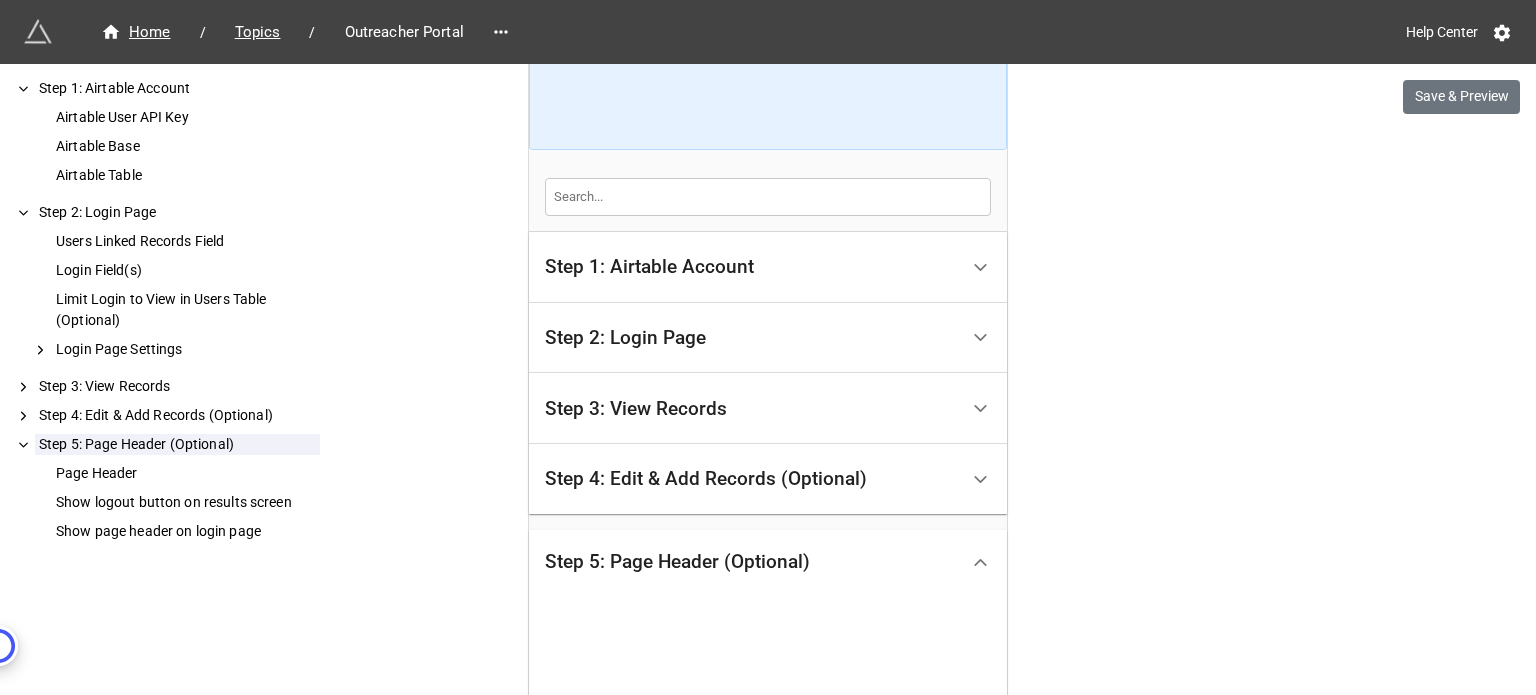 click on "Step 2: Login Page" at bounding box center [751, 338] 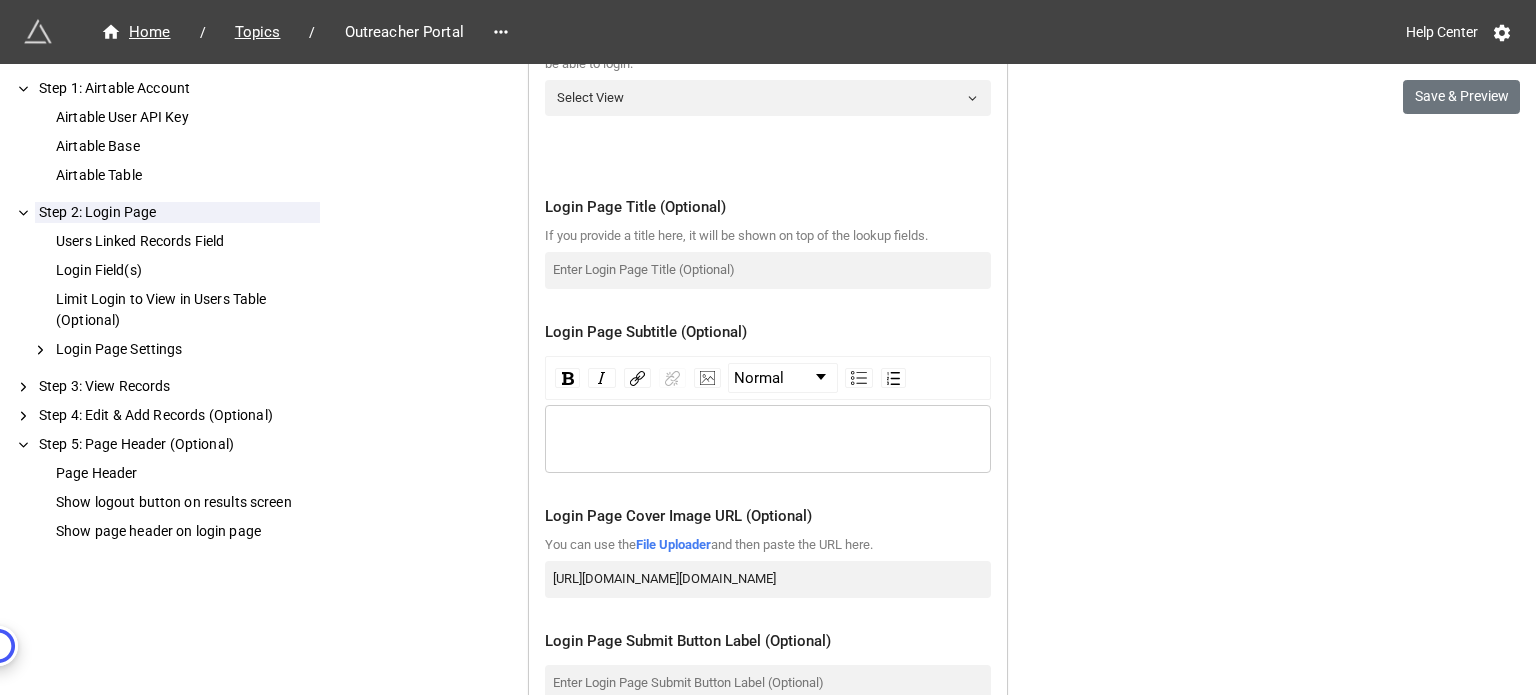 scroll, scrollTop: 1353, scrollLeft: 0, axis: vertical 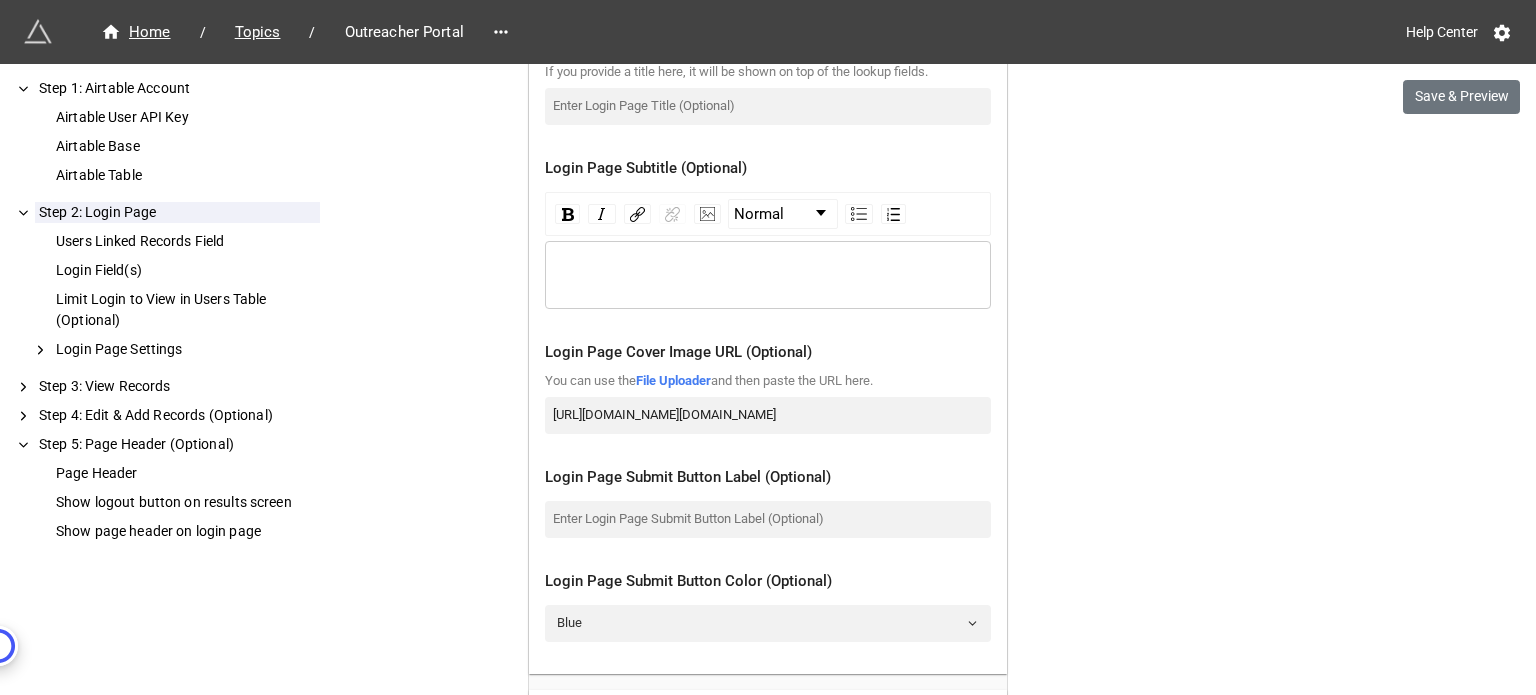 click at bounding box center (768, 275) 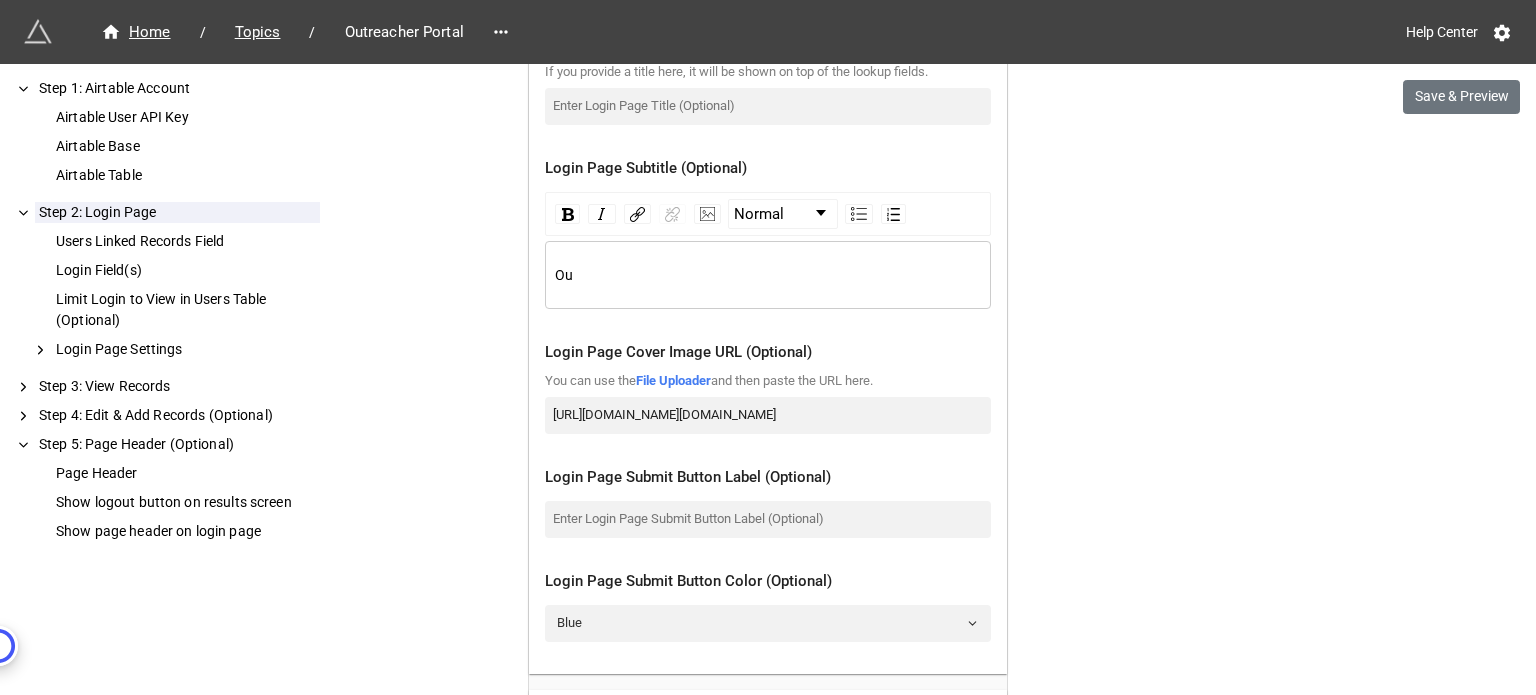 type 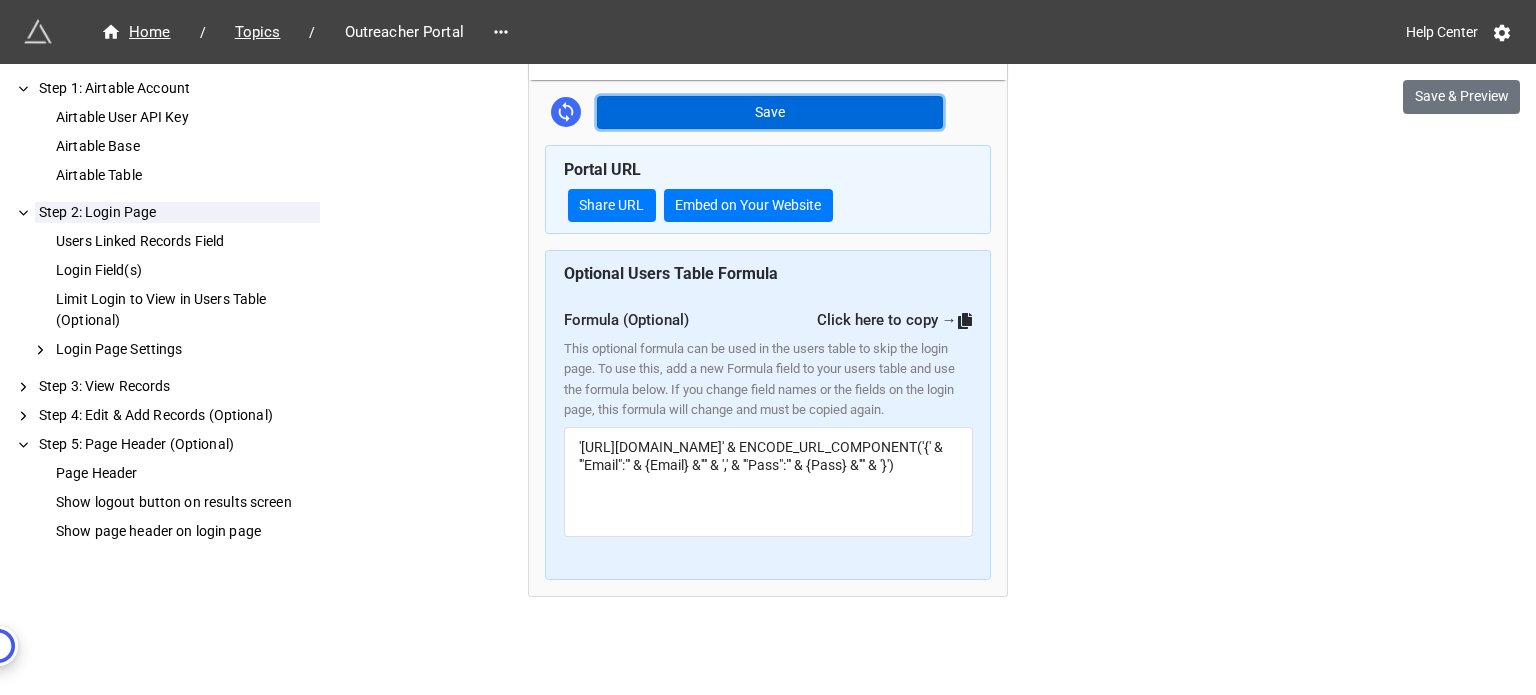 click on "Save" at bounding box center [770, 113] 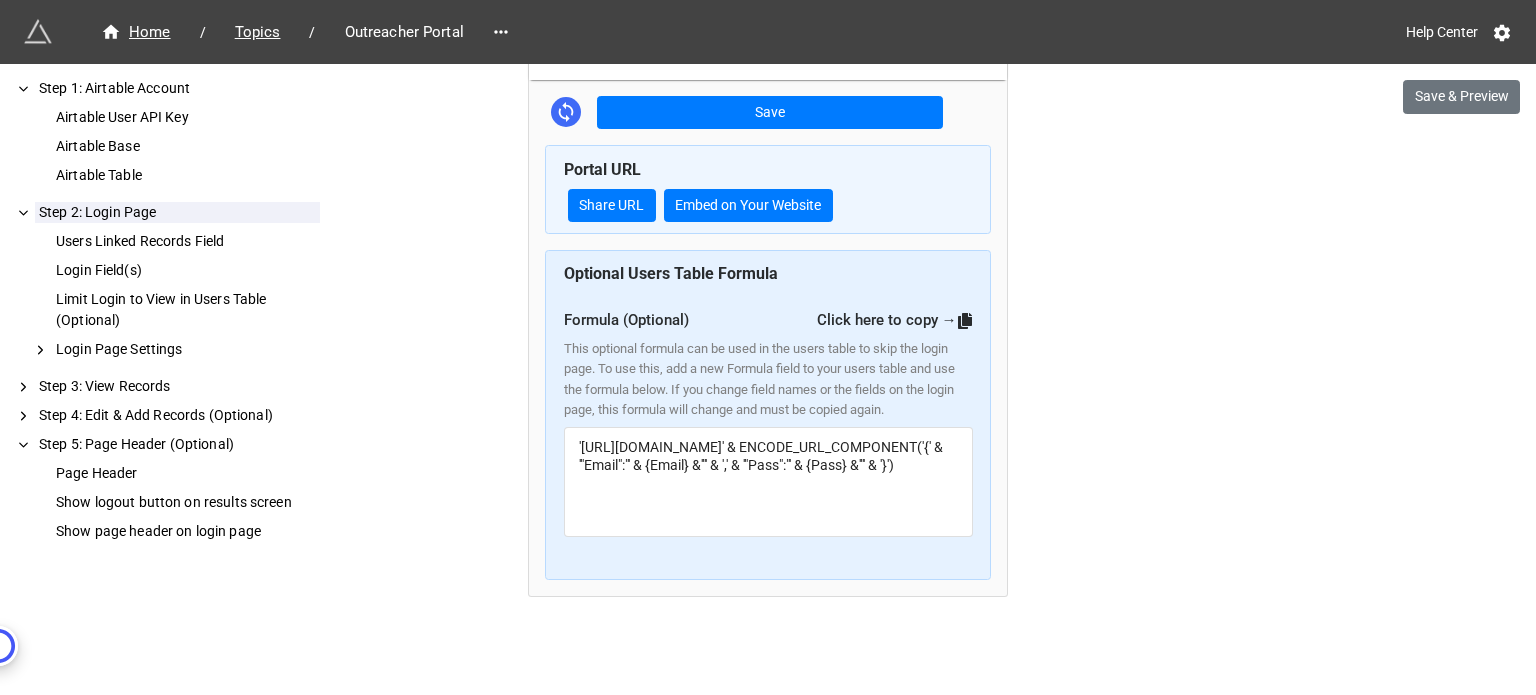 scroll, scrollTop: 1890, scrollLeft: 0, axis: vertical 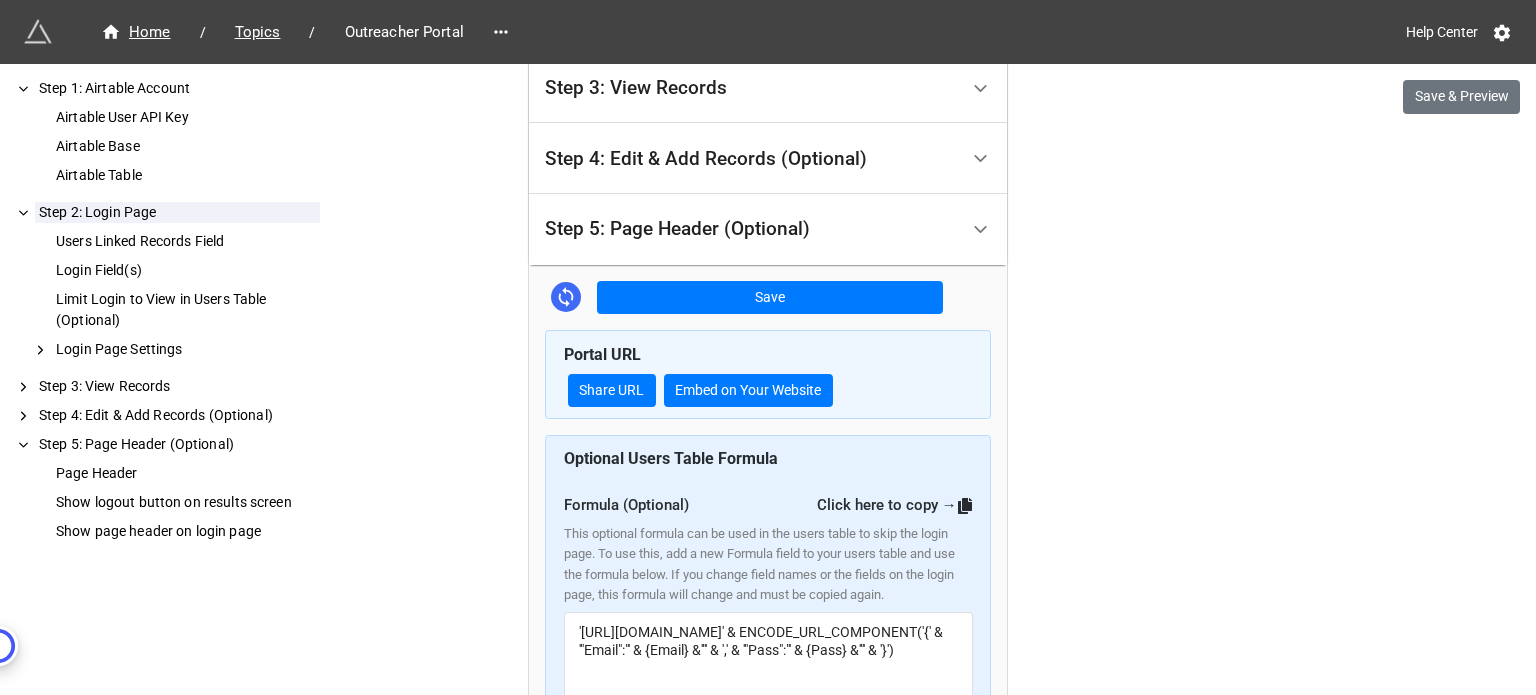 click 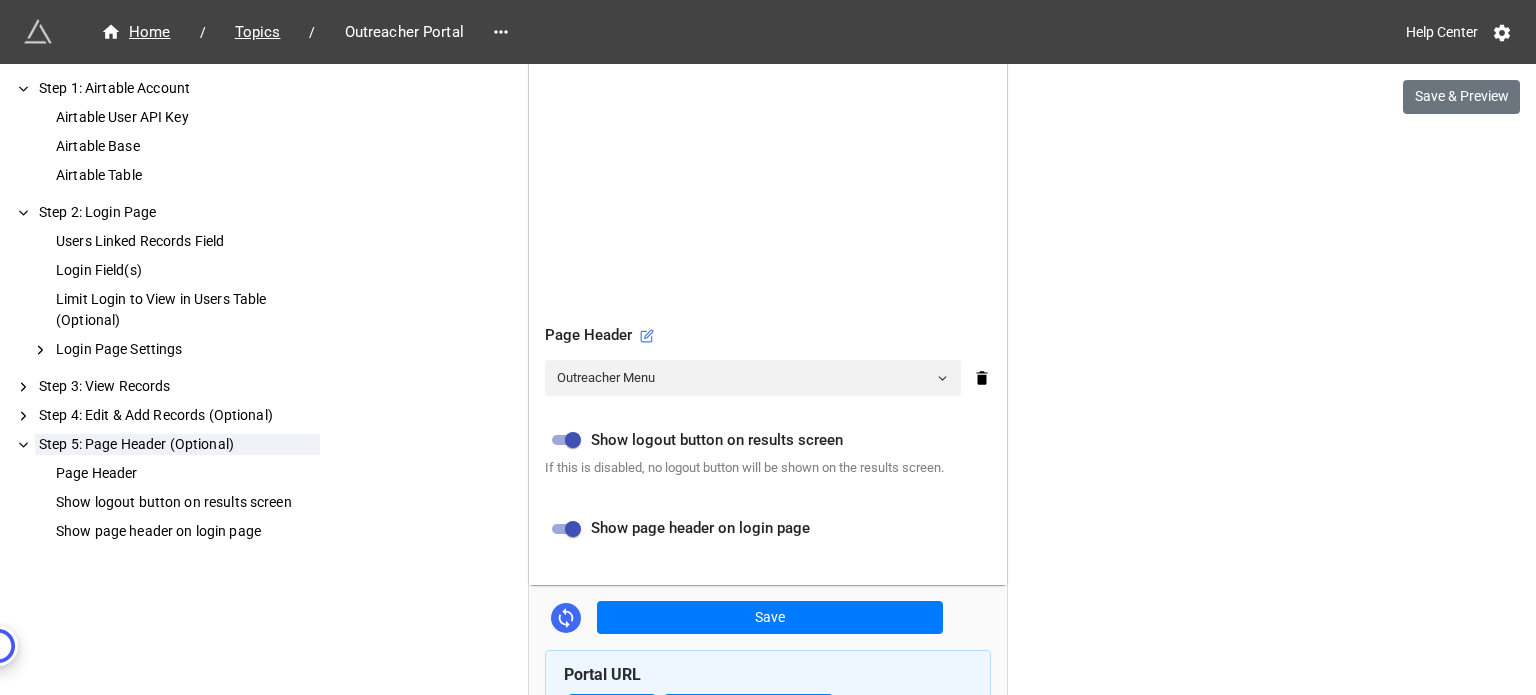 scroll, scrollTop: 953, scrollLeft: 0, axis: vertical 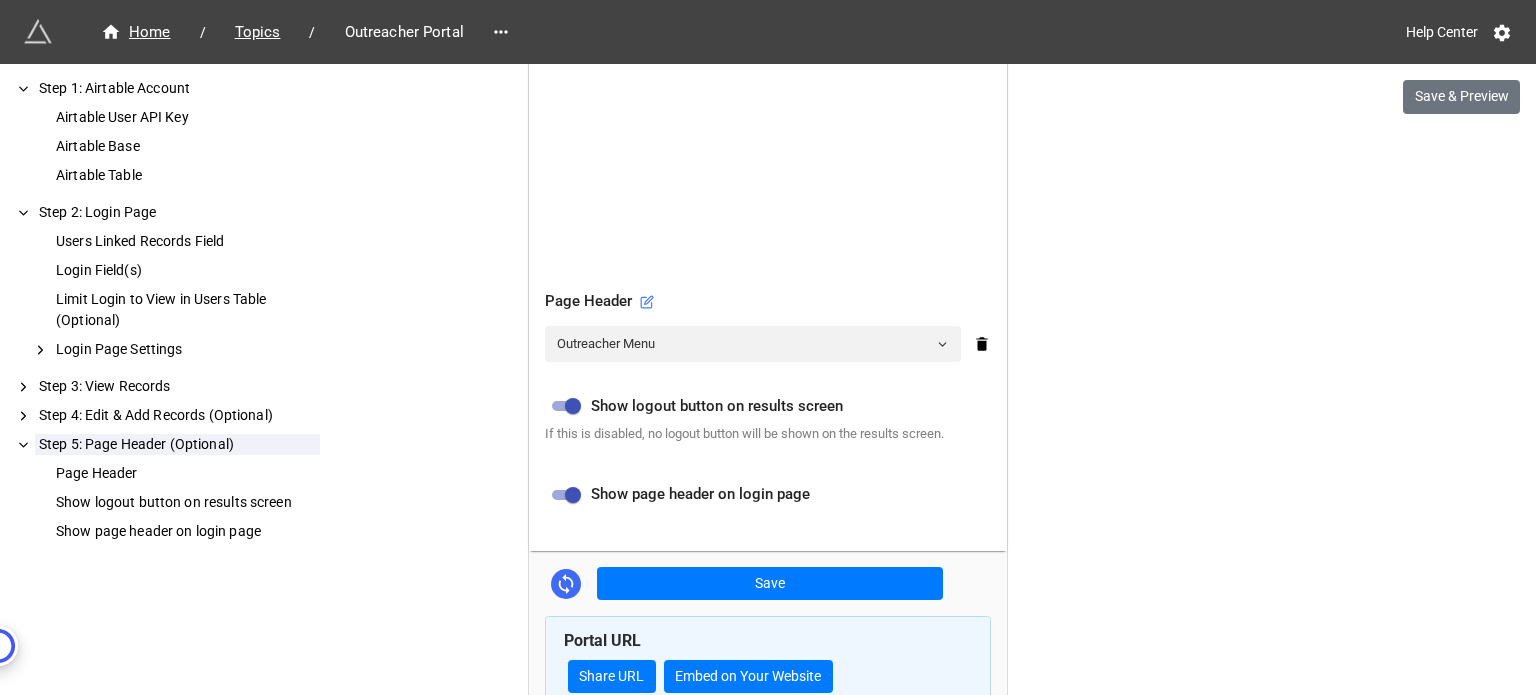 click at bounding box center [573, 495] 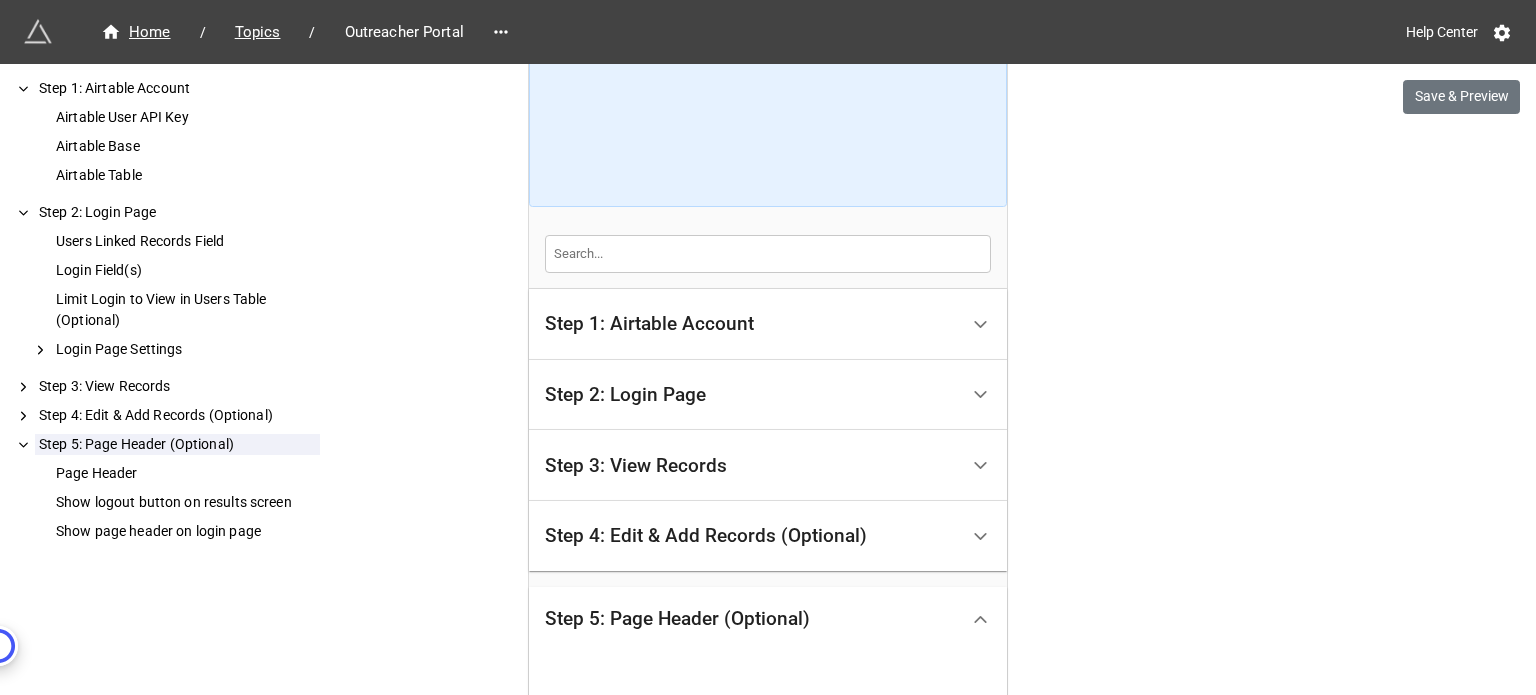 scroll, scrollTop: 400, scrollLeft: 0, axis: vertical 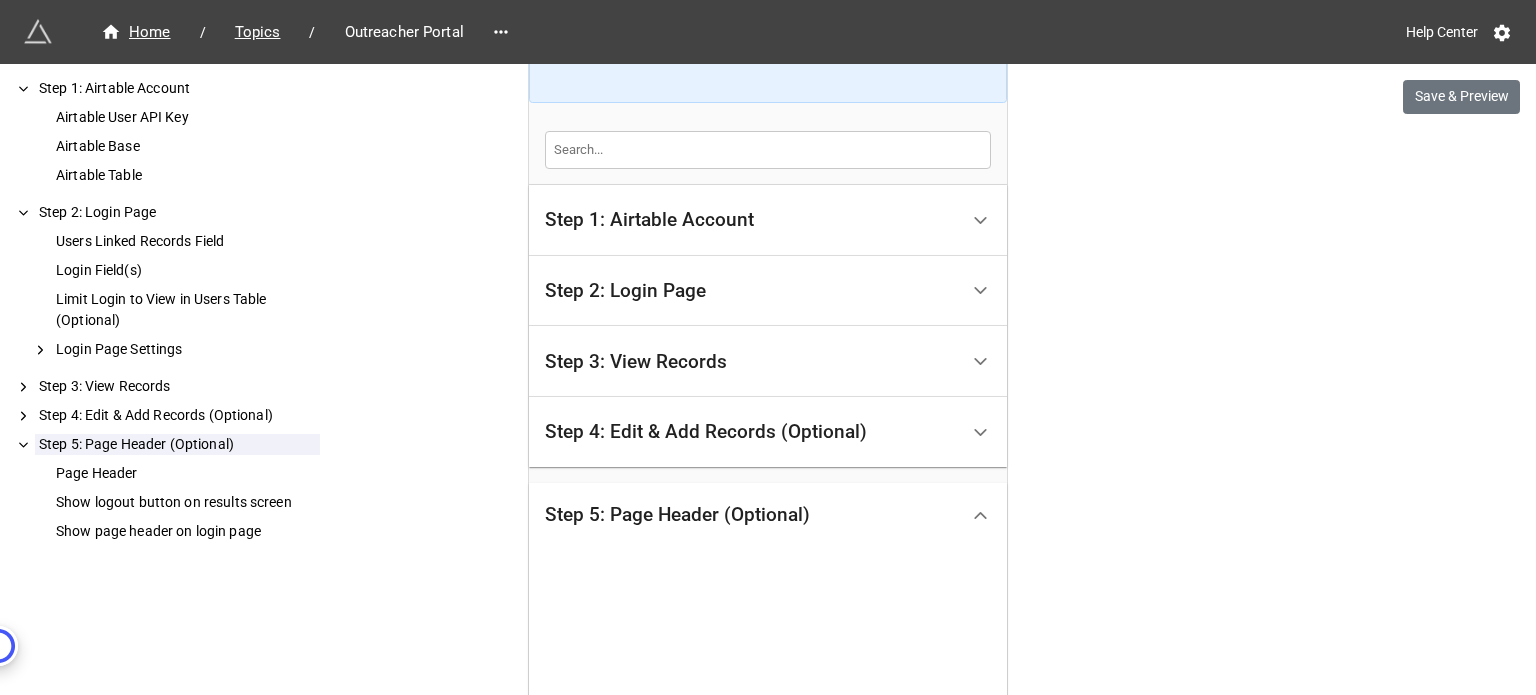 click on "Step 2: Login Page" at bounding box center (751, 291) 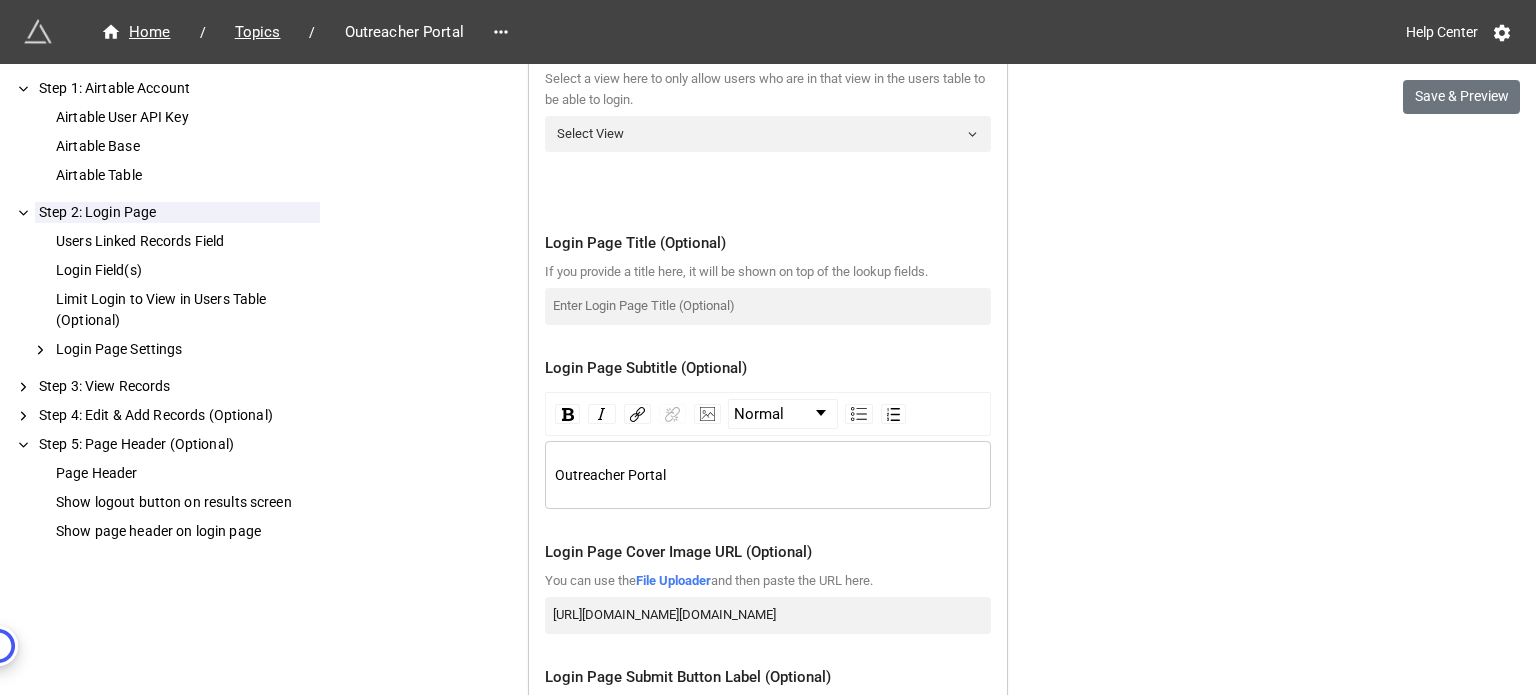 scroll, scrollTop: 1300, scrollLeft: 0, axis: vertical 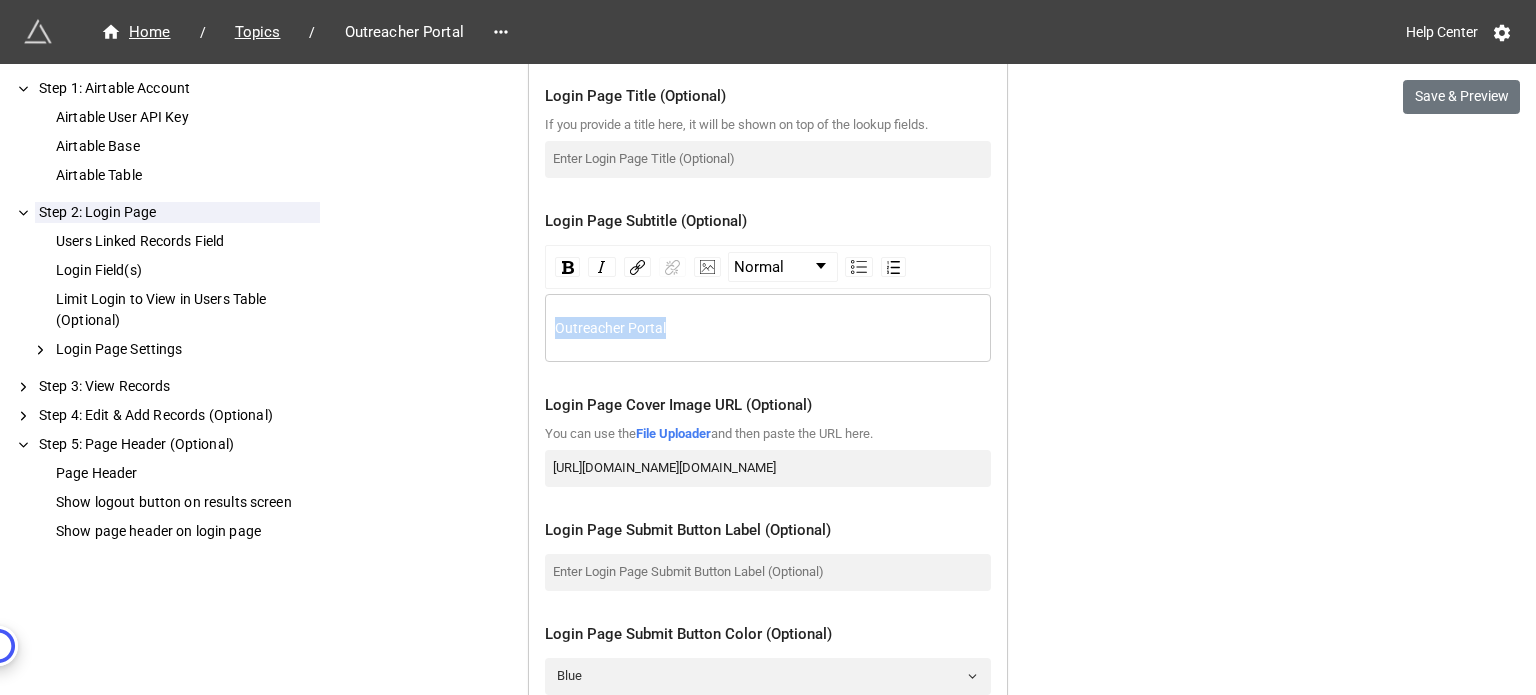 drag, startPoint x: 692, startPoint y: 352, endPoint x: 507, endPoint y: 327, distance: 186.68155 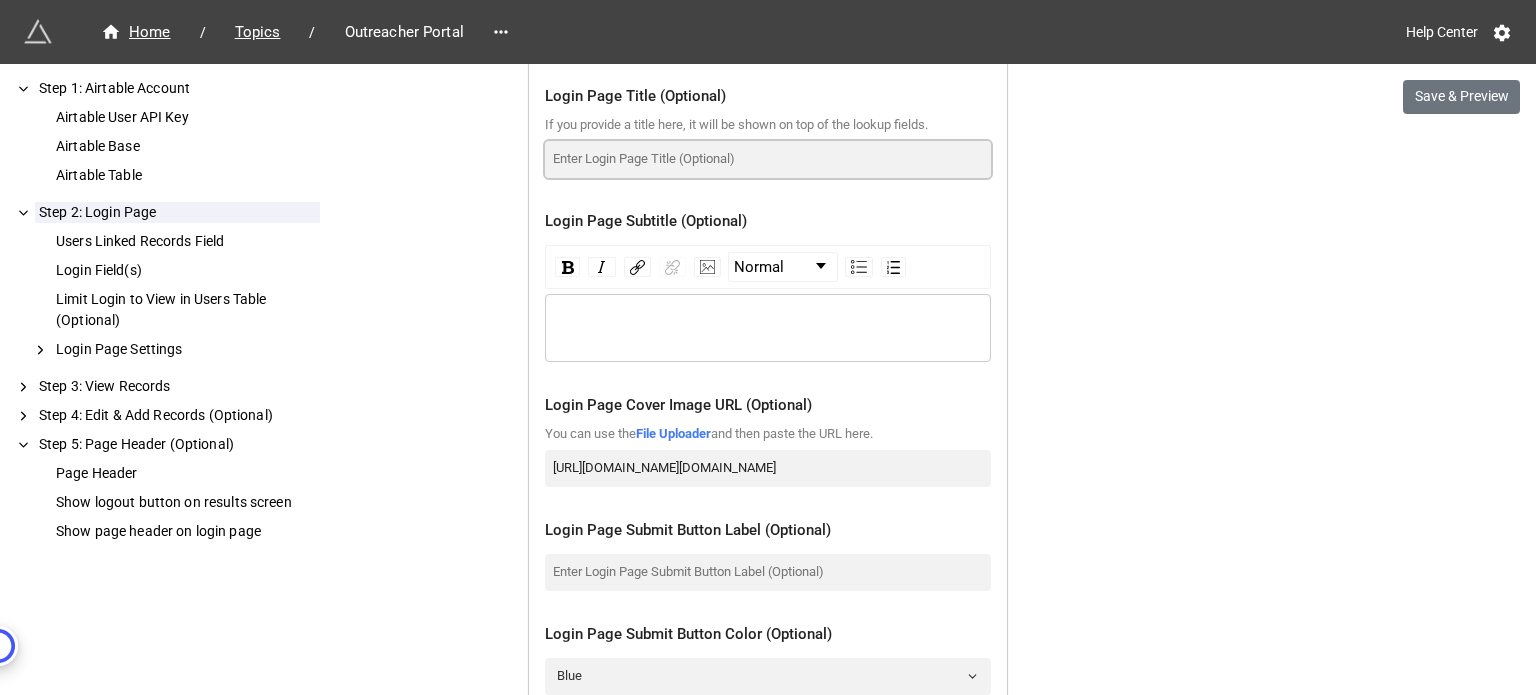 click at bounding box center (768, 159) 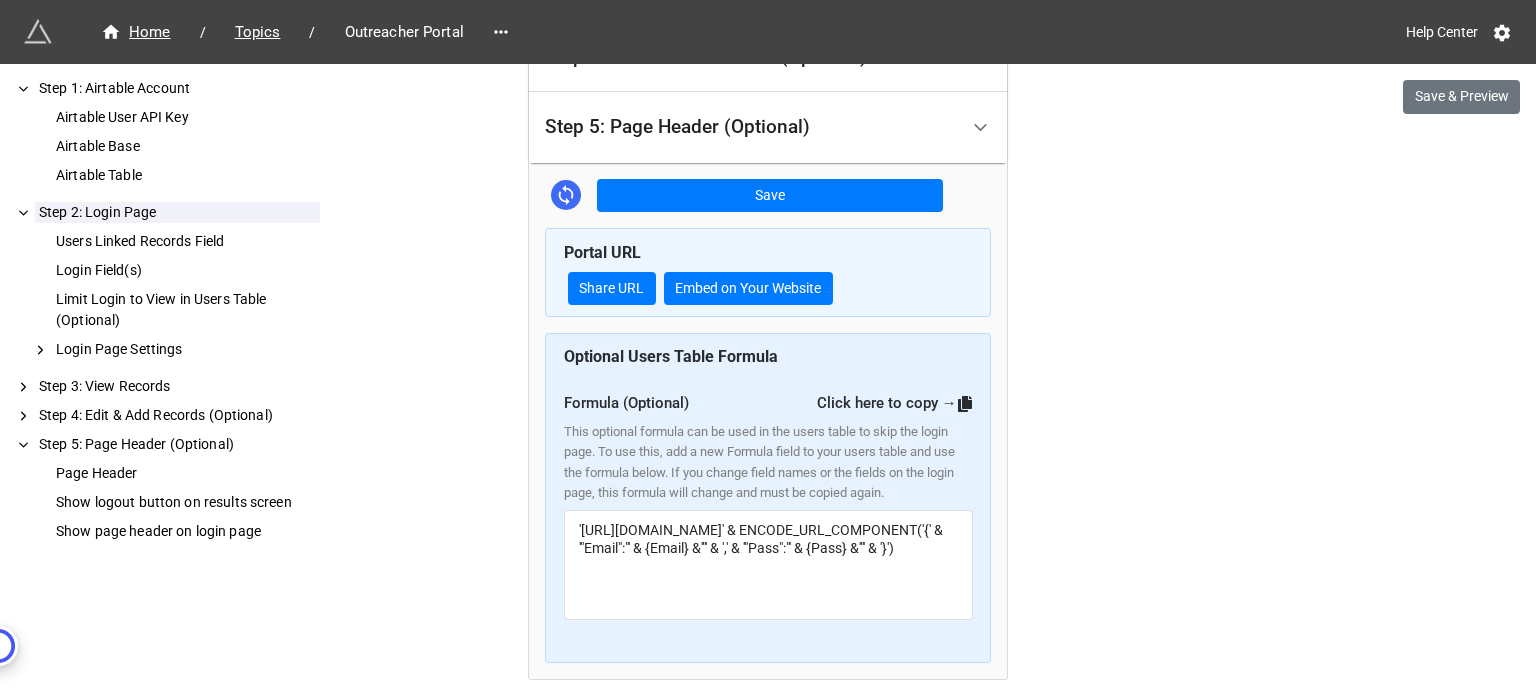 scroll, scrollTop: 2100, scrollLeft: 0, axis: vertical 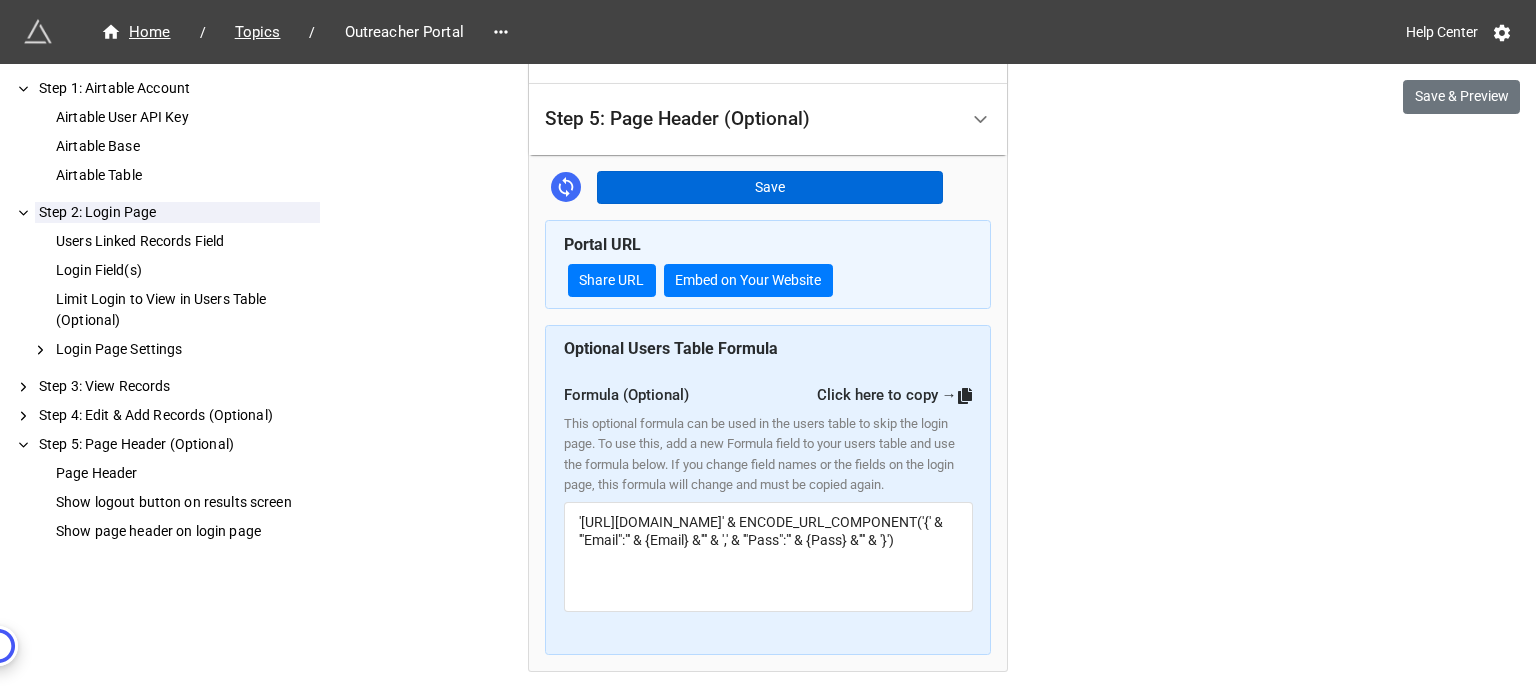 type on "Outreacher Portal" 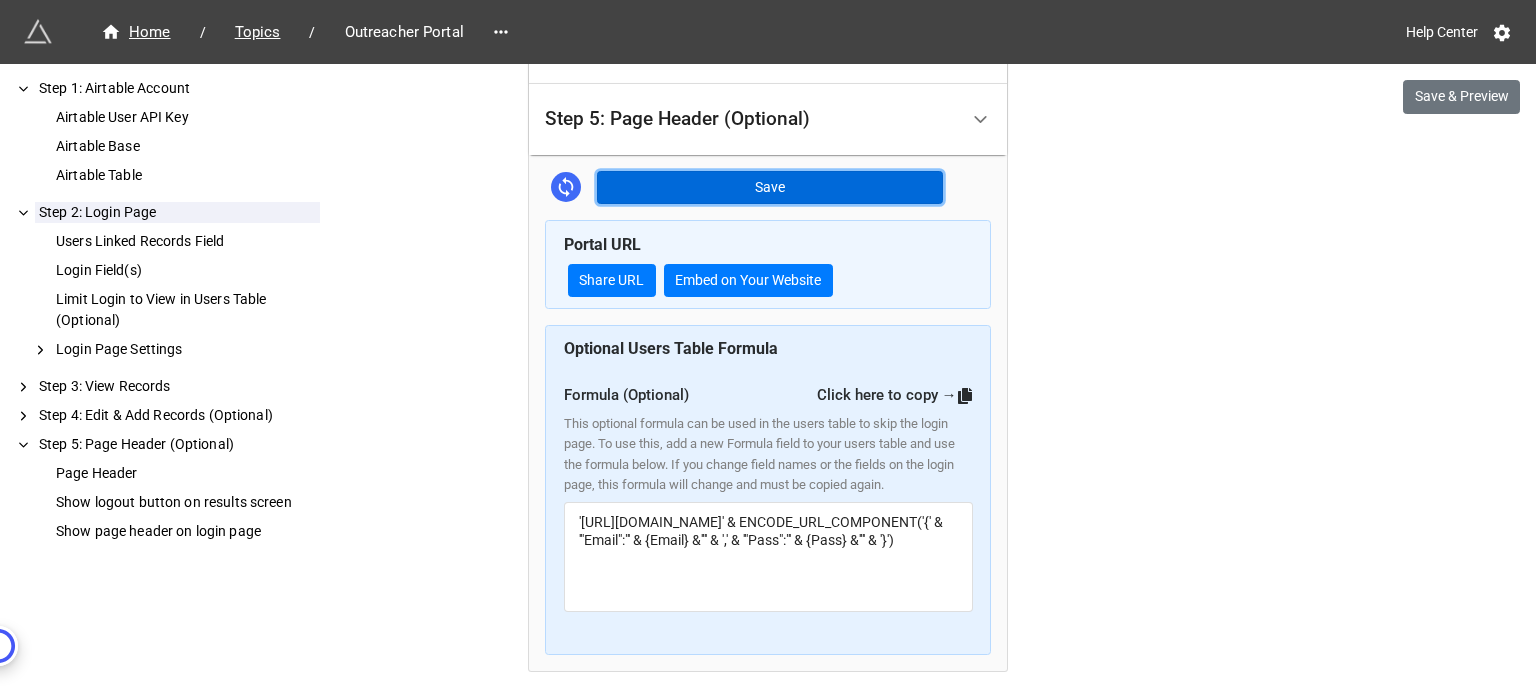 click on "Save" at bounding box center (770, 188) 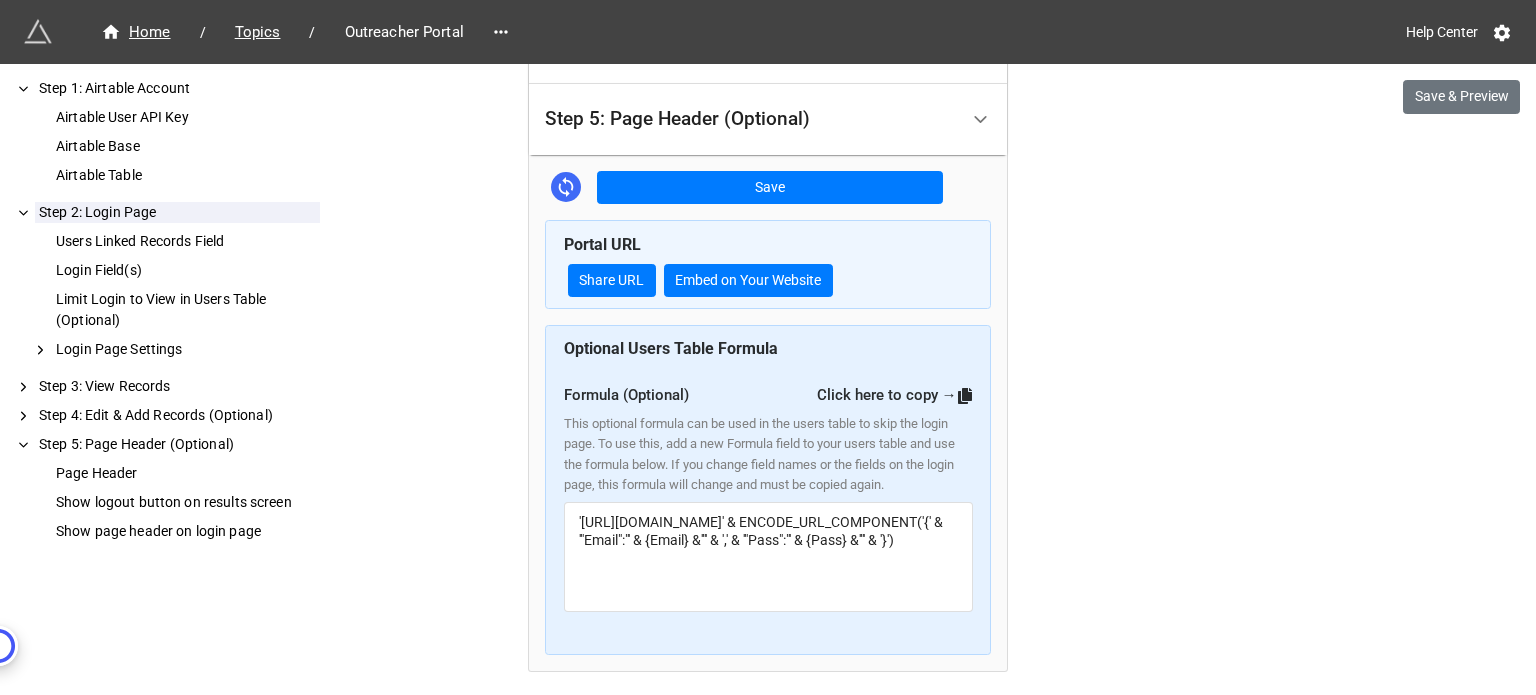click on "We have released a newer version of this extension with many improvements!  It's  signficantly better and we highly recommend using it instead. Try new extension Home / Topics / Outreacher Portal Help Center Save & Preview How to Setup Step 1: Airtable Account Airtable User API Key Airtable Base Airtable Table Step 2: Login Page Users Linked Records Field Login Field(s) Limit Login to View in Users Table (Optional) Login Page Settings Step 3: View Records Step 4: Edit & Add Records (Optional) Step 5: Page Header (Optional) Page Header Show logout button on results screen Show page header on login page Step 1: Airtable Account Airtable User API Key Airtable API Key 1 Airtable Base Content Base Airtable Table Topics Step 2: Login Page Users Linked Records Field The linked records field that links to the users table. If you do not have a linked records field in your table, you should use the  Search Page Extension  instead. Outreacher Login Field(s) Email Email Pass Formula Add Remove All Select View Normal Blue" at bounding box center [768, -665] 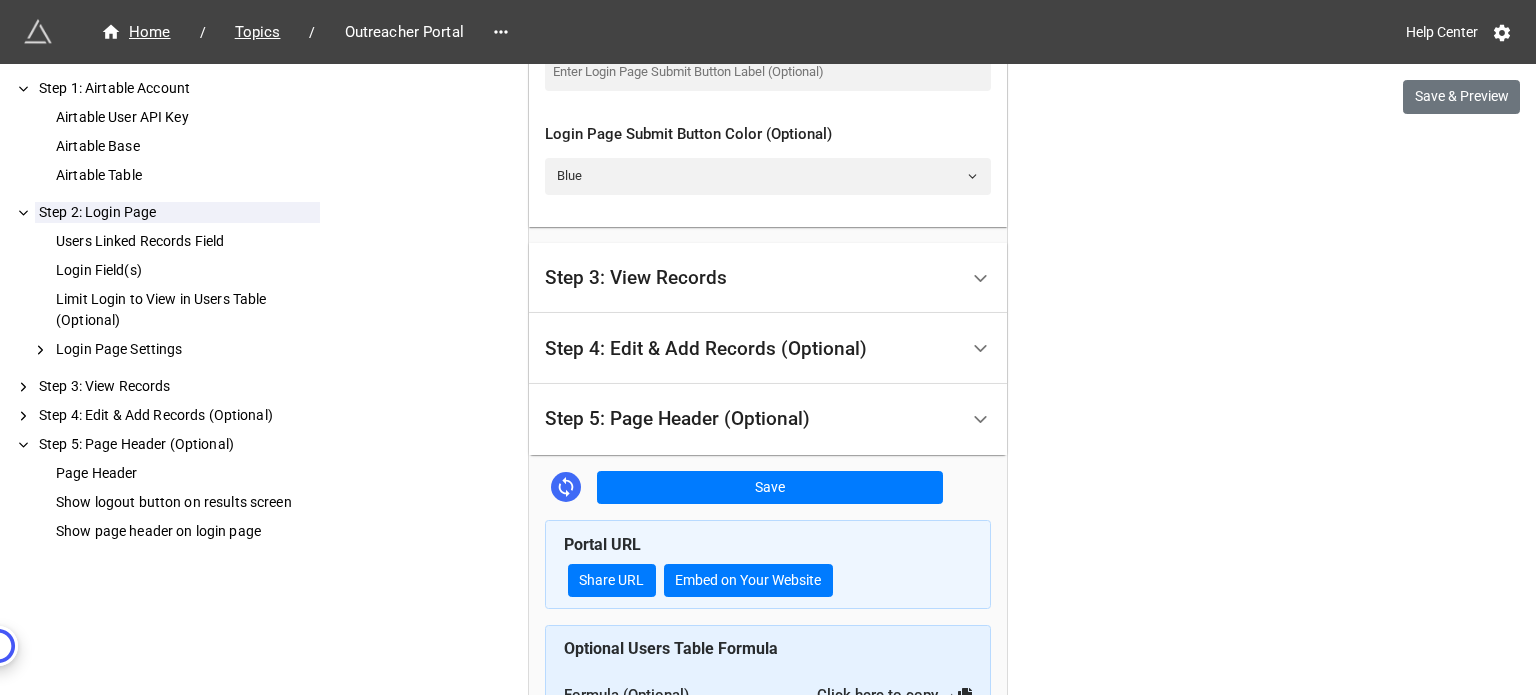 click on "Step 3: View Records" at bounding box center (751, 278) 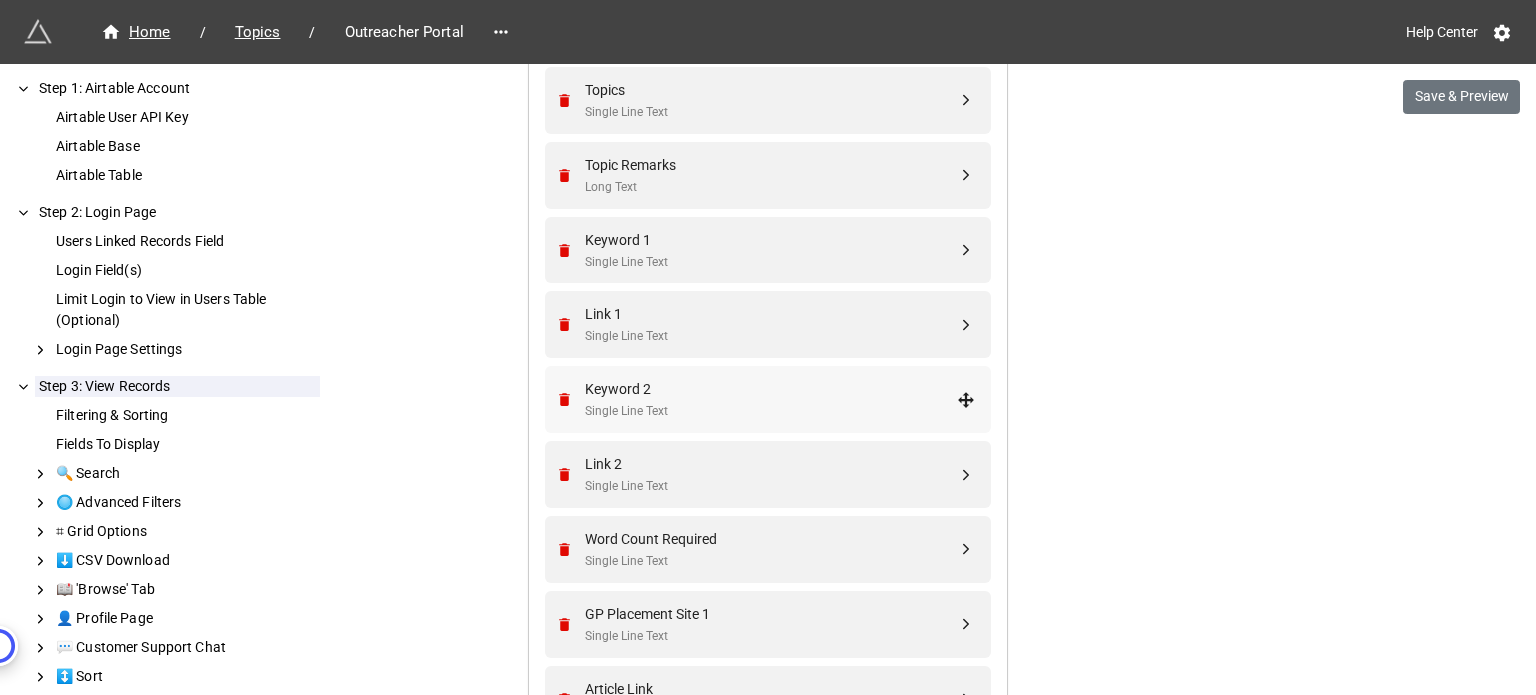 scroll, scrollTop: 1004, scrollLeft: 0, axis: vertical 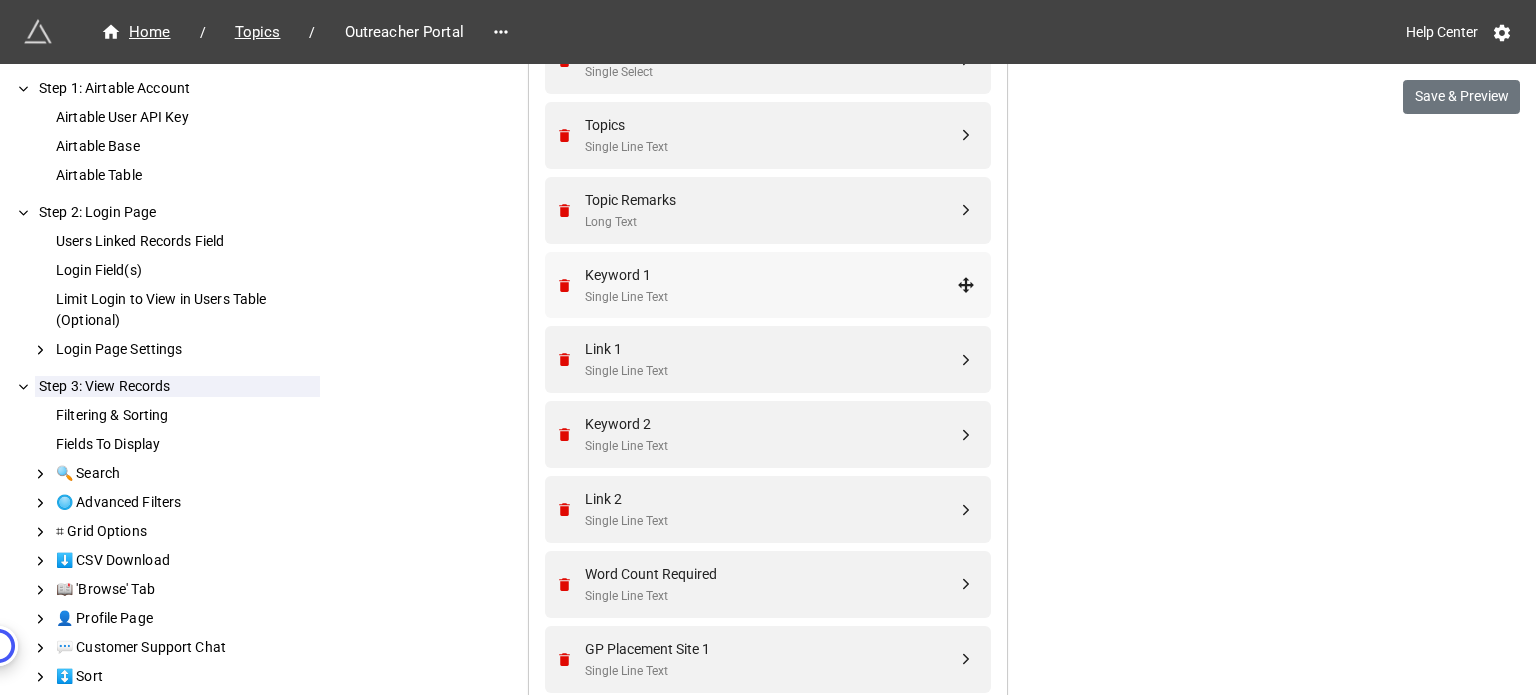 click on "Single Line Text" at bounding box center (771, 297) 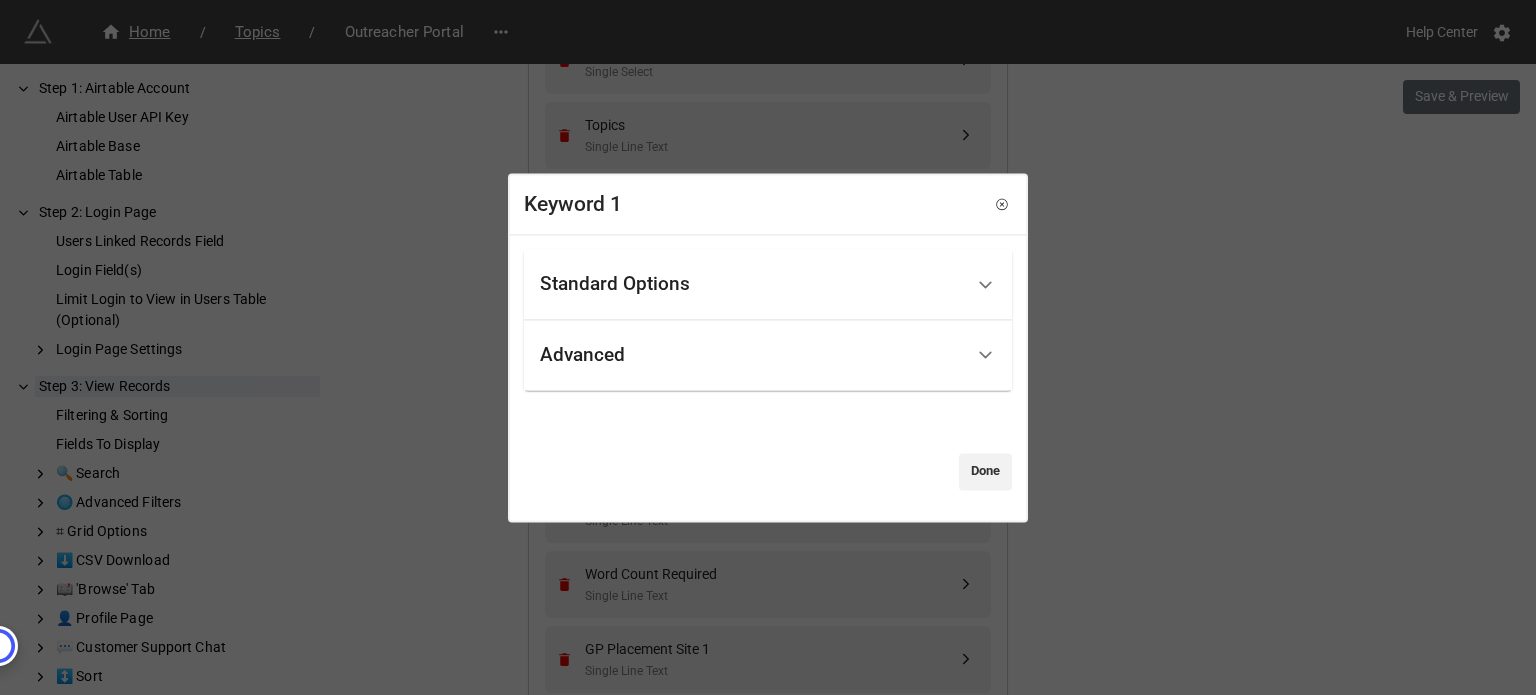 click on "Standard Options" at bounding box center (751, 284) 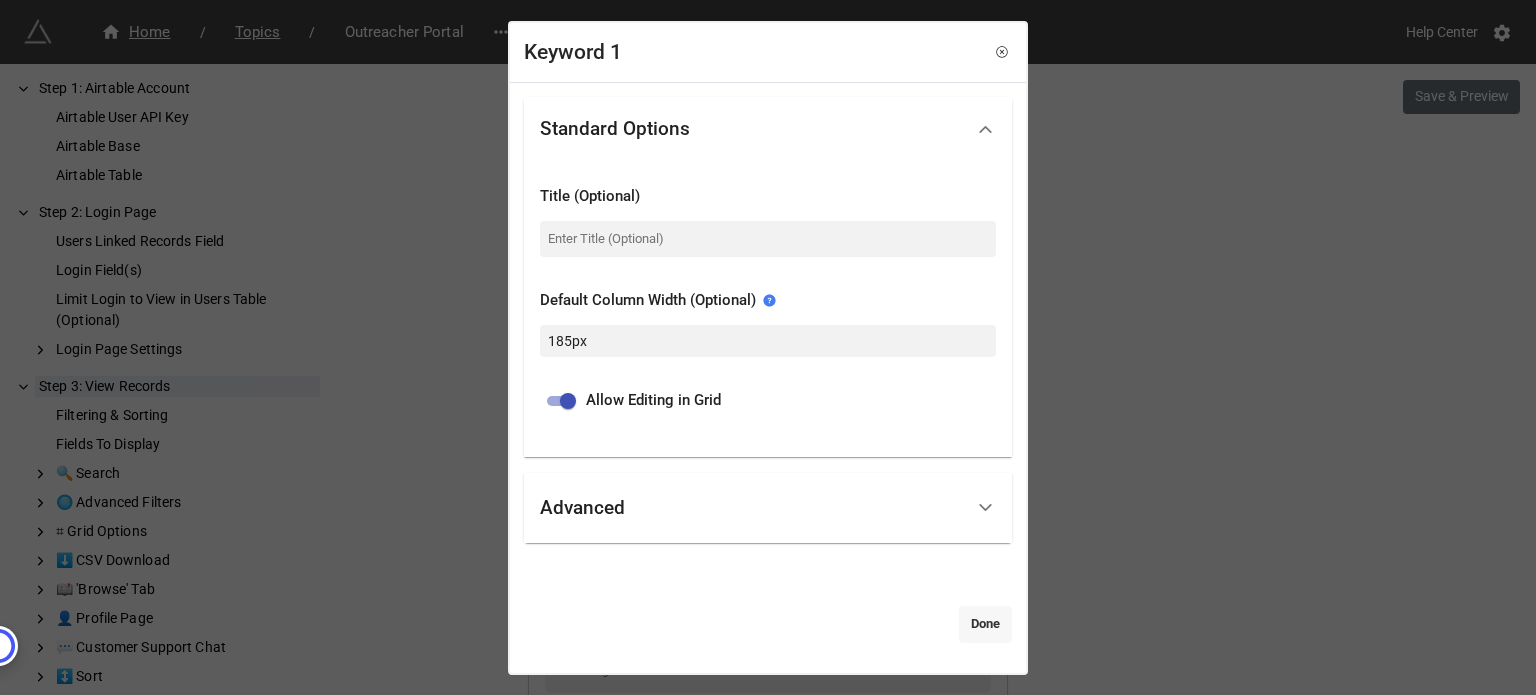 click on "Done" at bounding box center (985, 624) 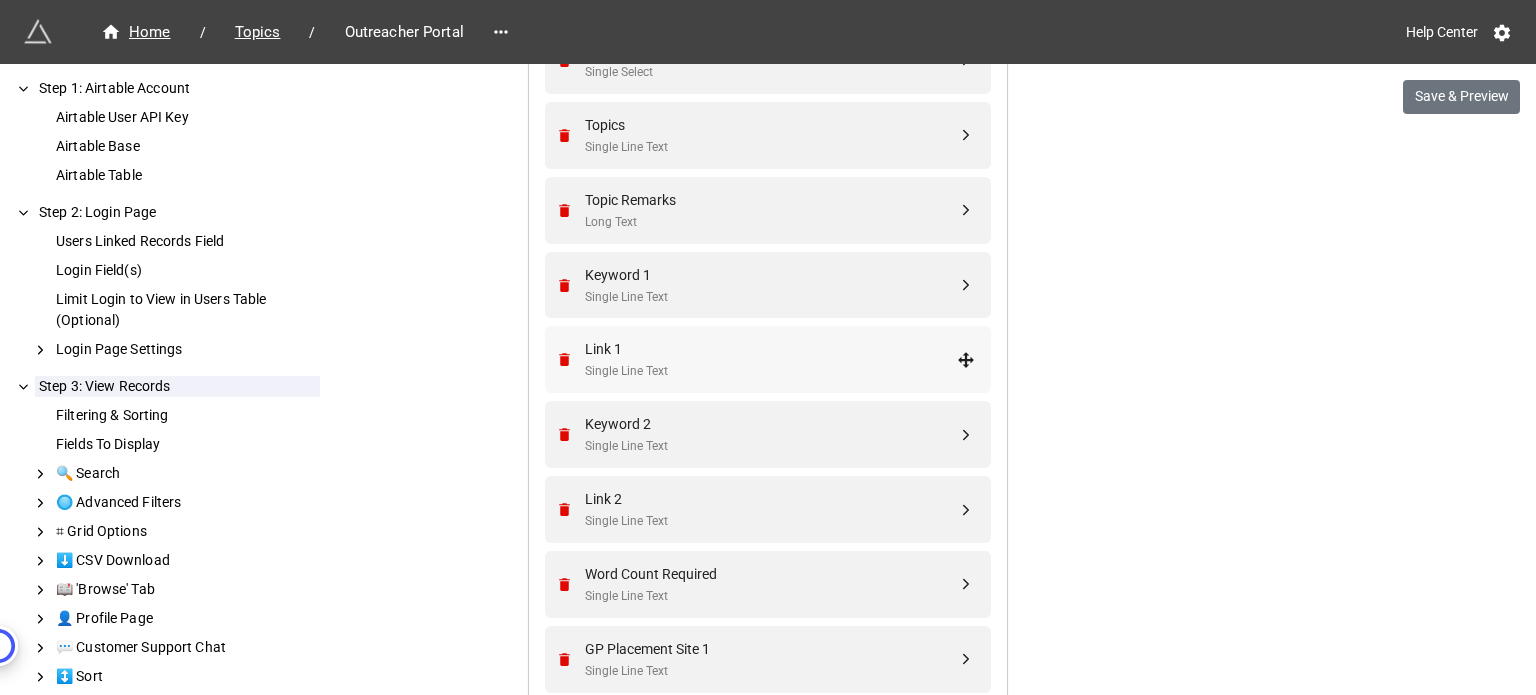 click on "Single Line Text" at bounding box center (771, 371) 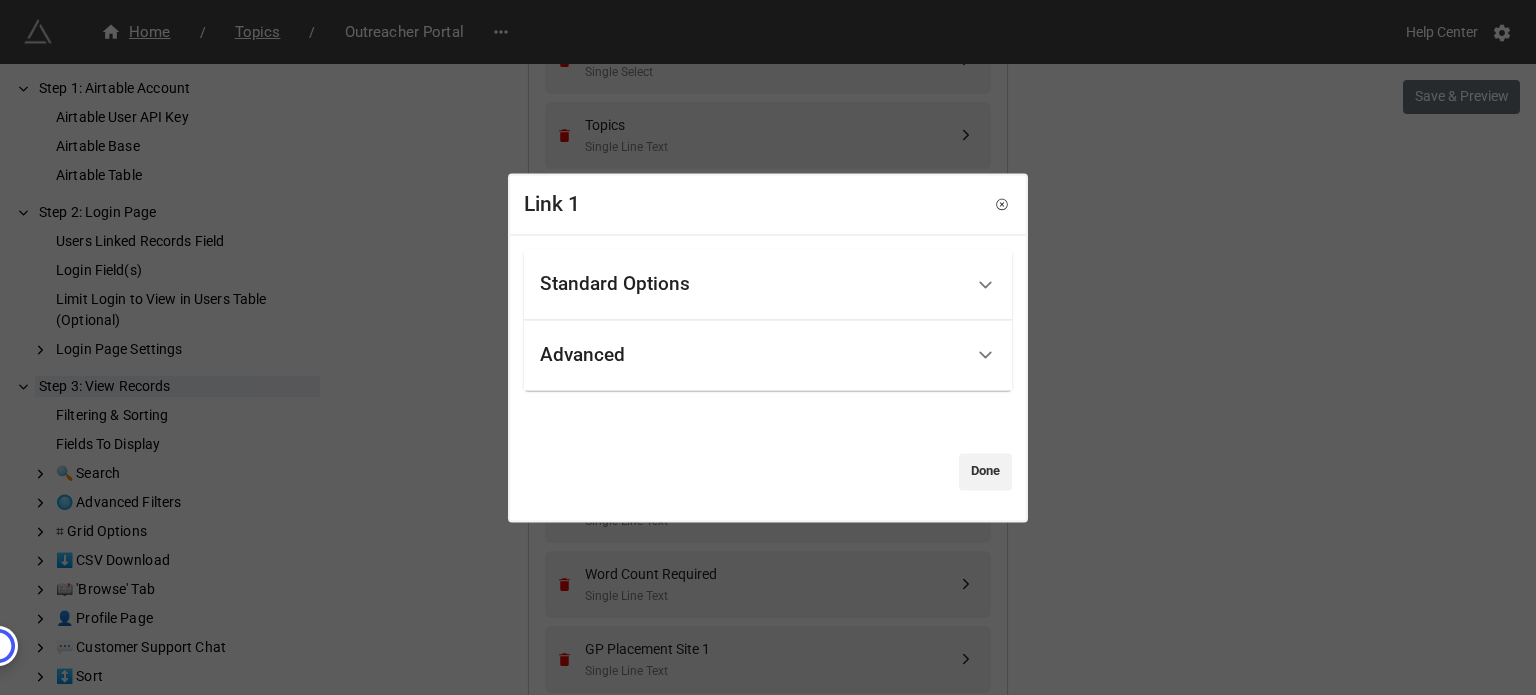 click on "Standard Options" at bounding box center [751, 284] 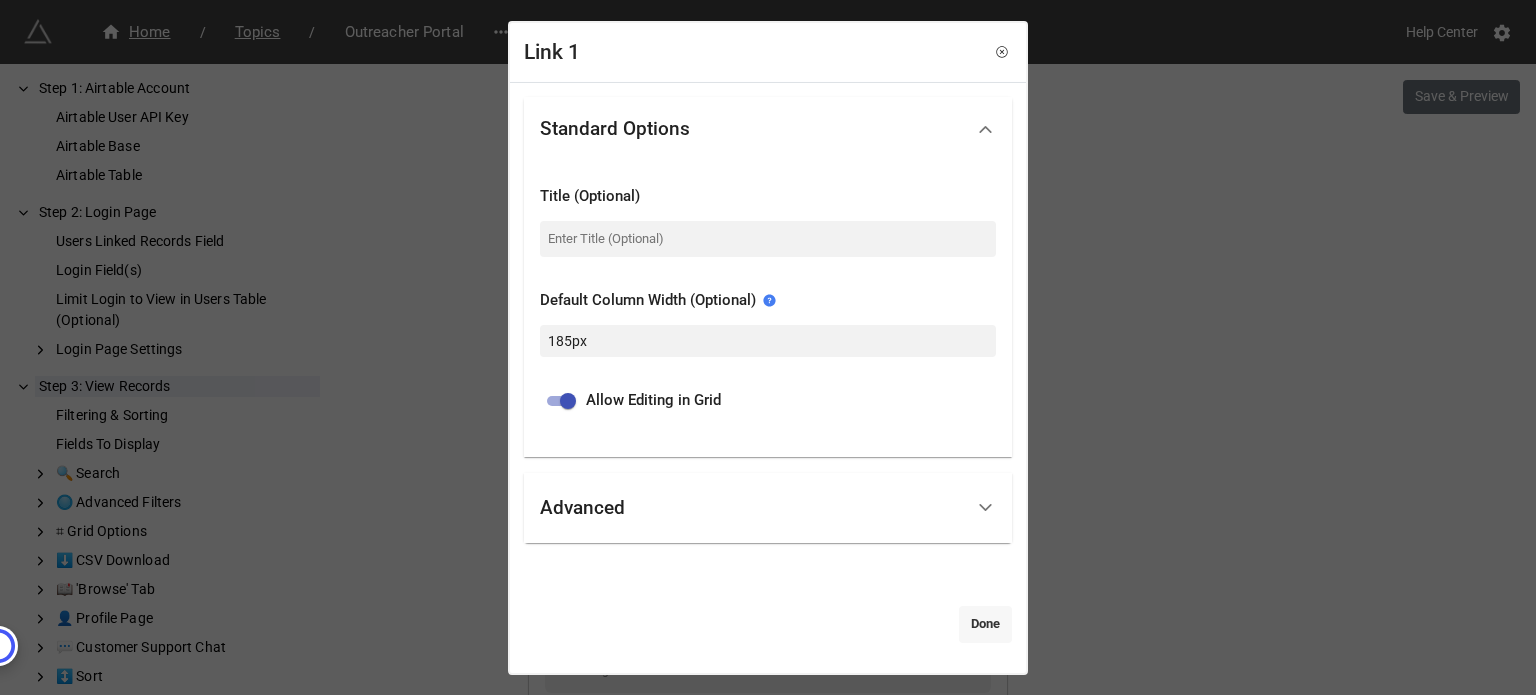 click on "Done" at bounding box center (985, 624) 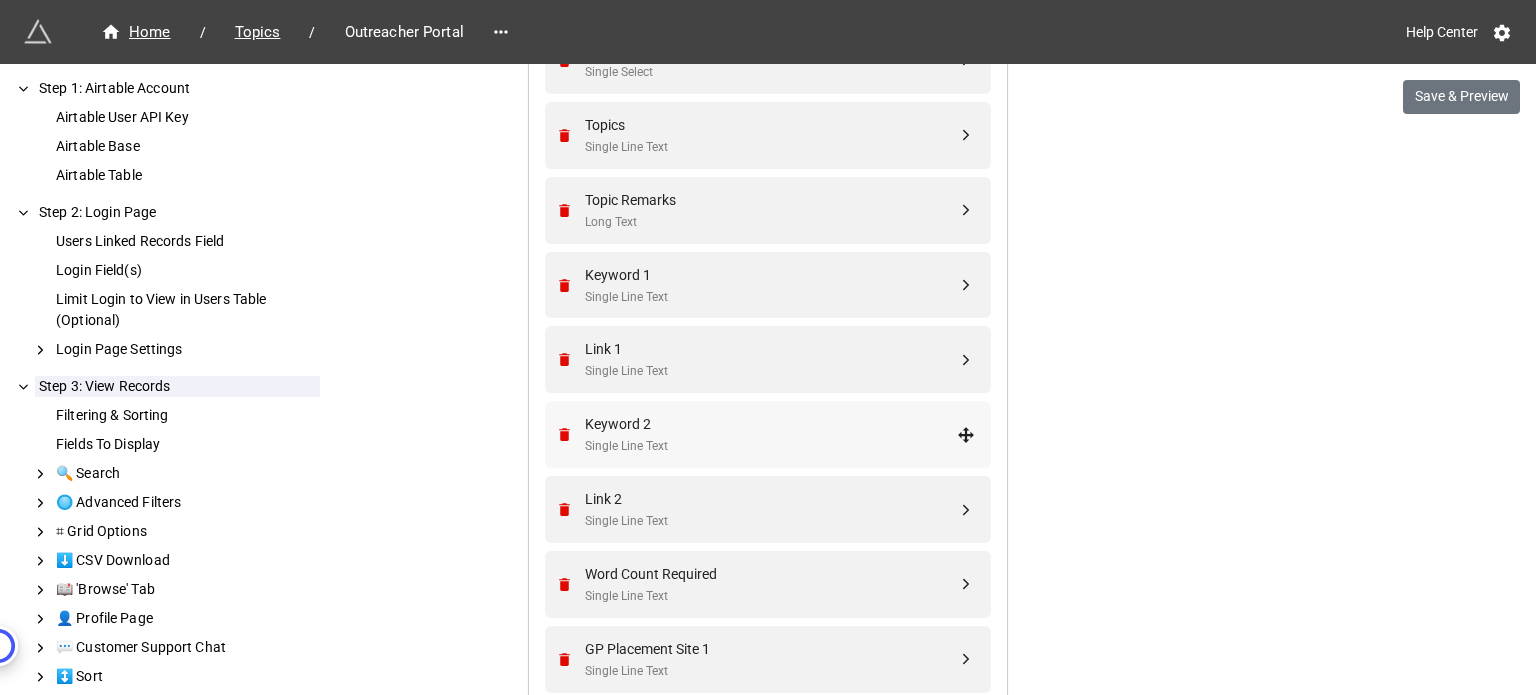 click on "Keyword 2" at bounding box center (771, 424) 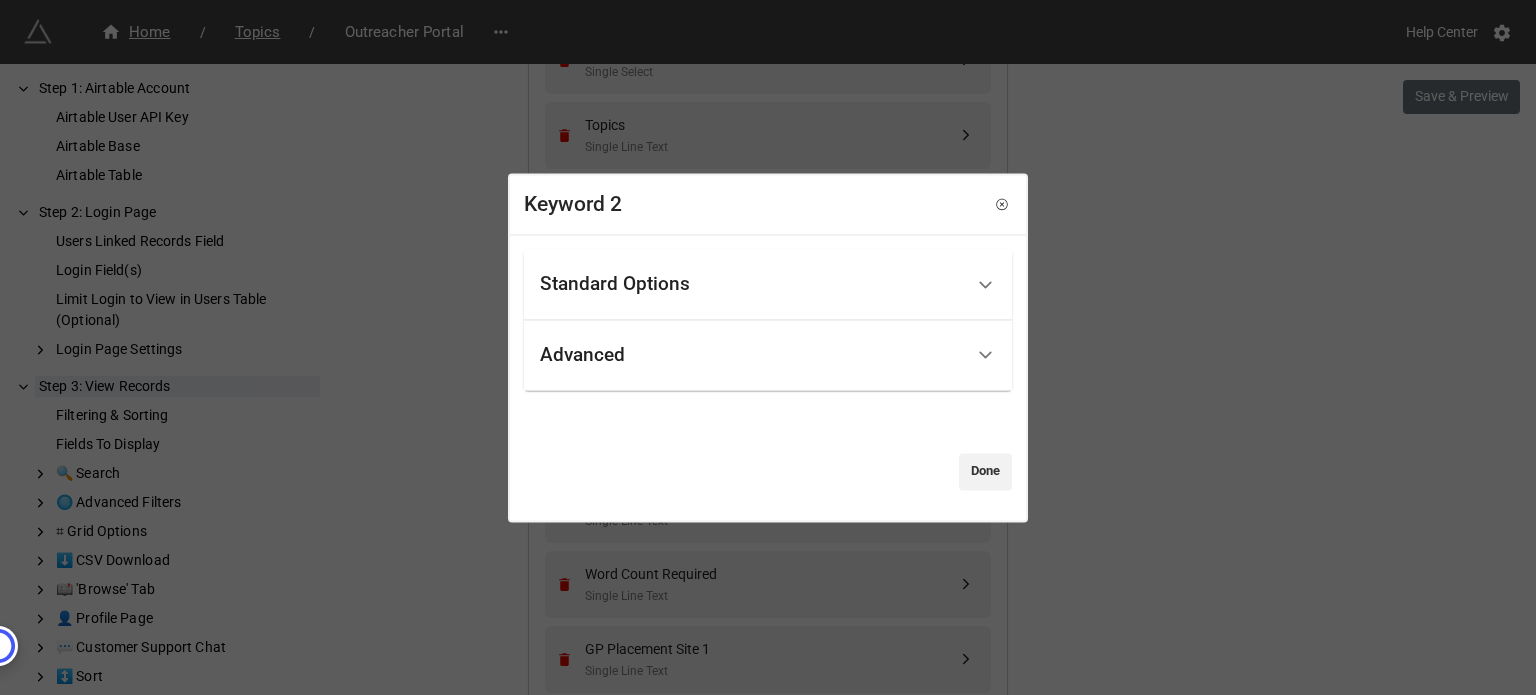 click on "Standard Options" at bounding box center (751, 284) 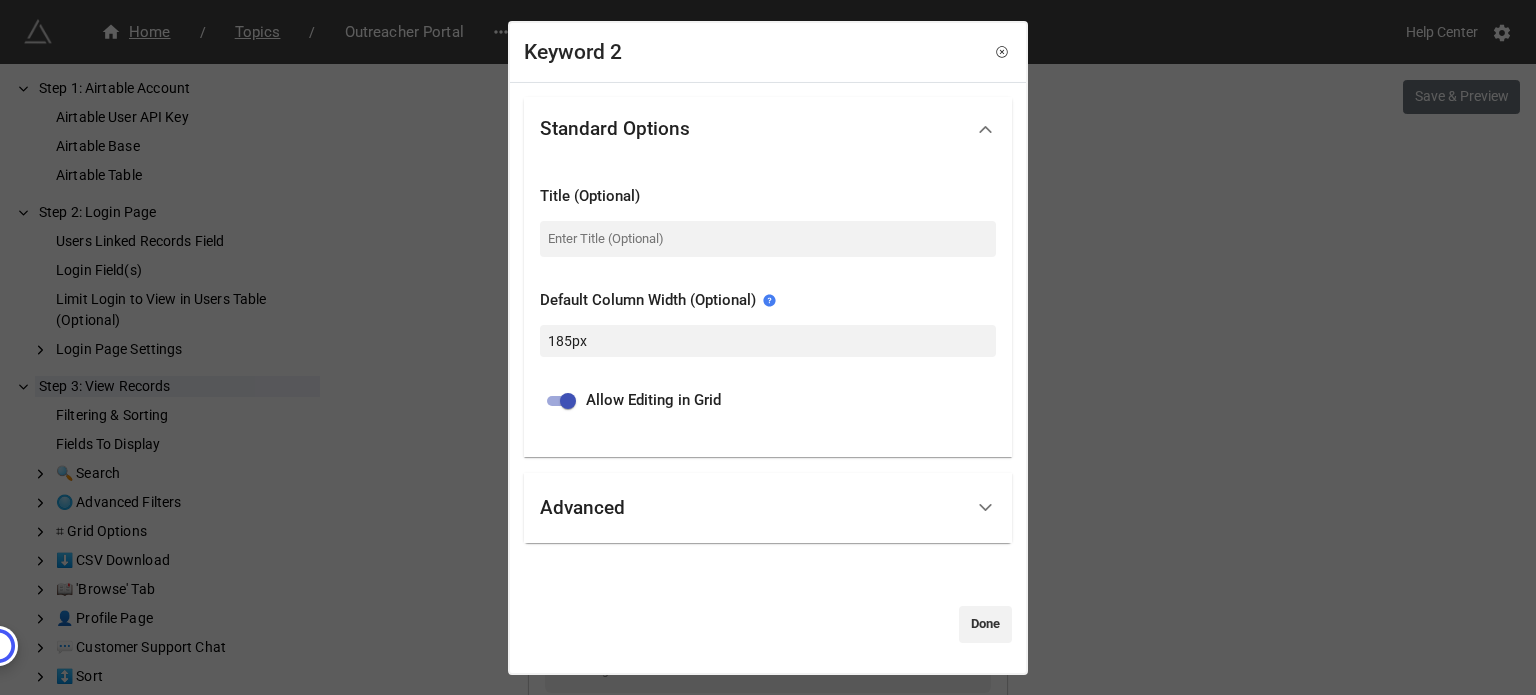 click on "Keyword 2 Standard Options Title (Optional) Default Column Width (Optional) 185px Allow Editing in Grid Advanced Mask field as password If enabled, the value will not be always visible on the screen. The user can still click on the password to see it. Done" at bounding box center (768, 347) 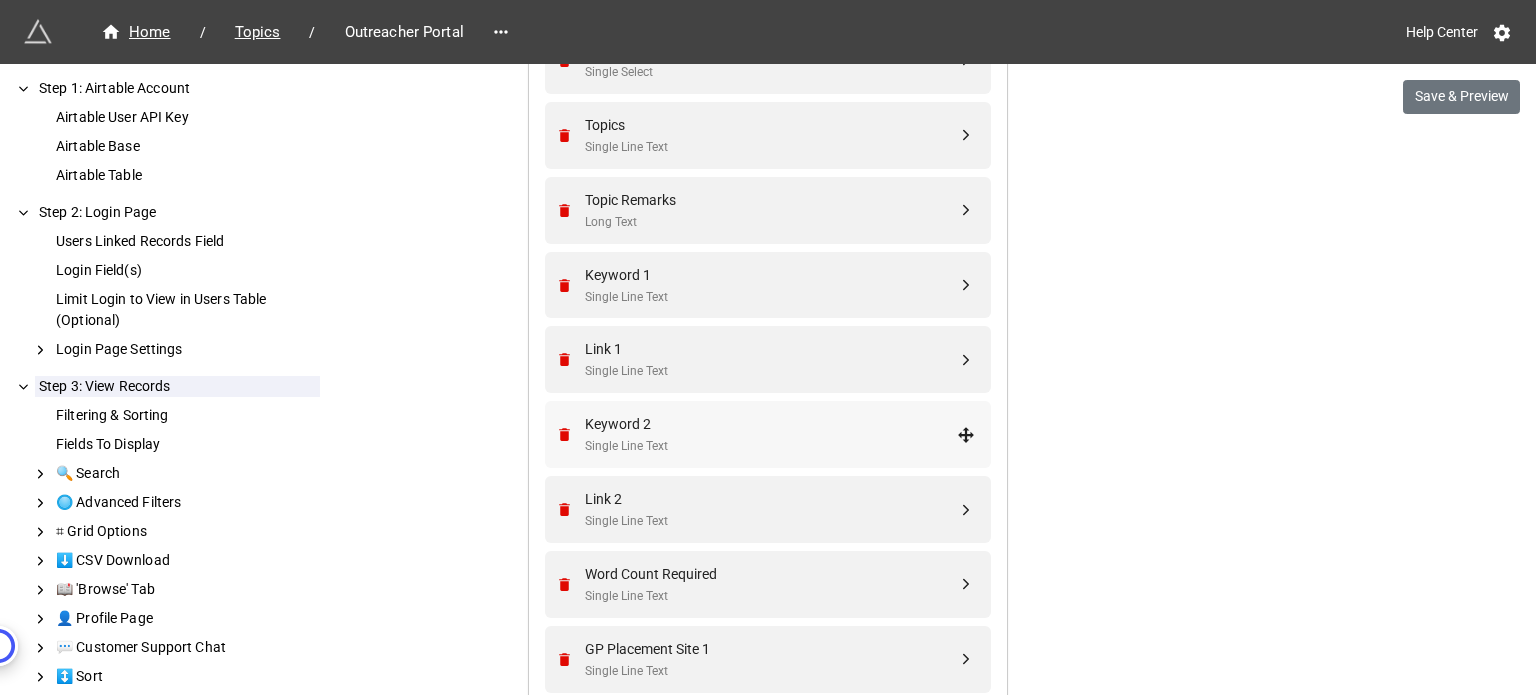 click on "Single Line Text" at bounding box center (771, 446) 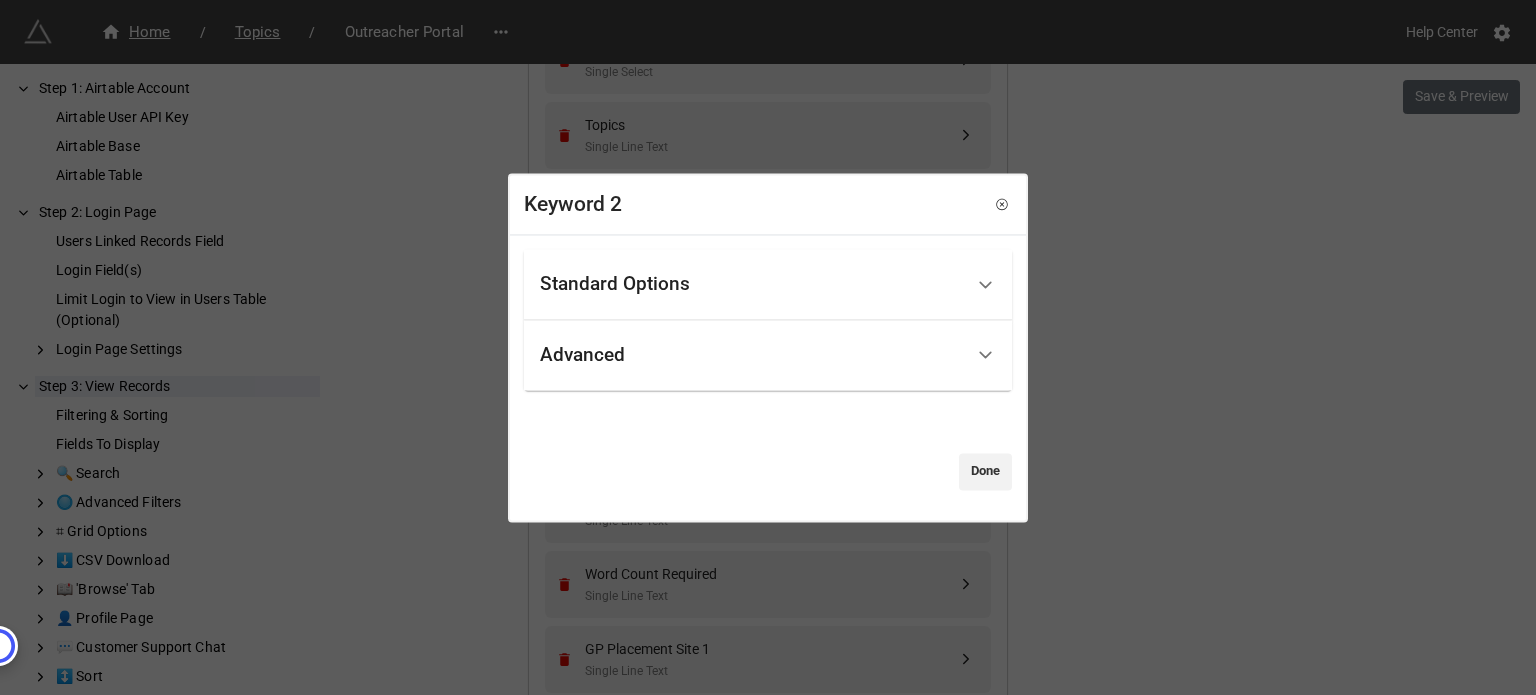 click on "Keyword 2 Standard Options Title (Optional) Default Column Width (Optional) 185px Allow Editing in Grid Advanced Mask field as password If enabled, the value will not be always visible on the screen. The user can still click on the password to see it. Done" at bounding box center (768, 347) 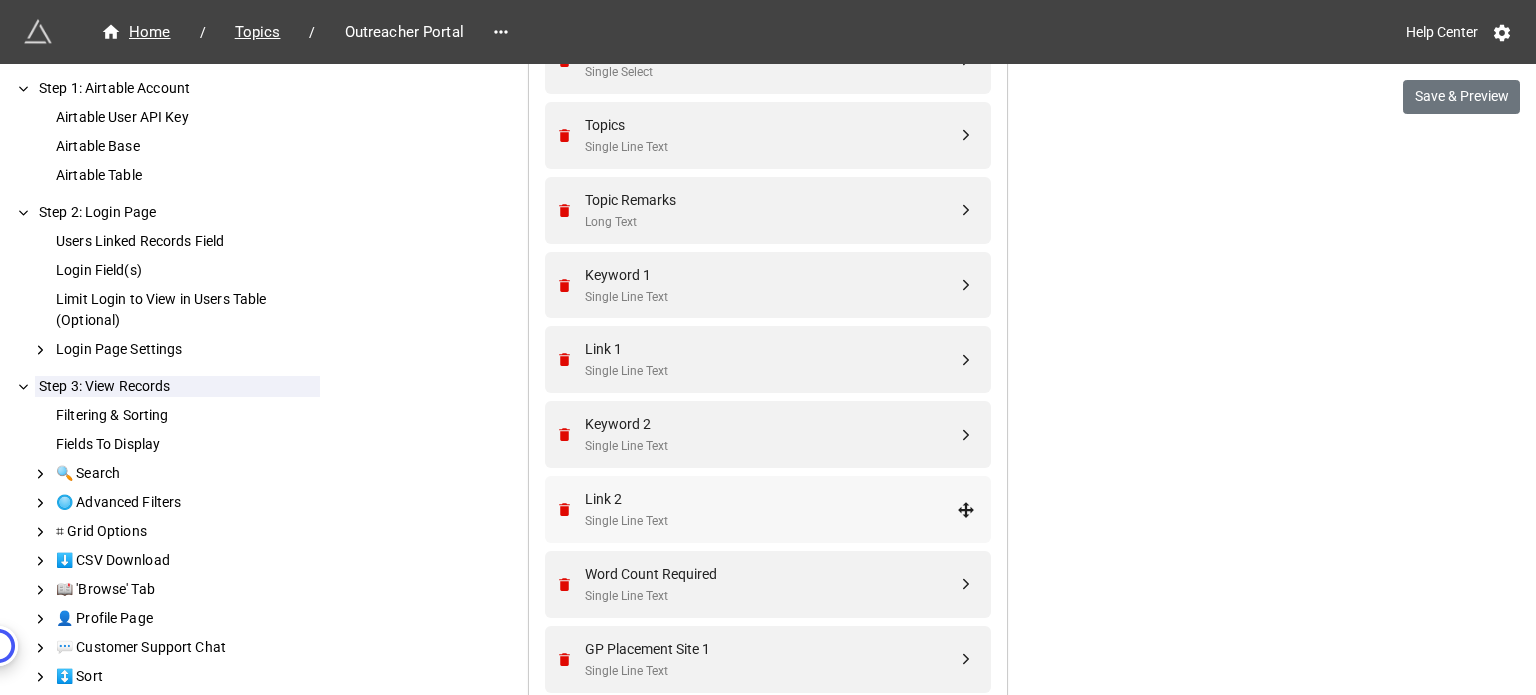 click on "Link 2" at bounding box center (771, 499) 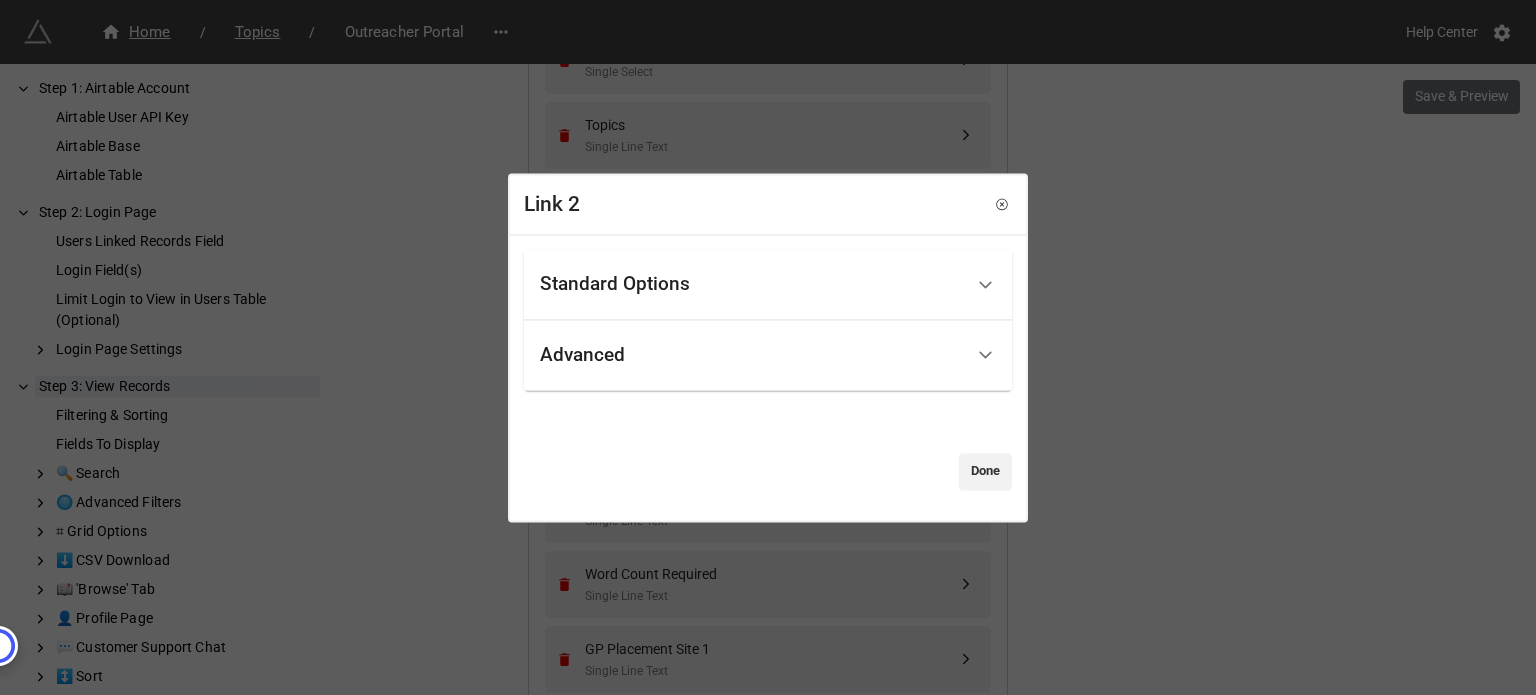 click on "Standard Options" at bounding box center (751, 284) 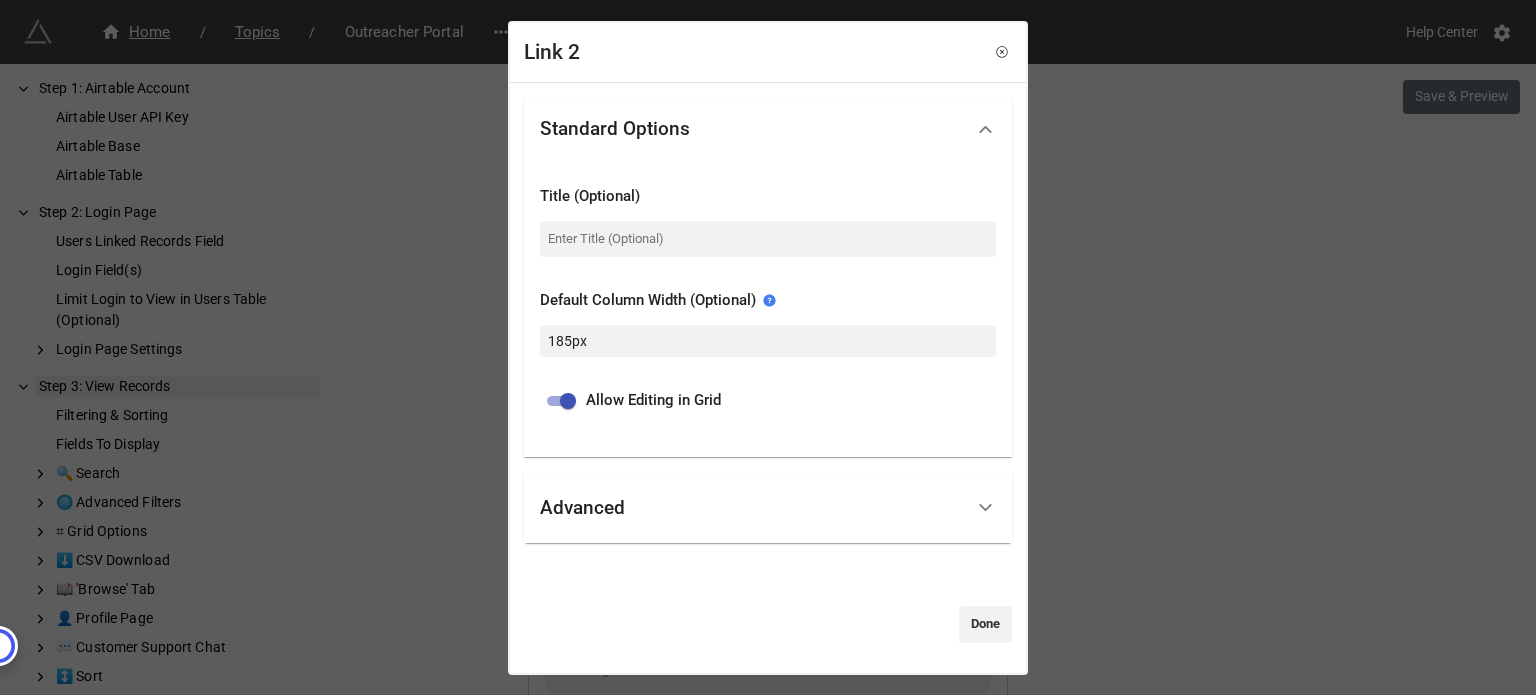 click on "Link 2 Standard Options Title (Optional) Default Column Width (Optional) 185px Allow Editing in Grid Advanced Mask field as password If enabled, the value will not be always visible on the screen. The user can still click on the password to see it. Done" at bounding box center [768, 347] 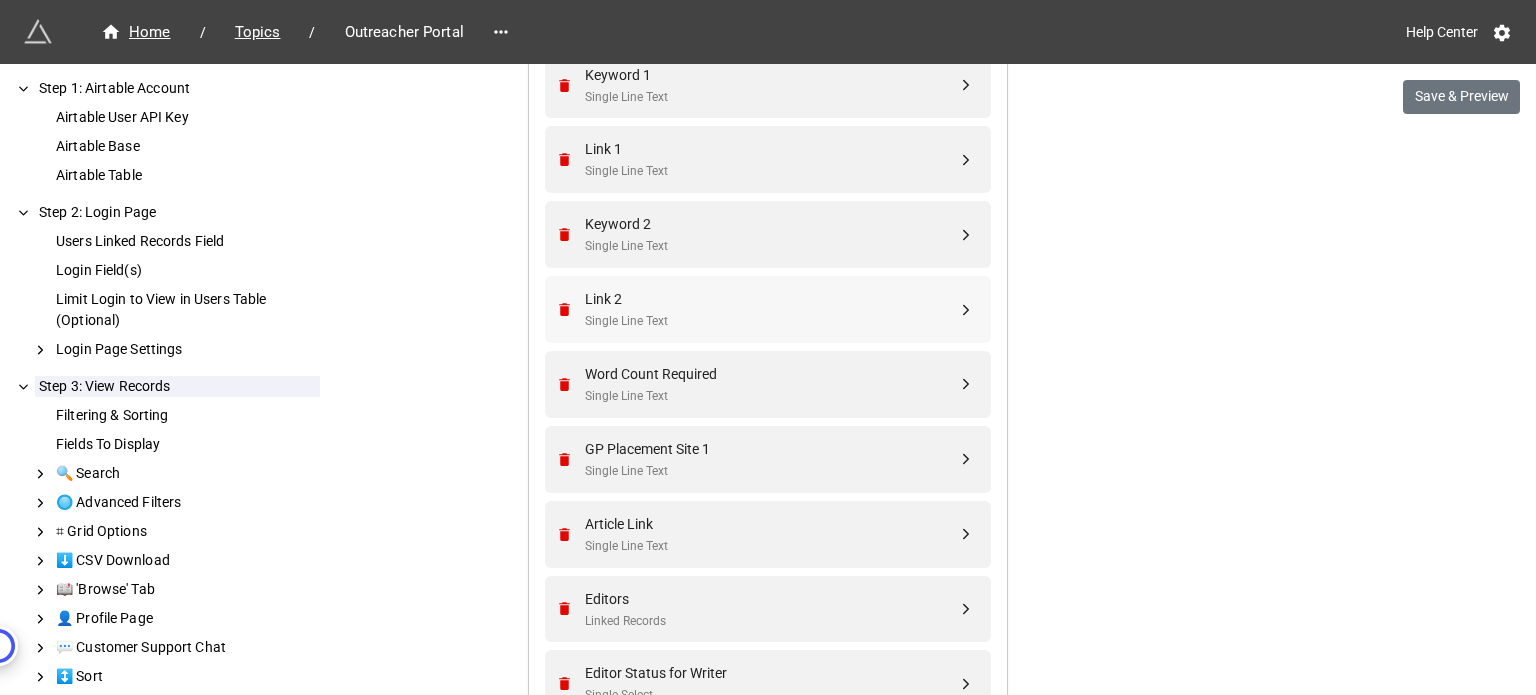 scroll, scrollTop: 1304, scrollLeft: 0, axis: vertical 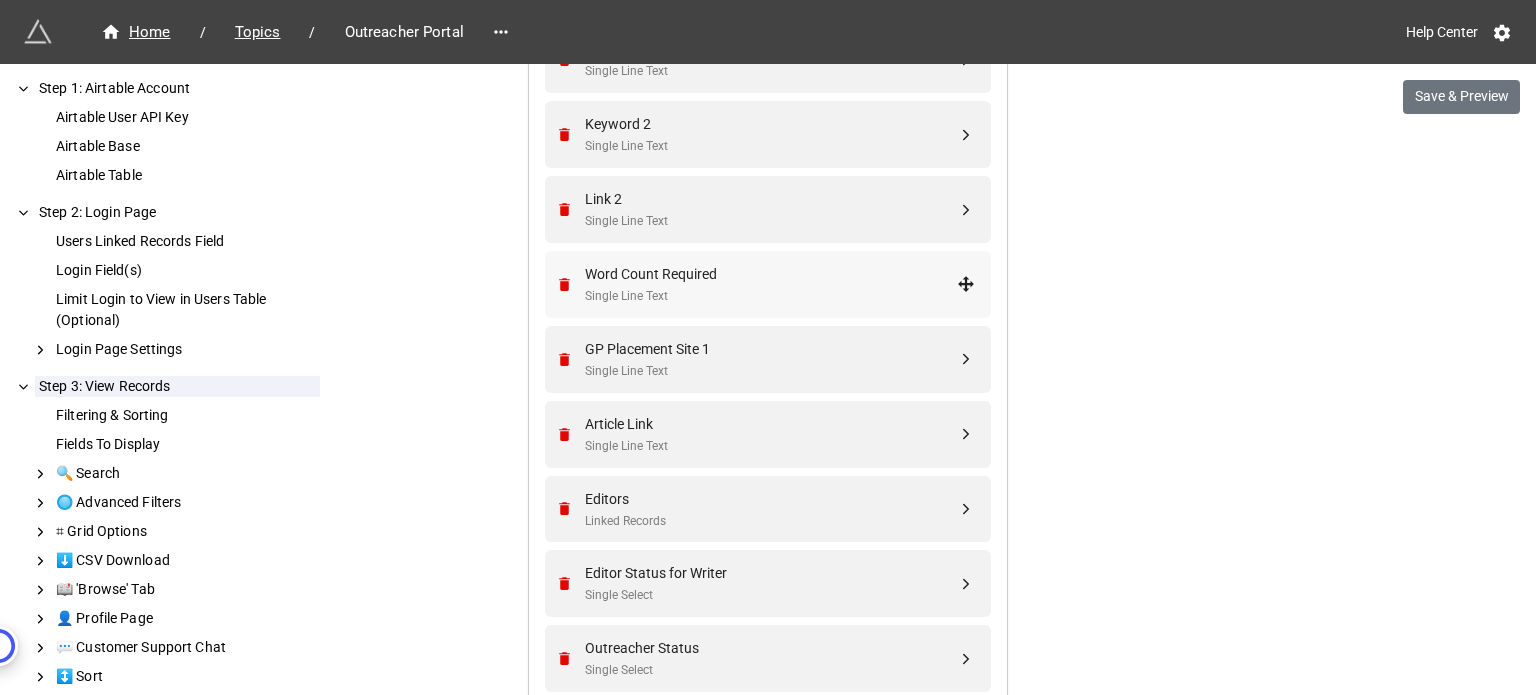 click on "Word Count Required" at bounding box center (771, 274) 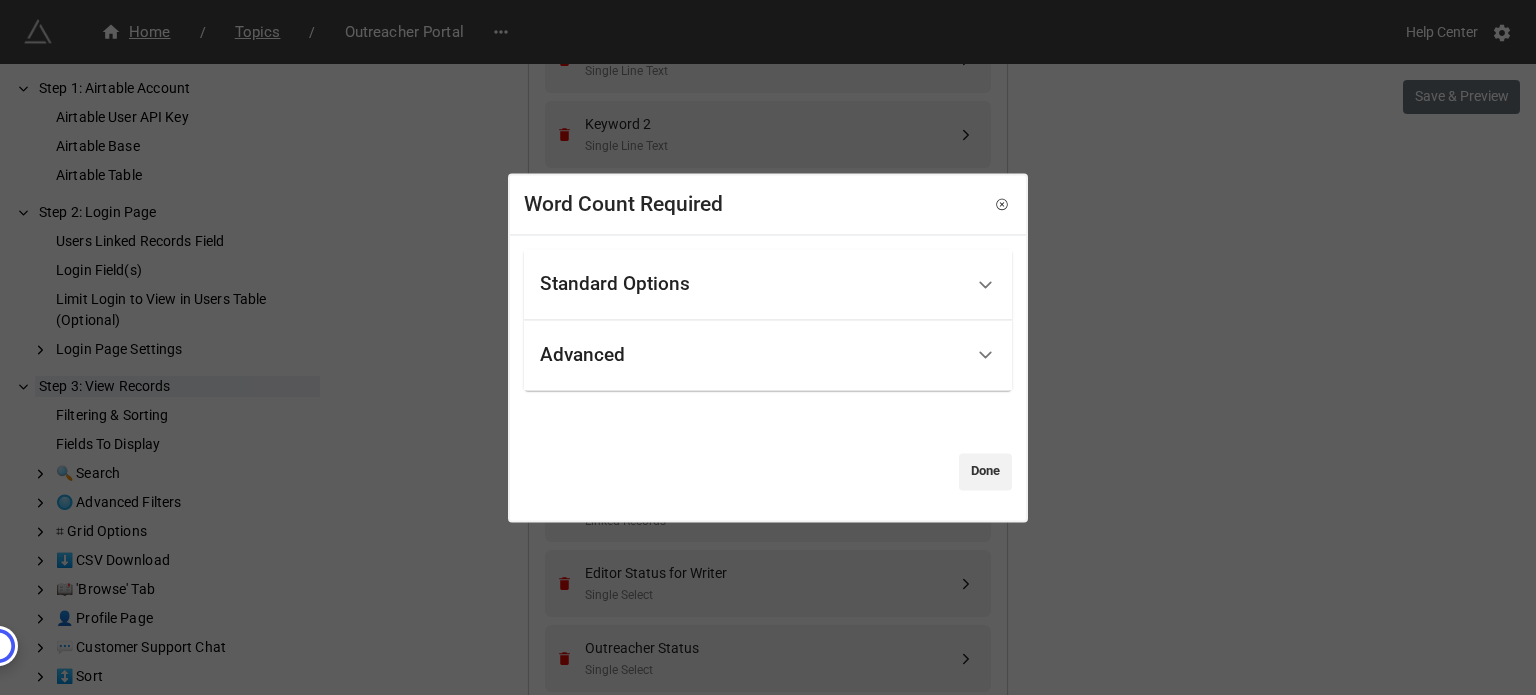 click on "Standard Options" at bounding box center [751, 284] 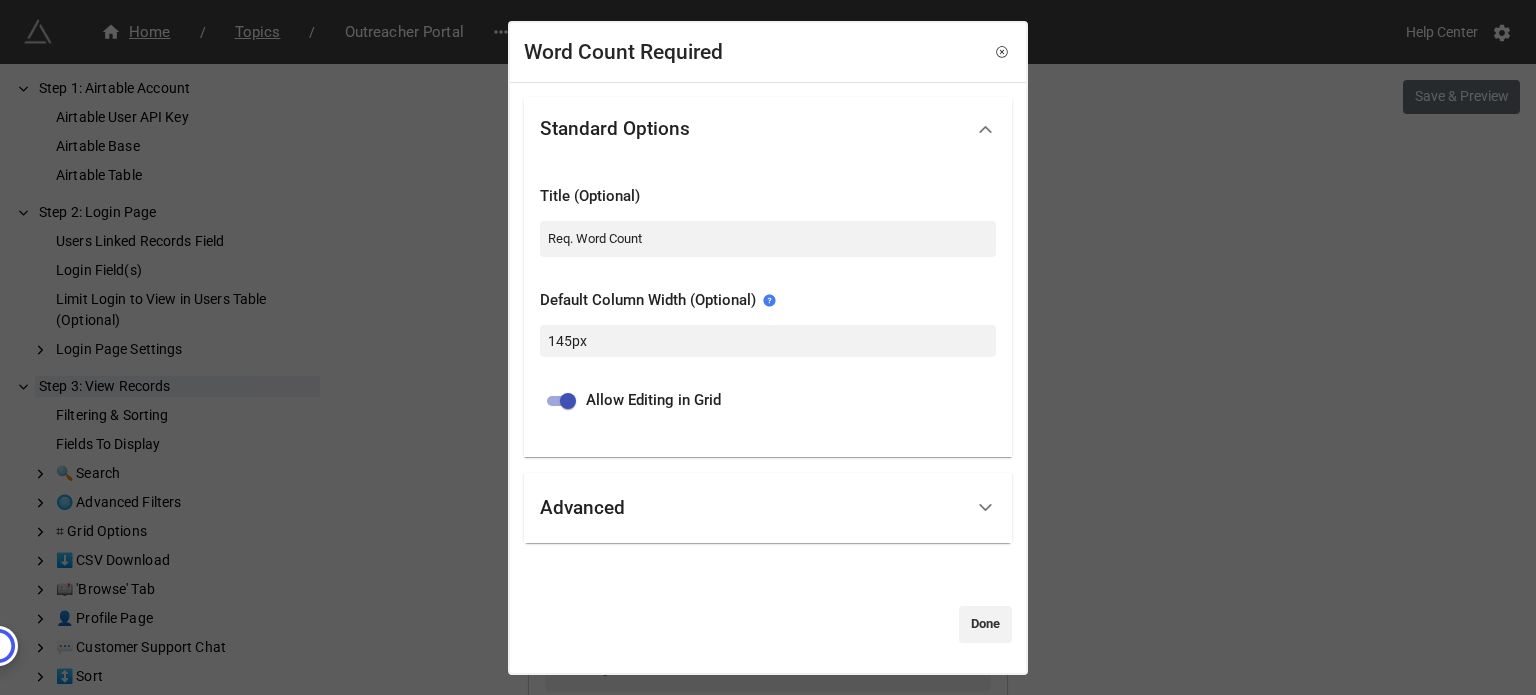 click on "Word Count Required Standard Options Title (Optional) Req. Word Count Default Column Width (Optional) 145px Allow Editing in Grid Advanced Mask field as password If enabled, the value will not be always visible on the screen. The user can still click on the password to see it. Done" at bounding box center (768, 347) 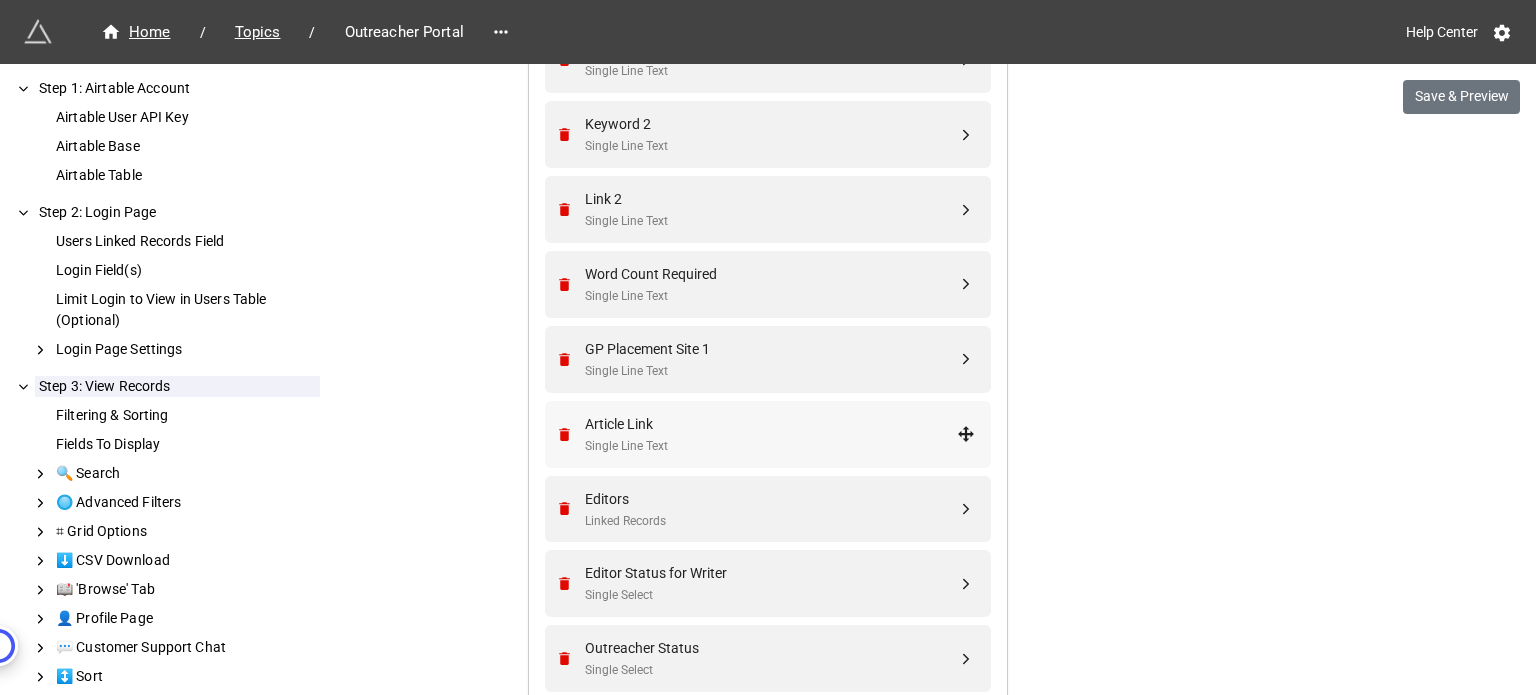 click on "Single Line Text" at bounding box center [771, 446] 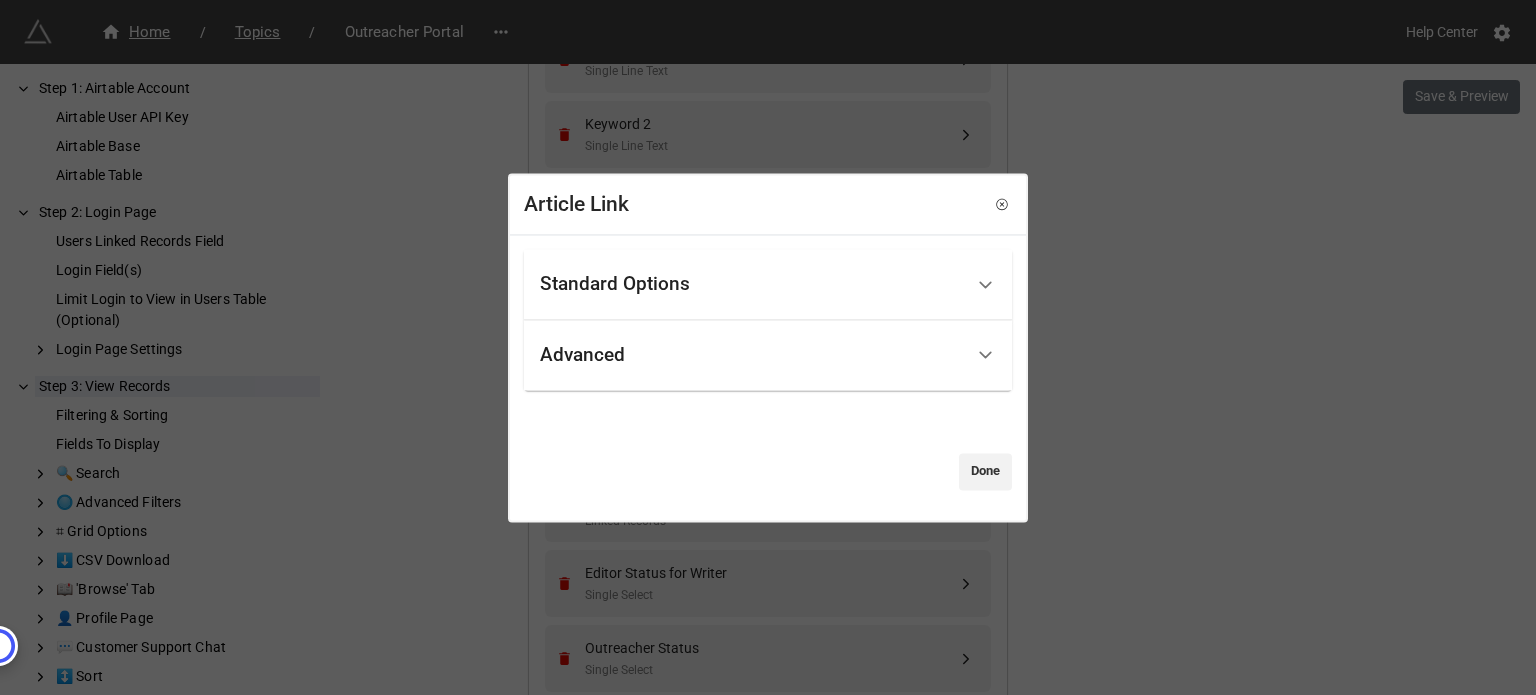 click on "Standard Options" at bounding box center [768, 284] 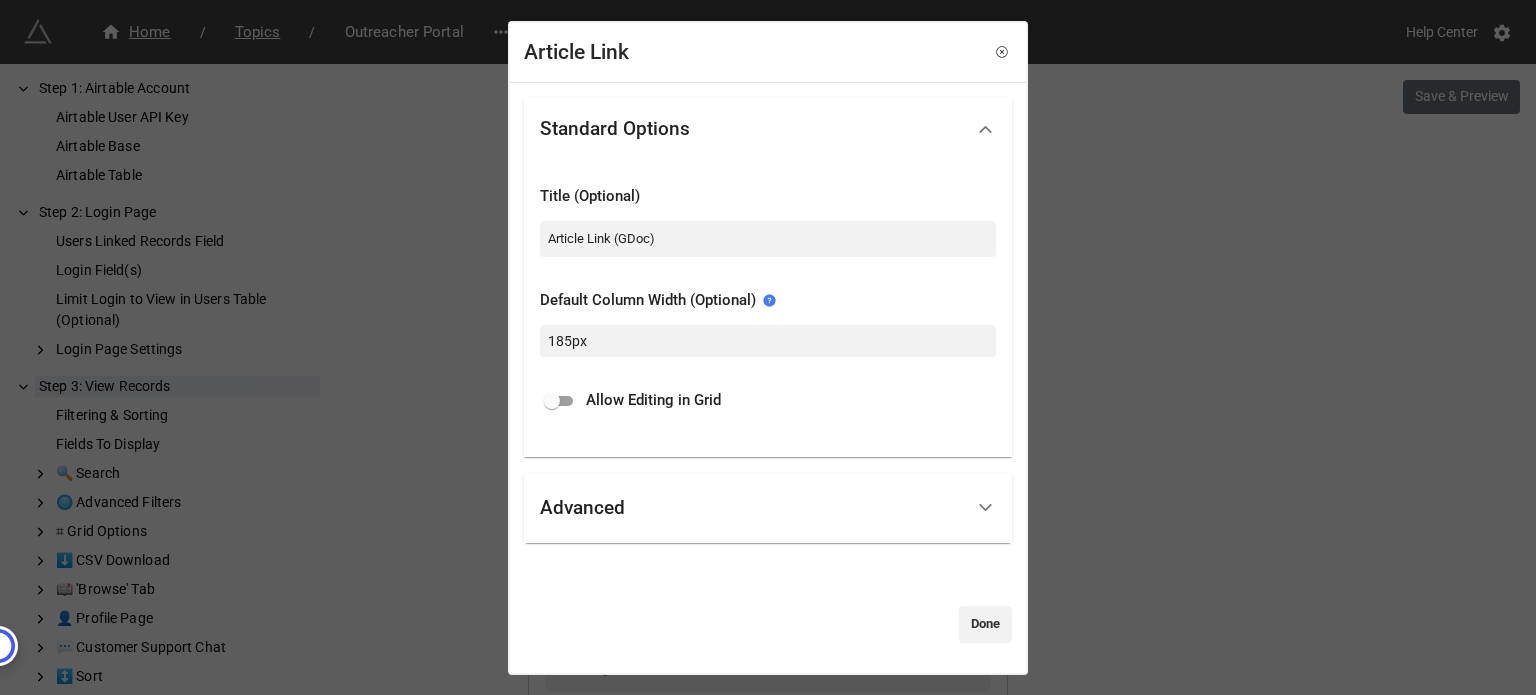 click on "Article Link Standard Options Title (Optional) Article Link (GDoc) Default Column Width (Optional) 185px Allow Editing in Grid Advanced Mask field as password If enabled, the value will not be always visible on the screen. The user can still click on the password to see it. Done" at bounding box center [768, 347] 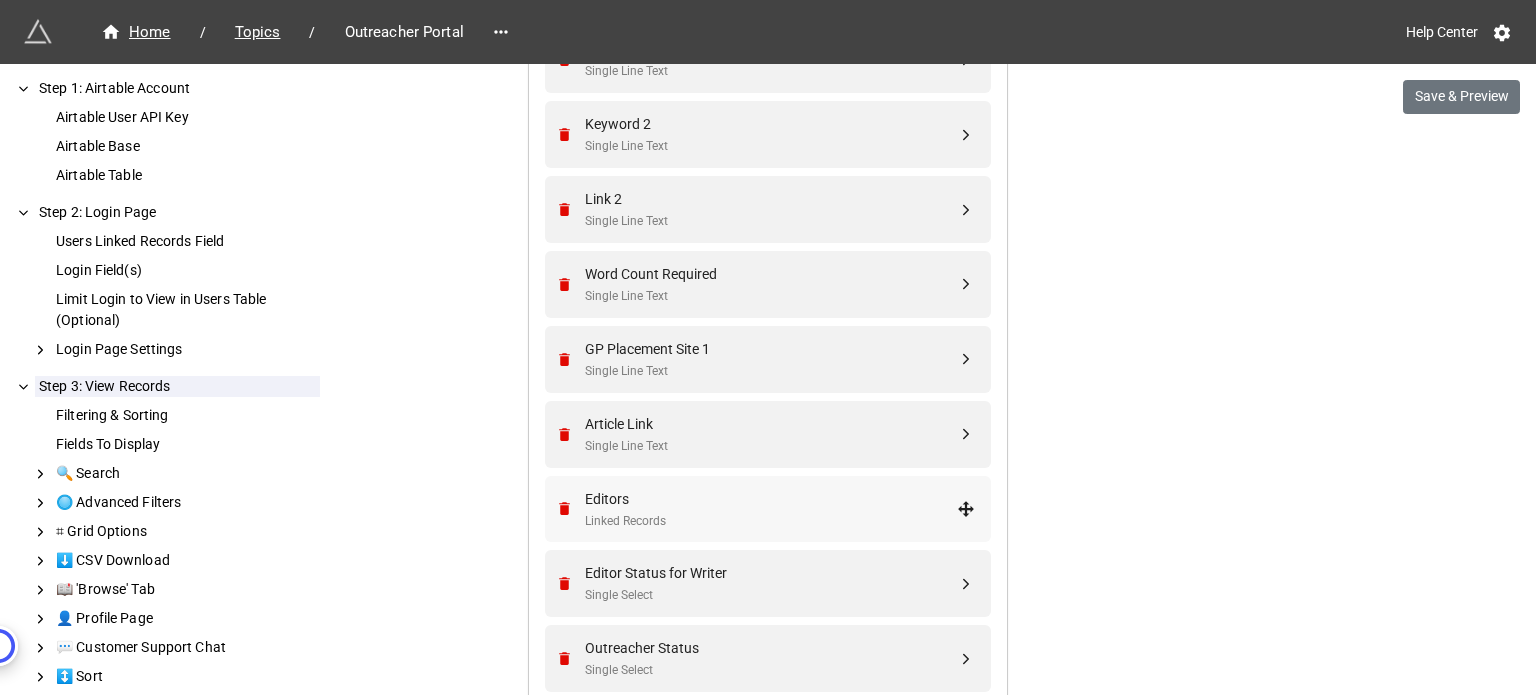click on "Linked Records" at bounding box center (771, 521) 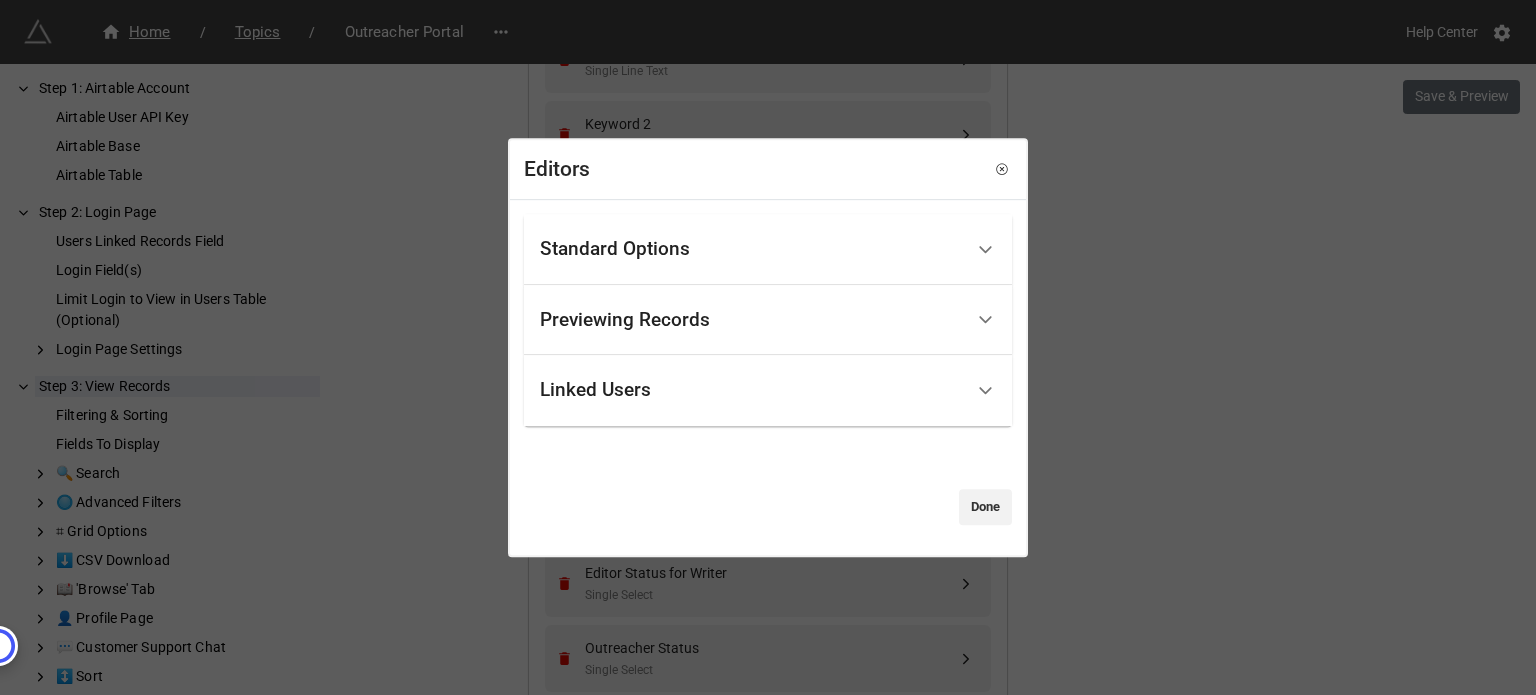 click on "Standard Options" at bounding box center (751, 249) 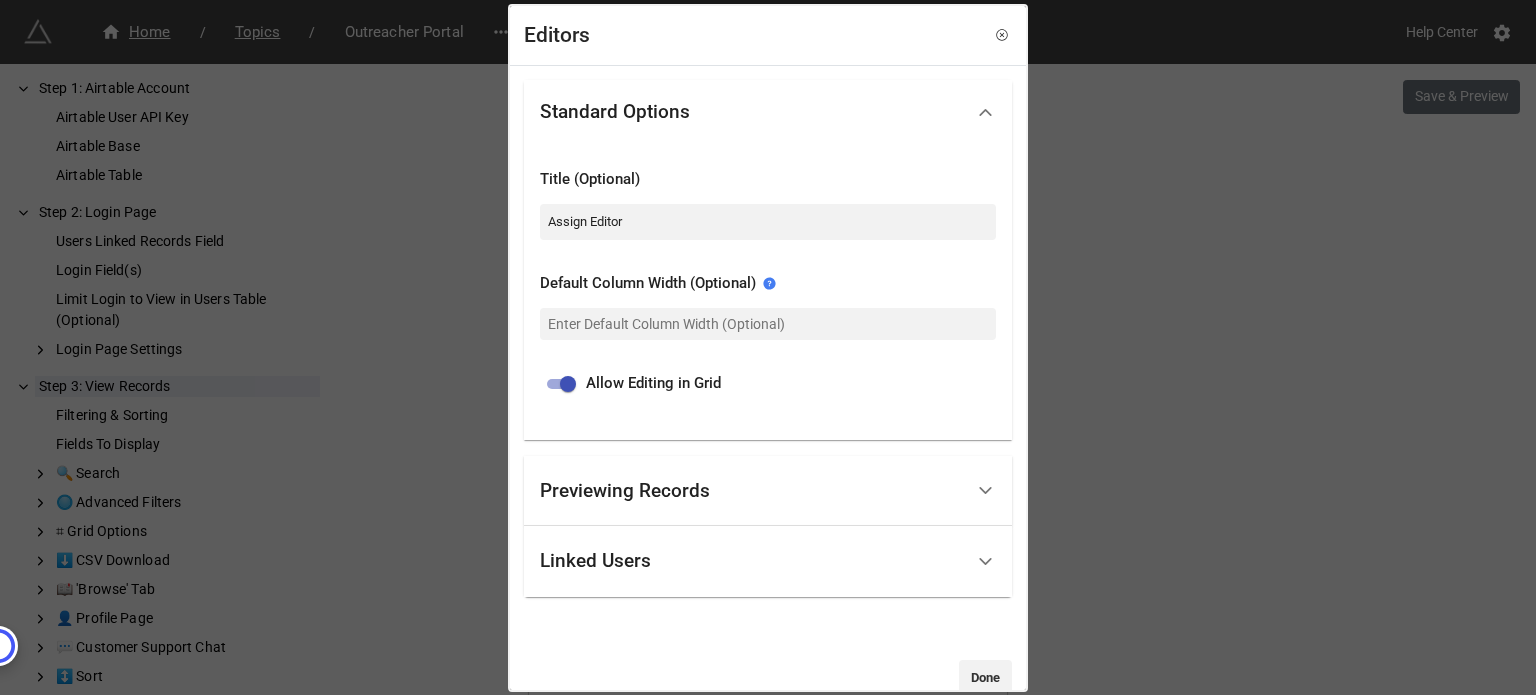 click on "Editors Standard Options Title (Optional) Assign Editor Default Column Width (Optional) Allow Editing in Grid Previewing Records Make linked records clickable If you would like to make the linked records clickable, setup a table in  Share Public URL for Individual Airtable Record  and then select it here. Select extension Linked Users Show Link Current User Button Done" at bounding box center [768, 347] 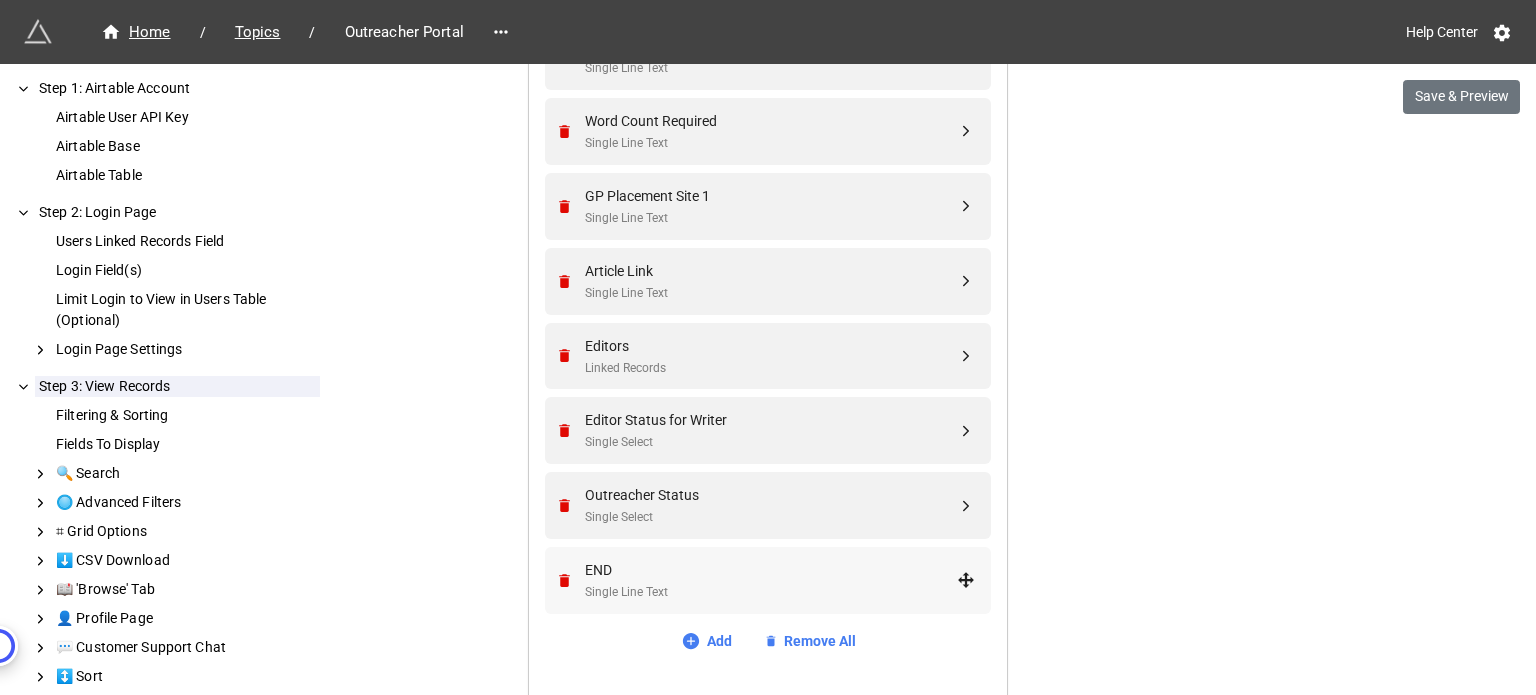 scroll, scrollTop: 1604, scrollLeft: 0, axis: vertical 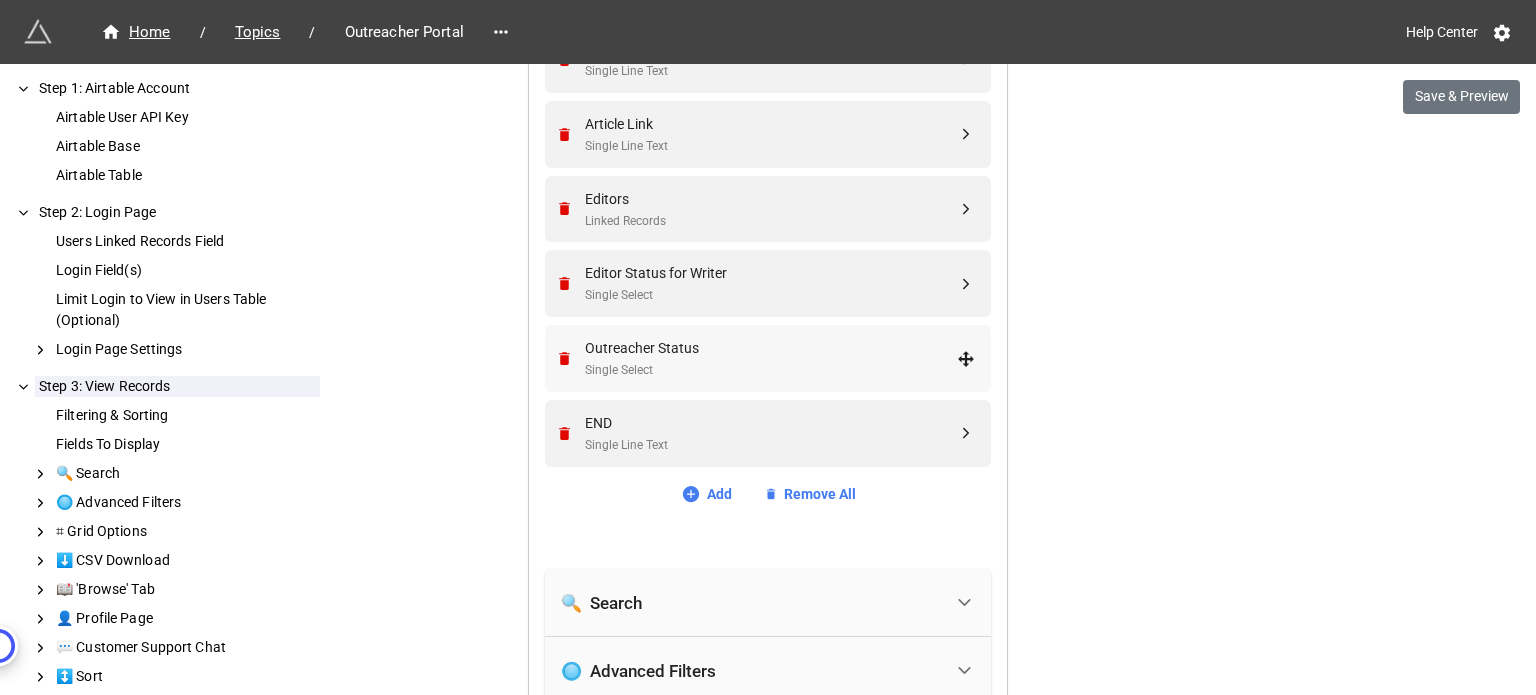 click on "Outreacher Status" at bounding box center (771, 348) 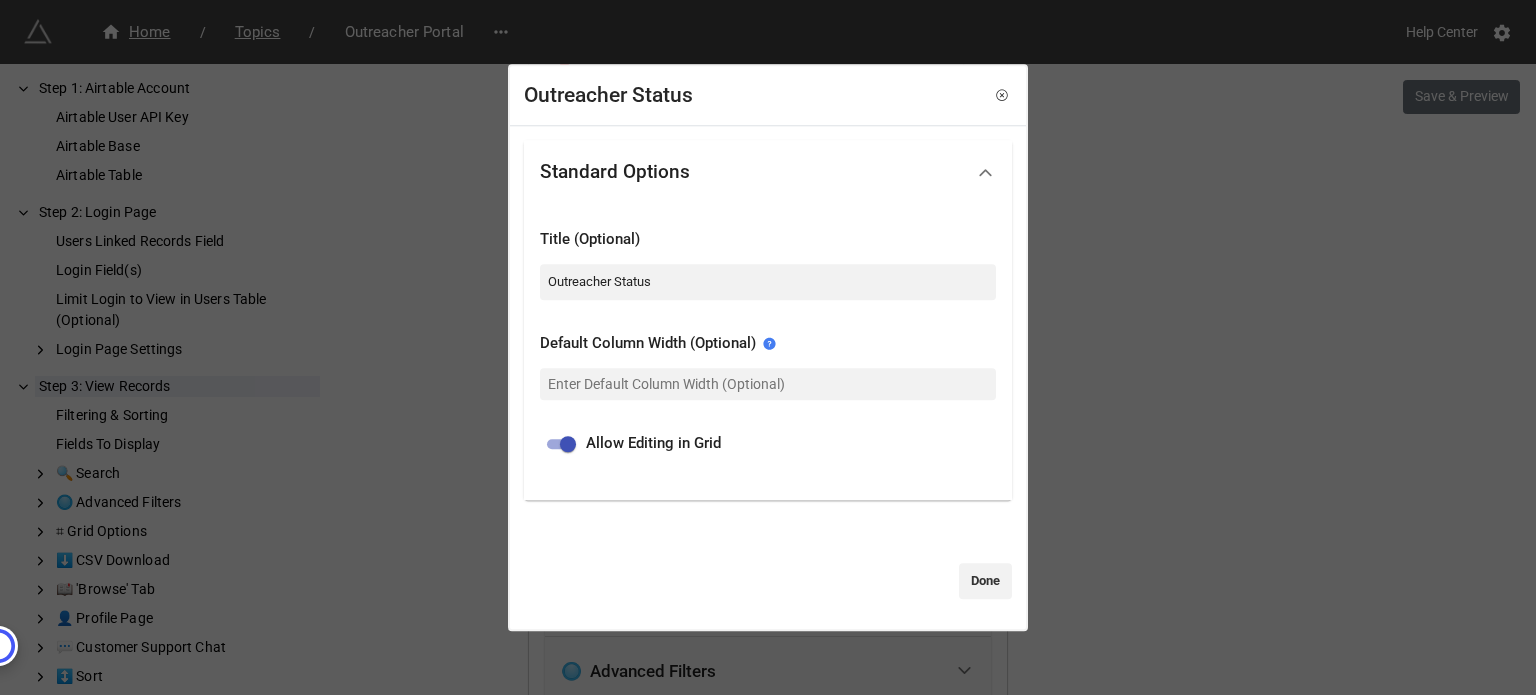 click on "Outreacher Status Standard Options Title (Optional) Outreacher Status Default Column Width (Optional) Allow Editing in Grid Done" at bounding box center (768, 347) 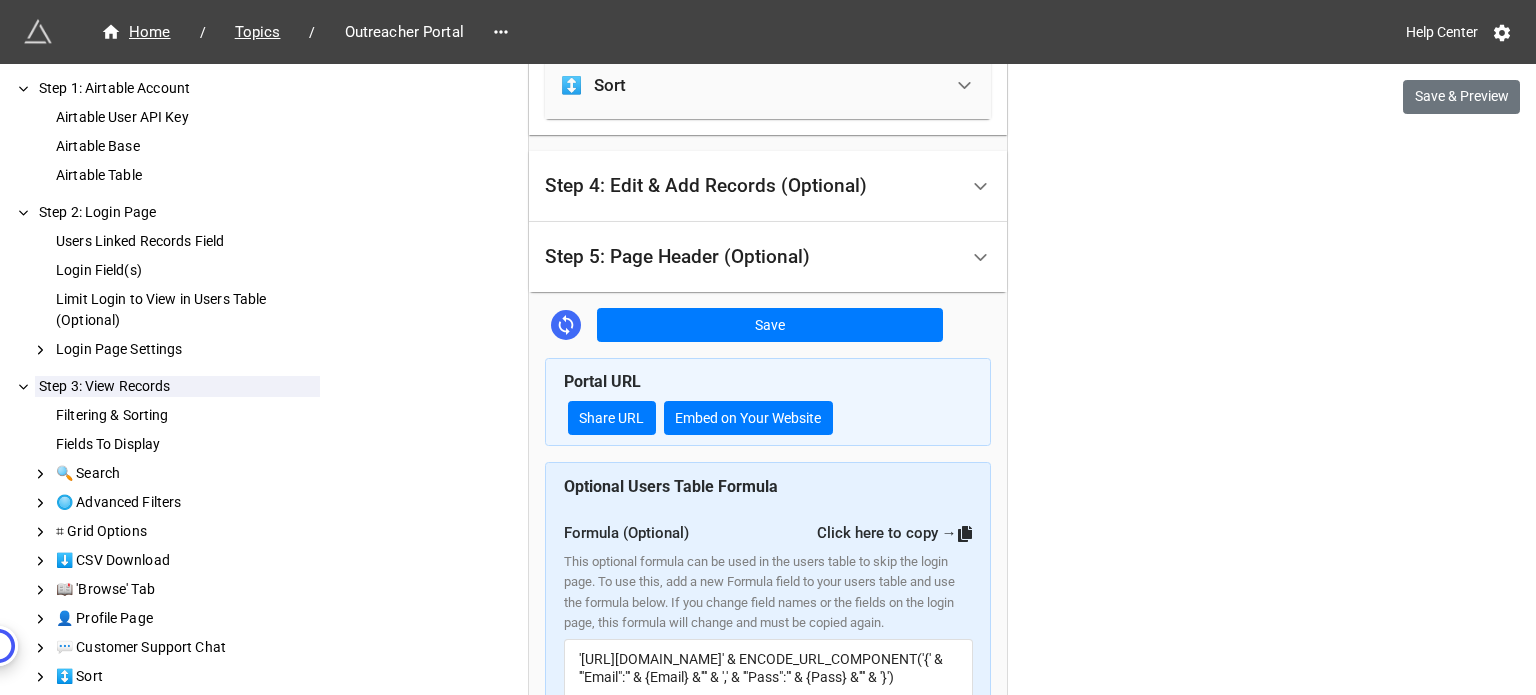 scroll, scrollTop: 2704, scrollLeft: 0, axis: vertical 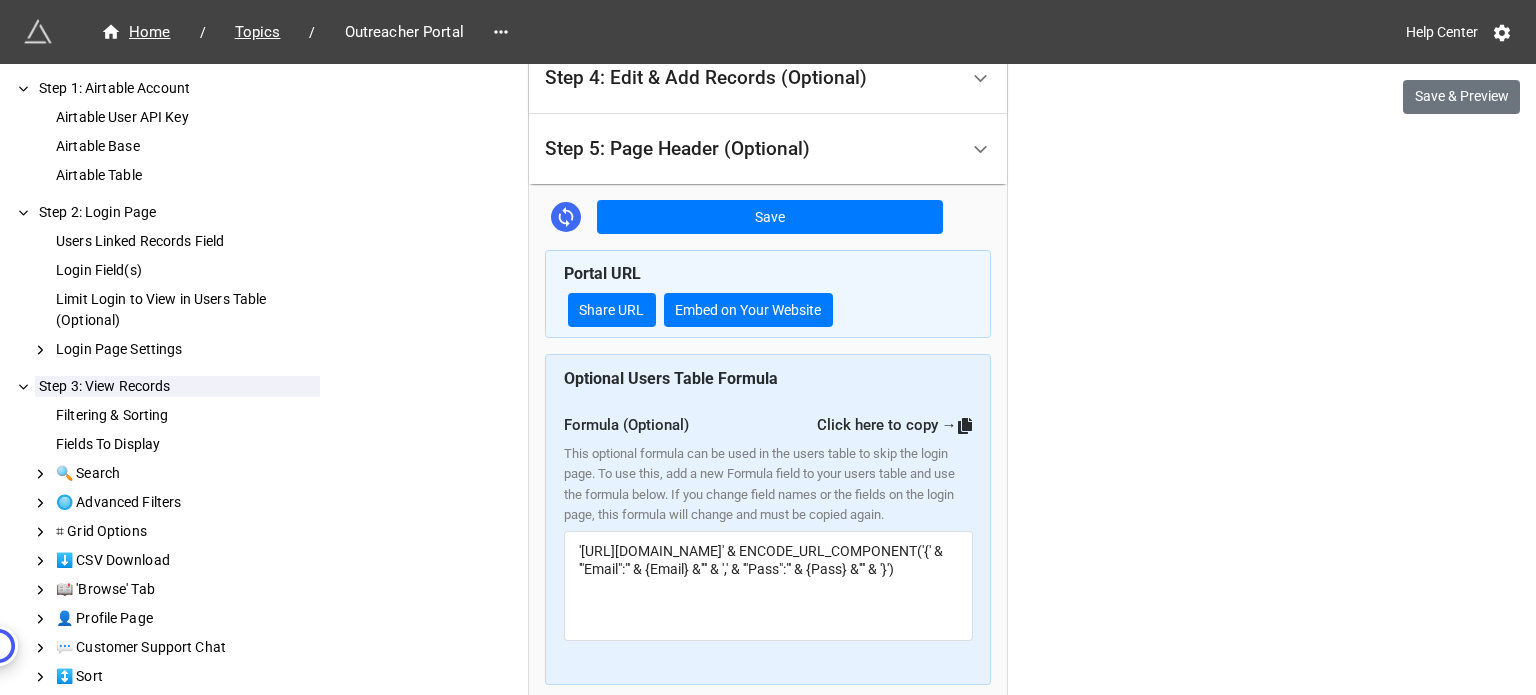 click on "Step 5: Page Header (Optional)" at bounding box center [751, 149] 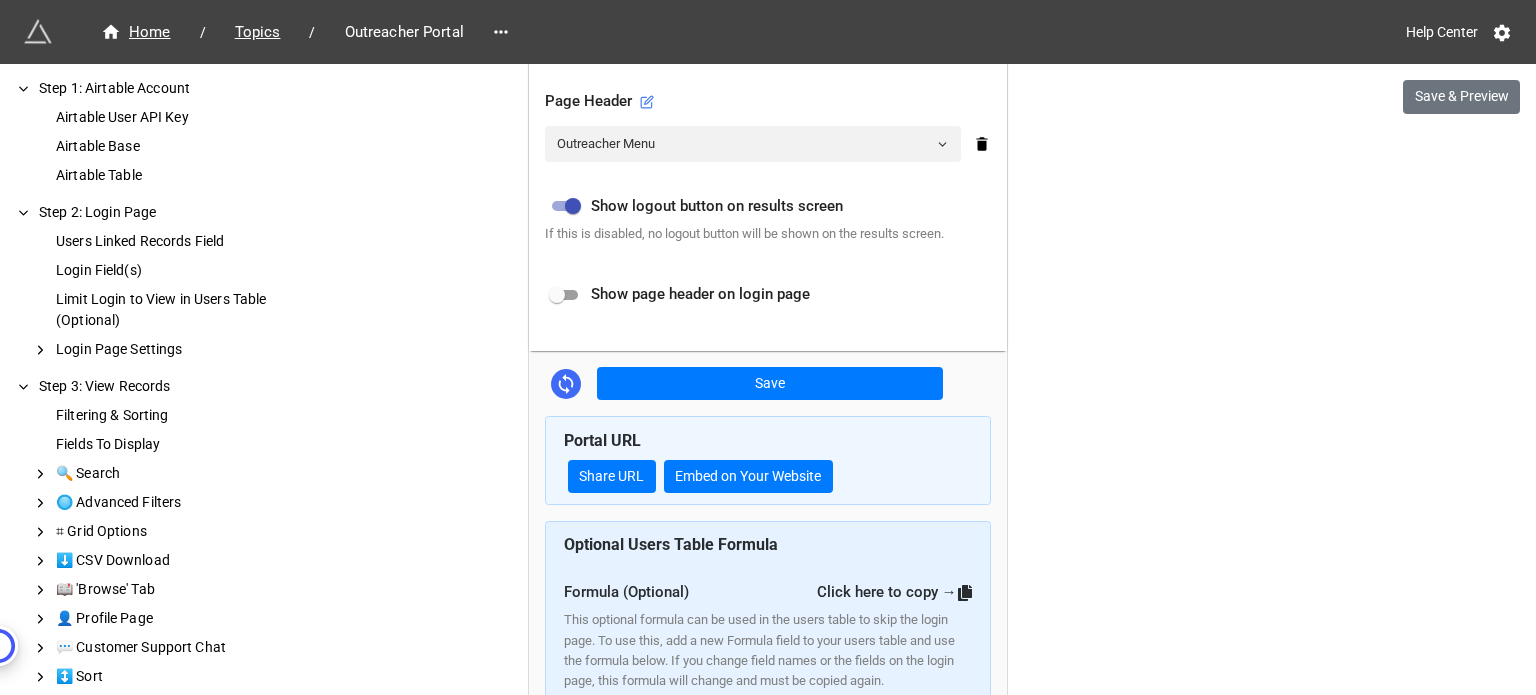 scroll, scrollTop: 1053, scrollLeft: 0, axis: vertical 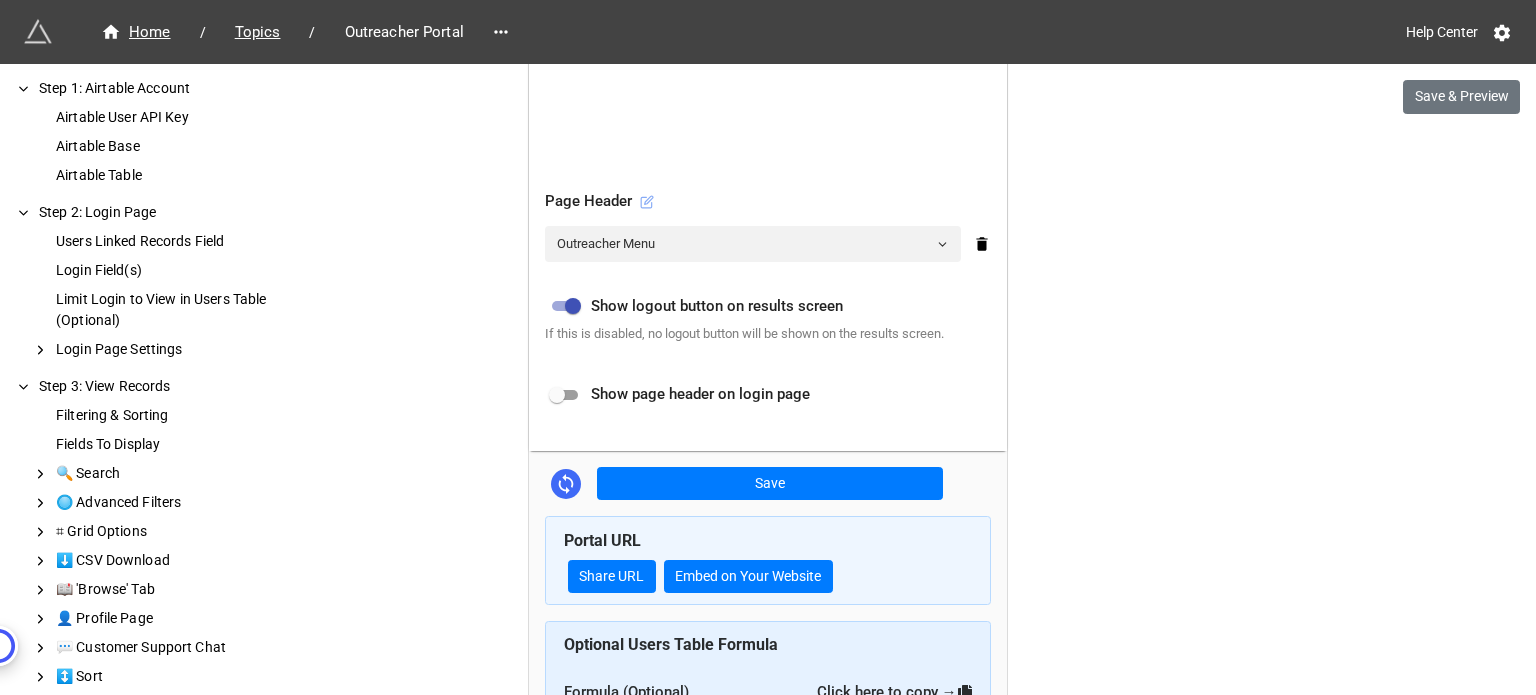 click 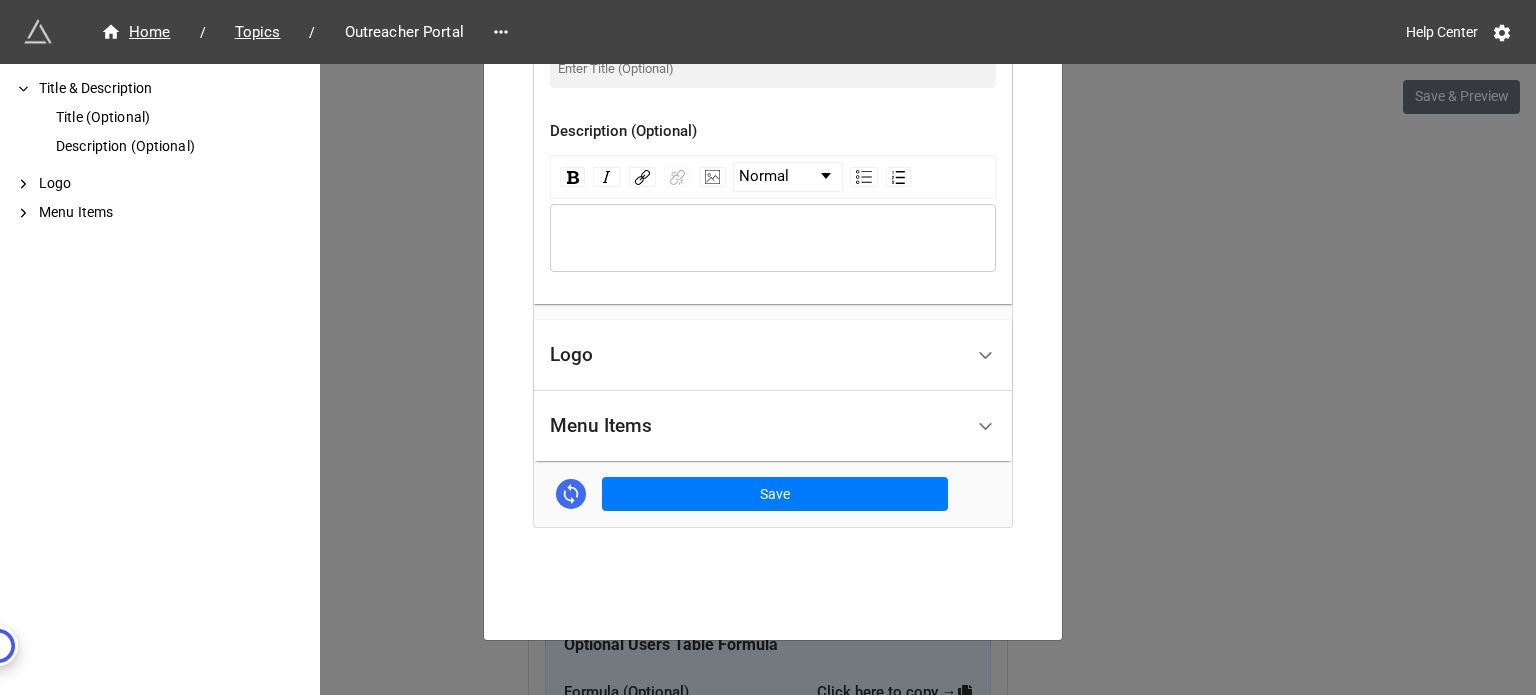 scroll, scrollTop: 645, scrollLeft: 0, axis: vertical 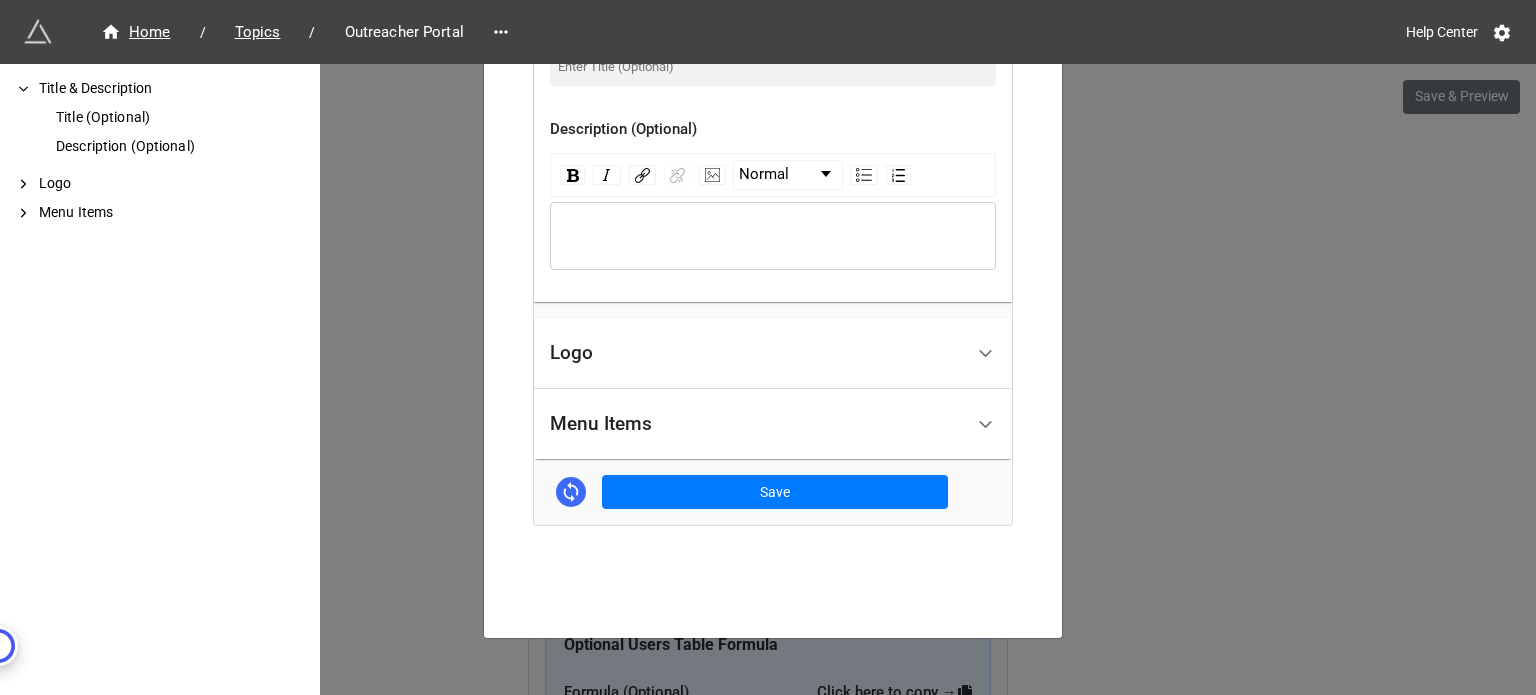 click at bounding box center (773, 236) 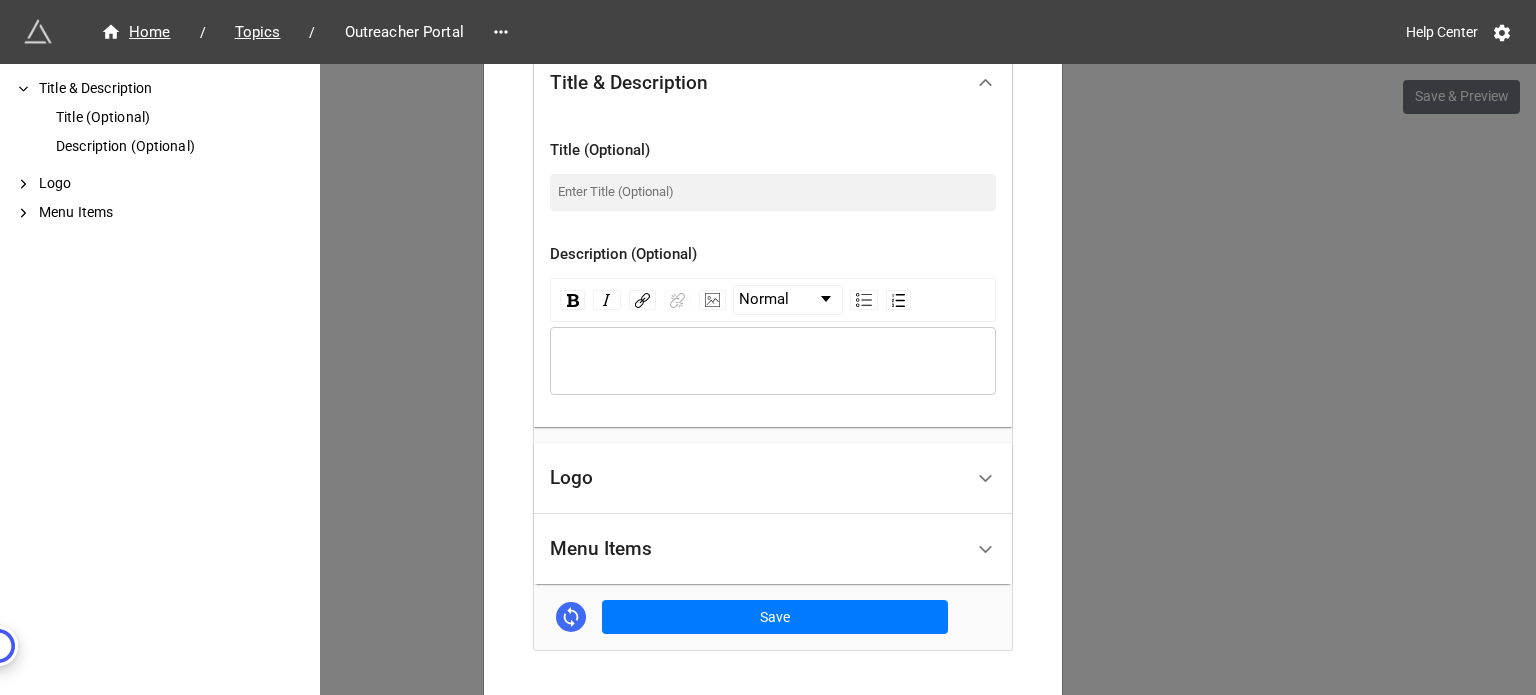 scroll, scrollTop: 345, scrollLeft: 0, axis: vertical 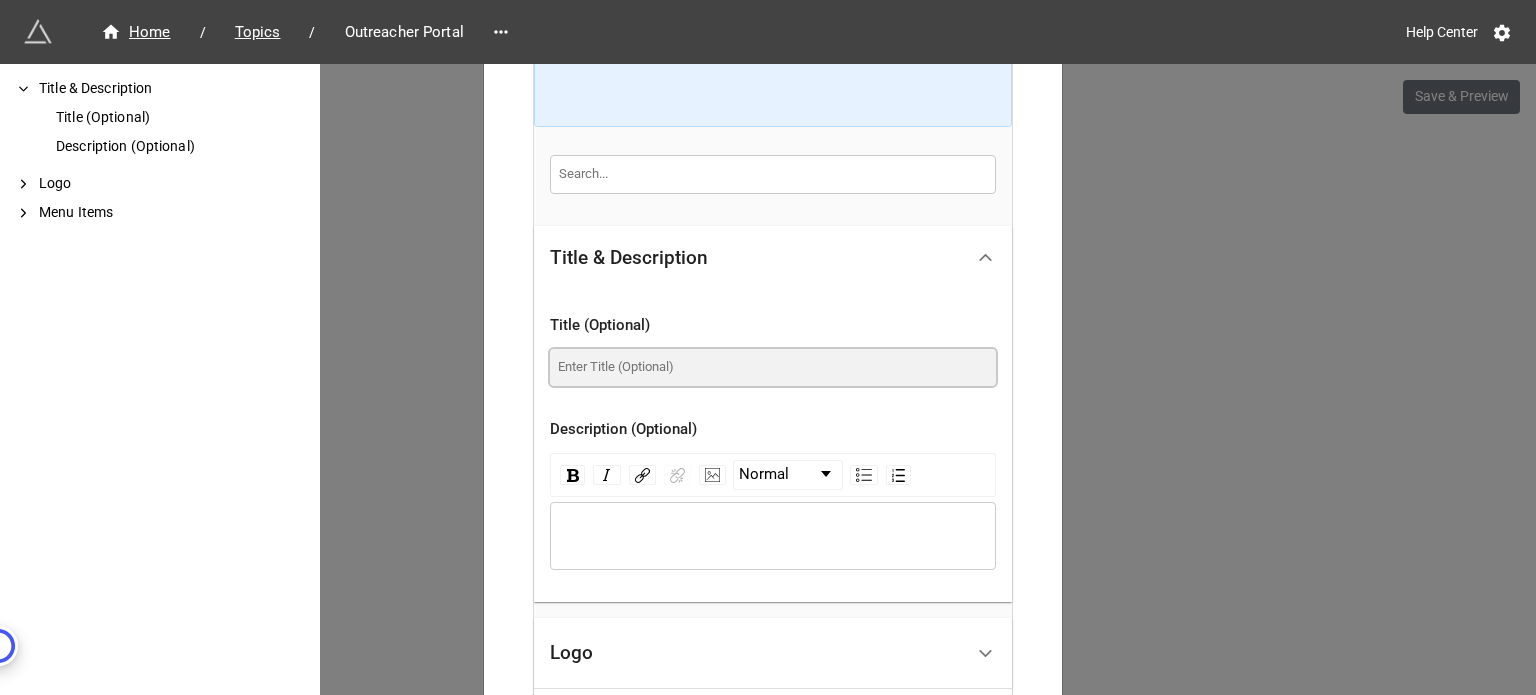 click at bounding box center (773, 367) 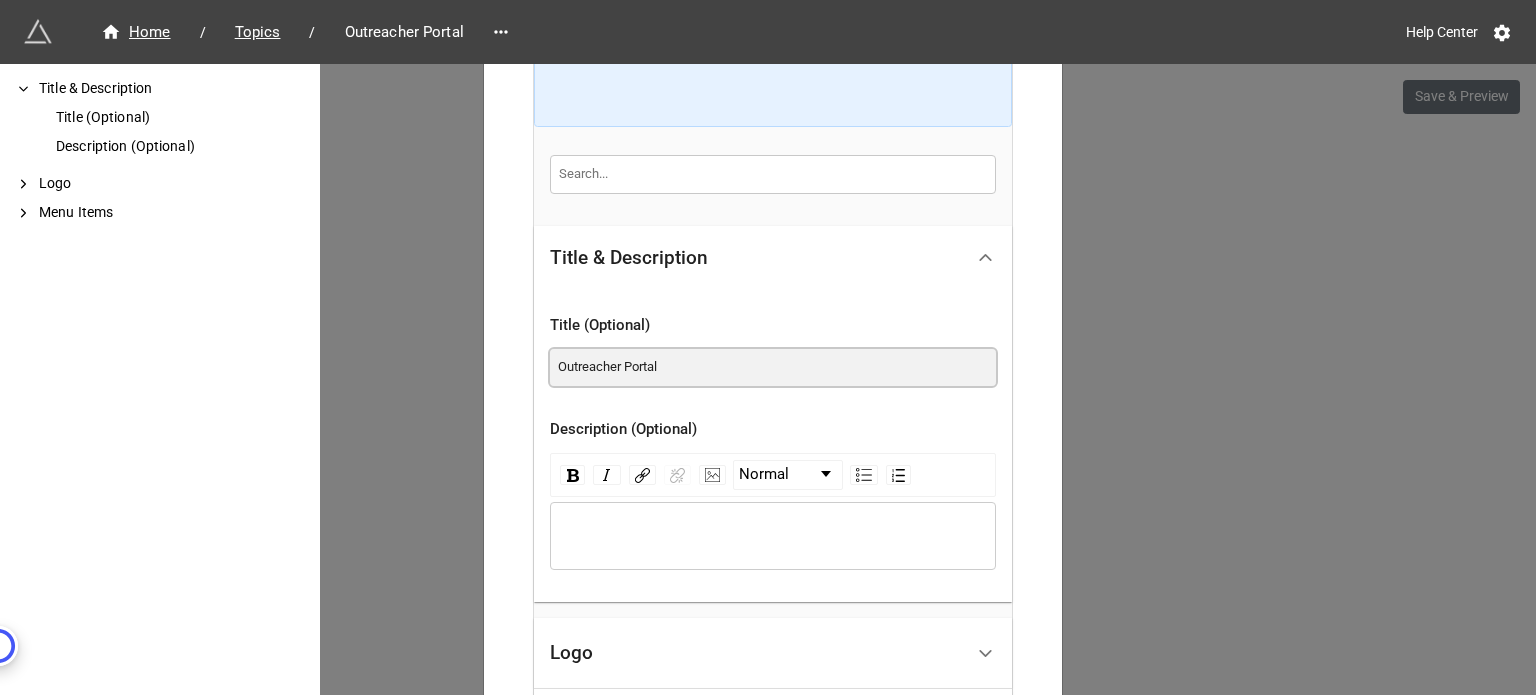 scroll, scrollTop: 645, scrollLeft: 0, axis: vertical 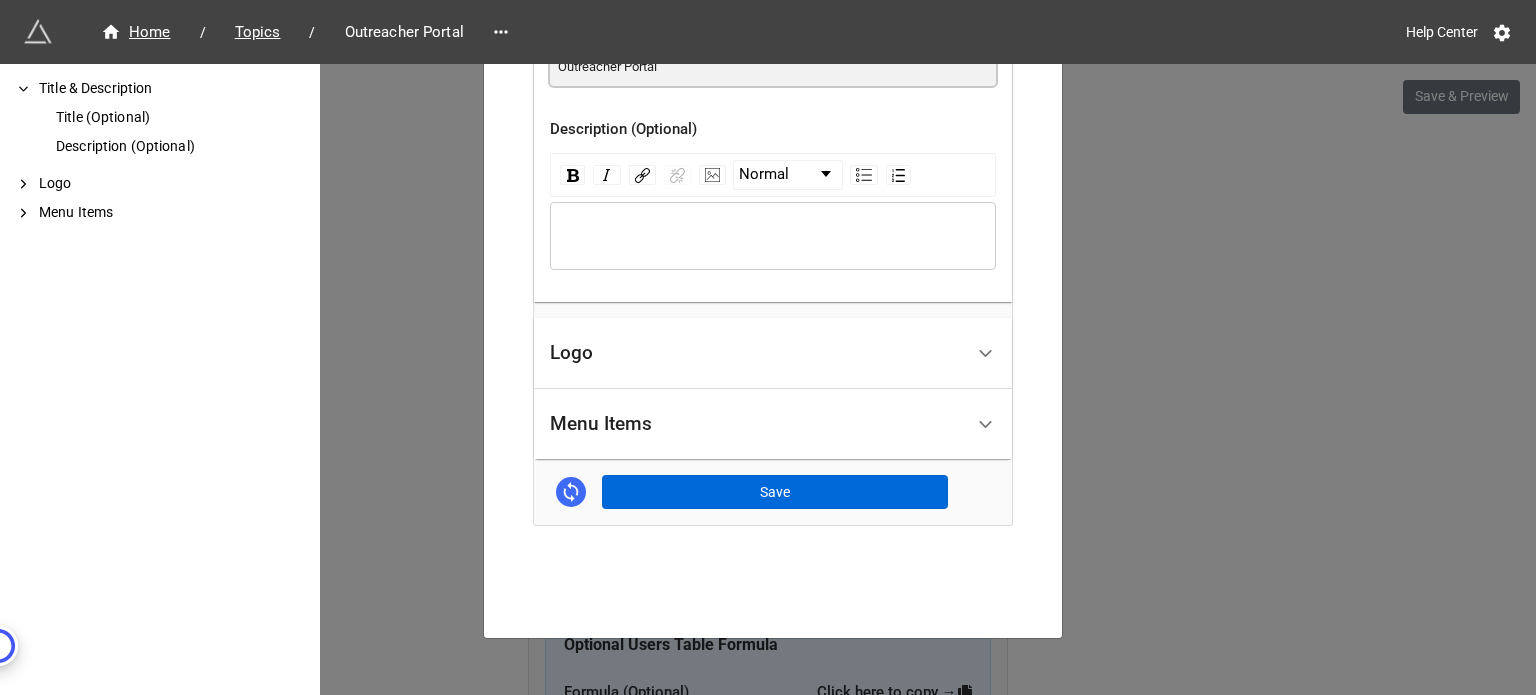 type on "Outreacher Portal" 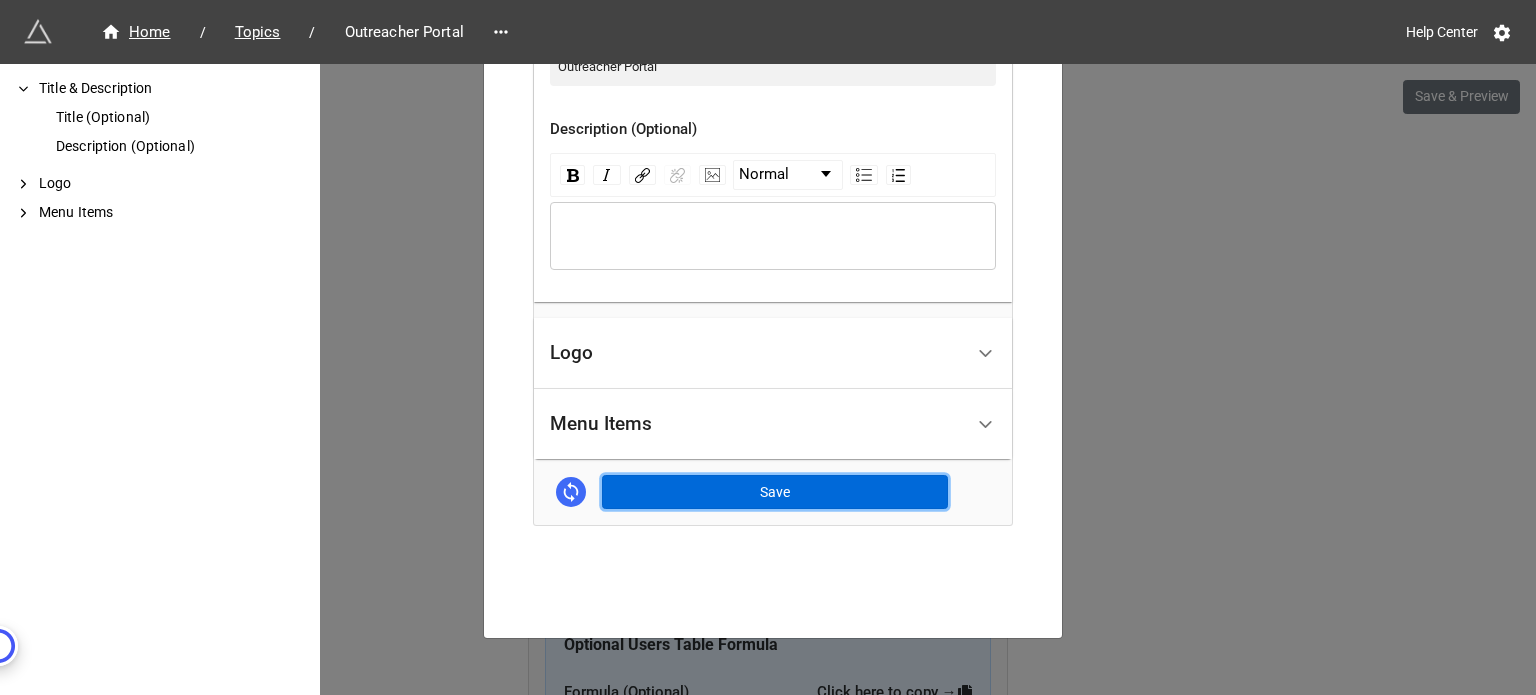 click on "Save" at bounding box center [775, 492] 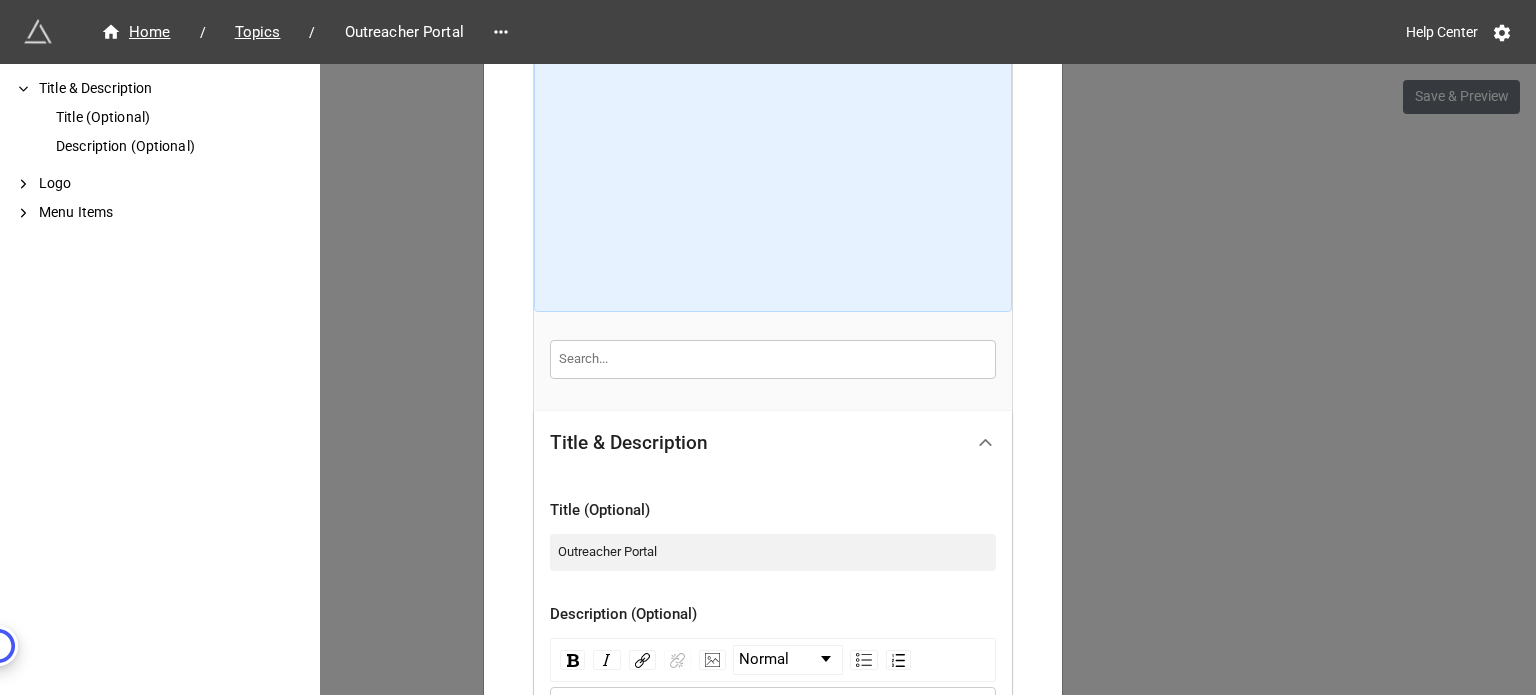 scroll, scrollTop: 0, scrollLeft: 0, axis: both 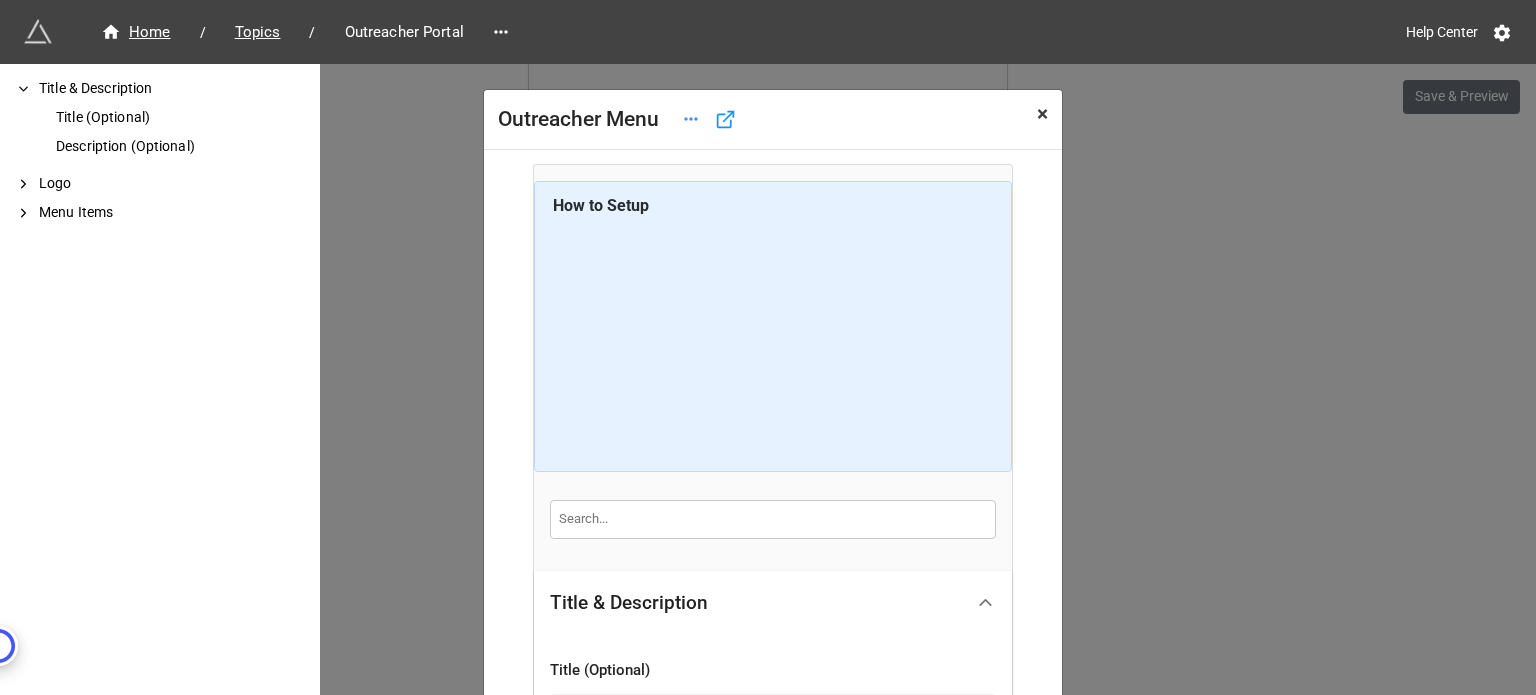 click on "×" at bounding box center [1042, 114] 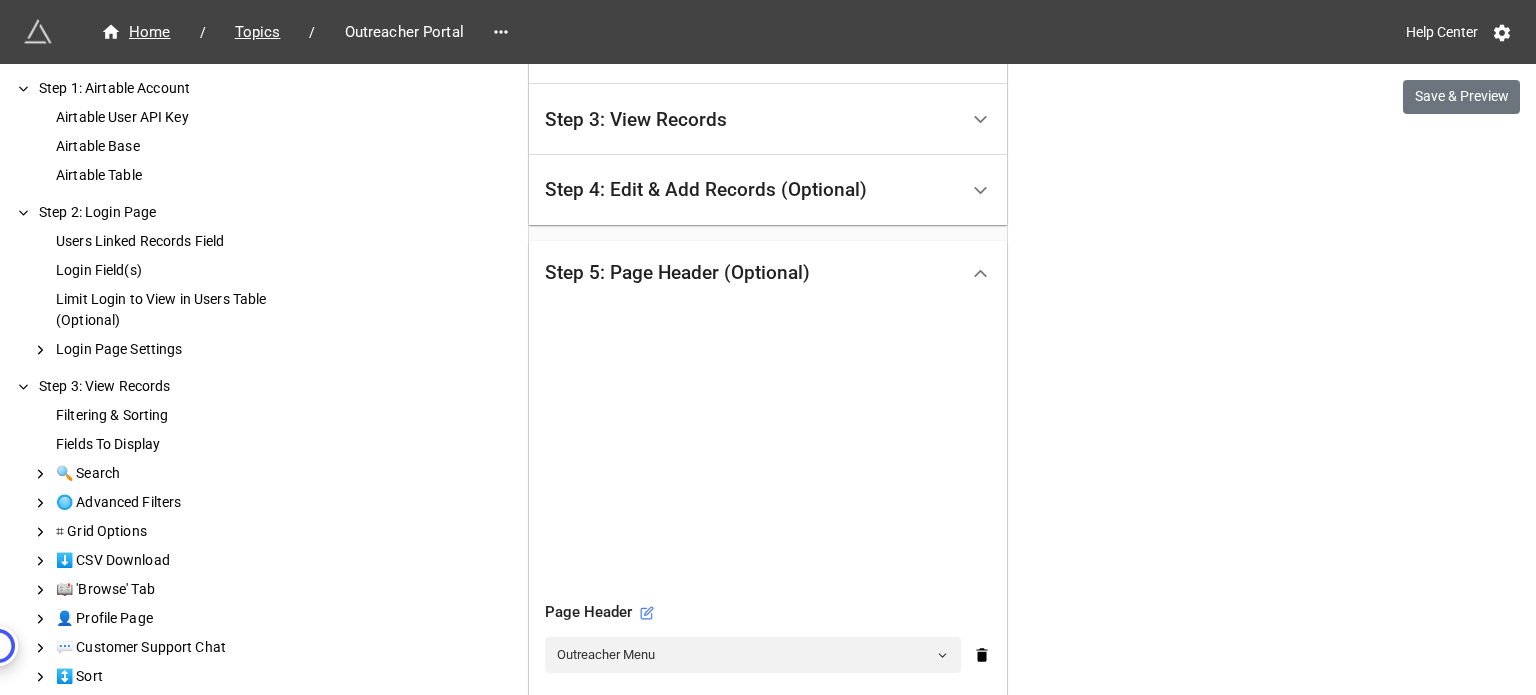 scroll, scrollTop: 500, scrollLeft: 0, axis: vertical 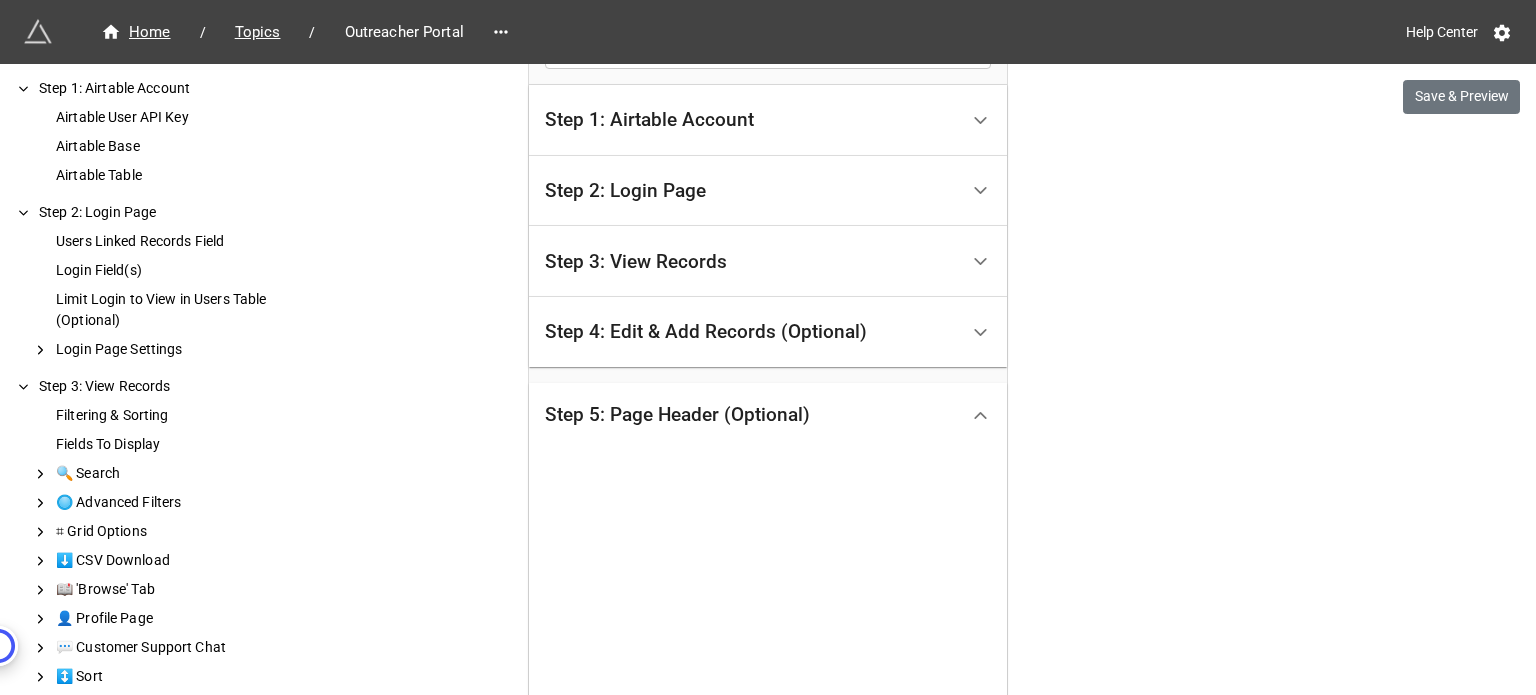click on "Step 4: Edit & Add Records (Optional)" at bounding box center (706, 332) 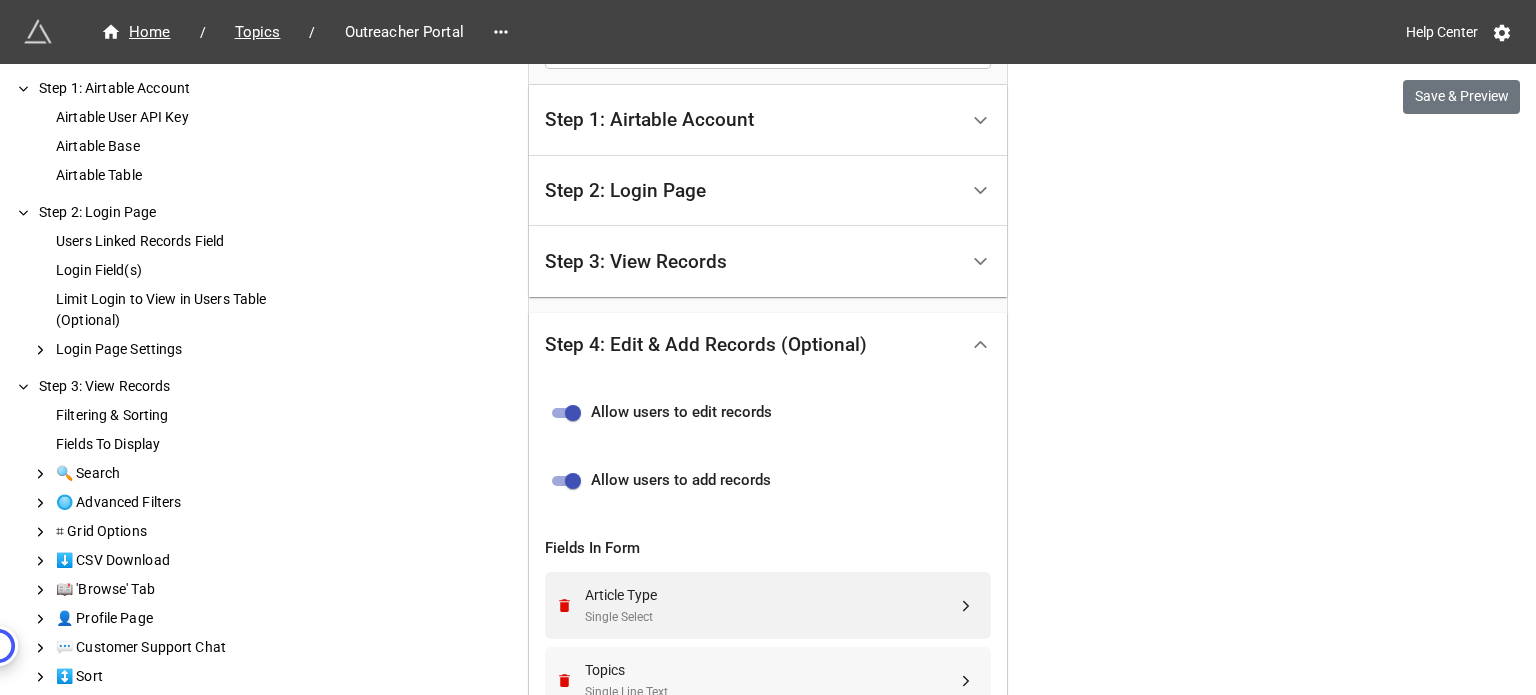 scroll, scrollTop: 800, scrollLeft: 0, axis: vertical 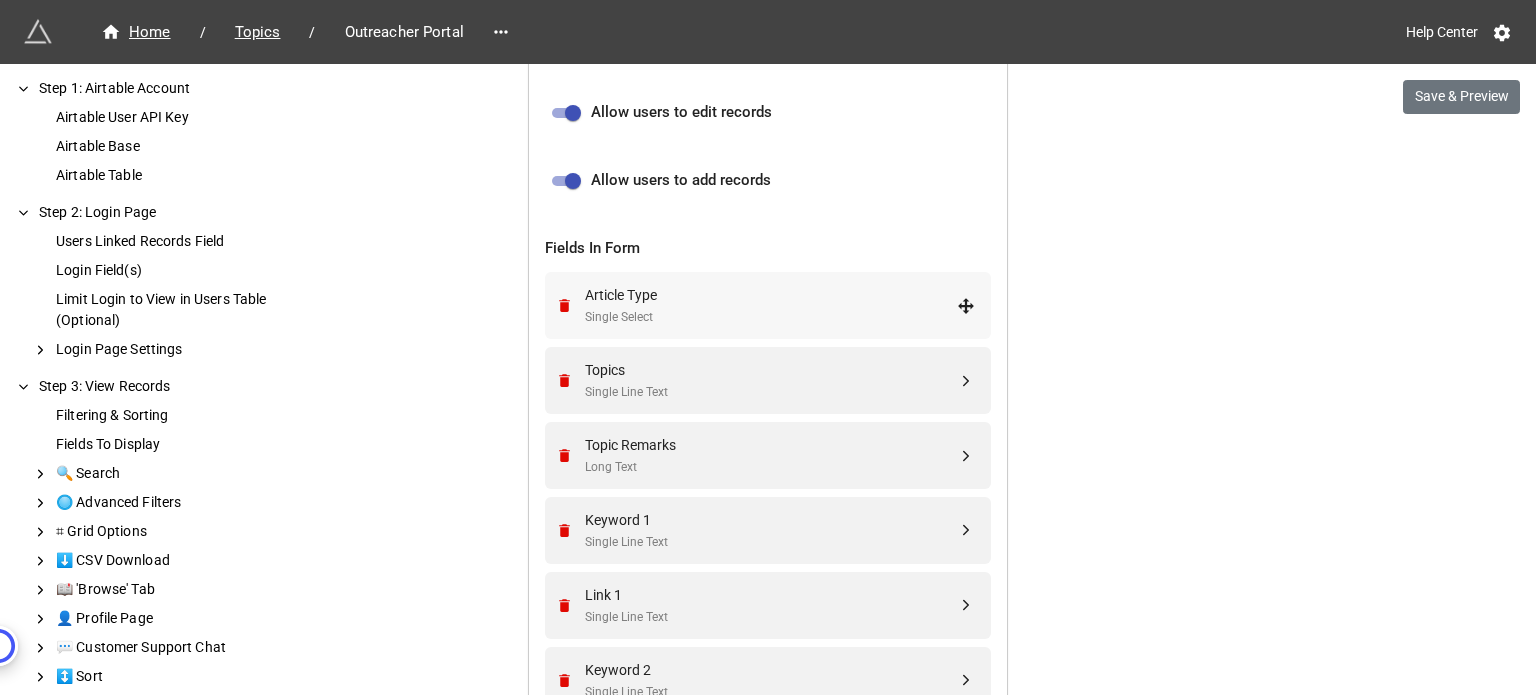 click on "Article Type" at bounding box center (771, 295) 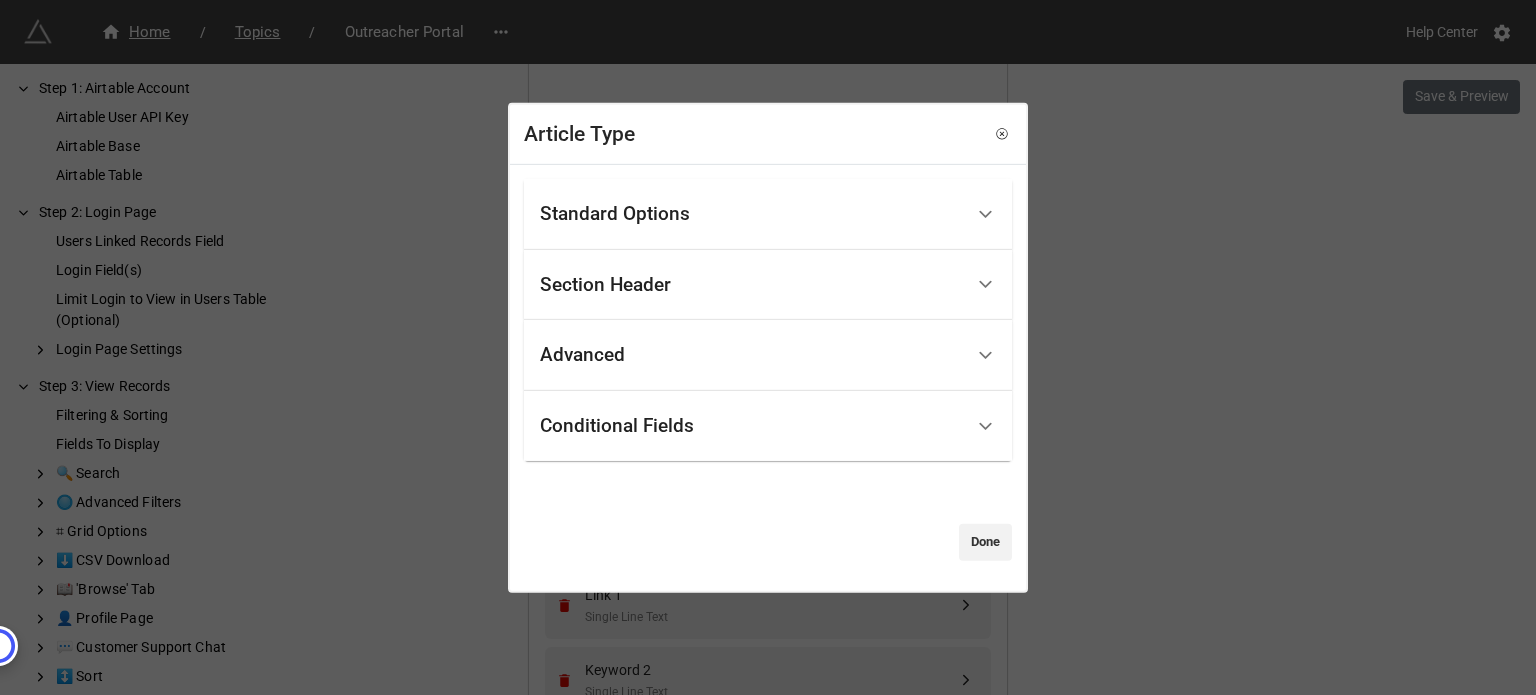 click on "Advanced" at bounding box center [751, 355] 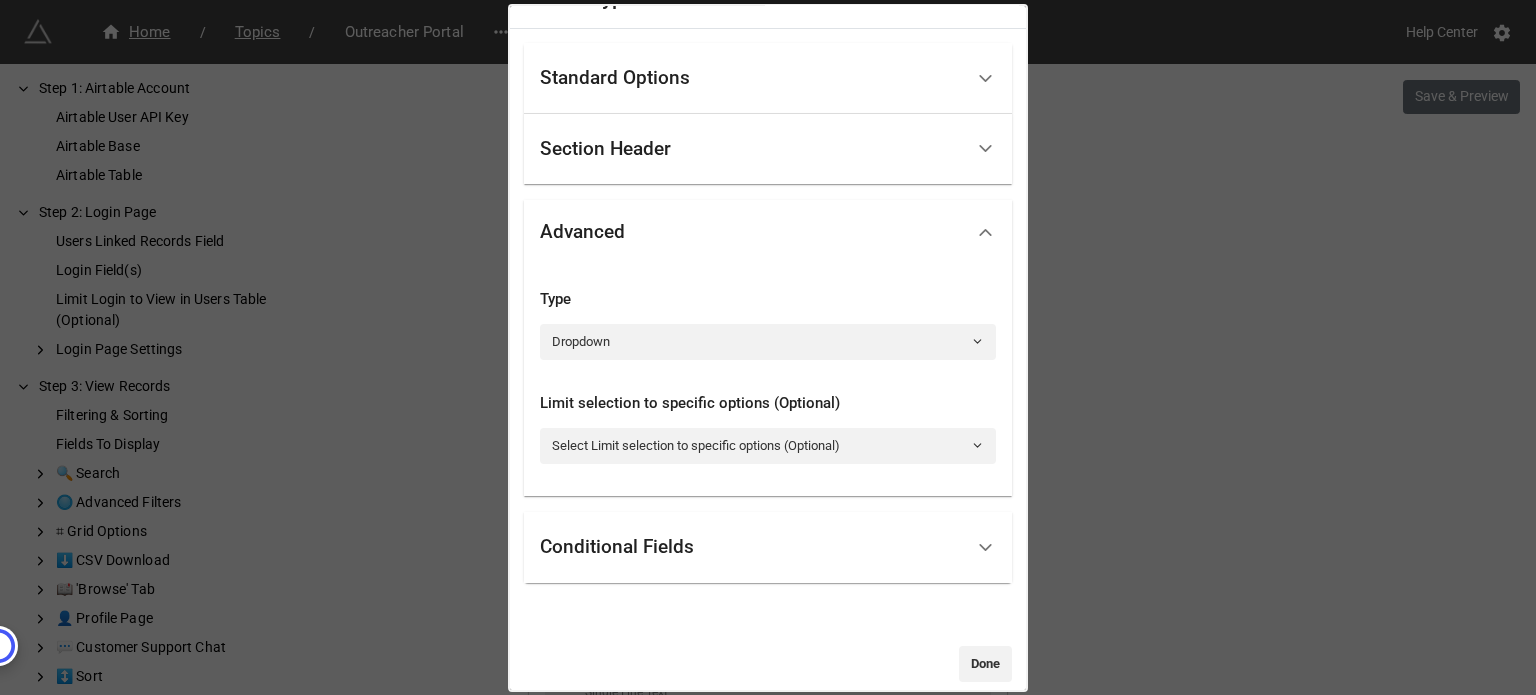 scroll, scrollTop: 58, scrollLeft: 0, axis: vertical 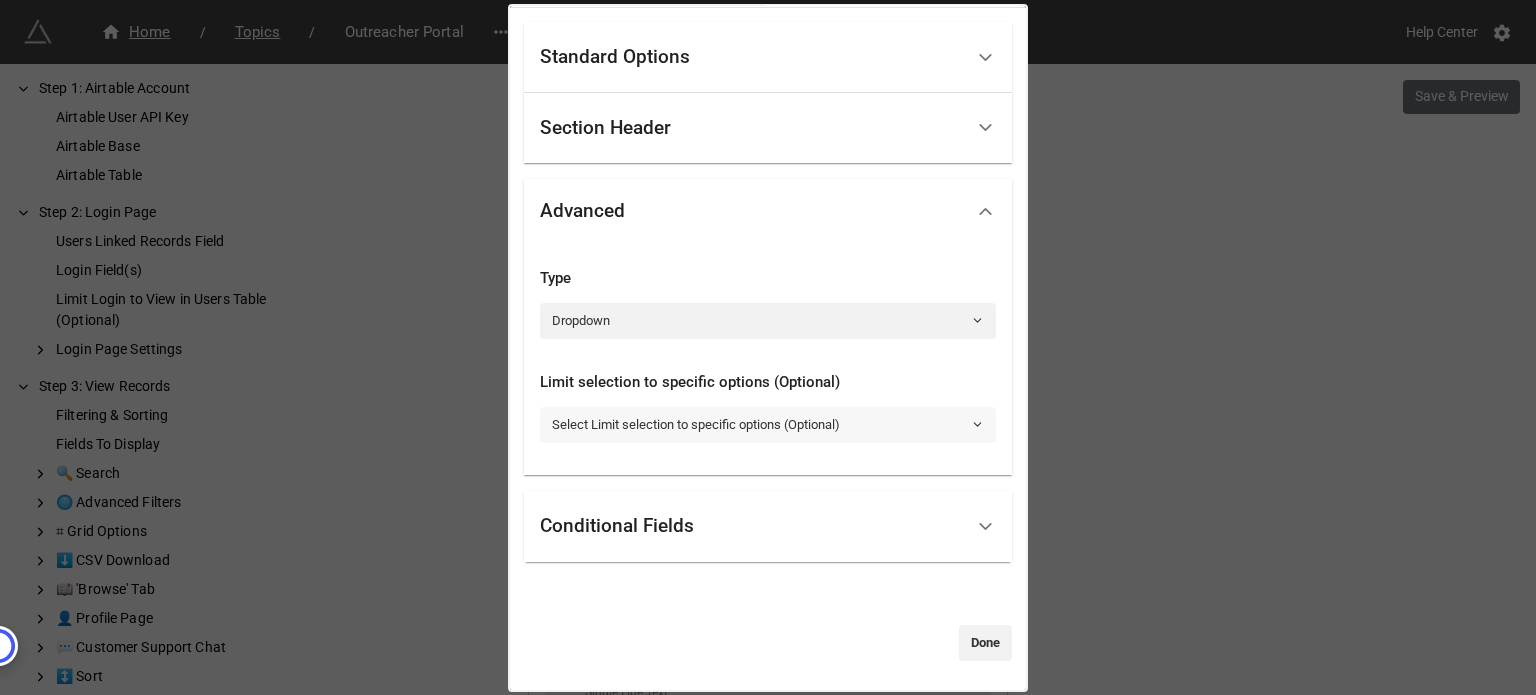 click on "Select Limit selection to specific options (Optional)" at bounding box center [768, 425] 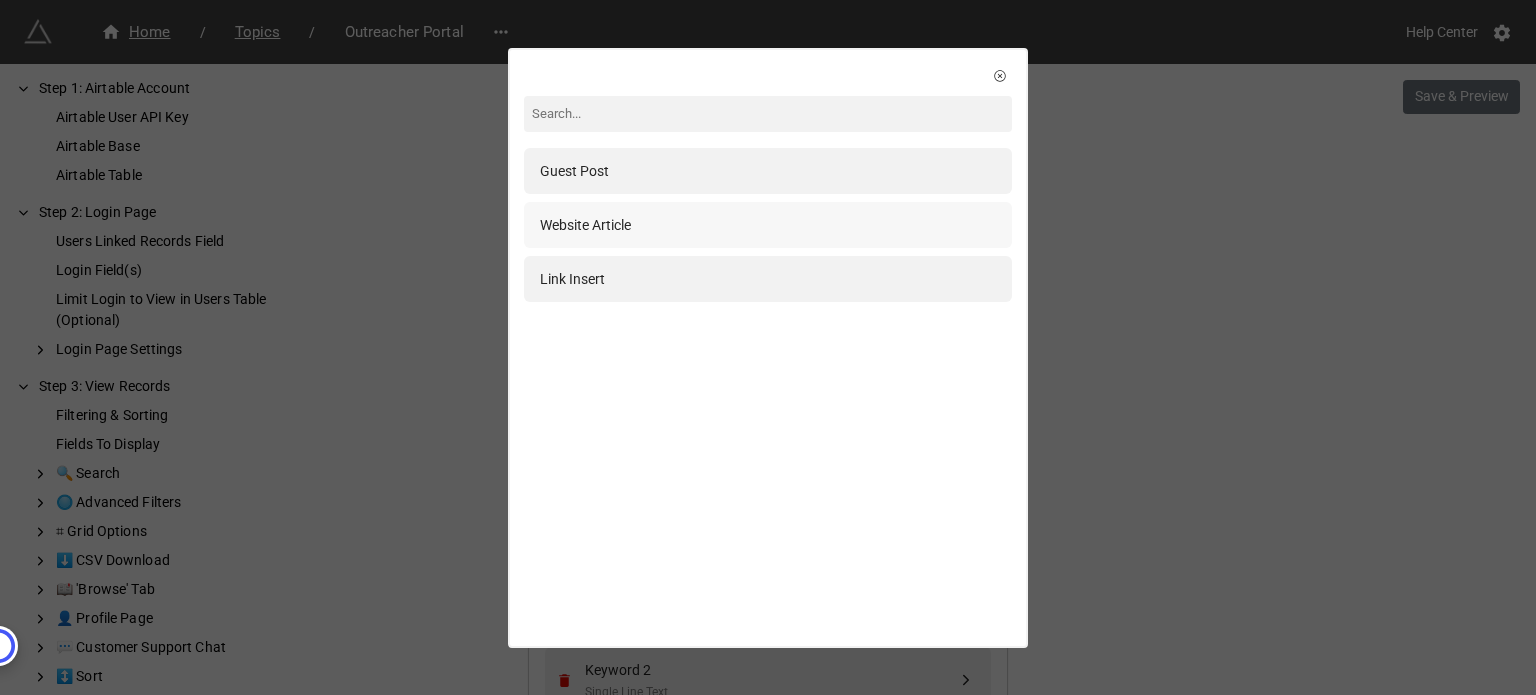 click on "Website Article" at bounding box center [585, 225] 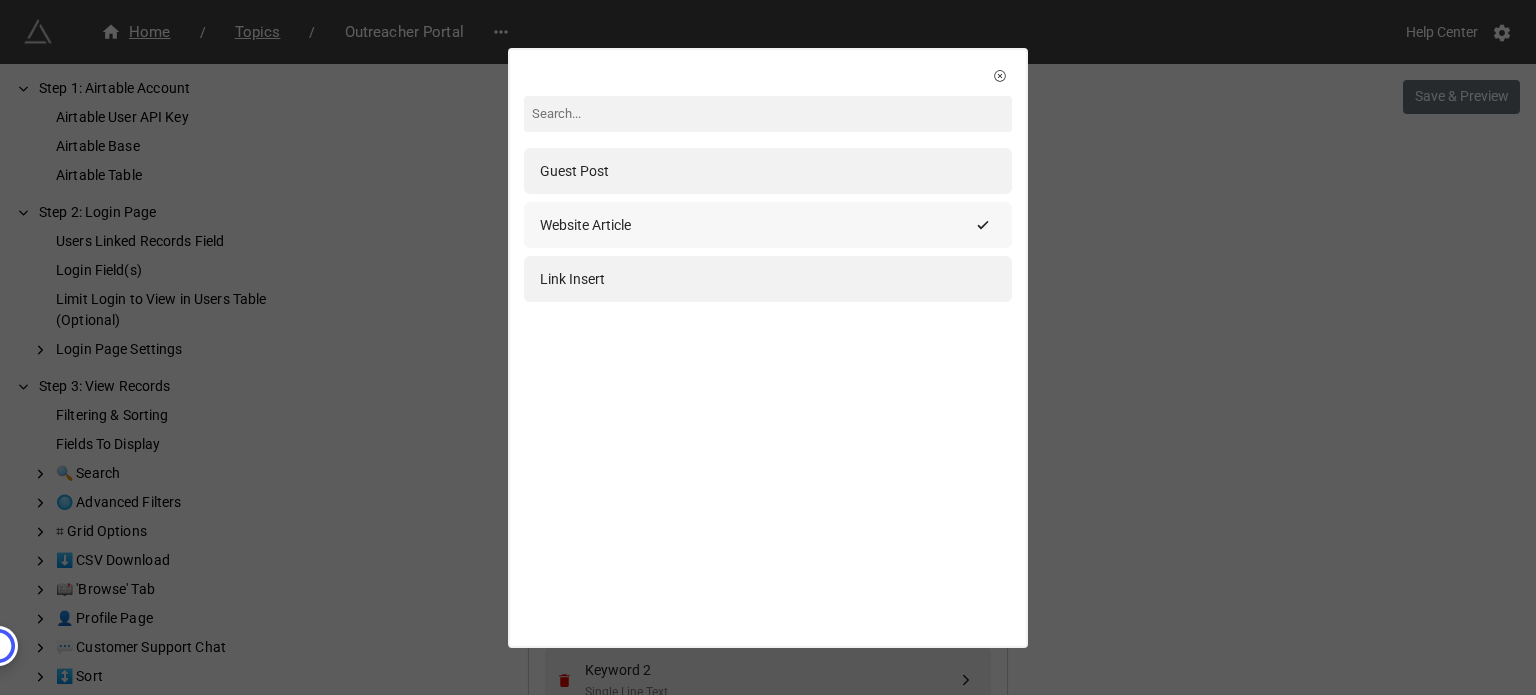 click on "Website Article" at bounding box center [585, 225] 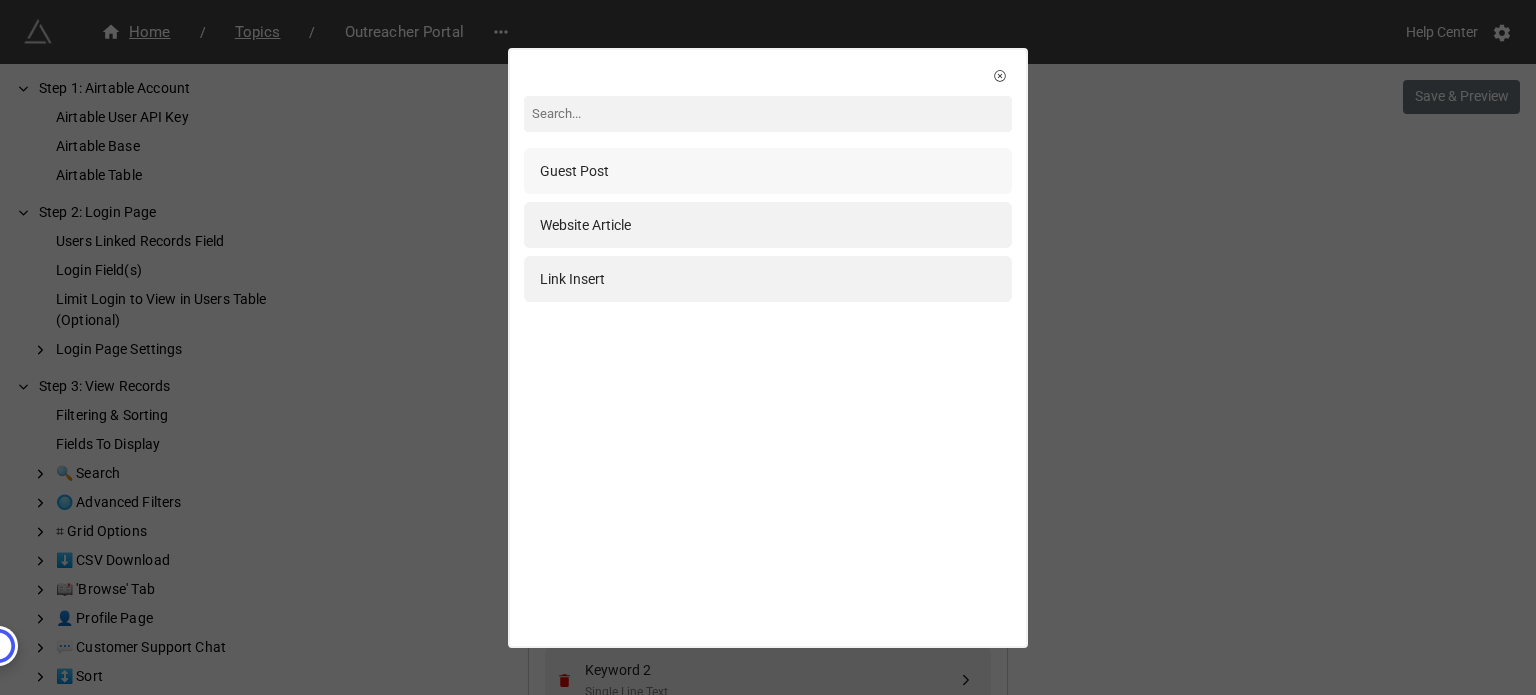 click on "Guest Post" at bounding box center [768, 171] 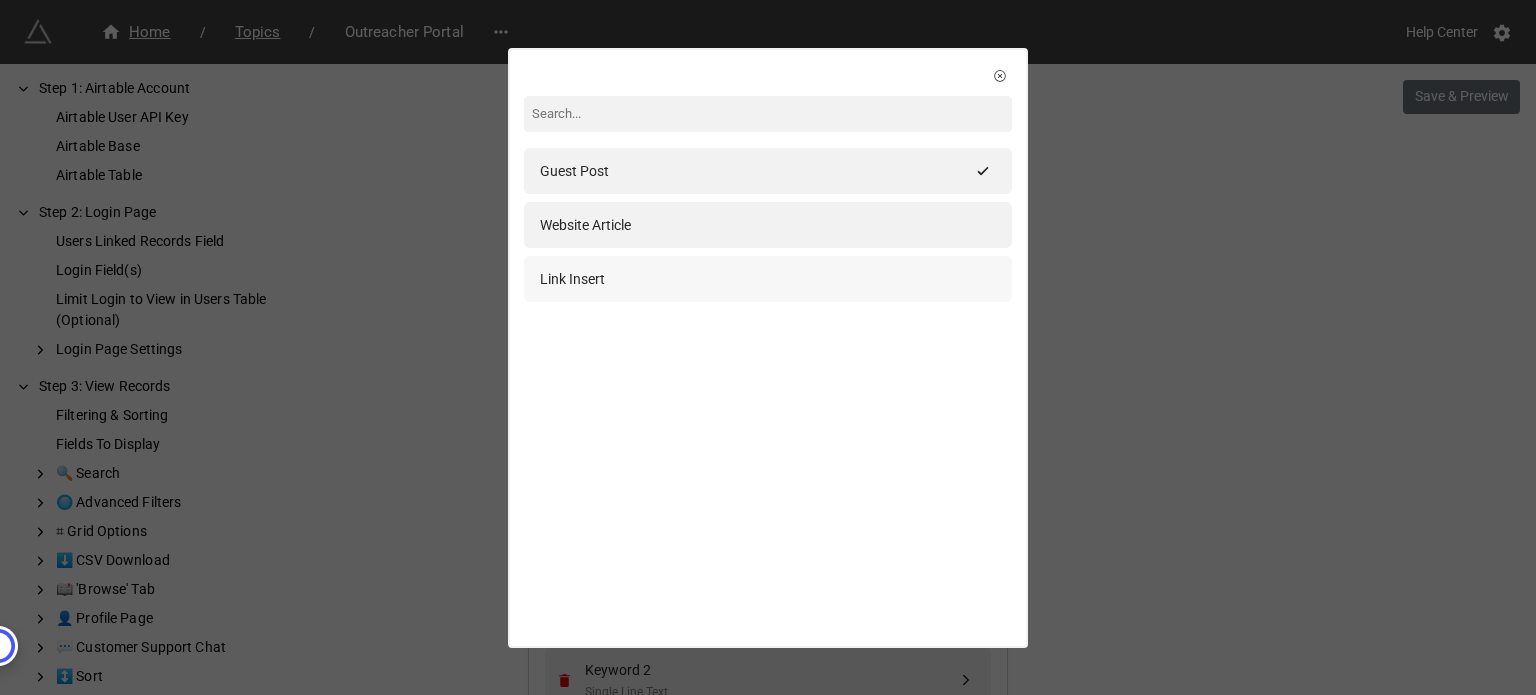 click on "Link Insert" at bounding box center (768, 279) 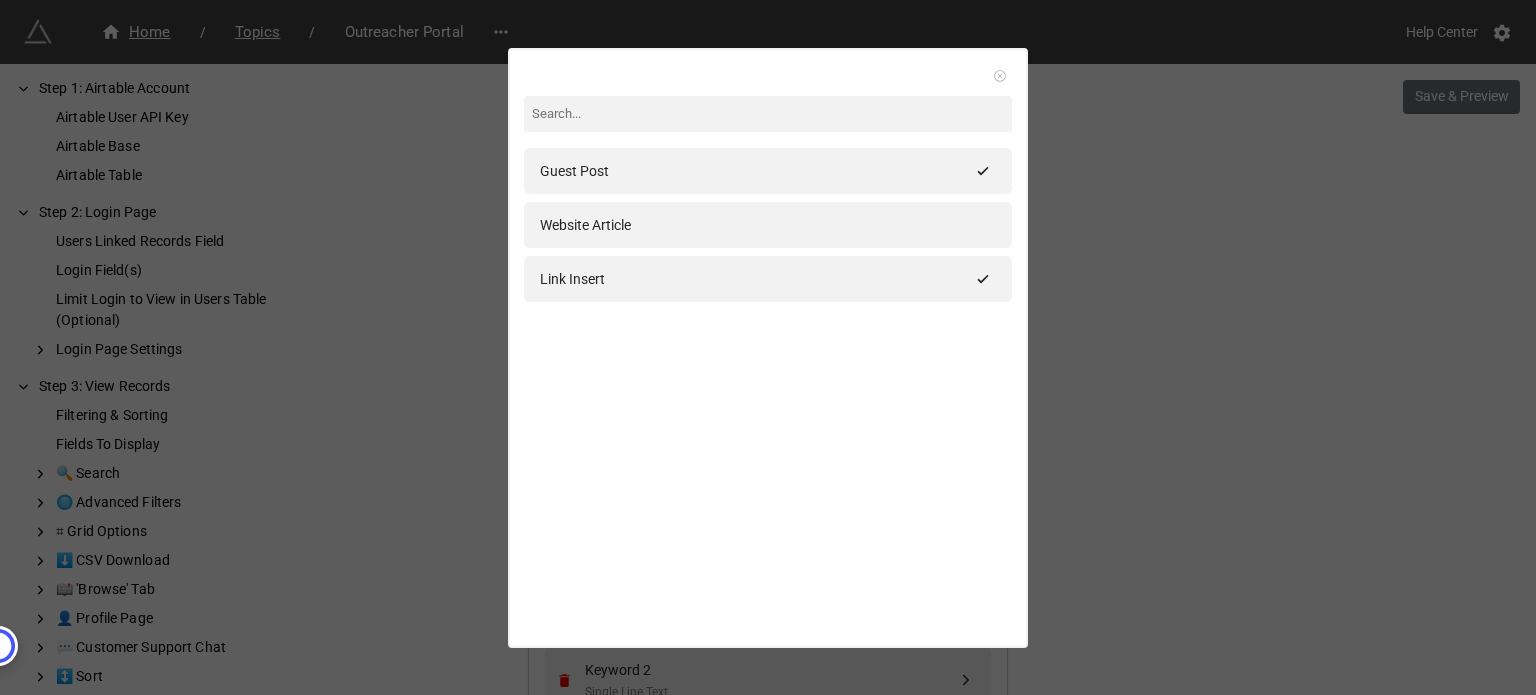 click 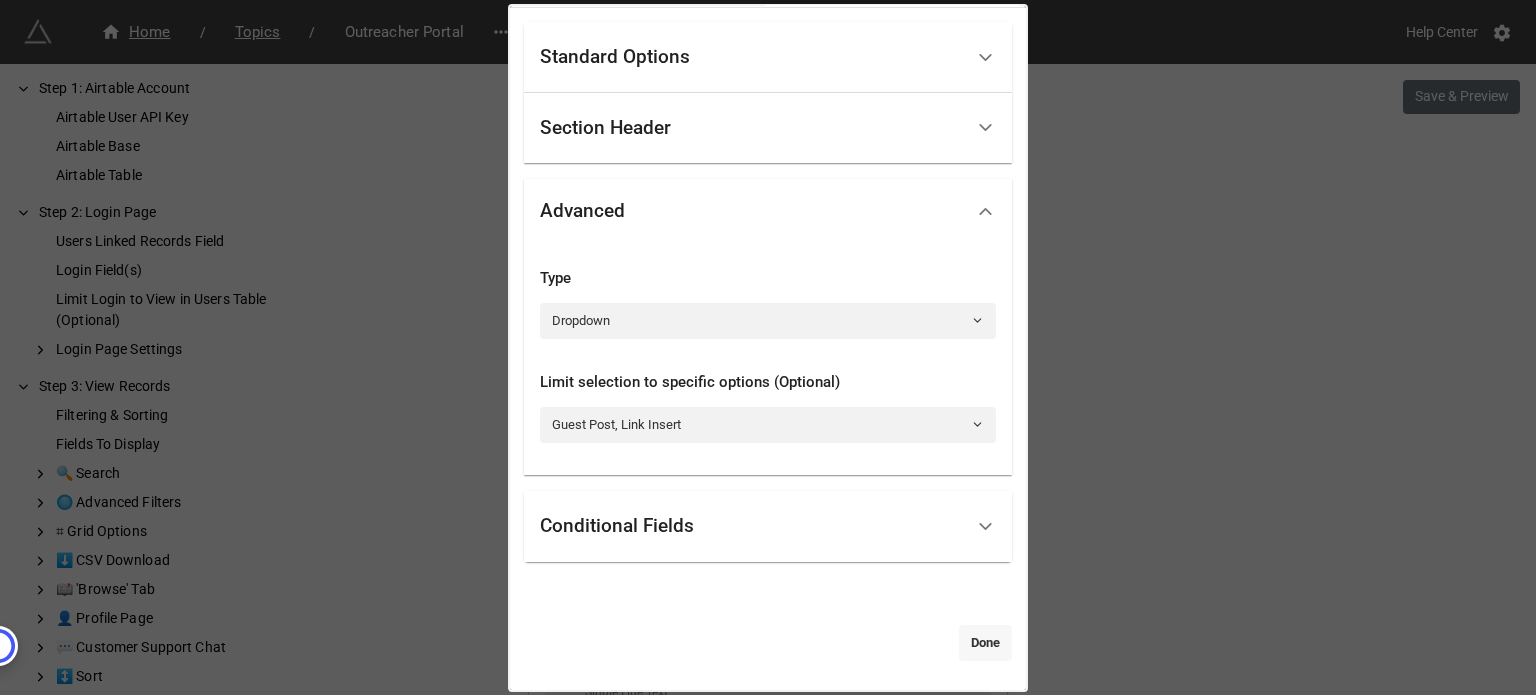 click on "Done" at bounding box center [985, 643] 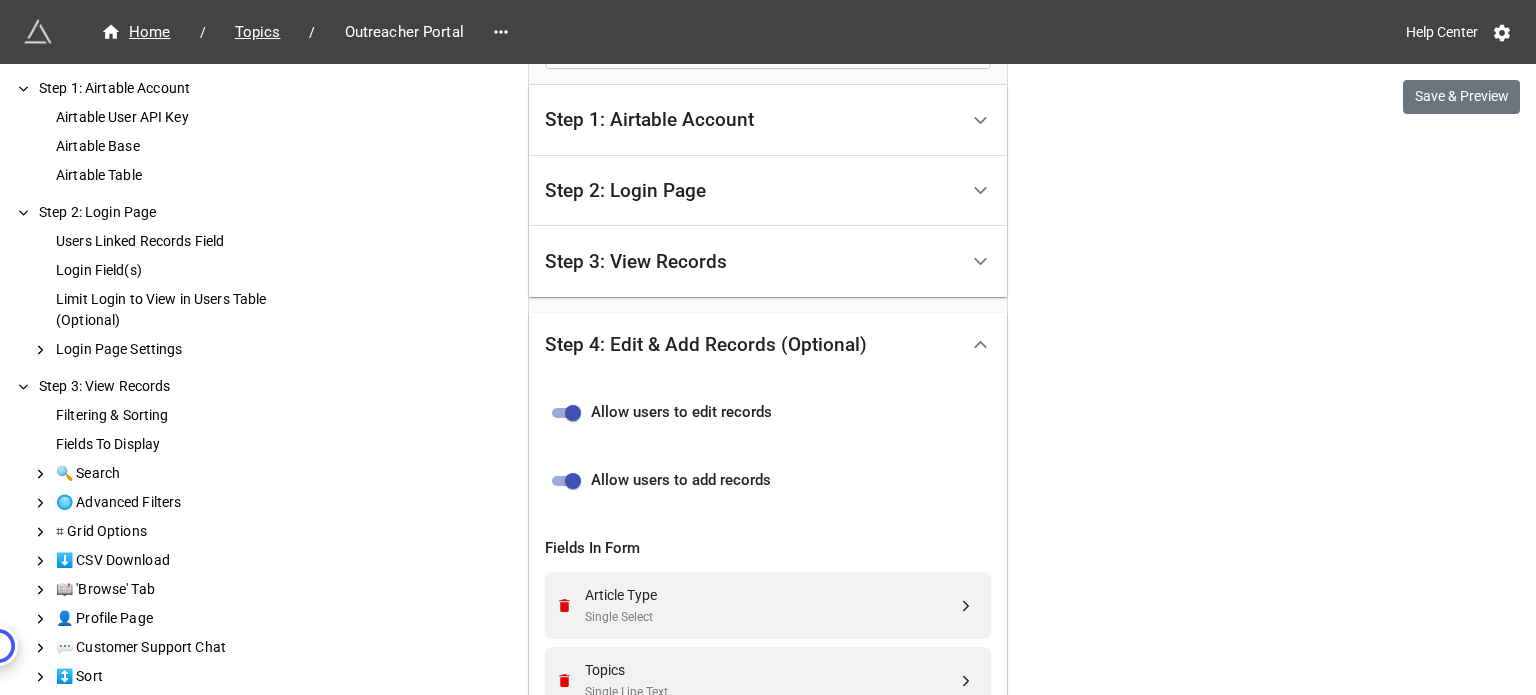 scroll, scrollTop: 400, scrollLeft: 0, axis: vertical 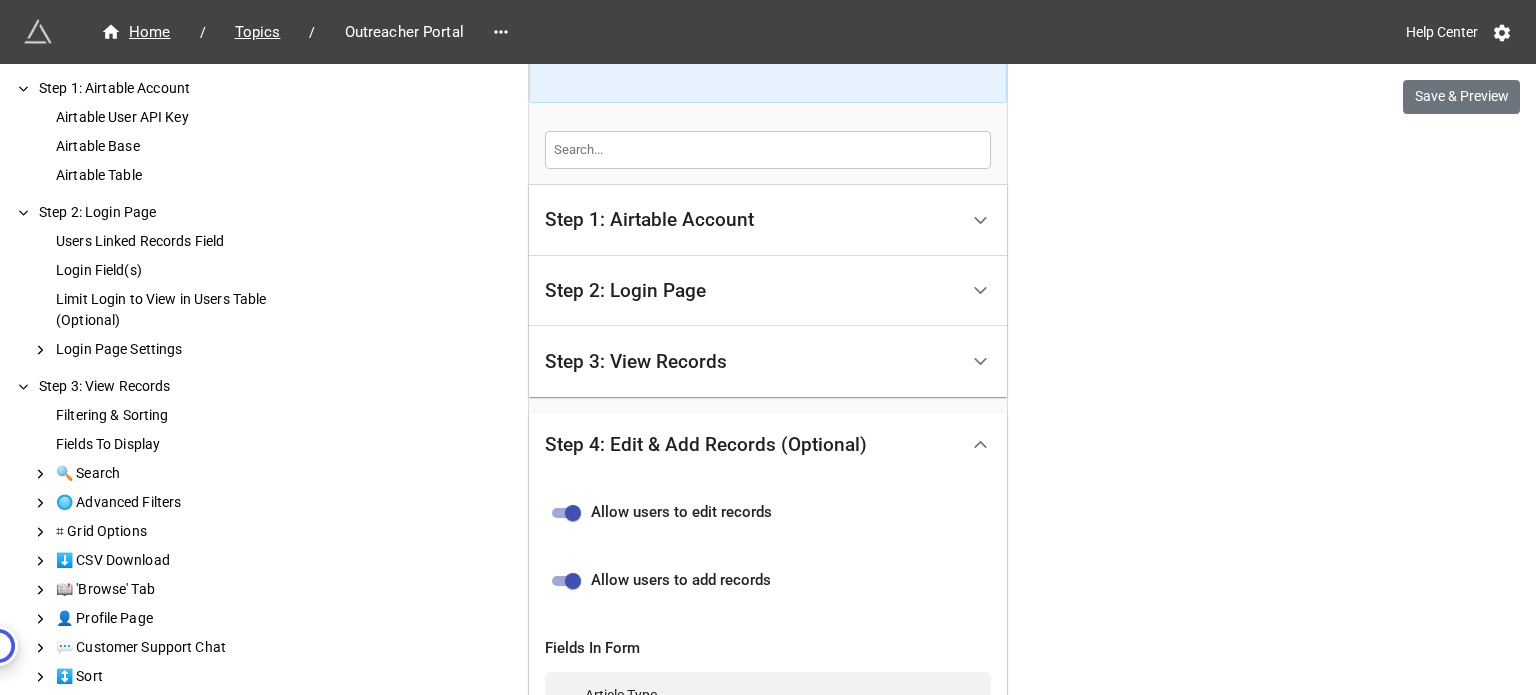 click on "Step 2: Login Page" at bounding box center (751, 291) 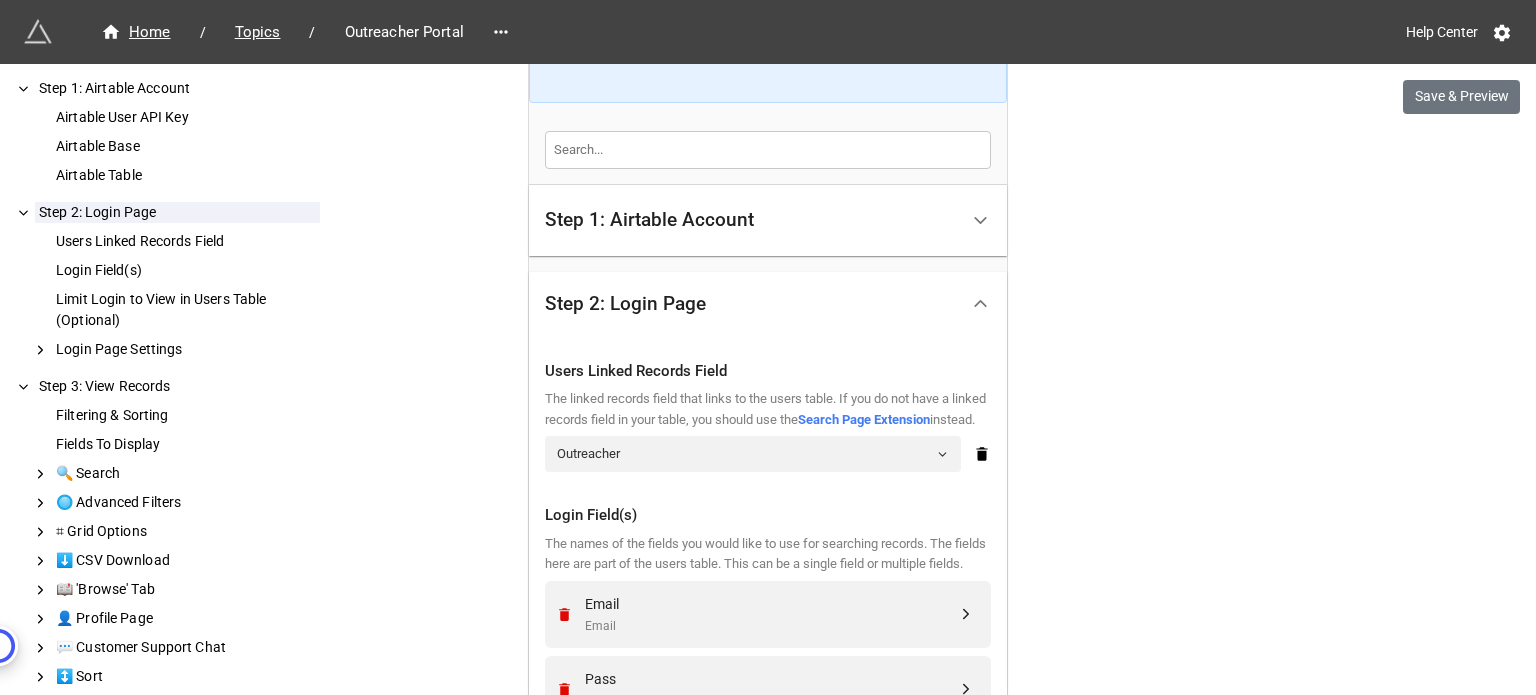 click on "Step 2: Login Page" at bounding box center (751, 303) 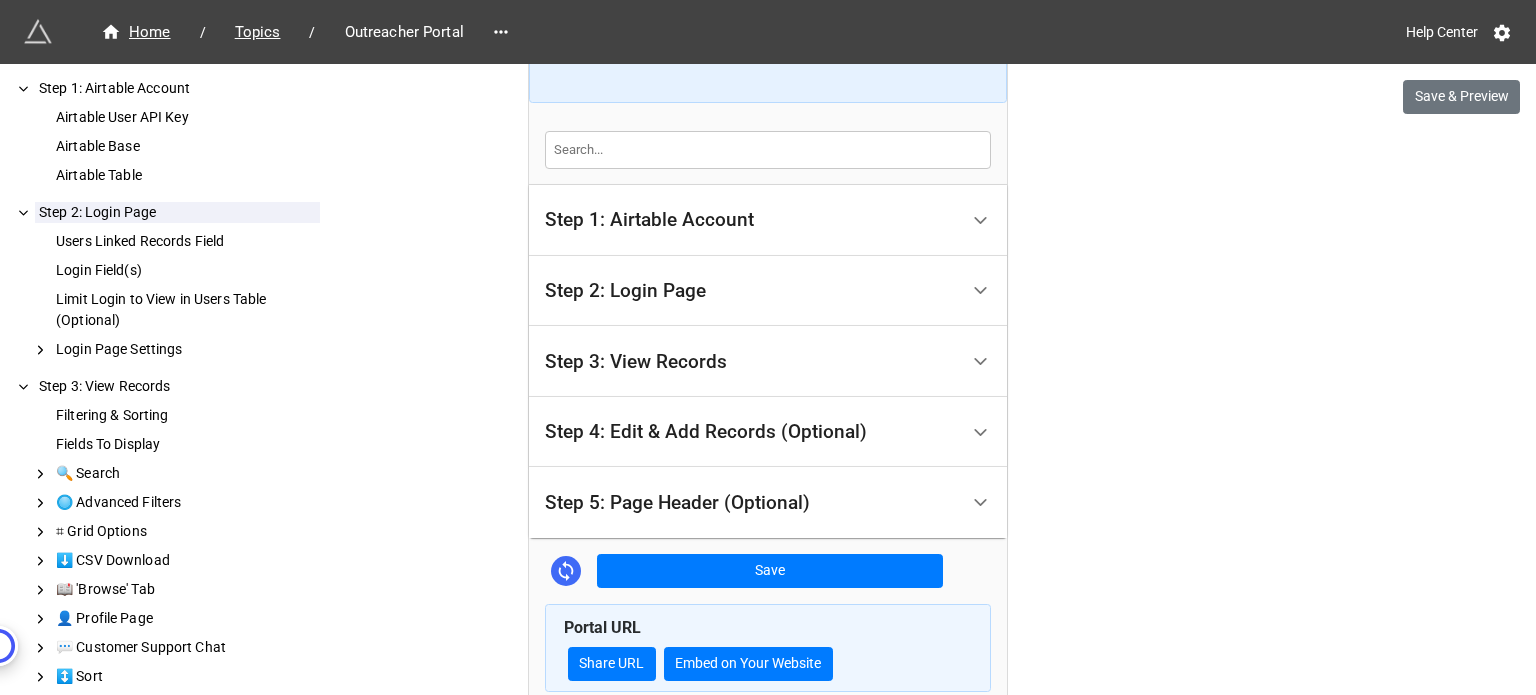 click on "Step 3: View Records" at bounding box center (636, 362) 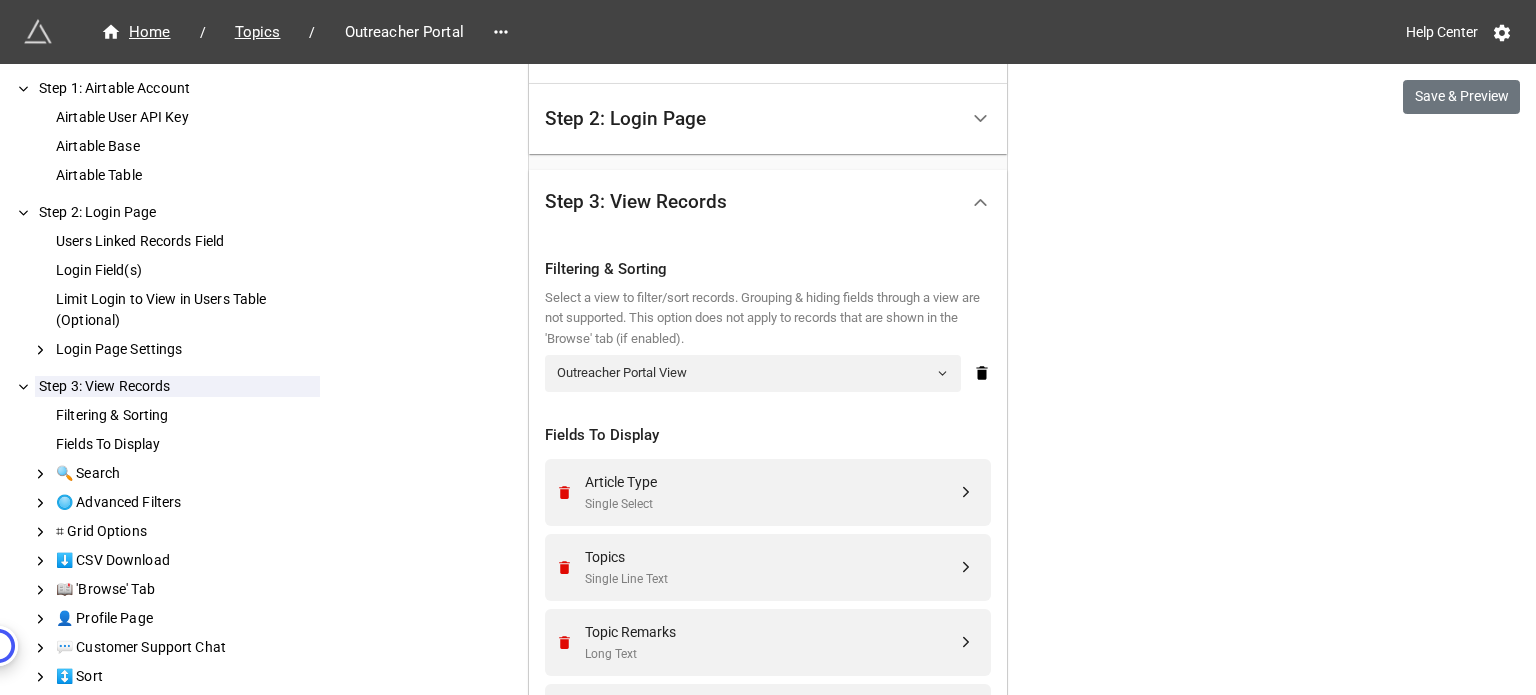 scroll, scrollTop: 700, scrollLeft: 0, axis: vertical 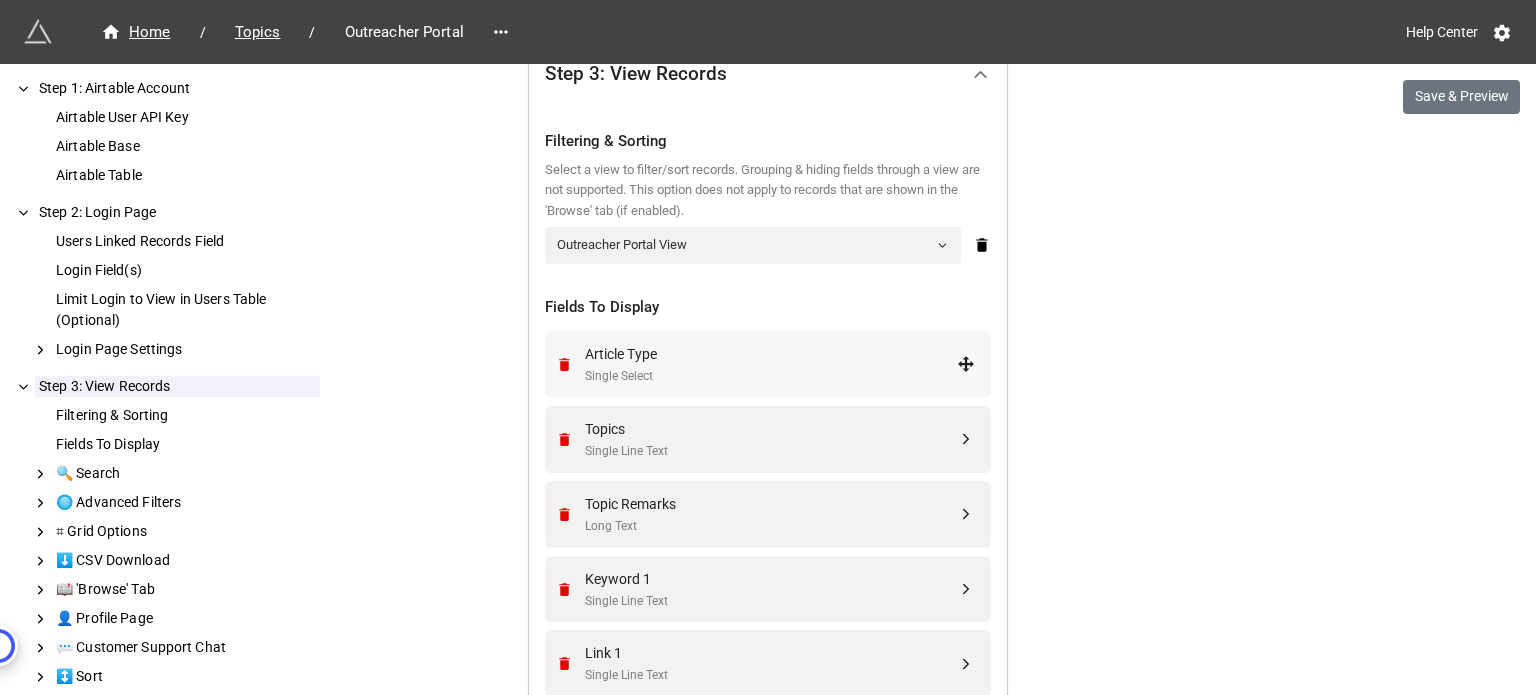 click on "Article Type" at bounding box center [771, 354] 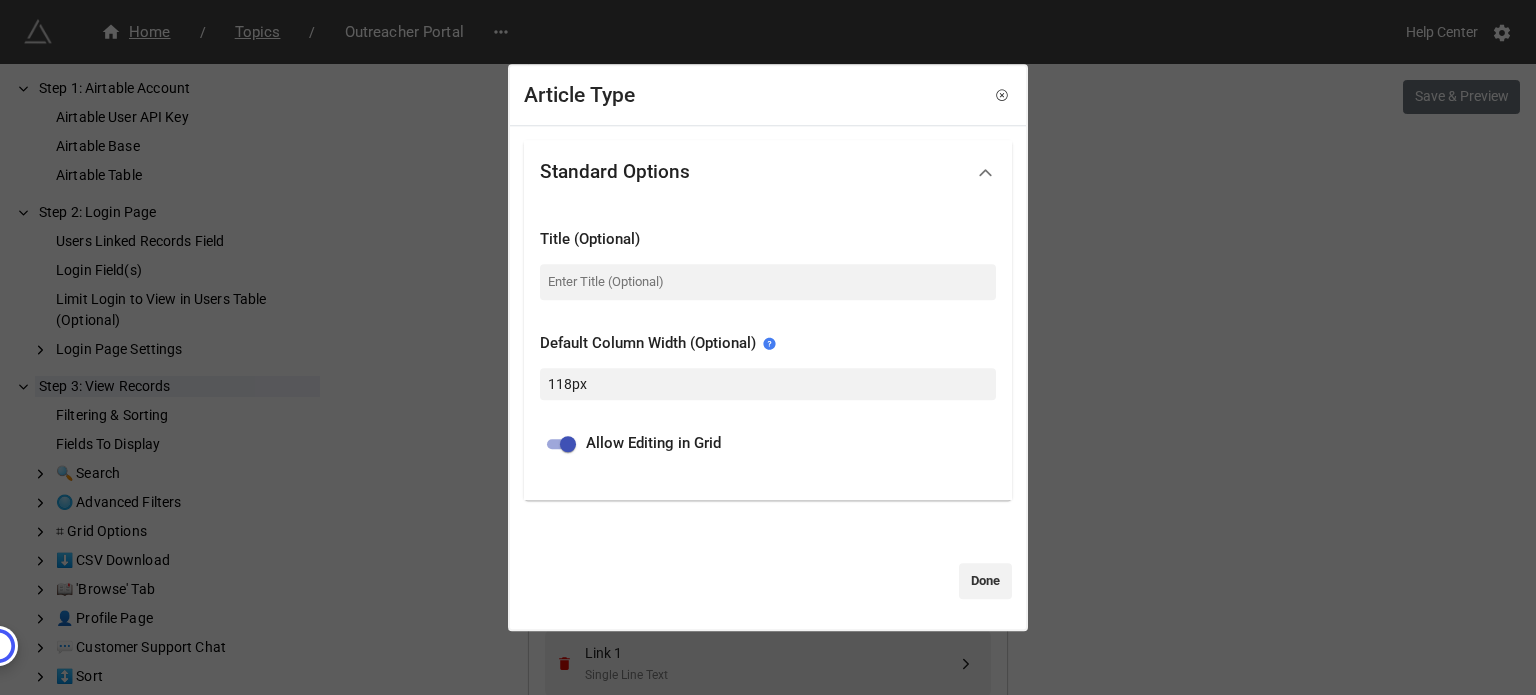 click on "Article Type Standard Options Title (Optional) Default Column Width (Optional) 118px Allow Editing in Grid Done" at bounding box center (768, 347) 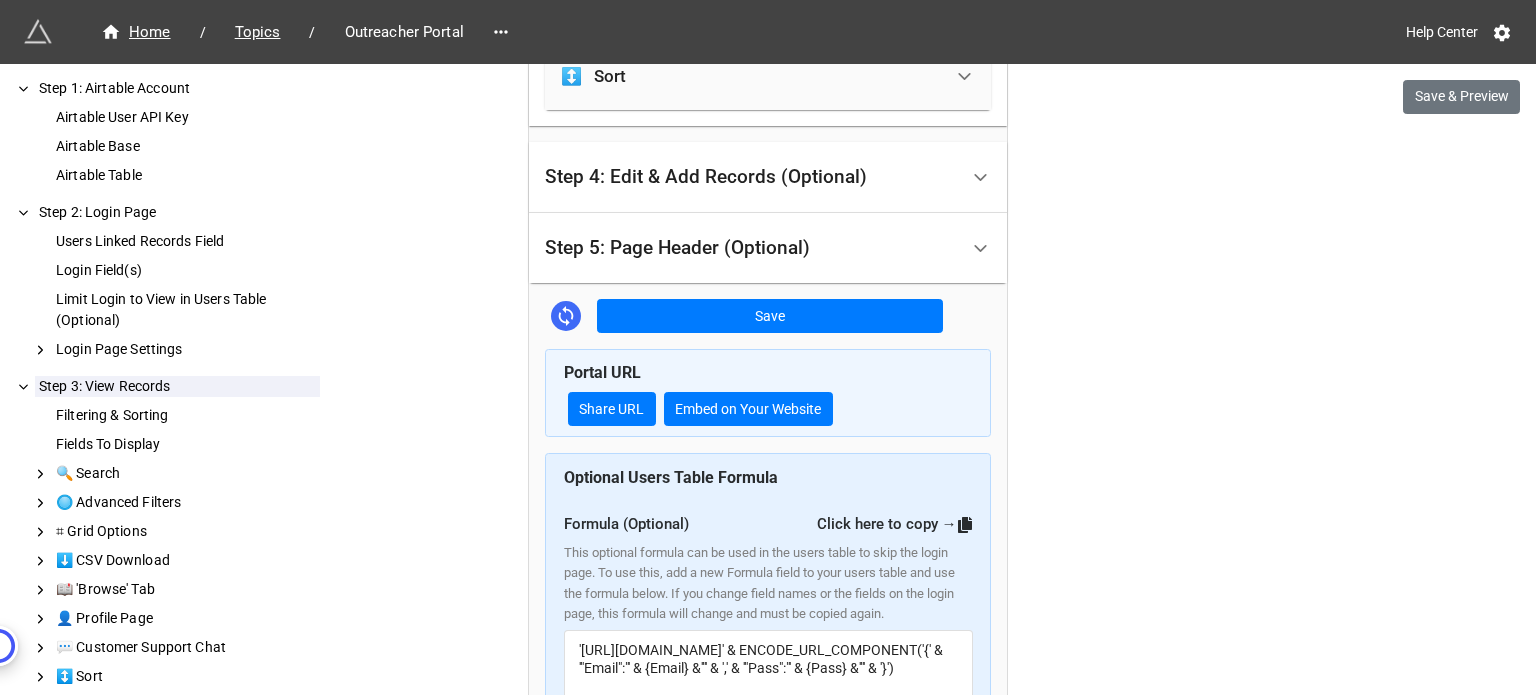 scroll, scrollTop: 2604, scrollLeft: 0, axis: vertical 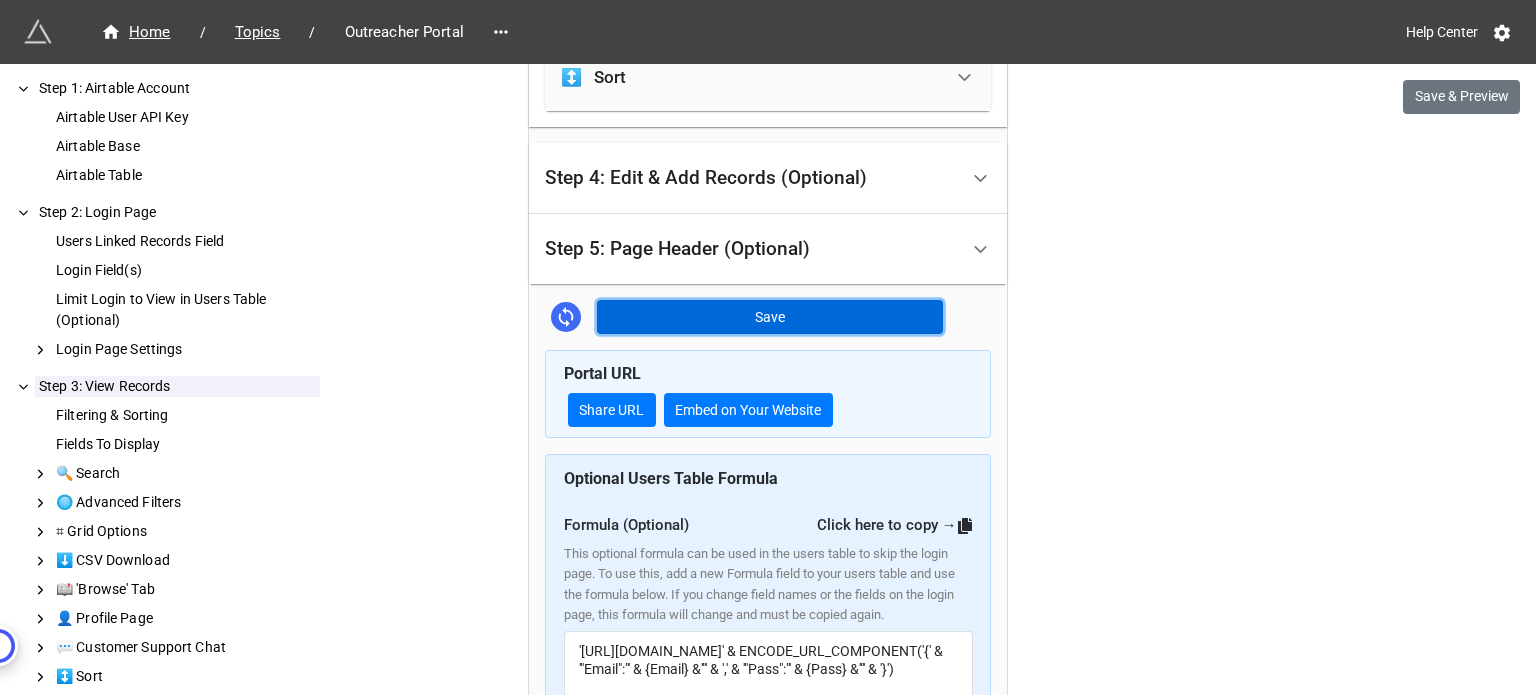 click on "Save" at bounding box center (770, 317) 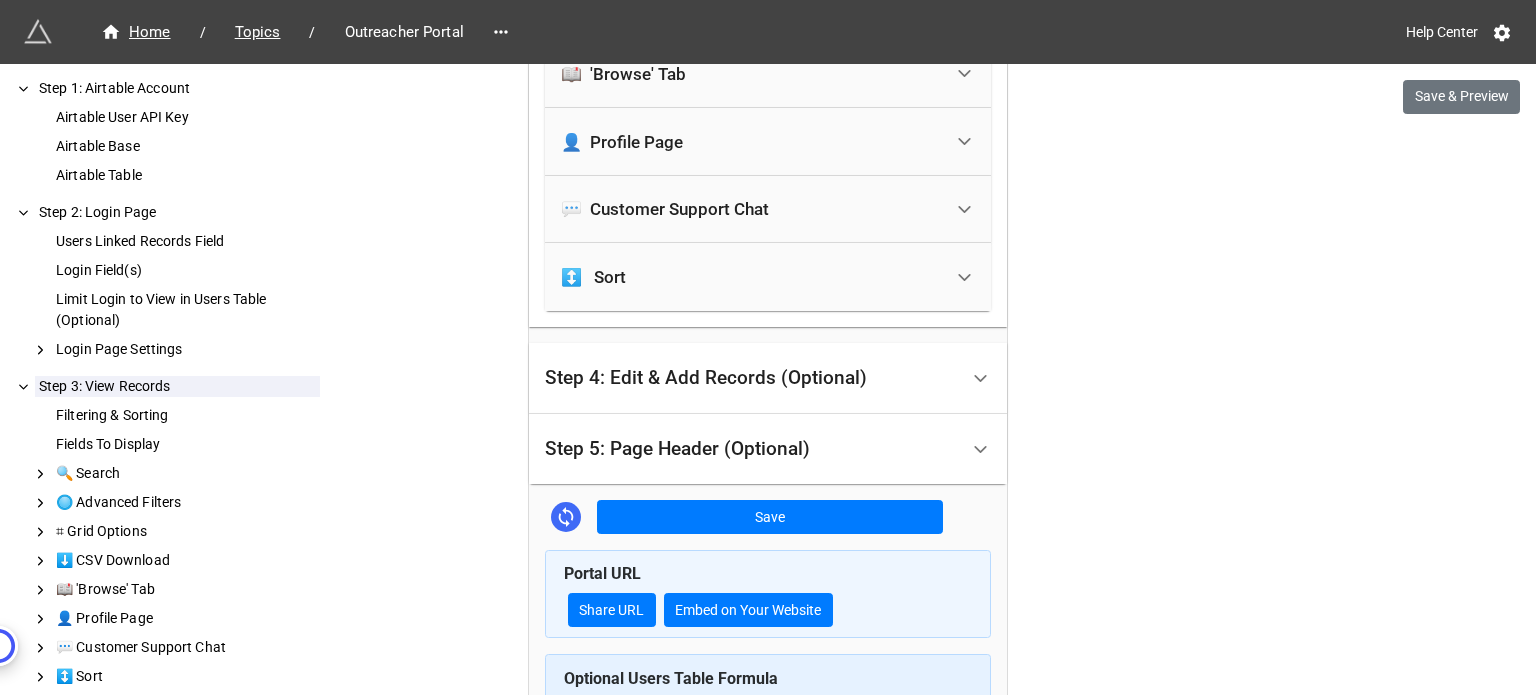 click on "Step 4: Edit & Add Records (Optional)" at bounding box center [706, 378] 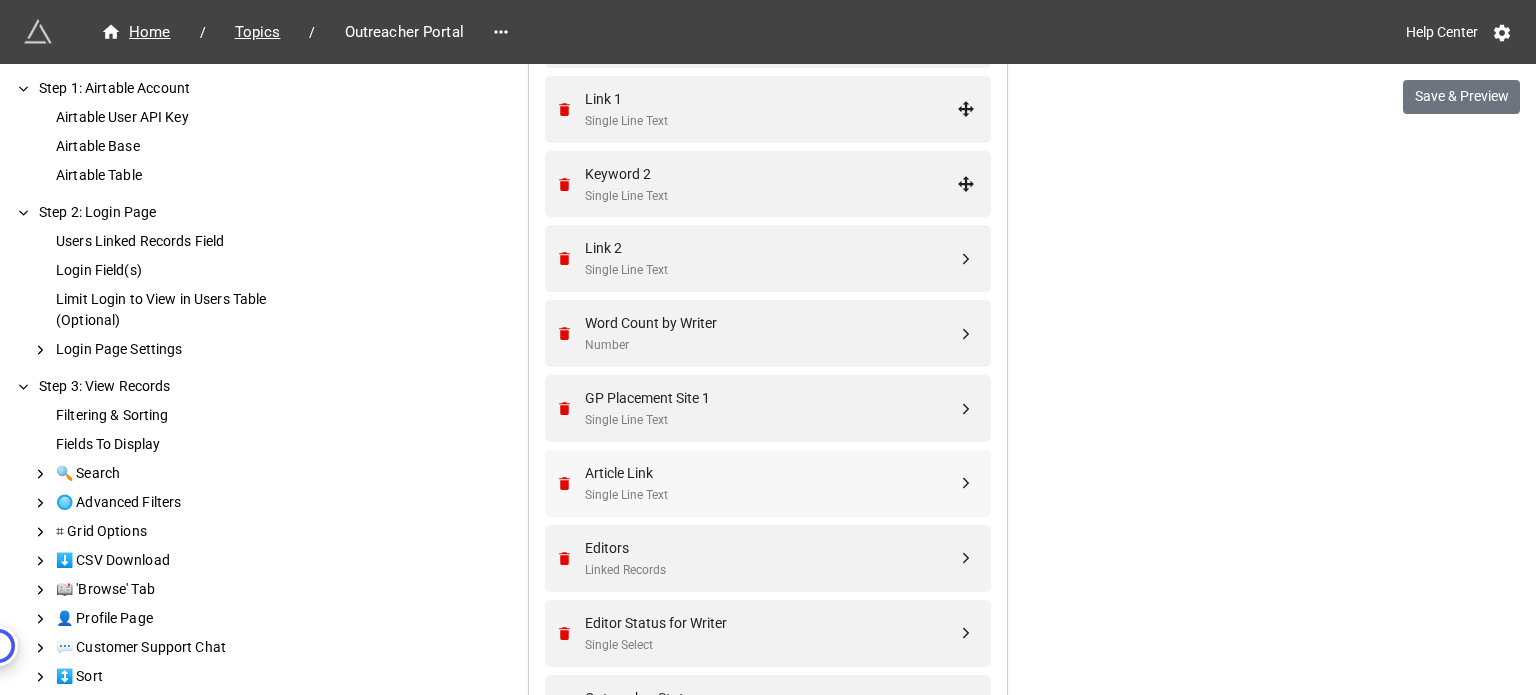 scroll, scrollTop: 1379, scrollLeft: 0, axis: vertical 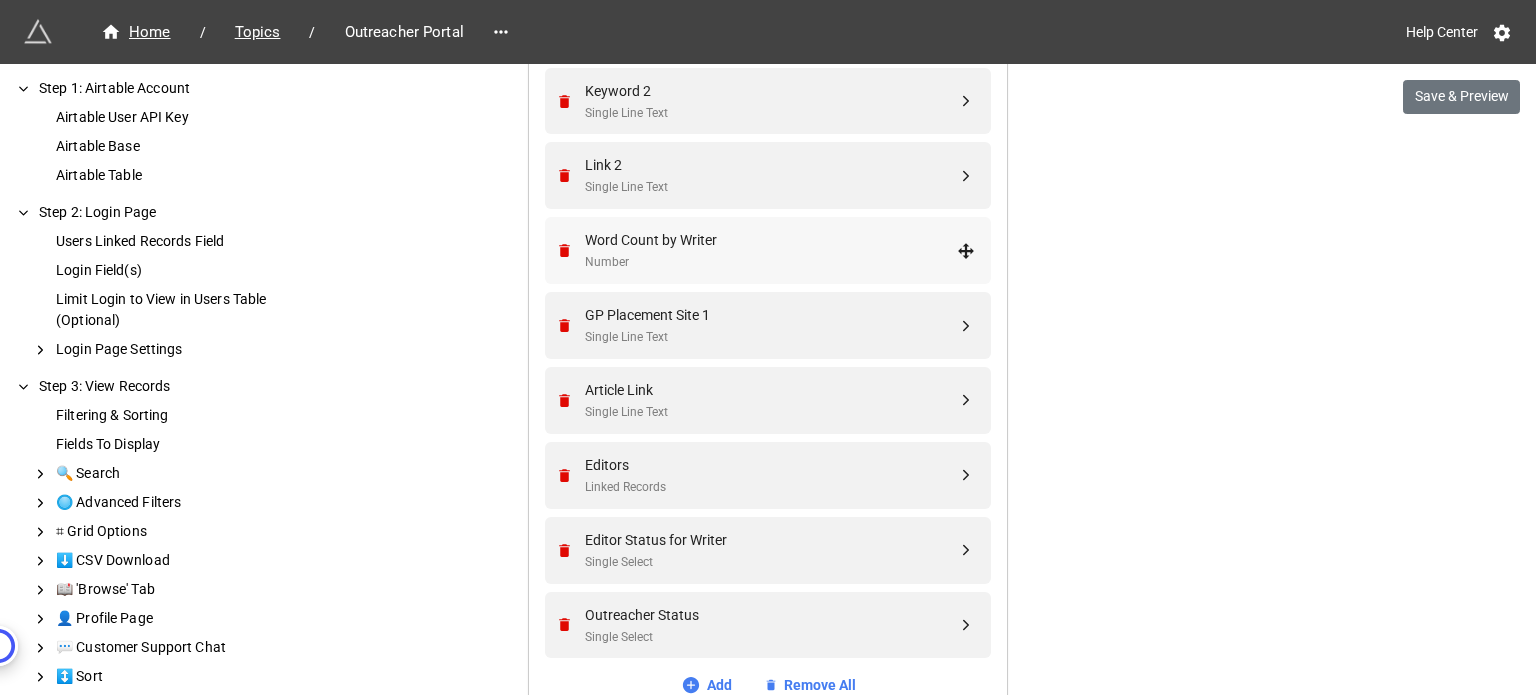 click on "Number" at bounding box center [771, 262] 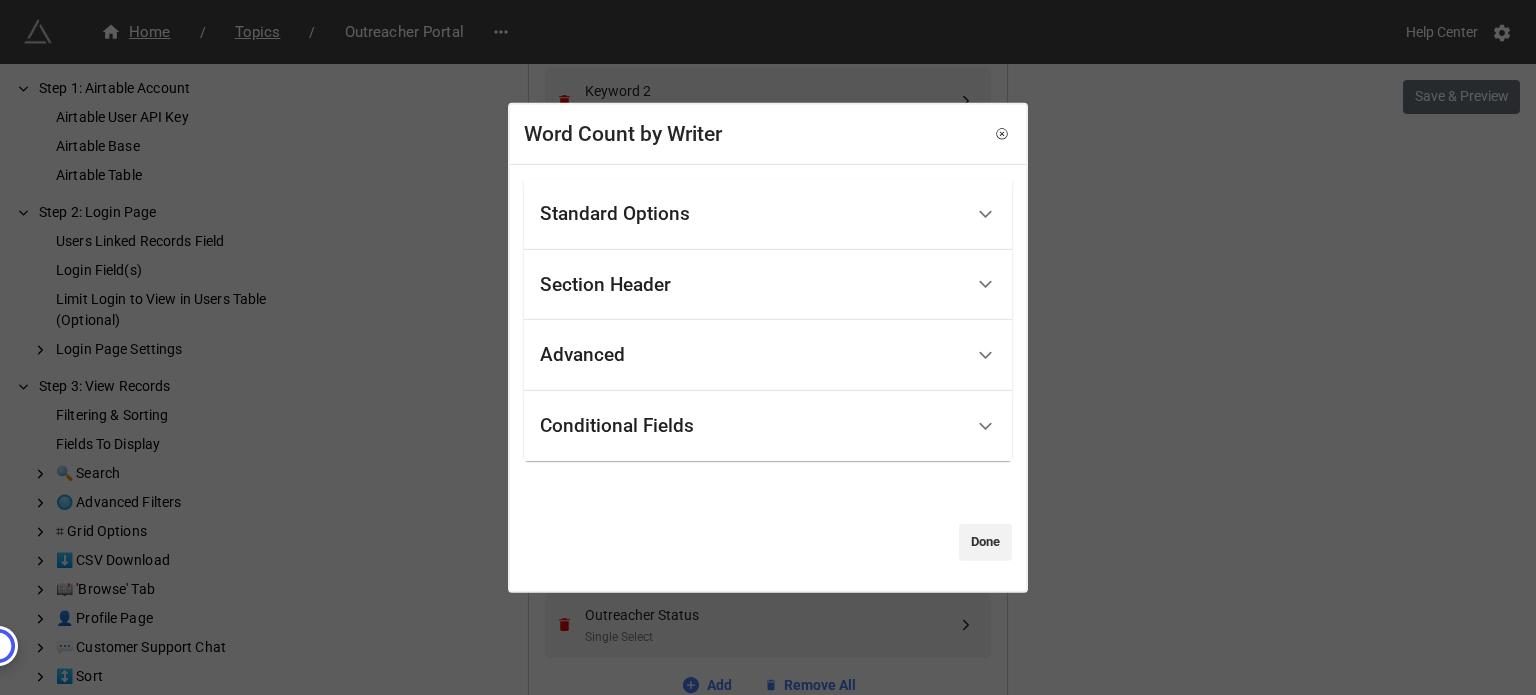 click on "Standard Options" at bounding box center [751, 214] 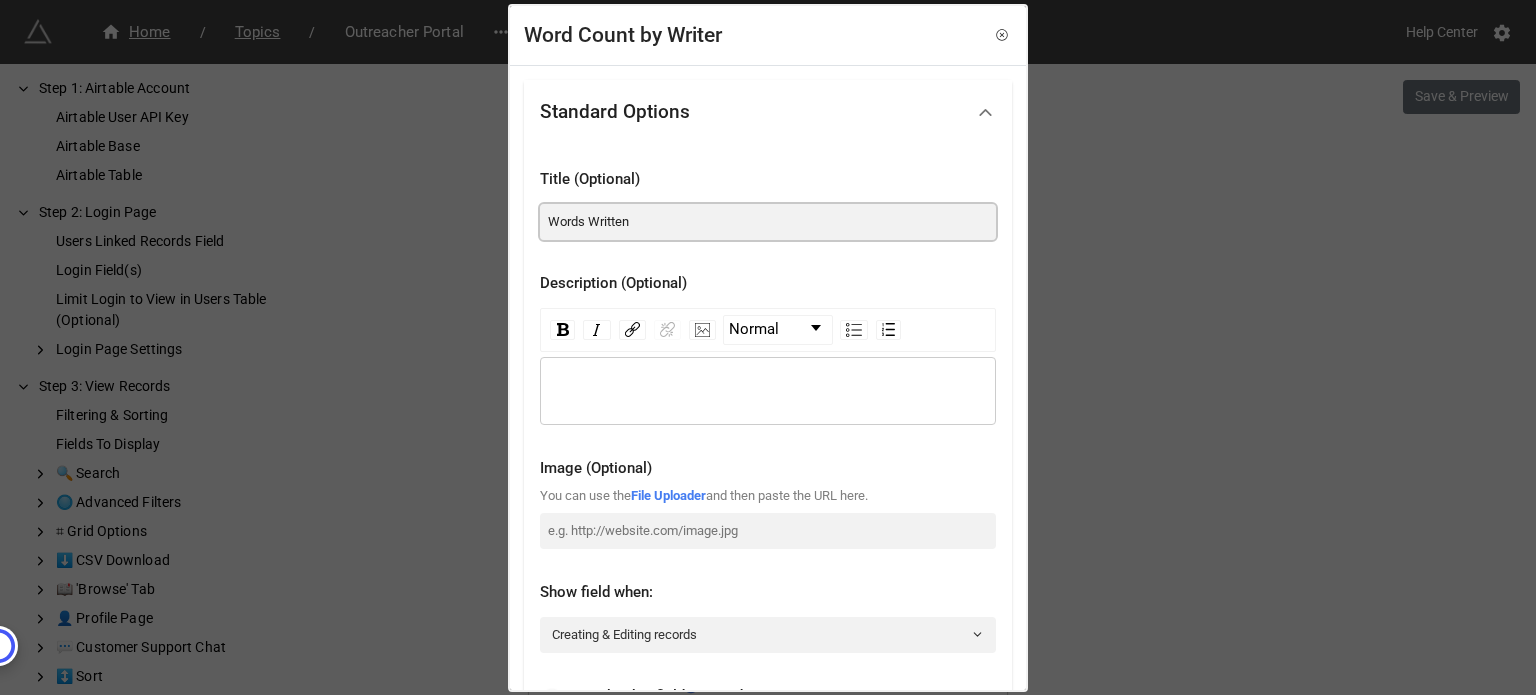 drag, startPoint x: 664, startPoint y: 221, endPoint x: 528, endPoint y: 214, distance: 136.18002 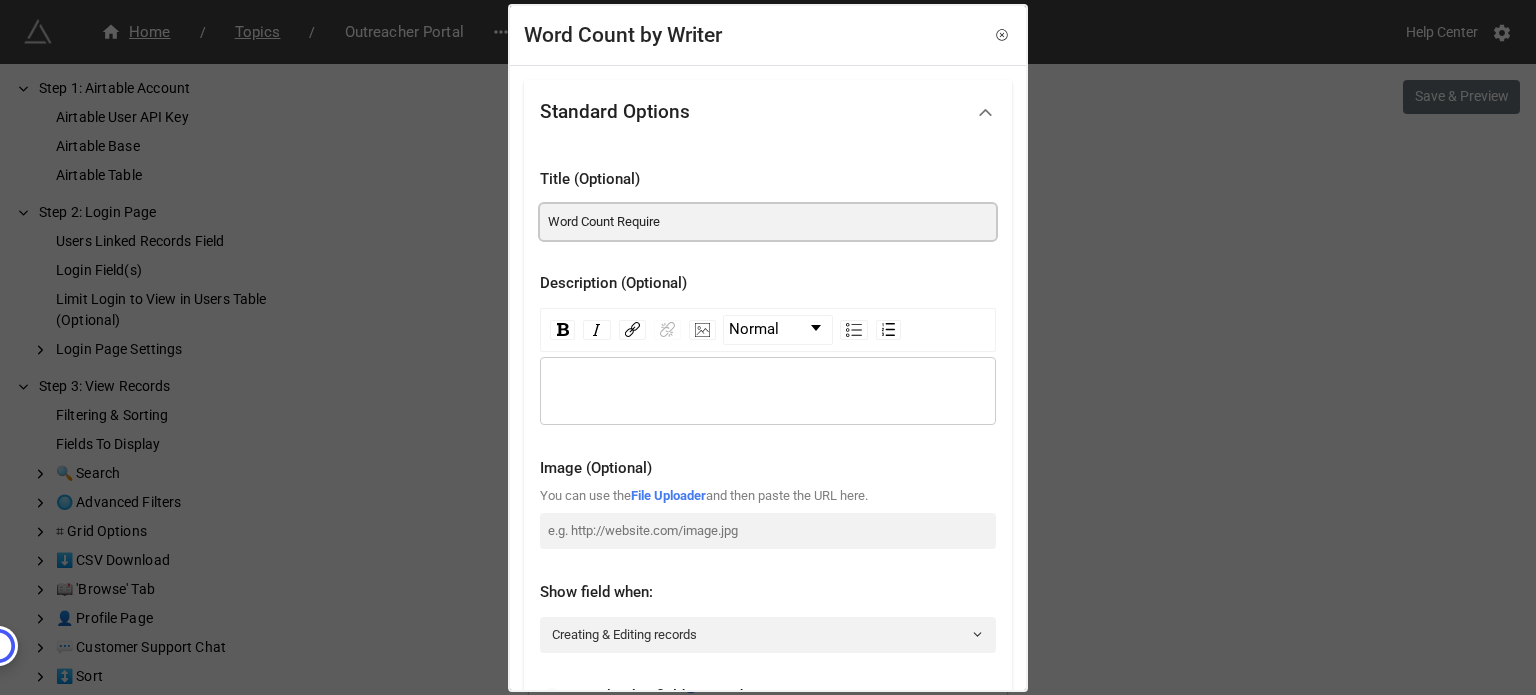 type on "Word Count Required" 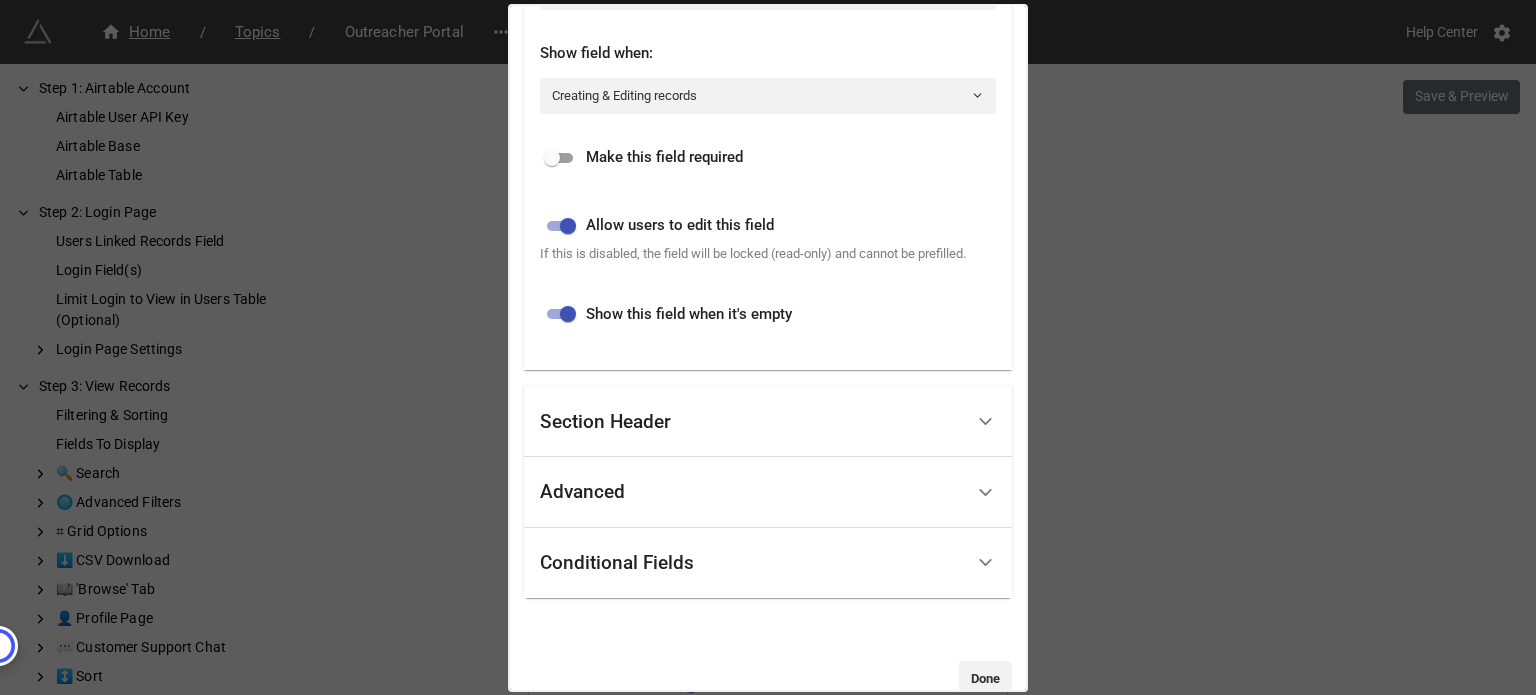 scroll, scrollTop: 575, scrollLeft: 0, axis: vertical 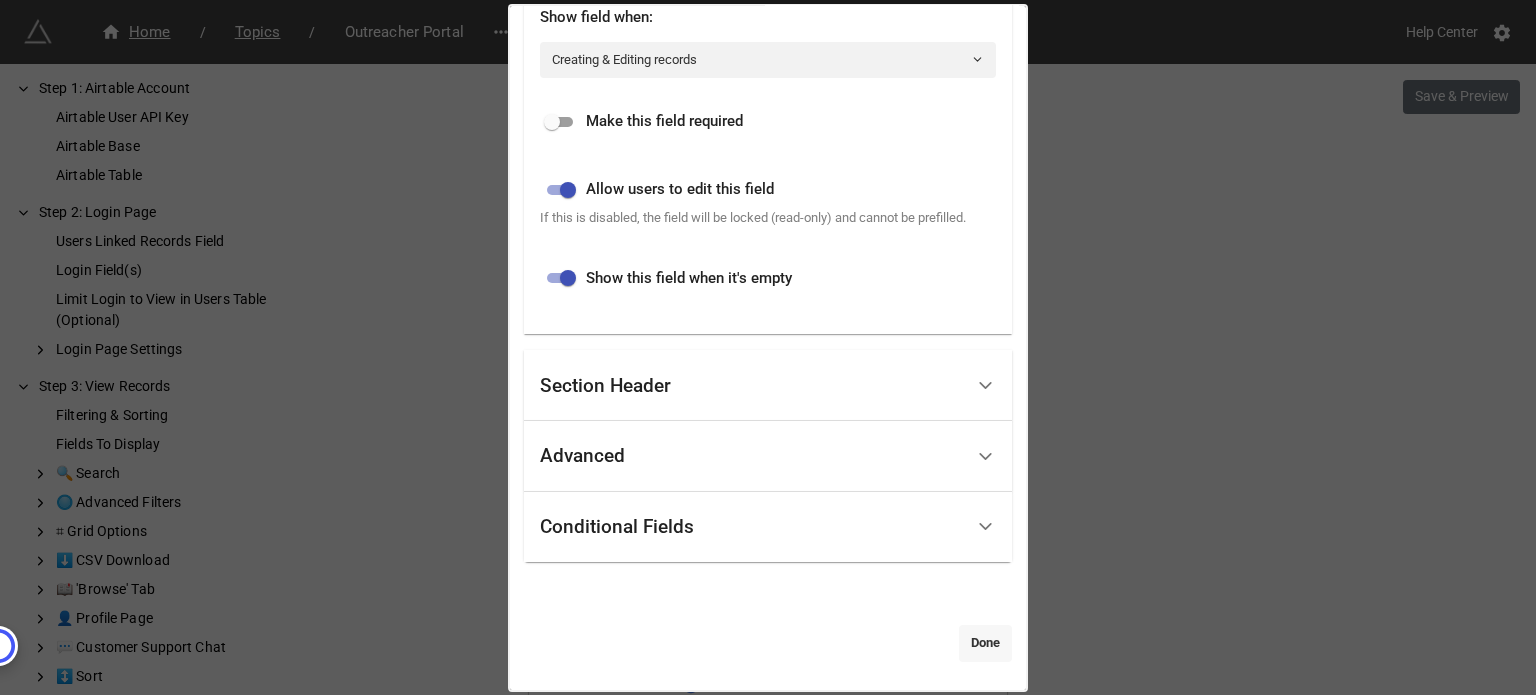 click on "Done" at bounding box center (985, 643) 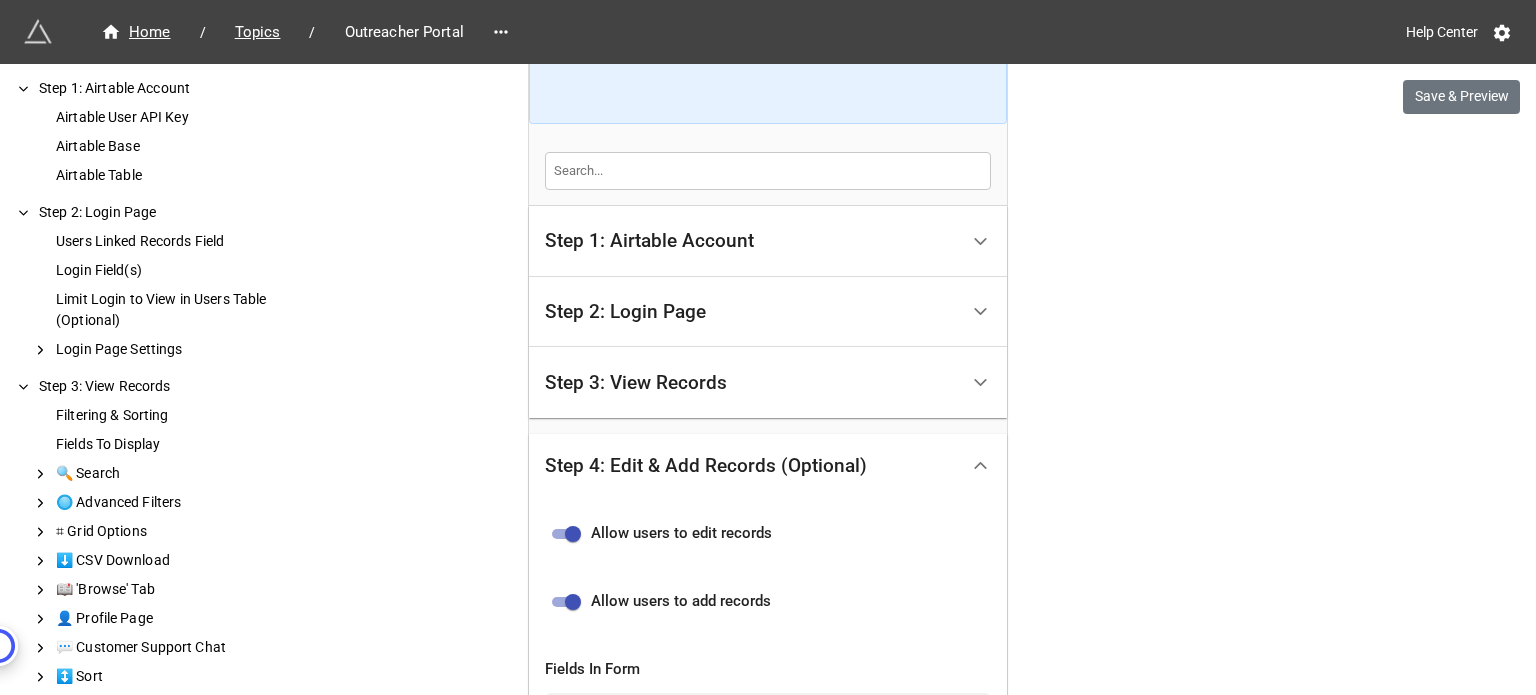 click on "Step 3: View Records" at bounding box center (768, 382) 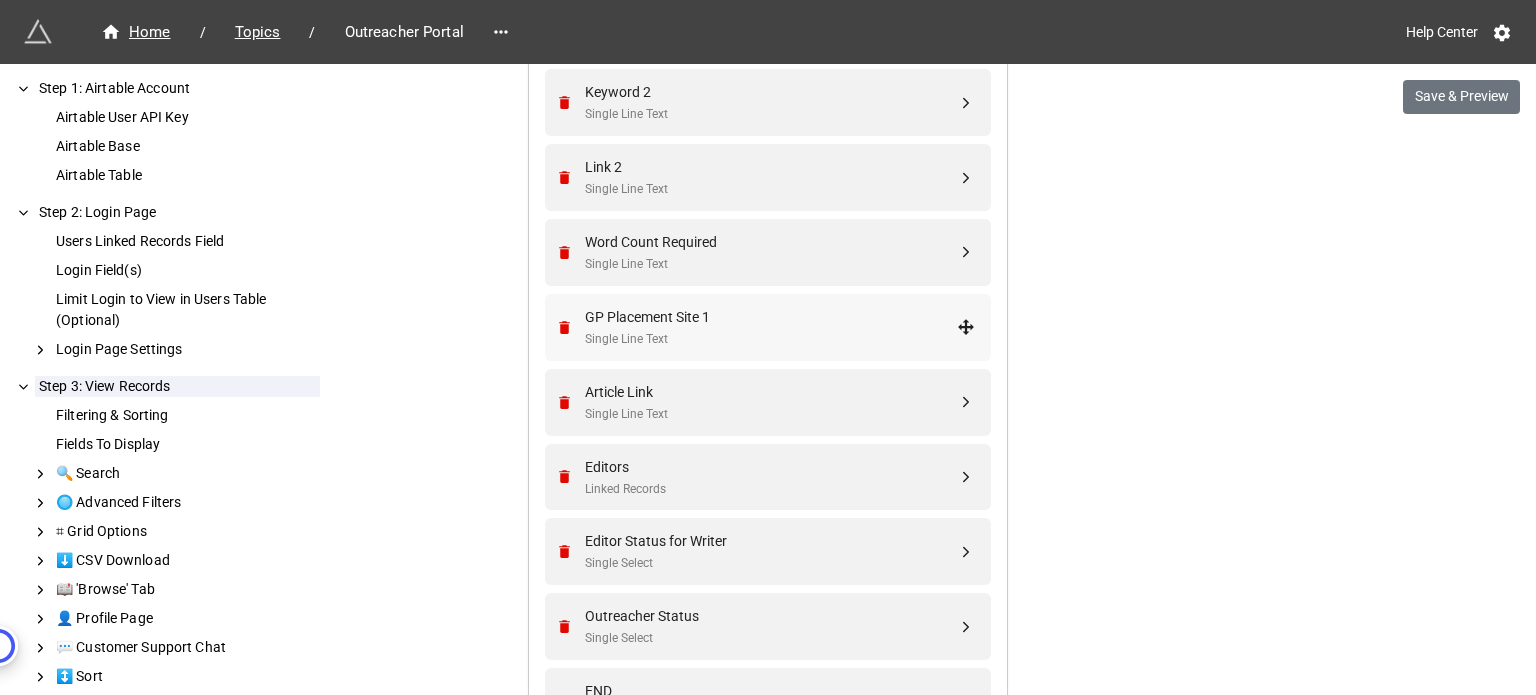 scroll, scrollTop: 1179, scrollLeft: 0, axis: vertical 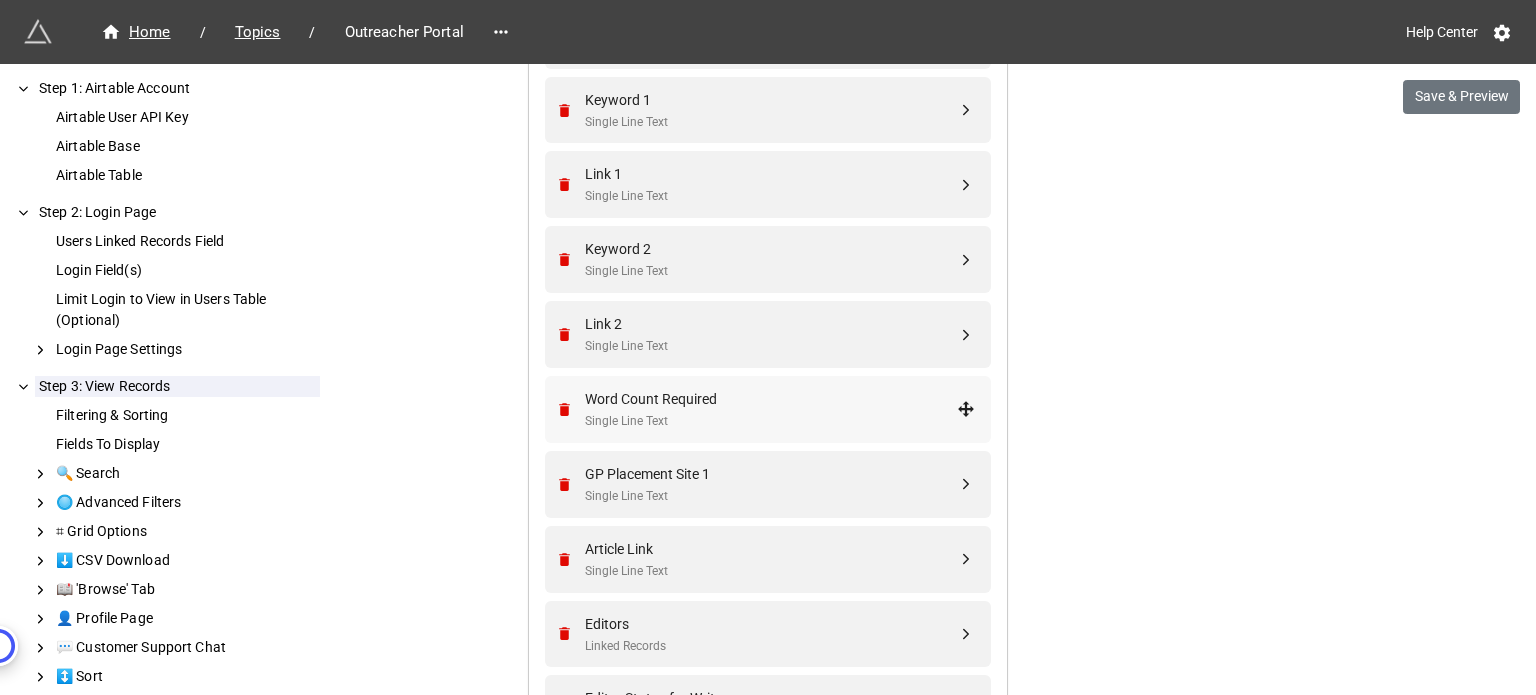 click on "Word Count Required" at bounding box center (771, 399) 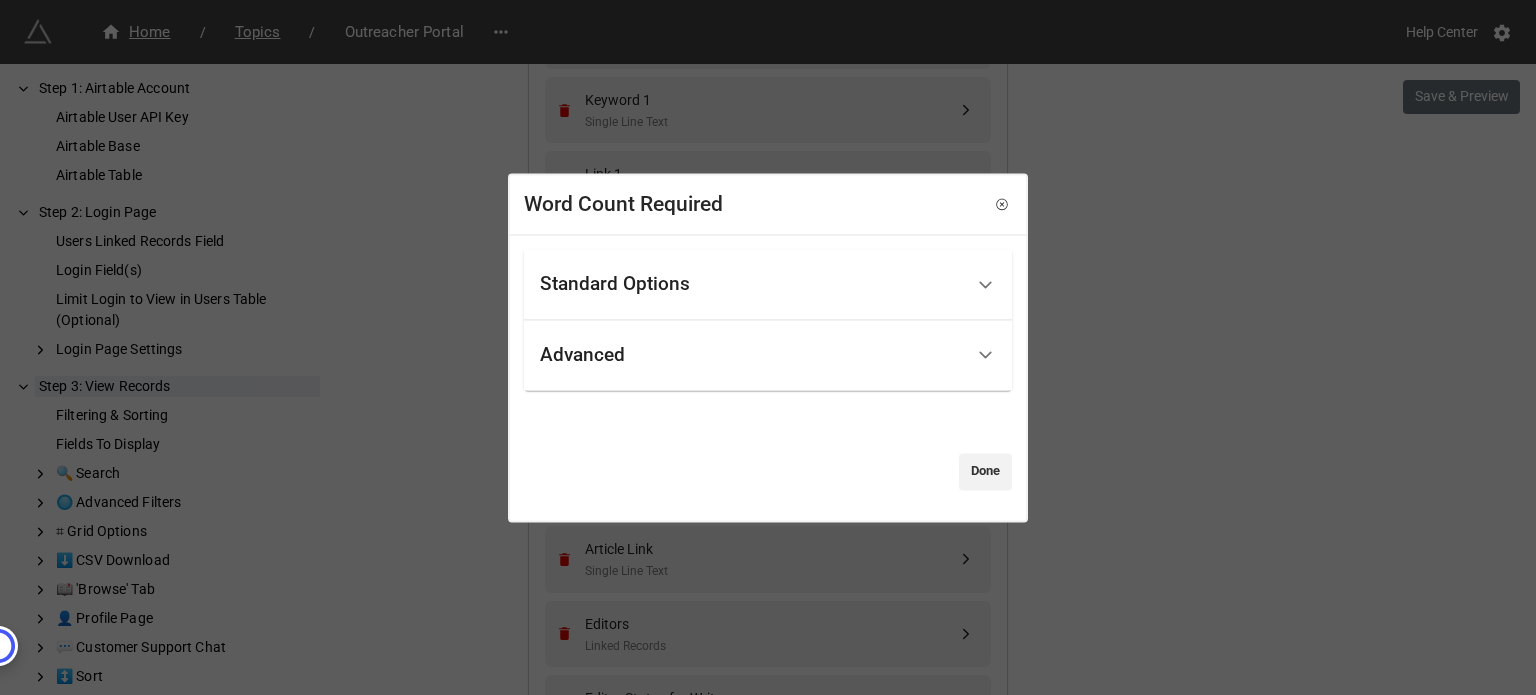 click on "Standard Options" at bounding box center [751, 284] 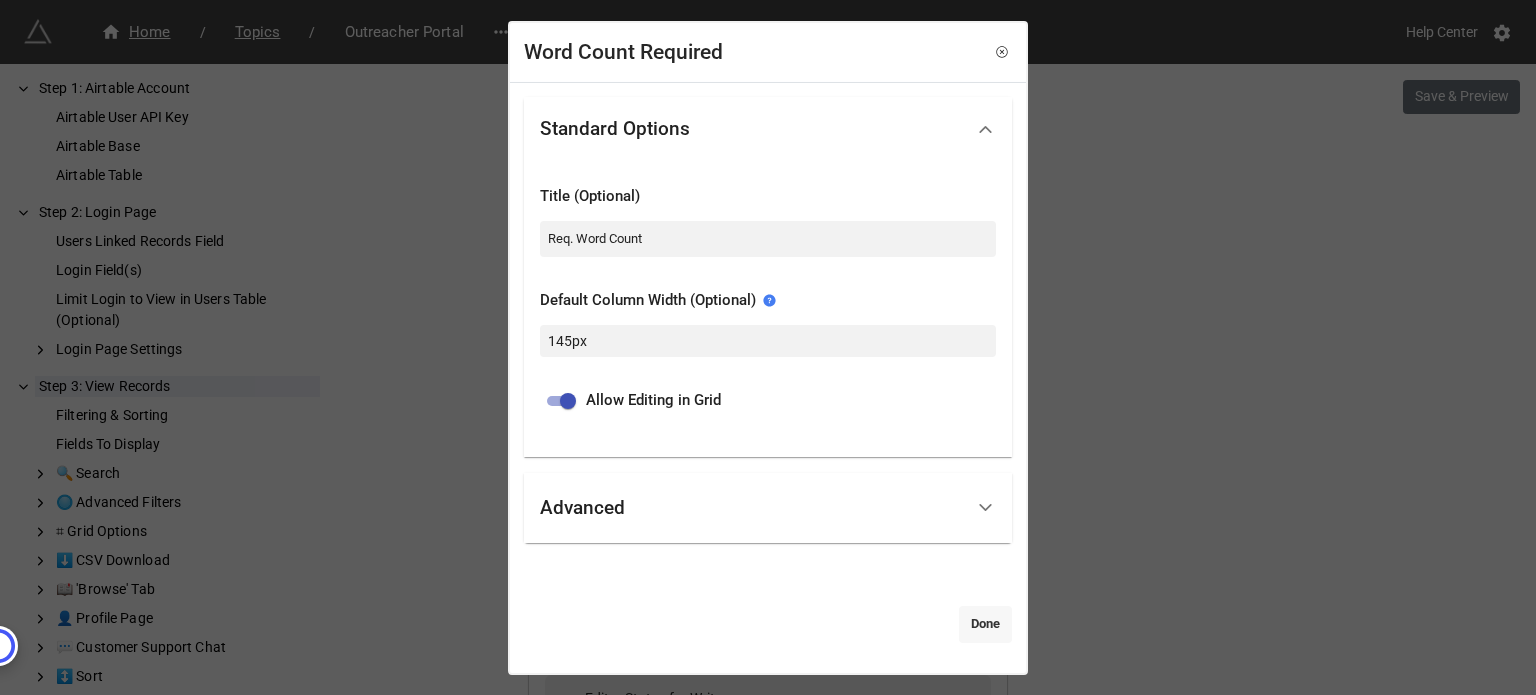click on "Done" at bounding box center [985, 624] 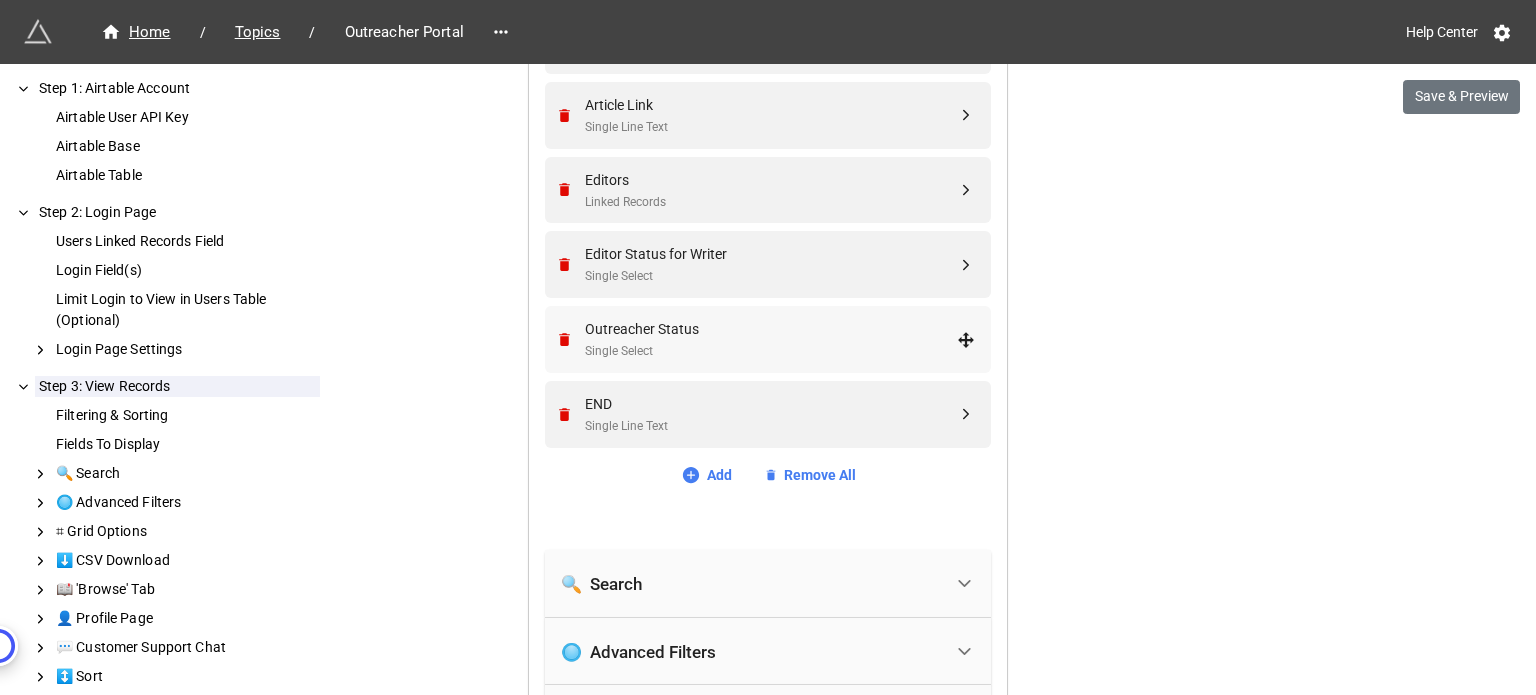 scroll, scrollTop: 1679, scrollLeft: 0, axis: vertical 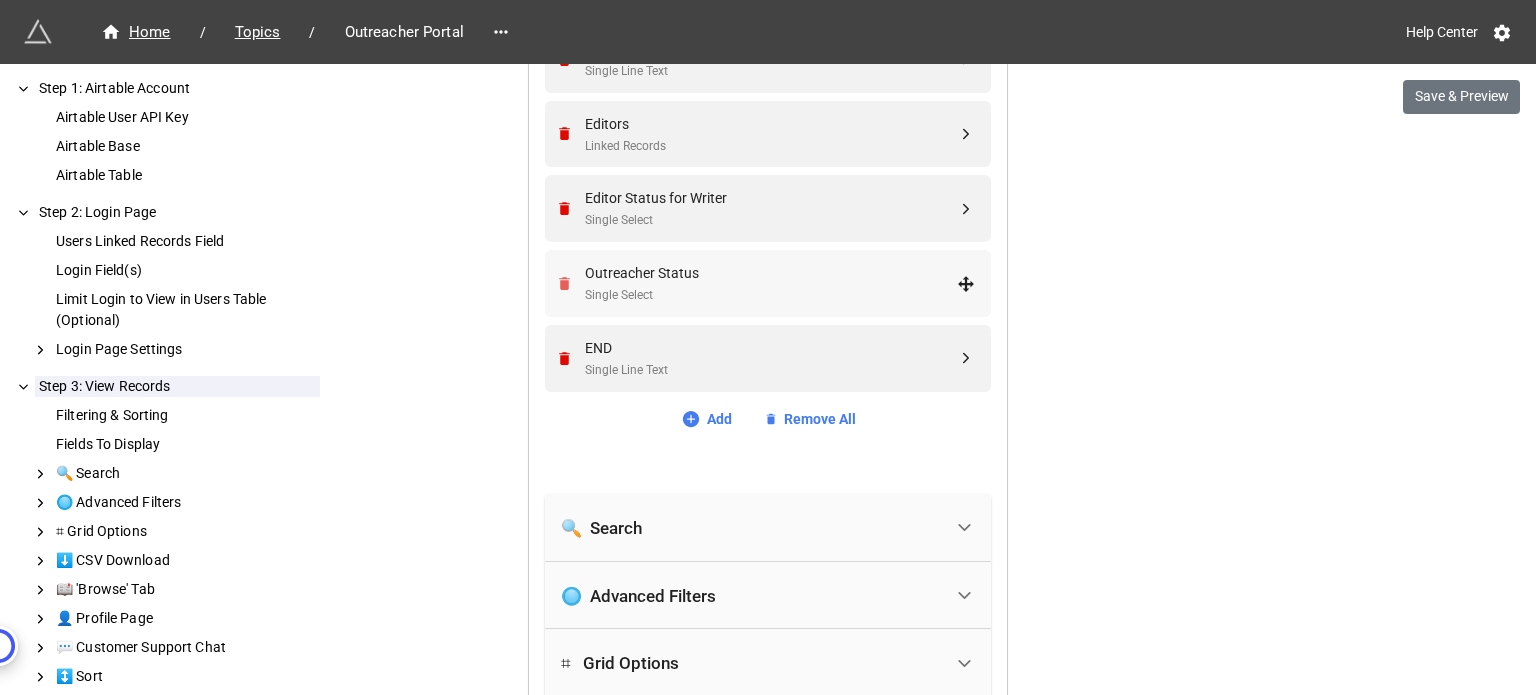 click 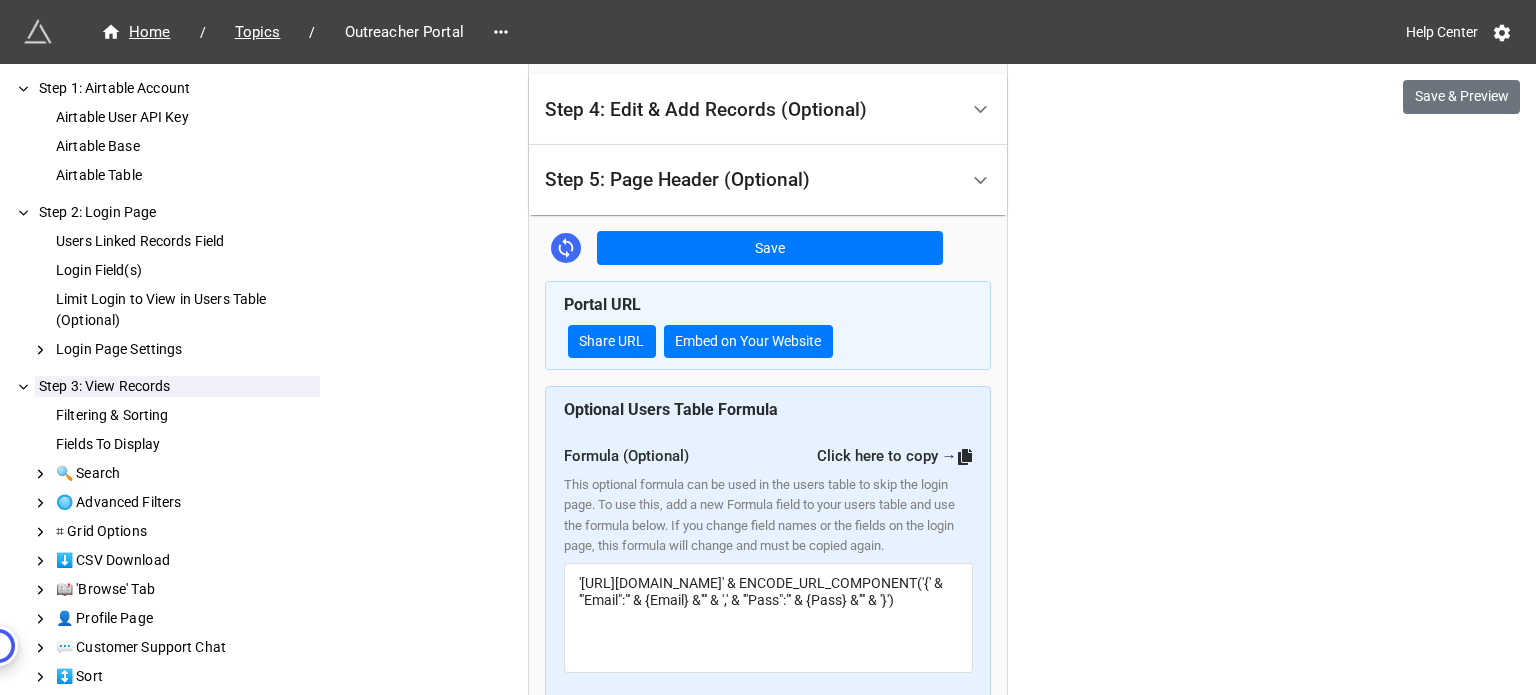 scroll, scrollTop: 2529, scrollLeft: 0, axis: vertical 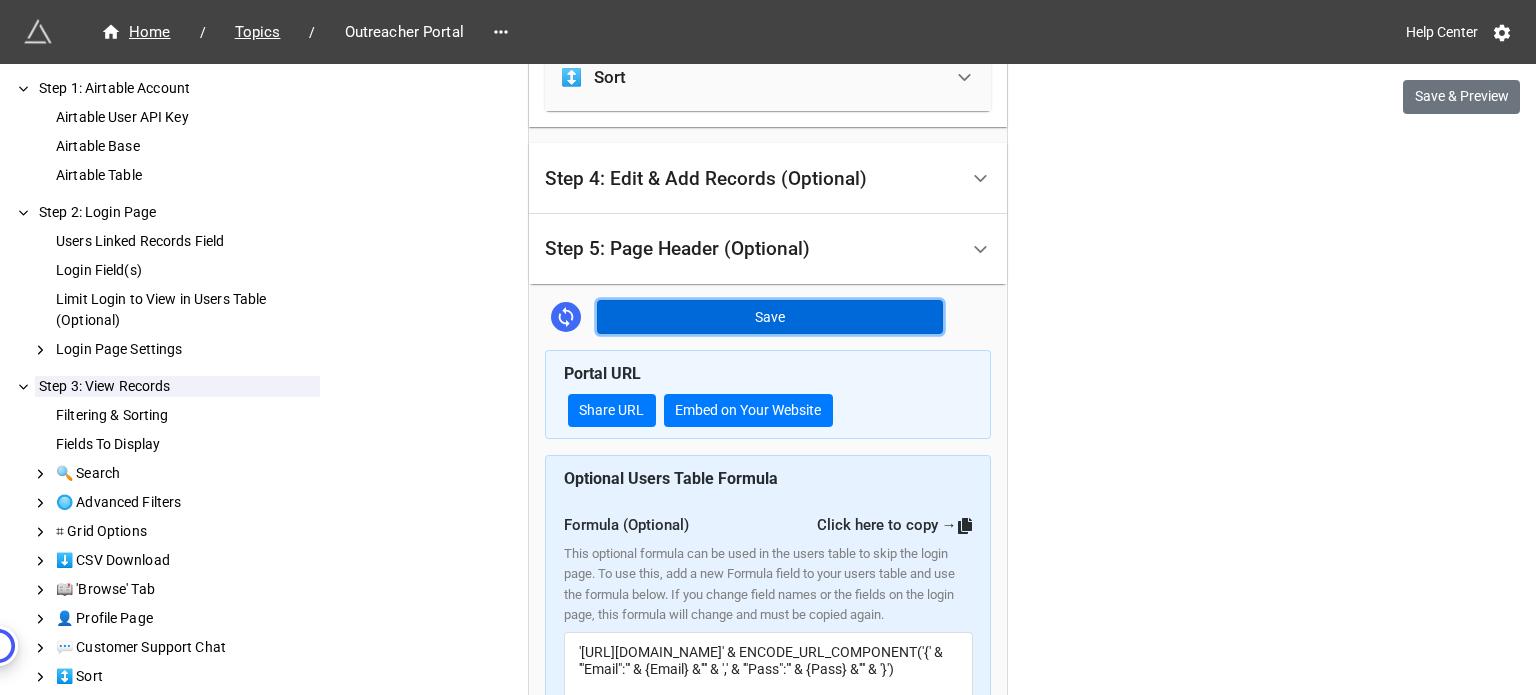 click on "Save" at bounding box center (770, 317) 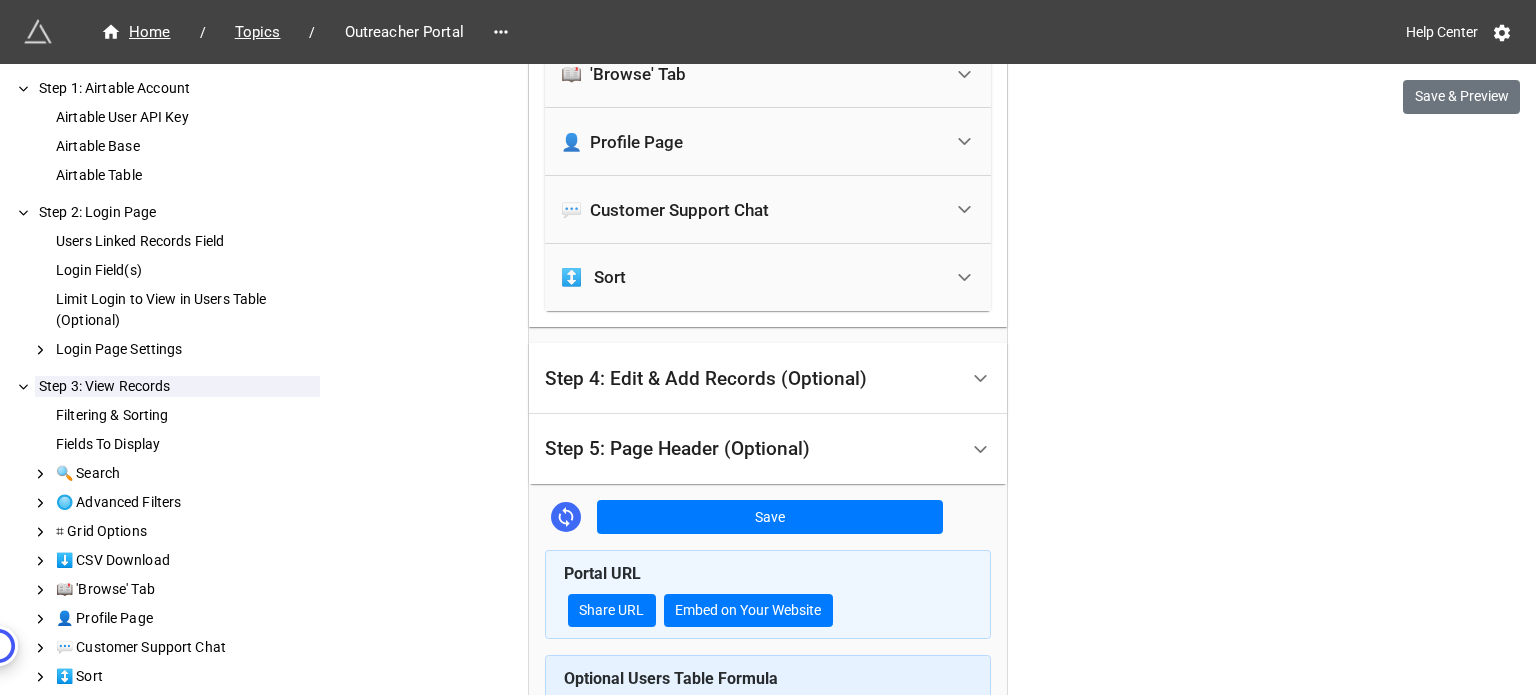 click on "Step 4: Edit & Add Records (Optional)" at bounding box center [706, 379] 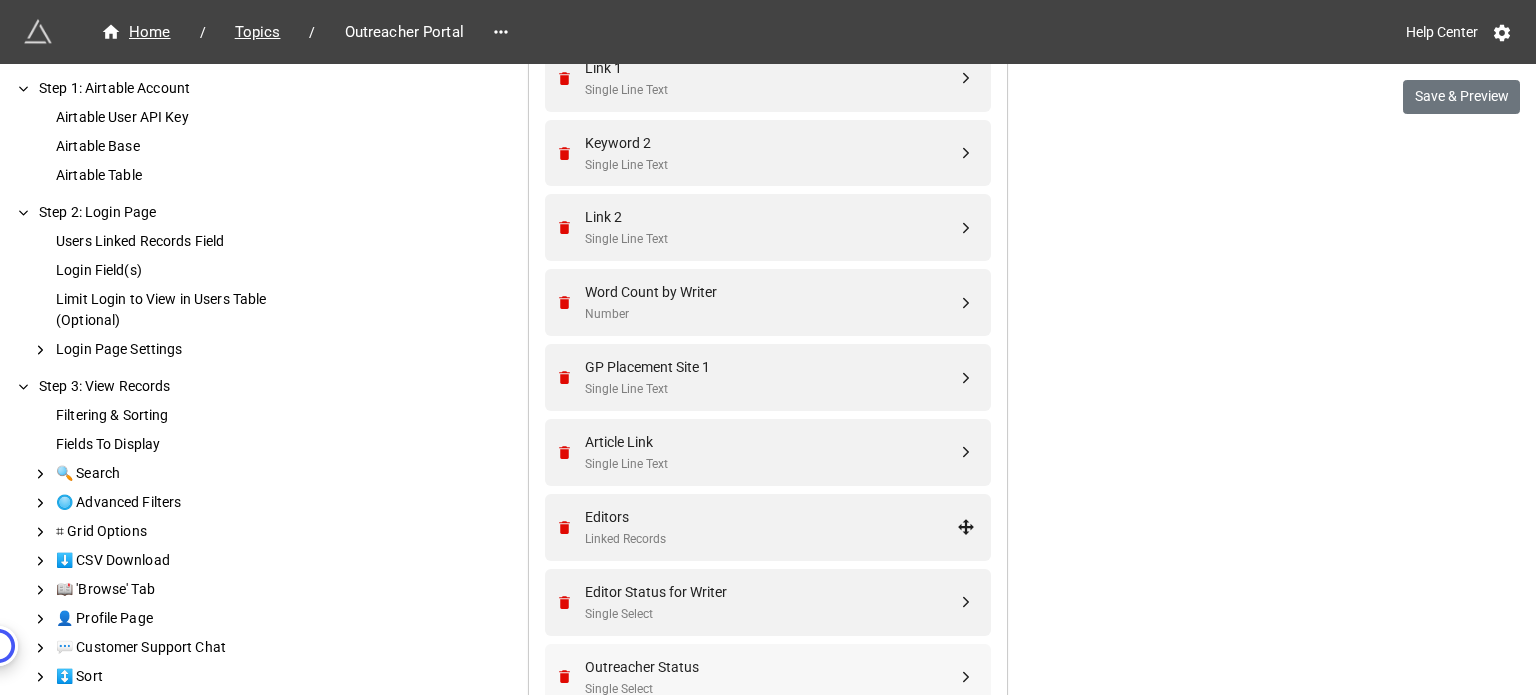 scroll, scrollTop: 1279, scrollLeft: 0, axis: vertical 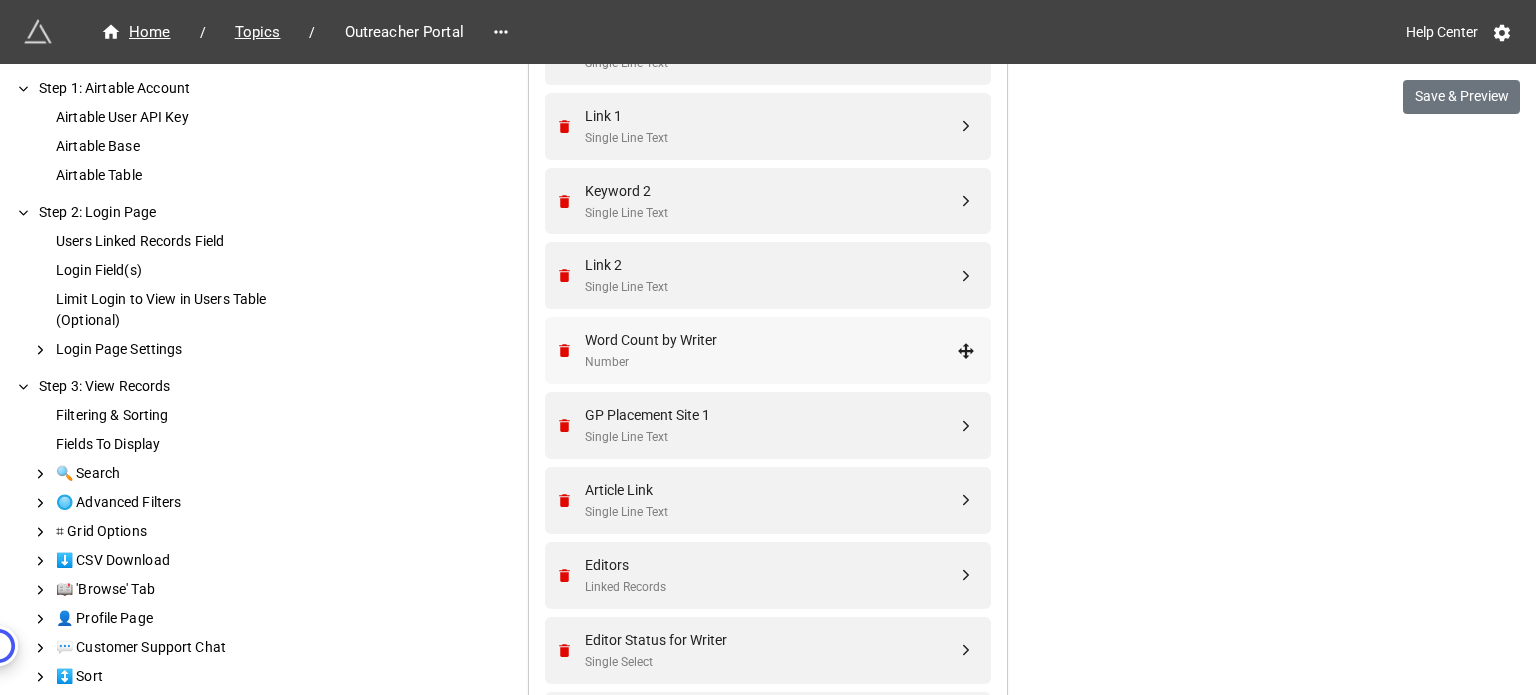click on "Number" at bounding box center (771, 362) 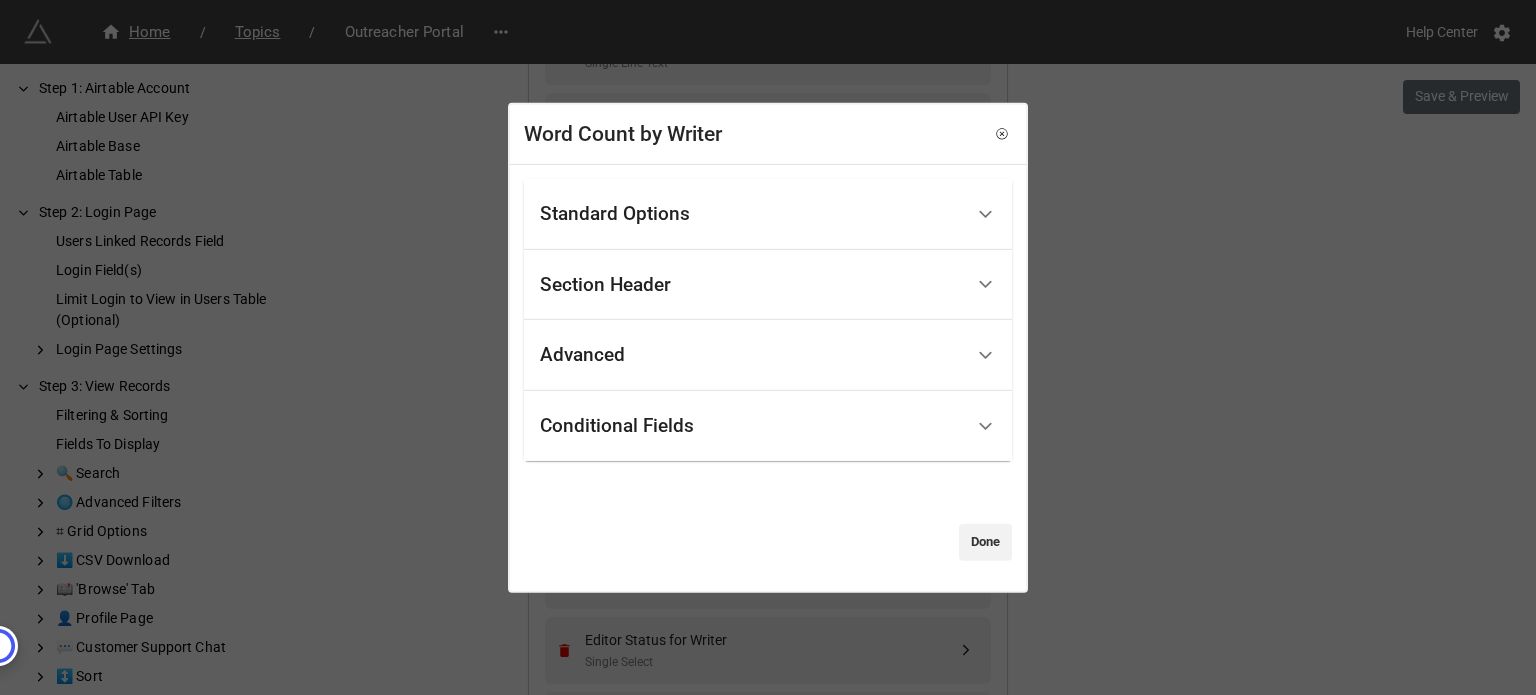 click on "Advanced" at bounding box center [751, 355] 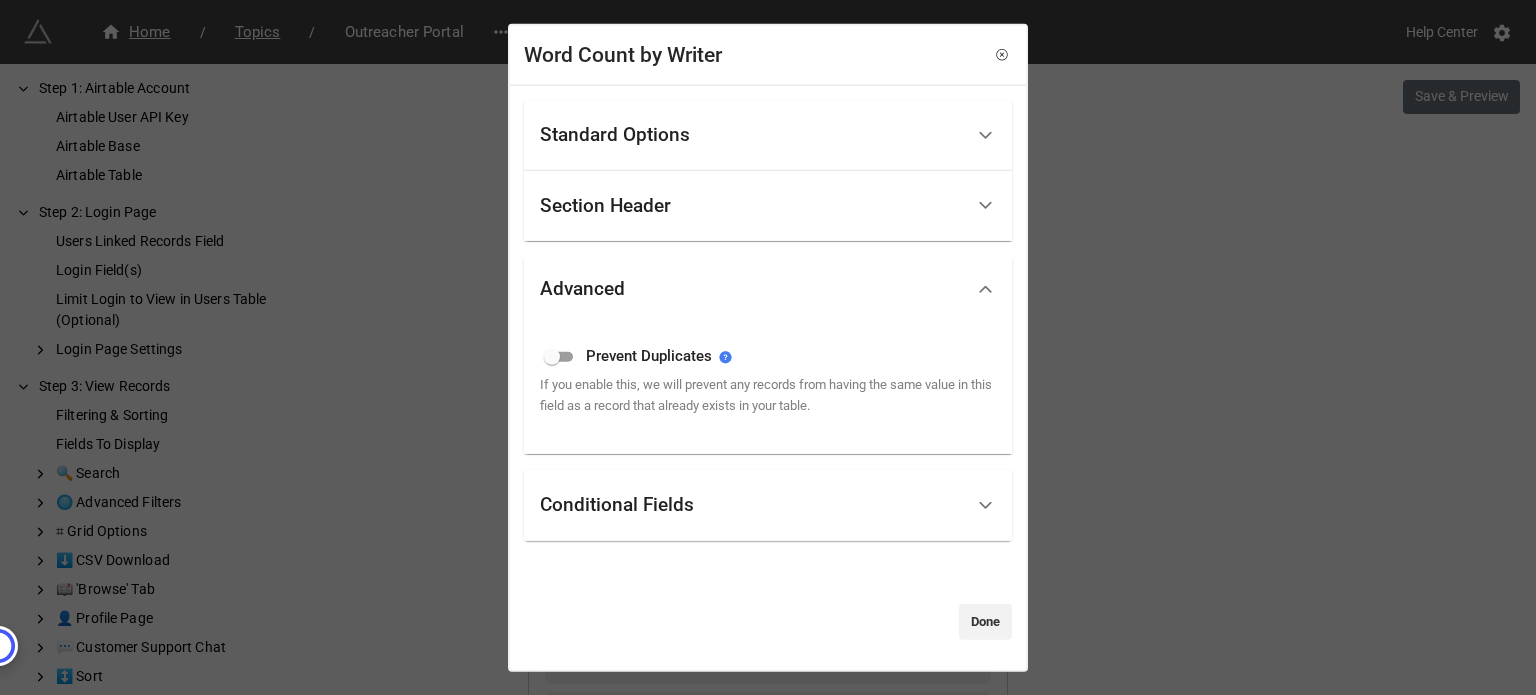 click on "Conditional Fields" at bounding box center (617, 505) 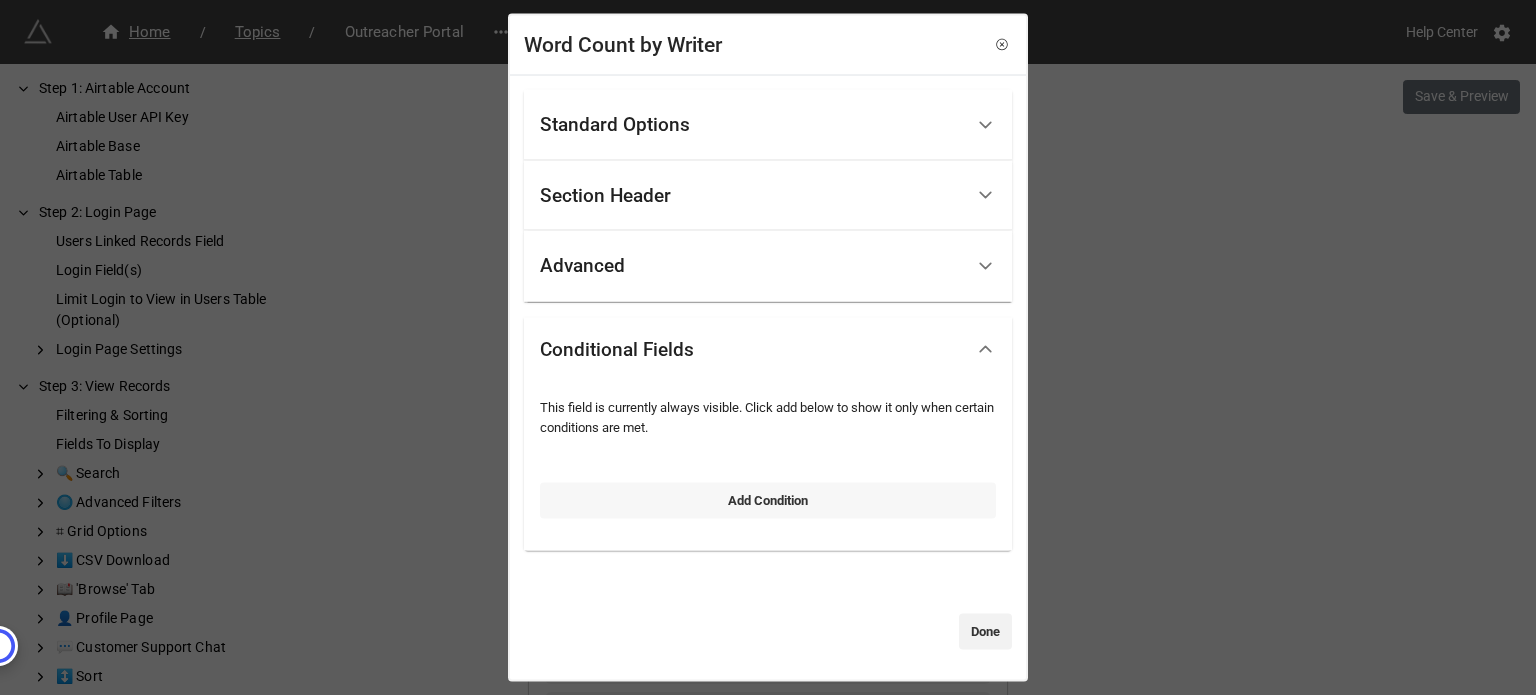 click on "Add Condition" at bounding box center (768, 500) 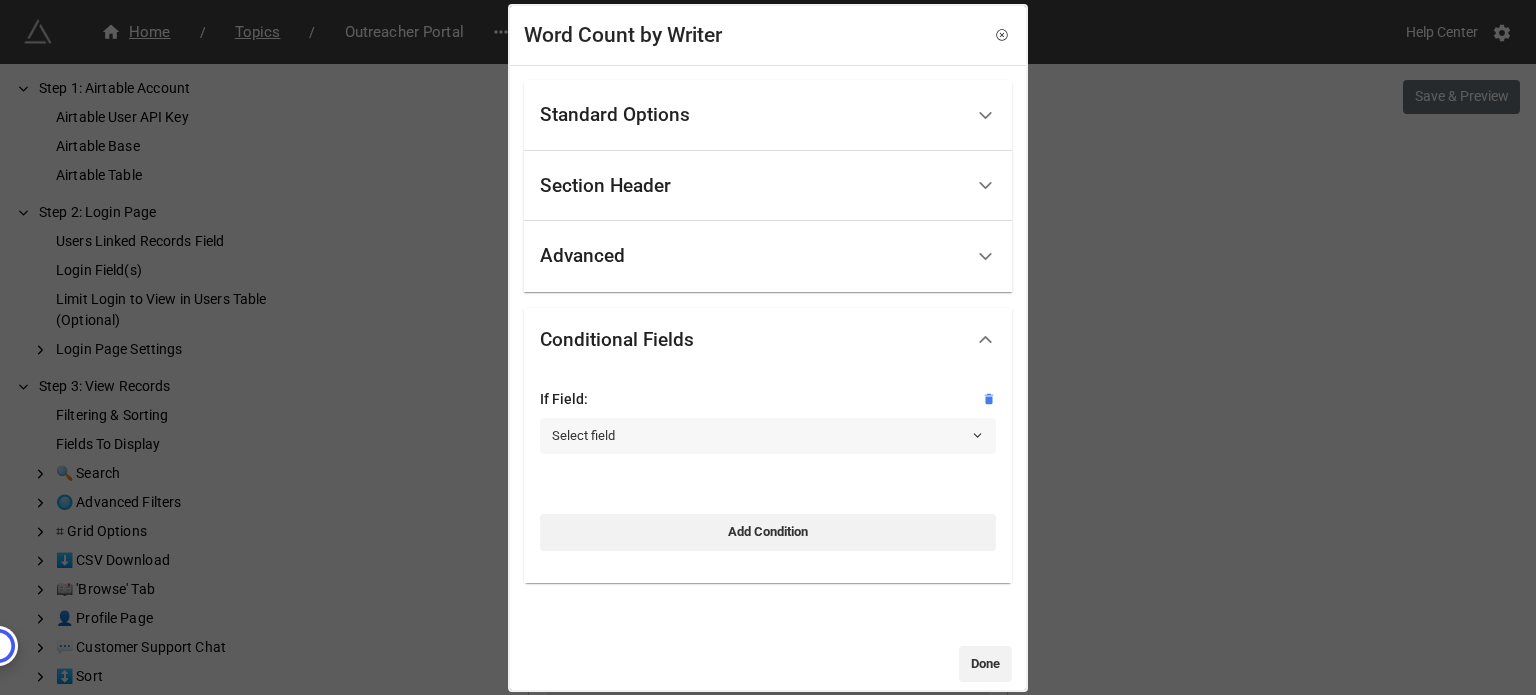 click on "Select field" at bounding box center [768, 436] 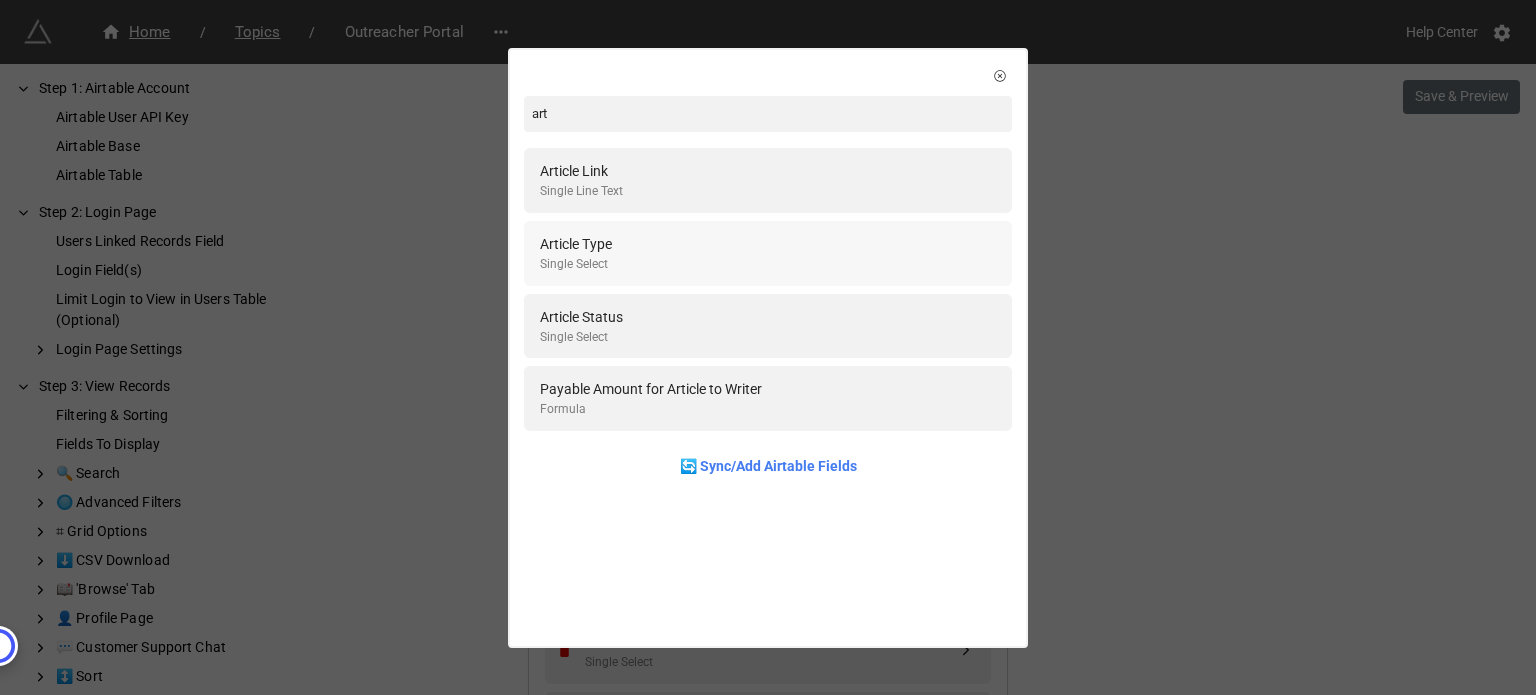 type on "art" 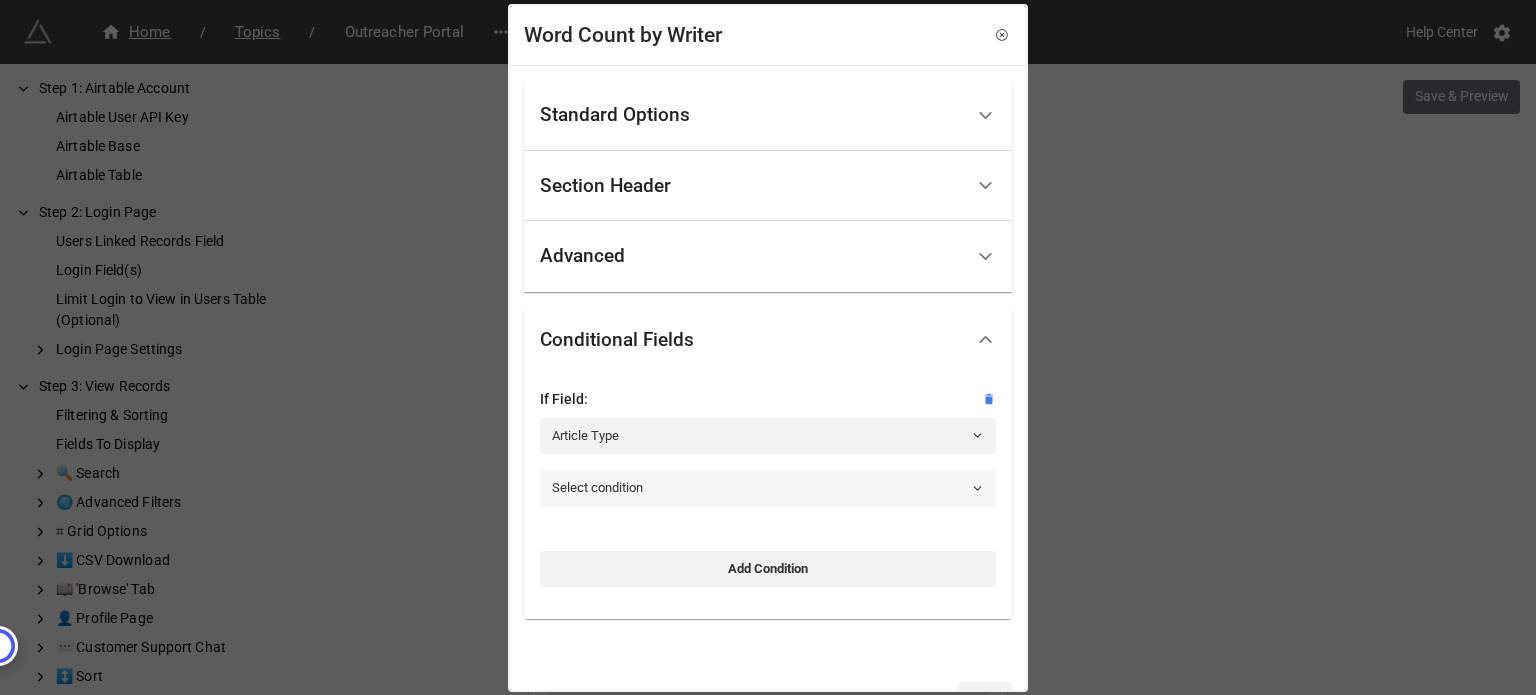 click on "Select condition" at bounding box center [768, 488] 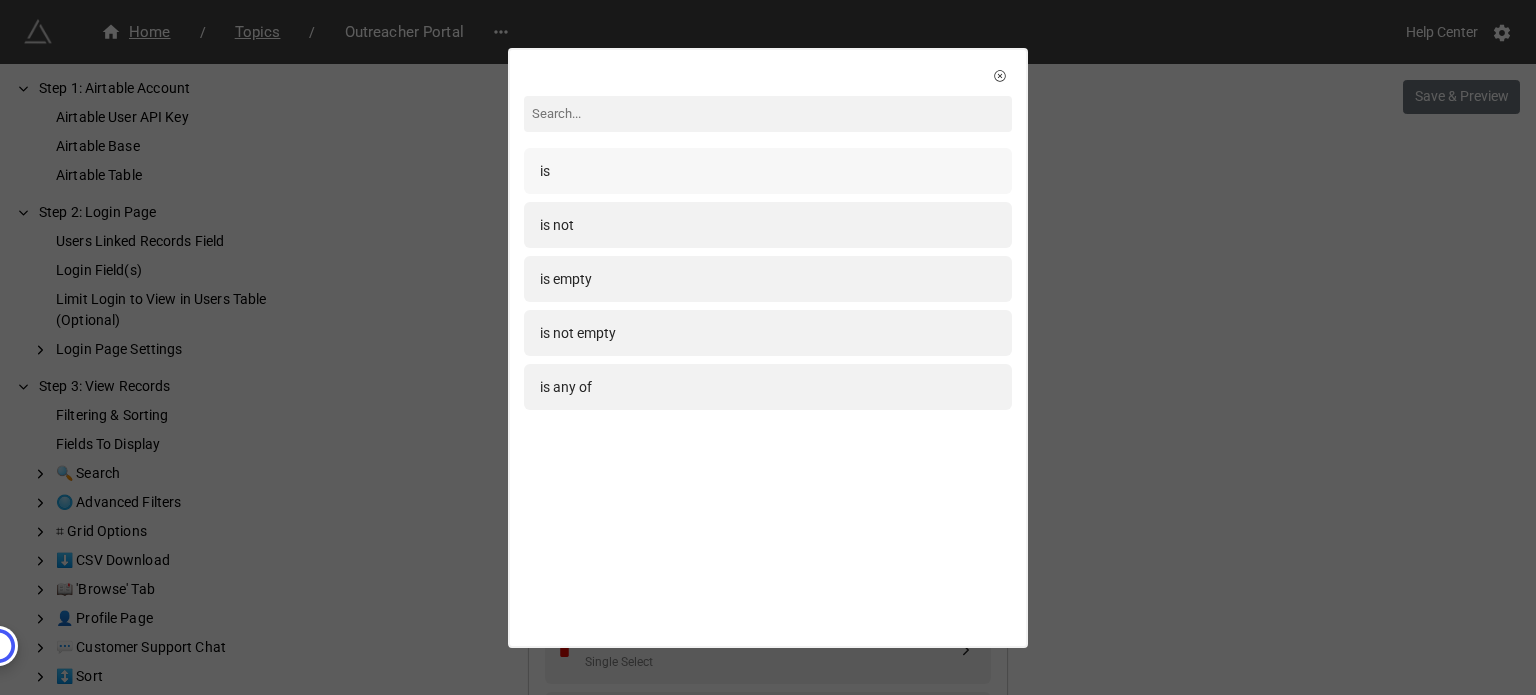 click on "is" at bounding box center [768, 171] 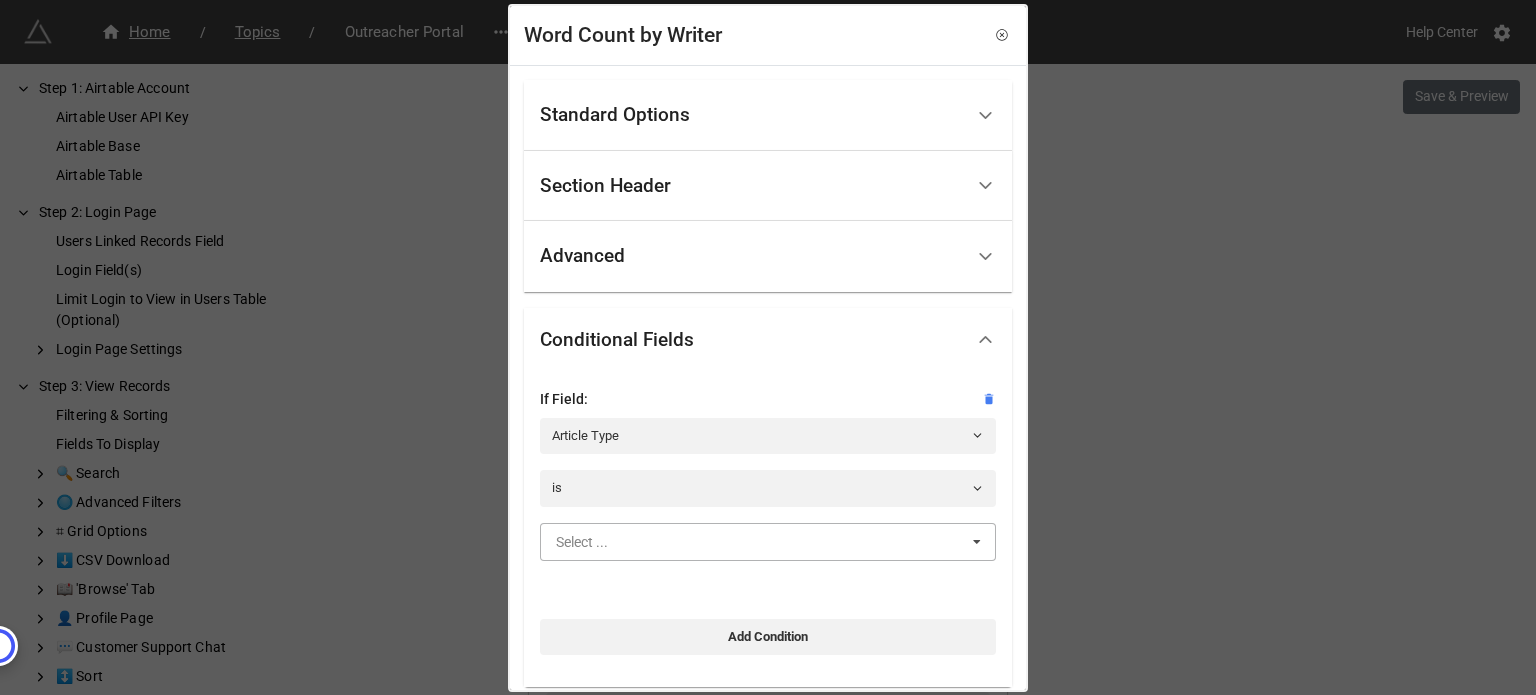click at bounding box center [769, 542] 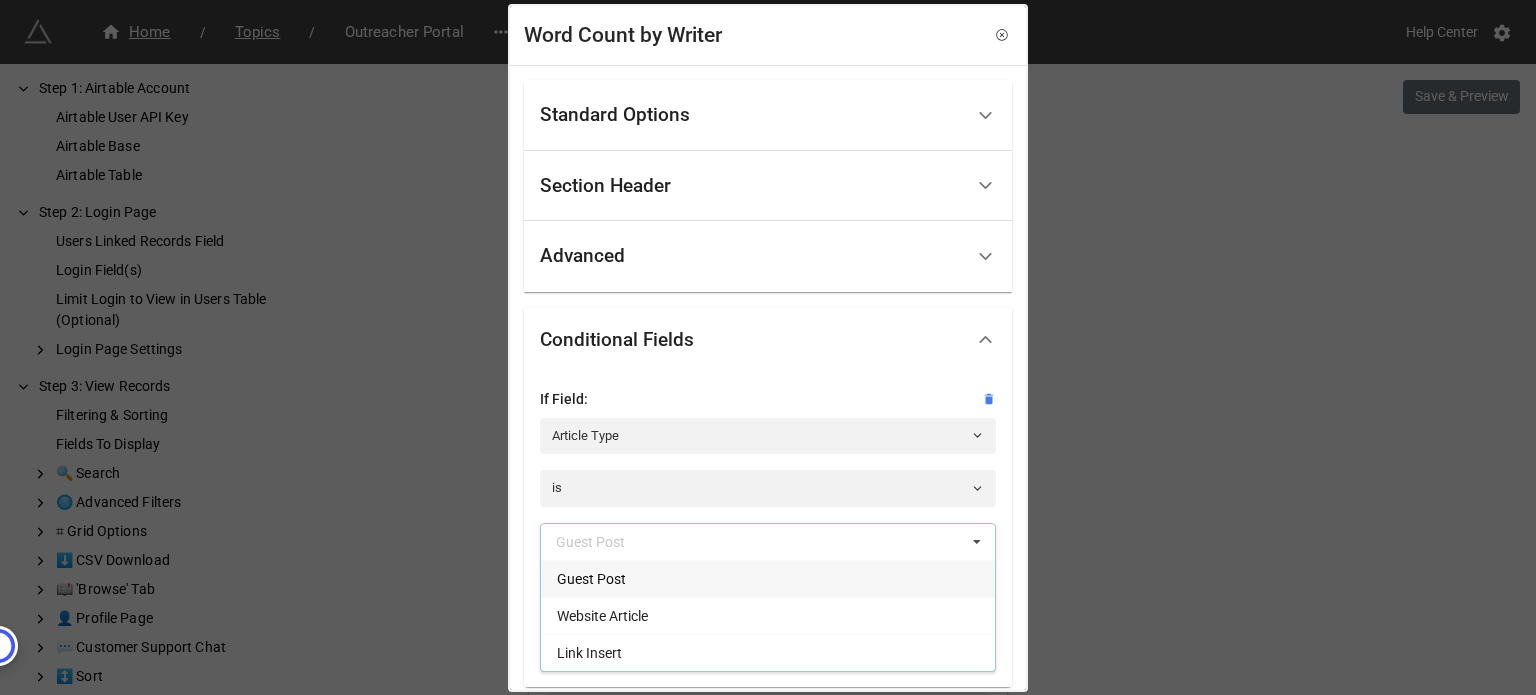 click on "Link Insert" at bounding box center [768, 652] 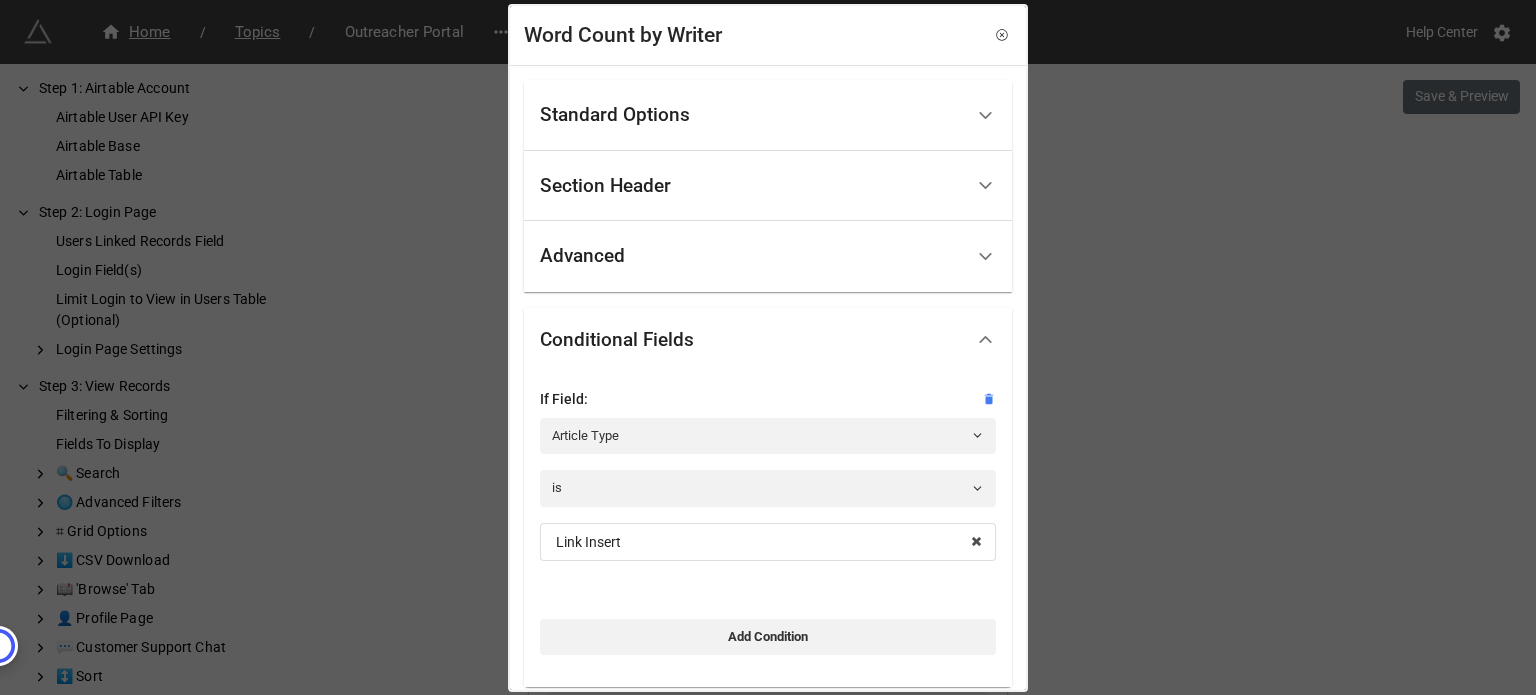 click on "If Field: Article Type is Link Insert Guest Post Website Article Link Insert Add Condition" at bounding box center [768, 521] 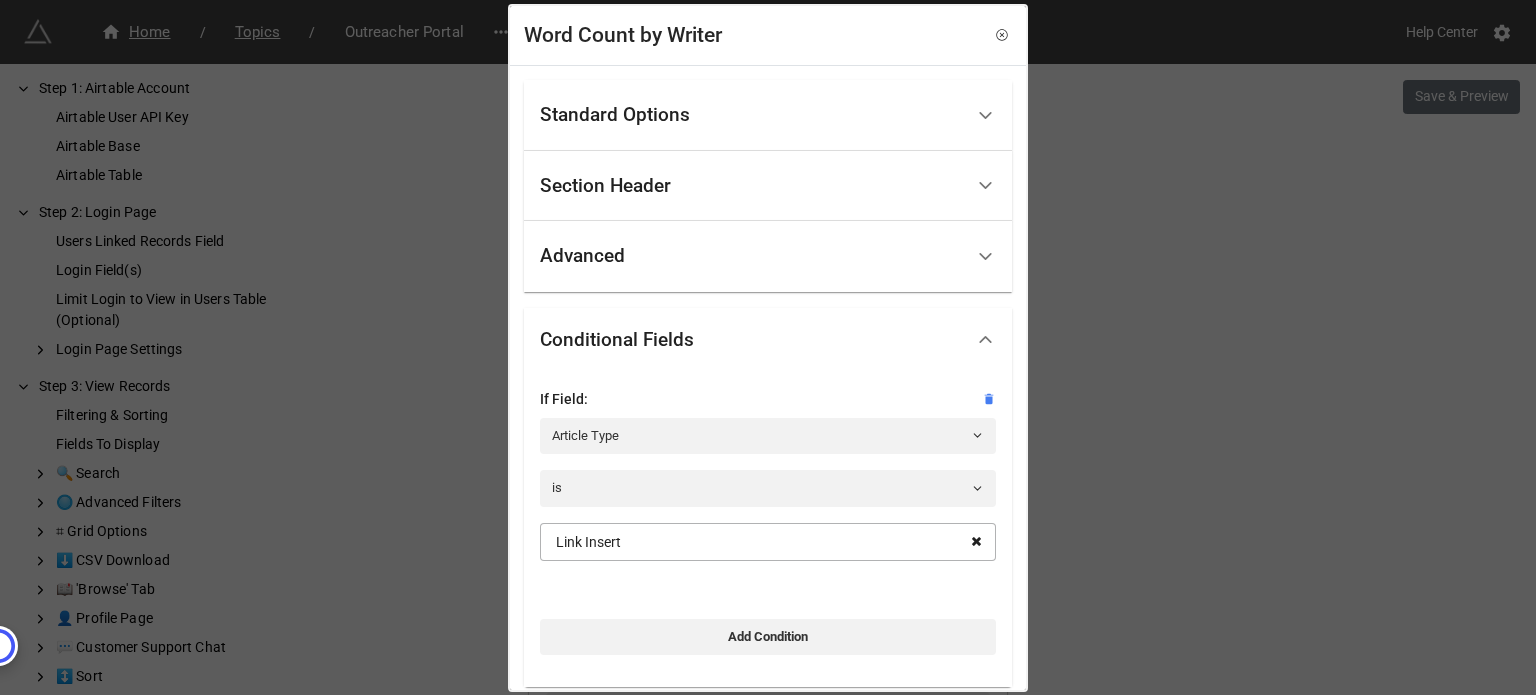 click at bounding box center [976, 542] 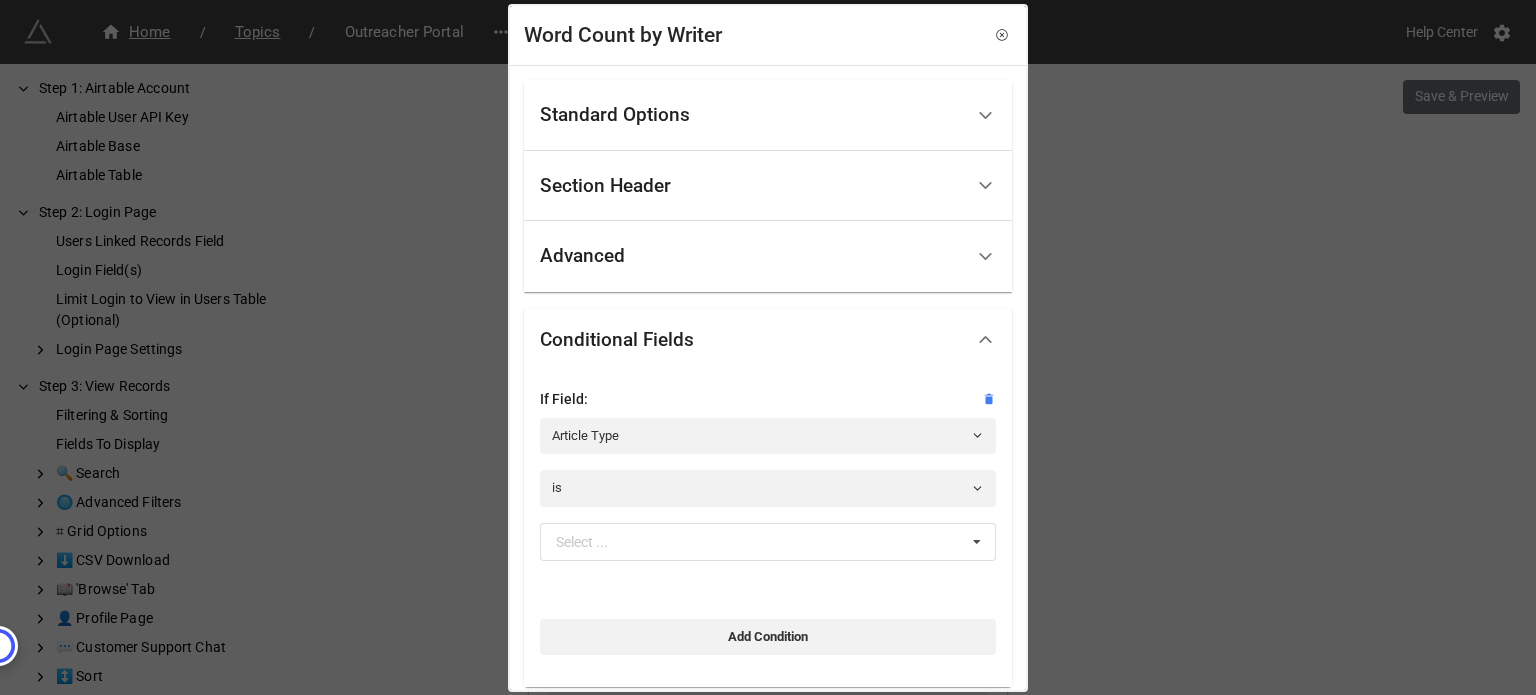 click 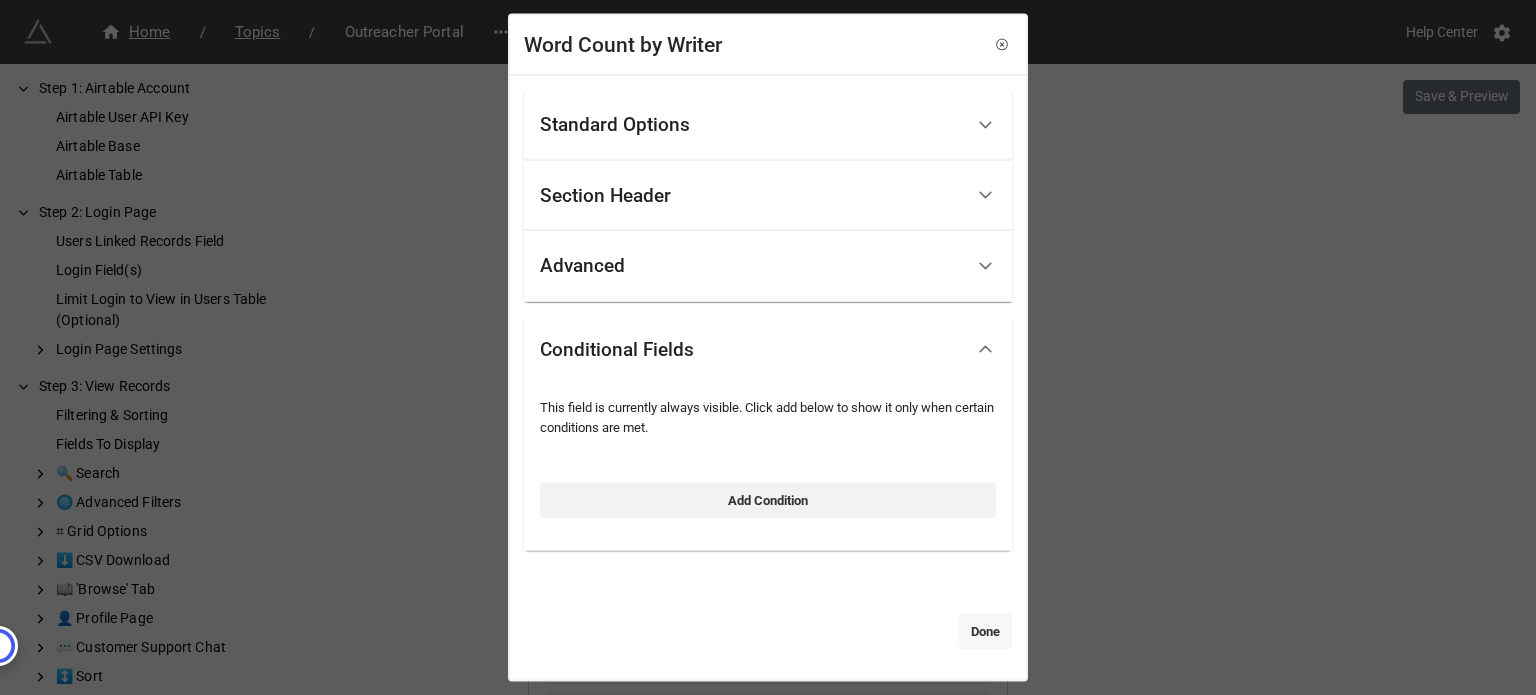 click on "Done" at bounding box center [985, 632] 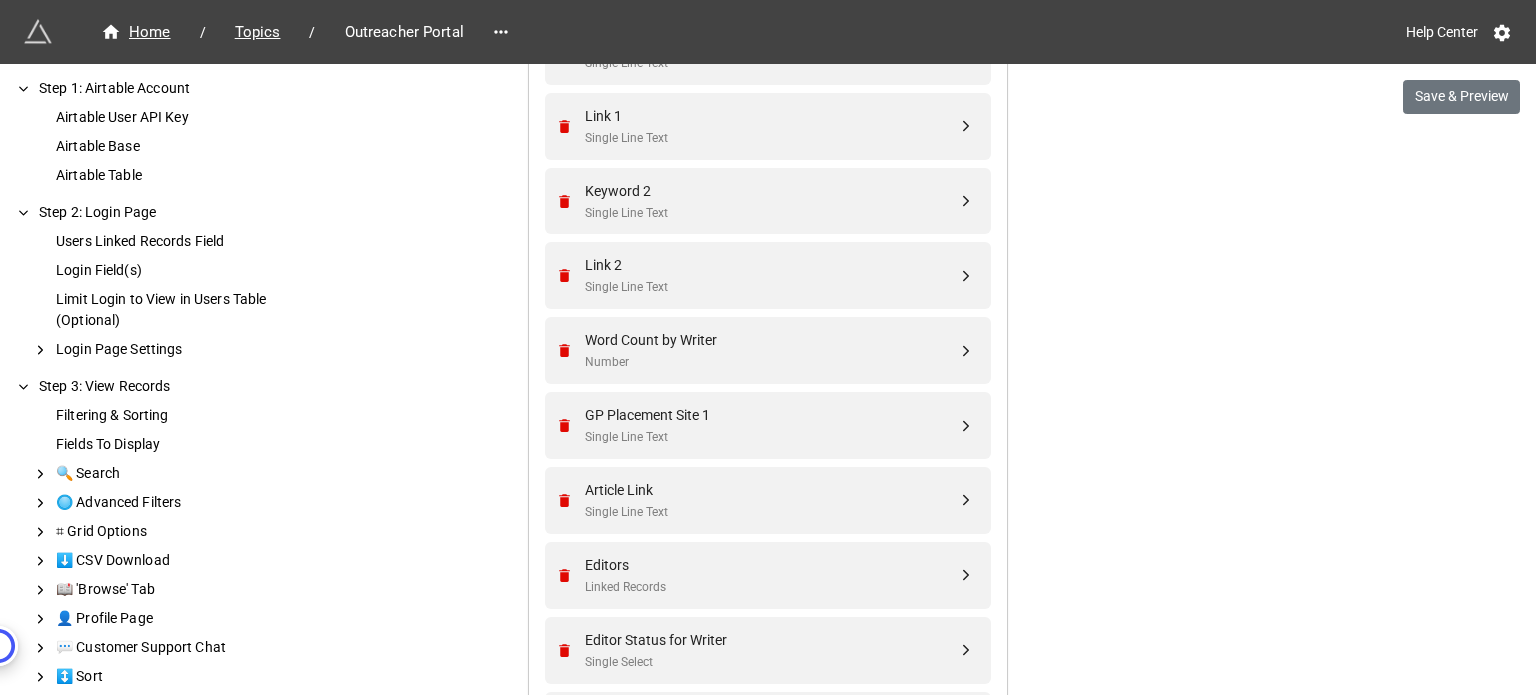 click on "We have released a newer version of this extension with many improvements!  It's  signficantly better and we highly recommend using it instead. Try new extension Home / Topics / Outreacher Portal Help Center Save & Preview How to Setup Step 1: Airtable Account Airtable User API Key Airtable Base Airtable Table Step 2: Login Page Users Linked Records Field Login Field(s) Limit Login to View in Users Table (Optional) Login Page Settings Step 3: View Records Filtering & Sorting Fields To Display 🔍  Search 🔘  Advanced Filters  ⌗   Grid Options ⬇️  CSV Download 📖  'Browse' Tab 👤  Profile Page 💬  Customer Support Chat  ↕️   Sort Step 4: Edit & Add Records (Optional) Allow users to edit records Allow users to add records Fields In Form 🔝  Form Header 🎨  Theme ➡️  Save Button 📝  Prefill 🤖  Captcha  ƒ   Formulas (Computed Fields) ❌  Delete Records ✎   Edit Button  ⌗   Grid Inline Editing 📍  Location & IP Address 🛑  Disable Form Step 5: Page Header (Optional) Topics" at bounding box center (768, 522) 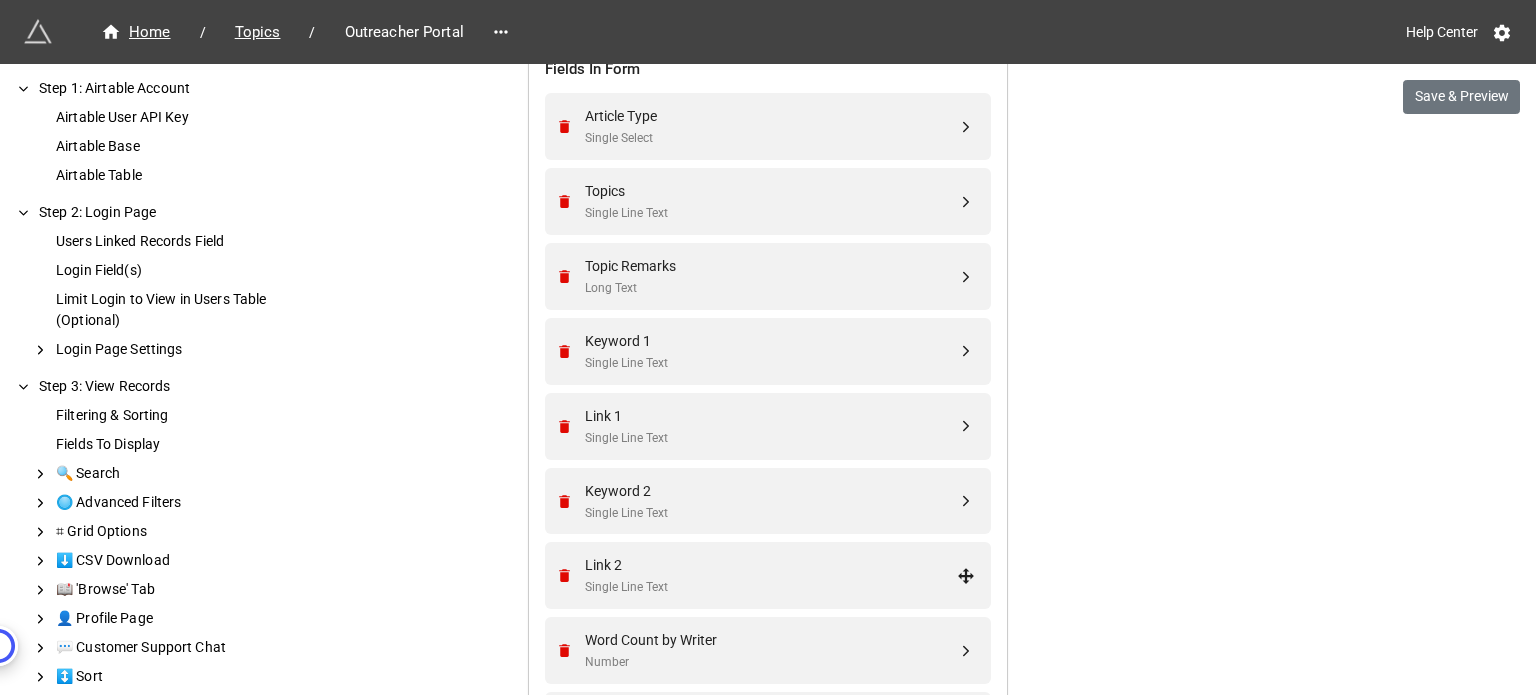 scroll, scrollTop: 1079, scrollLeft: 0, axis: vertical 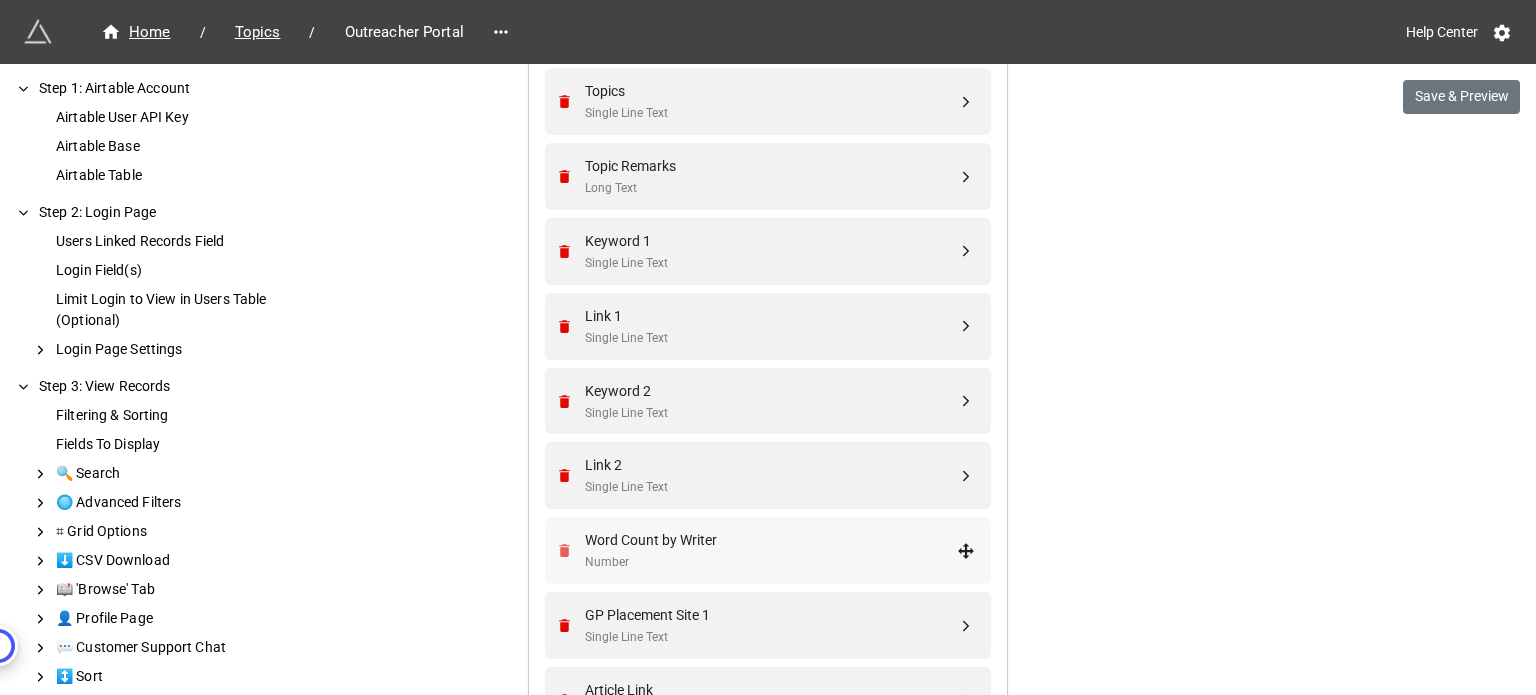 click 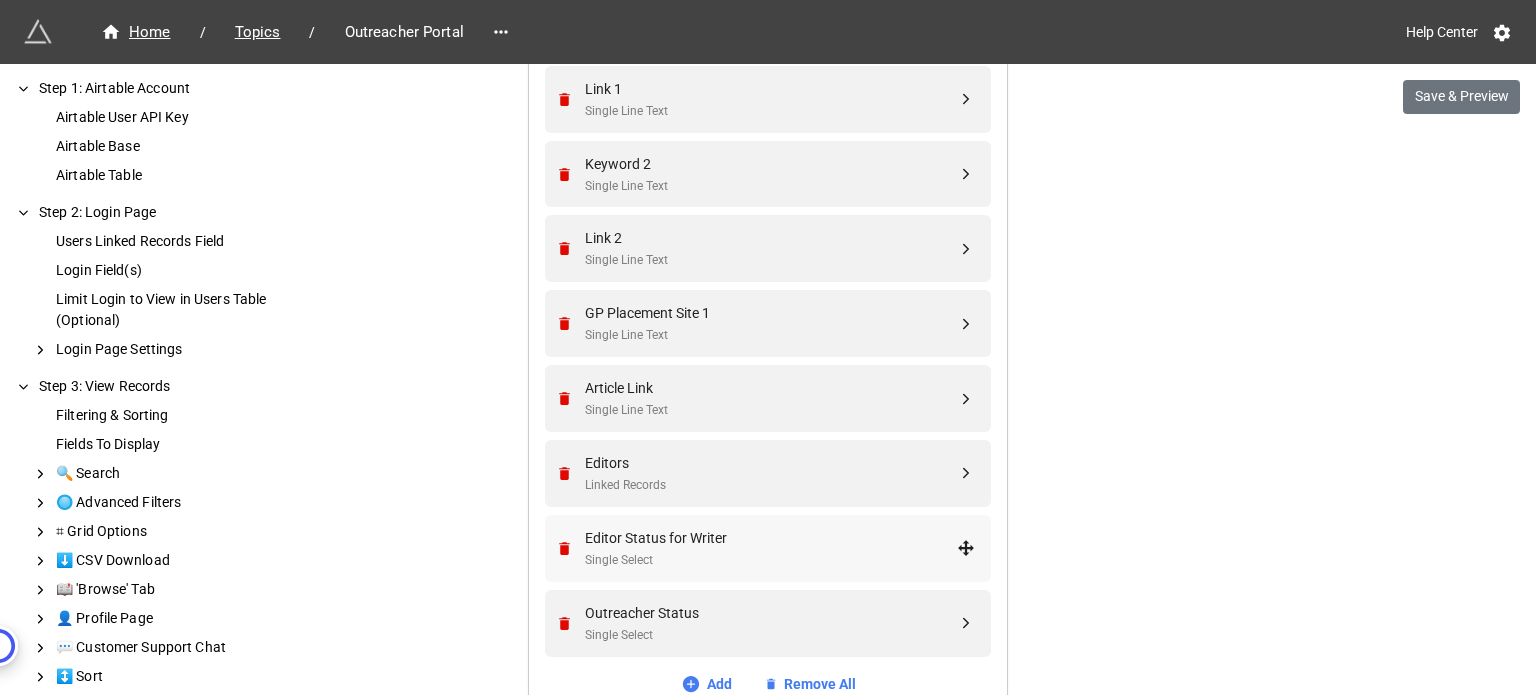 scroll, scrollTop: 1379, scrollLeft: 0, axis: vertical 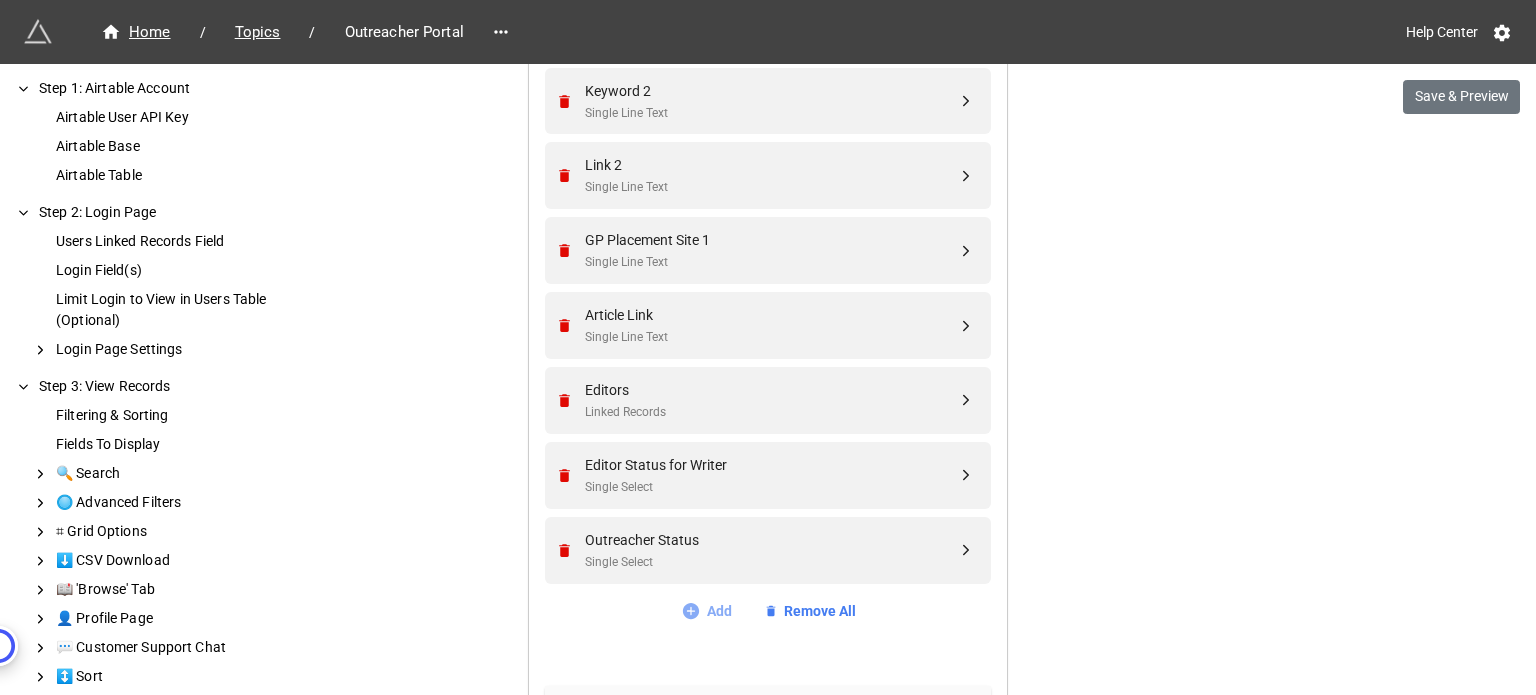 click on "Add" at bounding box center (706, 611) 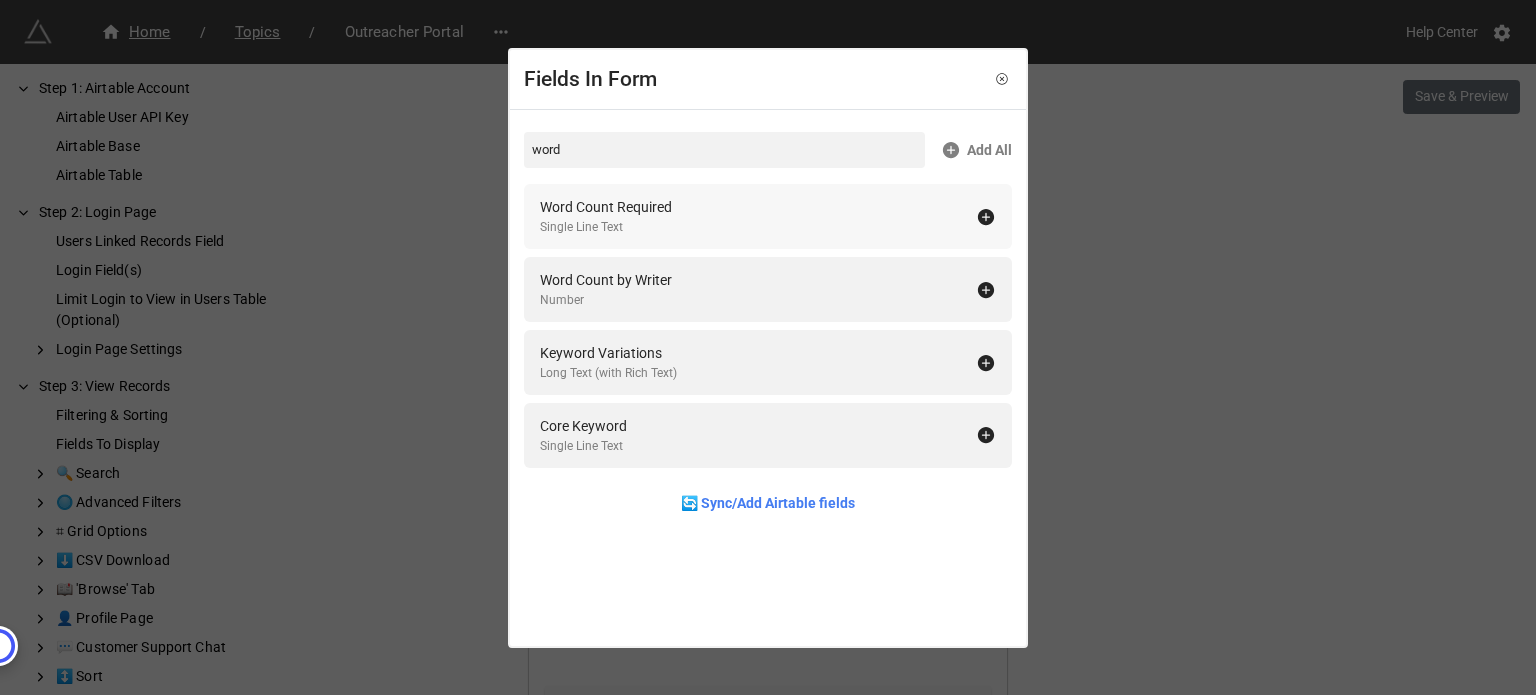 type on "word" 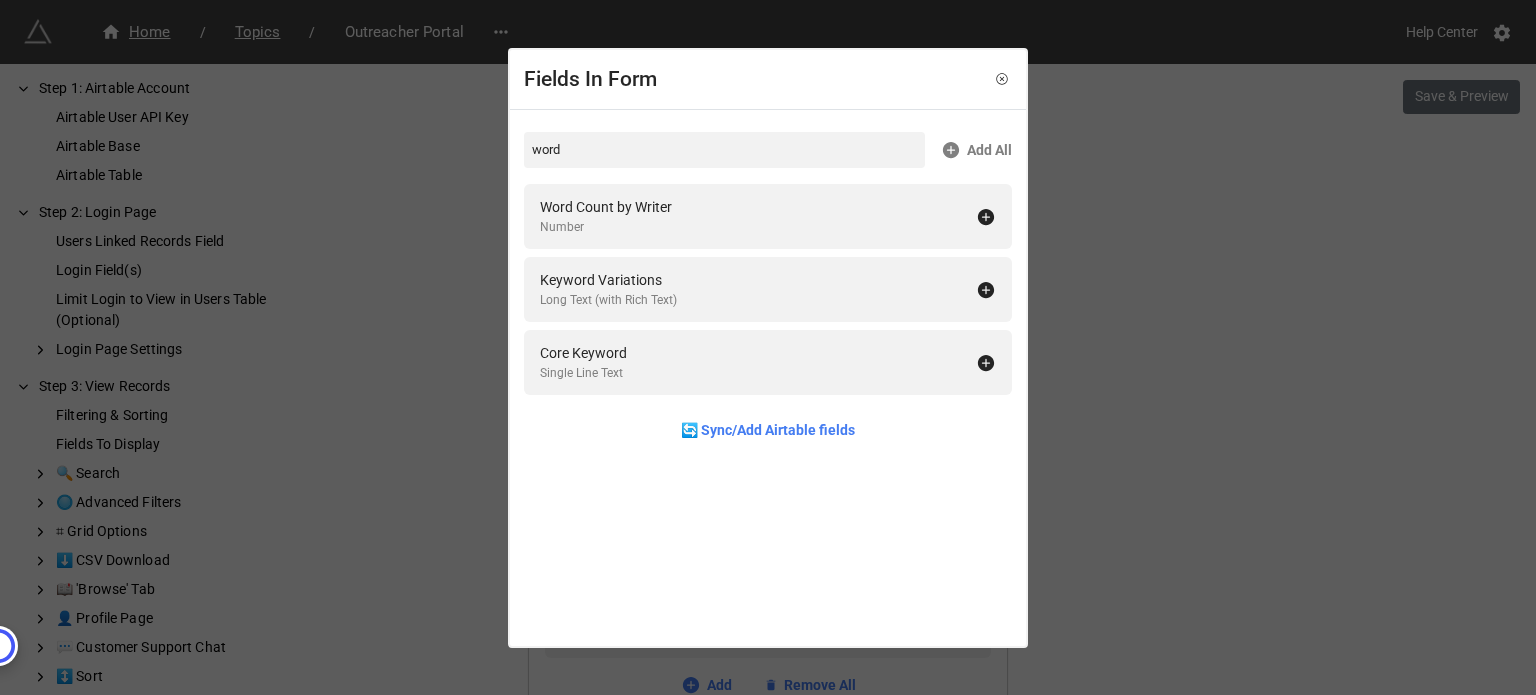 click on "Fields In Form word Add All Word Count by Writer Number Keyword Variations Long Text (with Rich Text) Core Keyword Single Line Text 🔄 Sync/Add Airtable fields" at bounding box center (768, 347) 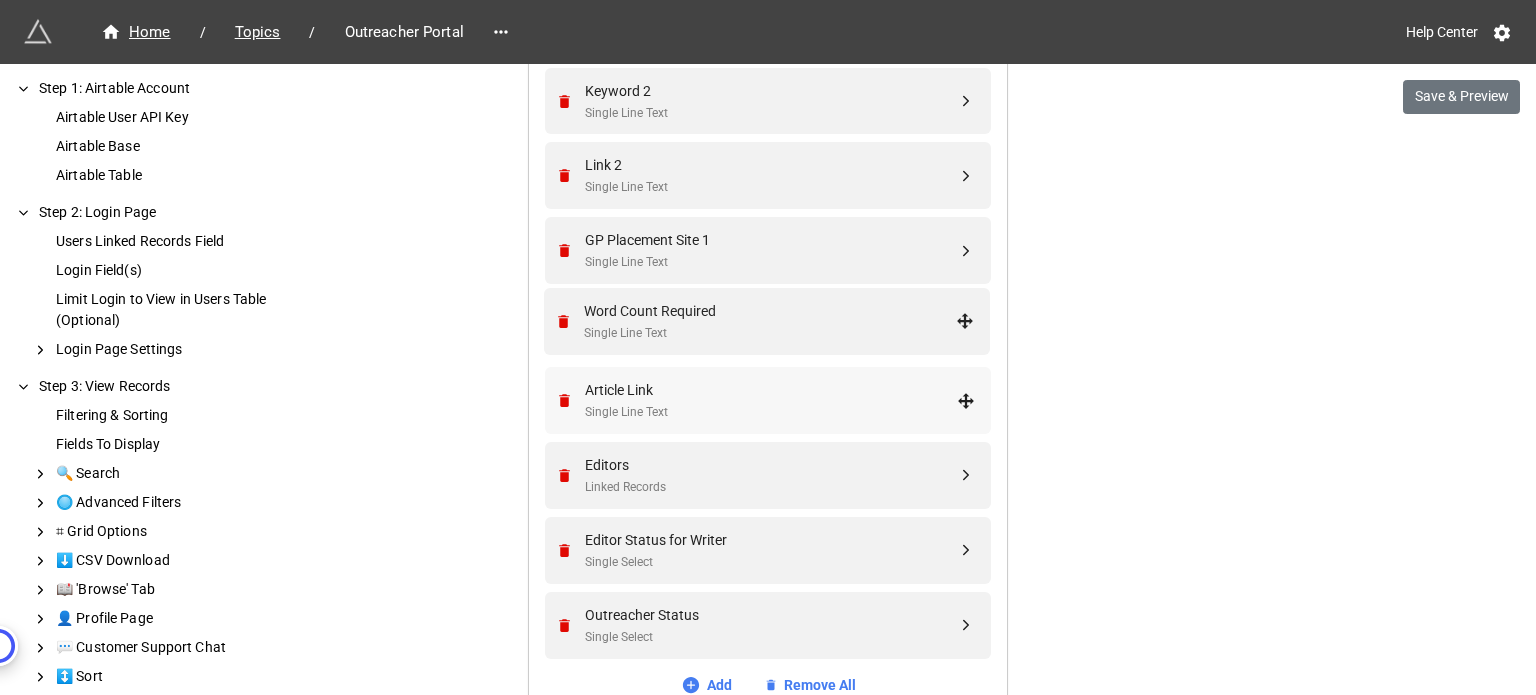 drag, startPoint x: 970, startPoint y: 622, endPoint x: 973, endPoint y: 319, distance: 303.01486 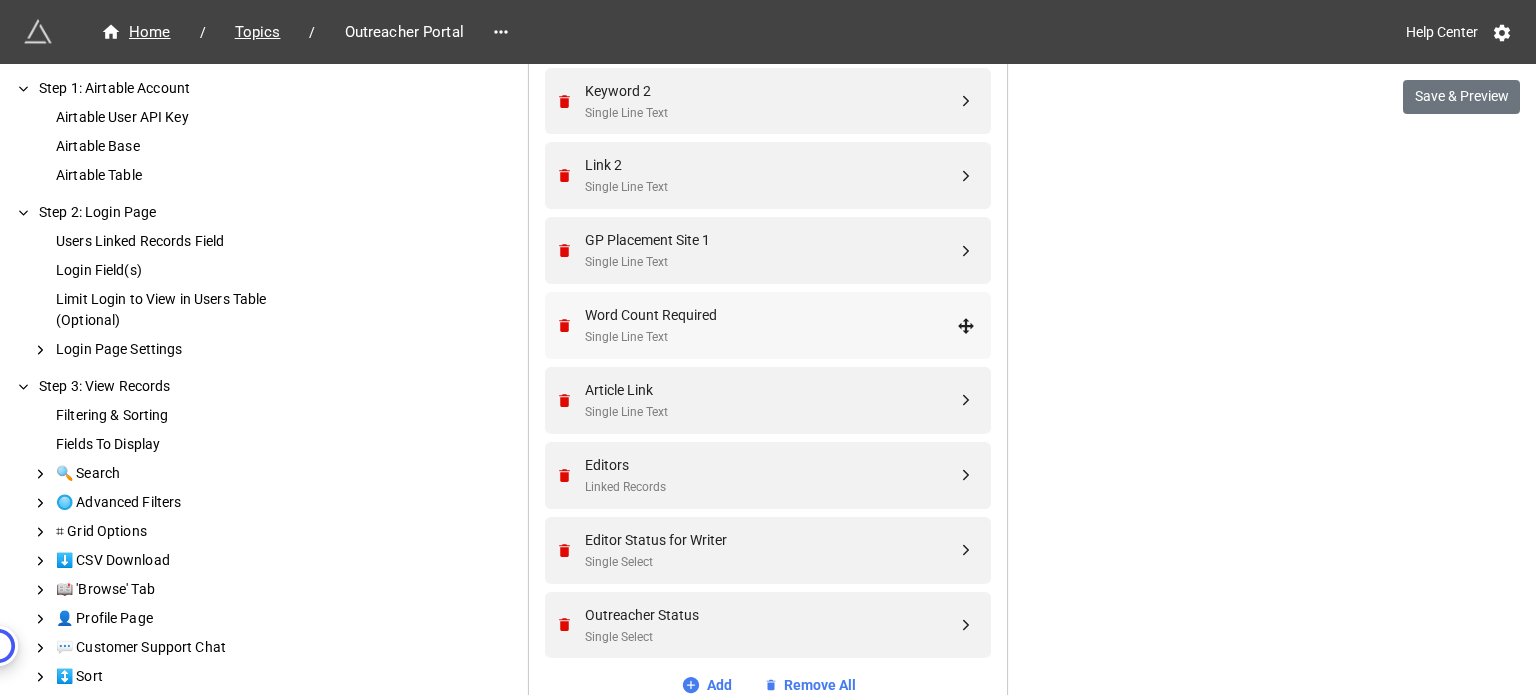 click on "Word Count Required Single Line Text" at bounding box center [771, 325] 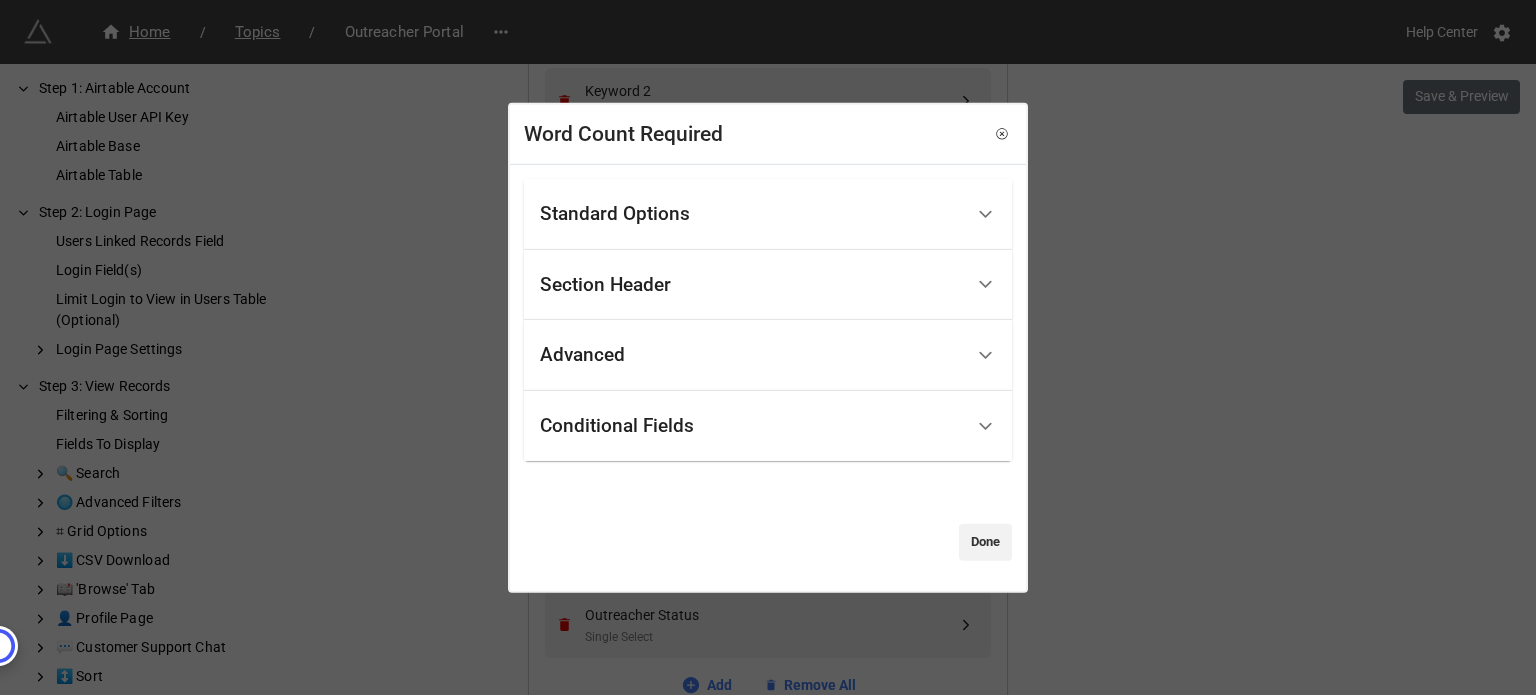 click on "Done" at bounding box center (985, 542) 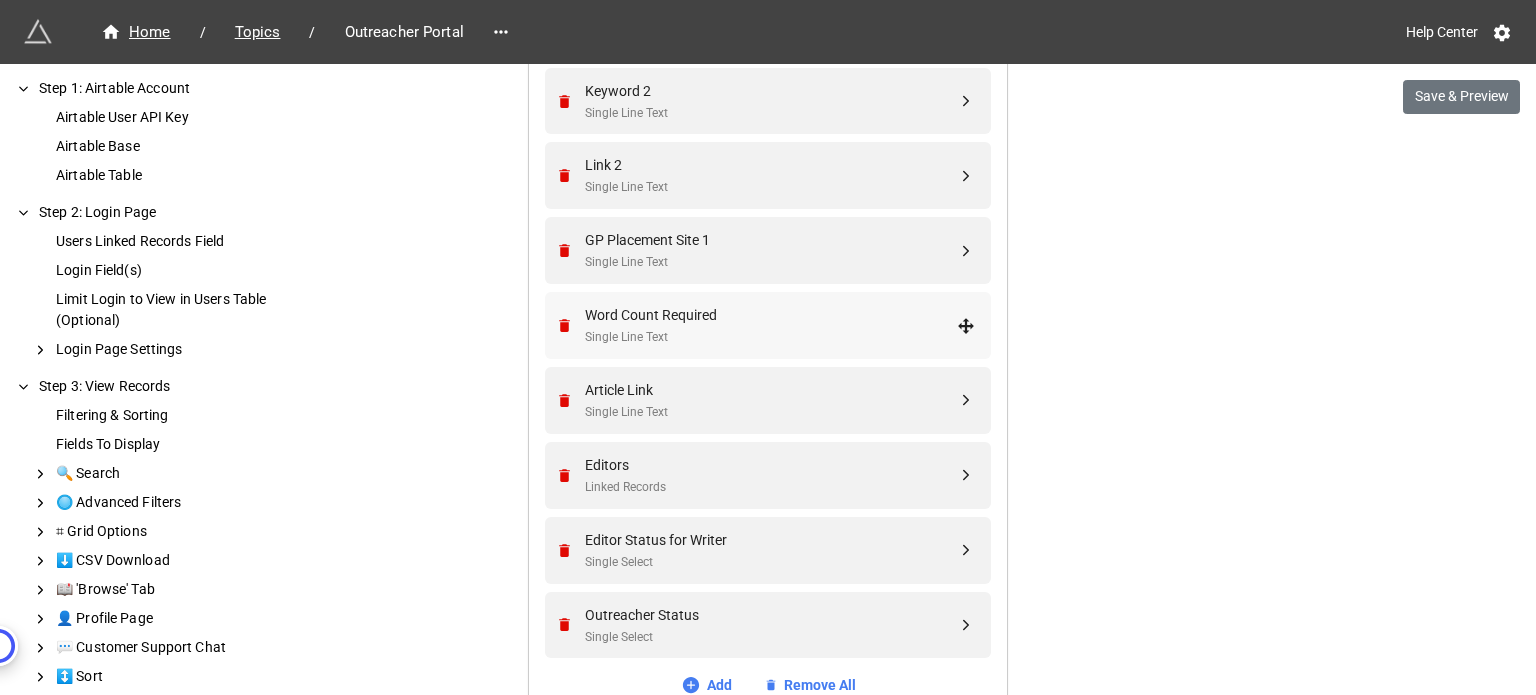 click on "Word Count Required" at bounding box center (771, 315) 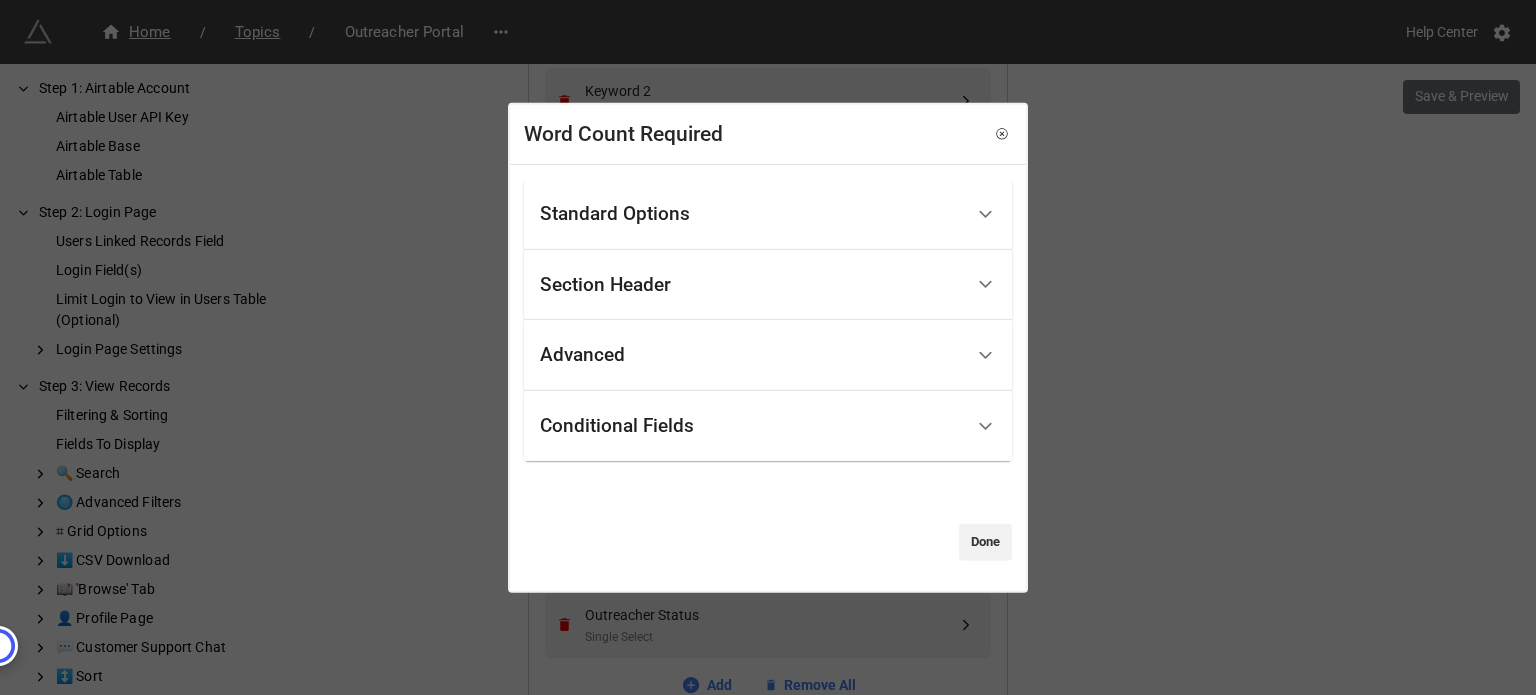 click on "Standard Options" at bounding box center (615, 214) 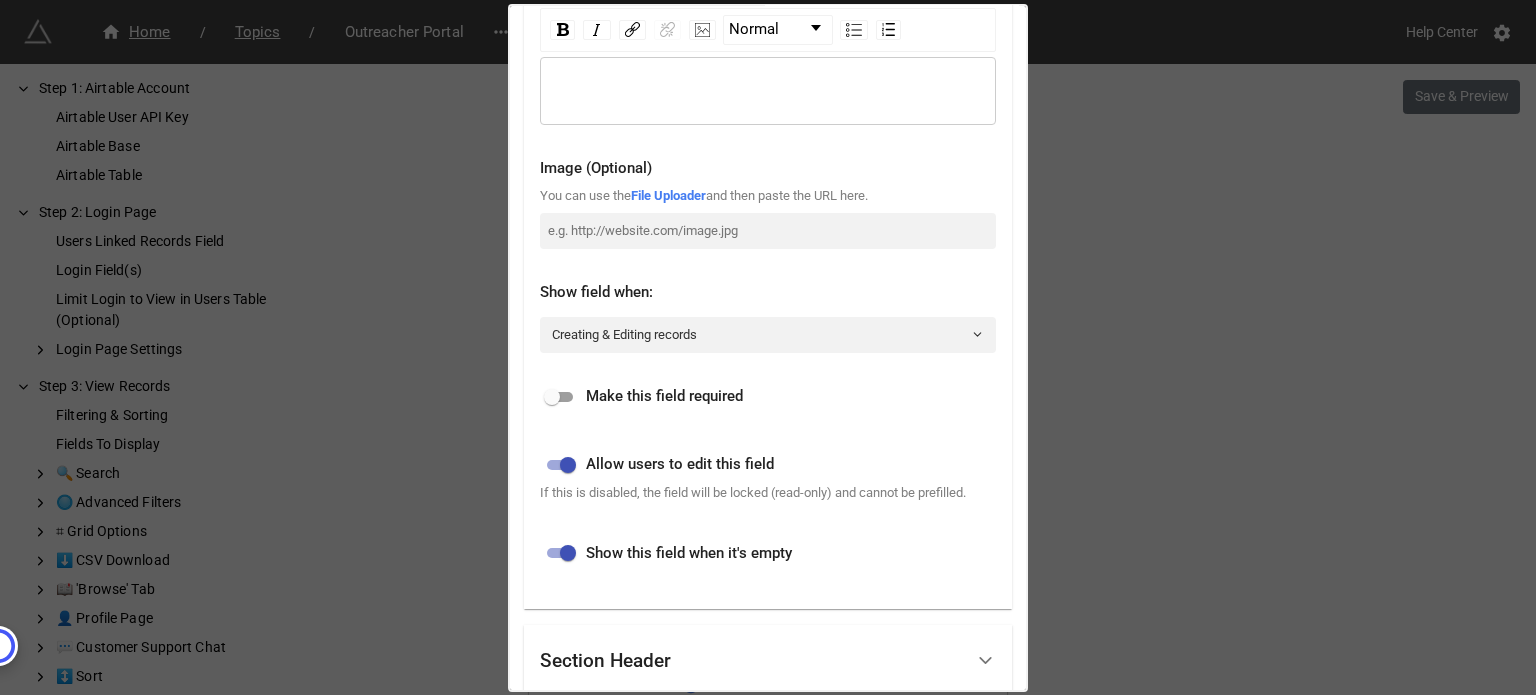 scroll, scrollTop: 575, scrollLeft: 0, axis: vertical 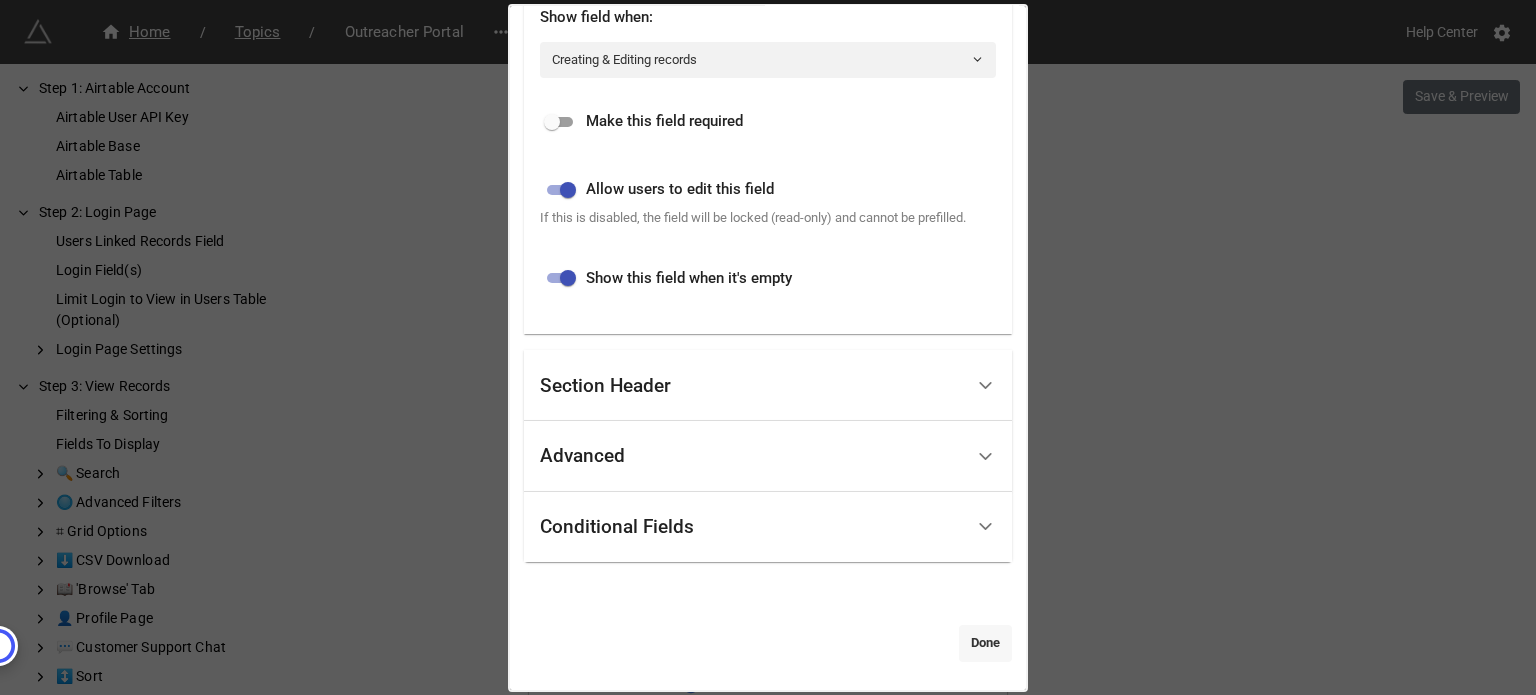 click on "Done" at bounding box center (985, 643) 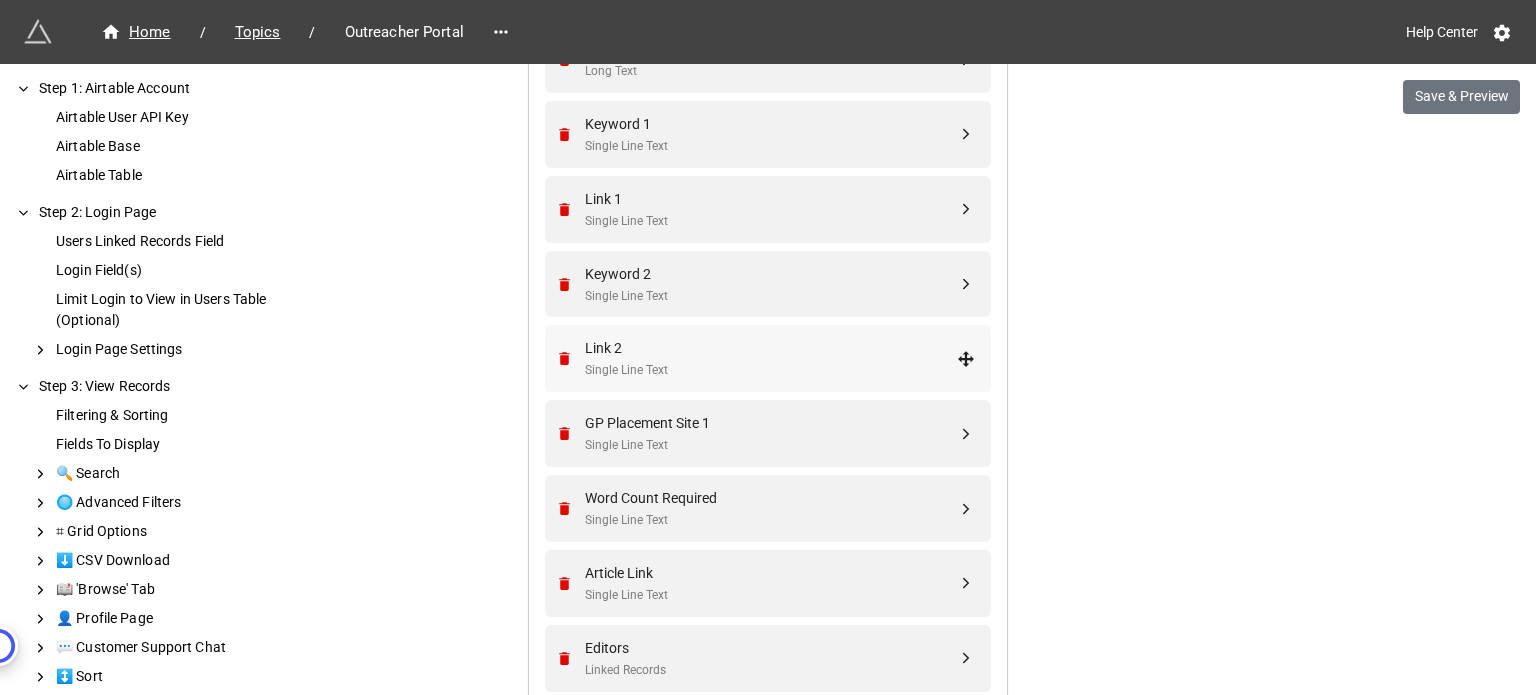 scroll, scrollTop: 1079, scrollLeft: 0, axis: vertical 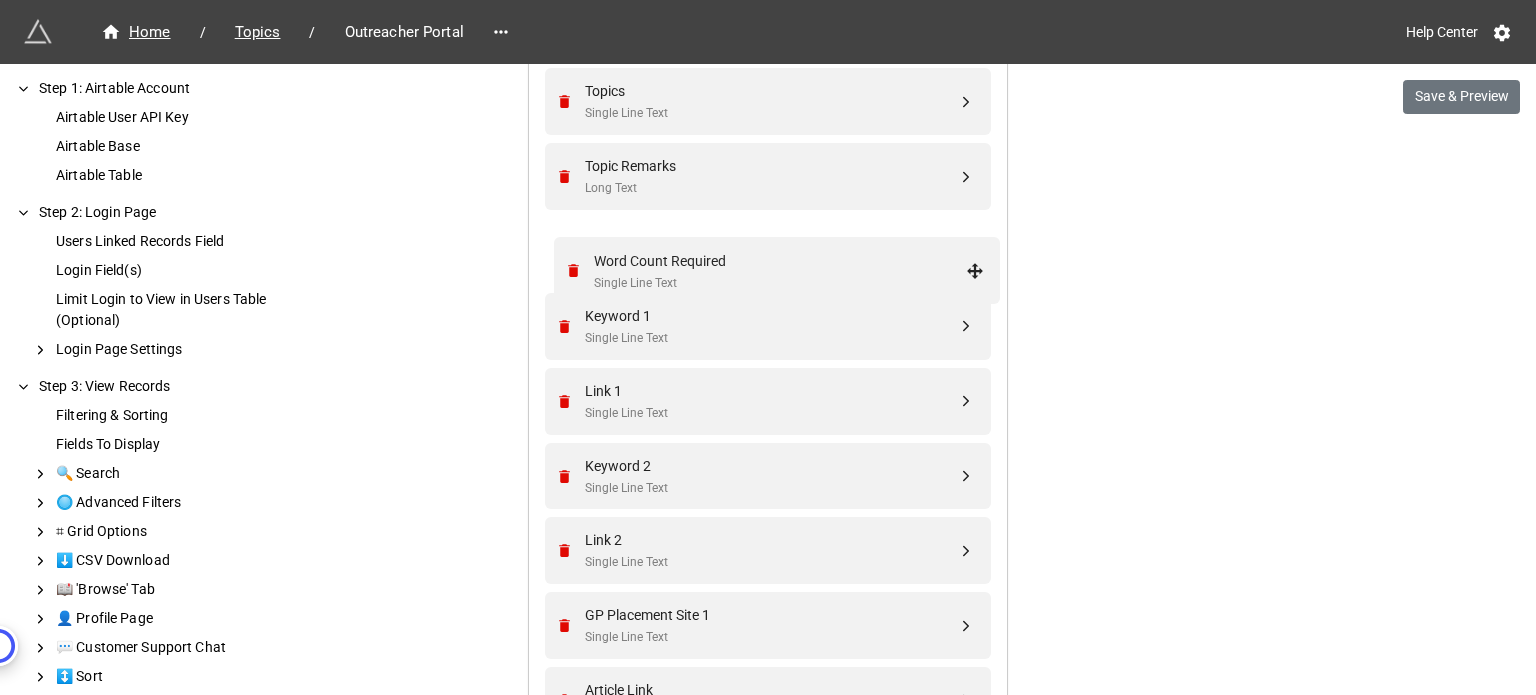 drag, startPoint x: 963, startPoint y: 623, endPoint x: 977, endPoint y: 269, distance: 354.27673 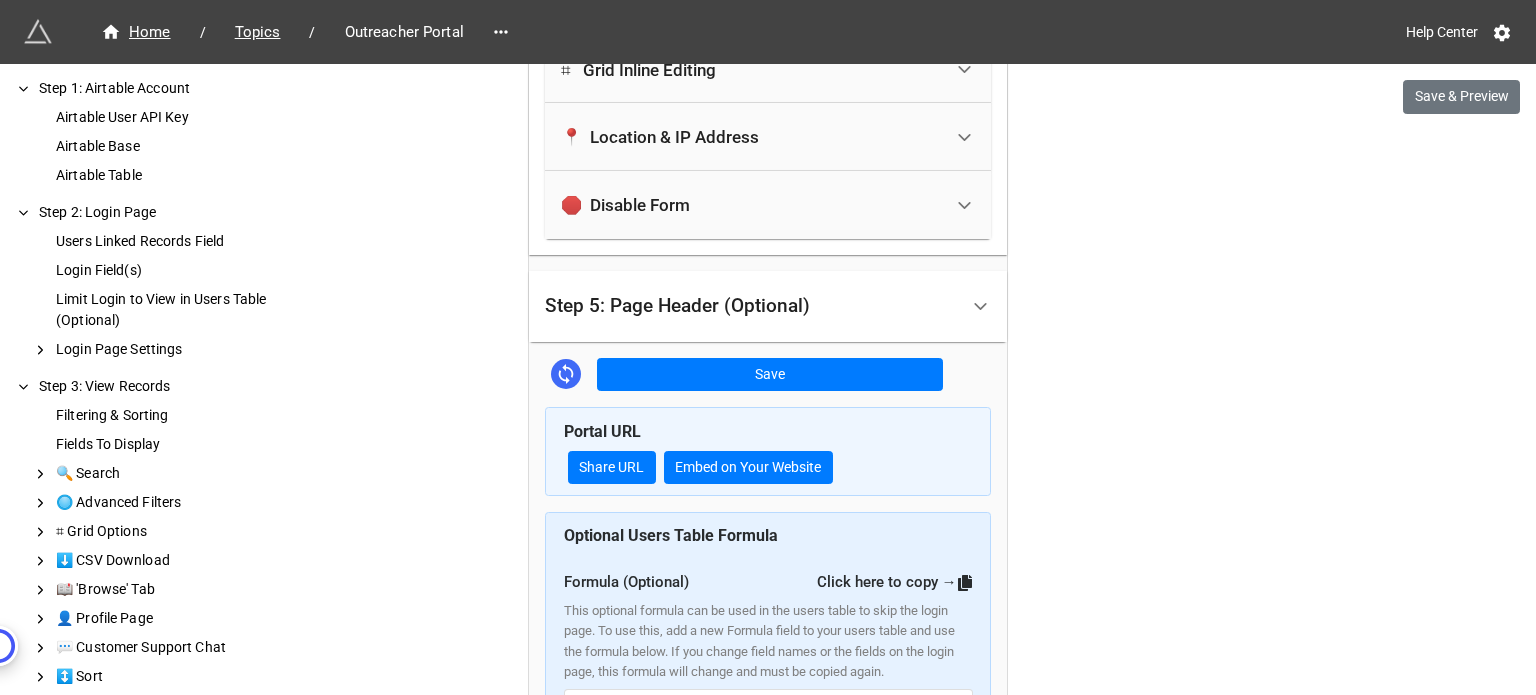 scroll, scrollTop: 2779, scrollLeft: 0, axis: vertical 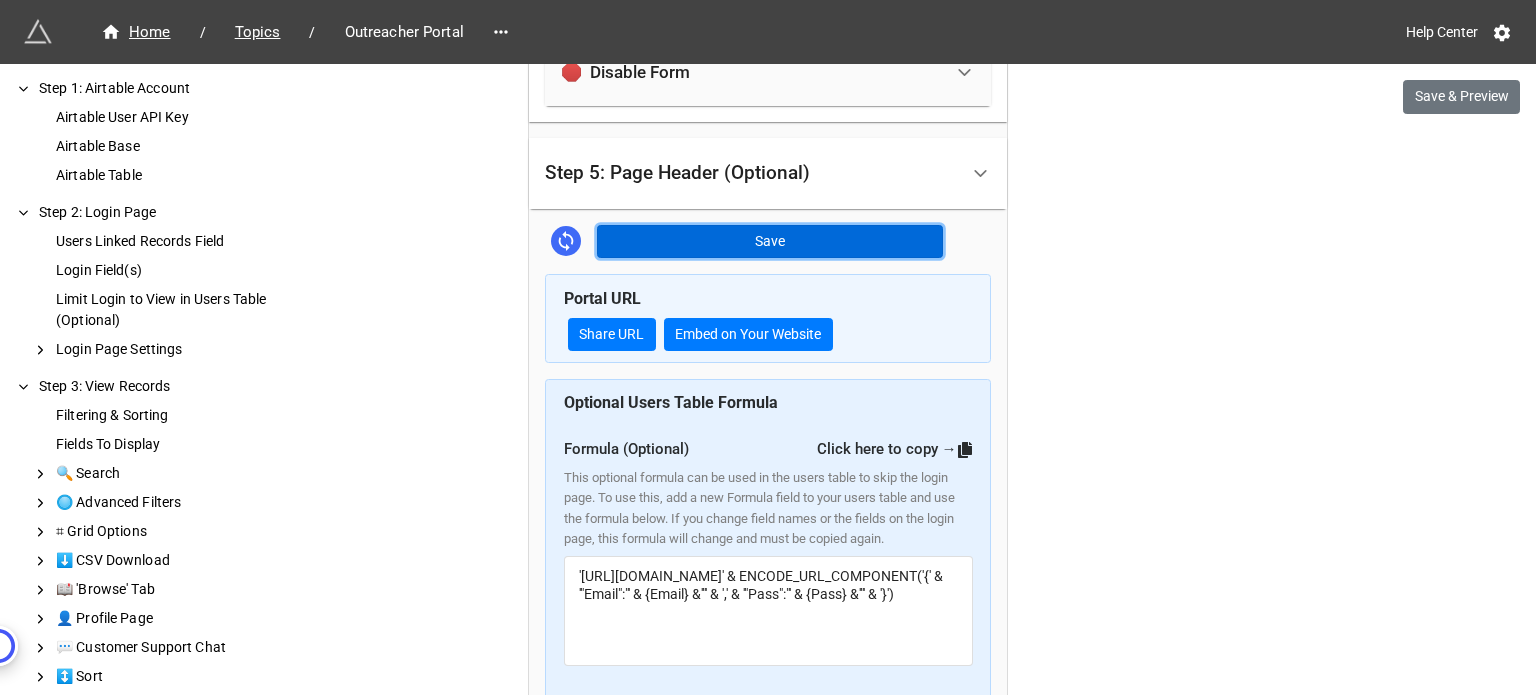 click on "Save" at bounding box center (770, 242) 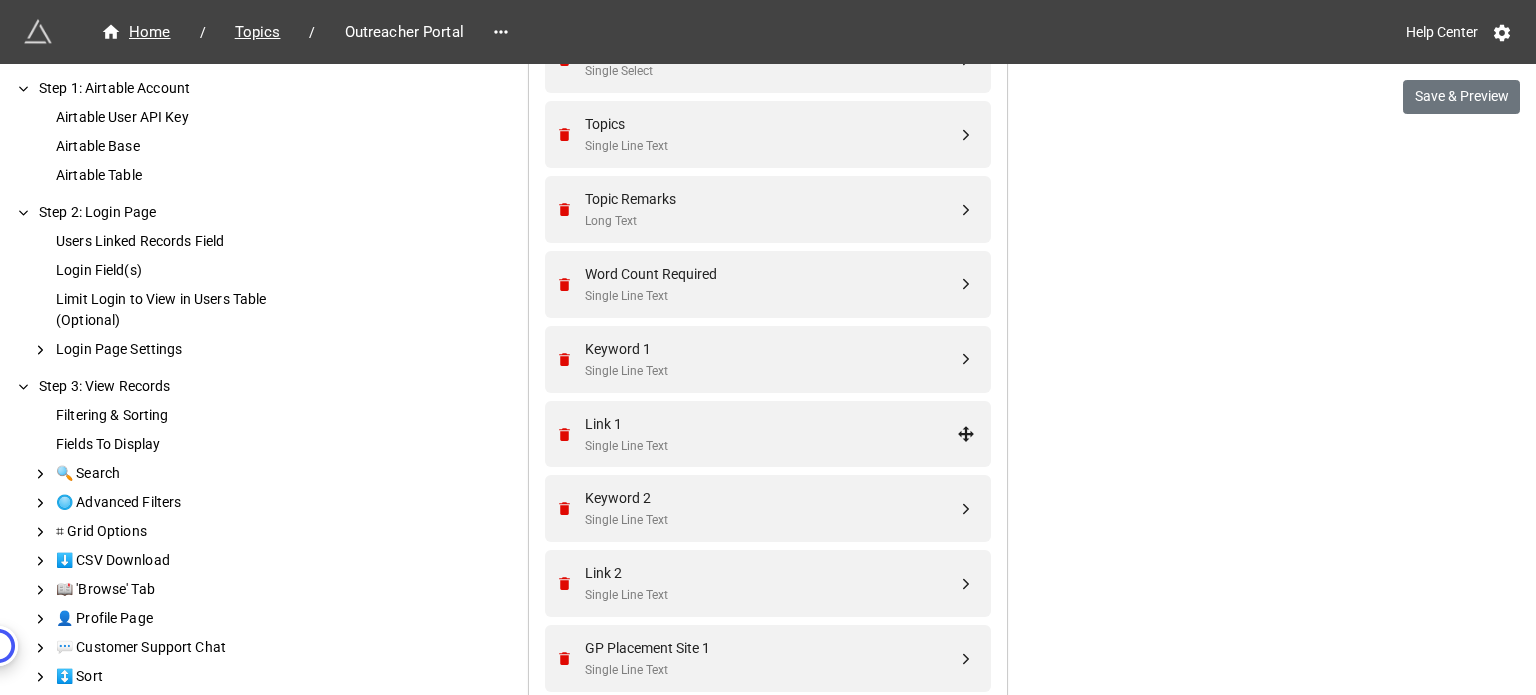scroll, scrollTop: 979, scrollLeft: 0, axis: vertical 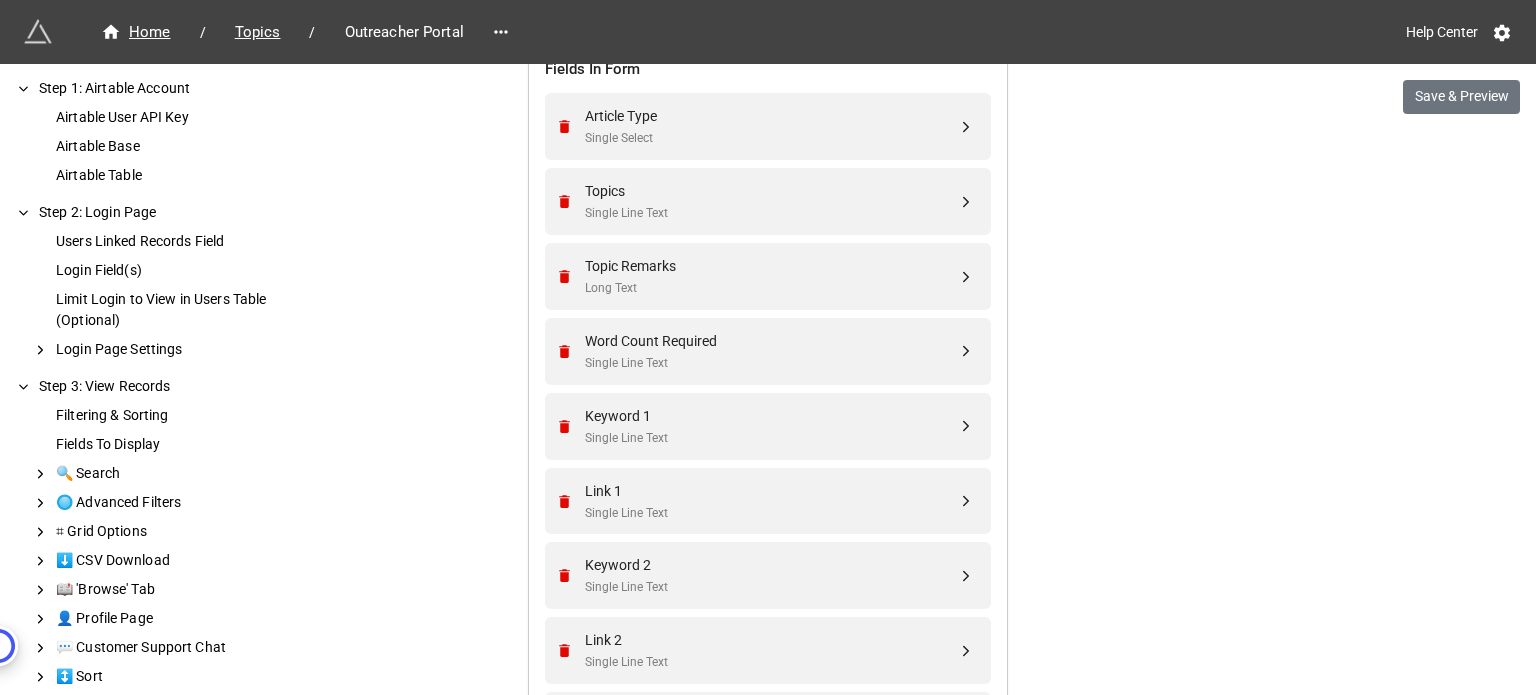 click on "We have released a newer version of this extension with many improvements!  It's  signficantly better and we highly recommend using it instead. Try new extension Home / Topics / Outreacher Portal Help Center Save & Preview How to Setup Step 1: Airtable Account Airtable User API Key Airtable Base Airtable Table Step 2: Login Page Users Linked Records Field Login Field(s) Limit Login to View in Users Table (Optional) Login Page Settings Step 3: View Records Filtering & Sorting Fields To Display 🔍  Search 🔘  Advanced Filters  ⌗   Grid Options ⬇️  CSV Download 📖  'Browse' Tab 👤  Profile Page 💬  Customer Support Chat  ↕️   Sort Step 4: Edit & Add Records (Optional) Allow users to edit records Allow users to add records Fields In Form 🔝  Form Header 🎨  Theme ➡️  Save Button 📝  Prefill 🤖  Captcha  ƒ   Formulas (Computed Fields) ❌  Delete Records ✎   Edit Button  ⌗   Grid Inline Editing 📍  Location & IP Address 🛑  Disable Form Step 5: Page Header (Optional) Topics" at bounding box center [768, 822] 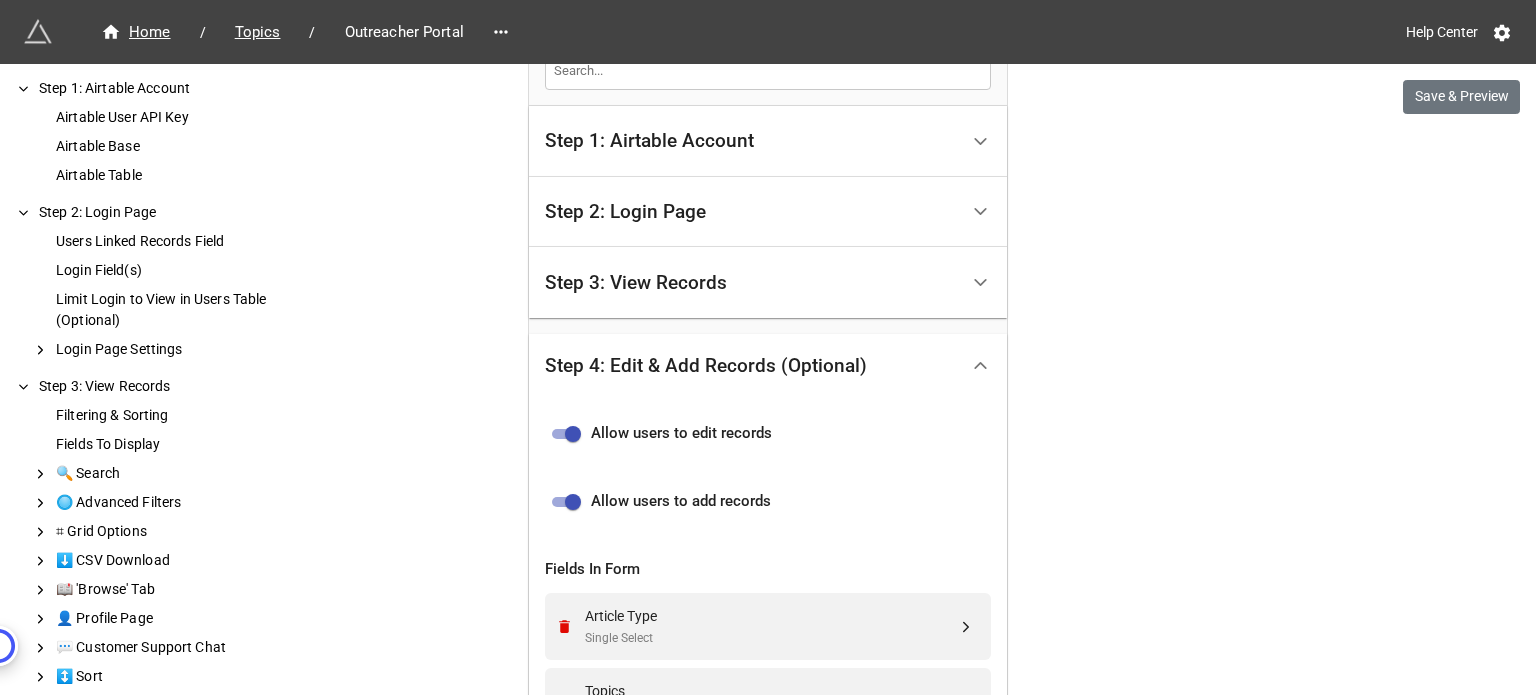 click on "Step 3: View Records" at bounding box center (751, 282) 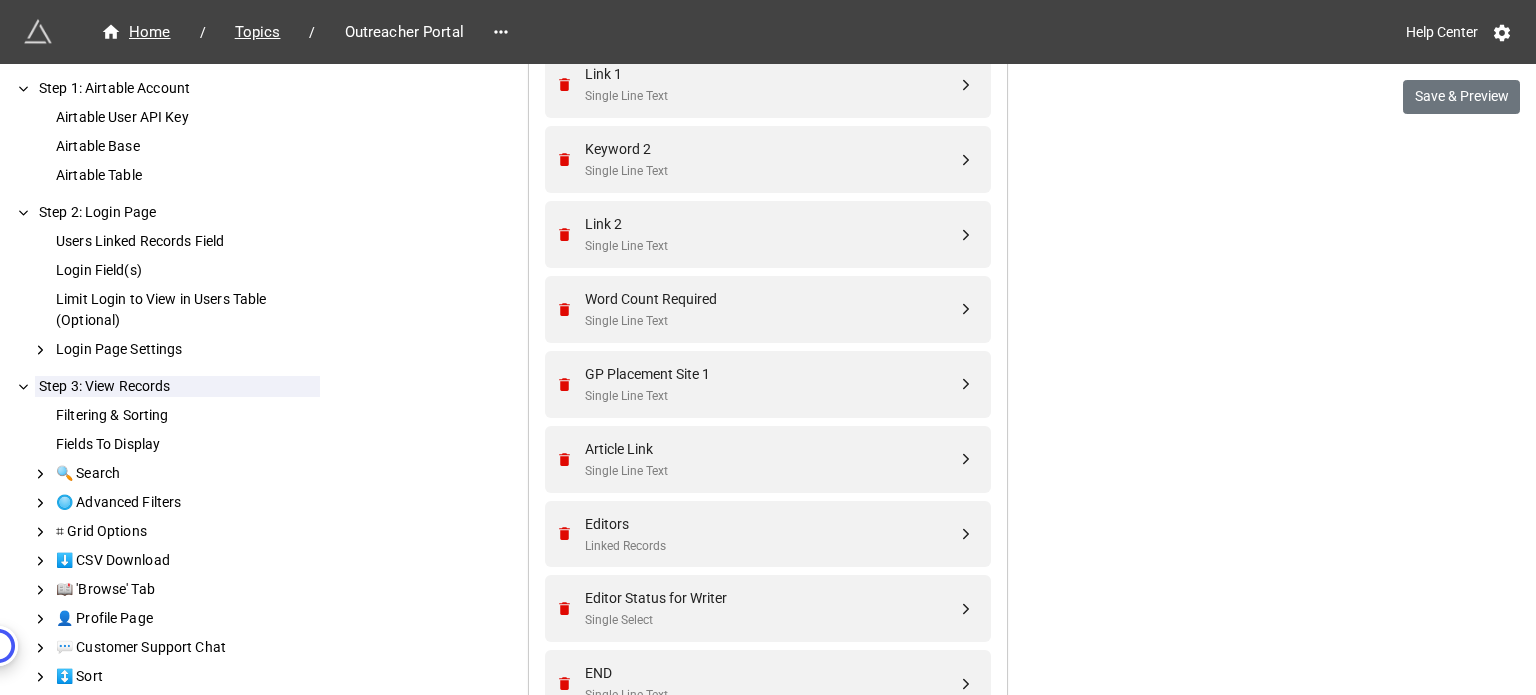 scroll, scrollTop: 1079, scrollLeft: 0, axis: vertical 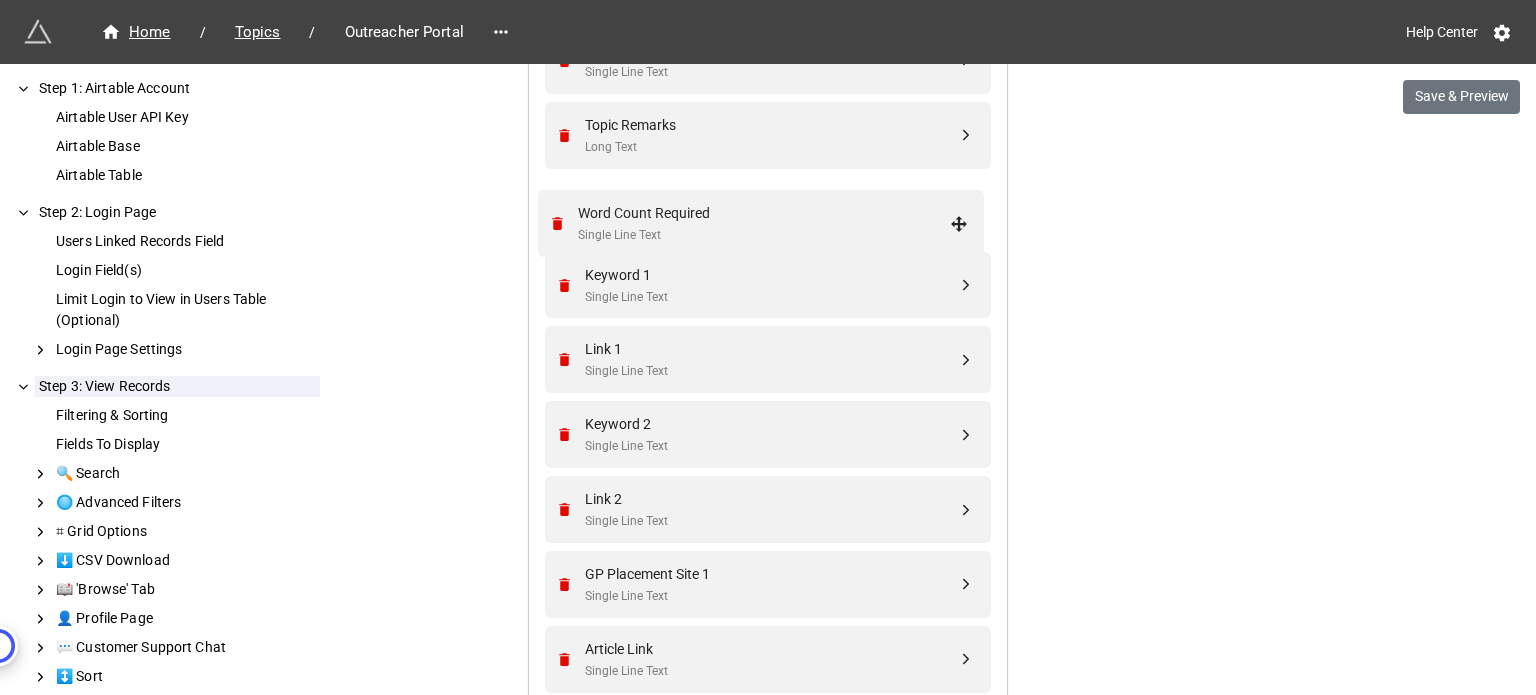 drag, startPoint x: 960, startPoint y: 509, endPoint x: 958, endPoint y: 223, distance: 286.007 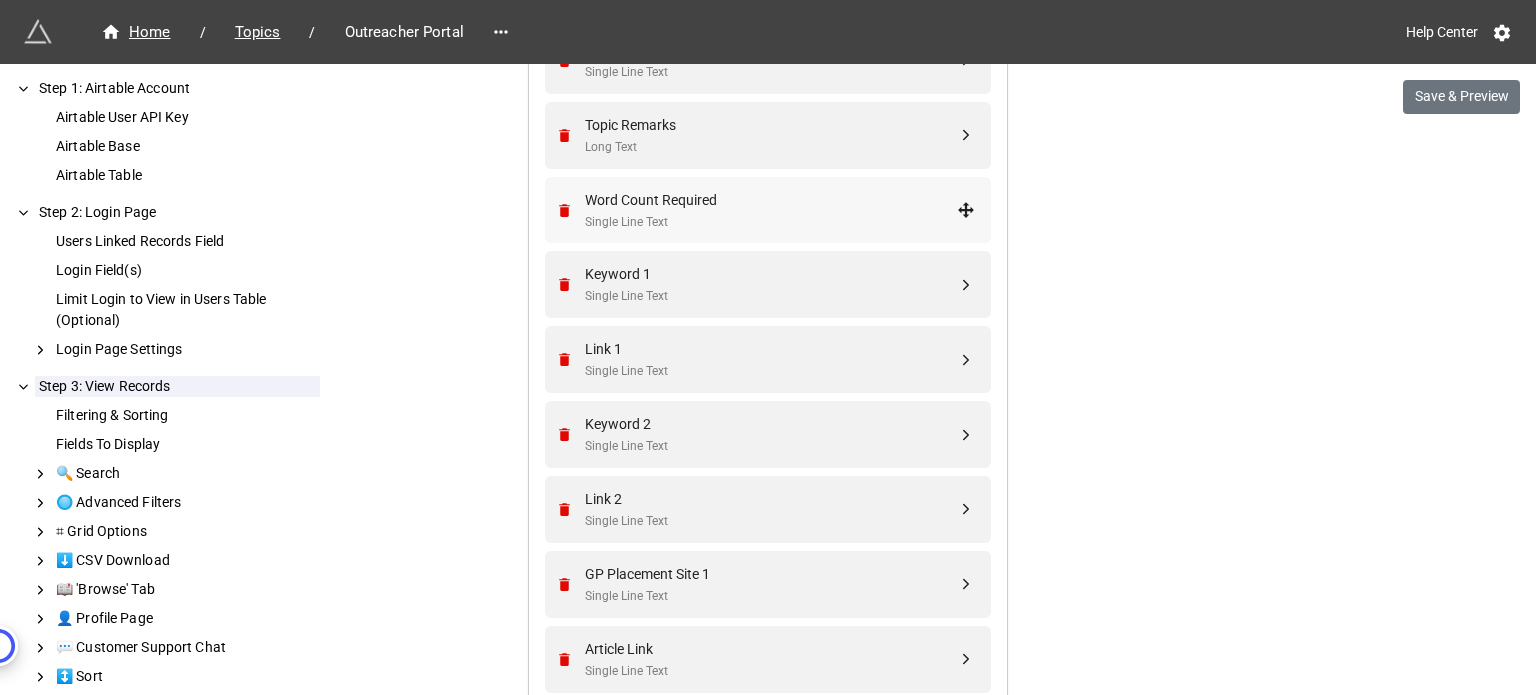 click on "Single Line Text" at bounding box center (771, 222) 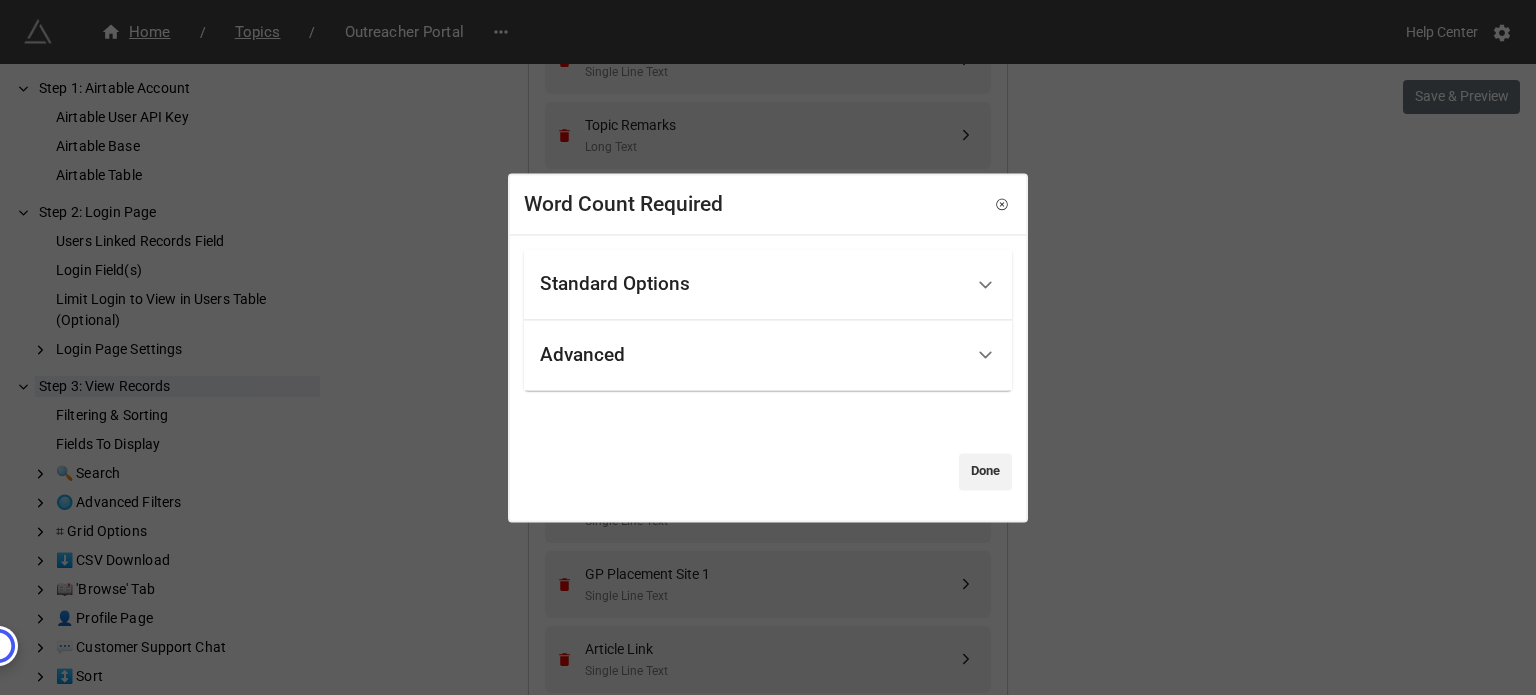 click on "Standard Options" at bounding box center [751, 284] 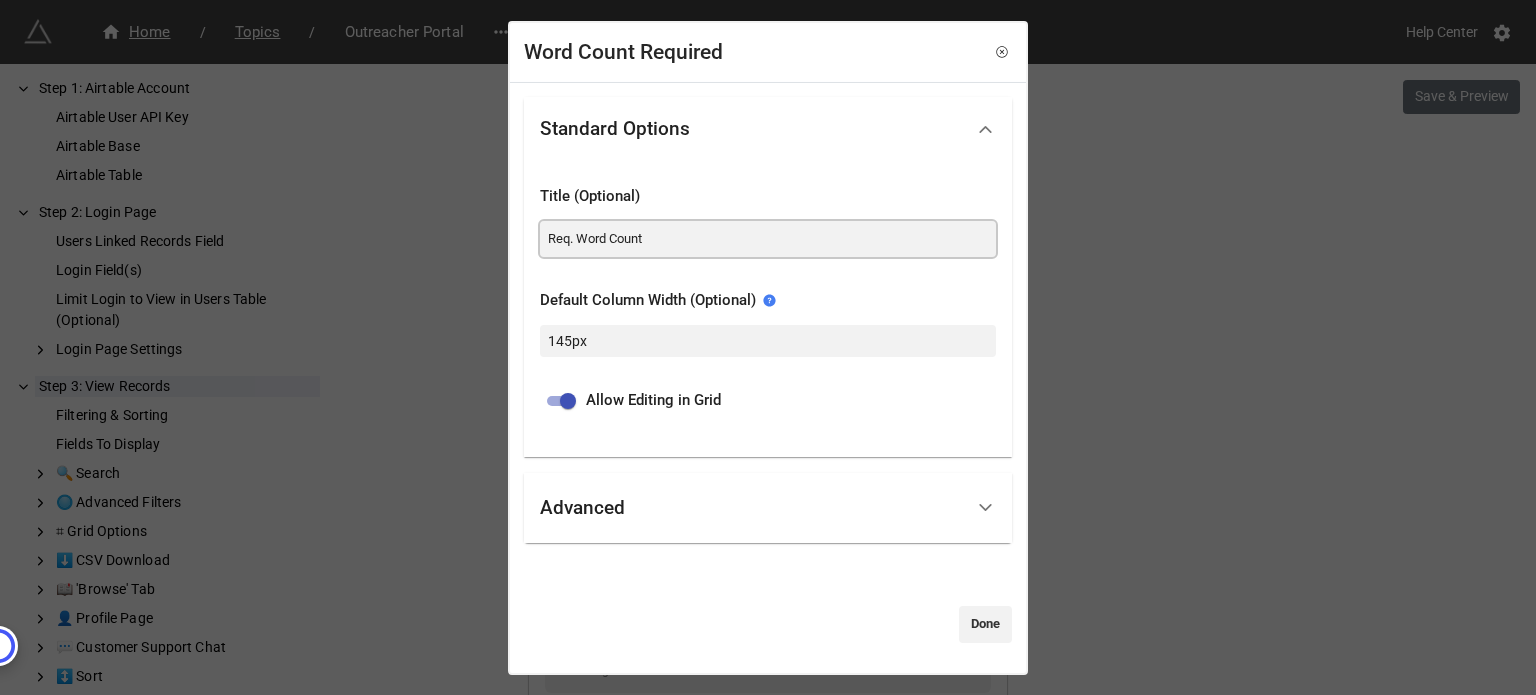 drag, startPoint x: 680, startPoint y: 238, endPoint x: 464, endPoint y: 218, distance: 216.92395 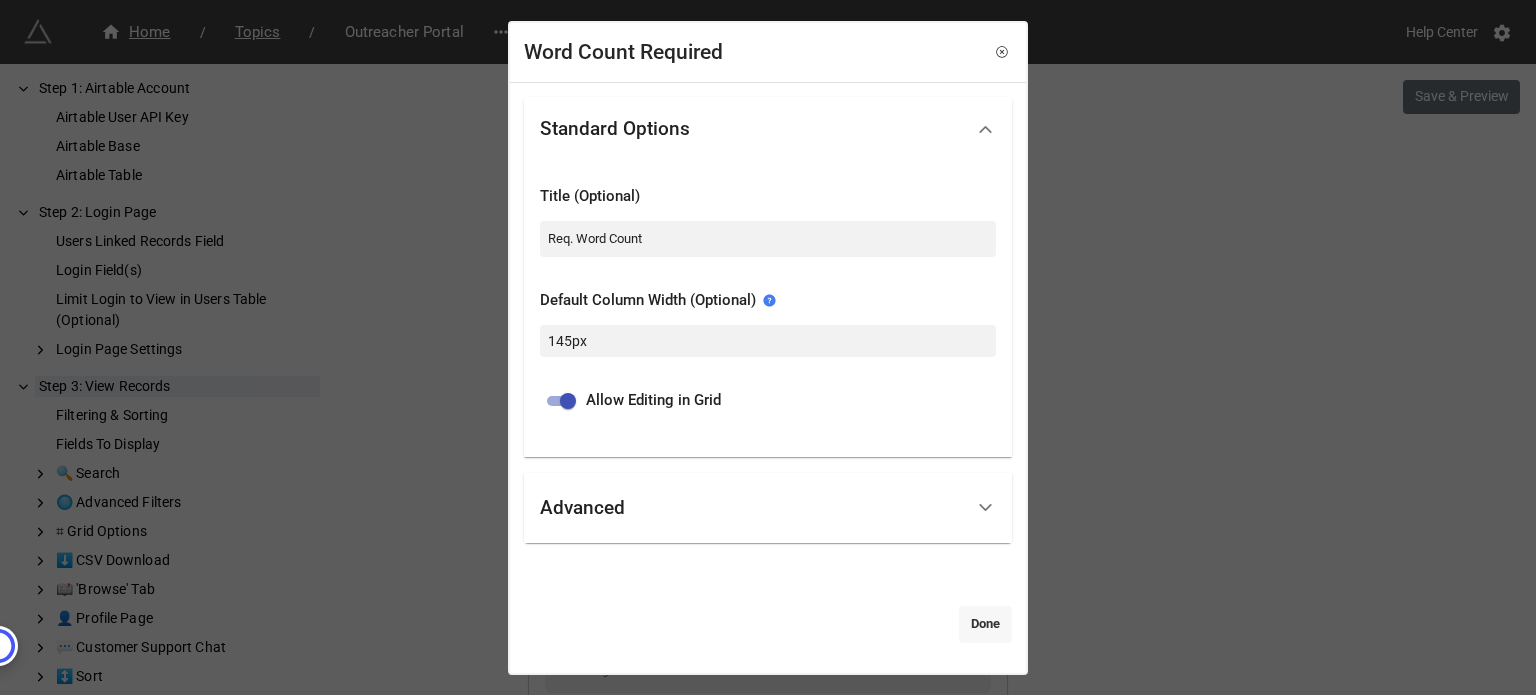 click on "Done" at bounding box center (985, 624) 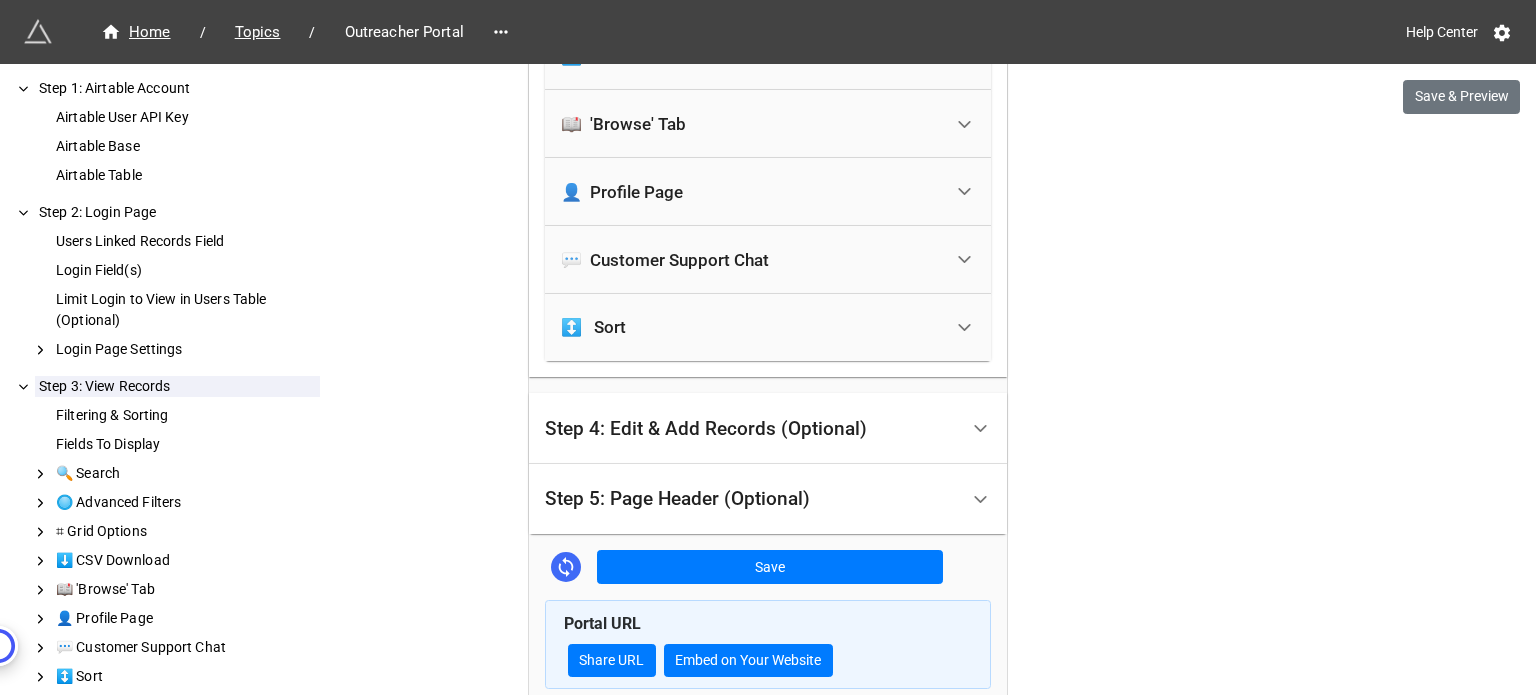 click on "Step 4: Edit & Add Records (Optional)" at bounding box center (768, 428) 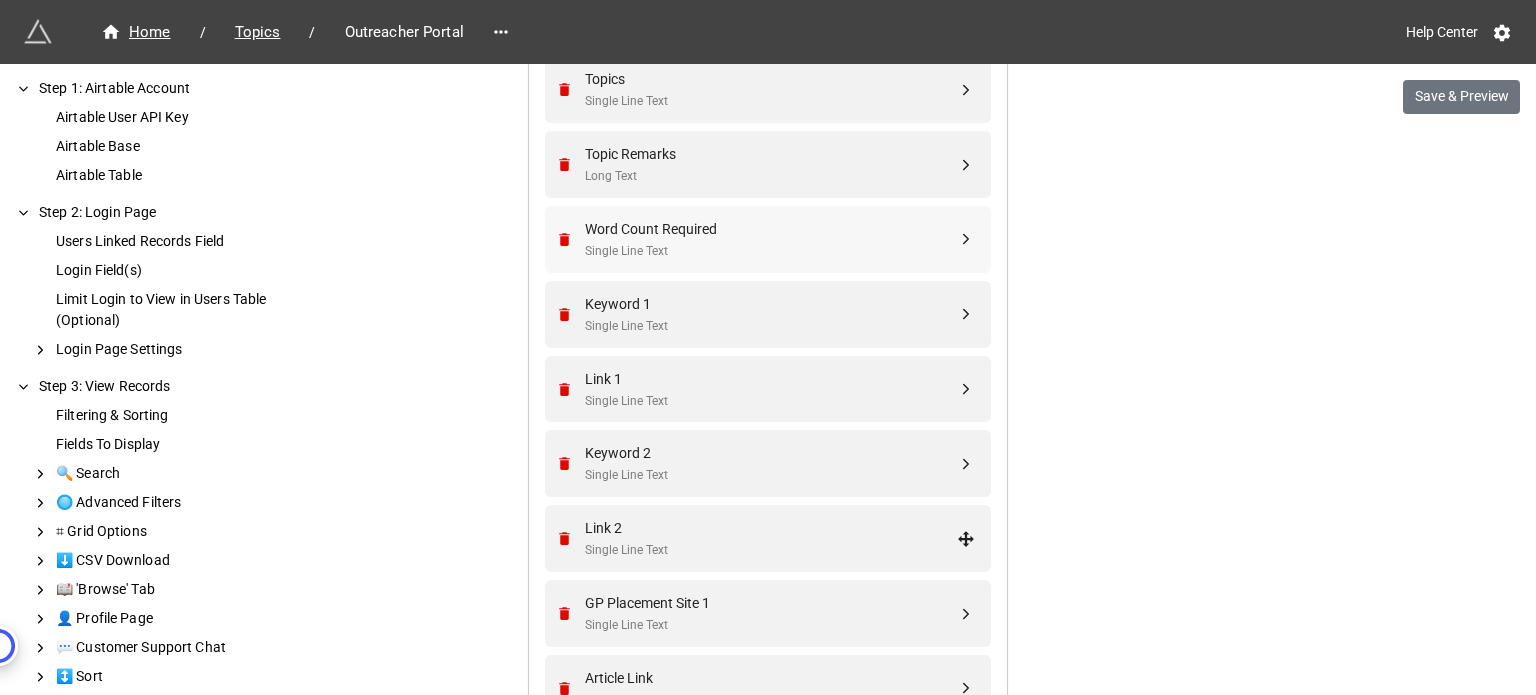 scroll, scrollTop: 979, scrollLeft: 0, axis: vertical 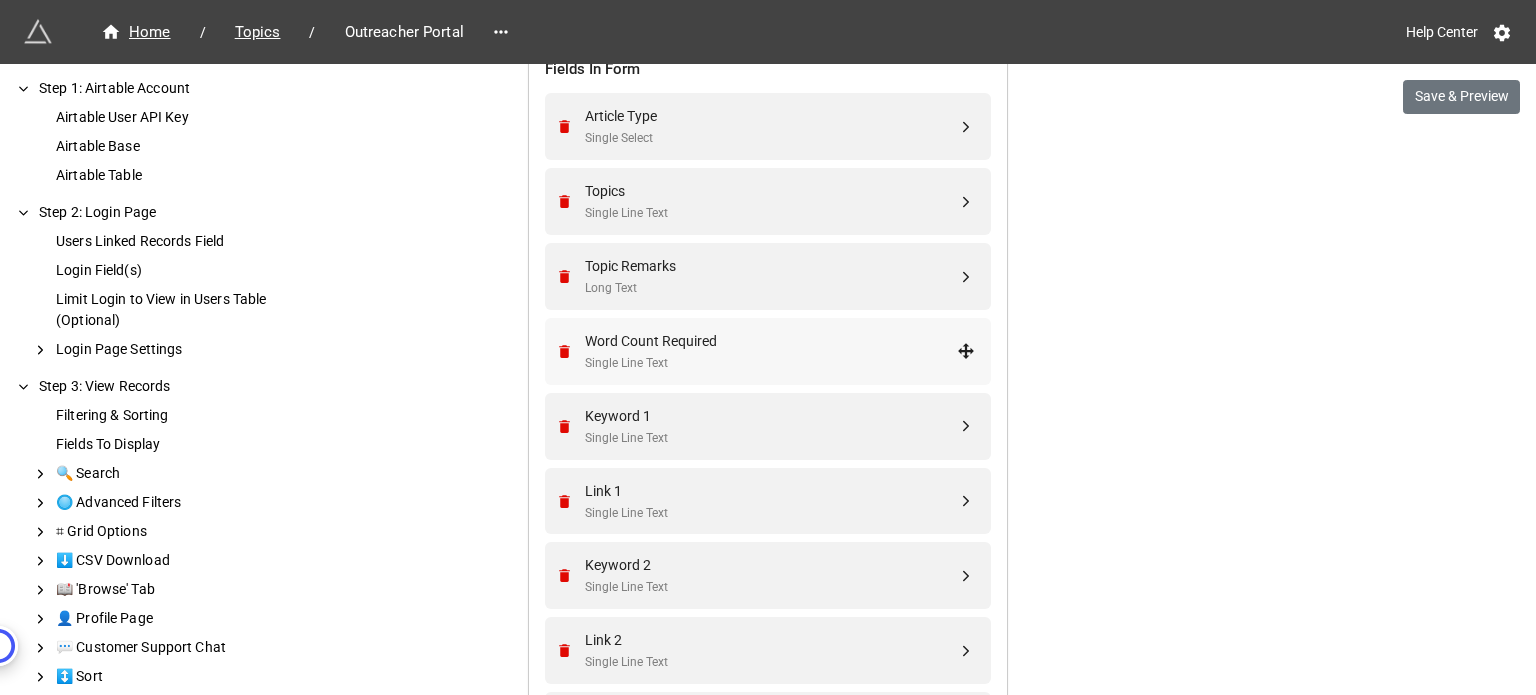 click on "Single Line Text" at bounding box center (771, 363) 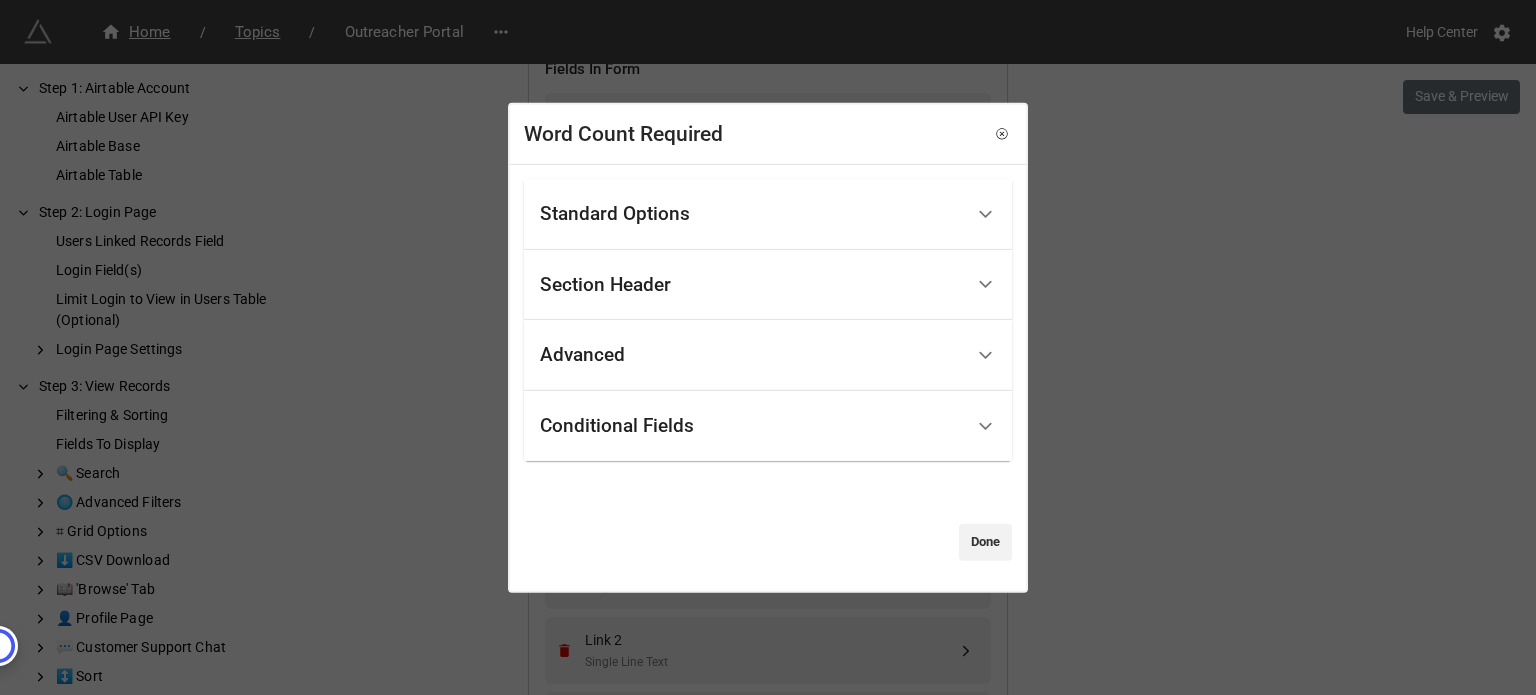 click on "Standard Options" at bounding box center (751, 214) 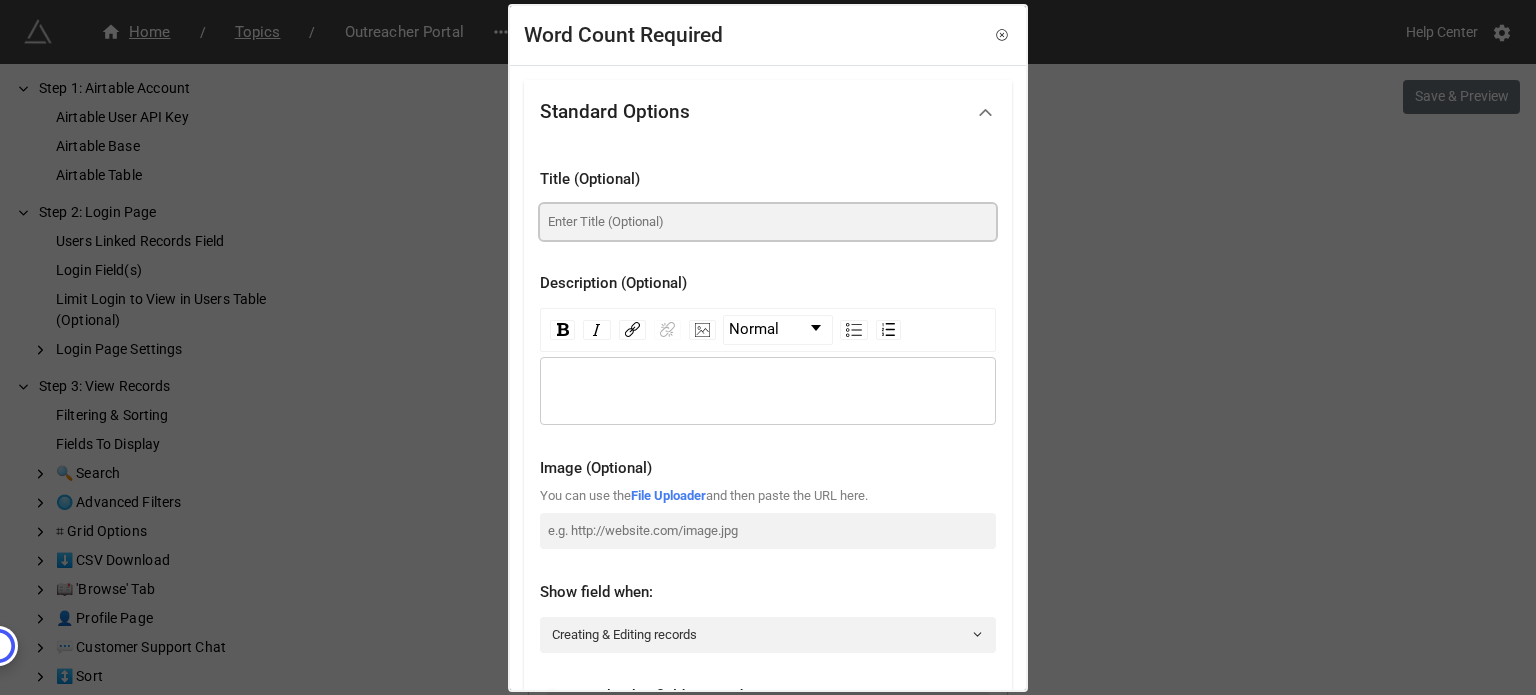 click at bounding box center [768, 222] 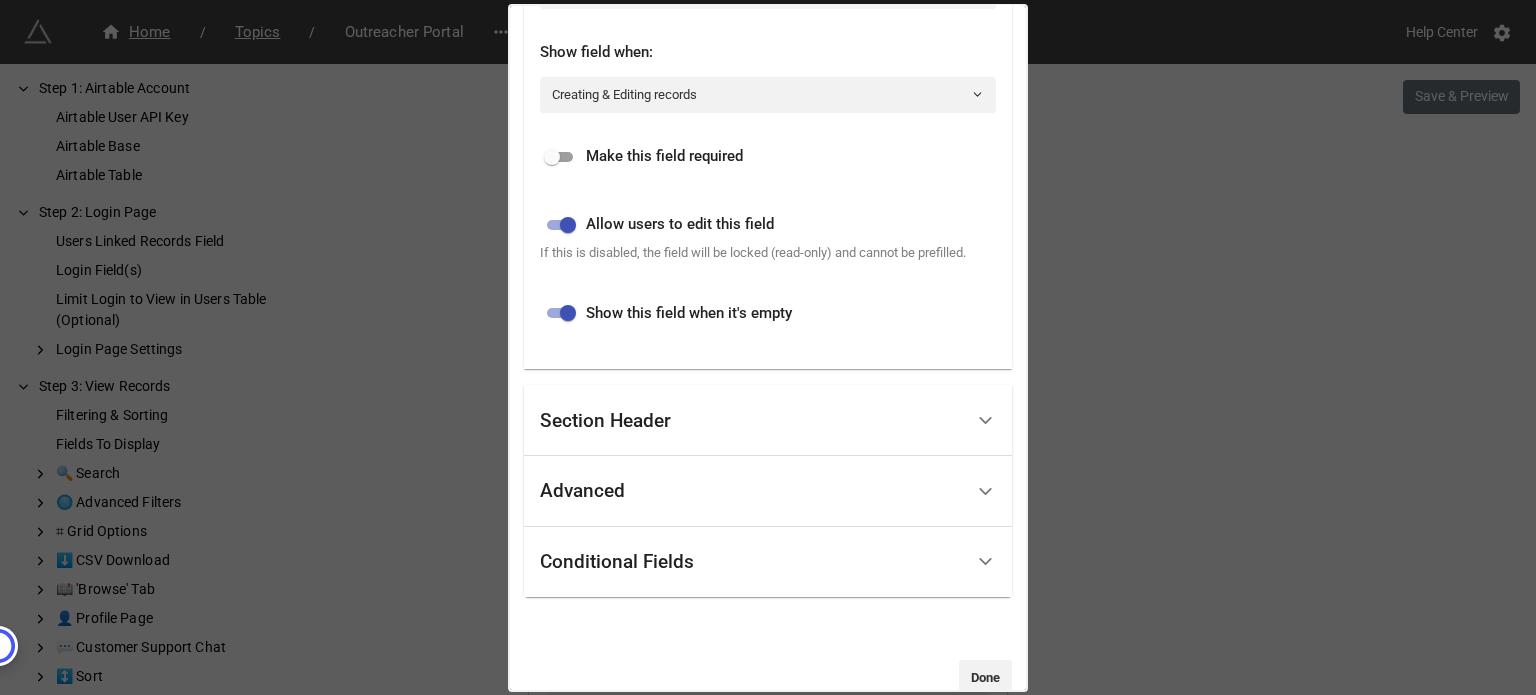 scroll, scrollTop: 575, scrollLeft: 0, axis: vertical 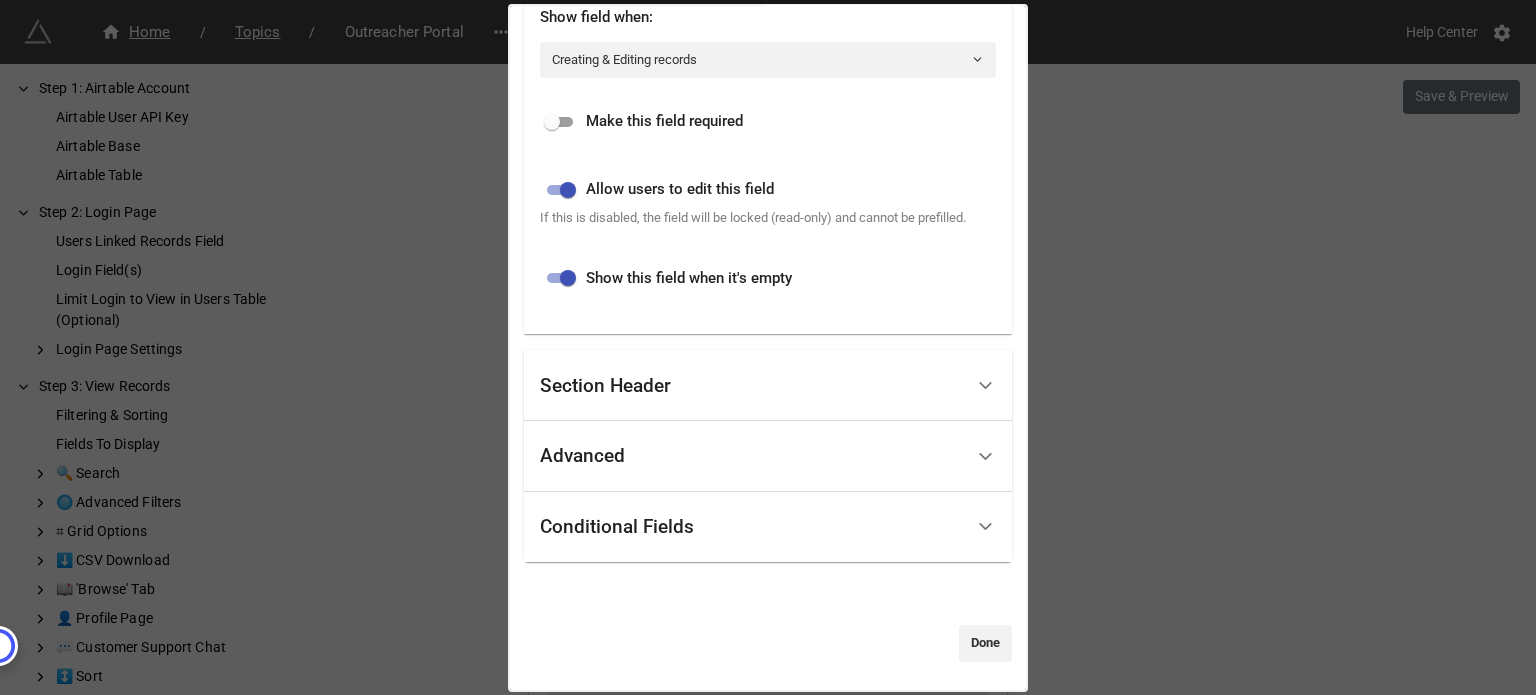 click on "Done" at bounding box center [985, 643] 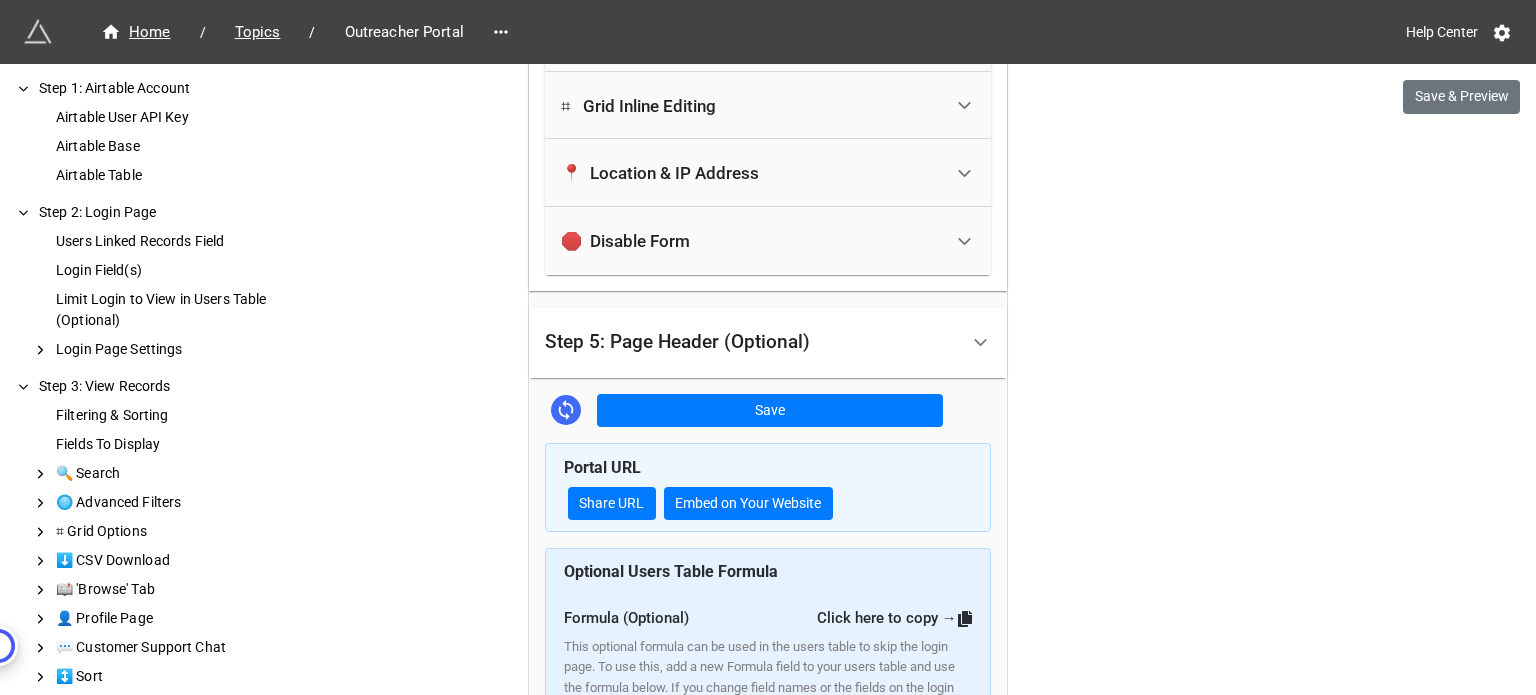 scroll, scrollTop: 2679, scrollLeft: 0, axis: vertical 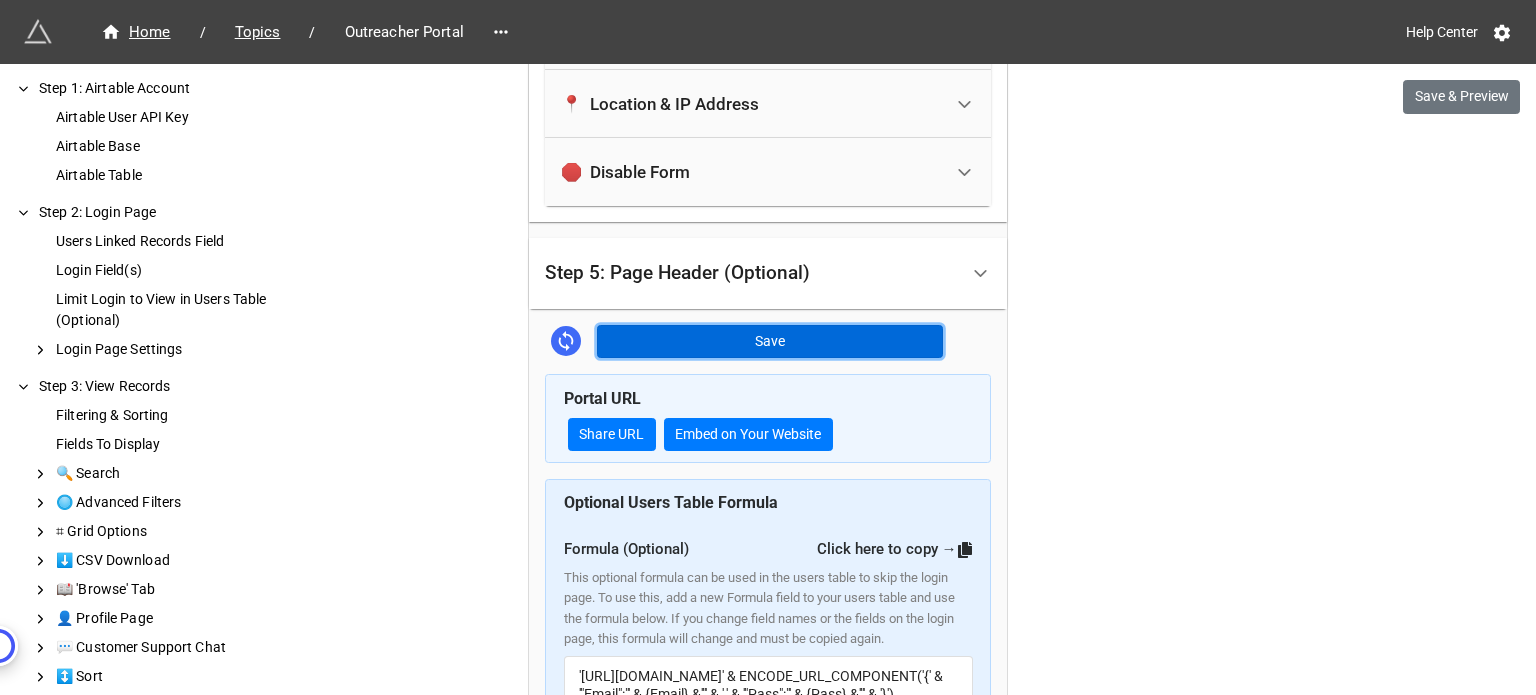 click on "Save" at bounding box center (770, 342) 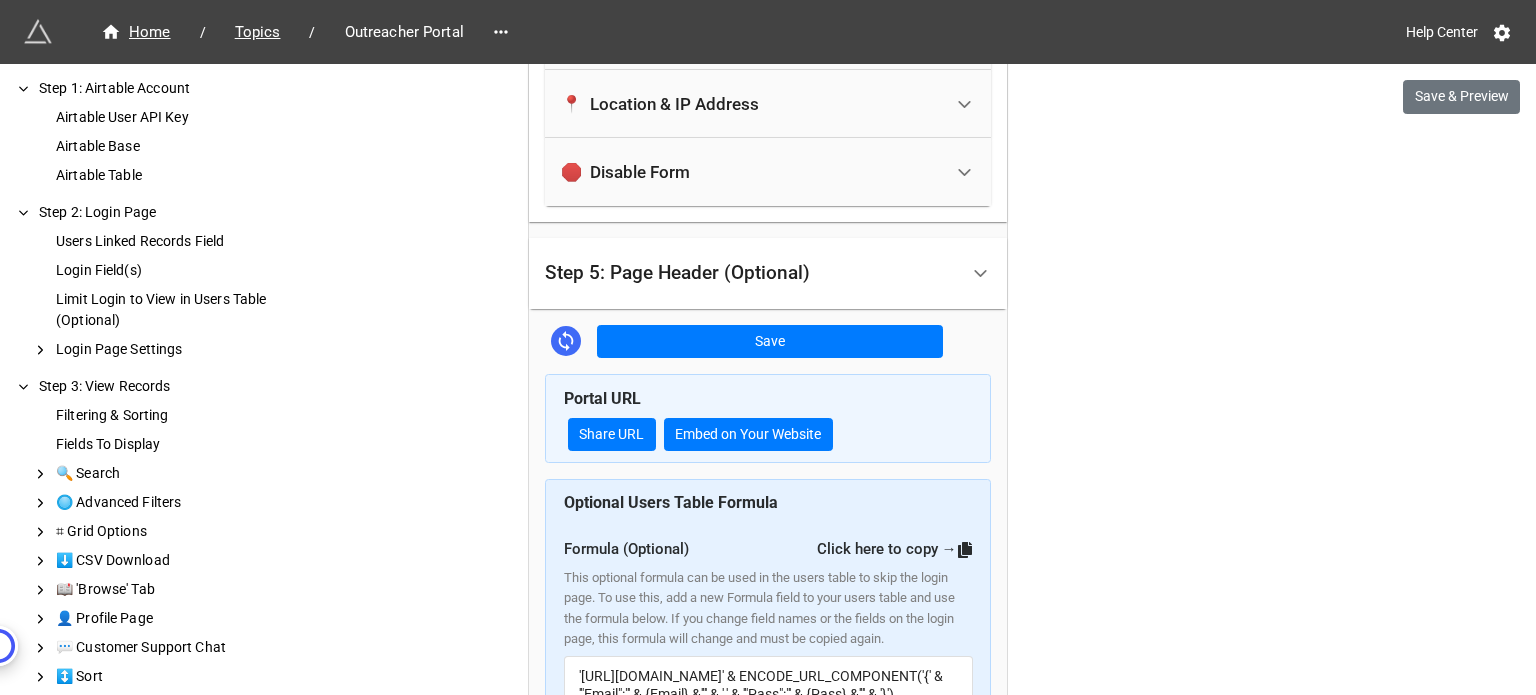 click on "We have released a newer version of this extension with many improvements!  It's  signficantly better and we highly recommend using it instead. Try new extension Home / Topics / Outreacher Portal Help Center Save & Preview How to Setup Step 1: Airtable Account Airtable User API Key Airtable Base Airtable Table Step 2: Login Page Users Linked Records Field Login Field(s) Limit Login to View in Users Table (Optional) Login Page Settings Step 3: View Records Filtering & Sorting Fields To Display 🔍  Search 🔘  Advanced Filters  ⌗   Grid Options ⬇️  CSV Download 📖  'Browse' Tab 👤  Profile Page 💬  Customer Support Chat  ↕️   Sort Step 4: Edit & Add Records (Optional) Allow users to edit records Allow users to add records Fields In Form 🔝  Form Header 🎨  Theme ➡️  Save Button 📝  Prefill 🤖  Captcha  ƒ   Formulas (Computed Fields) ❌  Delete Records ✎   Edit Button  ⌗   Grid Inline Editing 📍  Location & IP Address 🛑  Disable Form Step 5: Page Header (Optional) Topics" at bounding box center (768, -878) 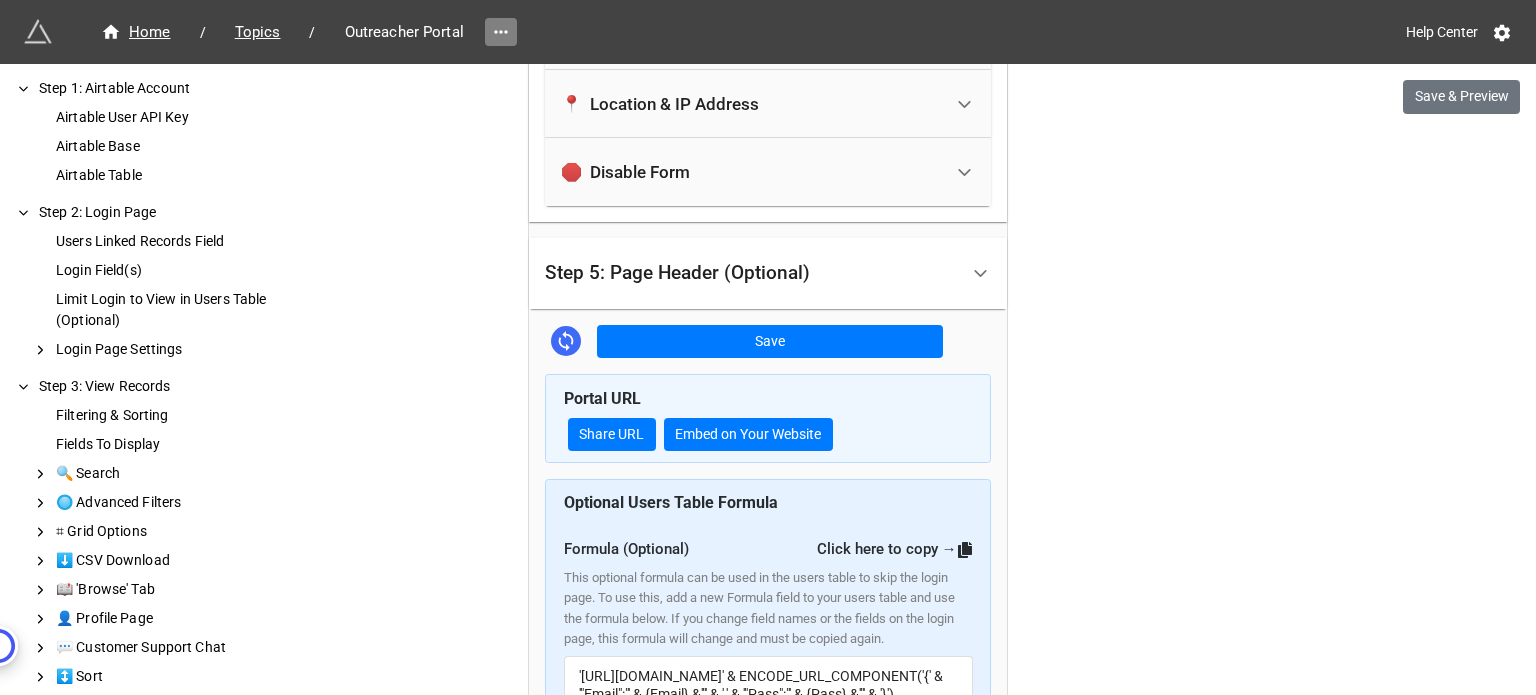 click 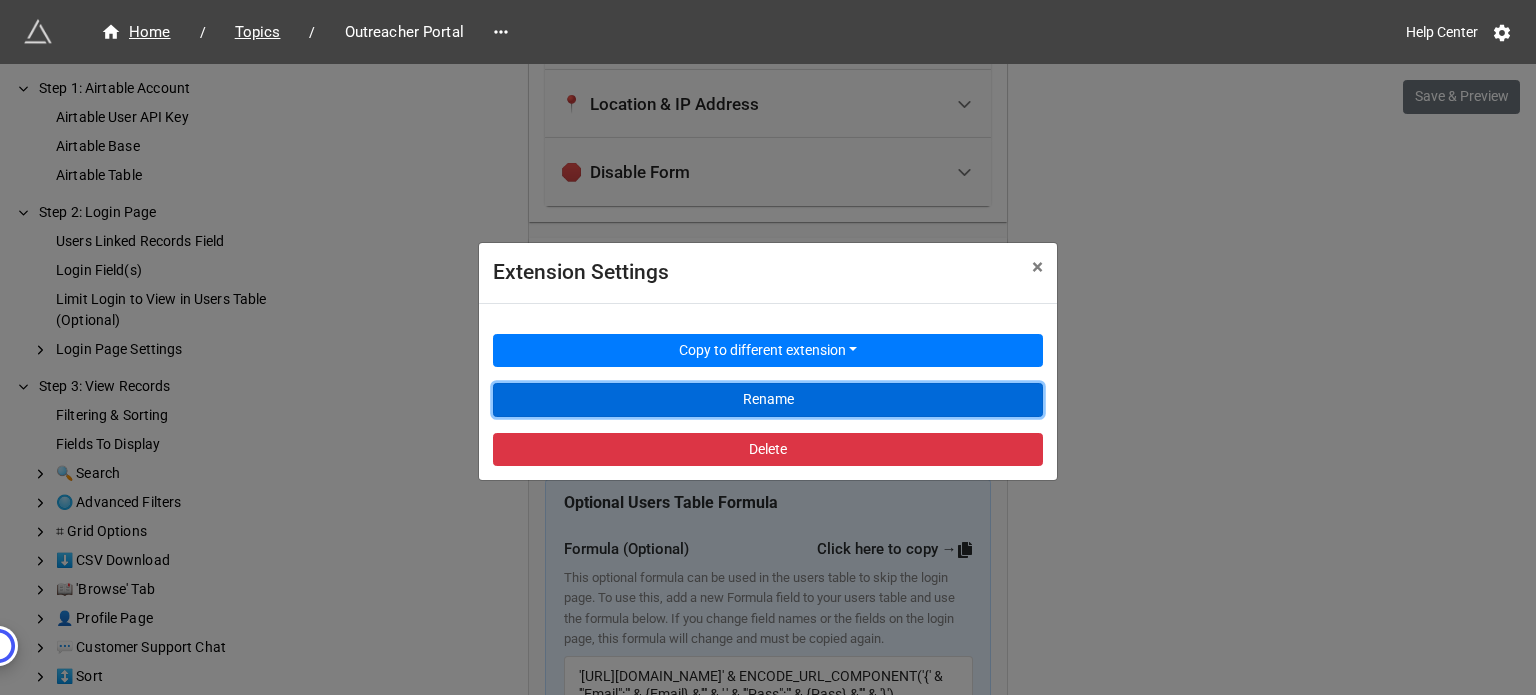 click on "Rename" at bounding box center [768, 400] 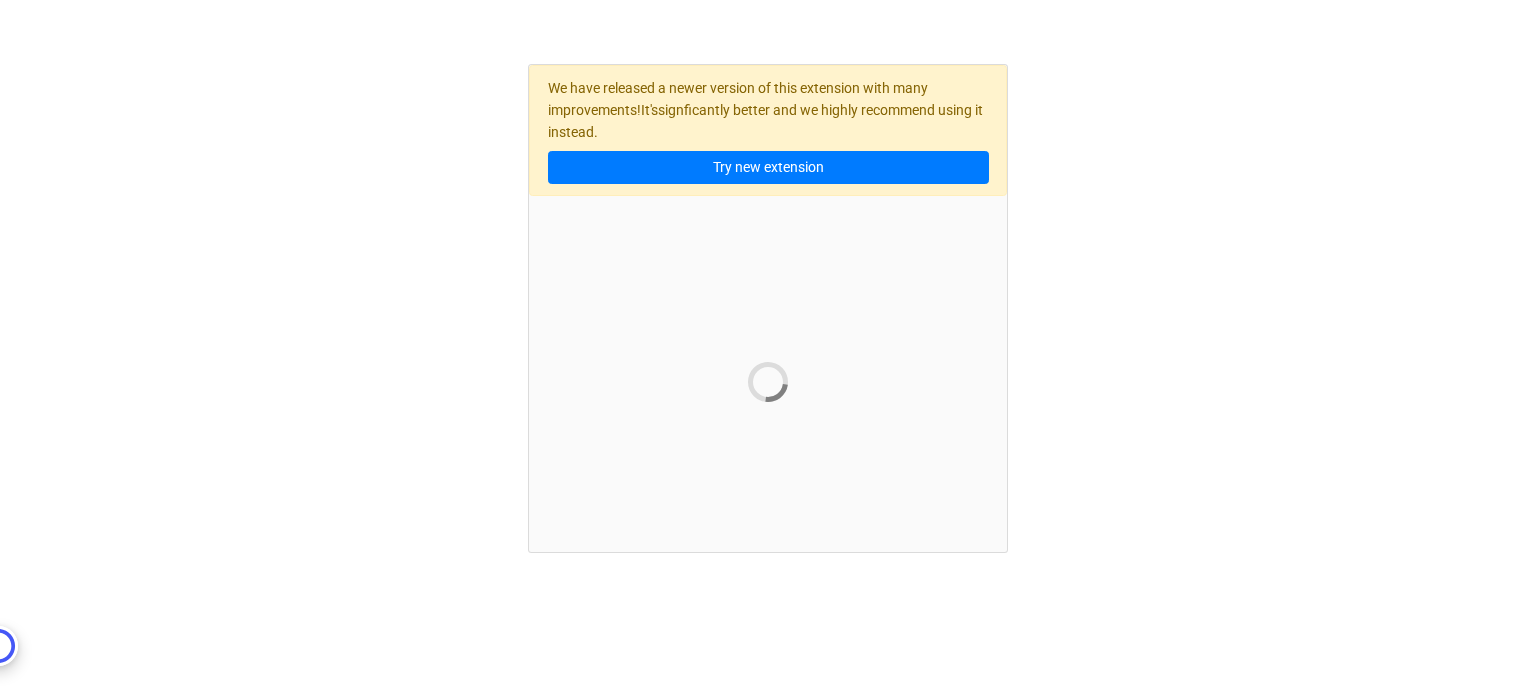 scroll, scrollTop: 0, scrollLeft: 0, axis: both 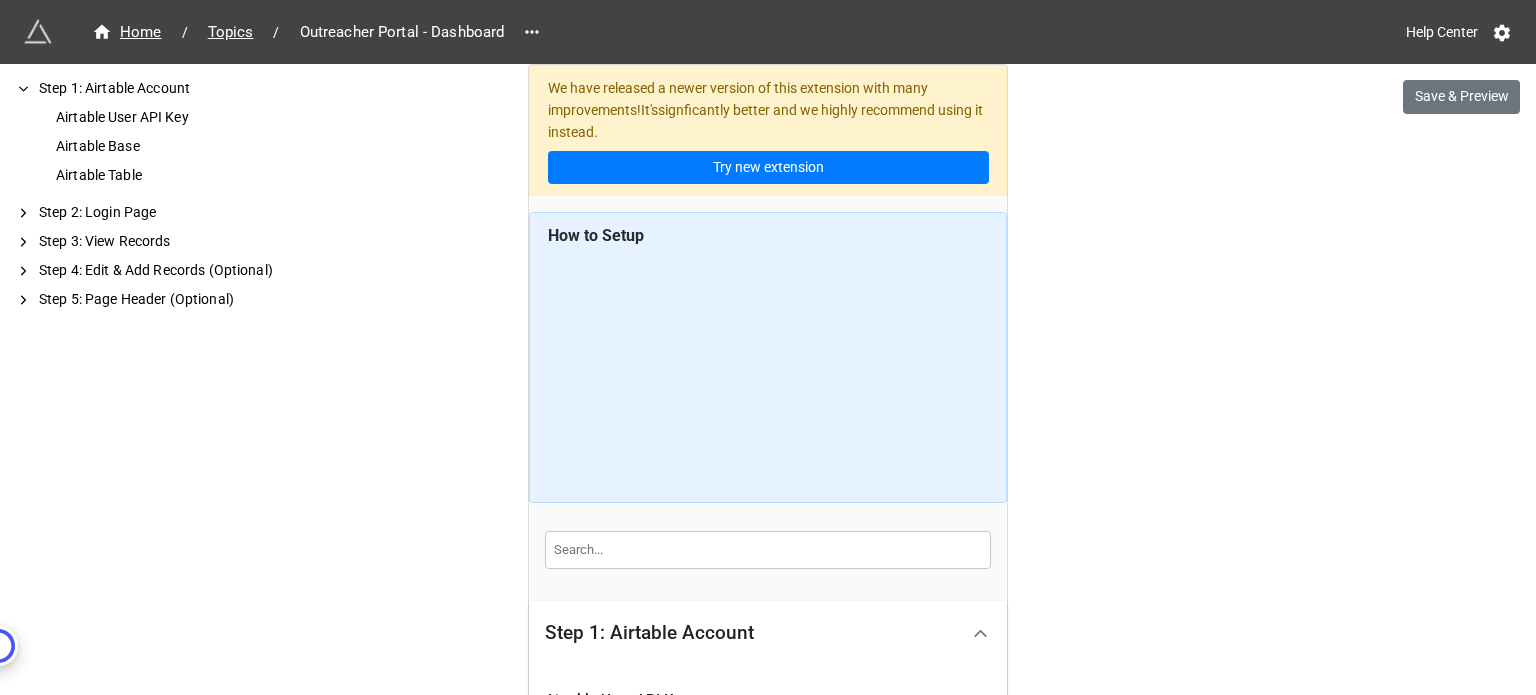 click on "We have released a newer version of this extension with many improvements!  It's  signficantly better and we highly recommend using it instead. Try new extension Home / Topics / Outreacher Portal - Dashboard Help Center Save & Preview How to Setup Step 1: Airtable Account Airtable User API Key Airtable Base Airtable Table Step 2: Login Page Step 3: View Records Step 4: Edit & Add Records (Optional) Step 5: Page Header (Optional) Step 1: Airtable Account Airtable User API Key Airtable API Key 1 Airtable Base Content Base Airtable Table Topics Step 2: Login Page Users Linked Records Field The linked records field that links to the users table. If you do not have a linked records field in your table, you should use the  Search Page Extension  instead. Outreacher Login Field(s) The names of the fields you would like to use for searching records. The fields here are part of the users table. This can be a single field or multiple fields. Email Email Pass Formula Add Remove All Select View Advanced Fields To Display" at bounding box center [768, 752] 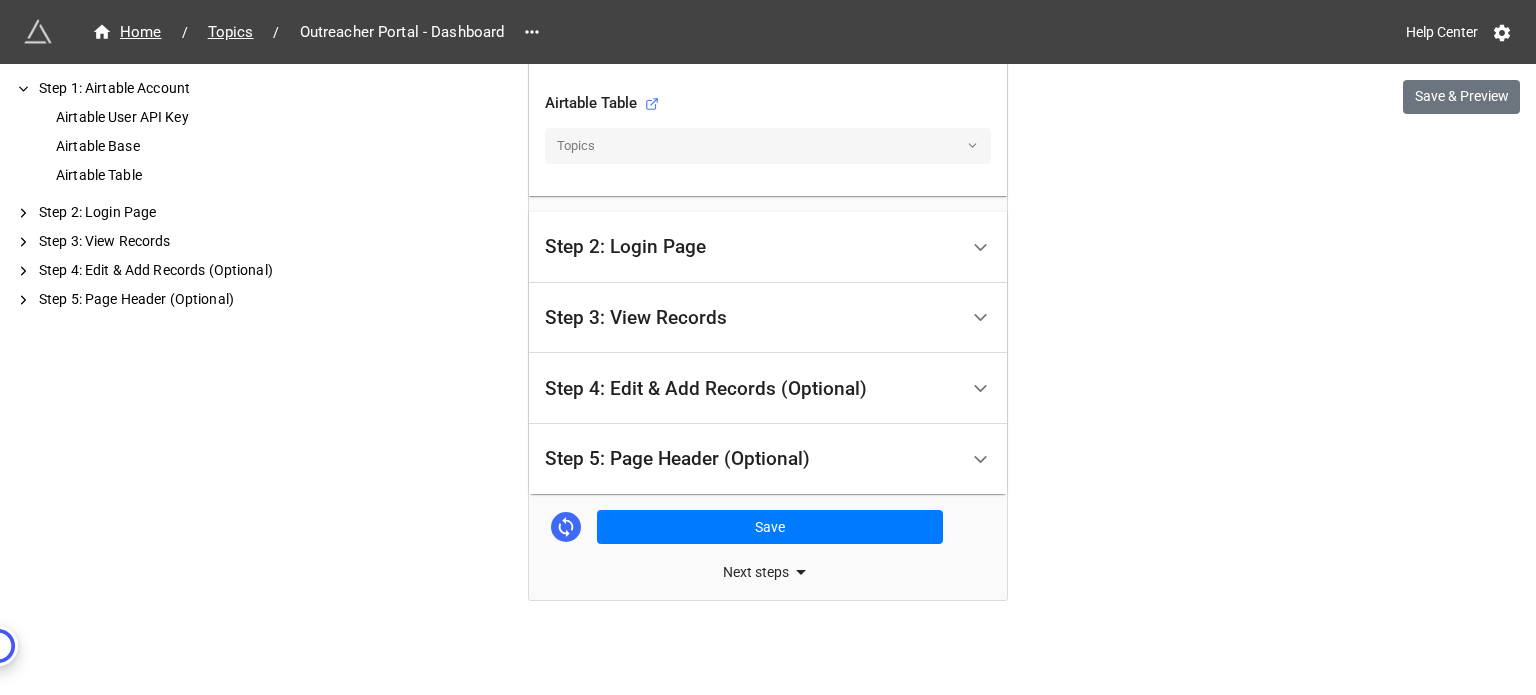 click on "Step 3: View Records" at bounding box center (751, 318) 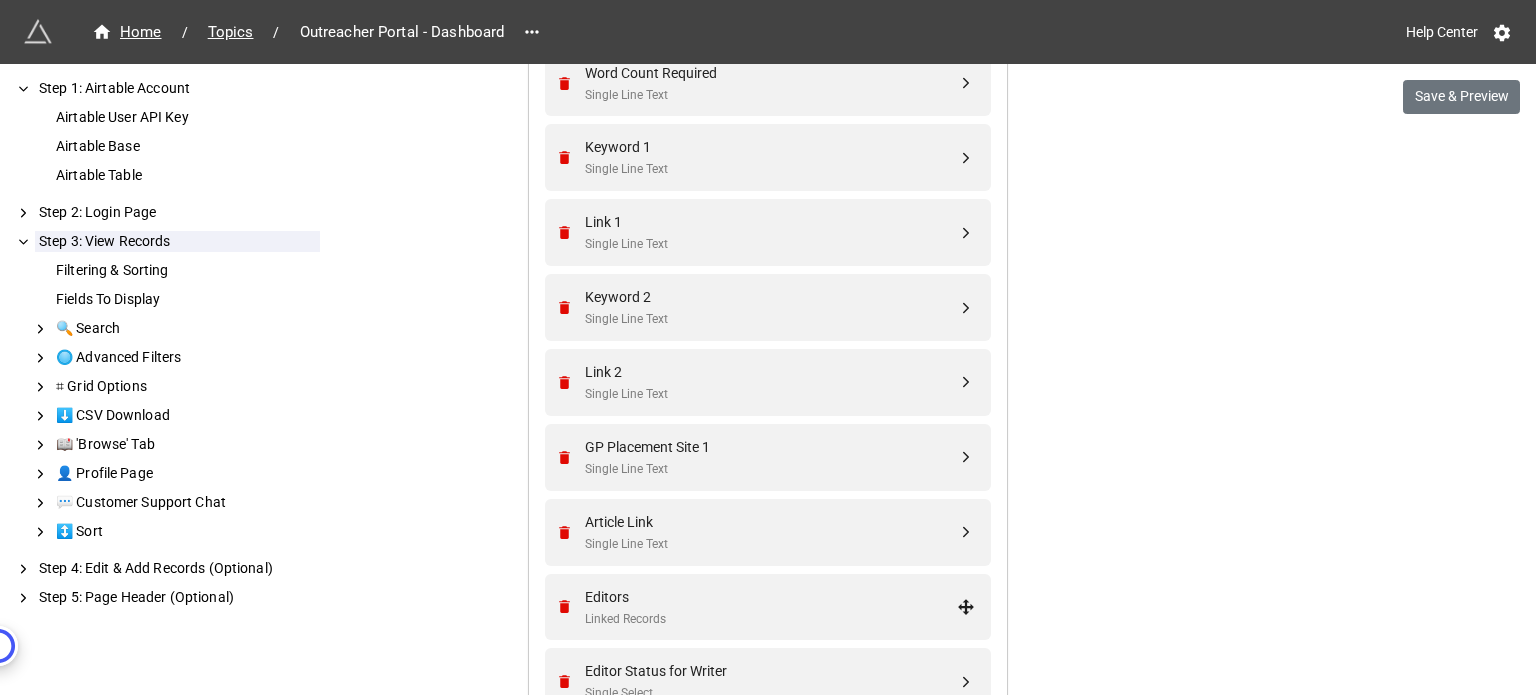 scroll, scrollTop: 1169, scrollLeft: 0, axis: vertical 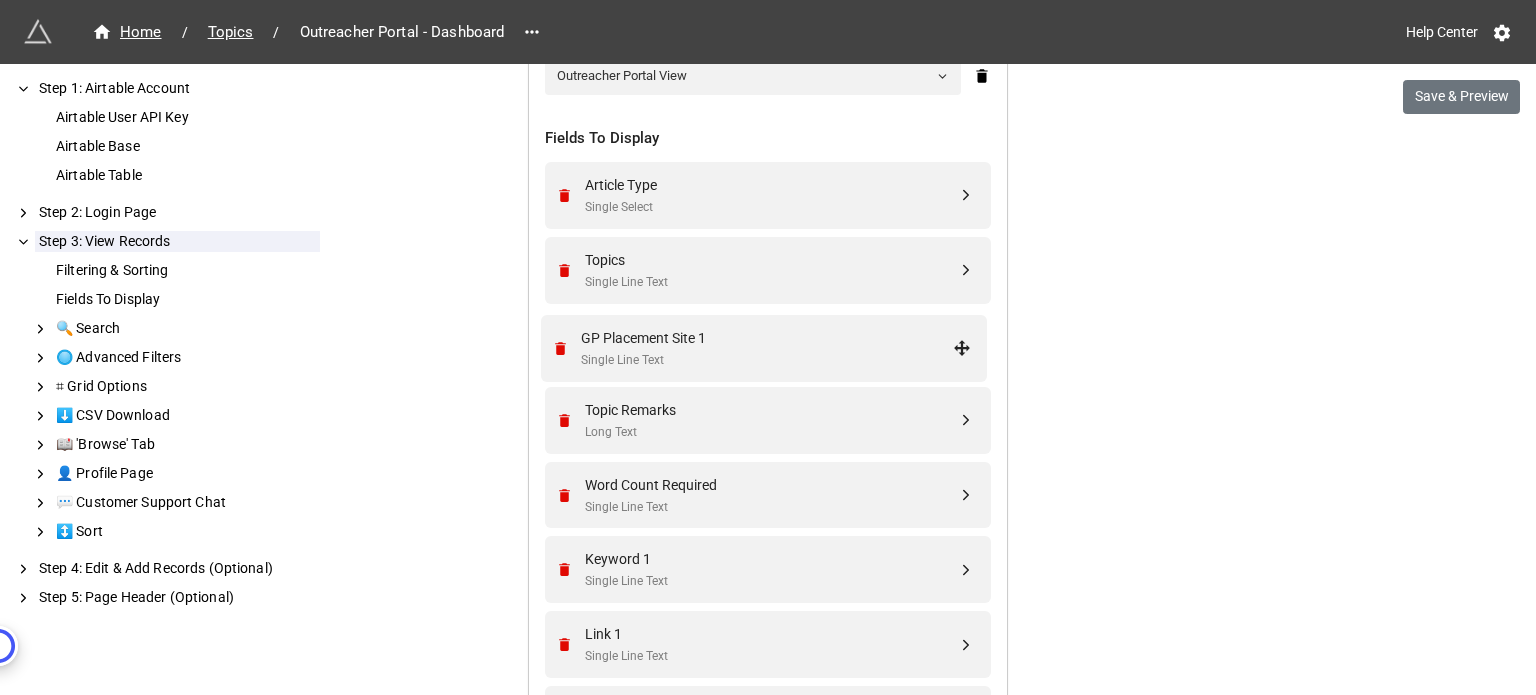 drag, startPoint x: 960, startPoint y: 485, endPoint x: 962, endPoint y: 342, distance: 143.01399 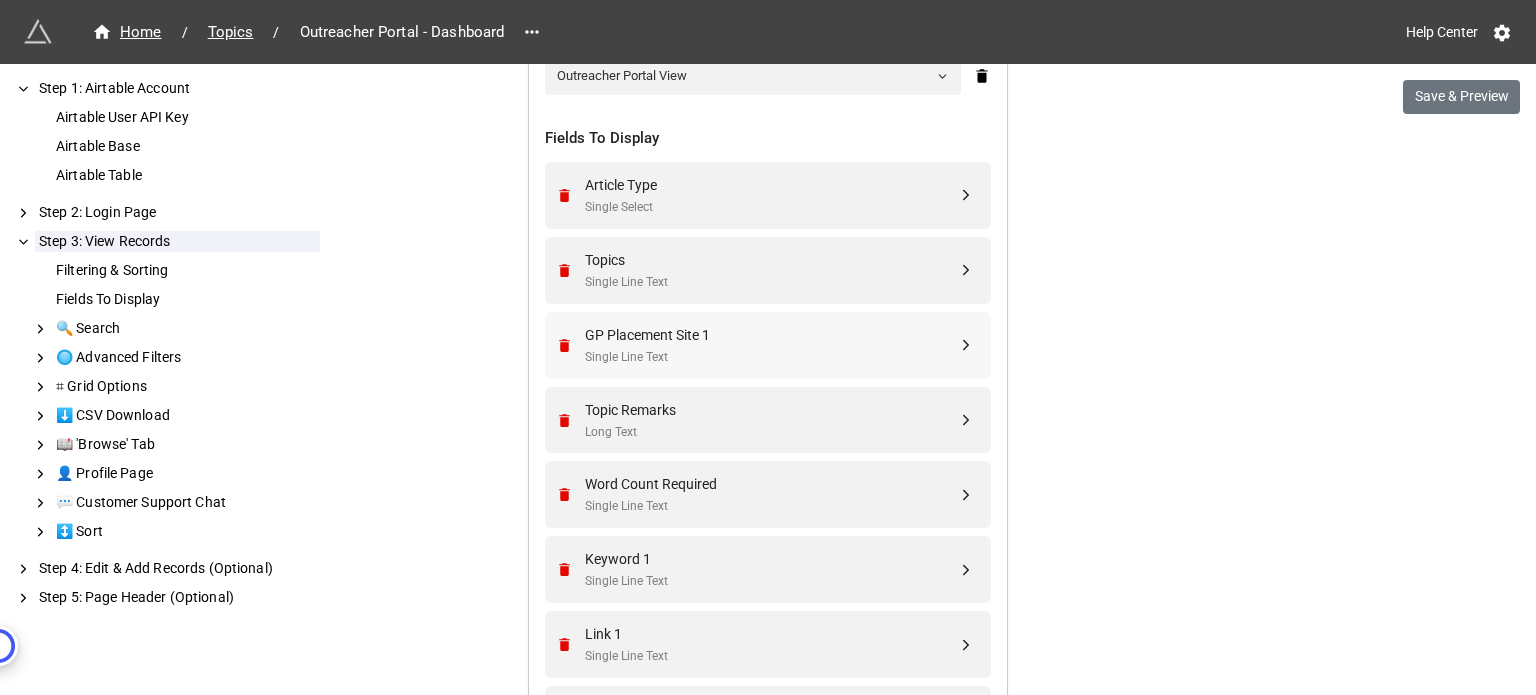 click on "We have released a newer version of this extension with many improvements!  It's  signficantly better and we highly recommend using it instead. Try new extension Home / Topics / Outreacher Portal - Dashboard Help Center Save & Preview How to Setup Step 1: Airtable Account Airtable User API Key Airtable Base Airtable Table Step 2: Login Page Step 3: View Records Filtering & Sorting Fields To Display 🔍  Search 🔘  Advanced Filters  ⌗   Grid Options ⬇️  CSV Download 📖  'Browse' Tab 👤  Profile Page 💬  Customer Support Chat  ↕️   Sort Step 4: Edit & Add Records (Optional) Step 5: Page Header (Optional) Step 1: Airtable Account Airtable User API Key Airtable API Key 1 Airtable Base Content Base Airtable Table Topics Step 2: Login Page Users Linked Records Field The linked records field that links to the users table. If you do not have a linked records field in your table, you should use the  Search Page Extension  instead. Outreacher Login Field(s) Email Email Pass Formula Add Remove All END" at bounding box center [768, 372] 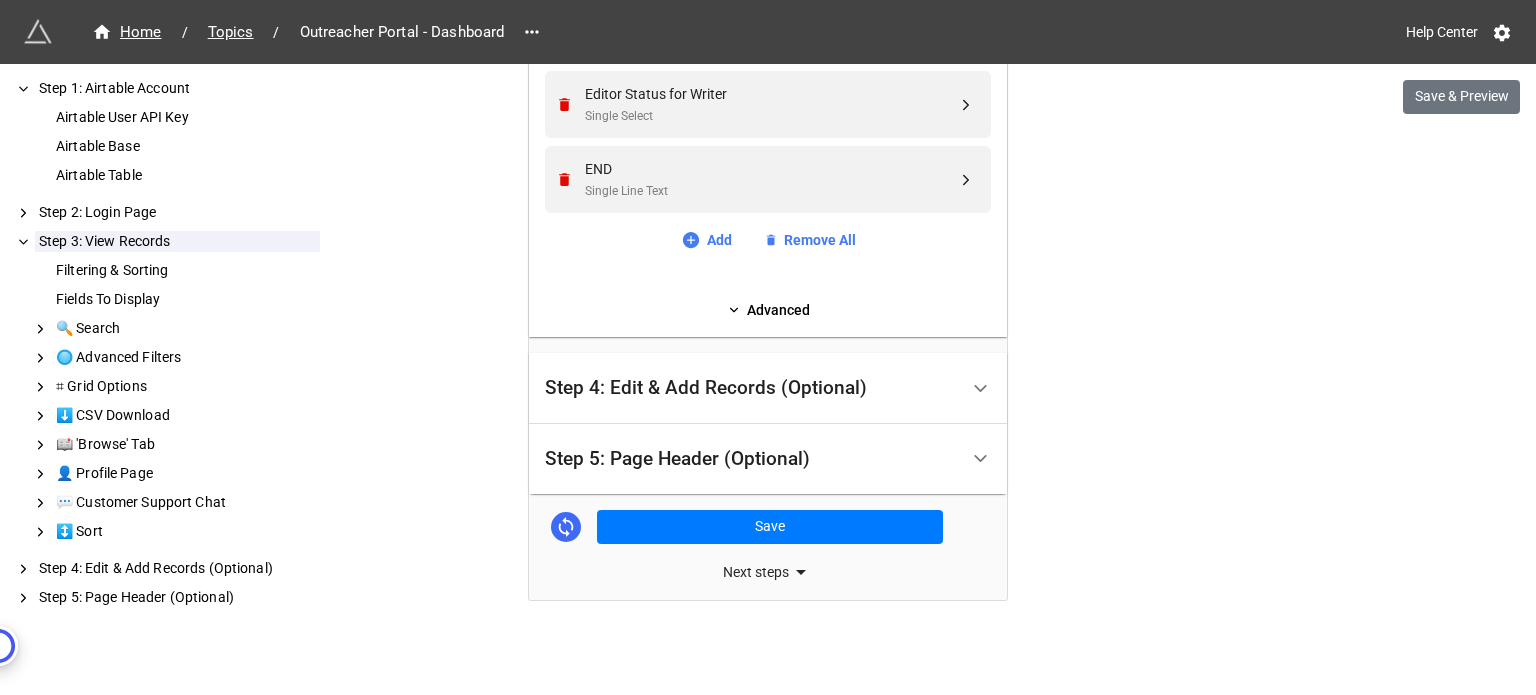 click on "Step 4: Edit & Add Records (Optional)" at bounding box center (751, 388) 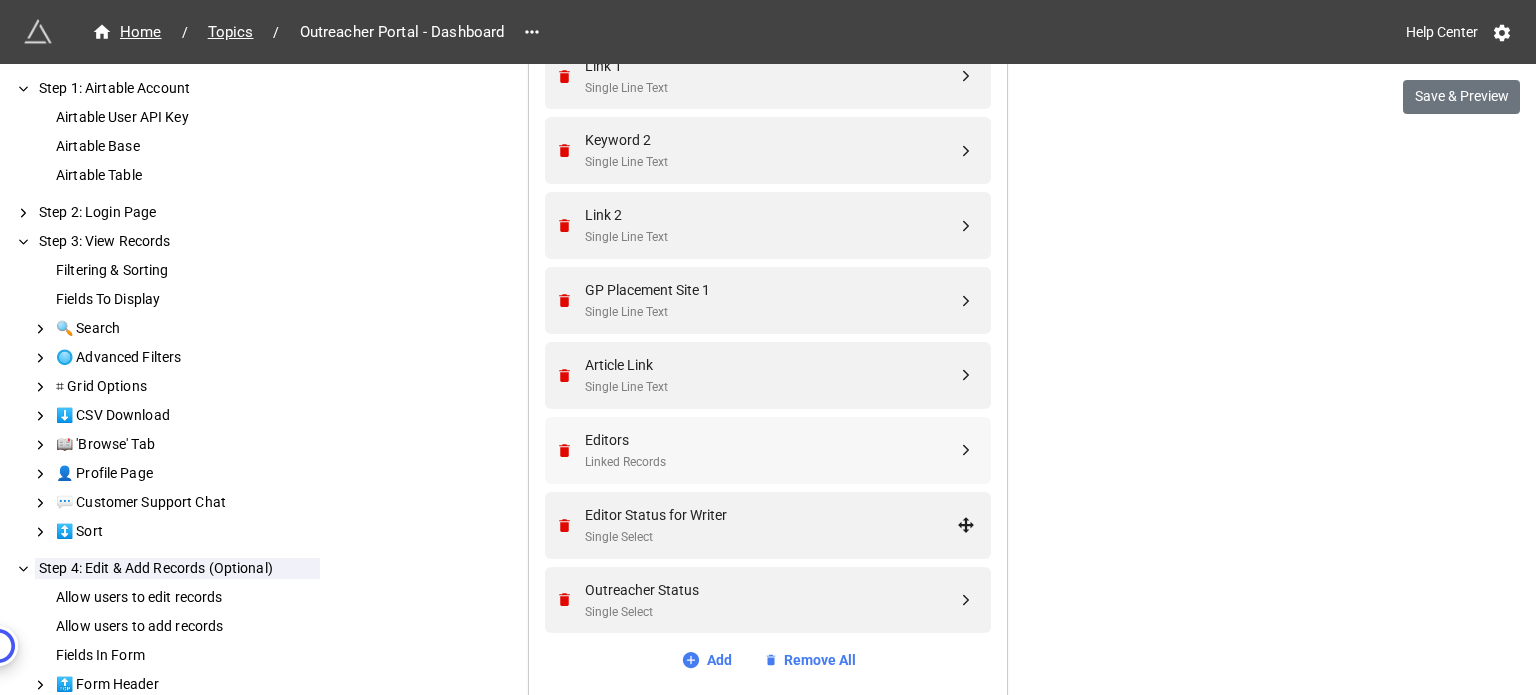 scroll, scrollTop: 1369, scrollLeft: 0, axis: vertical 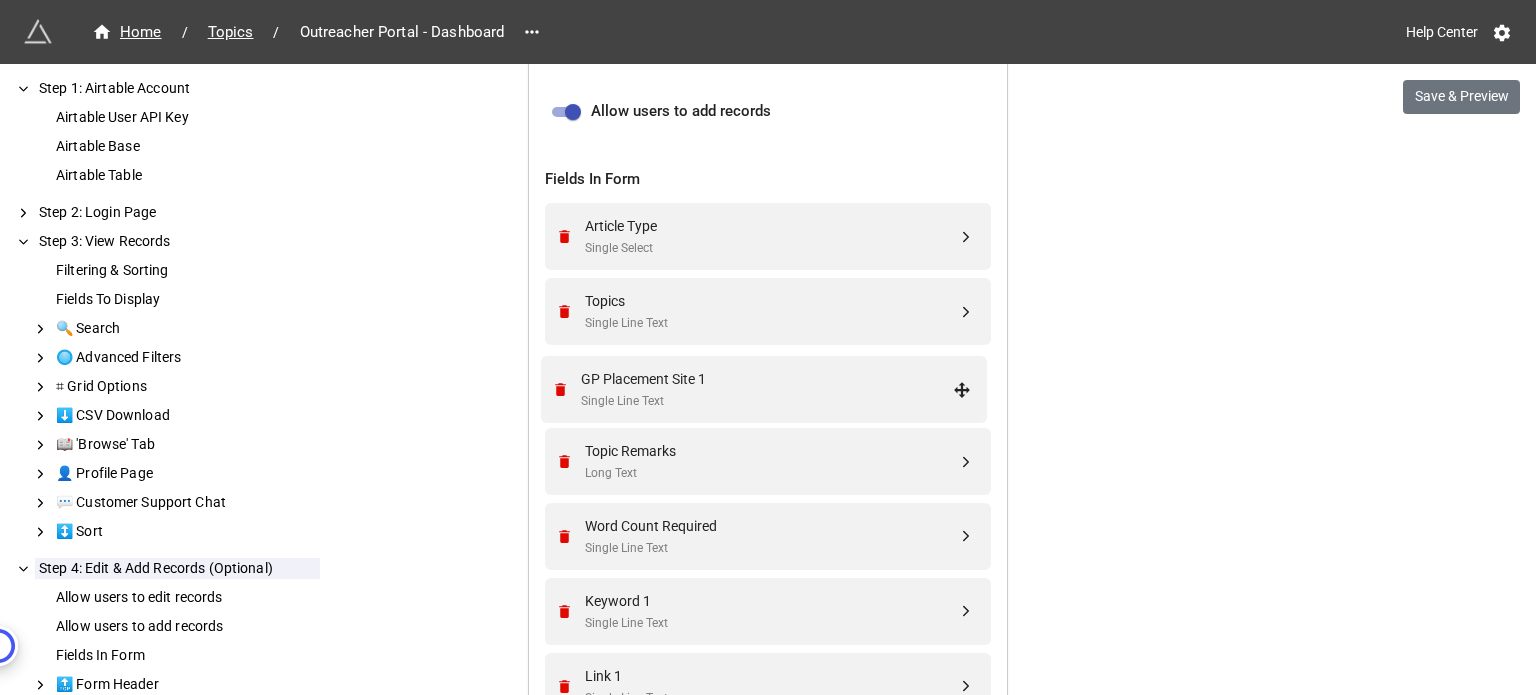 drag, startPoint x: 959, startPoint y: 333, endPoint x: 960, endPoint y: 388, distance: 55.00909 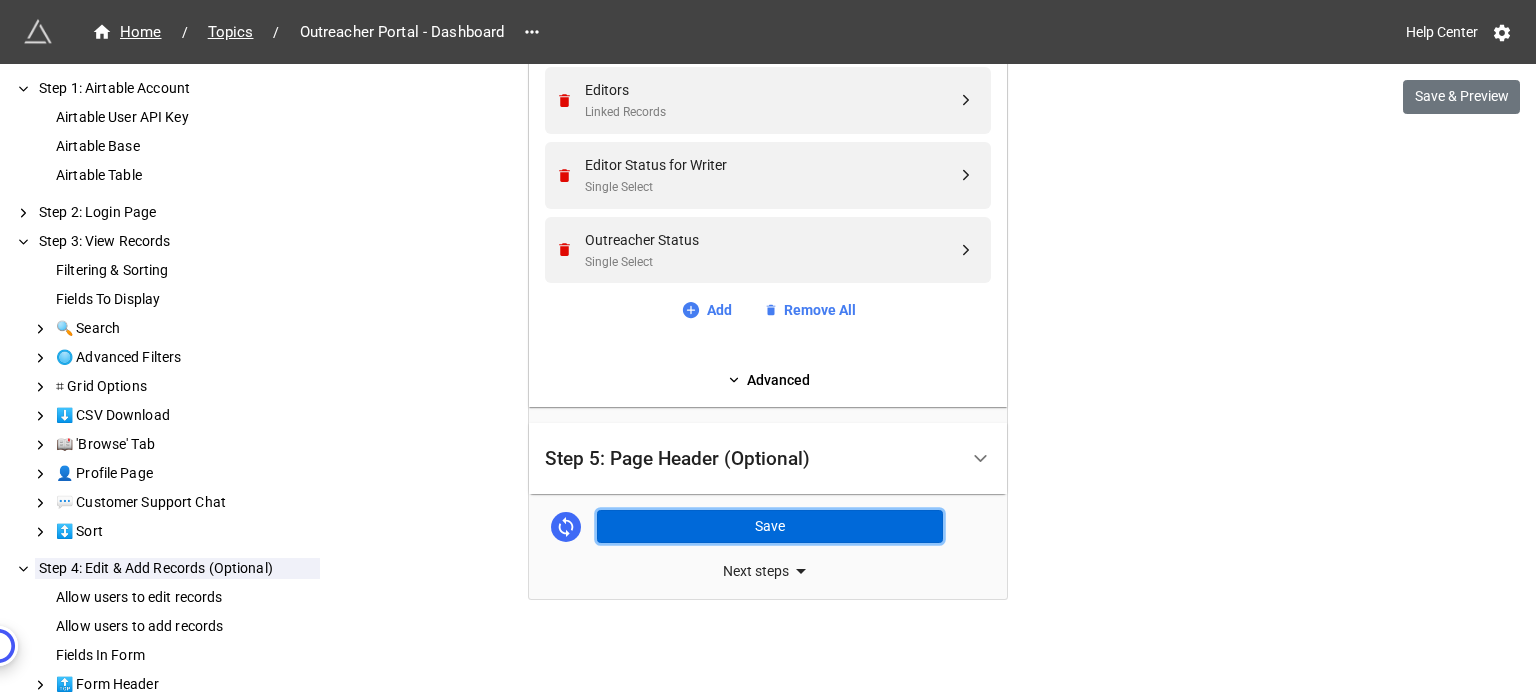 click on "Save" at bounding box center (770, 527) 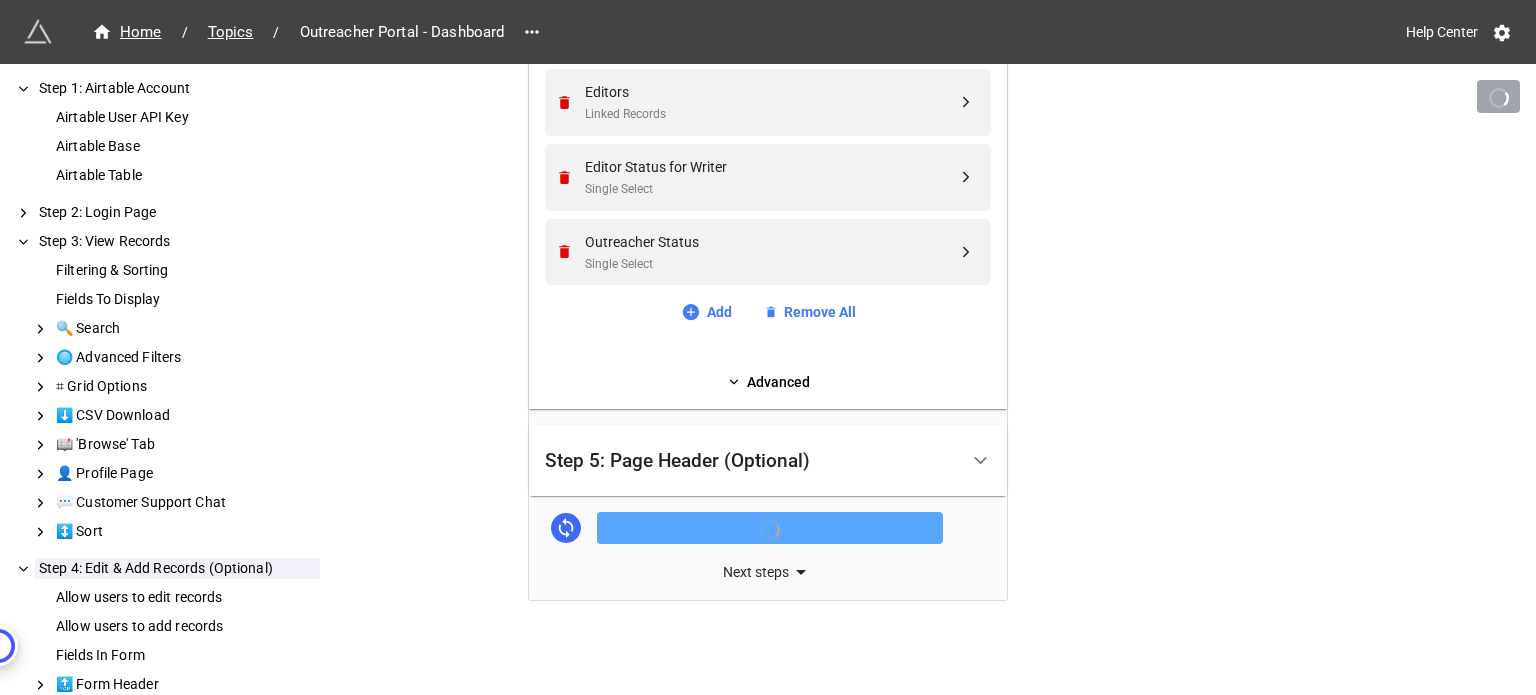 scroll, scrollTop: 1754, scrollLeft: 0, axis: vertical 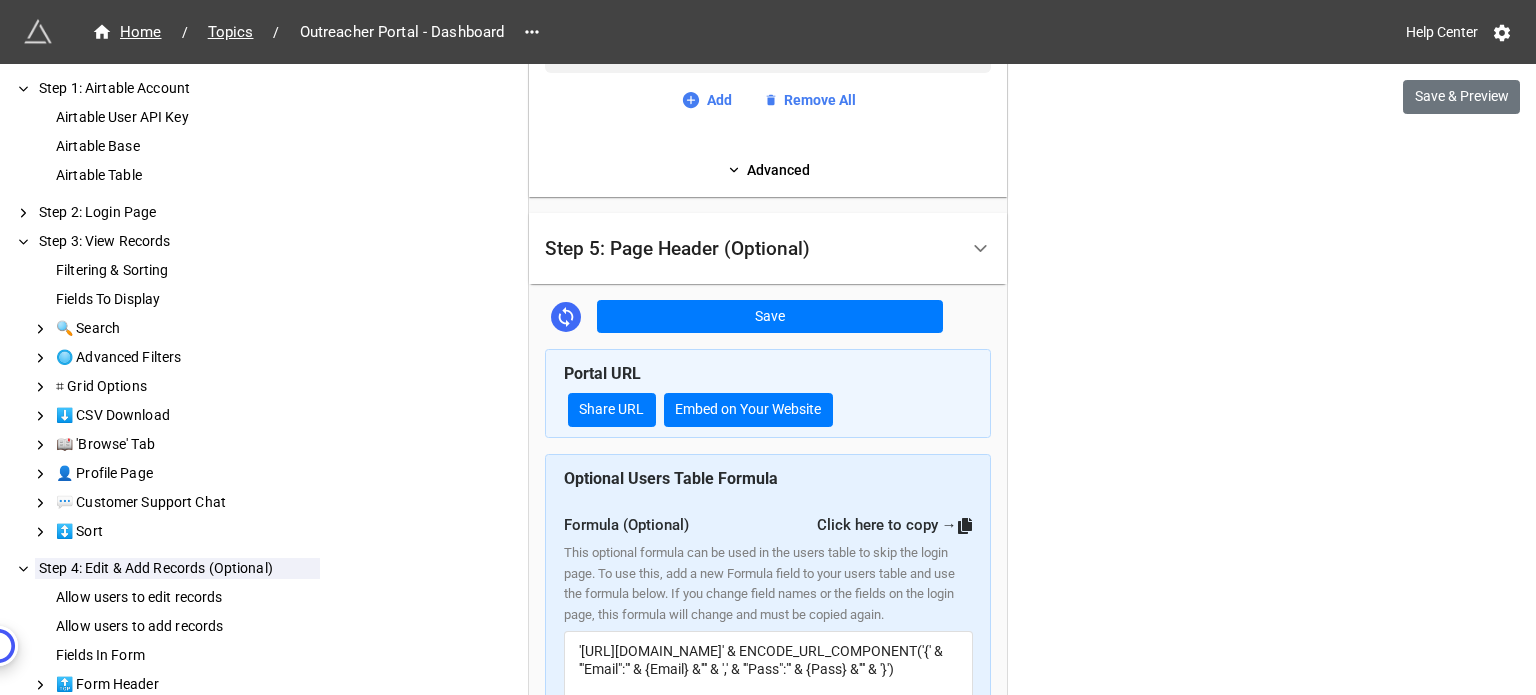 click on "Step 5: Page Header (Optional)" at bounding box center (751, 248) 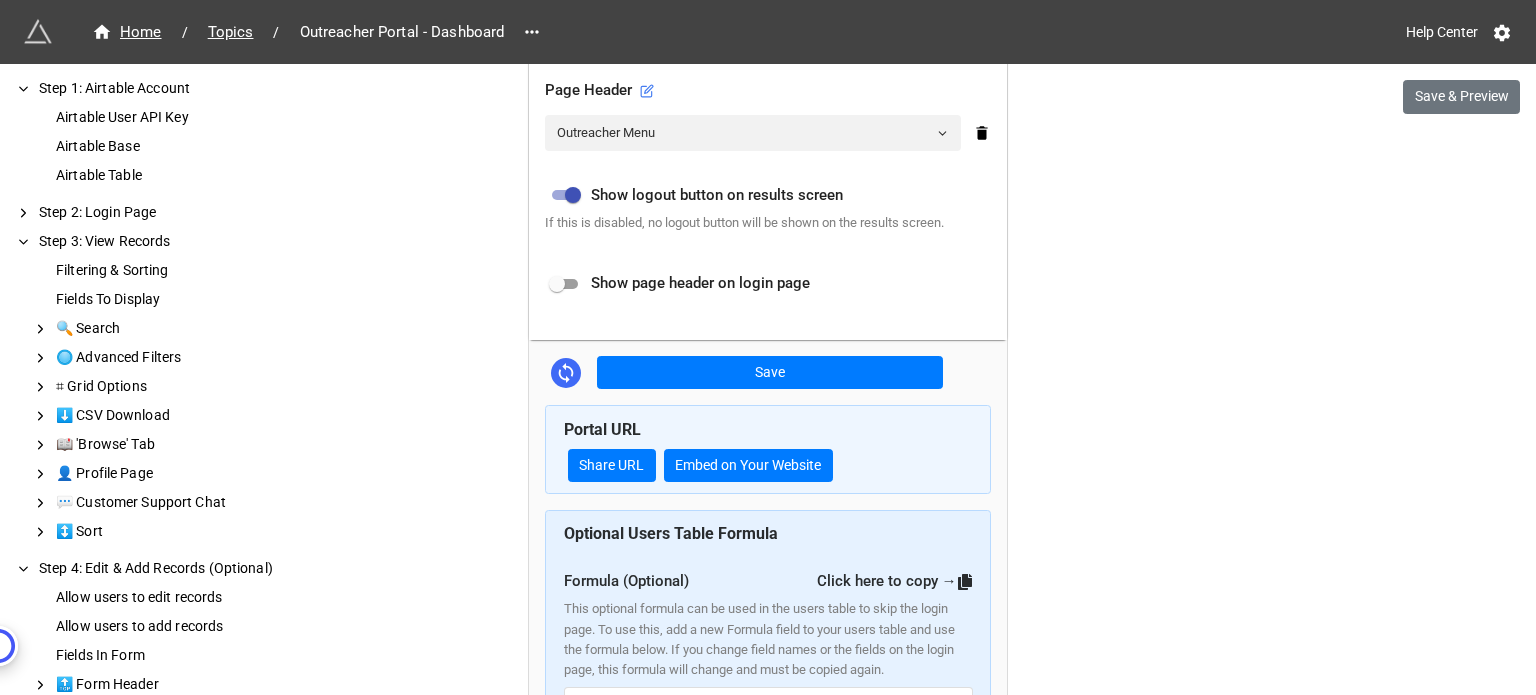 scroll, scrollTop: 1079, scrollLeft: 0, axis: vertical 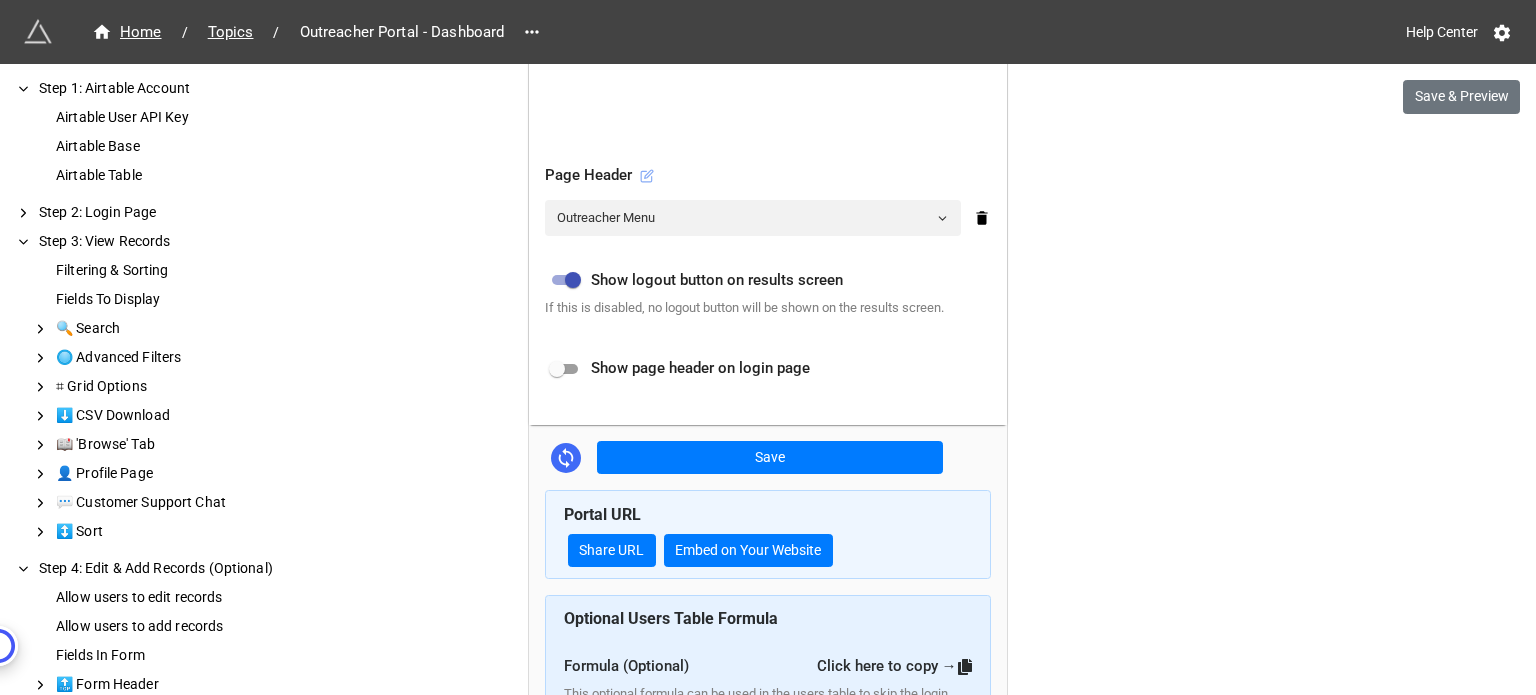 click 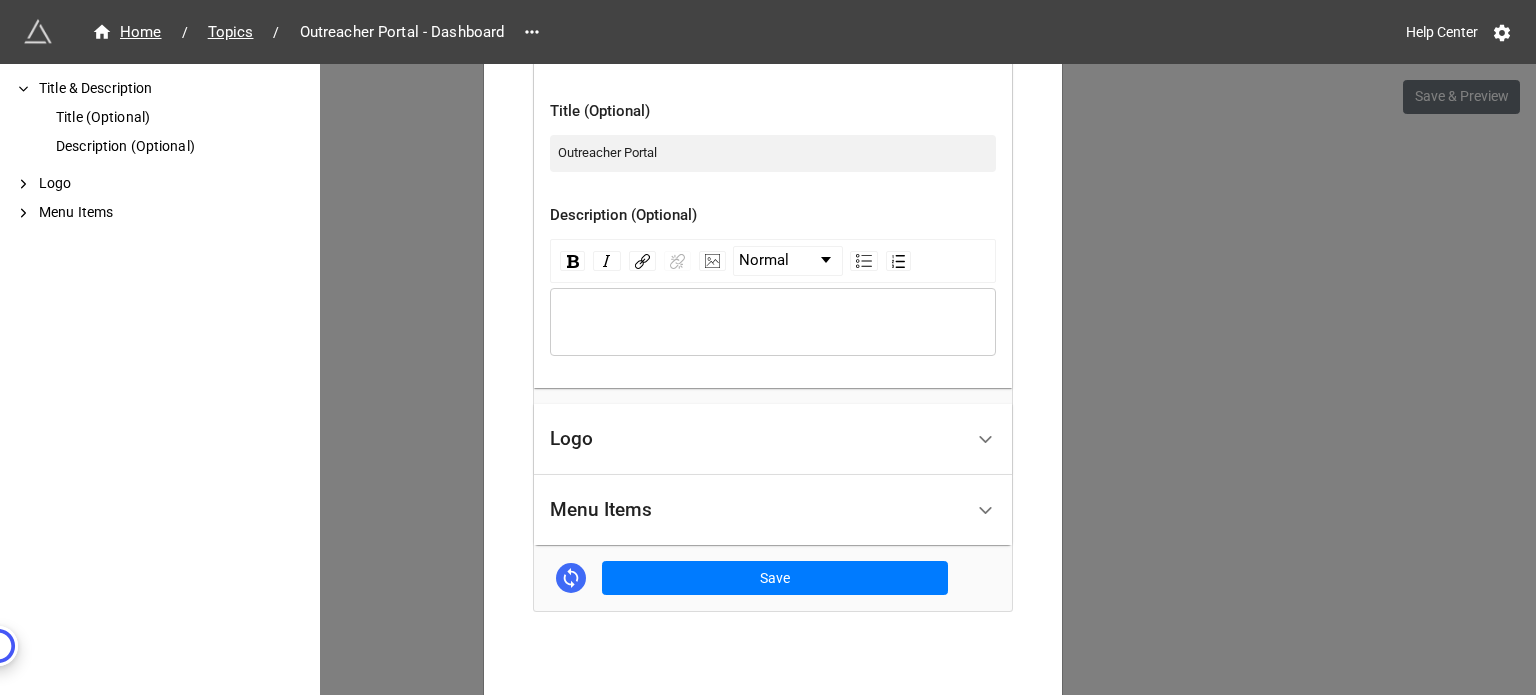 scroll, scrollTop: 645, scrollLeft: 0, axis: vertical 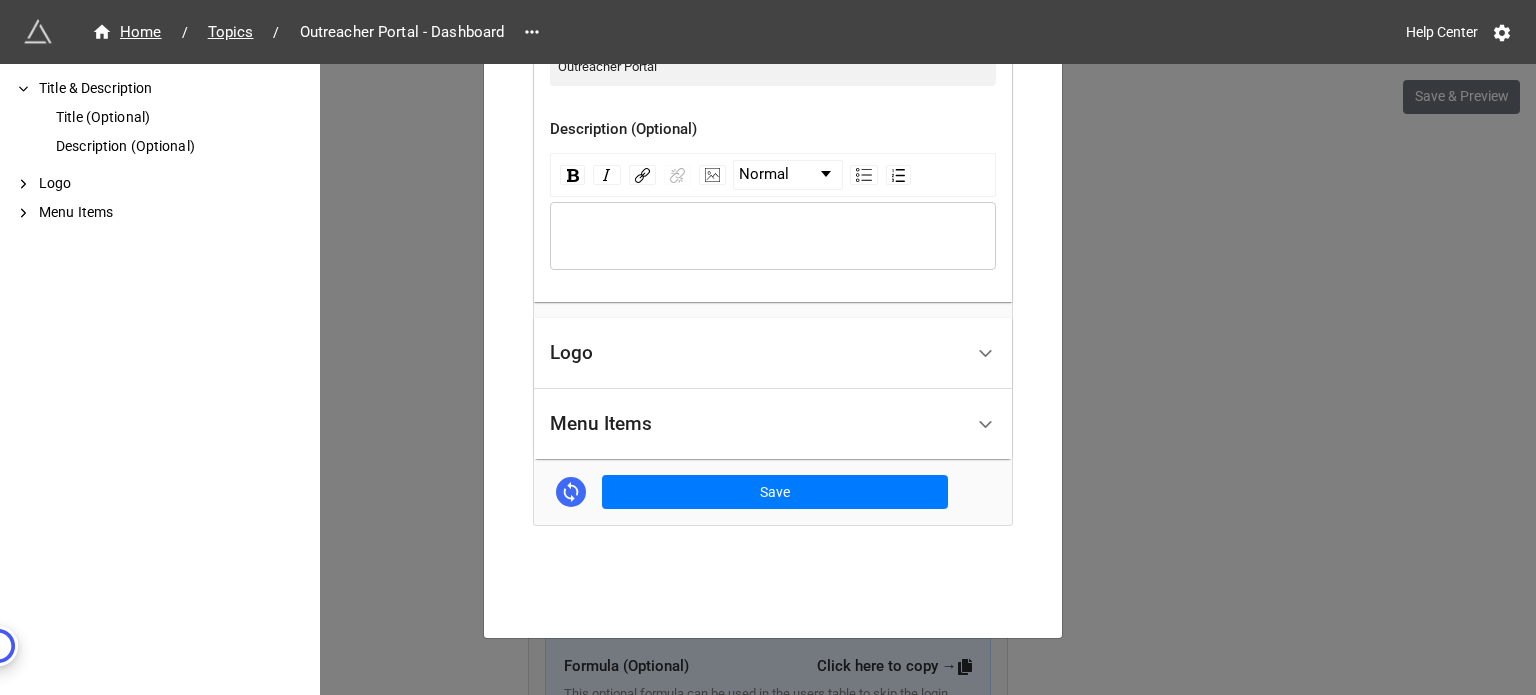 click on "Menu Items" at bounding box center [756, 424] 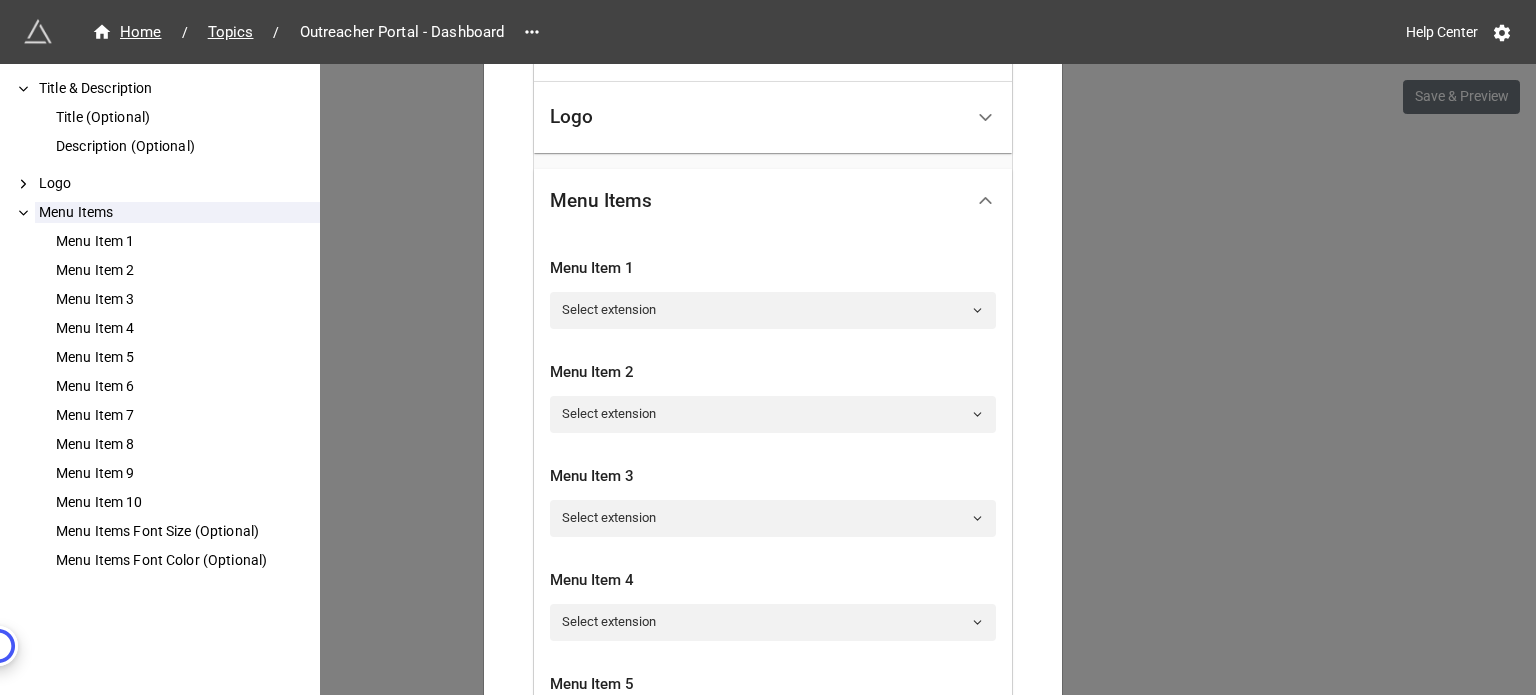 scroll, scrollTop: 633, scrollLeft: 0, axis: vertical 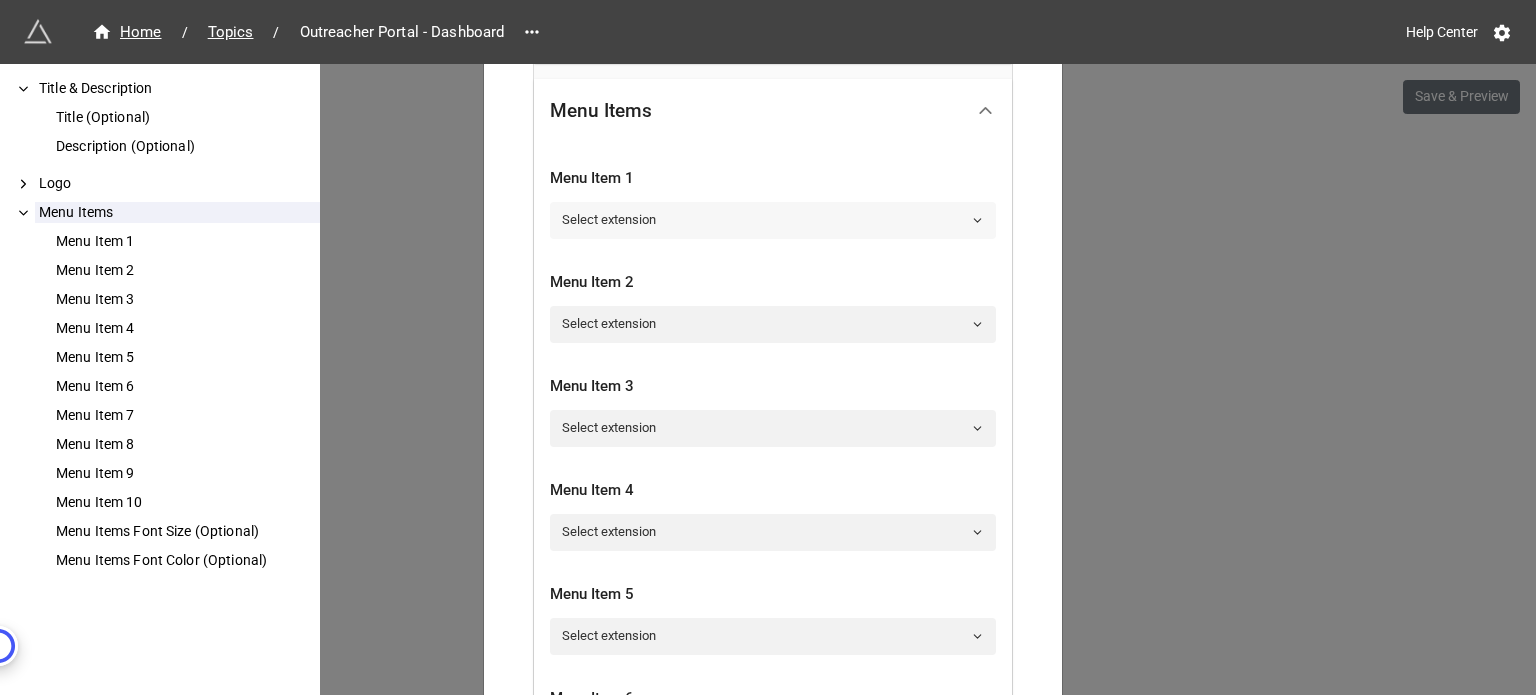 click on "Select extension" at bounding box center (773, 220) 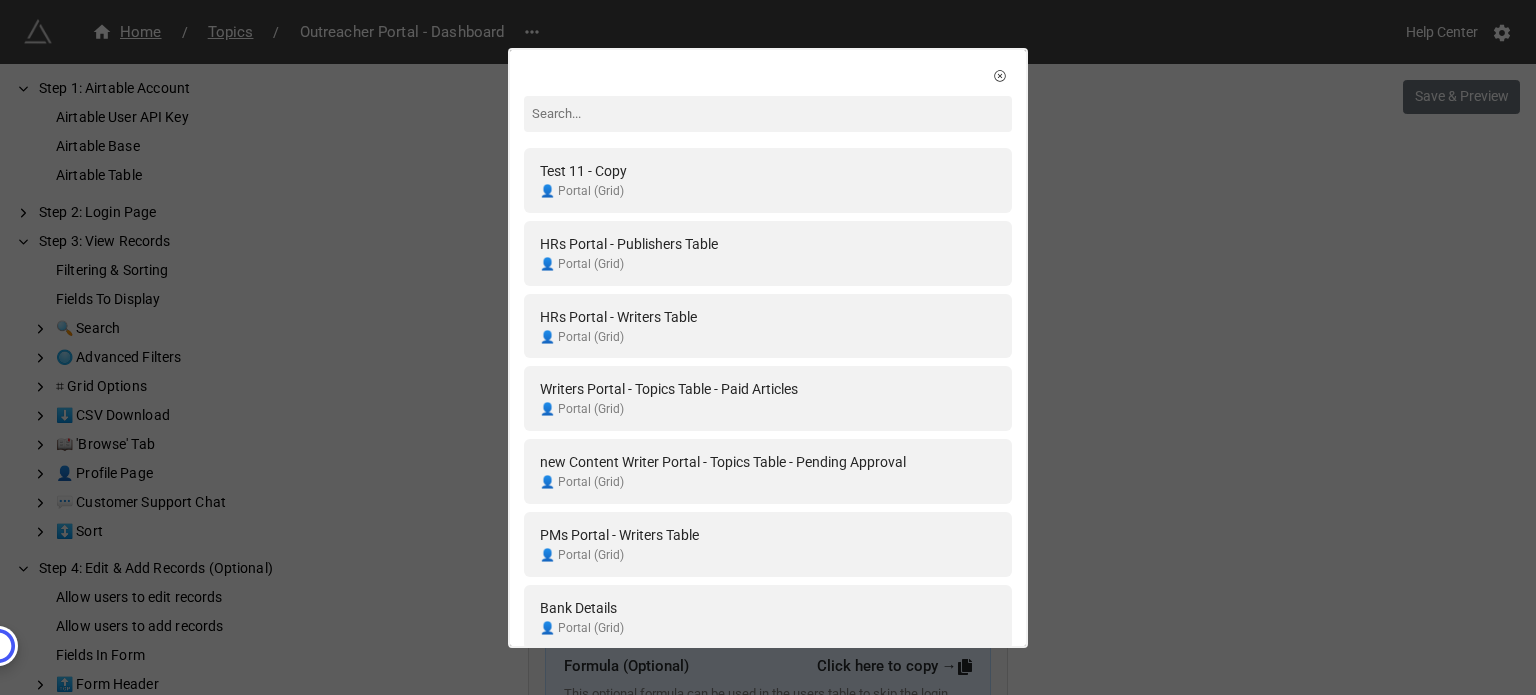 click at bounding box center (768, 114) 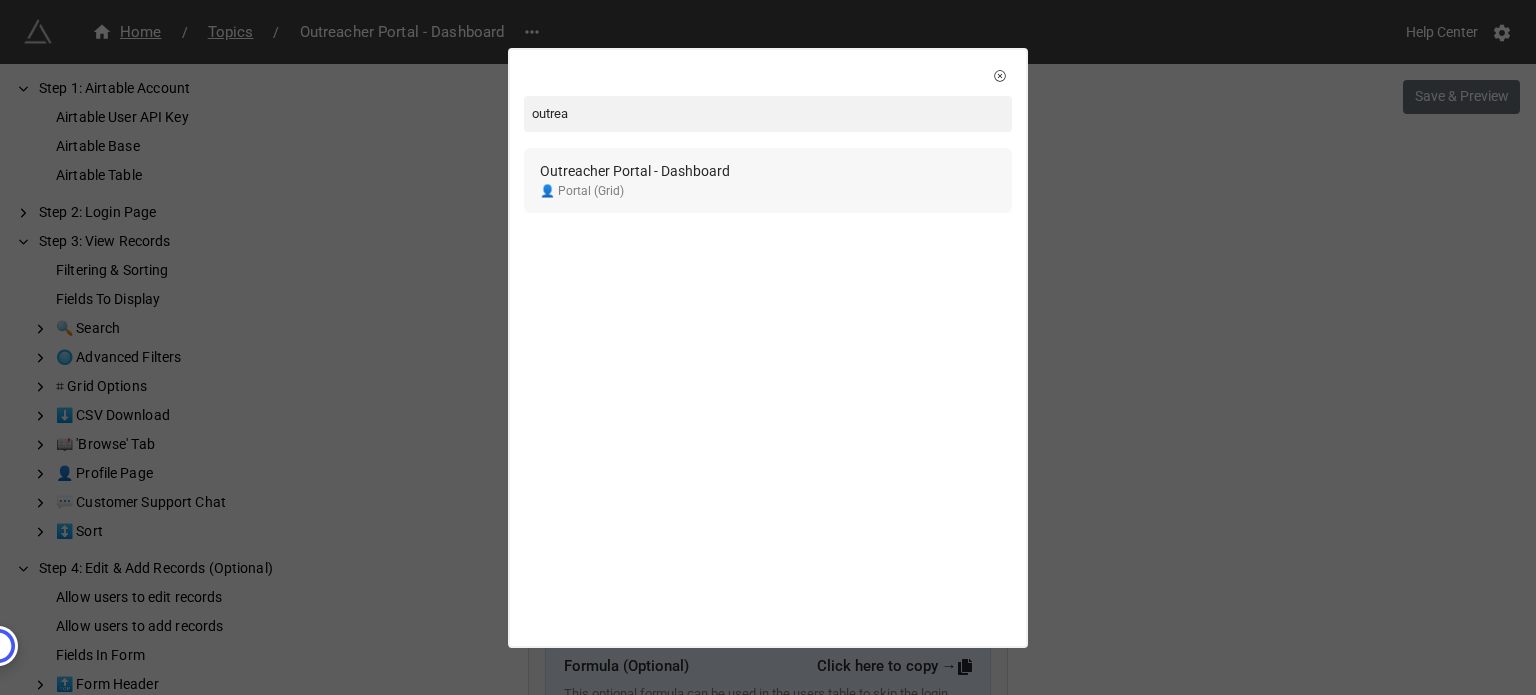 type on "outrea" 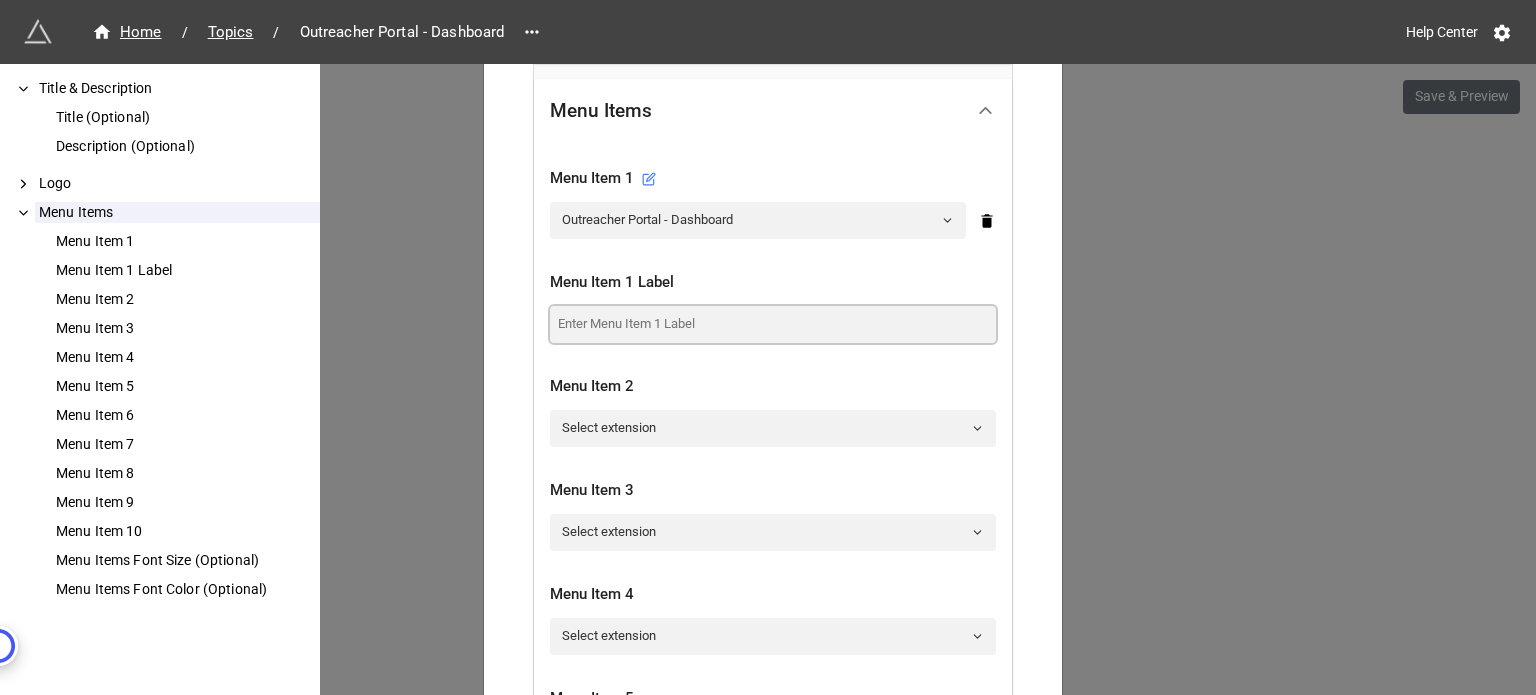 click at bounding box center (773, 324) 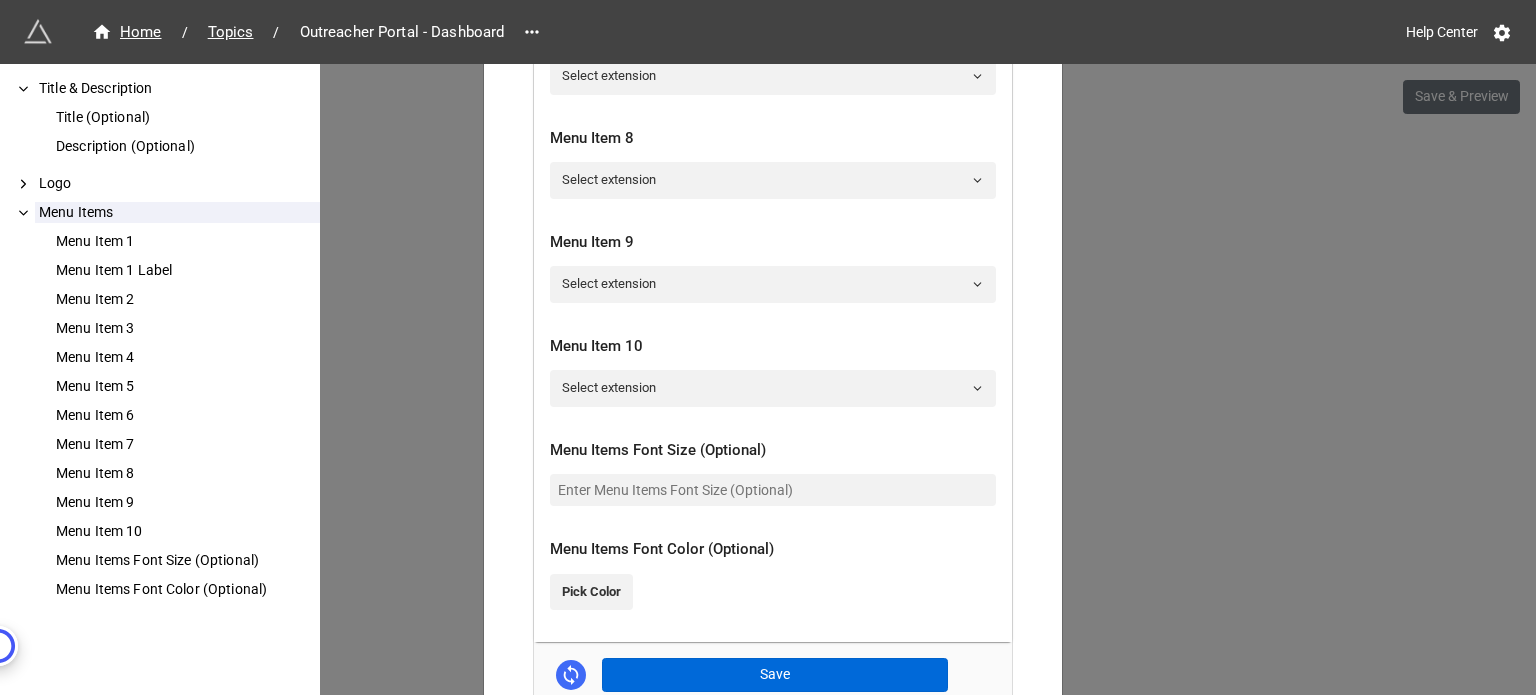 scroll, scrollTop: 1688, scrollLeft: 0, axis: vertical 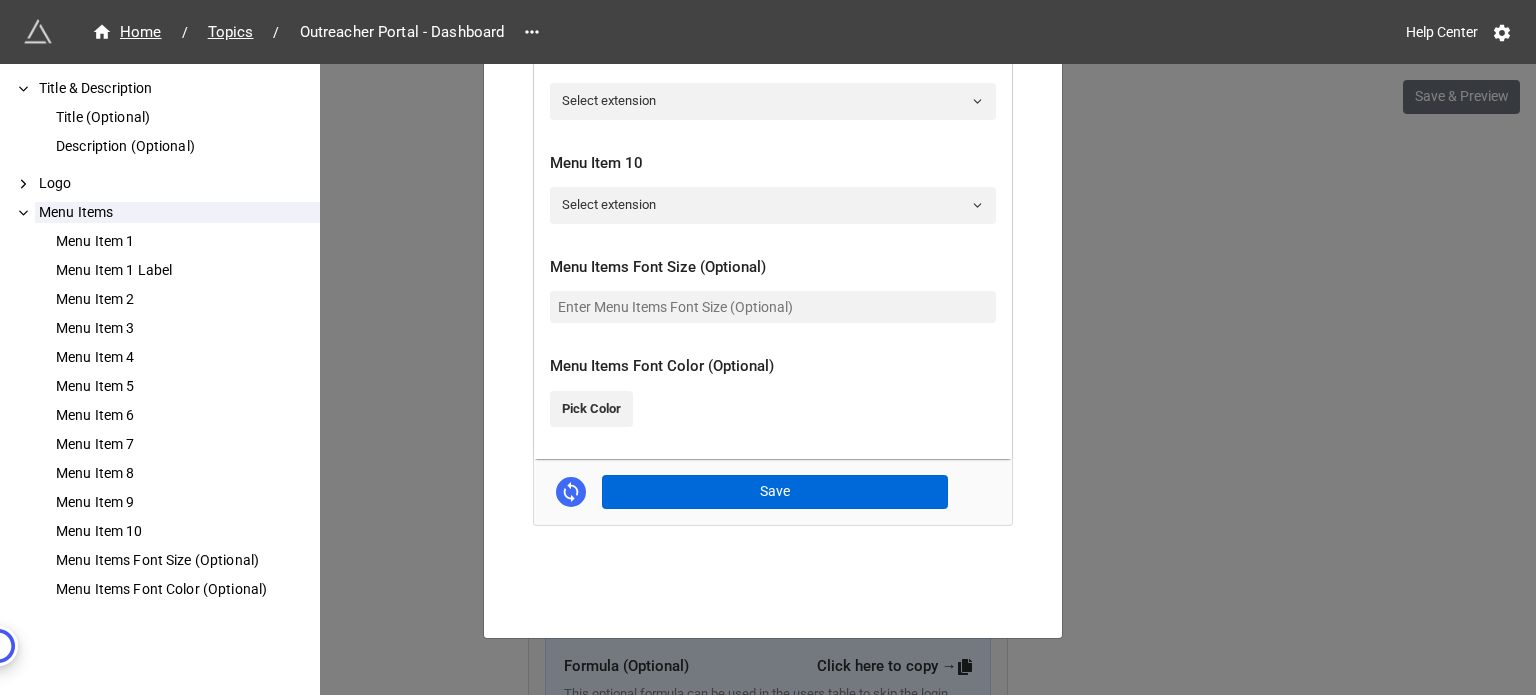 type on "Dashboard" 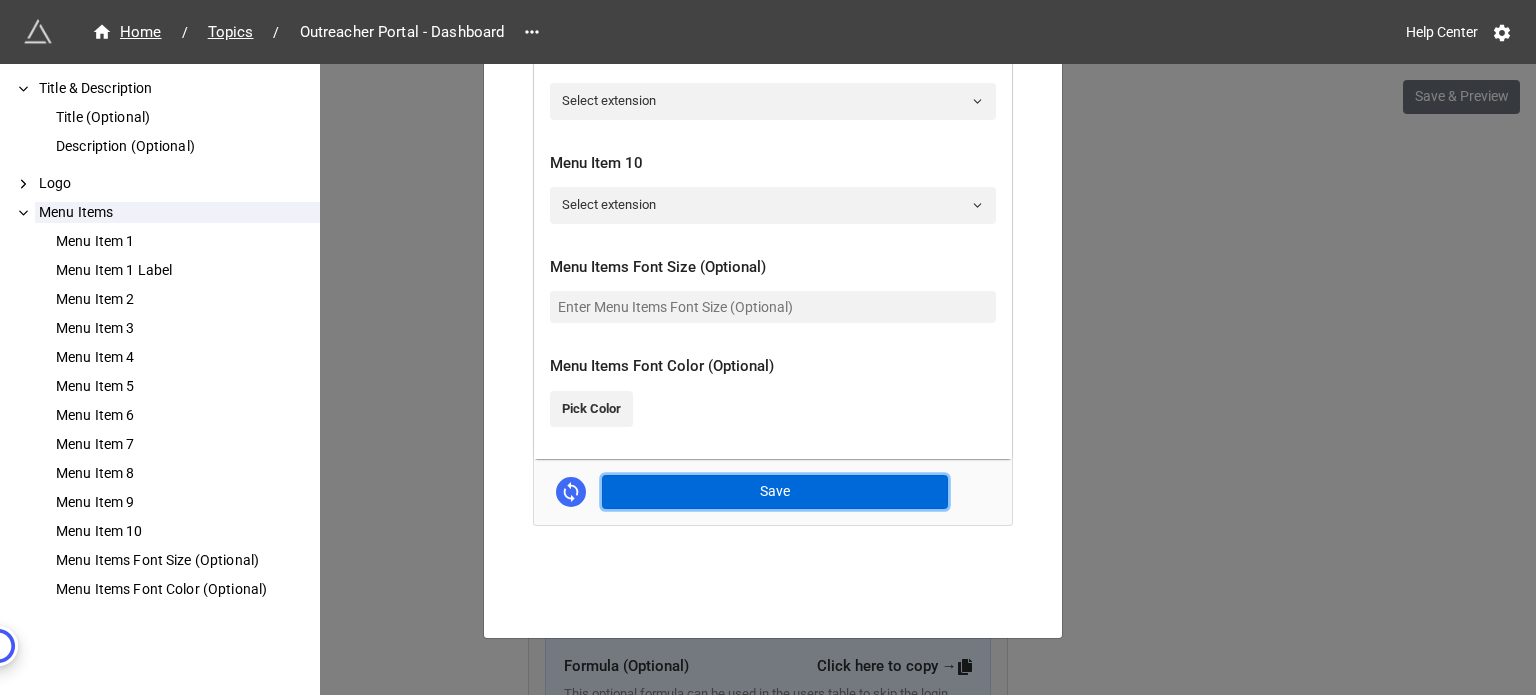 click on "Save" at bounding box center (775, 492) 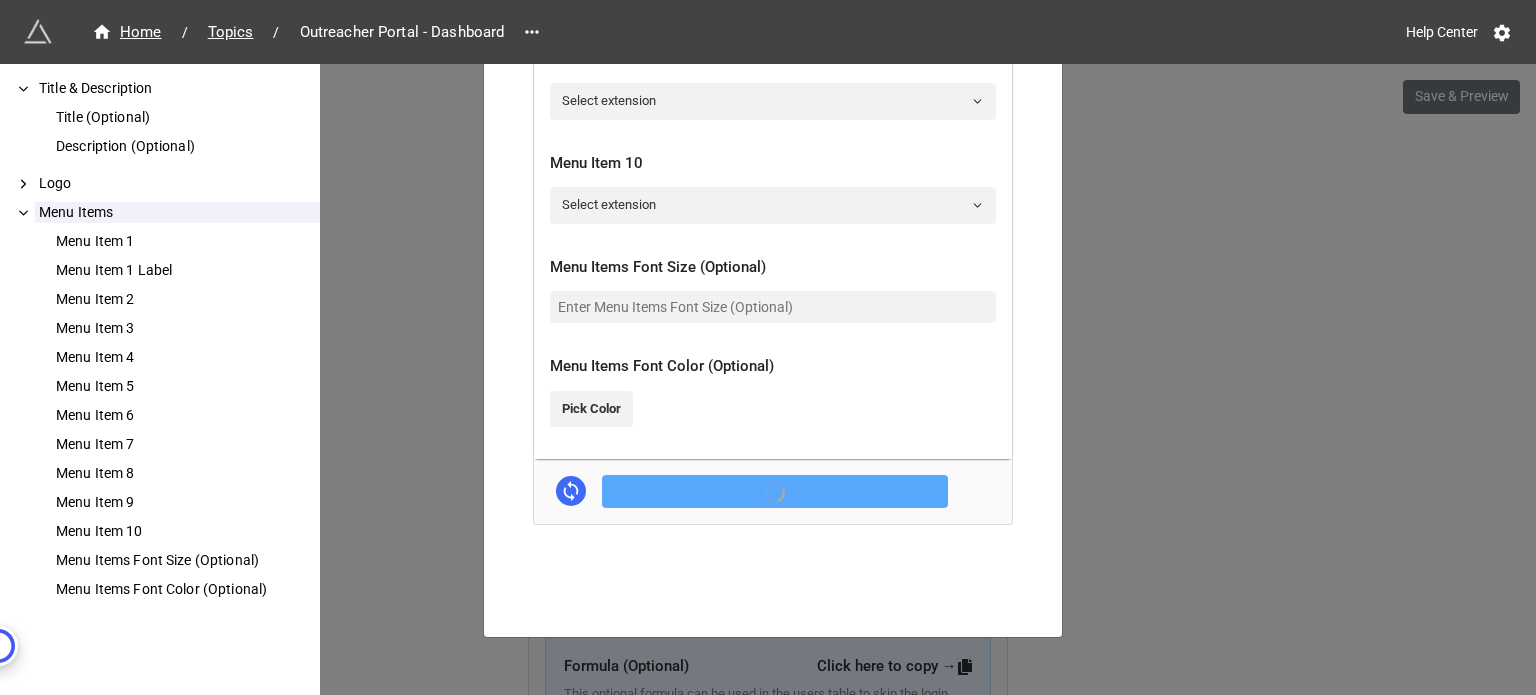 scroll, scrollTop: 1688, scrollLeft: 0, axis: vertical 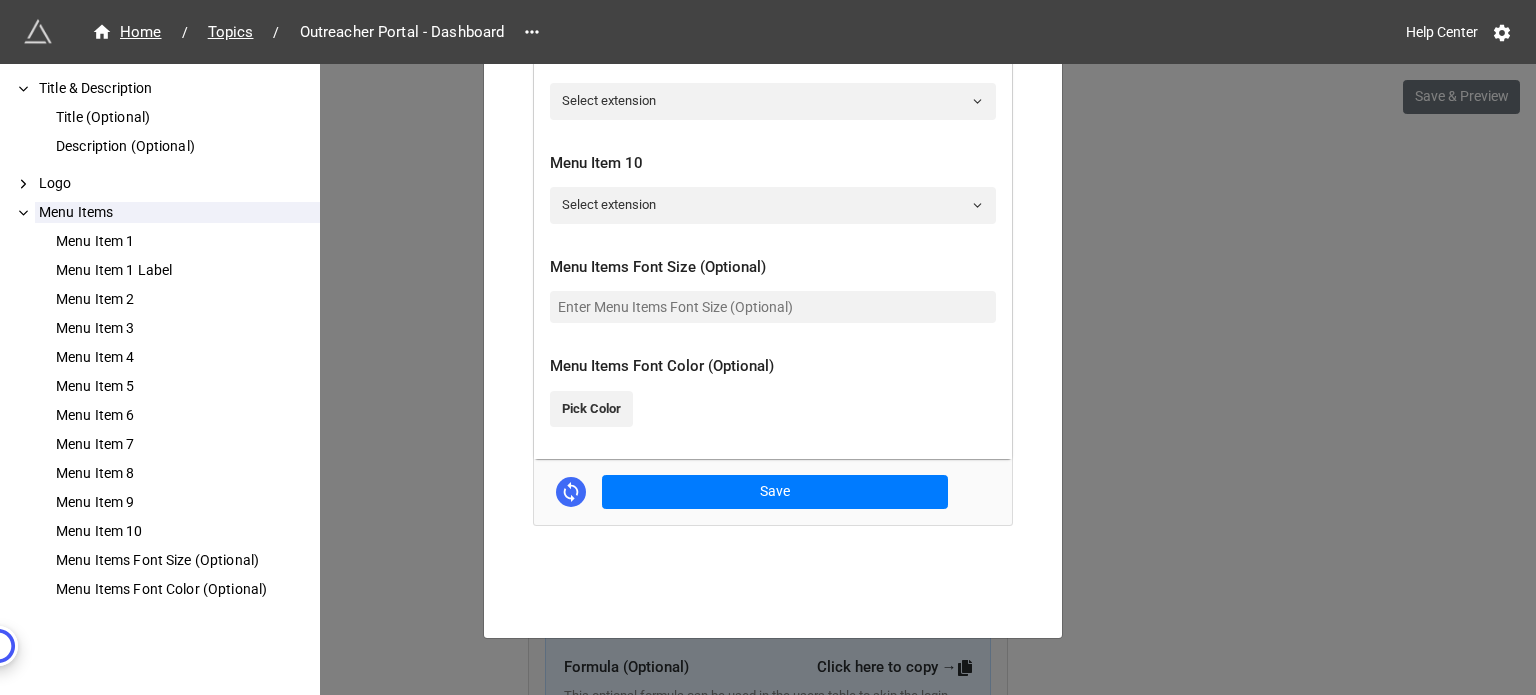 click on "Title & Description Title (Optional) Description (Optional) Logo Menu Items Menu Item 1 Menu Item 1 Label Menu Item 2 Menu Item 3 Menu Item 4 Menu Item 5 Menu Item 6 Menu Item 7 Menu Item 8 Menu Item 9 Menu Item 10 Menu Items Font Size (Optional) Menu Items Font Color (Optional) Title & Description Title (Optional) Outreacher Portal Description (Optional) Normal Logo Logo URL (Optional) You can use the  File Uploader  and then paste the URL here. https://firebasestorage.googleapis.com/v0/b/app-store-81d55.appspot.com/o/wyFDzeJ2e7%2FME%20Portal%20Zenius%20Menu%20Logo%20(163%20x%2050%20px).png?alt=media&token=5c1fbfd5-cd25-4352-9815-da2e98d20993 Logo Width (Optional) 100px Menu Items Menu Item 1 Outreacher Portal - Dashboard Menu Item 1 Label Dashboard Menu Item 2 Select extension Menu Item 3 Select extension Menu Item 4 Select extension Menu Item 5 Select extension Menu Item 6 Select extension Menu Item 7 Select extension Menu Item 8 Select extension Menu Item 9 Select extension Menu Item 10 Select extension" at bounding box center [773, -365] 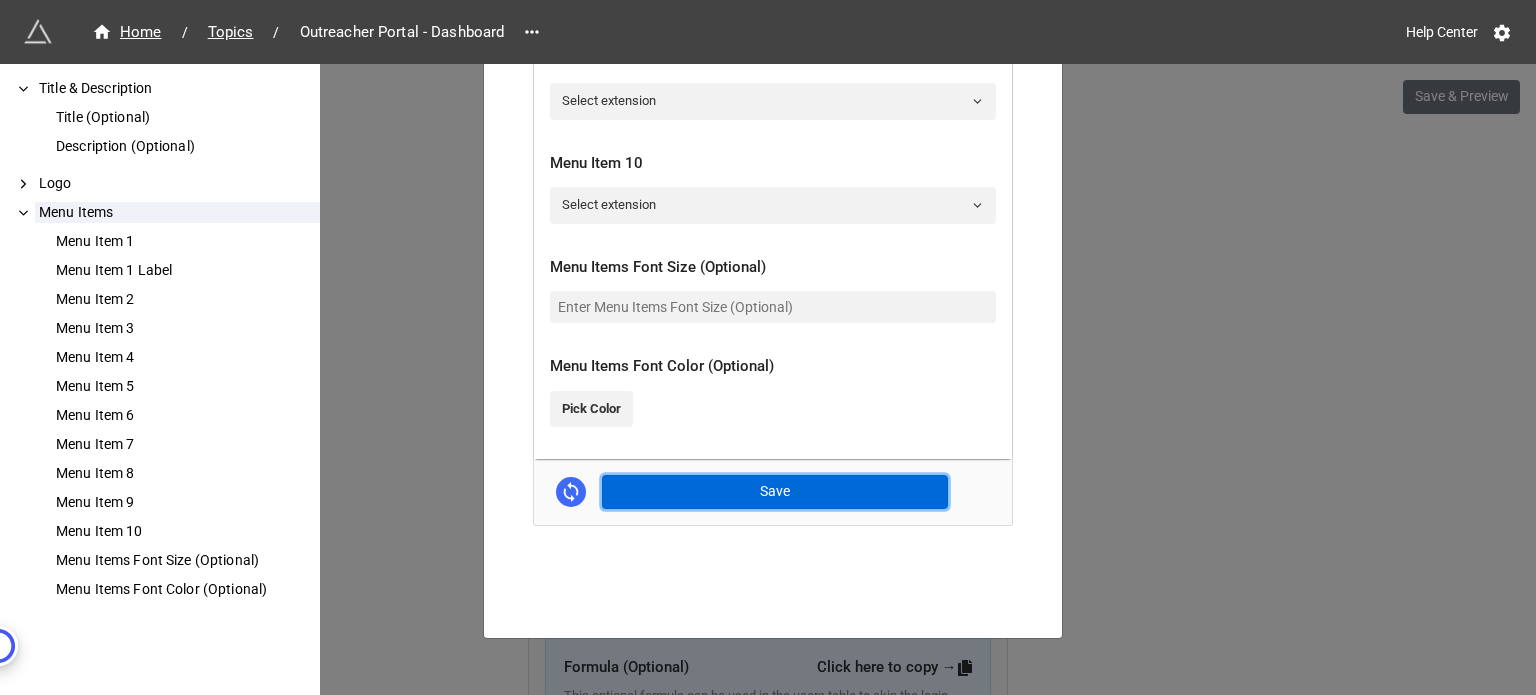 click on "Save" at bounding box center [775, 492] 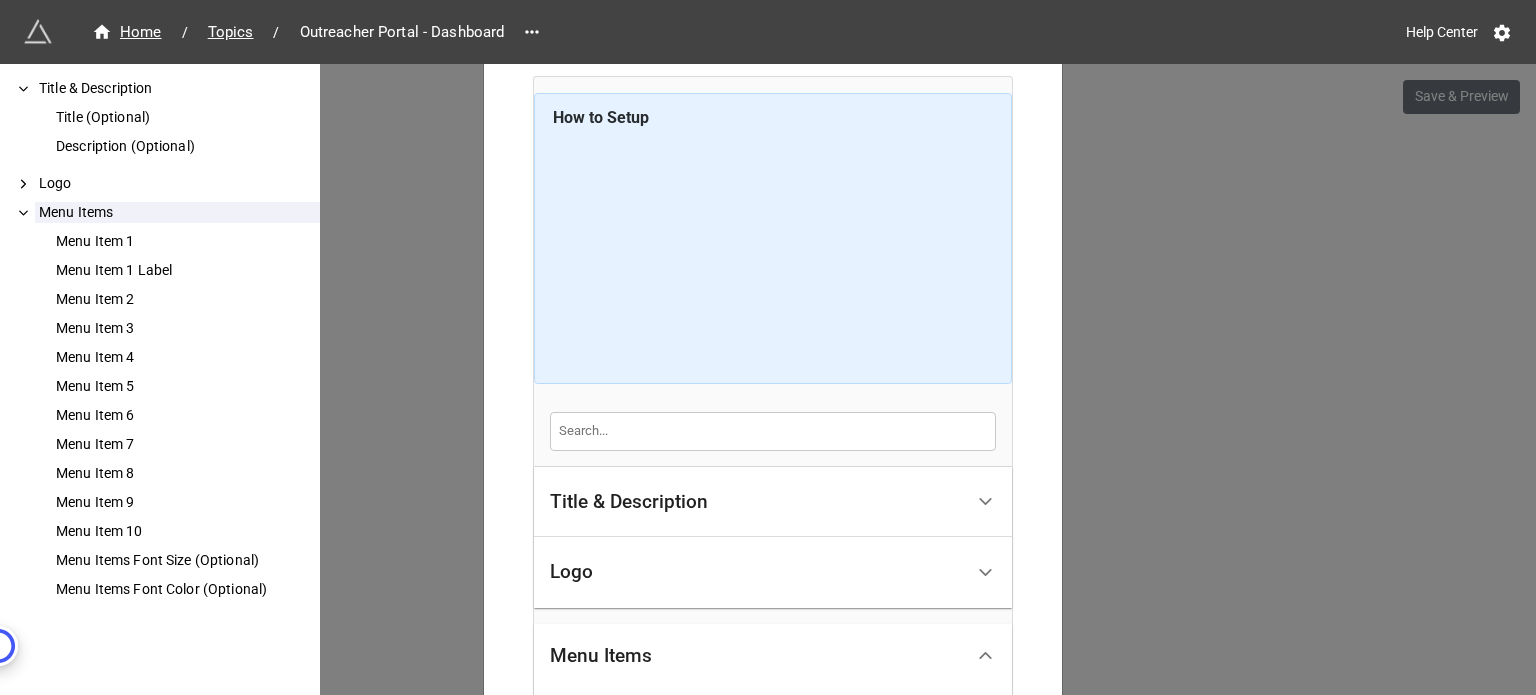 scroll, scrollTop: 0, scrollLeft: 0, axis: both 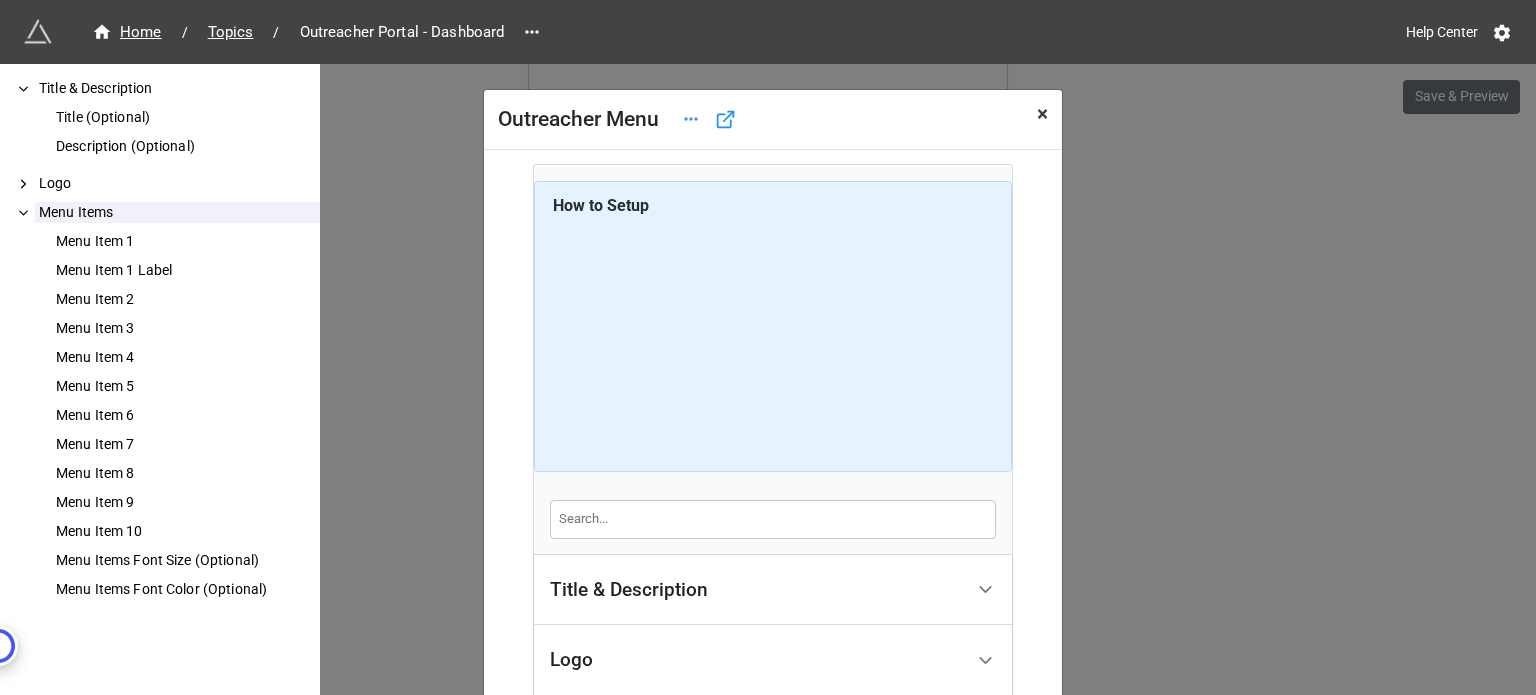 click on "×" at bounding box center [1042, 114] 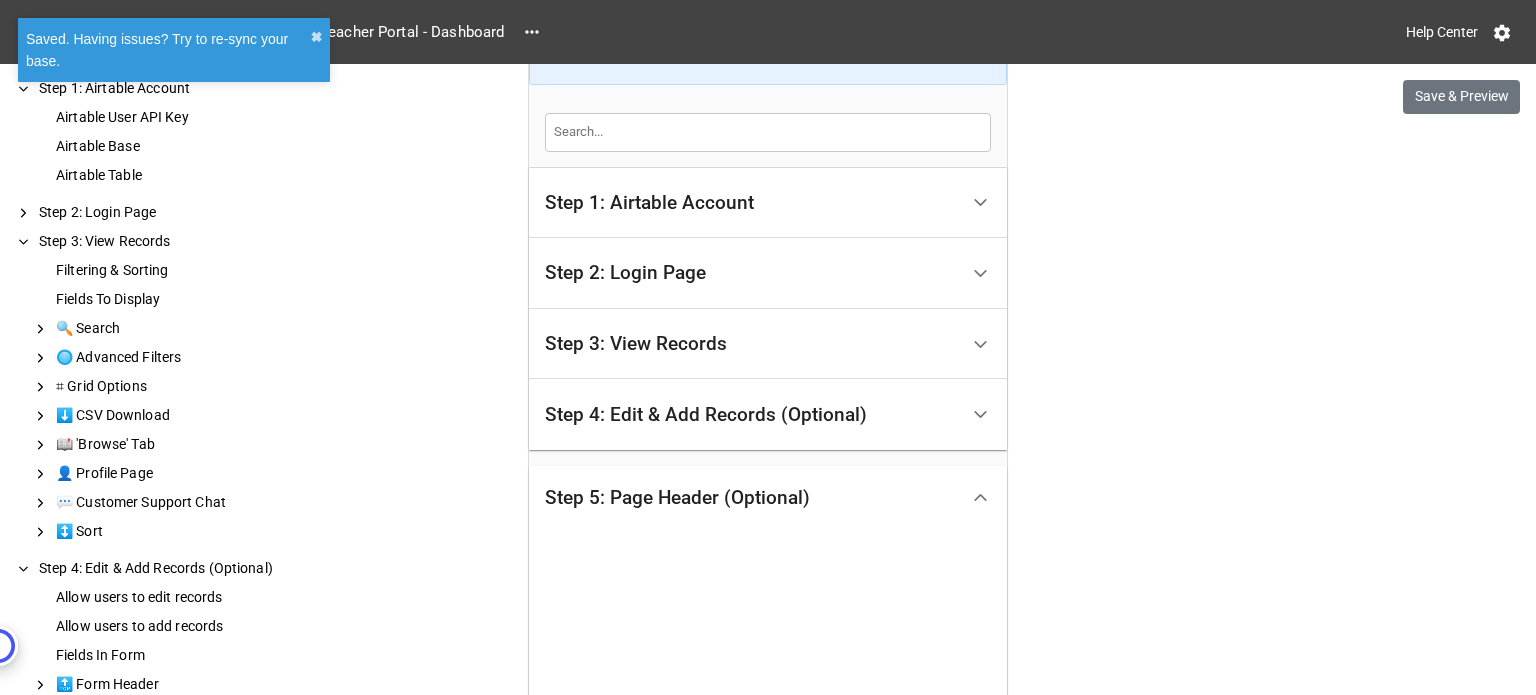 scroll, scrollTop: 464, scrollLeft: 0, axis: vertical 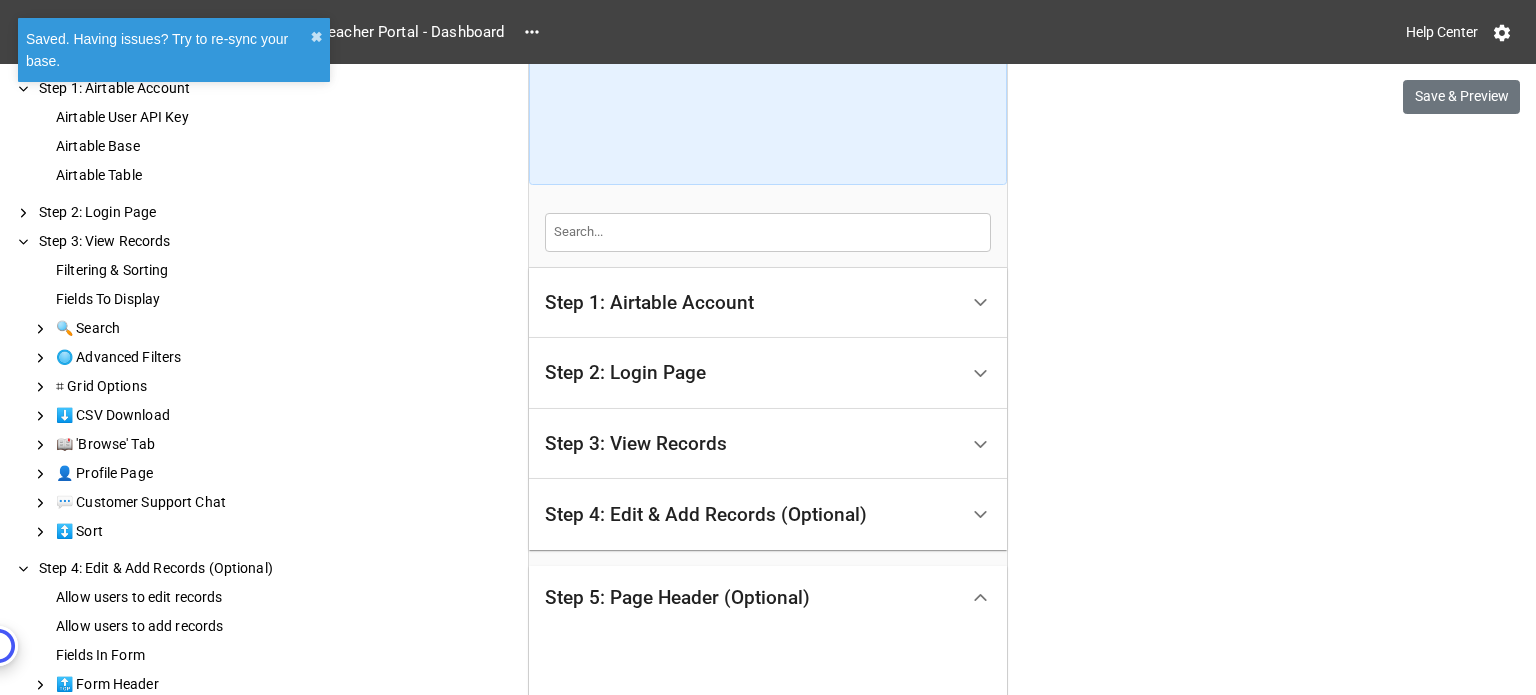 click on "Step 2: Login Page" at bounding box center [751, 373] 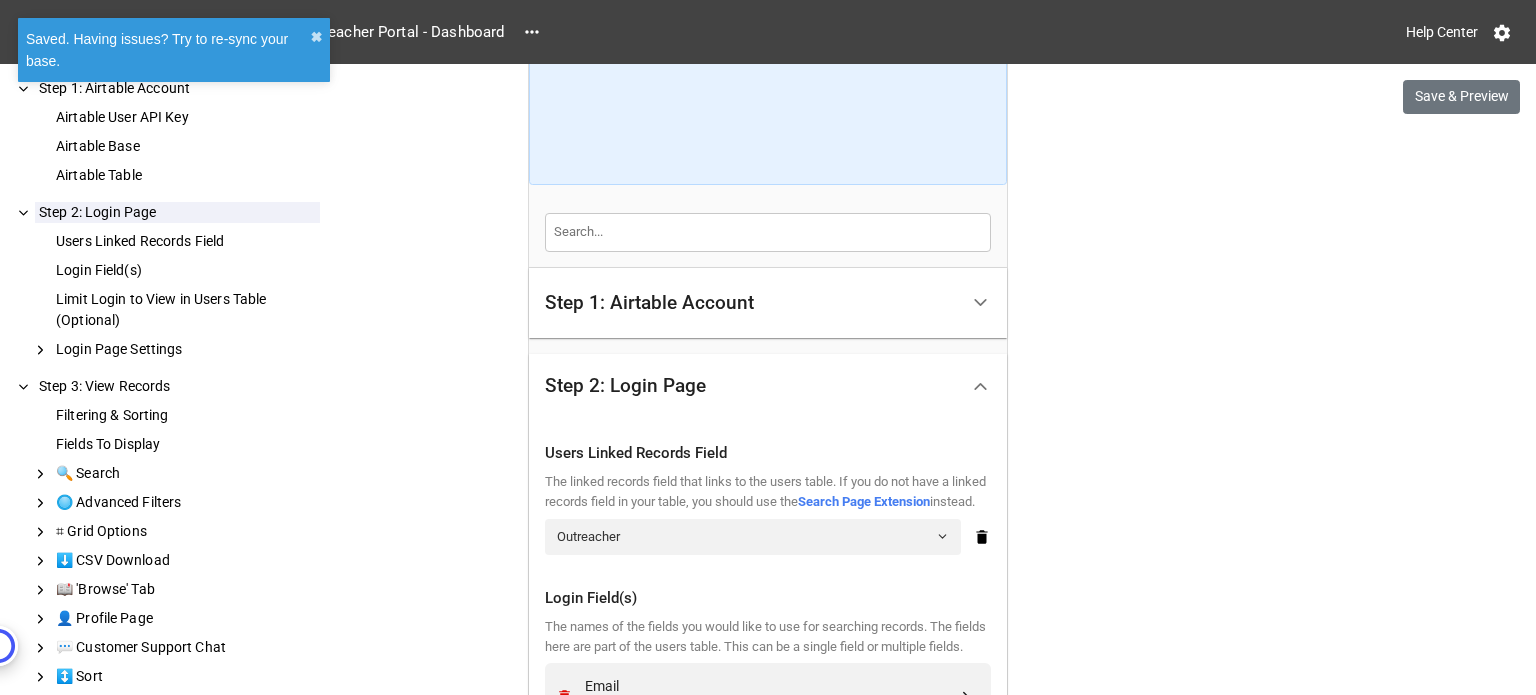 click on "Step 2: Login Page" at bounding box center [751, 386] 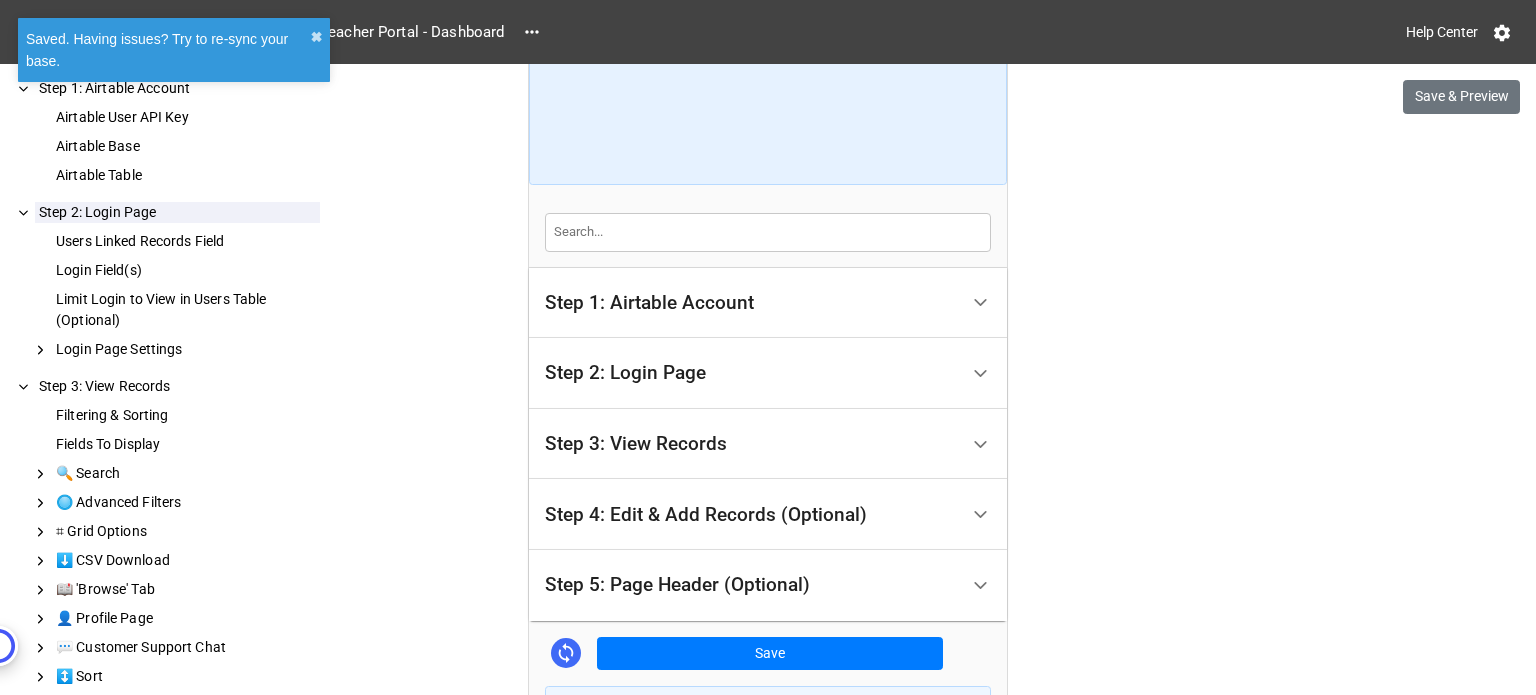 click on "Step 3: View Records" at bounding box center (751, 444) 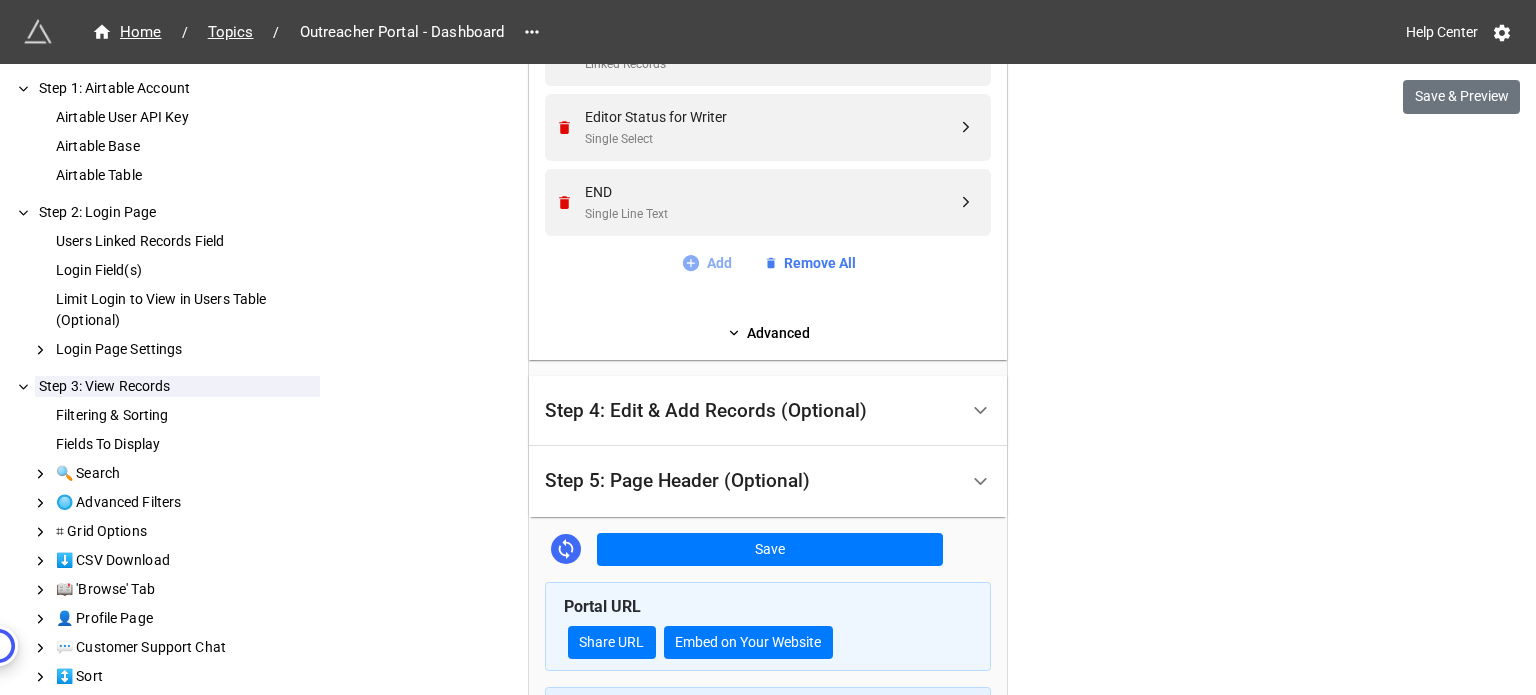 scroll, scrollTop: 1764, scrollLeft: 0, axis: vertical 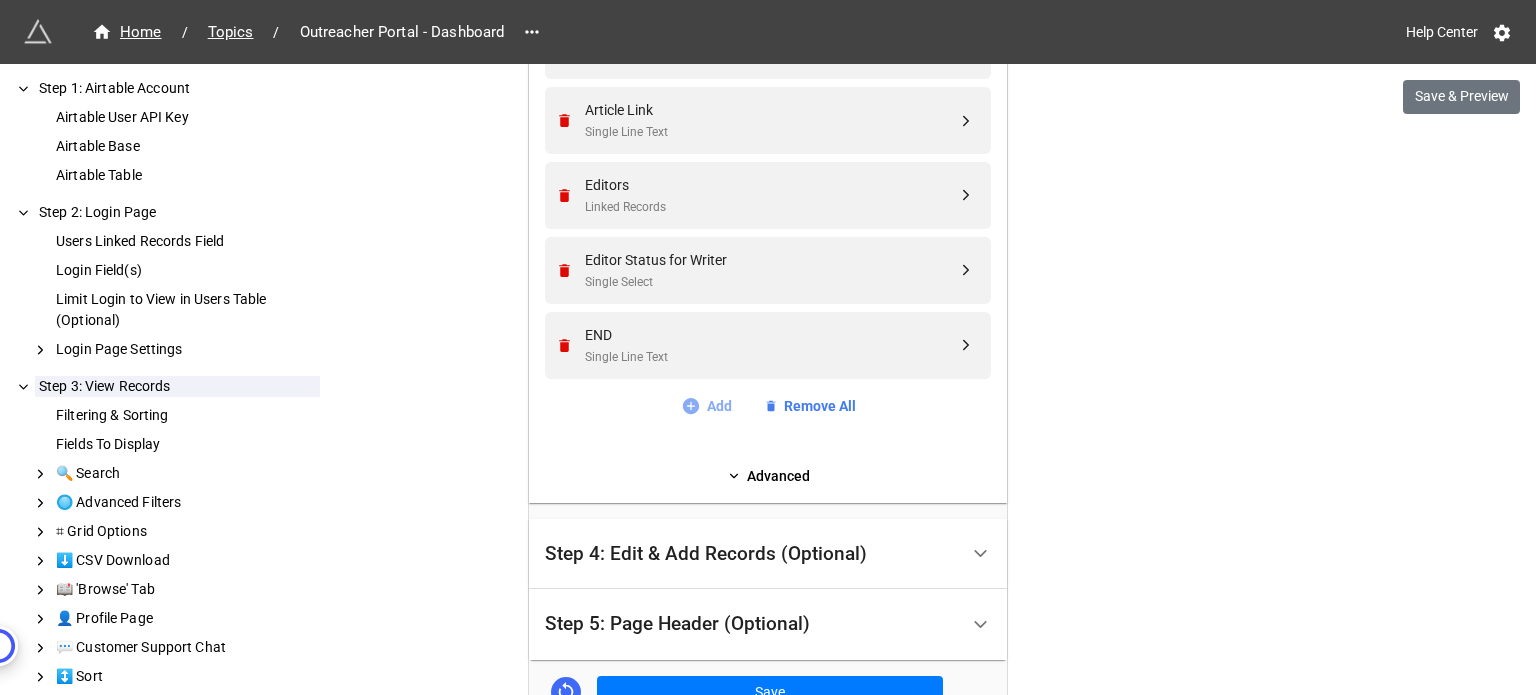 click on "Add" at bounding box center [706, 406] 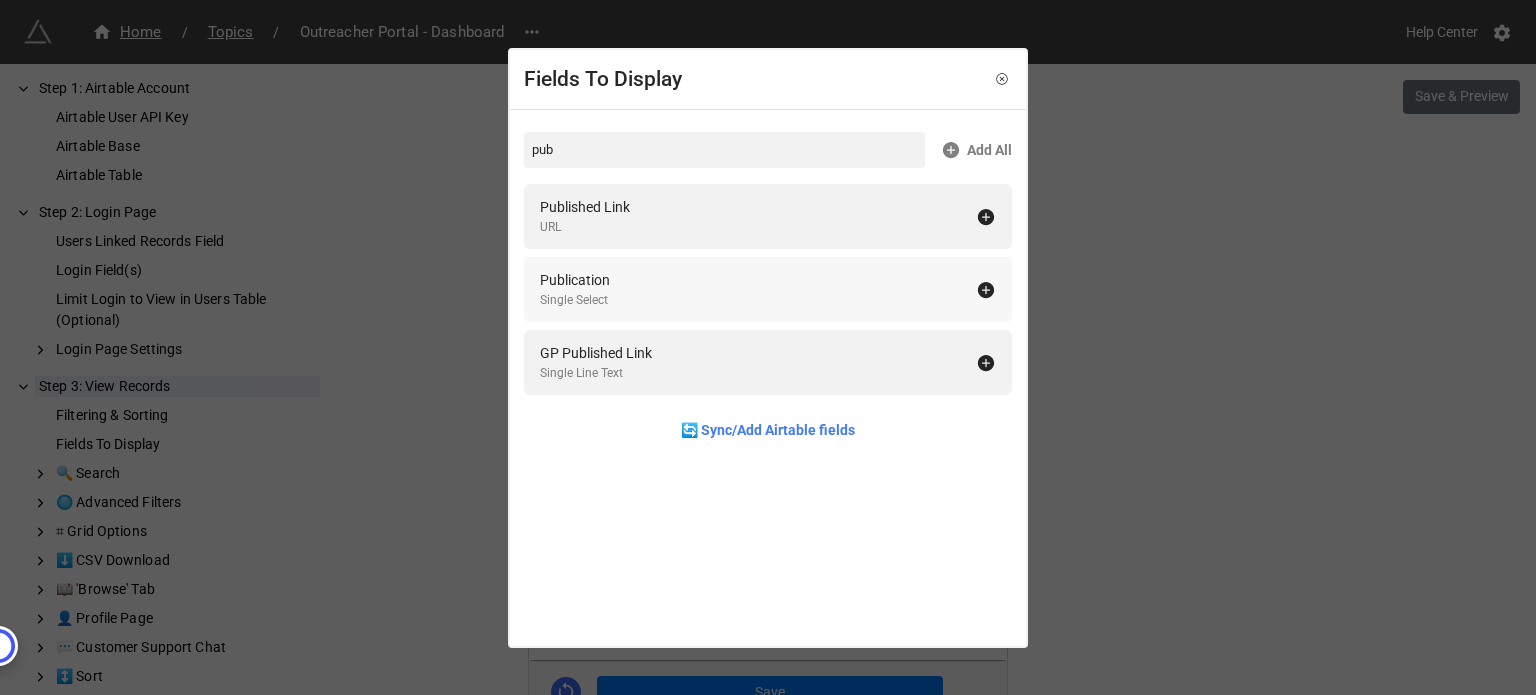 type on "pub" 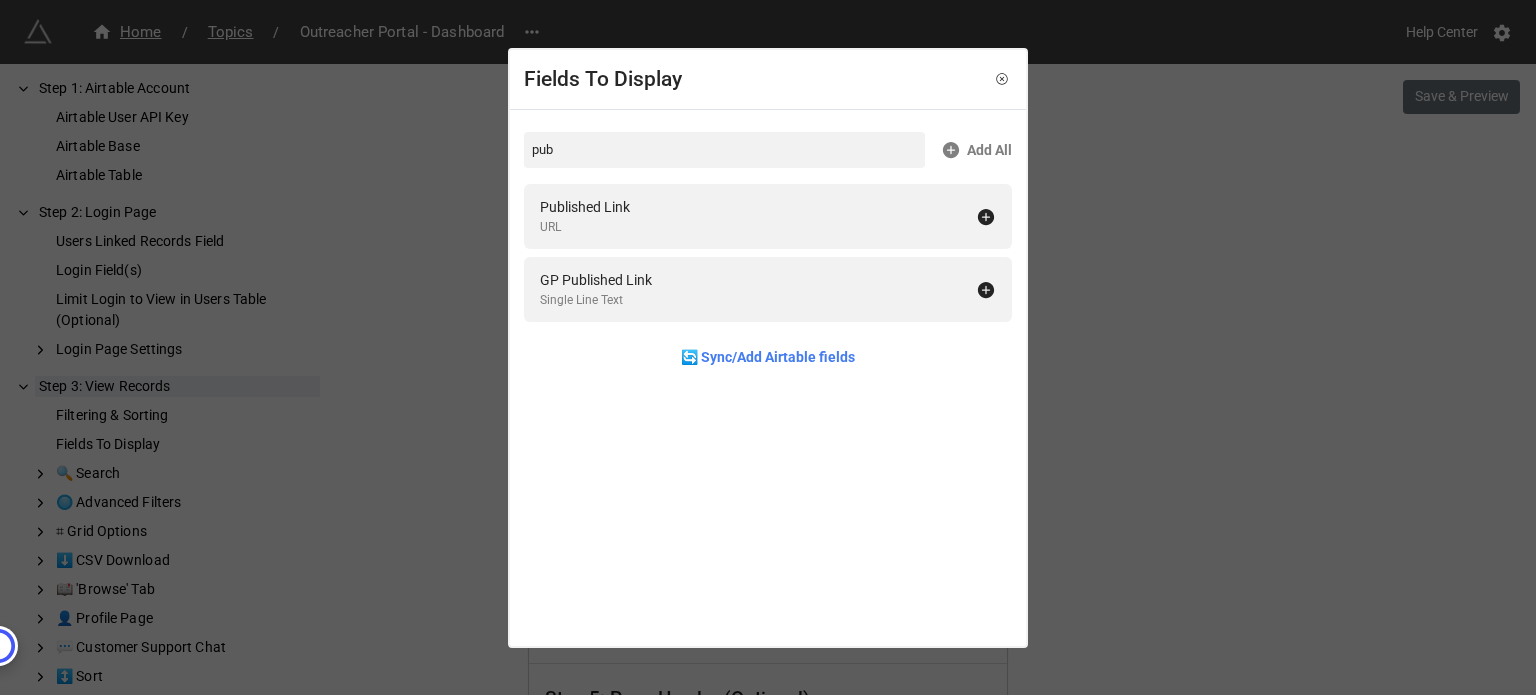 click on "Fields To Display pub Add All Published Link URL GP Published Link Single Line Text 🔄 Sync/Add Airtable fields" at bounding box center (768, 347) 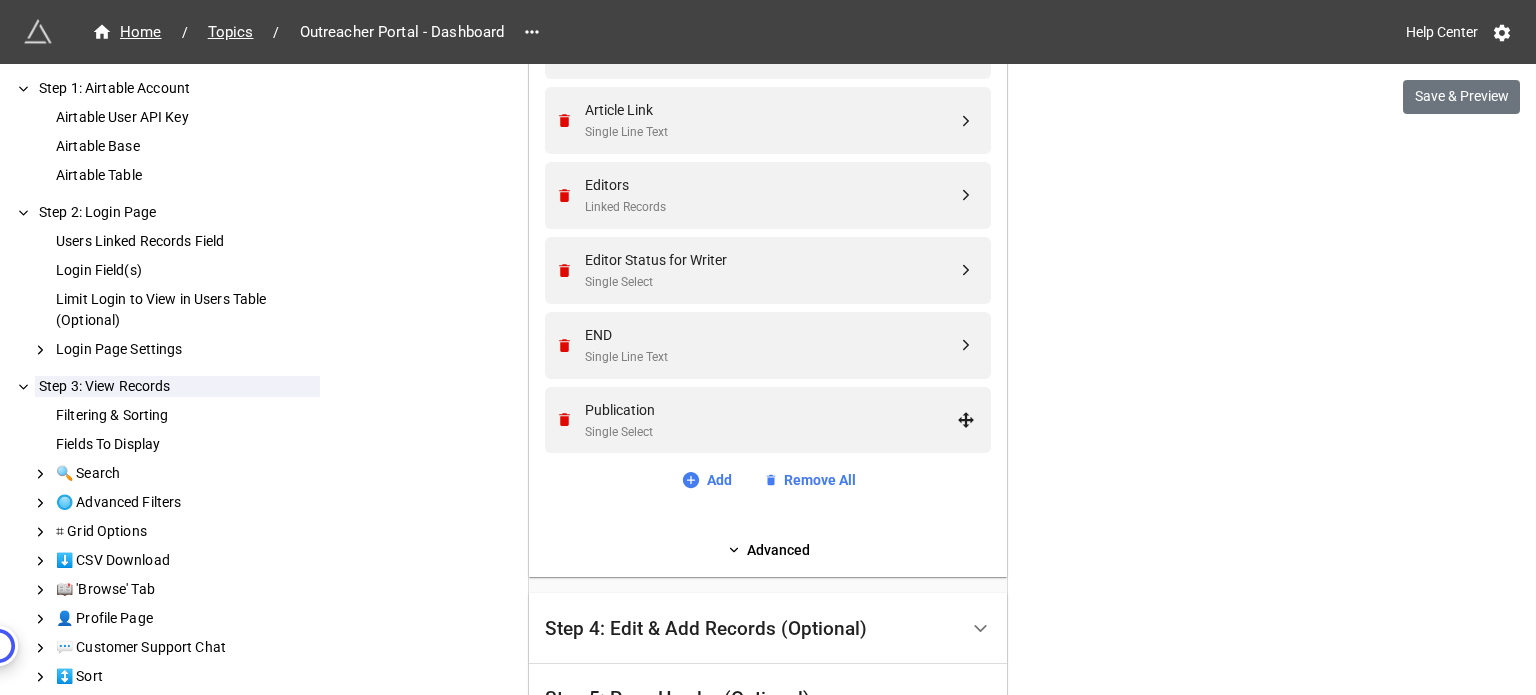 scroll, scrollTop: 1619, scrollLeft: 0, axis: vertical 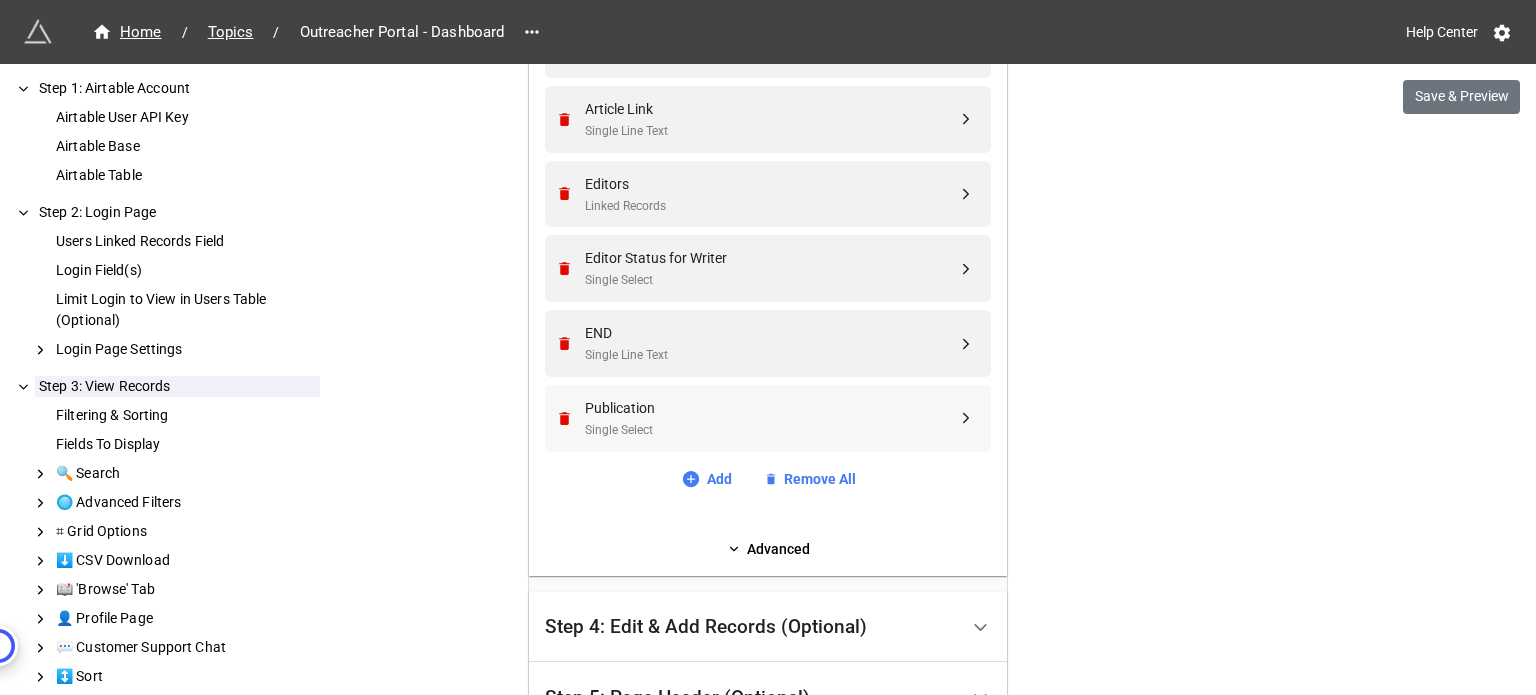click on "Publication" at bounding box center [771, 408] 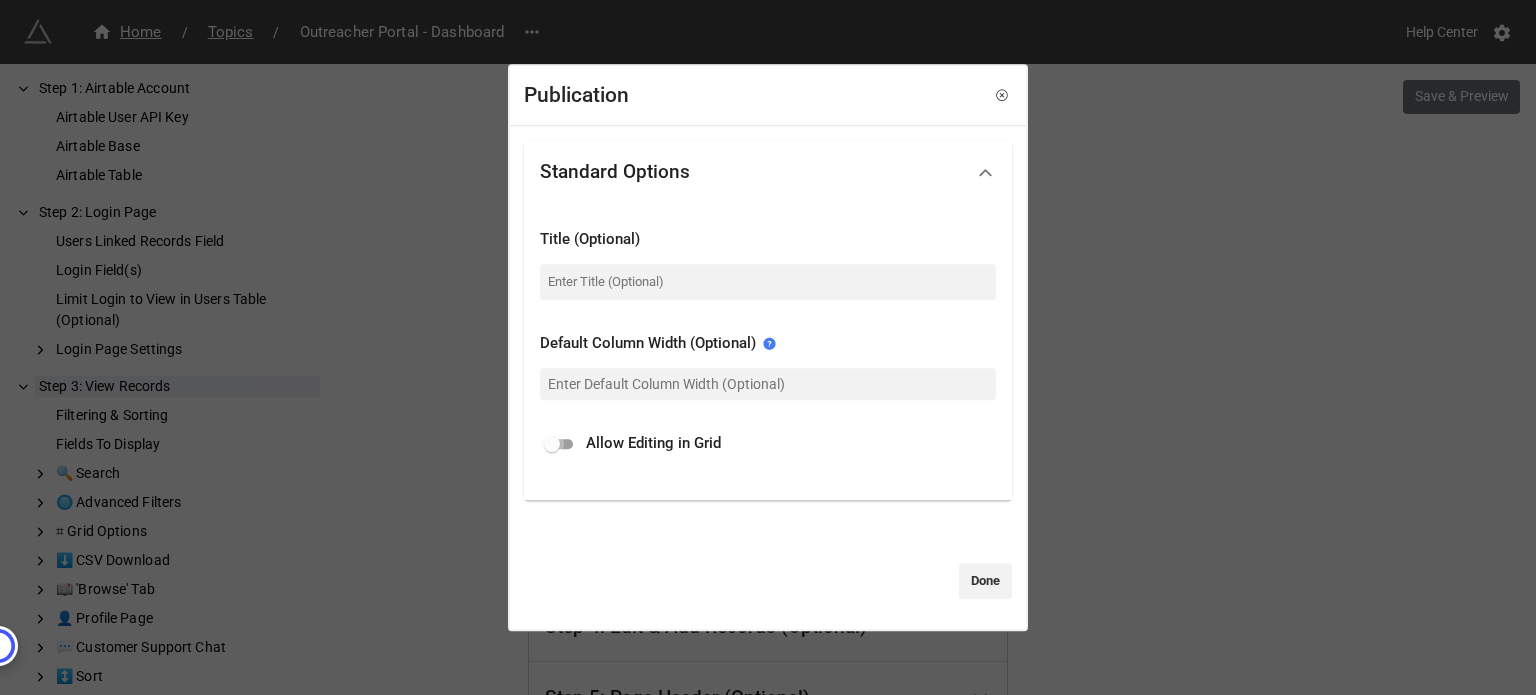 click at bounding box center [552, 444] 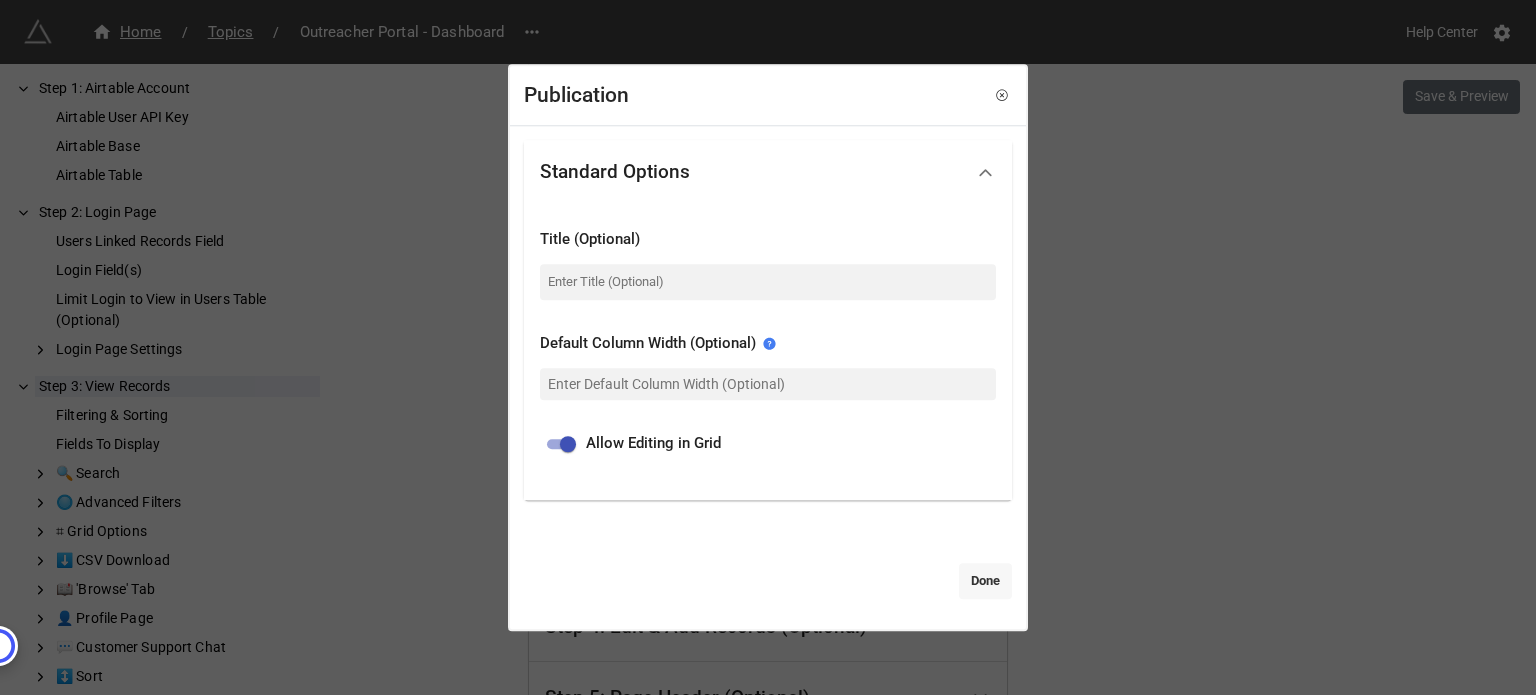 click on "Done" at bounding box center [985, 581] 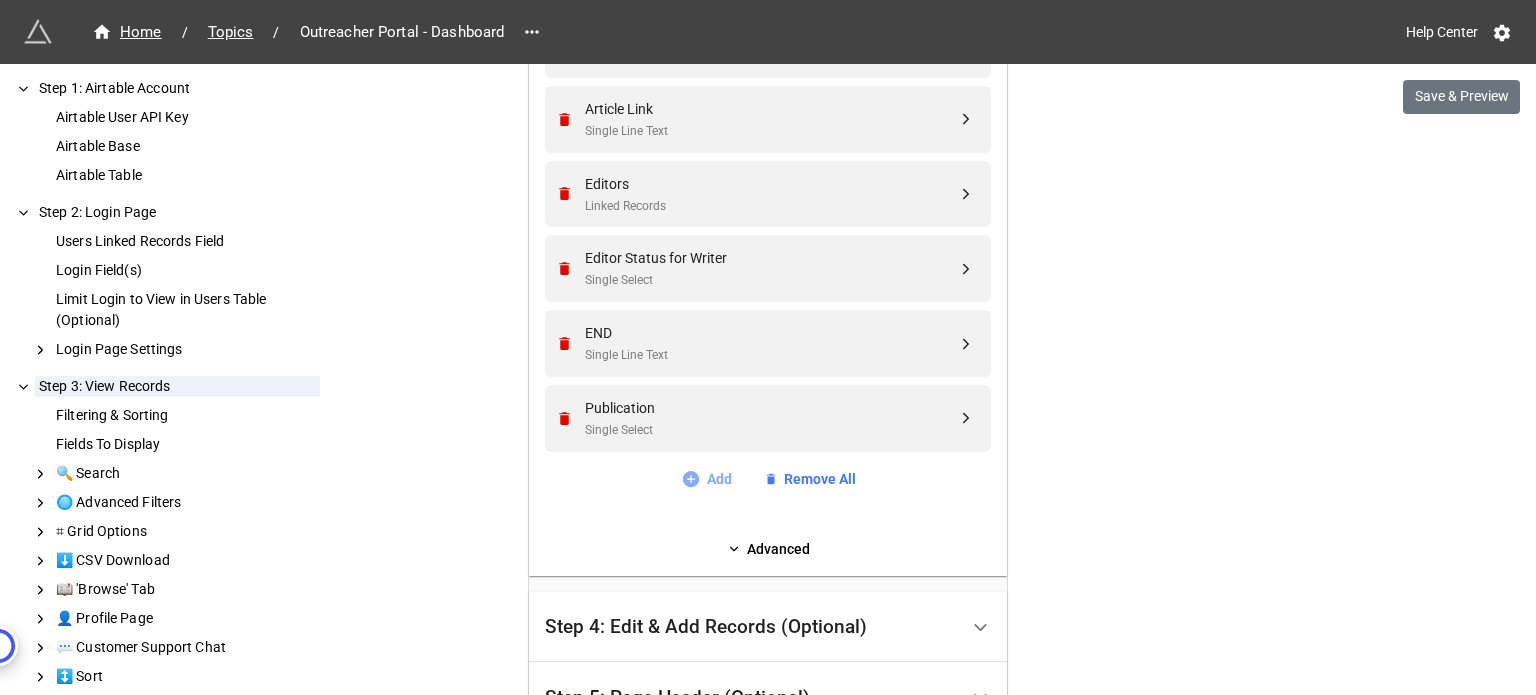 click on "Add" at bounding box center (706, 479) 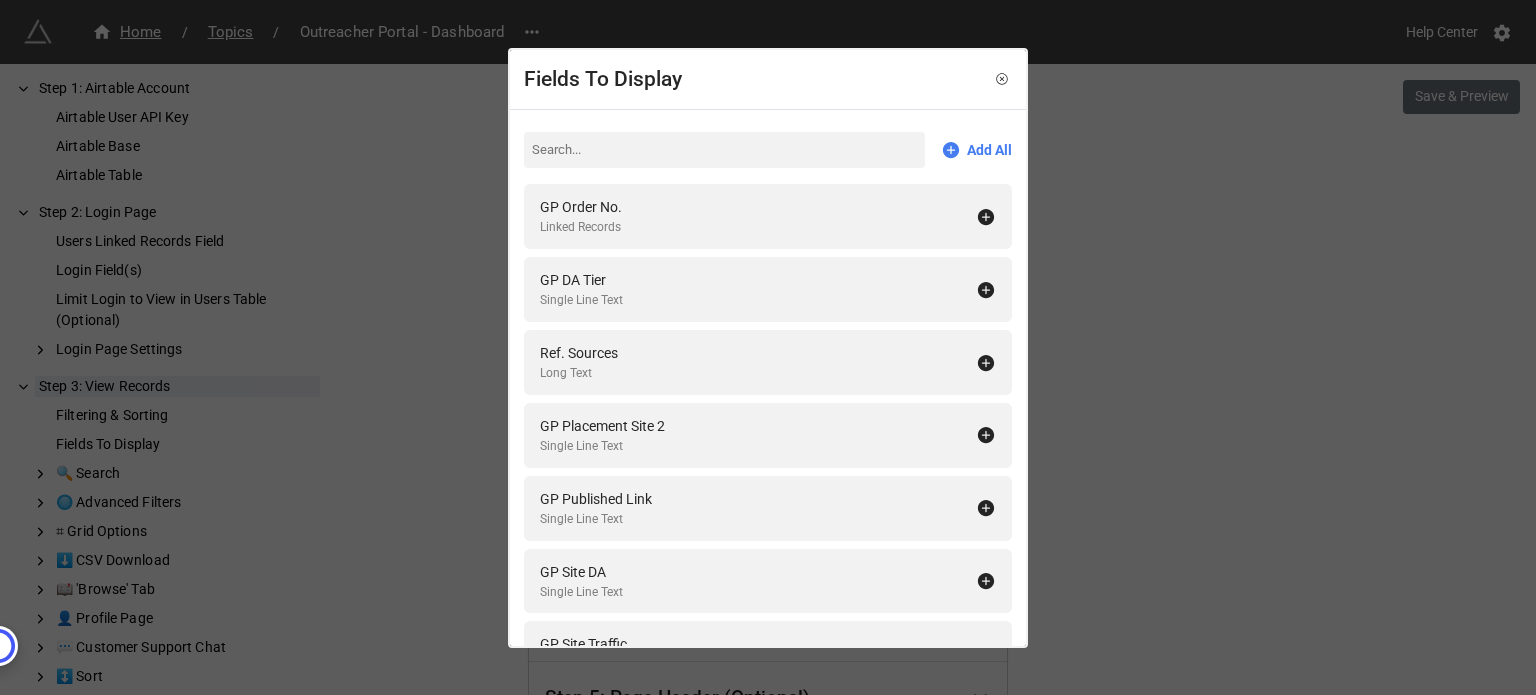 click at bounding box center (724, 150) 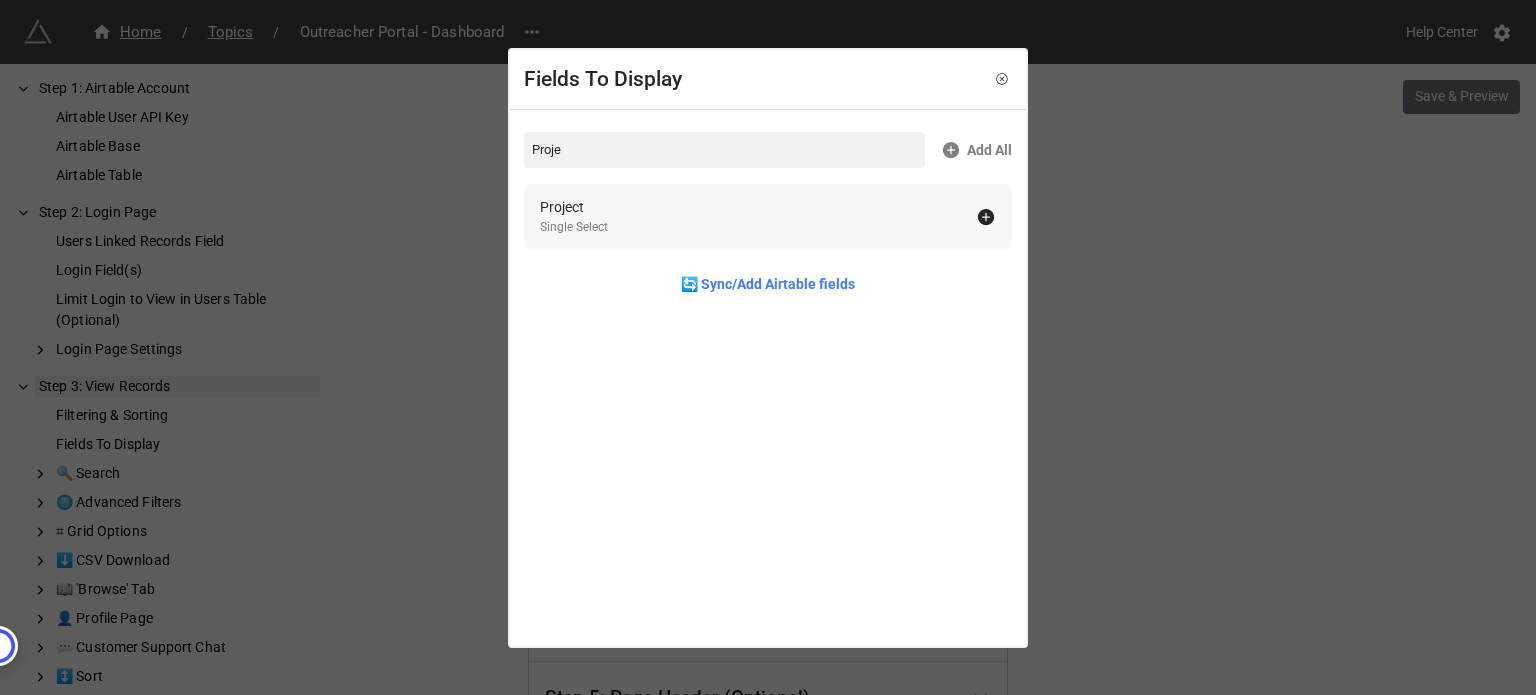 type on "Proje" 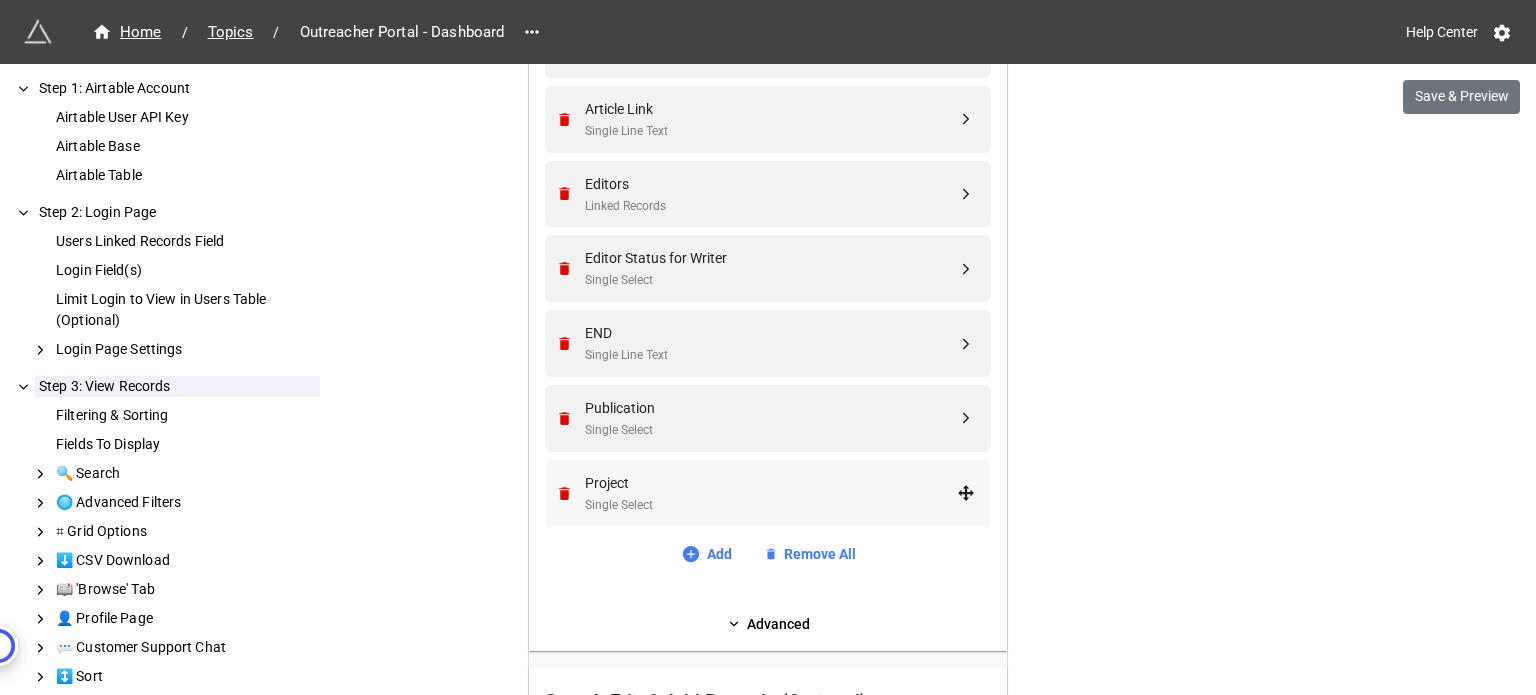 click on "Project Single Select" at bounding box center (771, 493) 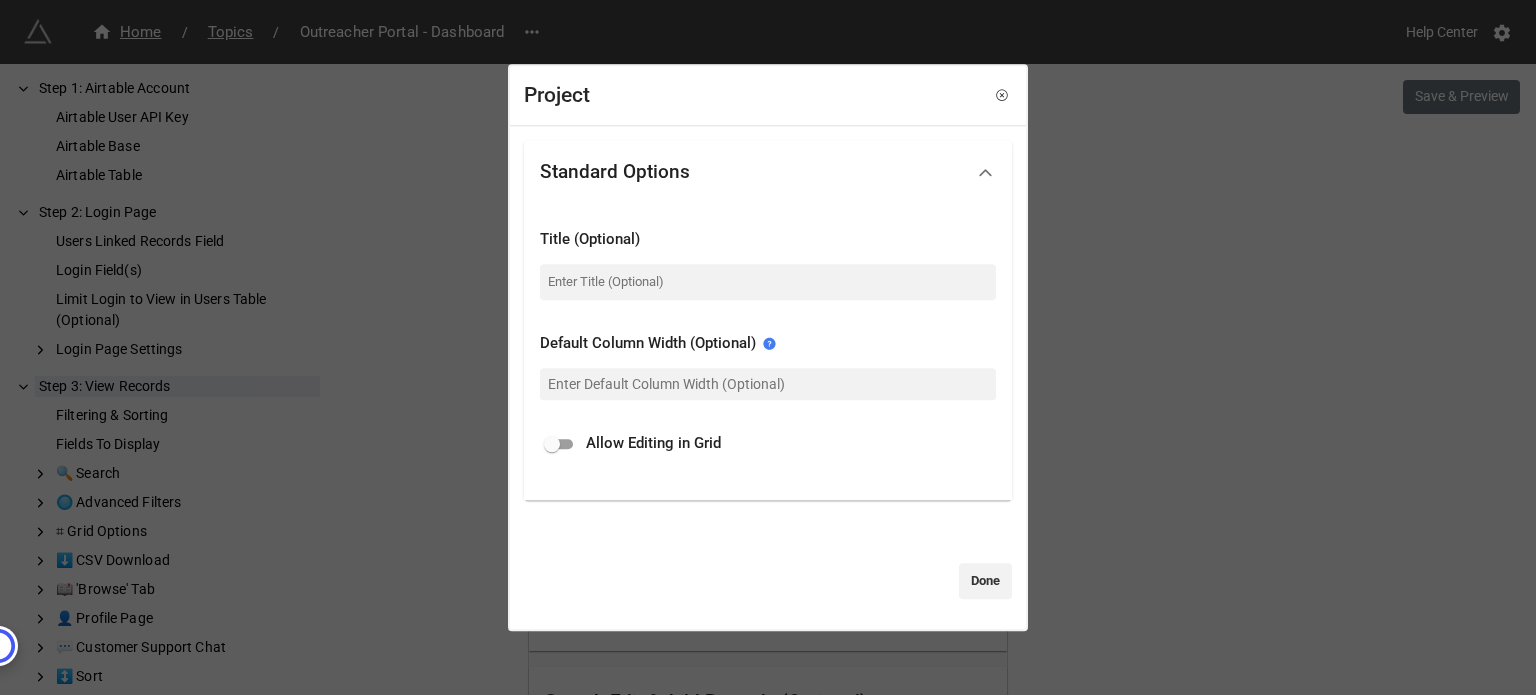 click at bounding box center [552, 444] 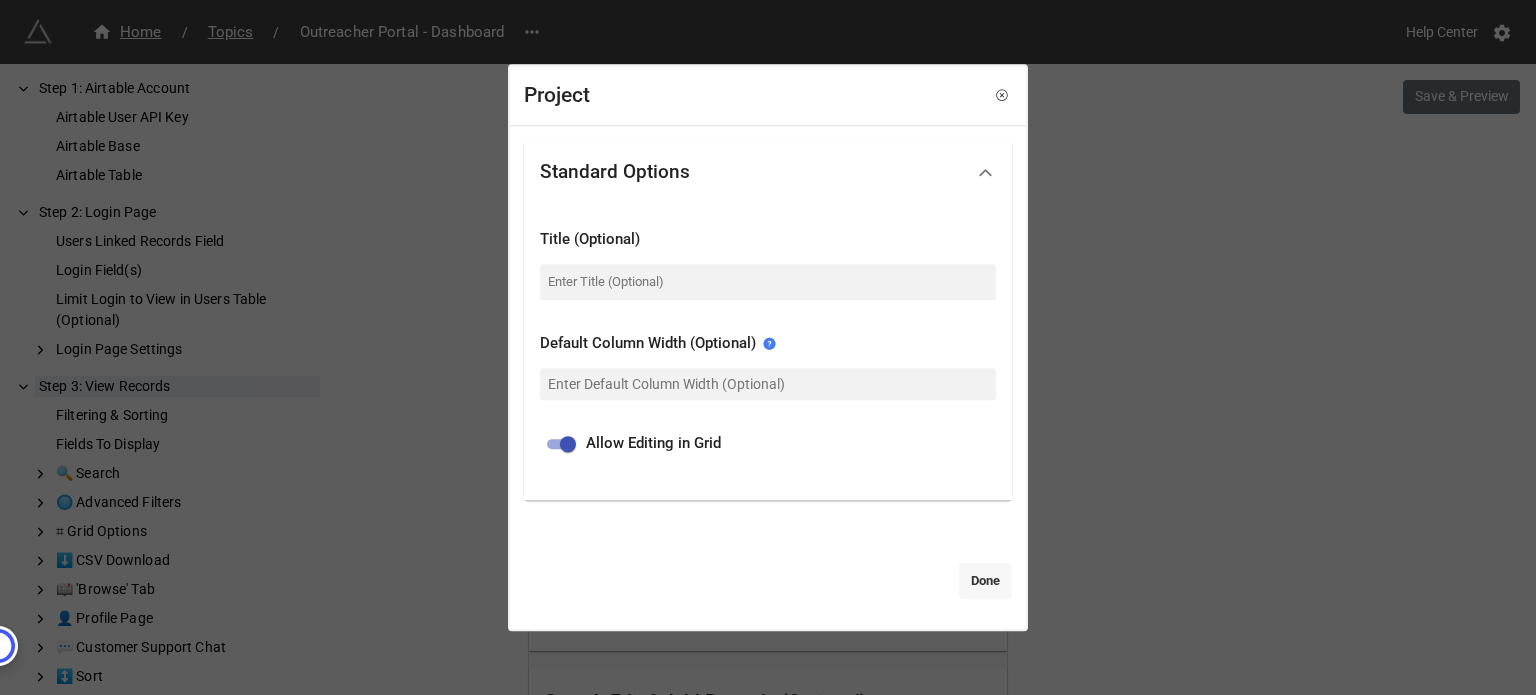 click on "Done" at bounding box center [985, 581] 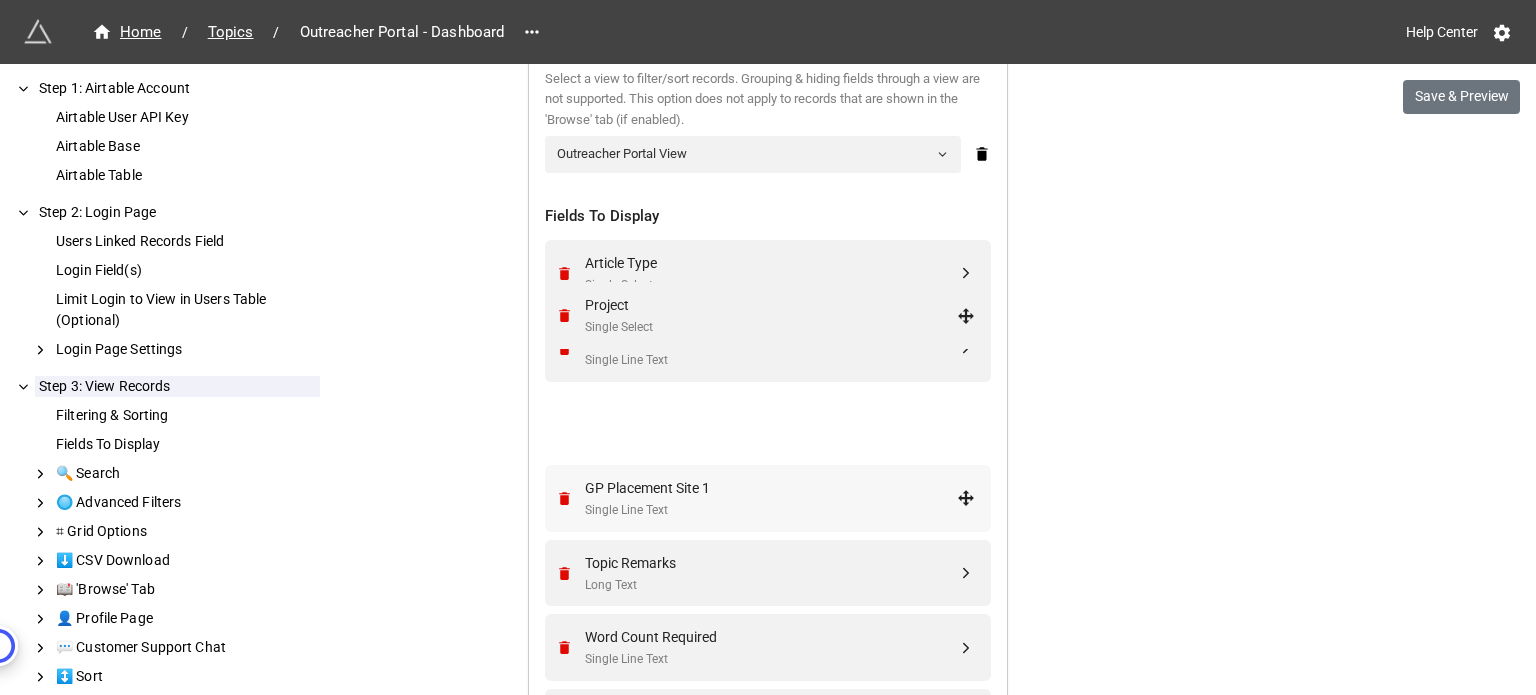 scroll, scrollTop: 619, scrollLeft: 0, axis: vertical 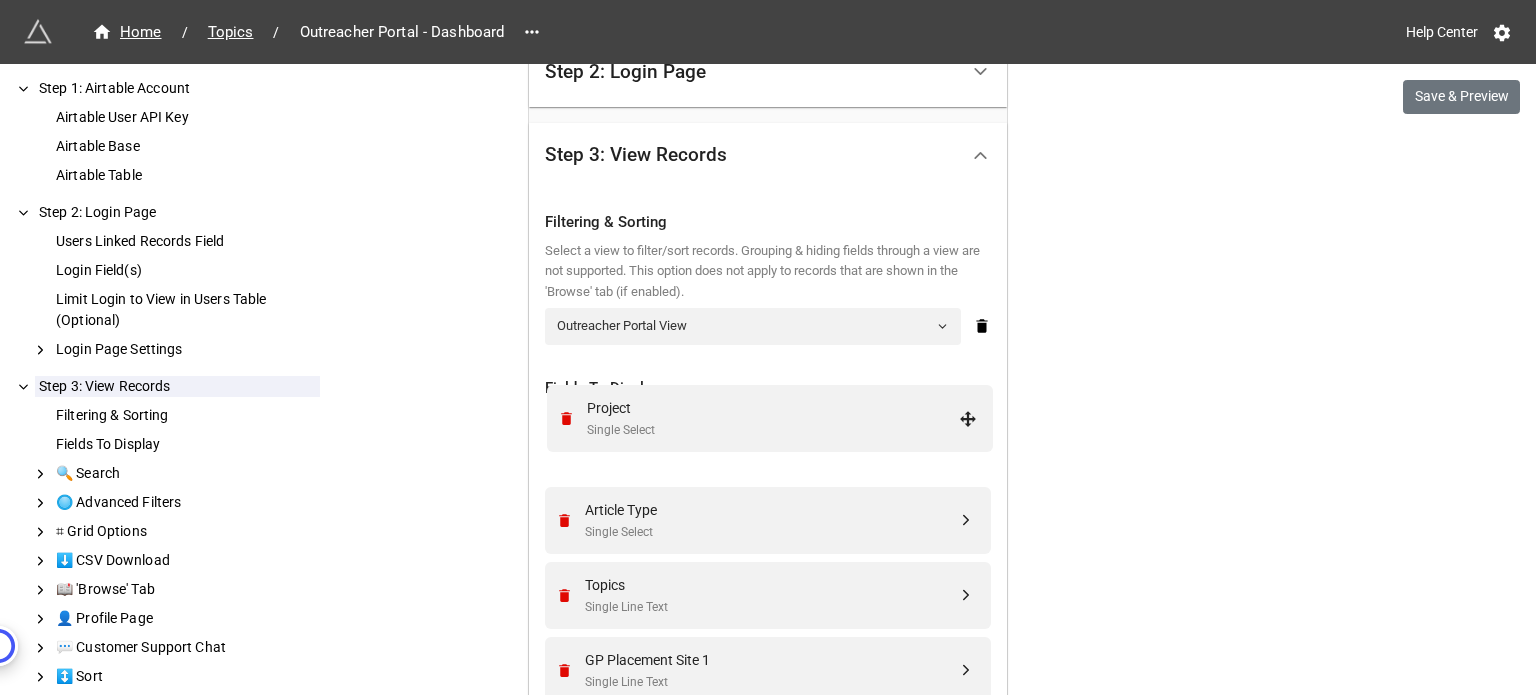 drag, startPoint x: 960, startPoint y: 480, endPoint x: 964, endPoint y: 409, distance: 71.11259 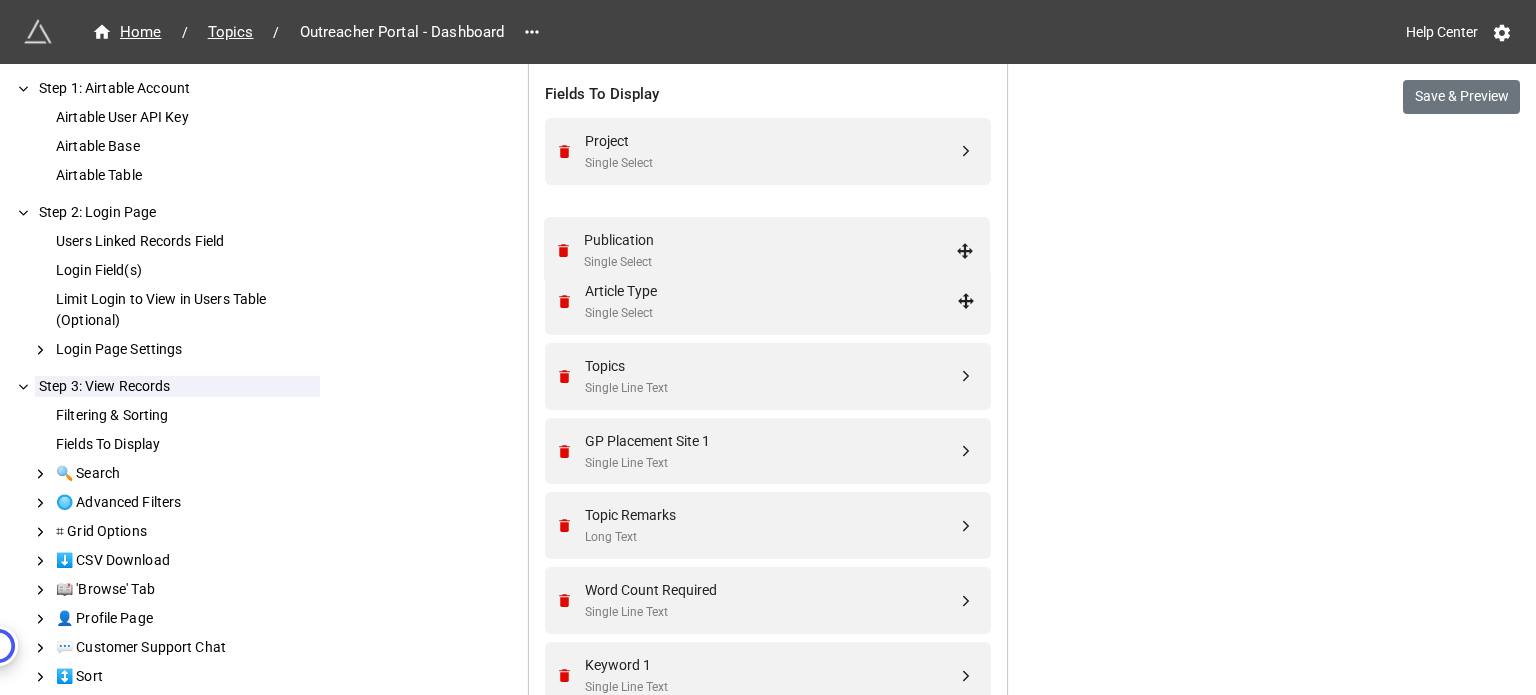scroll, scrollTop: 819, scrollLeft: 0, axis: vertical 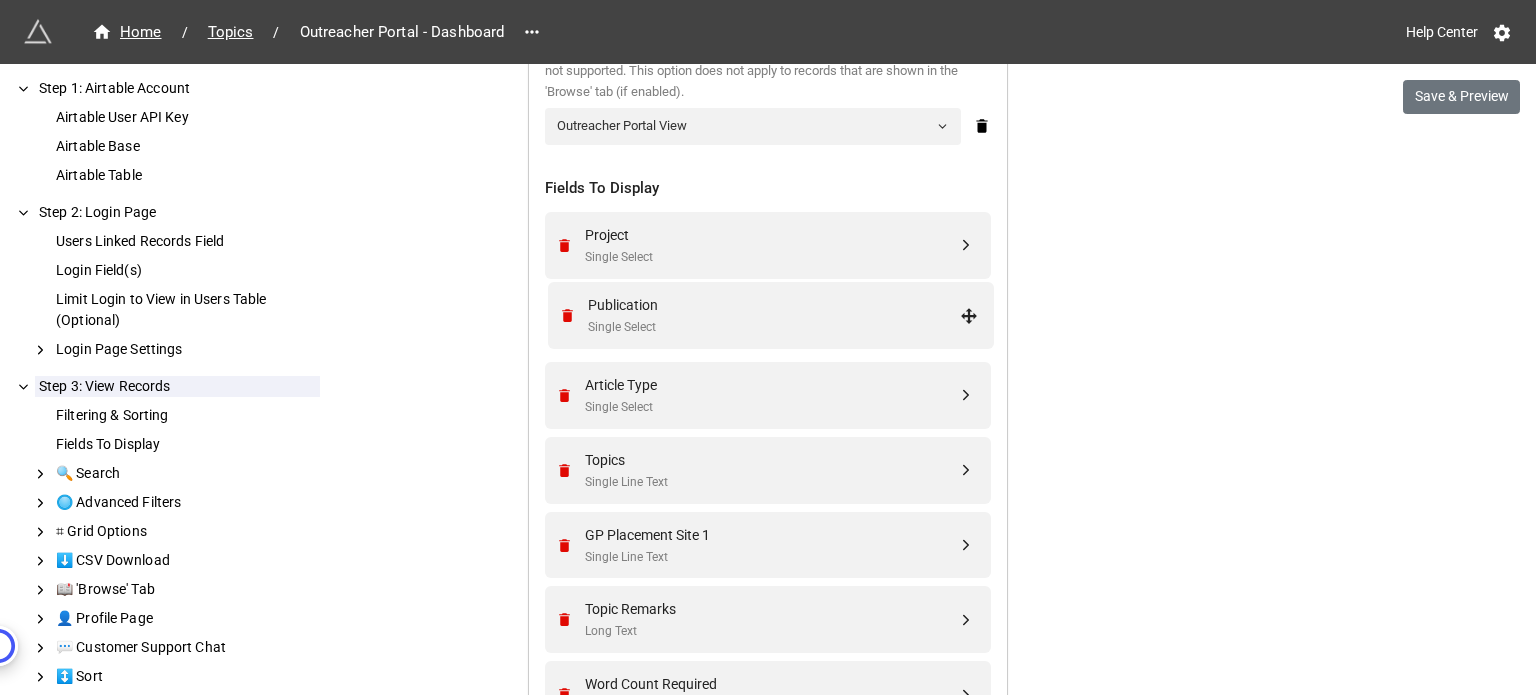 drag, startPoint x: 957, startPoint y: 591, endPoint x: 966, endPoint y: 315, distance: 276.1467 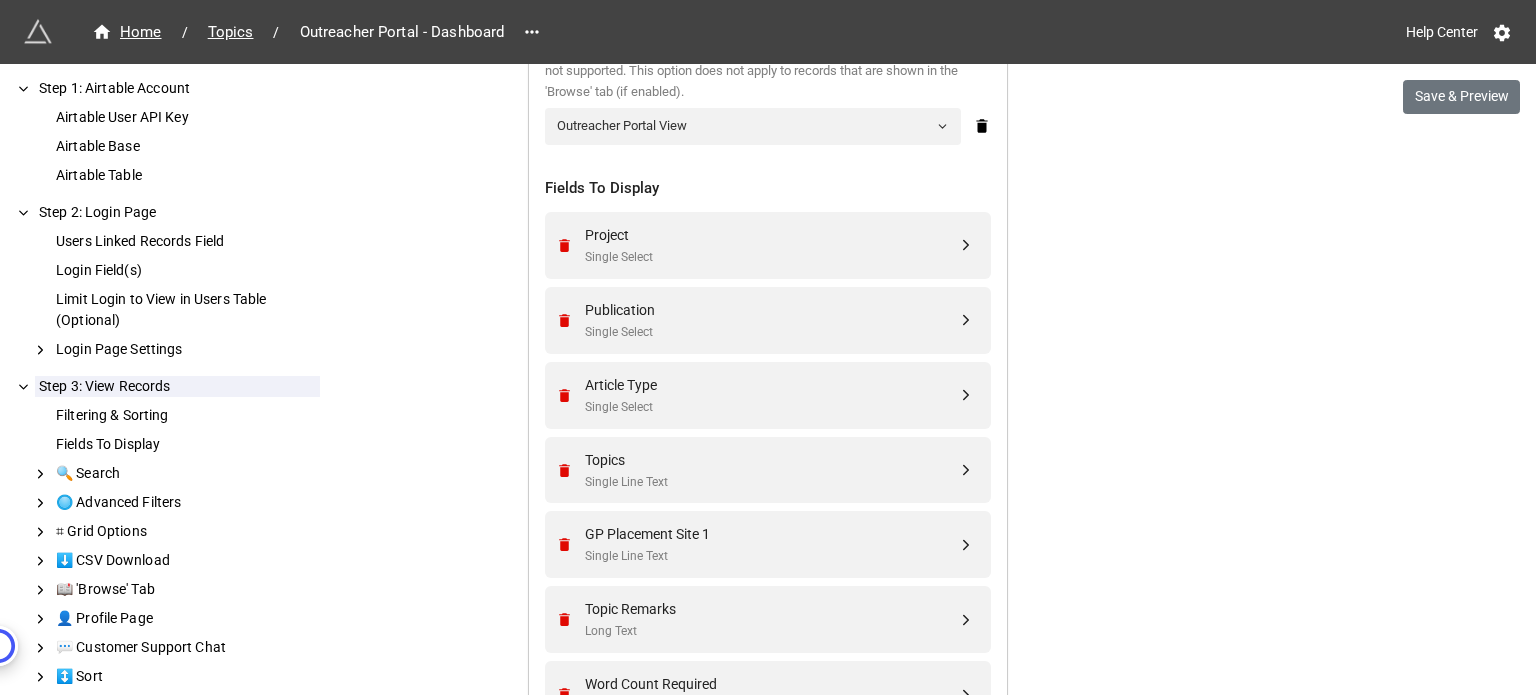click on "We have released a newer version of this extension with many improvements!  It's  signficantly better and we highly recommend using it instead. Try new extension Home / Topics / Outreacher Portal - Dashboard Help Center Save & Preview How to Setup Step 1: Airtable Account Airtable User API Key Airtable Base Airtable Table Step 2: Login Page Users Linked Records Field Login Field(s) Limit Login to View in Users Table (Optional) Login Page Settings Step 3: View Records Filtering & Sorting Fields To Display 🔍  Search 🔘  Advanced Filters  ⌗   Grid Options ⬇️  CSV Download 📖  'Browse' Tab 👤  Profile Page 💬  Customer Support Chat  ↕️   Sort Step 4: Edit & Add Records (Optional) Allow users to edit records Allow users to add records Fields In Form 🔝  Form Header 🎨  Theme ➡️  Save Button 📝  Prefill 🤖  Captcha  ƒ   Formulas (Computed Fields) ❌  Delete Records ✎   Edit Button  ⌗   Grid Inline Editing 📍  Location & IP Address 🛑  Disable Form Page Header Airtable Base" at bounding box center [768, 702] 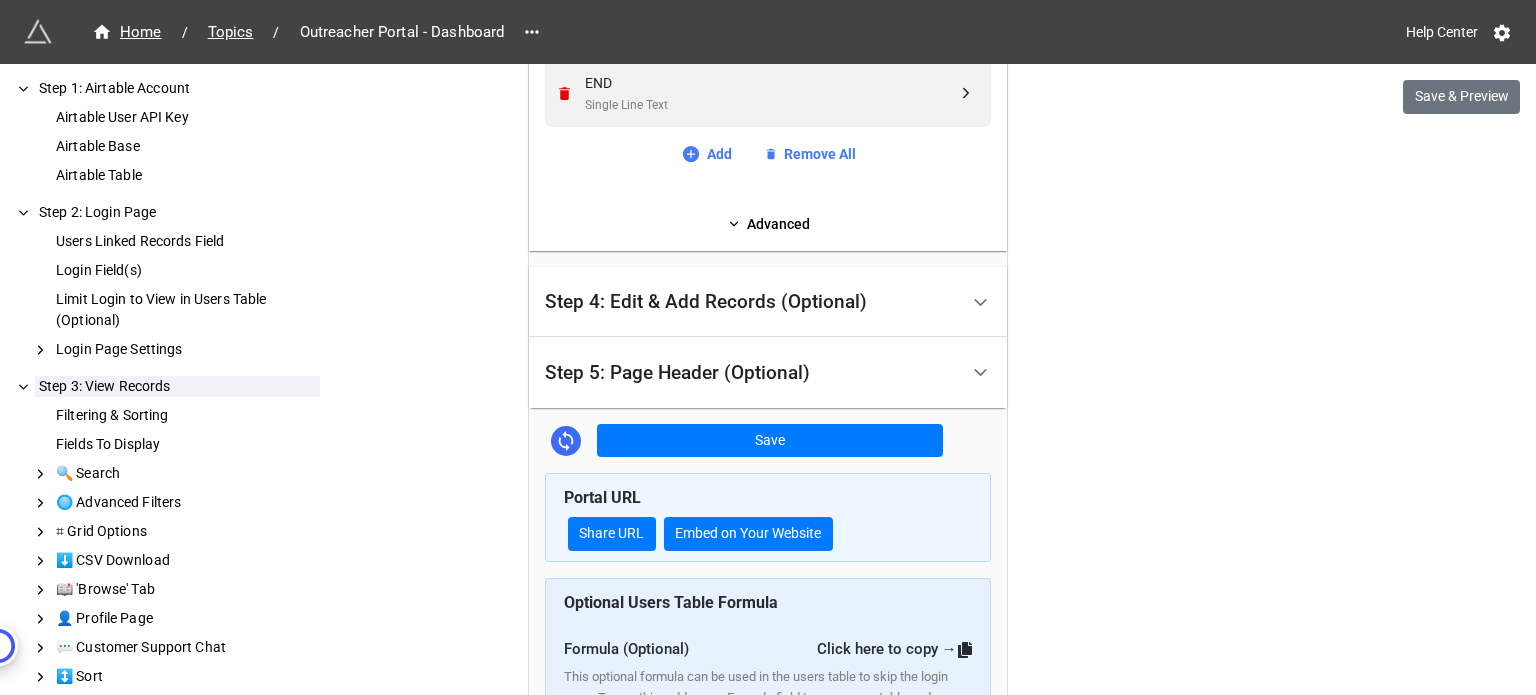 click on "Step 4: Edit & Add Records (Optional)" at bounding box center [706, 302] 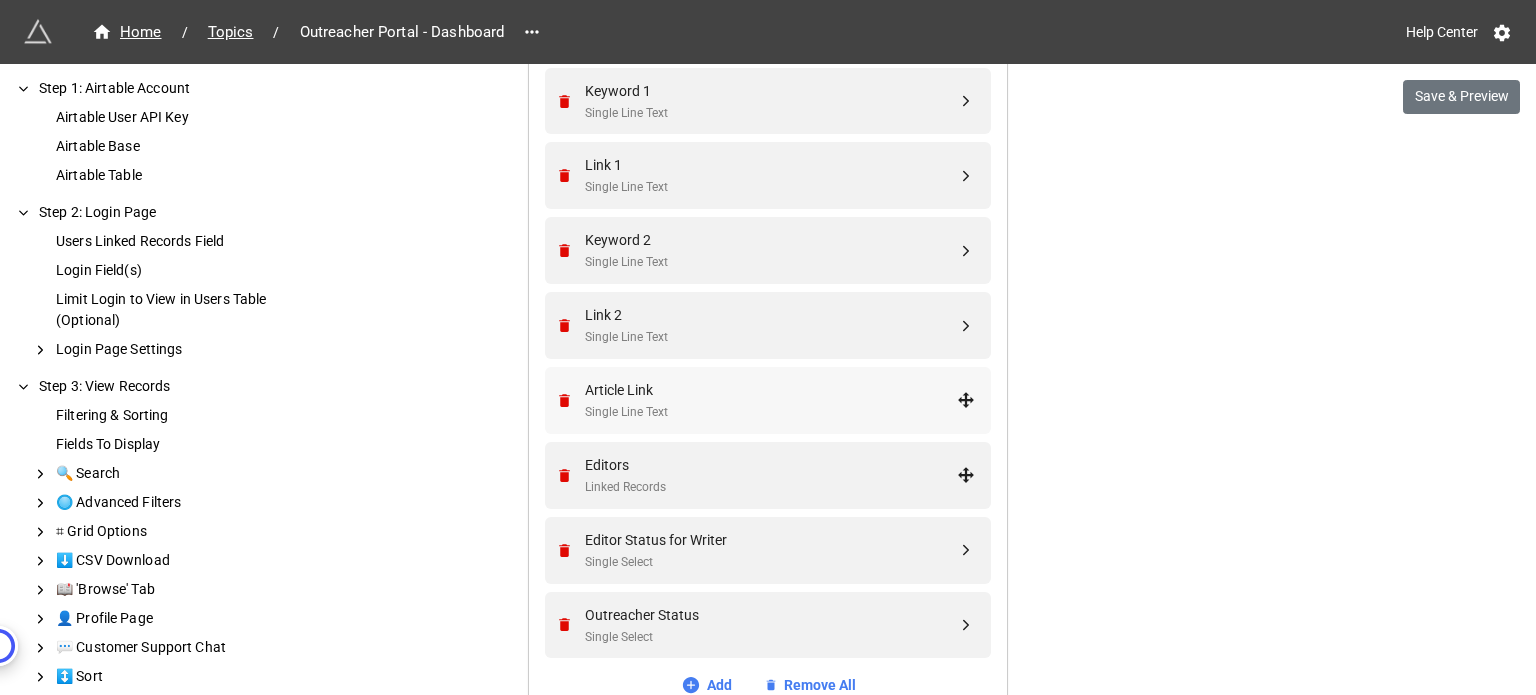 scroll, scrollTop: 1779, scrollLeft: 0, axis: vertical 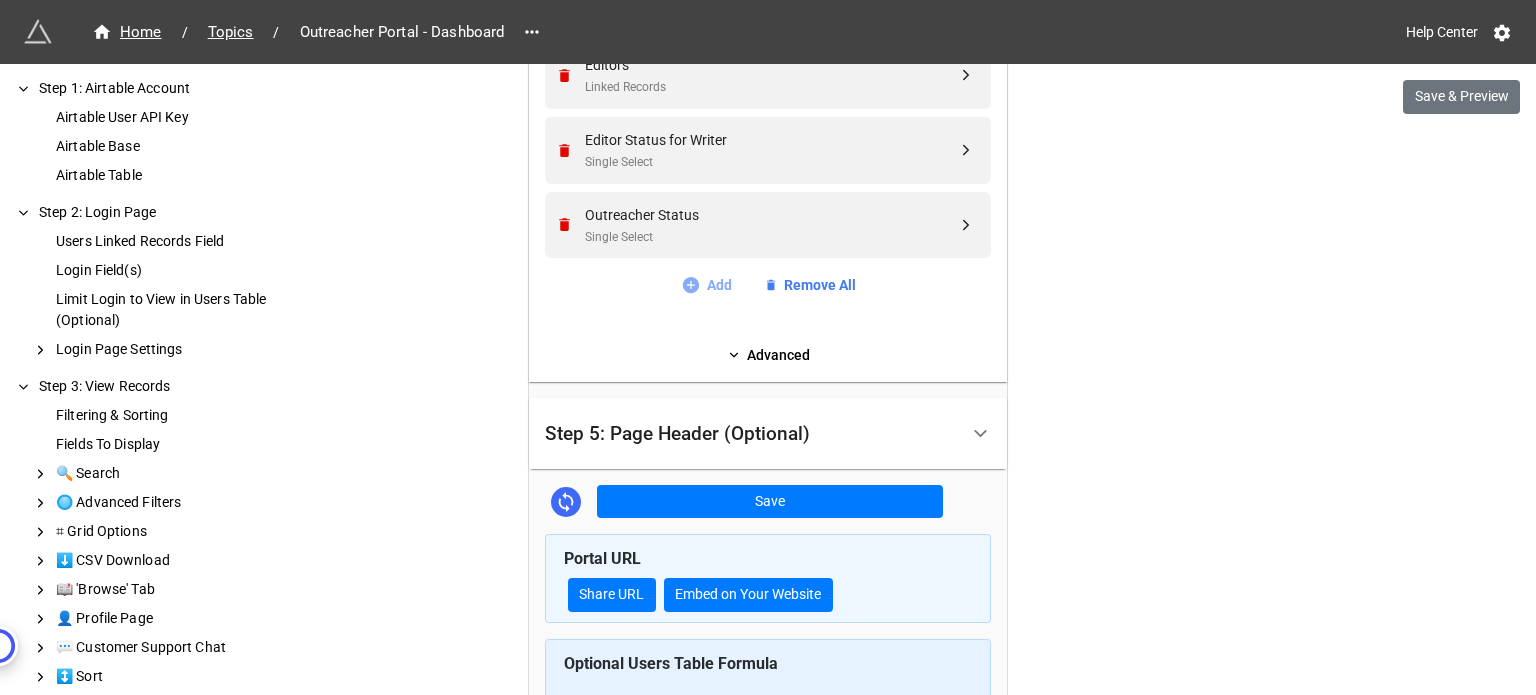 click on "Add" at bounding box center [706, 285] 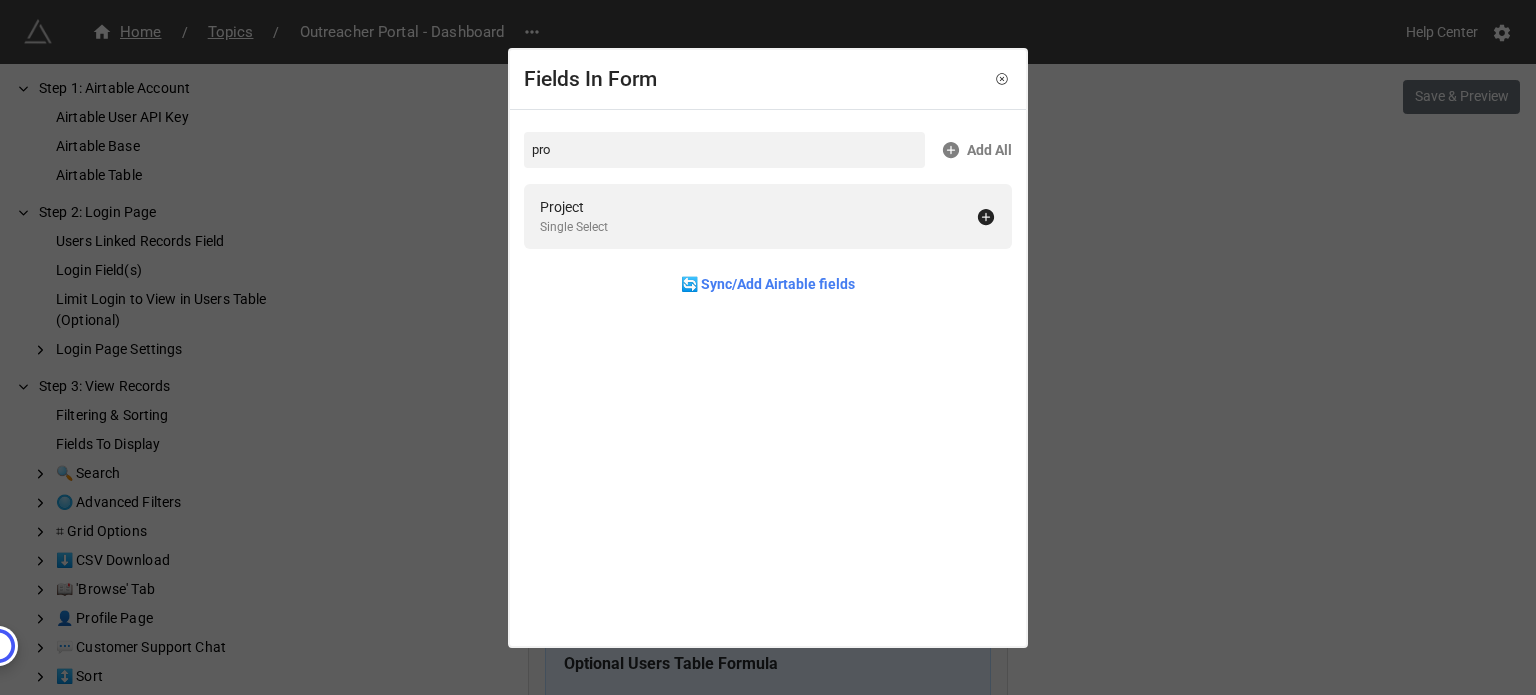type on "proj" 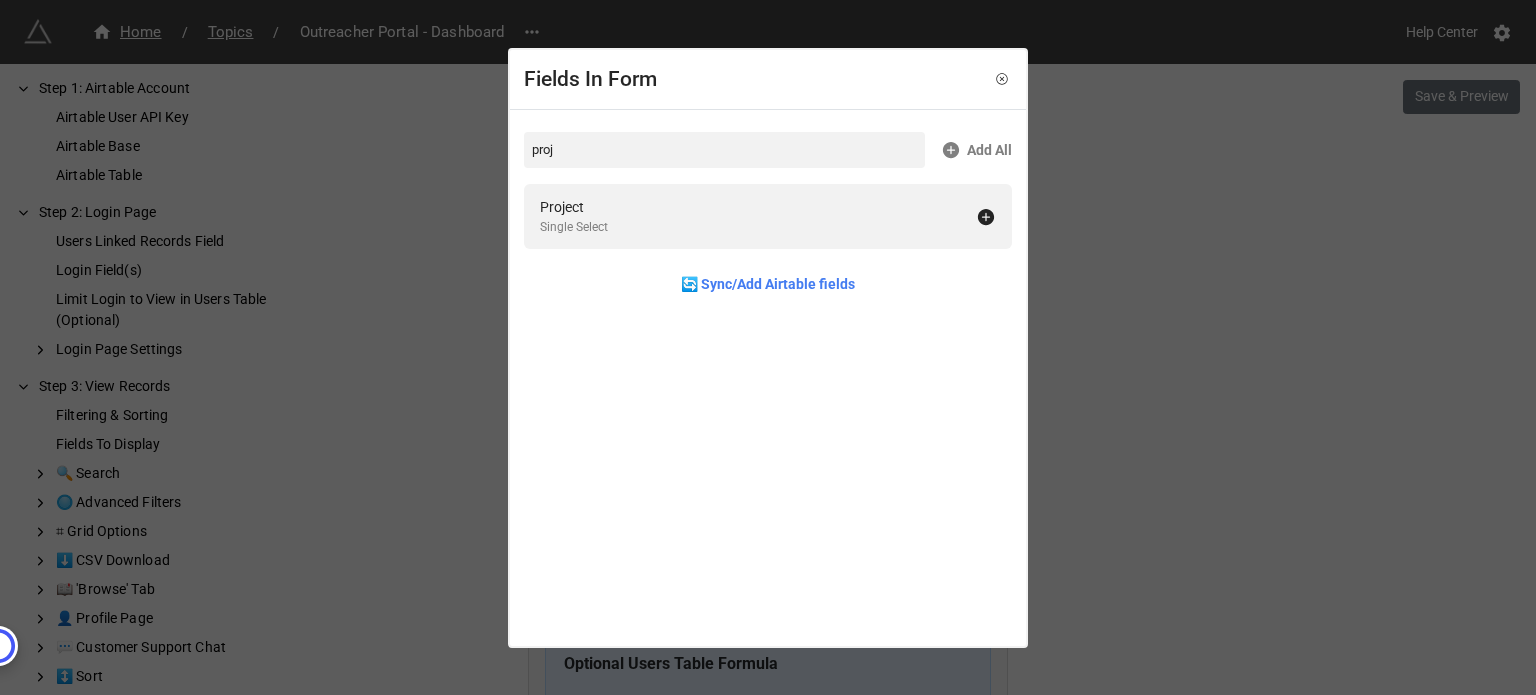 click on "Project Single Select" at bounding box center (758, 216) 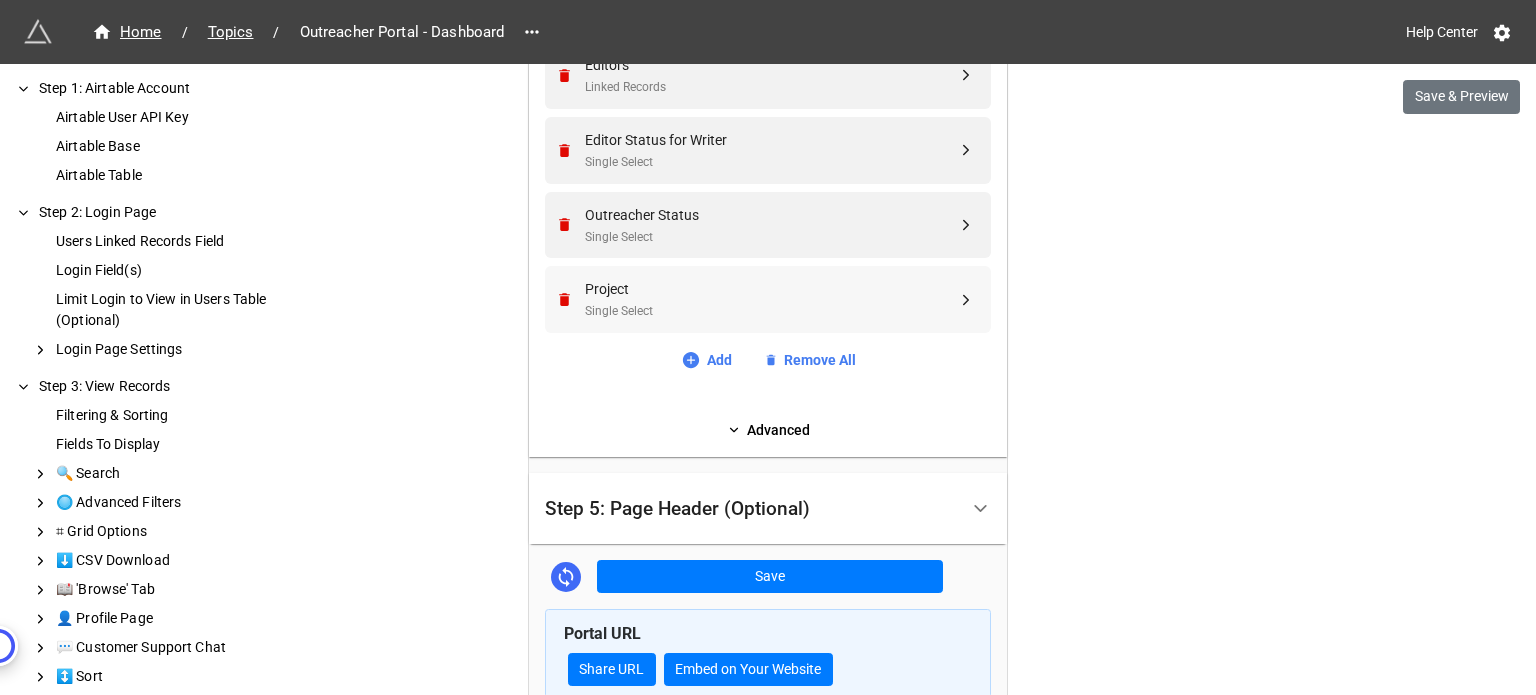 click on "Single Select" at bounding box center [771, 311] 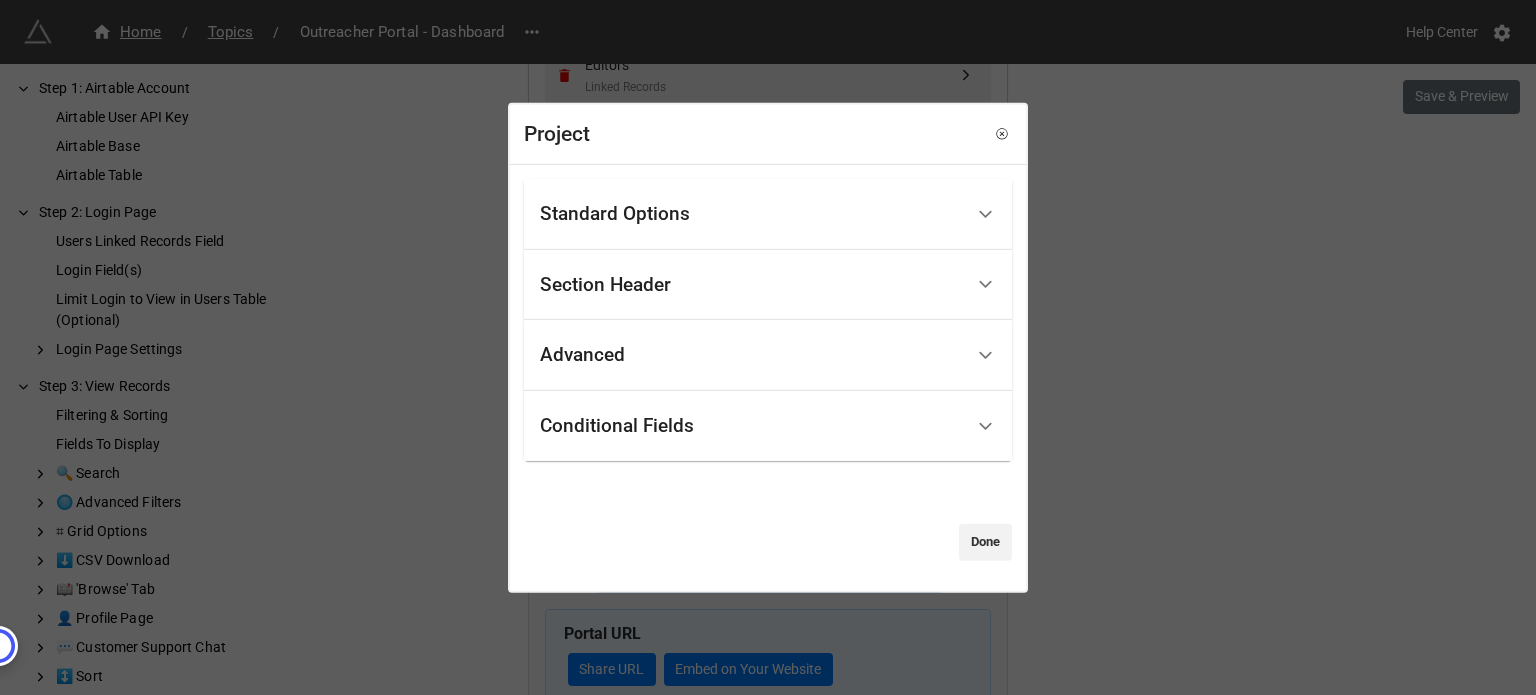 click on "Advanced" at bounding box center [751, 355] 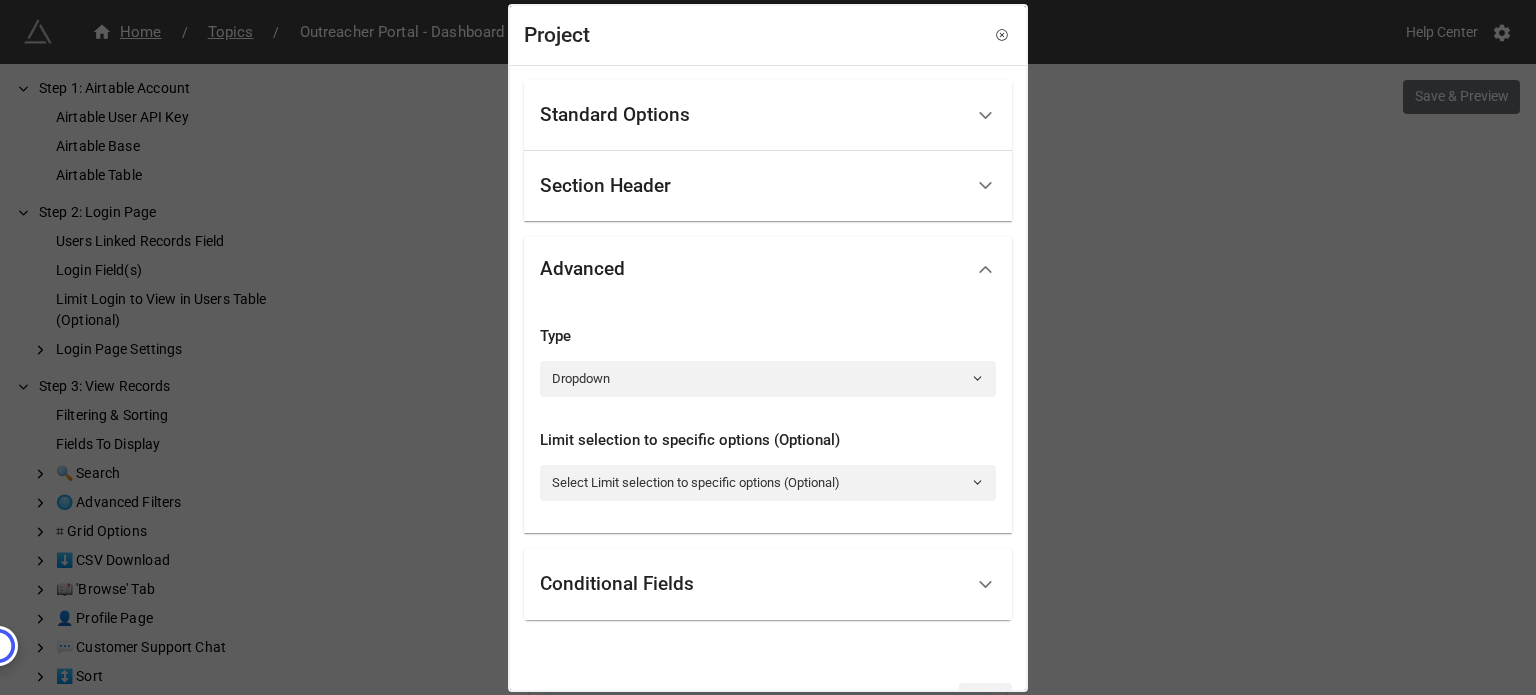 click on "Section Header" at bounding box center (751, 186) 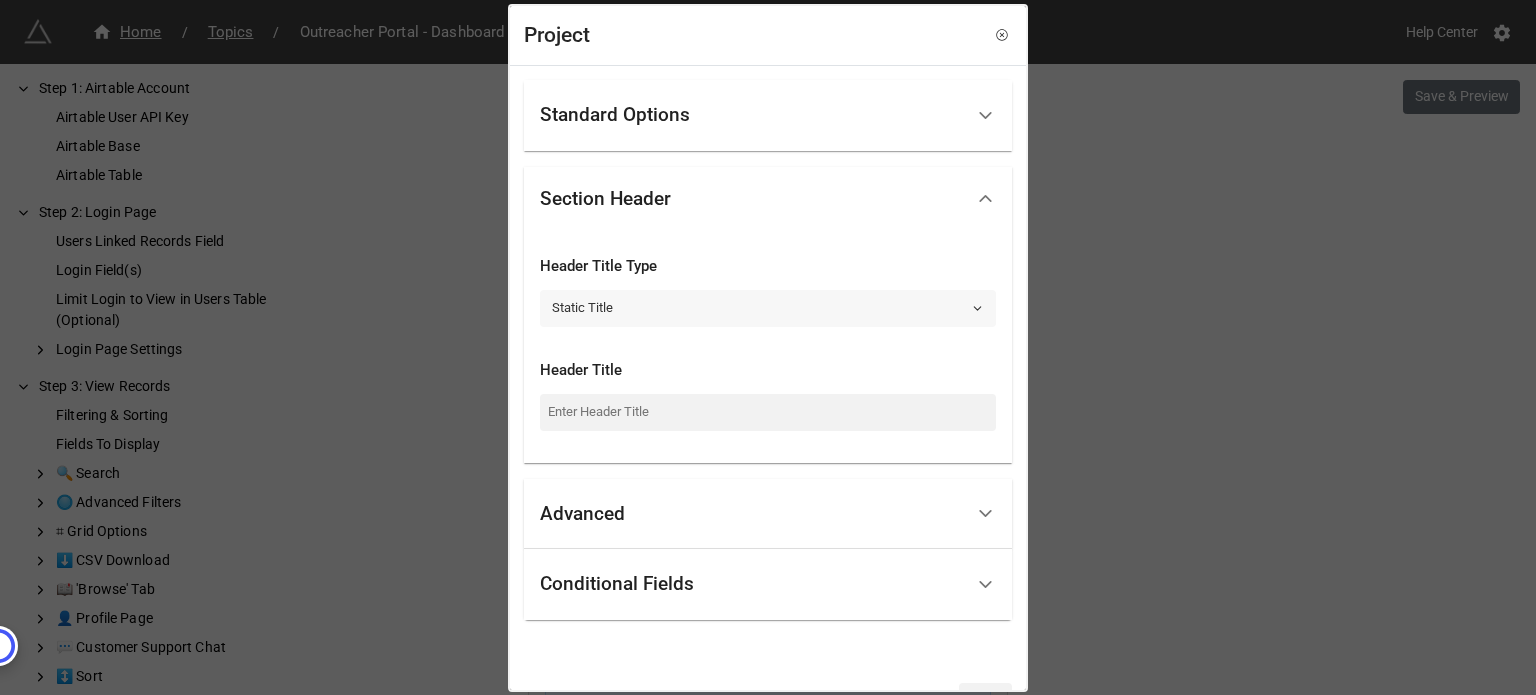 click on "Static Title" at bounding box center (768, 308) 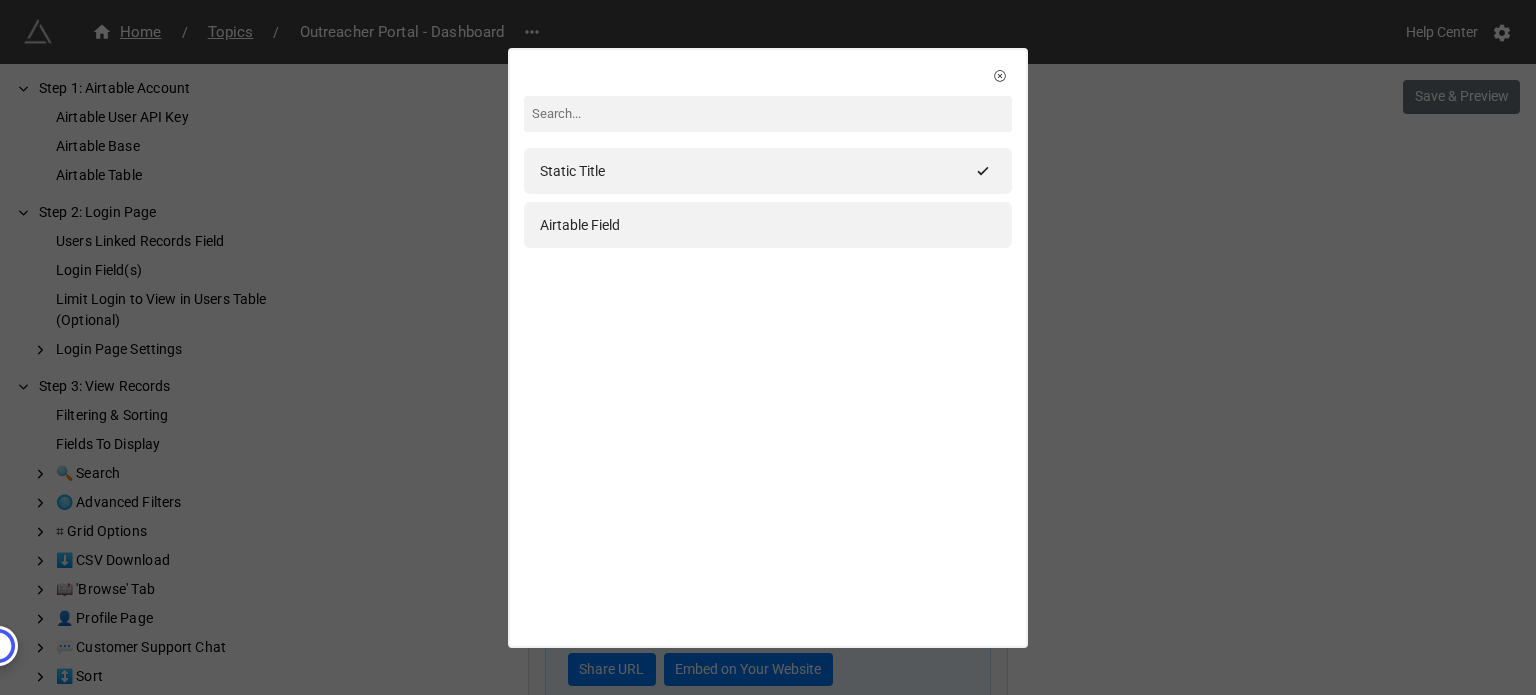 click on "Static Title Airtable Field" at bounding box center [768, 208] 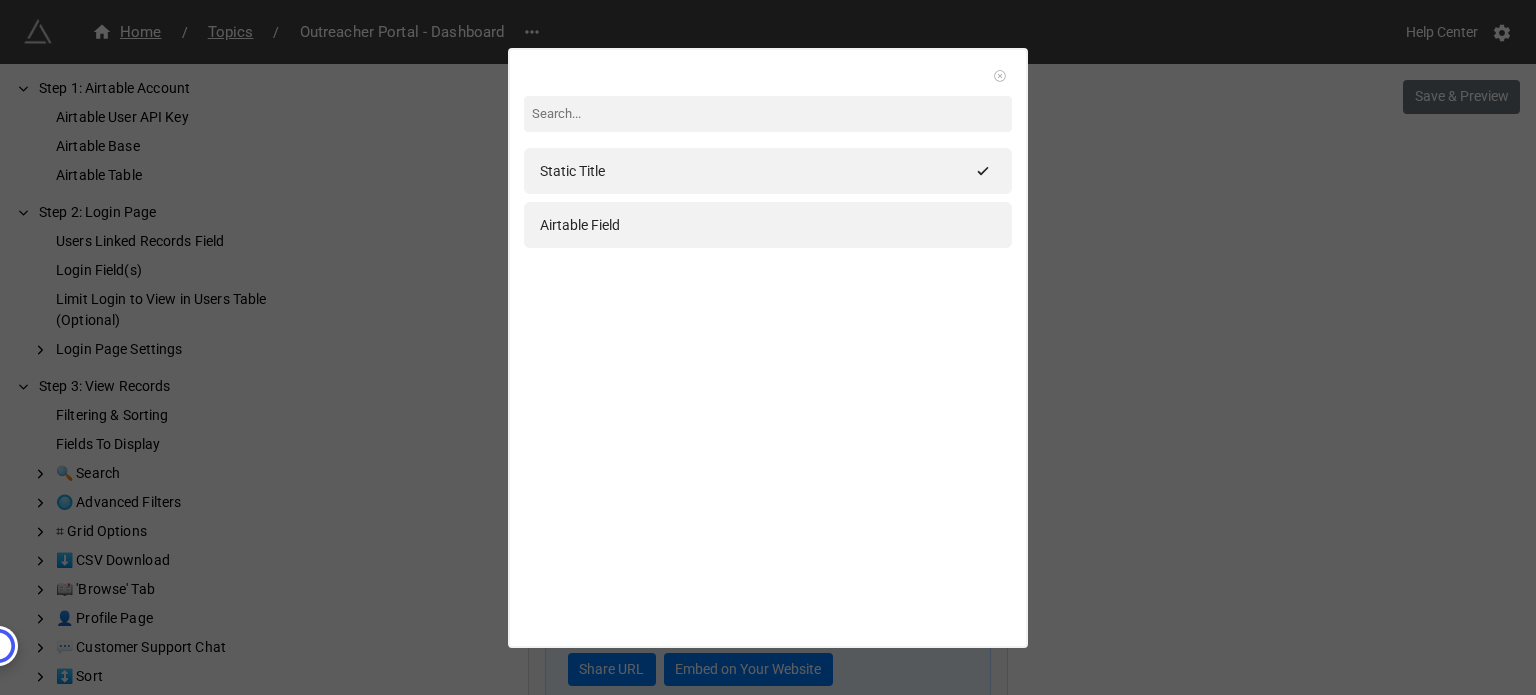 click 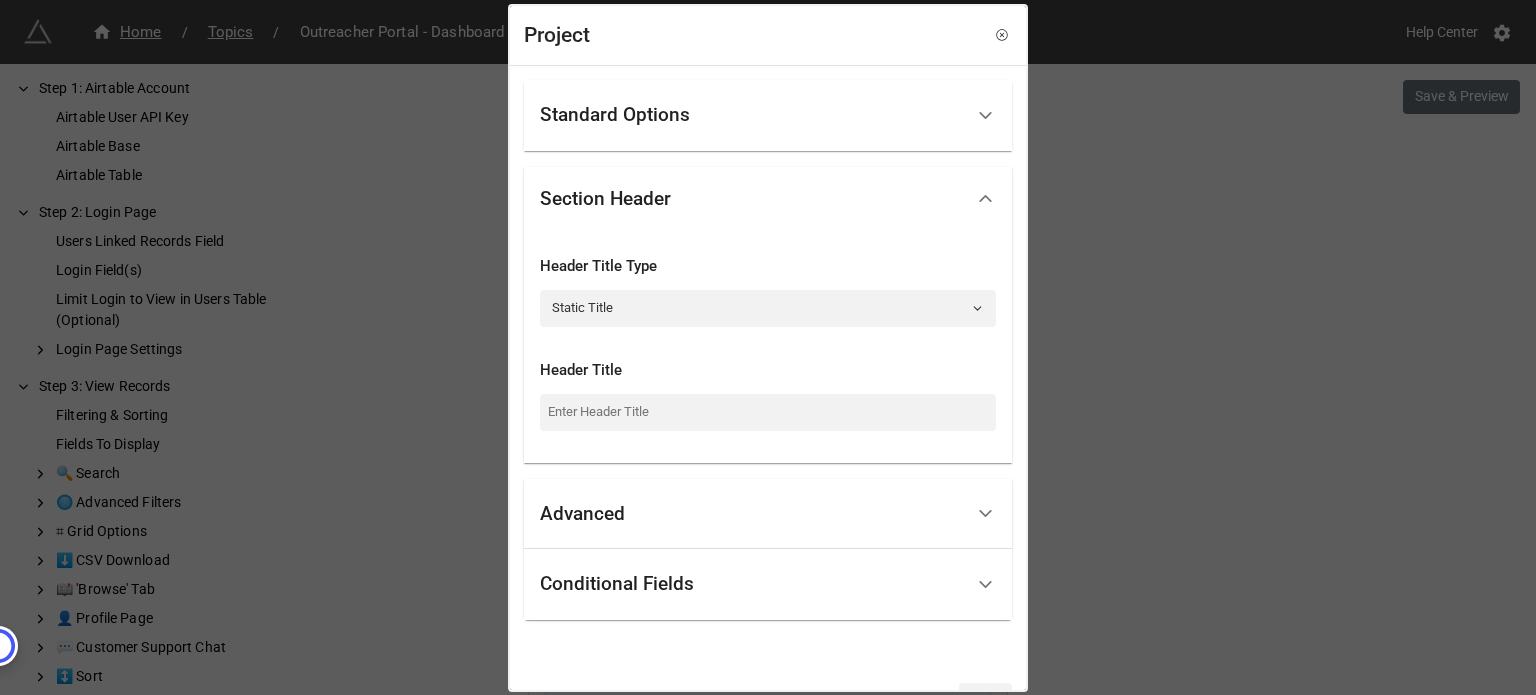 click on "Standard Options" at bounding box center [751, 115] 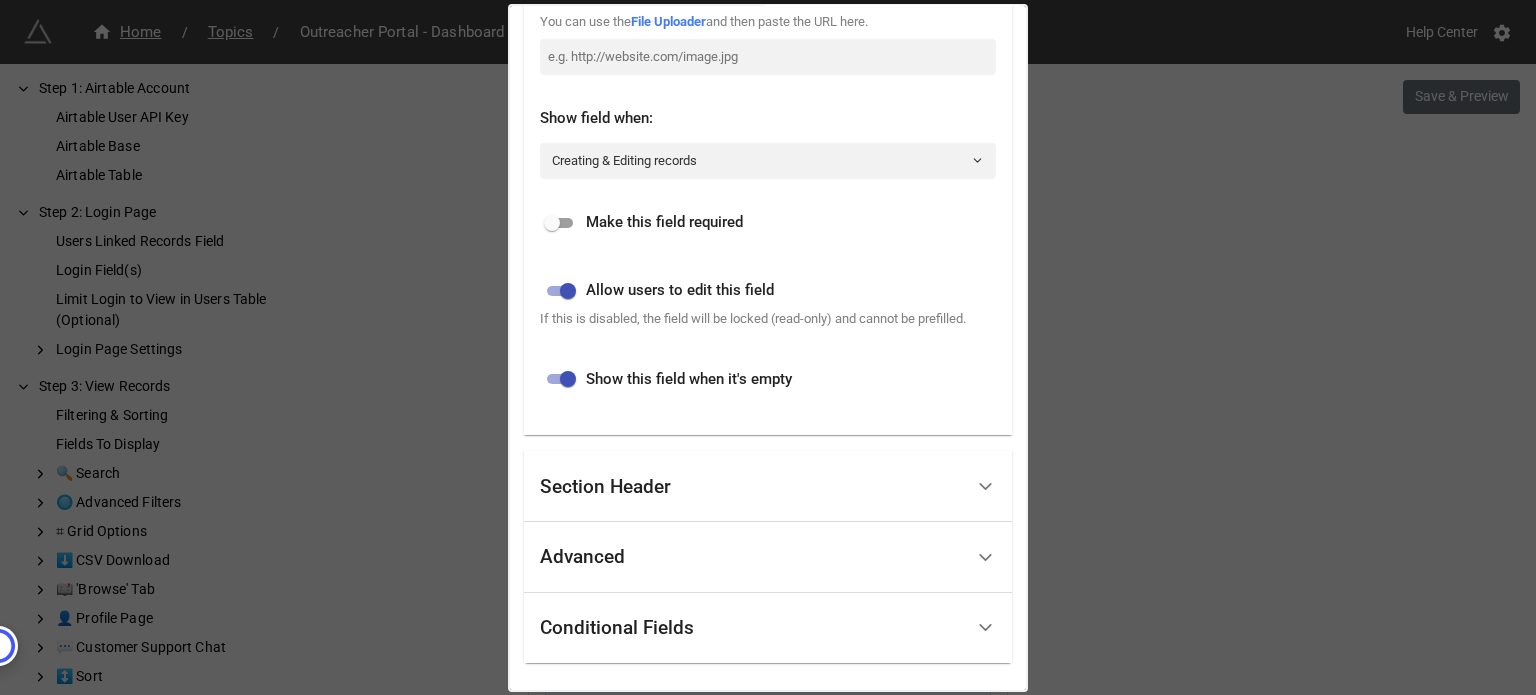 scroll, scrollTop: 575, scrollLeft: 0, axis: vertical 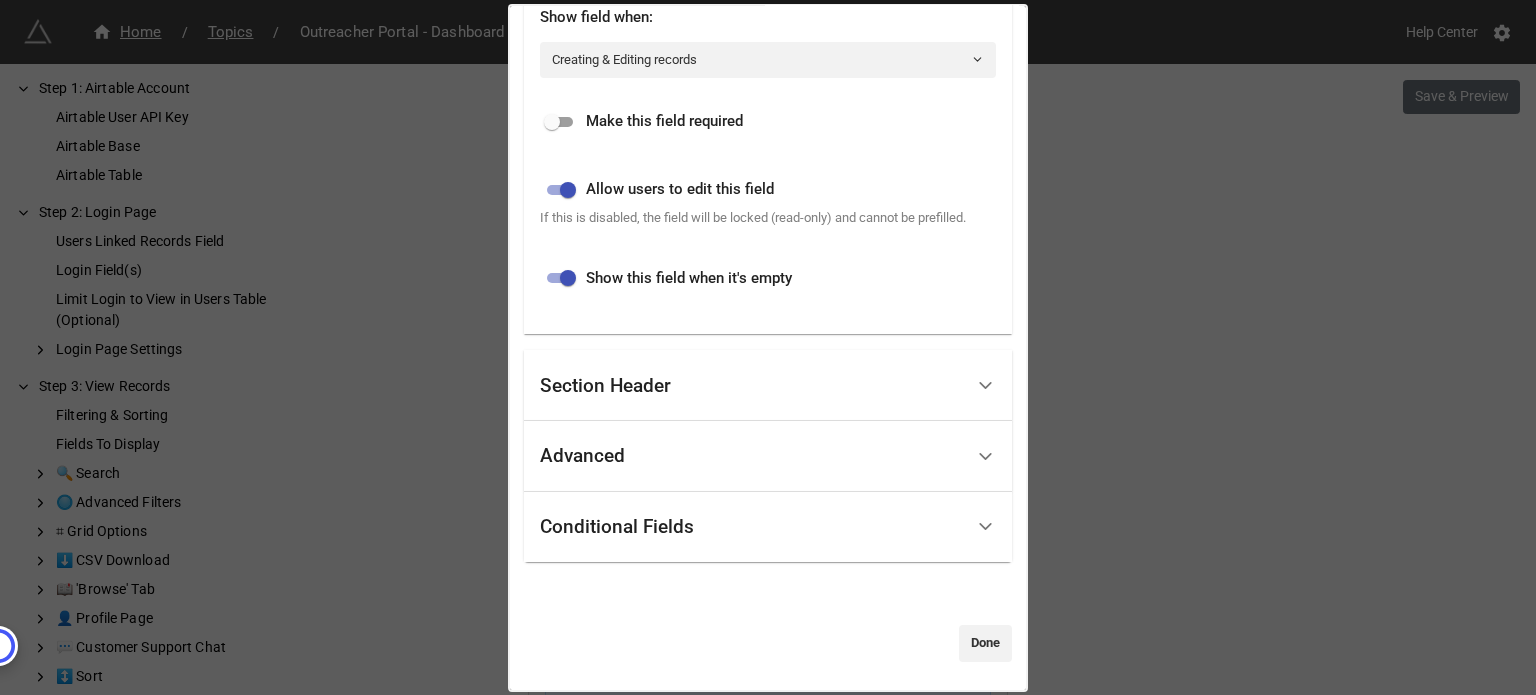 click on "Conditional Fields" at bounding box center [751, 527] 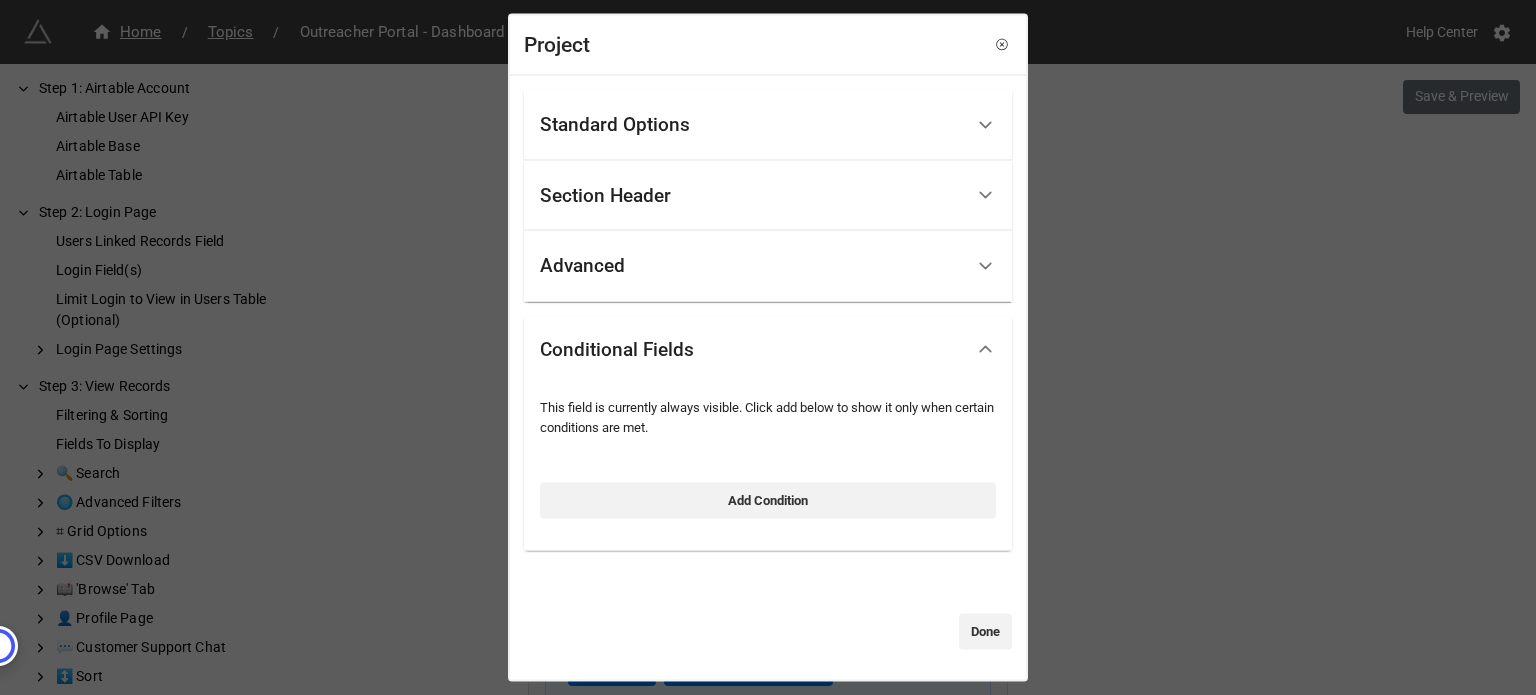 click at bounding box center [768, 393] 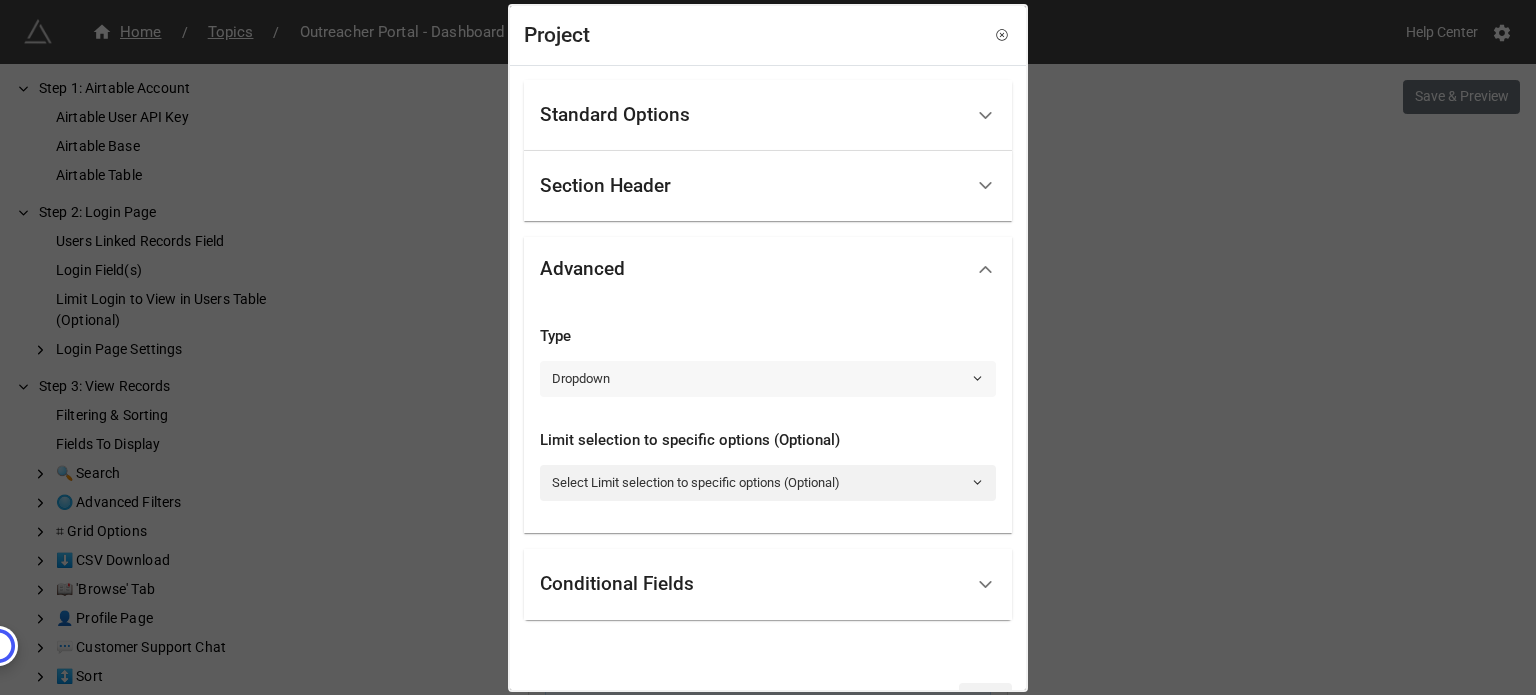 click on "Dropdown" at bounding box center [768, 379] 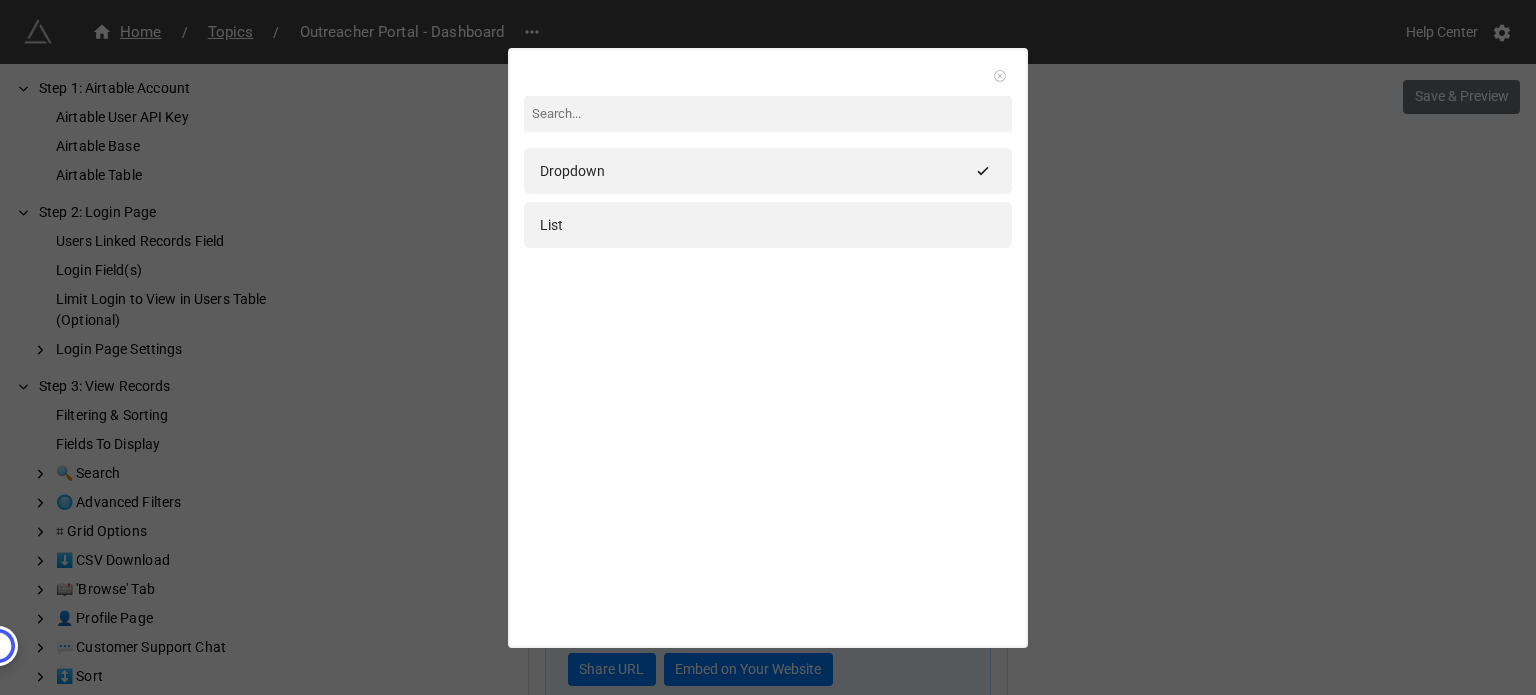 click 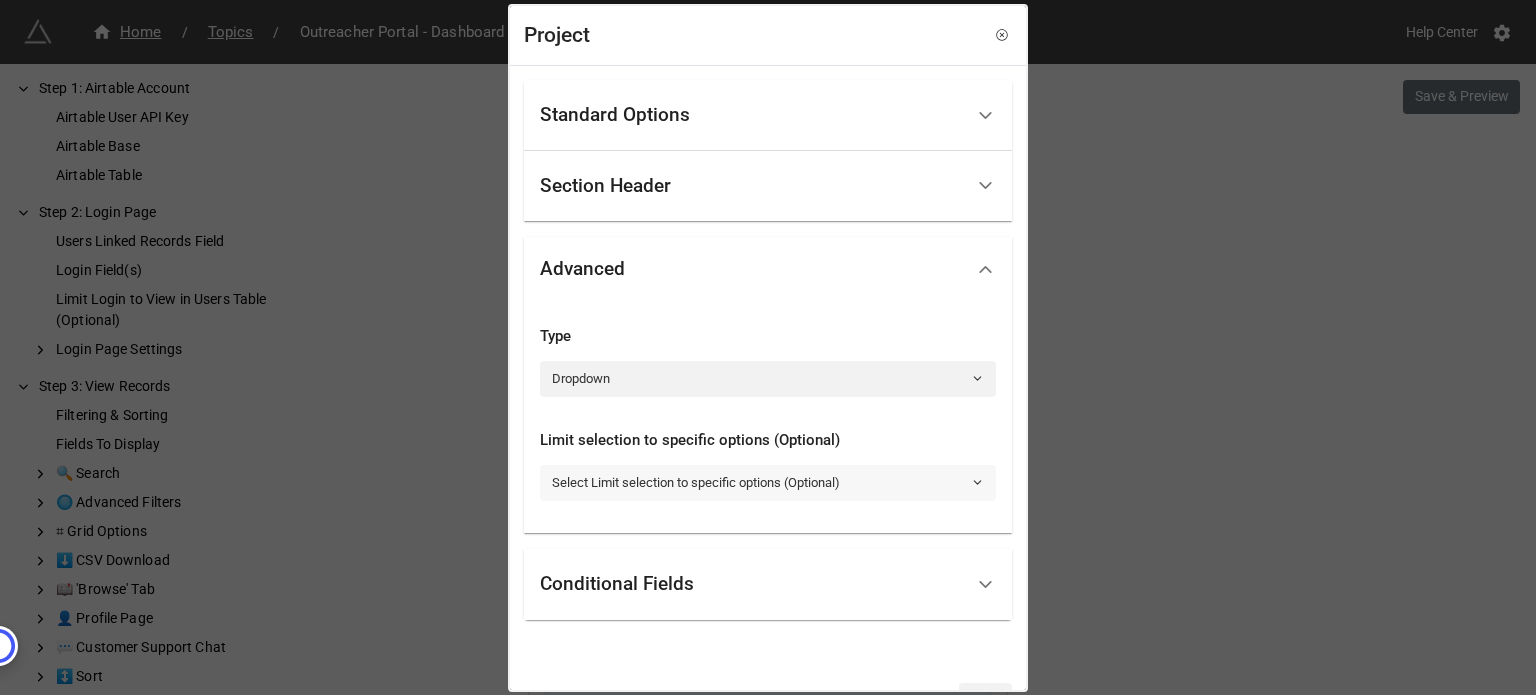 click on "Select Limit selection to specific options (Optional)" at bounding box center [768, 483] 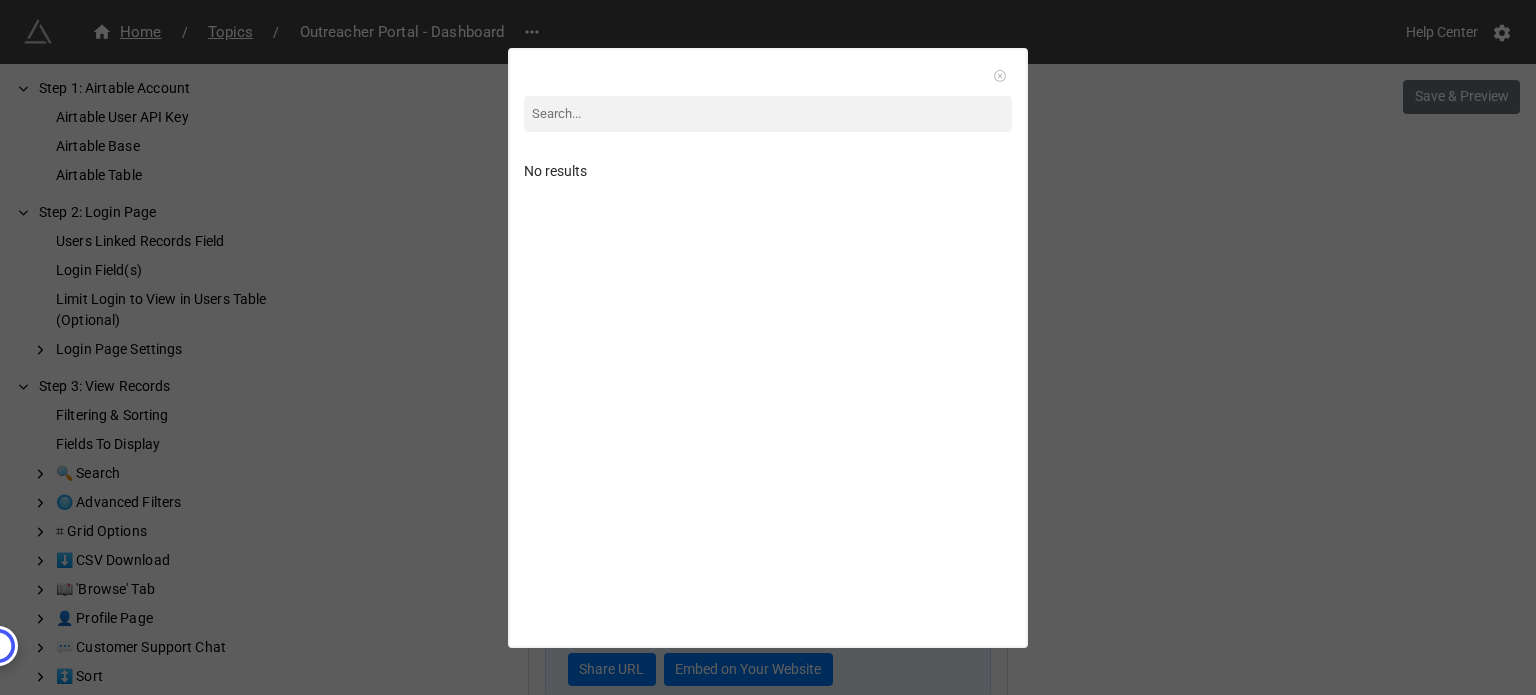 click 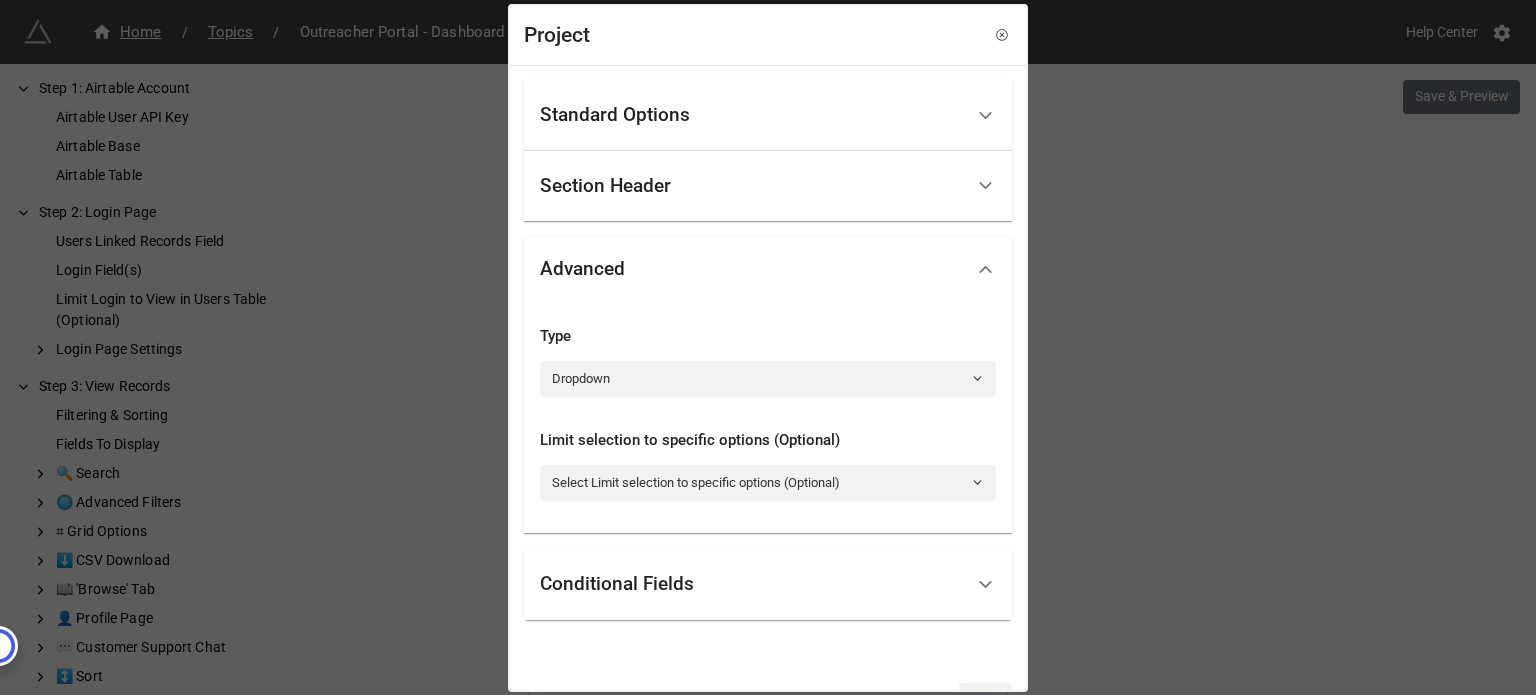 click on "Type" at bounding box center [768, 337] 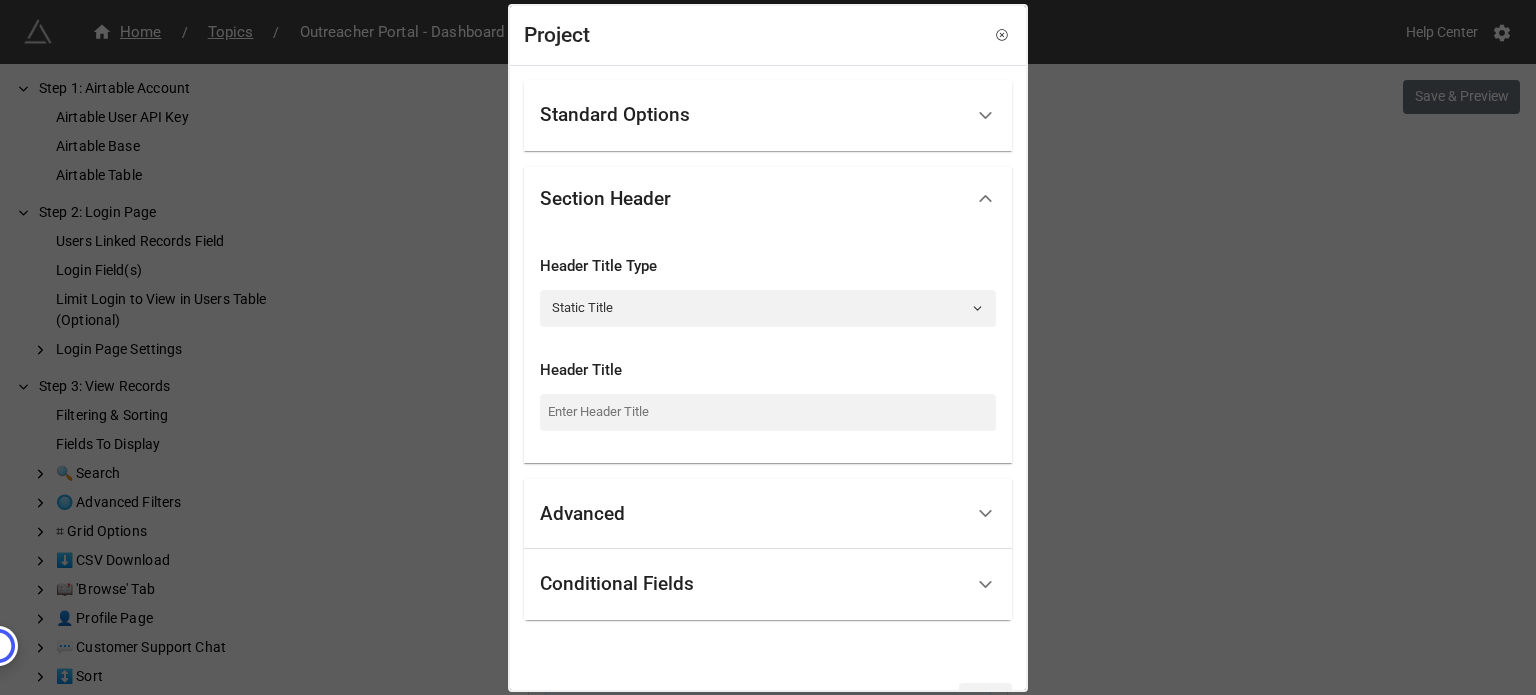 click on "Standard Options" at bounding box center [751, 115] 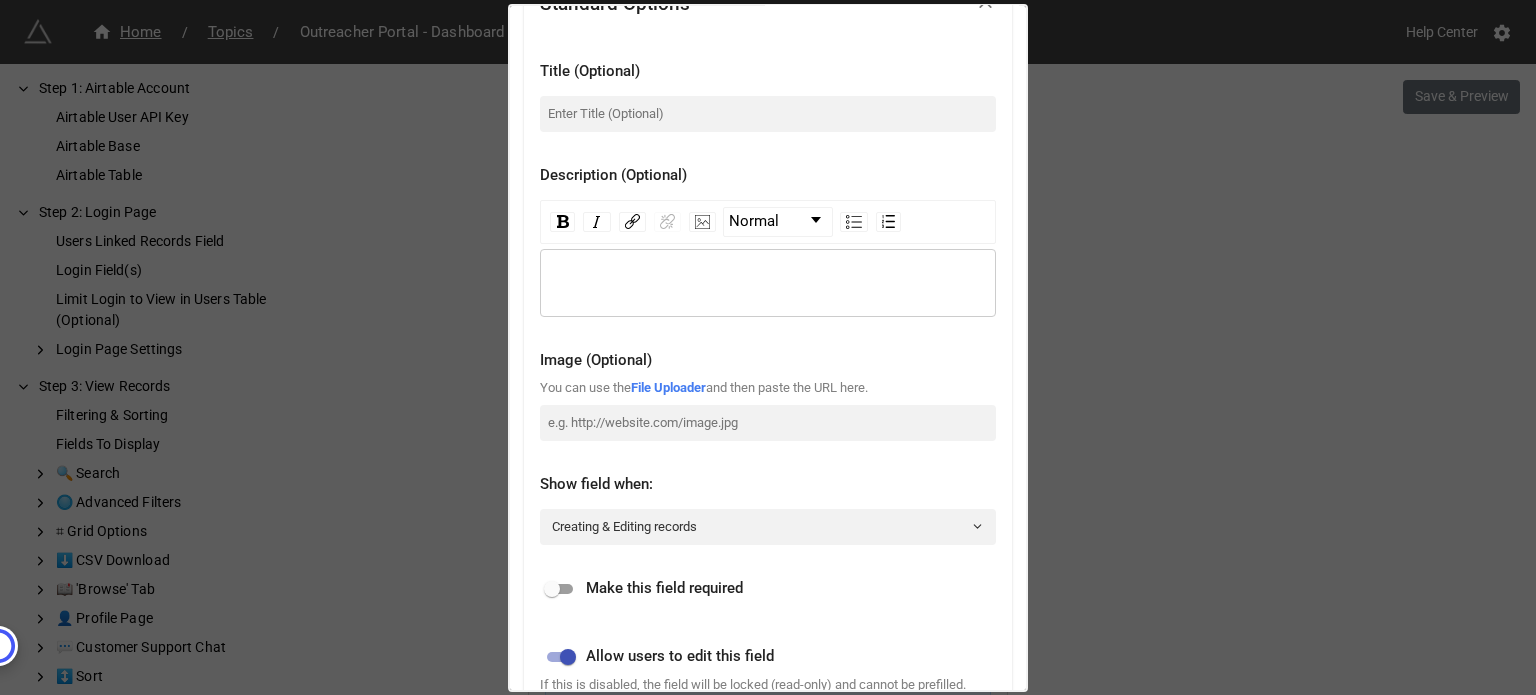 scroll, scrollTop: 0, scrollLeft: 0, axis: both 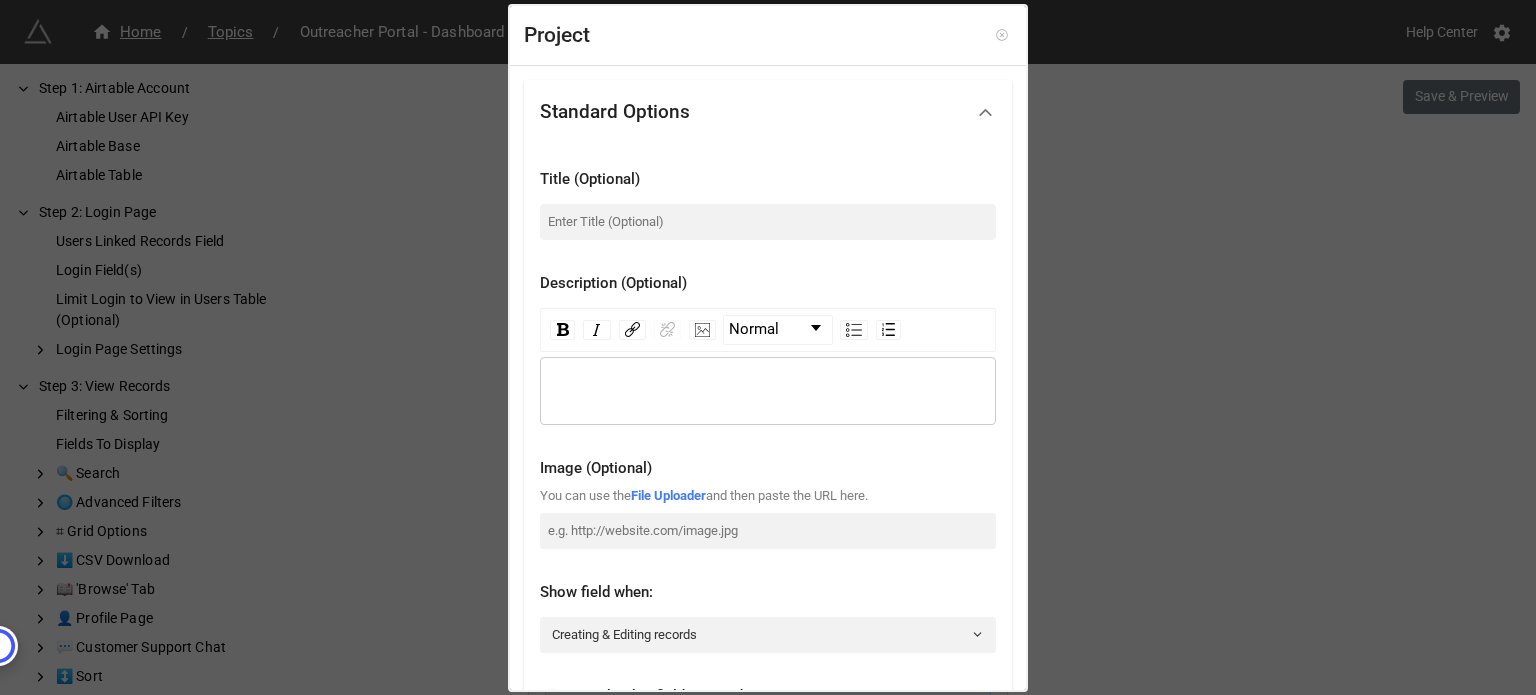 click 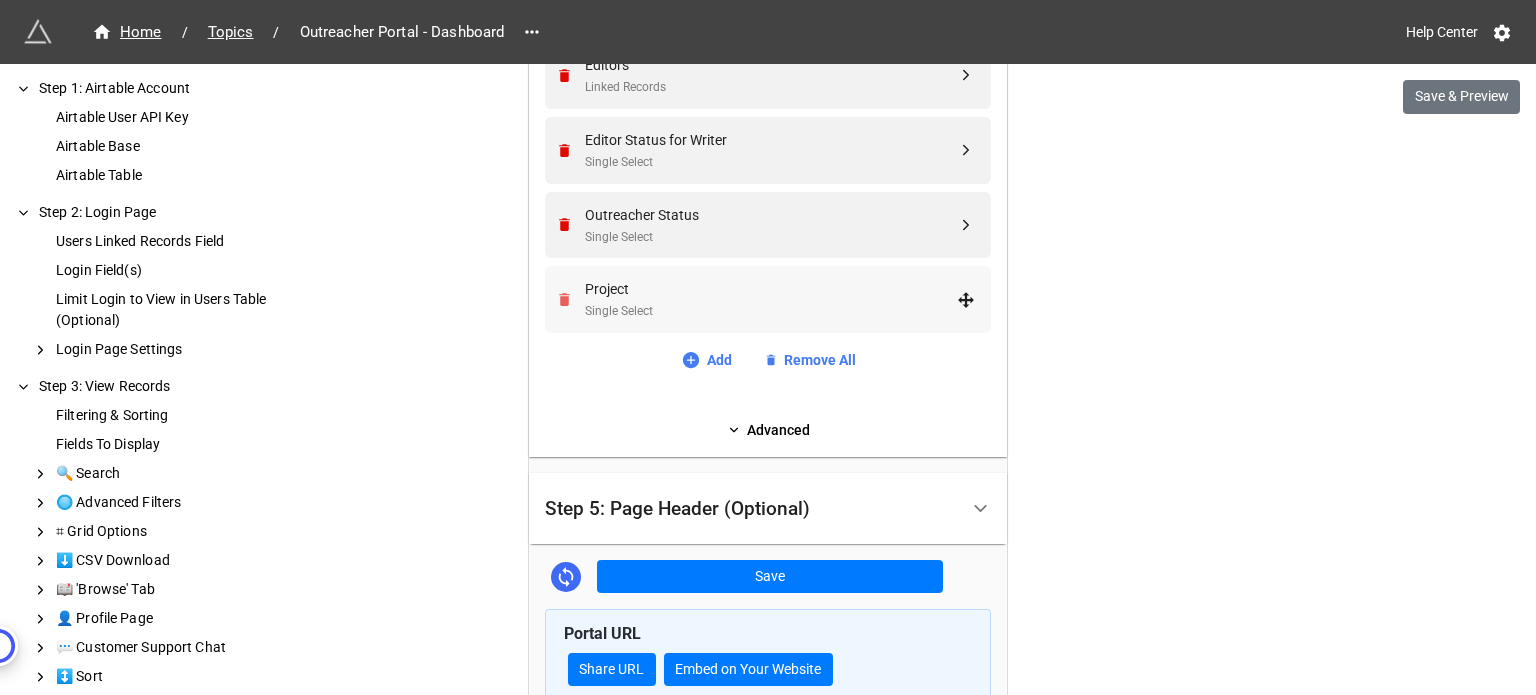 click 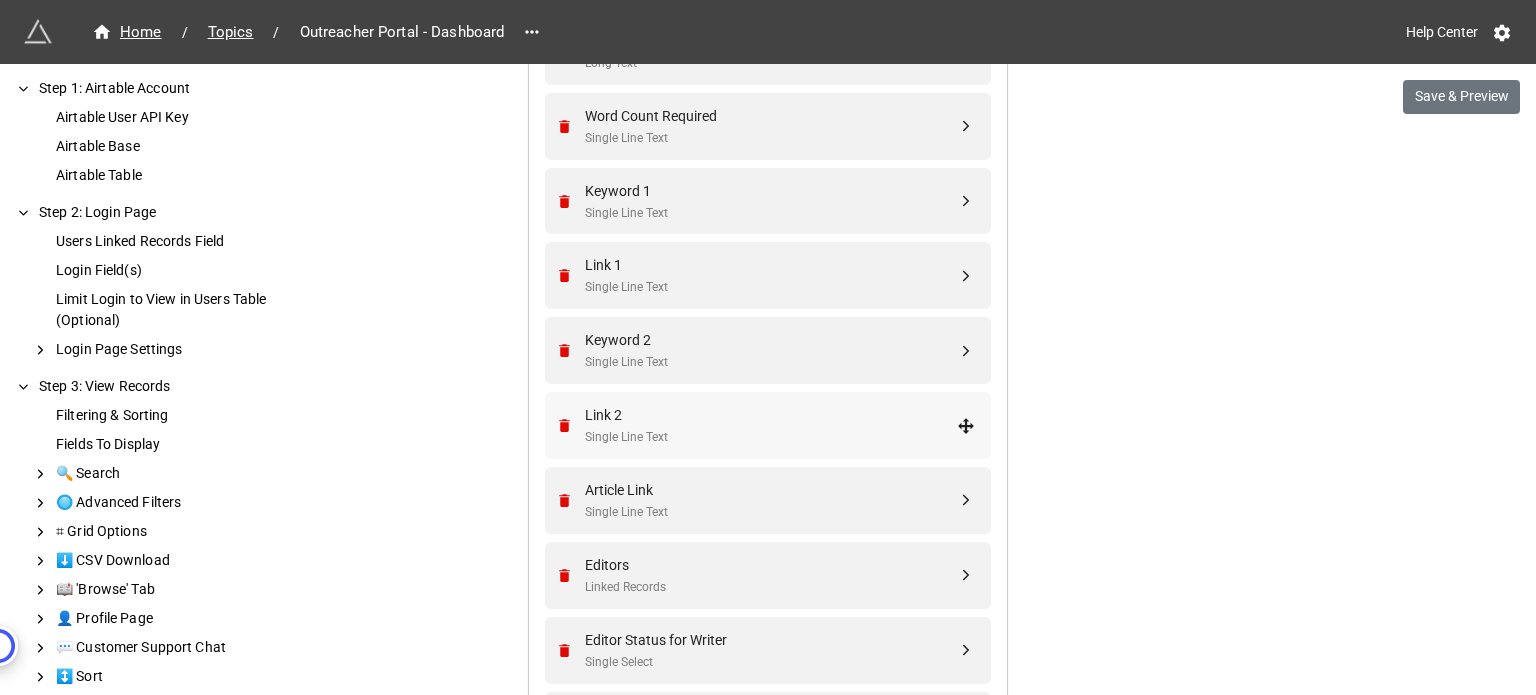 scroll, scrollTop: 1579, scrollLeft: 0, axis: vertical 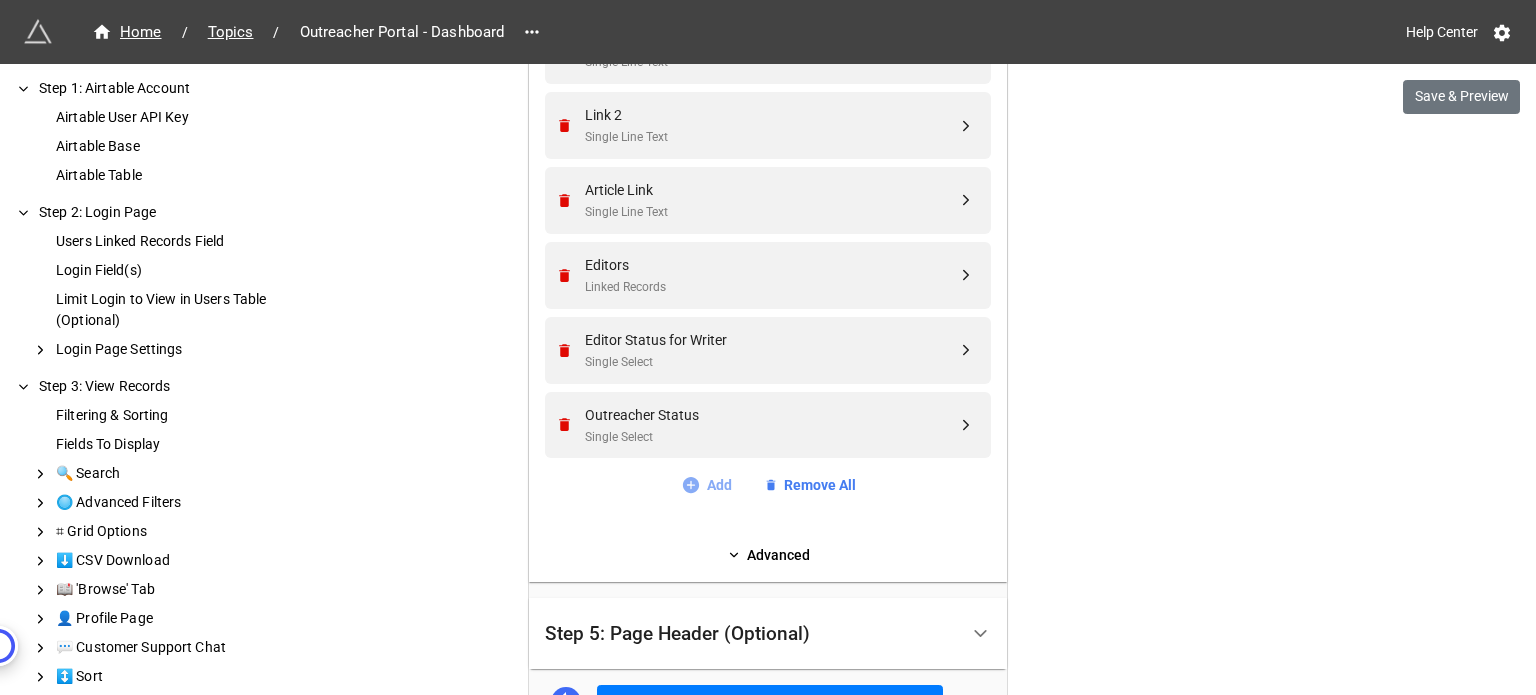 click on "Add" at bounding box center (706, 485) 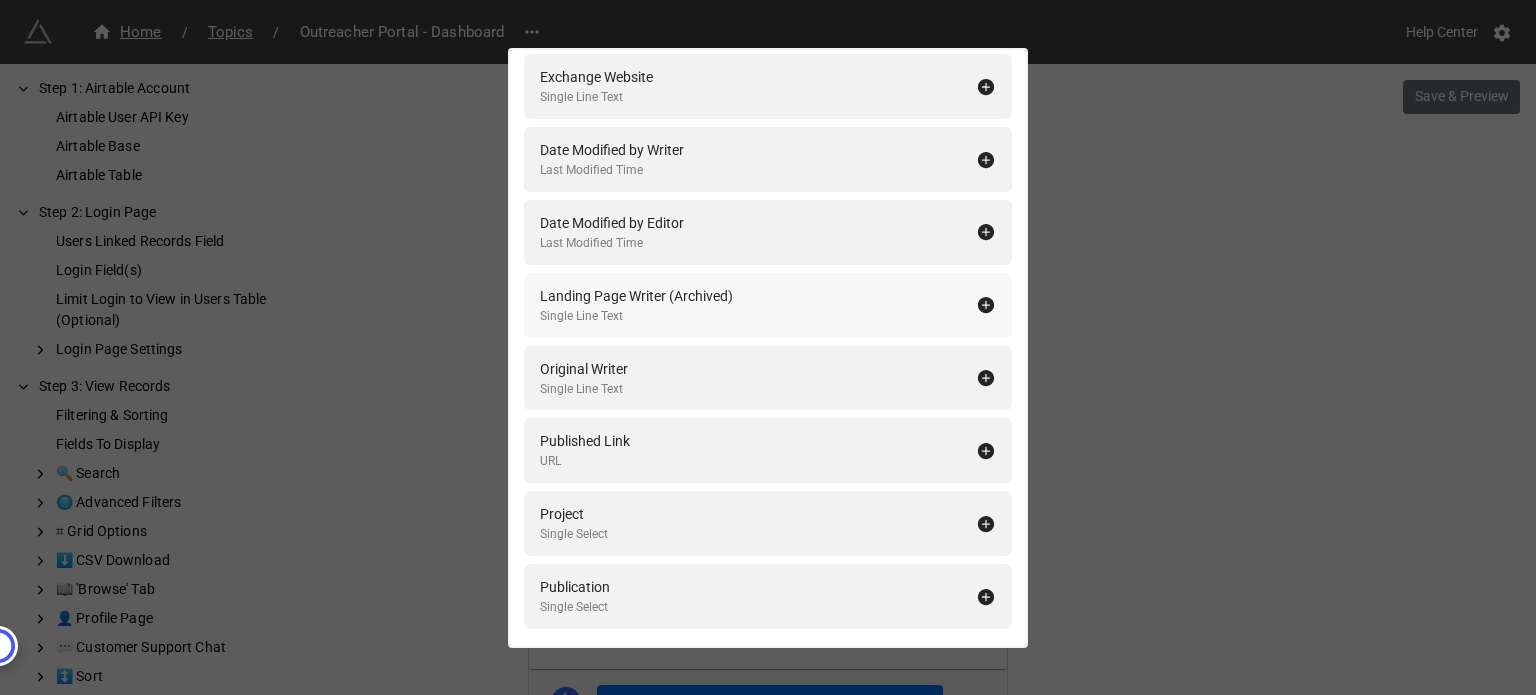 scroll, scrollTop: 5866, scrollLeft: 0, axis: vertical 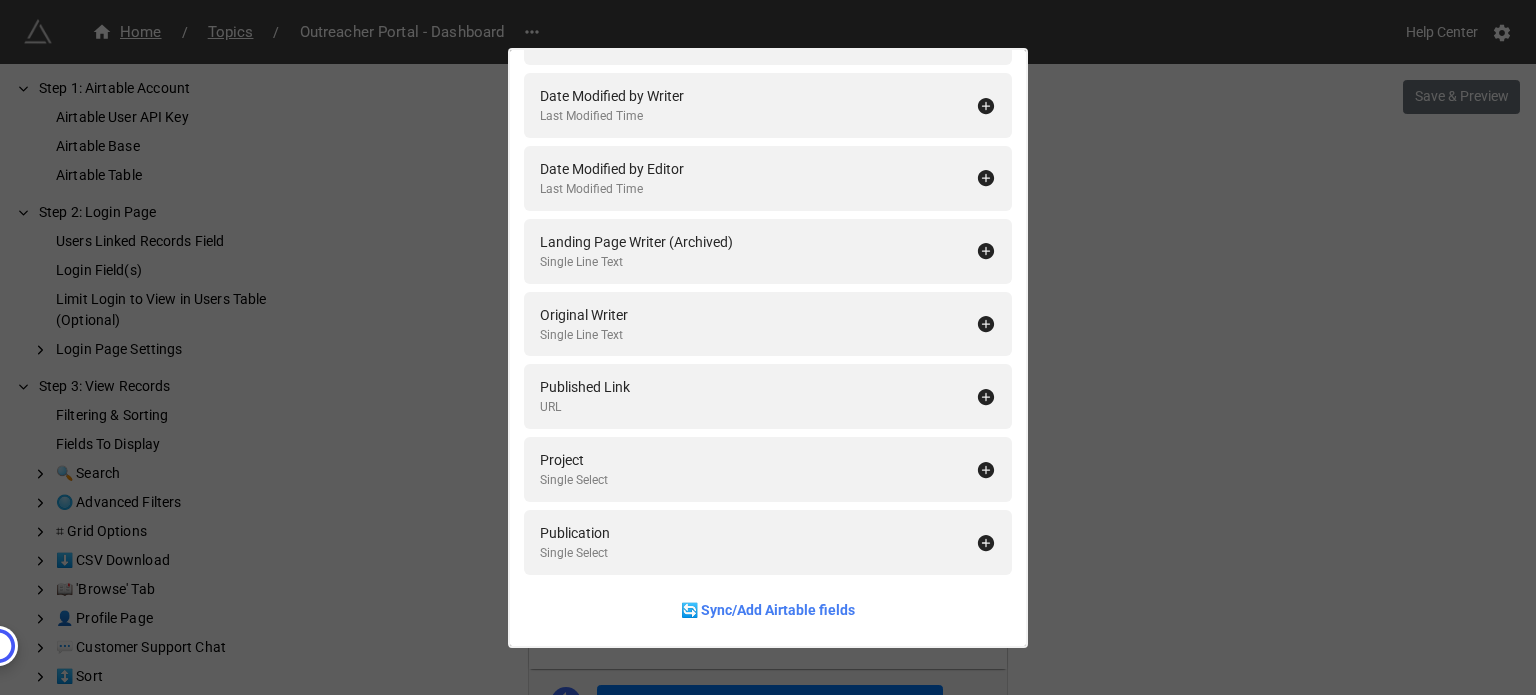 click on "Fields In Form Add All GP Order No. Linked Records GP DA Tier Single Line Text Ref. Sources Long Text GP Placement Site 2 Single Line Text GP Published Link Single Line Text GP Site DA Single Line Text GP Site Traffic Single Line Text Writer Linked Records Sr Editors Linked Records Writer Status Single Select Order Deadline Lookup Writer Deadline Date Editor Deadline for Writer Date CPs LR Linked Records Writer Email Lookup Writer Email Body Long Text Send Writer Email Button Editor Email Lookup Editor Name Lookup Writer Name Lookup Writer Status Modified Date Formula Writer Submission Date Date CP Status Single Select Editor Status for CP Single Select CP Link Single Line Text CP Deadline Date Editor Deadline for CP Date Editor Status for QA Single Select Sr Editor Status Single Select Revision Required by Writer? Number Revision Required by CP? Single Line Text Revision Required by Editor? Single Line Text QA Editor Email Lookup Writer Assigned Date Date Writers LR Modified Date Formula Formula Formula Date" at bounding box center (768, 347) 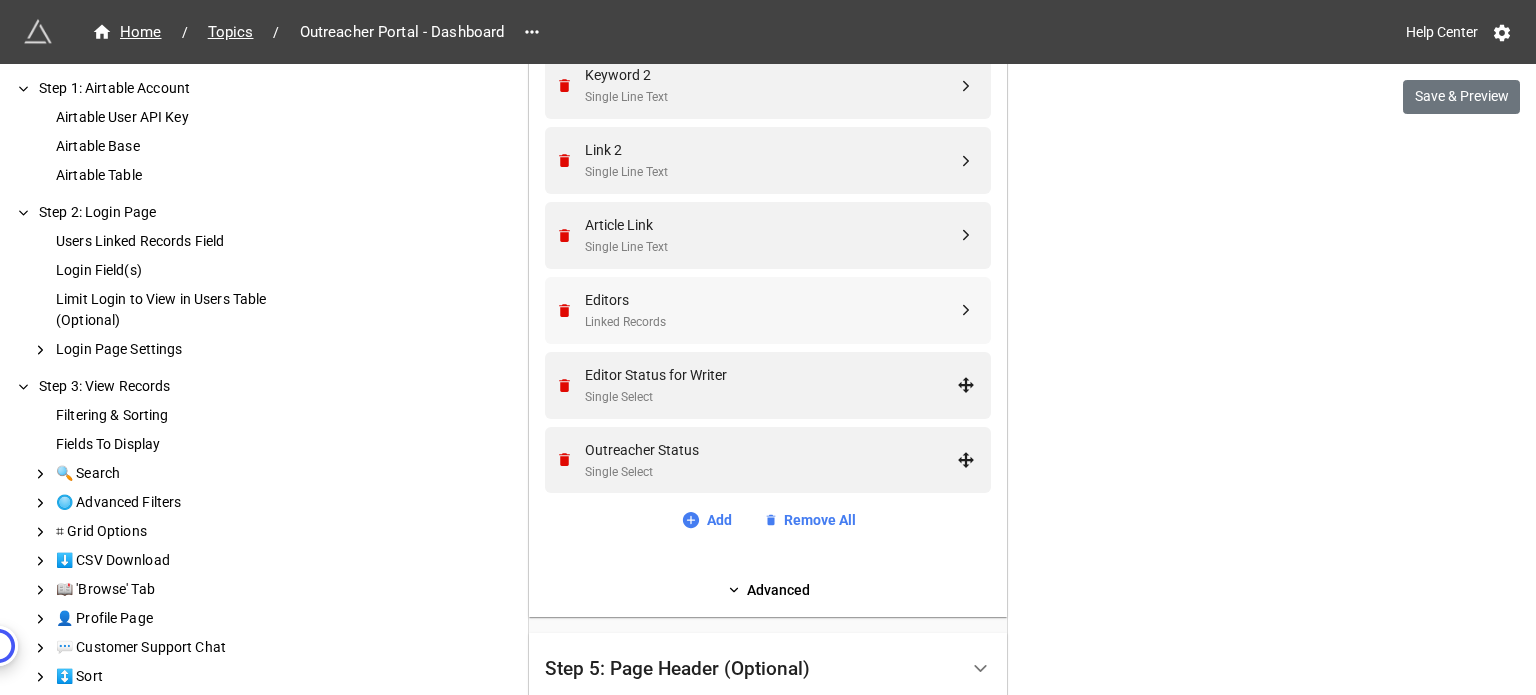 scroll, scrollTop: 1679, scrollLeft: 0, axis: vertical 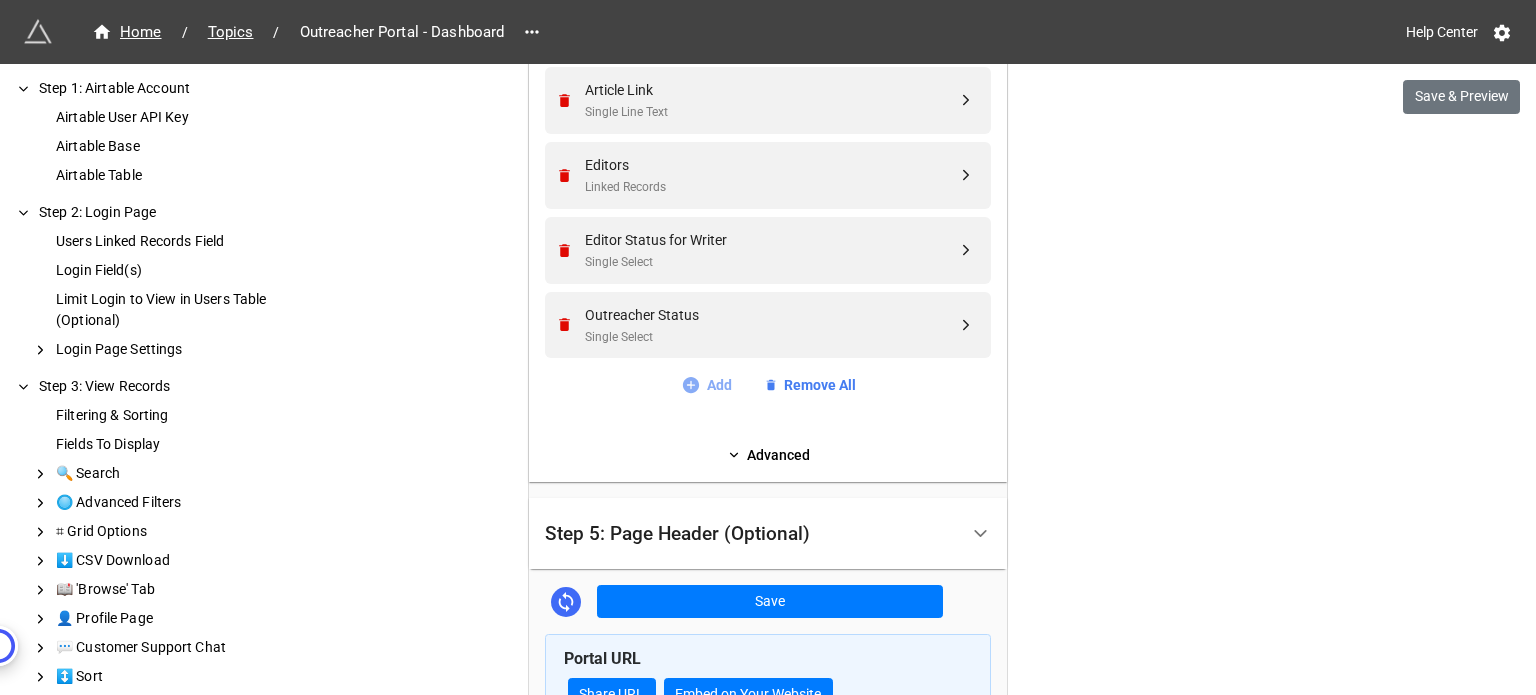 click on "Add" at bounding box center [706, 385] 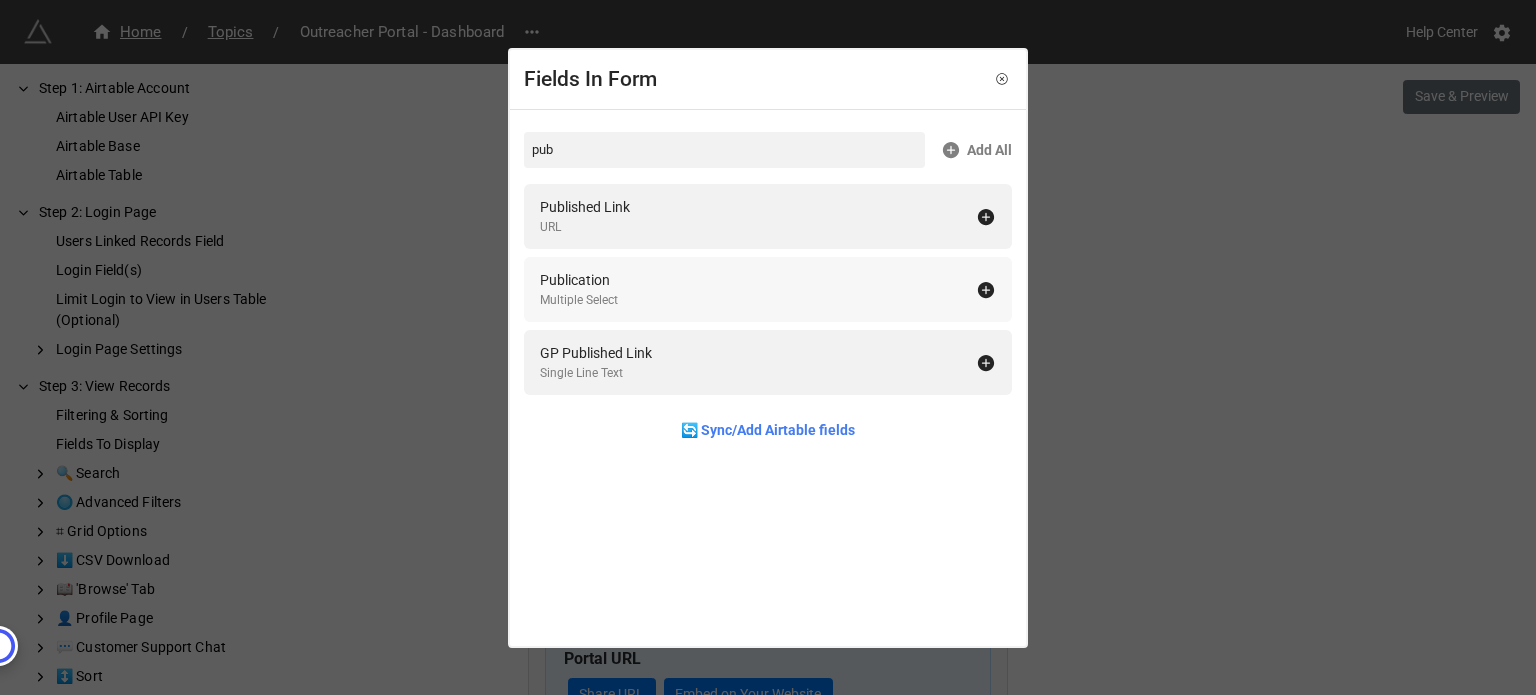 type on "pub" 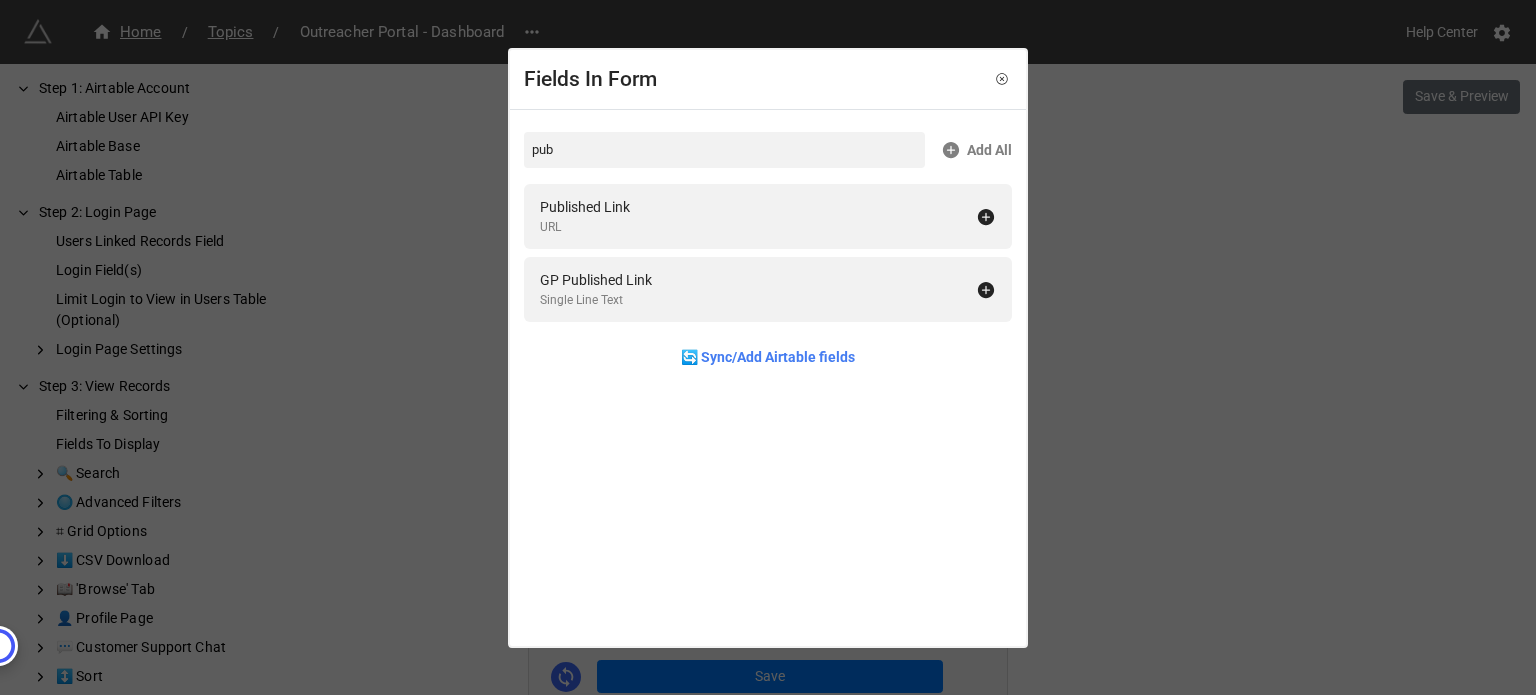 click on "Fields In Form pub Add All Published Link URL GP Published Link Single Line Text 🔄 Sync/Add Airtable fields" at bounding box center [768, 347] 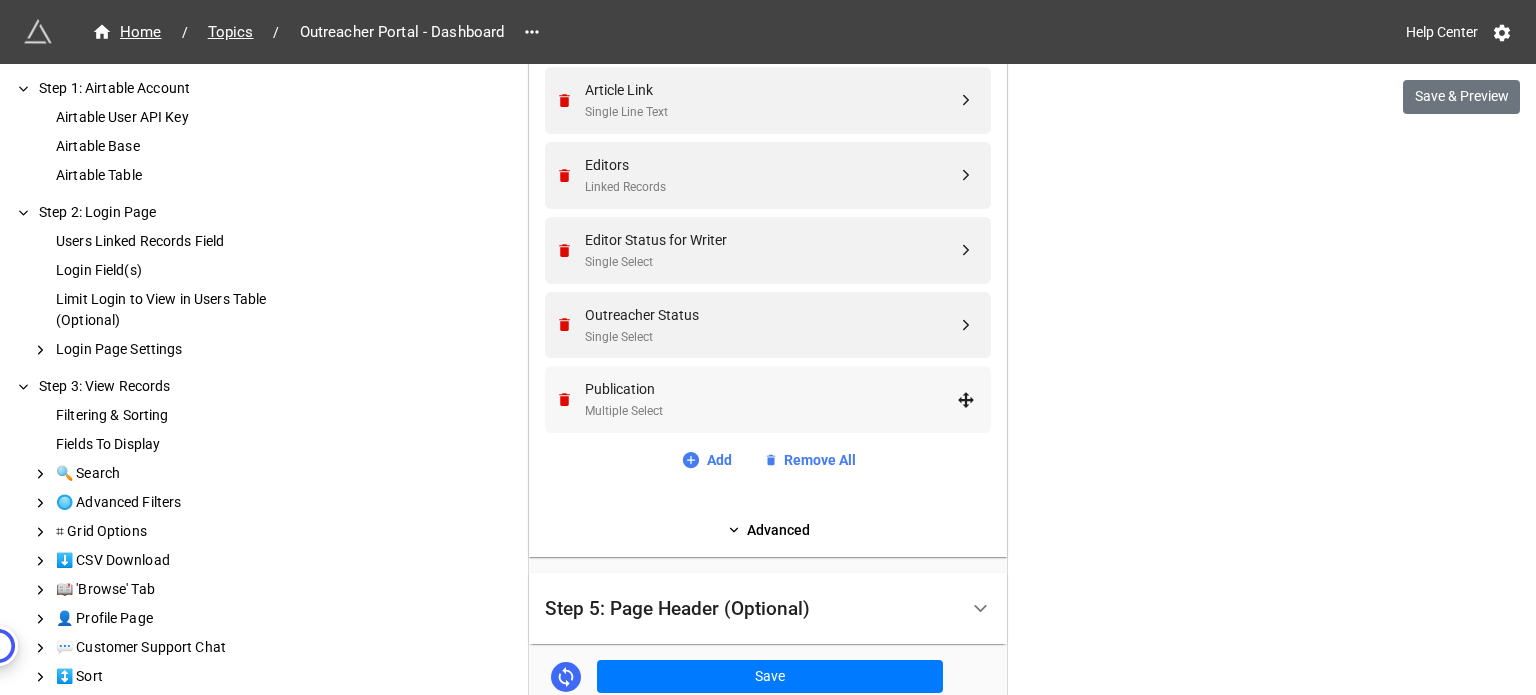 click on "Publication" at bounding box center [771, 389] 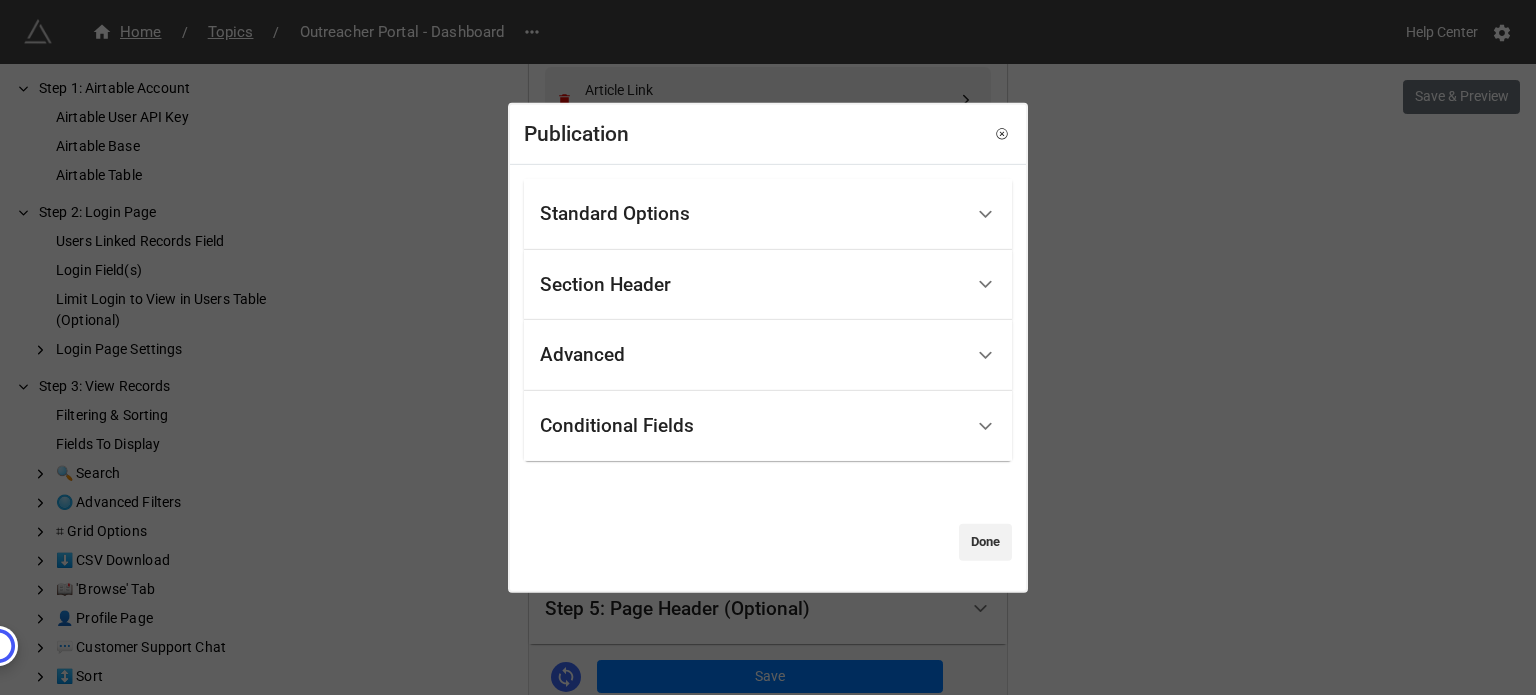 click on "Advanced" at bounding box center [751, 355] 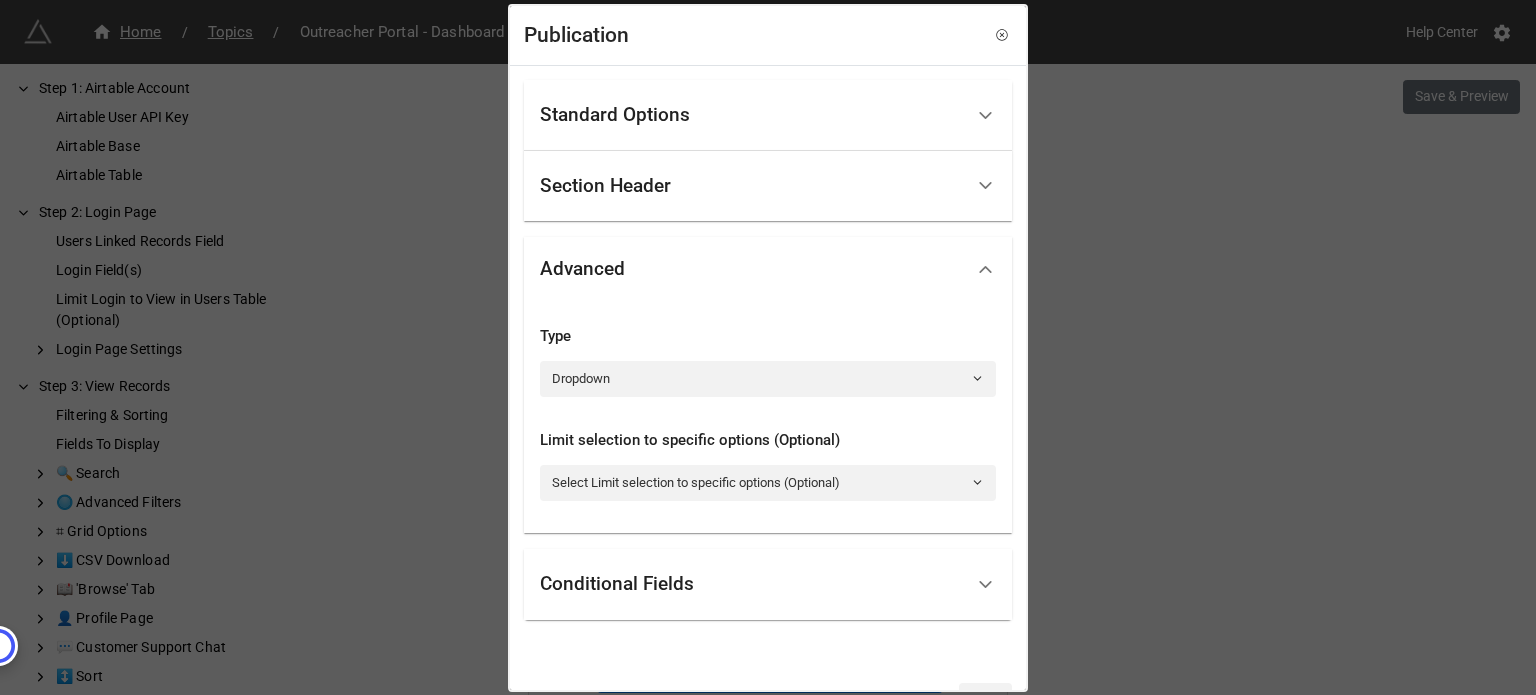 click on "Limit selection to specific options (Optional)" at bounding box center [768, 441] 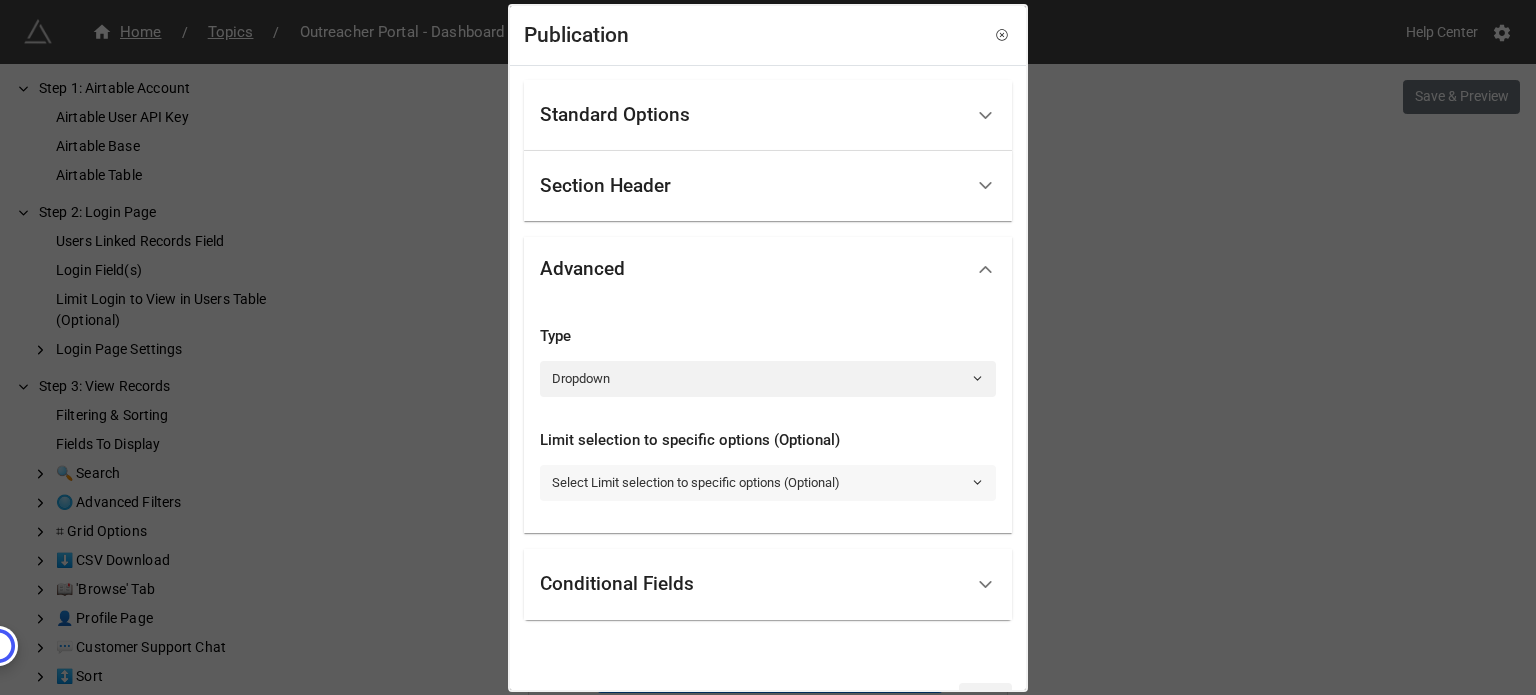 click on "Select Limit selection to specific options (Optional)" at bounding box center (768, 483) 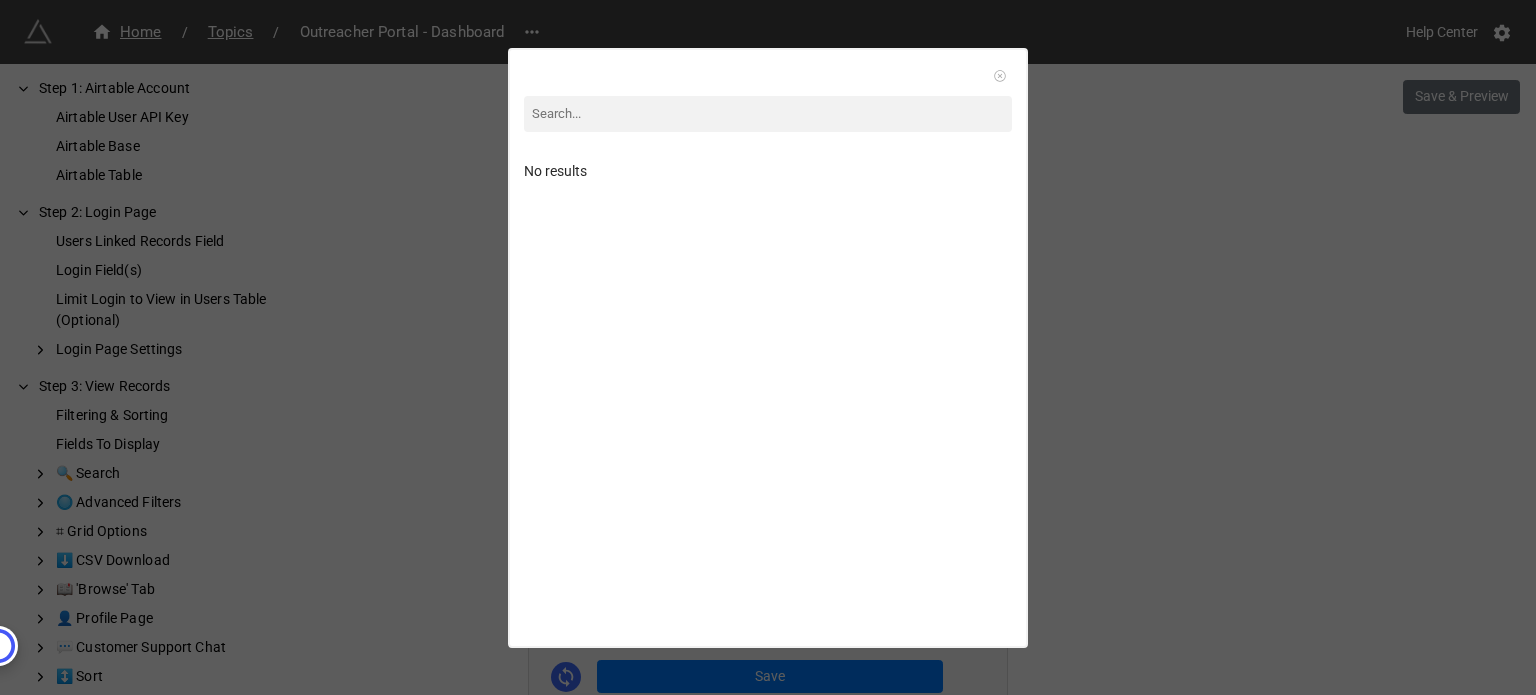 click 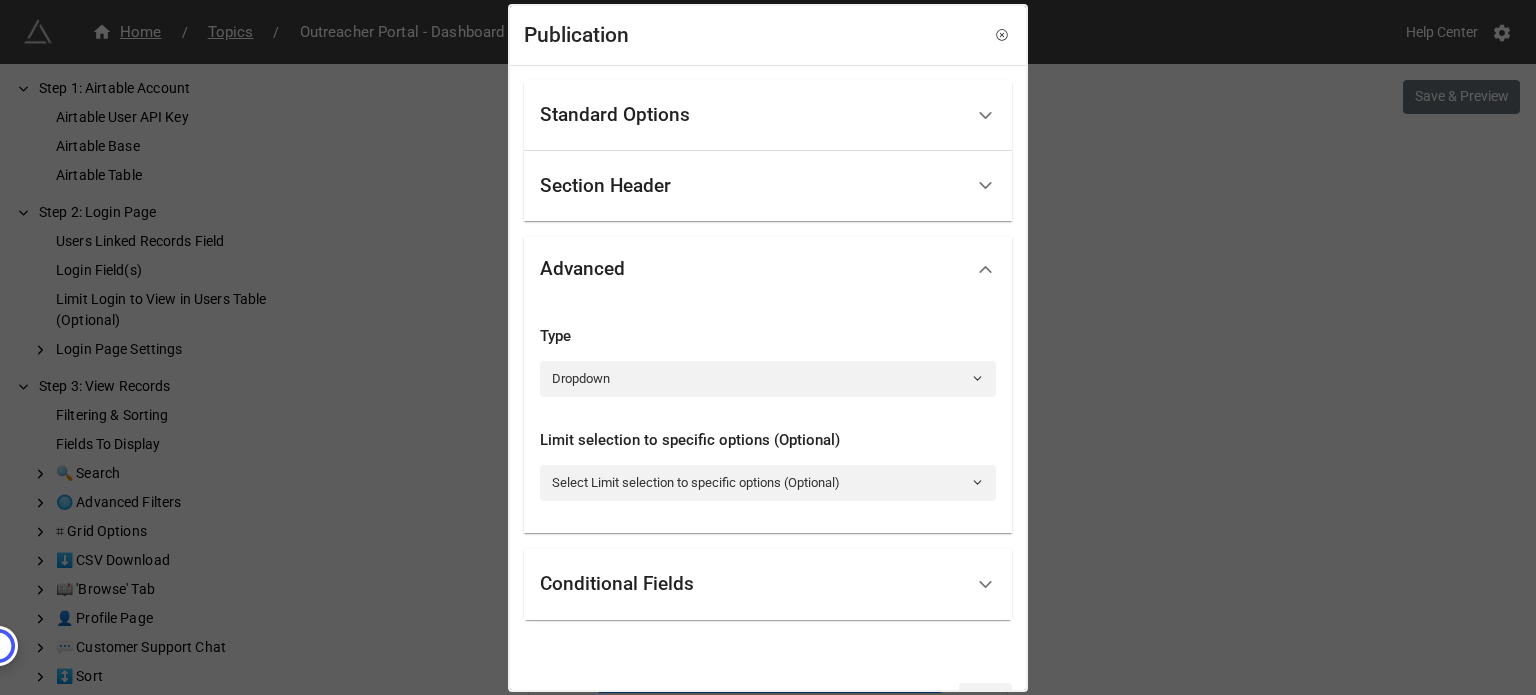 click on "Section Header" at bounding box center [751, 186] 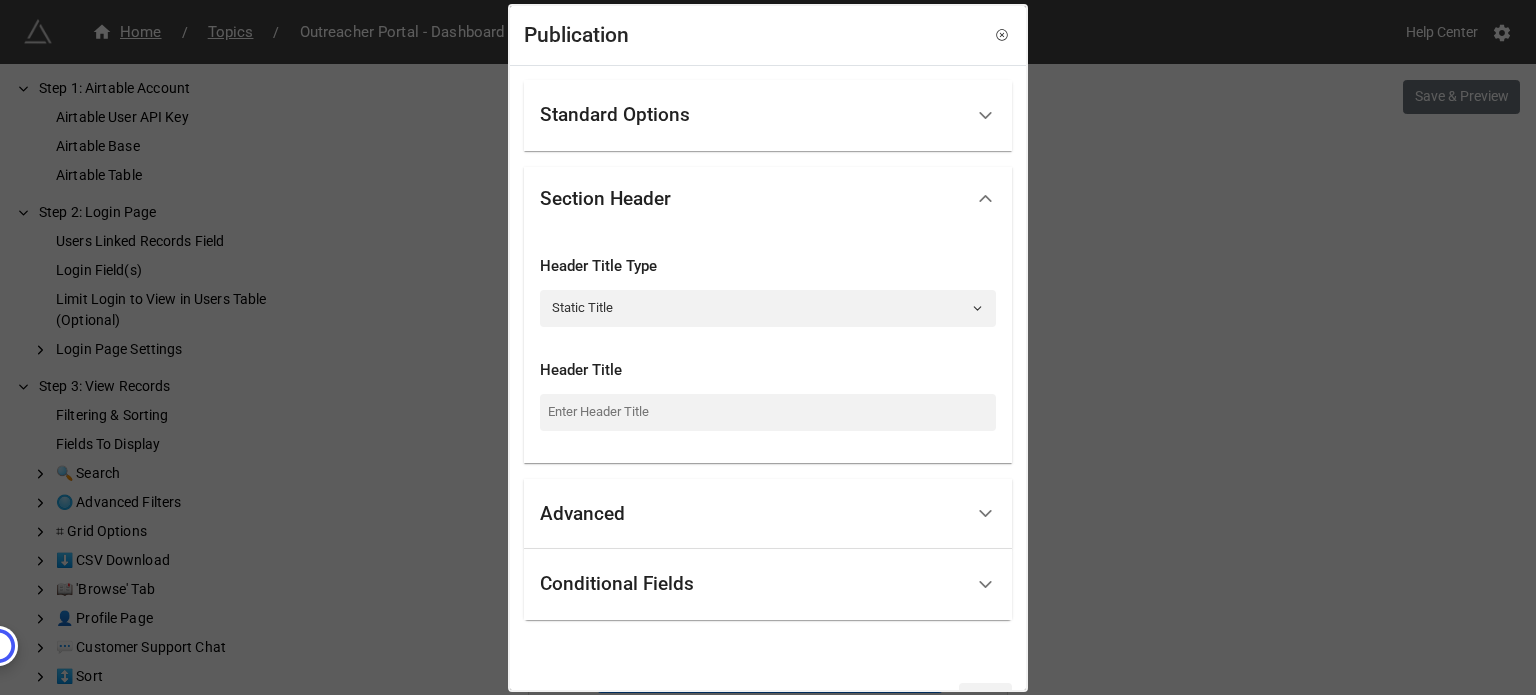 click on "Section Header" at bounding box center [751, 198] 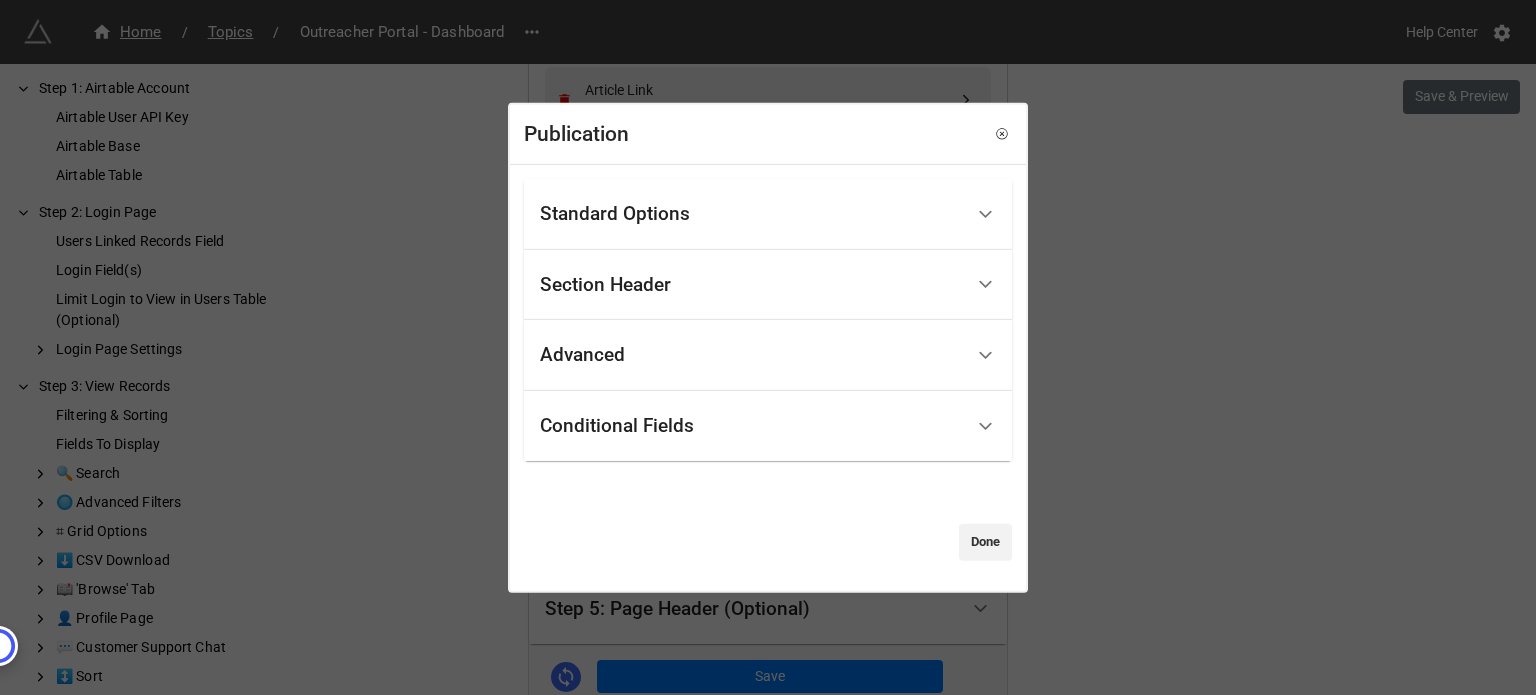 click on "Standard Options" at bounding box center [751, 214] 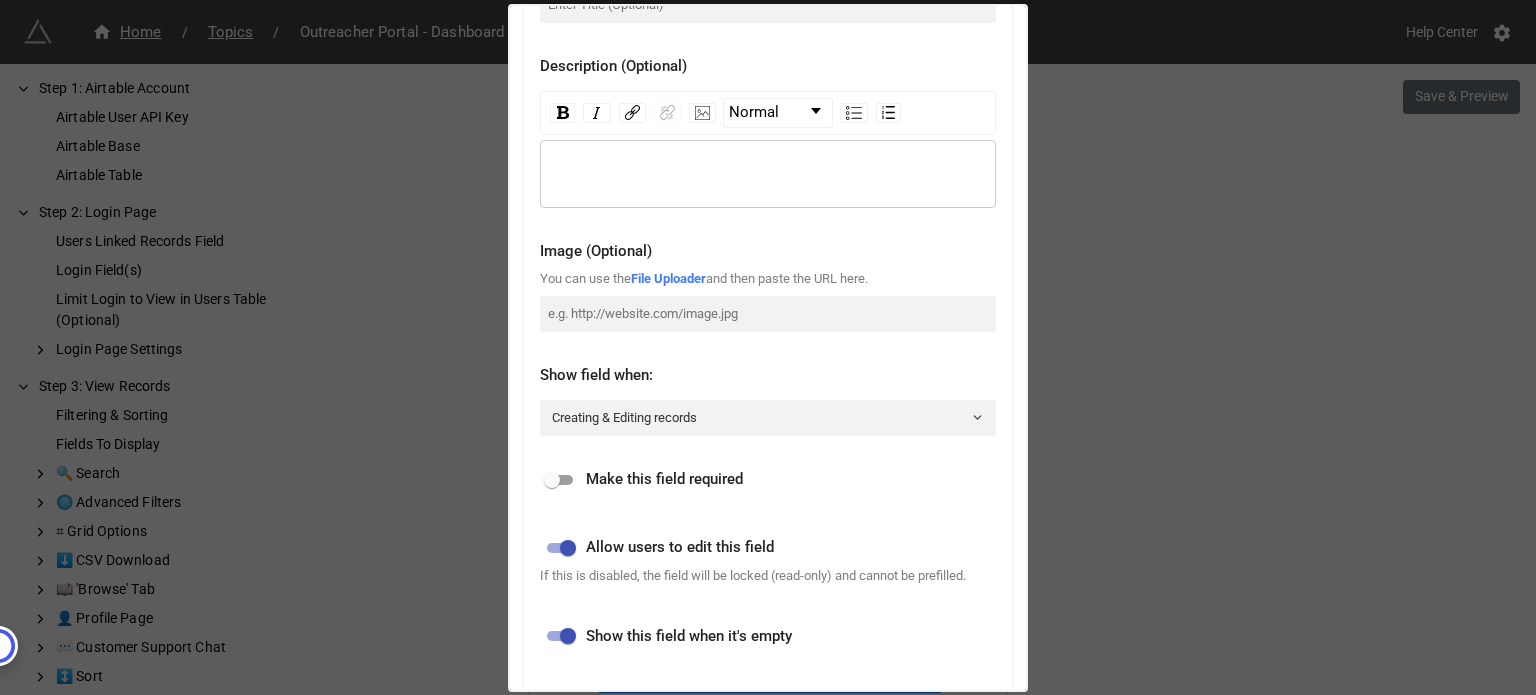 scroll, scrollTop: 300, scrollLeft: 0, axis: vertical 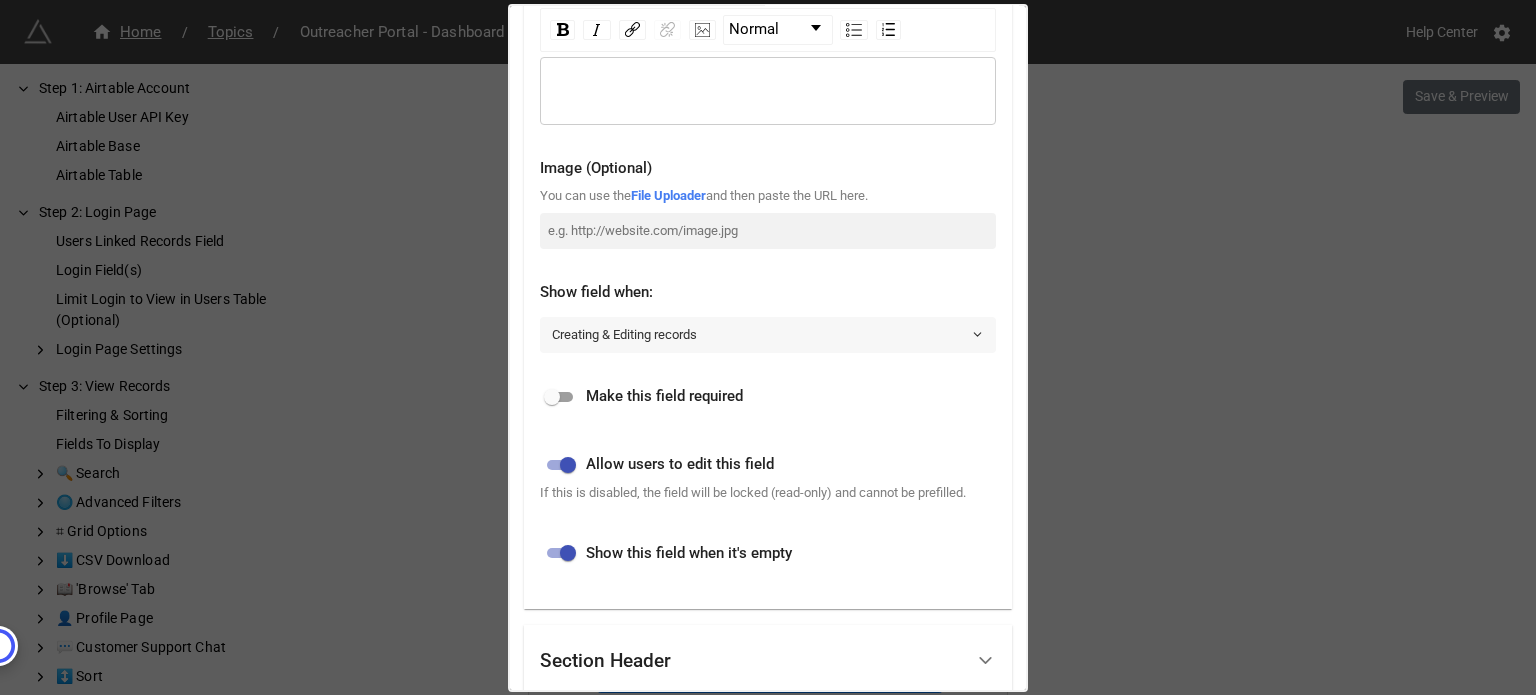 click on "Creating & Editing records" at bounding box center [768, 334] 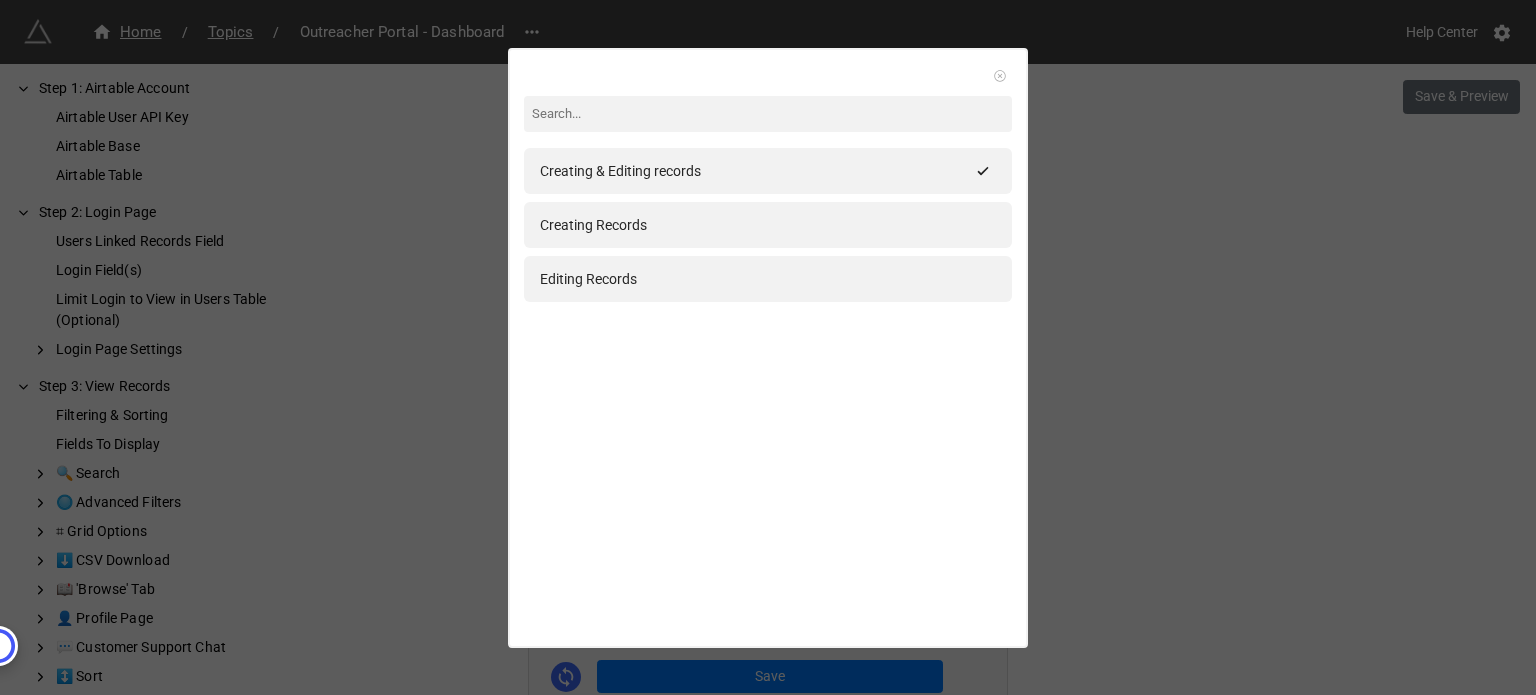 click 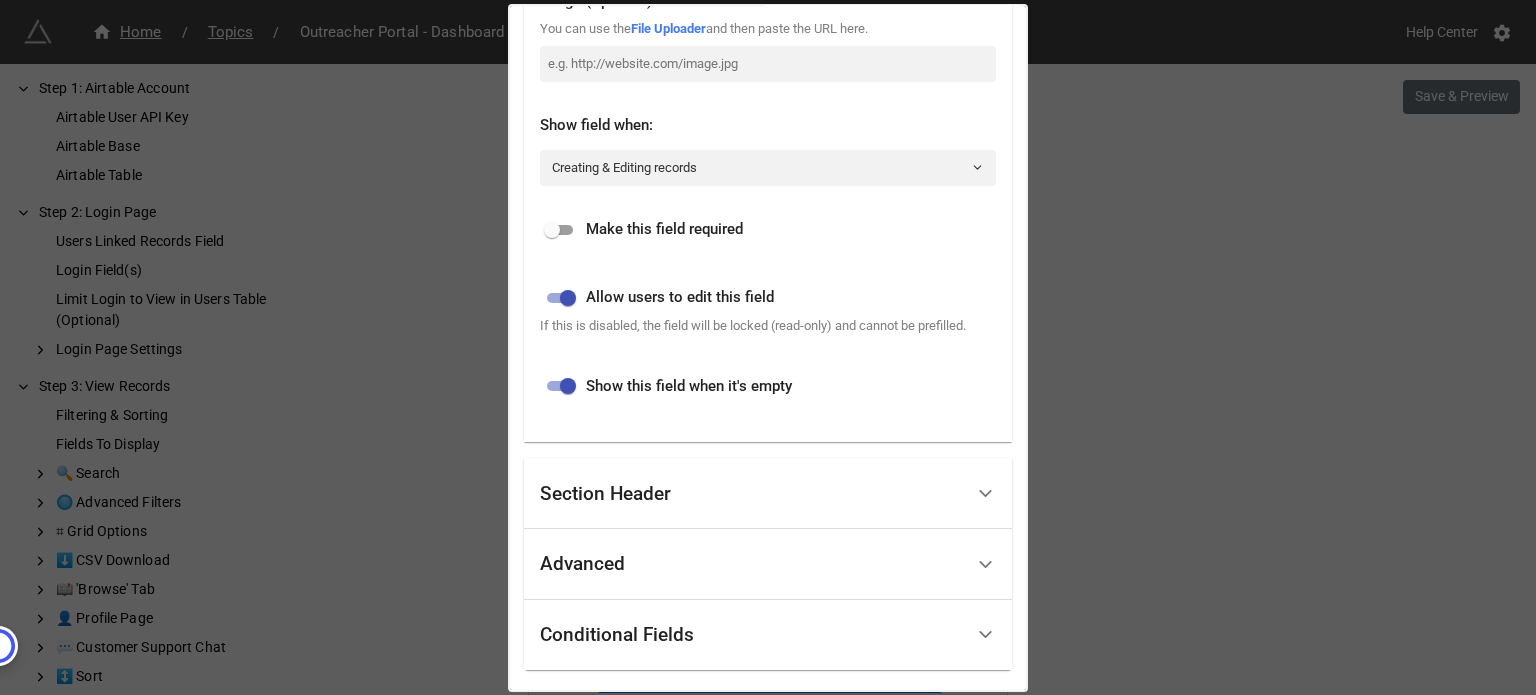 scroll, scrollTop: 575, scrollLeft: 0, axis: vertical 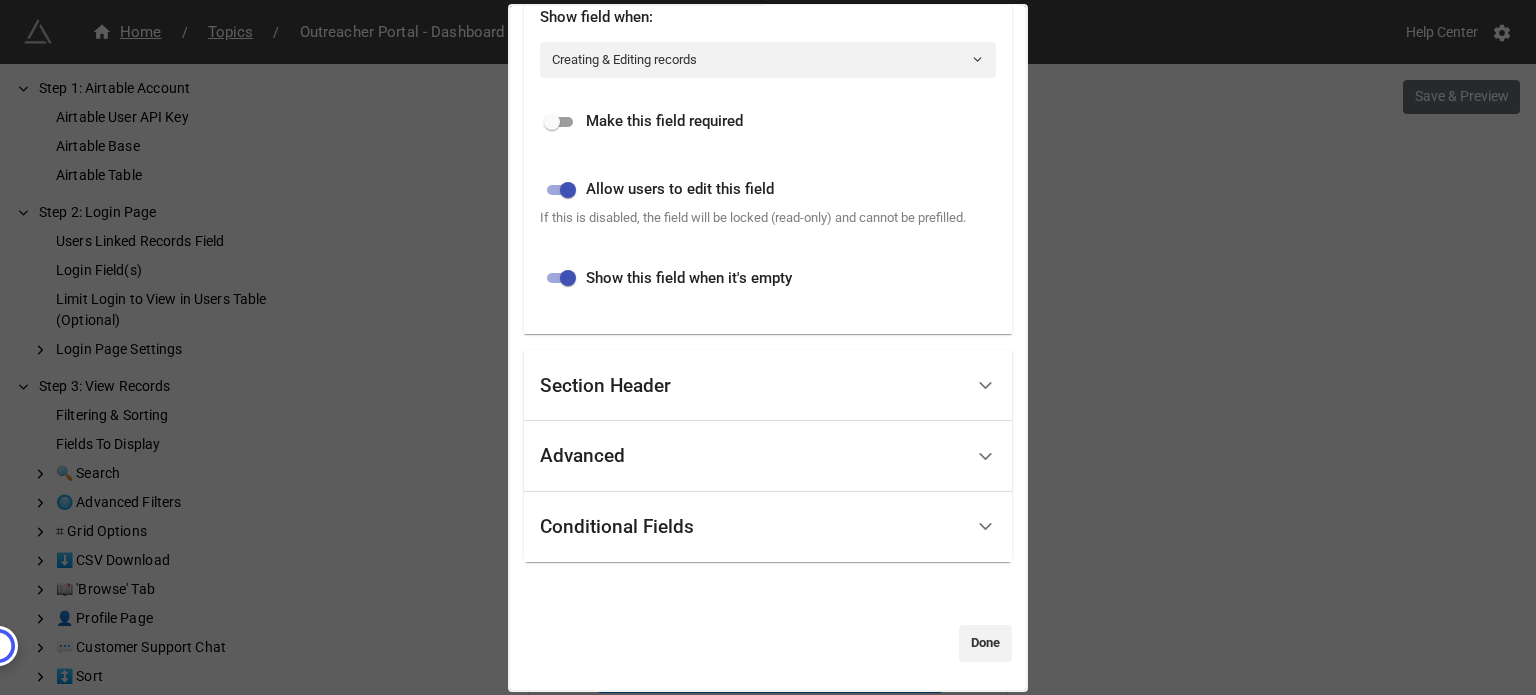 click on "Conditional Fields" at bounding box center (751, 527) 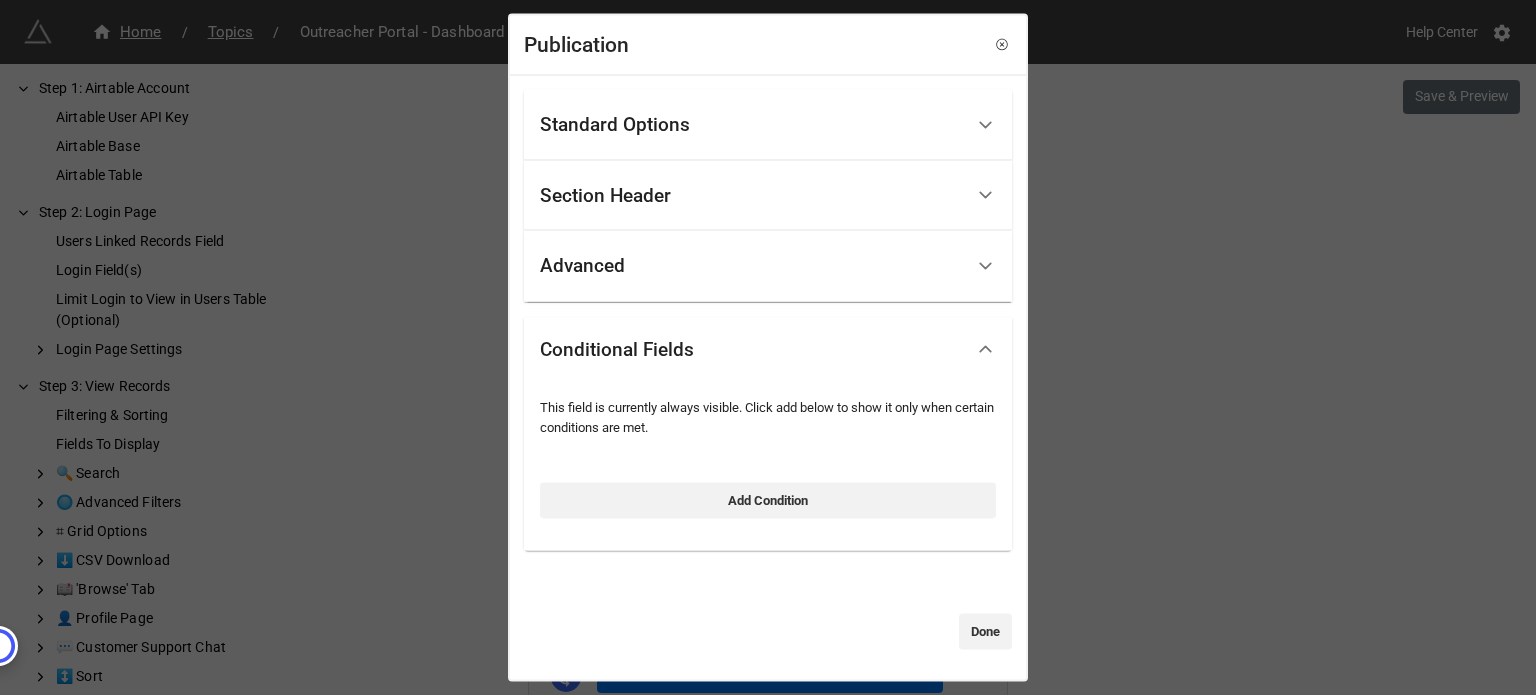 scroll, scrollTop: 0, scrollLeft: 0, axis: both 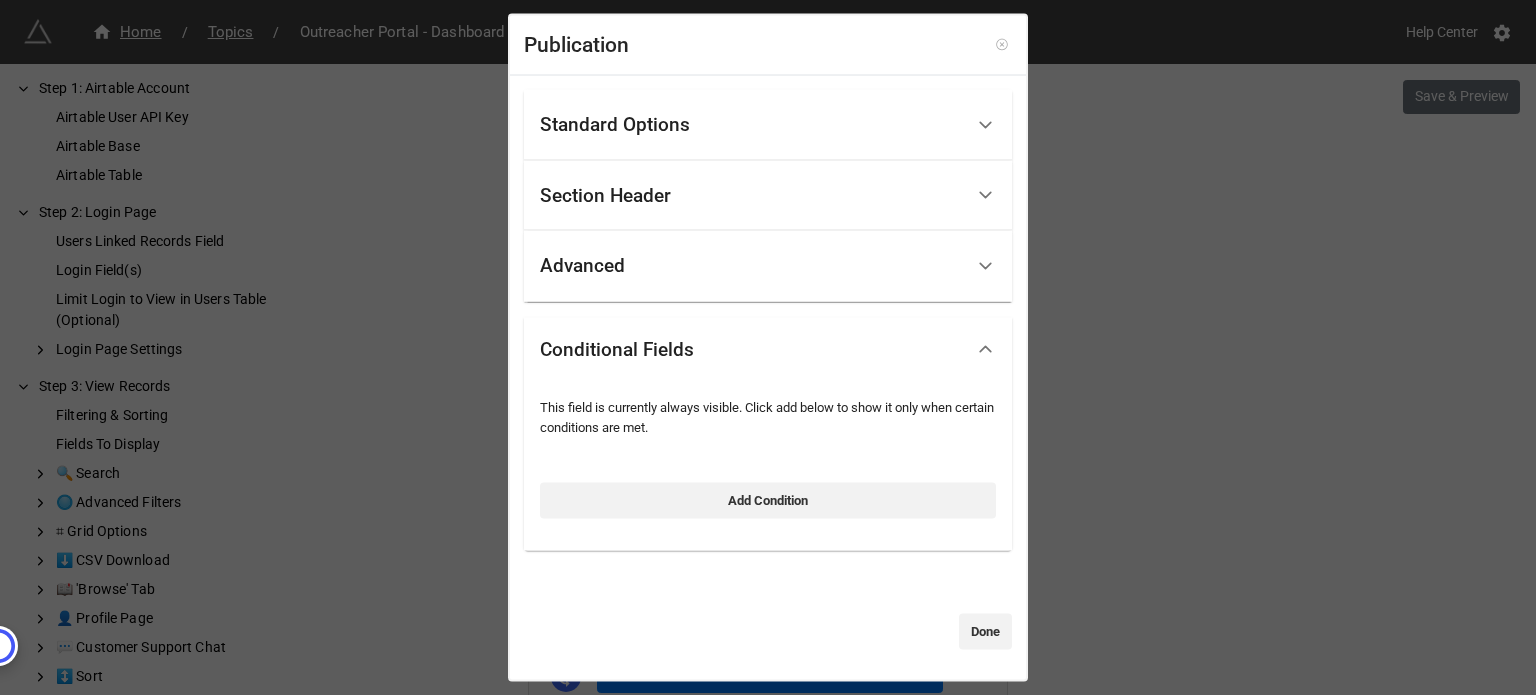 click 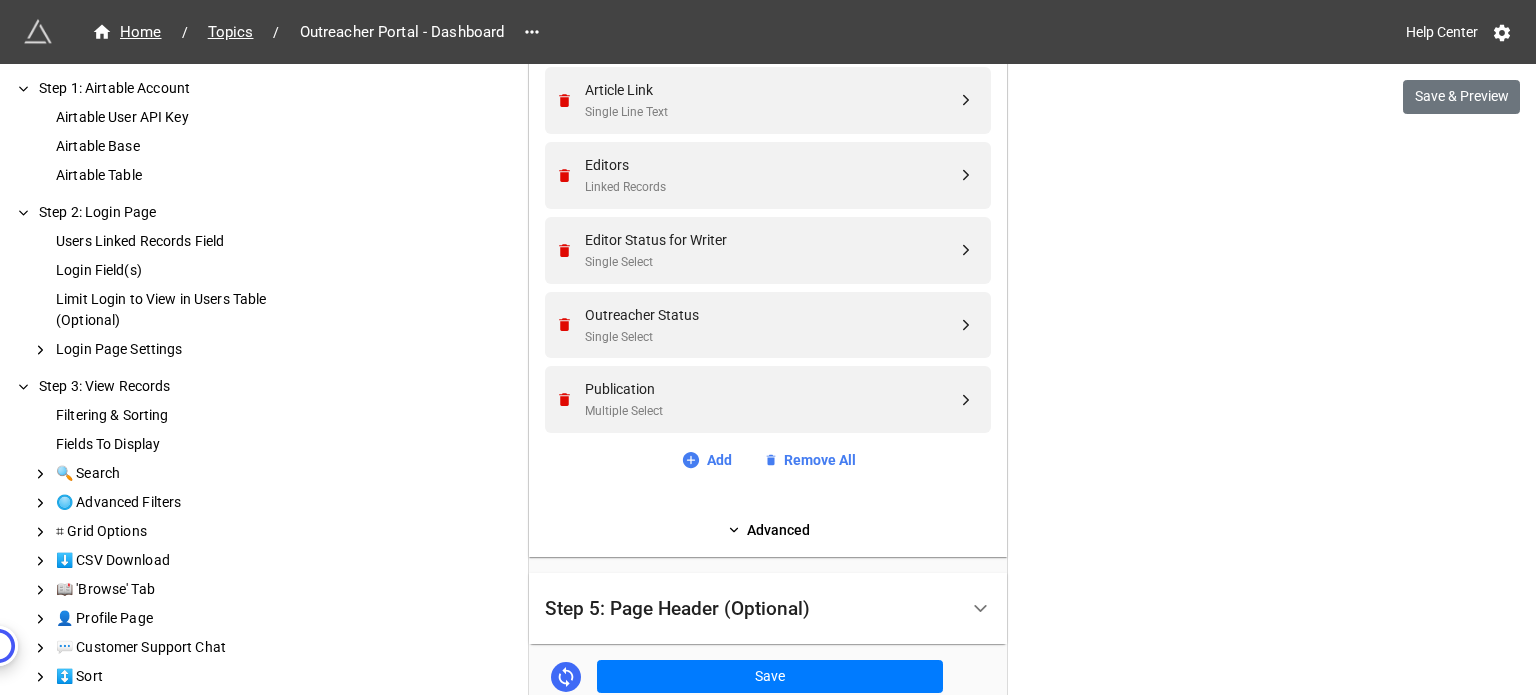click on "We have released a newer version of this extension with many improvements!  It's  signficantly better and we highly recommend using it instead. Try new extension Home / Topics / Outreacher Portal - Dashboard Help Center Save & Preview How to Setup Step 1: Airtable Account Airtable User API Key Airtable Base Airtable Table Step 2: Login Page Users Linked Records Field Login Field(s) Limit Login to View in Users Table (Optional) Login Page Settings Step 3: View Records Filtering & Sorting Fields To Display 🔍  Search 🔘  Advanced Filters  ⌗   Grid Options ⬇️  CSV Download 📖  'Browse' Tab 👤  Profile Page 💬  Customer Support Chat  ↕️   Sort Step 4: Edit & Add Records (Optional) Allow users to edit records Allow users to add records Fields In Form 🔝  Form Header 🎨  Theme ➡️  Save Button 📝  Prefill 🤖  Captcha  ƒ   Formulas (Computed Fields) ❌  Delete Records ✎   Edit Button  ⌗   Grid Inline Editing 📍  Location & IP Address 🛑  Disable Form Page Header Airtable Base" at bounding box center [768, -210] 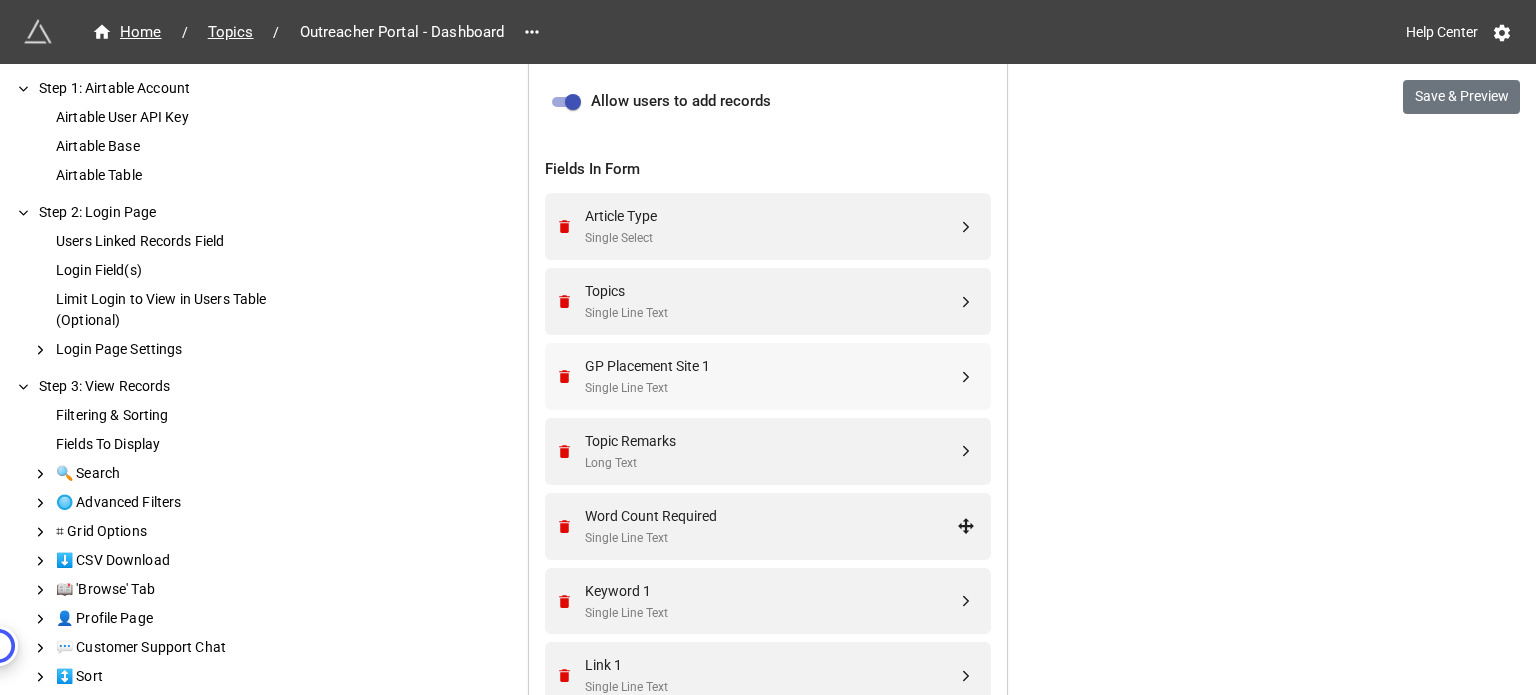 scroll, scrollTop: 679, scrollLeft: 0, axis: vertical 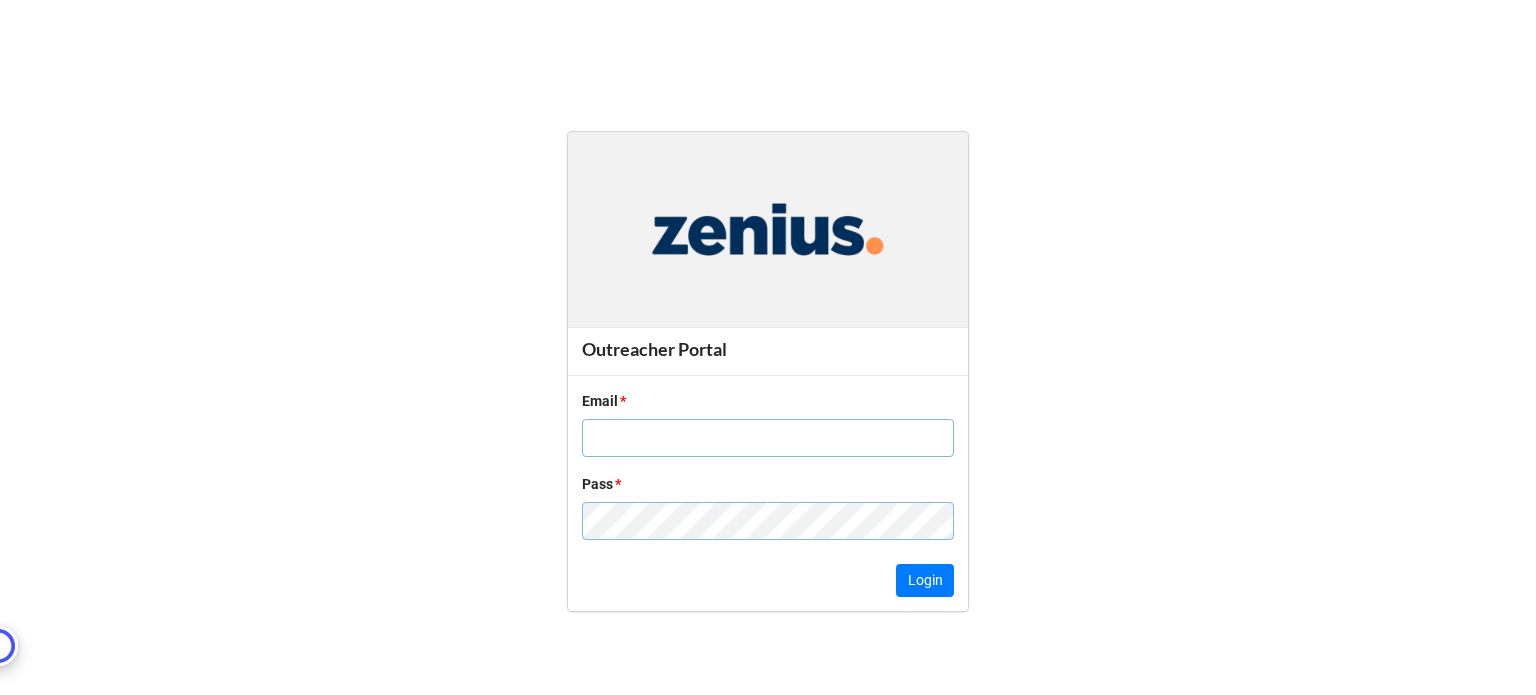 click at bounding box center (768, 438) 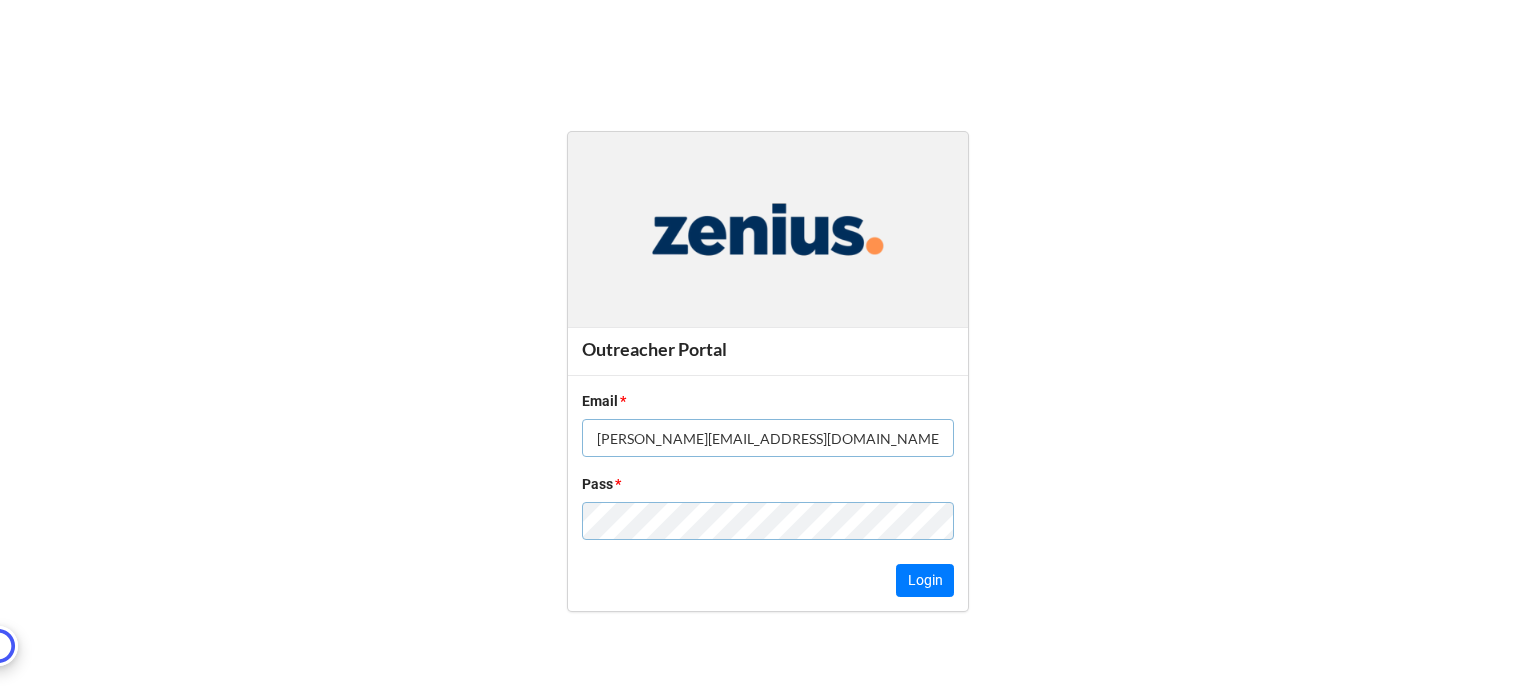 type on "[PERSON_NAME][EMAIL_ADDRESS][DOMAIN_NAME]	himanshi_2rs" 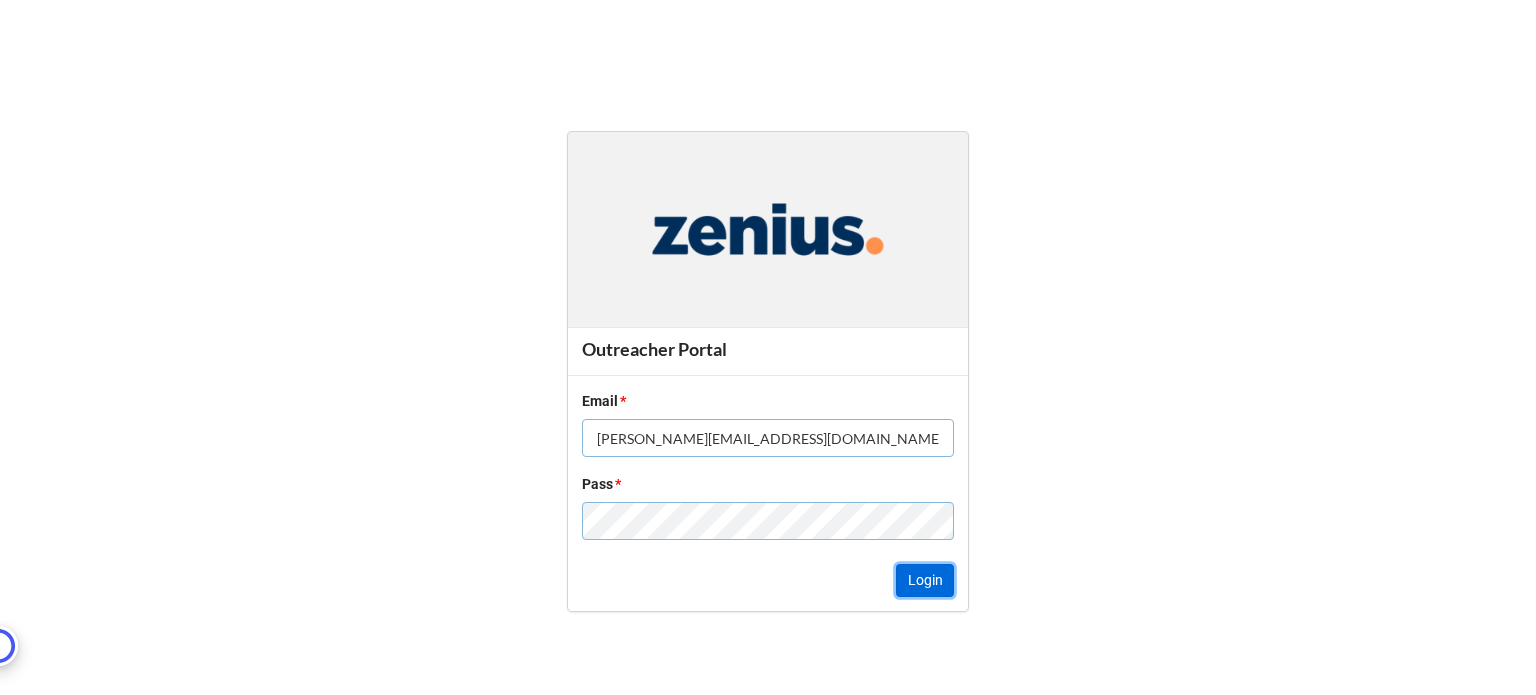click on "Login" at bounding box center [925, 581] 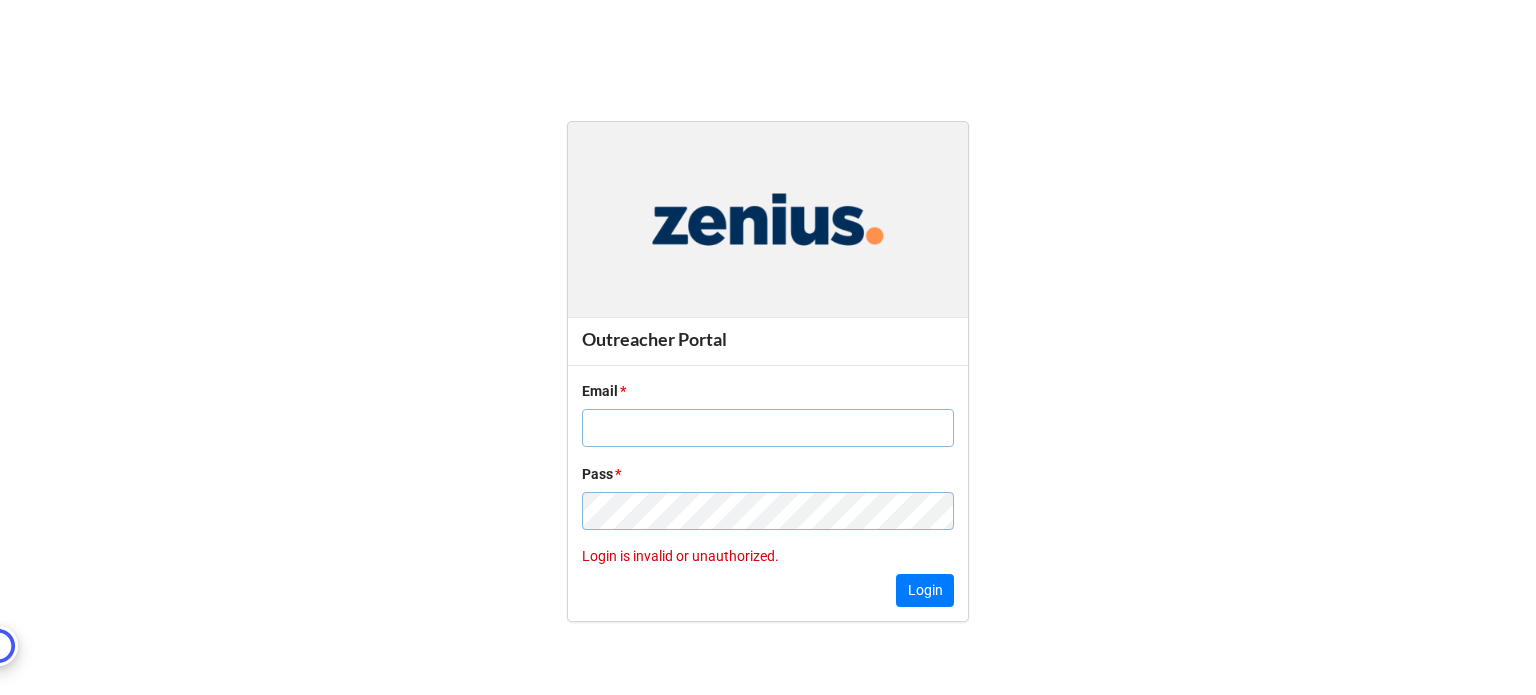 click at bounding box center [768, 428] 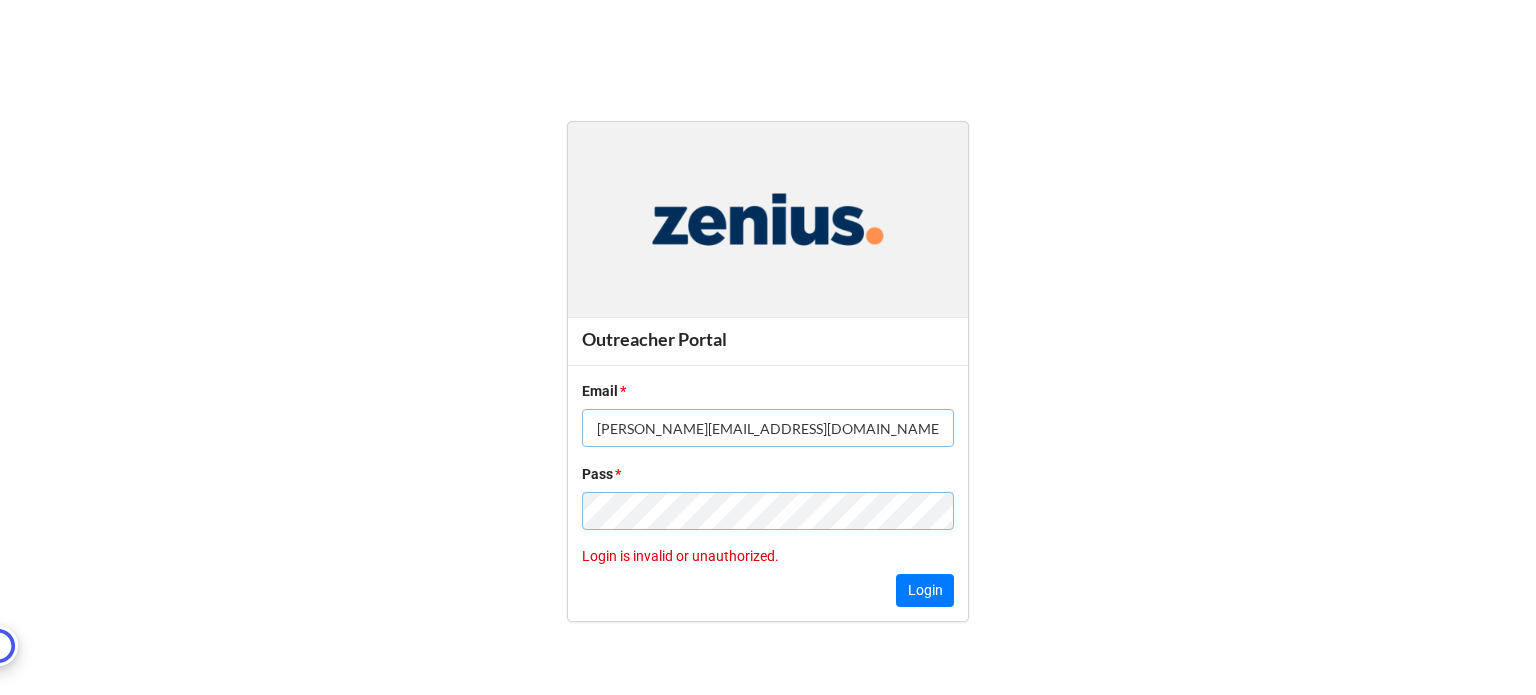 type on "[PERSON_NAME][EMAIL_ADDRESS][DOMAIN_NAME]" 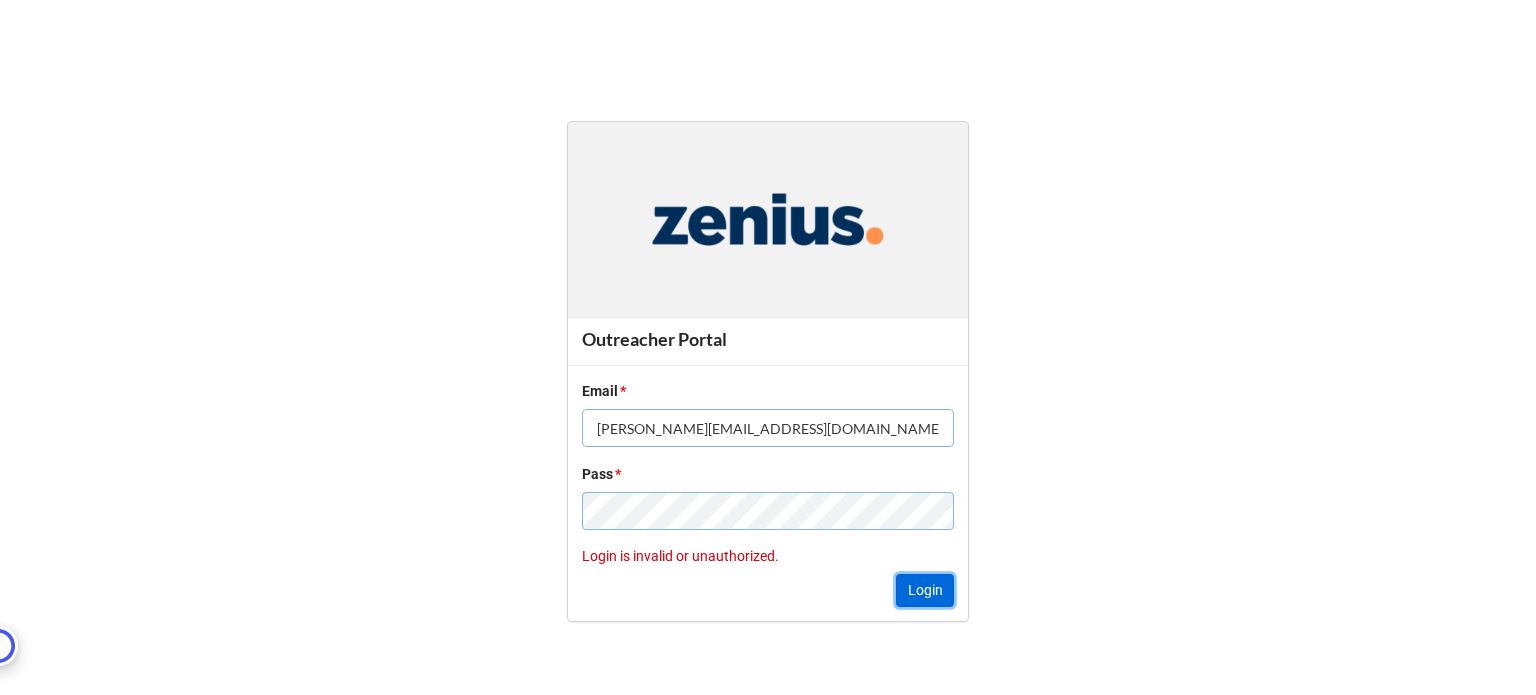 click on "Login" at bounding box center (925, 591) 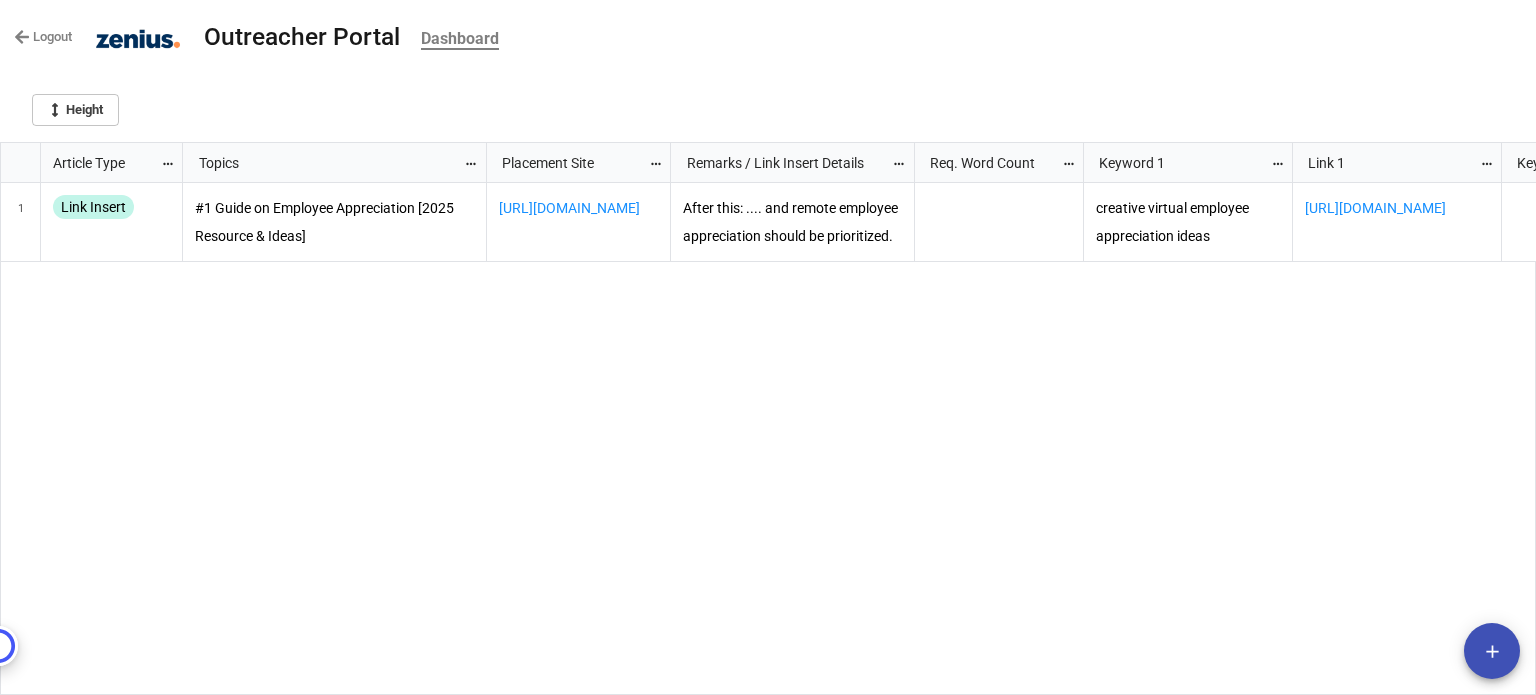 scroll, scrollTop: 10, scrollLeft: 10, axis: both 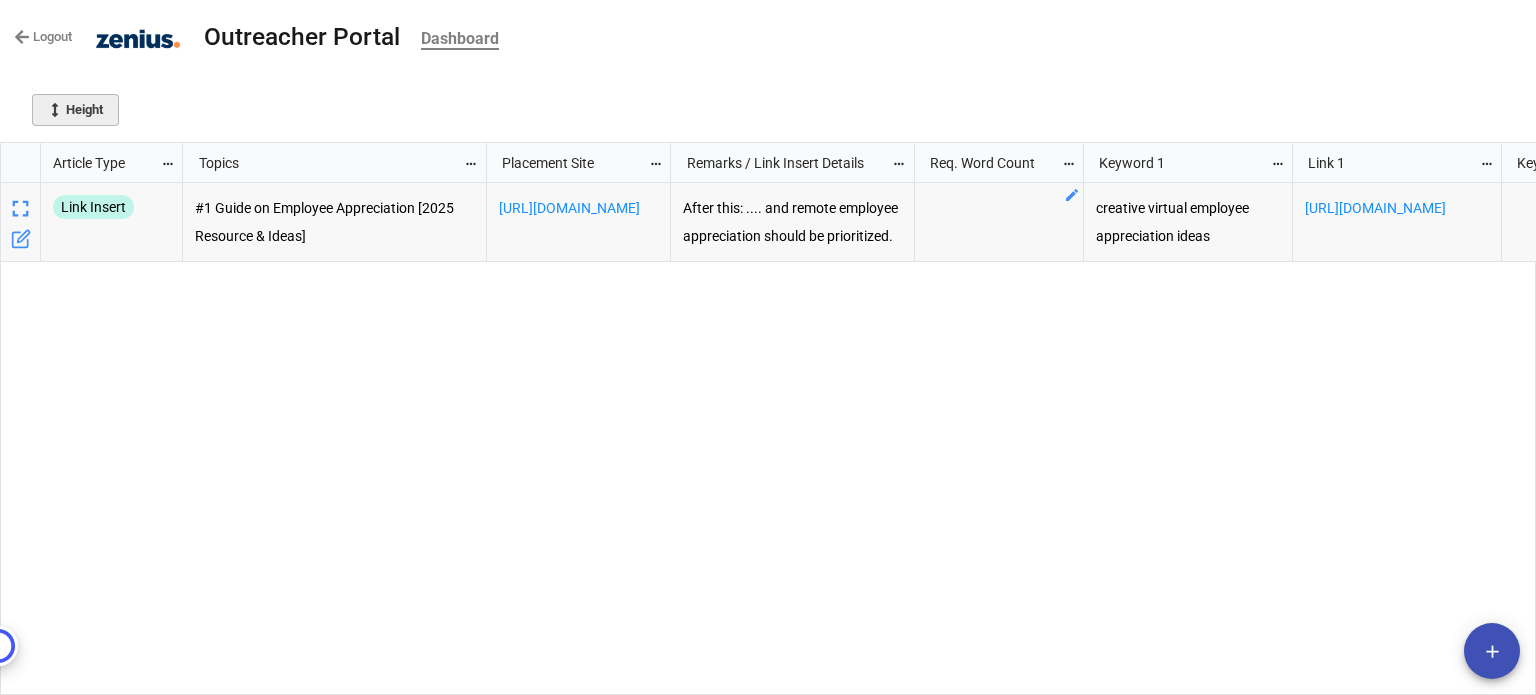 click on "Height" at bounding box center (75, 110) 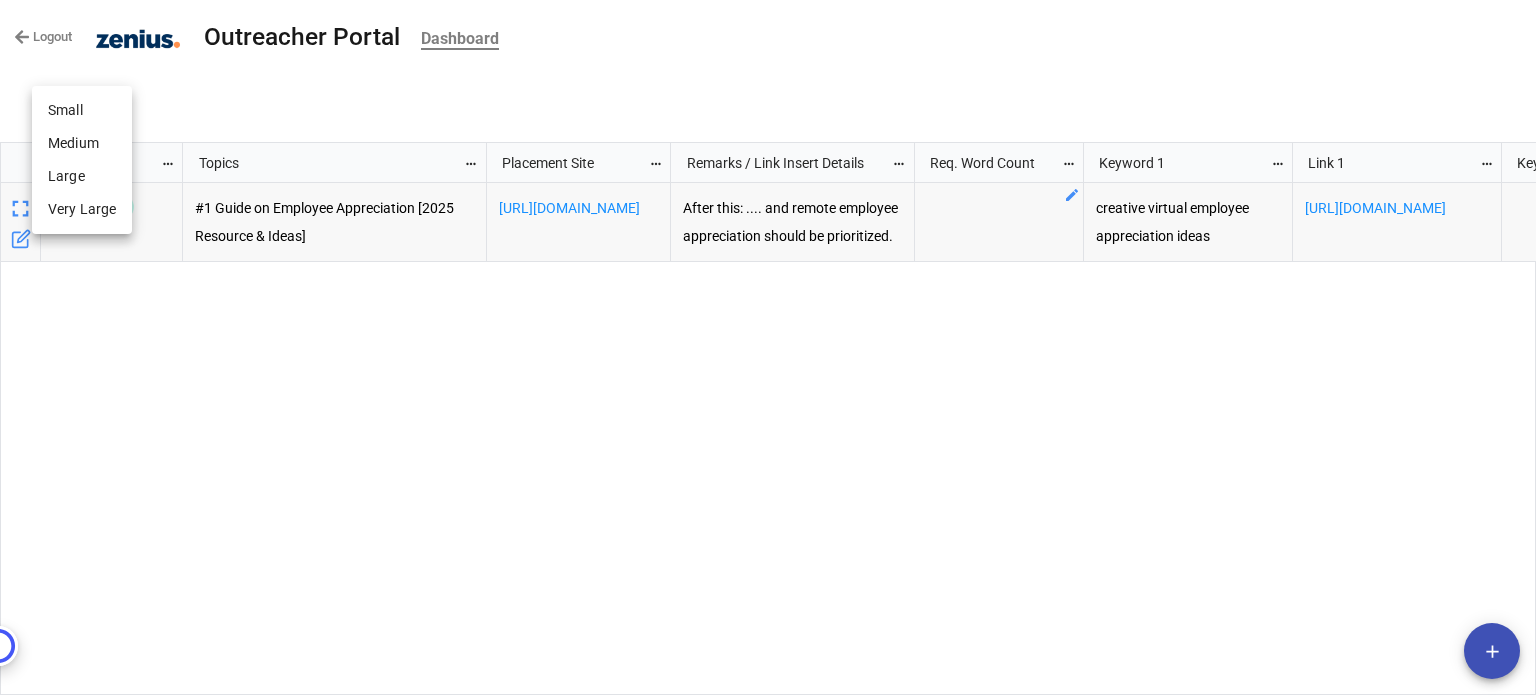 click on "Large" at bounding box center (82, 176) 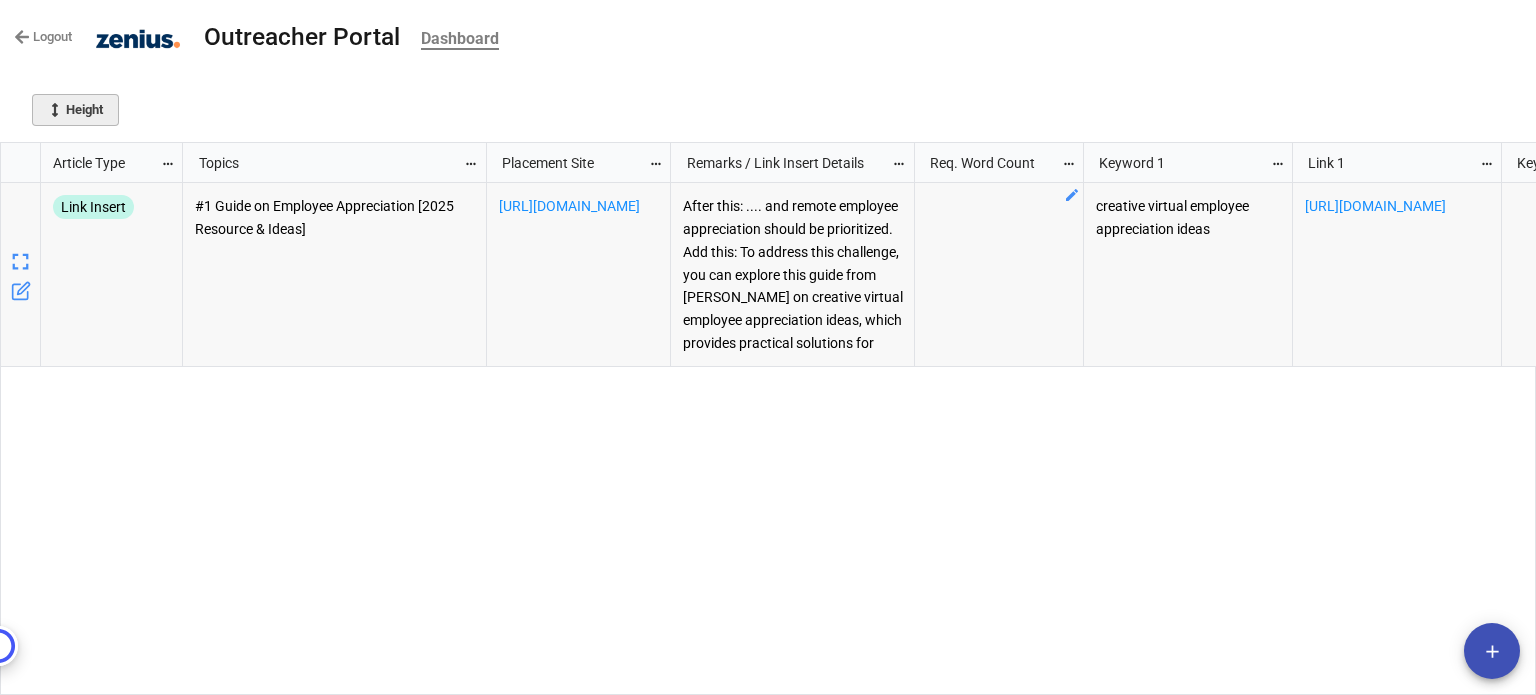 click on "Height" at bounding box center [75, 110] 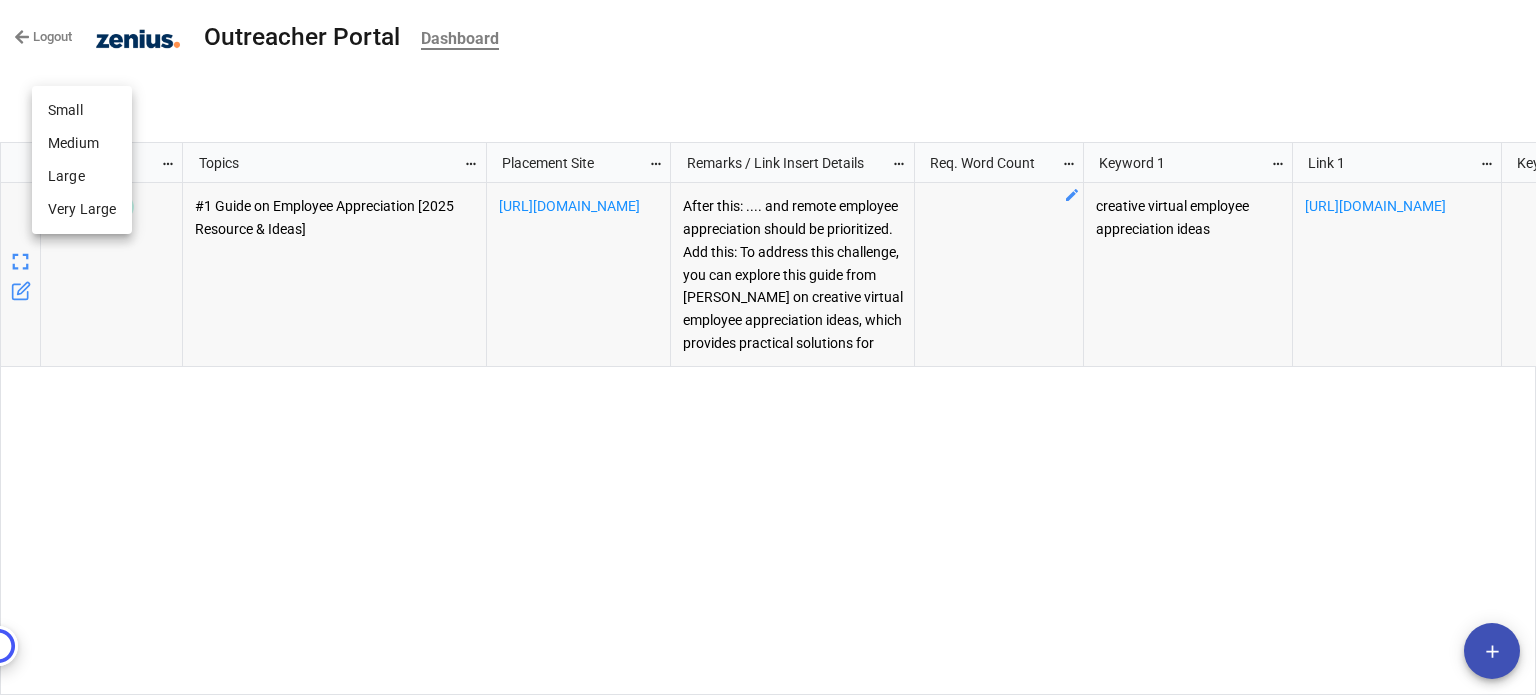 click on "Very Large" at bounding box center (82, 209) 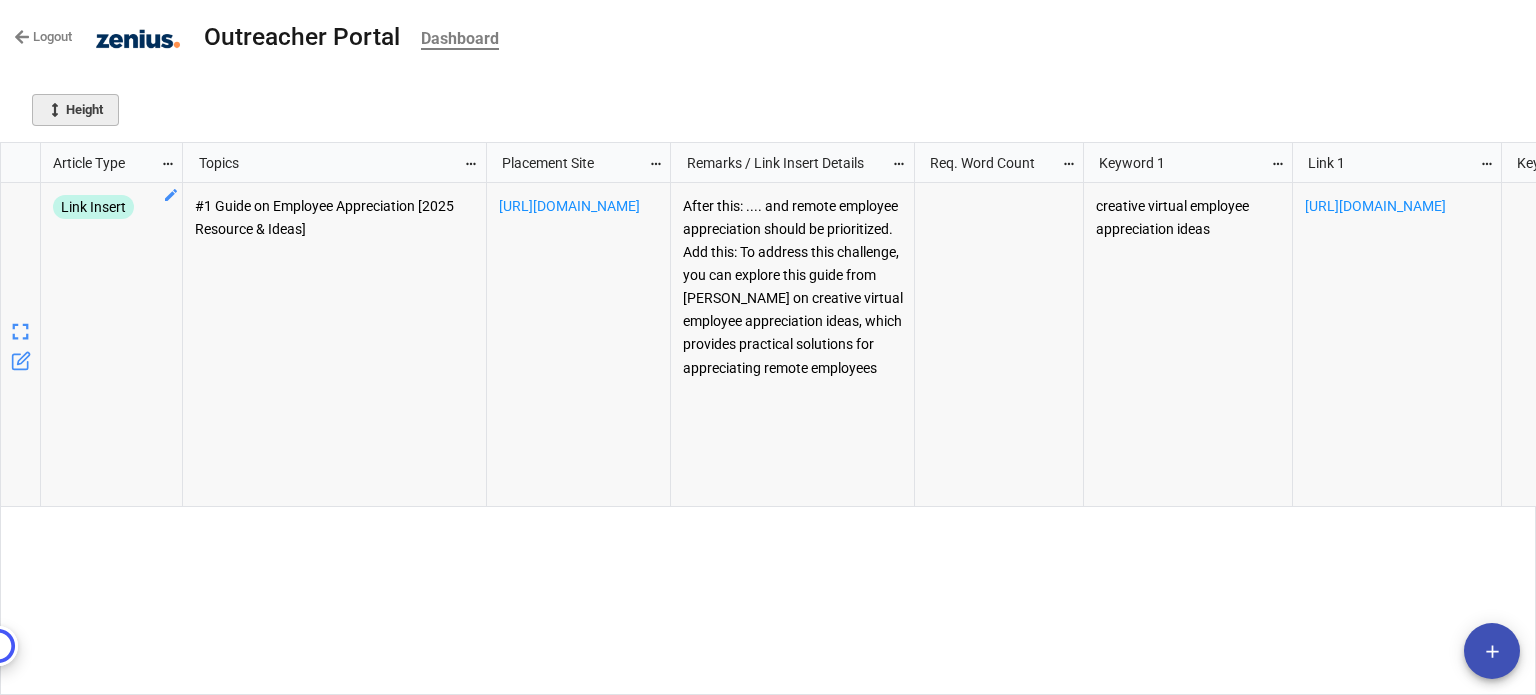 click on "Height" at bounding box center [75, 110] 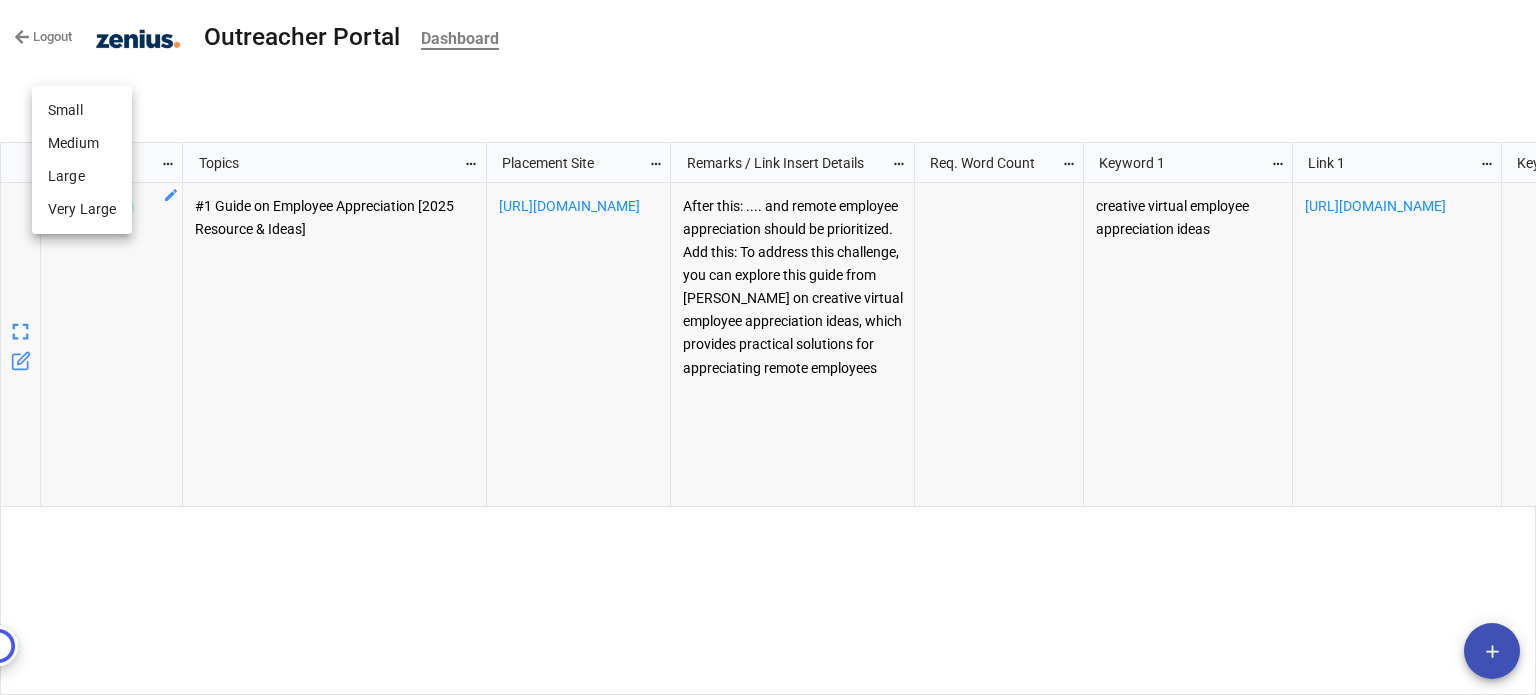 click on "Large" at bounding box center [82, 176] 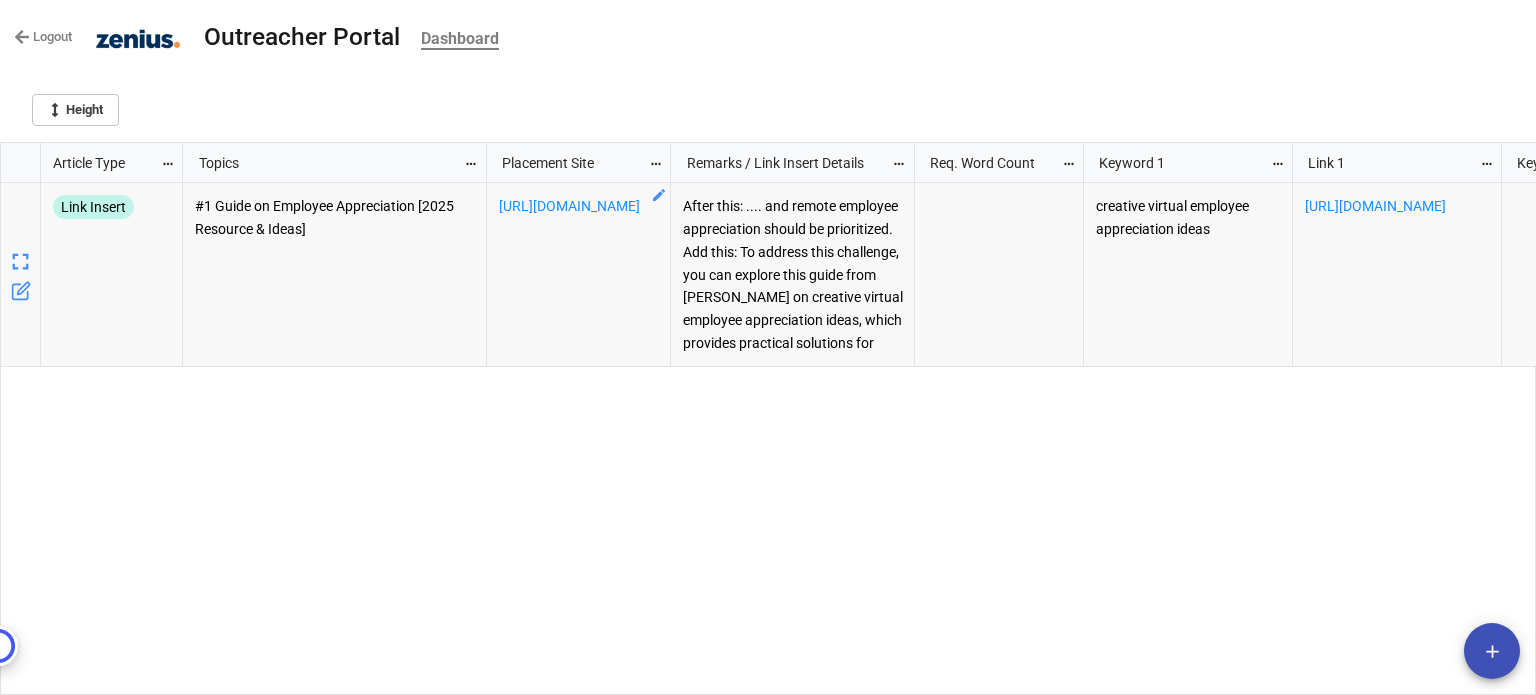 click on "[URL][DOMAIN_NAME]" at bounding box center [579, 275] 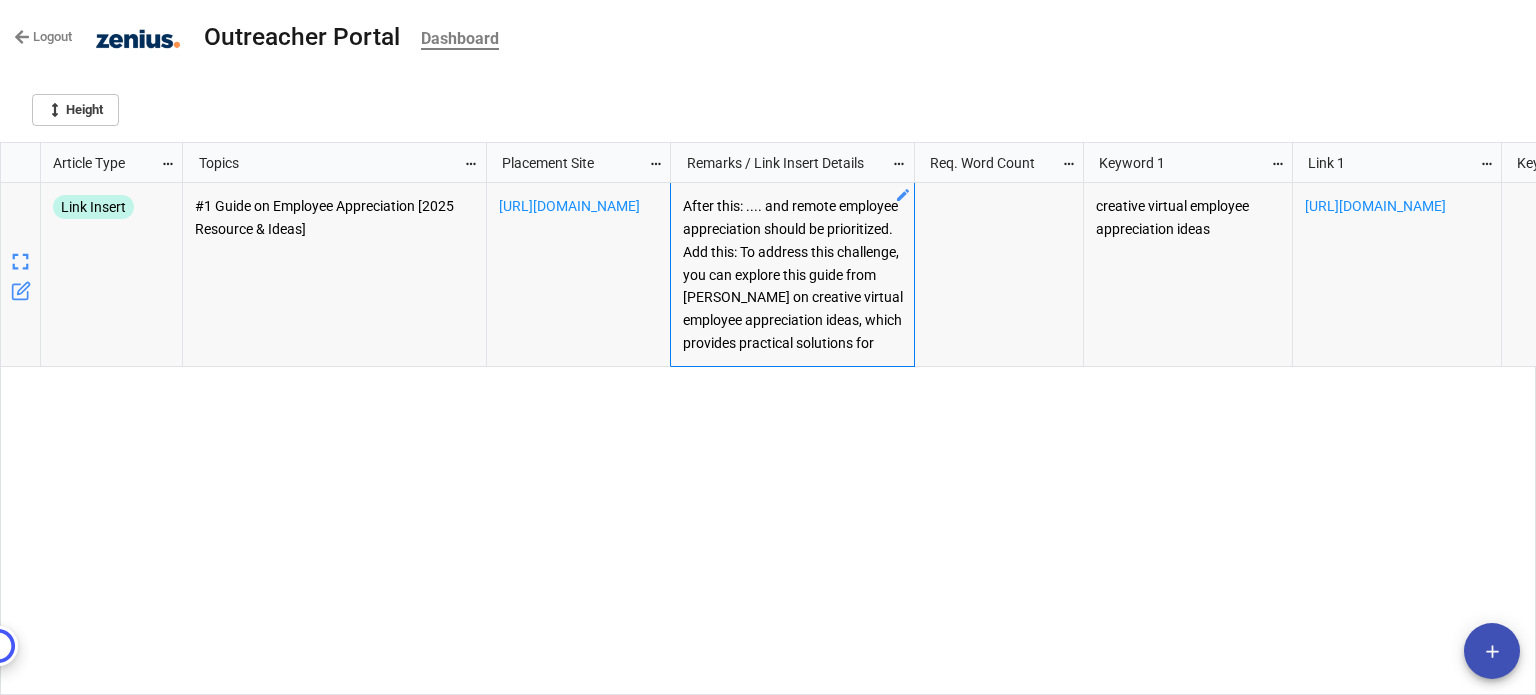 click on "After this: .... and remote employee appreciation should be prioritized.
Add this: To address this challenge, you can explore this guide from [PERSON_NAME] on creative virtual employee appreciation ideas, which provides practical solutions for appreciating remote employees" at bounding box center (793, 274) 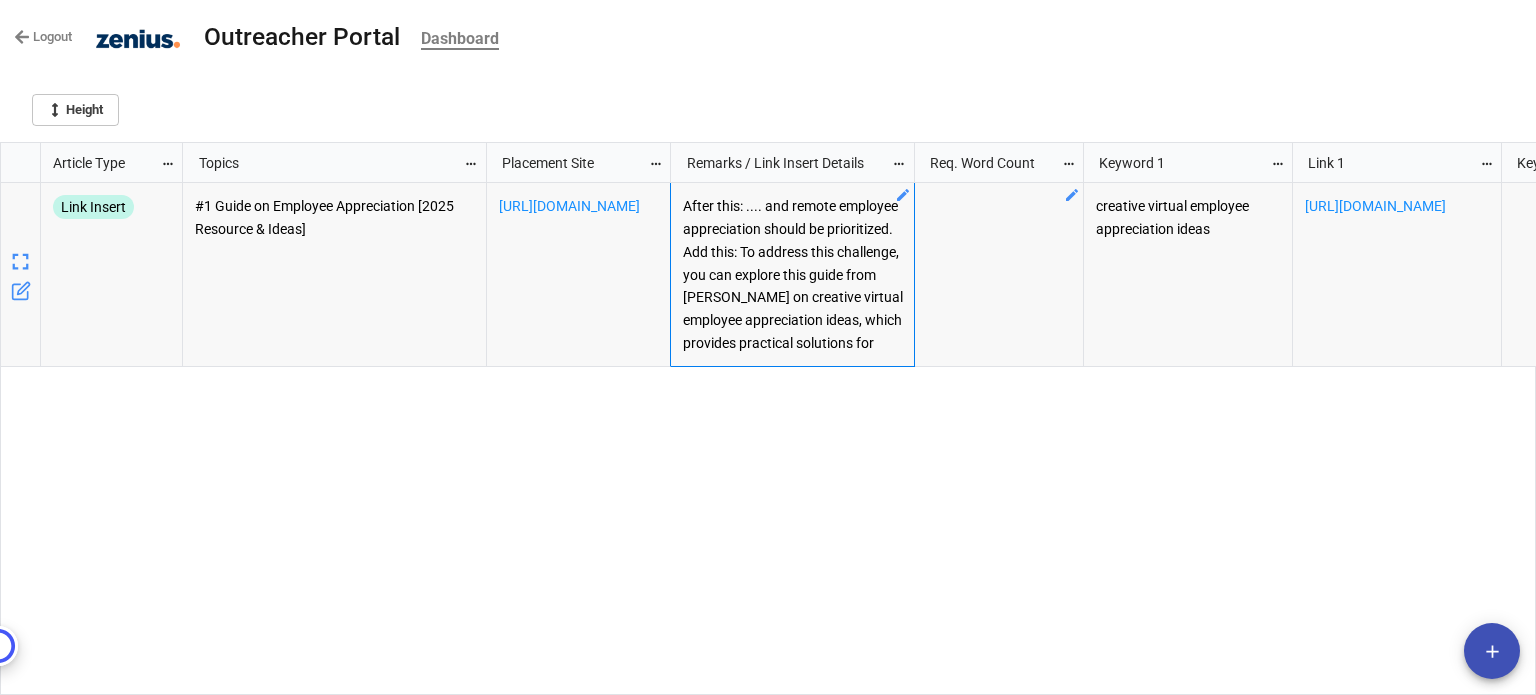 click at bounding box center (999, 275) 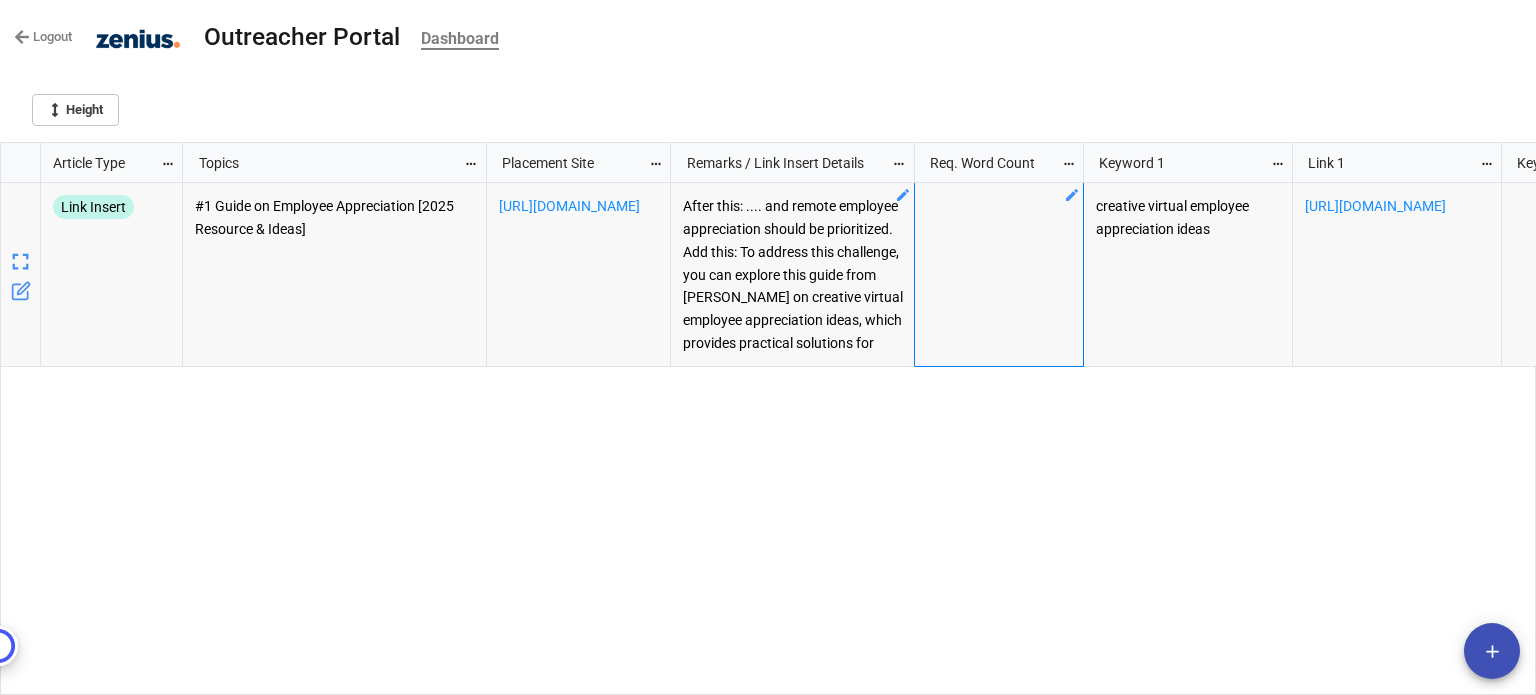 click on "After this: .... and remote employee appreciation should be prioritized.
Add this: To address this challenge, you can explore this guide from Zenius on creative virtual employee appreciation ideas, which provides practical solutions for appreciating remote employees" at bounding box center (793, 274) 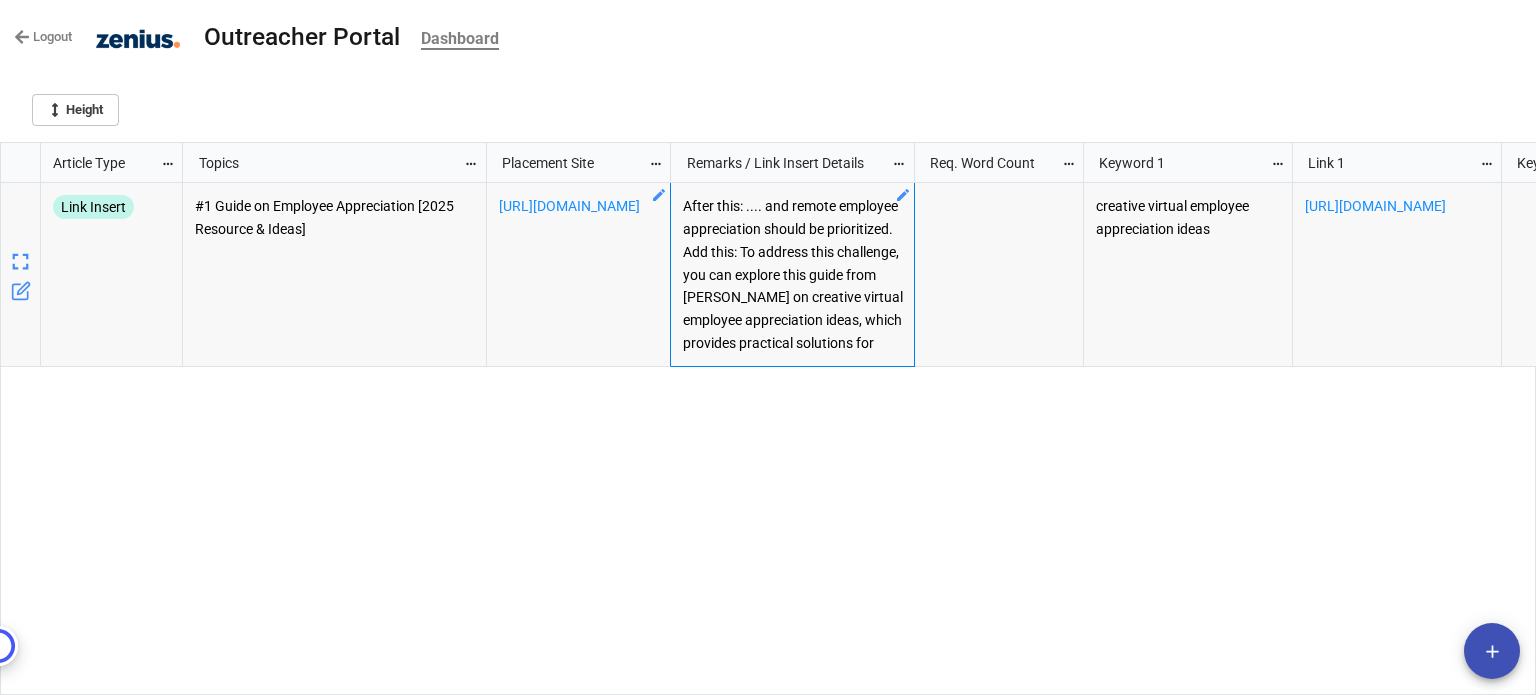 click on "https://matterapp.com/blog/employee-appreciation" at bounding box center [579, 275] 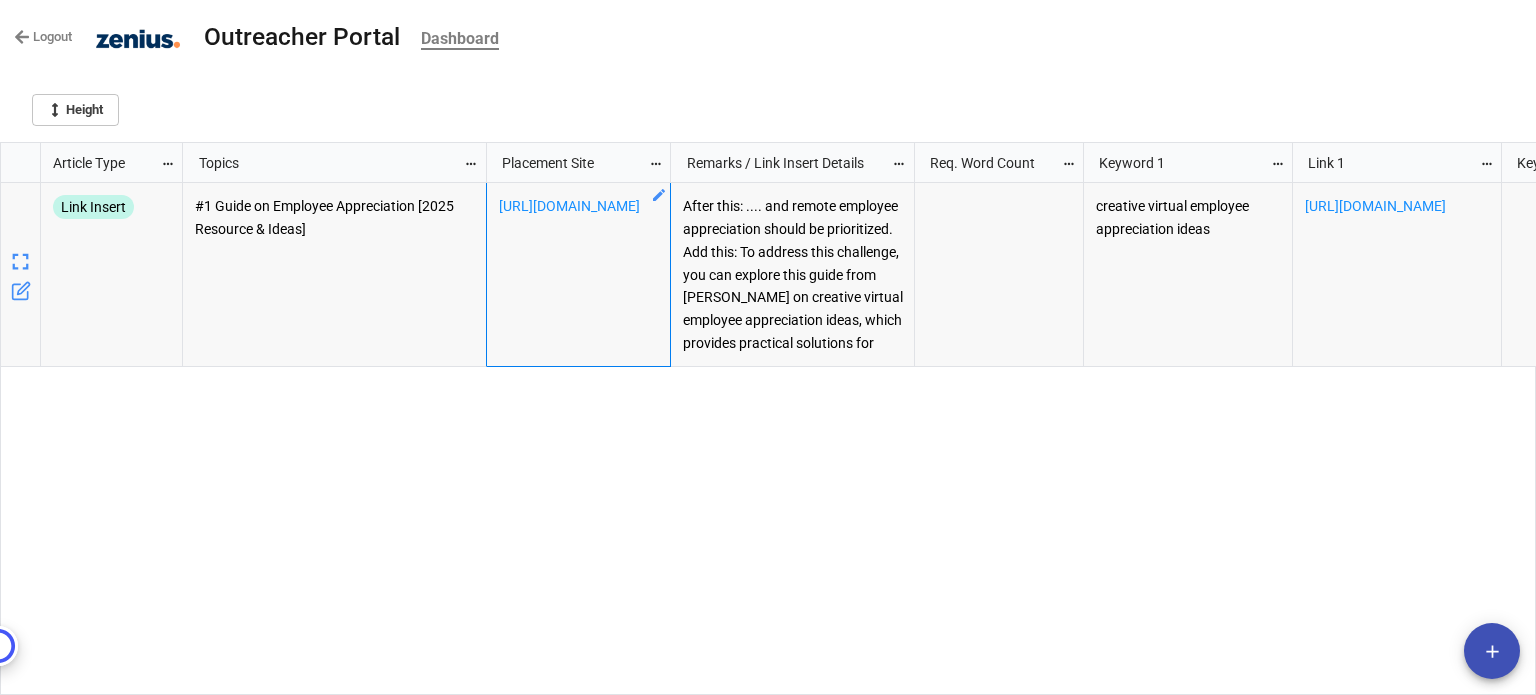 click on "#1 Guide on Employee Appreciation [2025 Resource & Ideas]" at bounding box center (335, 275) 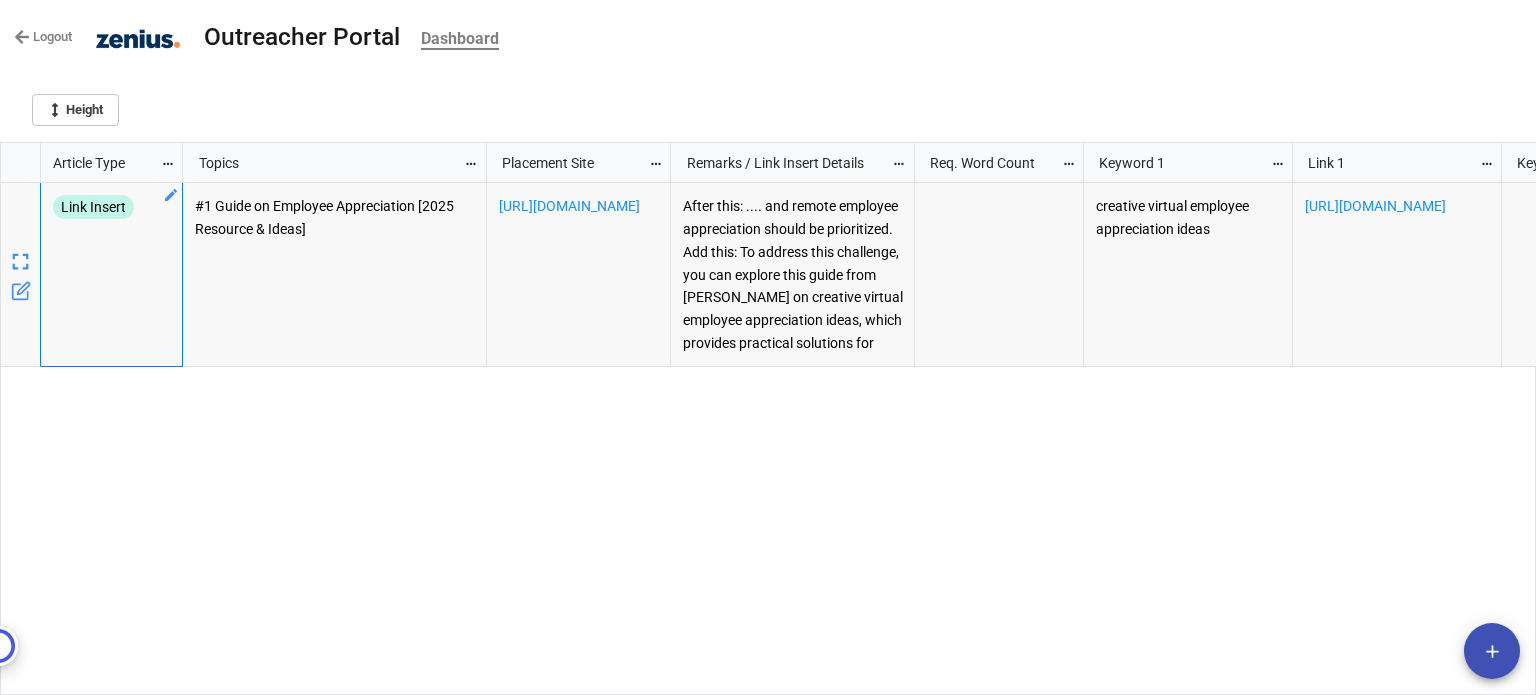 click on "Link Insert" at bounding box center [111, 274] 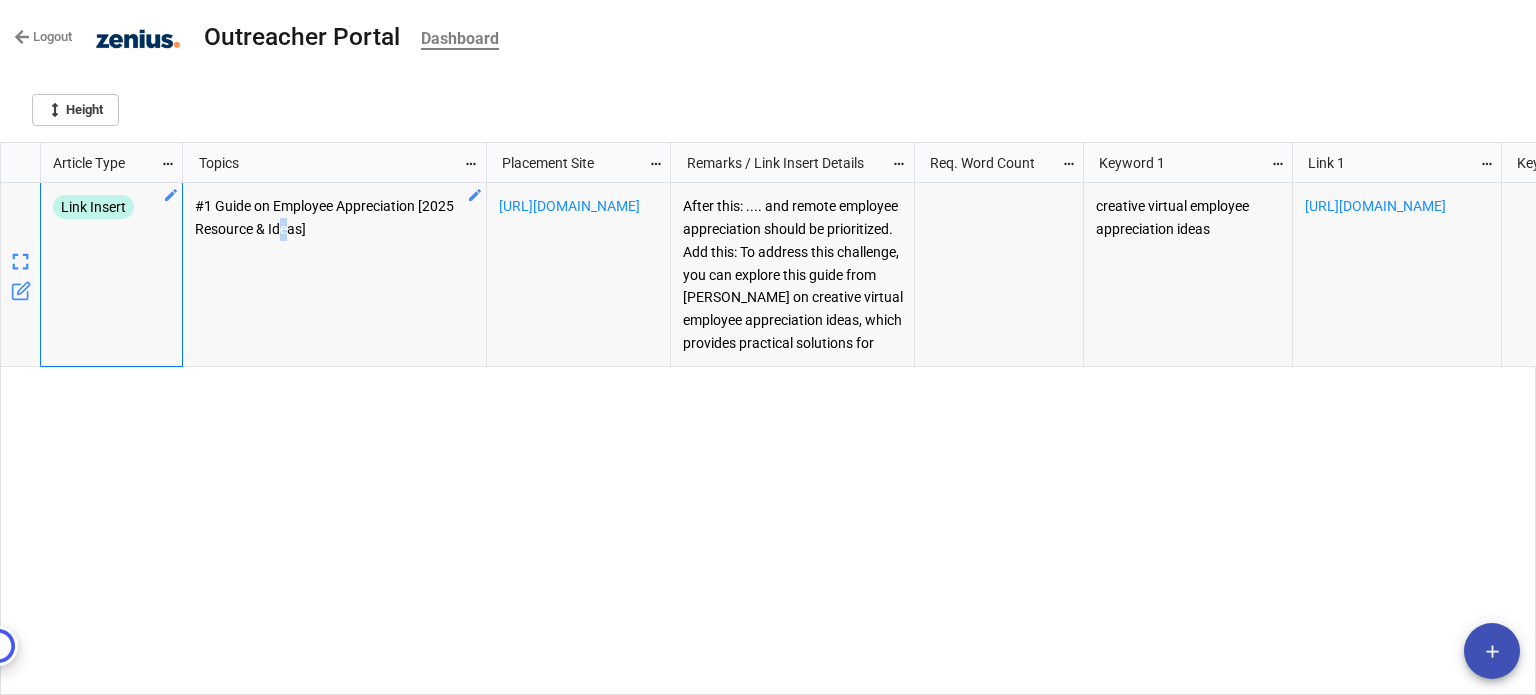 click on "#1 Guide on Employee Appreciation [2025 Resource & Ideas]" at bounding box center (335, 275) 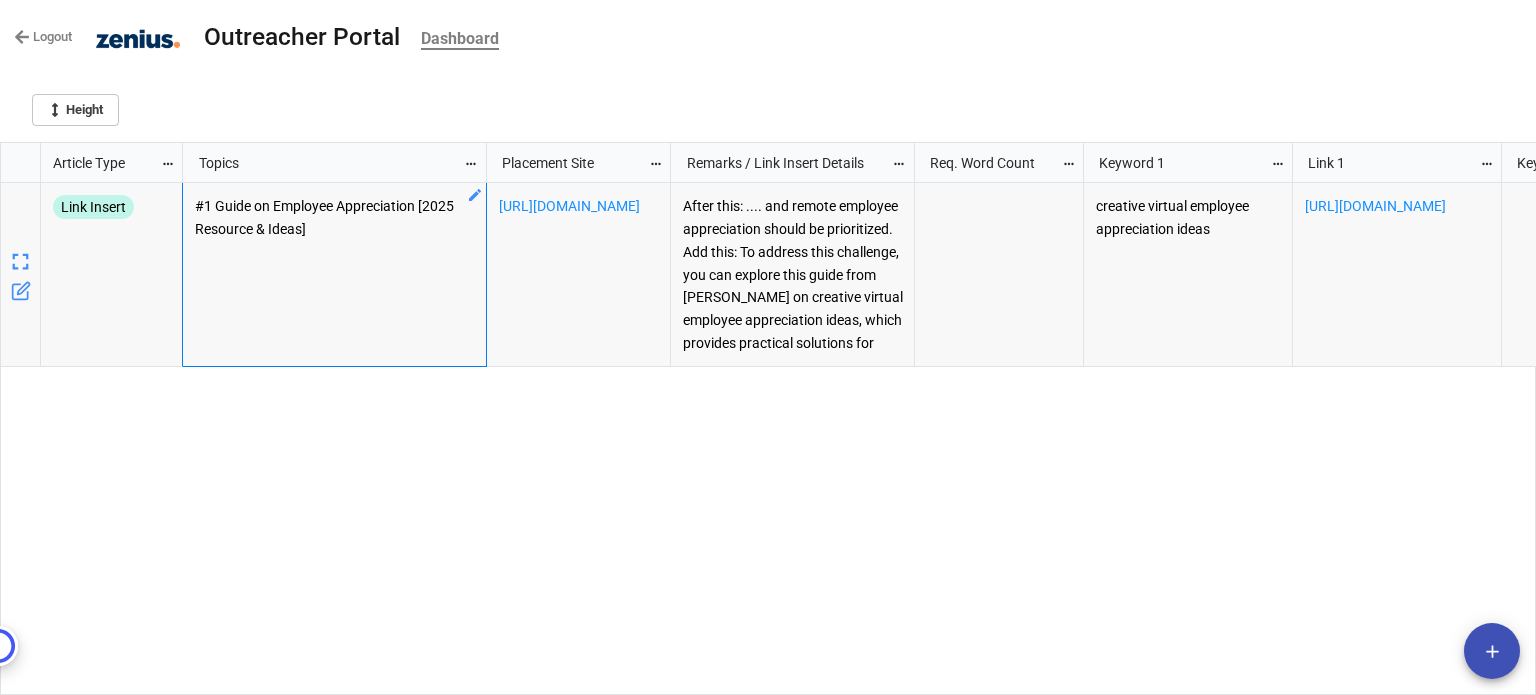 click on "#1 Guide on Employee Appreciation [2025 Resource & Ideas]" at bounding box center (335, 275) 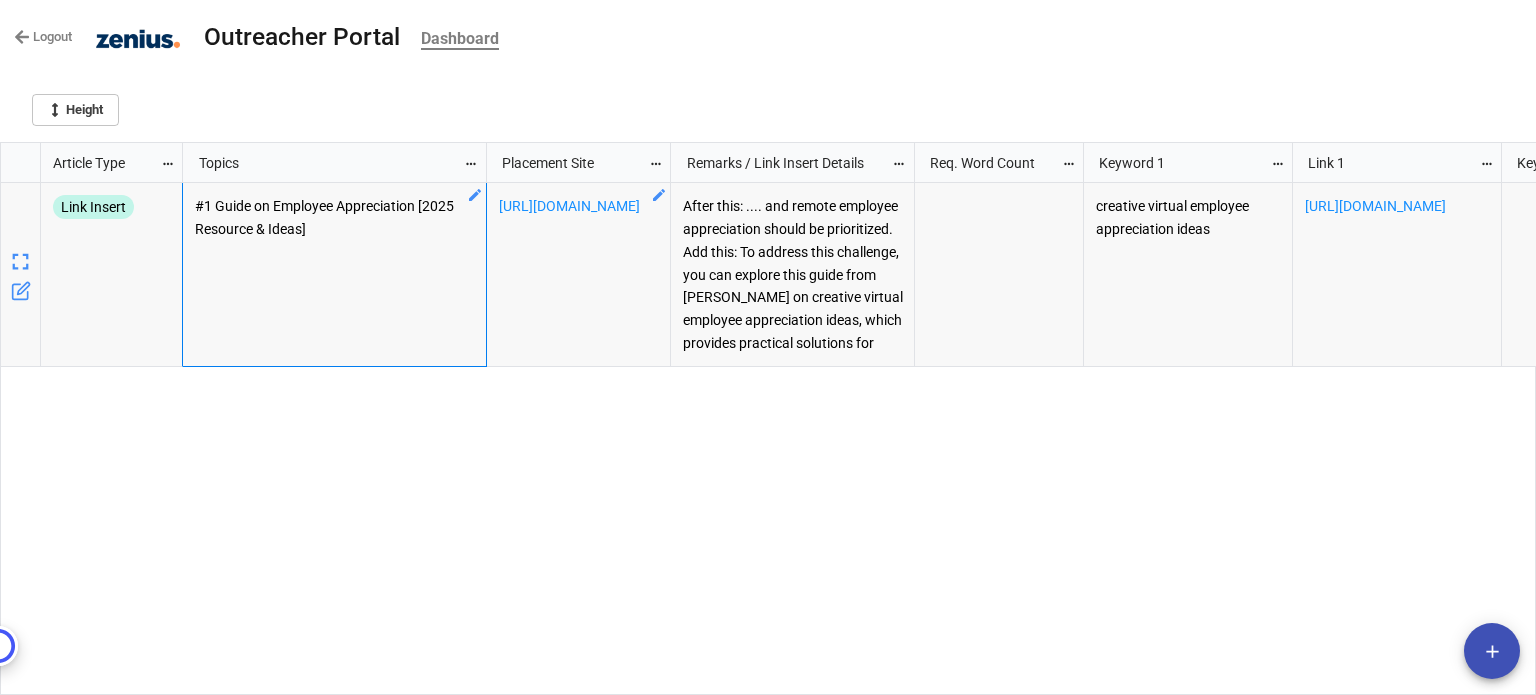 click on "https://matterapp.com/blog/employee-appreciation" at bounding box center [579, 275] 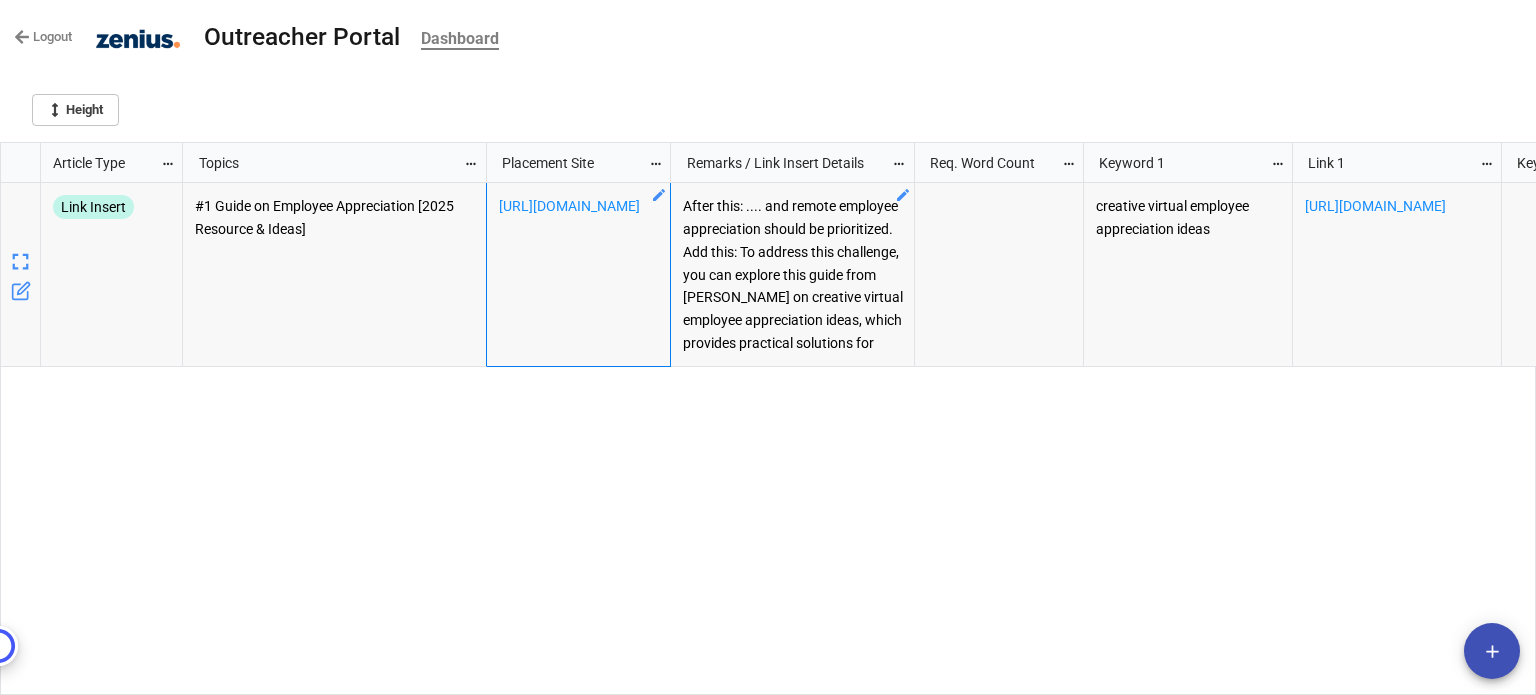 click on "After this: .... and remote employee appreciation should be prioritized.
Add this: To address this challenge, you can explore this guide from Zenius on creative virtual employee appreciation ideas, which provides practical solutions for appreciating remote employees" at bounding box center (793, 274) 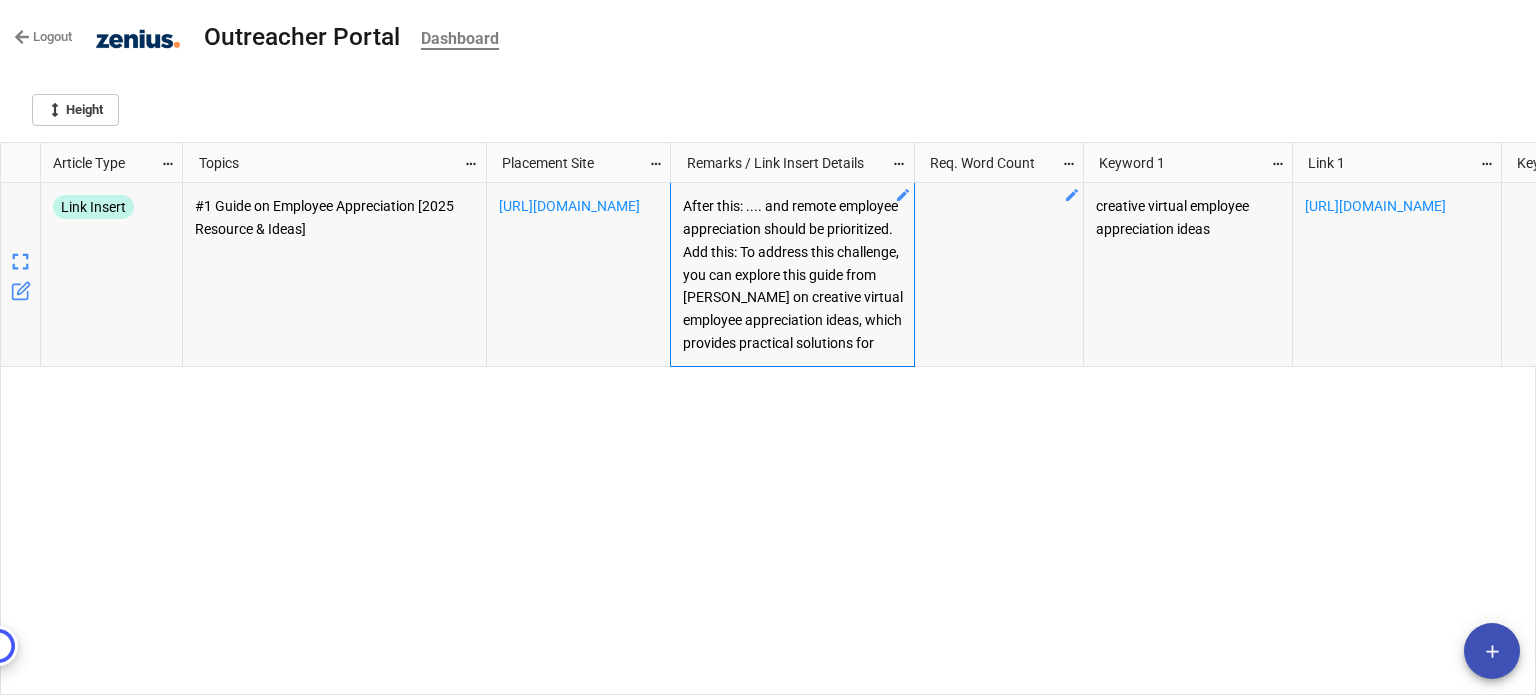 click at bounding box center [999, 275] 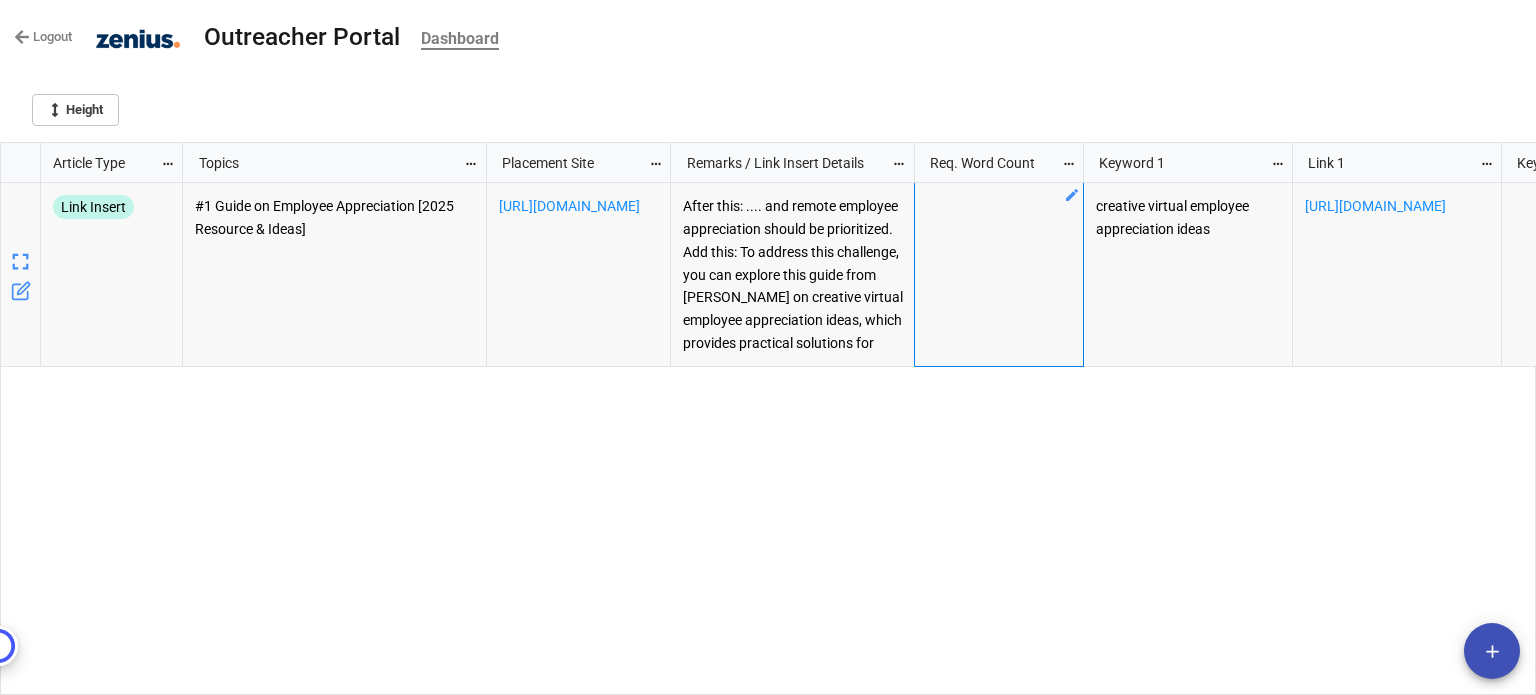 click on "creative virtual employee appreciation ideas" at bounding box center [1188, 275] 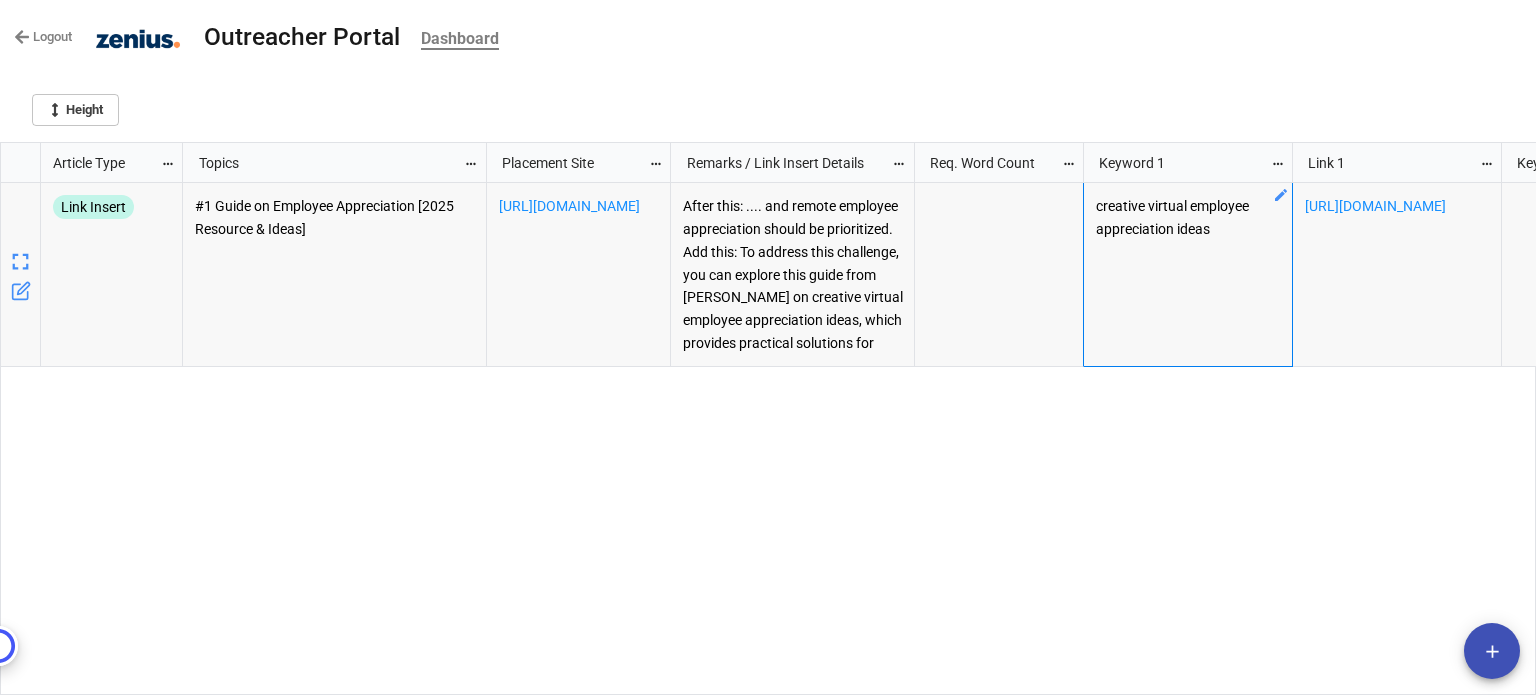 scroll, scrollTop: 0, scrollLeft: 636, axis: horizontal 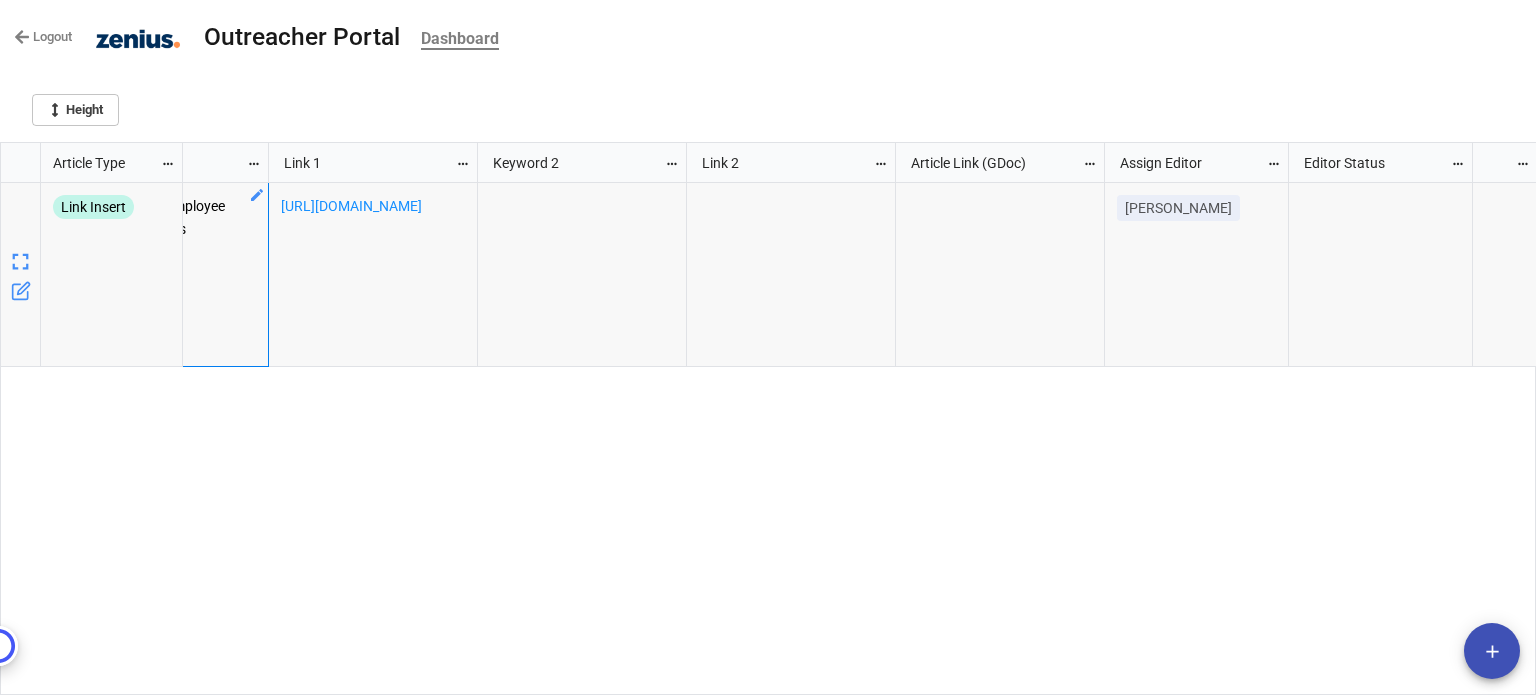 click at bounding box center (1380, 274) 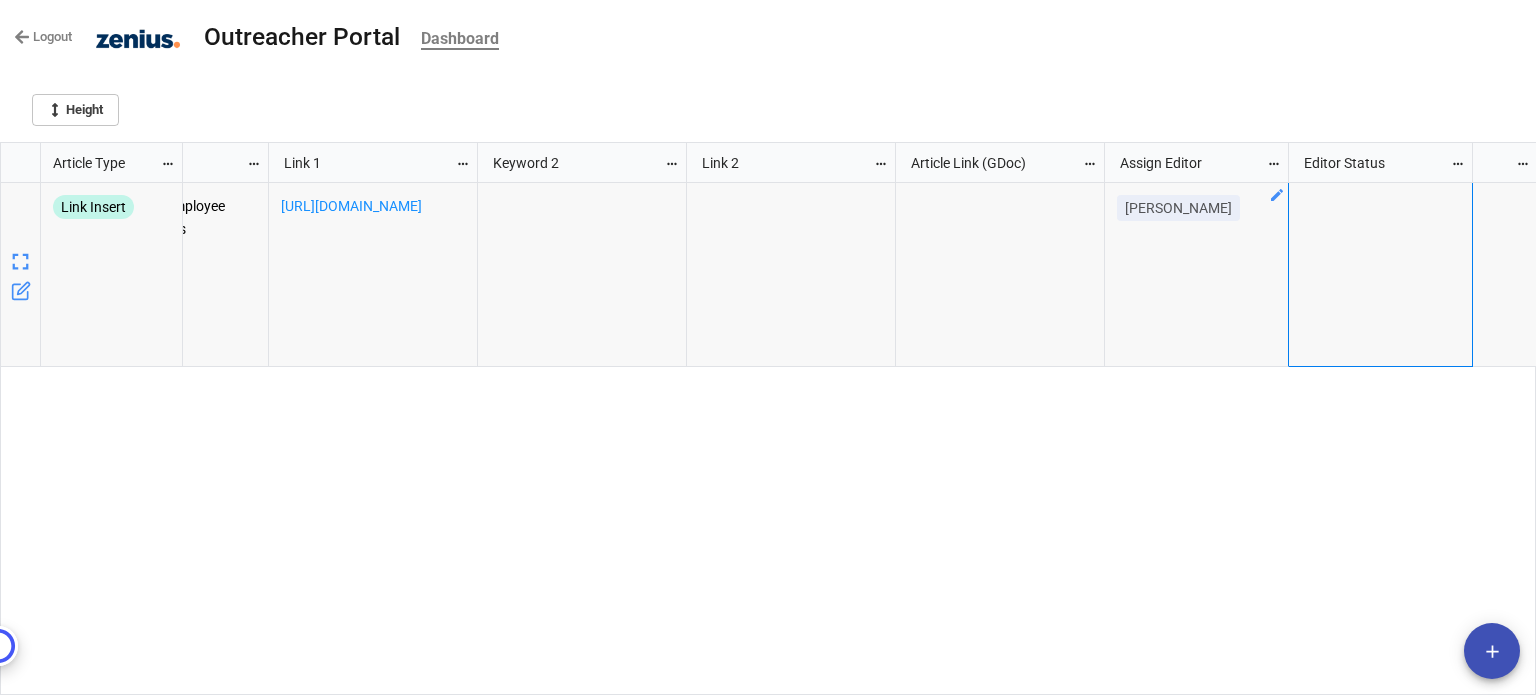 click on "Roopal Banthia" at bounding box center [1197, 275] 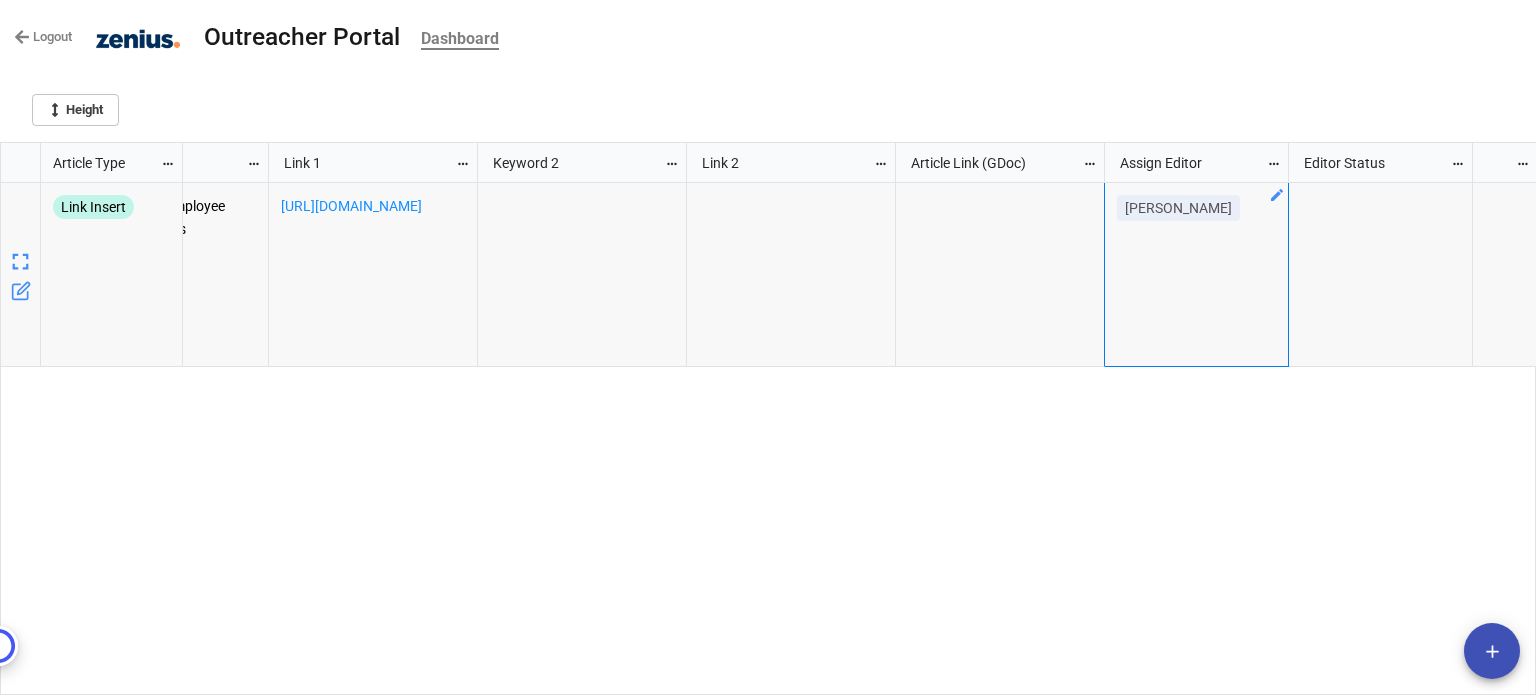 click 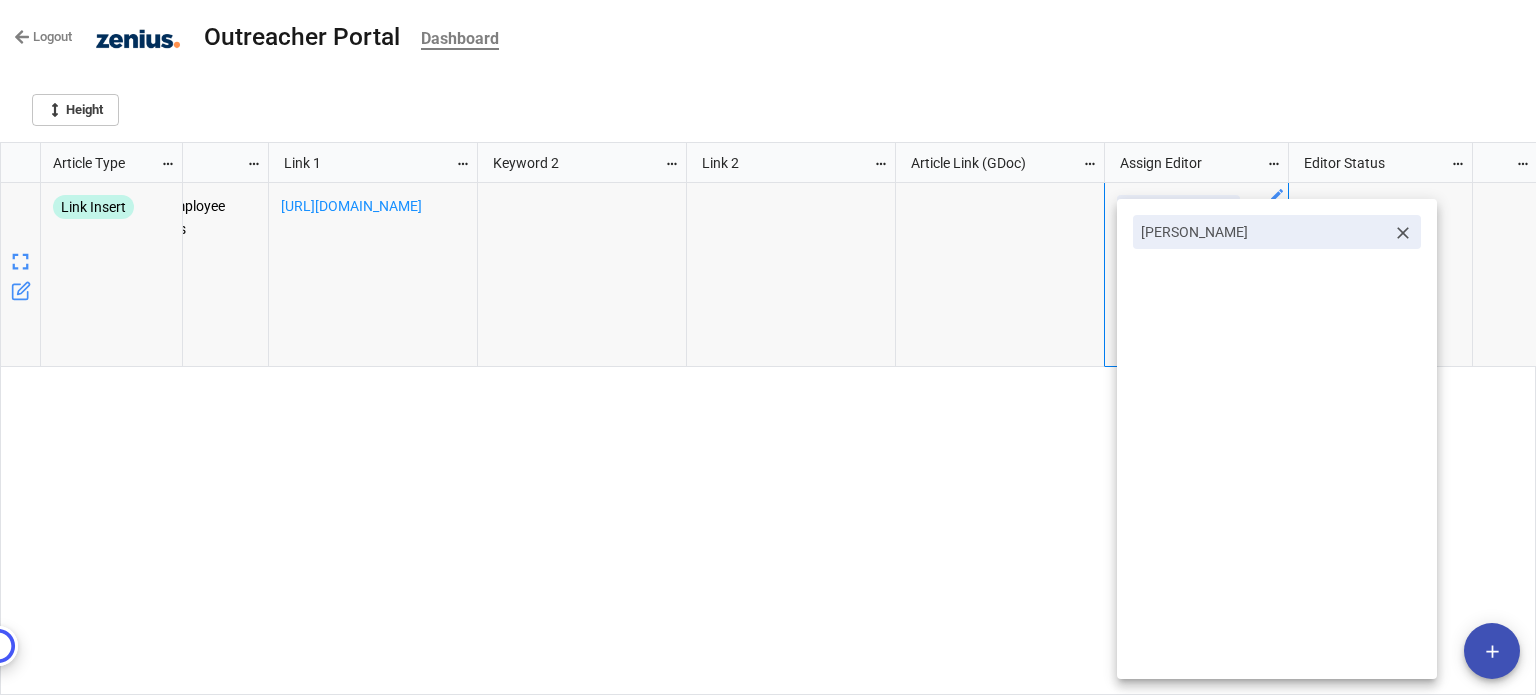 click on "Roopal Banthia" at bounding box center [1263, 232] 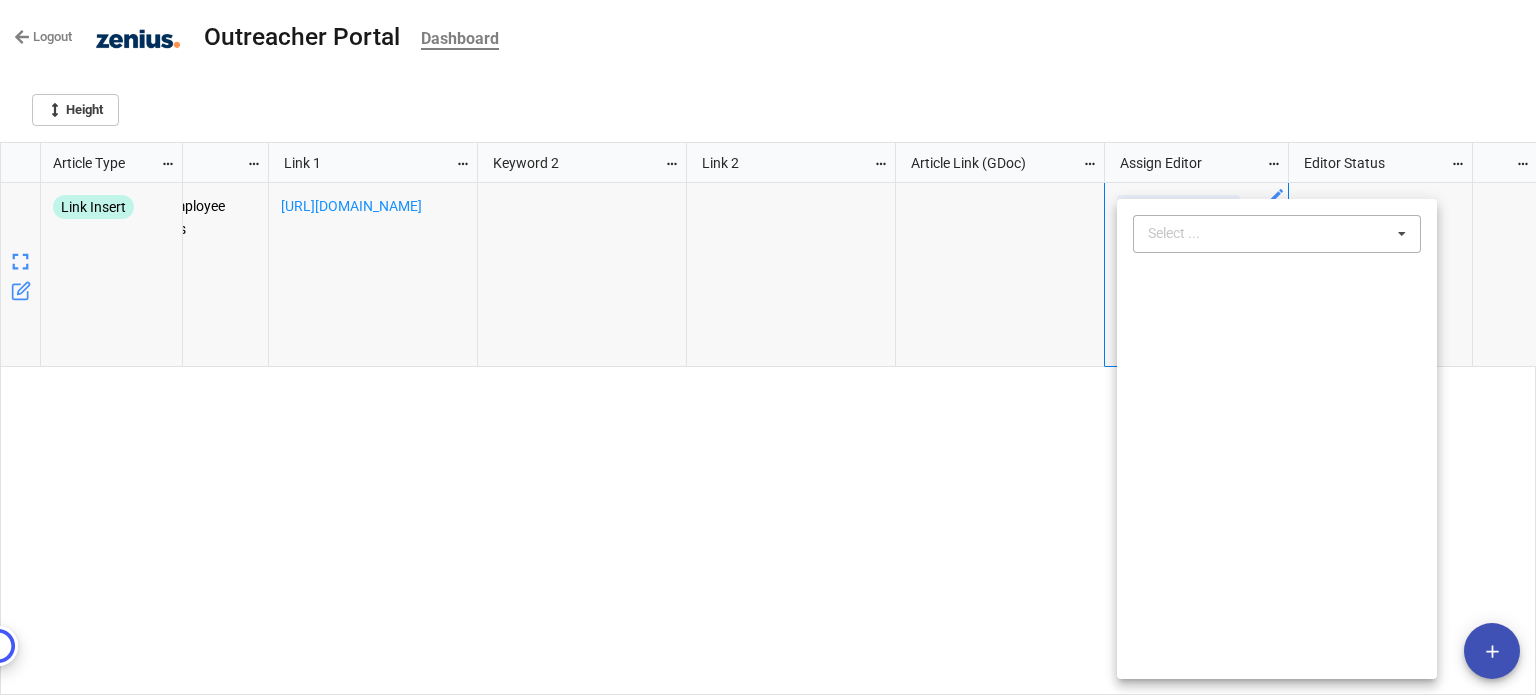 click on "Select ... No results found." at bounding box center (1277, 234) 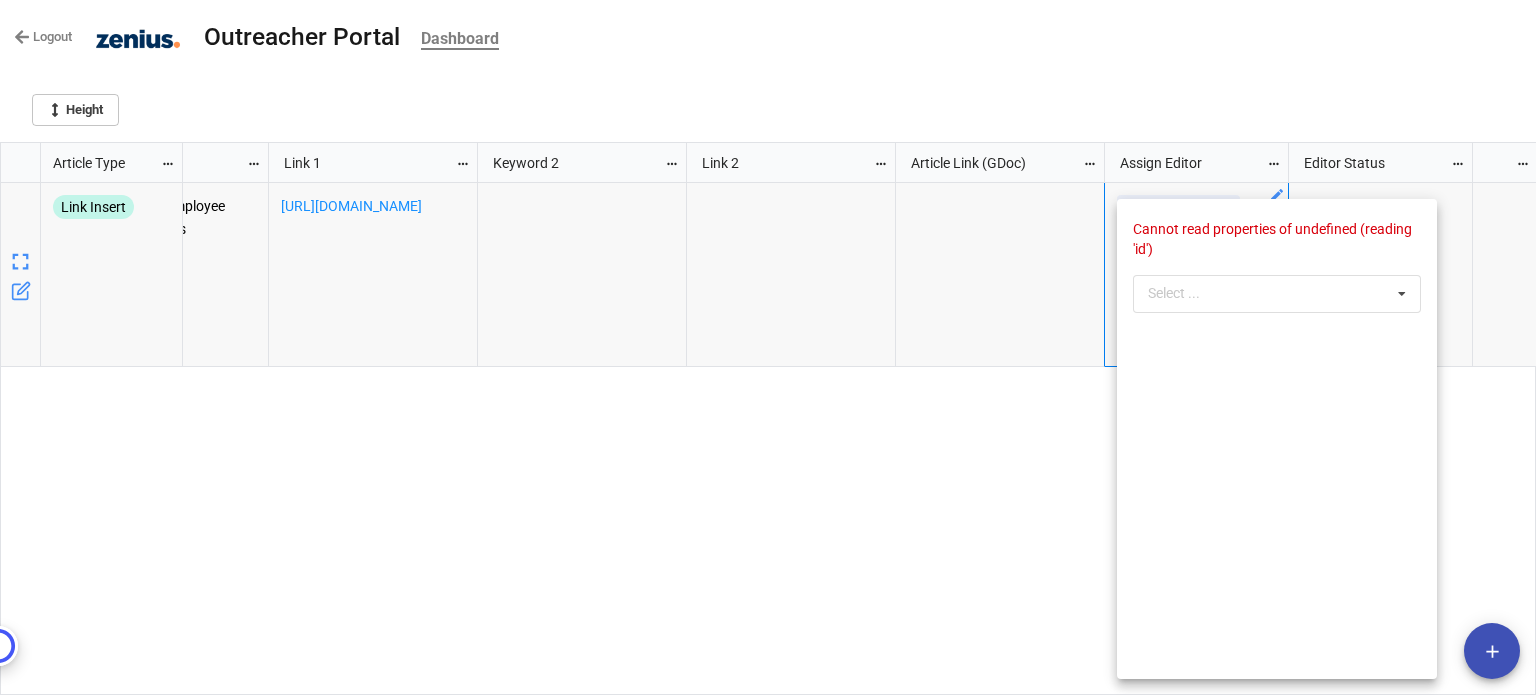 click at bounding box center [768, 347] 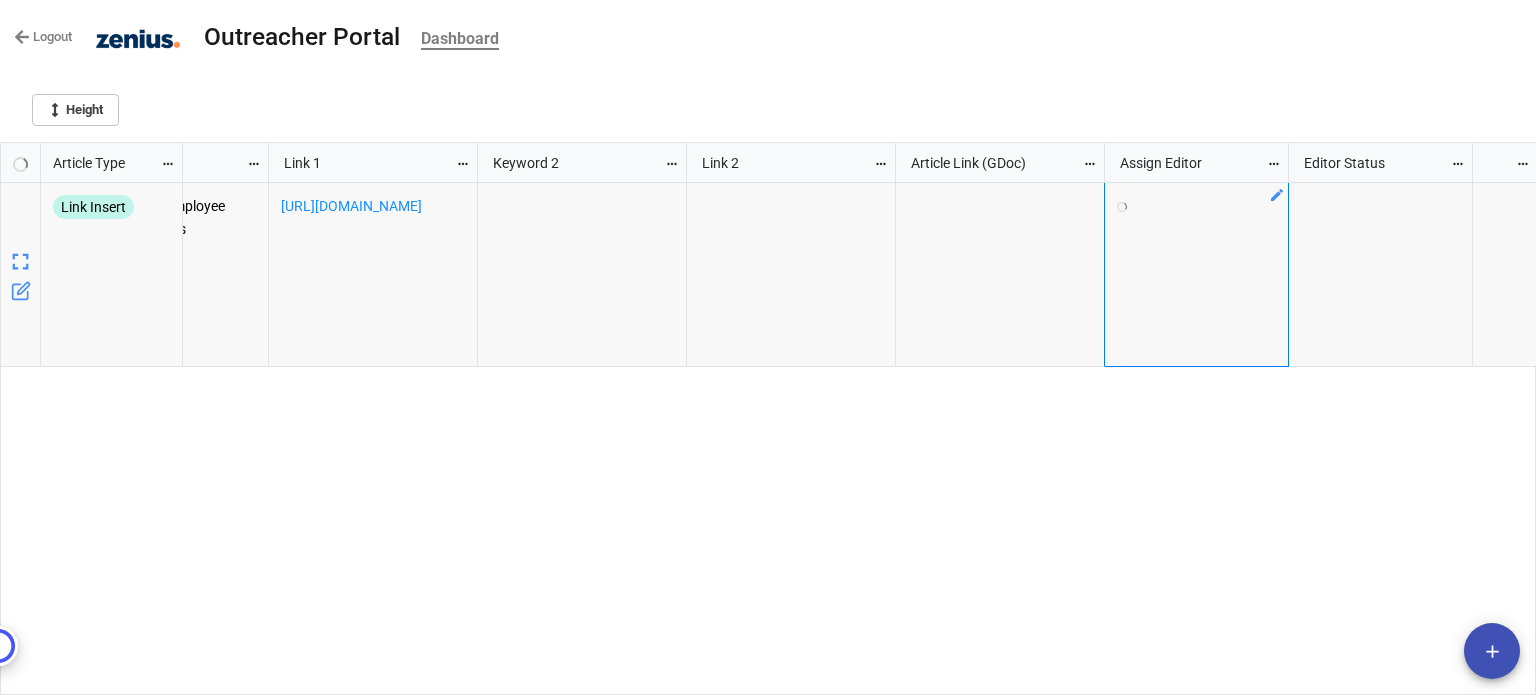 click on "Height" at bounding box center (768, 106) 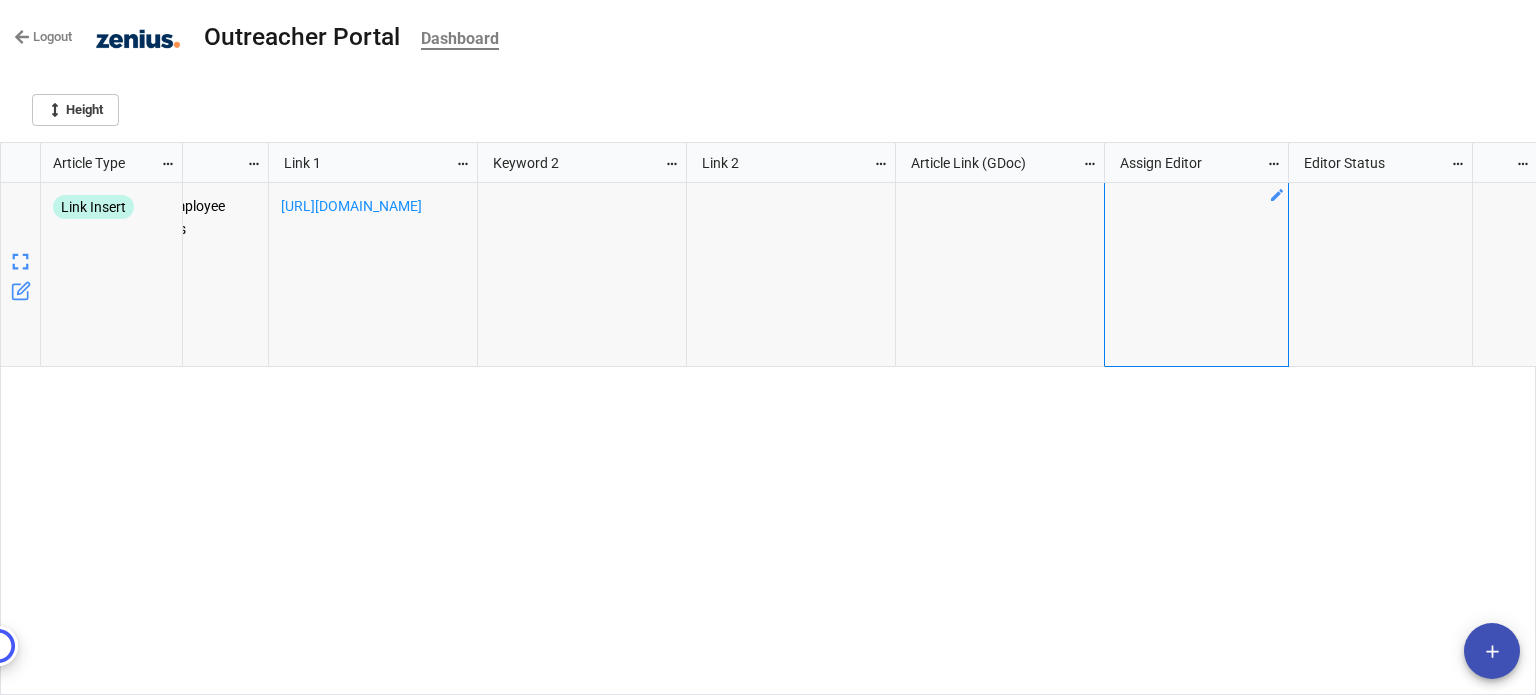 click 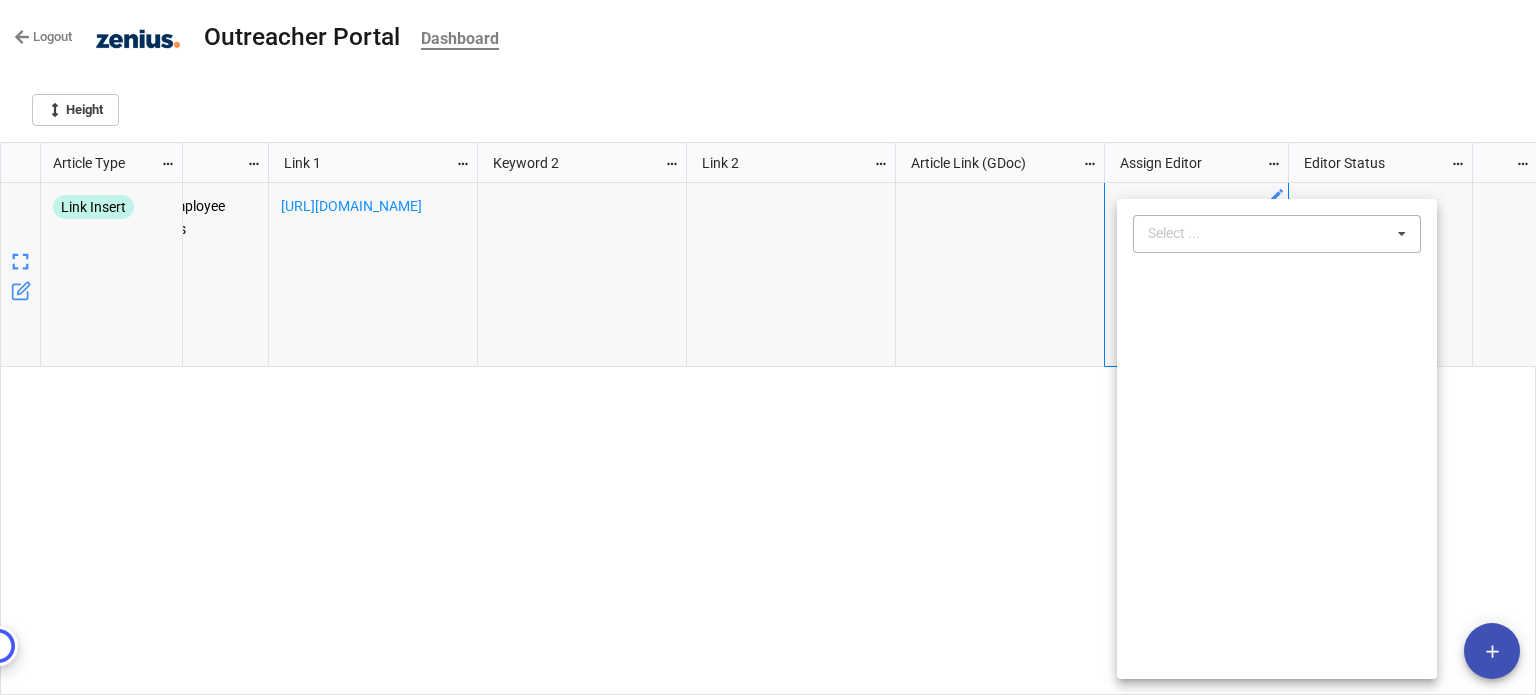 click on "Select ... No results found." at bounding box center (1277, 234) 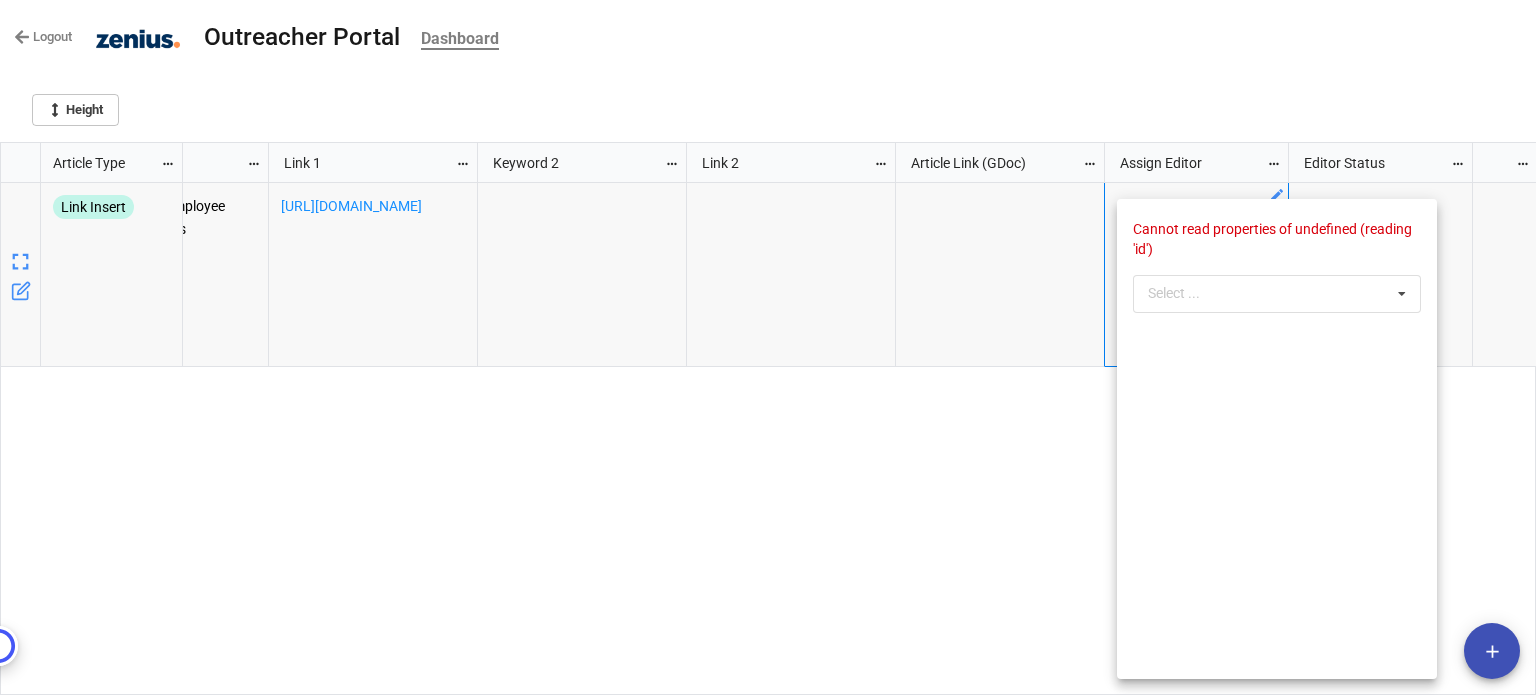 click at bounding box center (768, 347) 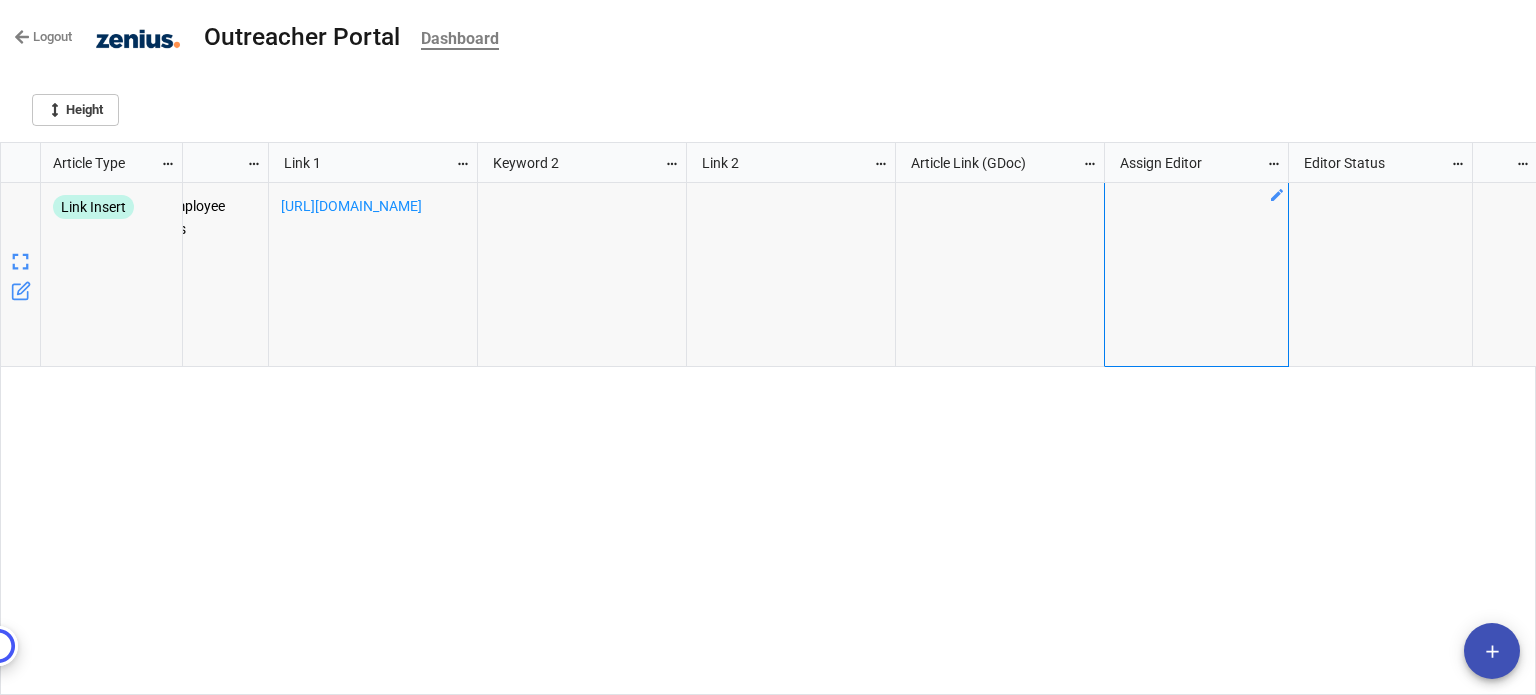 click at bounding box center [1000, 275] 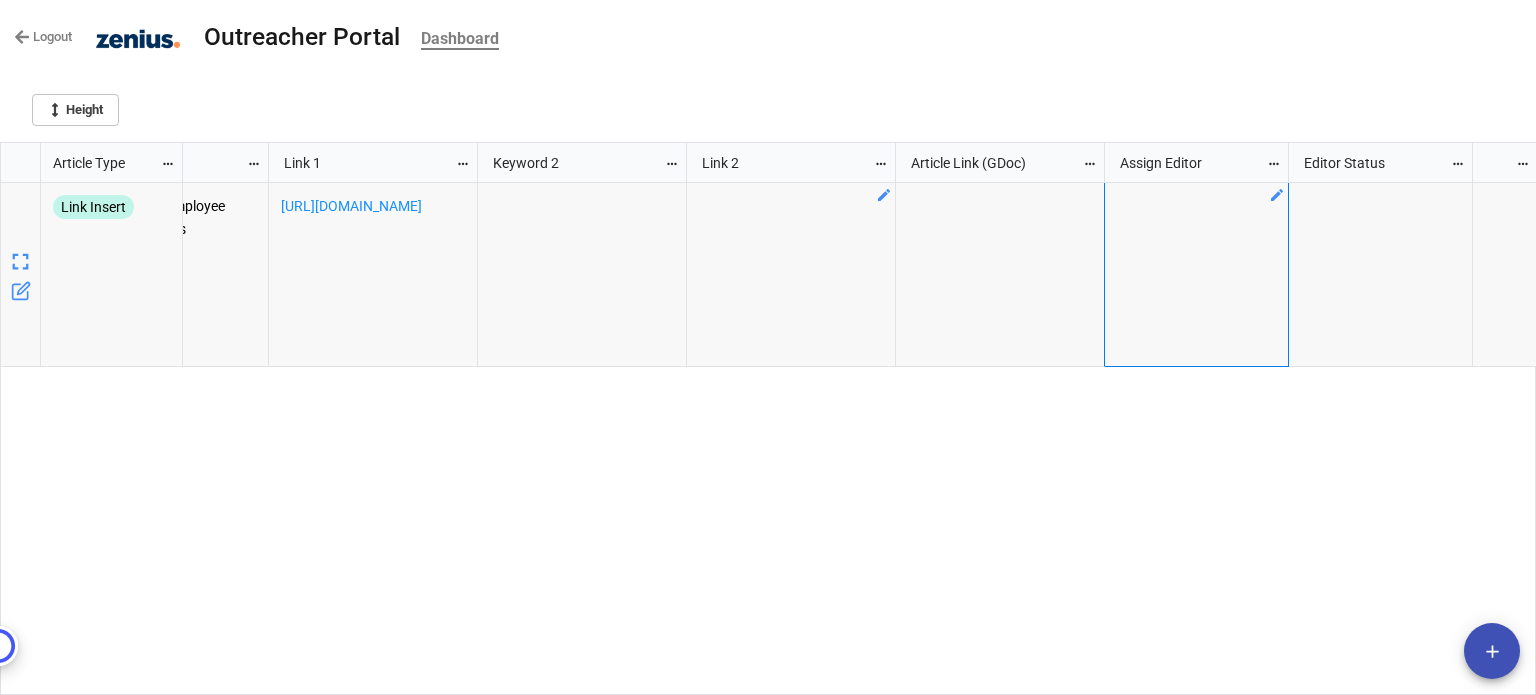 click at bounding box center [791, 275] 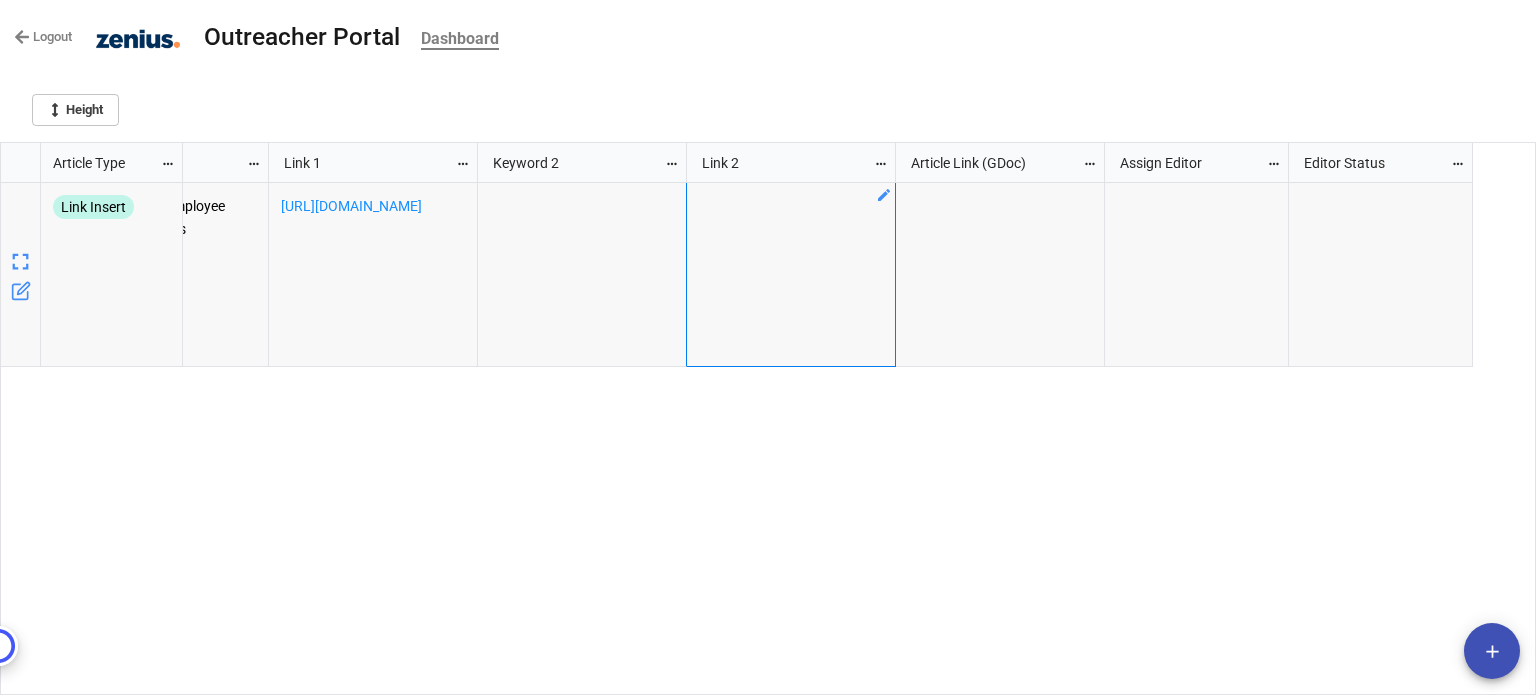scroll, scrollTop: 0, scrollLeft: 177, axis: horizontal 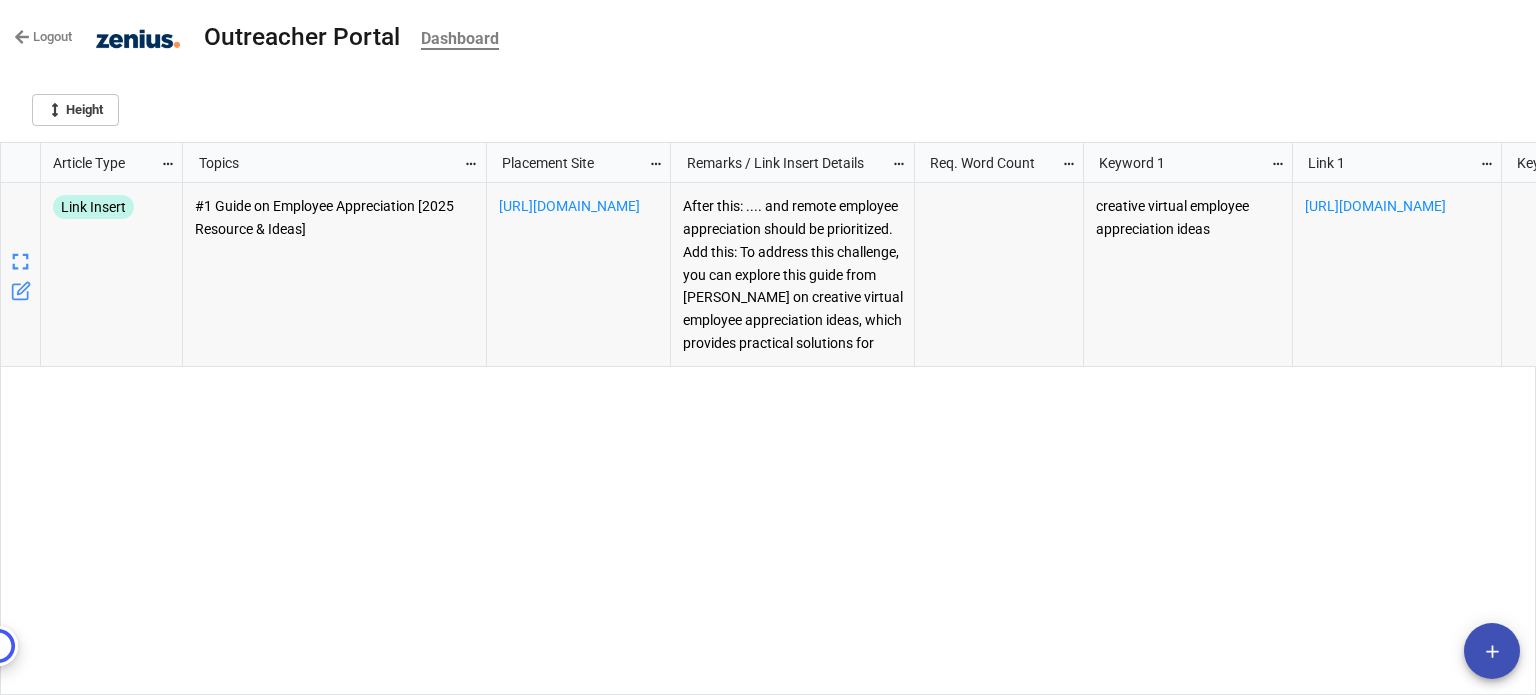 click 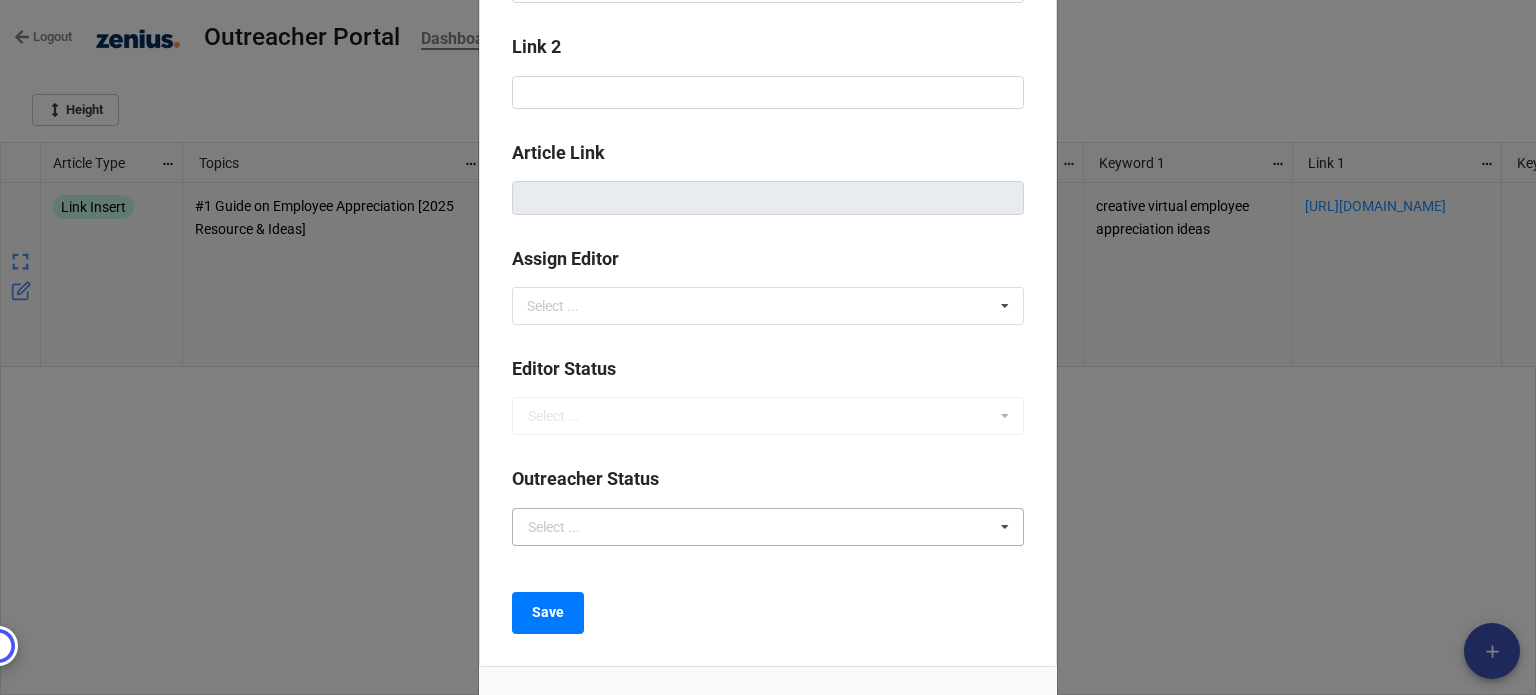 scroll, scrollTop: 1136, scrollLeft: 0, axis: vertical 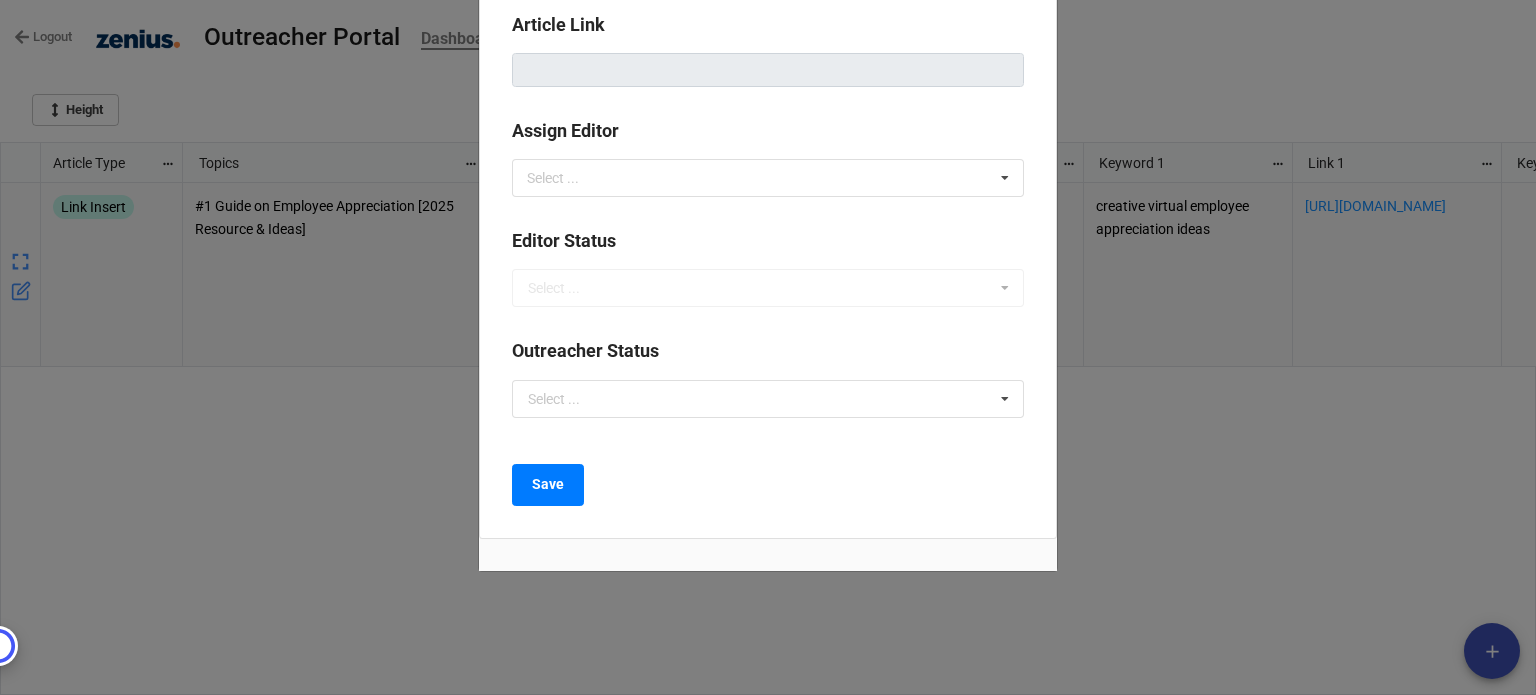 click on "Editor Status Select ... Approved Approved with Edits Revision Required Rejected Completed Revision Resubmitted" at bounding box center [768, 267] 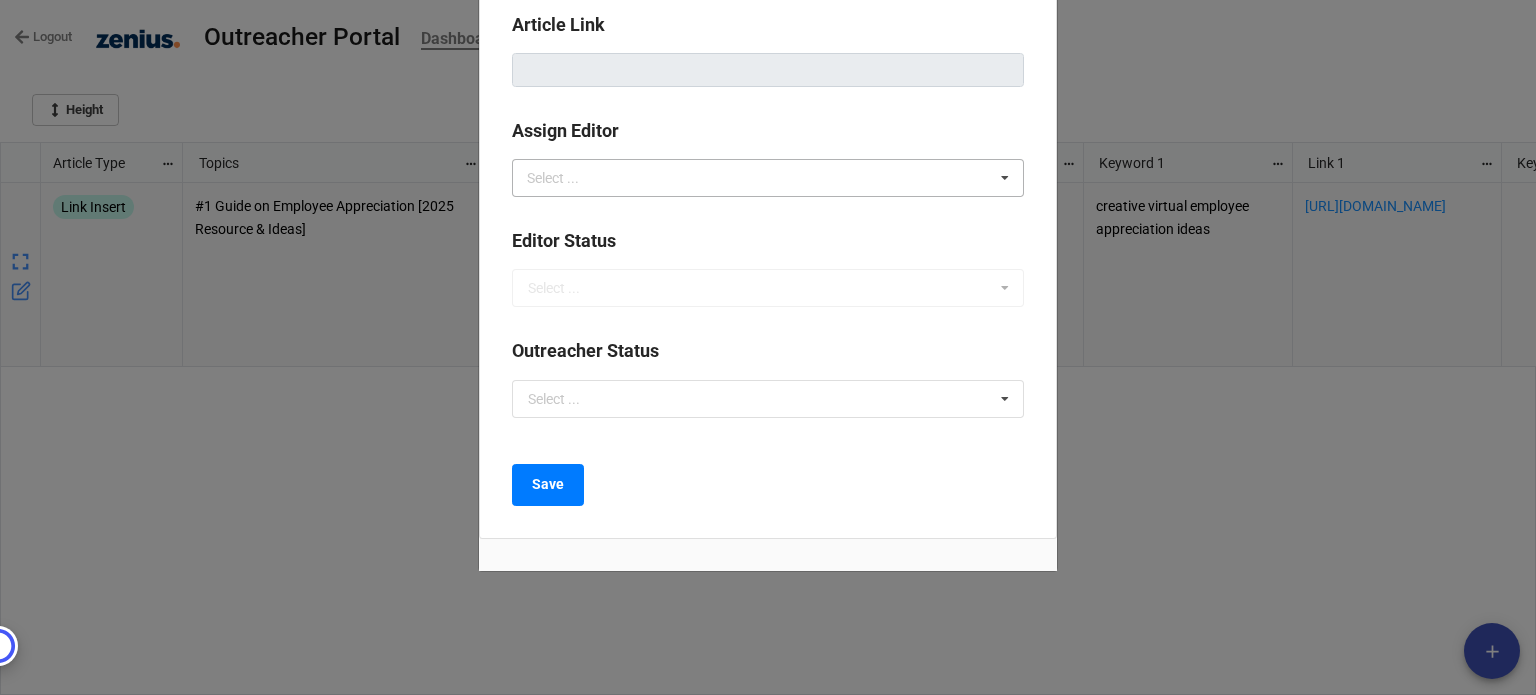click on "Select ... No results found." at bounding box center (768, 178) 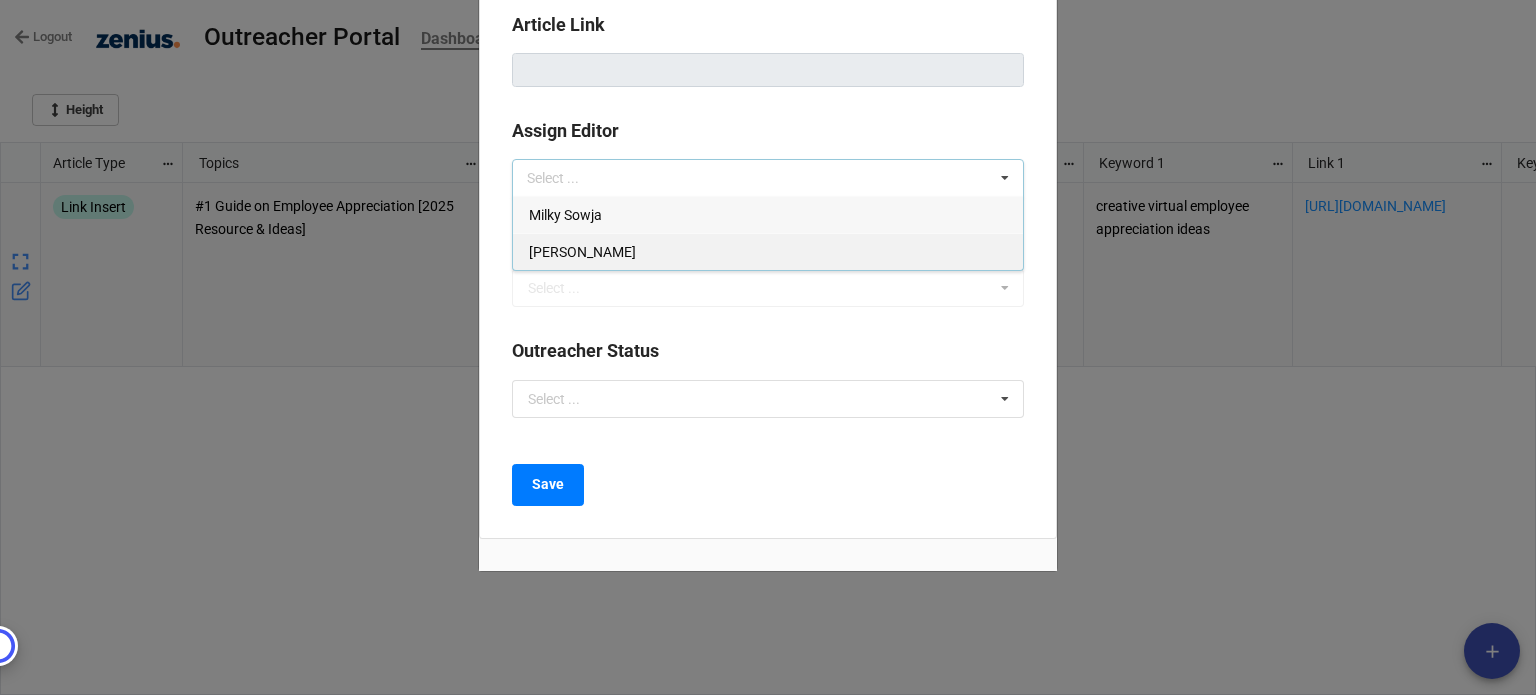click on "Roopal Banthia" at bounding box center (768, 251) 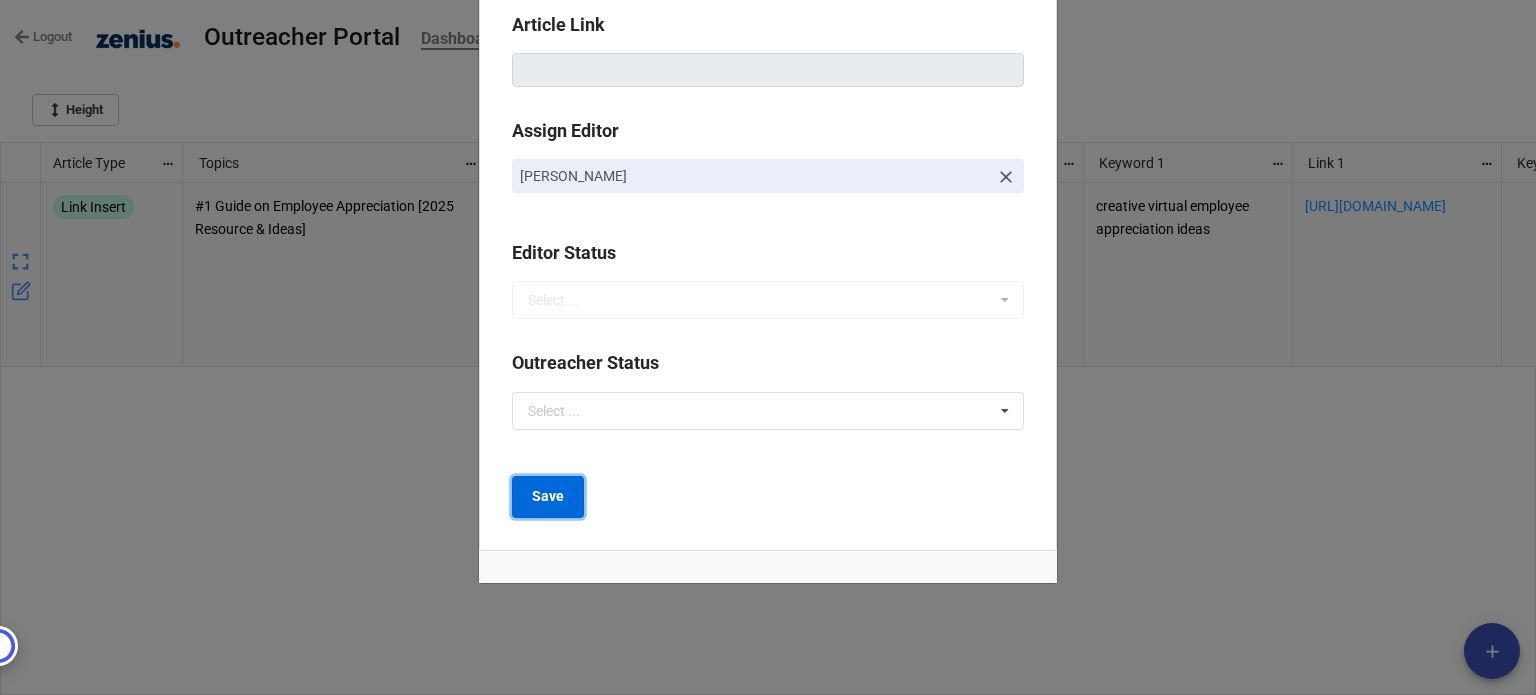 click on "Save" at bounding box center (548, 497) 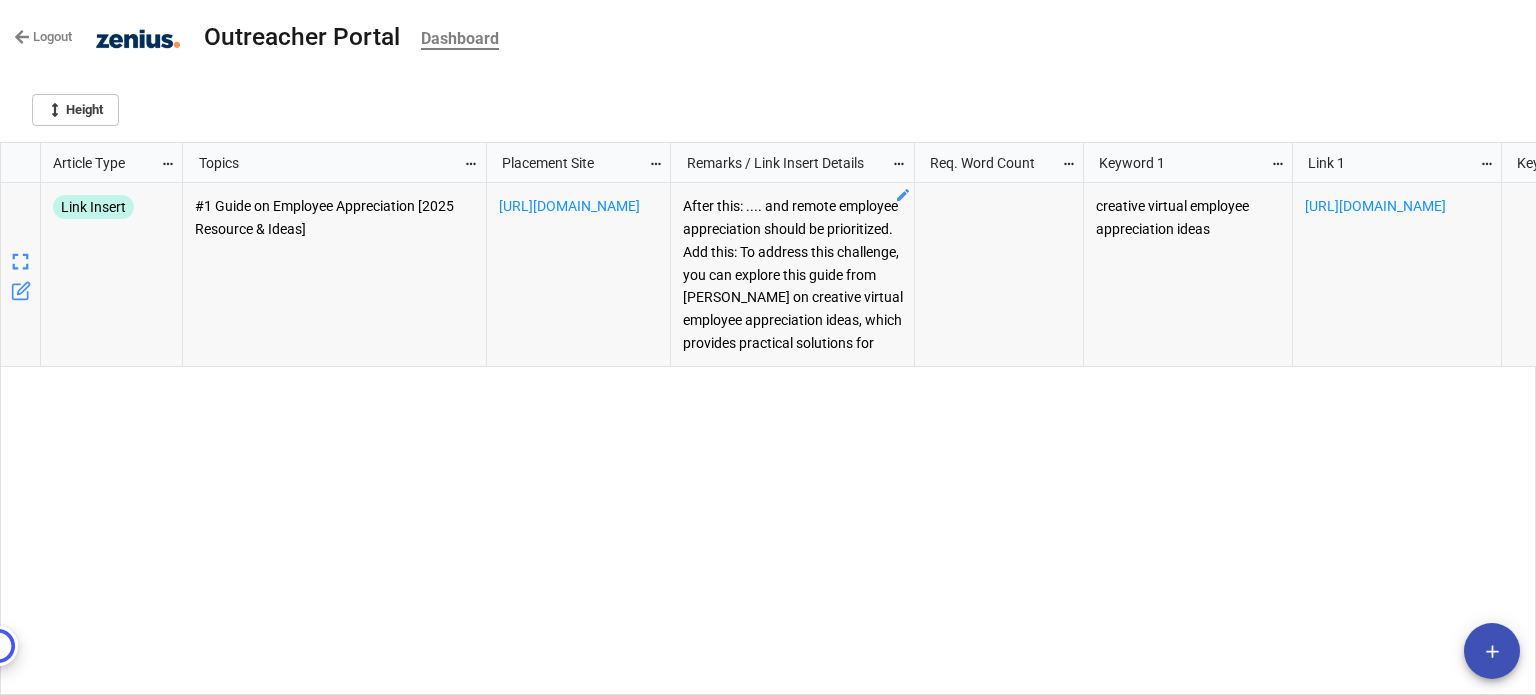 click on "After this: .... and remote employee appreciation should be prioritized.
Add this: To address this challenge, you can explore this guide from Zenius on creative virtual employee appreciation ideas, which provides practical solutions for appreciating remote employees" at bounding box center [793, 274] 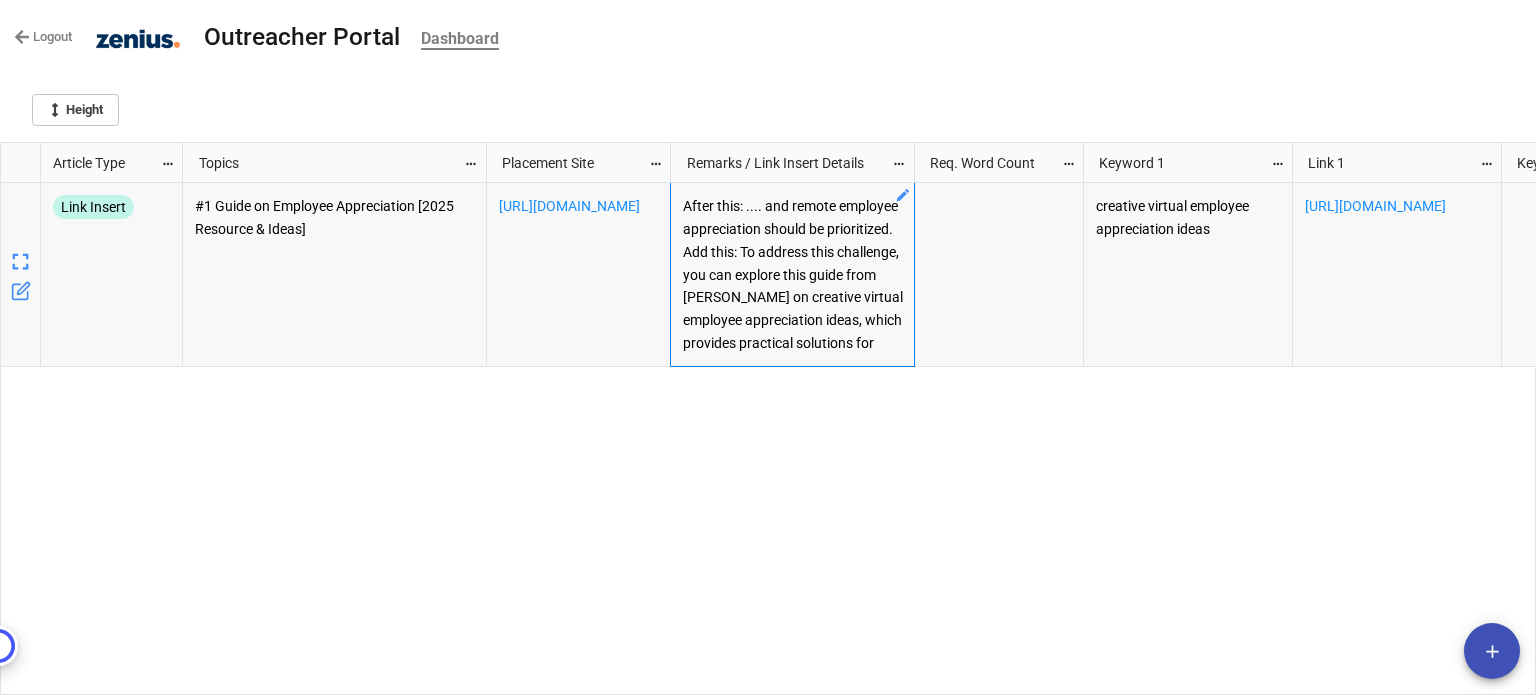 scroll, scrollTop: 0, scrollLeft: 122, axis: horizontal 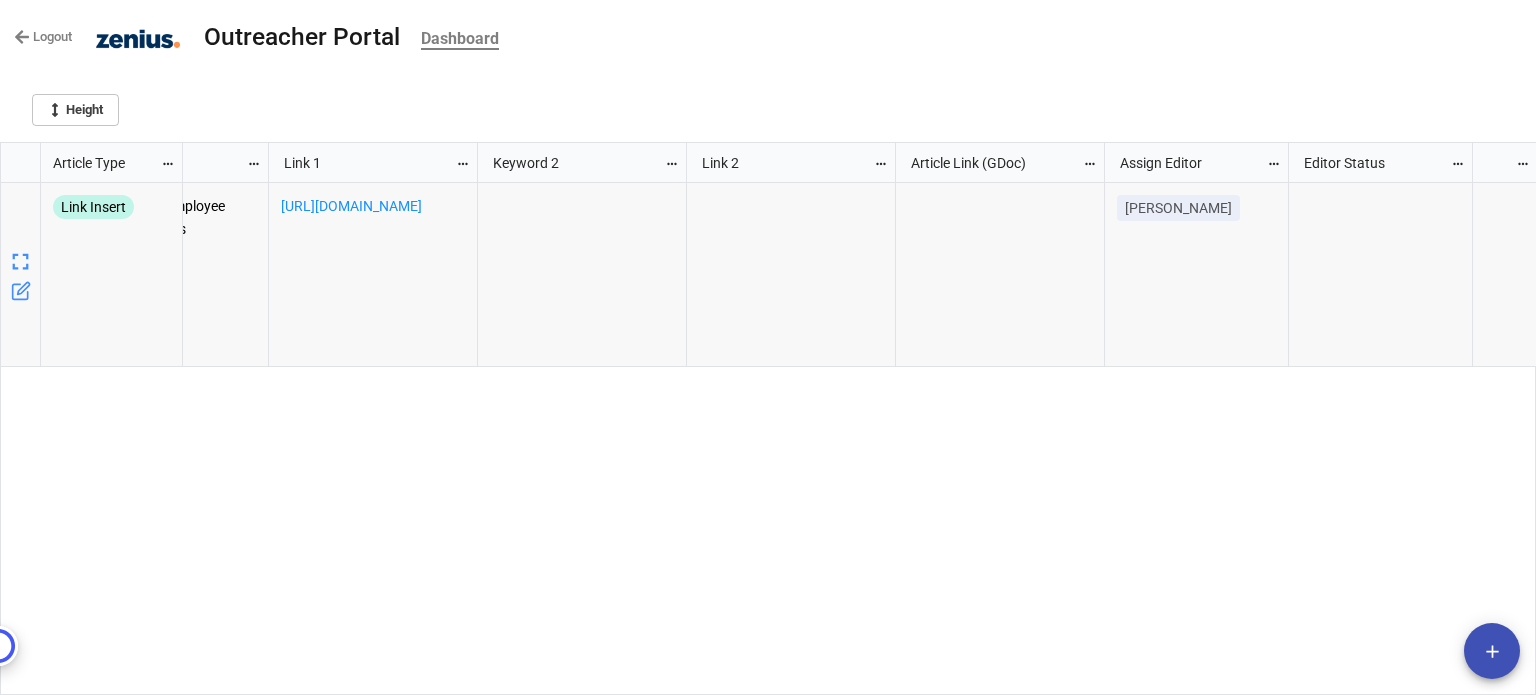 drag, startPoint x: 1057, startPoint y: 289, endPoint x: 940, endPoint y: 272, distance: 118.22859 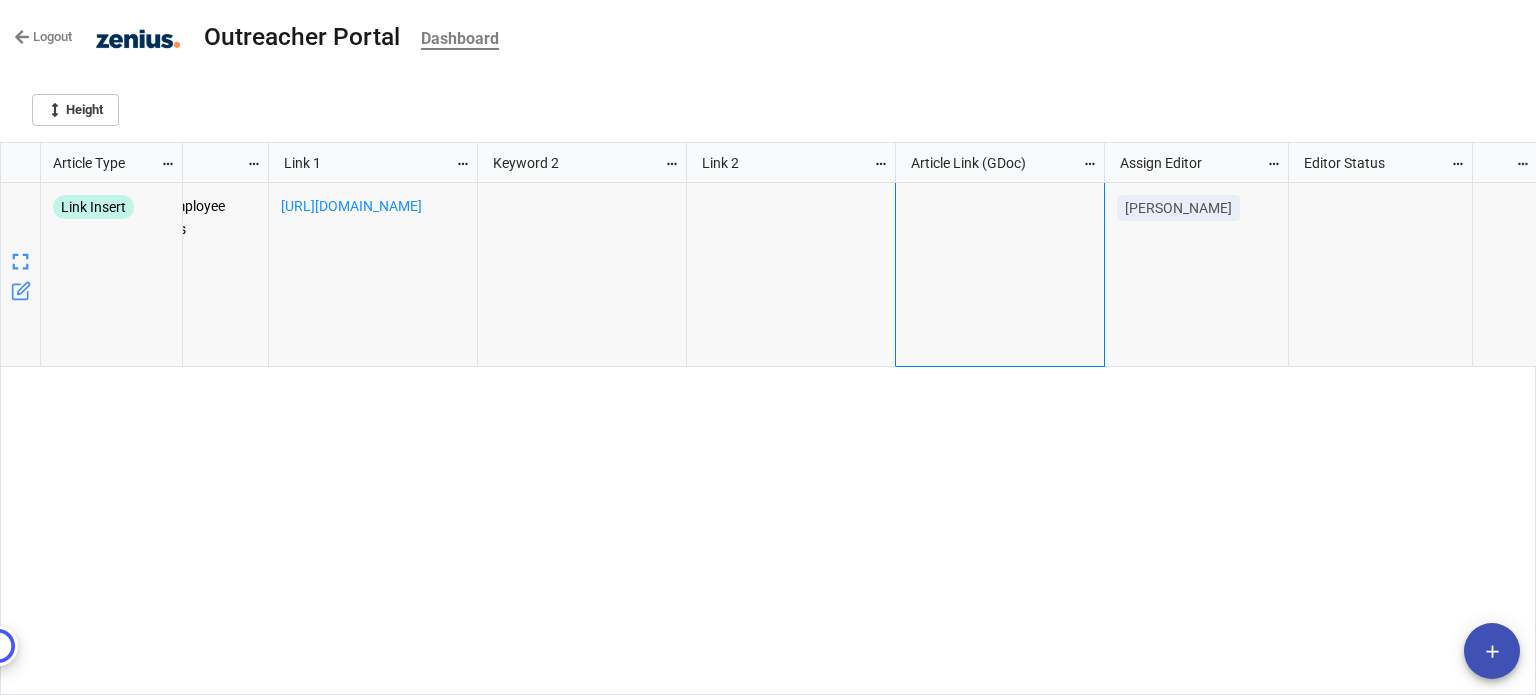 click at bounding box center [791, 275] 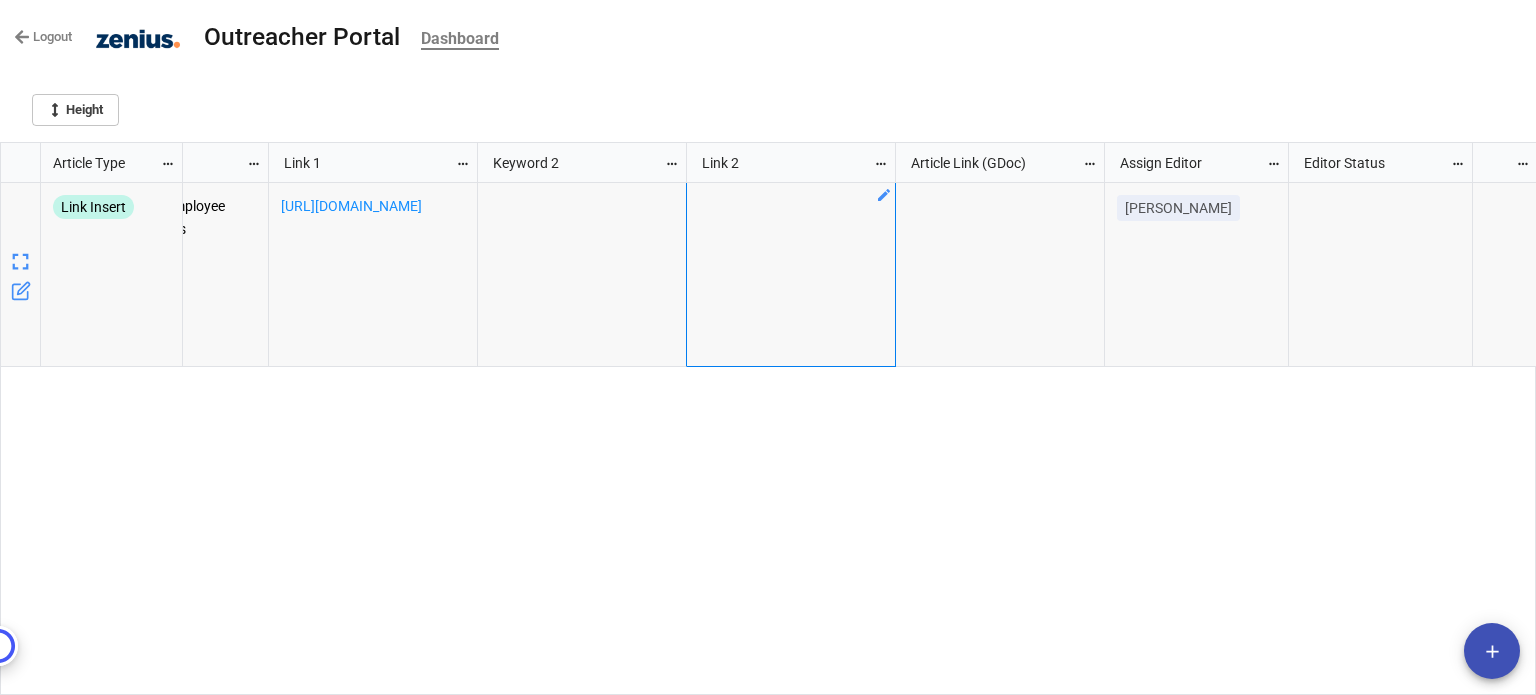 click at bounding box center [582, 275] 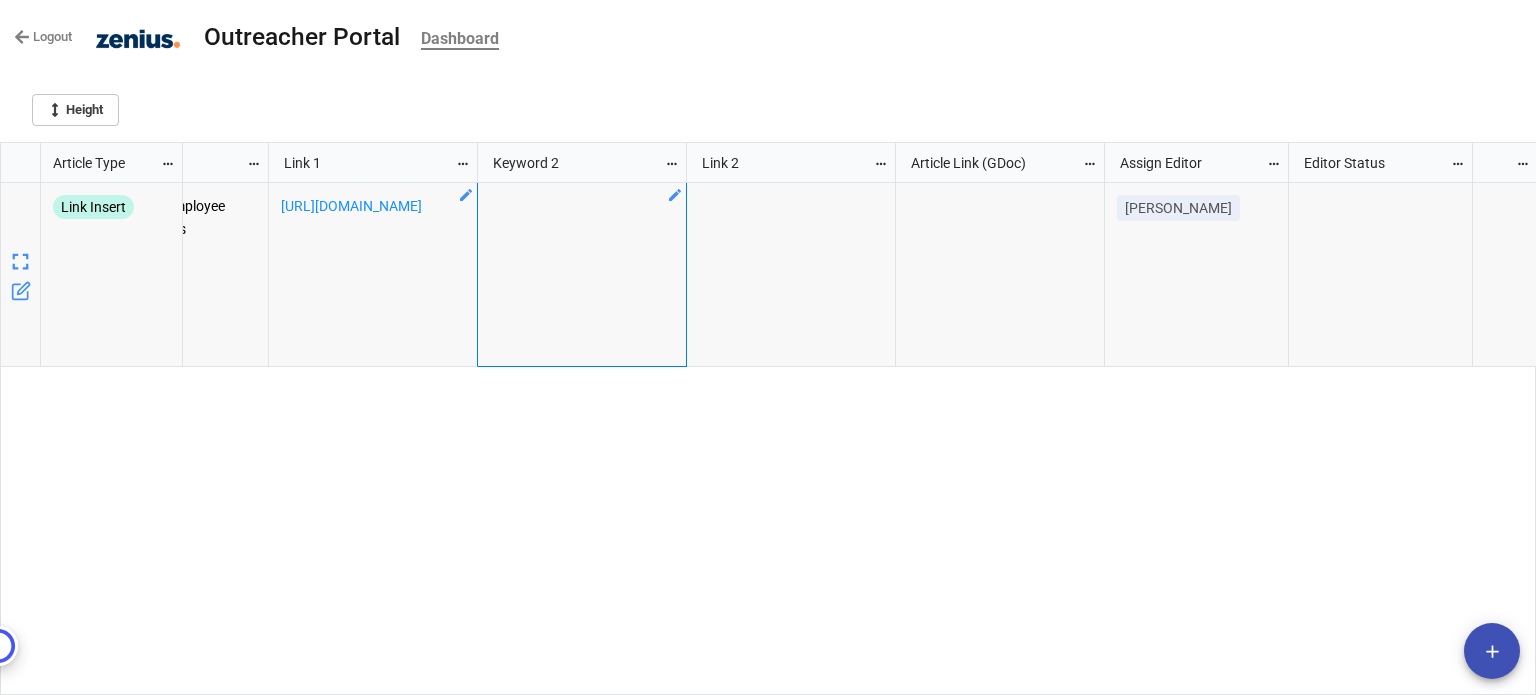 click on "https://zenius.co/resources/virtual-employee-appreciation-ideas" at bounding box center (373, 275) 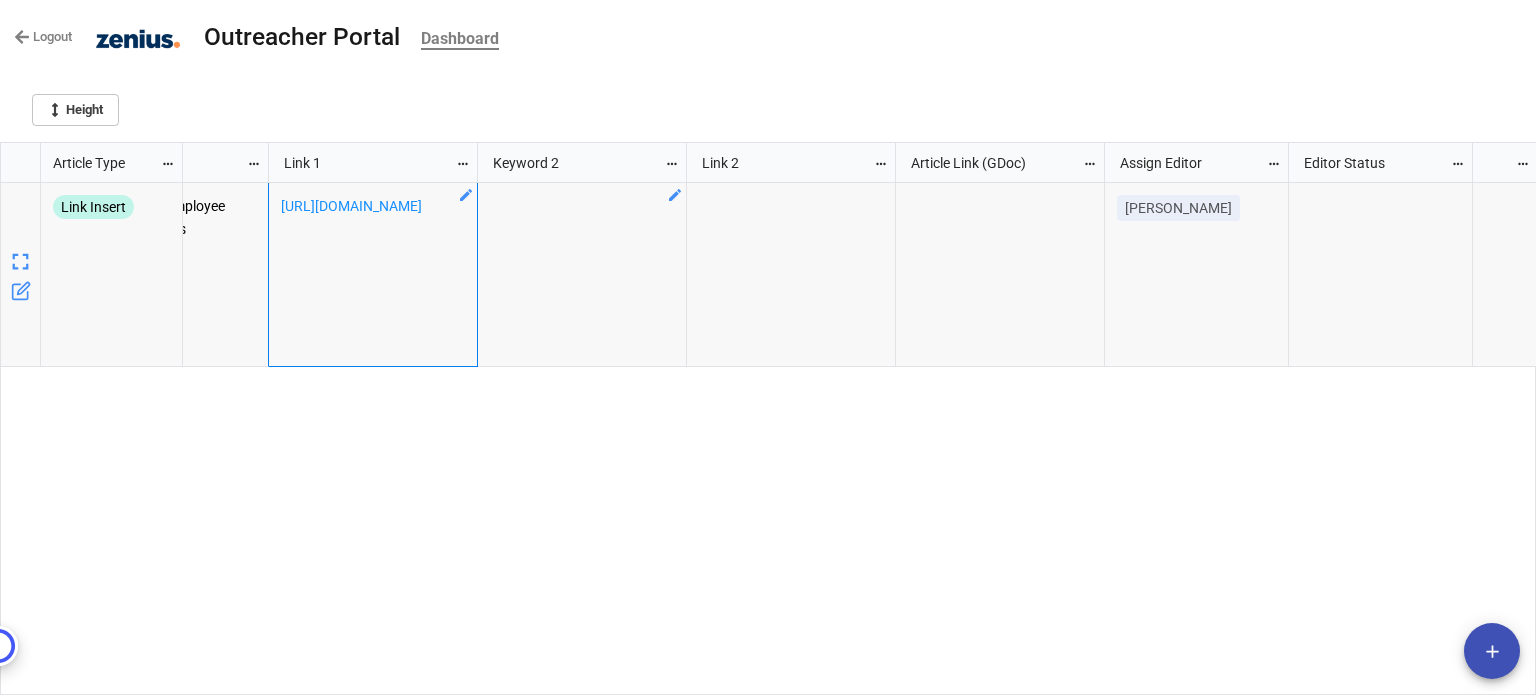 click at bounding box center (582, 275) 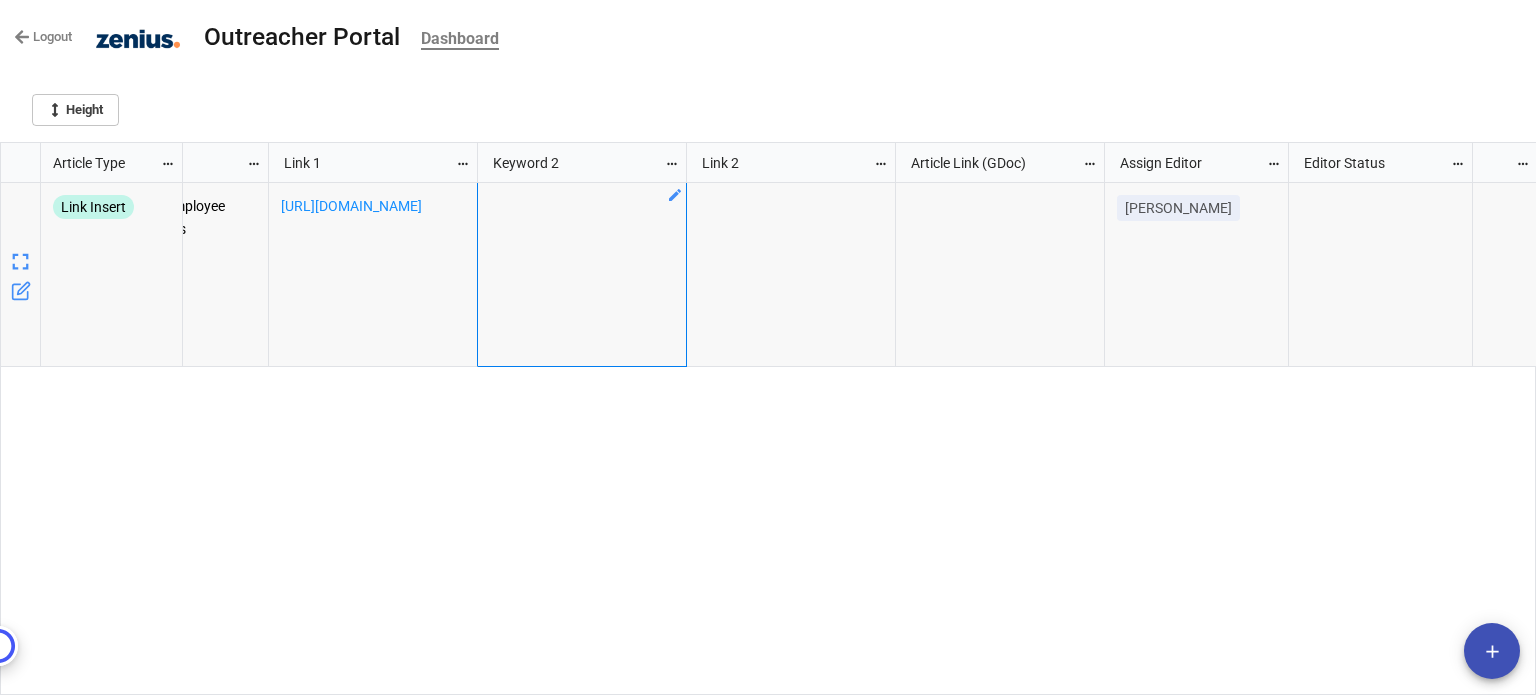 click at bounding box center (791, 275) 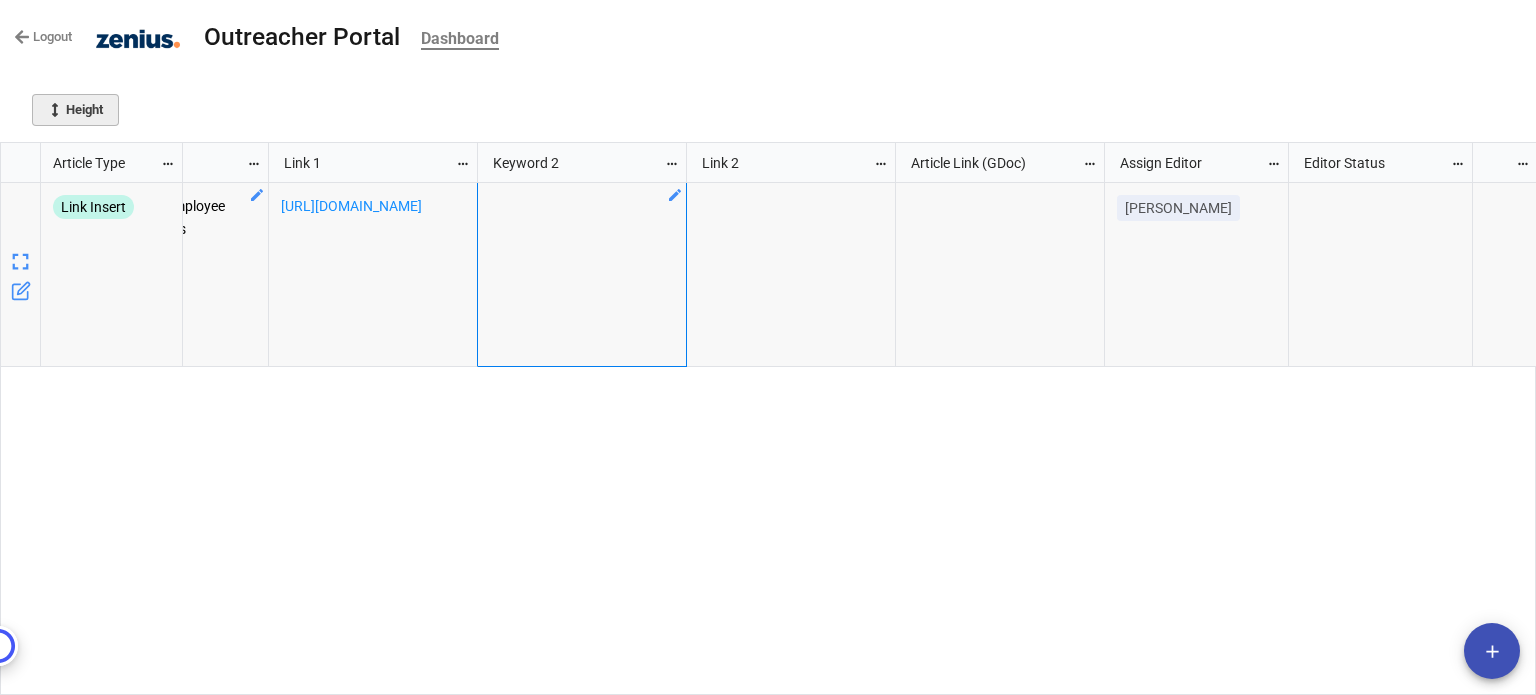 click on "Height" at bounding box center (75, 110) 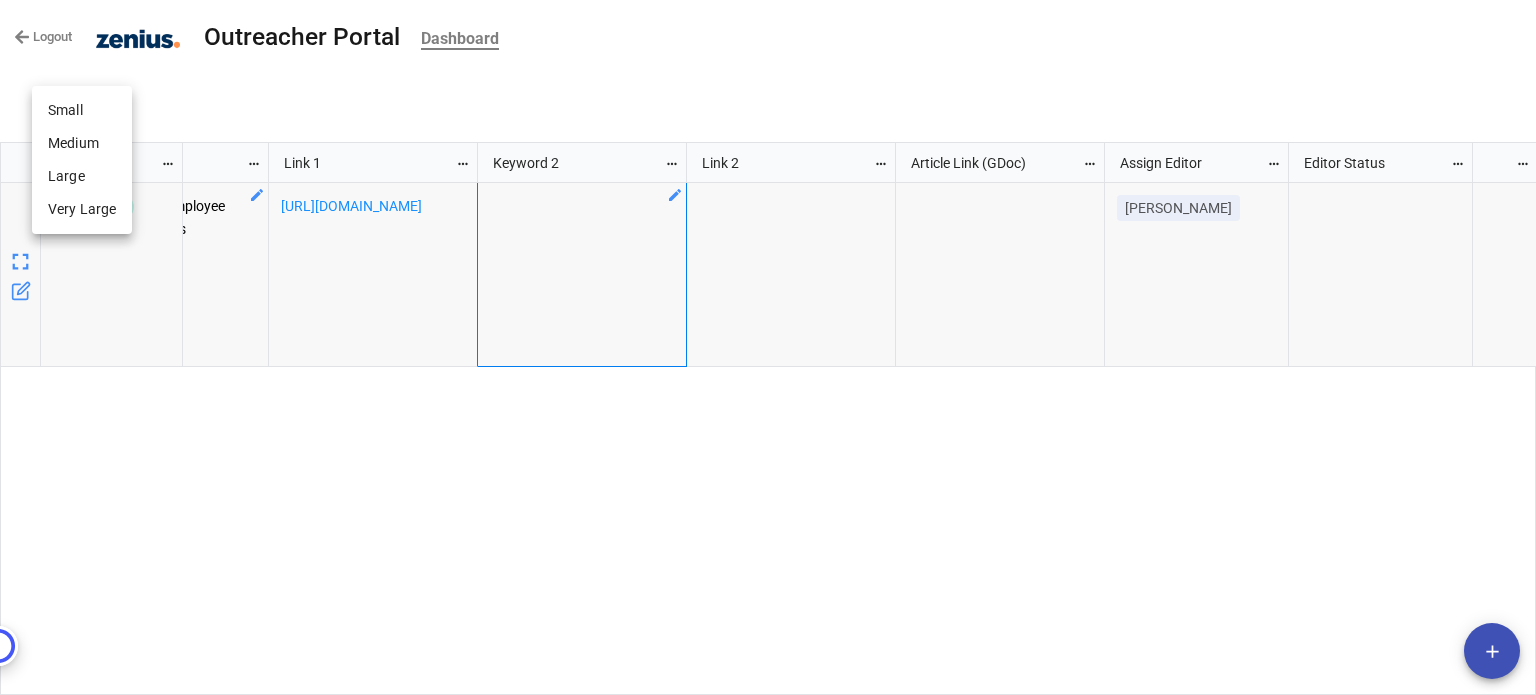 click on "Medium" at bounding box center [82, 143] 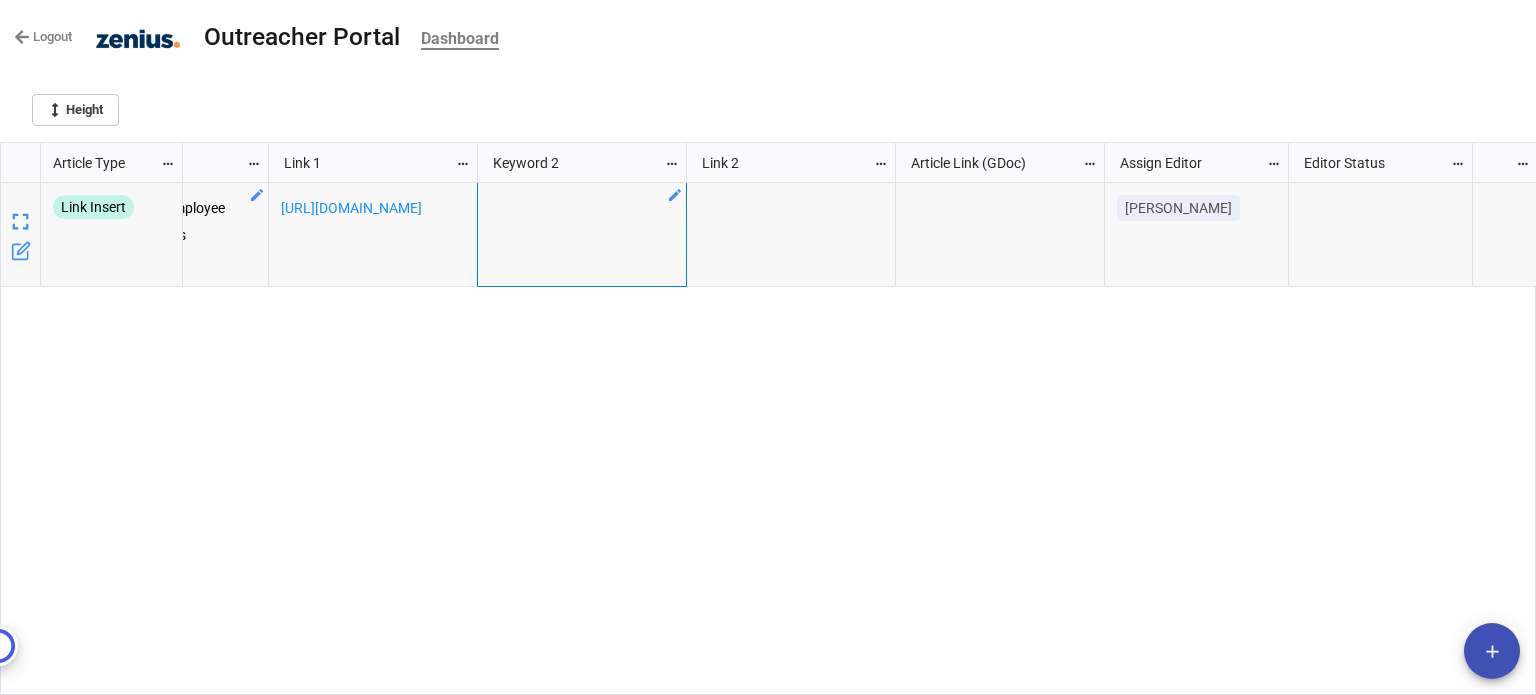click on "creative virtual employee appreciation ideas https://zenius.co/resources/virtual-employee-appreciation-ideas Roopal Banthia" at bounding box center (860, 439) 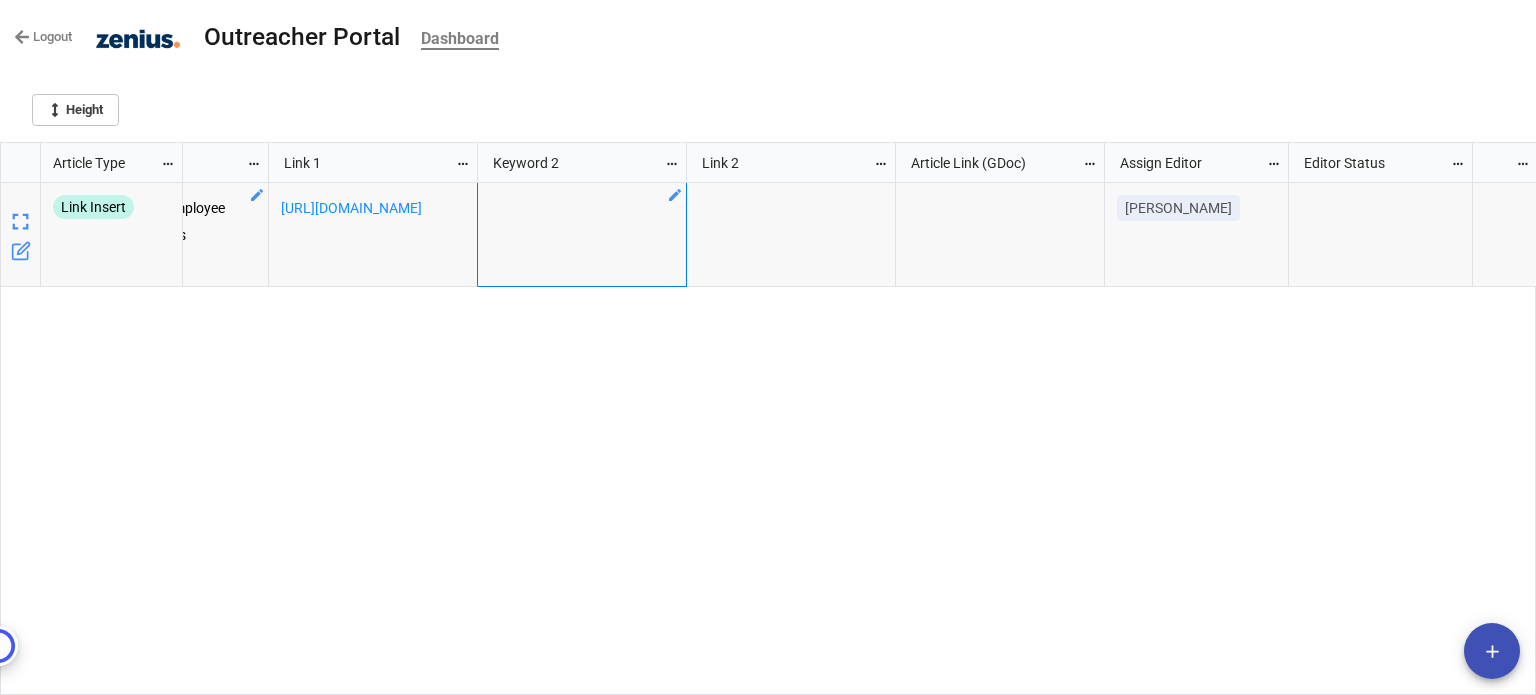 click on "creative virtual employee appreciation ideas https://zenius.co/resources/virtual-employee-appreciation-ideas Roopal Banthia" at bounding box center [860, 439] 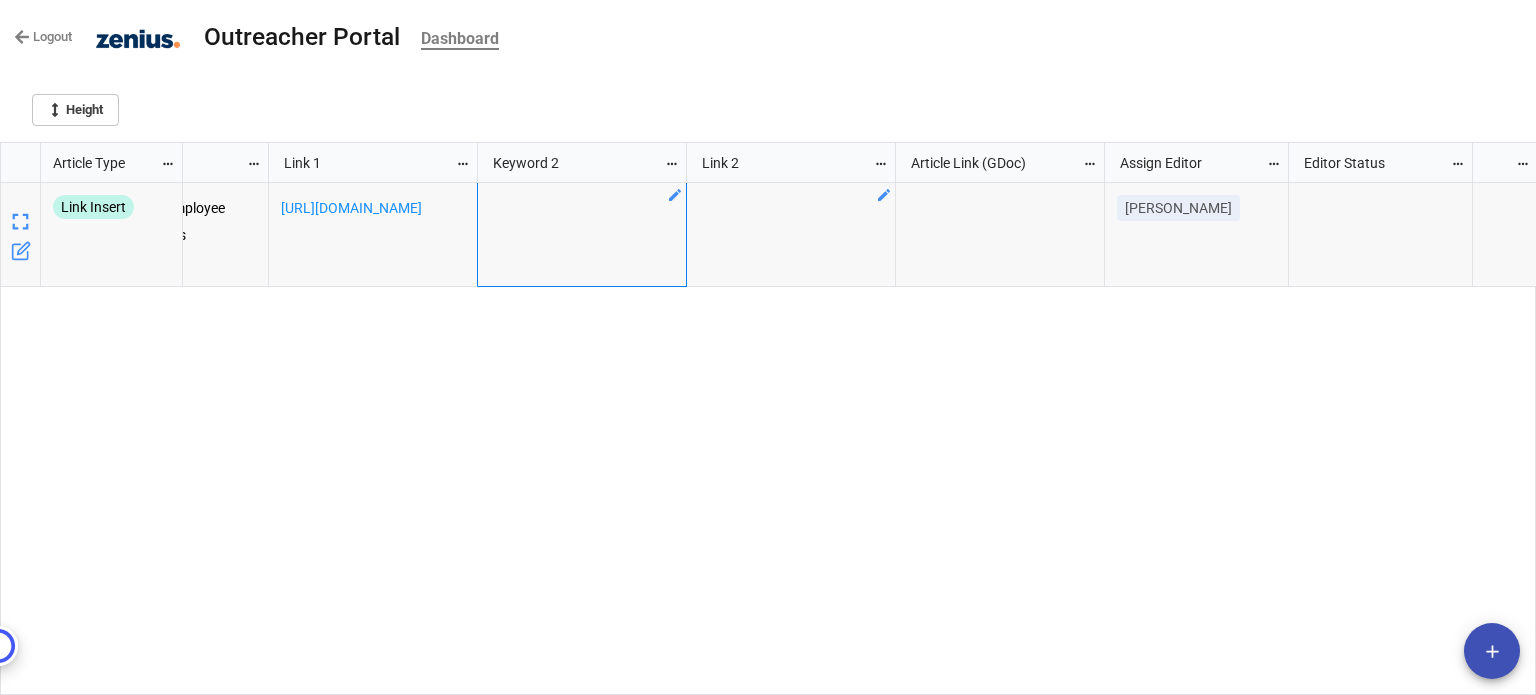 click at bounding box center (791, 235) 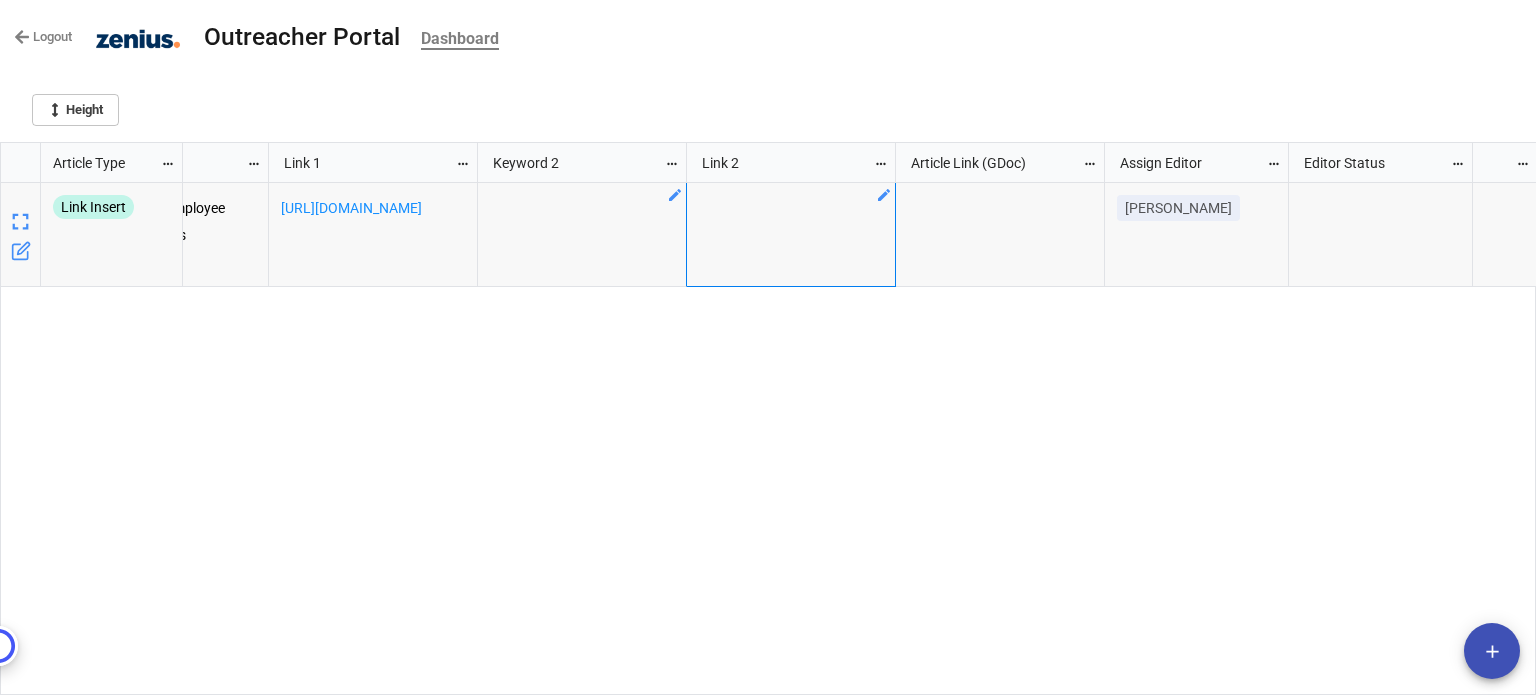 click at bounding box center (582, 235) 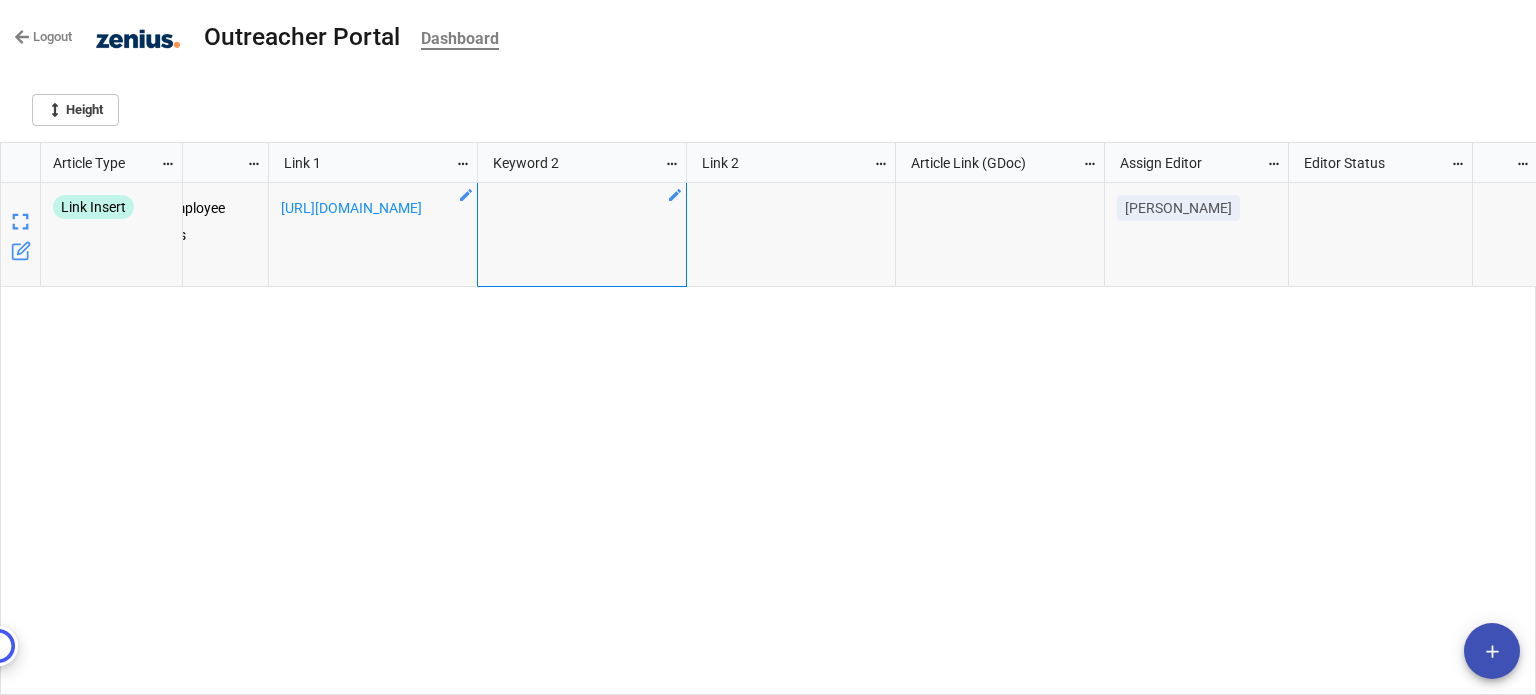 click on "https://zenius.co/resources/virtual-employee-appreciation-ideas" at bounding box center [373, 235] 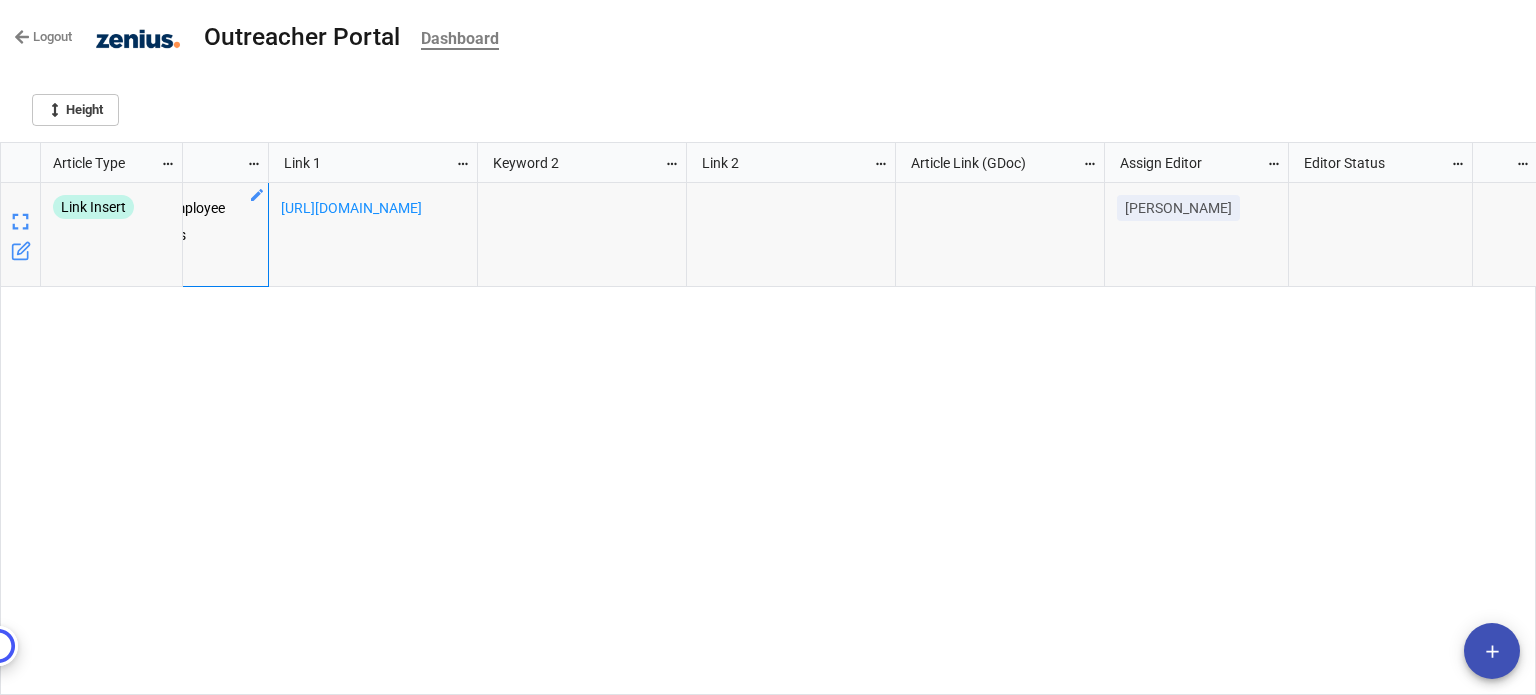 click on "creative virtual employee appreciation ideas" at bounding box center [164, 235] 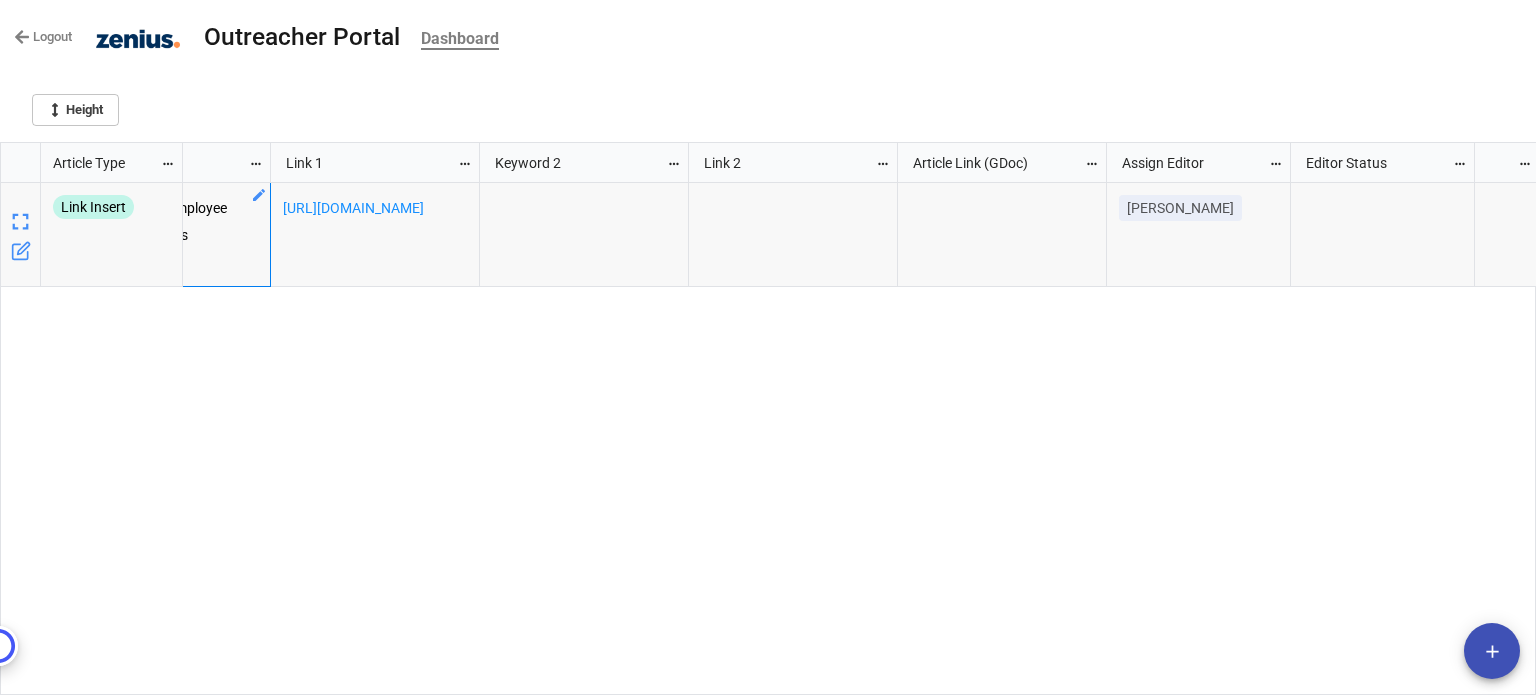 scroll, scrollTop: 0, scrollLeft: 1015, axis: horizontal 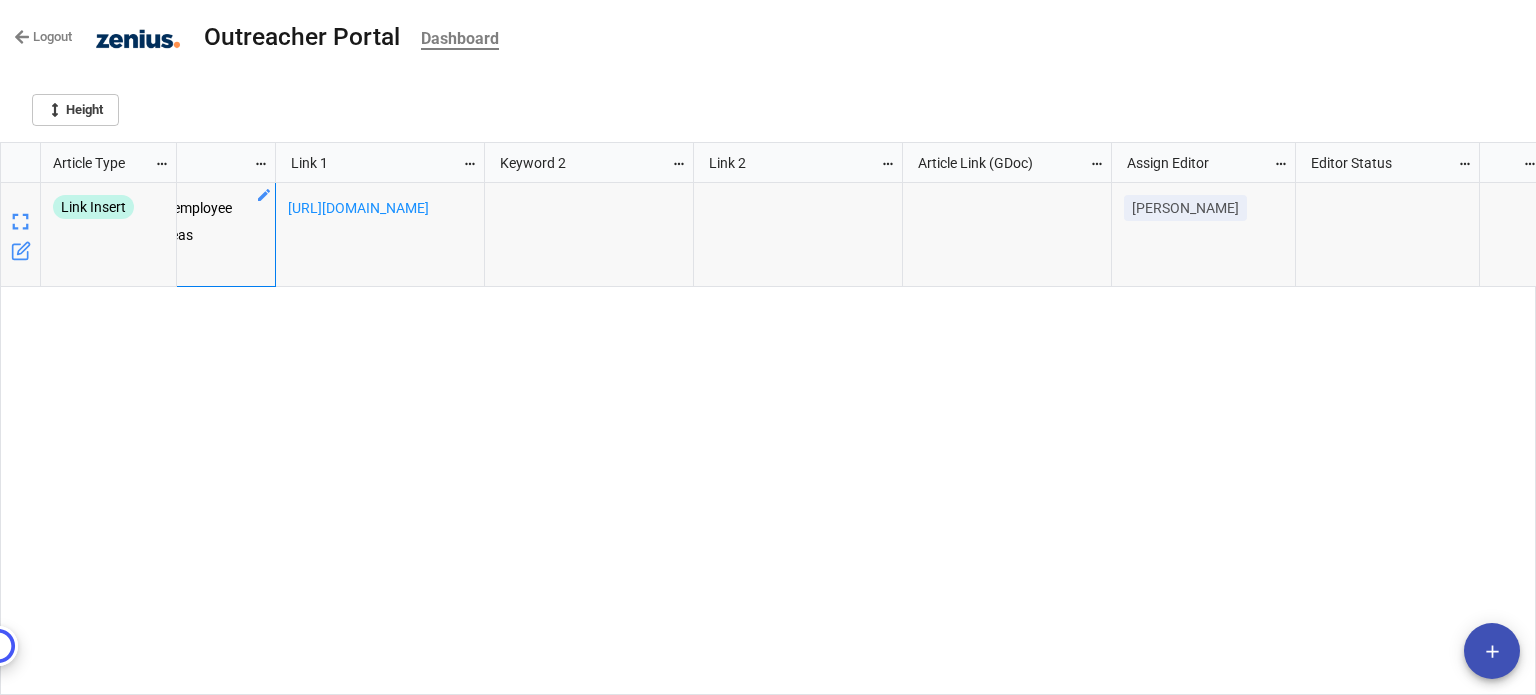 click at bounding box center [174, 162] 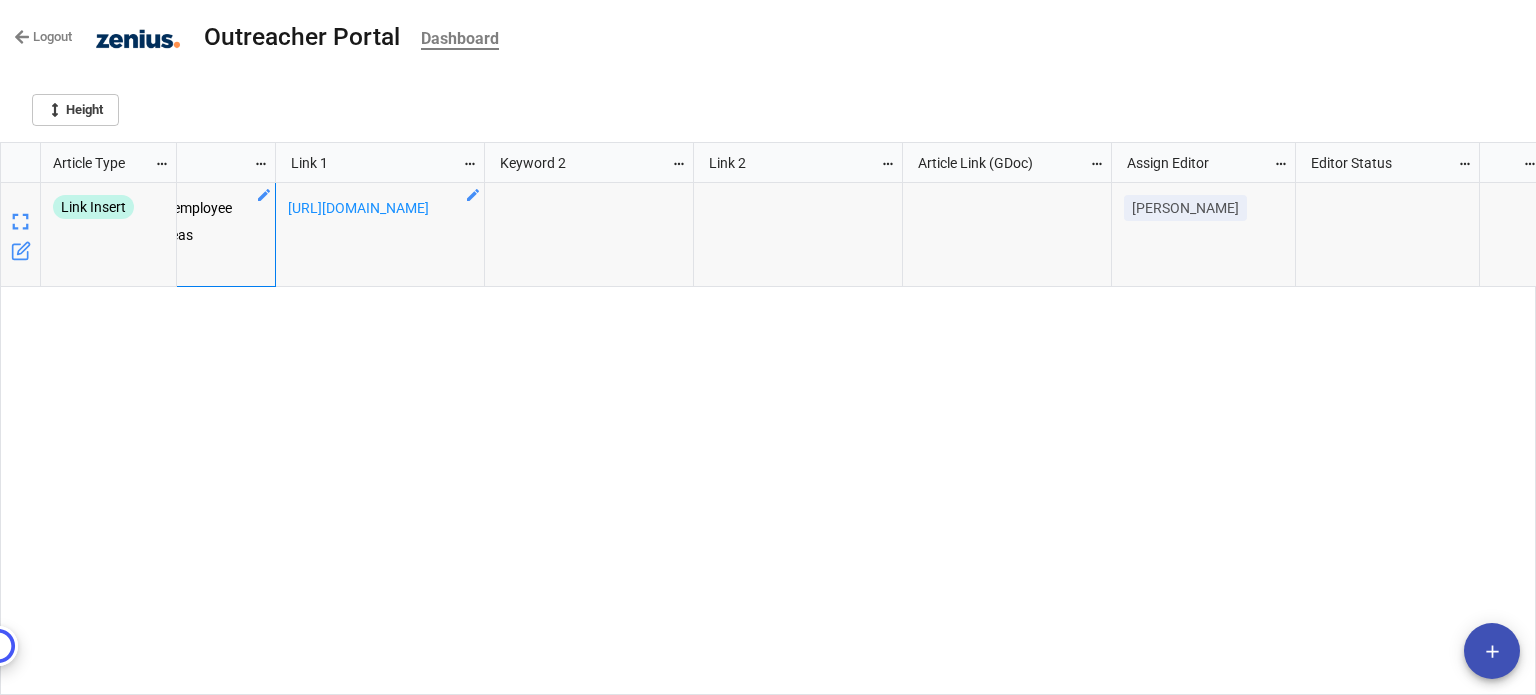 scroll, scrollTop: 0, scrollLeft: 684, axis: horizontal 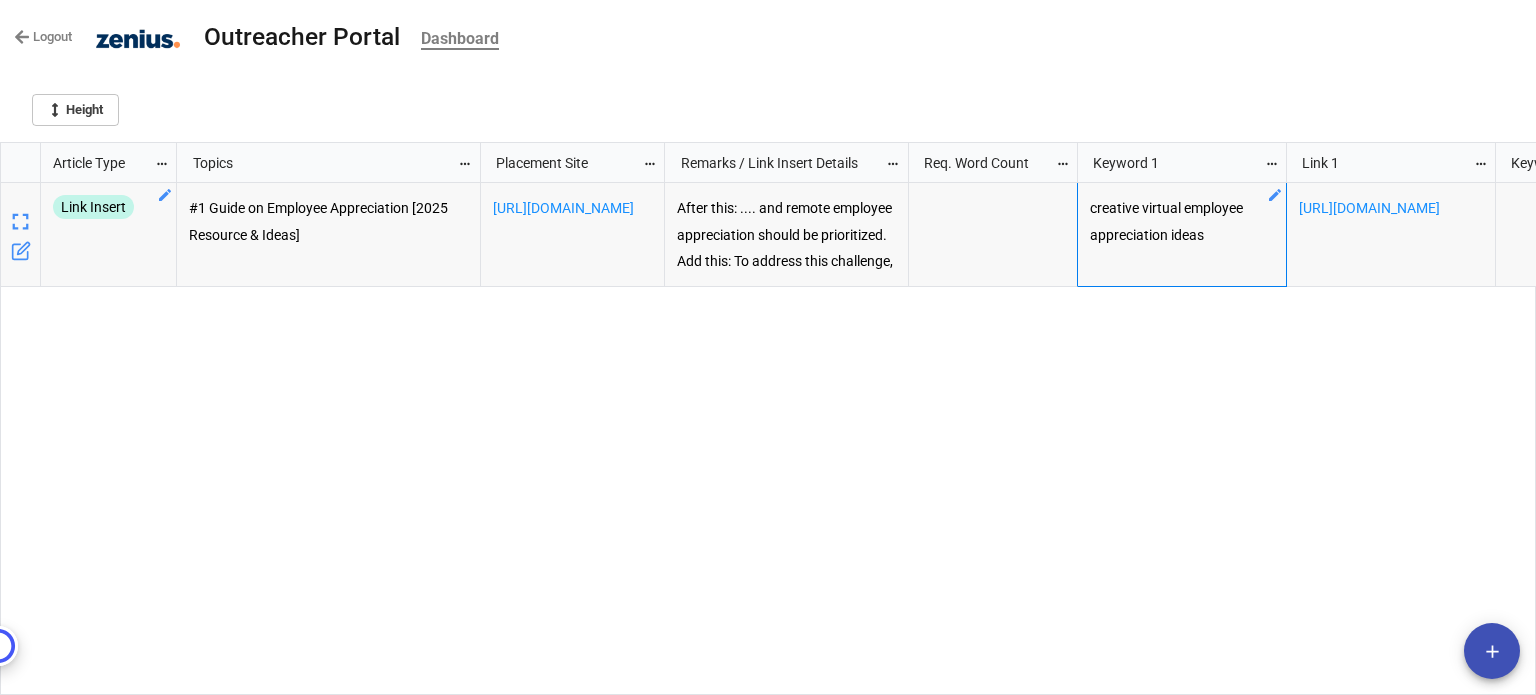 click on "Article Type" at bounding box center (109, 163) 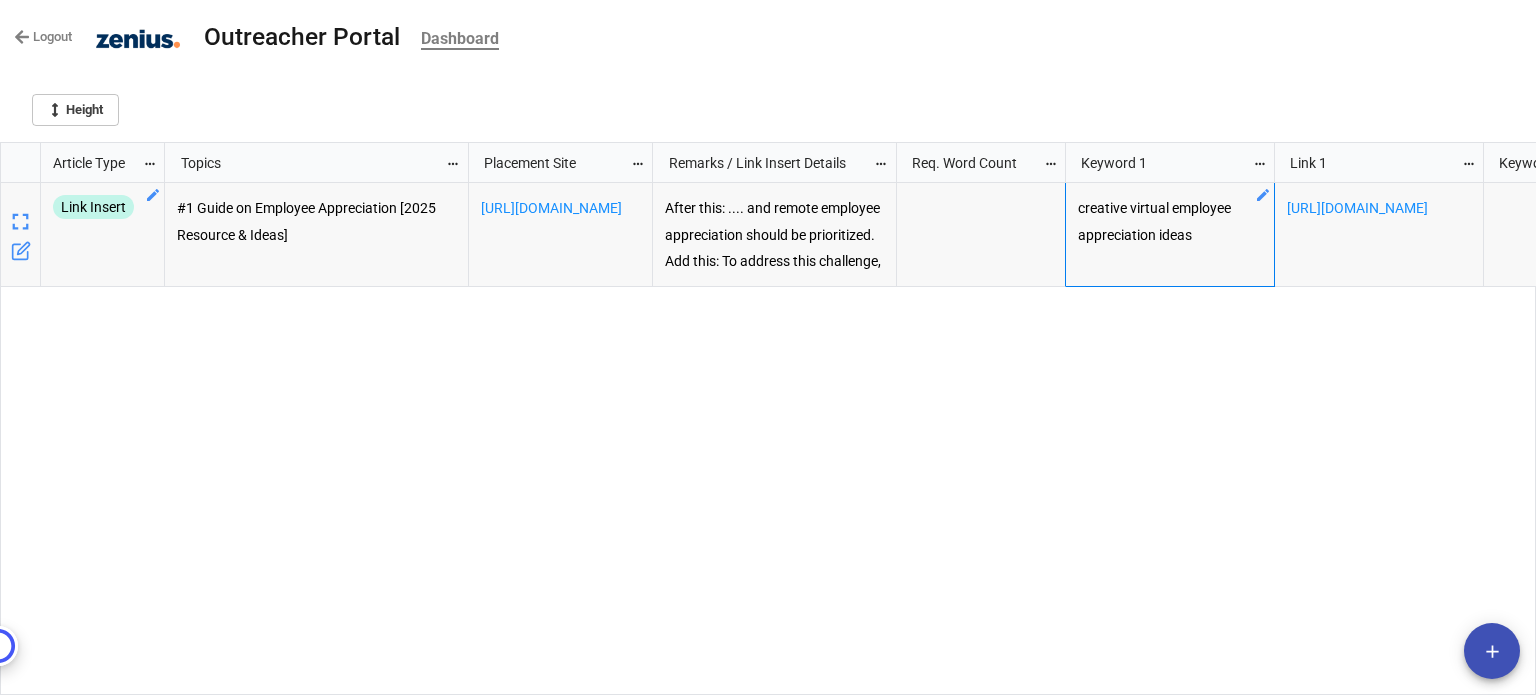 drag, startPoint x: 173, startPoint y: 161, endPoint x: 162, endPoint y: 158, distance: 11.401754 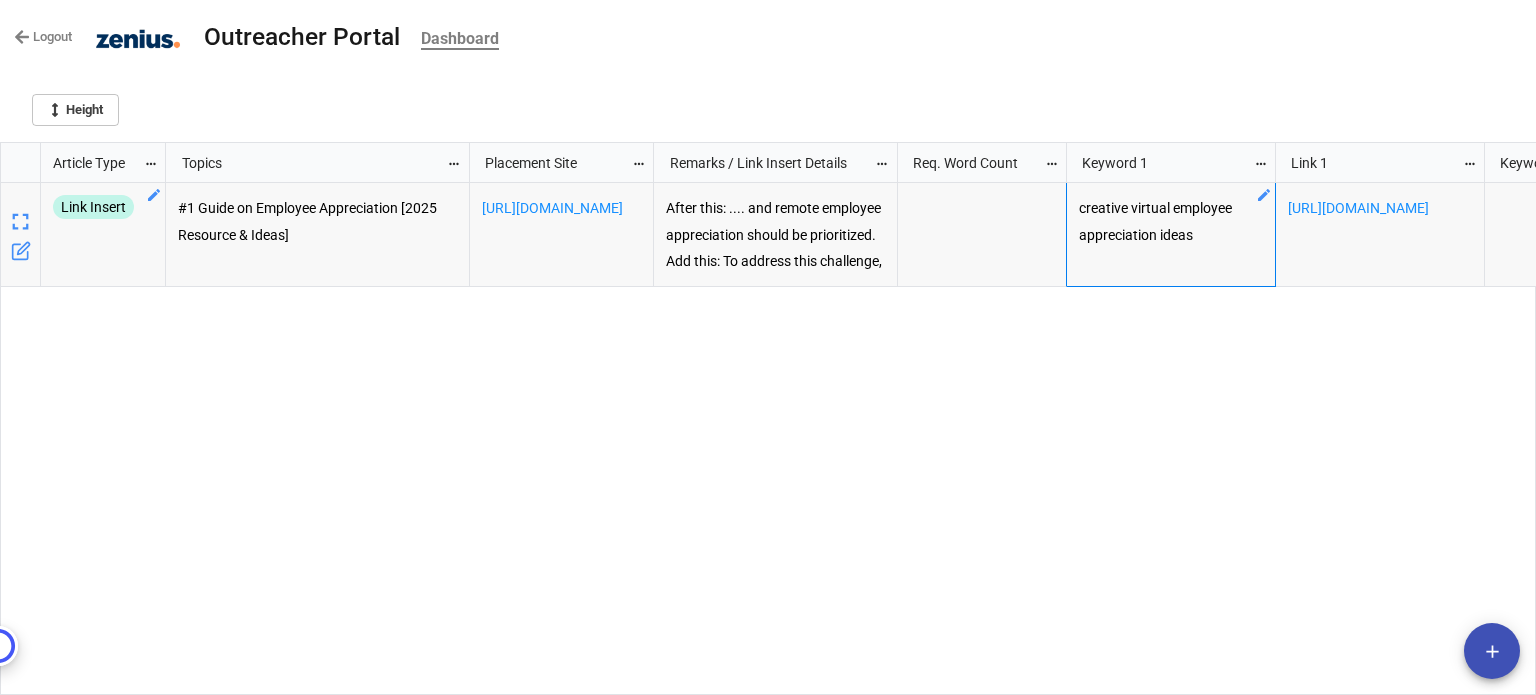 click on "Height" at bounding box center (768, 106) 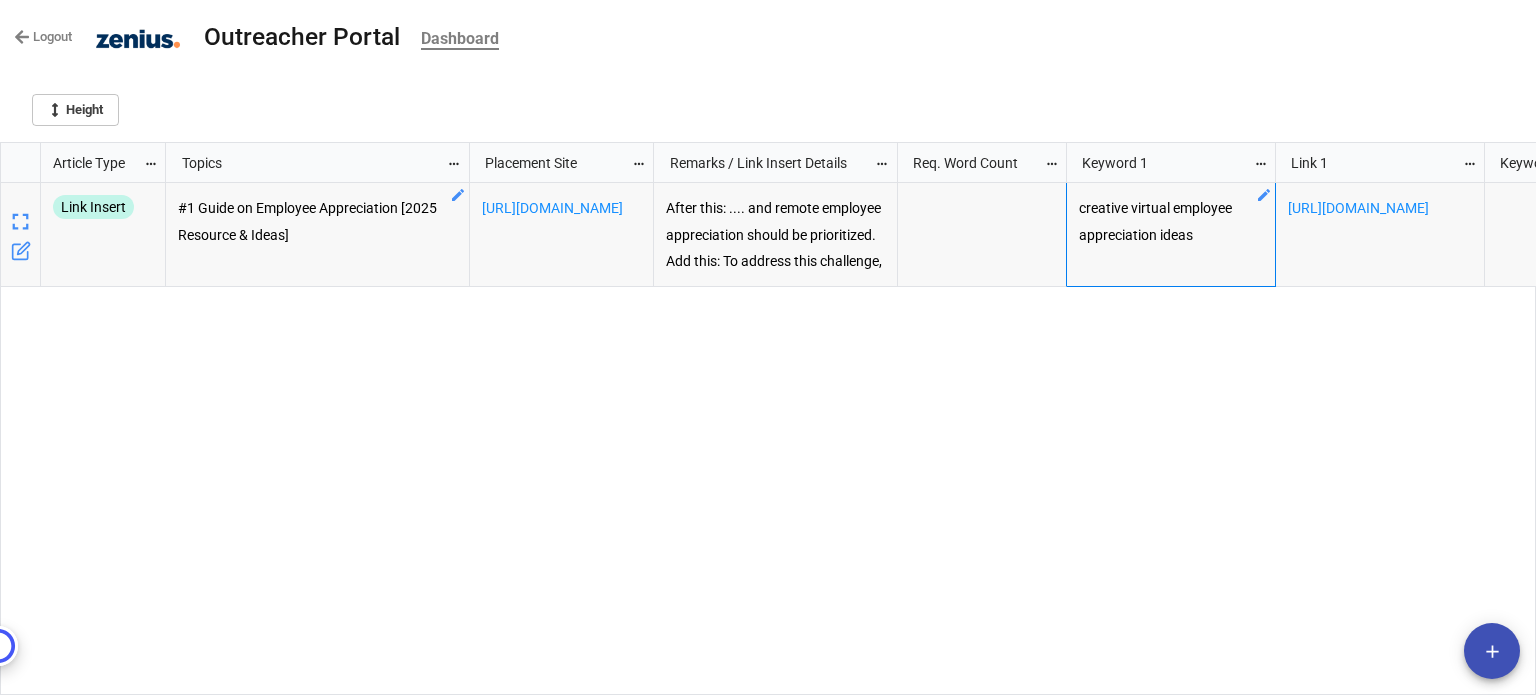 click on "#1 Guide on Employee Appreciation [2025 Resource & Ideas] https://matterapp.com/blog/employee-appreciation After this: .... and remote employee appreciation should be prioritized.
Add this: To address this challenge, you can explore this guide from Zenius on creative virtual employee appreciation ideas, which provides practical solutions for appreciating remote employees creative virtual employee appreciation ideas https://zenius.co/resources/virtual-employee-appreciation-ideas" at bounding box center [851, 439] 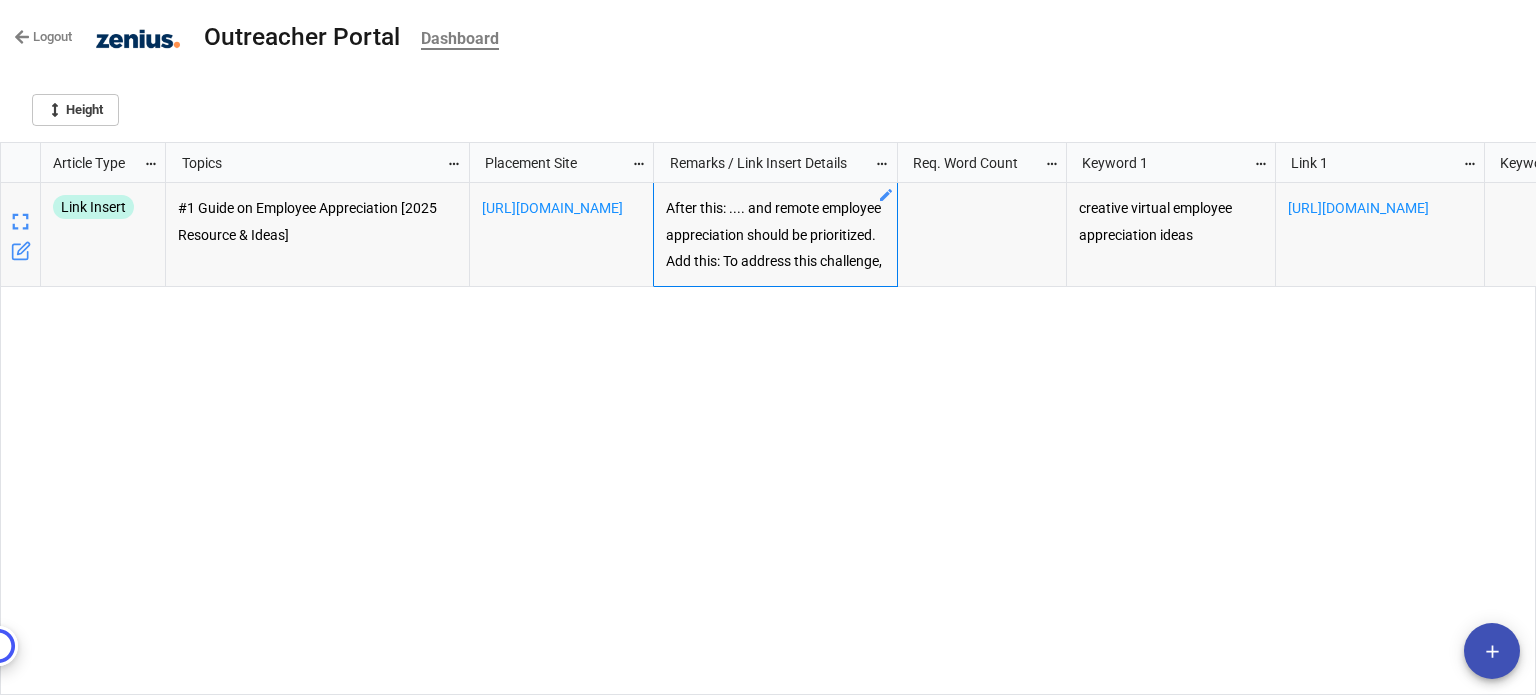 click on "After this: .... and remote employee appreciation should be prioritized.
Add this: To address this challenge, you can explore this guide from Zenius on creative virtual employee appreciation ideas, which provides practical solutions for appreciating remote employees" at bounding box center [776, 235] 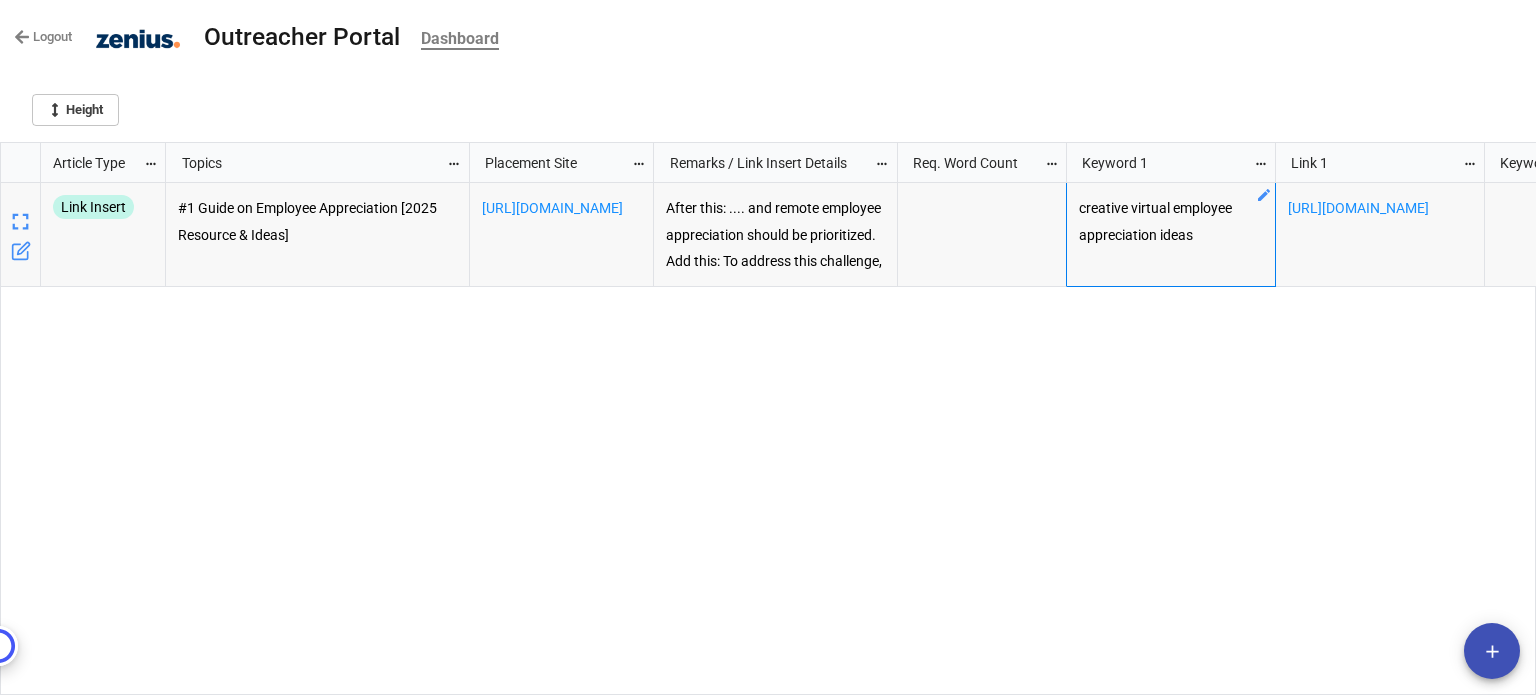 click on "creative virtual employee appreciation ideas" at bounding box center [1171, 235] 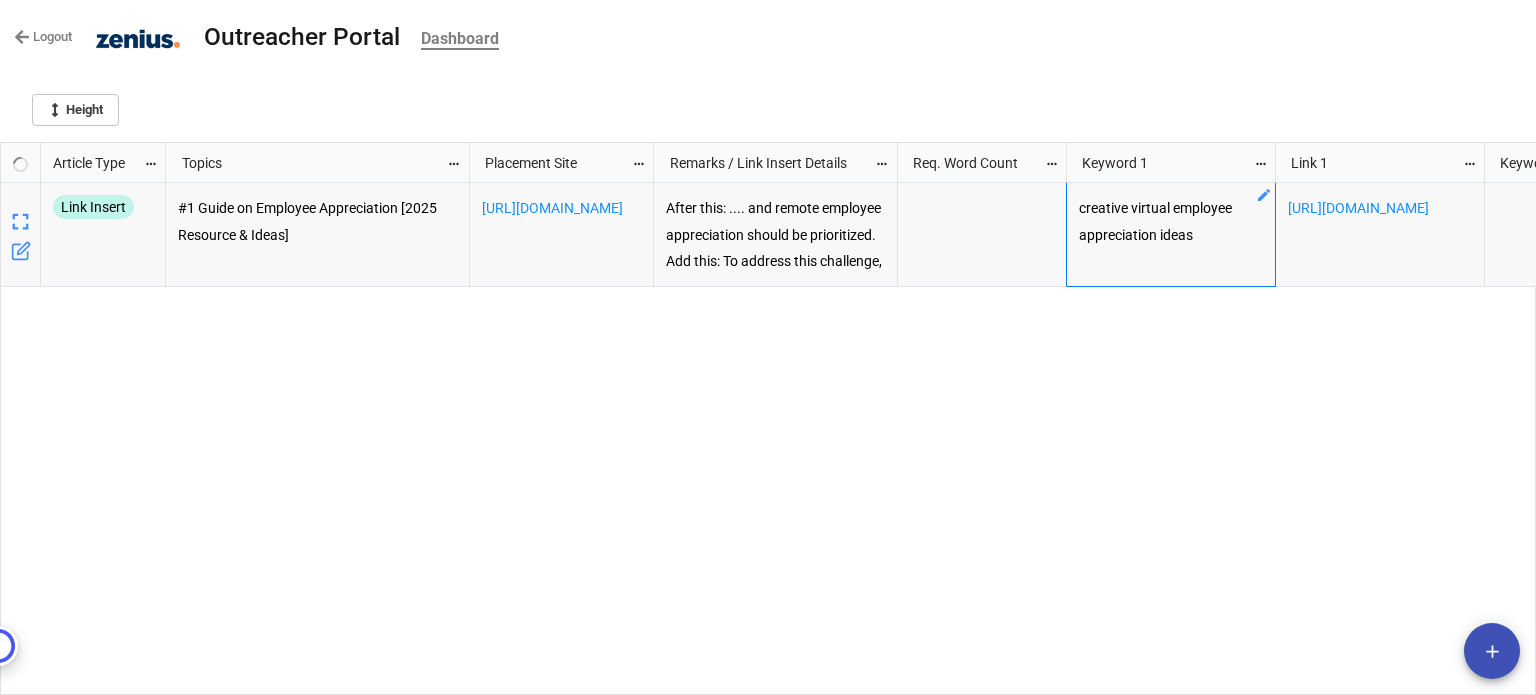 click on "#1 Guide on Employee Appreciation [2025 Resource & Ideas] https://matterapp.com/blog/employee-appreciation After this: .... and remote employee appreciation should be prioritized.
Add this: To address this challenge, you can explore this guide from Zenius on creative virtual employee appreciation ideas, which provides practical solutions for appreciating remote employees creative virtual employee appreciation ideas https://zenius.co/resources/virtual-employee-appreciation-ideas" at bounding box center [851, 439] 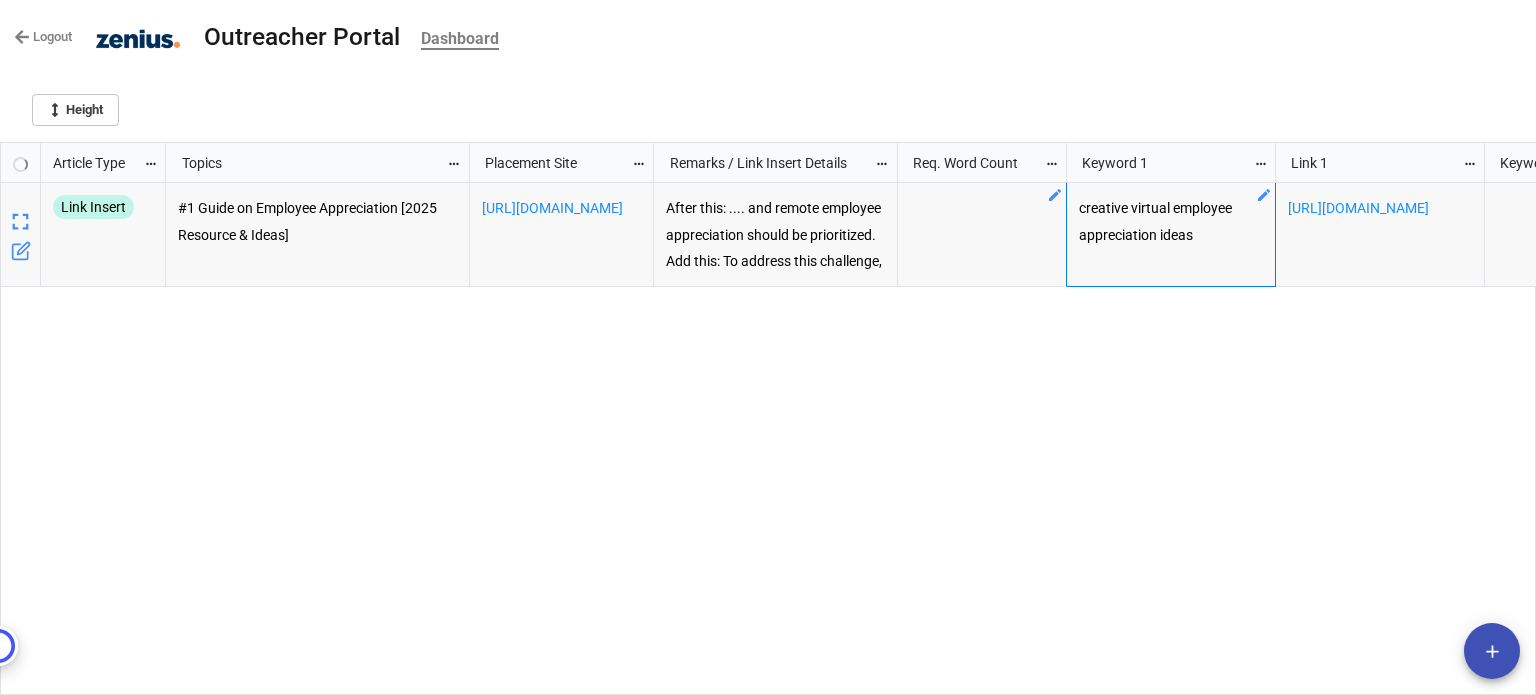 click at bounding box center (982, 235) 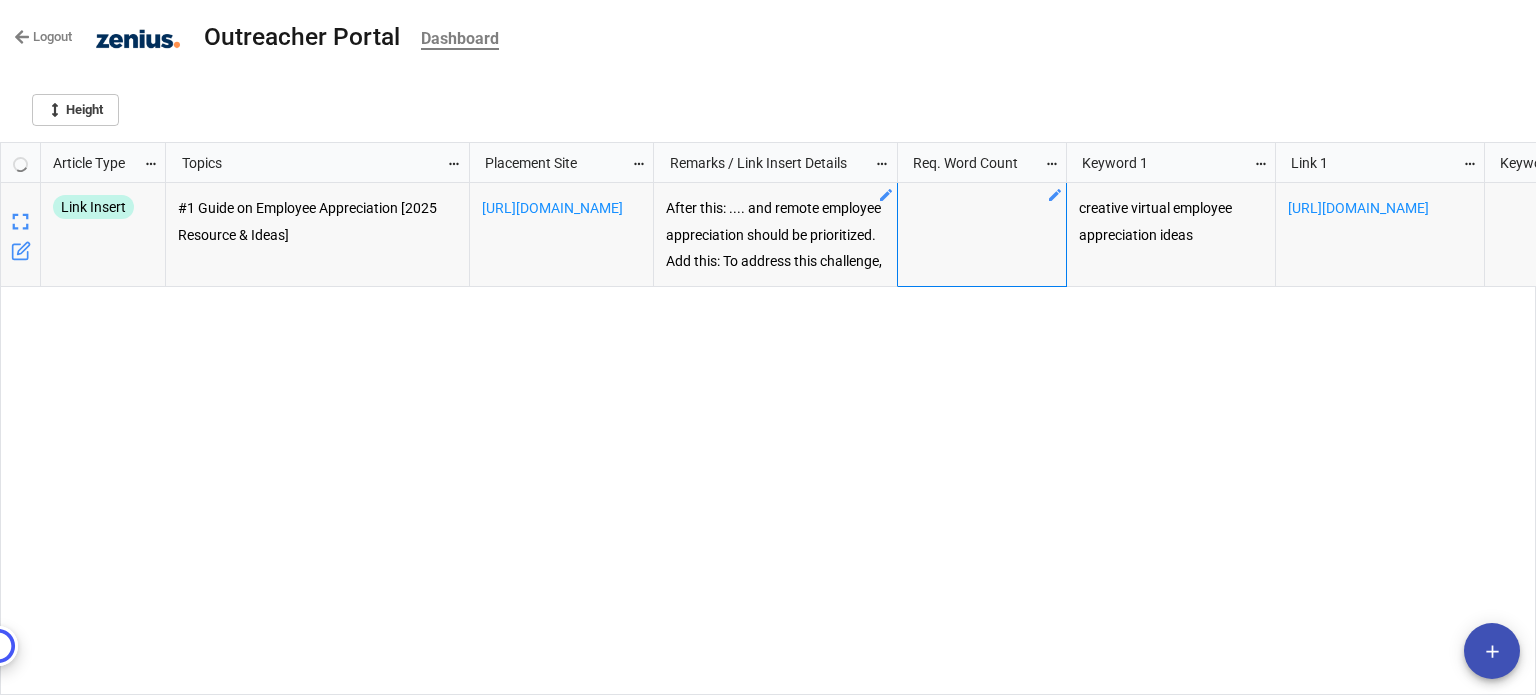click on "After this: .... and remote employee appreciation should be prioritized.
Add this: To address this challenge, you can explore this guide from Zenius on creative virtual employee appreciation ideas, which provides practical solutions for appreciating remote employees" at bounding box center [776, 234] 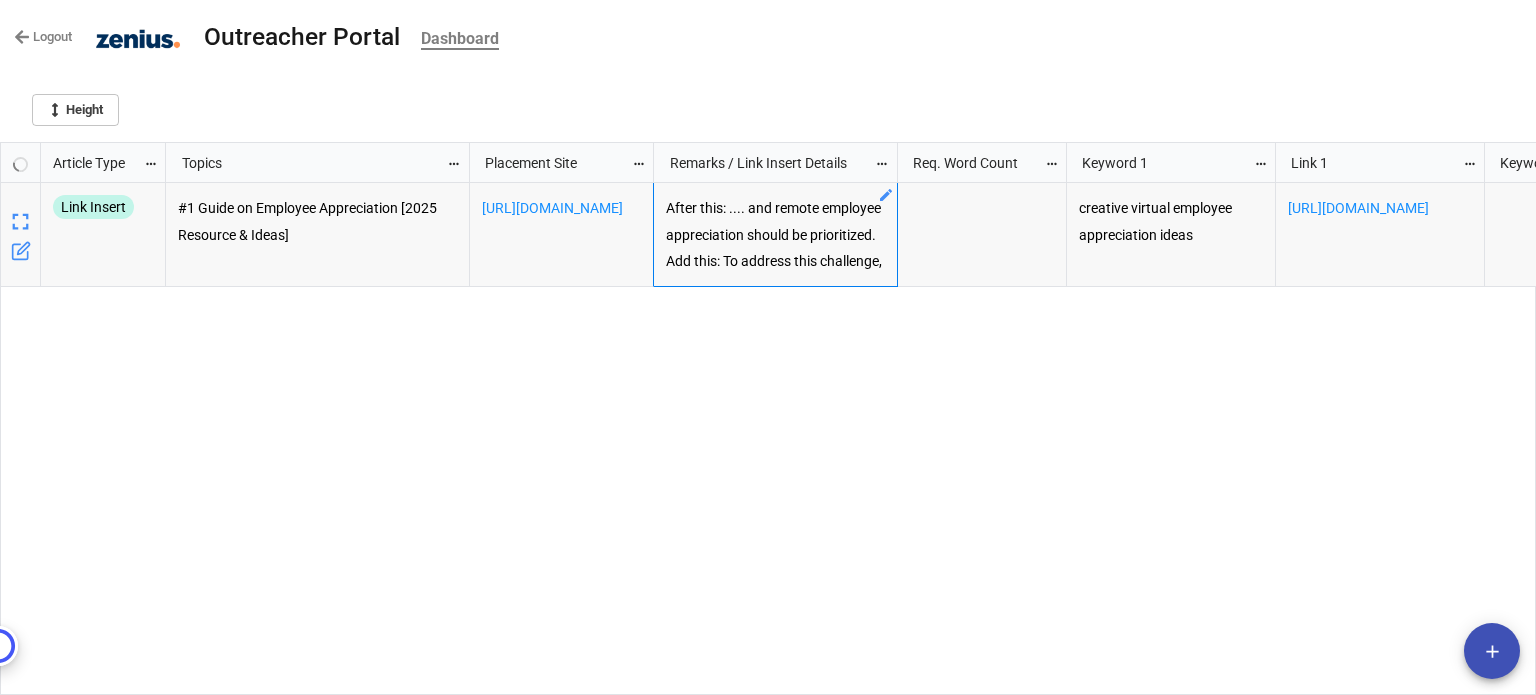 click on "https://matterapp.com/blog/employee-appreciation" at bounding box center [562, 235] 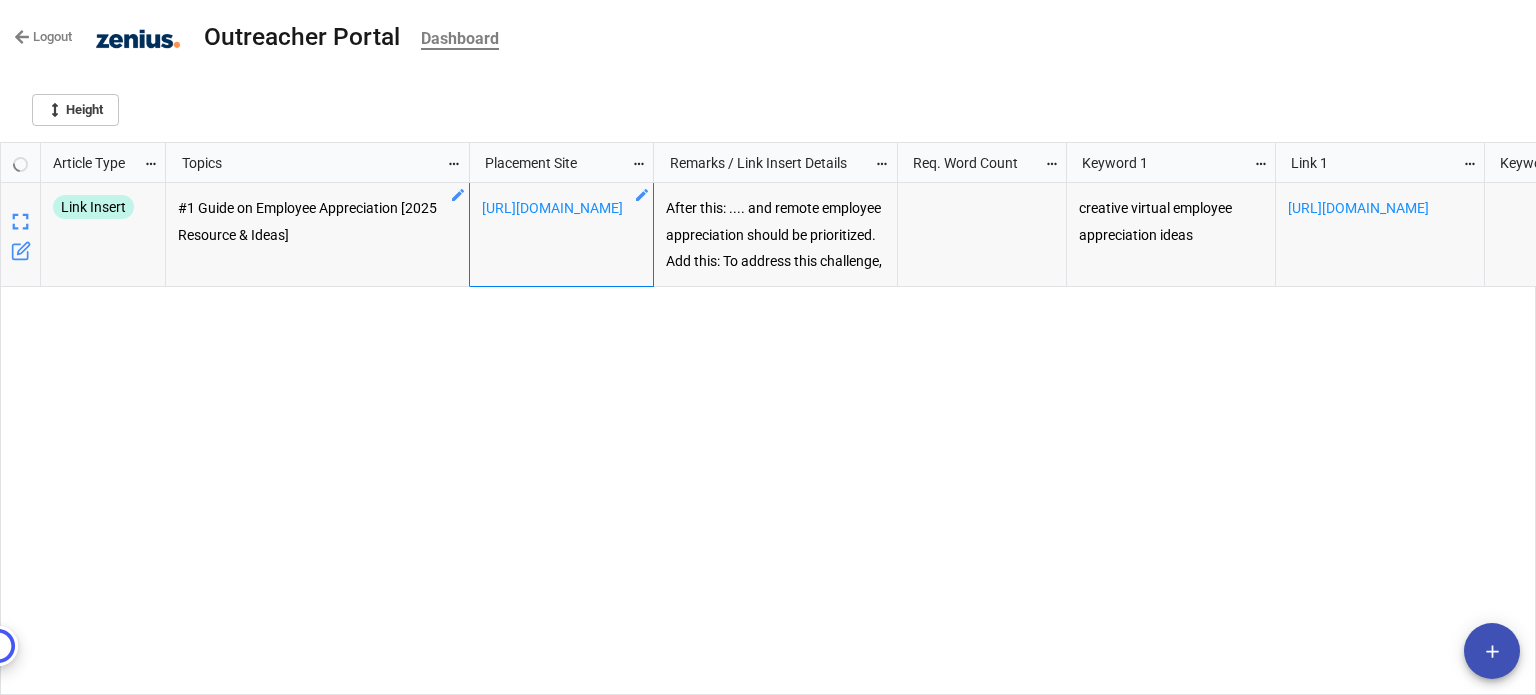 click on "#1 Guide on Employee Appreciation [2025 Resource & Ideas]" at bounding box center [318, 235] 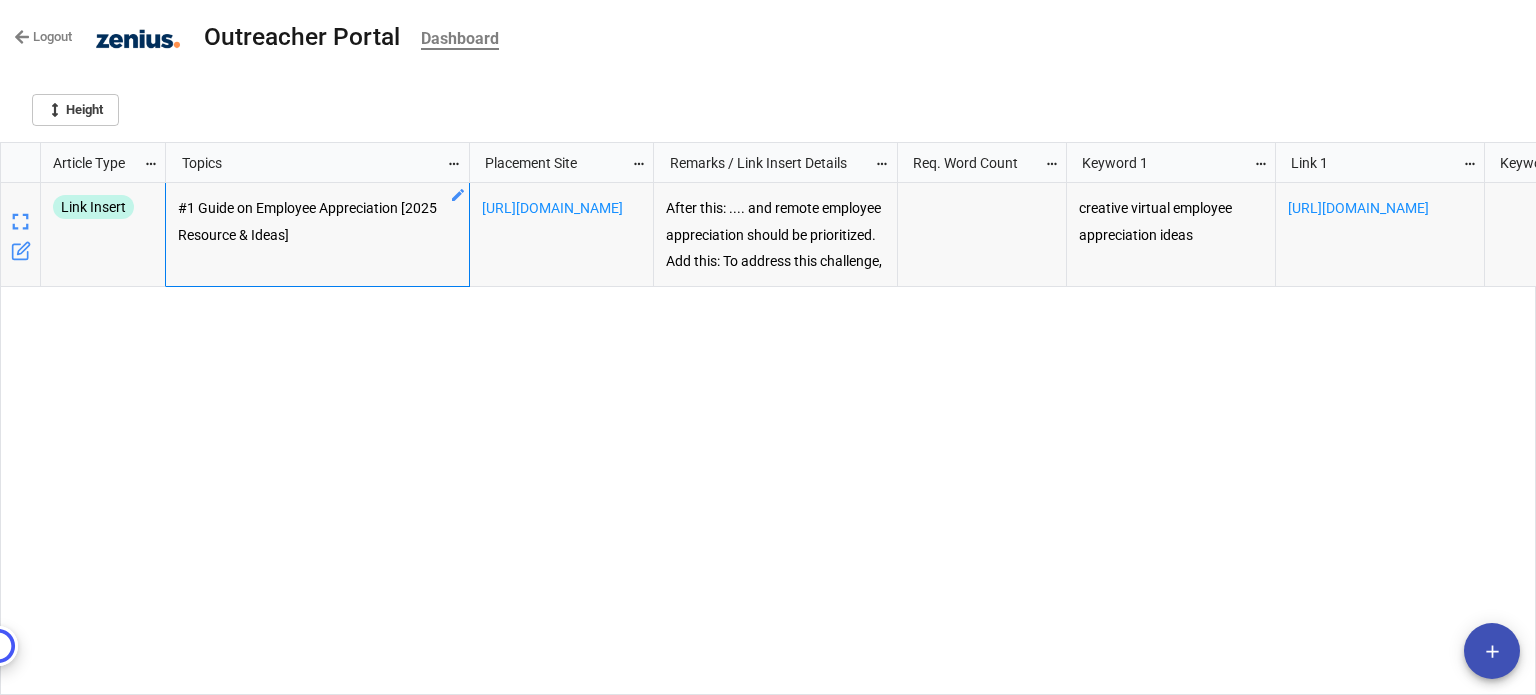 click on "#1 Guide on Employee Appreciation [2025 Resource & Ideas] https://matterapp.com/blog/employee-appreciation After this: .... and remote employee appreciation should be prioritized.
Add this: To address this challenge, you can explore this guide from Zenius on creative virtual employee appreciation ideas, which provides practical solutions for appreciating remote employees creative virtual employee appreciation ideas https://zenius.co/resources/virtual-employee-appreciation-ideas" at bounding box center (851, 439) 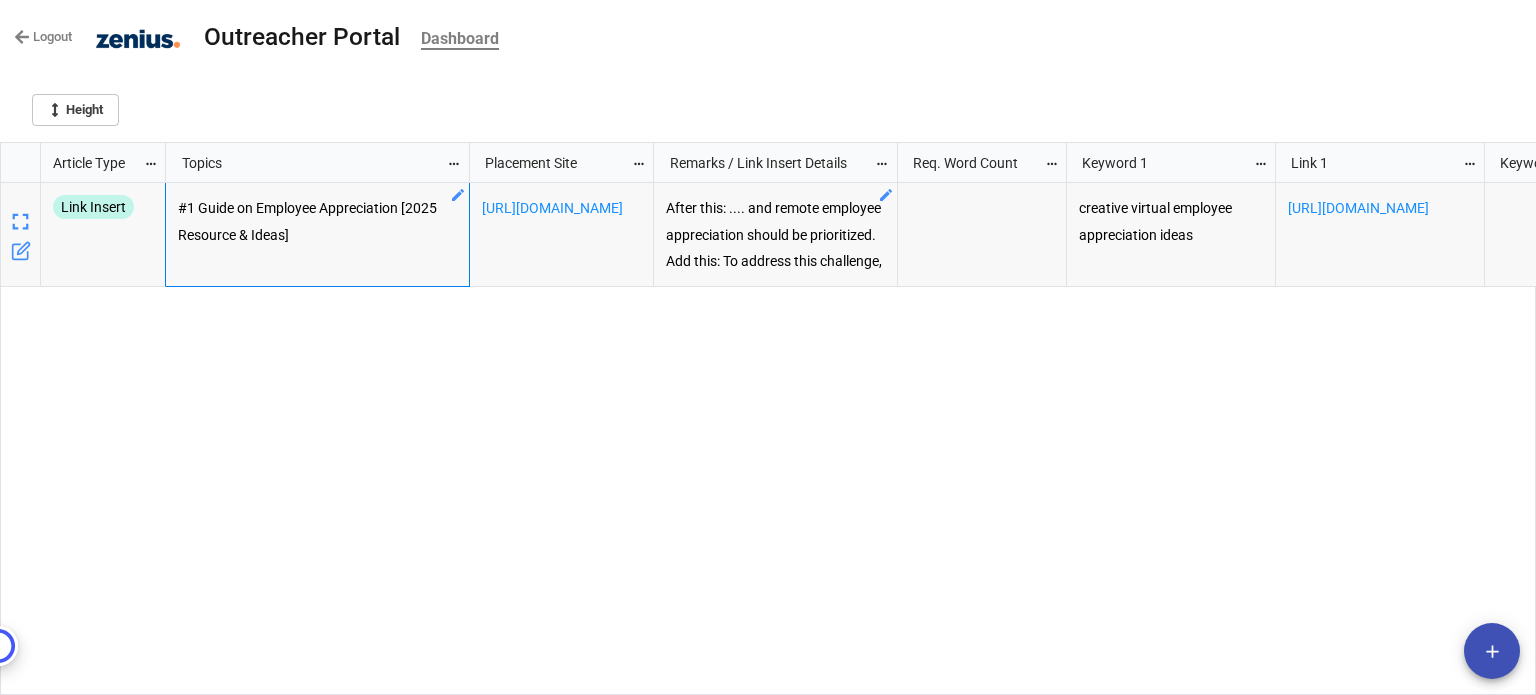 click on "Height" at bounding box center (768, 106) 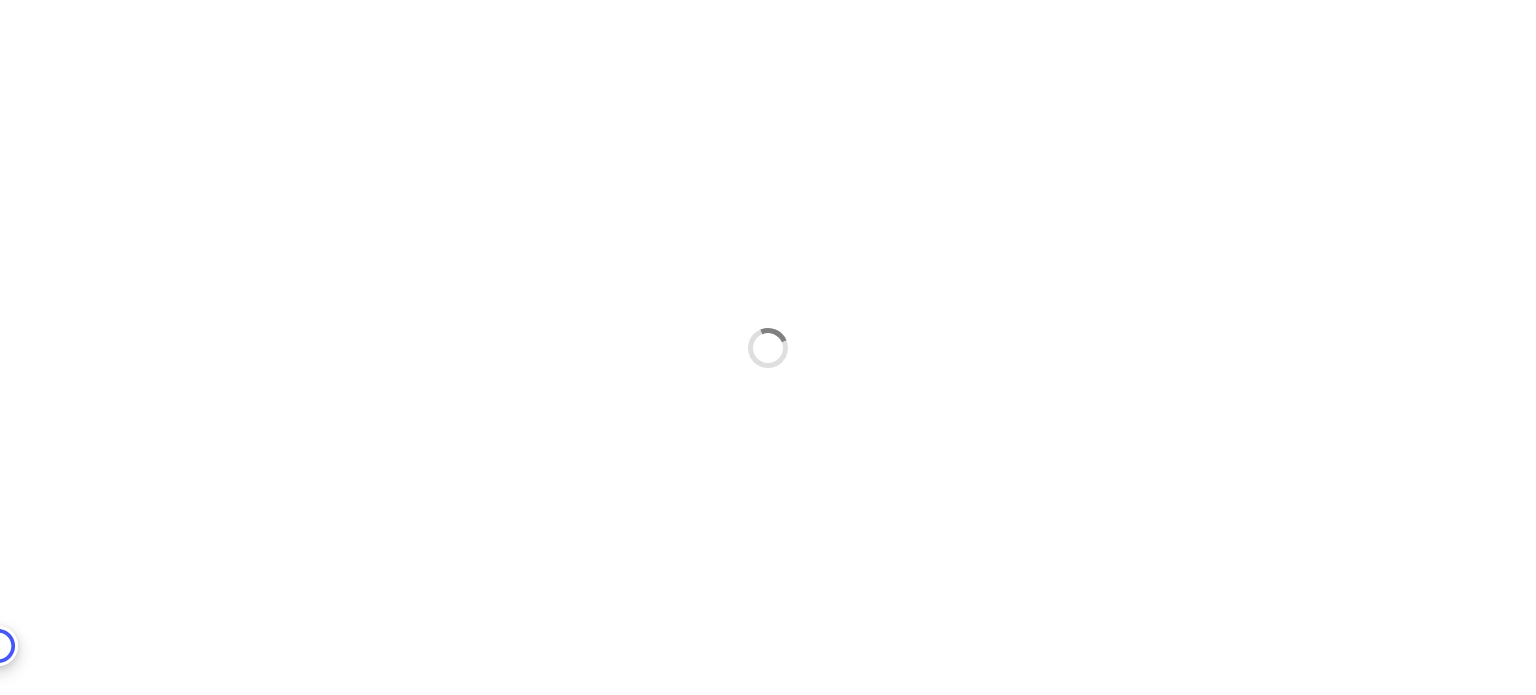 scroll, scrollTop: 0, scrollLeft: 0, axis: both 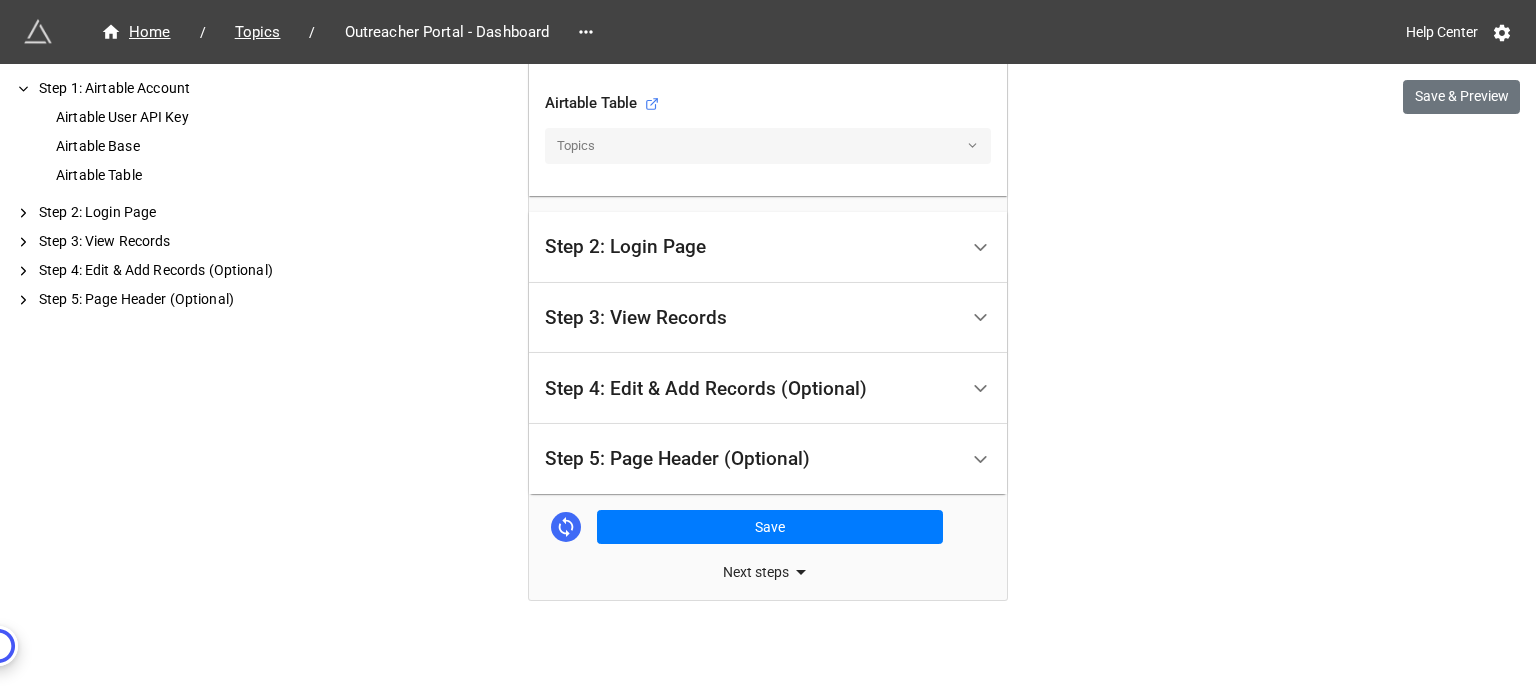click on "Step 4: Edit & Add Records (Optional)" at bounding box center [706, 389] 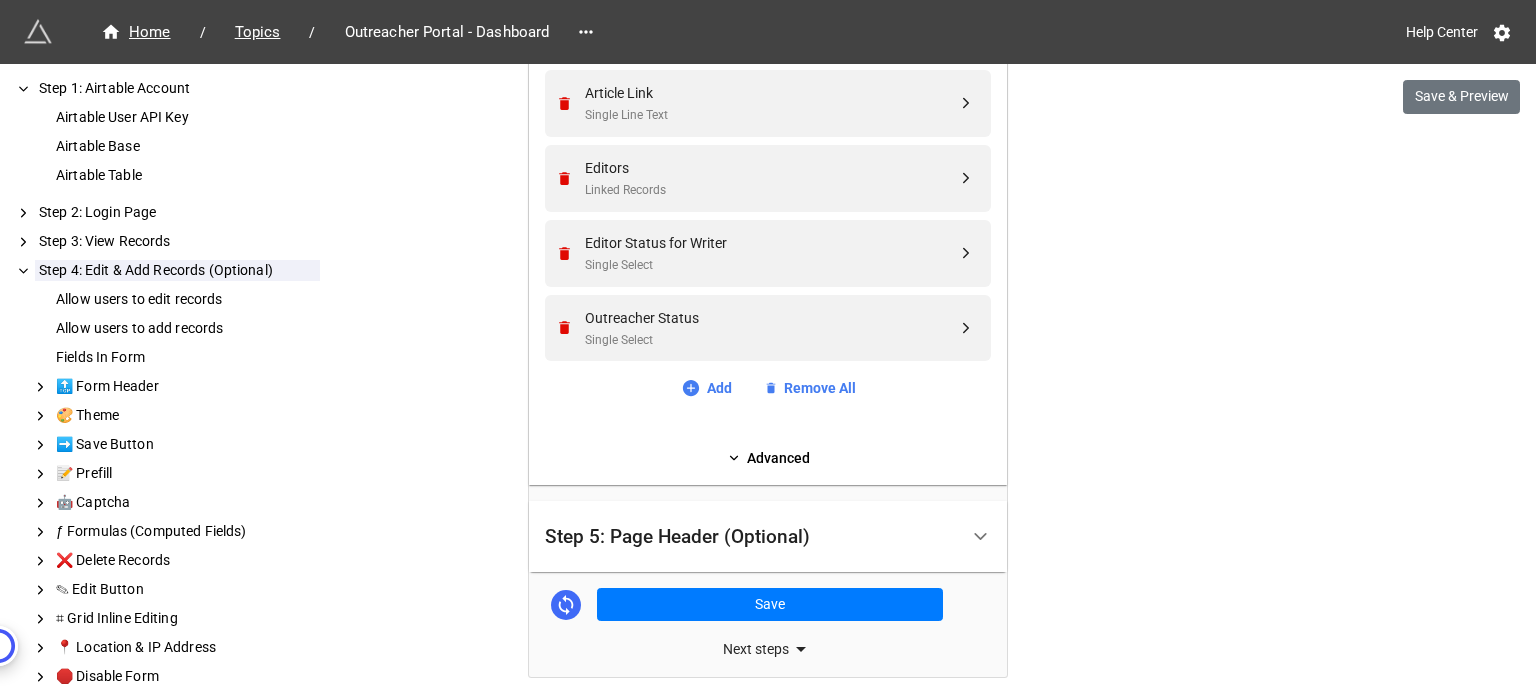 scroll, scrollTop: 1754, scrollLeft: 0, axis: vertical 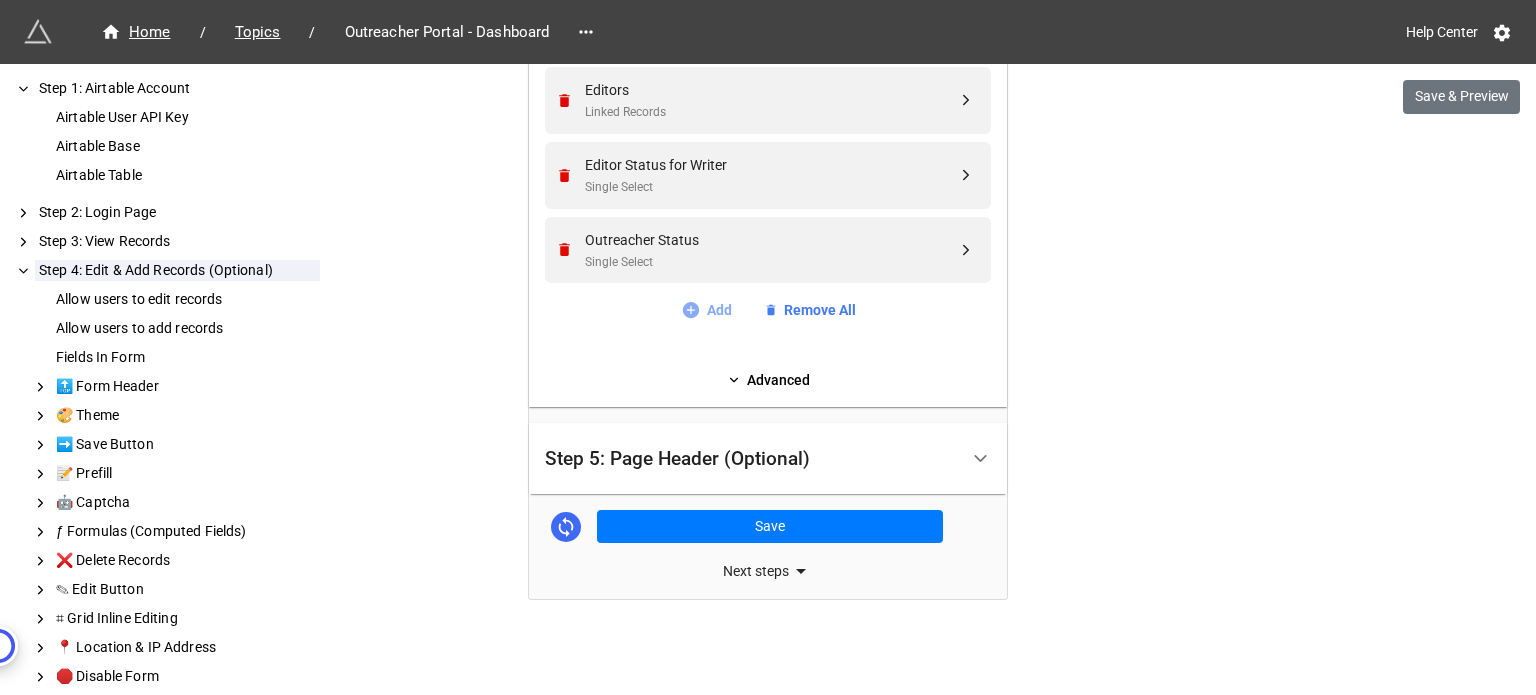 click on "Add" at bounding box center [706, 310] 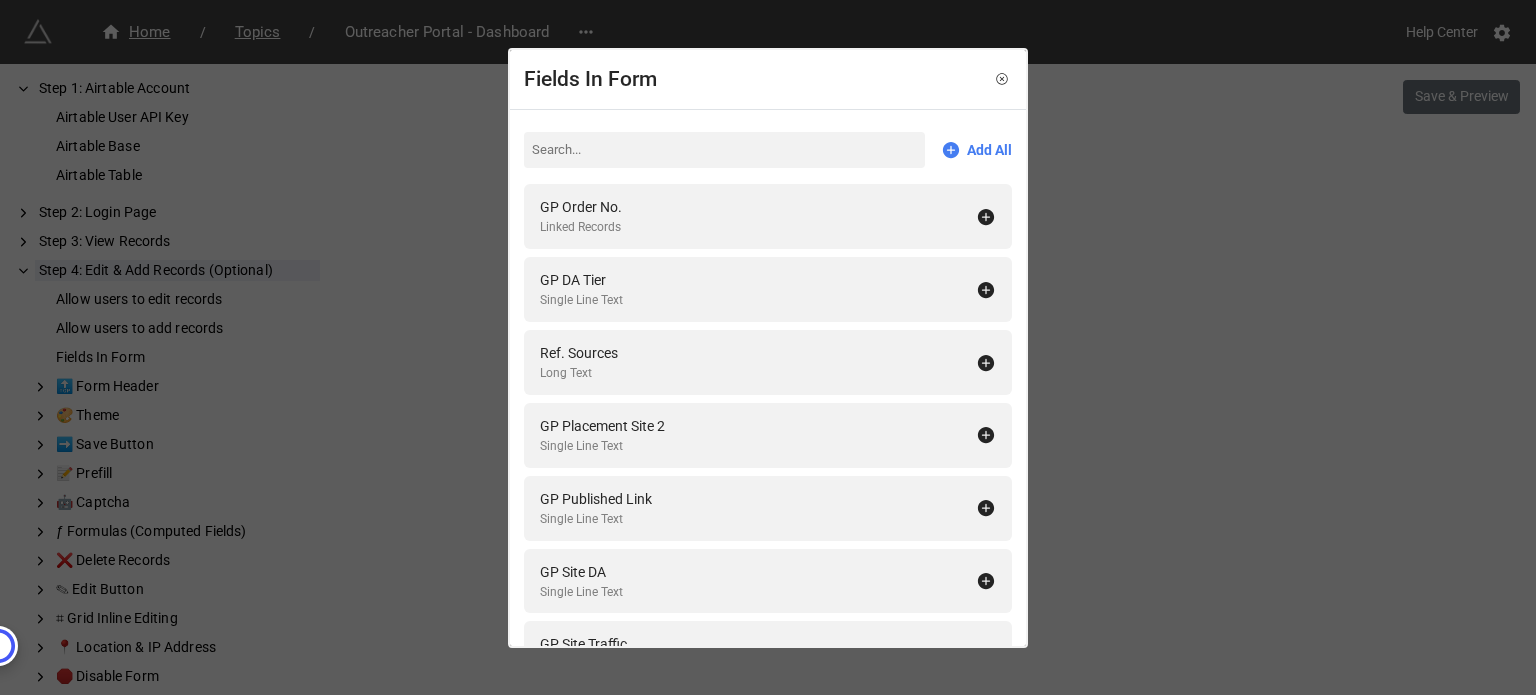 click at bounding box center [724, 150] 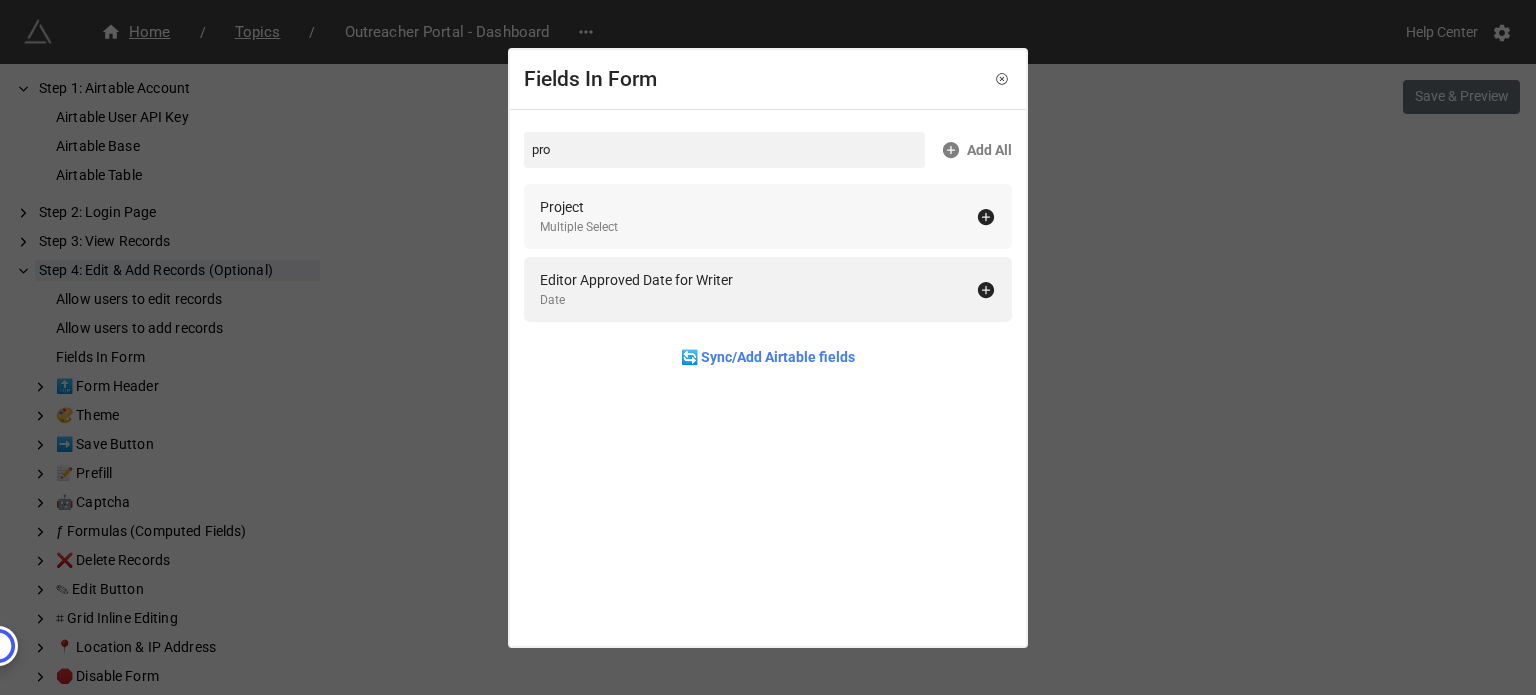 click on "Project Multiple Select" at bounding box center [768, 216] 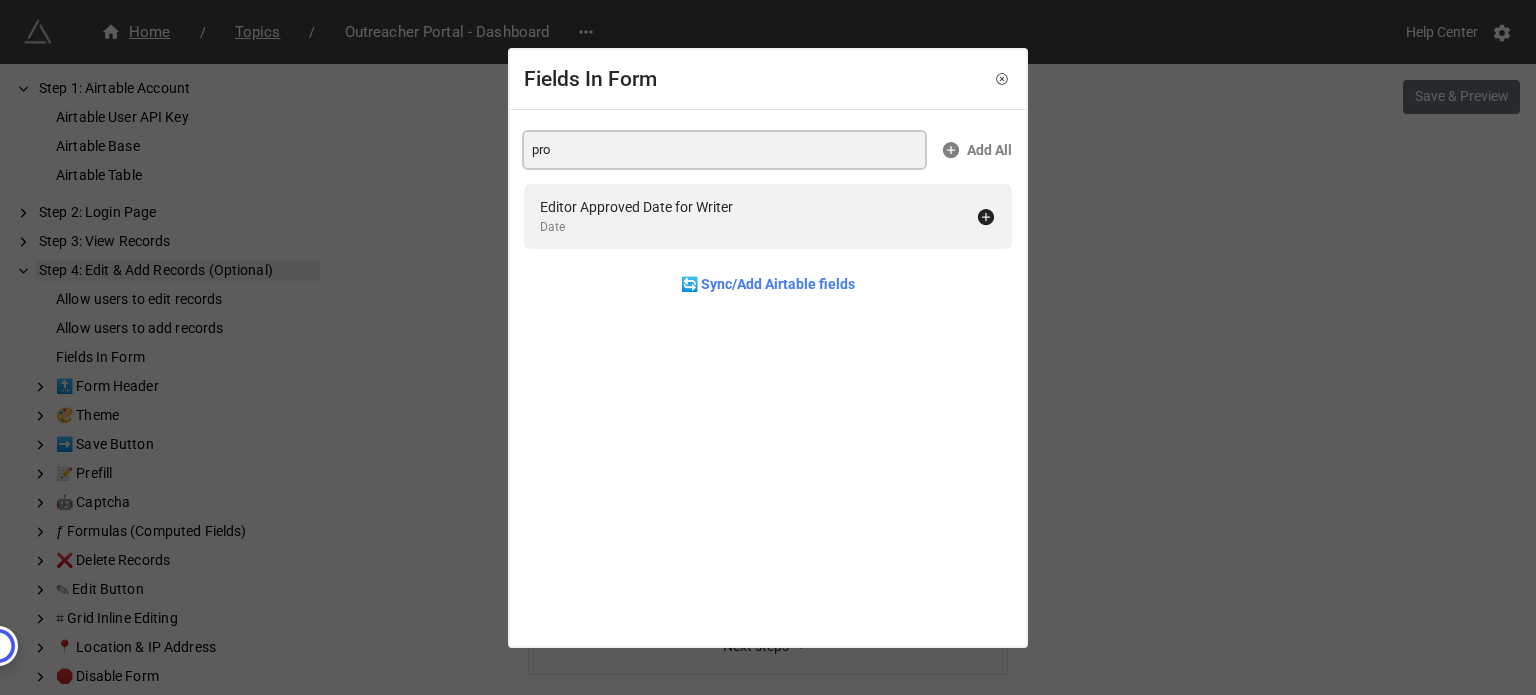 drag, startPoint x: 597, startPoint y: 143, endPoint x: 474, endPoint y: 131, distance: 123.58398 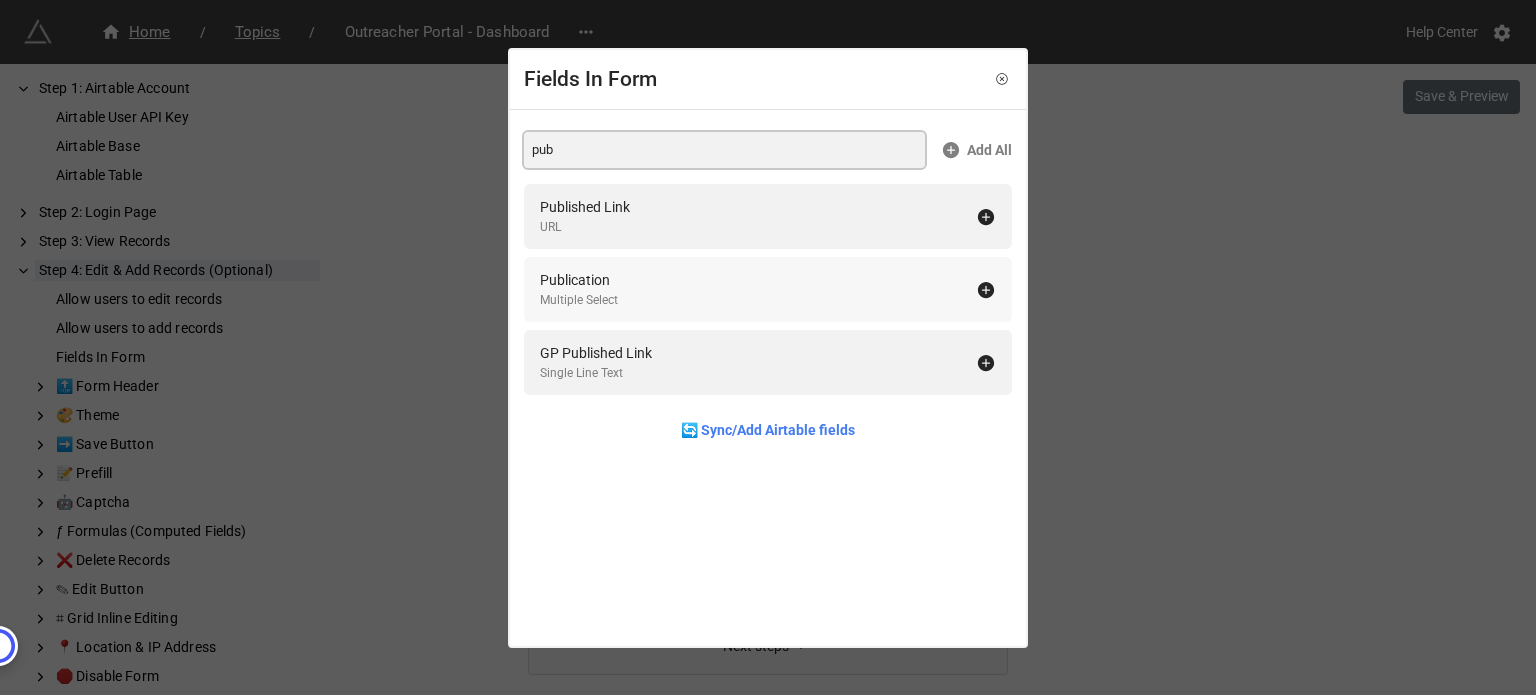 type on "pub" 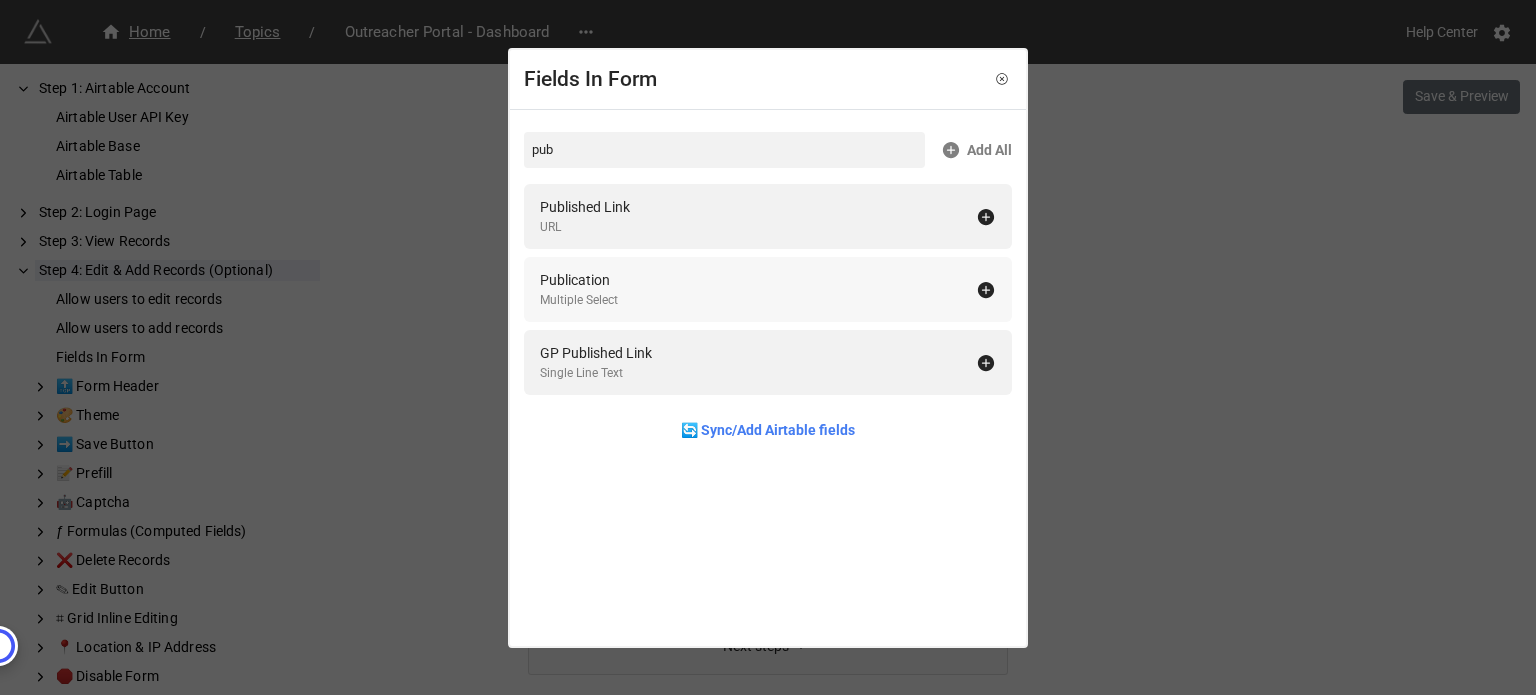 click on "Publication Multiple Select" at bounding box center [758, 289] 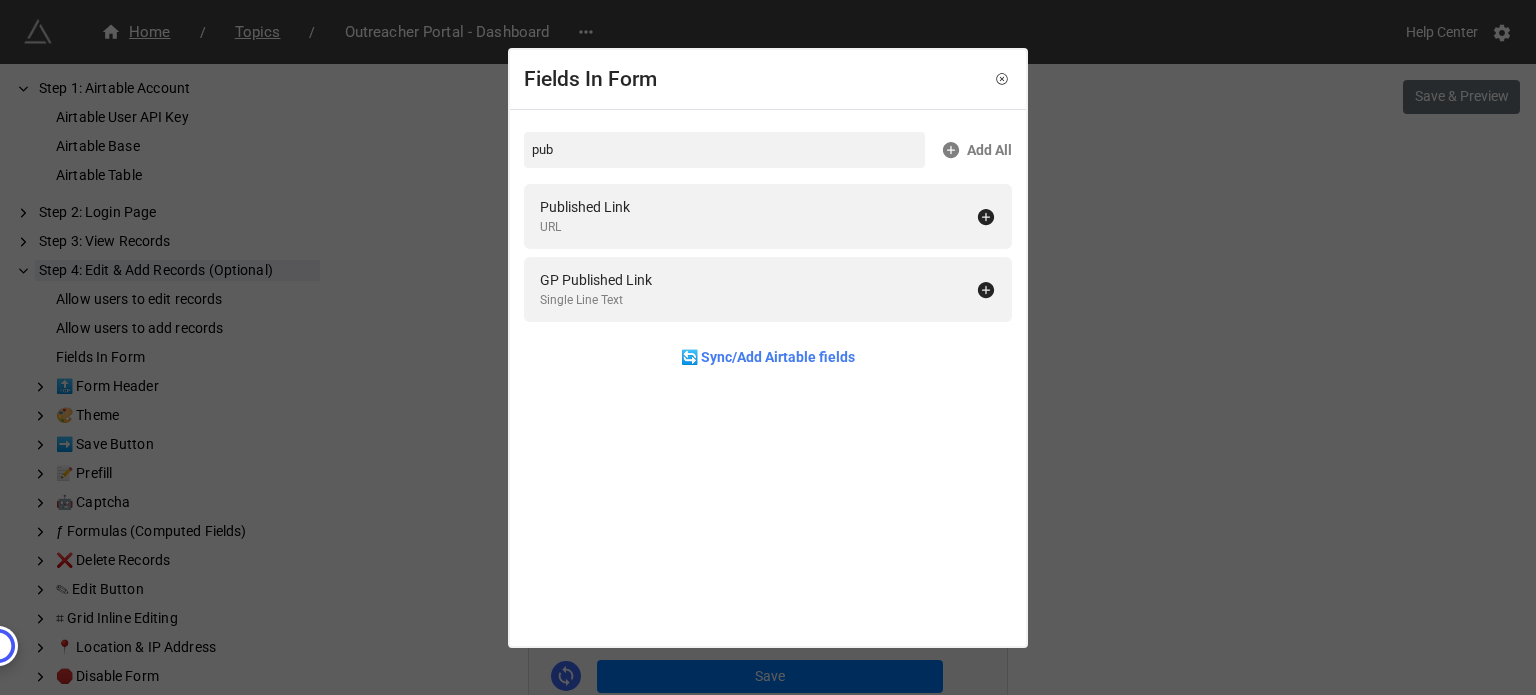 click on "Fields In Form pub Add All Published Link URL GP Published Link Single Line Text 🔄 Sync/Add Airtable fields" at bounding box center (768, 347) 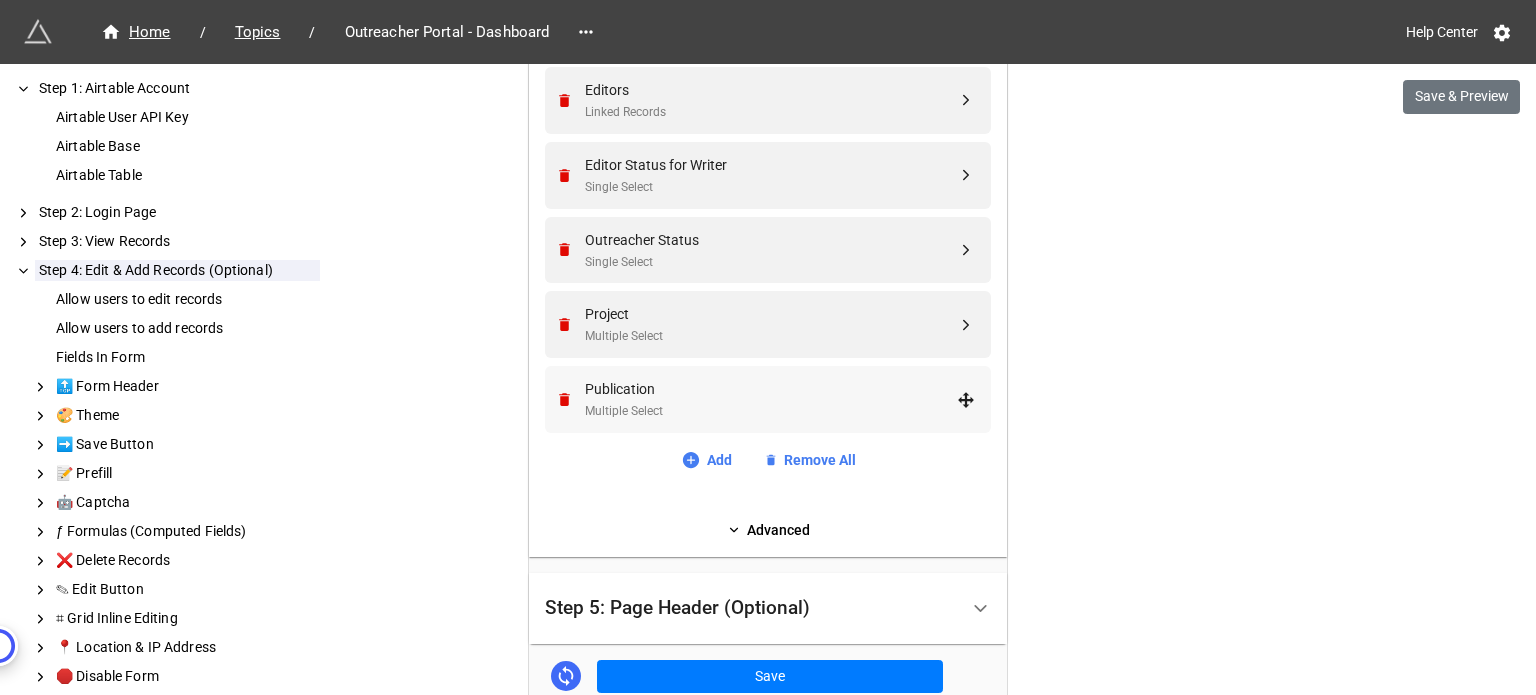 click on "Multiple Select" at bounding box center [771, 411] 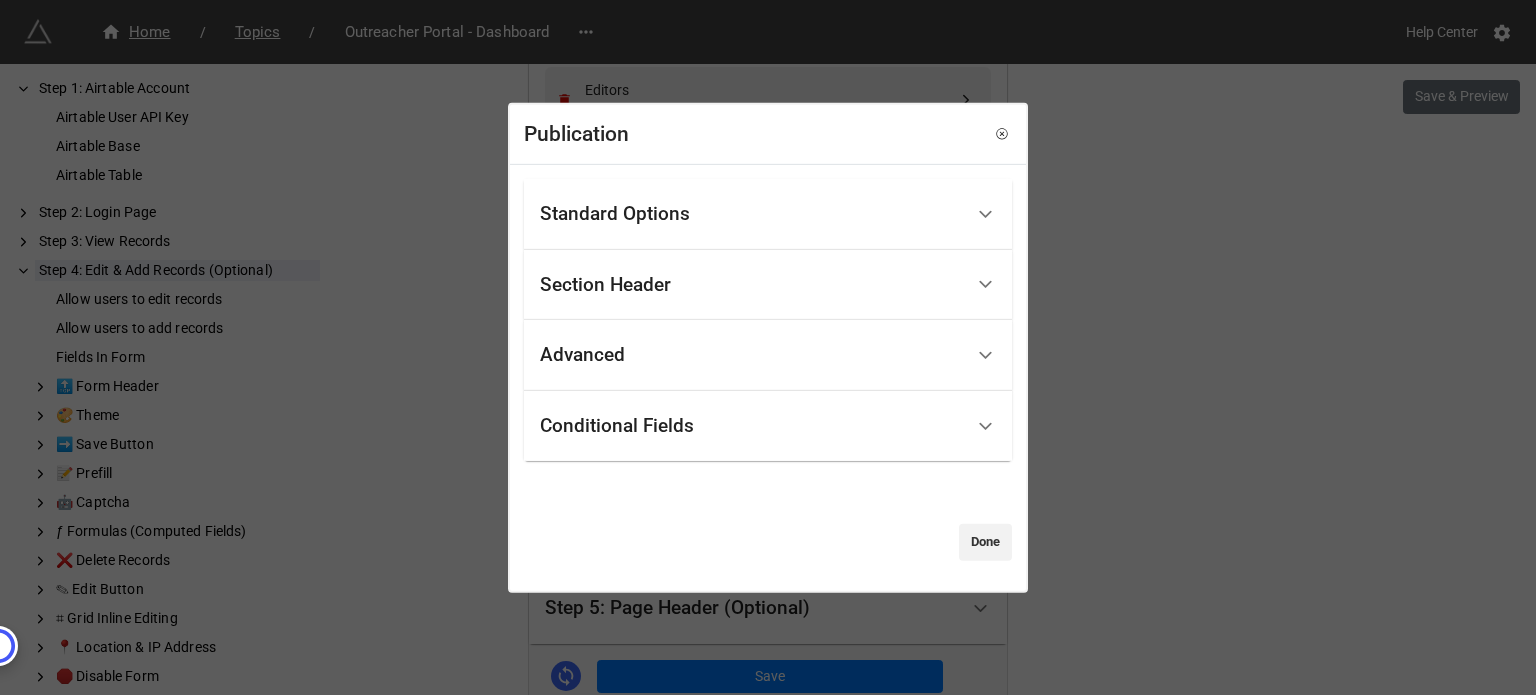 click on "Conditional Fields" at bounding box center [751, 426] 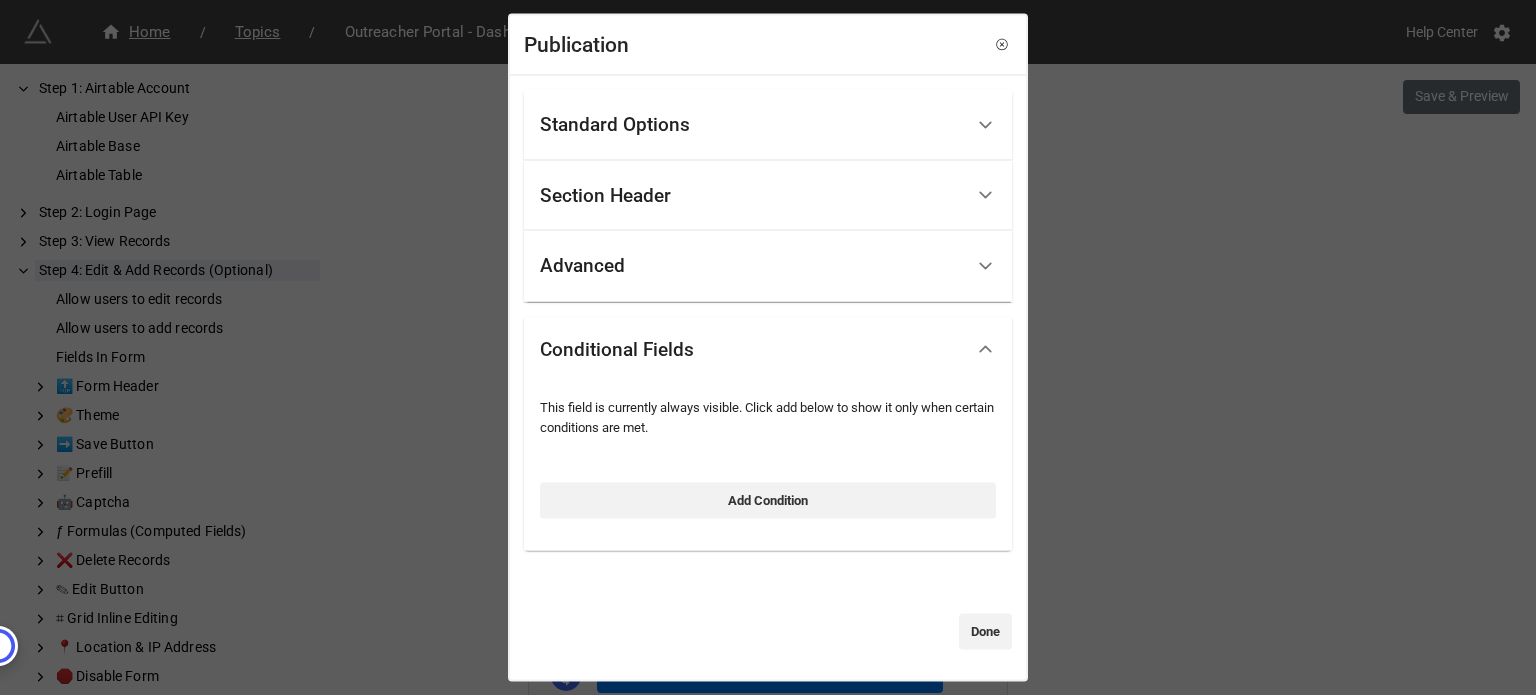 click on "Advanced" at bounding box center [751, 266] 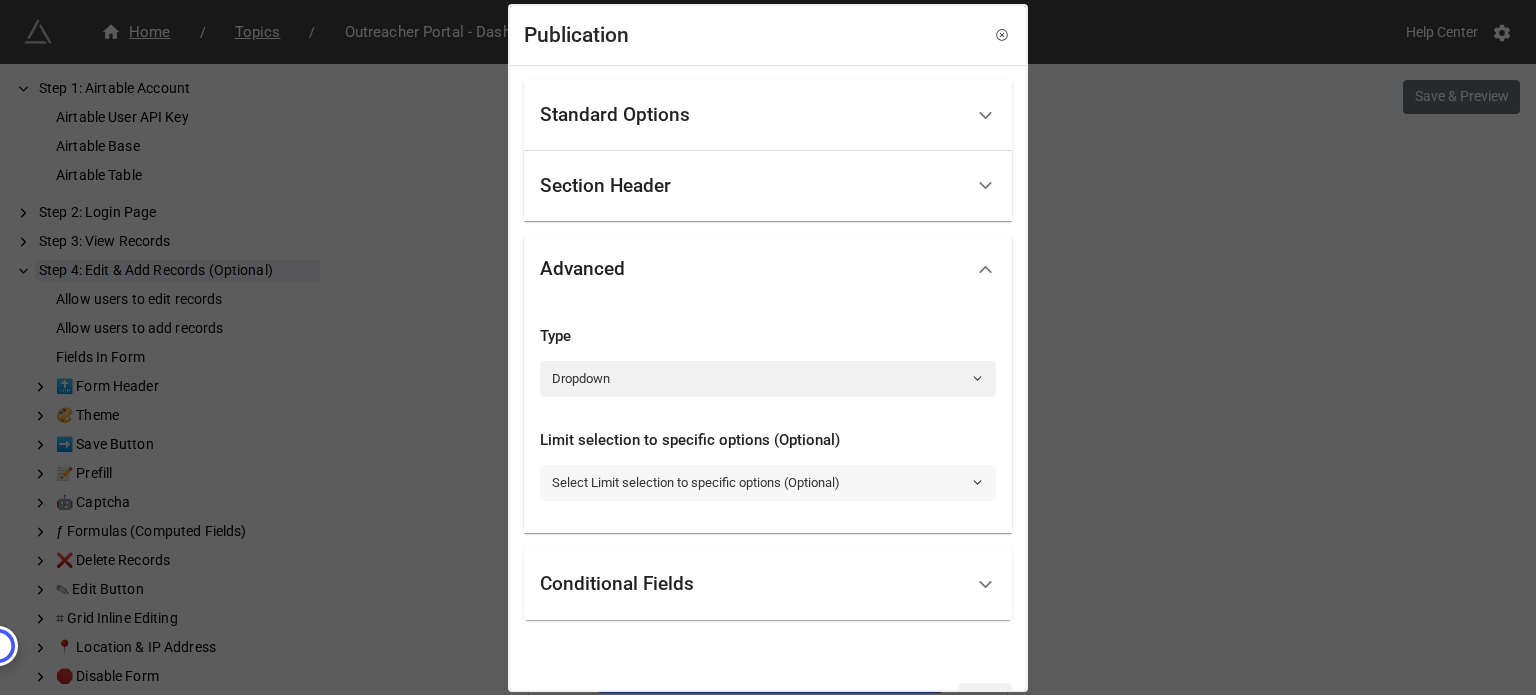 click on "Select Limit selection to specific options (Optional)" at bounding box center (768, 483) 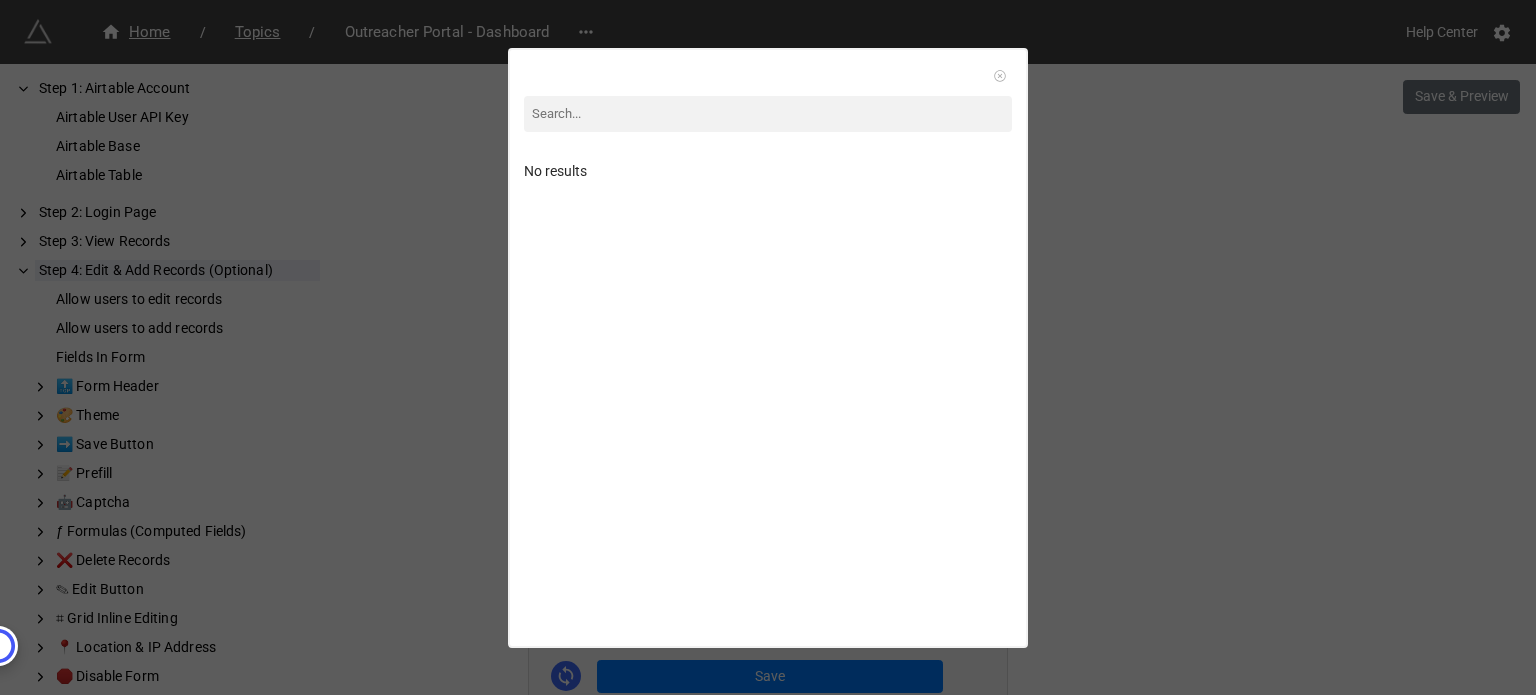 click 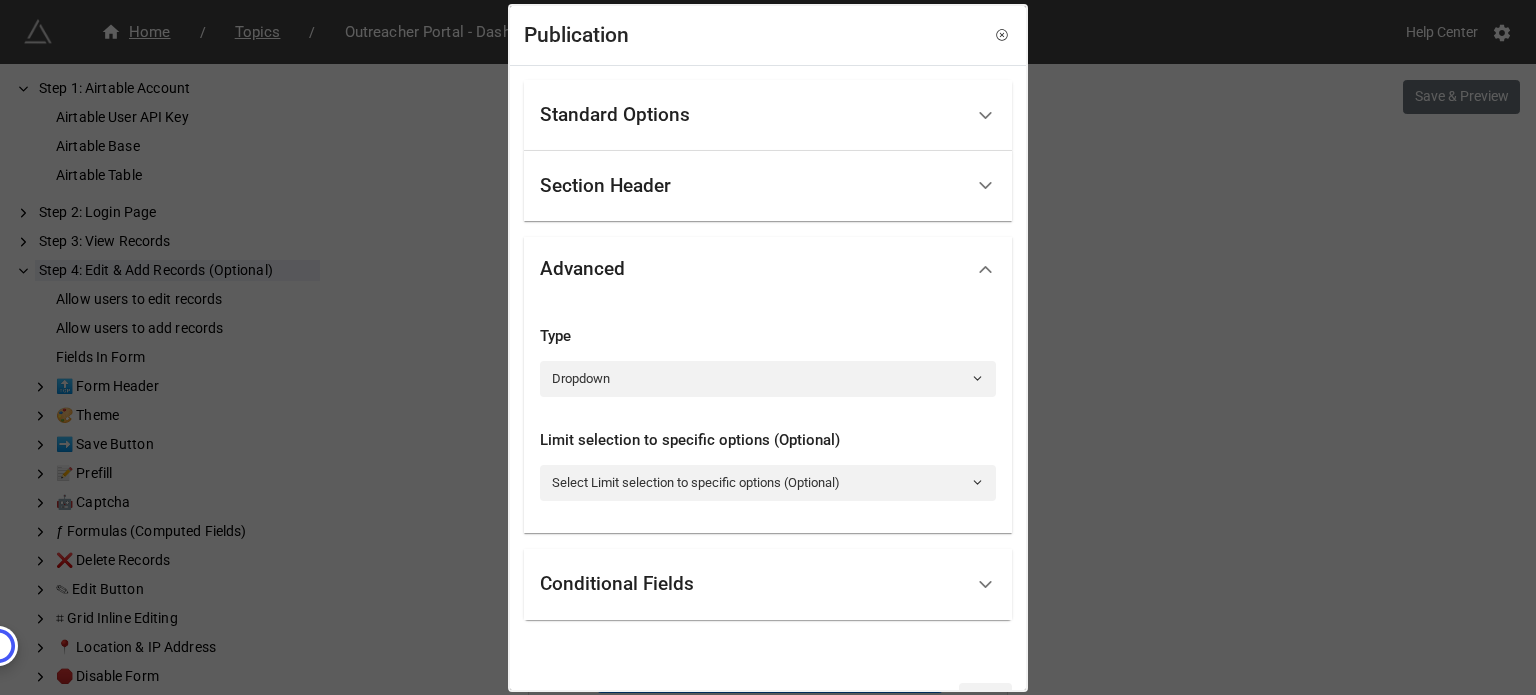 click on "Section Header" at bounding box center [751, 186] 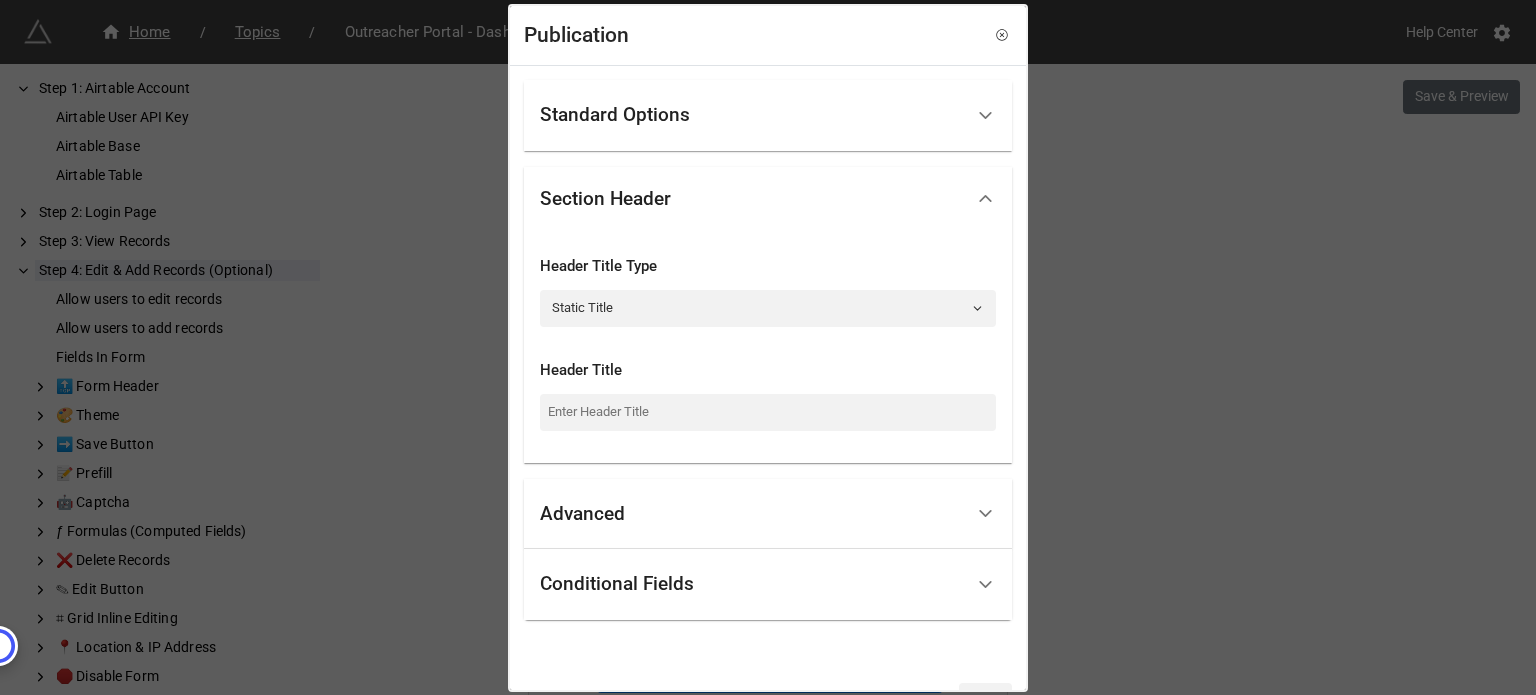 click on "Standard Options" at bounding box center [751, 115] 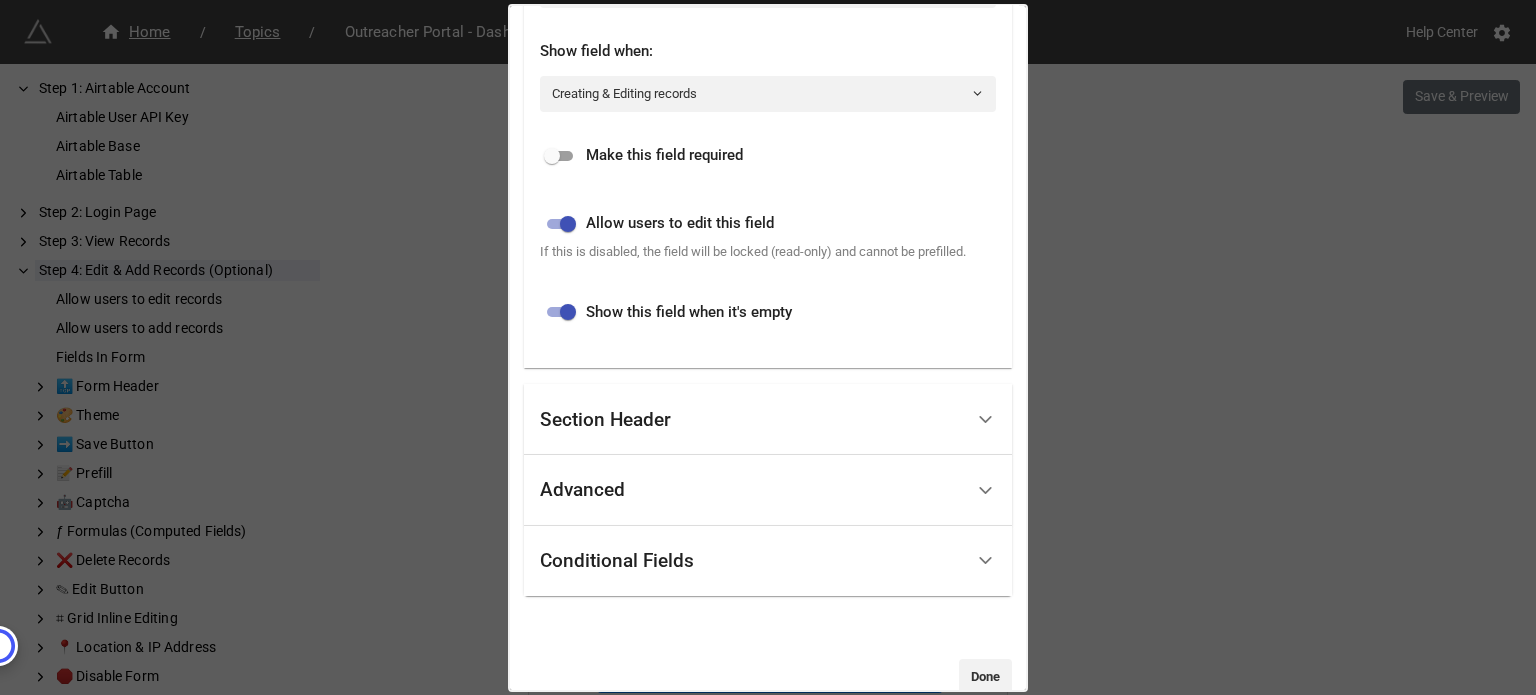 scroll, scrollTop: 575, scrollLeft: 0, axis: vertical 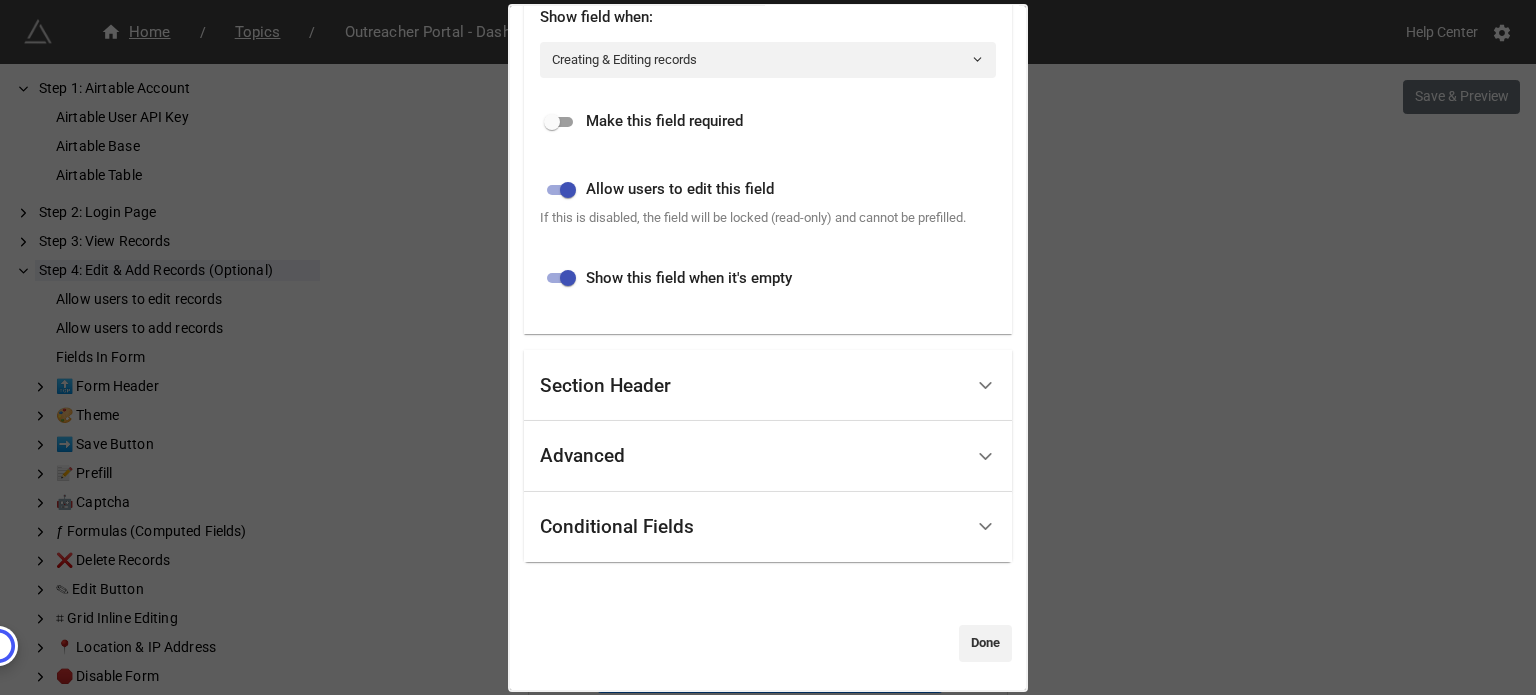 click on "Advanced" at bounding box center (751, 456) 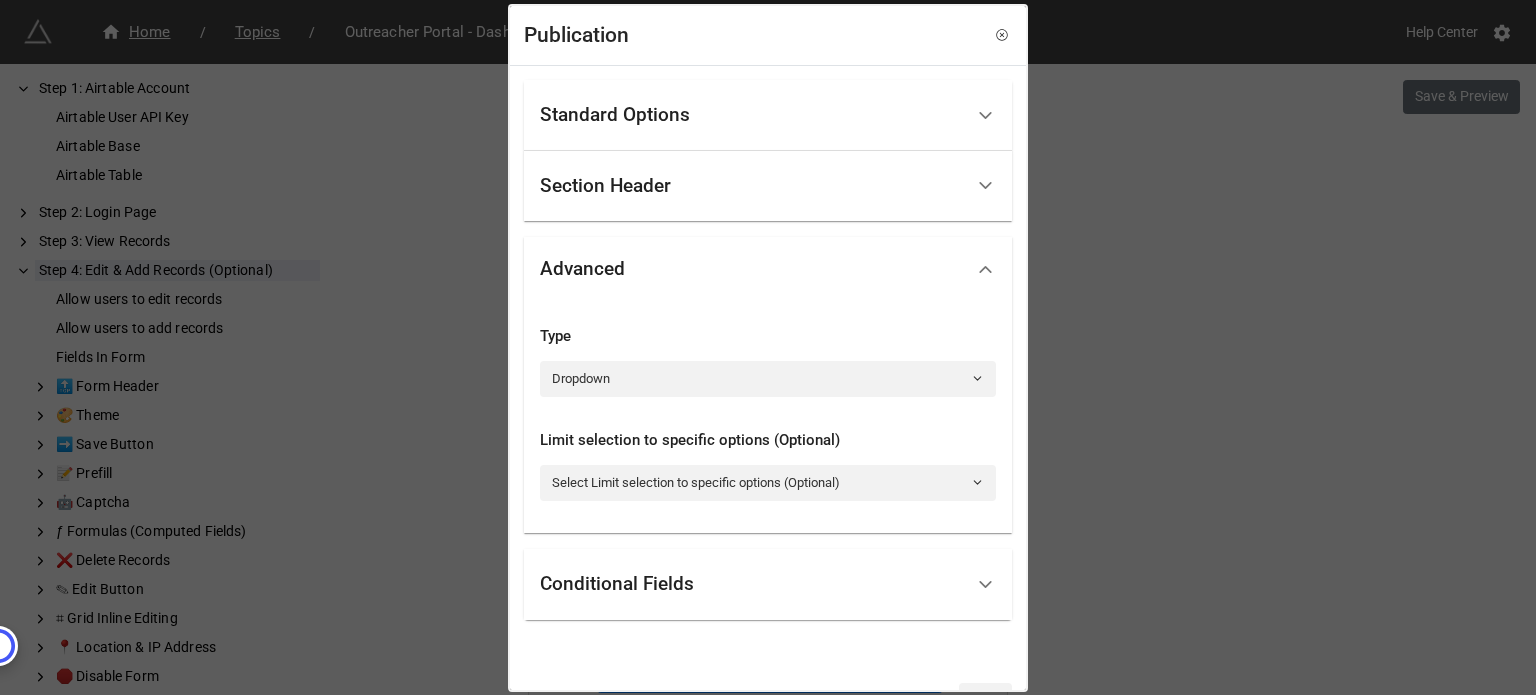 click on "Publication Standard Options Title (Optional) Description (Optional) Normal Image (Optional) You can use the  File Uploader  and then paste the URL here. Show field when: Creating & Editing records Make this field required Allow users to edit this field If this is disabled, the field will be locked (read-only) and cannot be prefilled. Show this field when it's empty Section Header Header Title Type Static Title Header Title Advanced Type Dropdown Limit selection to specific options (Optional) Select Limit selection to specific options (Optional) Conditional Fields This field is currently always visible. Click add below to show it only when certain conditions are met. Add Condition Done" at bounding box center (768, 347) 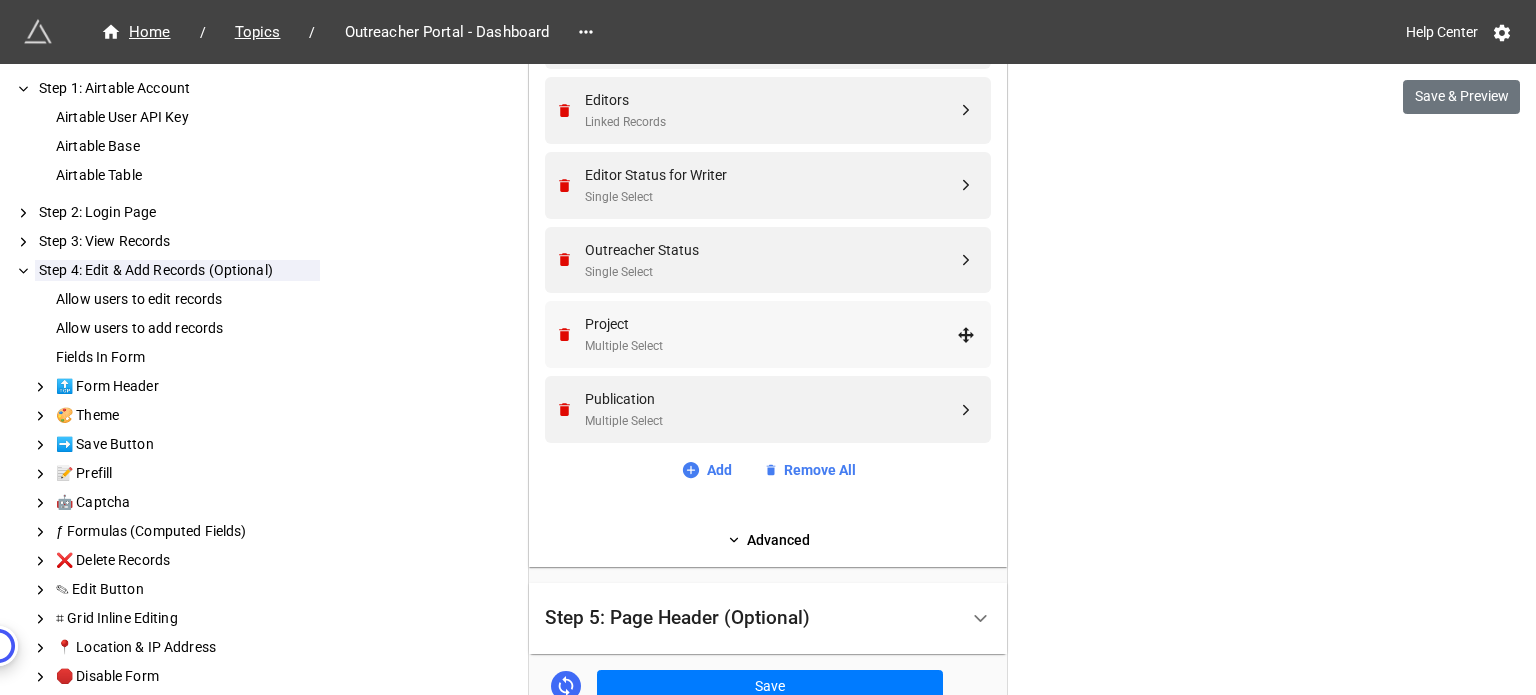 scroll, scrollTop: 1904, scrollLeft: 0, axis: vertical 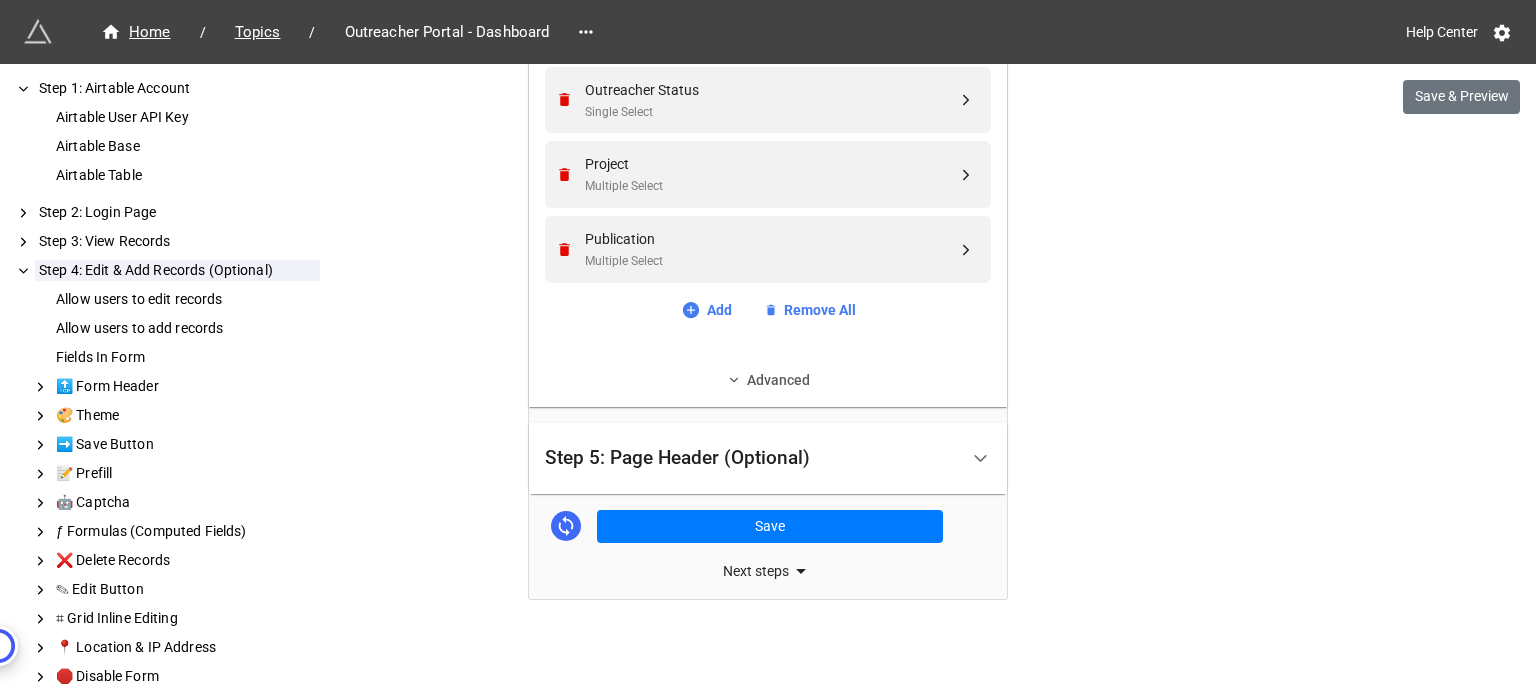 click on "Advanced" at bounding box center [768, 380] 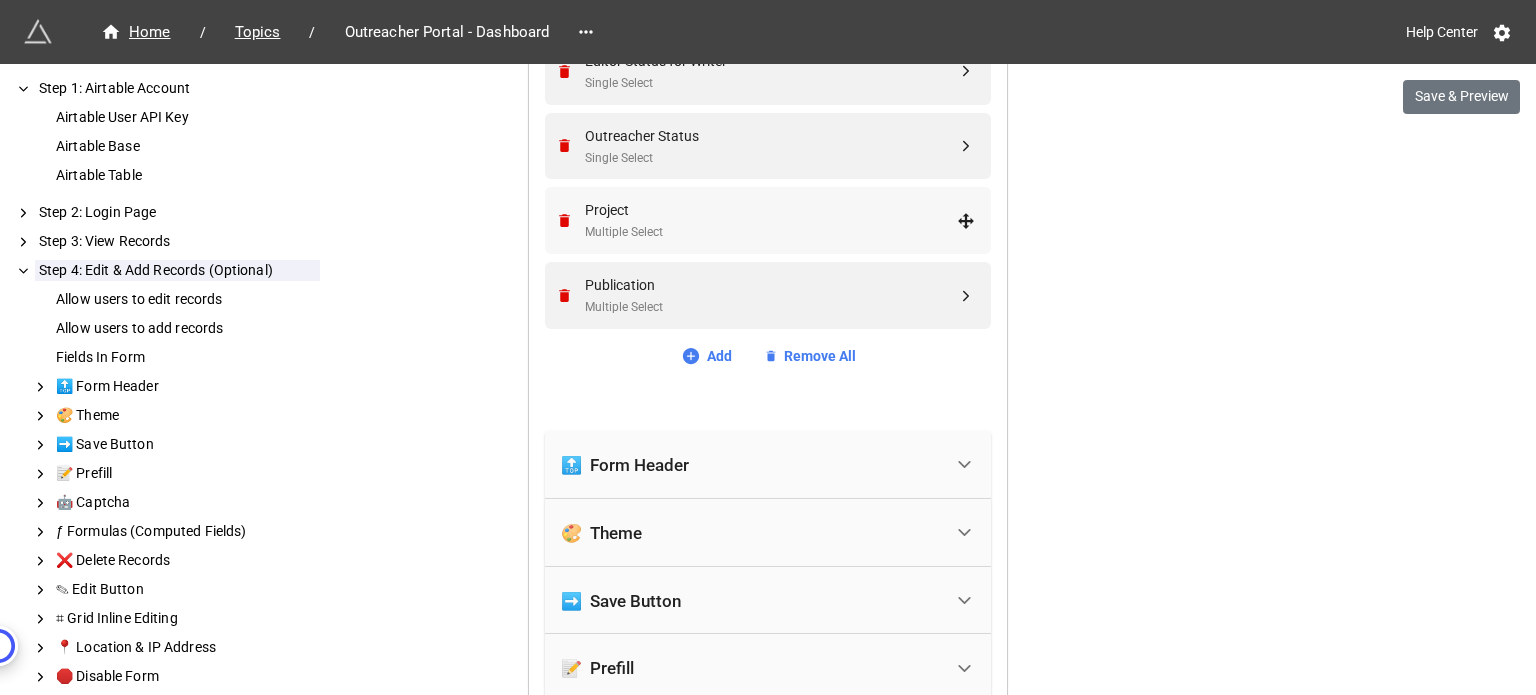 scroll, scrollTop: 1944, scrollLeft: 0, axis: vertical 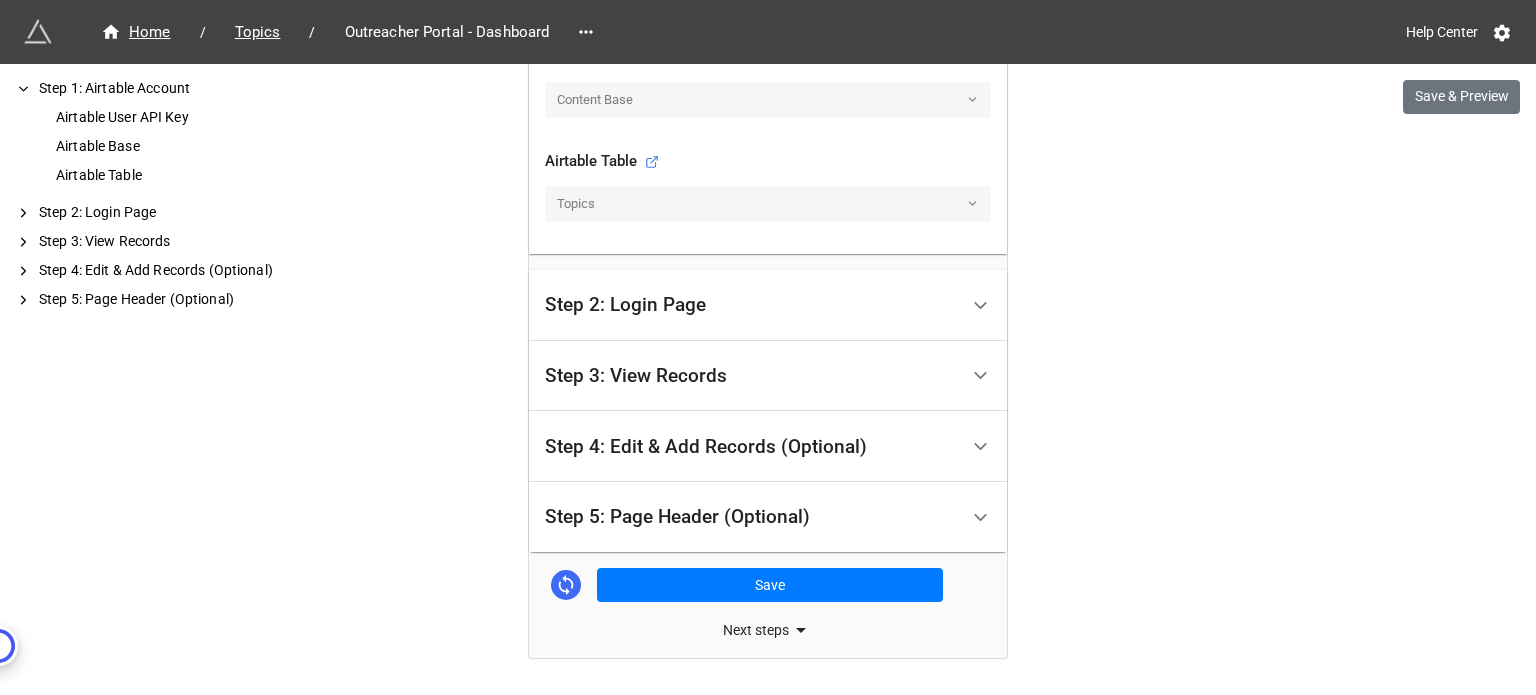 click on "Step 3: View Records" at bounding box center [751, 376] 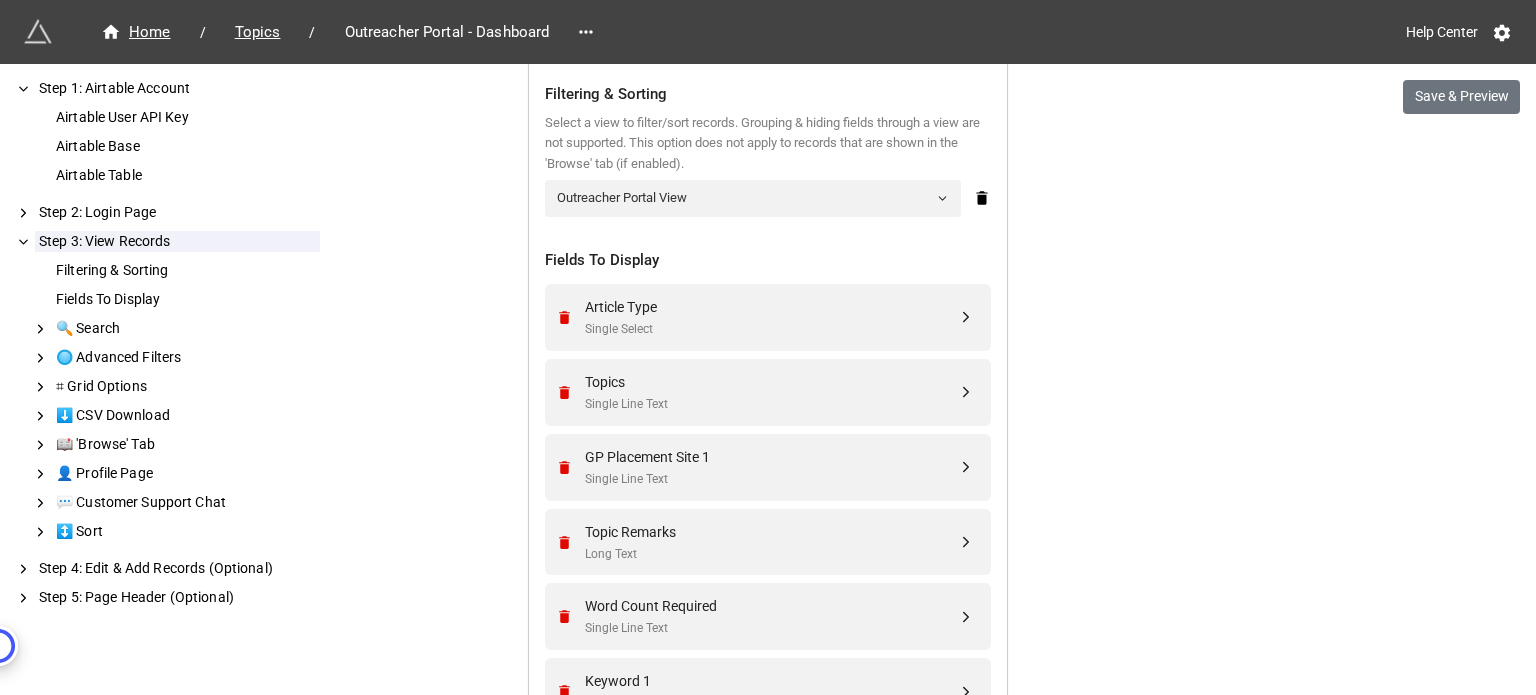 scroll, scrollTop: 469, scrollLeft: 0, axis: vertical 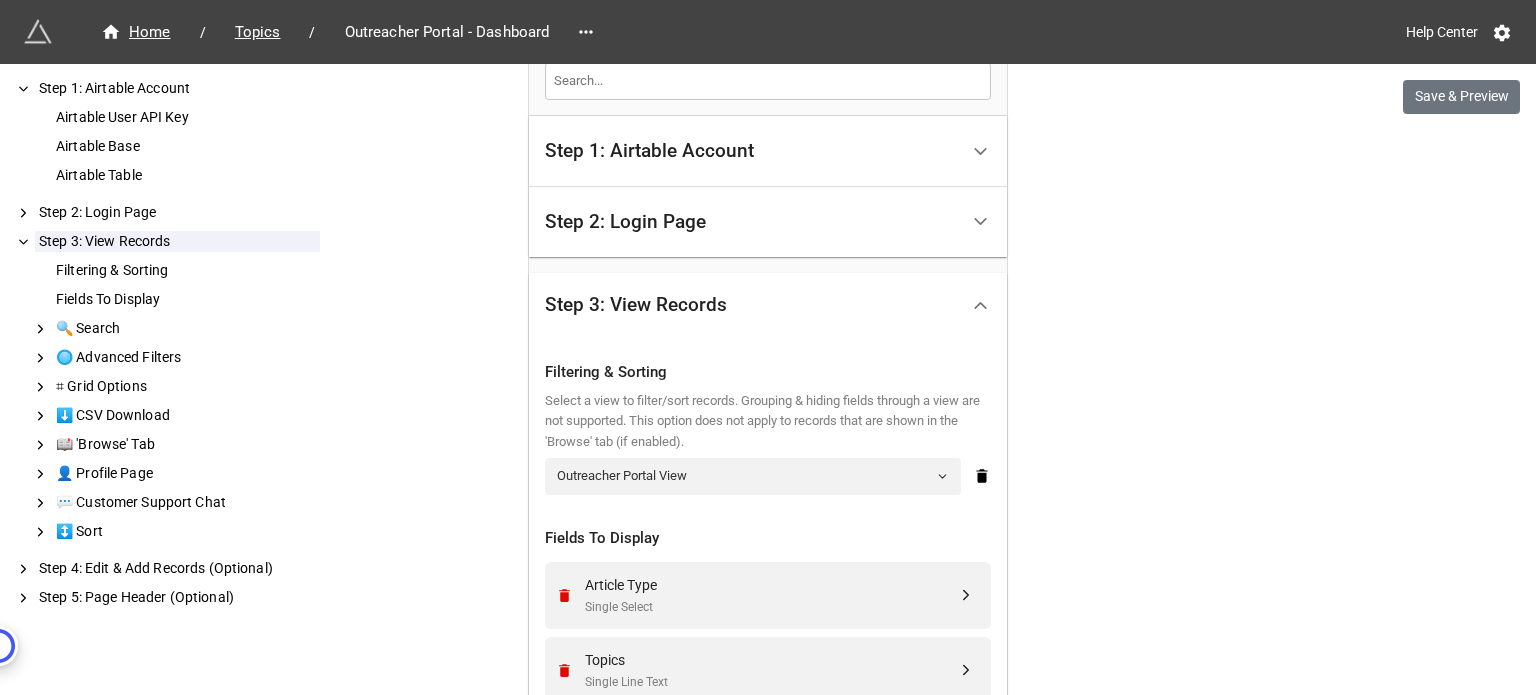 click on "Filtering & Sorting" at bounding box center (768, 367) 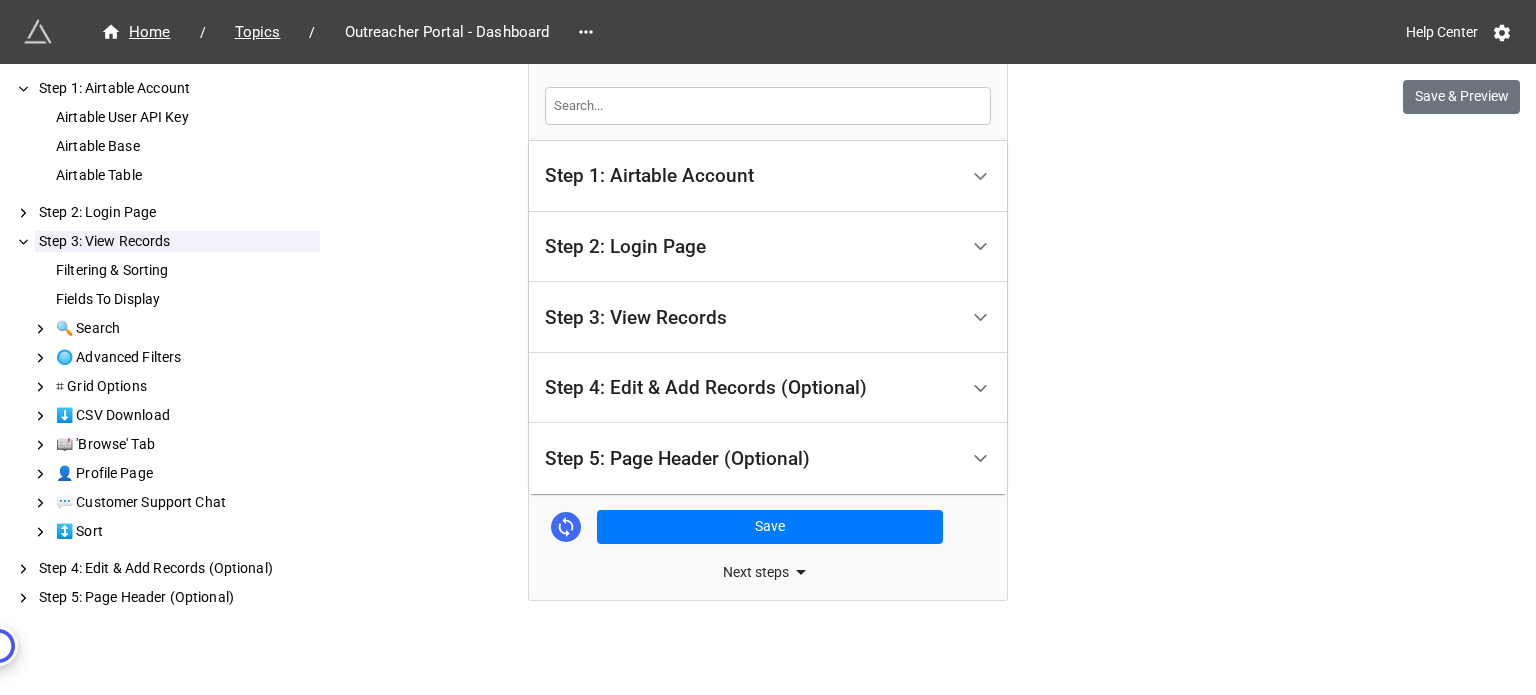 click on "Step 4: Edit & Add Records (Optional)" at bounding box center (751, 388) 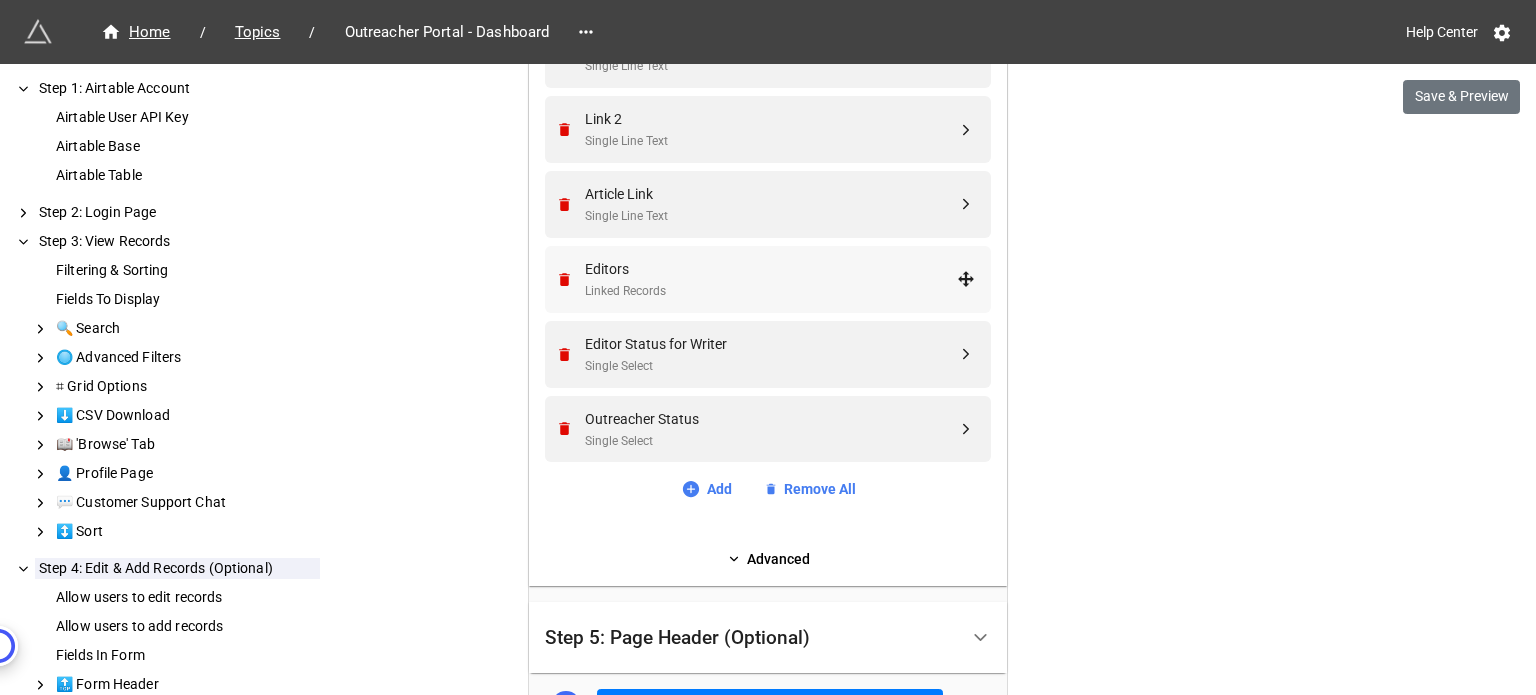 scroll, scrollTop: 1744, scrollLeft: 0, axis: vertical 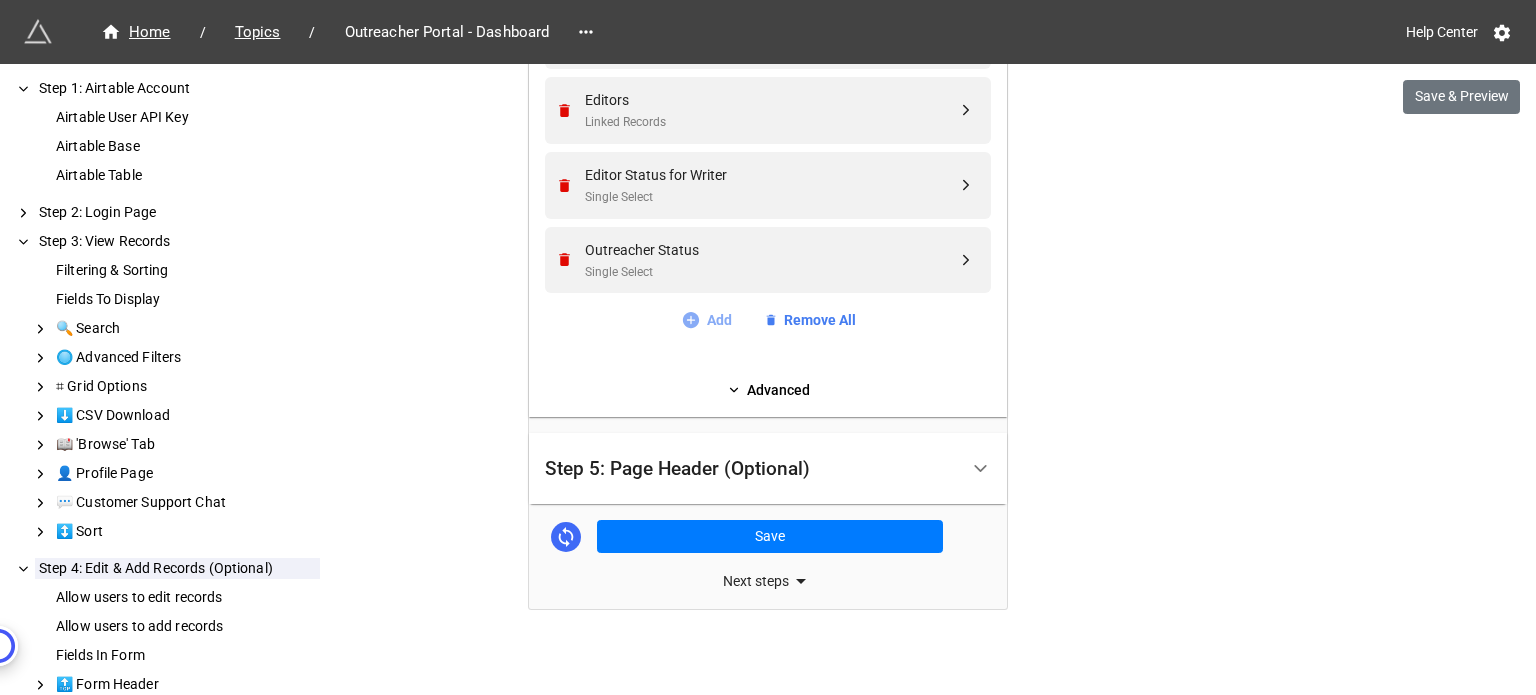 click on "Add" at bounding box center (706, 320) 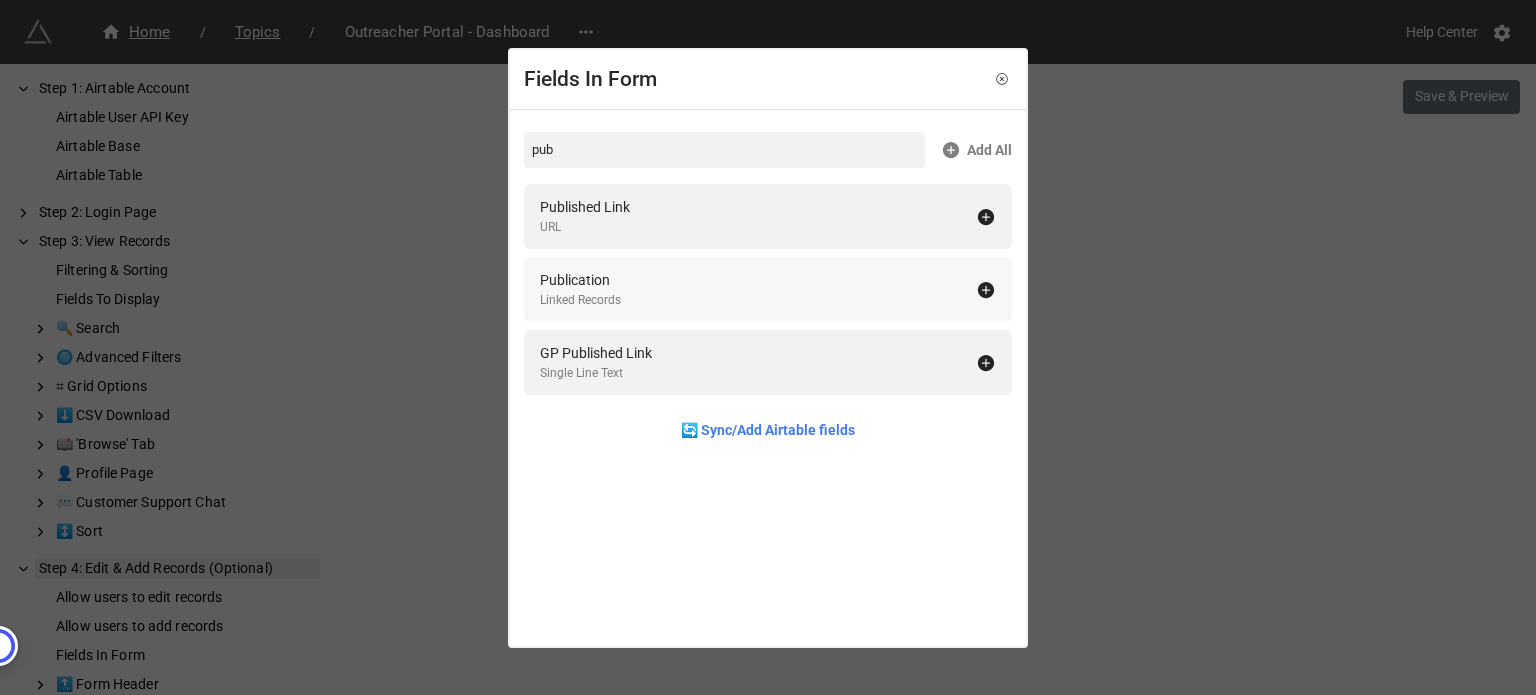 type on "pub" 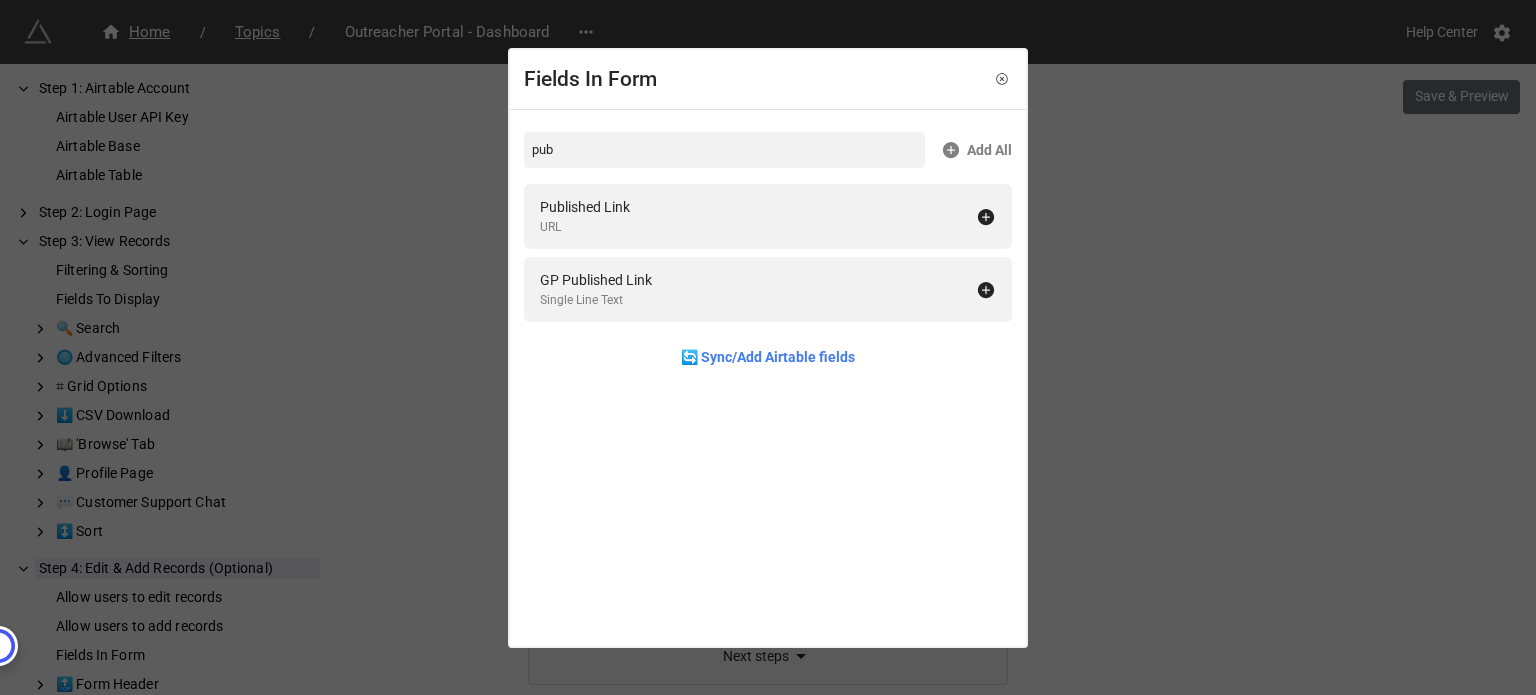 click on "Fields In Form pub Add All Published Link URL GP Published Link Single Line Text 🔄 Sync/Add Airtable fields" at bounding box center (768, 347) 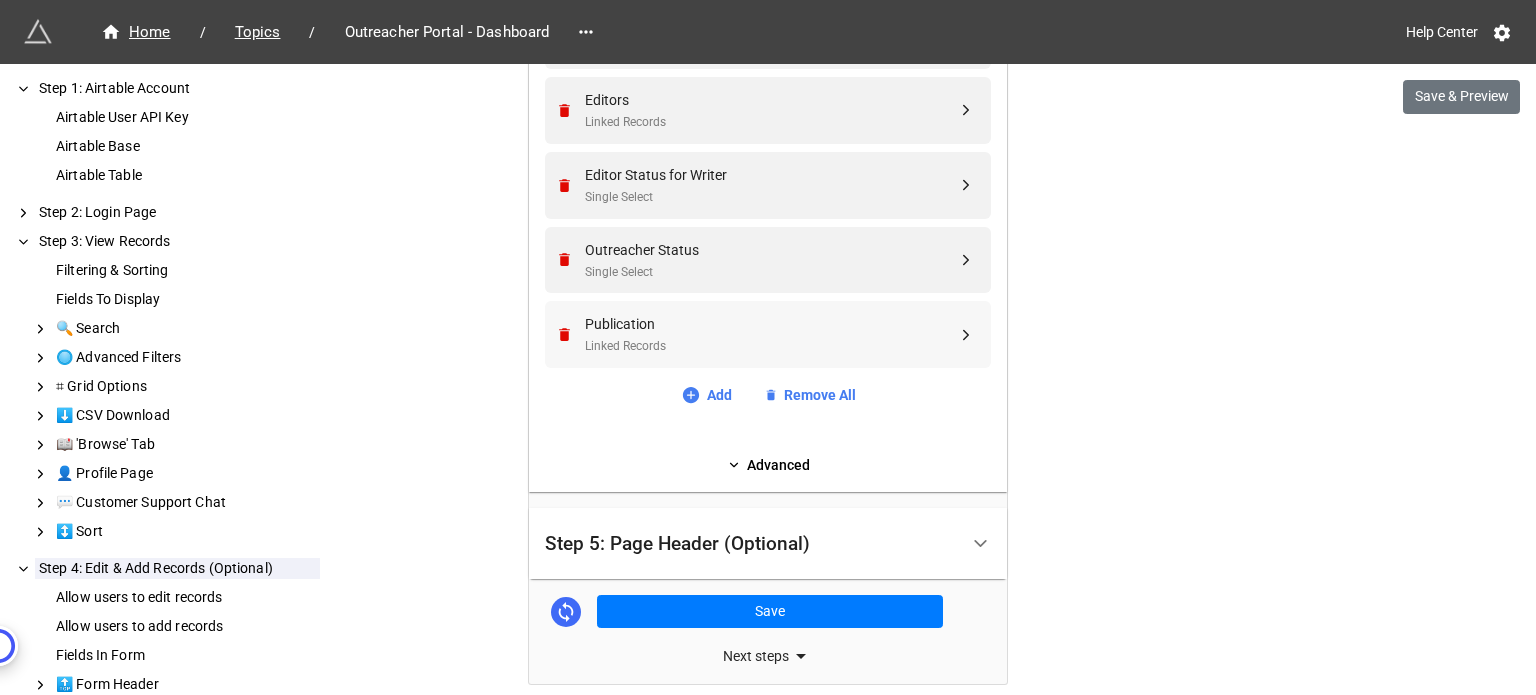 click on "Publication" at bounding box center [771, 324] 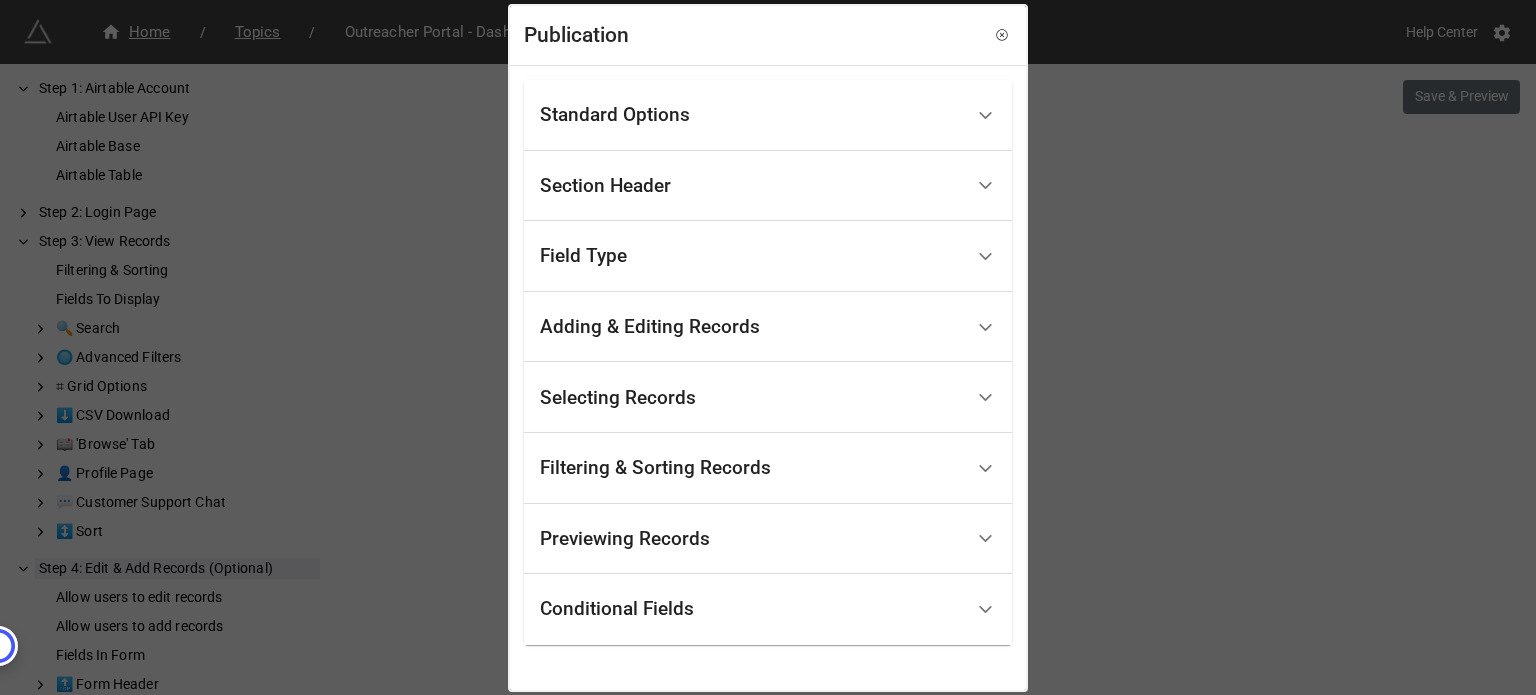 click on "Adding & Editing Records" at bounding box center [650, 327] 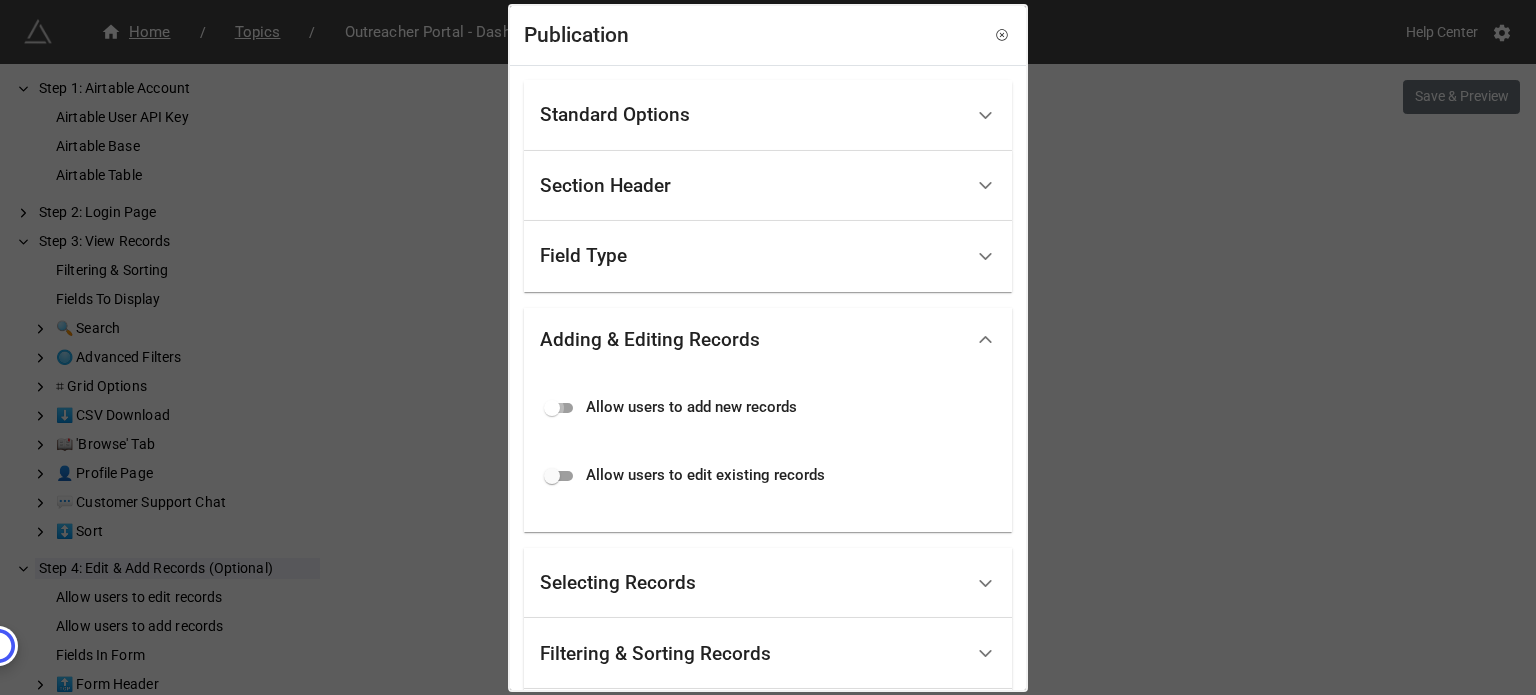 click at bounding box center [552, 408] 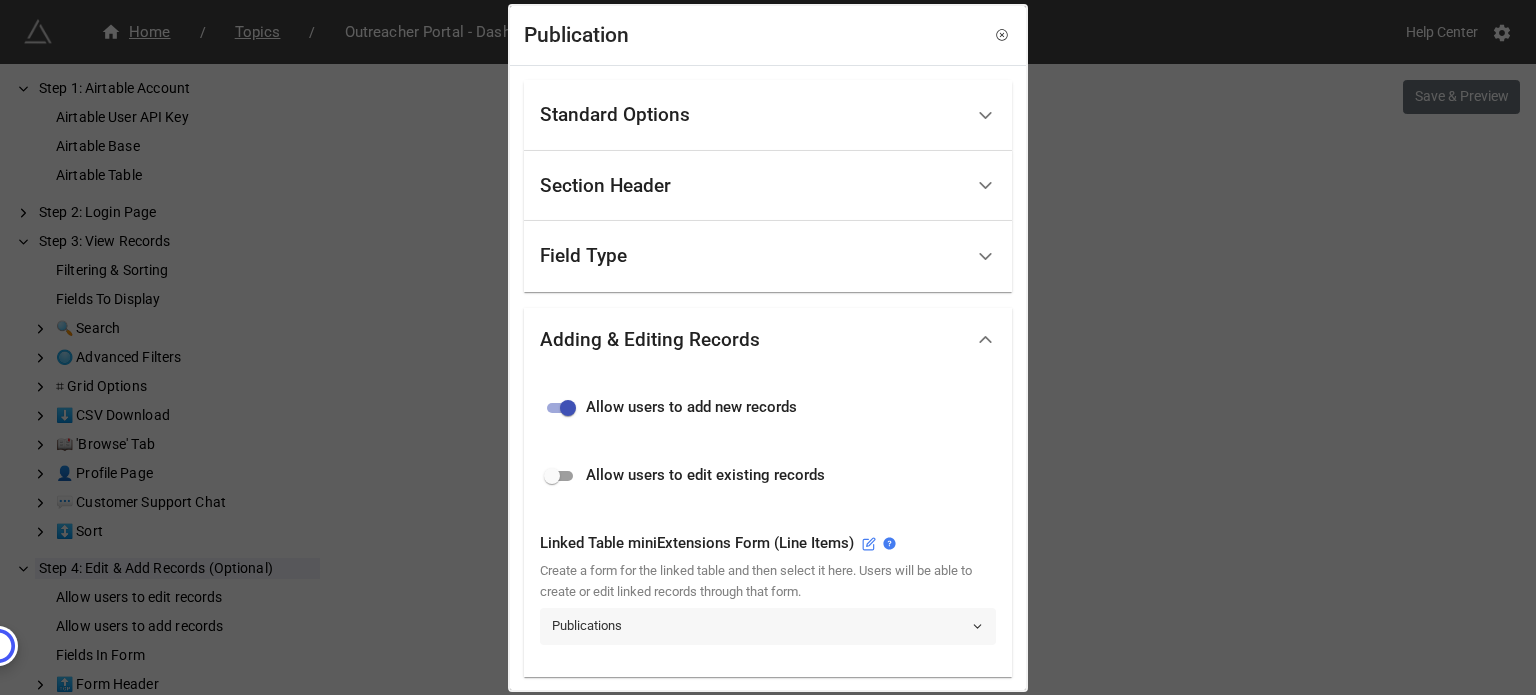 scroll, scrollTop: 200, scrollLeft: 0, axis: vertical 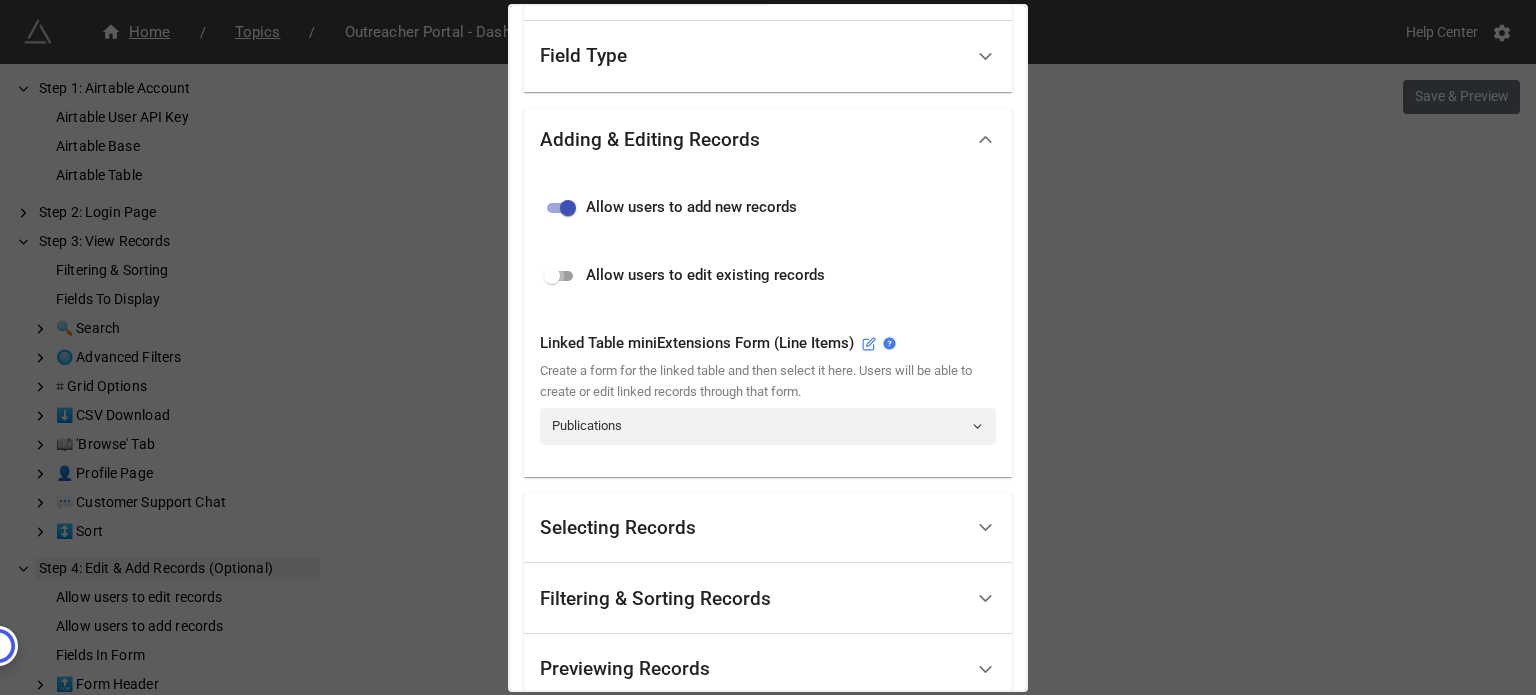 click at bounding box center (552, 276) 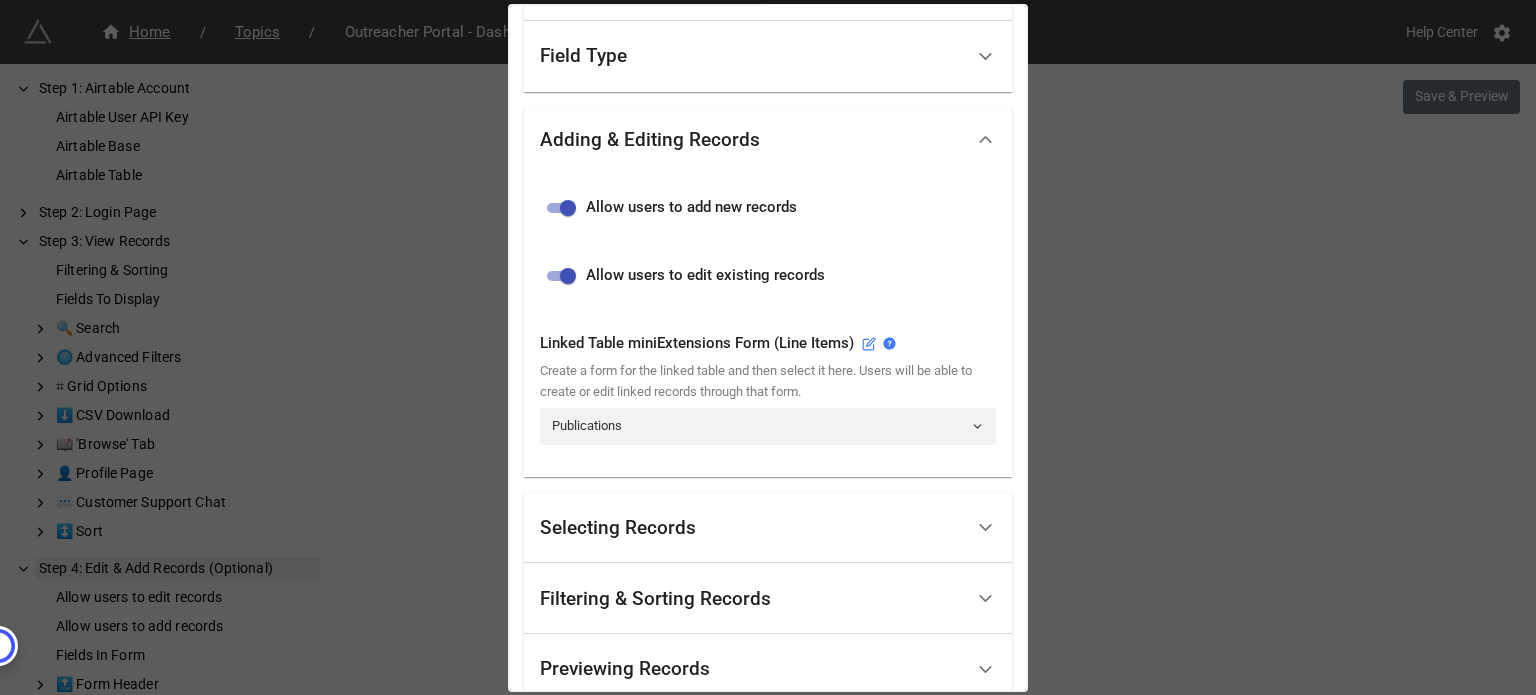 click on "Linked Table miniExtensions Form (Line Items)" at bounding box center [768, 344] 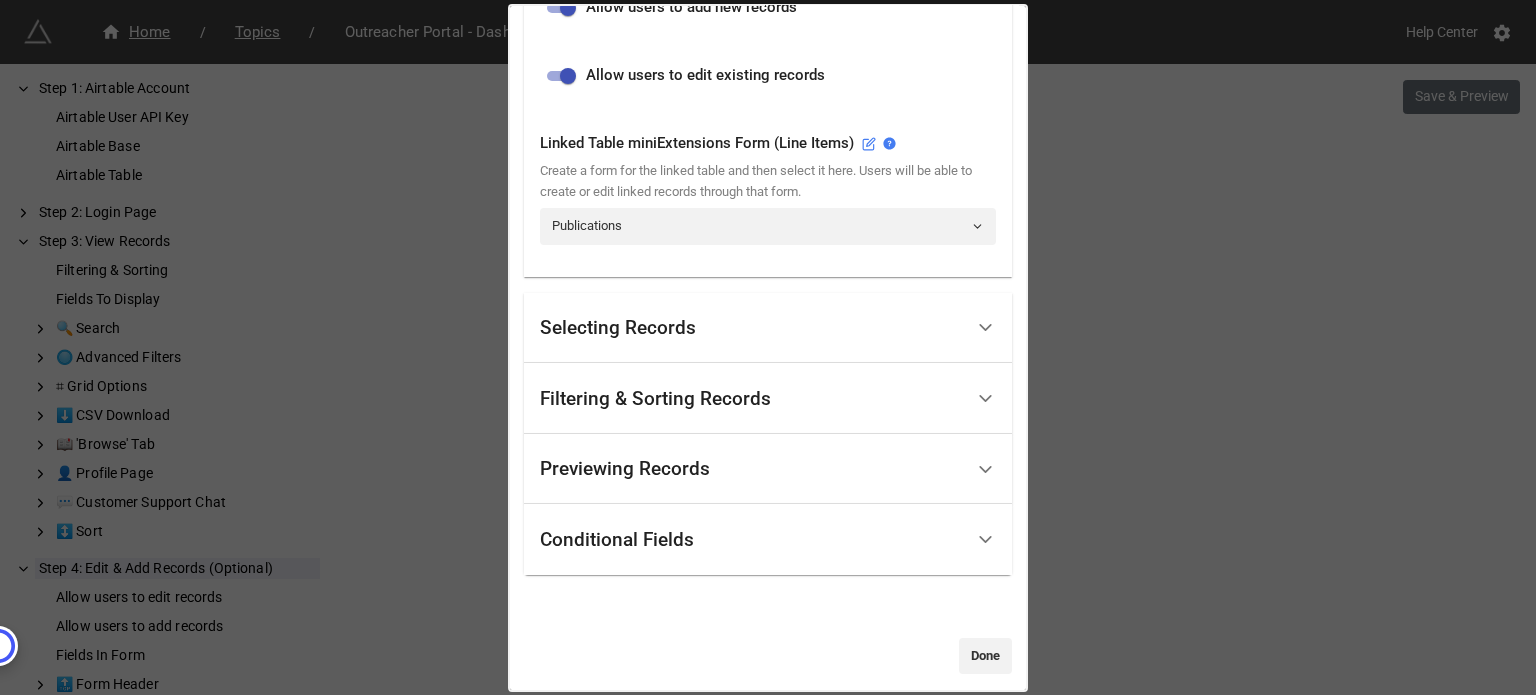 click on "Selecting Records" at bounding box center [751, 328] 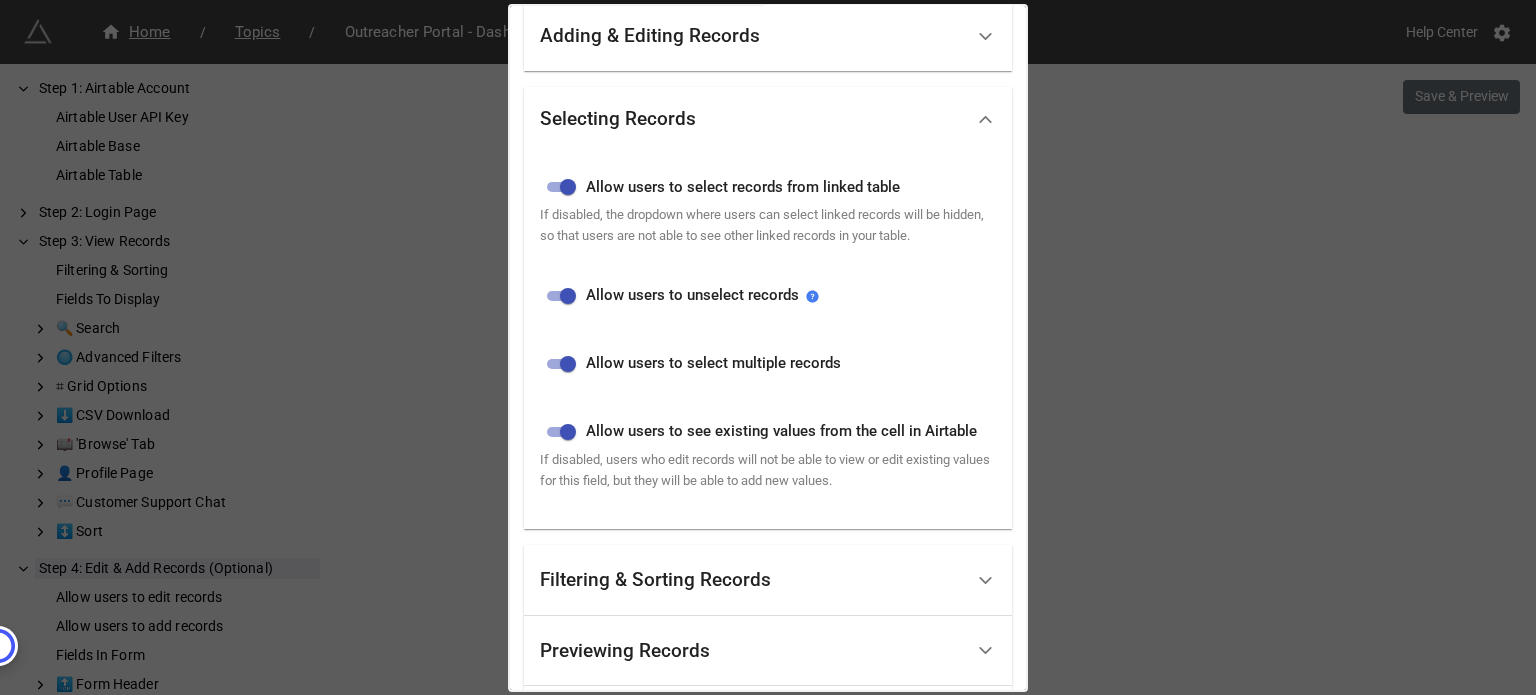 scroll, scrollTop: 408, scrollLeft: 0, axis: vertical 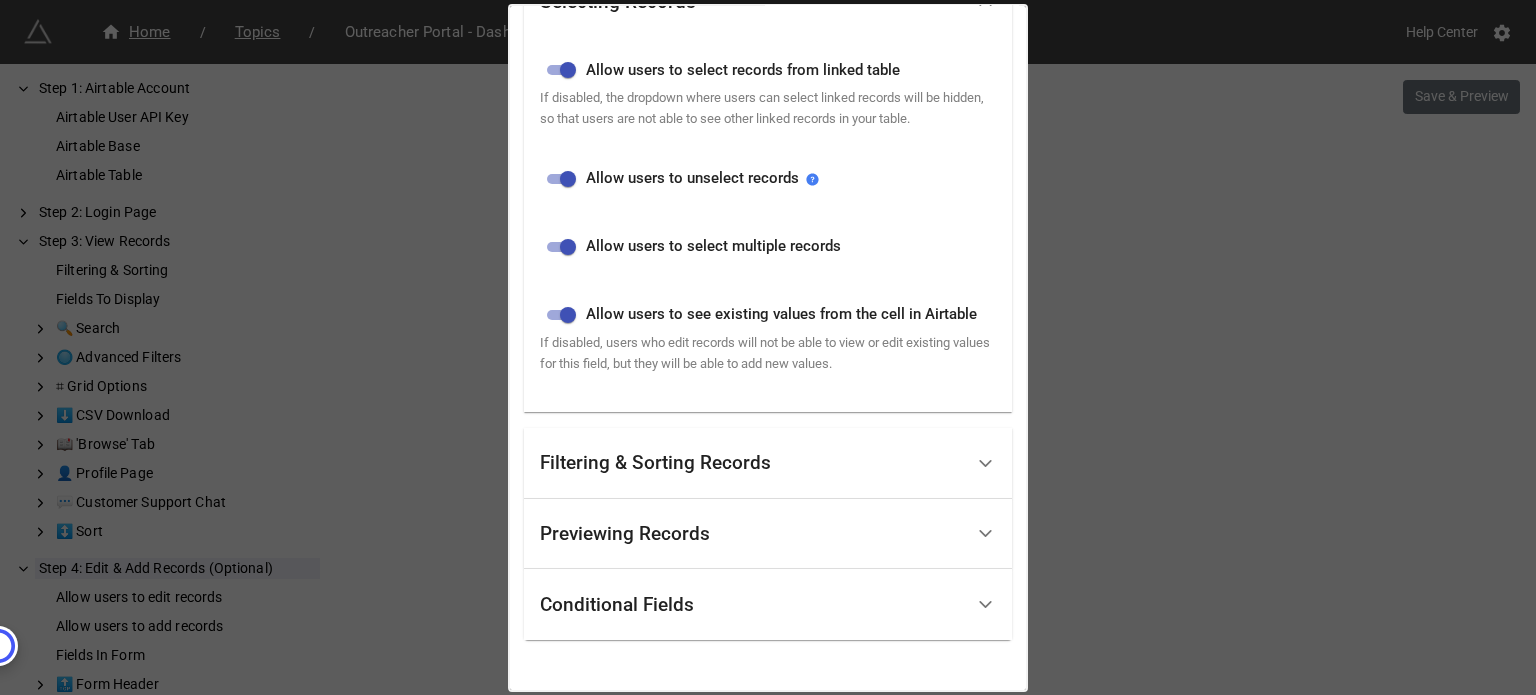click on "Filtering & Sorting Records" at bounding box center [655, 463] 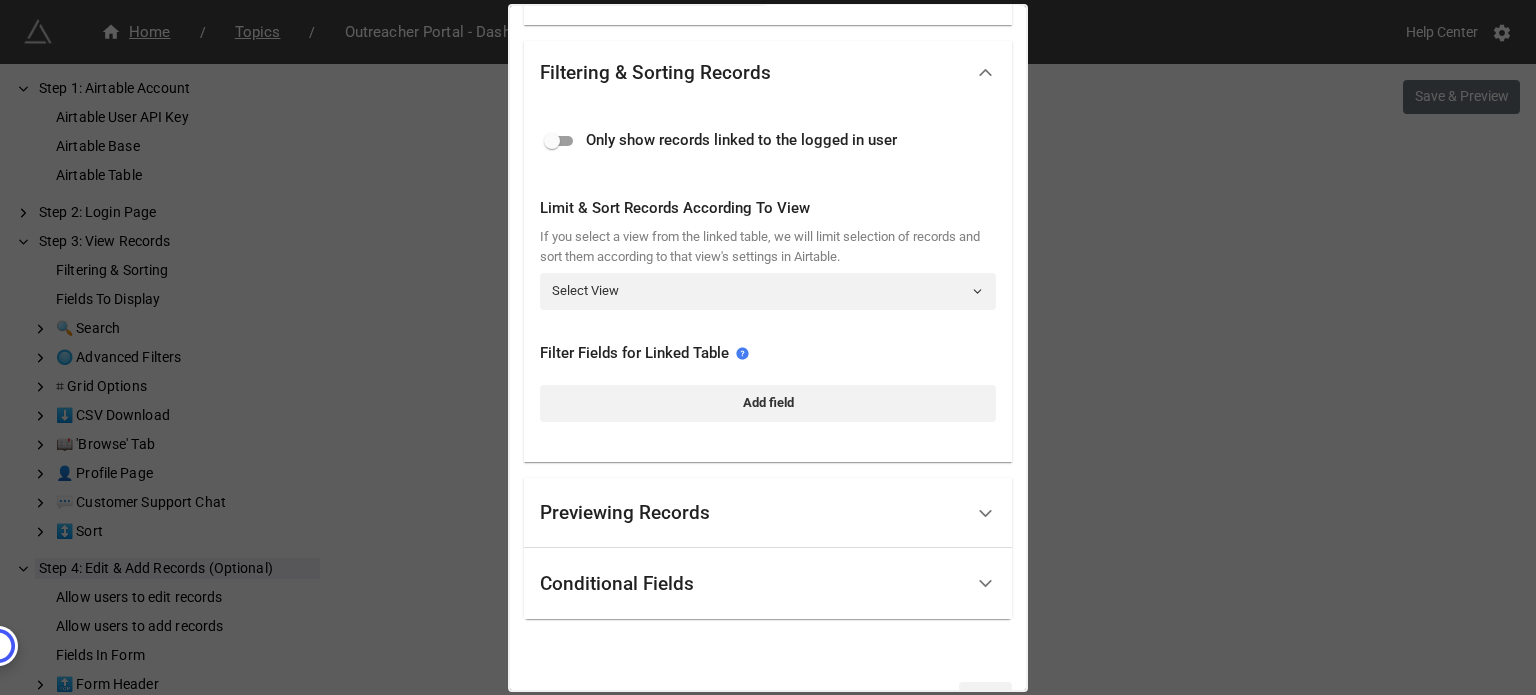 click on "Previewing Records" at bounding box center (751, 513) 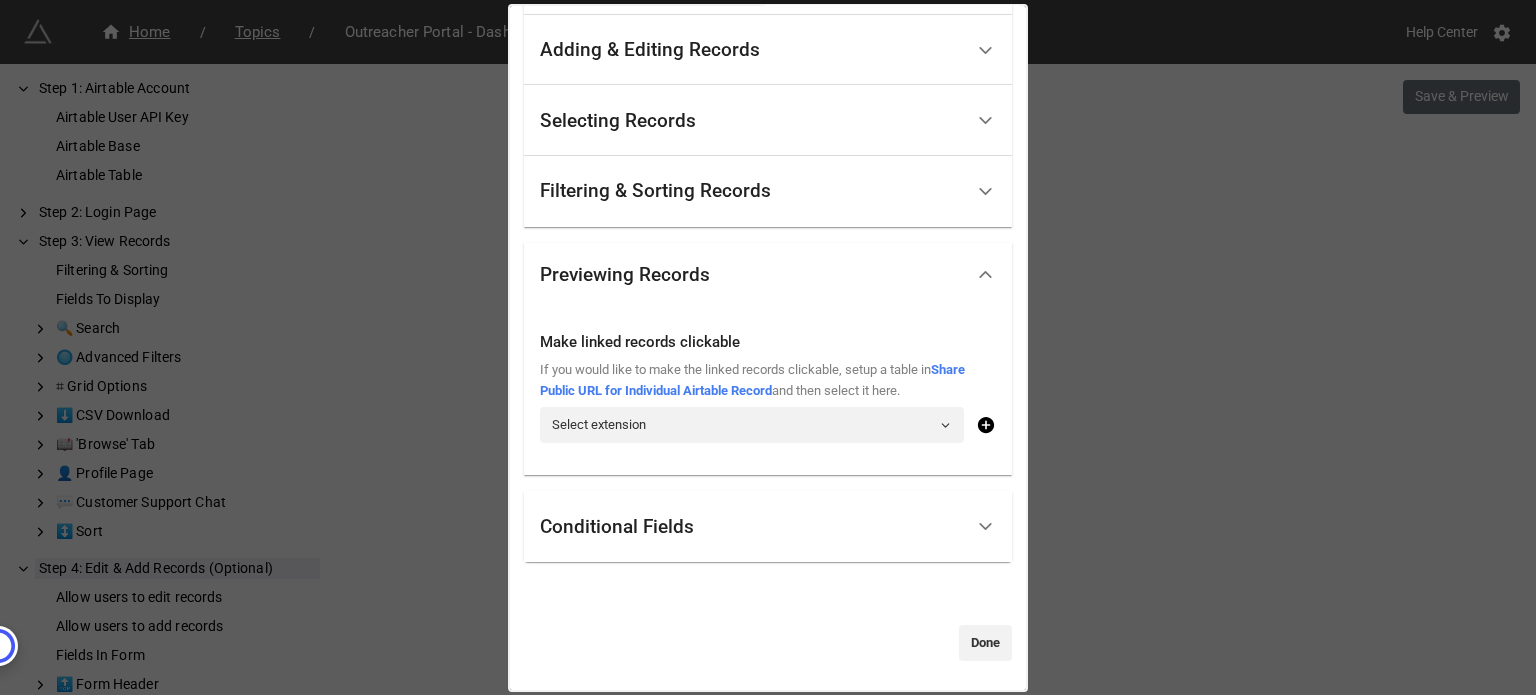 click on "Conditional Fields" at bounding box center (751, 526) 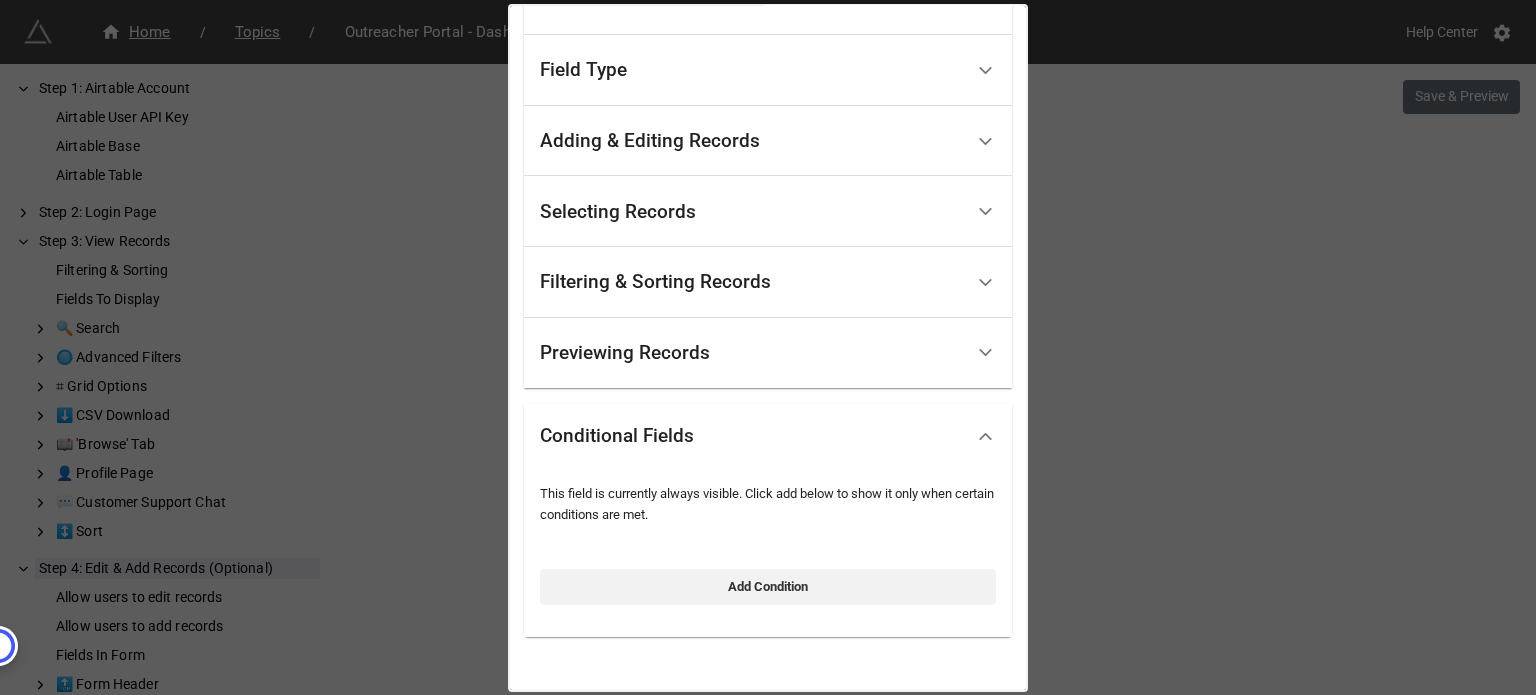 scroll, scrollTop: 0, scrollLeft: 0, axis: both 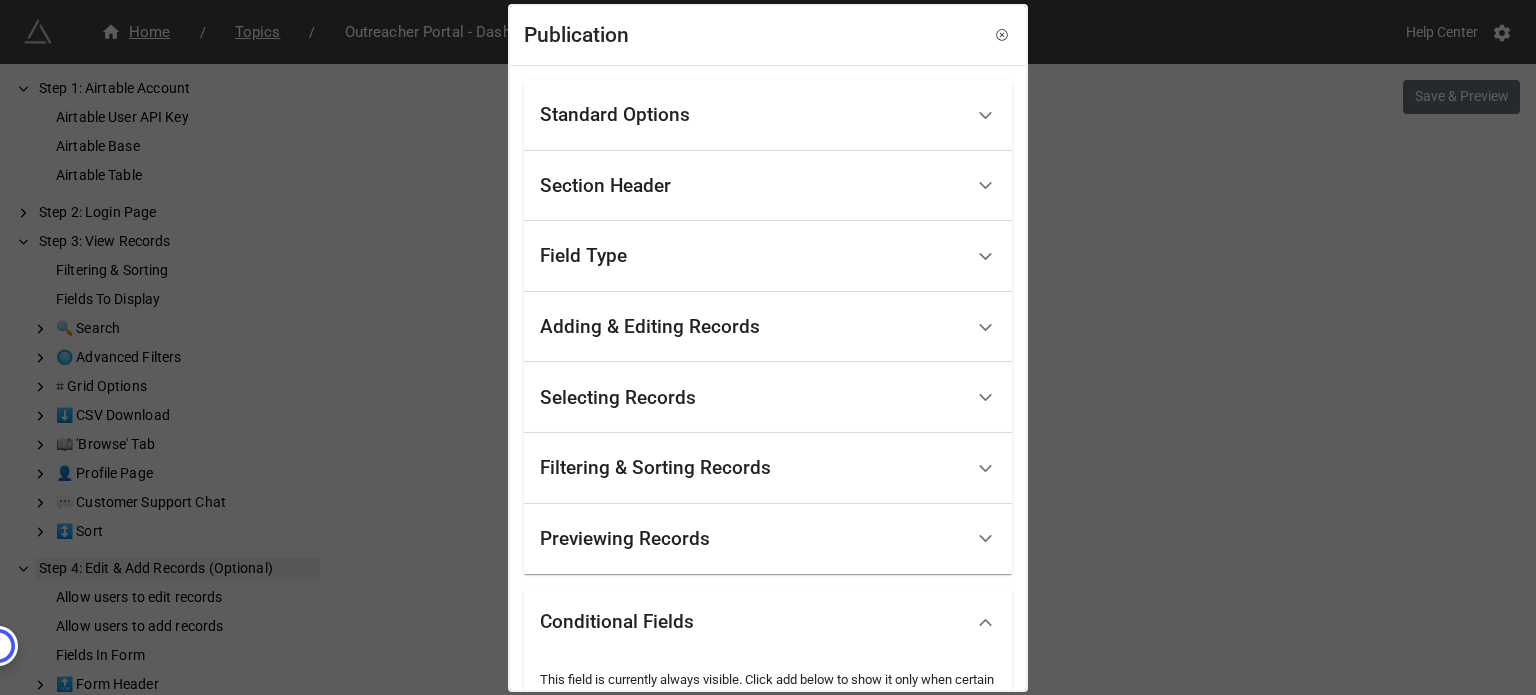 click on "Field Type" at bounding box center (751, 256) 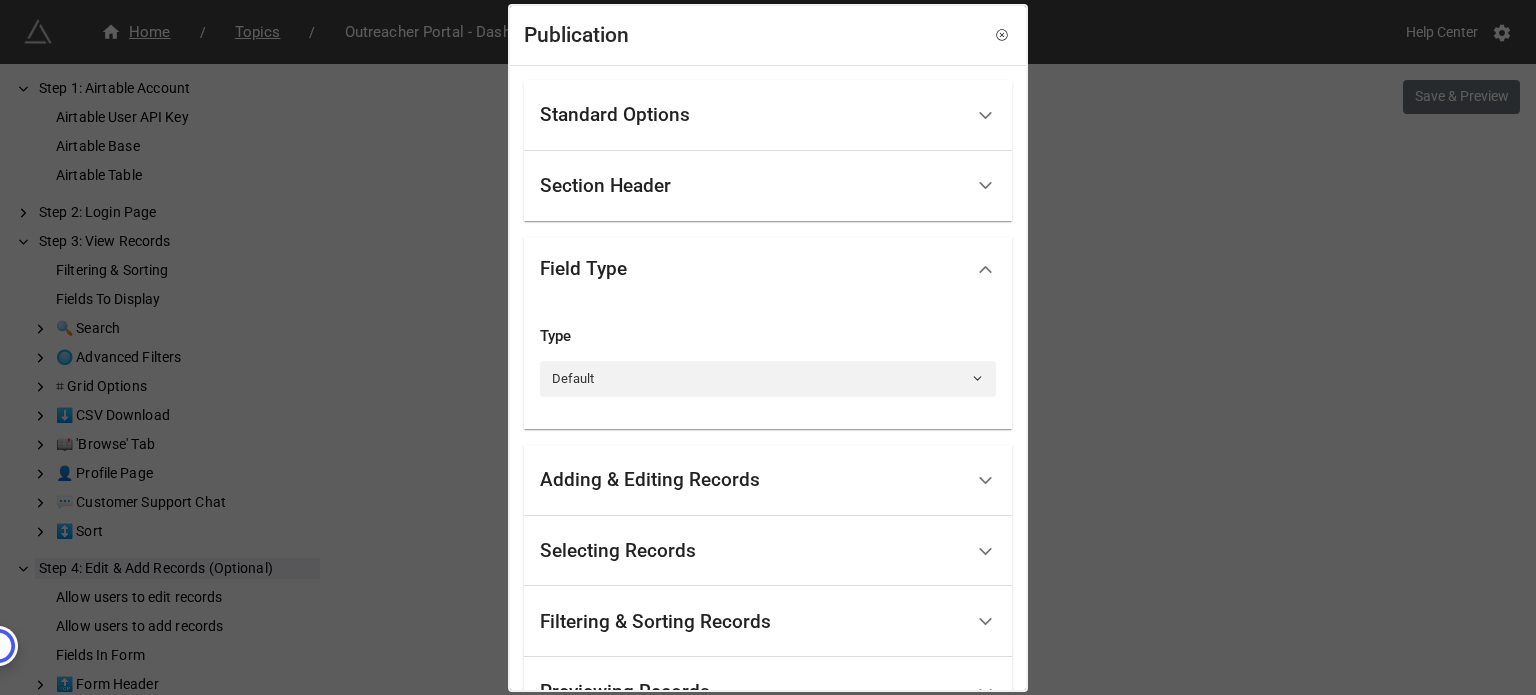 click on "Section Header" at bounding box center (751, 186) 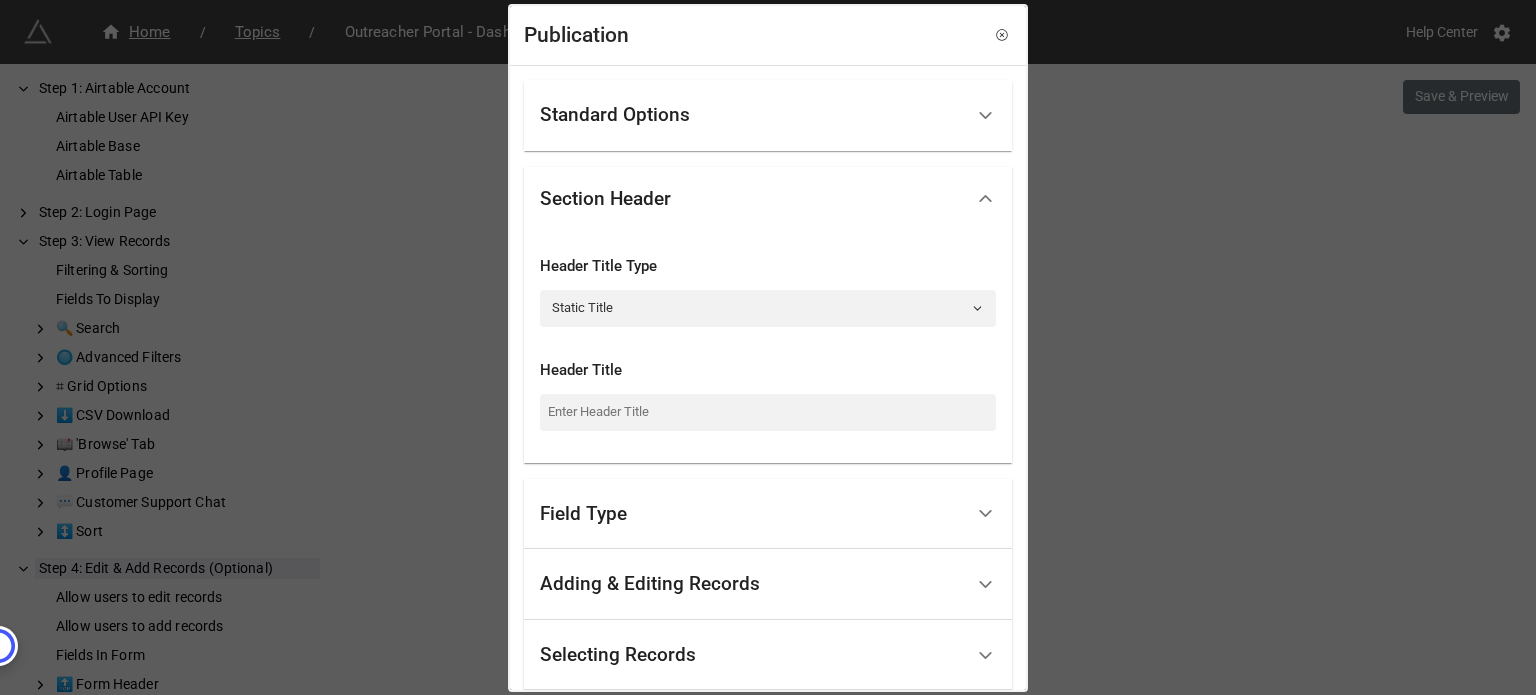 click on "Standard Options" at bounding box center [768, 115] 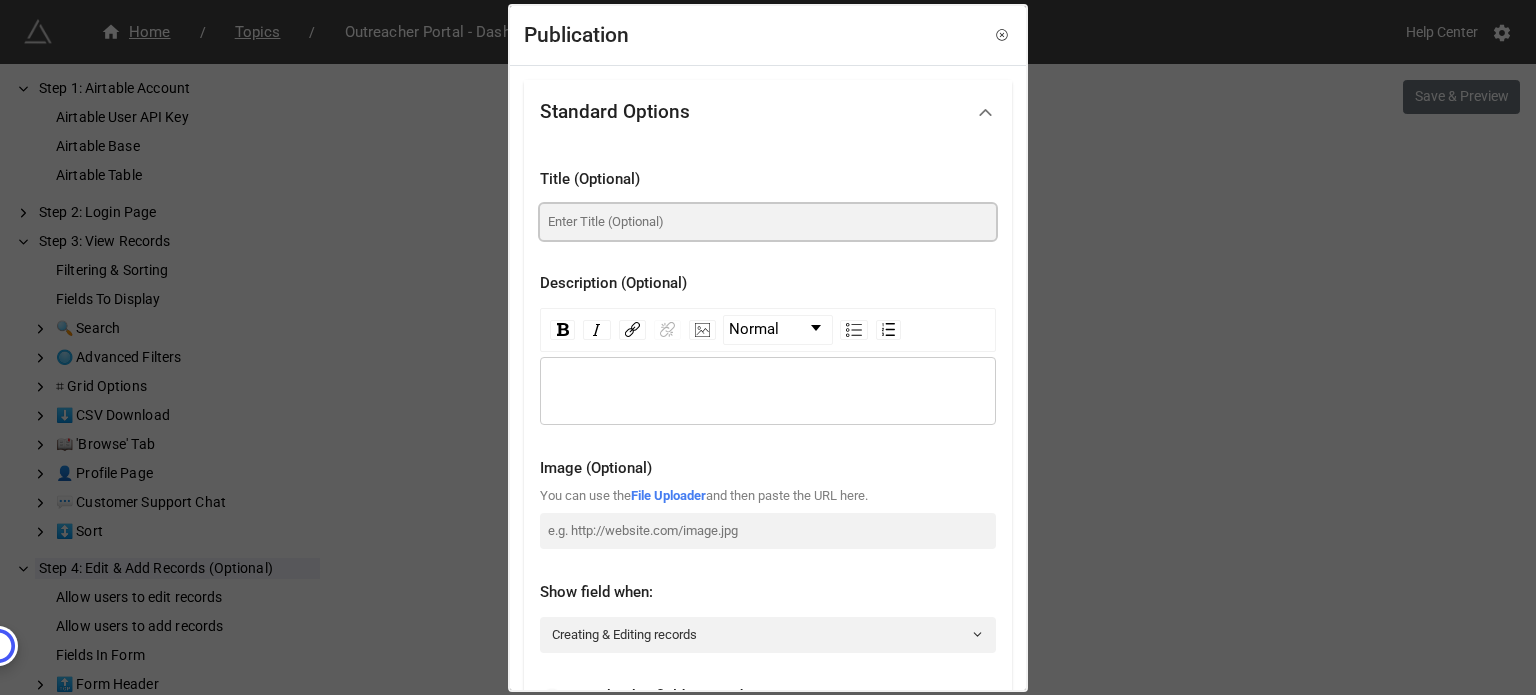 click at bounding box center [768, 222] 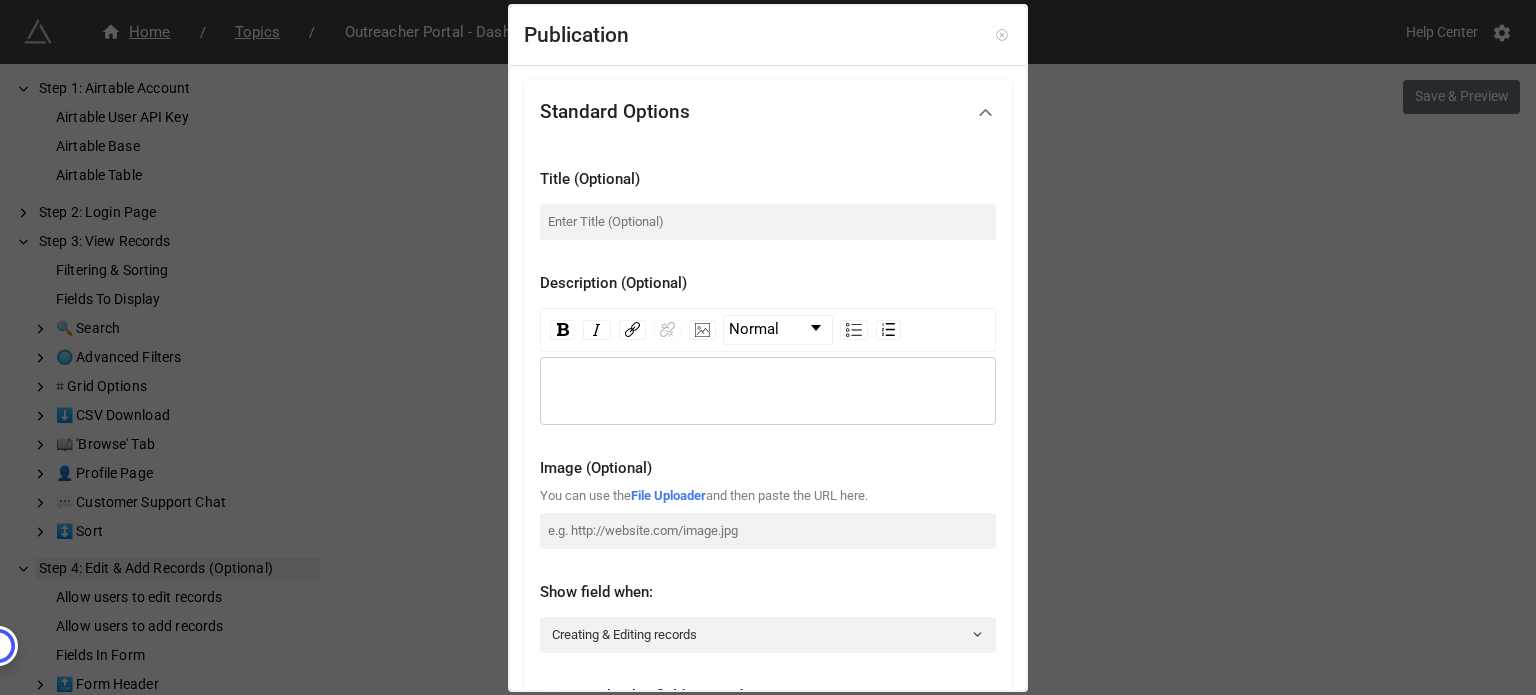 click 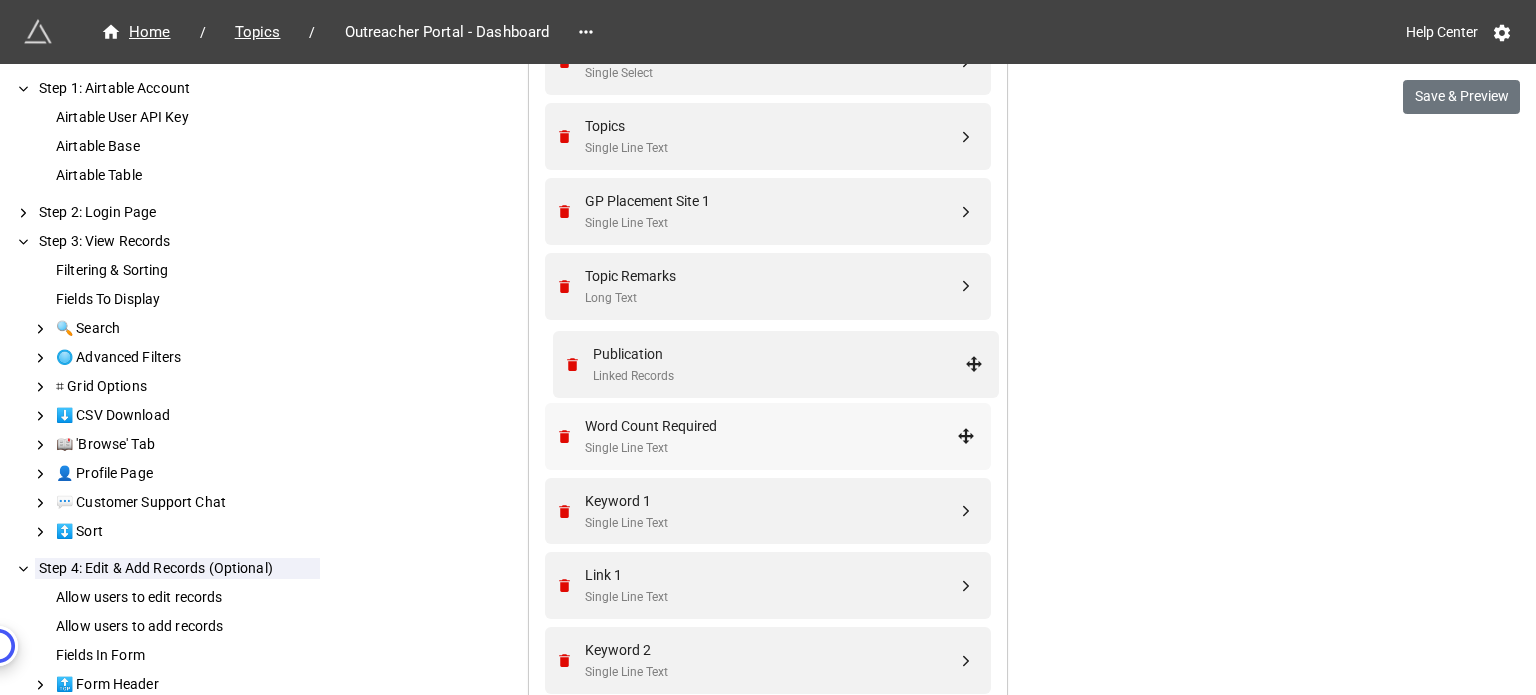 scroll, scrollTop: 744, scrollLeft: 0, axis: vertical 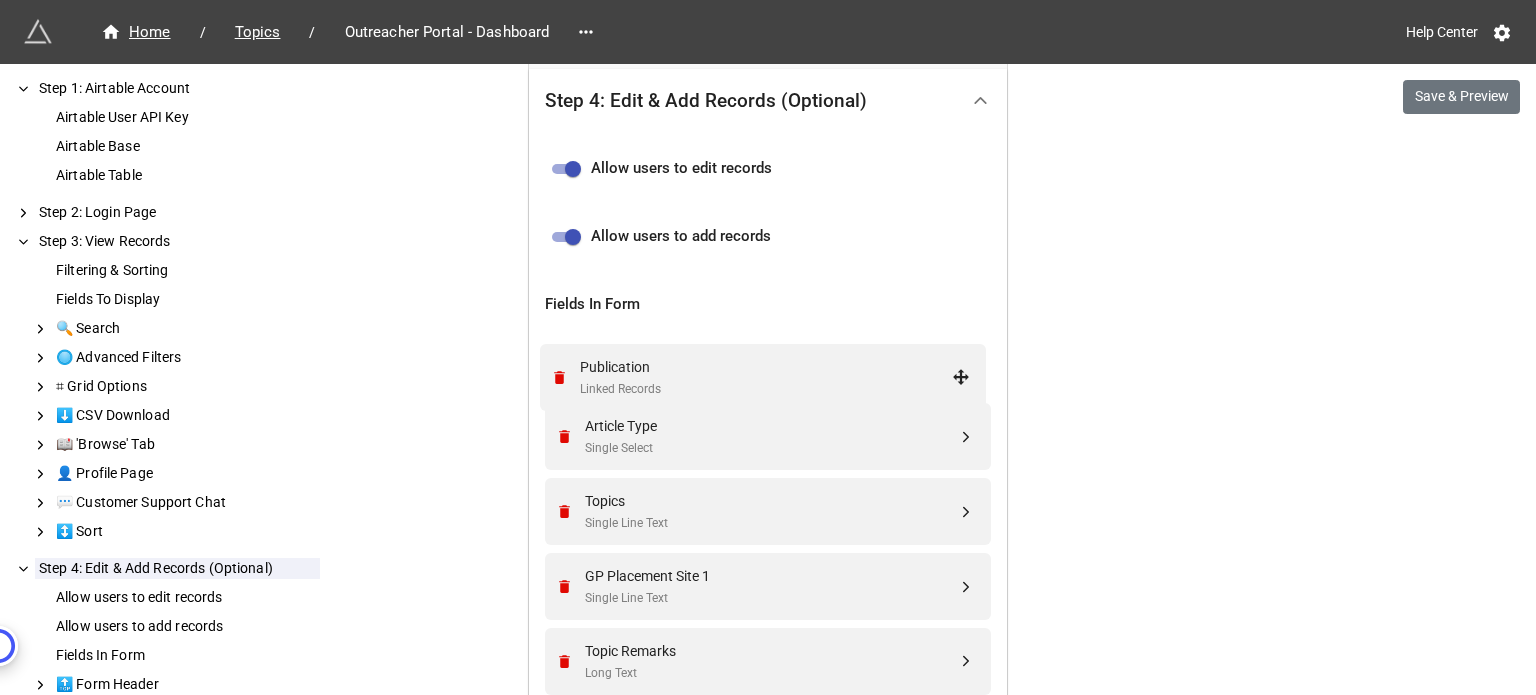 drag, startPoint x: 965, startPoint y: 427, endPoint x: 961, endPoint y: 358, distance: 69.115845 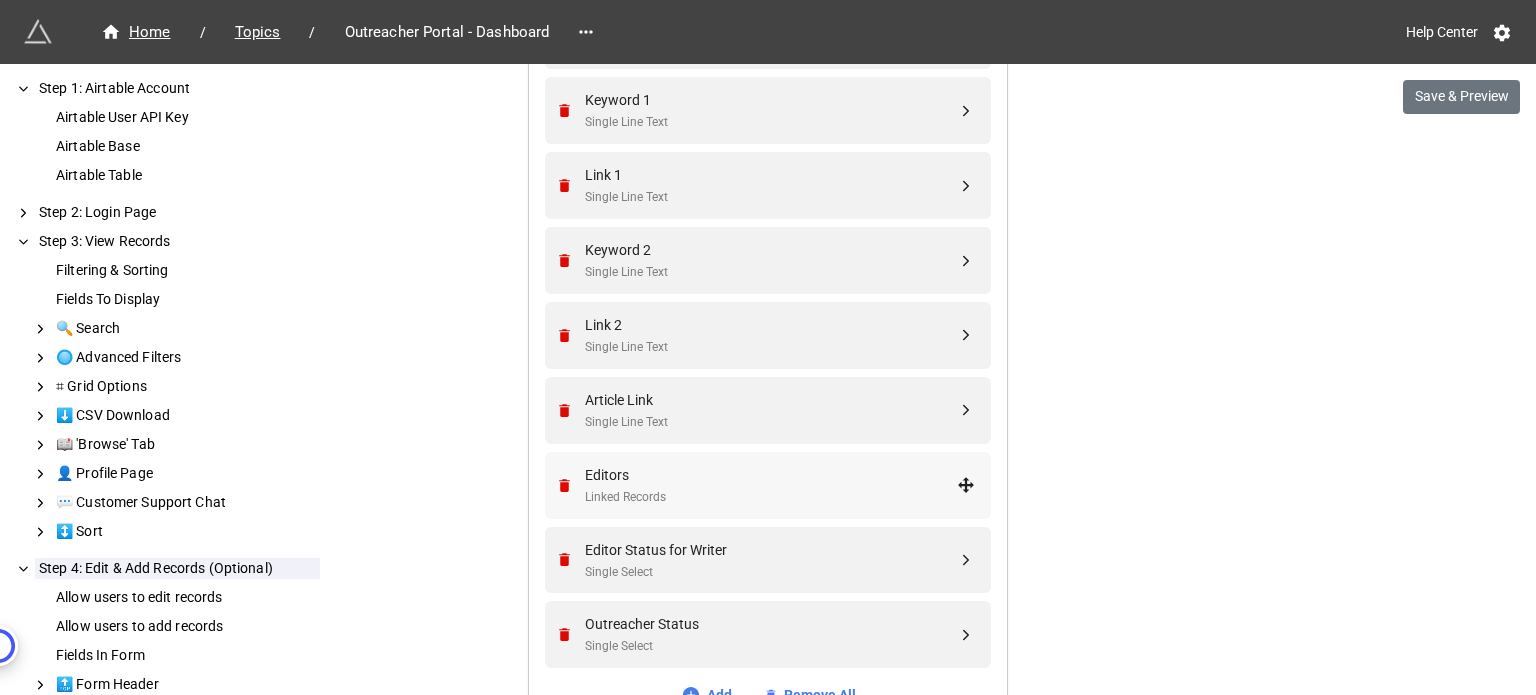 scroll, scrollTop: 1744, scrollLeft: 0, axis: vertical 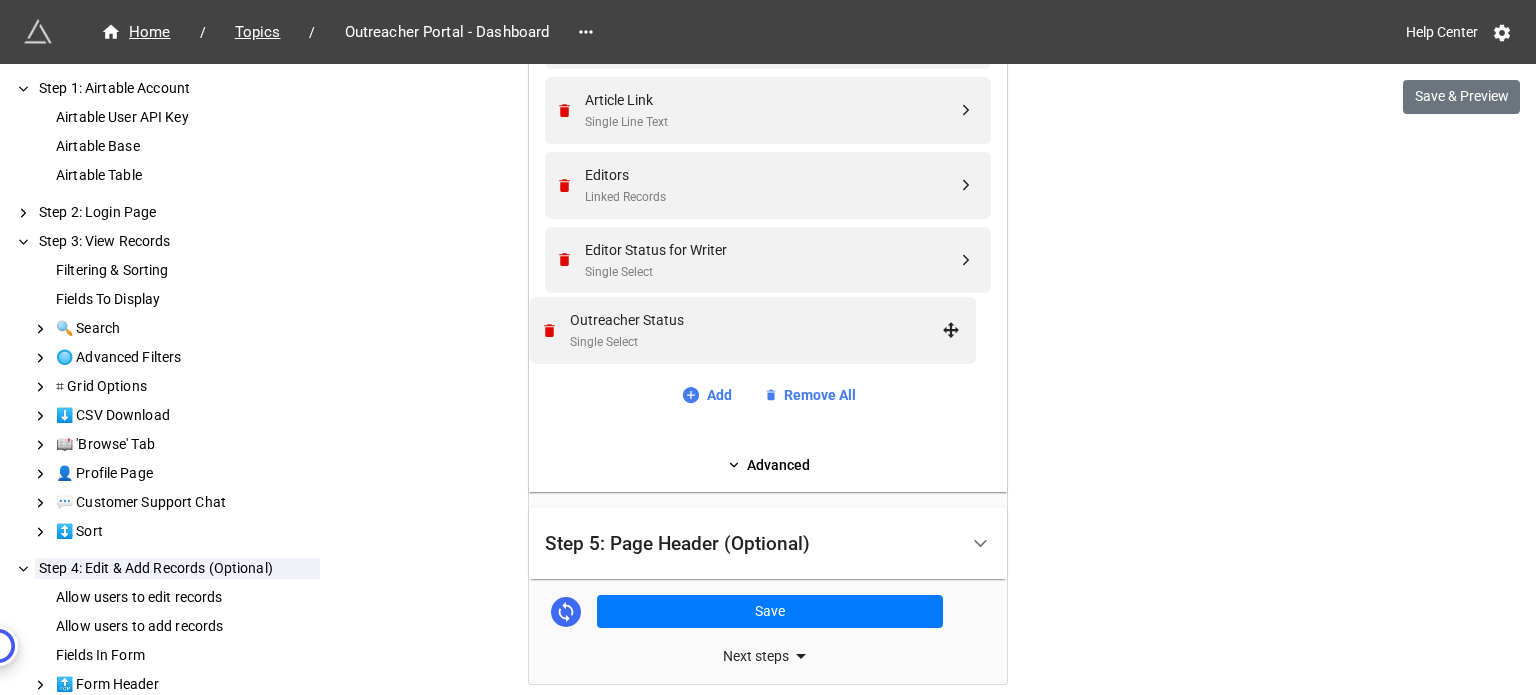drag, startPoint x: 966, startPoint y: 332, endPoint x: 953, endPoint y: 340, distance: 15.264338 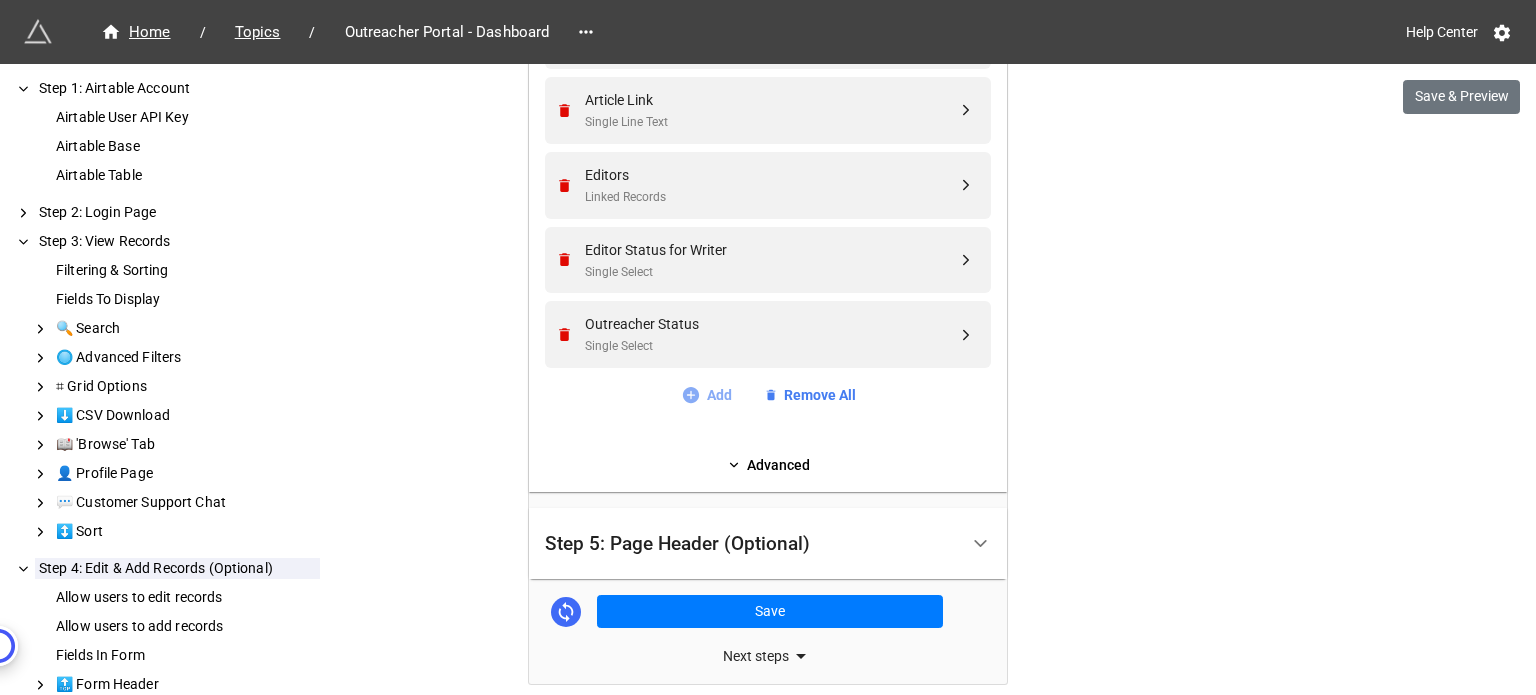 click on "Add" at bounding box center (706, 395) 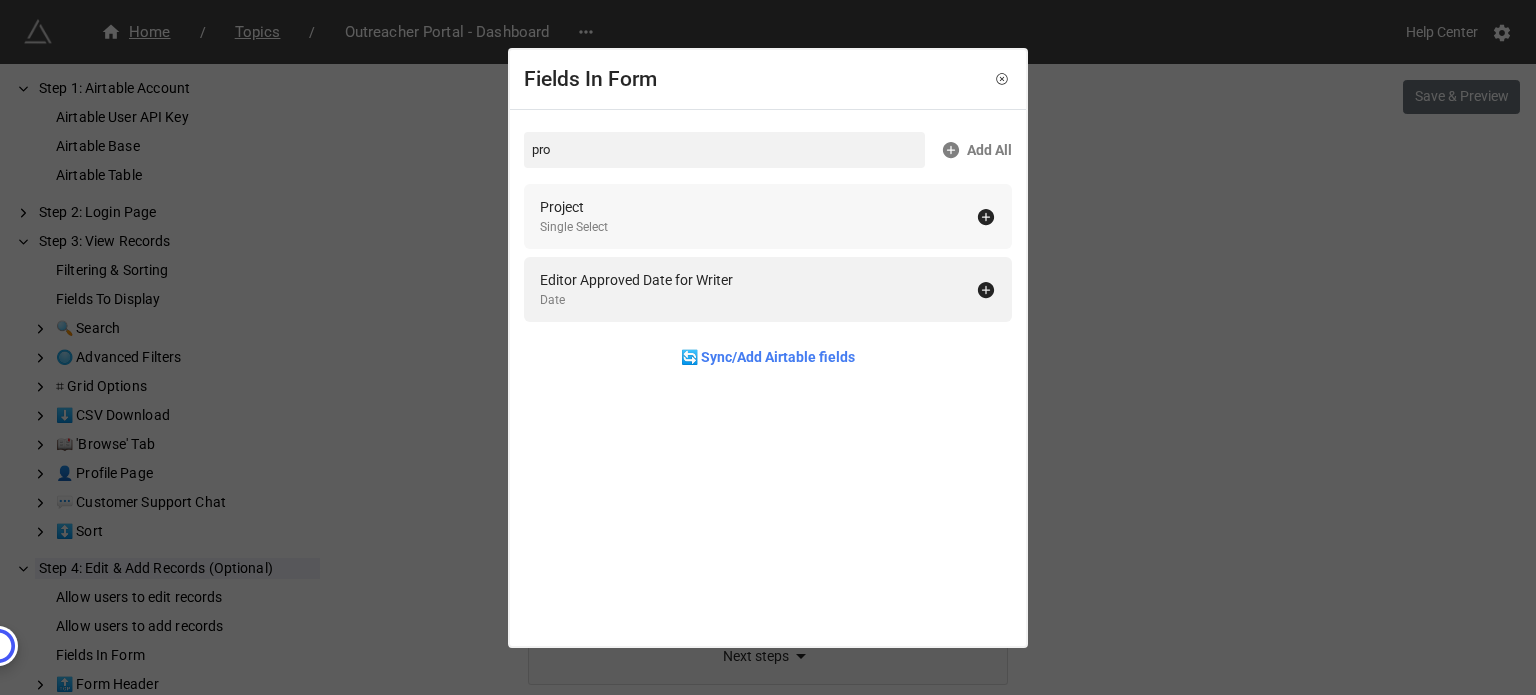 type on "pro" 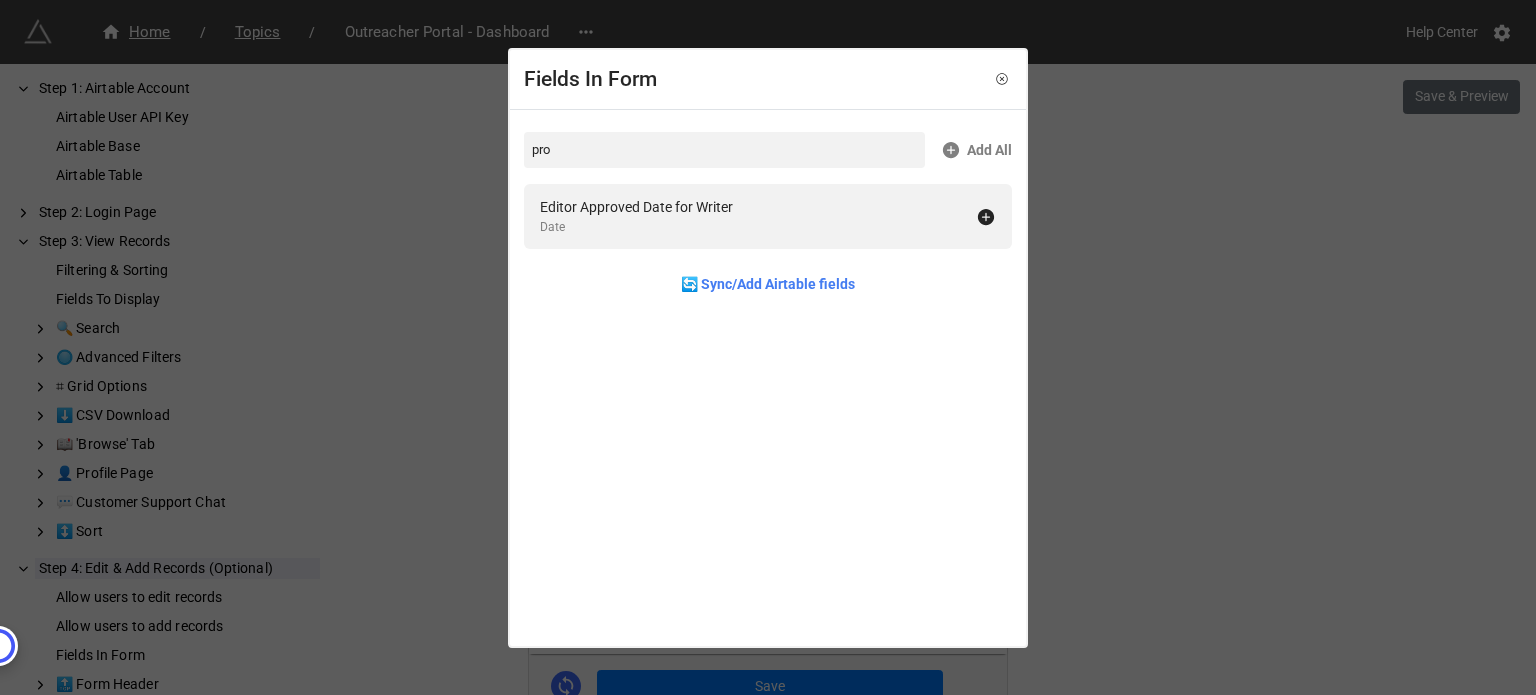 click on "Fields In Form pro Add All Editor Approved Date for Writer Date 🔄 Sync/Add Airtable fields" at bounding box center (768, 347) 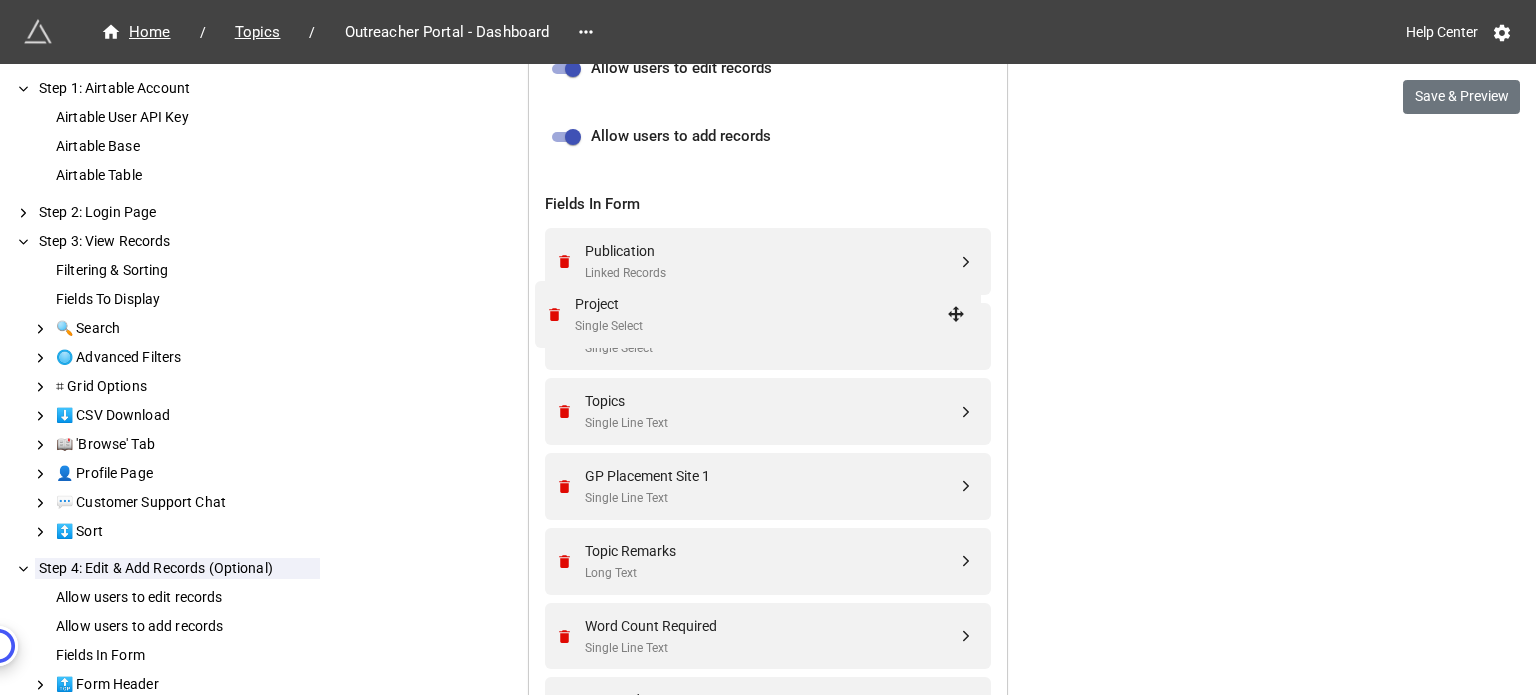 scroll, scrollTop: 644, scrollLeft: 0, axis: vertical 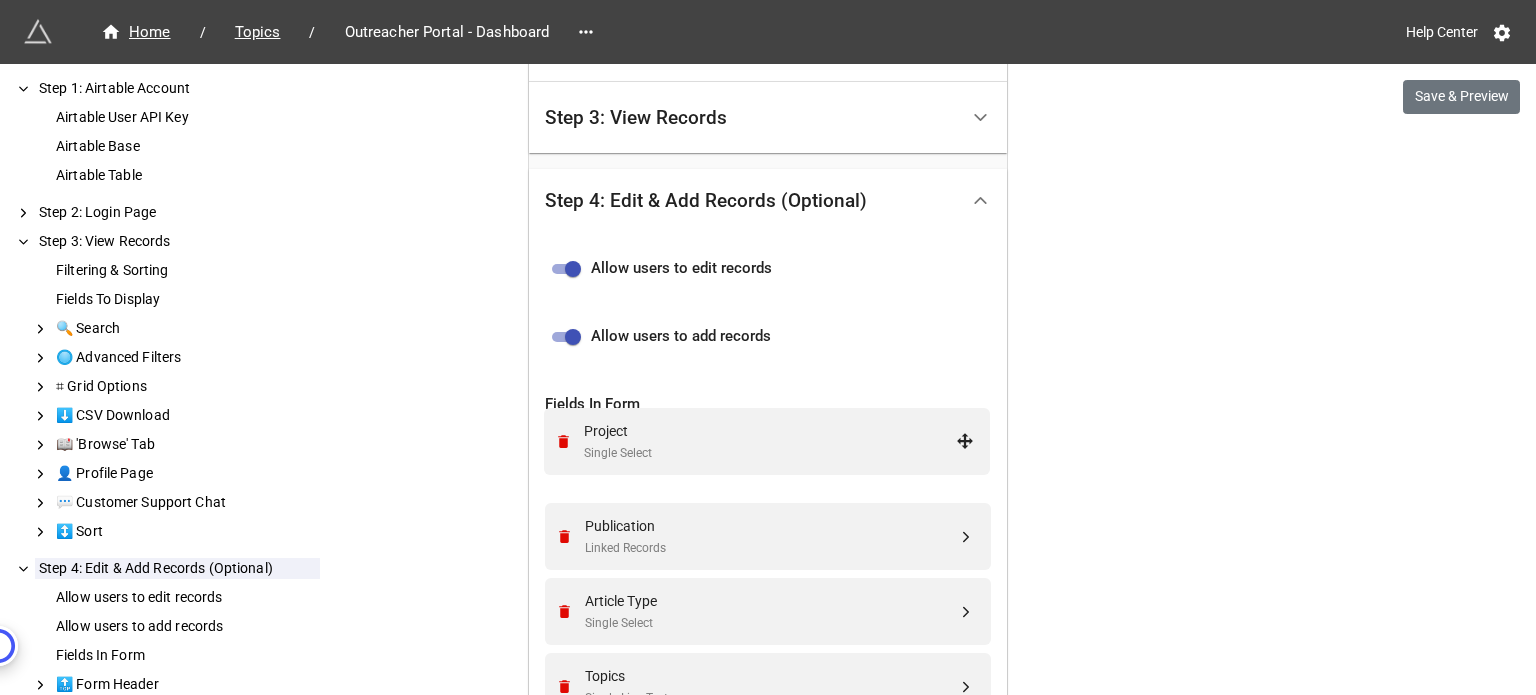 drag, startPoint x: 965, startPoint y: 411, endPoint x: 969, endPoint y: 435, distance: 24.33105 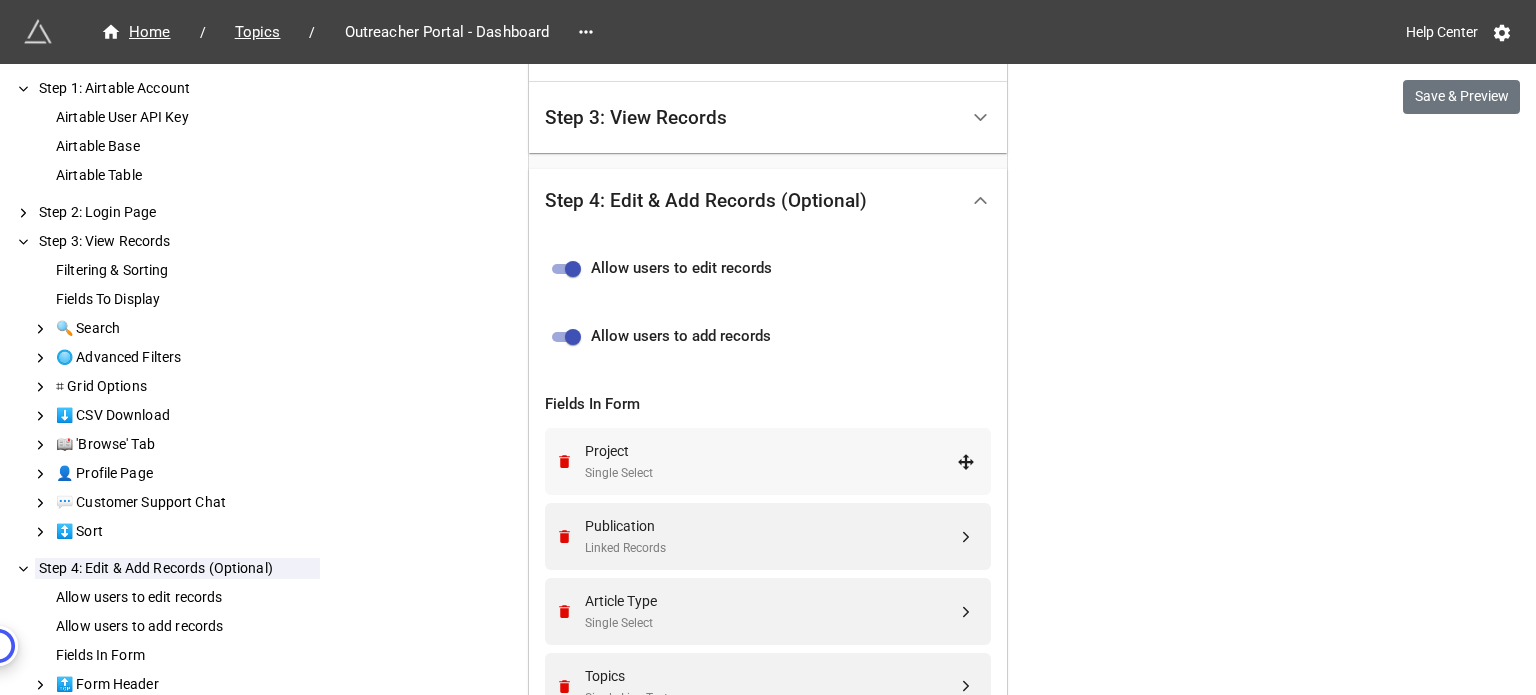 click on "Single Select" at bounding box center [771, 473] 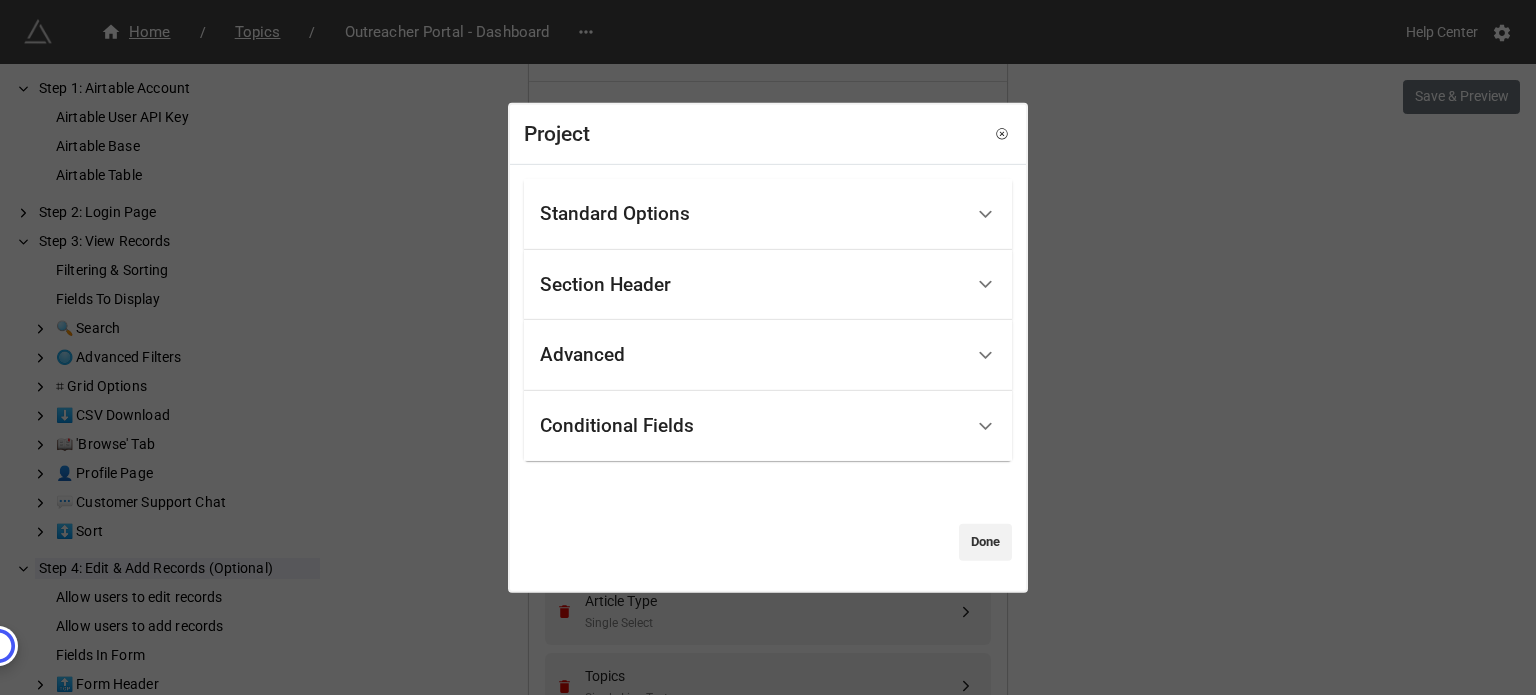 click on "Standard Options" at bounding box center [768, 214] 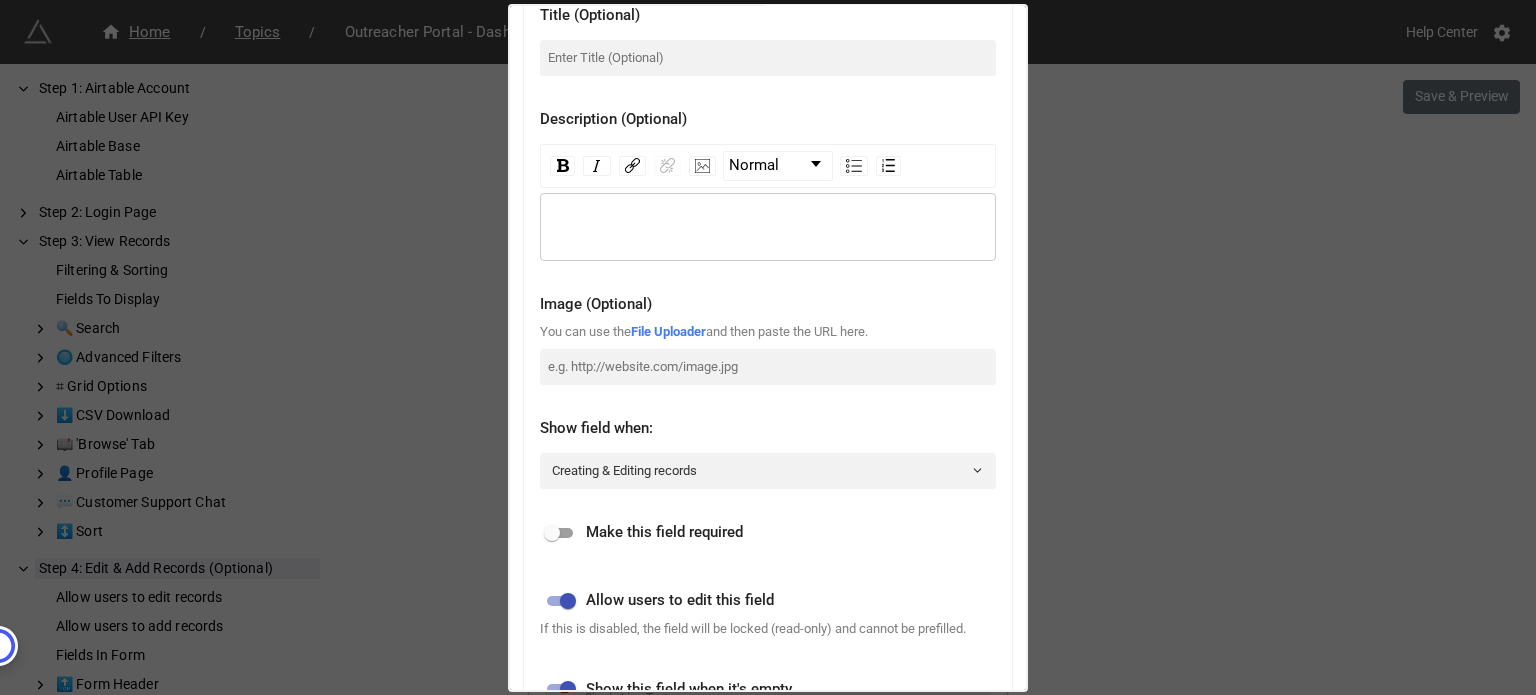 scroll, scrollTop: 400, scrollLeft: 0, axis: vertical 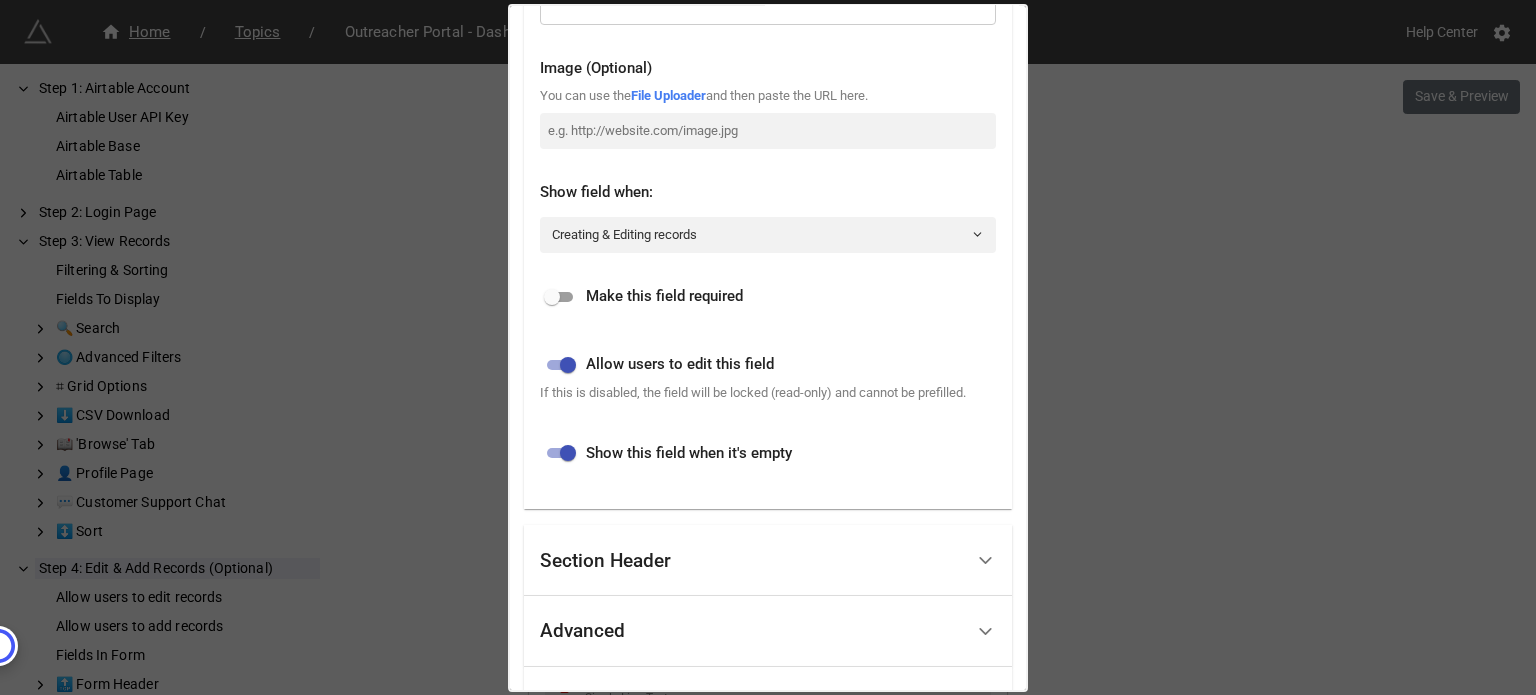click on "Project Standard Options Title (Optional) Description (Optional) Normal Image (Optional) You can use the  File Uploader  and then paste the URL here. Show field when: Creating & Editing records Make this field required Allow users to edit this field If this is disabled, the field will be locked (read-only) and cannot be prefilled. Show this field when it's empty Section Header Header Title Type Static Title Header Title Advanced Type Dropdown Limit selection to specific options (Optional) Select Limit selection to specific options (Optional) Conditional Fields This field is currently always visible. Click add below to show it only when certain conditions are met. Add Condition Done" at bounding box center (768, 347) 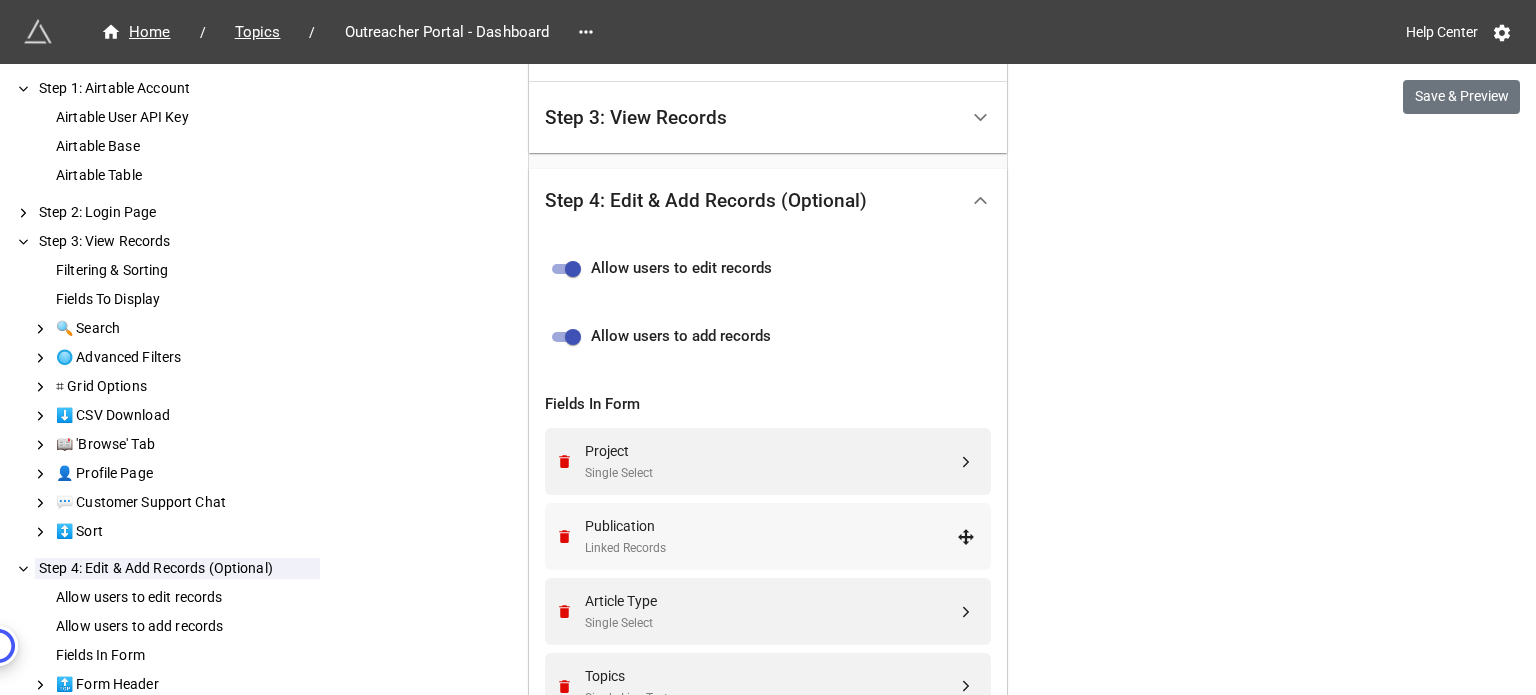 click on "Publication" at bounding box center (771, 526) 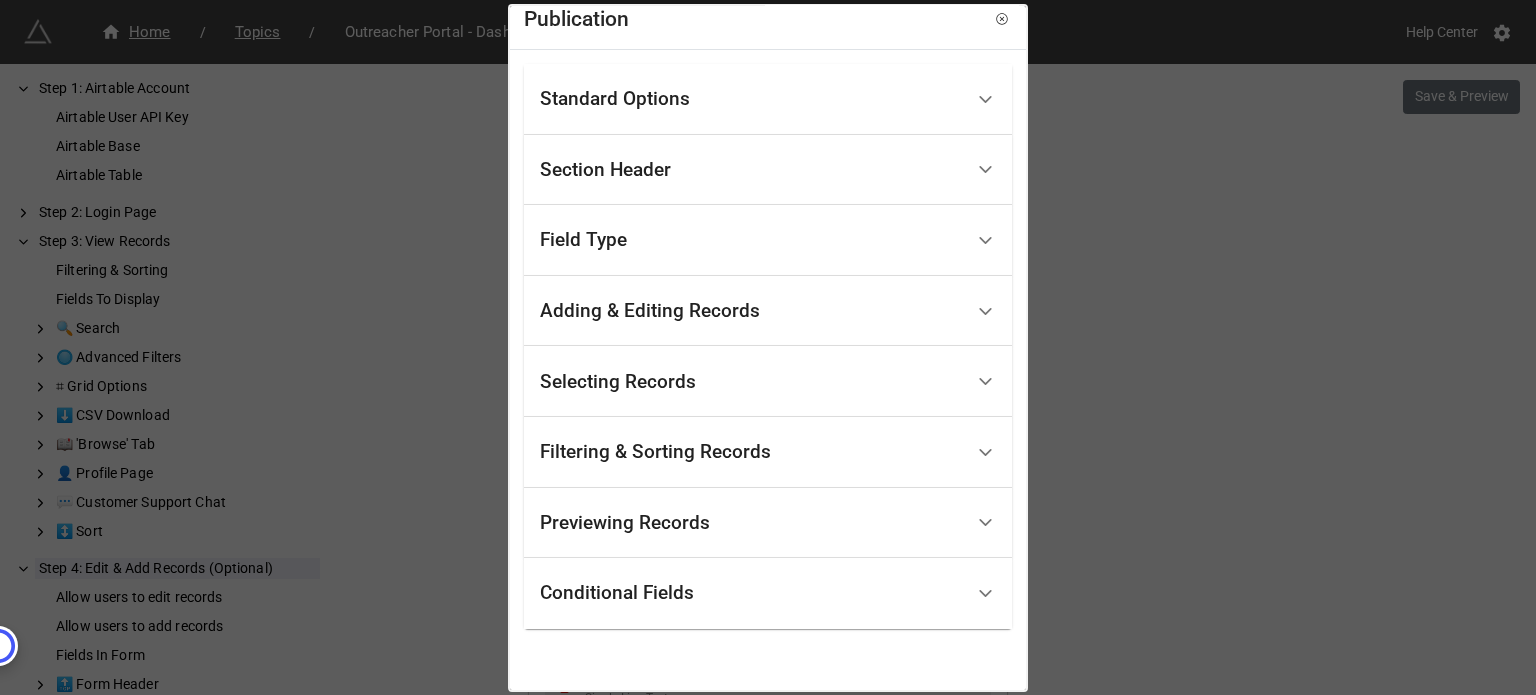 scroll, scrollTop: 0, scrollLeft: 0, axis: both 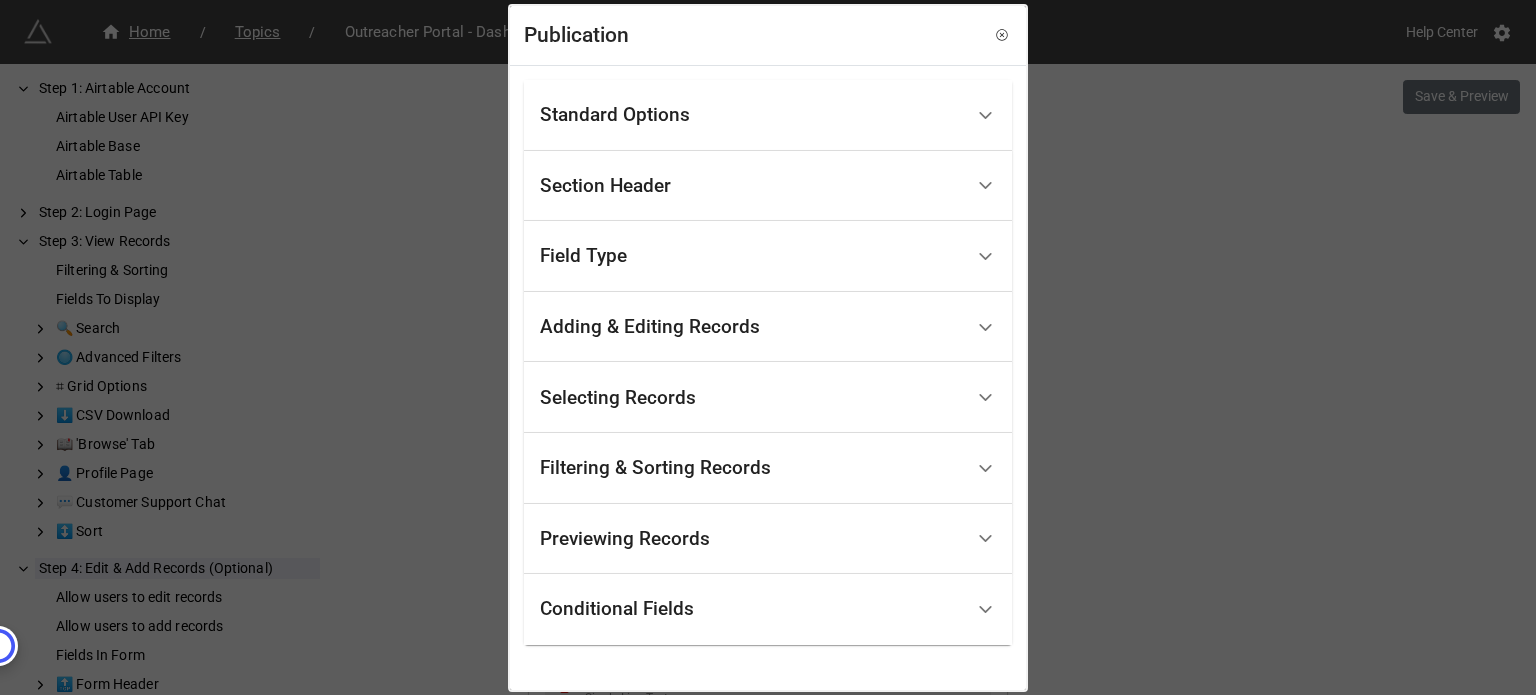 click on "Standard Options" at bounding box center [751, 115] 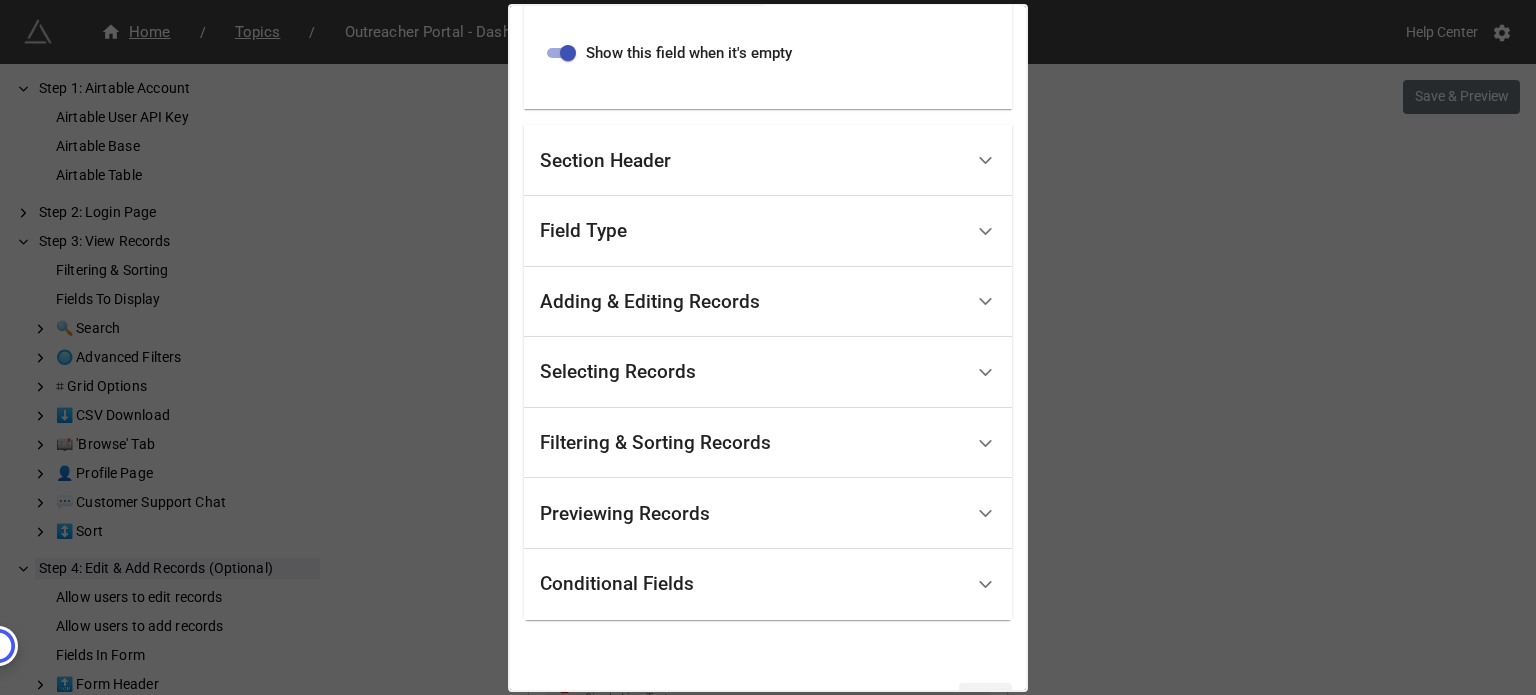 scroll, scrollTop: 857, scrollLeft: 0, axis: vertical 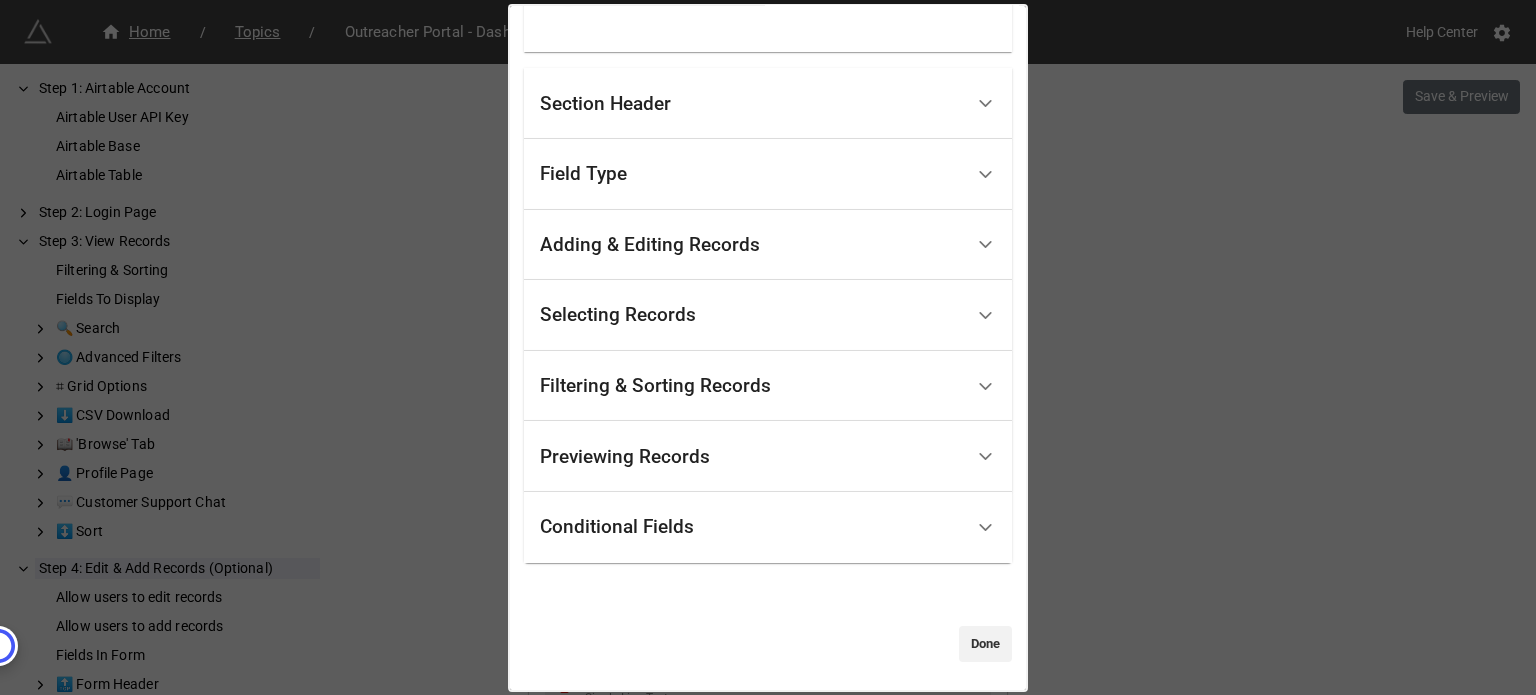 click on "Done" at bounding box center [985, 643] 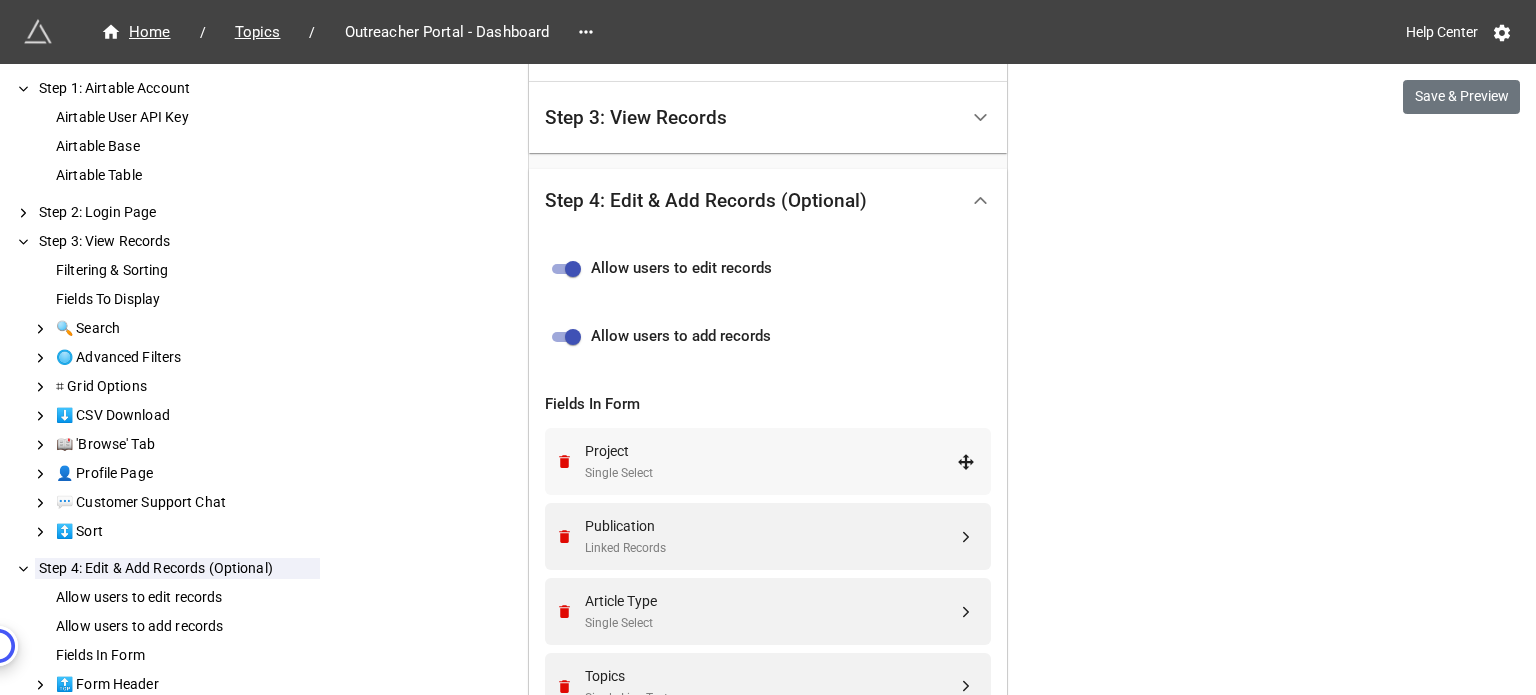 click on "Single Select" at bounding box center (771, 473) 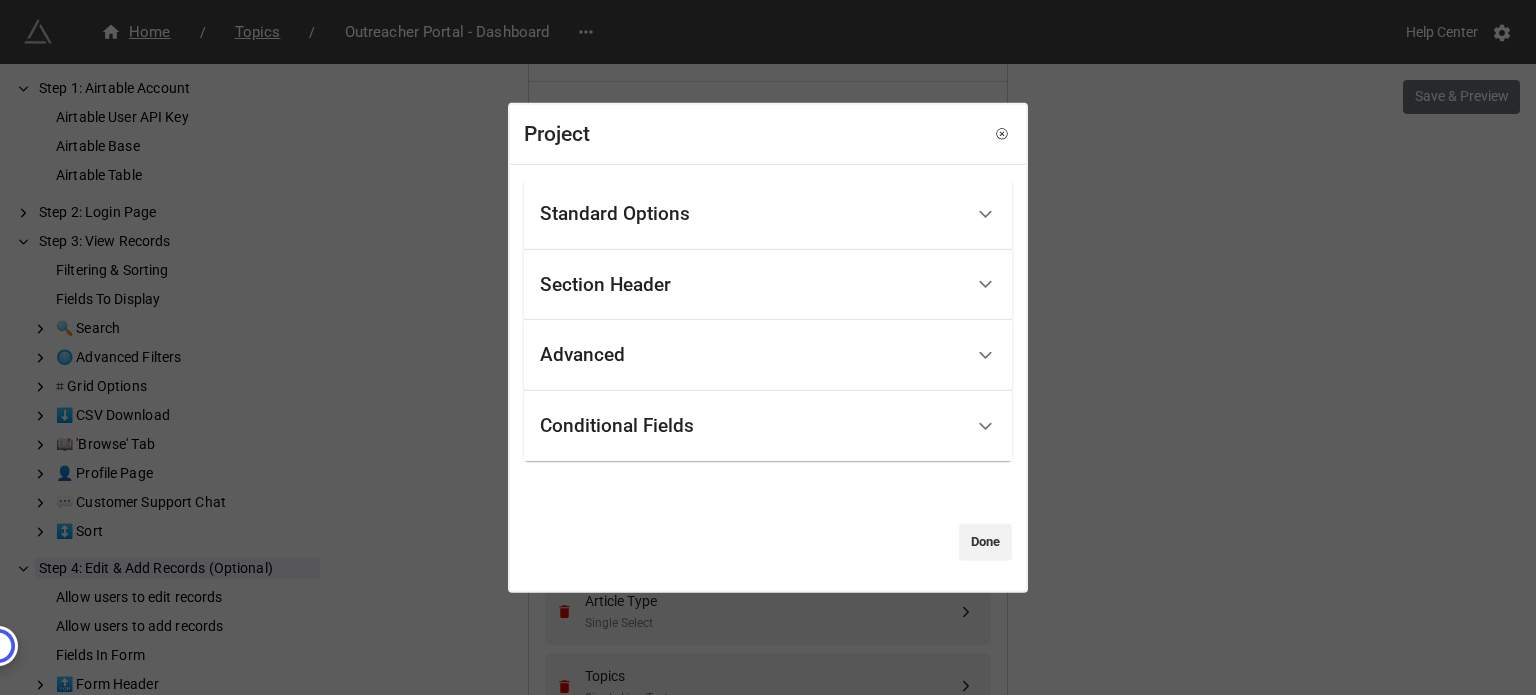 click on "Standard Options" at bounding box center [751, 214] 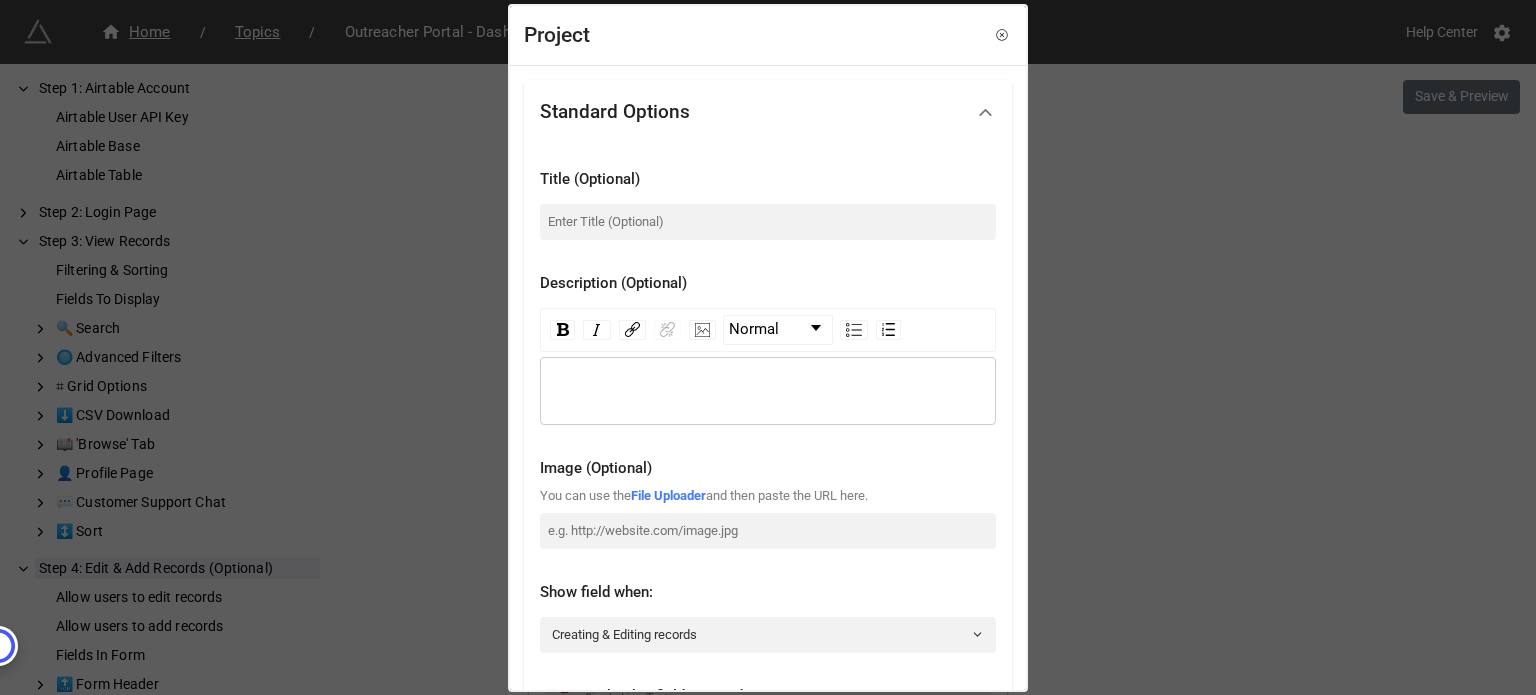 click on "Project Standard Options Title (Optional) Description (Optional) Normal Image (Optional) You can use the  File Uploader  and then paste the URL here. Show field when: Creating & Editing records Make this field required Allow users to edit this field If this is disabled, the field will be locked (read-only) and cannot be prefilled. Show this field when it's empty Section Header Header Title Type Static Title Header Title Advanced Type Dropdown Limit selection to specific options (Optional) Select Limit selection to specific options (Optional) Conditional Fields This field is currently always visible. Click add below to show it only when certain conditions are met. Add Condition Done" at bounding box center (768, 347) 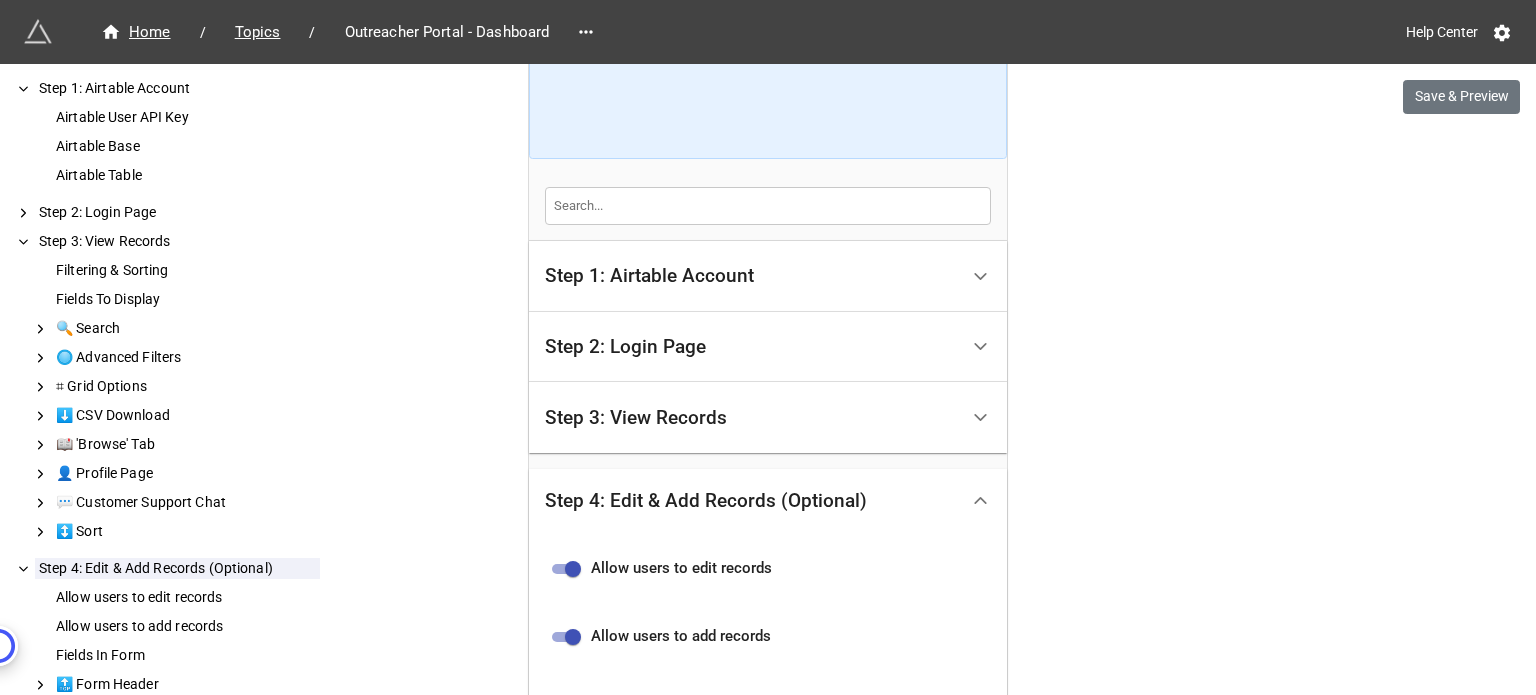 click on "Step 3: View Records" at bounding box center [751, 417] 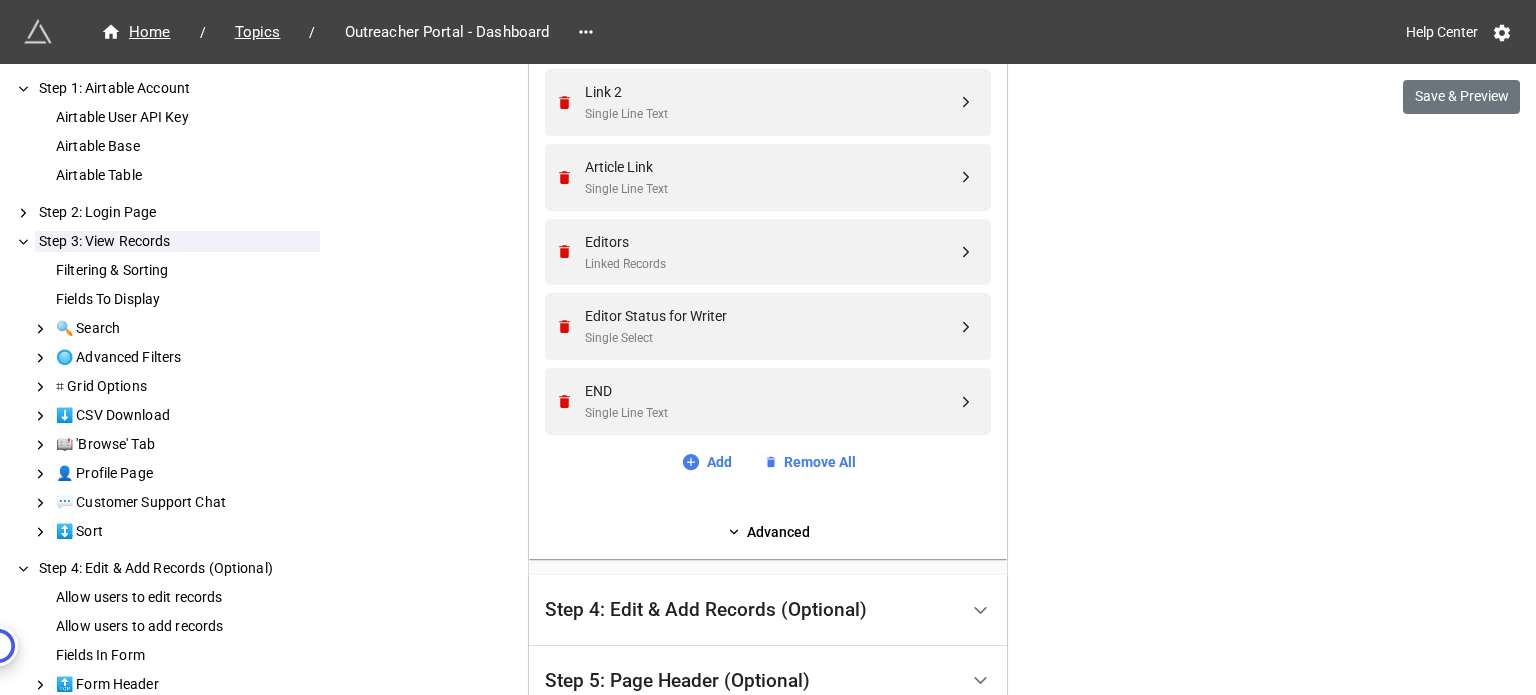 scroll, scrollTop: 1783, scrollLeft: 0, axis: vertical 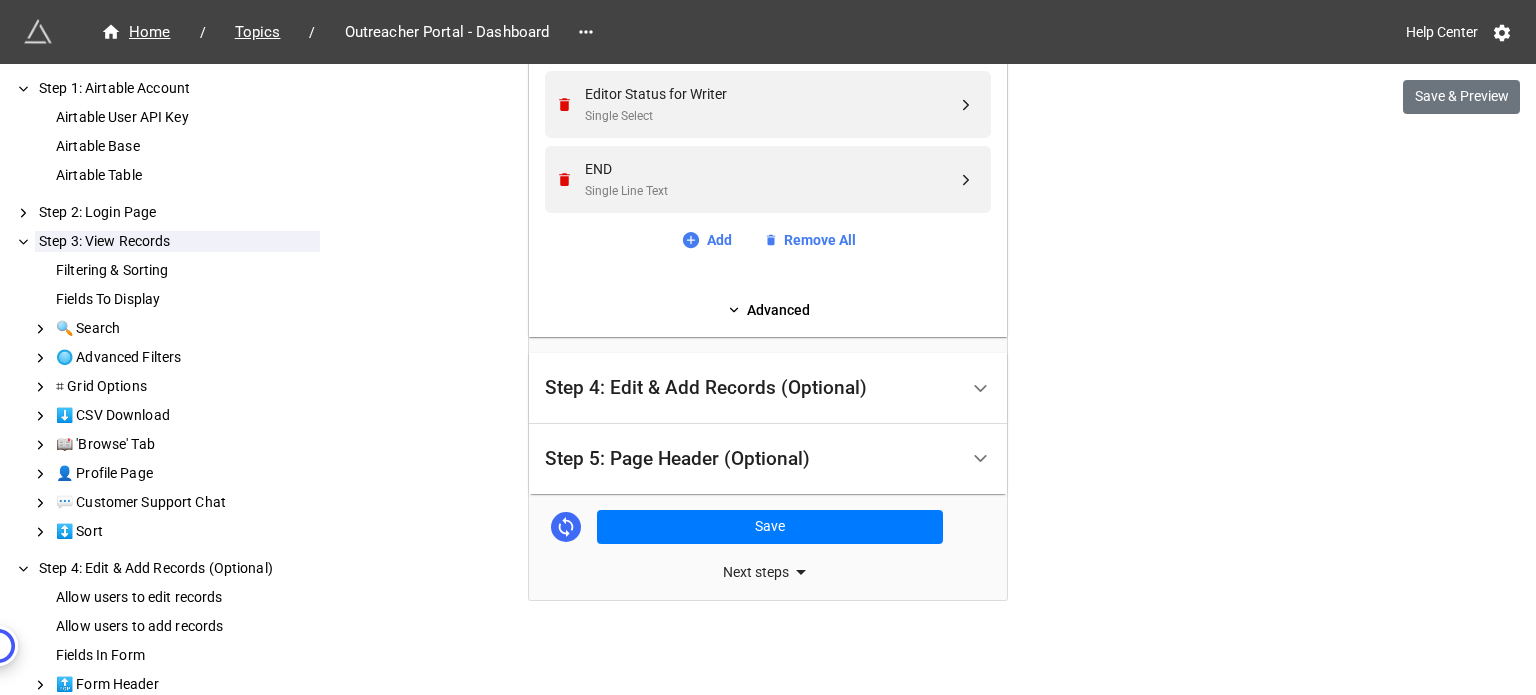 click on "Article Type Single Select Topics Single Line Text GP Placement Site 1 Single Line Text Topic Remarks Long Text Word Count Required Single Line Text Keyword 1 Single Line Text Link 1 Single Line Text Keyword 2 Single Line Text Link 2 Single Line Text Article Link Single Line Text Editors Linked Records Editor Status for Writer Single Select END Single Line Text Add Remove All" at bounding box center (768, -251) 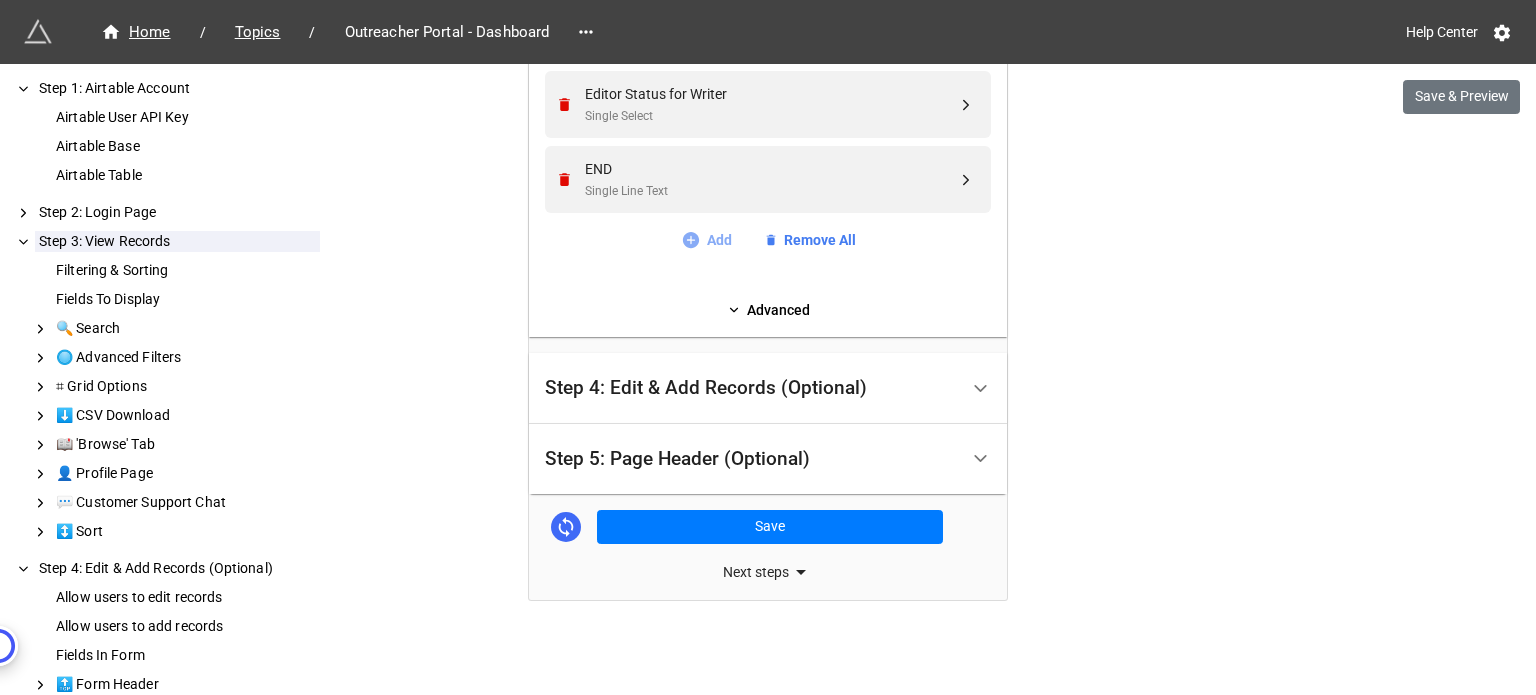click on "Add" at bounding box center [706, 240] 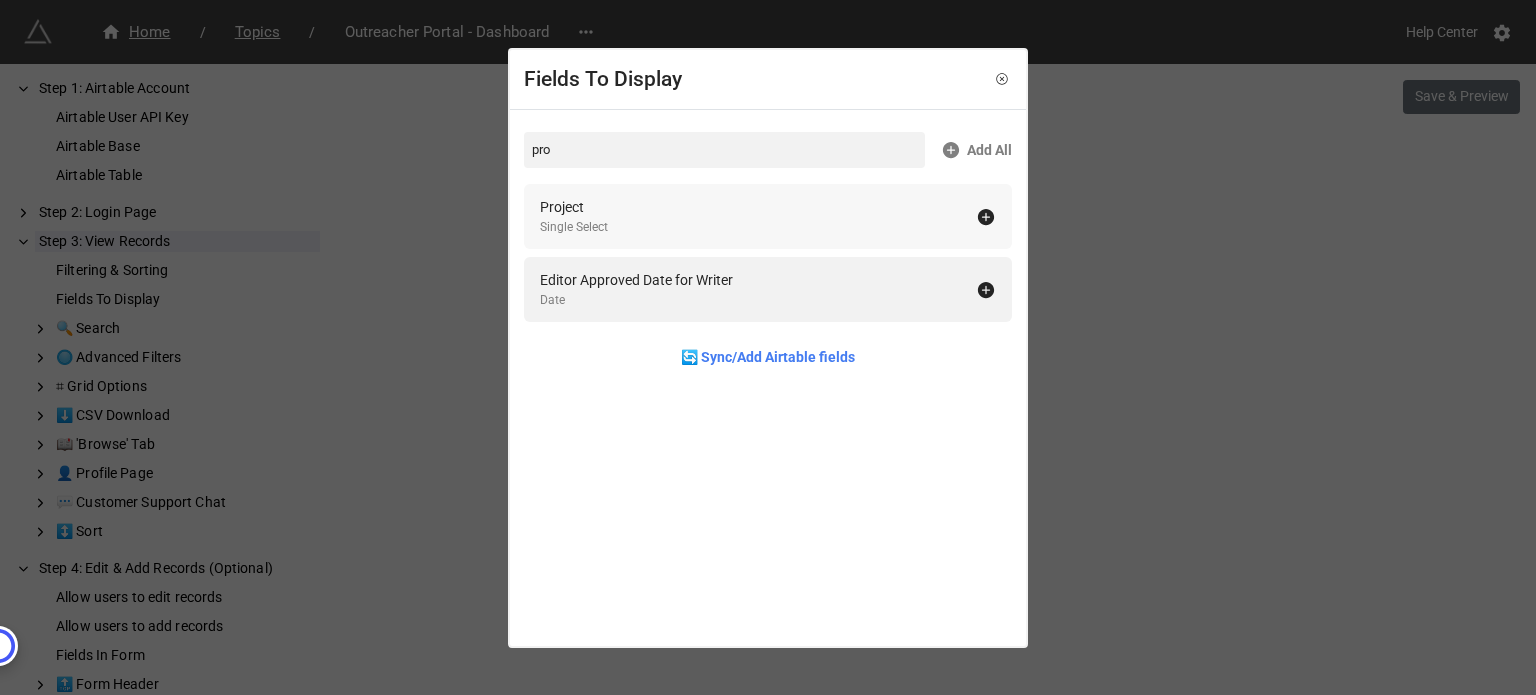 click on "Project Single Select" at bounding box center [758, 216] 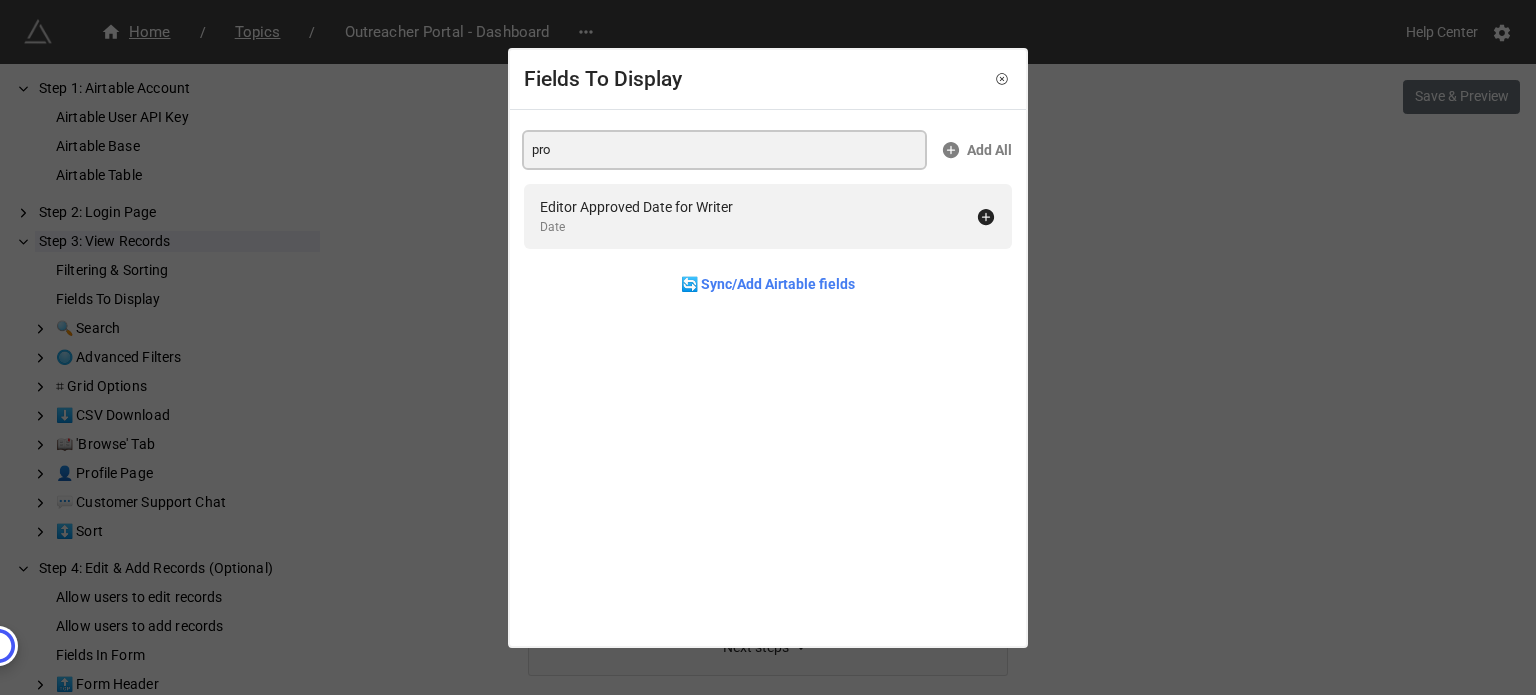 drag, startPoint x: 590, startPoint y: 157, endPoint x: 458, endPoint y: 135, distance: 133.82077 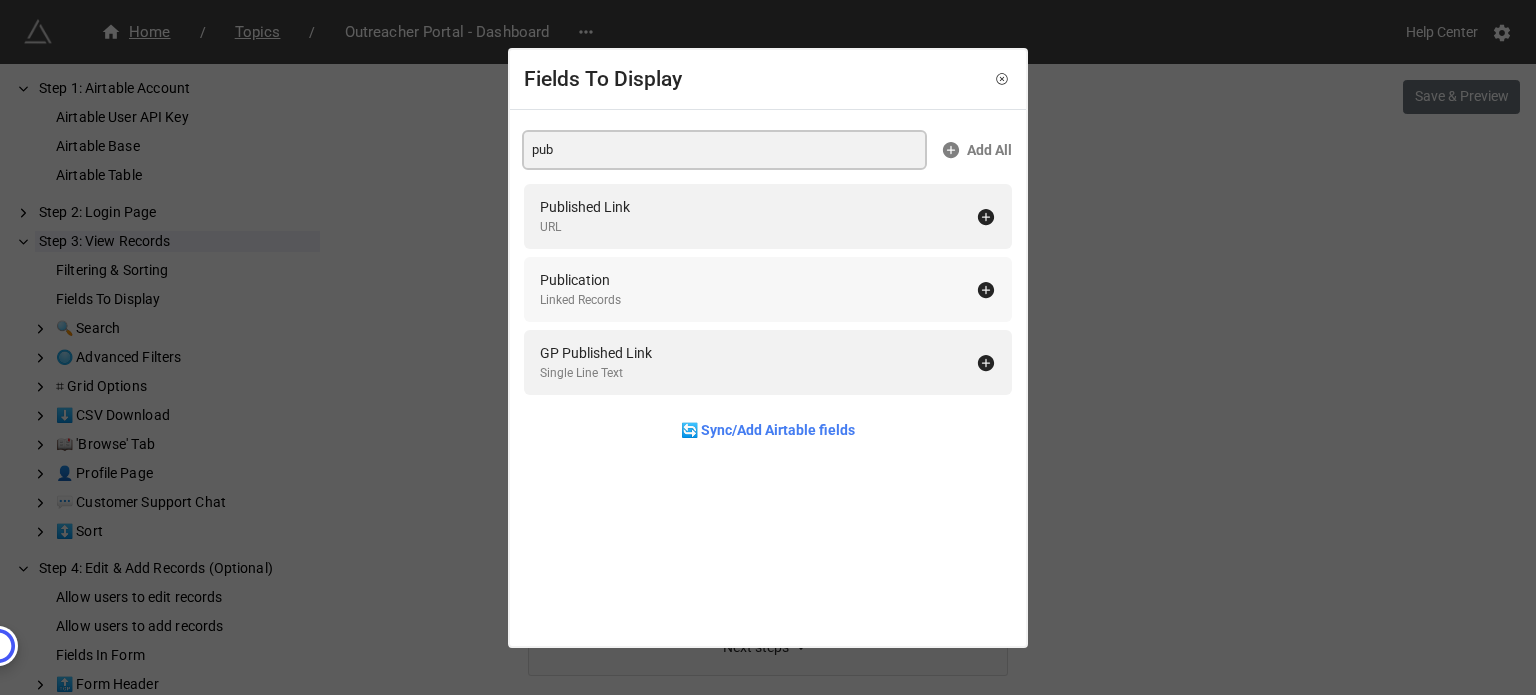 type on "pub" 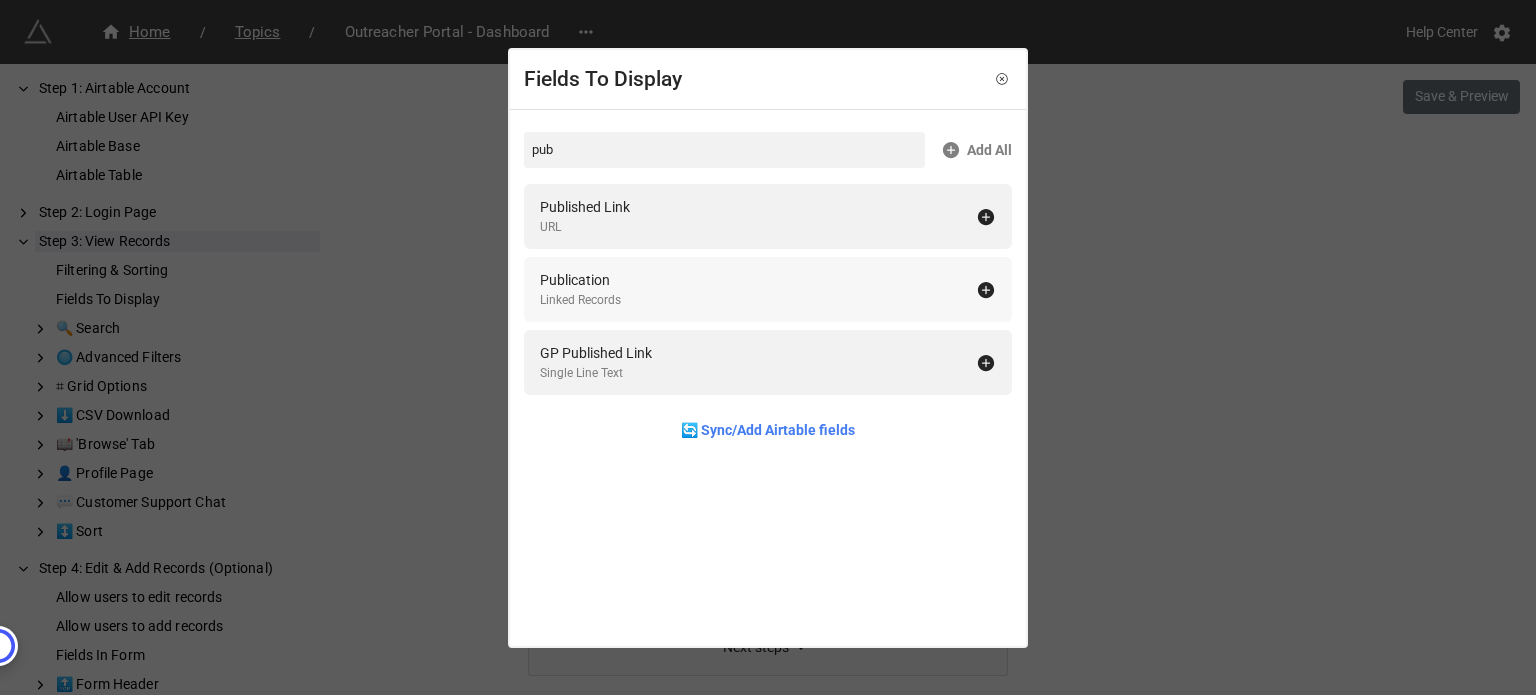 click on "Publication Linked Records" at bounding box center (758, 289) 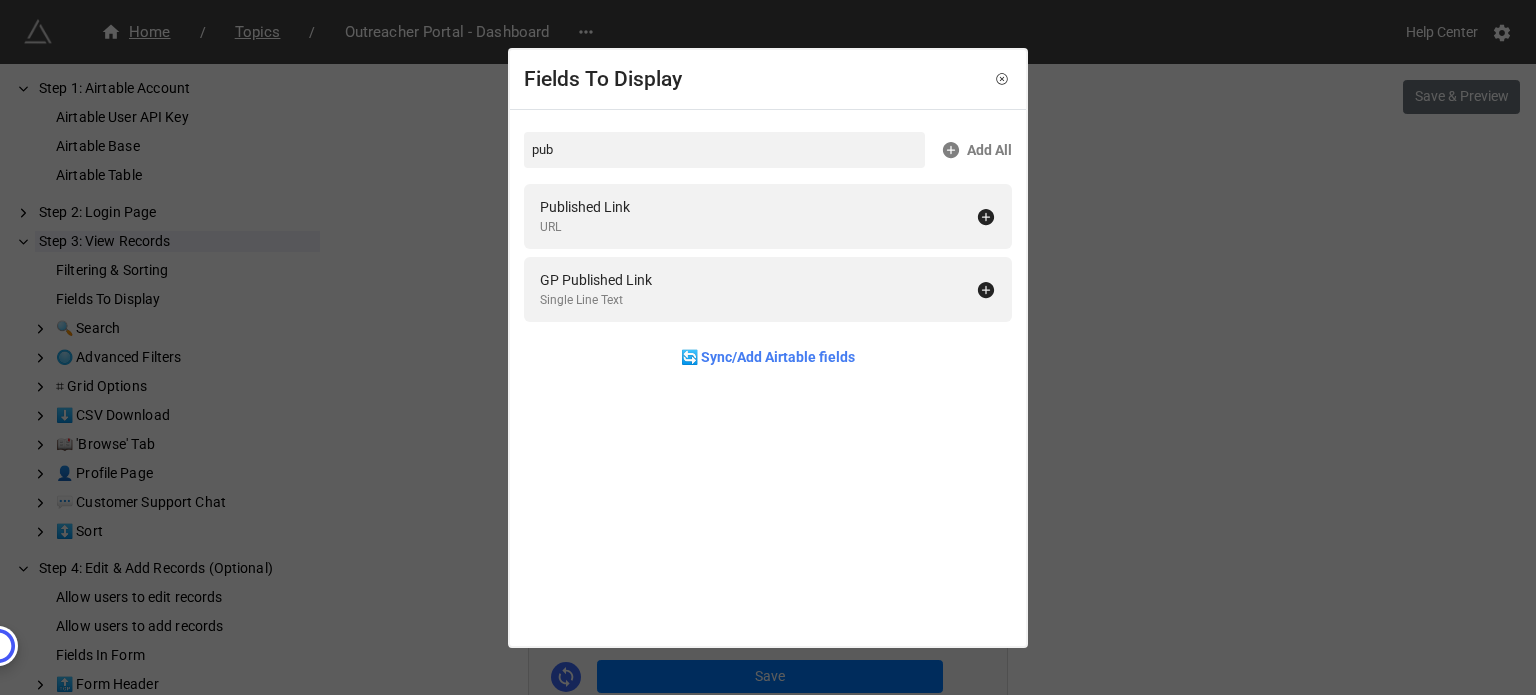 click on "Fields To Display pub Add All Published Link URL GP Published Link Single Line Text 🔄 Sync/Add Airtable fields" at bounding box center (768, 347) 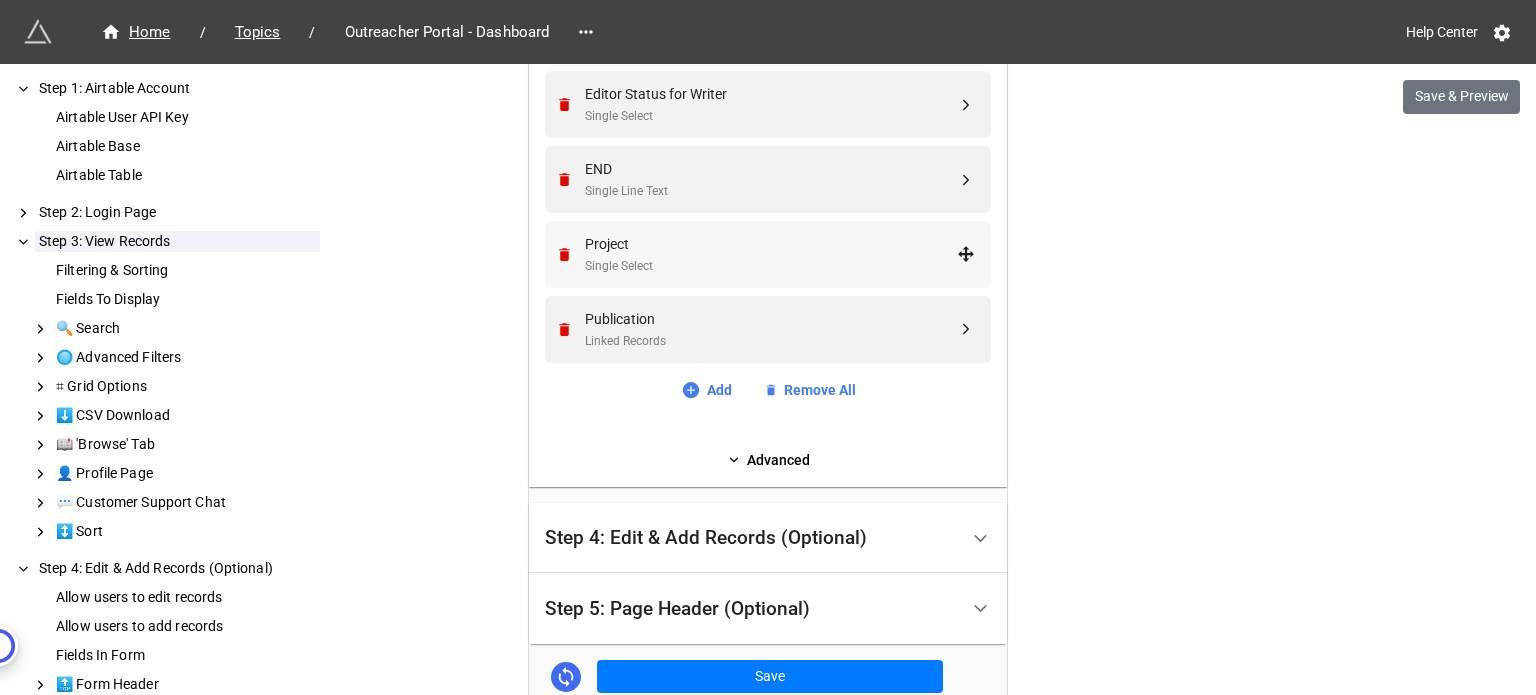 click on "Project" at bounding box center [771, 244] 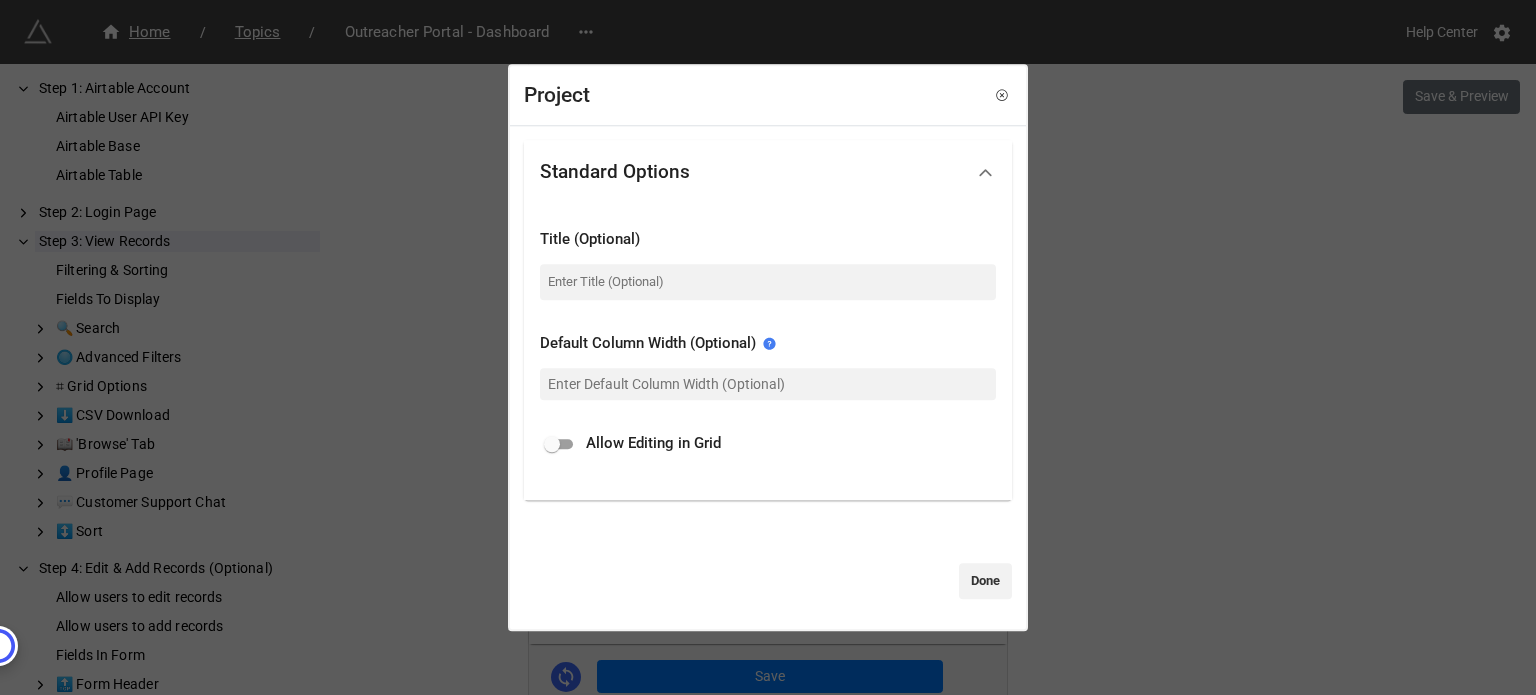 click on "Allow Editing in Grid" at bounding box center (768, 444) 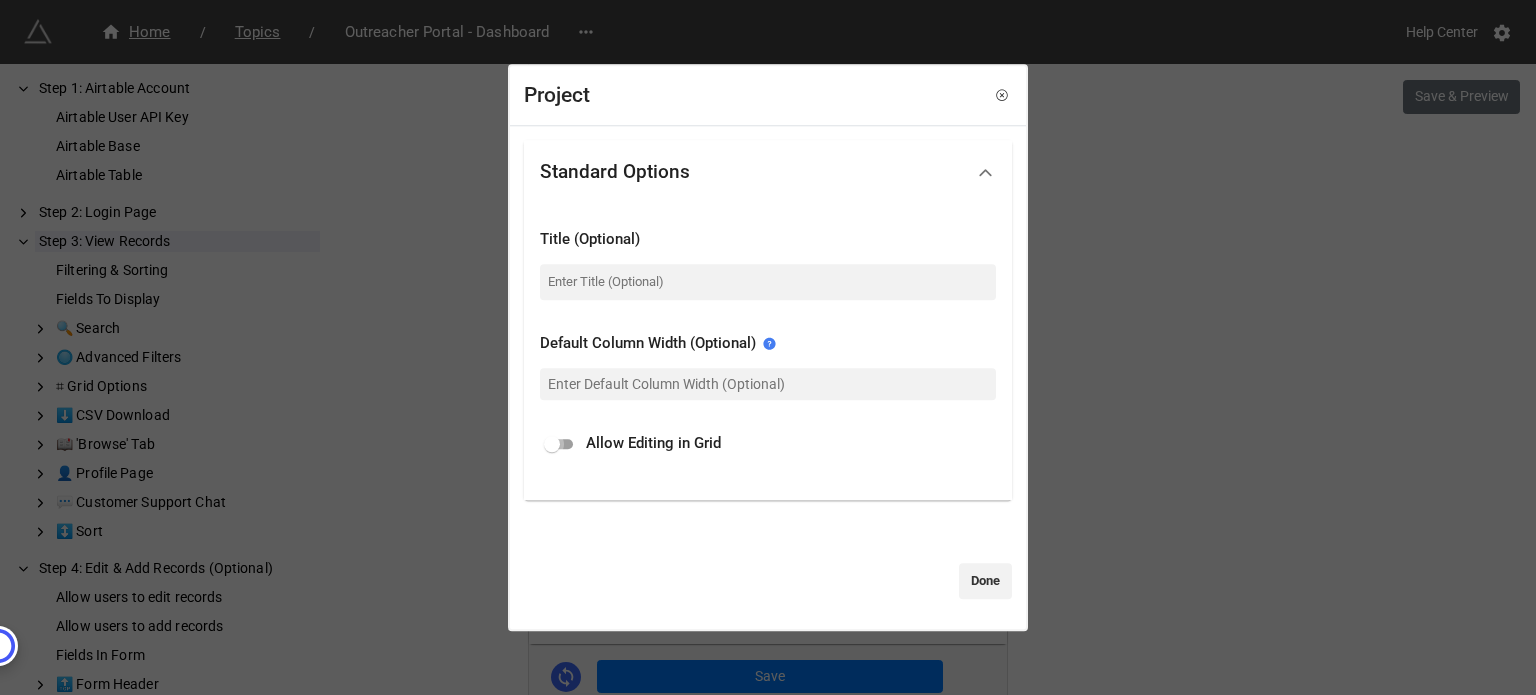click at bounding box center [552, 444] 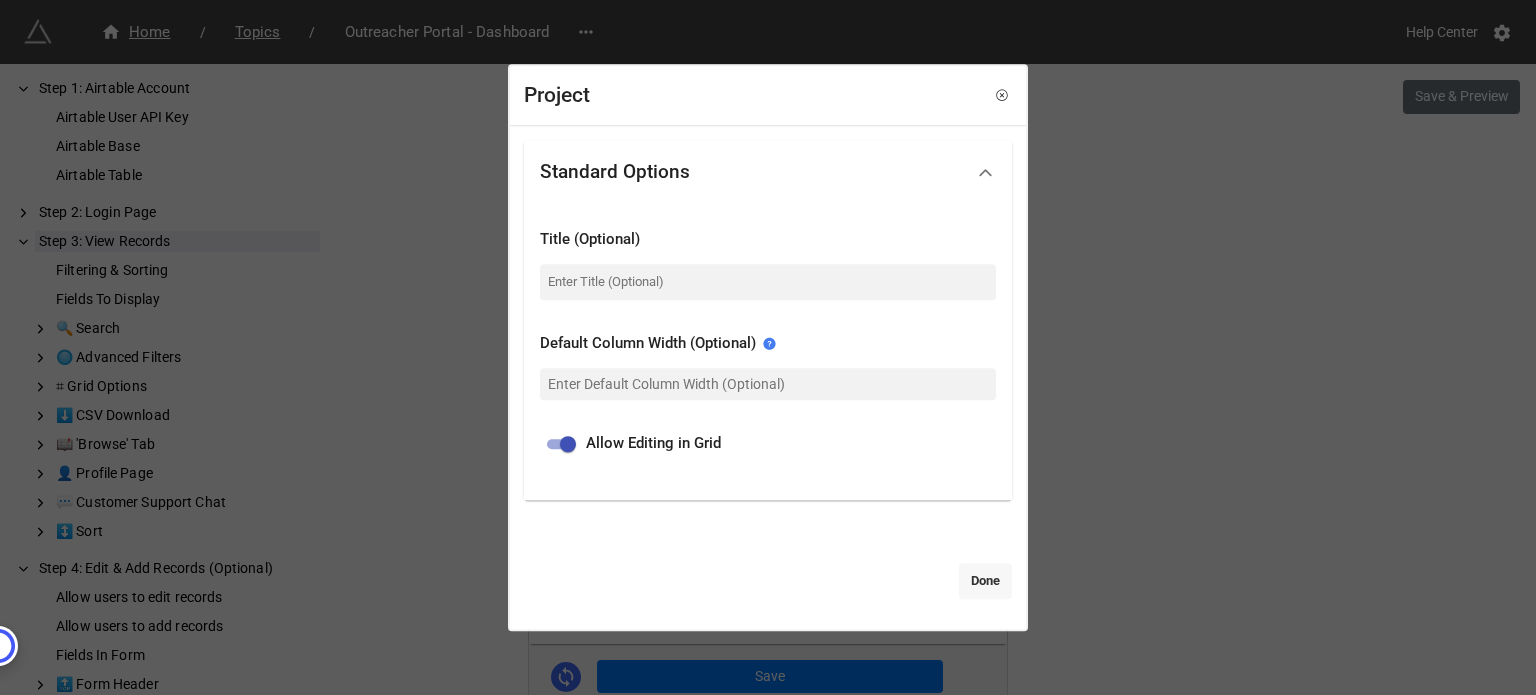 click on "Done" at bounding box center (985, 581) 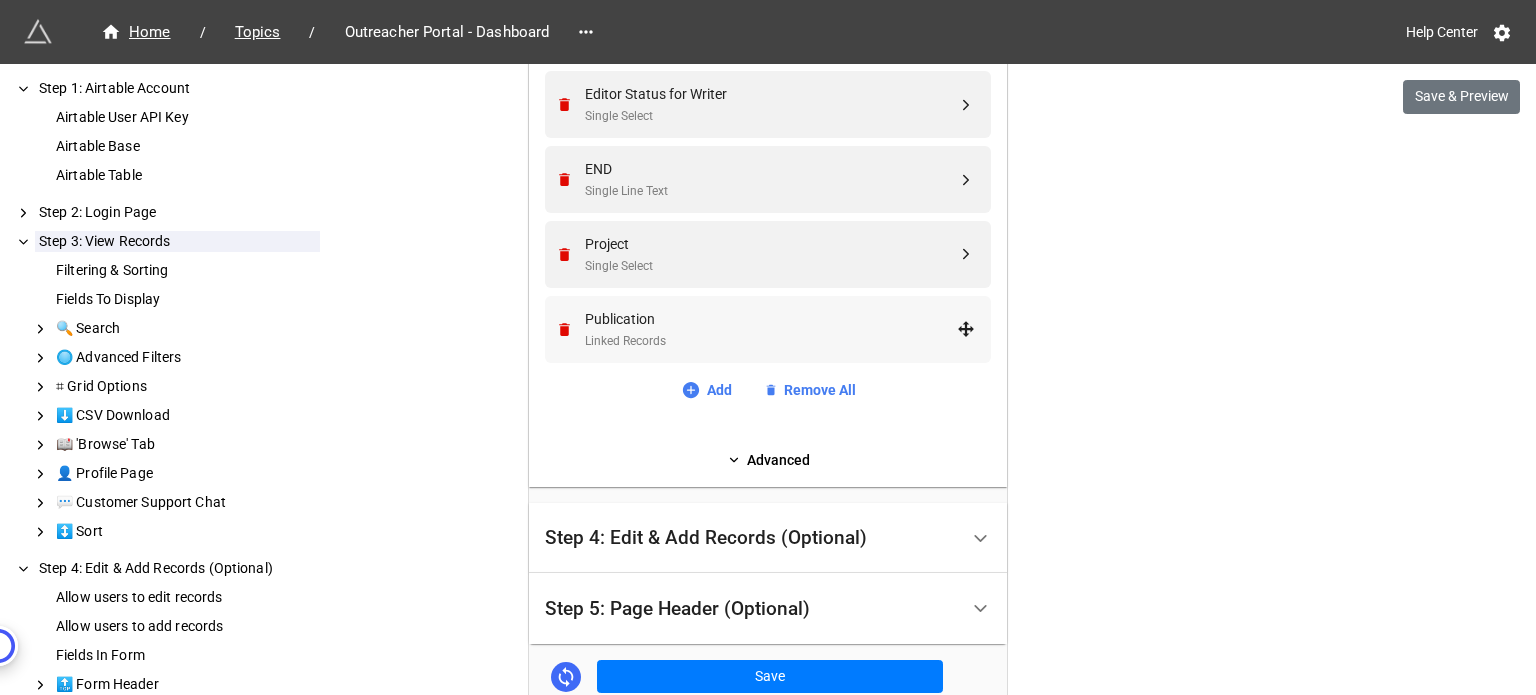 click on "Linked Records" at bounding box center (771, 341) 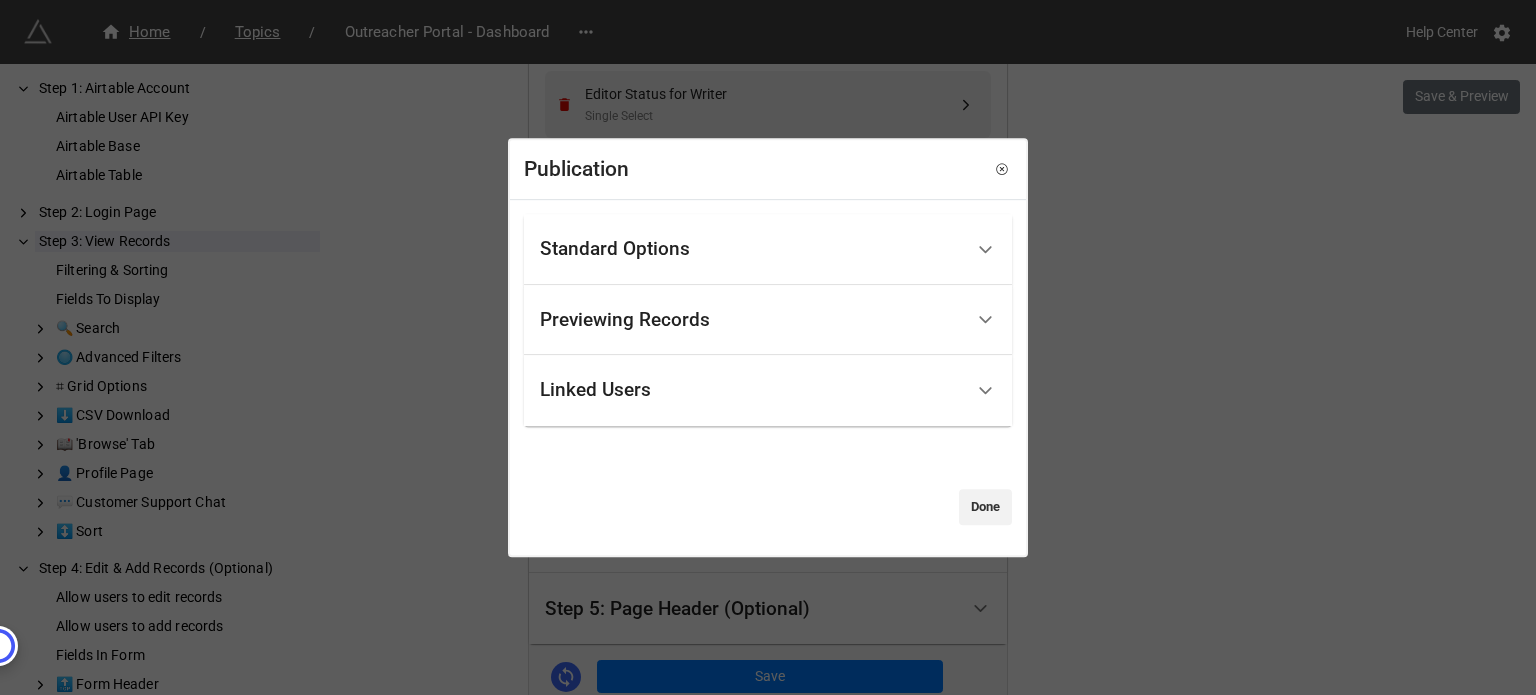 click on "Standard Options" at bounding box center [751, 249] 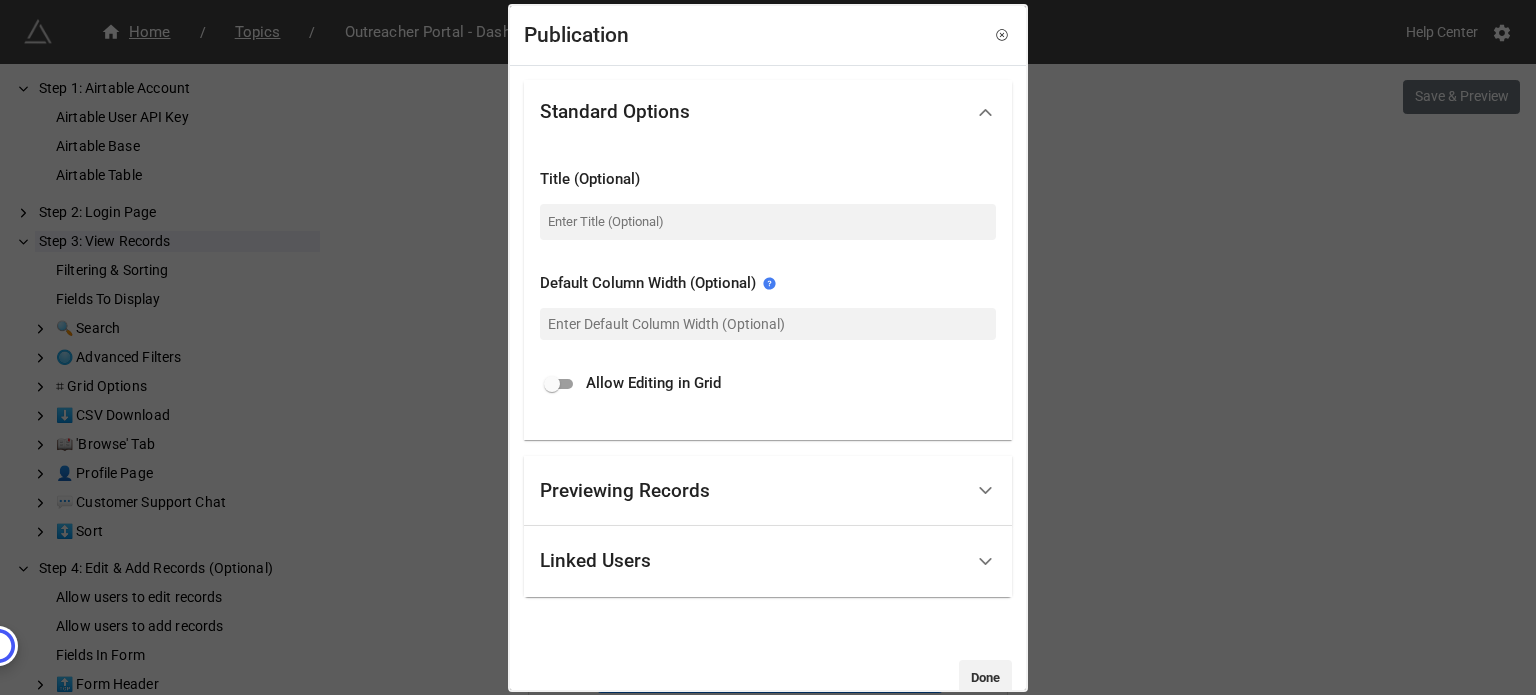 scroll, scrollTop: 35, scrollLeft: 0, axis: vertical 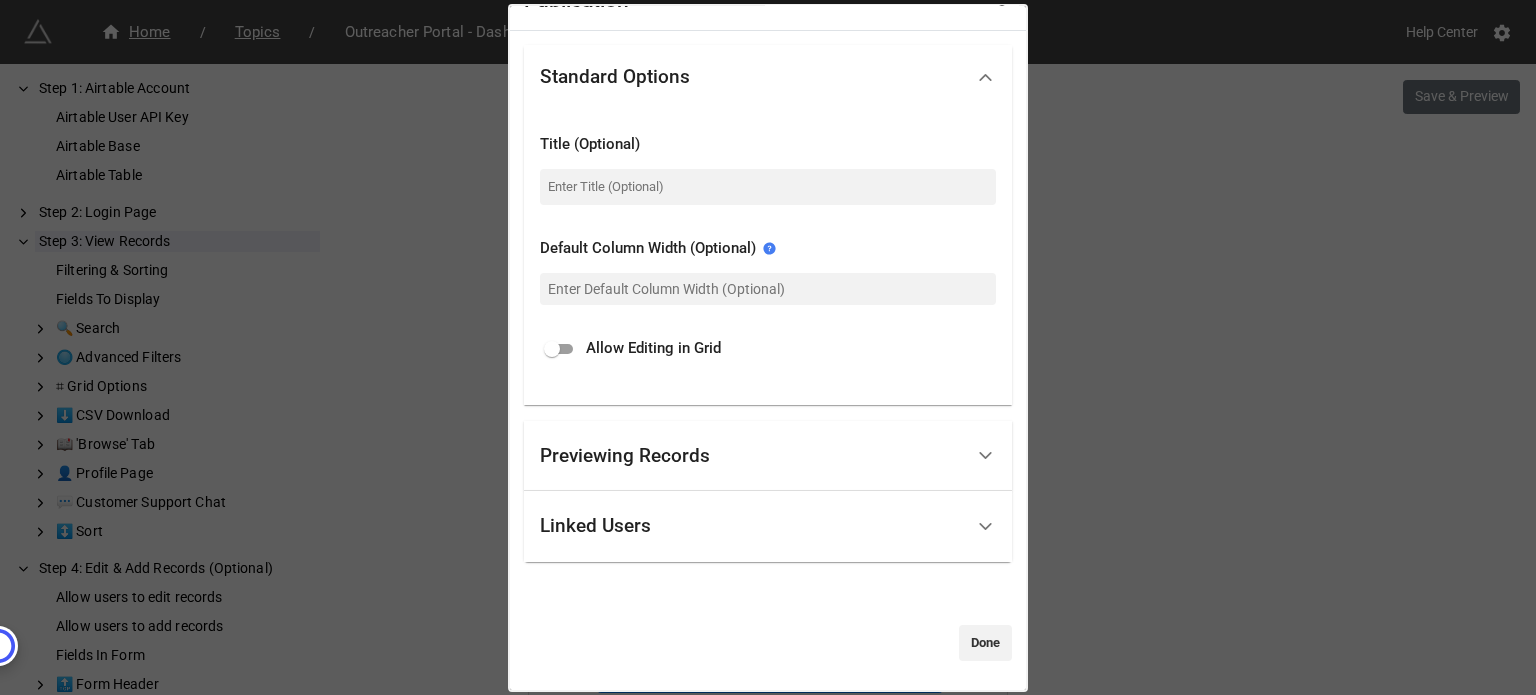 click at bounding box center [552, 349] 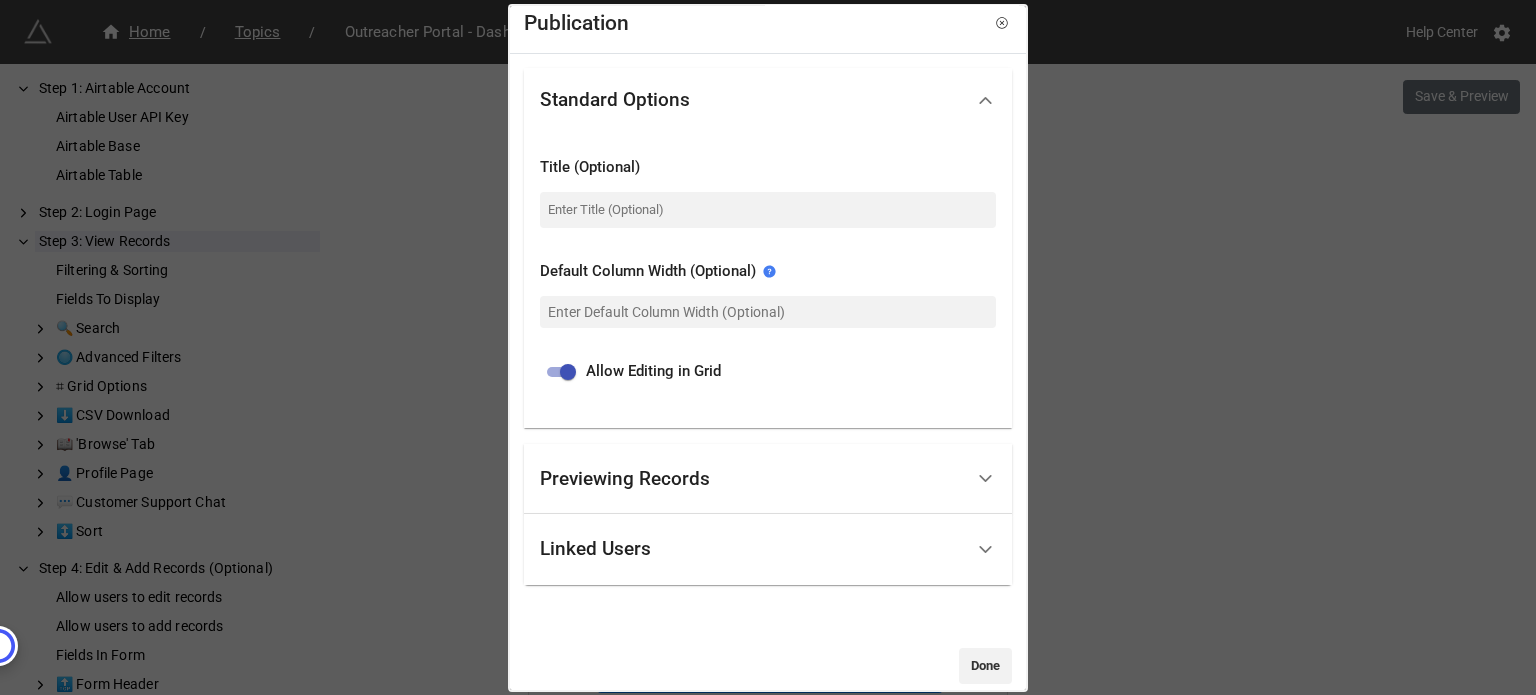 scroll, scrollTop: 0, scrollLeft: 0, axis: both 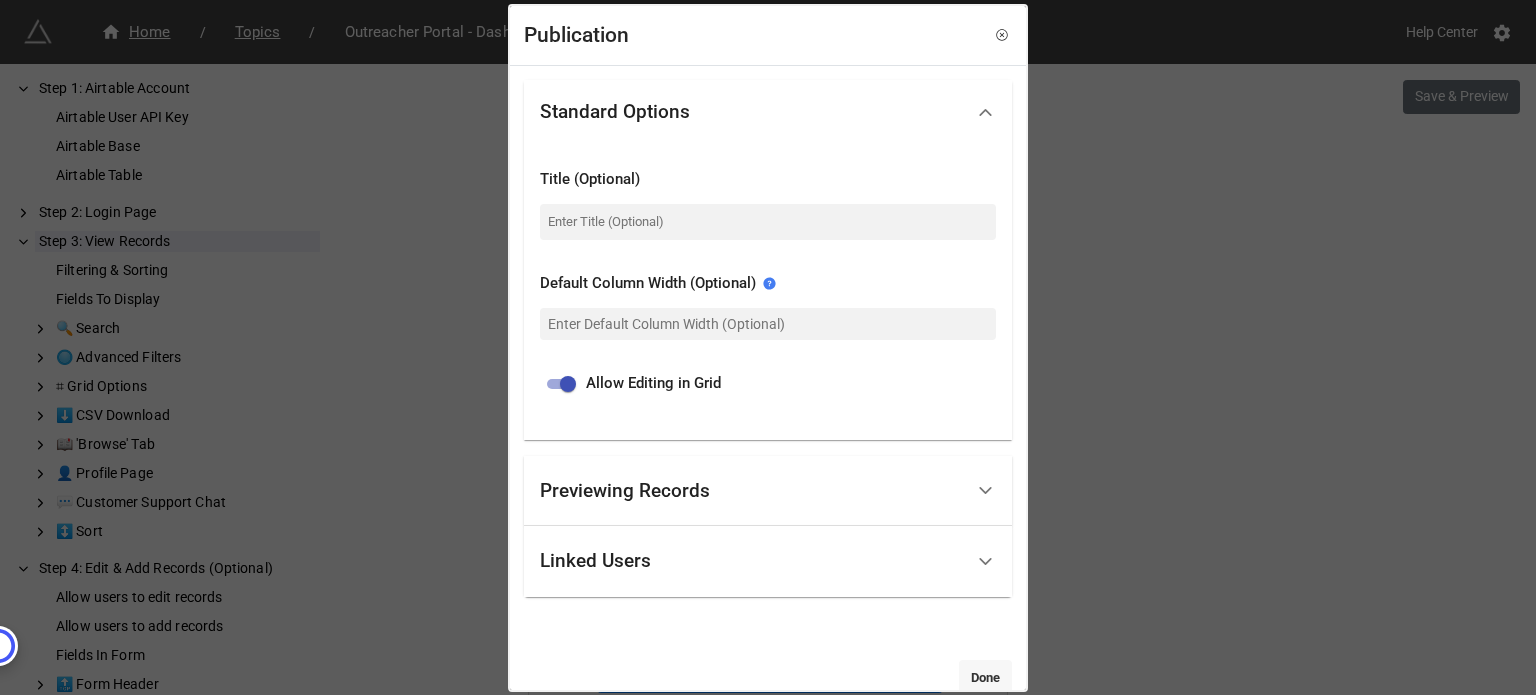 click on "Done" at bounding box center [985, 678] 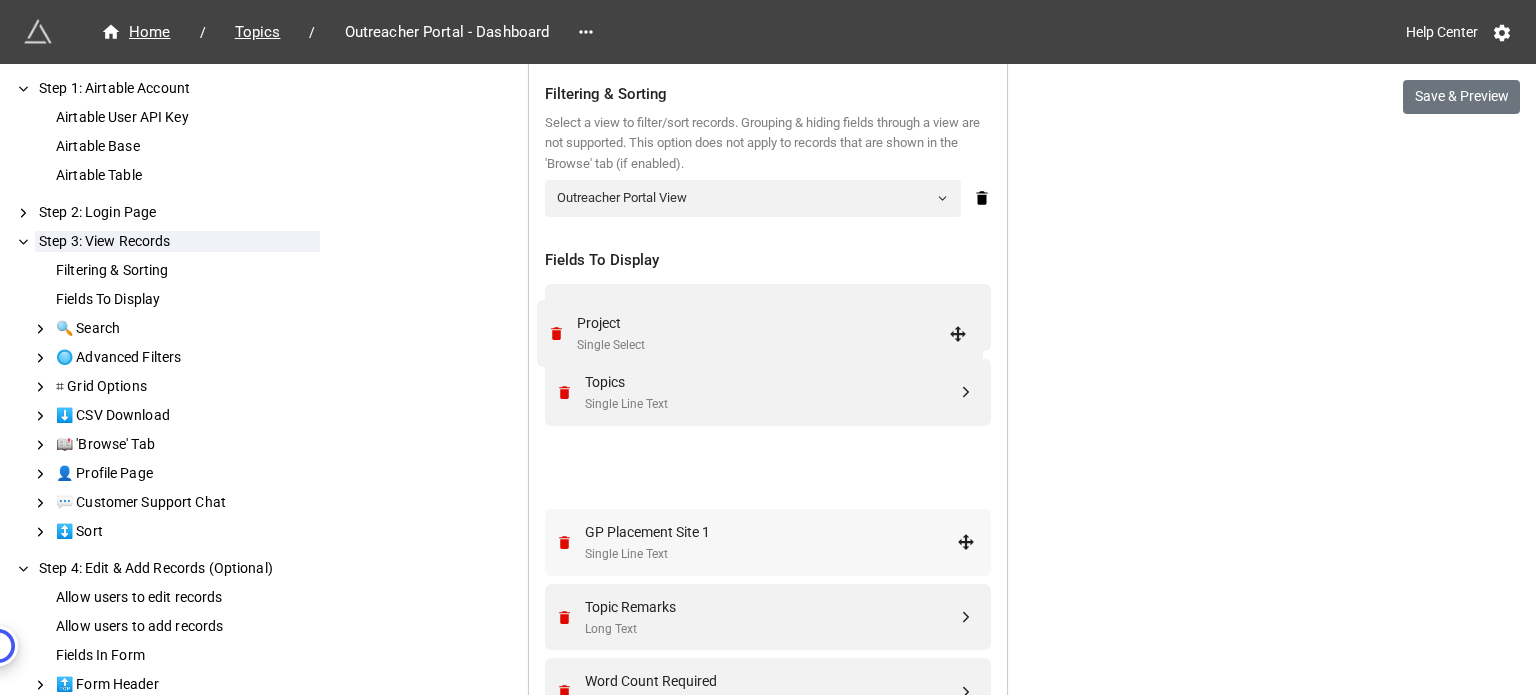 scroll, scrollTop: 583, scrollLeft: 0, axis: vertical 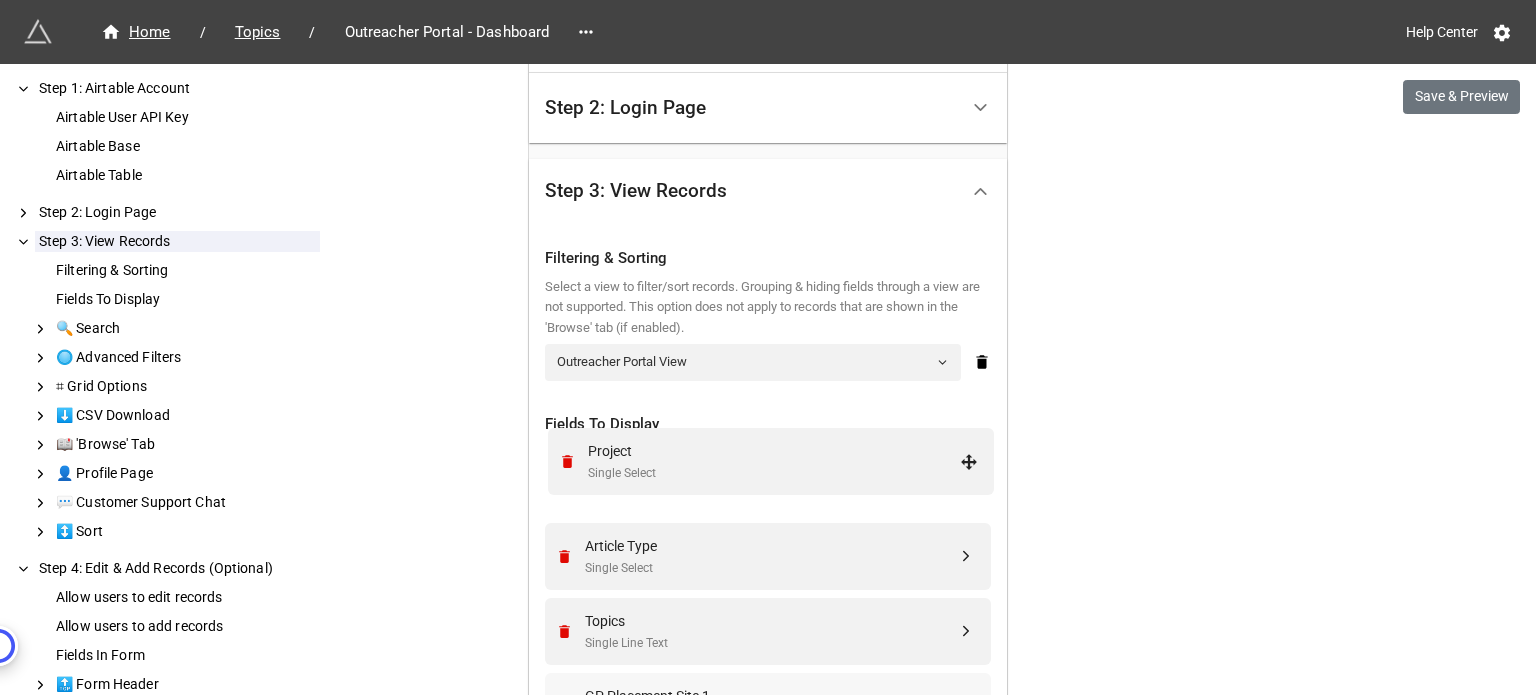 drag, startPoint x: 958, startPoint y: 455, endPoint x: 966, endPoint y: 466, distance: 13.601471 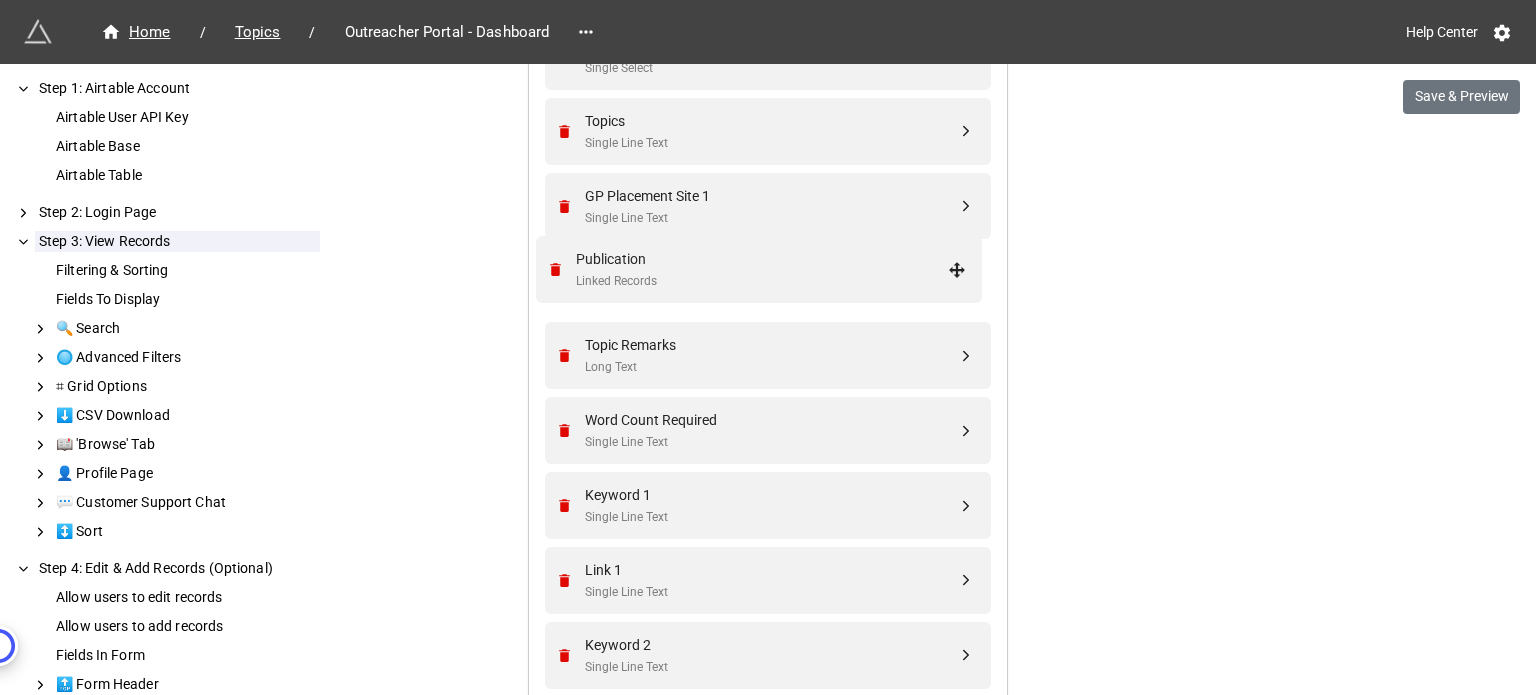 scroll, scrollTop: 883, scrollLeft: 0, axis: vertical 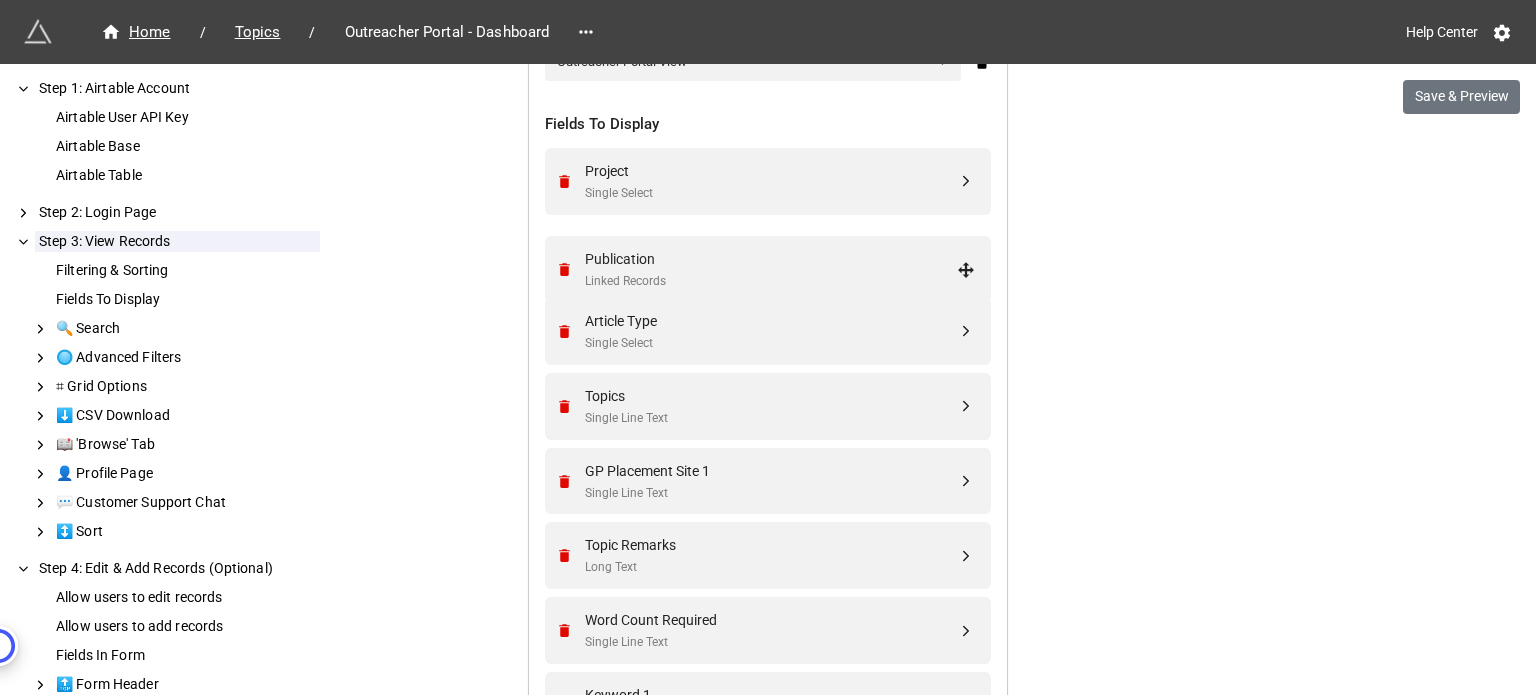 drag, startPoint x: 960, startPoint y: 428, endPoint x: 966, endPoint y: 271, distance: 157.11461 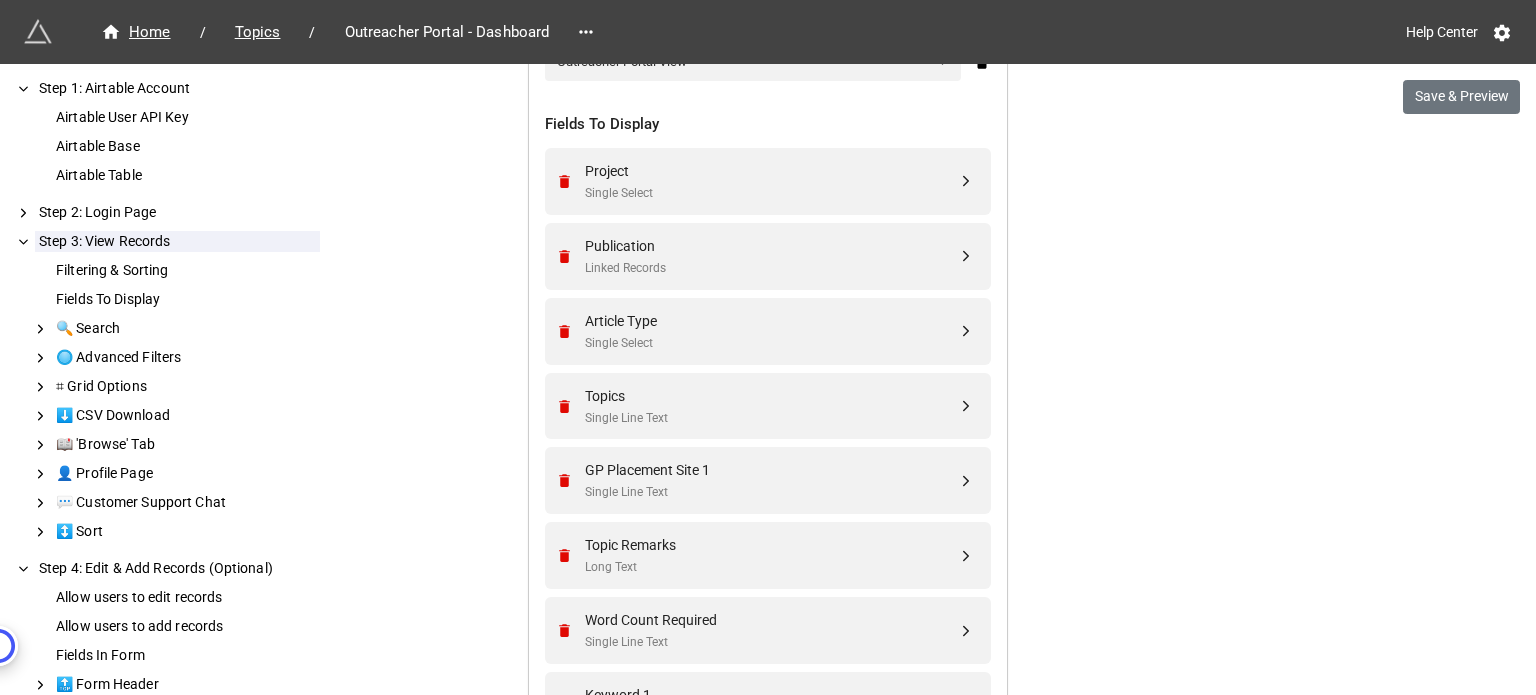 click on "We have released a newer version of this extension with many improvements!  It's  signficantly better and we highly recommend using it instead. Try new extension Home / Topics / Outreacher Portal - Dashboard Help Center Save & Preview How to Setup Step 1: Airtable Account Airtable User API Key Airtable Base Airtable Table Step 2: Login Page Step 3: View Records Filtering & Sorting Fields To Display 🔍  Search 🔘  Advanced Filters  ⌗   Grid Options ⬇️  CSV Download 📖  'Browse' Tab 👤  Profile Page 💬  Customer Support Chat  ↕️   Sort Step 4: Edit & Add Records (Optional) Allow users to edit records Allow users to add records Fields In Form 🔝  Form Header 🎨  Theme ➡️  Save Button 📝  Prefill 🤖  Captcha  ƒ   Formulas (Computed Fields) ❌  Delete Records ✎   Edit Button  ⌗   Grid Inline Editing 📍  Location & IP Address 🛑  Disable Form Step 5: Page Header (Optional) Step 1: Airtable Account Airtable User API Key Airtable API Key 1 Airtable Base Content Base Topics" at bounding box center [768, 432] 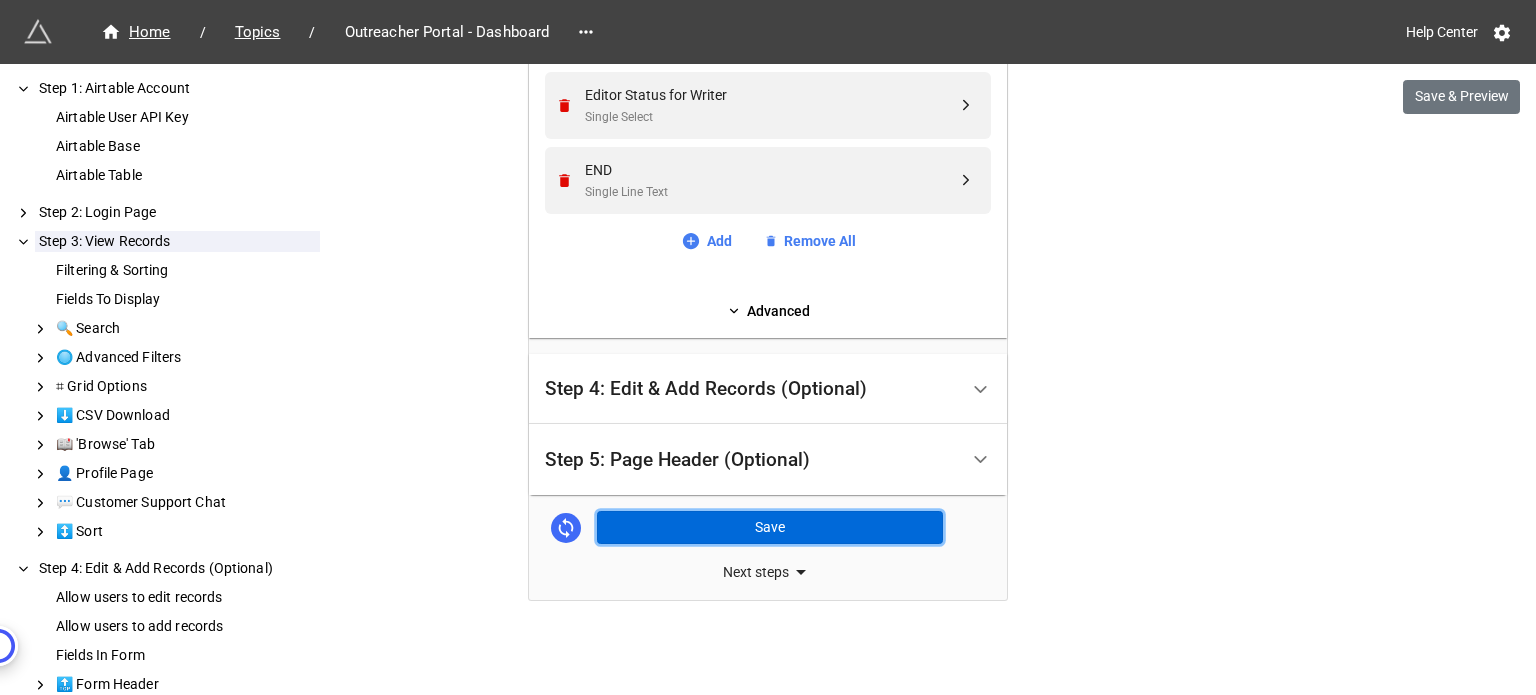 click on "Save" at bounding box center (770, 528) 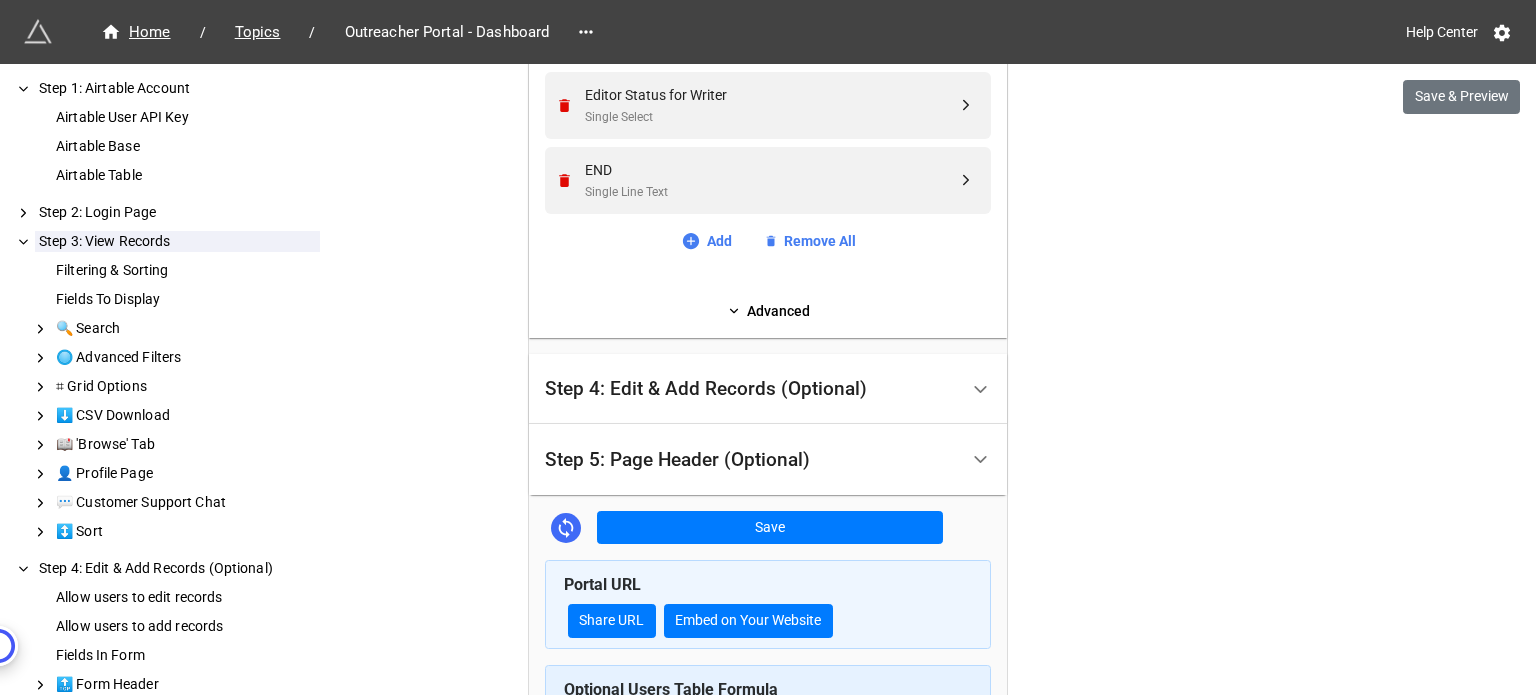 scroll, scrollTop: 1932, scrollLeft: 0, axis: vertical 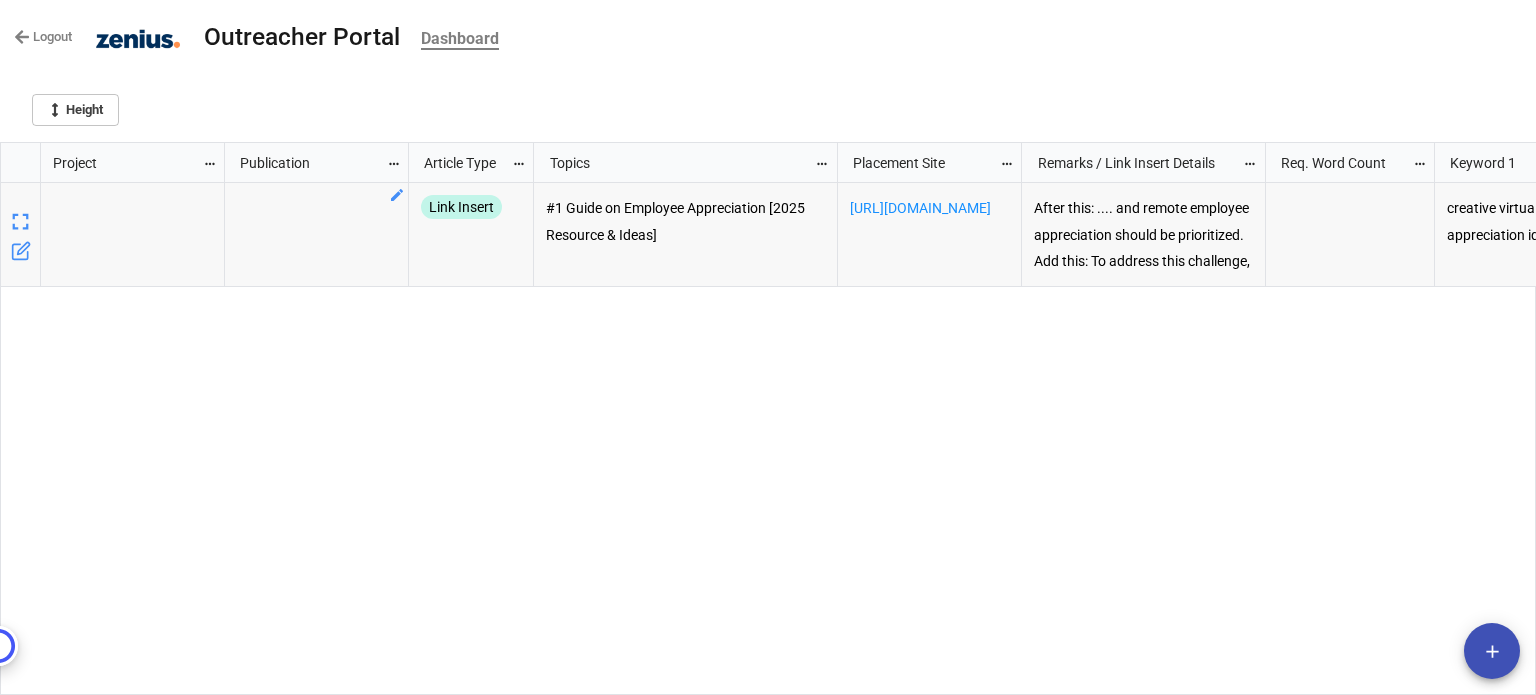 click at bounding box center [317, 235] 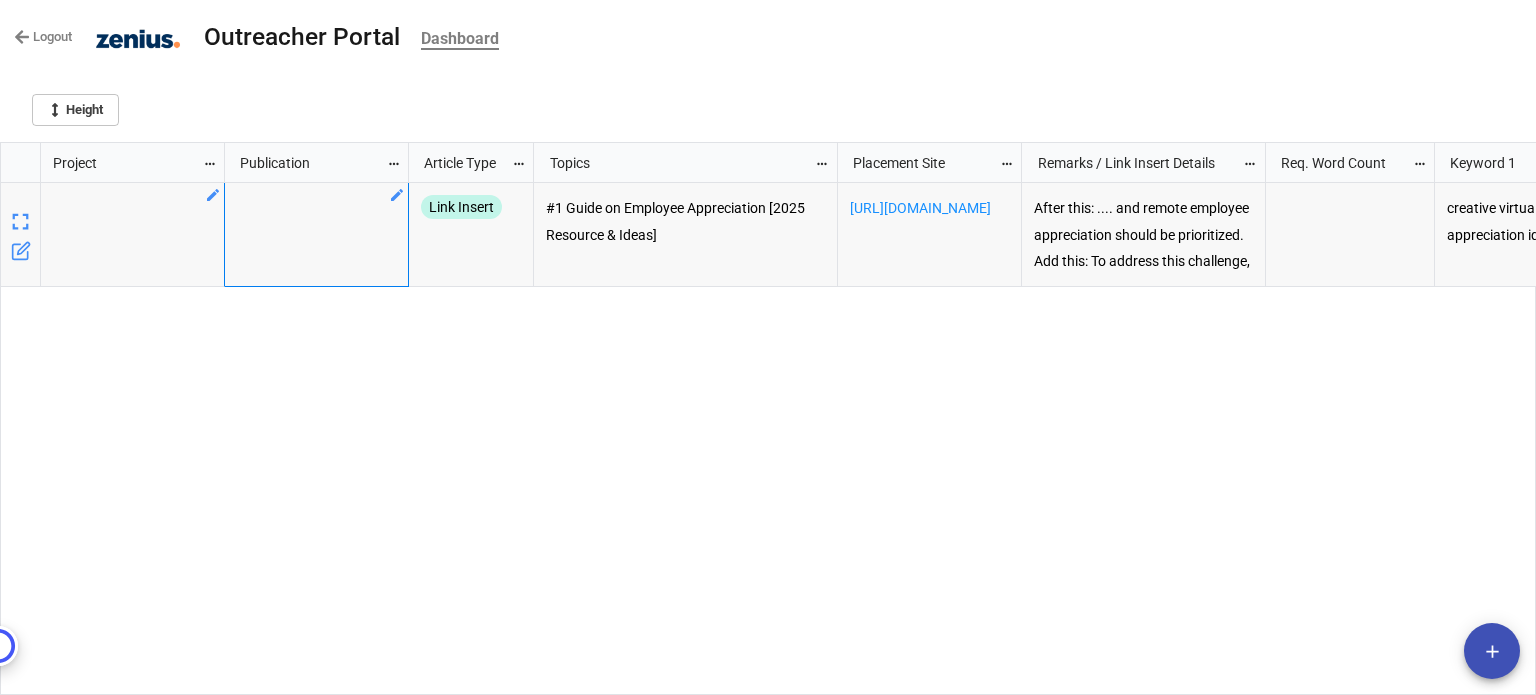 click at bounding box center (132, 234) 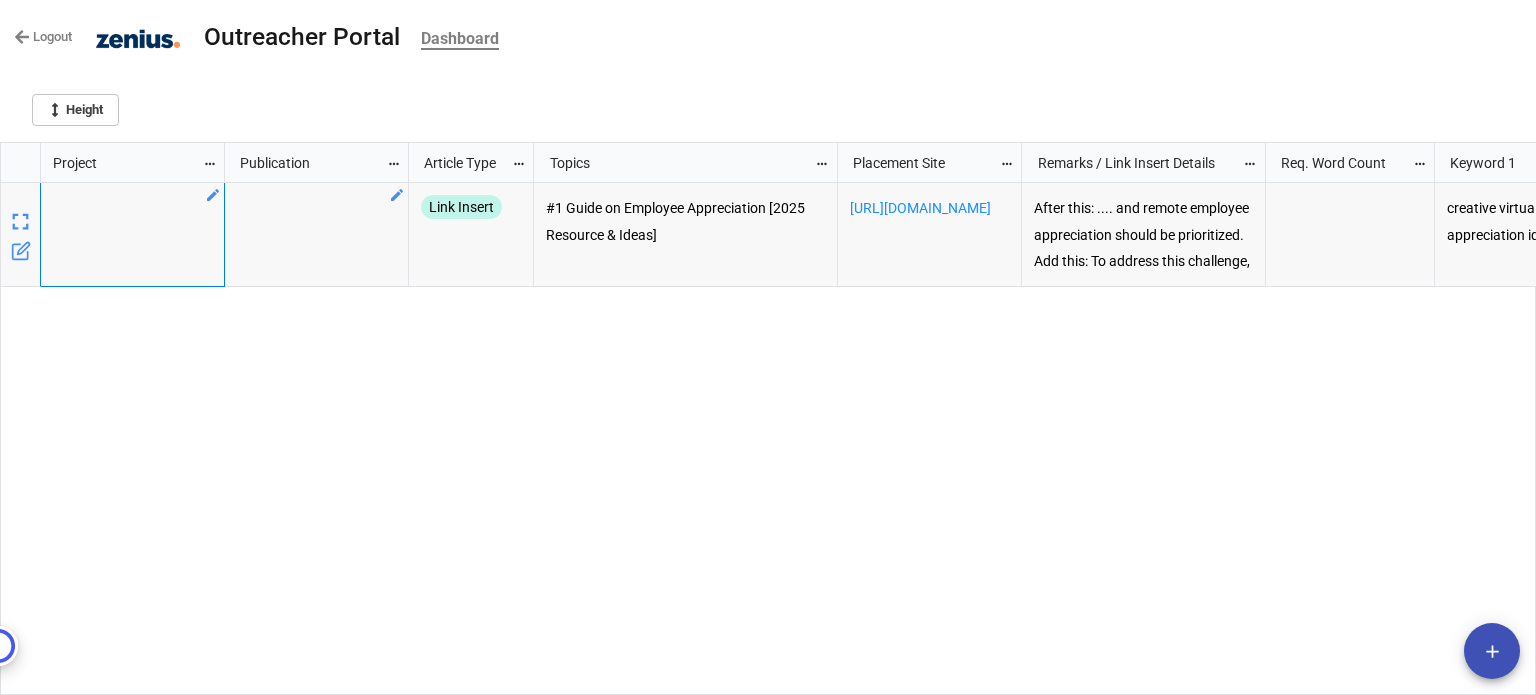 drag, startPoint x: 344, startPoint y: 200, endPoint x: 354, endPoint y: 201, distance: 10.049875 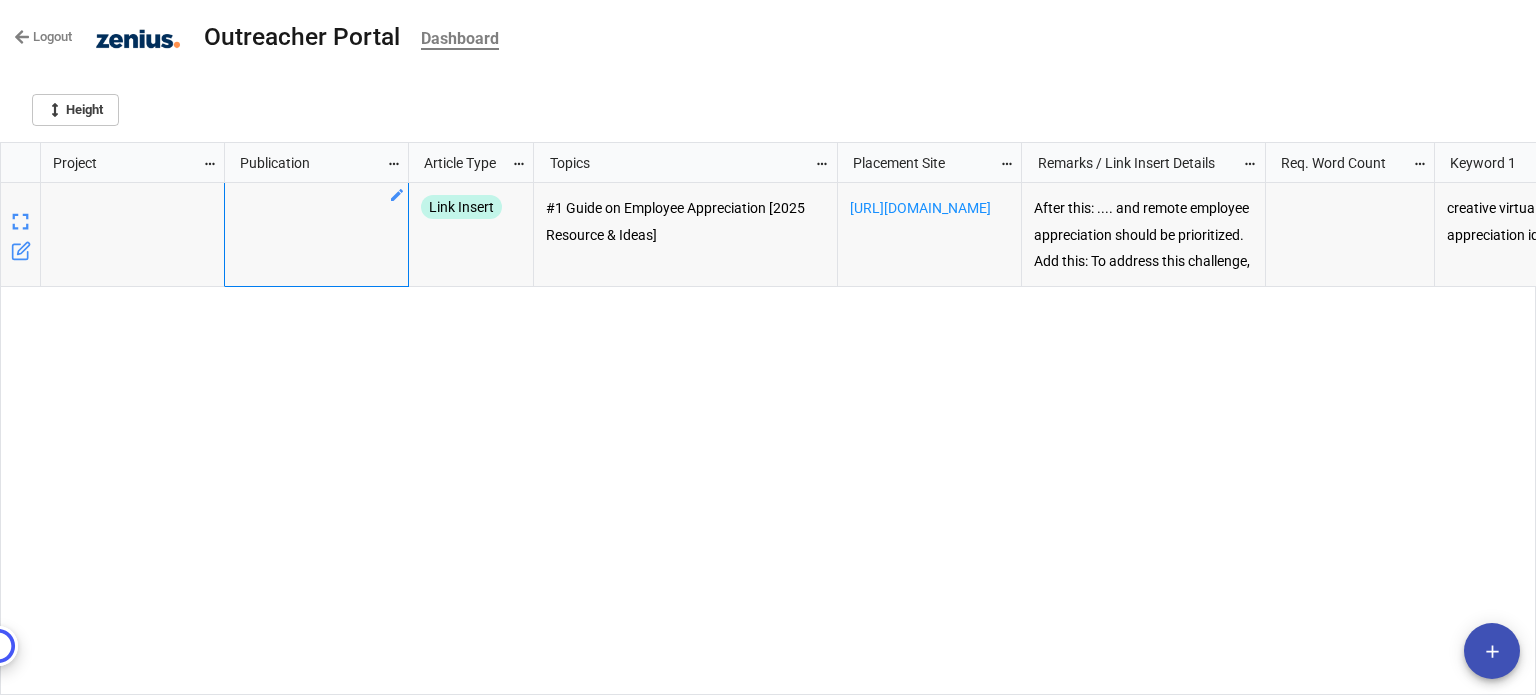 click 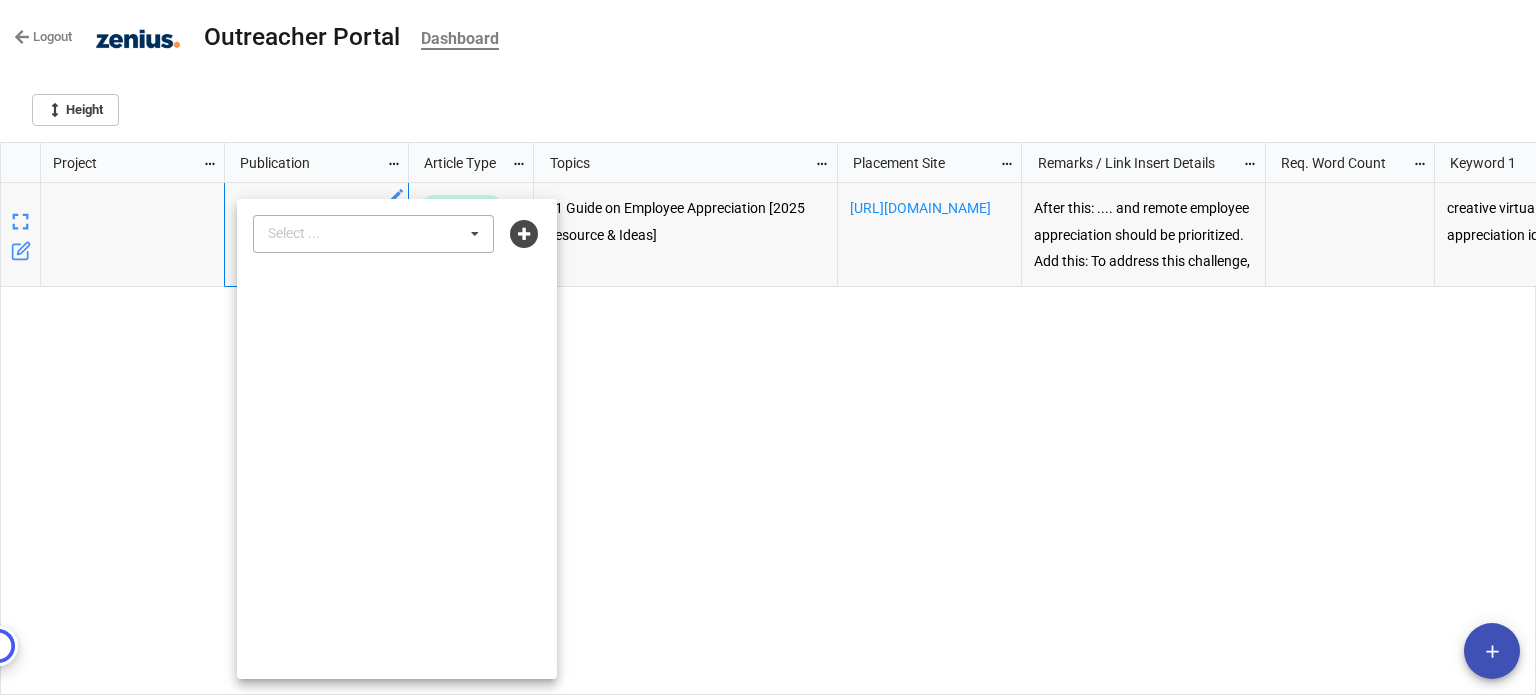 click on "Select ... No results found." at bounding box center (373, 234) 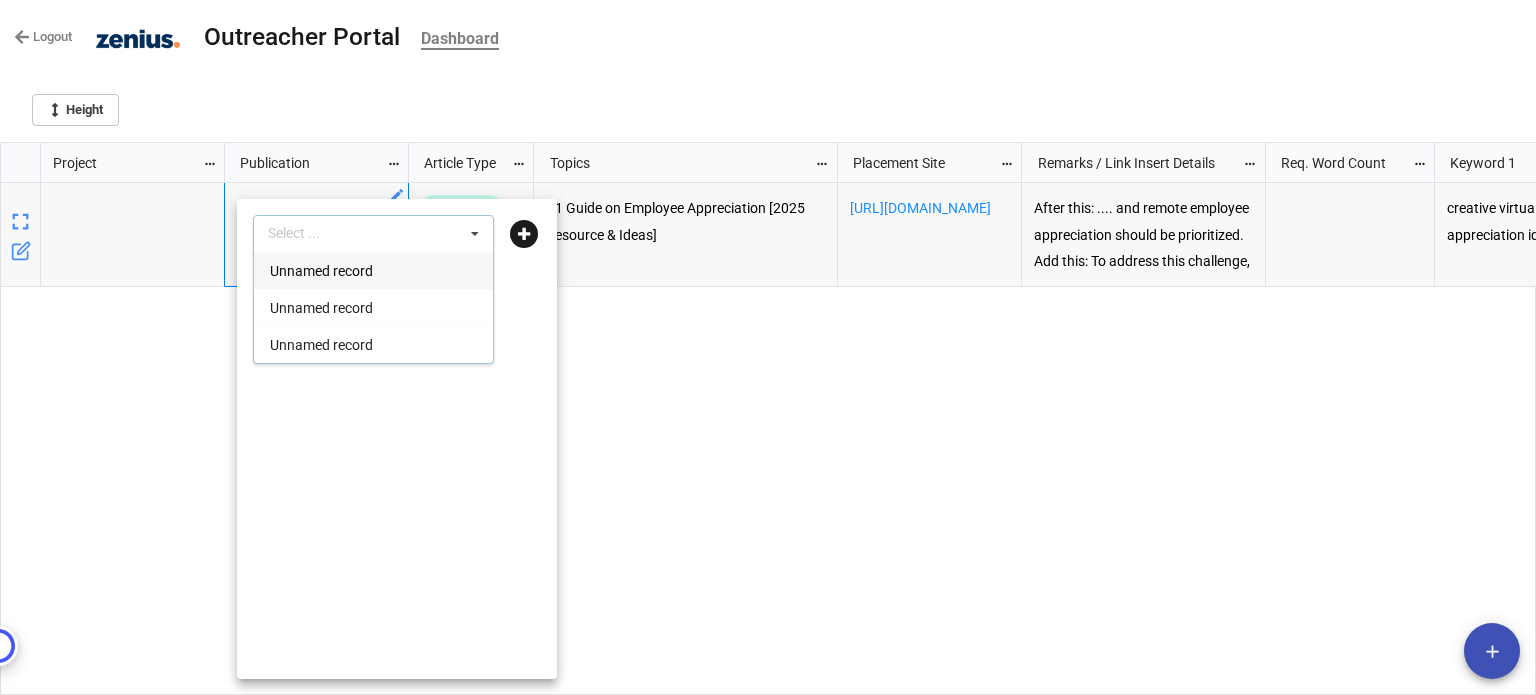 click at bounding box center (524, 234) 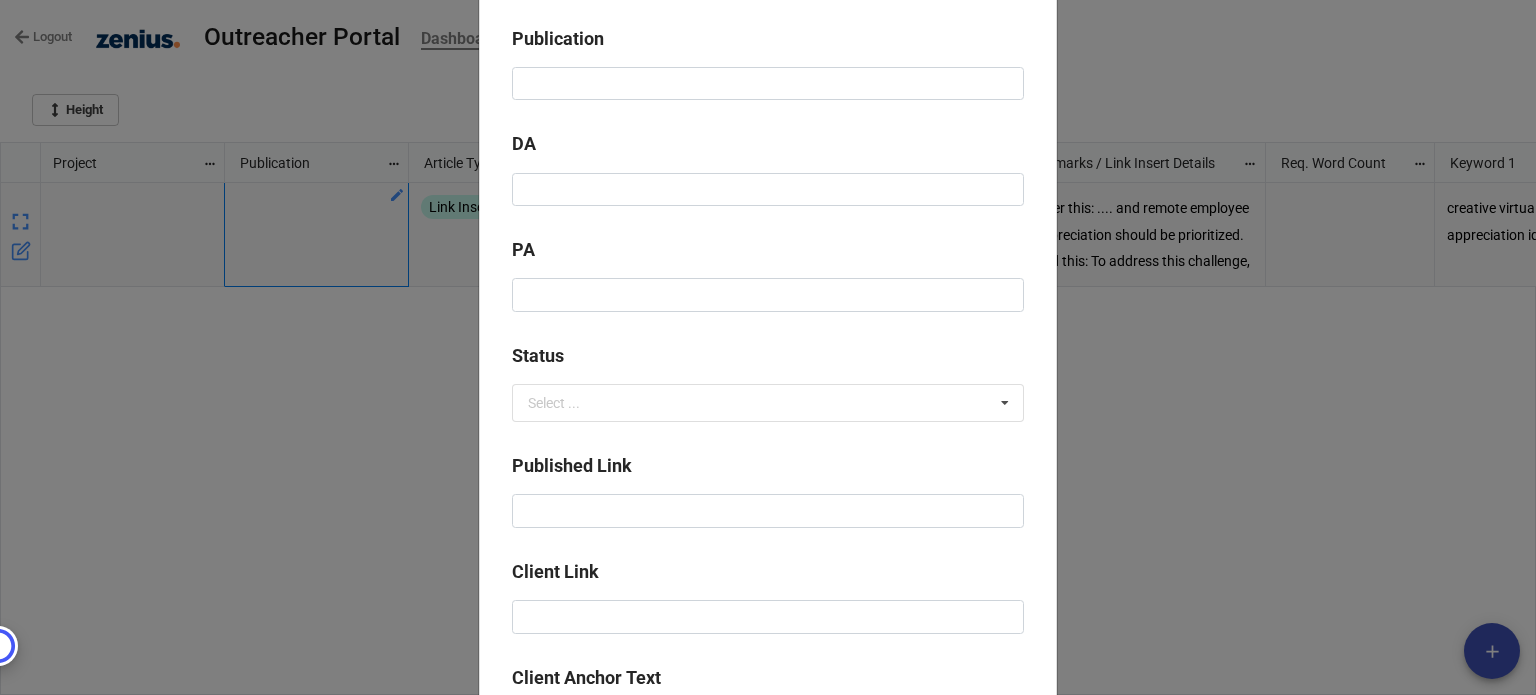scroll, scrollTop: 0, scrollLeft: 0, axis: both 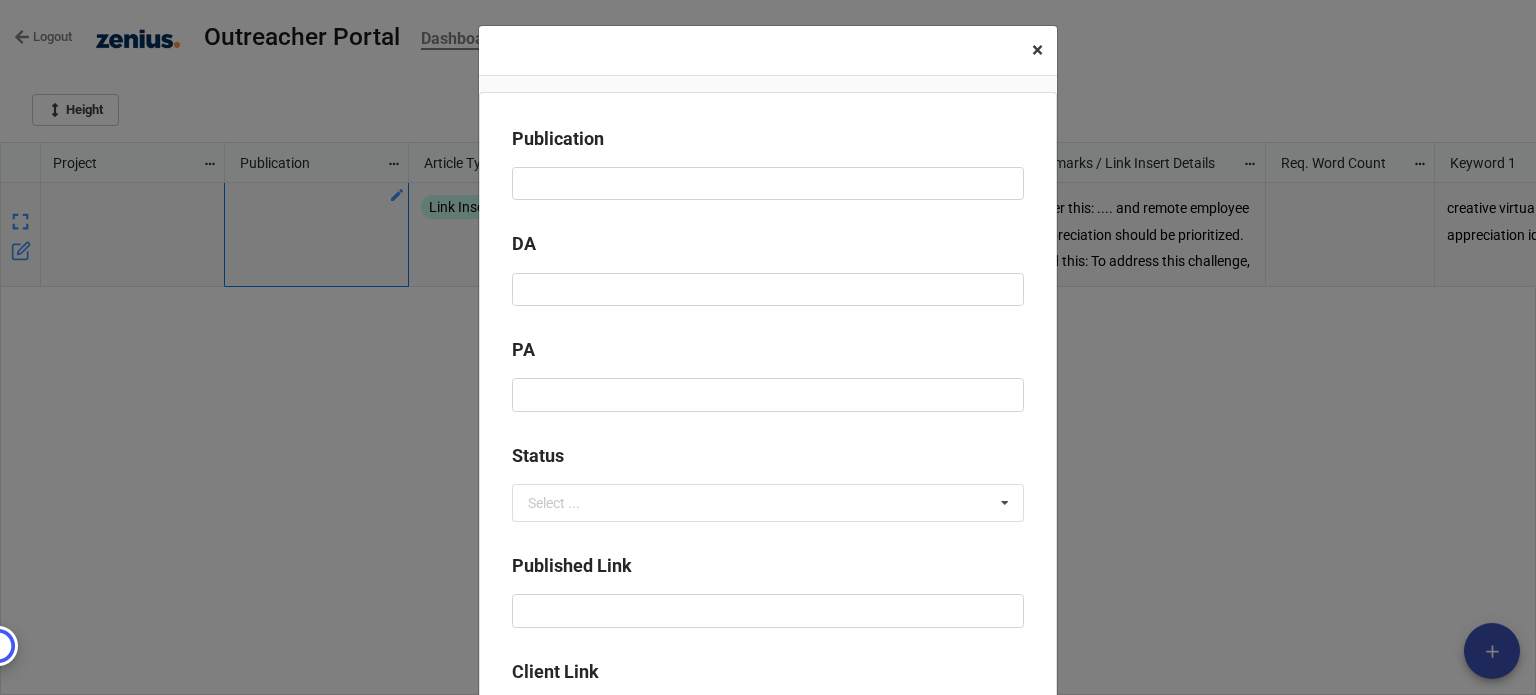 click on "×" at bounding box center (1037, 50) 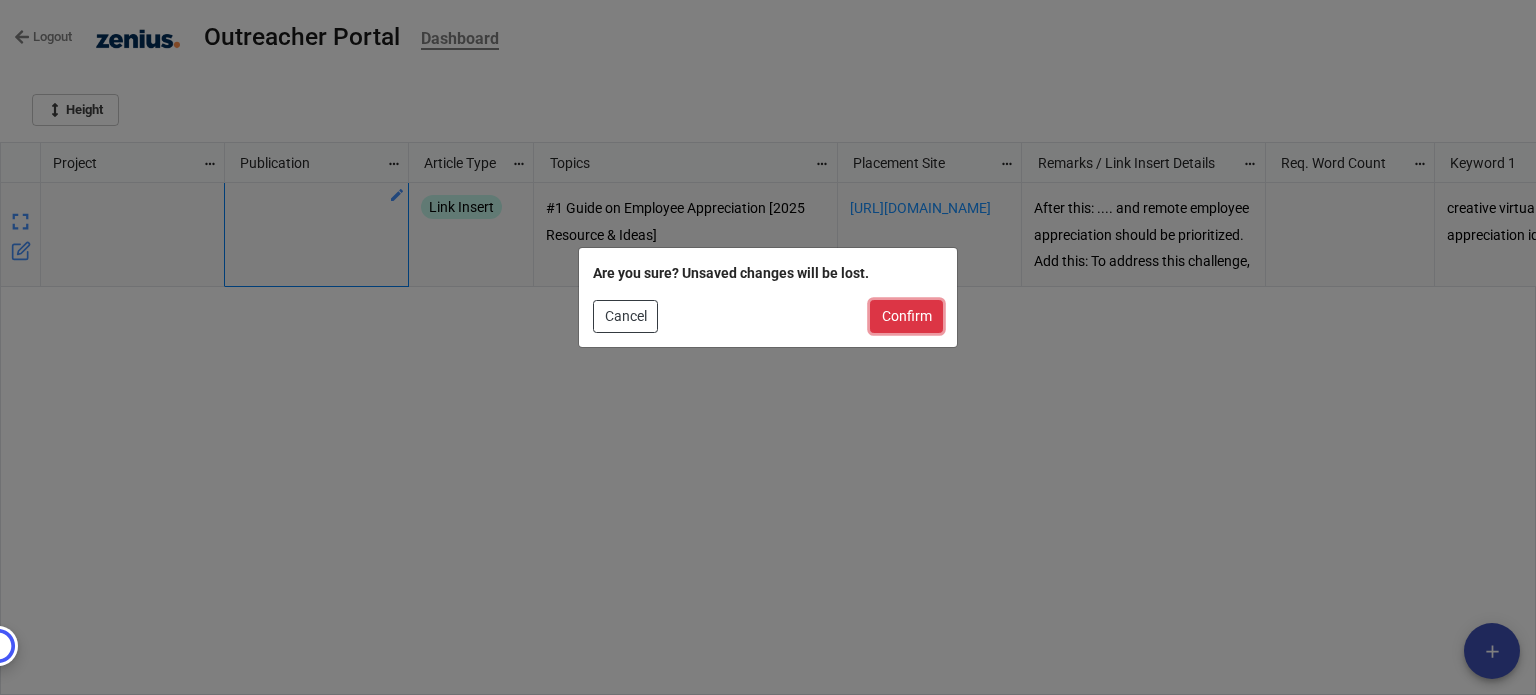 click on "Confirm" at bounding box center [906, 317] 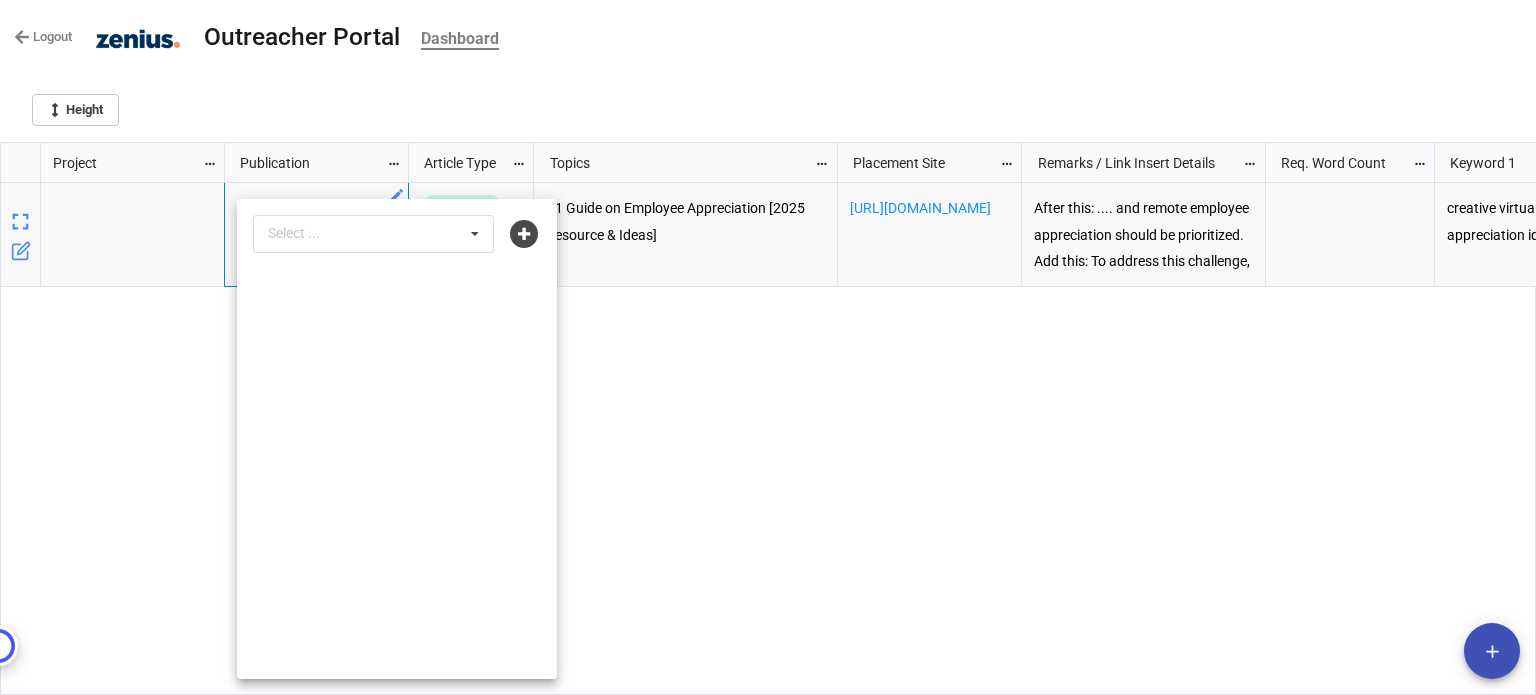click at bounding box center (768, 347) 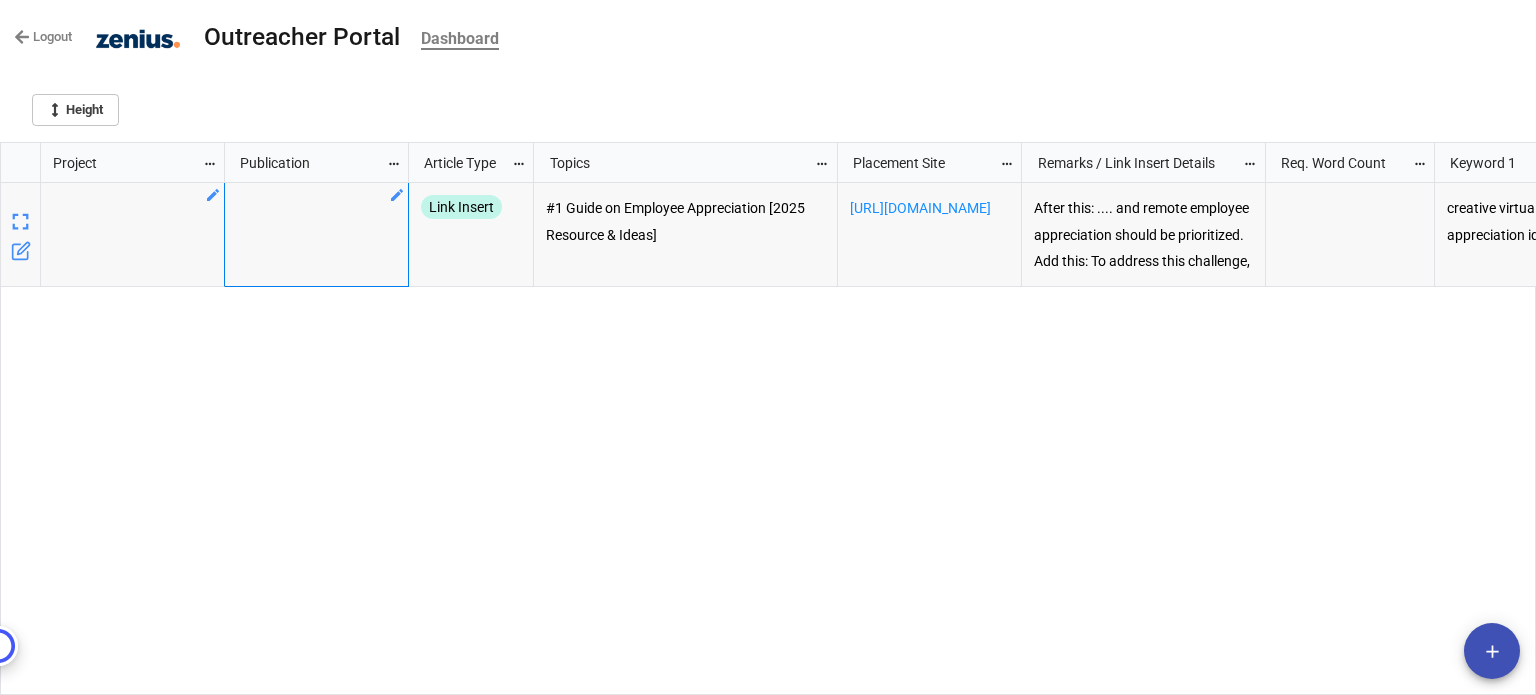 click at bounding box center [132, 234] 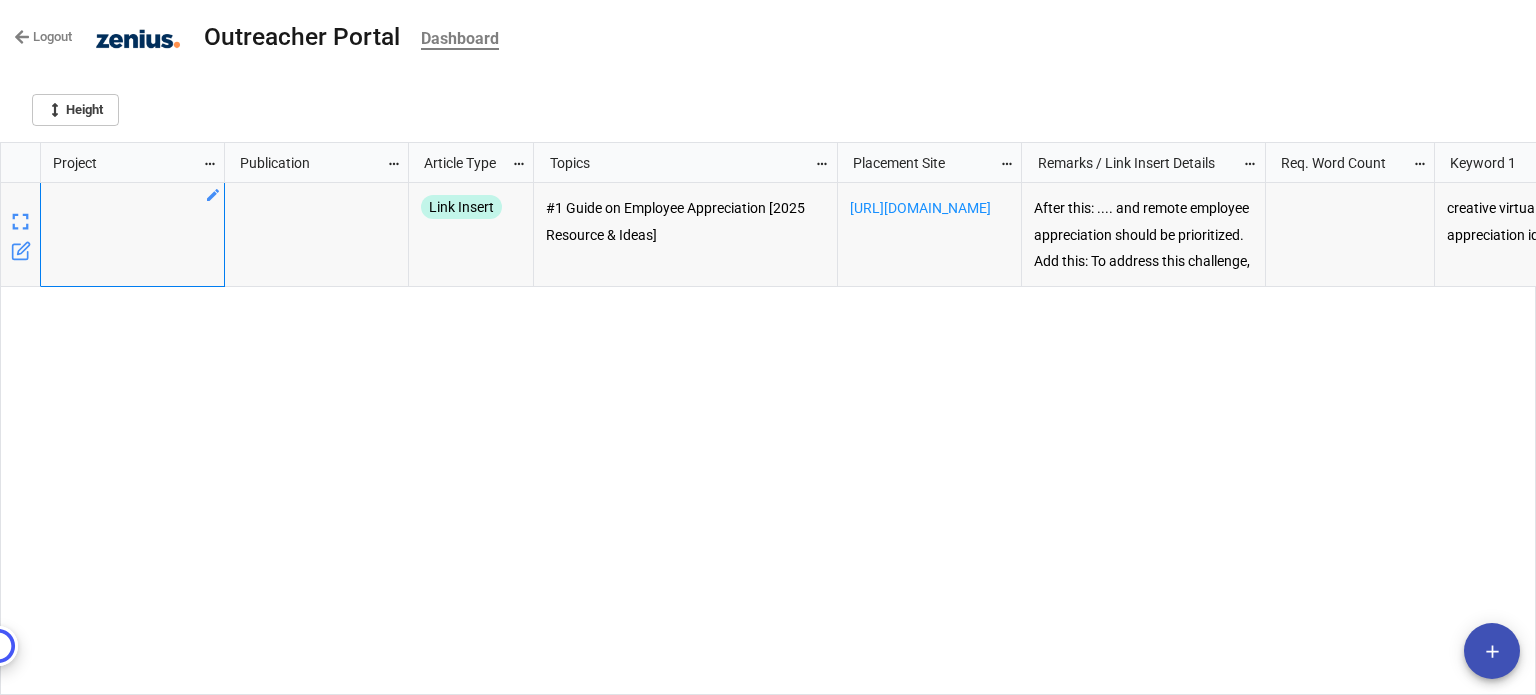 click at bounding box center (132, 234) 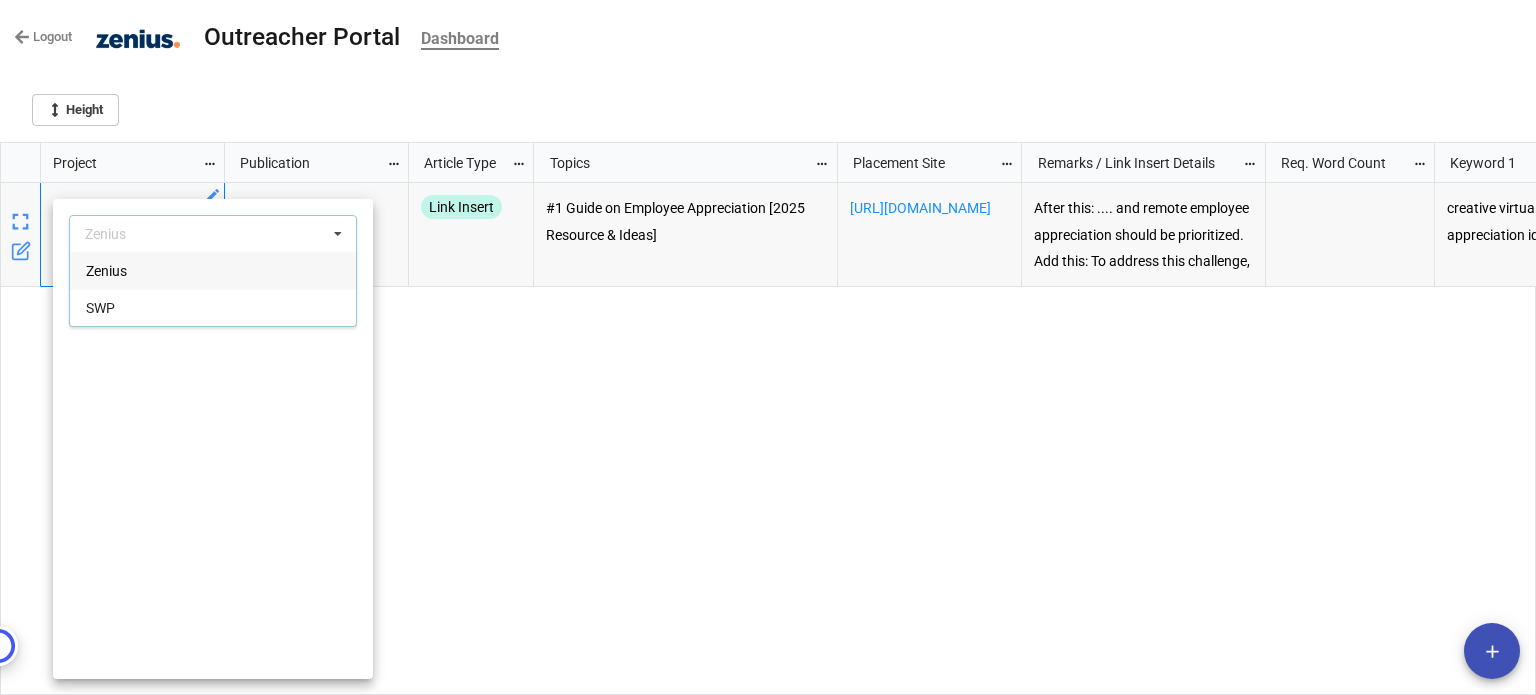 click at bounding box center [768, 347] 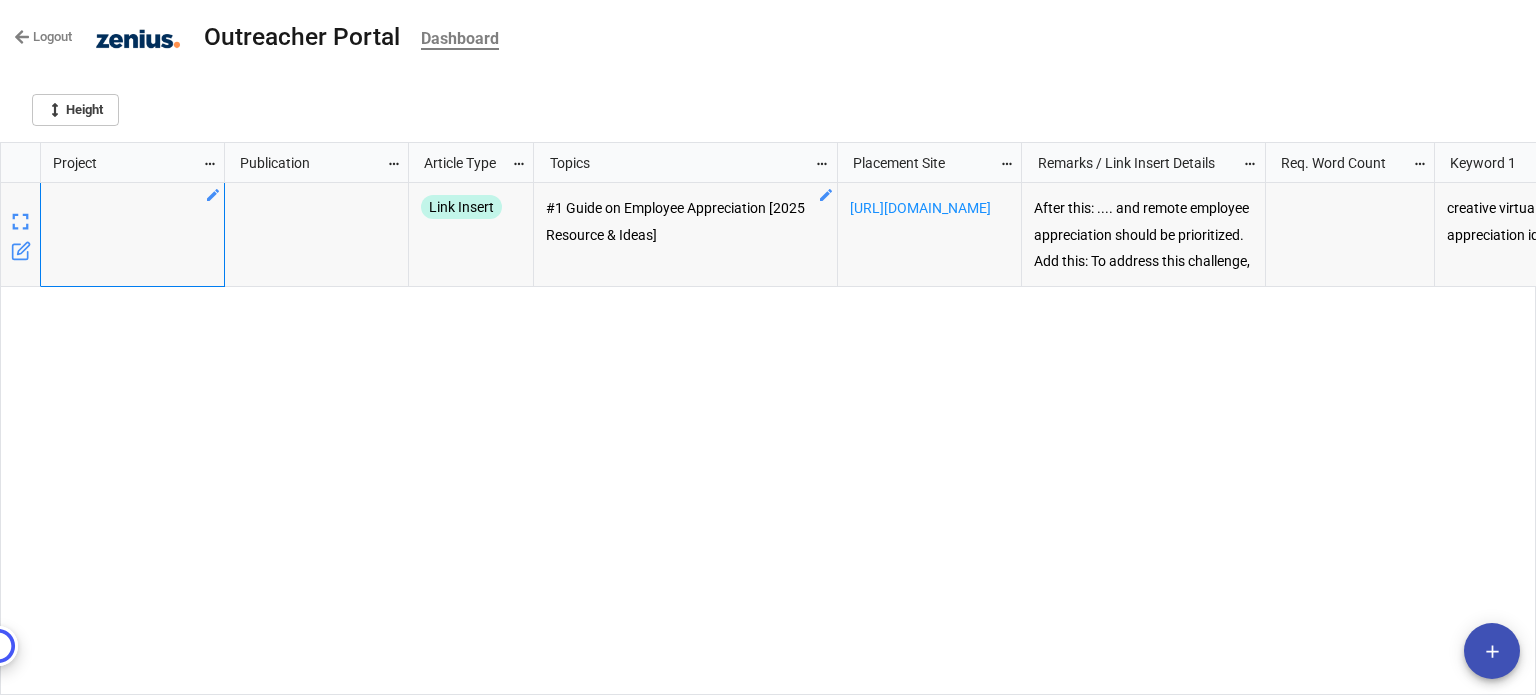 click on "Link Insert #1 Guide on Employee Appreciation [2025 Resource & Ideas] https://matterapp.com/blog/employee-appreciation After this: .... and remote employee appreciation should be prioritized.
Add this: To address this challenge, you can explore this guide from Zenius on creative virtual employee appreciation ideas, which provides practical solutions for appreciating remote employees creative virtual employee appreciation ideas" at bounding box center (881, 439) 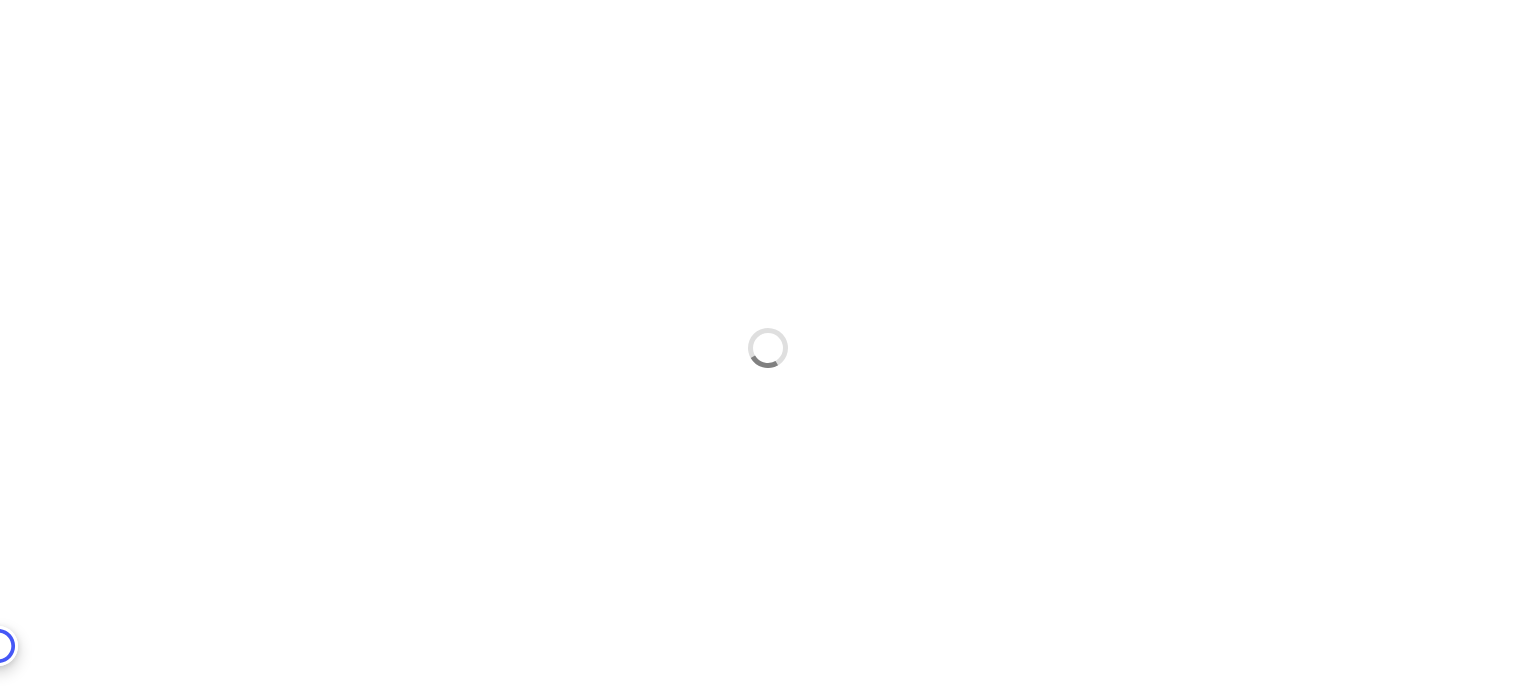 scroll, scrollTop: 0, scrollLeft: 0, axis: both 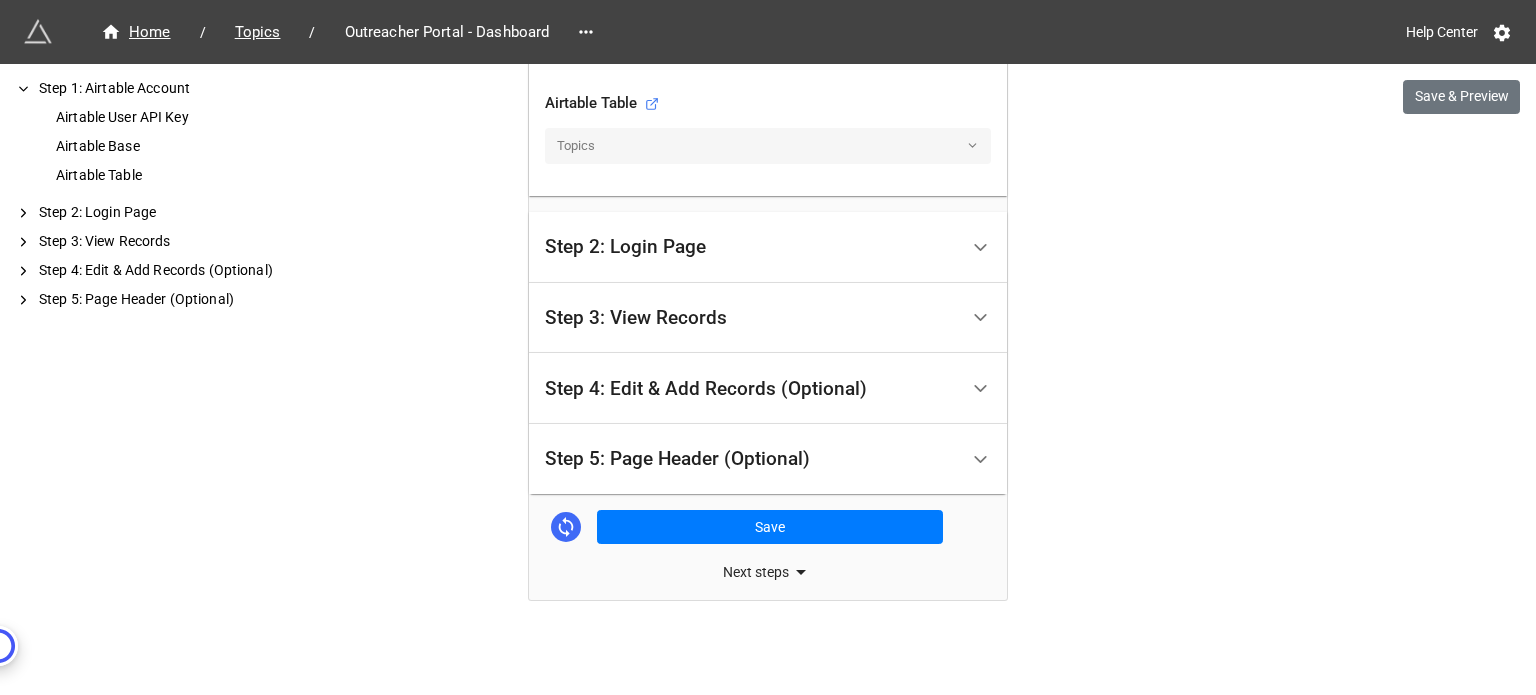 click on "Step 3: View Records" at bounding box center (751, 318) 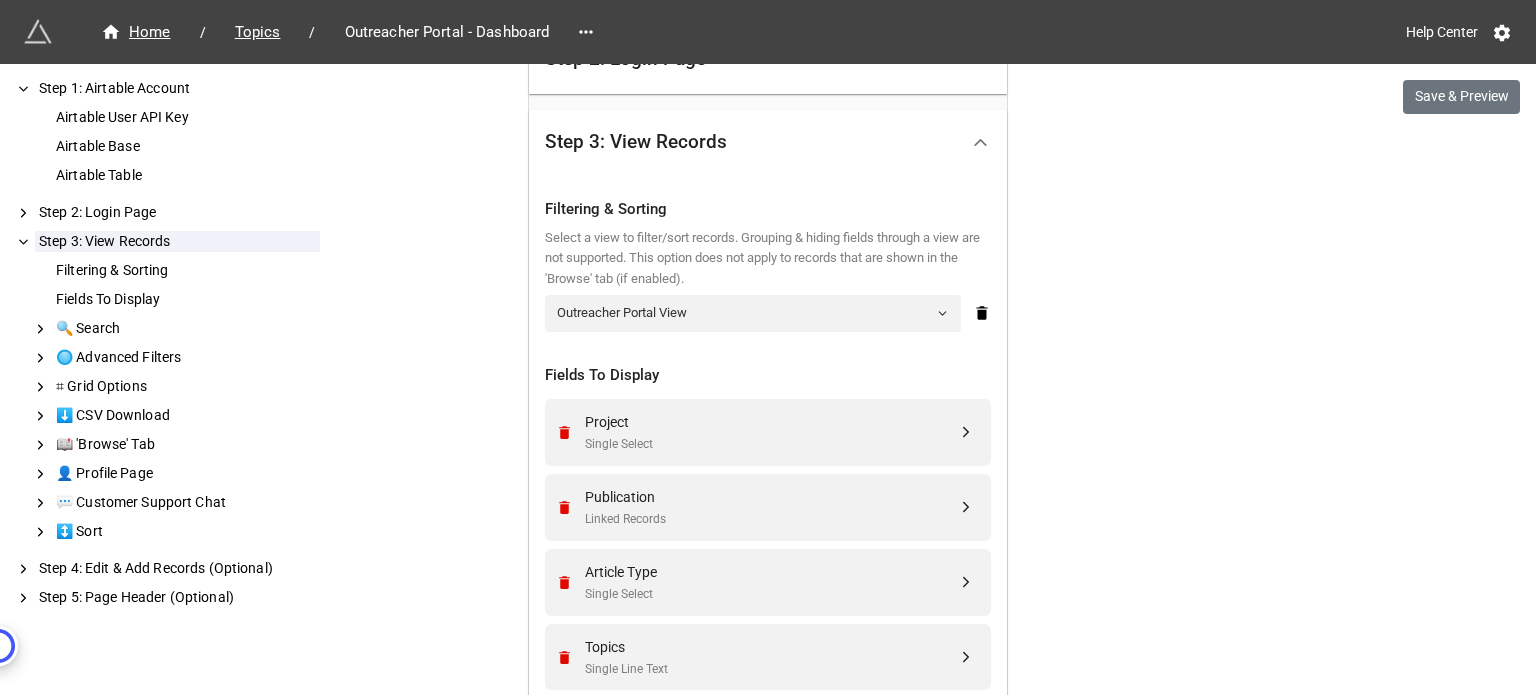 scroll, scrollTop: 769, scrollLeft: 0, axis: vertical 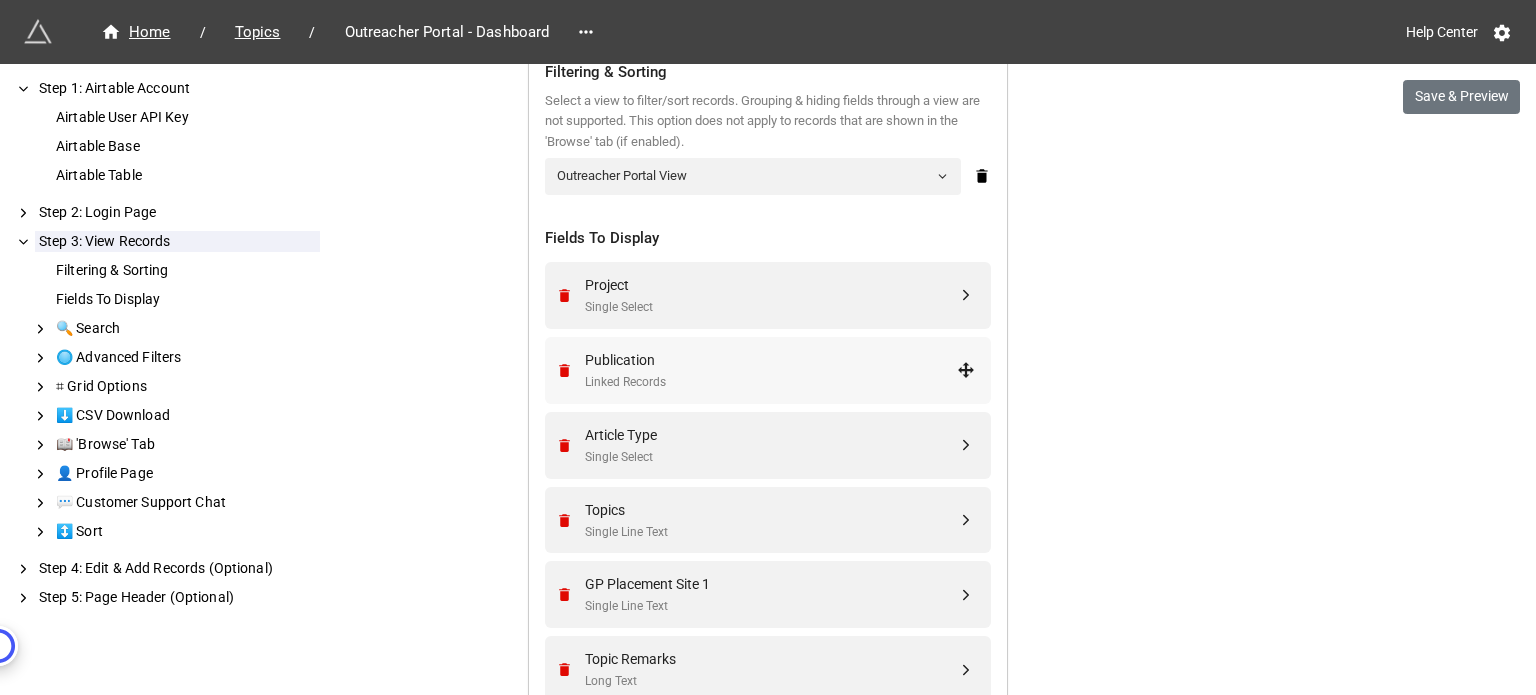 click on "Linked Records" at bounding box center [771, 382] 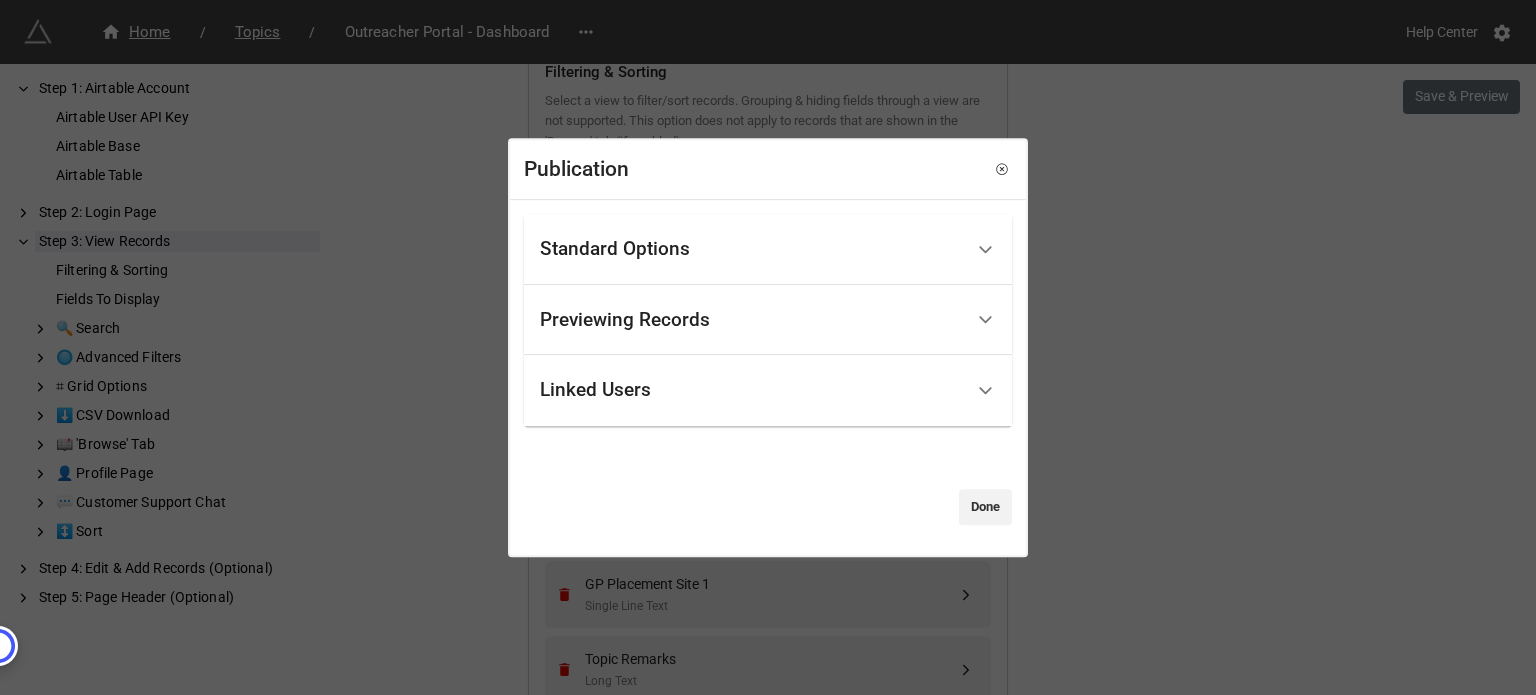 click on "Standard Options" at bounding box center (751, 249) 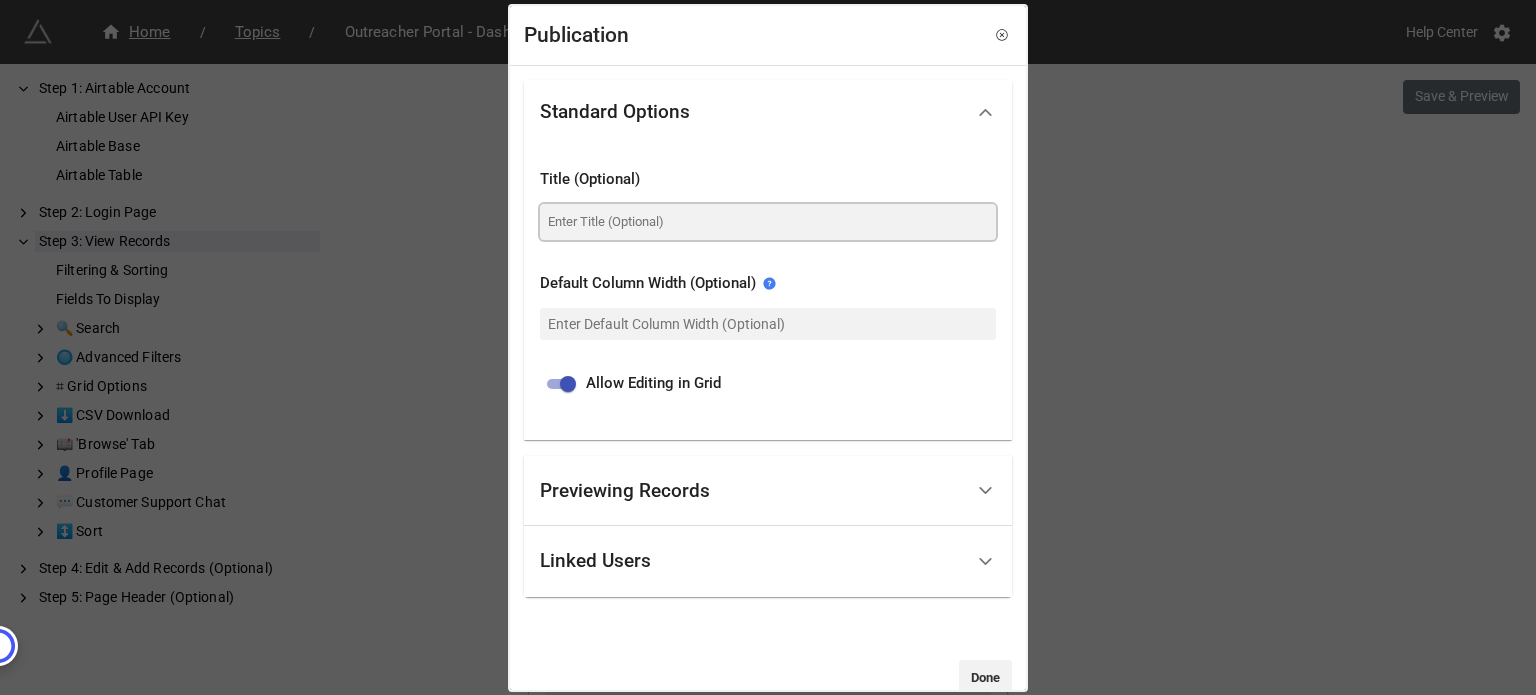 click at bounding box center (768, 222) 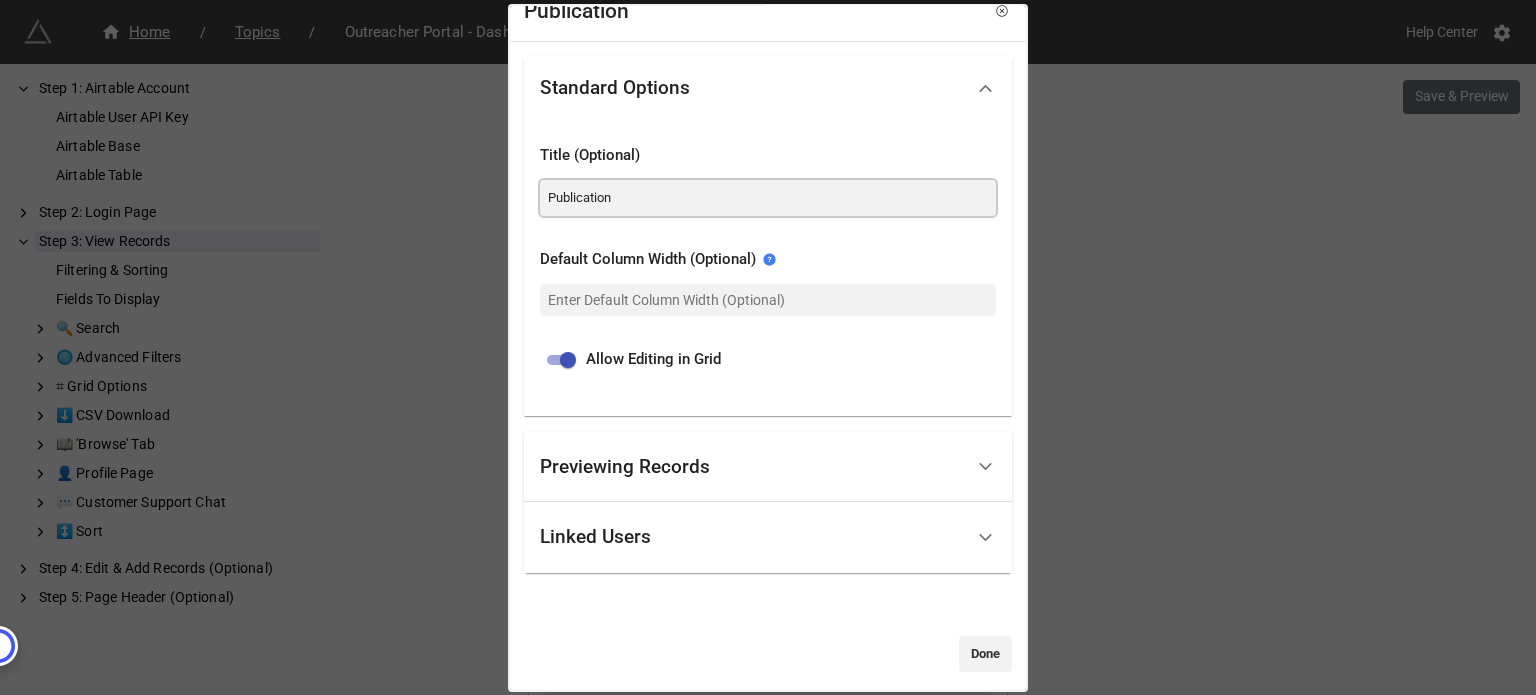 scroll, scrollTop: 35, scrollLeft: 0, axis: vertical 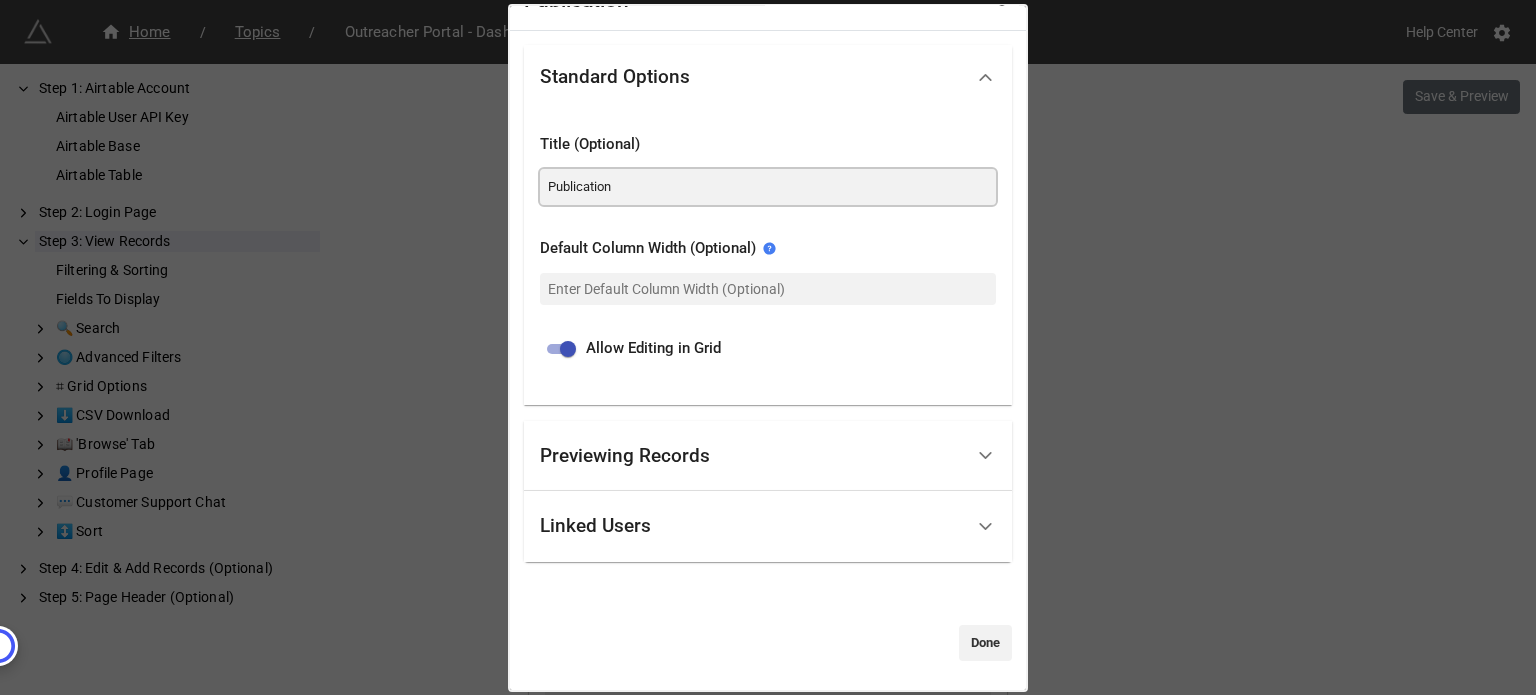 type on "Publication" 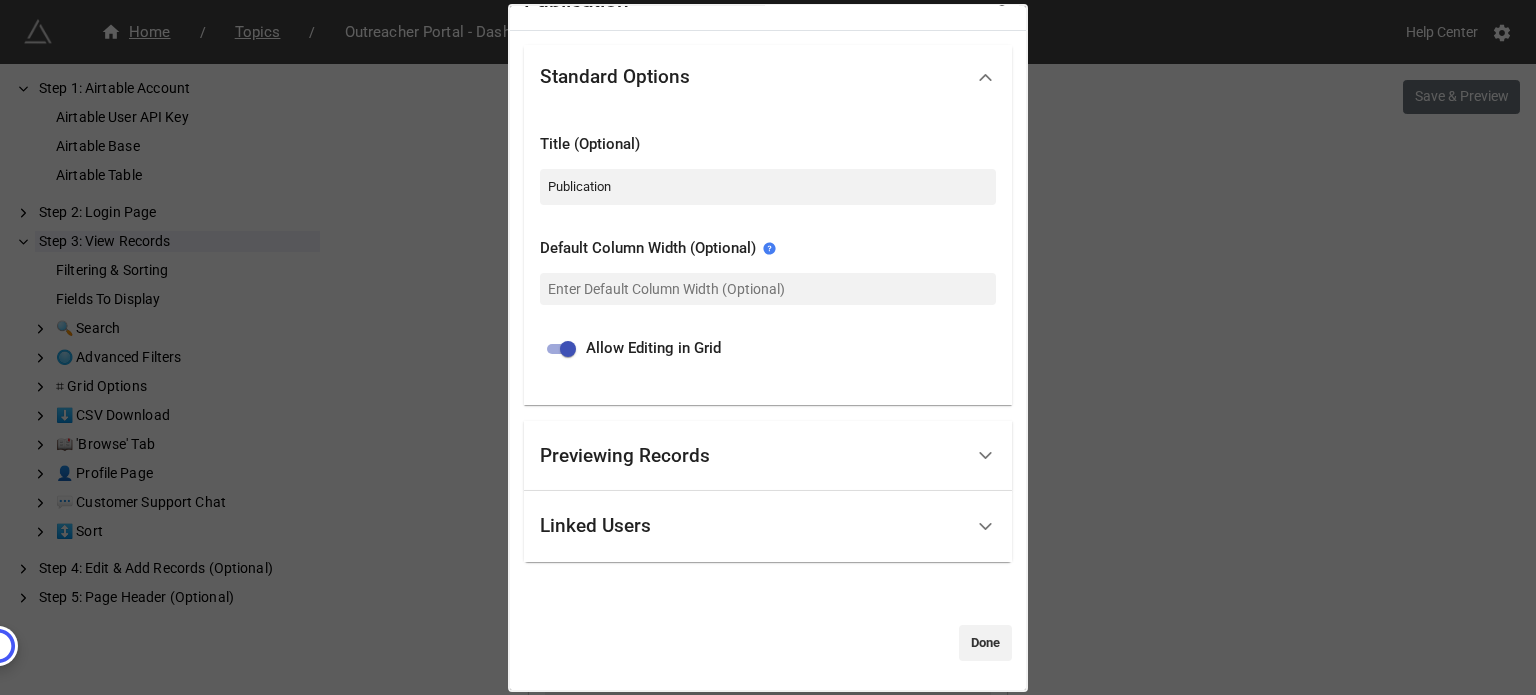 click on "Linked Users" at bounding box center [751, 526] 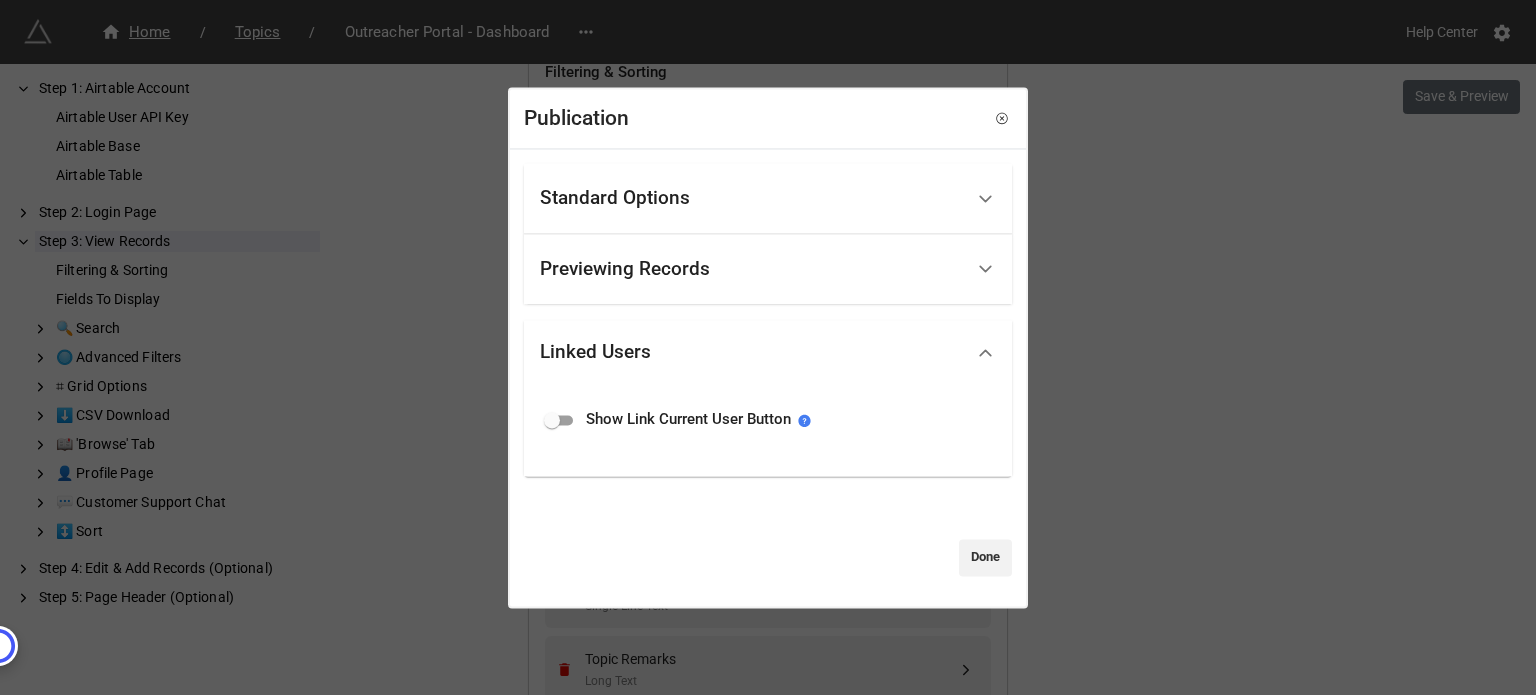 scroll, scrollTop: 0, scrollLeft: 0, axis: both 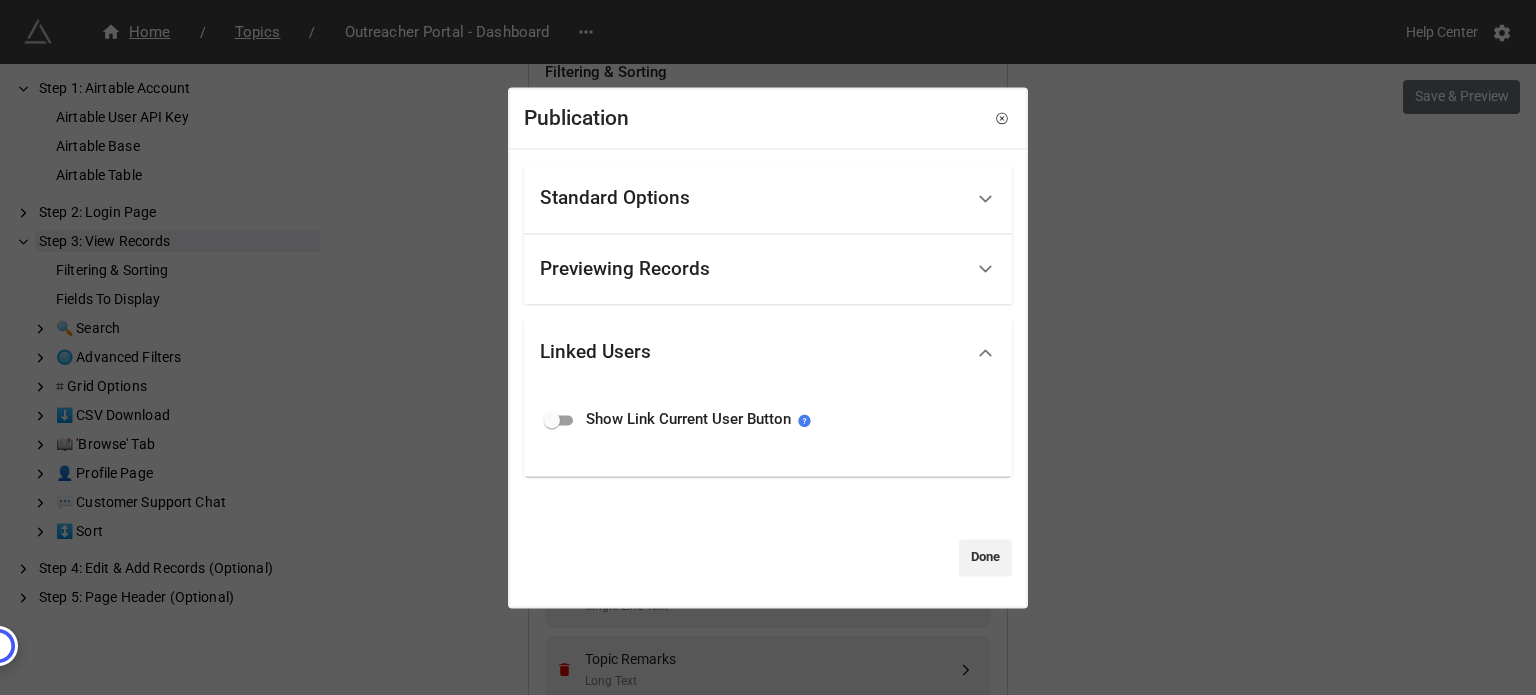 click on "Previewing Records" at bounding box center [768, 269] 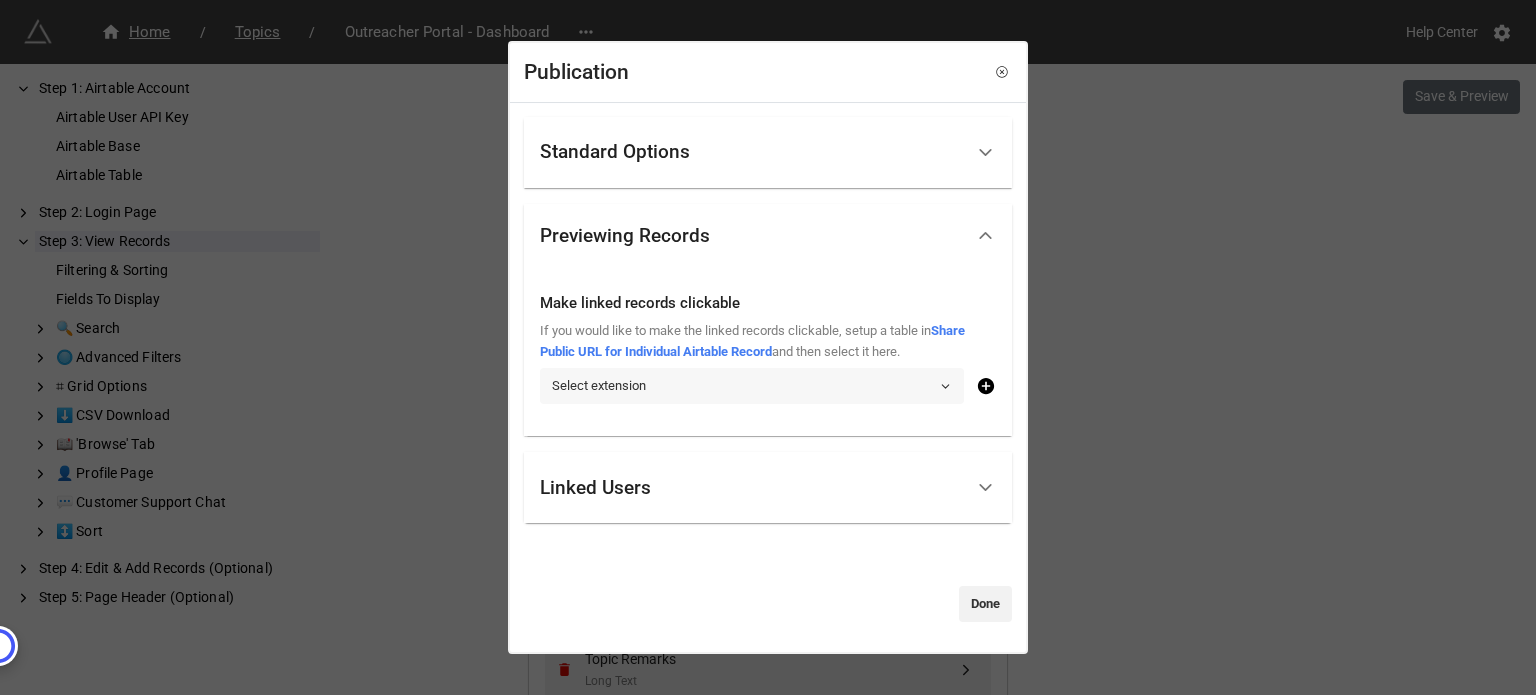 click on "Select extension" at bounding box center (752, 386) 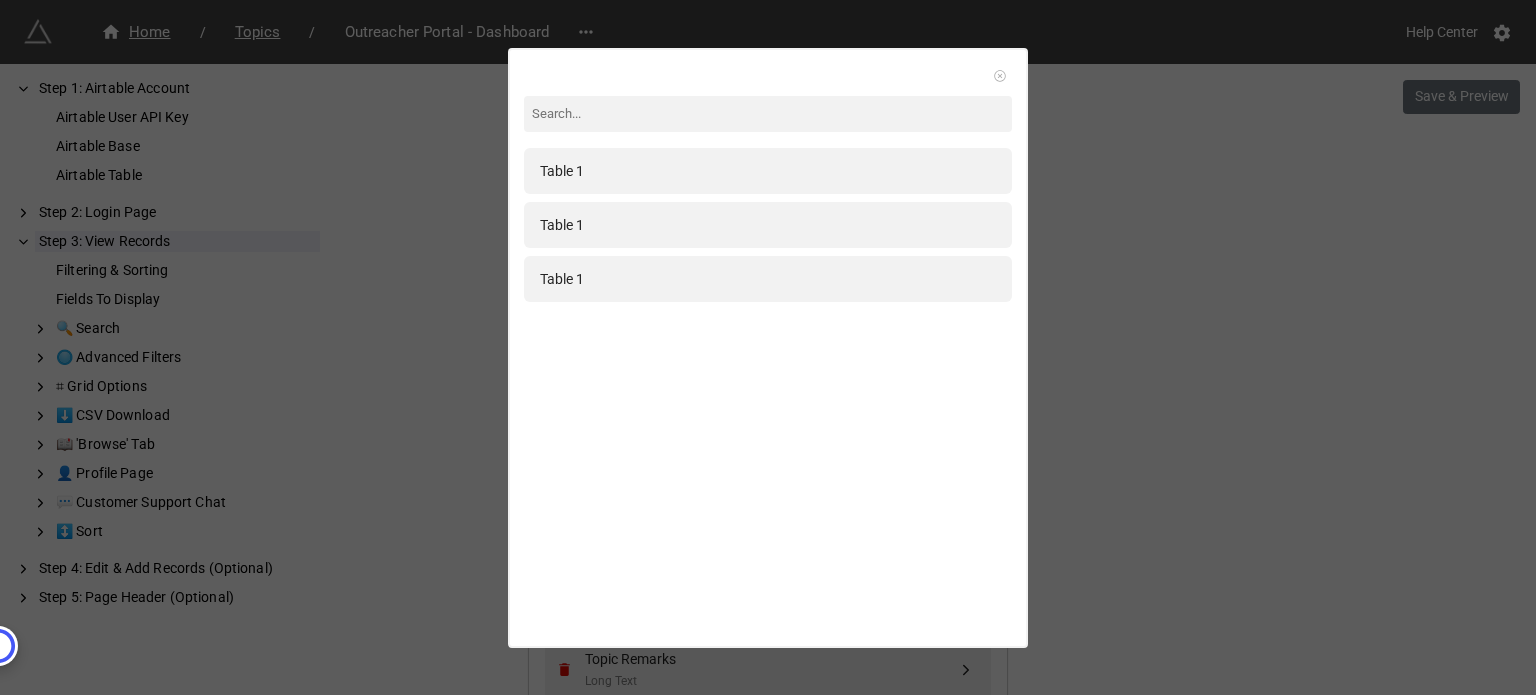 click 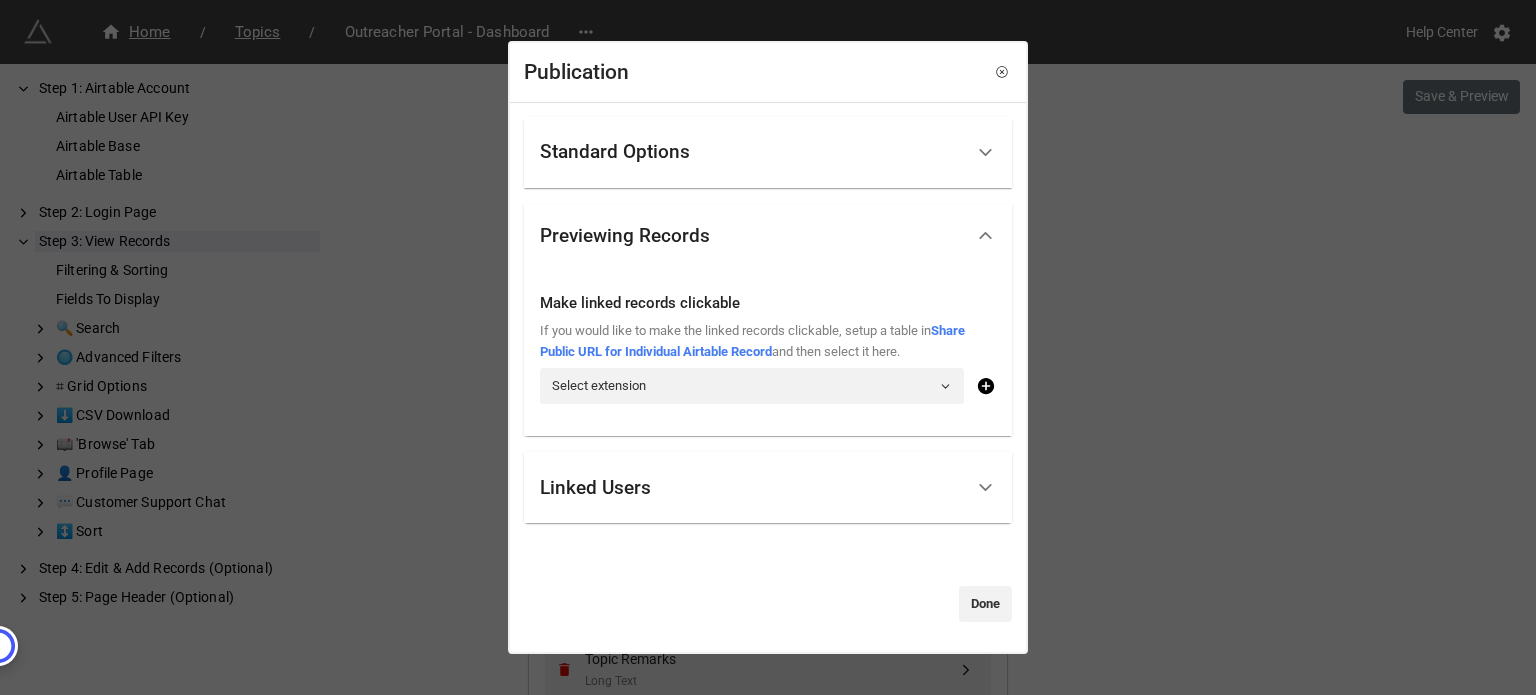 click on "Done" at bounding box center (985, 604) 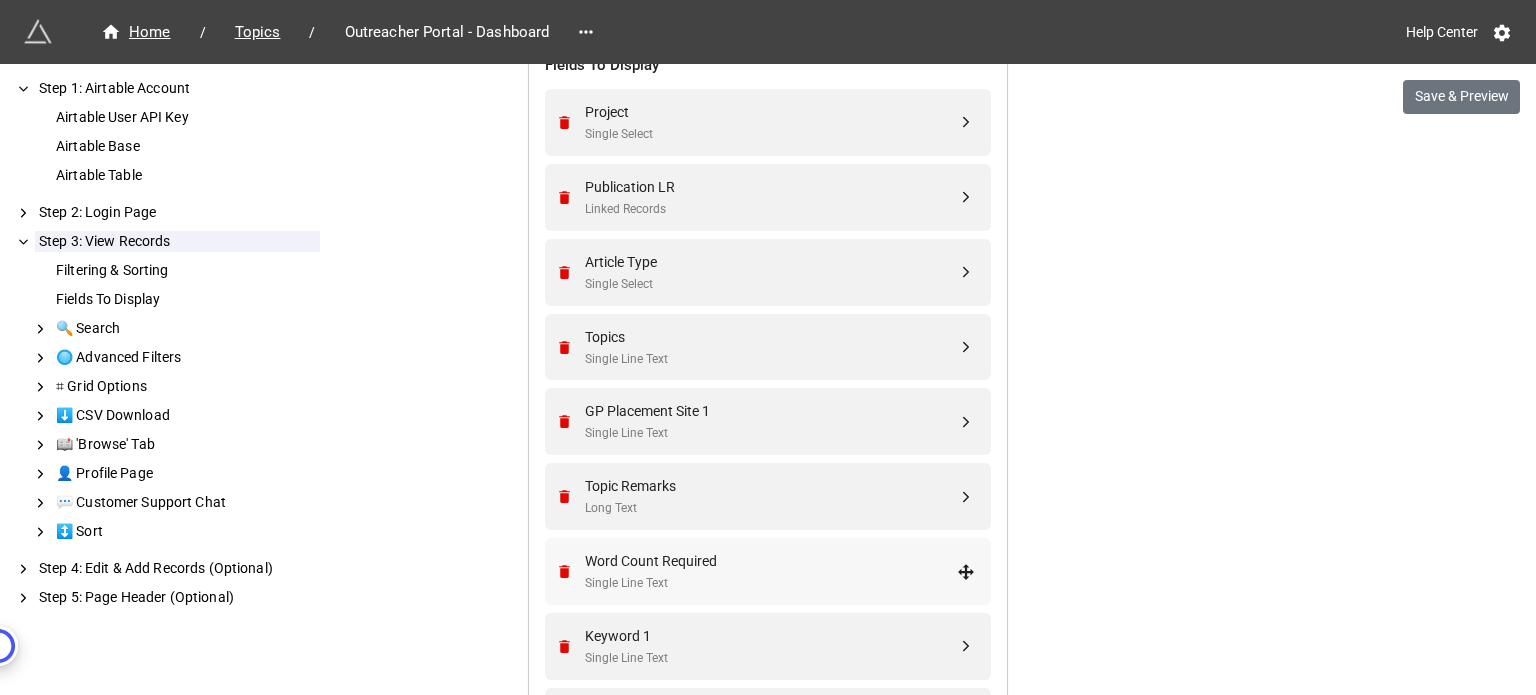 scroll, scrollTop: 869, scrollLeft: 0, axis: vertical 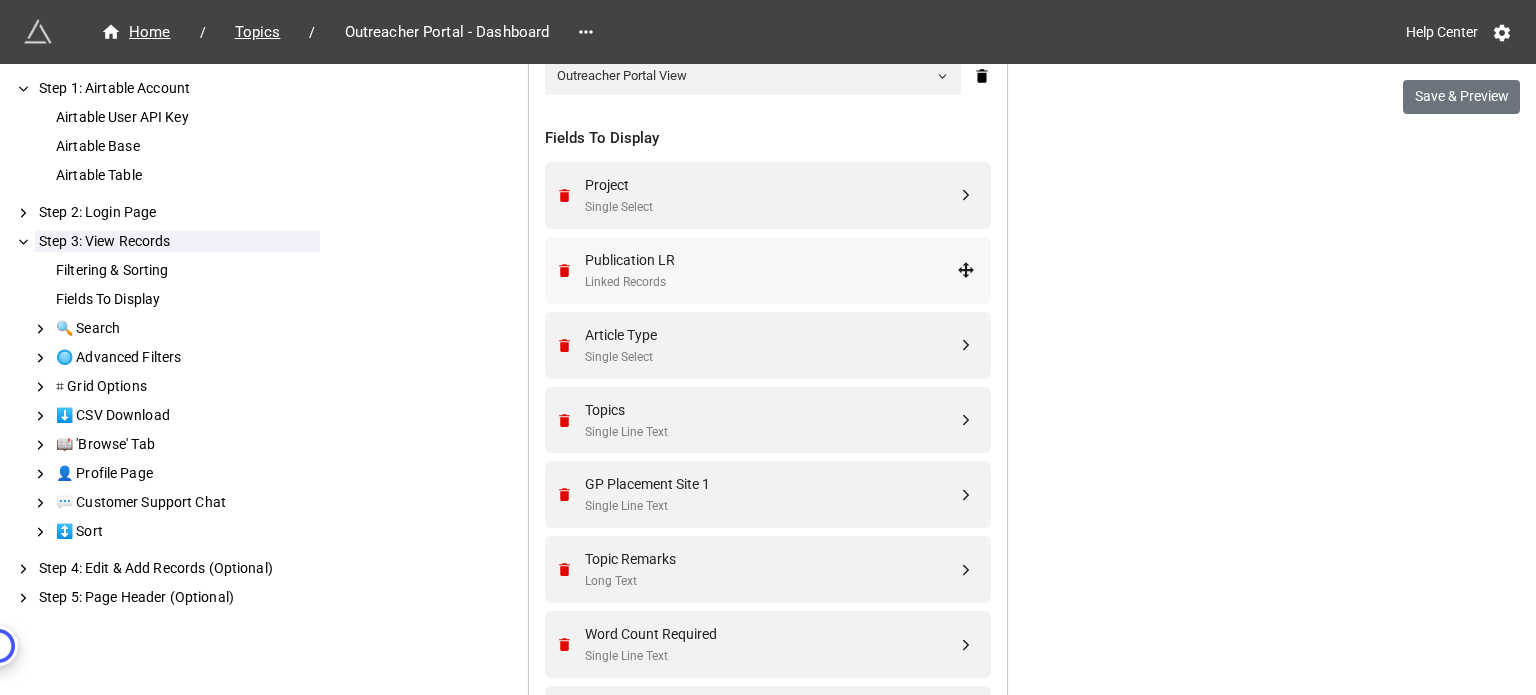 click on "Linked Records" at bounding box center (771, 282) 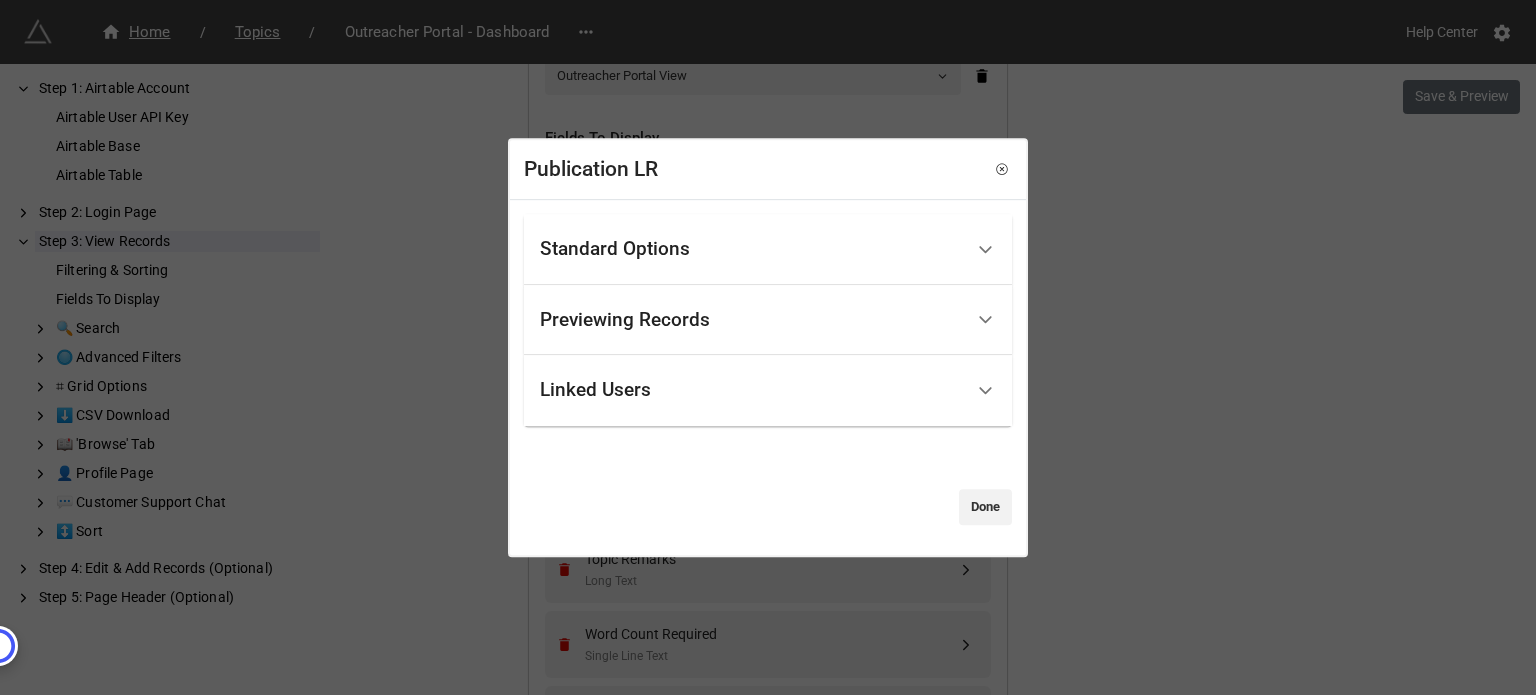 click on "Standard Options" at bounding box center [751, 249] 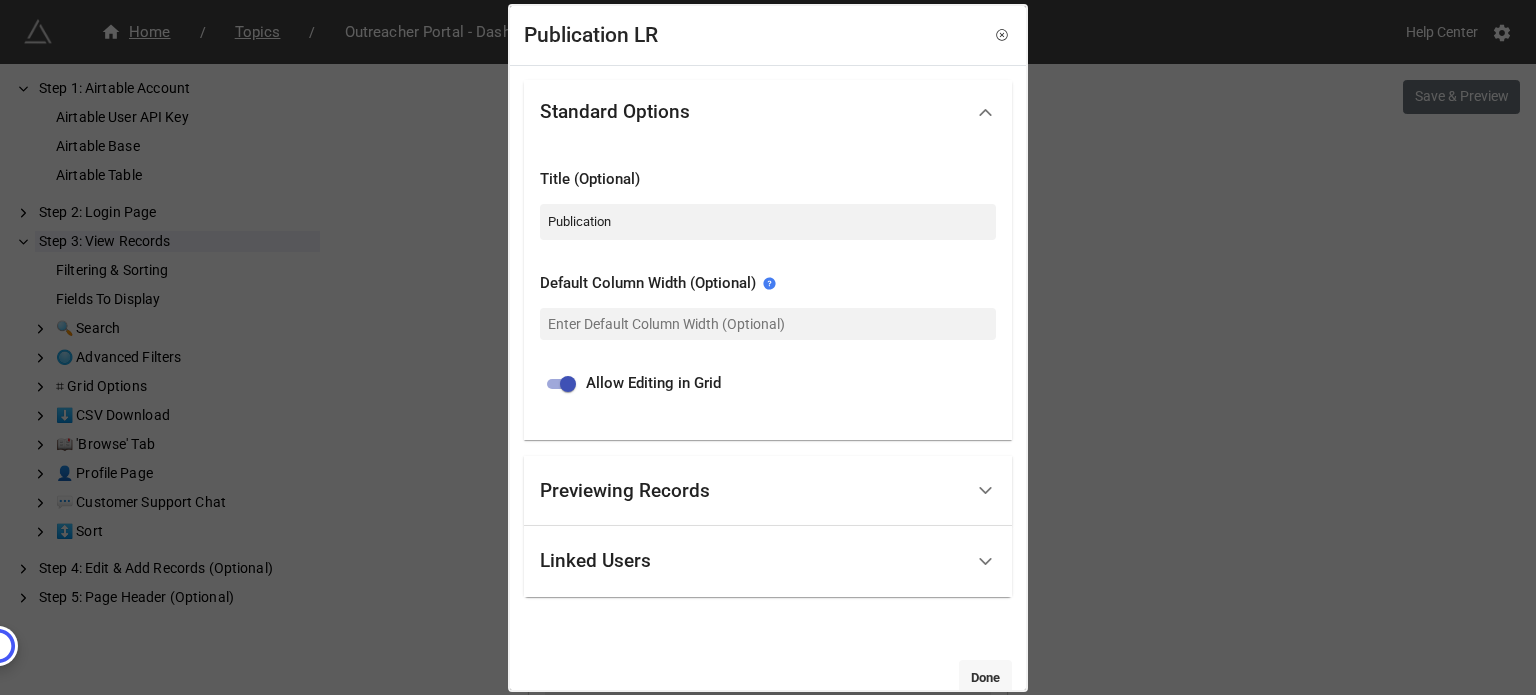click on "Done" at bounding box center (985, 678) 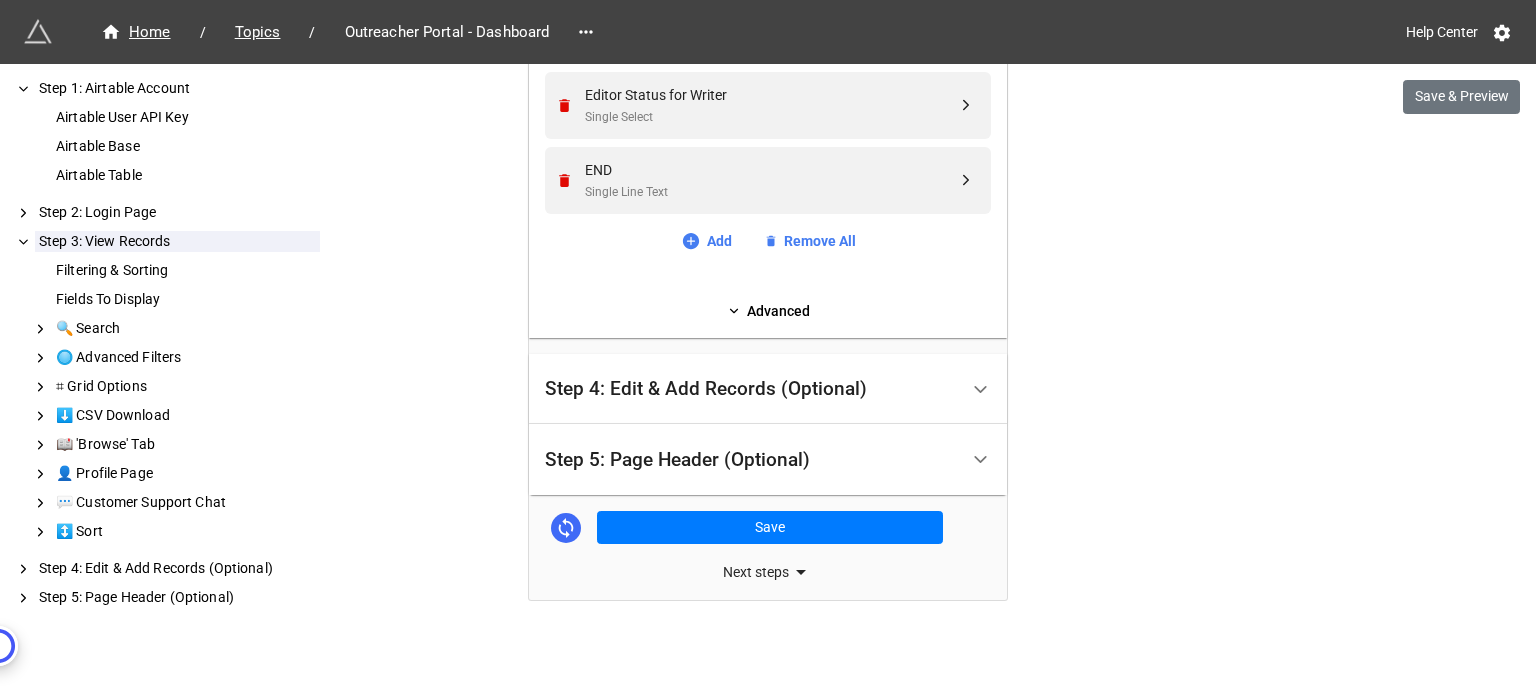 click on "Step 4: Edit & Add Records (Optional)" at bounding box center (706, 389) 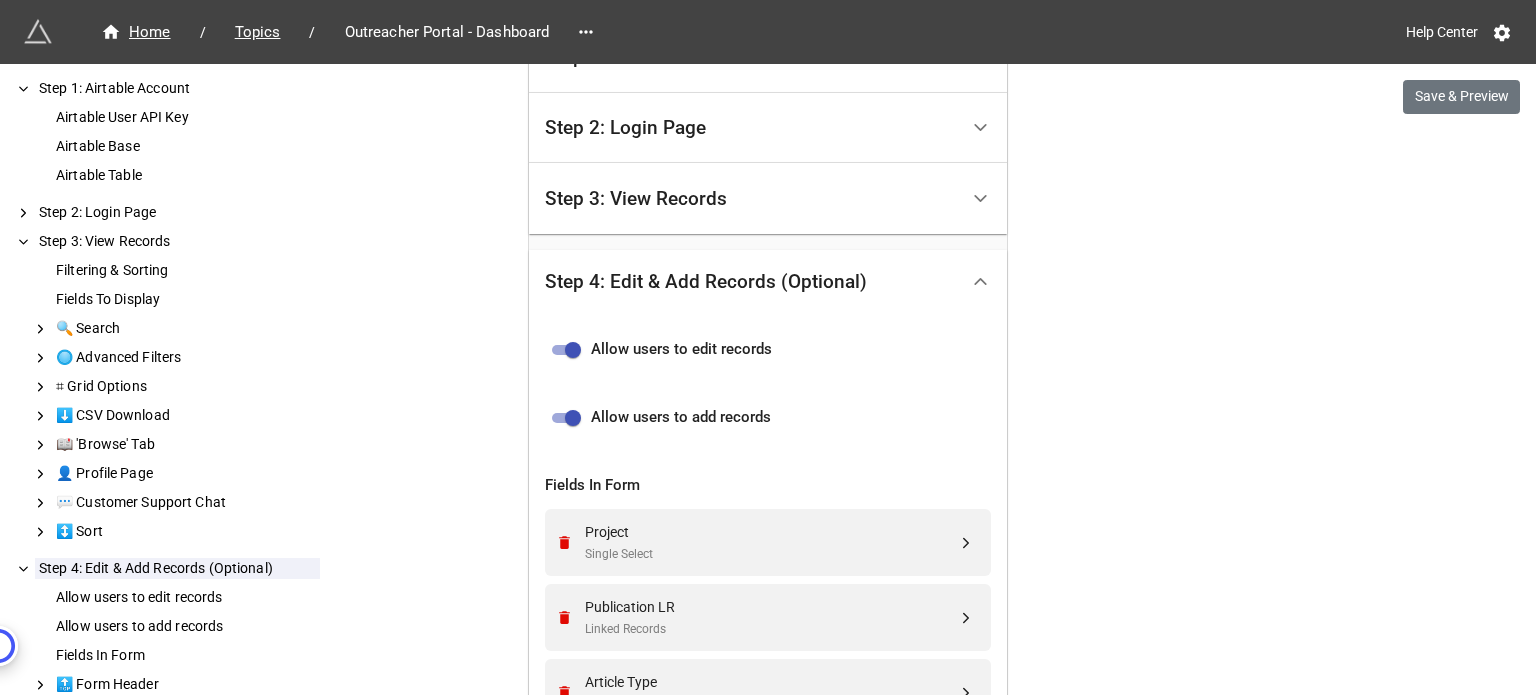 scroll, scrollTop: 769, scrollLeft: 0, axis: vertical 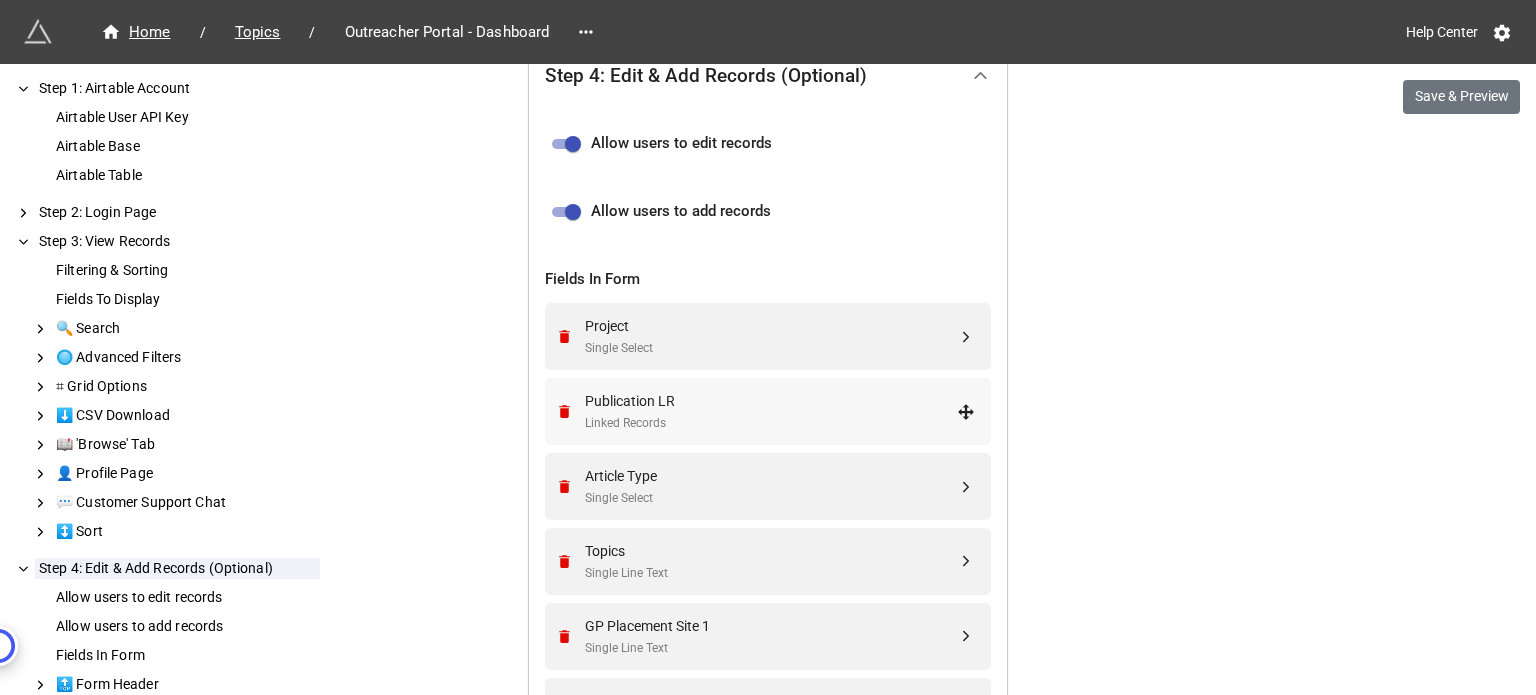 click on "Linked Records" at bounding box center (771, 423) 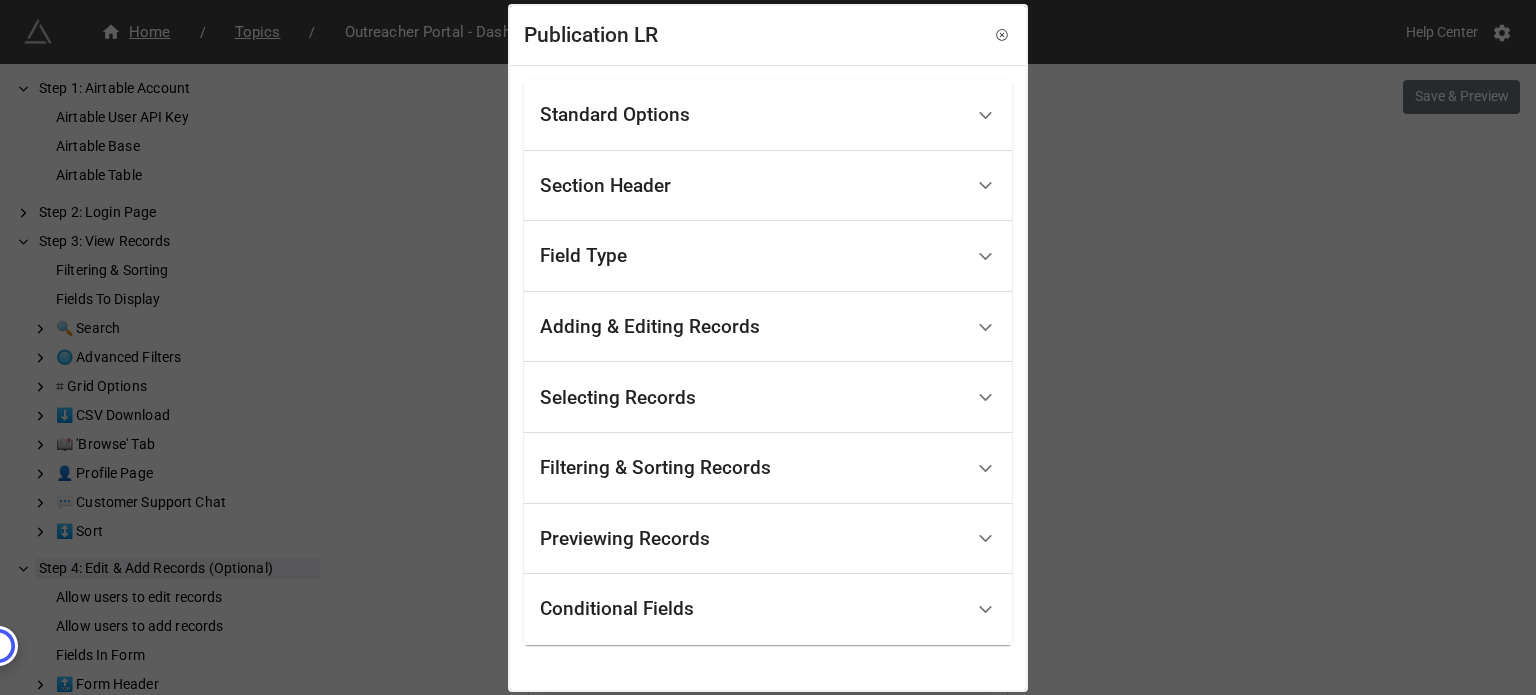 click on "Standard Options" at bounding box center [615, 115] 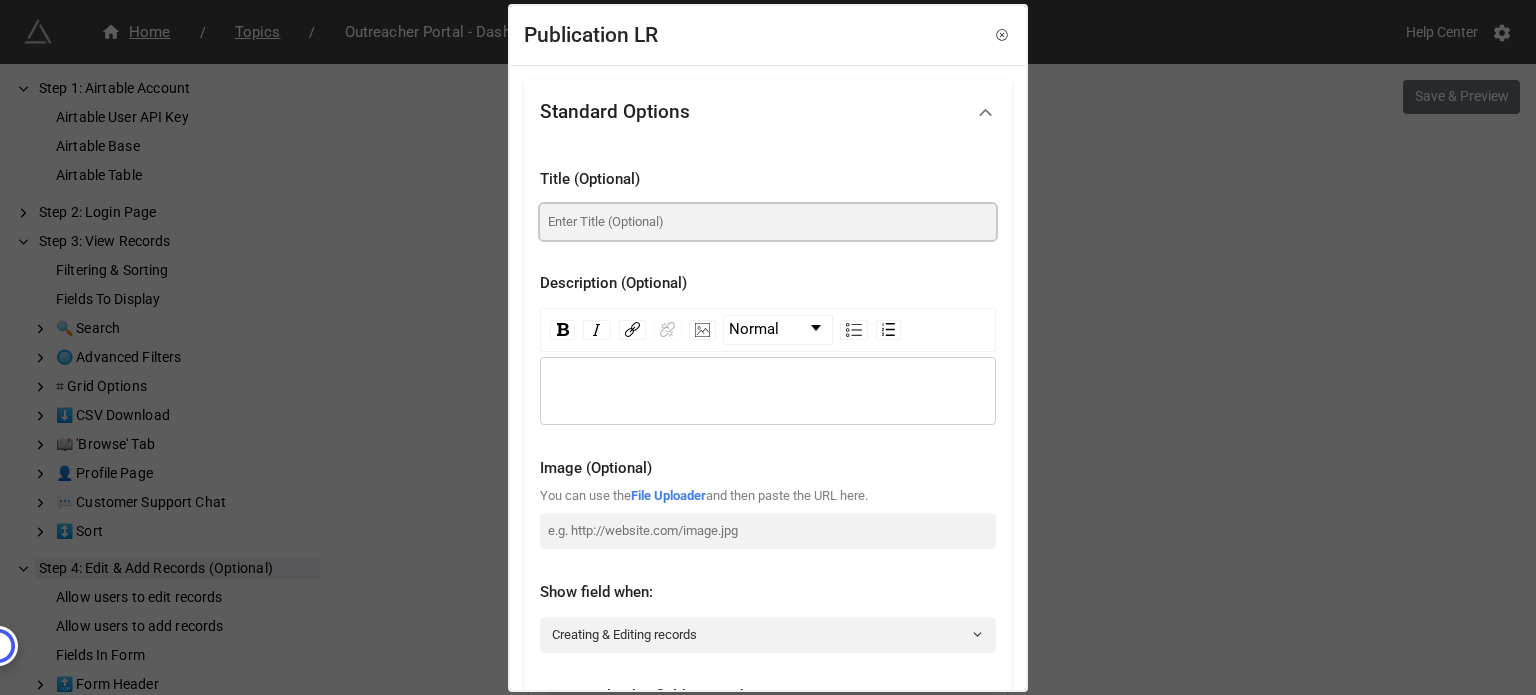 click at bounding box center (768, 222) 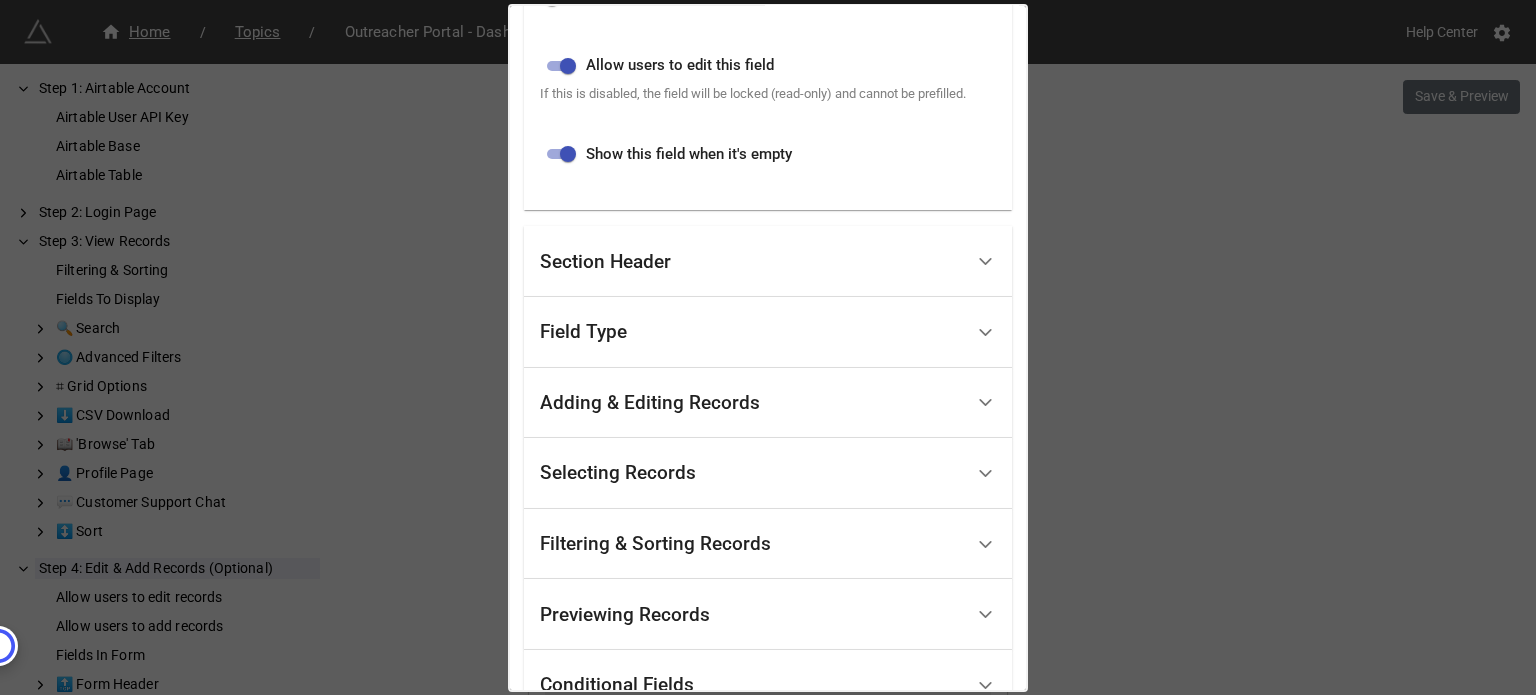 scroll, scrollTop: 857, scrollLeft: 0, axis: vertical 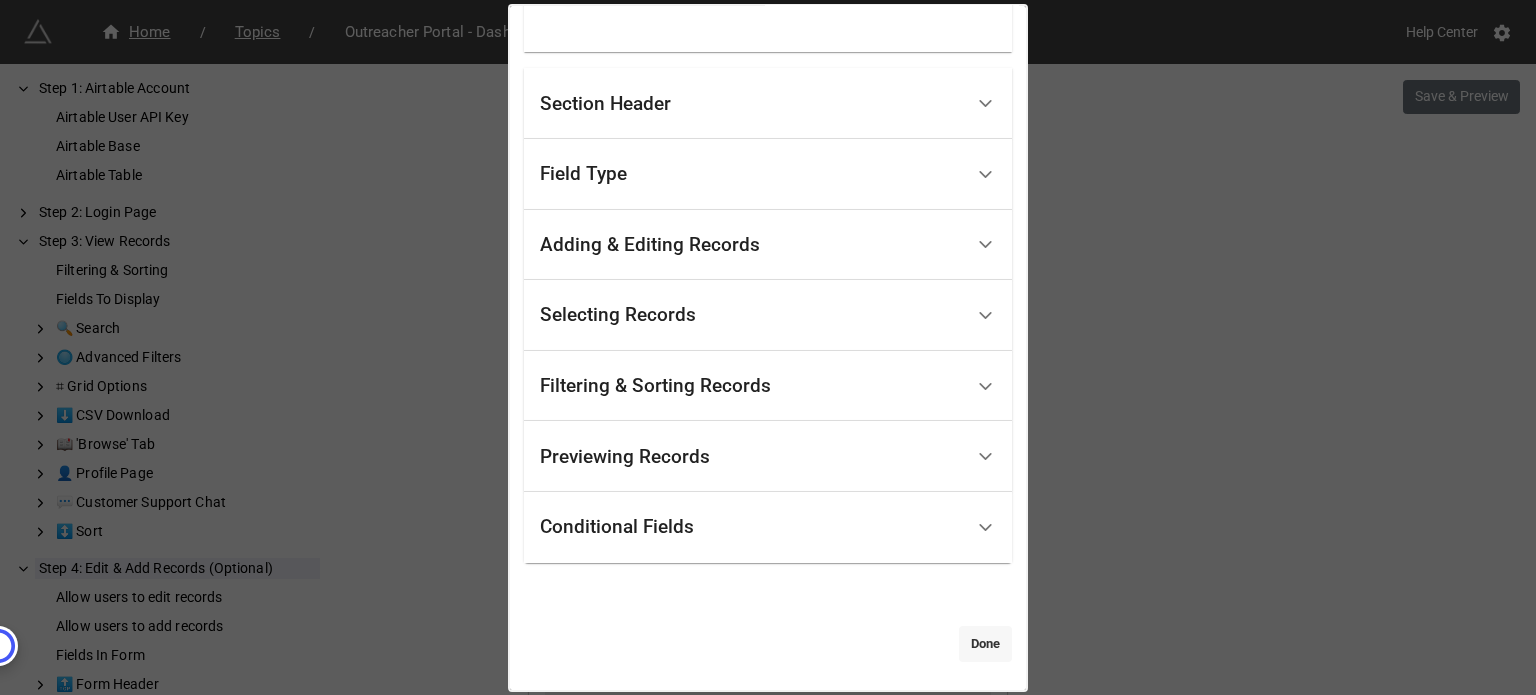 type on "Publication" 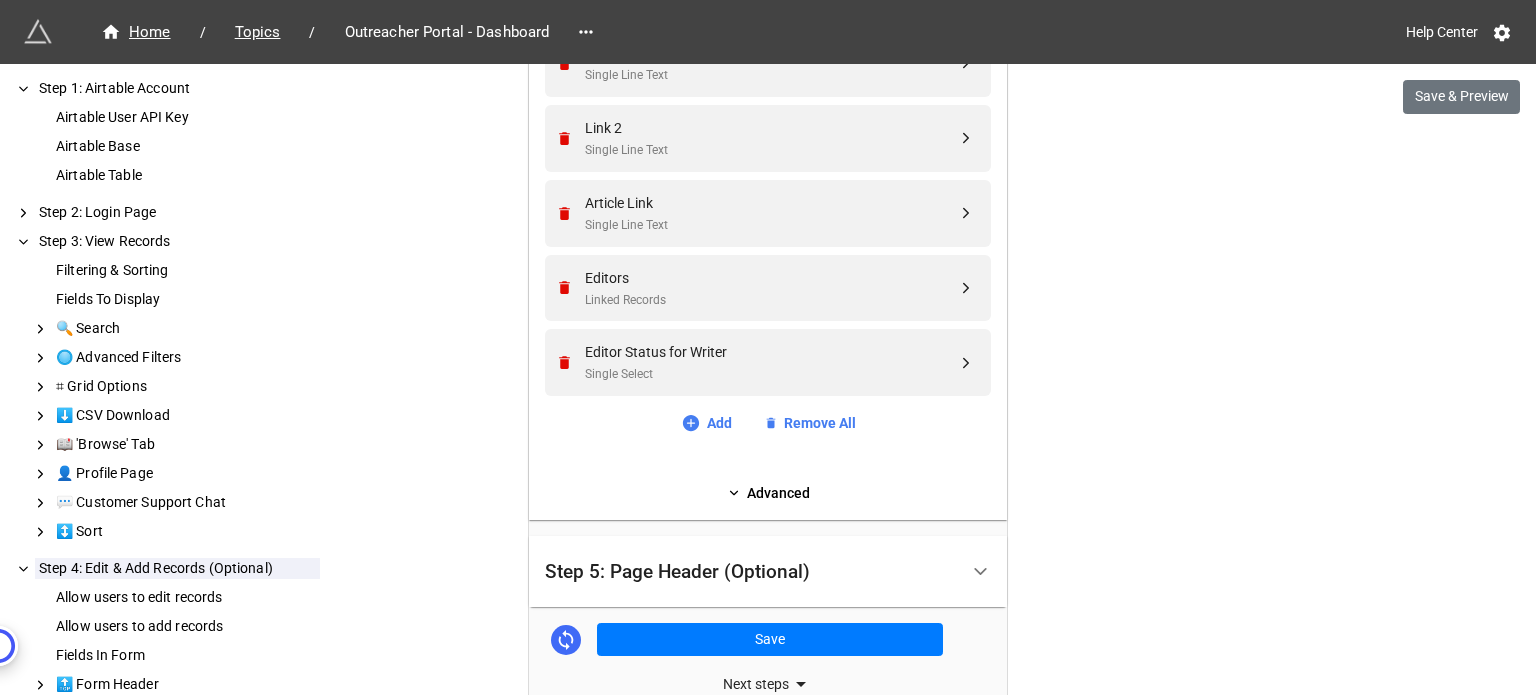 scroll, scrollTop: 1828, scrollLeft: 0, axis: vertical 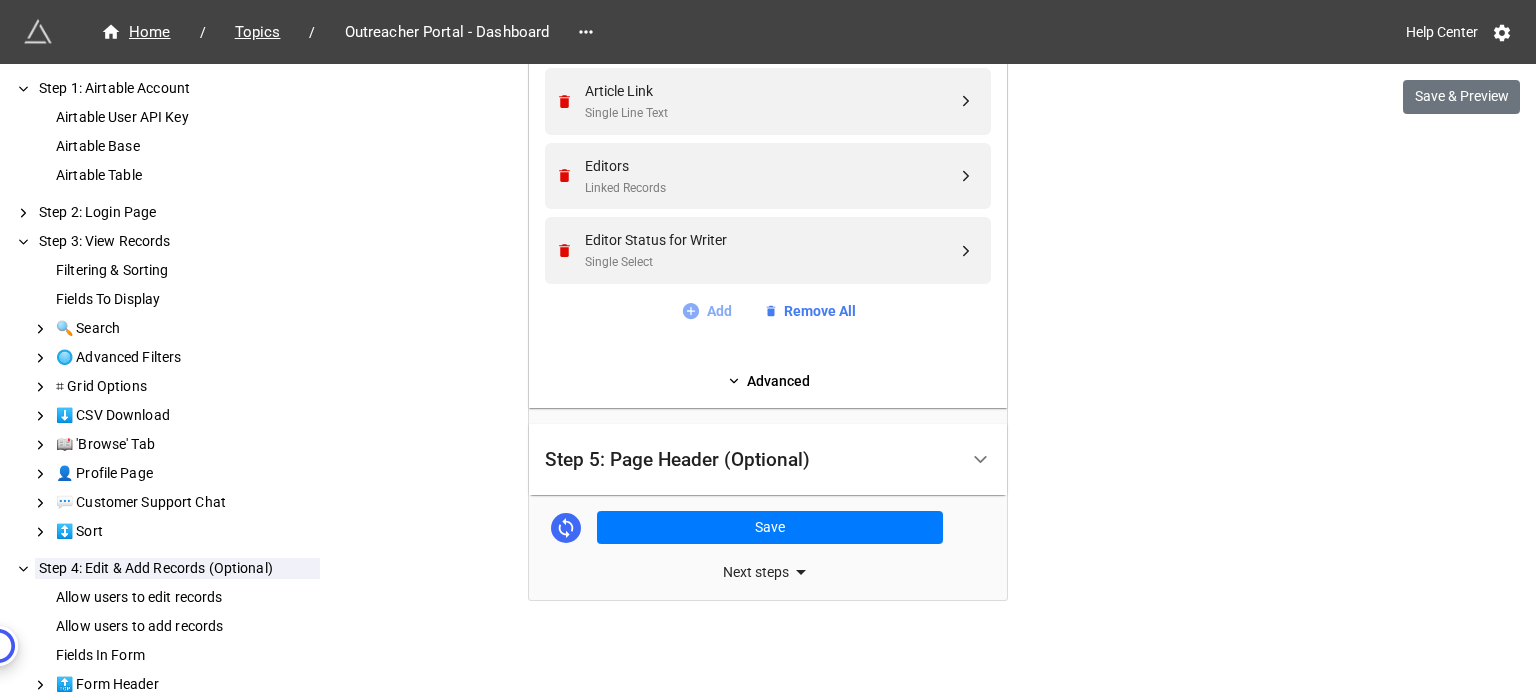 click on "Add" at bounding box center (706, 311) 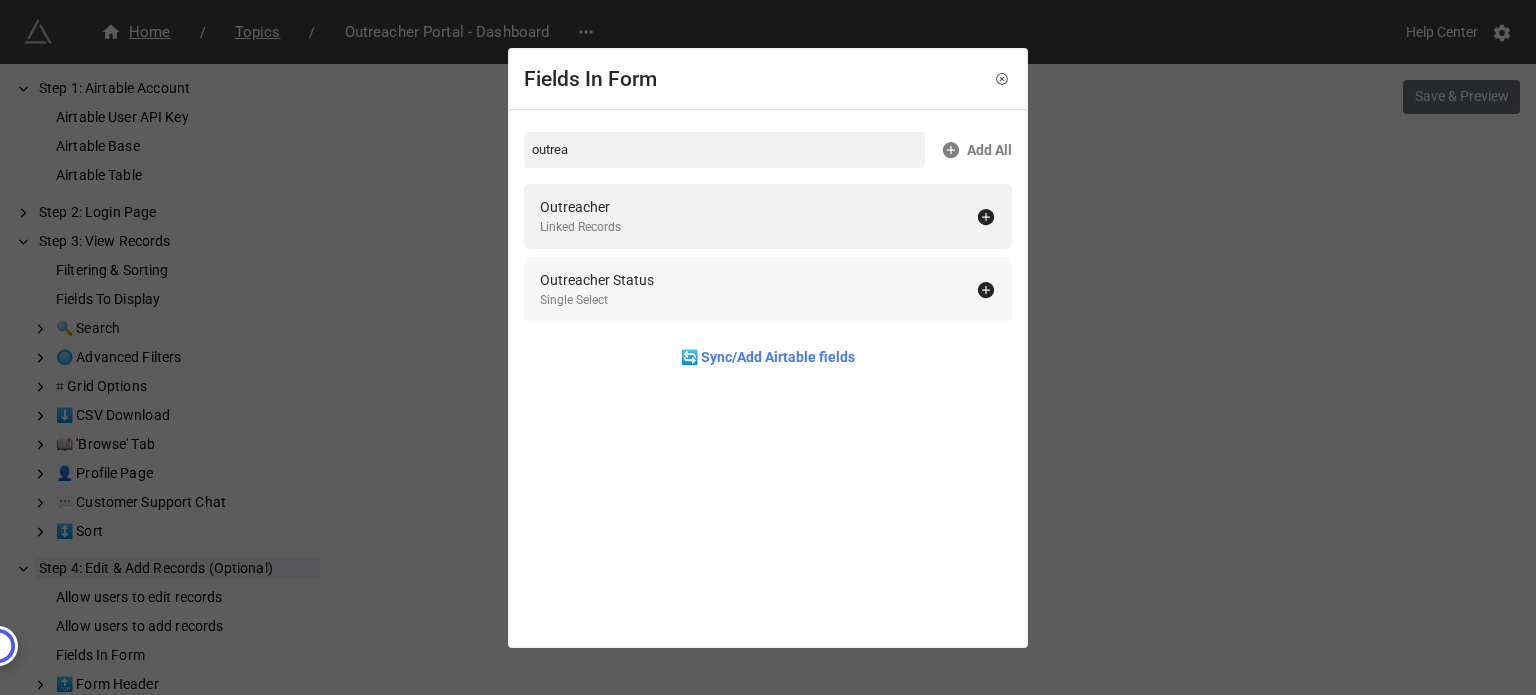type on "outrea" 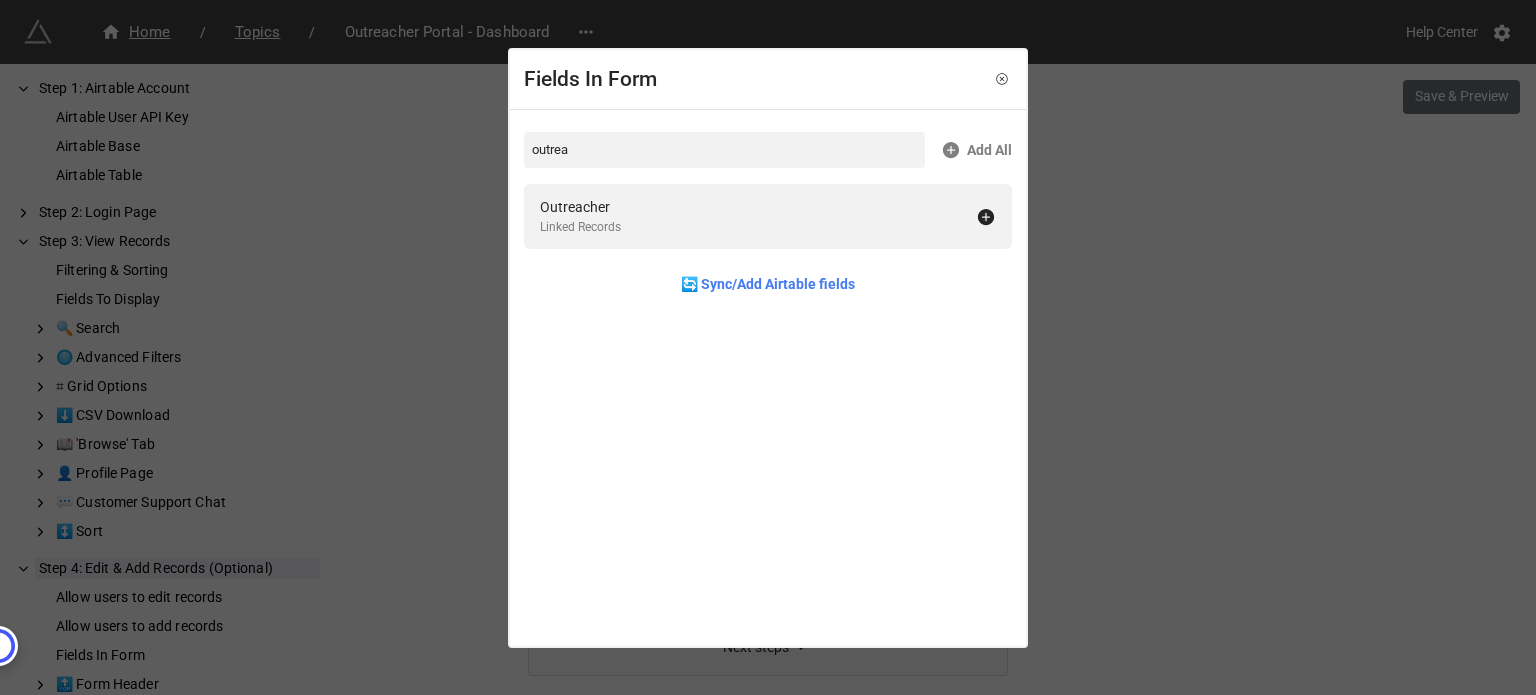 click on "Fields In Form outrea Add All Outreacher Linked Records 🔄 Sync/Add Airtable fields" at bounding box center (768, 347) 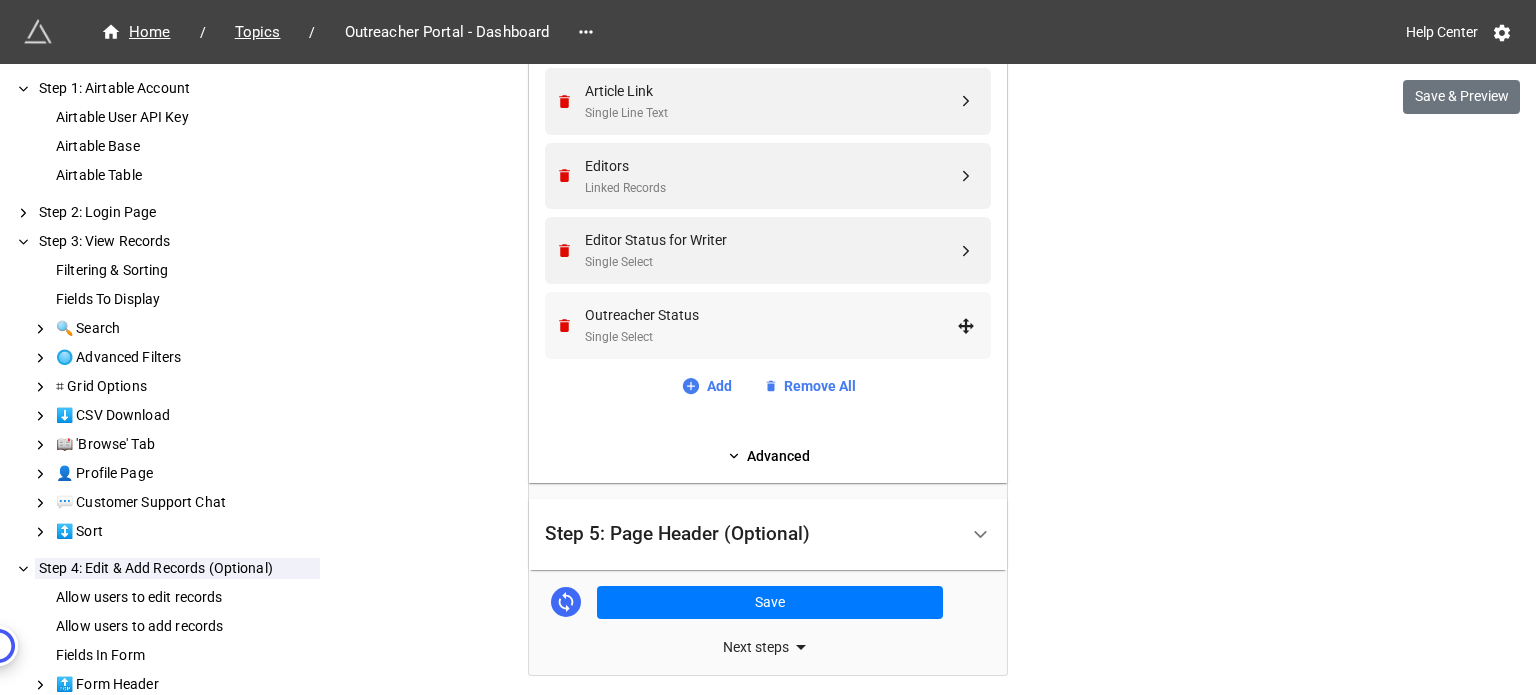 click on "Single Select" at bounding box center (771, 337) 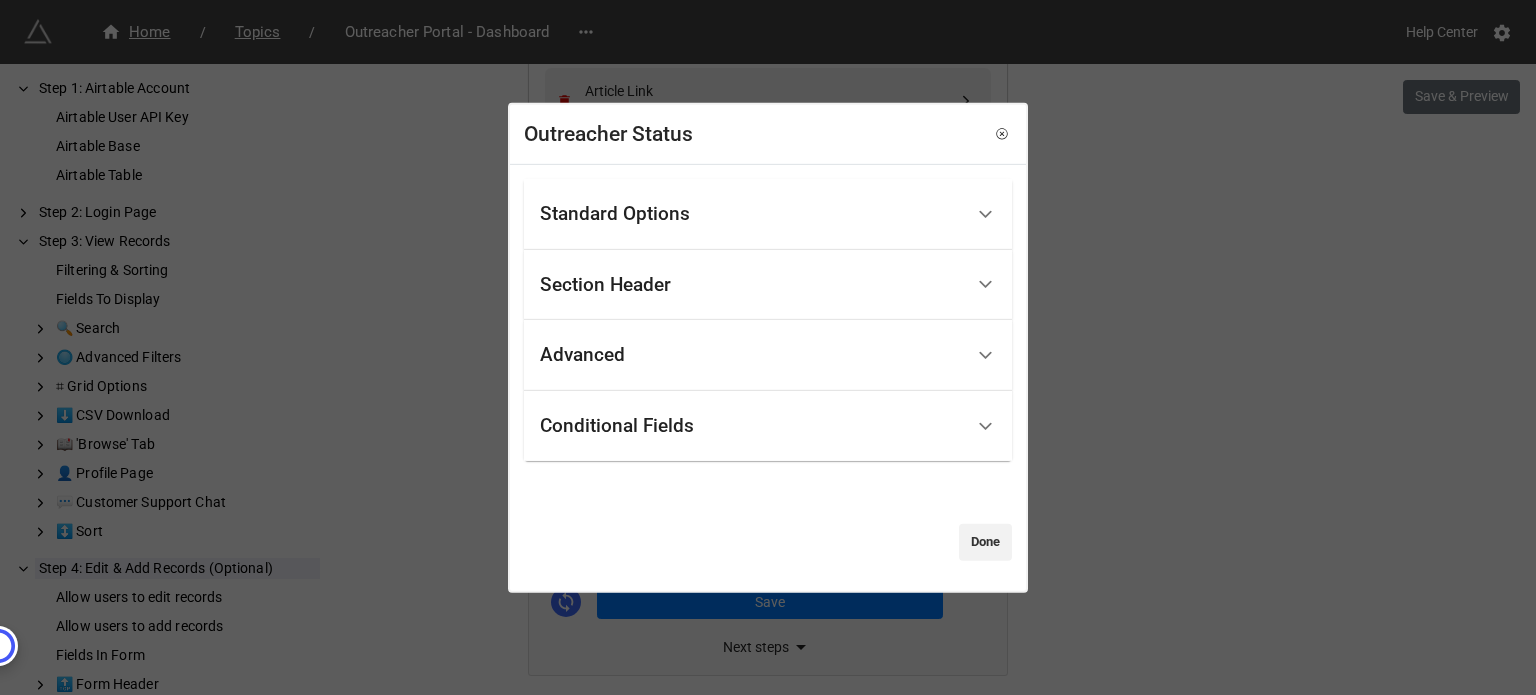 click on "Standard Options" at bounding box center [751, 214] 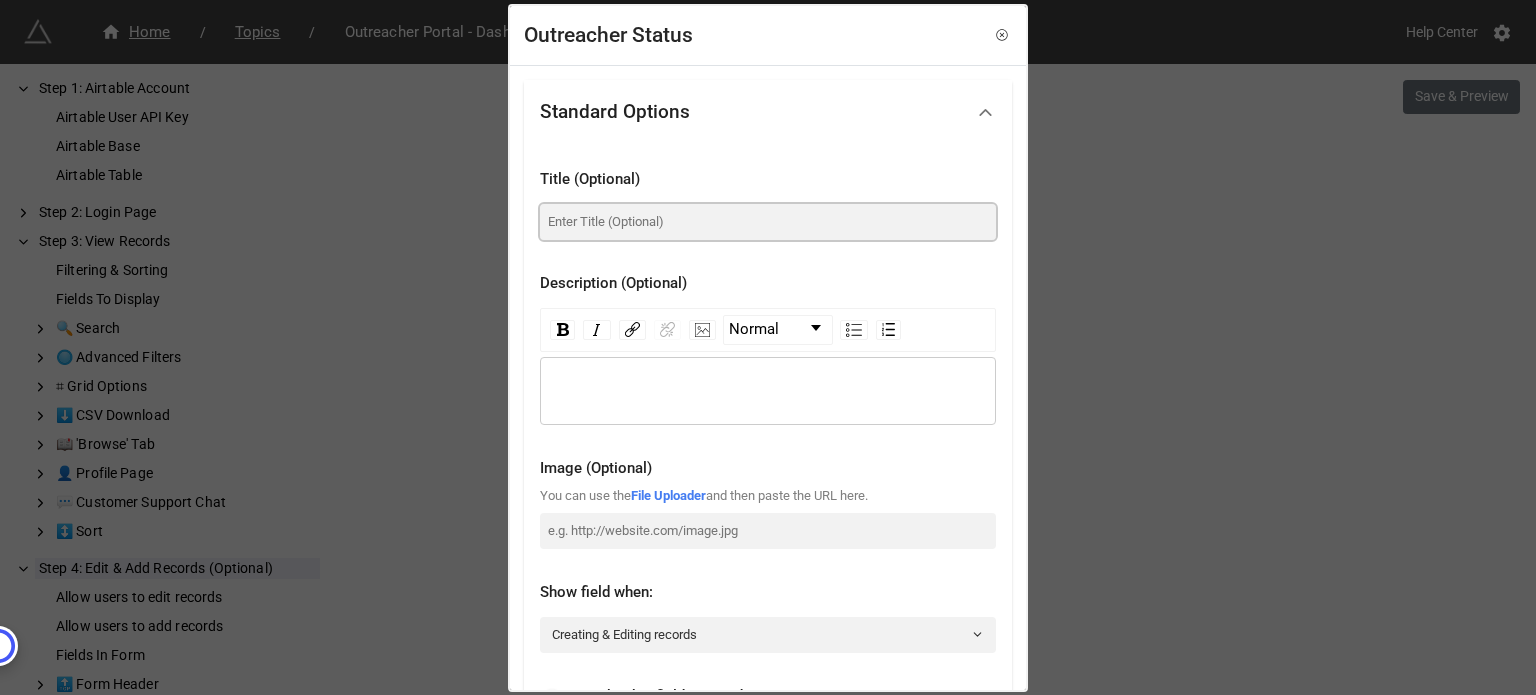 click at bounding box center (768, 222) 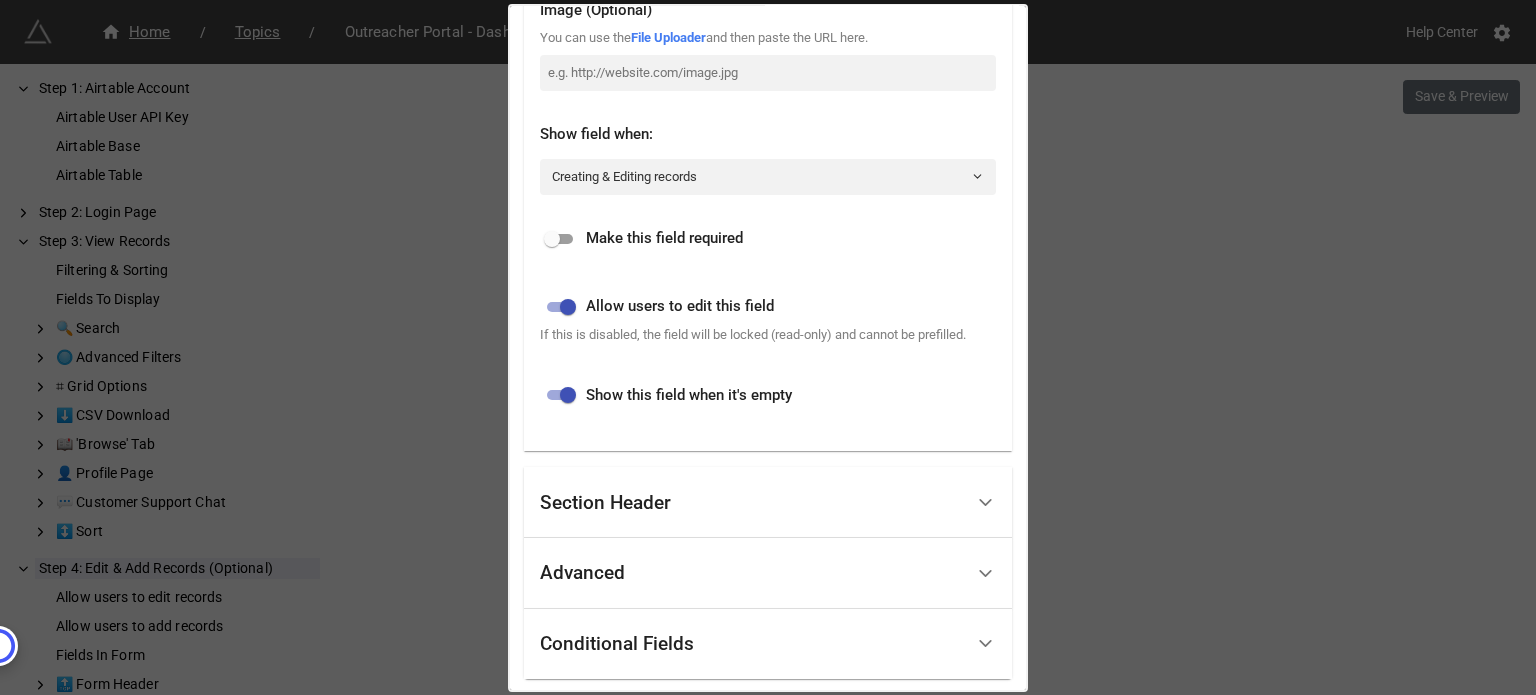 scroll, scrollTop: 575, scrollLeft: 0, axis: vertical 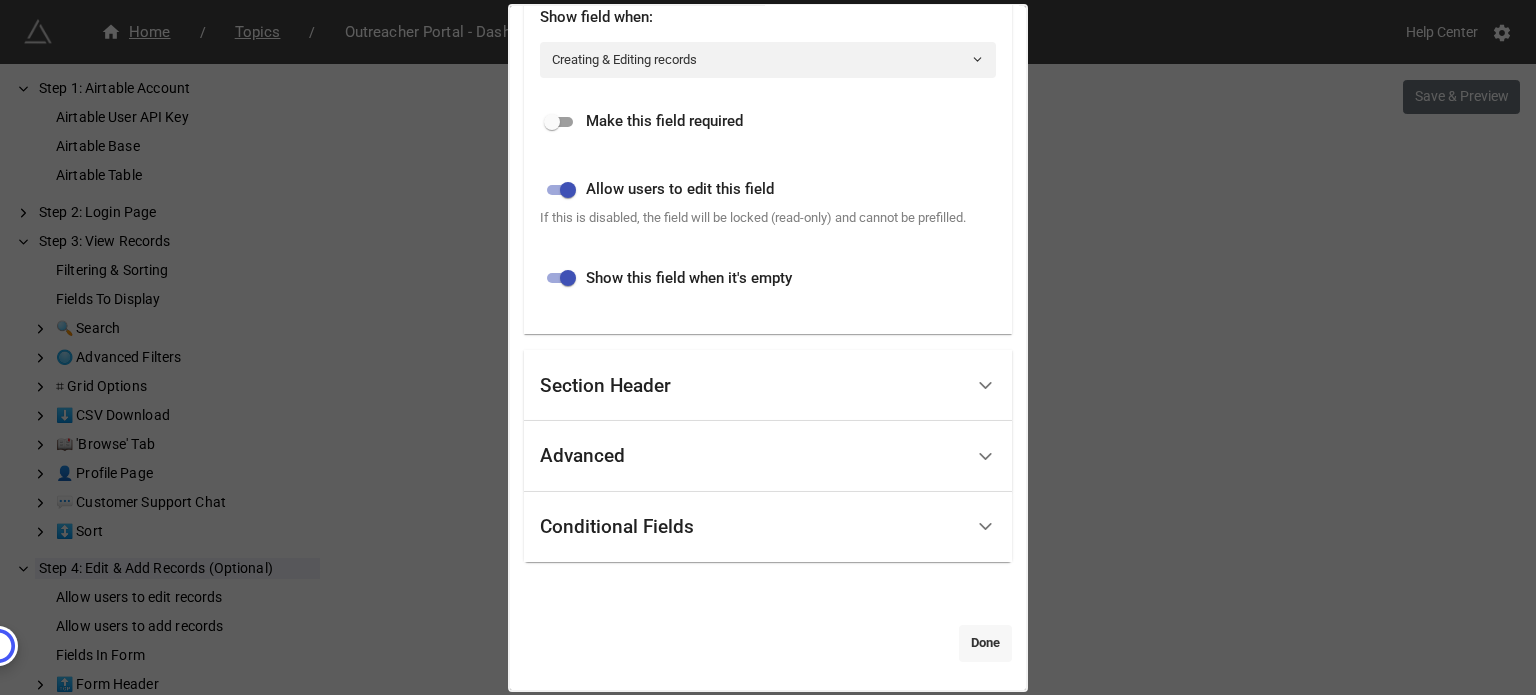 type on "Status" 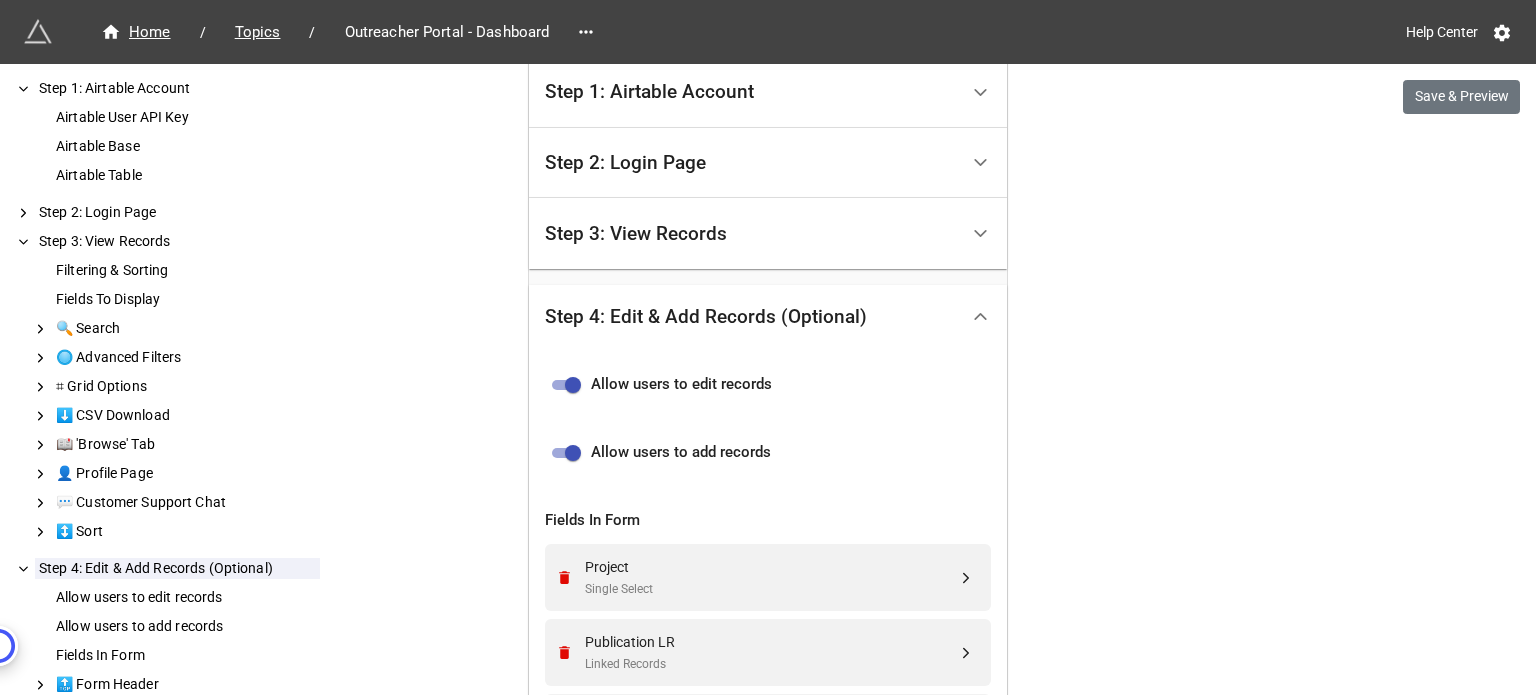 scroll, scrollTop: 428, scrollLeft: 0, axis: vertical 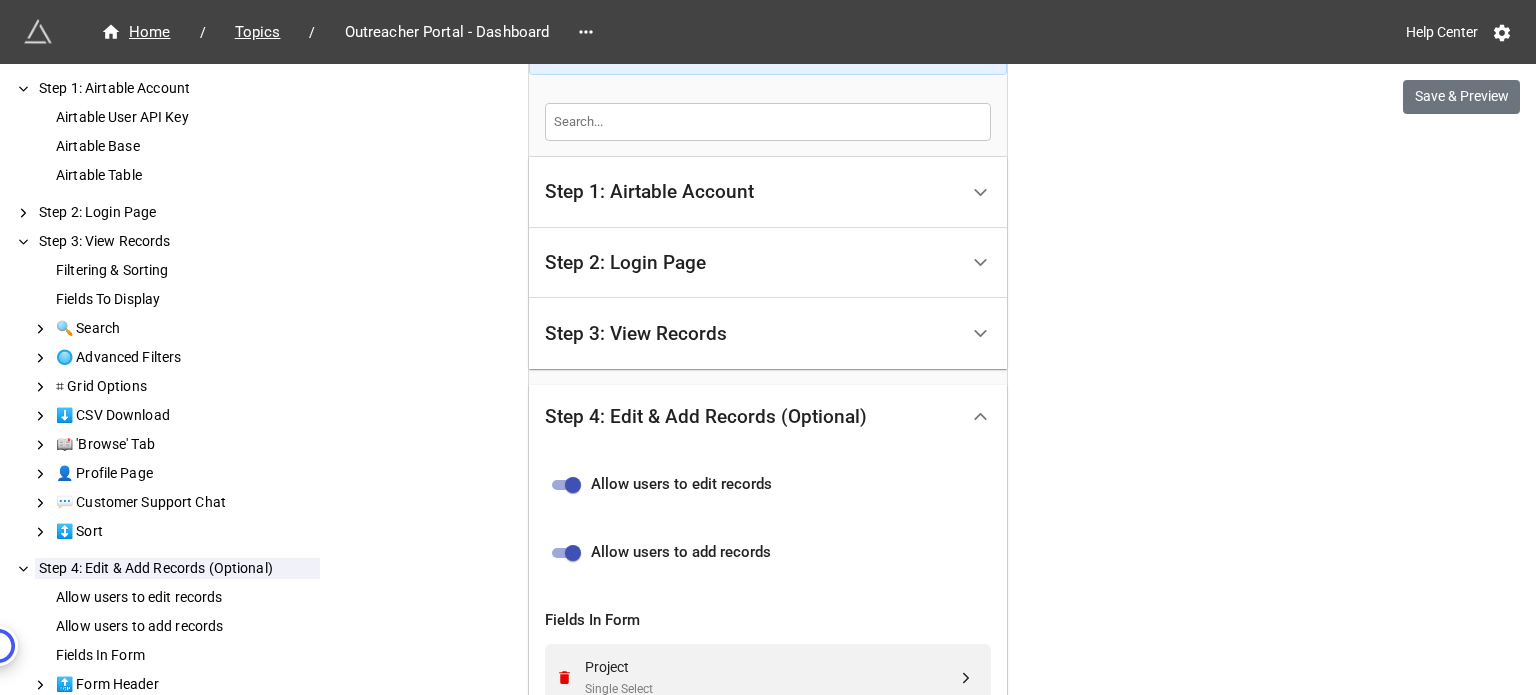 click on "Step 3: View Records" at bounding box center (751, 333) 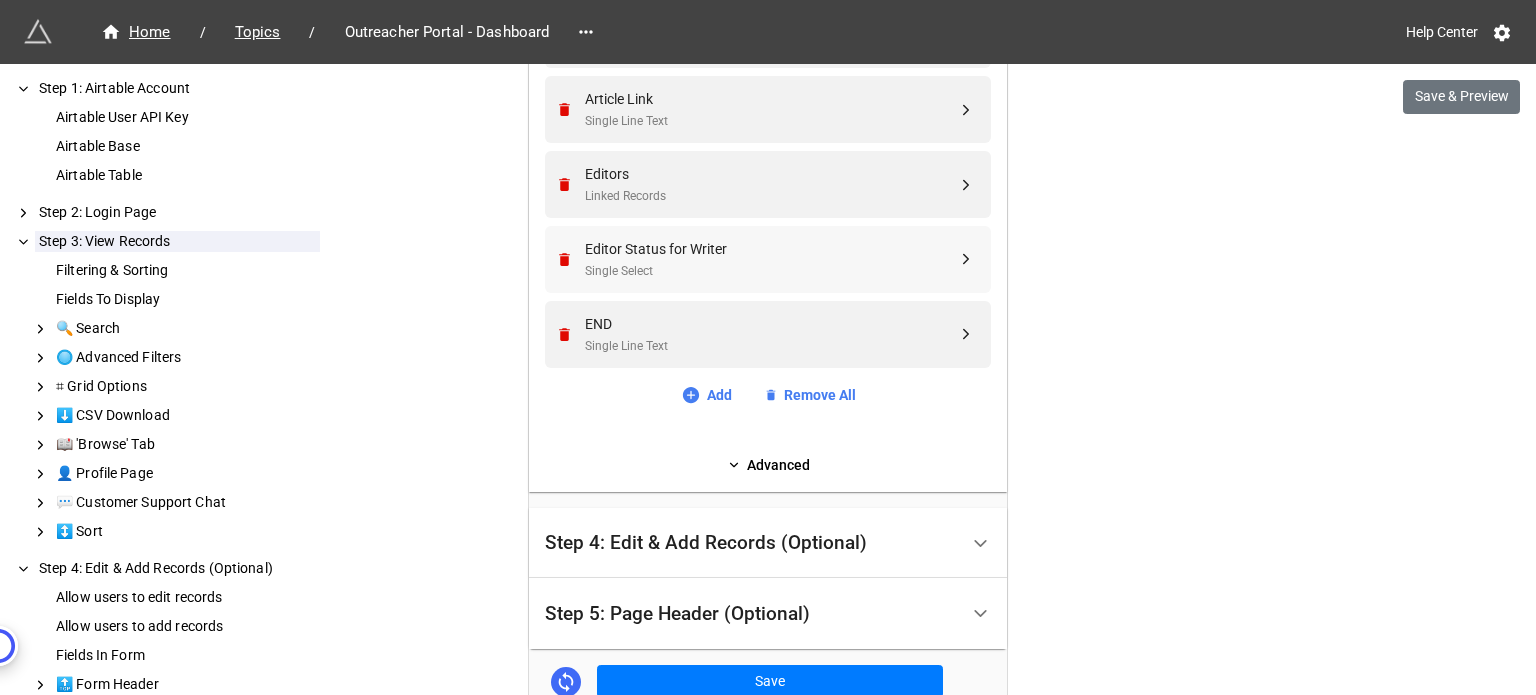 scroll, scrollTop: 1628, scrollLeft: 0, axis: vertical 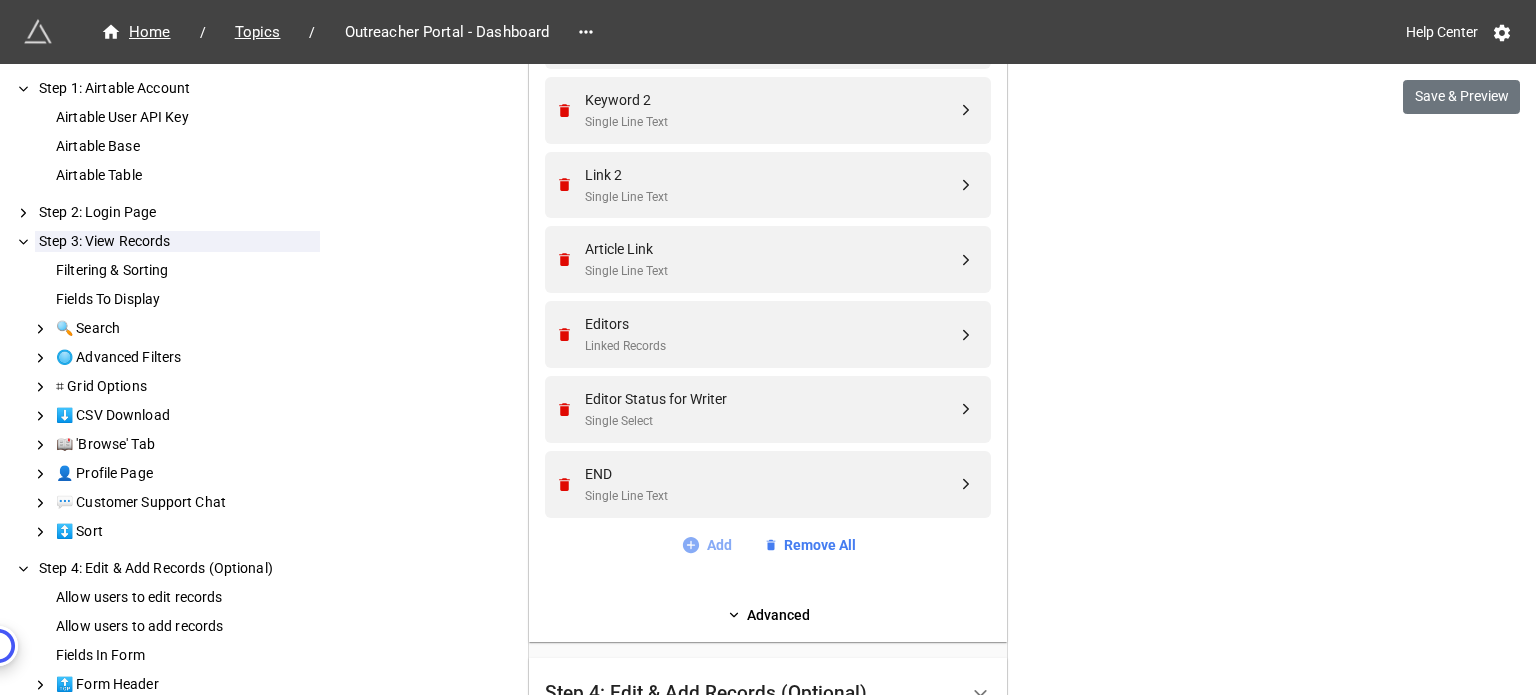 click on "Add" at bounding box center (706, 545) 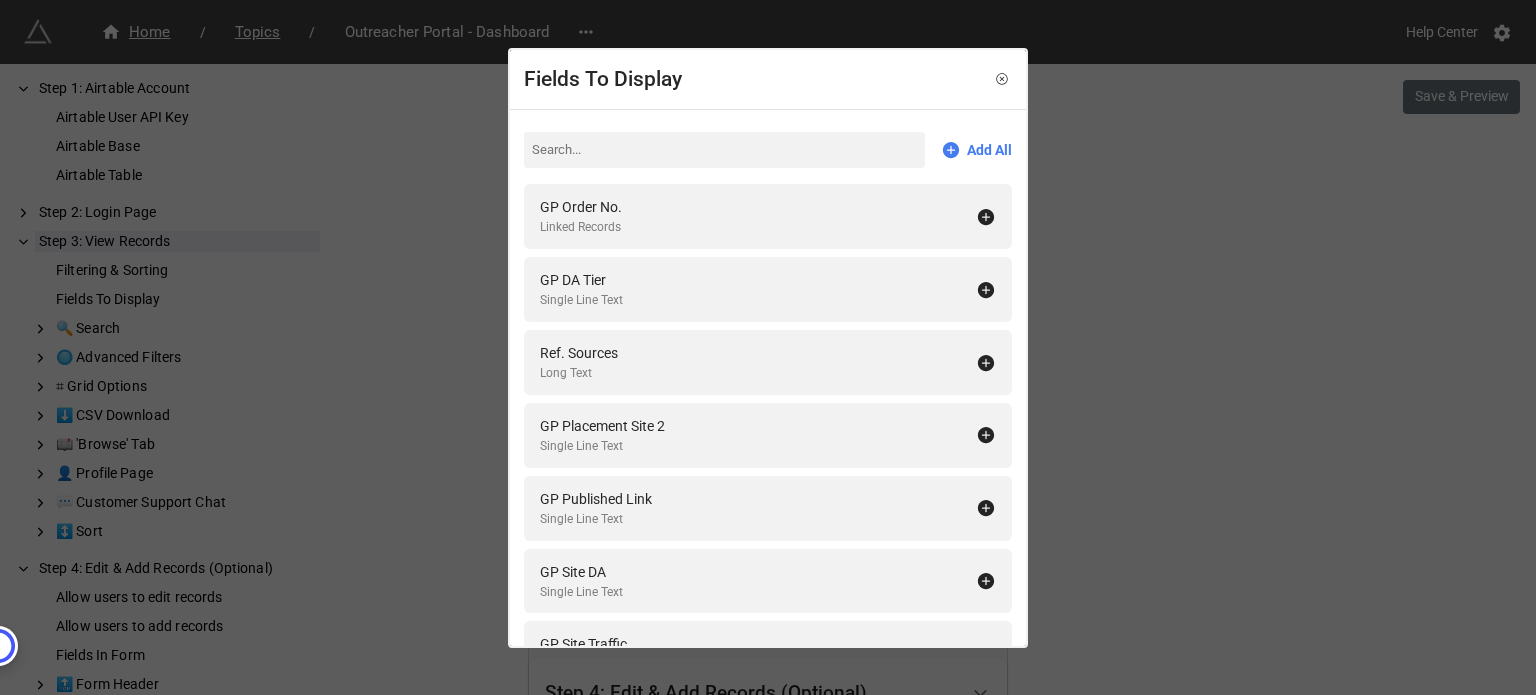 click at bounding box center (724, 150) 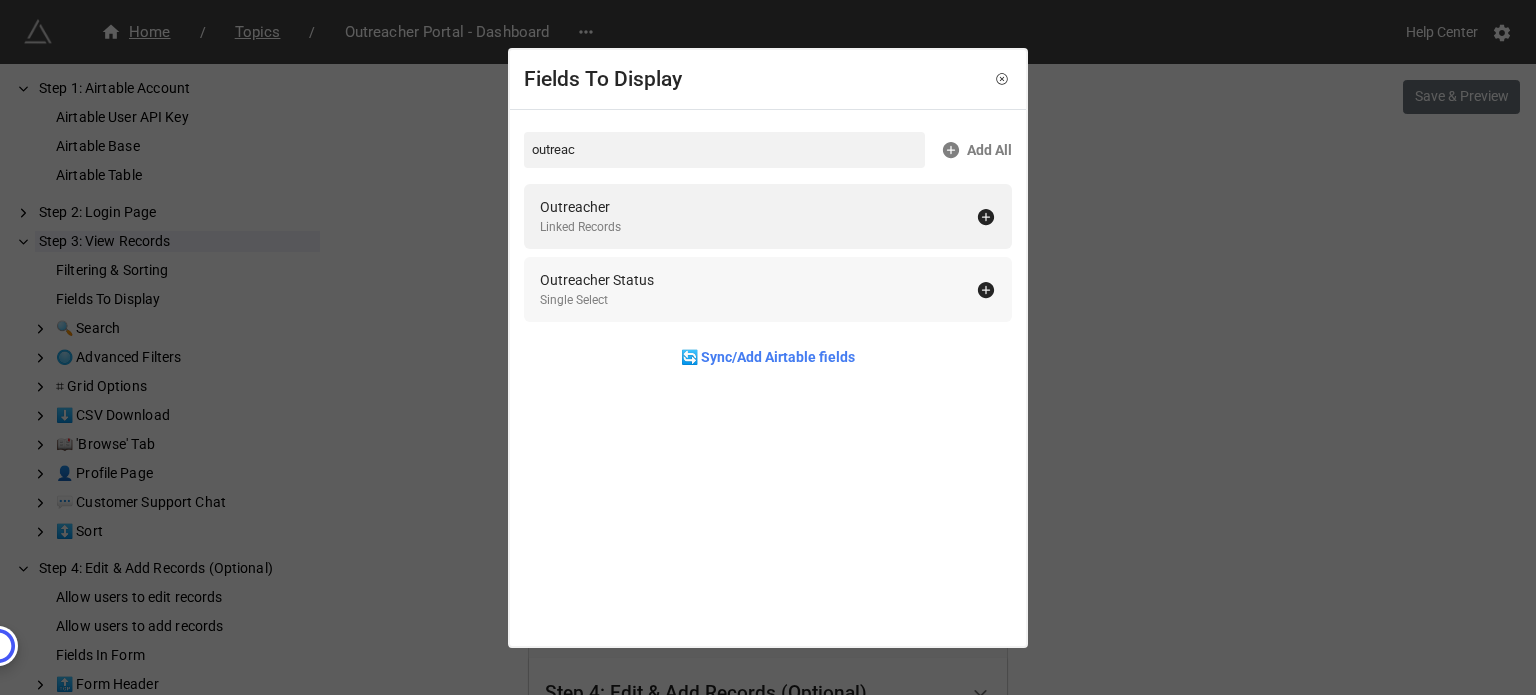 type on "outreac" 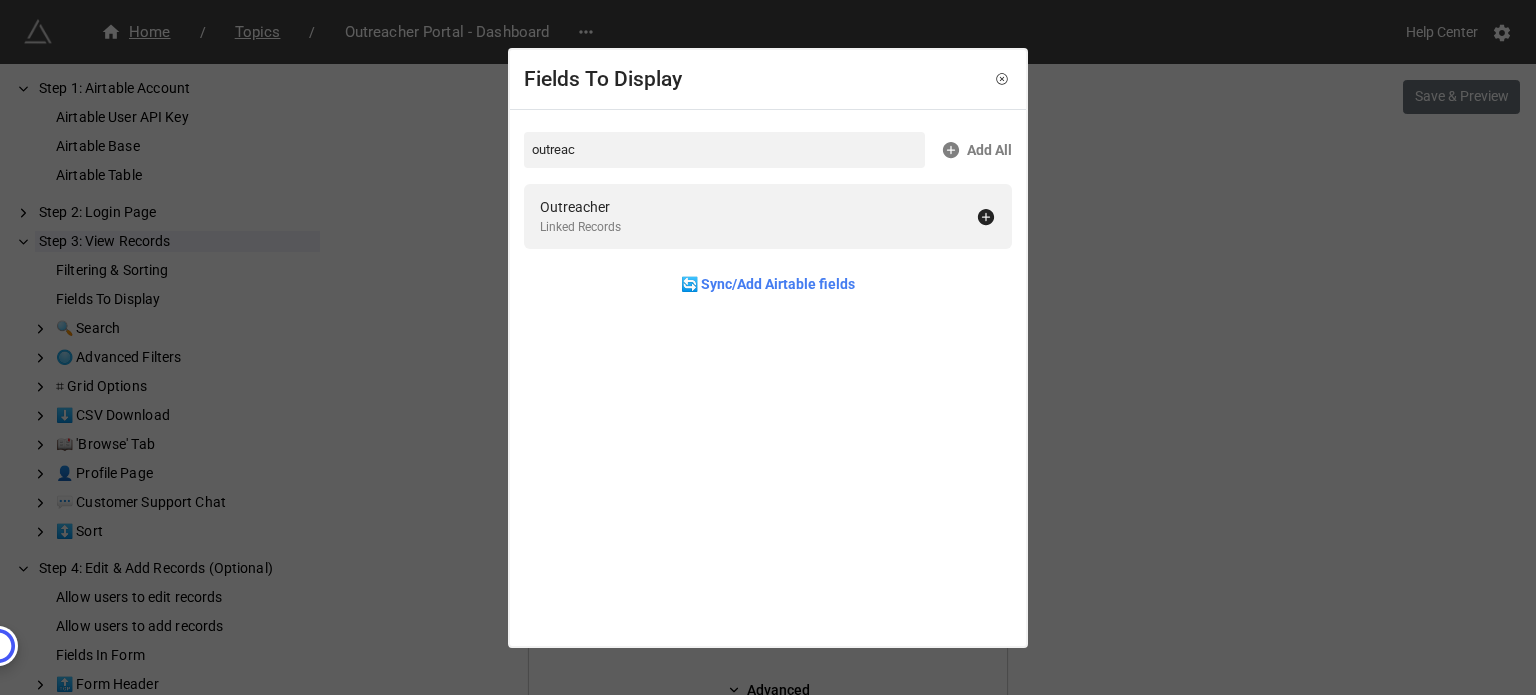click on "Fields To Display outreac Add All Outreacher Linked Records 🔄 Sync/Add Airtable fields" at bounding box center [768, 347] 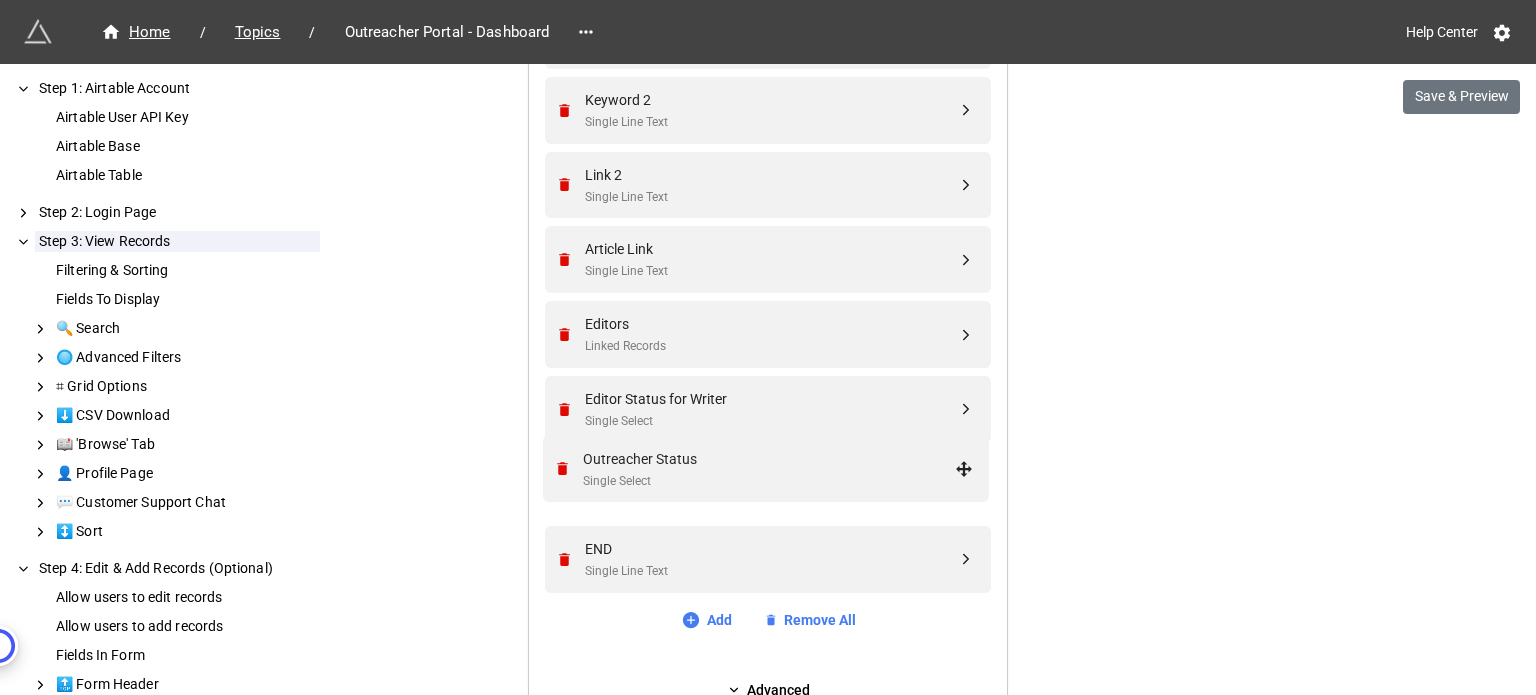 drag, startPoint x: 959, startPoint y: 557, endPoint x: 963, endPoint y: 467, distance: 90.088844 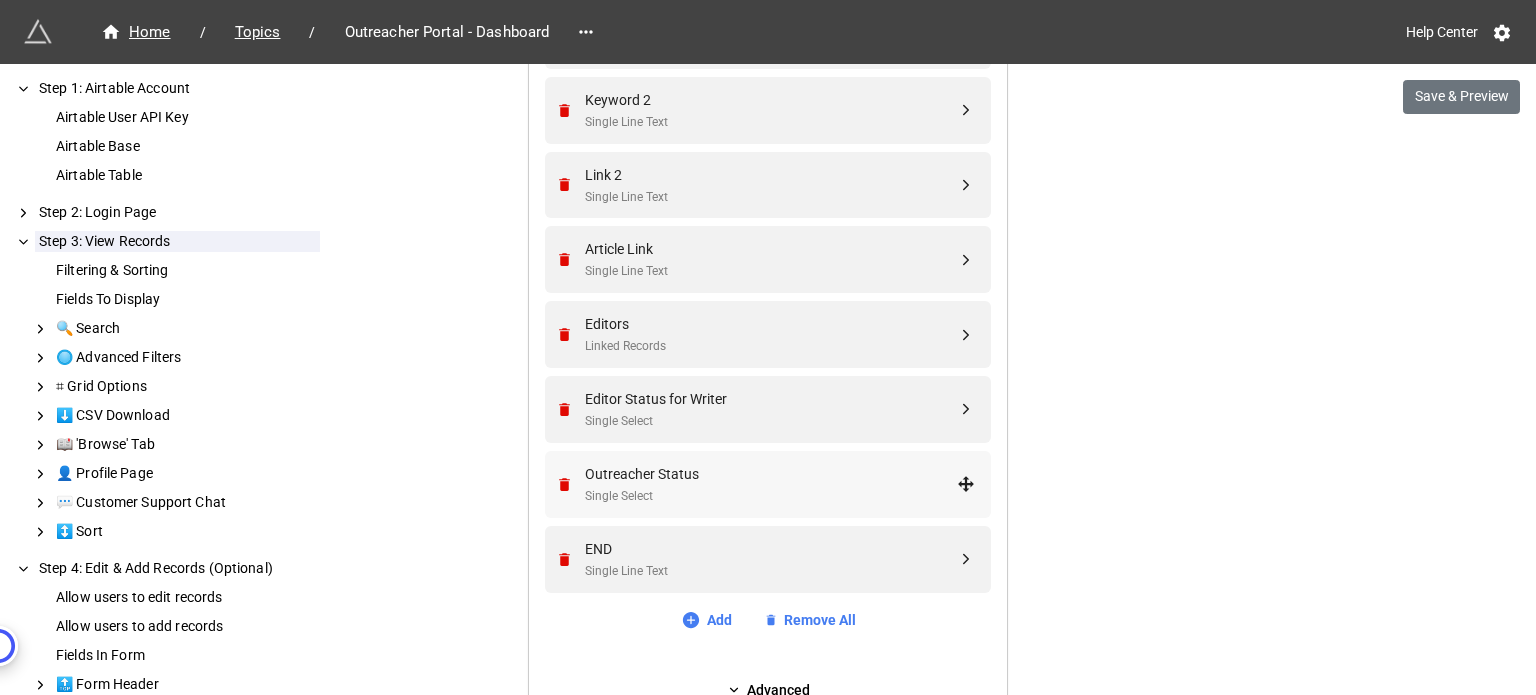 click on "Single Select" at bounding box center (771, 496) 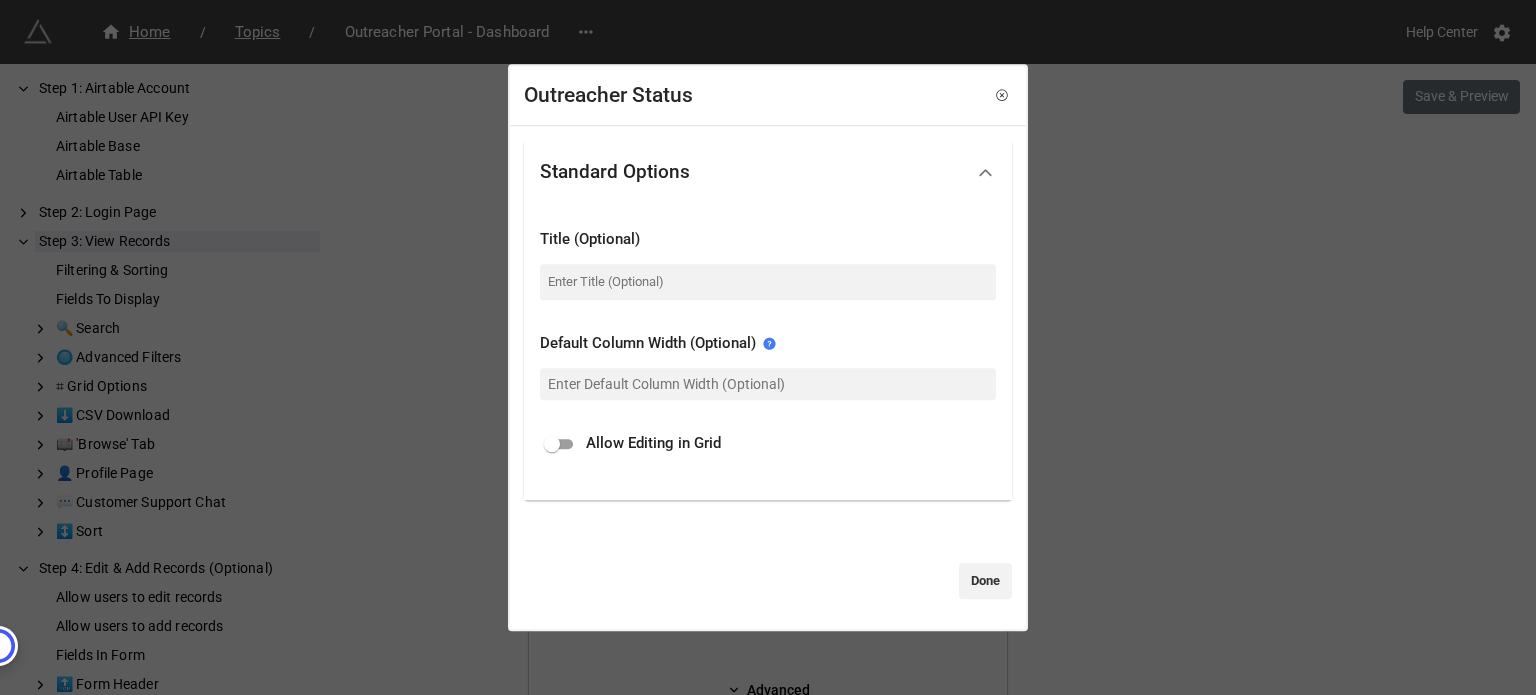 click at bounding box center (552, 444) 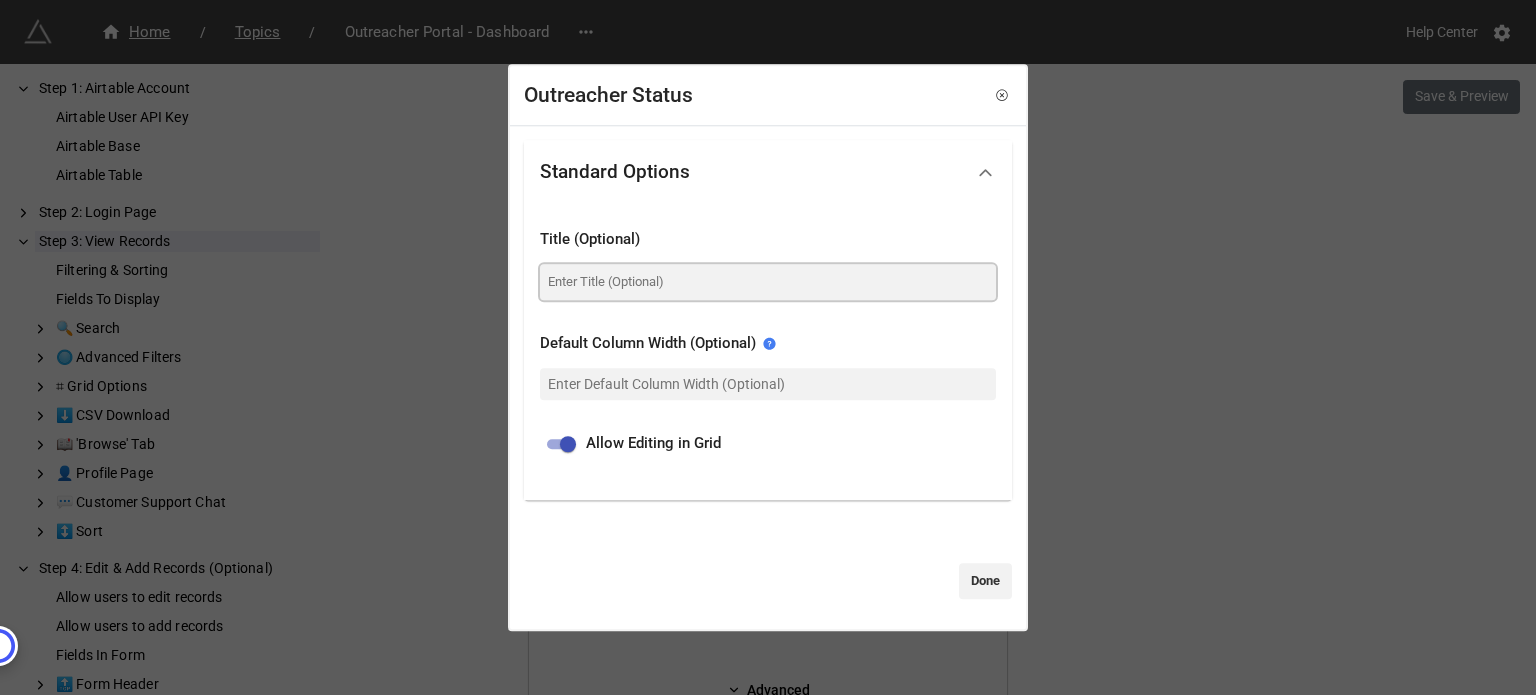 click at bounding box center [768, 282] 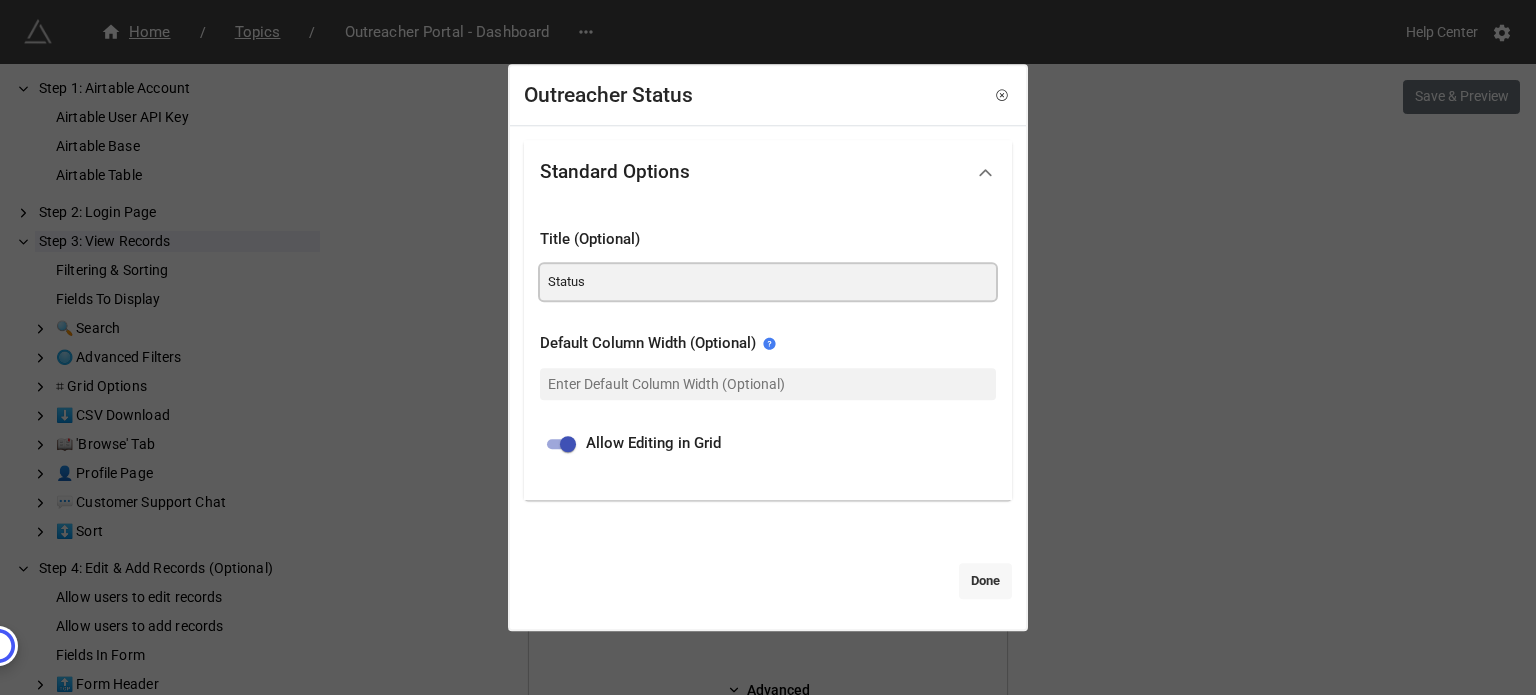 type on "Status" 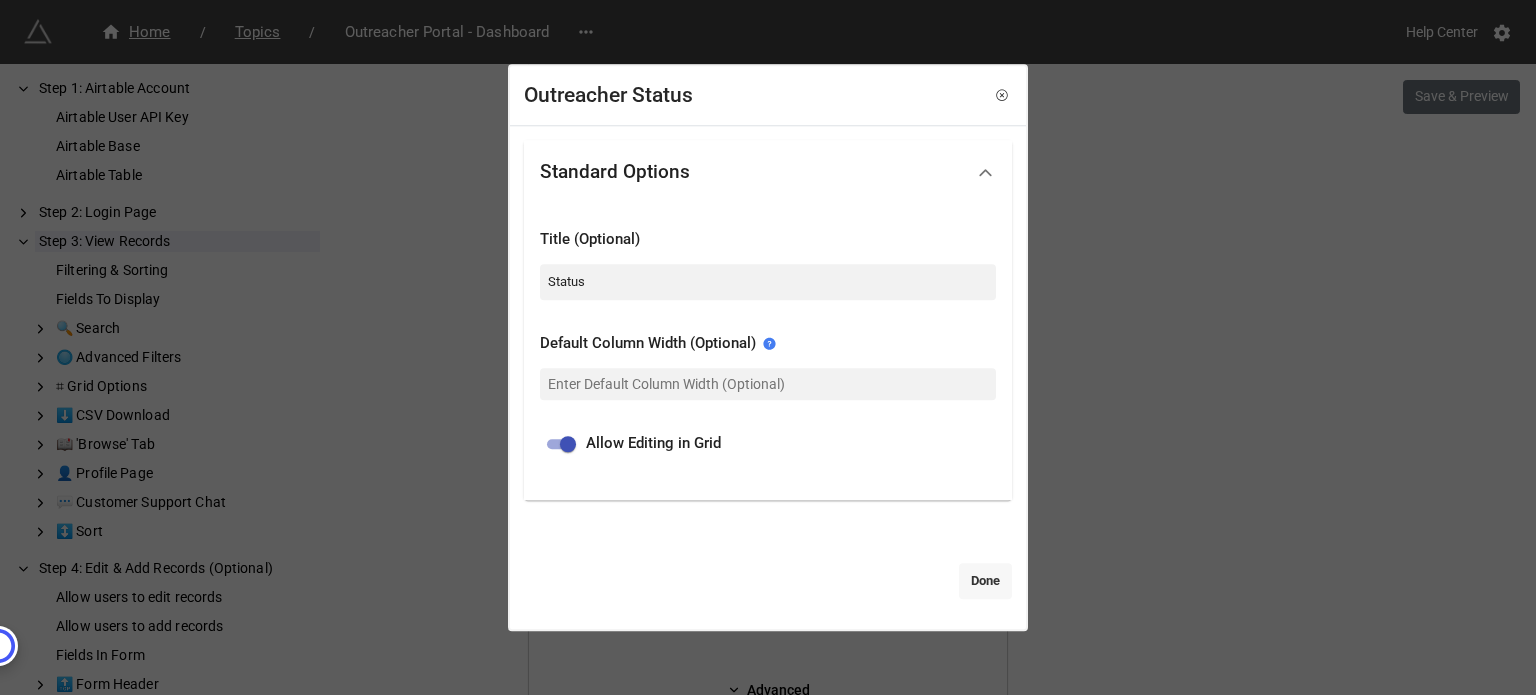 click on "Done" at bounding box center (985, 581) 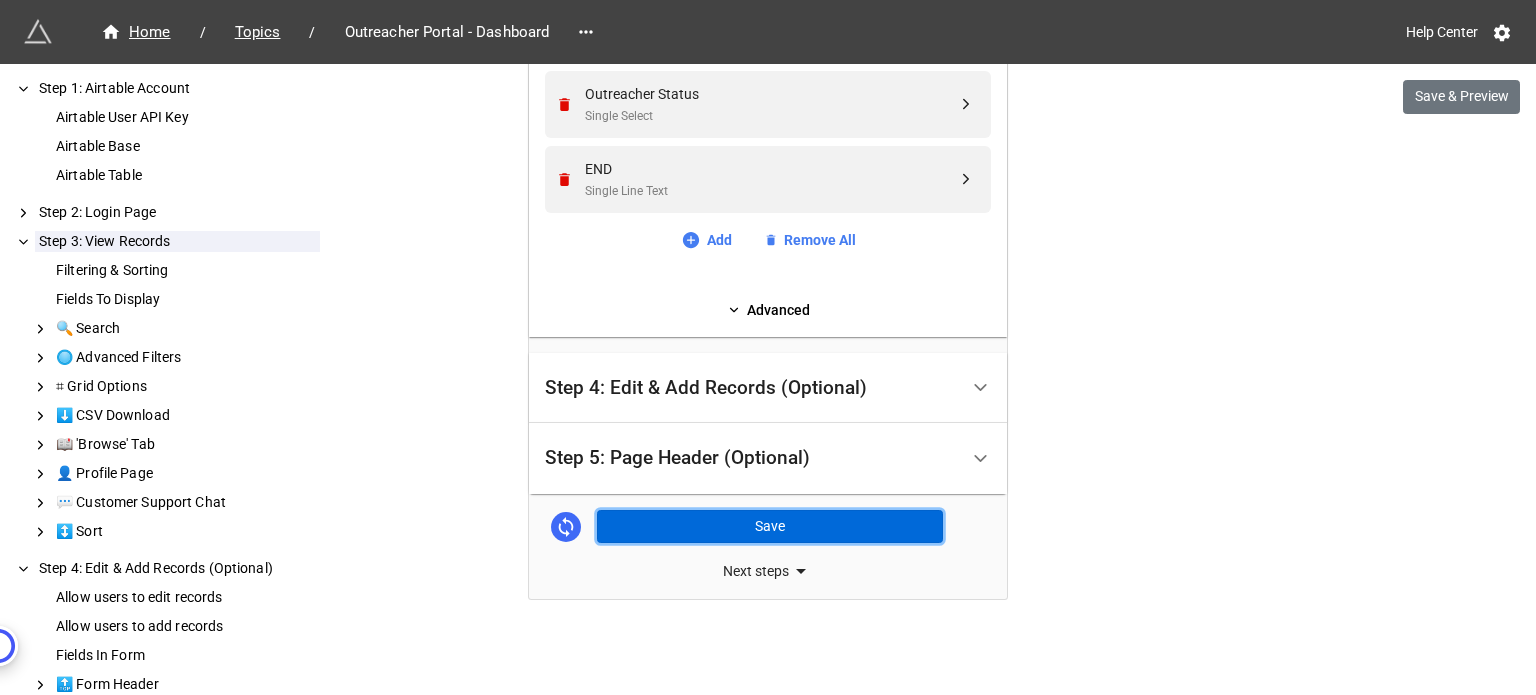 click on "Save" at bounding box center [770, 527] 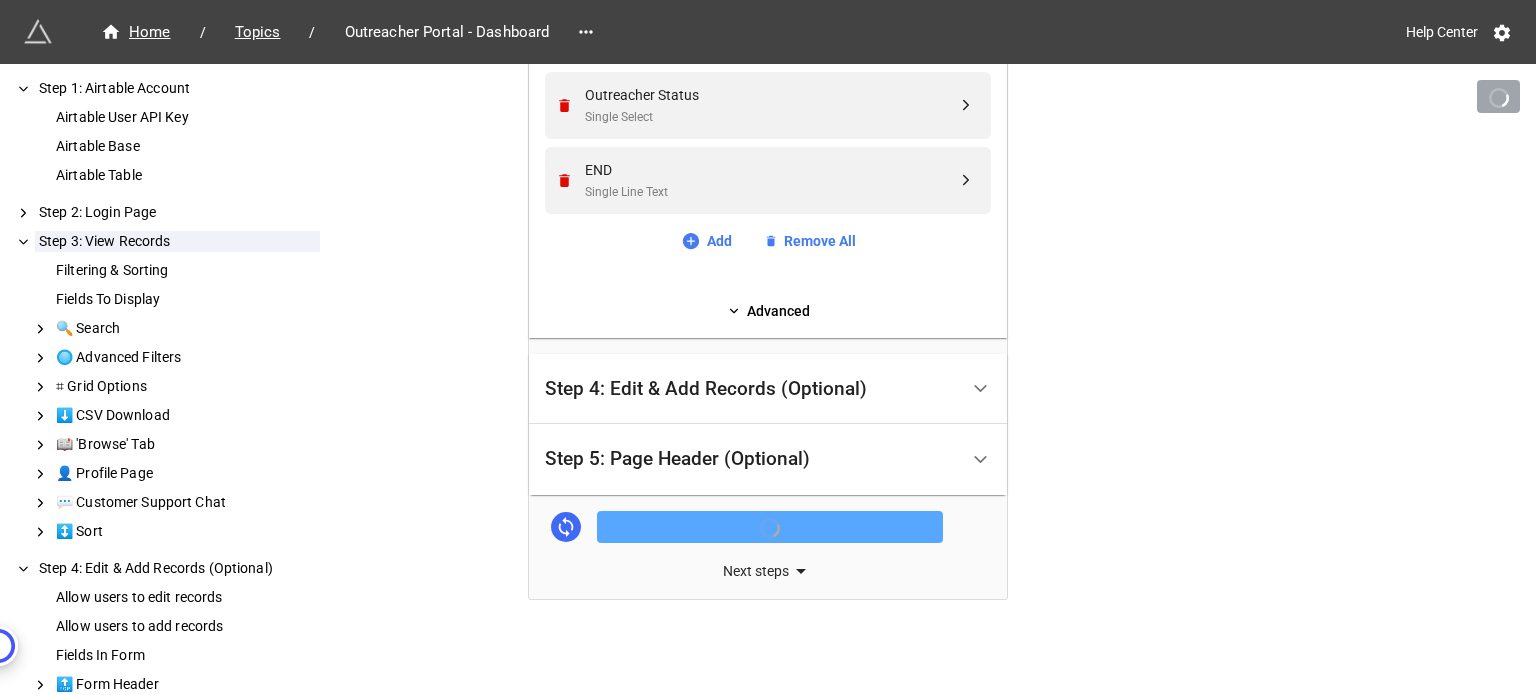 scroll, scrollTop: 2008, scrollLeft: 0, axis: vertical 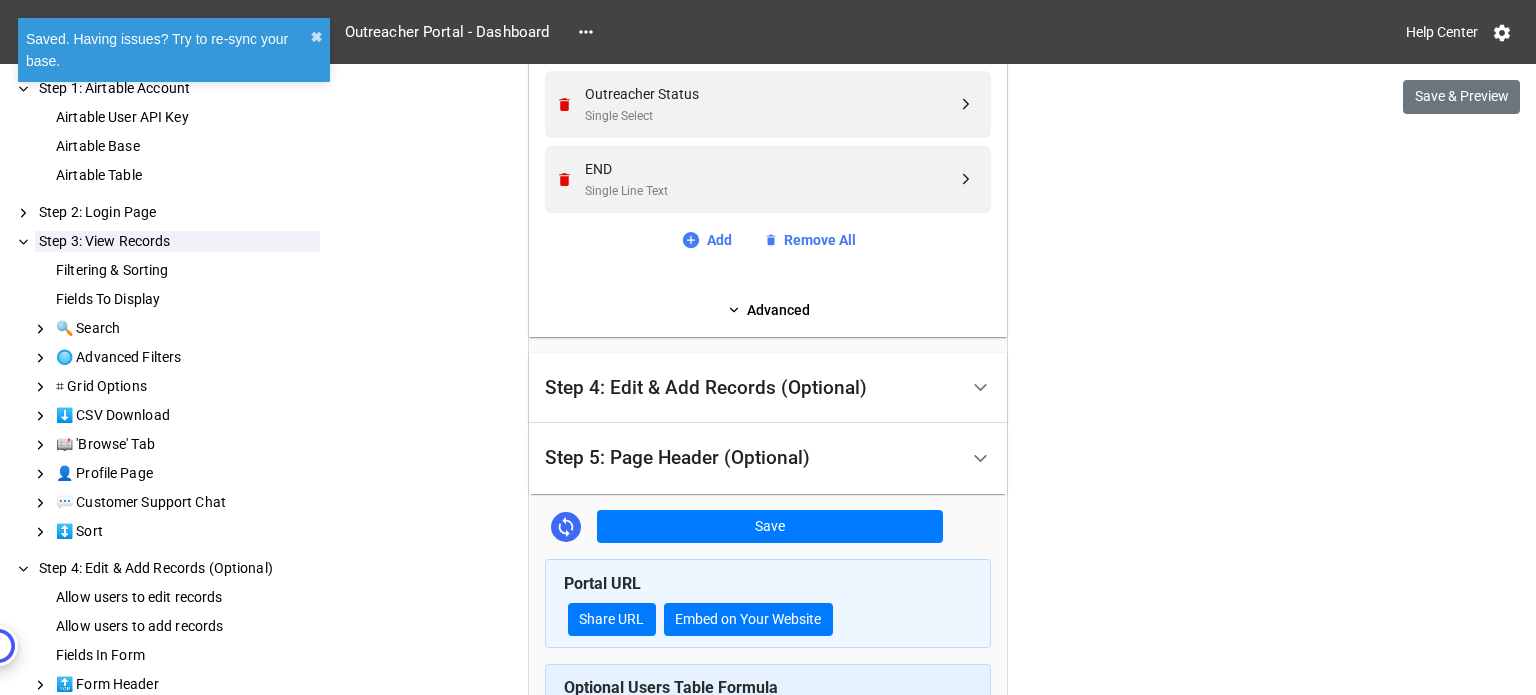 click on "We have released a newer version of this extension with many improvements!  It's  signficantly better and we highly recommend using it instead. Try new extension Home / Topics / Outreacher Portal - Dashboard Help Center Save & Preview How to Setup Step 1: Airtable Account Airtable User API Key Airtable Base Airtable Table Step 2: Login Page Step 3: View Records Filtering & Sorting Fields To Display 🔍  Search 🔘  Advanced Filters  ⌗   Grid Options ⬇️  CSV Download 📖  'Browse' Tab 👤  Profile Page 💬  Customer Support Chat  ↕️   Sort Step 4: Edit & Add Records (Optional) Allow users to edit records Allow users to add records Fields In Form 🔝  Form Header 🎨  Theme ➡️  Save Button 📝  Prefill 🤖  Captcha  ƒ   Formulas (Computed Fields) ❌  Delete Records ✎   Edit Button  ⌗   Grid Inline Editing 📍  Location & IP Address 🛑  Disable Form Step 5: Page Header (Optional) Step 1: Airtable Account Airtable User API Key Airtable API Key 1 Airtable Base Content Base Topics" at bounding box center (768, -450) 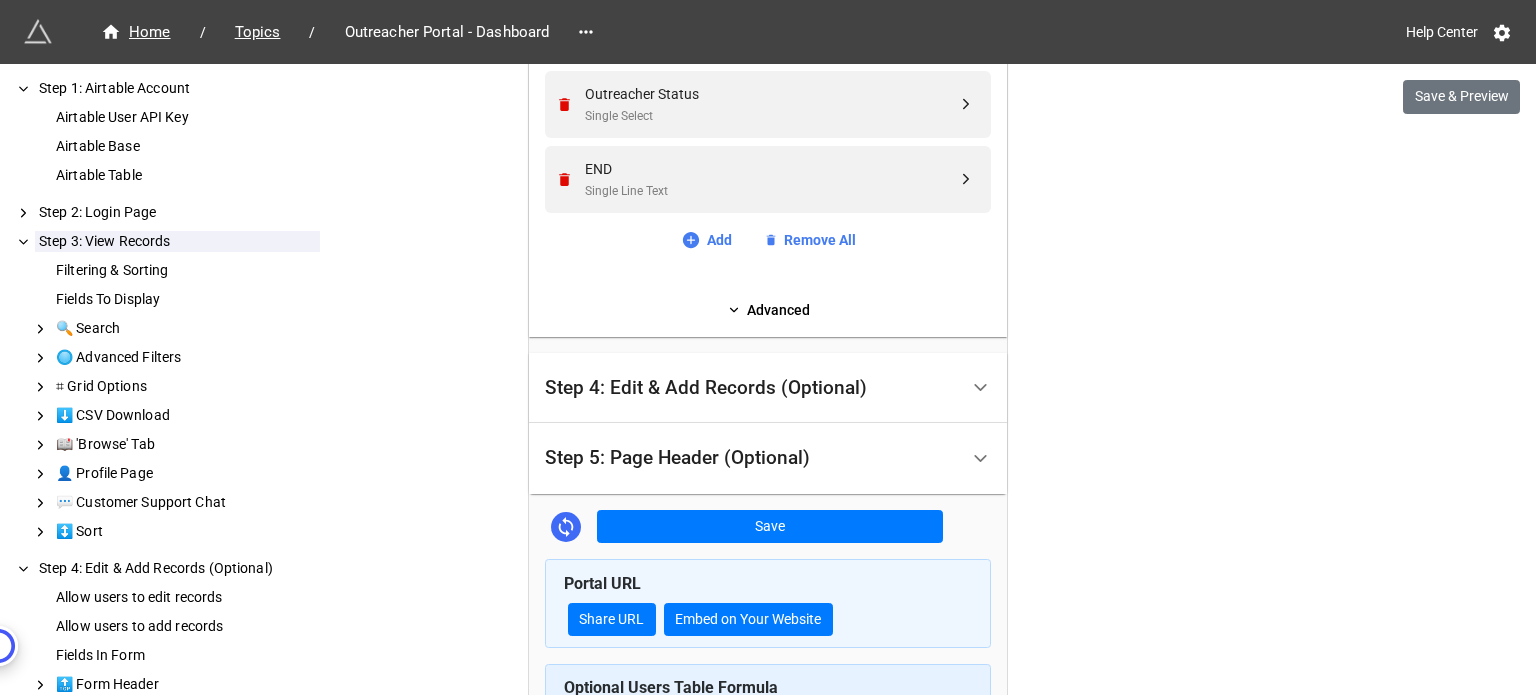 click on "We have released a newer version of this extension with many improvements!  It's  signficantly better and we highly recommend using it instead. Try new extension Home / Topics / Outreacher Portal - Dashboard Help Center Save & Preview How to Setup Step 1: Airtable Account Airtable User API Key Airtable Base Airtable Table Step 2: Login Page Step 3: View Records Filtering & Sorting Fields To Display 🔍  Search 🔘  Advanced Filters  ⌗   Grid Options ⬇️  CSV Download 📖  'Browse' Tab 👤  Profile Page 💬  Customer Support Chat  ↕️   Sort Step 4: Edit & Add Records (Optional) Allow users to edit records Allow users to add records Fields In Form 🔝  Form Header 🎨  Theme ➡️  Save Button 📝  Prefill 🤖  Captcha  ƒ   Formulas (Computed Fields) ❌  Delete Records ✎   Edit Button  ⌗   Grid Inline Editing 📍  Location & IP Address 🛑  Disable Form Step 5: Page Header (Optional) Step 1: Airtable Account Airtable User API Key Airtable API Key 1 Airtable Base Content Base Topics" at bounding box center (768, -450) 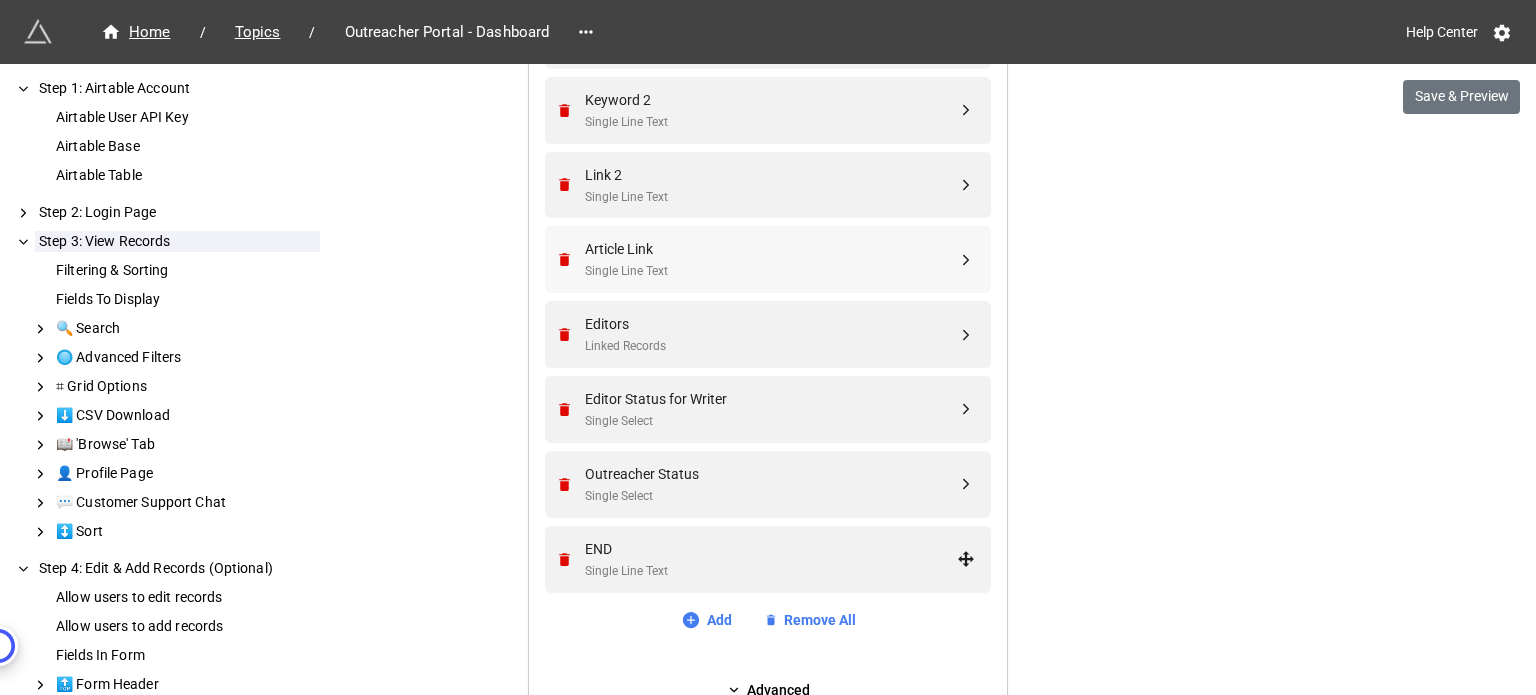 scroll, scrollTop: 1708, scrollLeft: 0, axis: vertical 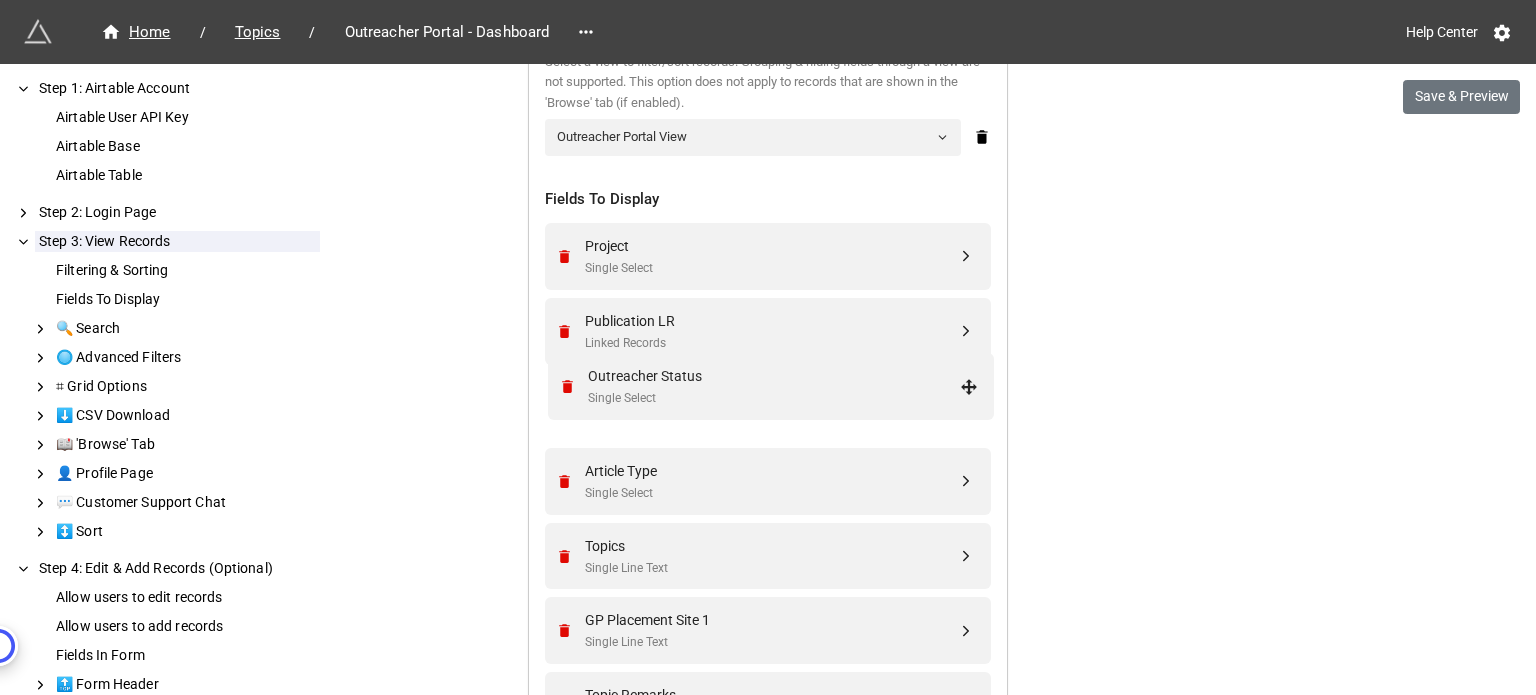 drag, startPoint x: 961, startPoint y: 398, endPoint x: 968, endPoint y: 385, distance: 14.764823 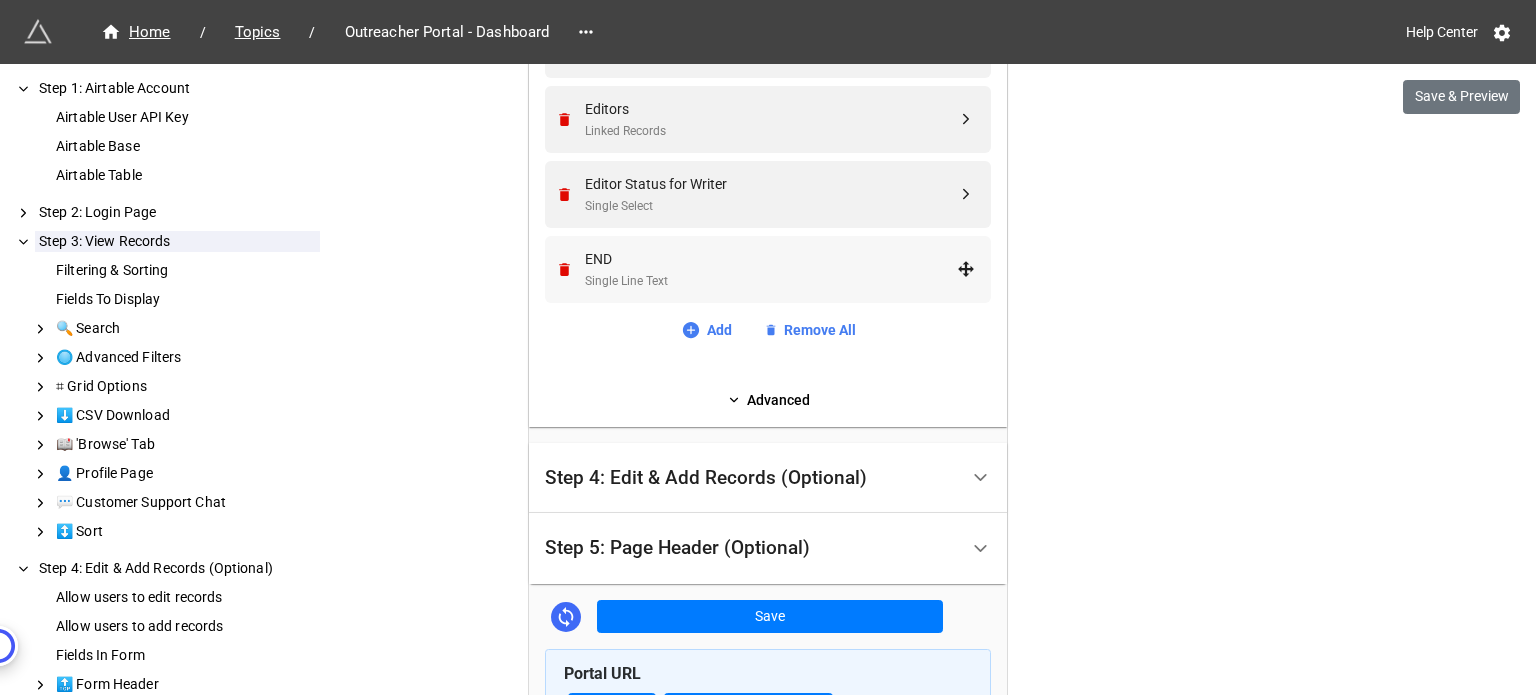 scroll, scrollTop: 2008, scrollLeft: 0, axis: vertical 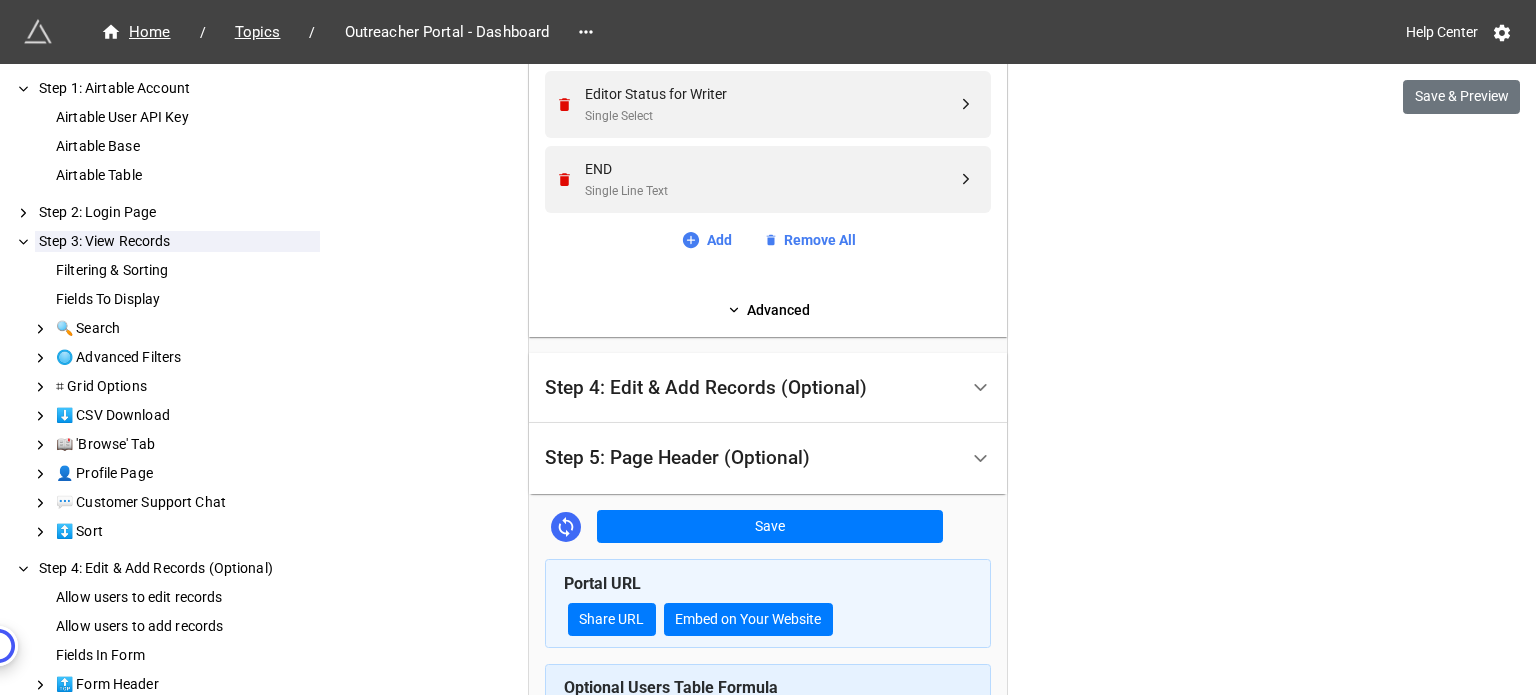 click on "Step 4: Edit & Add Records (Optional)" at bounding box center (706, 388) 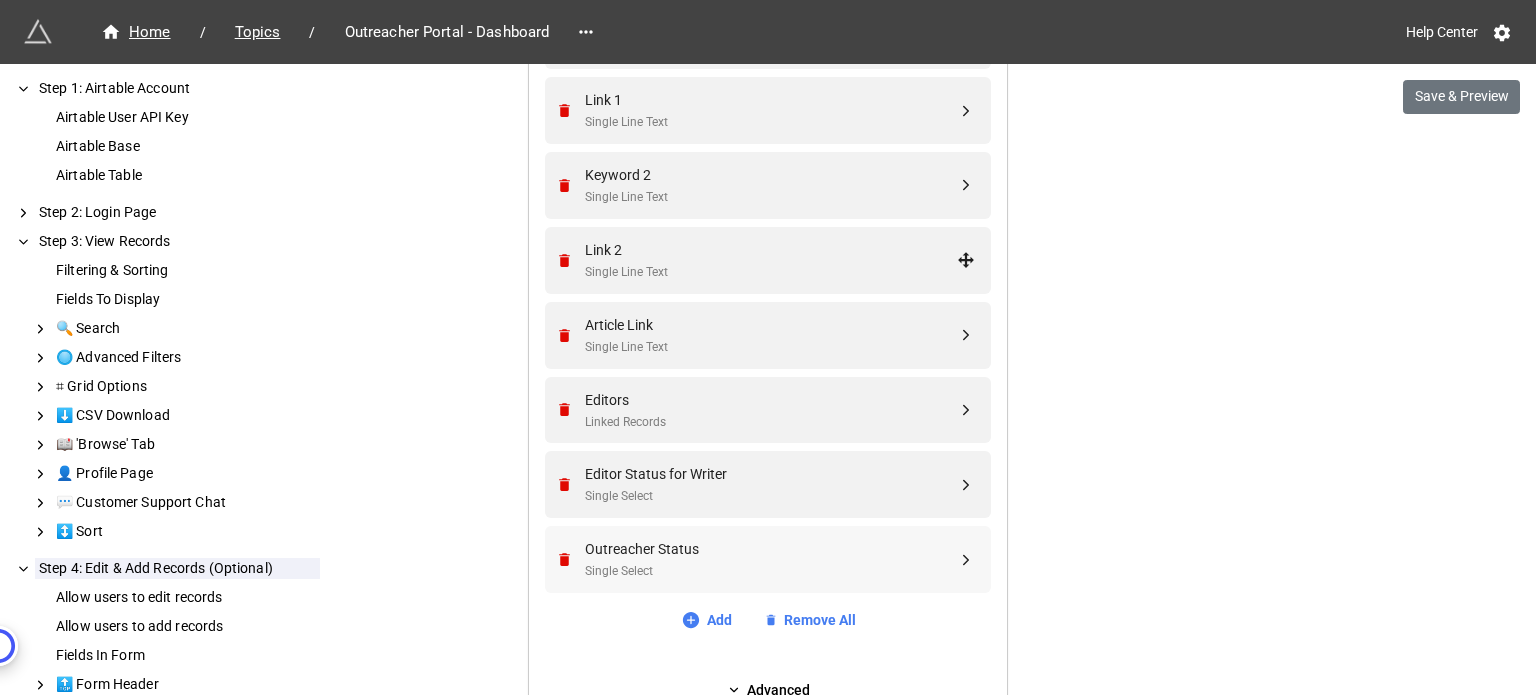 scroll, scrollTop: 1679, scrollLeft: 0, axis: vertical 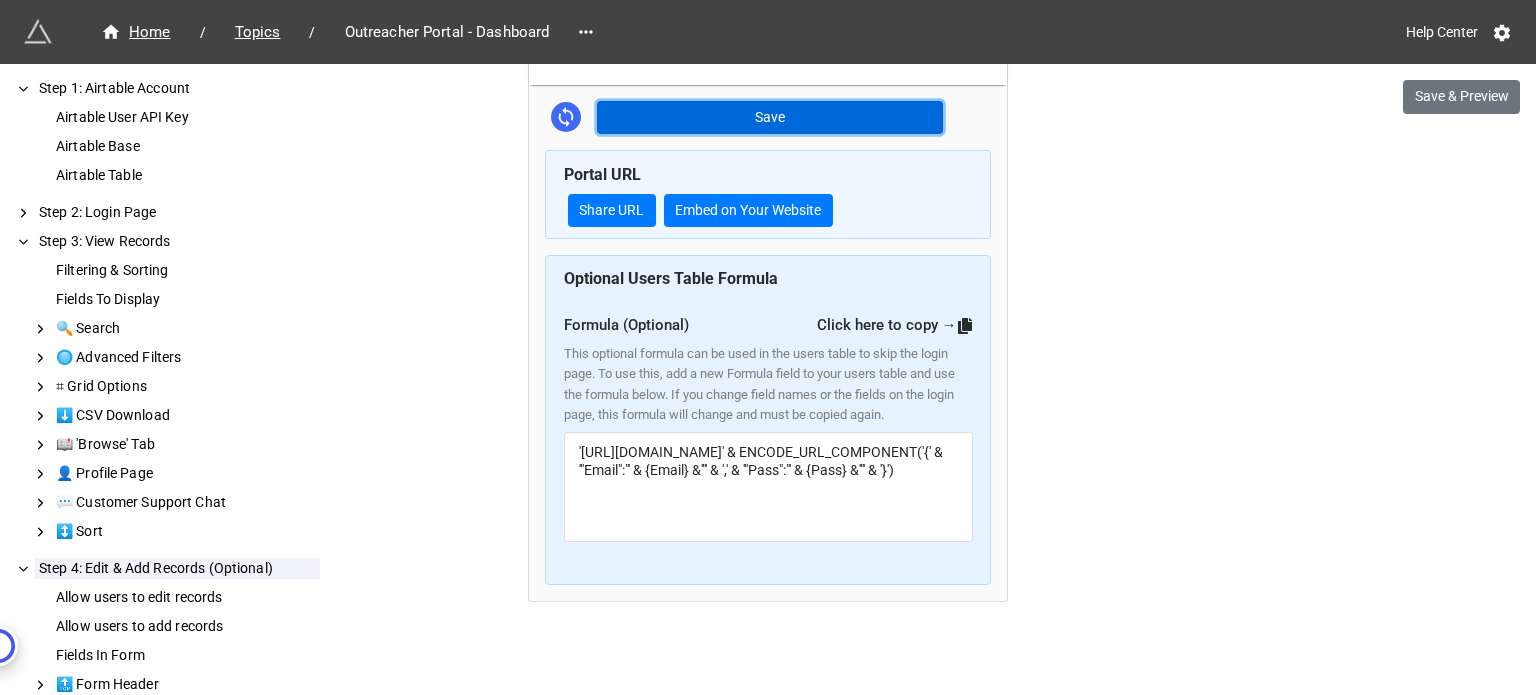 click on "Save" at bounding box center [770, 118] 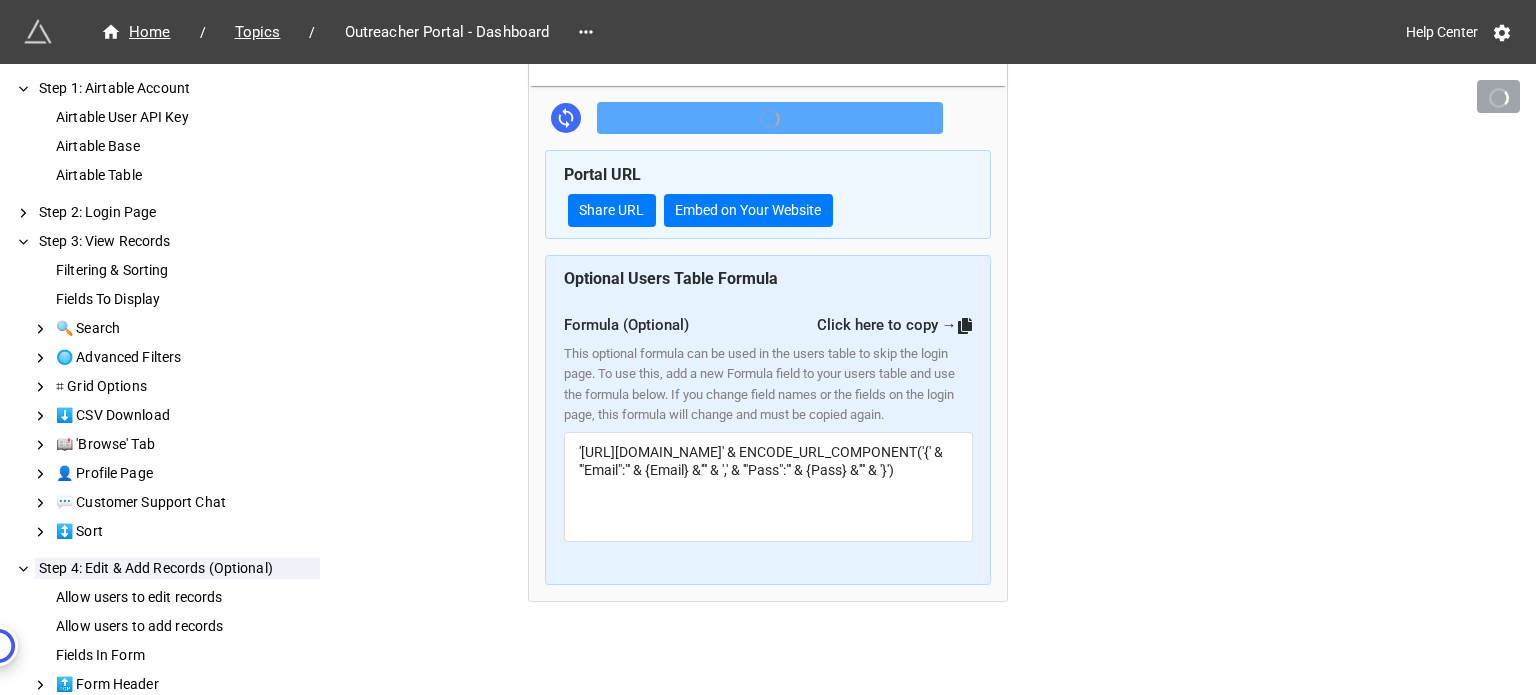 scroll, scrollTop: 2313, scrollLeft: 0, axis: vertical 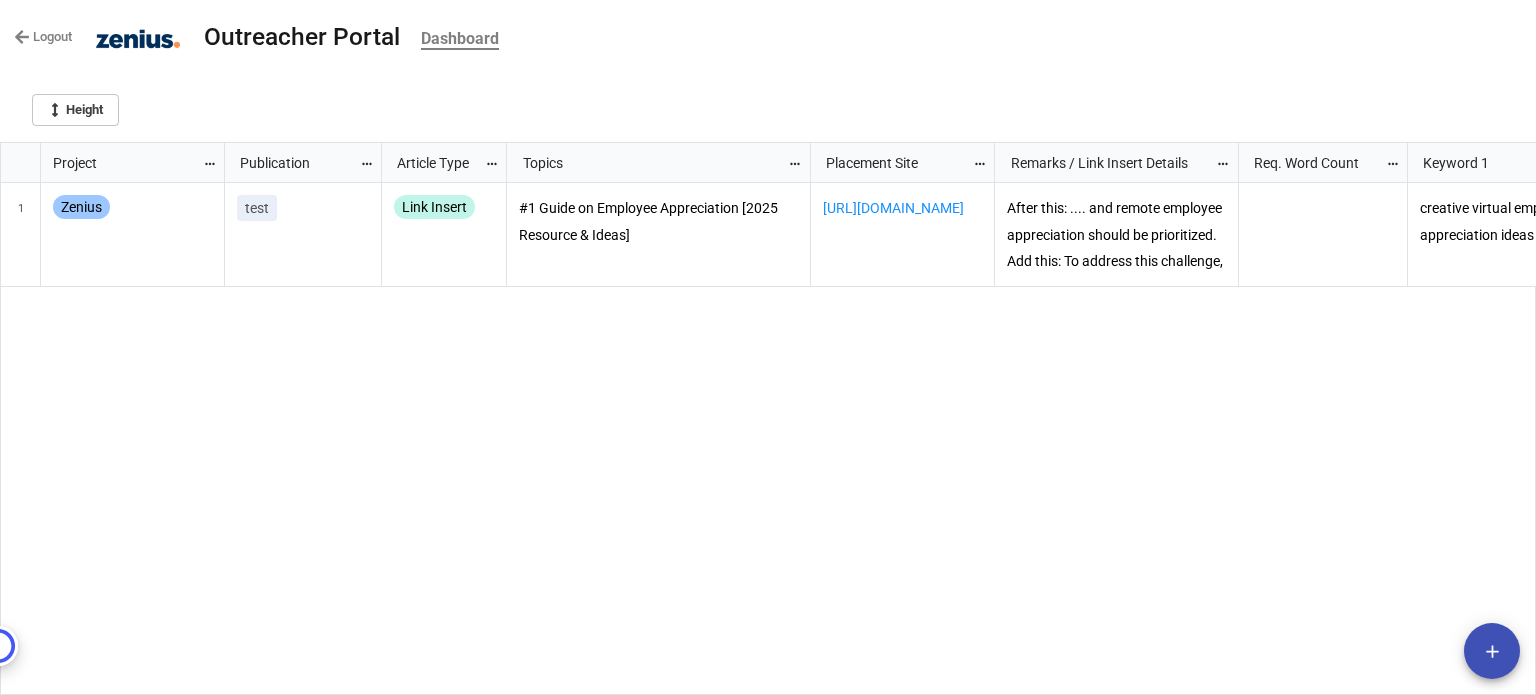 drag, startPoint x: 407, startPoint y: 161, endPoint x: 380, endPoint y: 163, distance: 27.073973 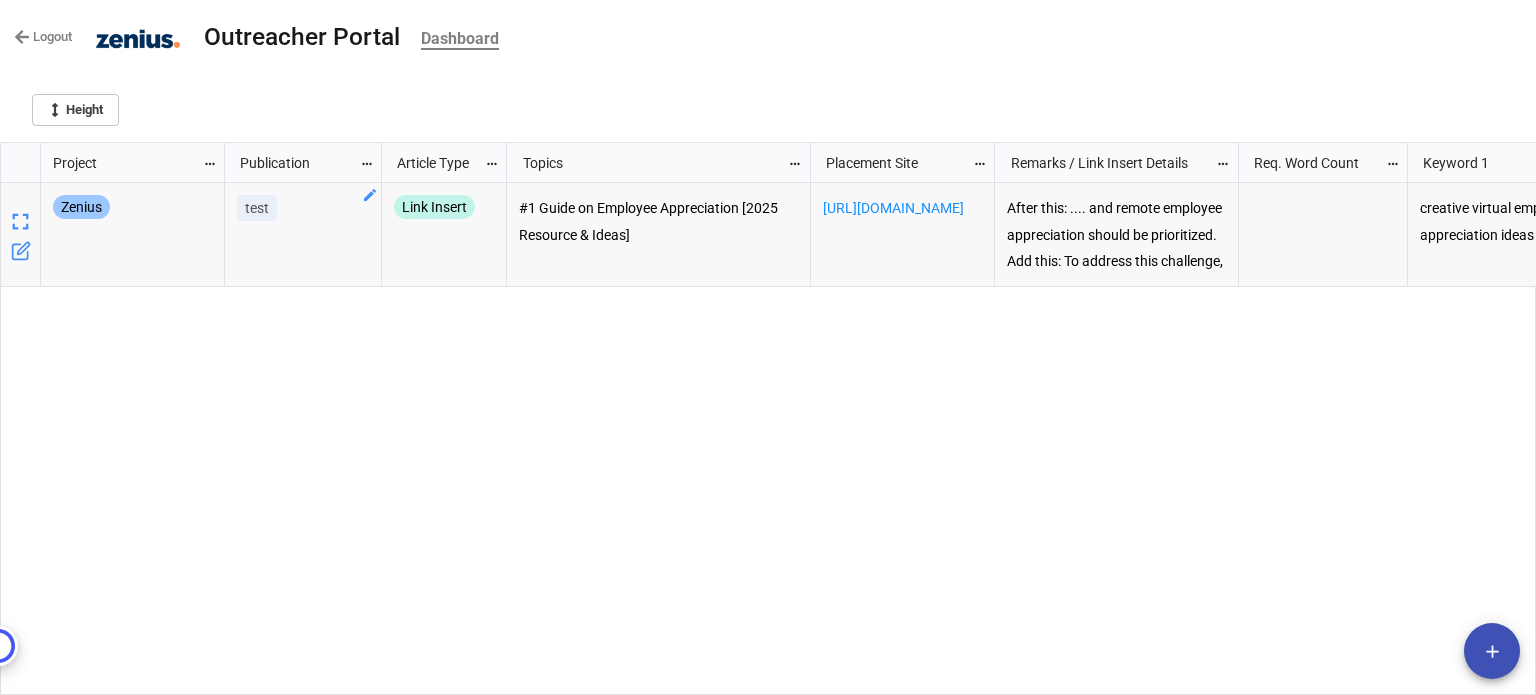 click 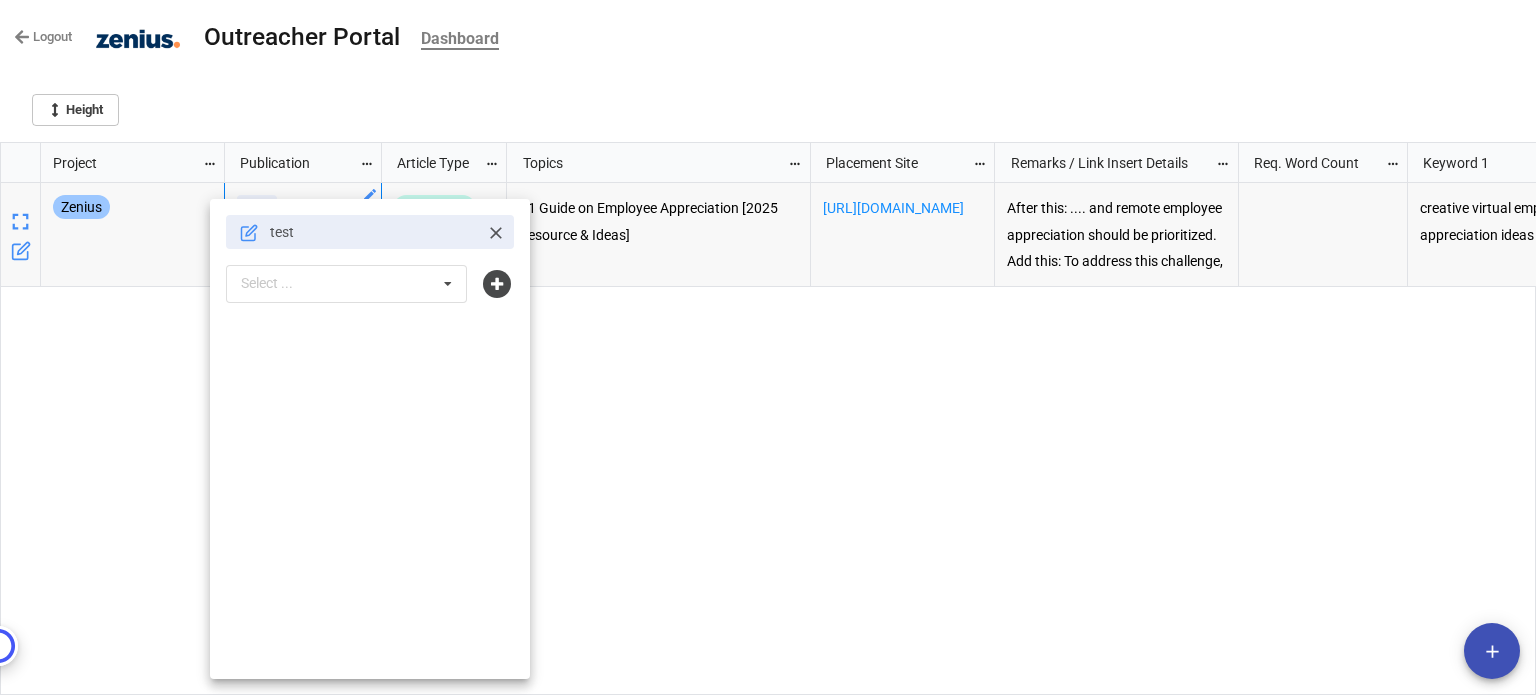 click on "test" at bounding box center [374, 232] 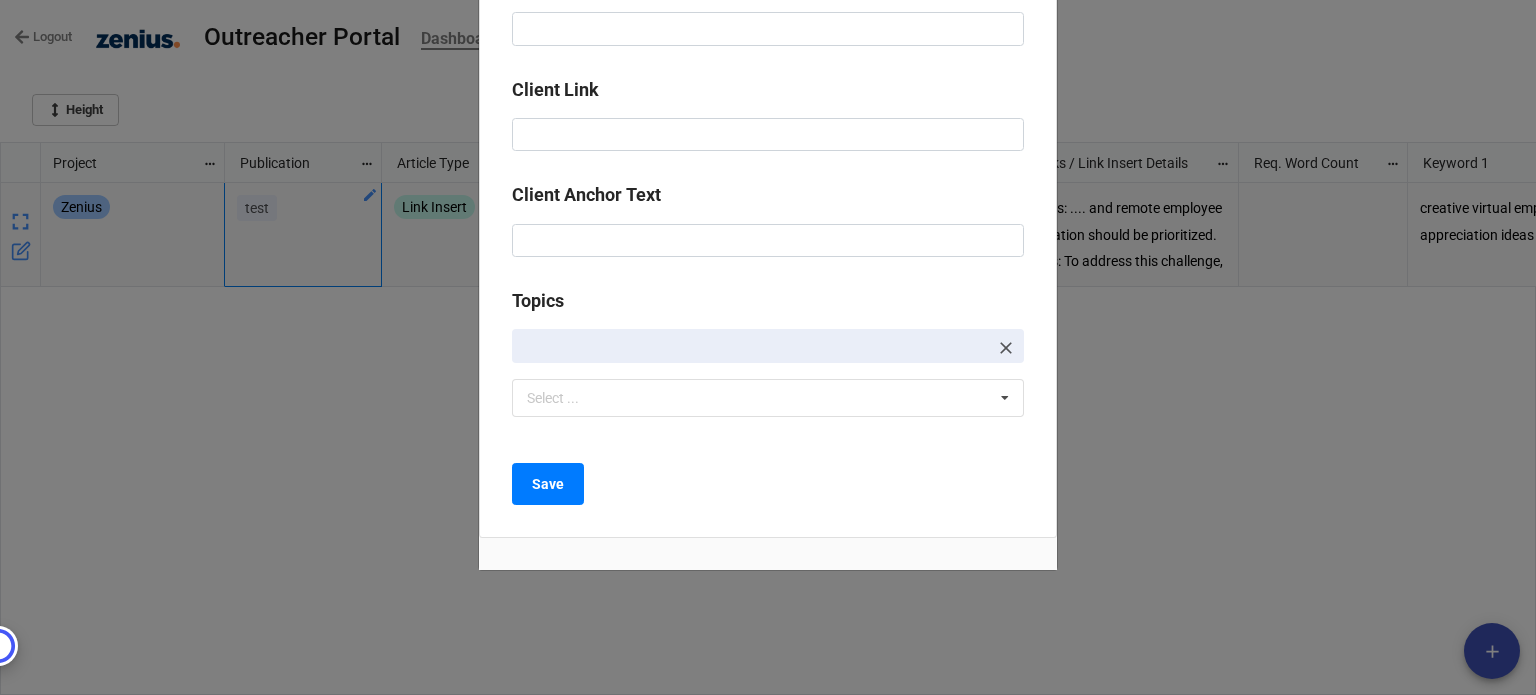 scroll, scrollTop: 0, scrollLeft: 0, axis: both 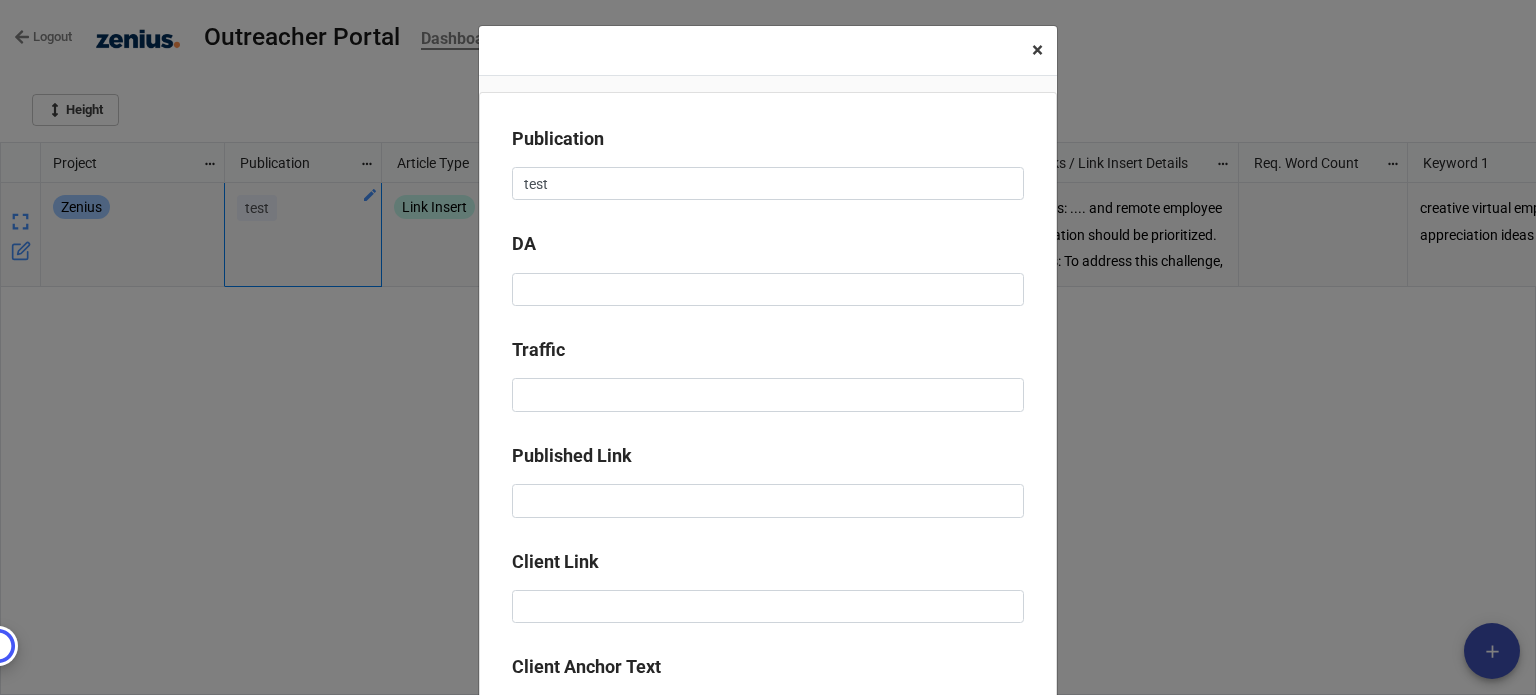 click on "×" at bounding box center (1037, 50) 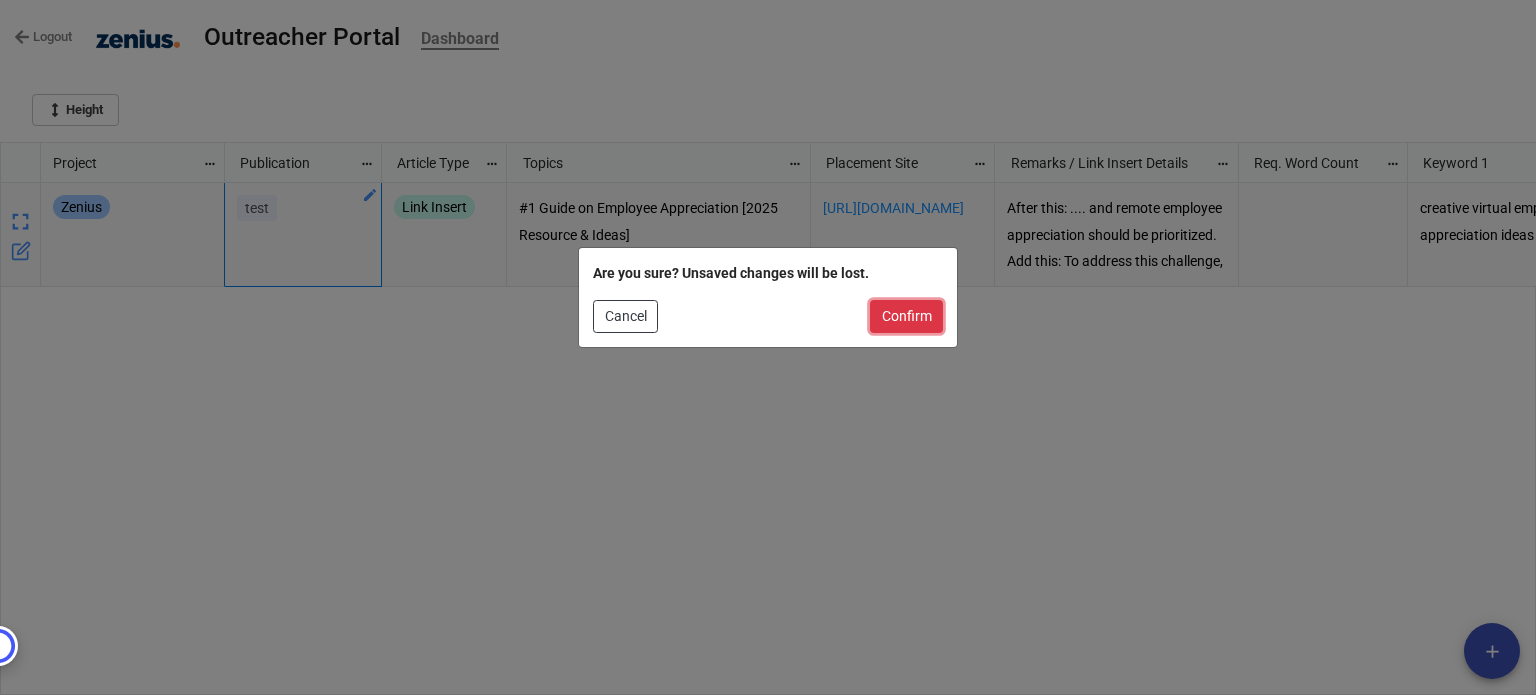 click on "Confirm" at bounding box center [906, 317] 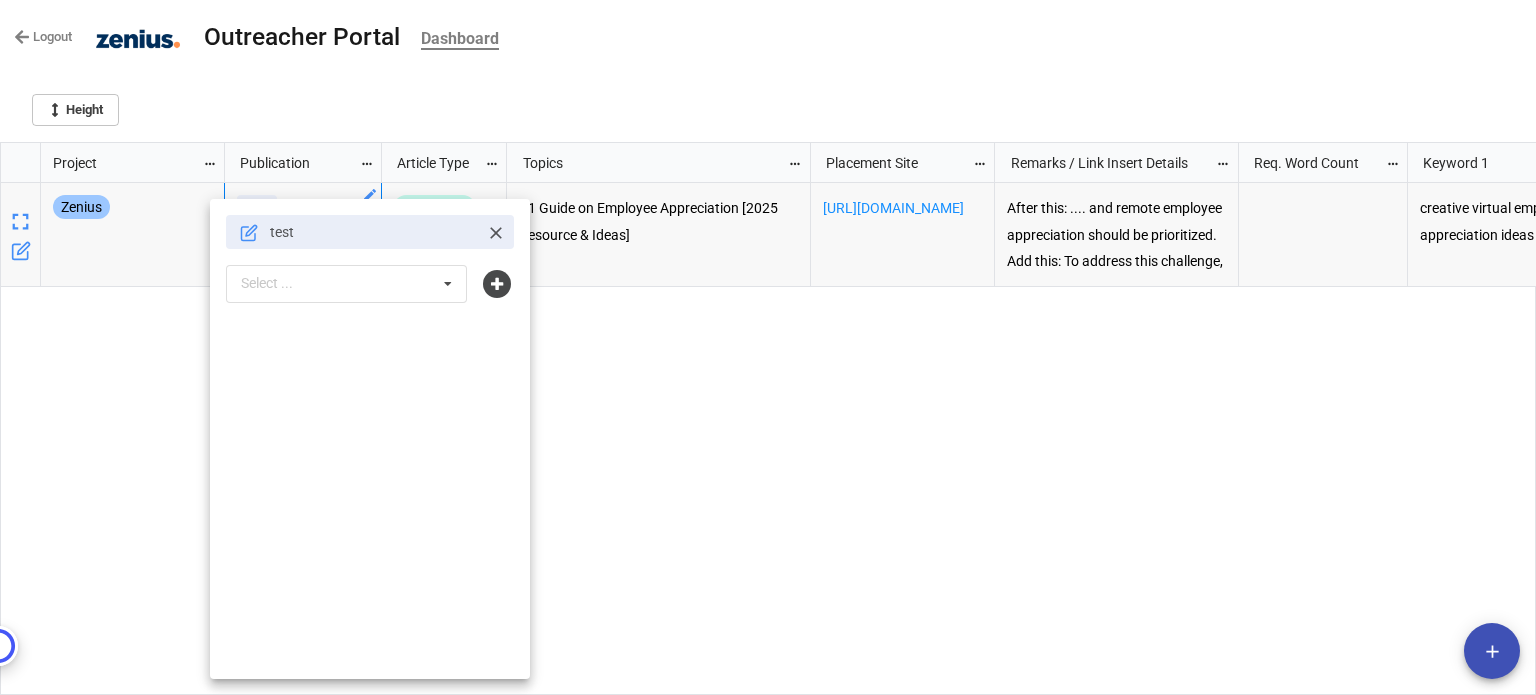 click at bounding box center [768, 347] 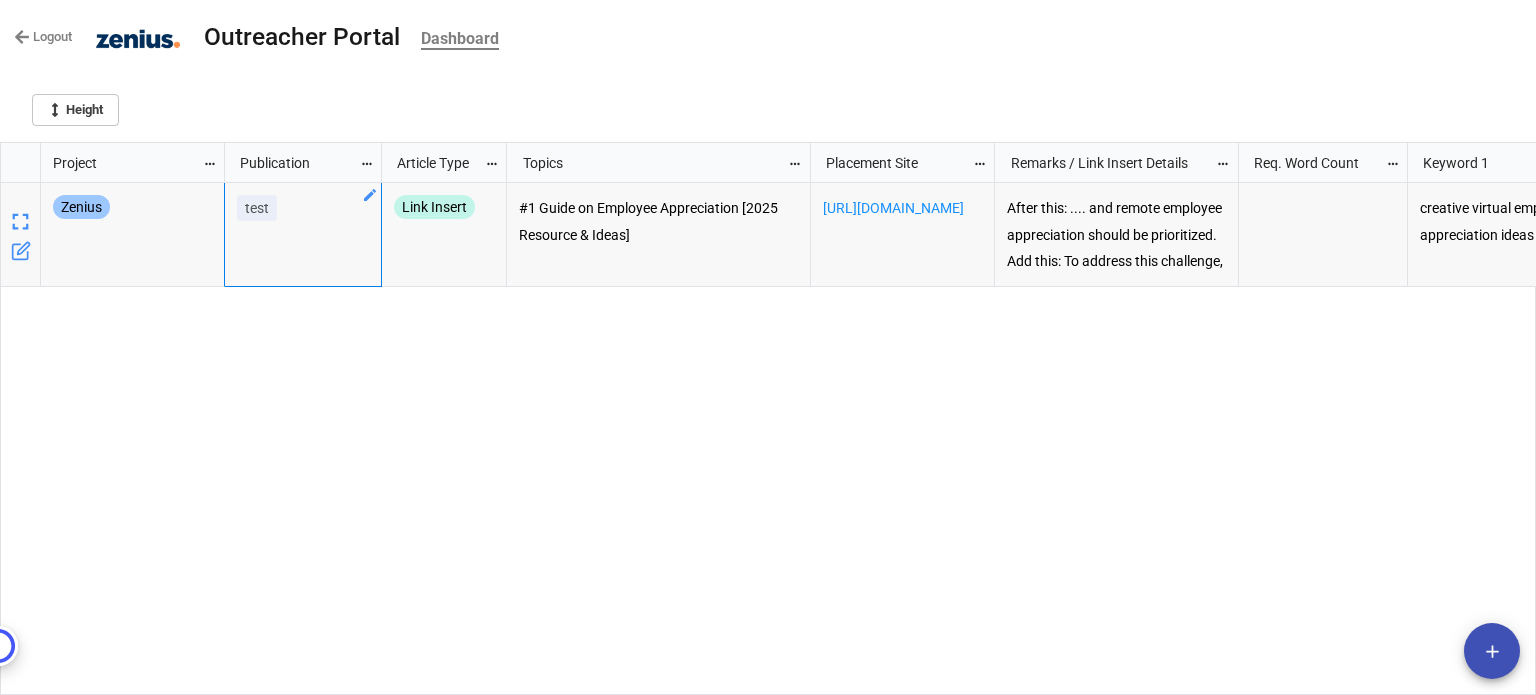 click on "test Link Insert #1 Guide on Employee Appreciation [2025 Resource & Ideas] [URL][DOMAIN_NAME] After this: .... and remote employee appreciation should be prioritized.
Add this: To address this challenge, you can explore this guide from [PERSON_NAME] on creative virtual employee appreciation ideas, which provides practical solutions for appreciating remote employees creative virtual employee appreciation ideas" at bounding box center [881, 439] 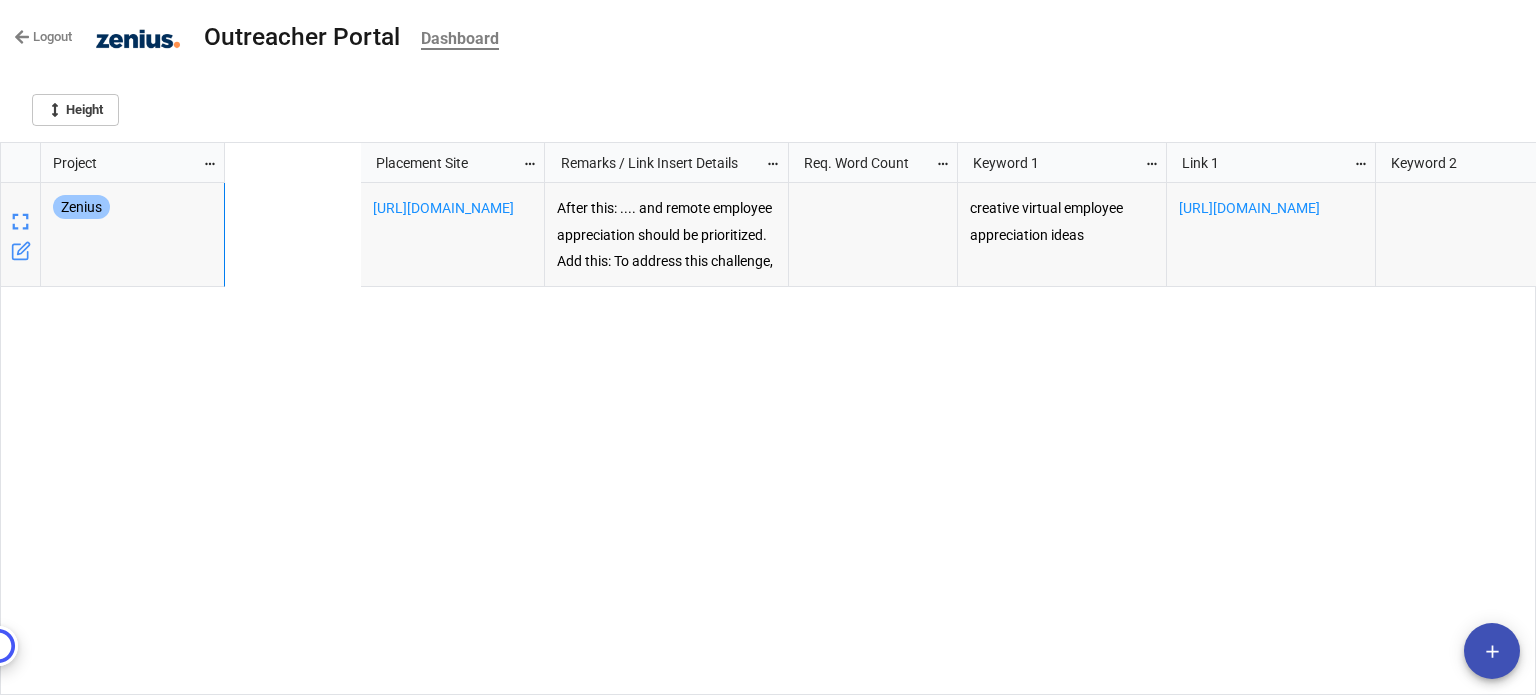 scroll, scrollTop: 0, scrollLeft: 808, axis: horizontal 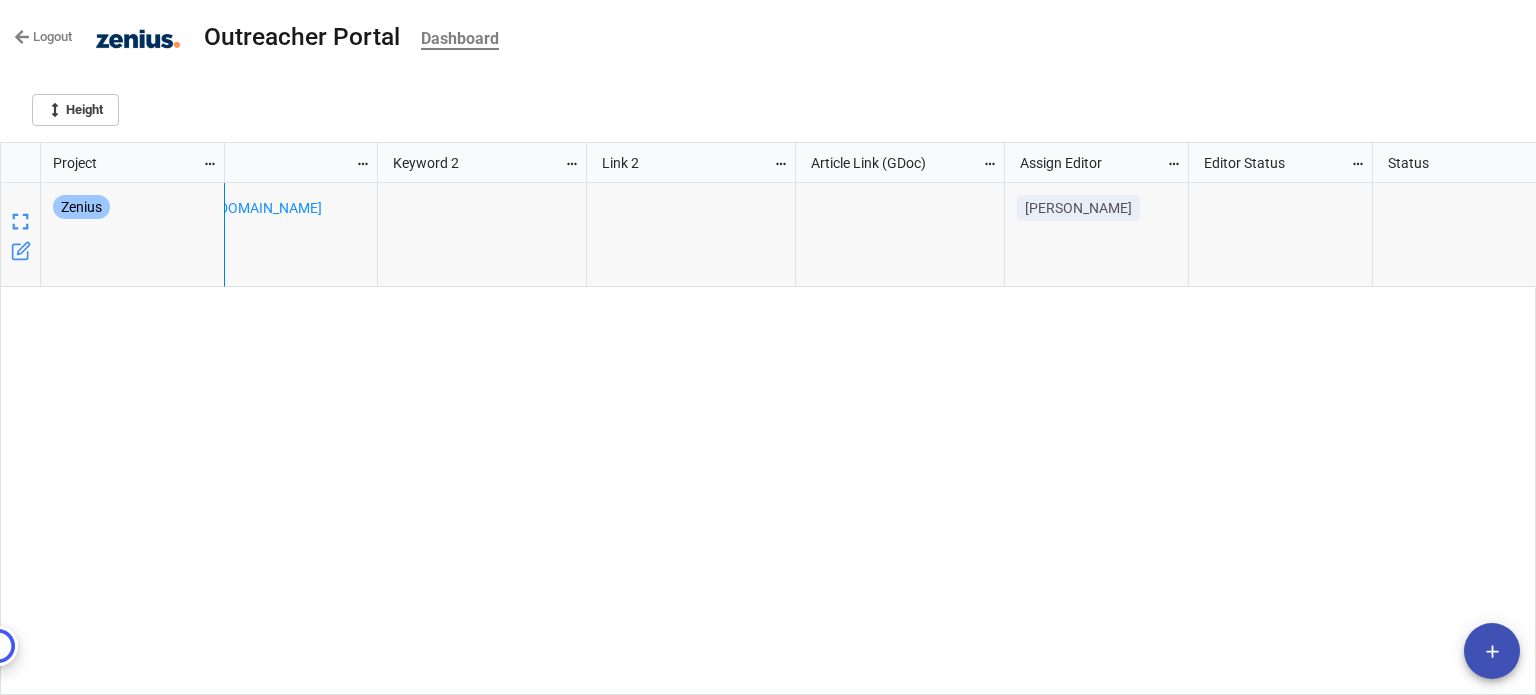 click on "[URL][DOMAIN_NAME] [PERSON_NAME]" at bounding box center [881, 439] 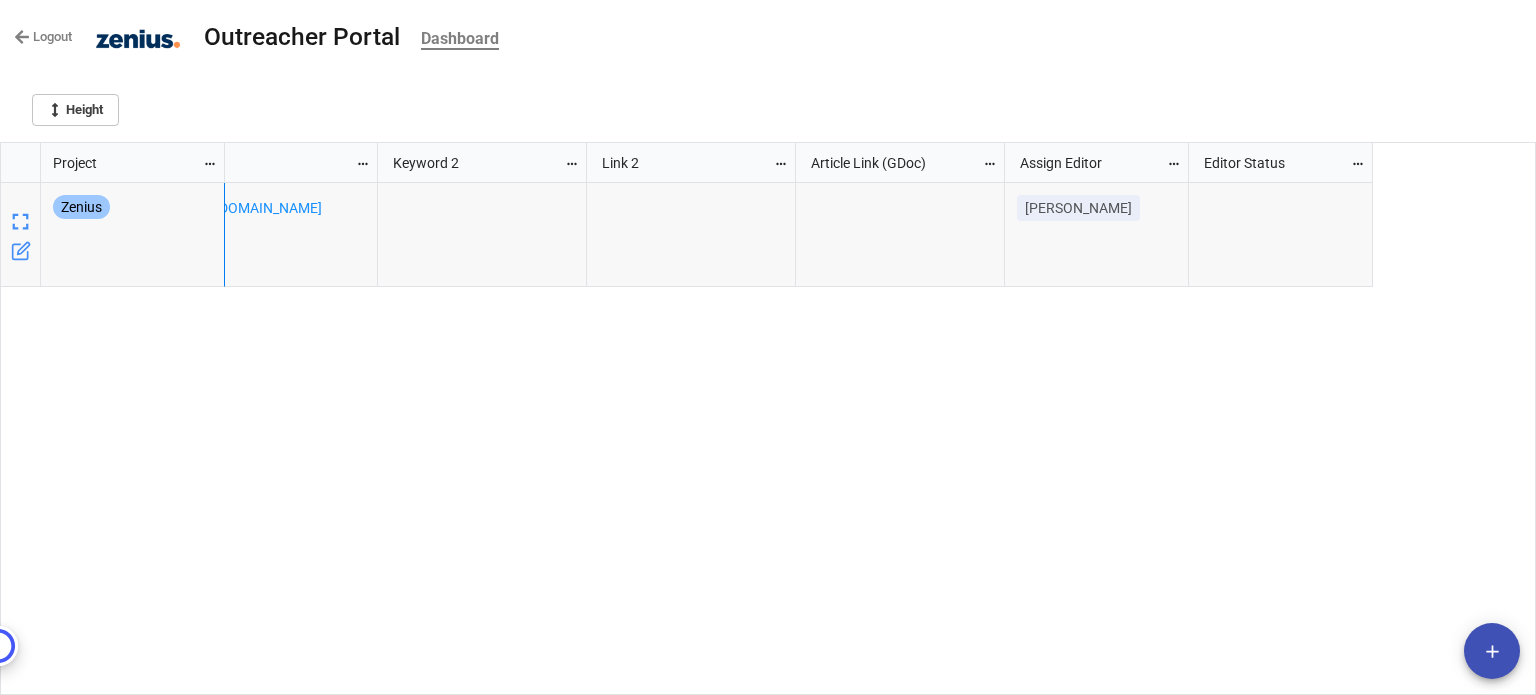 scroll, scrollTop: 0, scrollLeft: 452, axis: horizontal 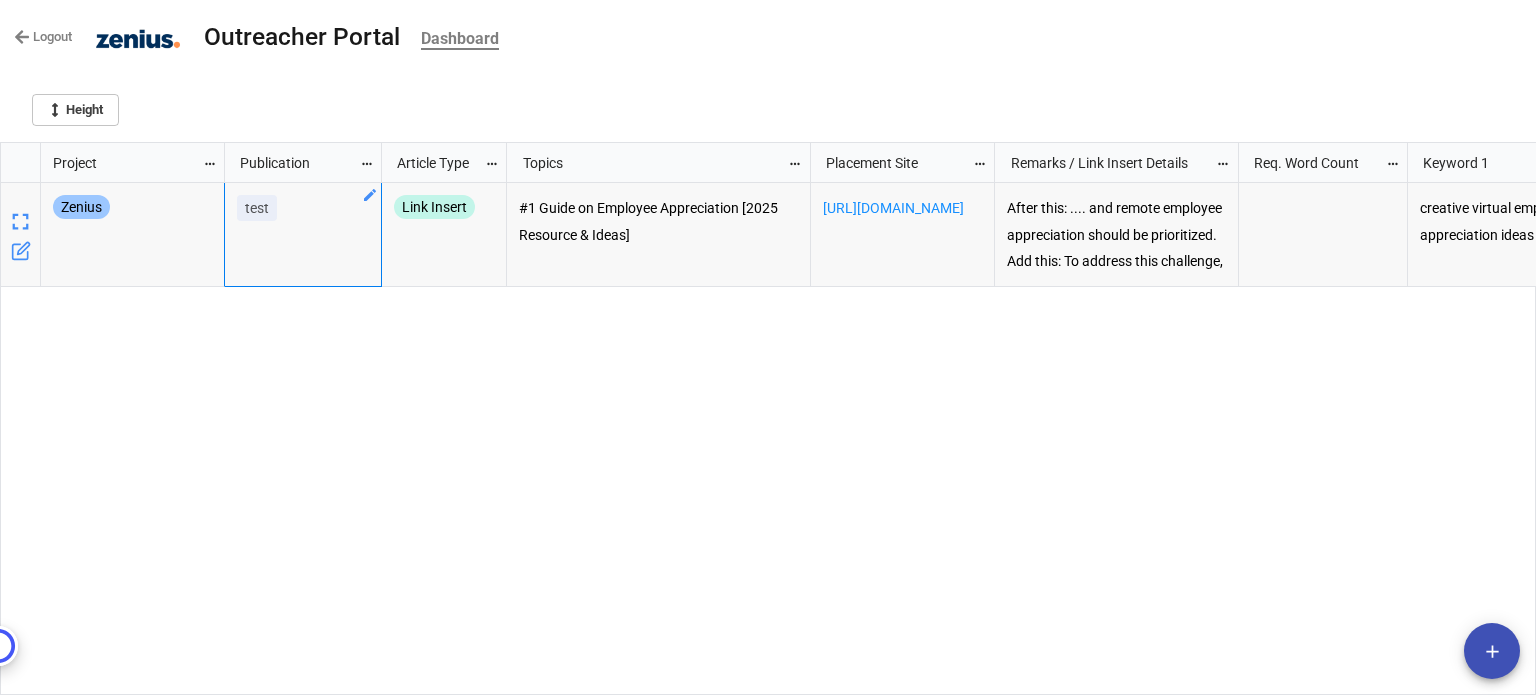 click on "test Link Insert #1 Guide on Employee Appreciation [2025 Resource & Ideas] [URL][DOMAIN_NAME] After this: .... and remote employee appreciation should be prioritized.
Add this: To address this challenge, you can explore this guide from [PERSON_NAME] on creative virtual employee appreciation ideas, which provides practical solutions for appreciating remote employees creative virtual employee appreciation ideas" at bounding box center (881, 439) 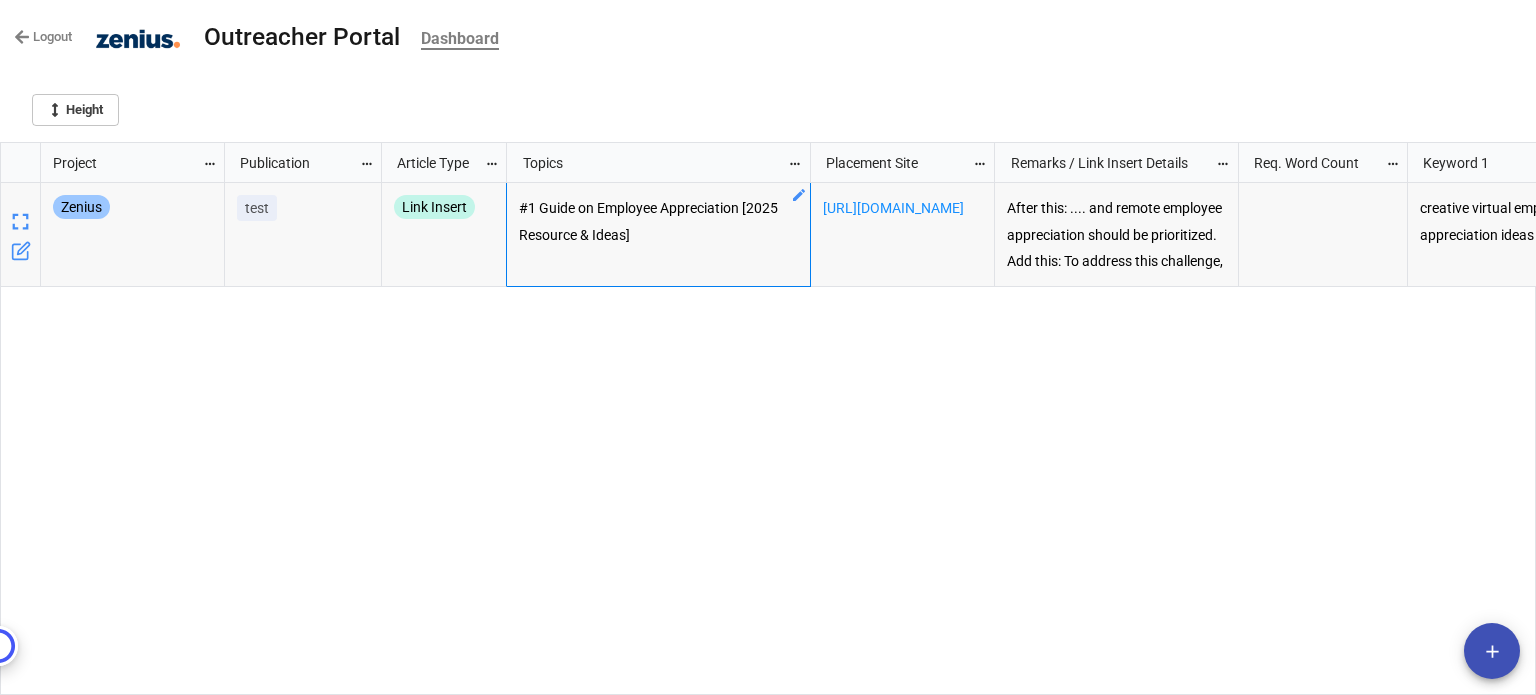 click on "#1 Guide on Employee Appreciation [2025 Resource & Ideas]" at bounding box center (659, 235) 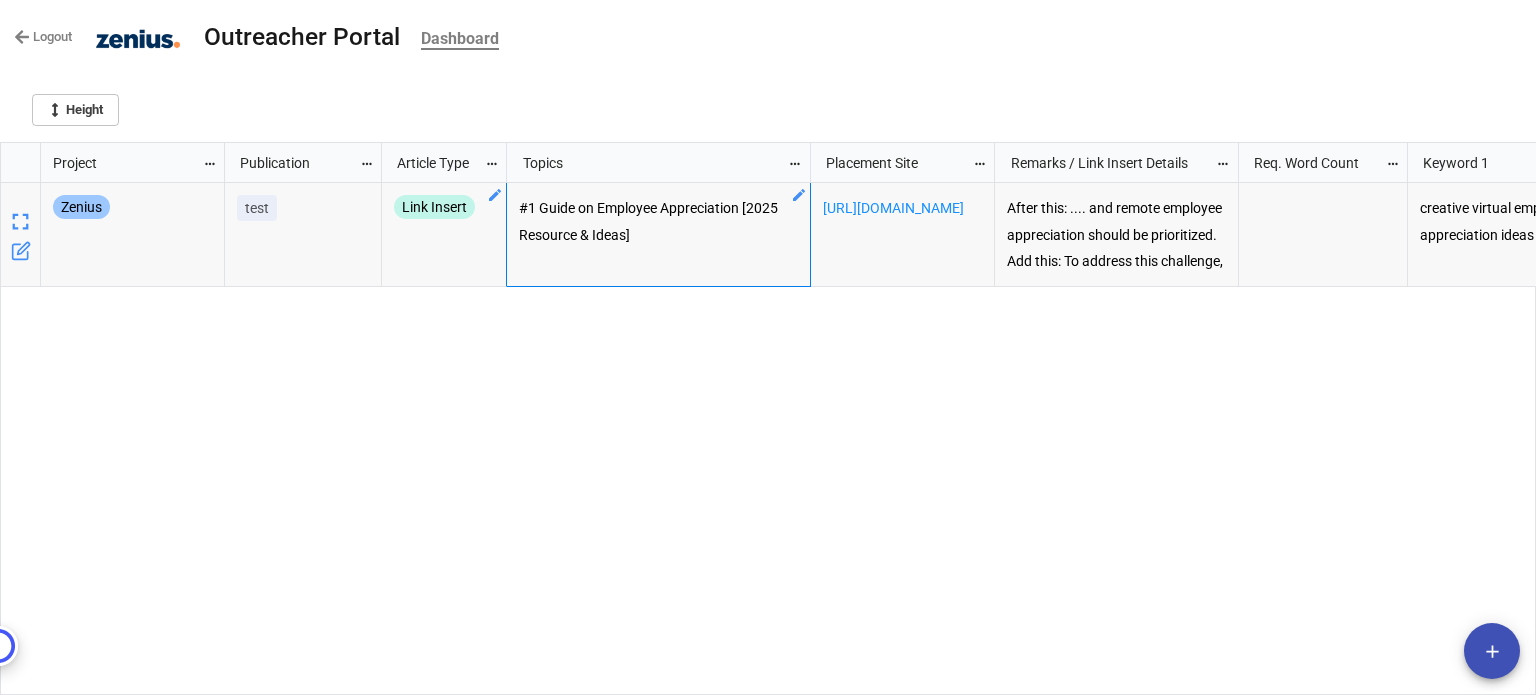 click on "Link Insert" at bounding box center (444, 234) 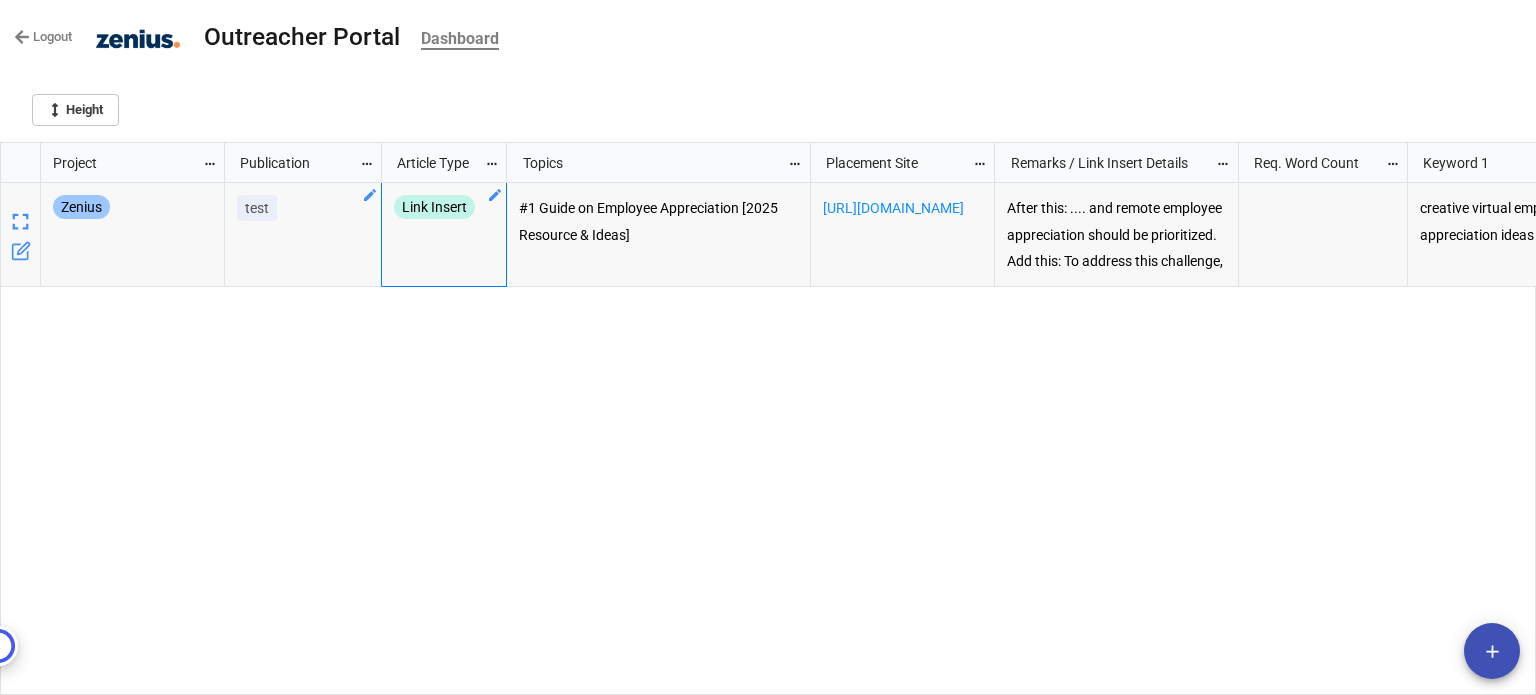 click on "Zenius" at bounding box center (133, 235) 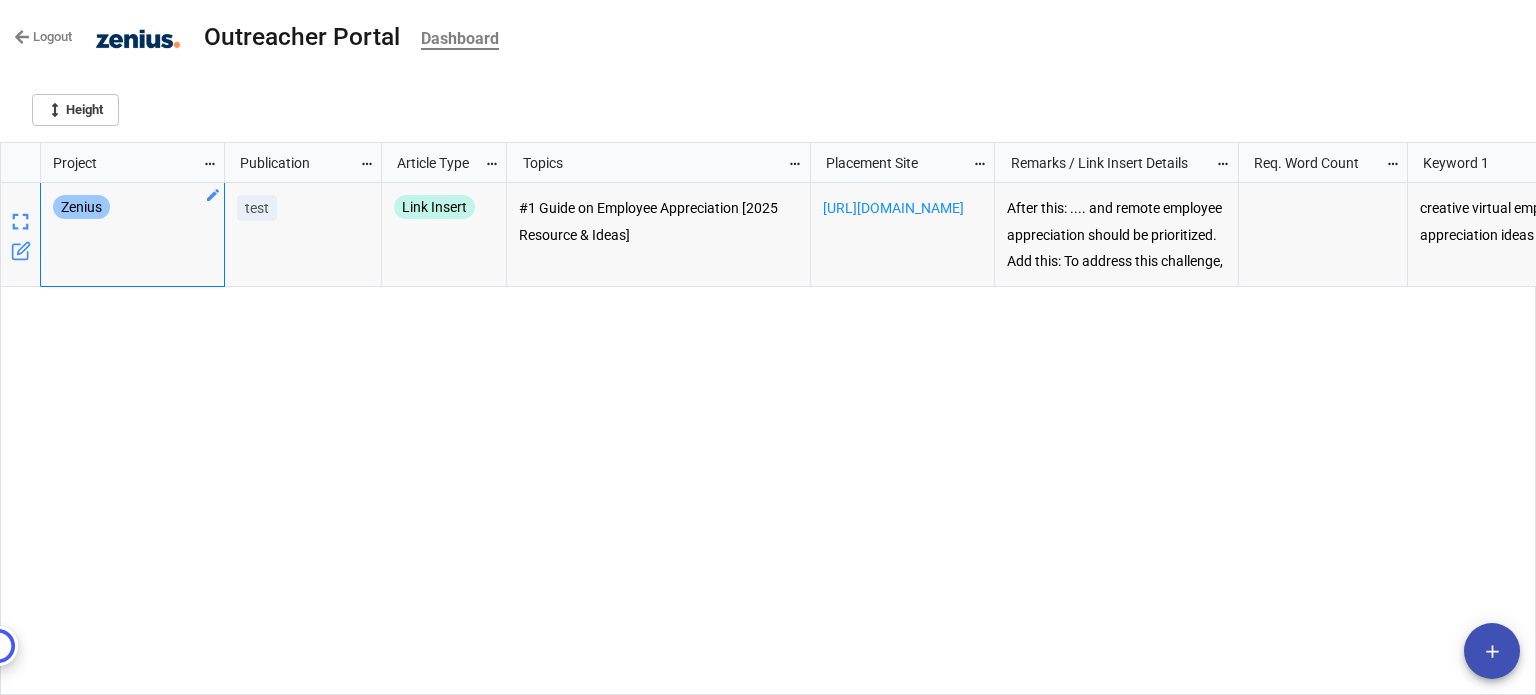 click on "Zenius" at bounding box center (132, 234) 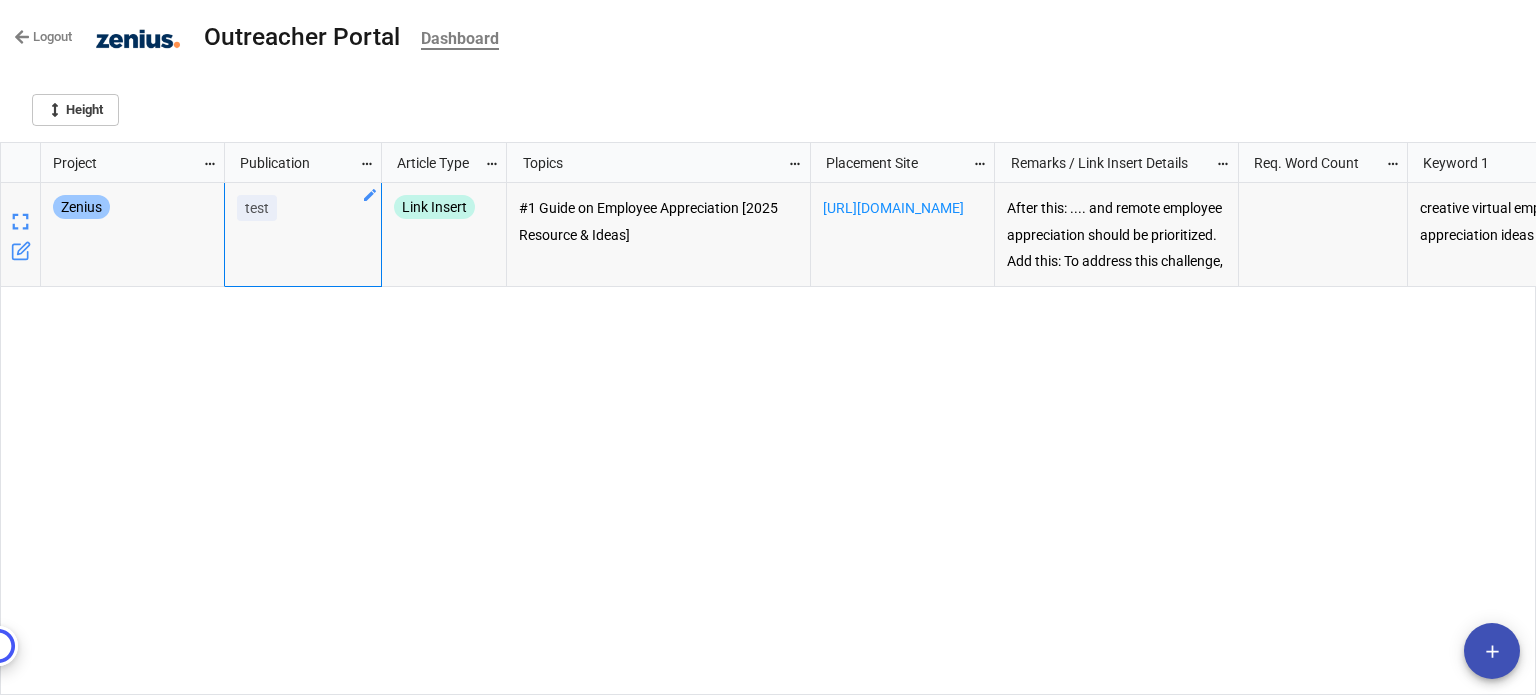 click on "test" at bounding box center [303, 235] 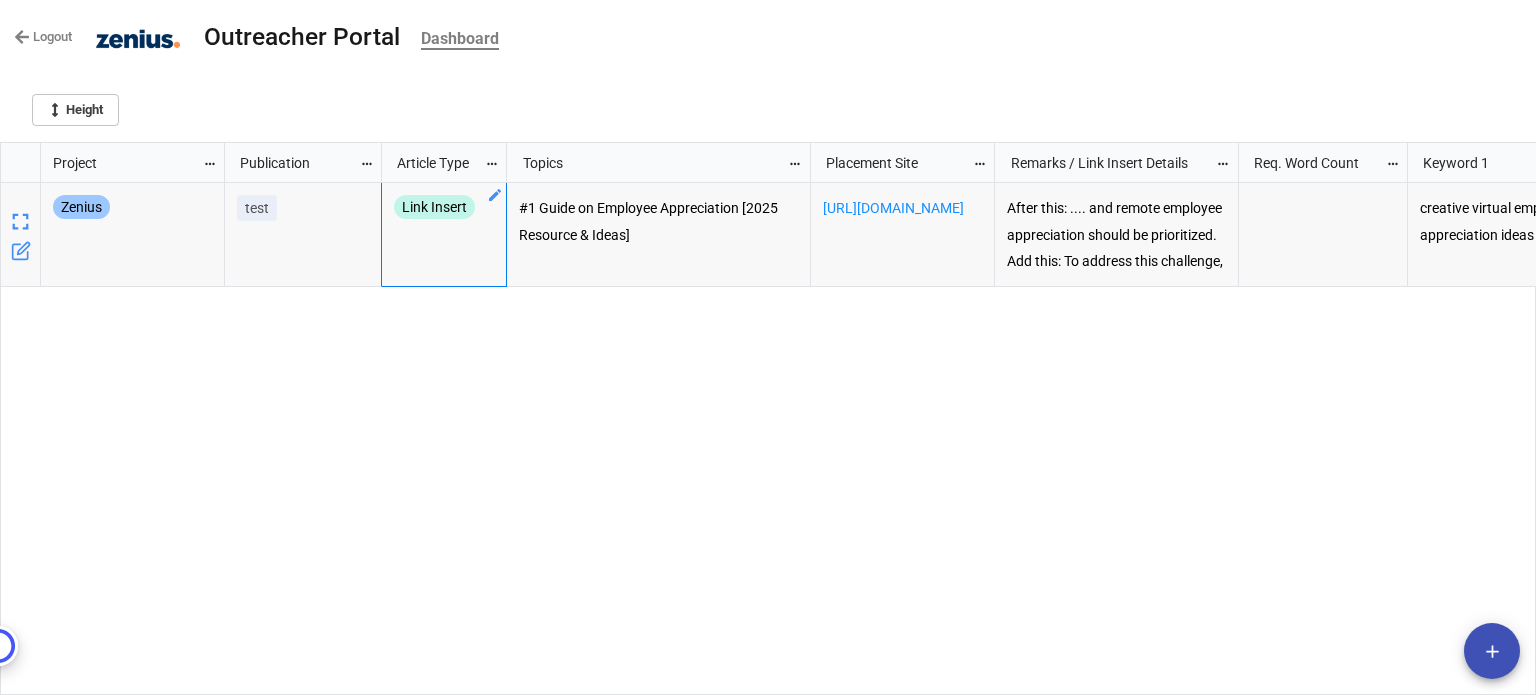 click on "Link Insert" at bounding box center (444, 235) 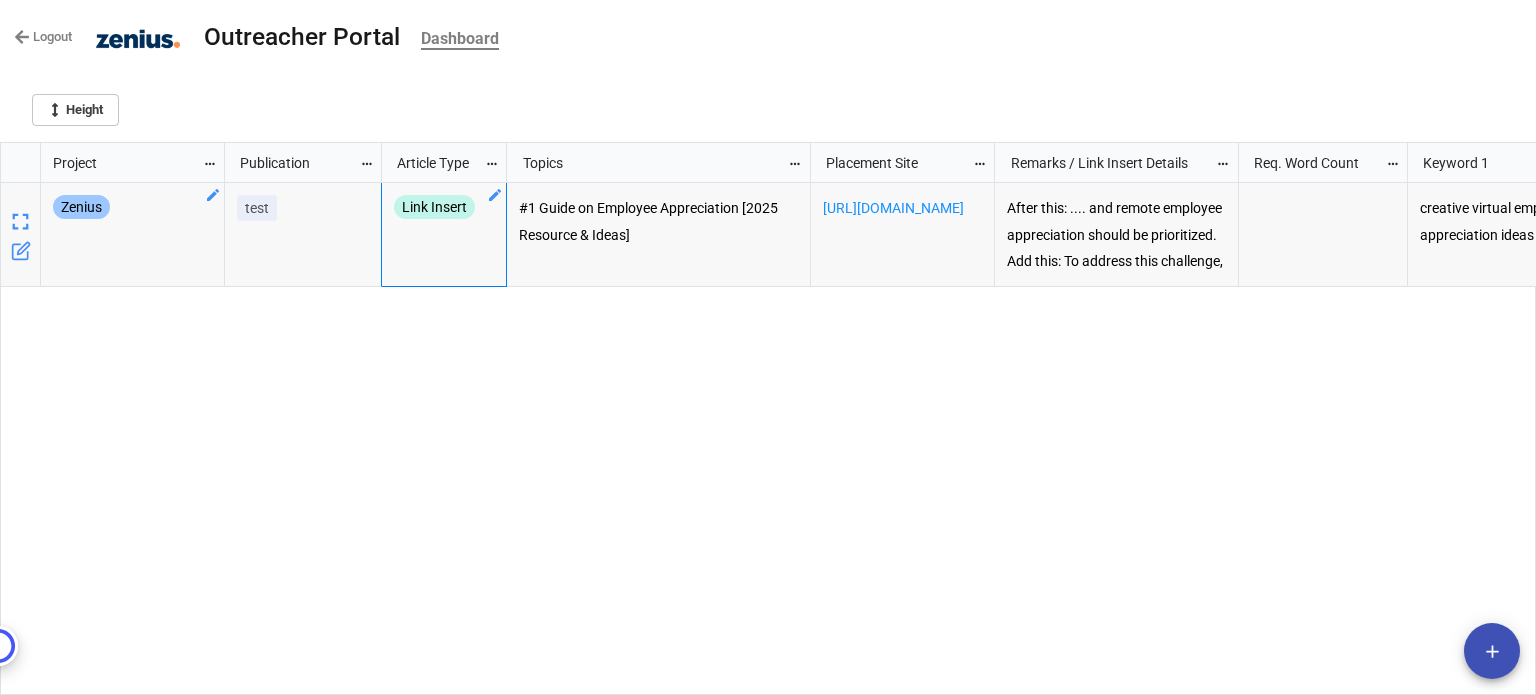 click 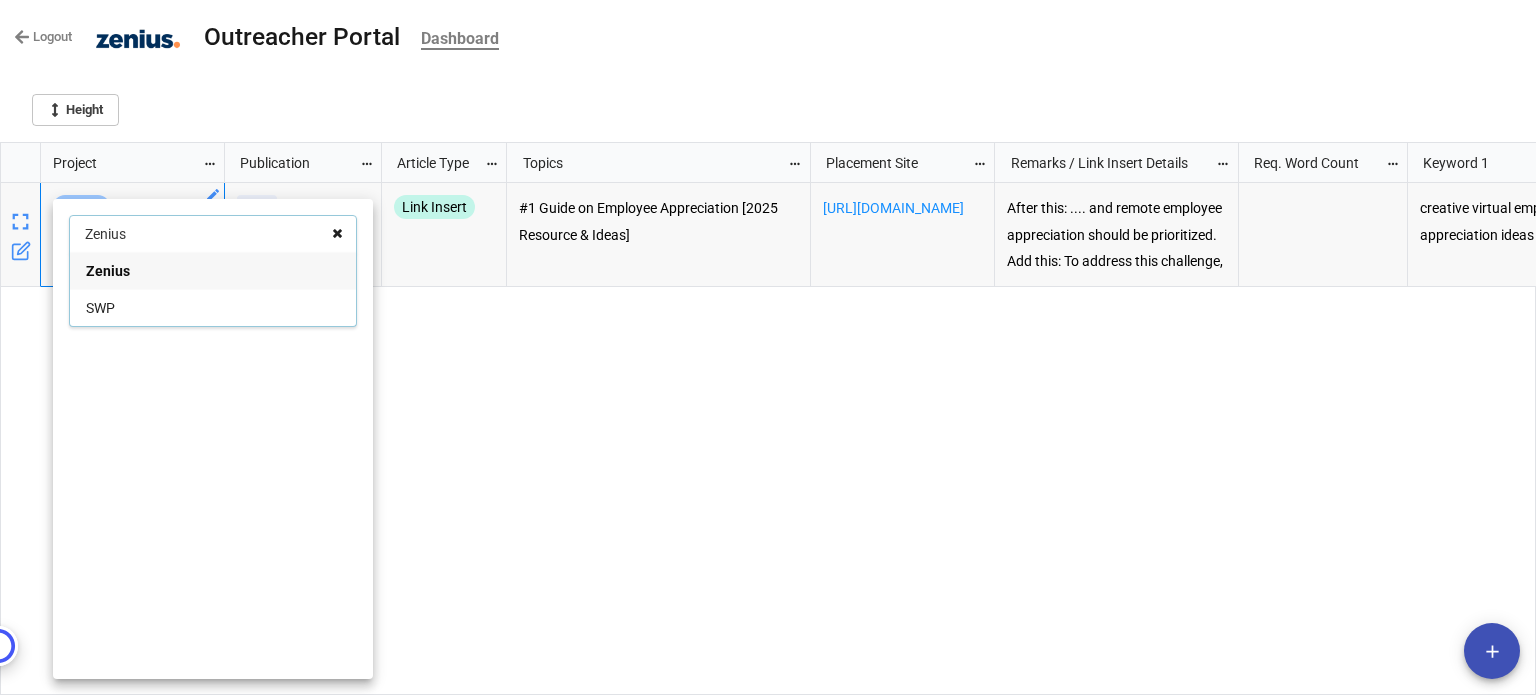 click at bounding box center [337, 234] 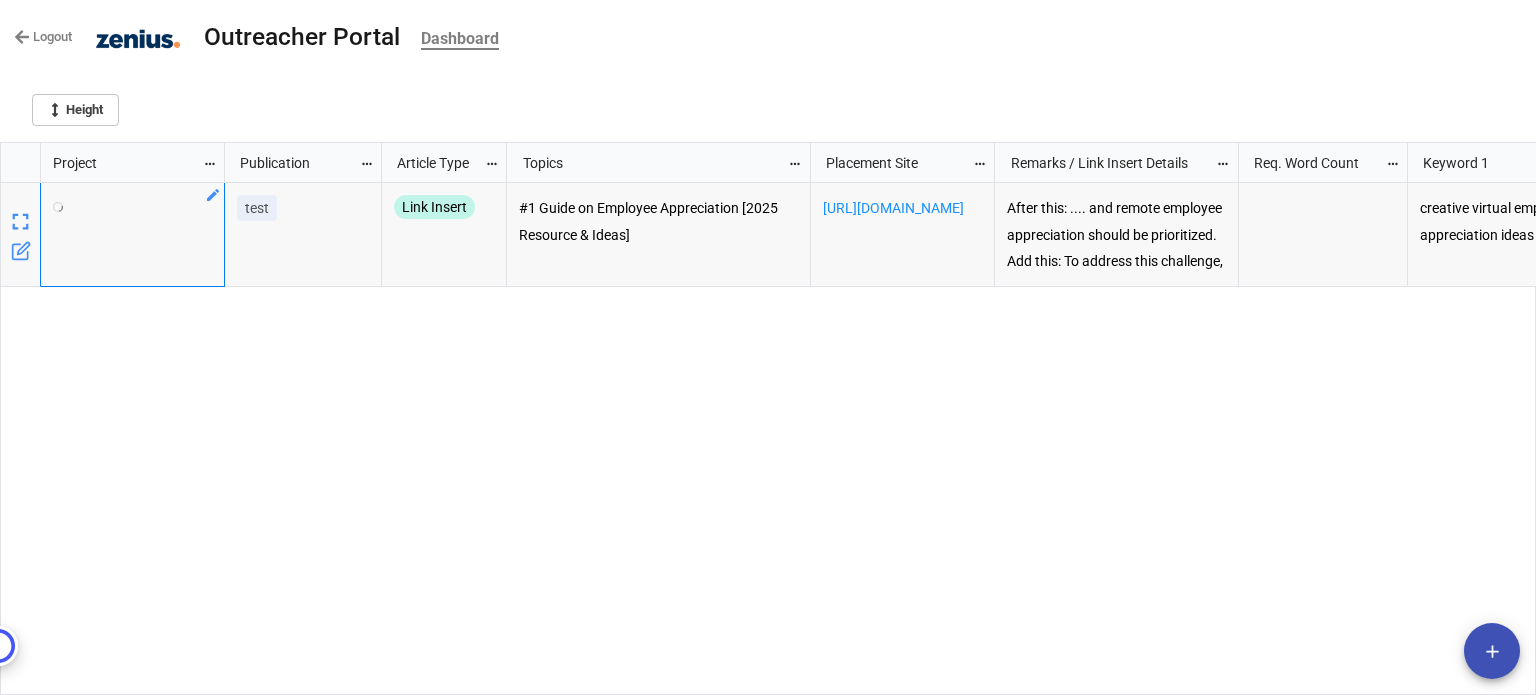 click 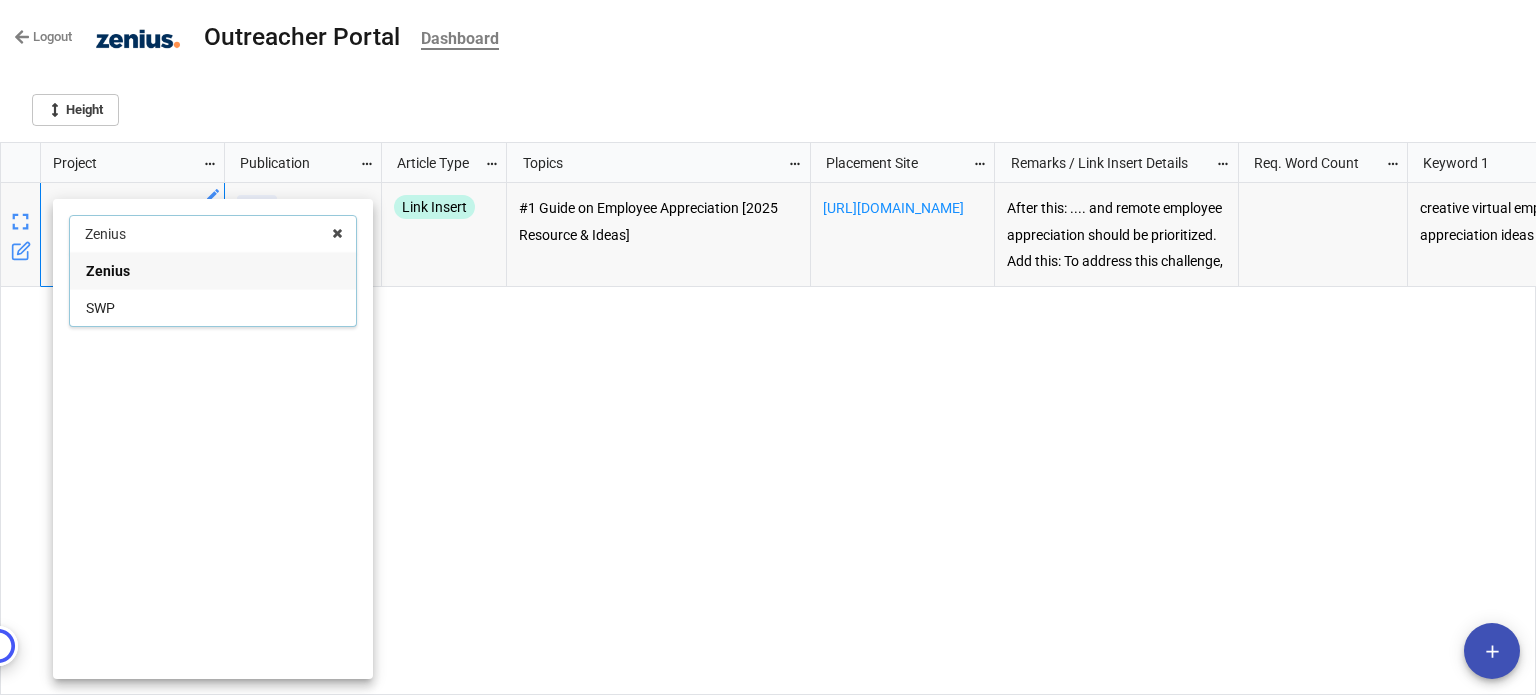 click on "Zenius" at bounding box center [213, 270] 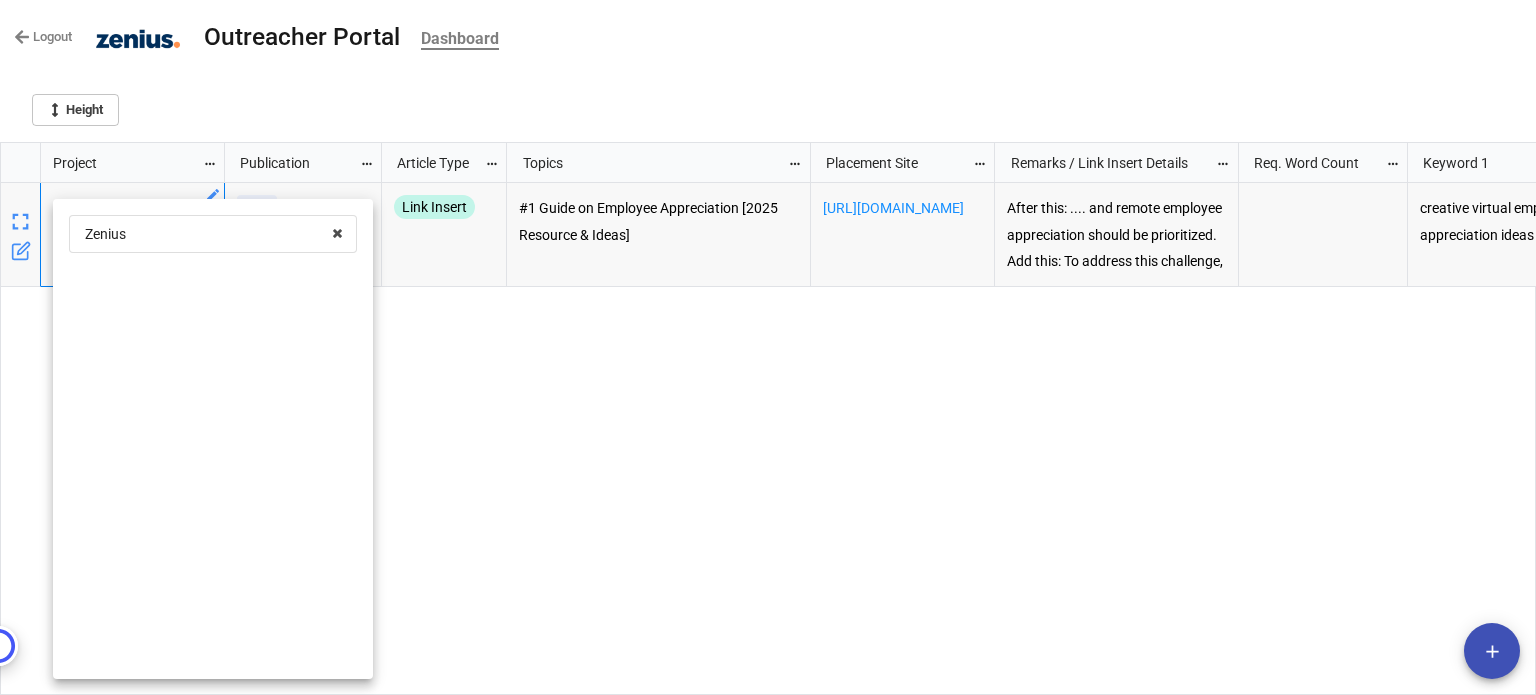 click on "[PERSON_NAME] SWP" at bounding box center [213, 439] 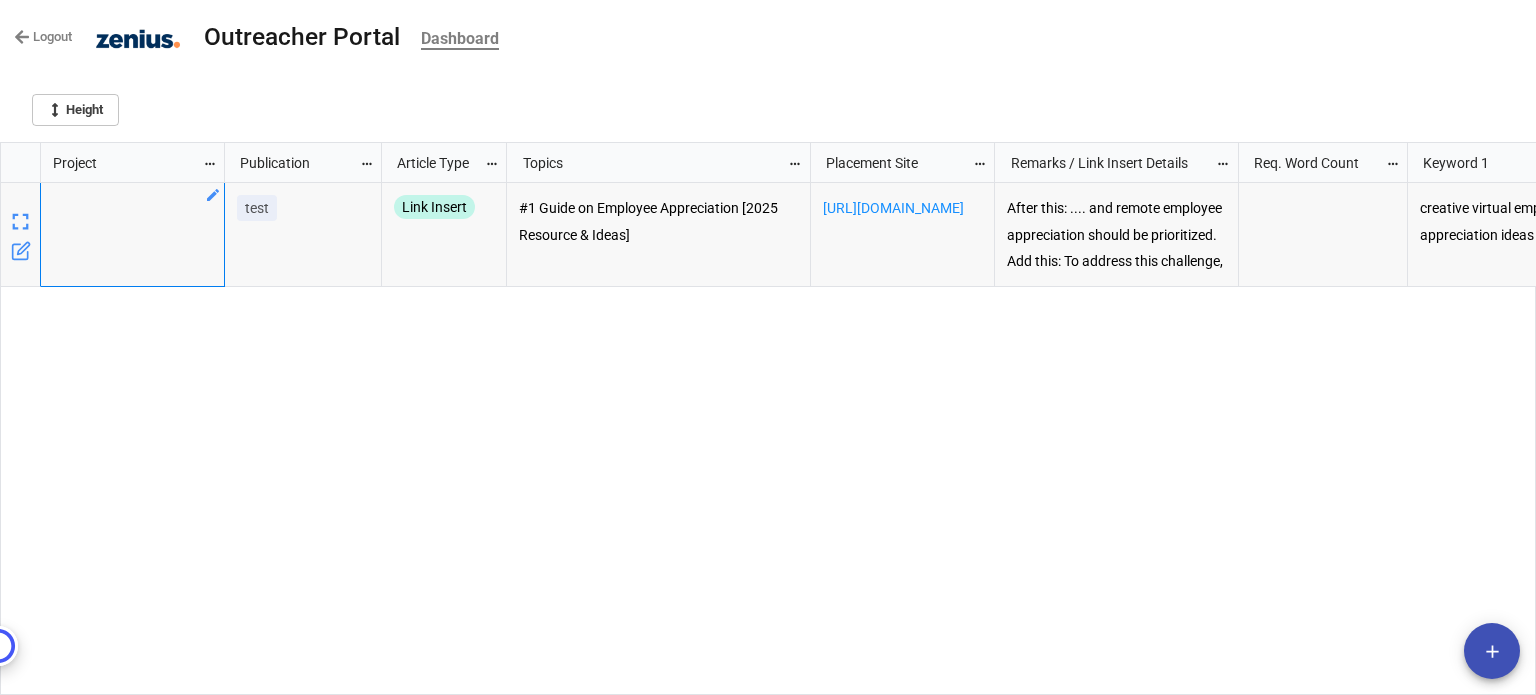 click 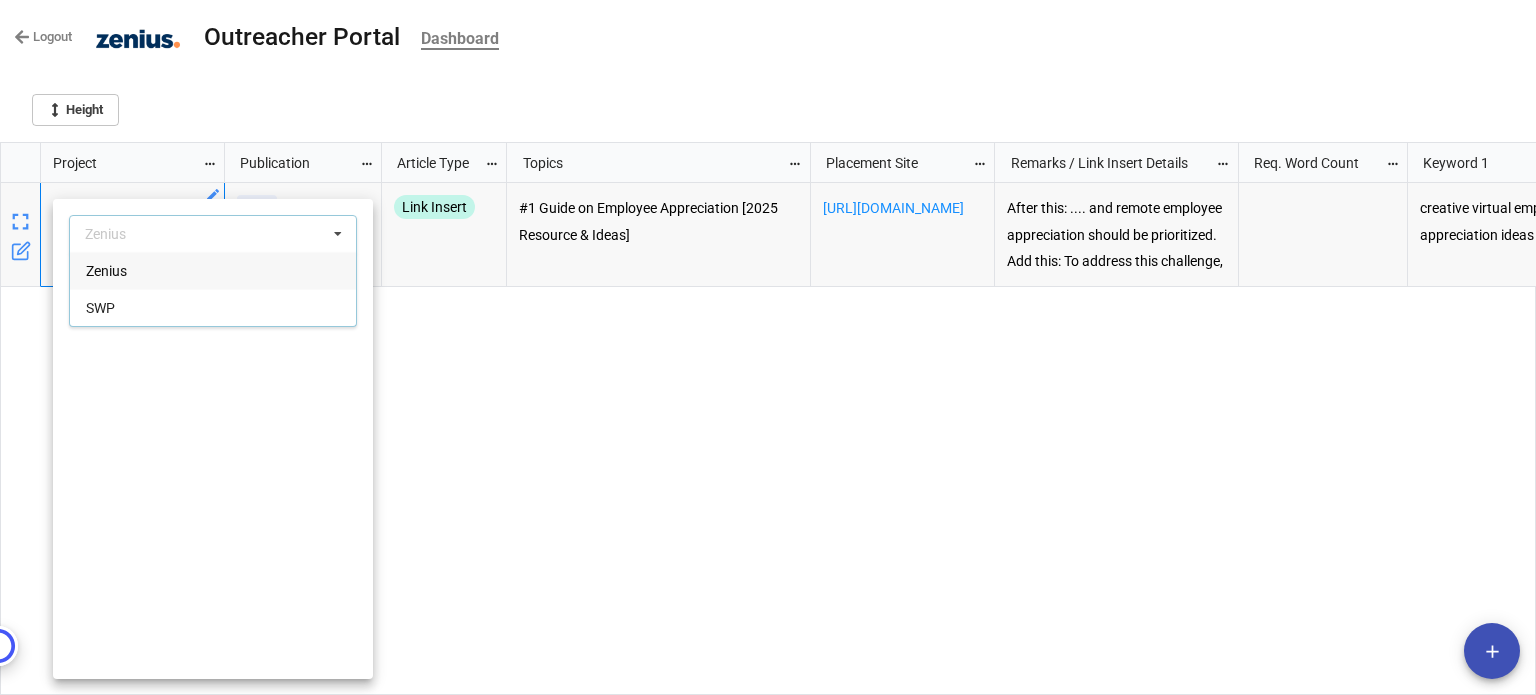 click on "Zenius" at bounding box center (106, 271) 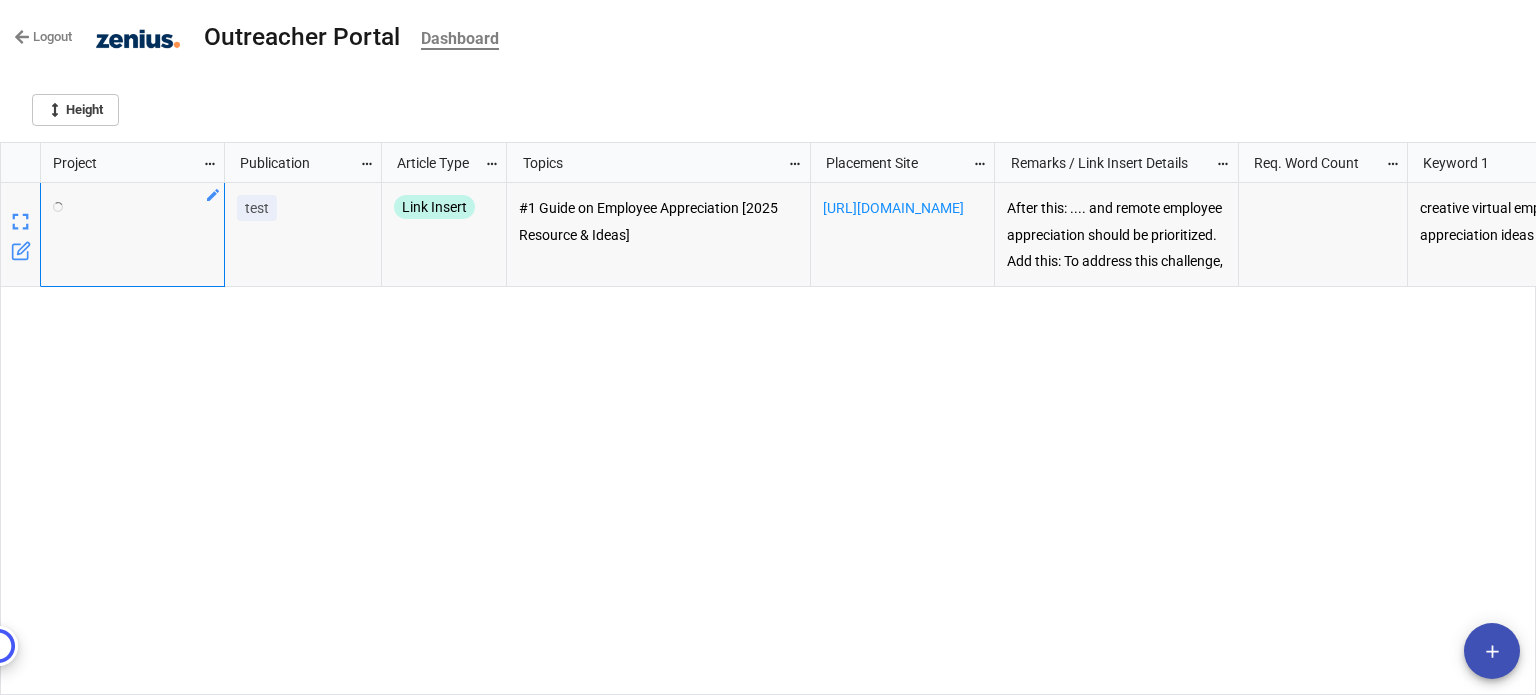 click at bounding box center [113, 439] 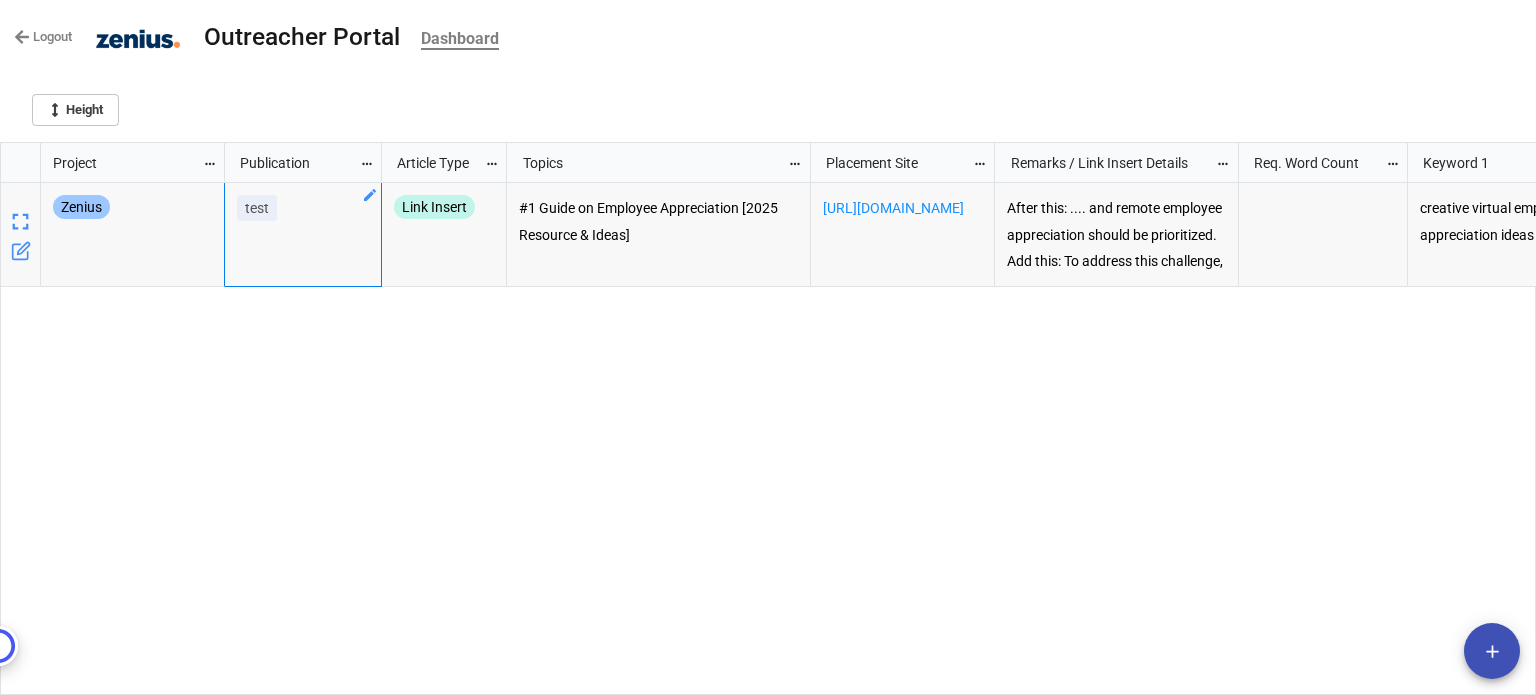 click on "test" at bounding box center (303, 235) 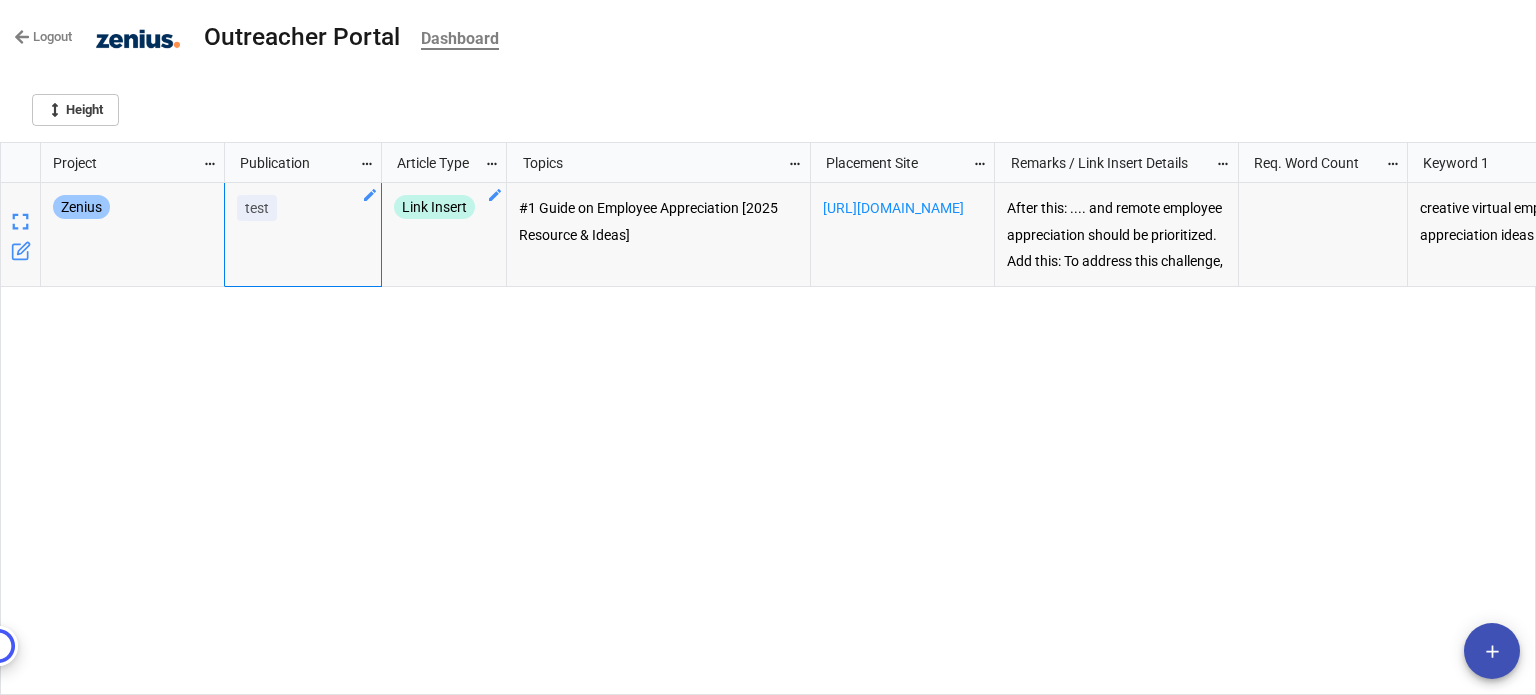 click on "Link Insert" at bounding box center (444, 234) 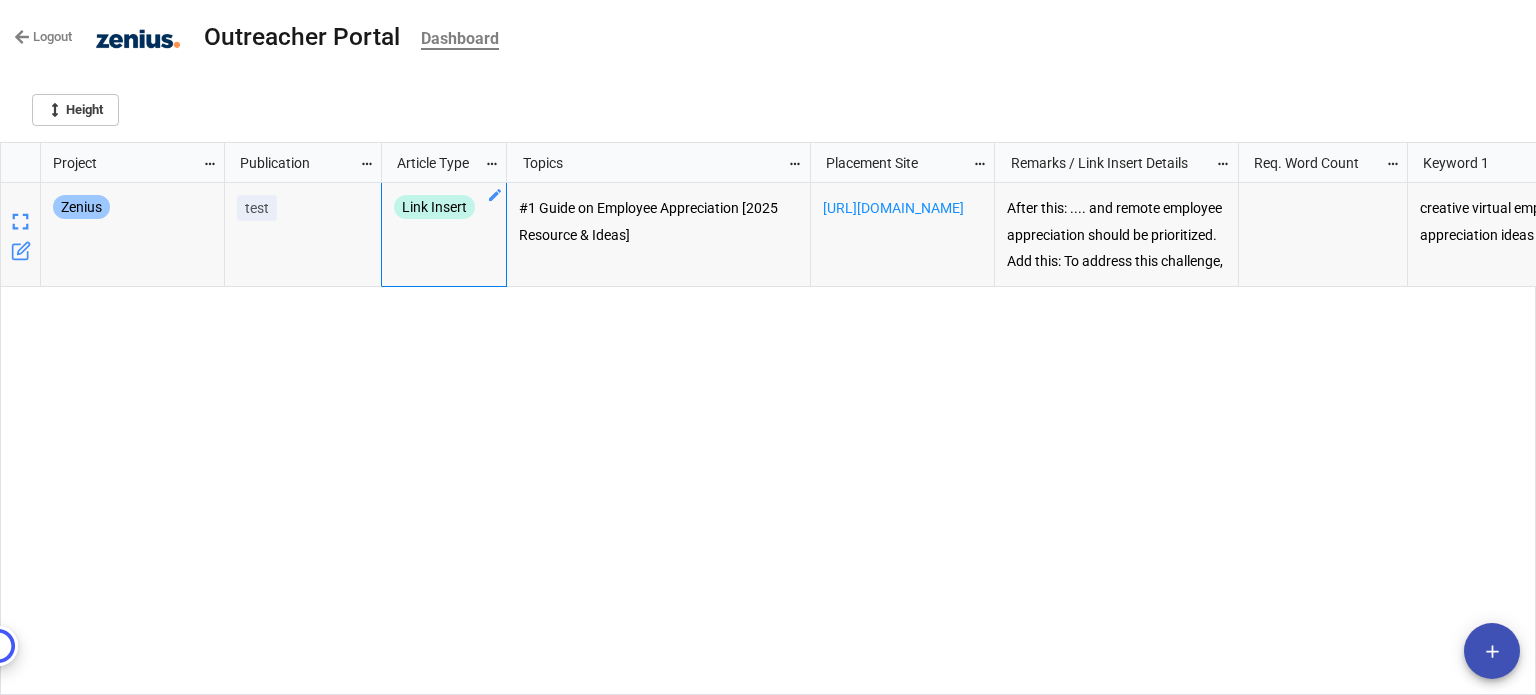 click on "#1 Guide on Employee Appreciation [2025 Resource & Ideas]" at bounding box center [659, 235] 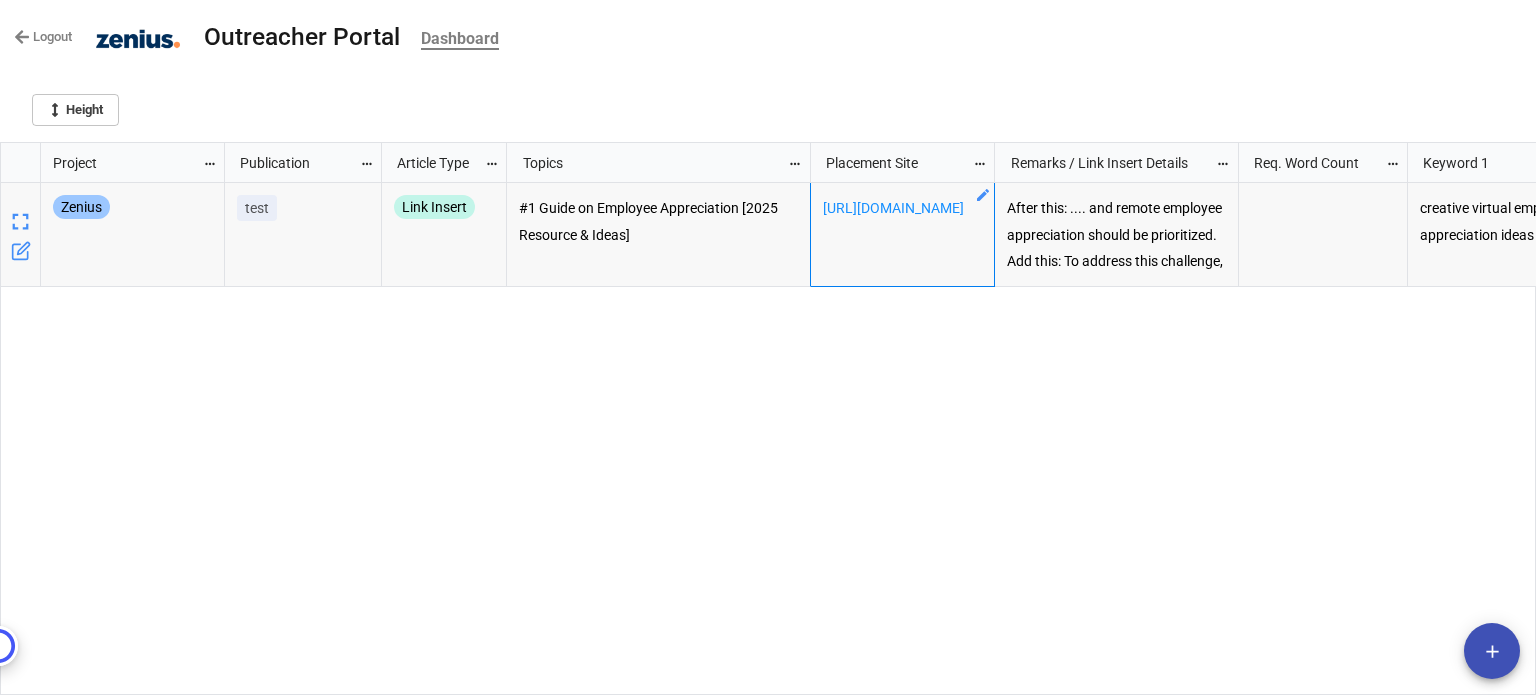 click on "[URL][DOMAIN_NAME]" at bounding box center (903, 235) 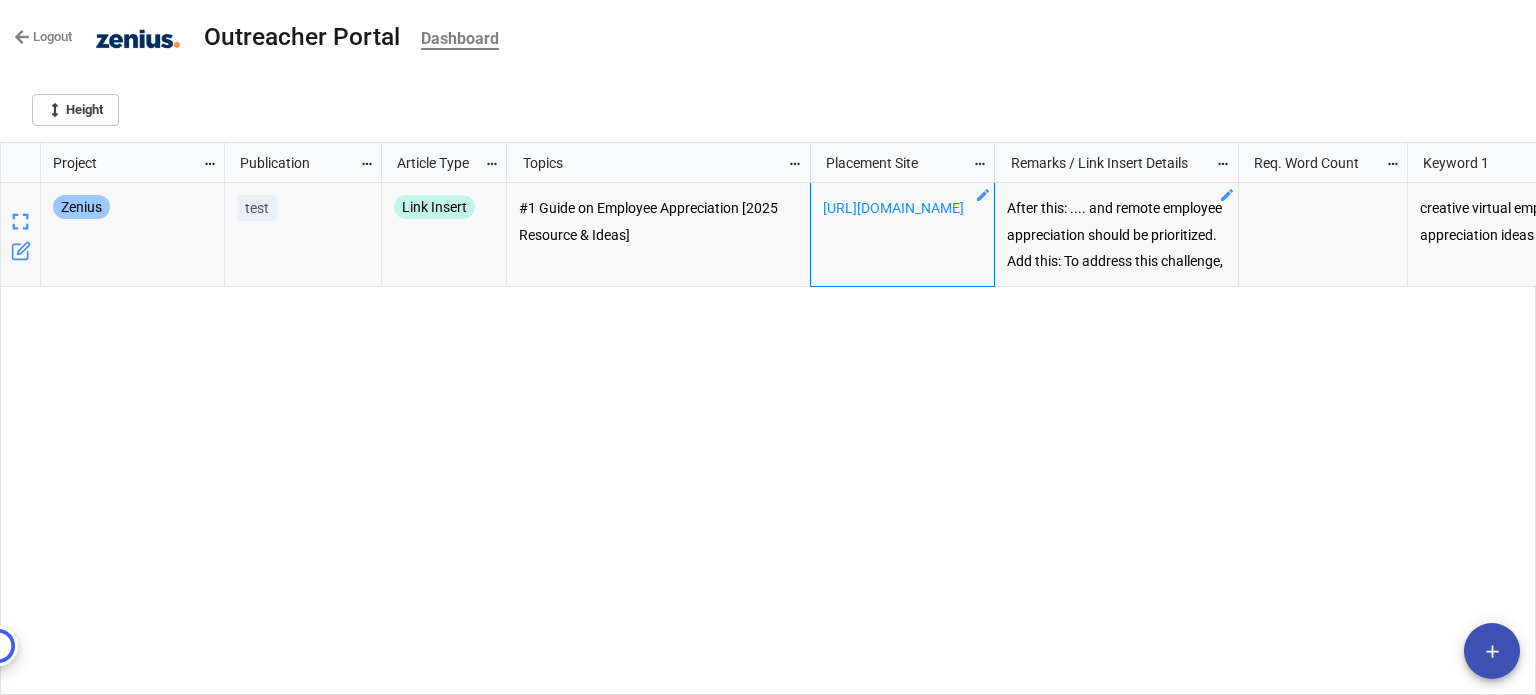 click on "After this: .... and remote employee appreciation should be prioritized.
Add this: To address this challenge, you can explore this guide from [PERSON_NAME] on creative virtual employee appreciation ideas, which provides practical solutions for appreciating remote employees" at bounding box center [1117, 234] 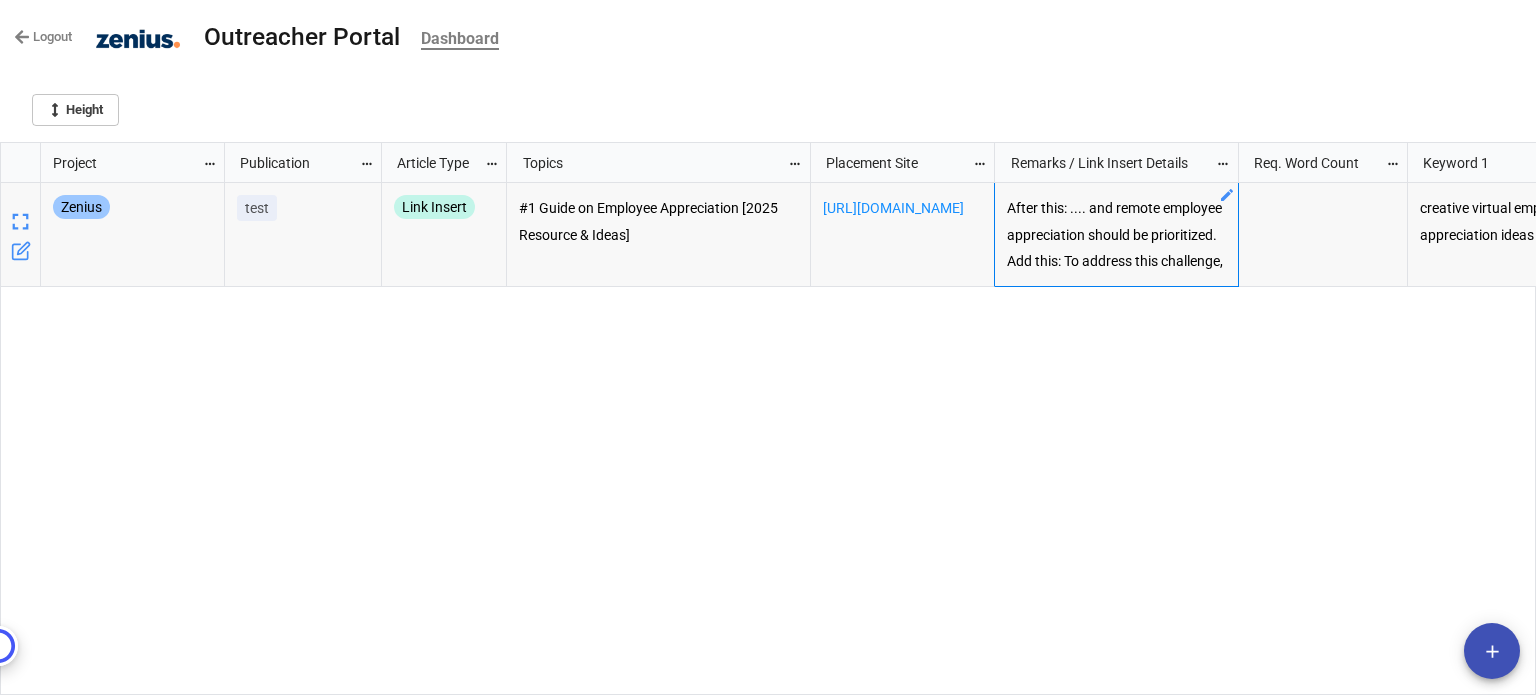 click at bounding box center [1323, 235] 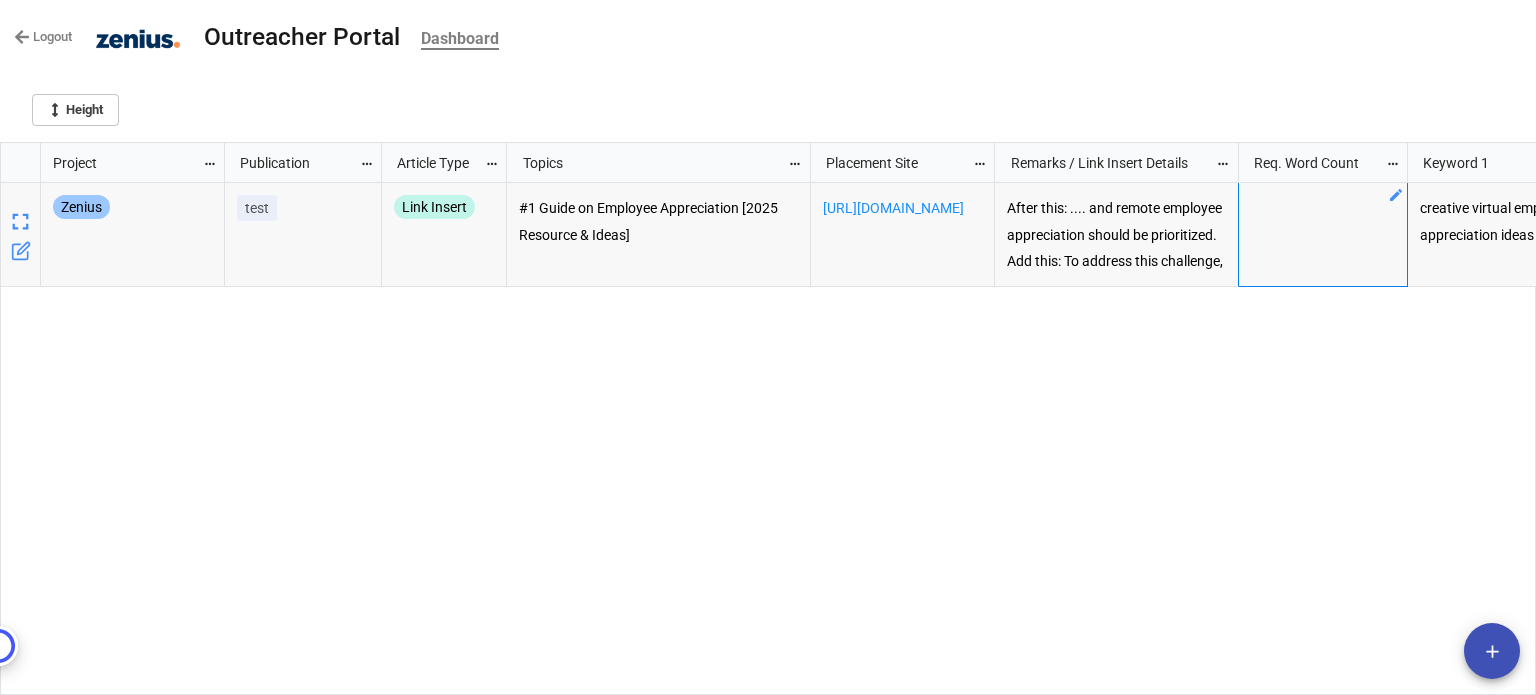 click on "creative virtual employee appreciation ideas" at bounding box center [1512, 235] 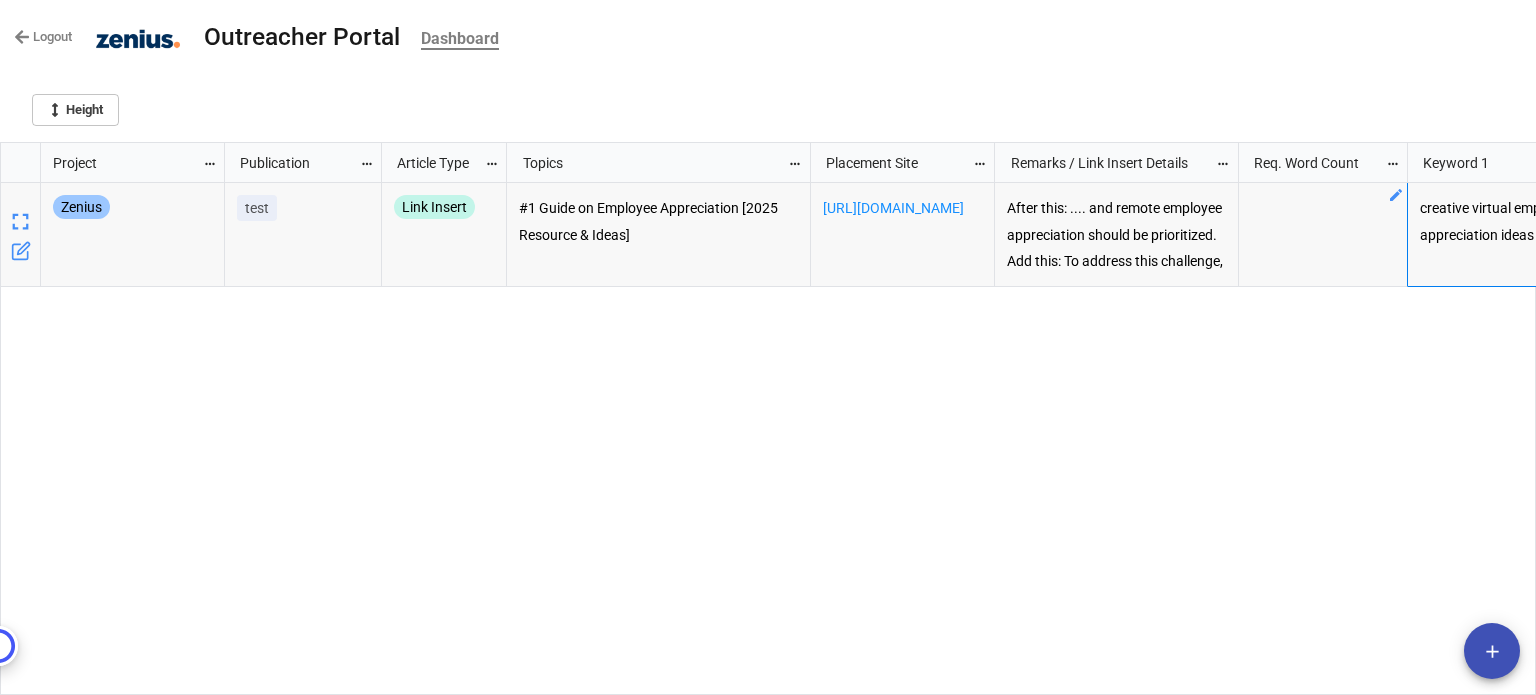 scroll, scrollTop: 0, scrollLeft: 37, axis: horizontal 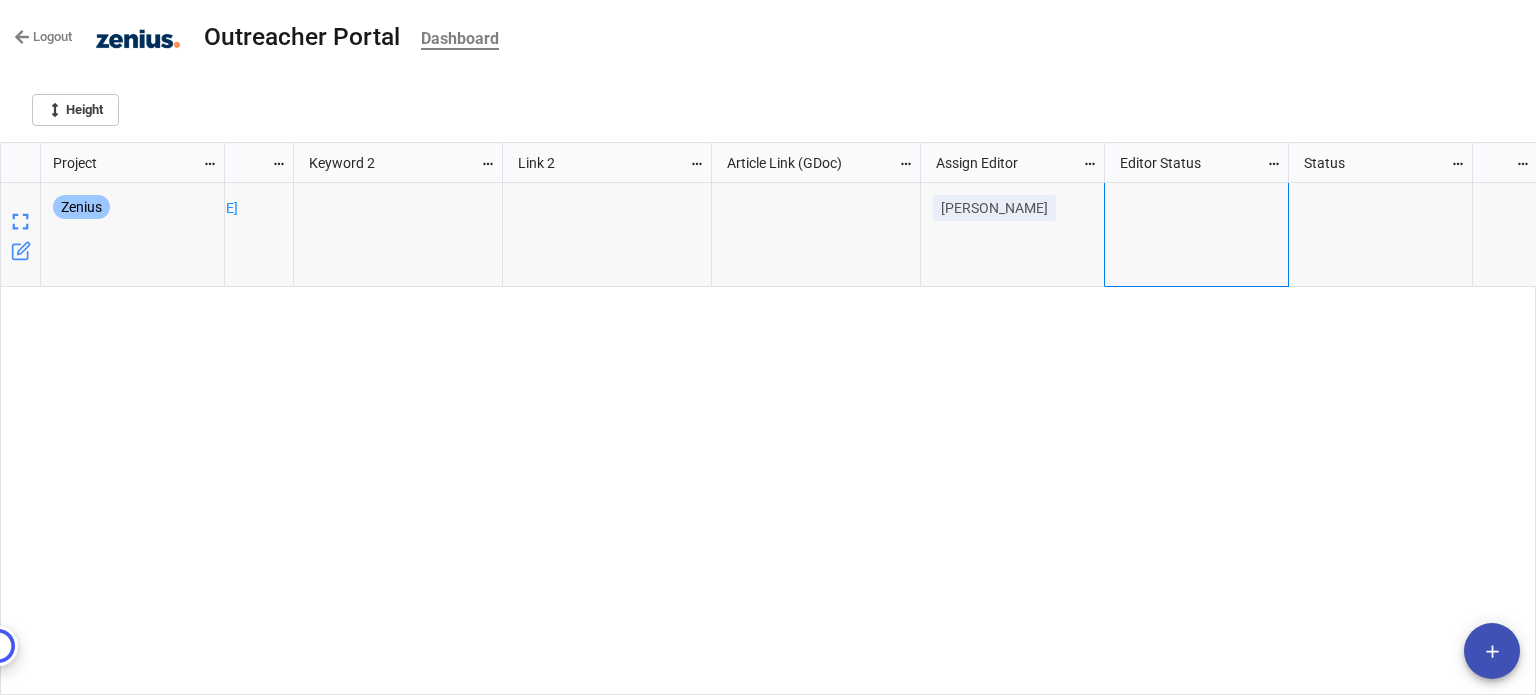 click at bounding box center (1196, 234) 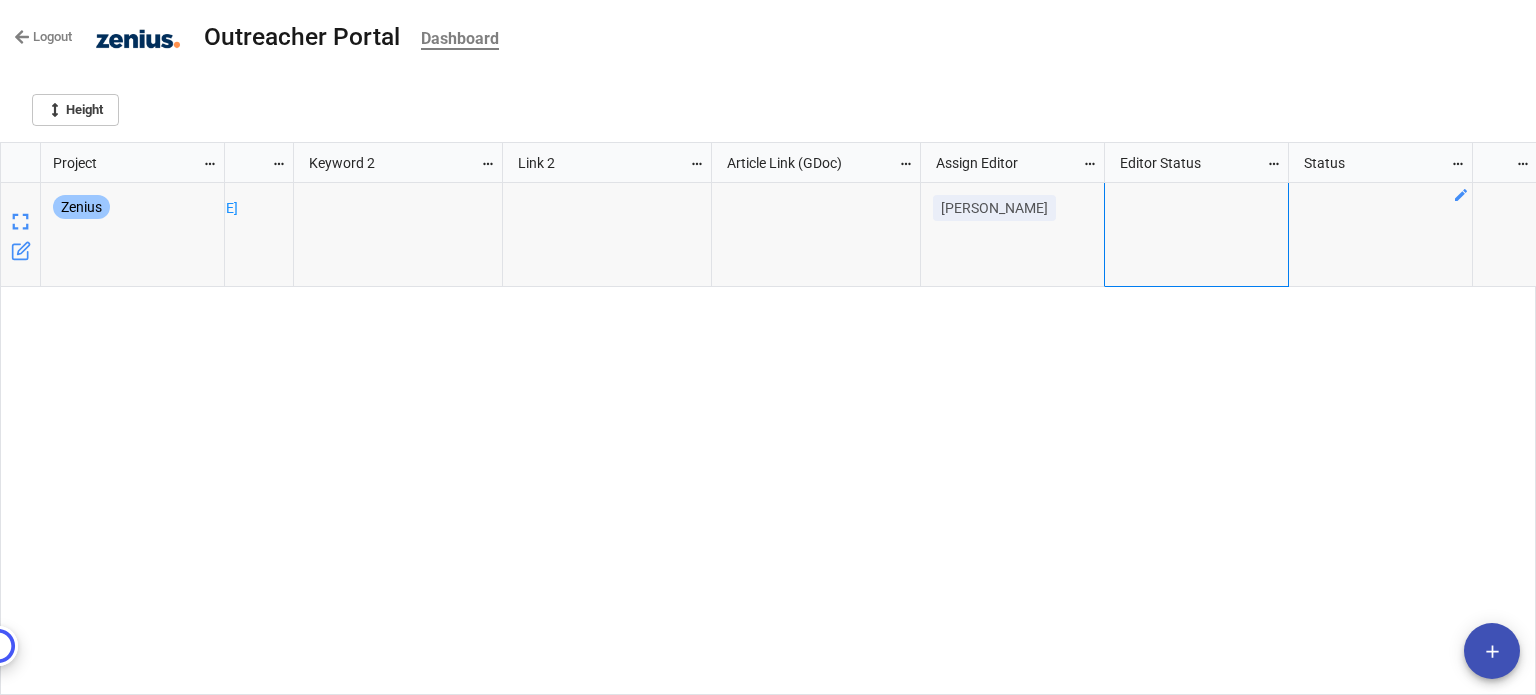 click at bounding box center [1380, 234] 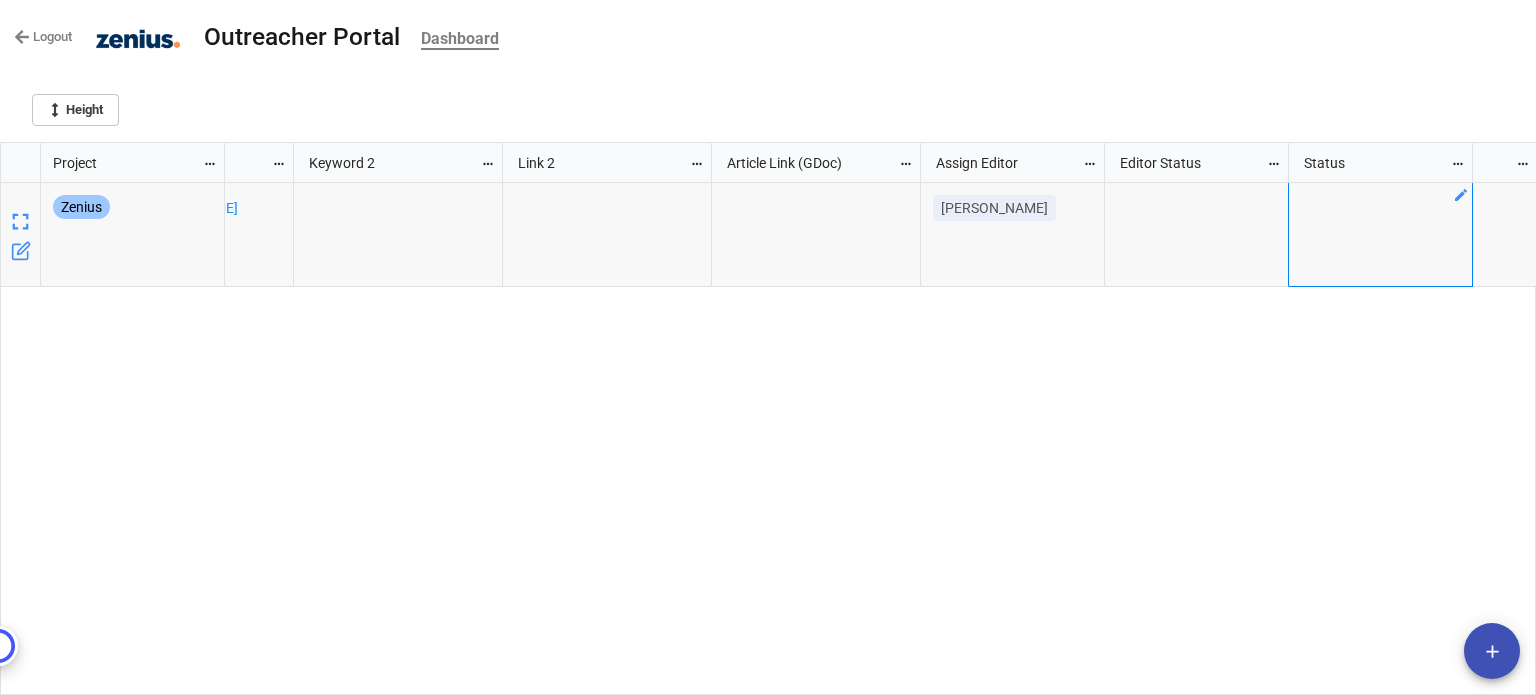 click 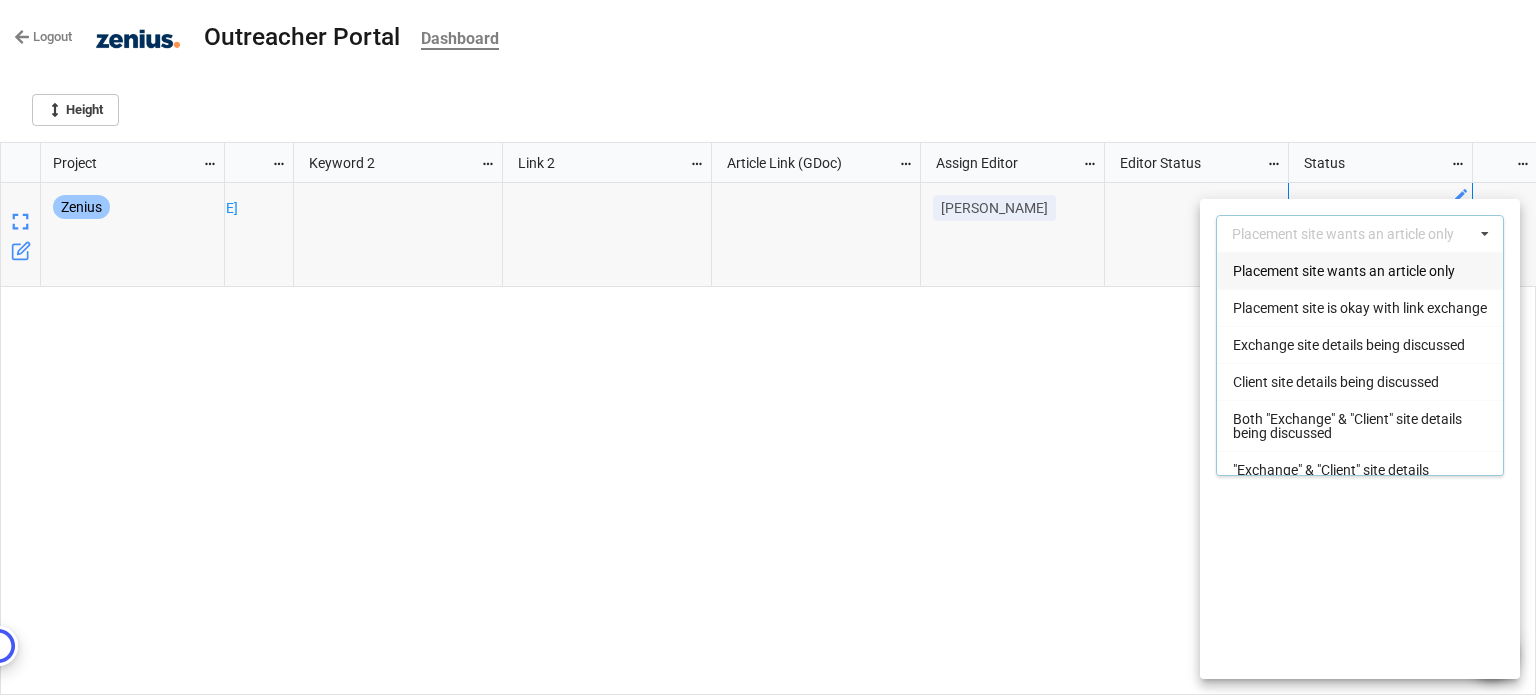 click at bounding box center [768, 347] 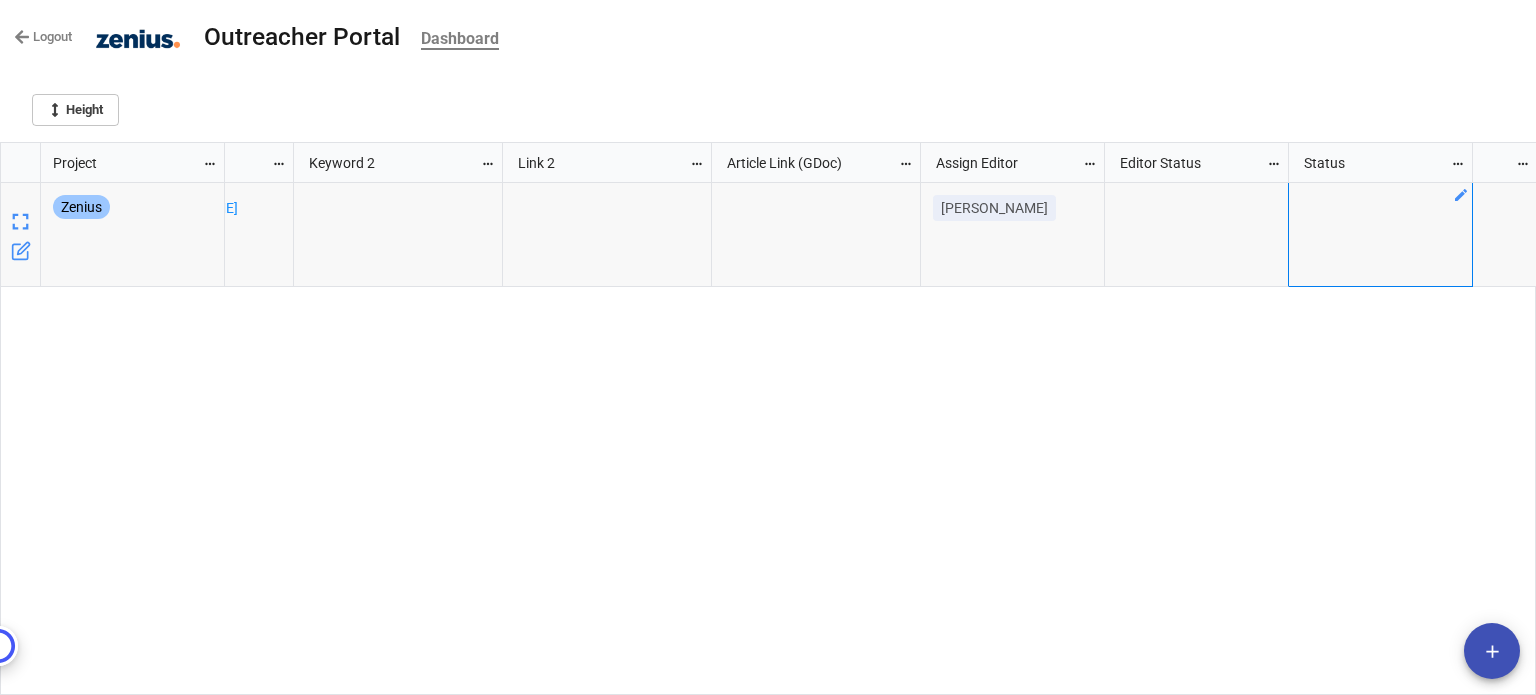 click on "[URL][DOMAIN_NAME] [PERSON_NAME]" at bounding box center [881, 439] 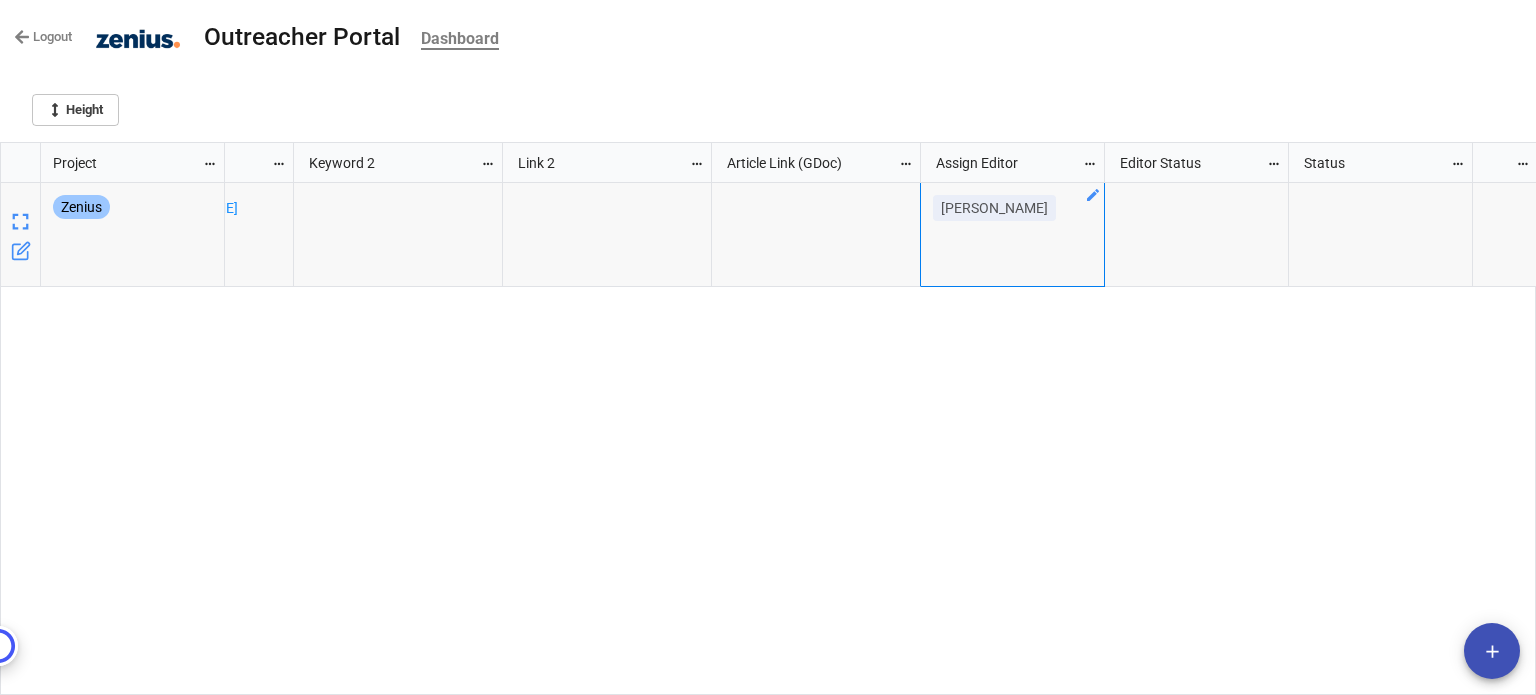 click on "[PERSON_NAME]" at bounding box center (1013, 235) 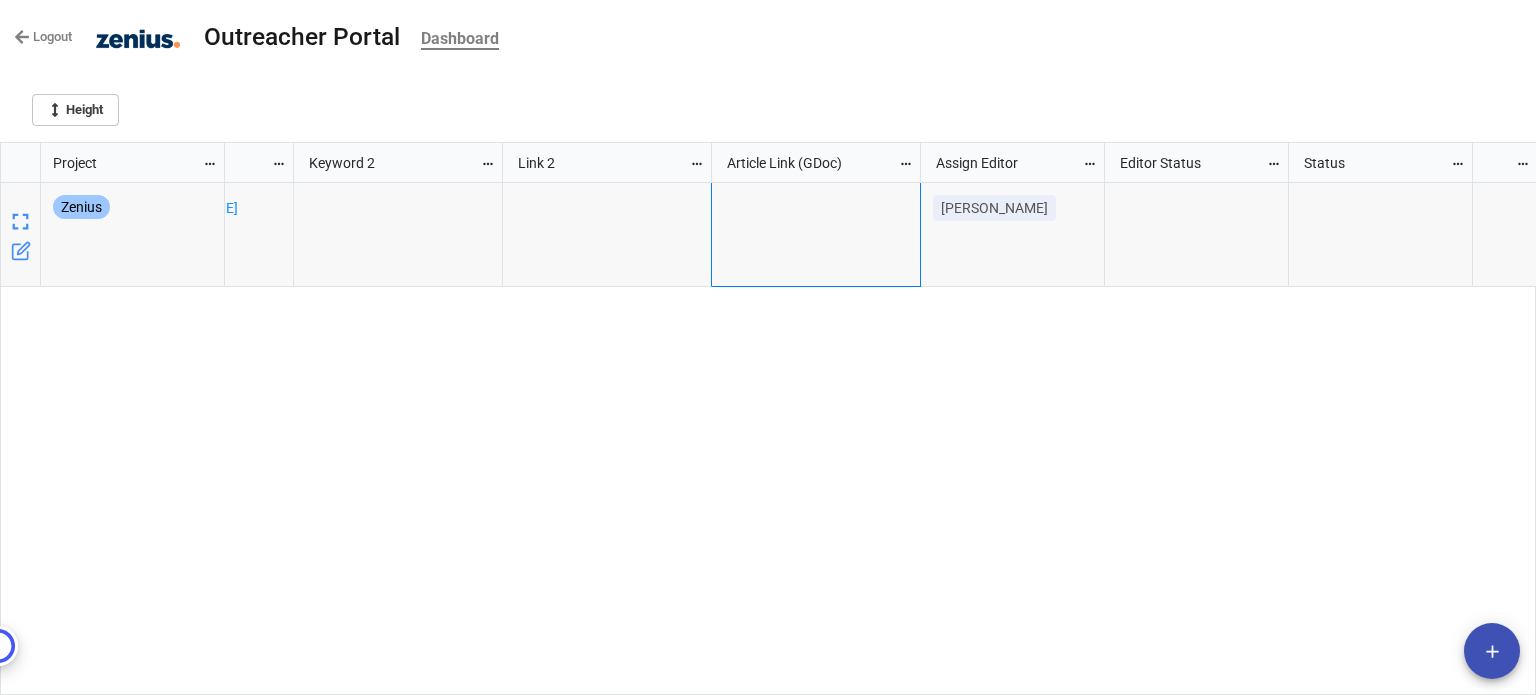 click at bounding box center [816, 235] 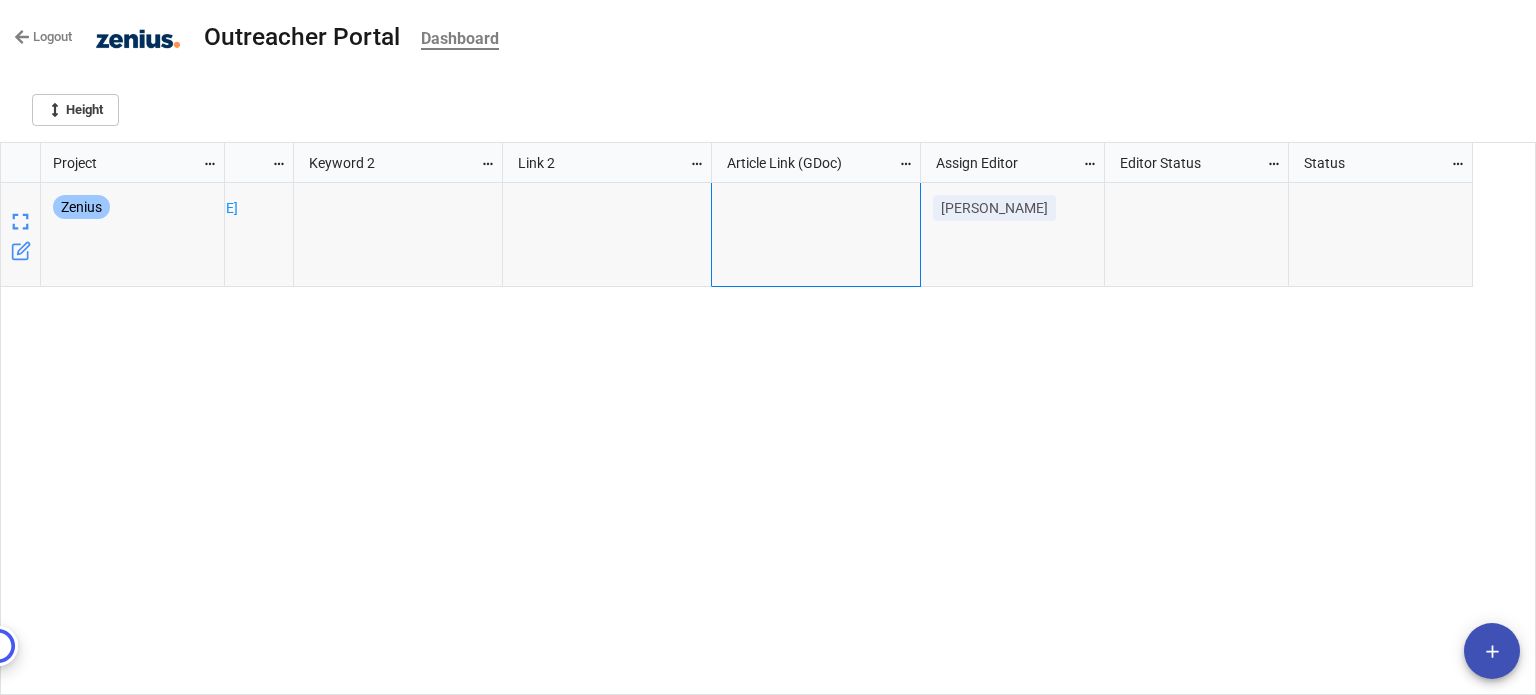 scroll, scrollTop: 0, scrollLeft: 672, axis: horizontal 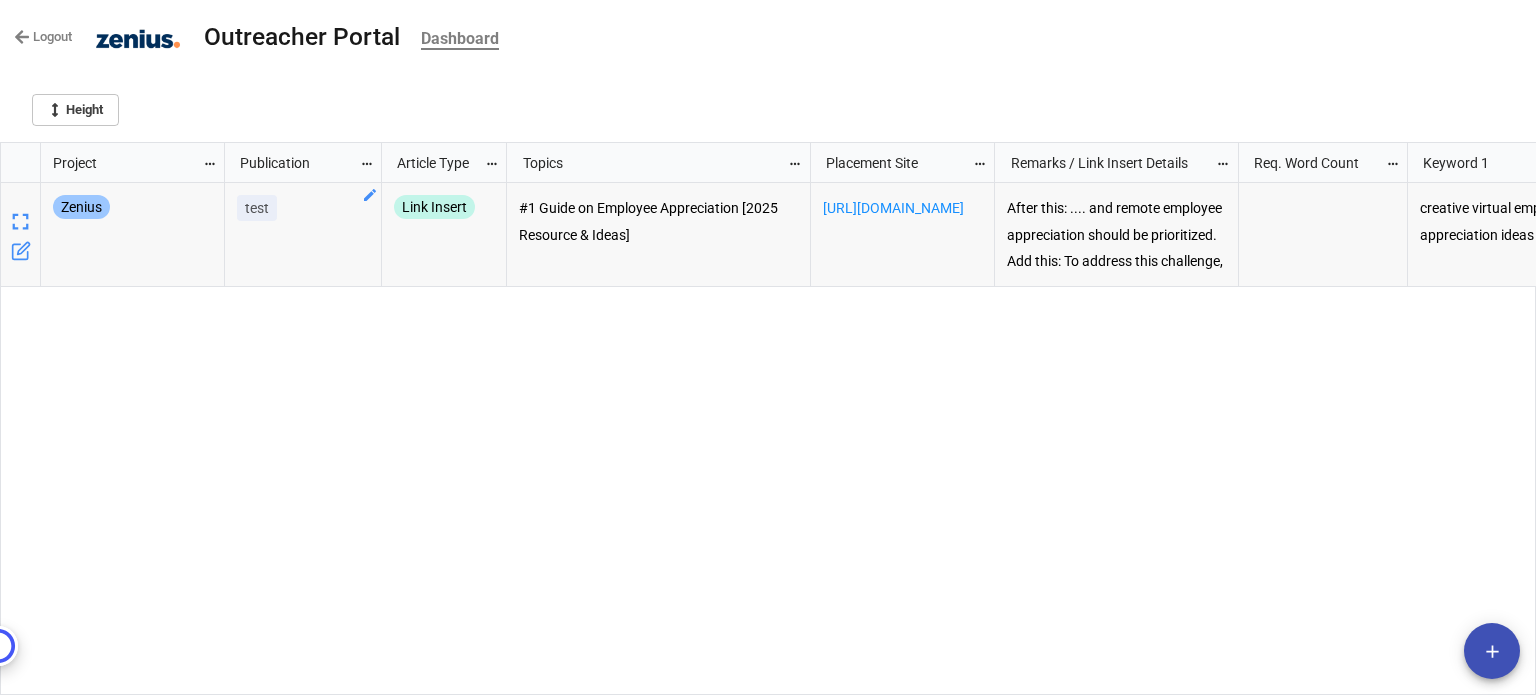 click on "test" at bounding box center (303, 235) 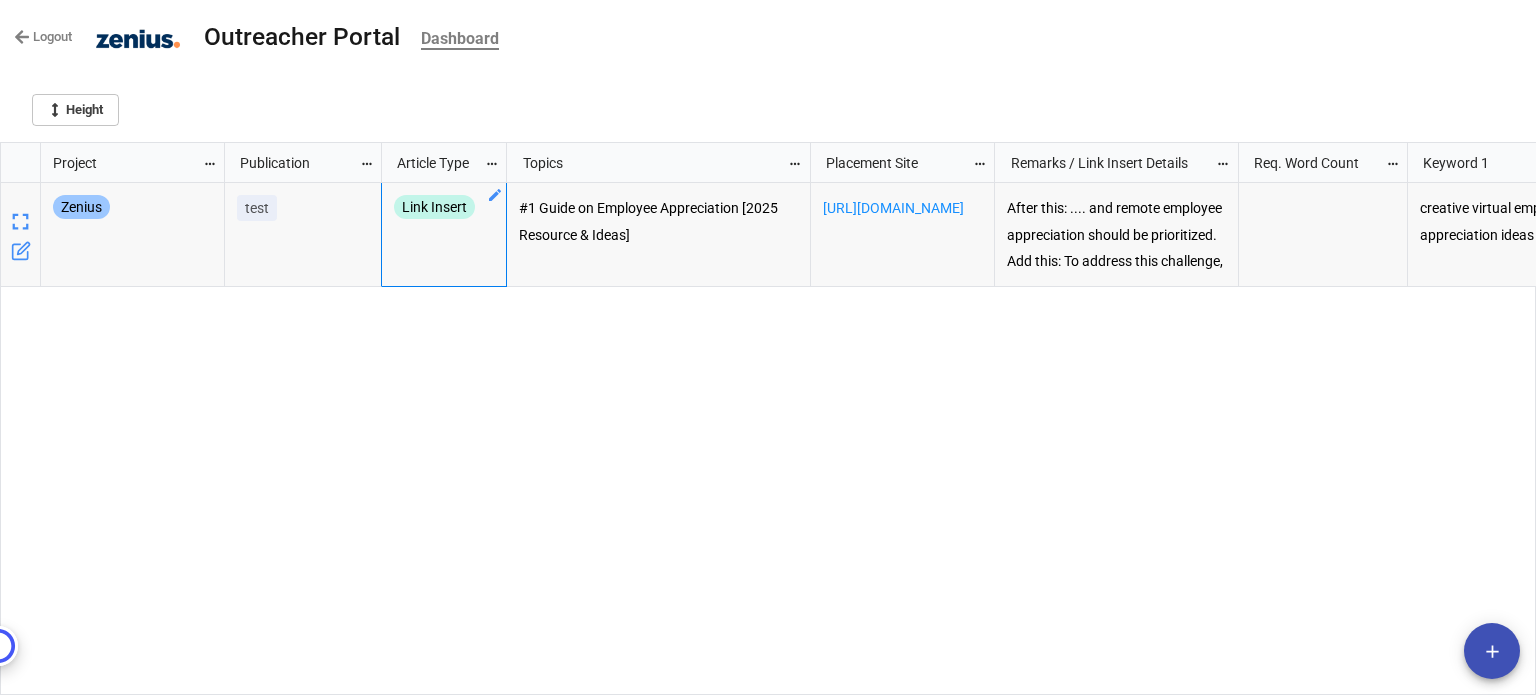 click on "Link Insert" at bounding box center (444, 234) 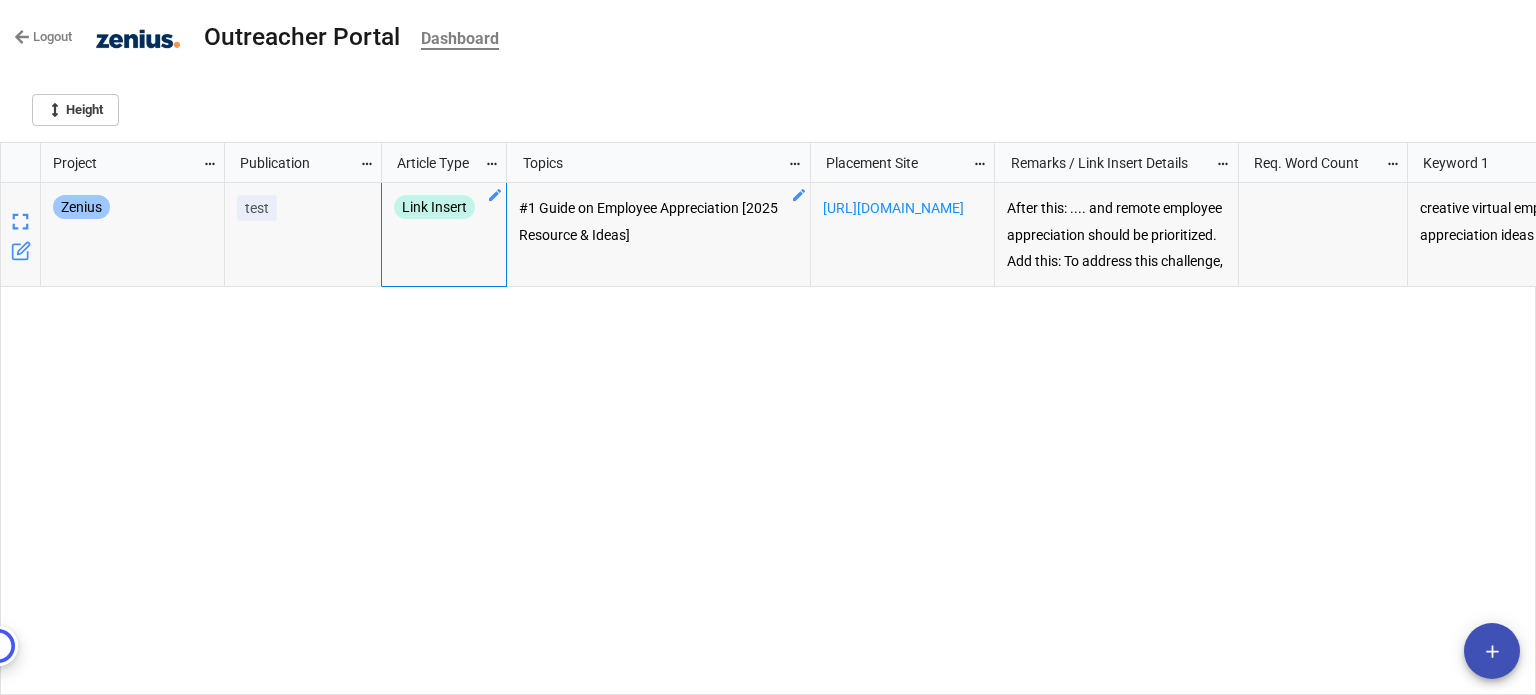 click on "Logout Outreacher Portal Dashboard" at bounding box center [768, 37] 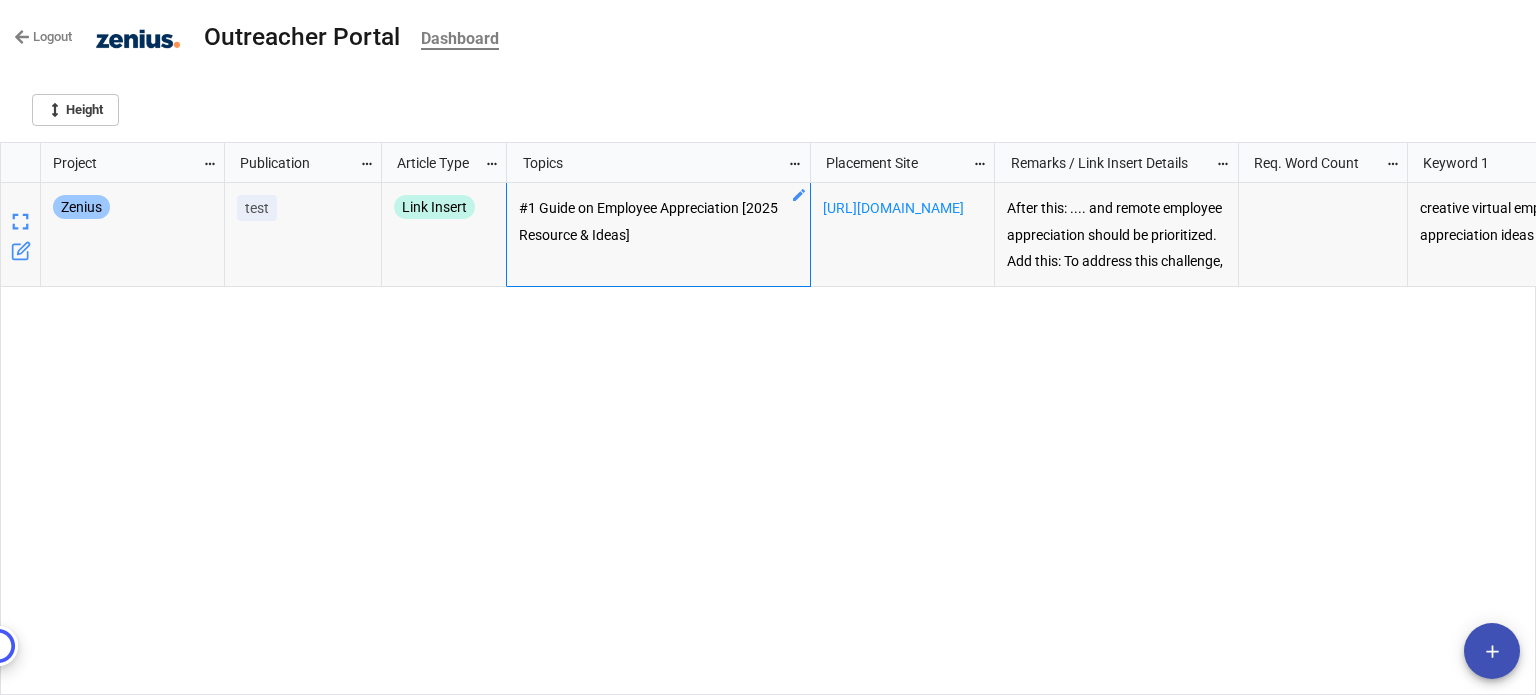 click on "#1 Guide on Employee Appreciation [2025 Resource & Ideas]" at bounding box center (659, 235) 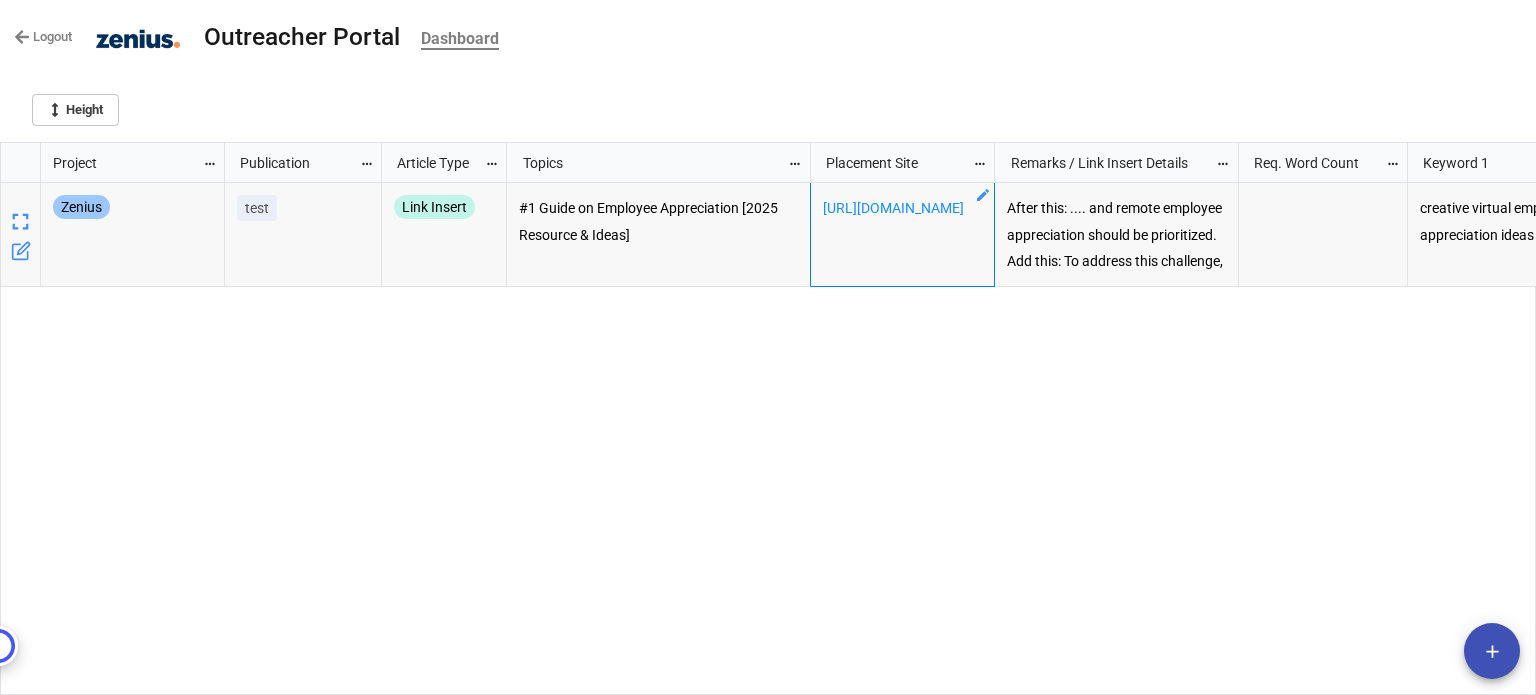 click on "[URL][DOMAIN_NAME]" at bounding box center [903, 235] 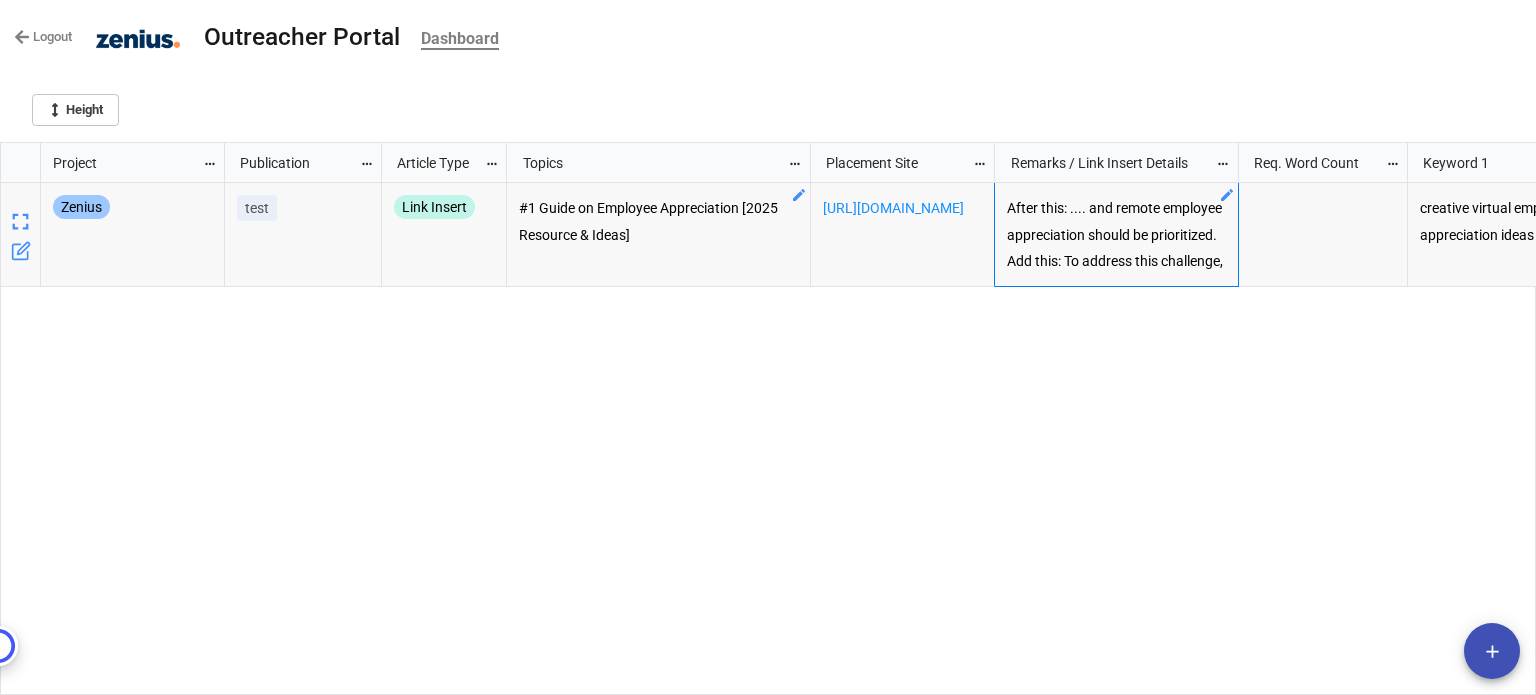 click on "#1 Guide on Employee Appreciation [2025 Resource & Ideas]" at bounding box center [659, 235] 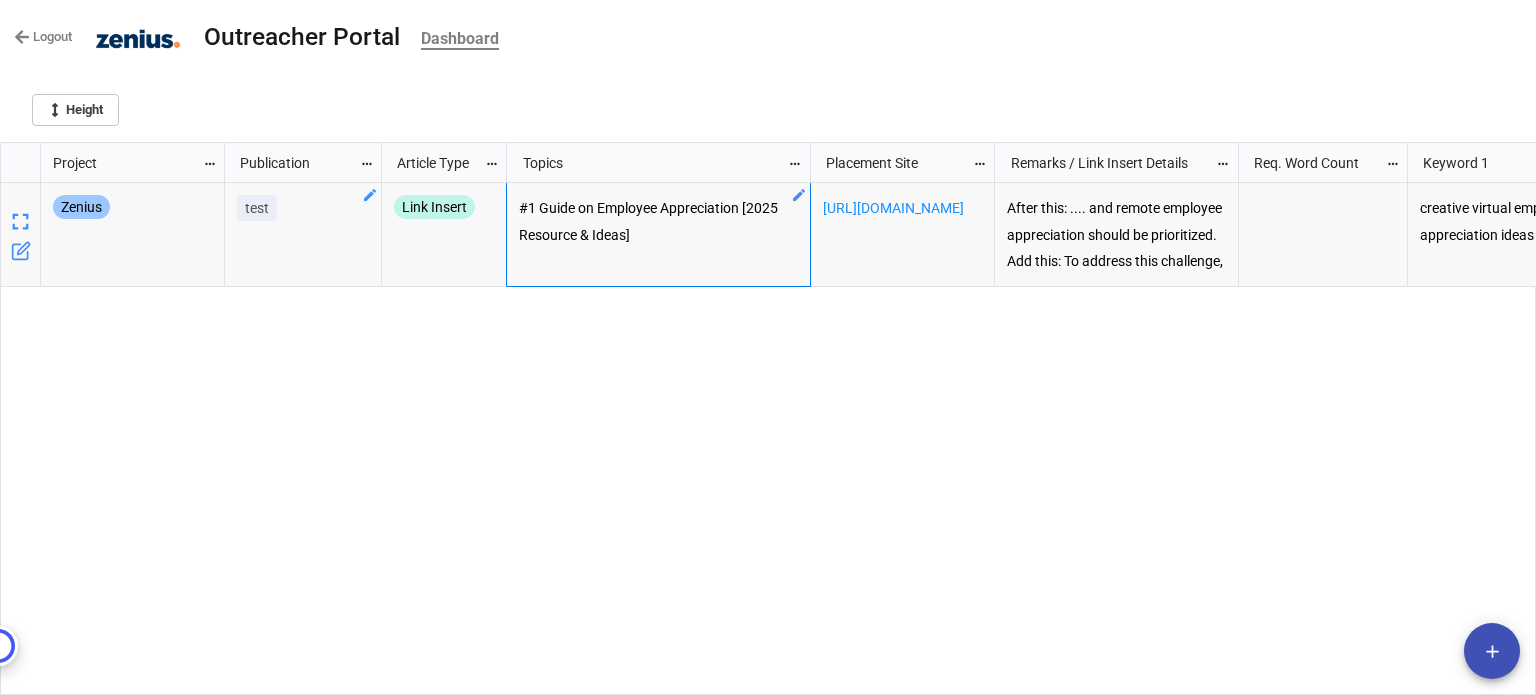 click on "test" at bounding box center [303, 235] 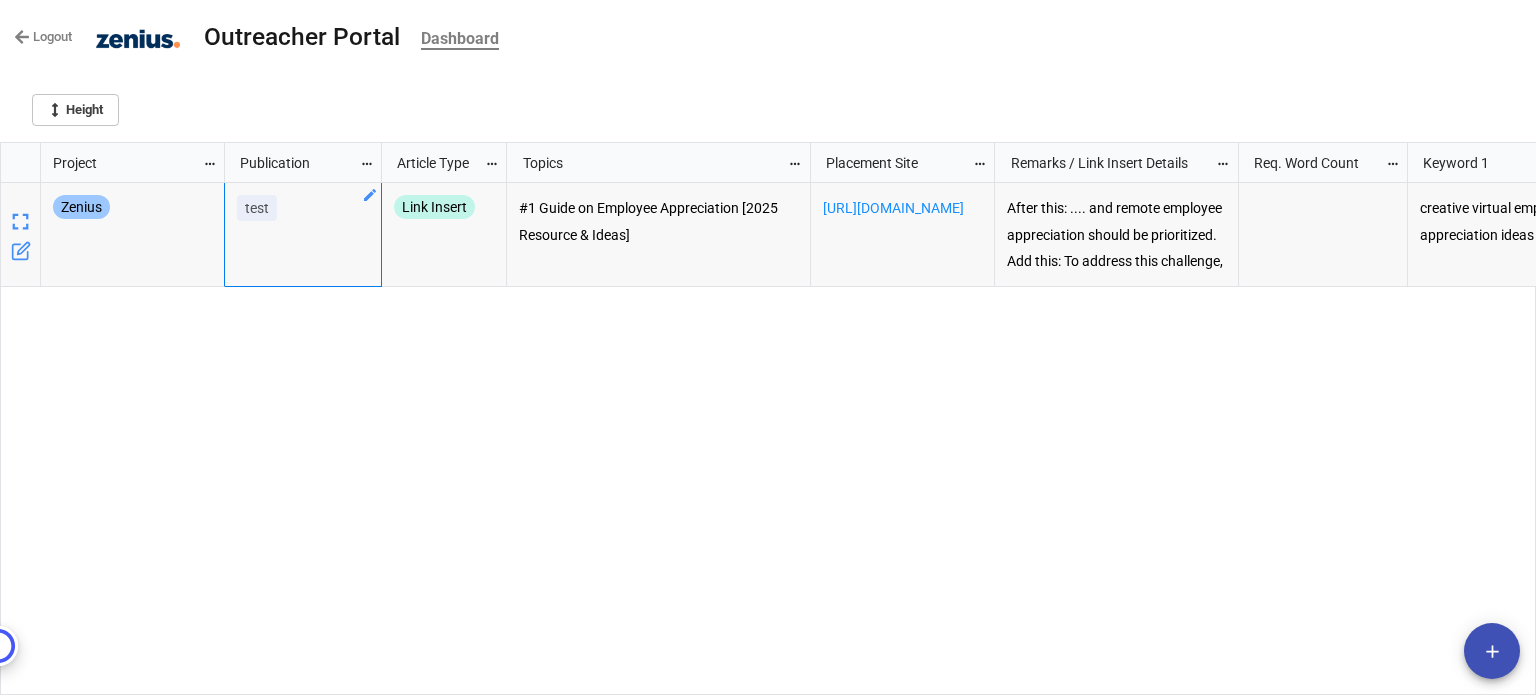 click 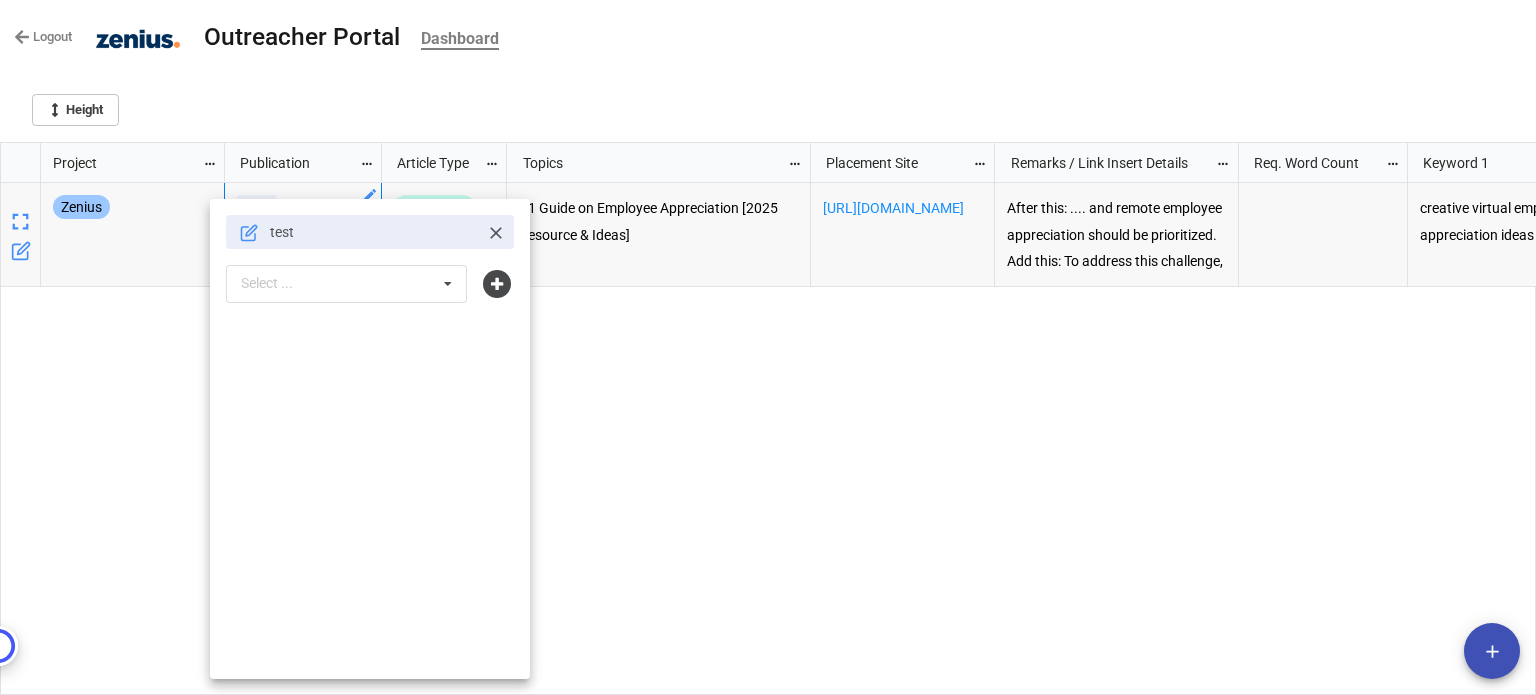 click 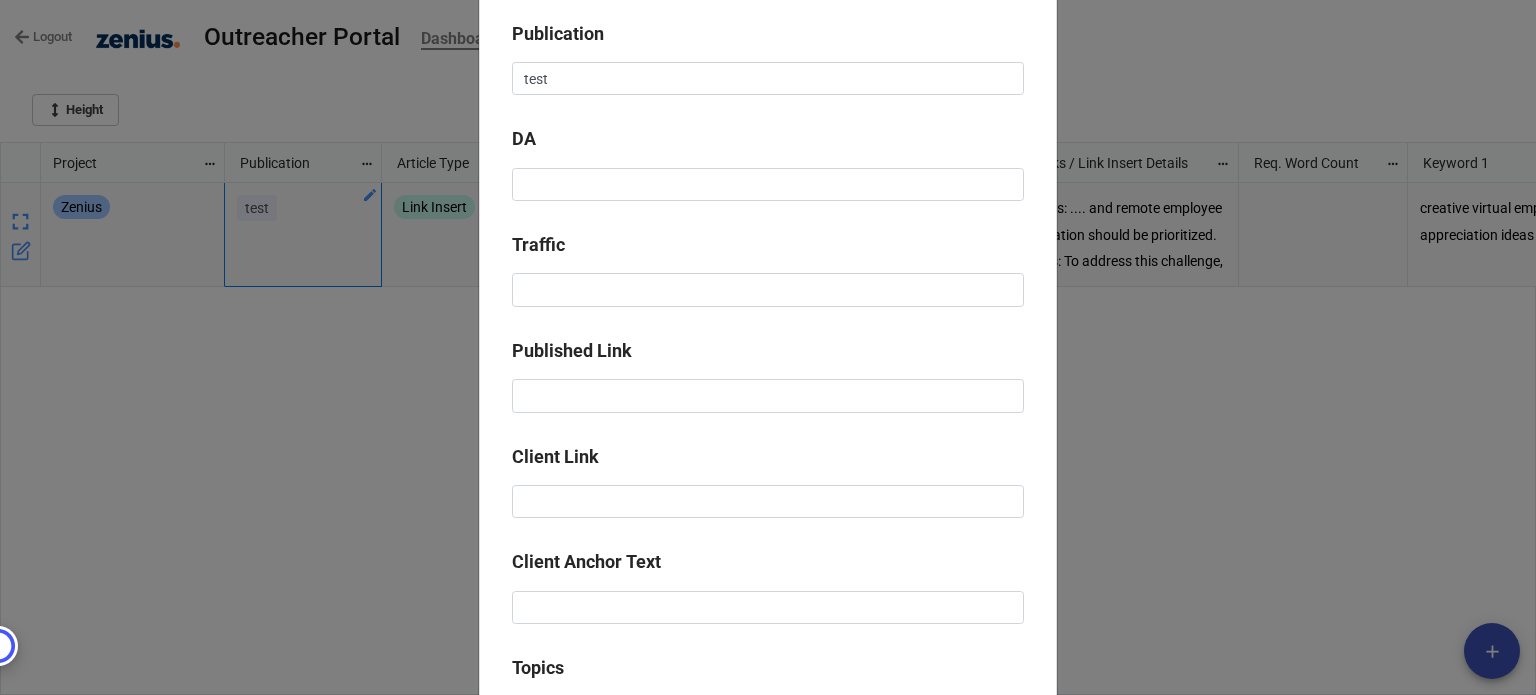 scroll, scrollTop: 0, scrollLeft: 0, axis: both 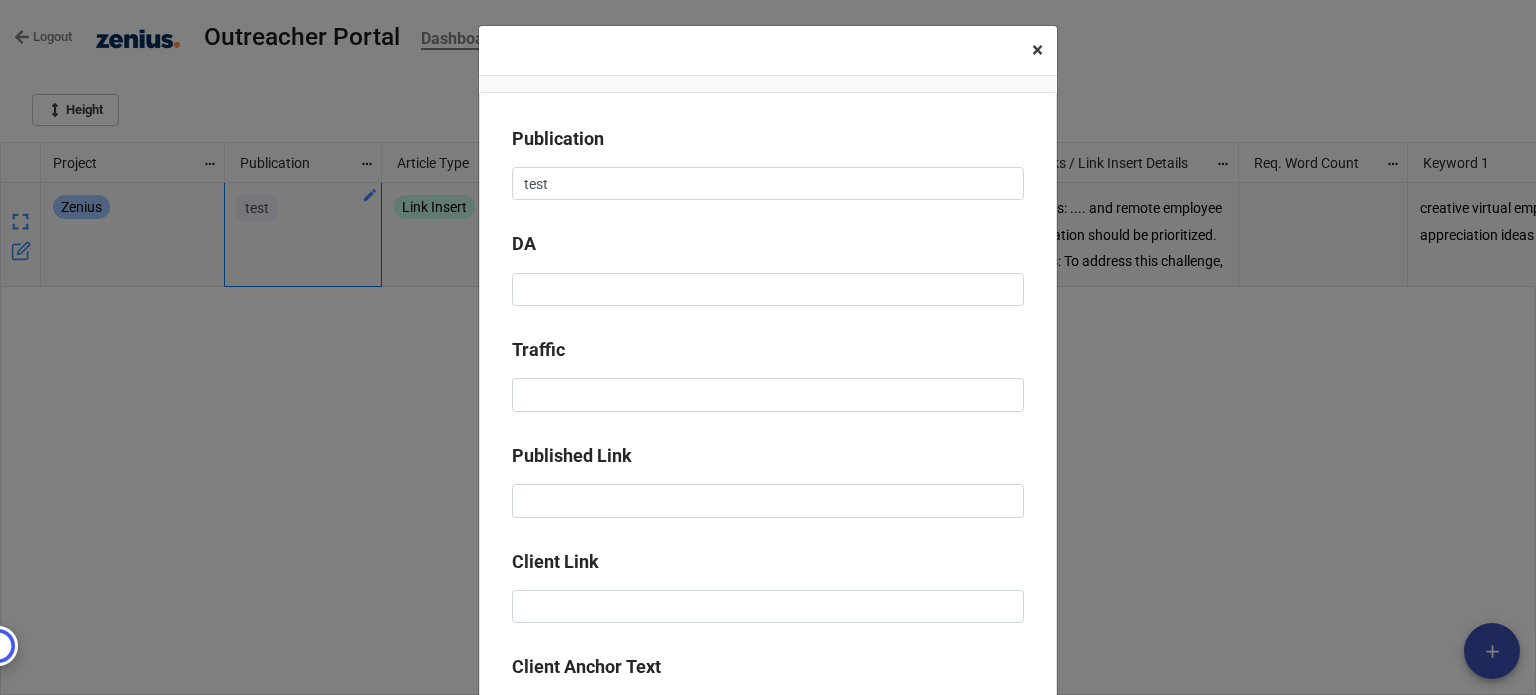 click on "×" at bounding box center (1037, 50) 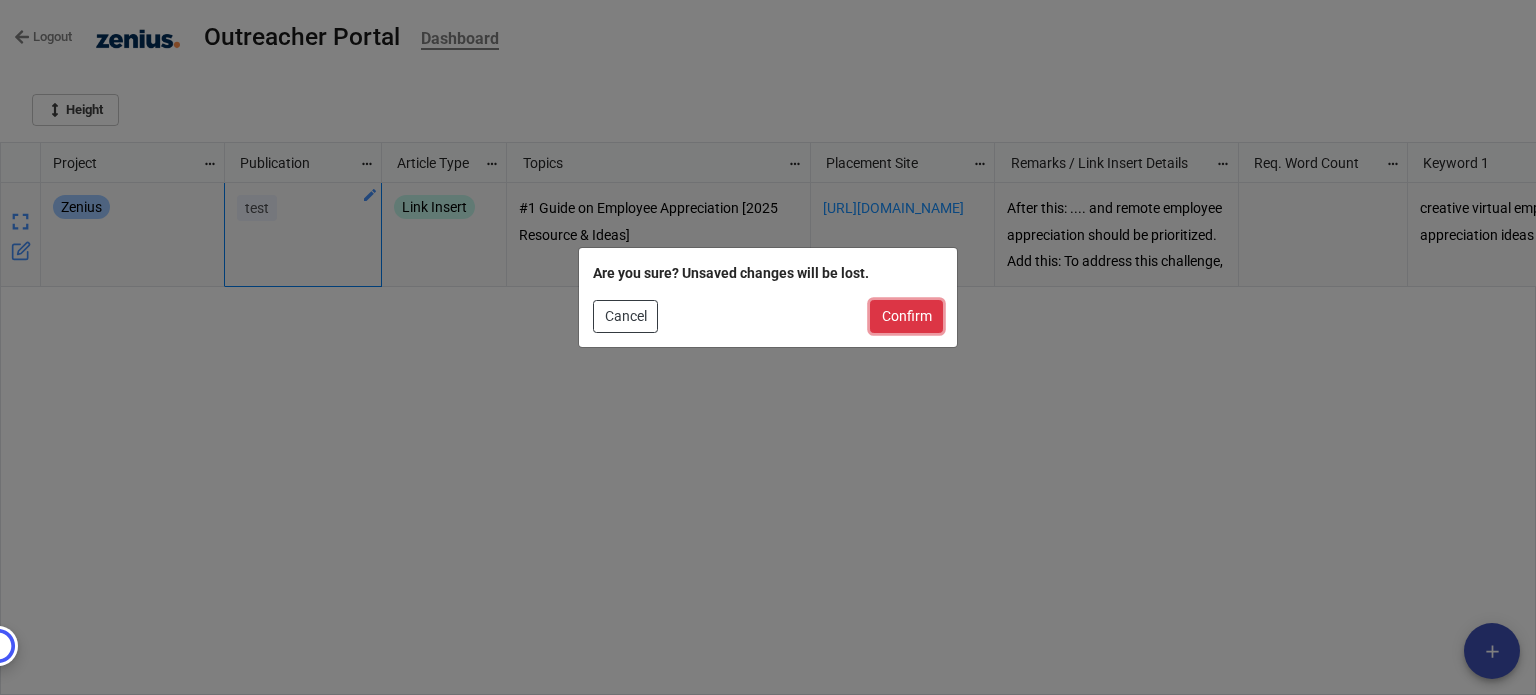 click on "Confirm" at bounding box center (906, 317) 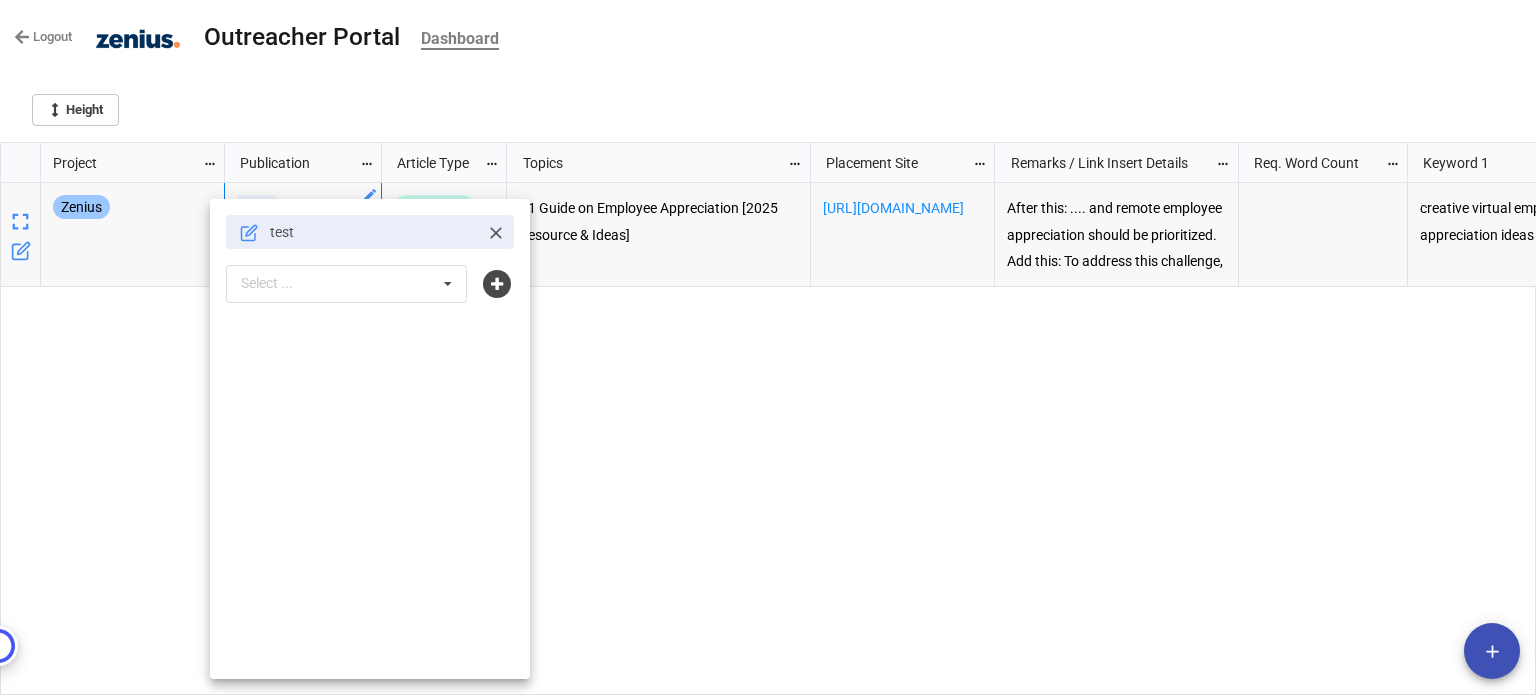 drag, startPoint x: 804, startPoint y: 534, endPoint x: 809, endPoint y: 583, distance: 49.25444 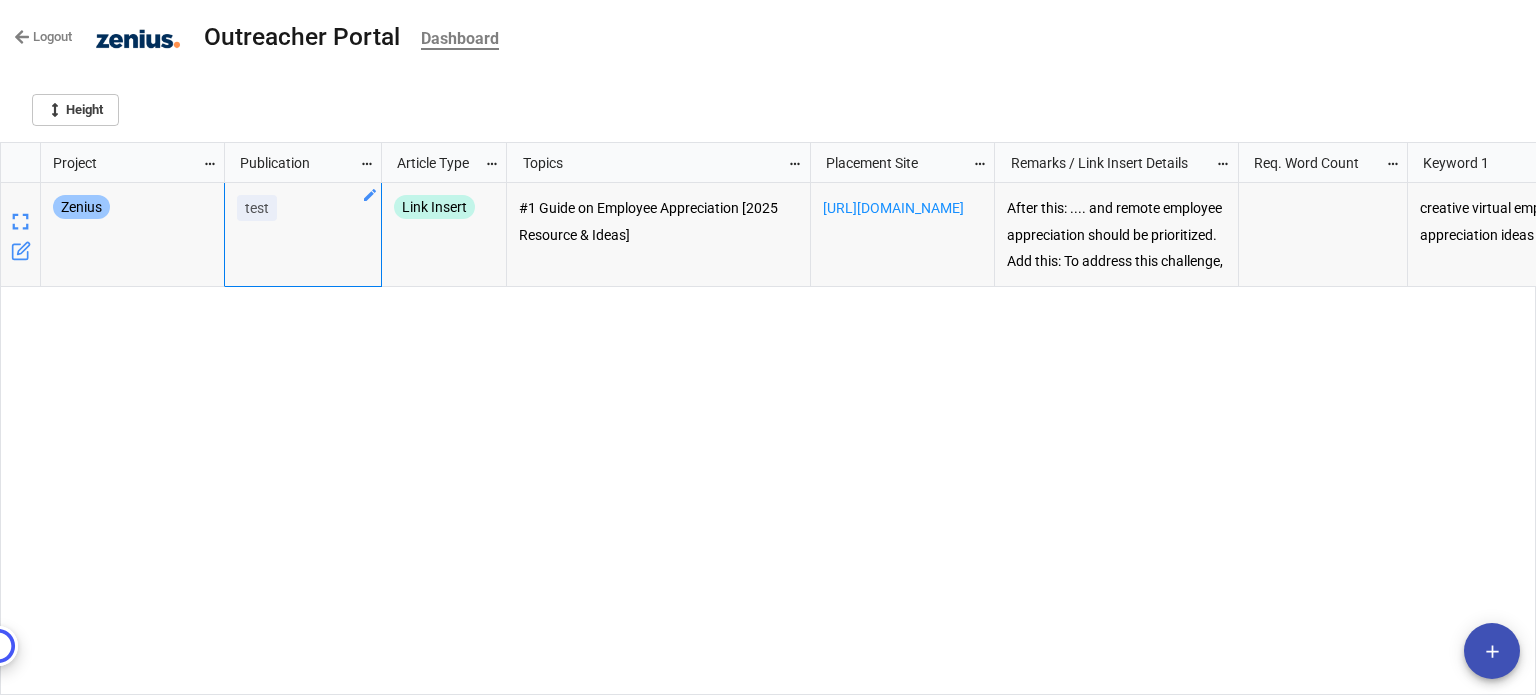 scroll, scrollTop: 0, scrollLeft: 1036, axis: horizontal 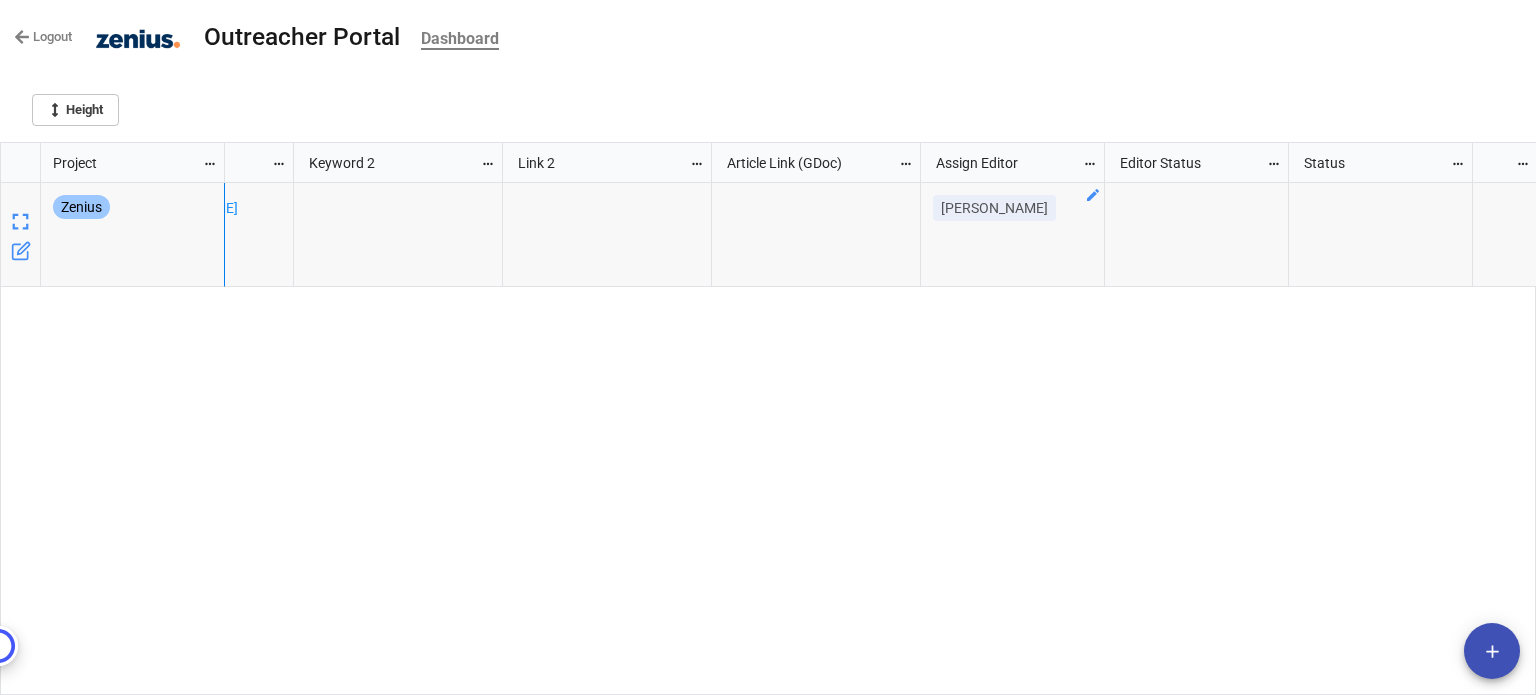 click on "[PERSON_NAME]" at bounding box center (1013, 235) 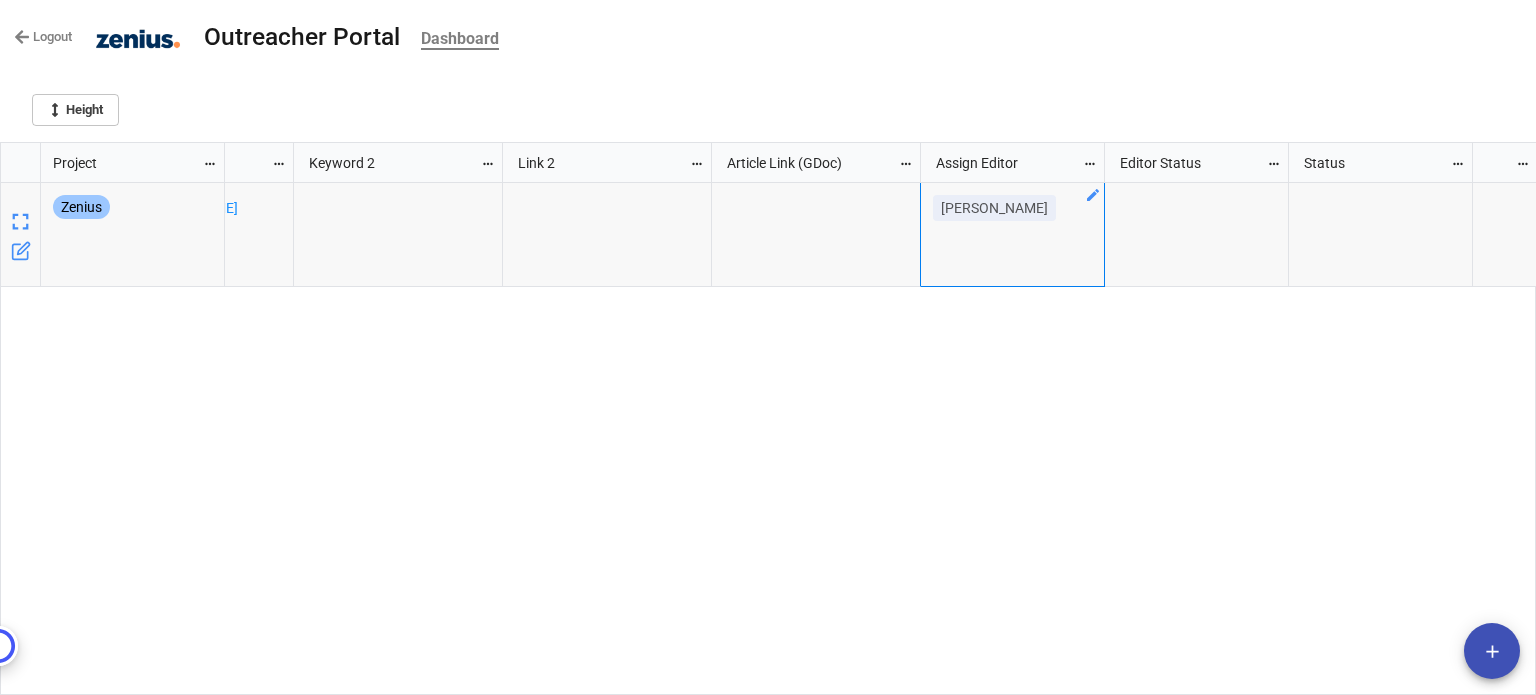 click on "[URL][DOMAIN_NAME] [PERSON_NAME]" at bounding box center (881, 439) 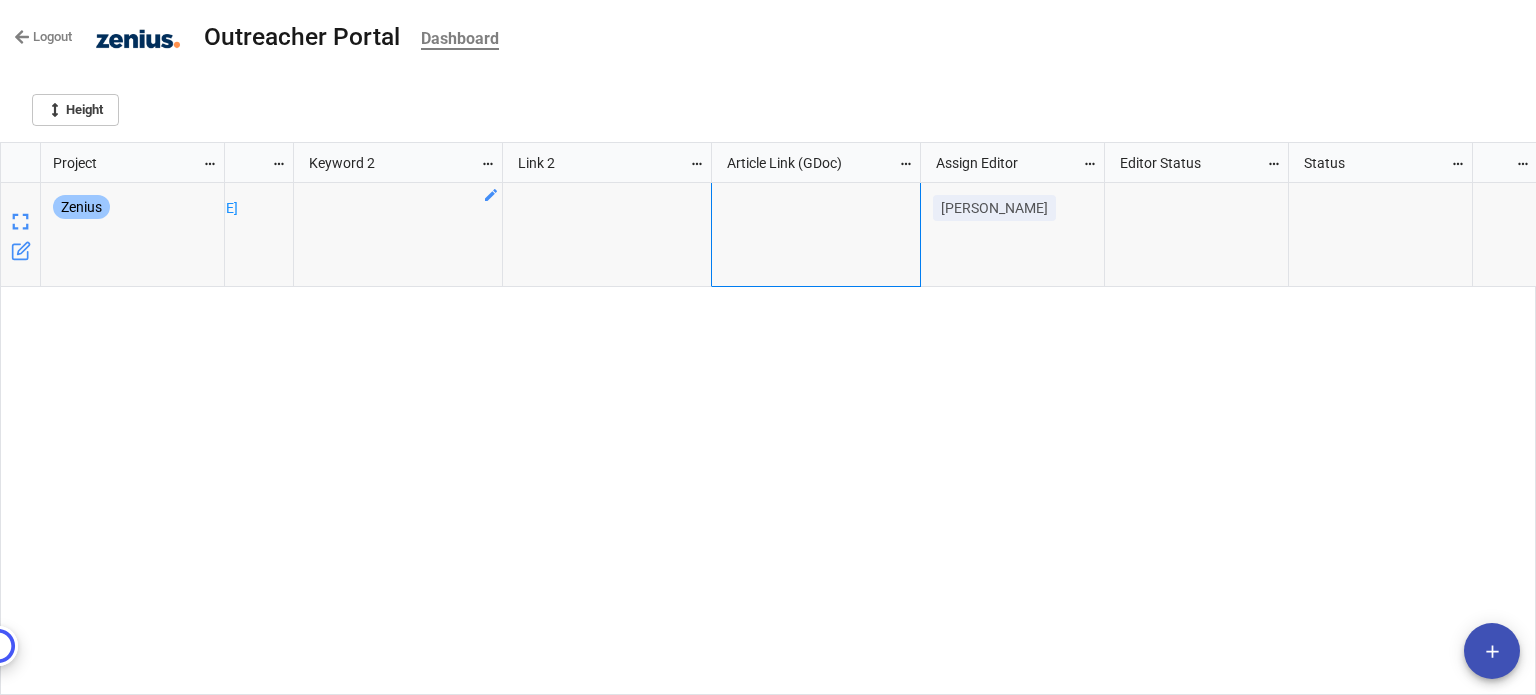 click at bounding box center (398, 235) 